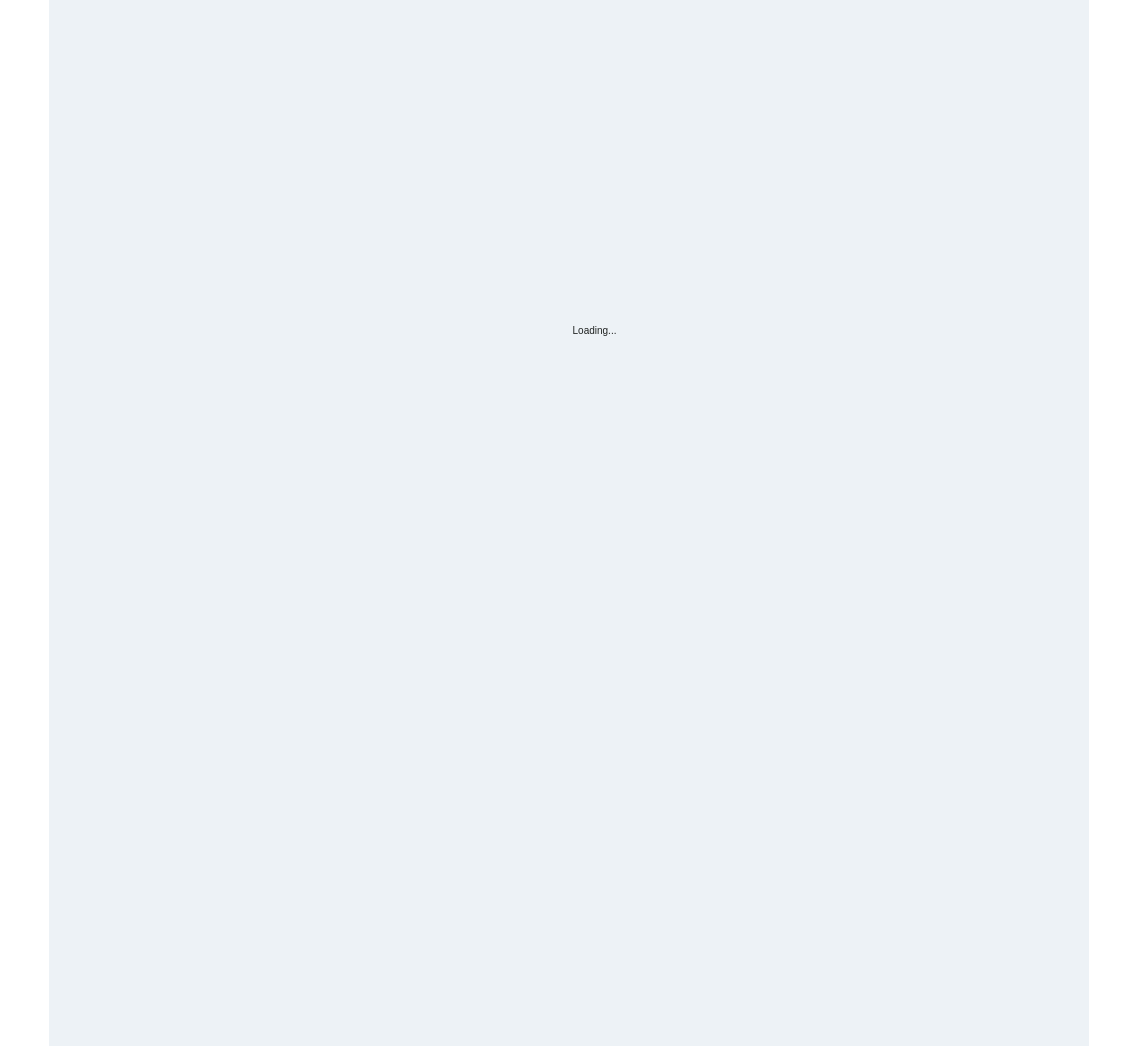 scroll, scrollTop: 0, scrollLeft: 0, axis: both 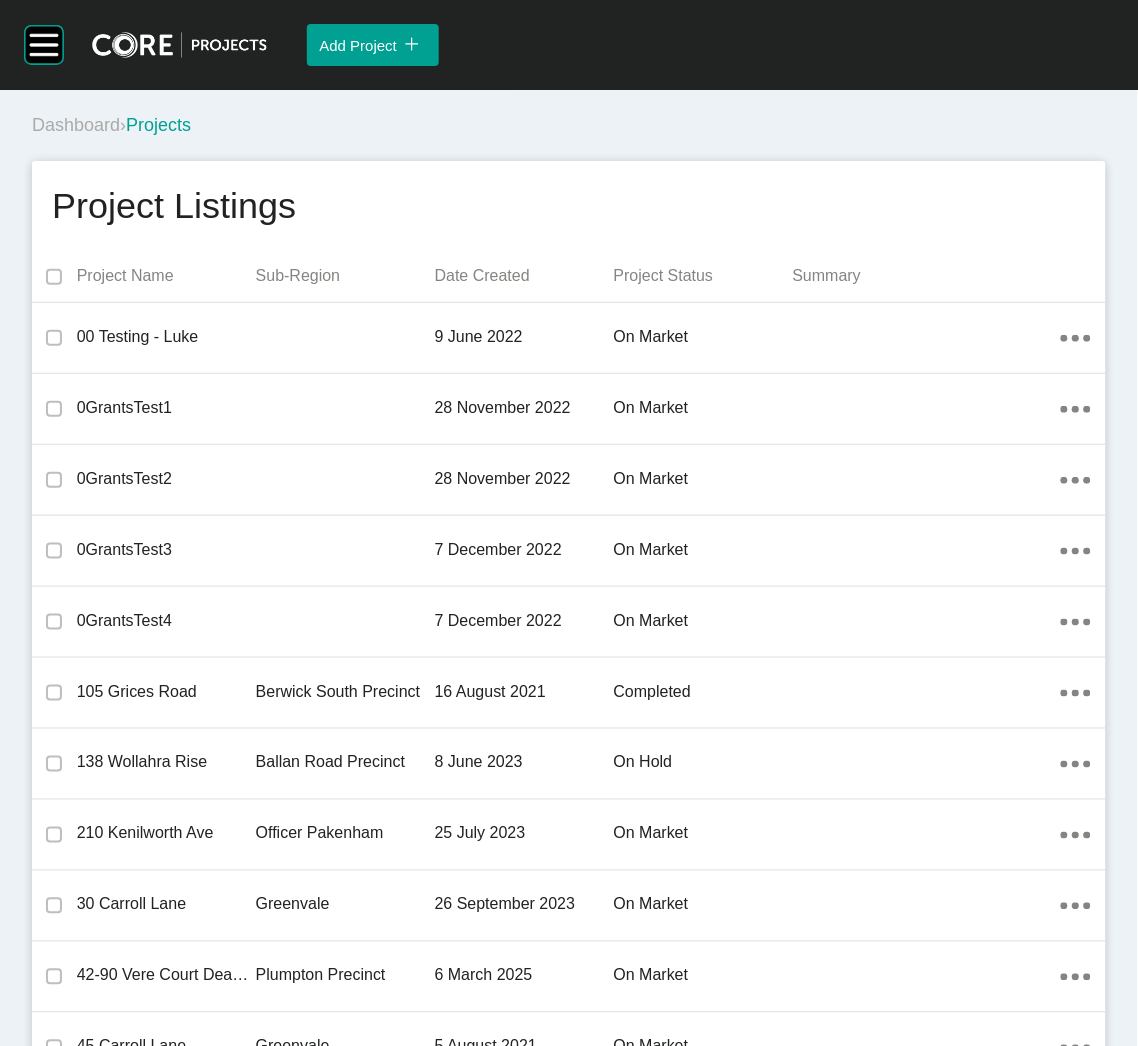drag, startPoint x: 403, startPoint y: 149, endPoint x: 391, endPoint y: 180, distance: 33.24154 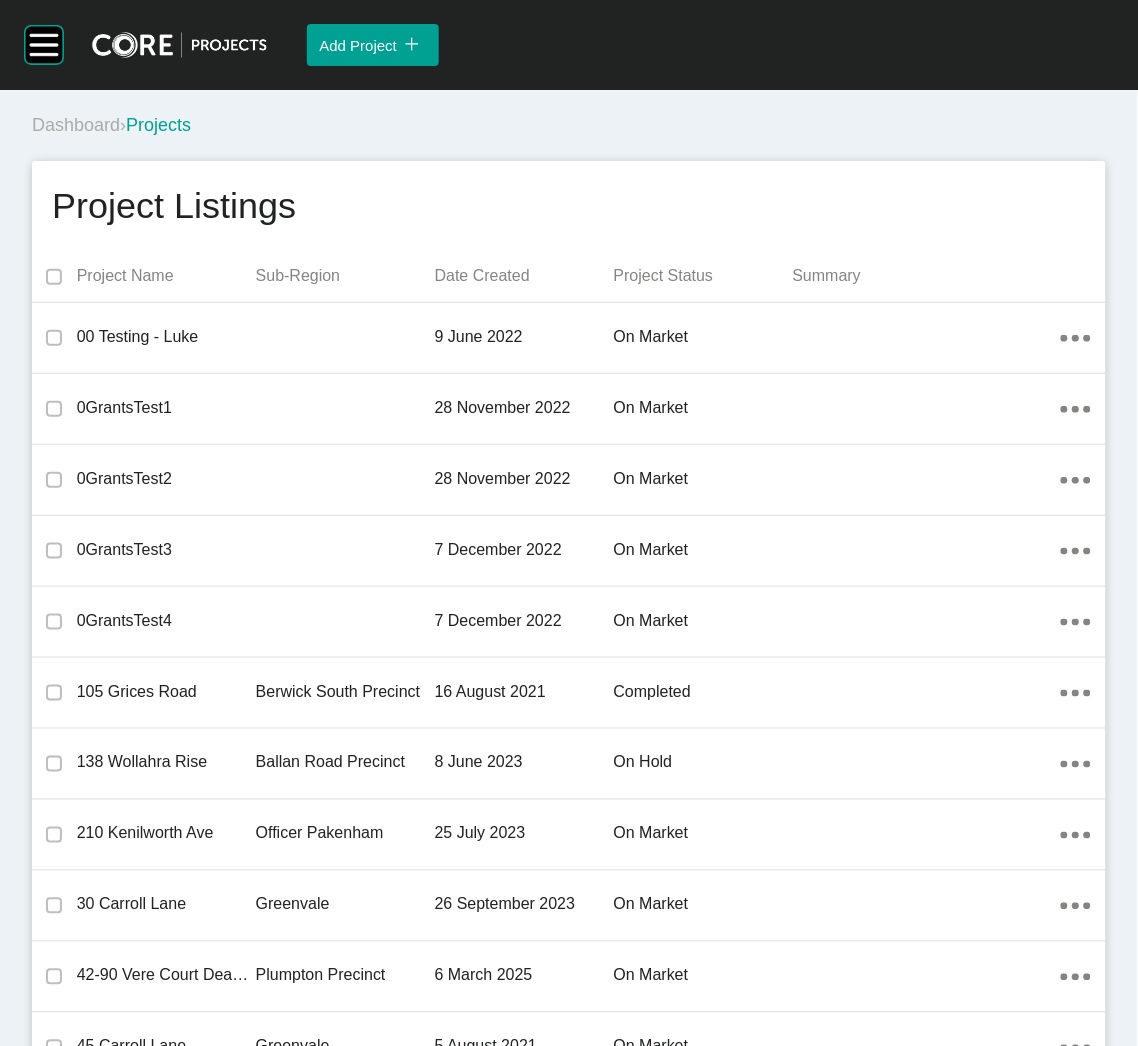 scroll, scrollTop: 24149, scrollLeft: 0, axis: vertical 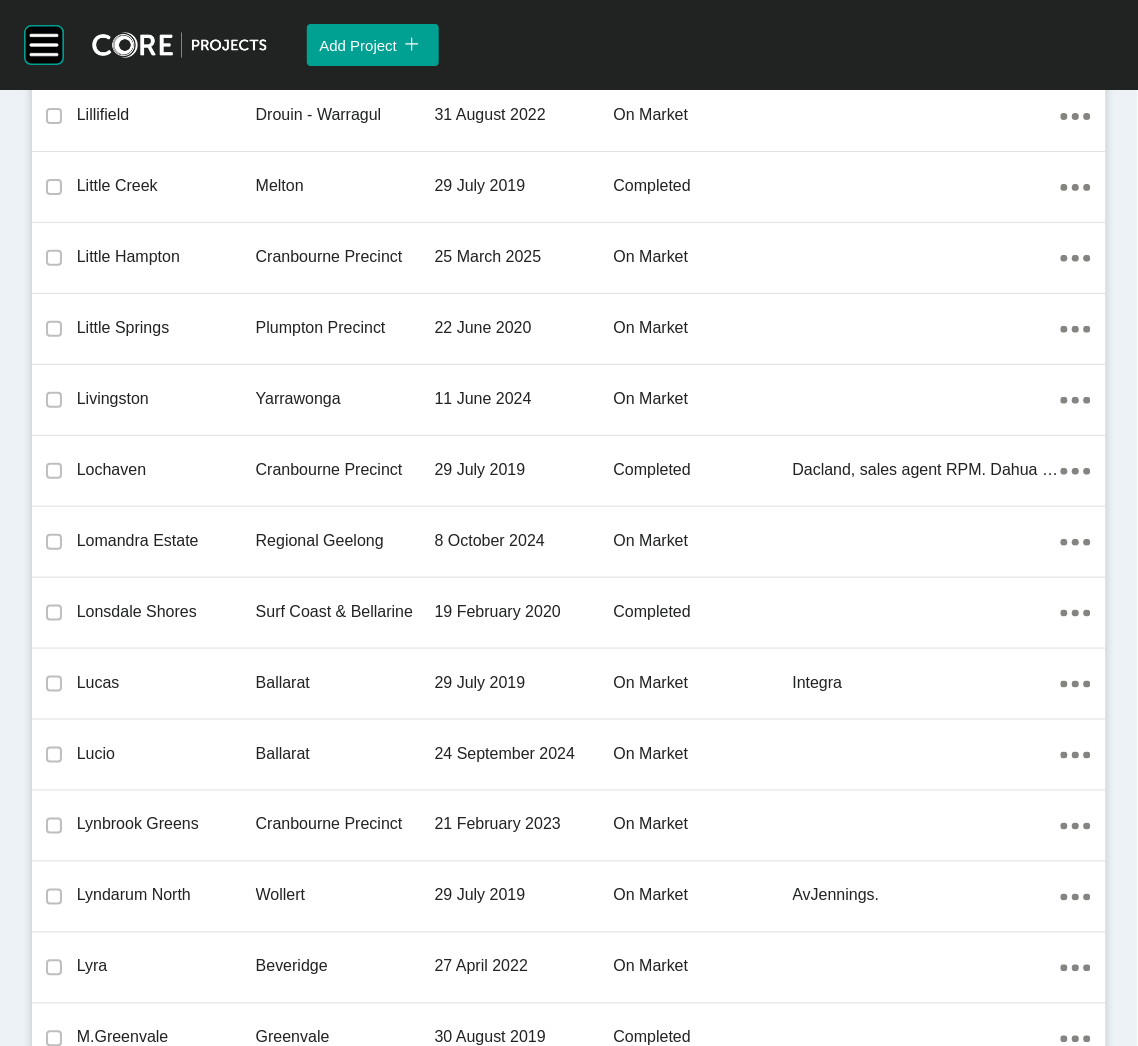drag, startPoint x: 183, startPoint y: 539, endPoint x: 0, endPoint y: 547, distance: 183.17477 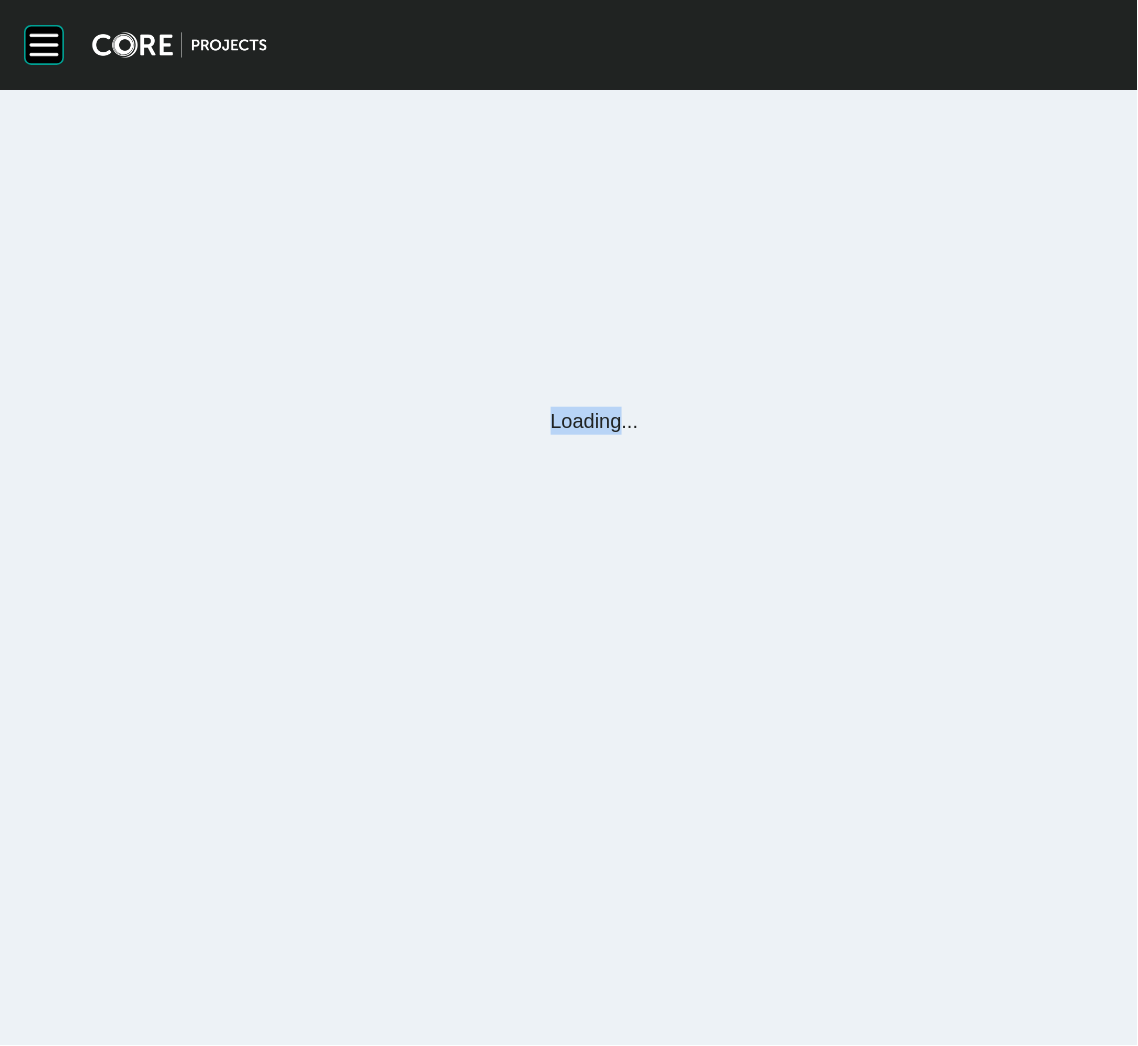 scroll, scrollTop: 0, scrollLeft: 0, axis: both 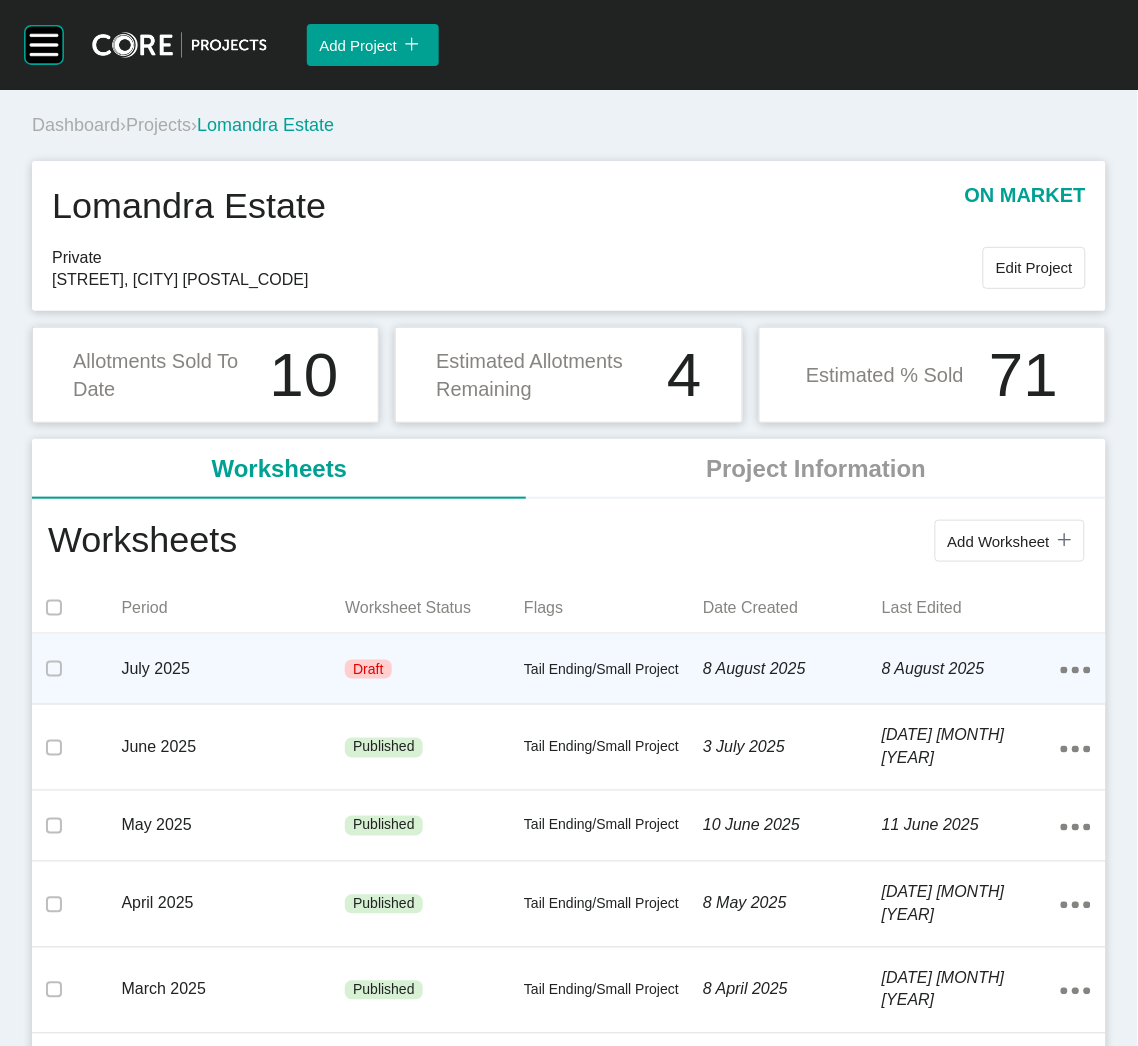 click on "8 August 2025" at bounding box center [792, 669] 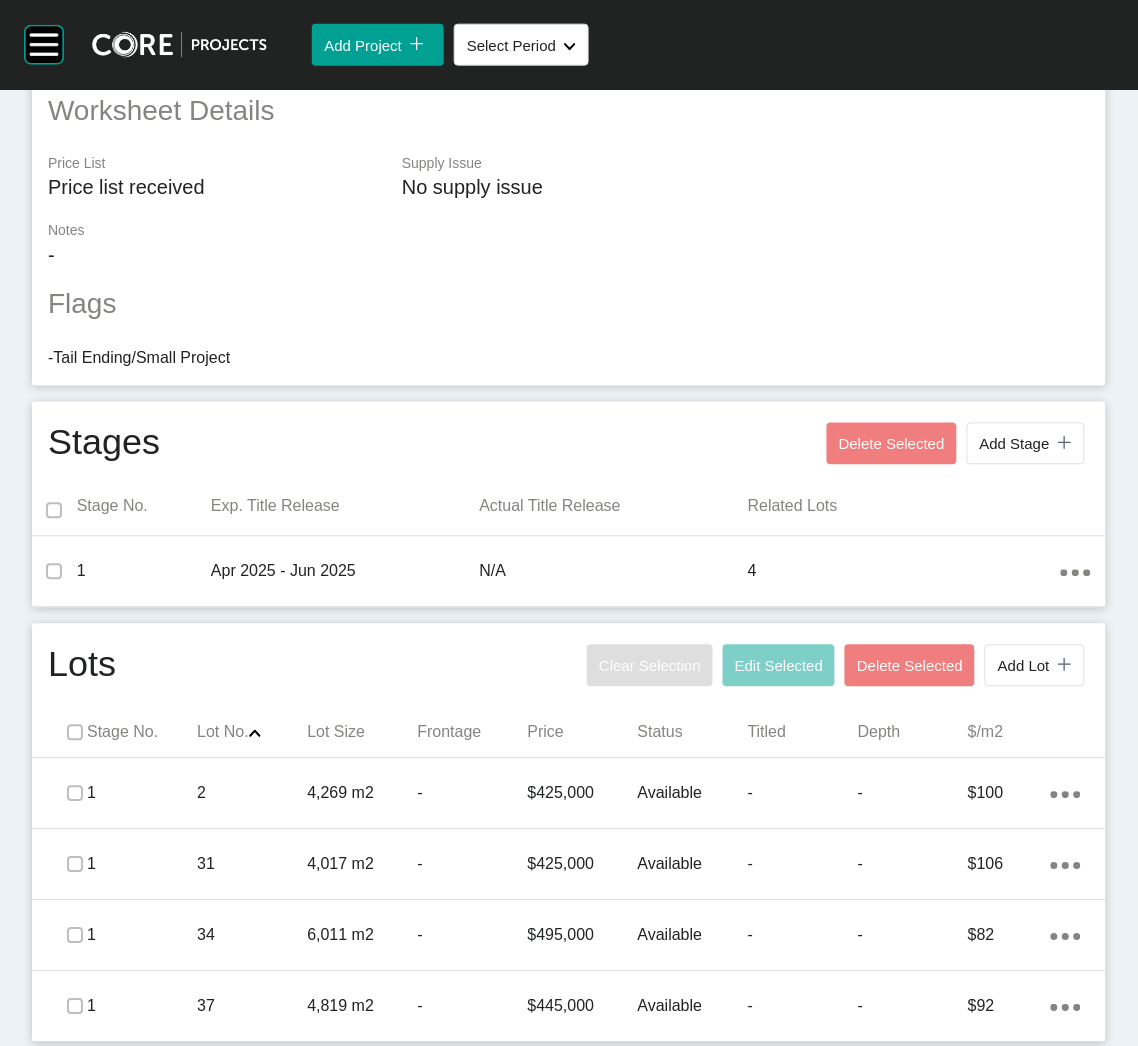 scroll, scrollTop: 454, scrollLeft: 0, axis: vertical 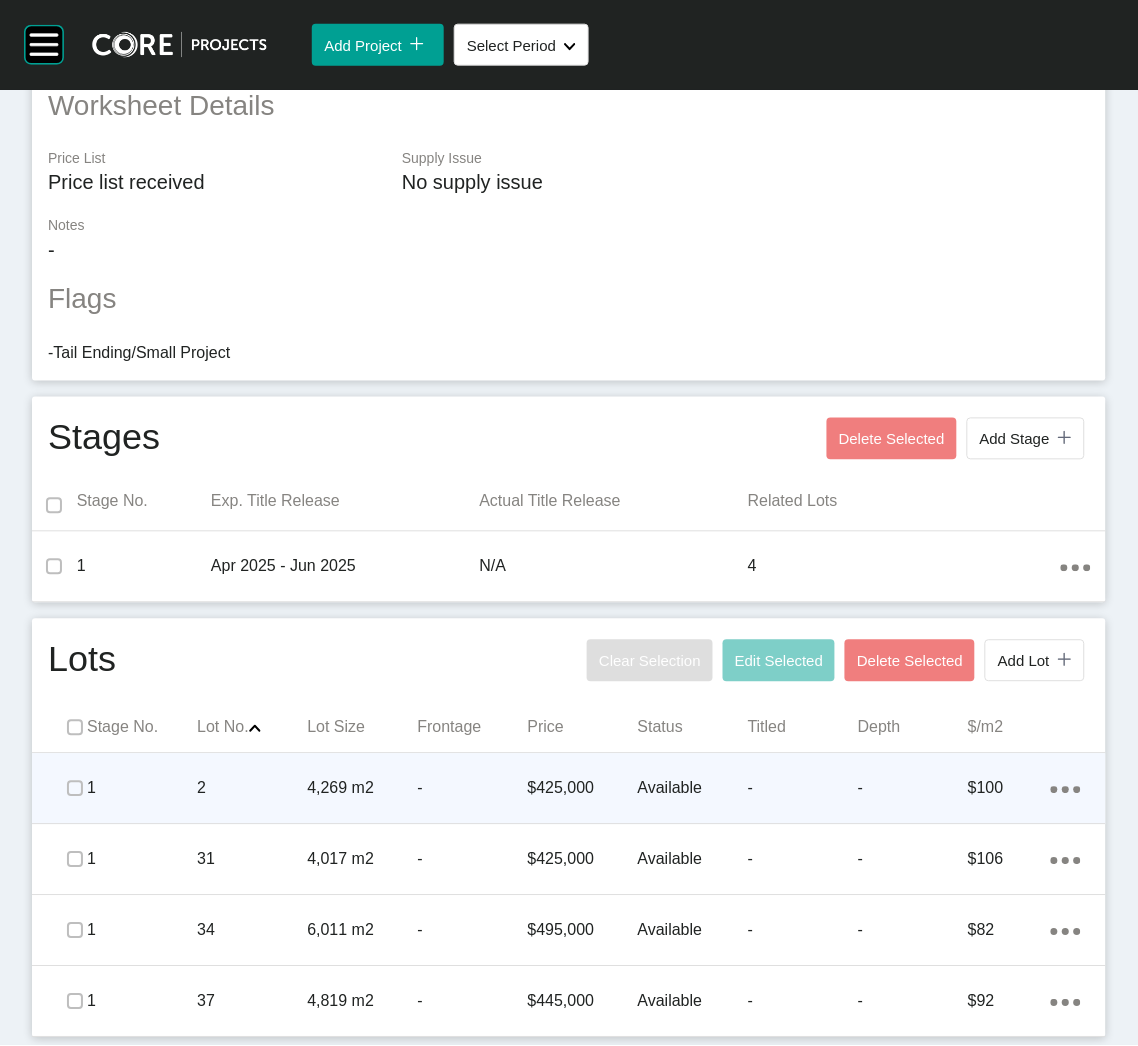 click on "2" at bounding box center (252, 789) 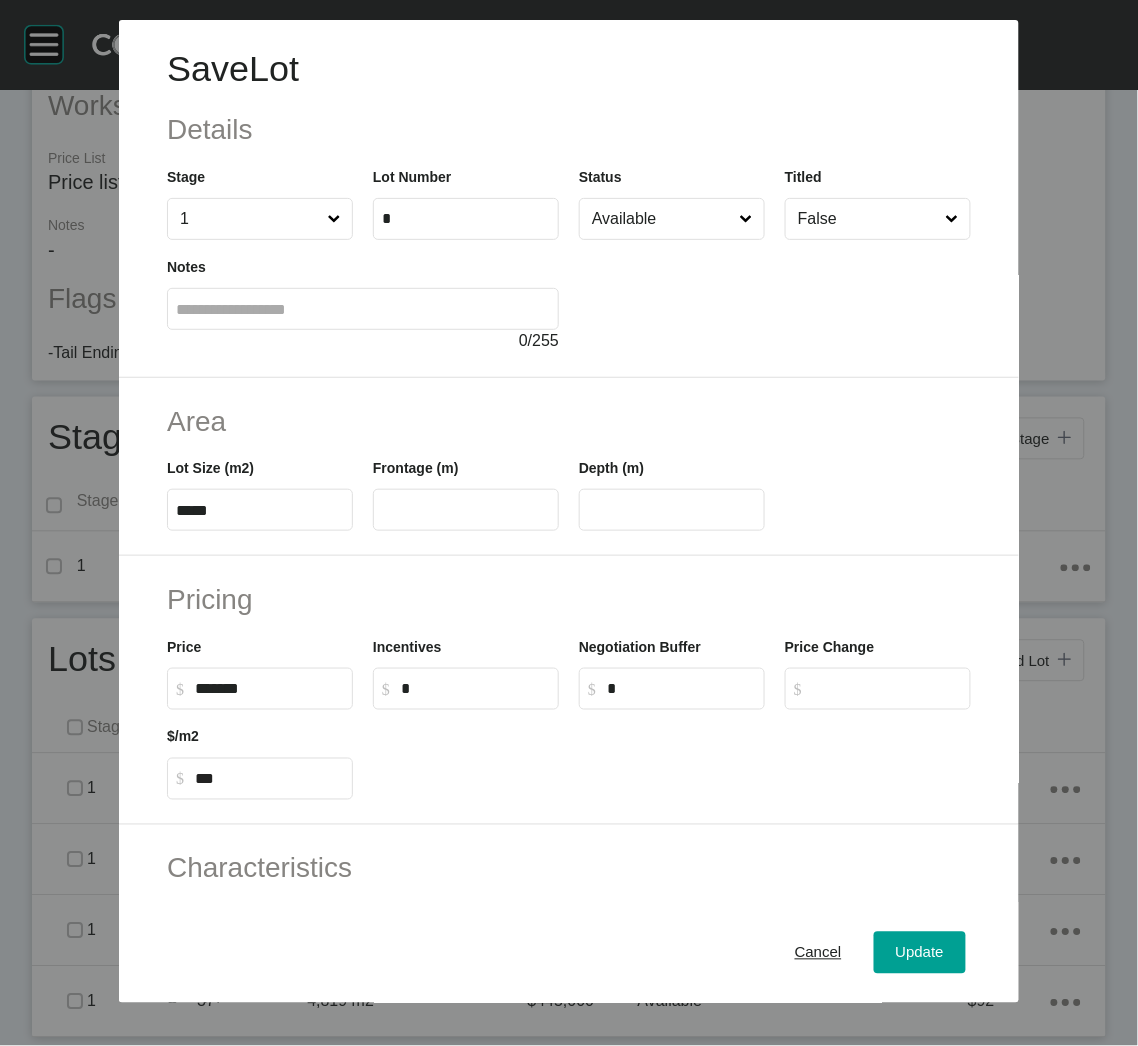 click on "Available" at bounding box center [662, 219] 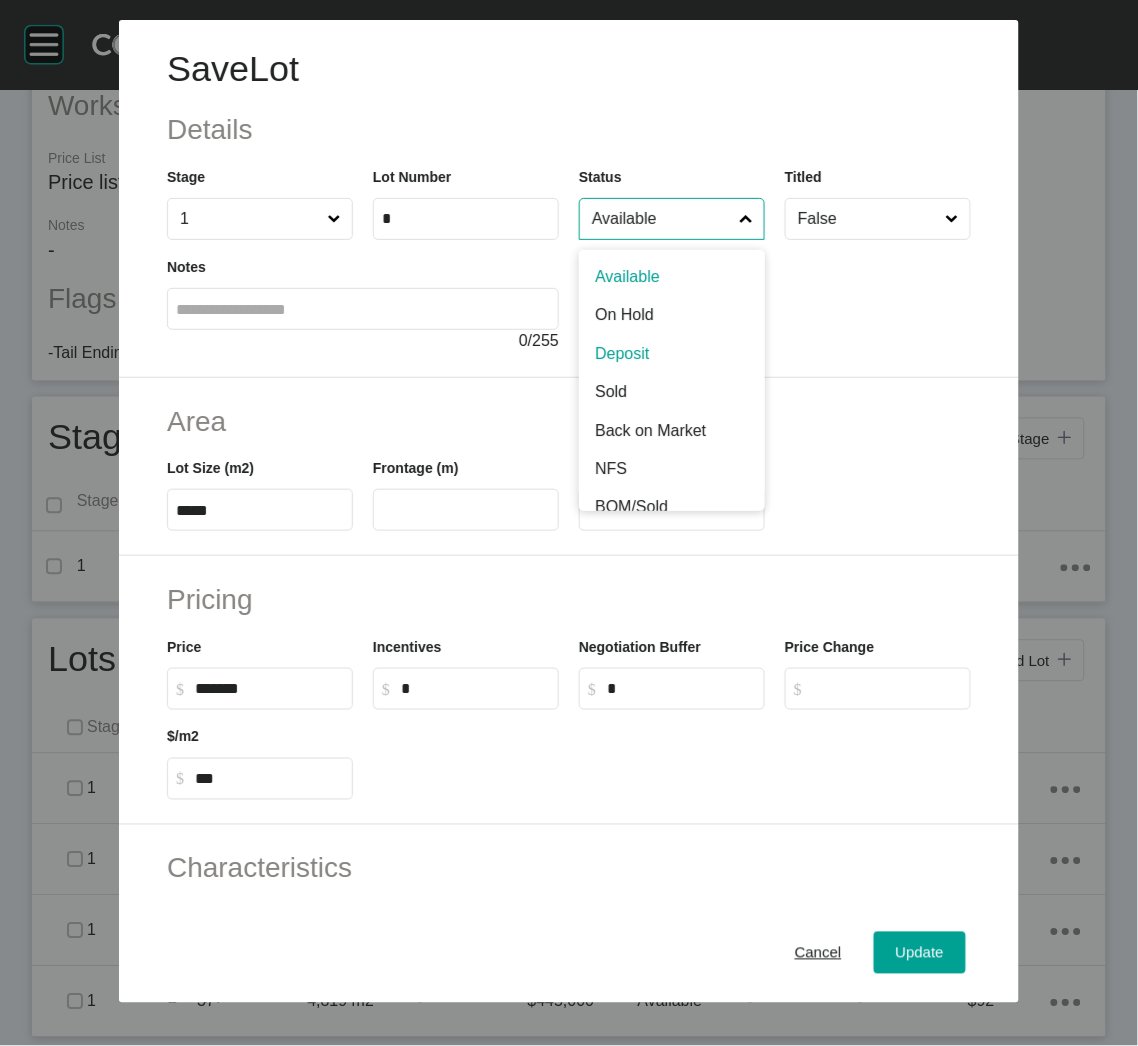 click on "Update" at bounding box center [920, 953] 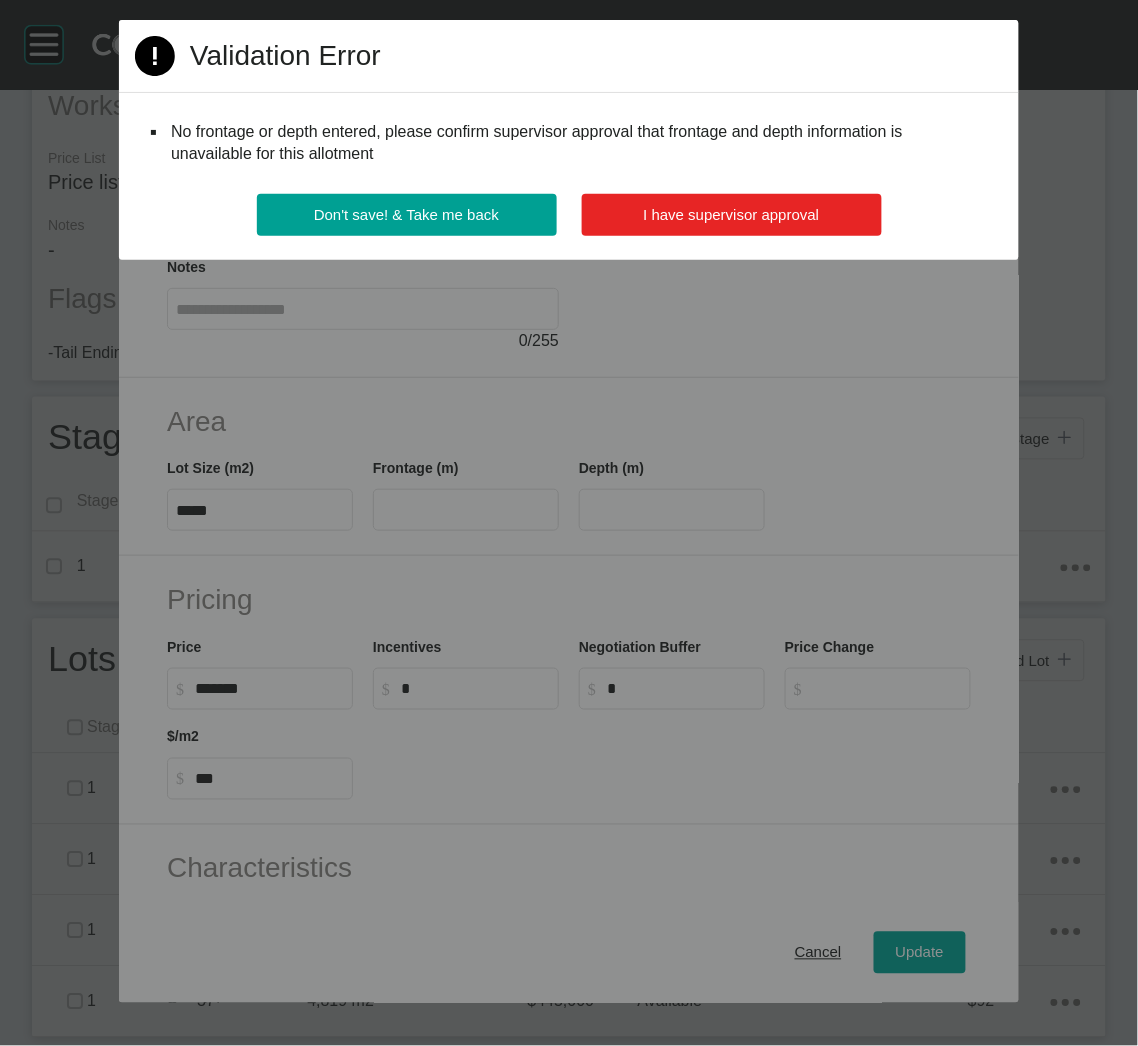 click on "I have supervisor approval" at bounding box center [732, 214] 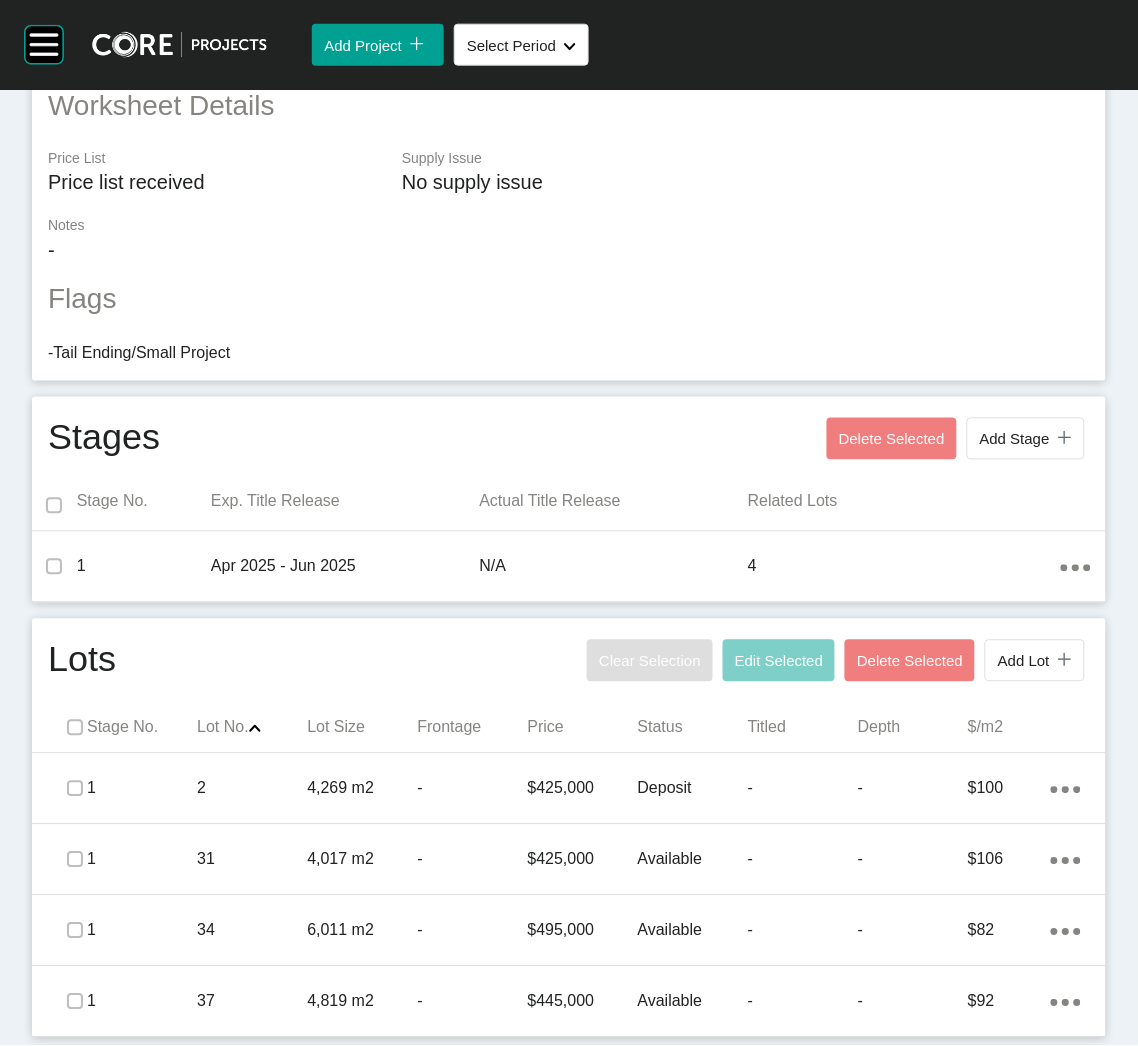 click on "Stages Delete Selected Add Stage icon/tick copy 11 Created with Sketch. Stage No. Exp. Title Release Actual Title Release Related Lots 1 Apr 2025 - Jun 2025 N/A 4 Action Menu Dots Copy 6 Created with Sketch." at bounding box center [569, 500] 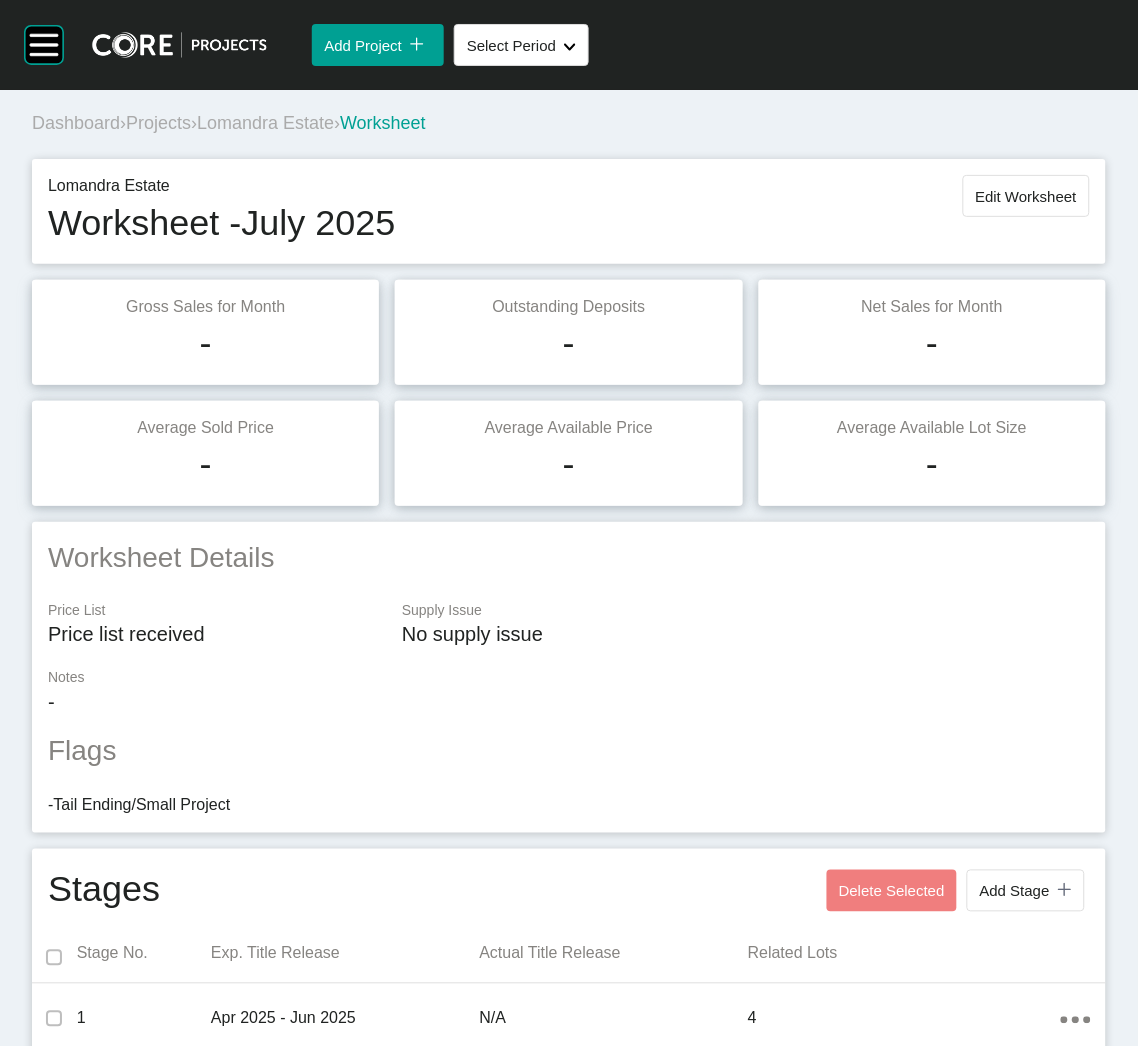 scroll, scrollTop: 0, scrollLeft: 0, axis: both 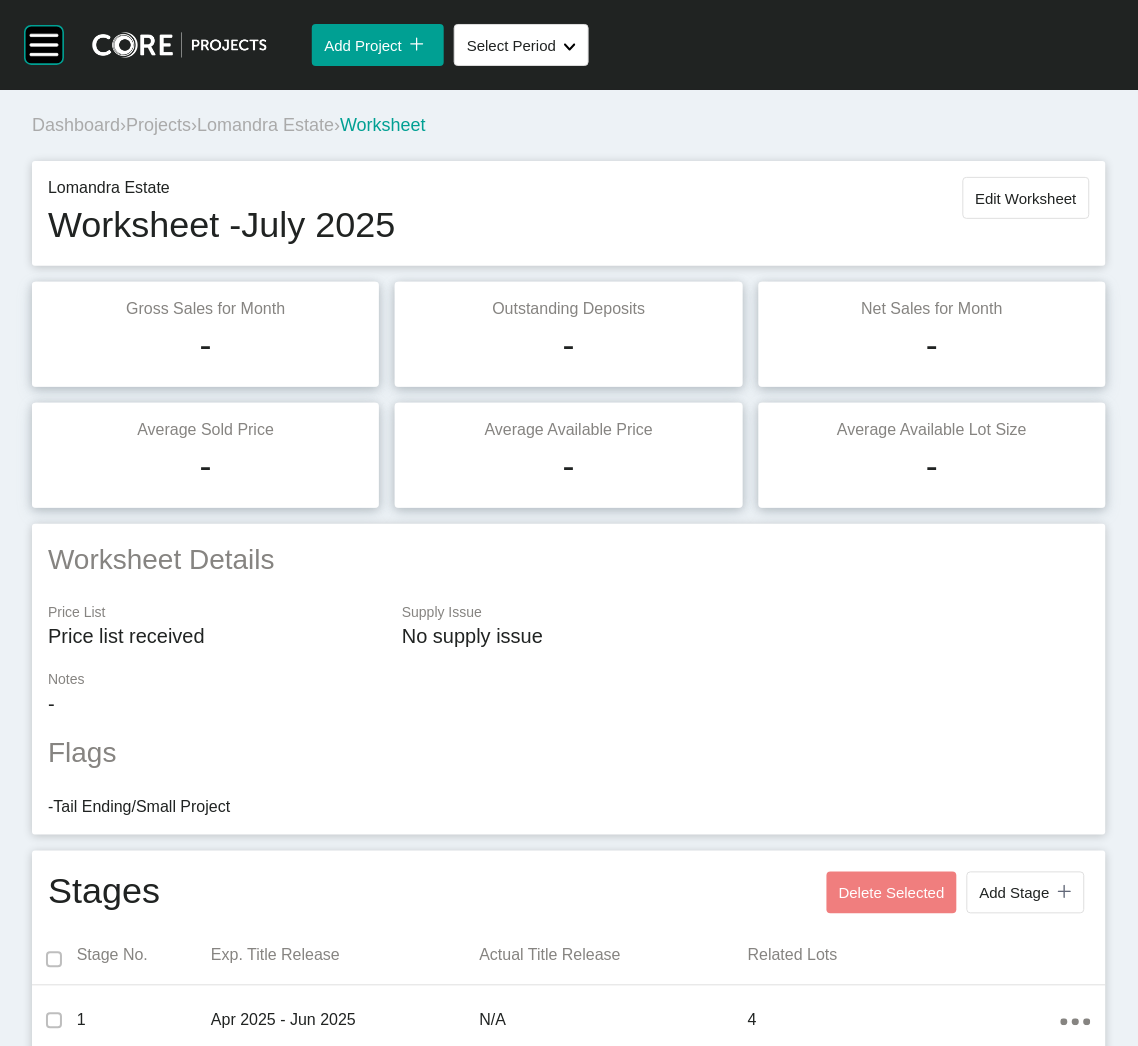 click on "Projects" at bounding box center (158, 125) 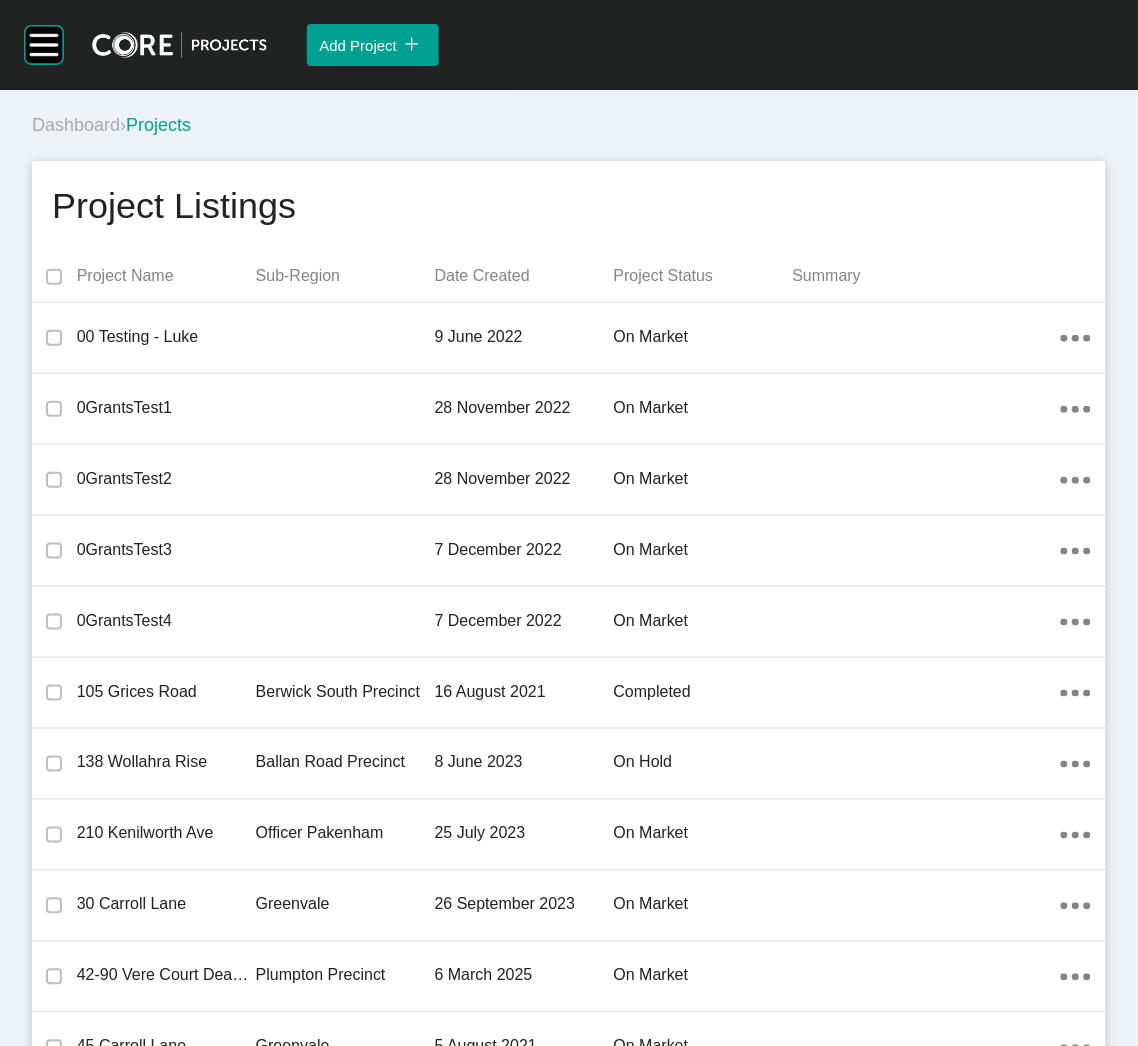click on "Project Listings Project Name Sub-Region Date Created Project Status Summary 00 Testing - Luke 9 June 2022 on market Action Menu Dots Copy 6 Created with Sketch. 0GrantsTest1 28 November 2022 on market Action Menu Dots Copy 6 Created with Sketch. 0GrantsTest2 28 November 2022 on market Action Menu Dots Copy 6 Created with Sketch. 0GrantsTest3 7 December 2022 on market Action Menu Dots Copy 6 Created with Sketch. 0GrantsTest4 7 December 2022 on market Action Menu Dots Copy 6 Created with Sketch. 105 Grices Road Berwick South Precinct 16 August 2021 completed Action Menu Dots Copy 6 Created with Sketch. 138 Wollahra Rise Ballan Road Precinct 8 June 2023 on hold Action Menu Dots Copy 6 Created with Sketch. 210 Kenilworth Ave Officer Pakenham 25 July 2023 on market Action Menu Dots Copy 6 Created with Sketch. 30 Carroll Lane Greenvale 26 September 2023 on market Action Menu Dots Copy 6 Created with Sketch. 42-90 Vere Court Deanside Plumpton Precinct 6 March 2025 on market Action Menu Dots Copy 6 45 Carroll Lane" at bounding box center (569, 24371) 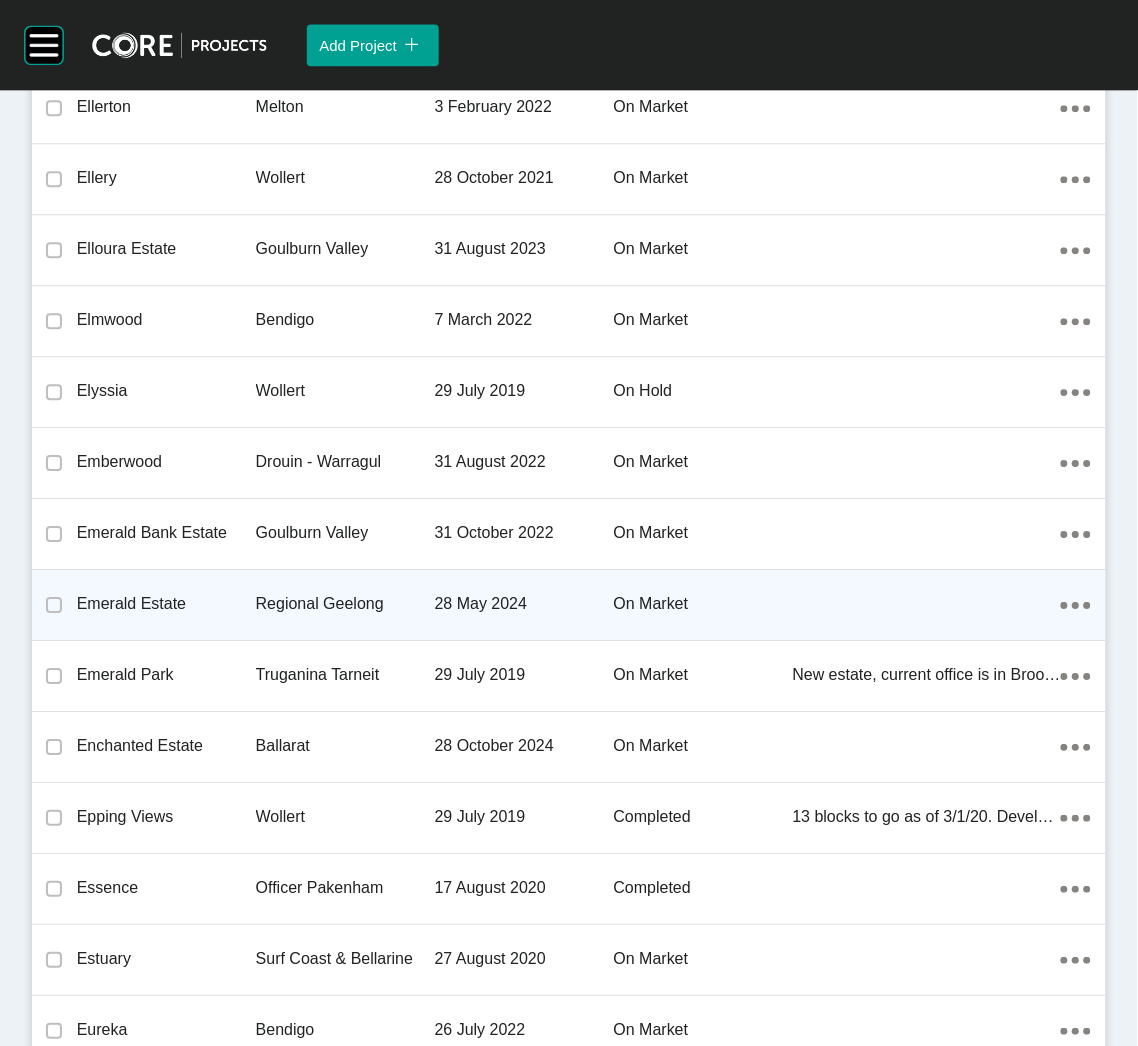 click on "Emerald Estate" at bounding box center (166, 604) 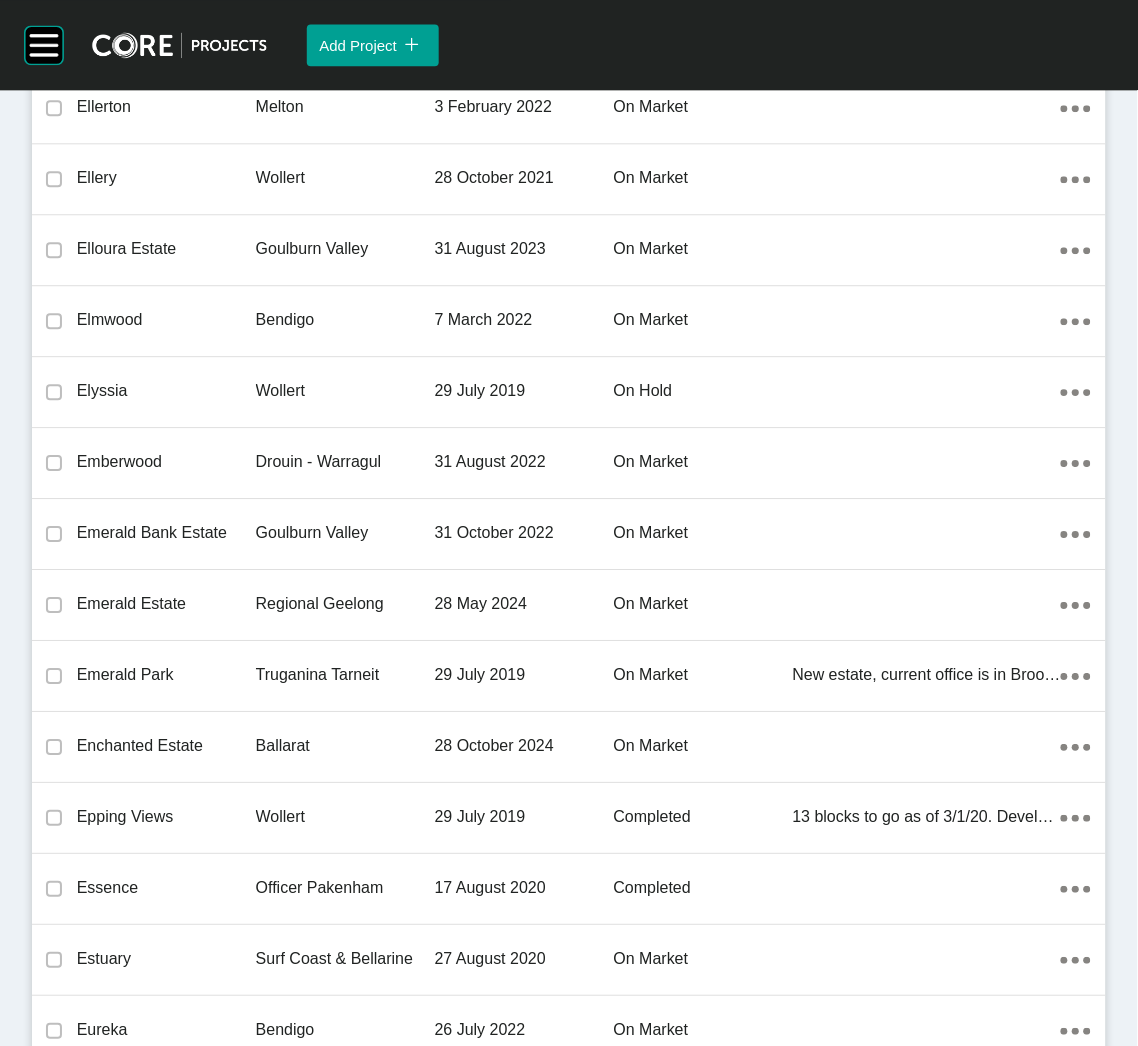 drag, startPoint x: 212, startPoint y: 588, endPoint x: 263, endPoint y: 871, distance: 287.5587 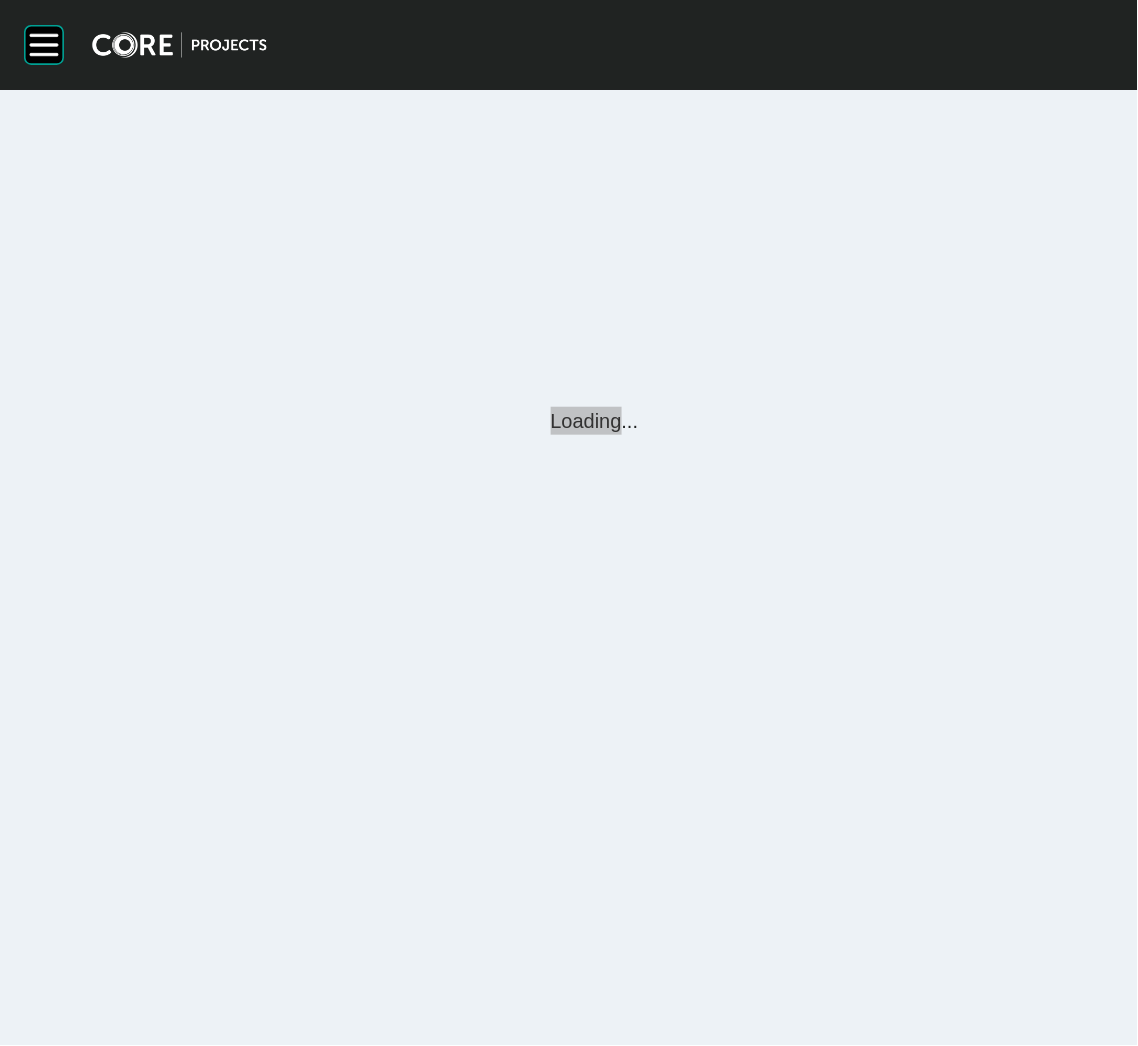 scroll, scrollTop: 0, scrollLeft: 0, axis: both 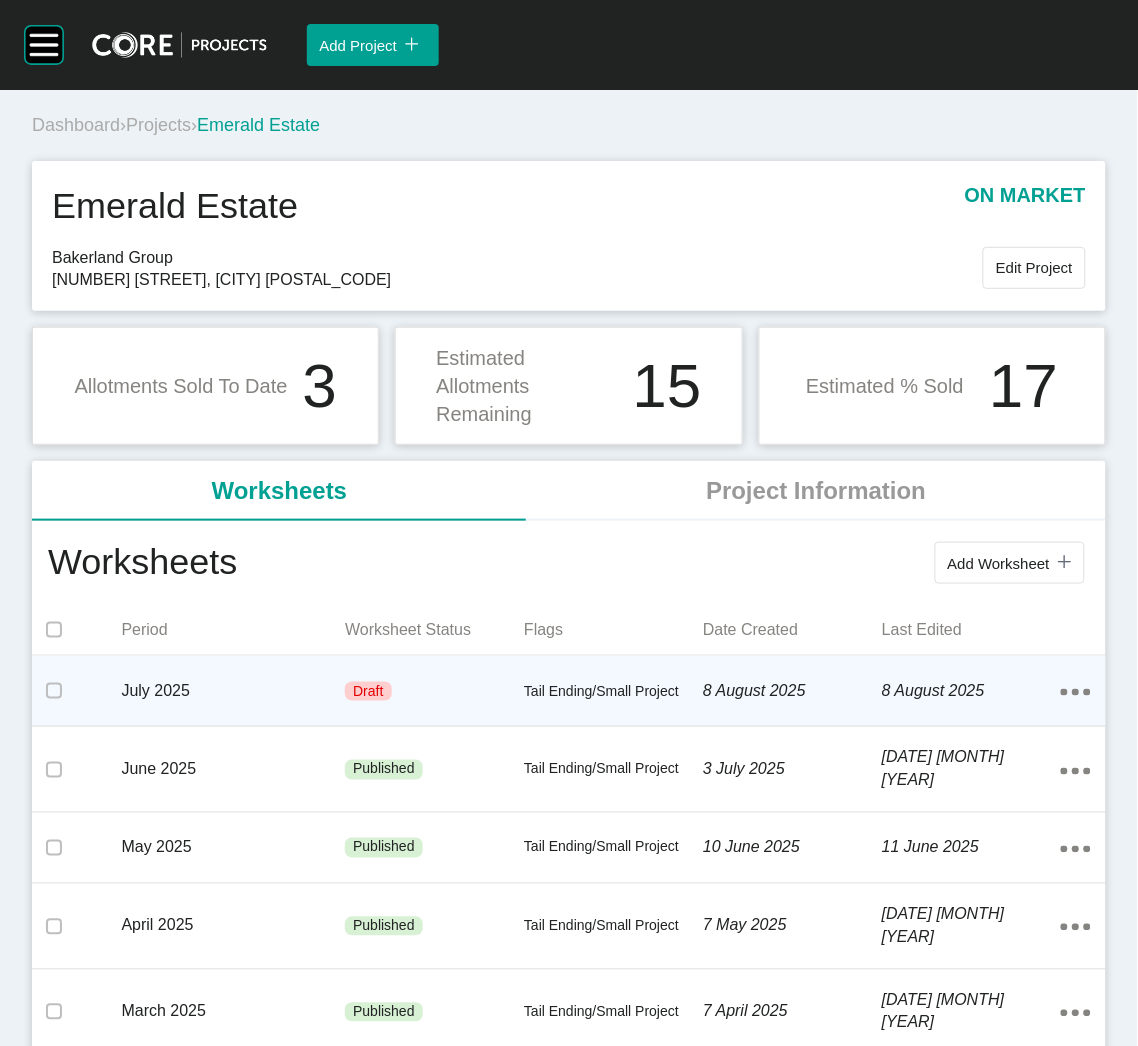click on "Tail Ending/Small Project" at bounding box center (613, 692) 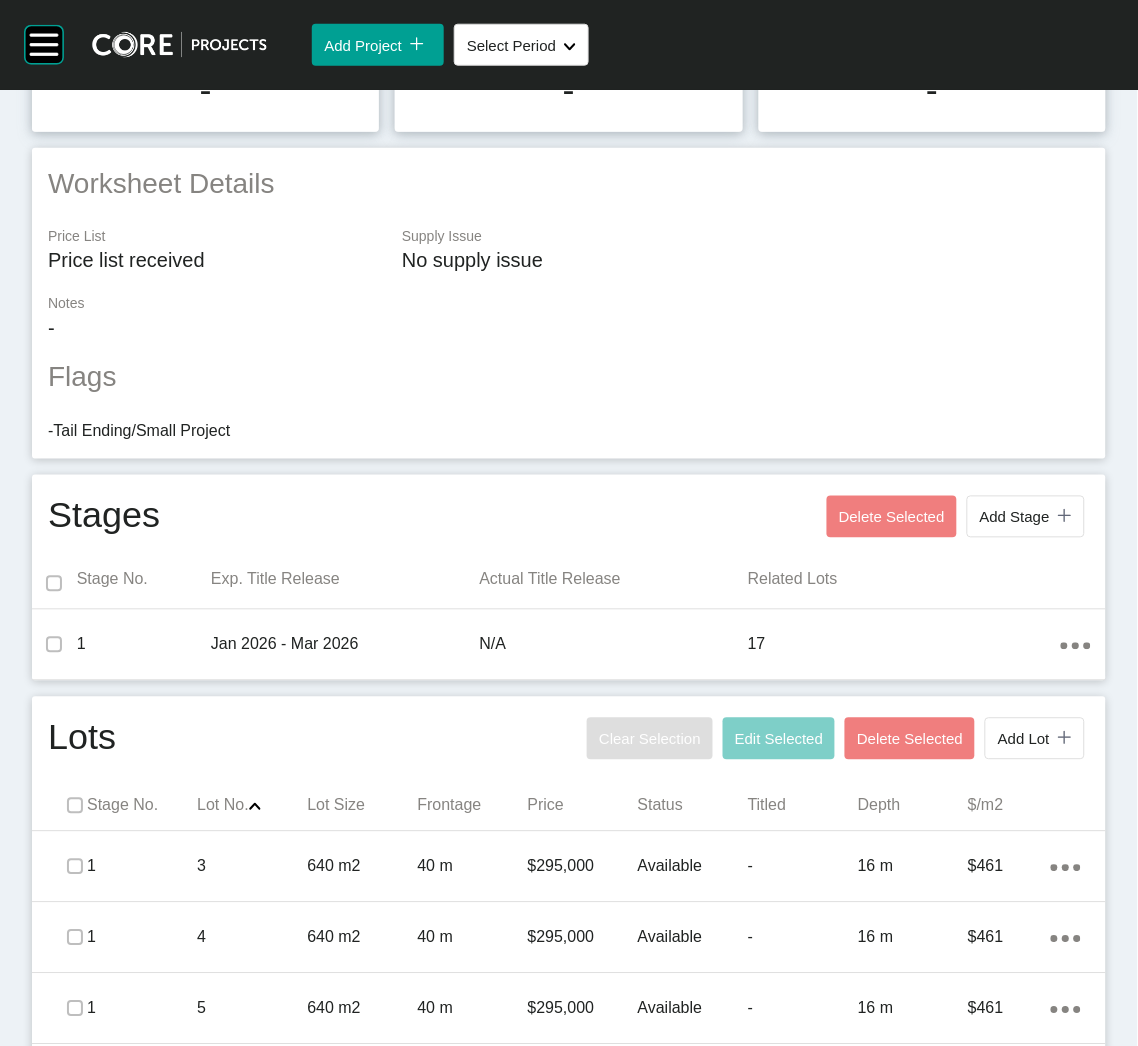 scroll, scrollTop: 749, scrollLeft: 0, axis: vertical 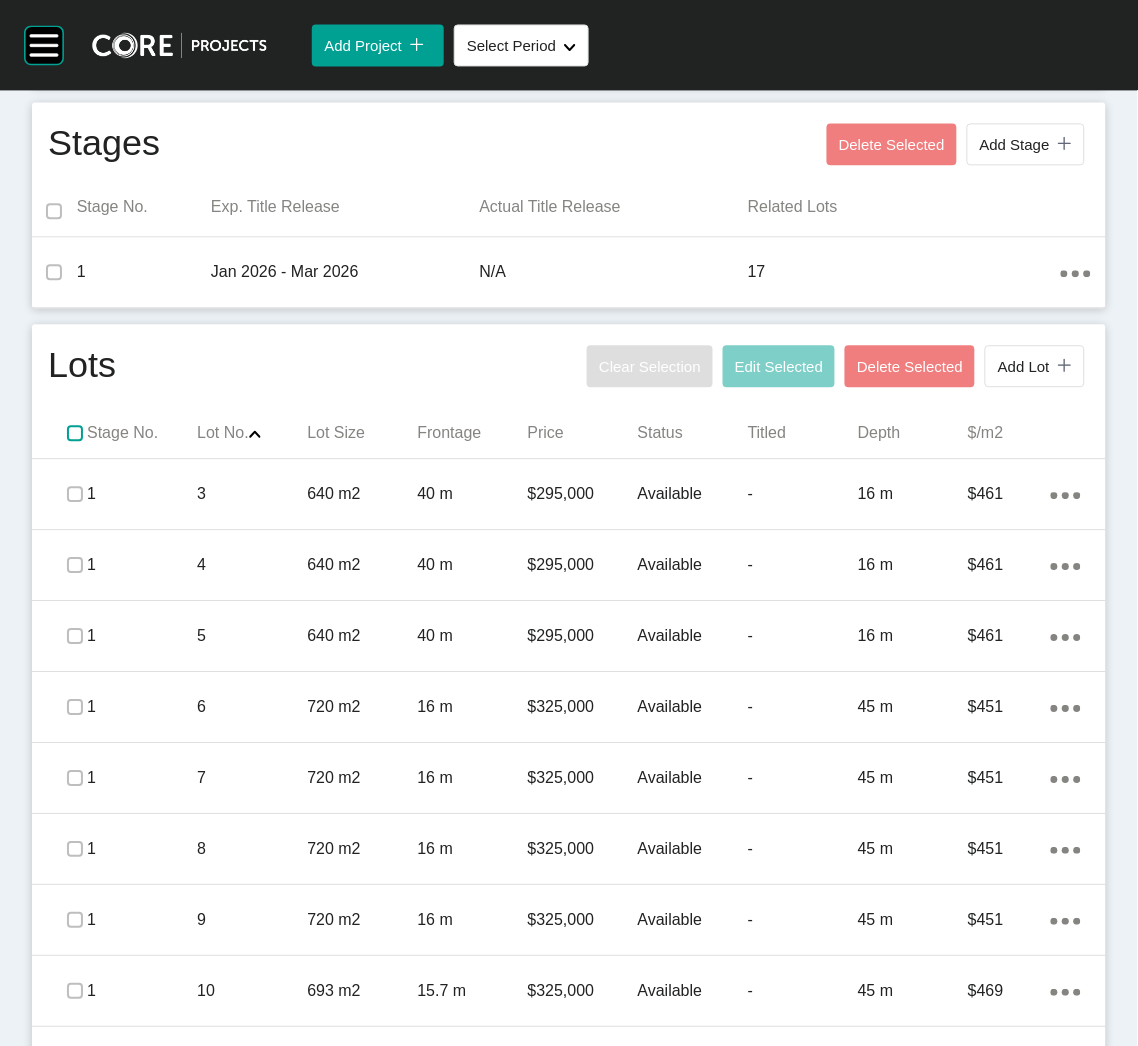 click at bounding box center (75, 433) 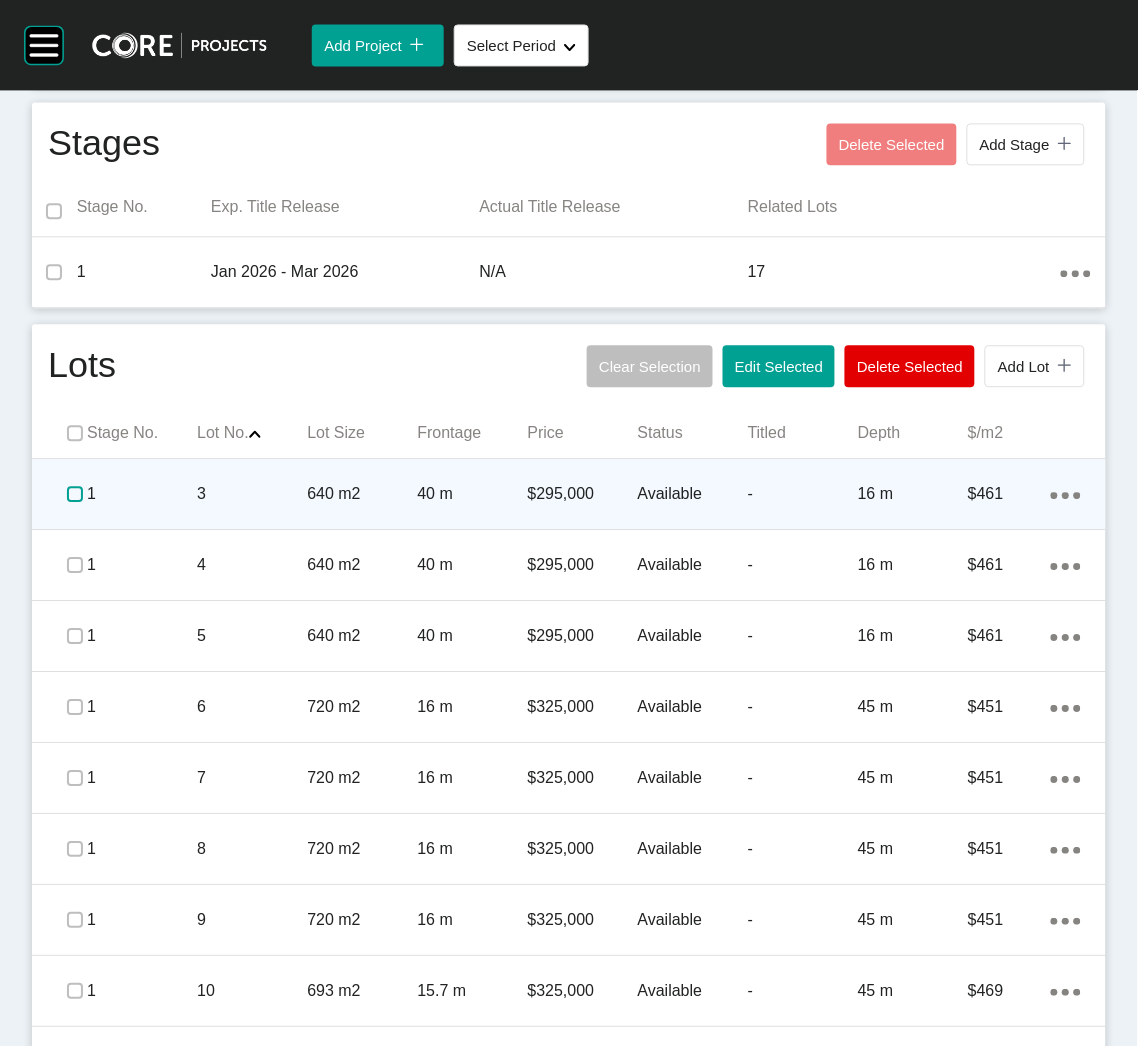 click at bounding box center (75, 494) 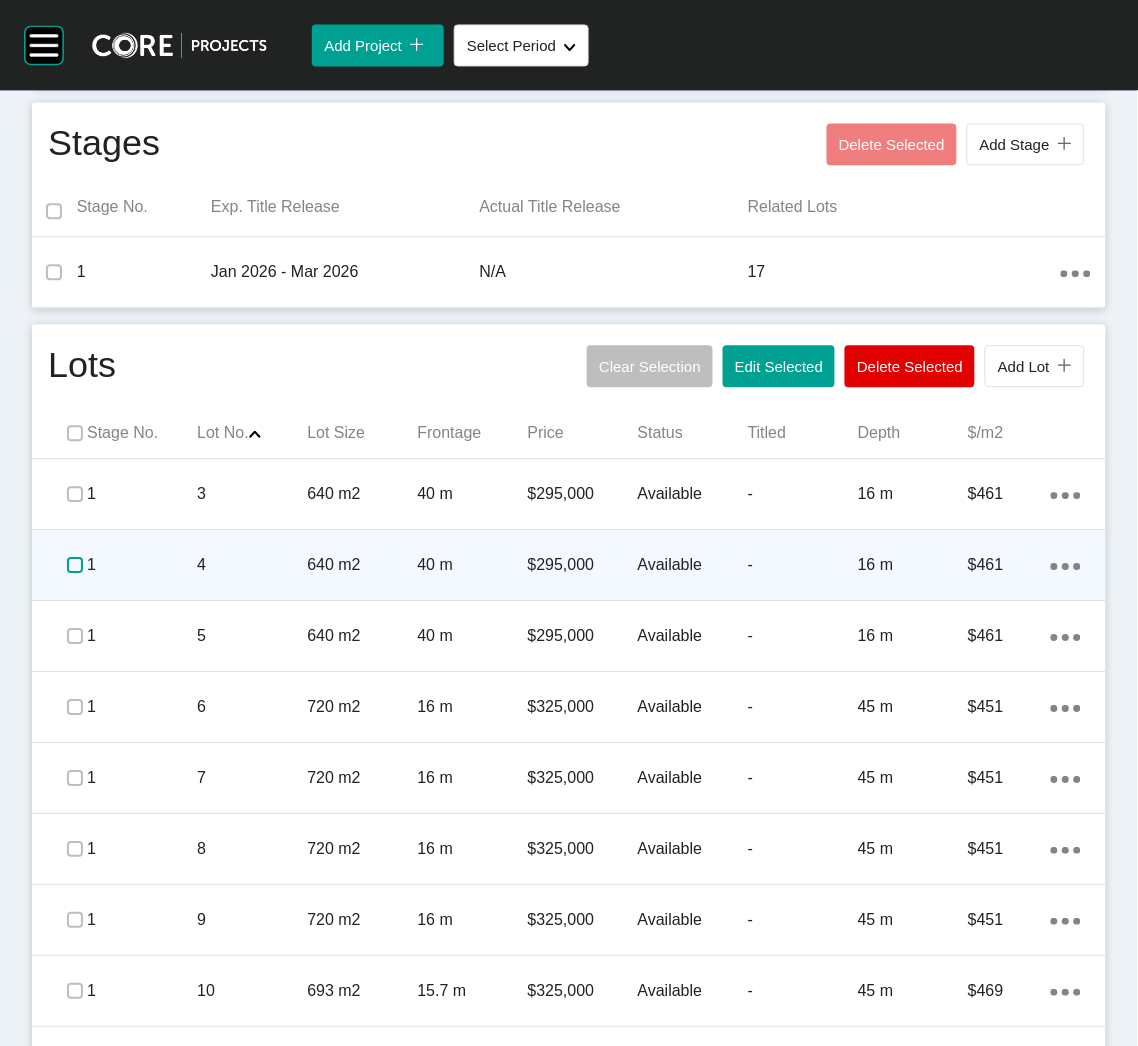 drag, startPoint x: 76, startPoint y: 563, endPoint x: 57, endPoint y: 560, distance: 19.235384 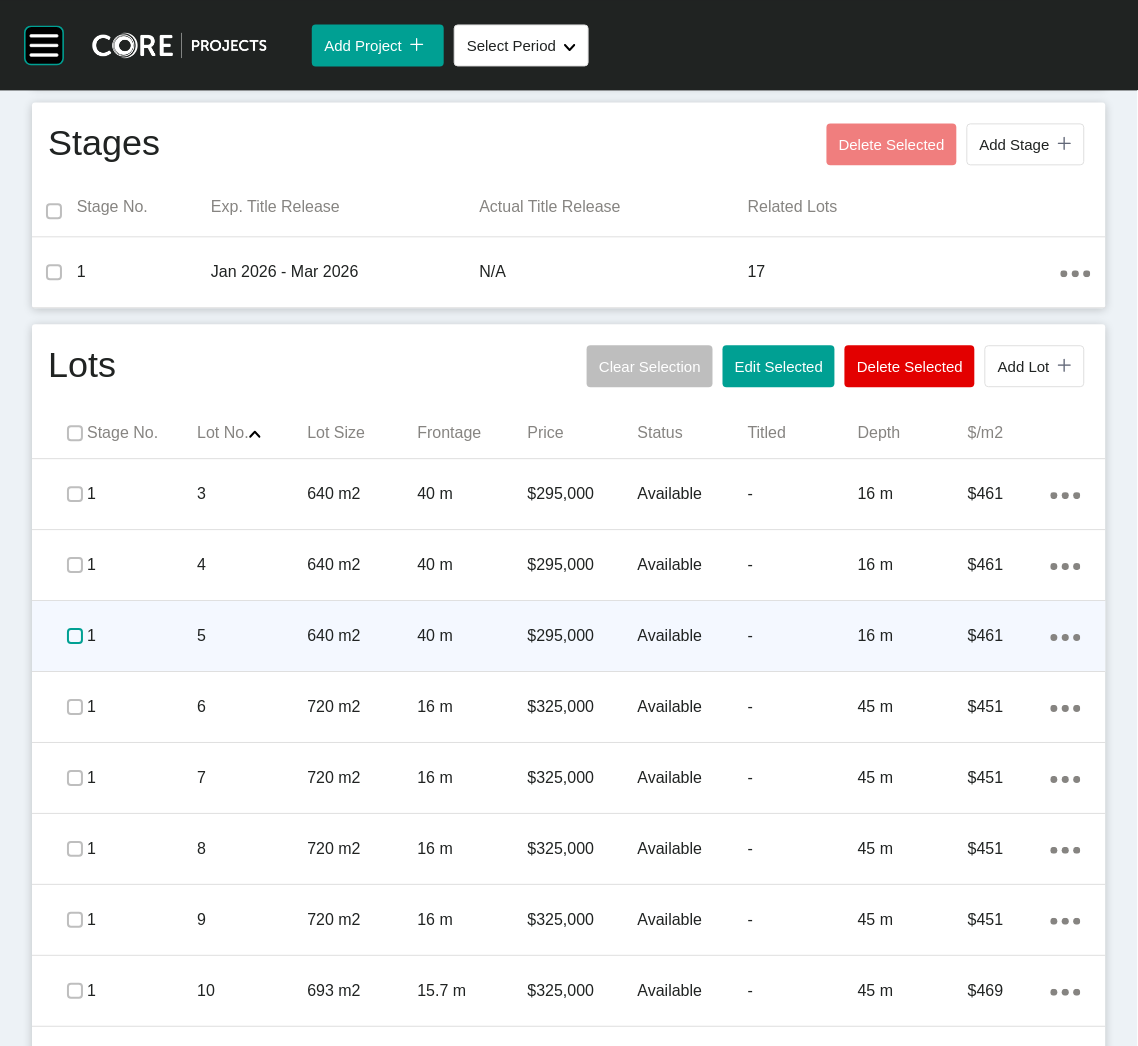 click at bounding box center (75, 636) 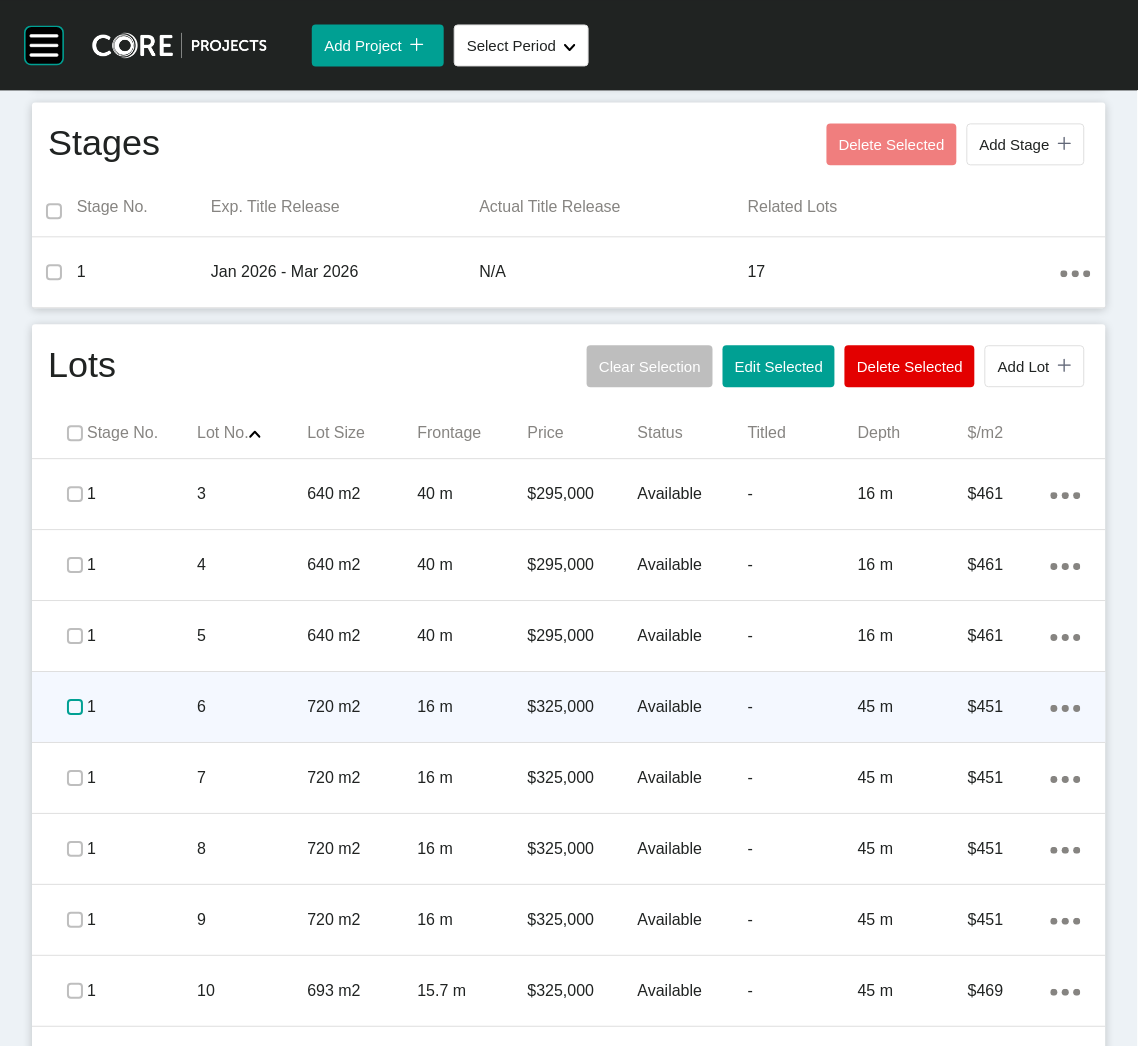 click at bounding box center [75, 707] 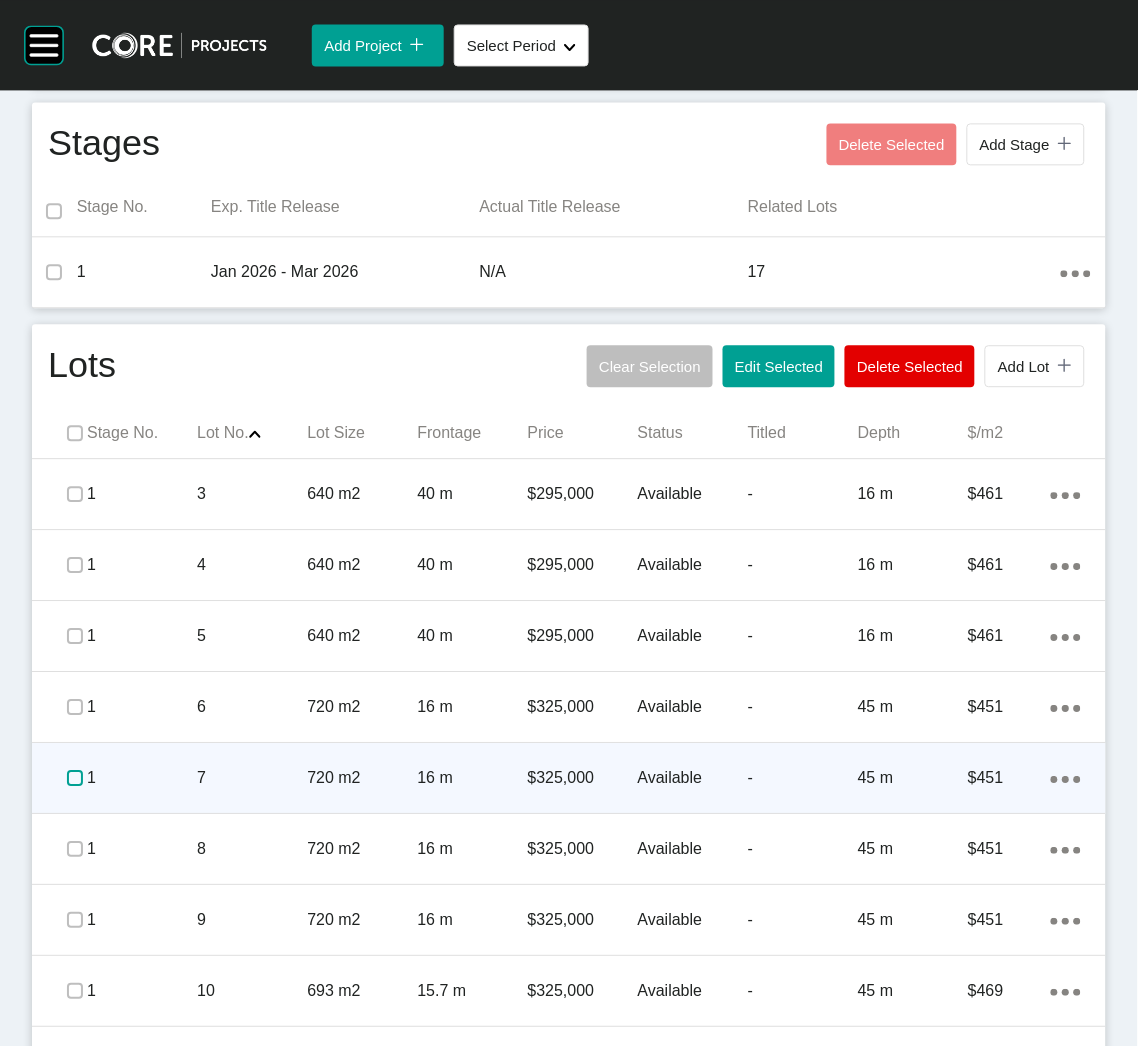 click at bounding box center (75, 778) 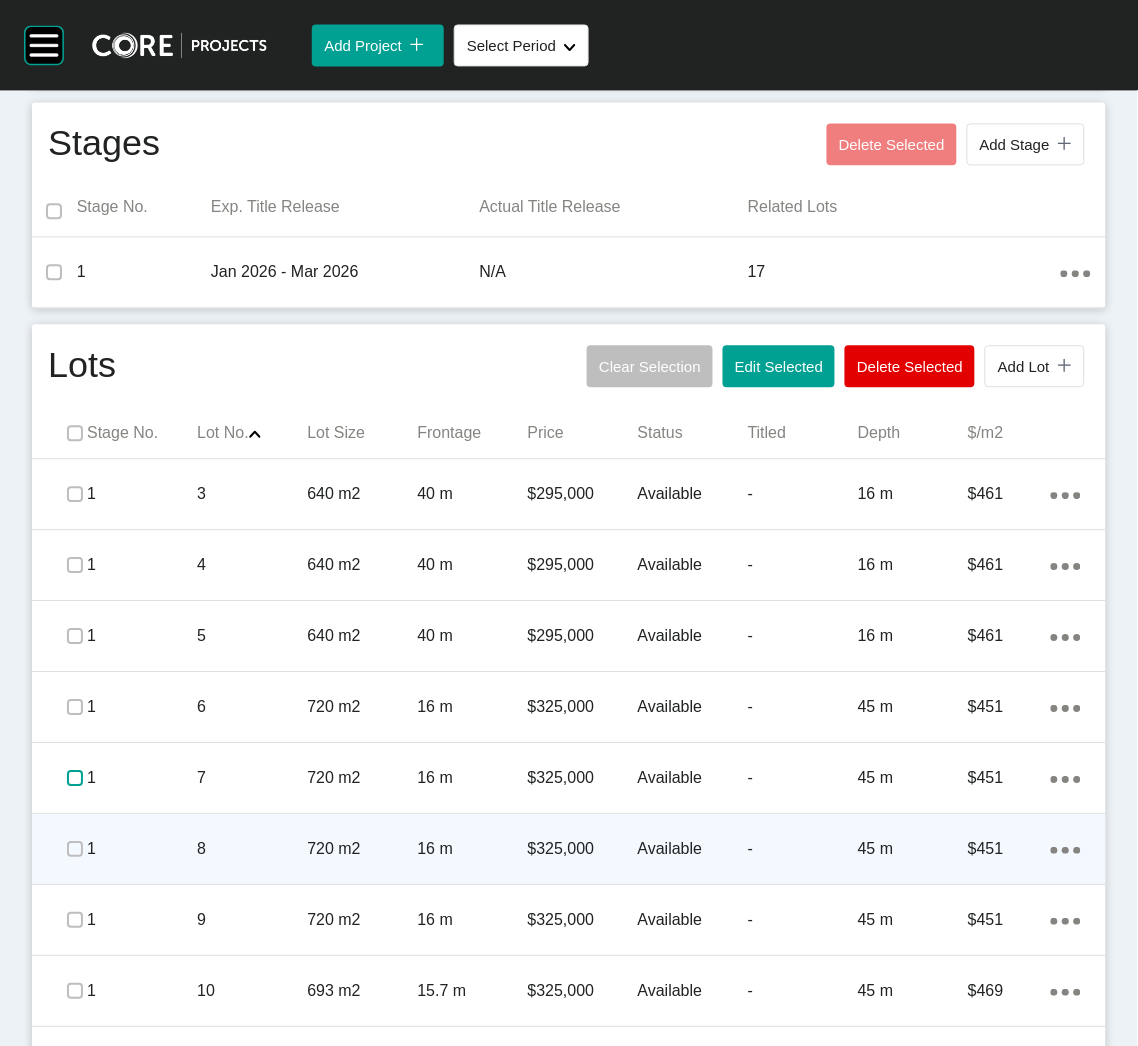 scroll, scrollTop: 1050, scrollLeft: 0, axis: vertical 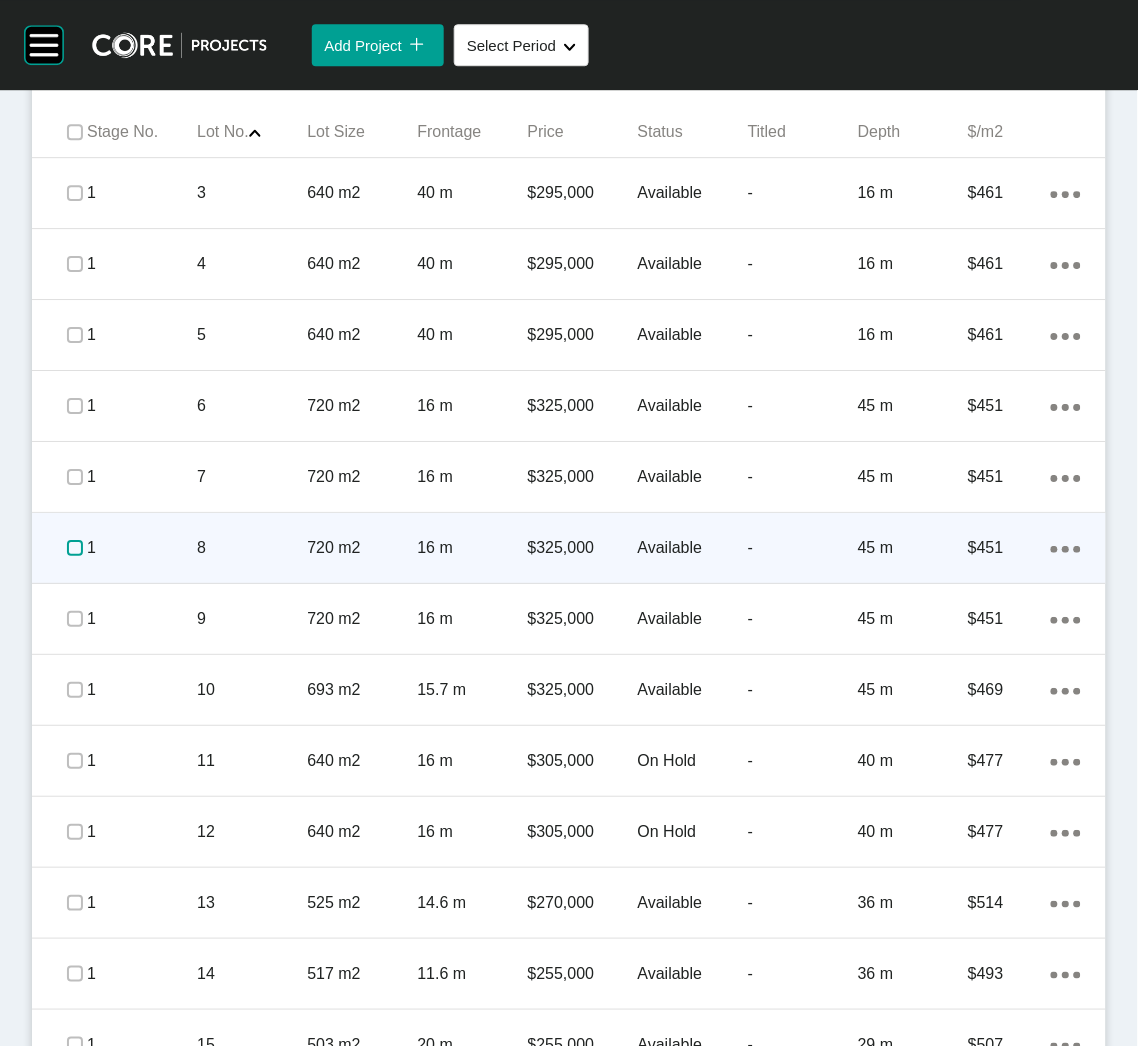 click at bounding box center [75, 548] 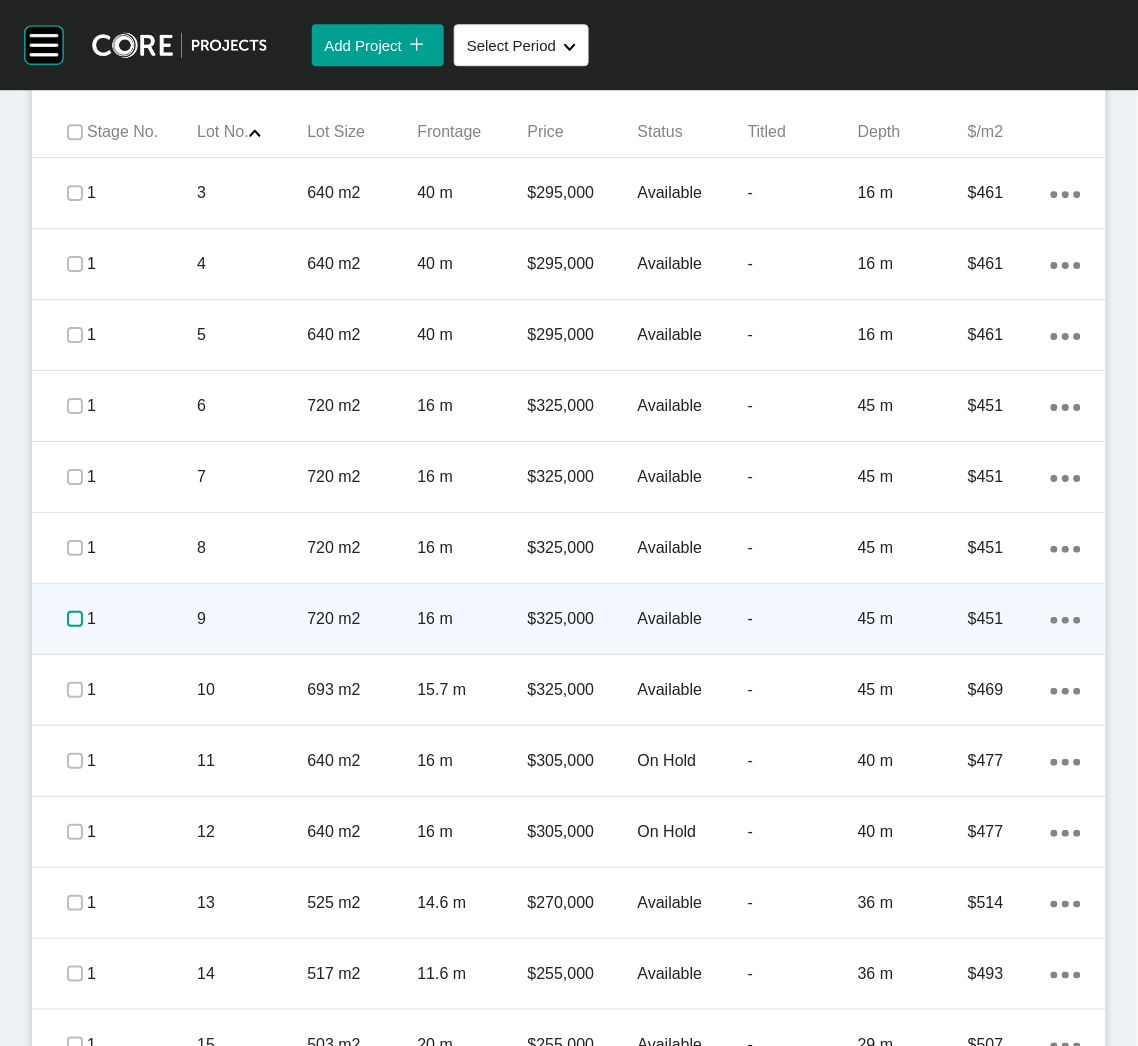click at bounding box center (75, 619) 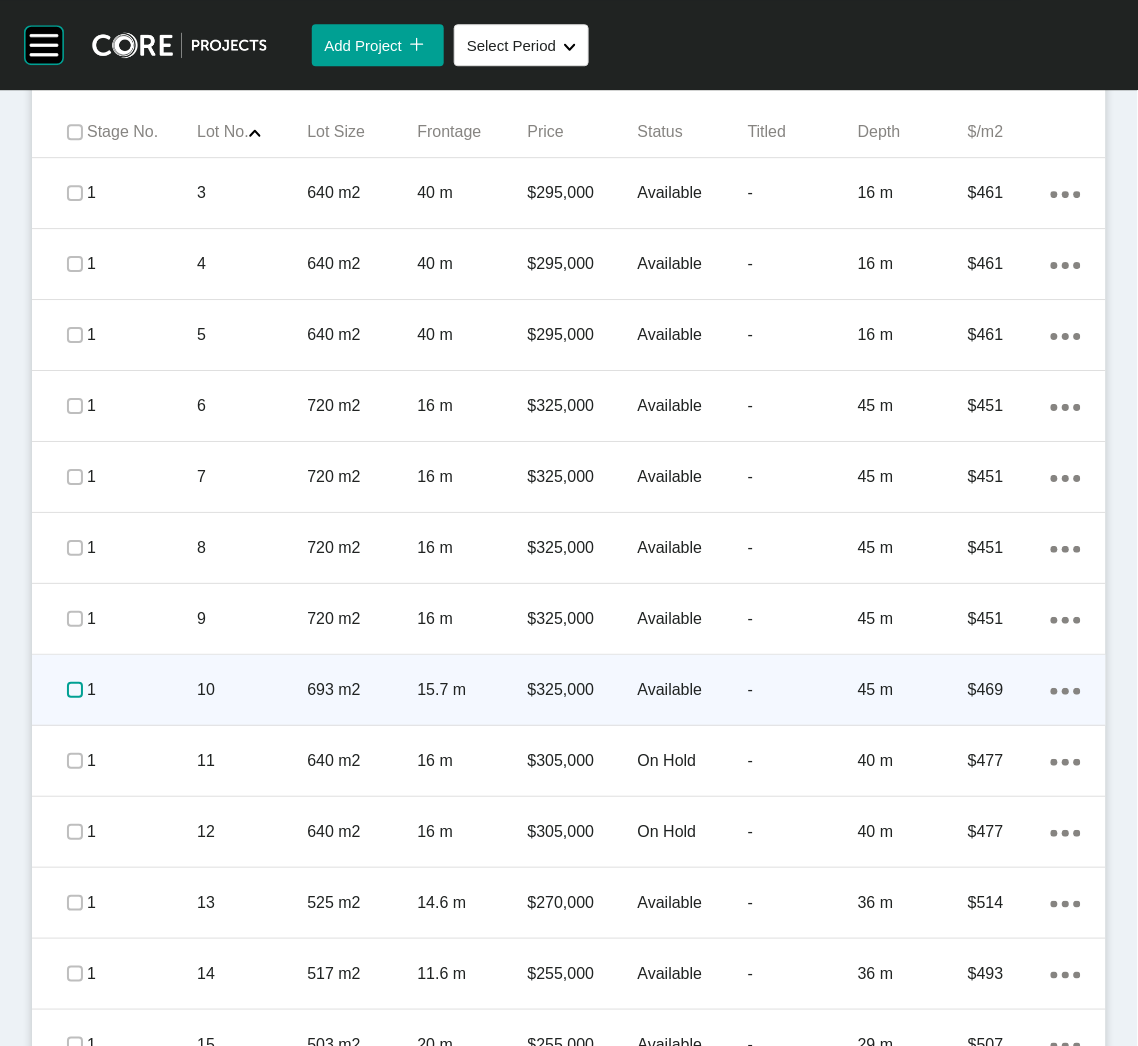 click at bounding box center [75, 690] 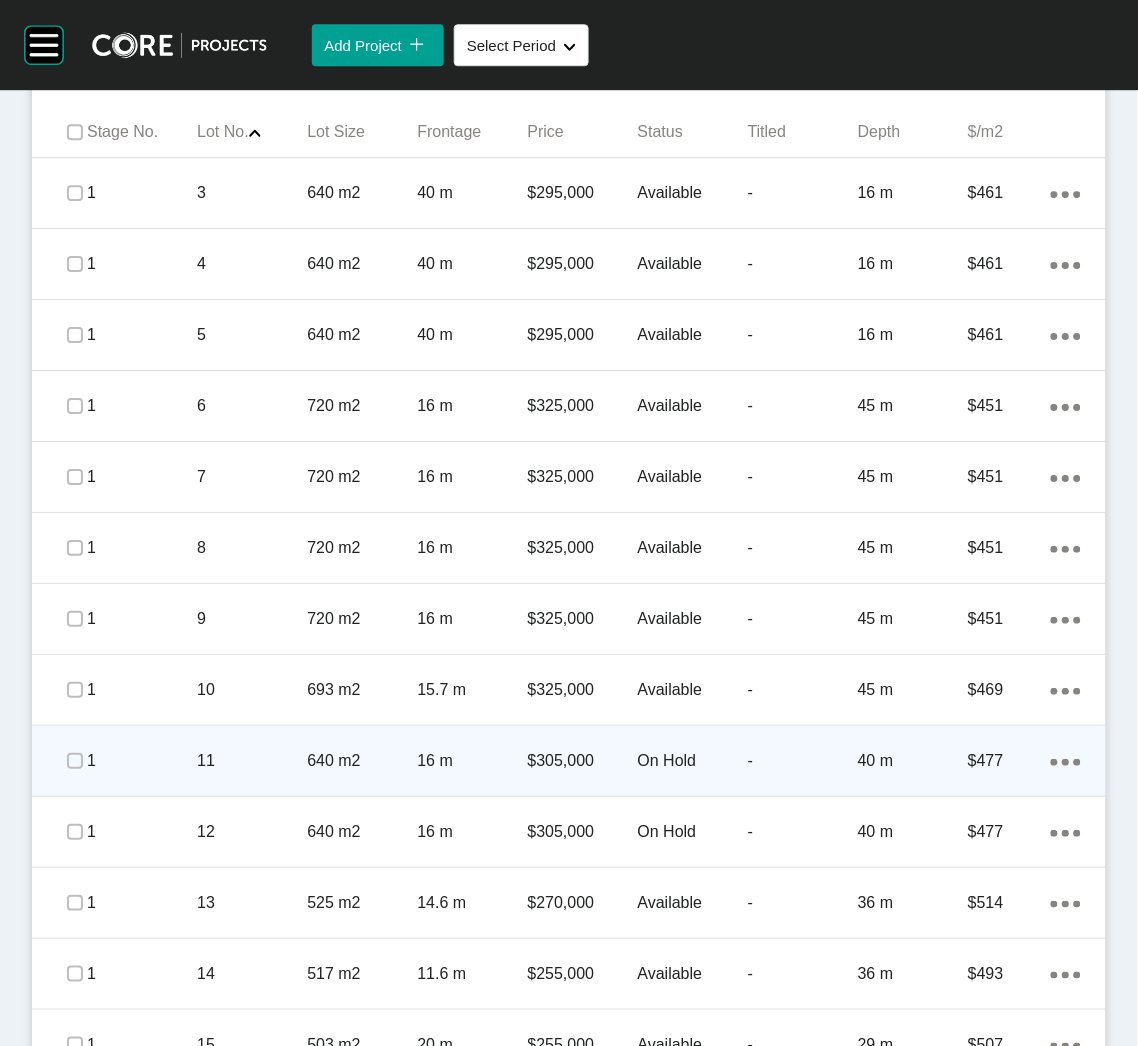 click on "640 m2" at bounding box center [362, 761] 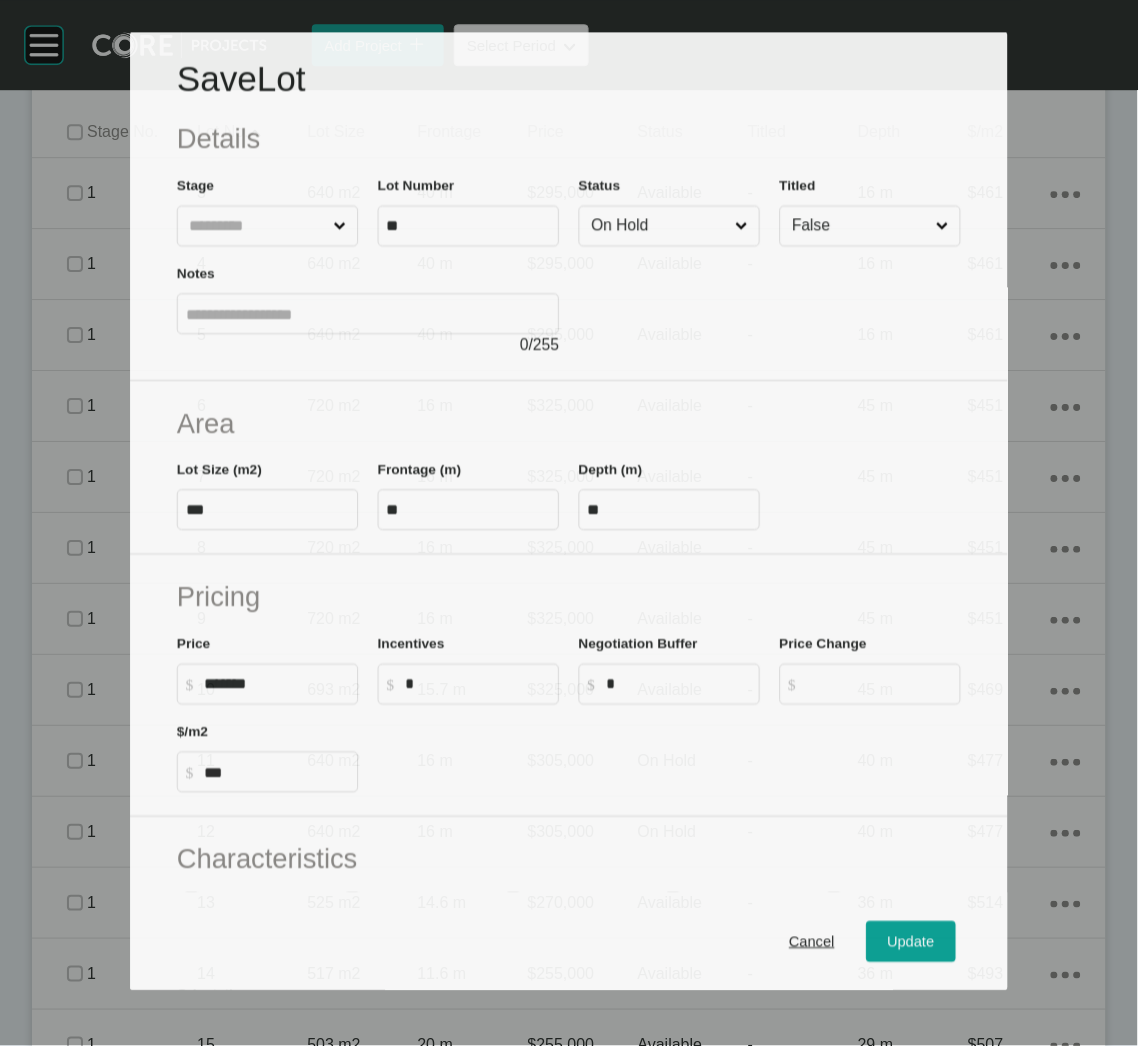 click on "On Hold" at bounding box center [660, 225] 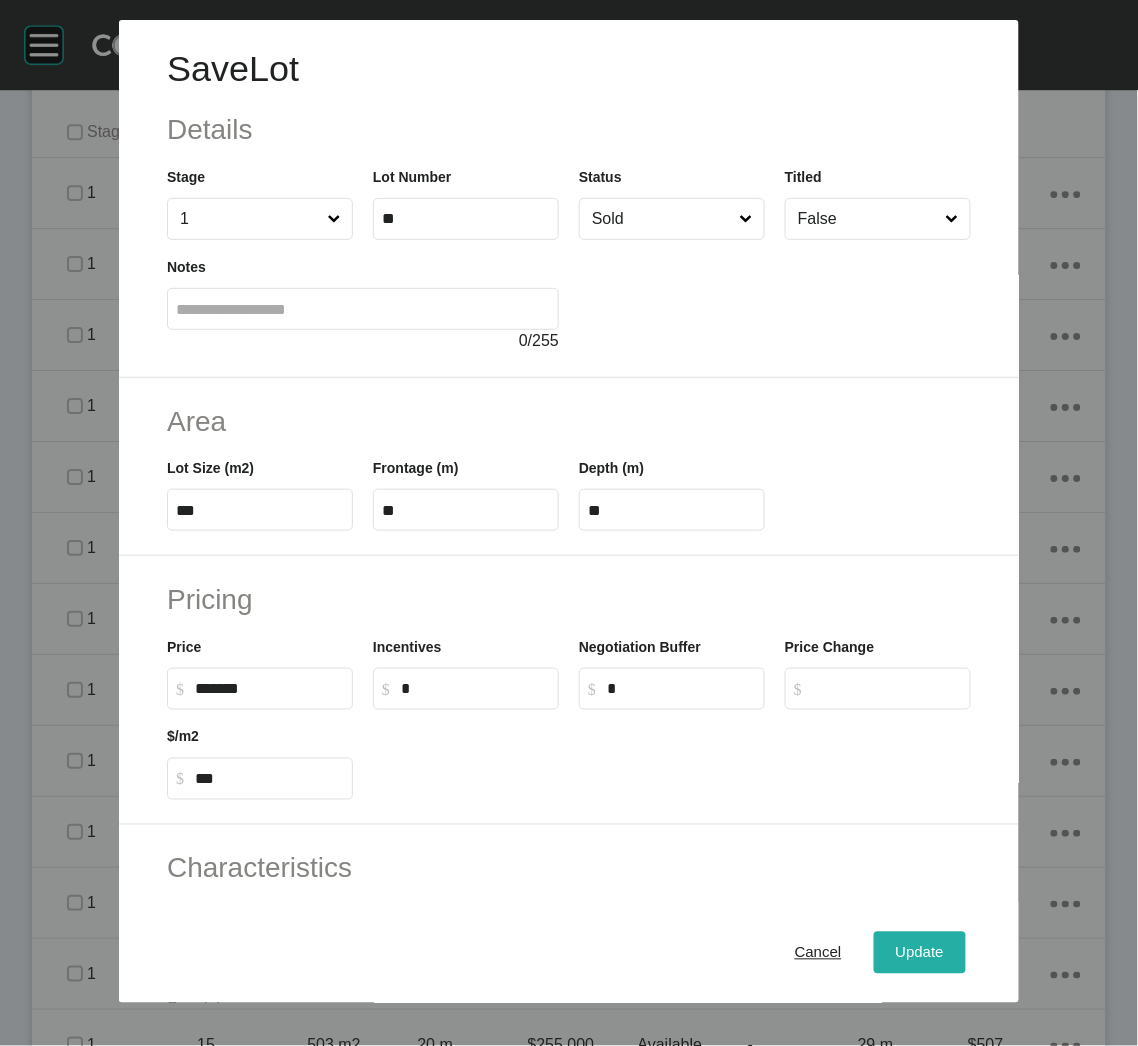 click on "Update" at bounding box center (920, 953) 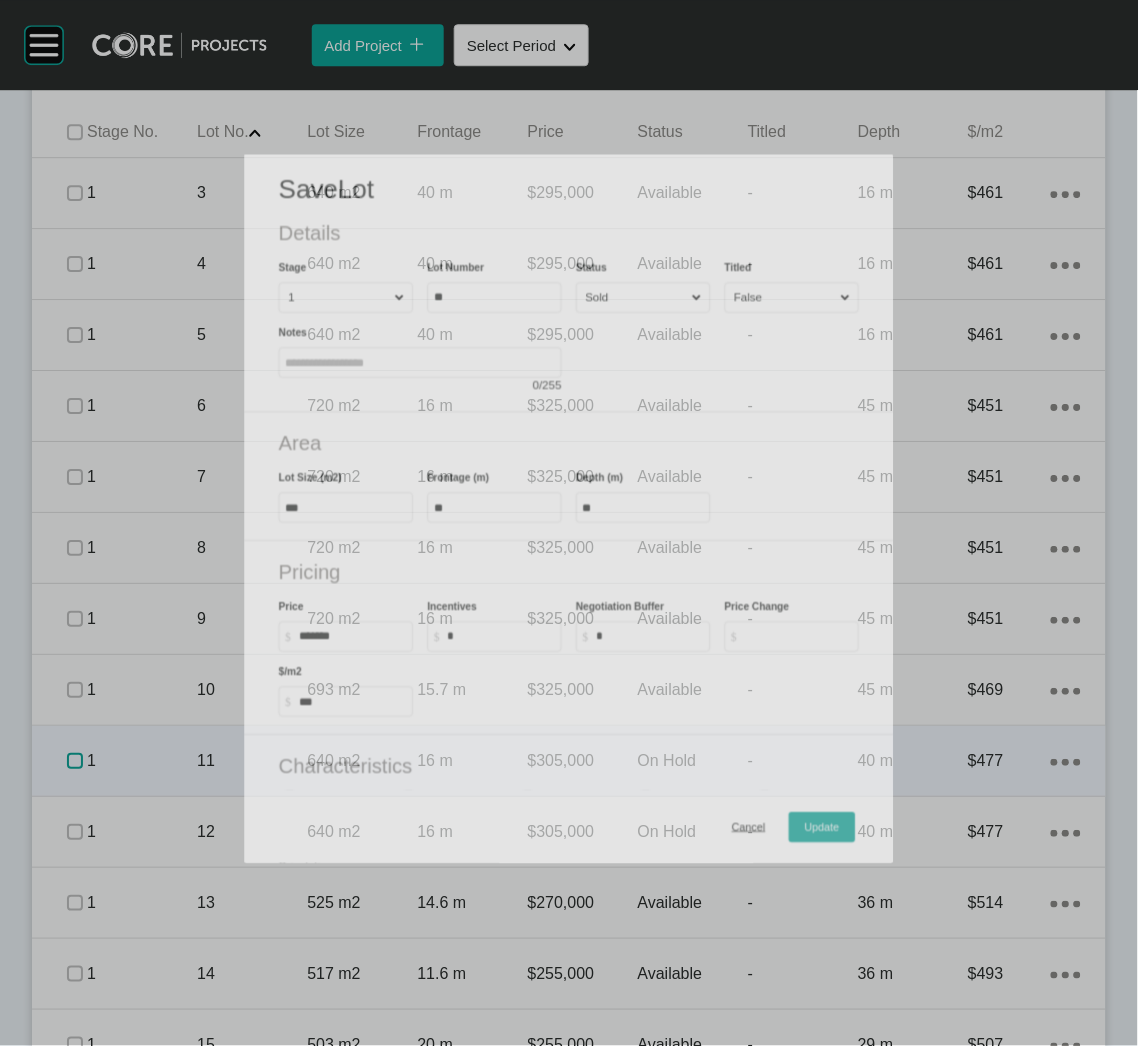 click at bounding box center (75, 761) 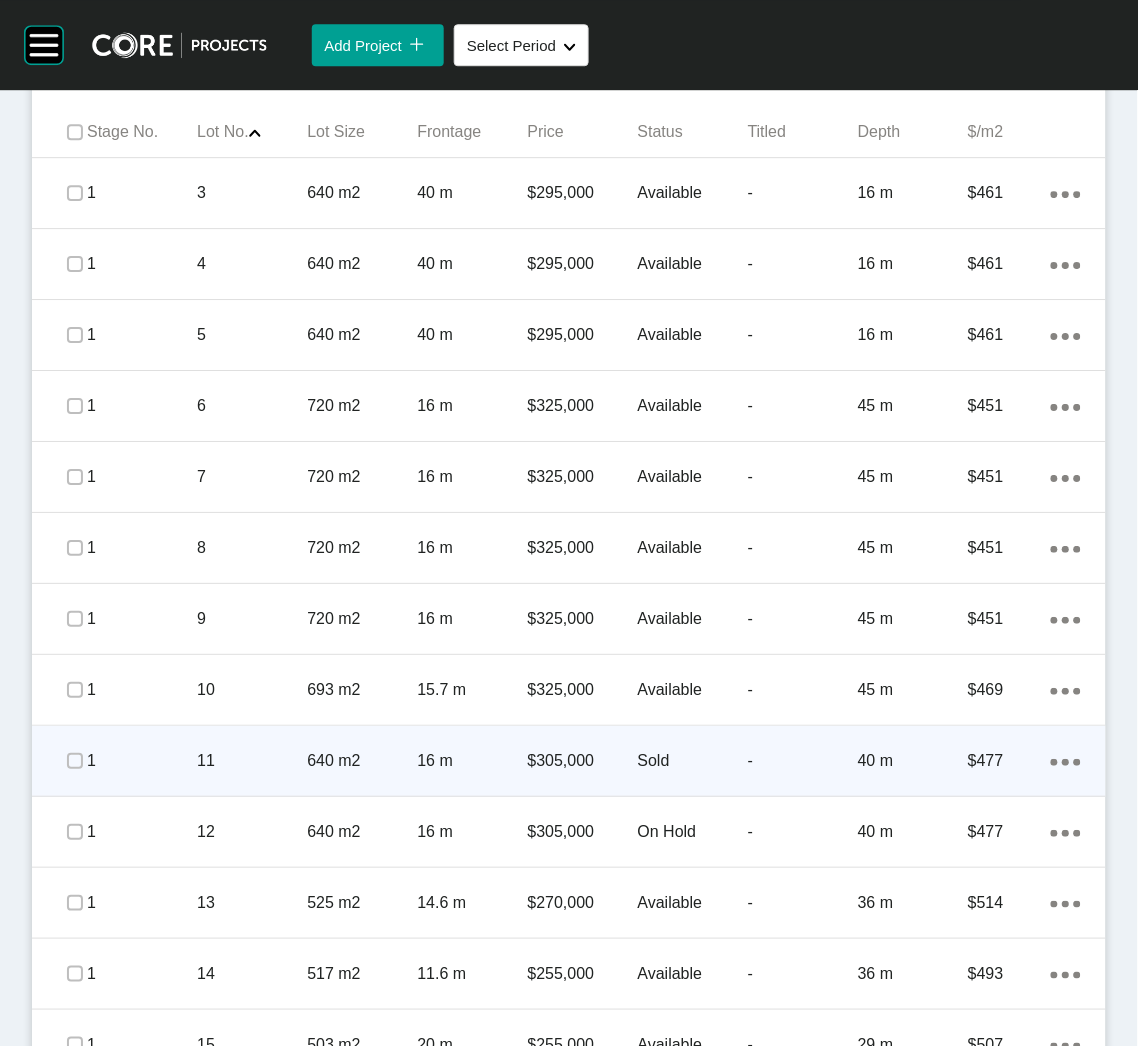 click on "11" at bounding box center [252, 761] 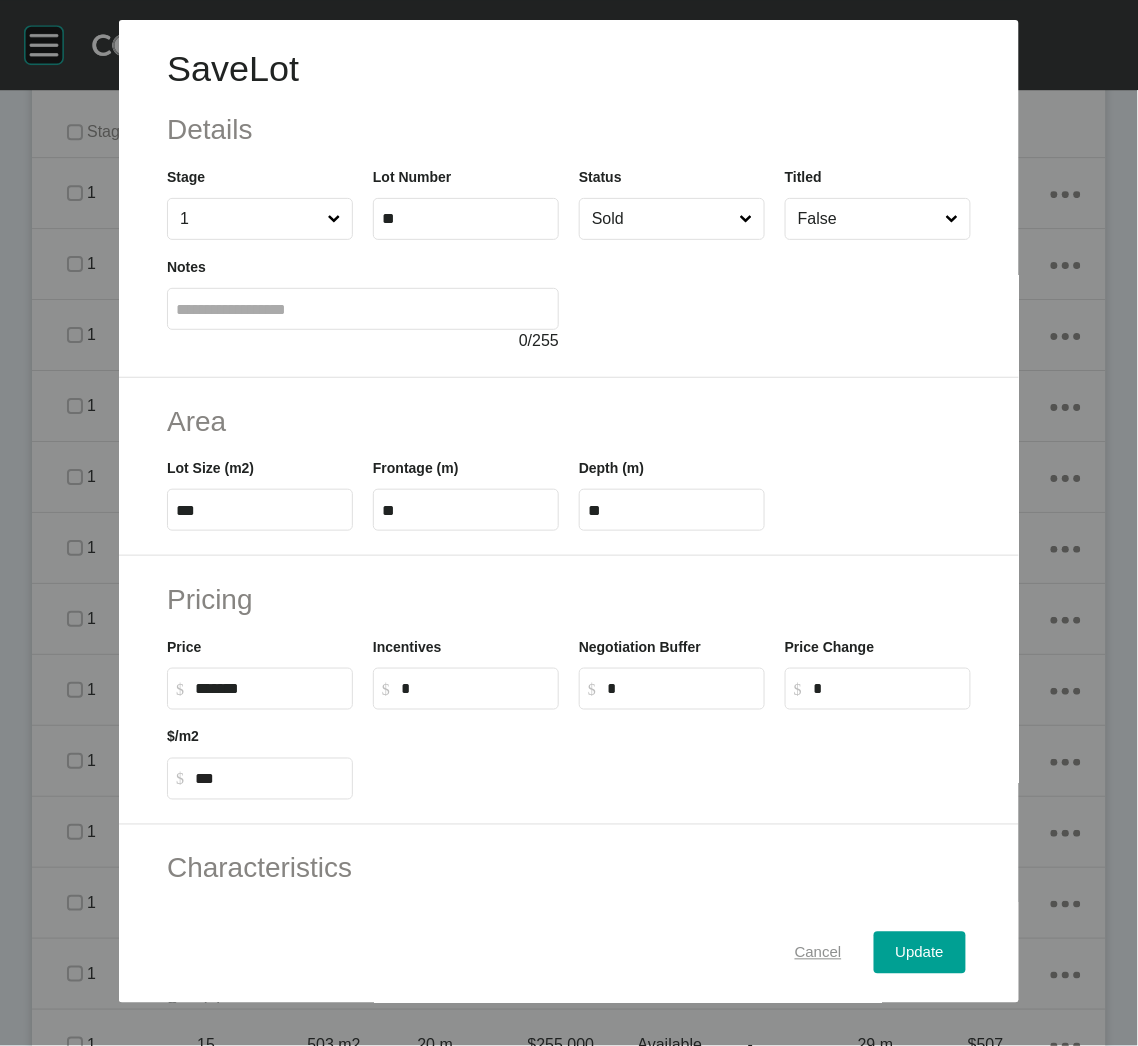 click on "Cancel" at bounding box center (818, 953) 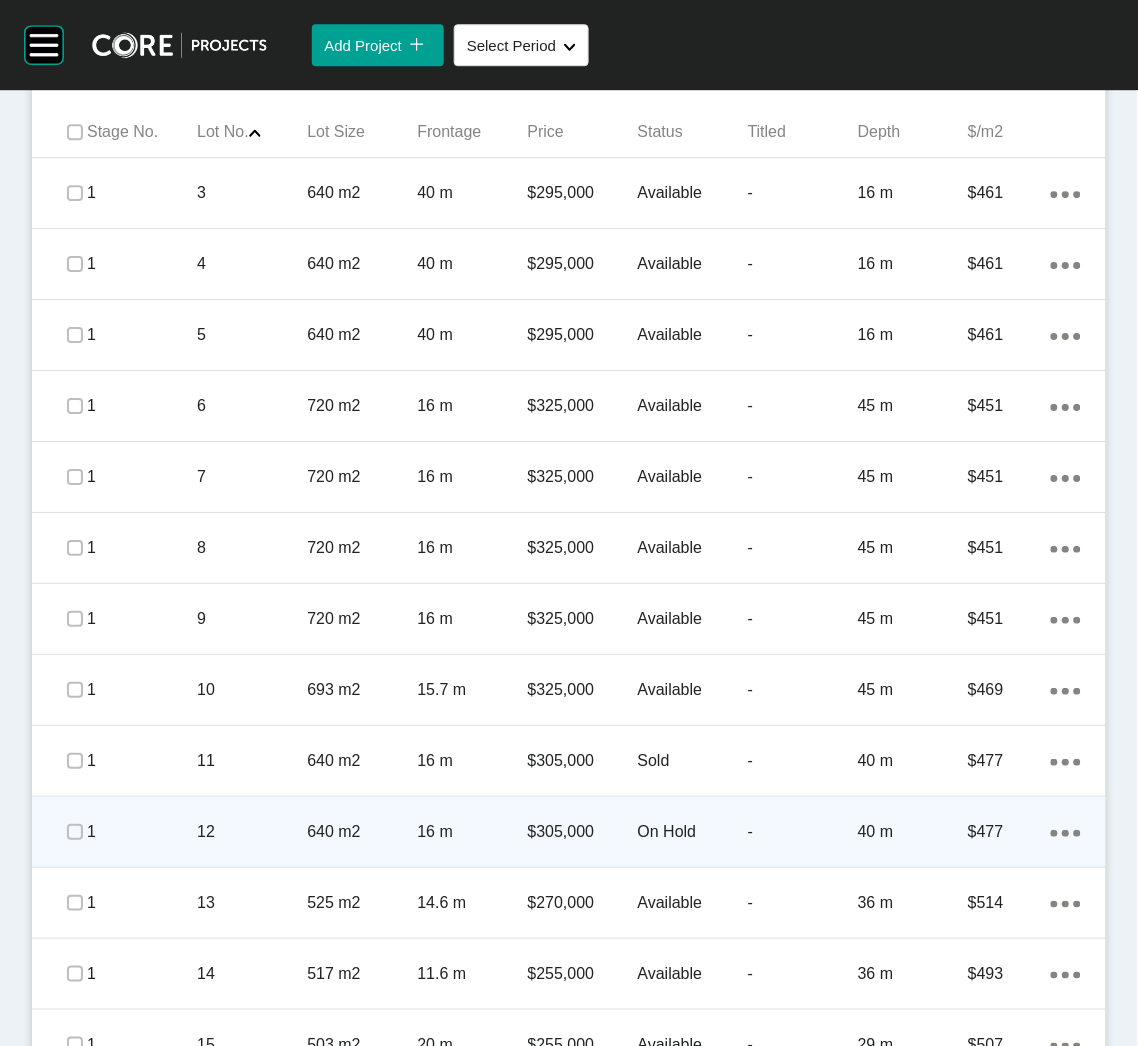 click on "640 m2" at bounding box center [362, 832] 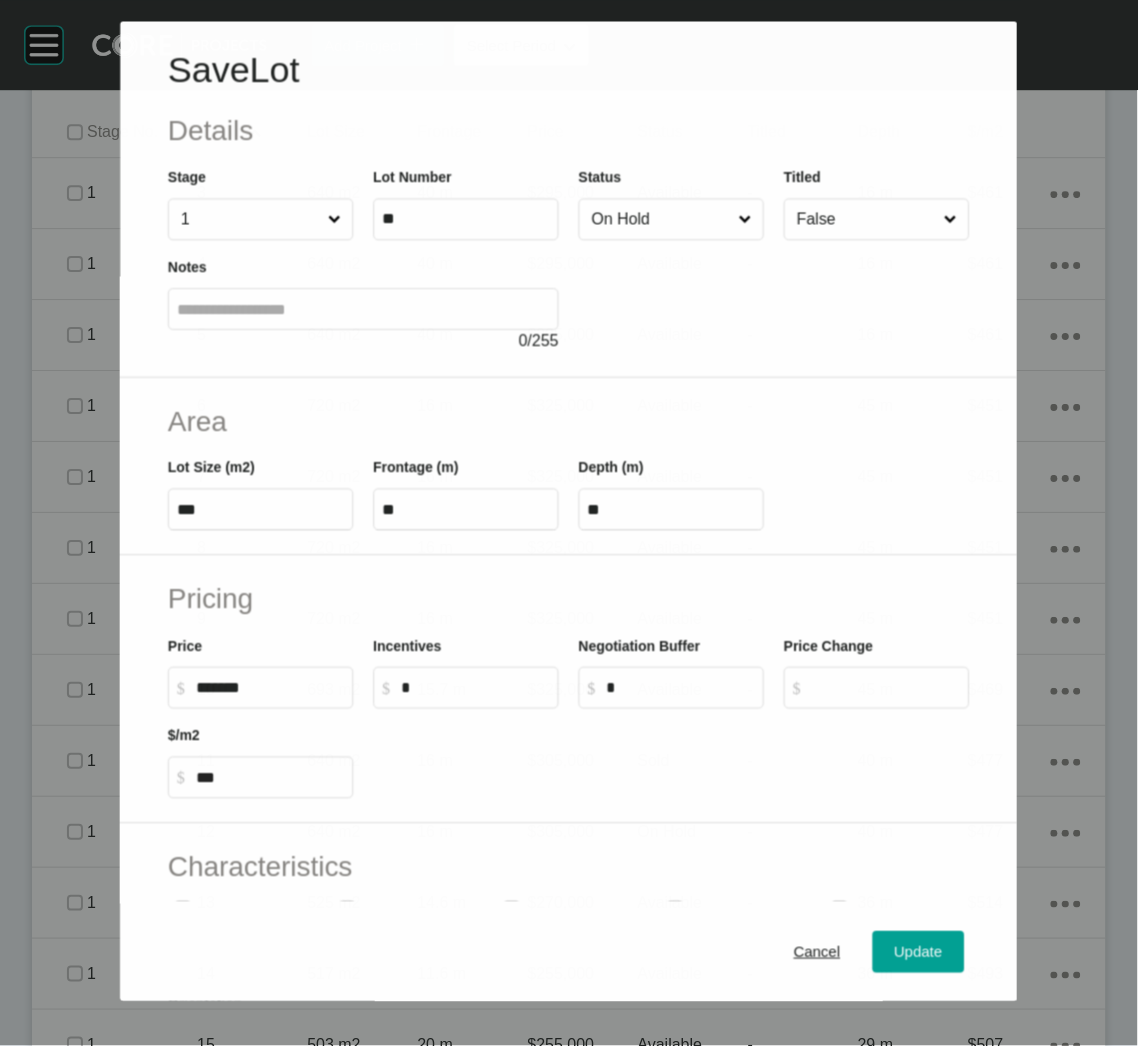 click on "On Hold" at bounding box center (661, 220) 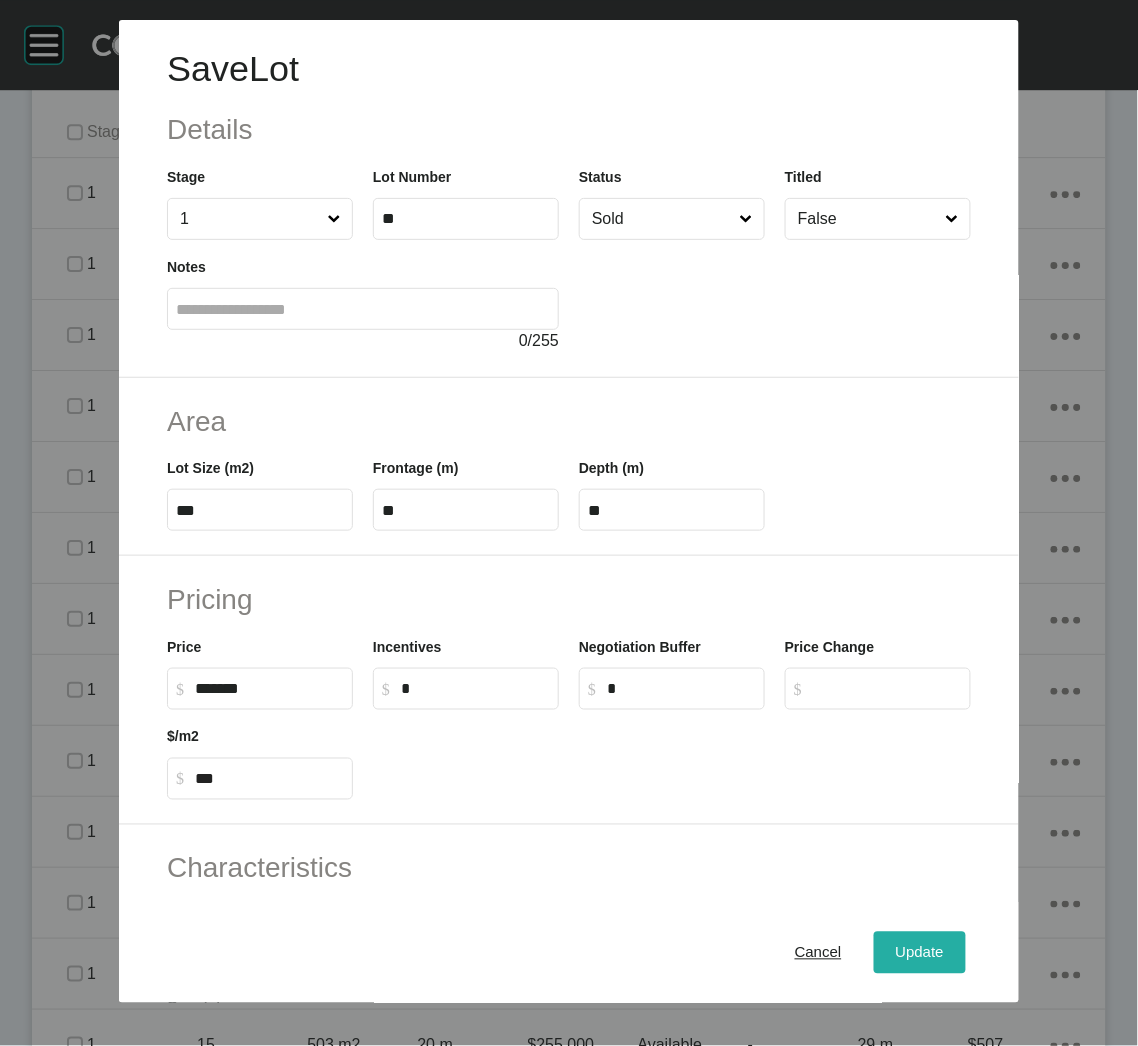 click on "Update" at bounding box center [920, 953] 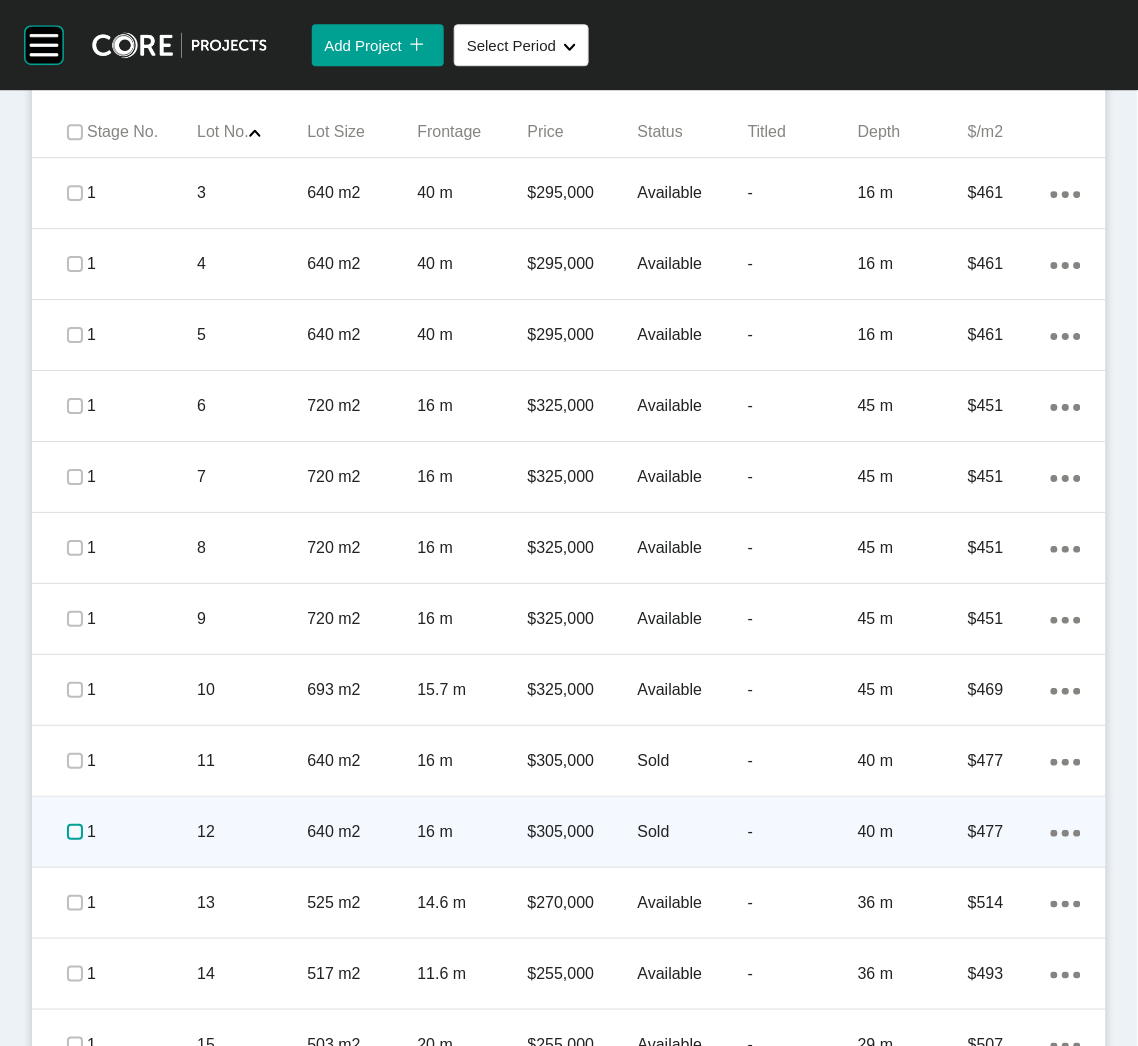 click at bounding box center [75, 832] 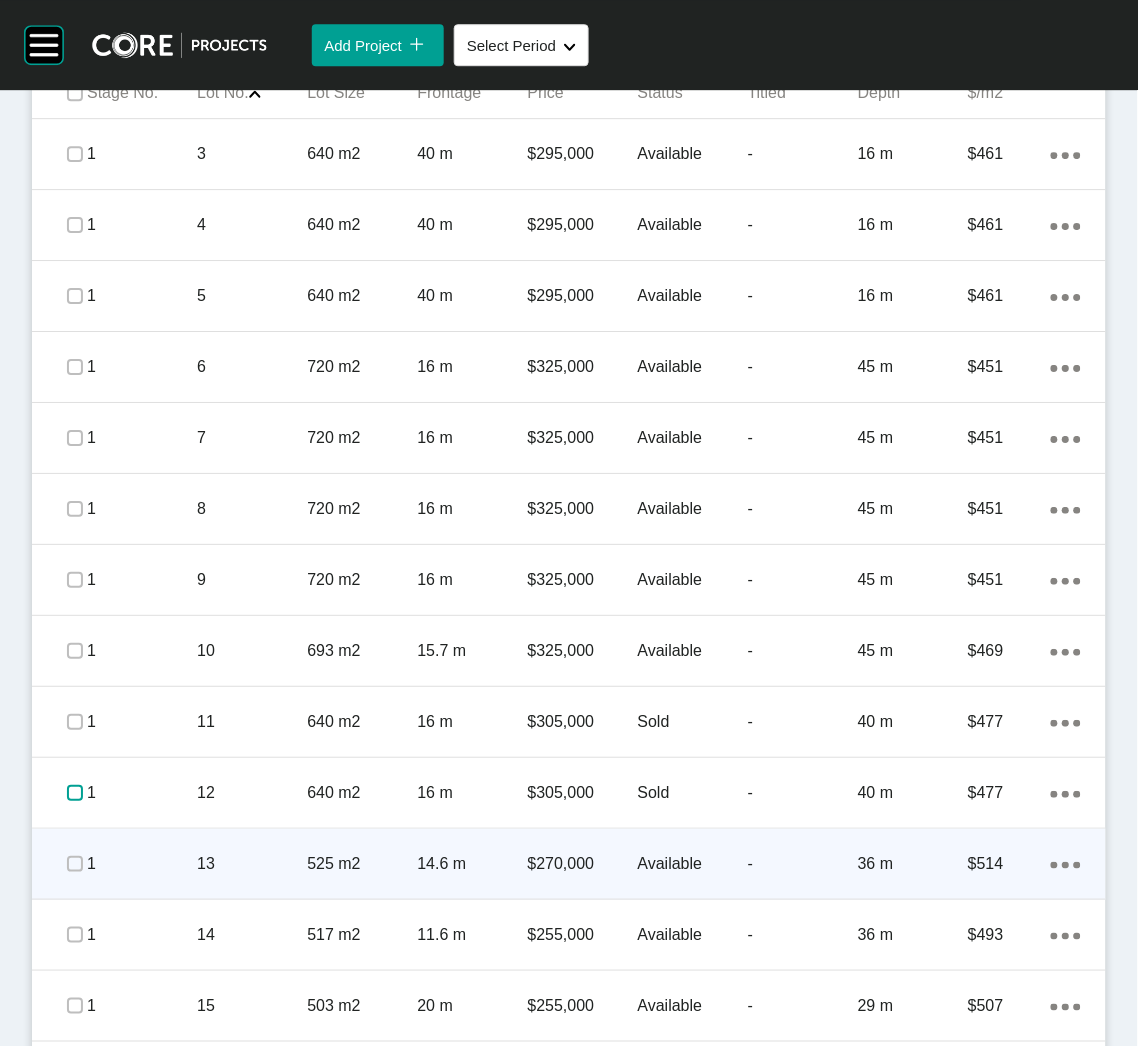 scroll, scrollTop: 1200, scrollLeft: 0, axis: vertical 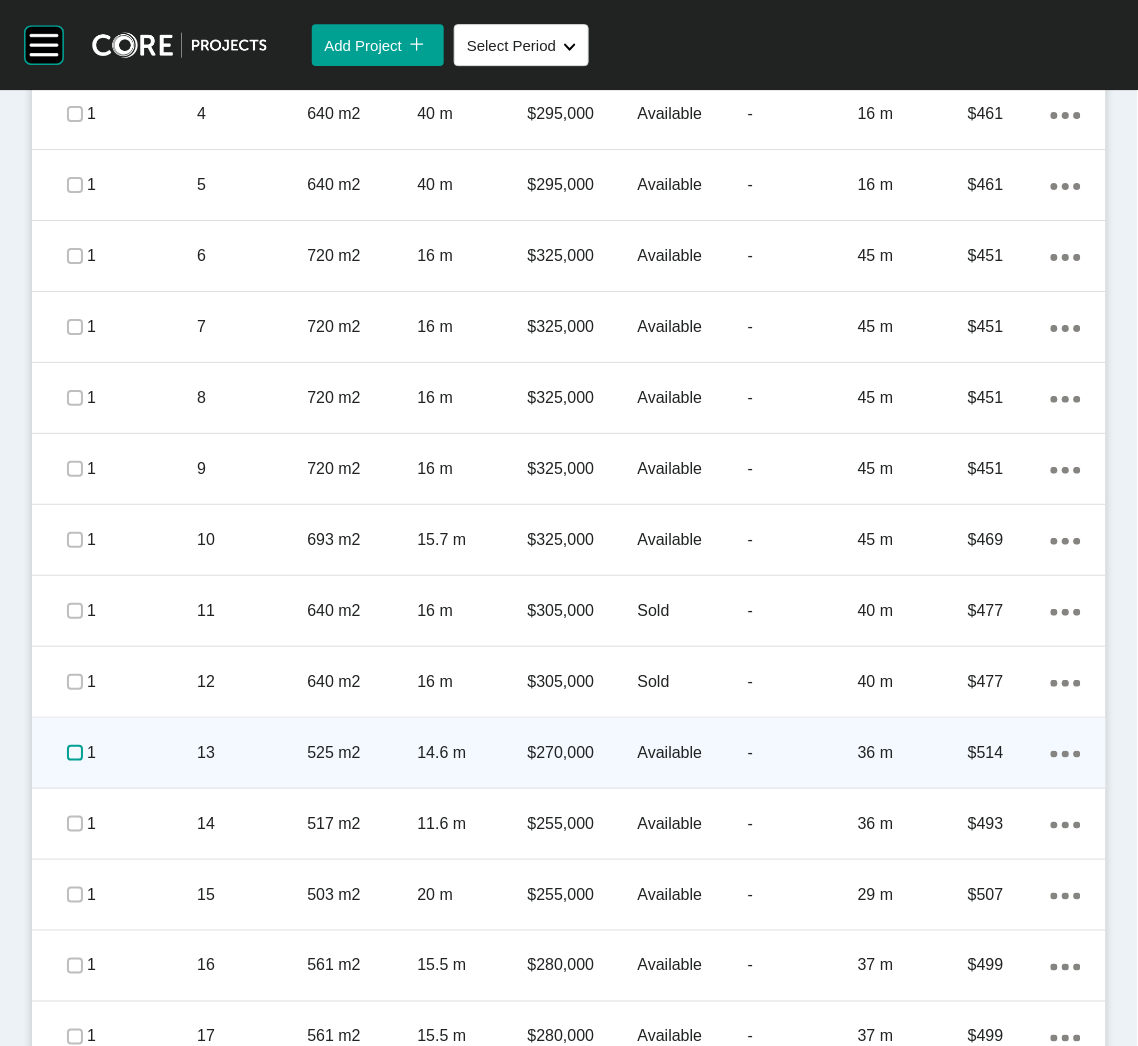 click at bounding box center [75, 753] 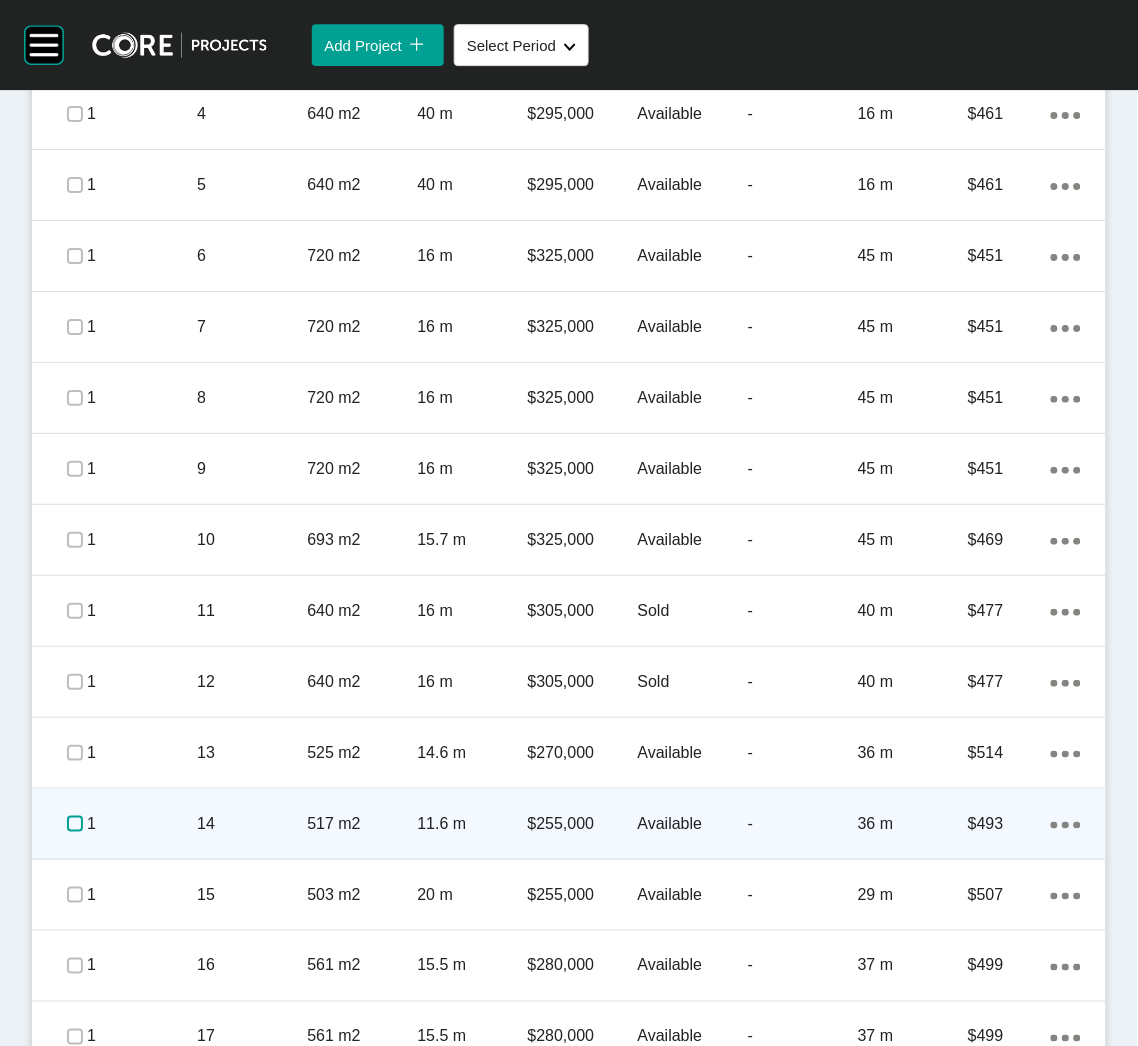 click at bounding box center (75, 824) 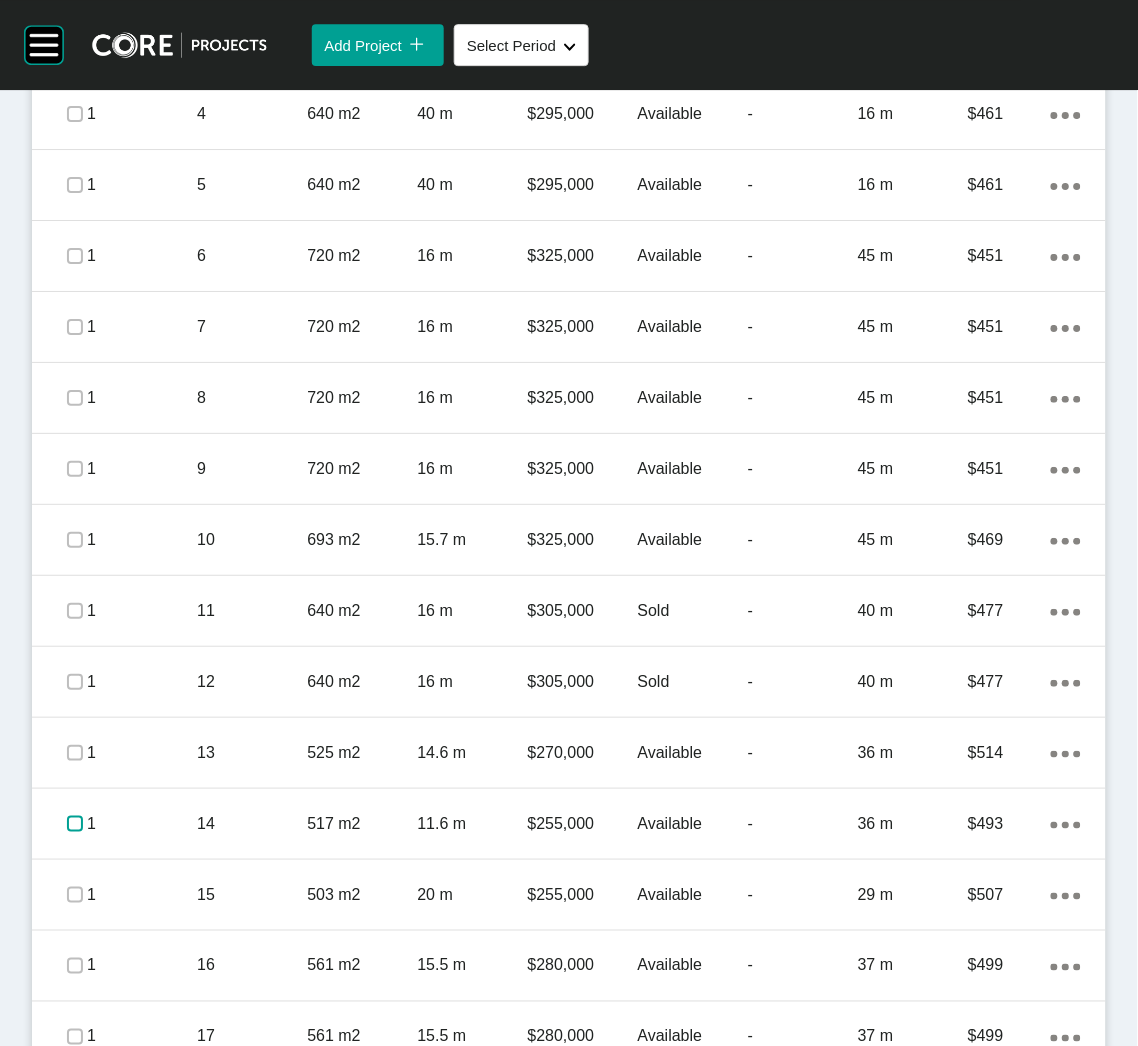 scroll, scrollTop: 1349, scrollLeft: 0, axis: vertical 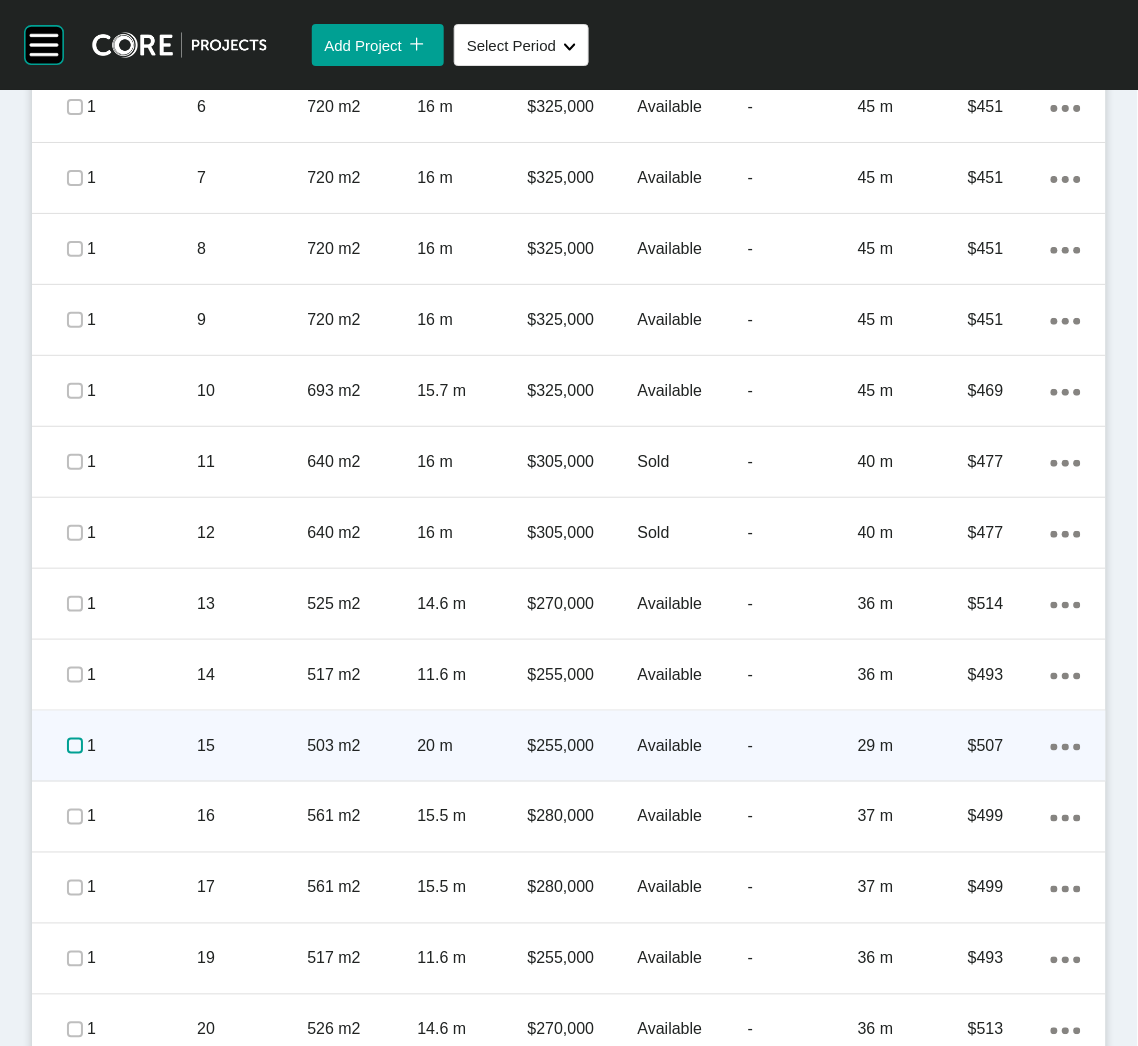 click at bounding box center (75, 746) 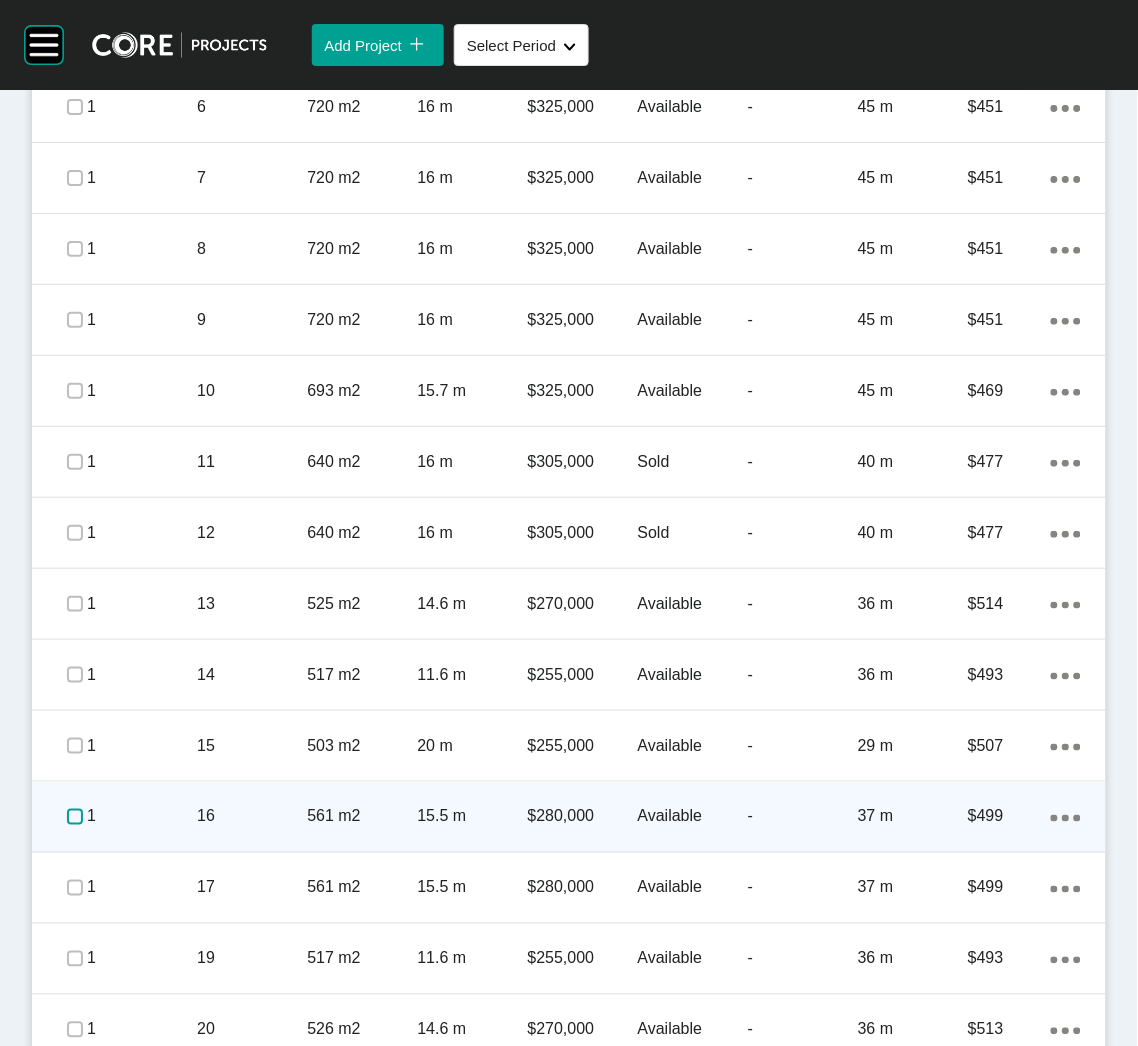 click at bounding box center [75, 817] 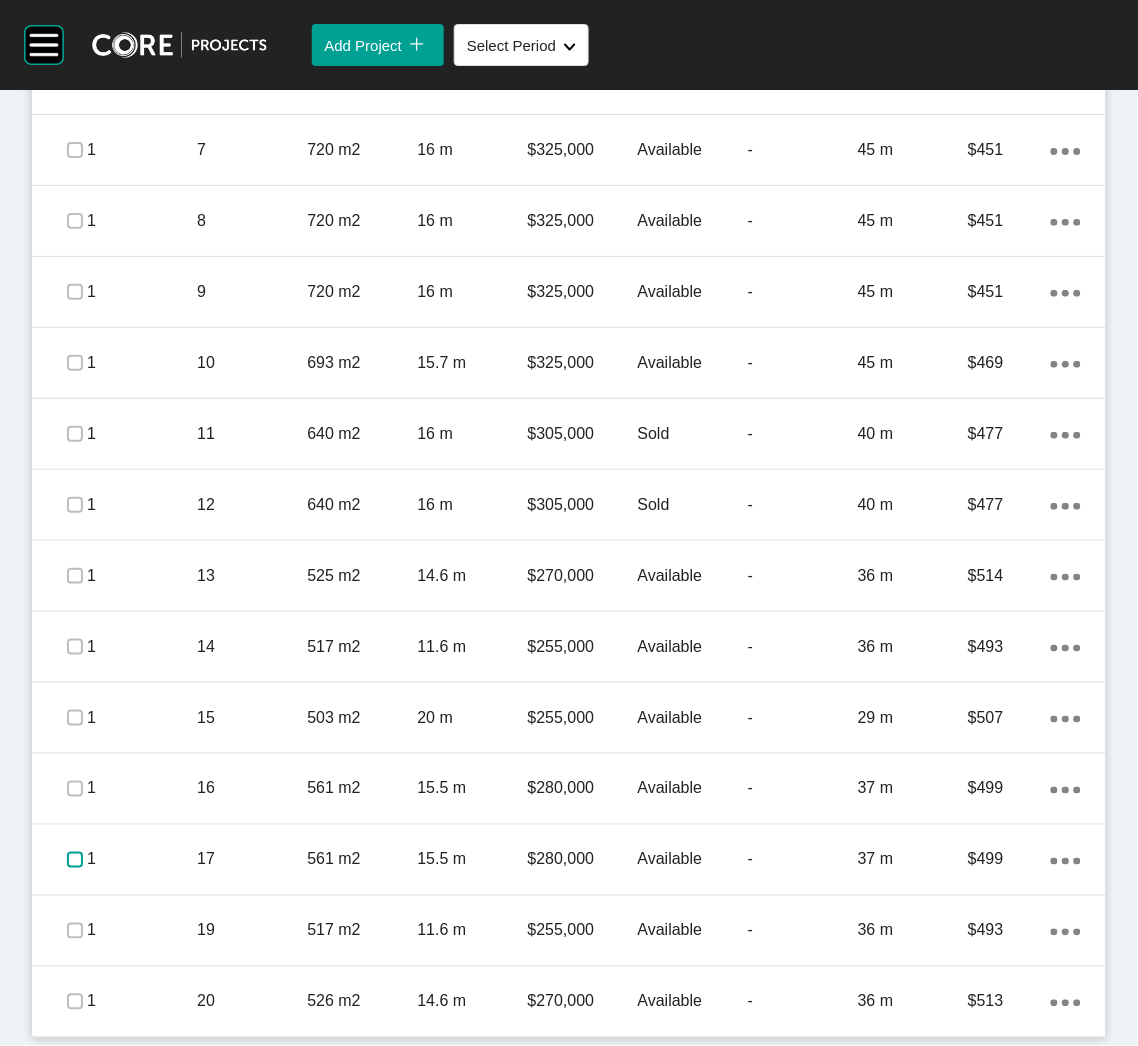 drag, startPoint x: 71, startPoint y: 859, endPoint x: 17, endPoint y: 837, distance: 58.30952 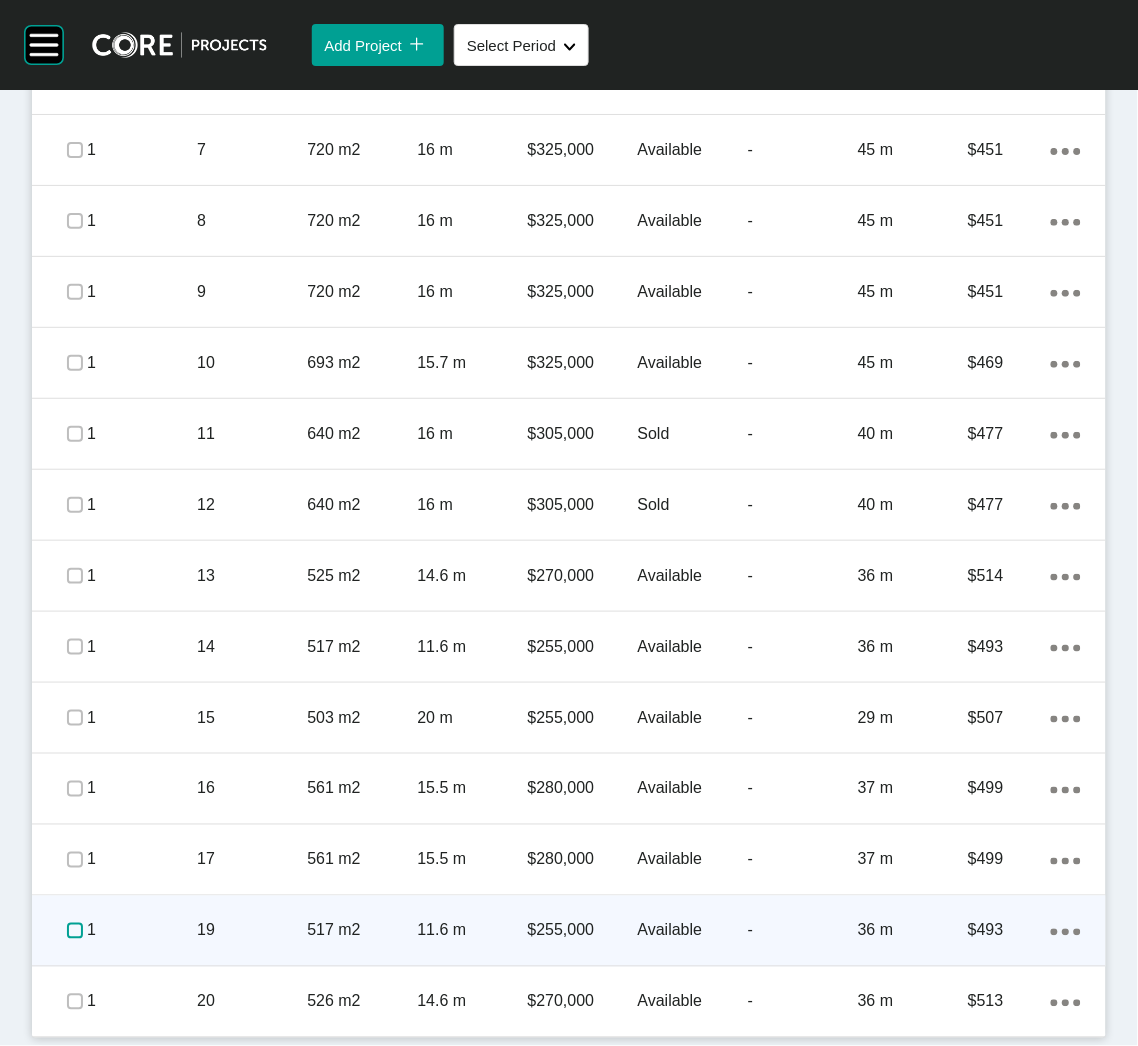 click at bounding box center (75, 931) 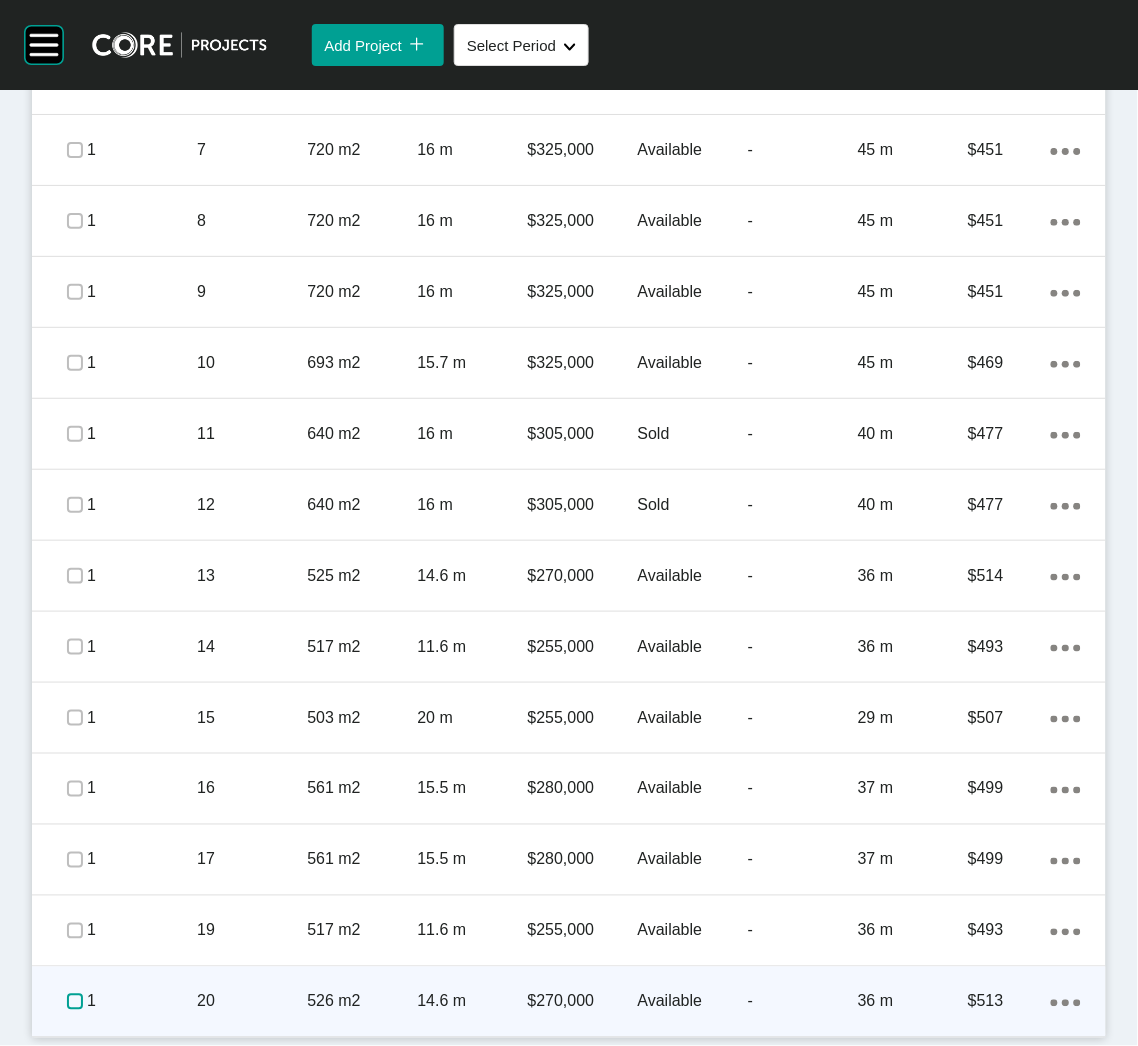 click at bounding box center [75, 1002] 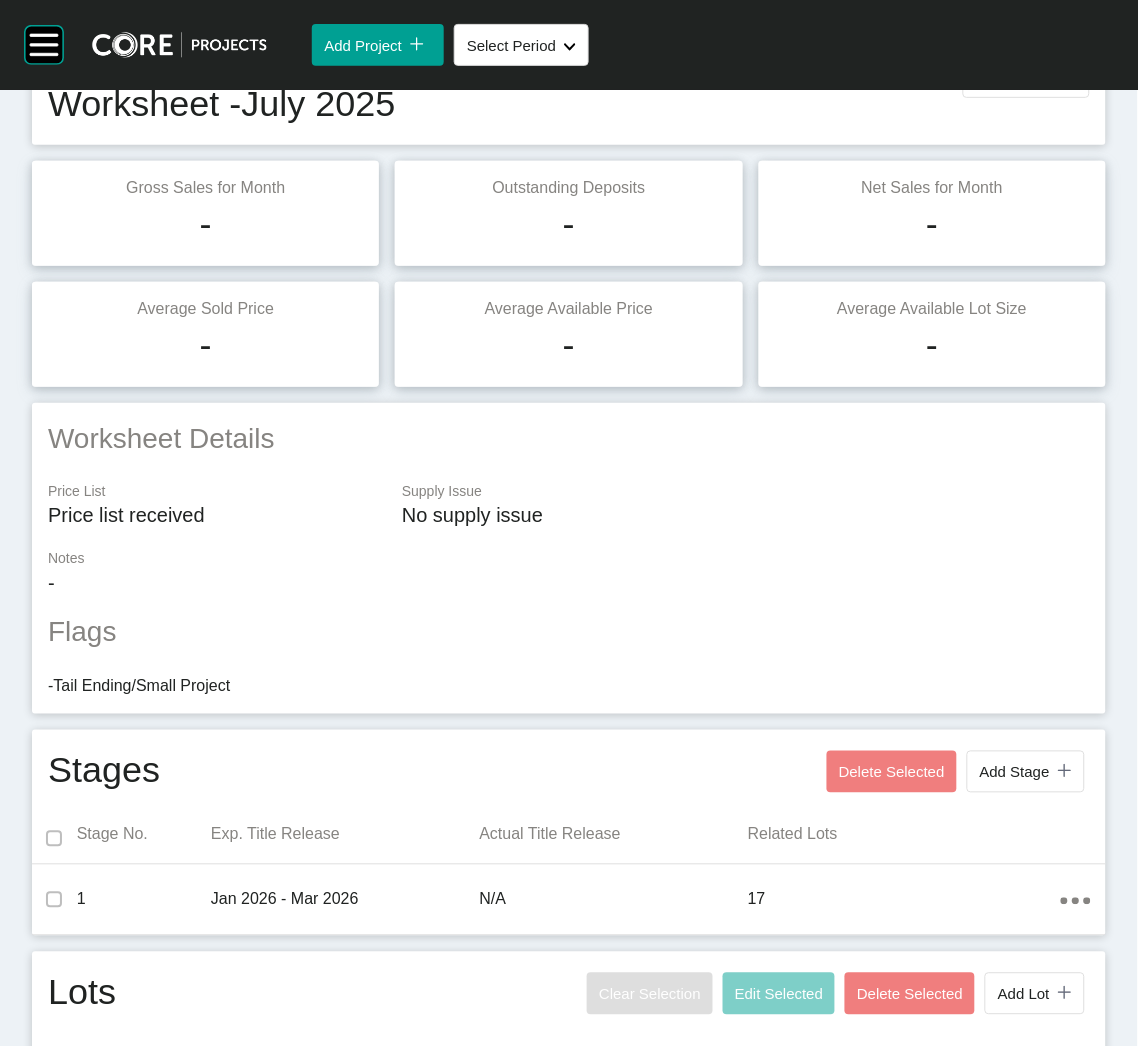 scroll, scrollTop: 0, scrollLeft: 0, axis: both 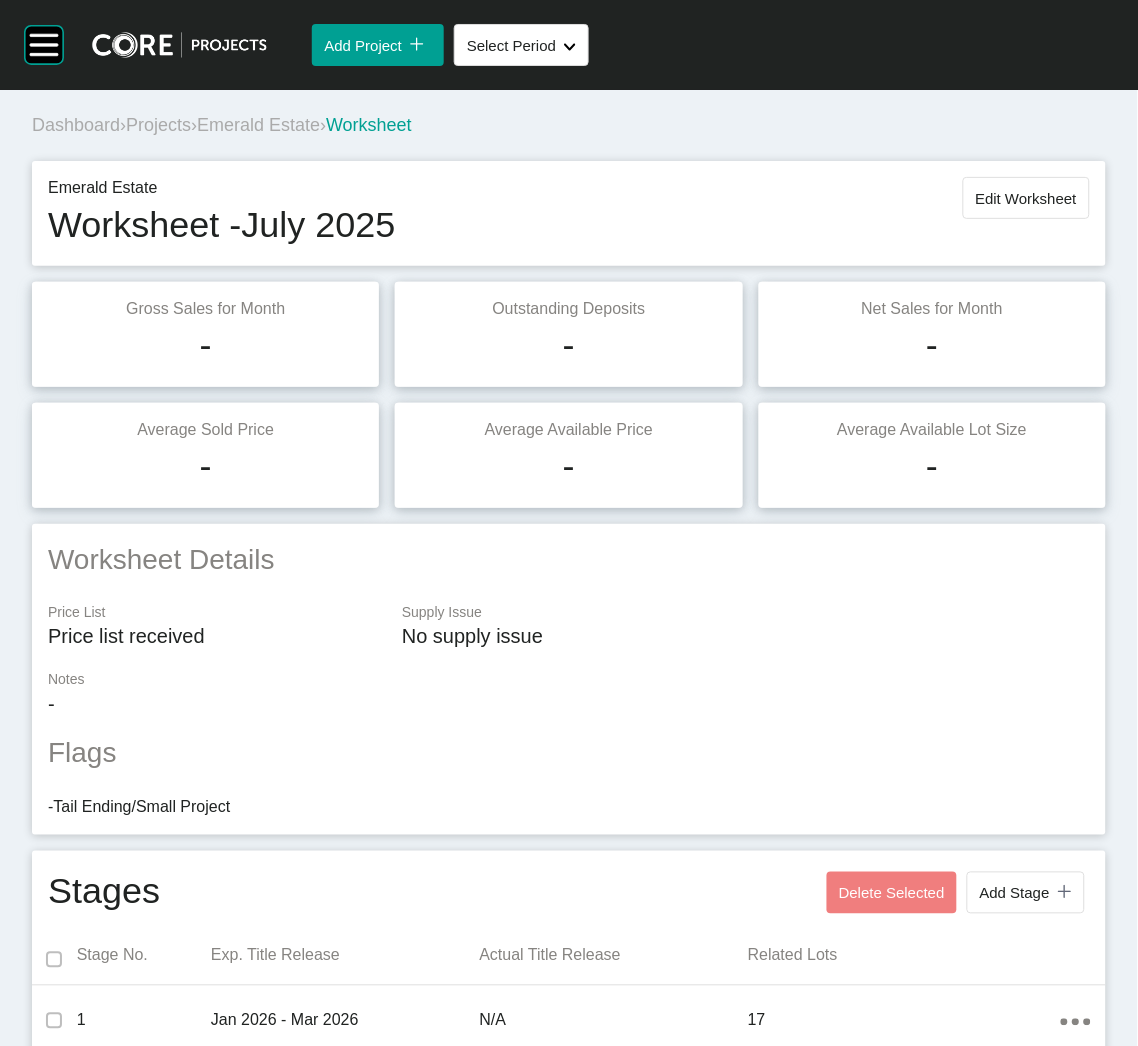 click on "Projects" at bounding box center [158, 125] 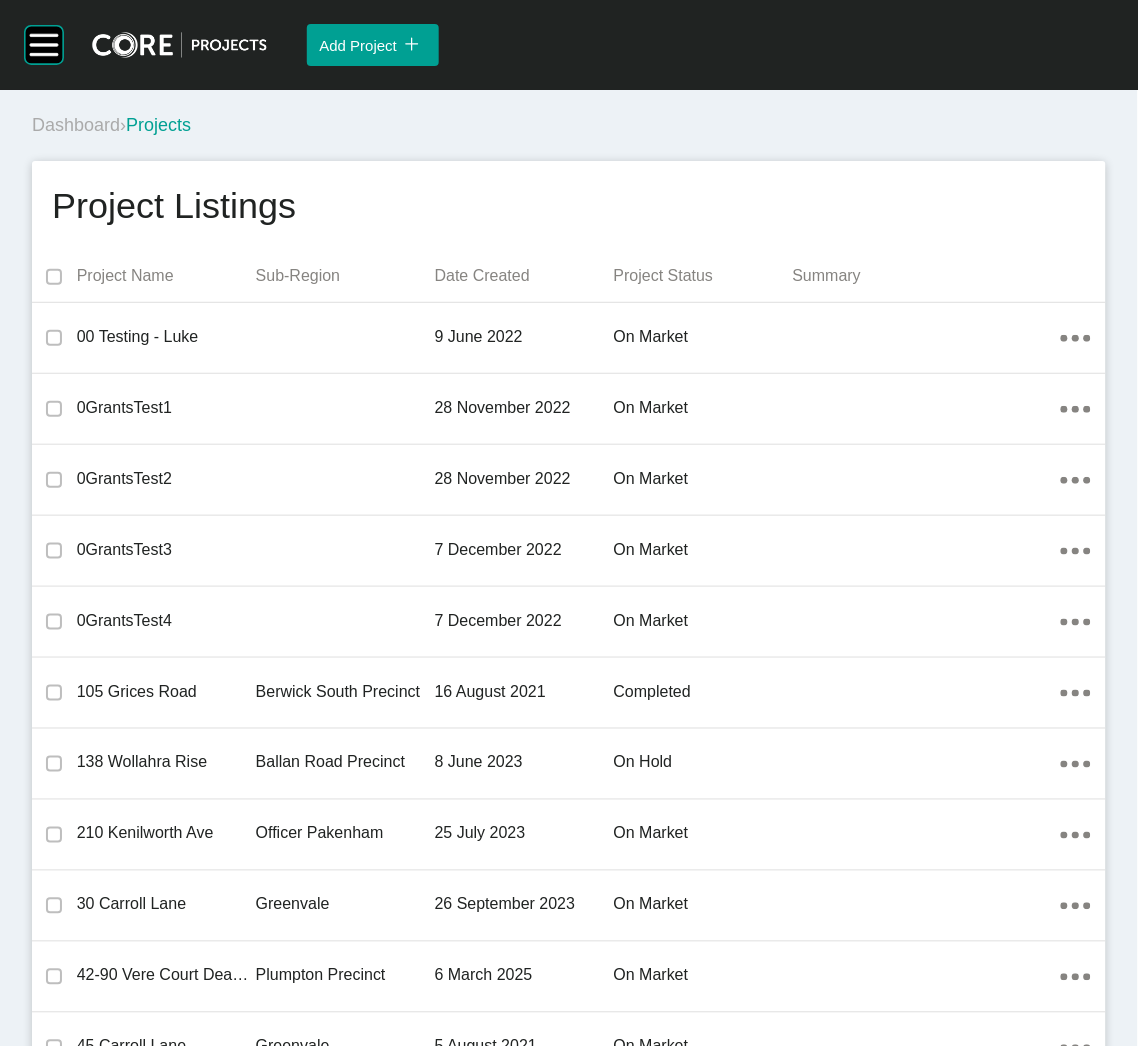 scroll, scrollTop: 1233, scrollLeft: 0, axis: vertical 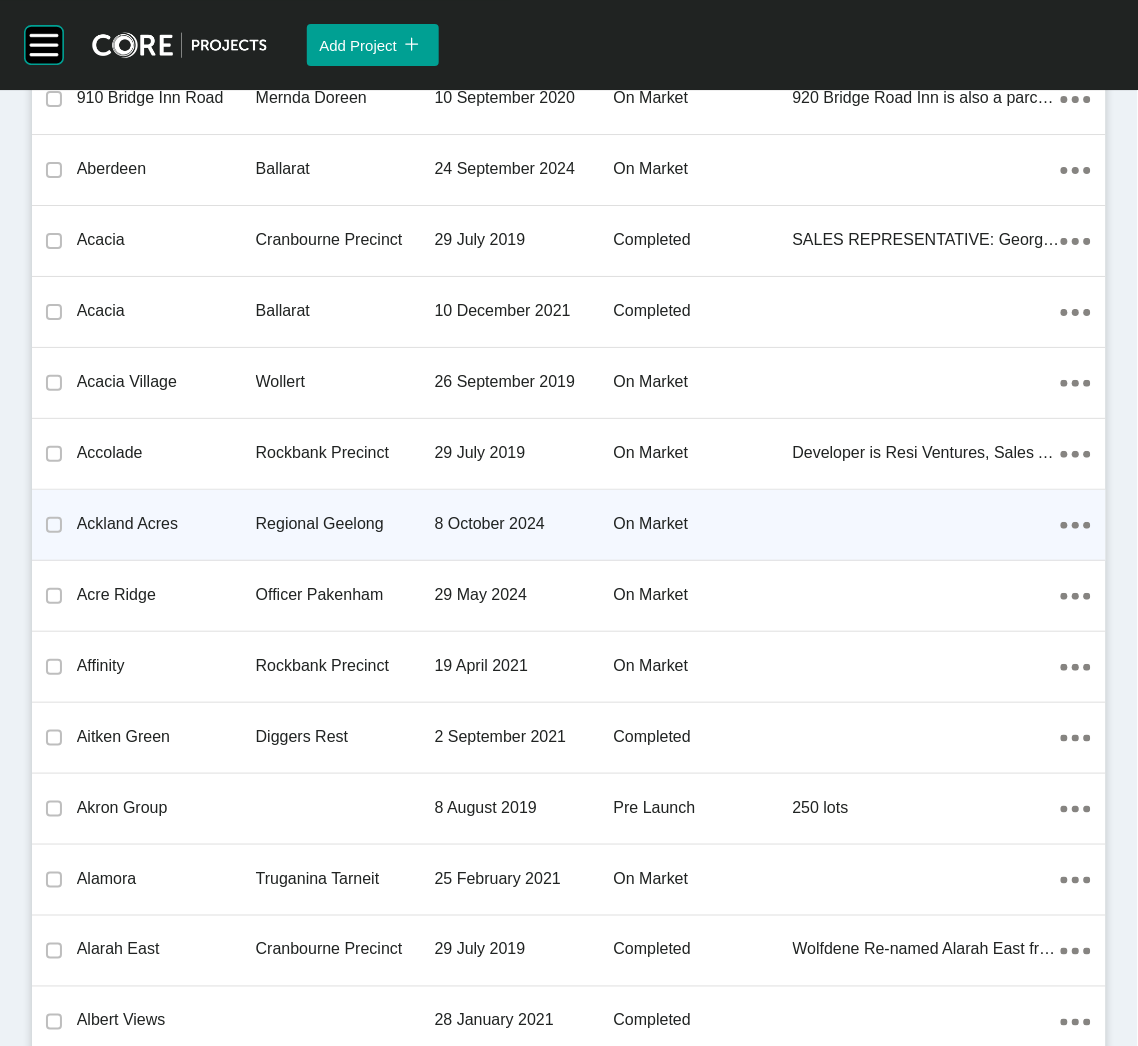 click on "Ackland Acres" at bounding box center [166, 524] 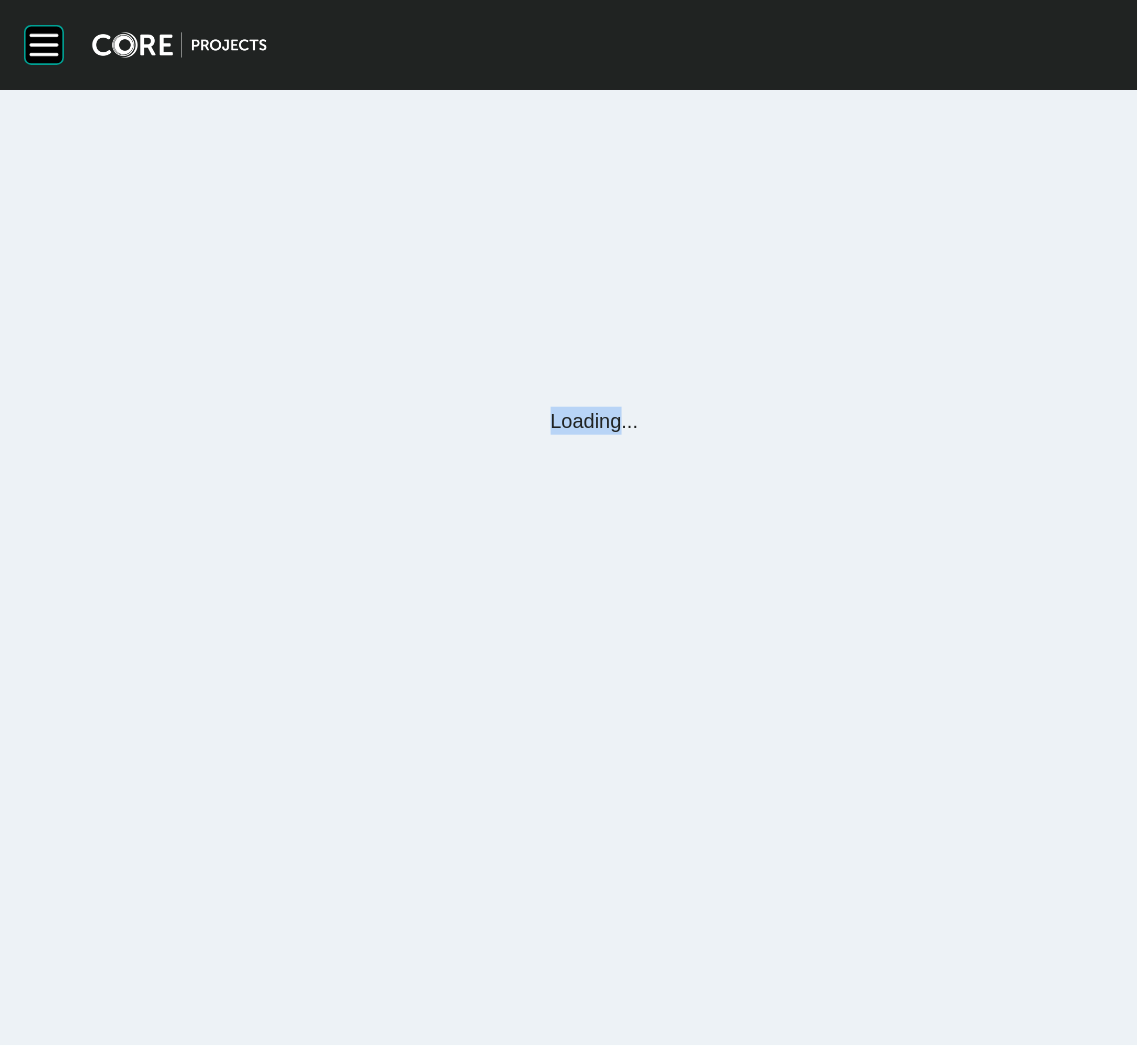 scroll, scrollTop: 0, scrollLeft: 0, axis: both 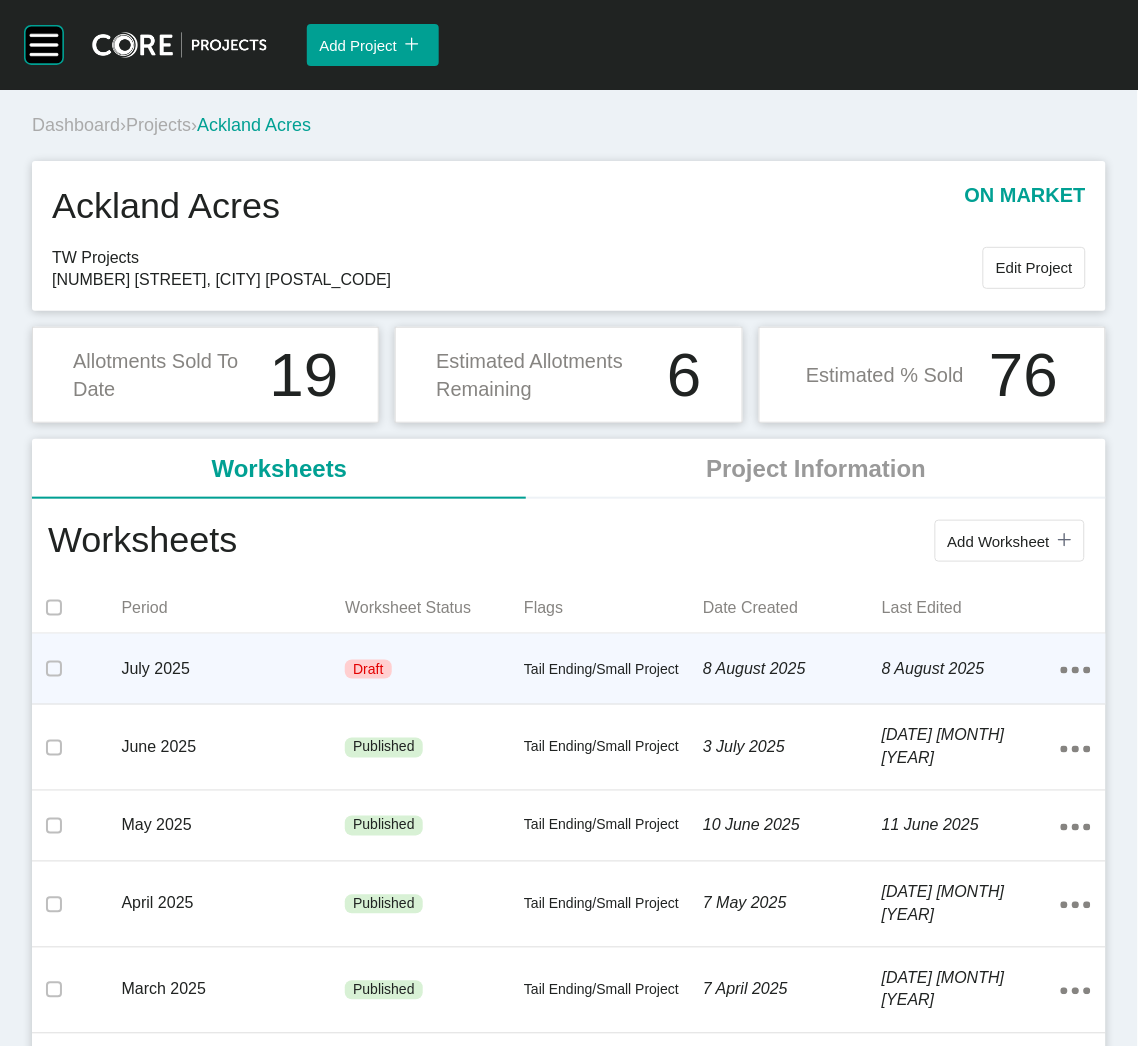 click on "Tail Ending/Small Project" at bounding box center (613, 670) 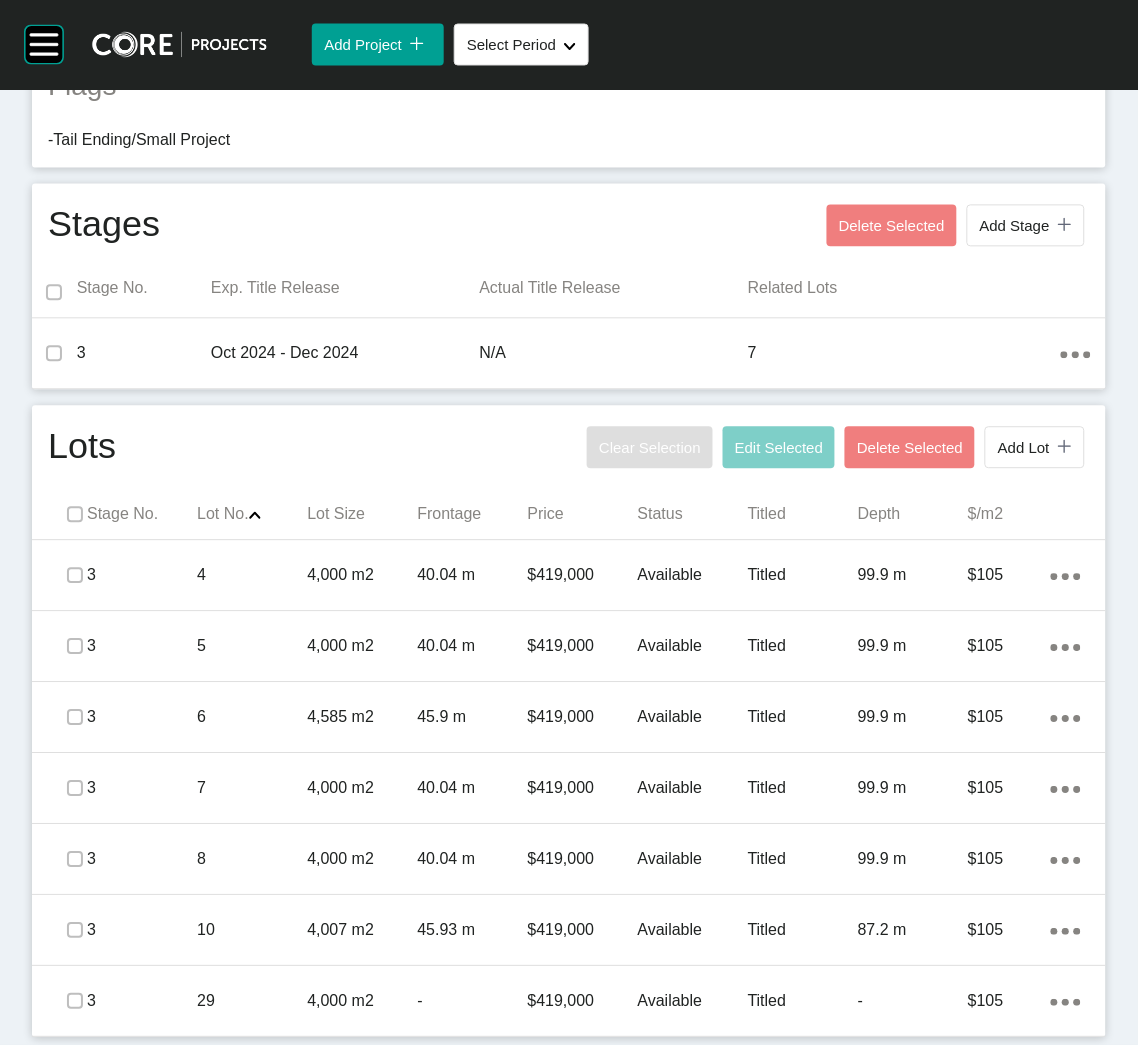 scroll, scrollTop: 0, scrollLeft: 0, axis: both 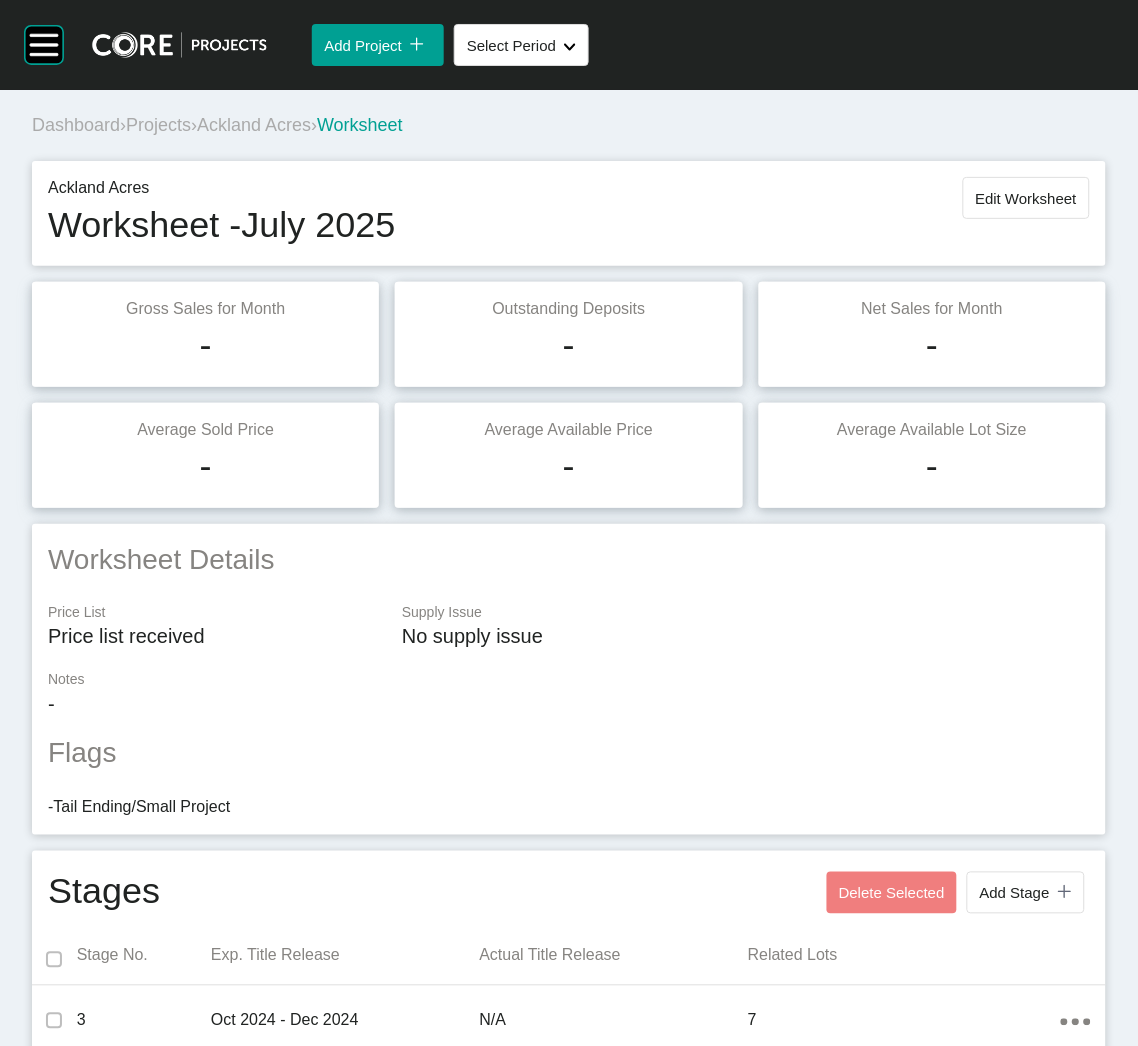 click on "Ackland Acres" at bounding box center [254, 125] 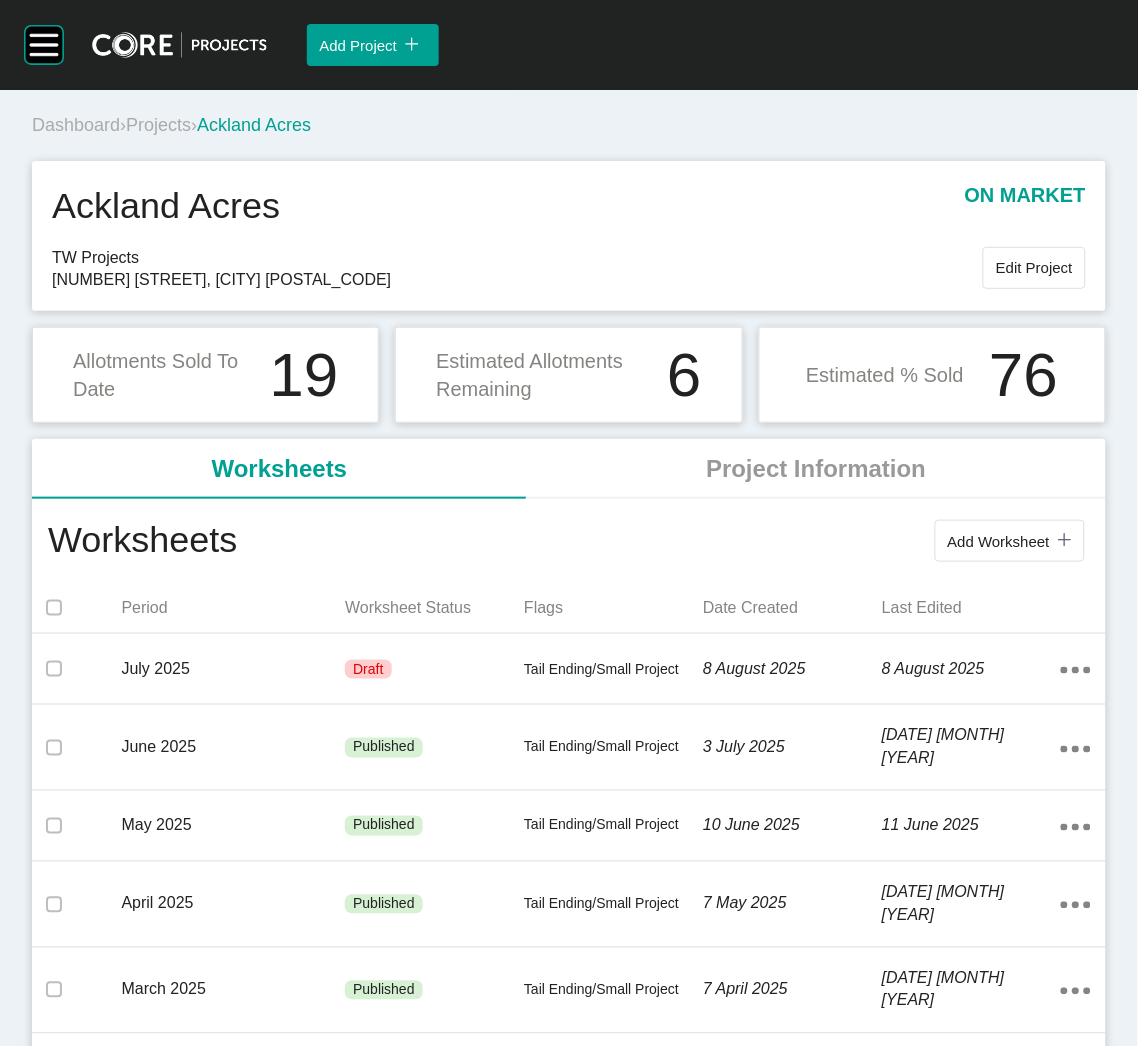 click on "Projects" at bounding box center (158, 125) 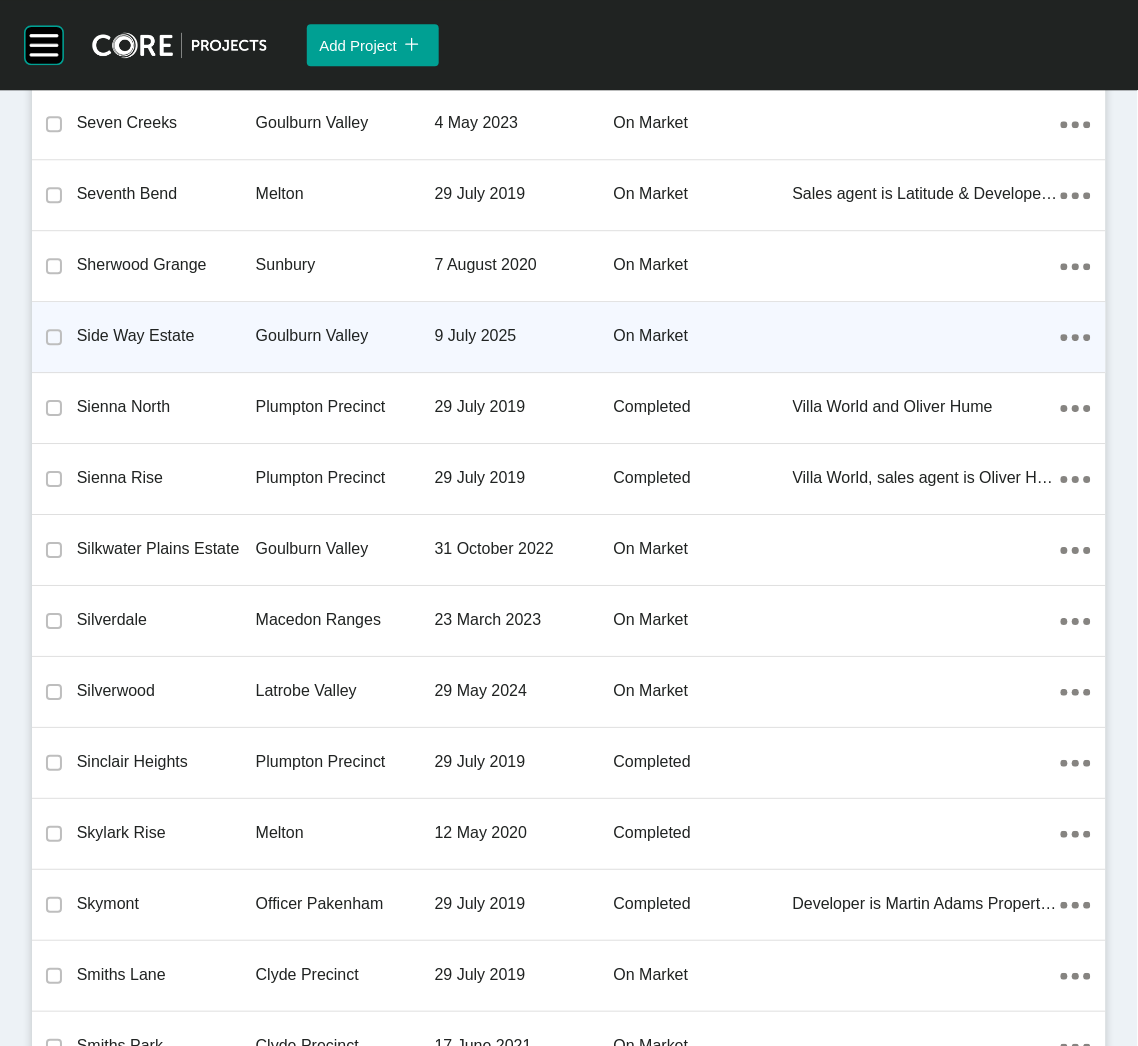 scroll, scrollTop: 22659, scrollLeft: 0, axis: vertical 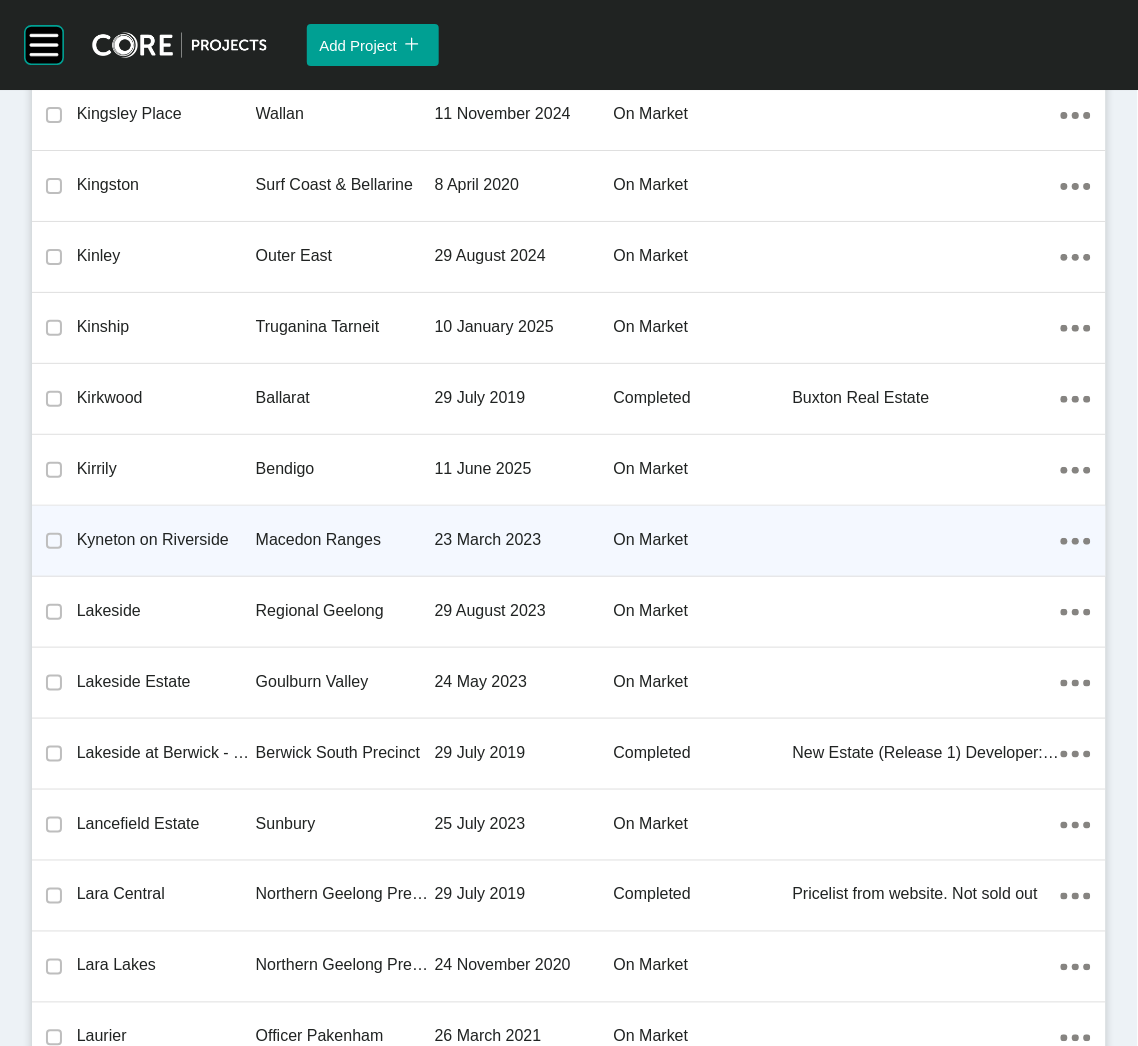 click on "Macedon Ranges" at bounding box center (345, 540) 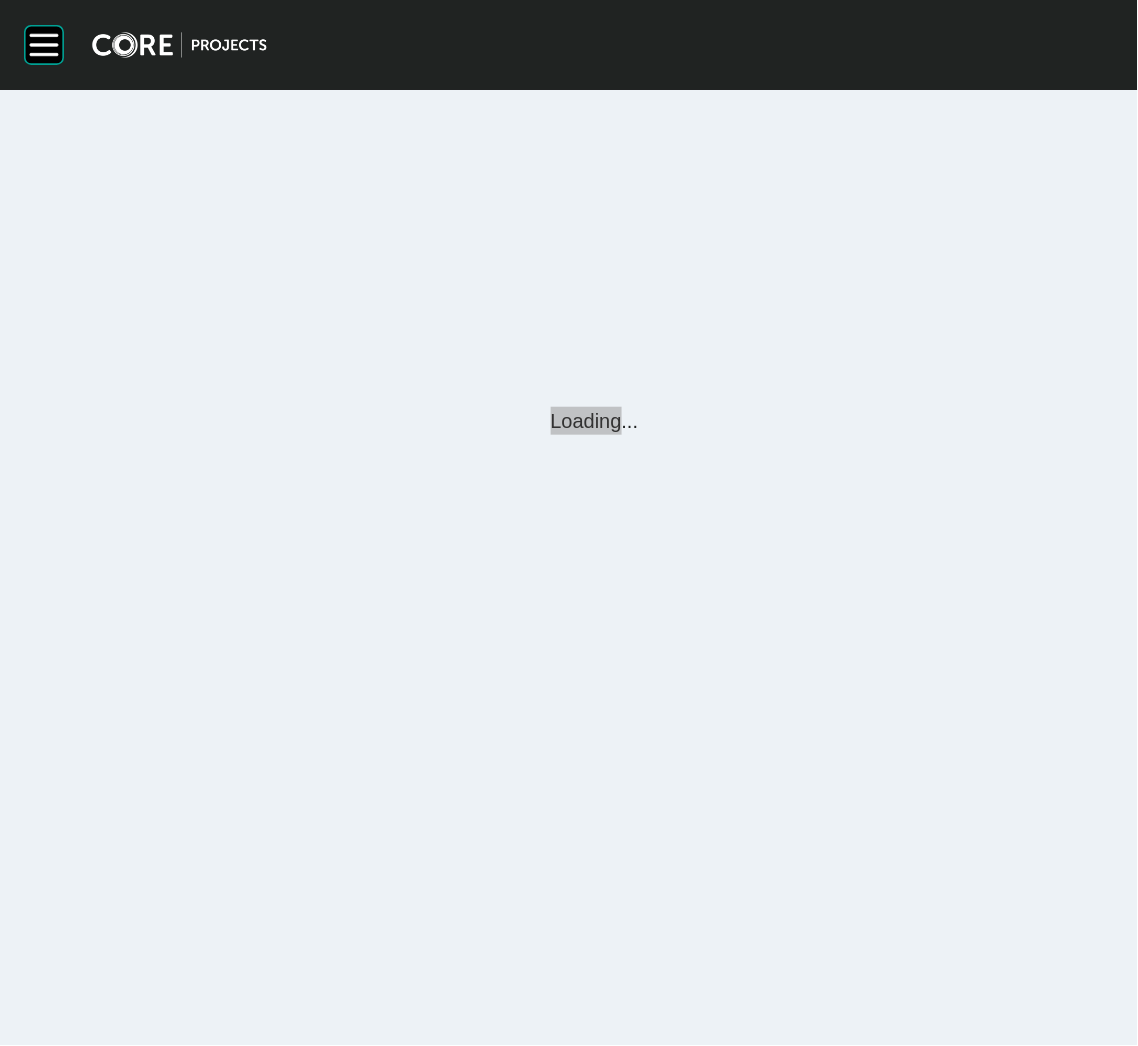 scroll, scrollTop: 0, scrollLeft: 0, axis: both 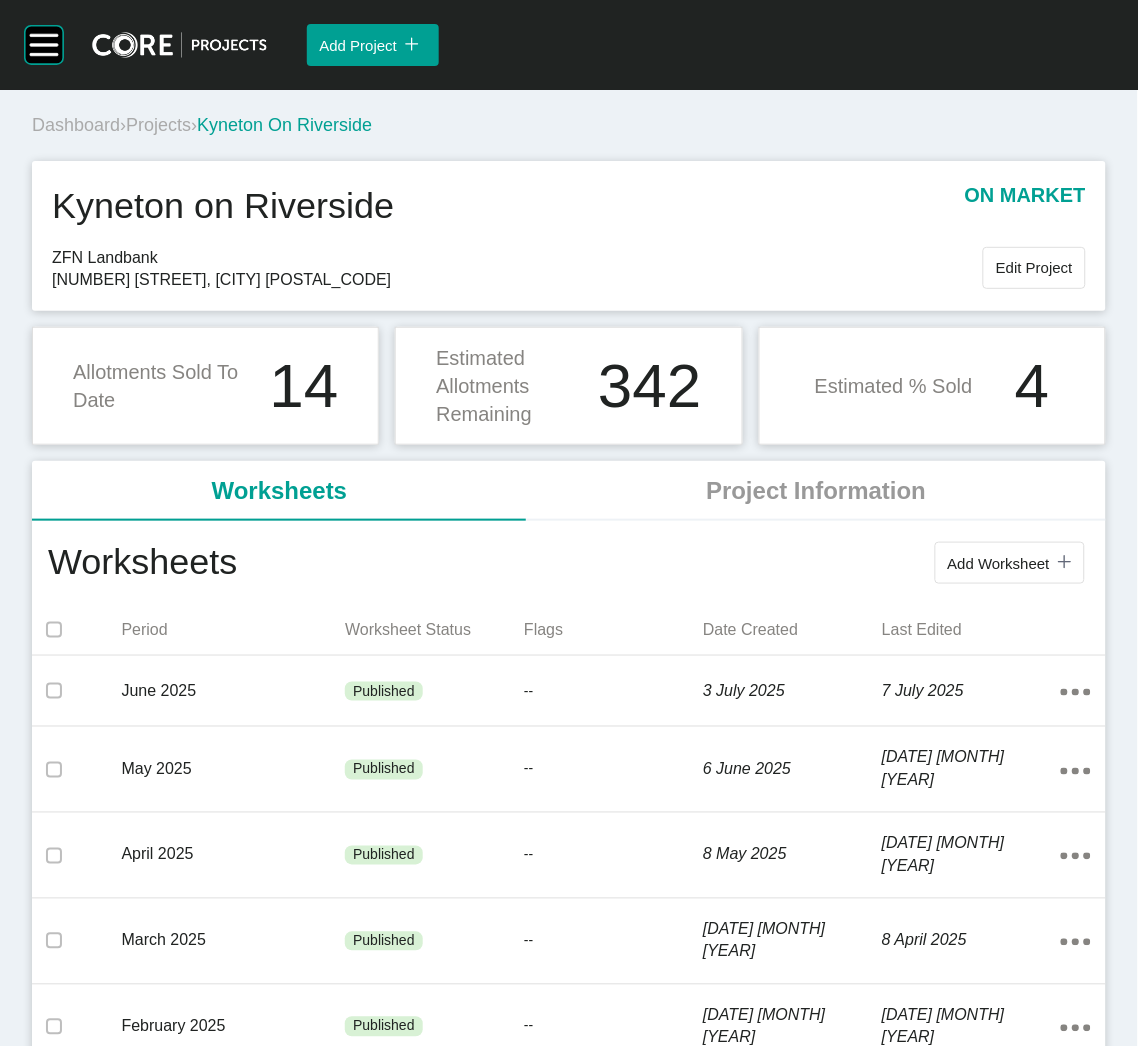 drag, startPoint x: 1022, startPoint y: 552, endPoint x: 1005, endPoint y: 536, distance: 23.345236 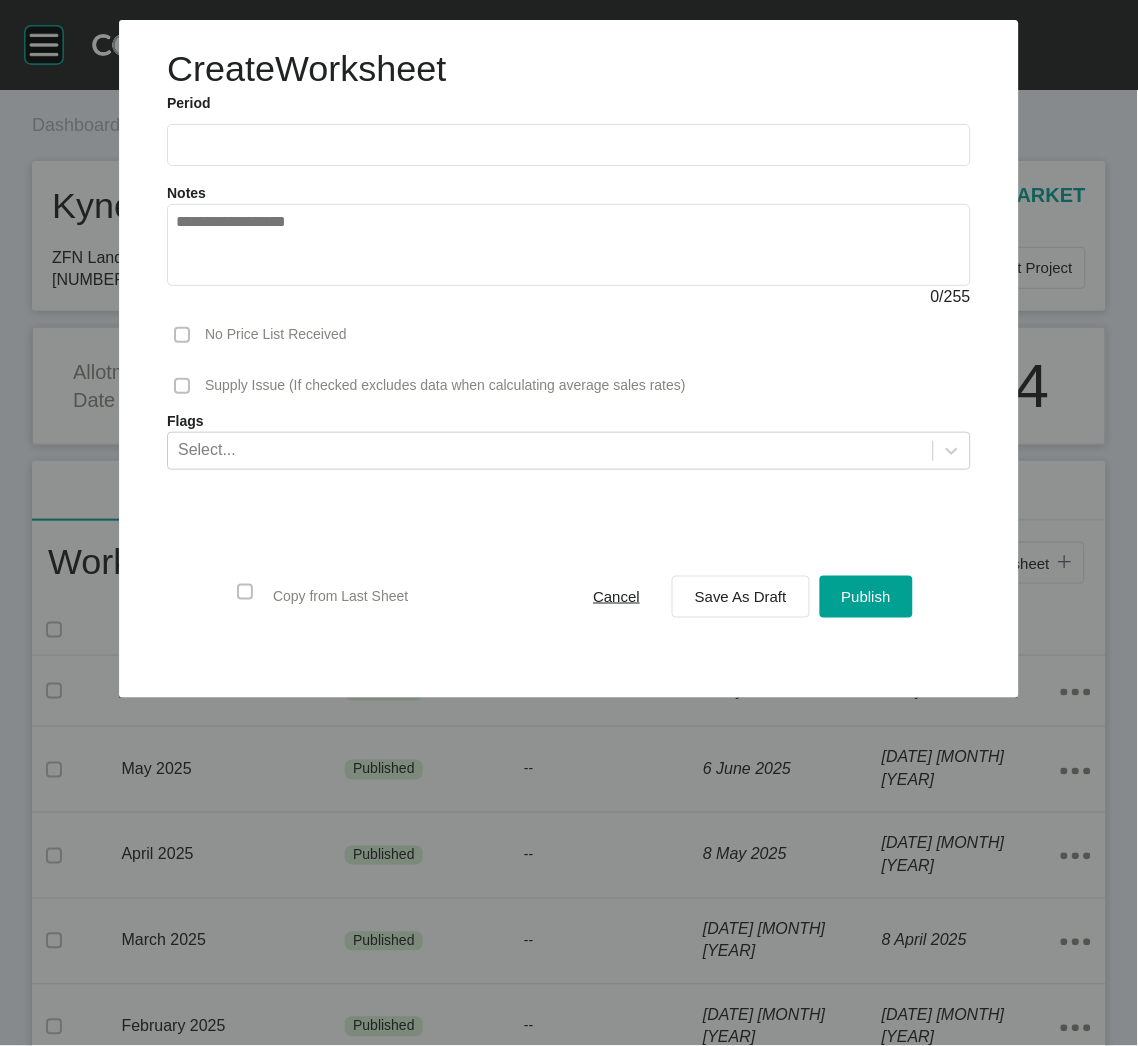 click at bounding box center (569, 145) 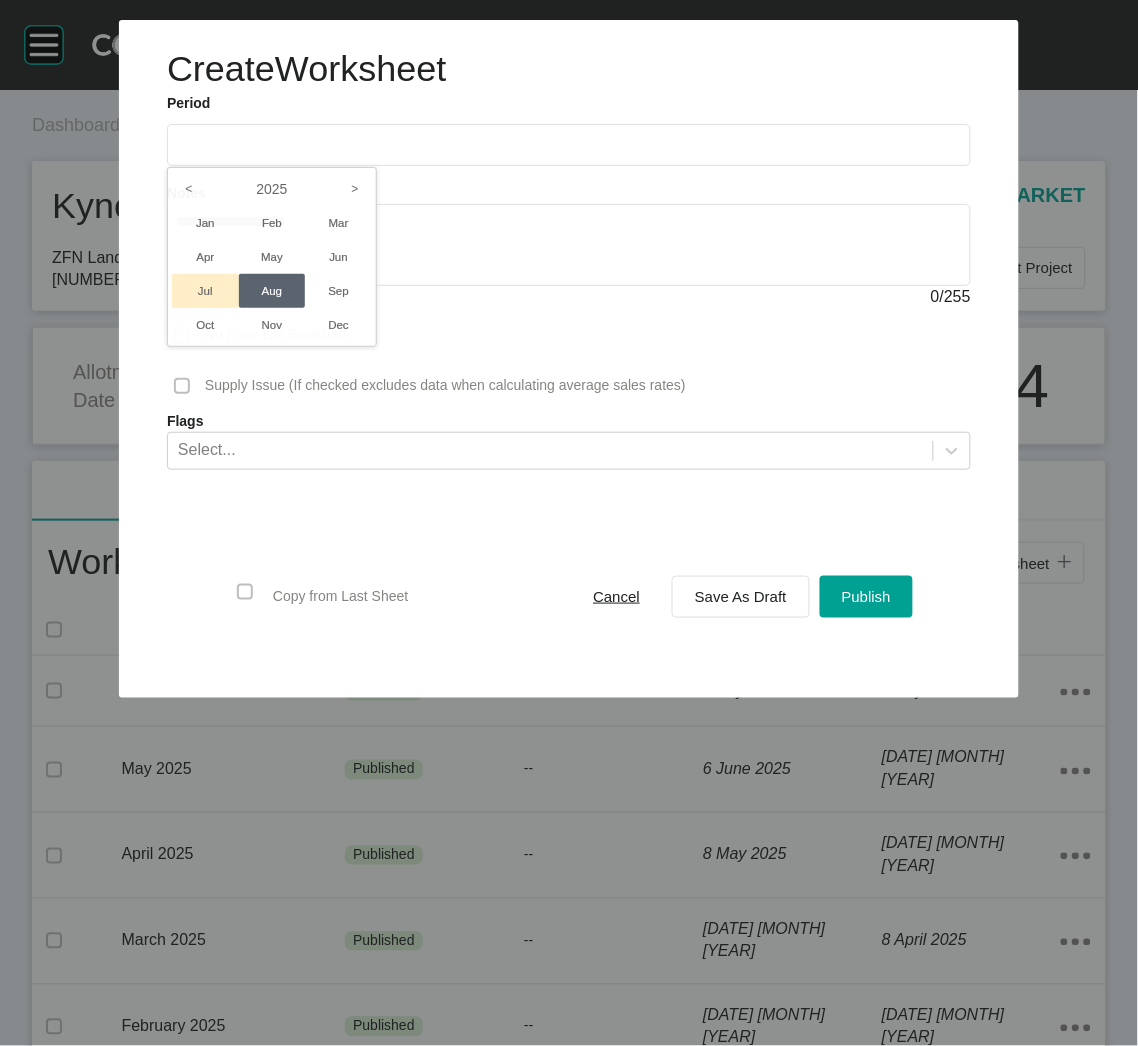 click on "Jul" at bounding box center [205, 291] 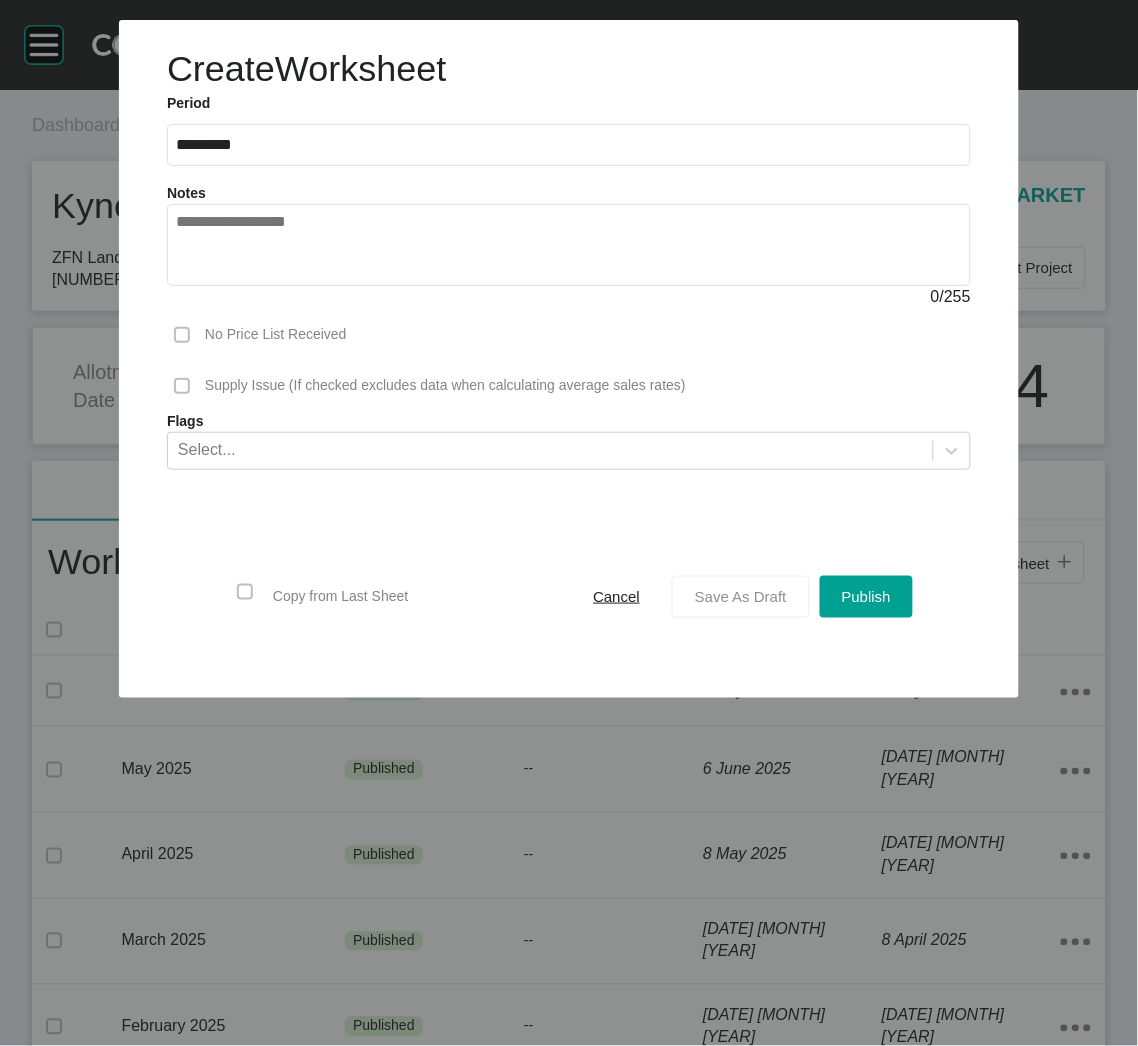 click on "Save As Draft" at bounding box center [741, 597] 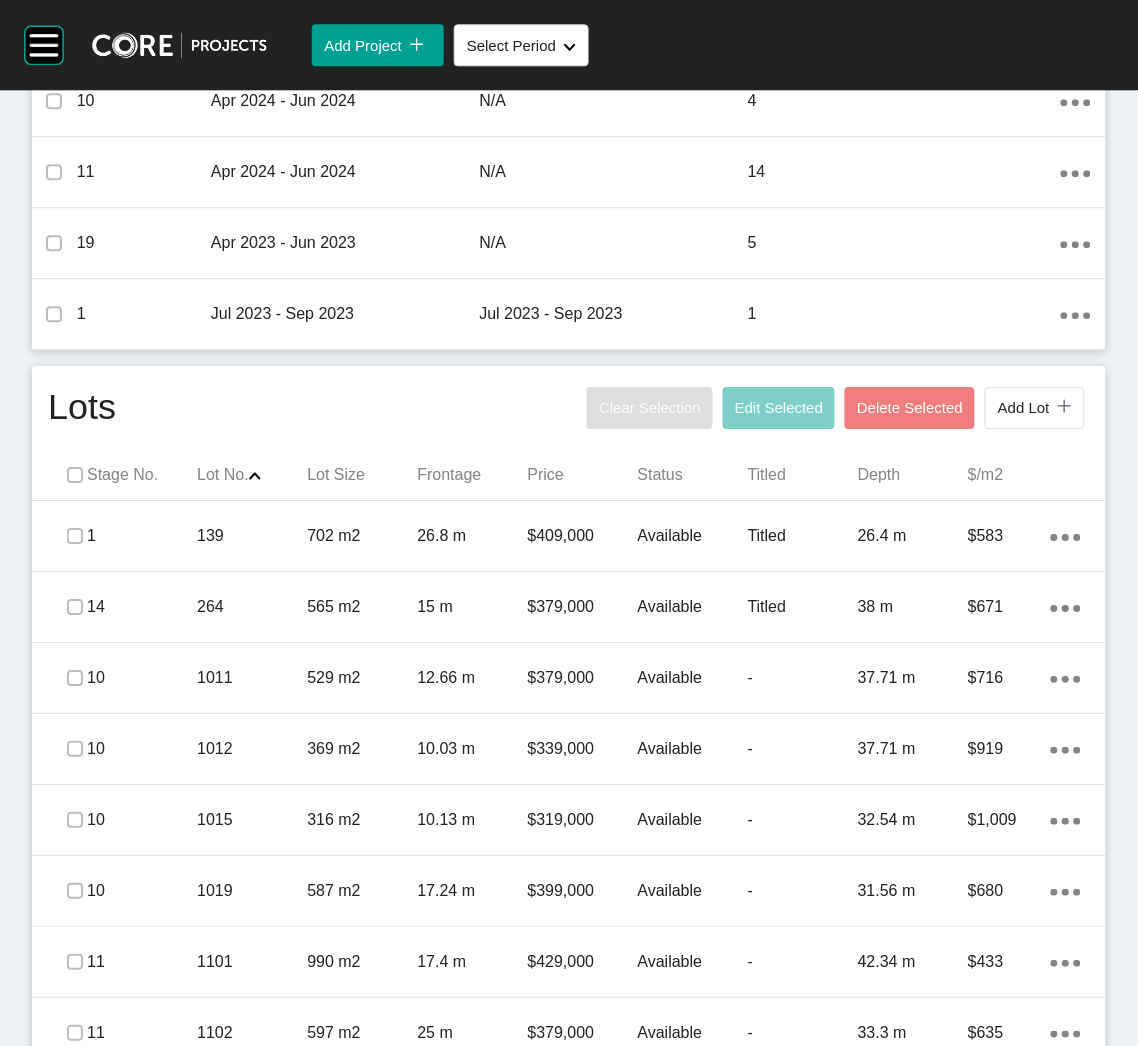 scroll, scrollTop: 899, scrollLeft: 0, axis: vertical 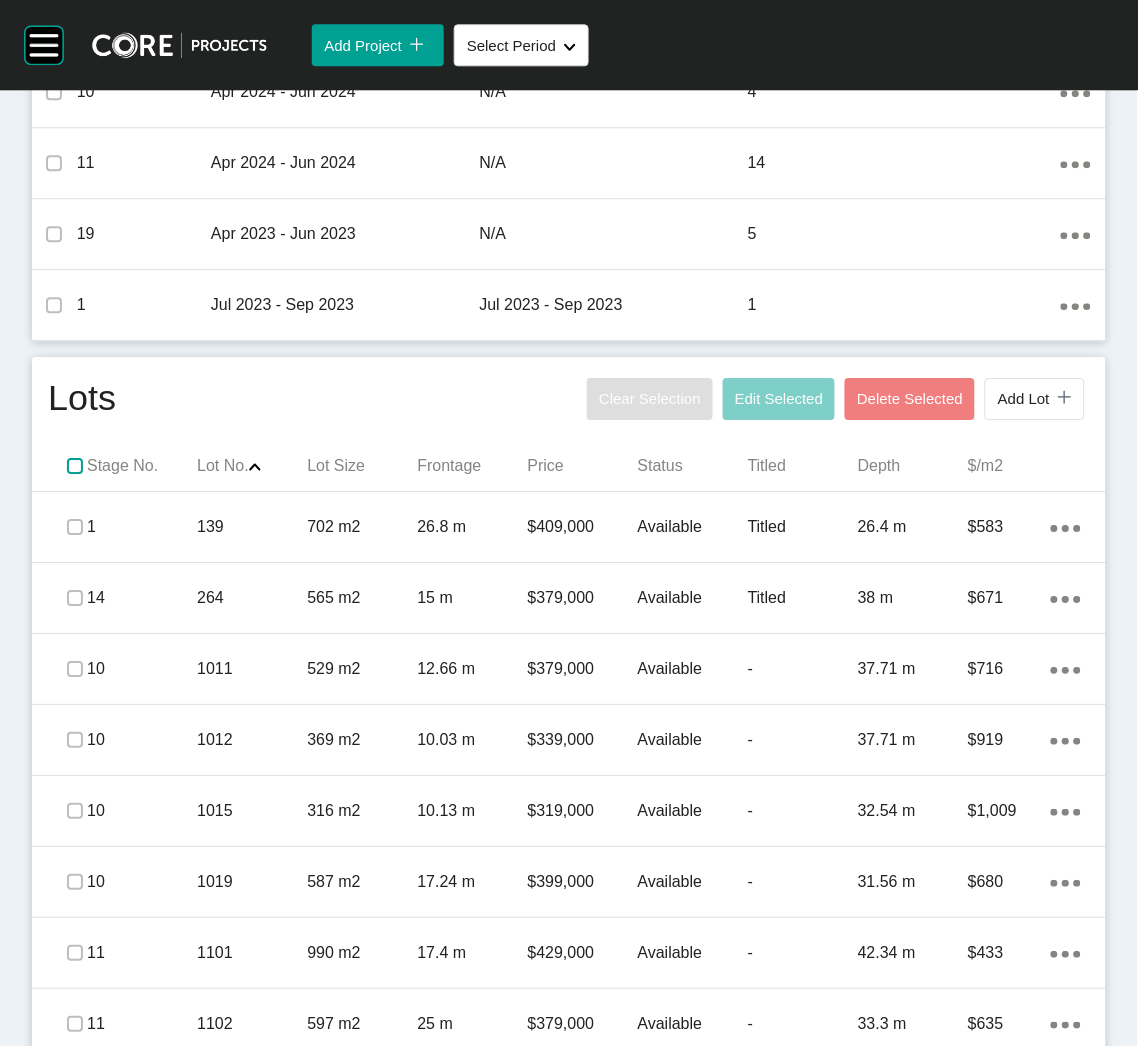 click at bounding box center [75, 466] 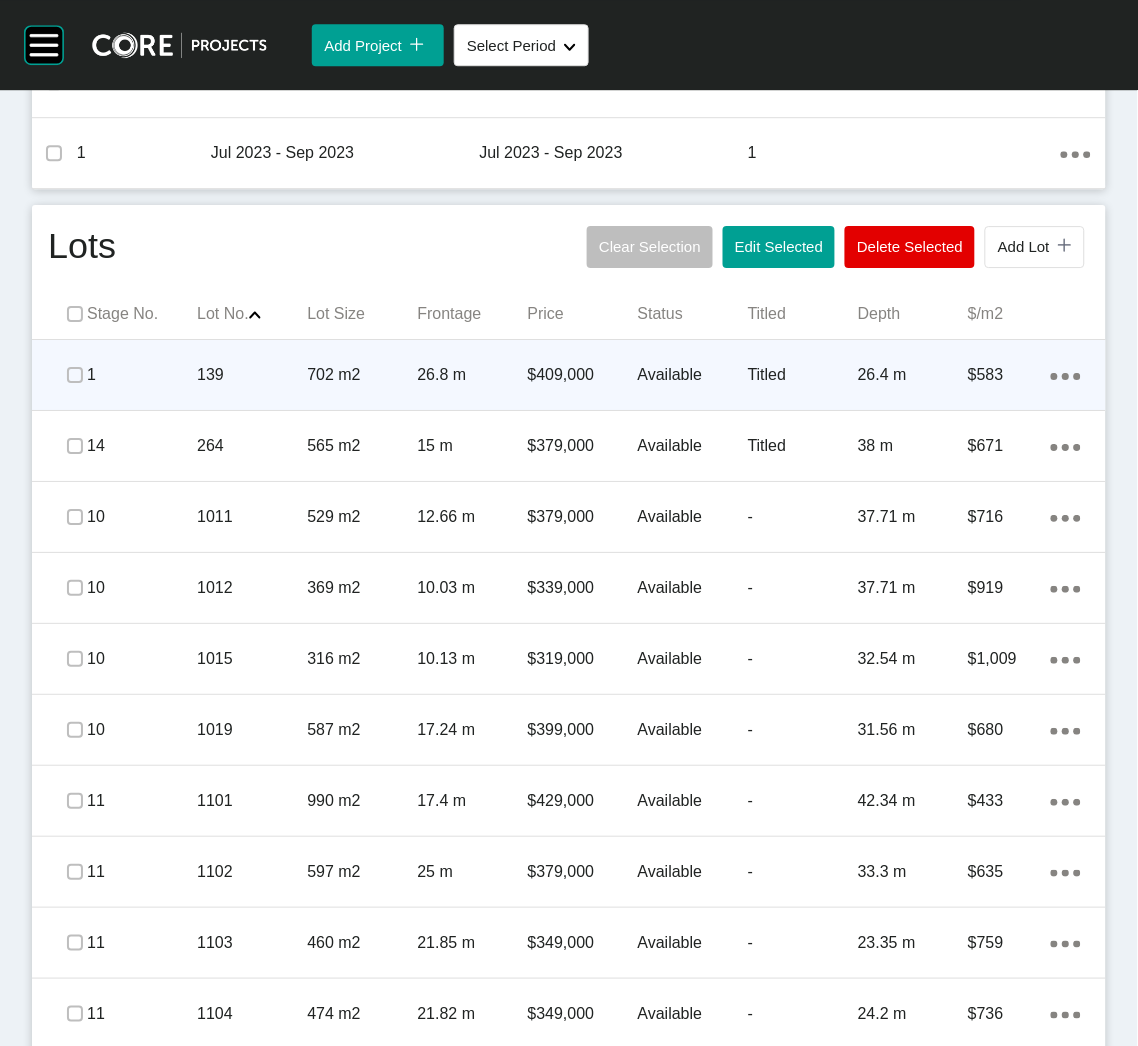 scroll, scrollTop: 1050, scrollLeft: 0, axis: vertical 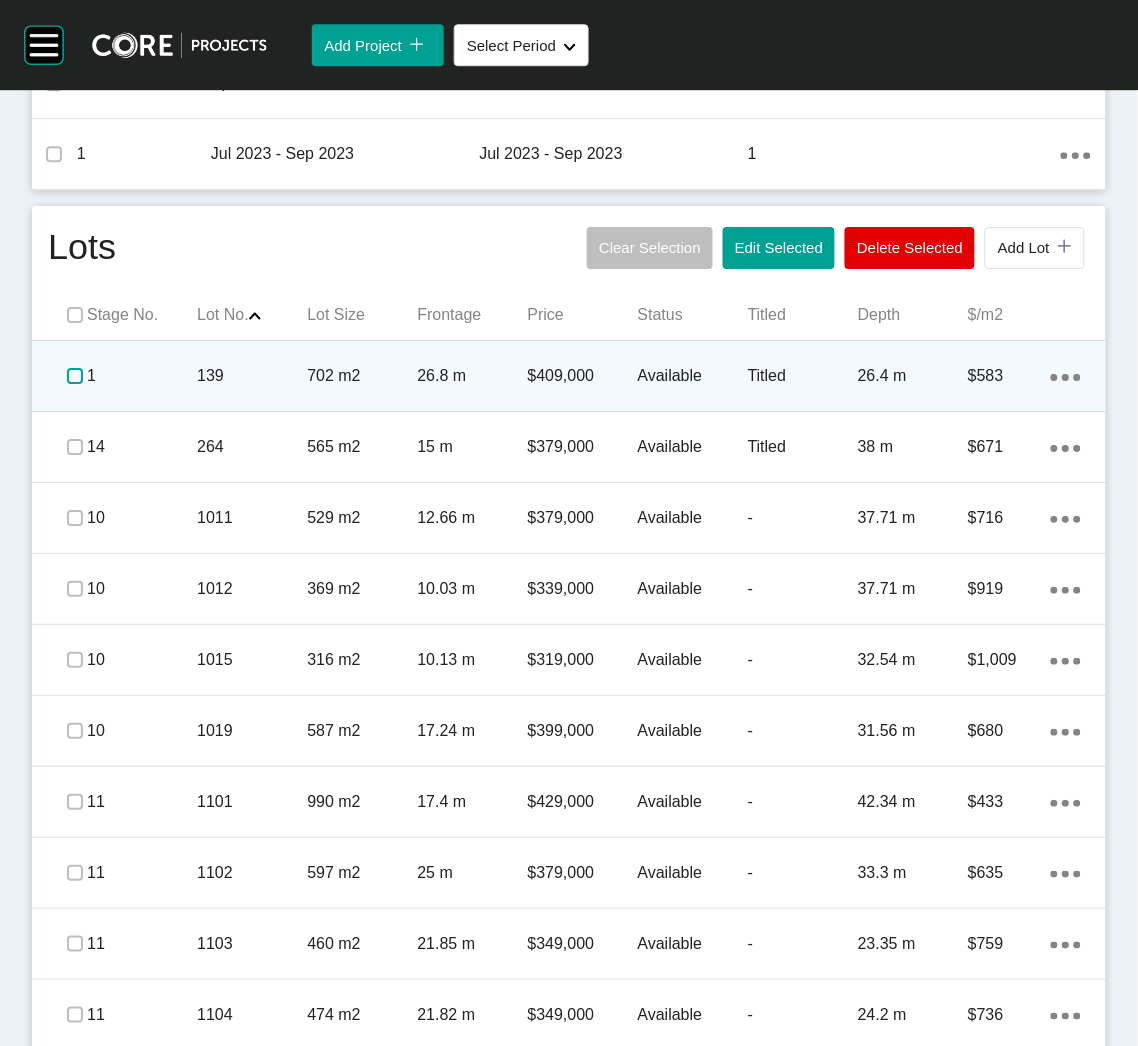 click at bounding box center (75, 376) 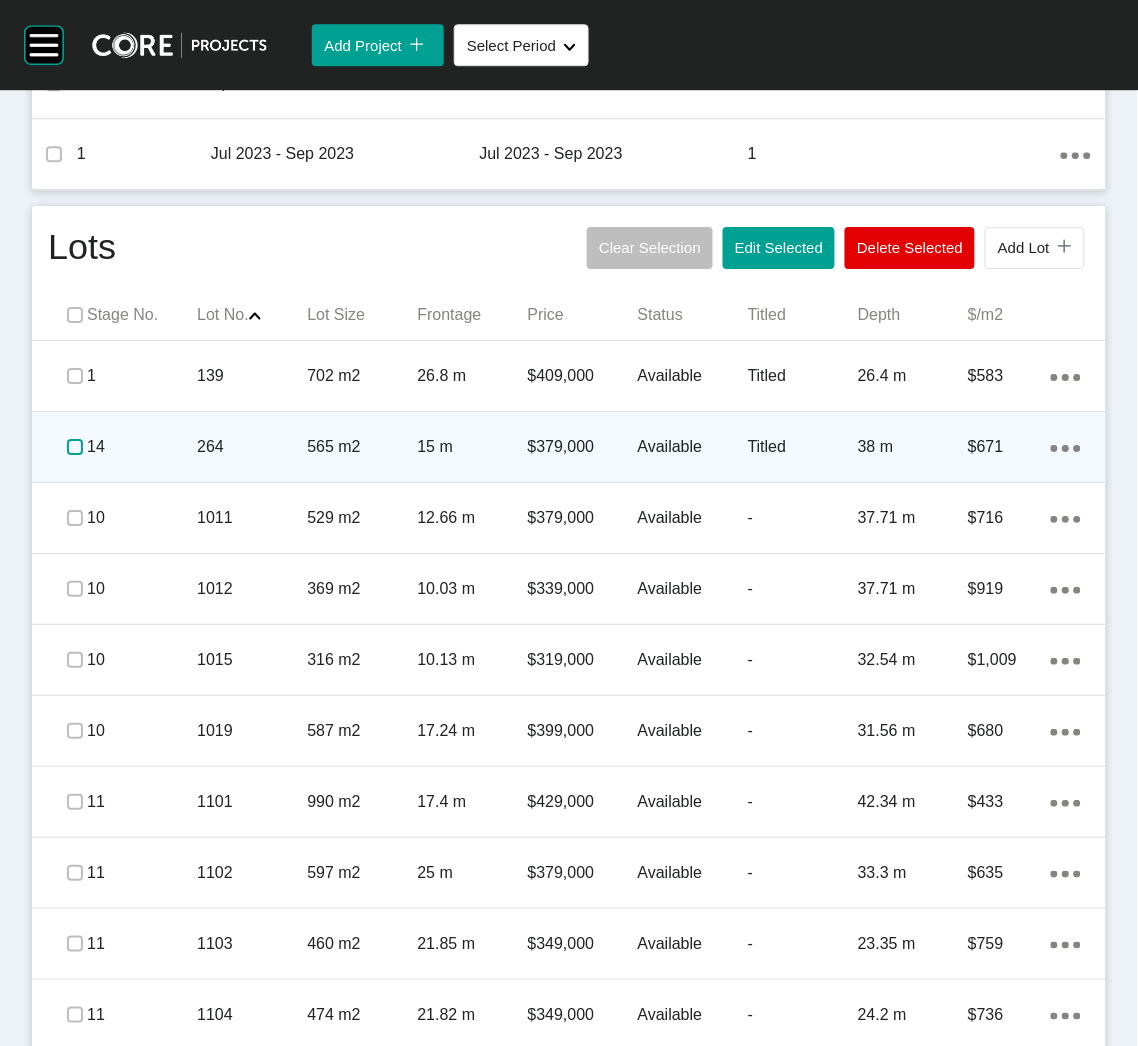 click at bounding box center [75, 447] 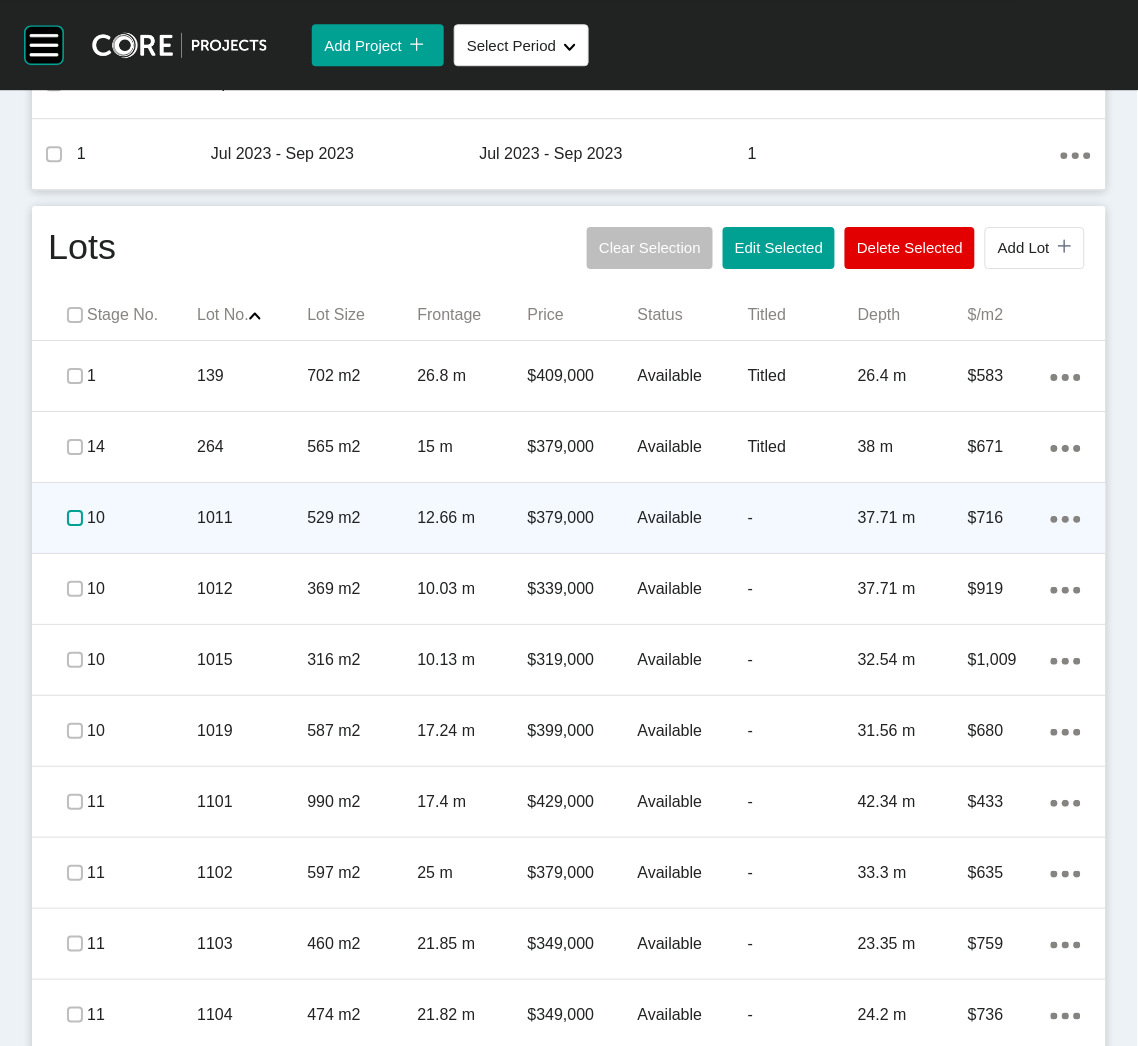click at bounding box center [75, 518] 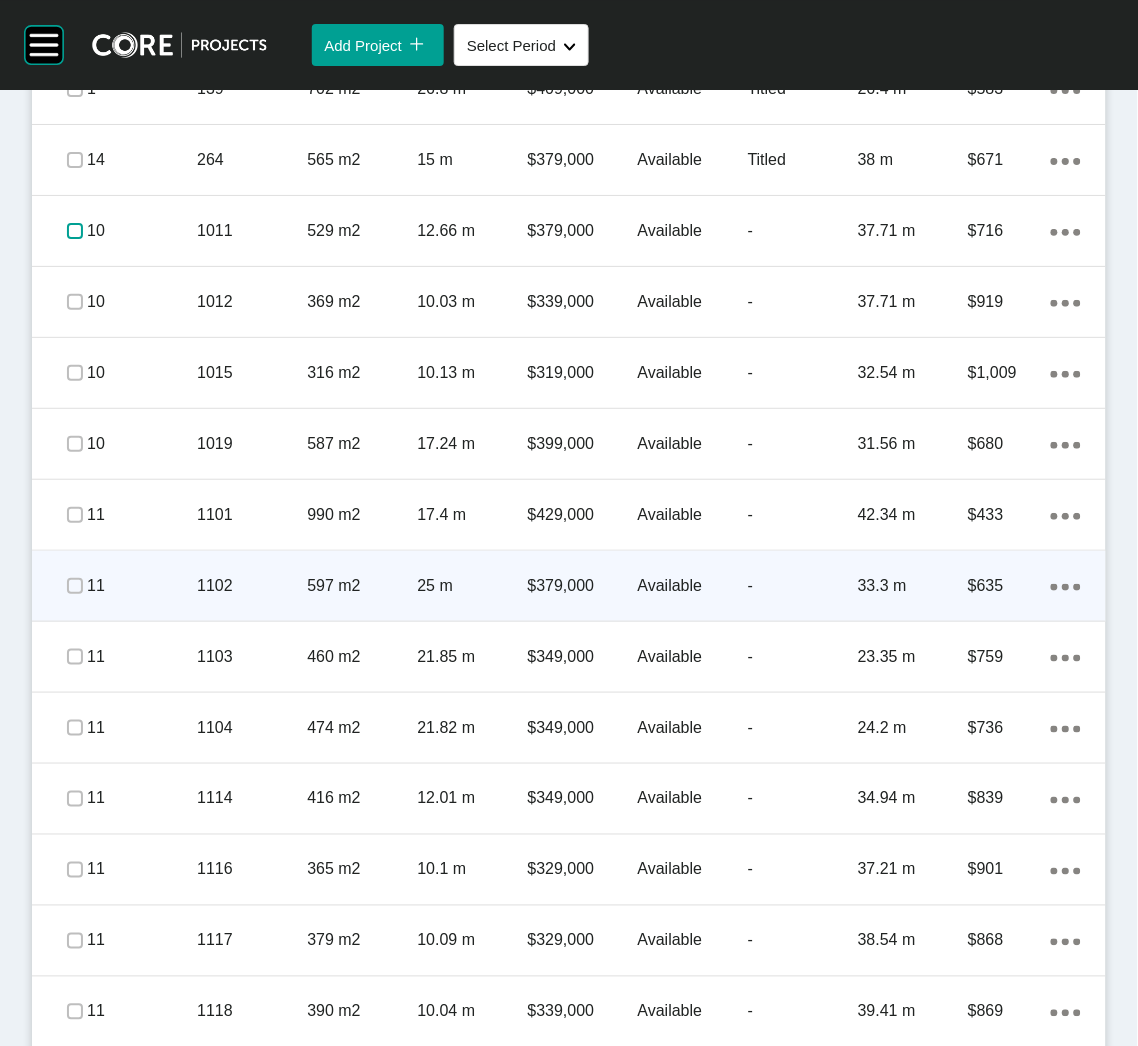 scroll, scrollTop: 1349, scrollLeft: 0, axis: vertical 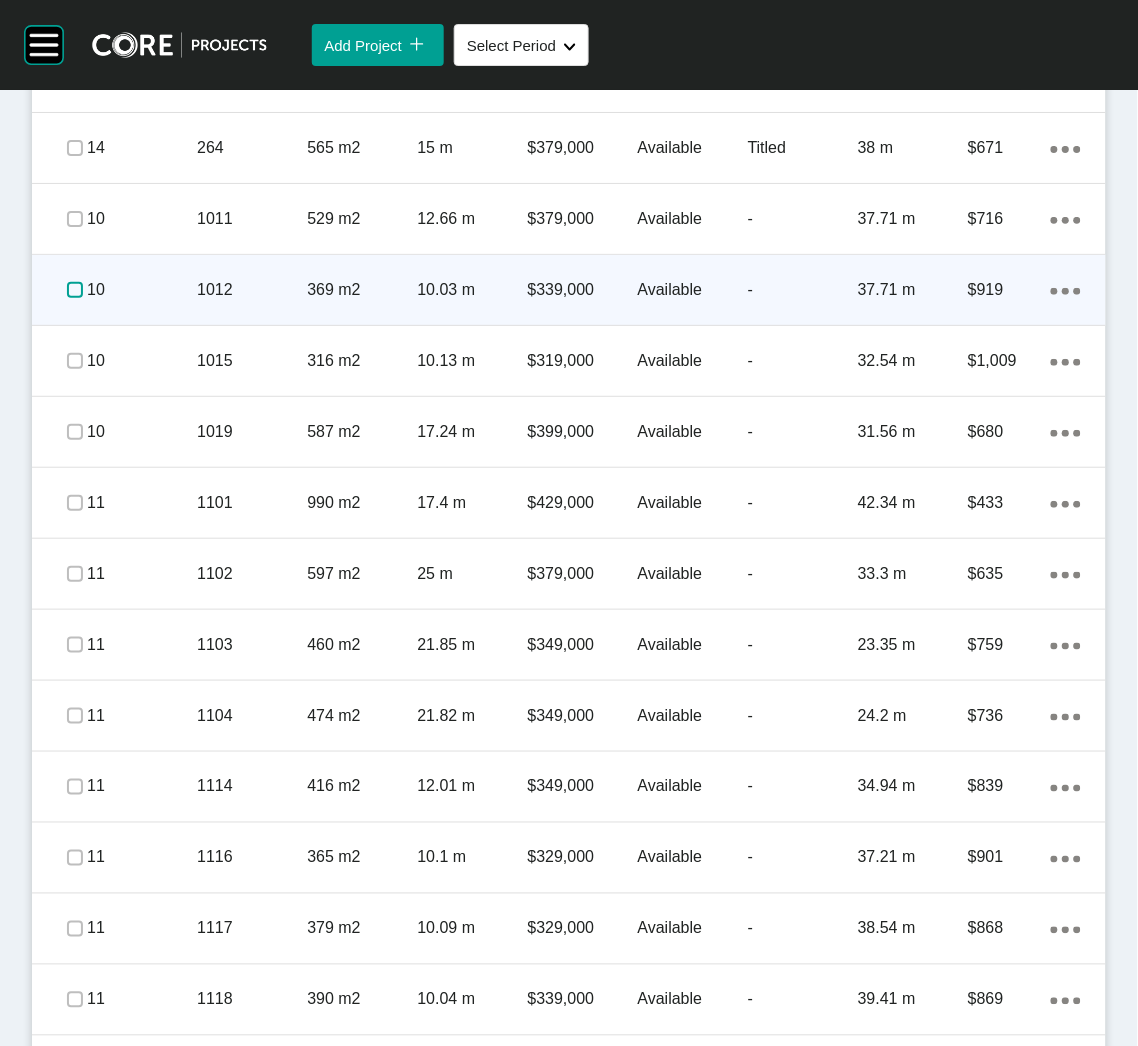 click at bounding box center (75, 290) 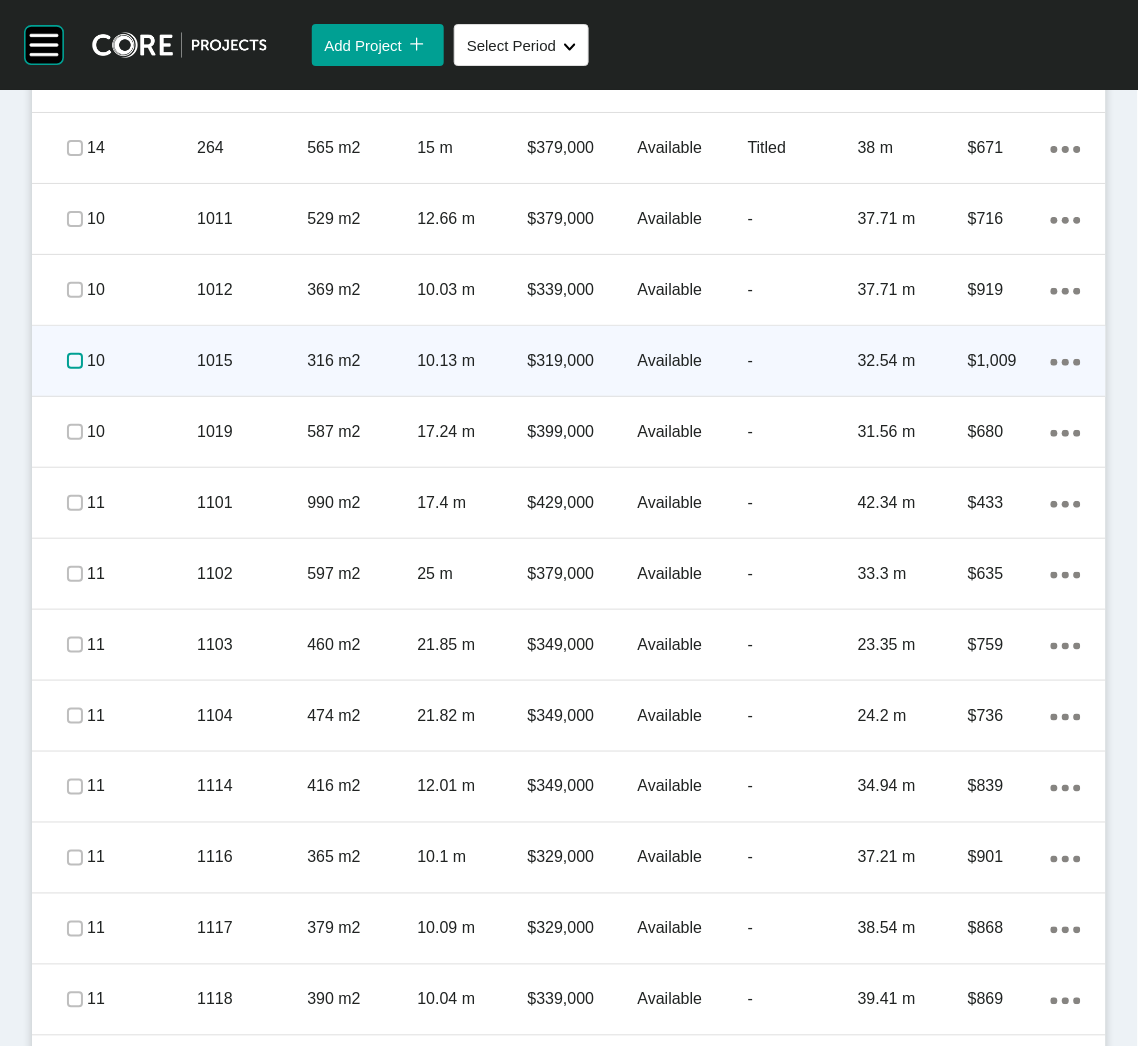 click at bounding box center [75, 361] 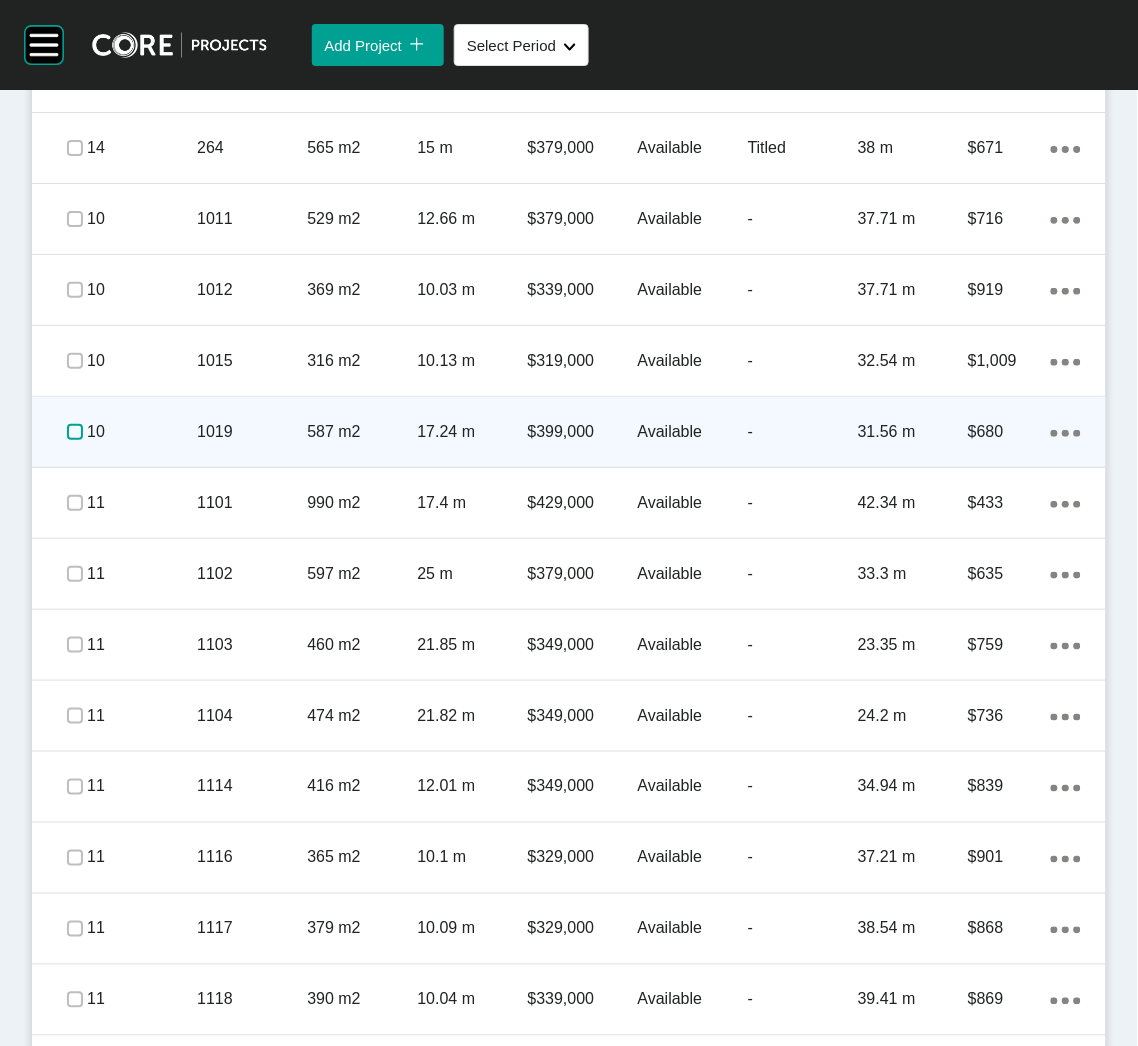 click at bounding box center [75, 432] 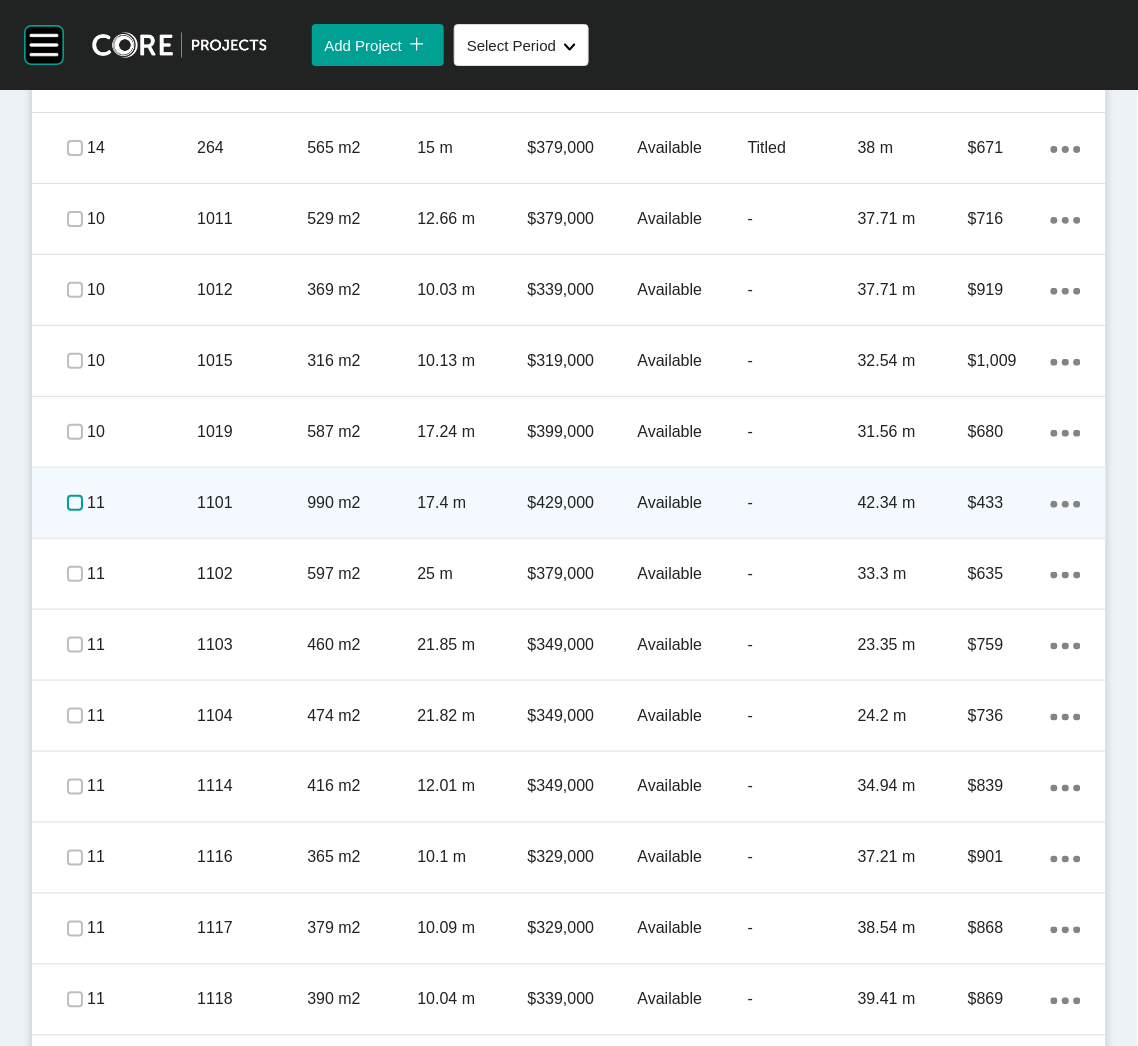 click at bounding box center [75, 503] 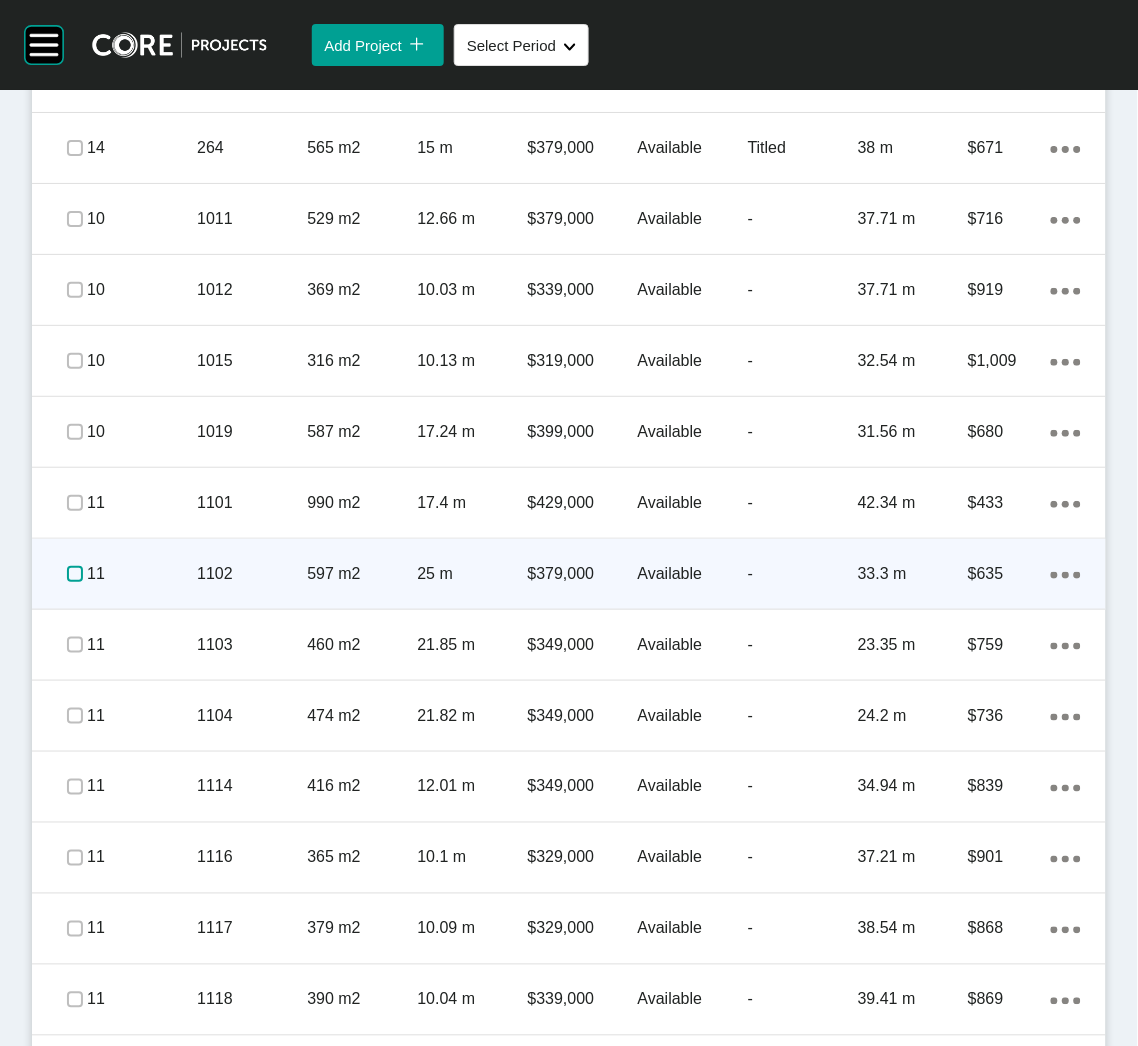 click at bounding box center [75, 574] 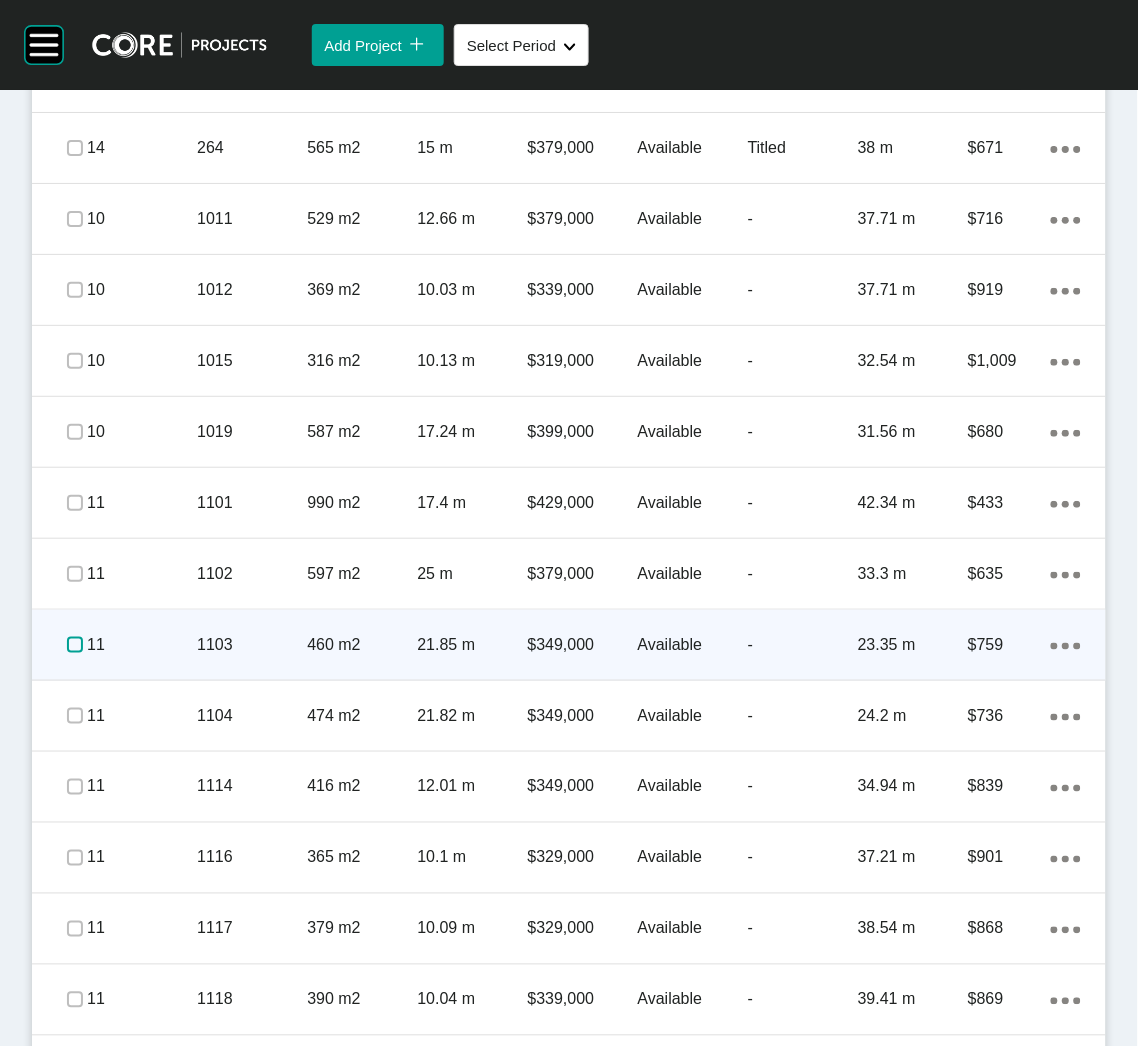 click at bounding box center (75, 645) 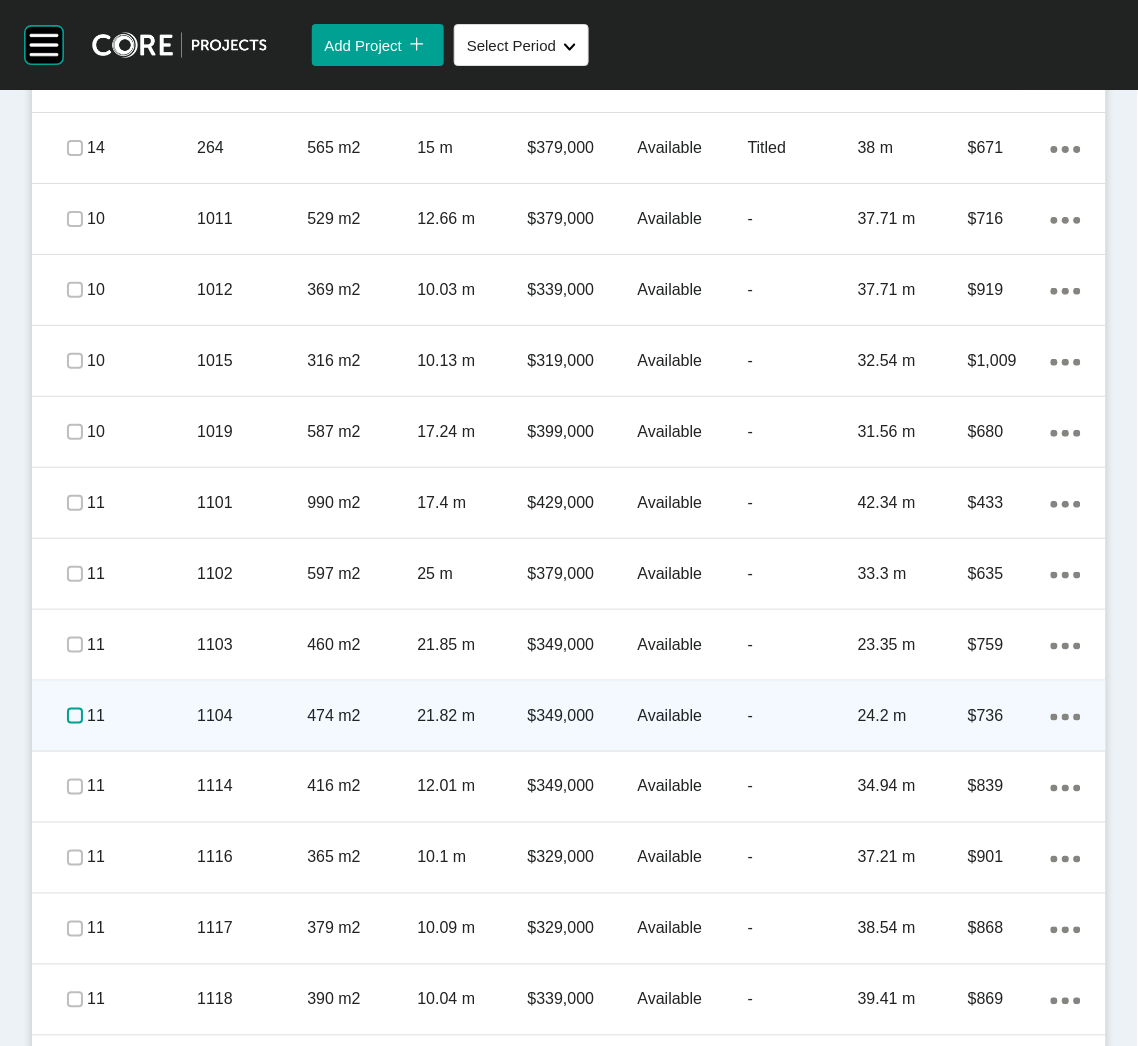 click at bounding box center (75, 716) 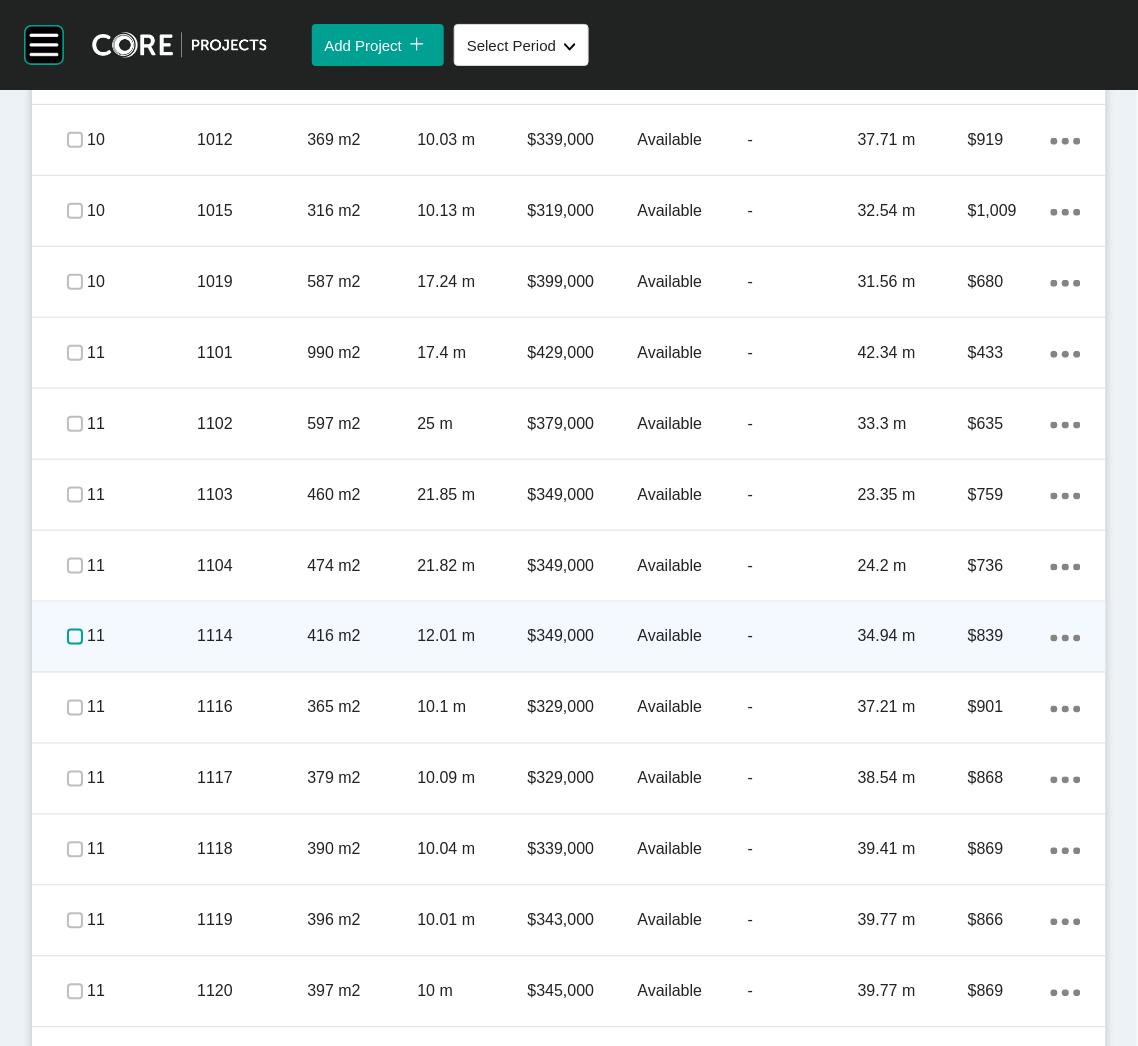 click at bounding box center [75, 637] 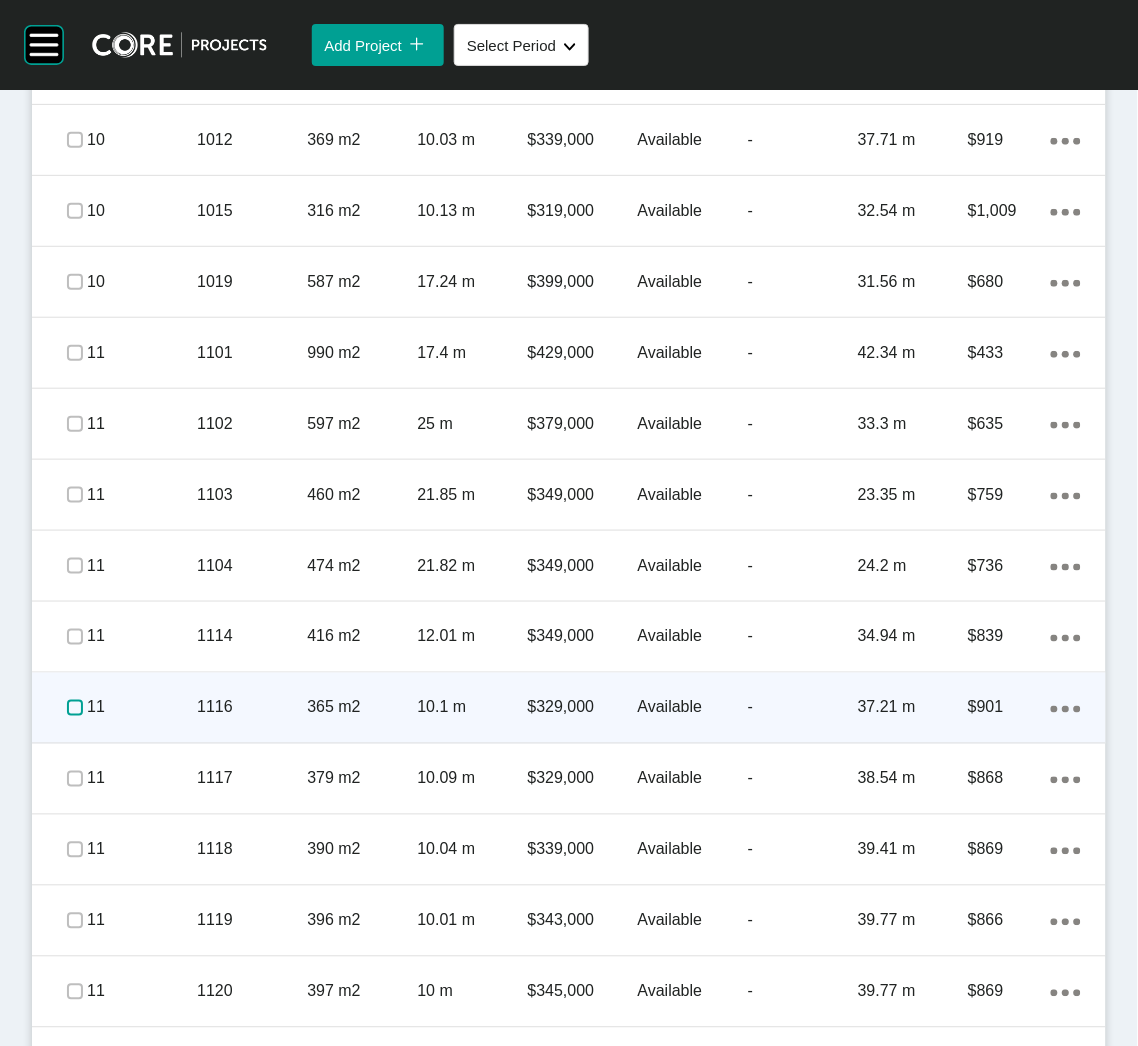 click at bounding box center (75, 708) 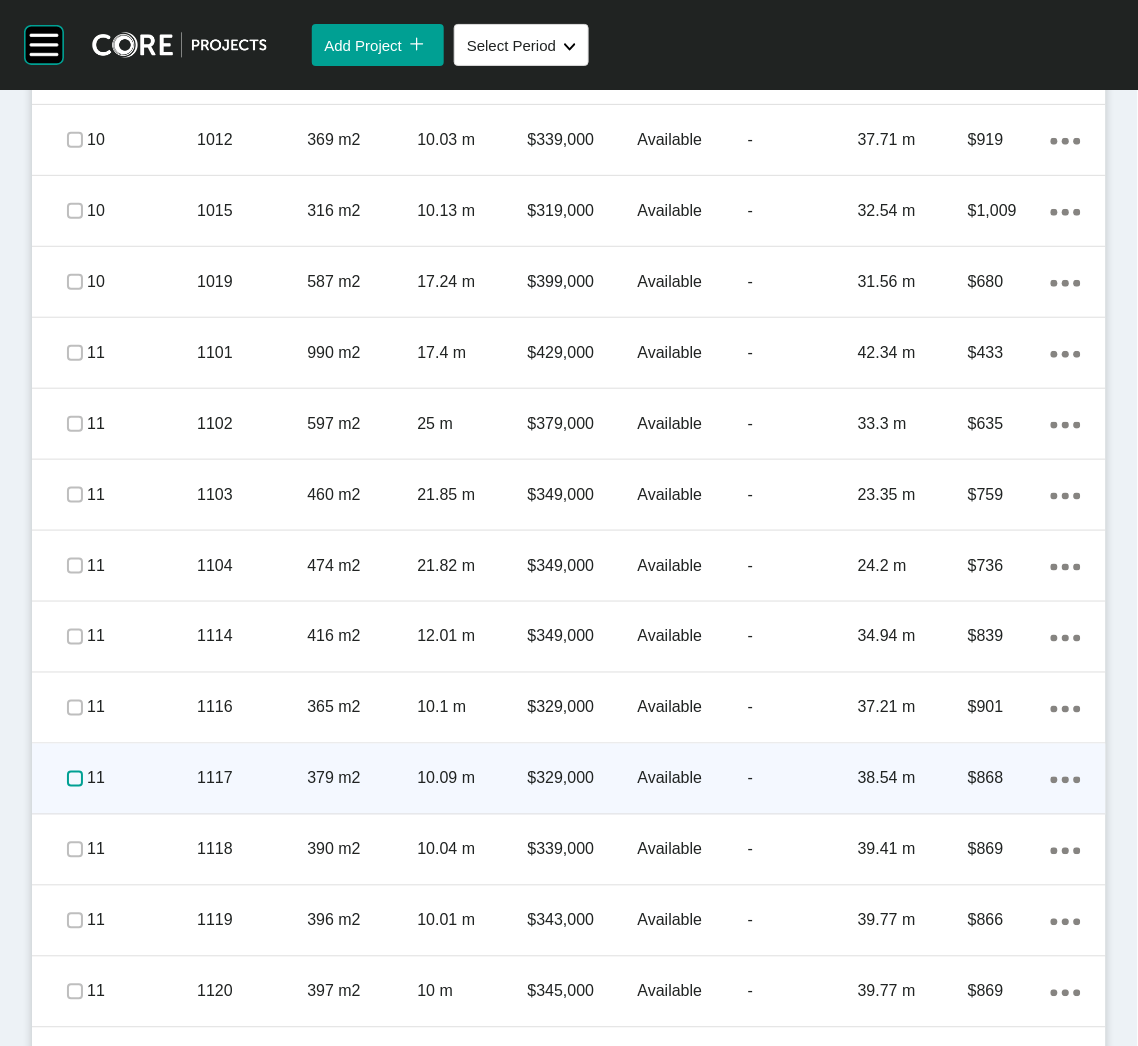 click at bounding box center (75, 779) 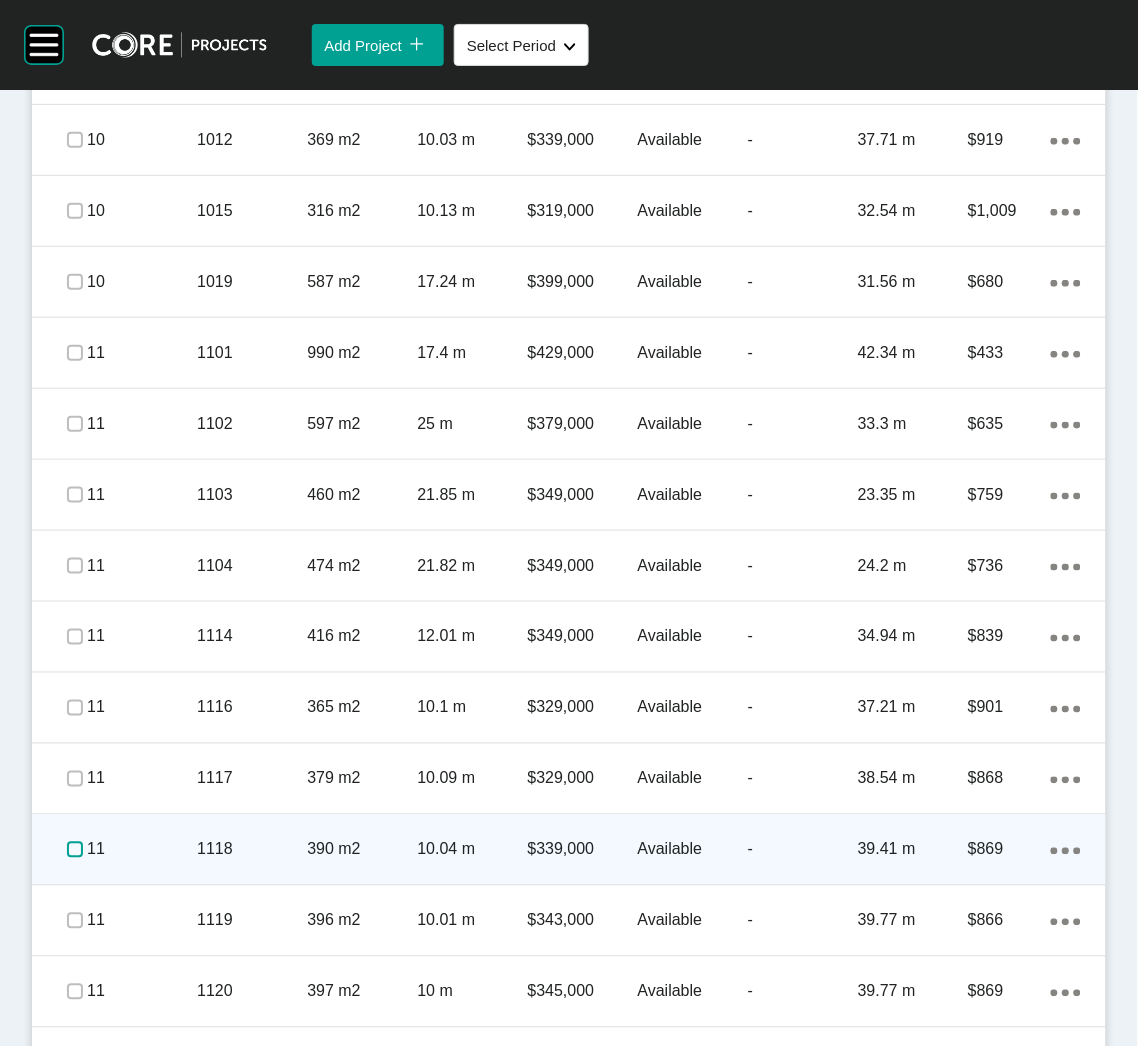 click at bounding box center (75, 850) 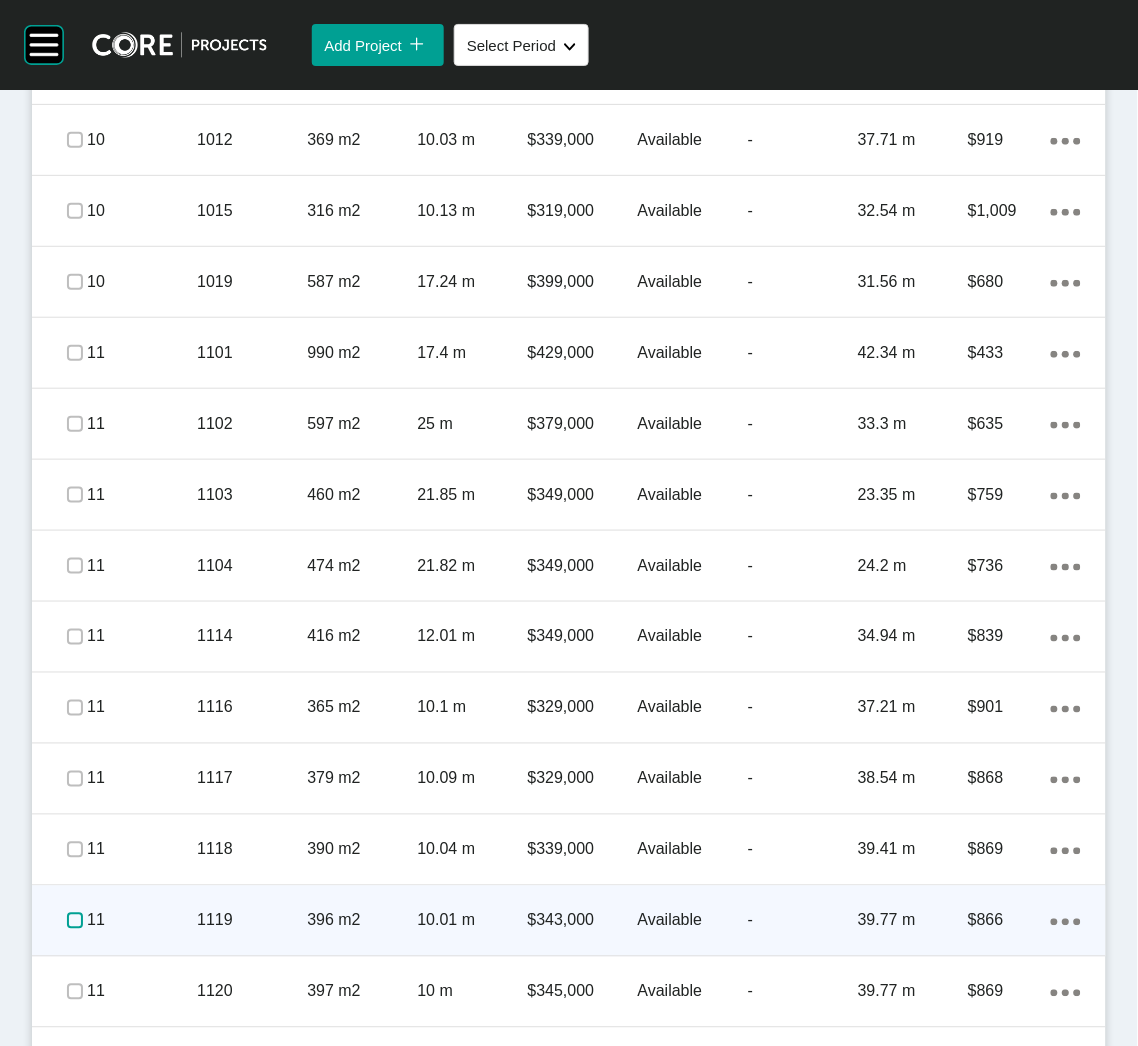 click at bounding box center (75, 921) 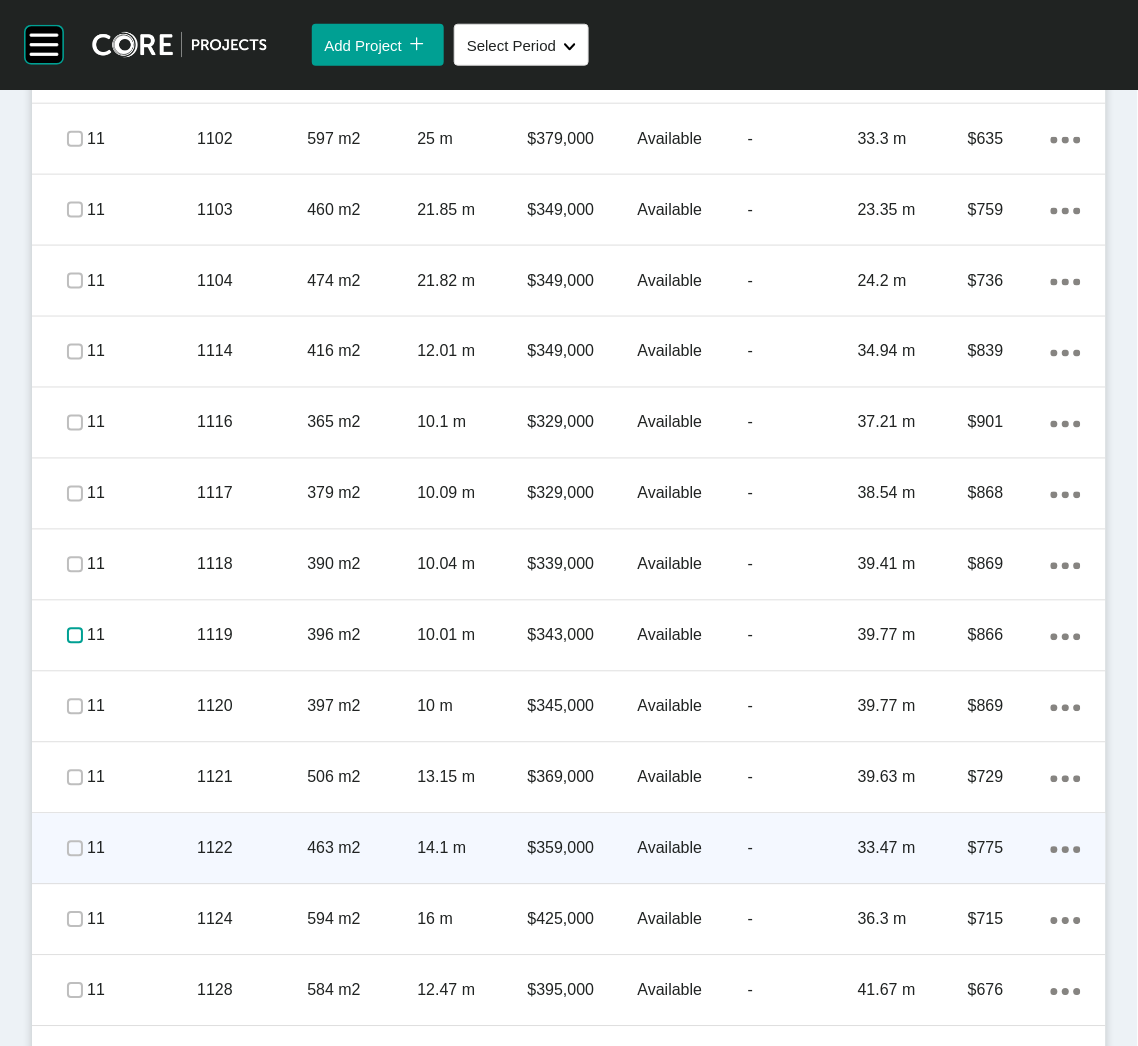 scroll, scrollTop: 1799, scrollLeft: 0, axis: vertical 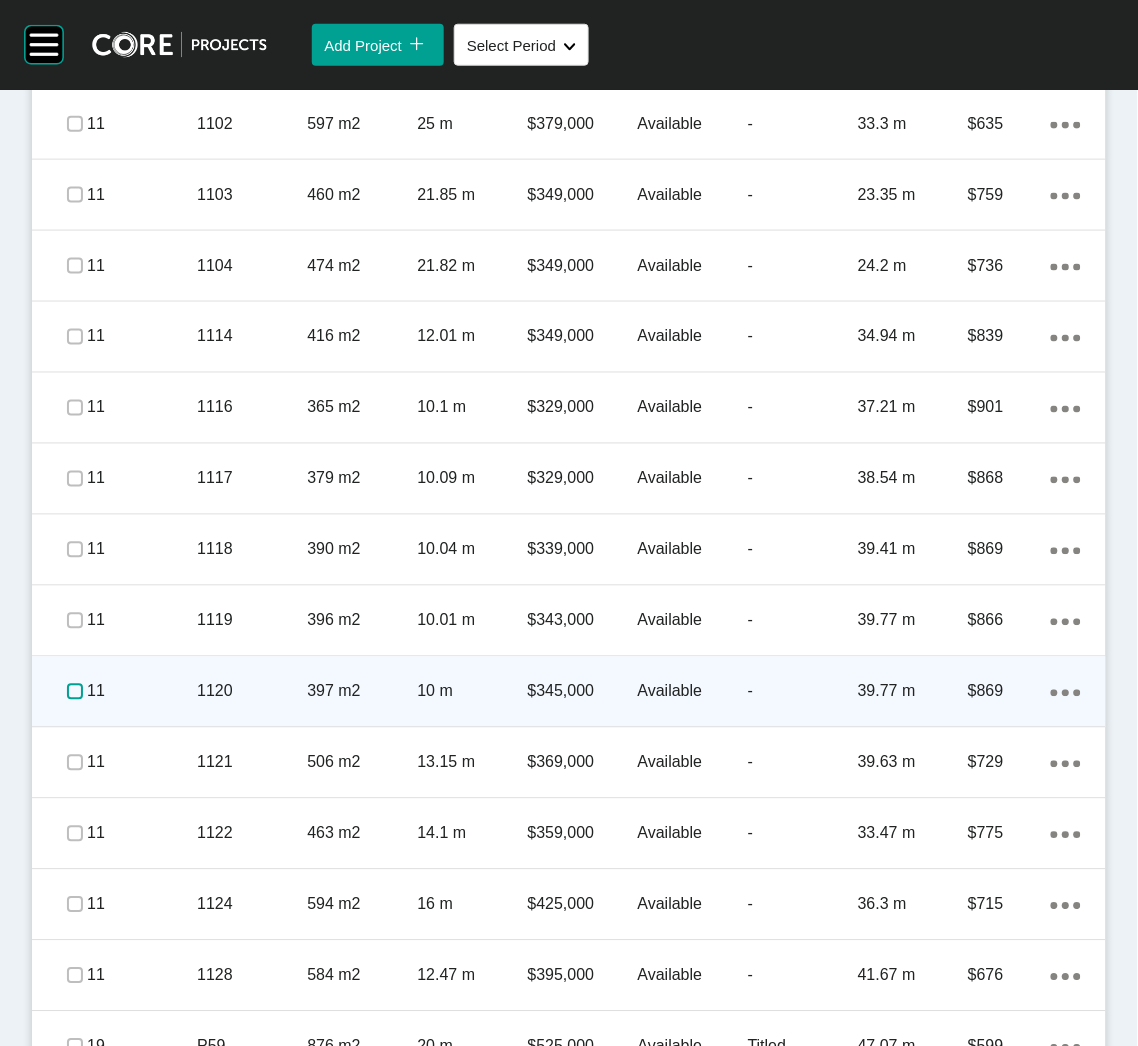 click at bounding box center [75, 692] 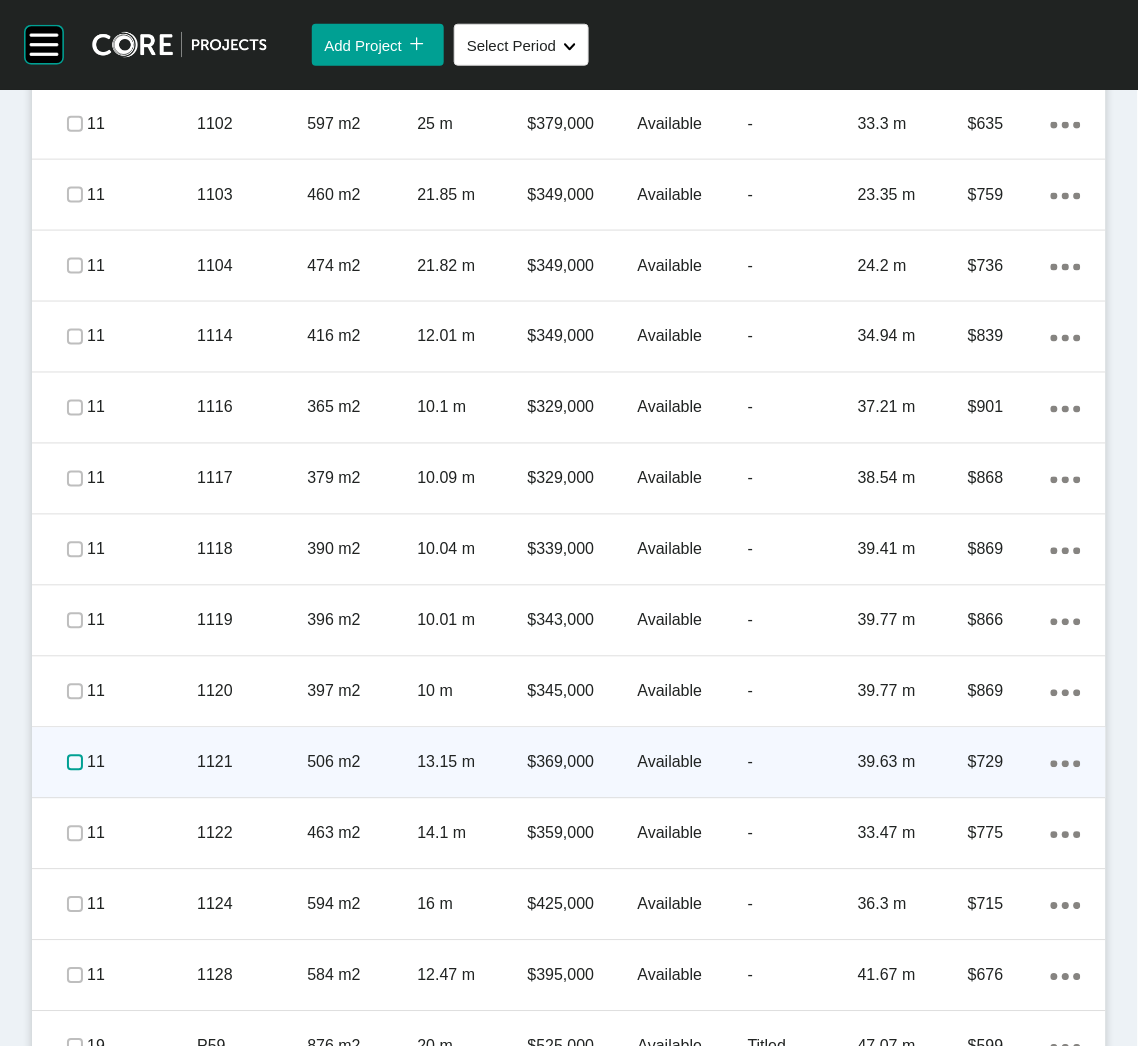 click at bounding box center [75, 763] 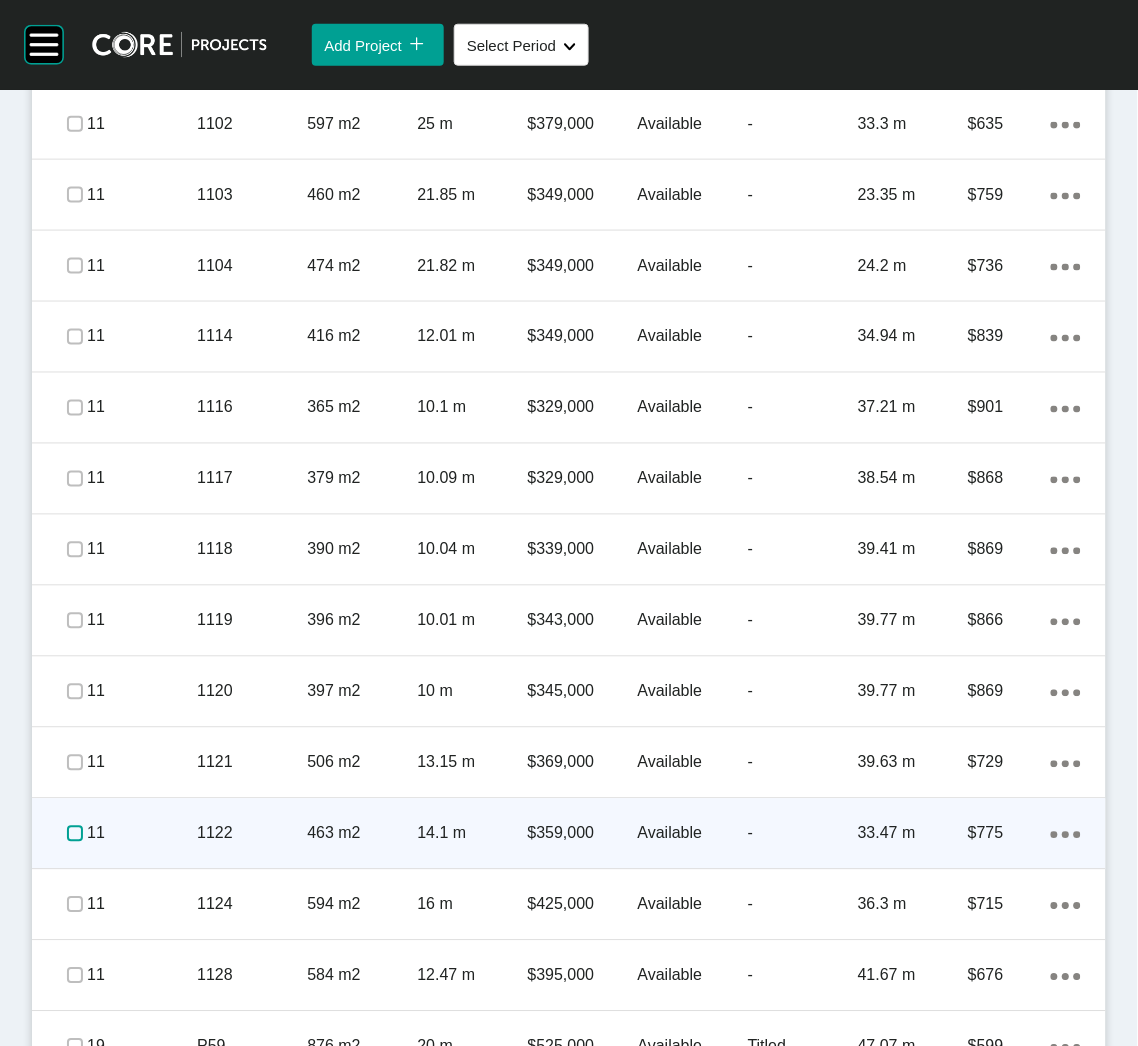 click at bounding box center (75, 834) 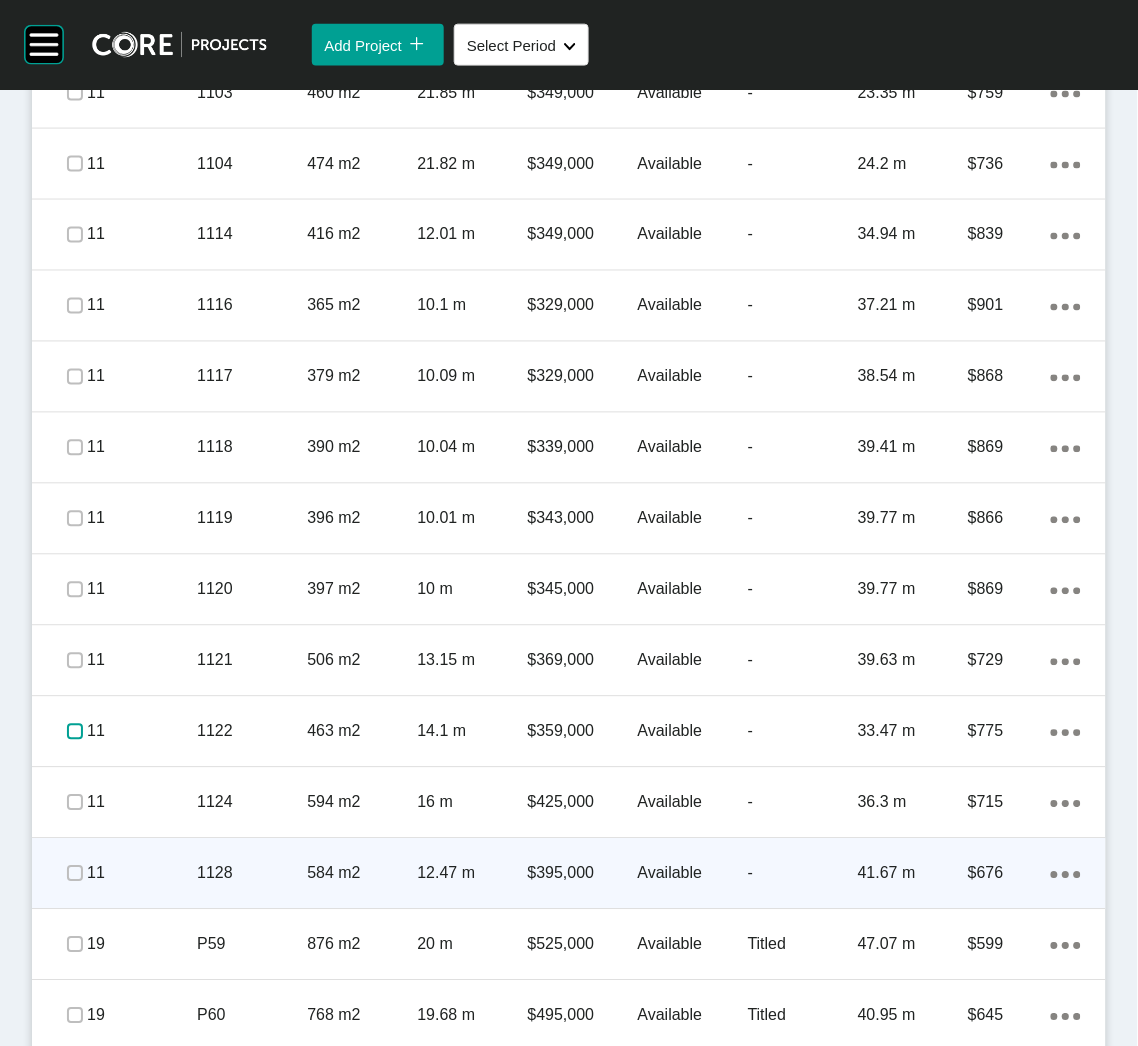 scroll, scrollTop: 1949, scrollLeft: 0, axis: vertical 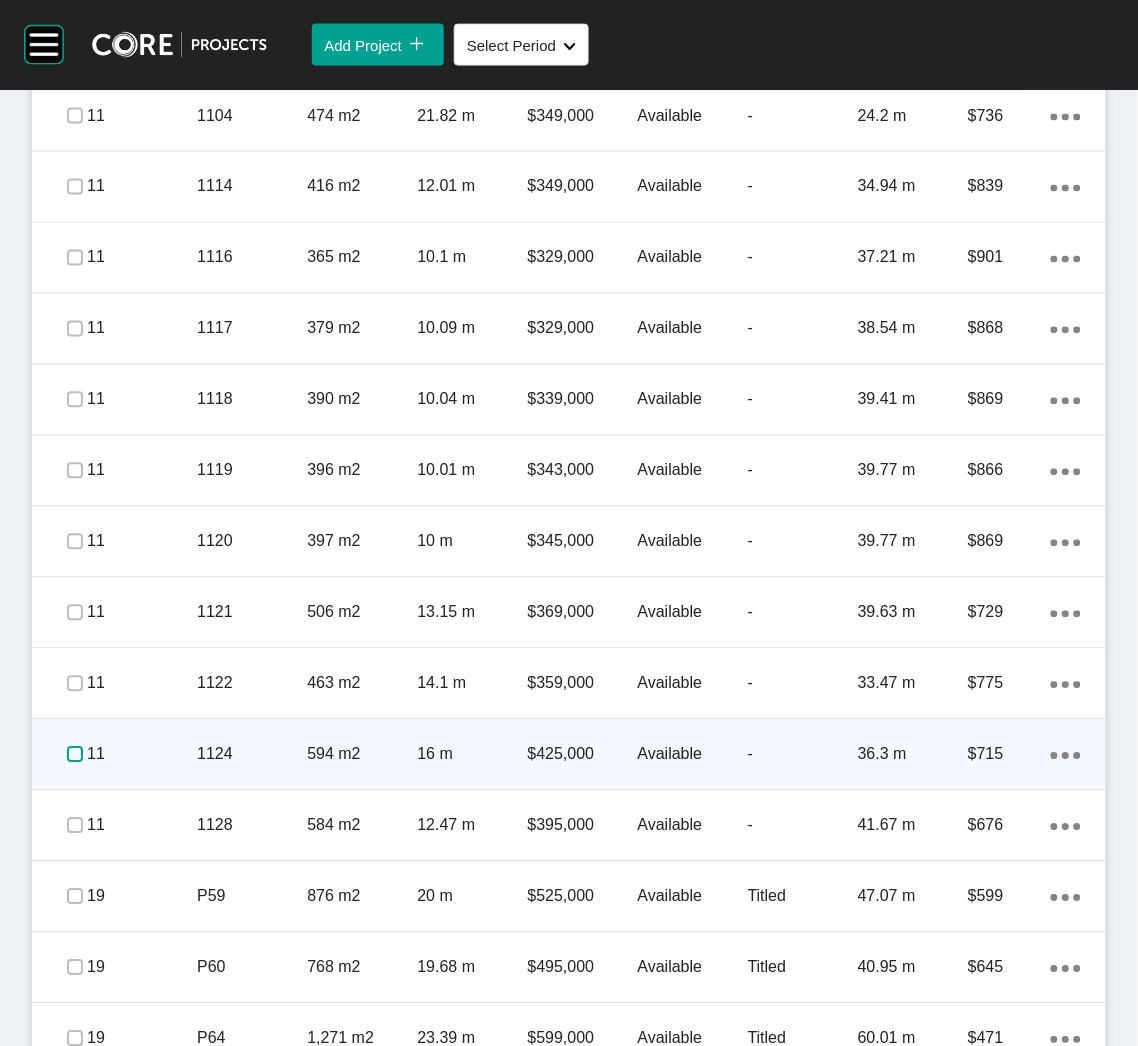 click at bounding box center [75, 755] 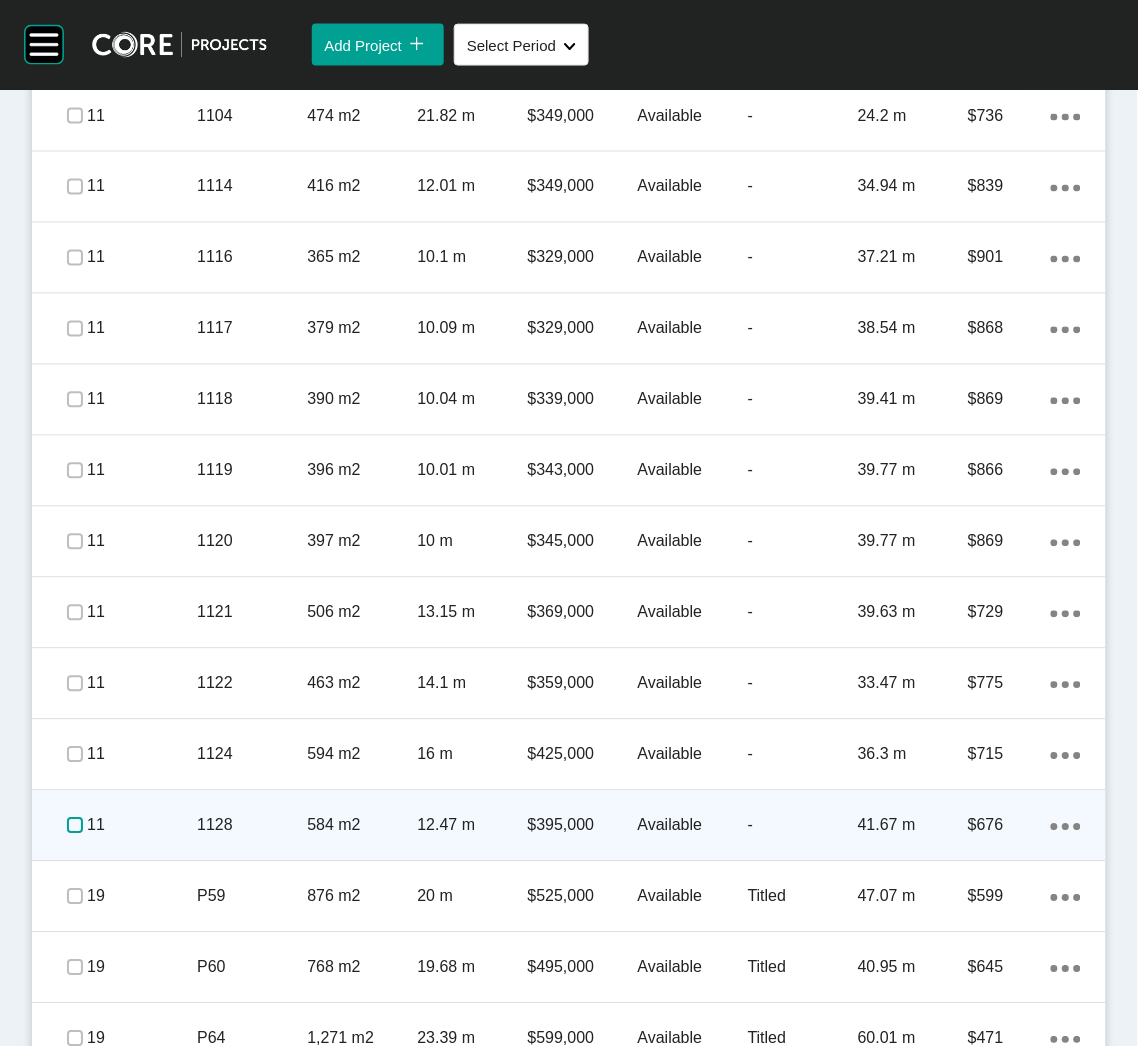 click at bounding box center (75, 826) 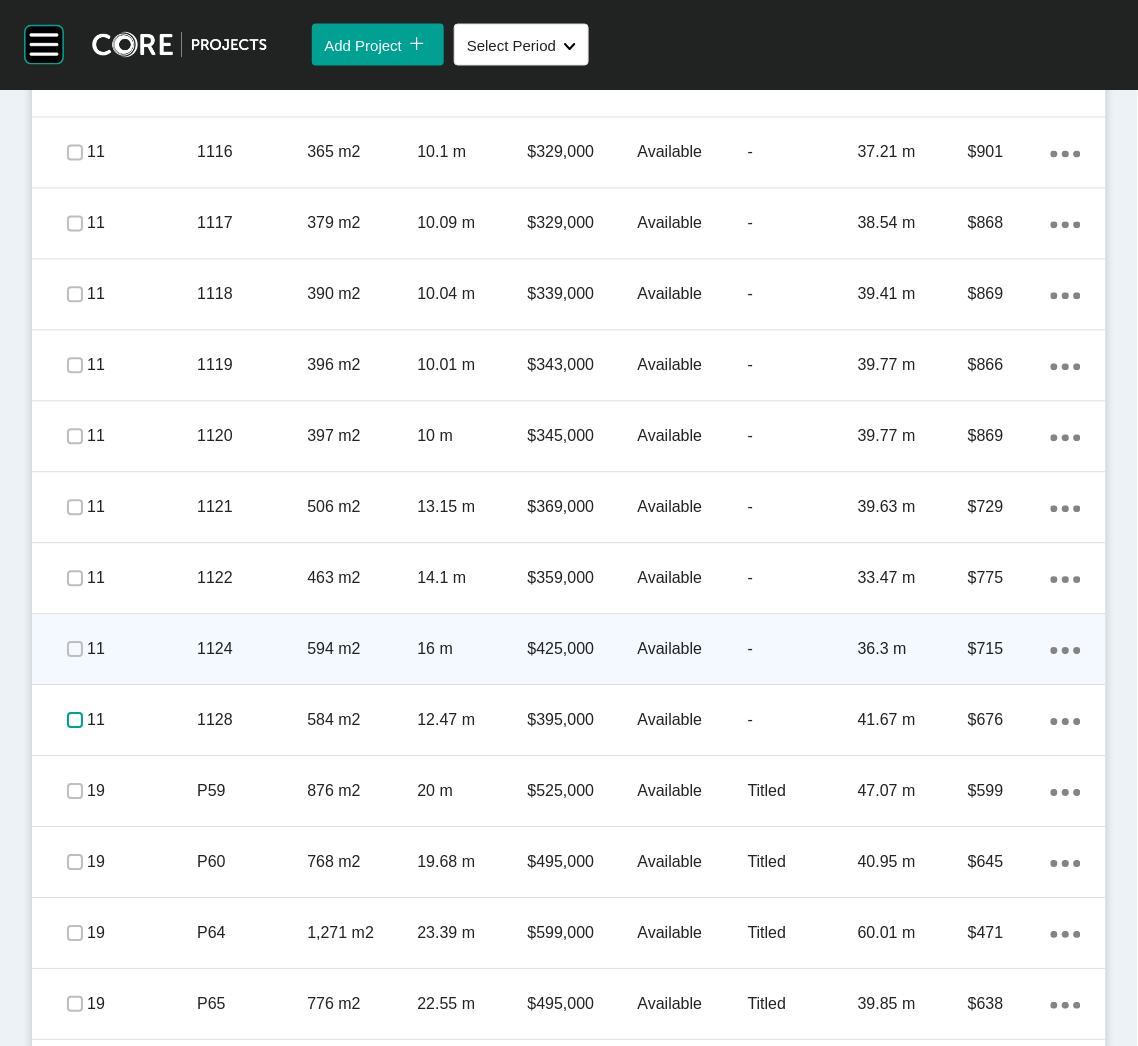 scroll, scrollTop: 2100, scrollLeft: 0, axis: vertical 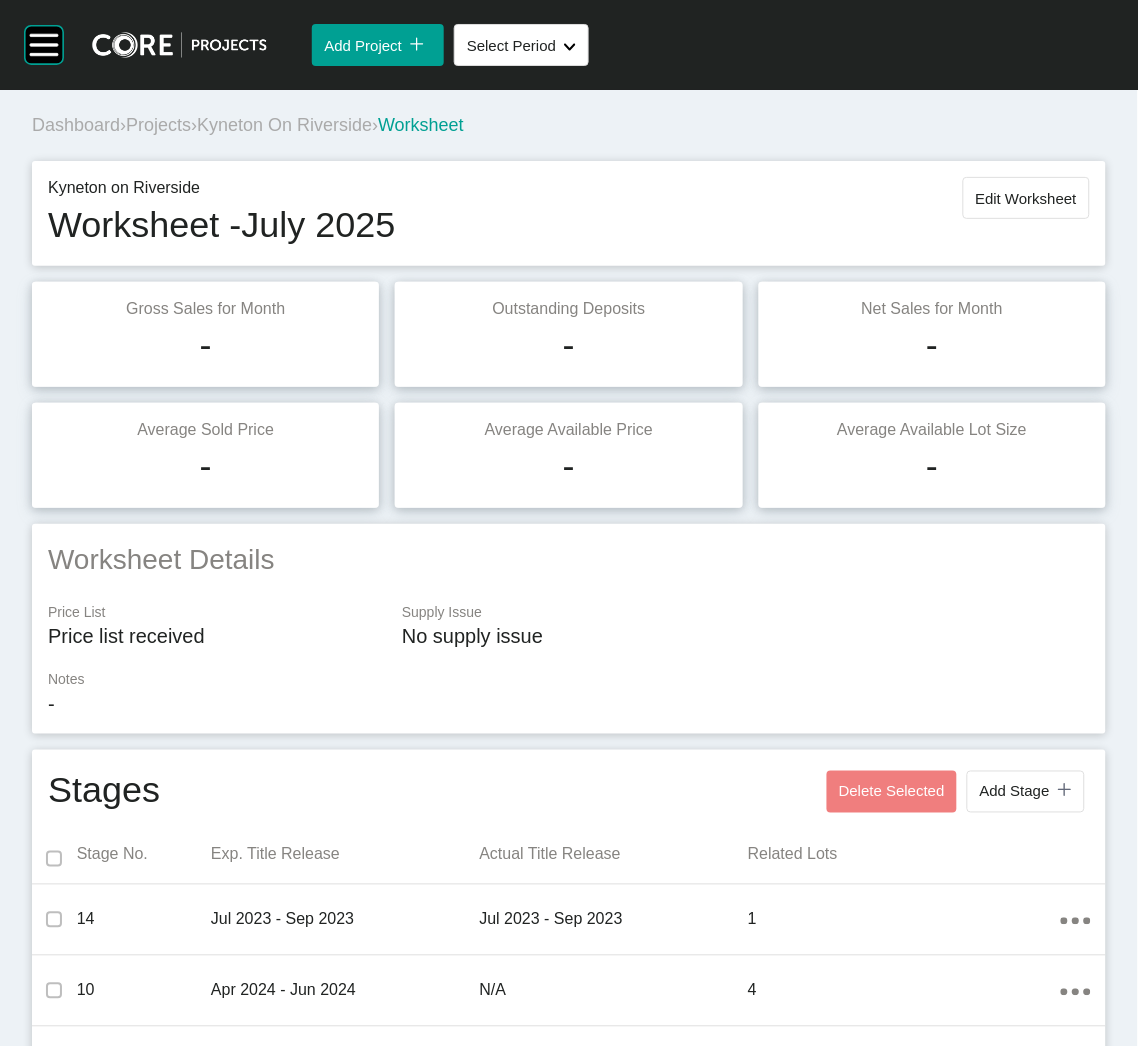 click on "Projects" at bounding box center (158, 125) 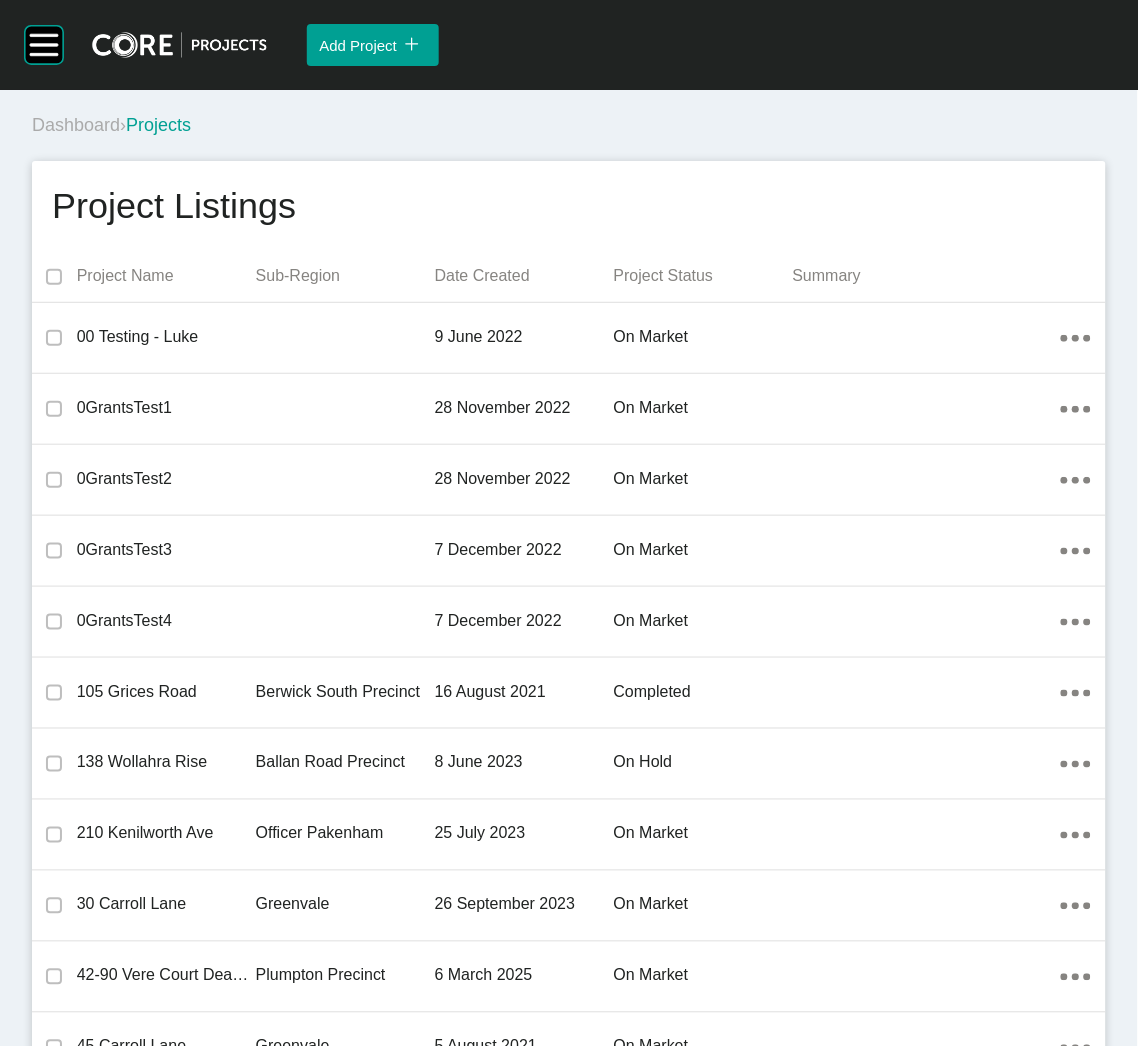 scroll, scrollTop: 33516, scrollLeft: 0, axis: vertical 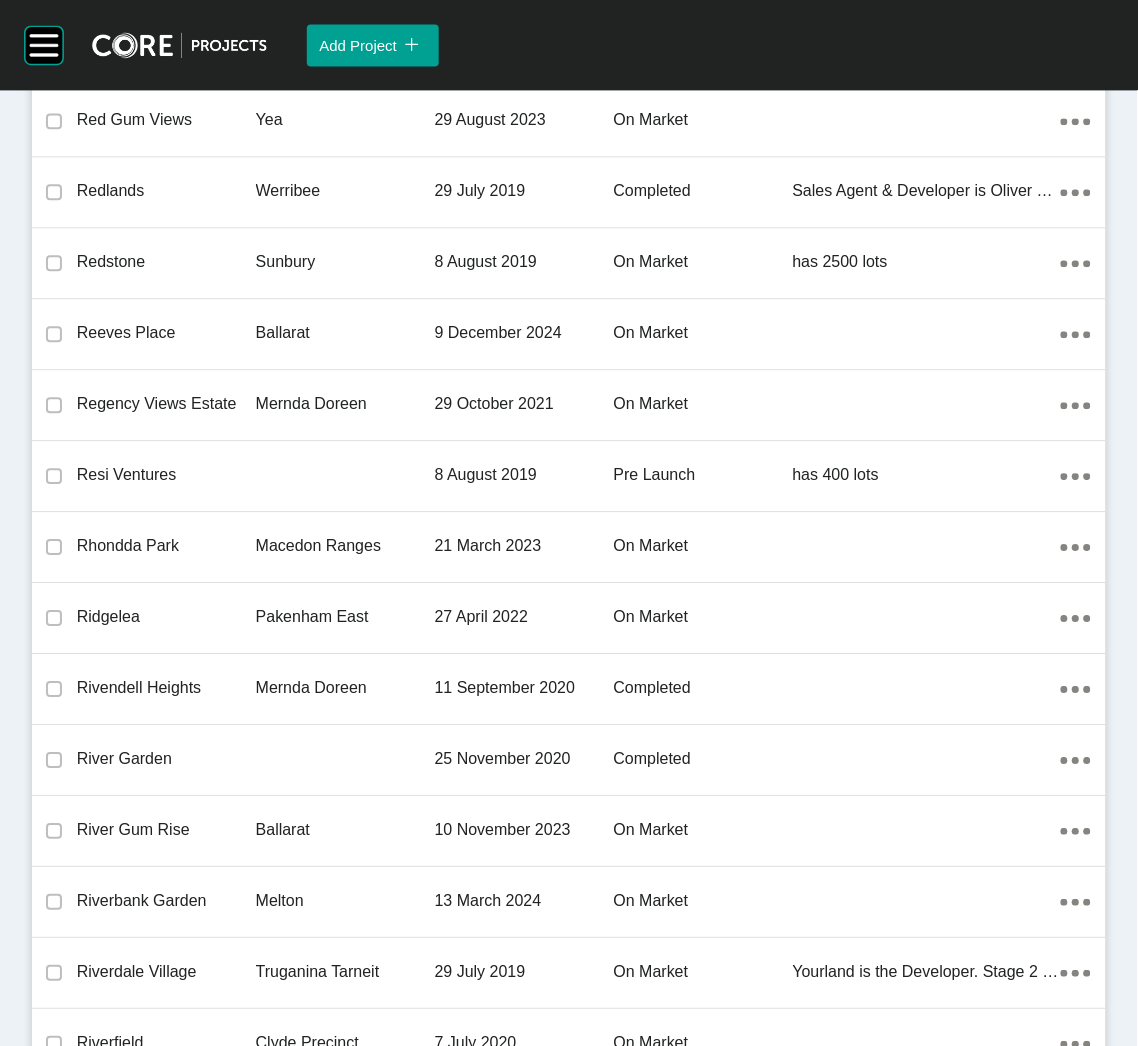 drag, startPoint x: 279, startPoint y: 517, endPoint x: 15, endPoint y: 305, distance: 338.5853 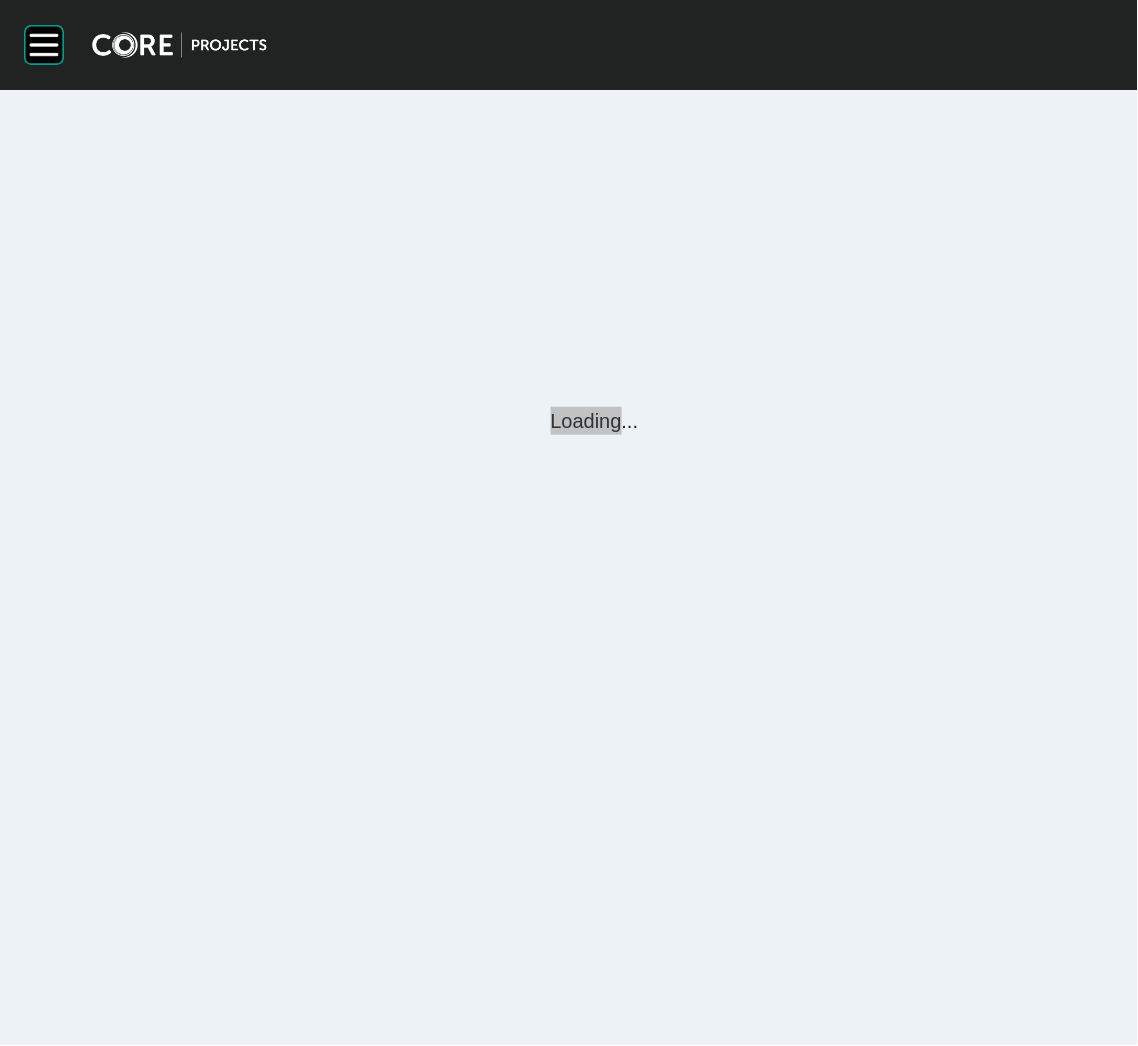 scroll, scrollTop: 0, scrollLeft: 0, axis: both 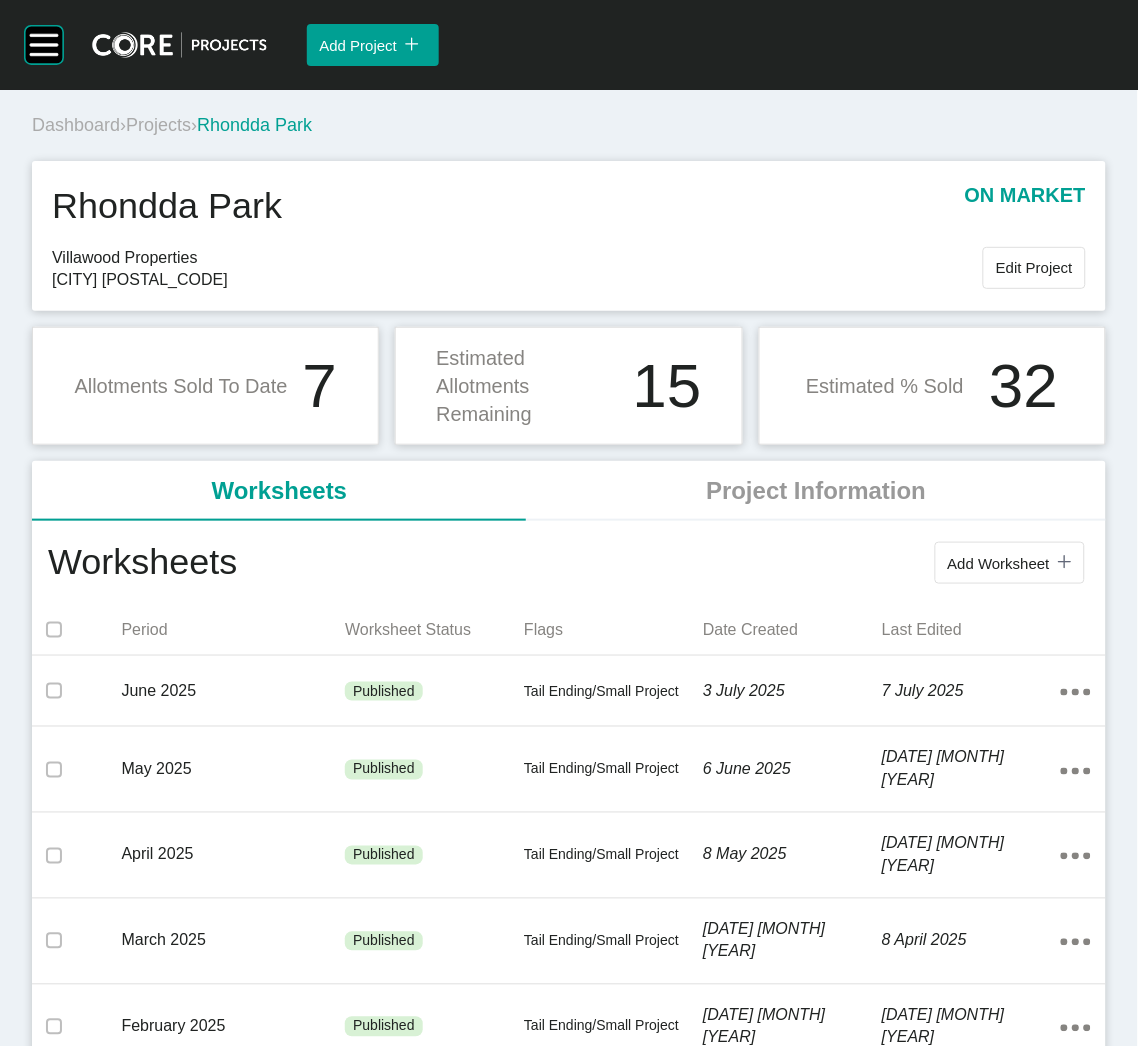 drag, startPoint x: 1031, startPoint y: 559, endPoint x: 979, endPoint y: 551, distance: 52.611786 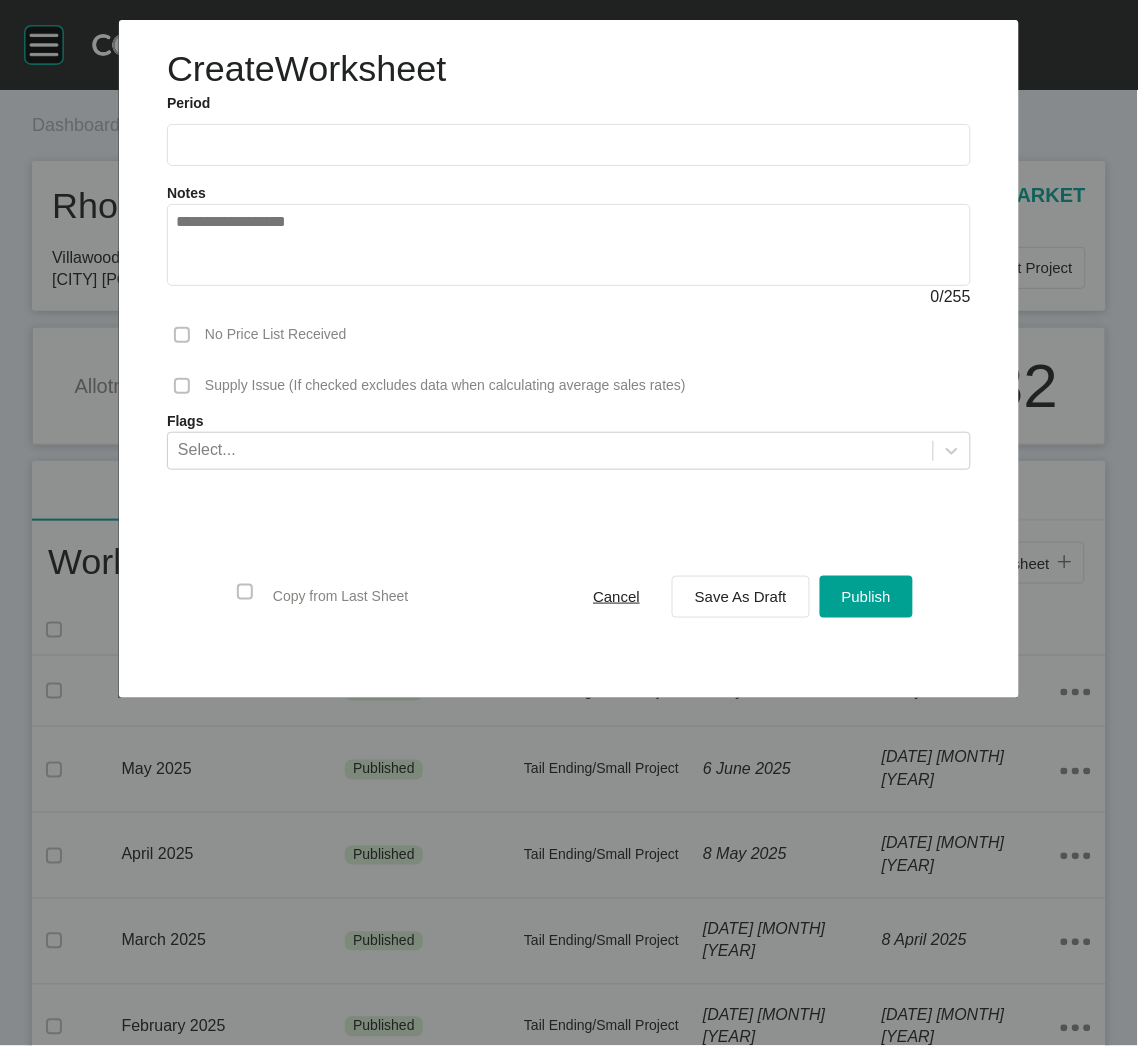 click at bounding box center (569, 144) 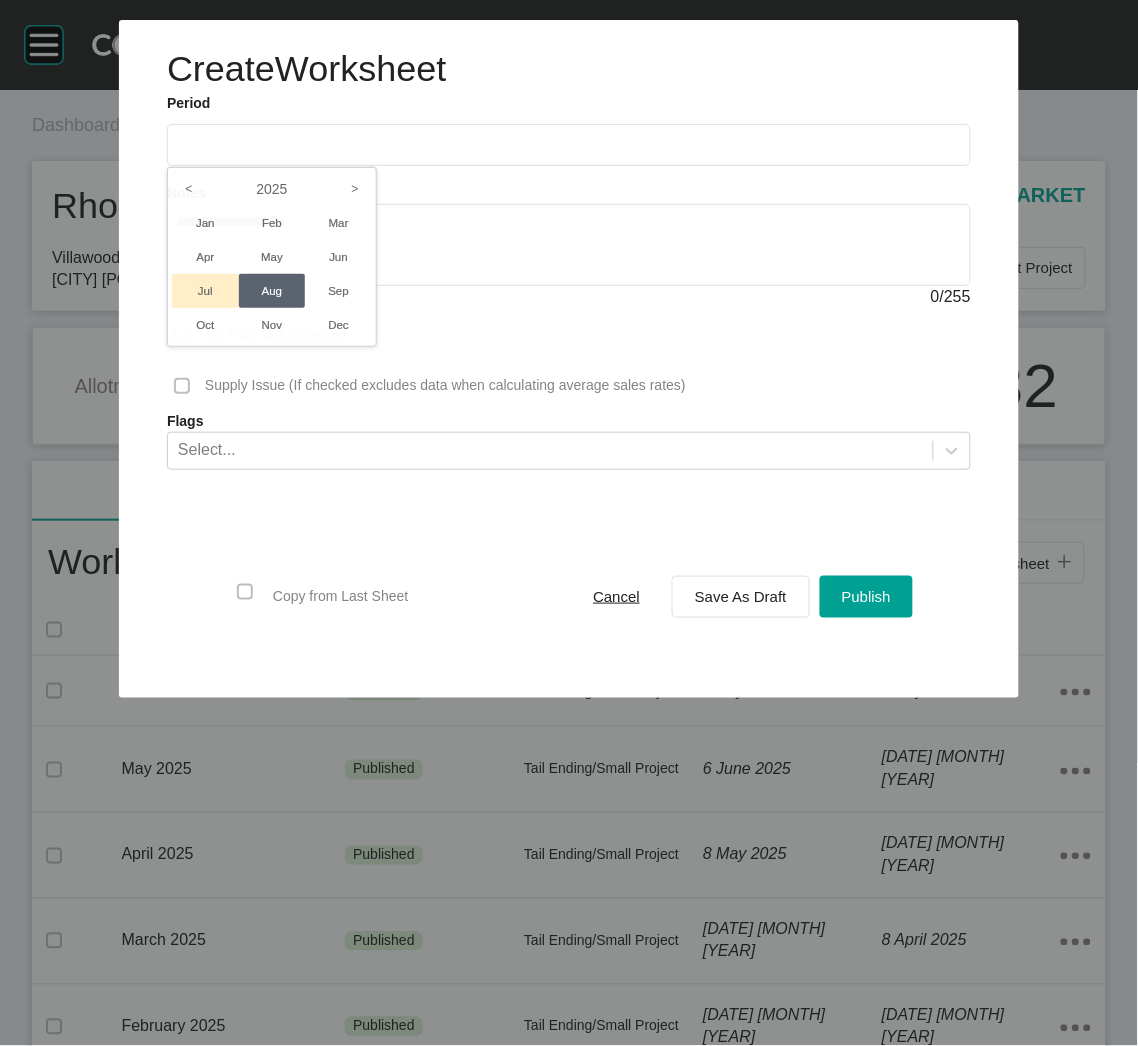 click on "Jul" at bounding box center (205, 291) 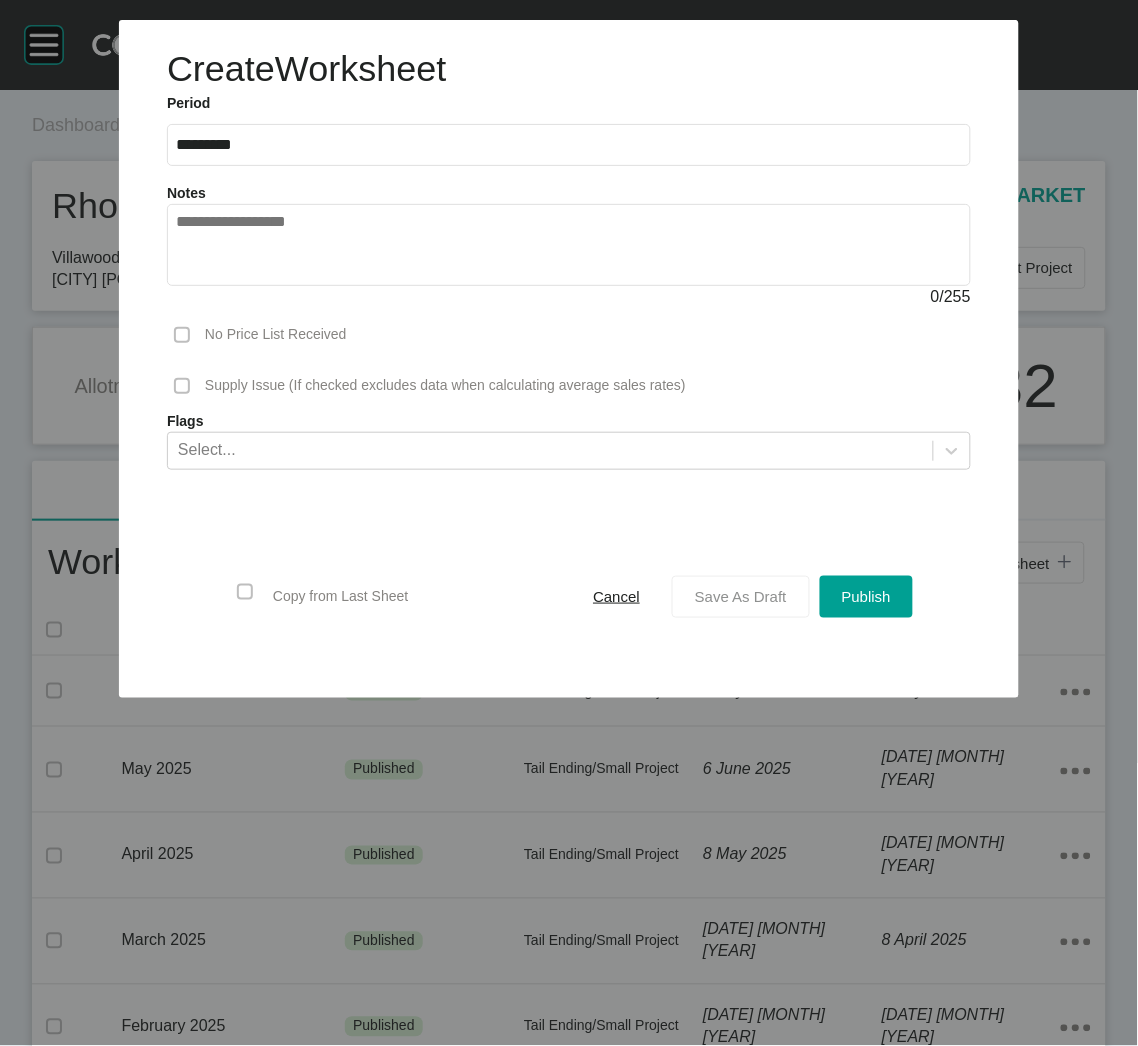 click on "Save As Draft" at bounding box center [741, 596] 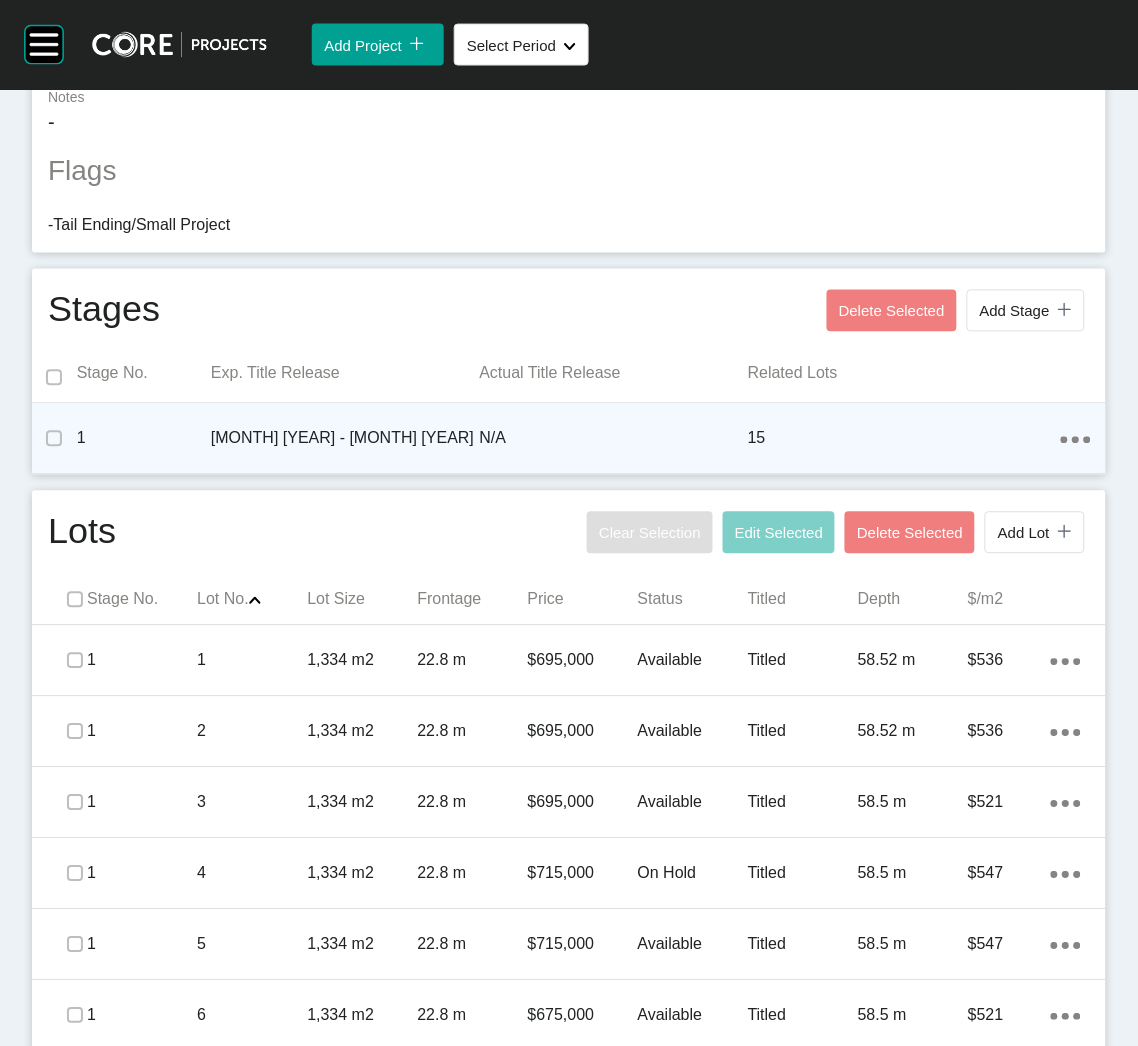 scroll, scrollTop: 600, scrollLeft: 0, axis: vertical 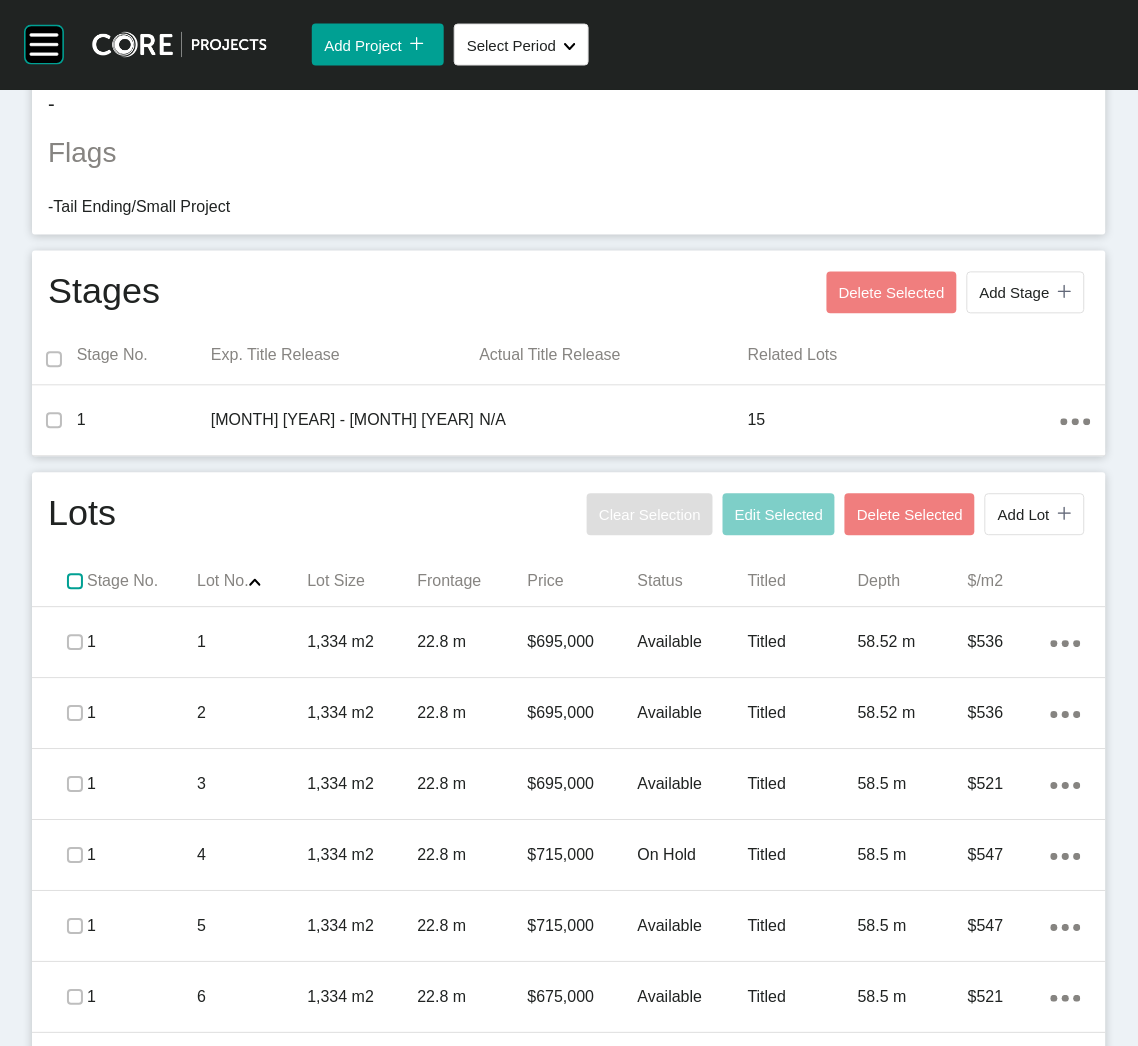 click at bounding box center (75, 582) 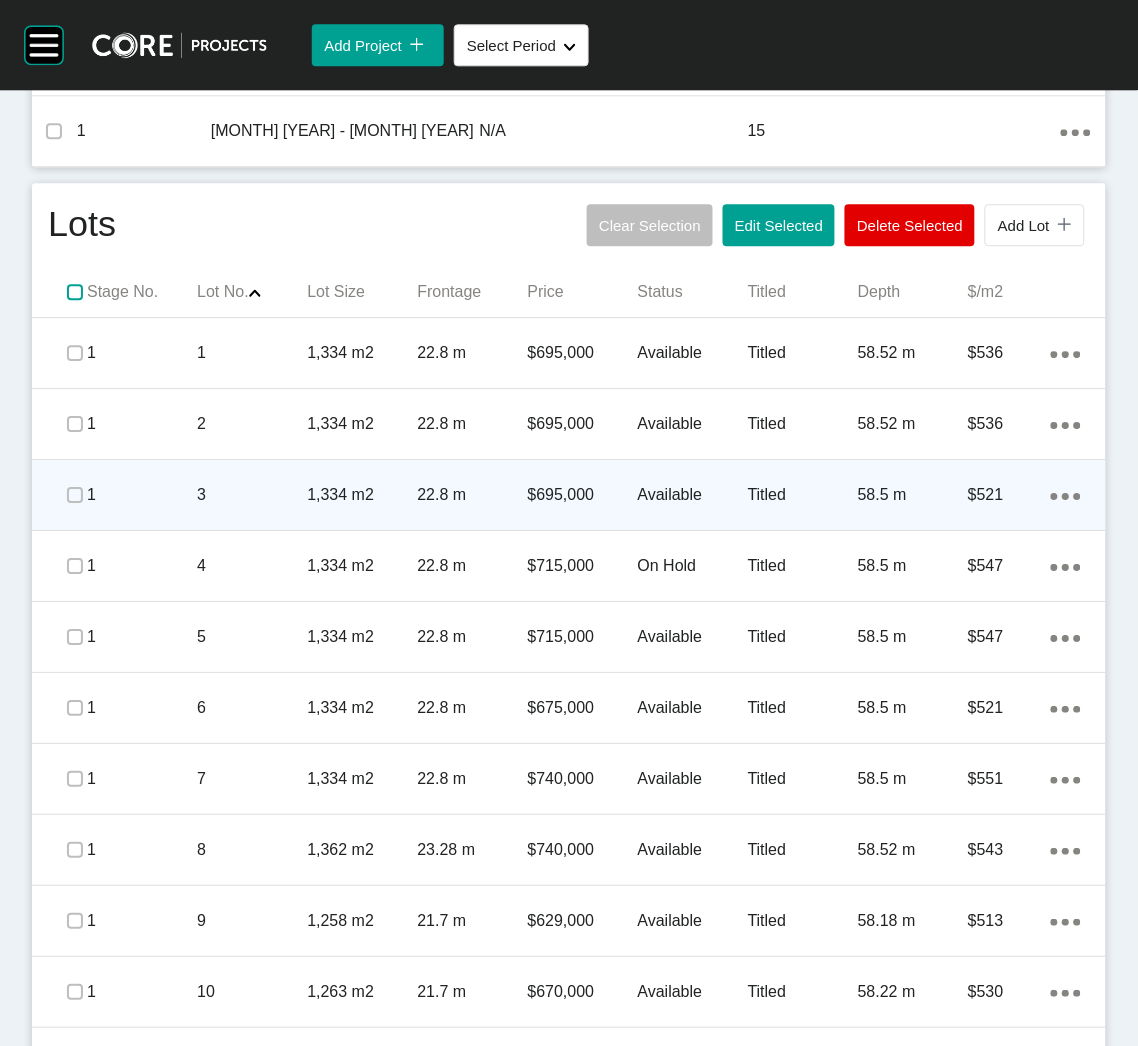 scroll, scrollTop: 899, scrollLeft: 0, axis: vertical 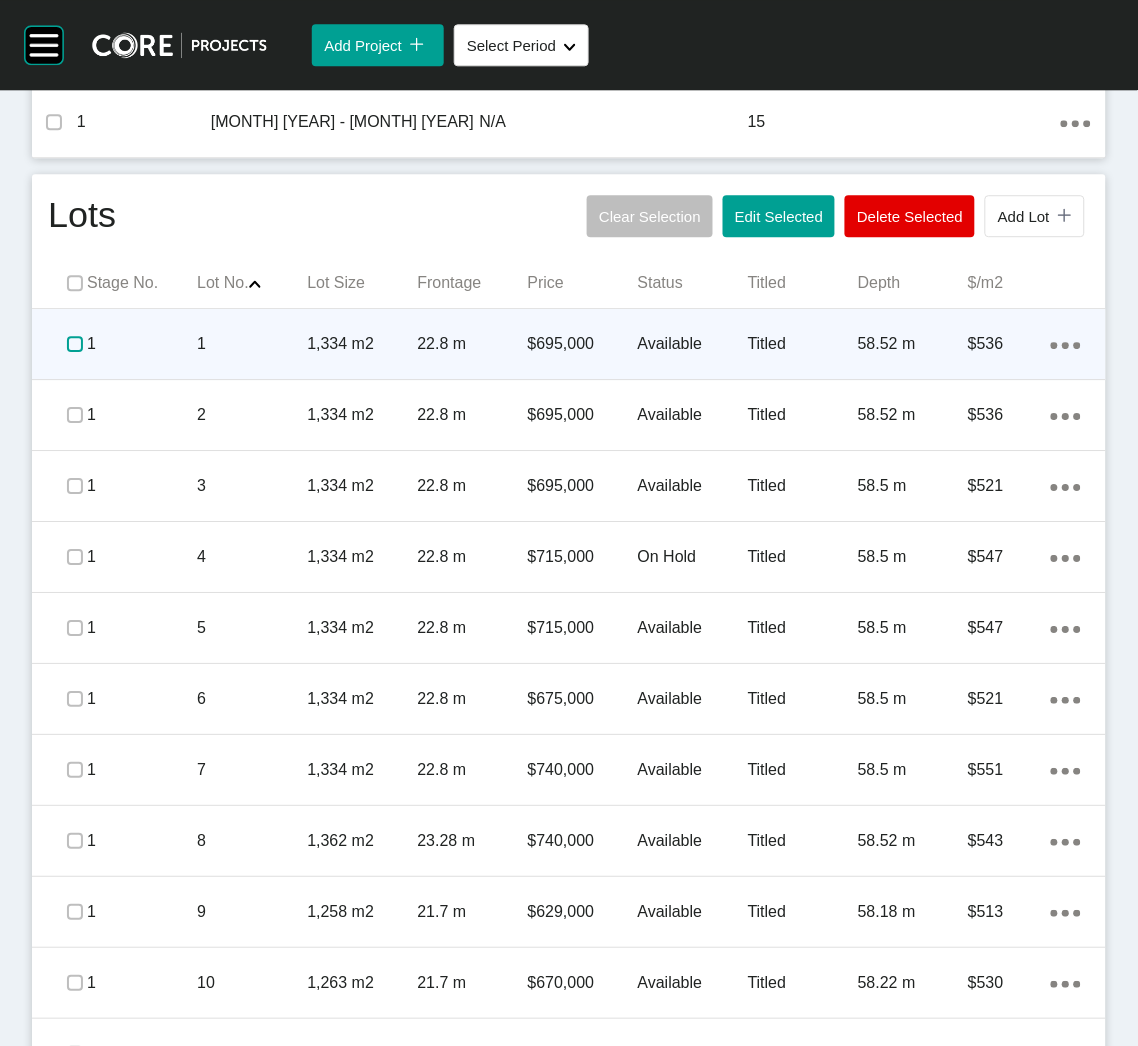 click at bounding box center (75, 344) 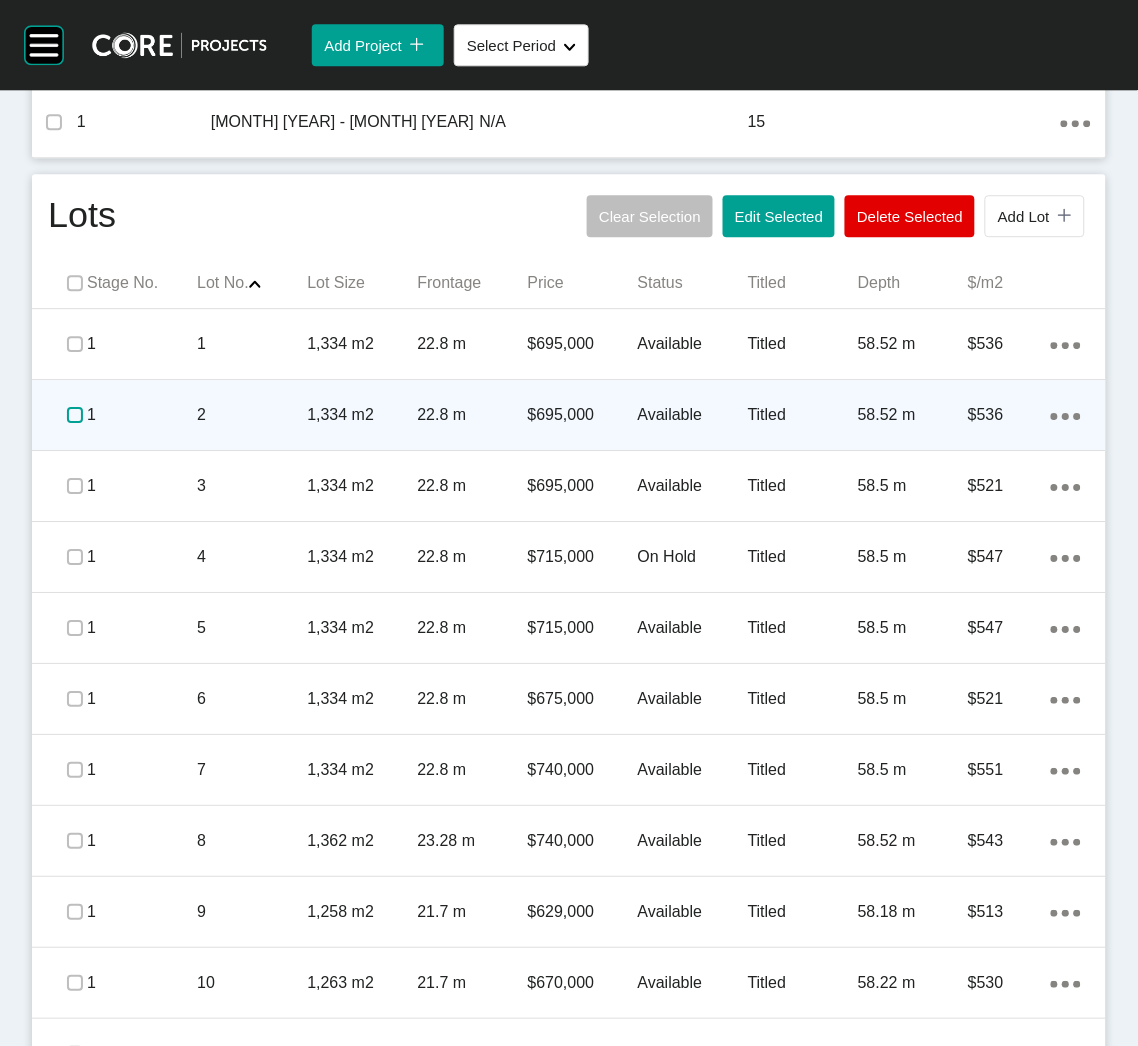 click at bounding box center [75, 415] 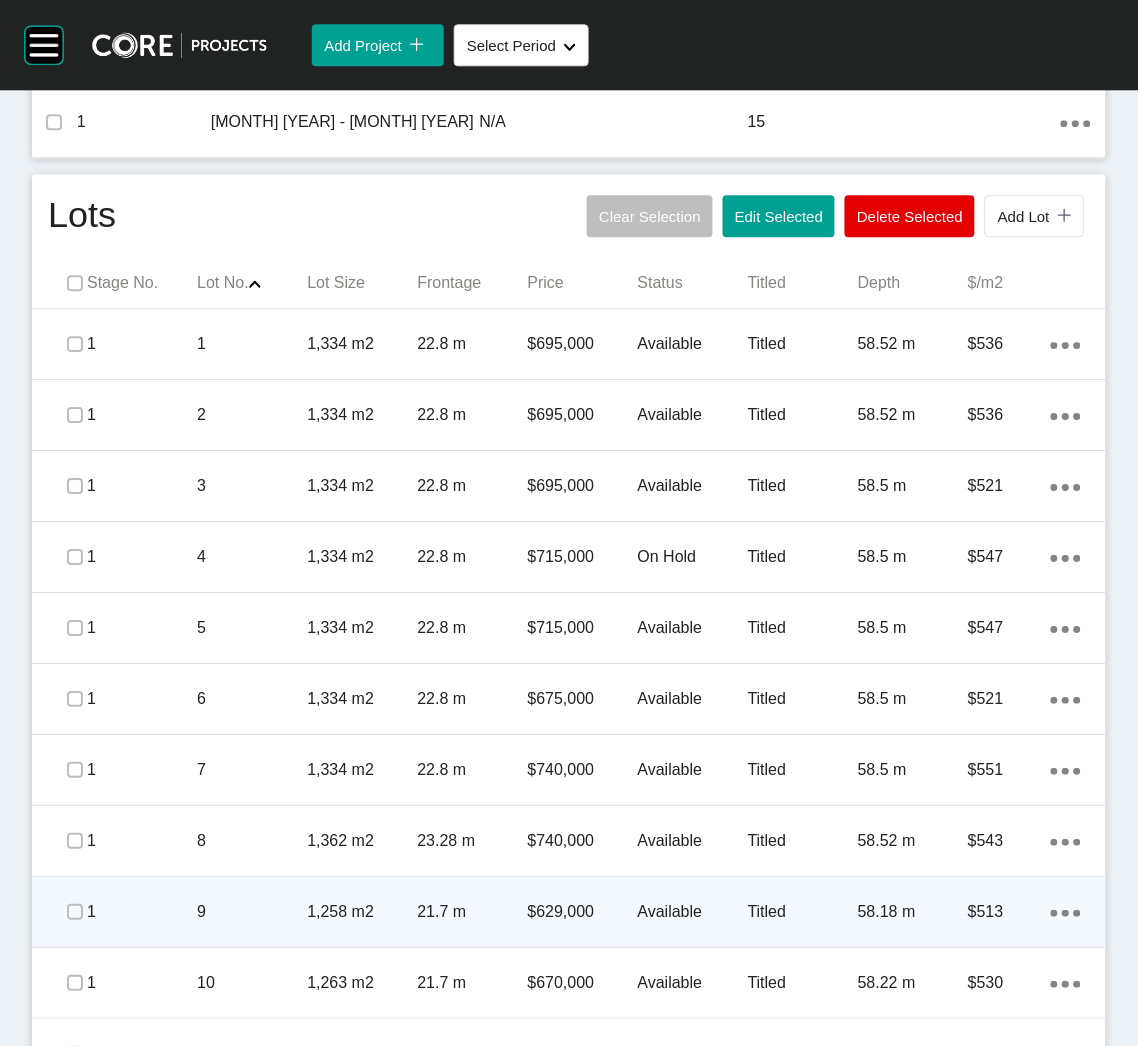 click at bounding box center (75, 912) 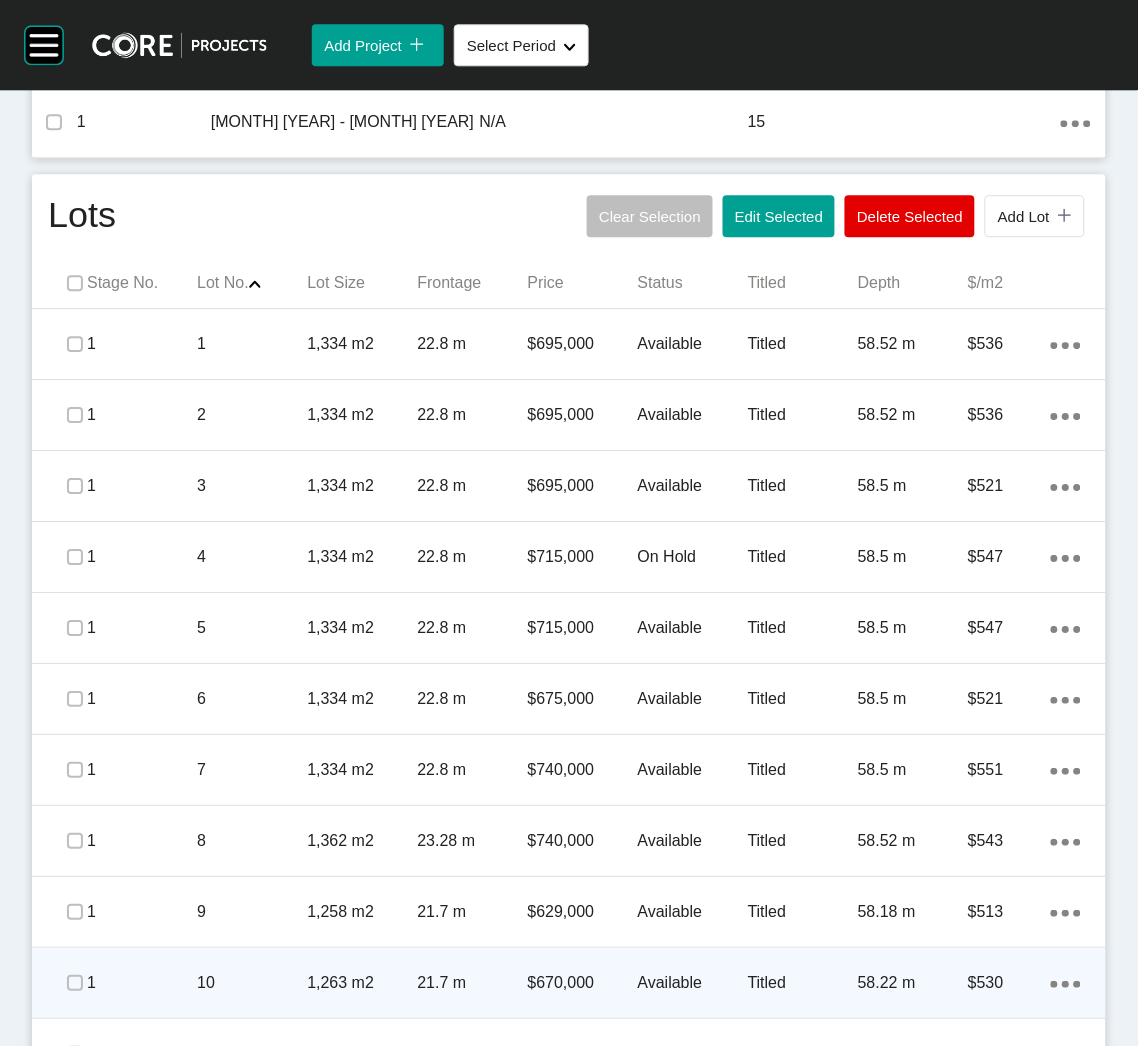 click at bounding box center [75, 983] 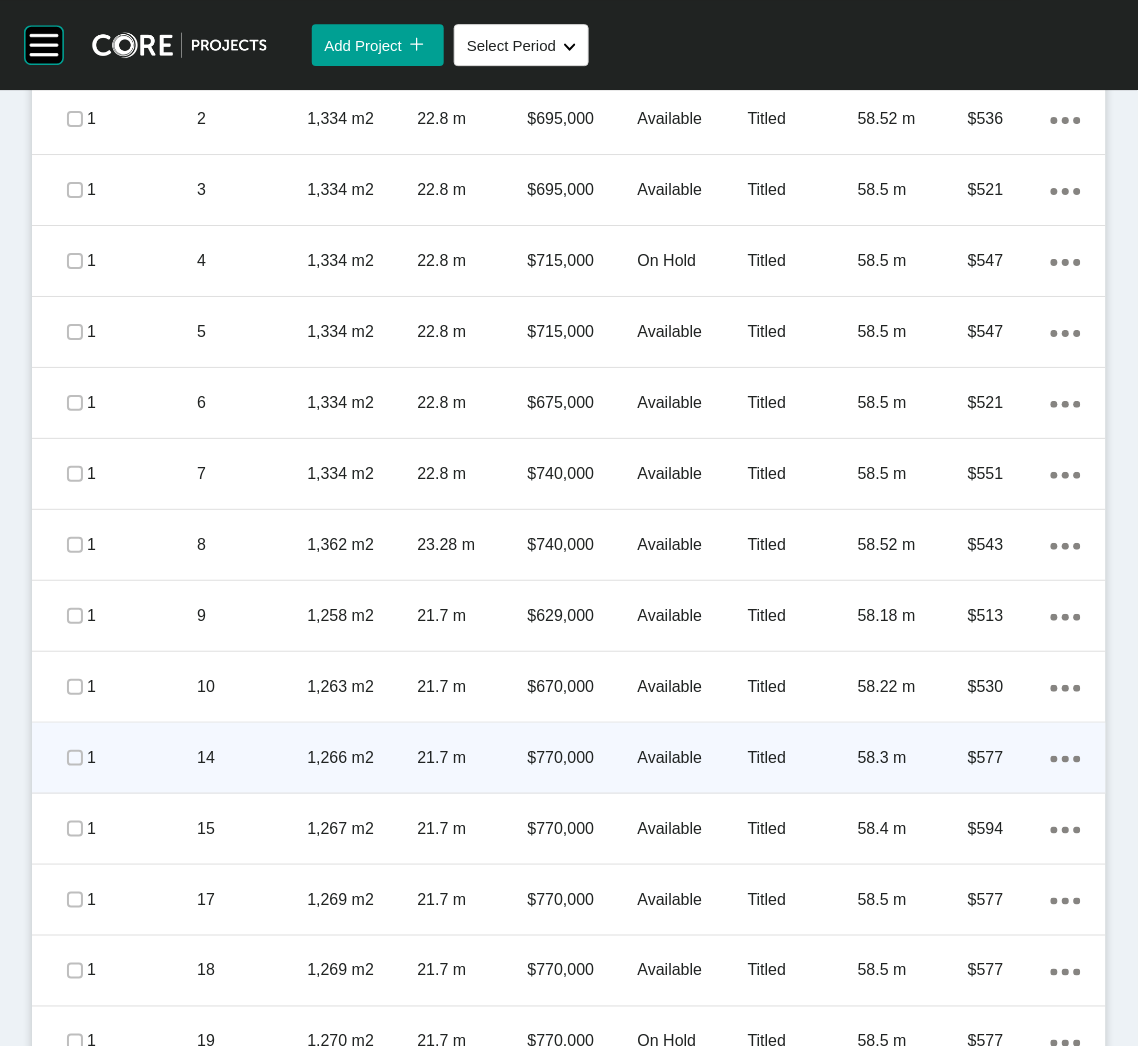 scroll, scrollTop: 1200, scrollLeft: 0, axis: vertical 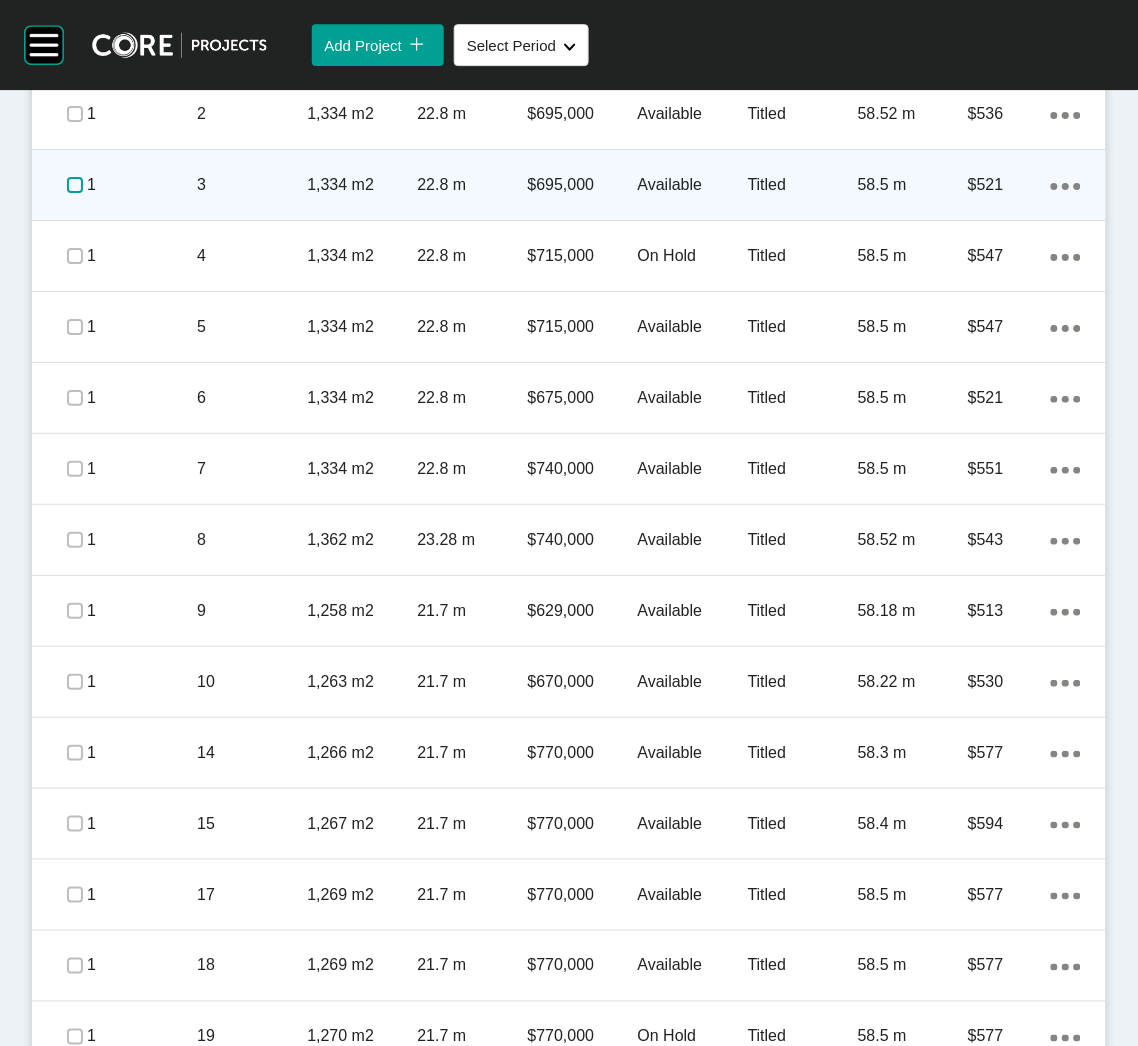 click at bounding box center [75, 185] 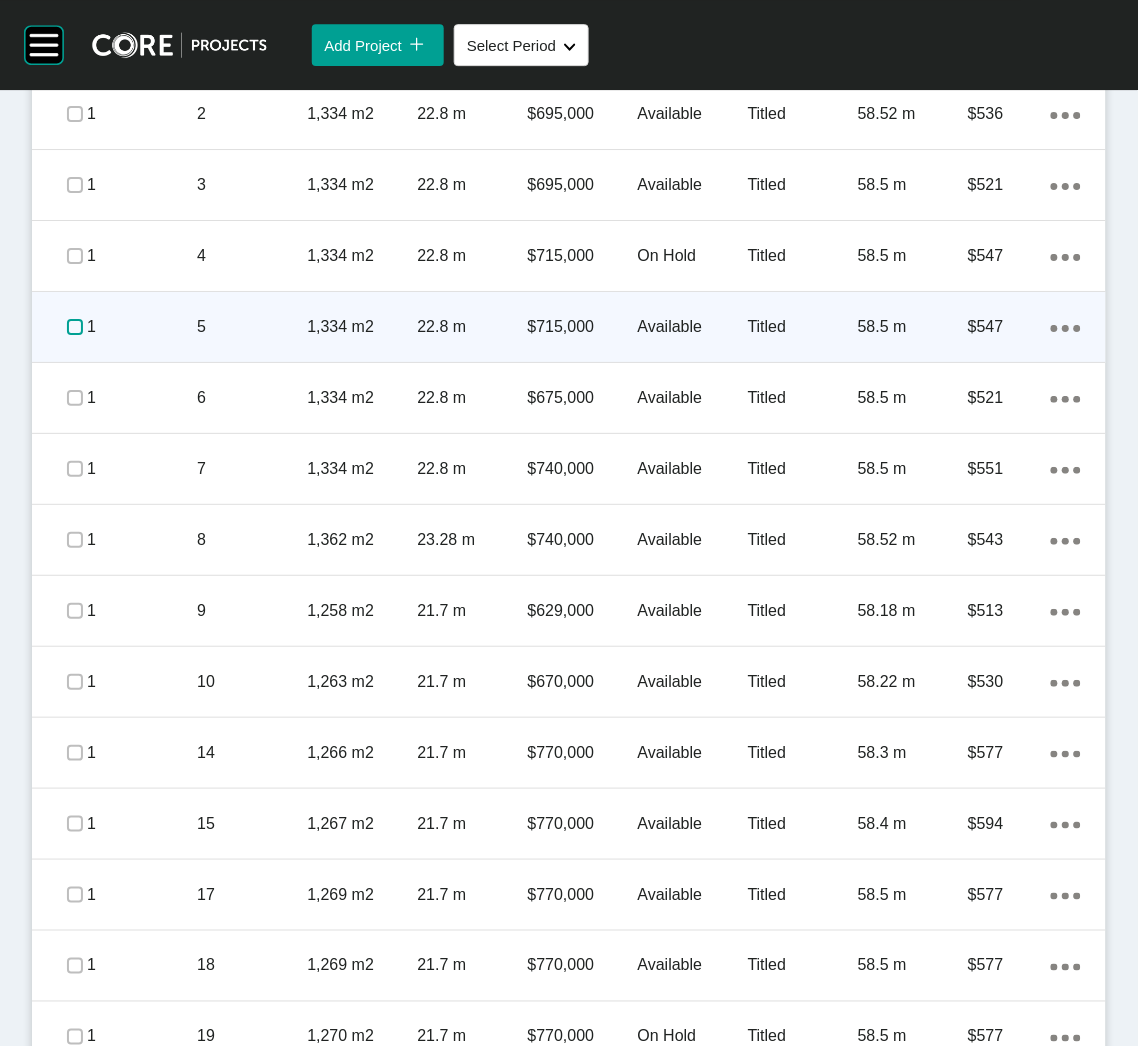 click at bounding box center [75, 327] 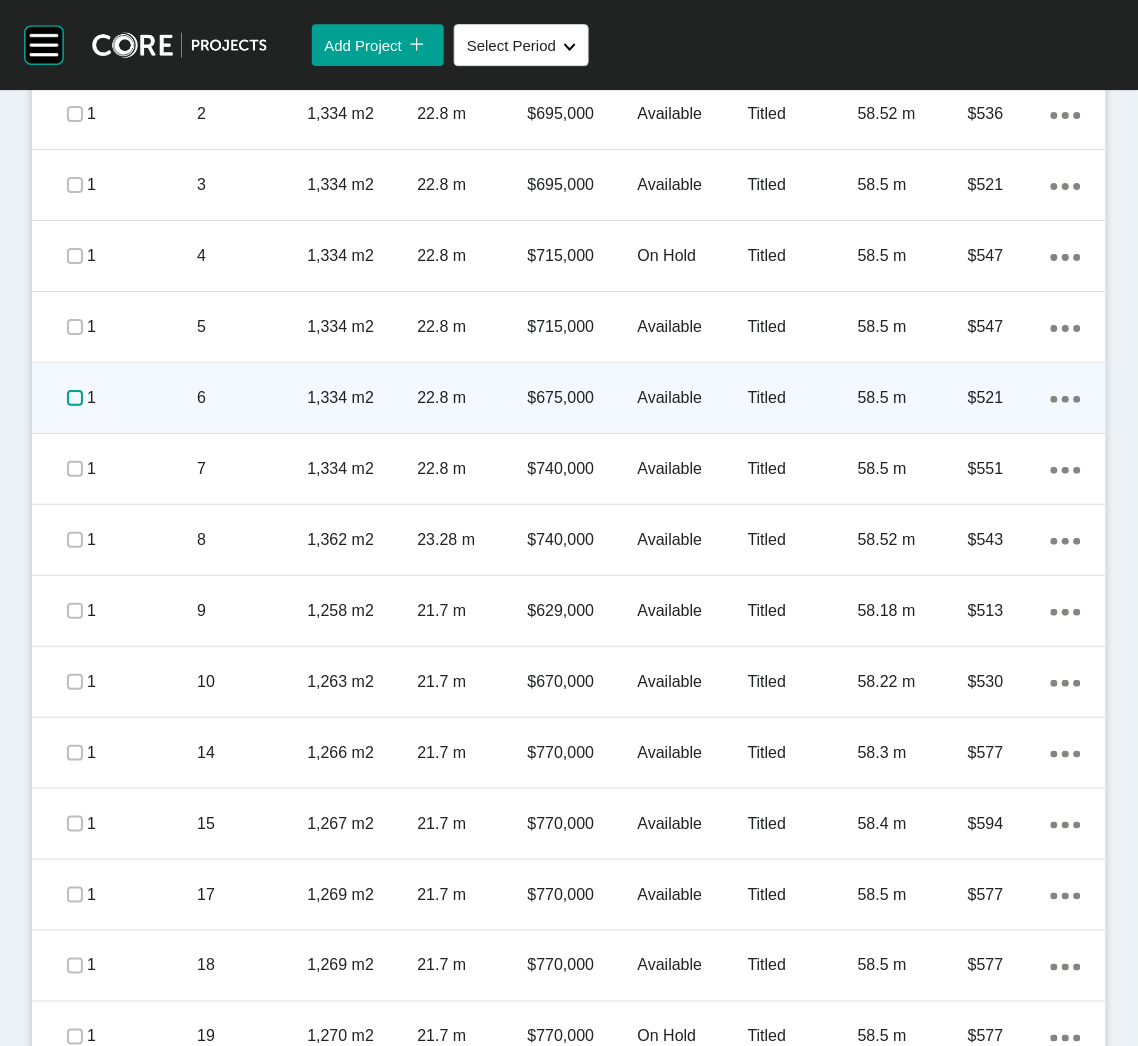 click at bounding box center (75, 398) 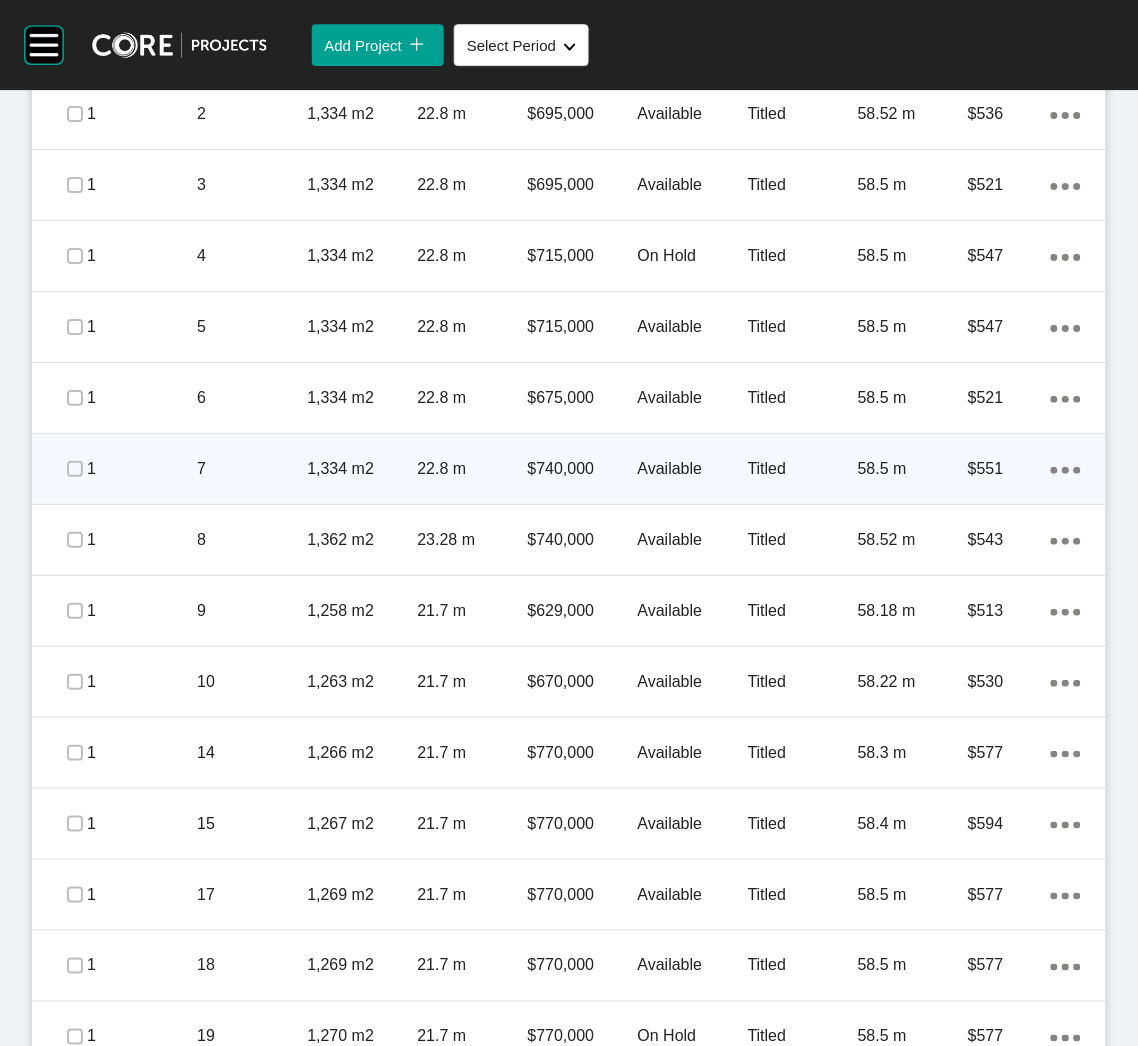 click at bounding box center [75, 469] 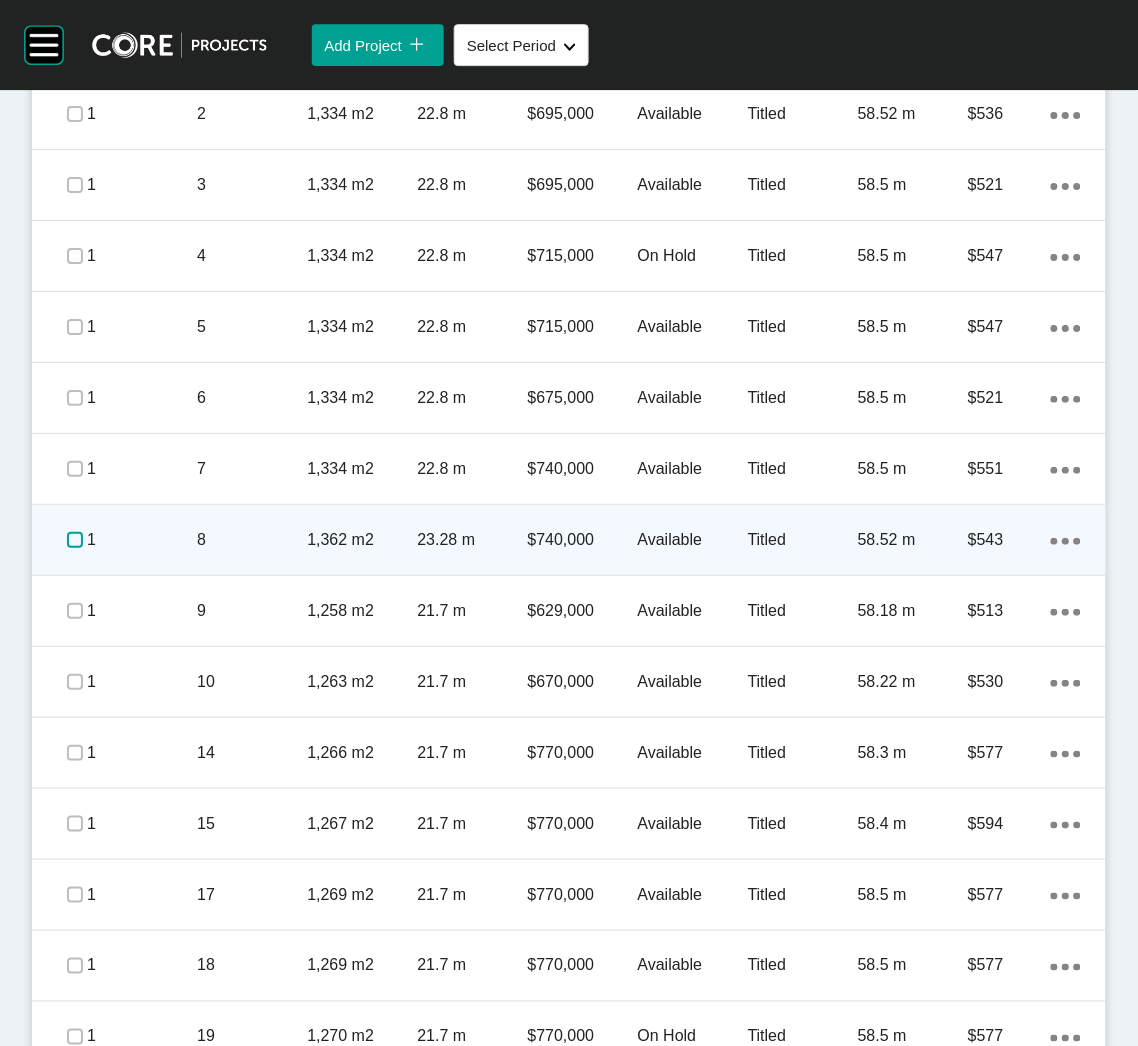 click at bounding box center (75, 540) 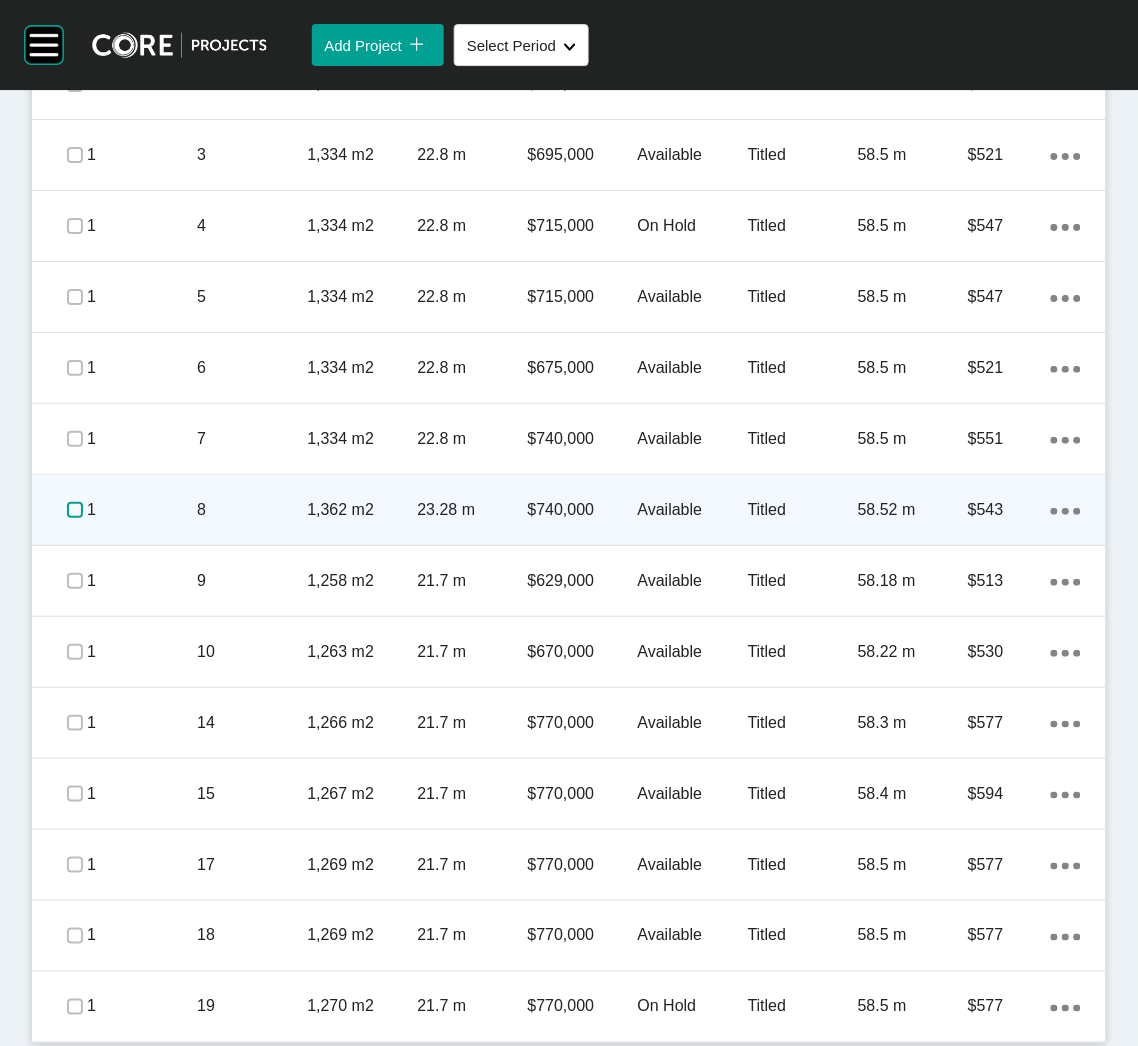 scroll, scrollTop: 1236, scrollLeft: 0, axis: vertical 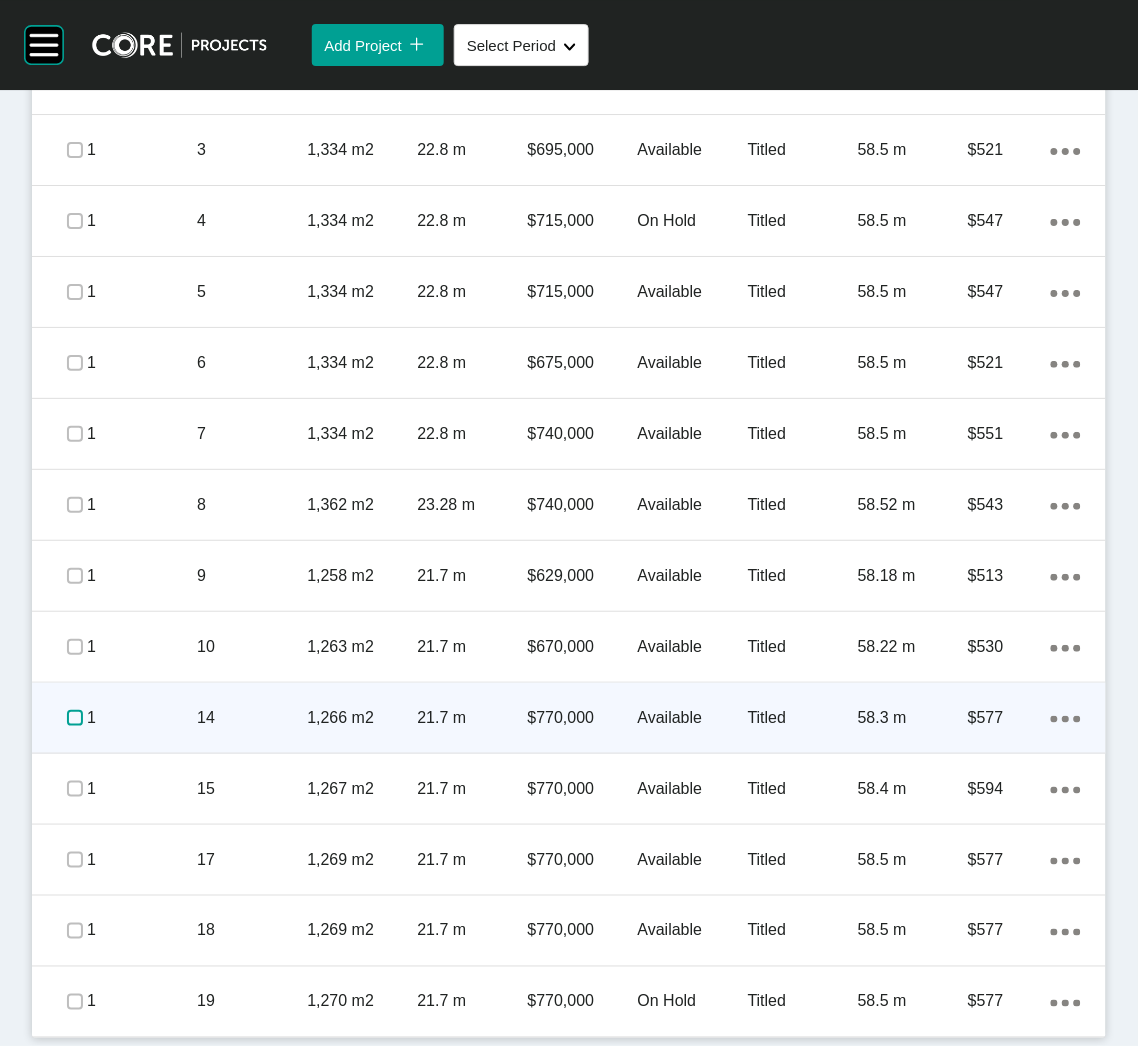 click at bounding box center [75, 718] 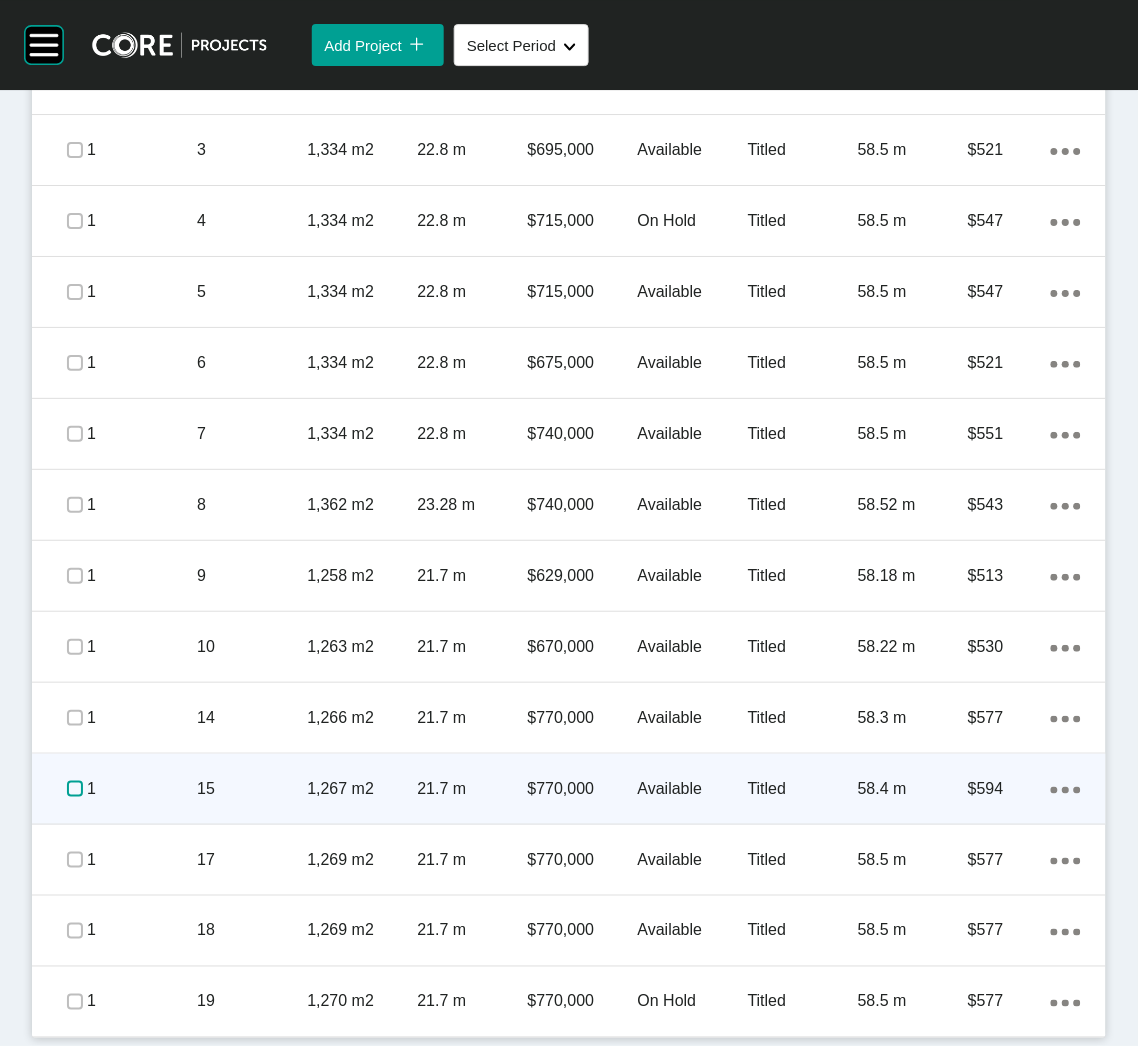 click at bounding box center [75, 789] 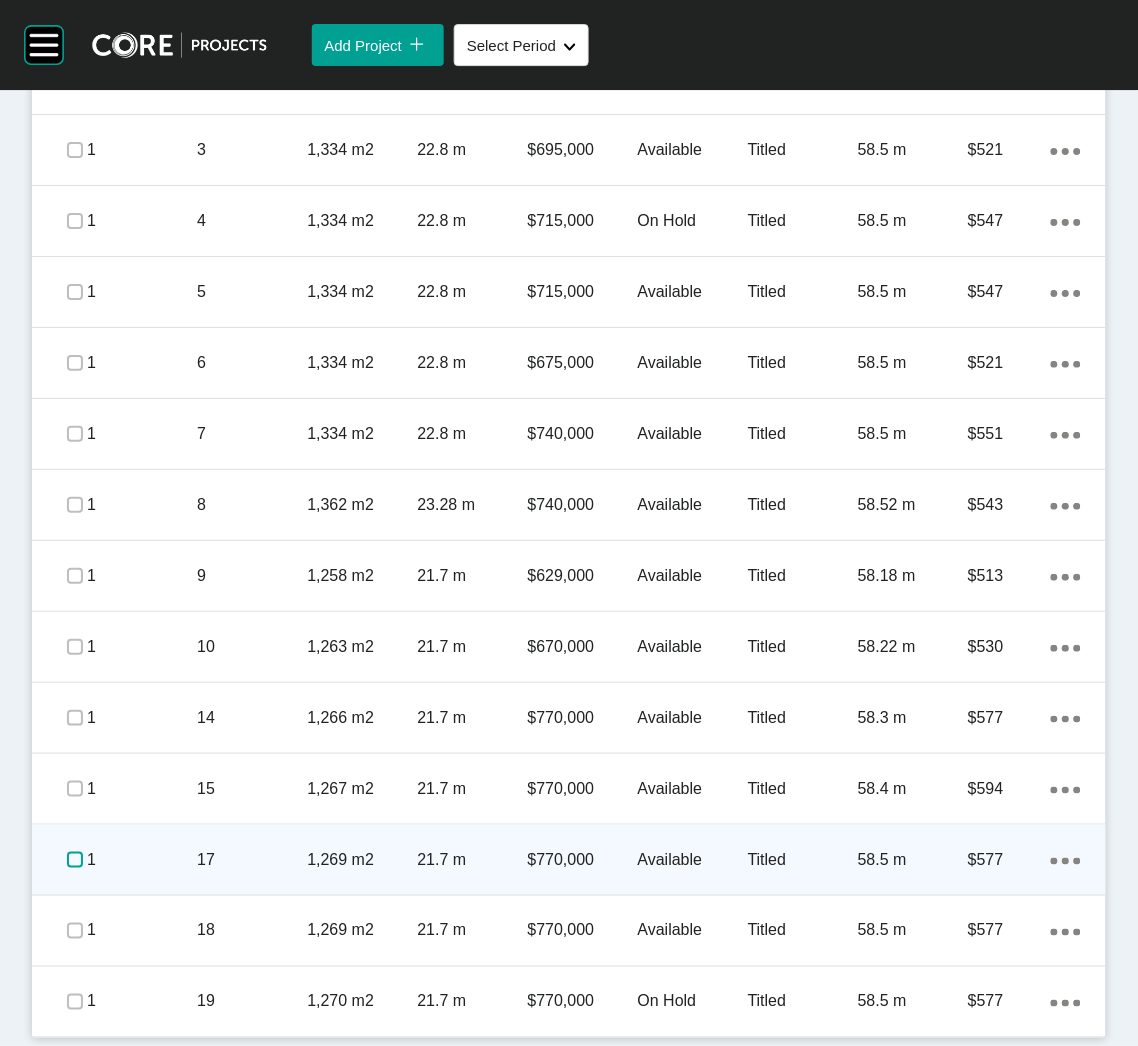 click at bounding box center [75, 860] 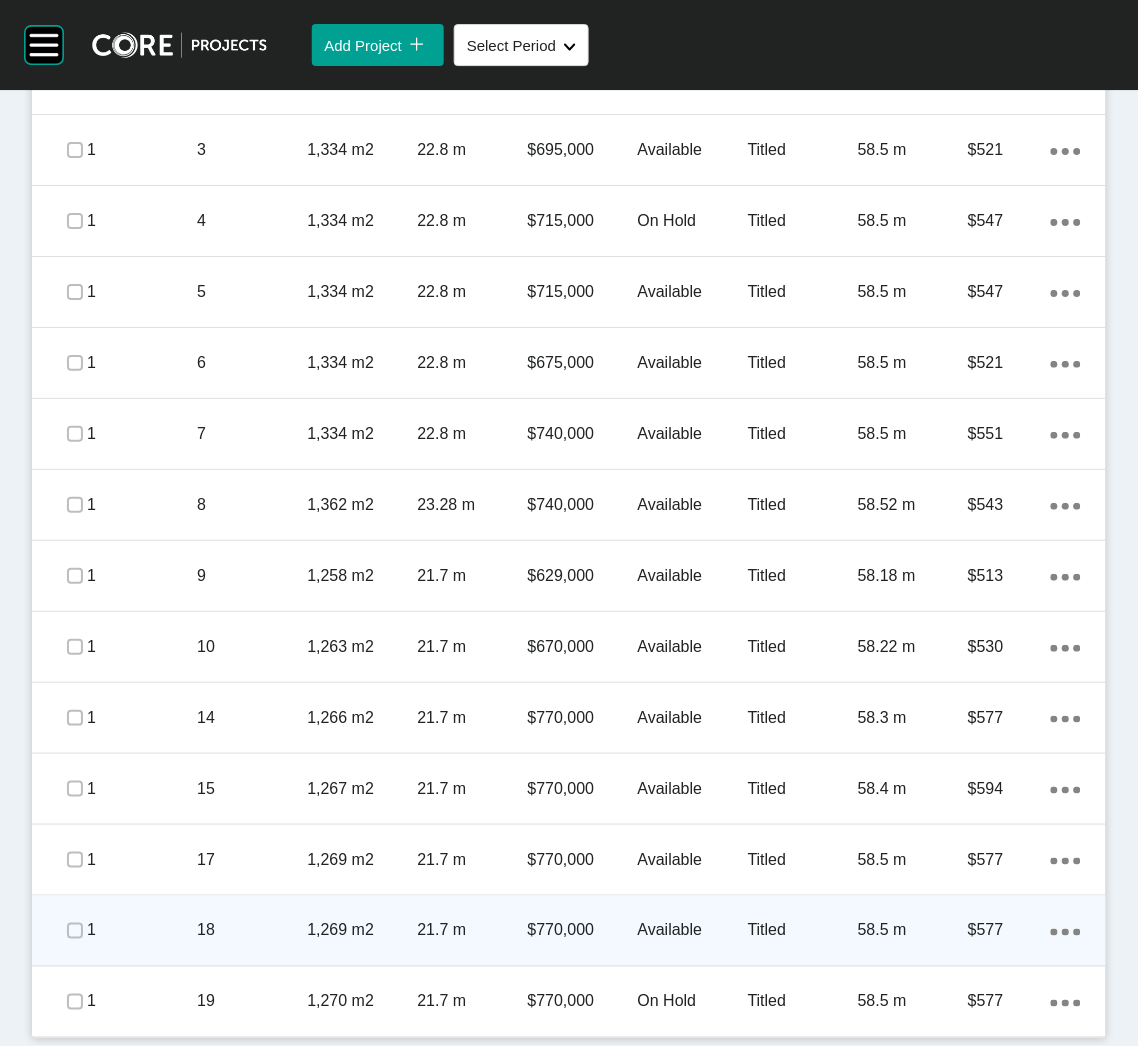 click at bounding box center (75, 931) 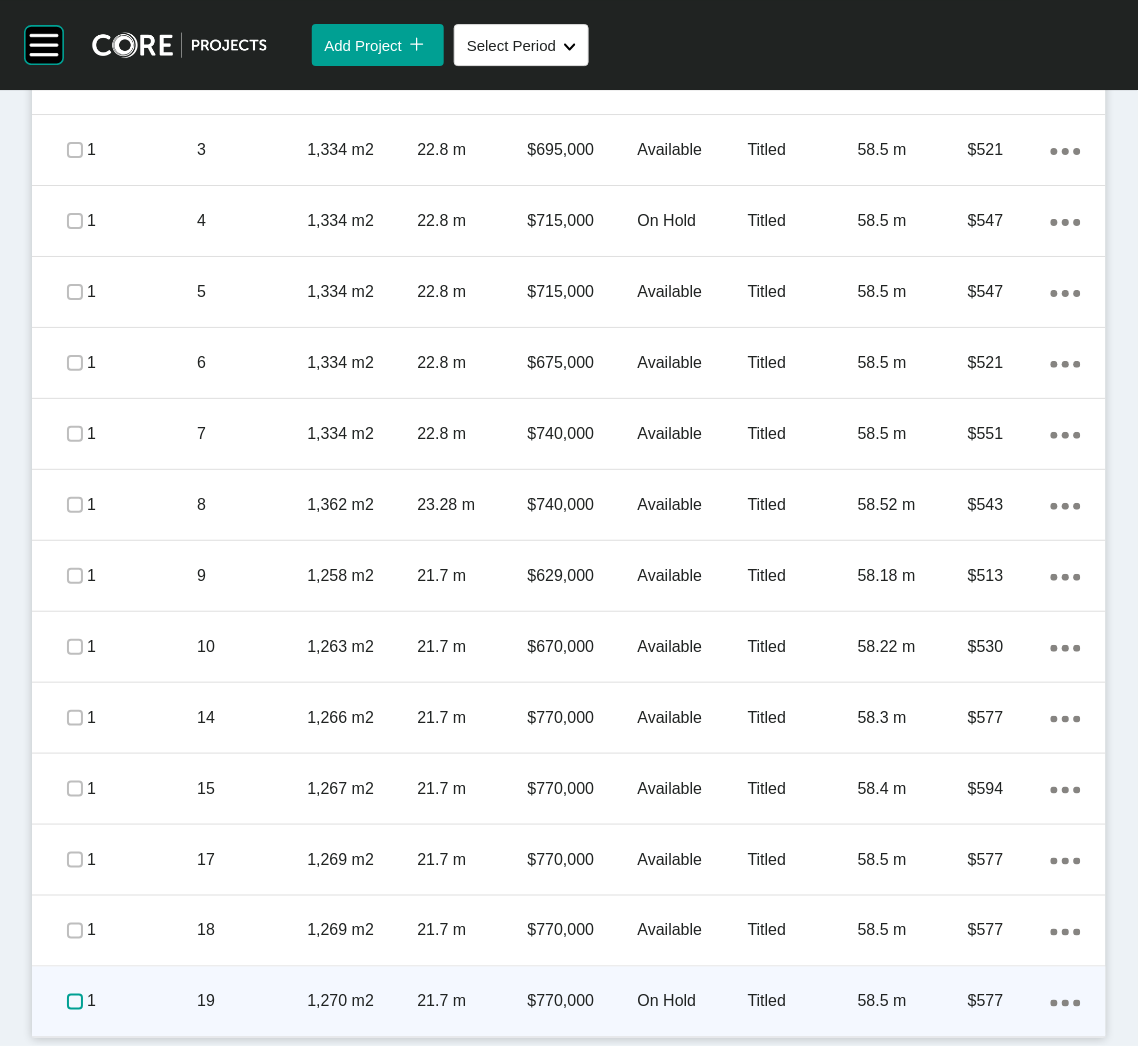 click at bounding box center [75, 1002] 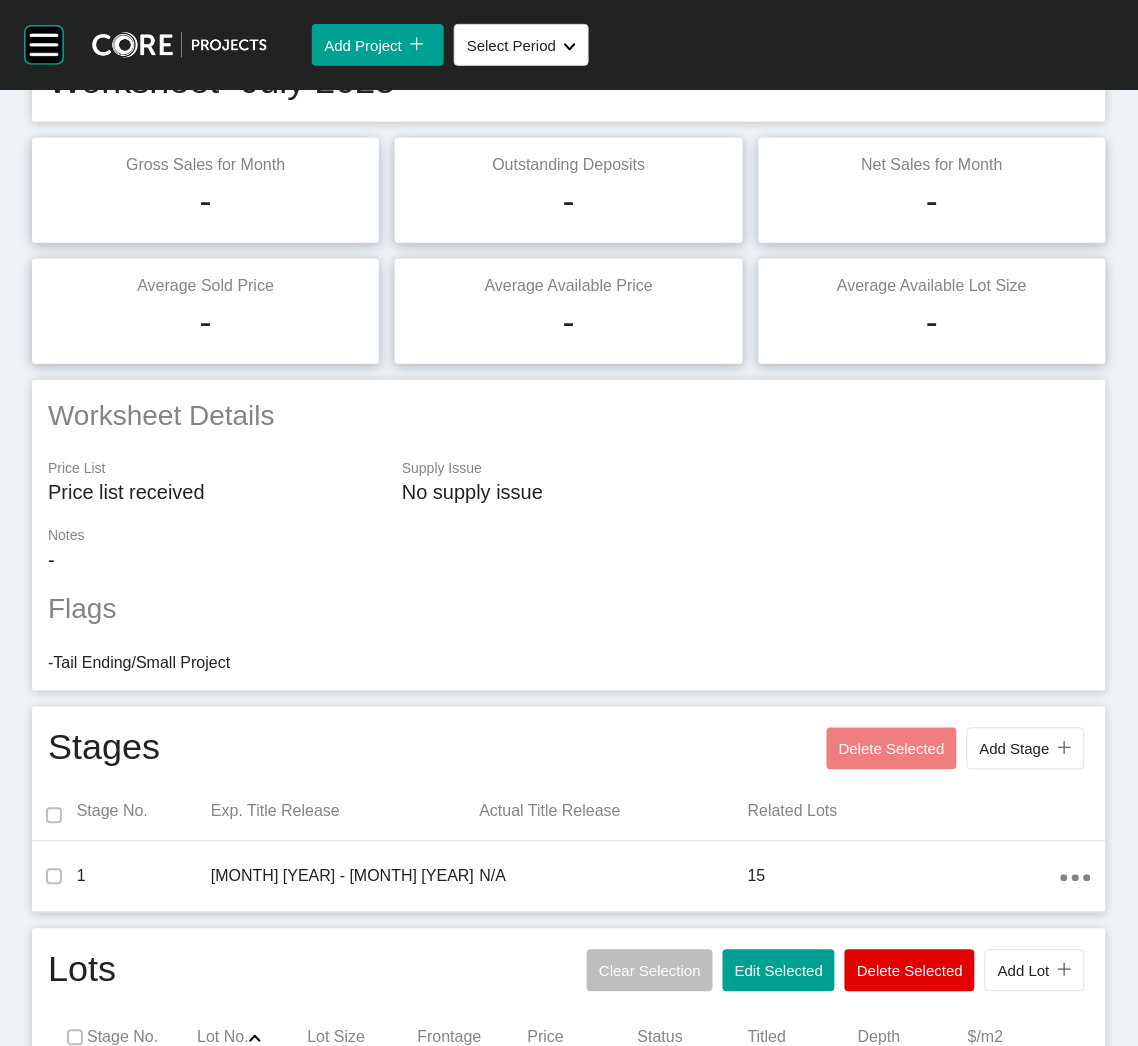 scroll, scrollTop: 0, scrollLeft: 0, axis: both 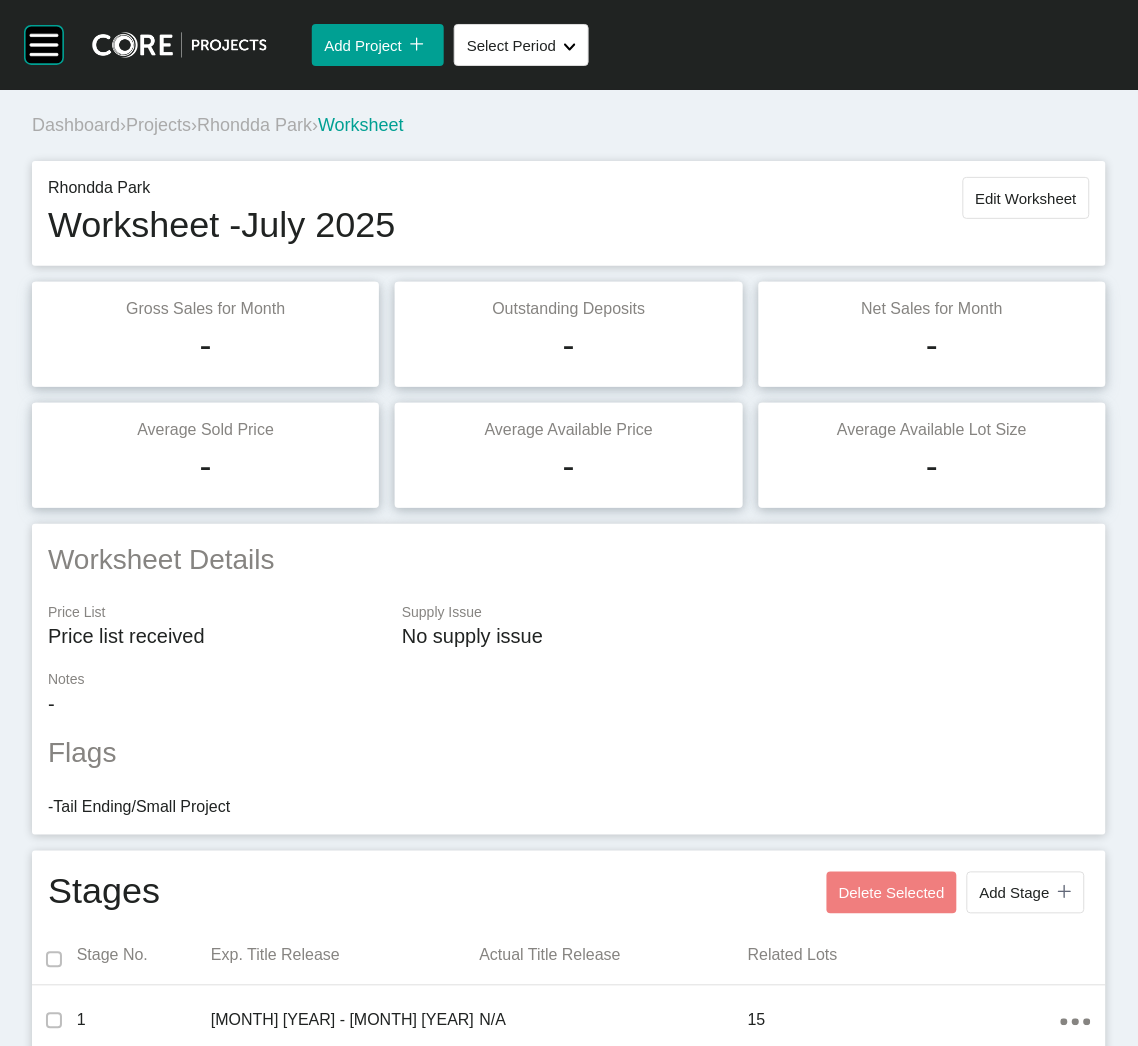 click on "Projects" at bounding box center [158, 125] 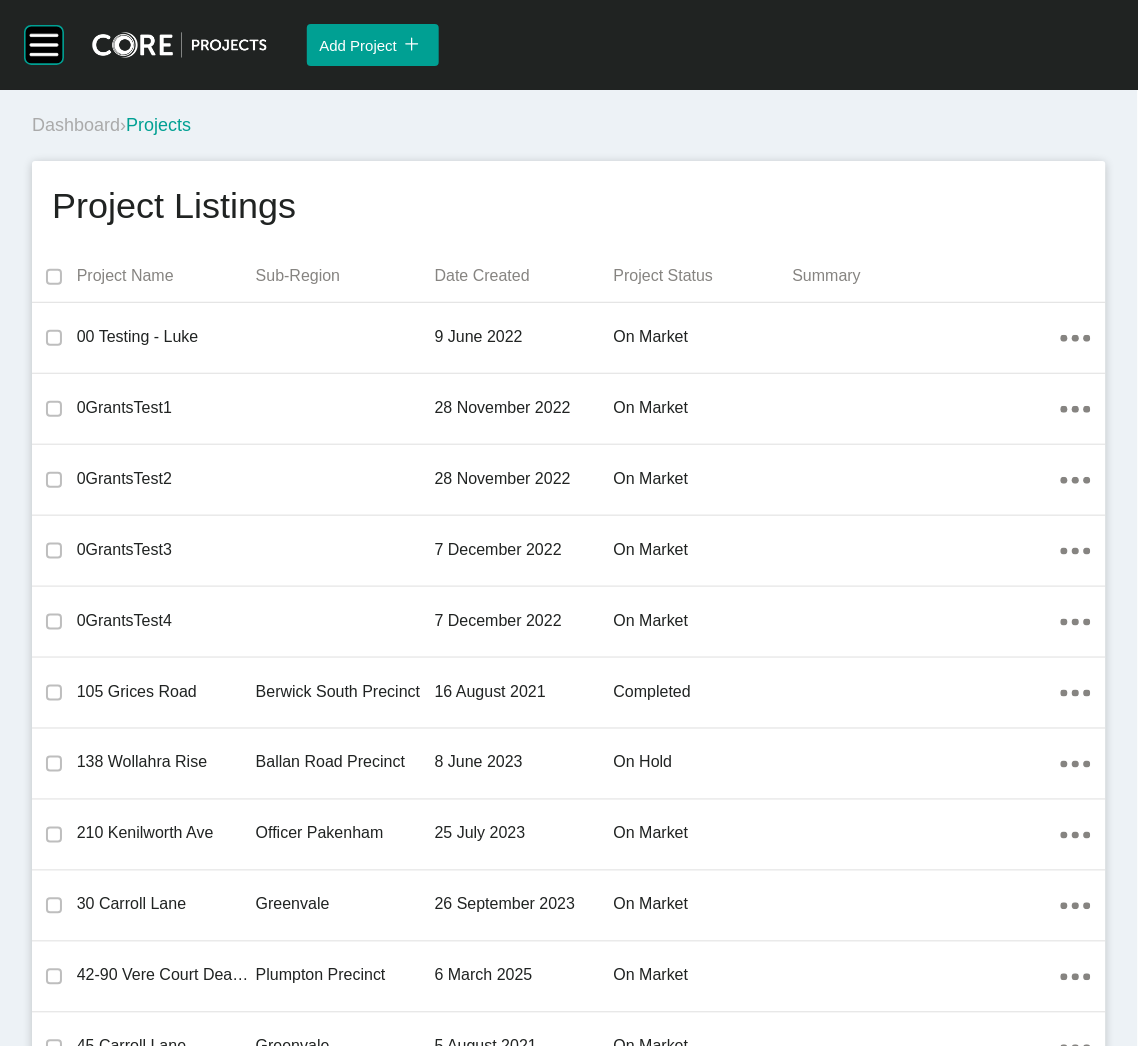 scroll, scrollTop: 16700, scrollLeft: 0, axis: vertical 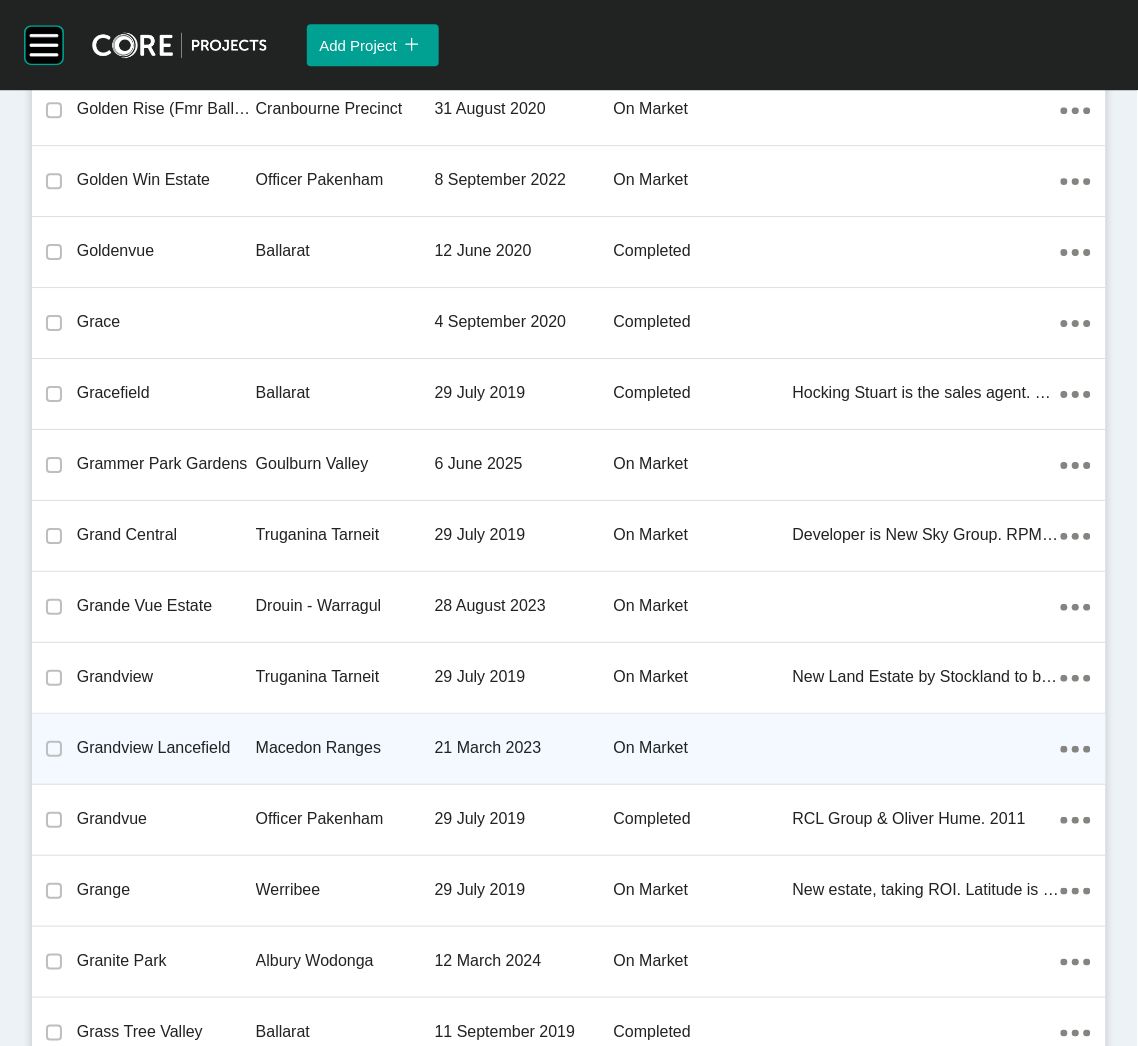 click on "Grandview Lancefield" at bounding box center (166, 748) 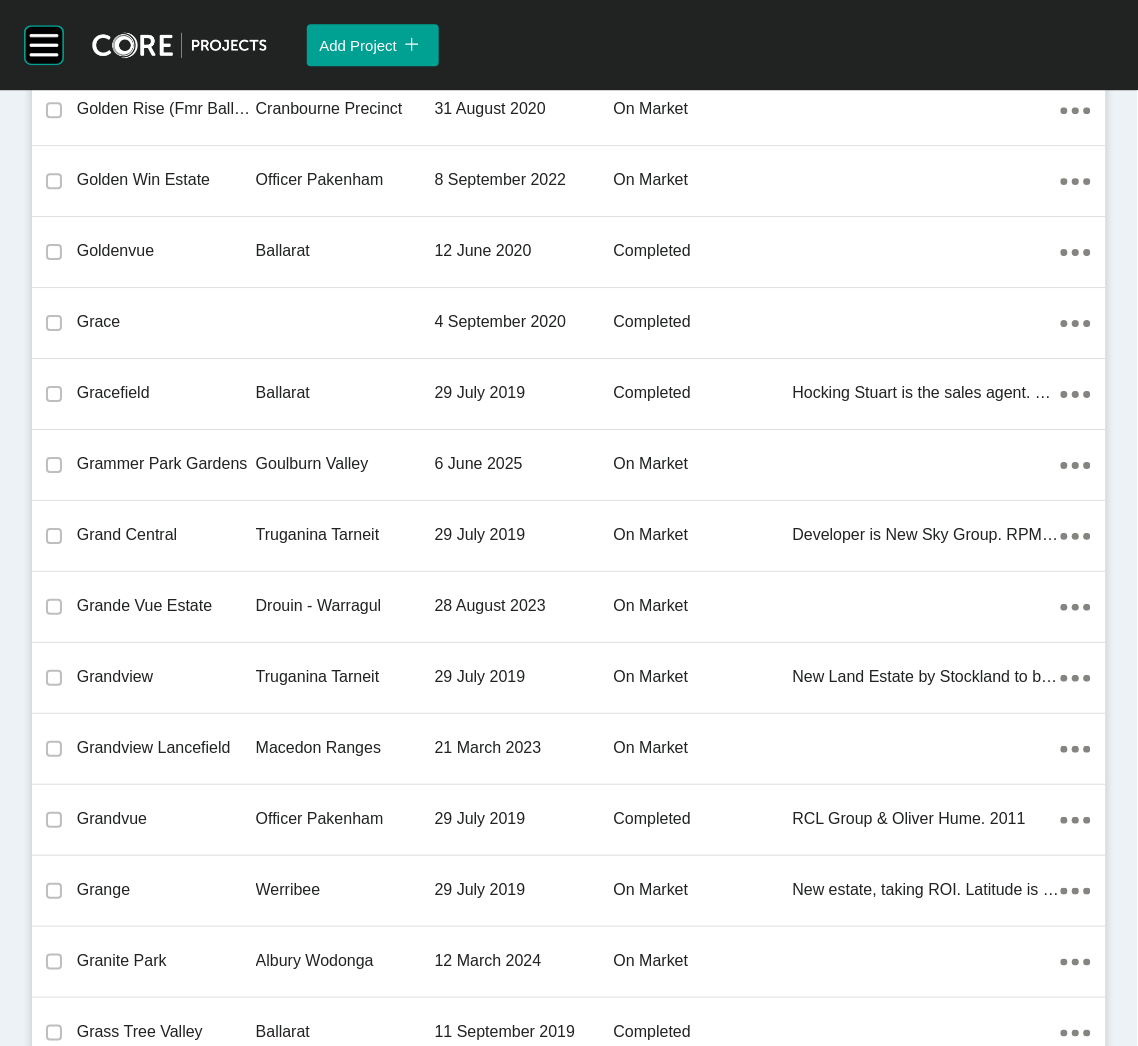 drag, startPoint x: 224, startPoint y: 758, endPoint x: 169, endPoint y: 733, distance: 60.41523 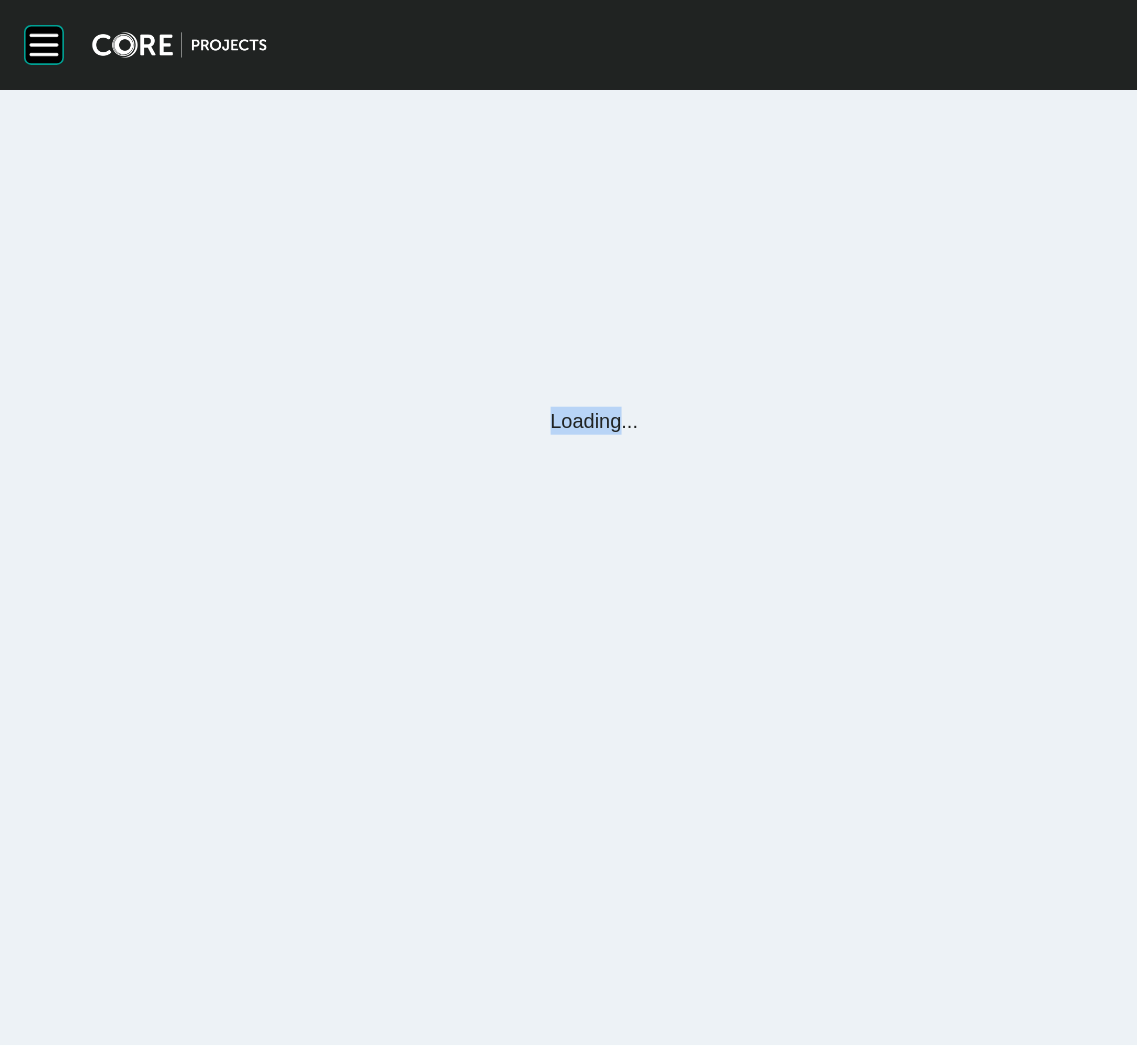 scroll, scrollTop: 0, scrollLeft: 0, axis: both 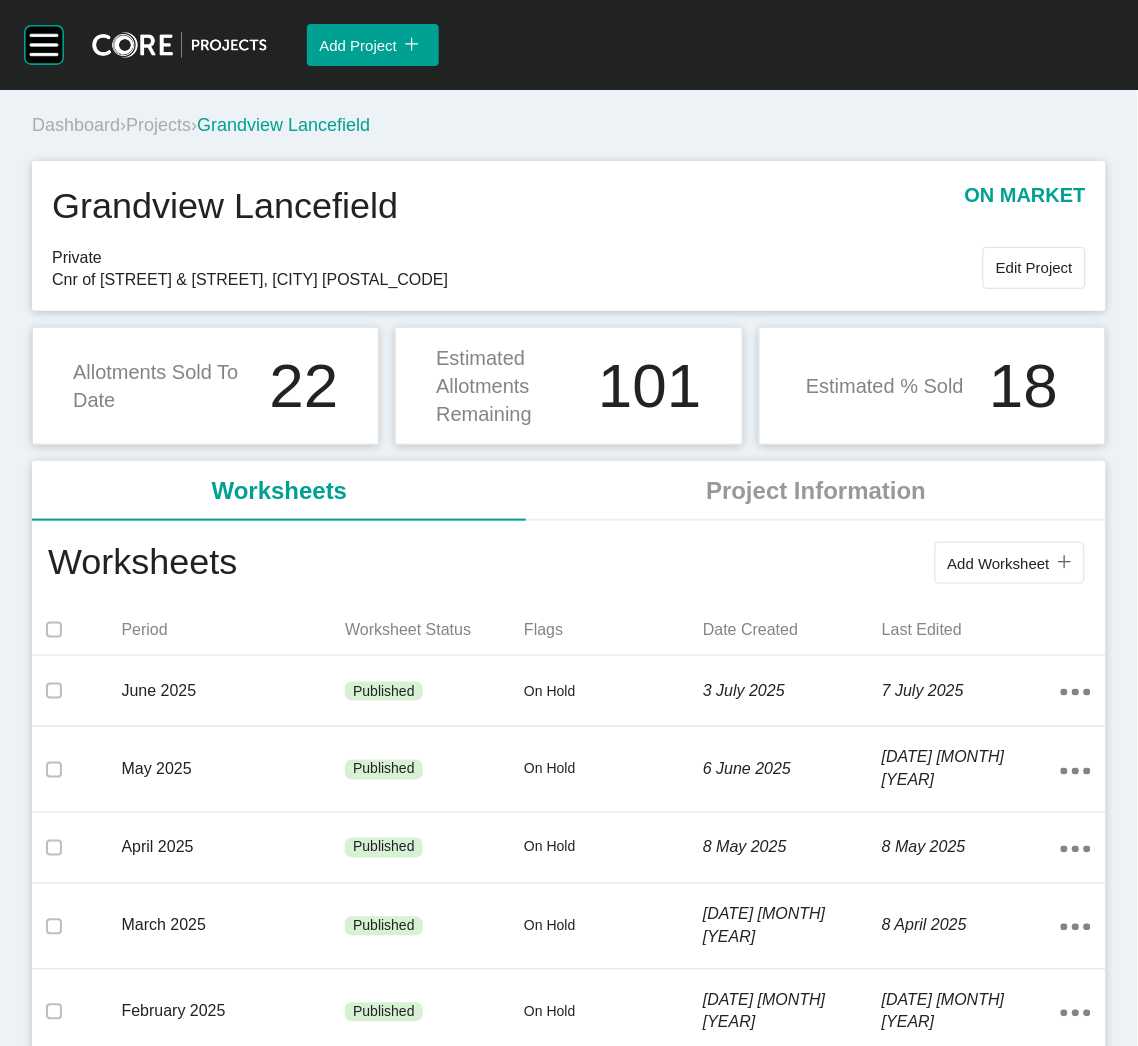click on "Add Worksheet" at bounding box center [999, 563] 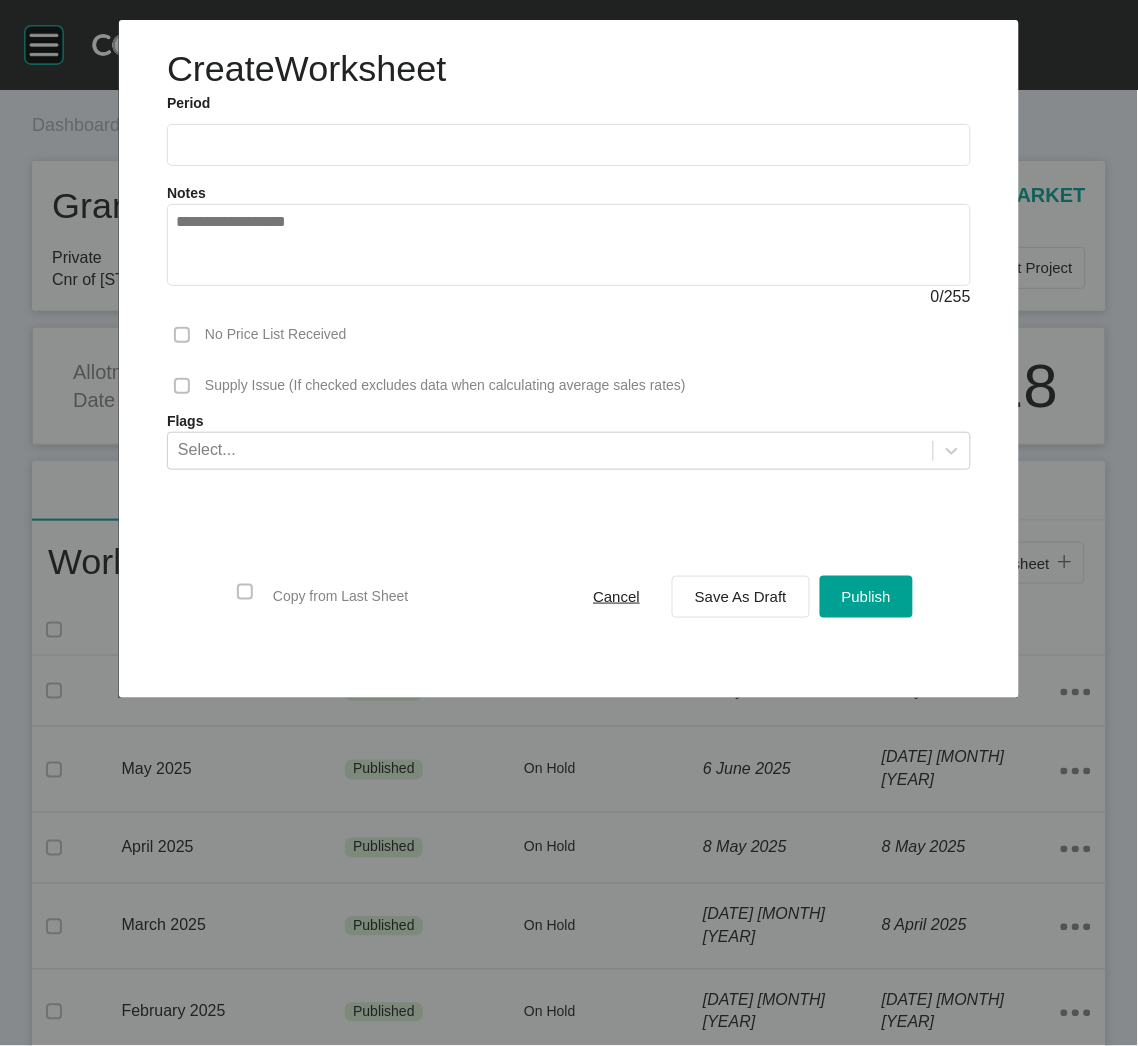 click at bounding box center [569, 144] 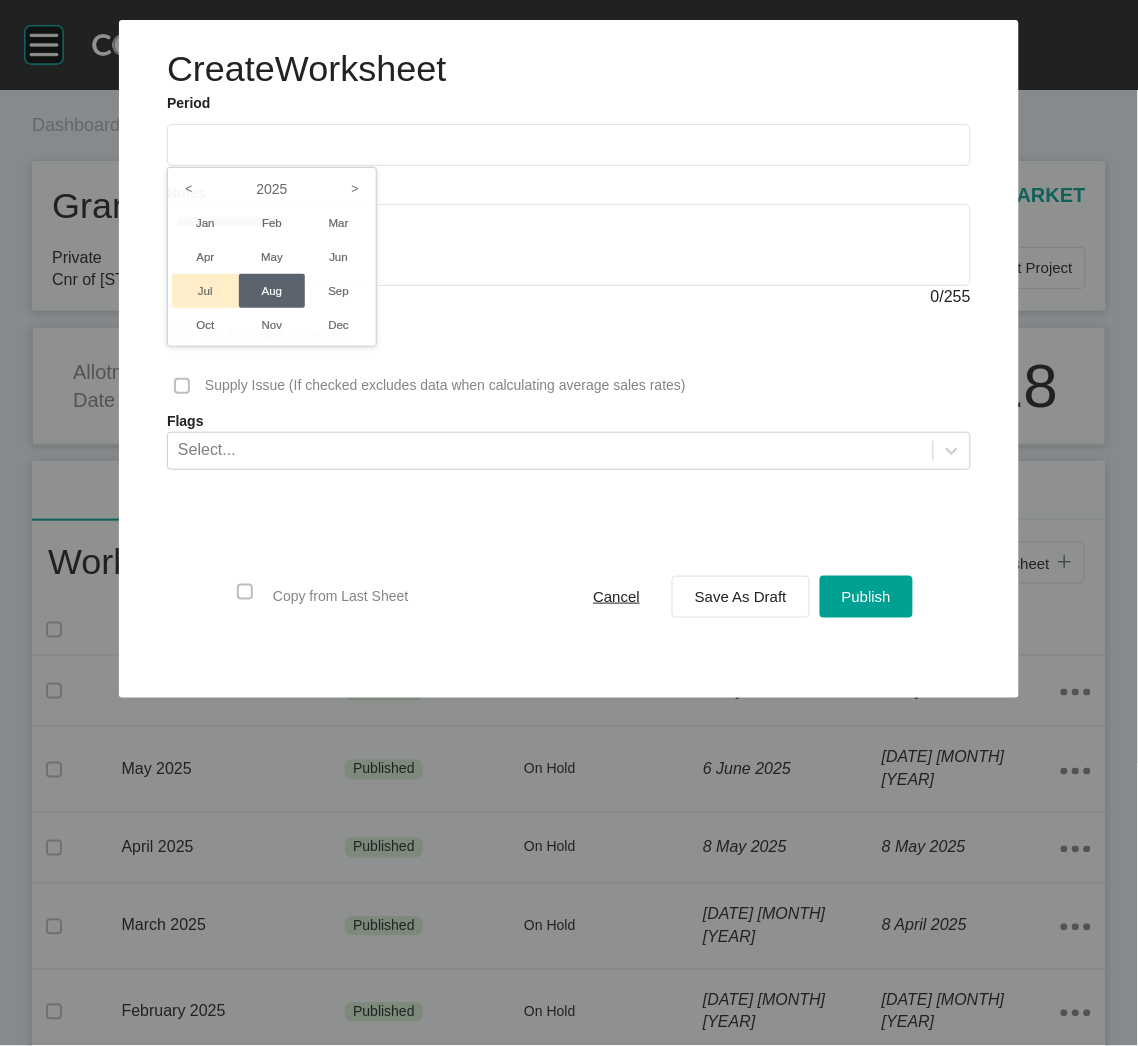click on "Jul" at bounding box center (205, 291) 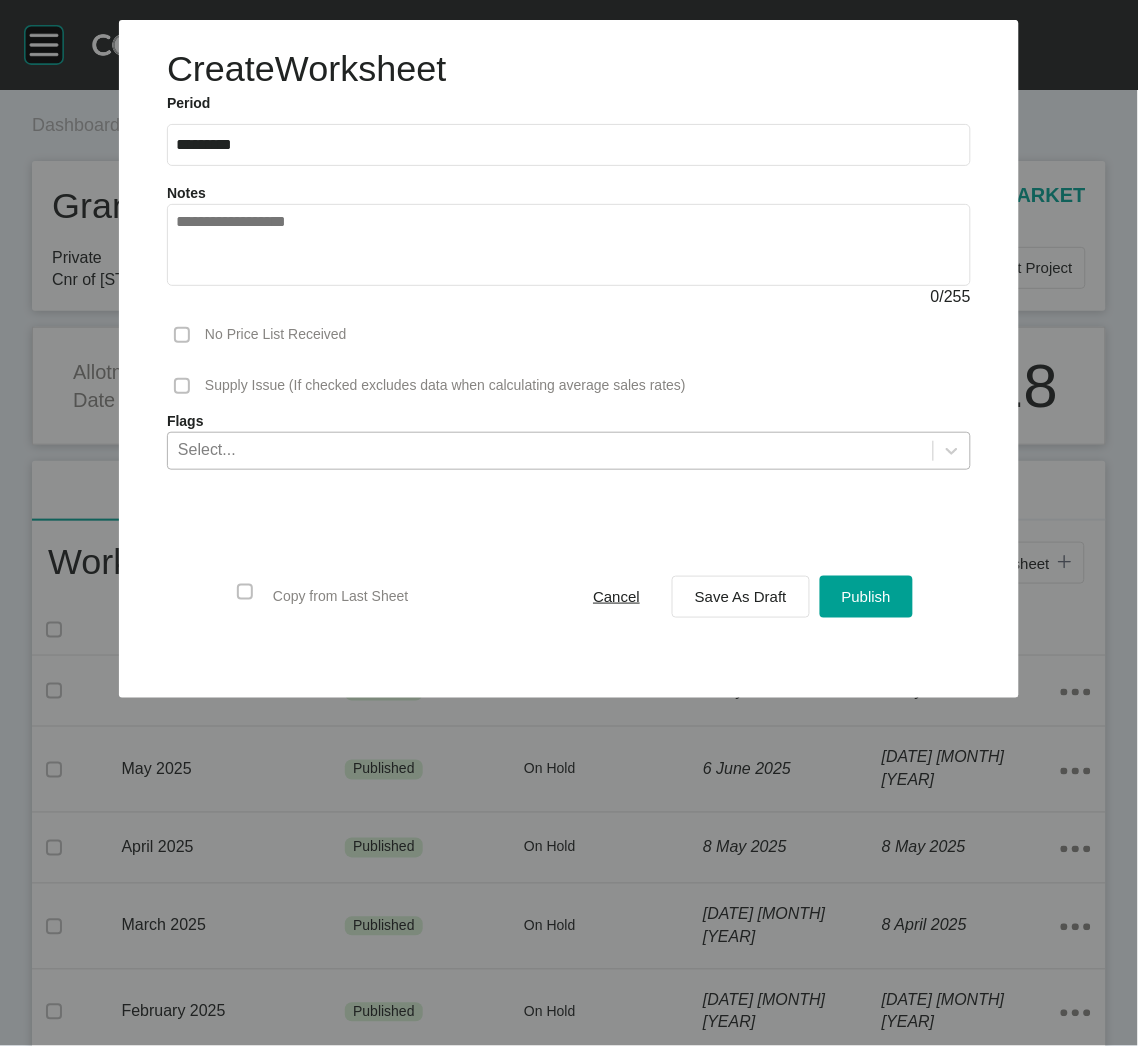 click on "Select..." at bounding box center [550, 450] 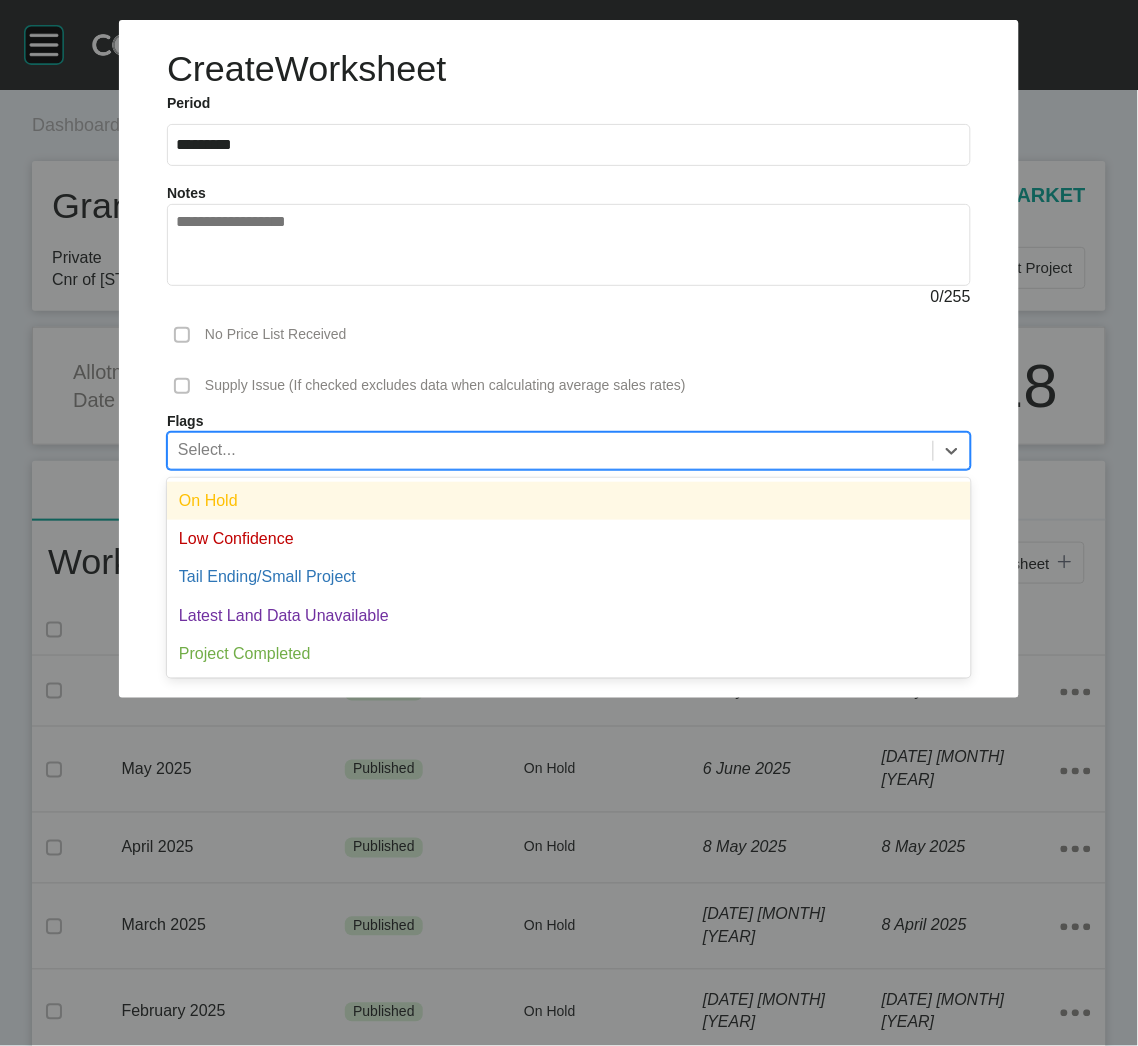 click on "On Hold" at bounding box center (569, 501) 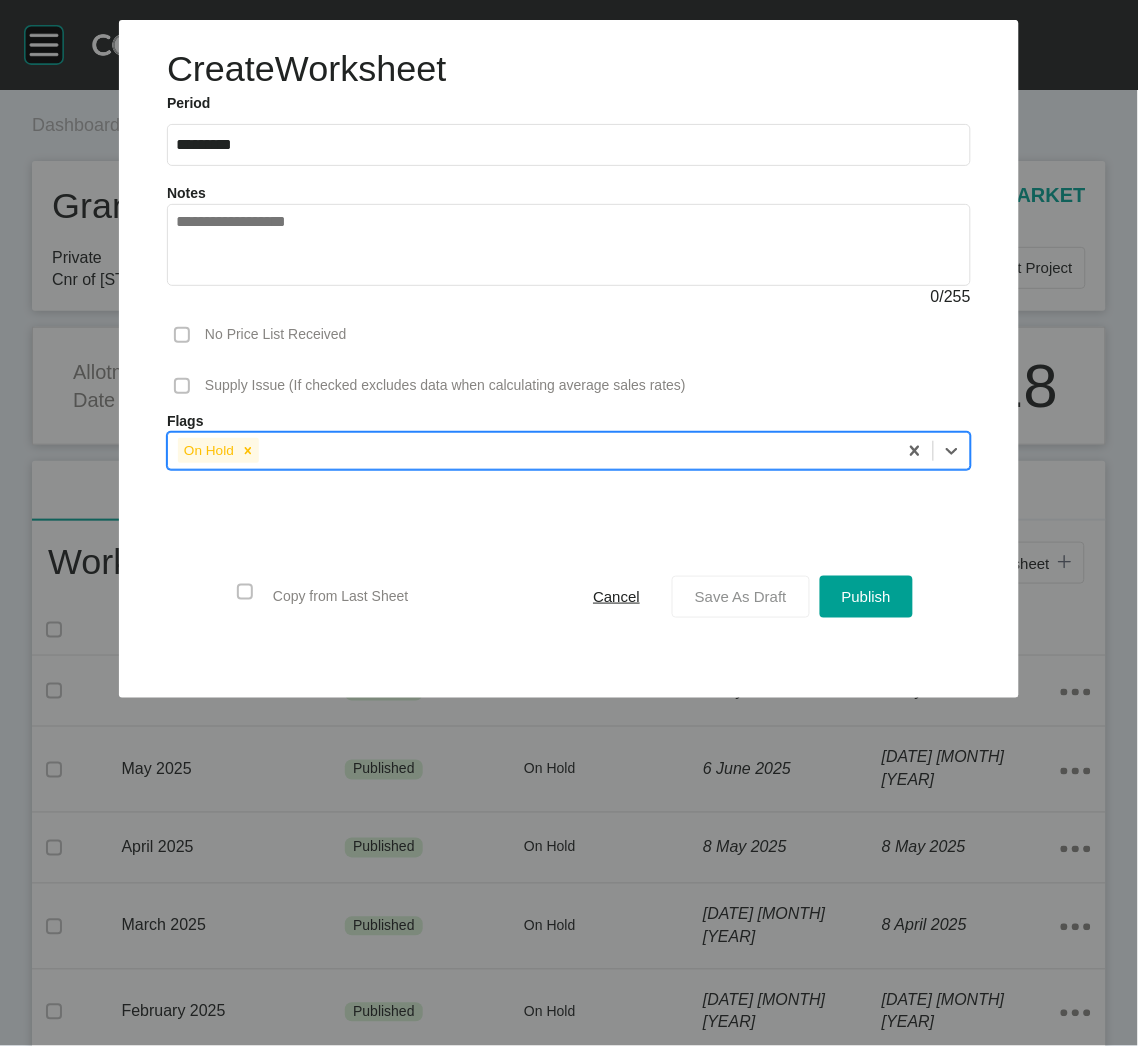 click on "Save As Draft" at bounding box center (741, 596) 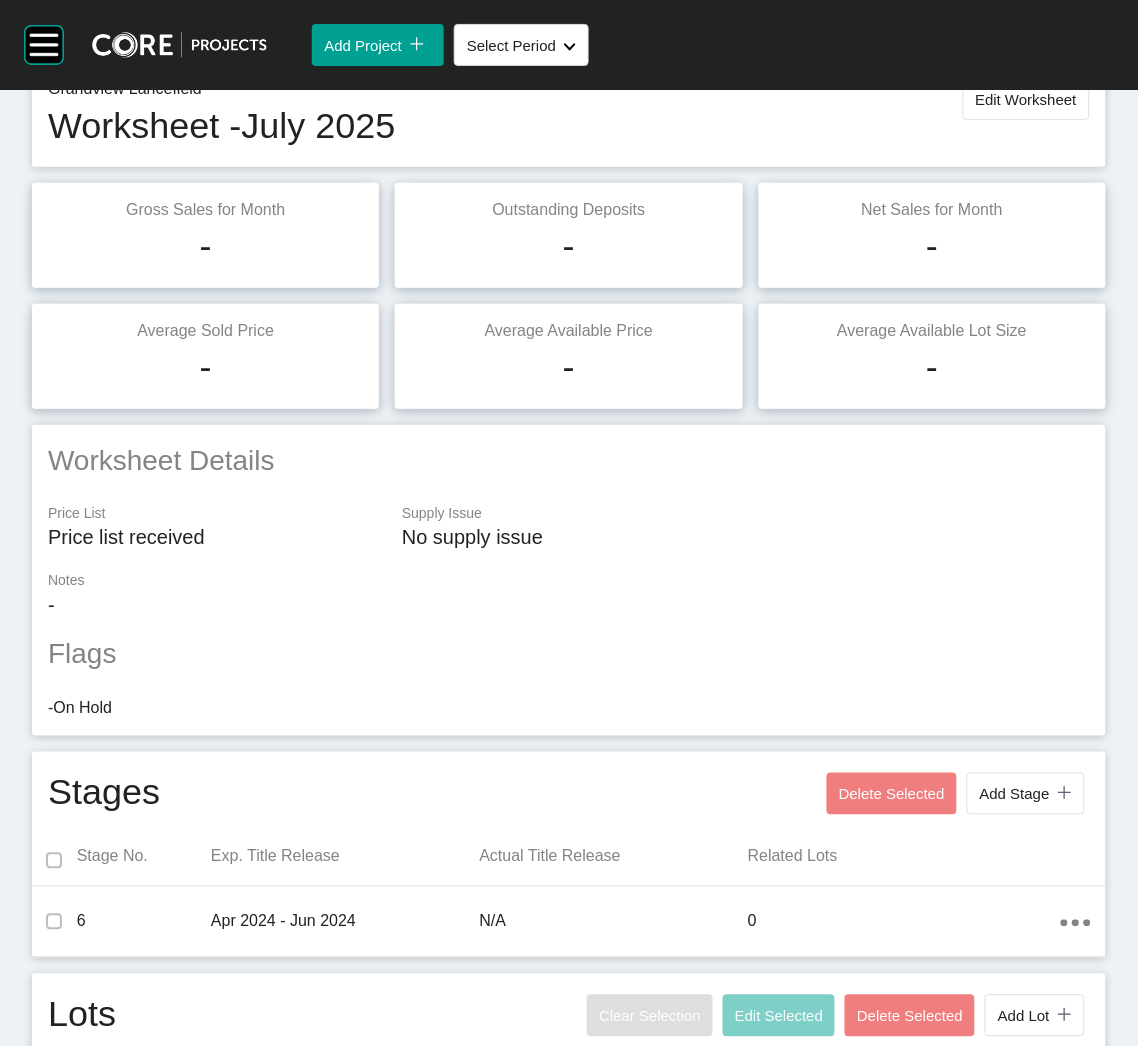 scroll, scrollTop: 0, scrollLeft: 0, axis: both 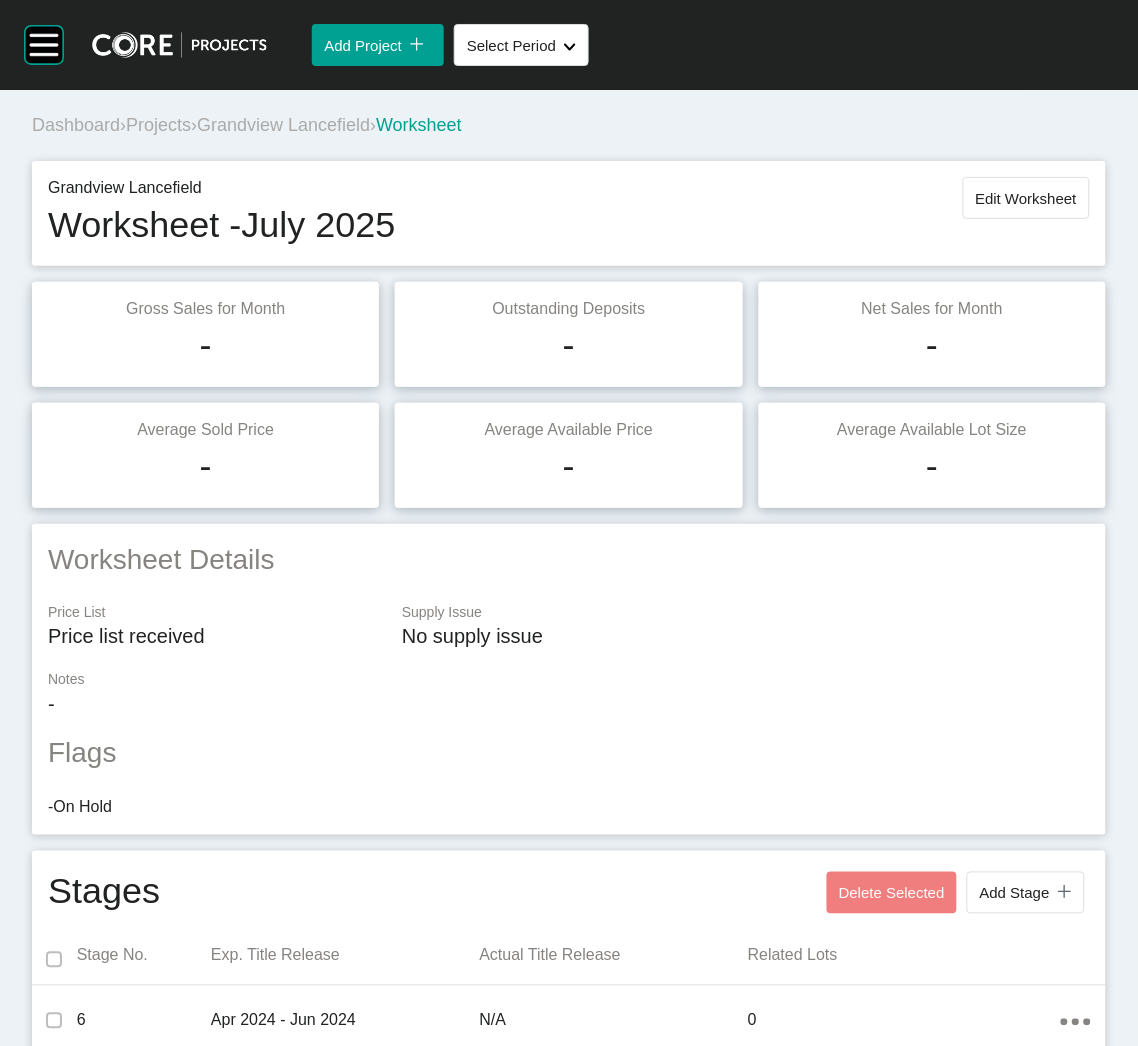 click on "Grandview Lancefield" at bounding box center (283, 125) 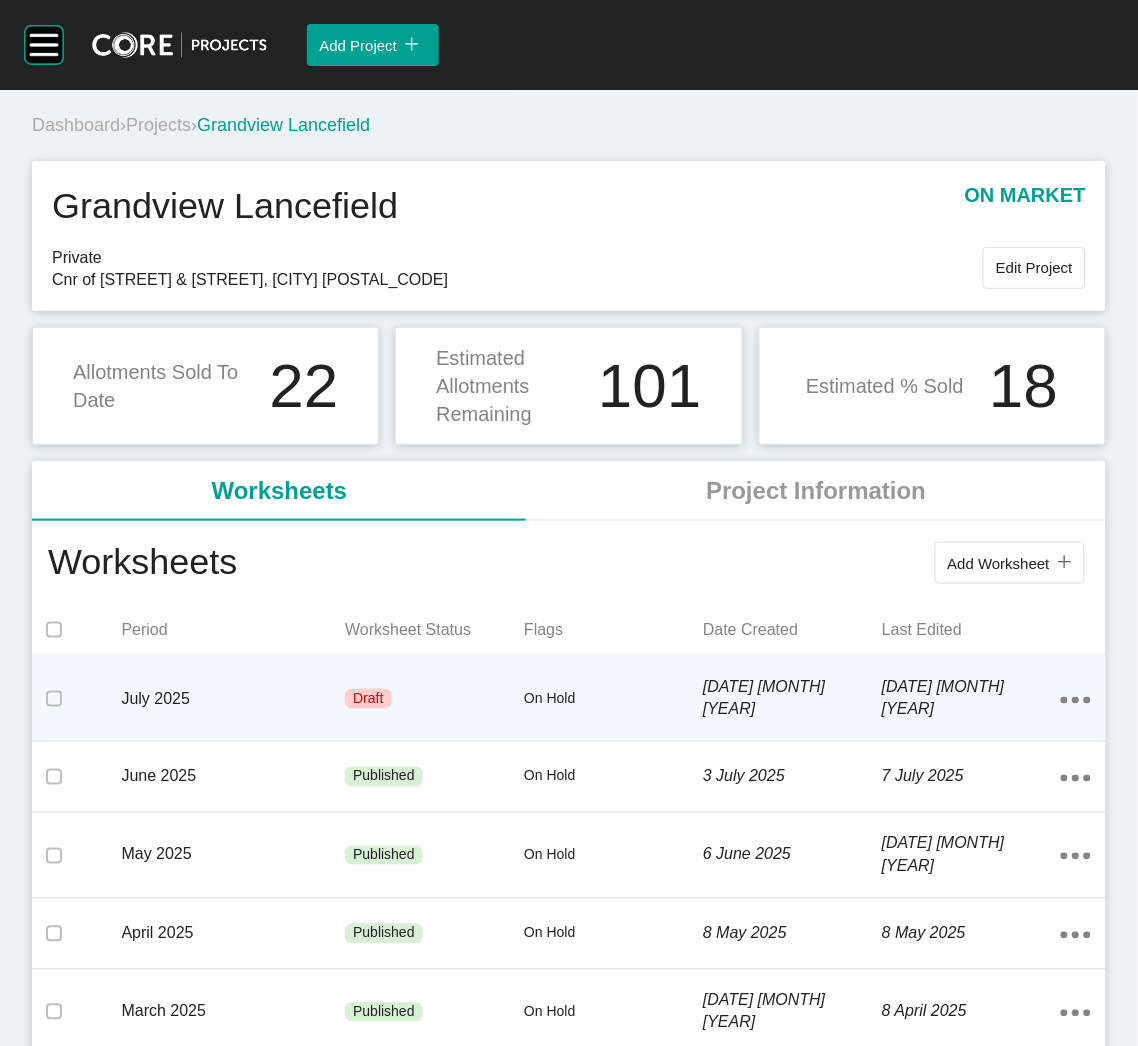 click on "Action Menu Dots Copy 6 Created with Sketch." 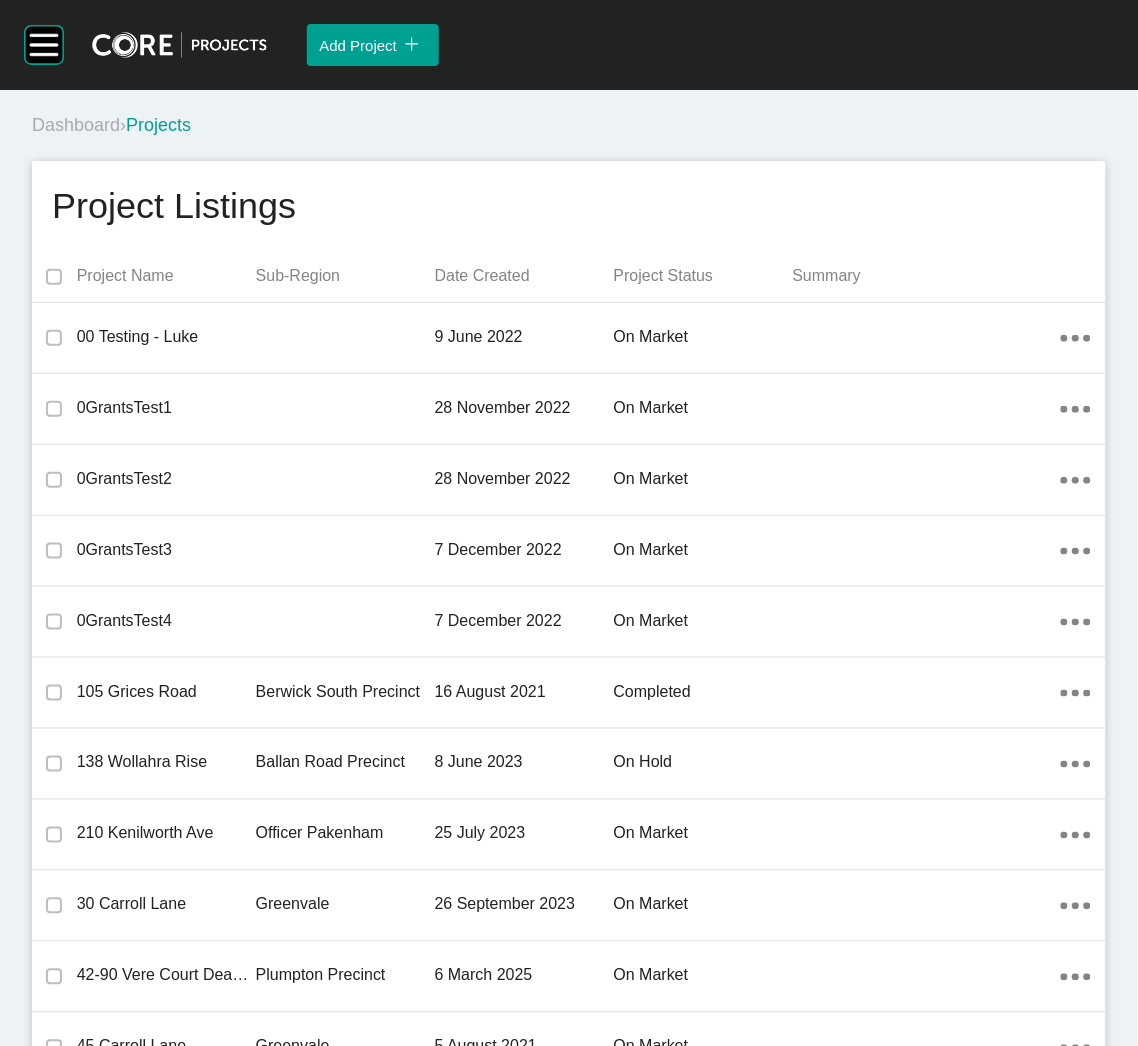 scroll, scrollTop: 31031, scrollLeft: 0, axis: vertical 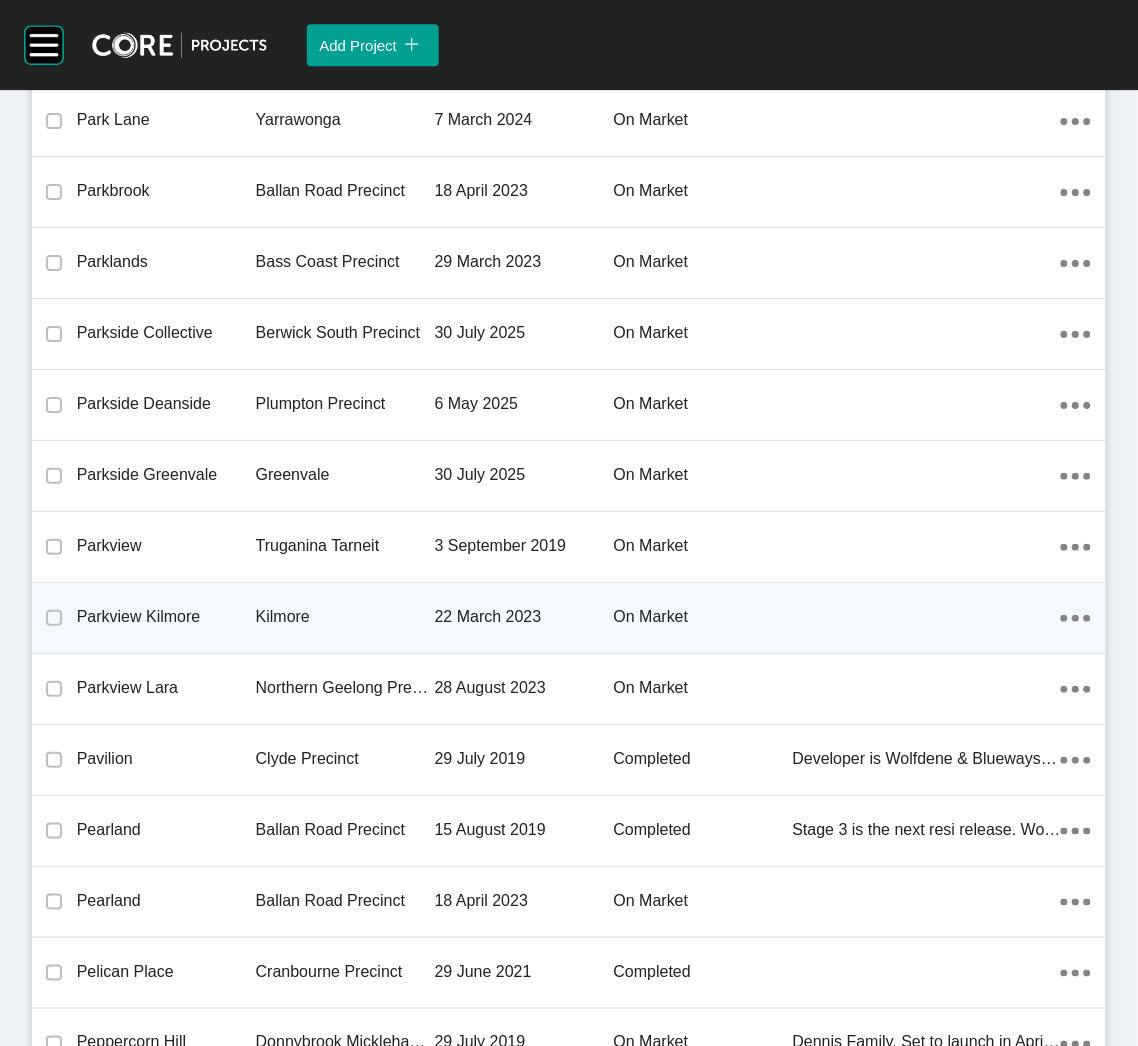 click on "Kilmore" at bounding box center (345, 617) 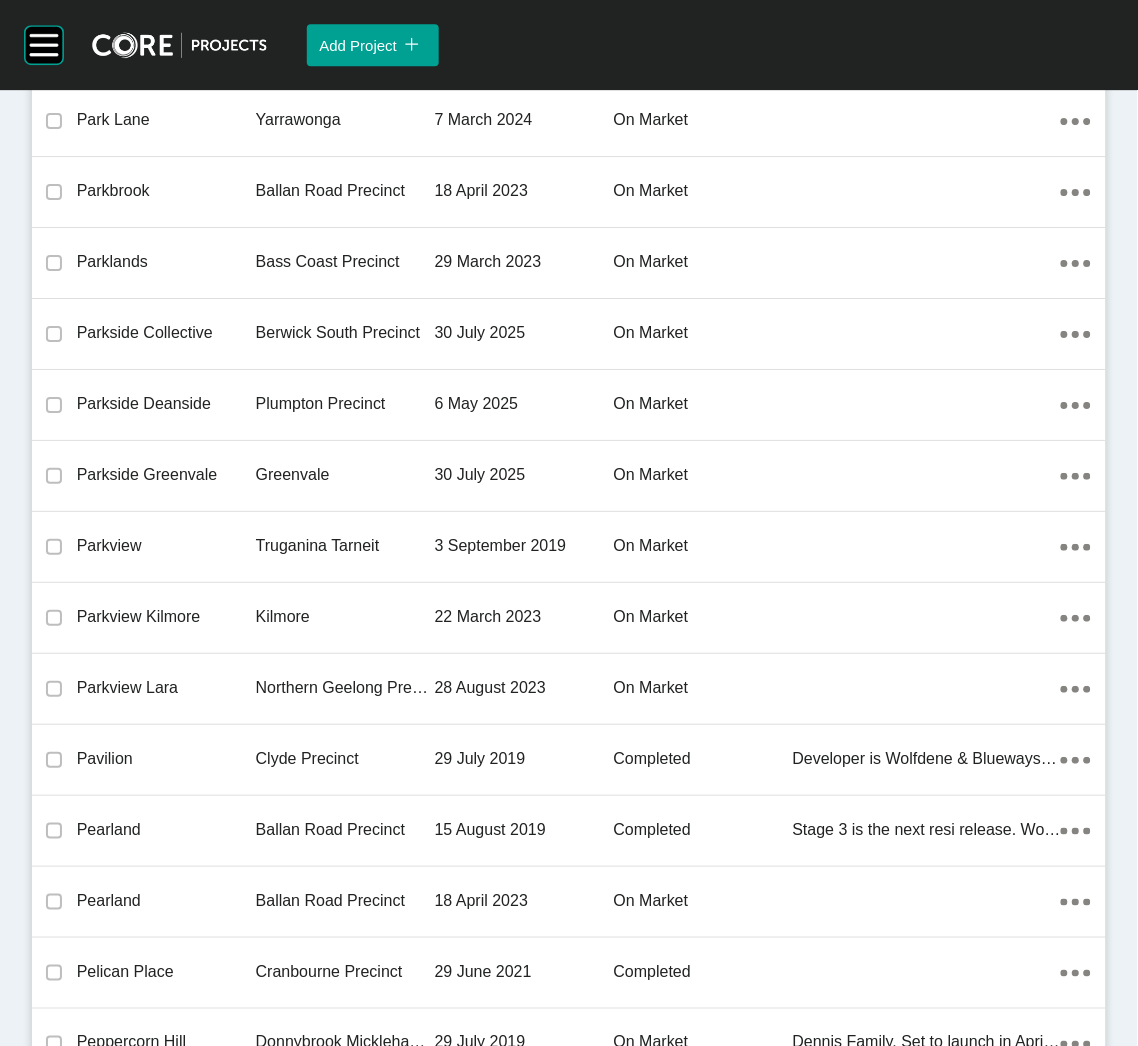 click on "Group 2 Created with Sketch. . Add Project icon/tick copy 11 Created with Sketch. Projects Current Archived Trashed Sub-Regions Report Export Change Log Switch Account Logout Dashboard  ›  Projects Project Listings Project Name Sub-Region Date Created Project Status Summary 00 Testing - Luke 9 June 2022 on market Action Menu Dots Copy 6 Created with Sketch. 0GrantsTest1 28 November 2022 on market Action Menu Dots Copy 6 Created with Sketch. 0GrantsTest2 28 November 2022 on market Action Menu Dots Copy 6 Created with Sketch. 0GrantsTest3 7 December 2022 on market Action Menu Dots Copy 6 Created with Sketch. 0GrantsTest4 7 December 2022 on market Action Menu Dots Copy 6 Created with Sketch. 105 Grices Road Berwick South Precinct 16 August 2021 completed Action Menu Dots Copy 6 Created with Sketch. 138 Wollahra Rise Ballan Road Precinct 8 June 2023 on hold Action Menu Dots Copy 6 Created with Sketch. 210 Kenilworth Ave Officer Pakenham 25 July 2023 on market Action Menu Dots Copy 6 Created with Sketch. Aldo" at bounding box center [569, 523] 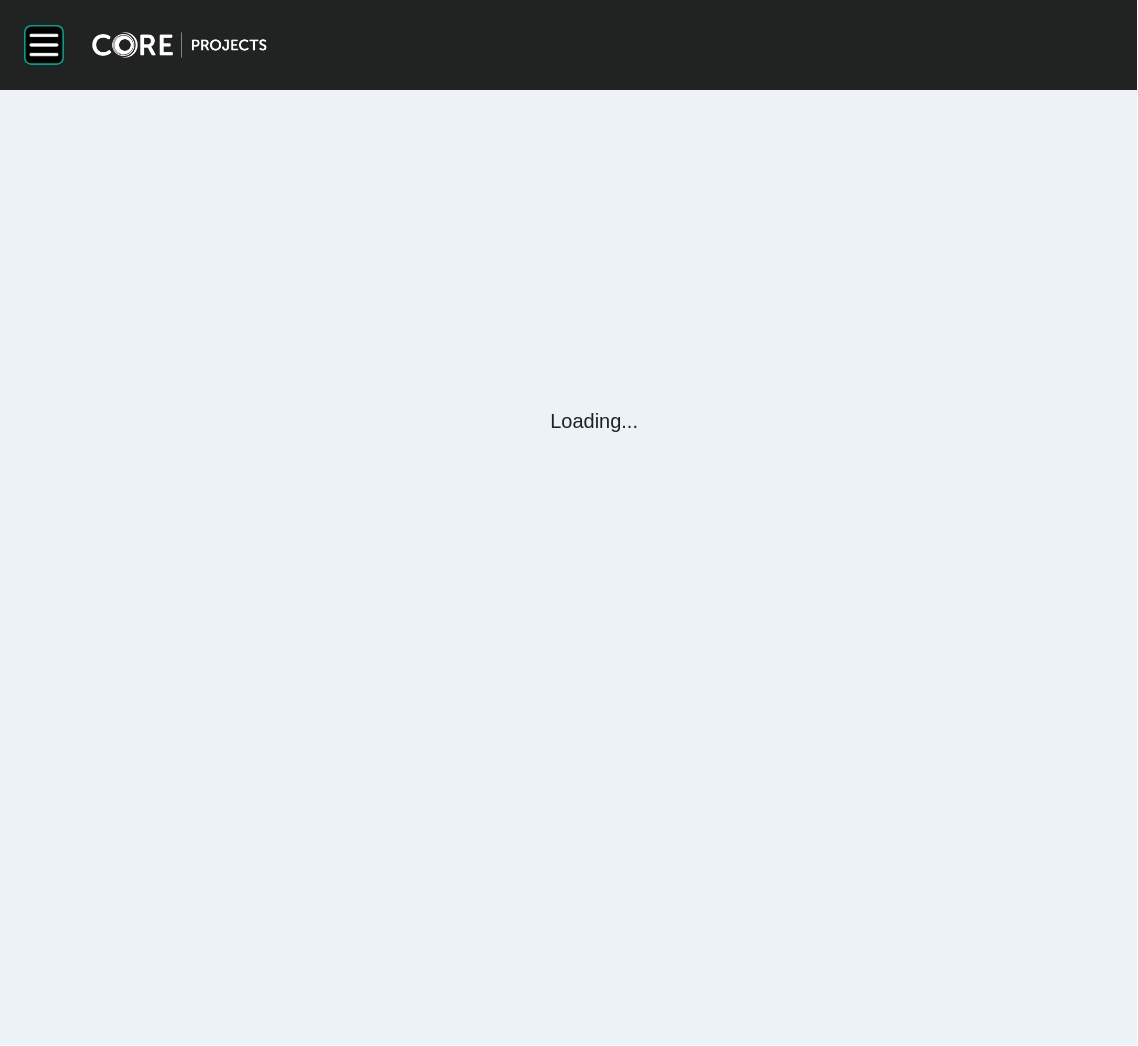 scroll, scrollTop: 0, scrollLeft: 0, axis: both 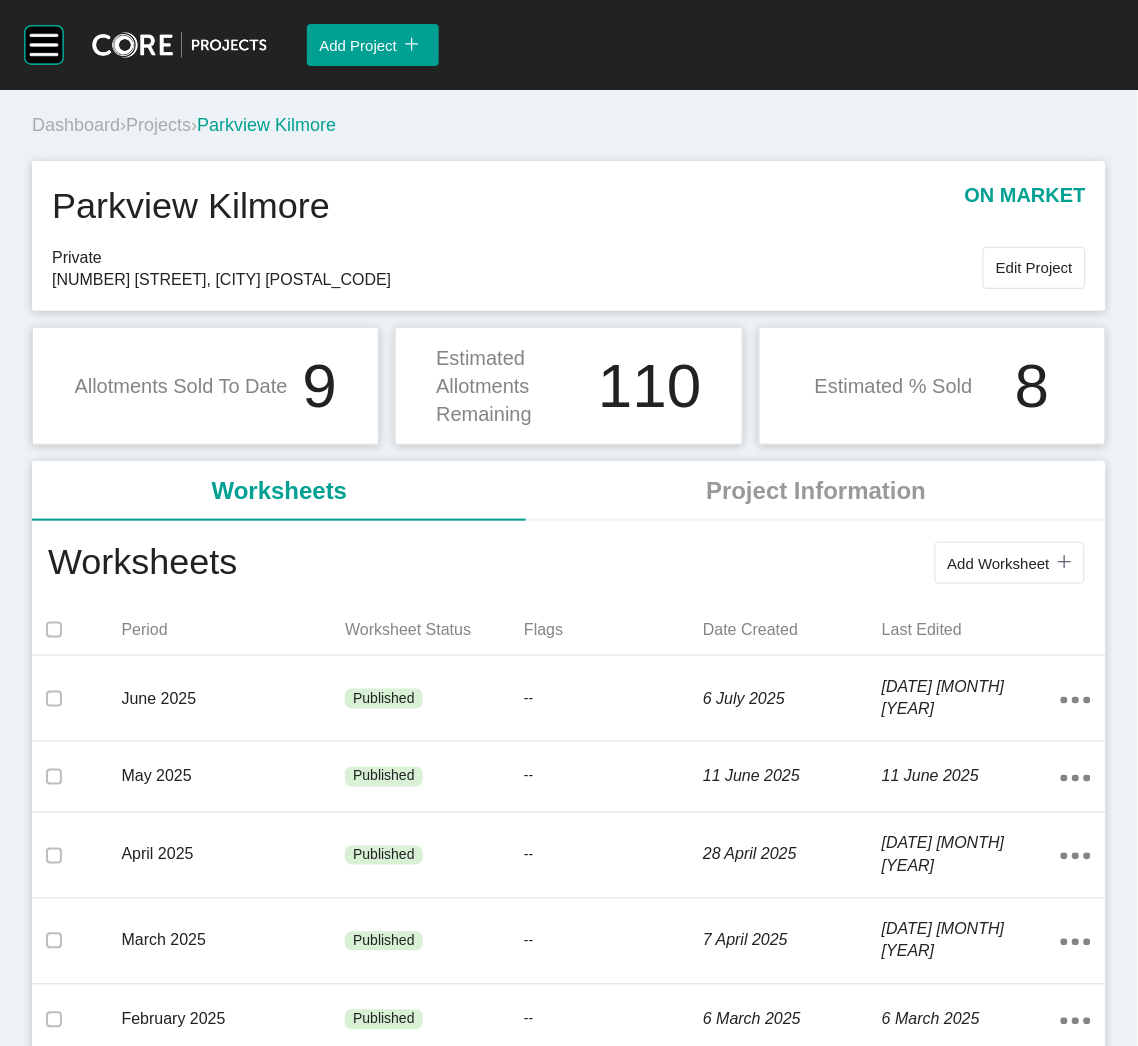 drag, startPoint x: 995, startPoint y: 569, endPoint x: 986, endPoint y: 559, distance: 13.453624 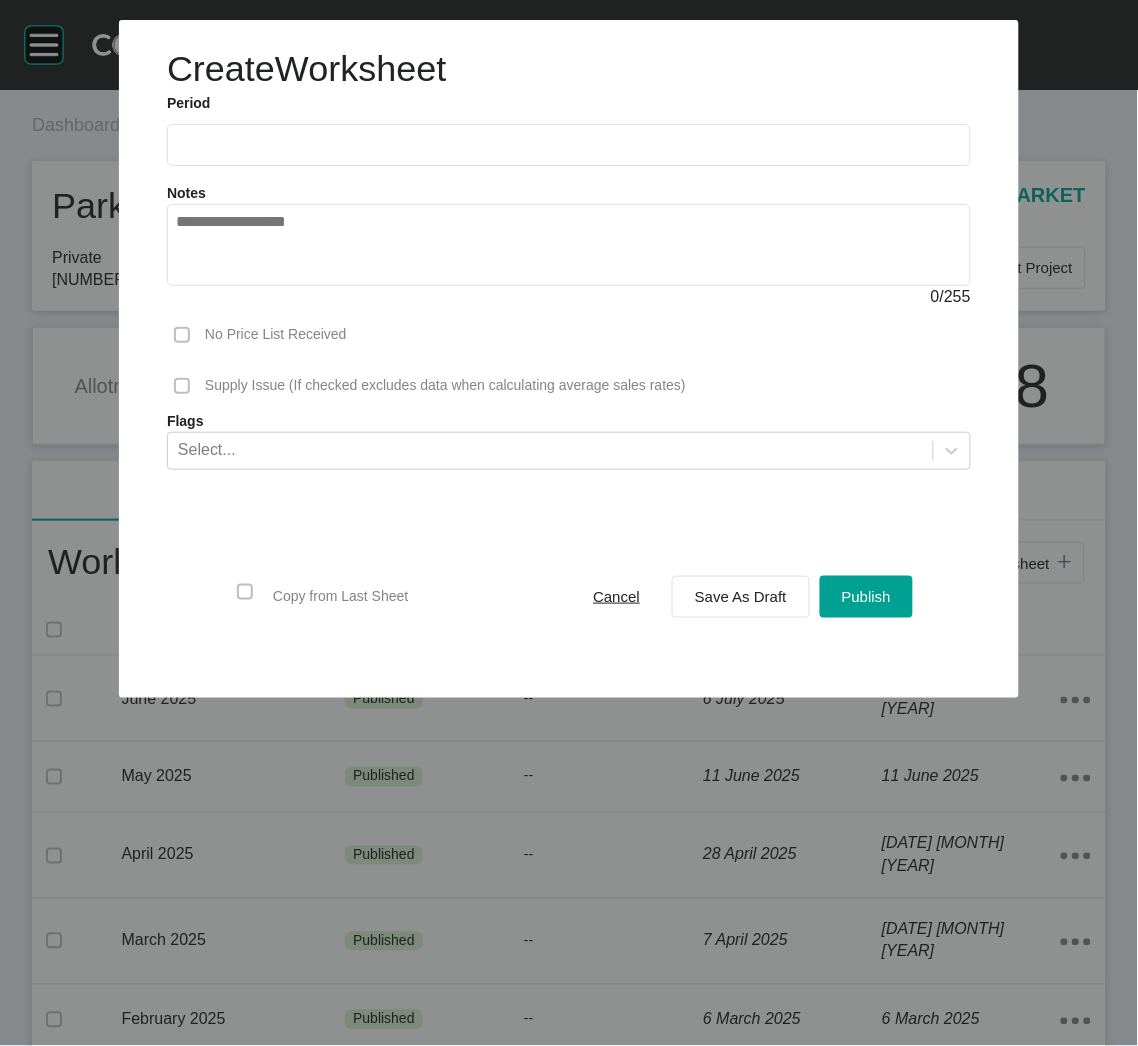 click at bounding box center [569, 144] 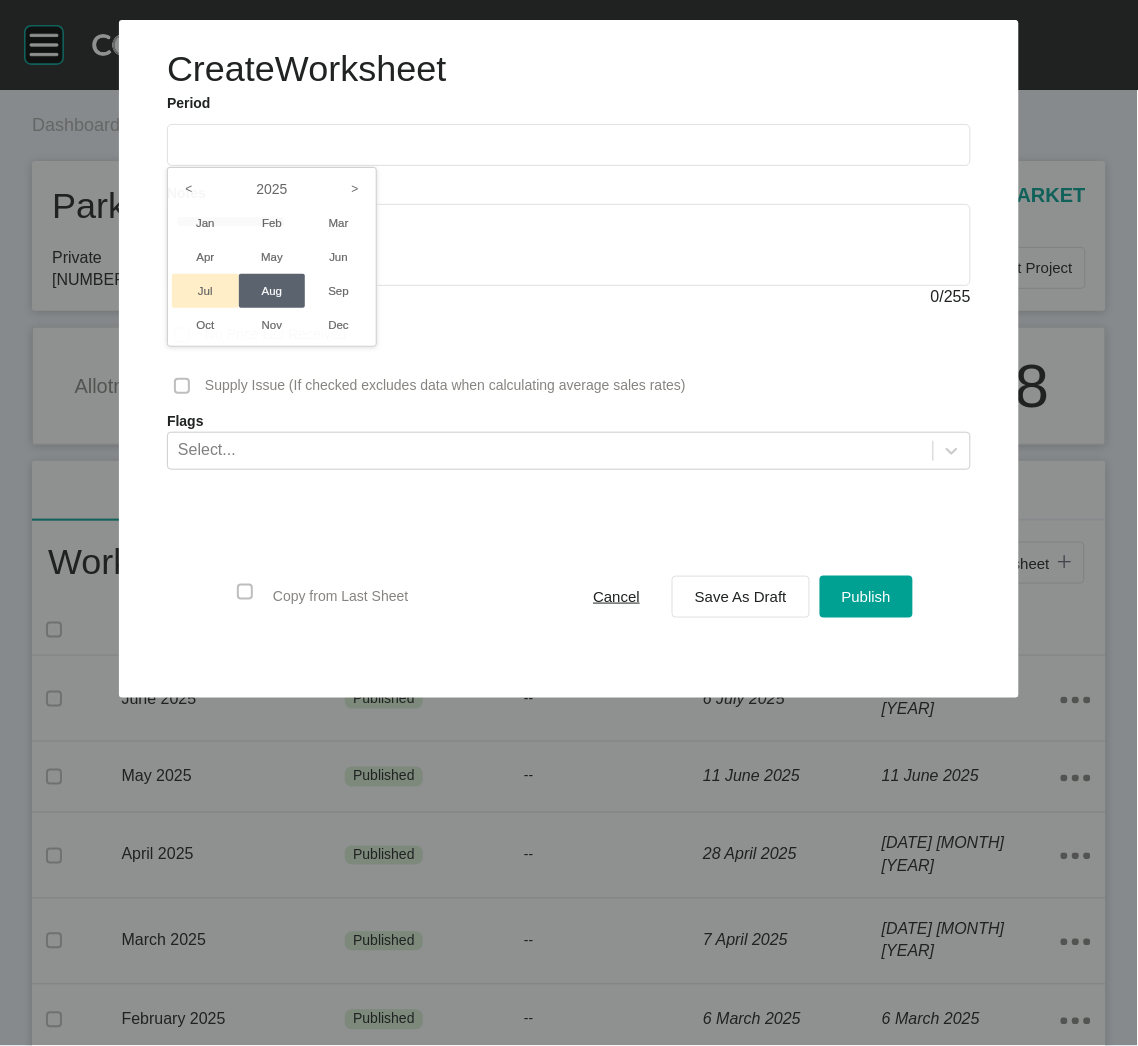 click on "Jul" at bounding box center (205, 291) 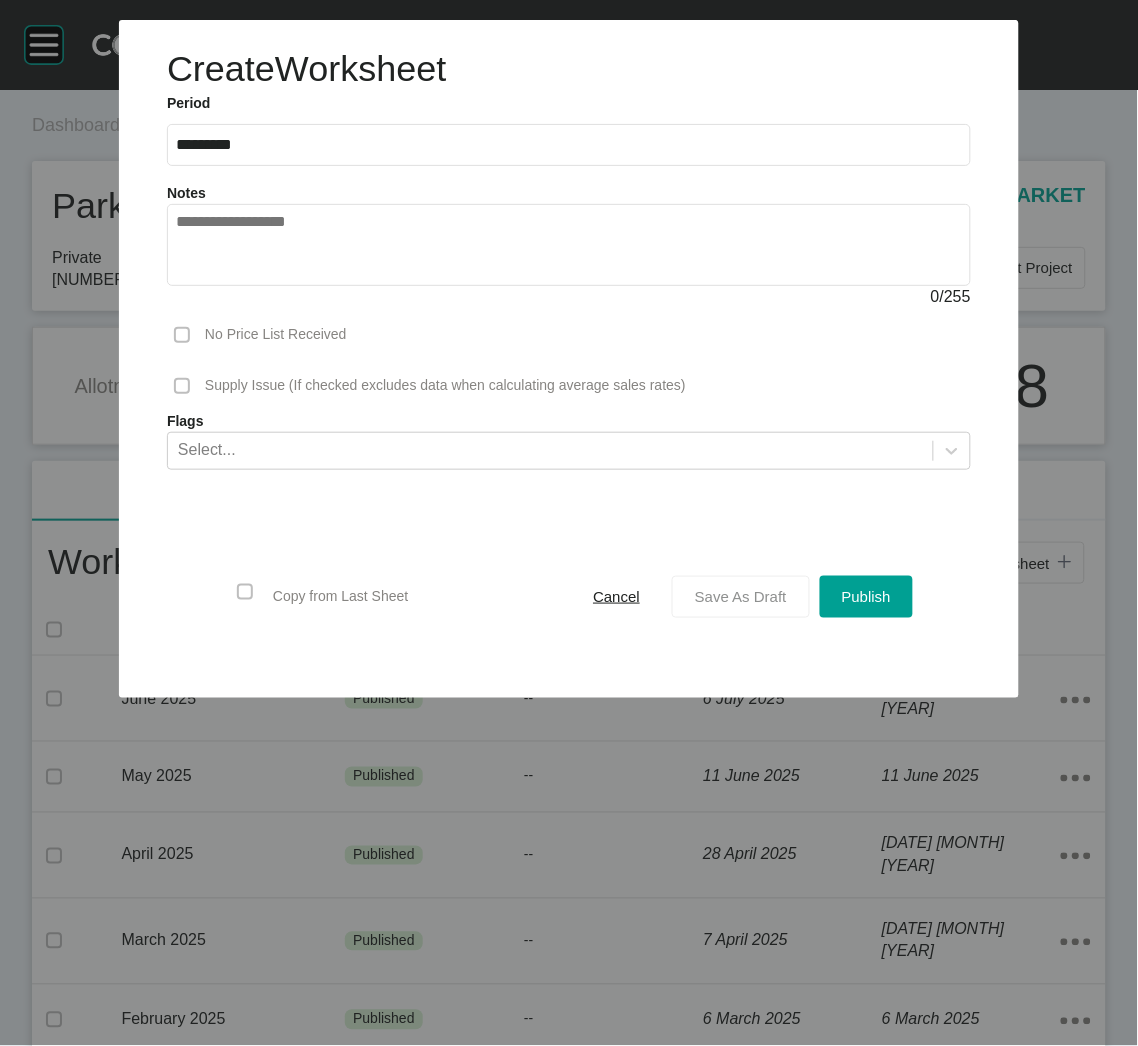 click on "Save As Draft" at bounding box center [741, 596] 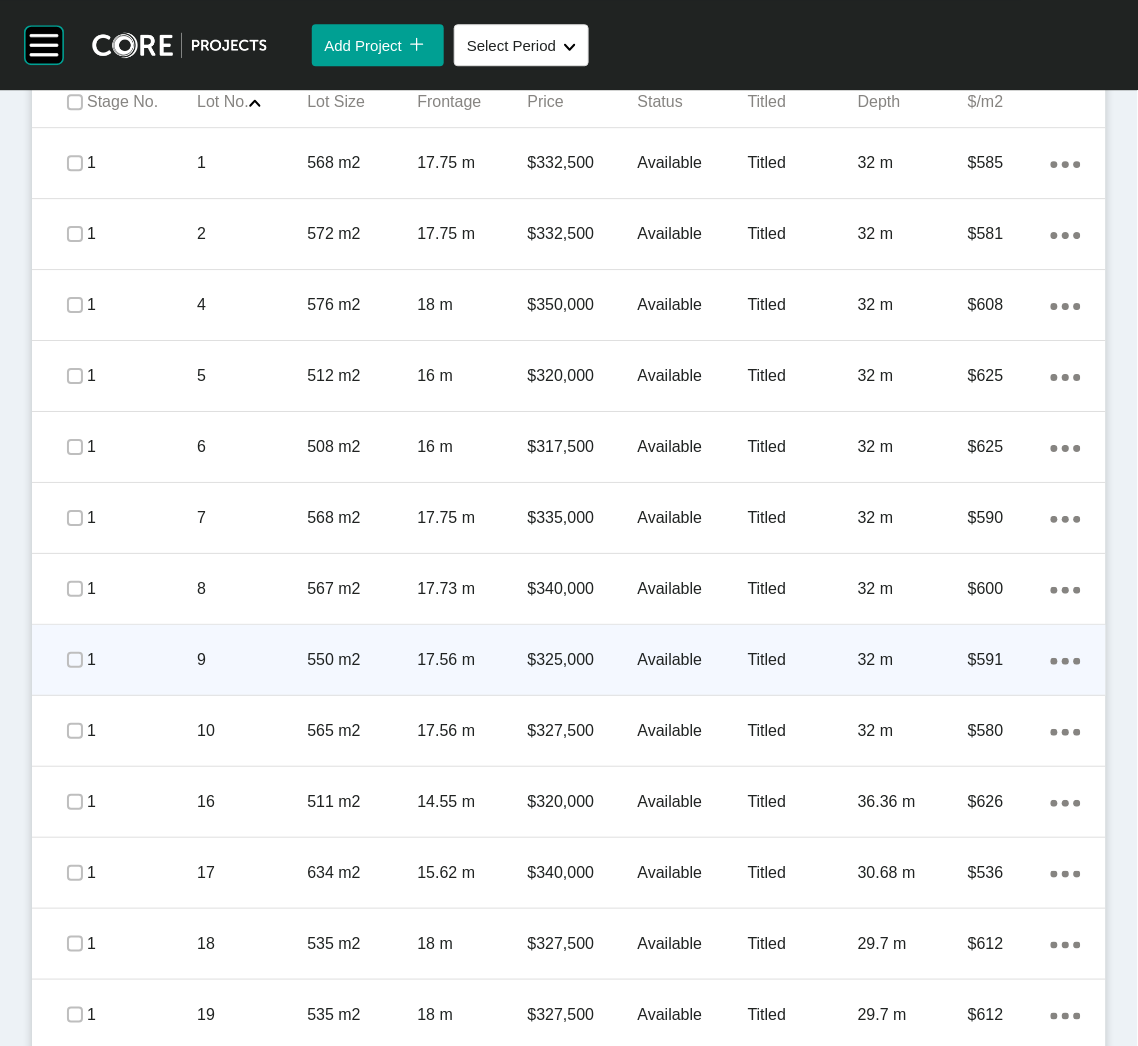 scroll, scrollTop: 749, scrollLeft: 0, axis: vertical 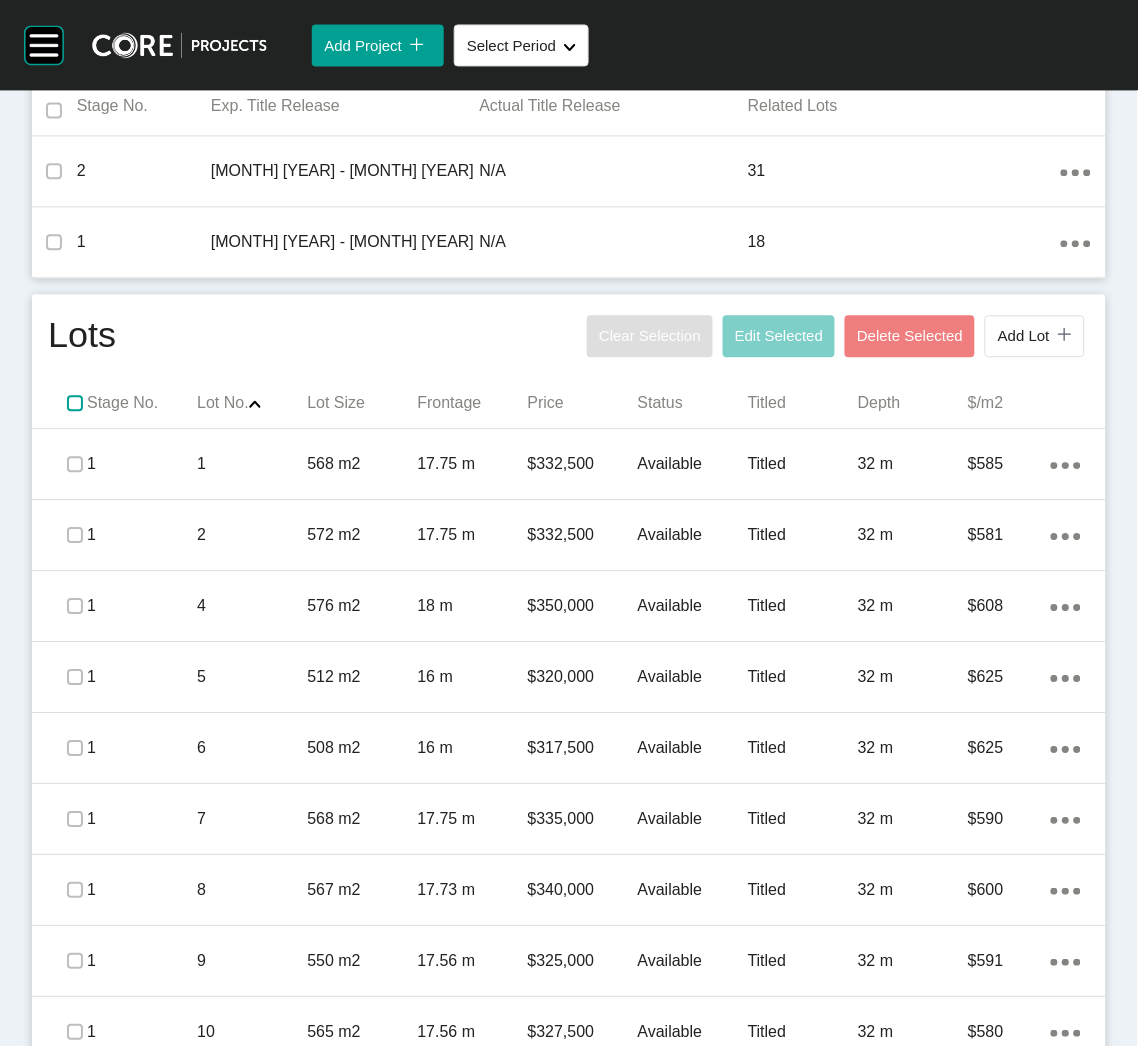 click at bounding box center (75, 403) 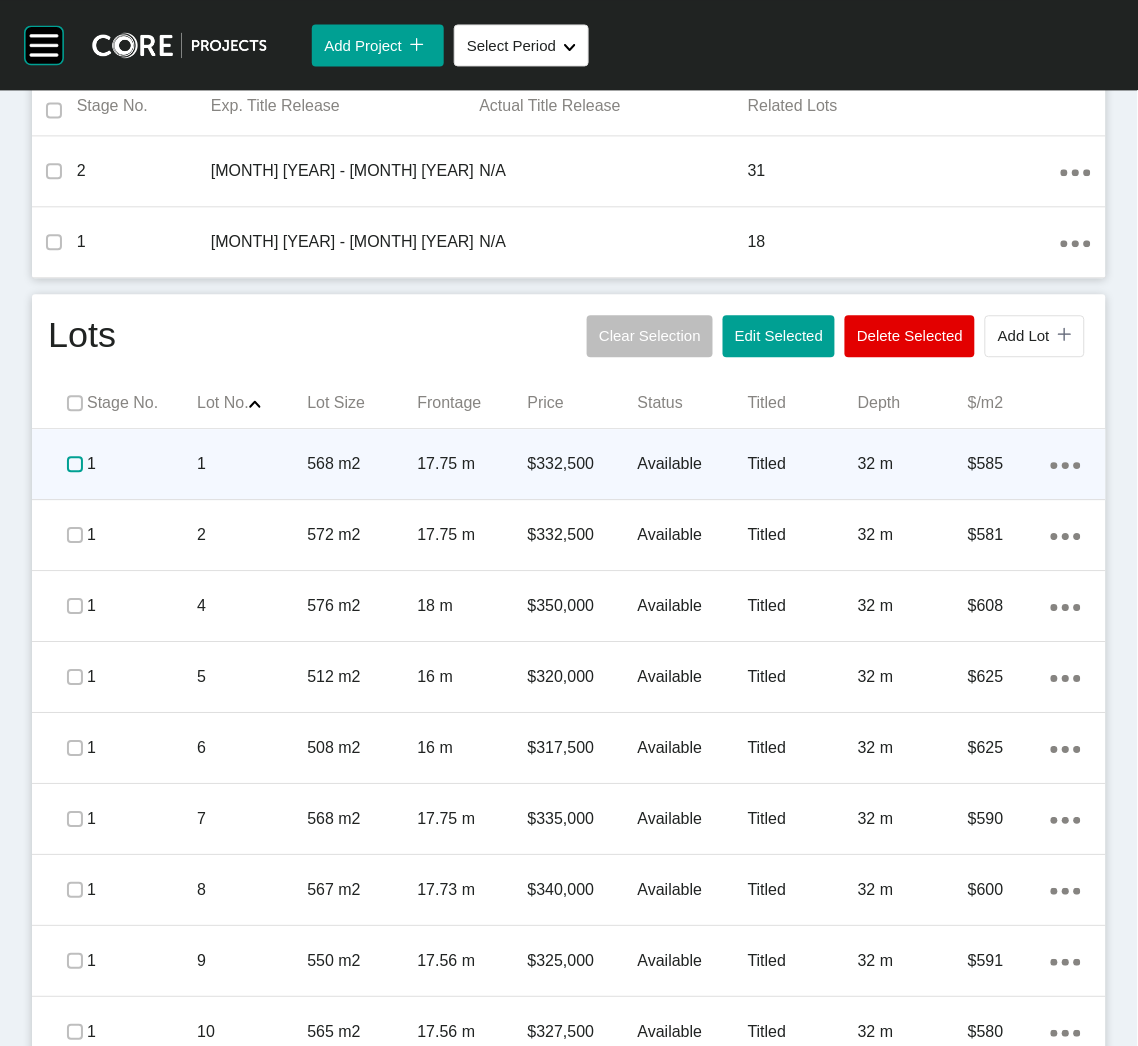 click at bounding box center [75, 464] 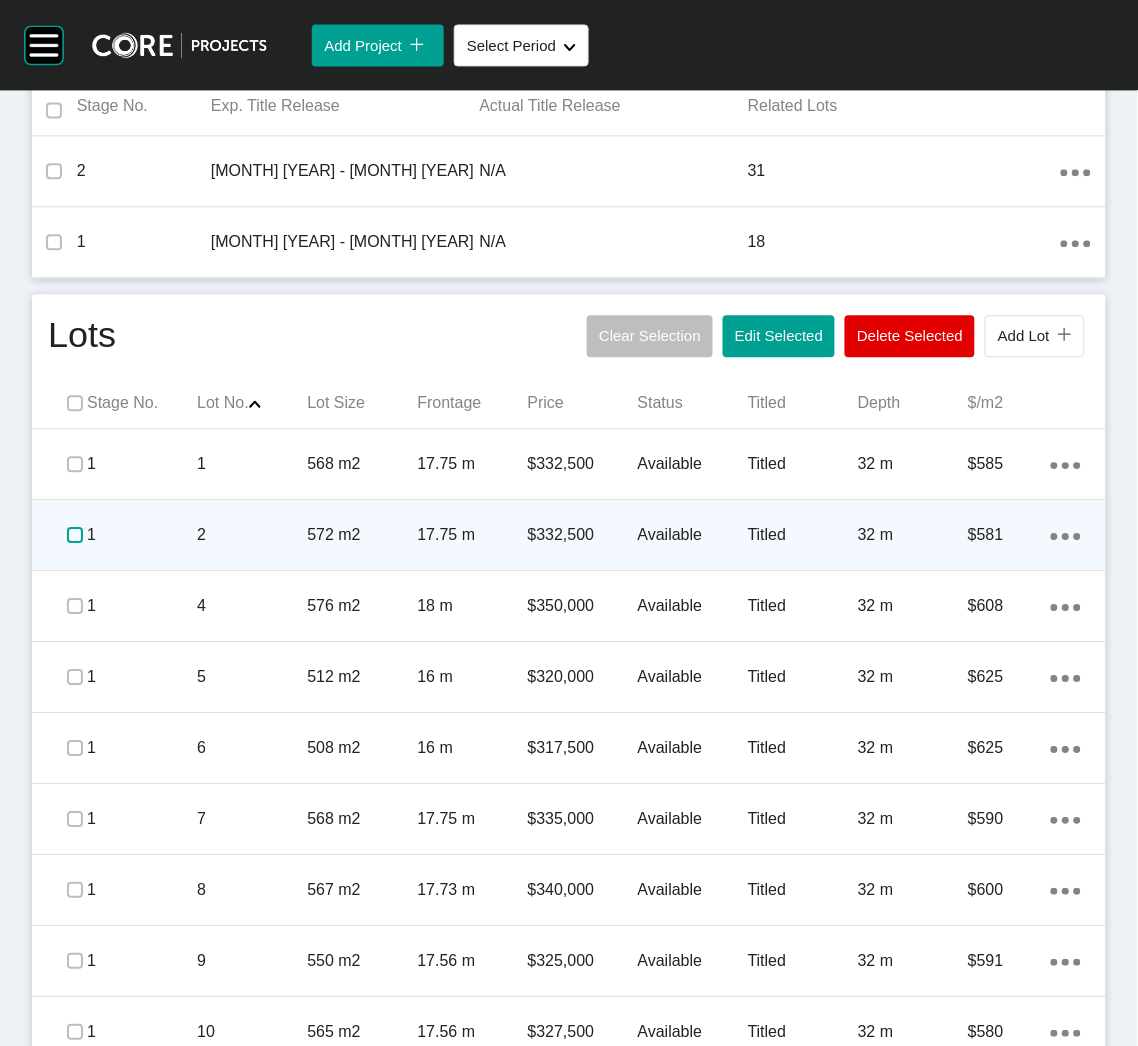 click at bounding box center [75, 535] 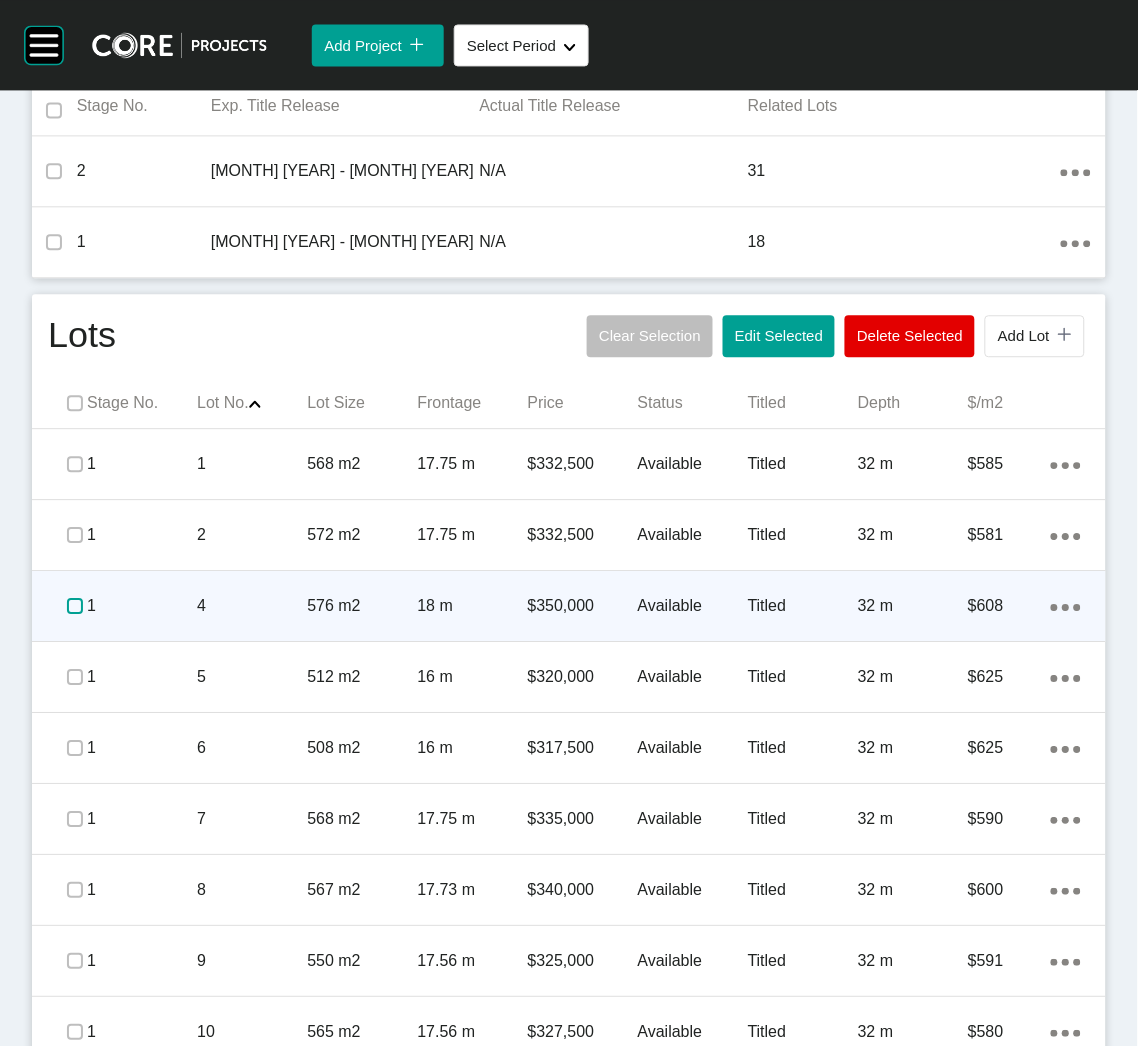 click at bounding box center [75, 606] 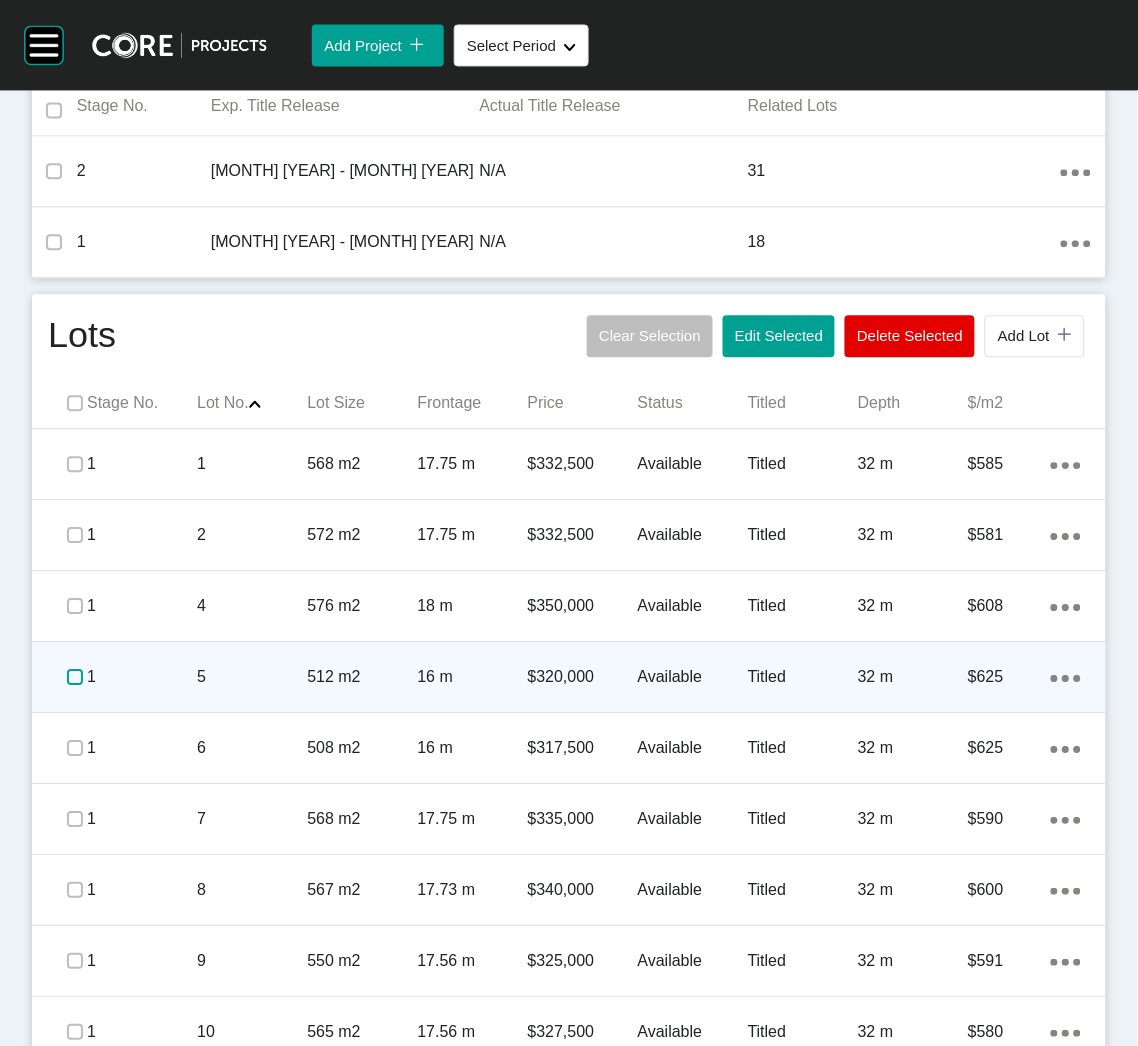 click at bounding box center (75, 677) 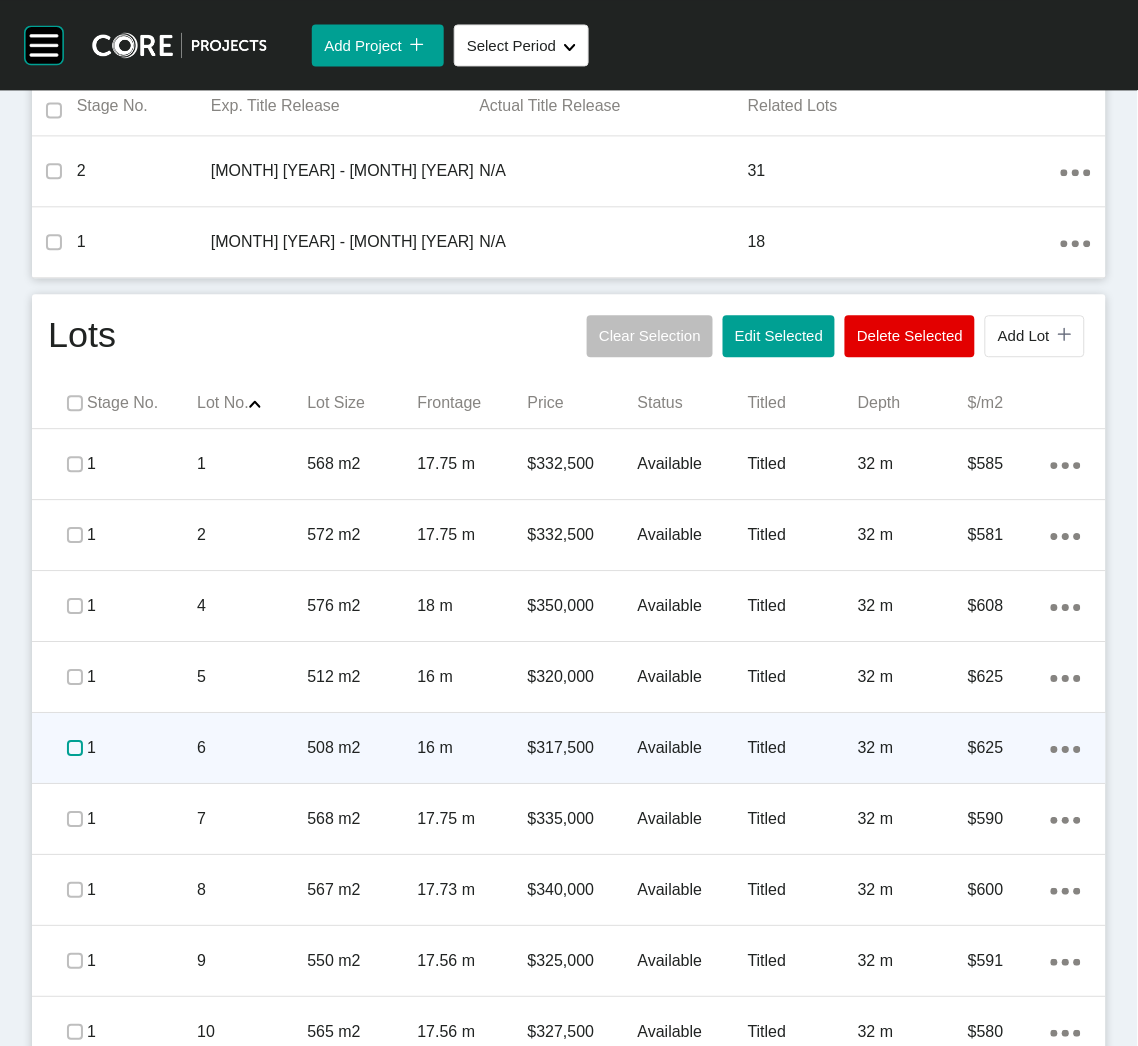 click at bounding box center [75, 748] 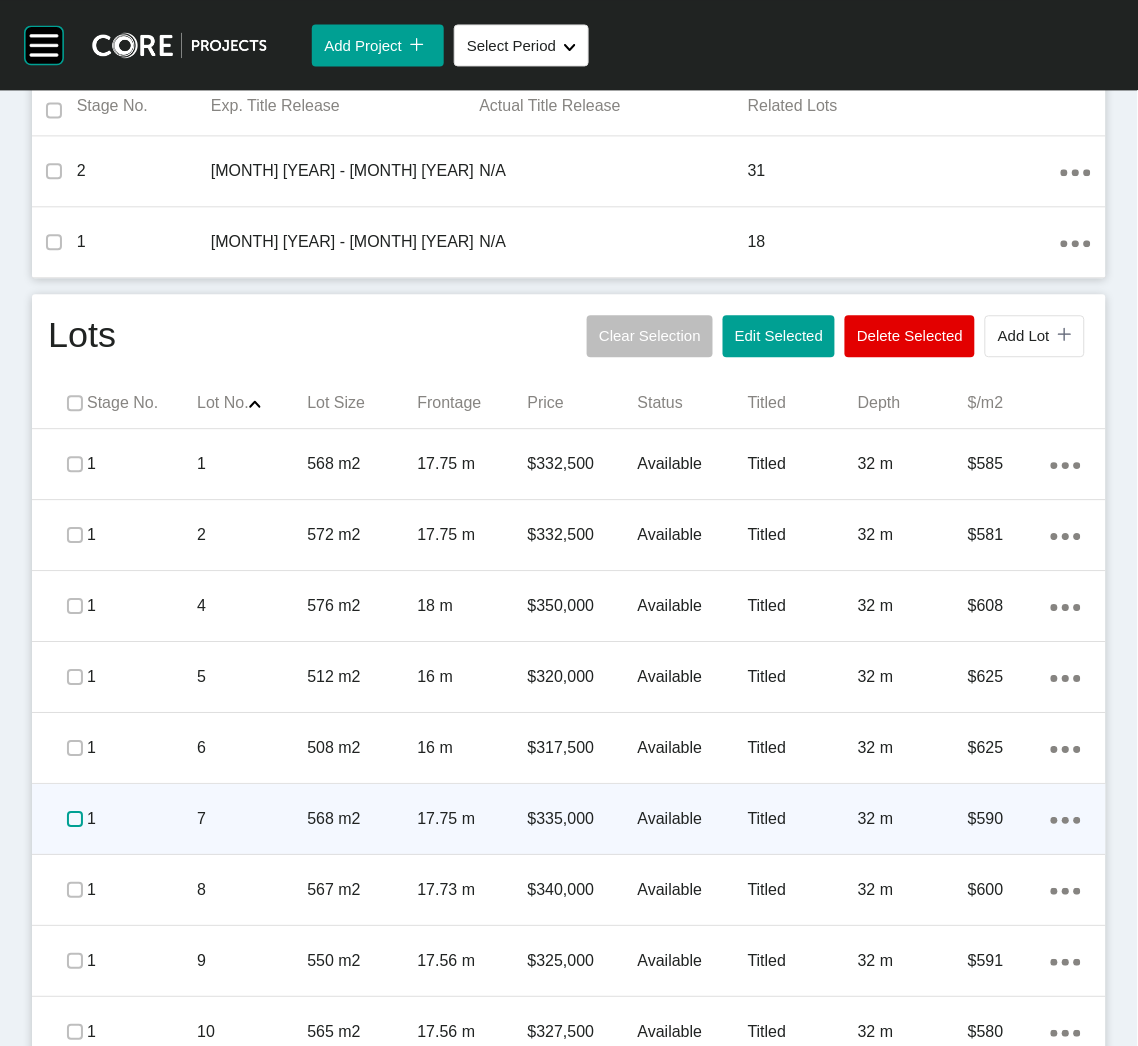 click at bounding box center [75, 819] 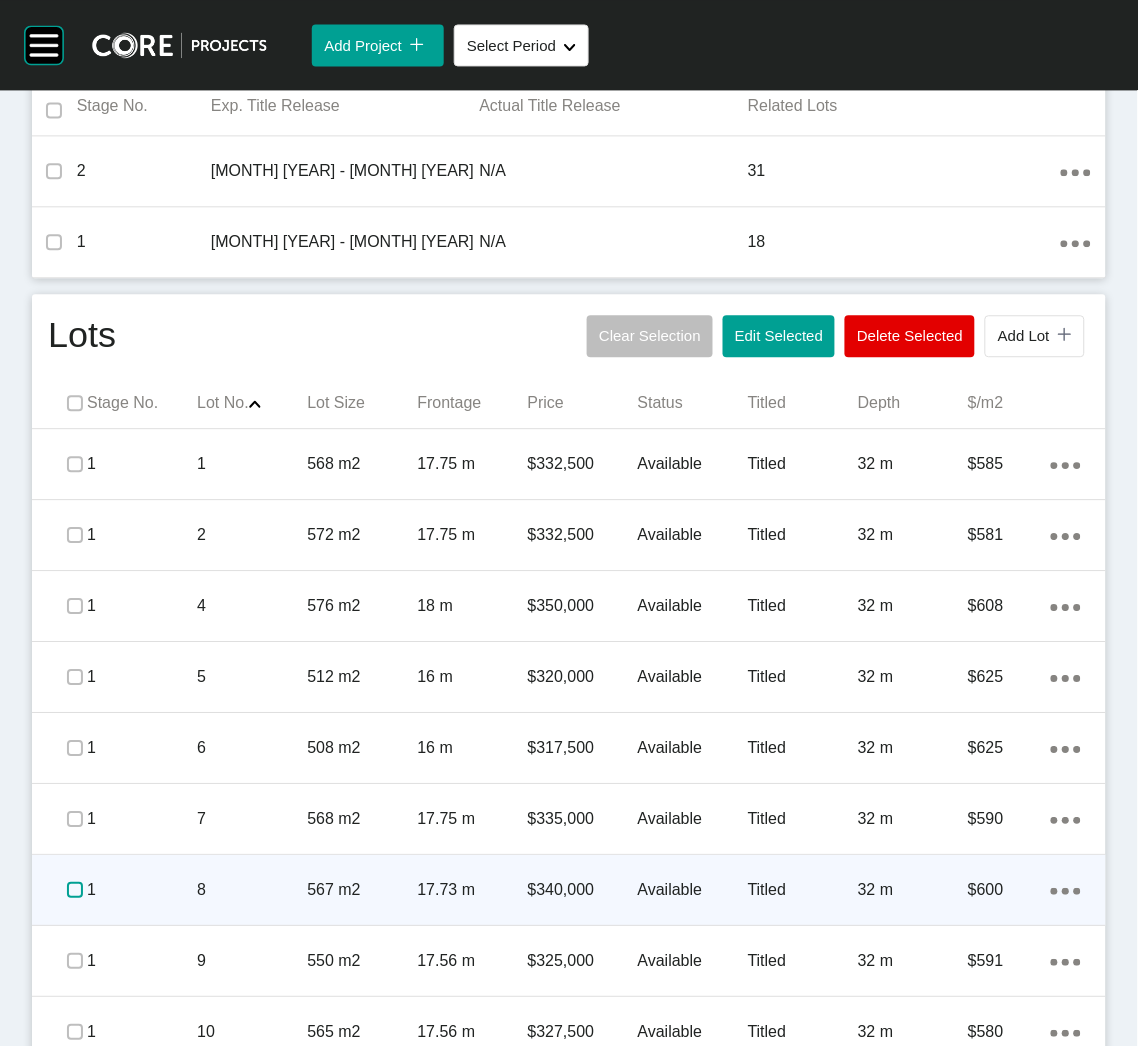 click at bounding box center (75, 890) 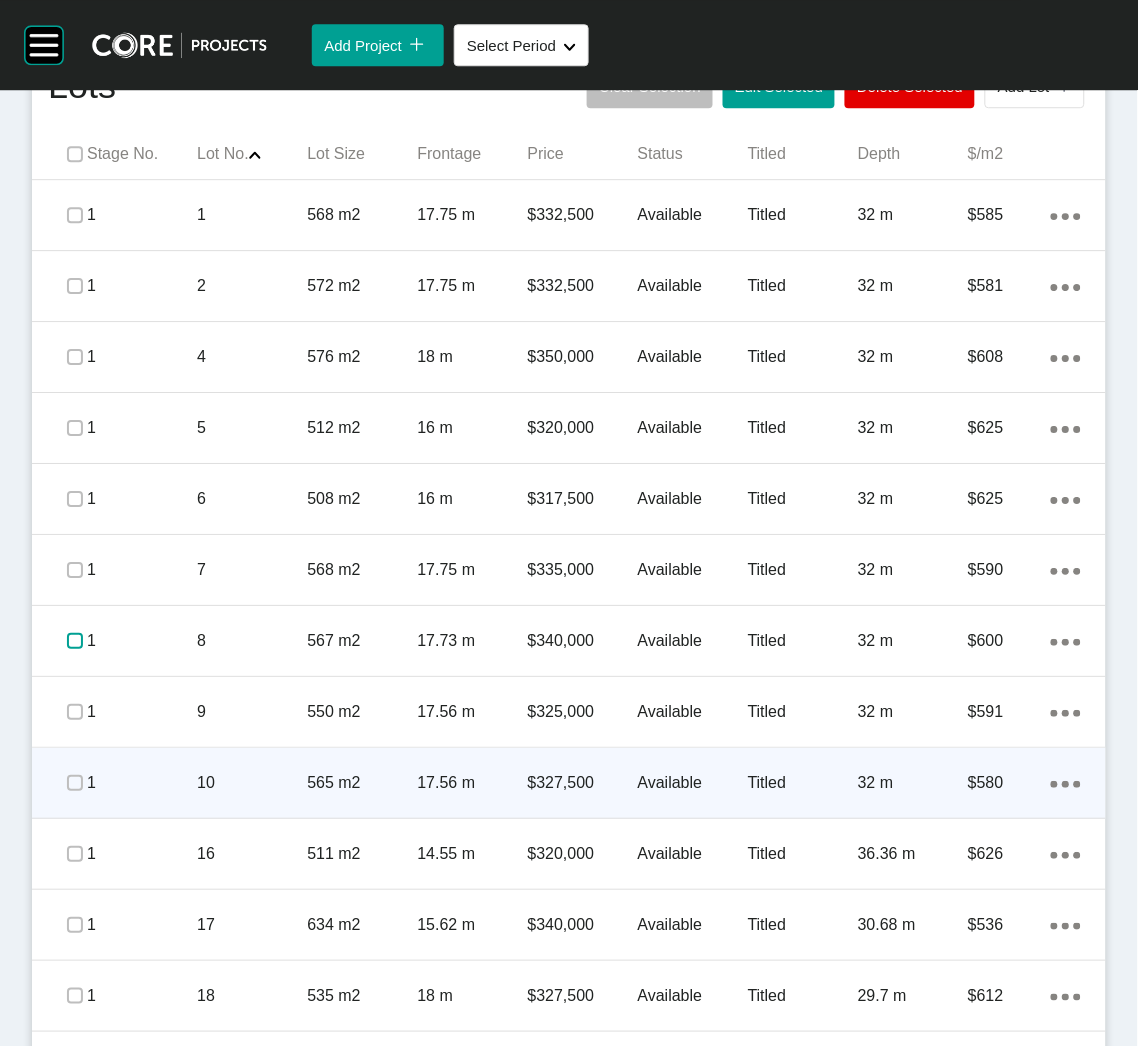 scroll, scrollTop: 1050, scrollLeft: 0, axis: vertical 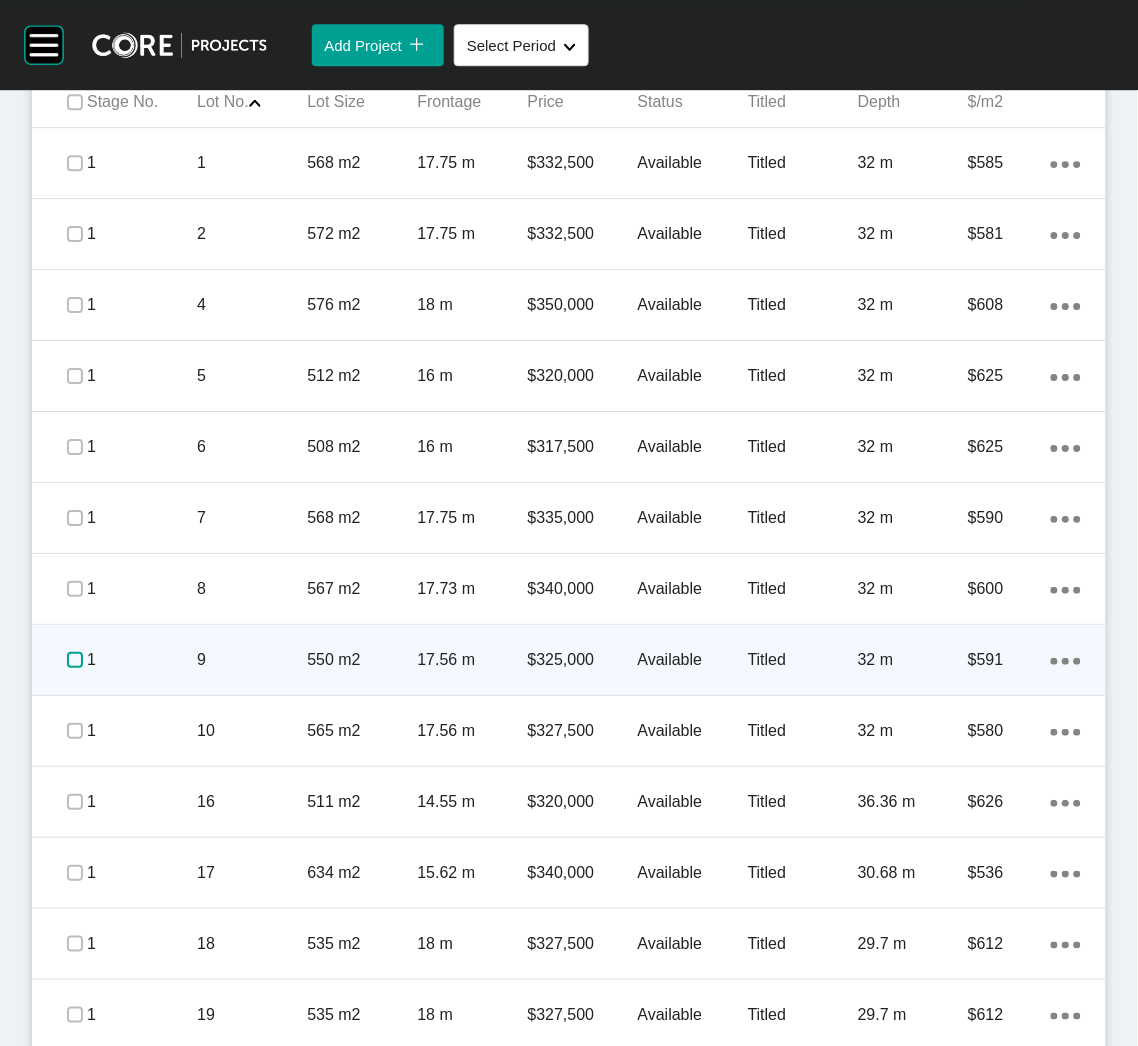 click at bounding box center [75, 660] 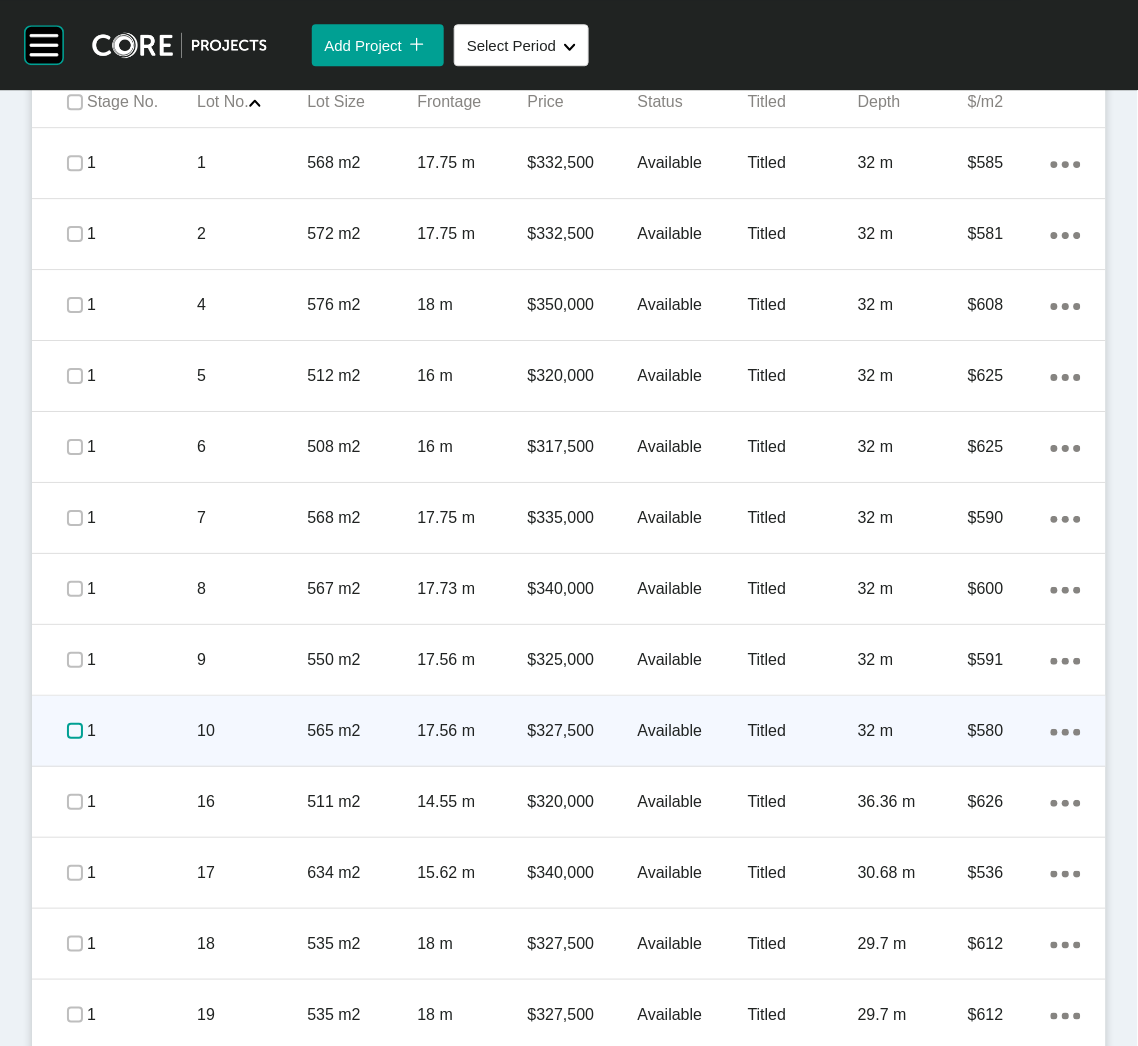 click at bounding box center [75, 731] 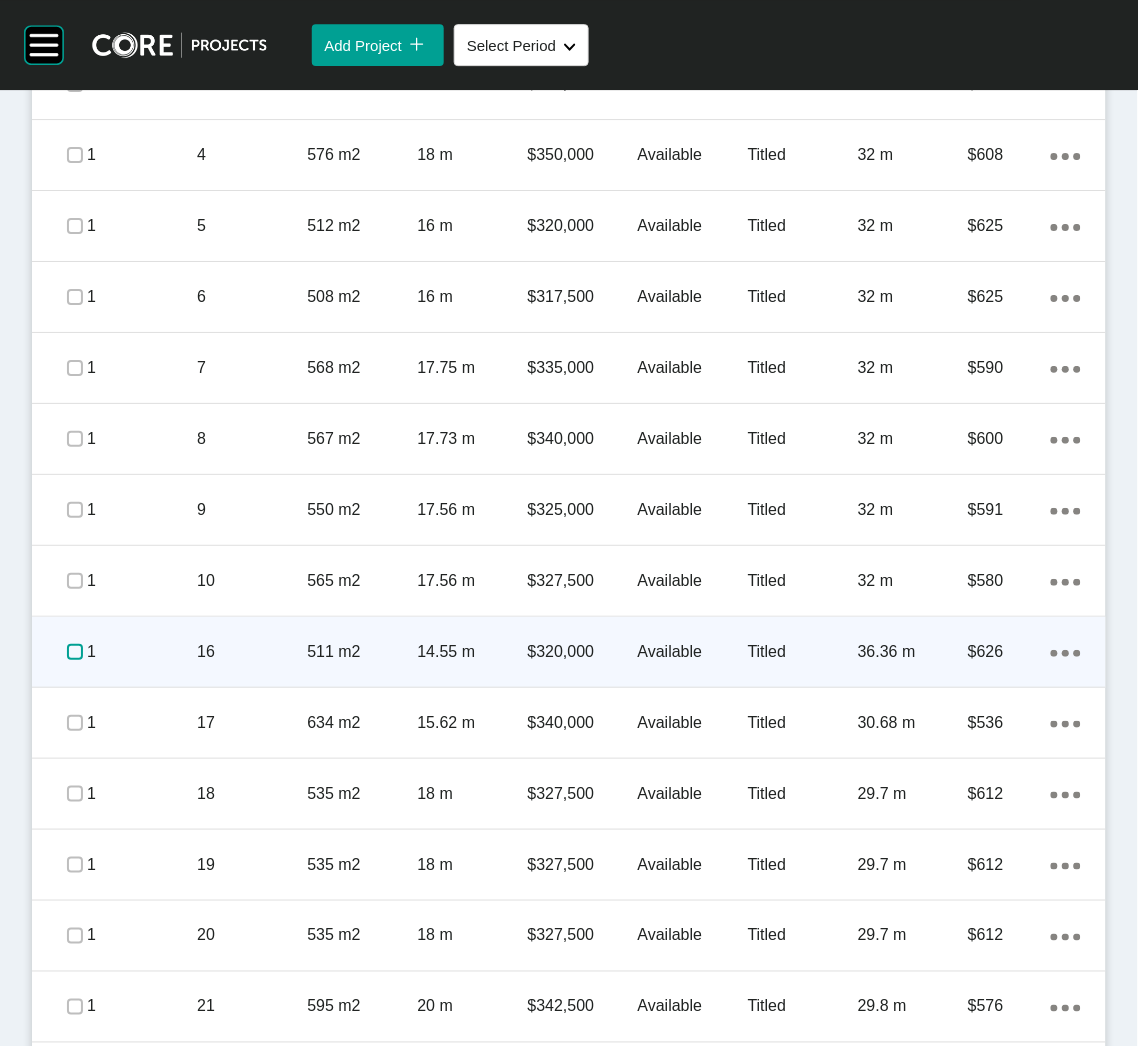 click at bounding box center [75, 652] 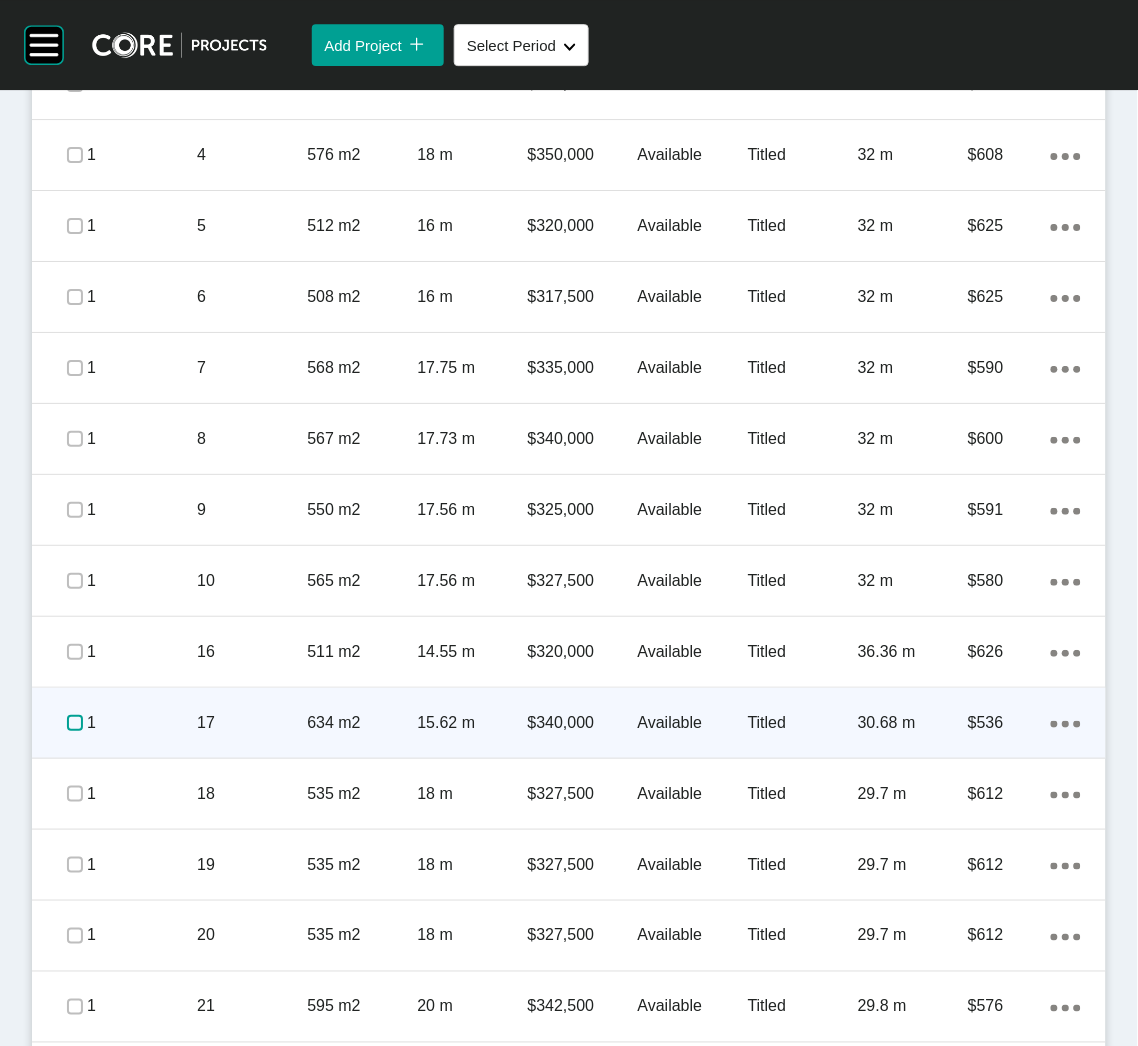 click at bounding box center (75, 723) 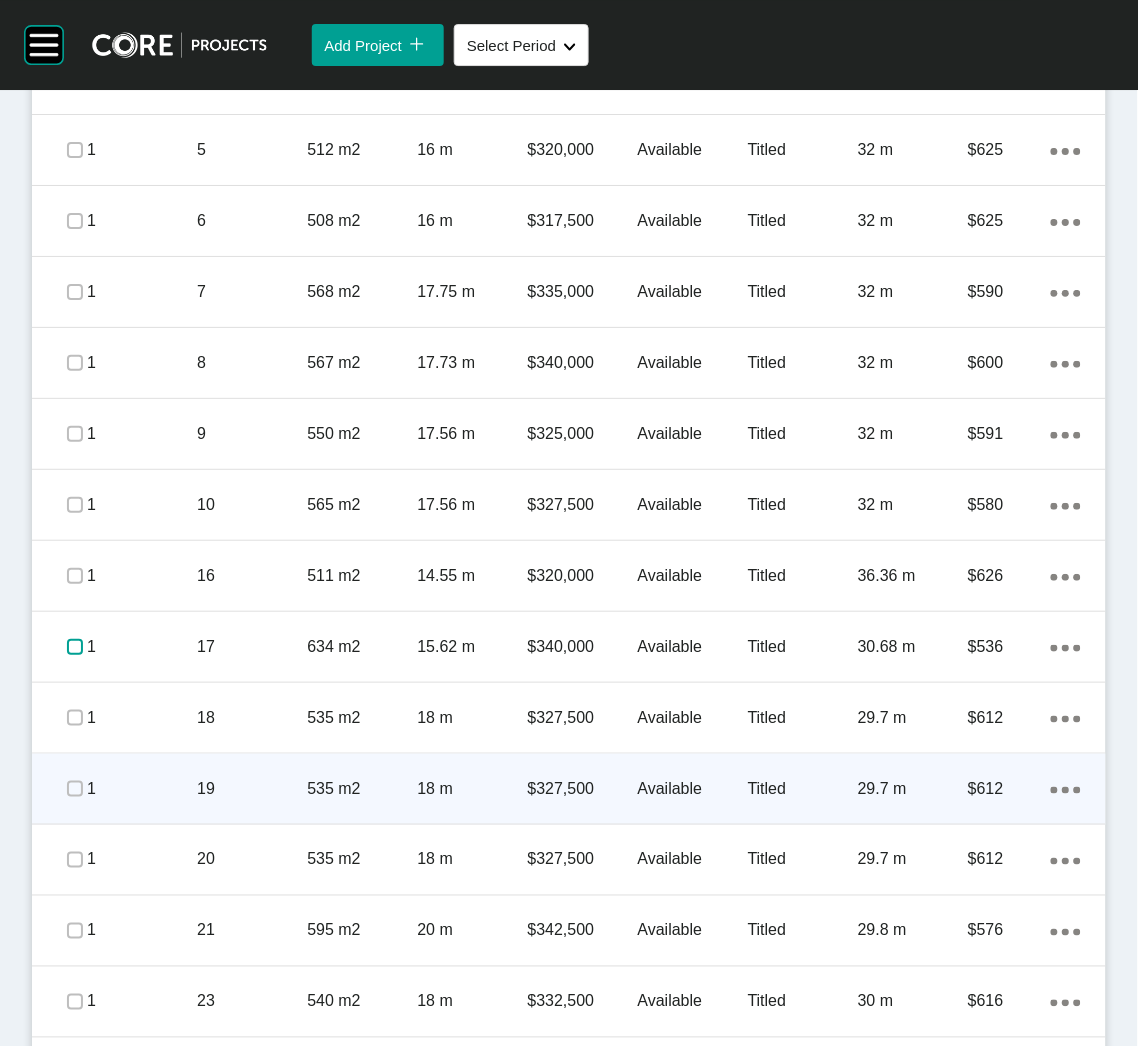 scroll, scrollTop: 1349, scrollLeft: 0, axis: vertical 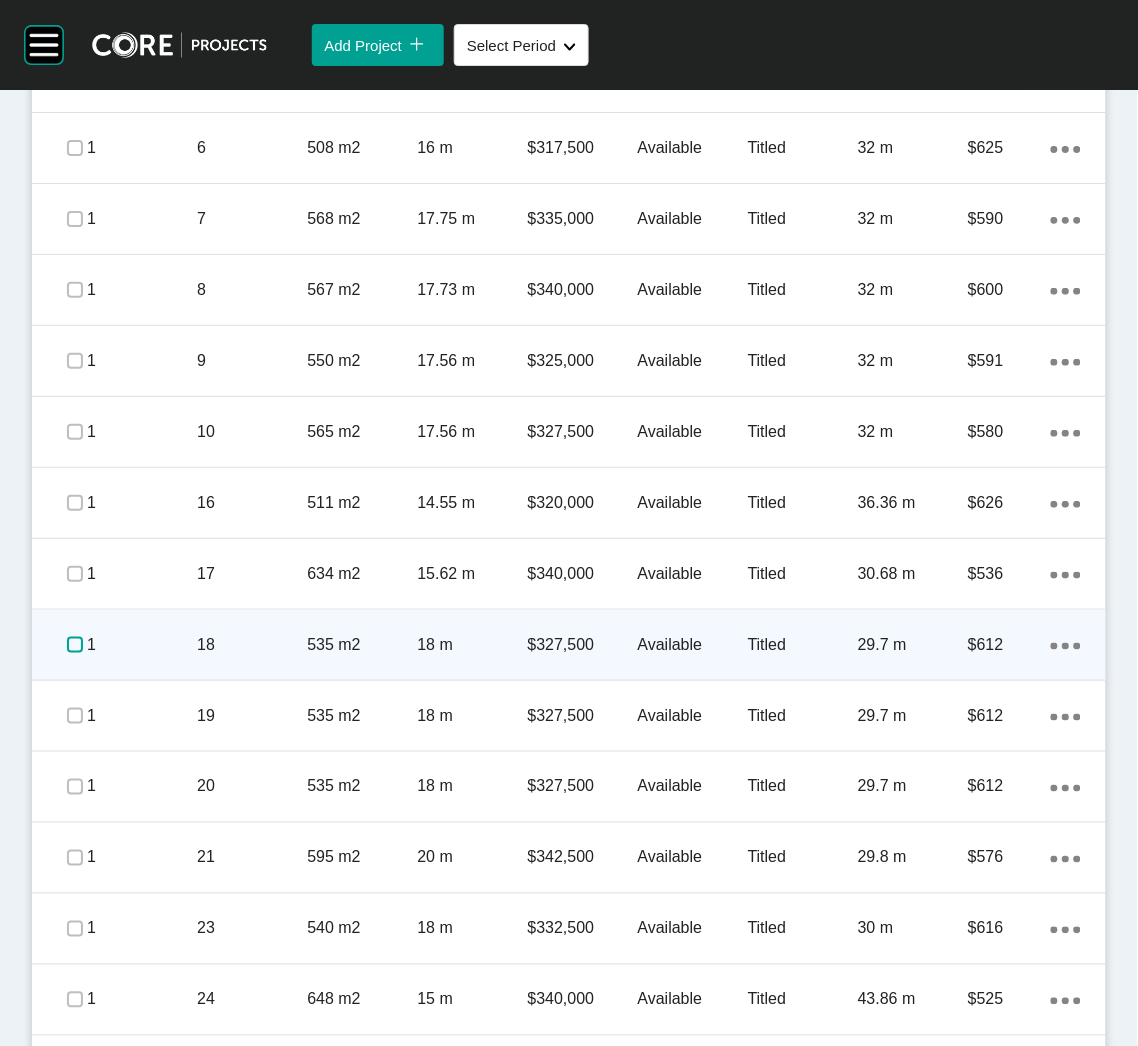 click at bounding box center (75, 645) 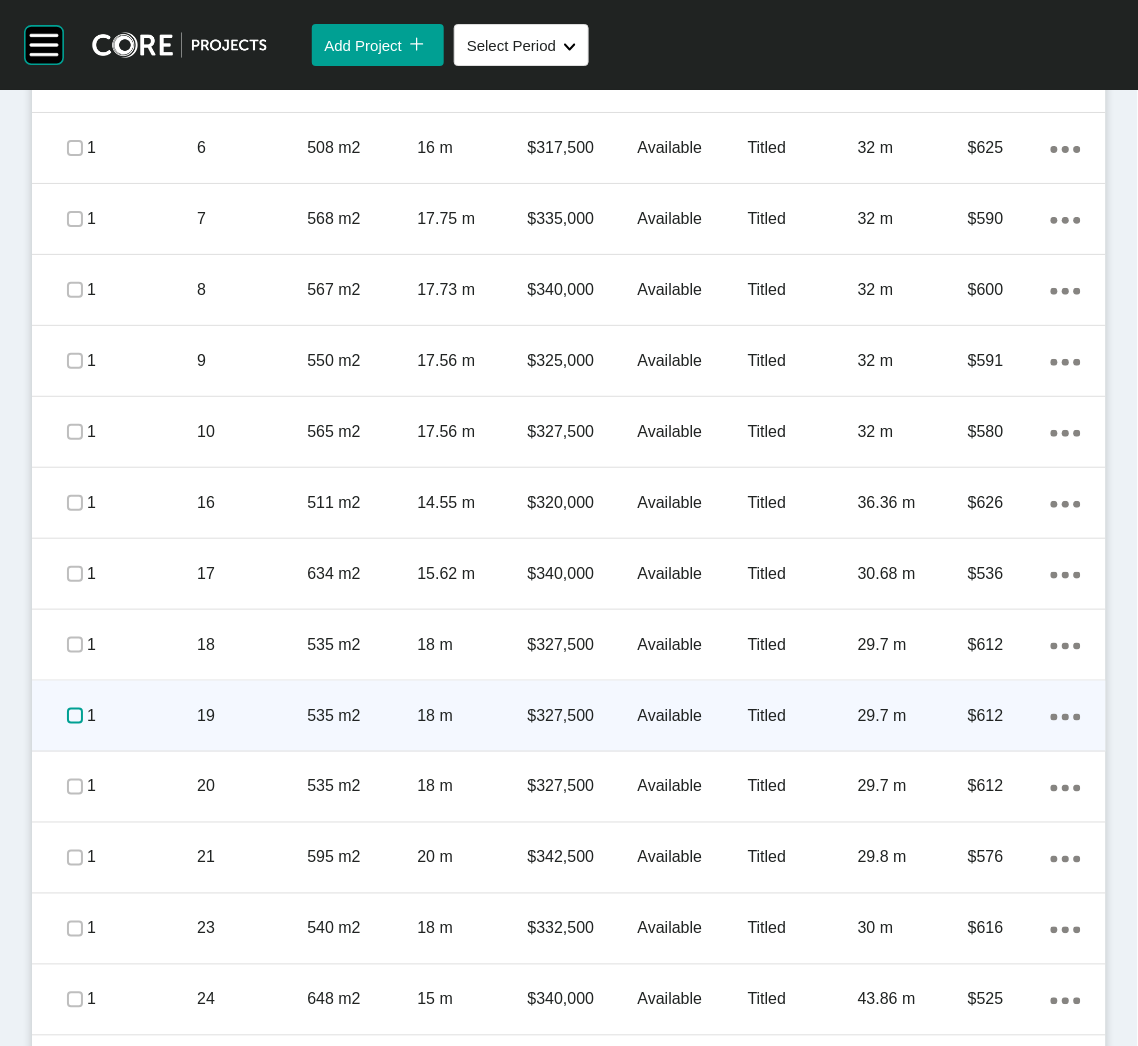 click at bounding box center (75, 716) 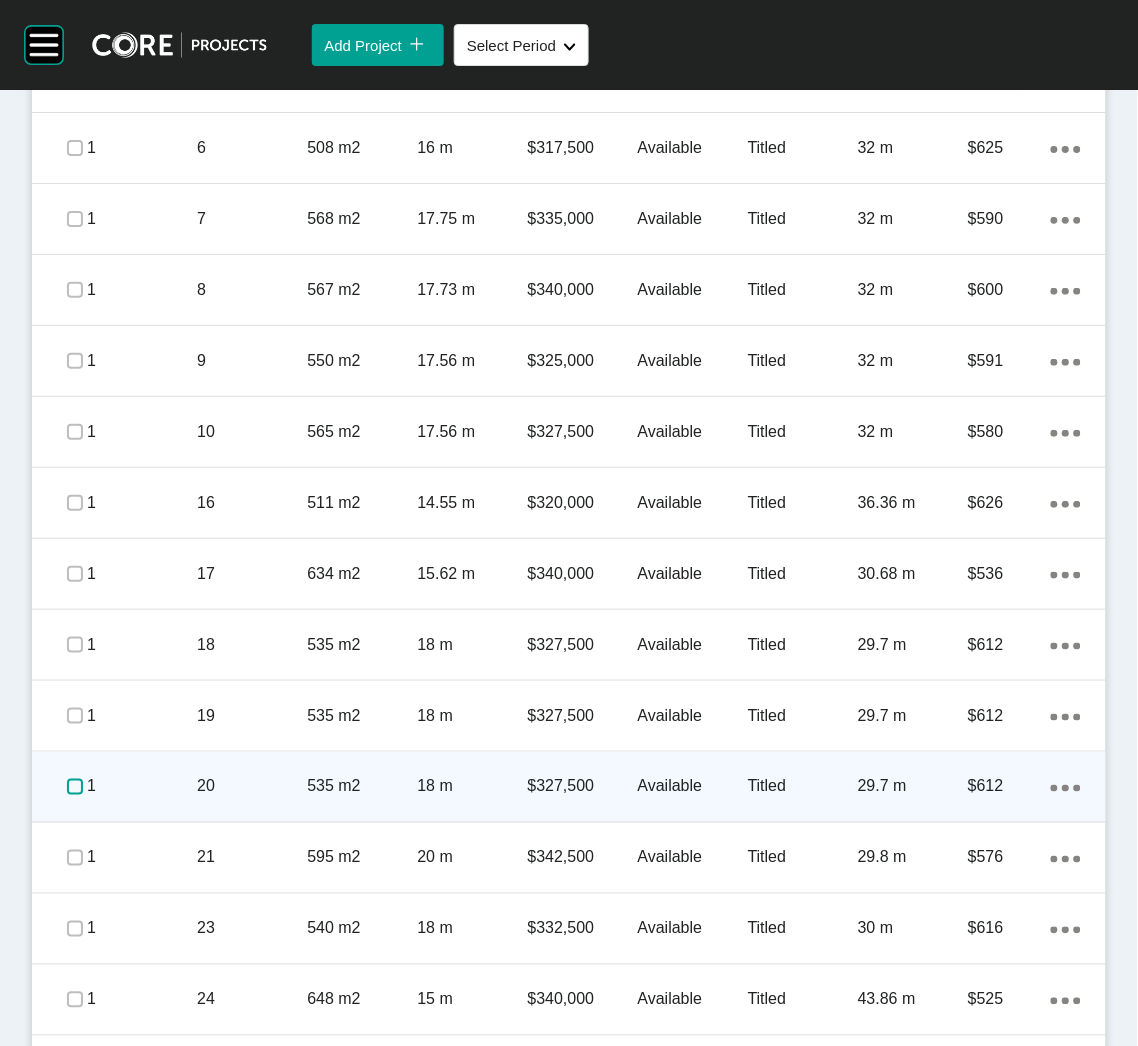 click at bounding box center (75, 787) 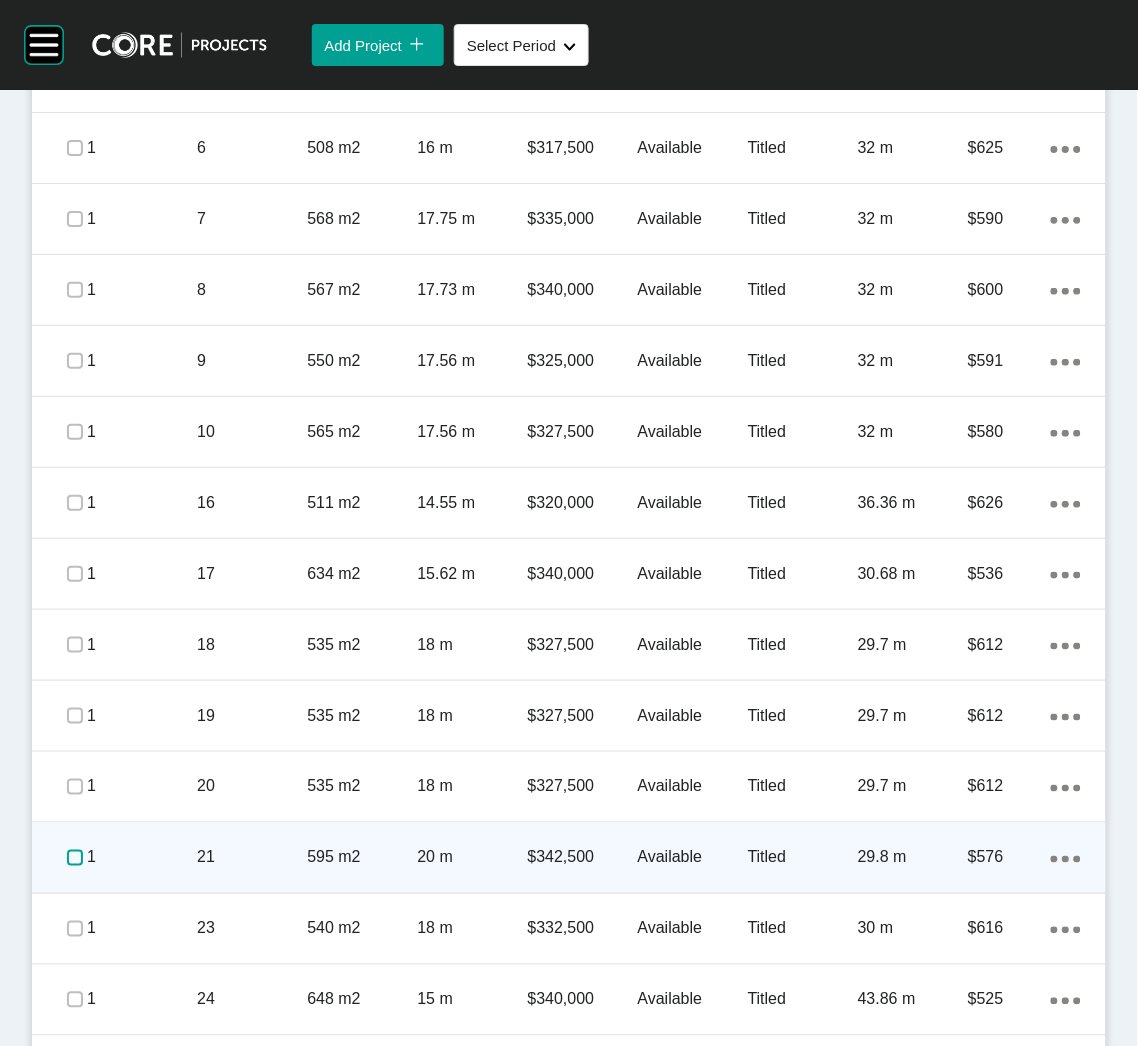 click at bounding box center (75, 858) 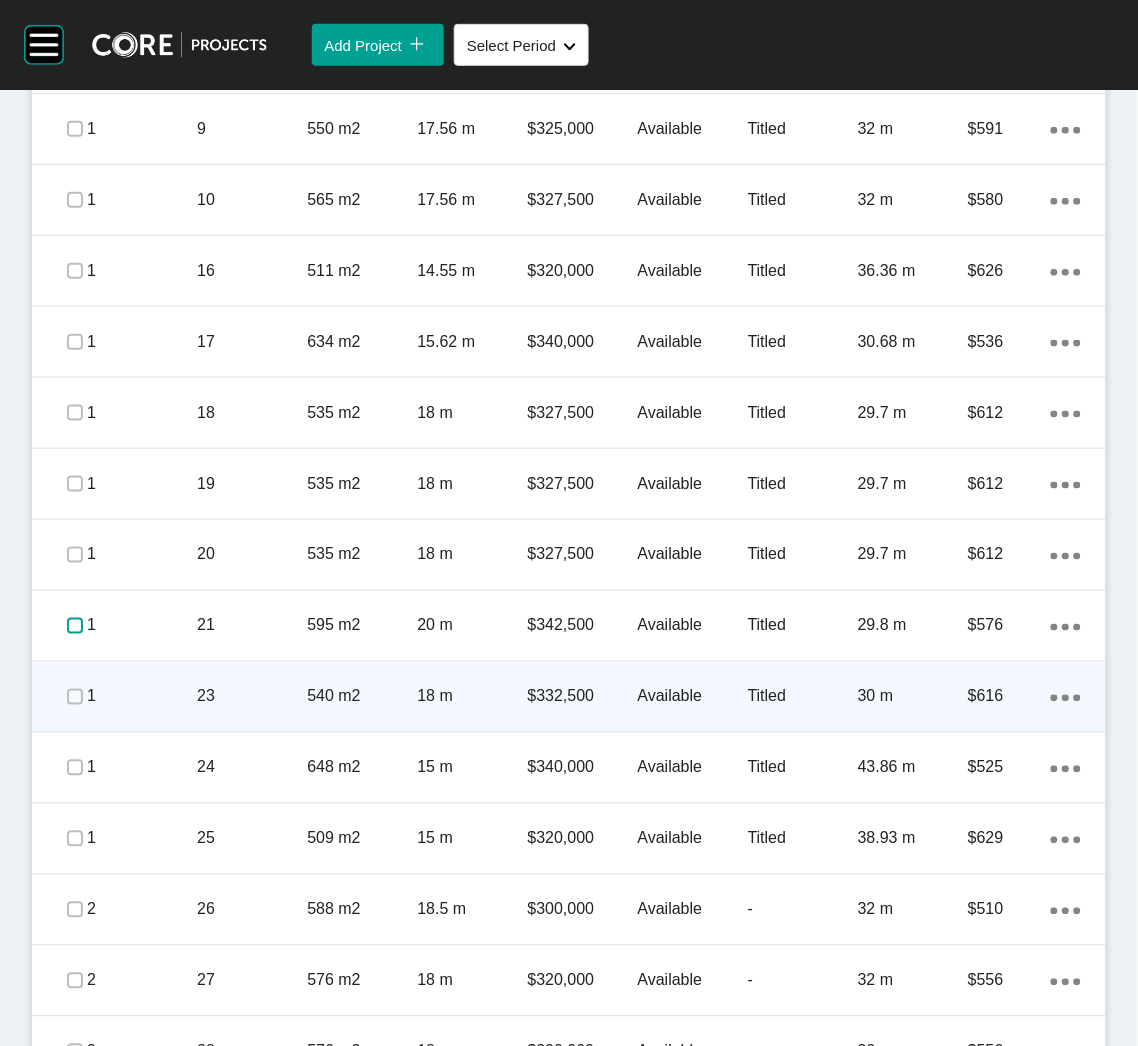 scroll, scrollTop: 1649, scrollLeft: 0, axis: vertical 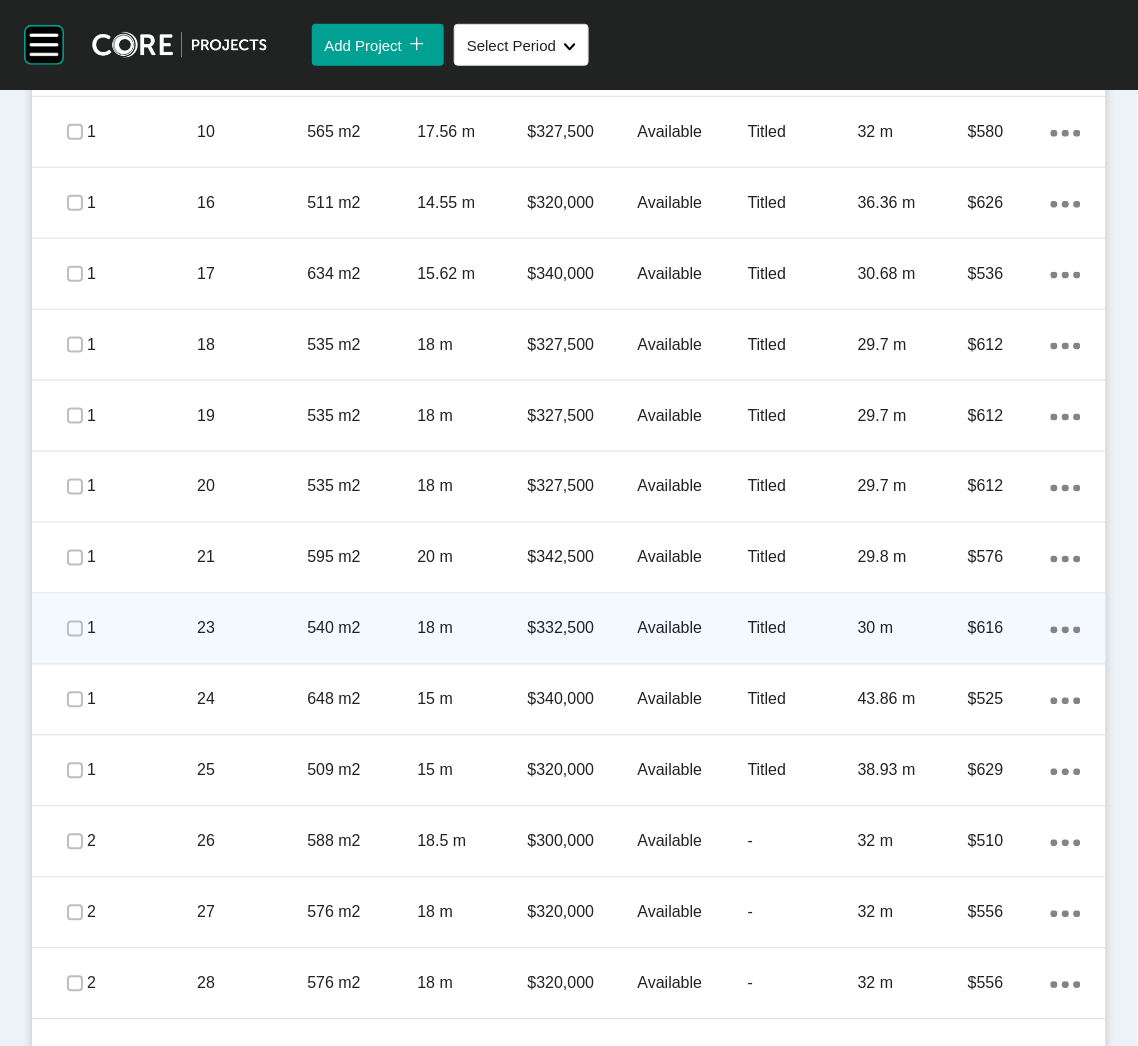 click at bounding box center (75, 629) 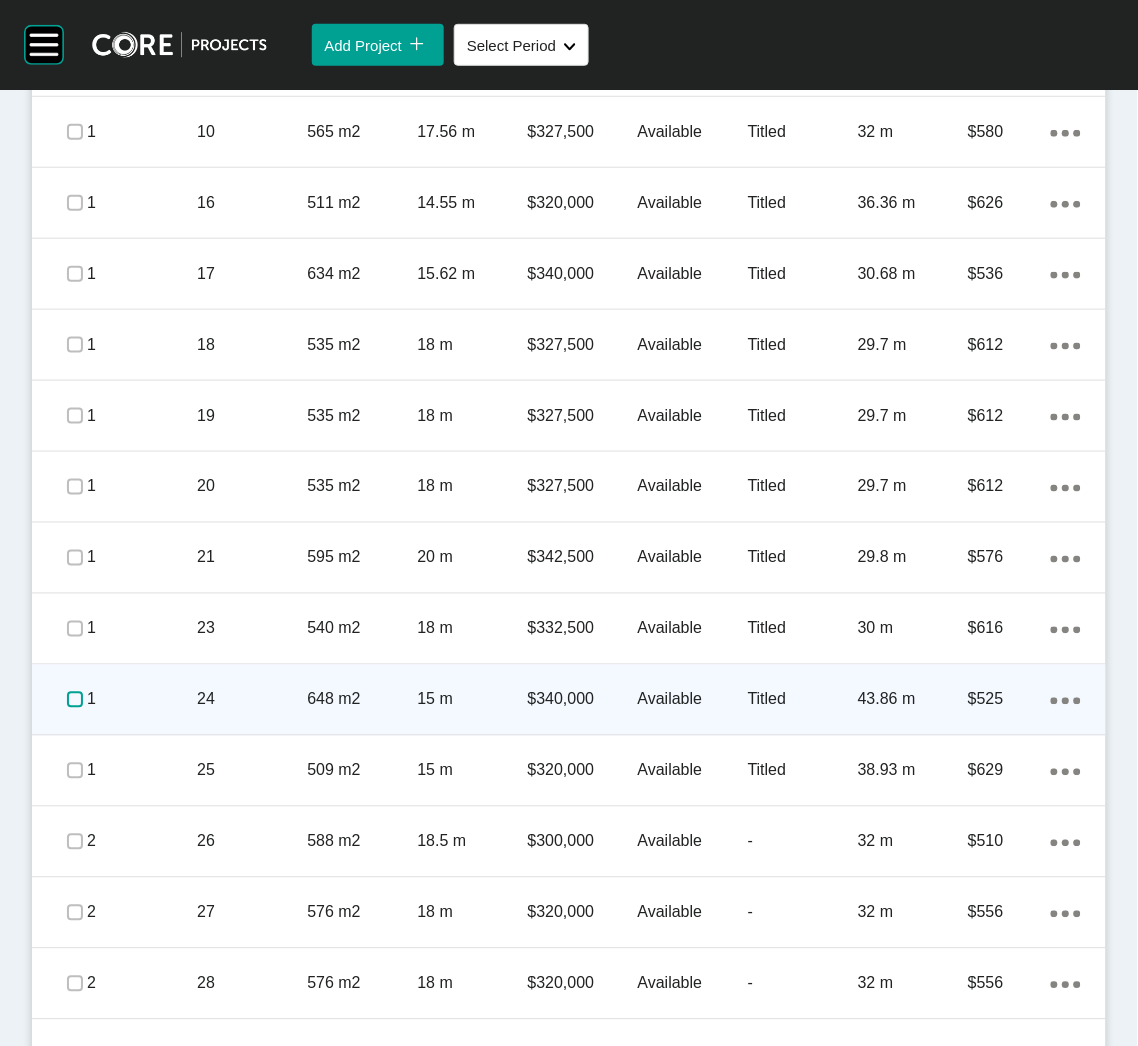 click at bounding box center (75, 700) 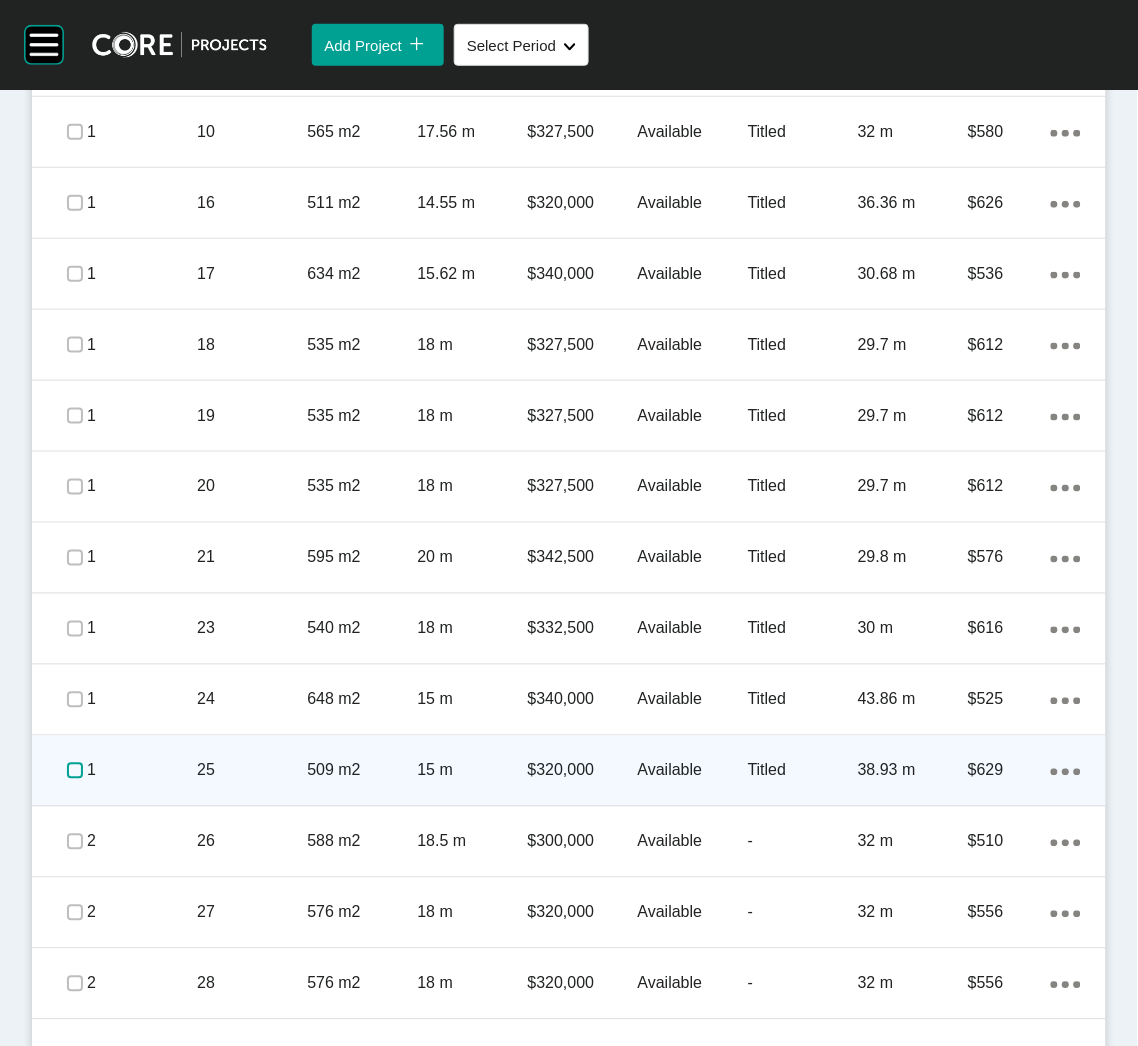 click at bounding box center [75, 771] 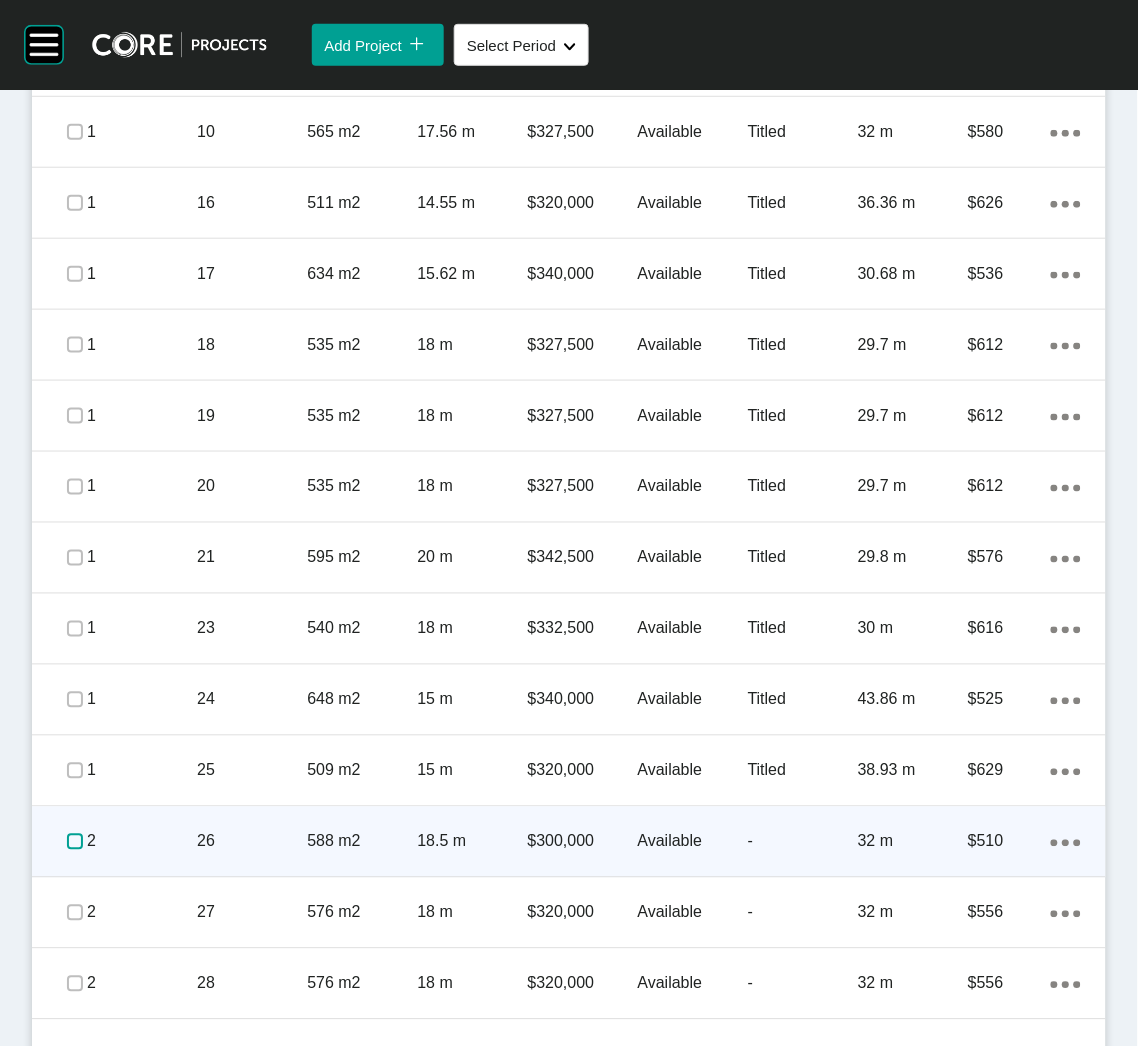 click at bounding box center (75, 842) 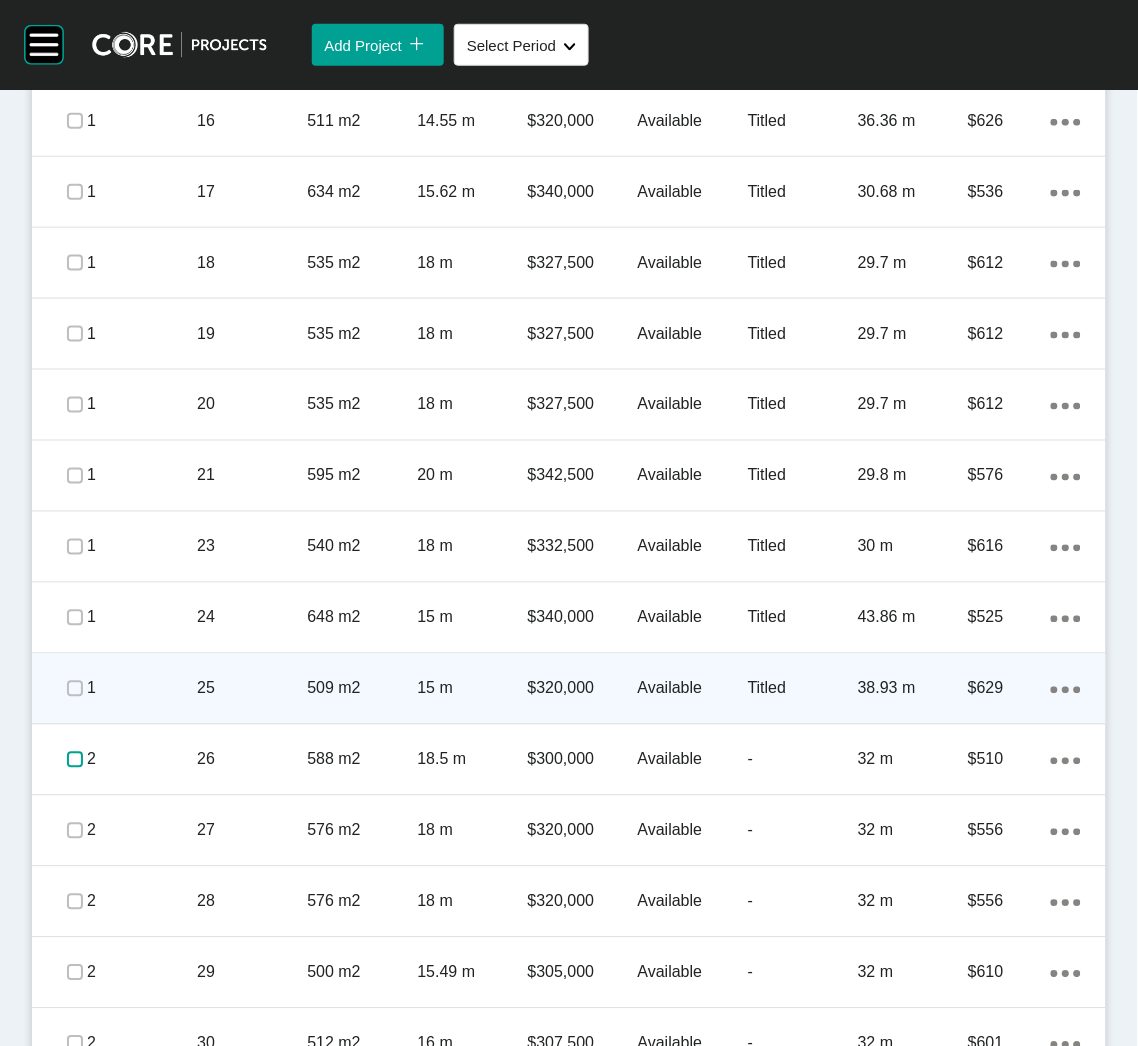 scroll, scrollTop: 1799, scrollLeft: 0, axis: vertical 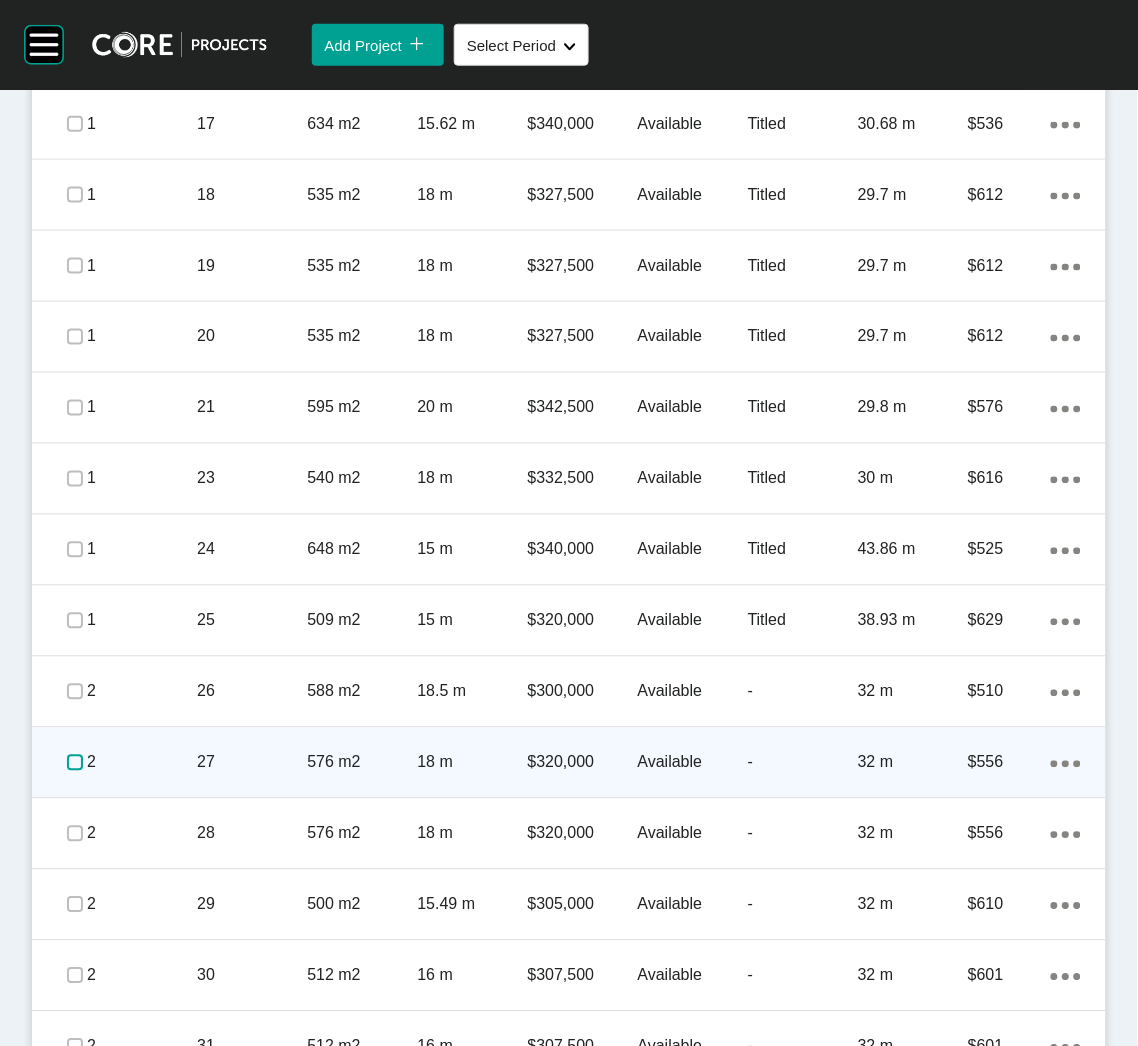 click at bounding box center [75, 763] 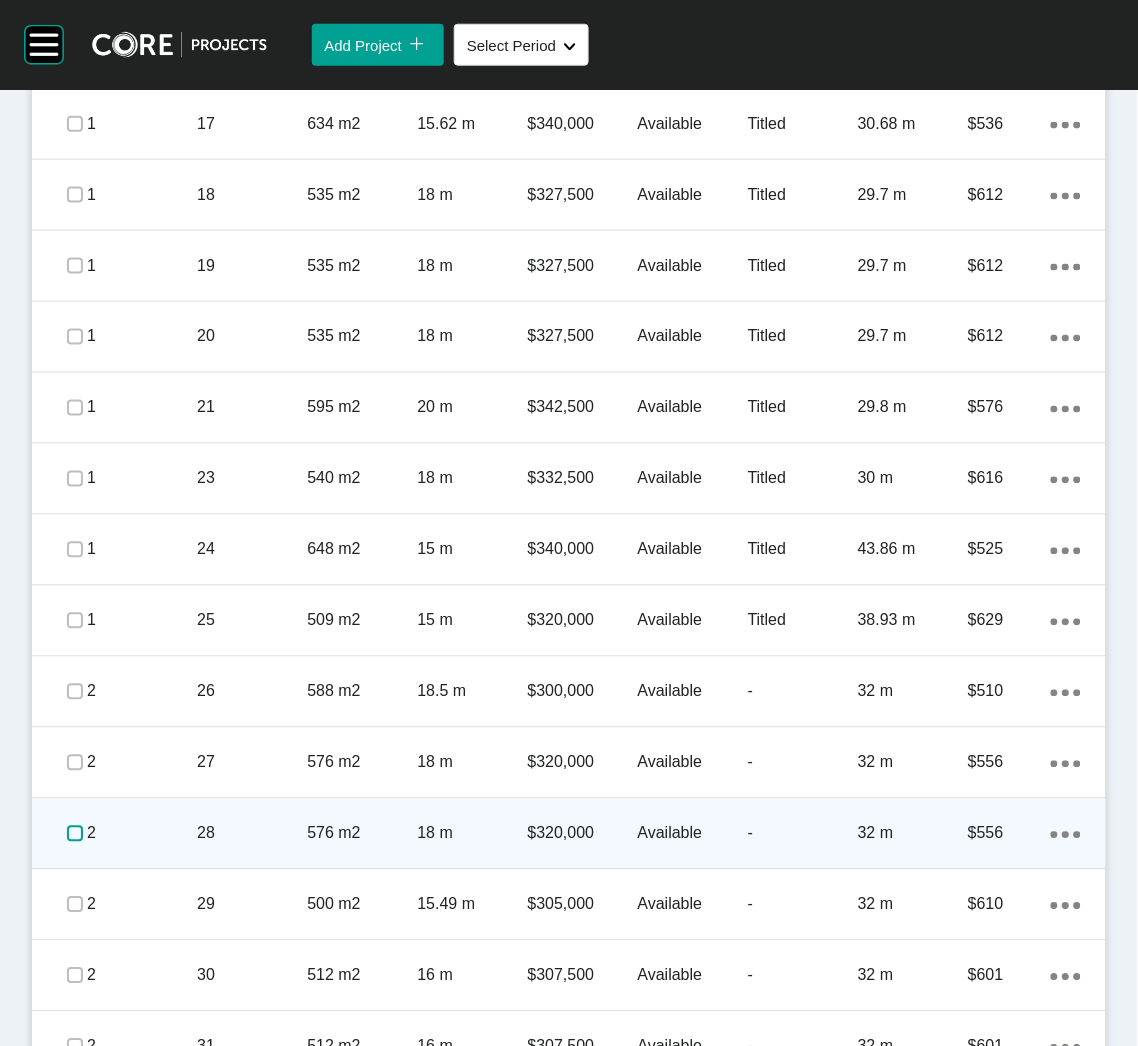 click at bounding box center [75, 834] 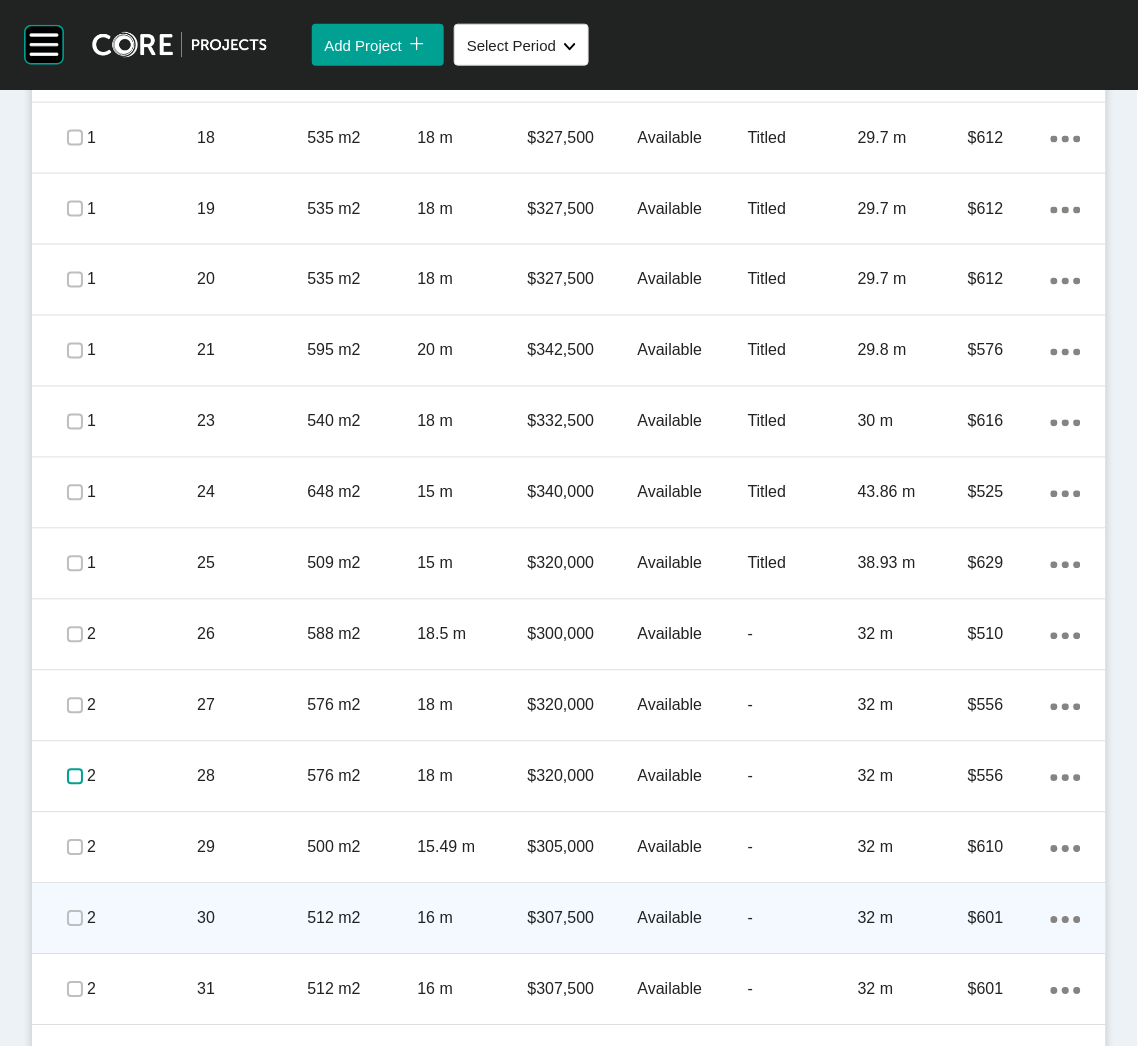 scroll, scrollTop: 1949, scrollLeft: 0, axis: vertical 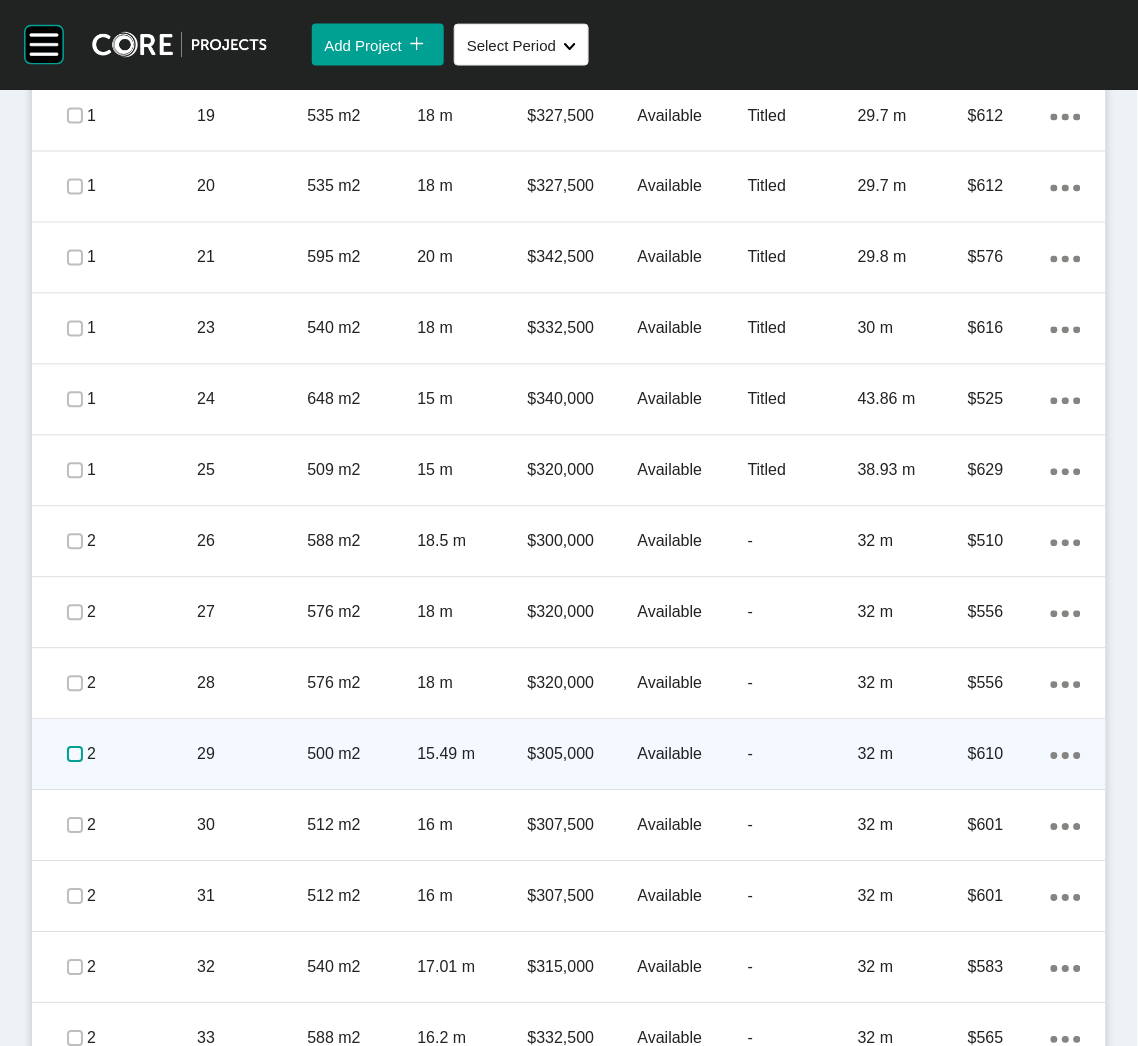 click at bounding box center [75, 755] 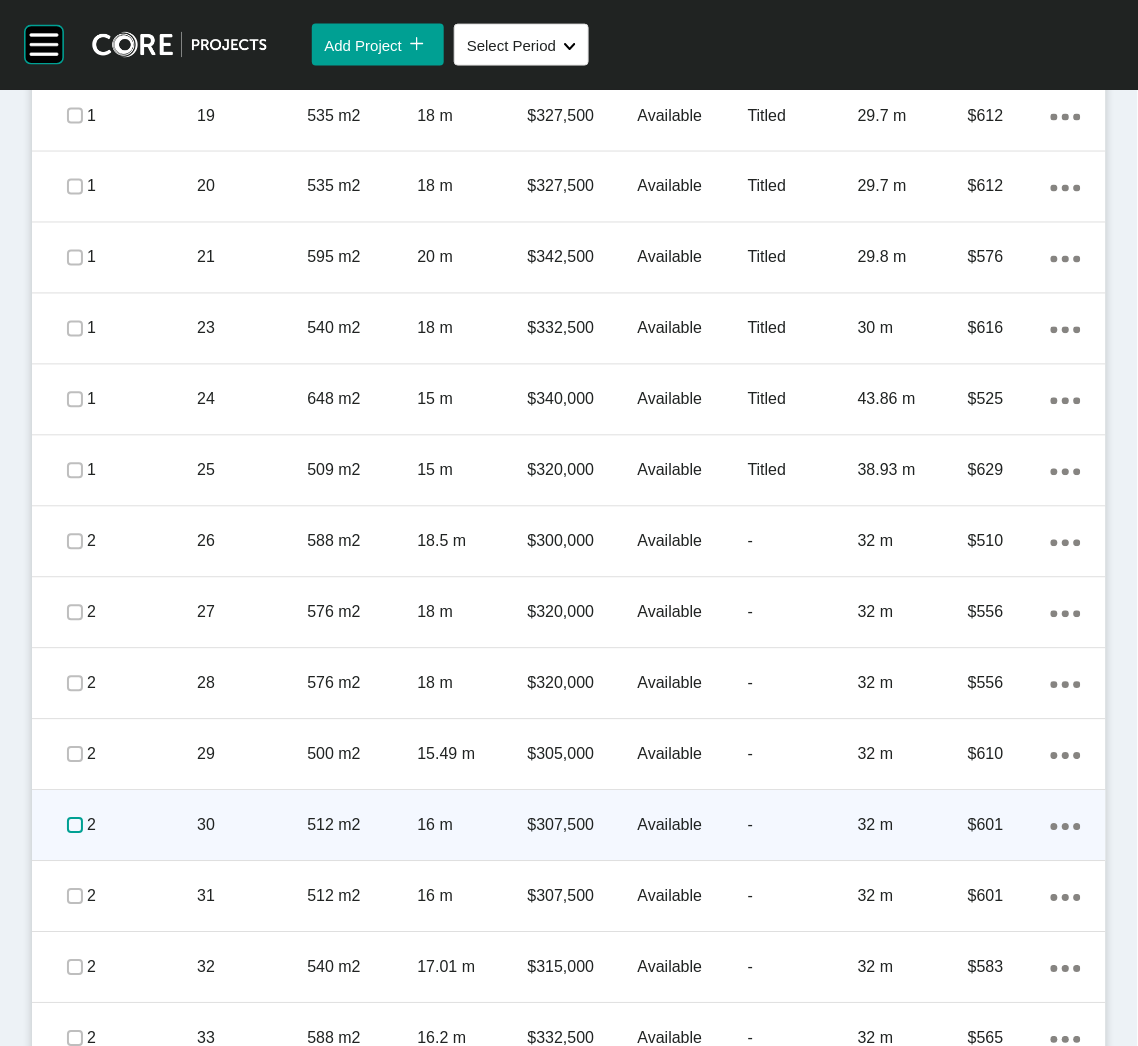 click at bounding box center (75, 826) 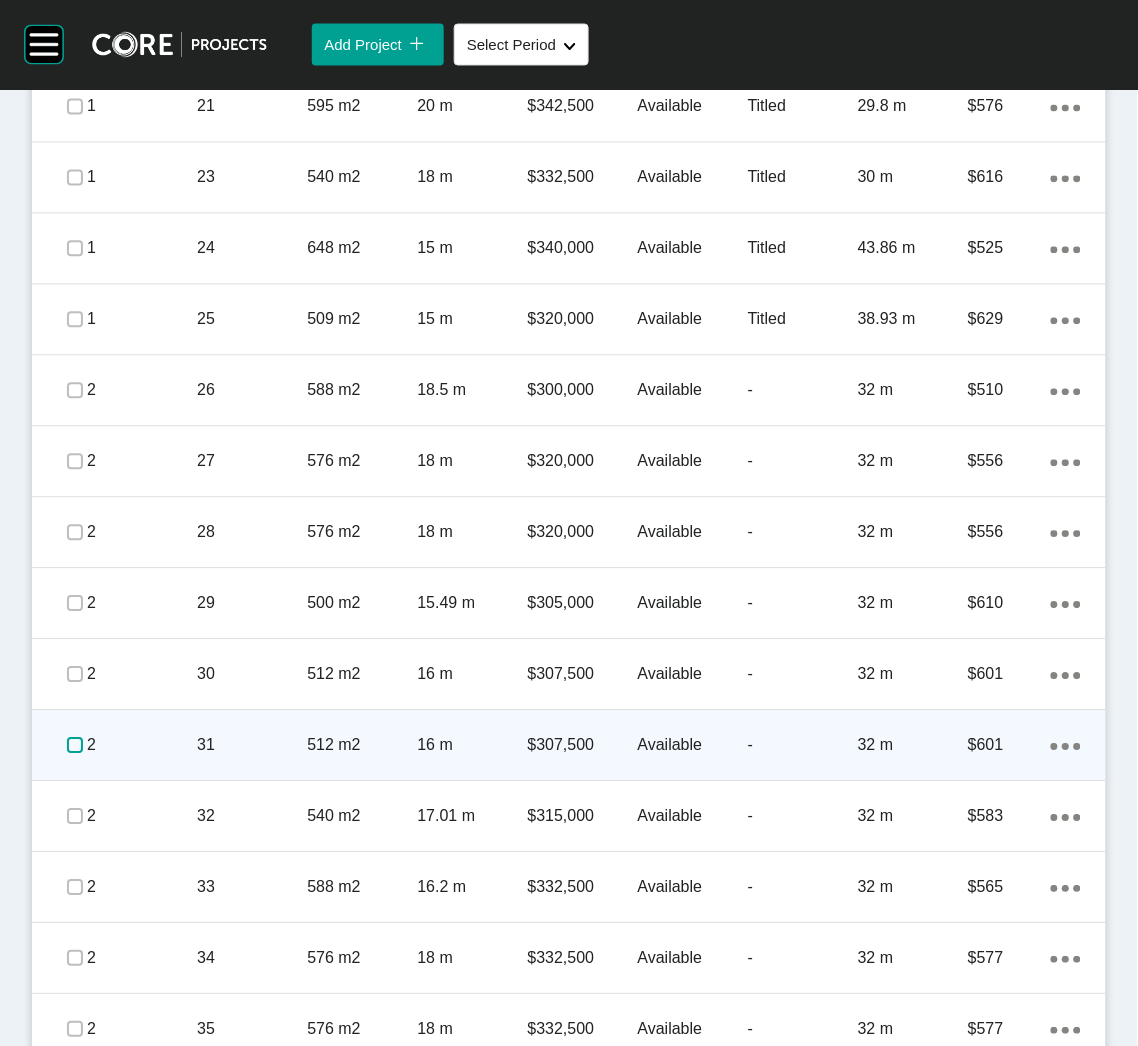 click at bounding box center [75, 746] 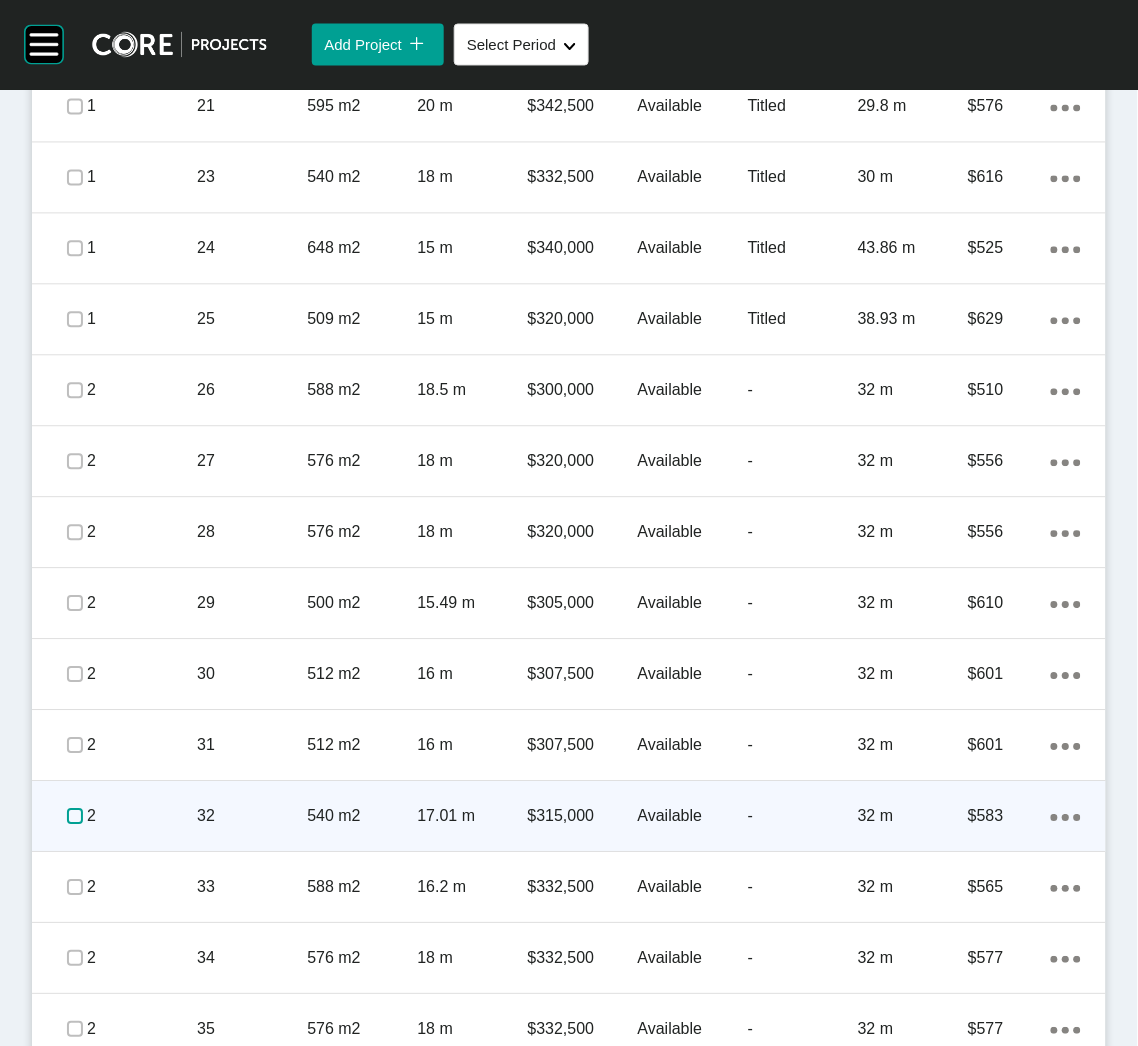 click at bounding box center (75, 817) 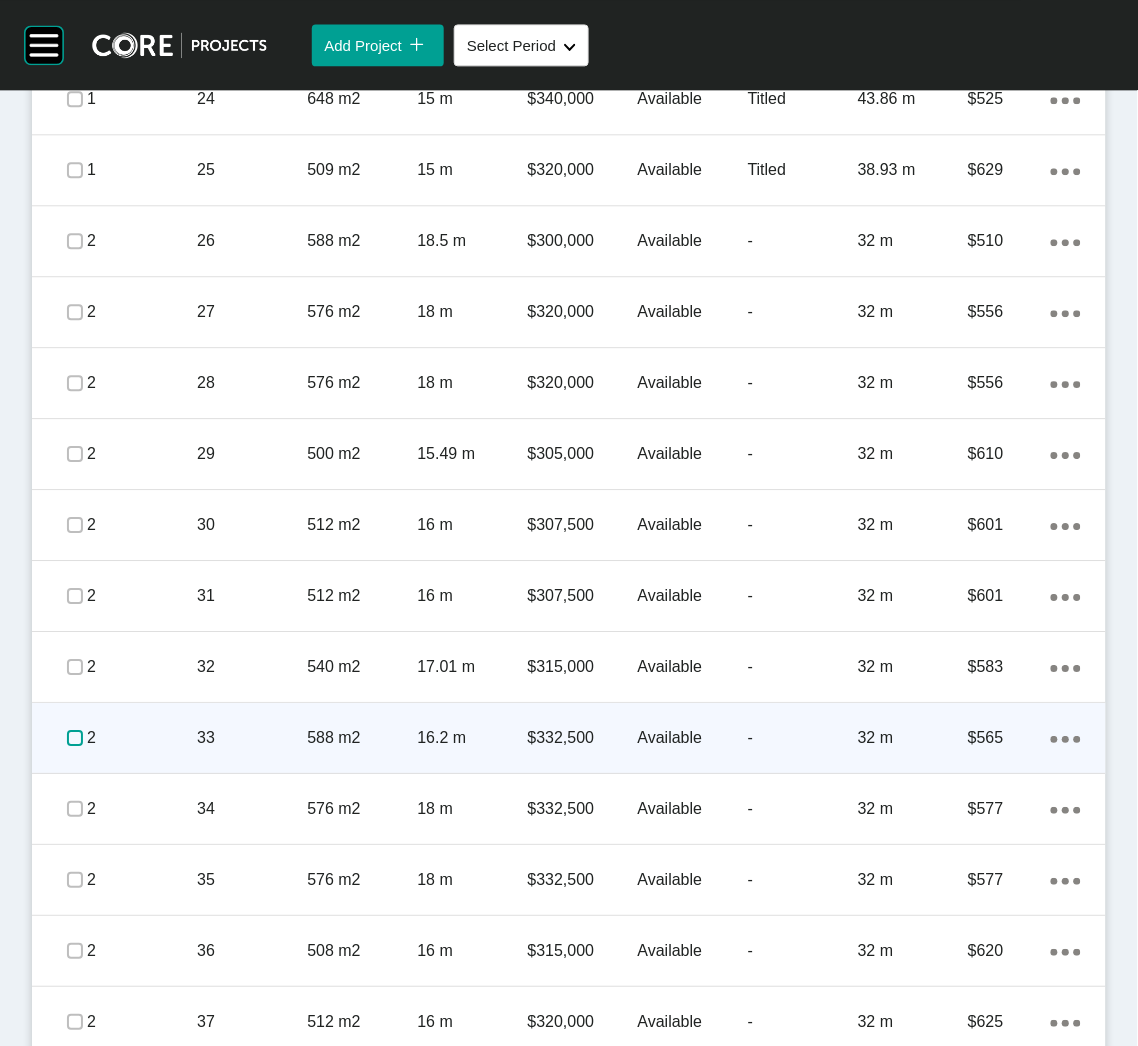 click at bounding box center [75, 738] 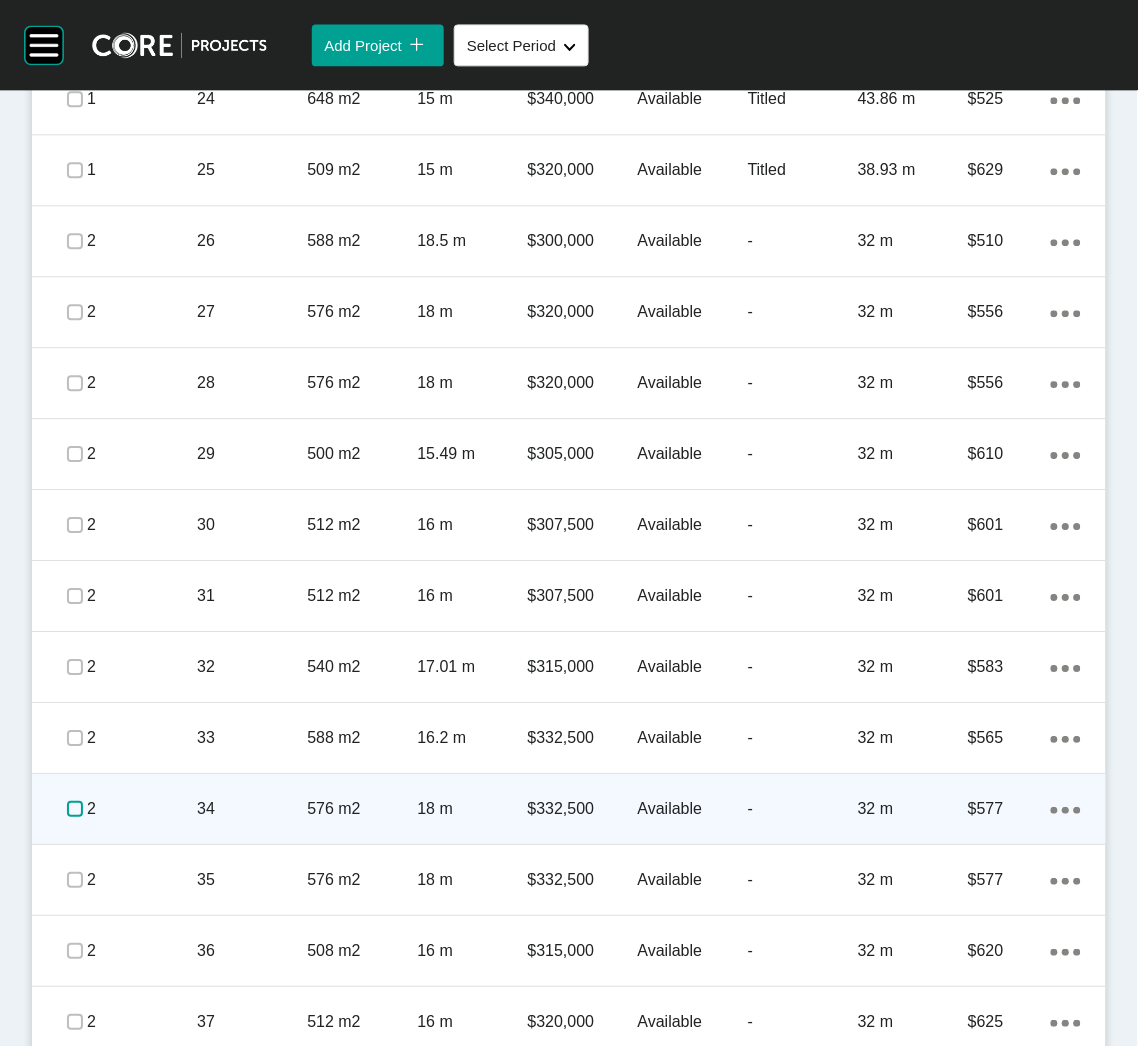 click at bounding box center (75, 809) 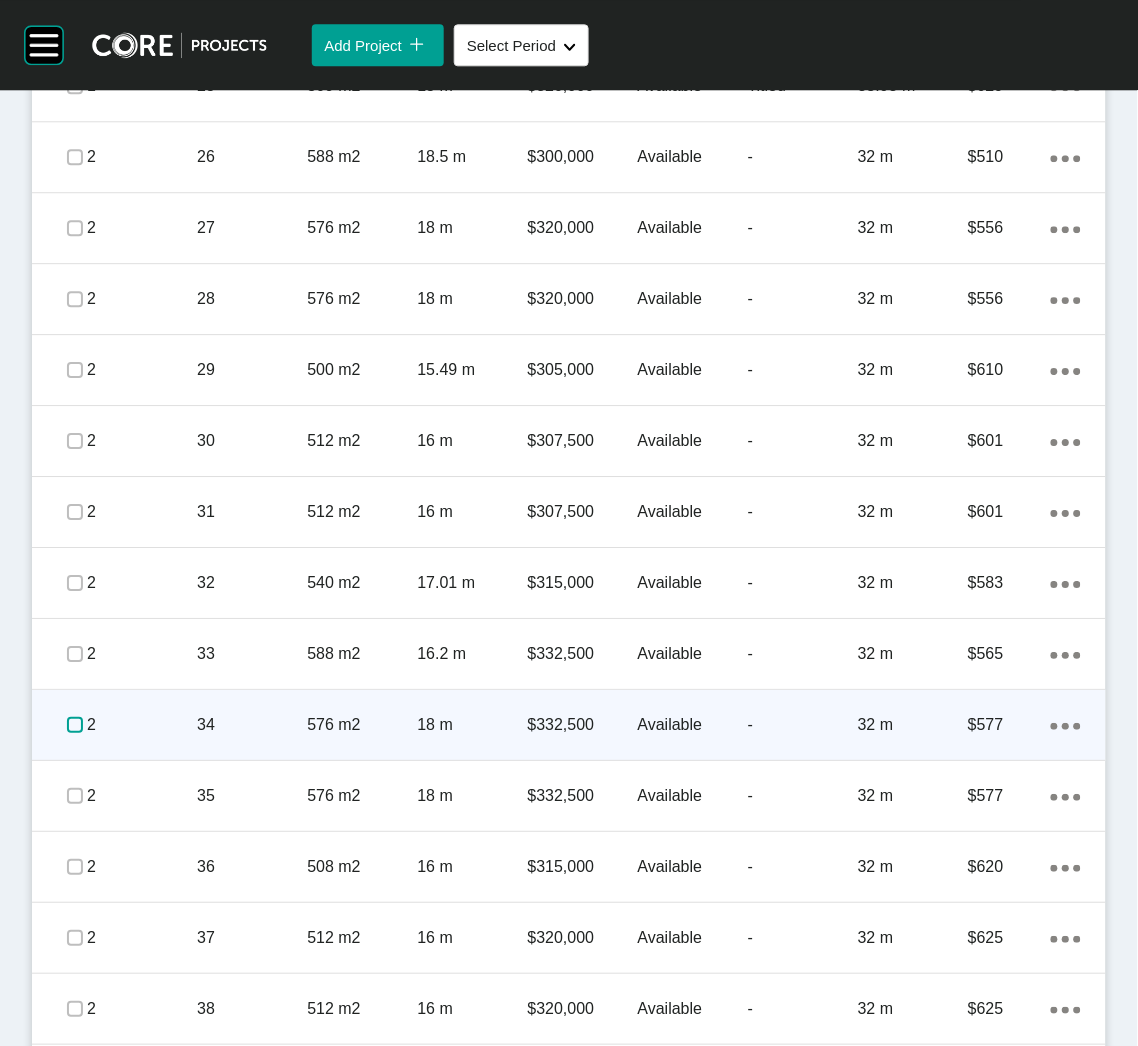 scroll, scrollTop: 2400, scrollLeft: 0, axis: vertical 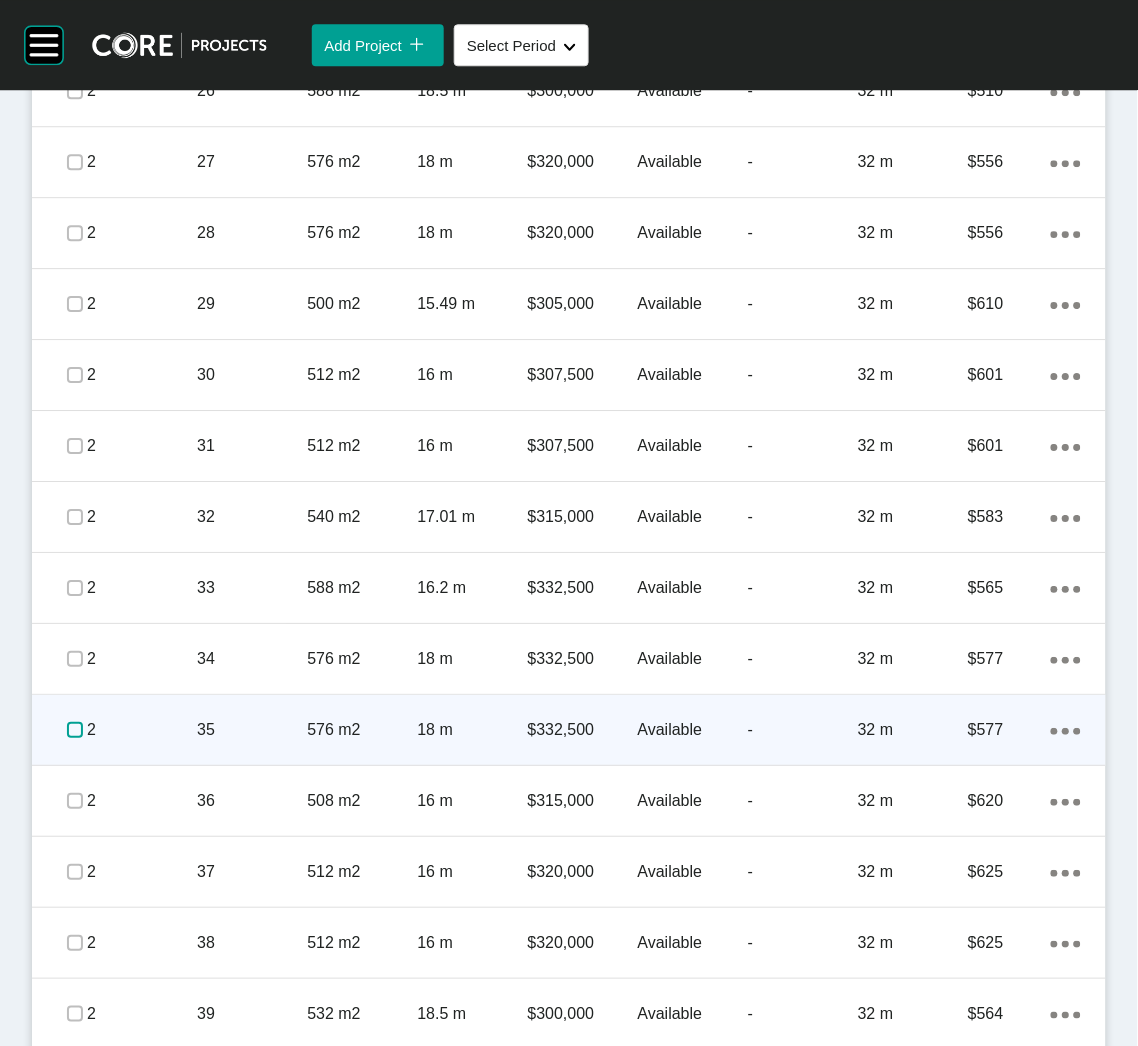 click at bounding box center [75, 730] 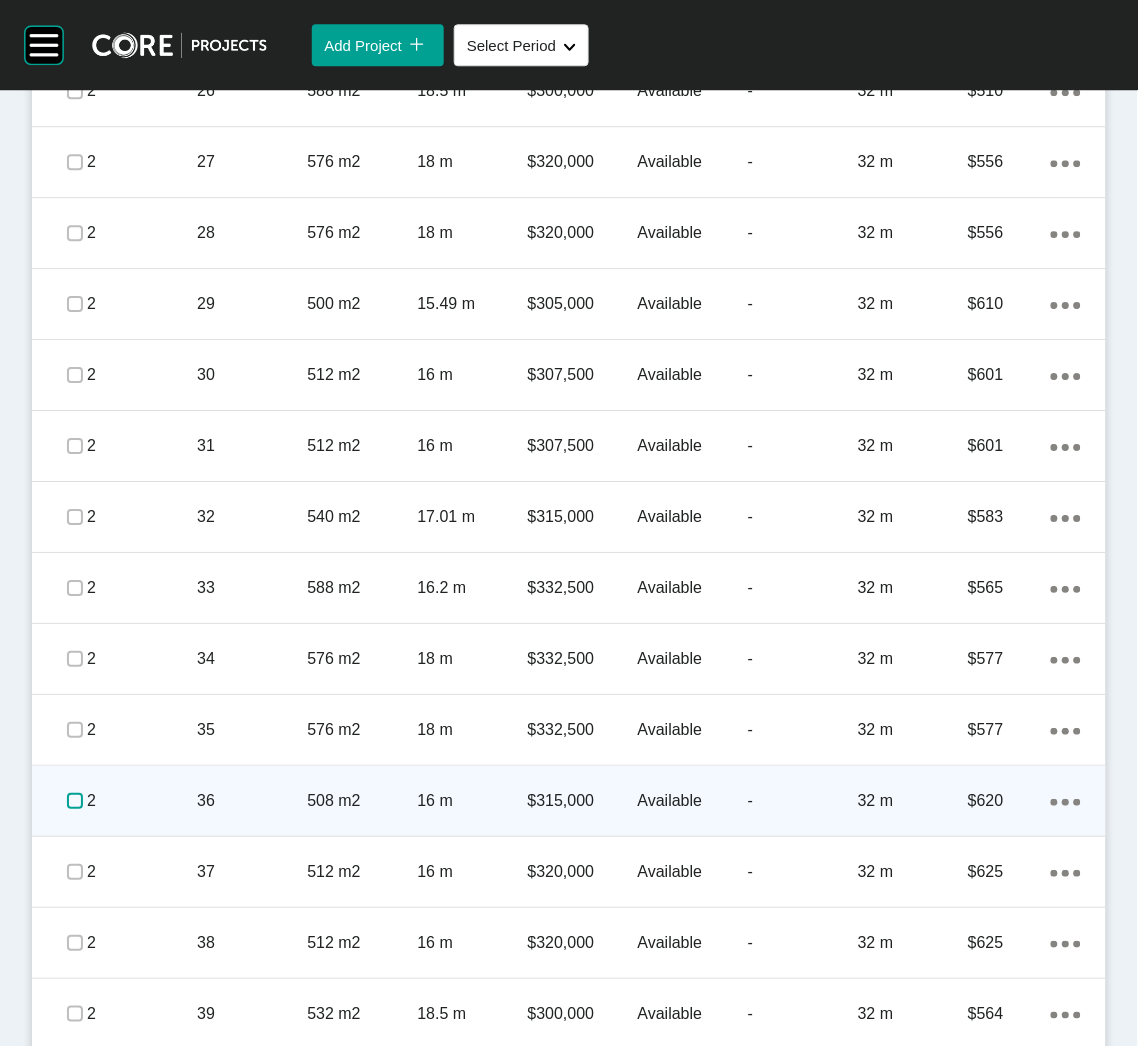 click at bounding box center (75, 801) 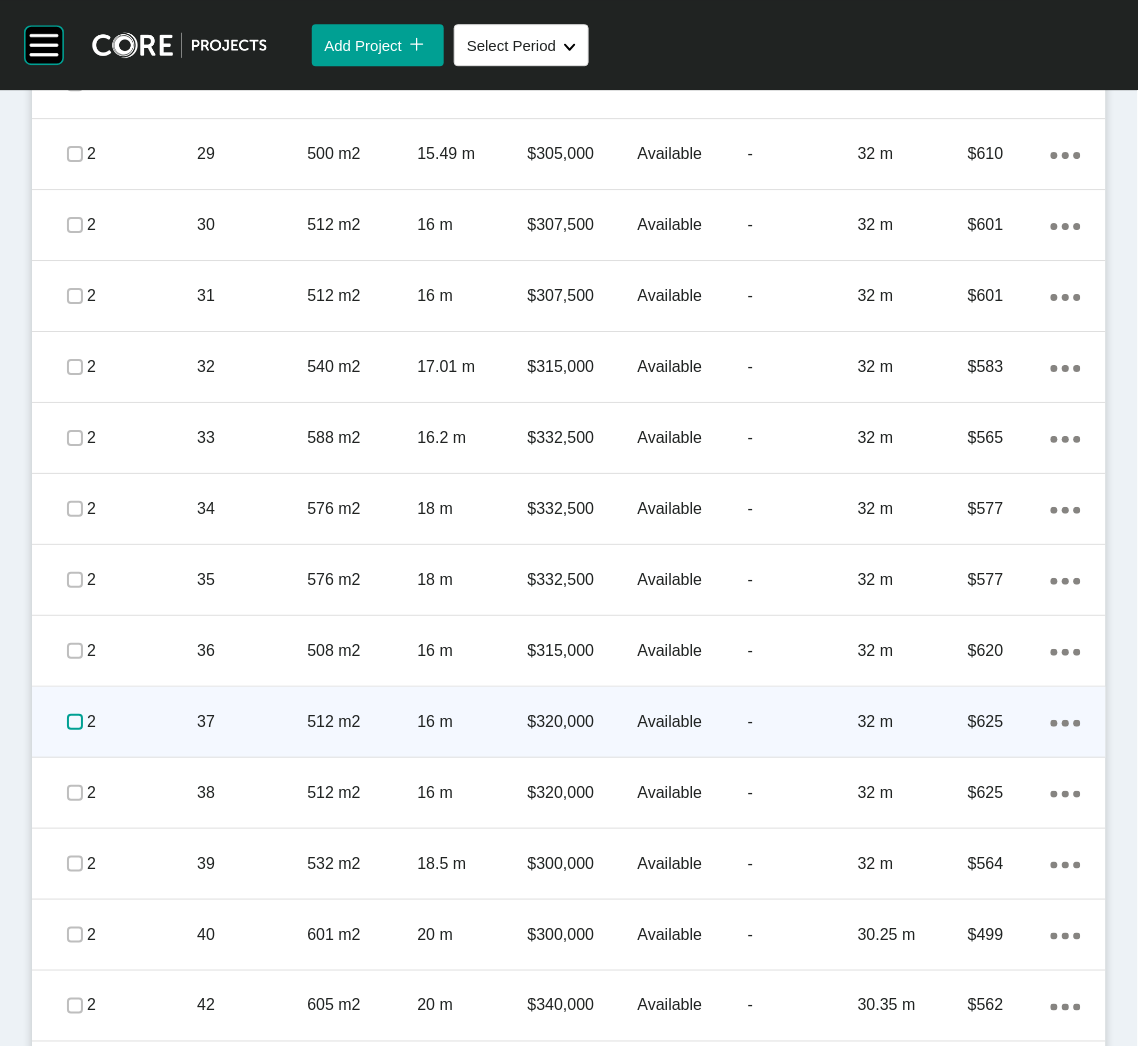 click at bounding box center [75, 722] 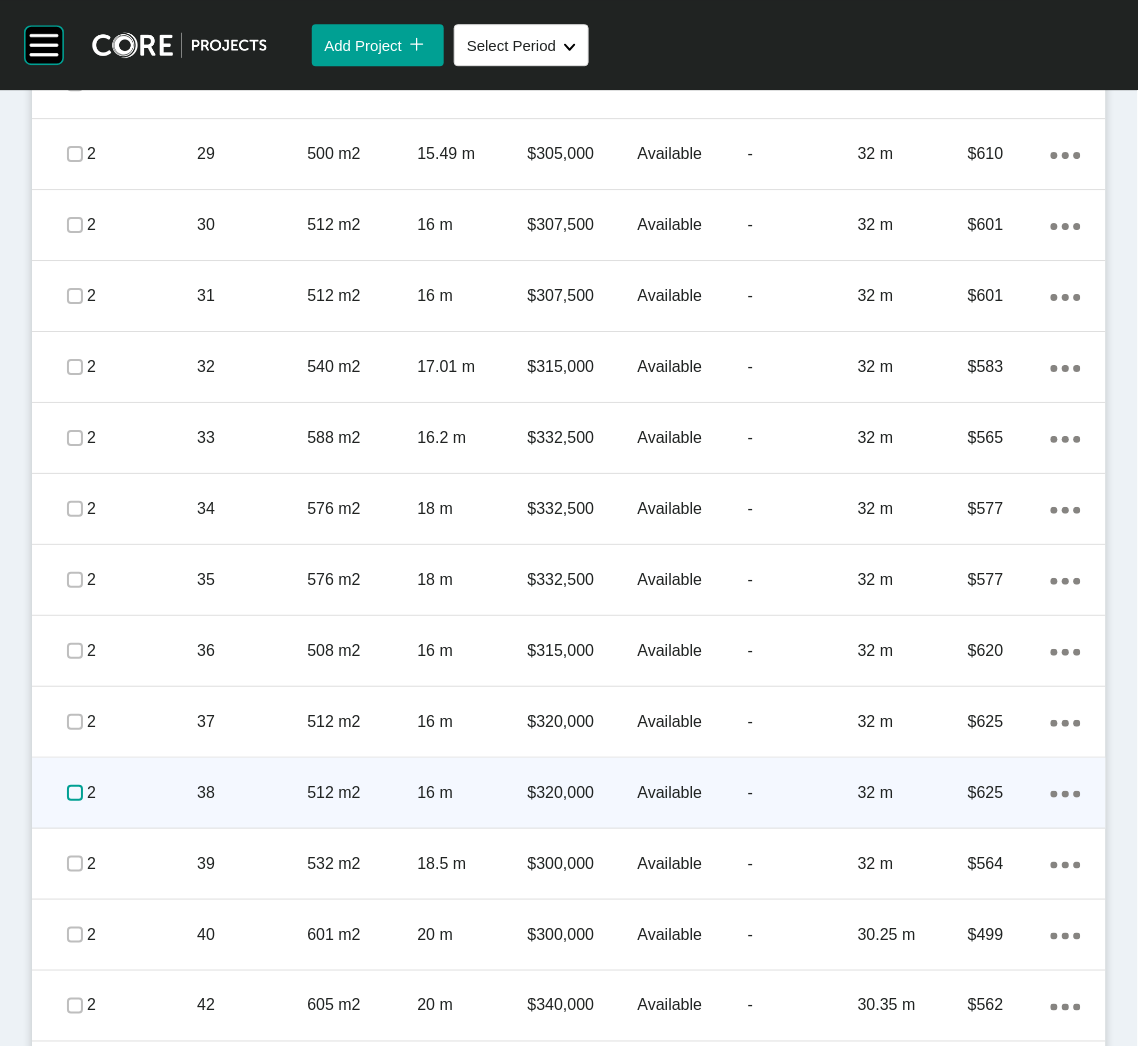 click at bounding box center (75, 793) 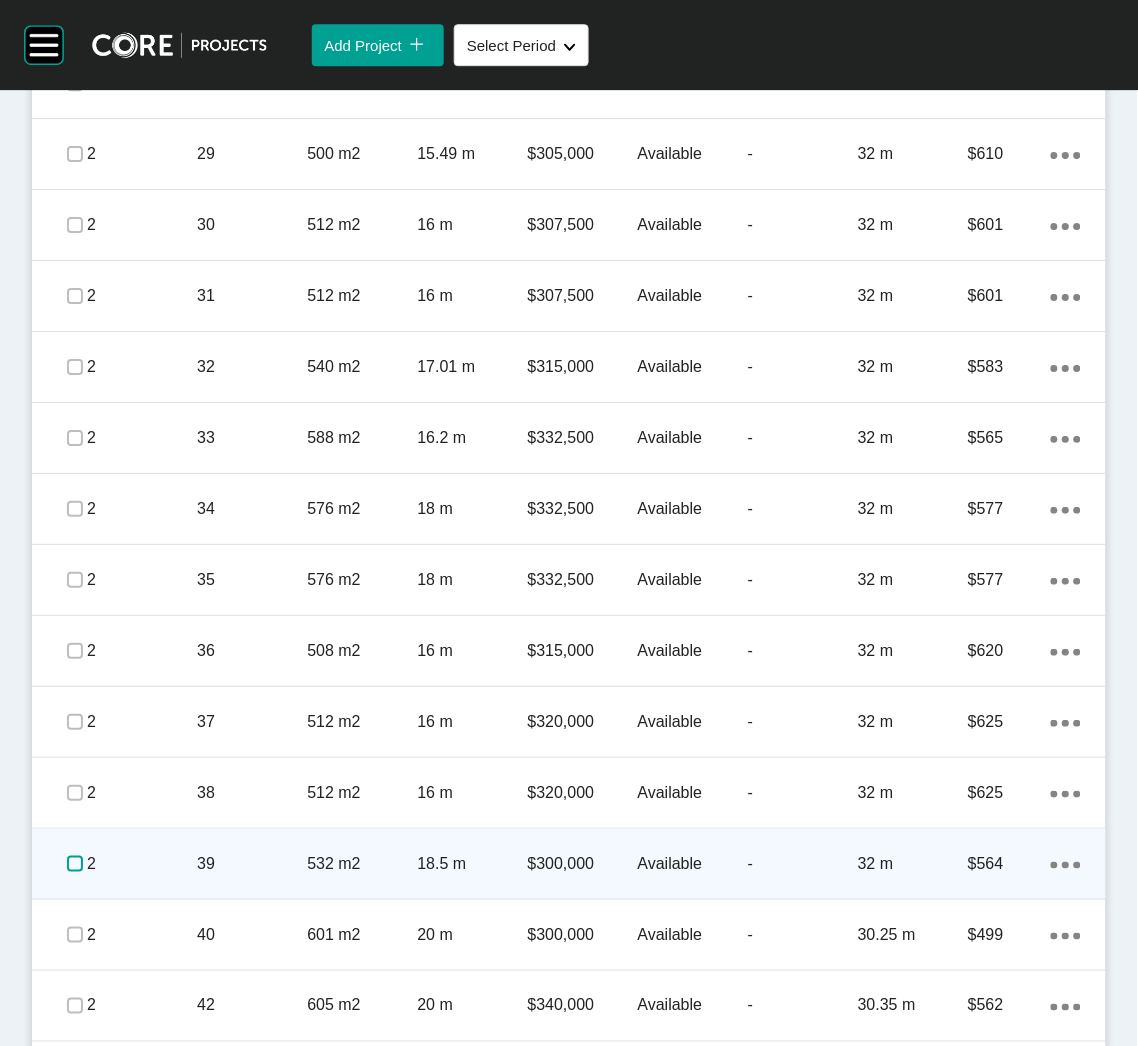 click at bounding box center [75, 864] 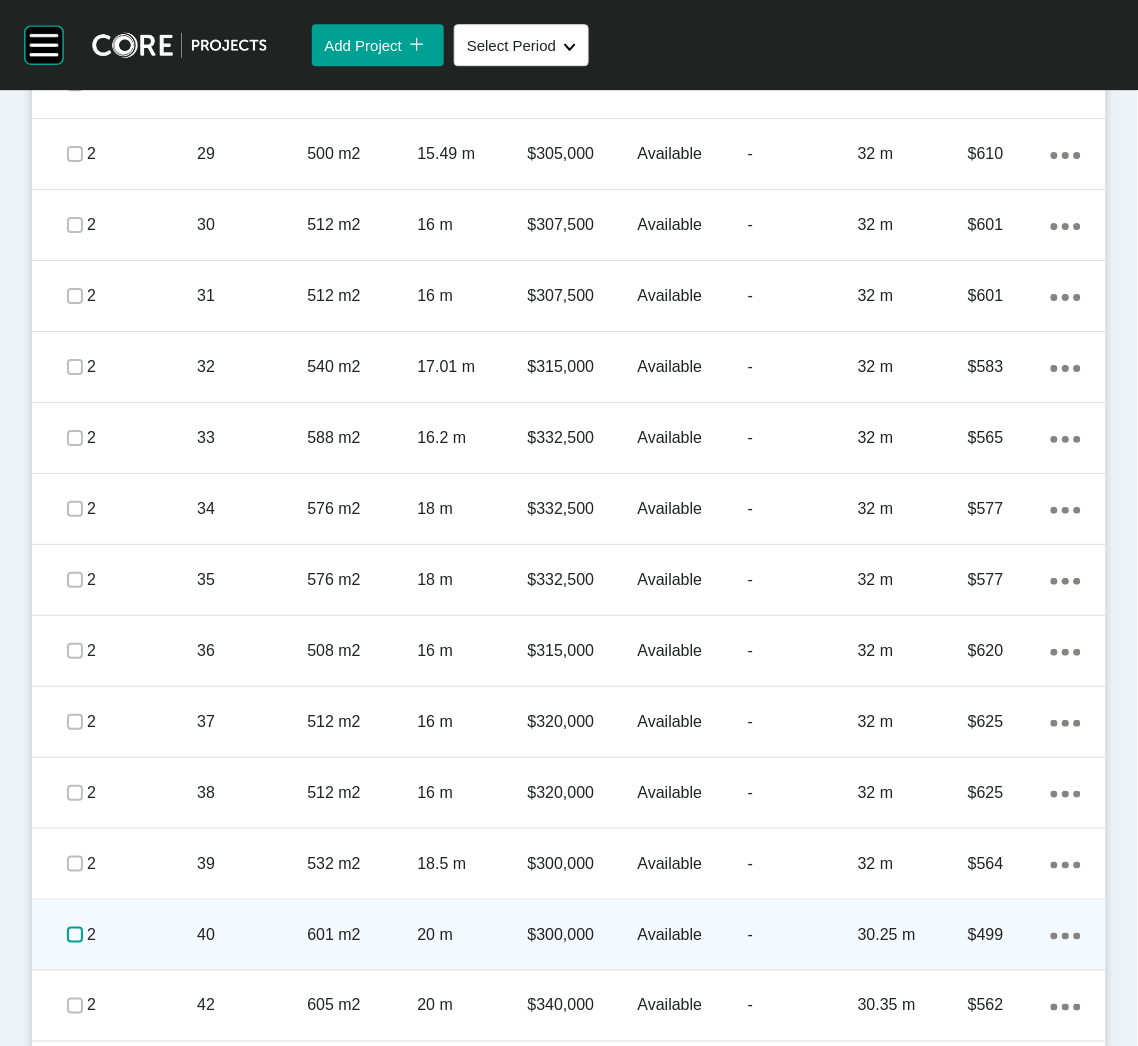 click at bounding box center [75, 935] 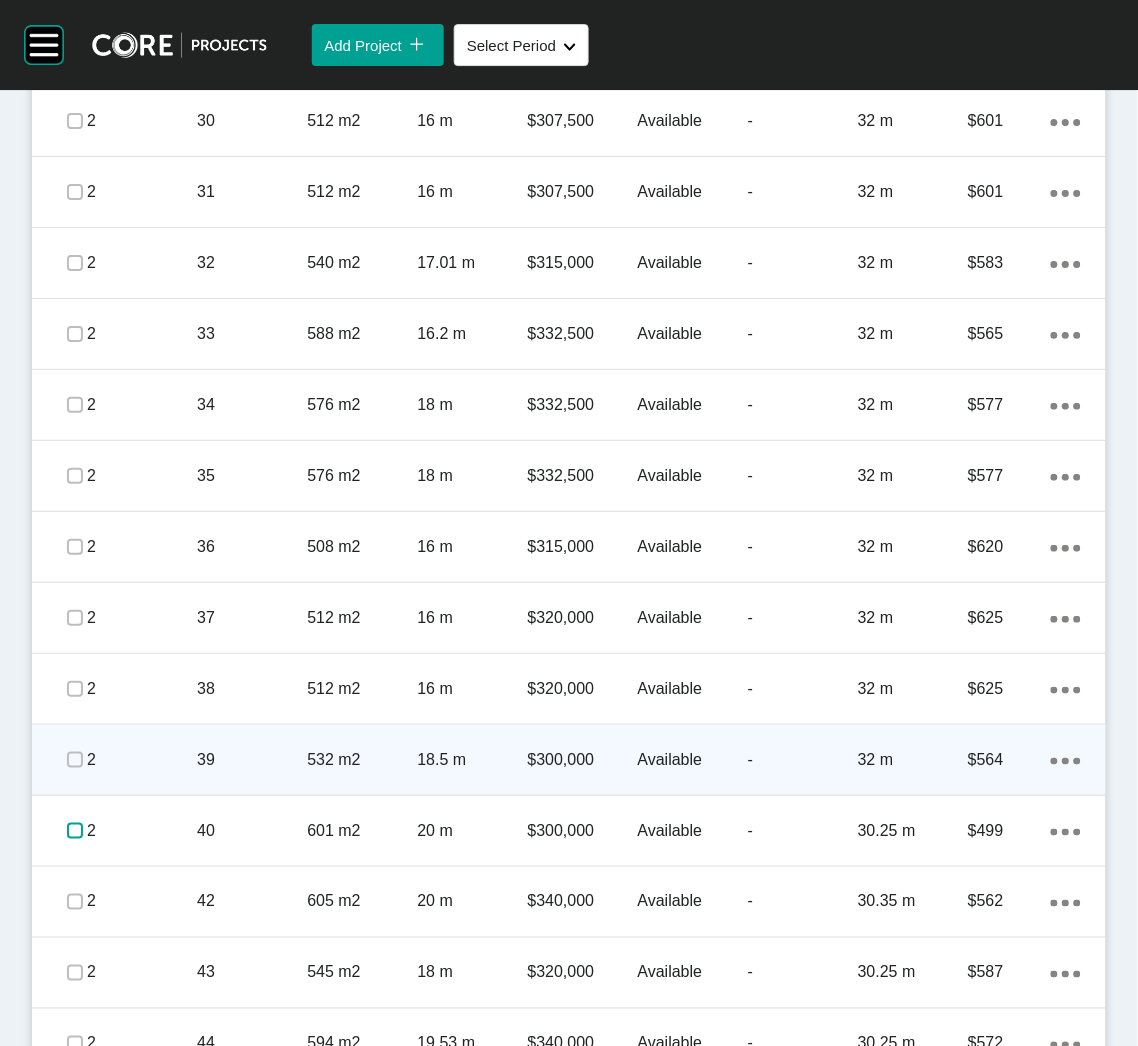 scroll, scrollTop: 2699, scrollLeft: 0, axis: vertical 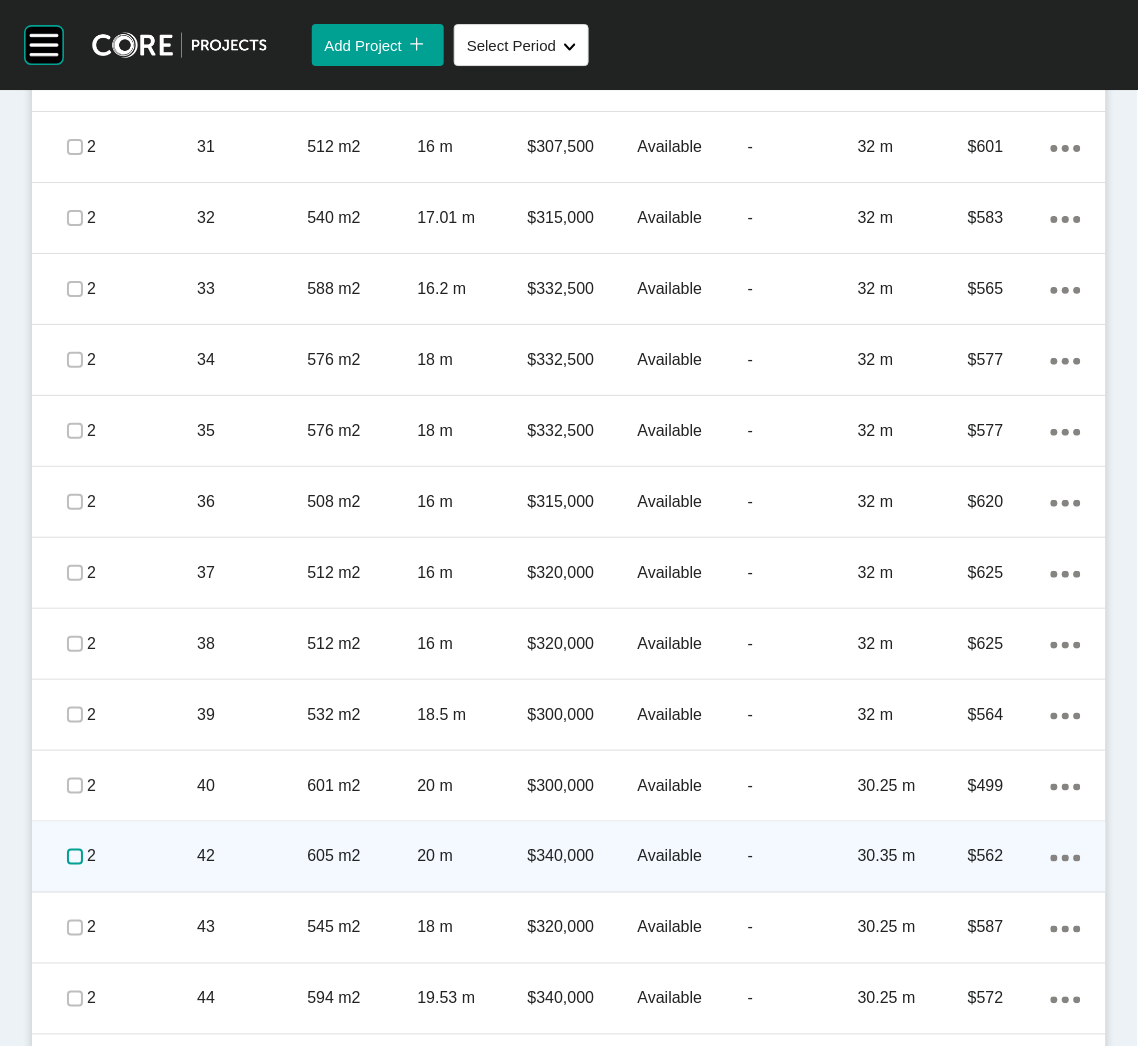 click at bounding box center (75, 857) 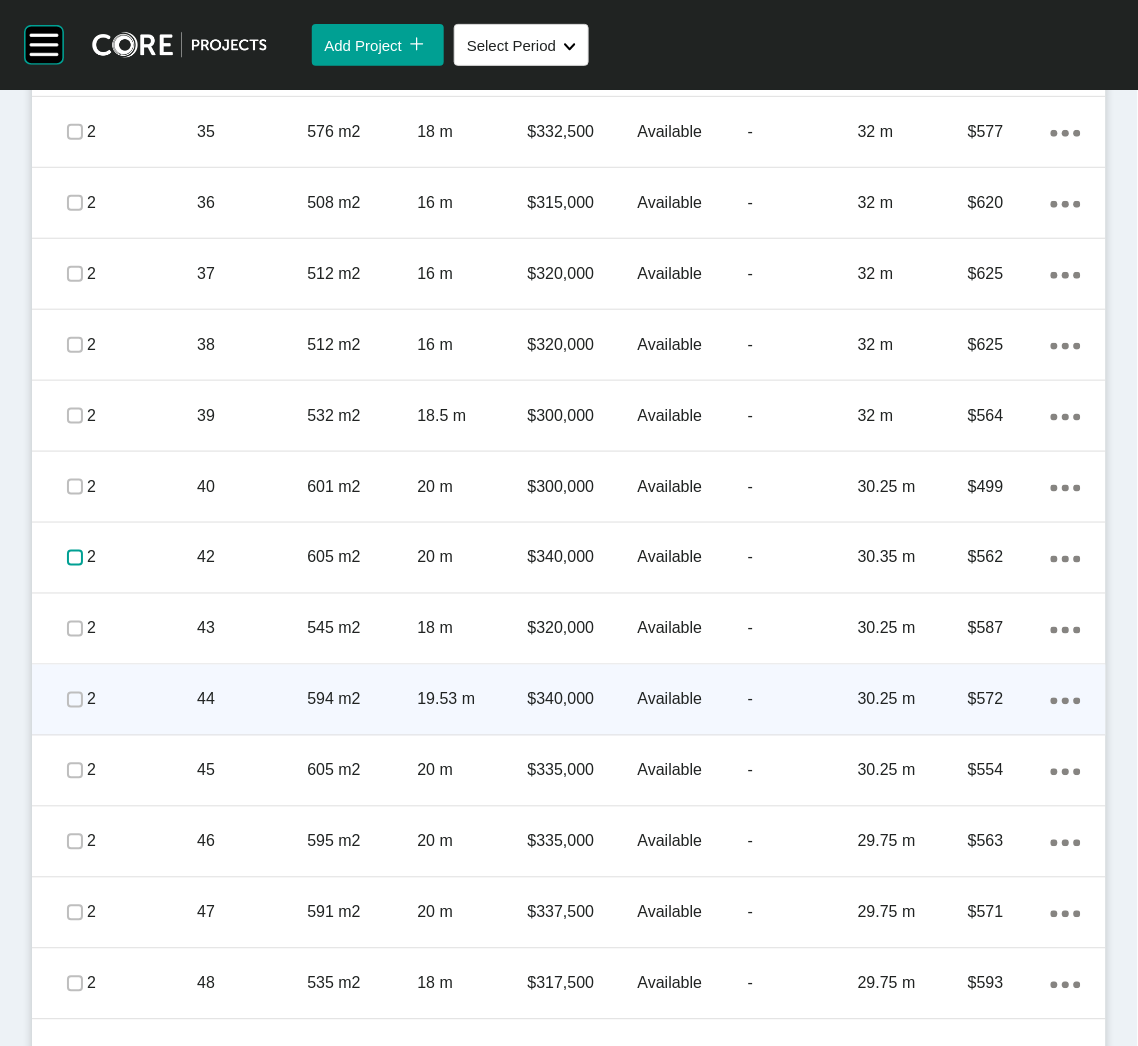 scroll, scrollTop: 2999, scrollLeft: 0, axis: vertical 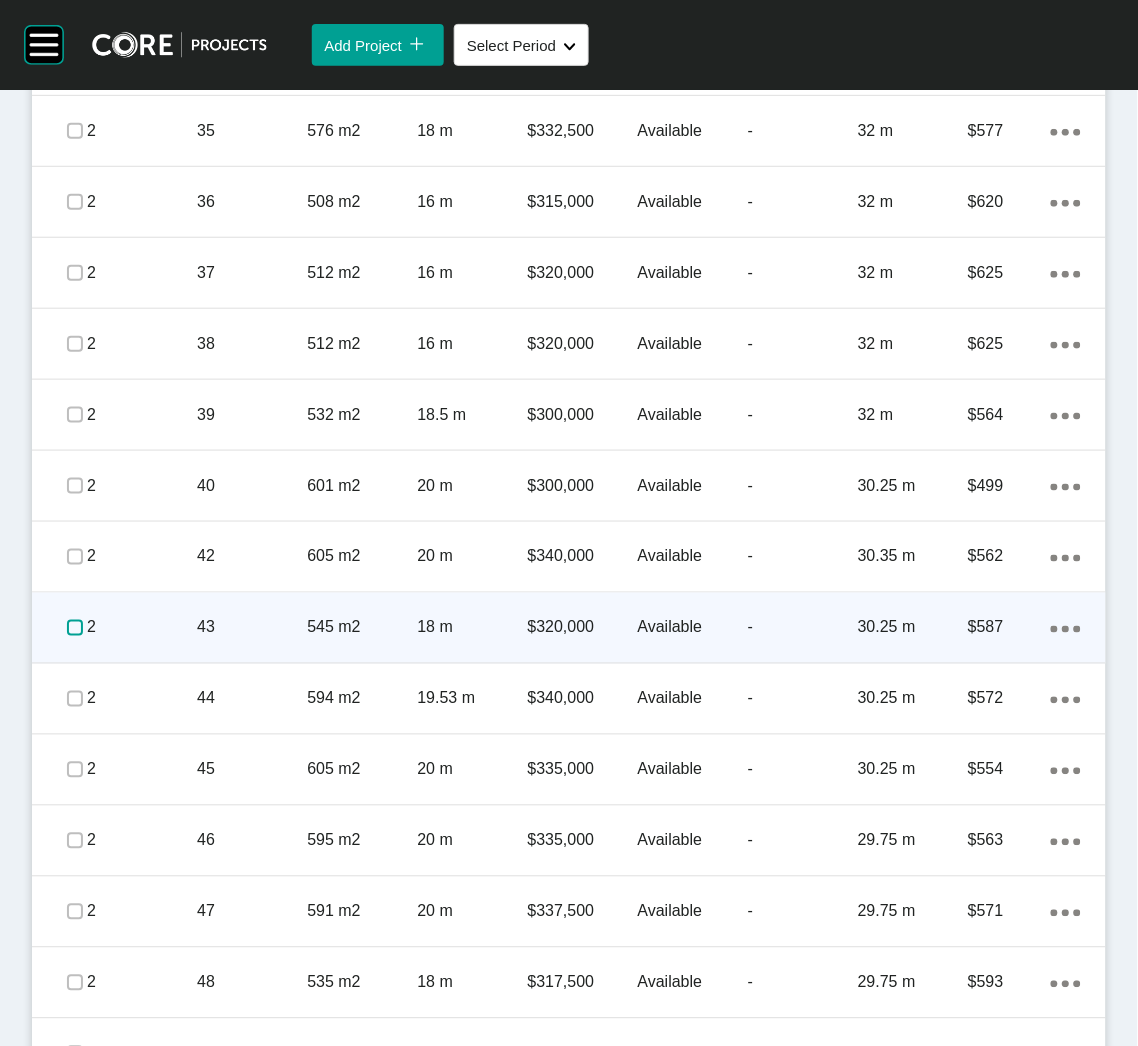 click at bounding box center [75, 628] 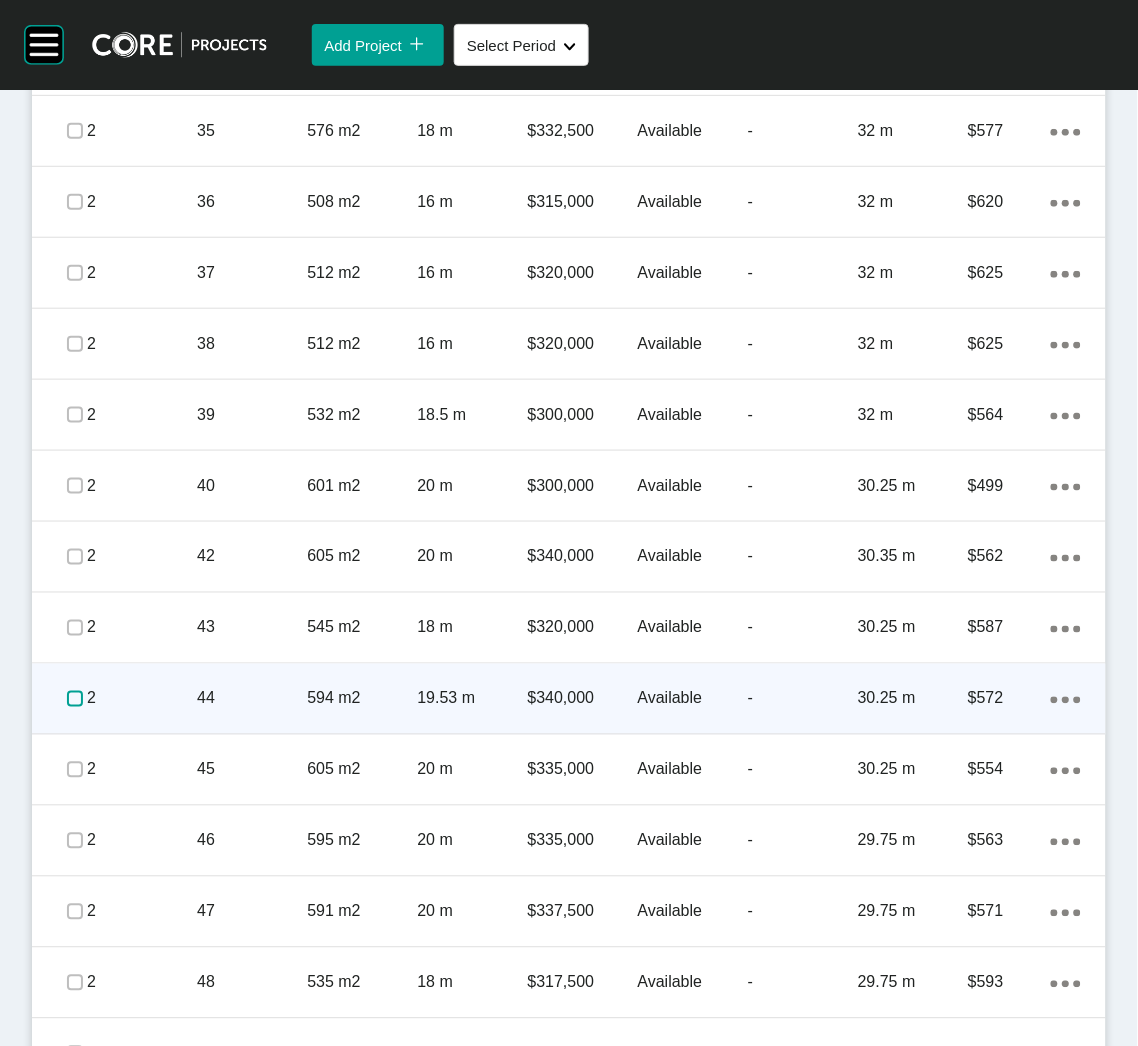 click at bounding box center [75, 699] 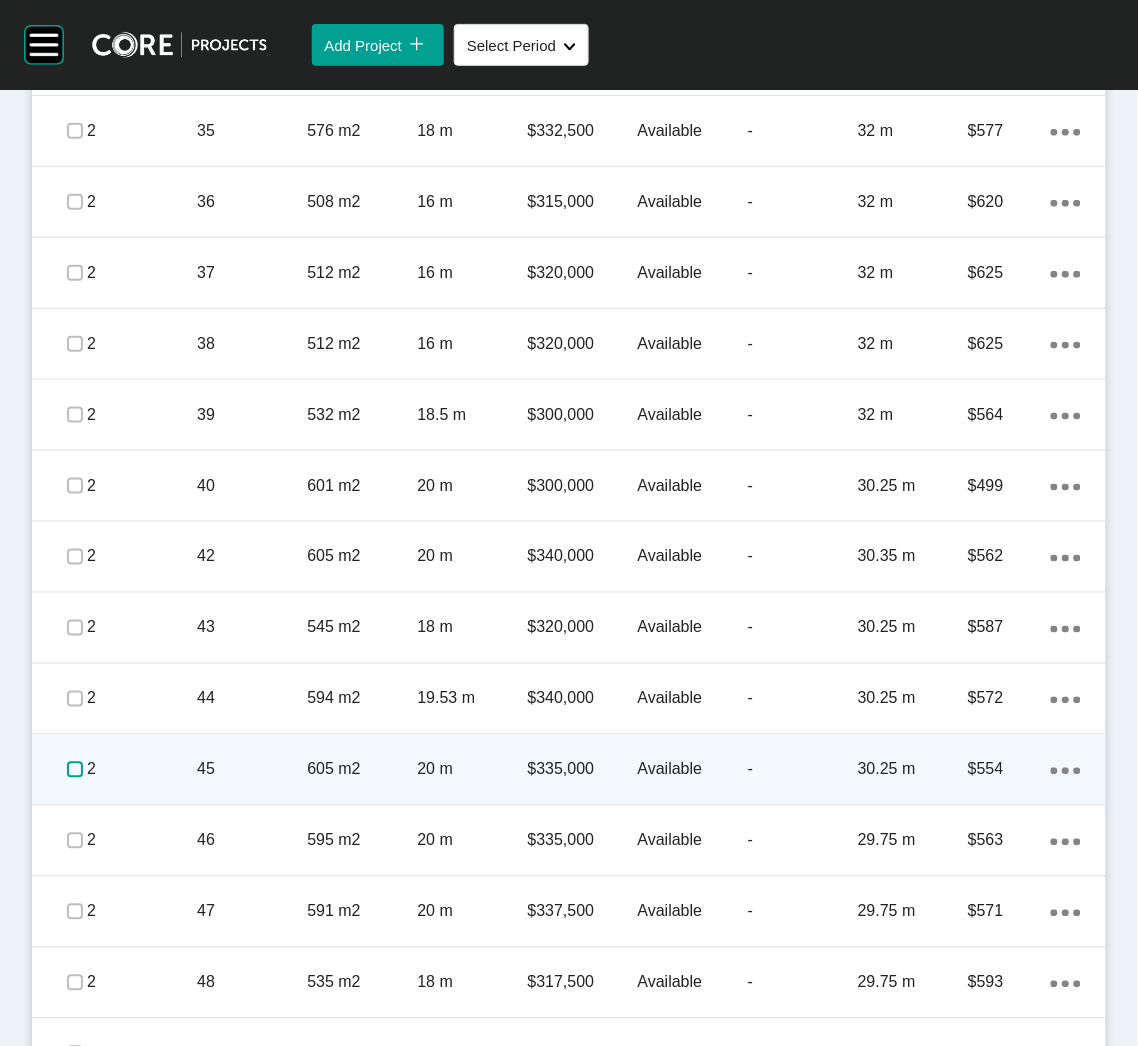 click at bounding box center [75, 770] 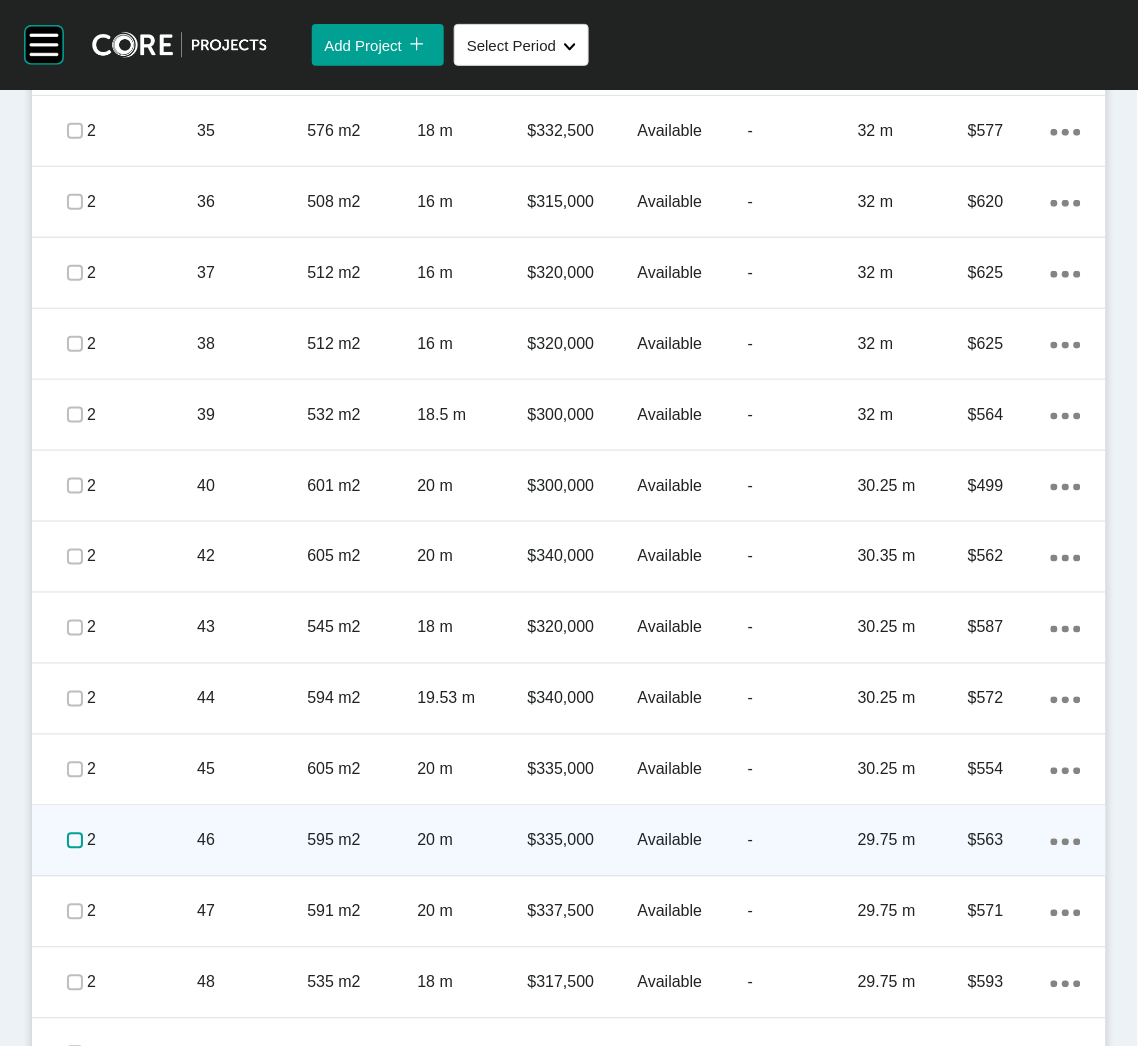 click at bounding box center (75, 841) 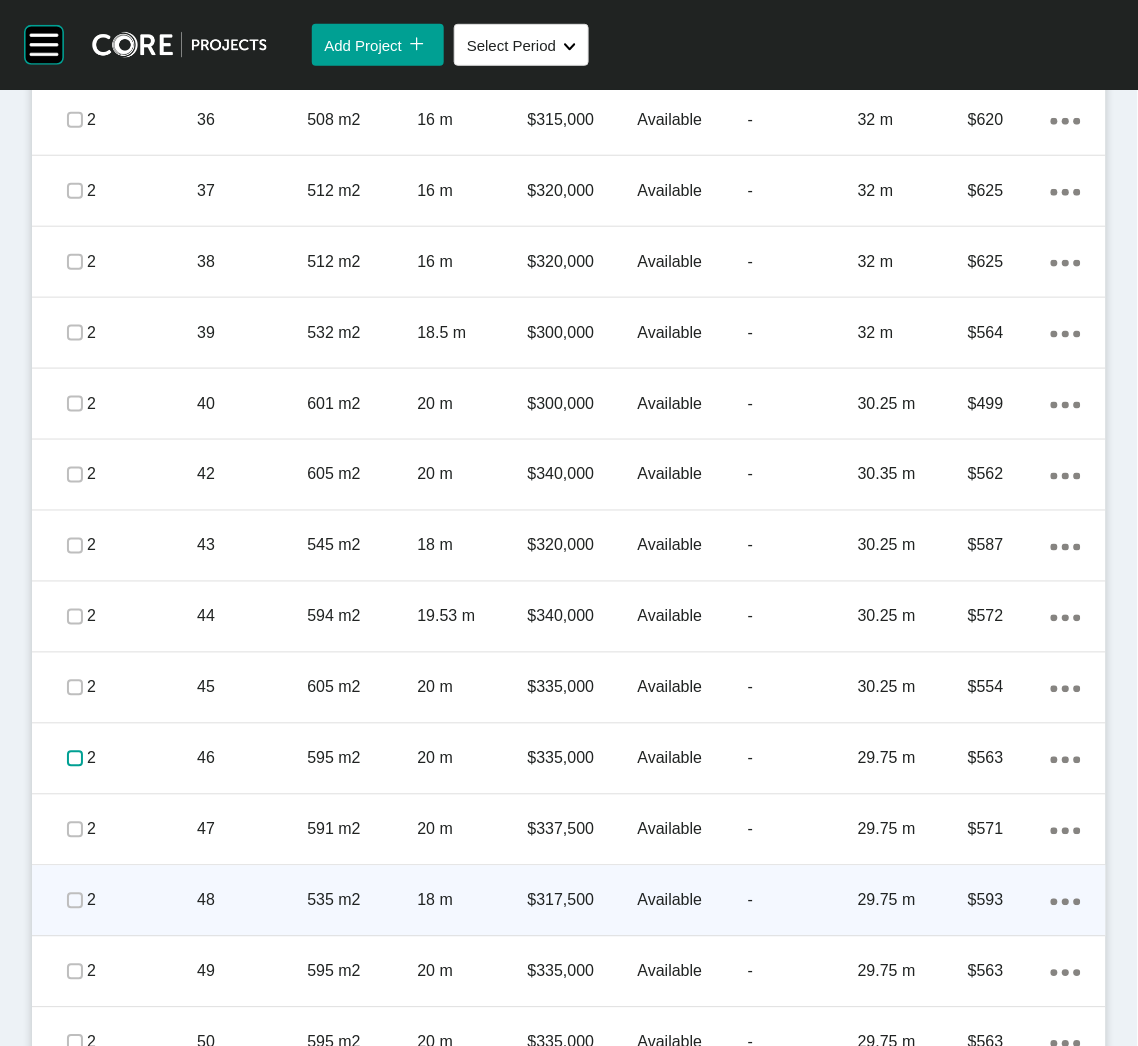scroll, scrollTop: 3149, scrollLeft: 0, axis: vertical 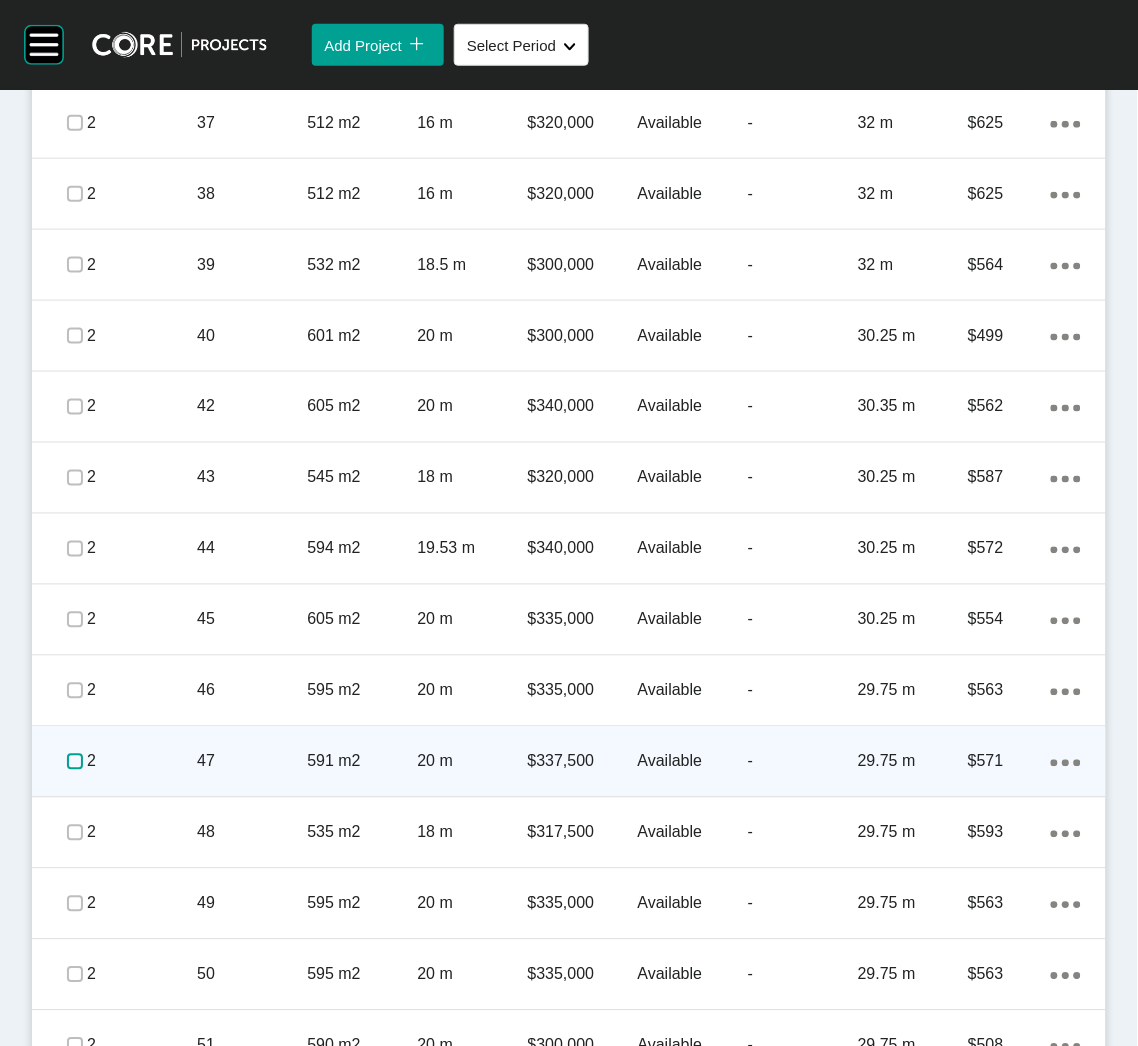 click at bounding box center [75, 762] 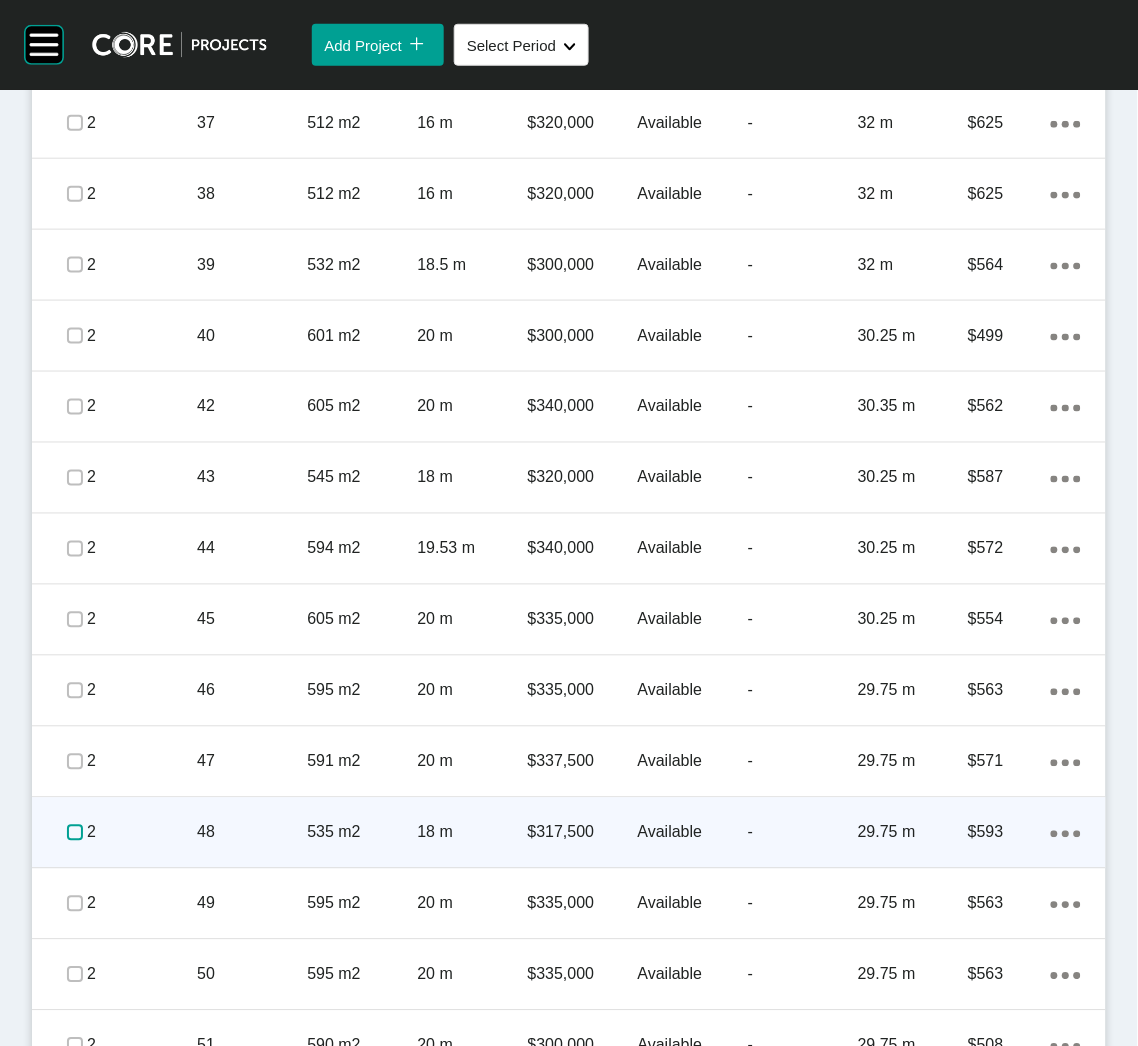 click at bounding box center [75, 833] 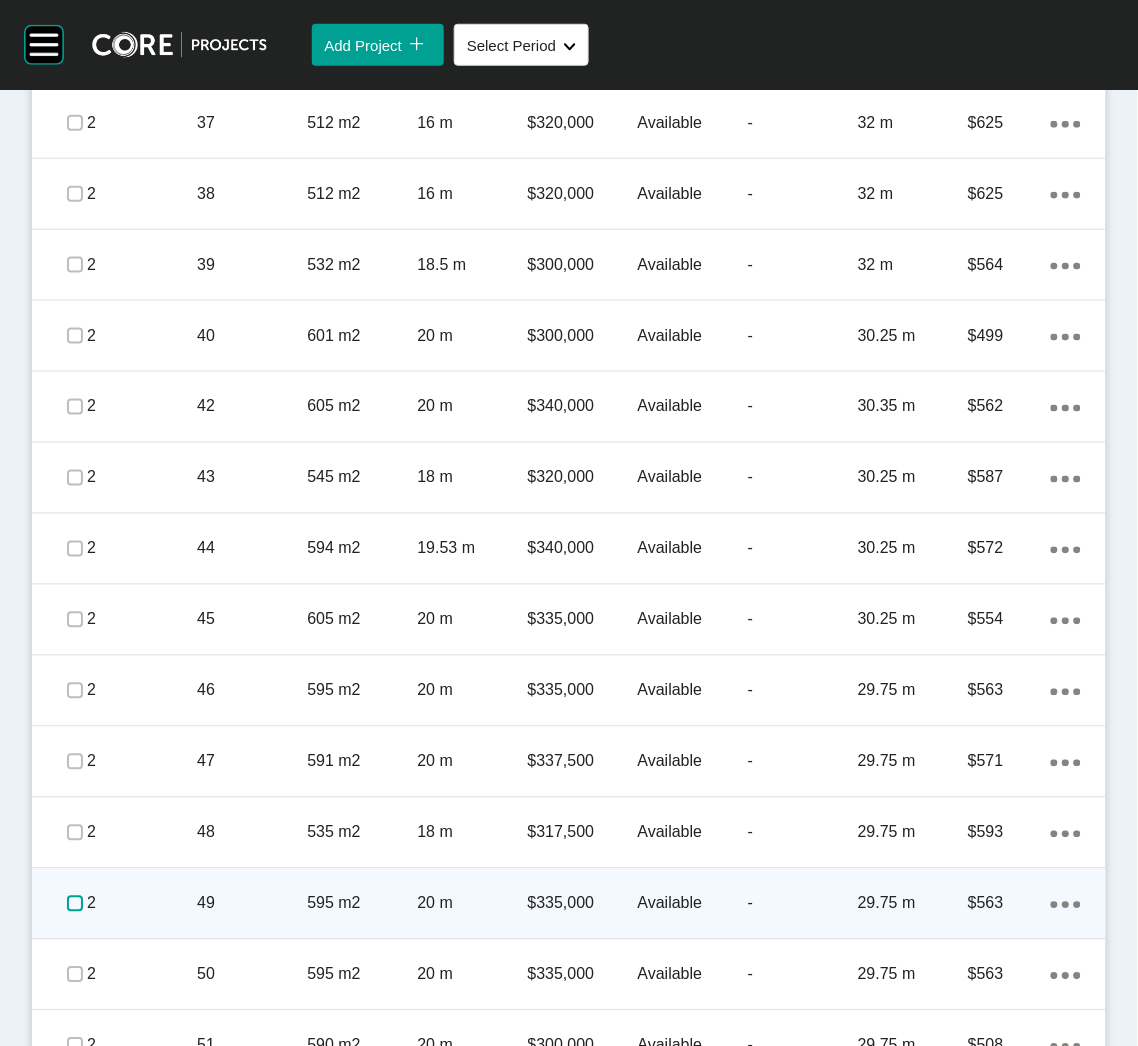 click at bounding box center [75, 904] 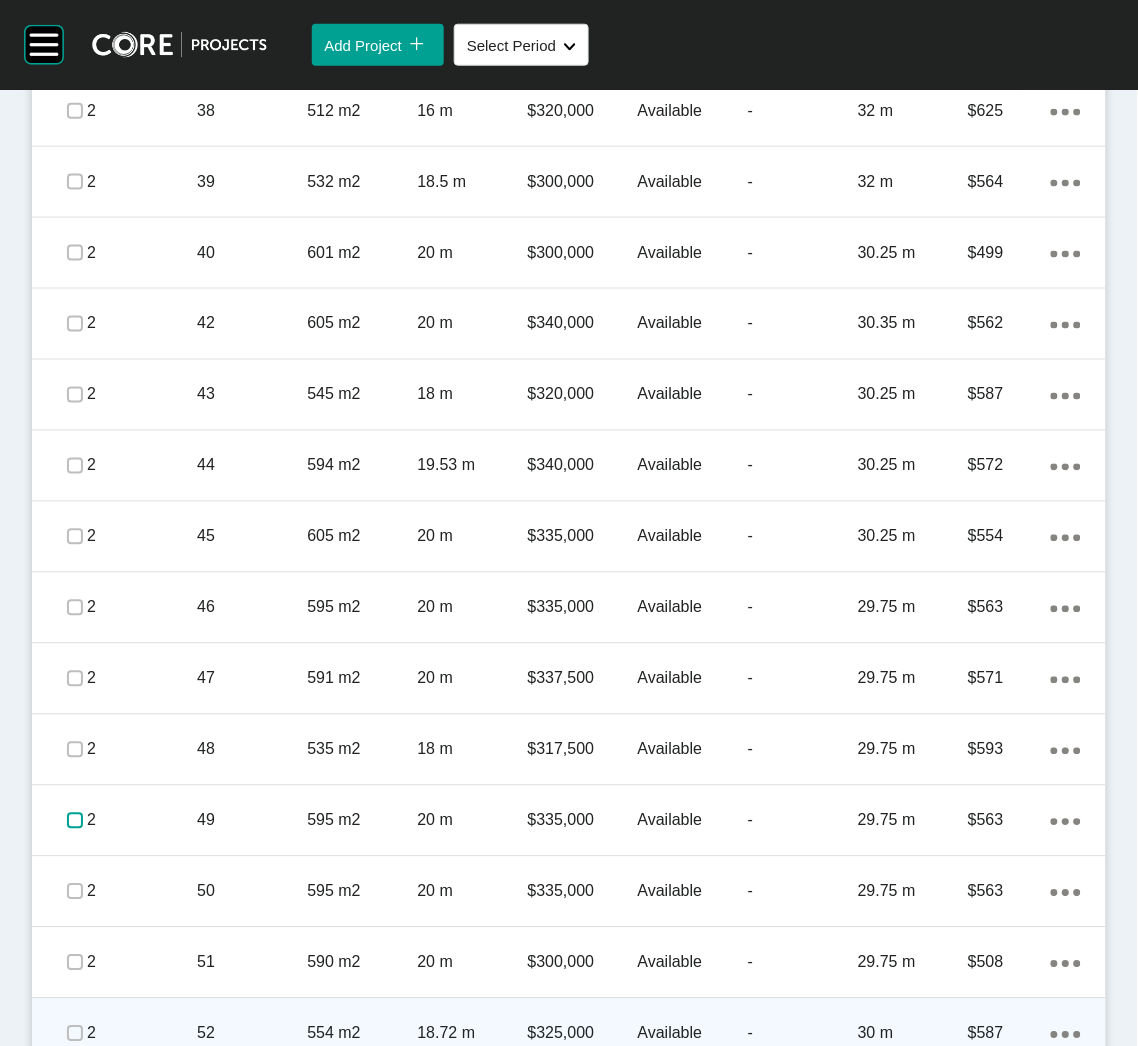 scroll, scrollTop: 3449, scrollLeft: 0, axis: vertical 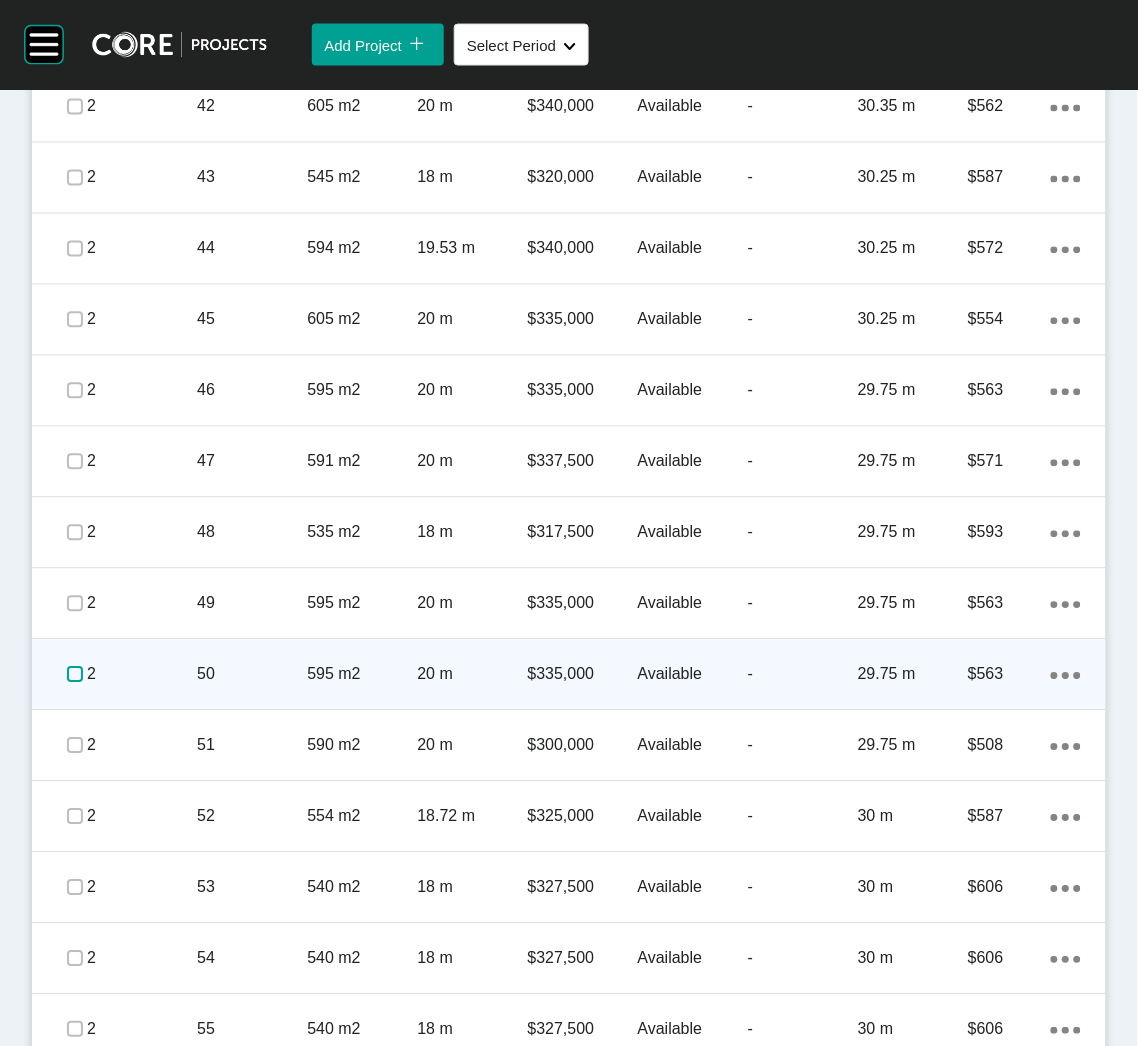 click at bounding box center (75, 675) 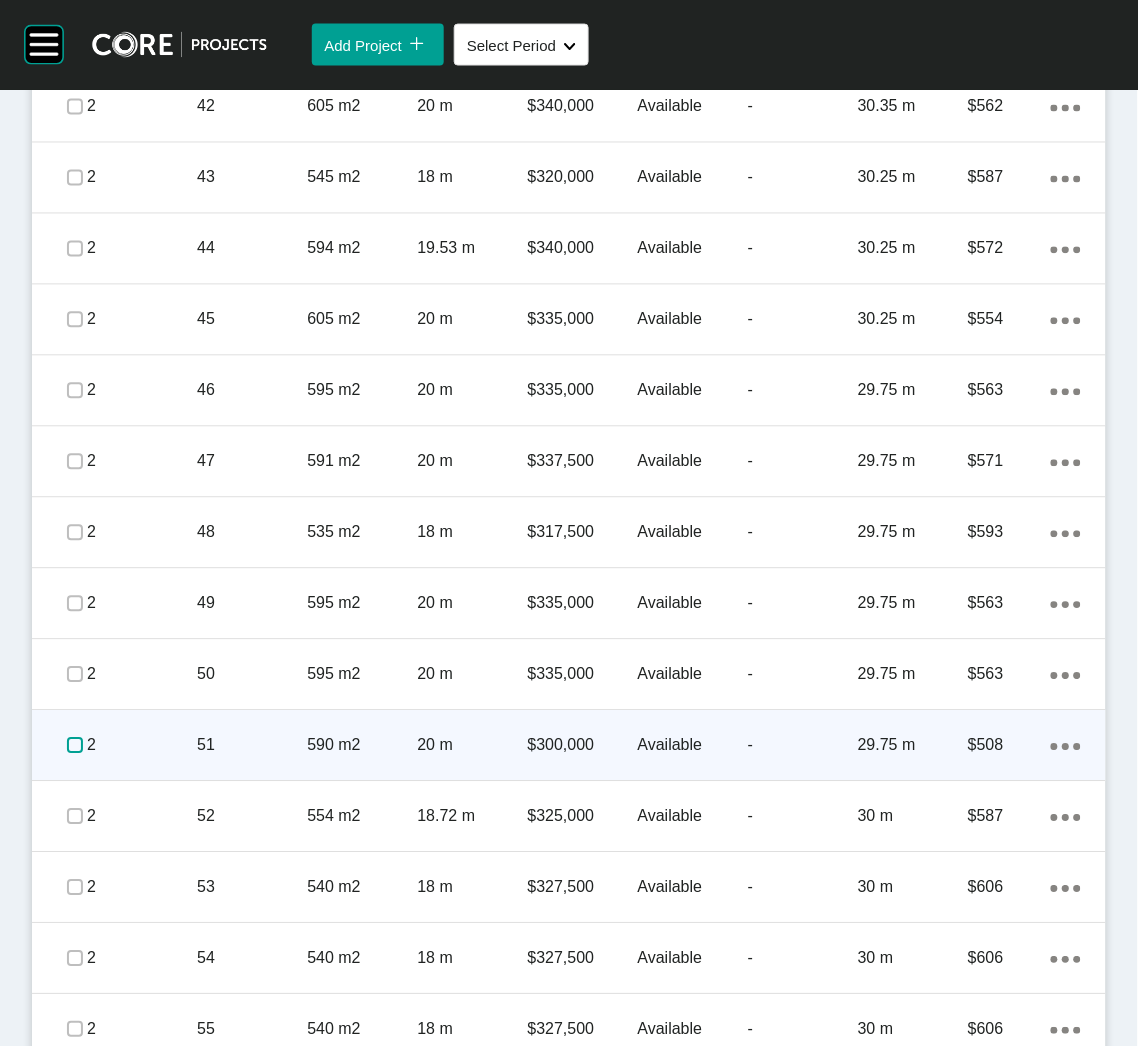 click at bounding box center [75, 746] 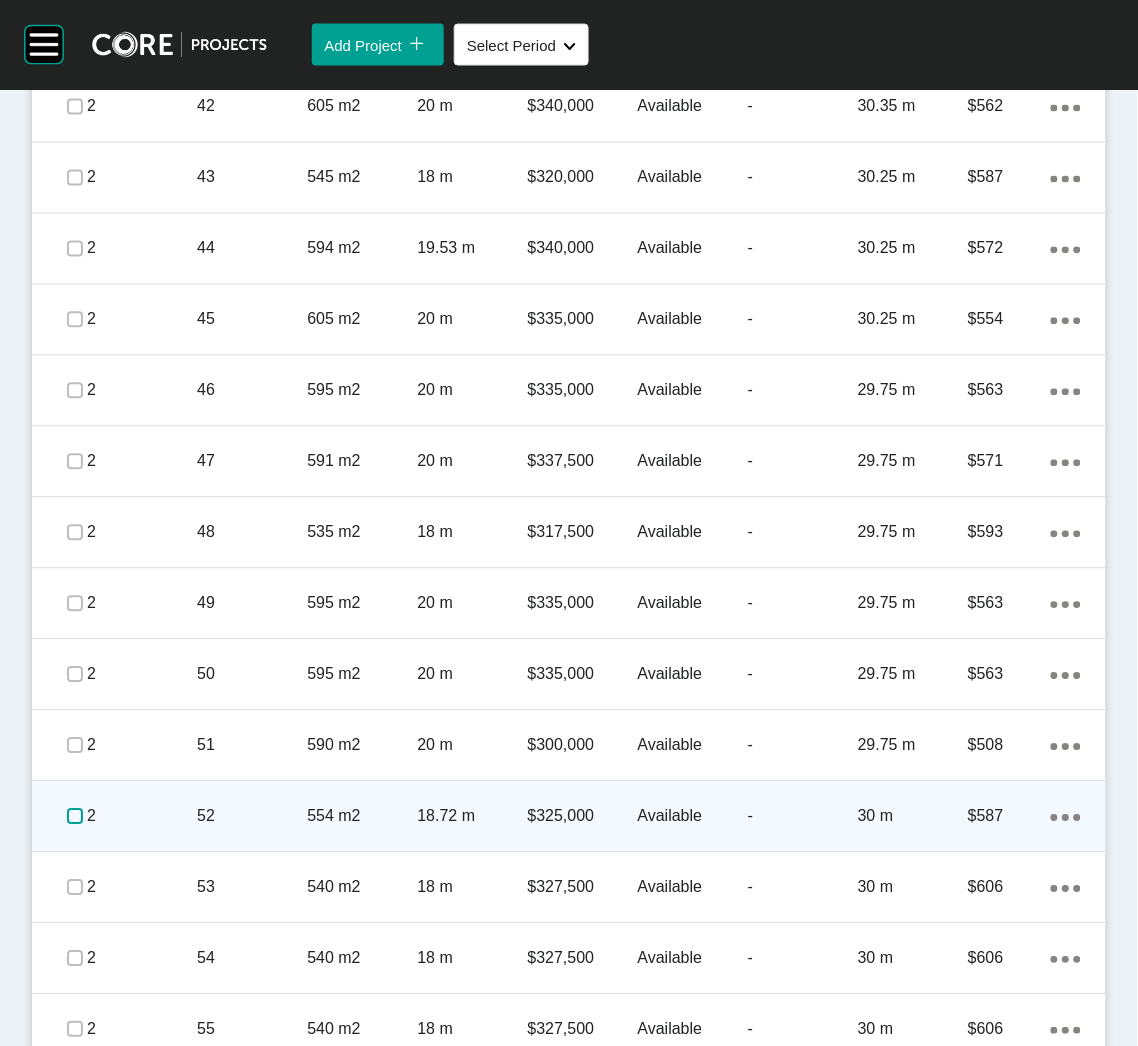 click at bounding box center (75, 817) 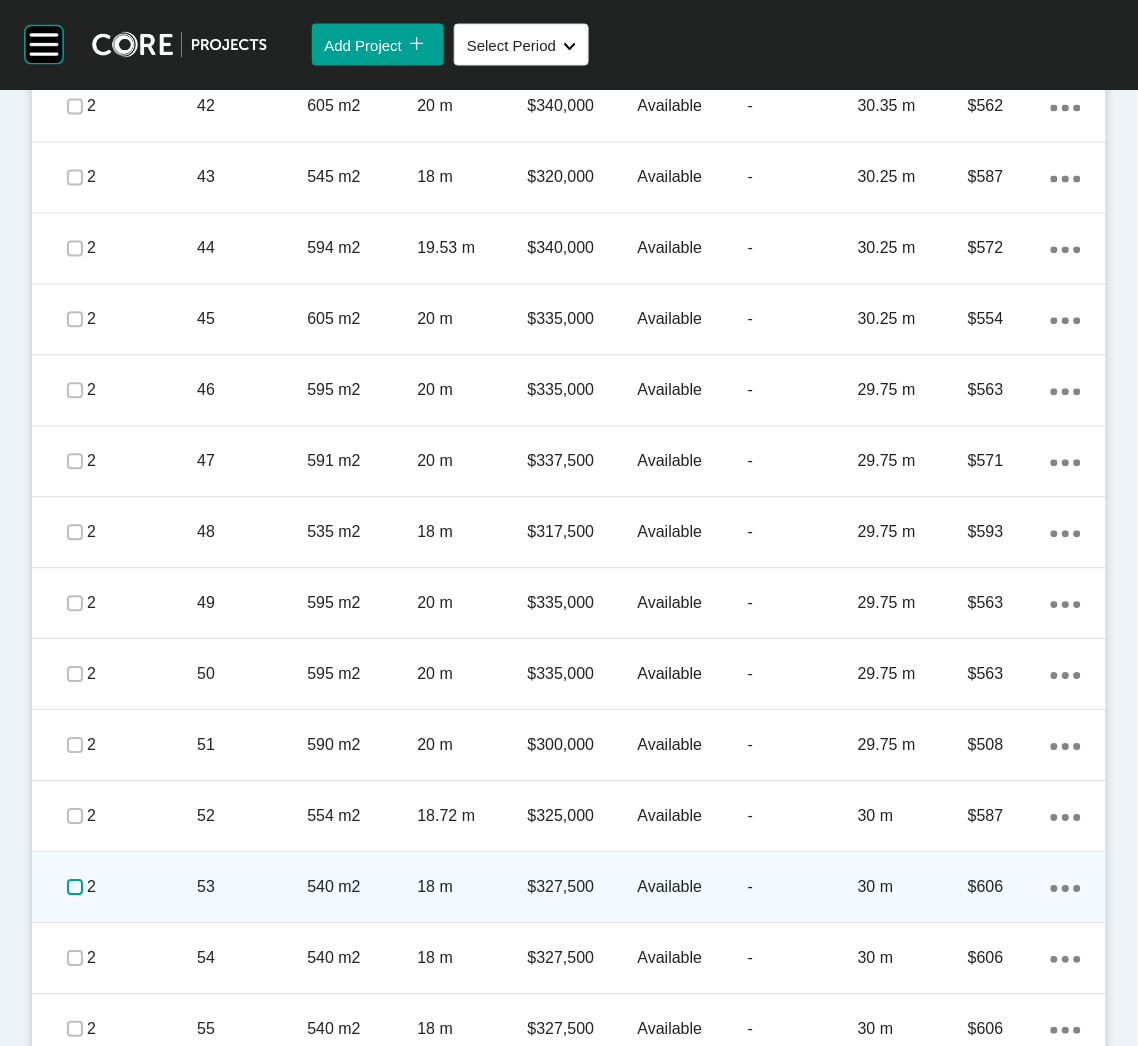 click at bounding box center (75, 888) 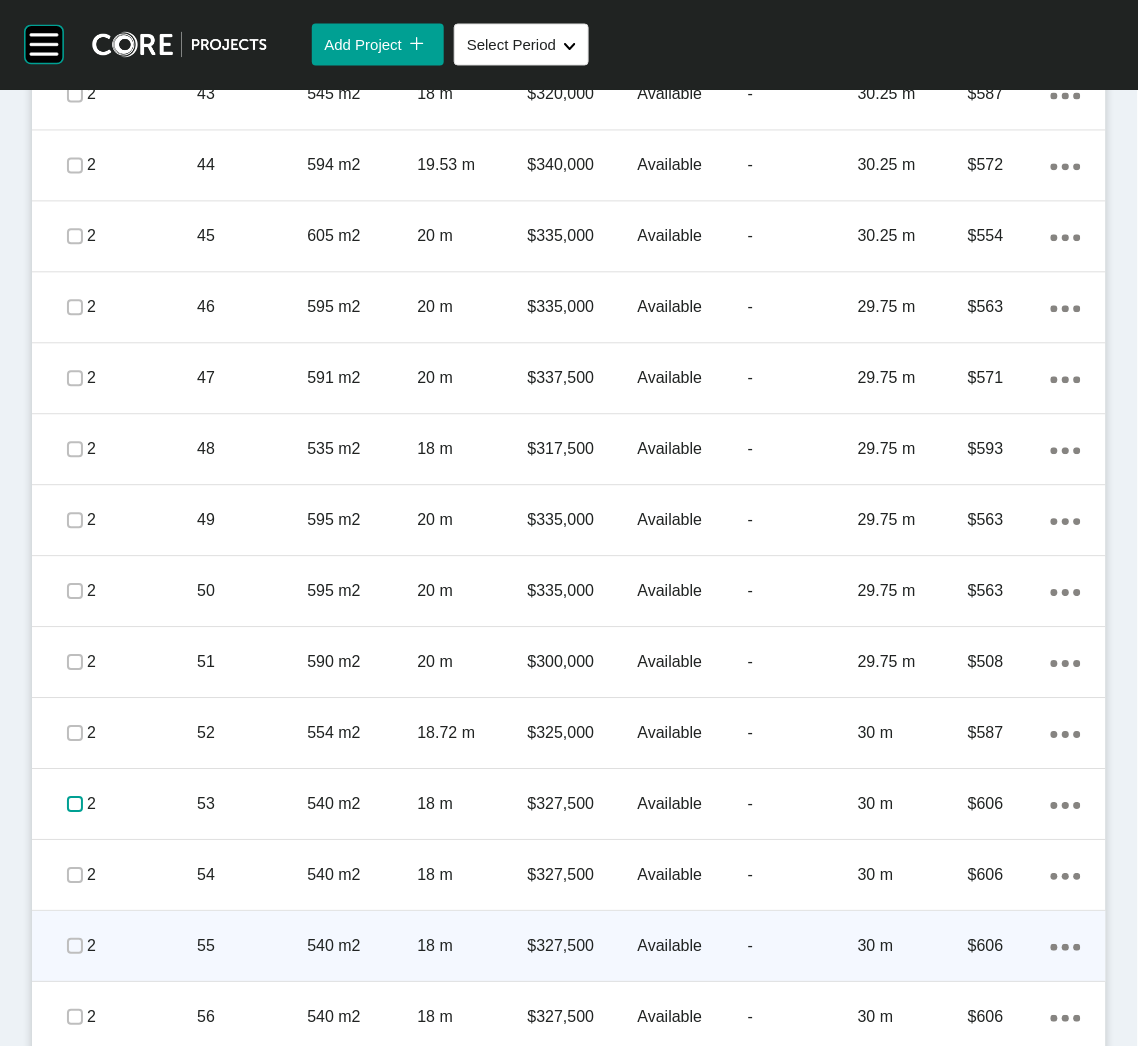 scroll, scrollTop: 3599, scrollLeft: 0, axis: vertical 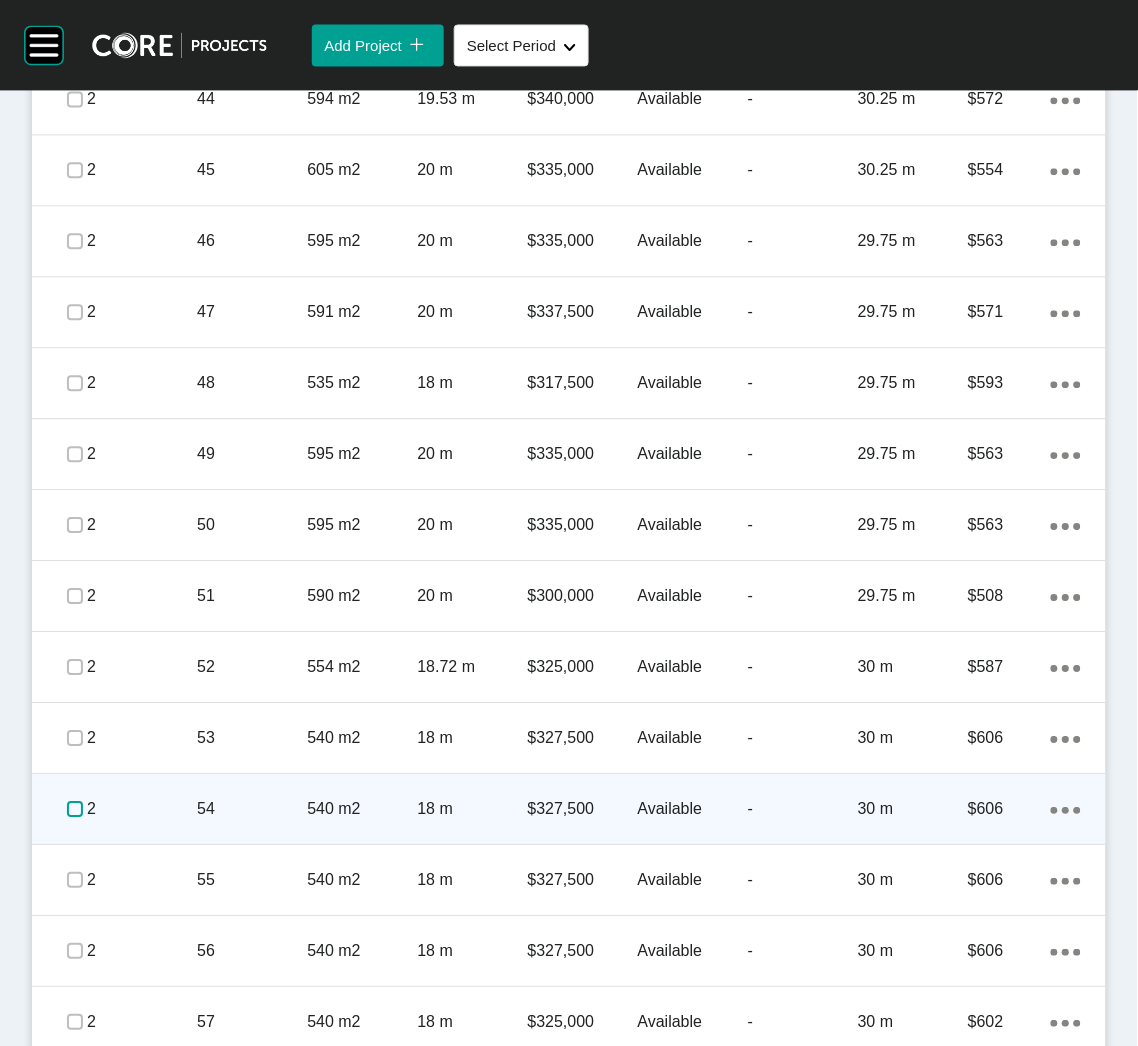 click at bounding box center (75, 809) 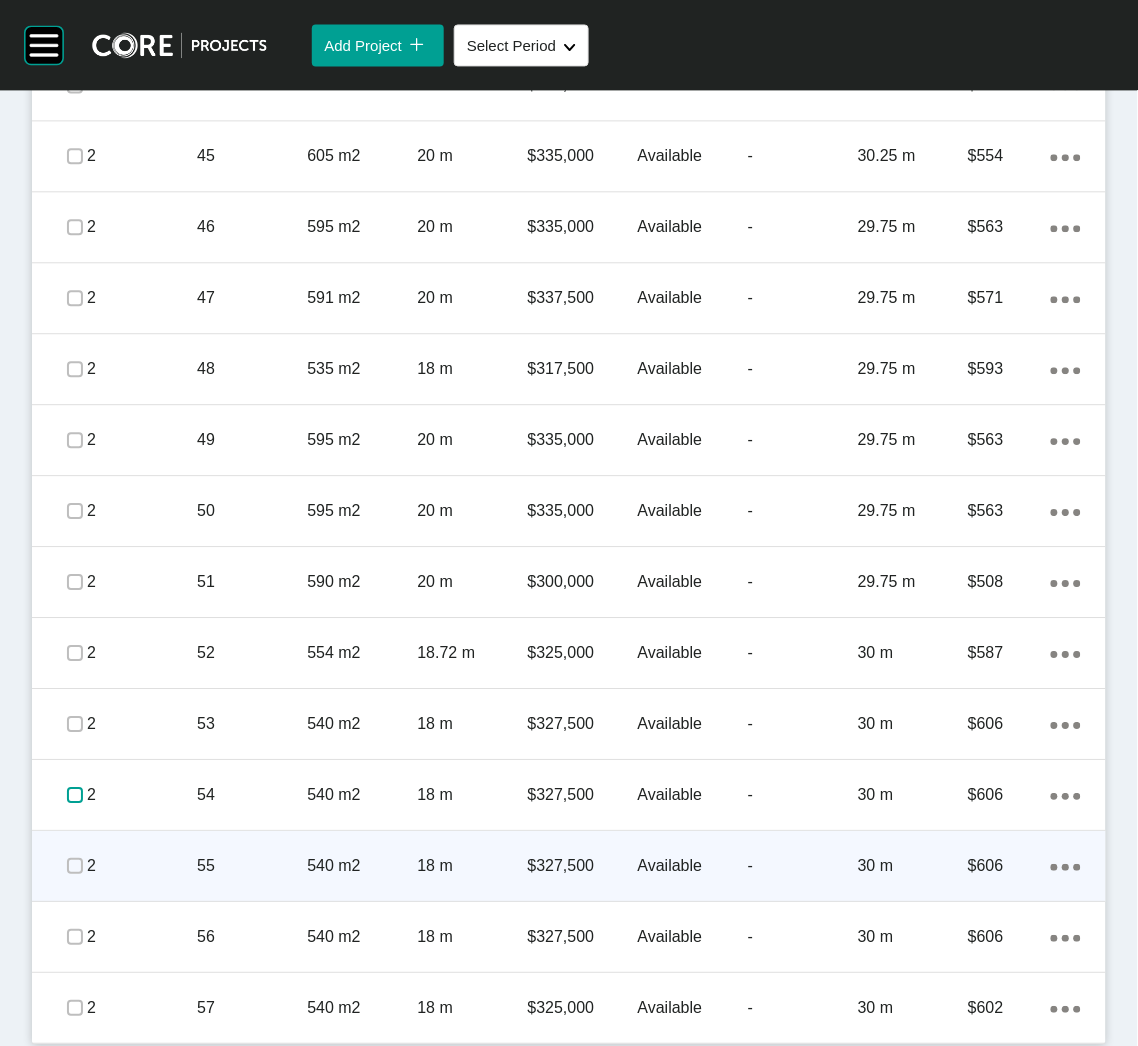 scroll, scrollTop: 3616, scrollLeft: 0, axis: vertical 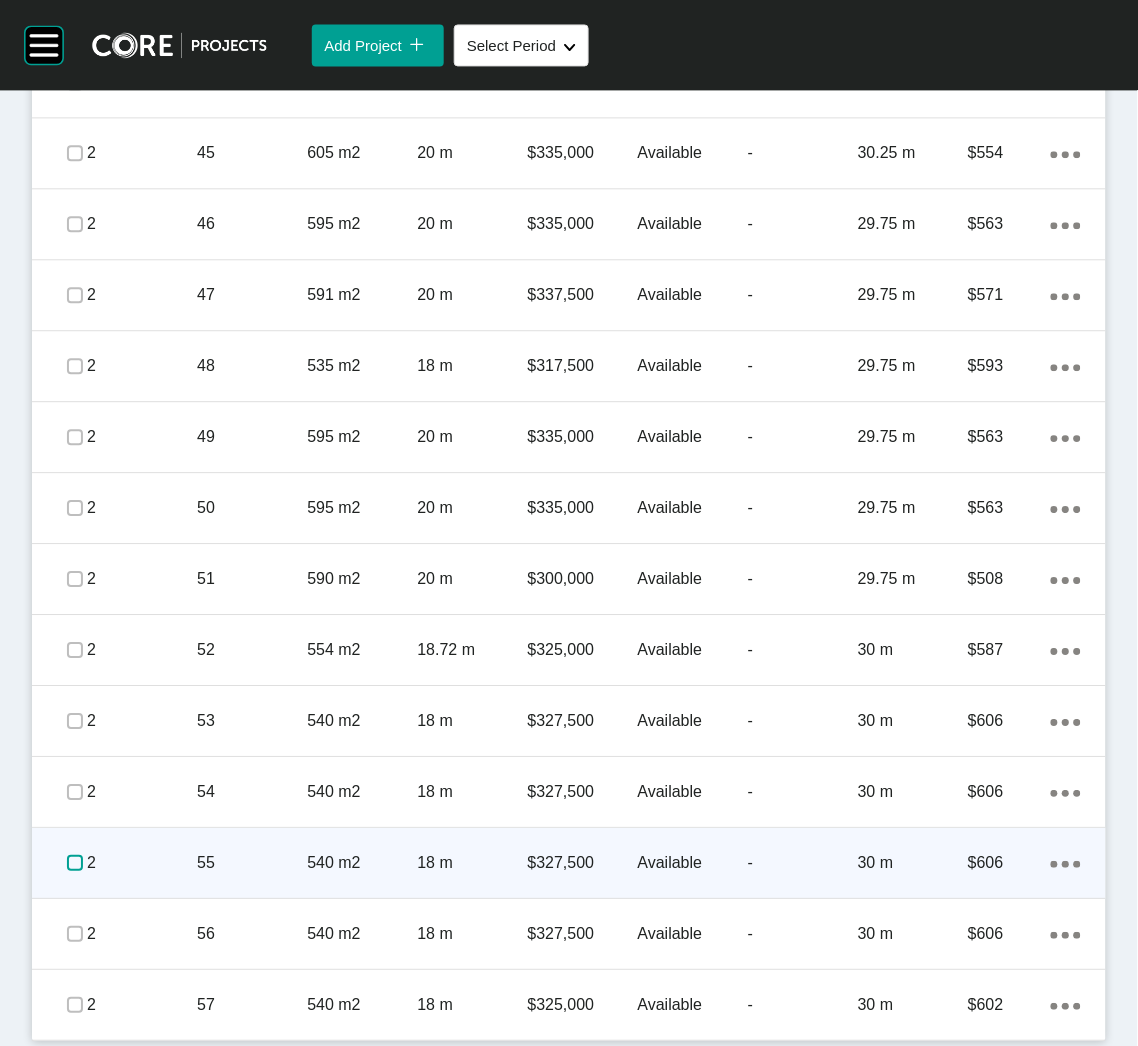 click at bounding box center [75, 863] 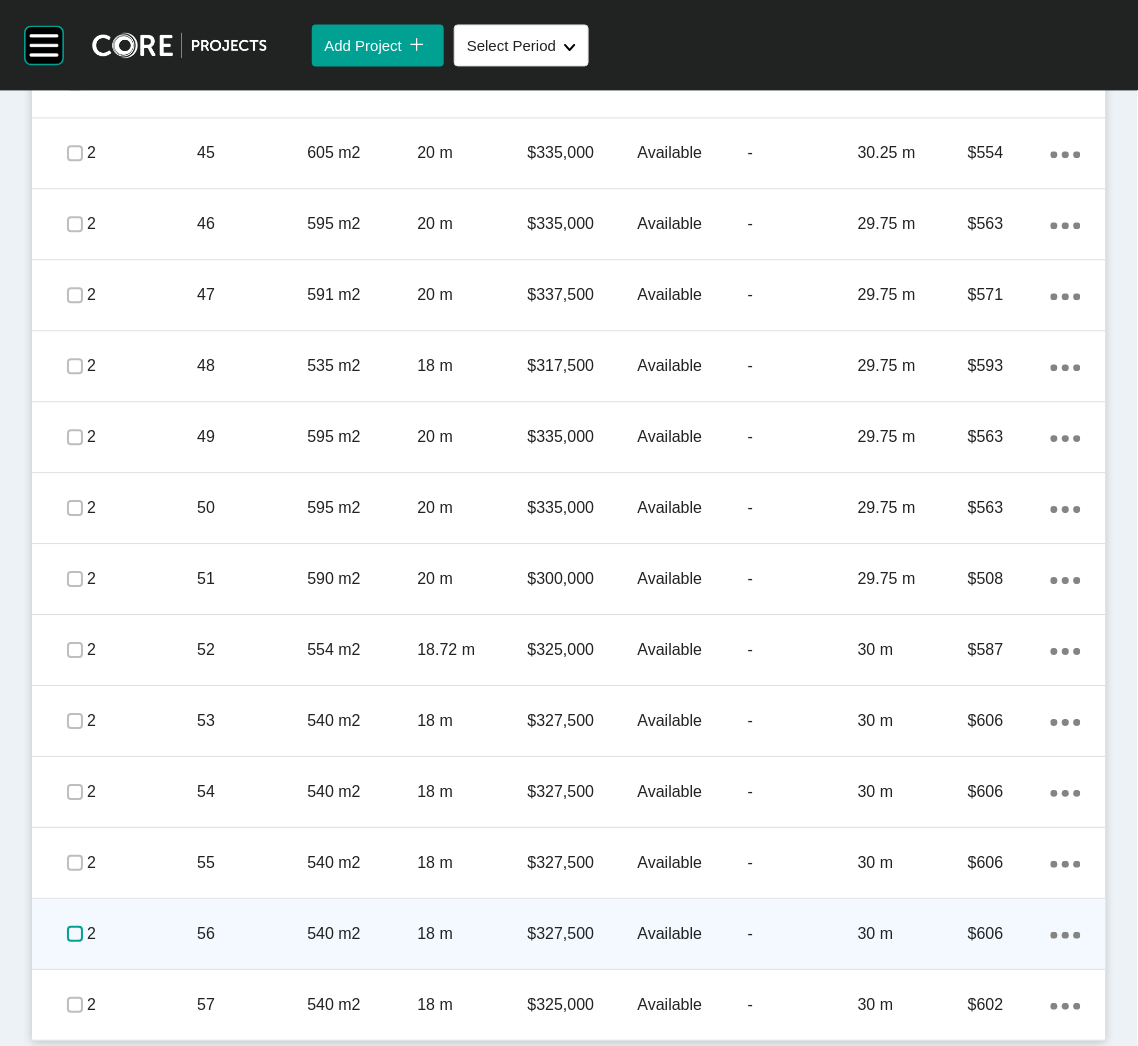 click at bounding box center [75, 934] 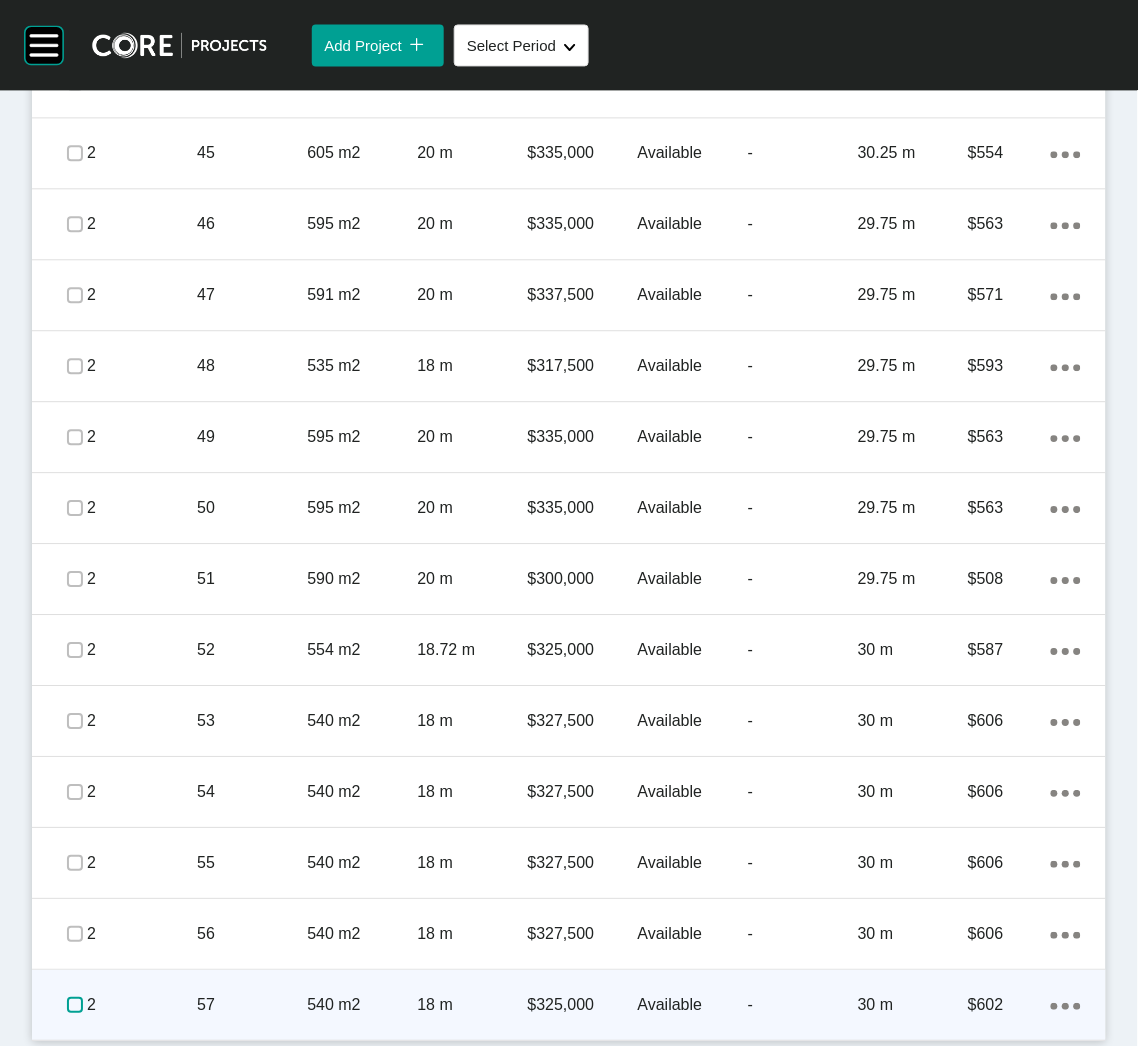 click at bounding box center [75, 1005] 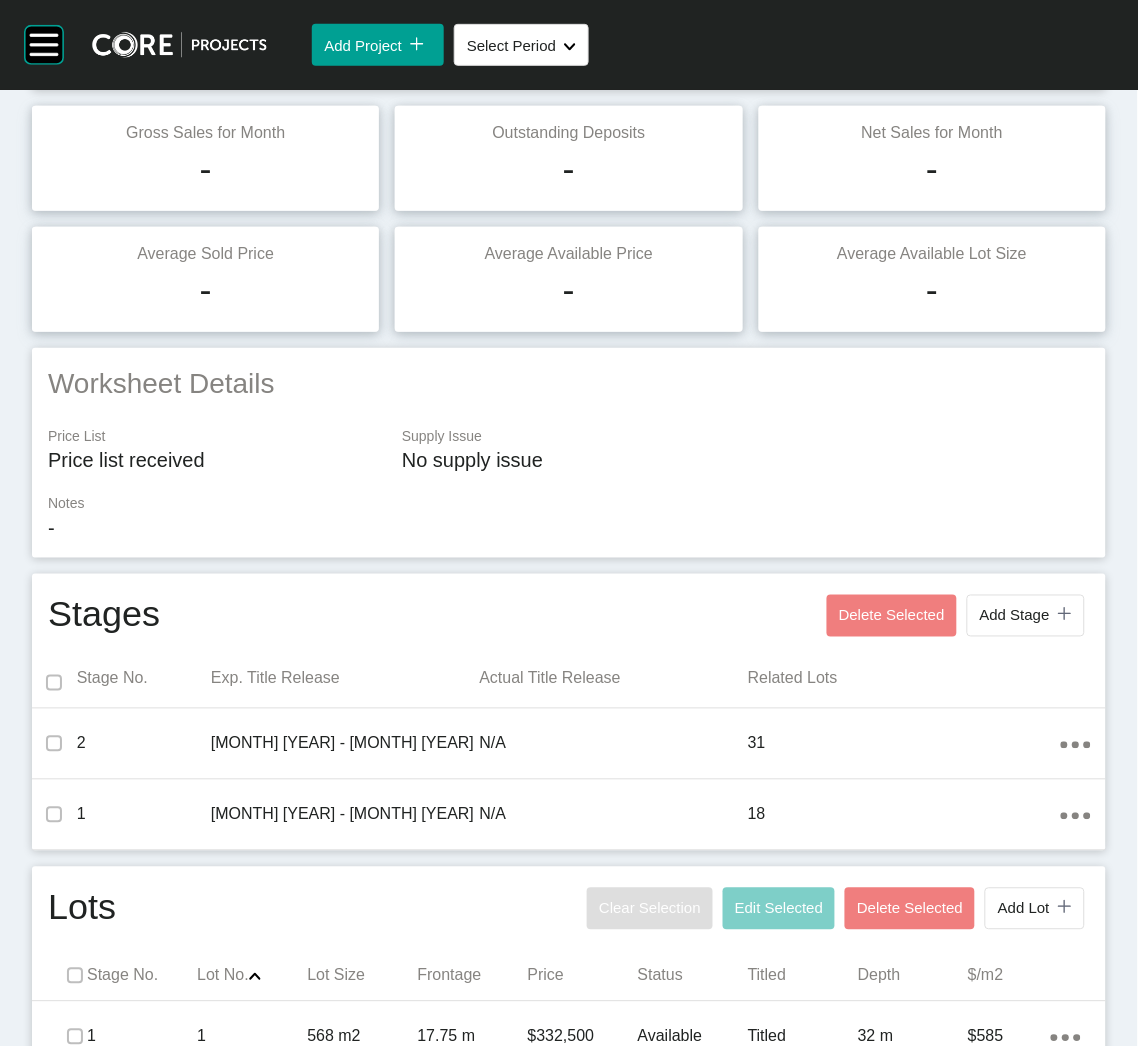 scroll, scrollTop: 0, scrollLeft: 0, axis: both 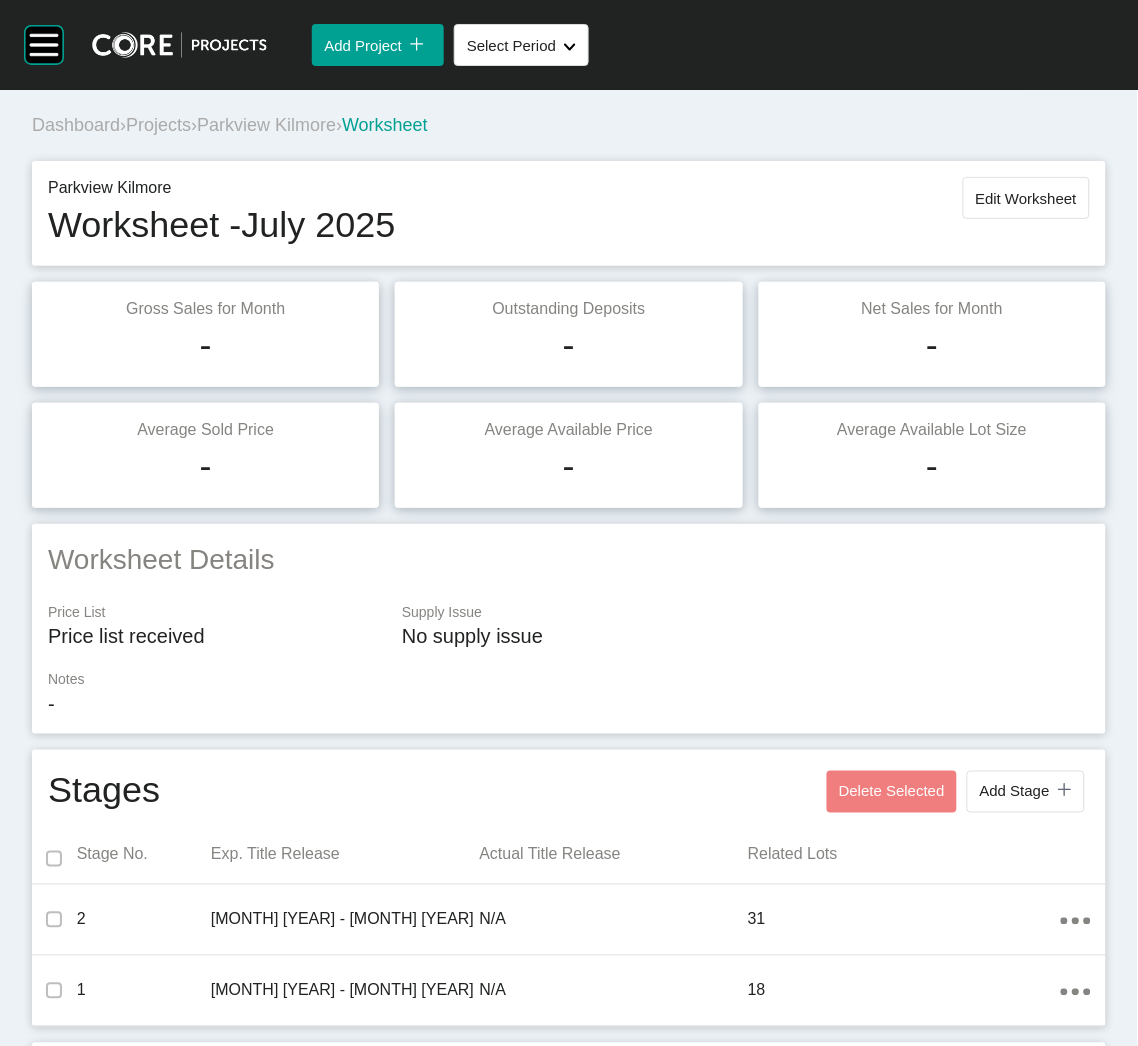 click on "Projects" at bounding box center (158, 125) 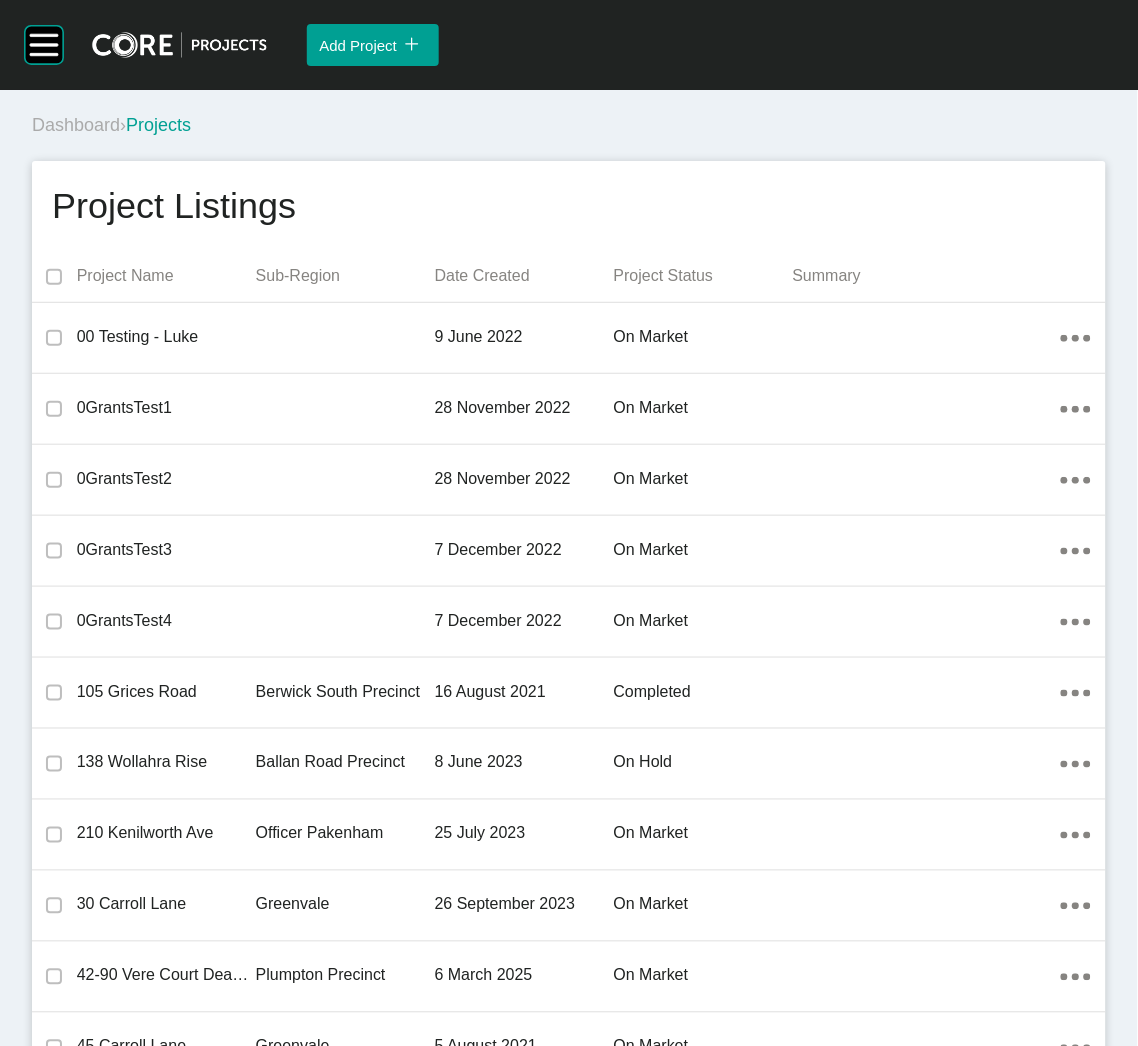 scroll, scrollTop: 25923, scrollLeft: 0, axis: vertical 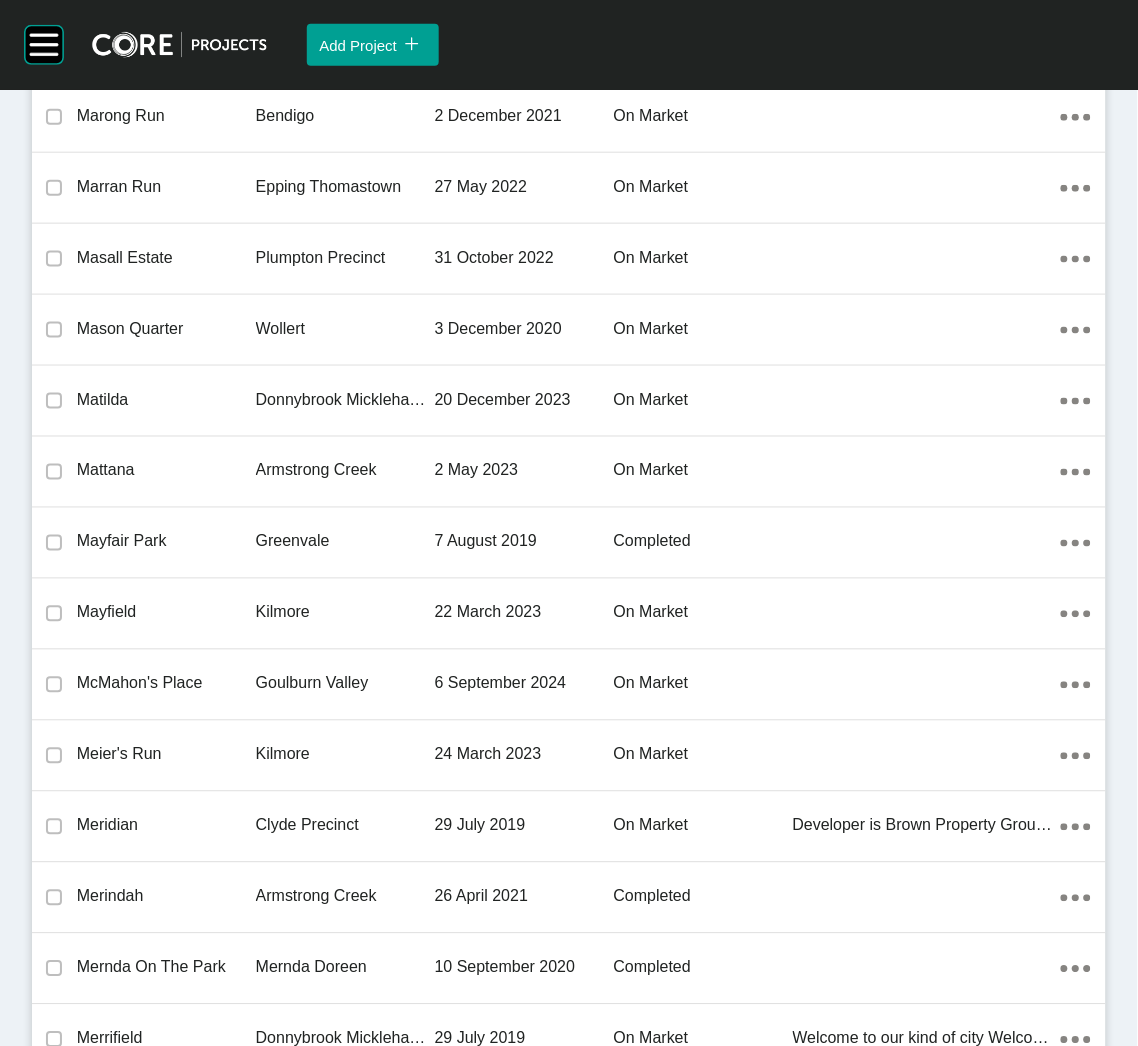 drag, startPoint x: 370, startPoint y: 584, endPoint x: 267, endPoint y: 939, distance: 369.64038 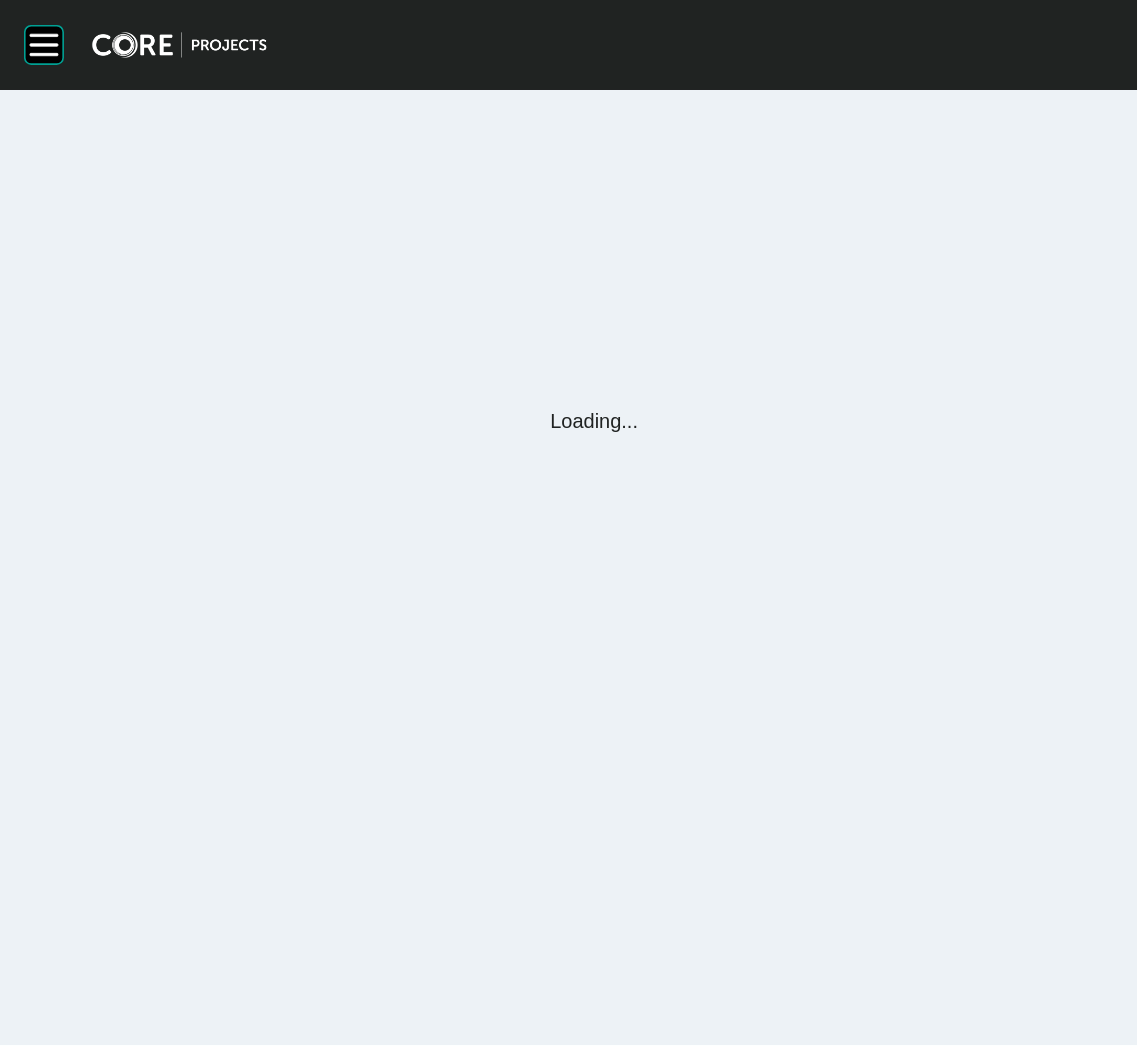 scroll, scrollTop: 0, scrollLeft: 0, axis: both 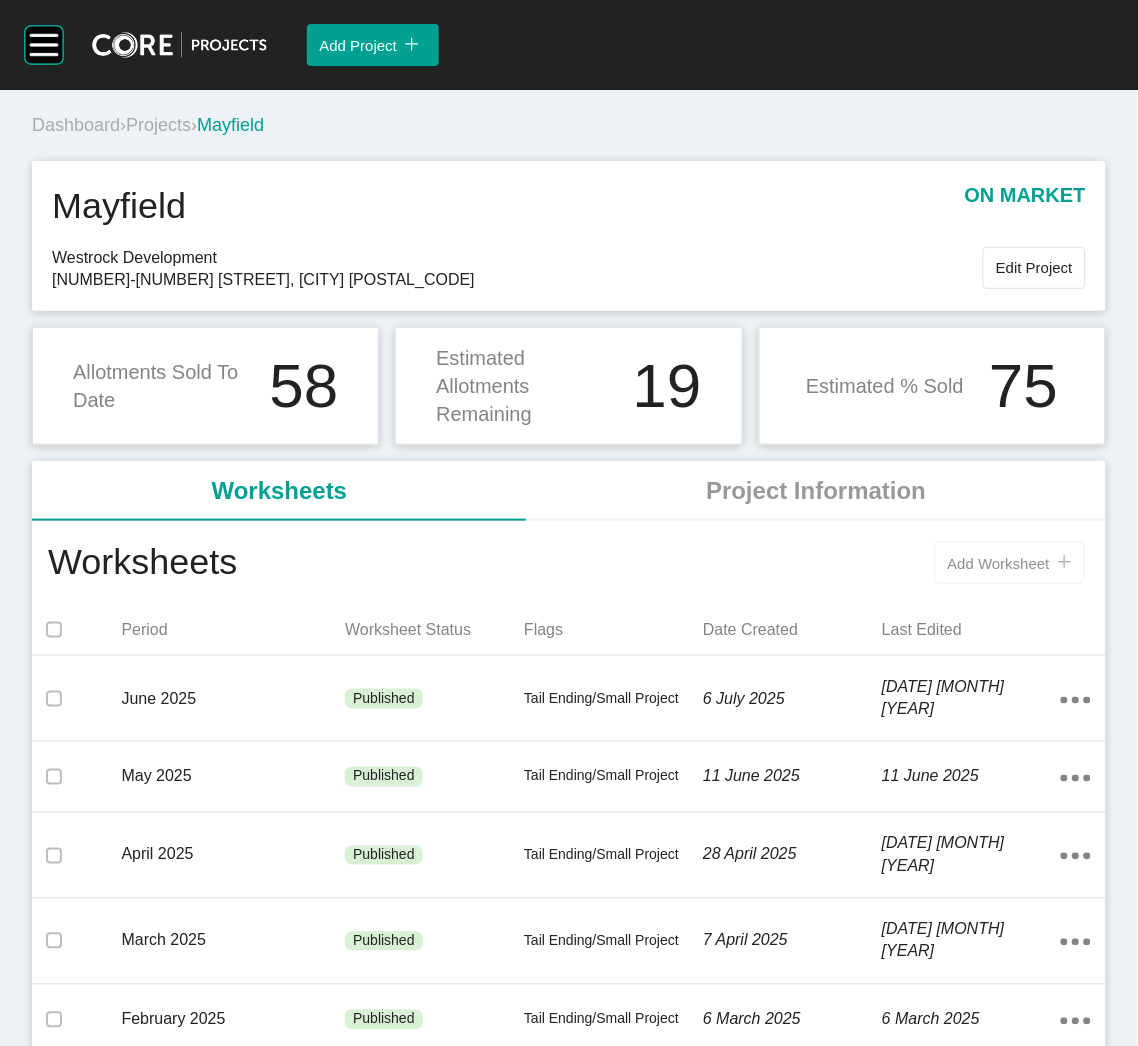 click on "Add Worksheet" at bounding box center [999, 563] 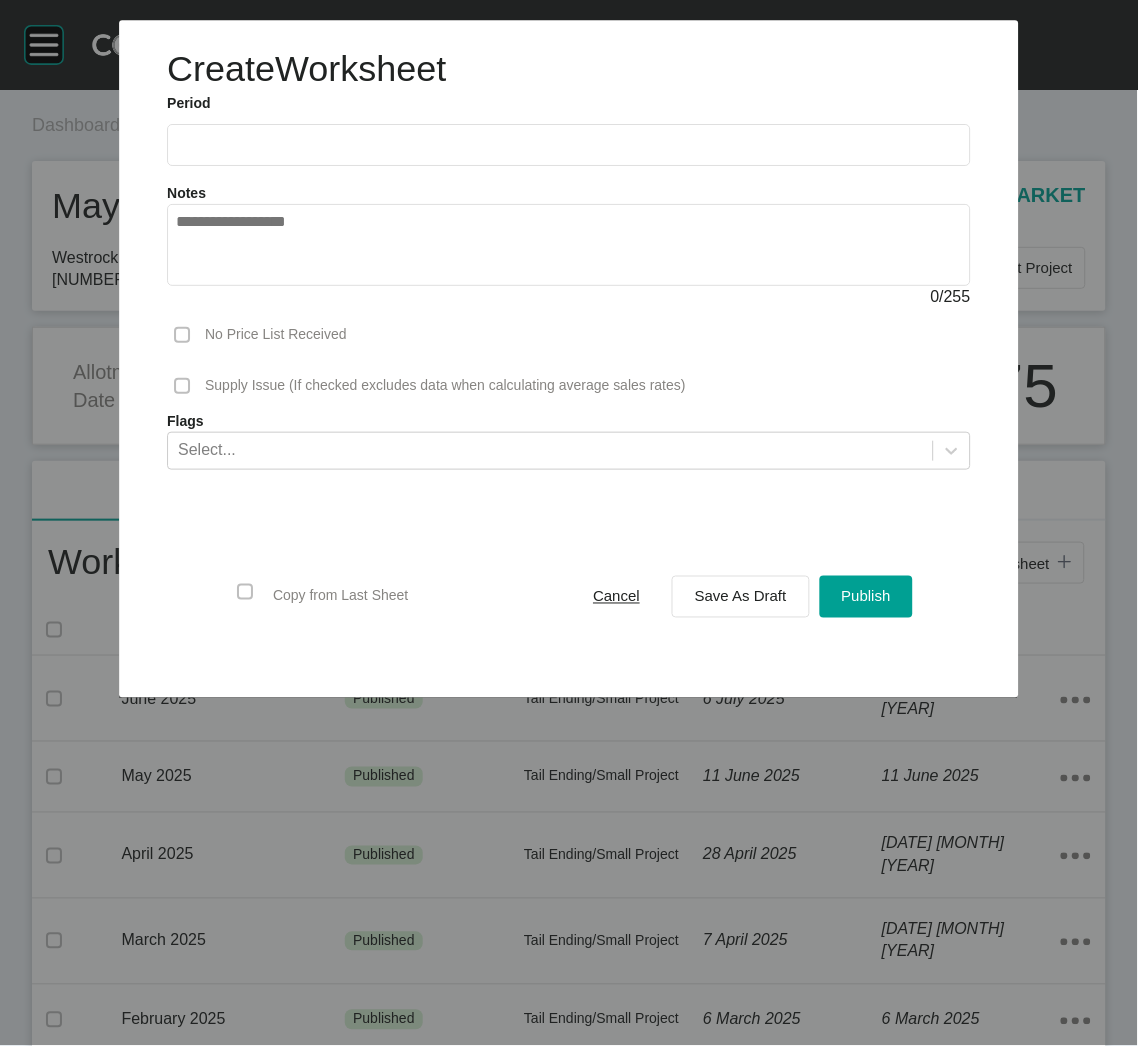 click at bounding box center [569, 145] 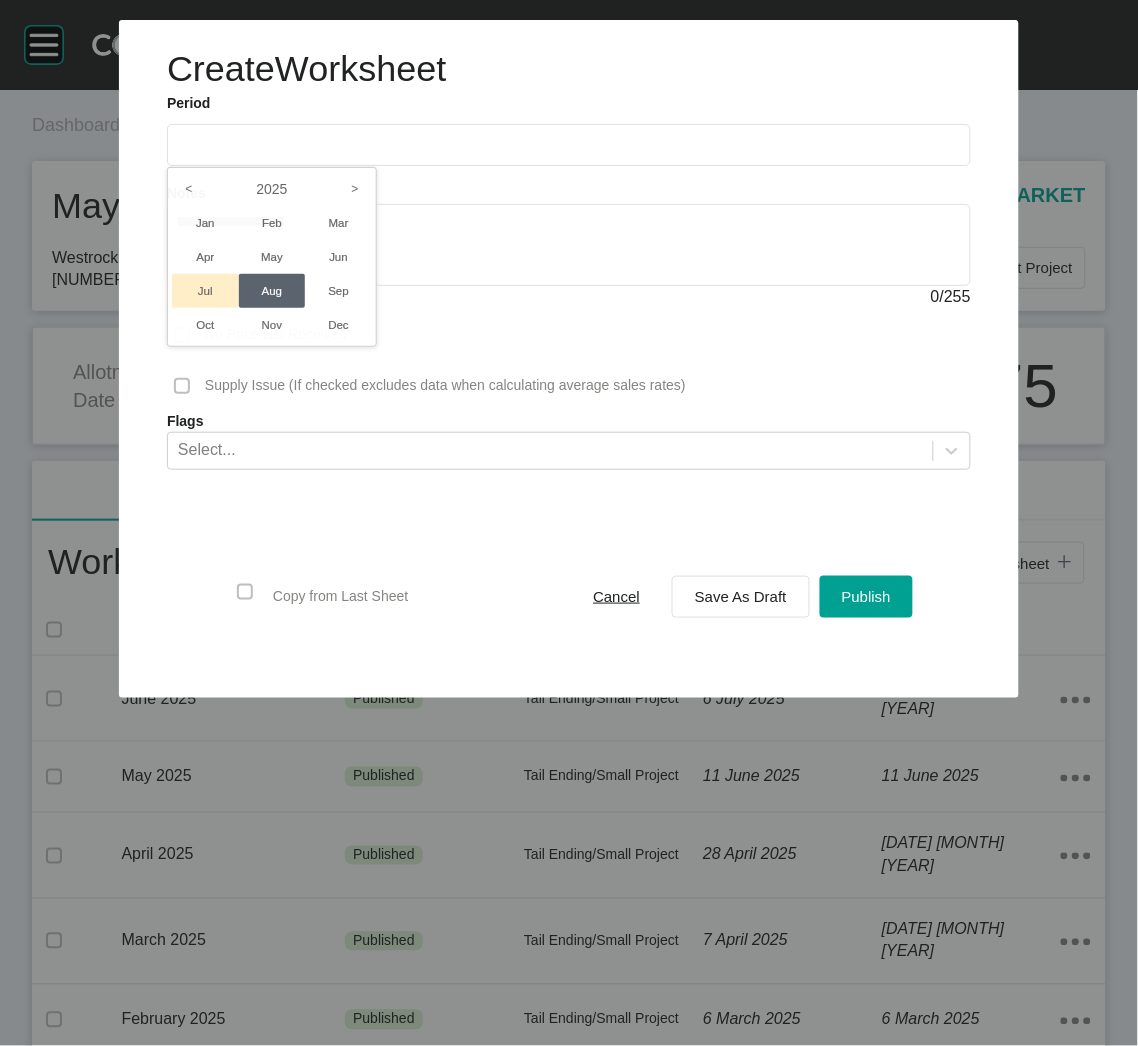 click on "Jul" at bounding box center [205, 291] 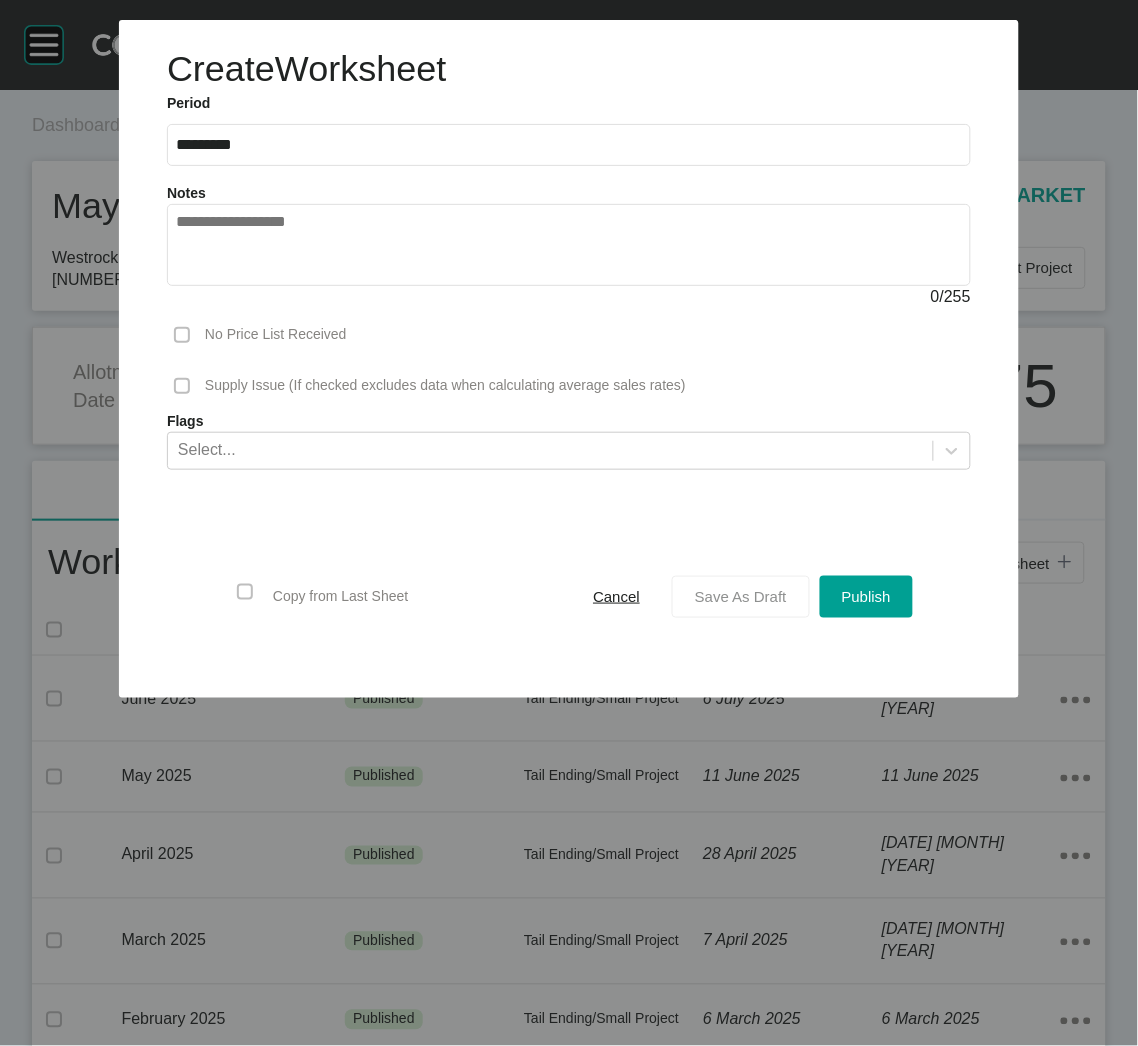 click on "Save As Draft" at bounding box center (741, 596) 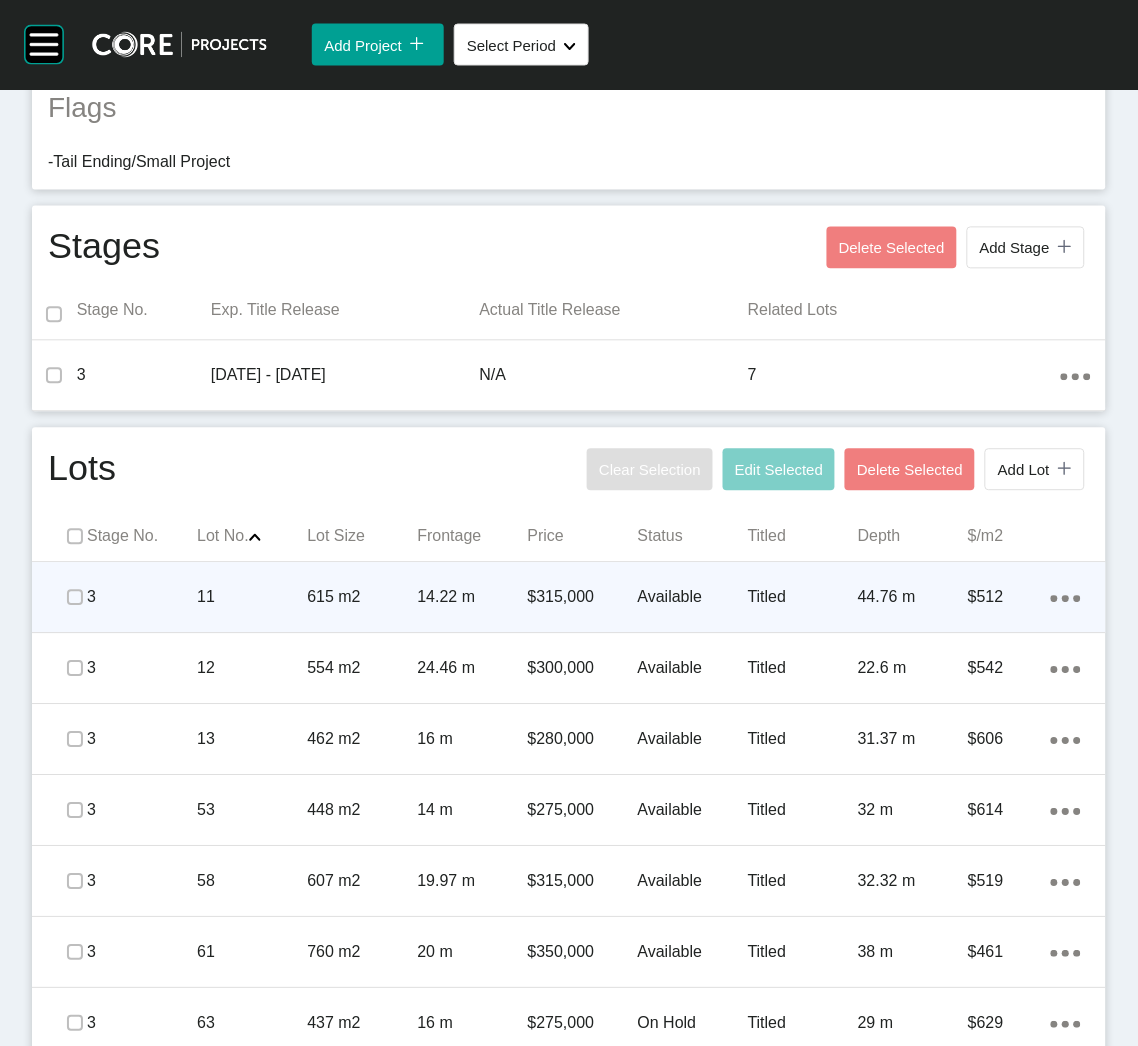 scroll, scrollTop: 668, scrollLeft: 0, axis: vertical 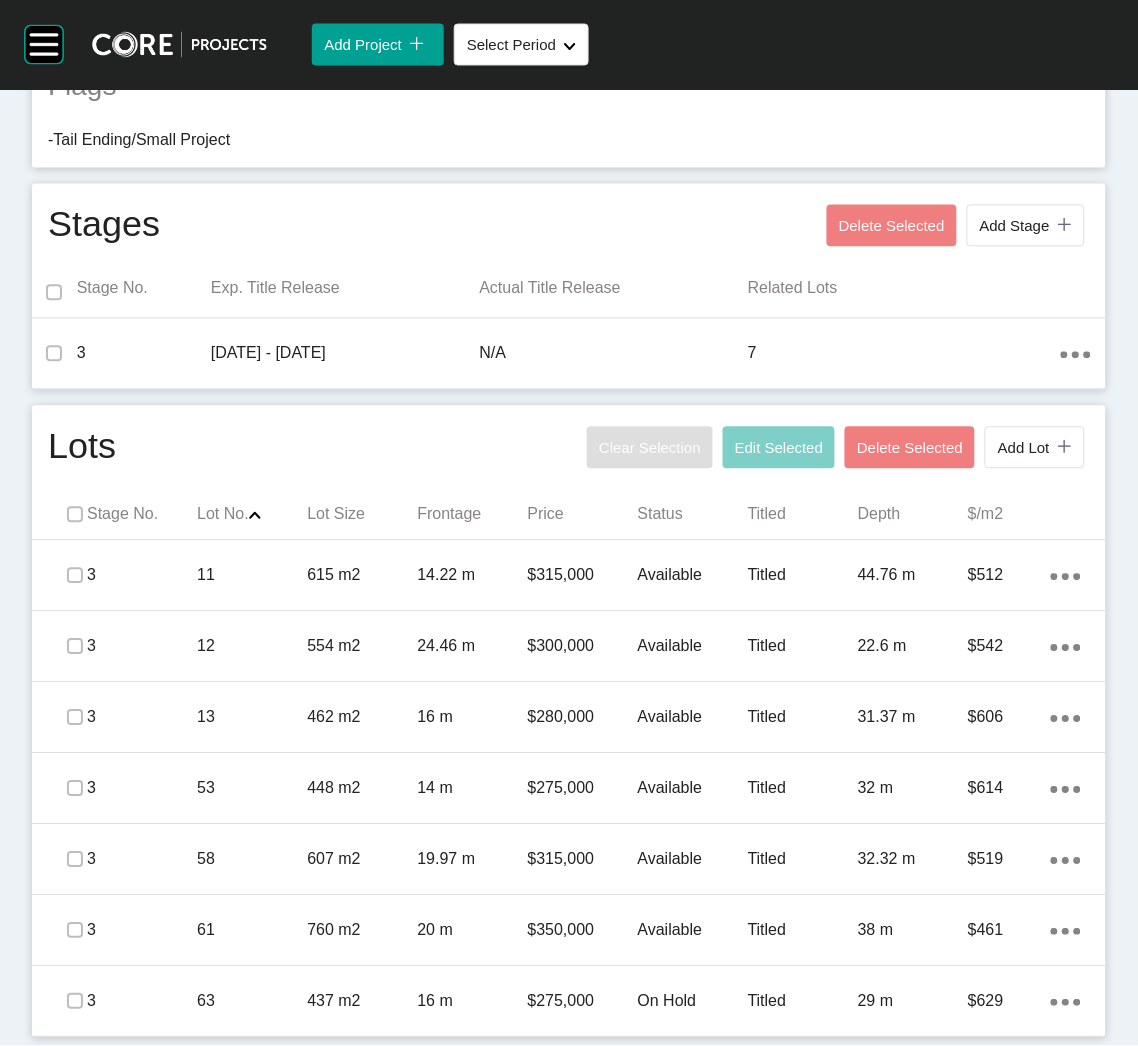click on "3" at bounding box center (142, 931) 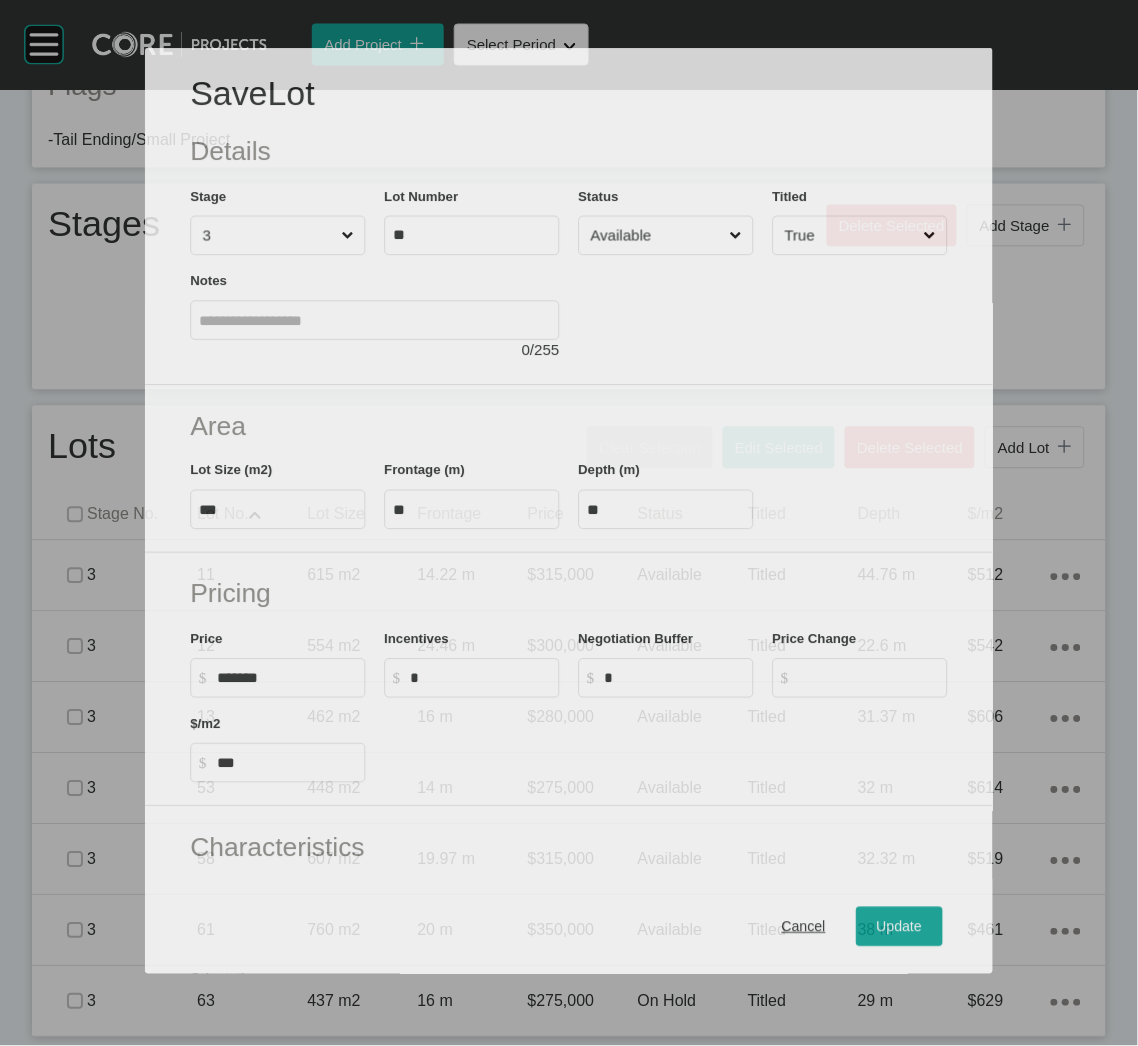 scroll, scrollTop: 668, scrollLeft: 0, axis: vertical 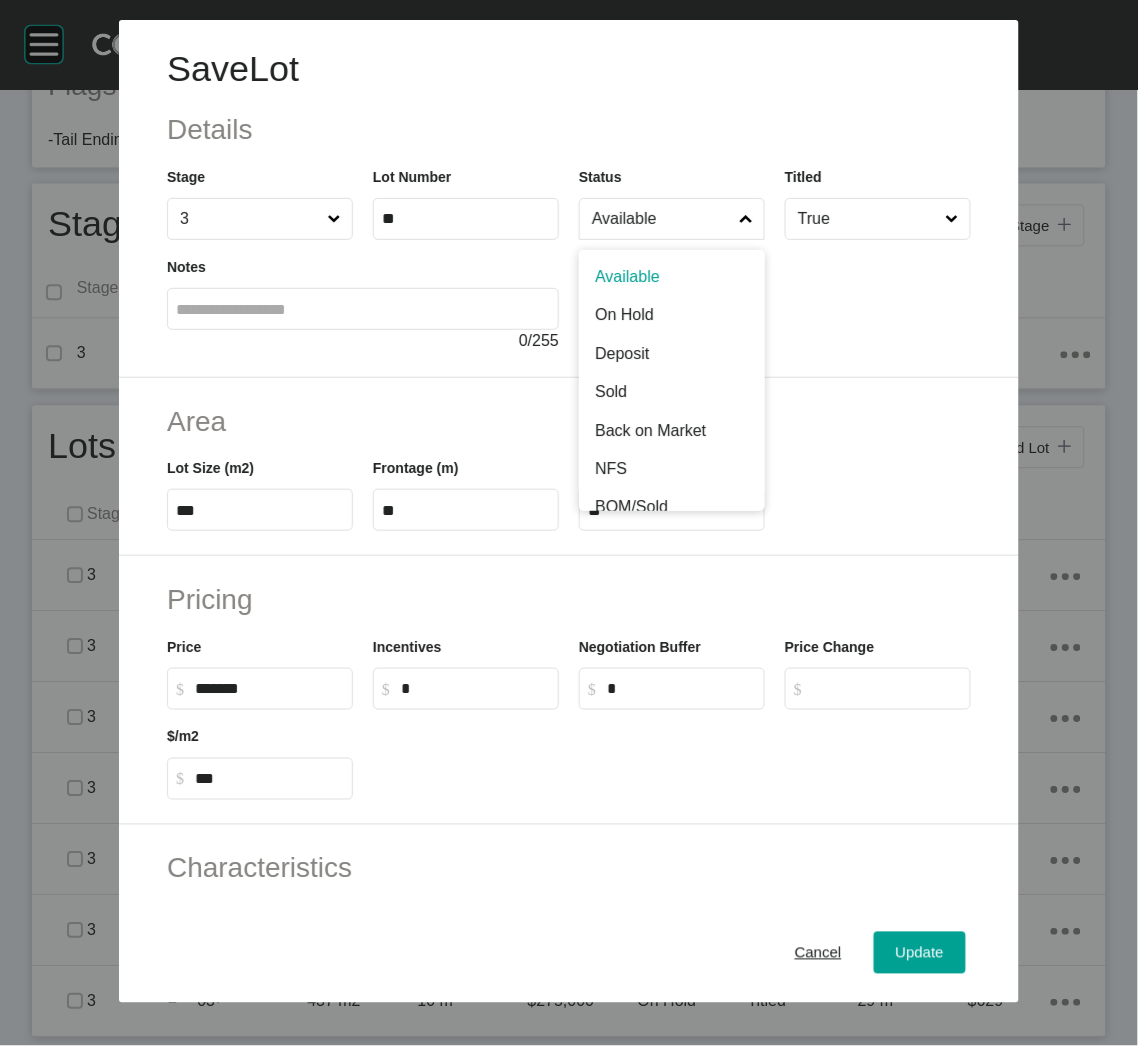 click on "Available" at bounding box center (672, 219) 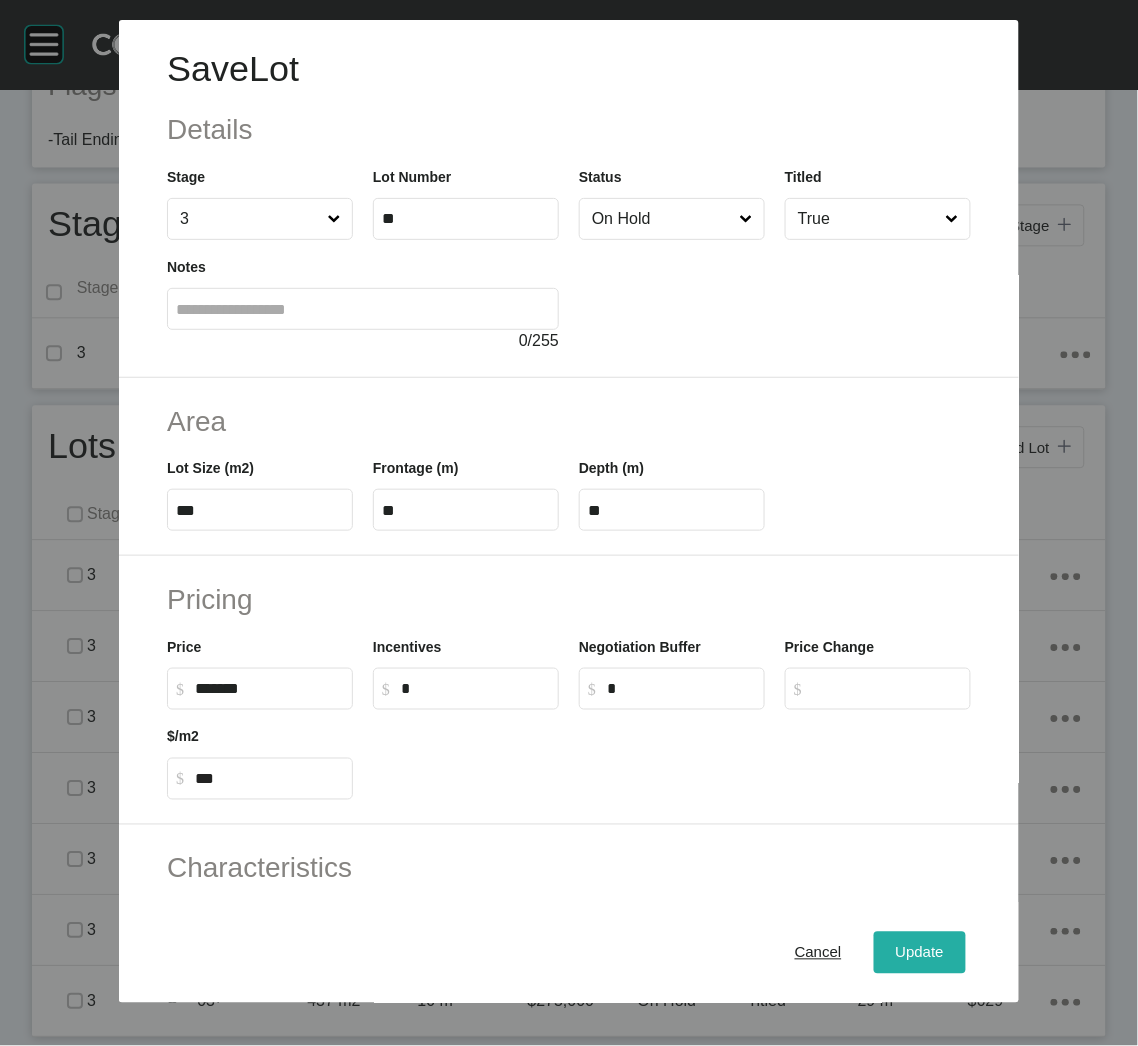 click on "Update" at bounding box center [920, 953] 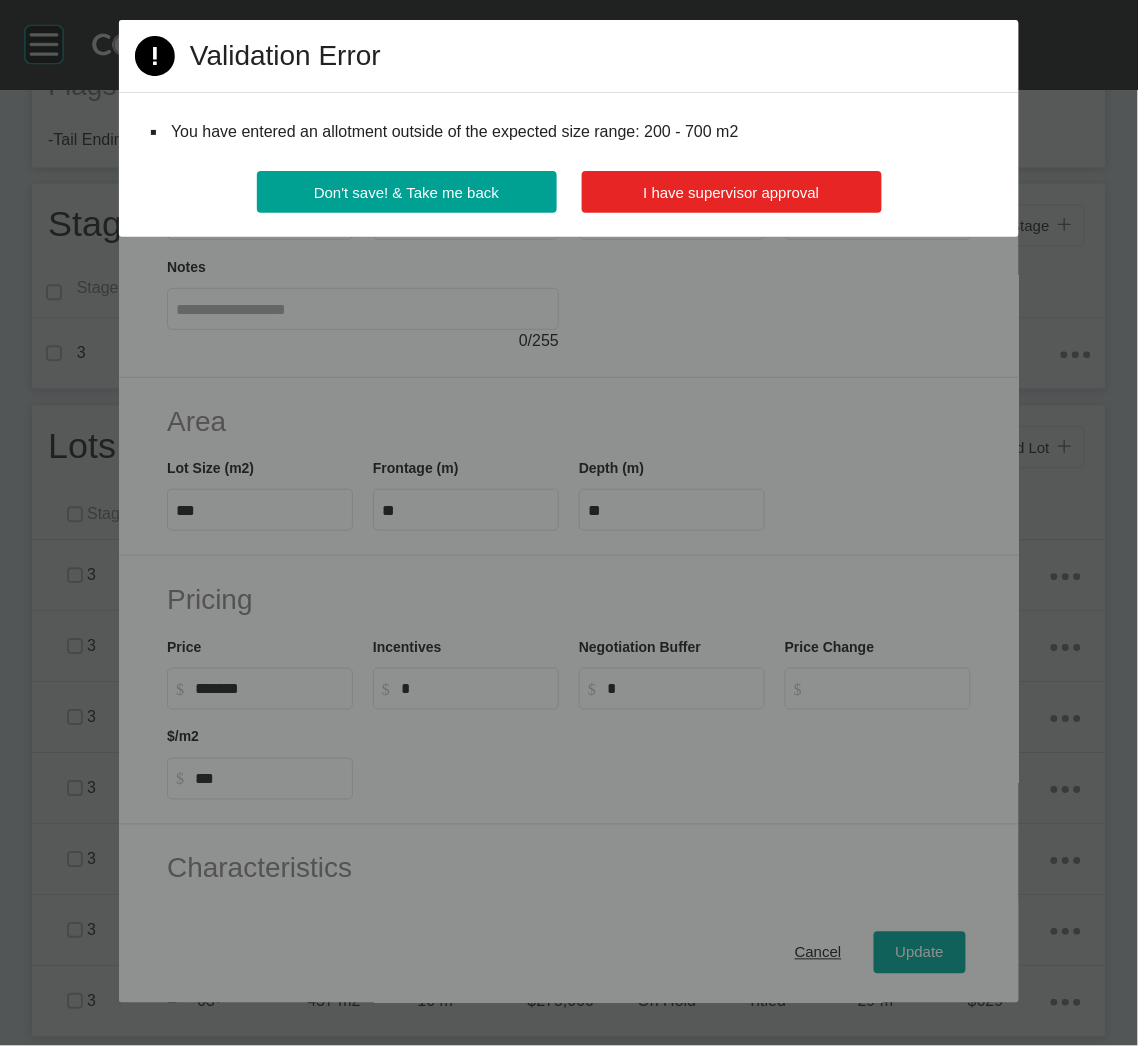 click on "I have supervisor approval" at bounding box center (732, 192) 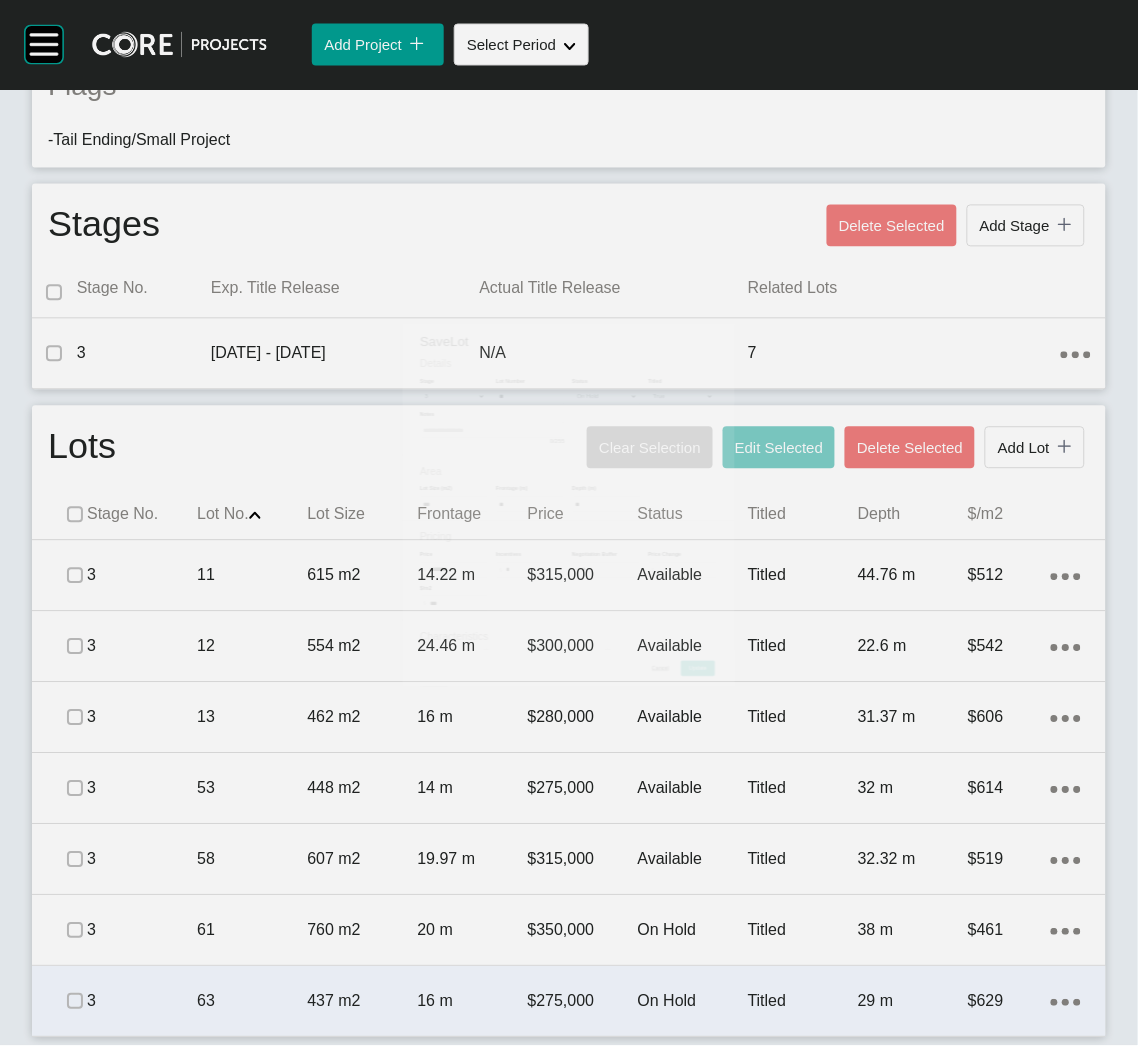 scroll, scrollTop: 668, scrollLeft: 0, axis: vertical 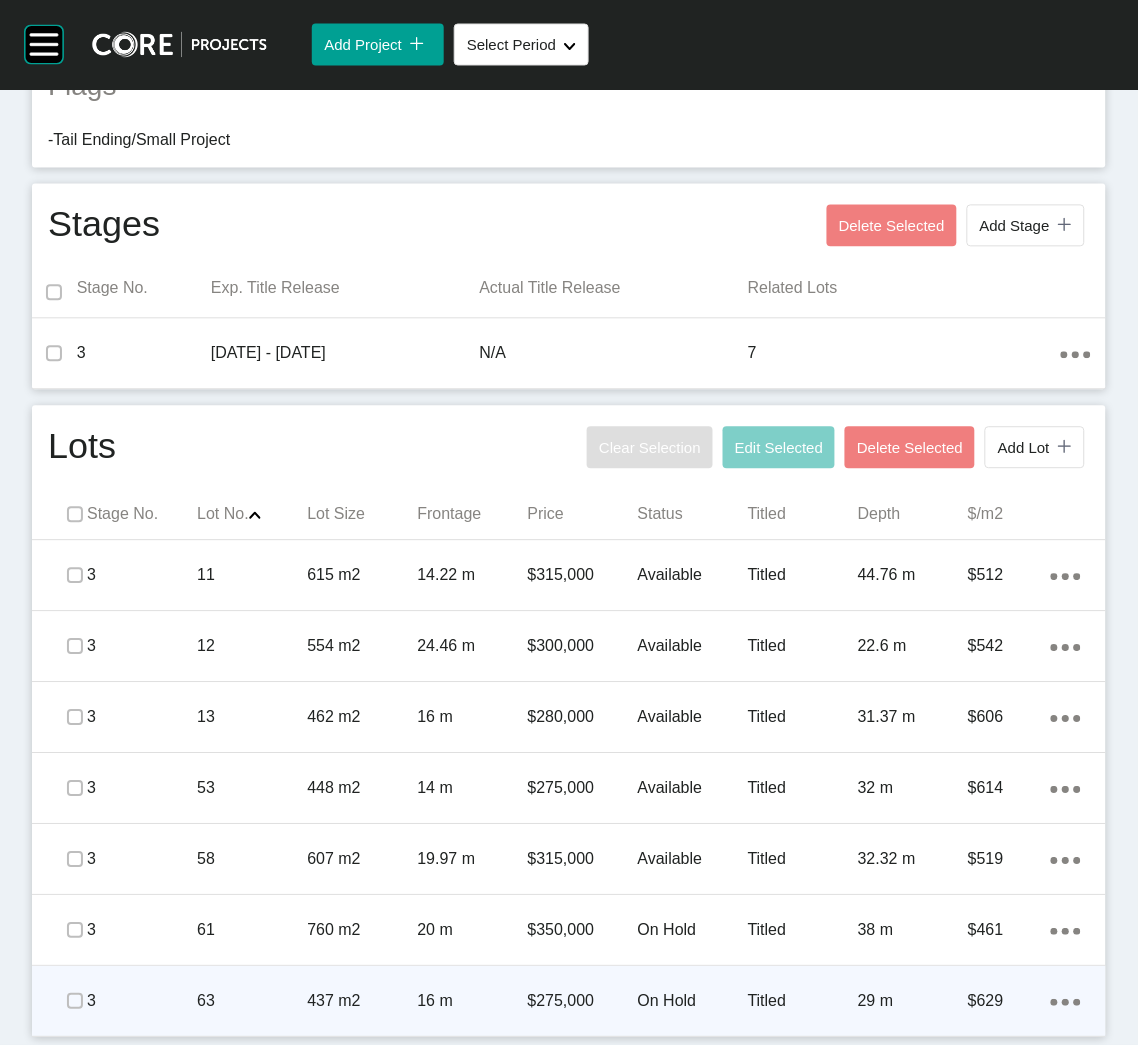click on "63" at bounding box center [252, 1002] 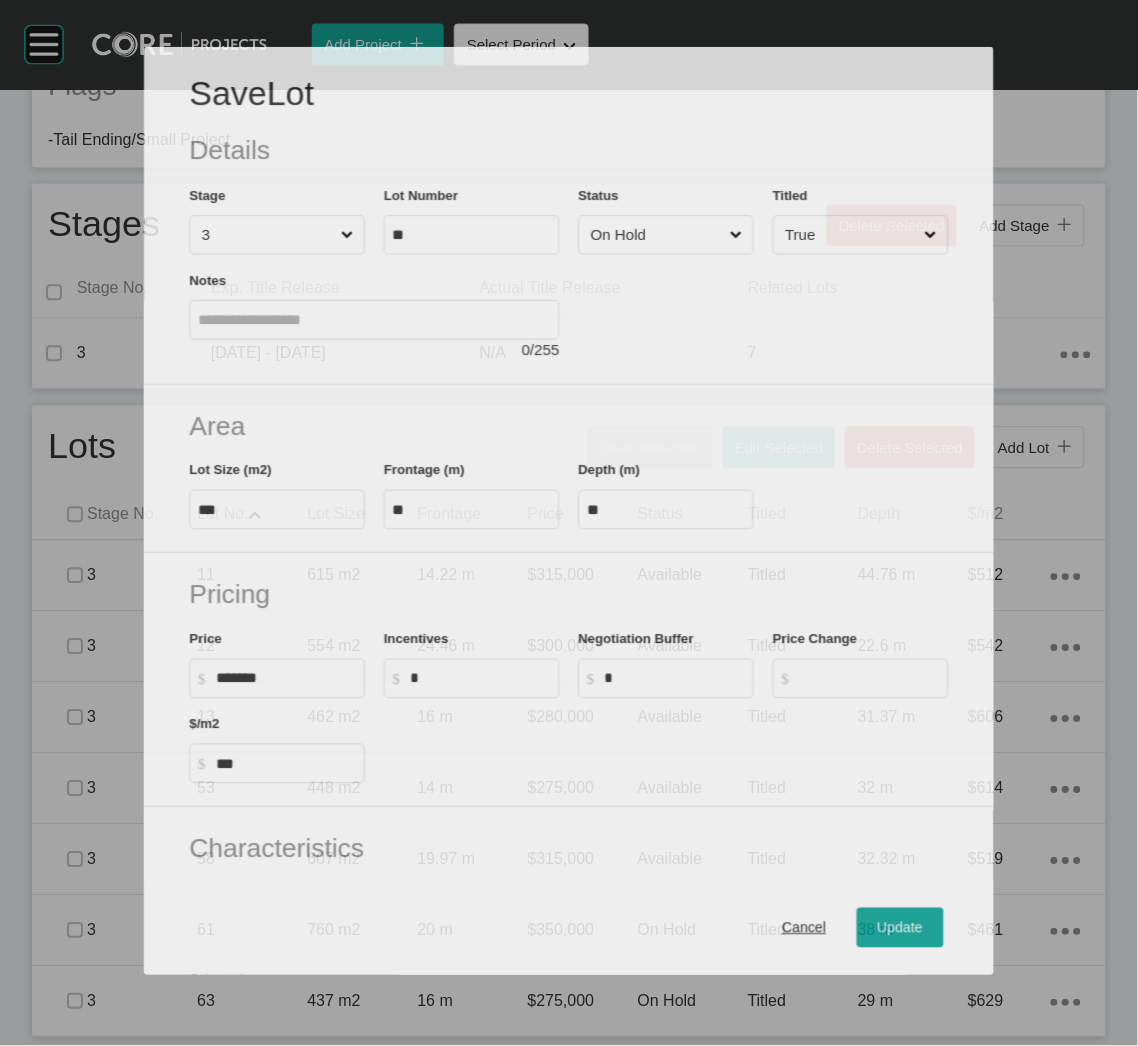 scroll, scrollTop: 668, scrollLeft: 0, axis: vertical 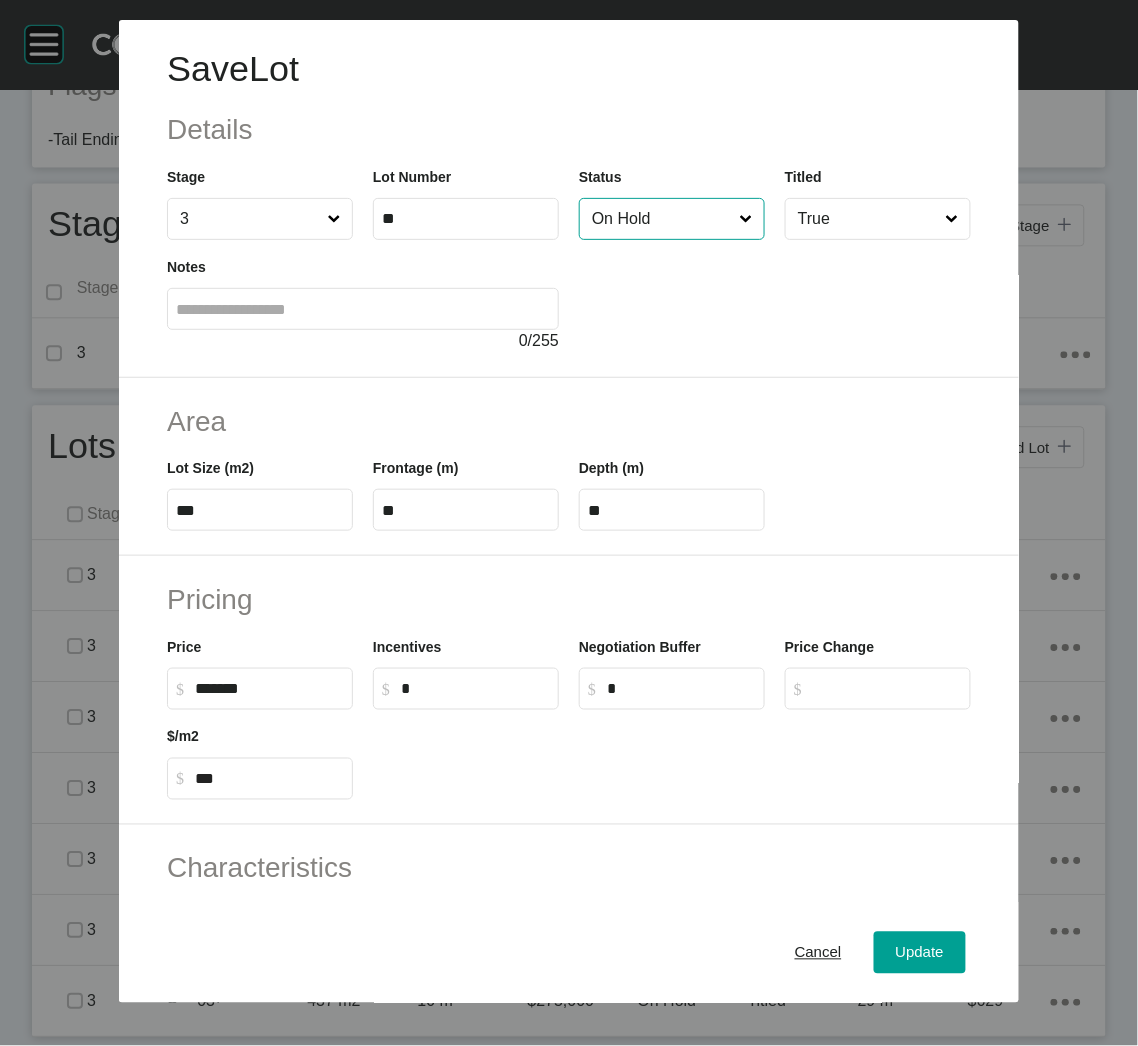 click on "On Hold" at bounding box center [662, 219] 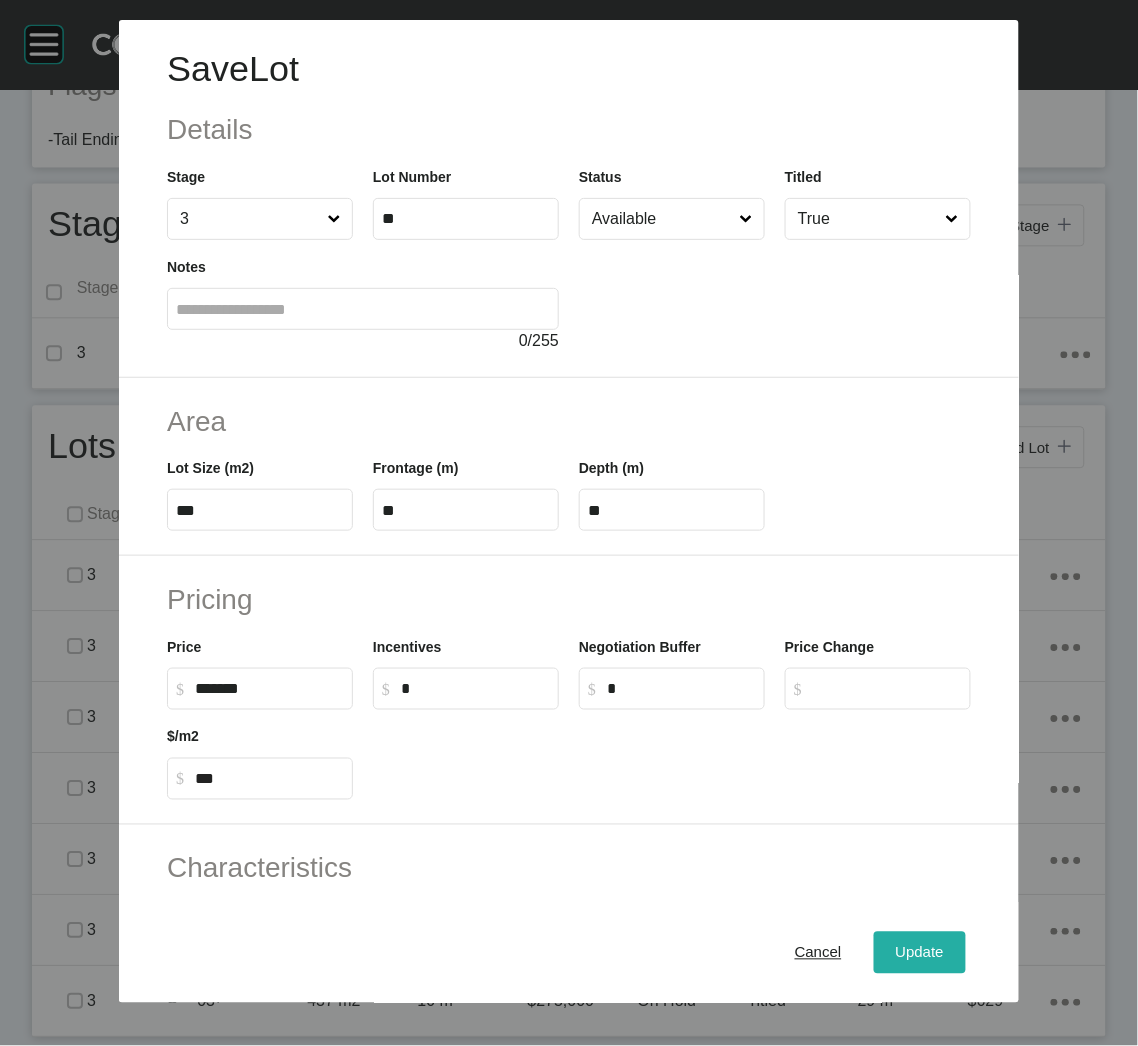 click on "Update" at bounding box center (920, 953) 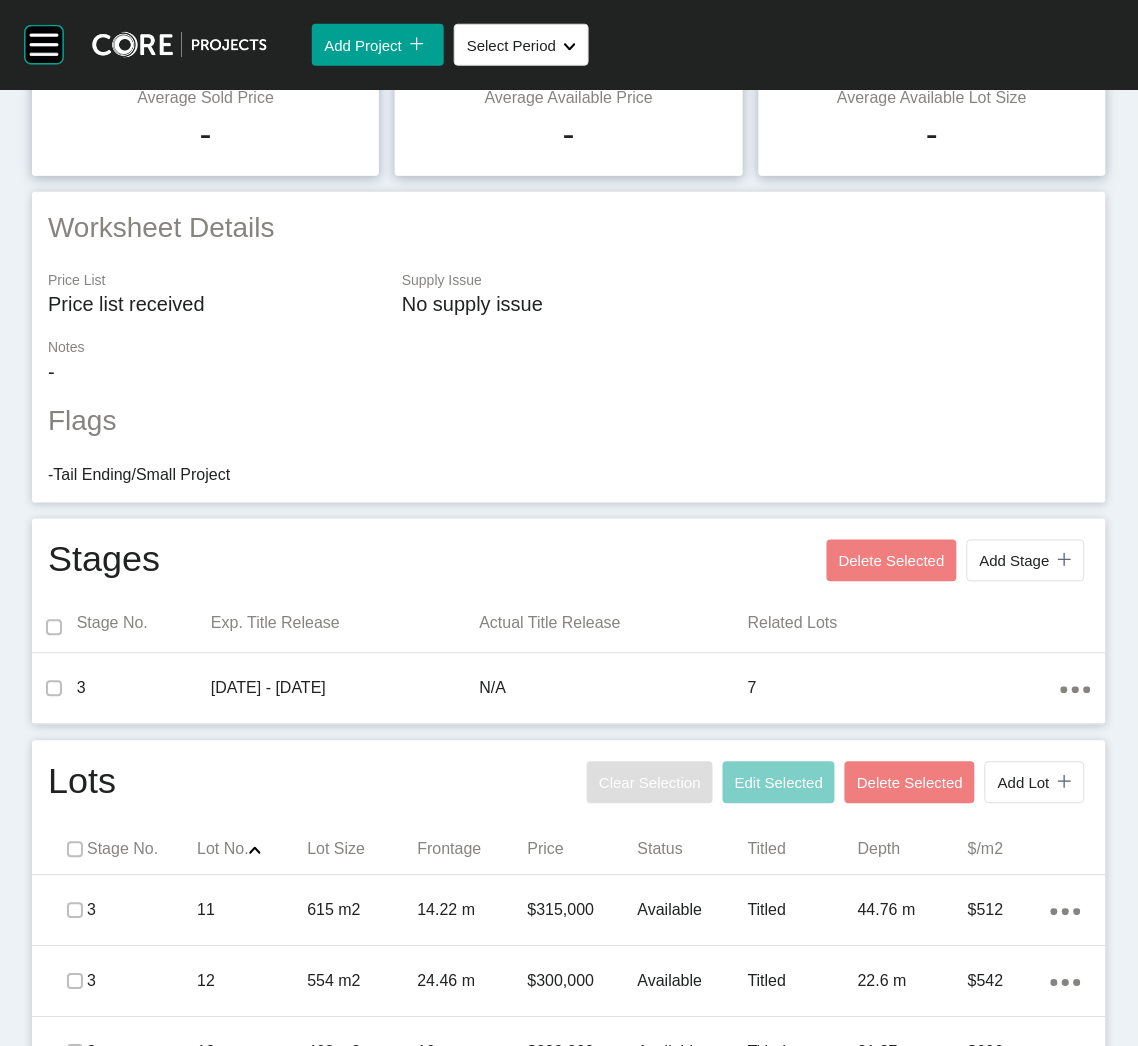 scroll, scrollTop: 0, scrollLeft: 0, axis: both 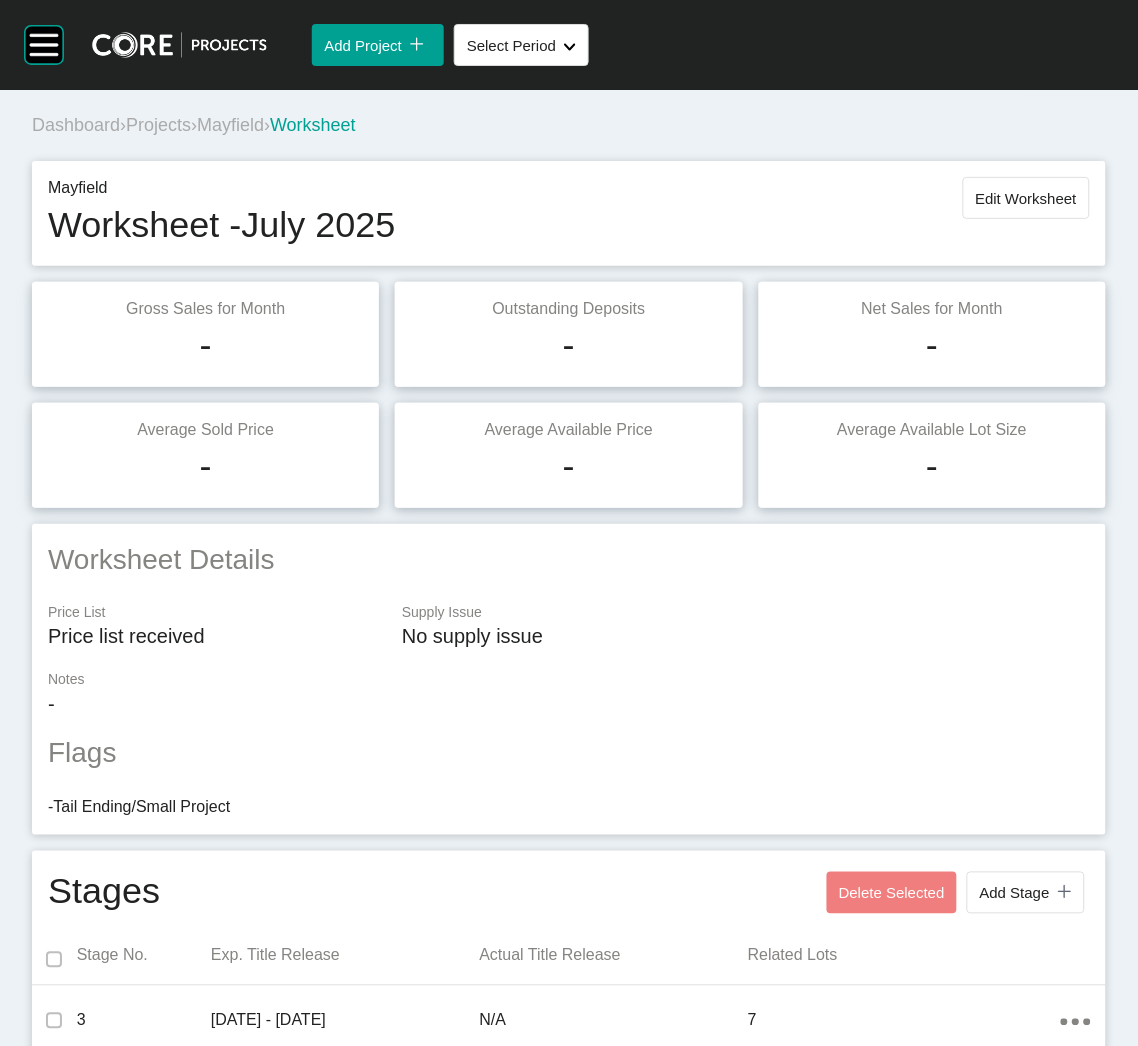 click on "Projects" at bounding box center (158, 125) 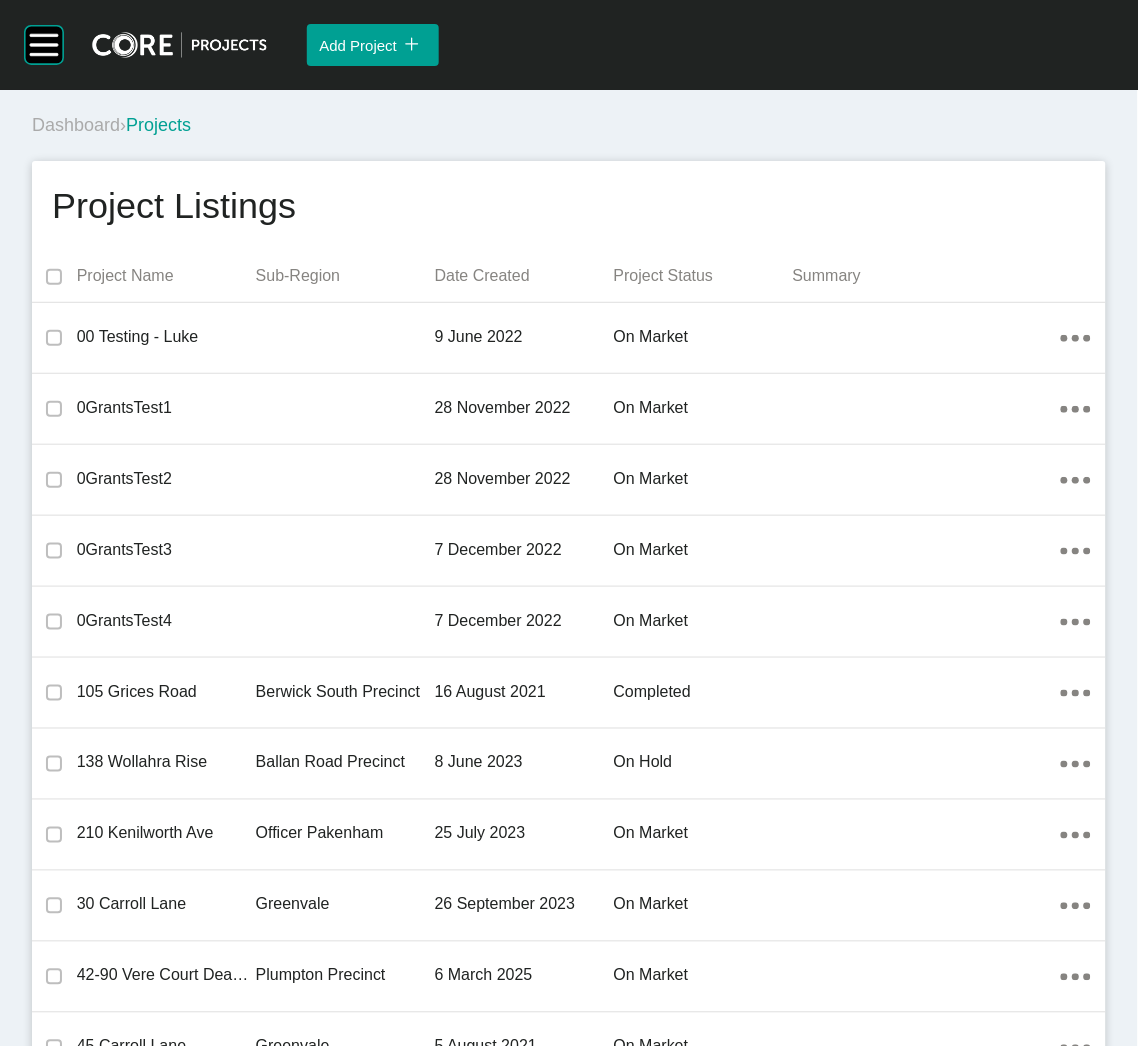 scroll, scrollTop: 26137, scrollLeft: 0, axis: vertical 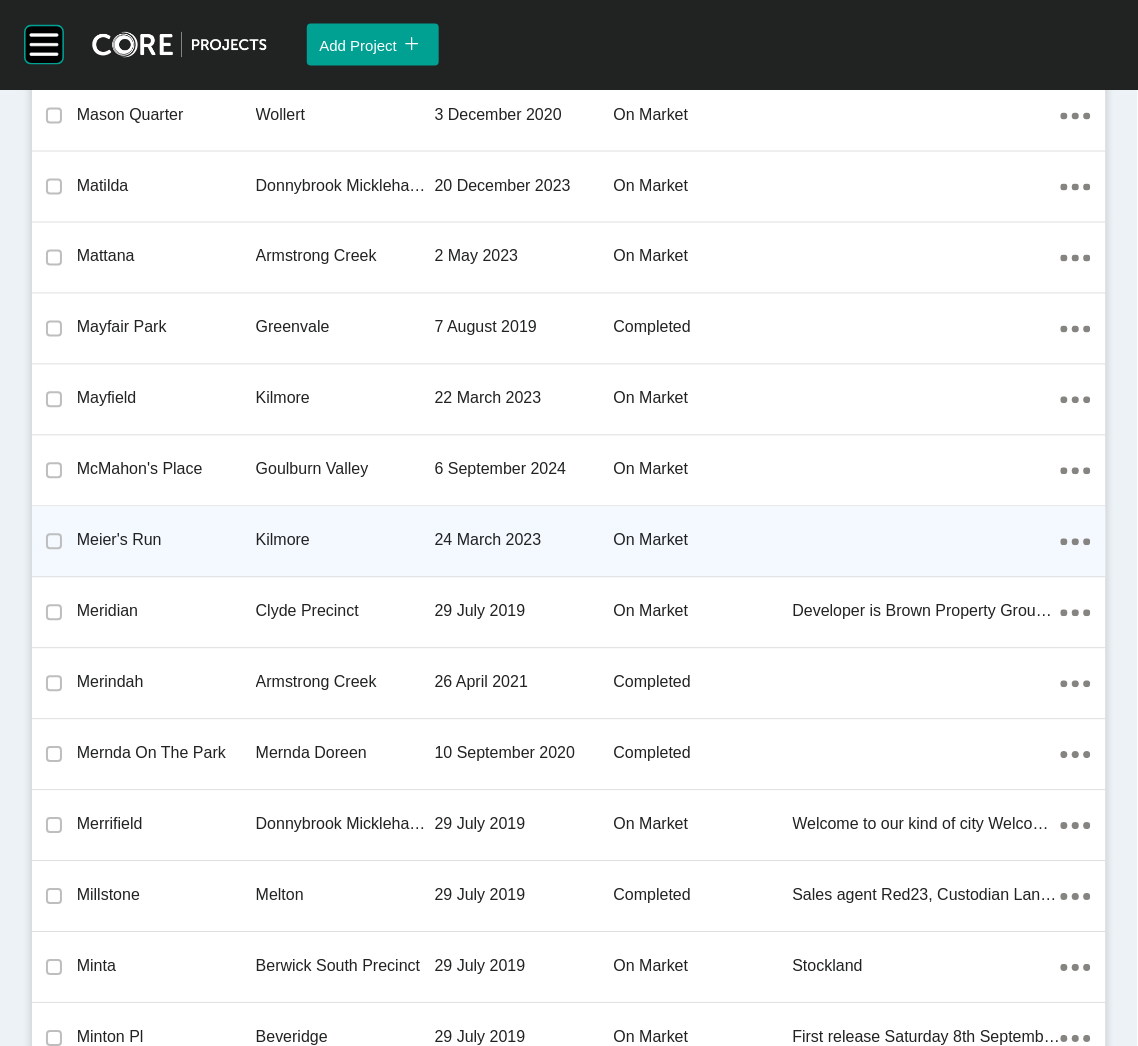 click on "Kilmore" at bounding box center [345, 541] 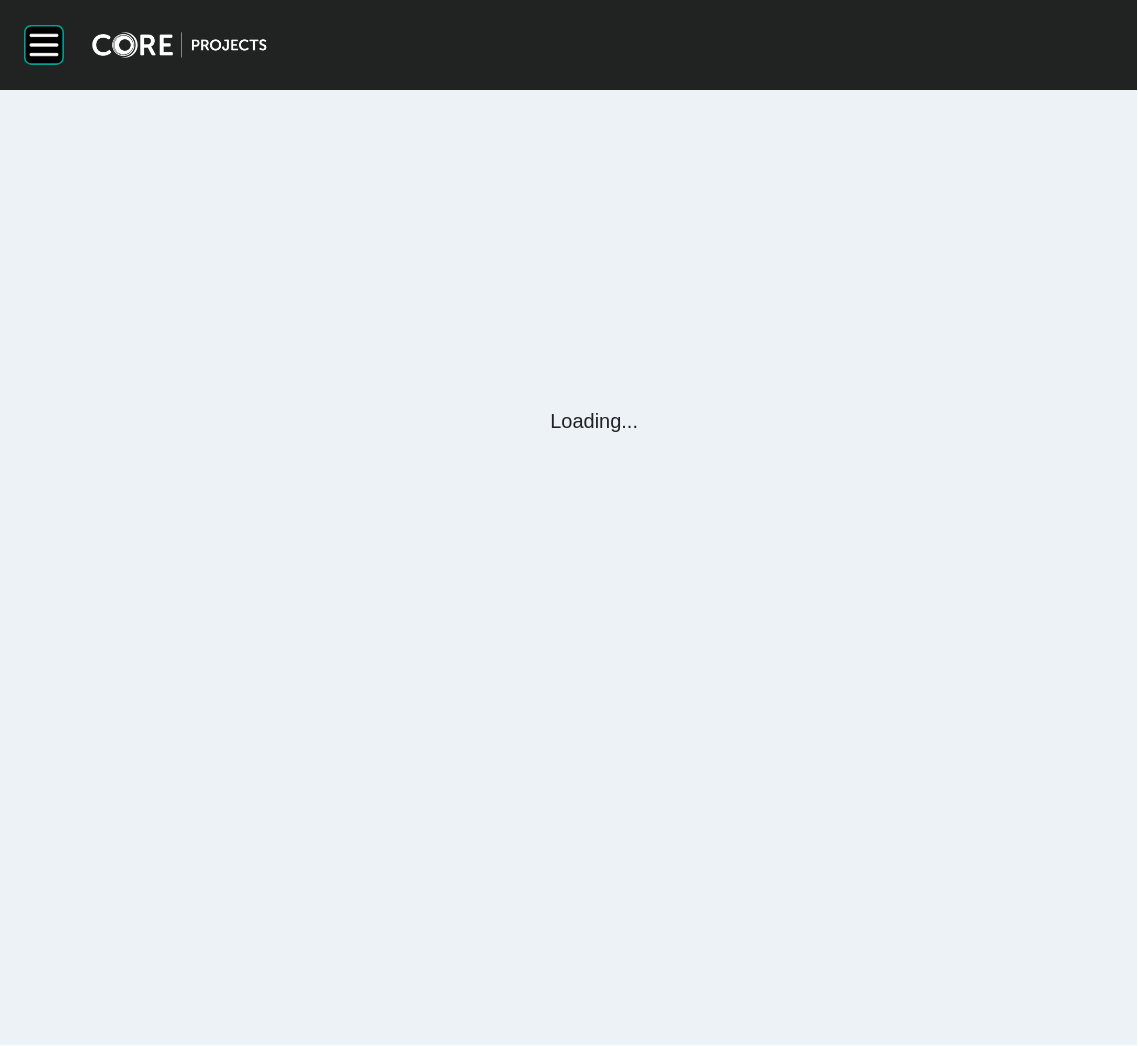scroll, scrollTop: 0, scrollLeft: 0, axis: both 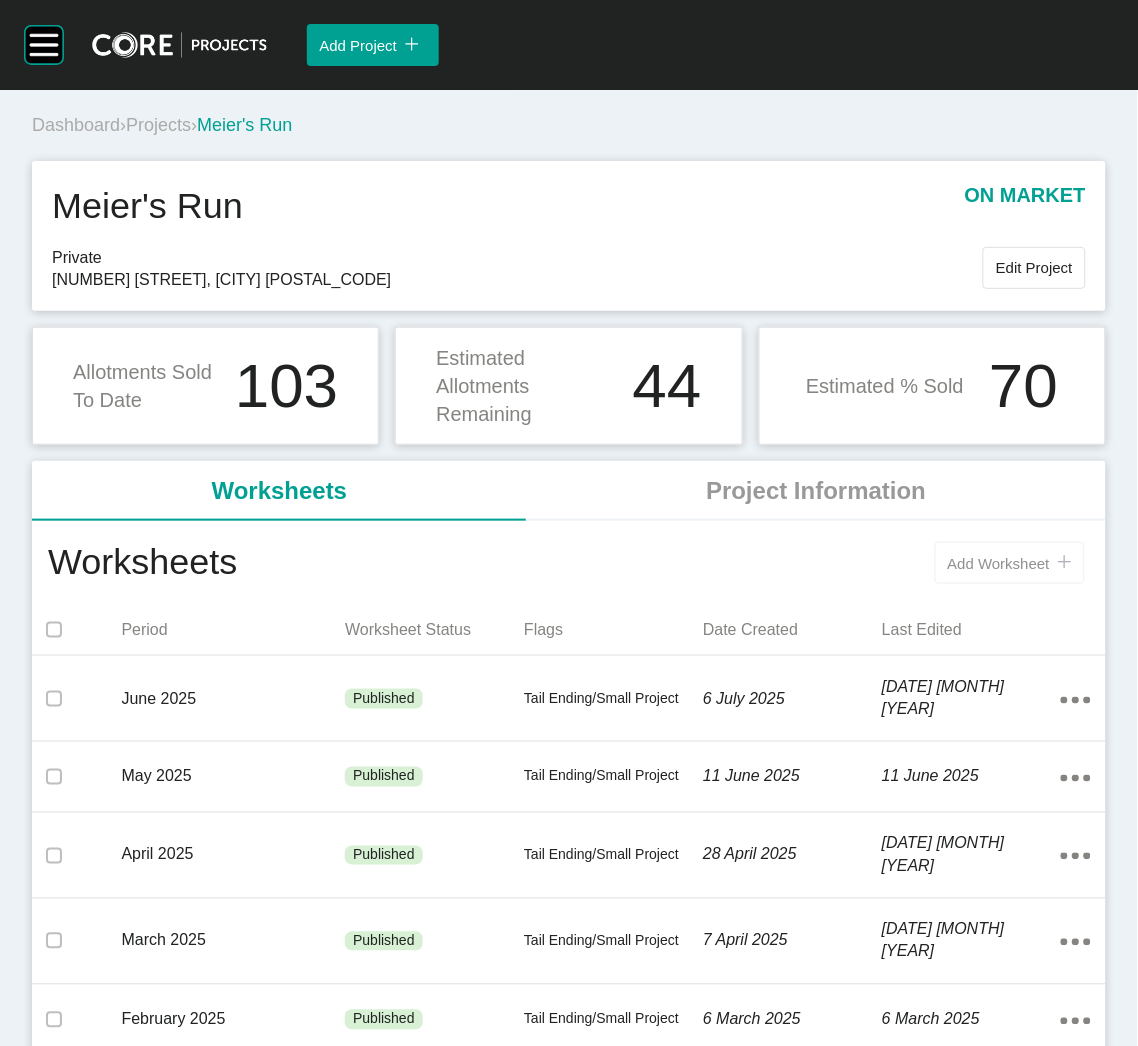 click on "Add Worksheet" at bounding box center [999, 563] 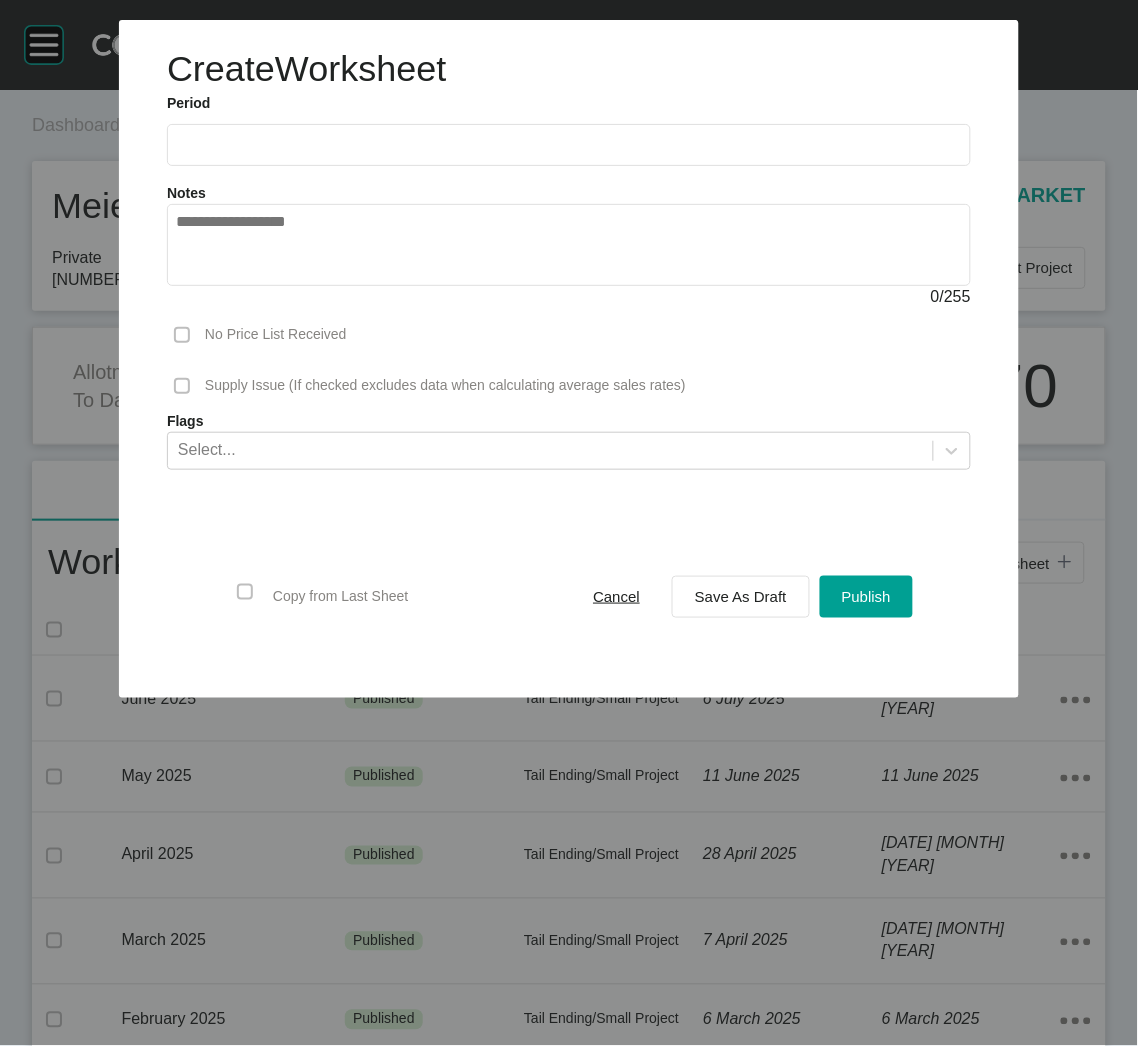 click at bounding box center [569, 145] 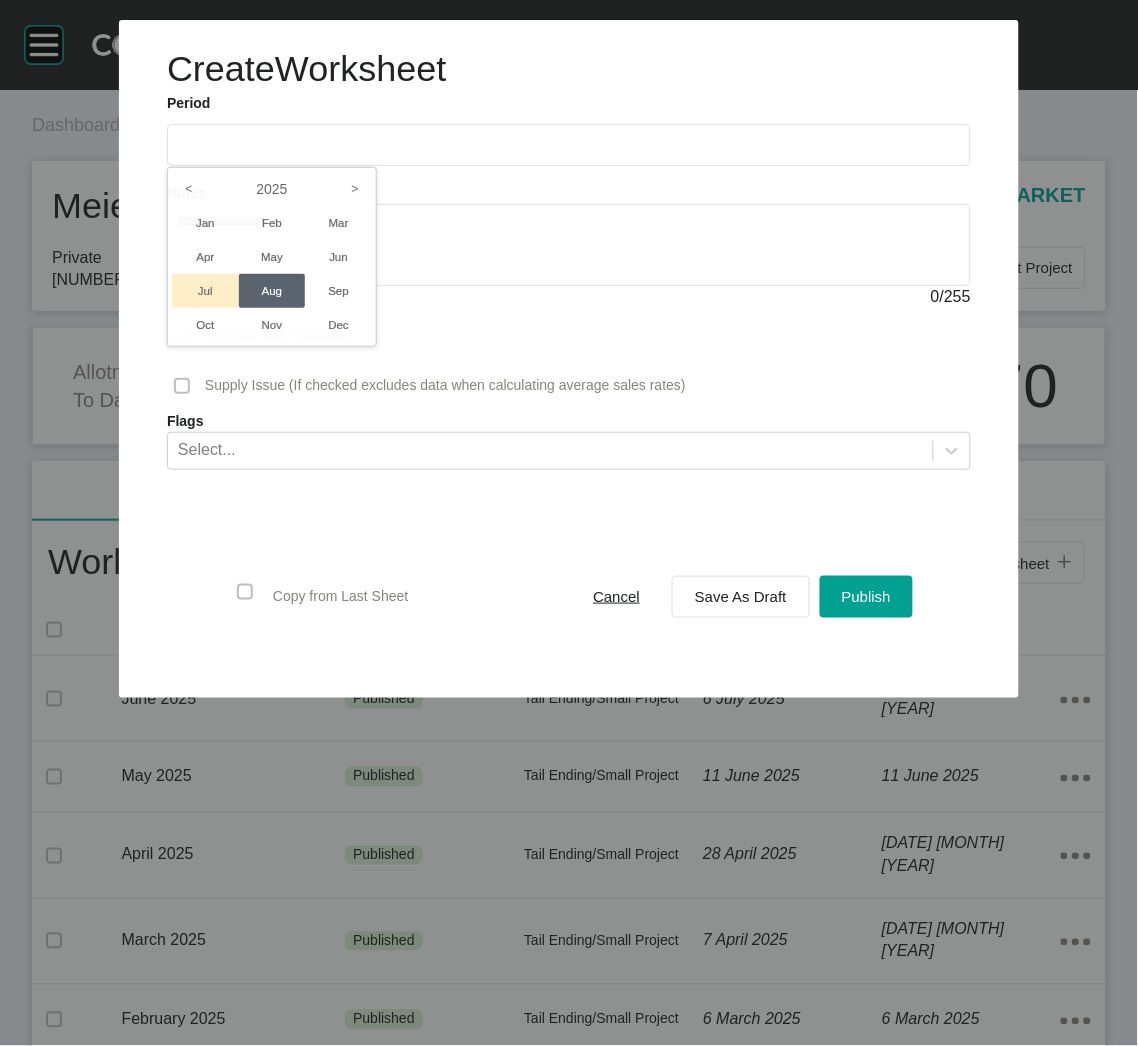 click on "Jul" at bounding box center (205, 291) 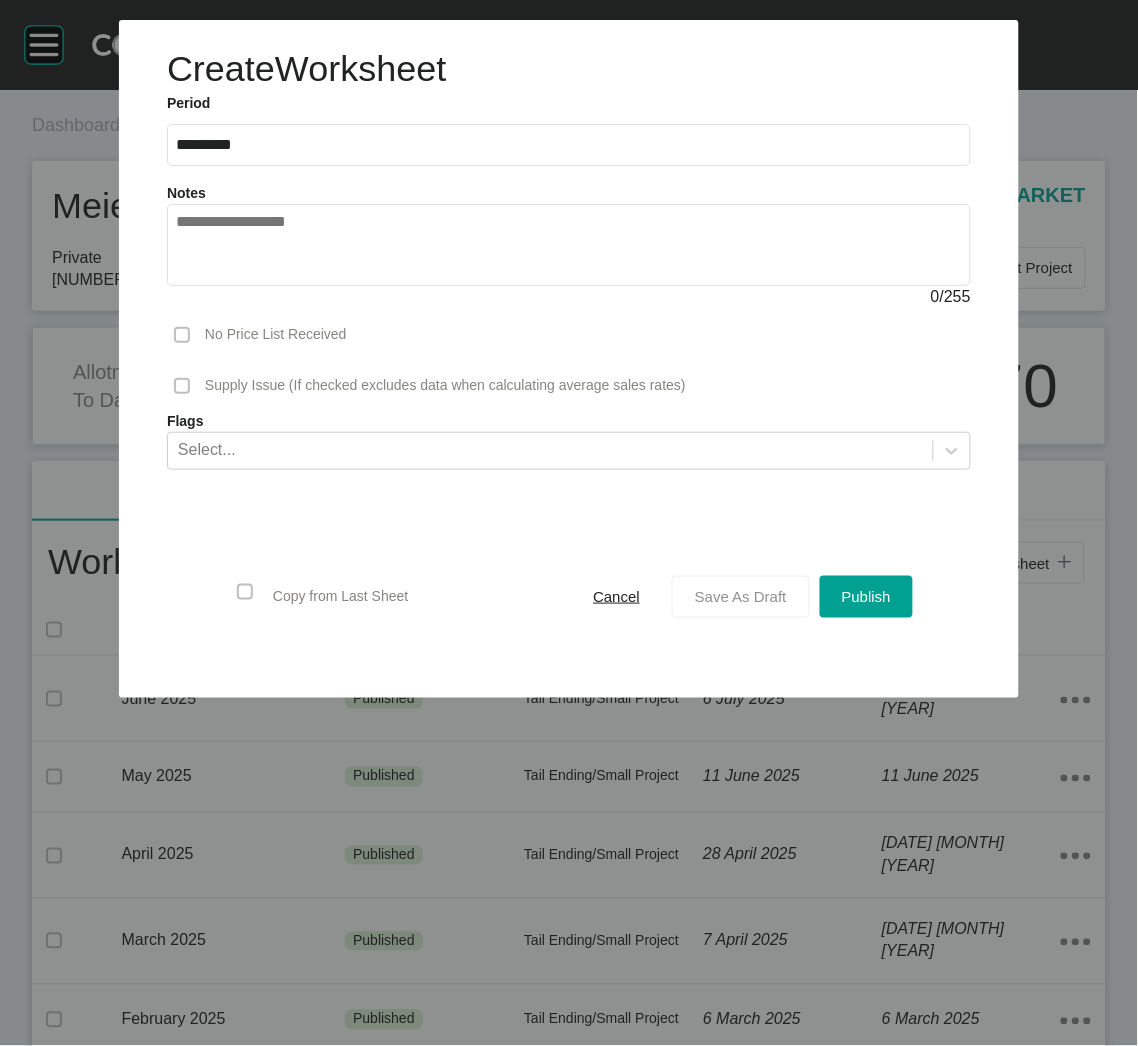 click on "Save As Draft" at bounding box center (741, 597) 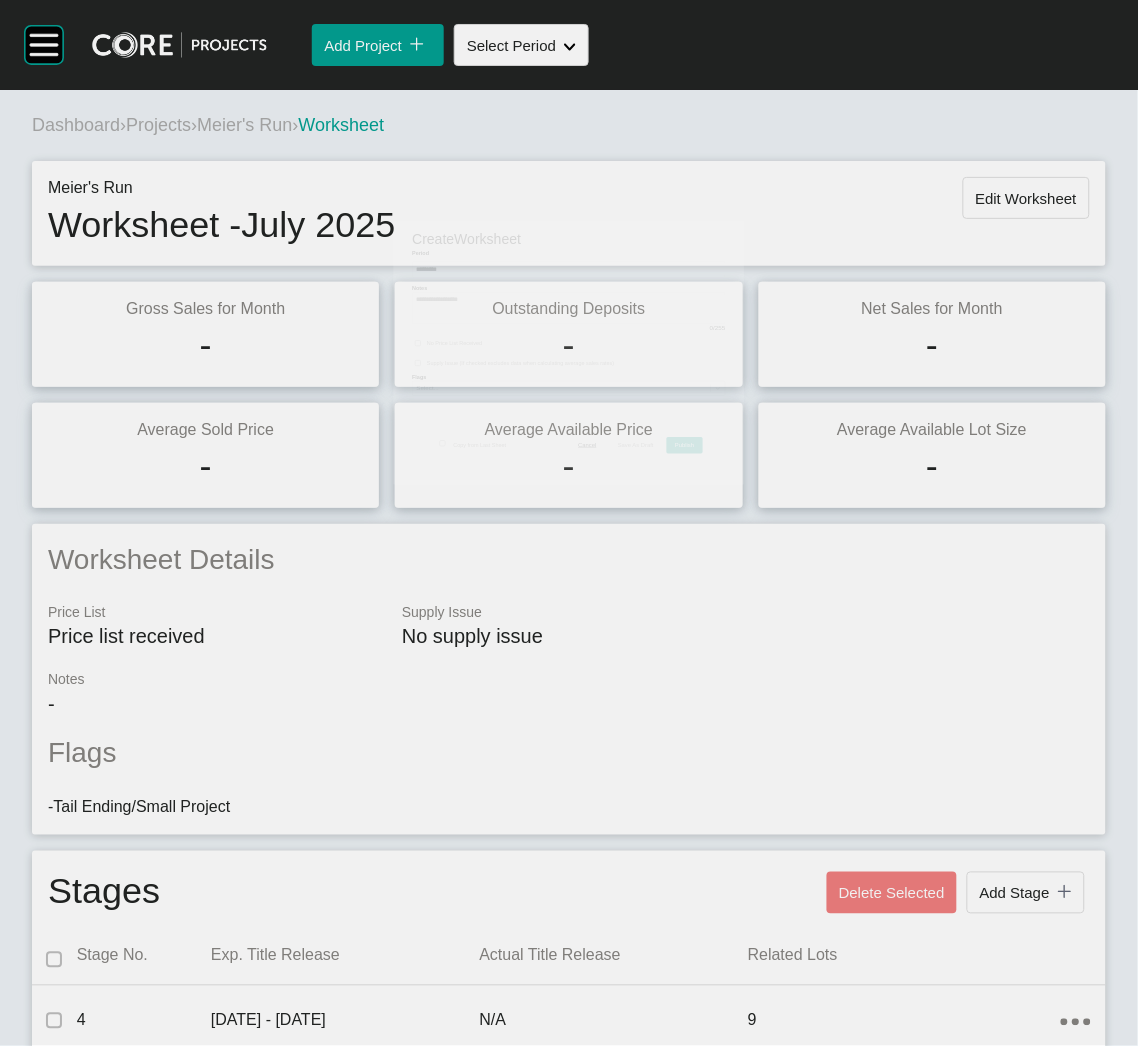 scroll, scrollTop: 600, scrollLeft: 0, axis: vertical 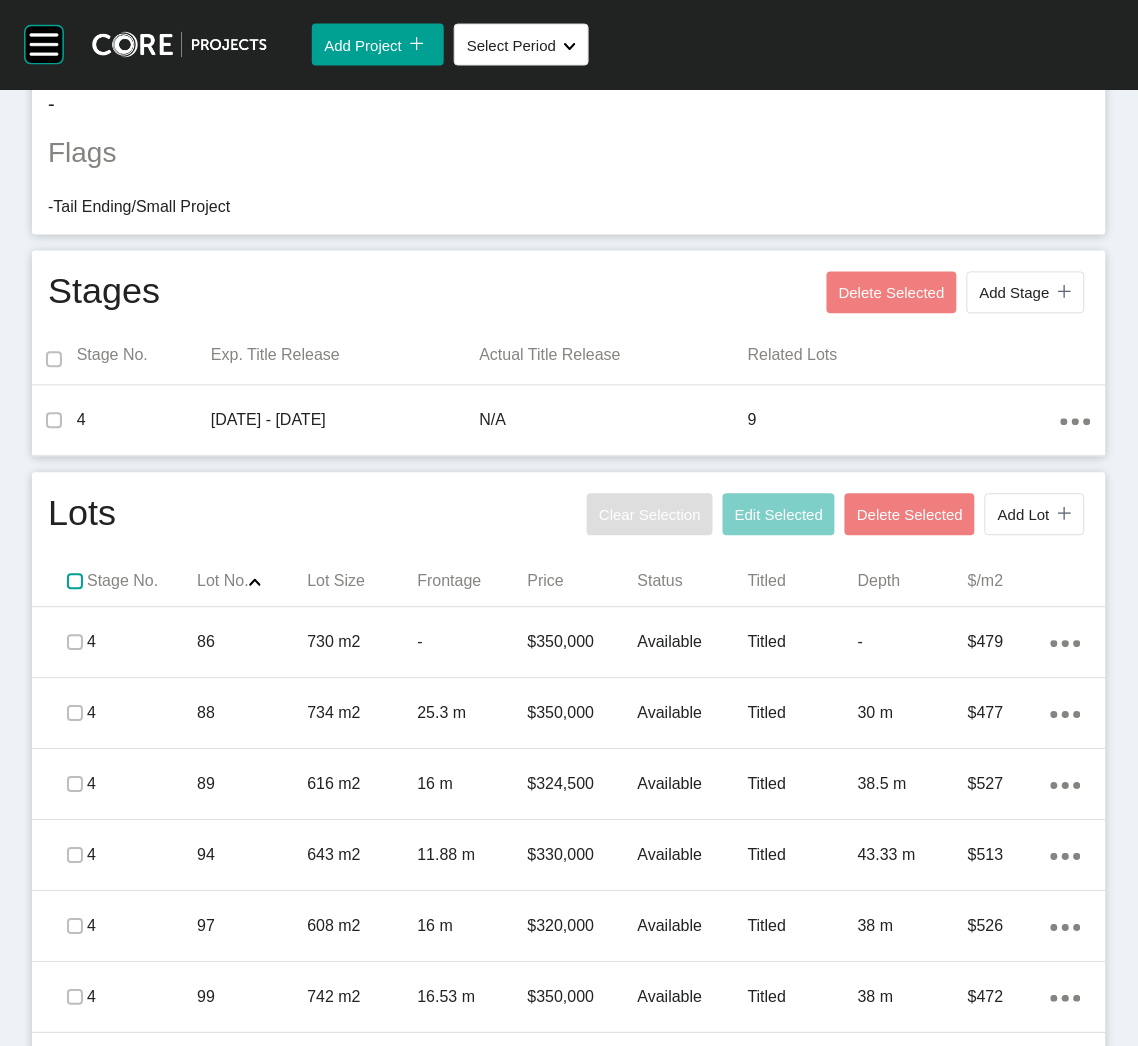 click at bounding box center [75, 582] 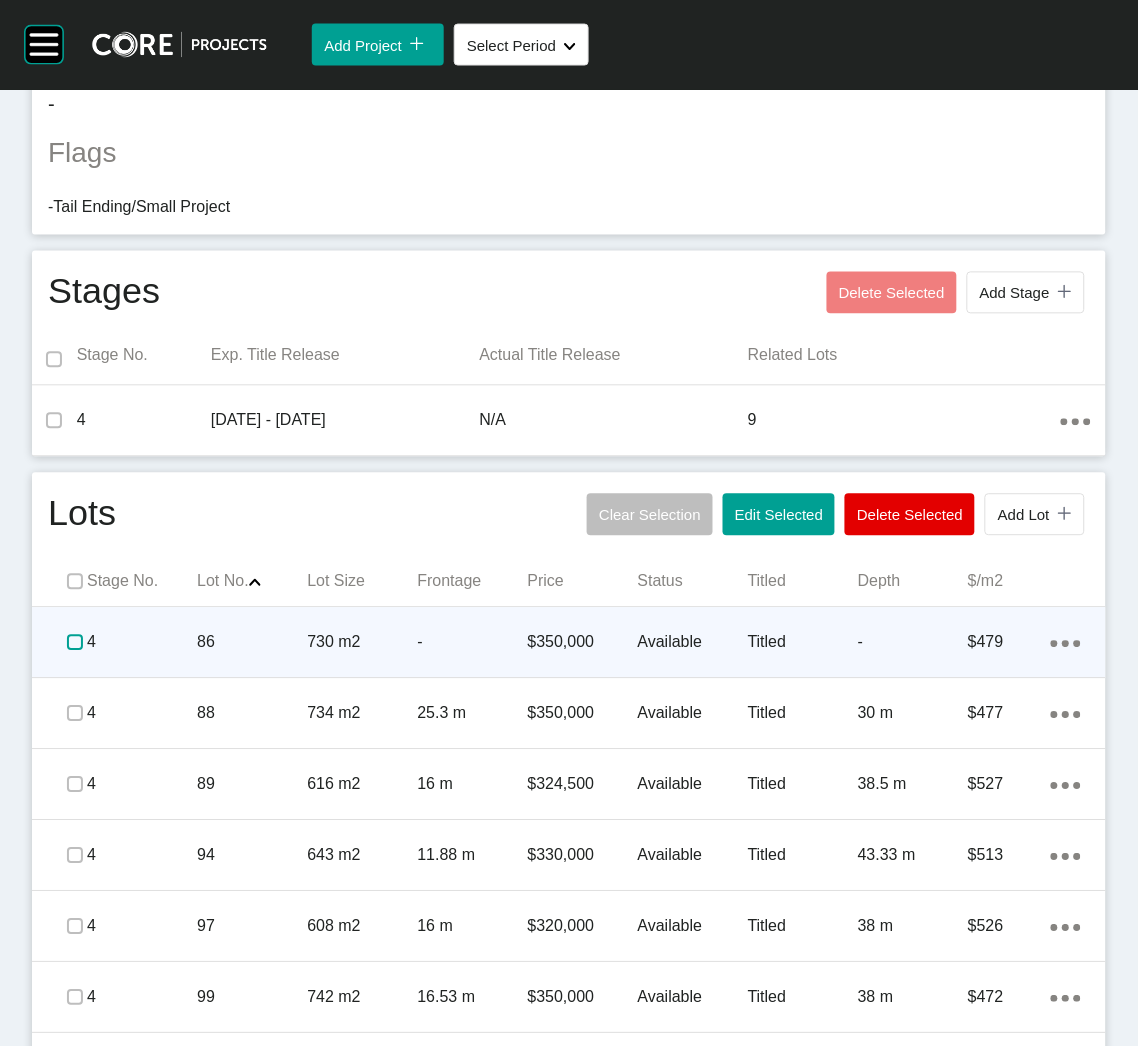 click at bounding box center [75, 643] 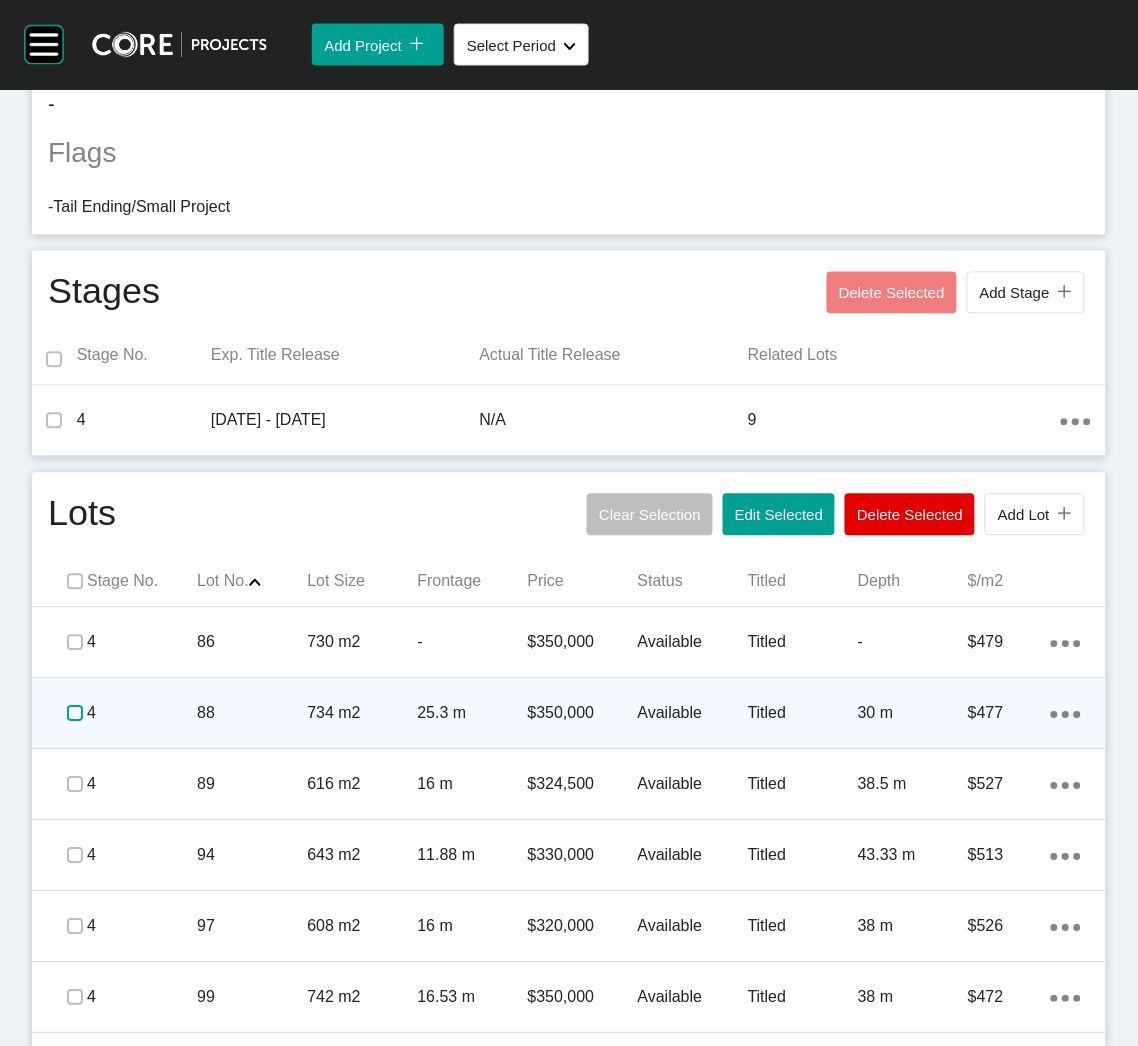 click at bounding box center (75, 714) 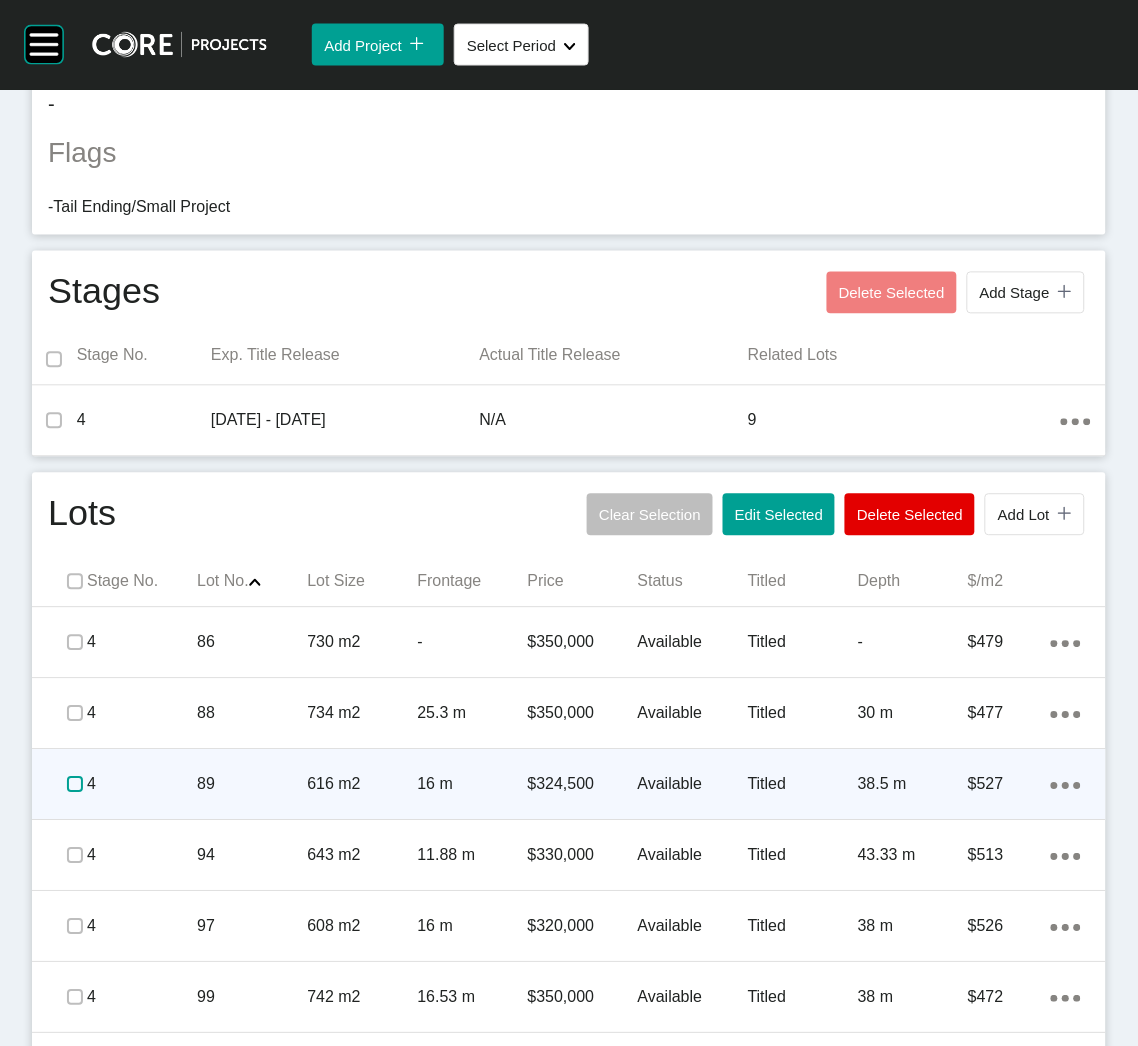 click at bounding box center (75, 785) 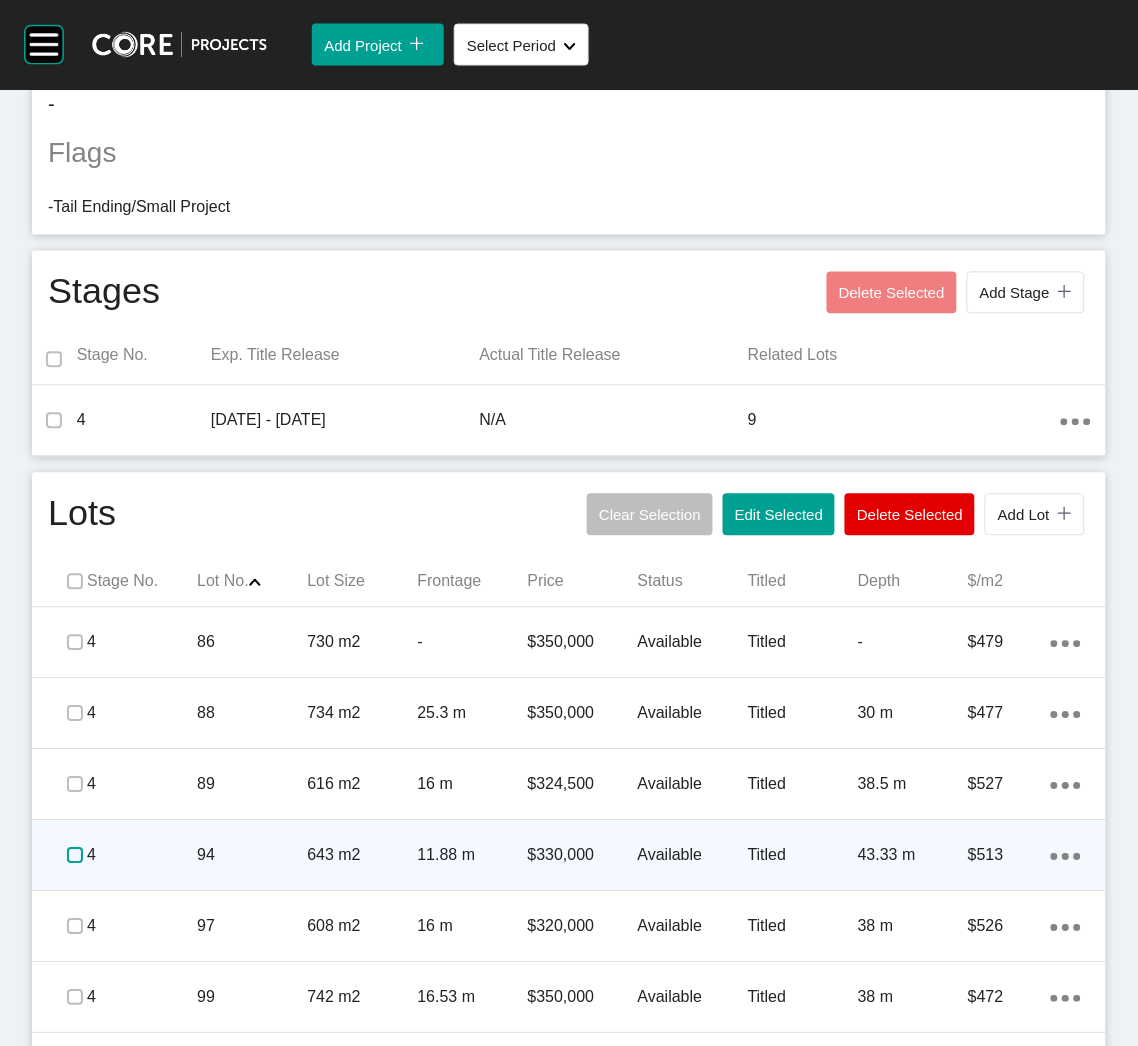 click at bounding box center (75, 856) 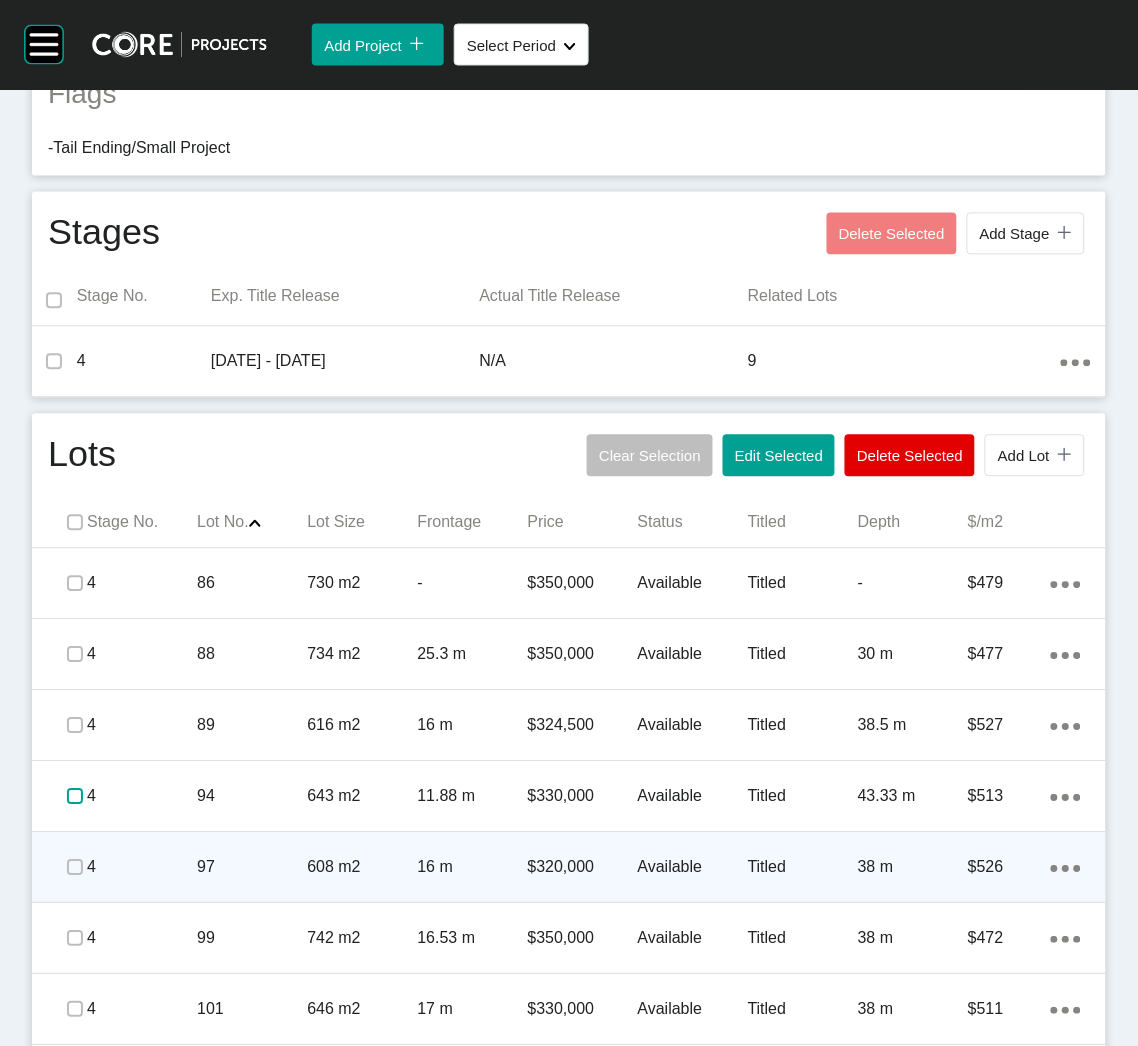scroll, scrollTop: 749, scrollLeft: 0, axis: vertical 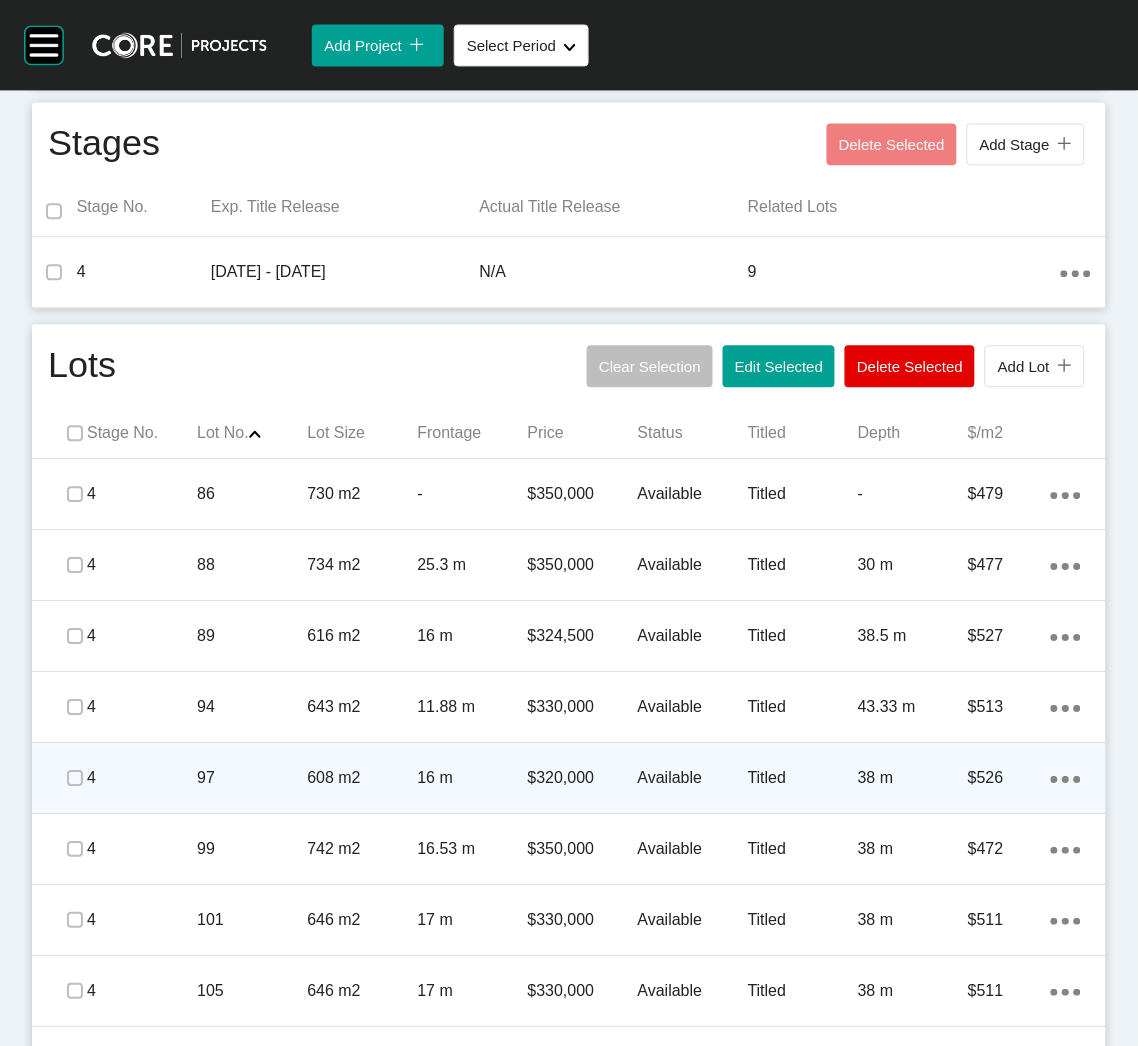 click at bounding box center [75, 778] 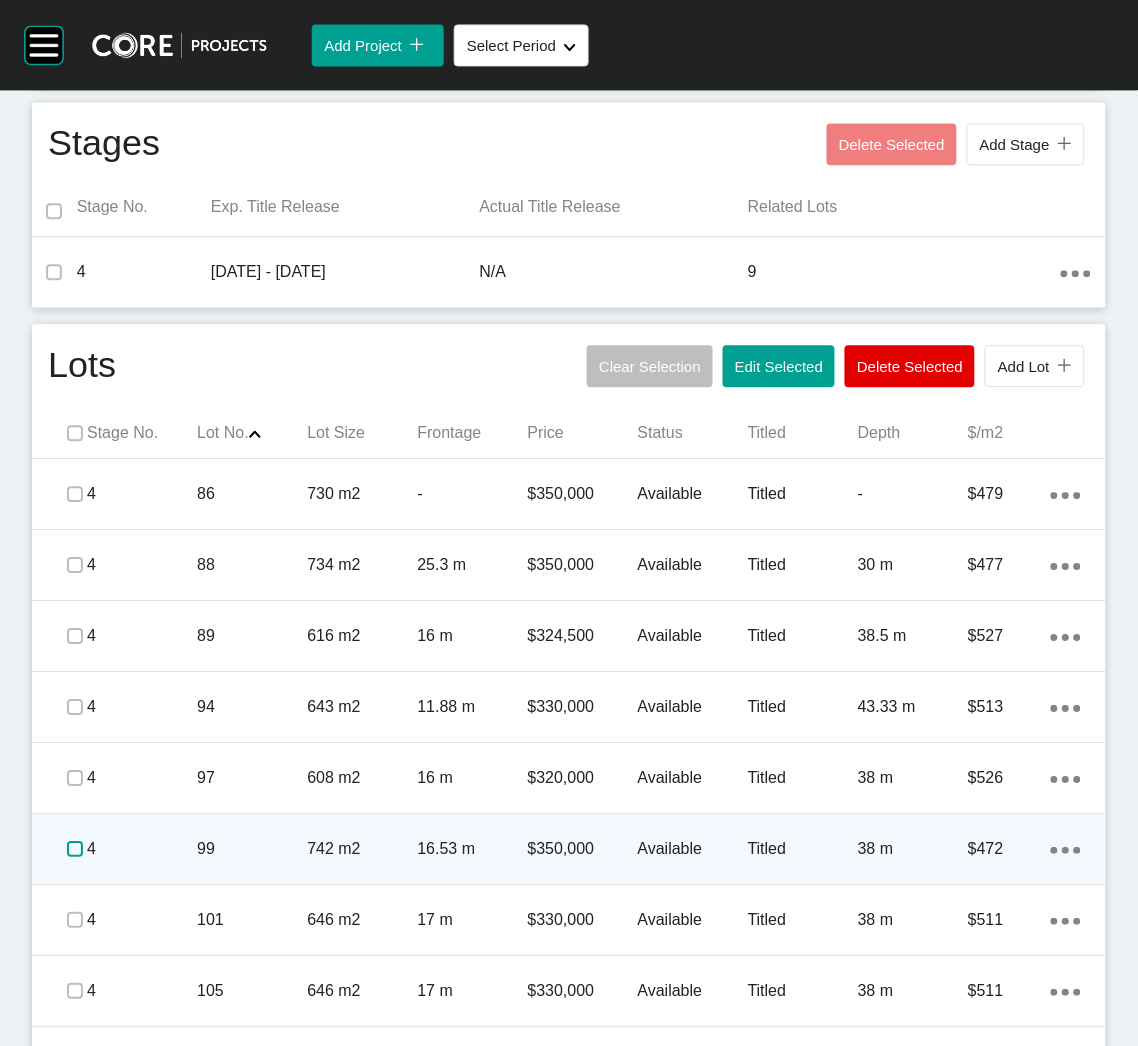 click at bounding box center [75, 849] 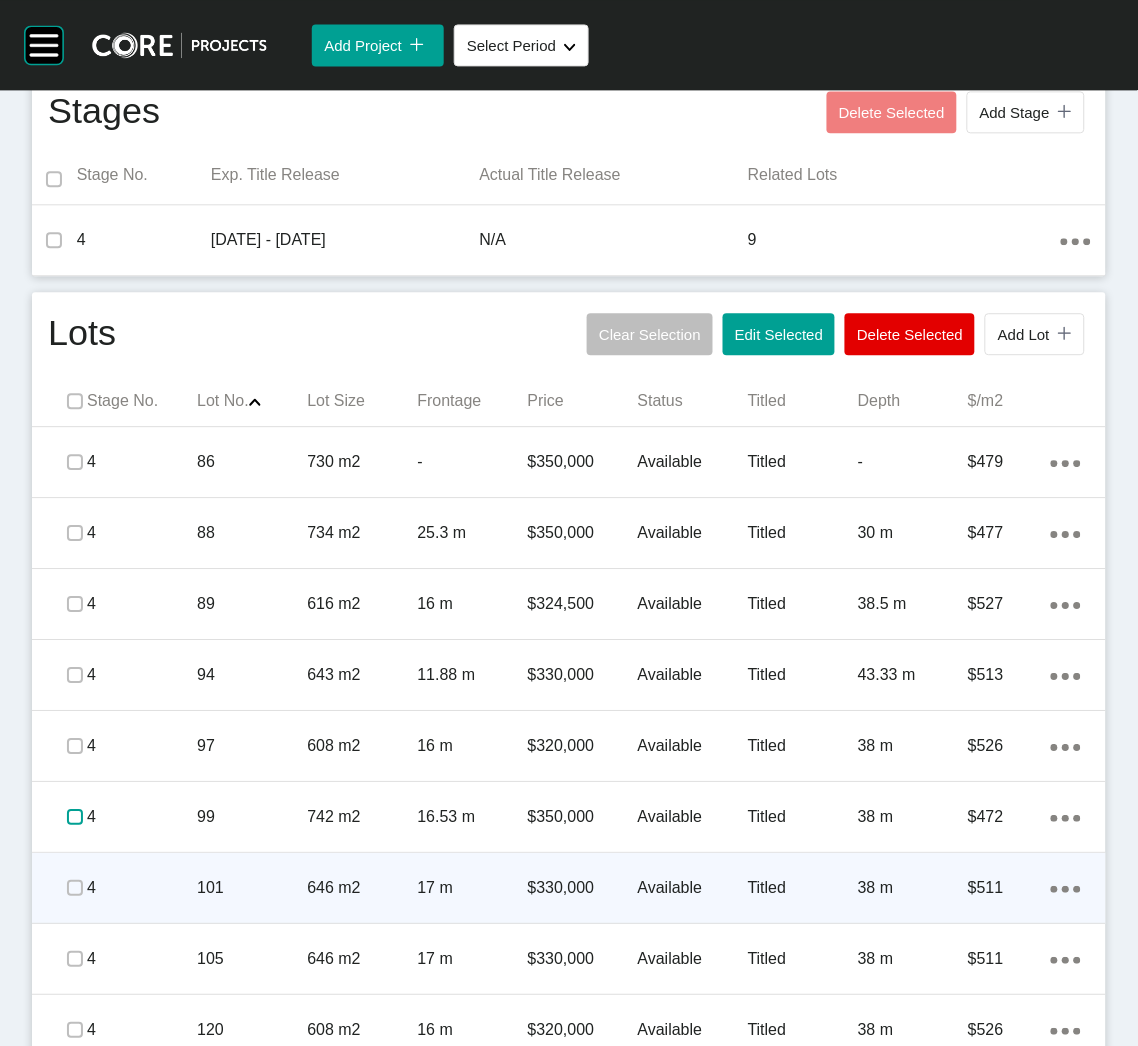 scroll, scrollTop: 809, scrollLeft: 0, axis: vertical 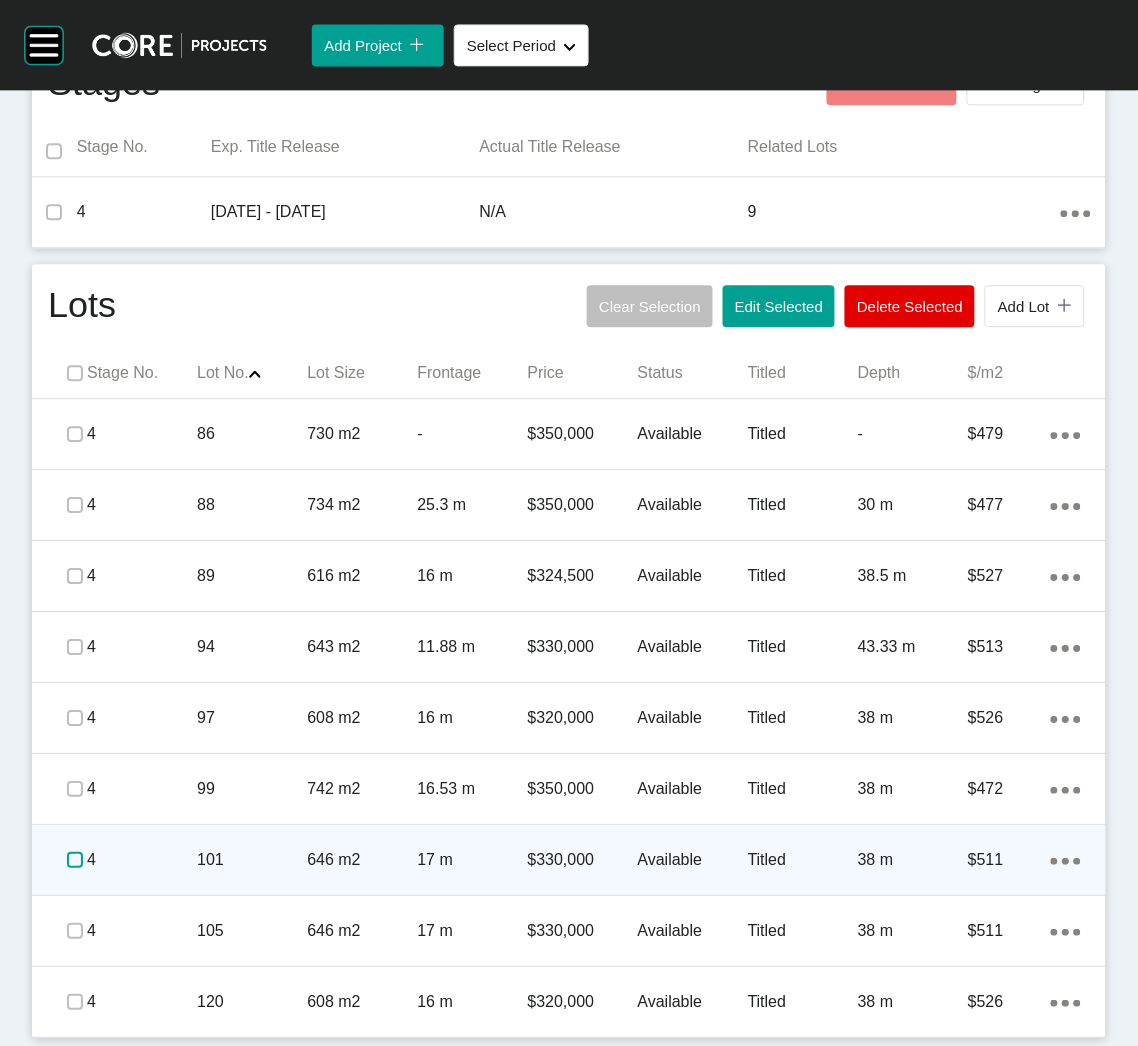 click at bounding box center [75, 860] 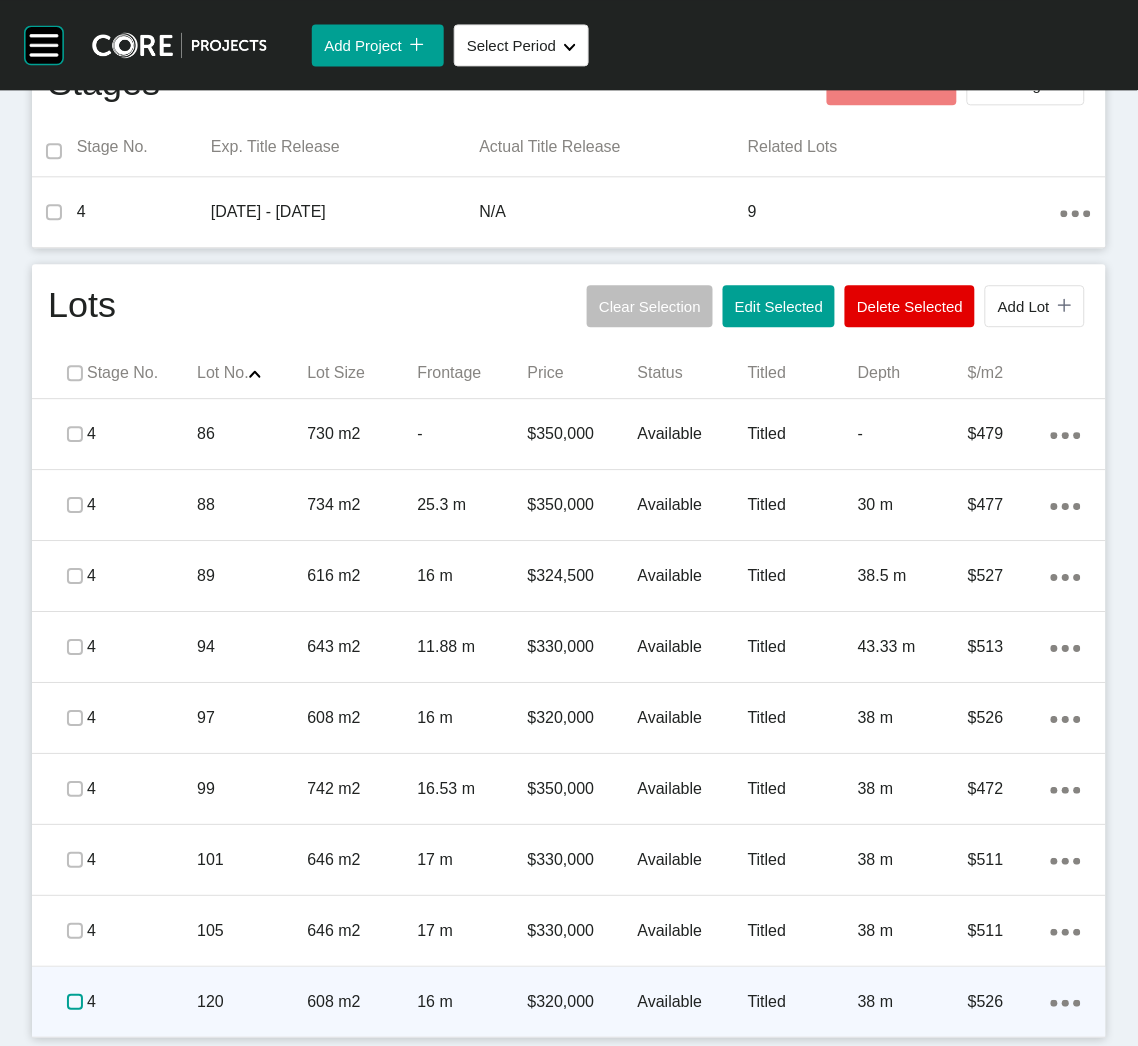 click at bounding box center (75, 1002) 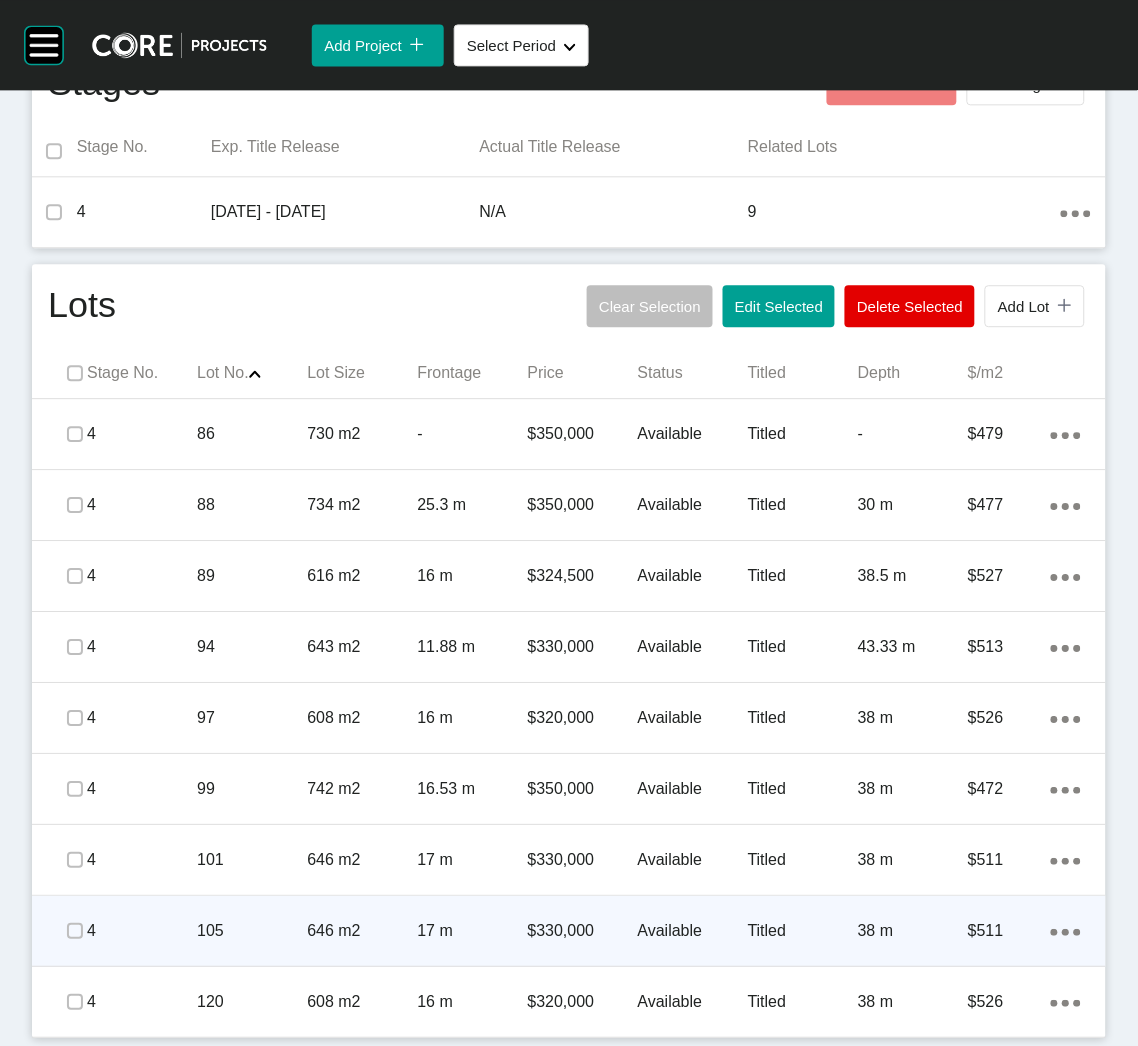 click on "105" at bounding box center (252, 931) 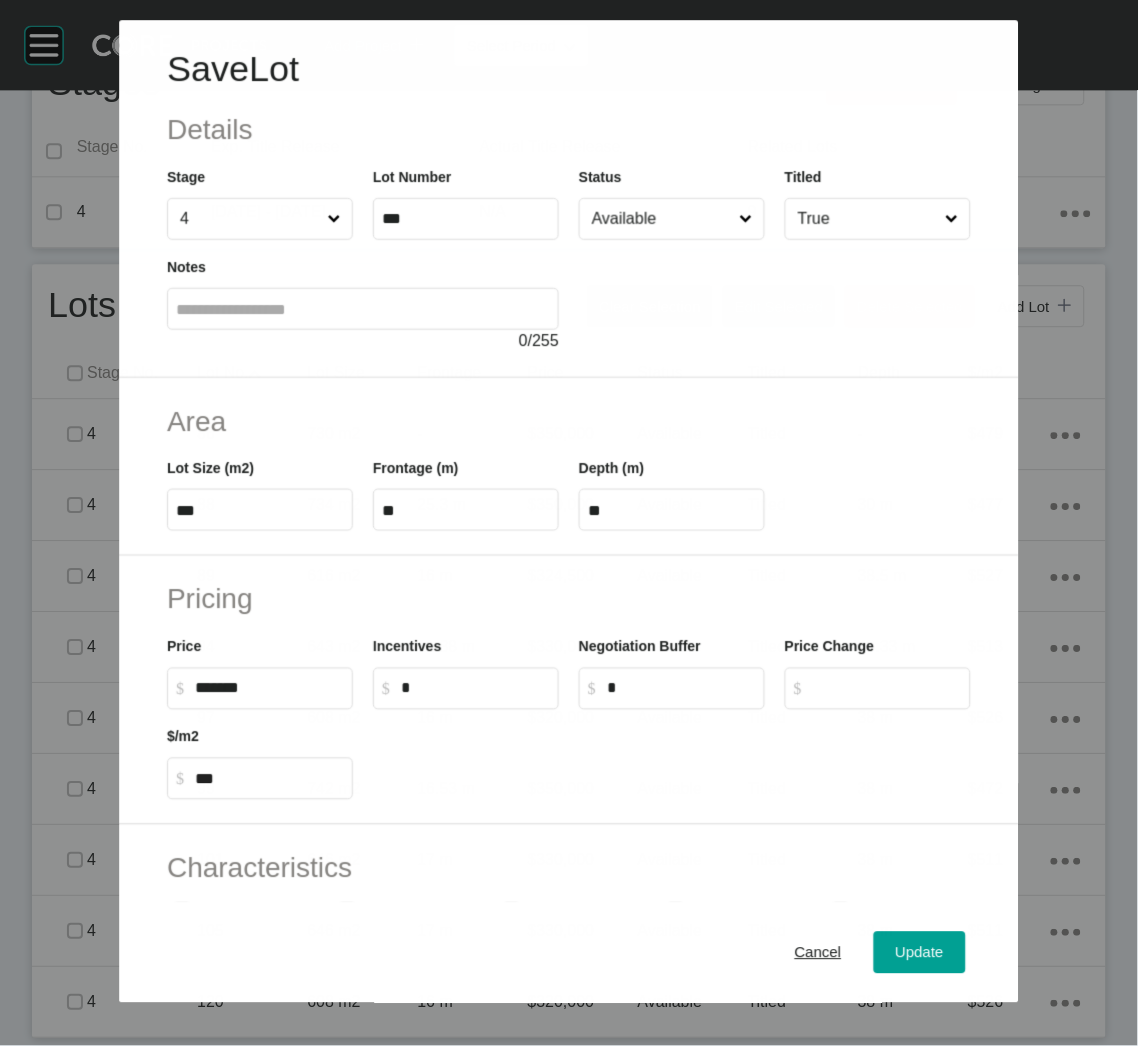 click on "Available" at bounding box center (661, 219) 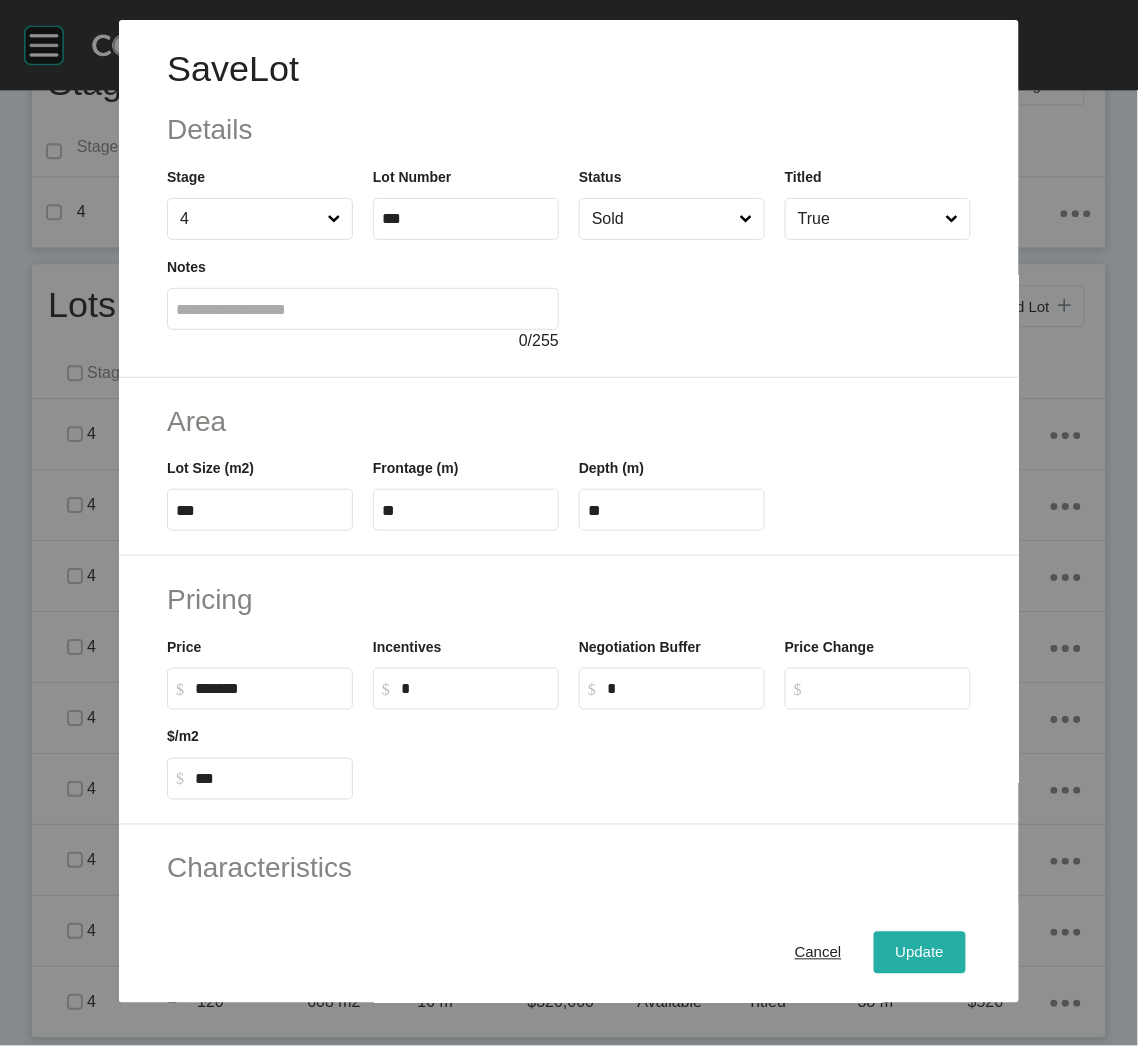 click on "Update" at bounding box center [920, 953] 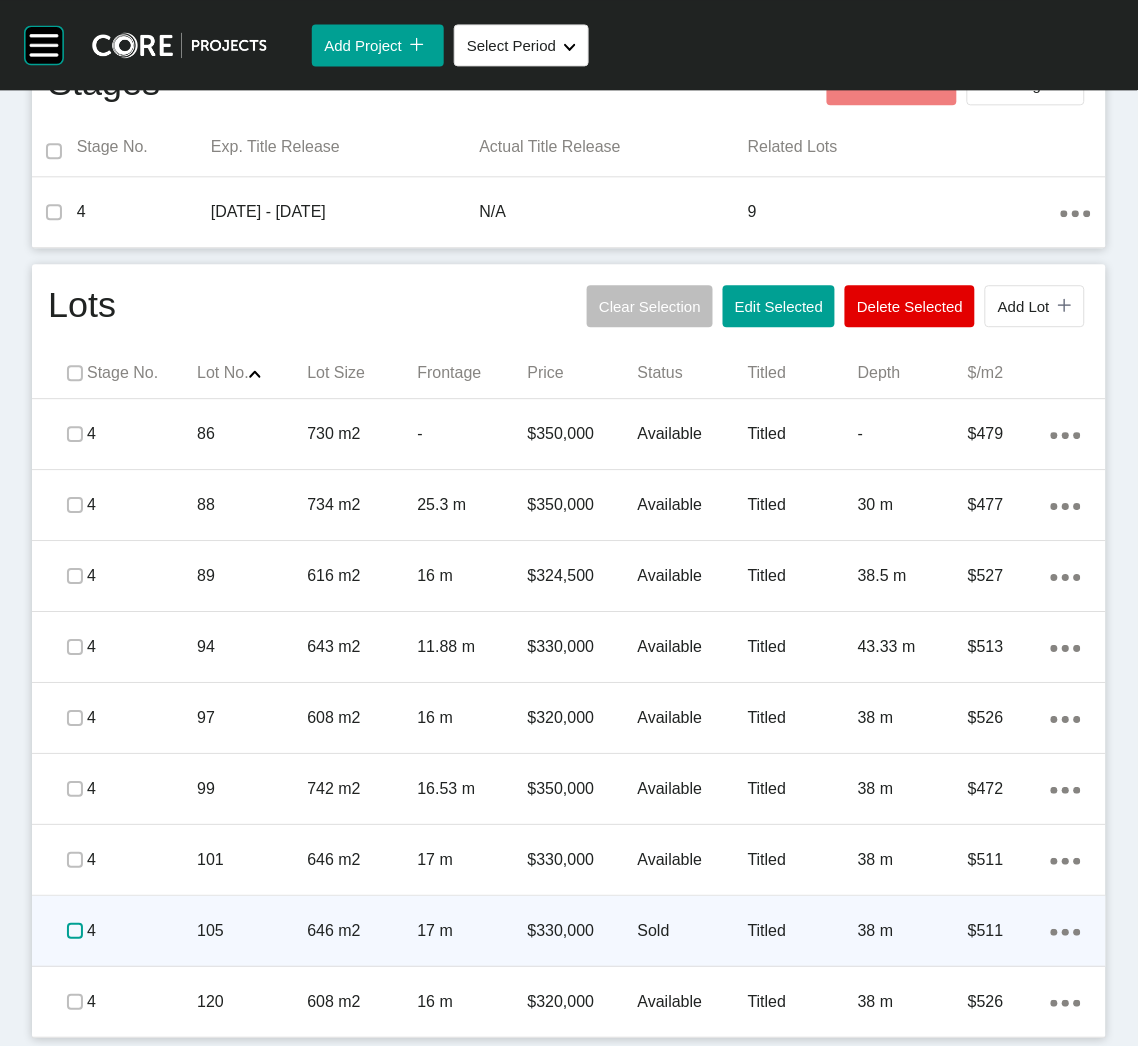 click at bounding box center [75, 931] 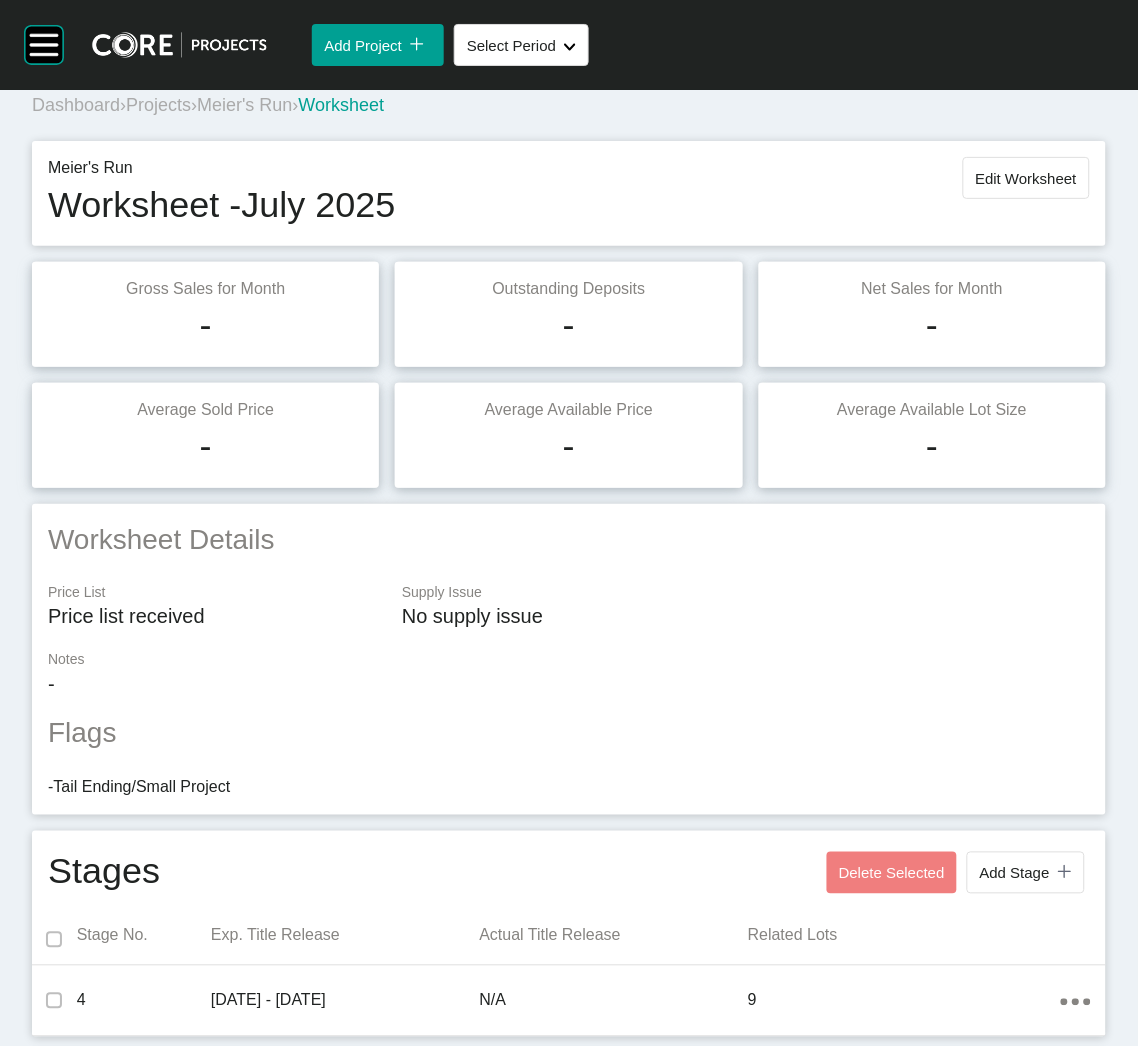 scroll, scrollTop: 0, scrollLeft: 0, axis: both 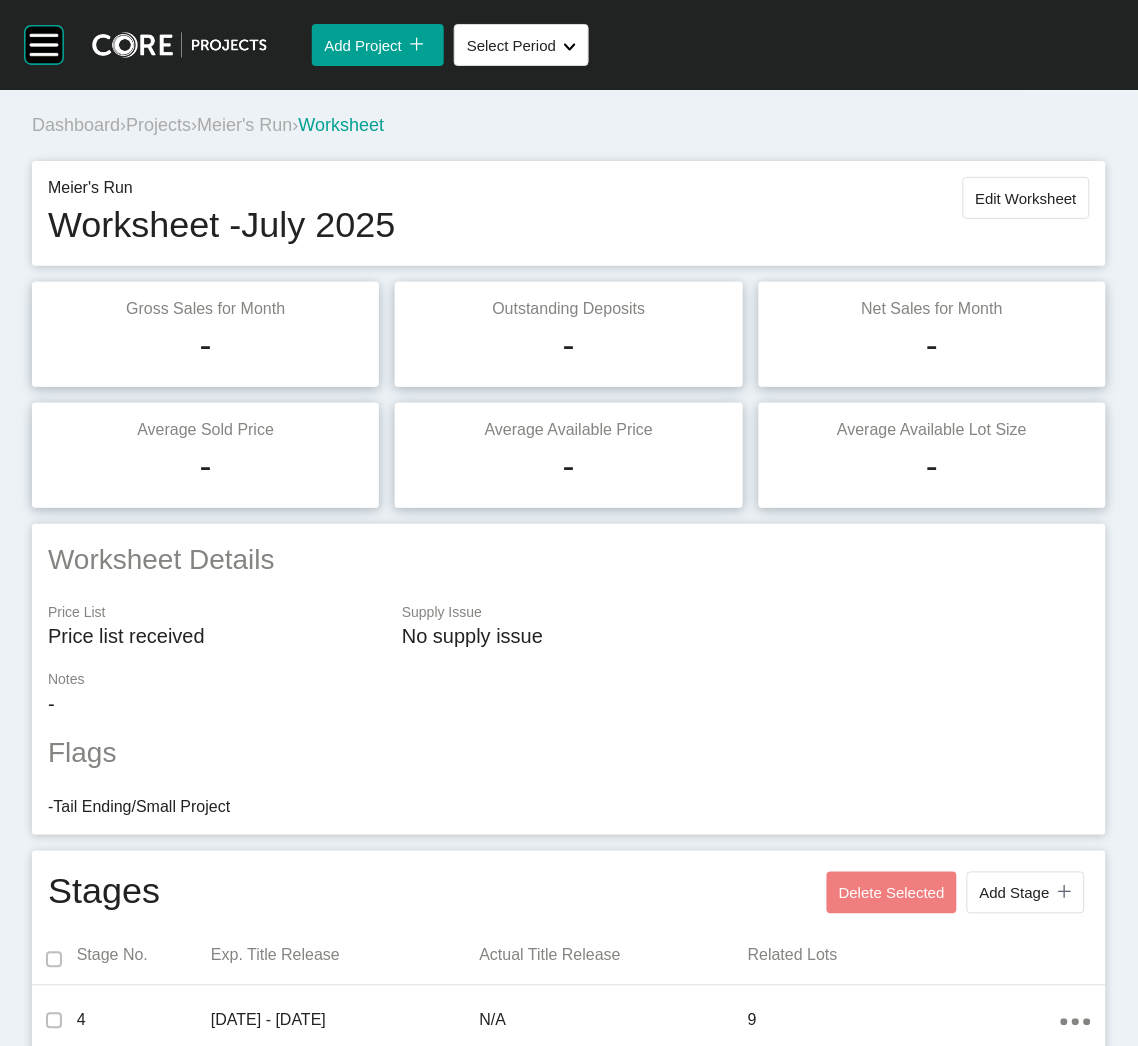 click on "Projects" at bounding box center [158, 125] 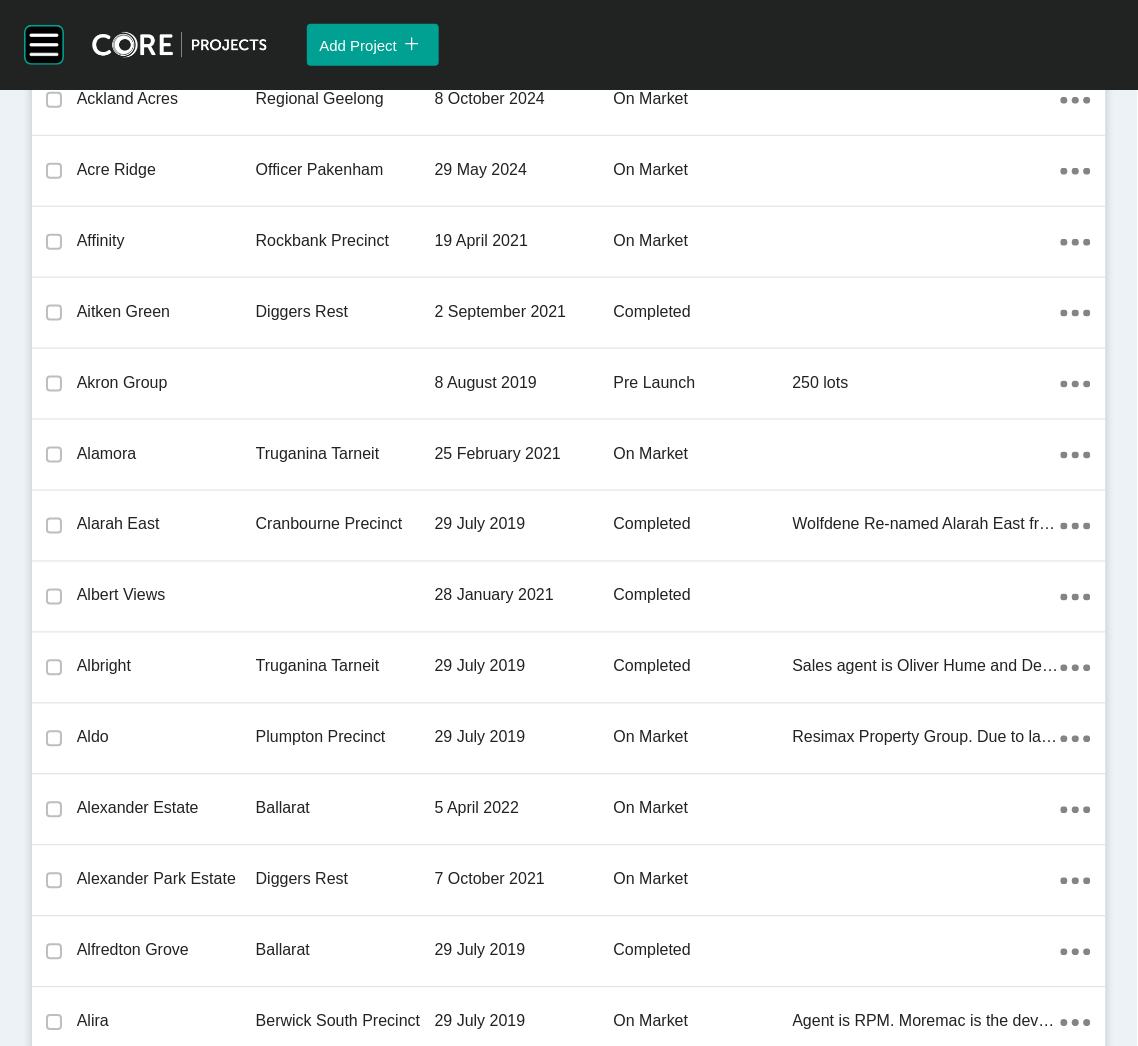 scroll, scrollTop: 40398, scrollLeft: 0, axis: vertical 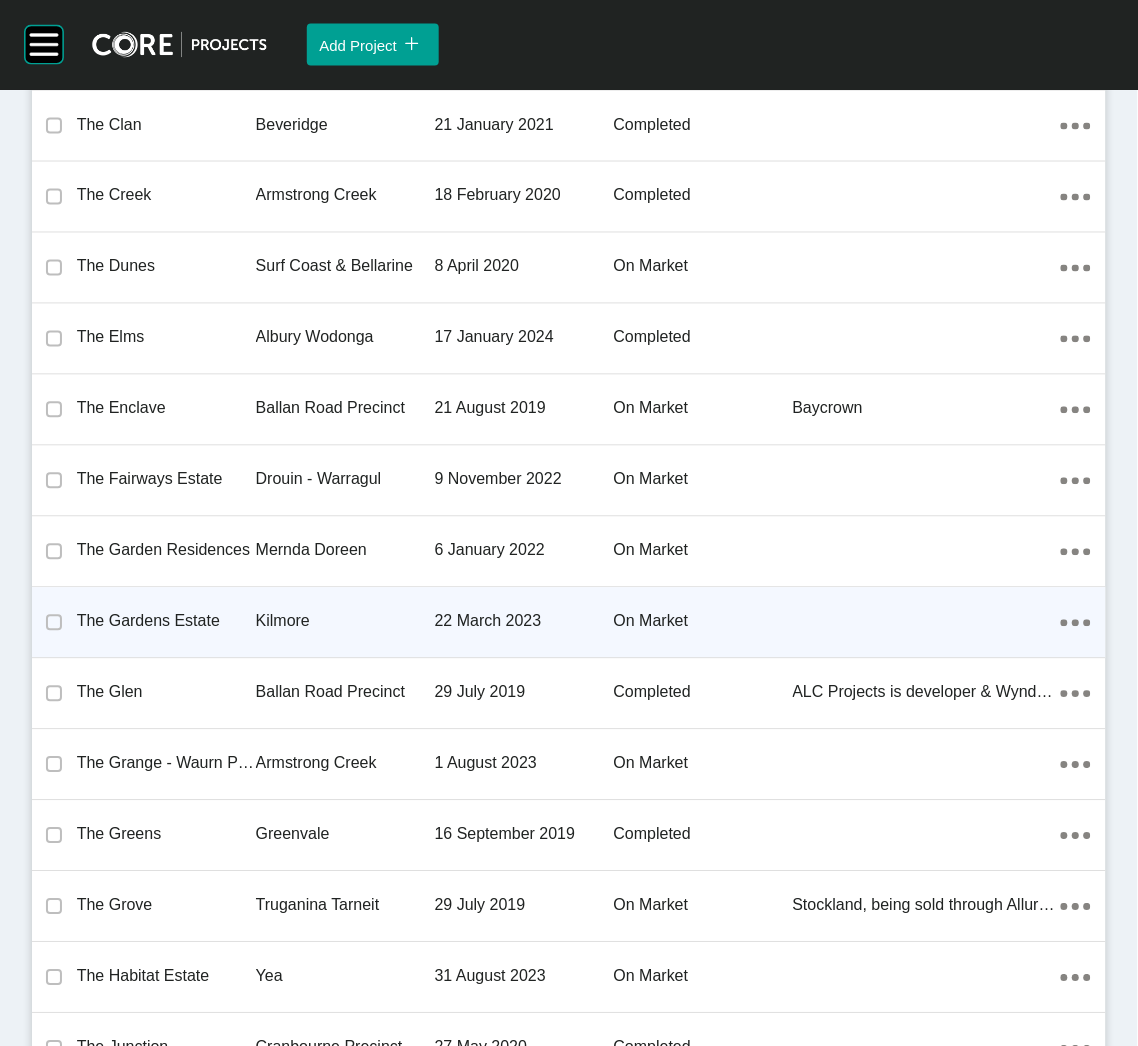 click on "Kilmore" at bounding box center [345, 622] 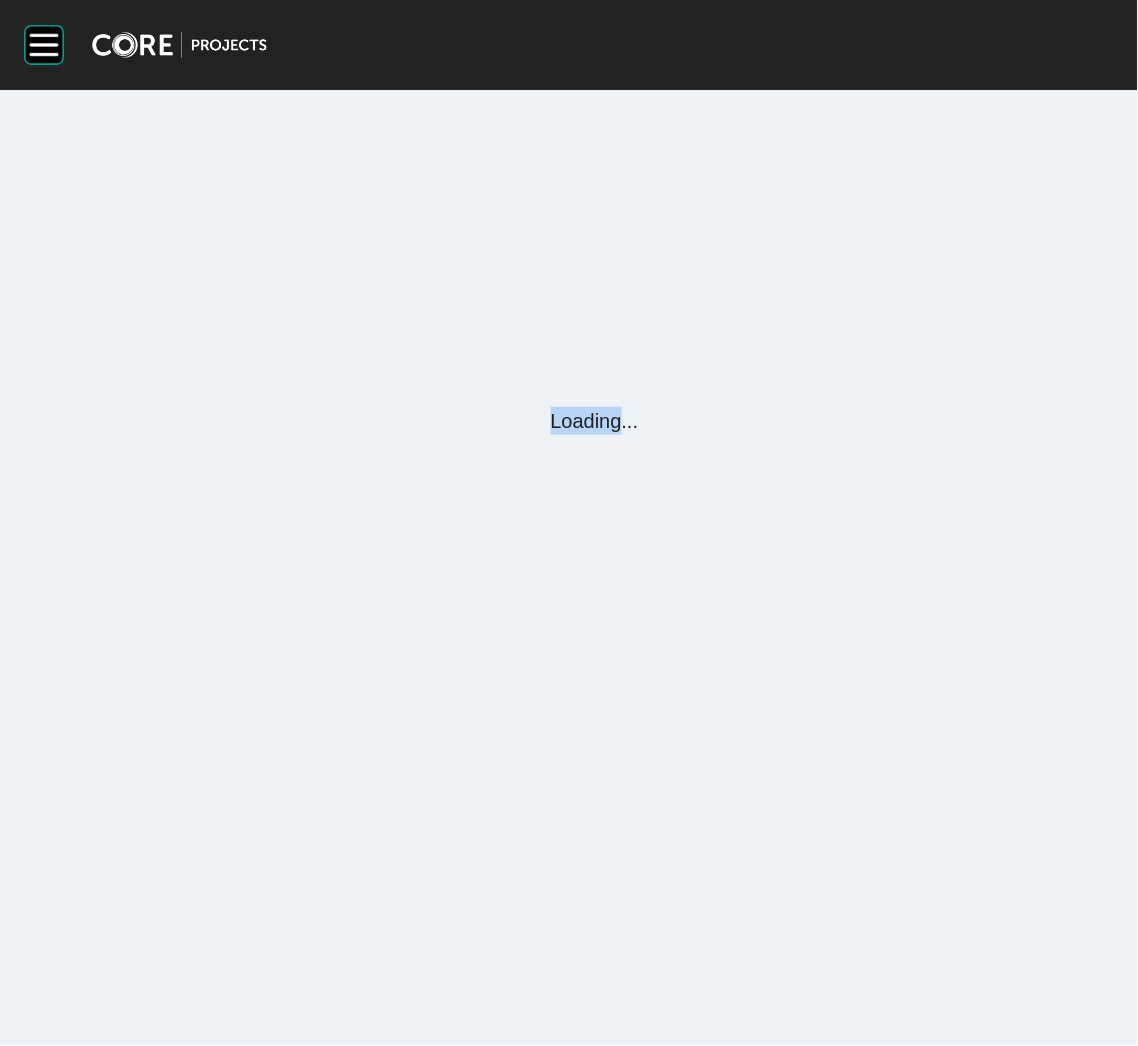 scroll, scrollTop: 0, scrollLeft: 0, axis: both 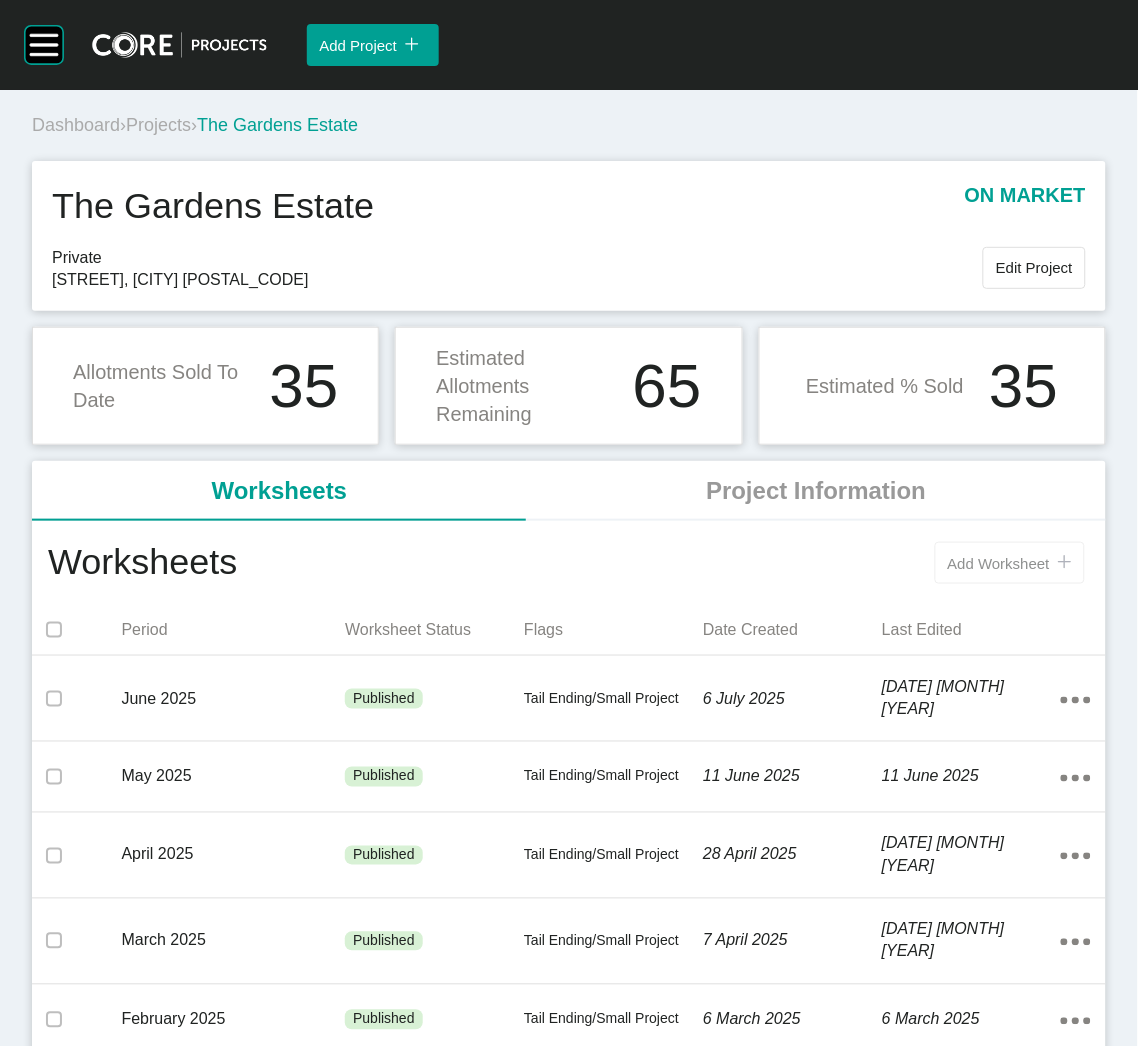 click on "Add Worksheet" at bounding box center [999, 563] 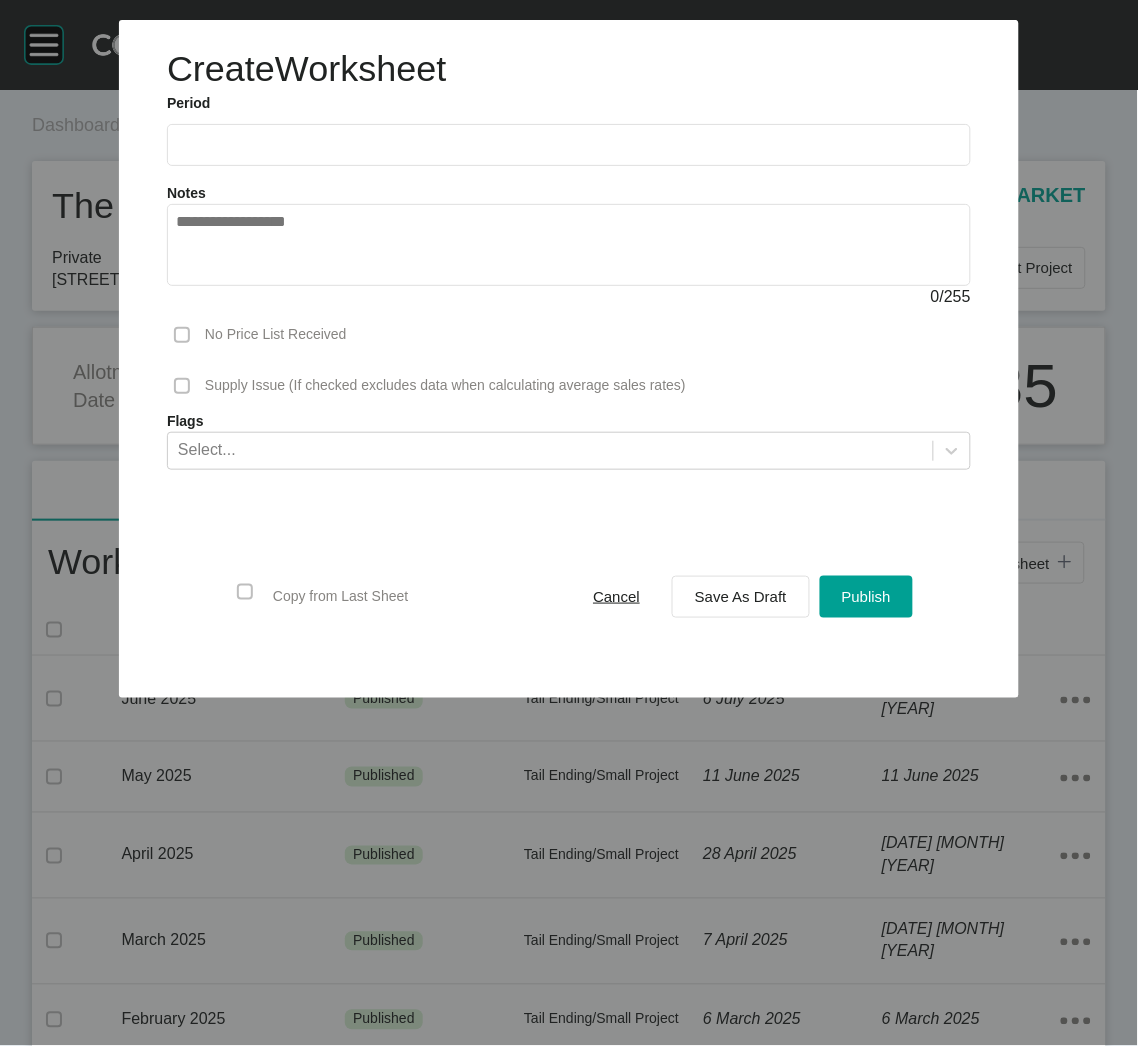 click at bounding box center [569, 144] 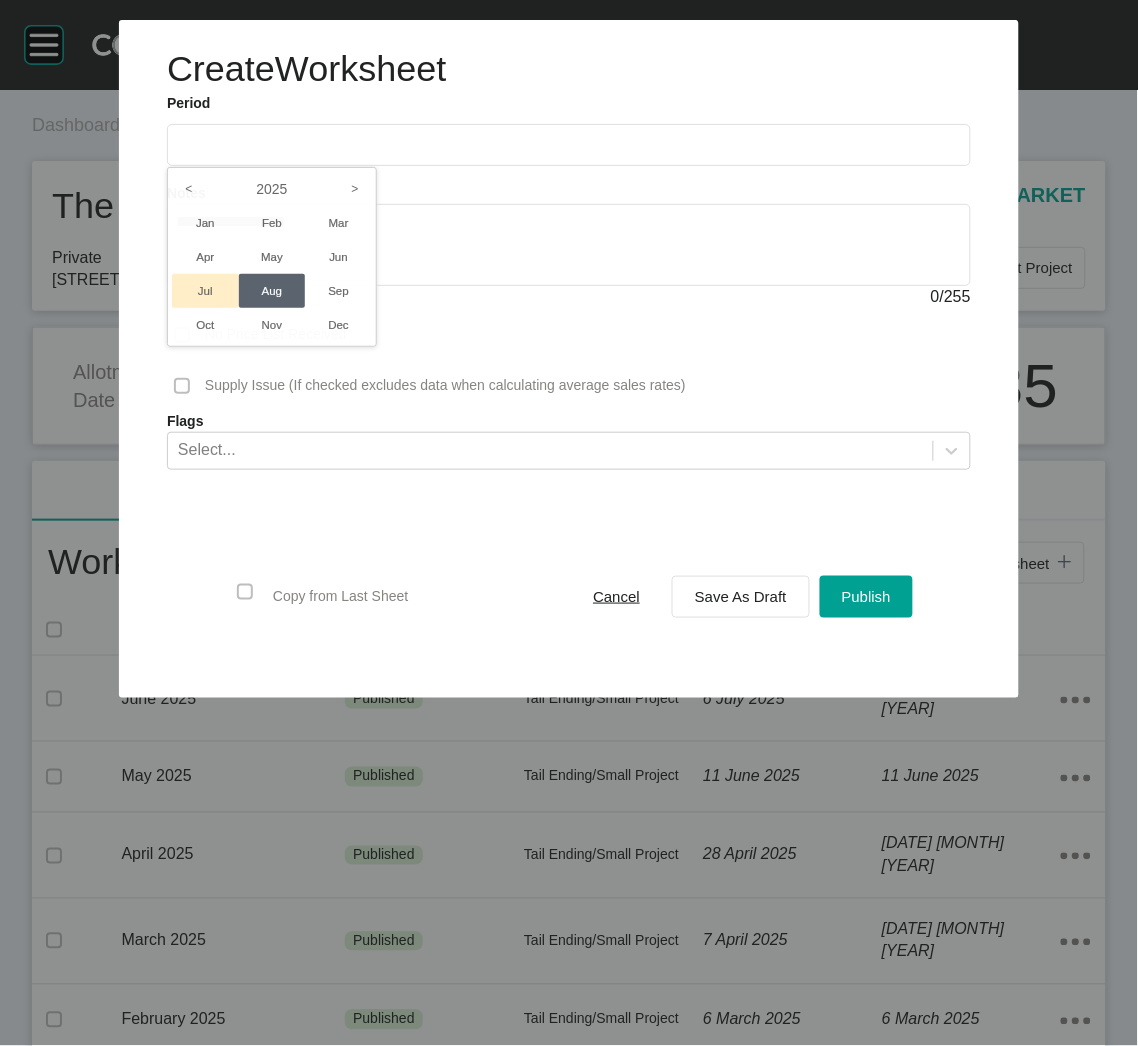 click on "Jul" at bounding box center (205, 291) 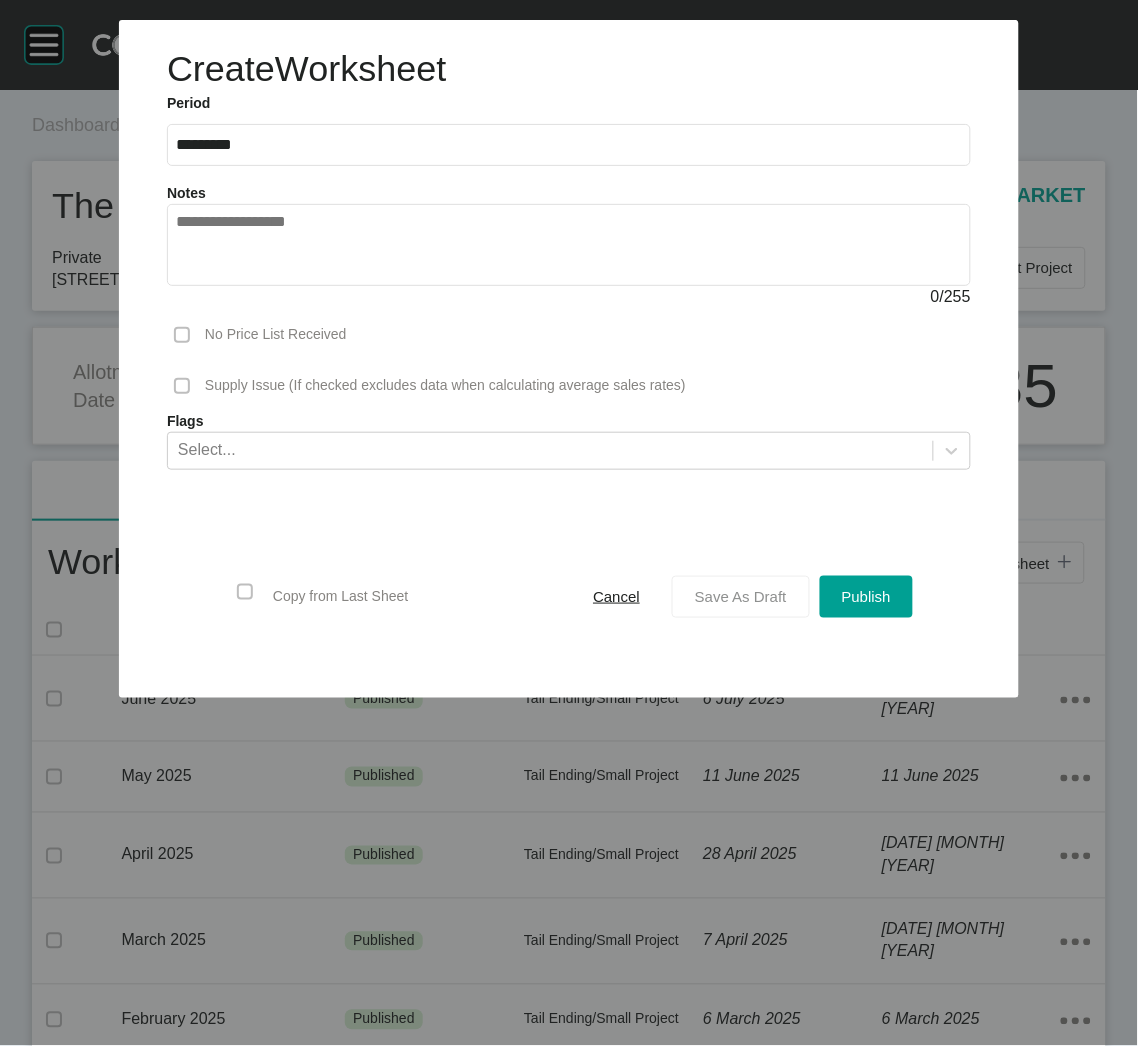 click on "Save As Draft" at bounding box center [741, 596] 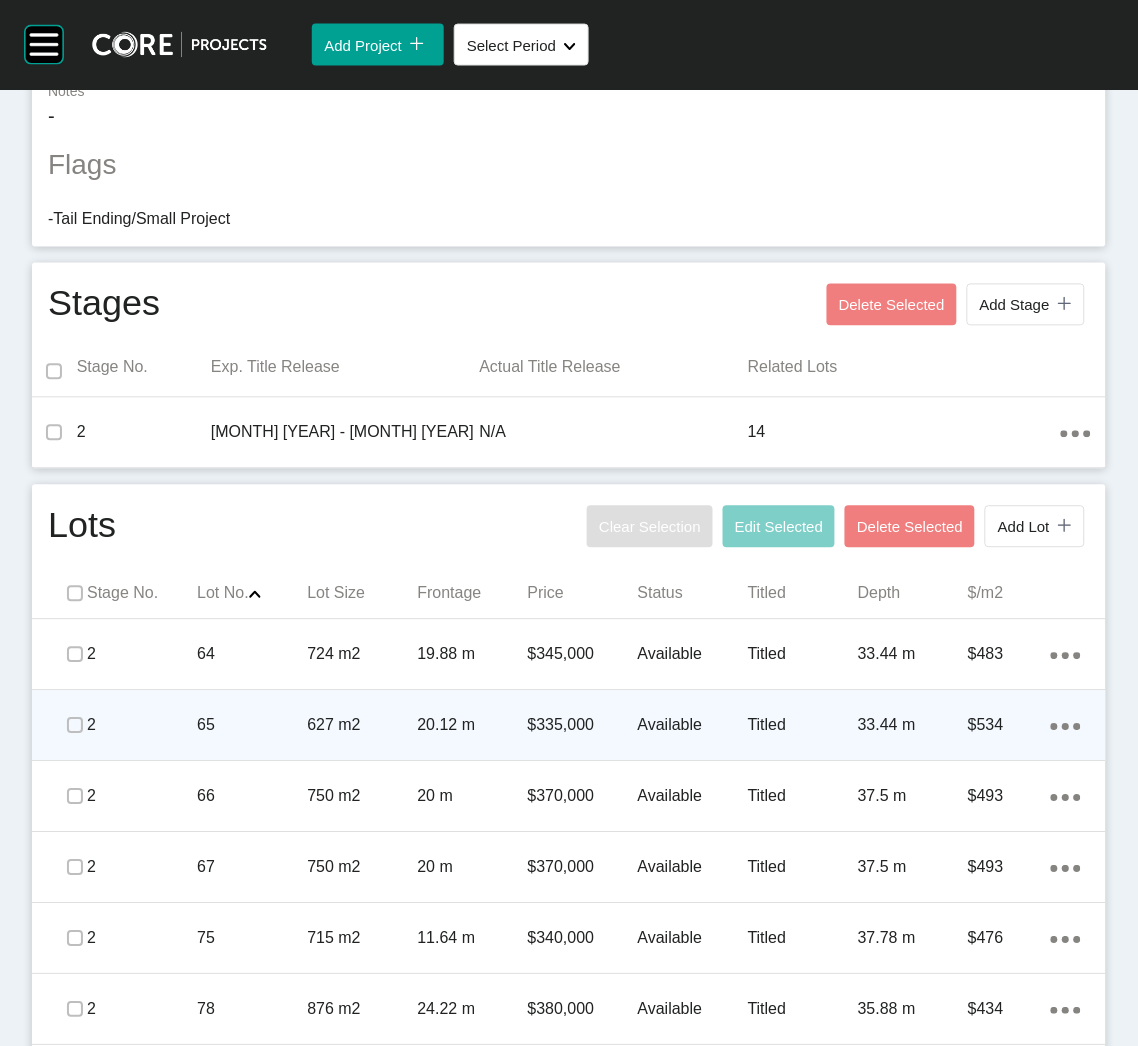 scroll, scrollTop: 749, scrollLeft: 0, axis: vertical 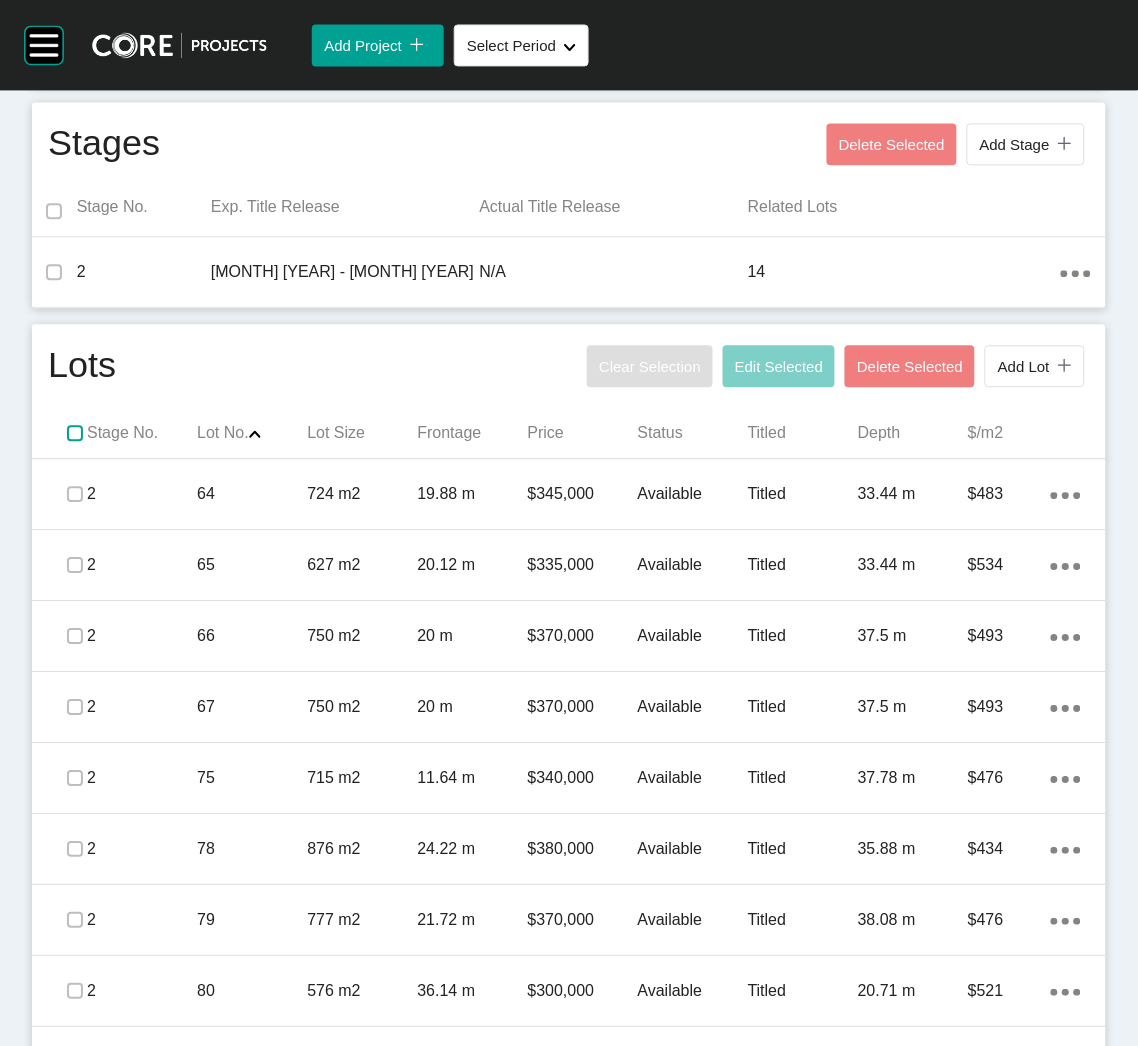 click at bounding box center (75, 433) 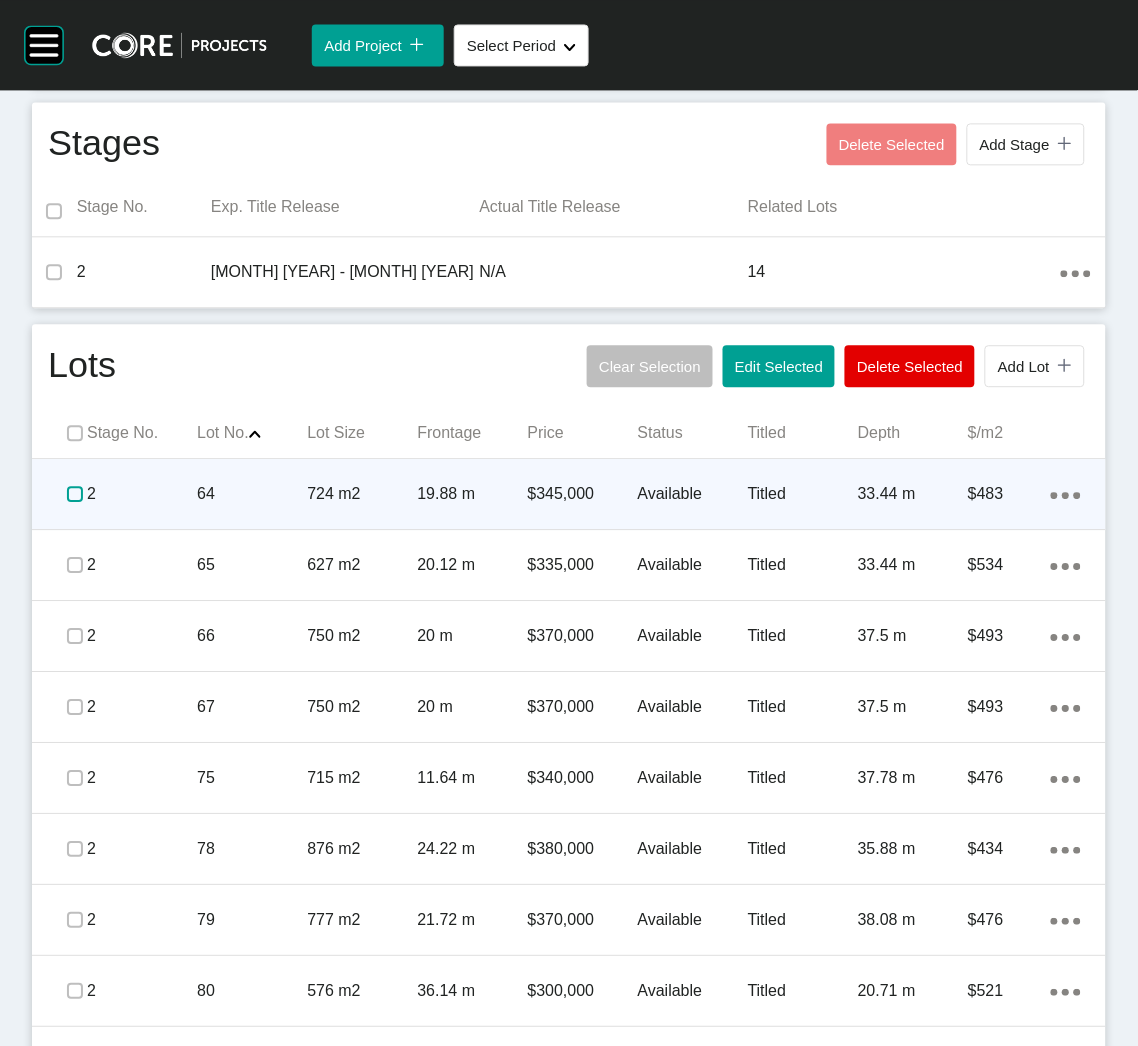 click at bounding box center [75, 494] 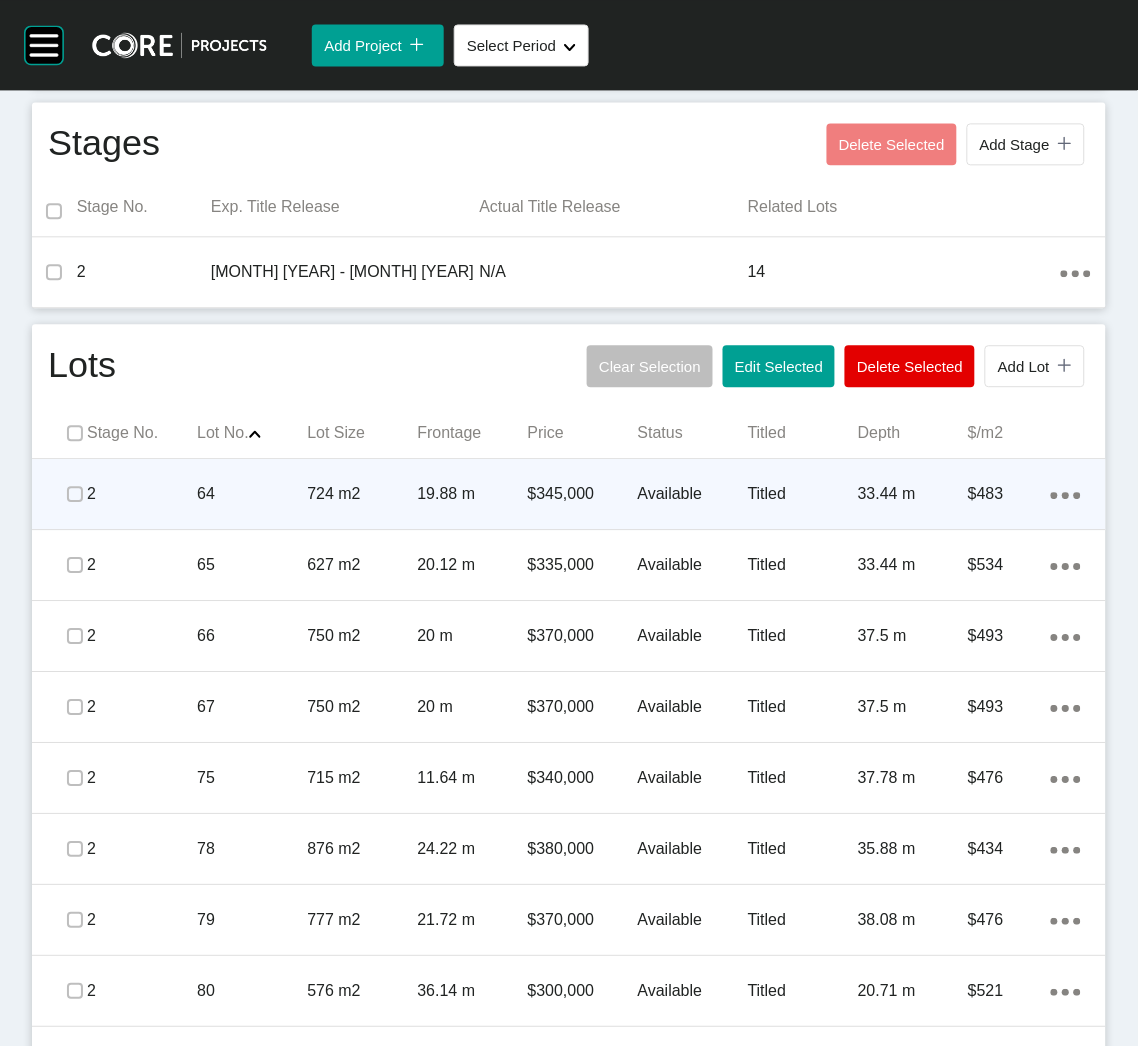 click on "724 m2" at bounding box center (362, 494) 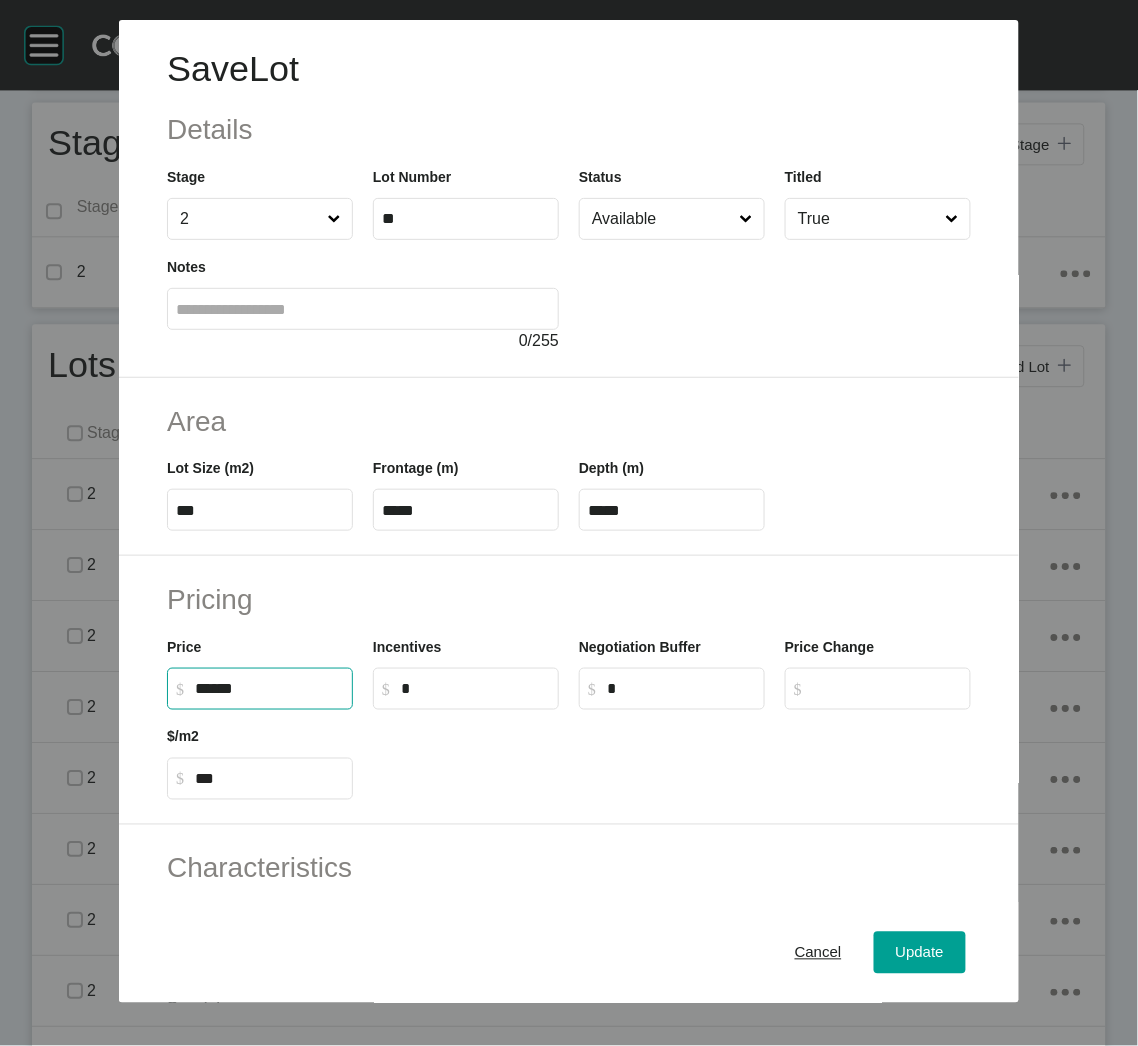 click on "******" at bounding box center [269, 688] 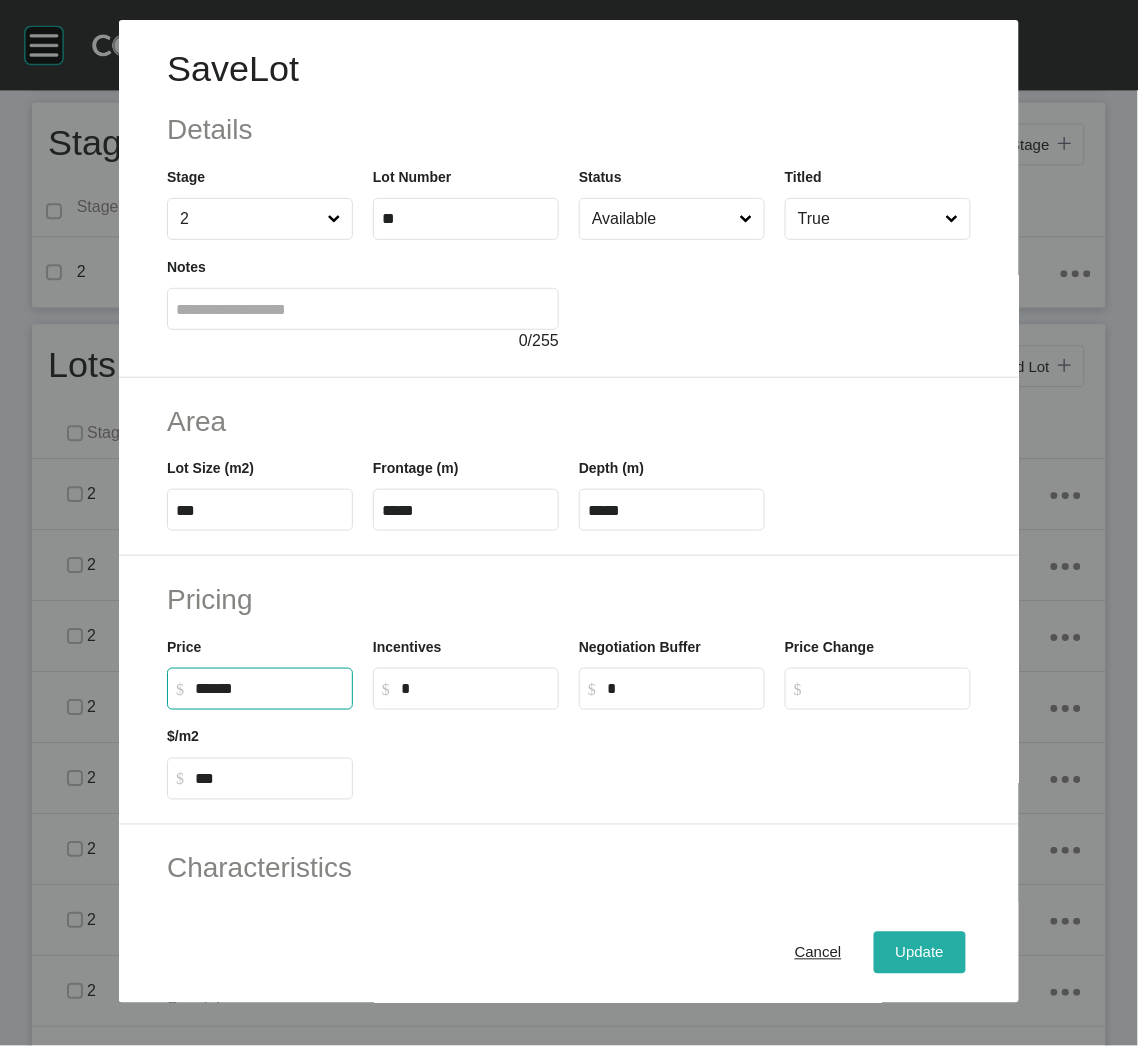 type on "*******" 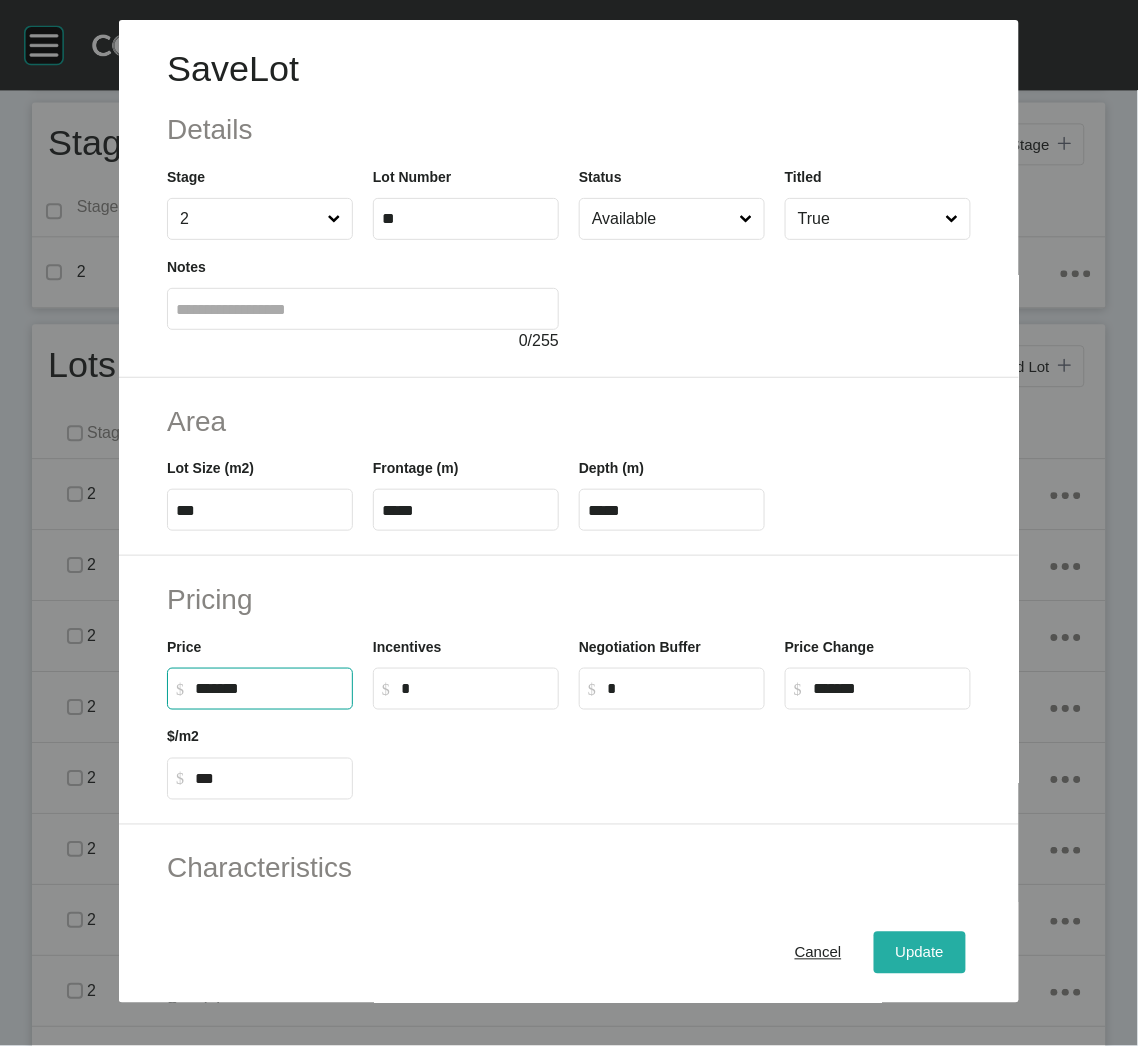 click on "Update" at bounding box center (920, 953) 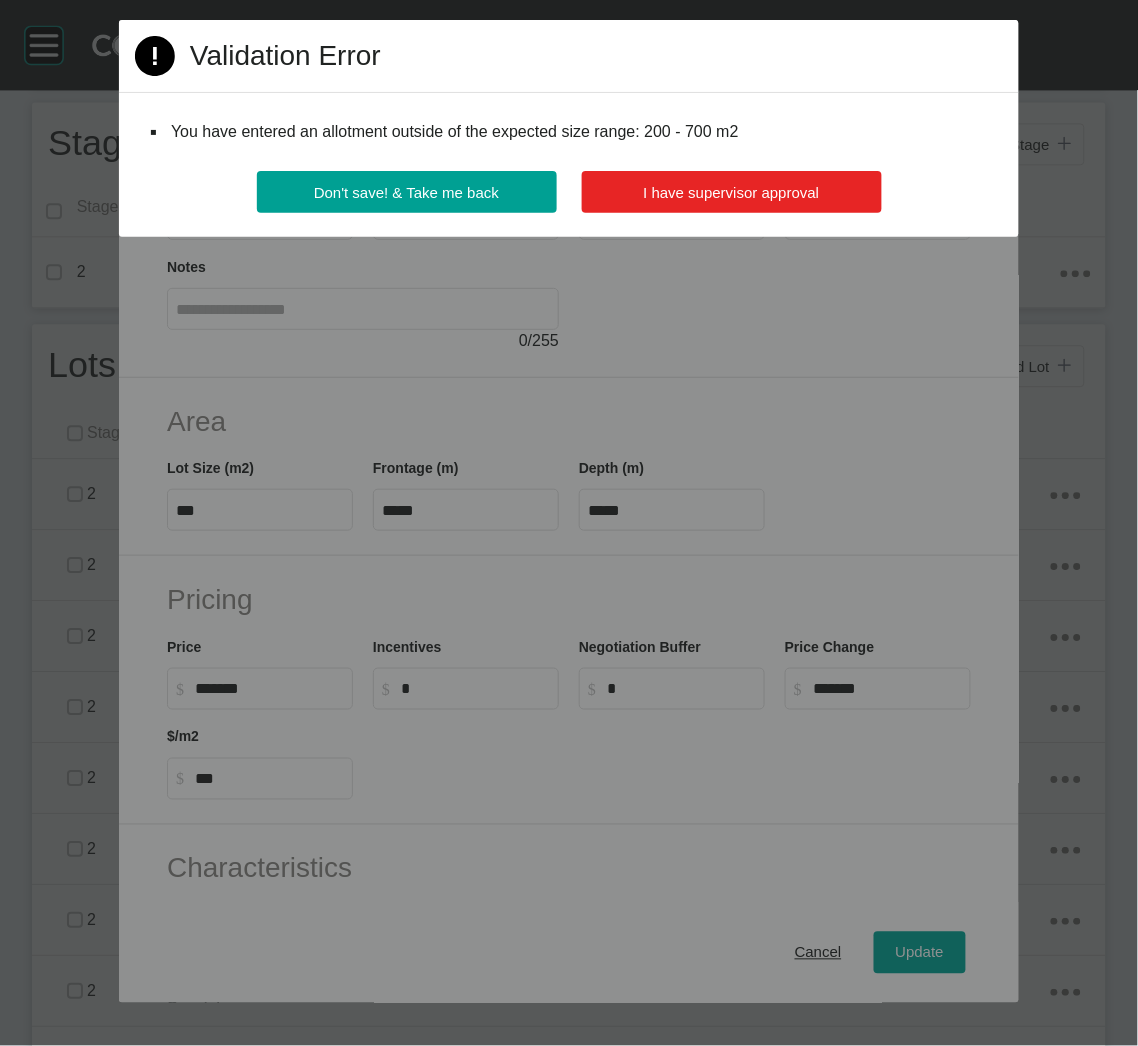 click on "I have supervisor approval" at bounding box center (732, 192) 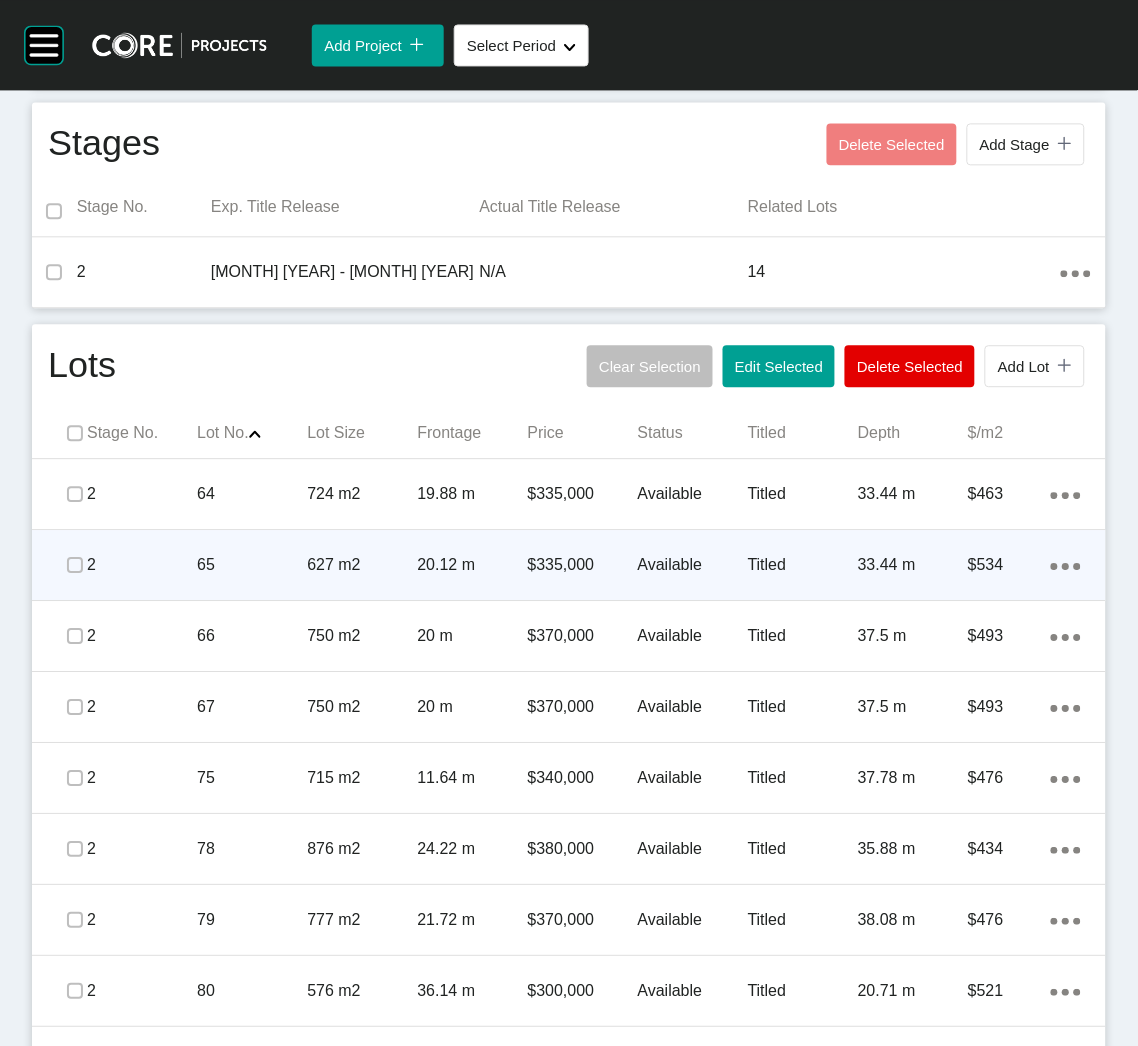 click on "627 m2" at bounding box center [362, 565] 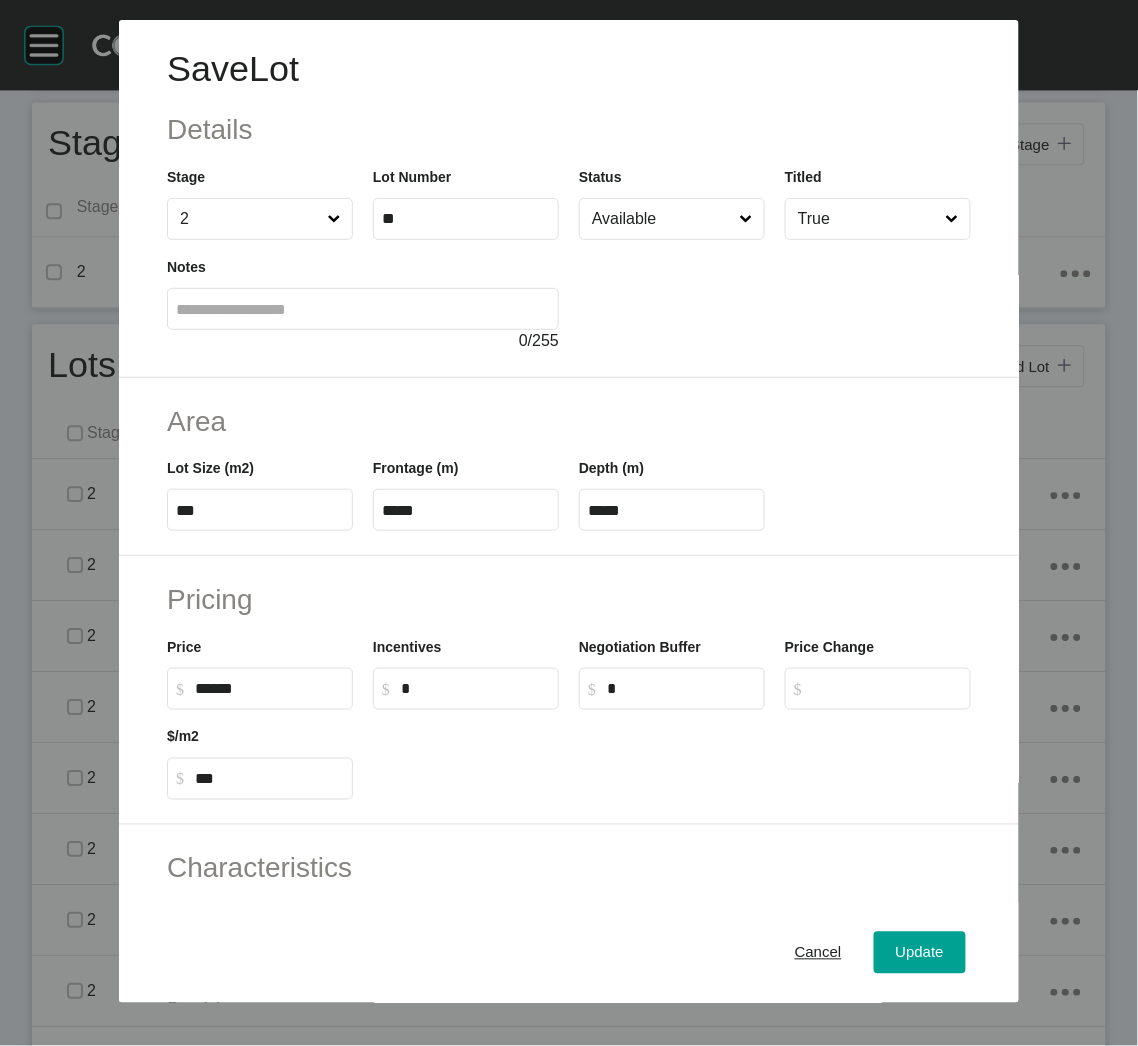click on "******" at bounding box center [269, 688] 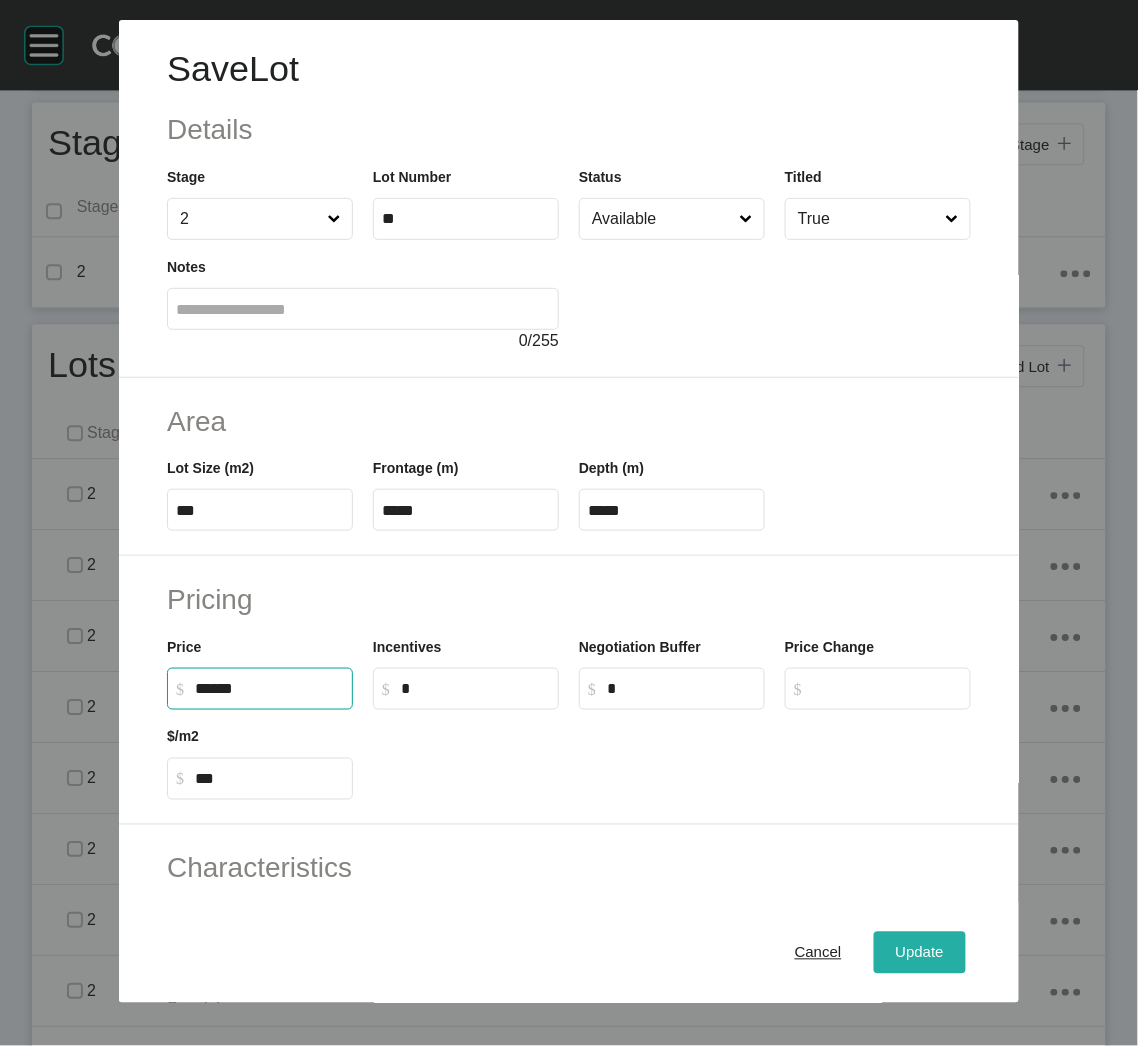 type on "*******" 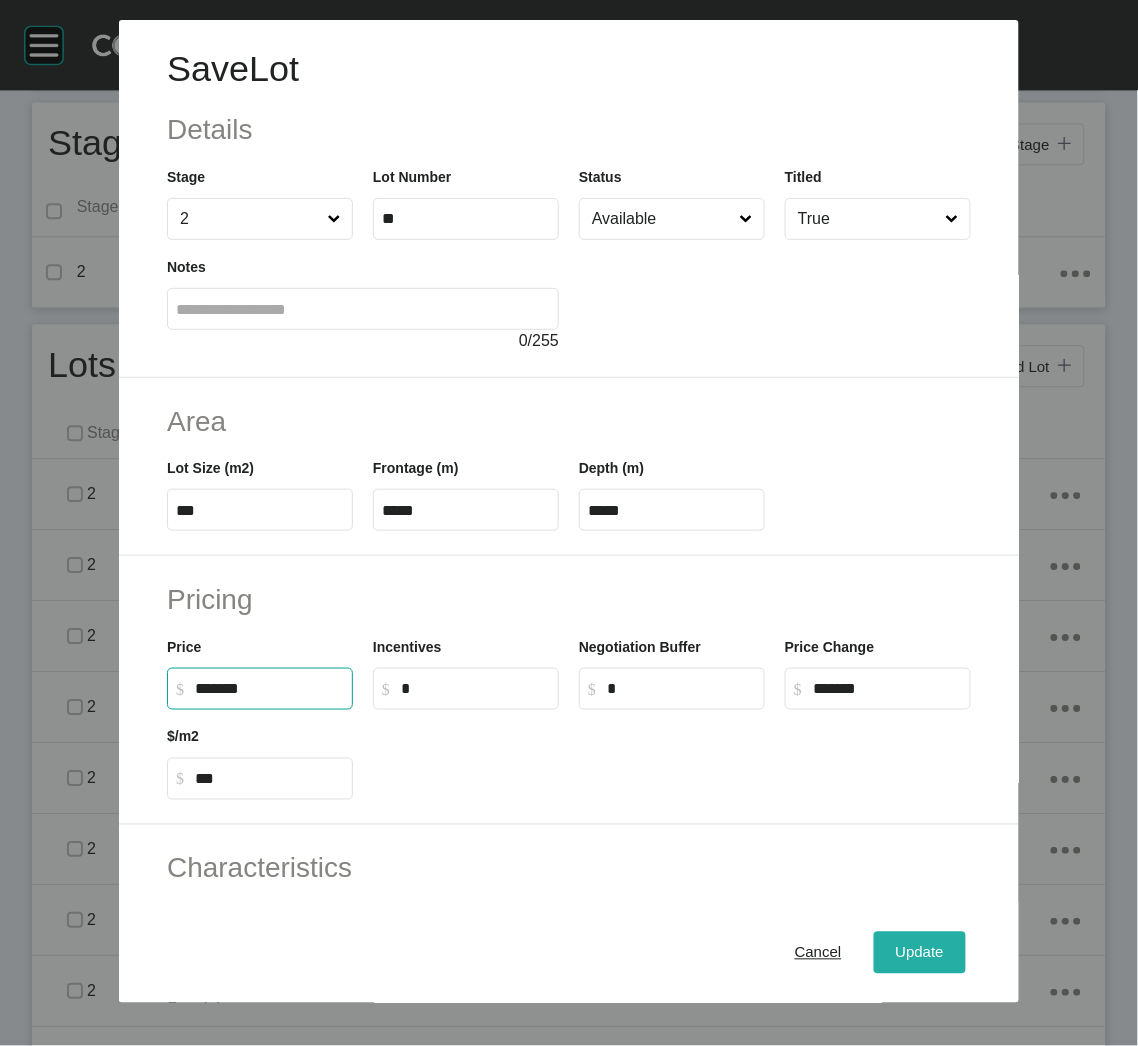click on "Update" at bounding box center [920, 953] 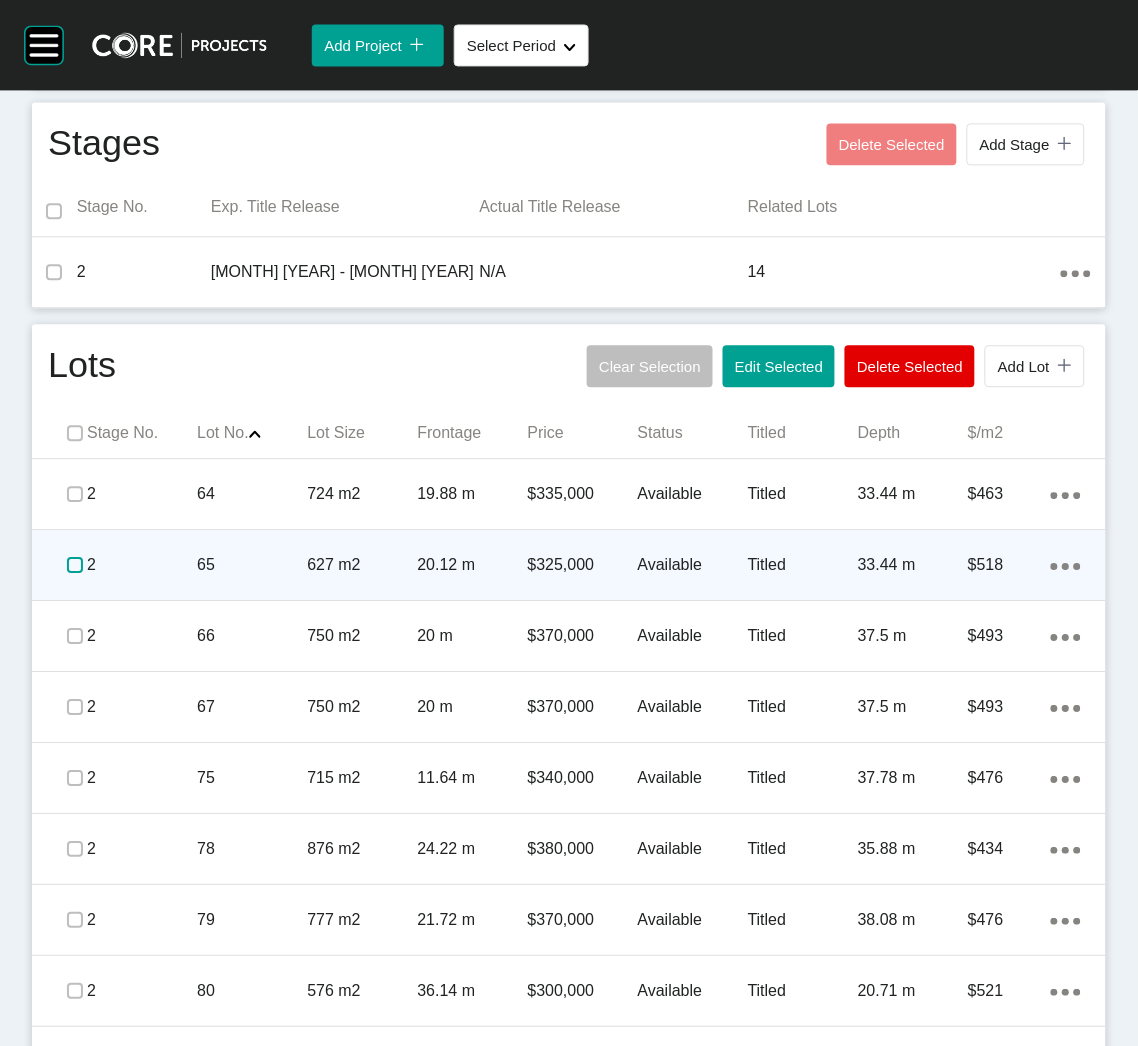 click at bounding box center (75, 565) 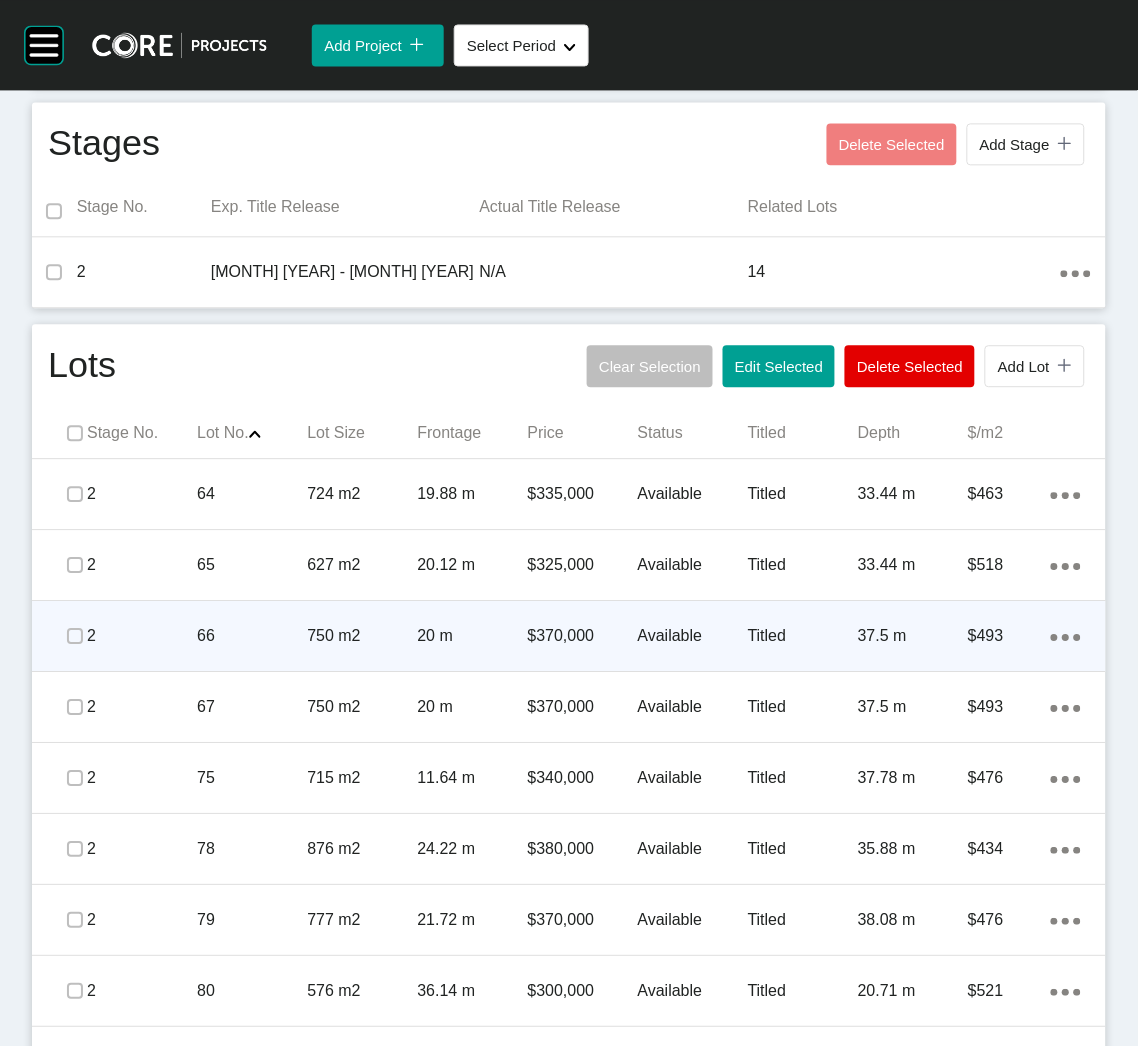 click on "66" at bounding box center [252, 636] 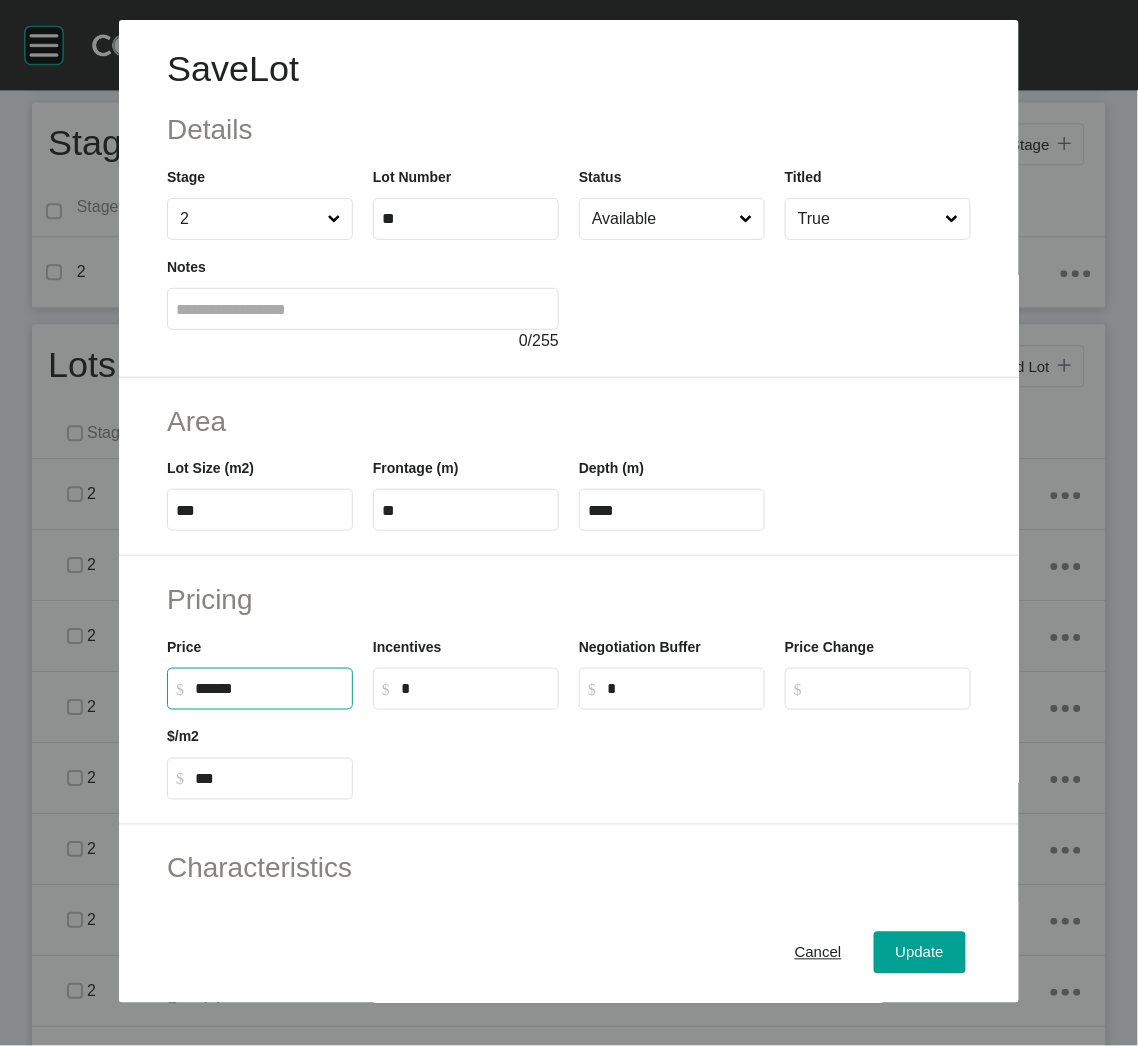 click on "******" at bounding box center [269, 688] 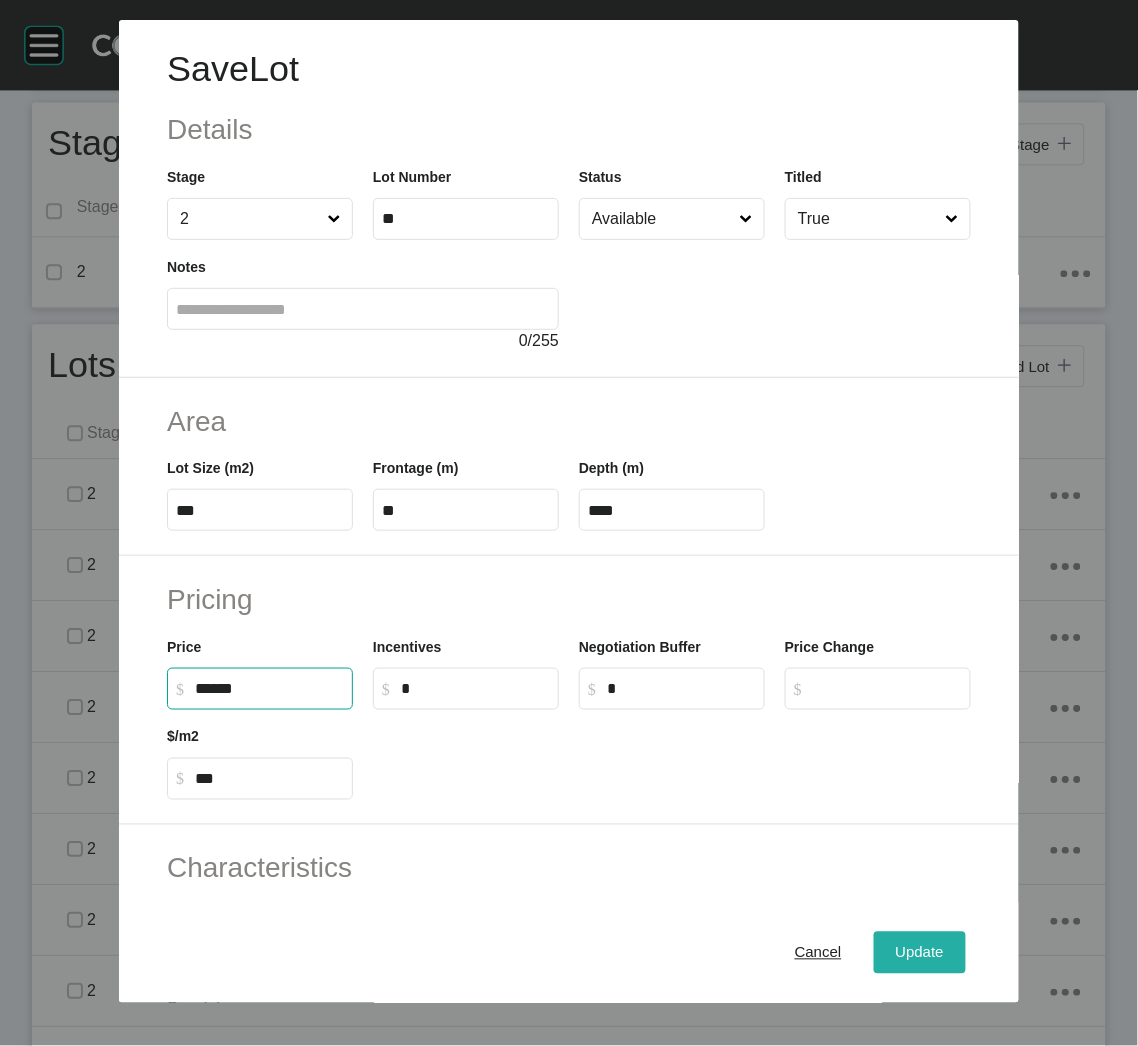 type on "*******" 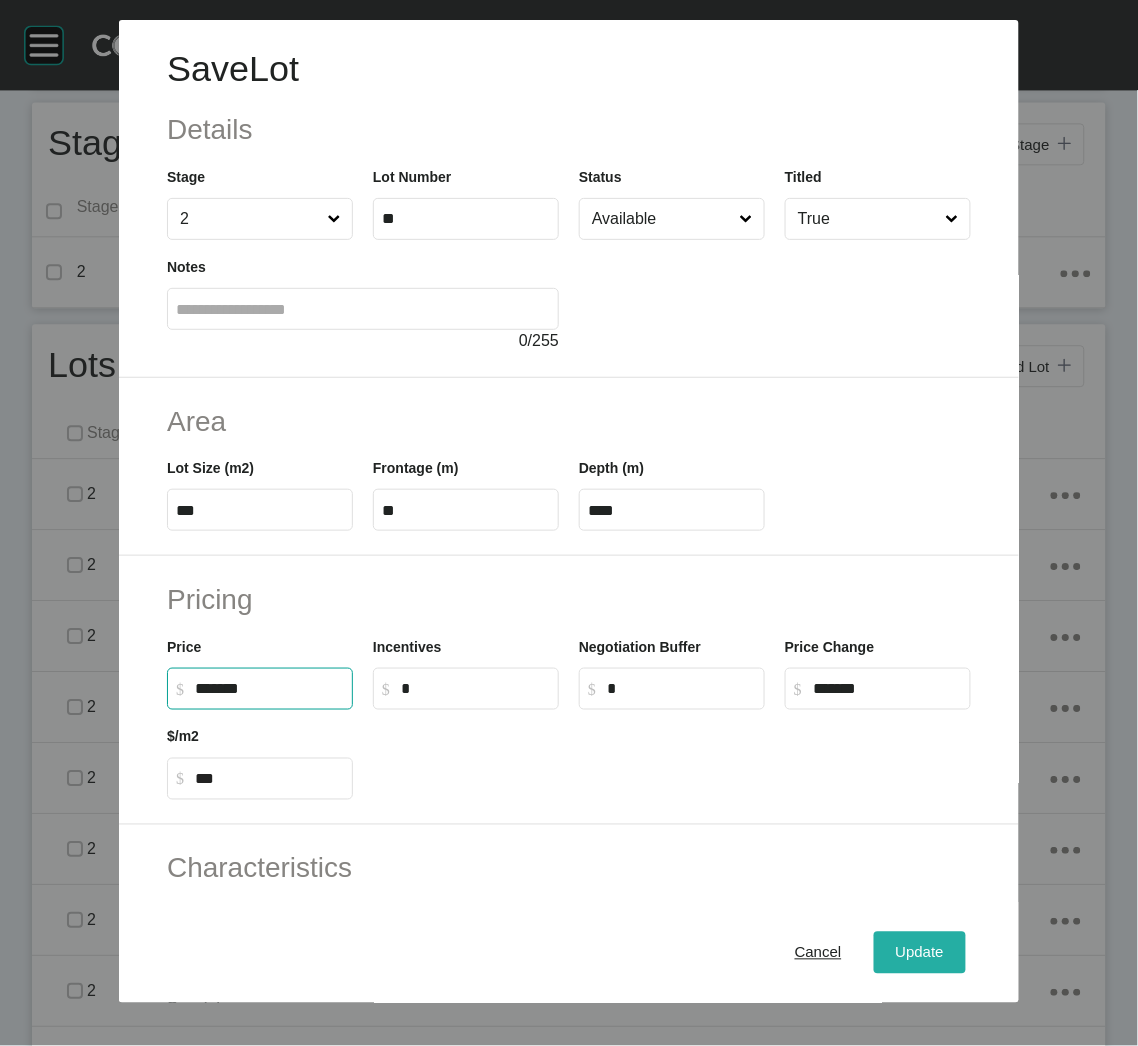click on "Update" at bounding box center [920, 953] 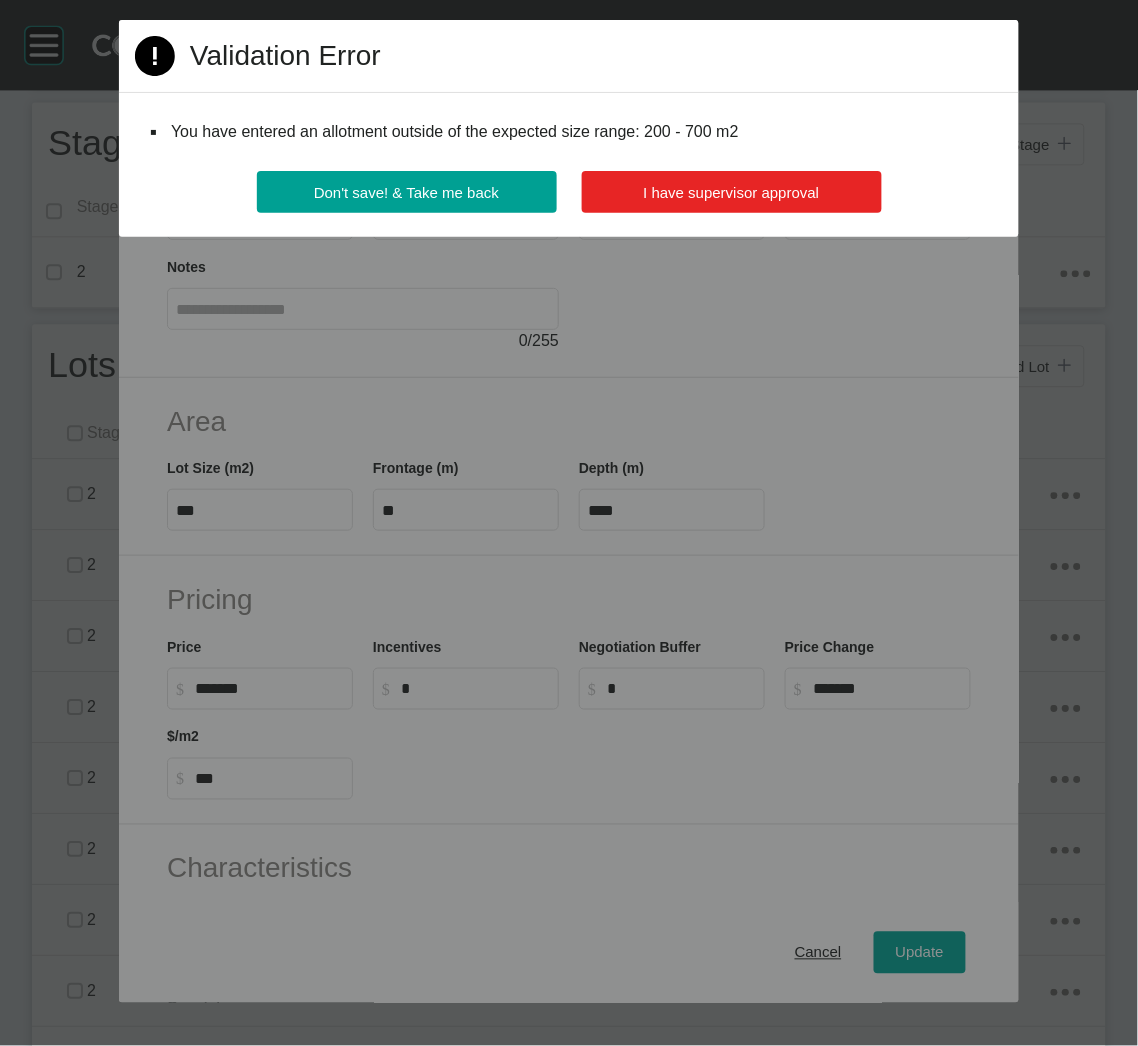 click on "I have supervisor approval" at bounding box center [732, 192] 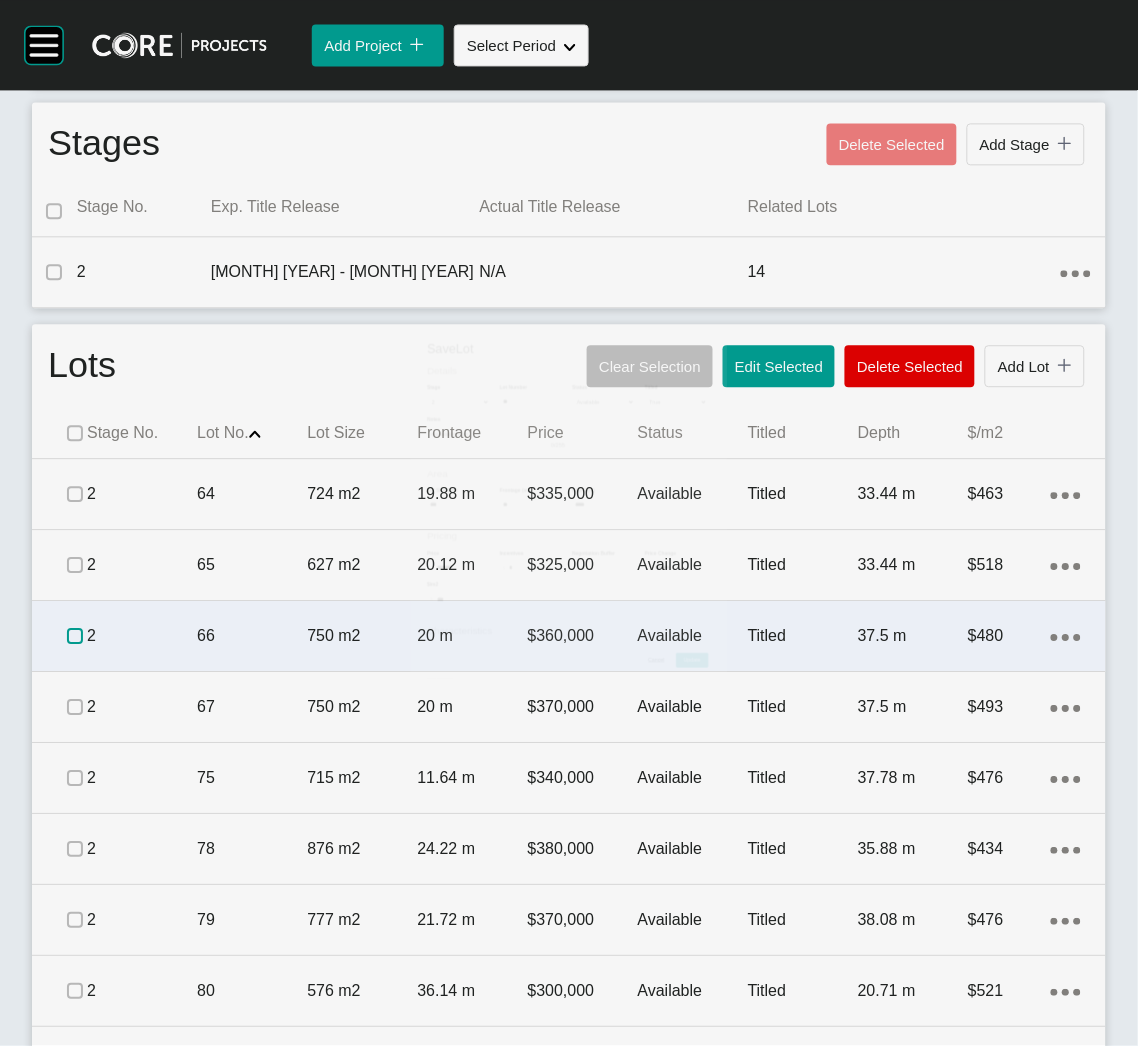 click at bounding box center (75, 636) 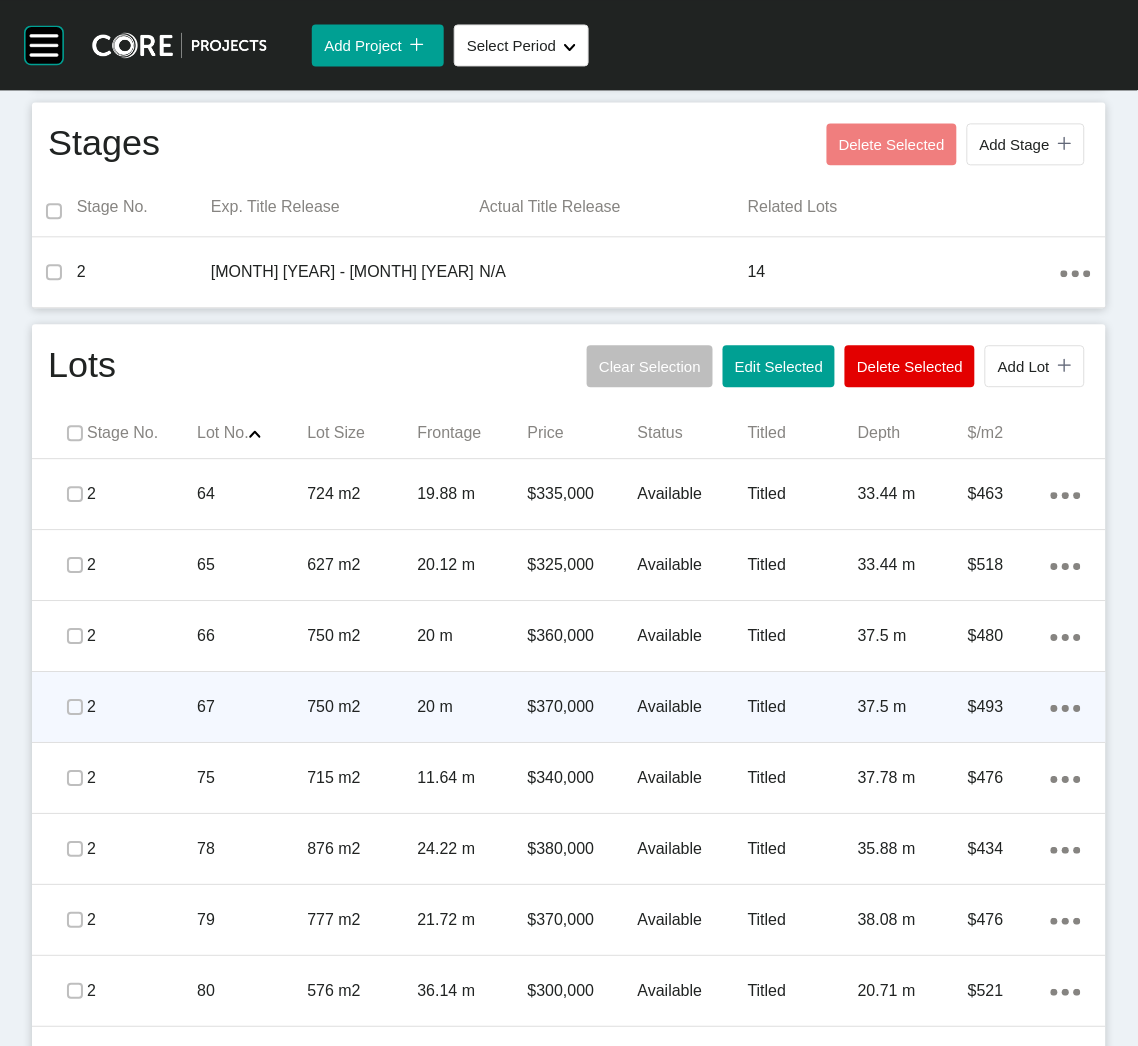 click on "67" at bounding box center (252, 707) 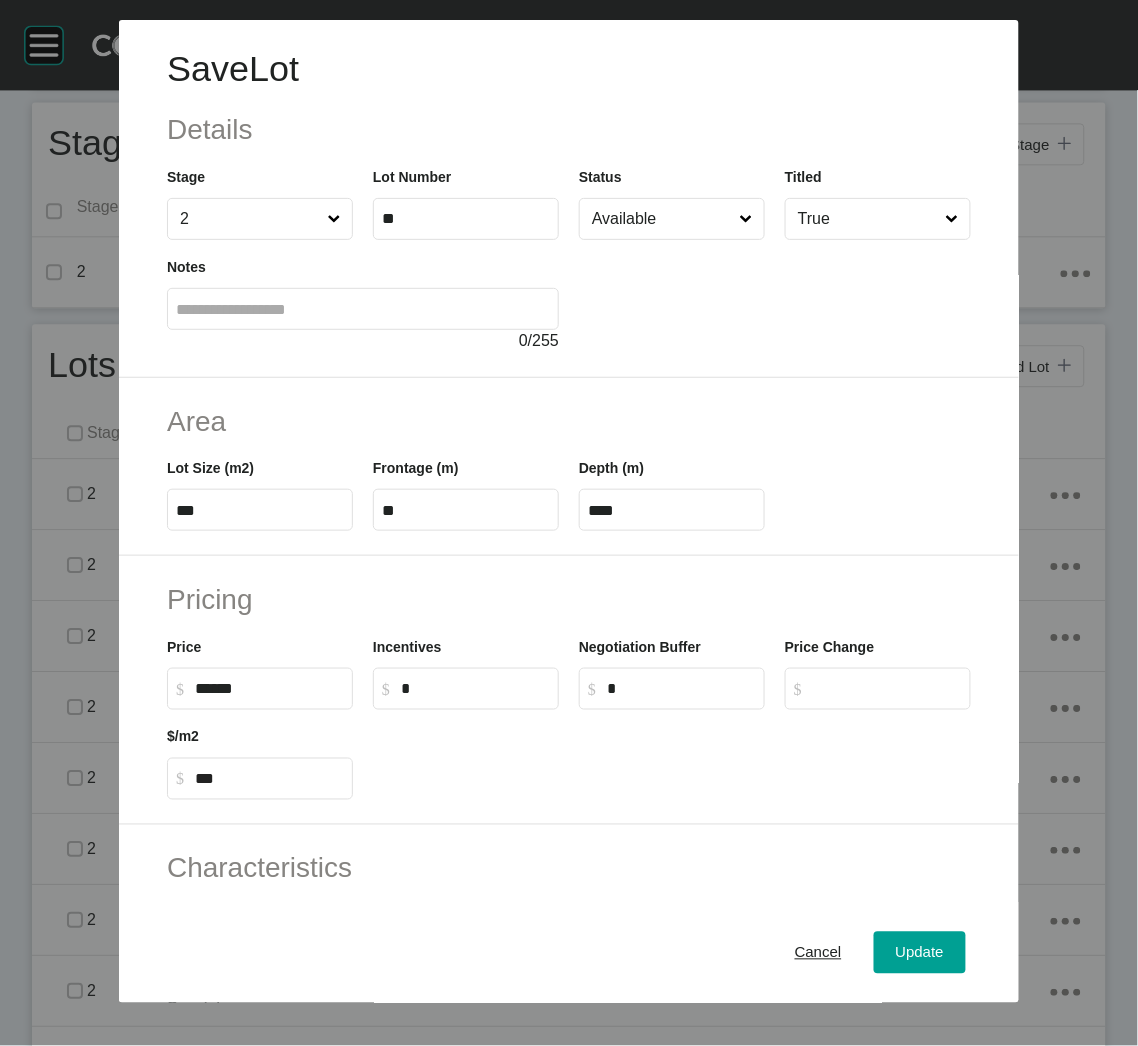 click on "******" at bounding box center (269, 688) 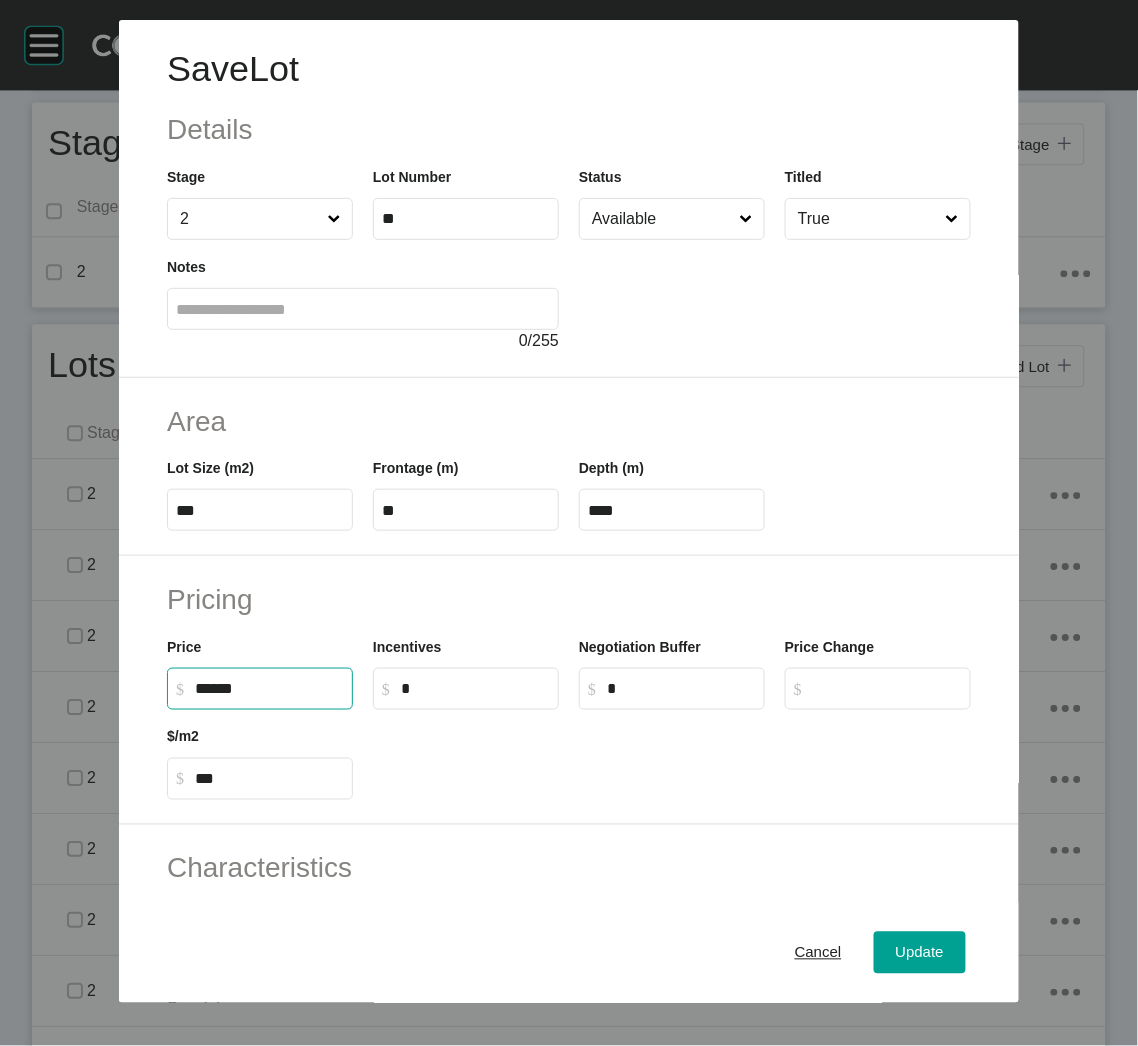 type on "*******" 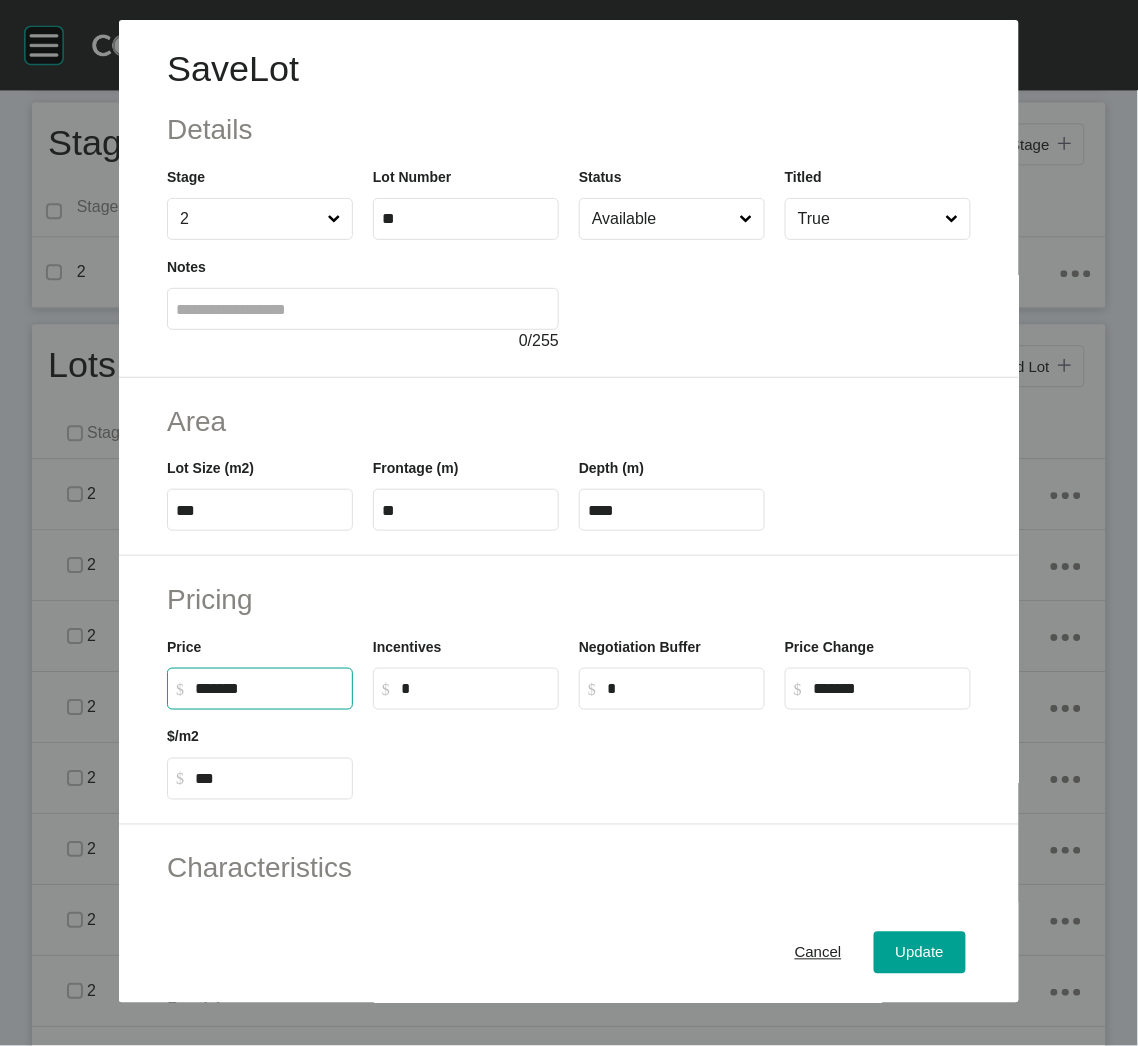 type on "***" 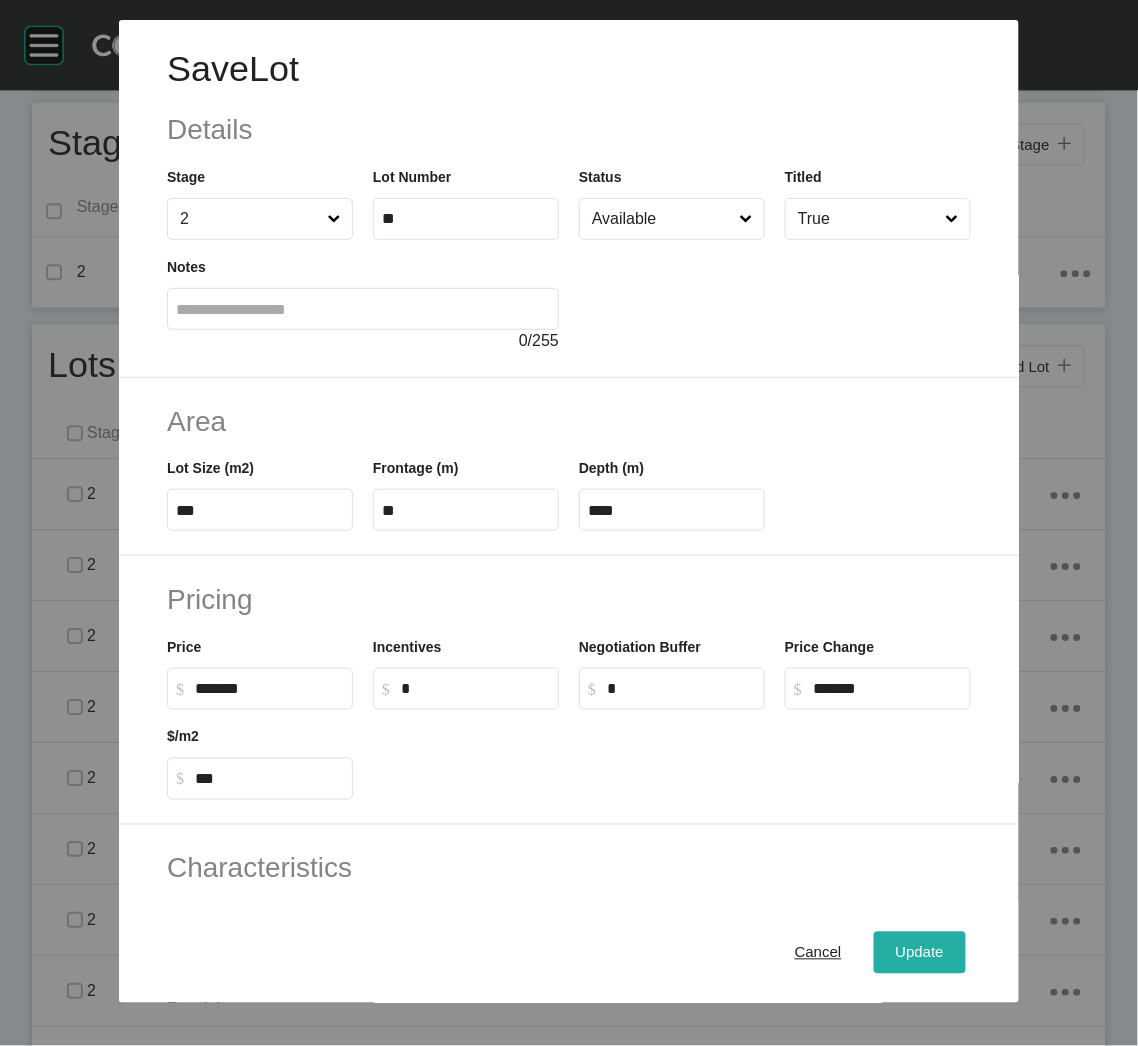 click on "Update" at bounding box center [920, 953] 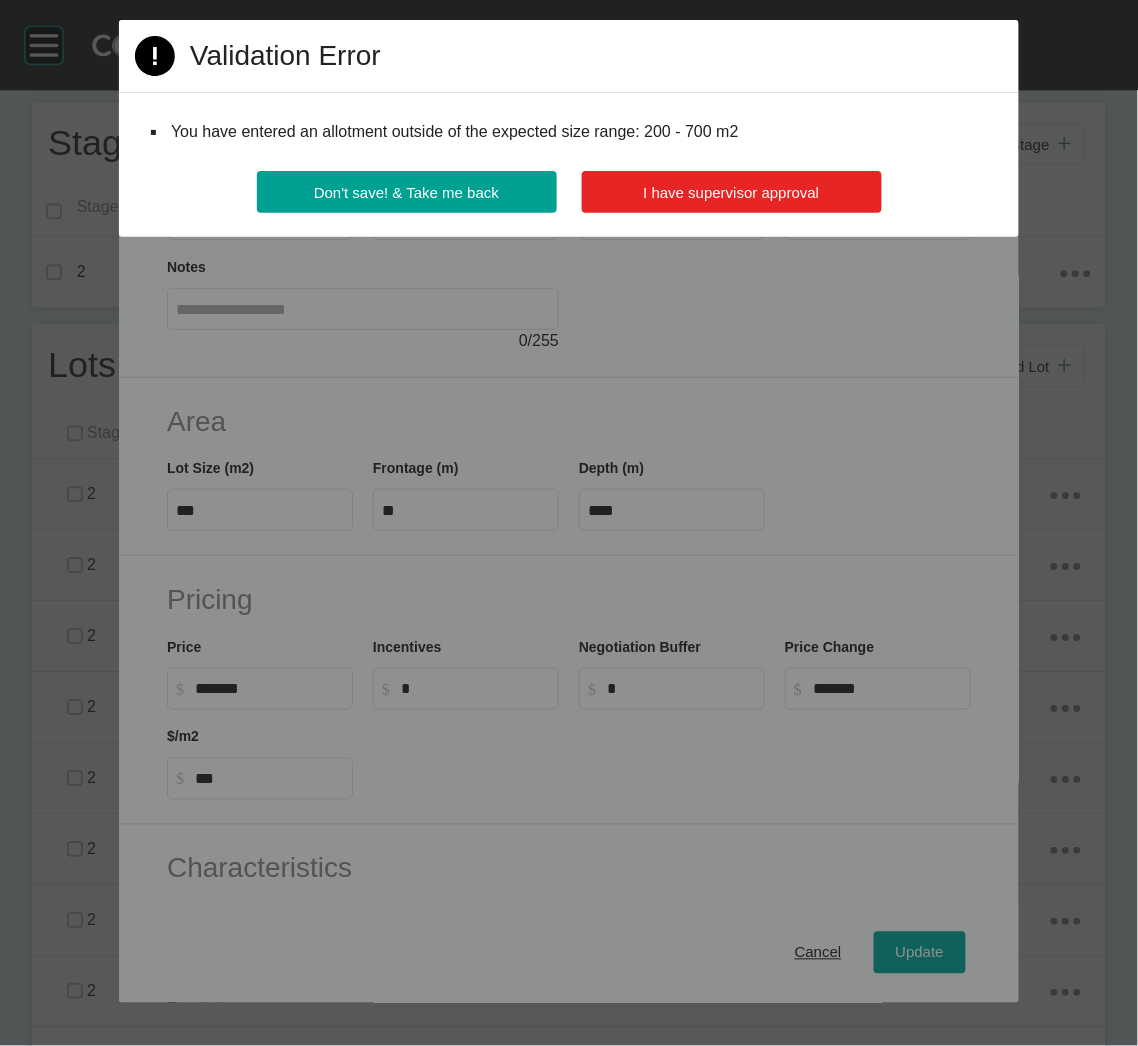 click on "I have supervisor approval" at bounding box center (732, 192) 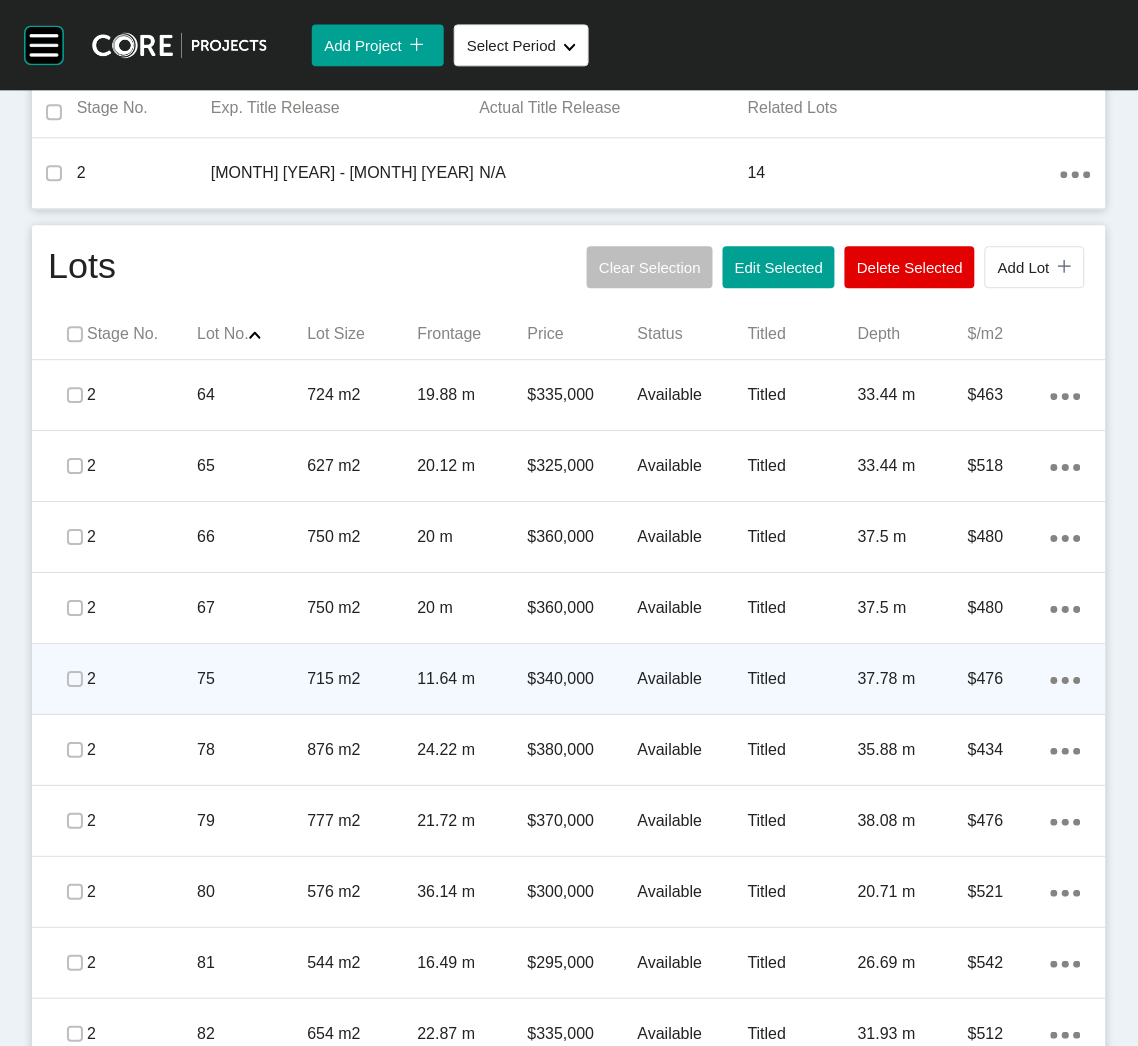 scroll, scrollTop: 899, scrollLeft: 0, axis: vertical 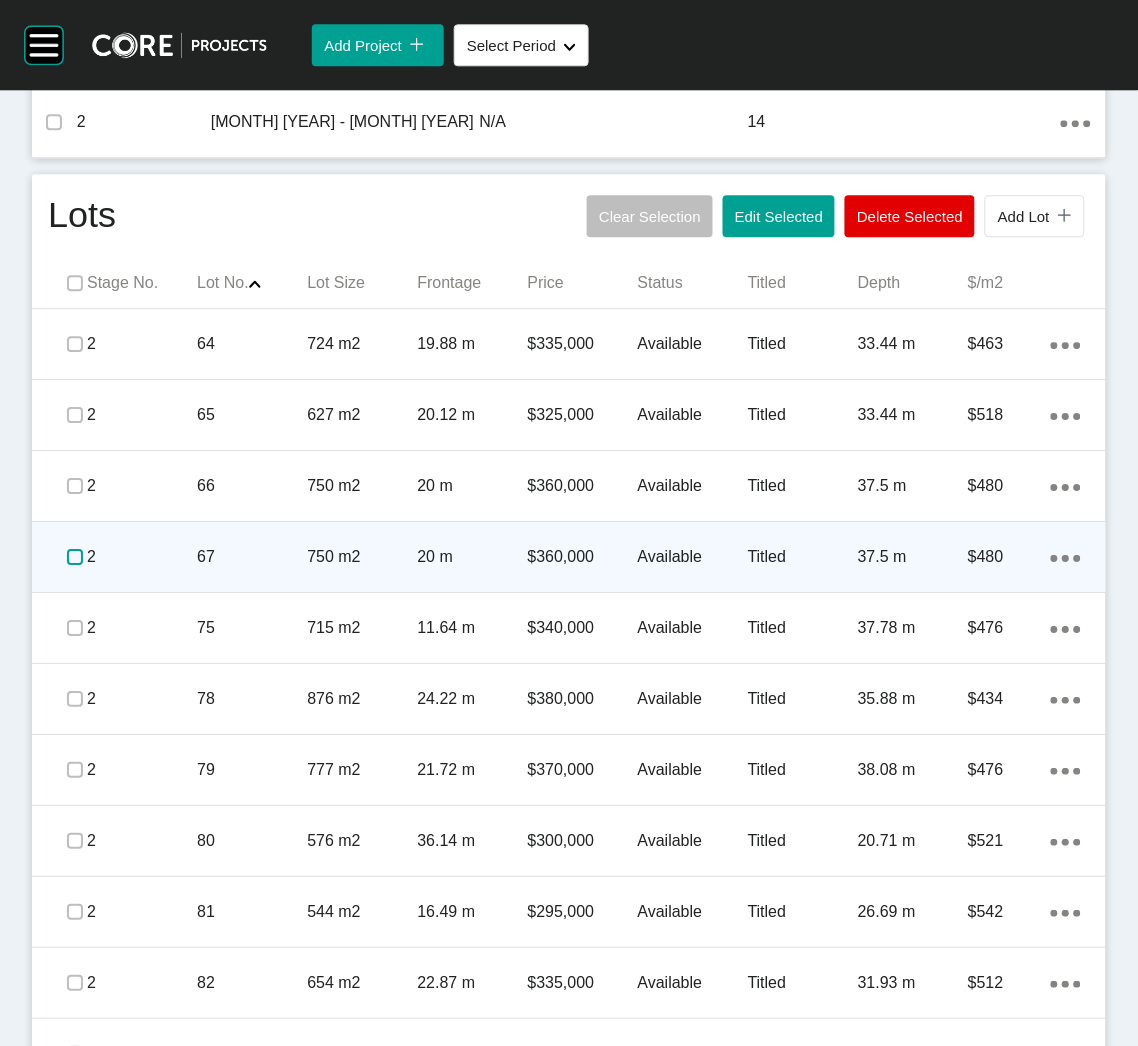 click at bounding box center (75, 557) 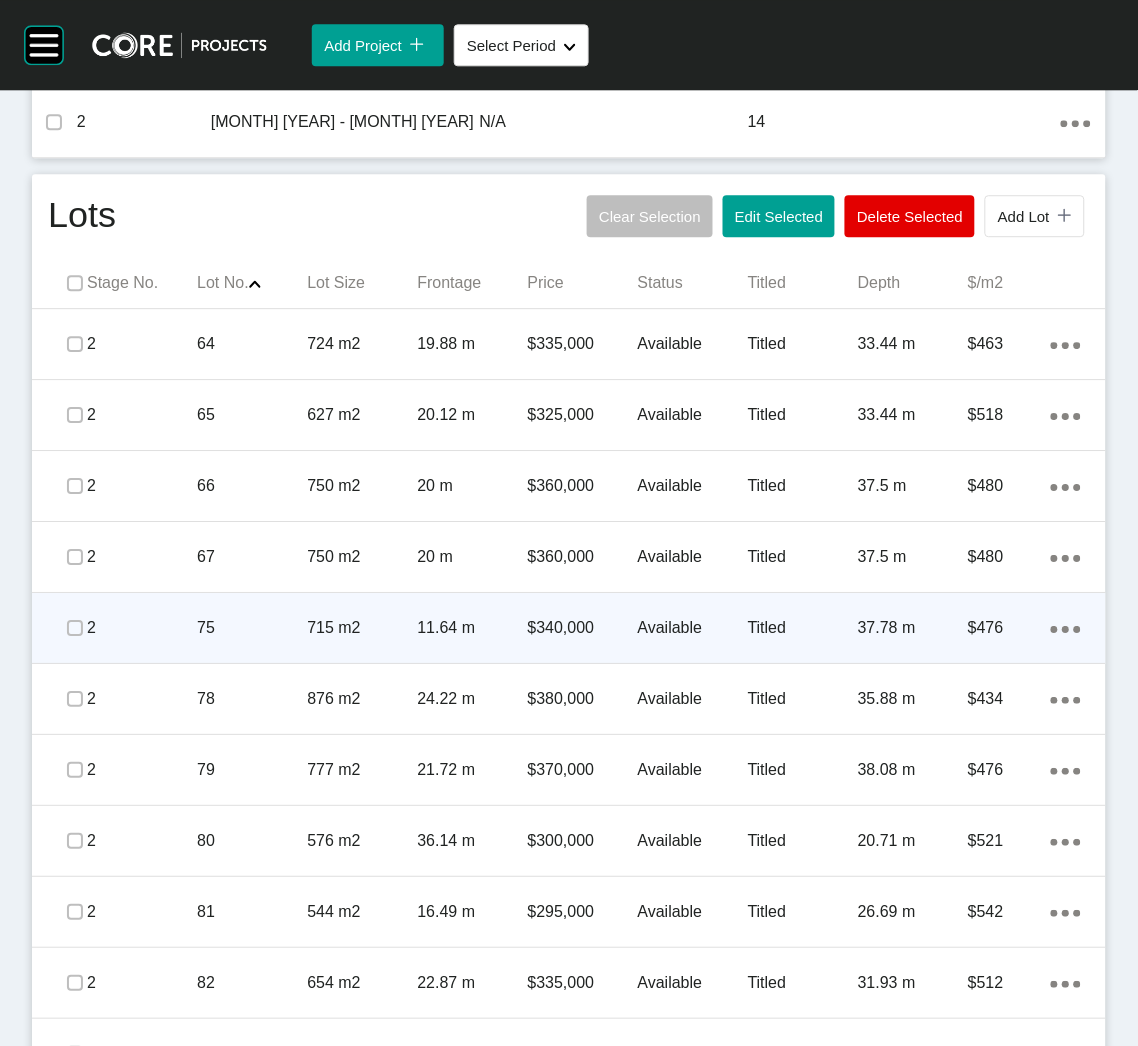 click on "2" at bounding box center [142, 628] 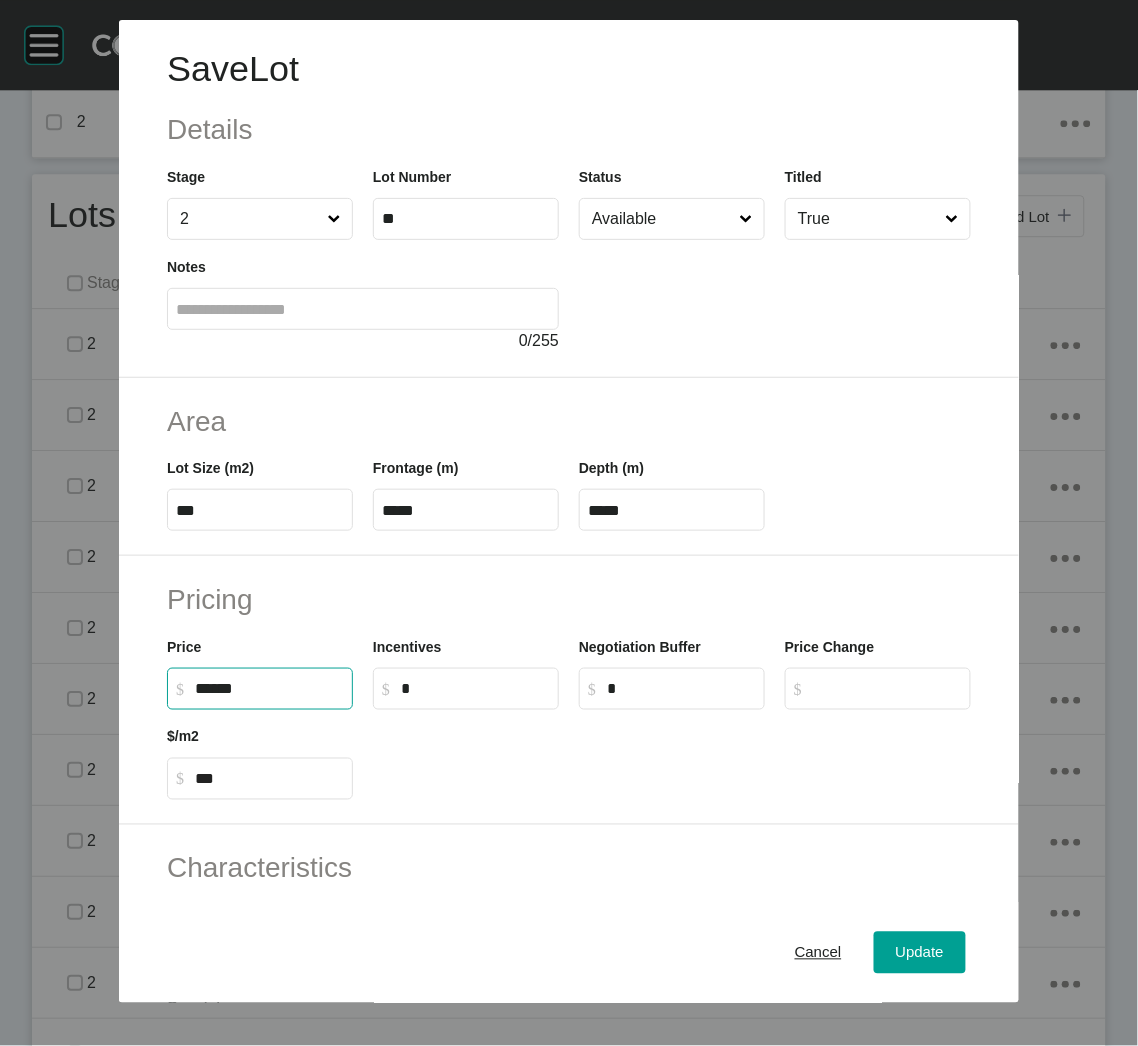 click on "******" at bounding box center (269, 688) 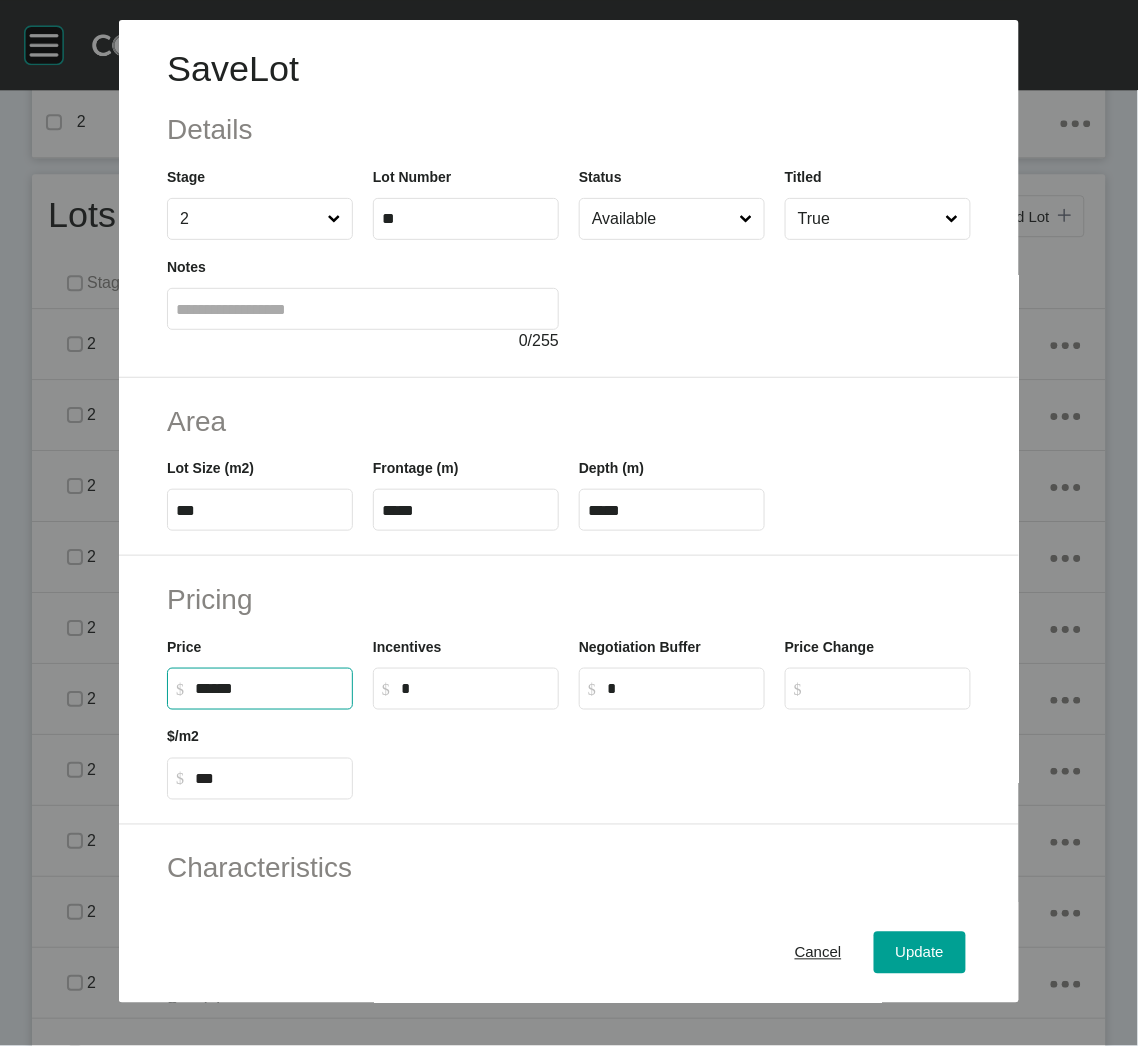 type on "*******" 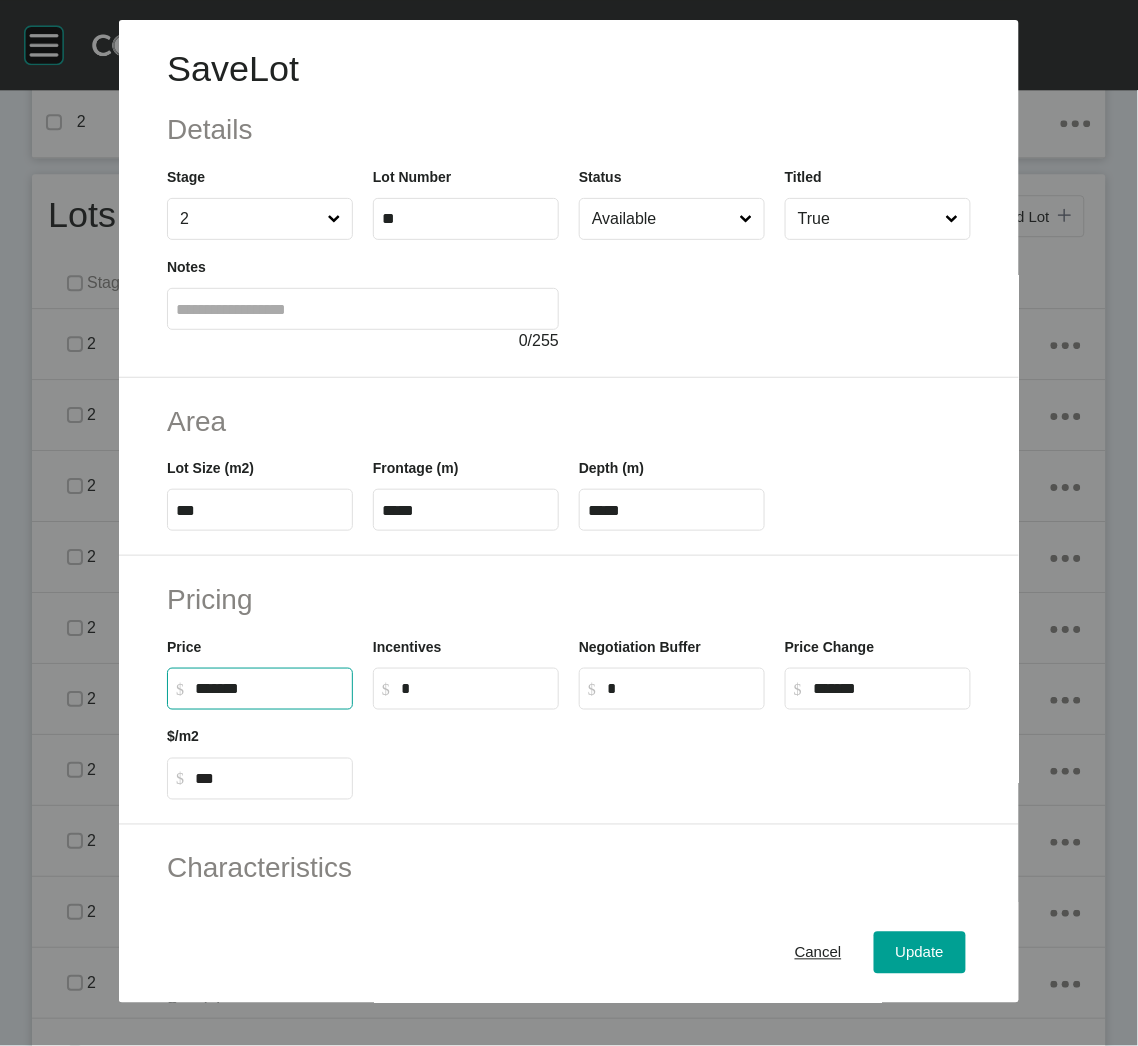 click at bounding box center (672, 755) 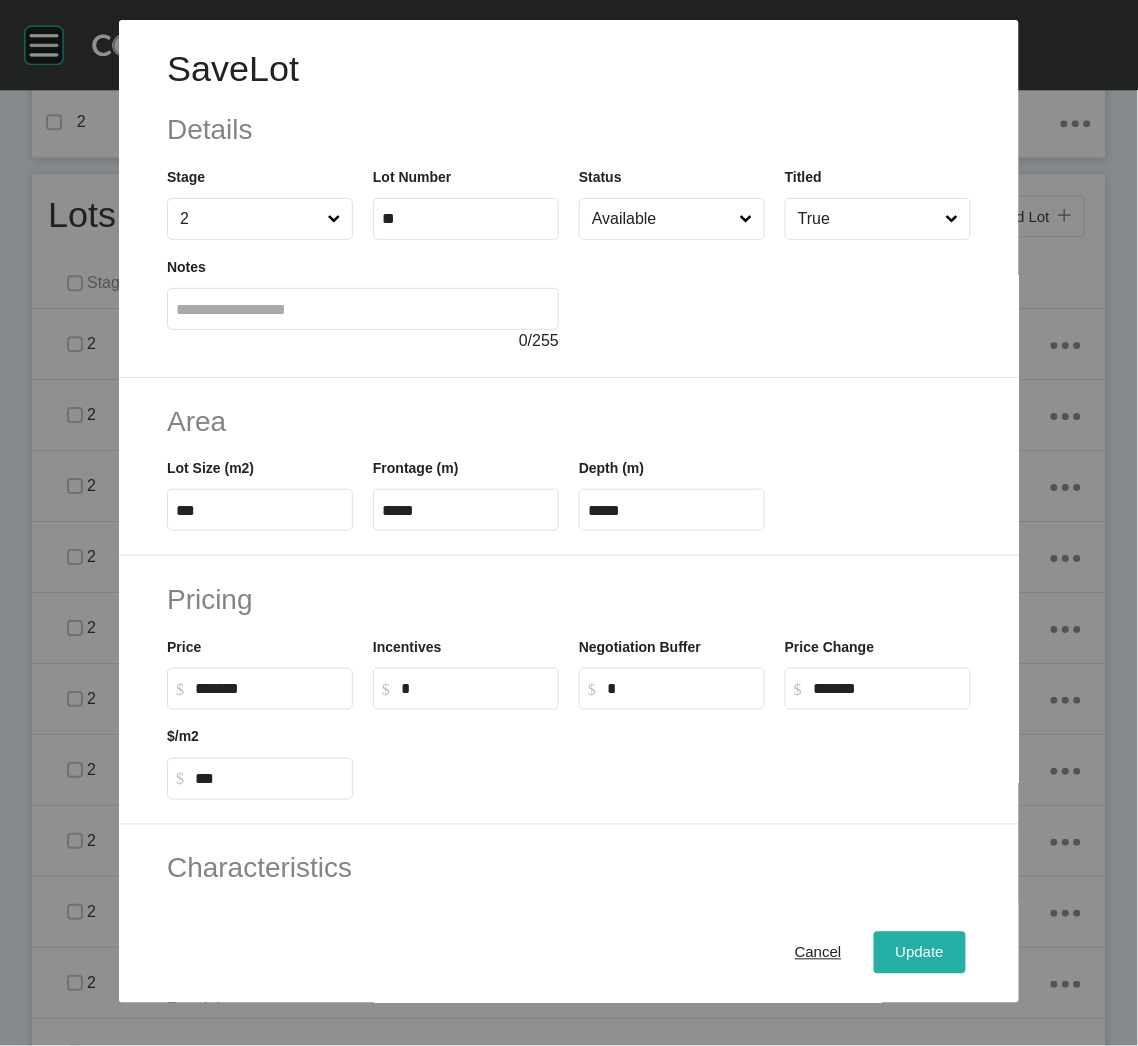 click on "Update" at bounding box center [920, 953] 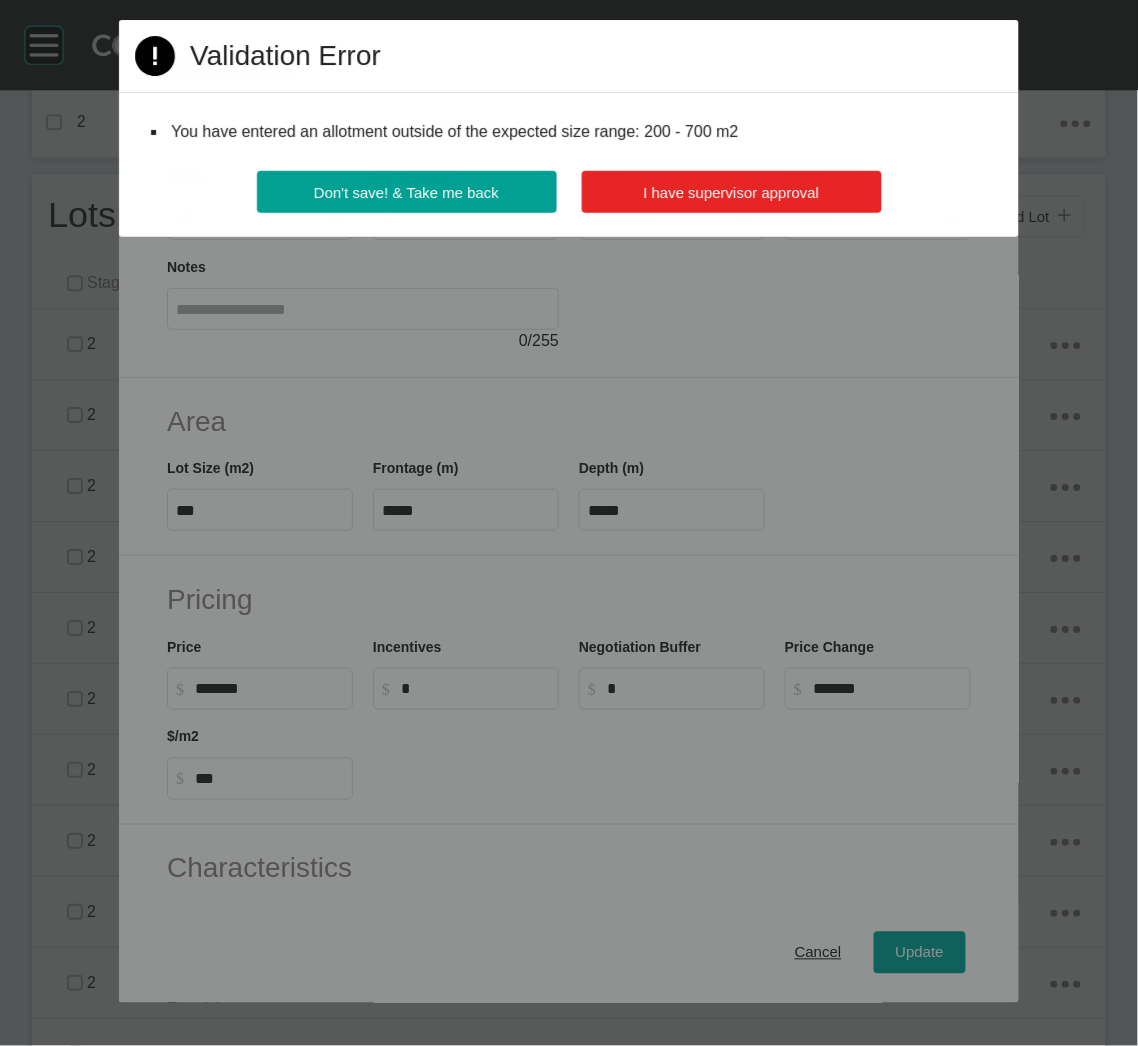click on "I have supervisor approval" at bounding box center (732, 192) 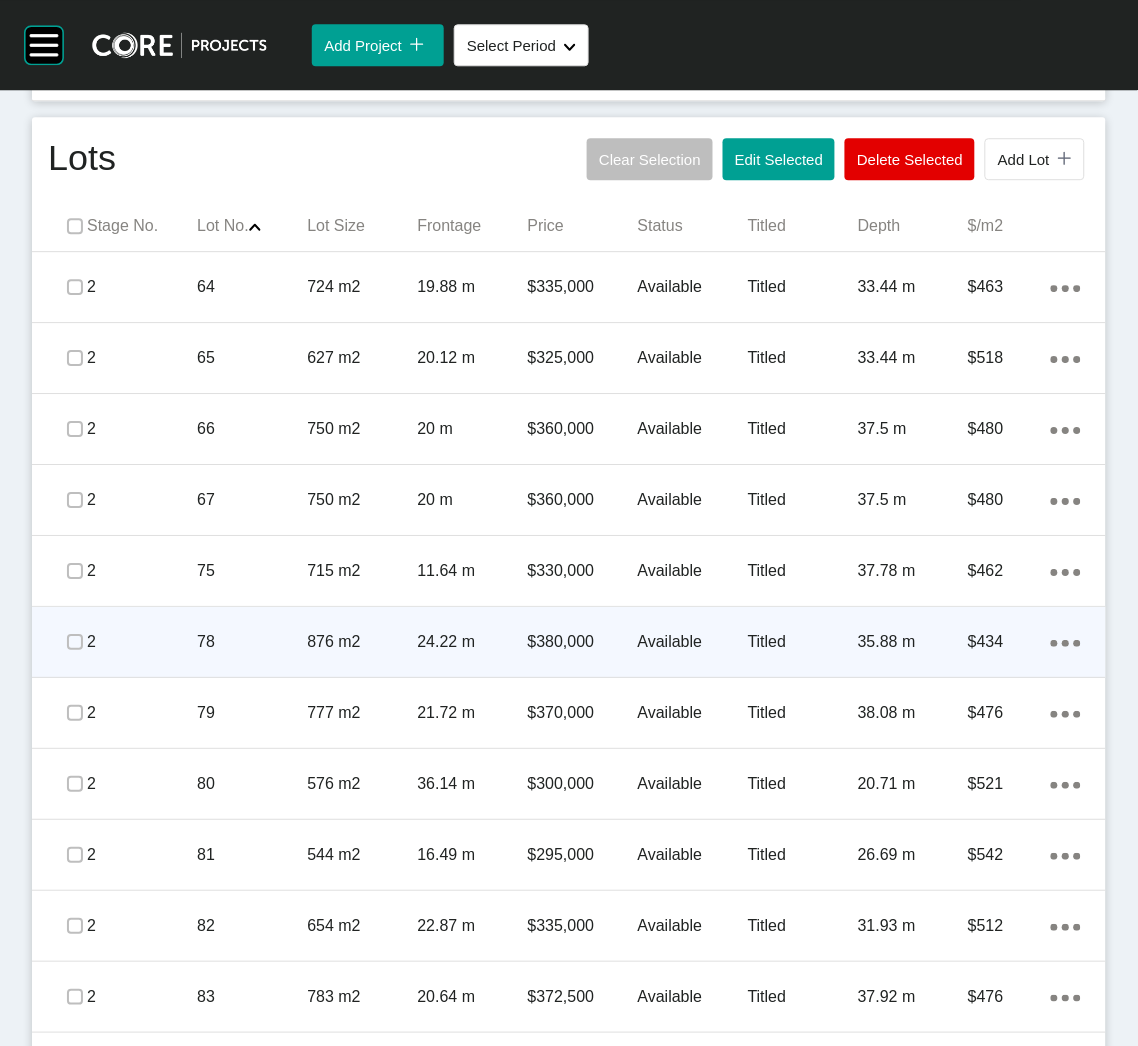 scroll, scrollTop: 1050, scrollLeft: 0, axis: vertical 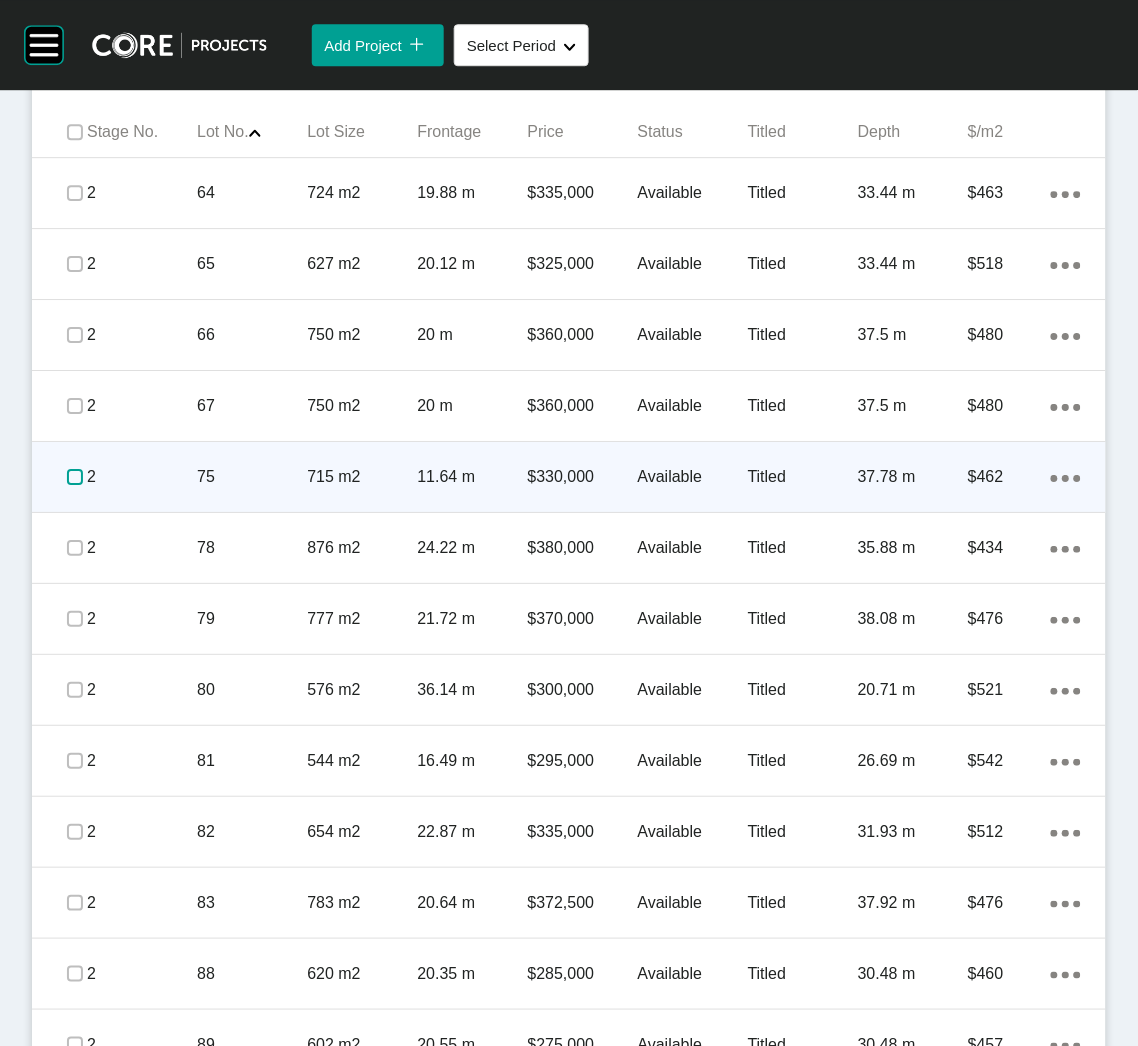 click at bounding box center (75, 477) 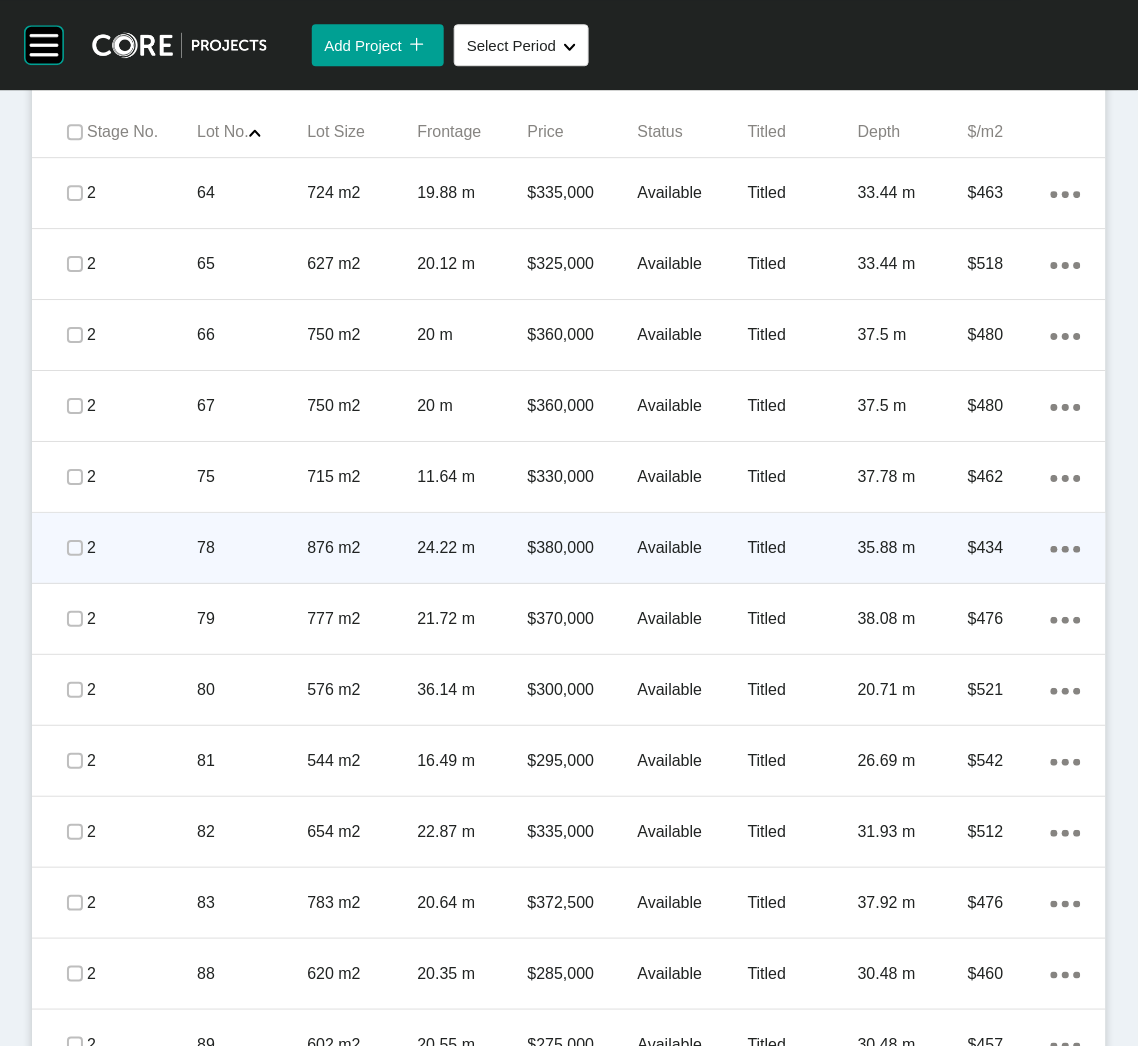 click on "78" at bounding box center [252, 548] 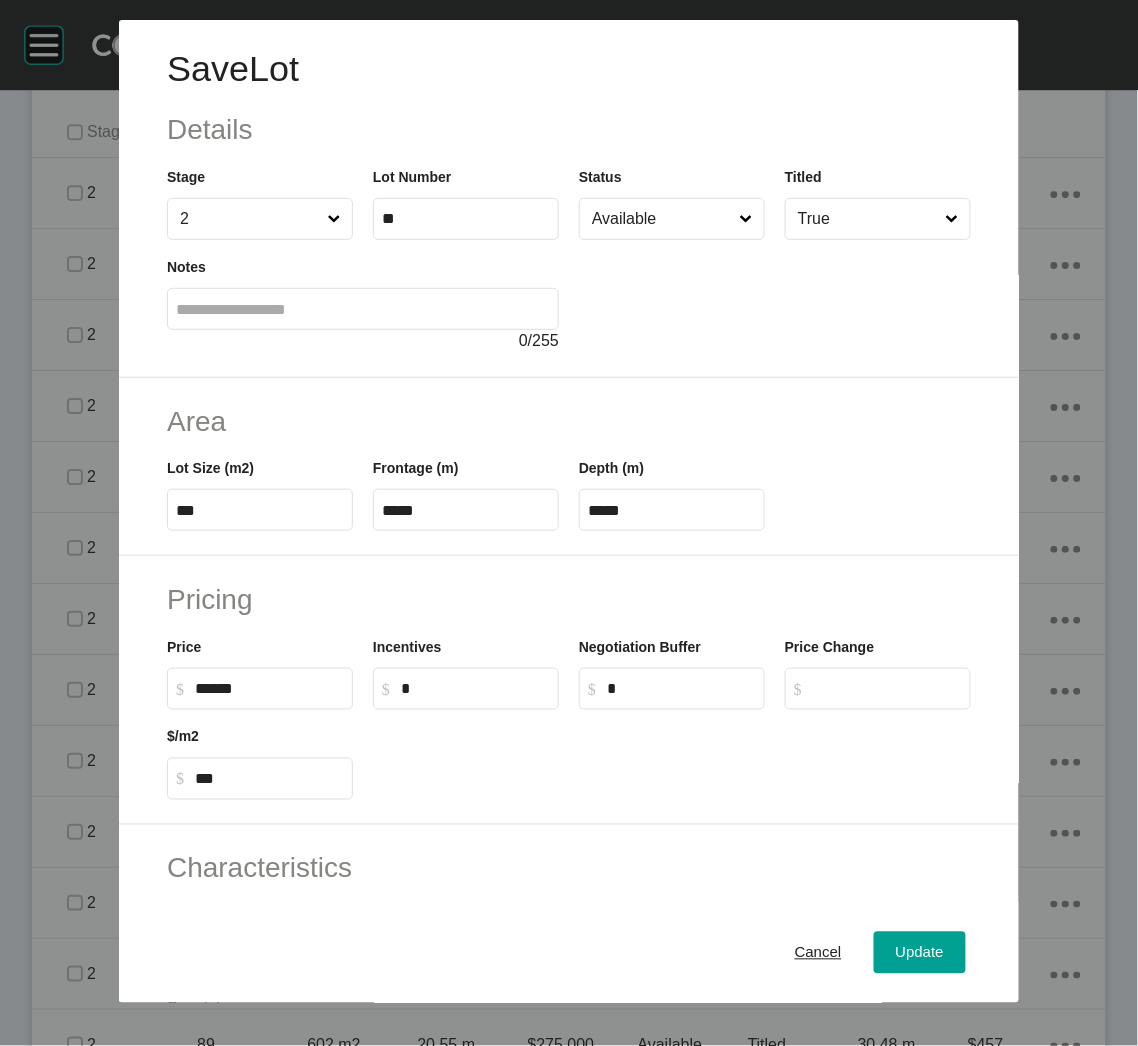 click on "******" at bounding box center (269, 688) 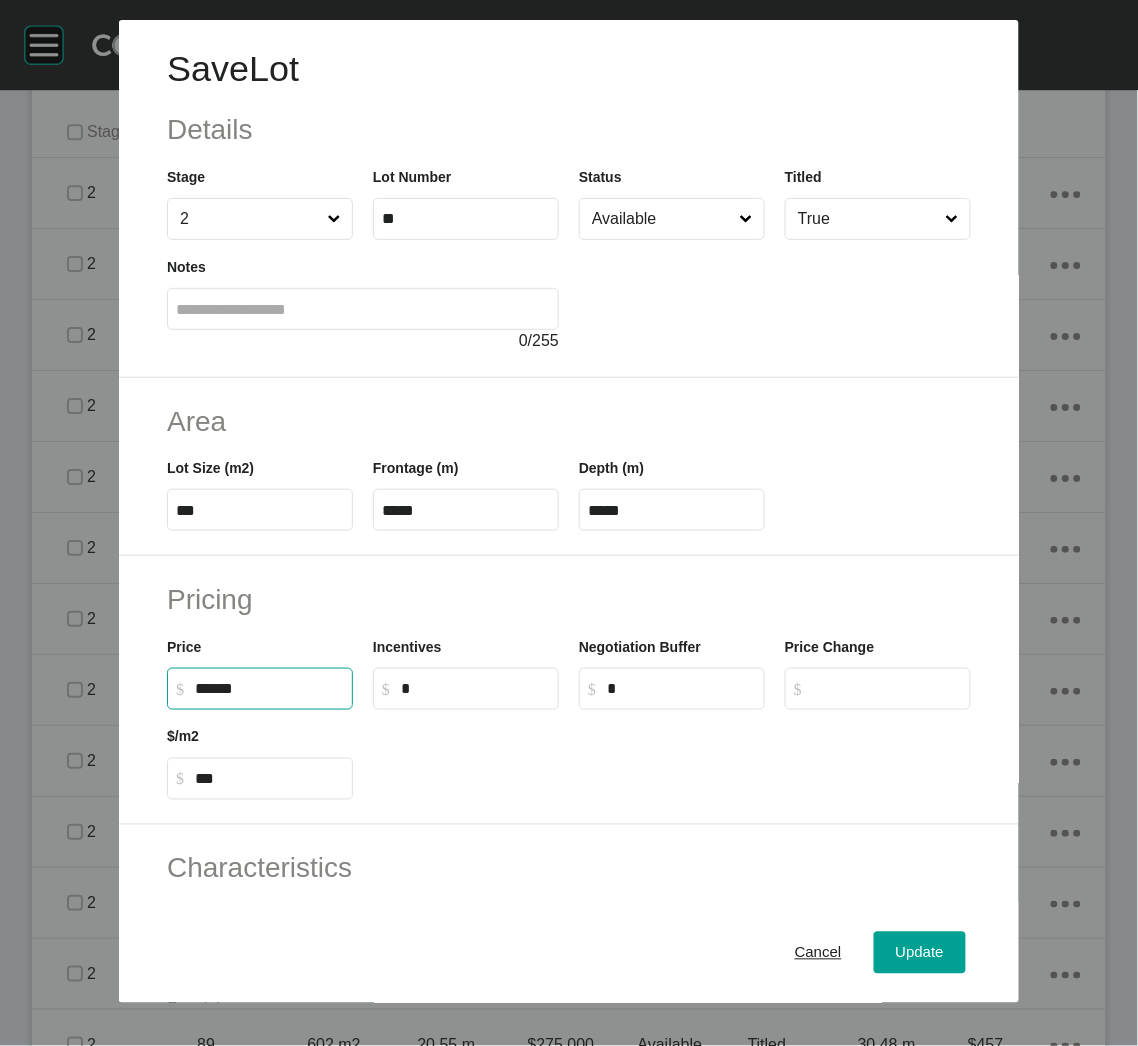 type on "*******" 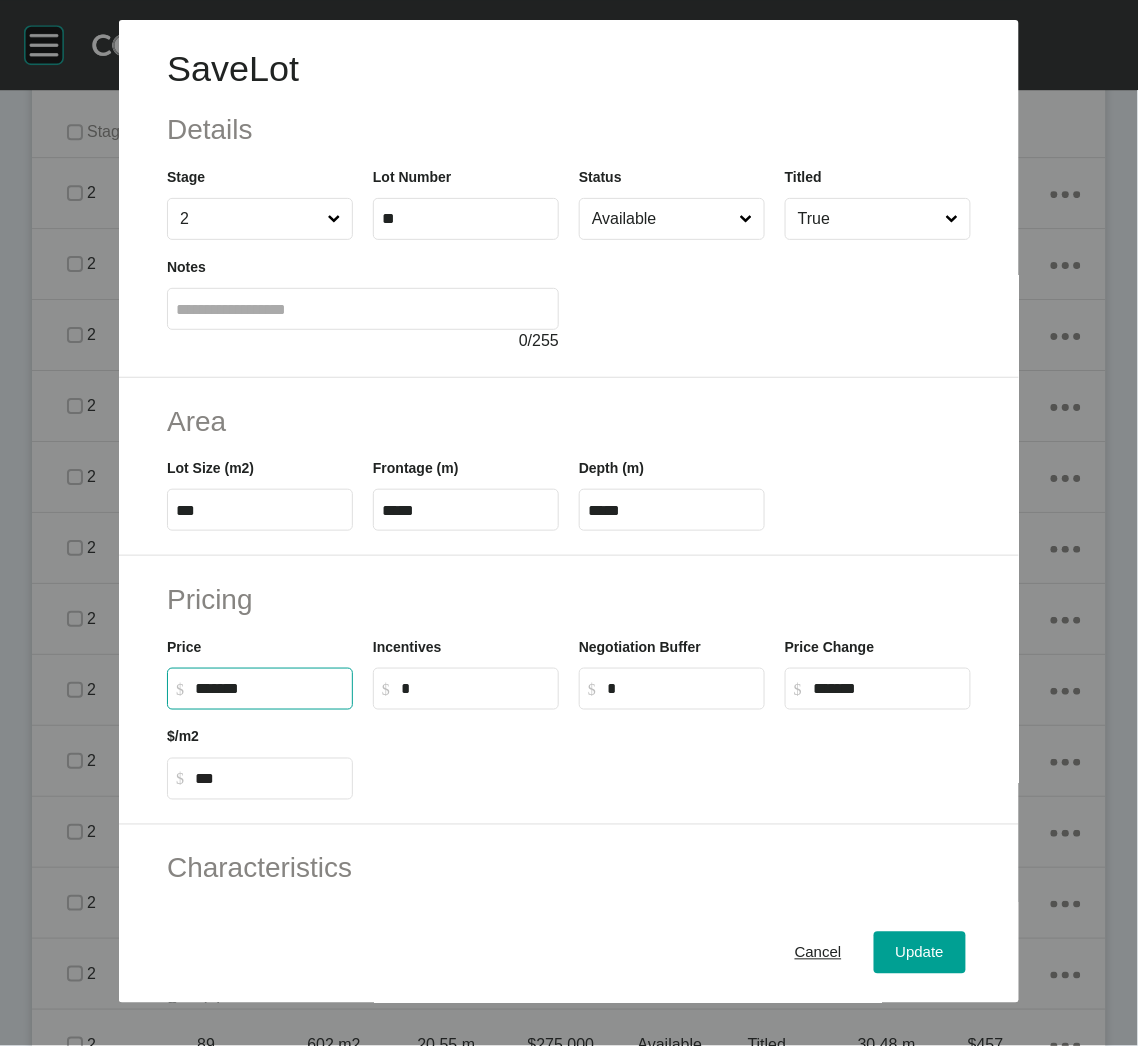 click at bounding box center [672, 755] 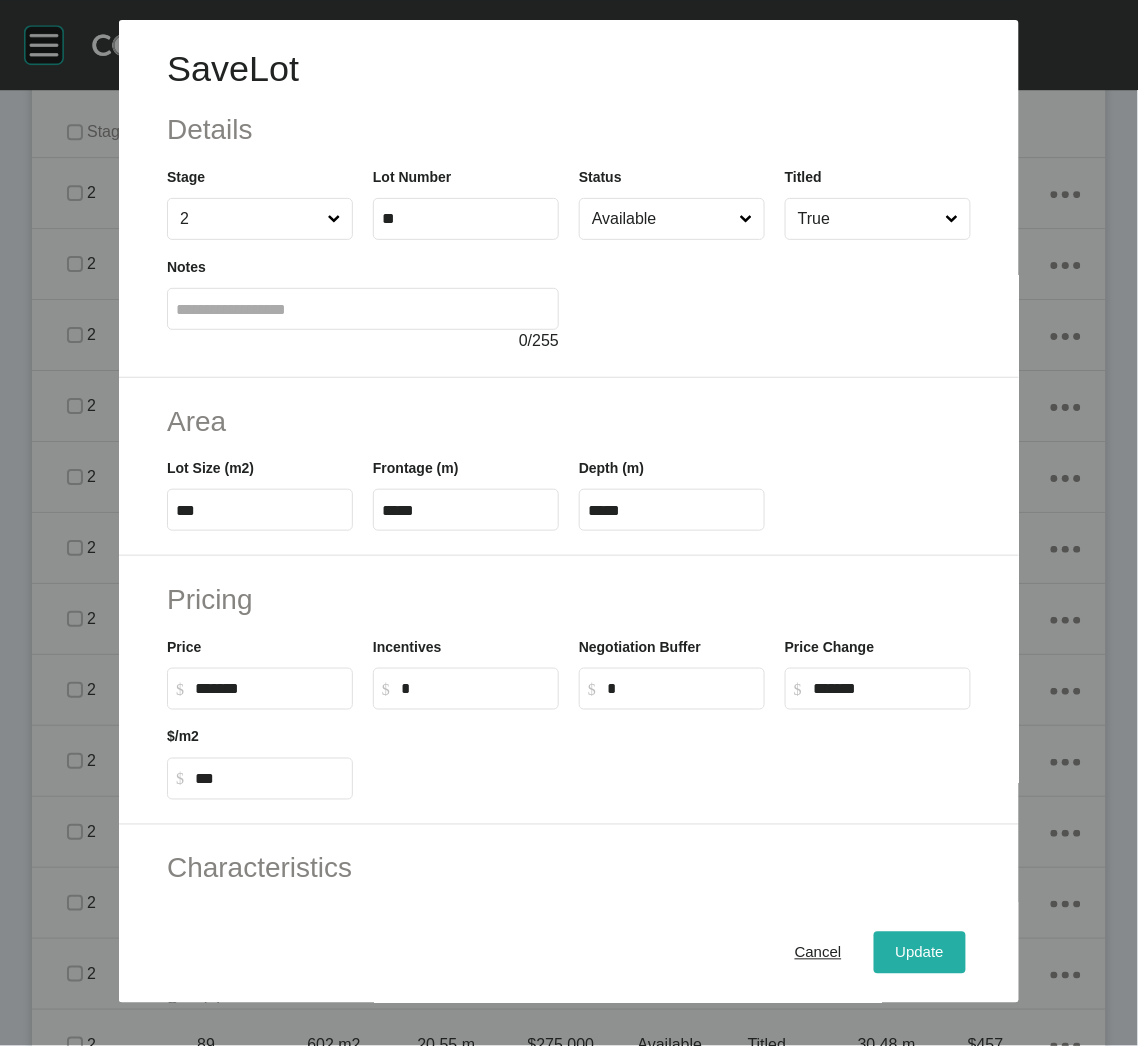 click on "Update" at bounding box center [920, 953] 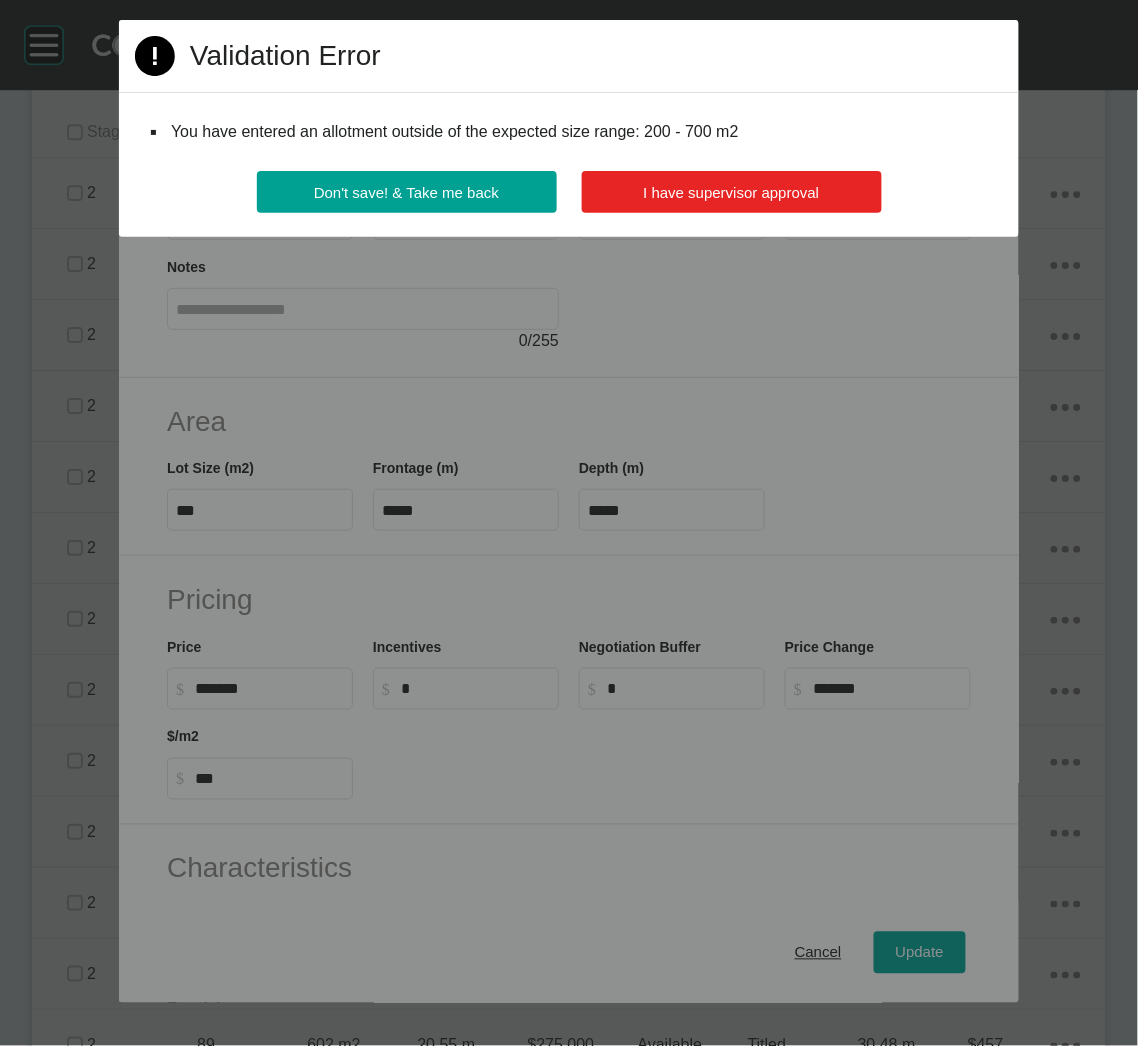 click on "I have supervisor approval" at bounding box center [732, 192] 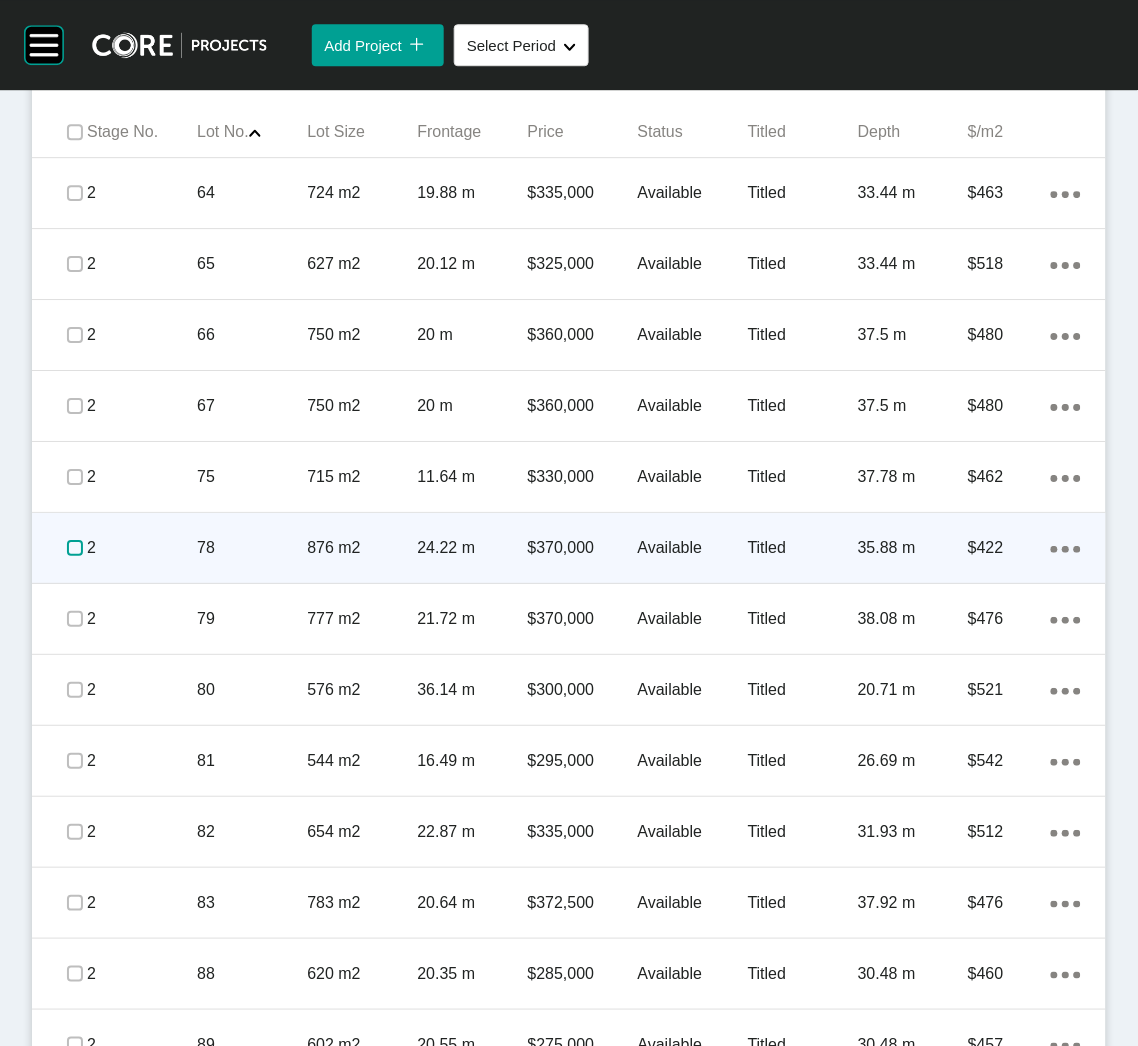 click at bounding box center [75, 548] 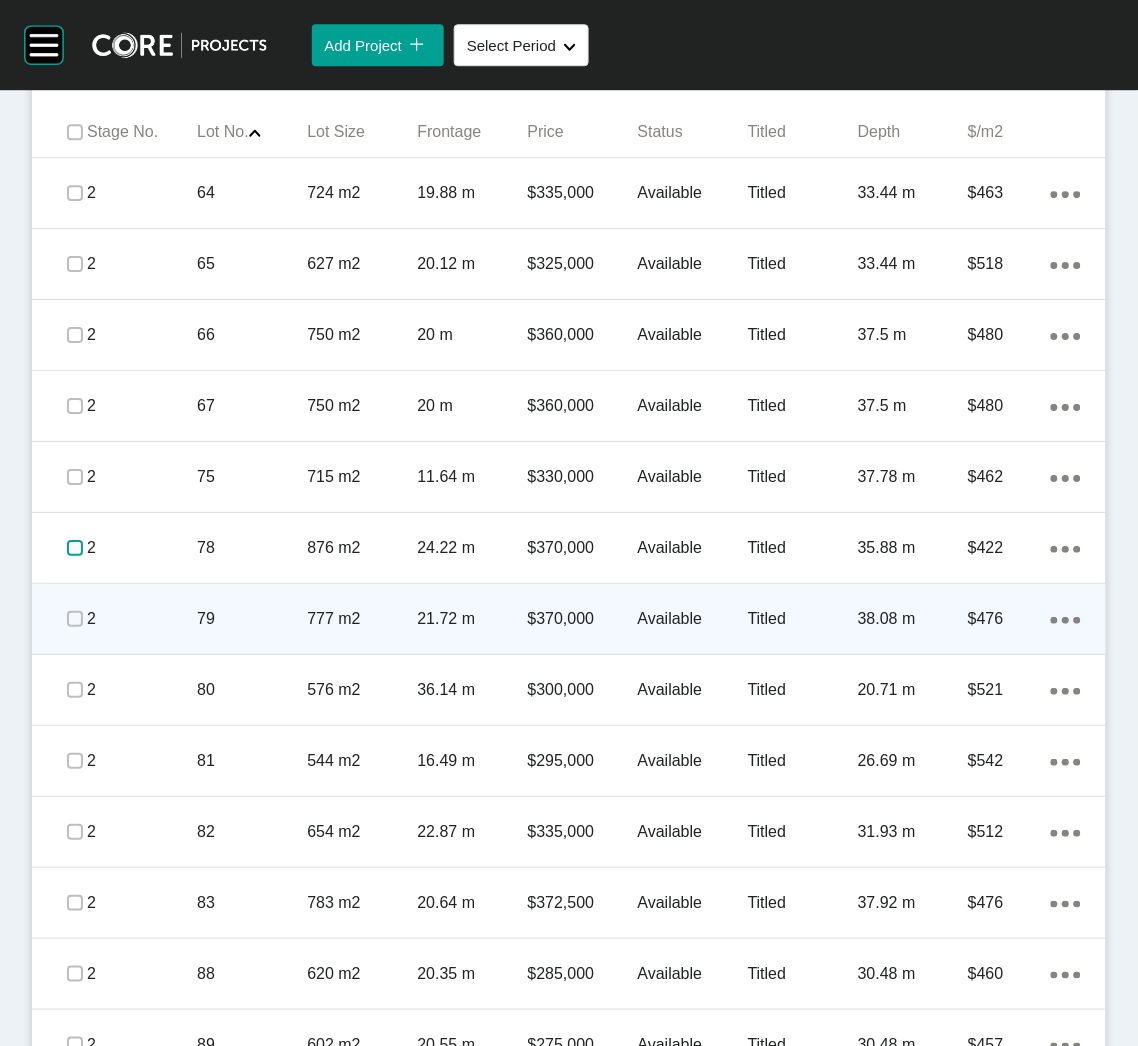 scroll, scrollTop: 1164, scrollLeft: 0, axis: vertical 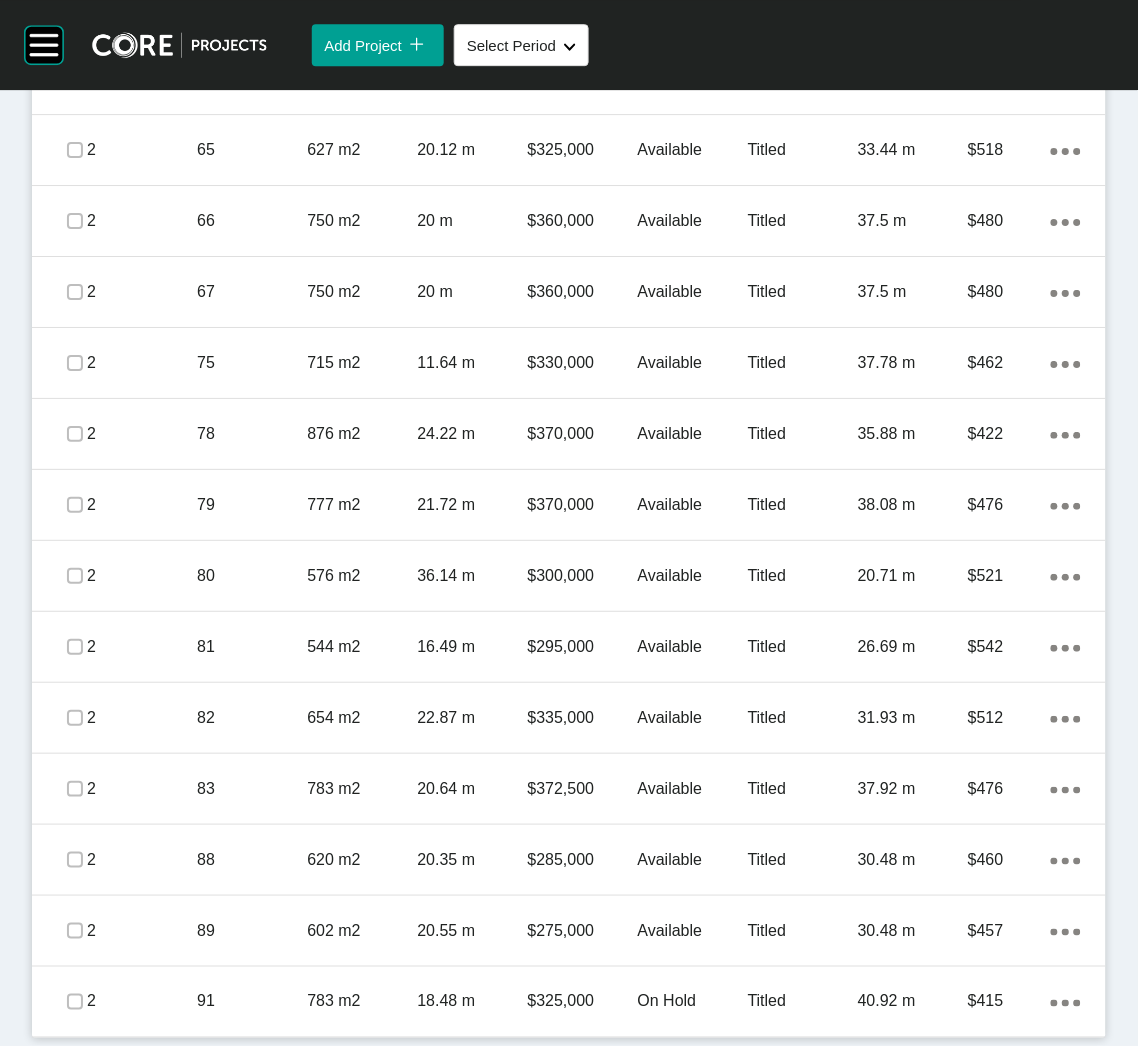 click on "2" at bounding box center (142, 505) 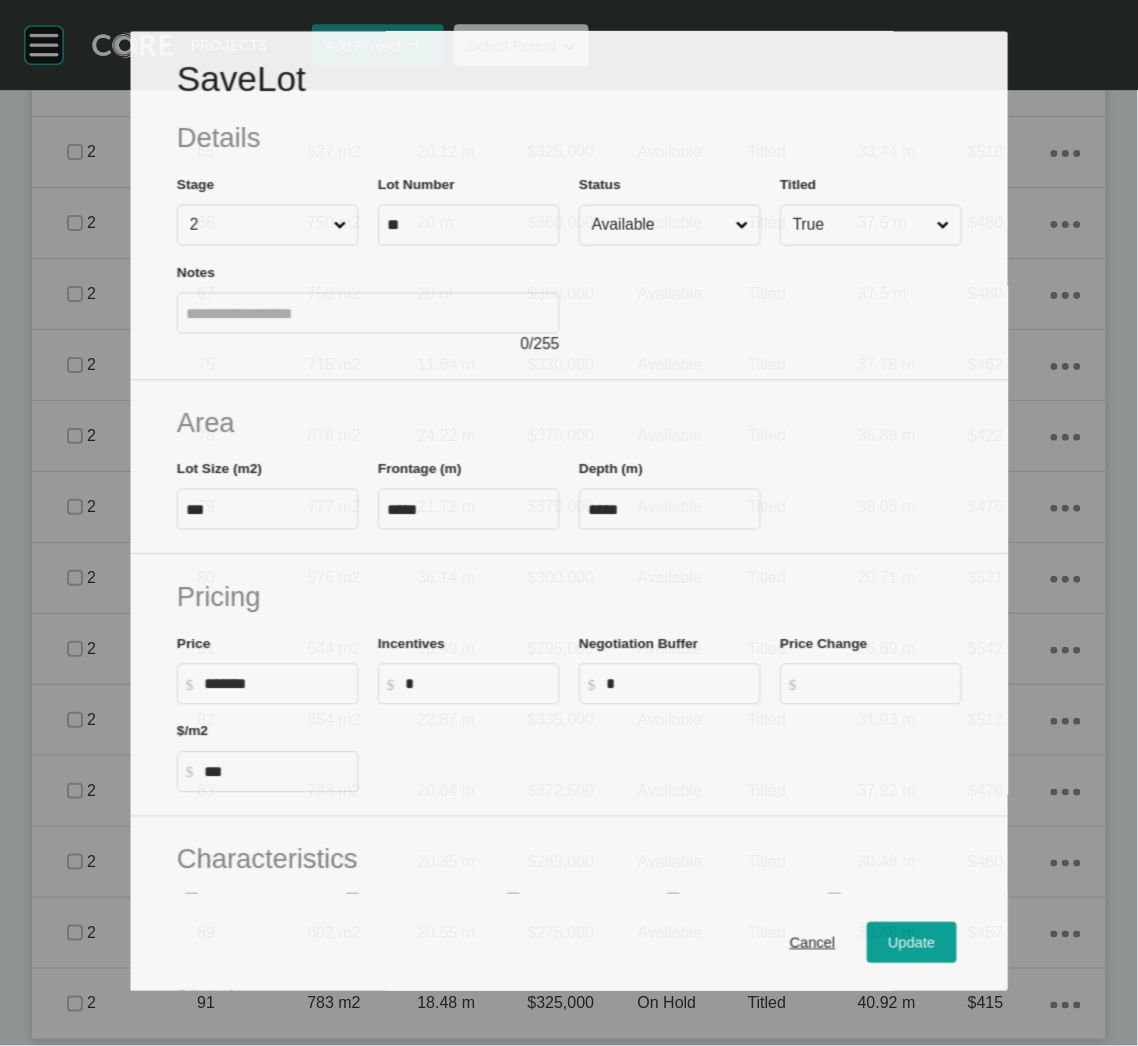 scroll, scrollTop: 1164, scrollLeft: 0, axis: vertical 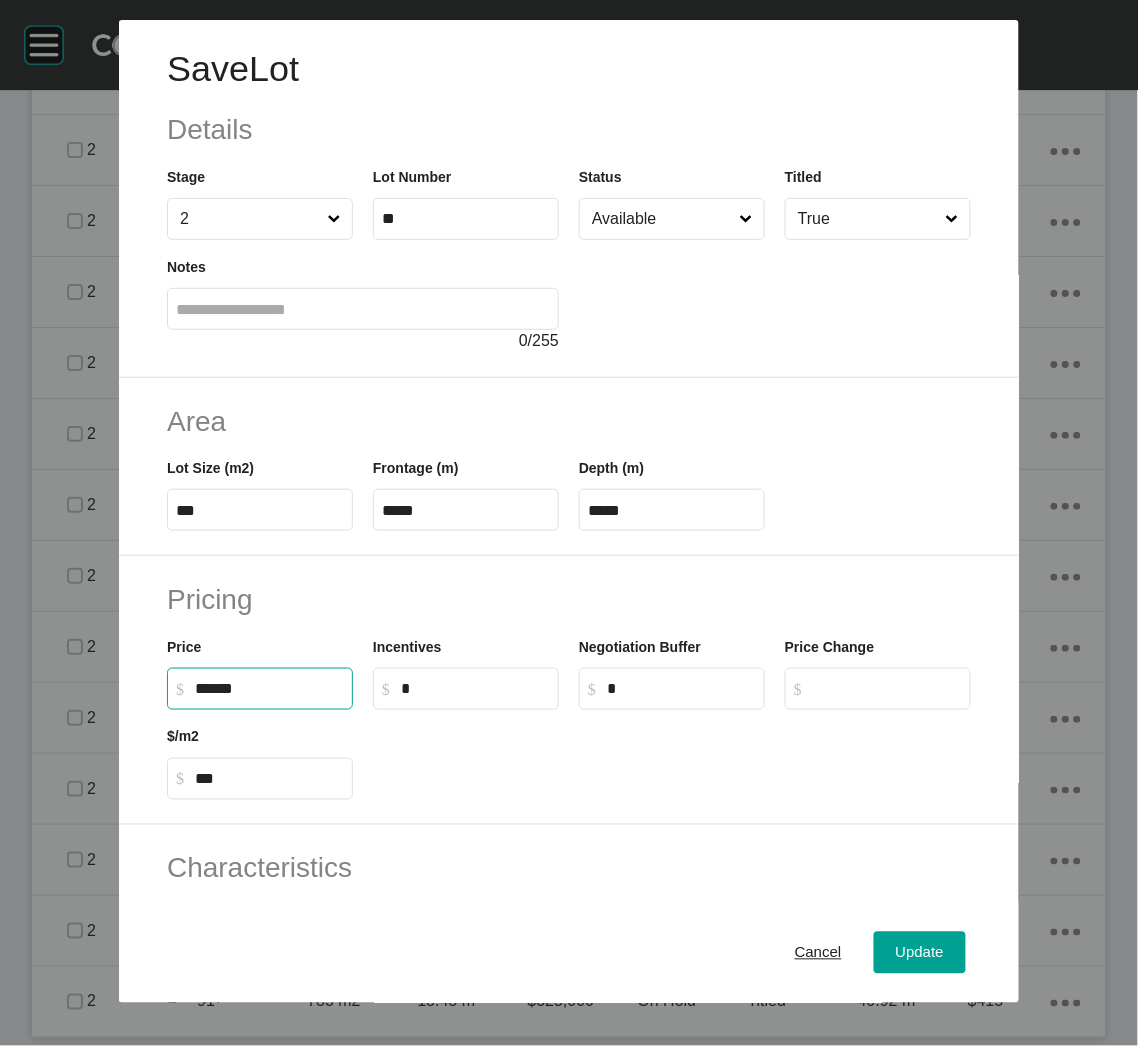 click on "******" at bounding box center [269, 688] 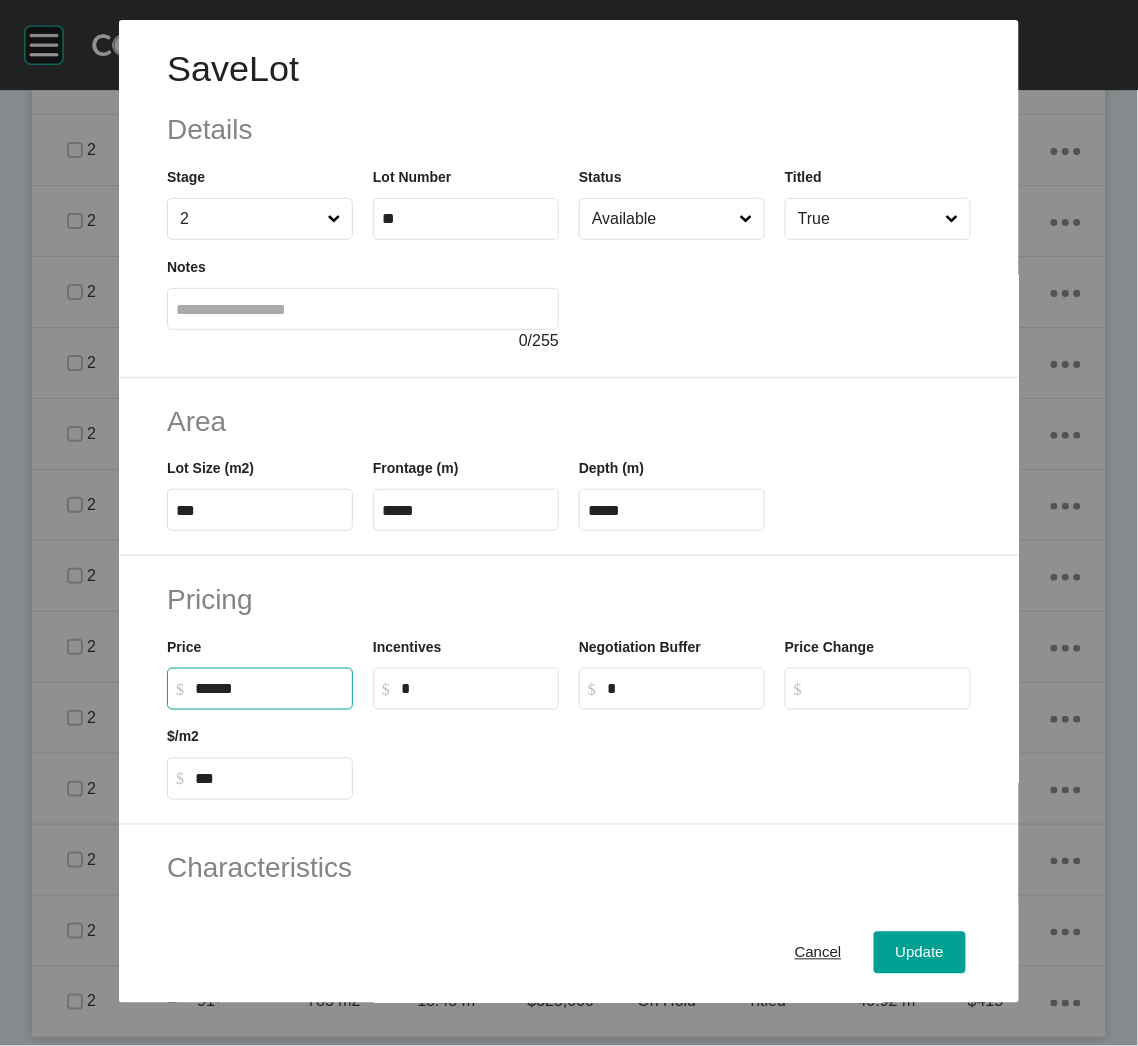 type on "*******" 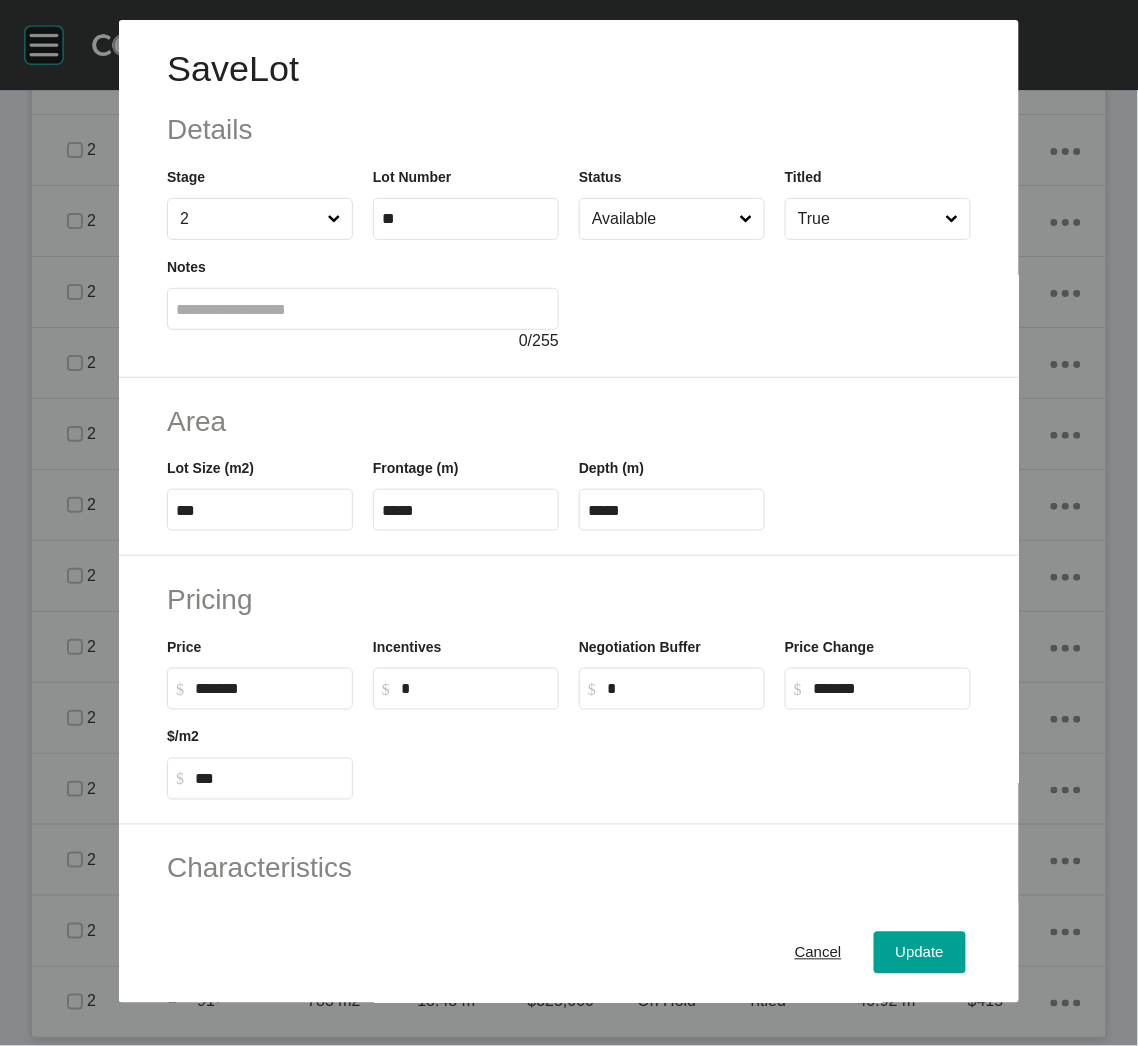 click at bounding box center [672, 755] 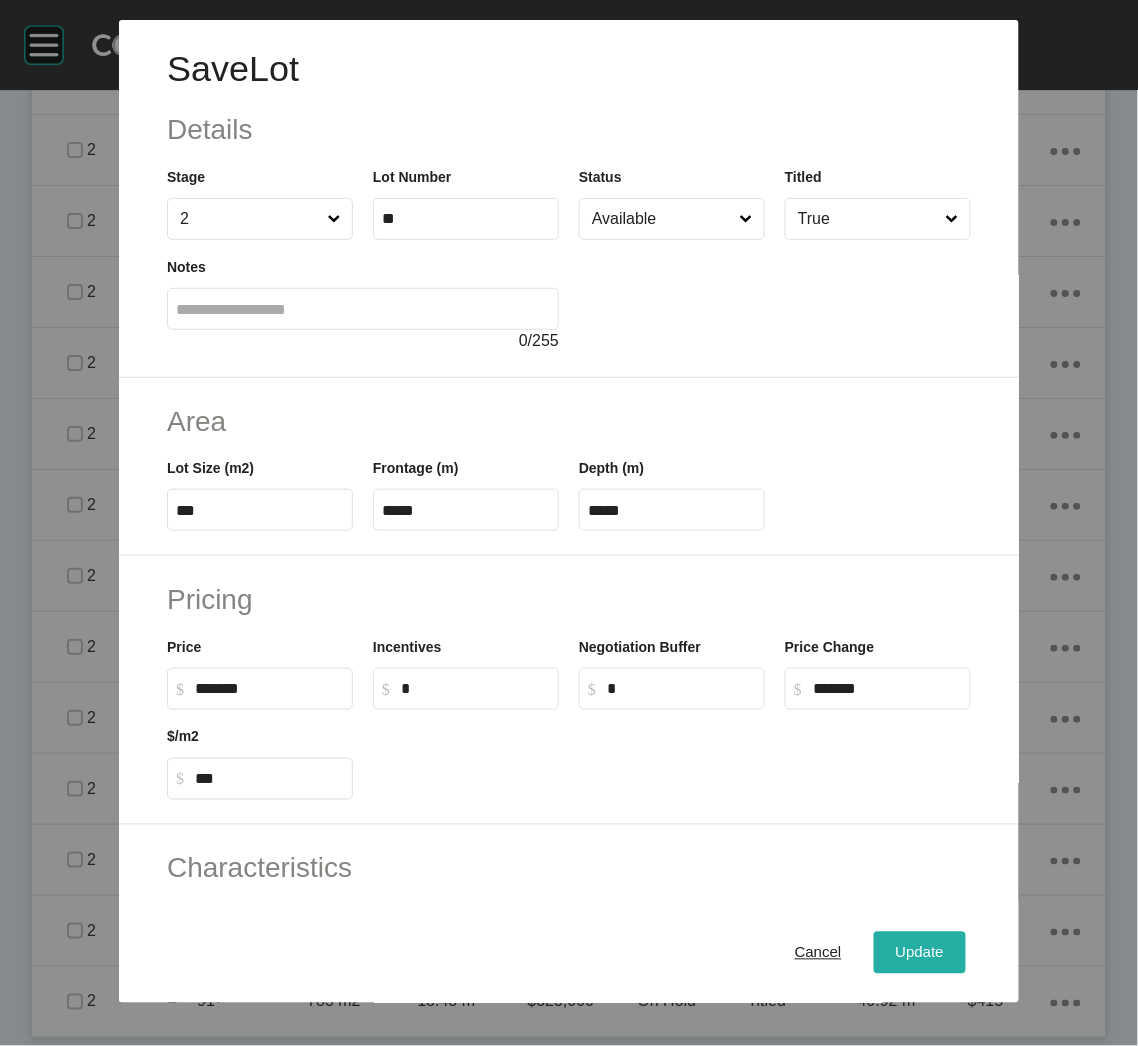 click on "Update" at bounding box center (920, 953) 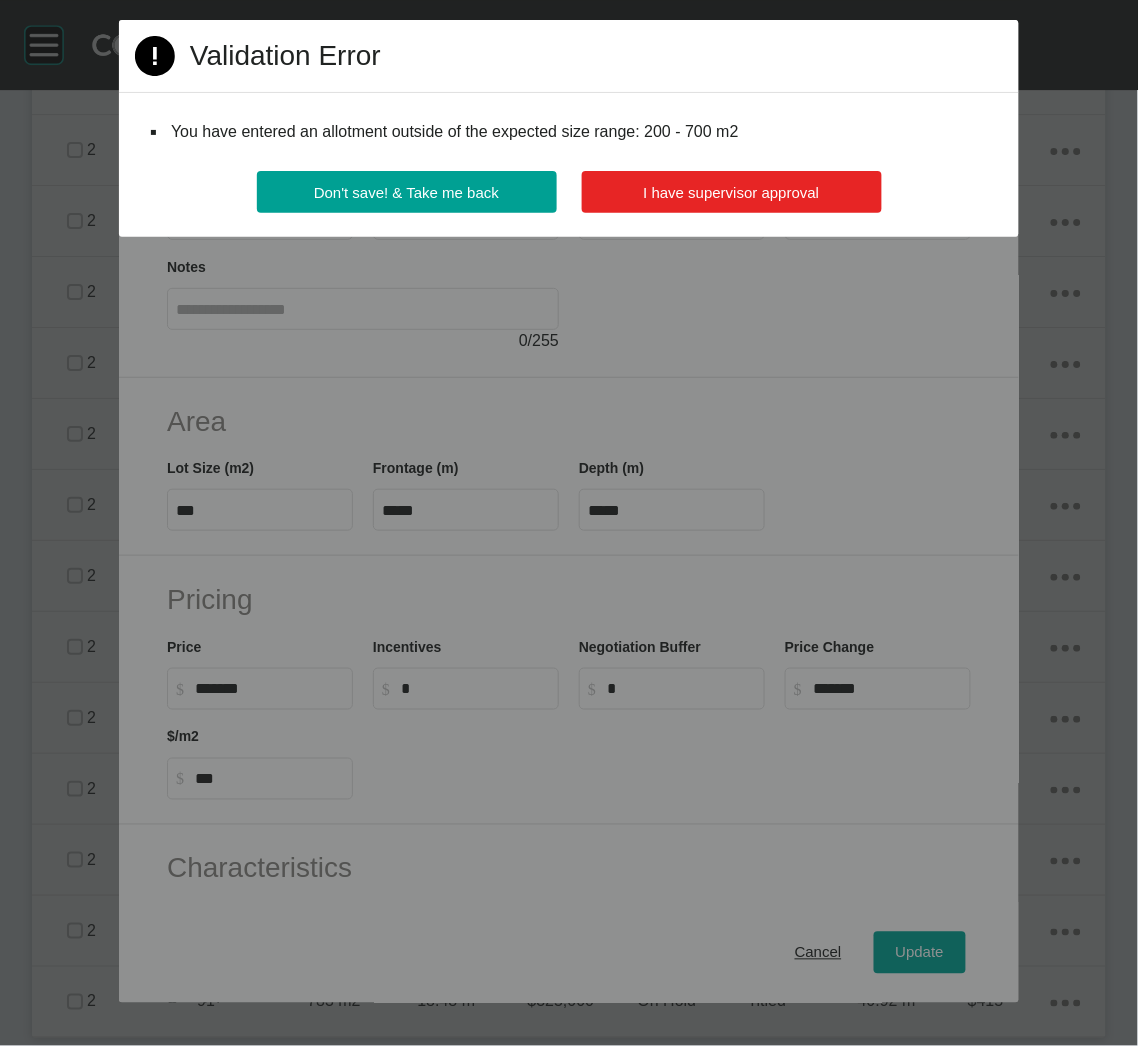 click on "I have supervisor approval" at bounding box center (732, 192) 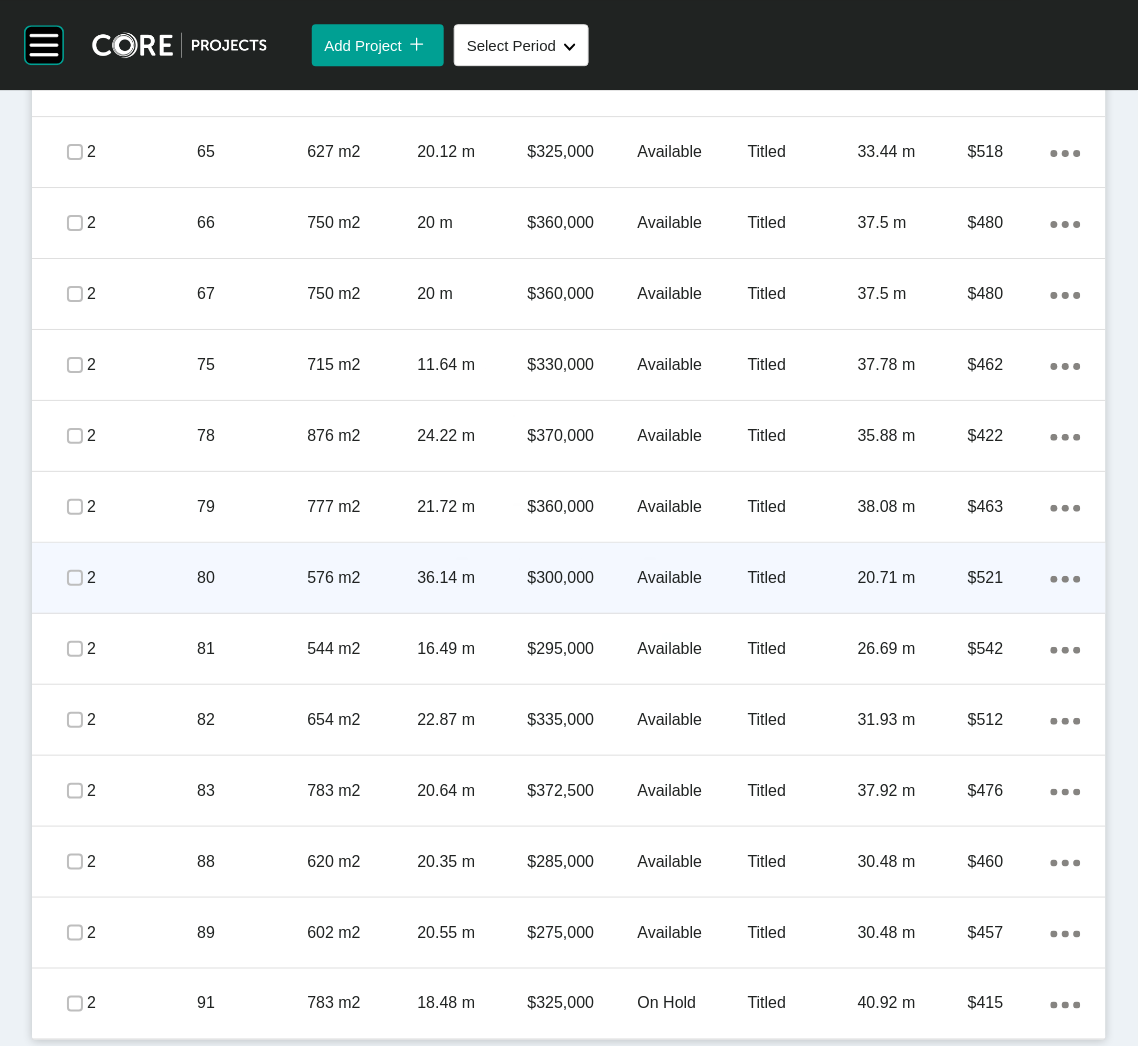scroll, scrollTop: 1164, scrollLeft: 0, axis: vertical 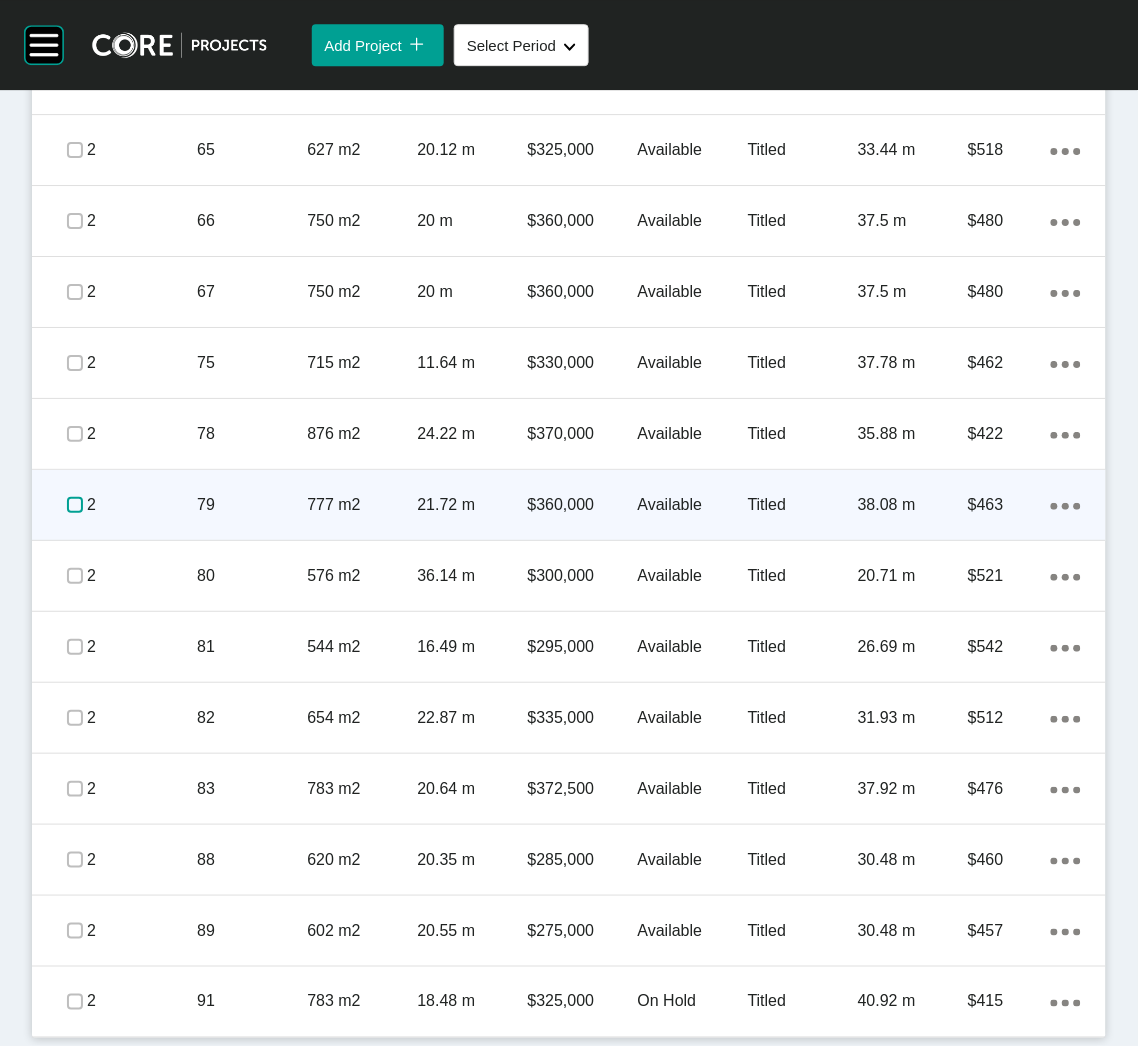 click at bounding box center (75, 505) 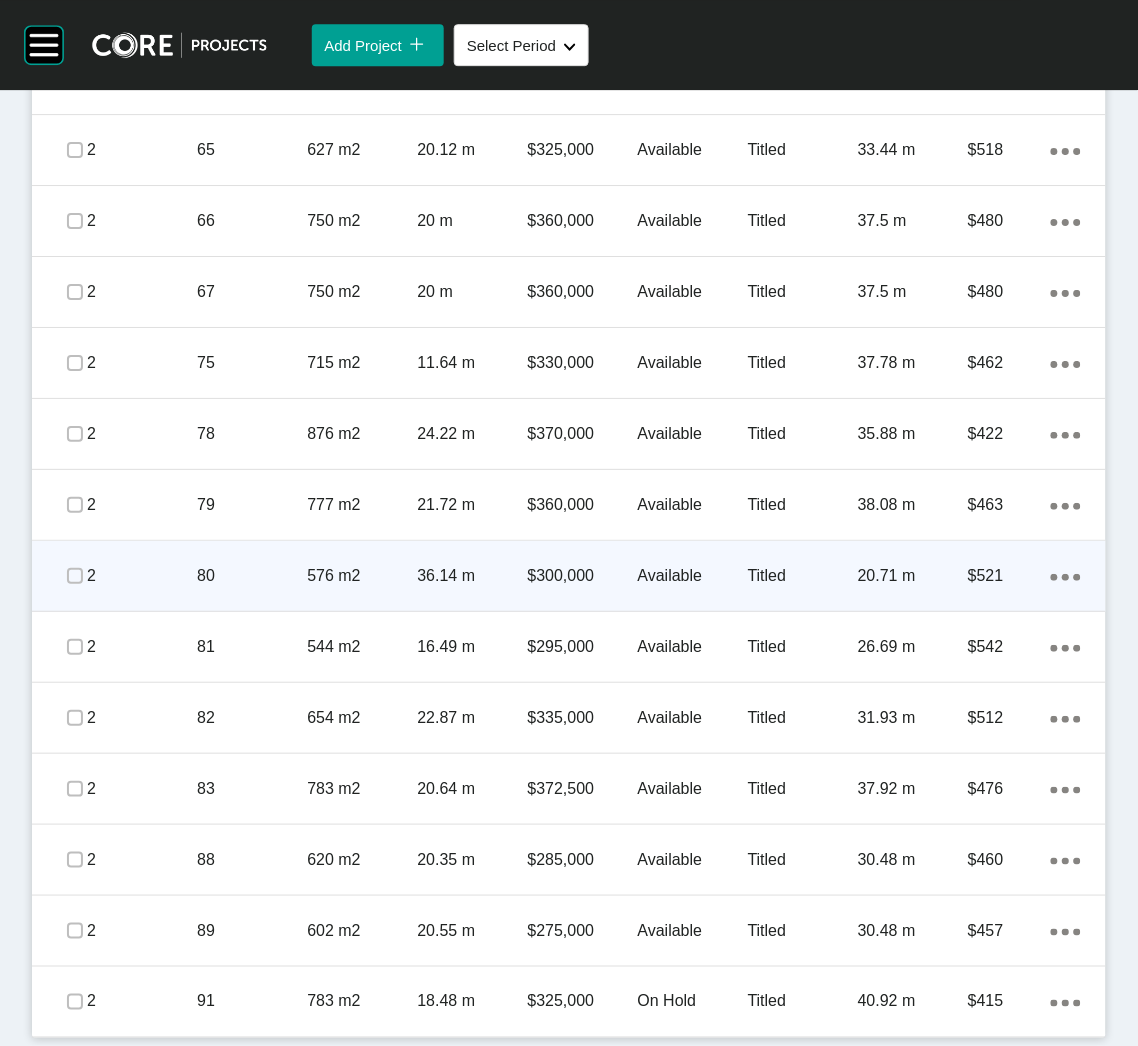 click on "80" at bounding box center (252, 576) 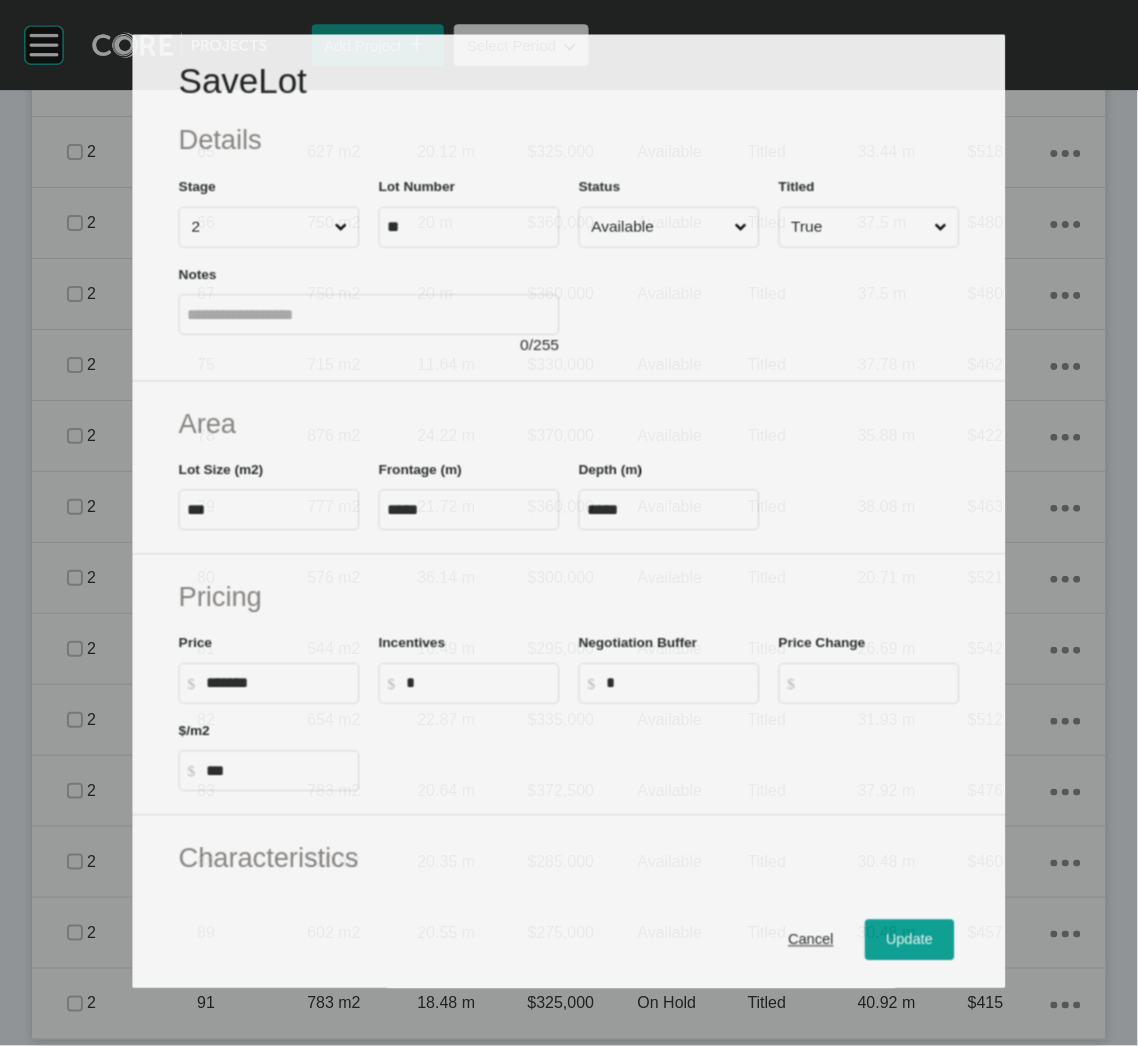 scroll, scrollTop: 1164, scrollLeft: 0, axis: vertical 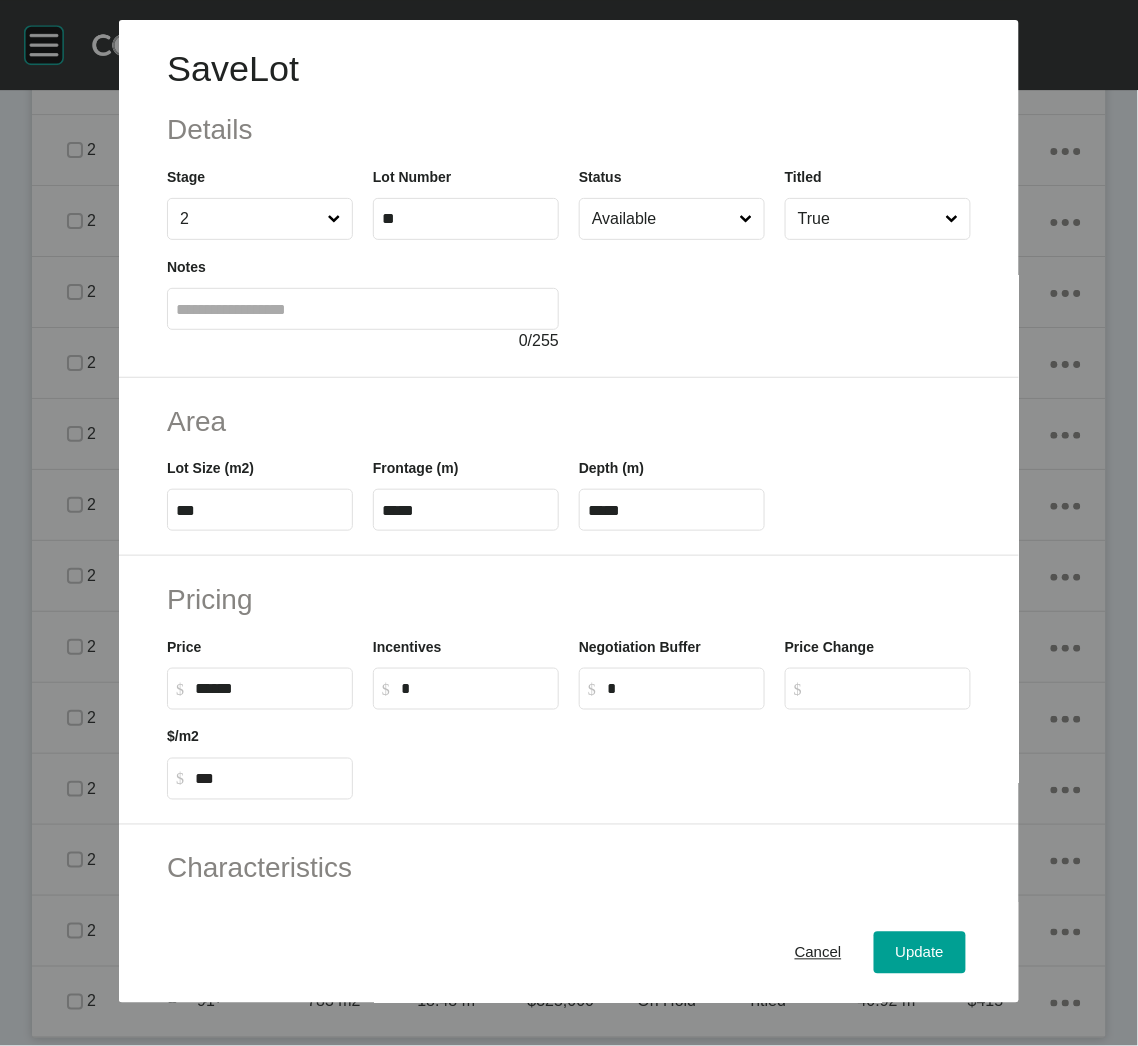 click on "******" at bounding box center [269, 688] 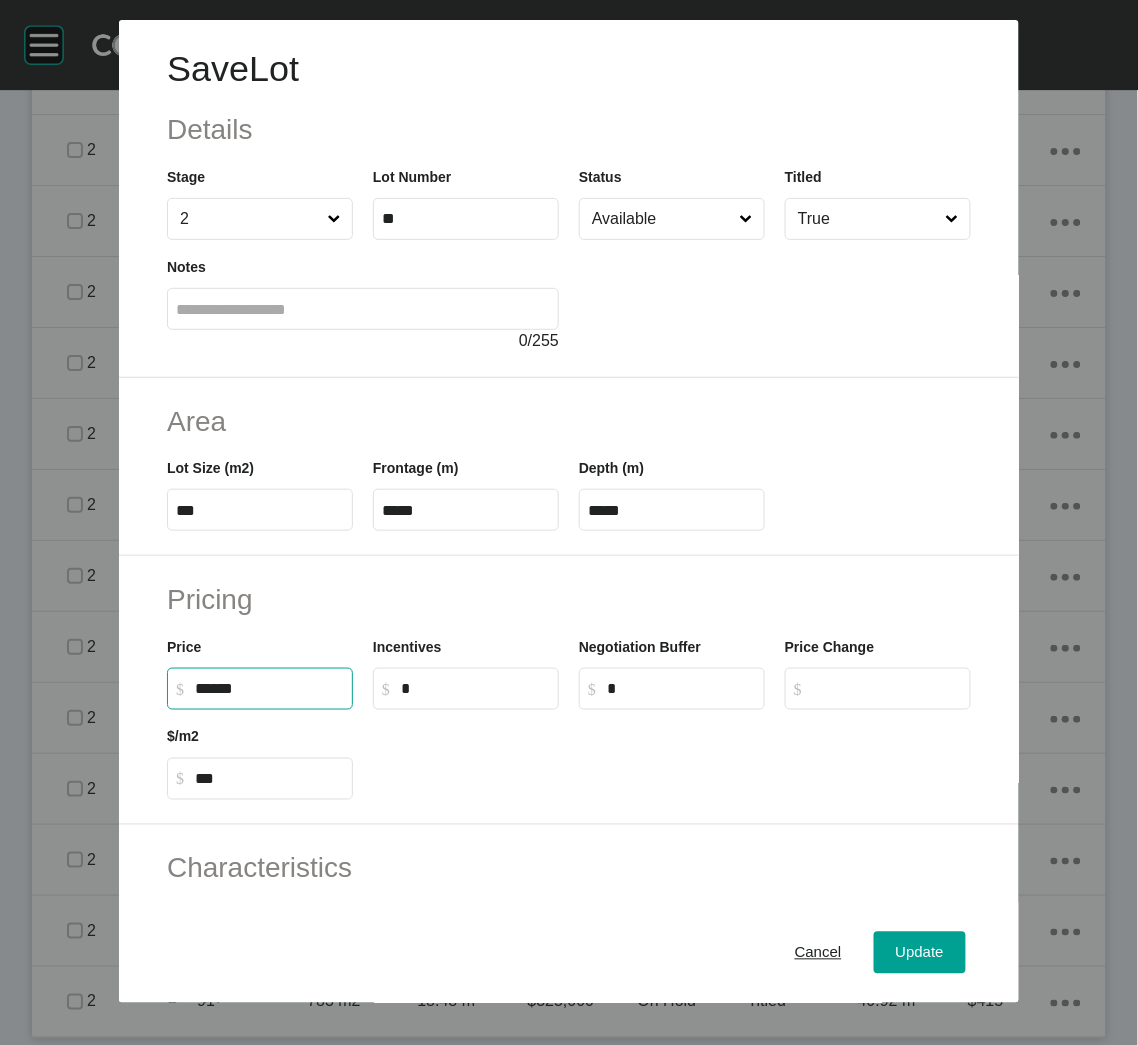 type on "*******" 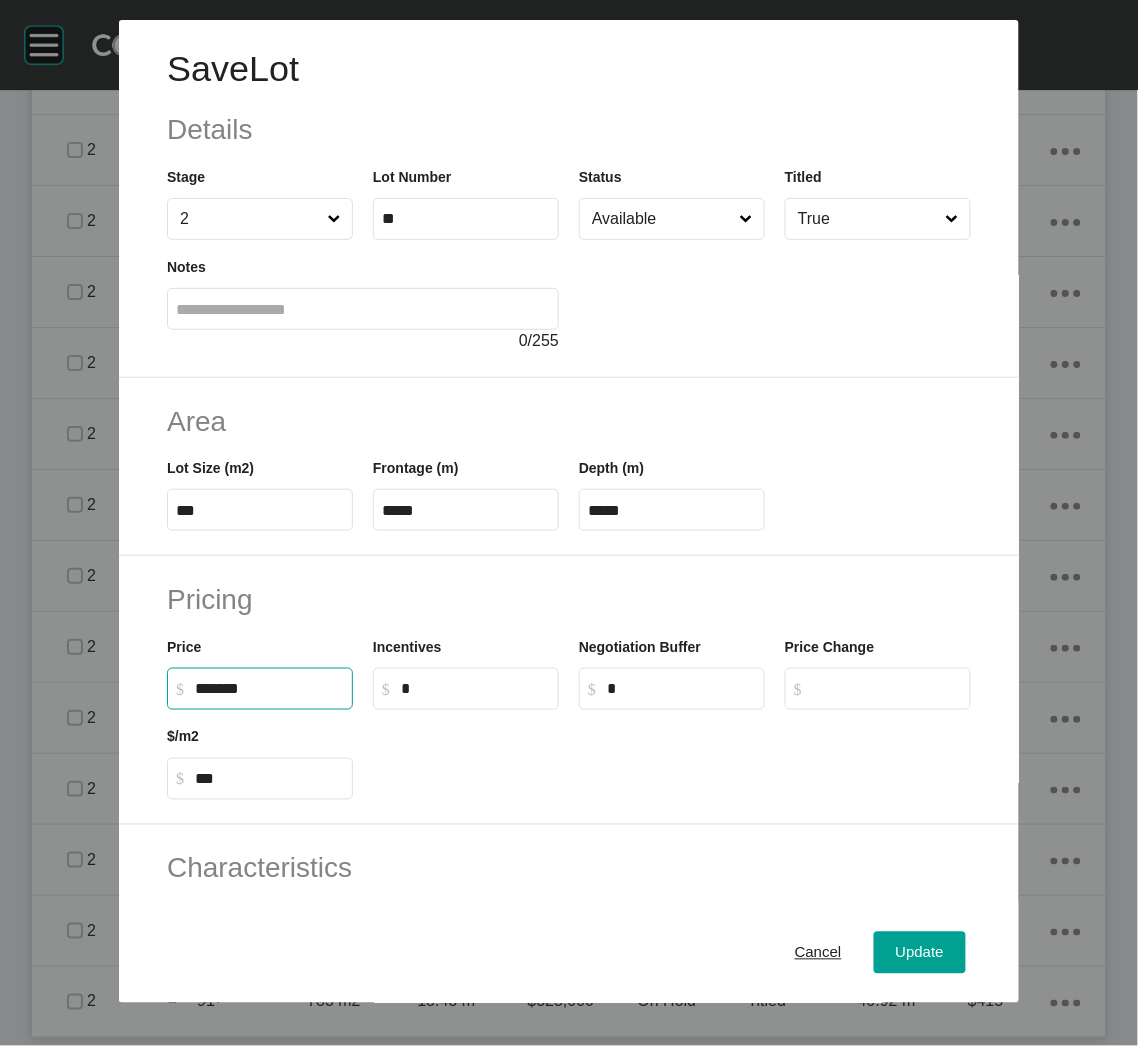 type on "*******" 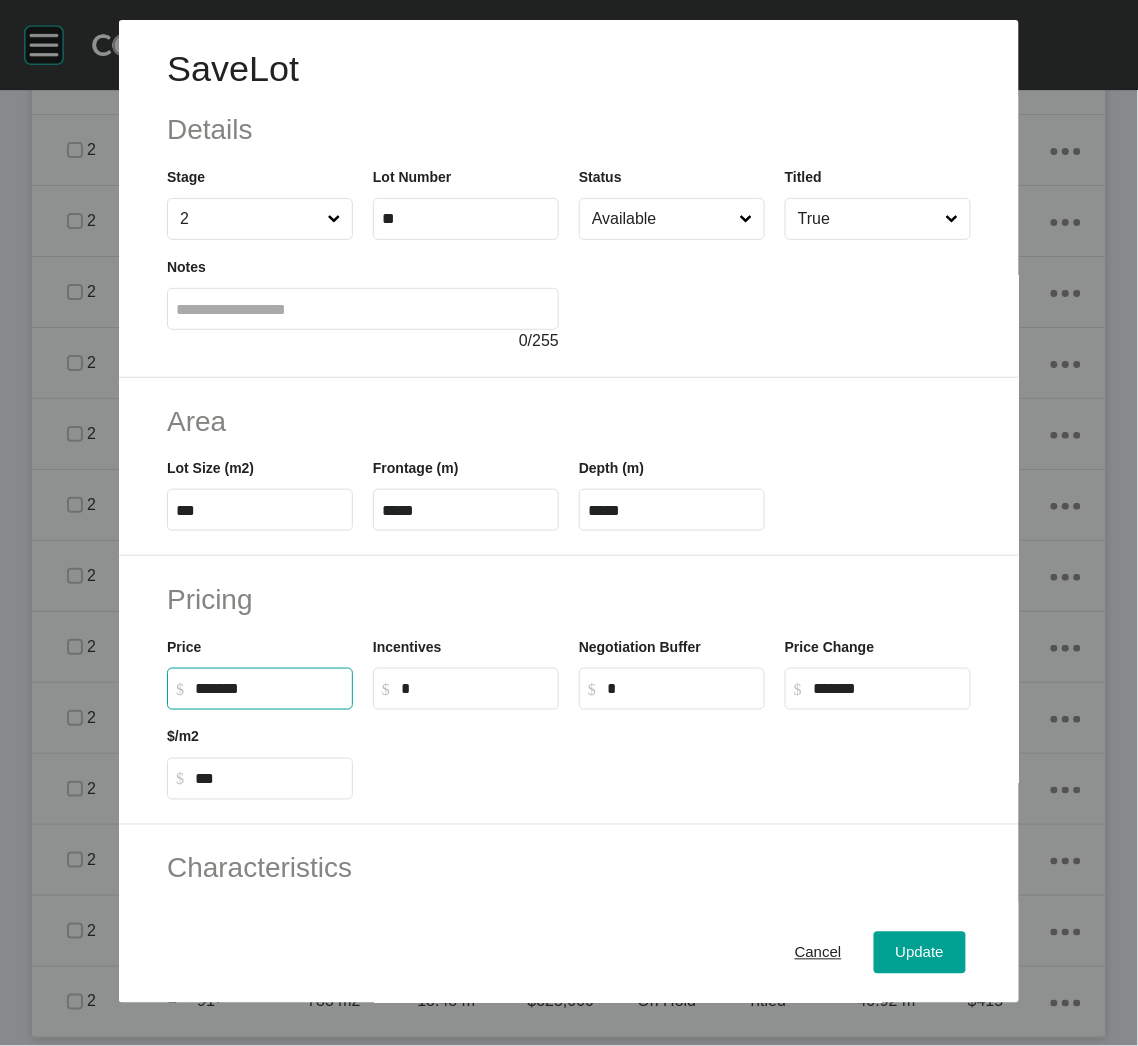 click on "Pricing Price $ Created with Sketch. $ ******* Incentives $ Created with Sketch. $ * Negotiation Buffer $ Created with Sketch. $ * Price Change $ Created with Sketch. $ ******* $/m2 $ Created with Sketch. $ ***" at bounding box center [569, 690] 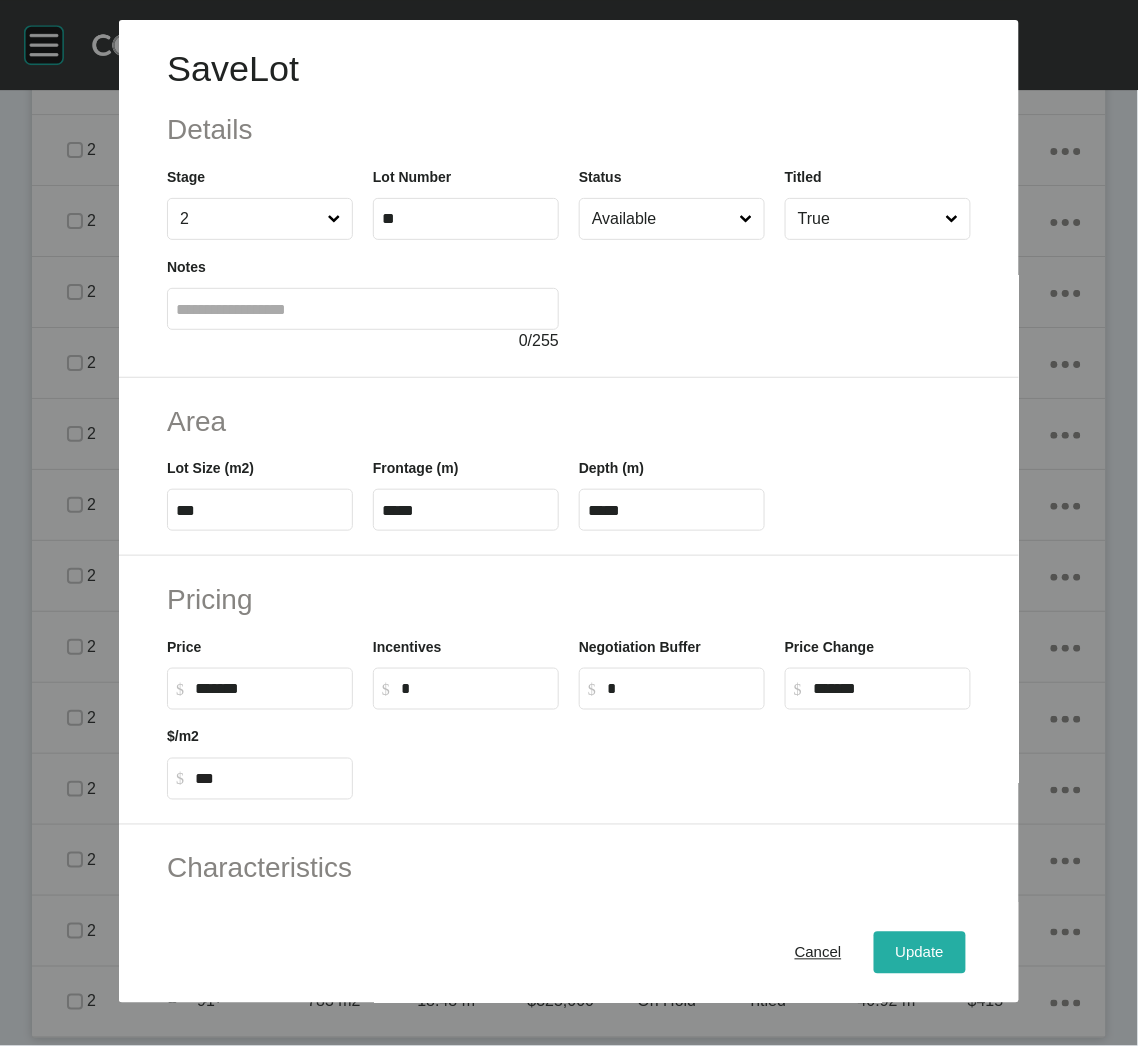 click on "Update" at bounding box center [920, 953] 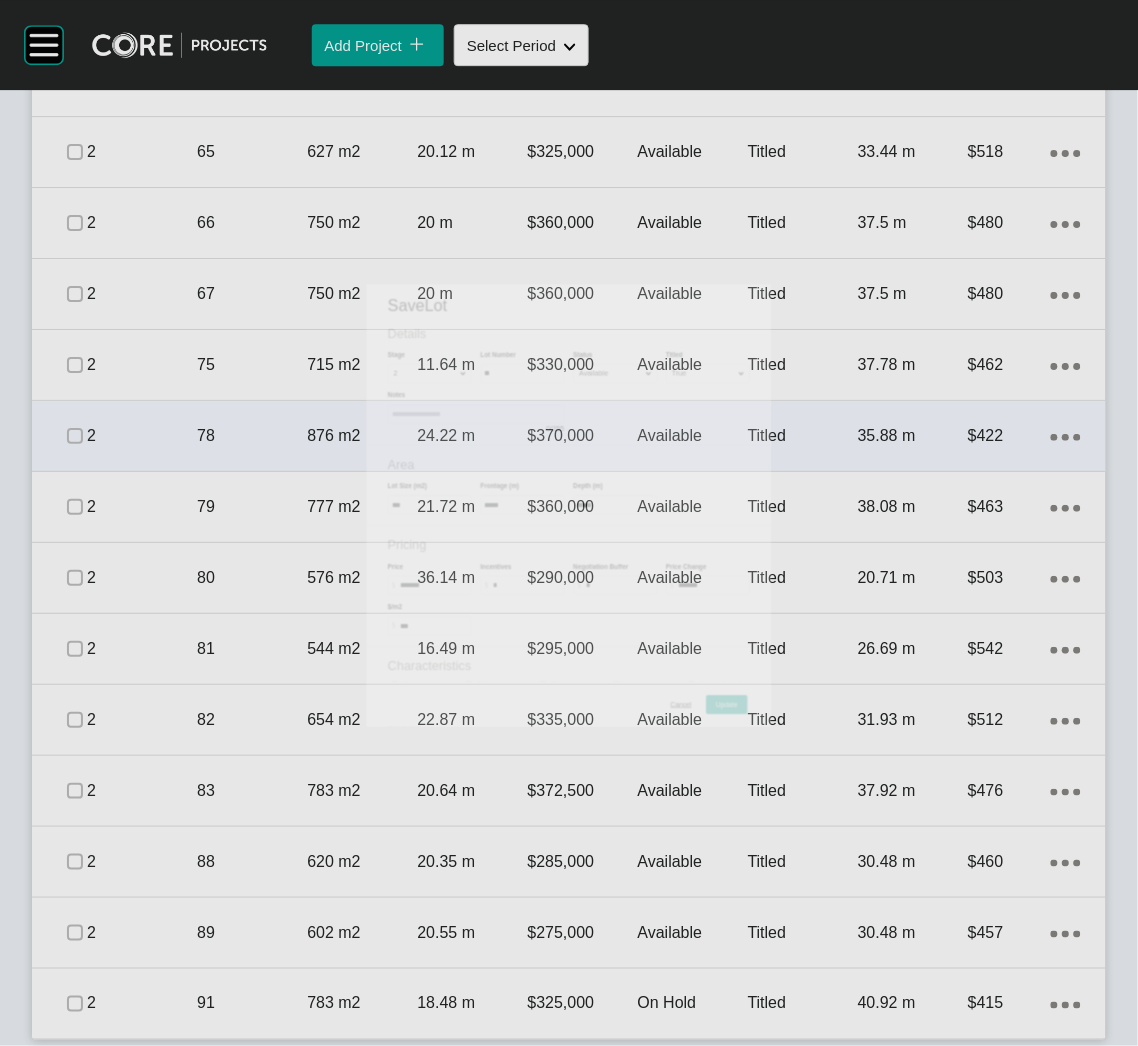 scroll, scrollTop: 1164, scrollLeft: 0, axis: vertical 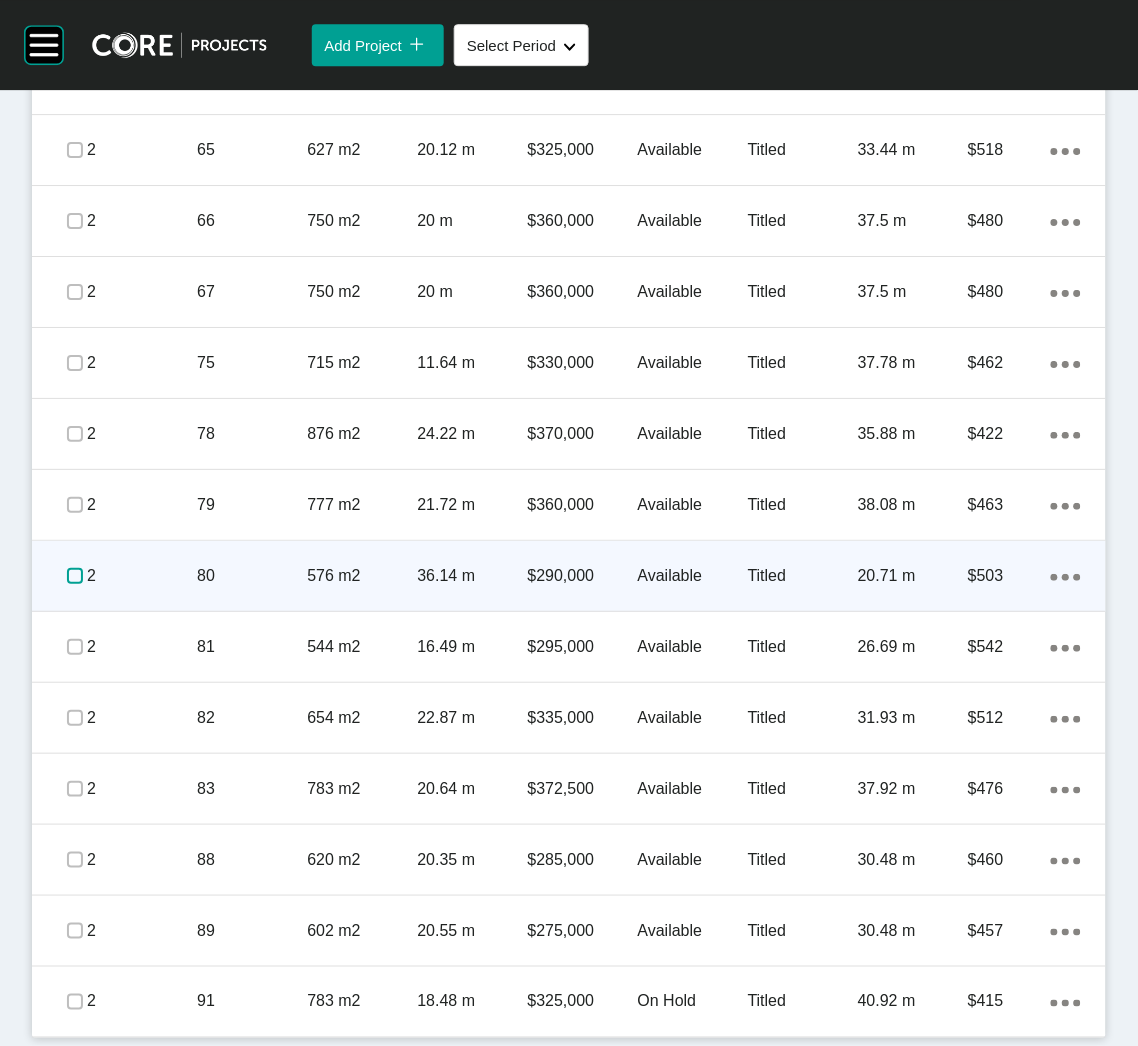 click at bounding box center [75, 576] 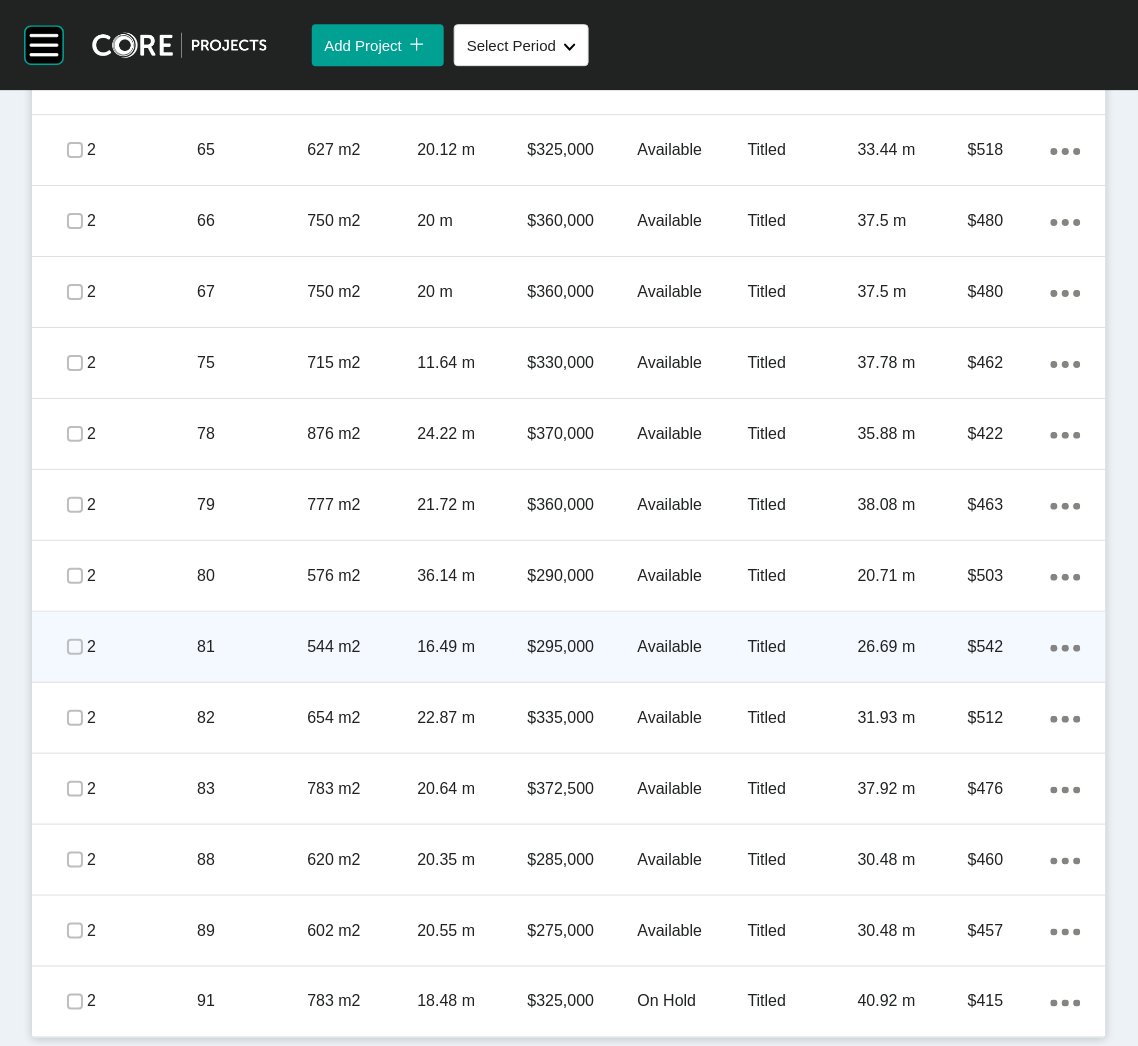click on "81" at bounding box center (252, 647) 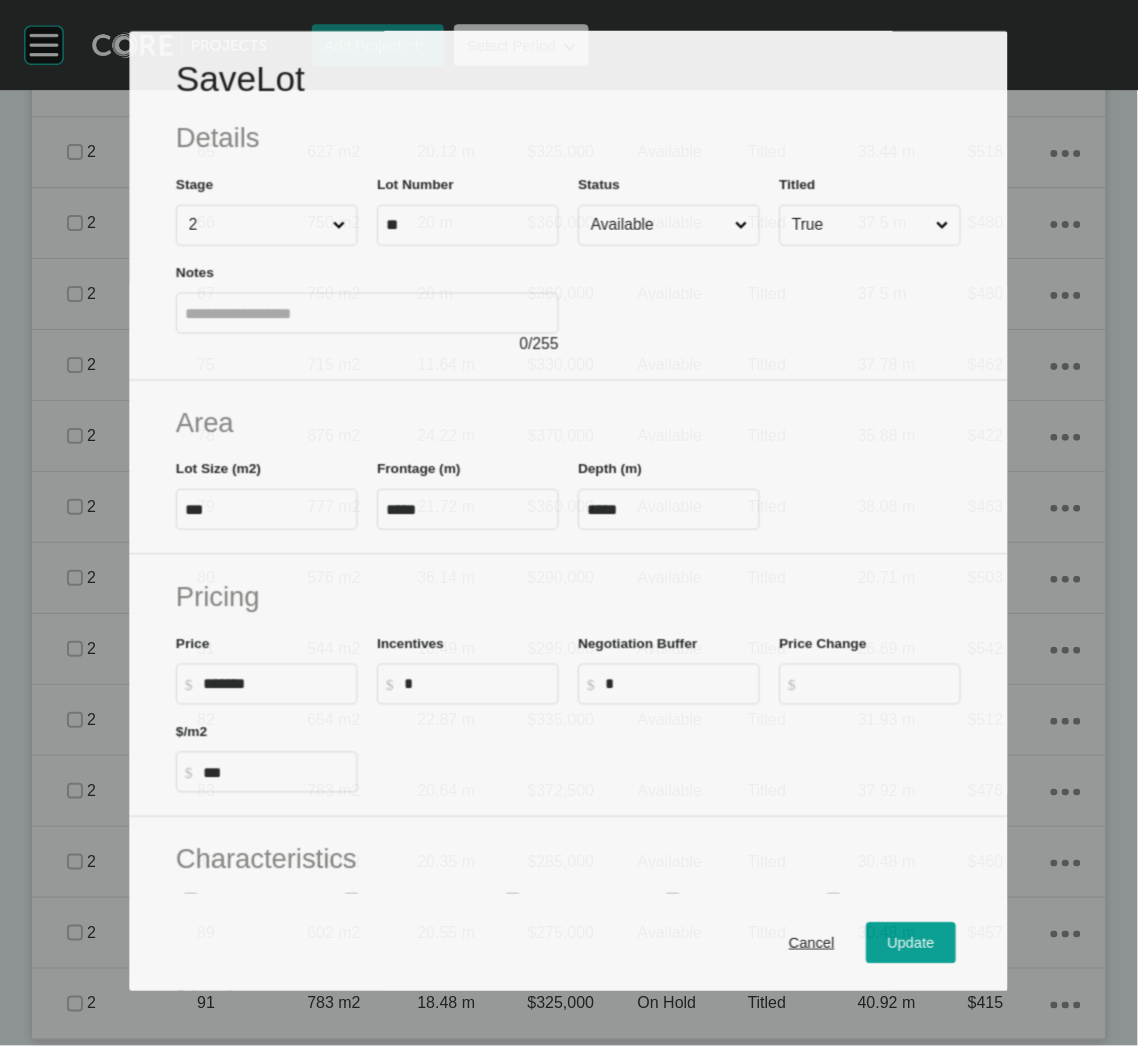 scroll, scrollTop: 1164, scrollLeft: 0, axis: vertical 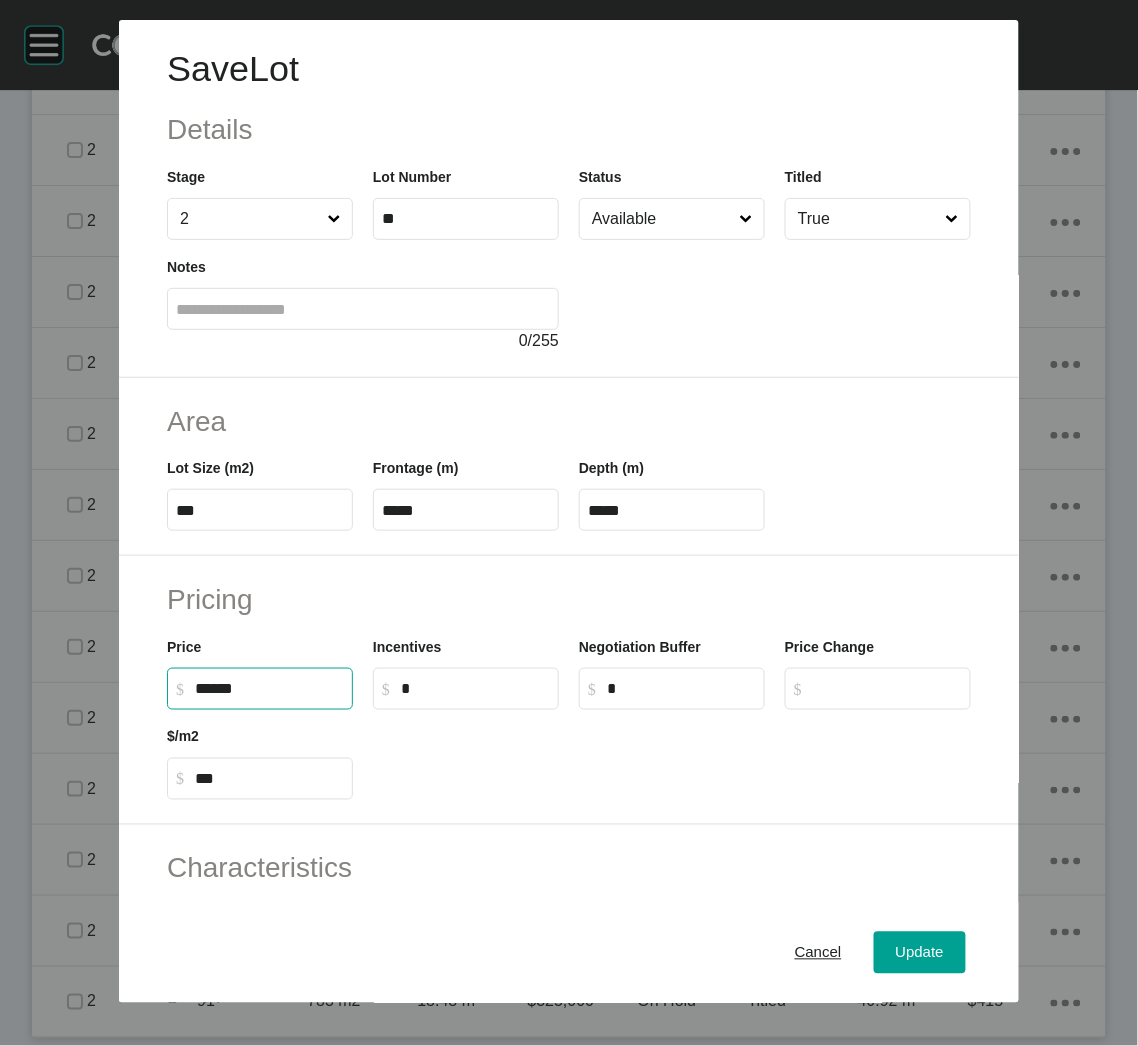 click on "******" at bounding box center [269, 688] 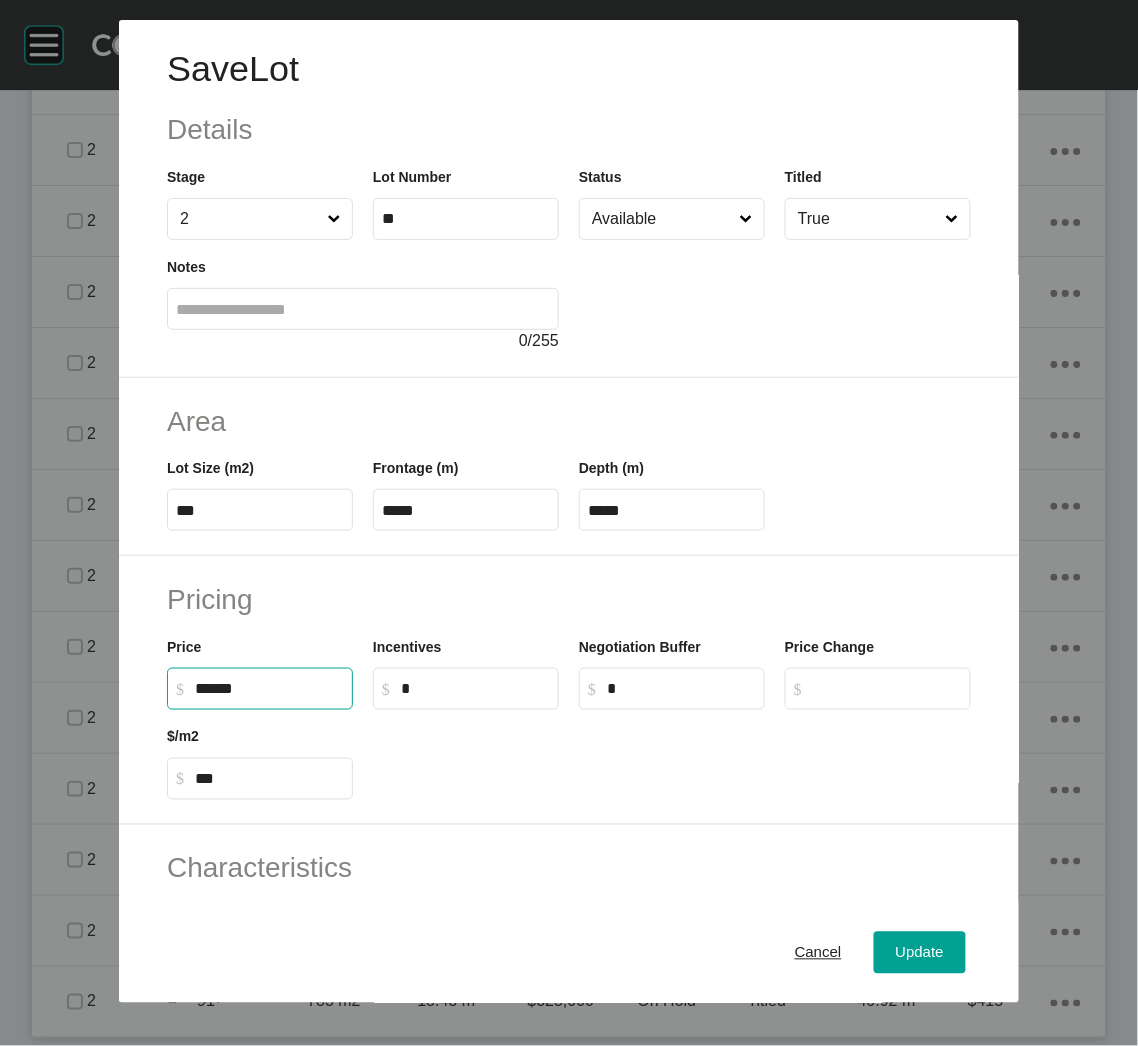 type on "*******" 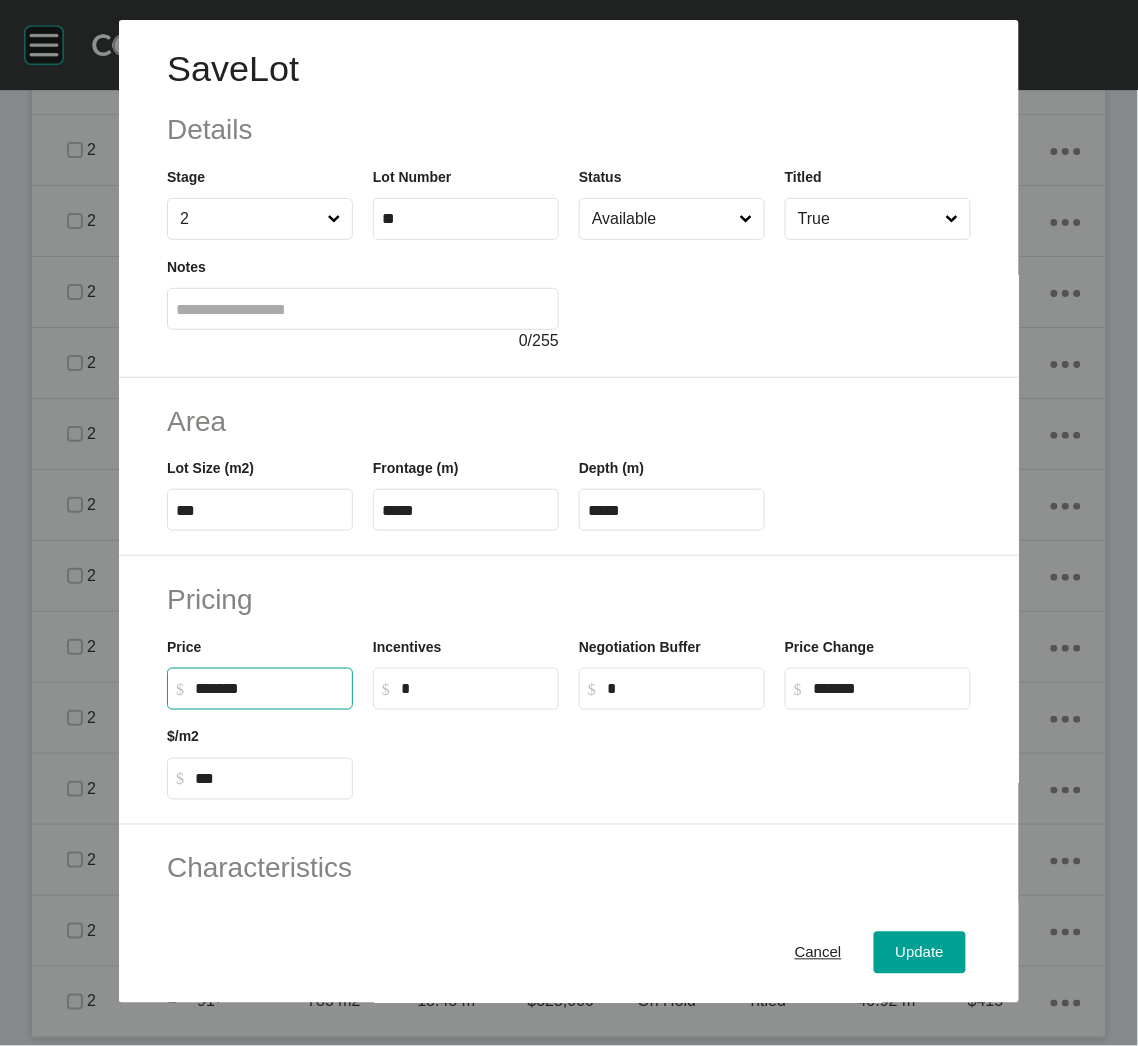 click at bounding box center [672, 755] 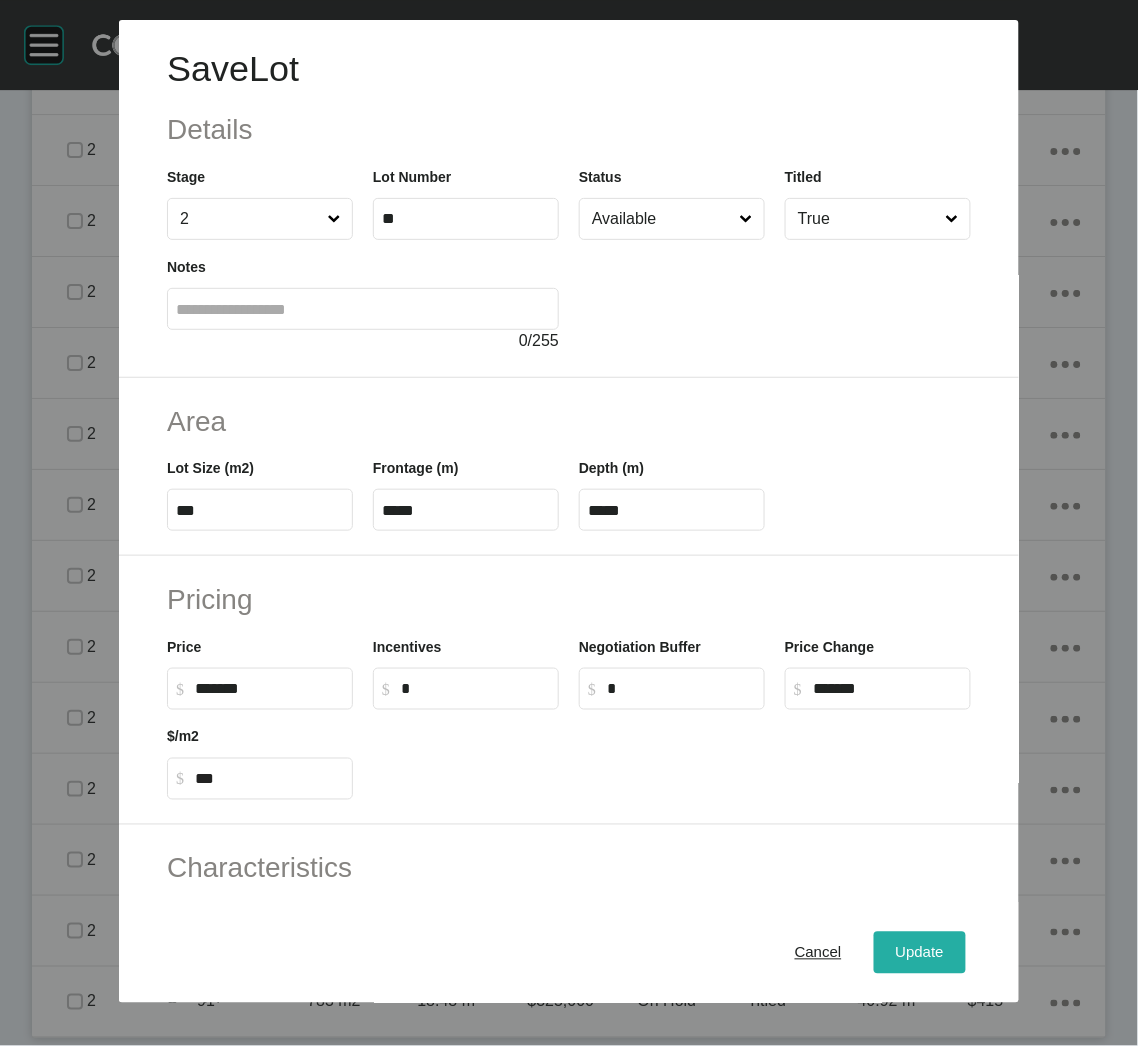 click on "Update" at bounding box center [920, 953] 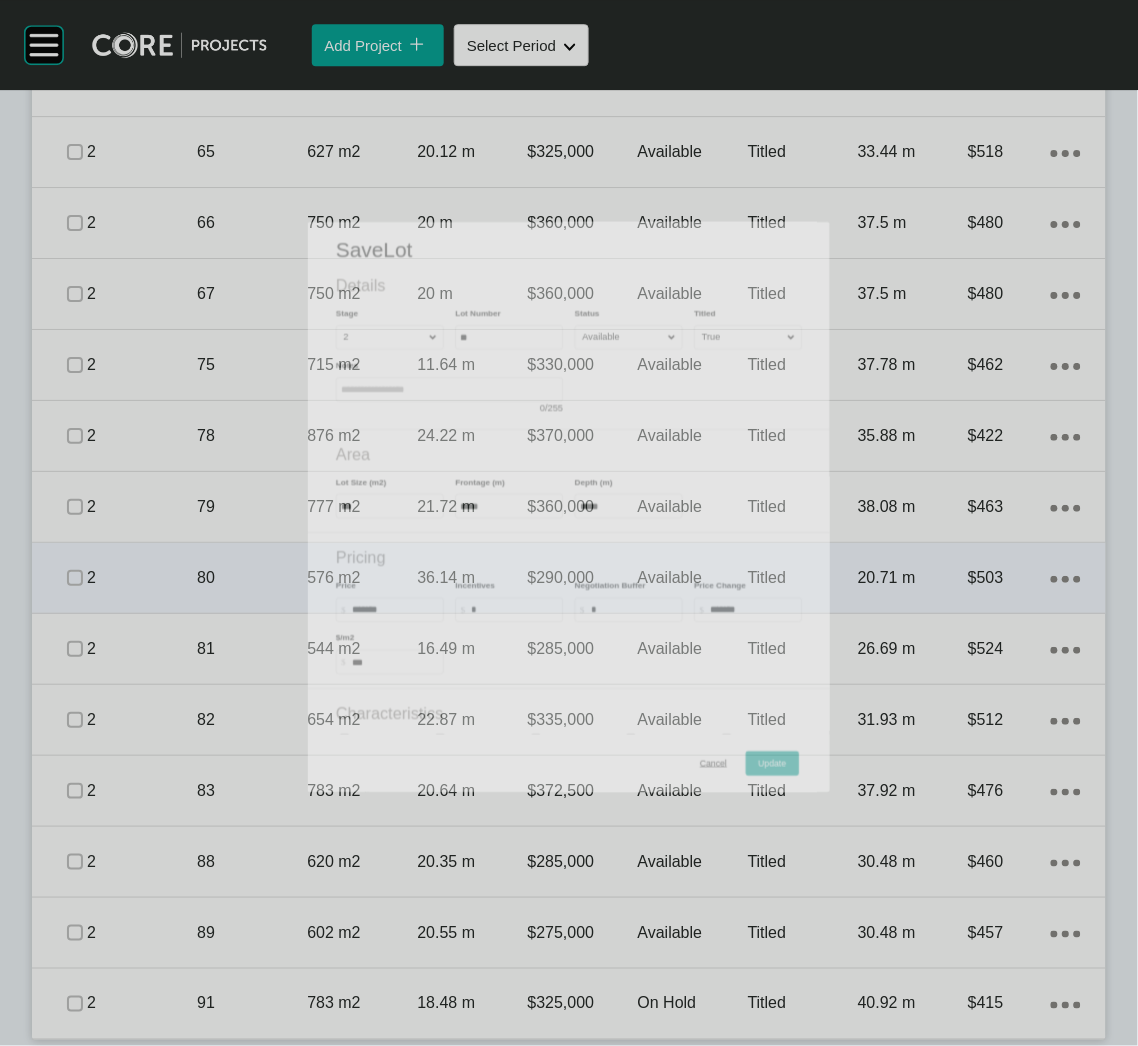 scroll, scrollTop: 1164, scrollLeft: 0, axis: vertical 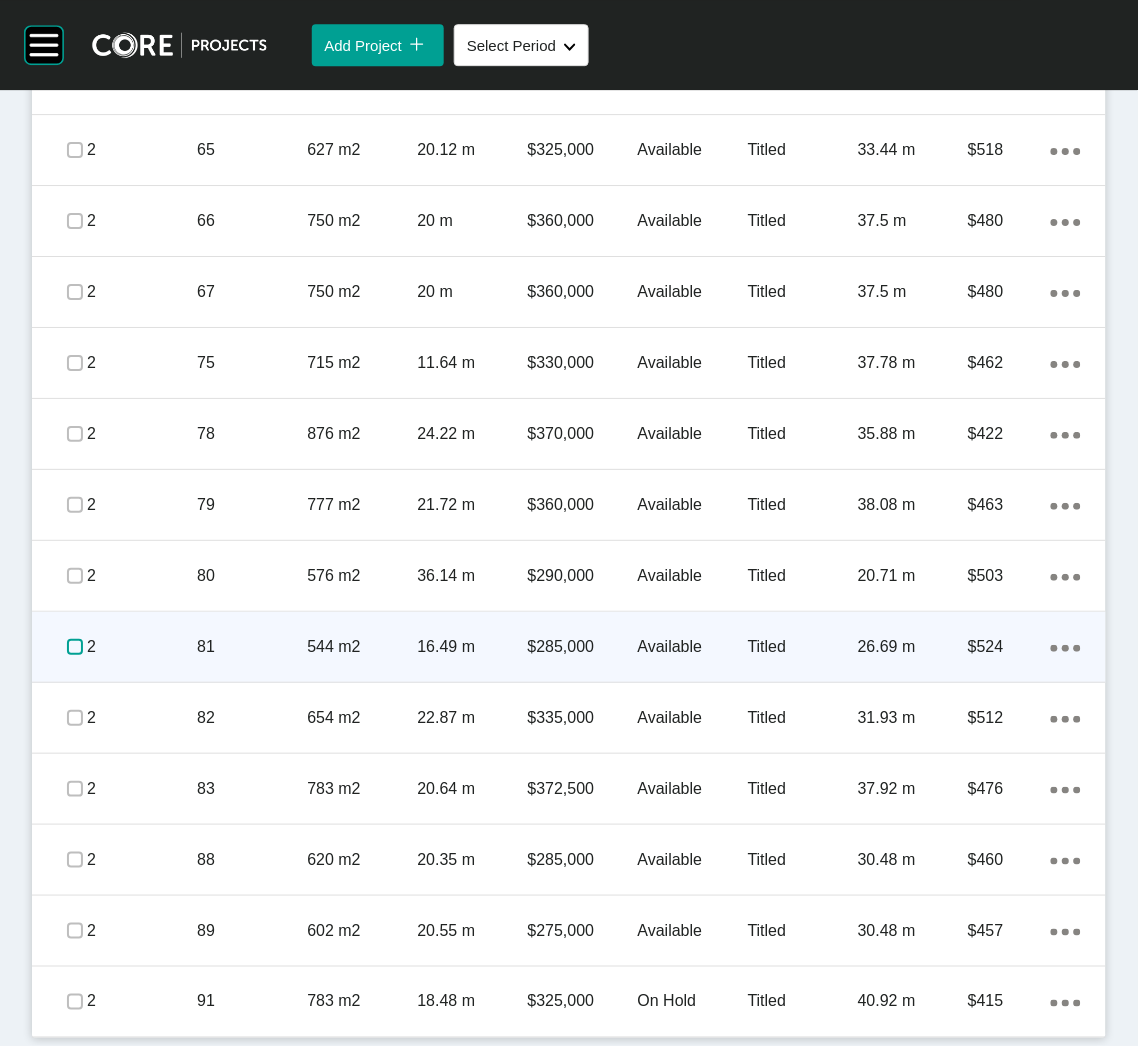 click at bounding box center (75, 647) 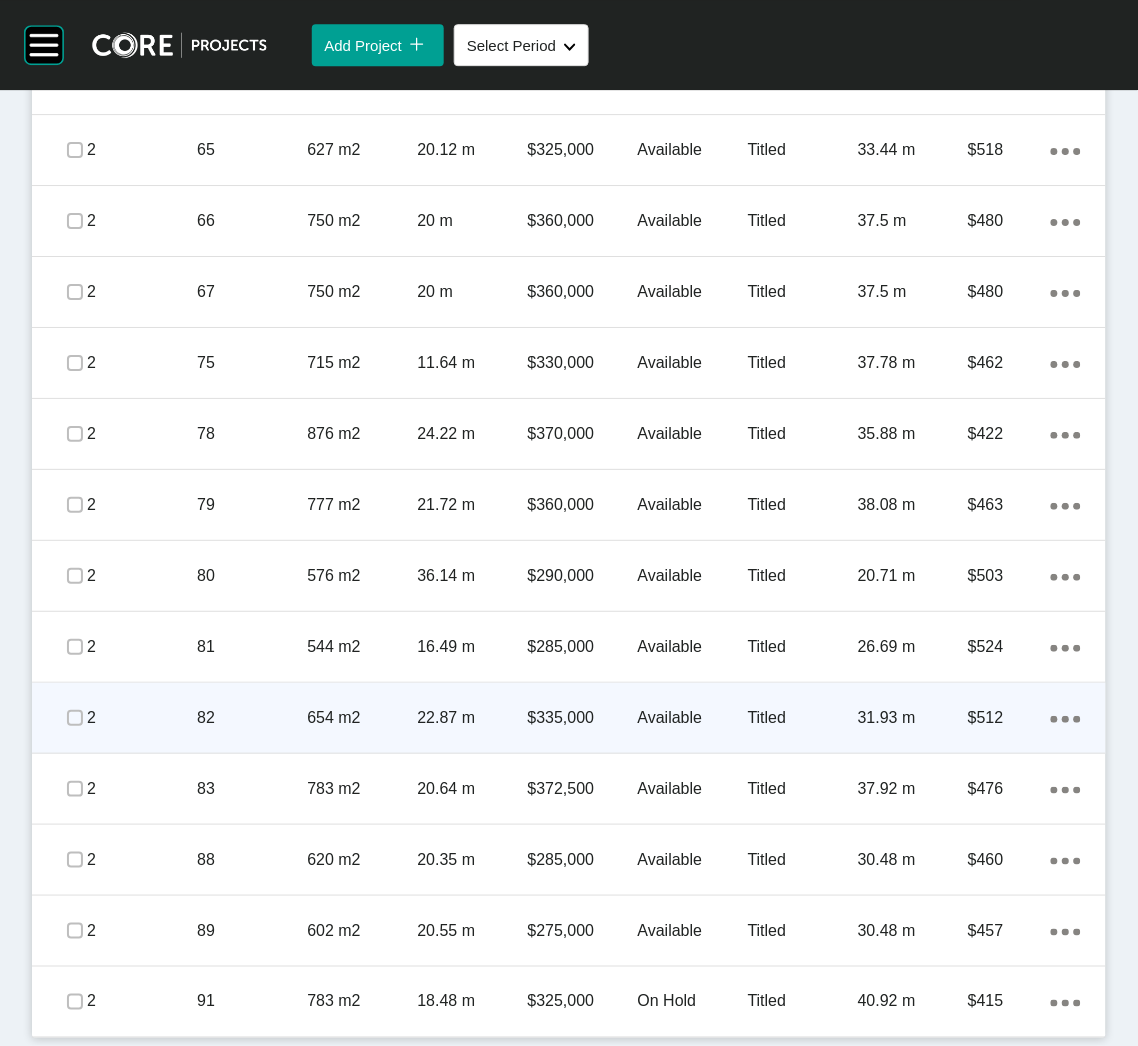 click on "82" at bounding box center [252, 718] 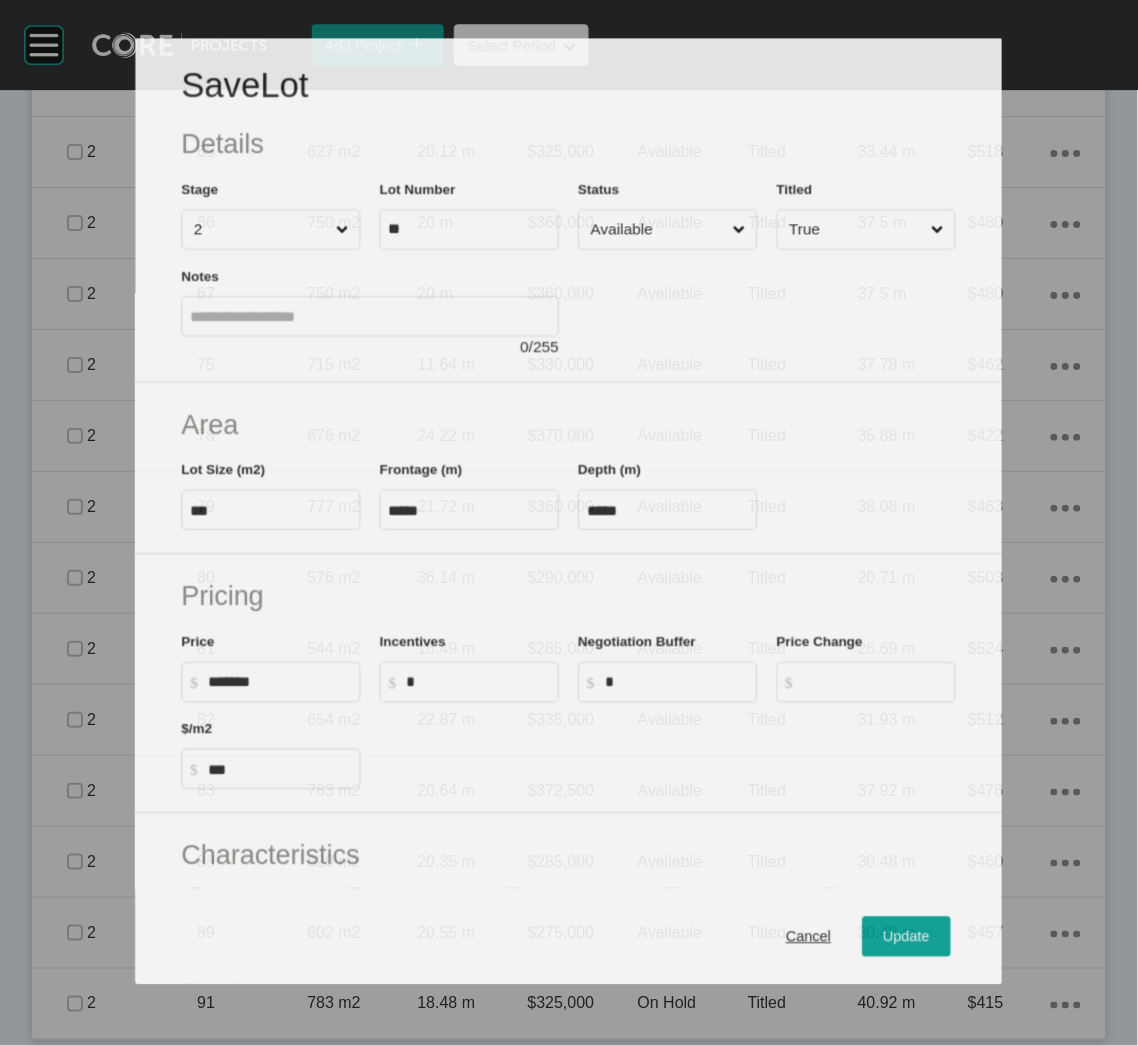 scroll, scrollTop: 1164, scrollLeft: 0, axis: vertical 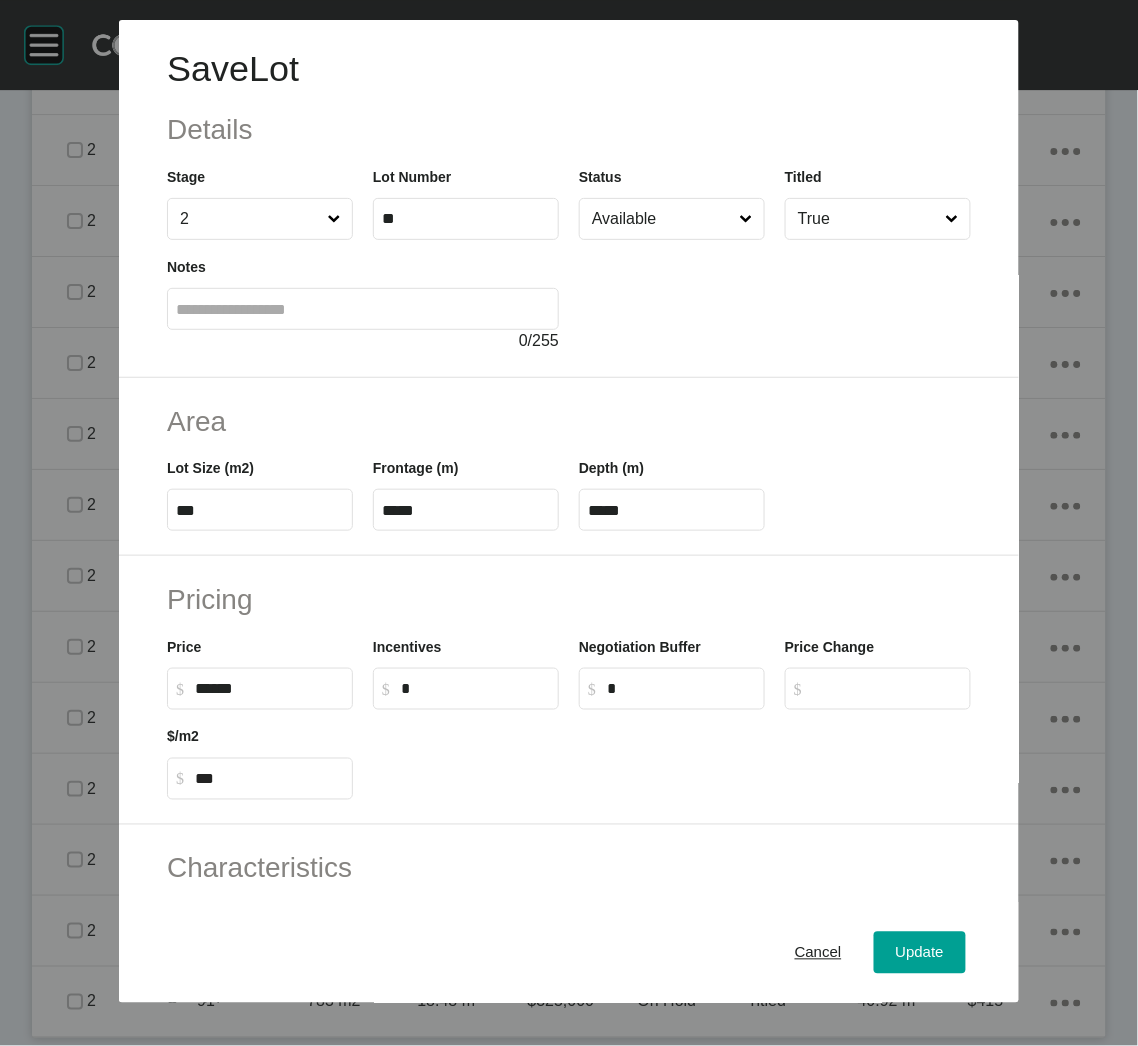 click on "******" at bounding box center [269, 688] 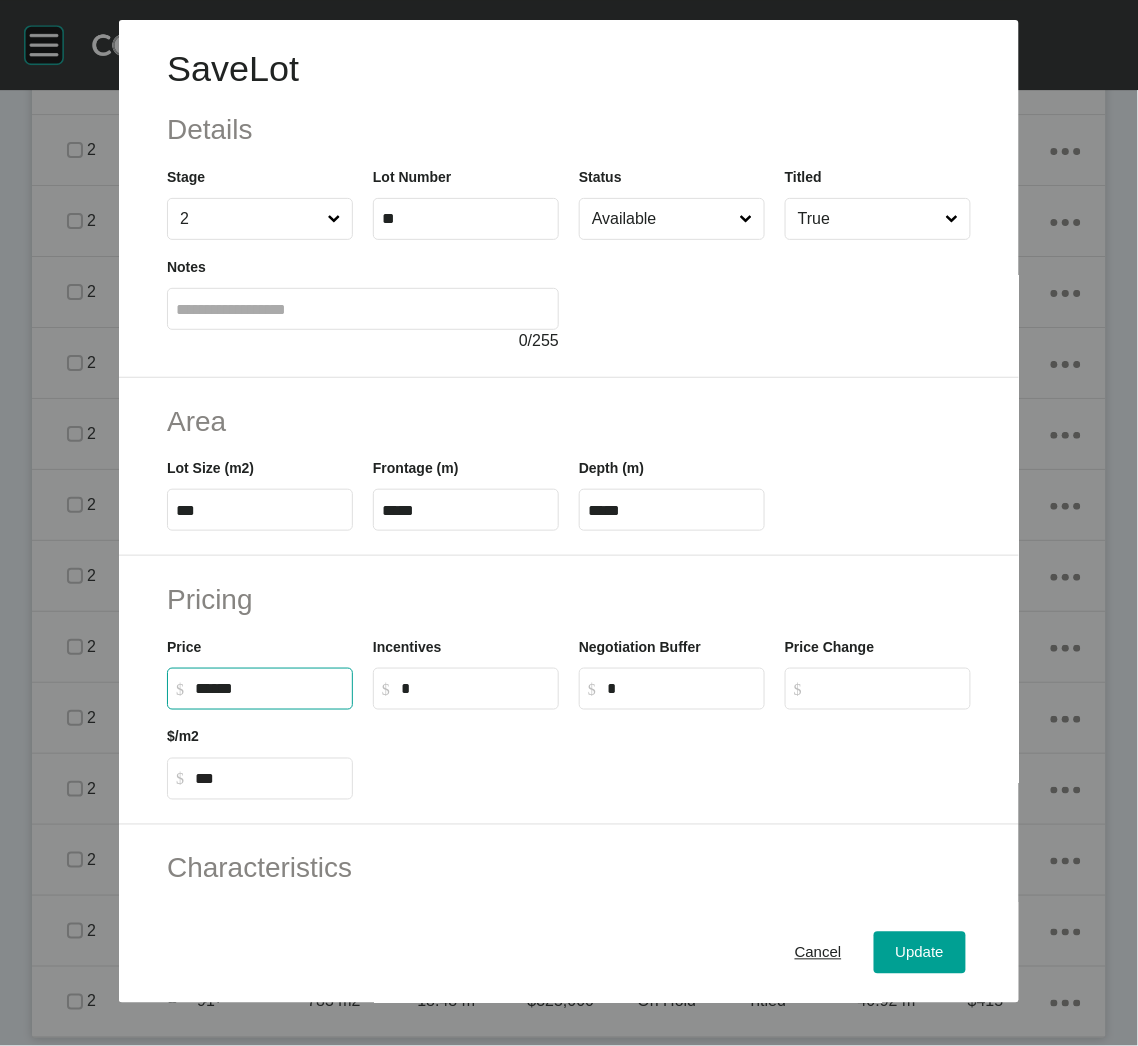 type on "*******" 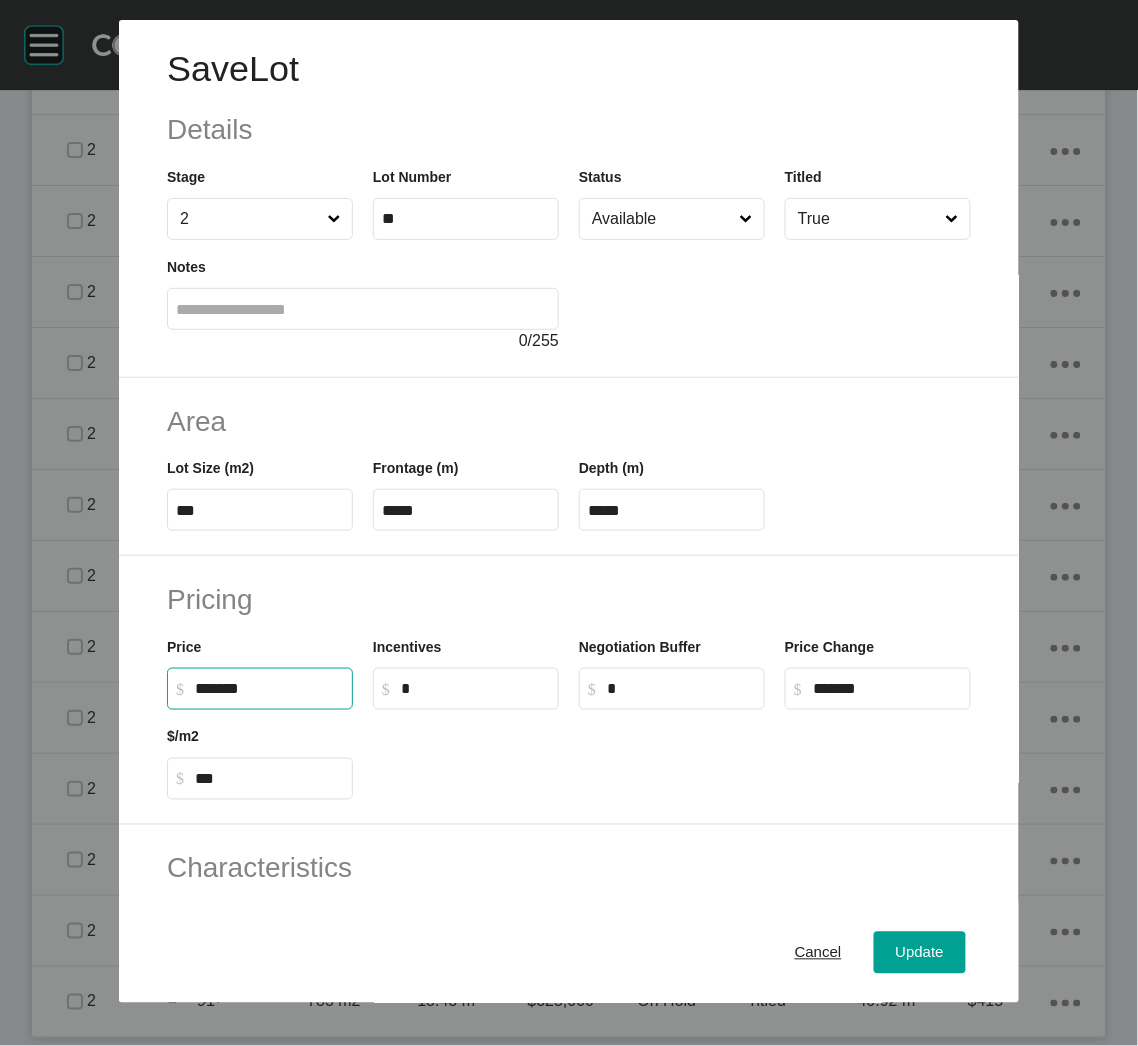 type on "***" 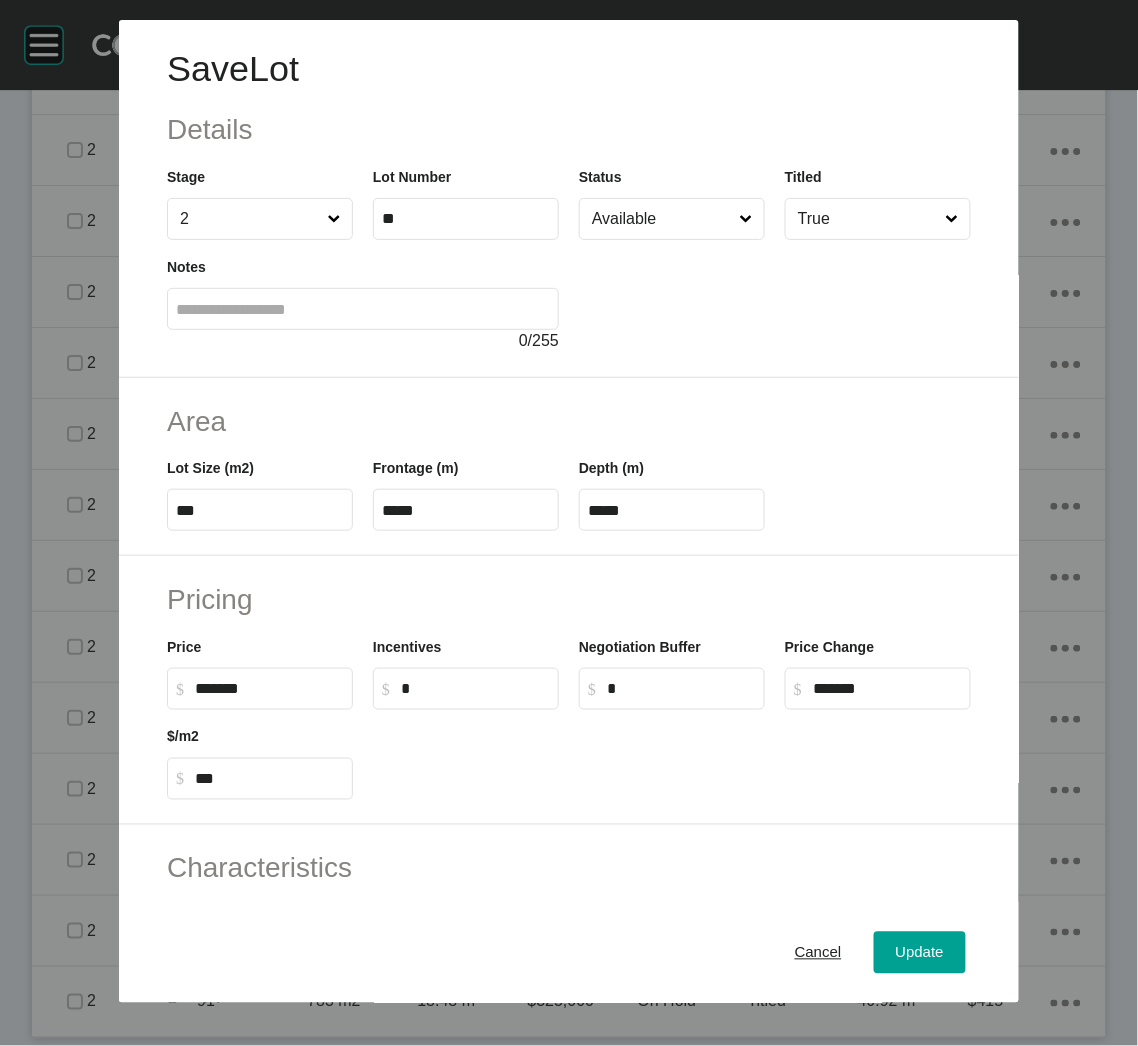 click at bounding box center [672, 755] 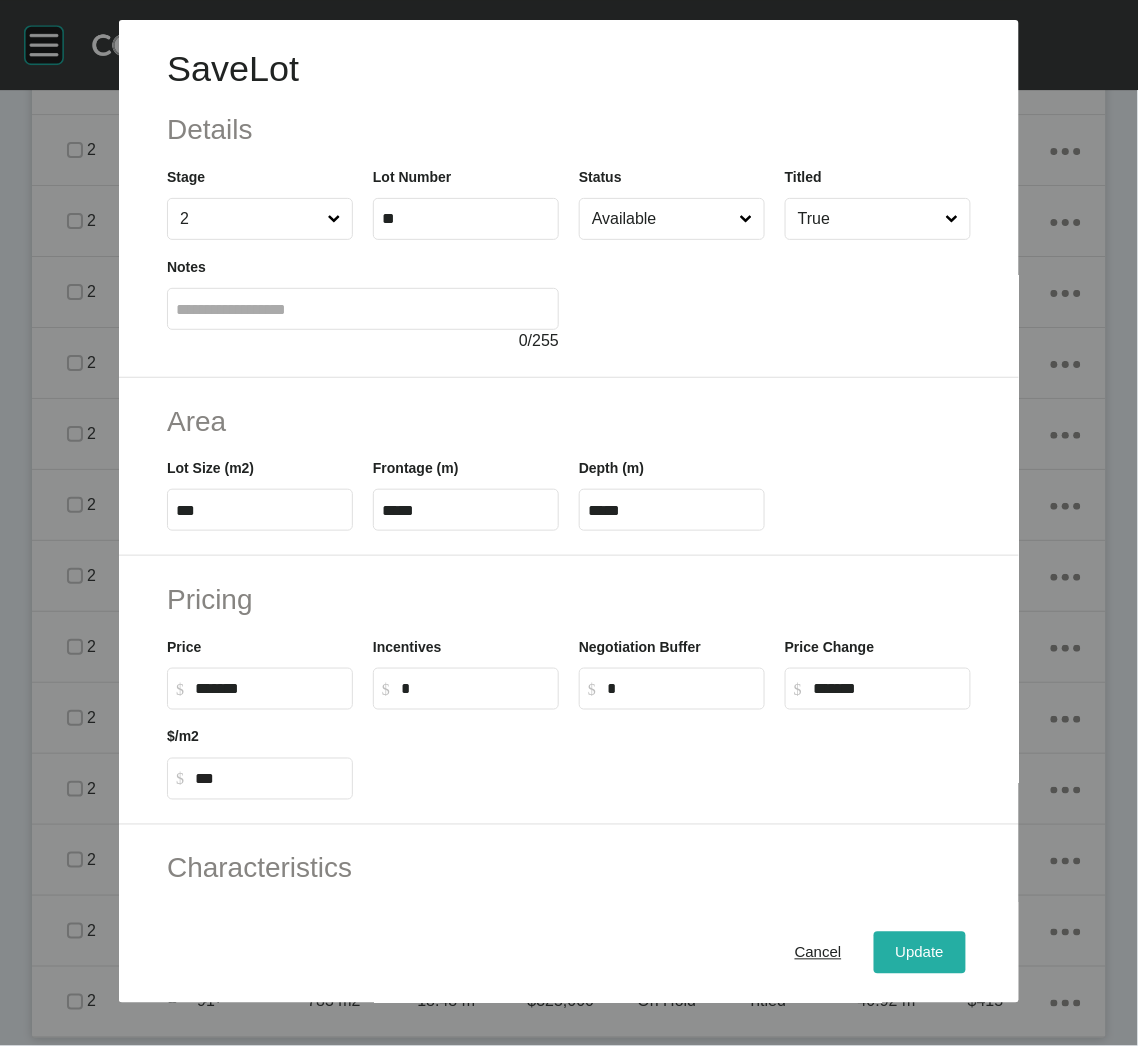 click on "Update" at bounding box center [920, 953] 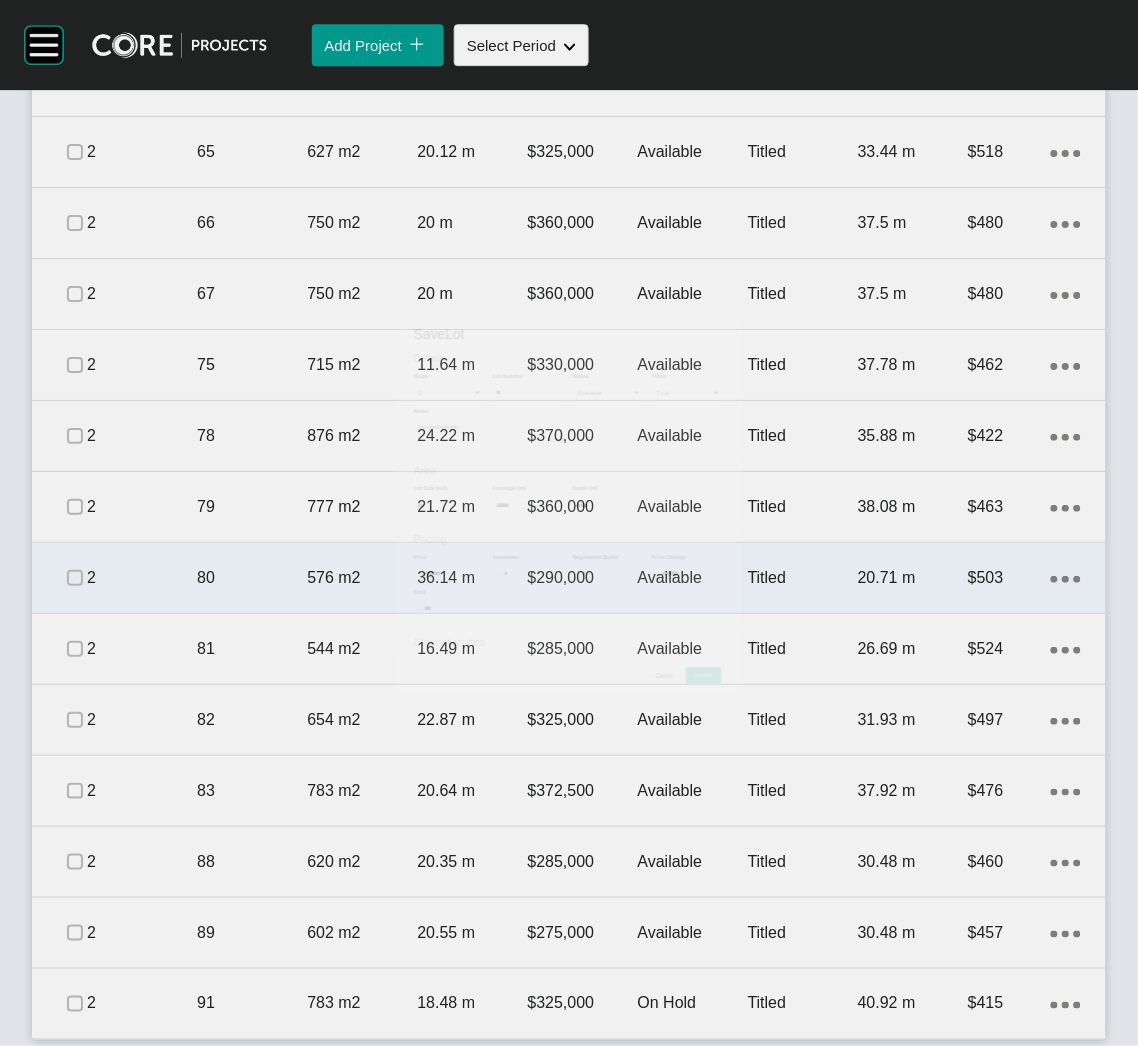 scroll, scrollTop: 1164, scrollLeft: 0, axis: vertical 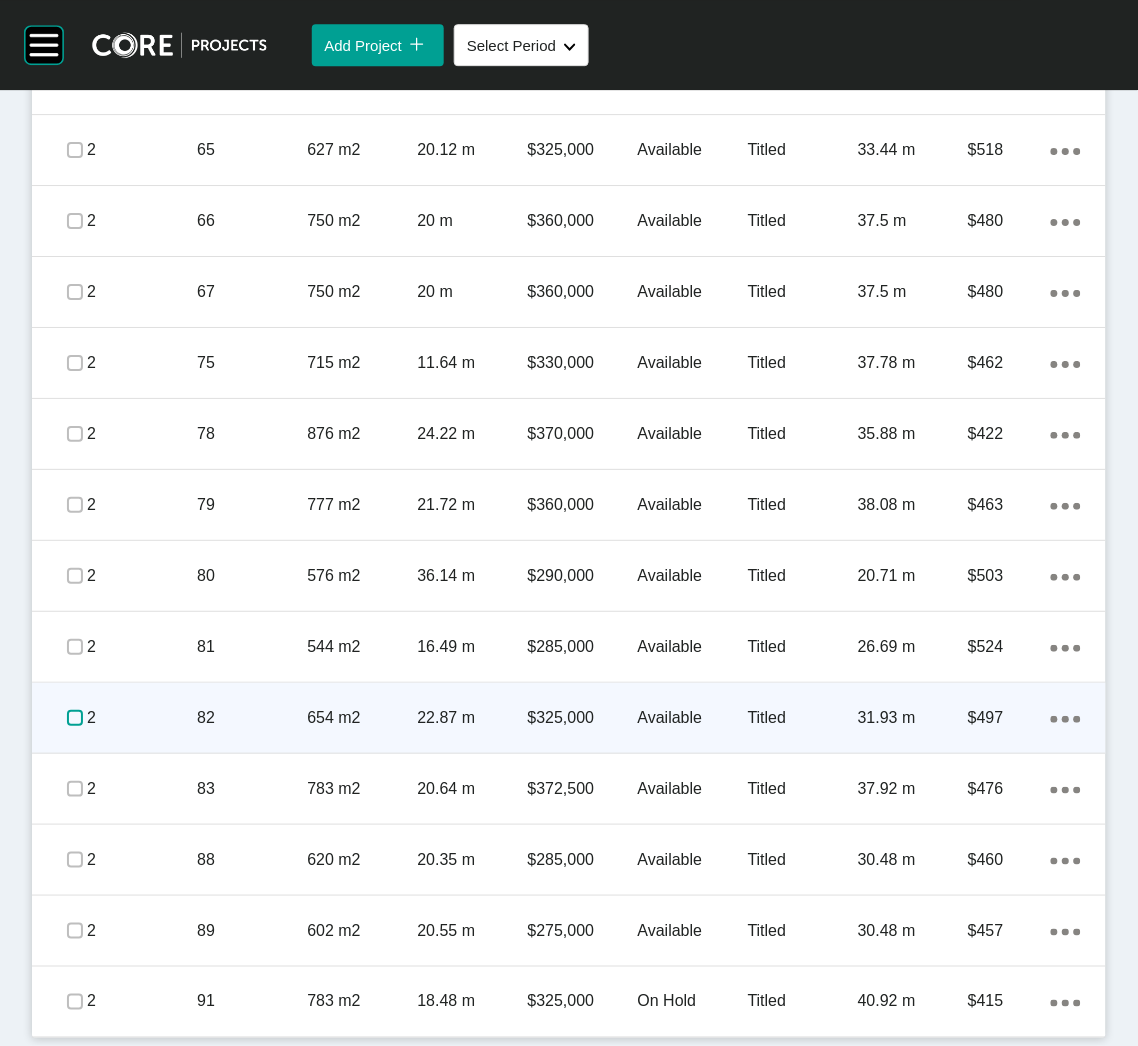 click at bounding box center [75, 718] 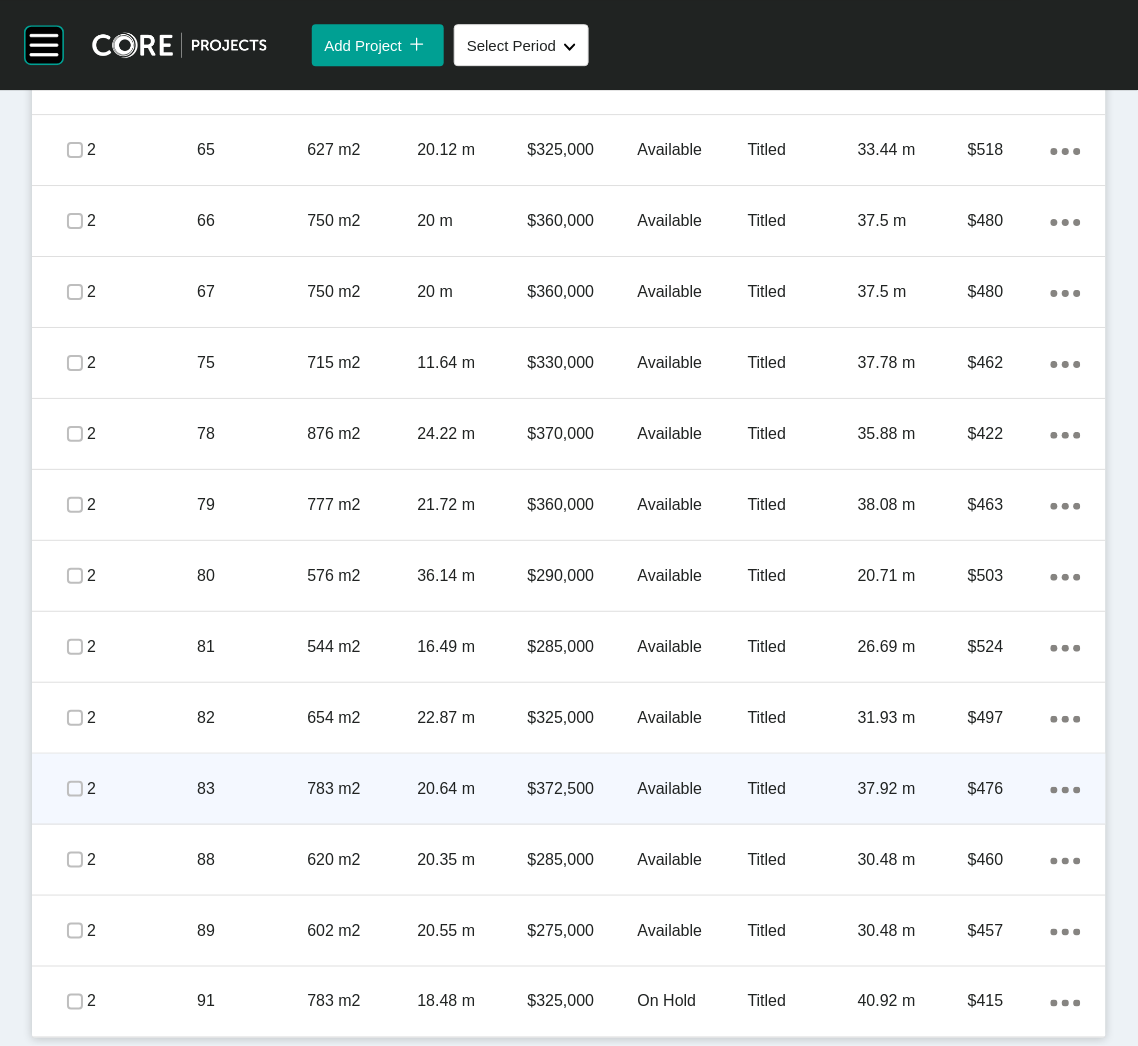 click on "2" at bounding box center (142, 789) 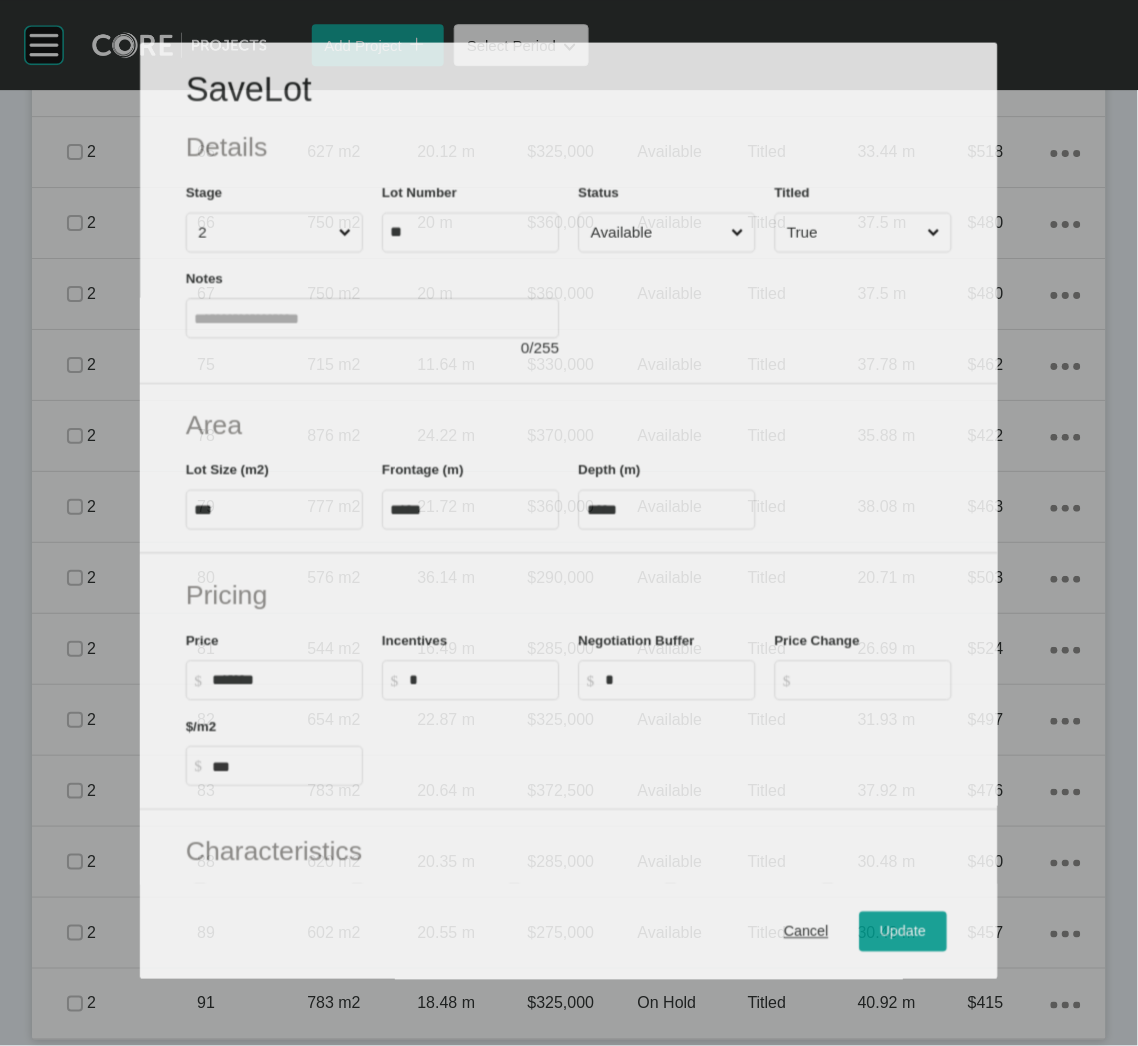 scroll, scrollTop: 1164, scrollLeft: 0, axis: vertical 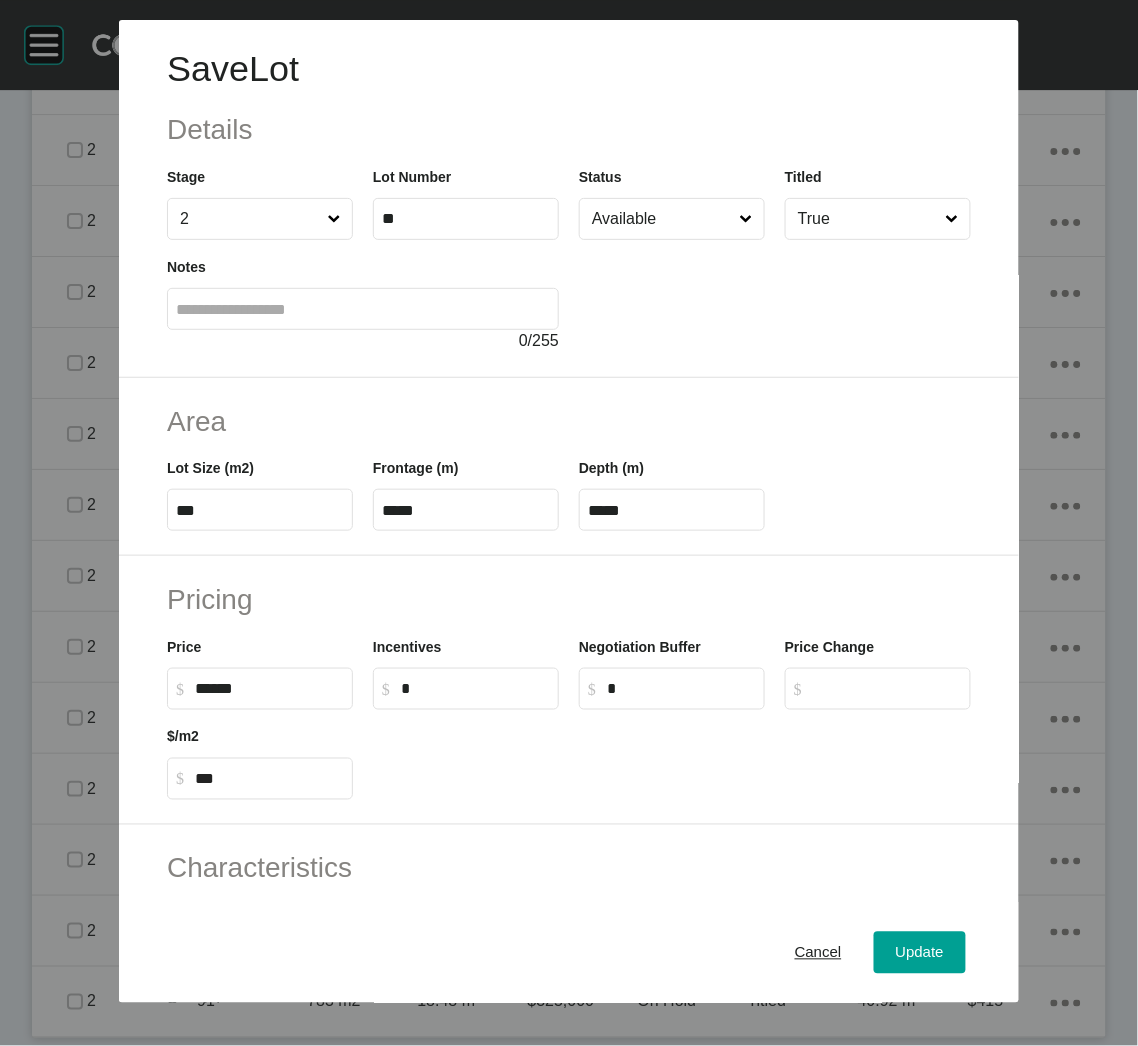 click on "******" at bounding box center (269, 688) 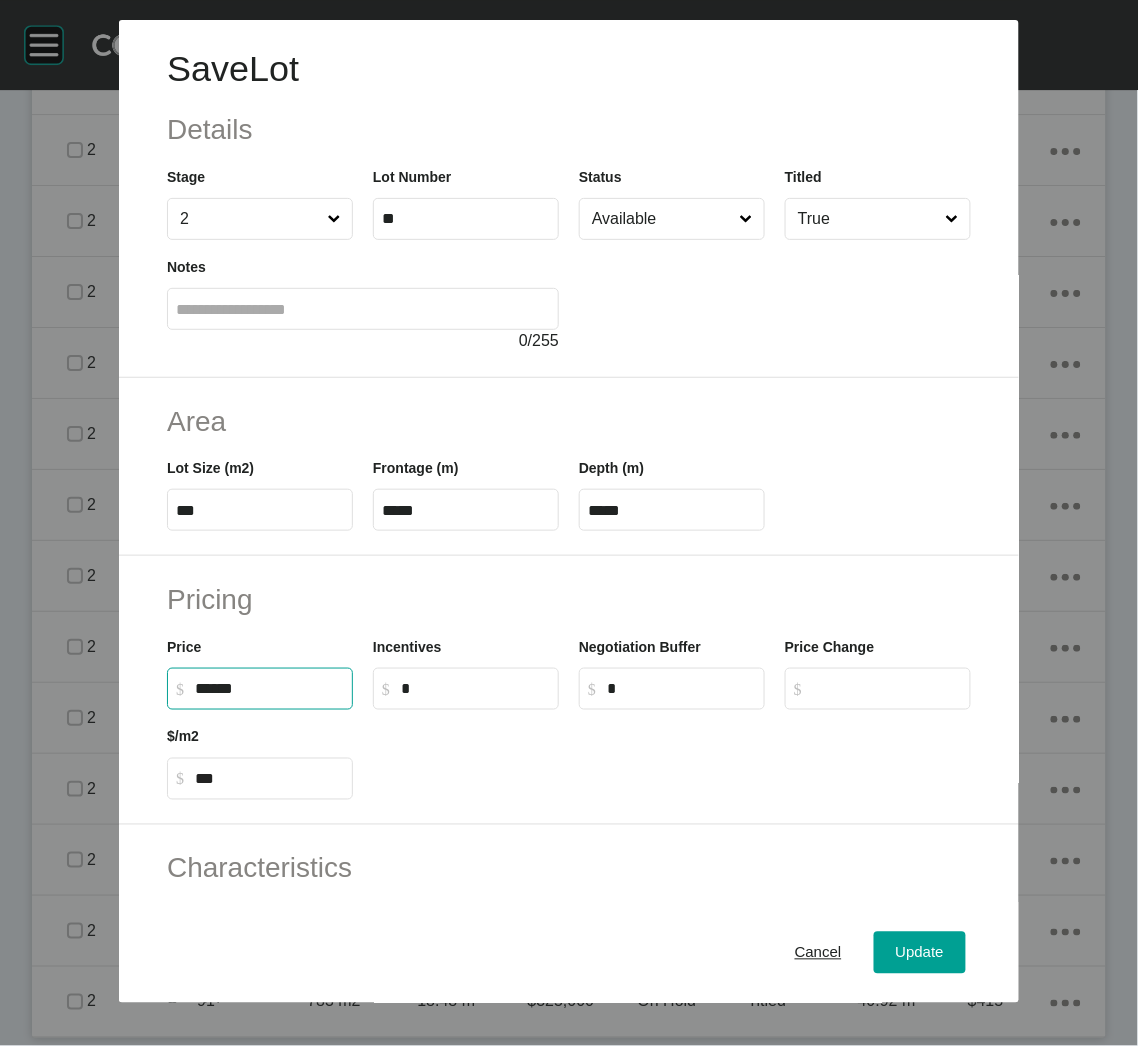 type on "*******" 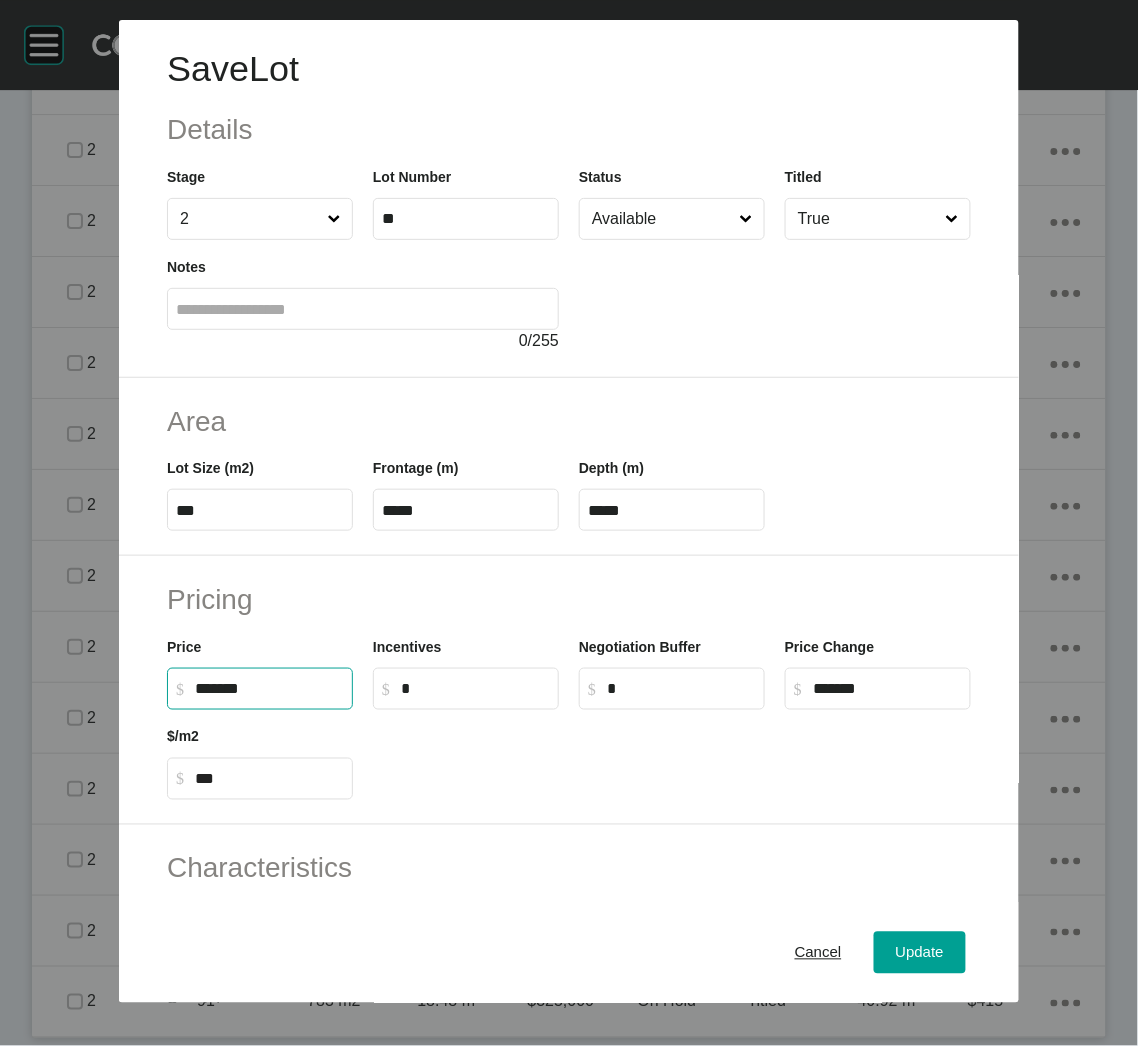 type on "***" 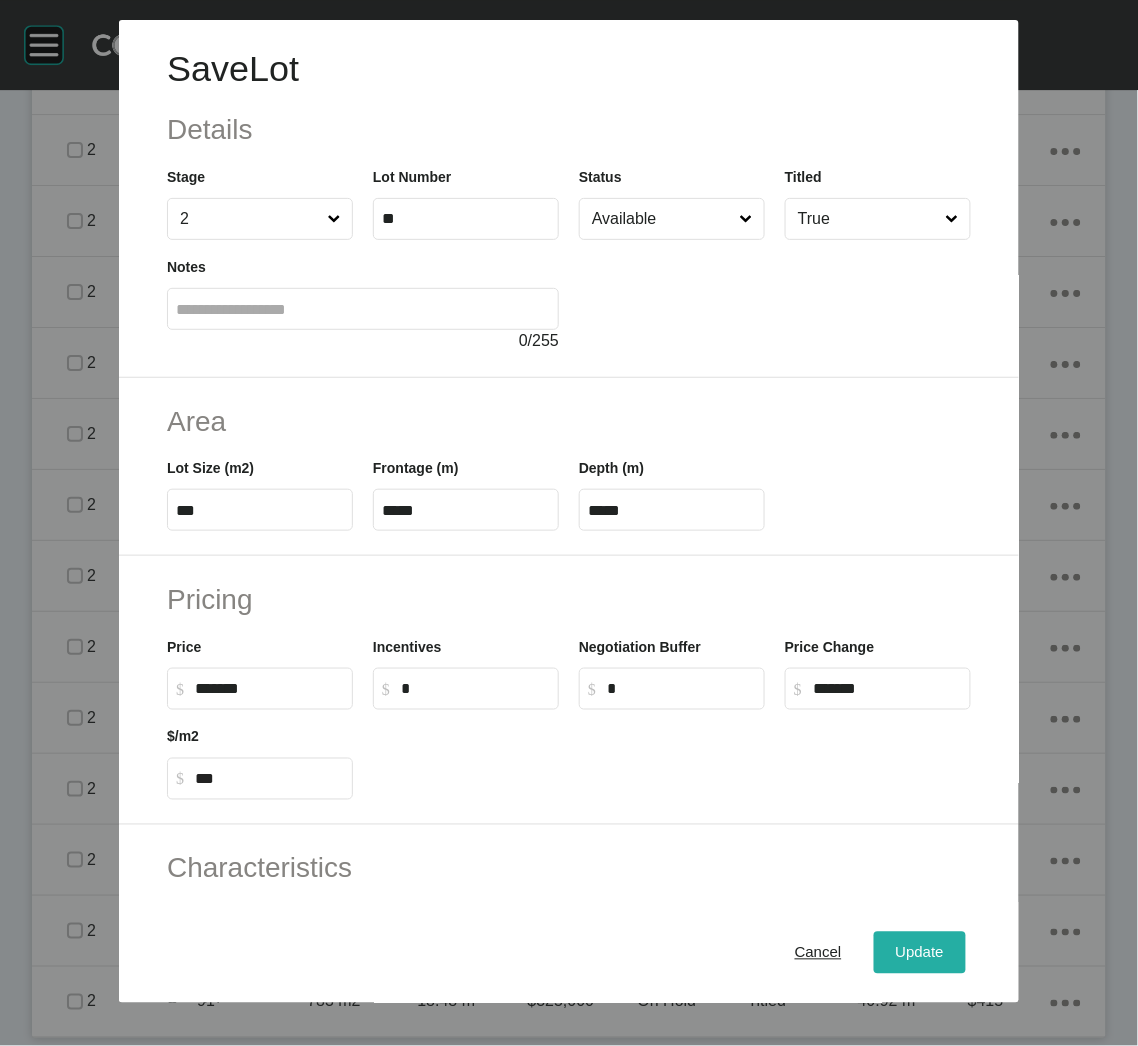 click on "Update" at bounding box center (920, 953) 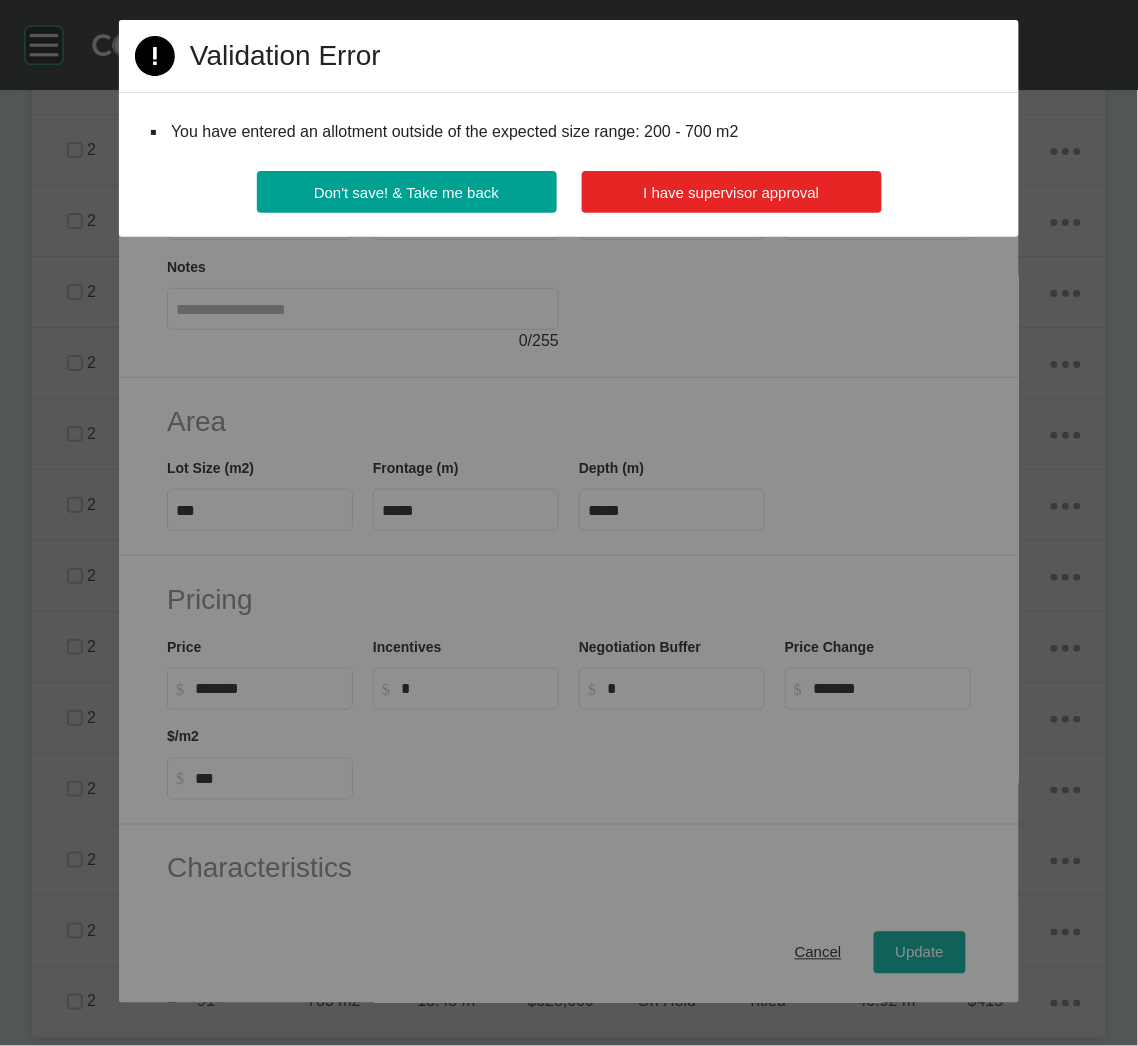 click on "I have supervisor approval" at bounding box center [732, 192] 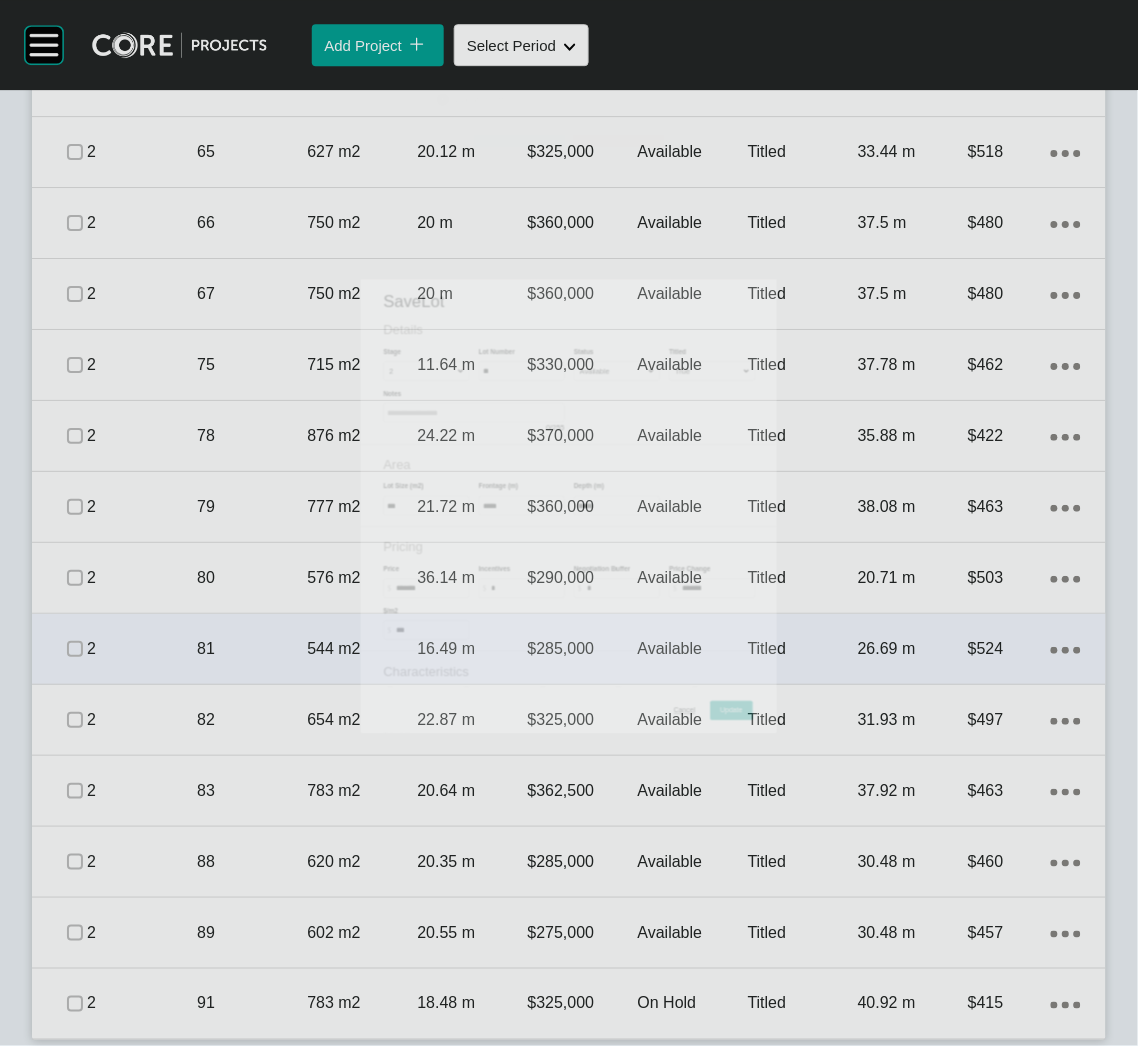 scroll, scrollTop: 1164, scrollLeft: 0, axis: vertical 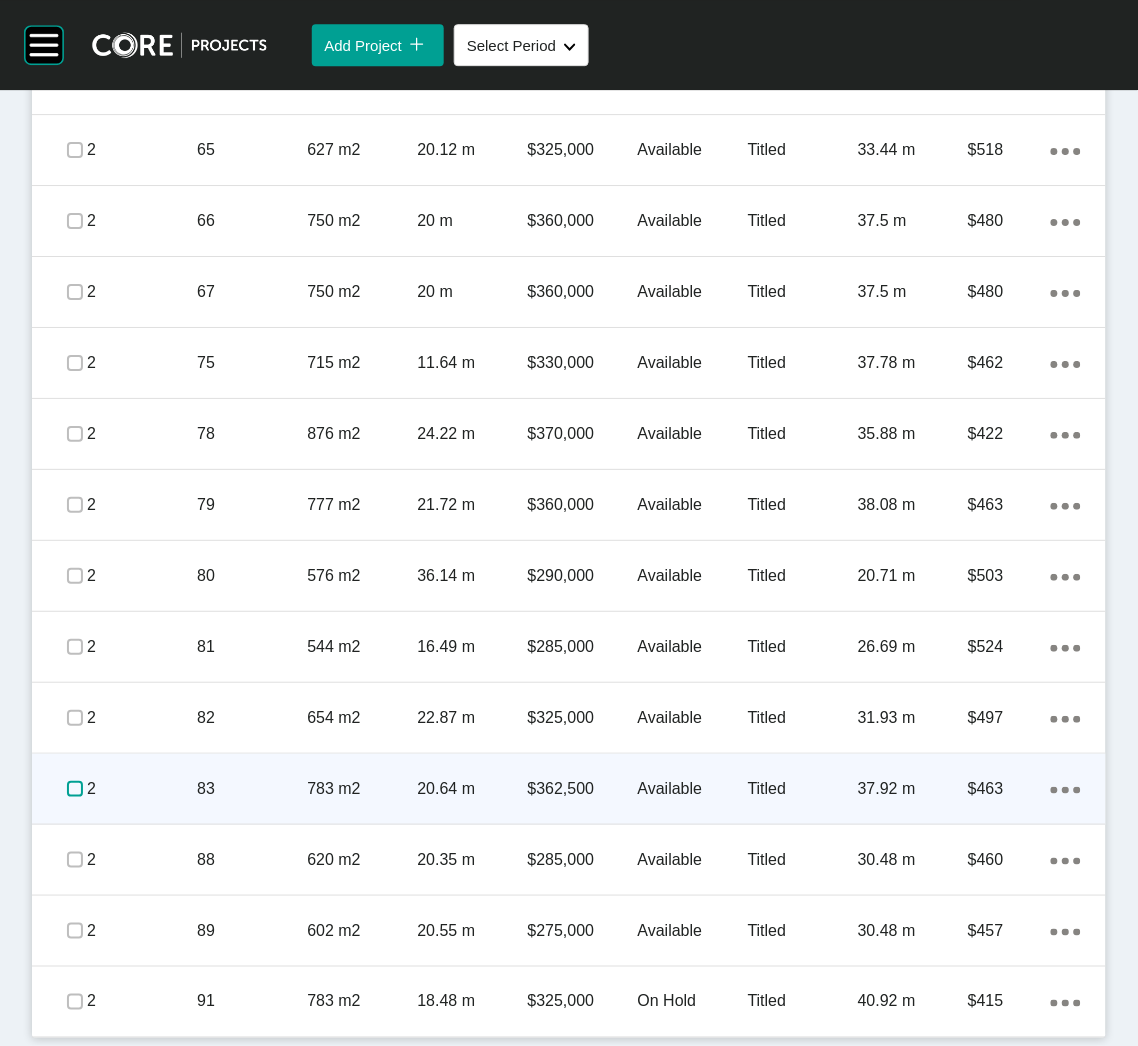 click at bounding box center (75, 789) 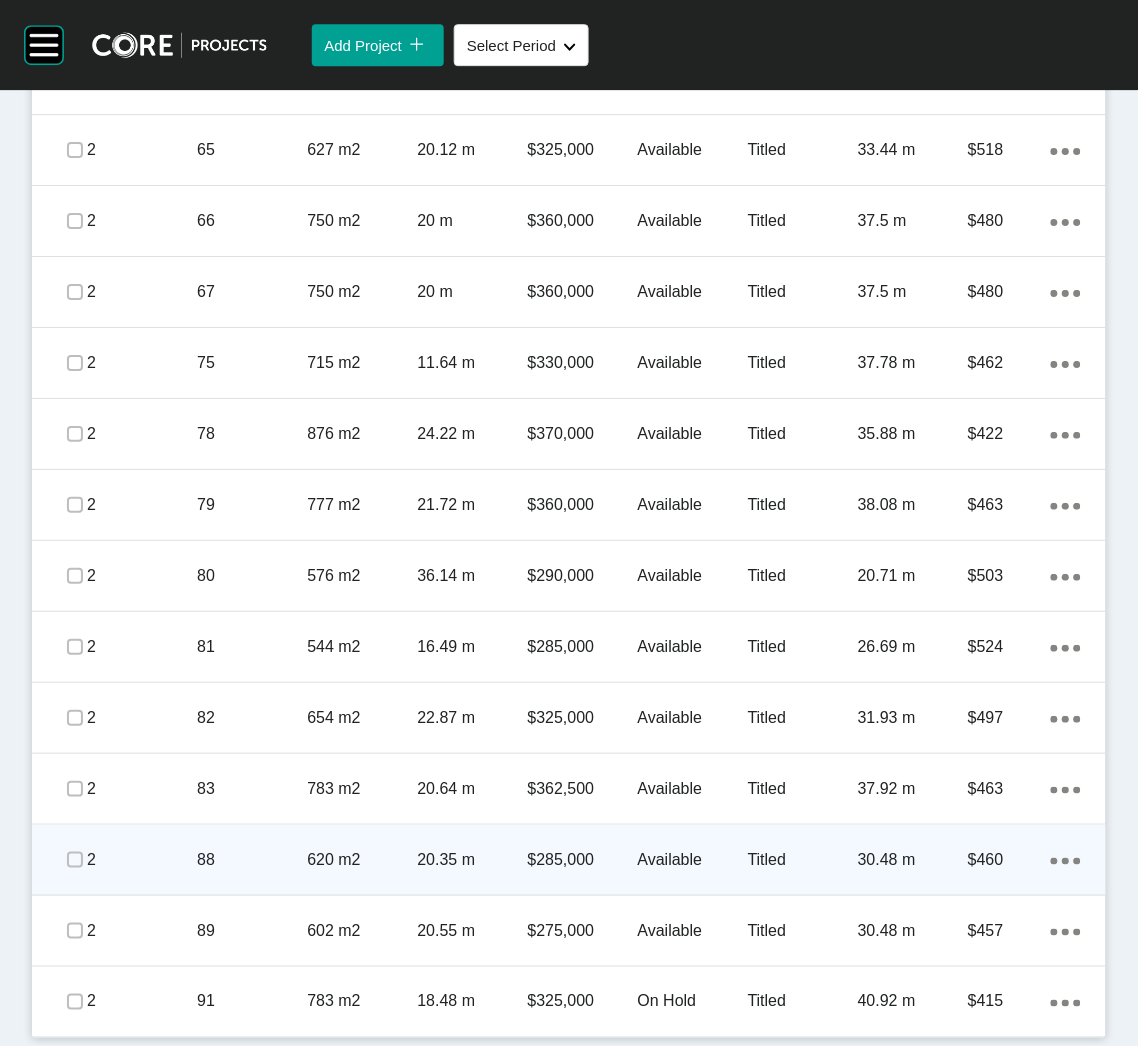 click on "2" at bounding box center [142, 860] 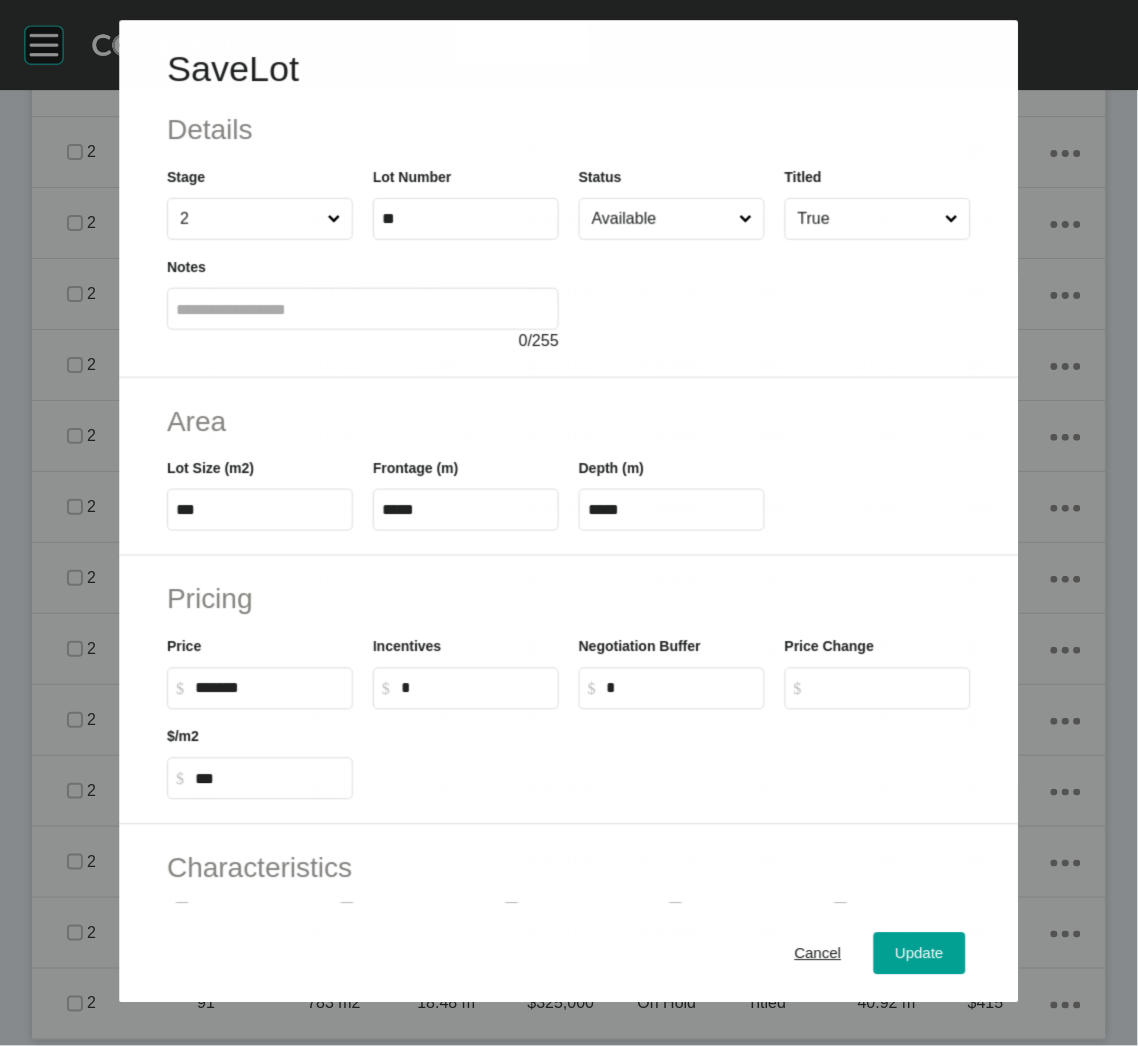 scroll, scrollTop: 1164, scrollLeft: 0, axis: vertical 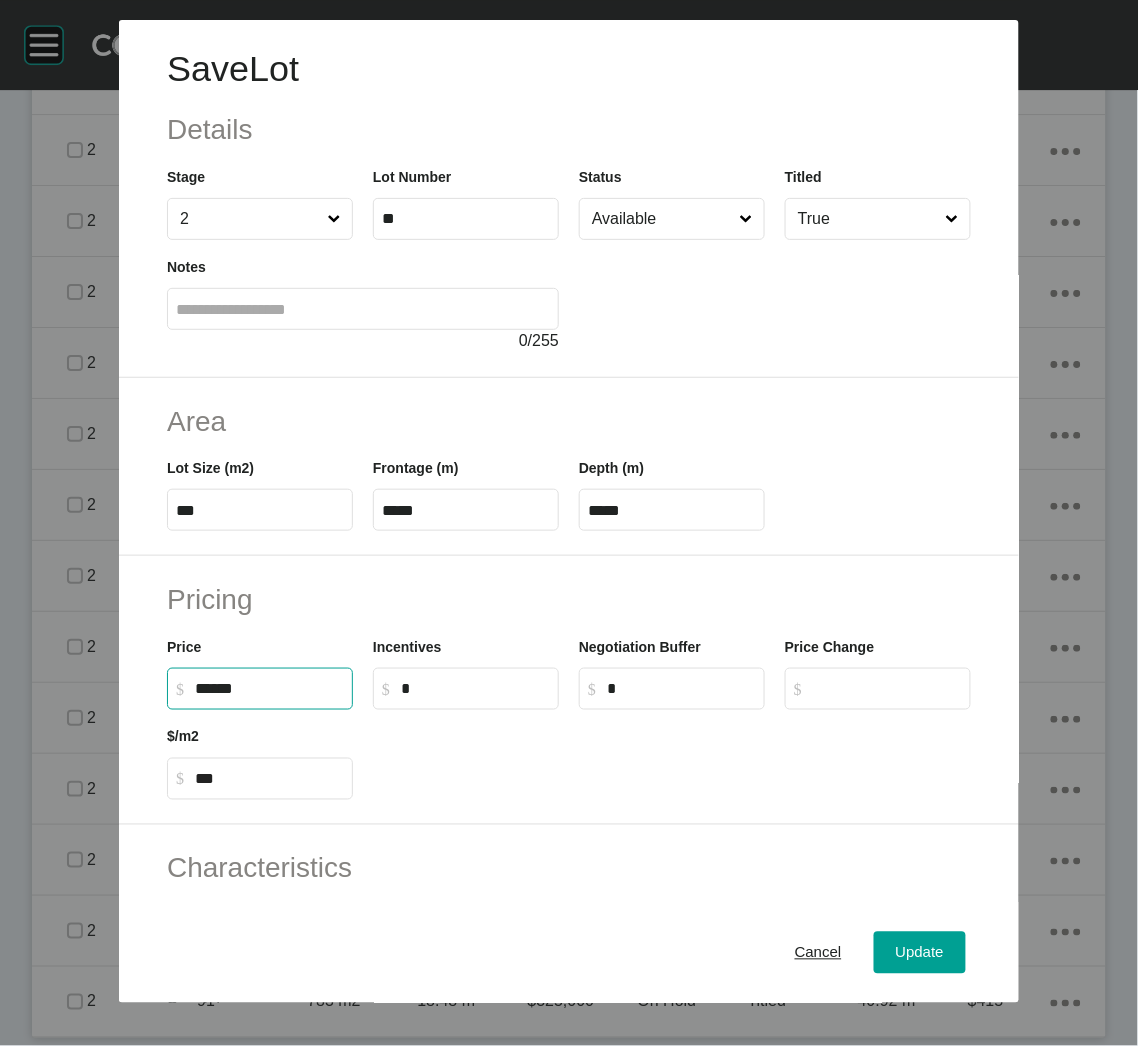 click on "******" at bounding box center [269, 688] 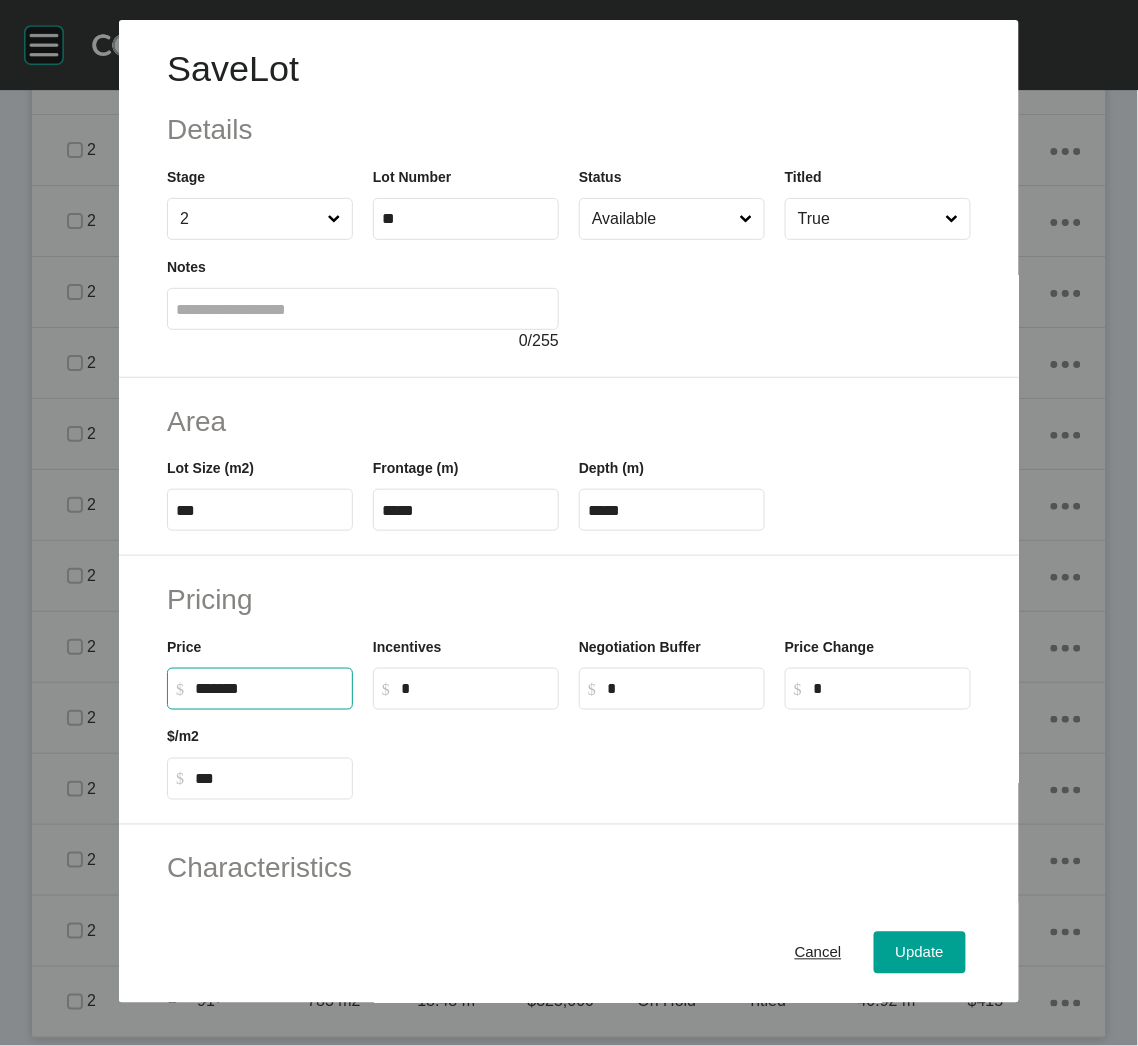 drag, startPoint x: 262, startPoint y: 716, endPoint x: 277, endPoint y: 720, distance: 15.524175 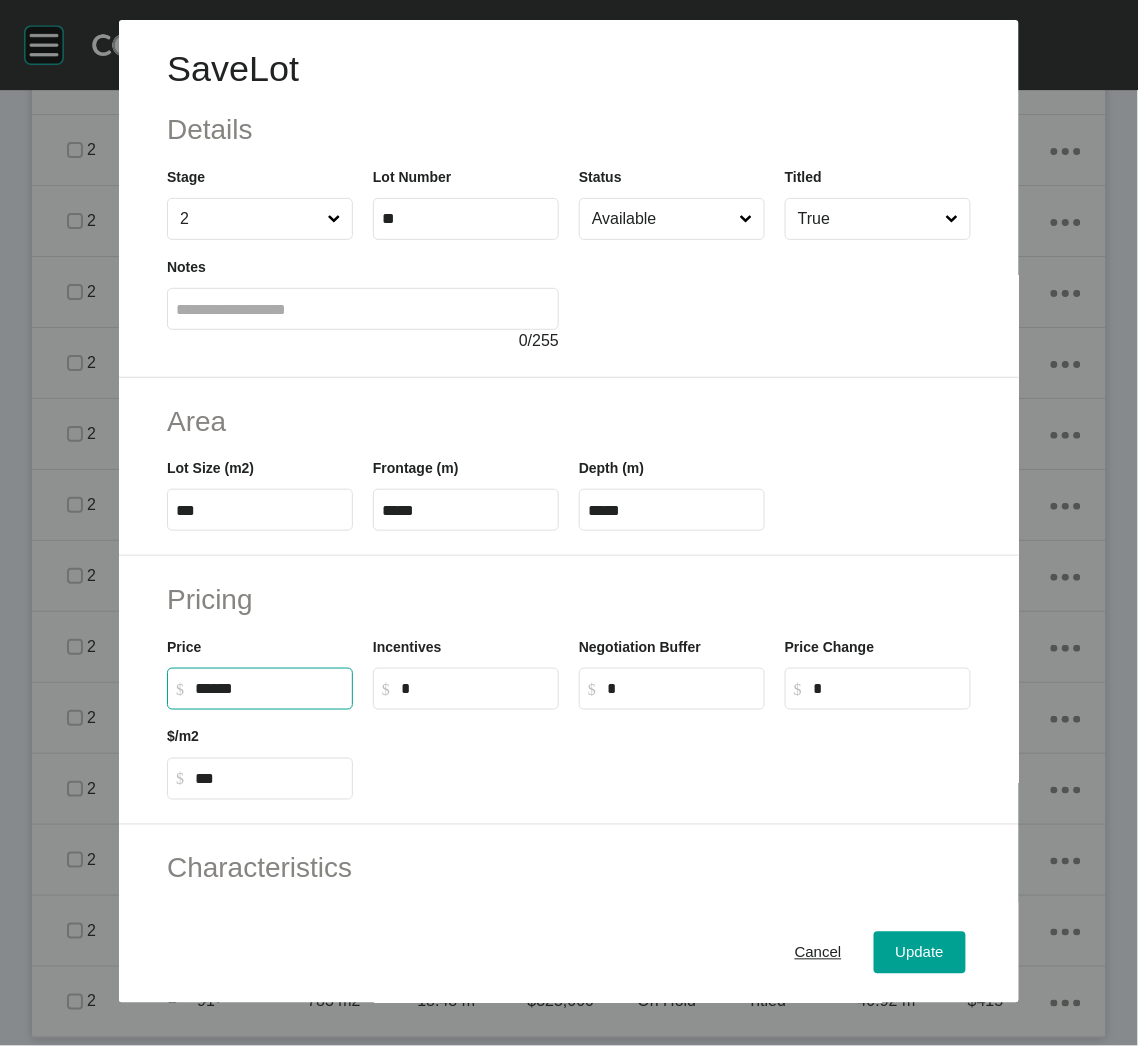 click on "******" at bounding box center [269, 688] 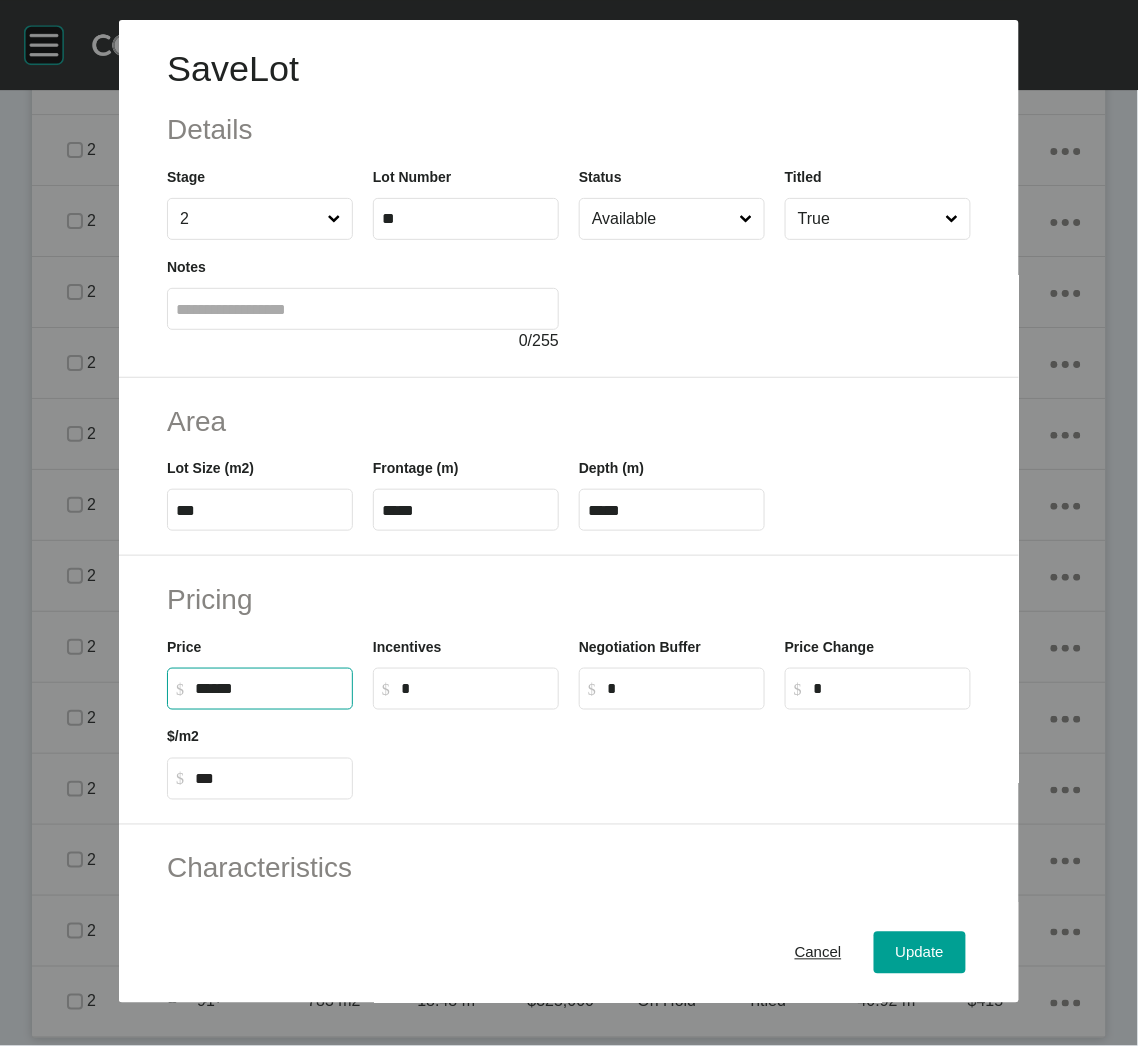 type on "*******" 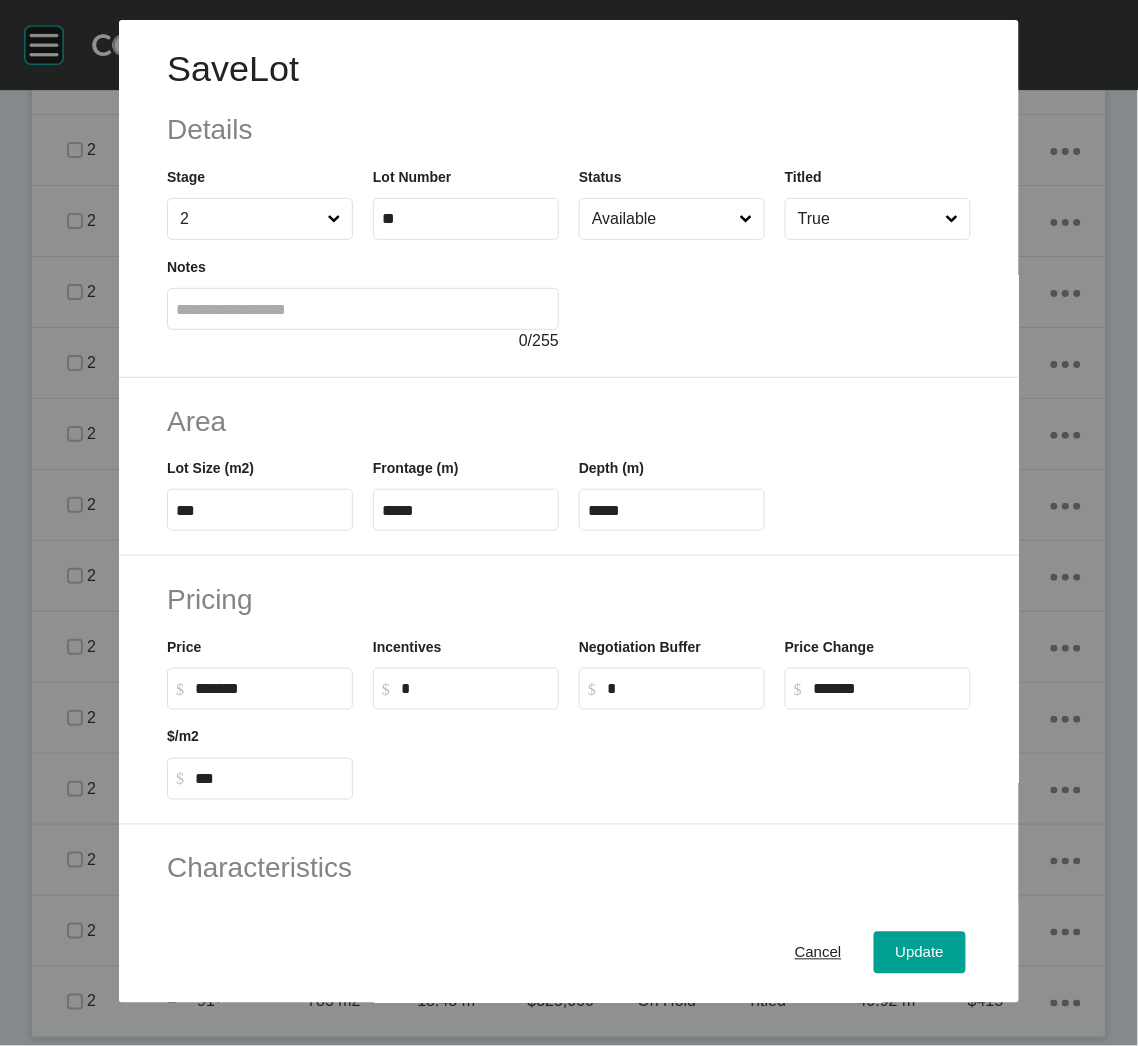 click at bounding box center (672, 755) 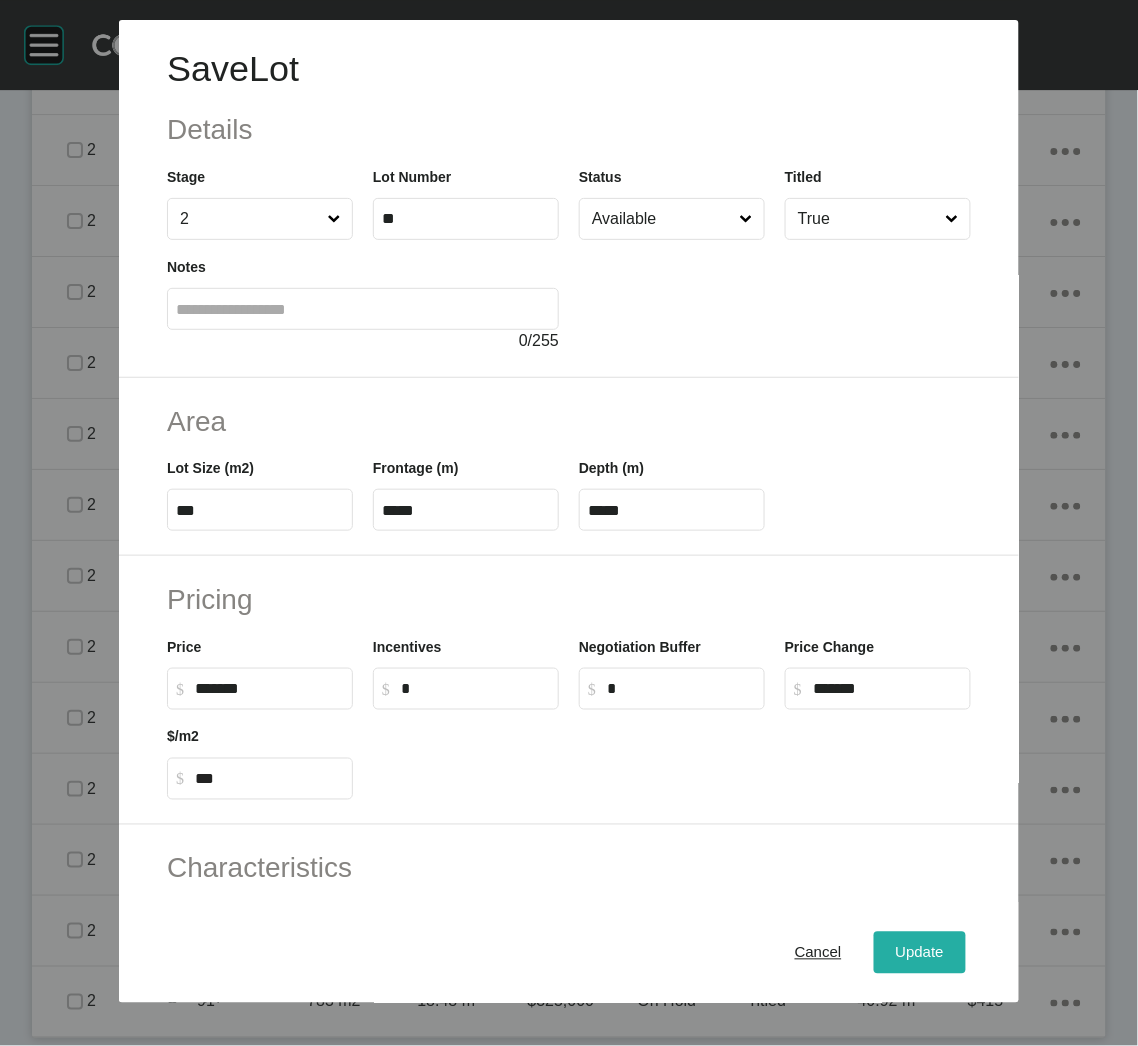 click on "Update" at bounding box center [920, 953] 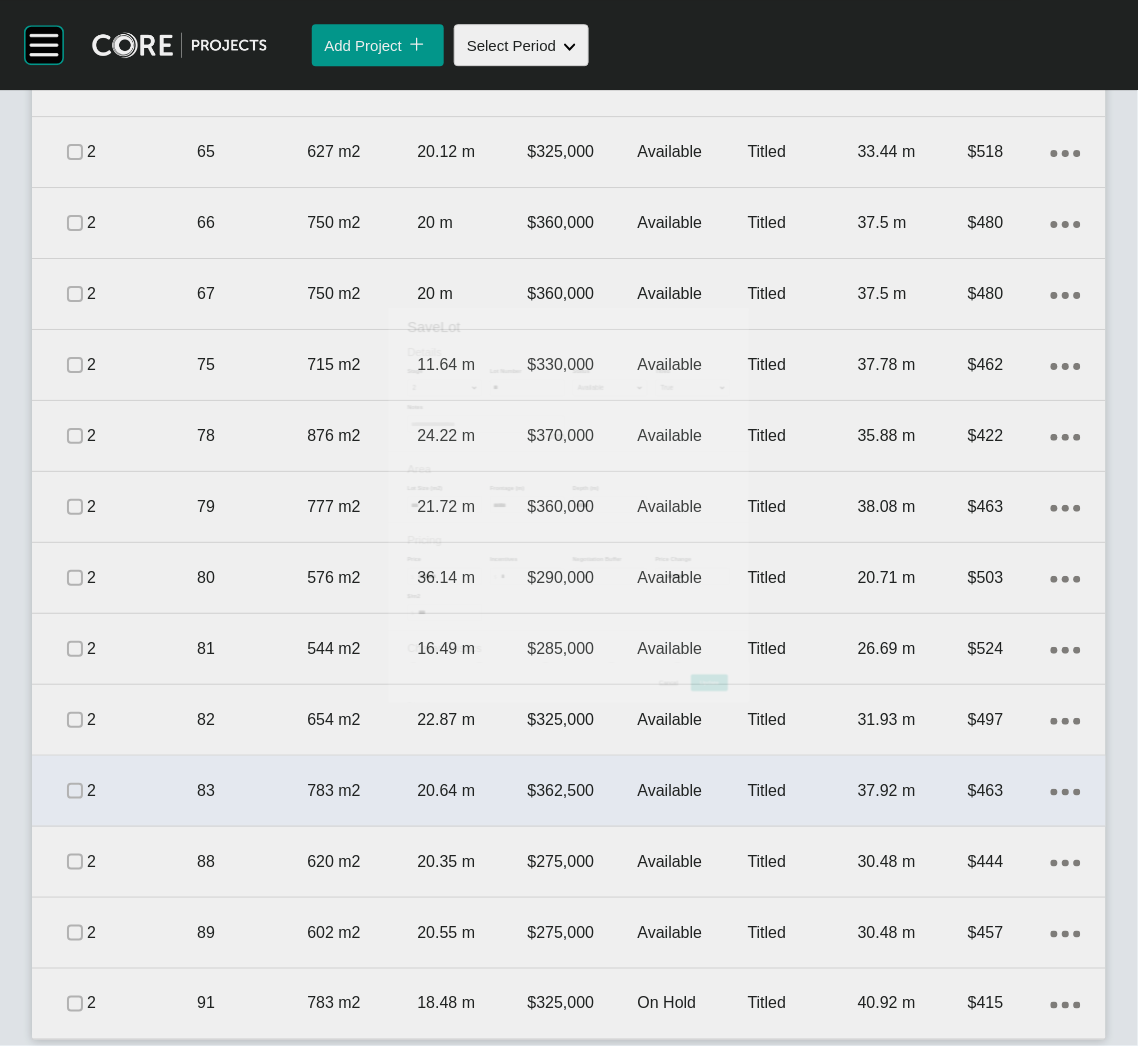 scroll, scrollTop: 1164, scrollLeft: 0, axis: vertical 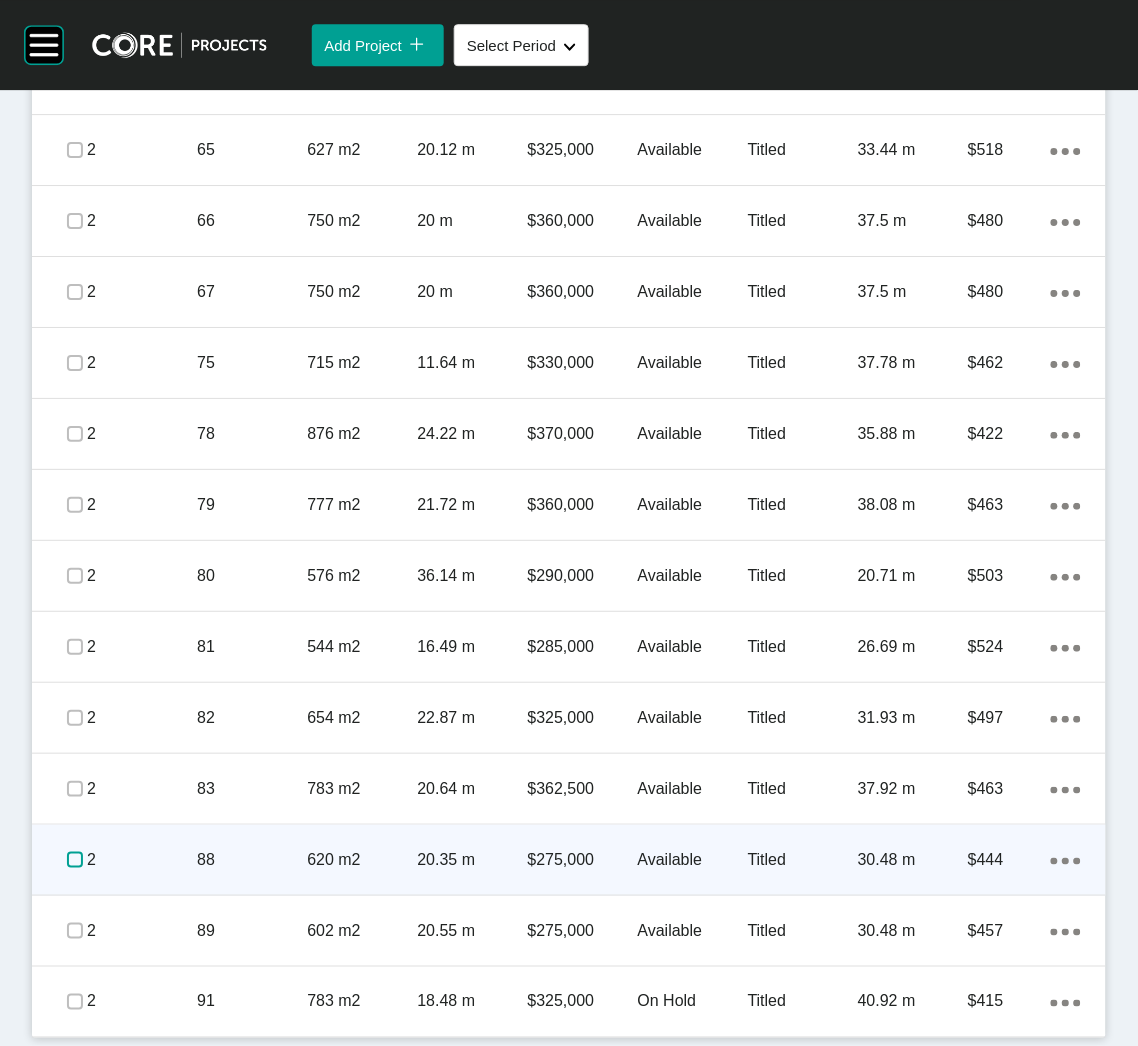 click at bounding box center [75, 860] 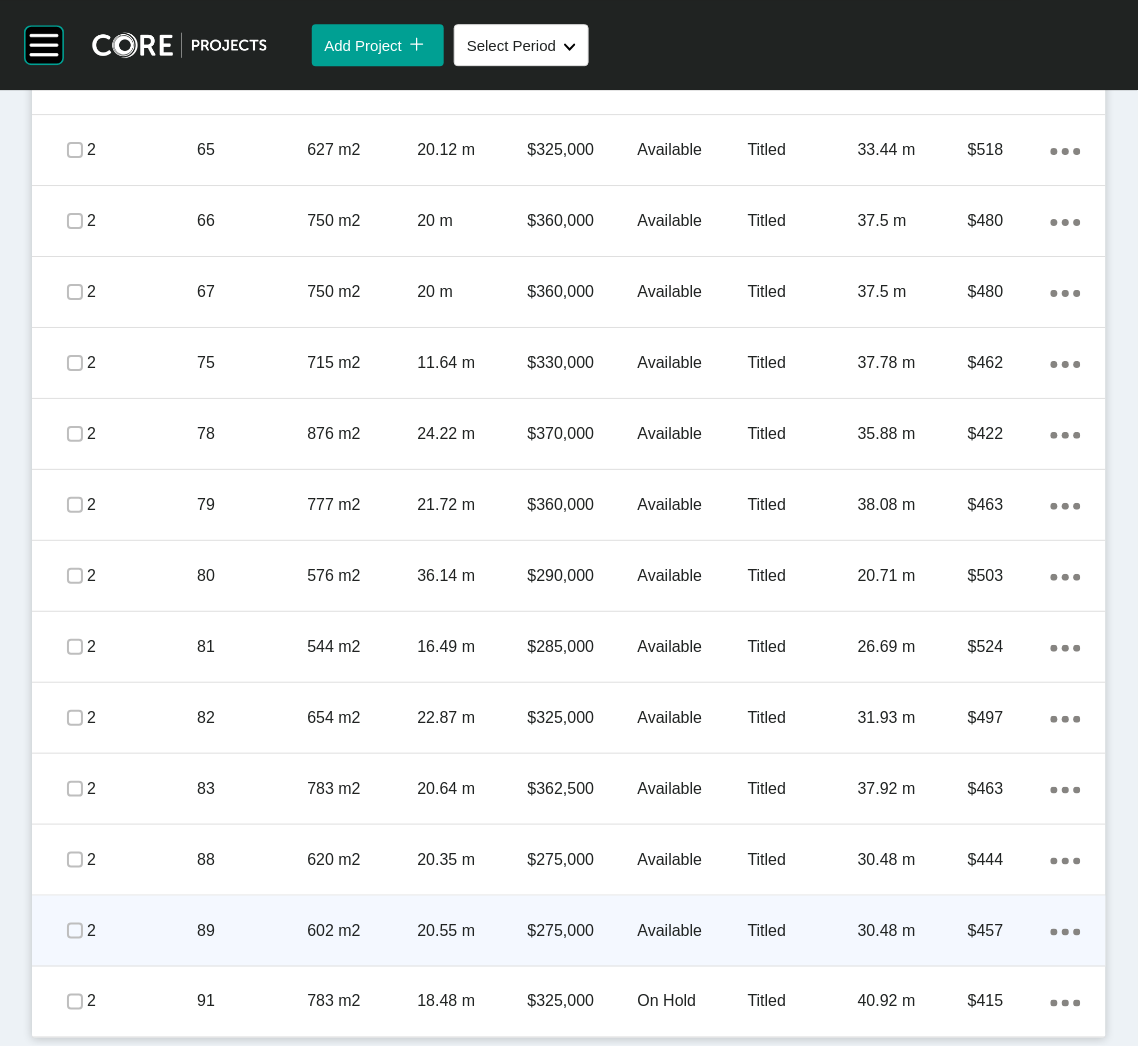 click on "89" at bounding box center [252, 931] 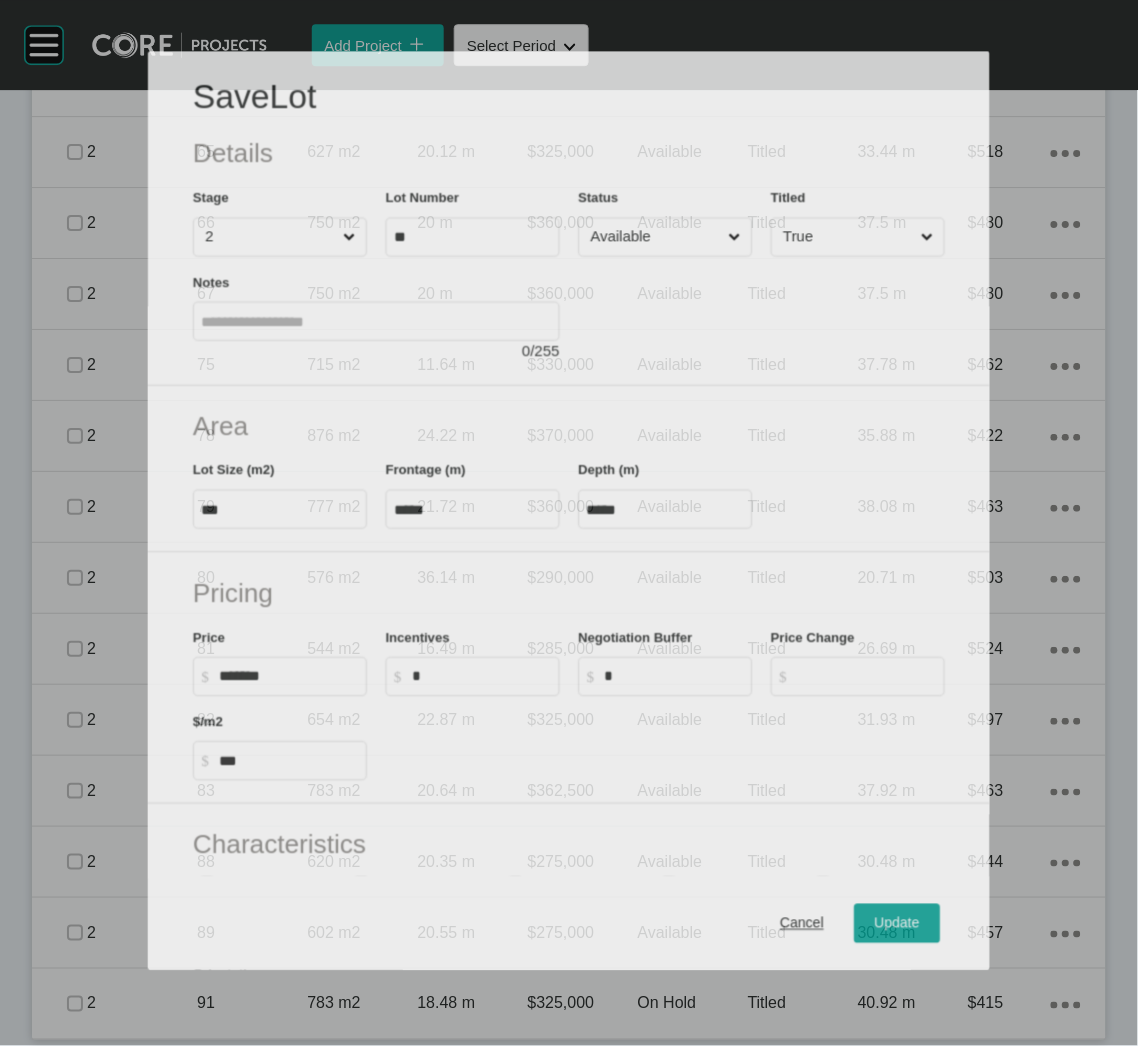 scroll, scrollTop: 1164, scrollLeft: 0, axis: vertical 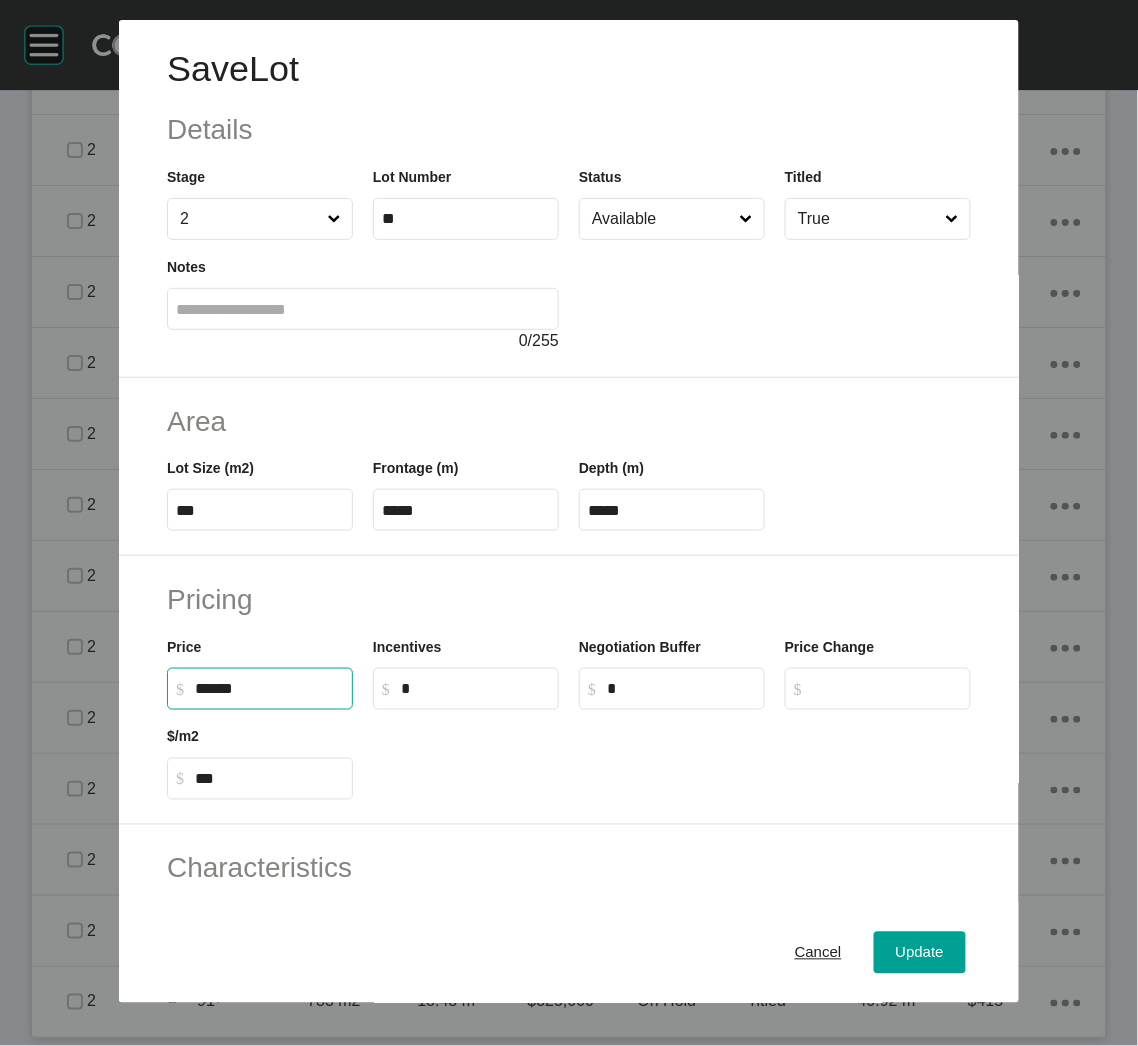 click on "******" at bounding box center (269, 688) 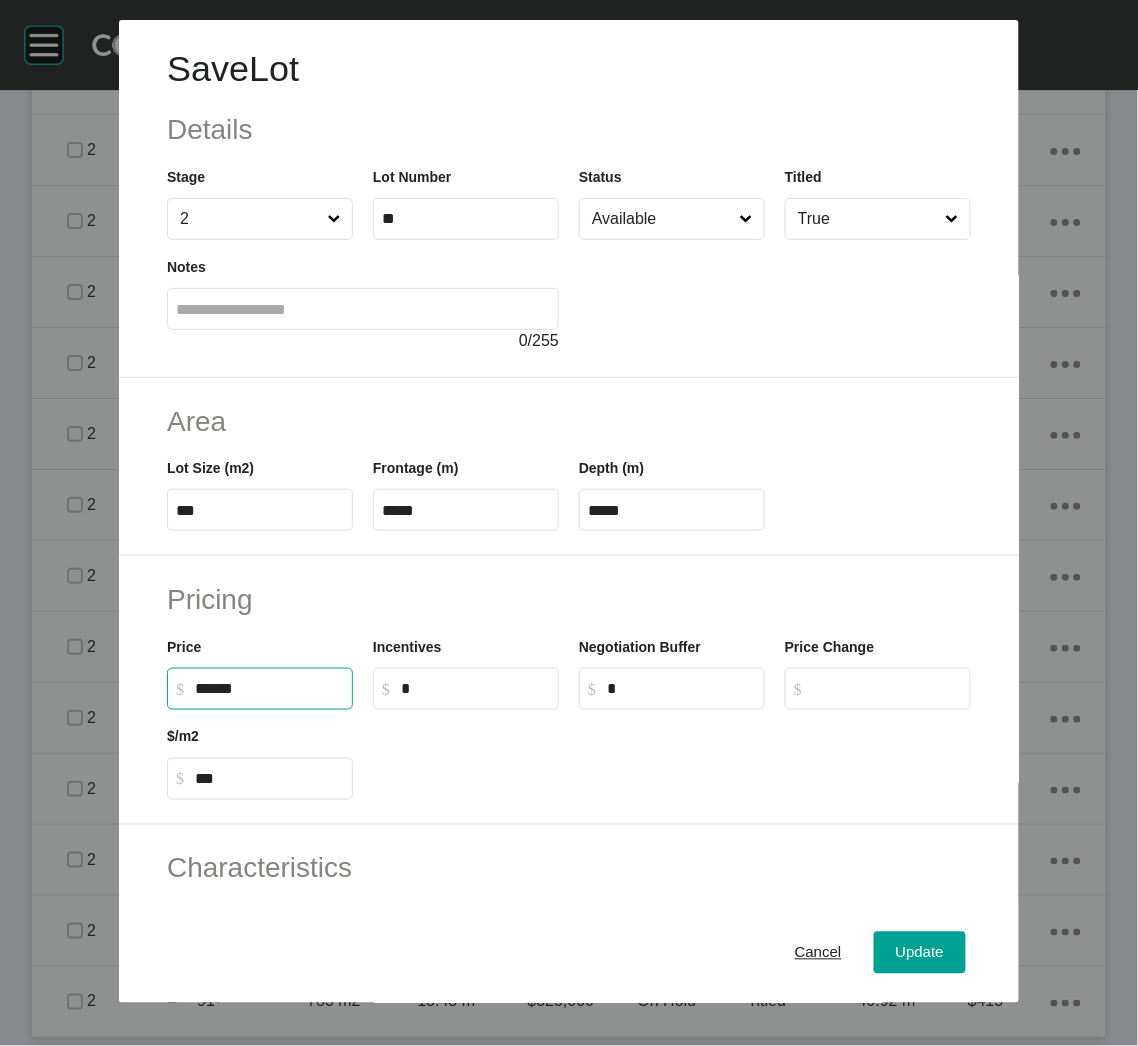 type on "*******" 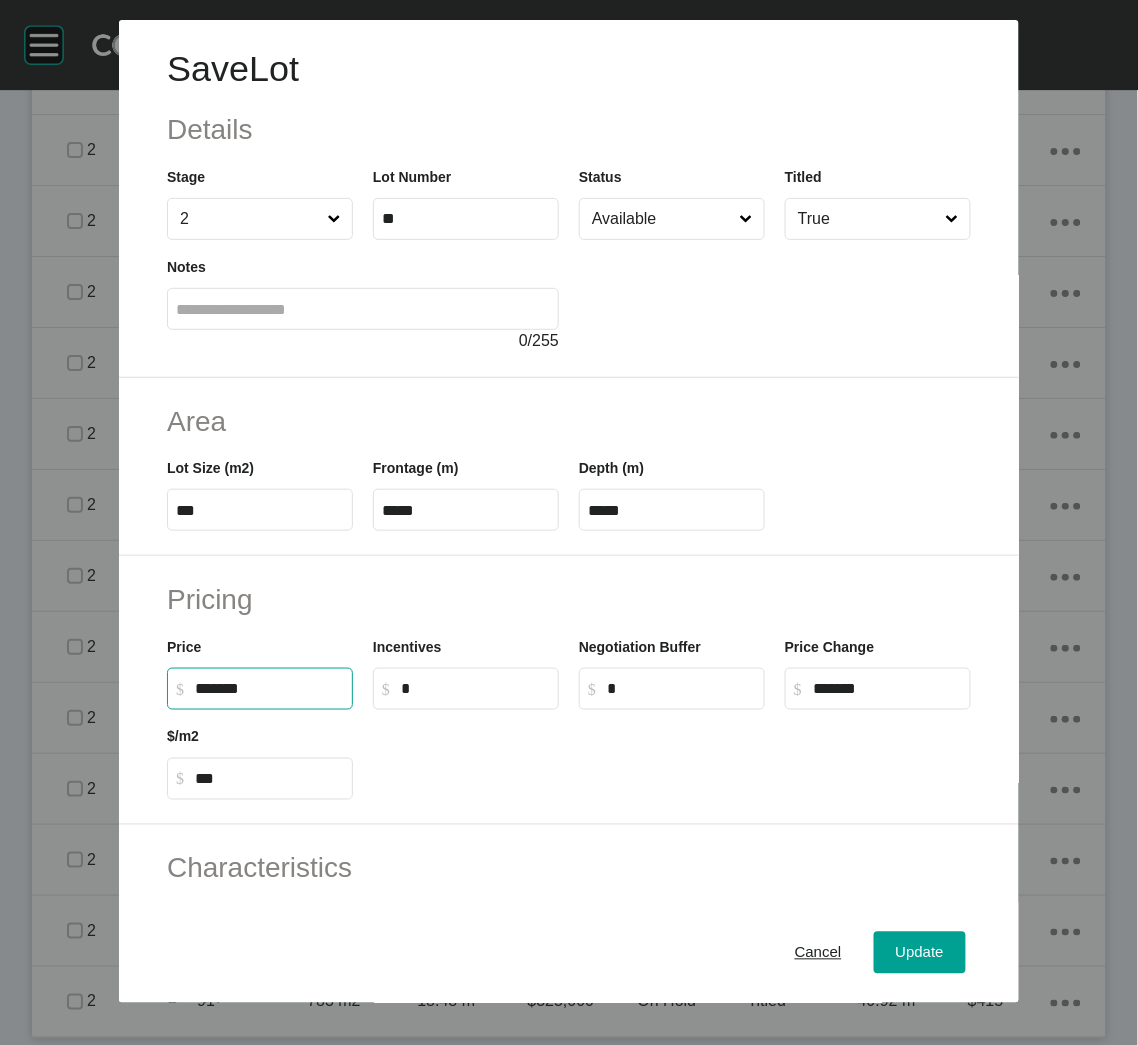 click at bounding box center [672, 755] 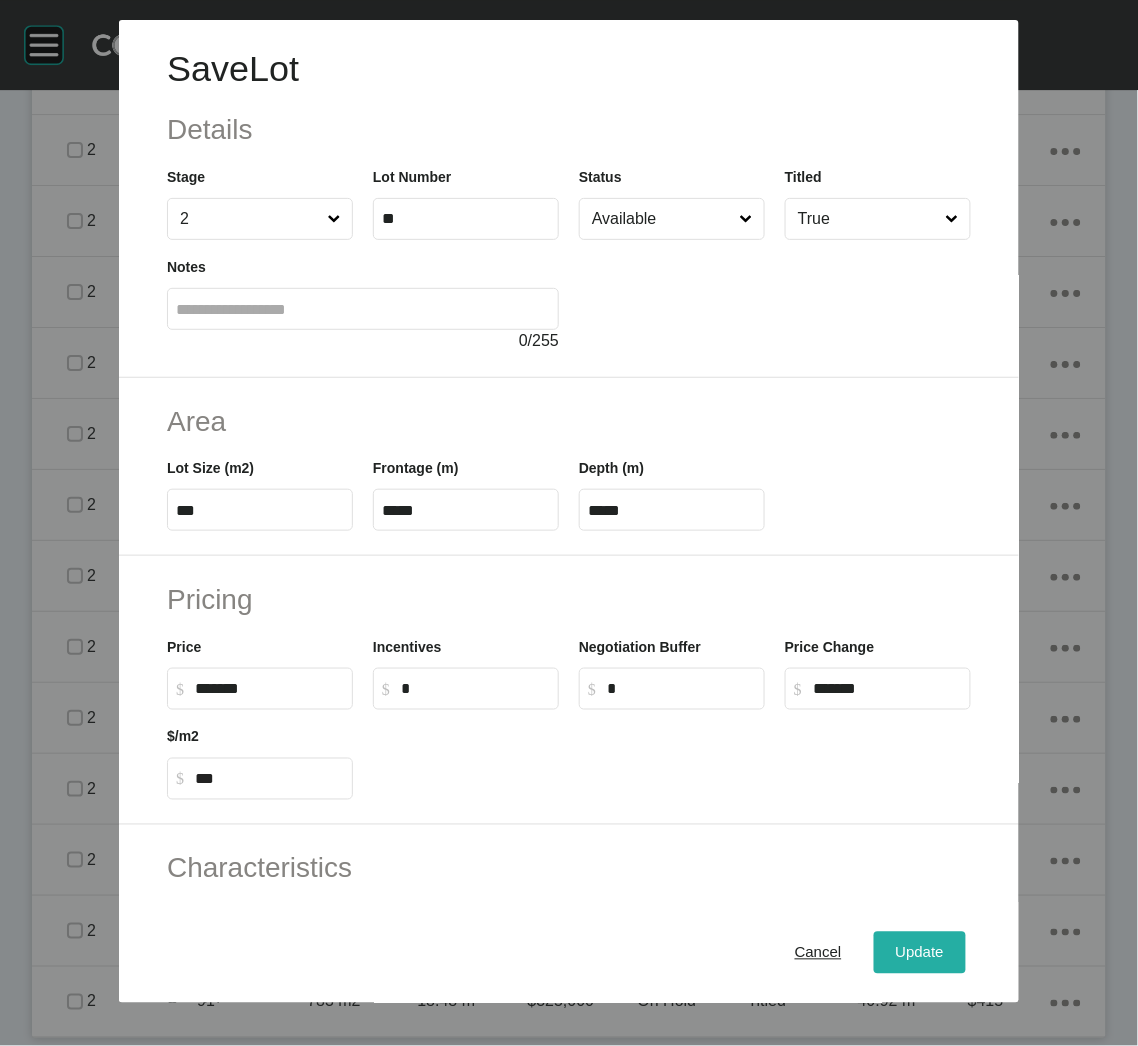 click on "Update" at bounding box center [920, 953] 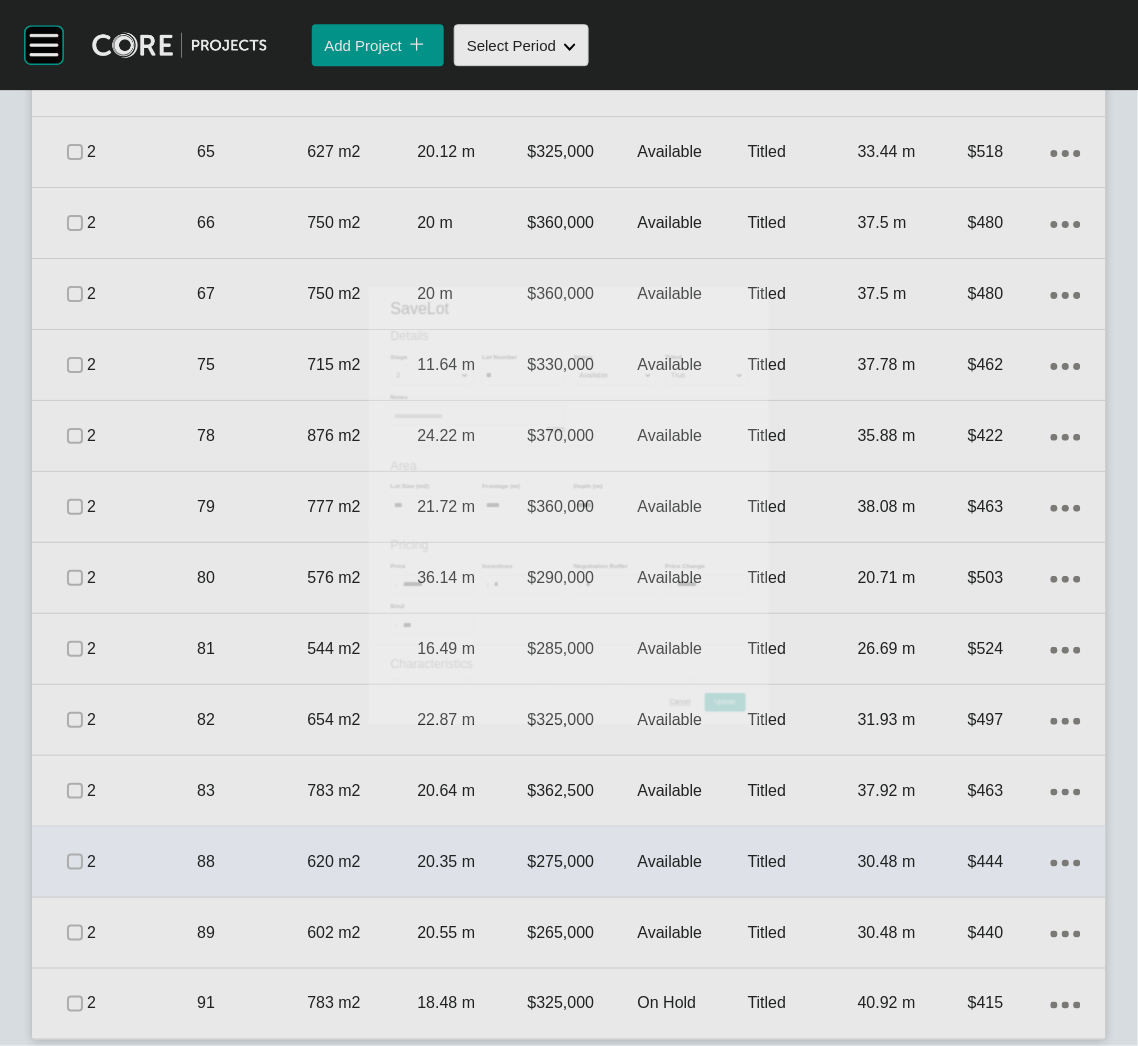 scroll, scrollTop: 1164, scrollLeft: 0, axis: vertical 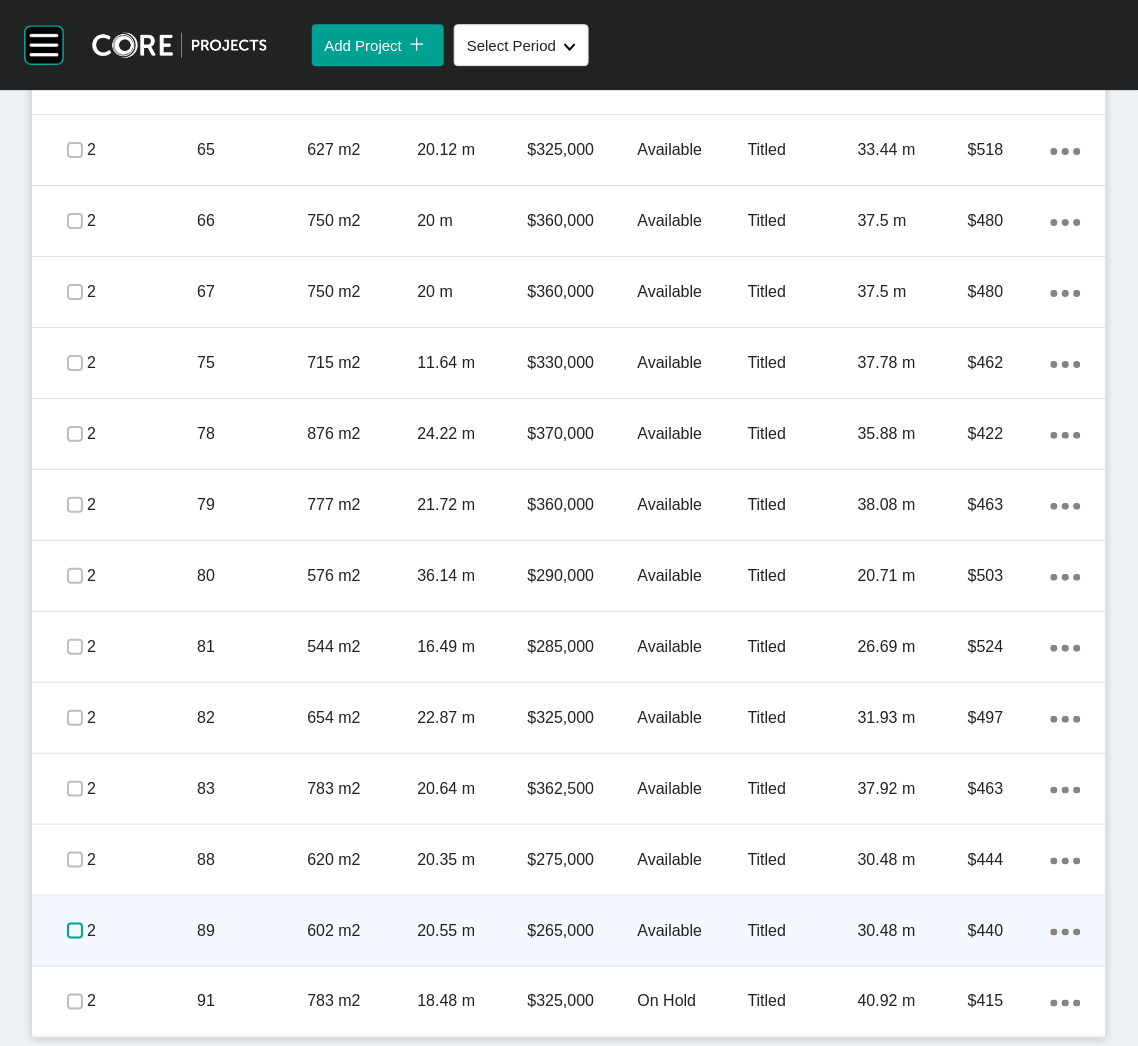 click at bounding box center (75, 931) 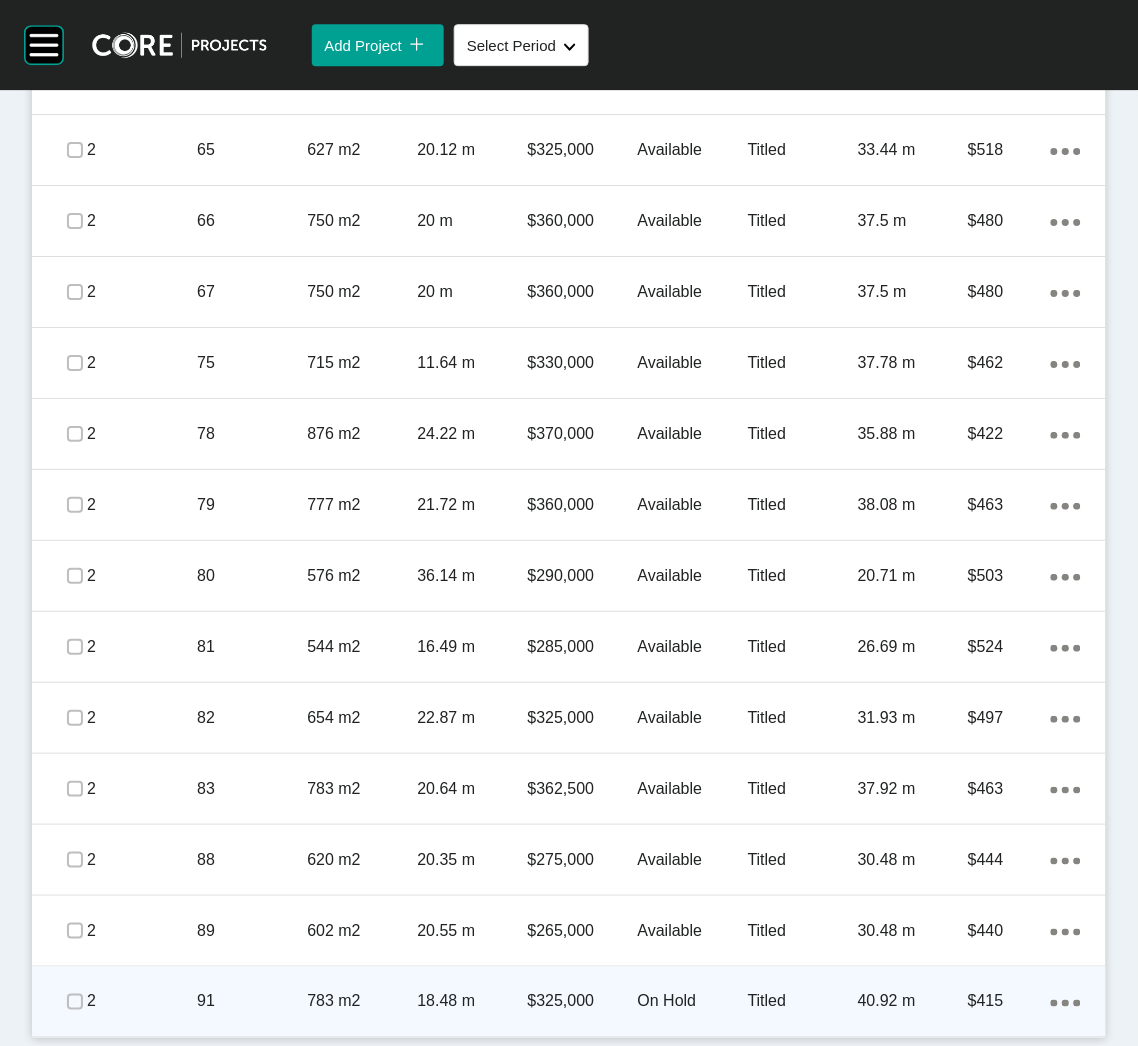click on "783 m2" at bounding box center (362, 1002) 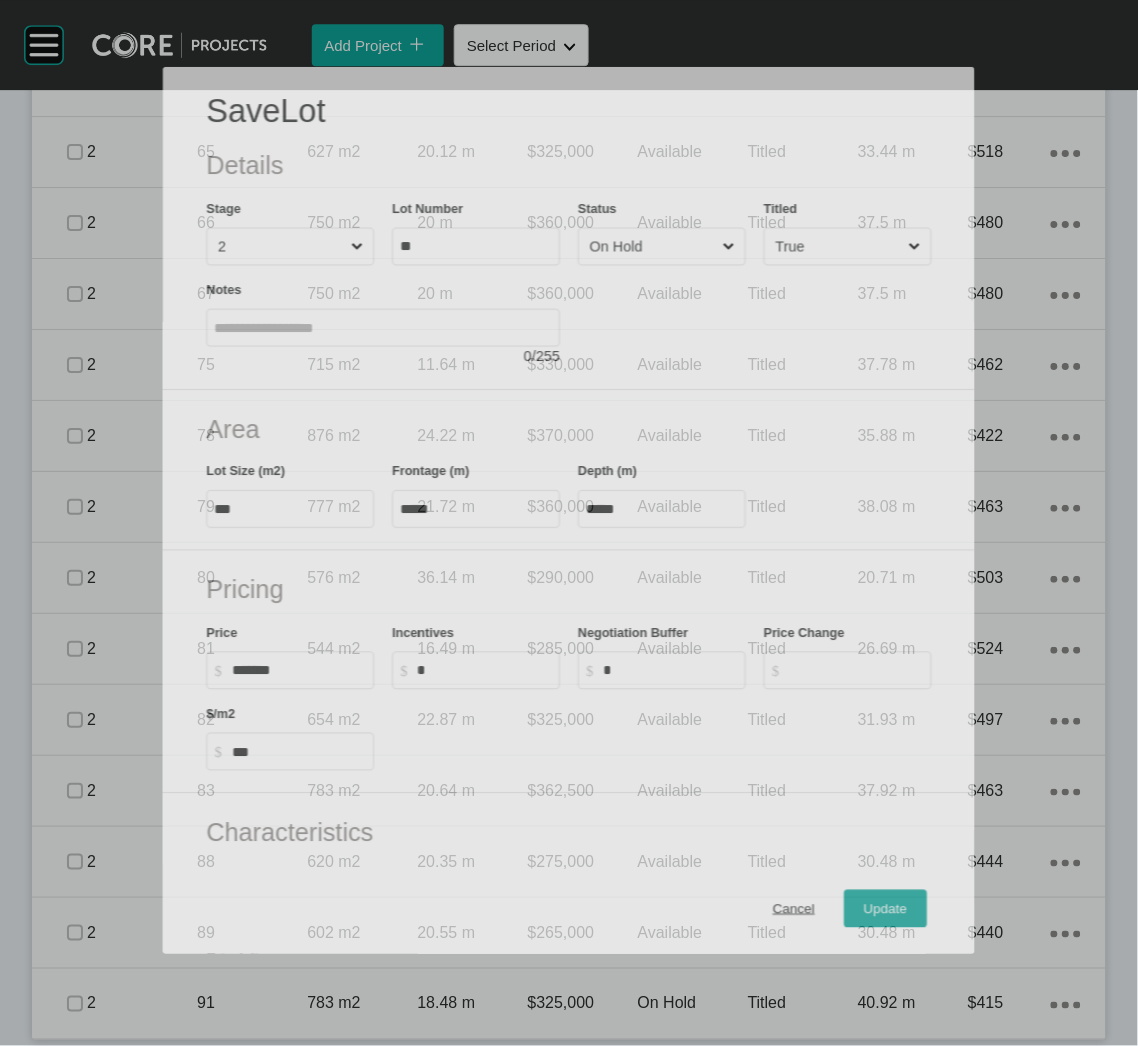 scroll, scrollTop: 1164, scrollLeft: 0, axis: vertical 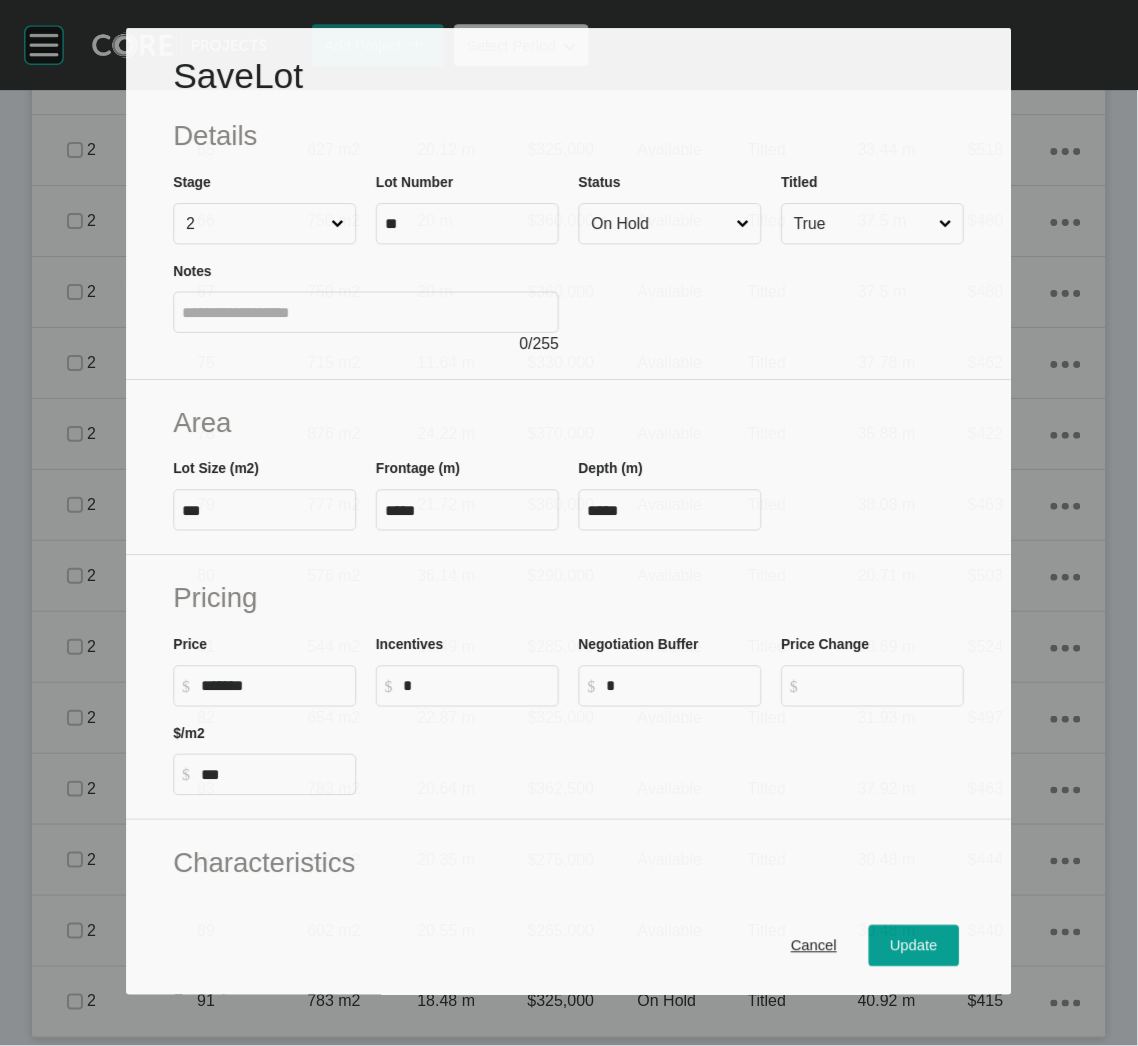click on "On Hold" at bounding box center [660, 223] 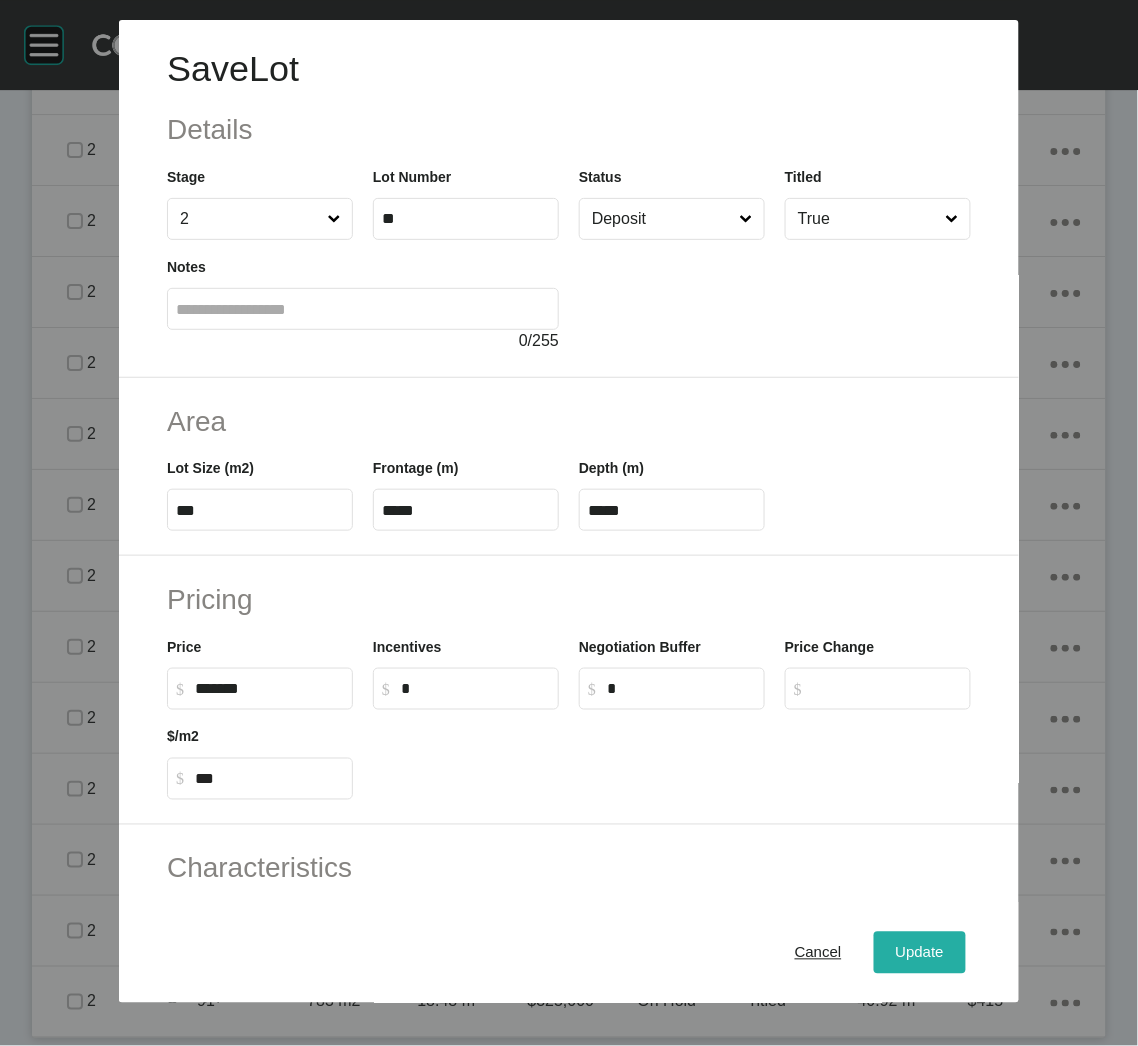 click on "Update" at bounding box center [920, 953] 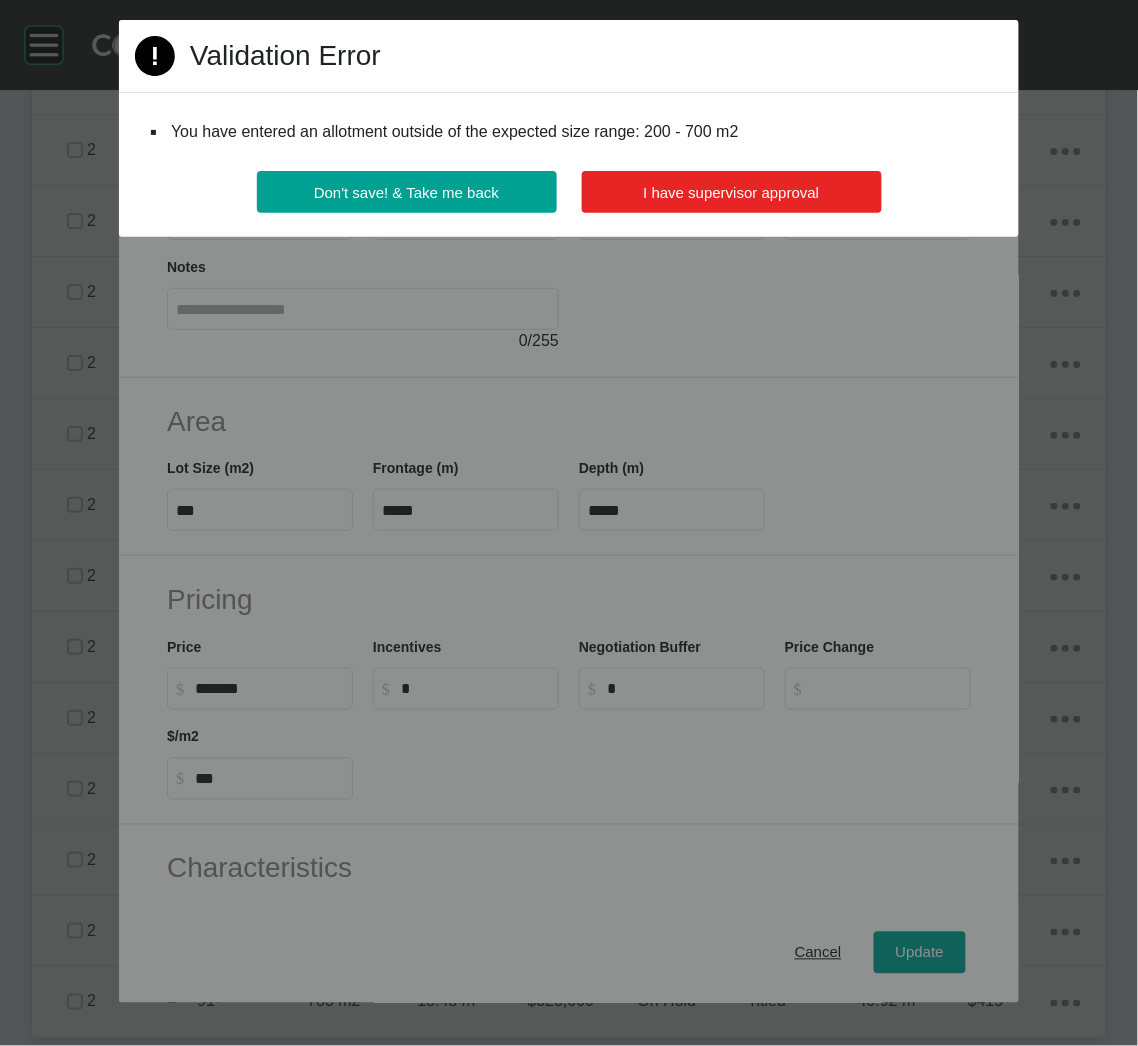 click on "I have supervisor approval" at bounding box center [732, 192] 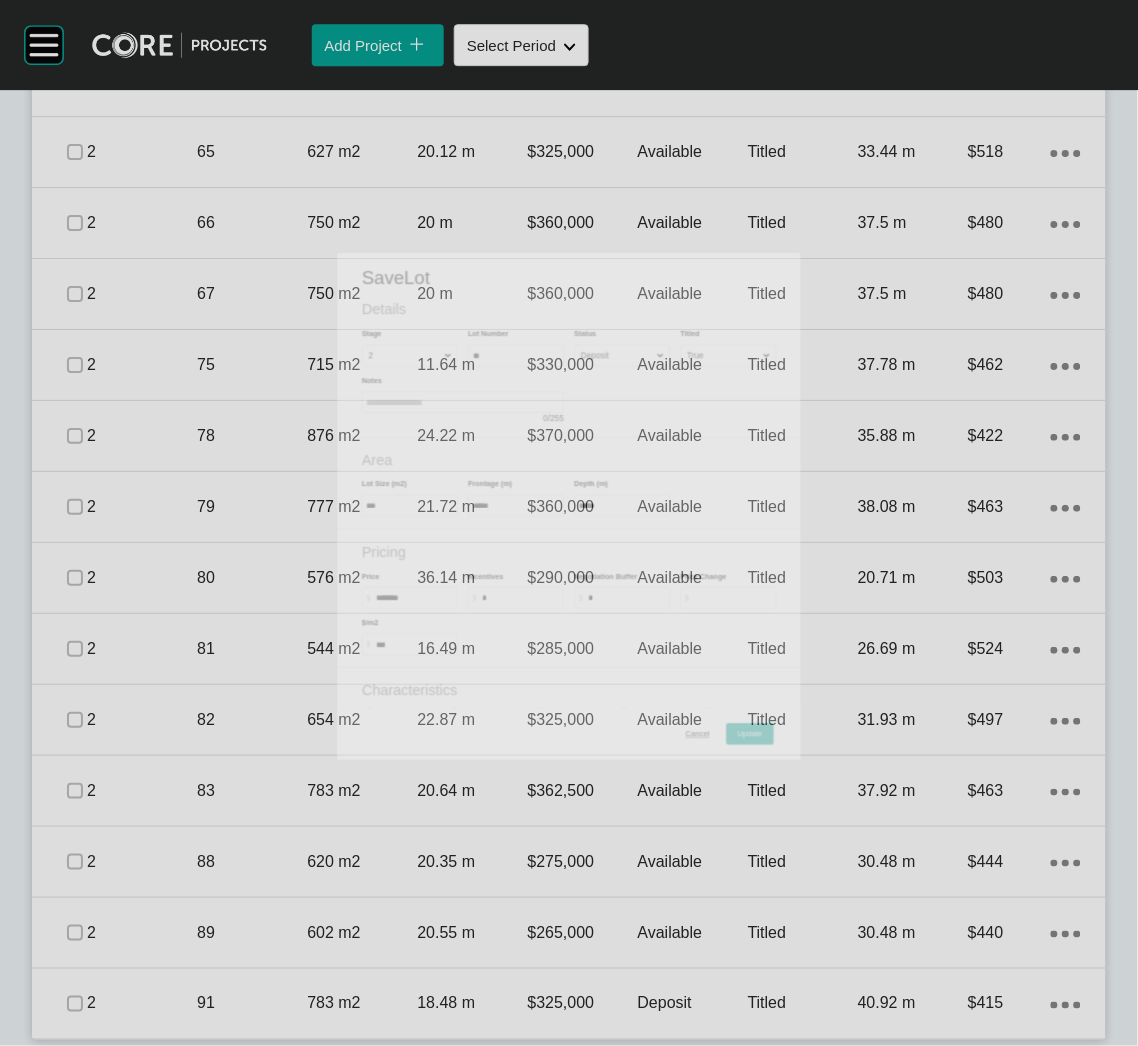 scroll, scrollTop: 1164, scrollLeft: 0, axis: vertical 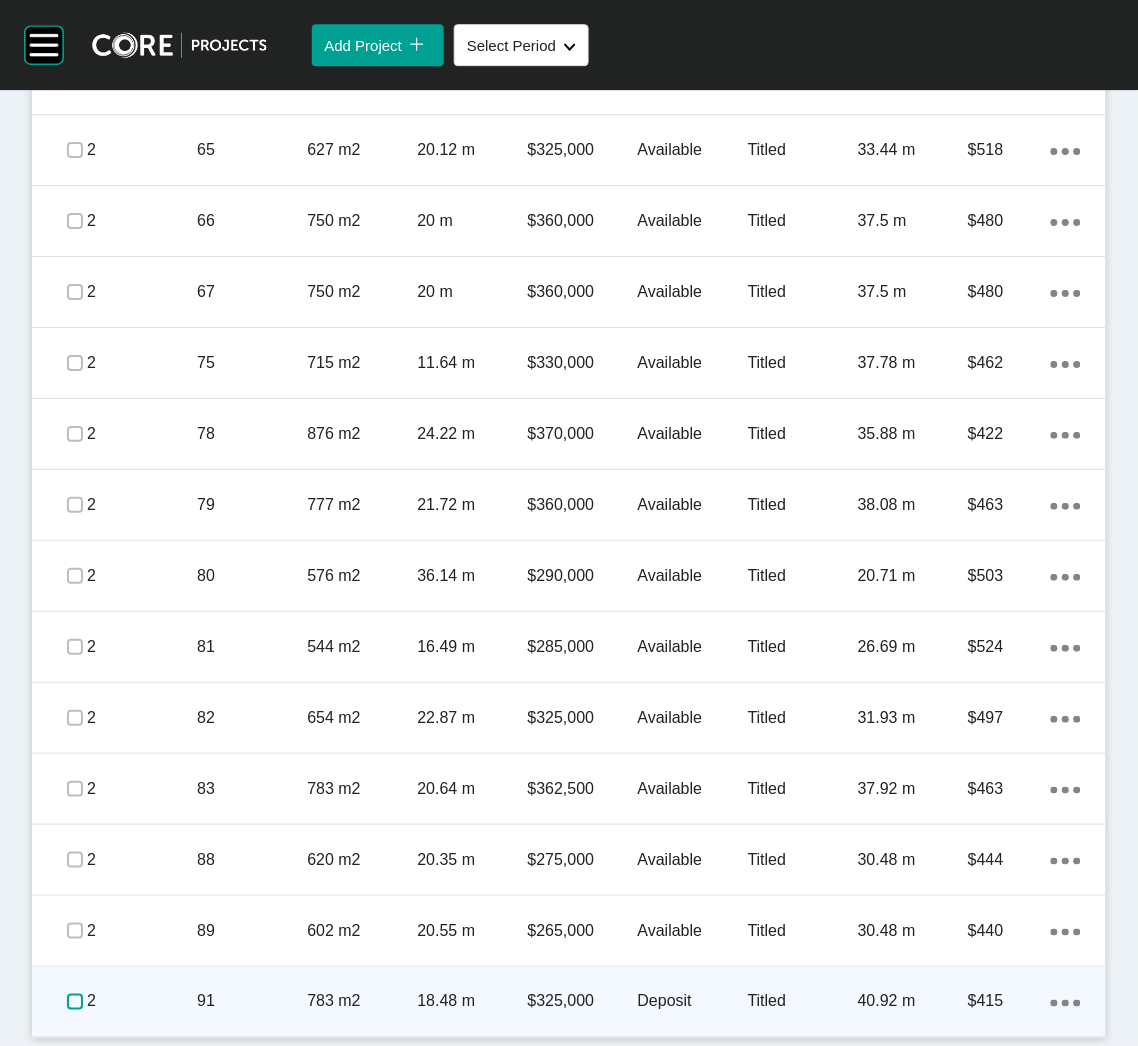 click at bounding box center [75, 1002] 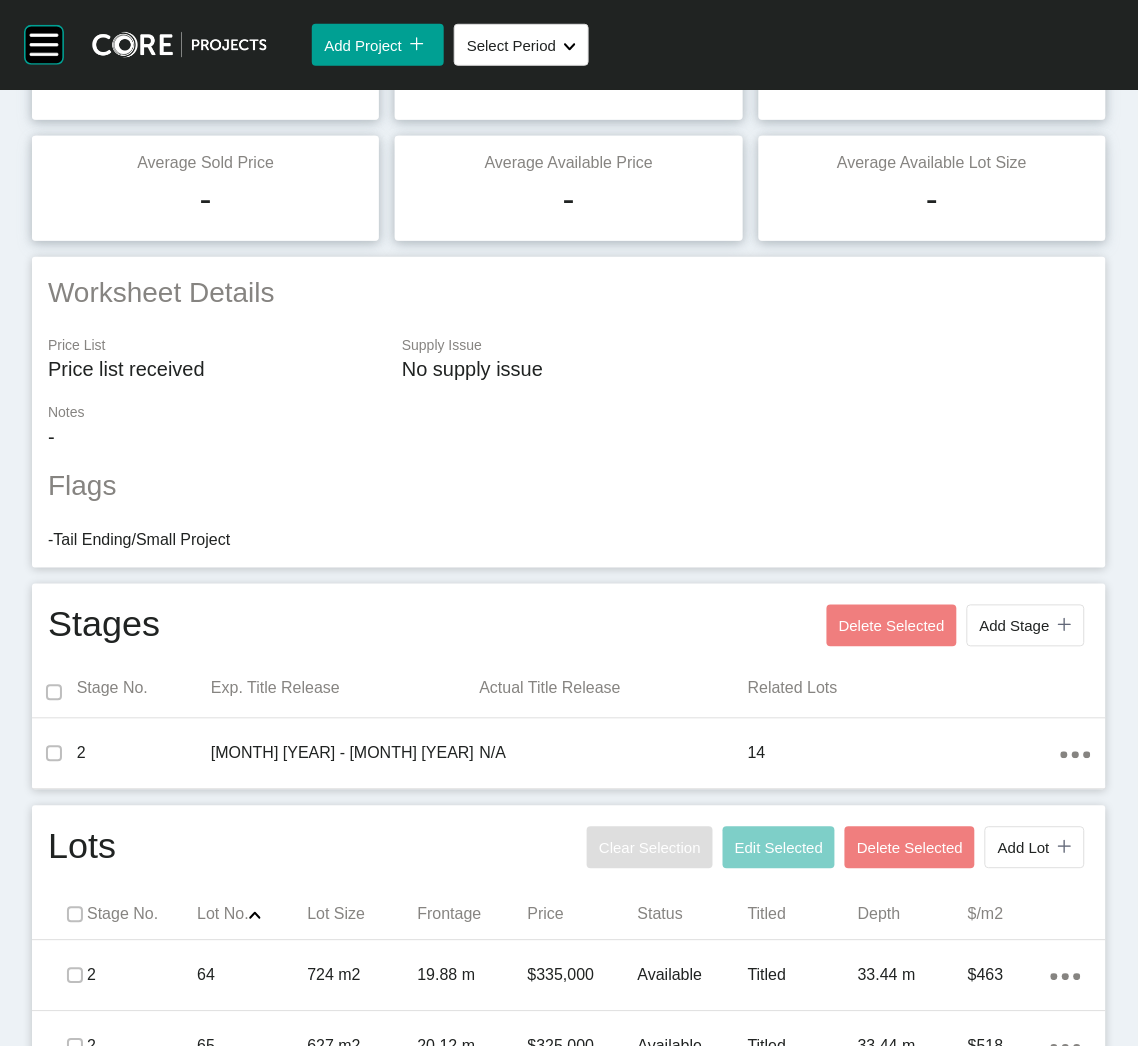 scroll, scrollTop: 0, scrollLeft: 0, axis: both 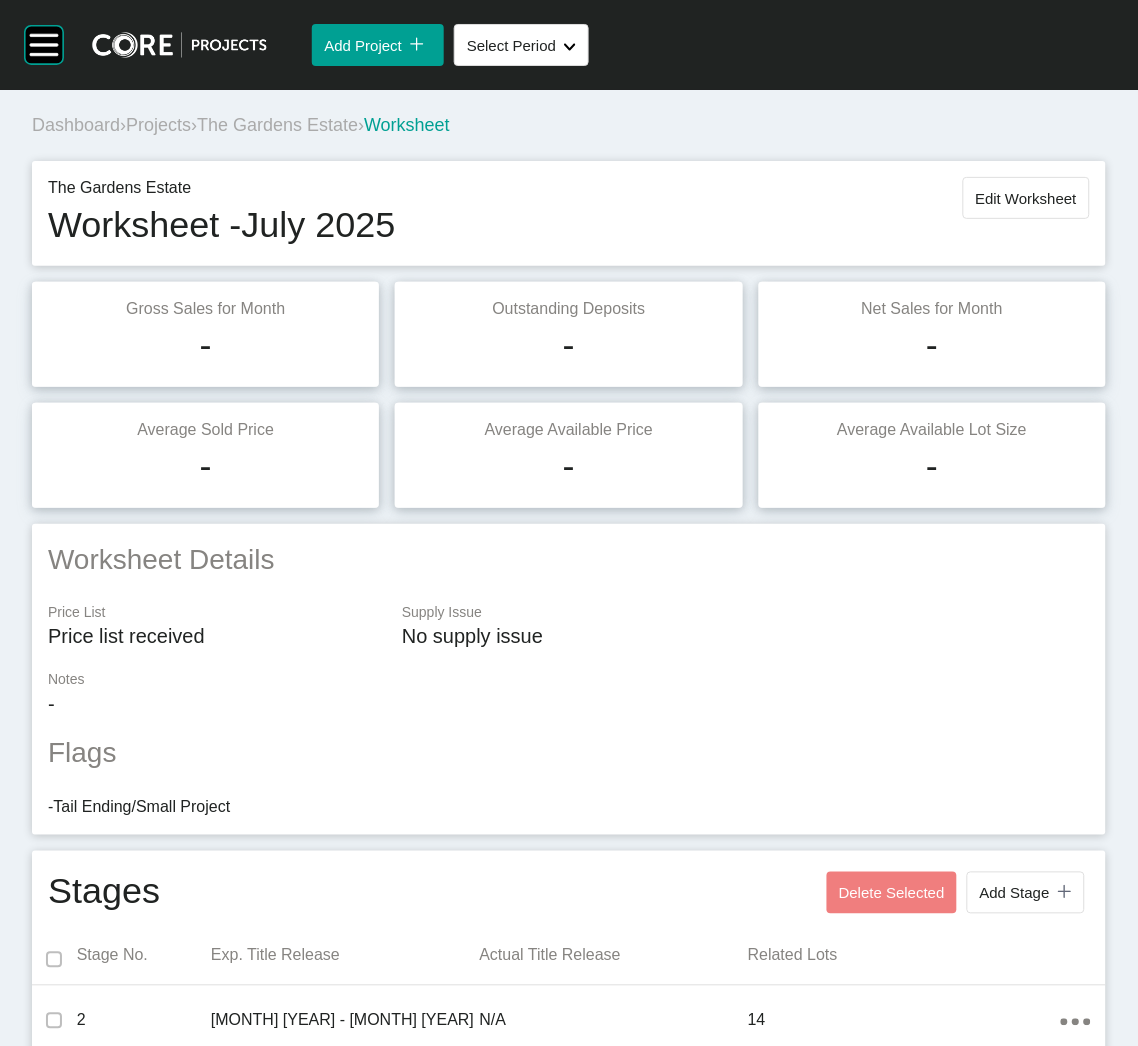 click on "Projects" at bounding box center [158, 125] 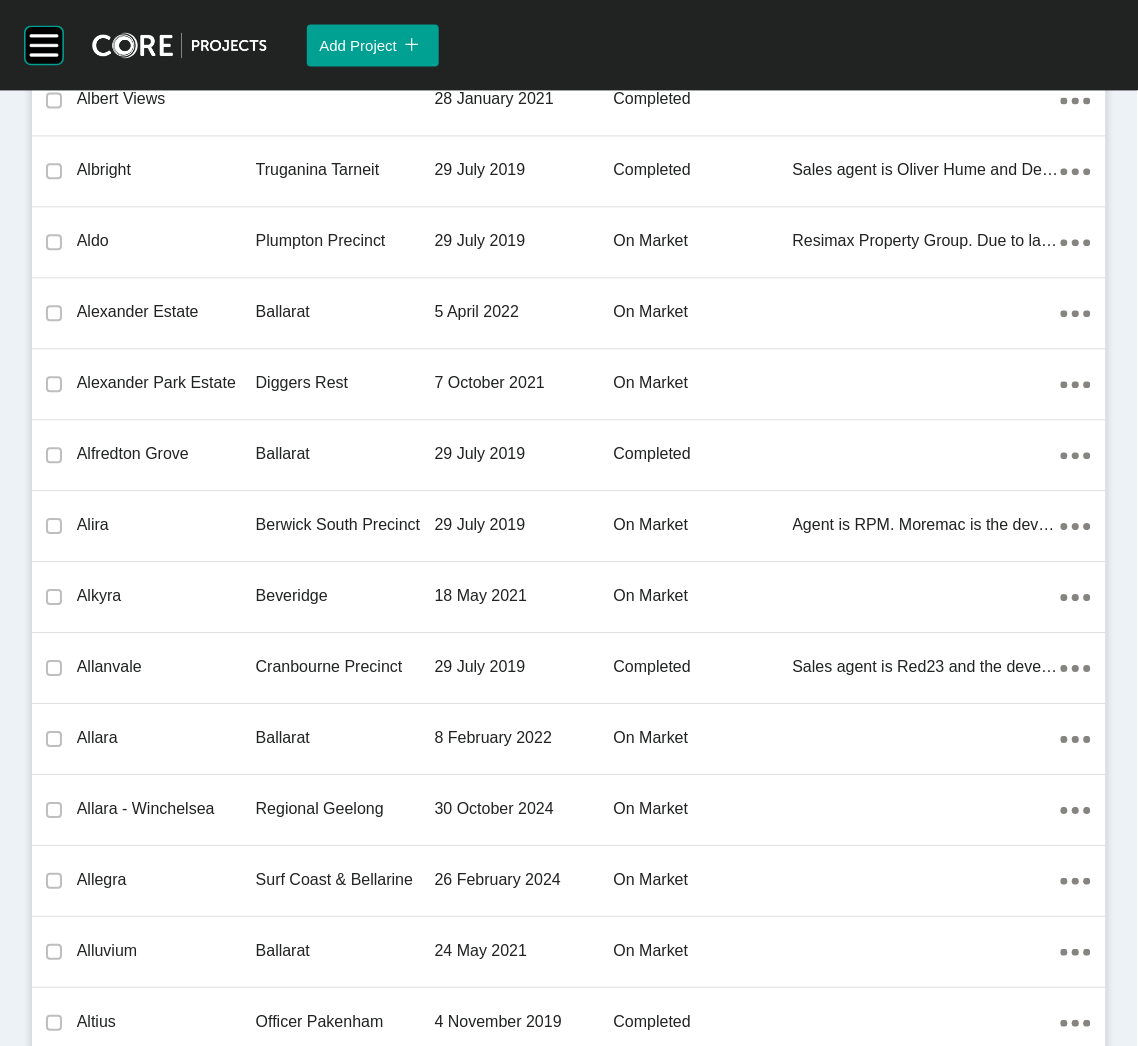 scroll, scrollTop: 40398, scrollLeft: 0, axis: vertical 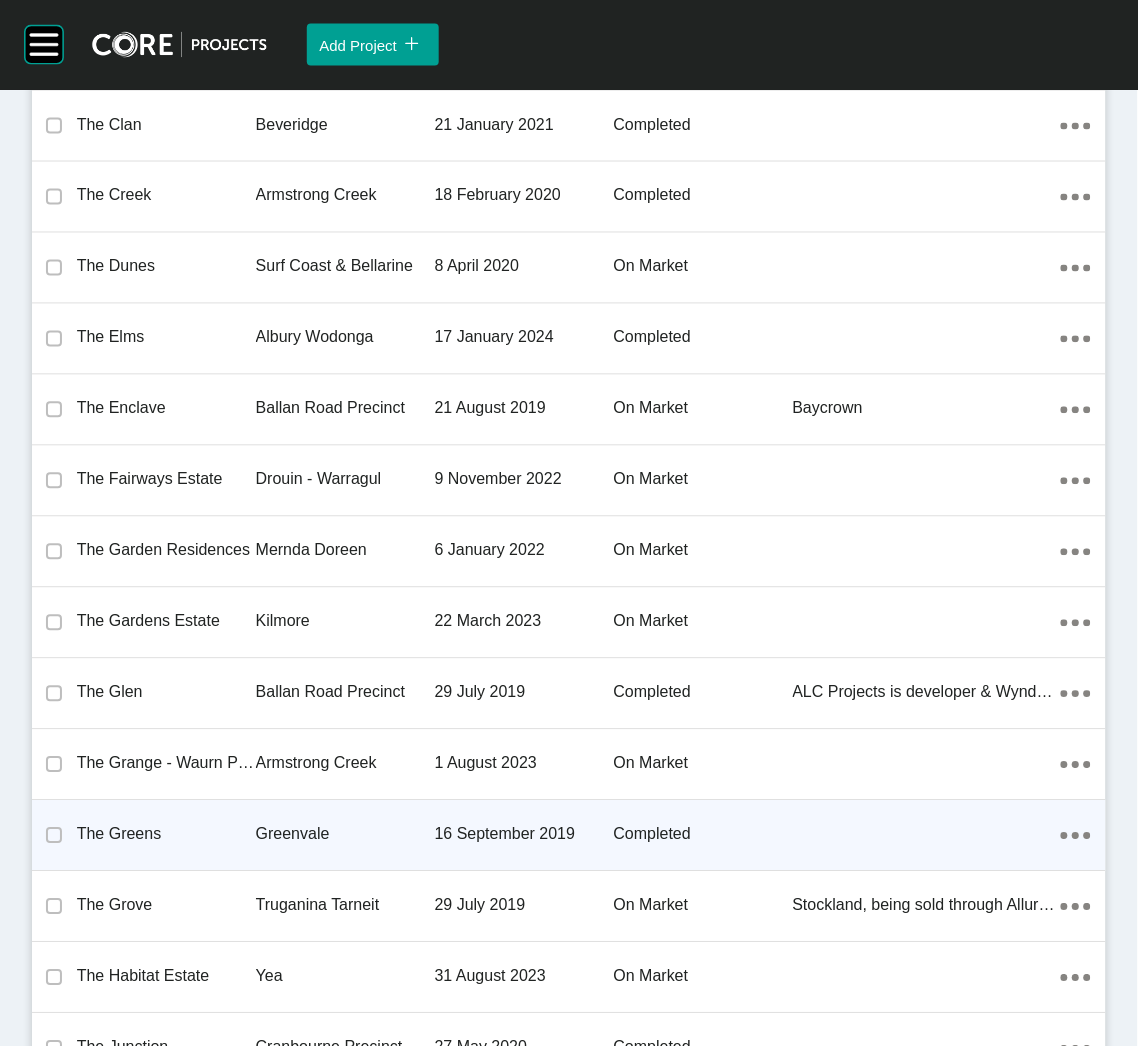 click on "Greenvale" at bounding box center (345, 835) 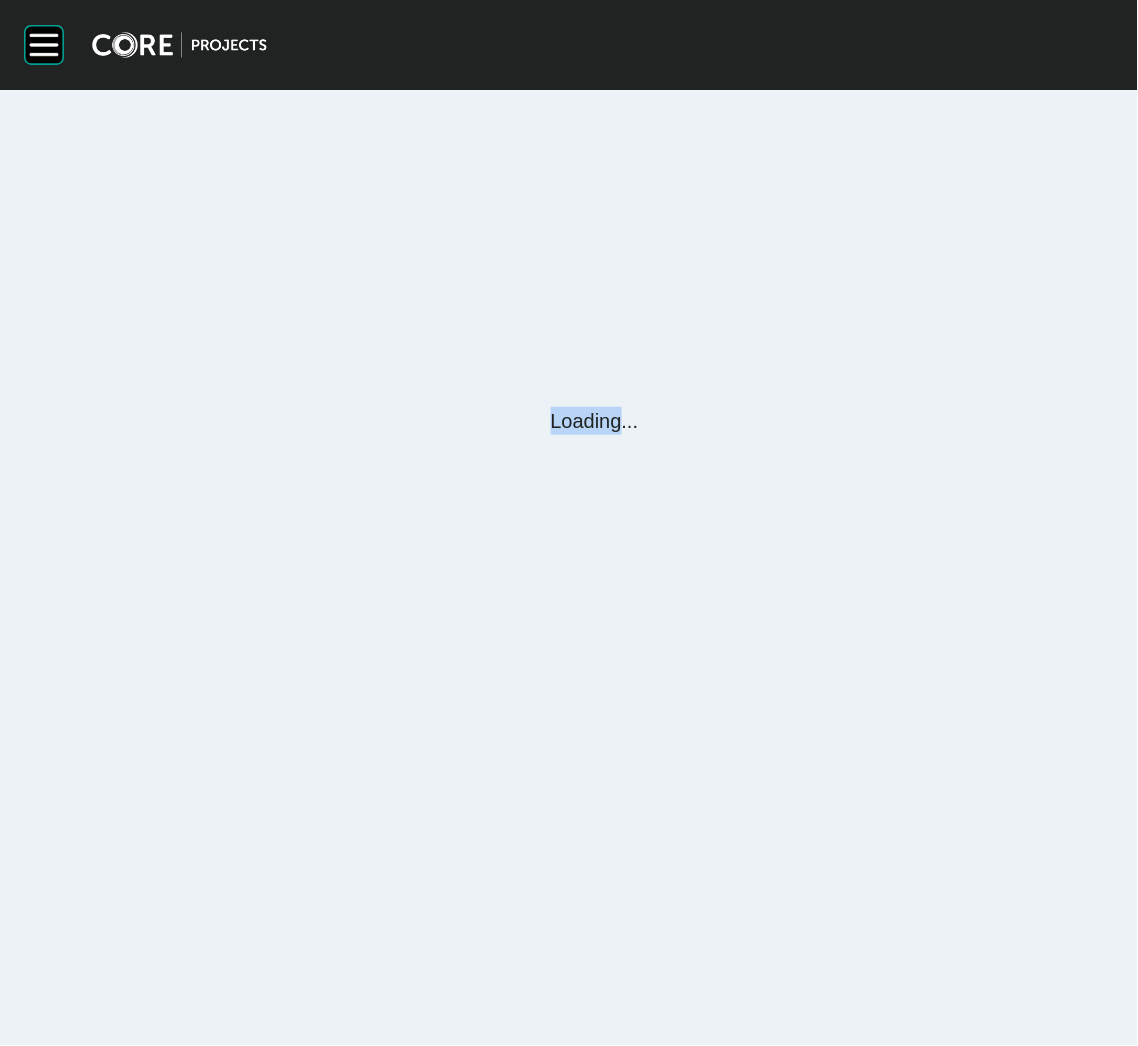scroll, scrollTop: 0, scrollLeft: 0, axis: both 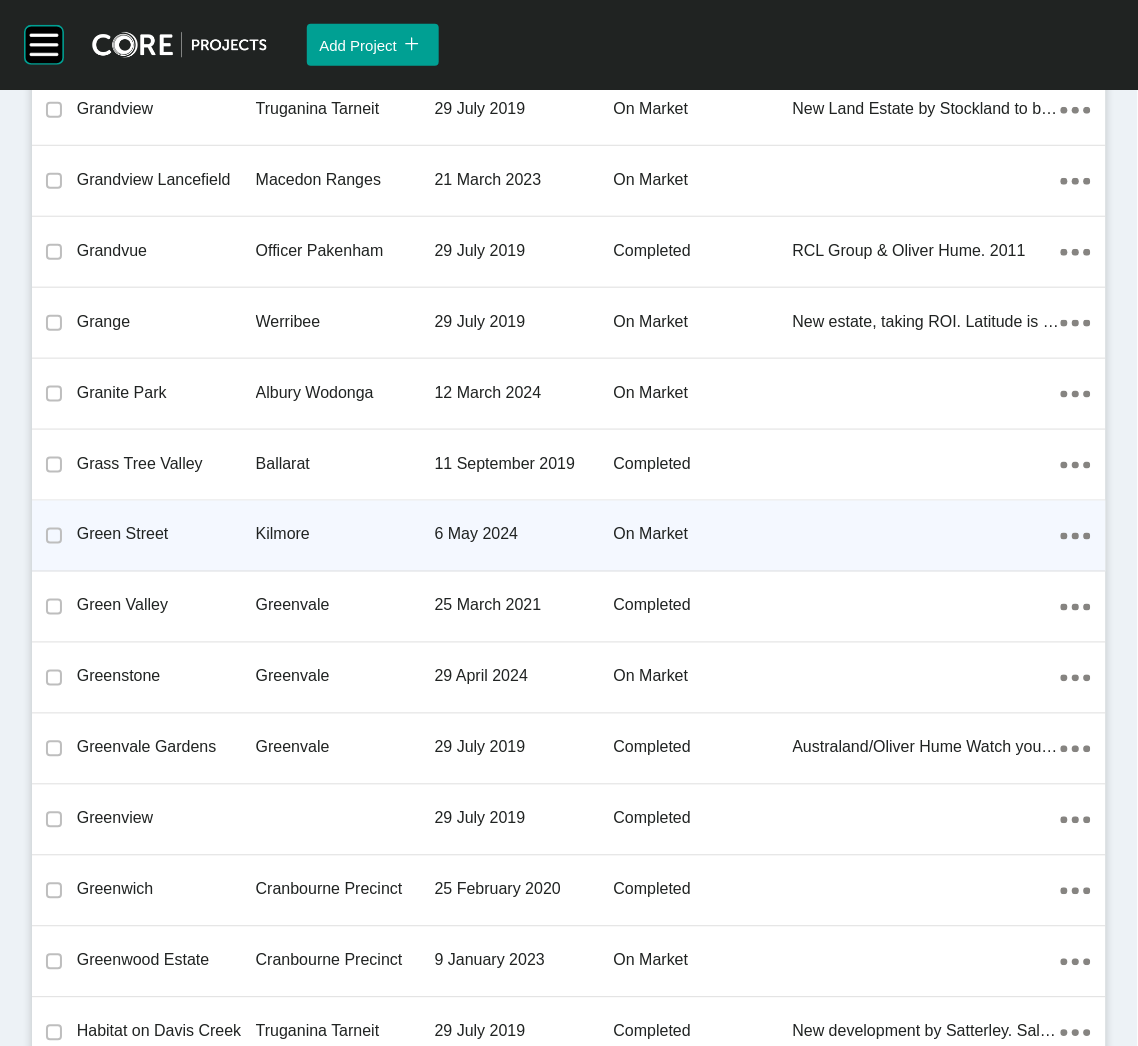 click on "Kilmore" at bounding box center (345, 535) 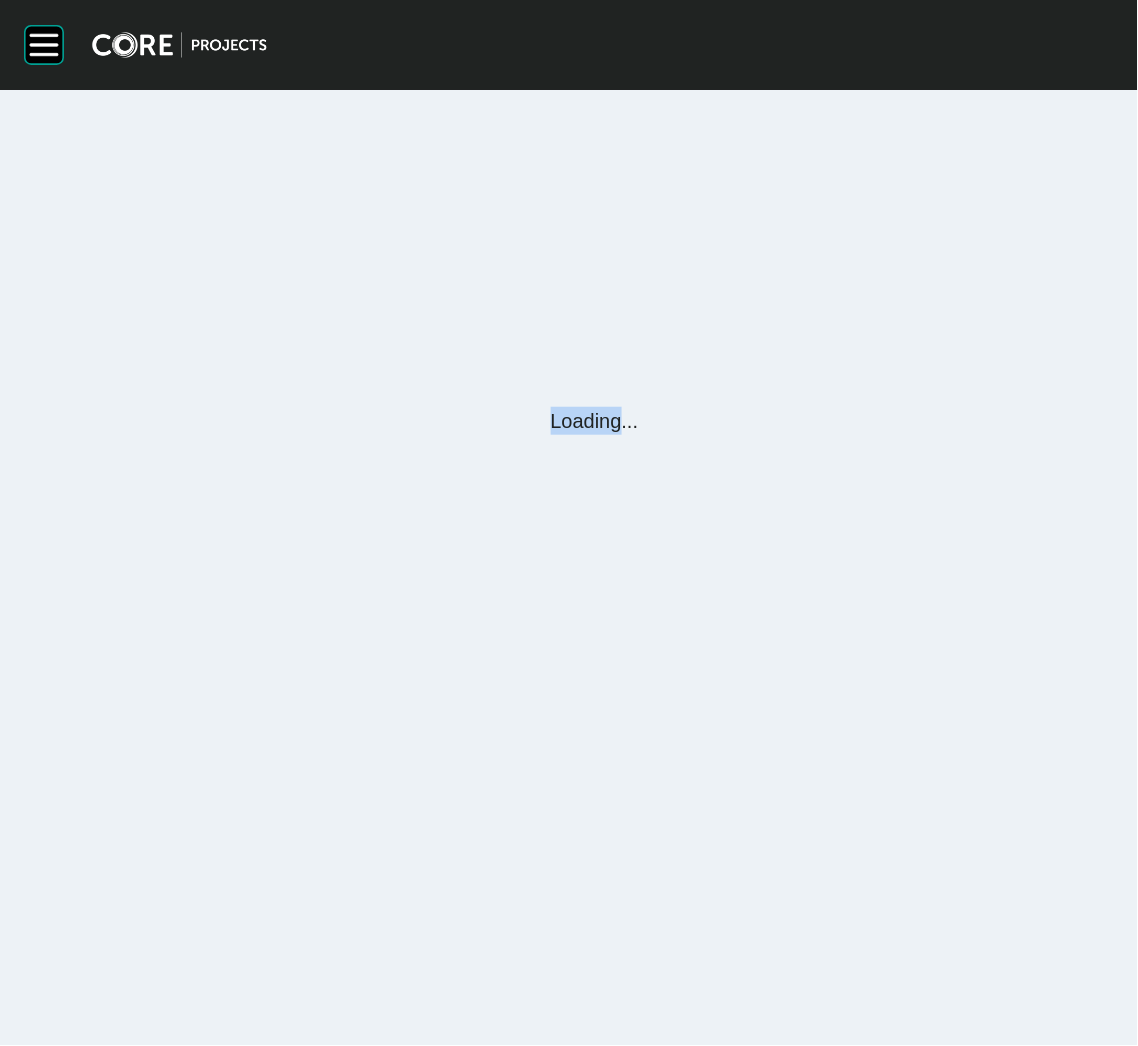 scroll, scrollTop: 0, scrollLeft: 0, axis: both 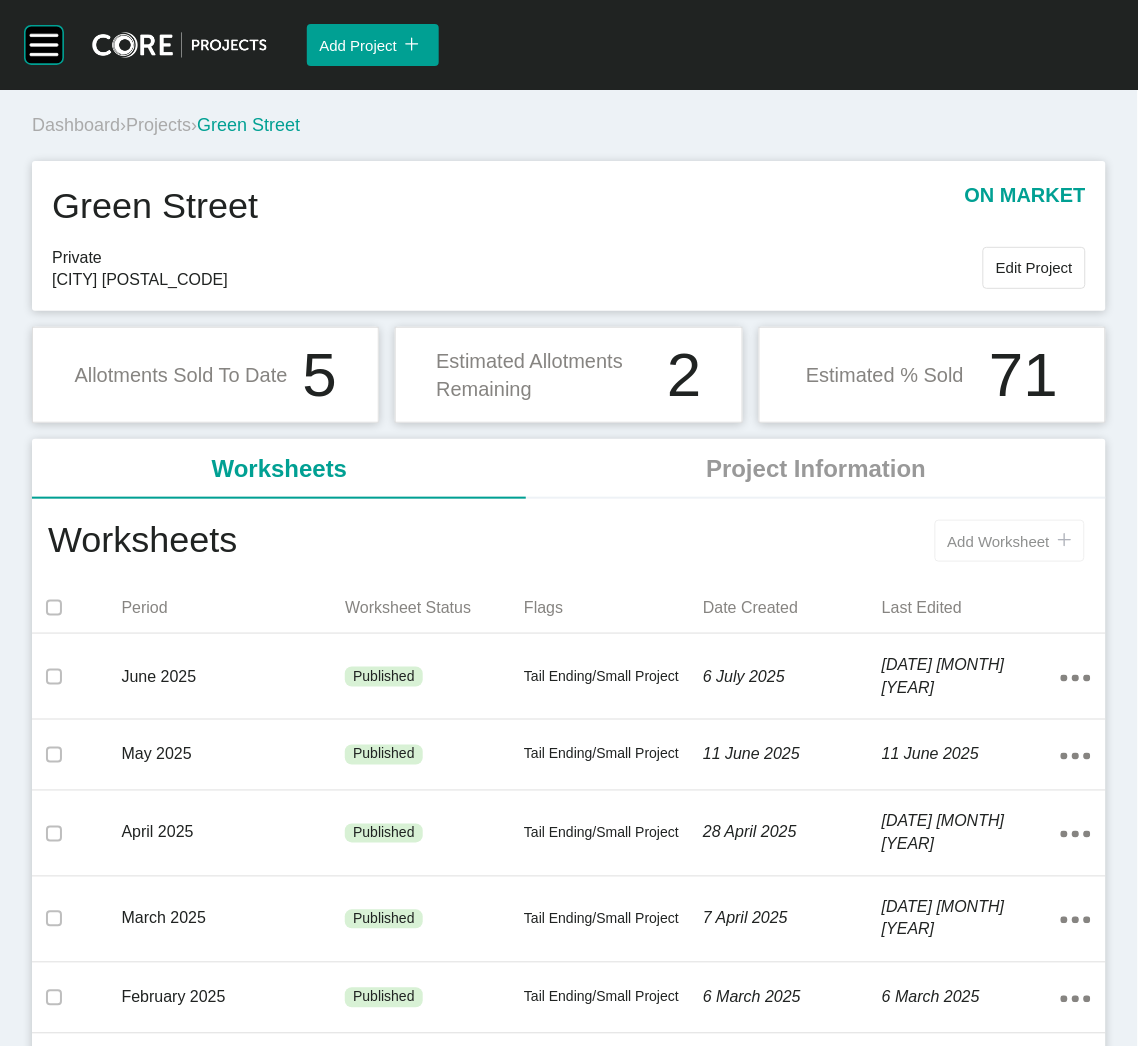 click on "Add Worksheet" at bounding box center (999, 541) 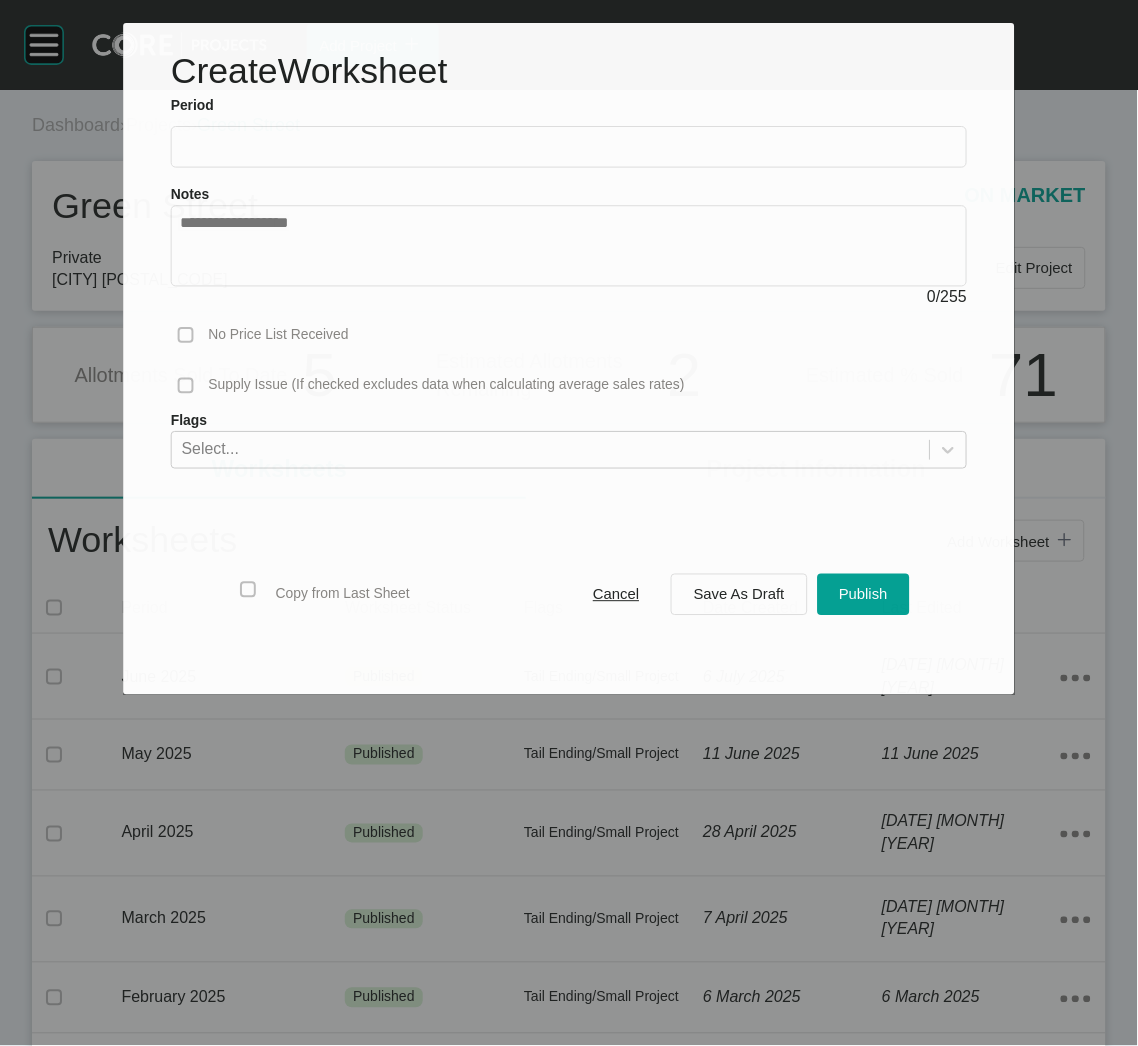 click at bounding box center [569, 146] 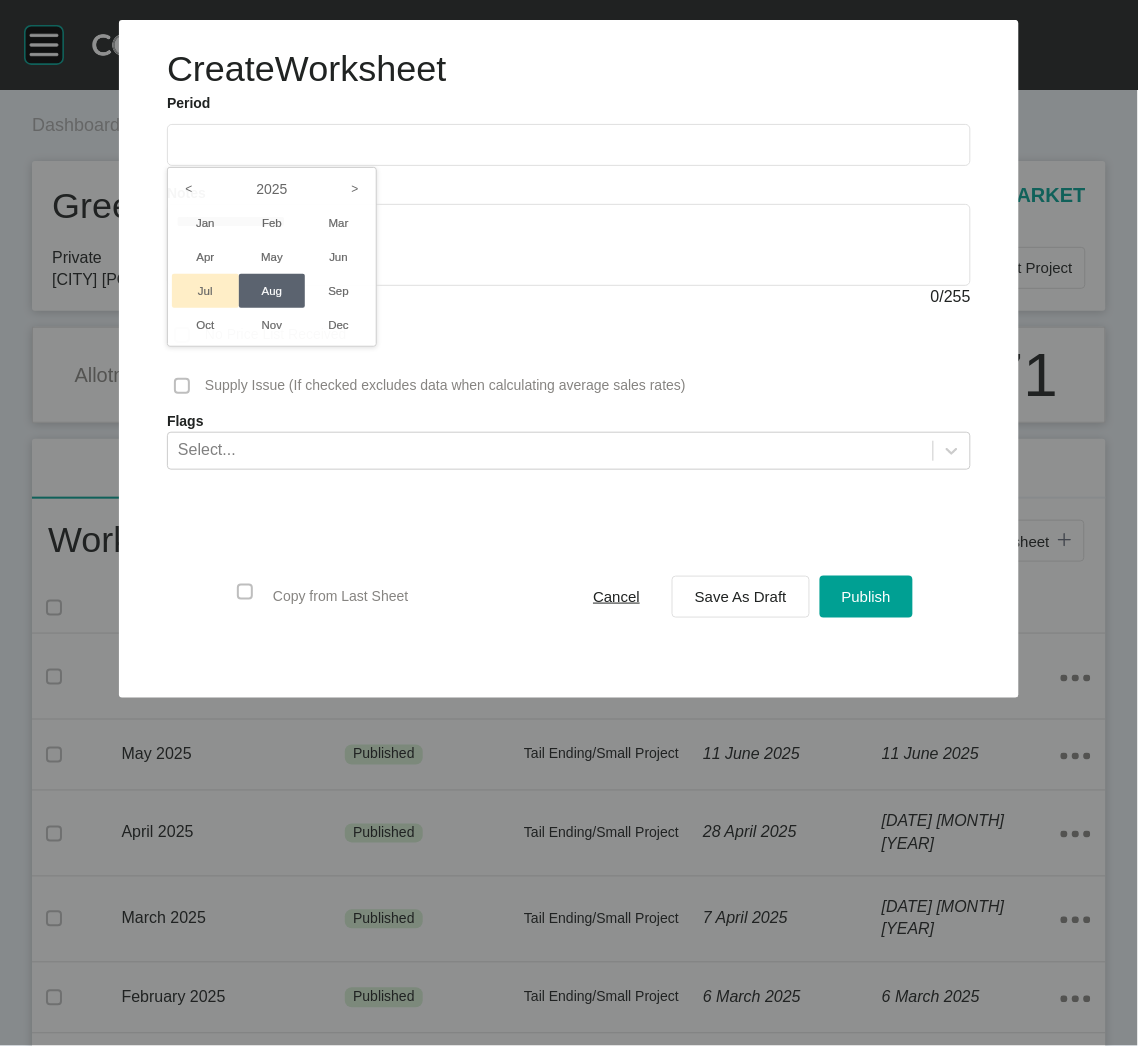 click on "Jul" at bounding box center [205, 291] 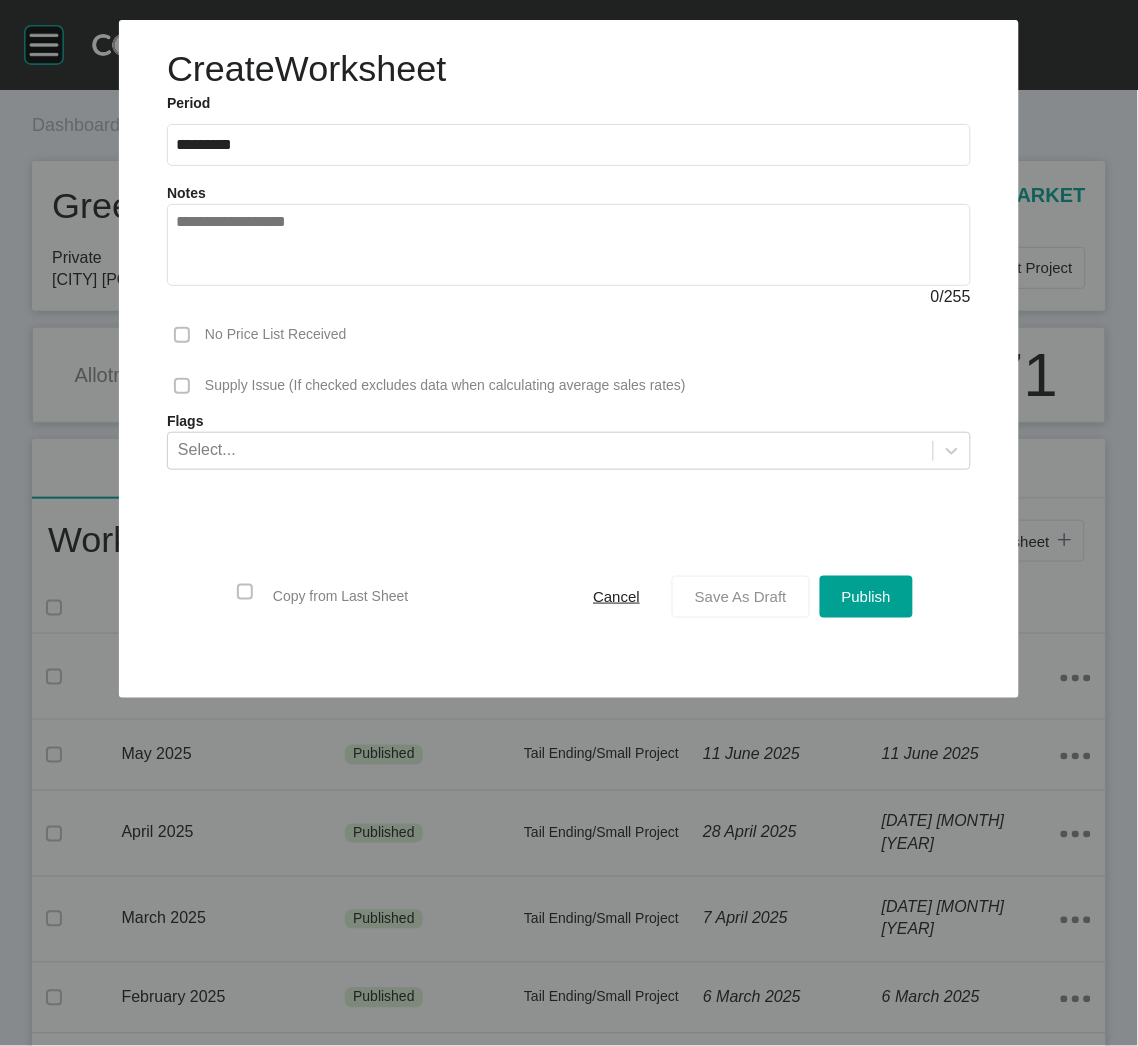 click on "Save As Draft" at bounding box center (741, 596) 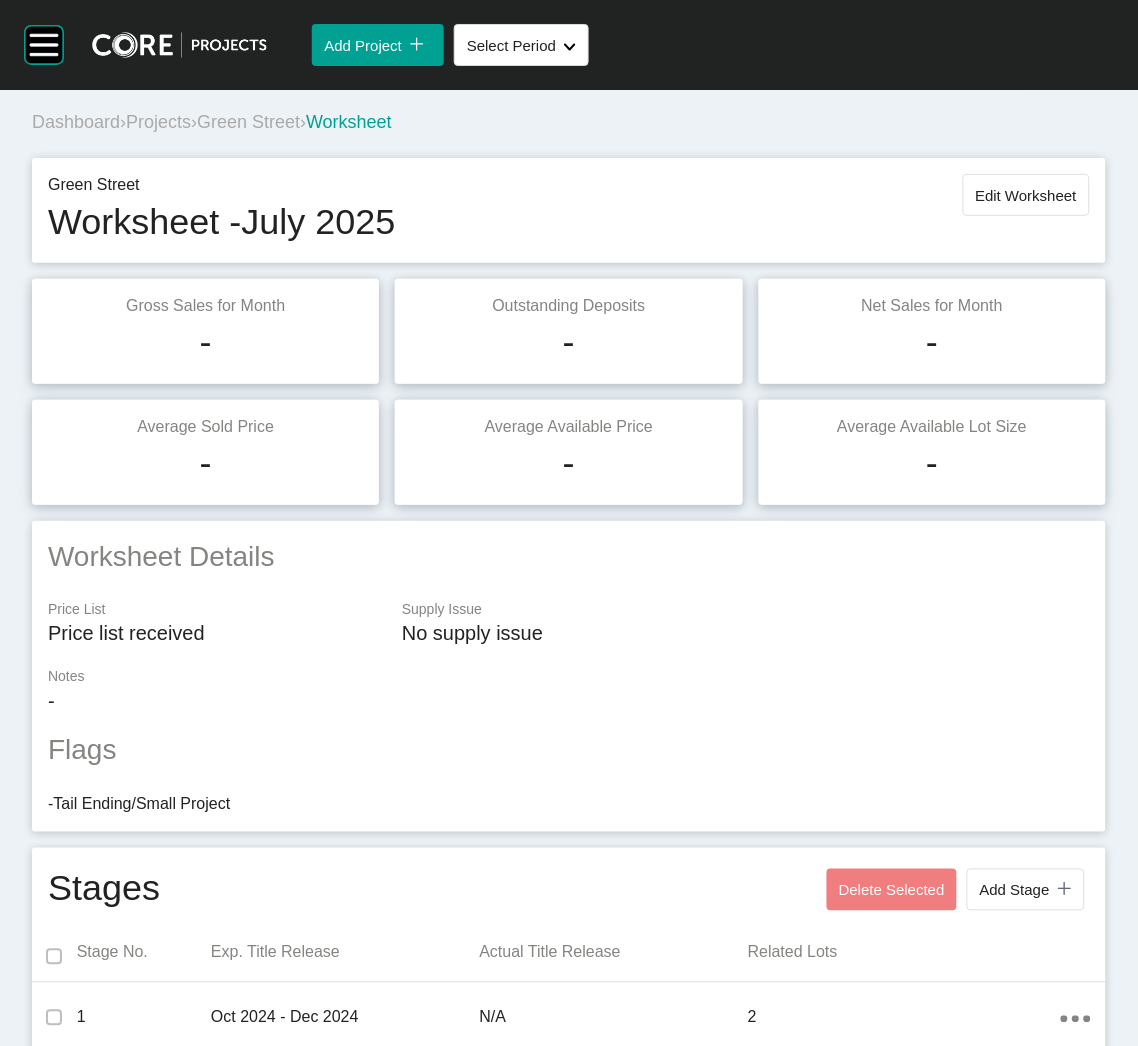 scroll, scrollTop: 0, scrollLeft: 0, axis: both 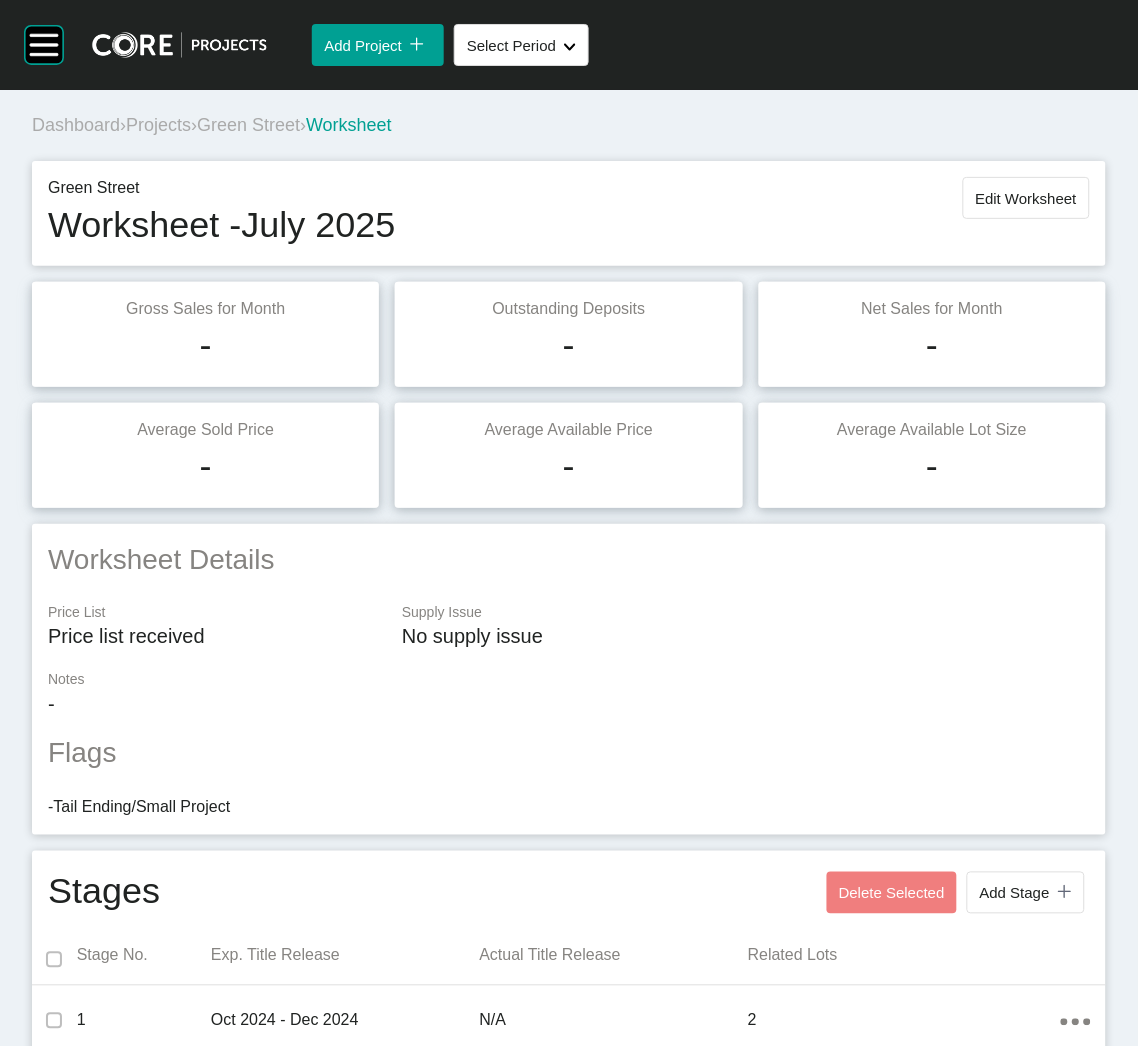 click on "Projects" at bounding box center [158, 125] 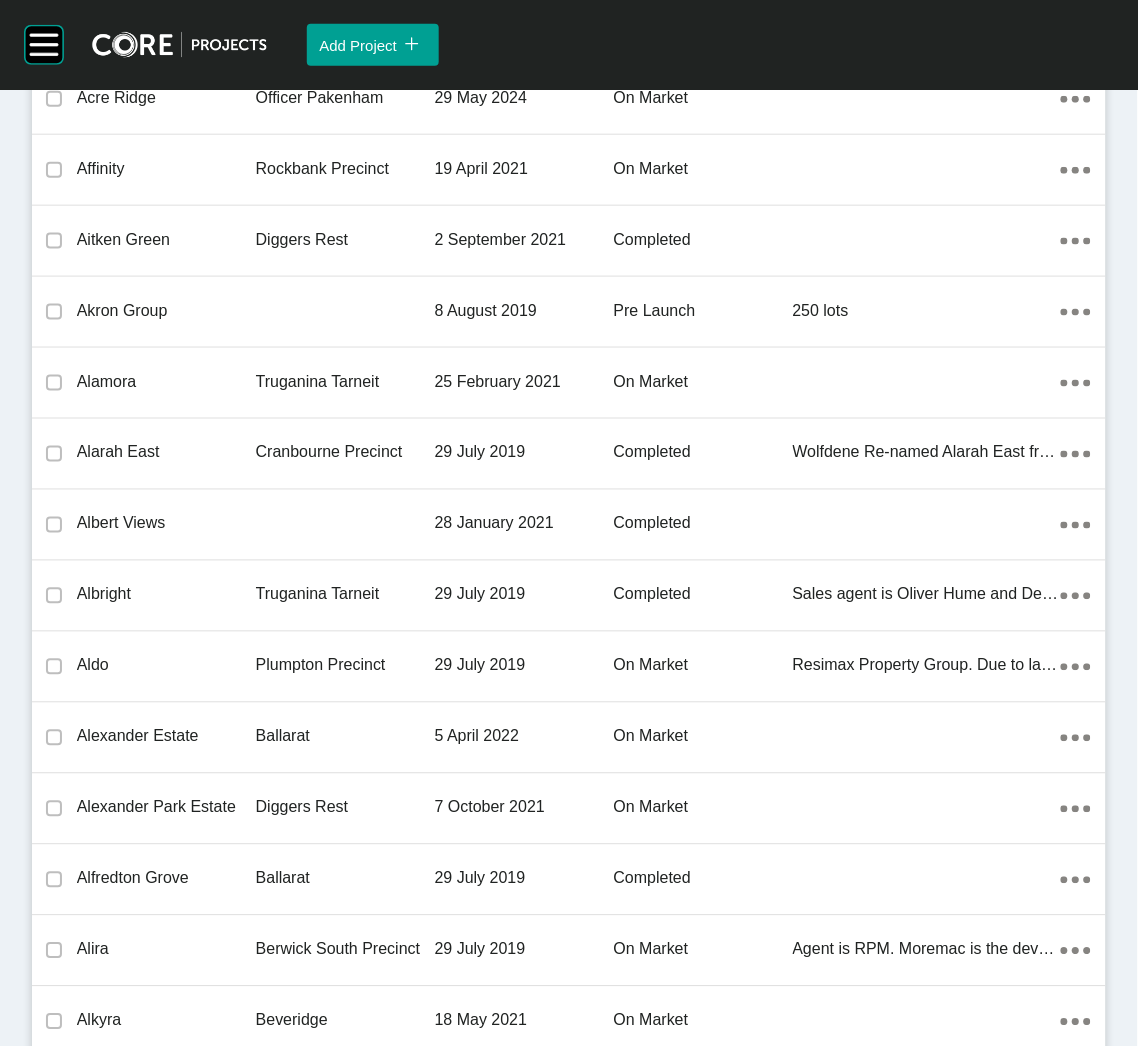scroll, scrollTop: 7831, scrollLeft: 0, axis: vertical 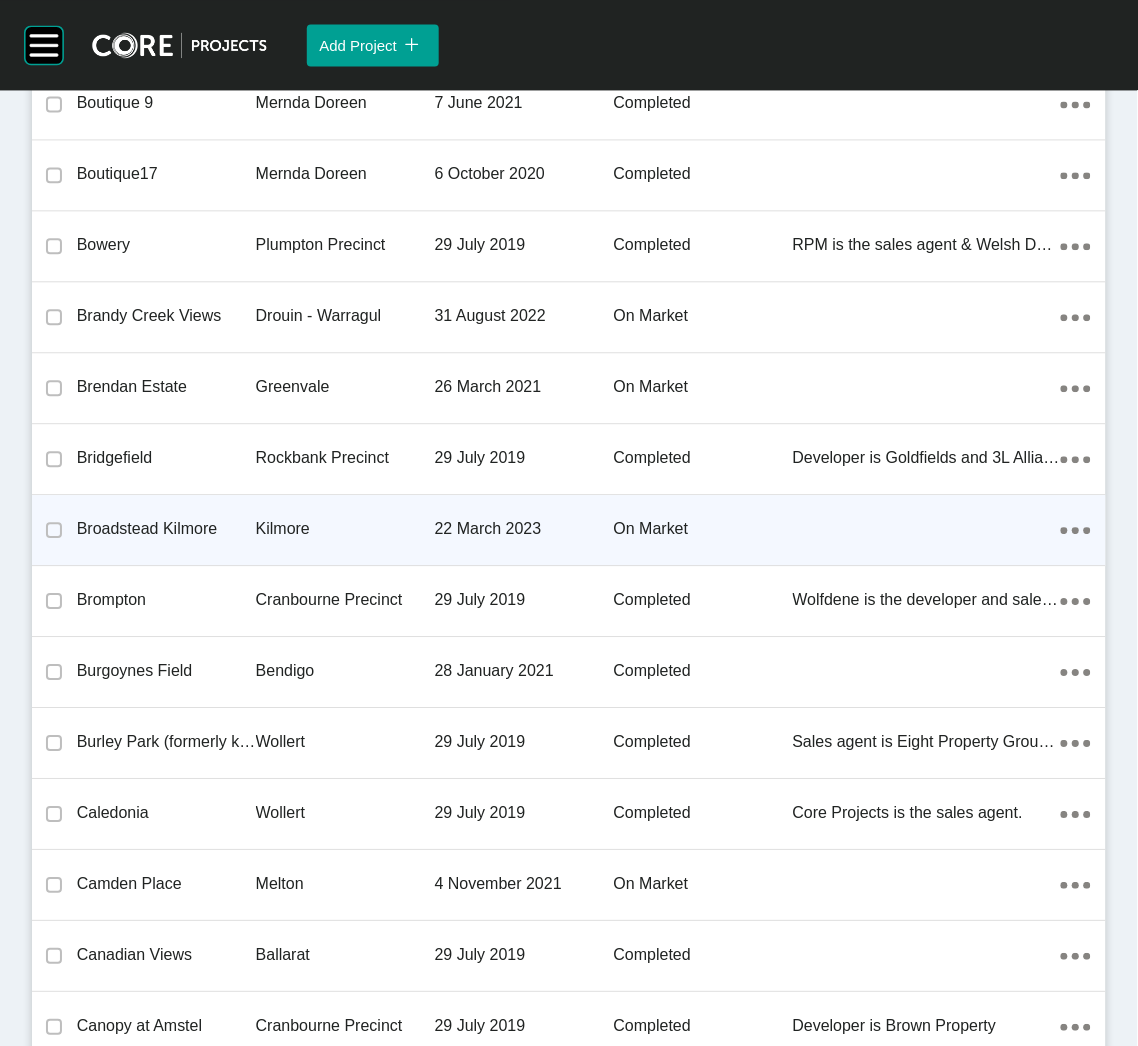 click on "22 March 2023" at bounding box center [524, 529] 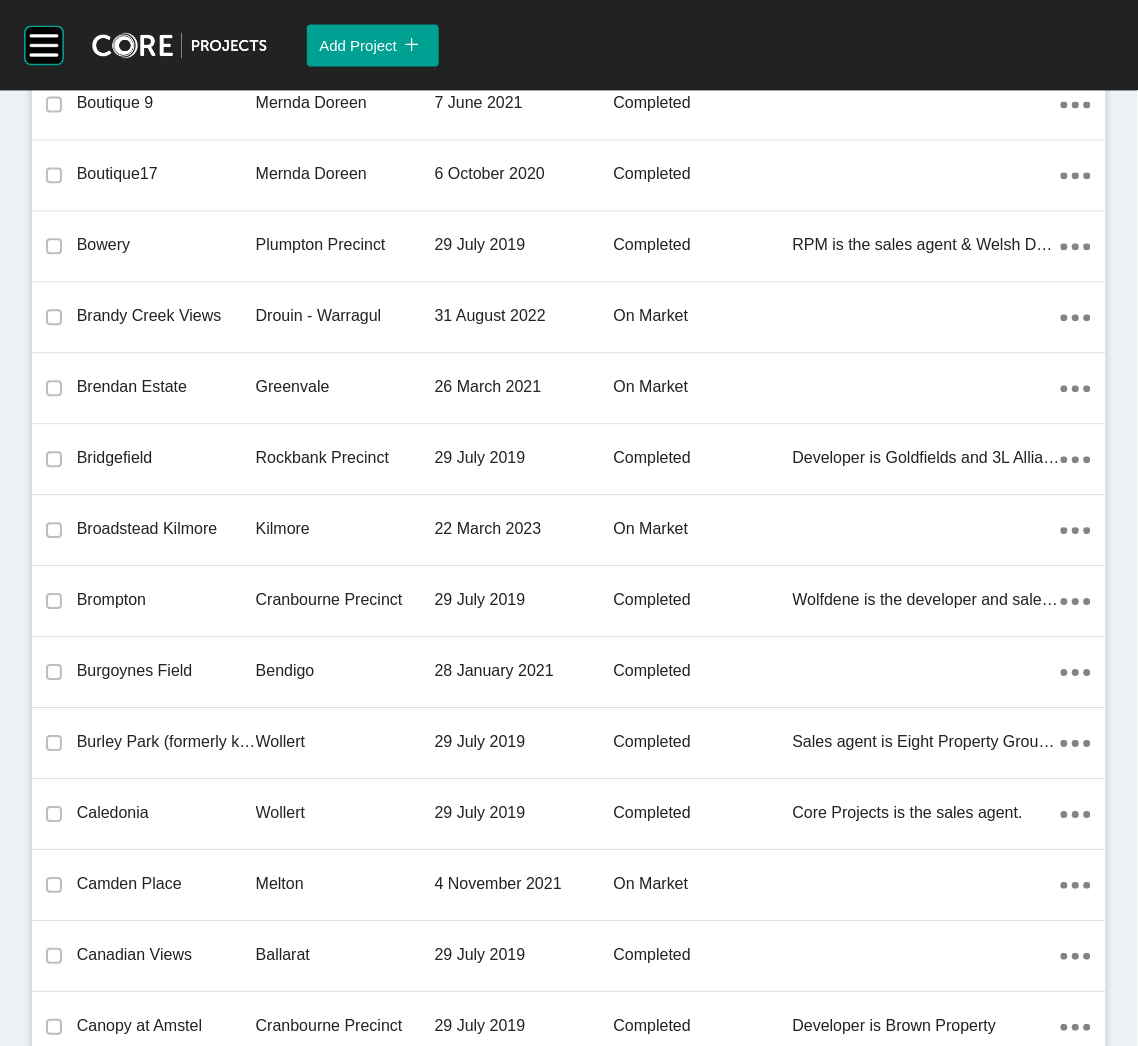 click on "Group 2 Created with Sketch. . Add Project icon/tick copy 11 Created with Sketch. Projects Current Archived Trashed Sub-Regions Report Export Change Log Switch Account Logout Dashboard  ›  Projects Project Listings Project Name Sub-Region Date Created Project Status Summary 00 Testing - Luke 9 June 2022 on market Action Menu Dots Copy 6 Created with Sketch. 0GrantsTest1 28 November 2022 on market Action Menu Dots Copy 6 Created with Sketch. 0GrantsTest2 28 November 2022 on market Action Menu Dots Copy 6 Created with Sketch. 0GrantsTest3 7 December 2022 on market Action Menu Dots Copy 6 Created with Sketch. 0GrantsTest4 7 December 2022 on market Action Menu Dots Copy 6 Created with Sketch. 105 Grices Road Berwick South Precinct 16 August 2021 completed Action Menu Dots Copy 6 Created with Sketch. 138 Wollahra Rise Ballan Road Precinct 8 June 2023 on hold Action Menu Dots Copy 6 Created with Sketch. 210 Kenilworth Ave Officer Pakenham 25 July 2023 on market Action Menu Dots Copy 6 Created with Sketch. Aldo" at bounding box center (569, 523) 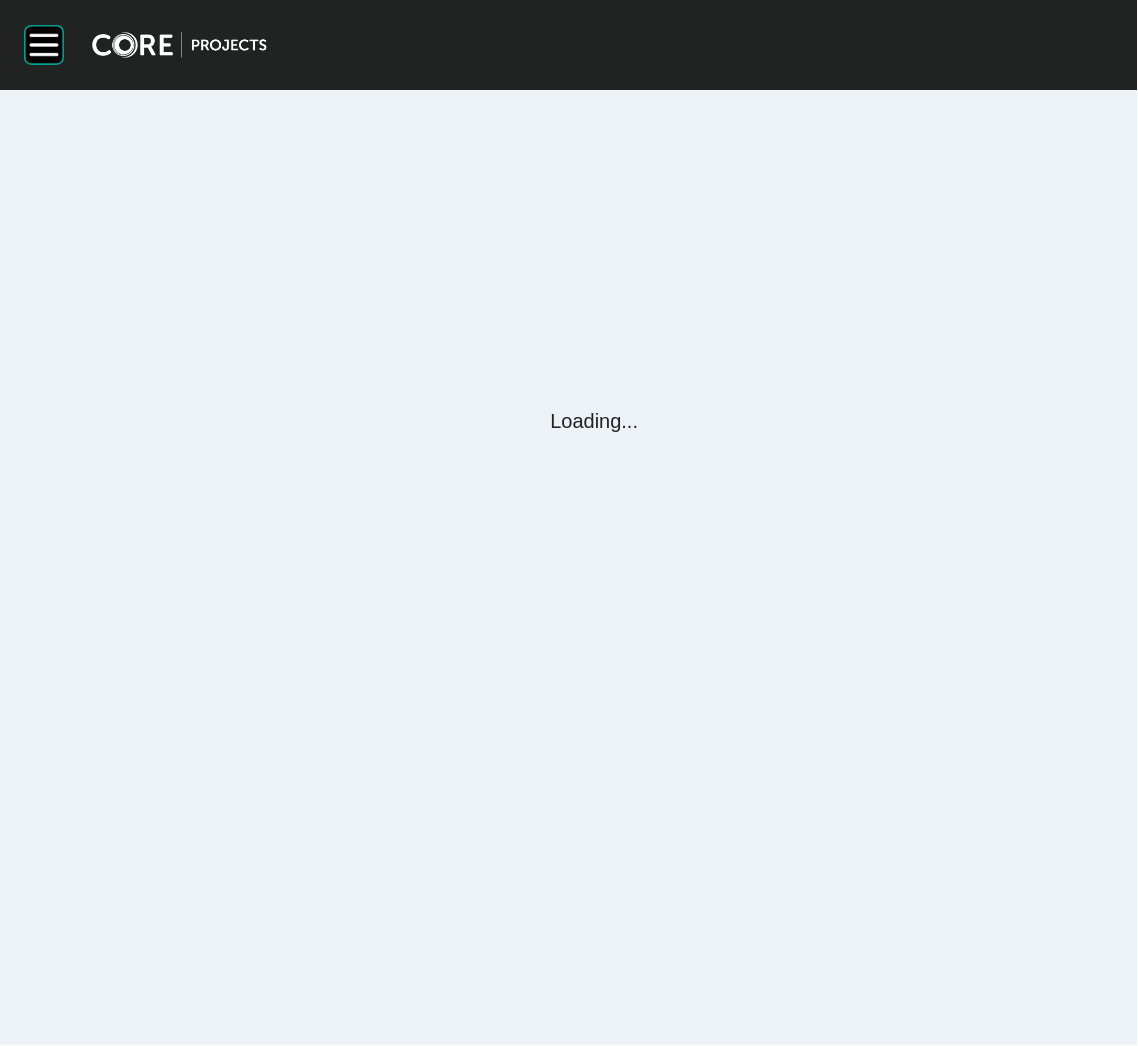 scroll, scrollTop: 0, scrollLeft: 0, axis: both 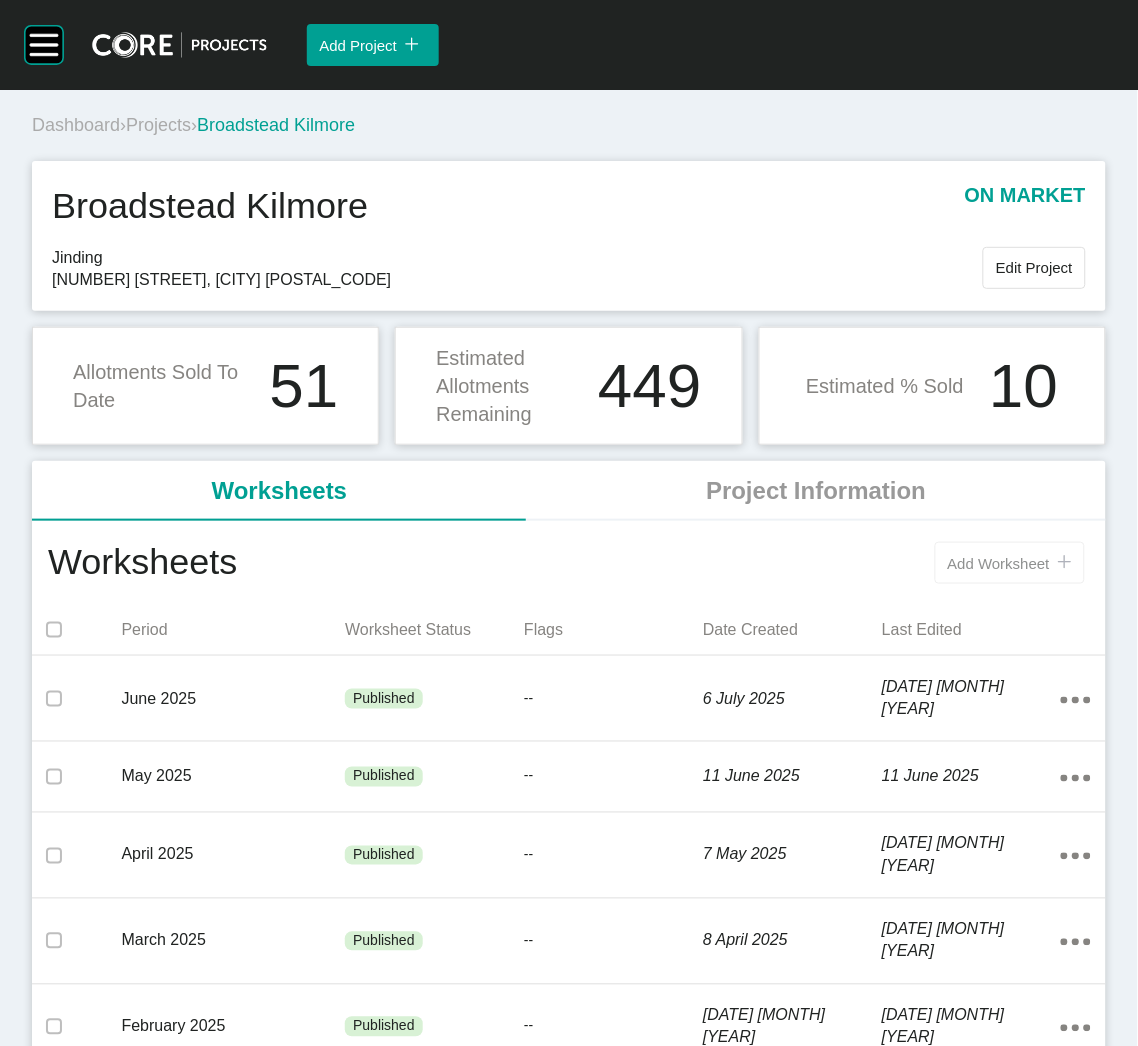 click on "Add Worksheet" at bounding box center [999, 563] 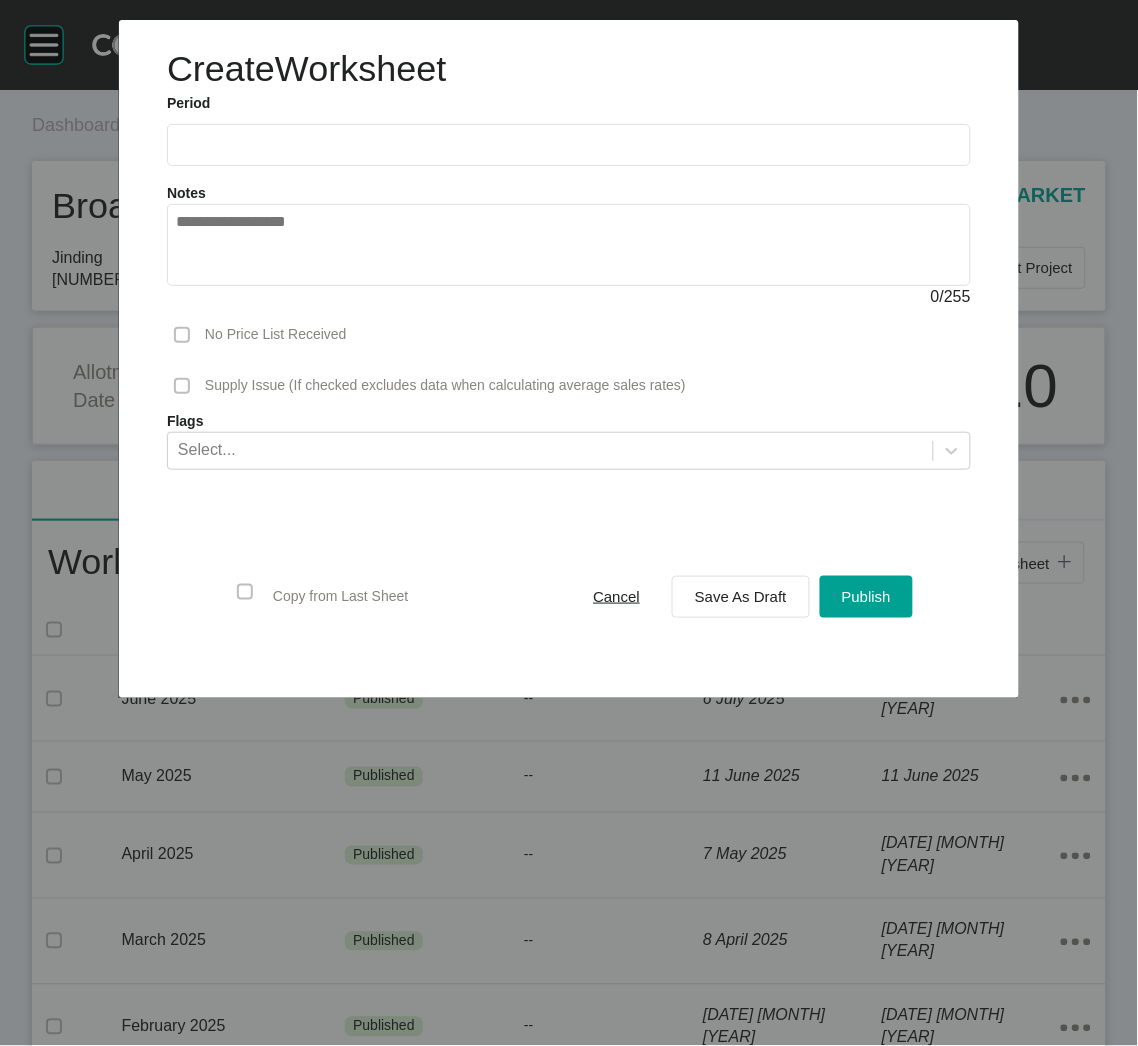 click at bounding box center [569, 144] 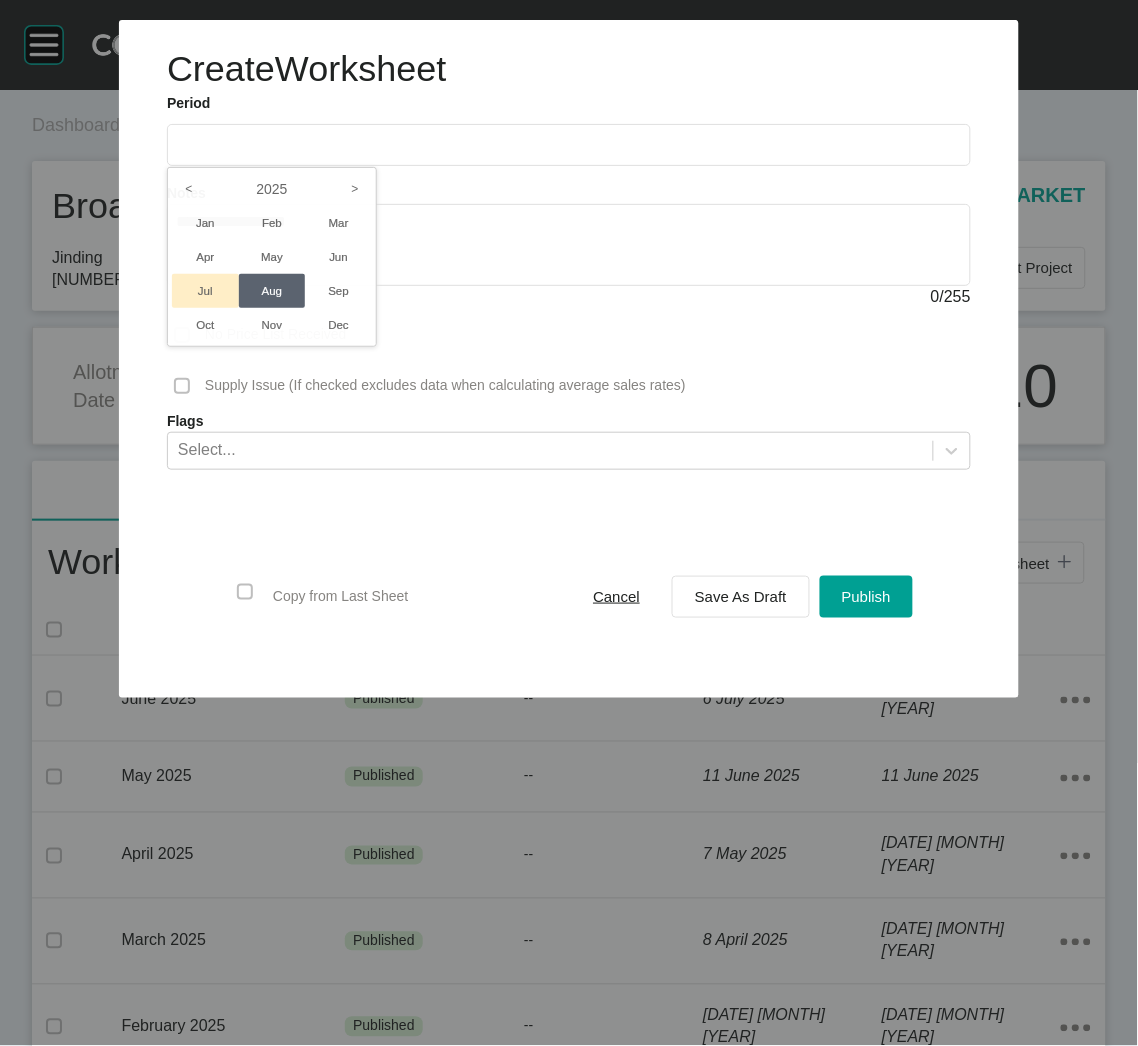 click on "Jul" at bounding box center [205, 291] 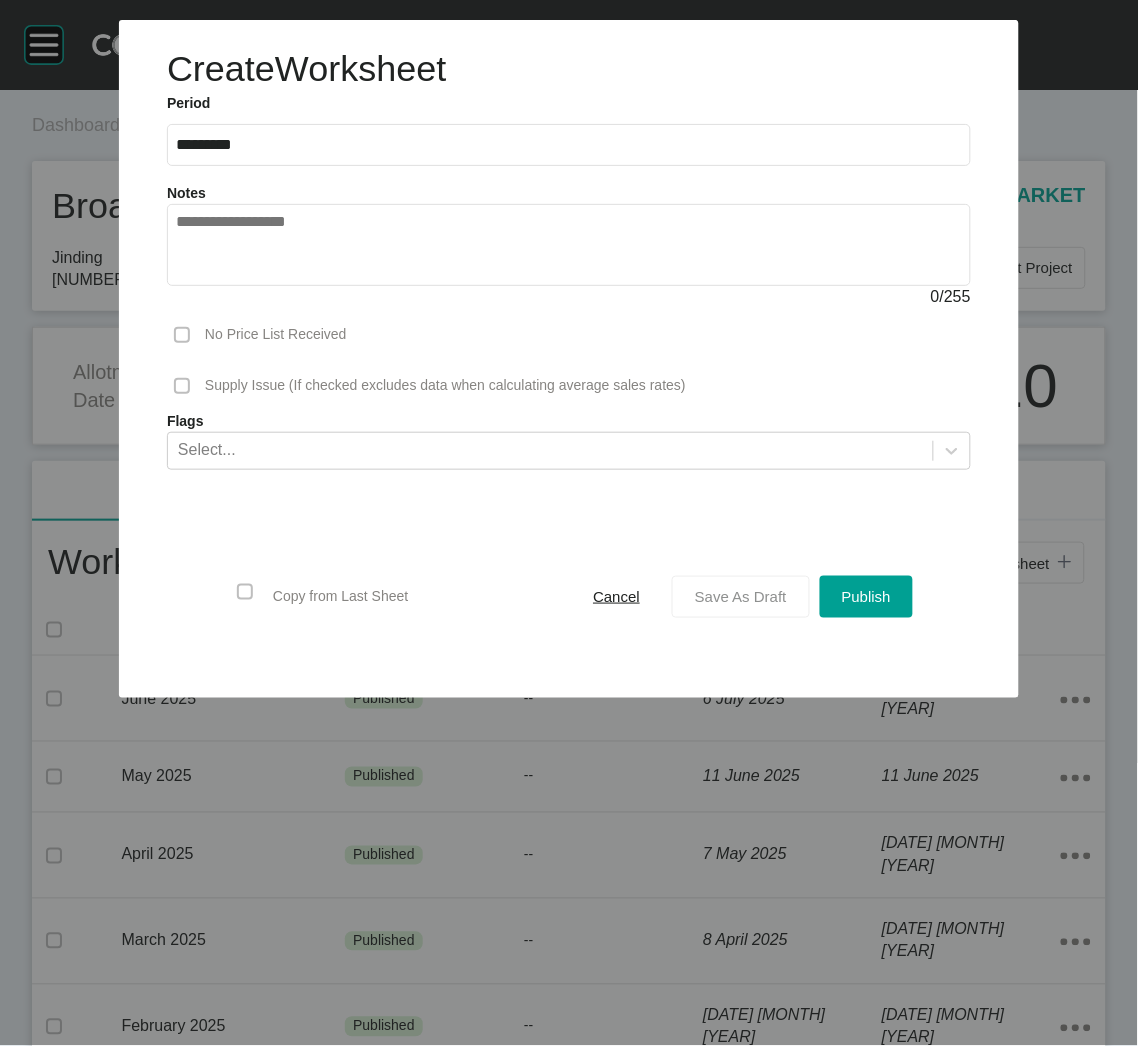 click on "Save As Draft" at bounding box center [741, 597] 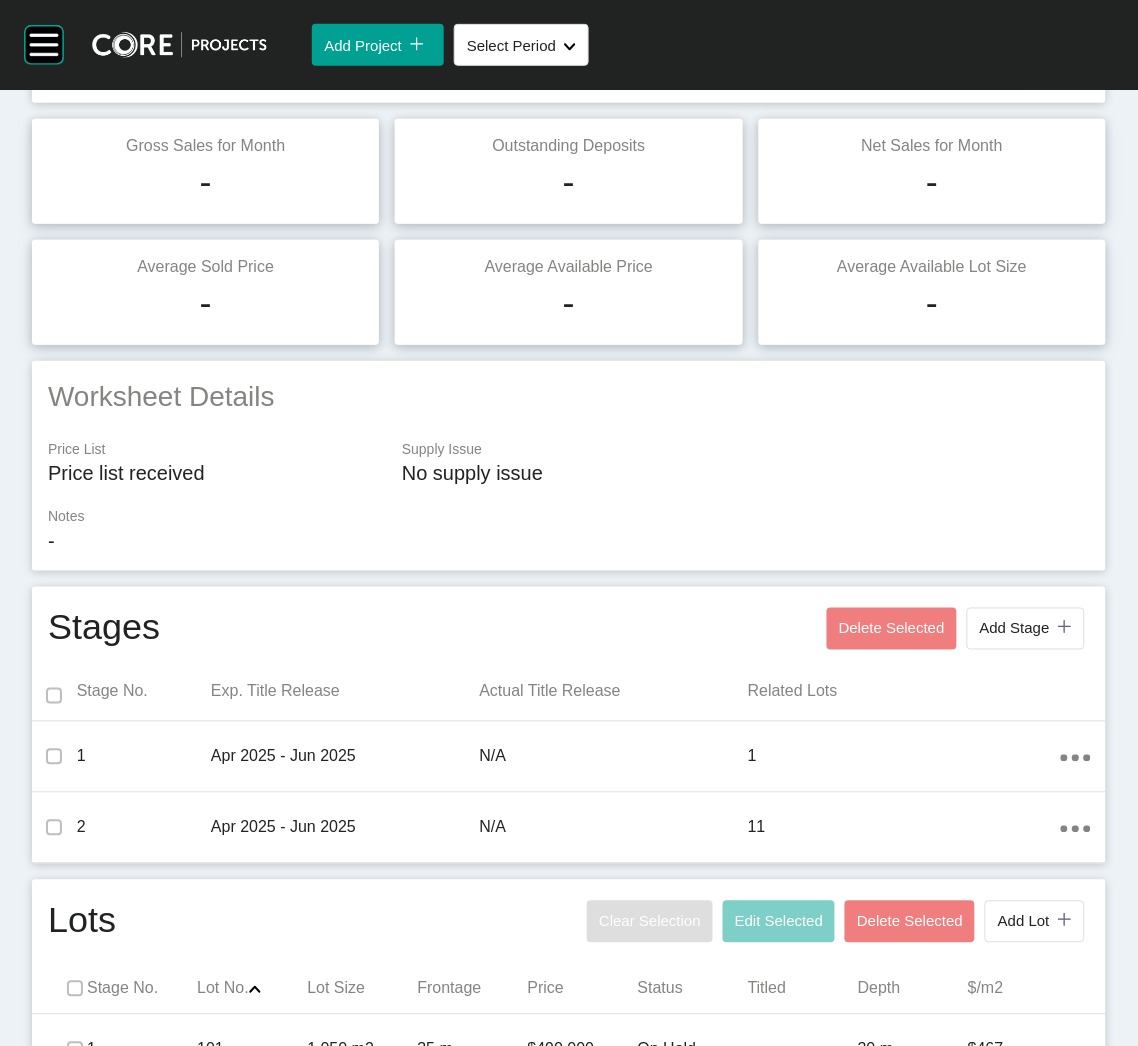 scroll, scrollTop: 600, scrollLeft: 0, axis: vertical 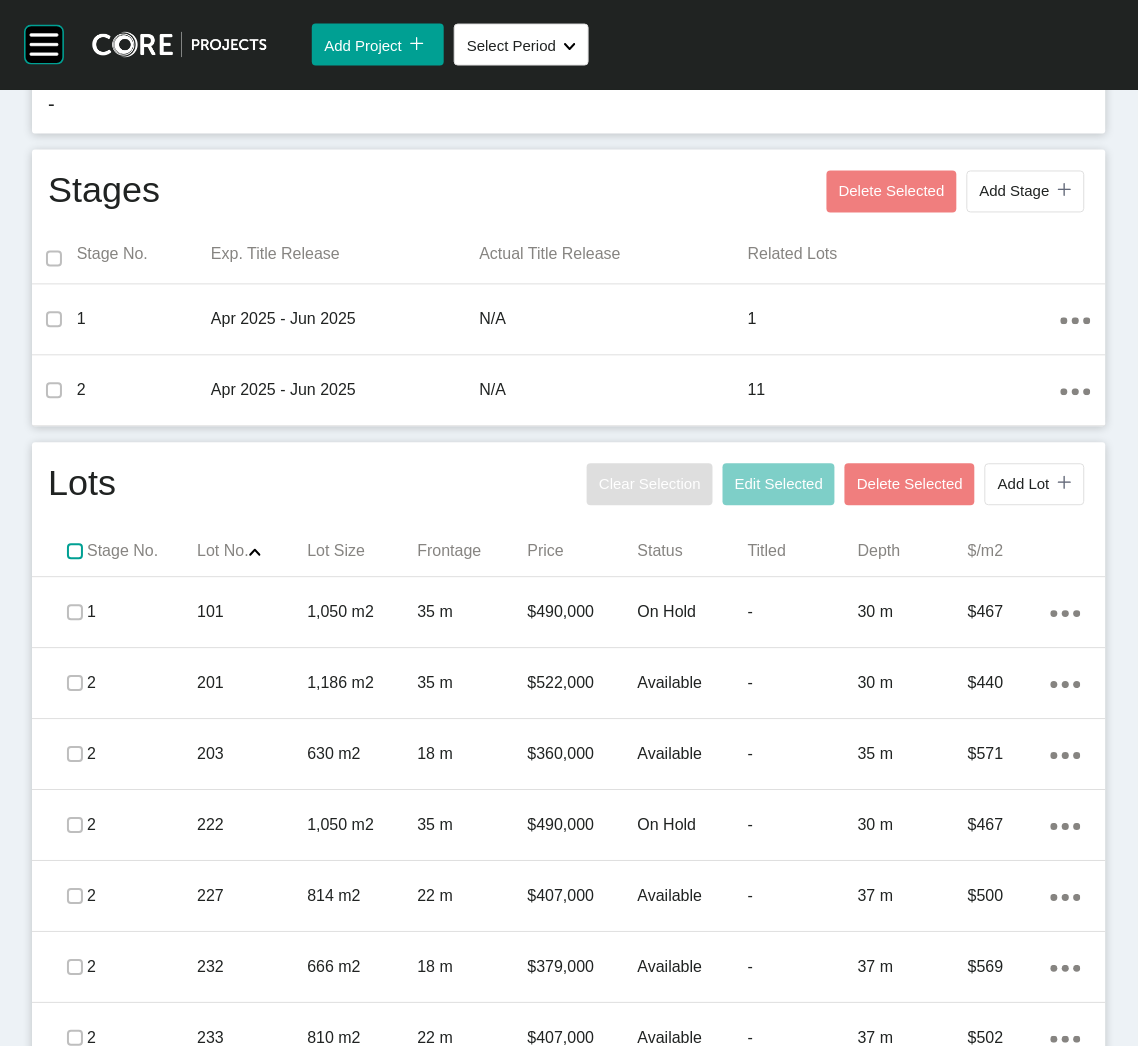 click at bounding box center [75, 552] 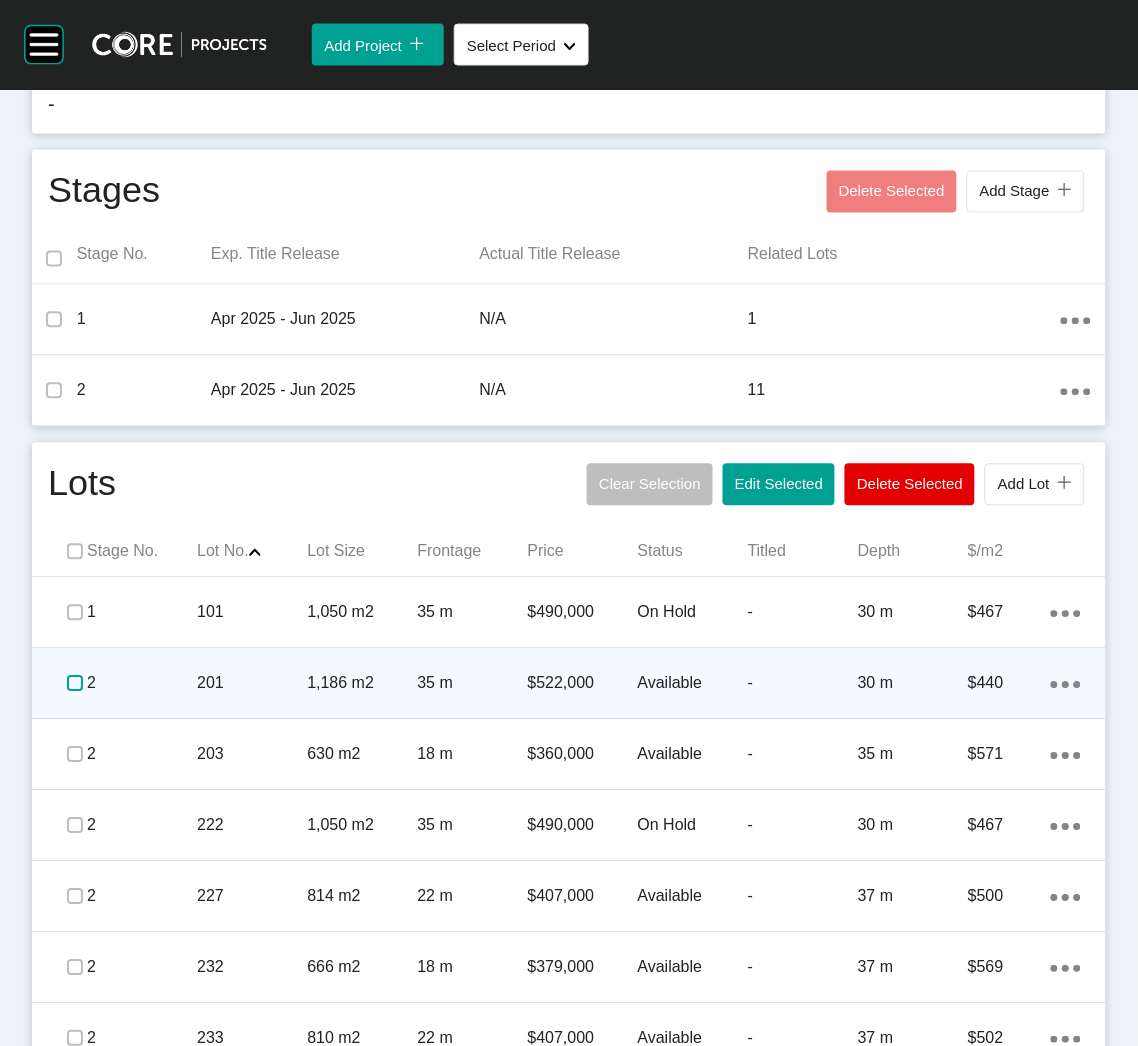 click at bounding box center (75, 684) 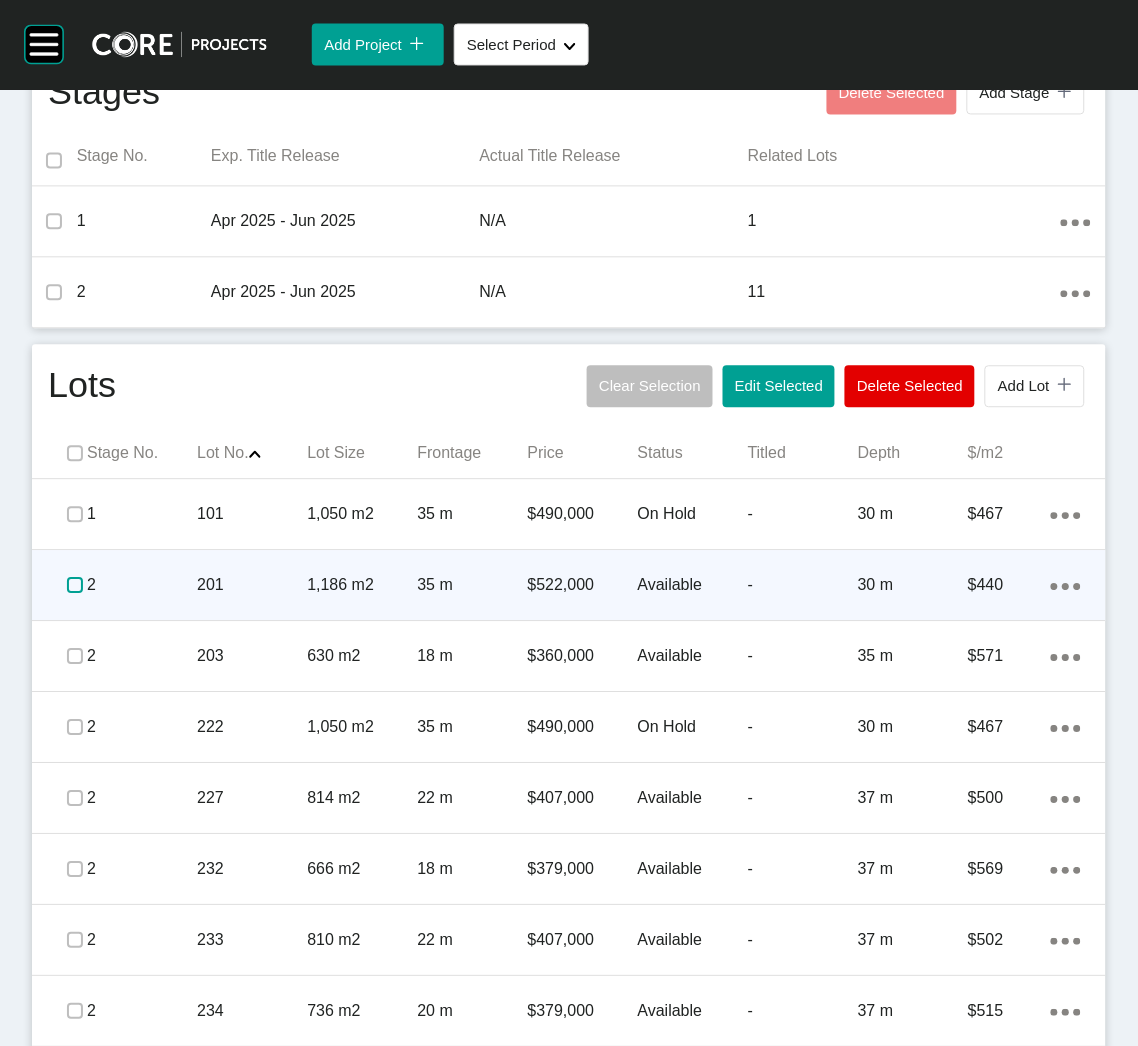 scroll, scrollTop: 749, scrollLeft: 0, axis: vertical 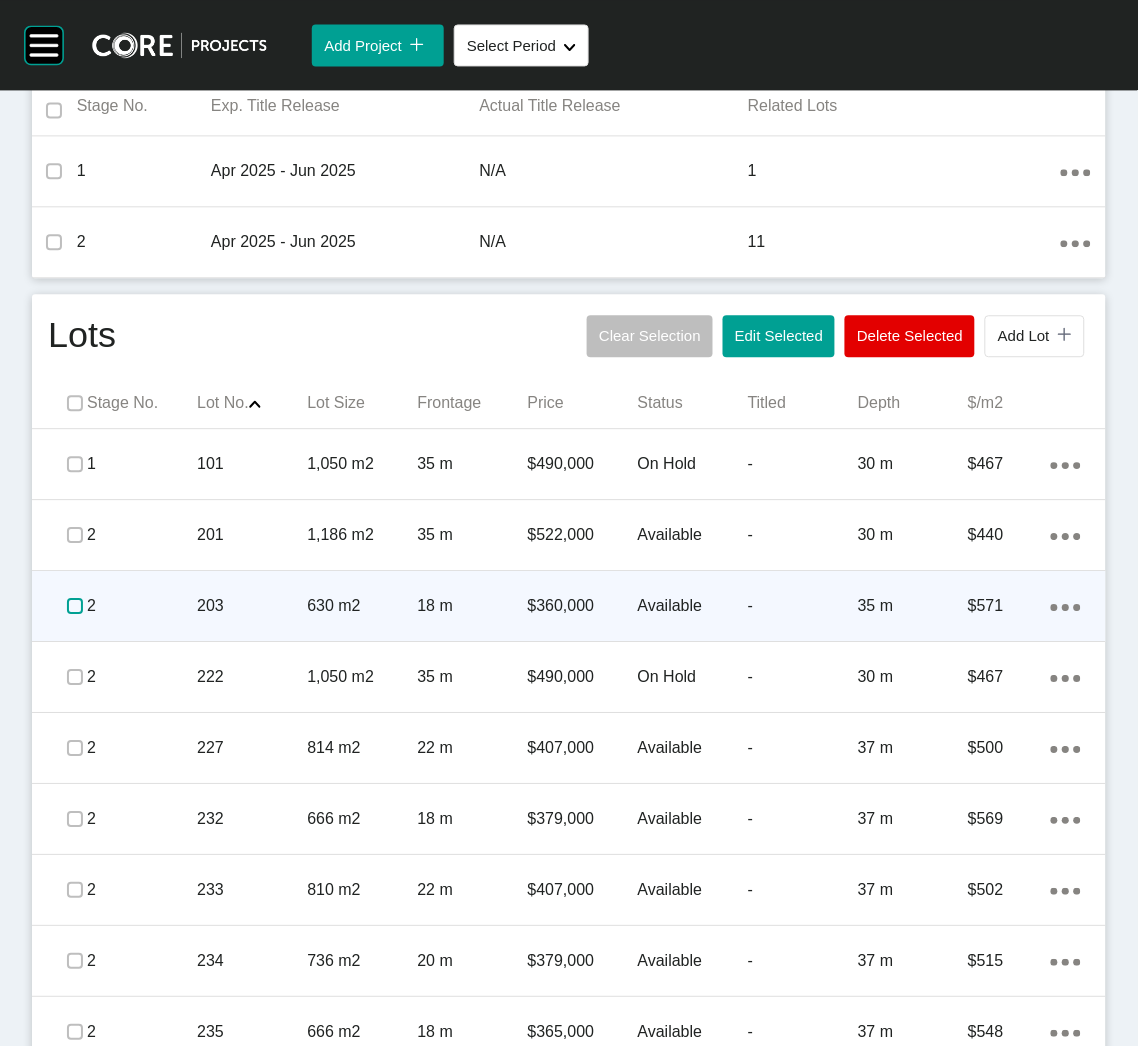 click at bounding box center (75, 606) 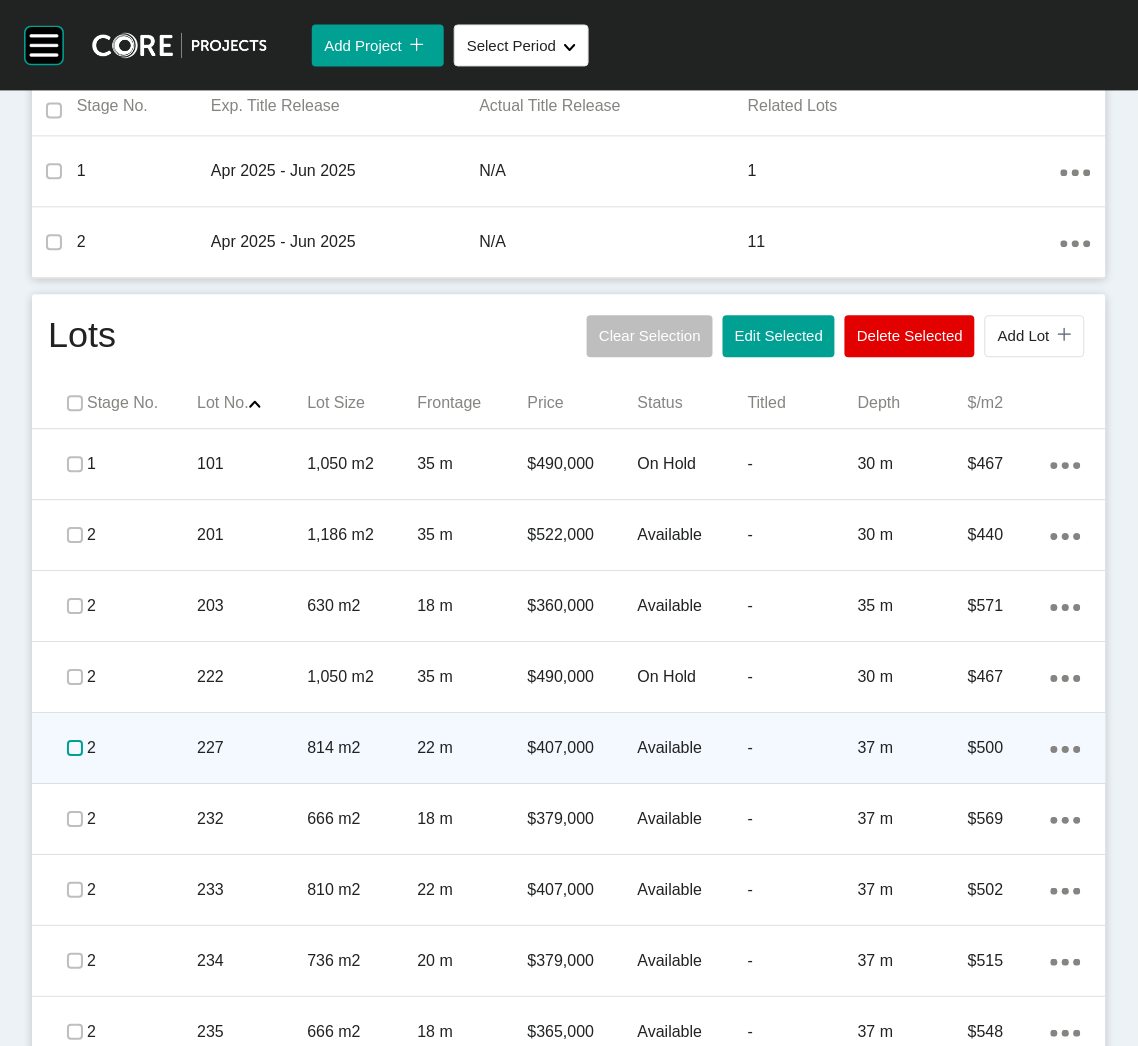 click at bounding box center (75, 748) 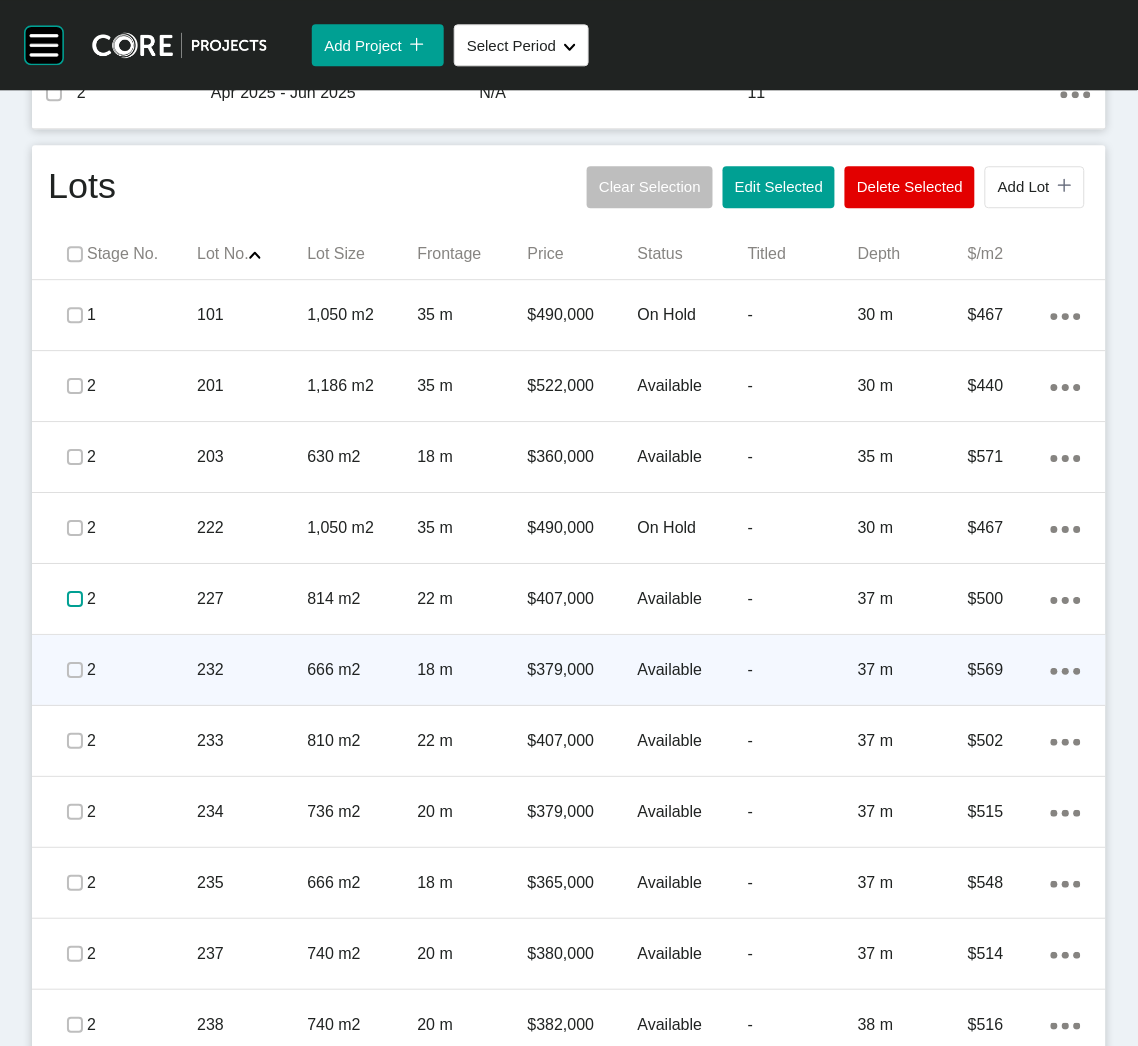 scroll, scrollTop: 899, scrollLeft: 0, axis: vertical 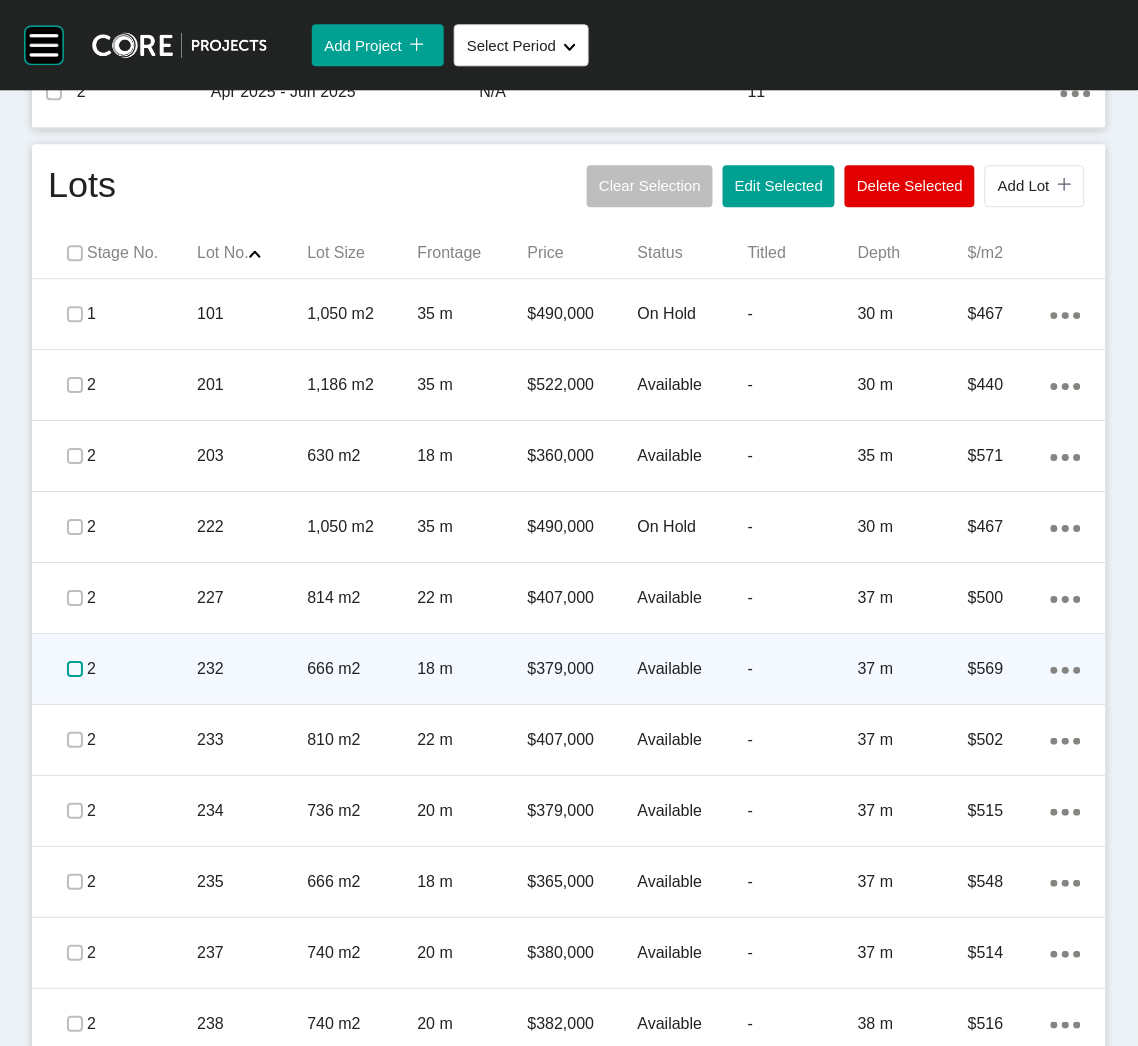 click at bounding box center (75, 669) 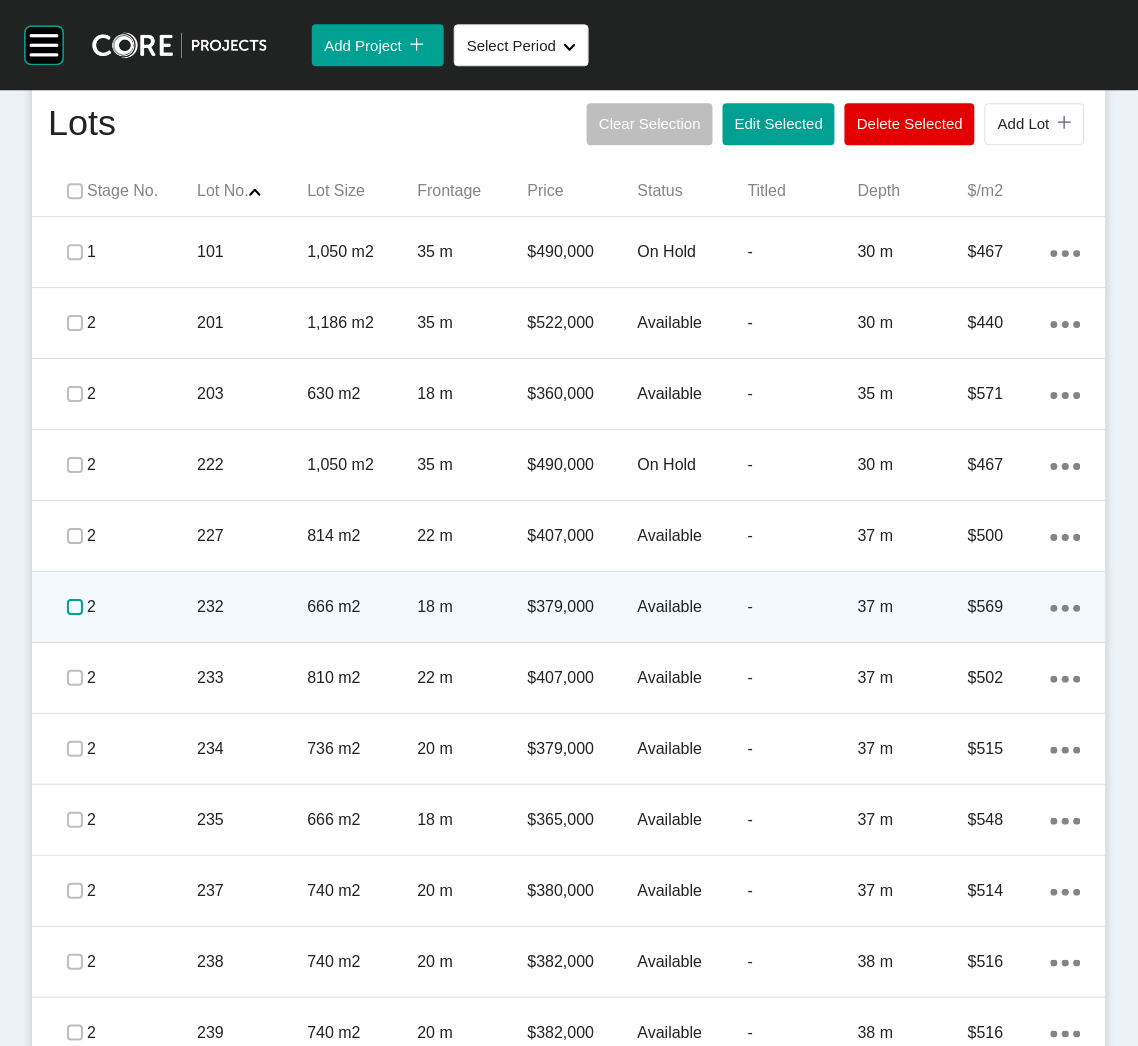 scroll, scrollTop: 992, scrollLeft: 0, axis: vertical 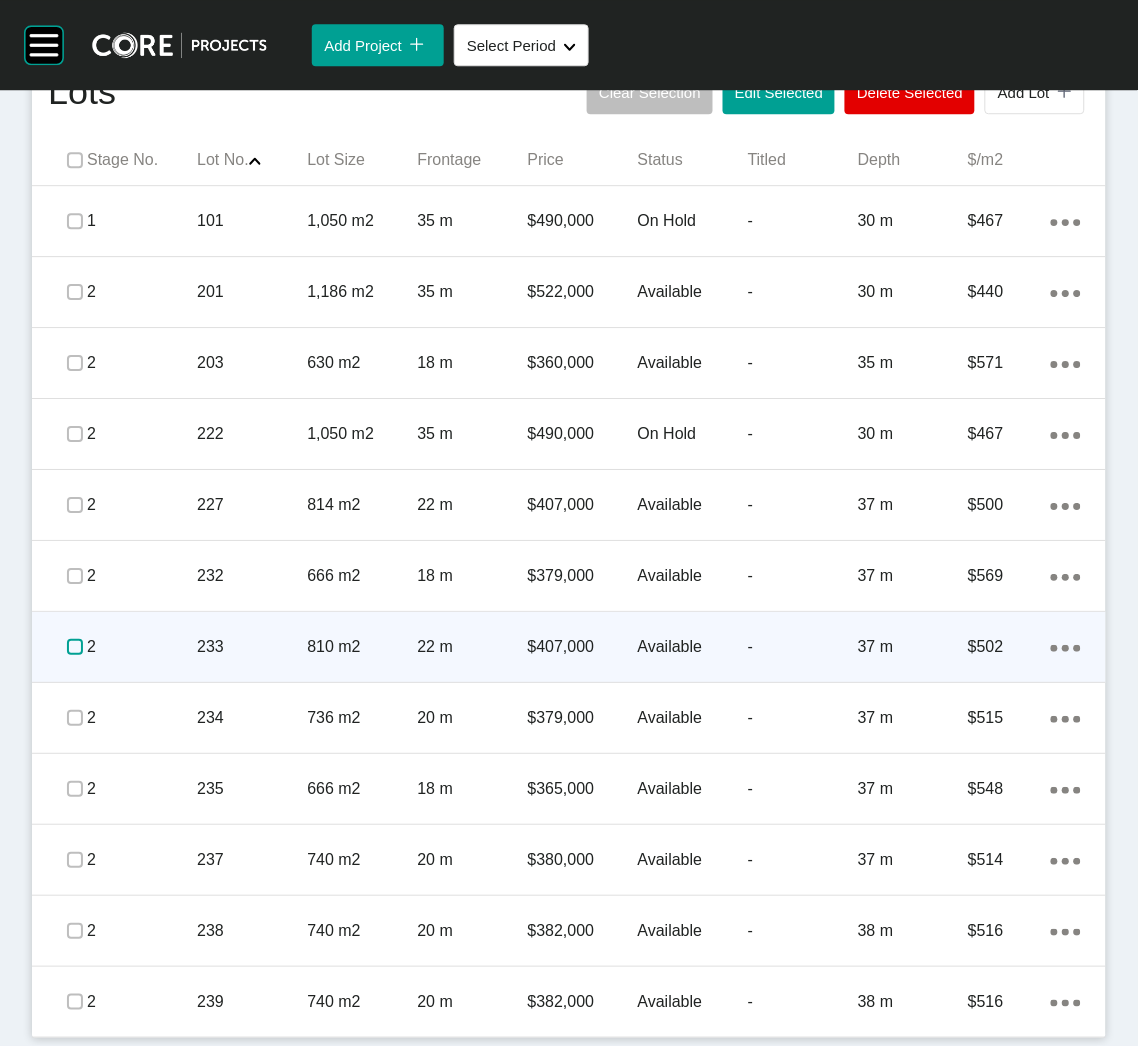 click at bounding box center (75, 647) 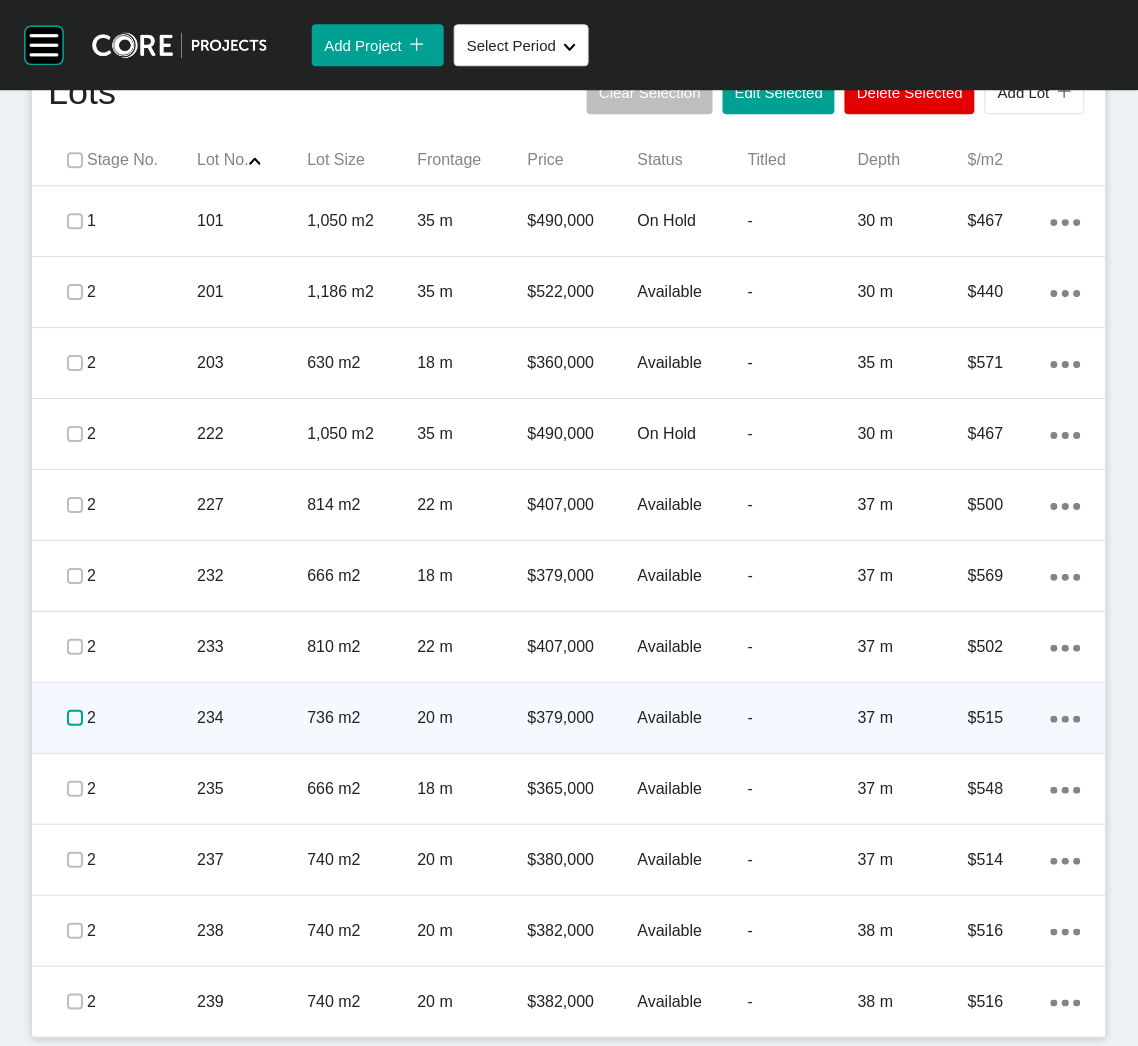 click at bounding box center (75, 718) 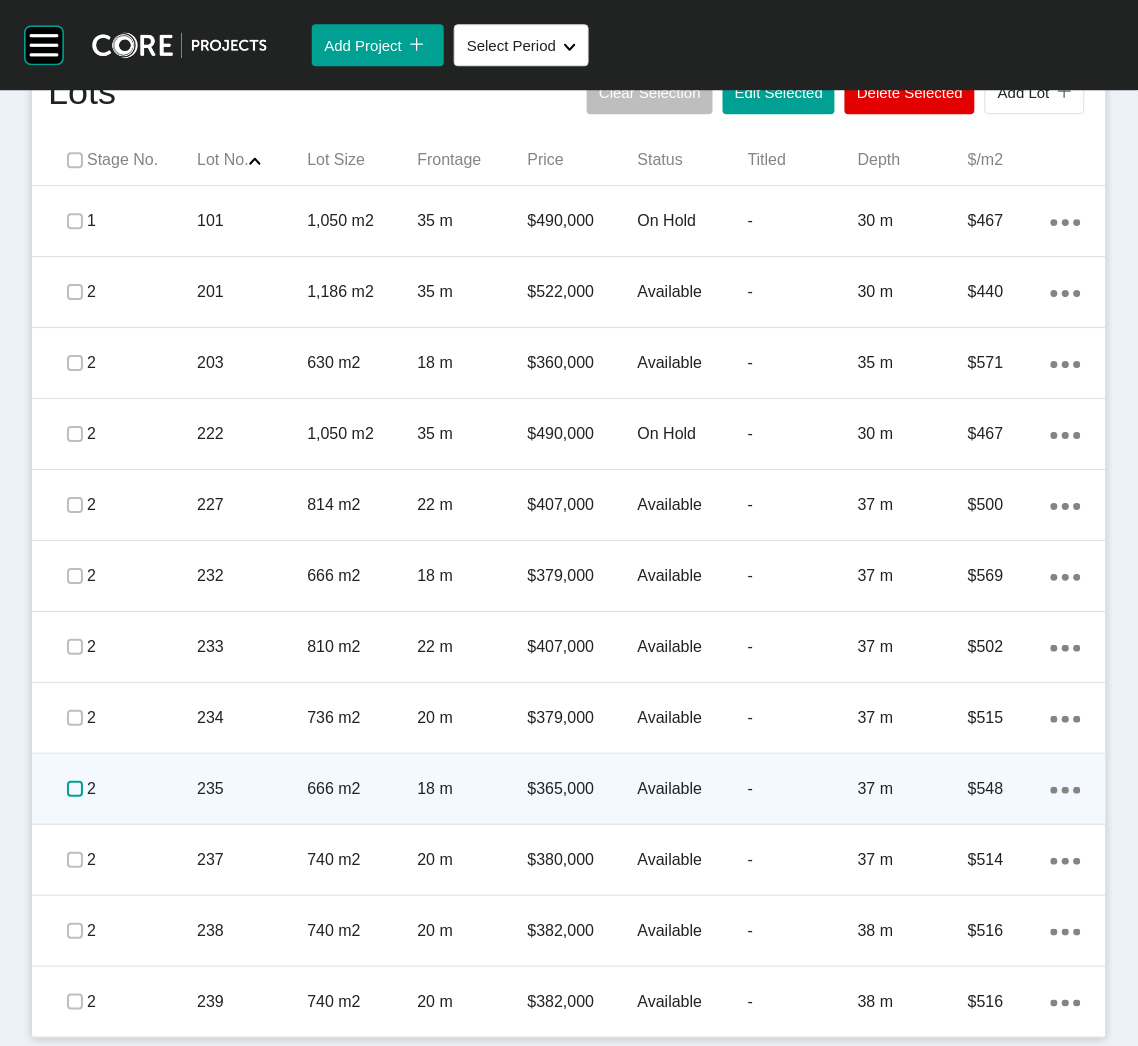 click at bounding box center (75, 789) 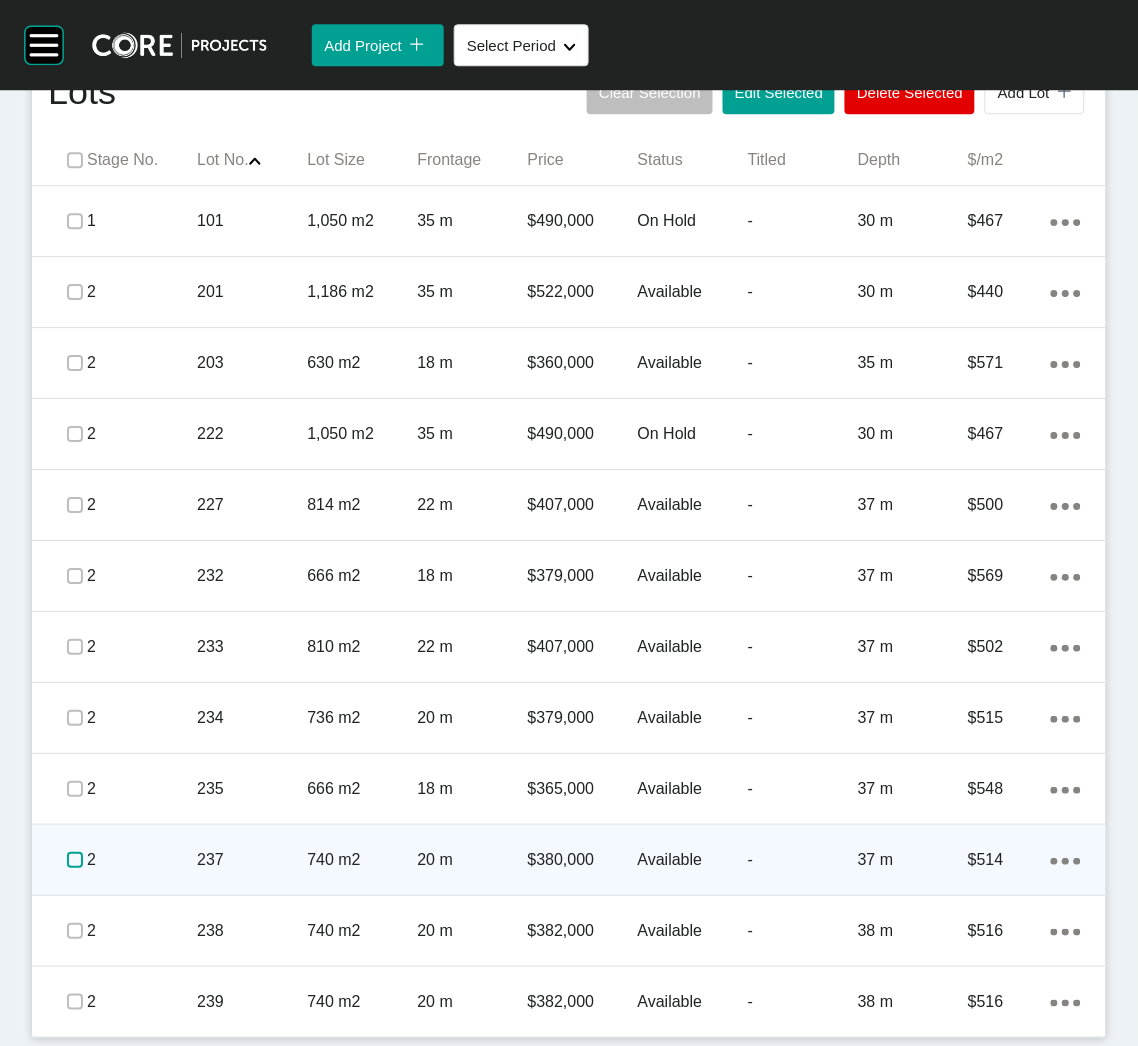 click at bounding box center [75, 860] 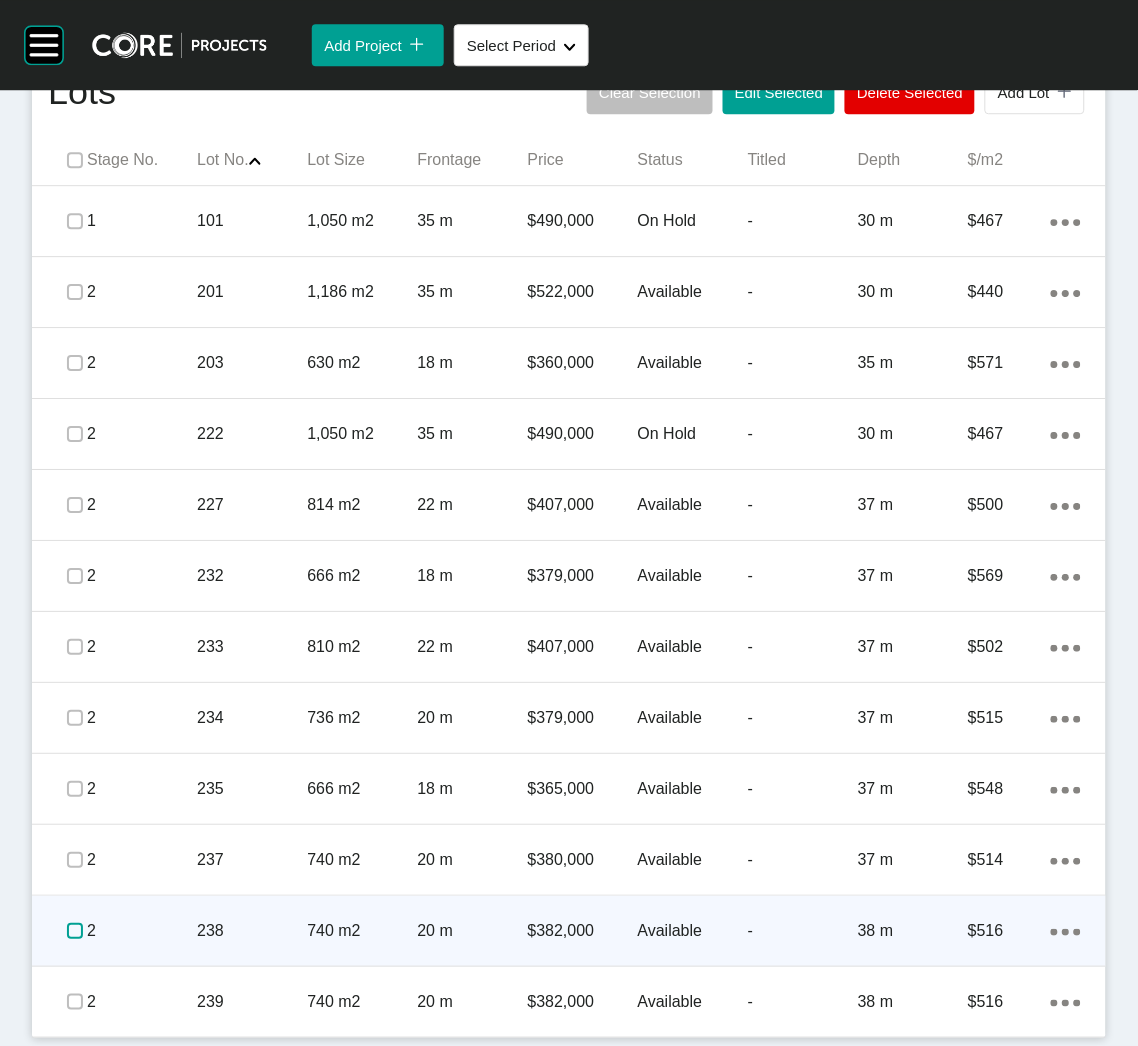 click at bounding box center [75, 931] 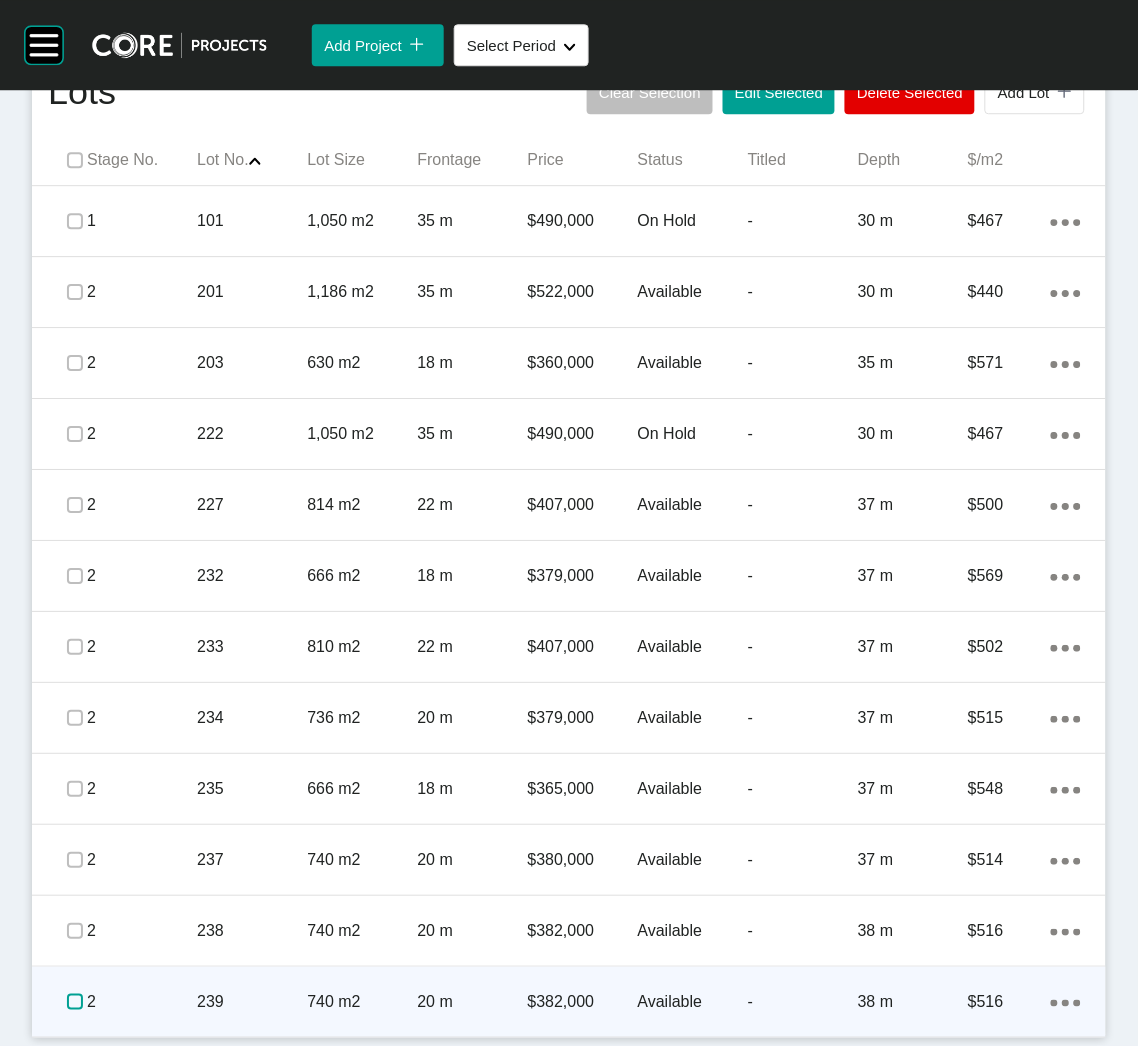 click at bounding box center (75, 1002) 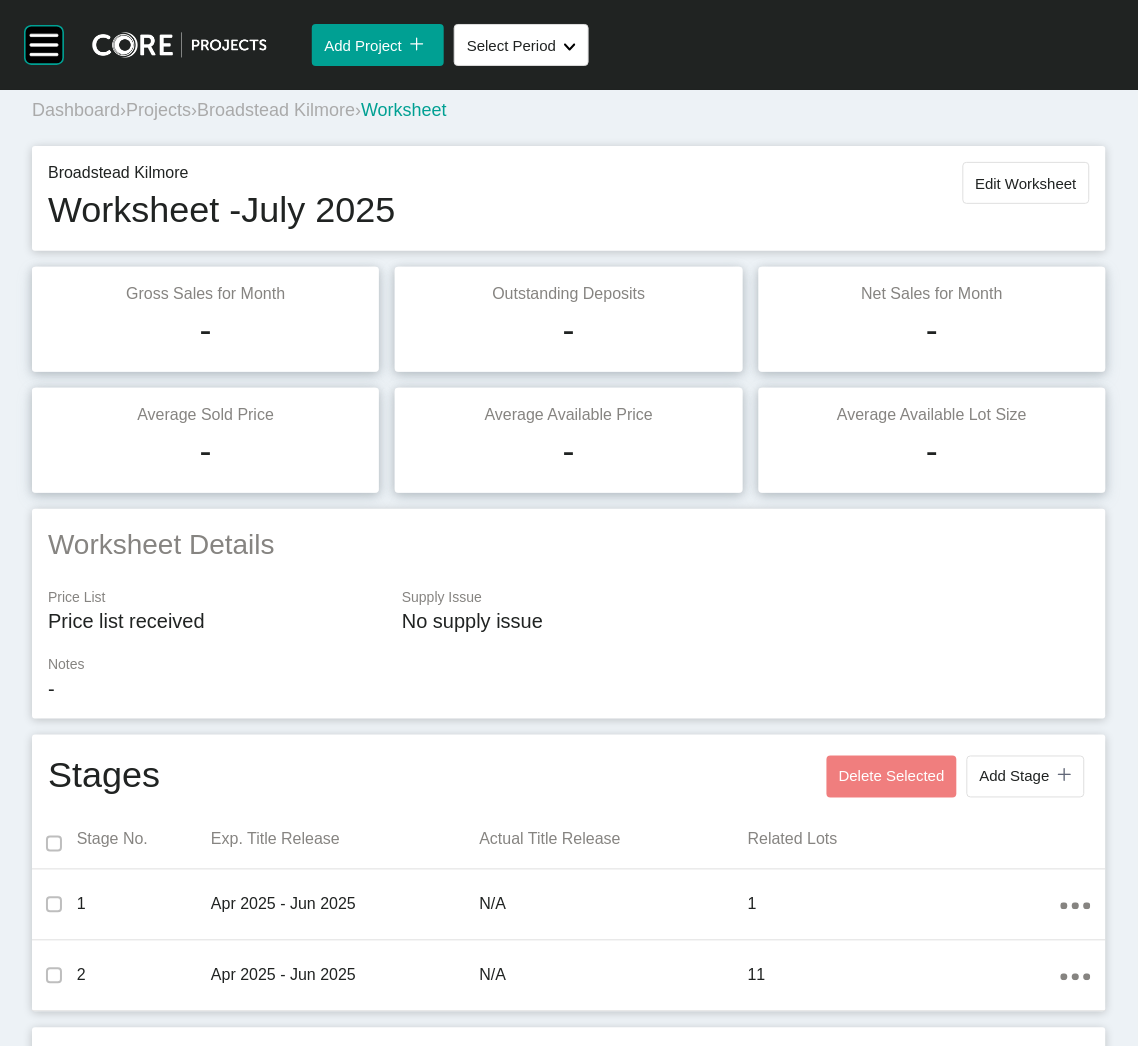 scroll, scrollTop: 0, scrollLeft: 0, axis: both 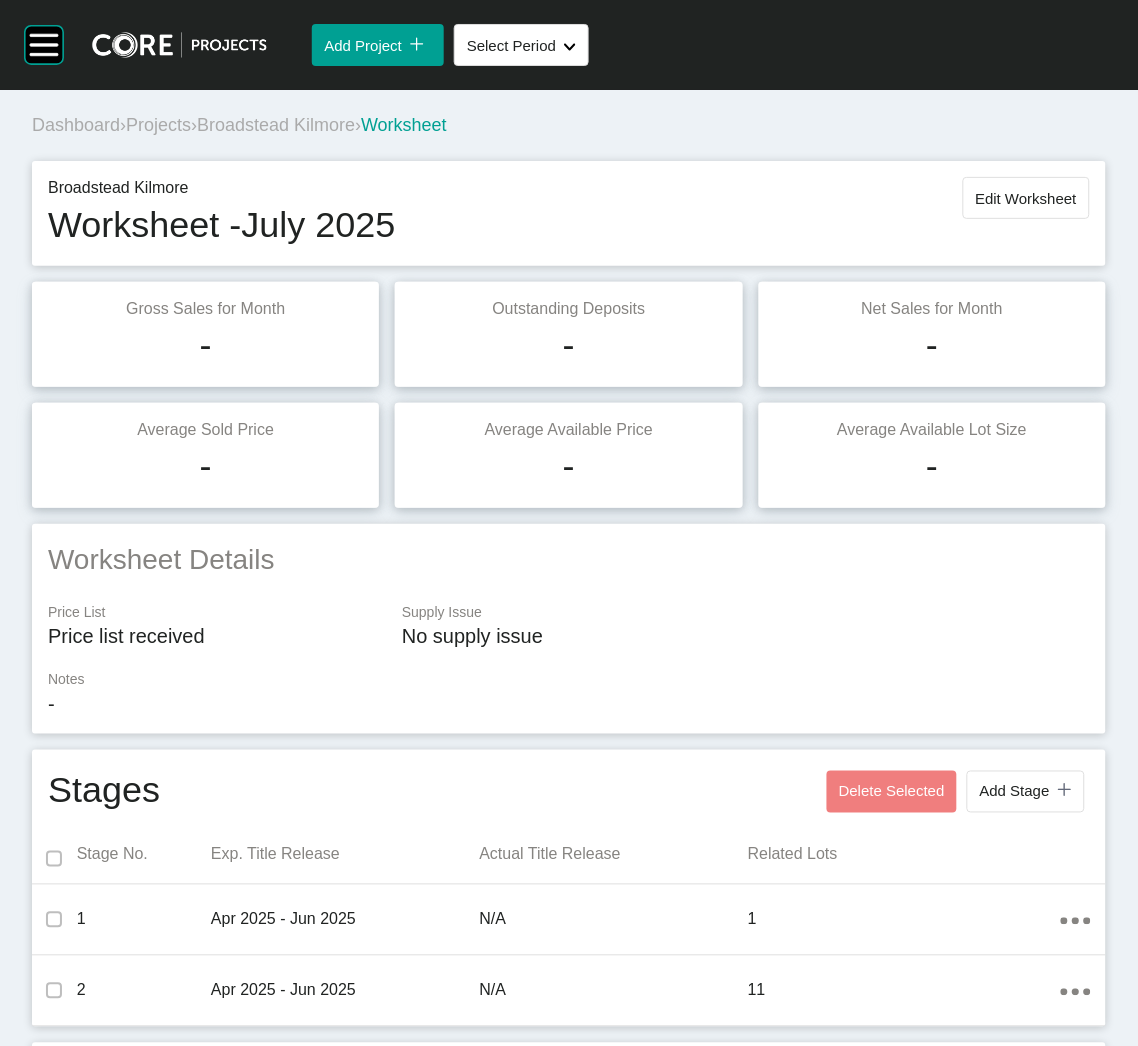 click on "Projects" at bounding box center (158, 125) 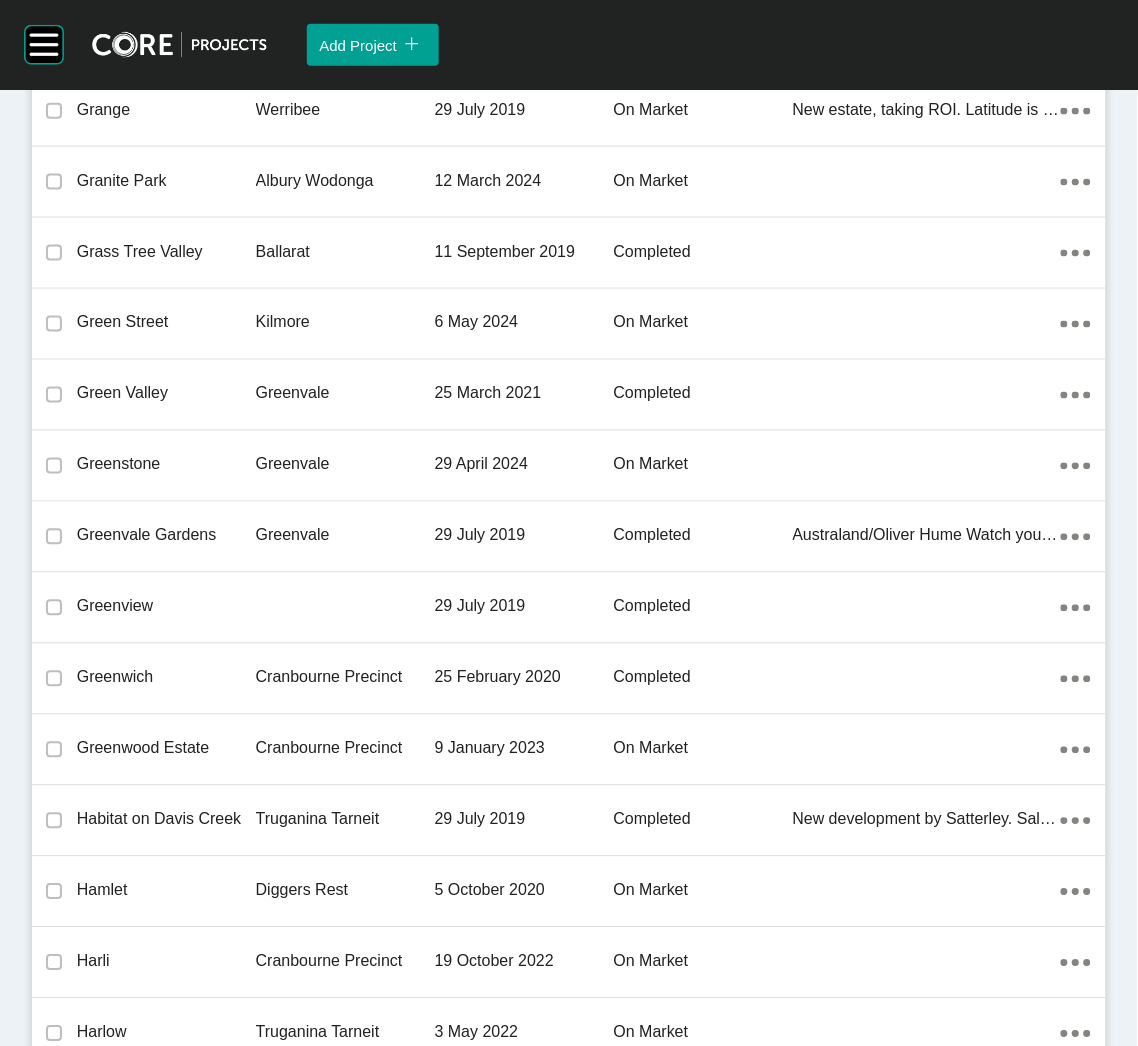 scroll, scrollTop: 28052, scrollLeft: 0, axis: vertical 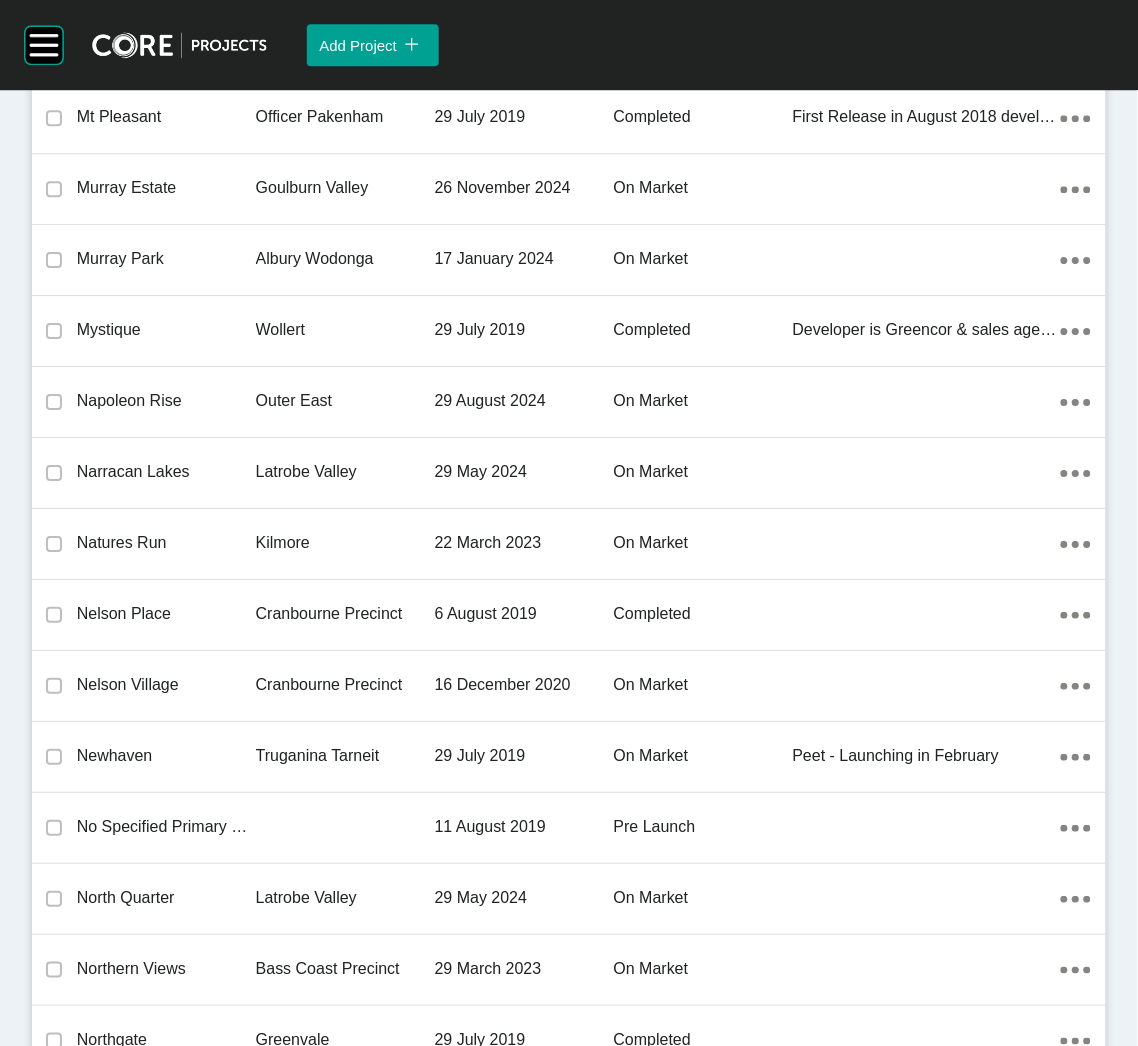 drag, startPoint x: 327, startPoint y: 521, endPoint x: 213, endPoint y: 578, distance: 127.45587 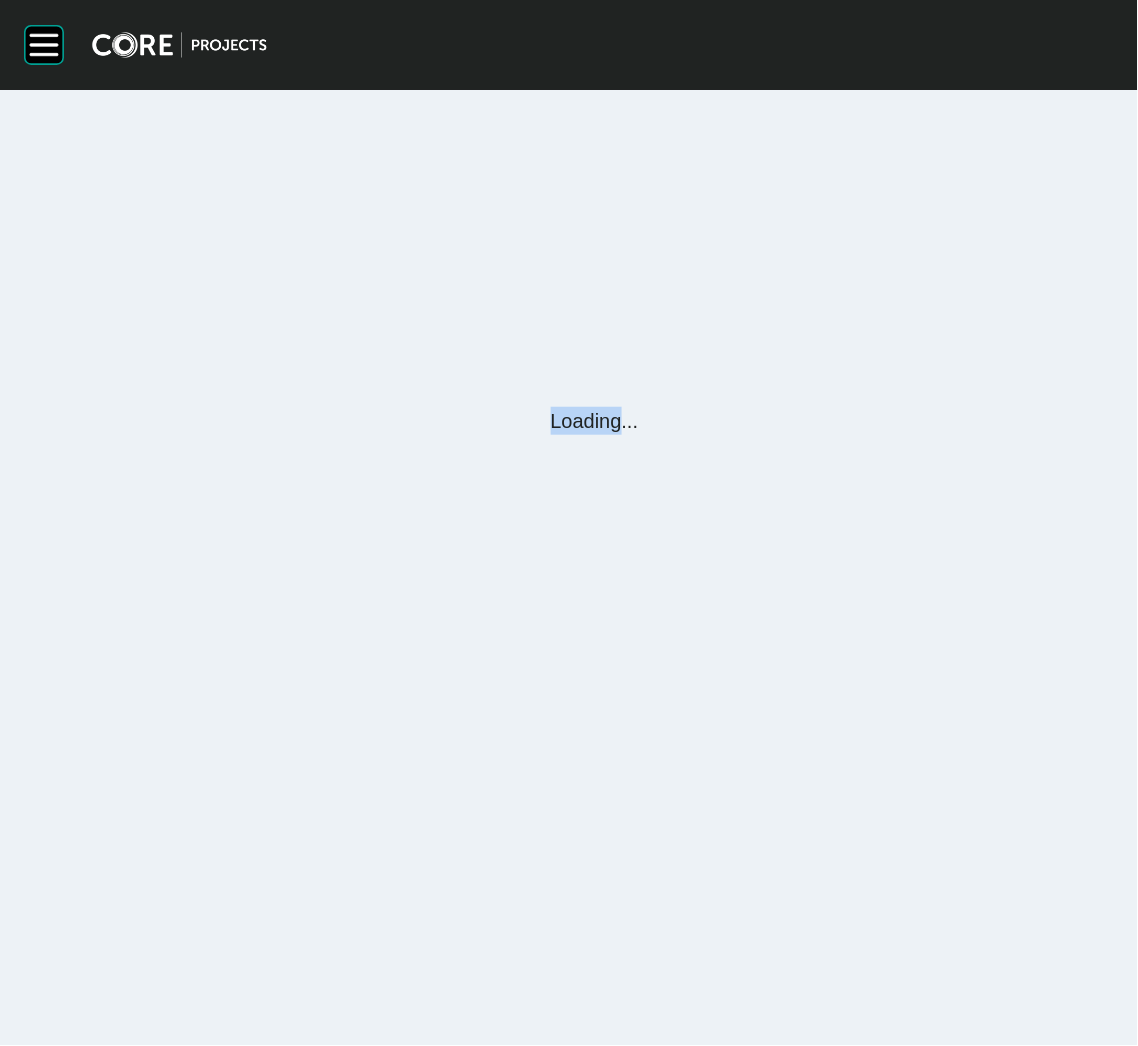 scroll, scrollTop: 0, scrollLeft: 0, axis: both 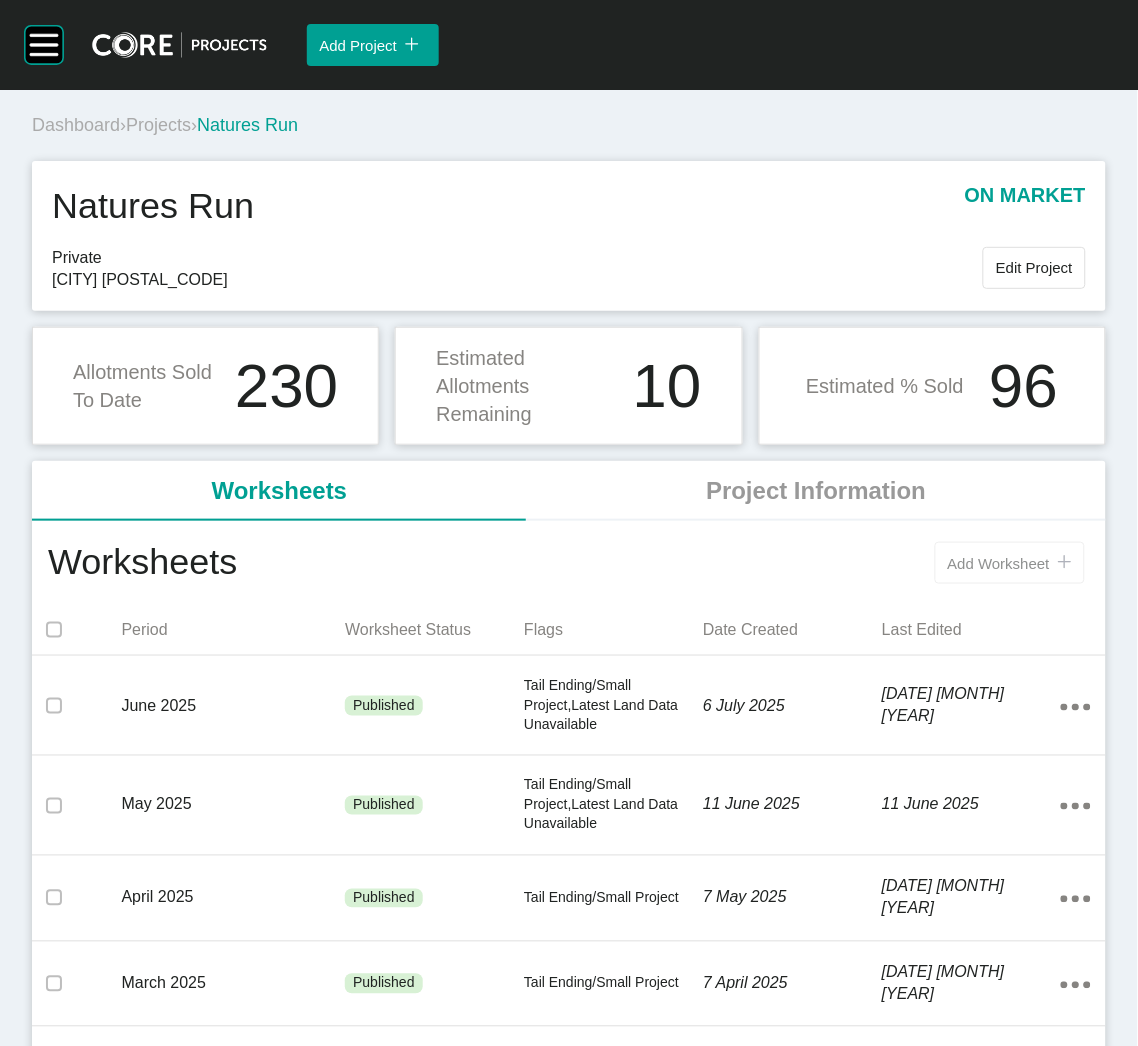 click on "Add Worksheet" at bounding box center [999, 563] 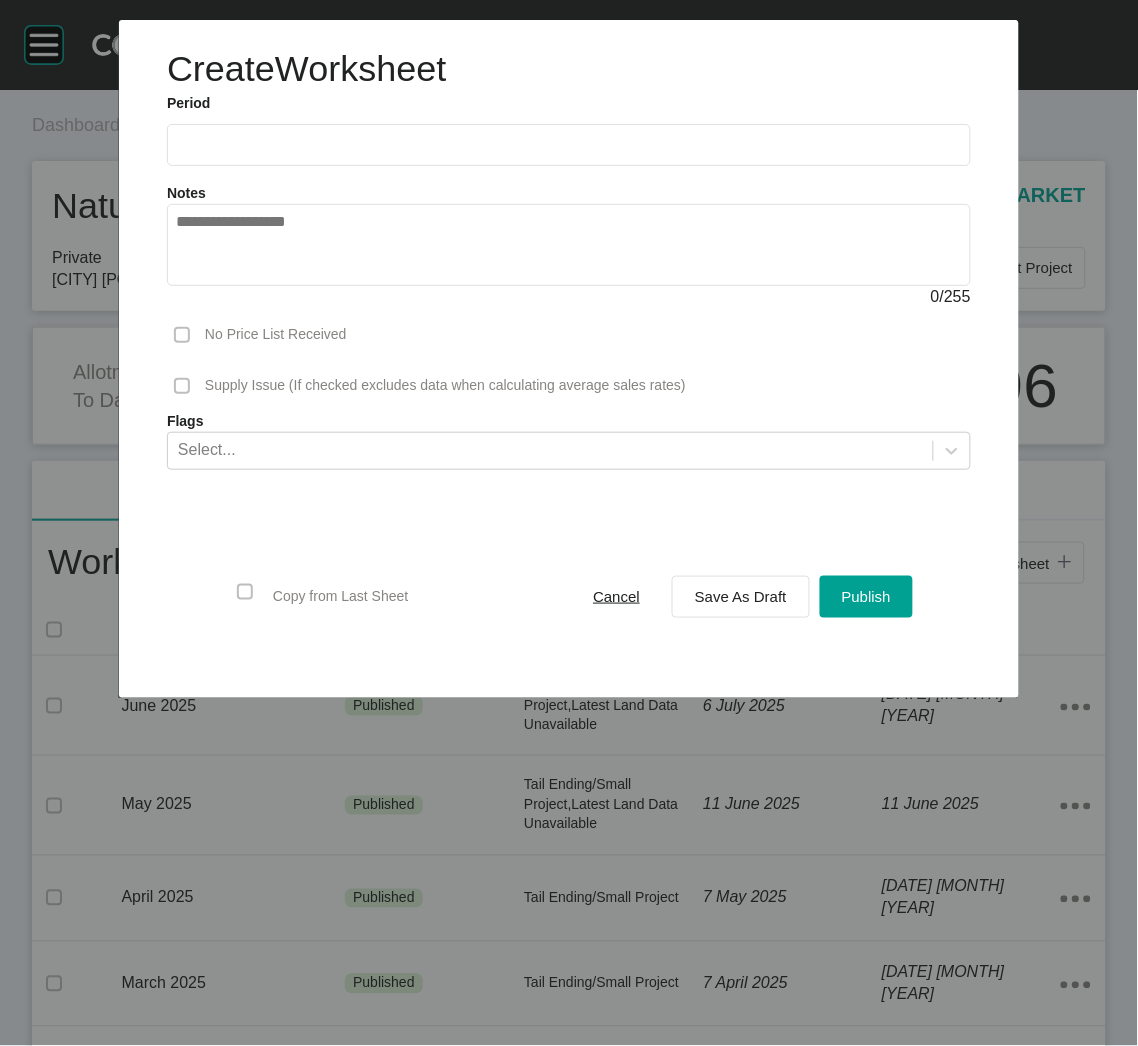 click at bounding box center [569, 144] 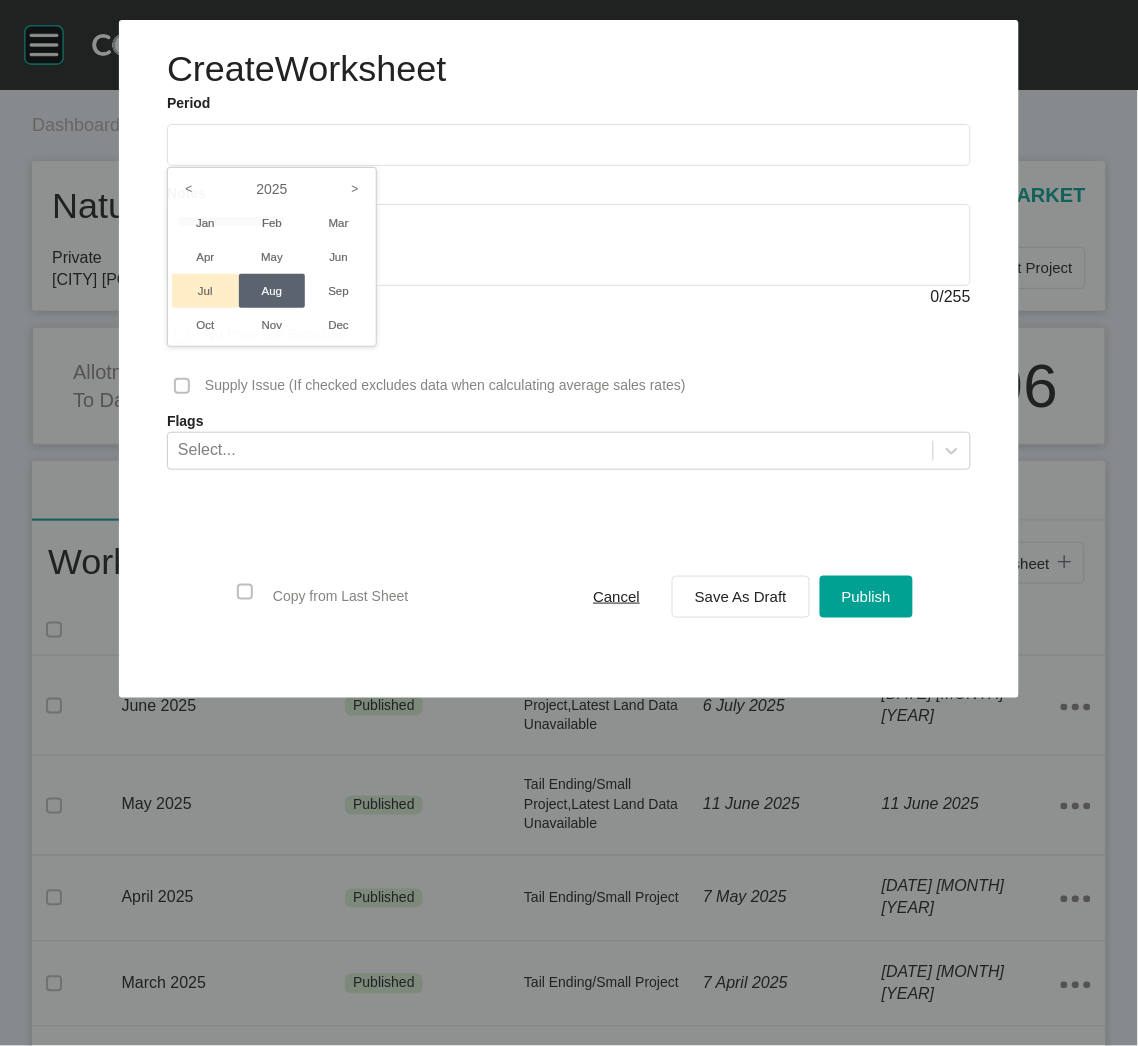 click on "Jul" at bounding box center (205, 291) 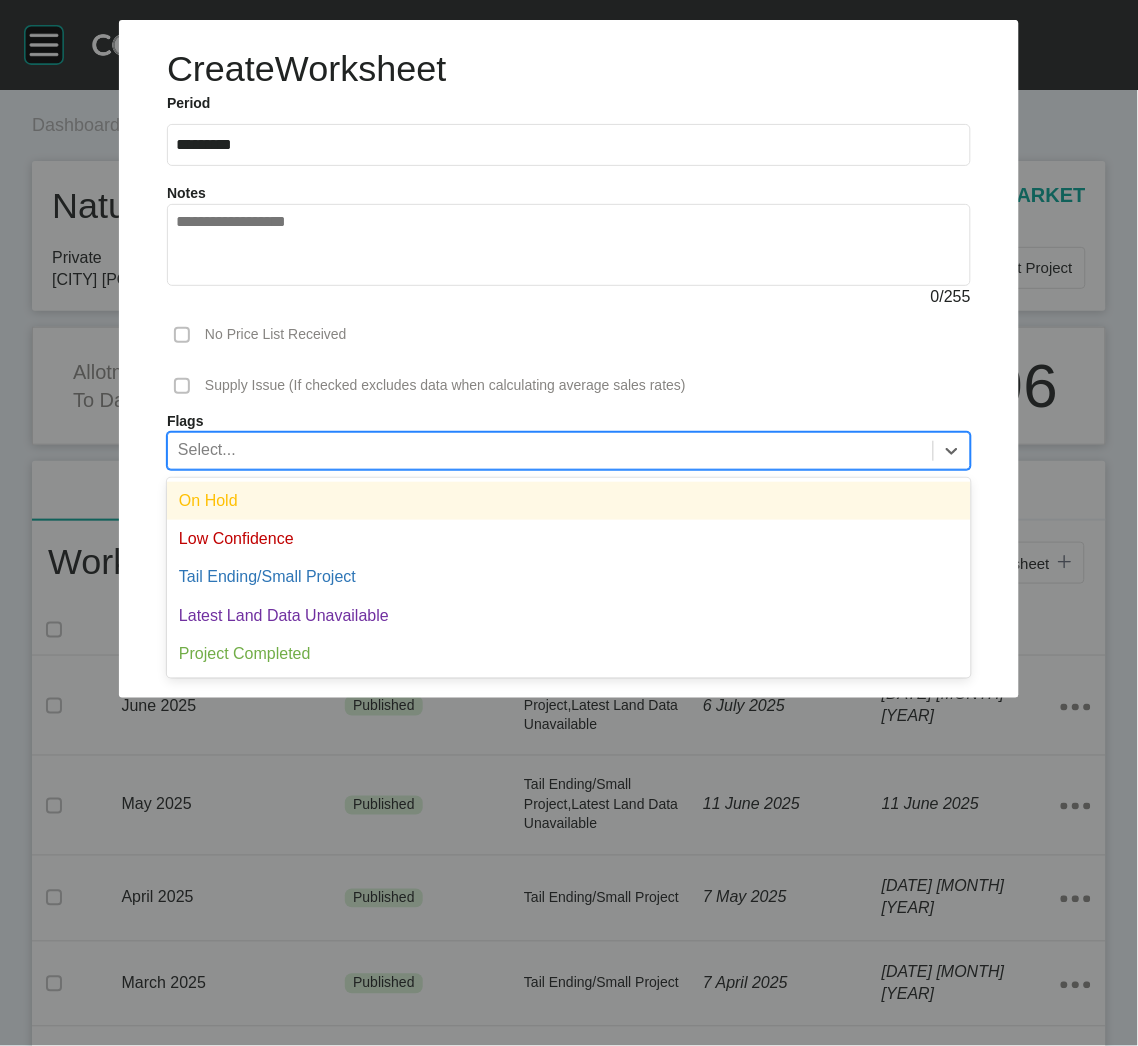 click on "Select..." at bounding box center [550, 450] 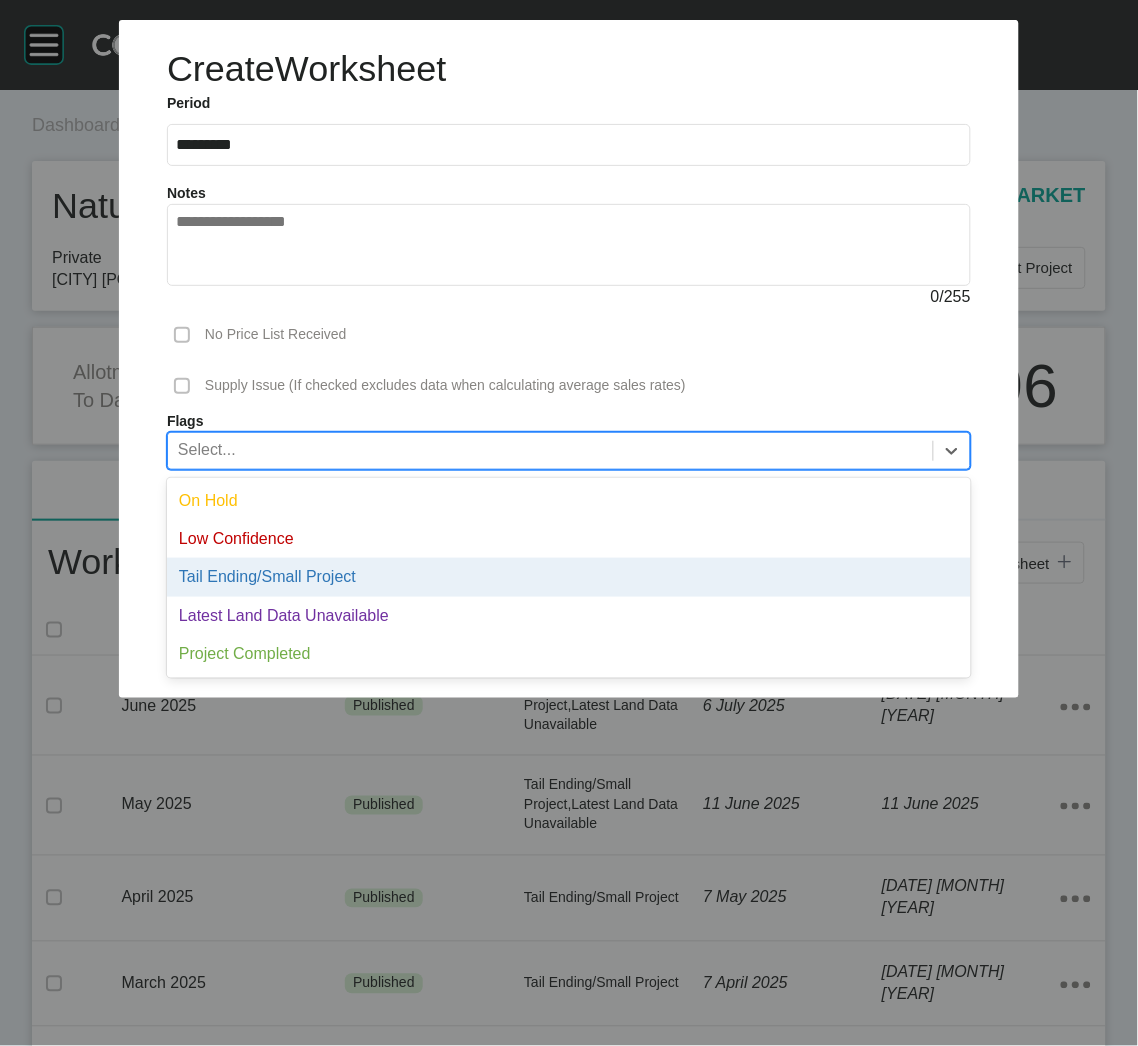 click on "Tail Ending/Small Project" at bounding box center (569, 577) 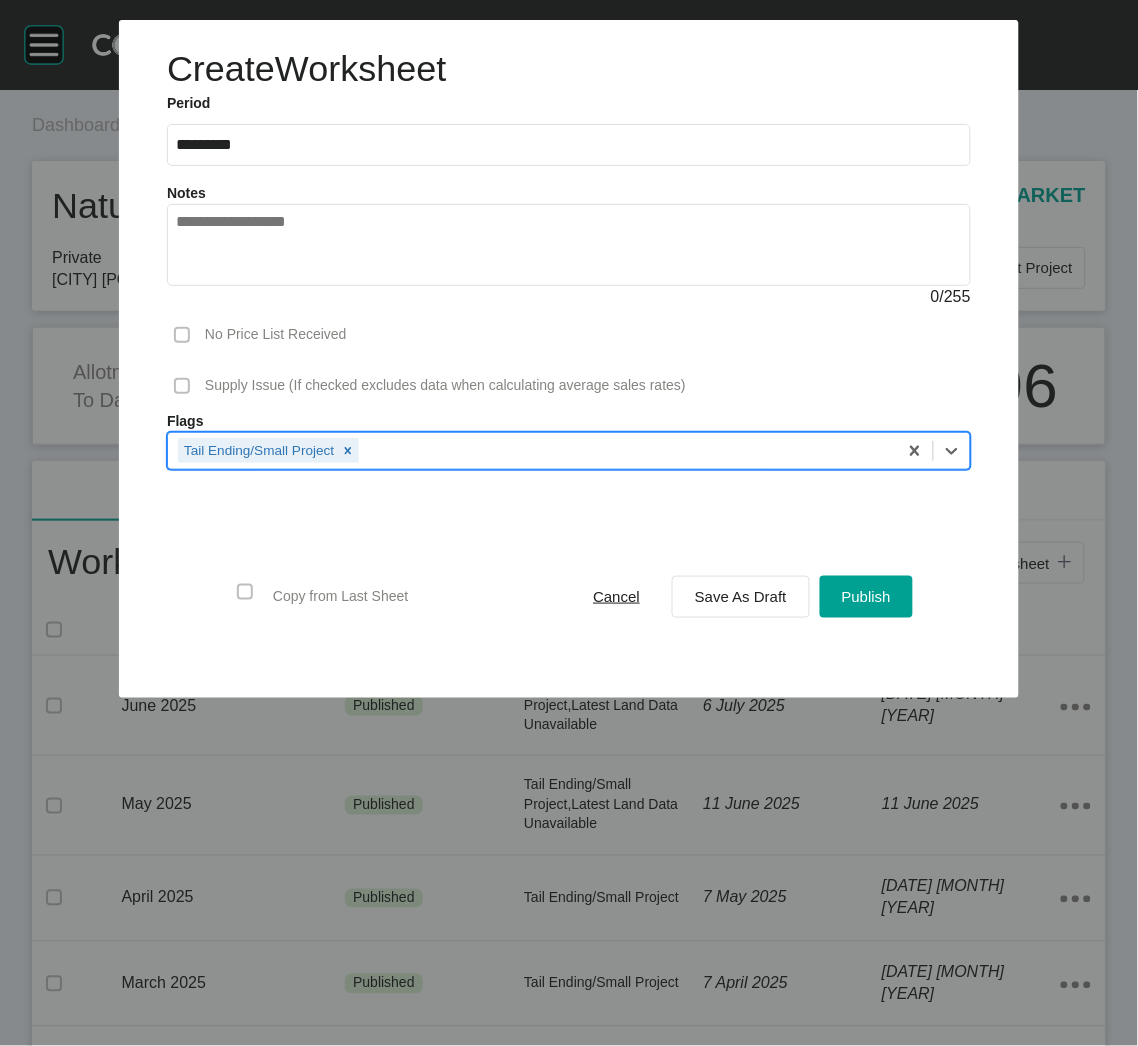 click on "Tail Ending/Small Project" at bounding box center [532, 450] 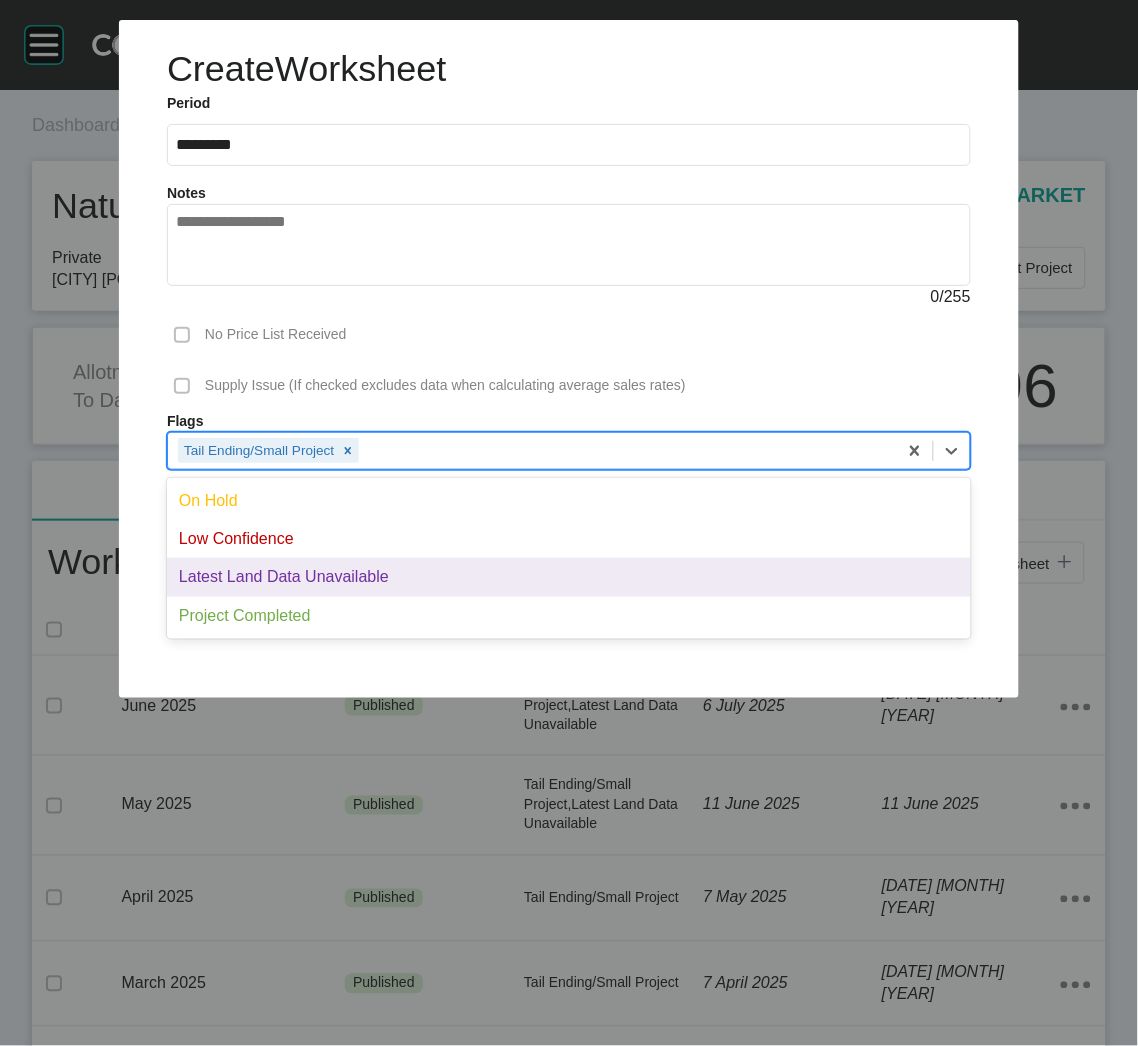 click on "Latest Land Data Unavailable" at bounding box center (569, 577) 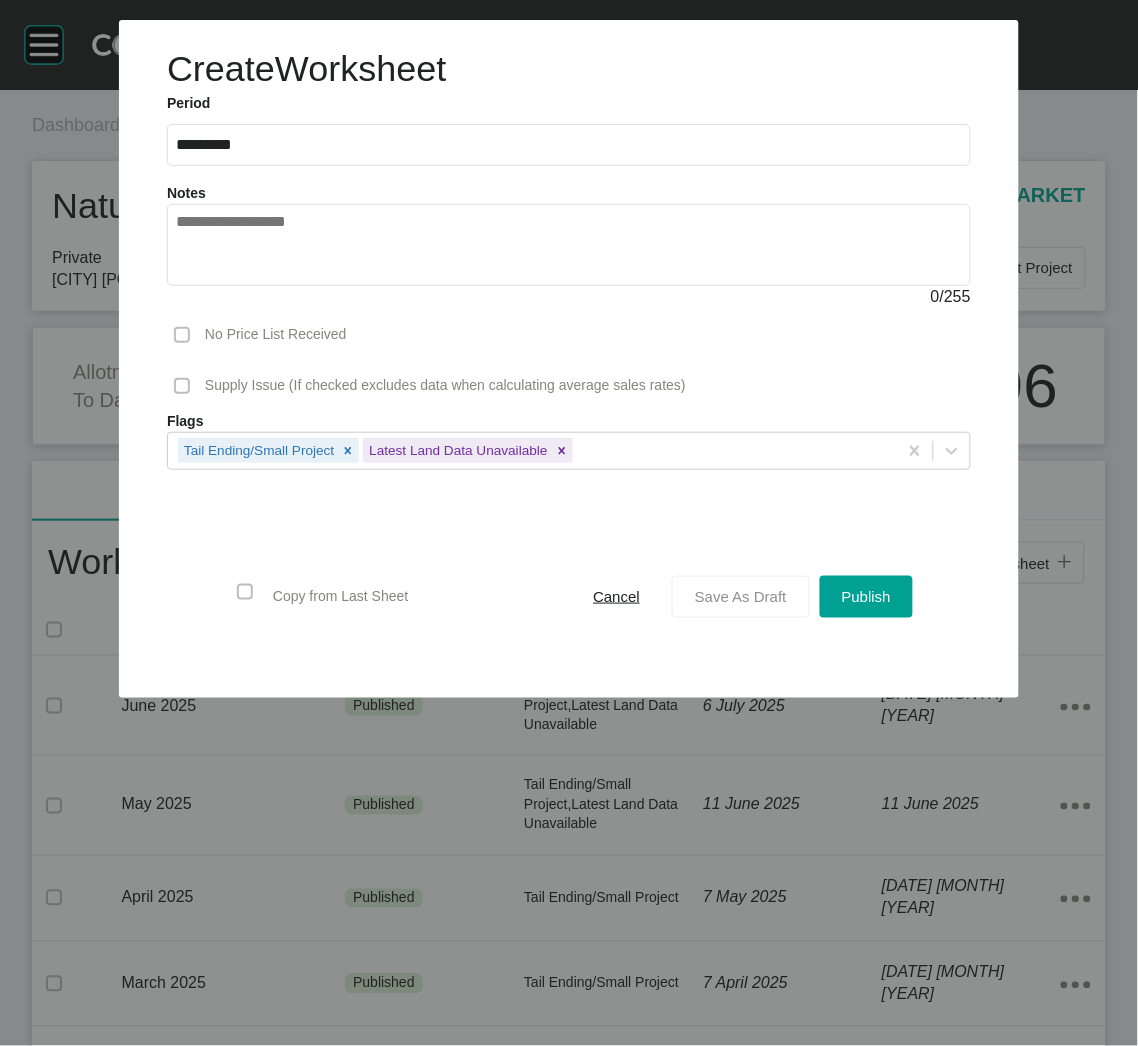 click on "Save As Draft" at bounding box center (741, 596) 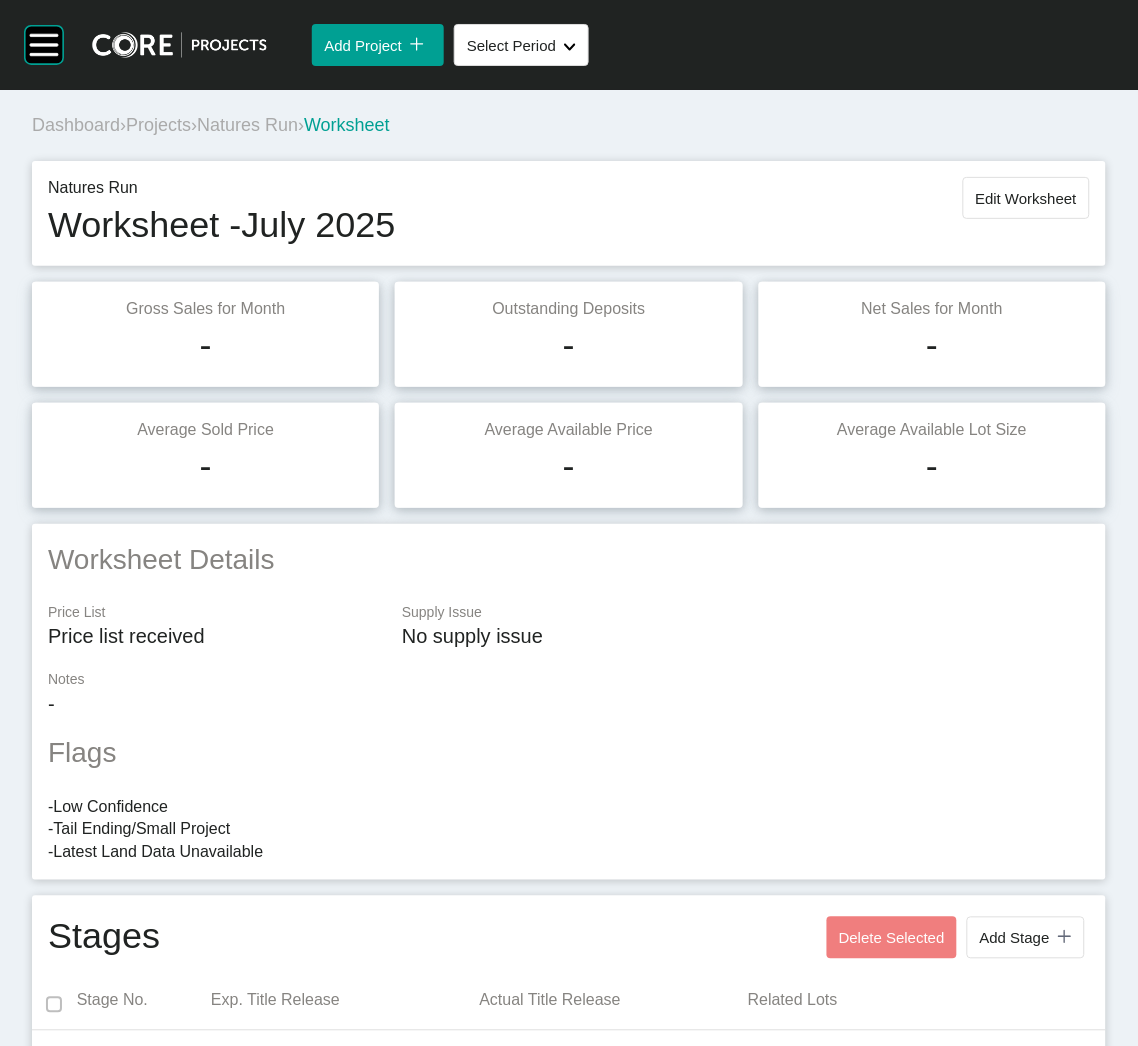 click on "Projects" at bounding box center [158, 125] 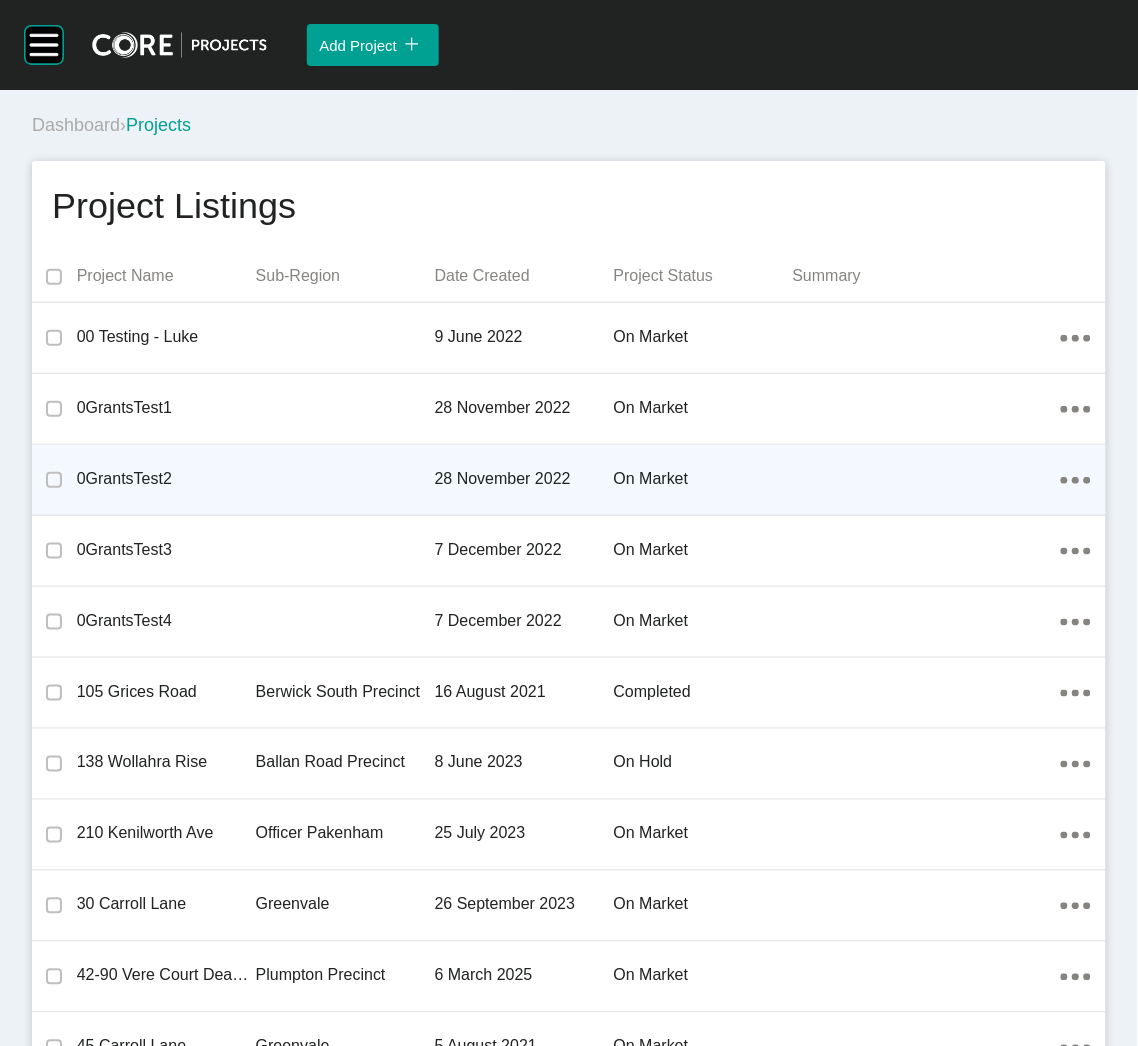 scroll, scrollTop: 26987, scrollLeft: 0, axis: vertical 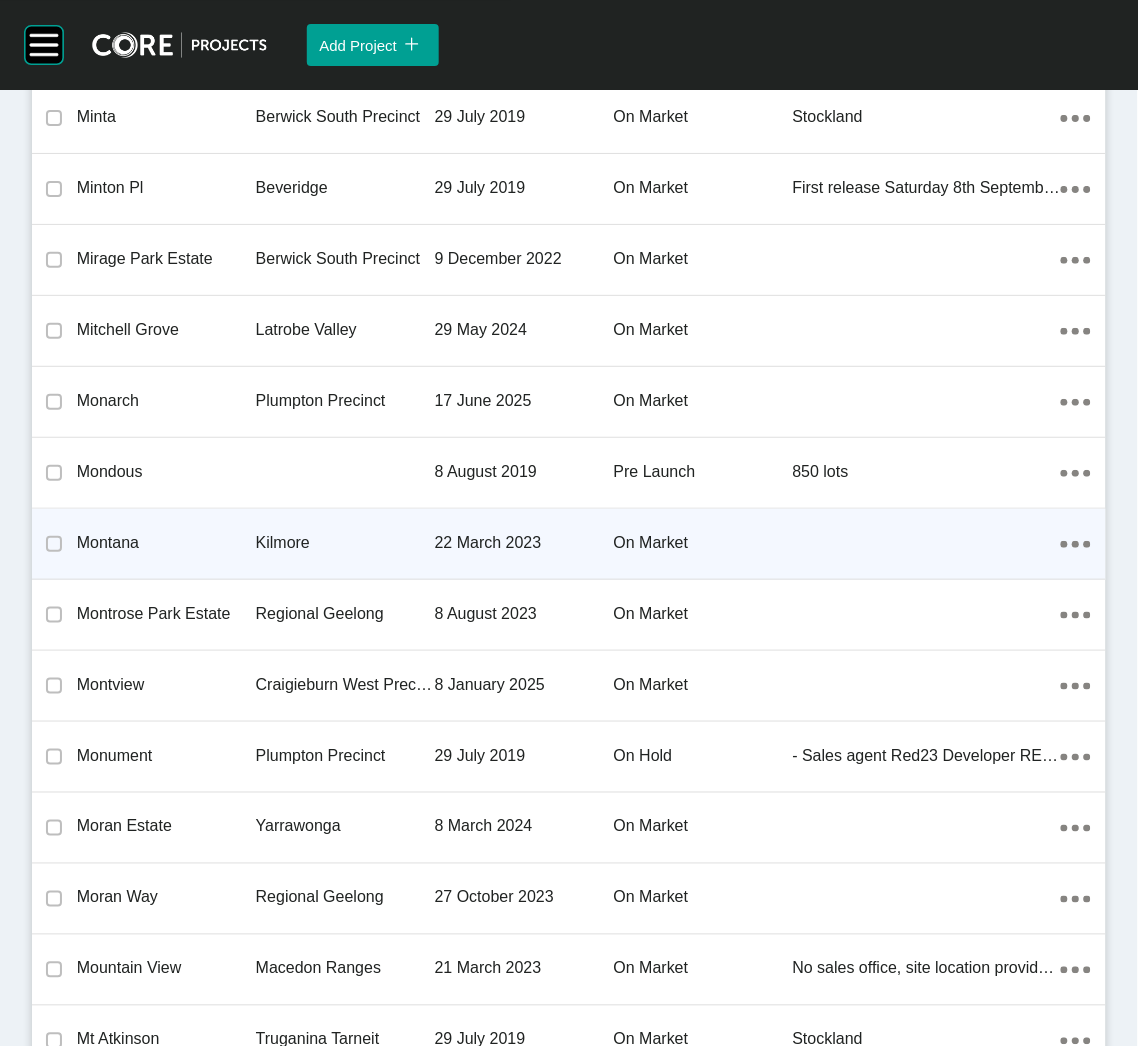 click on "22 March 2023" at bounding box center [524, 543] 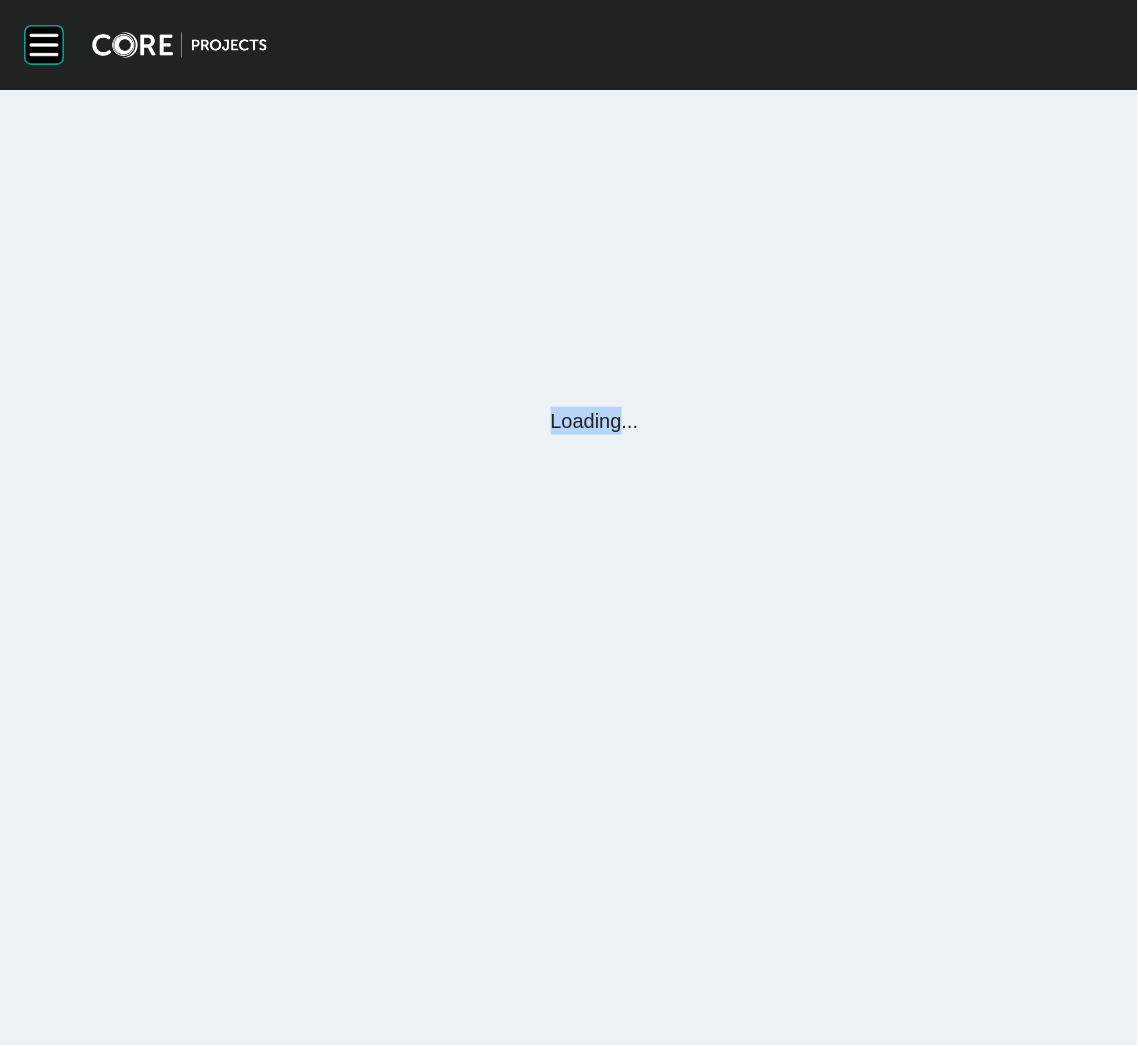 scroll, scrollTop: 0, scrollLeft: 0, axis: both 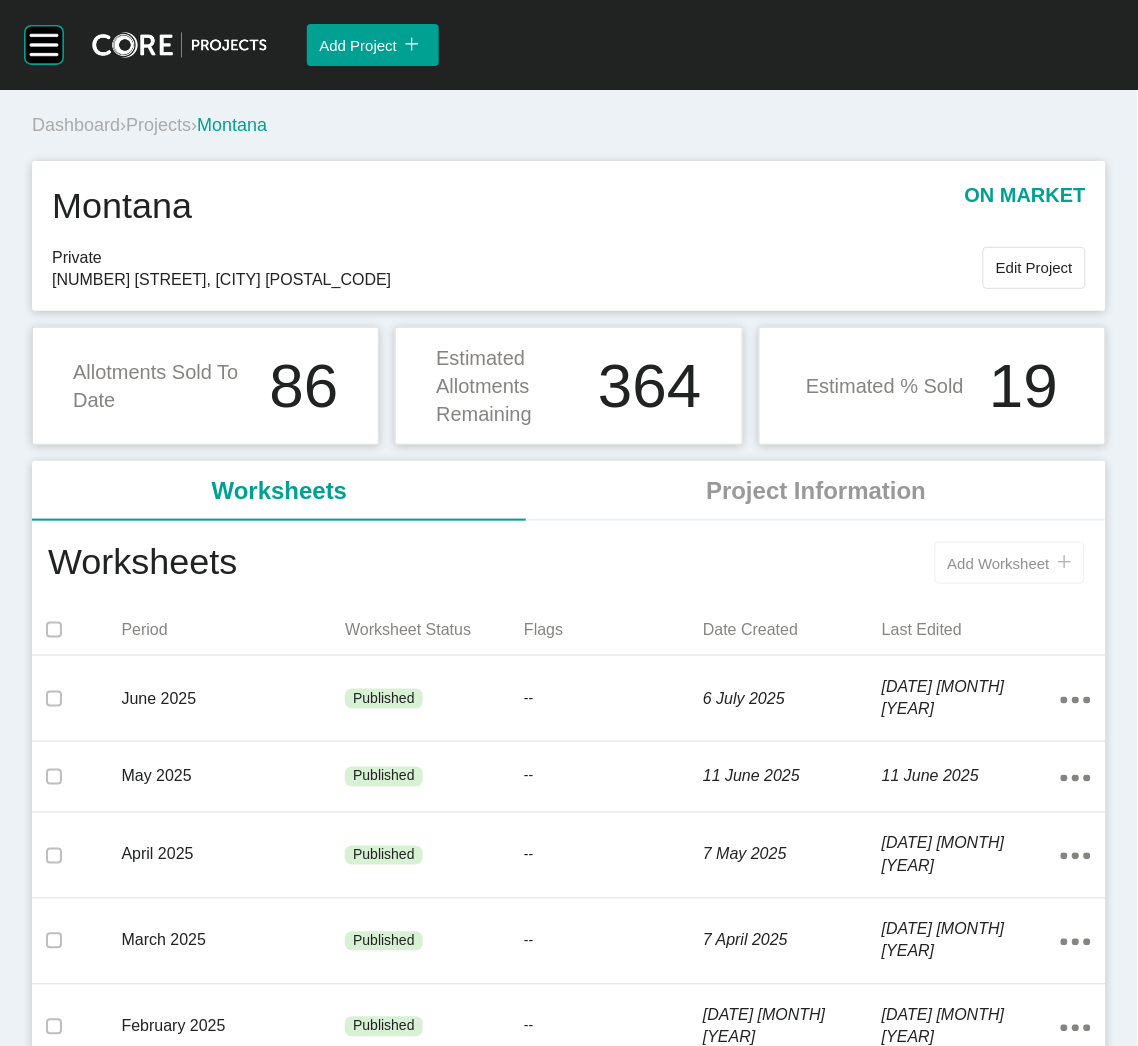 click on "Add Worksheet icon/tick copy 11 Created with Sketch." at bounding box center (1010, 563) 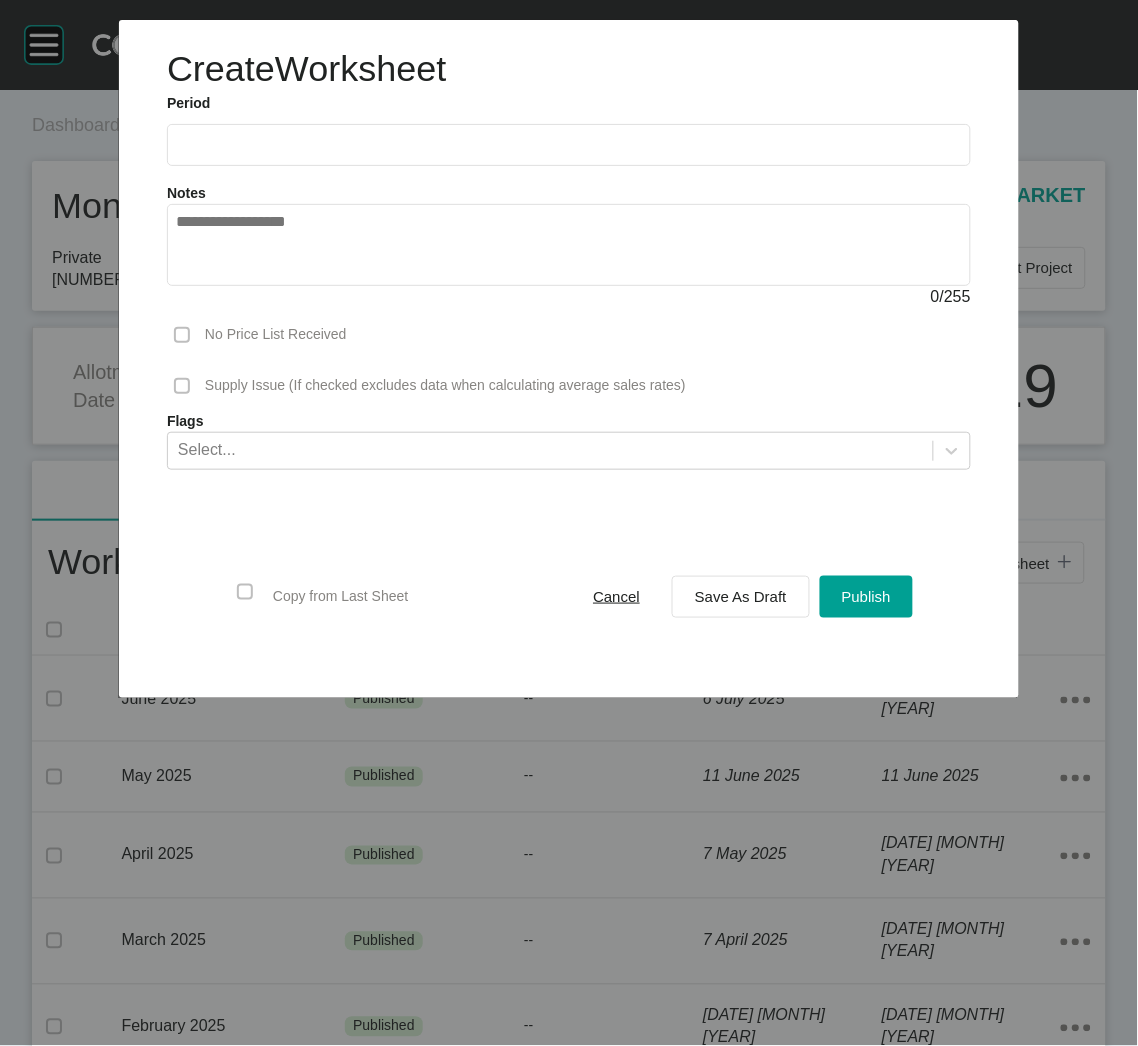 click at bounding box center [569, 144] 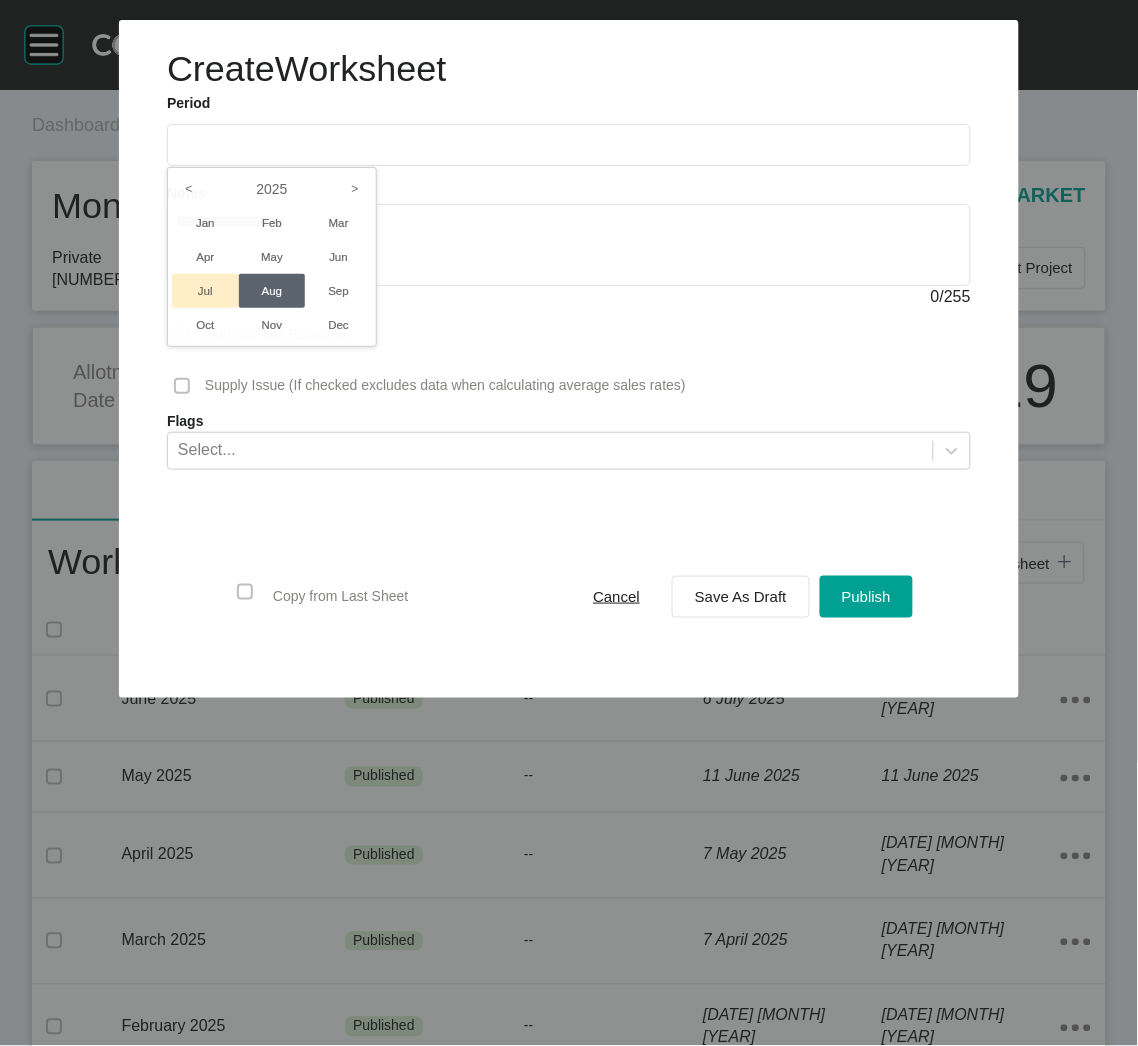 click on "Jul" at bounding box center (205, 291) 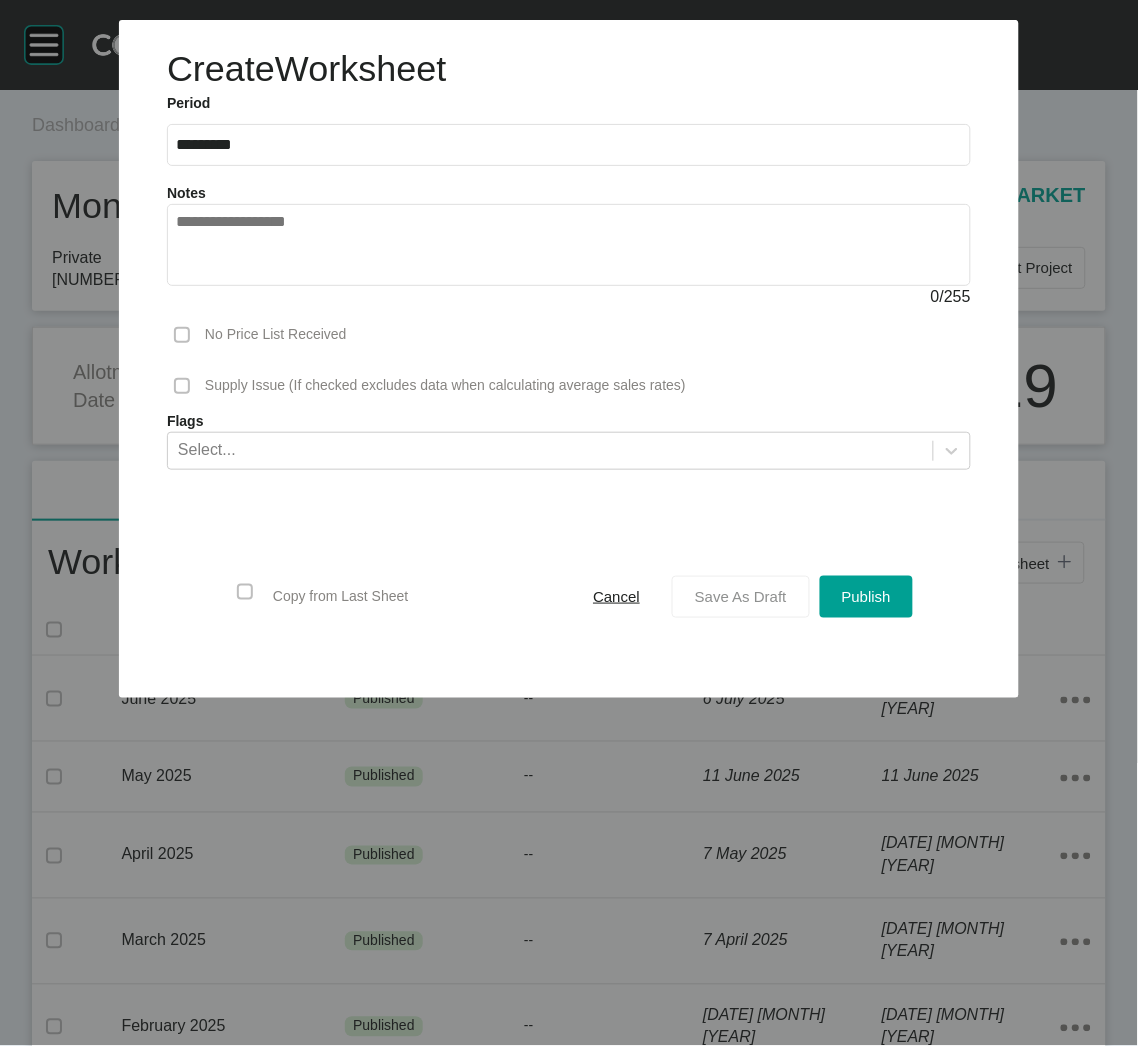 click on "Save As Draft" at bounding box center [741, 596] 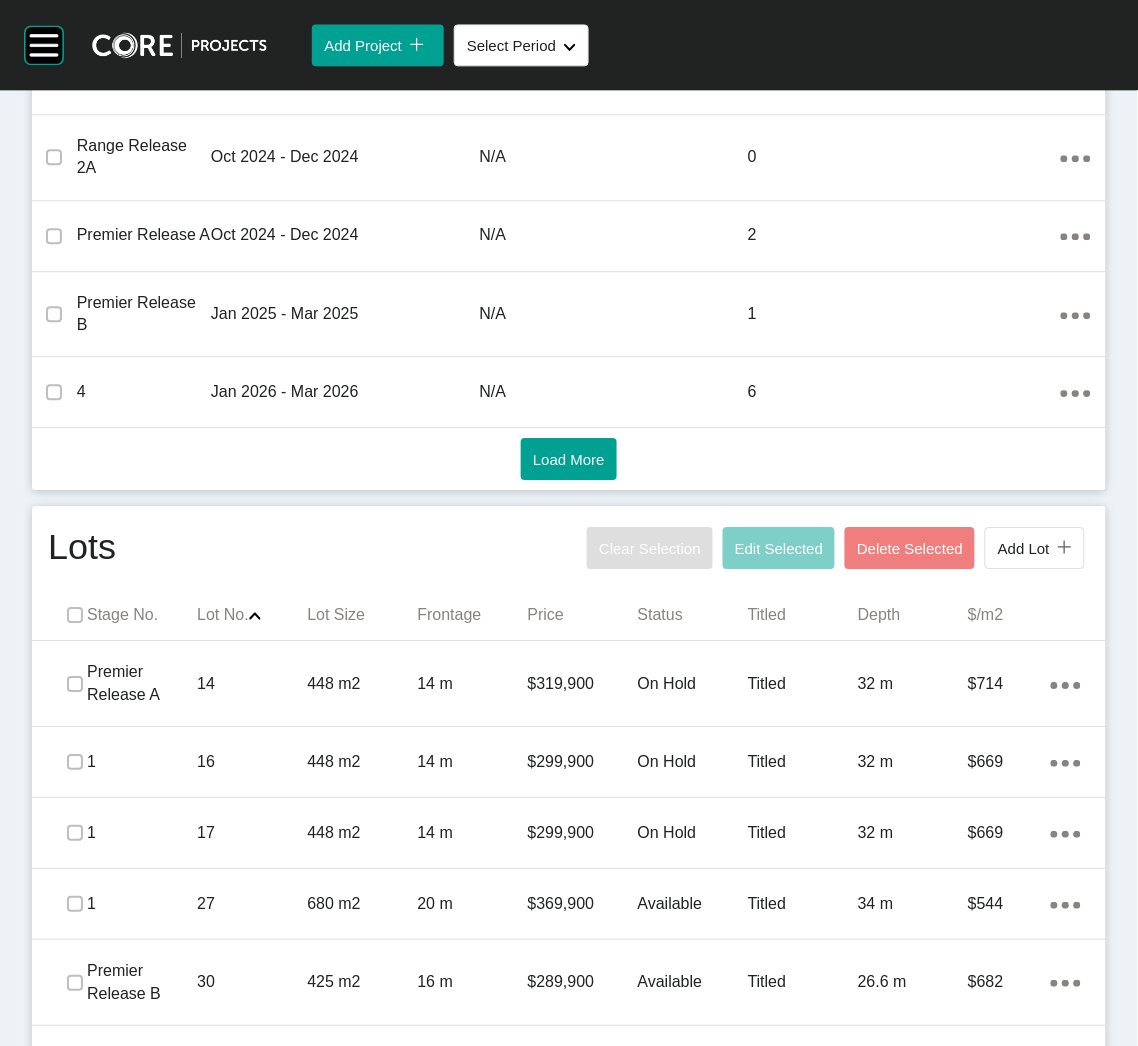 scroll, scrollTop: 1050, scrollLeft: 0, axis: vertical 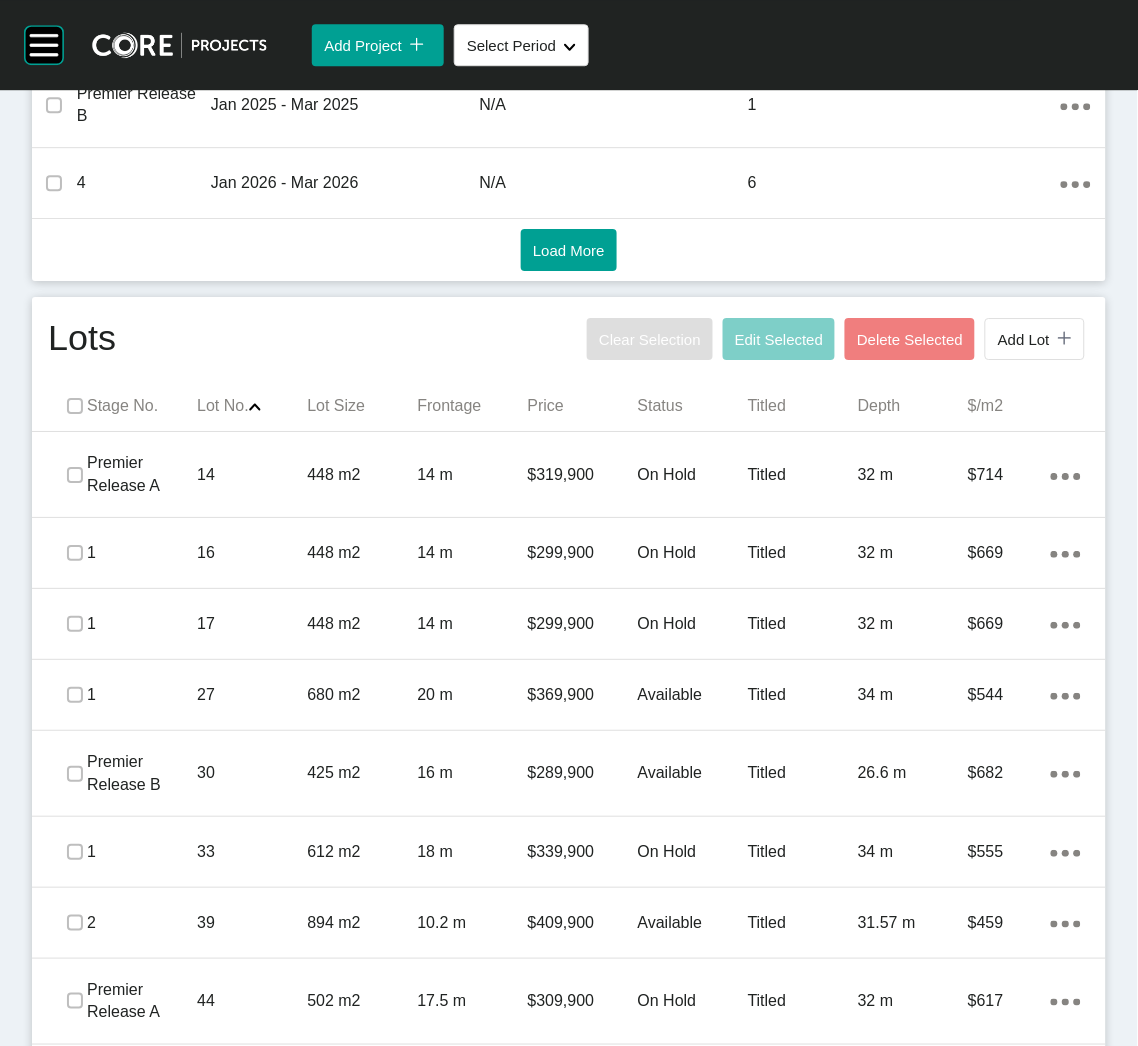 click at bounding box center (569, 506) 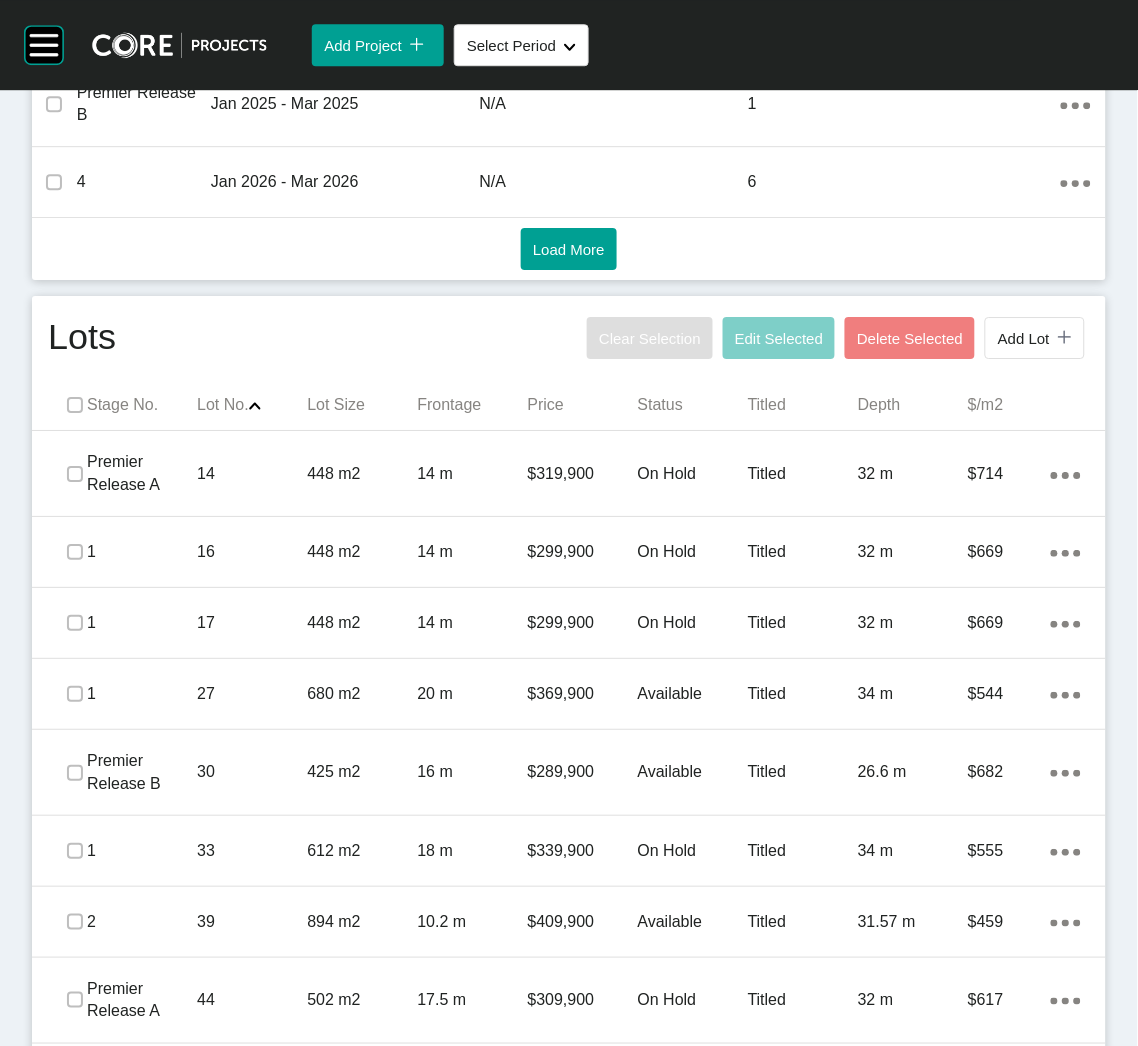 scroll, scrollTop: 1050, scrollLeft: 0, axis: vertical 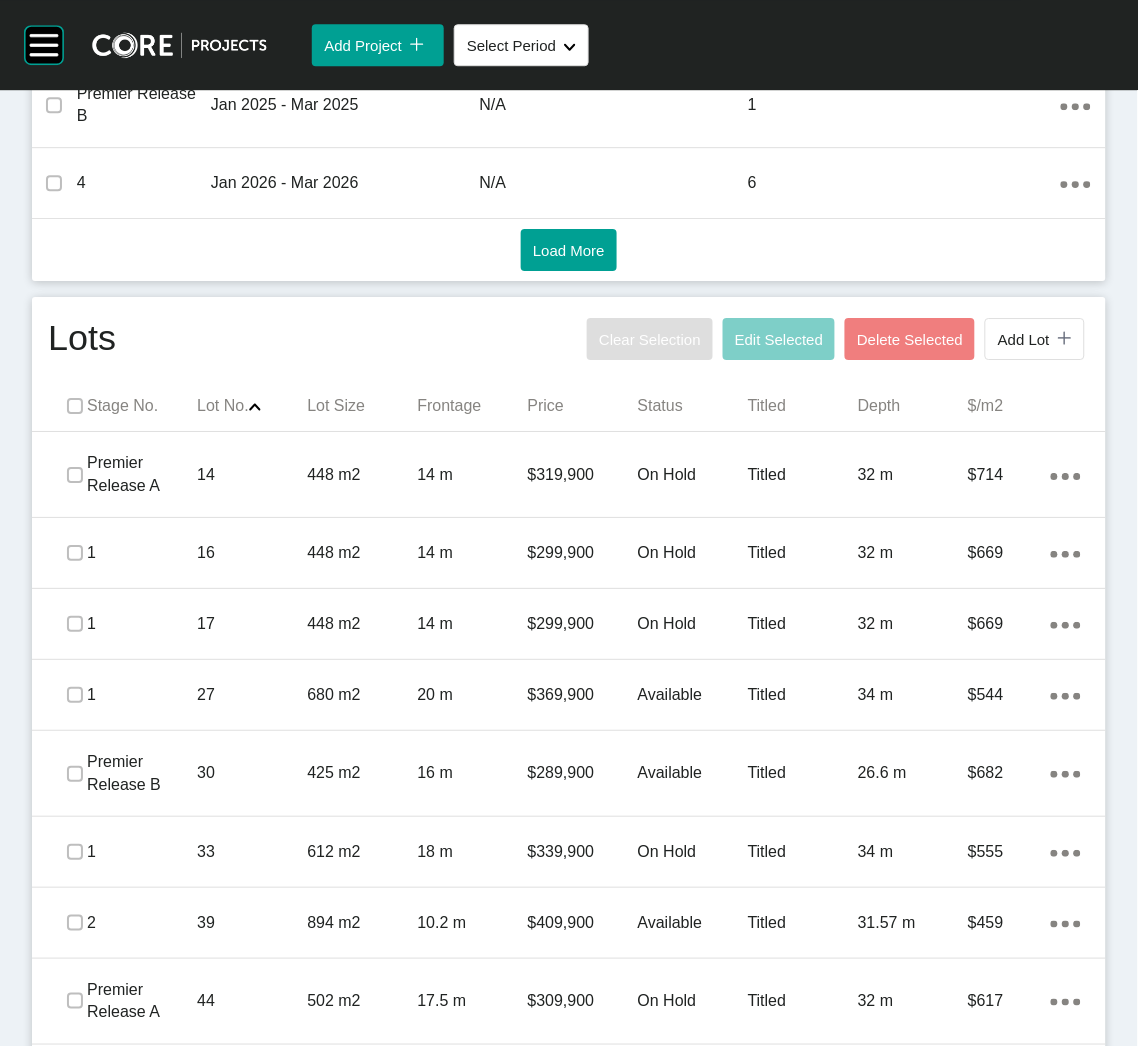 click at bounding box center [569, 506] 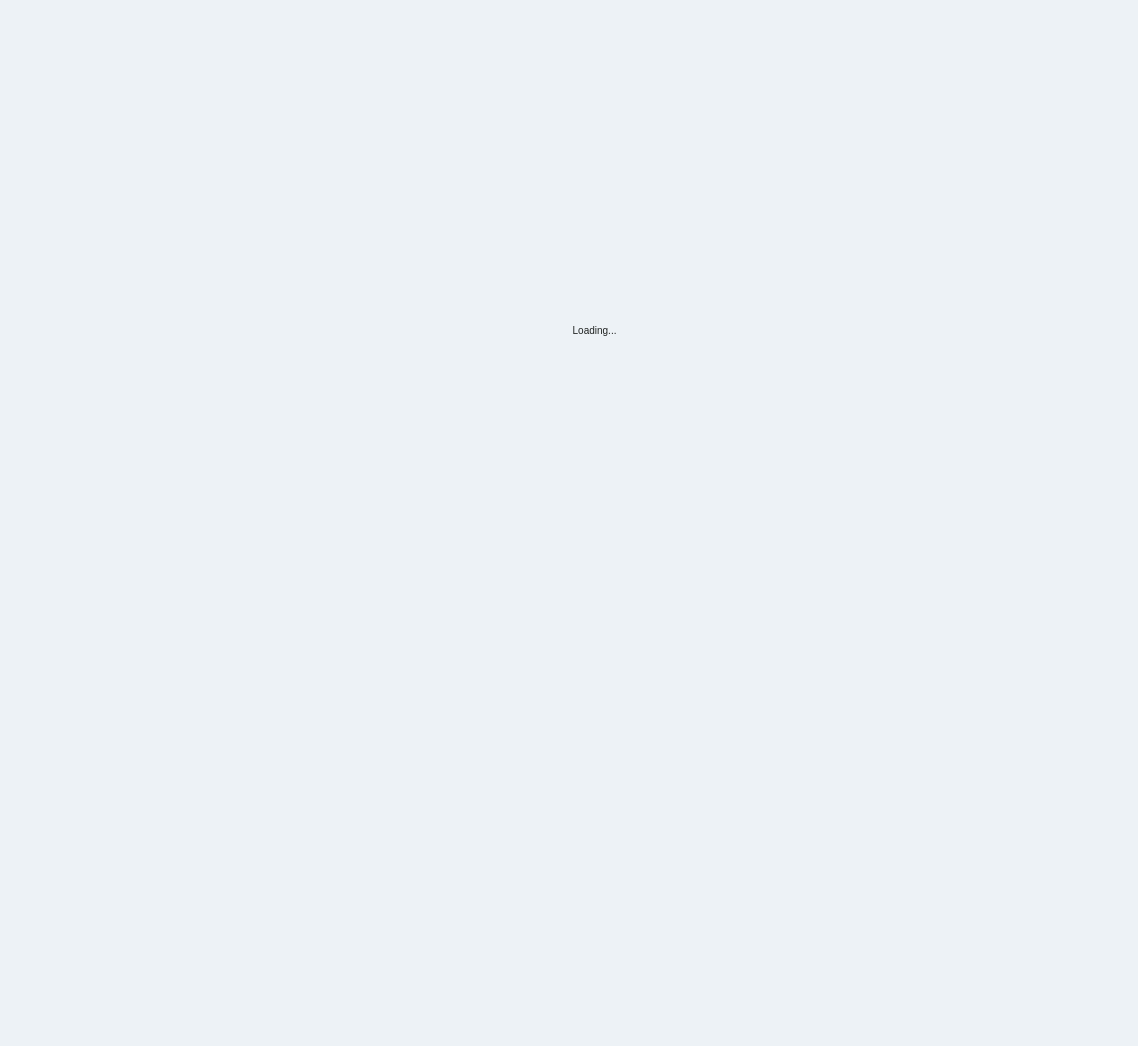 scroll, scrollTop: 0, scrollLeft: 0, axis: both 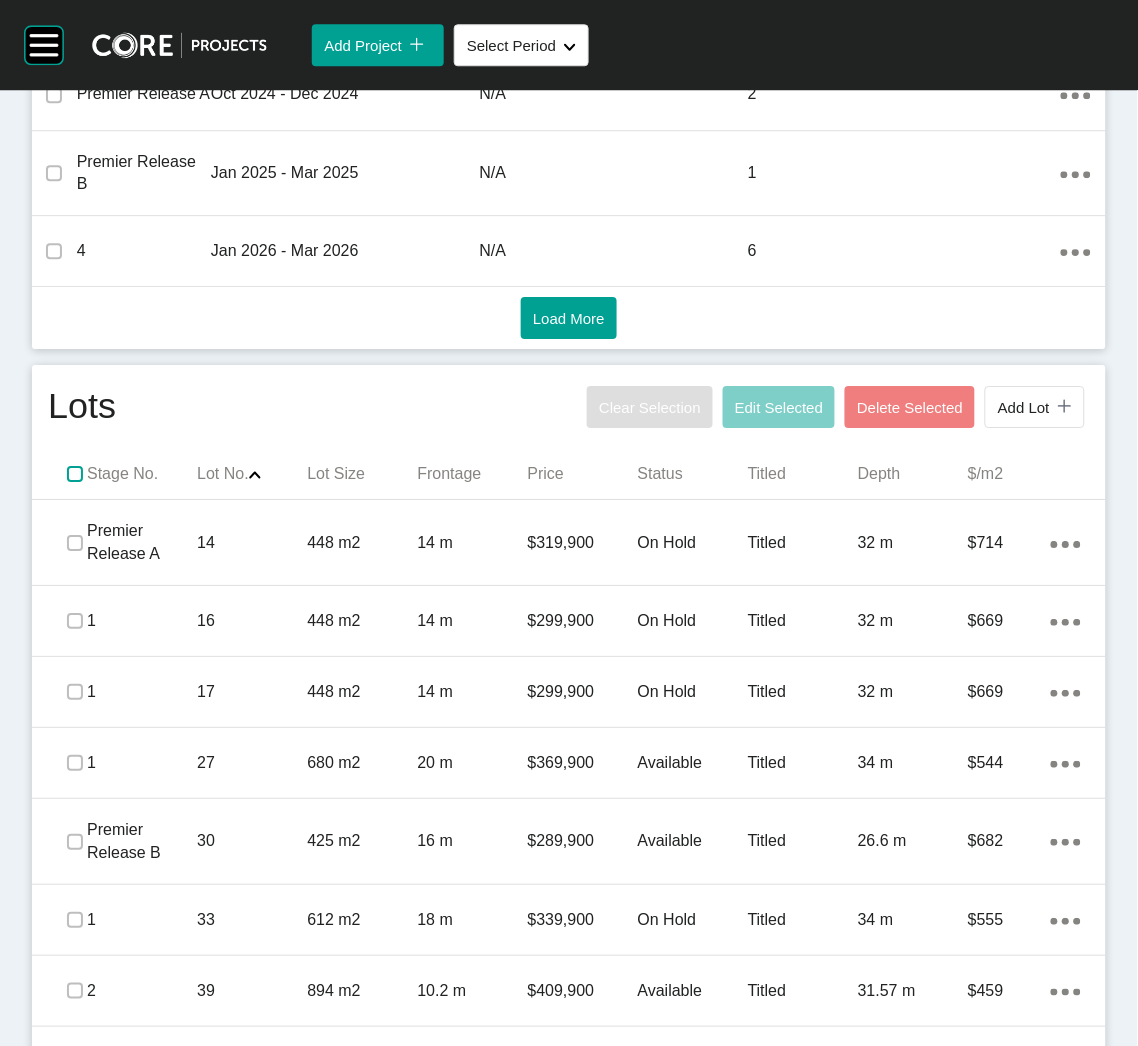 click at bounding box center (75, 474) 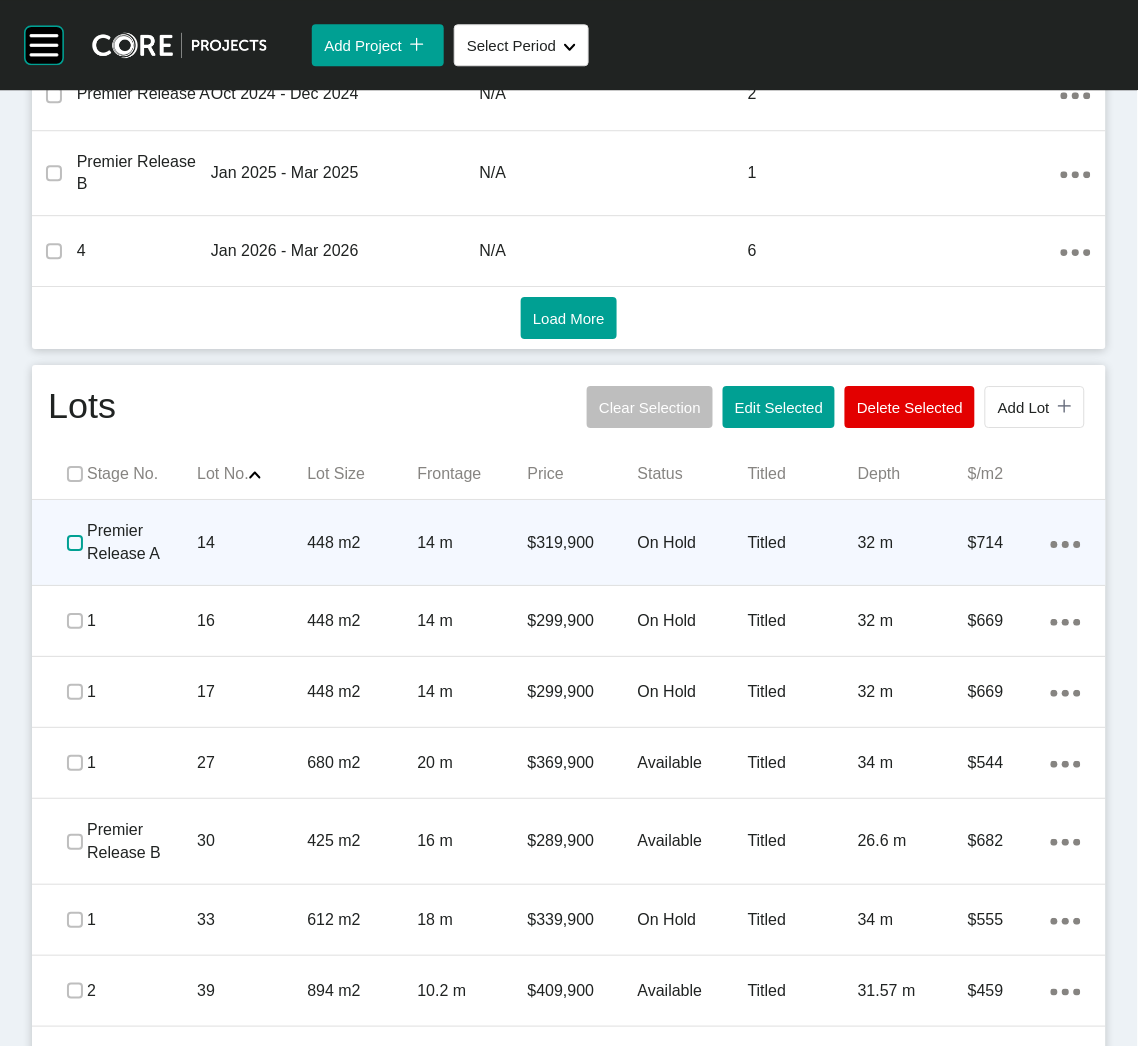 click at bounding box center [75, 543] 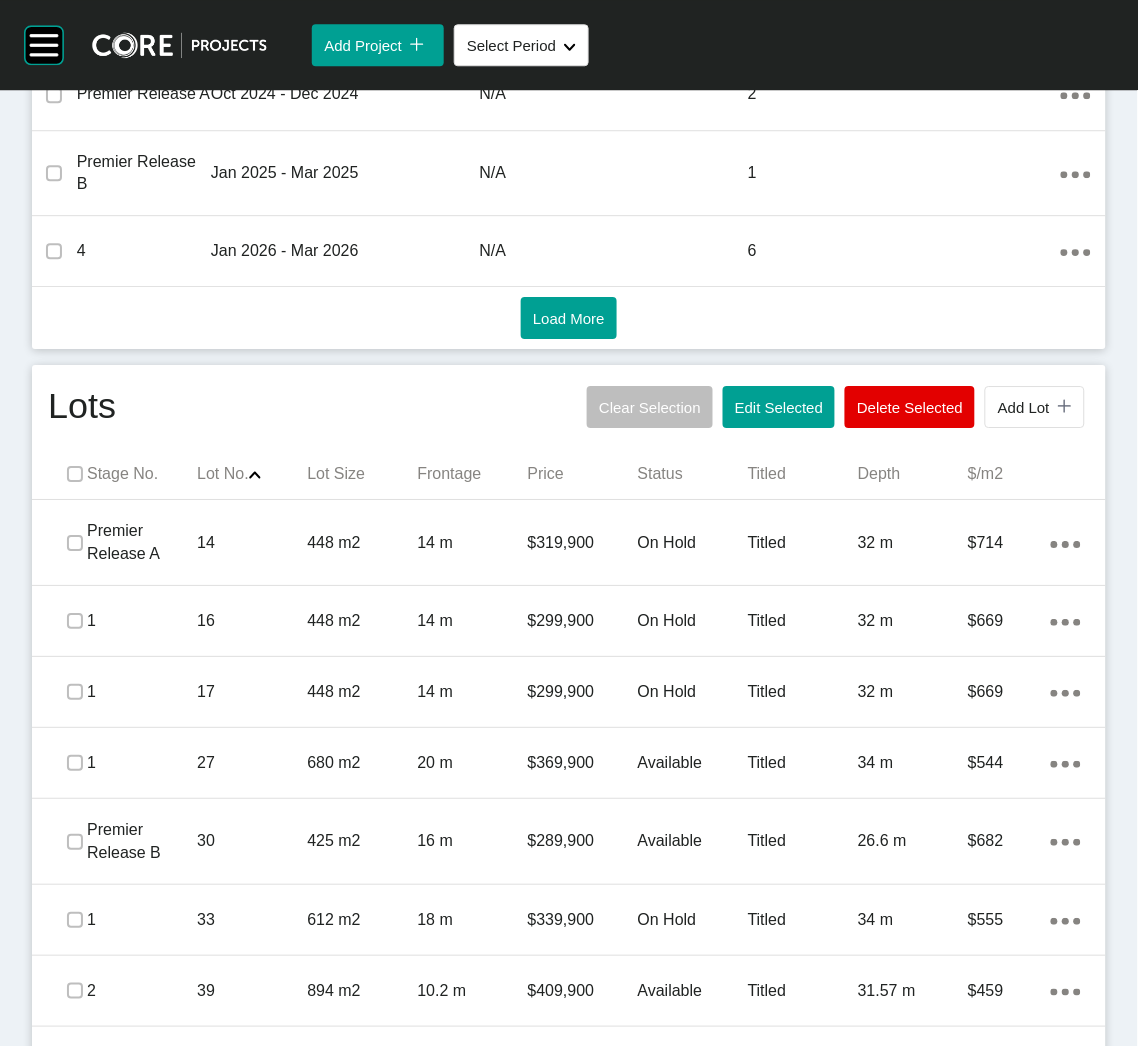 drag, startPoint x: 182, startPoint y: 638, endPoint x: 152, endPoint y: 644, distance: 30.594116 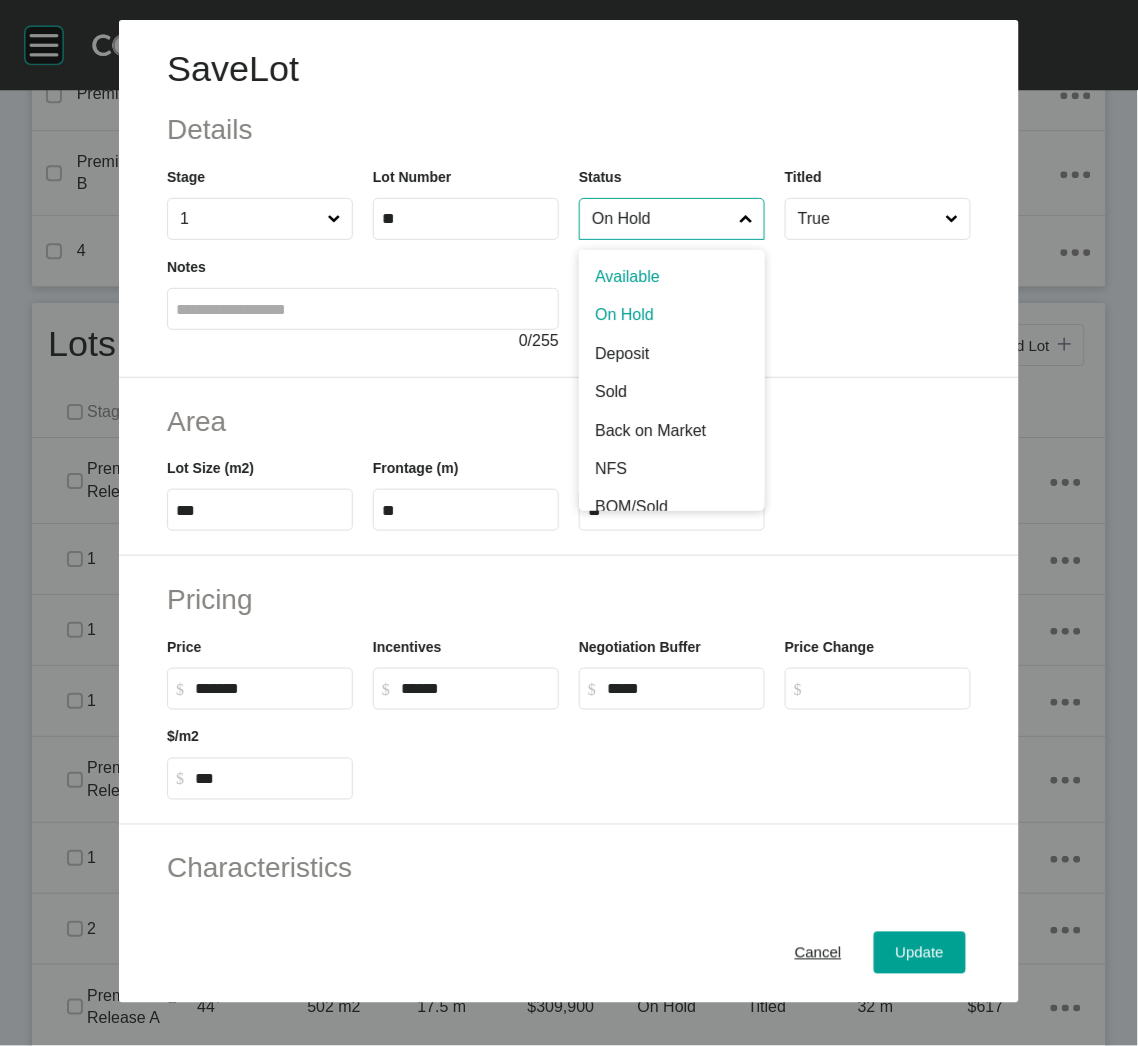 click on "On Hold" at bounding box center [662, 219] 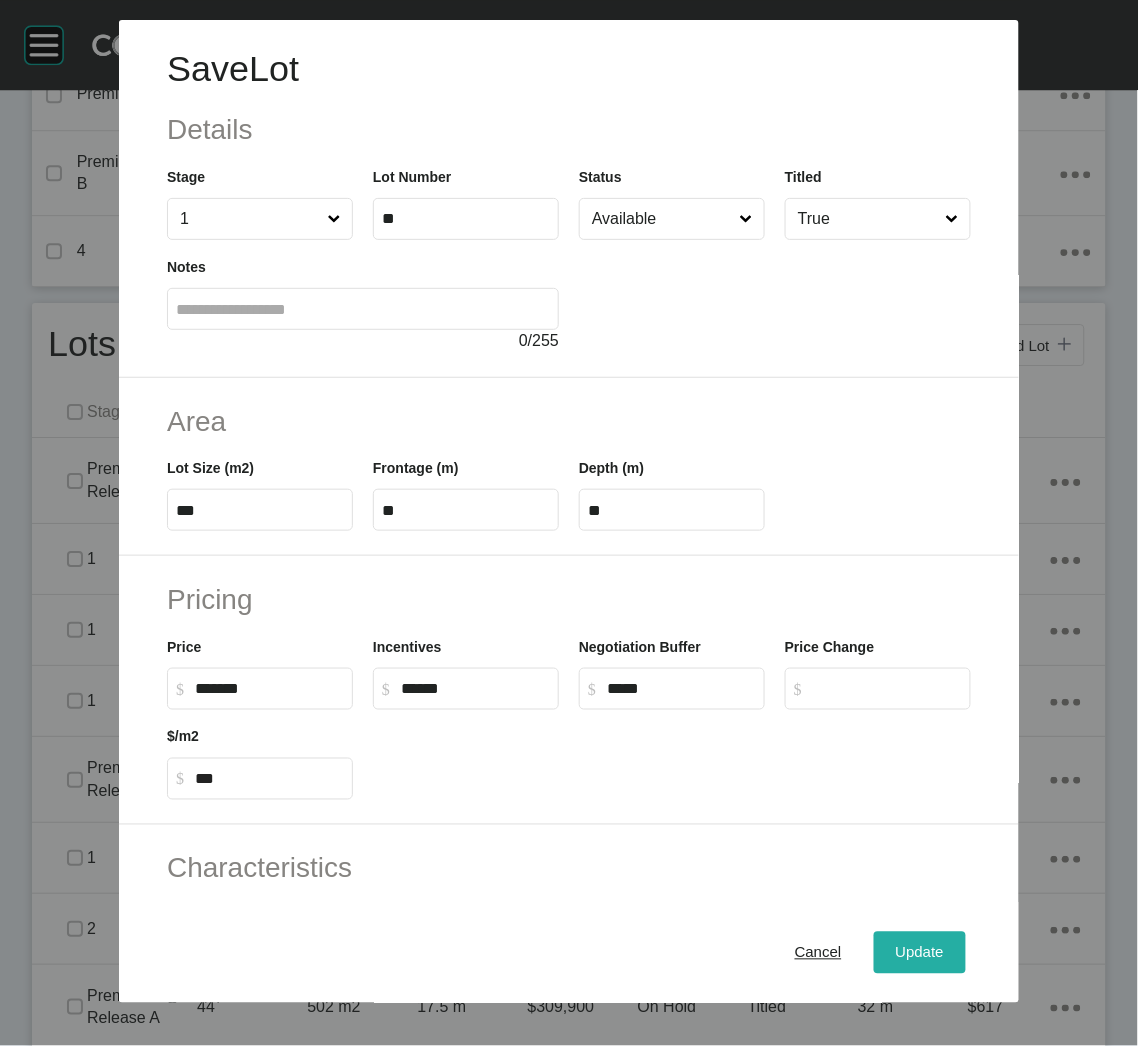 click on "Update" at bounding box center (920, 953) 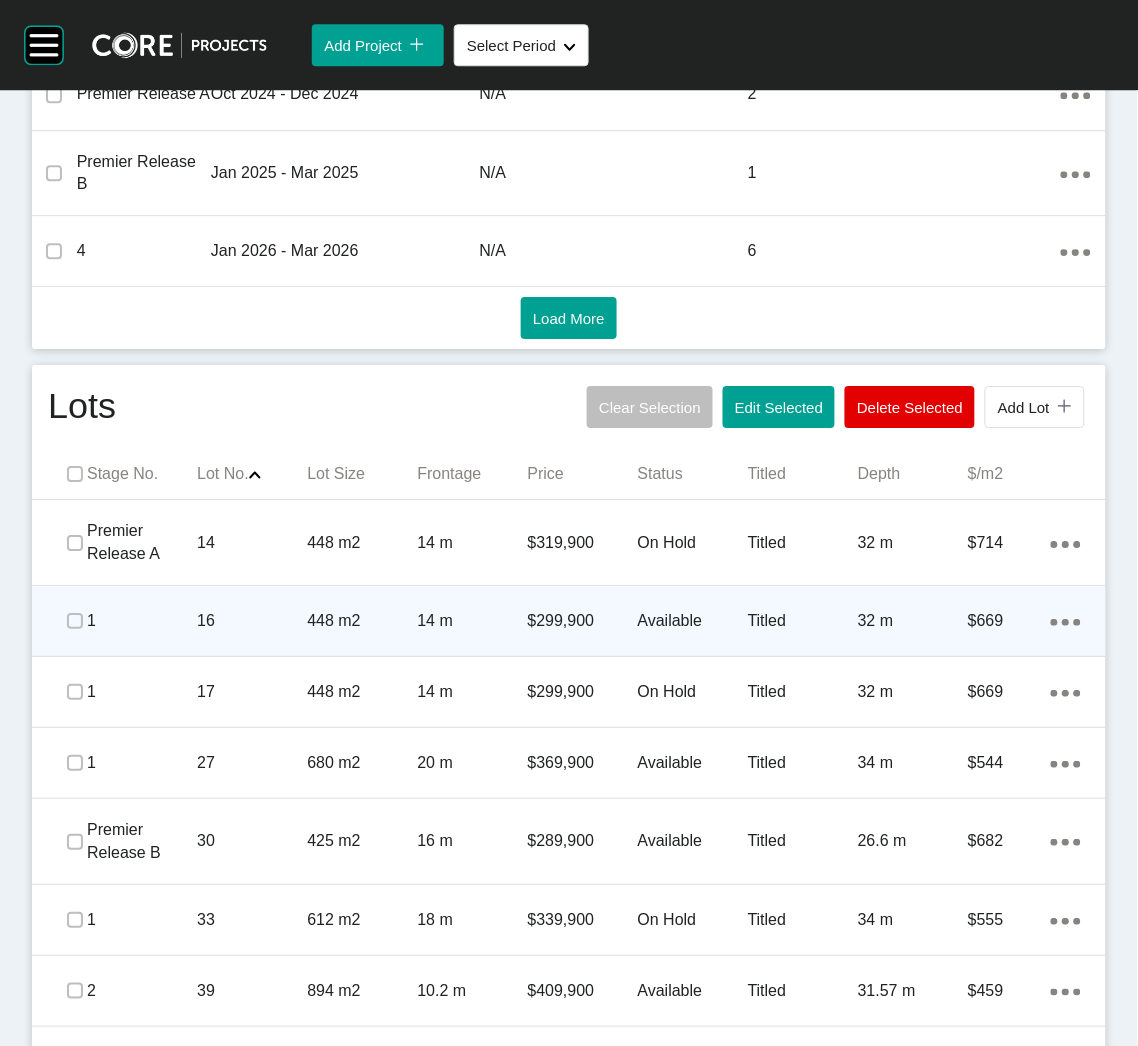 click at bounding box center (75, 621) 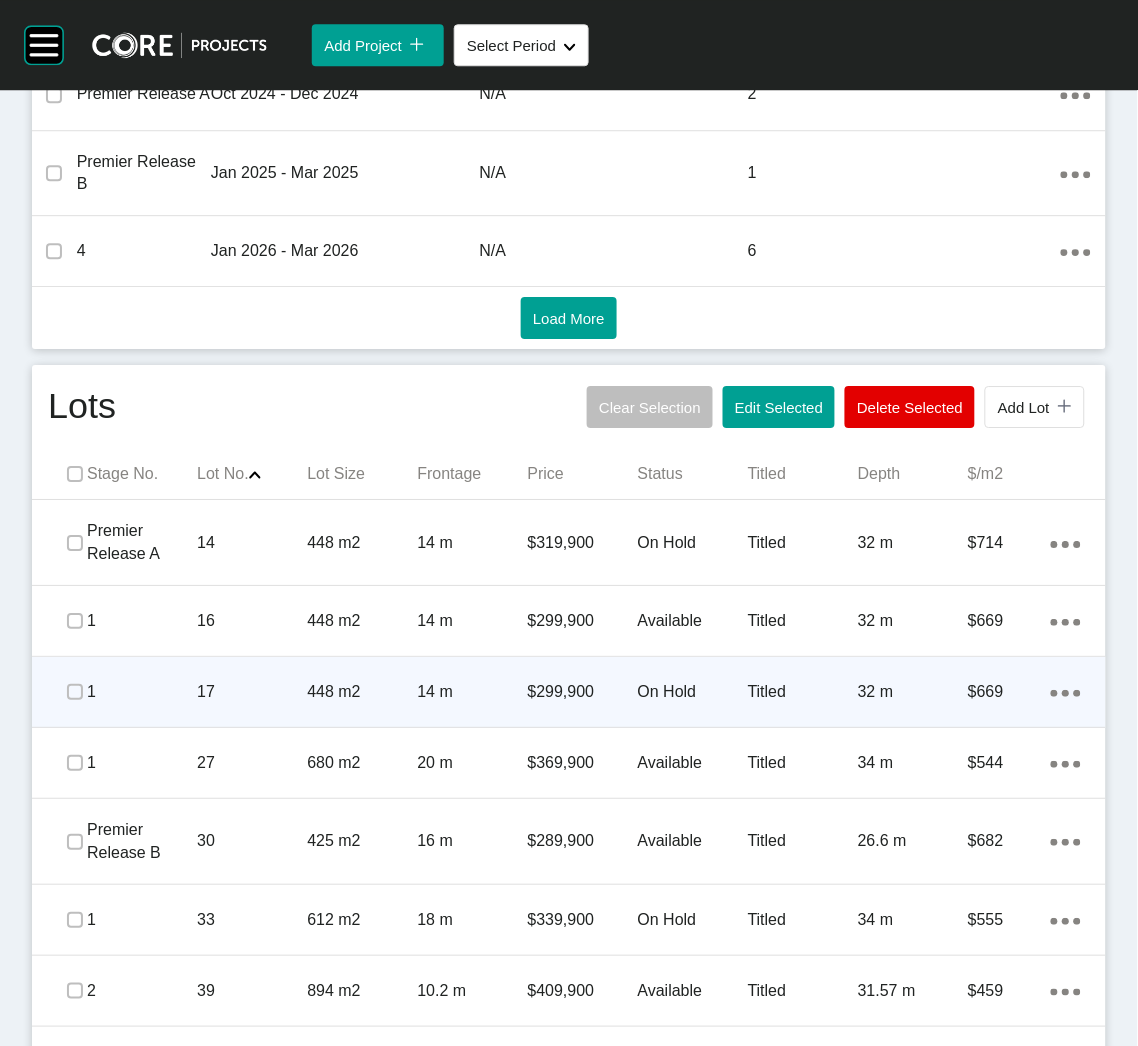 click on "448 m2" at bounding box center (362, 692) 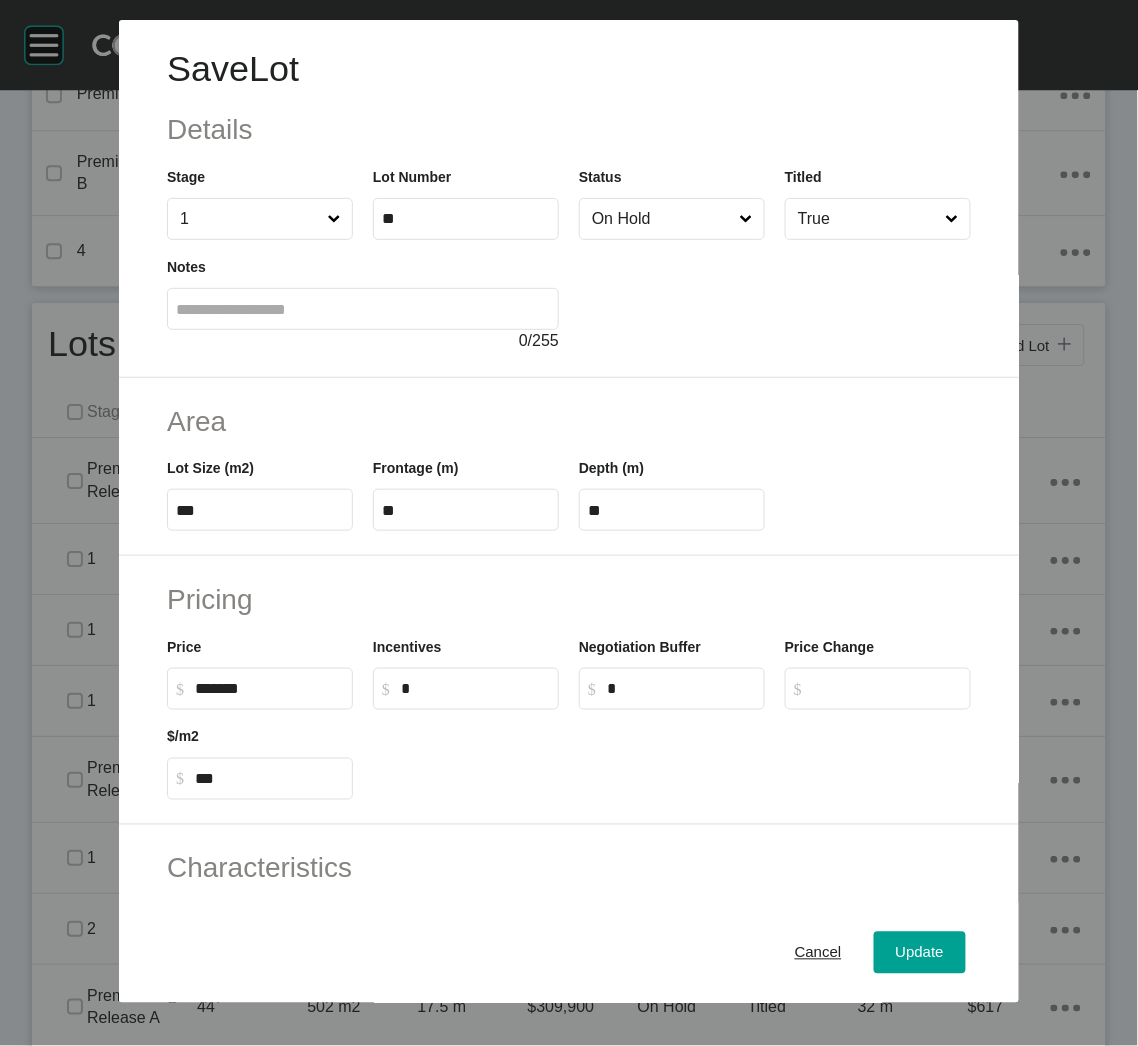 click on "On Hold" at bounding box center [662, 219] 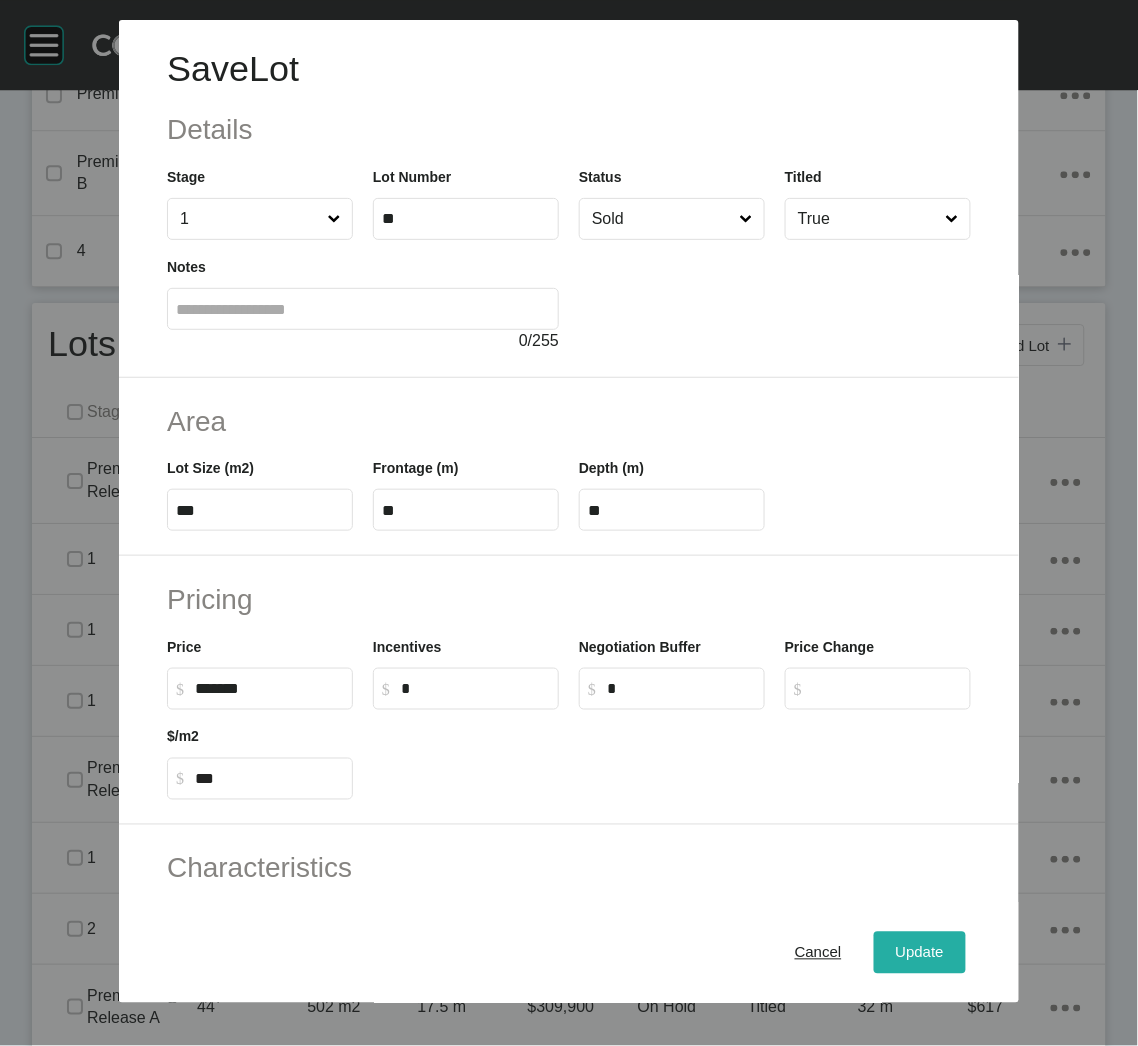 click on "Update" at bounding box center (920, 953) 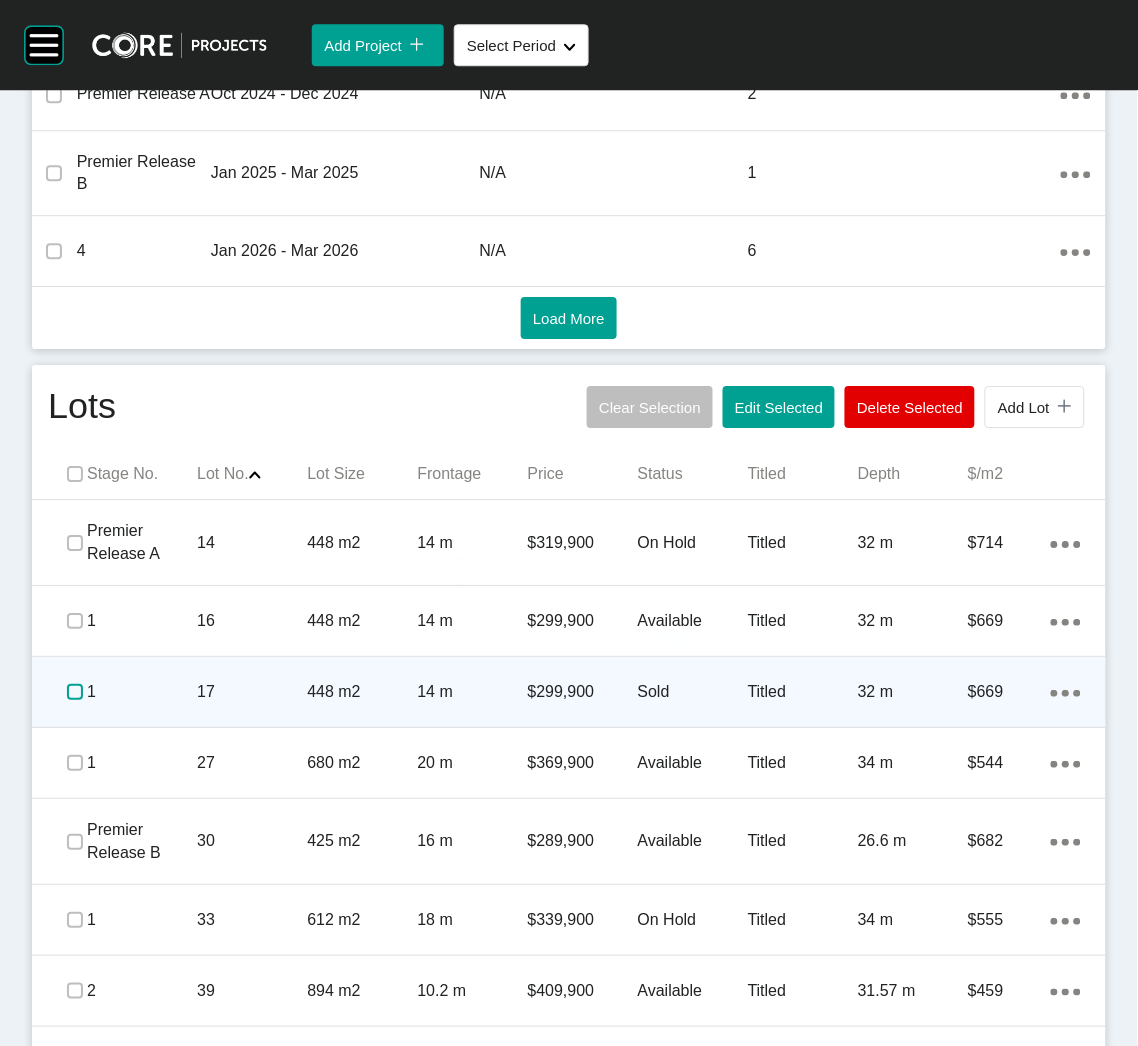 click at bounding box center [75, 692] 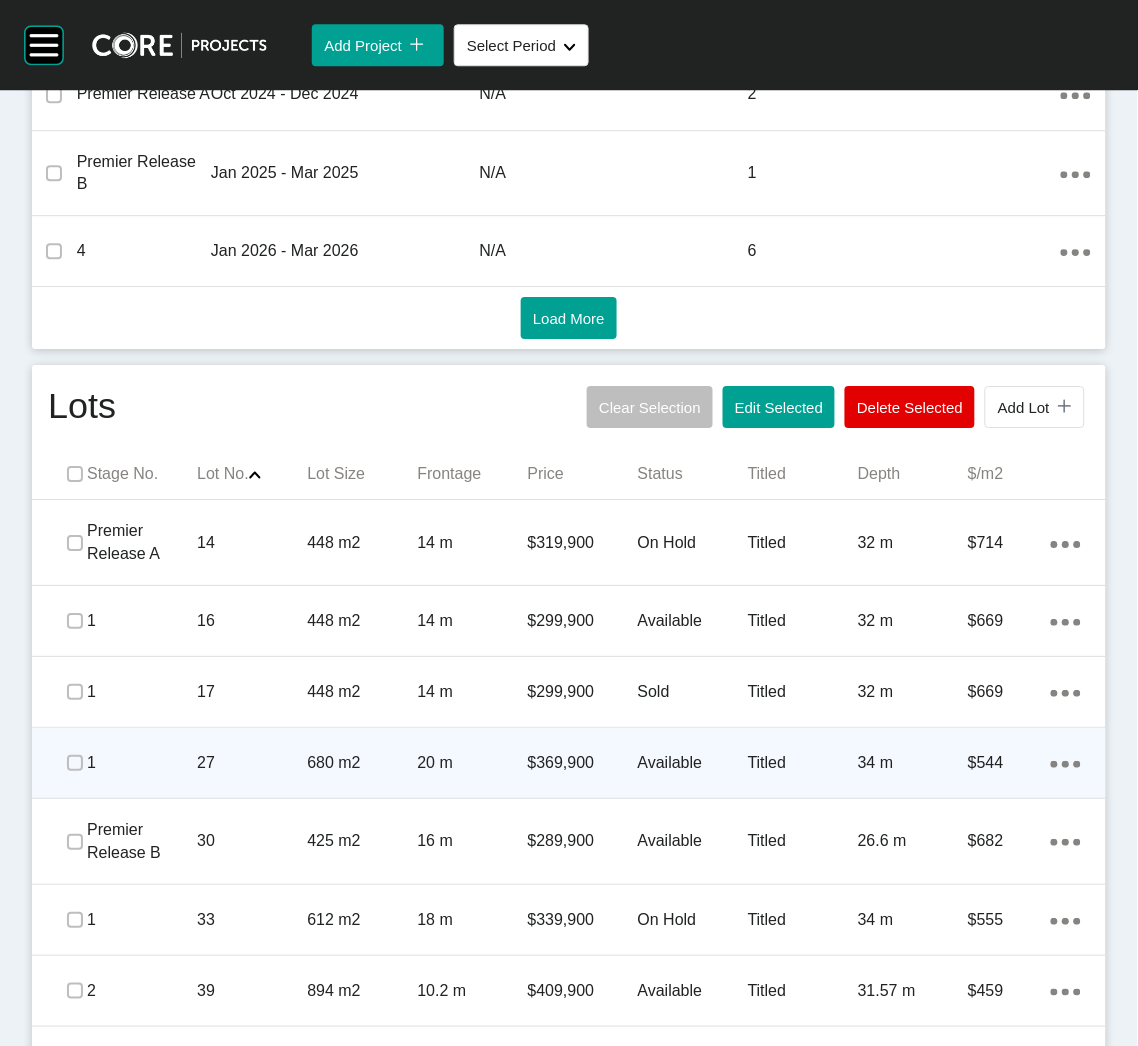 click on "27" at bounding box center [252, 763] 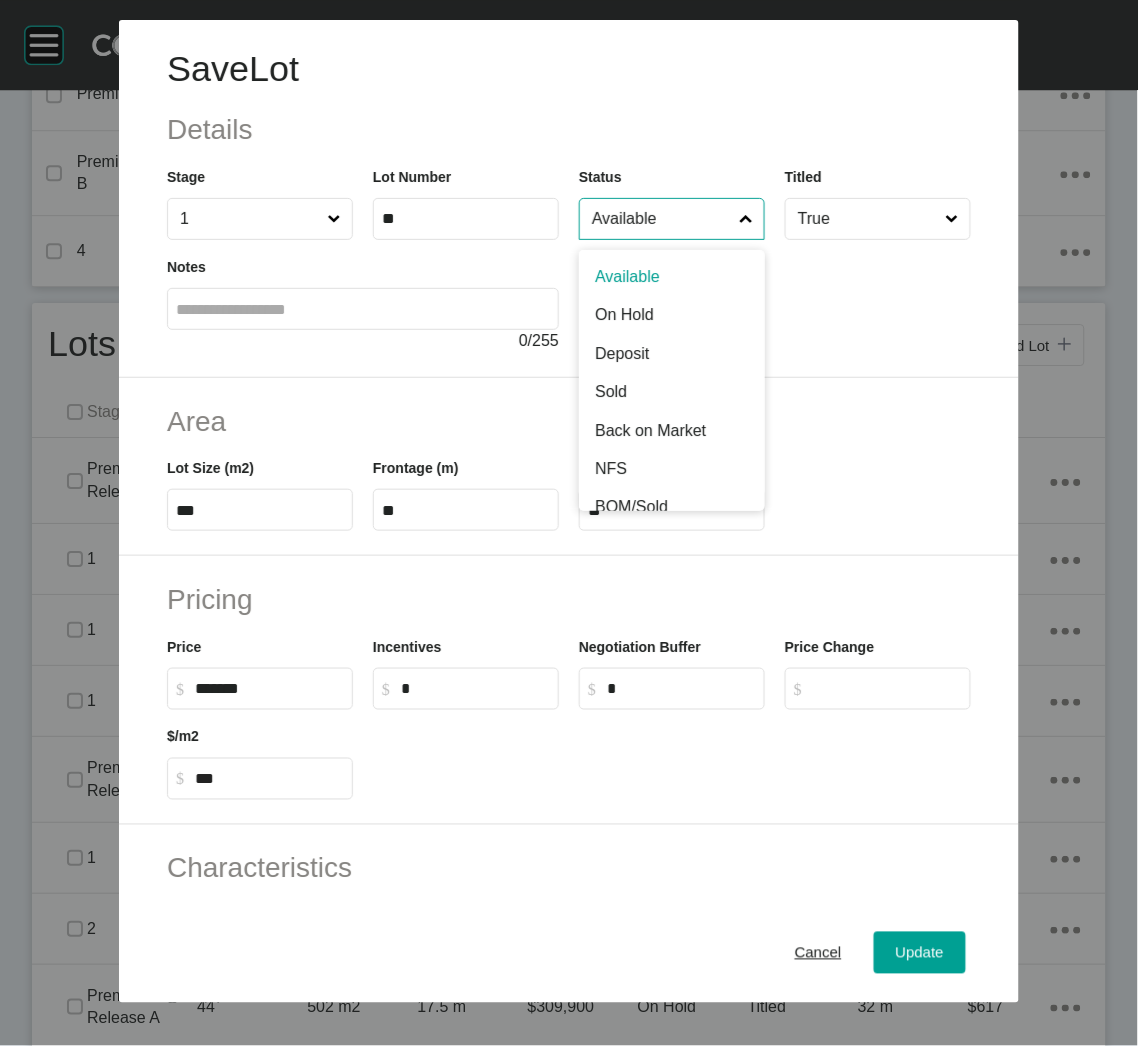 click on "Available" at bounding box center (662, 219) 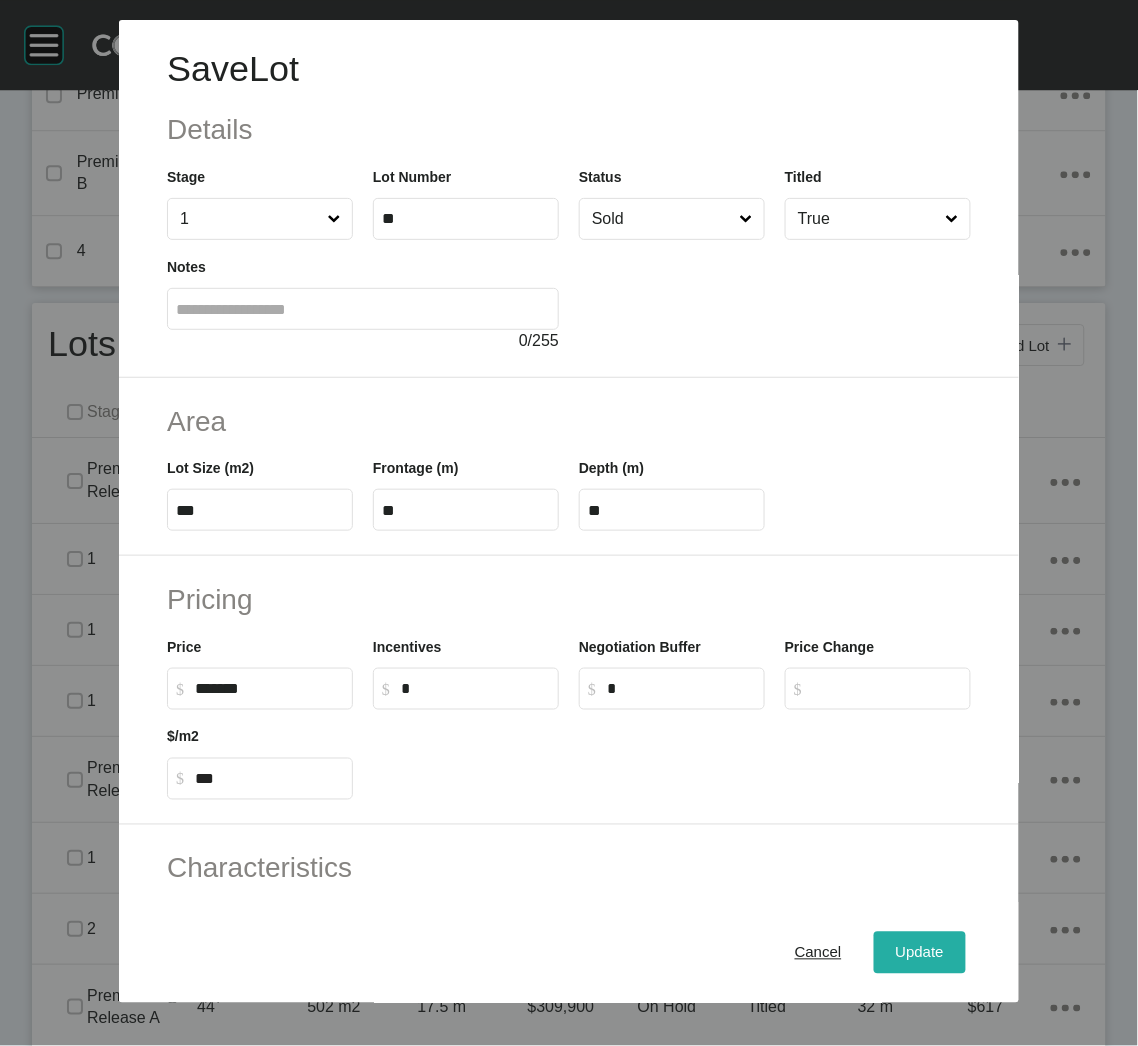 click on "Update" at bounding box center [920, 953] 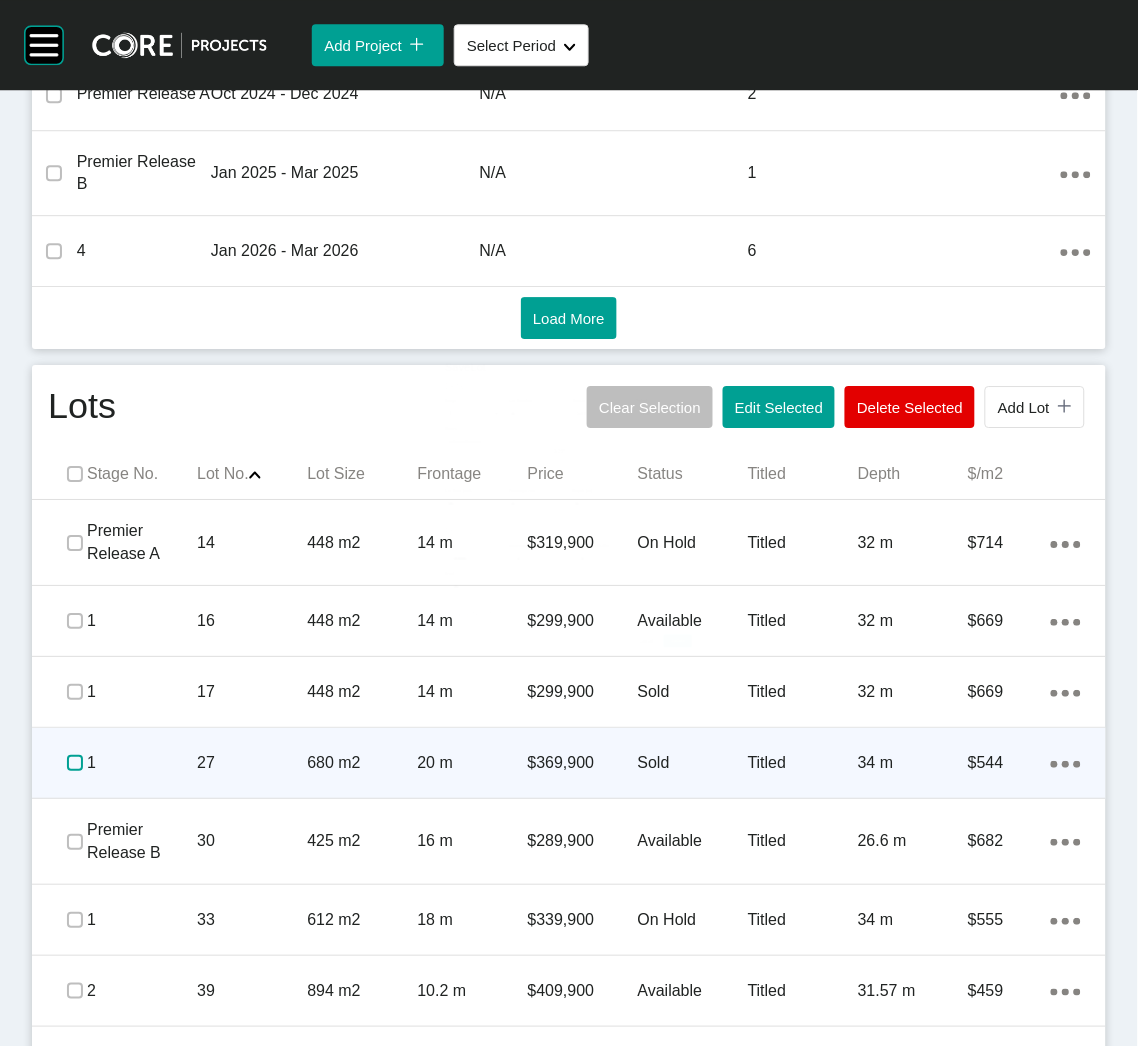 click at bounding box center (75, 763) 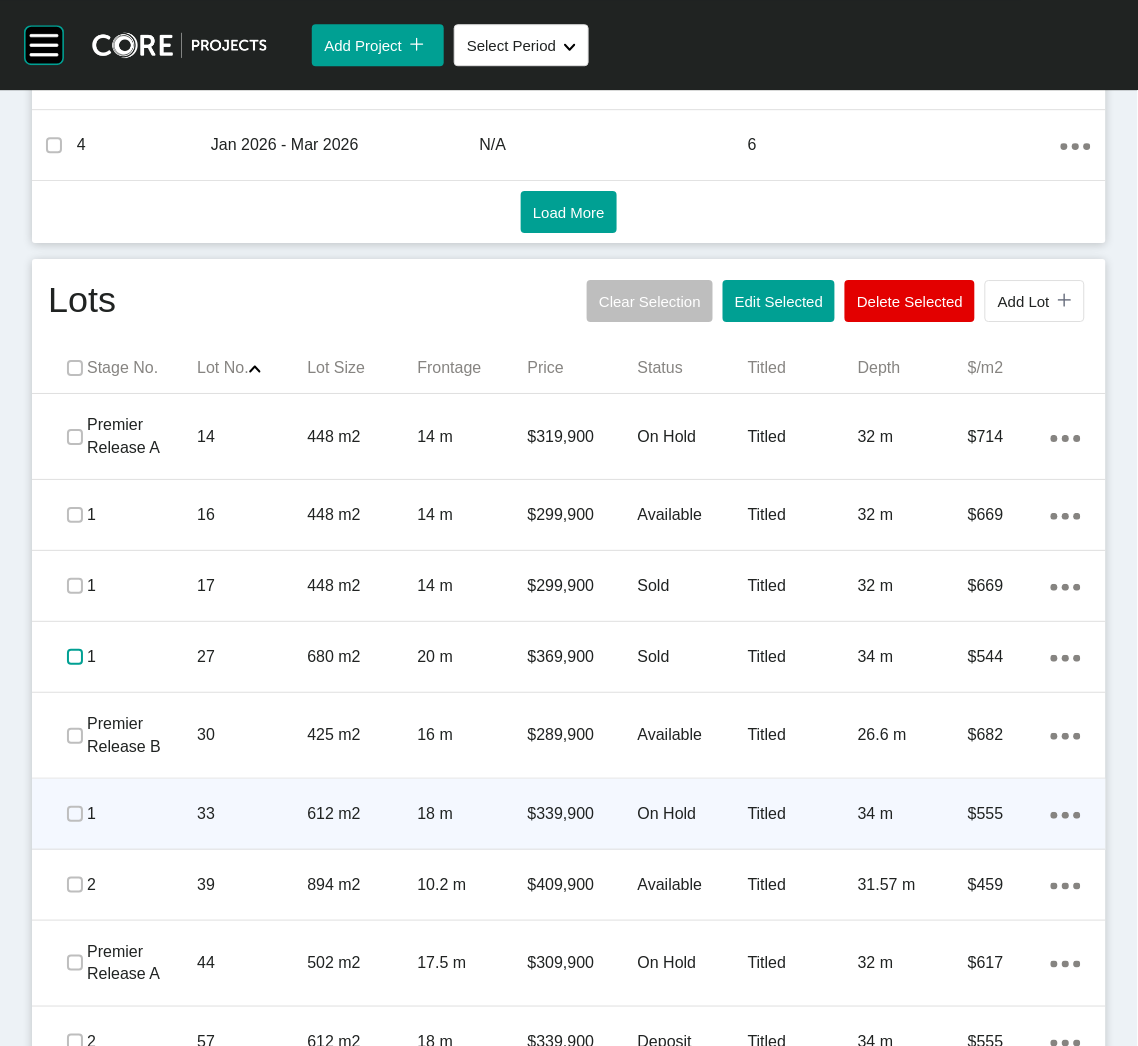 scroll, scrollTop: 1132, scrollLeft: 0, axis: vertical 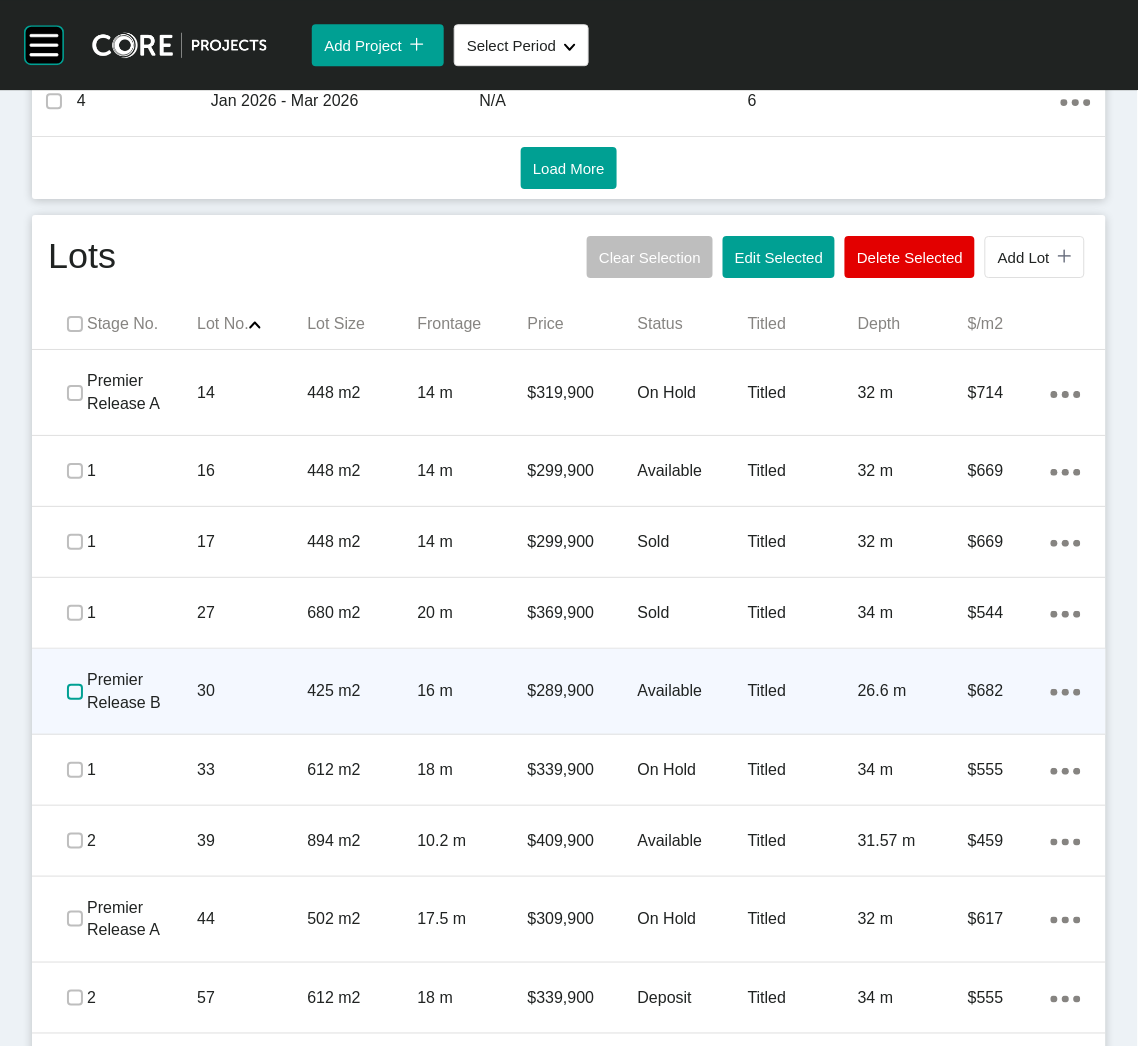 click at bounding box center (75, 692) 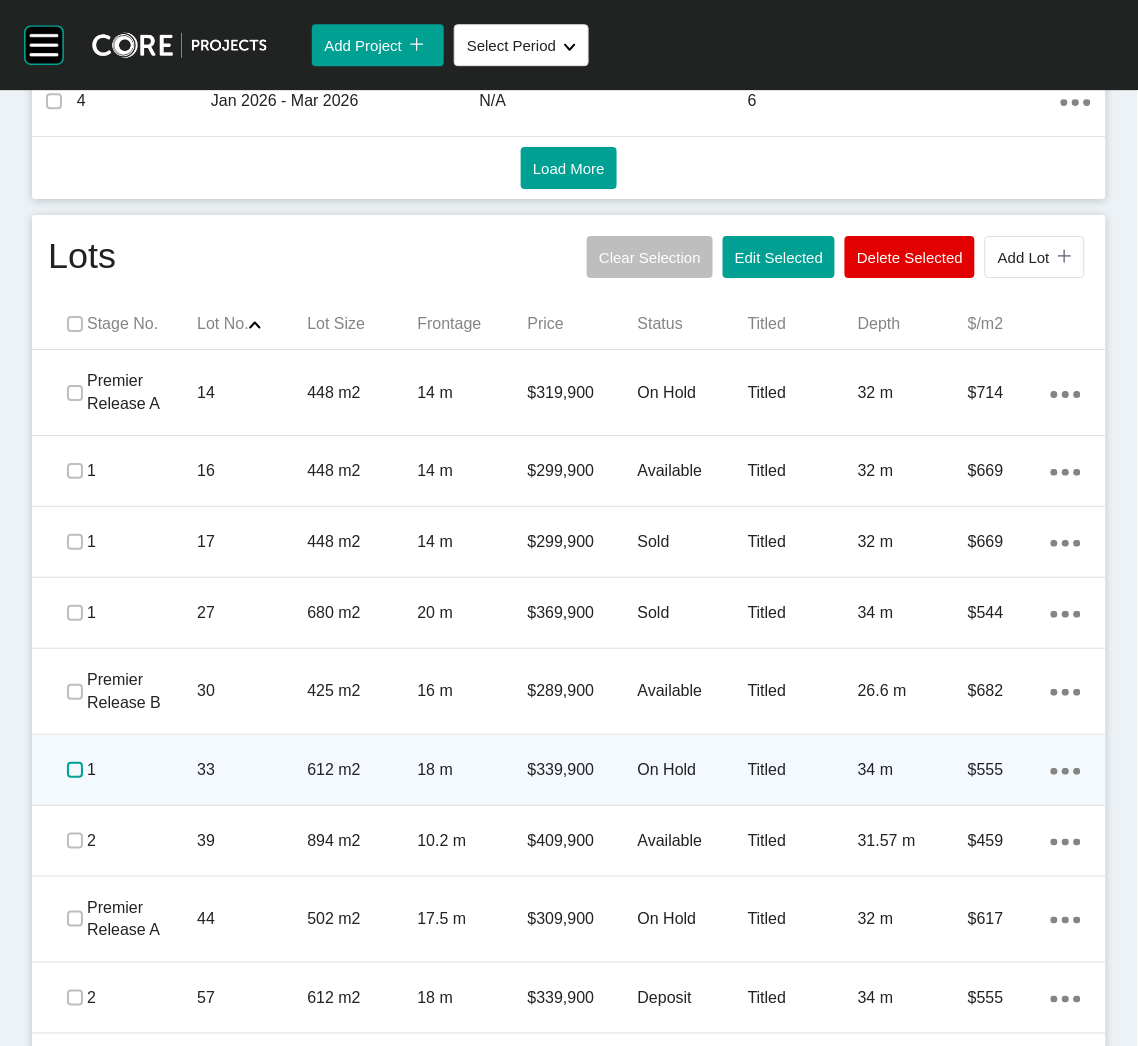 click at bounding box center (75, 770) 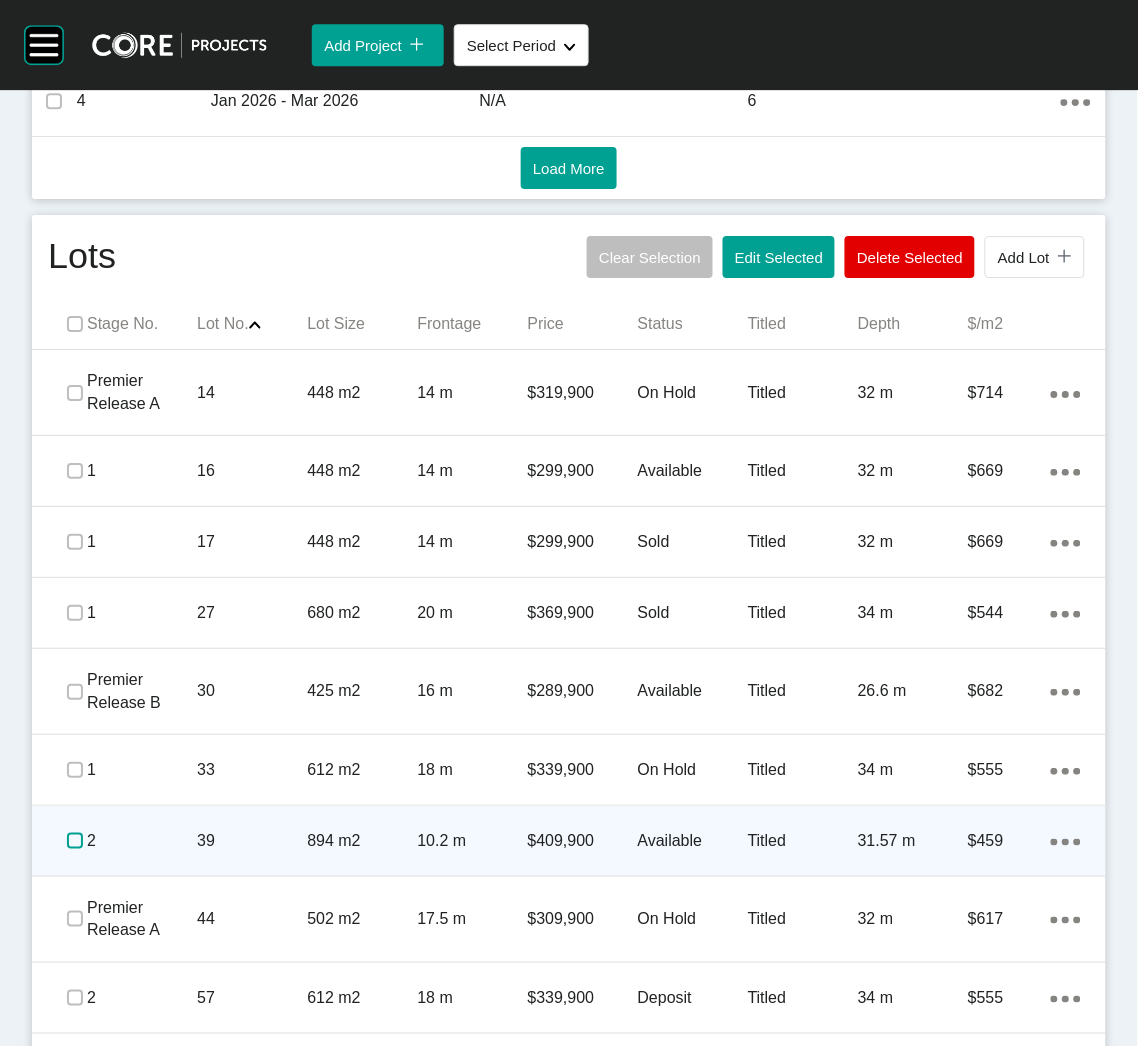 click at bounding box center [75, 841] 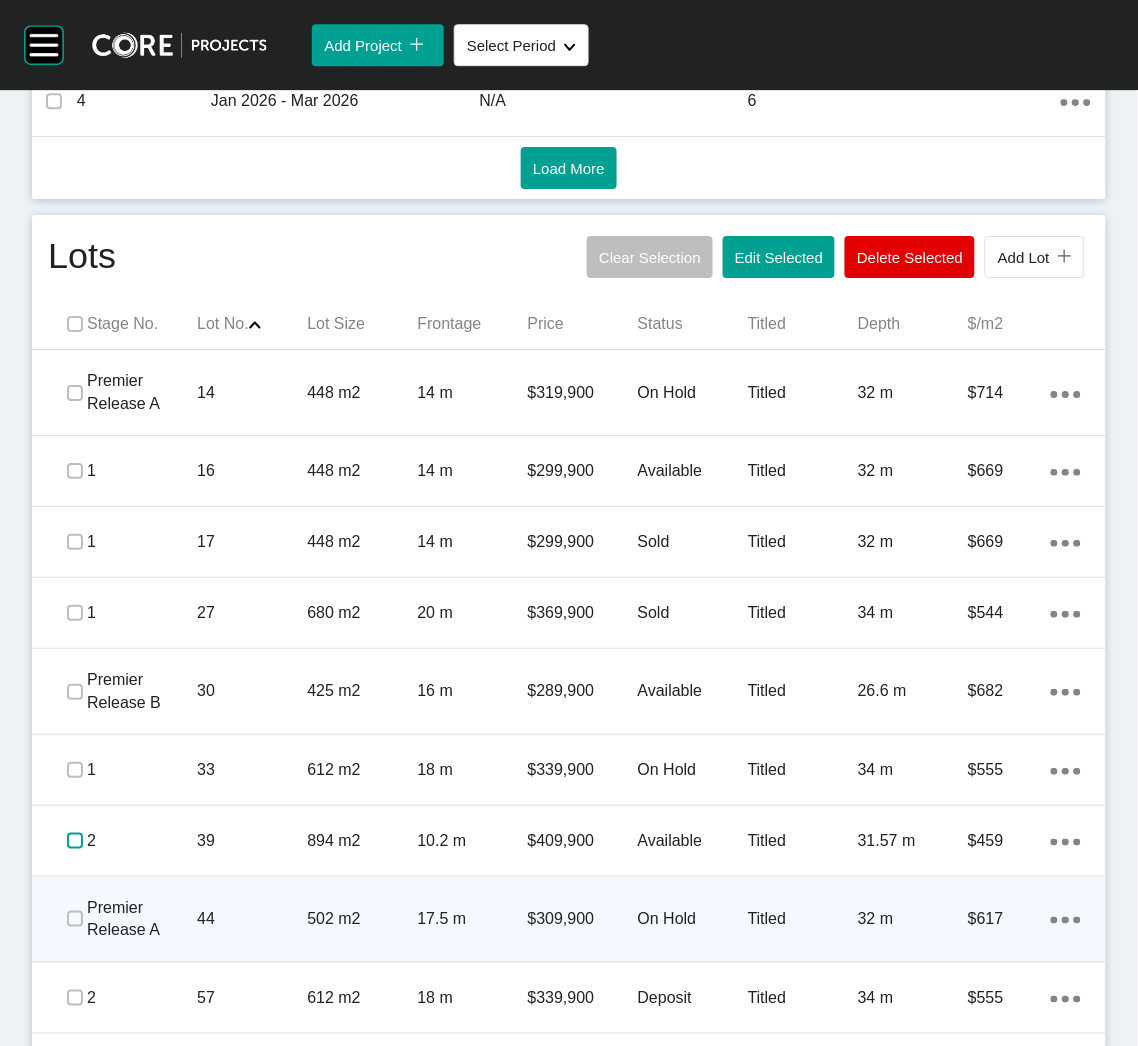 scroll, scrollTop: 1282, scrollLeft: 0, axis: vertical 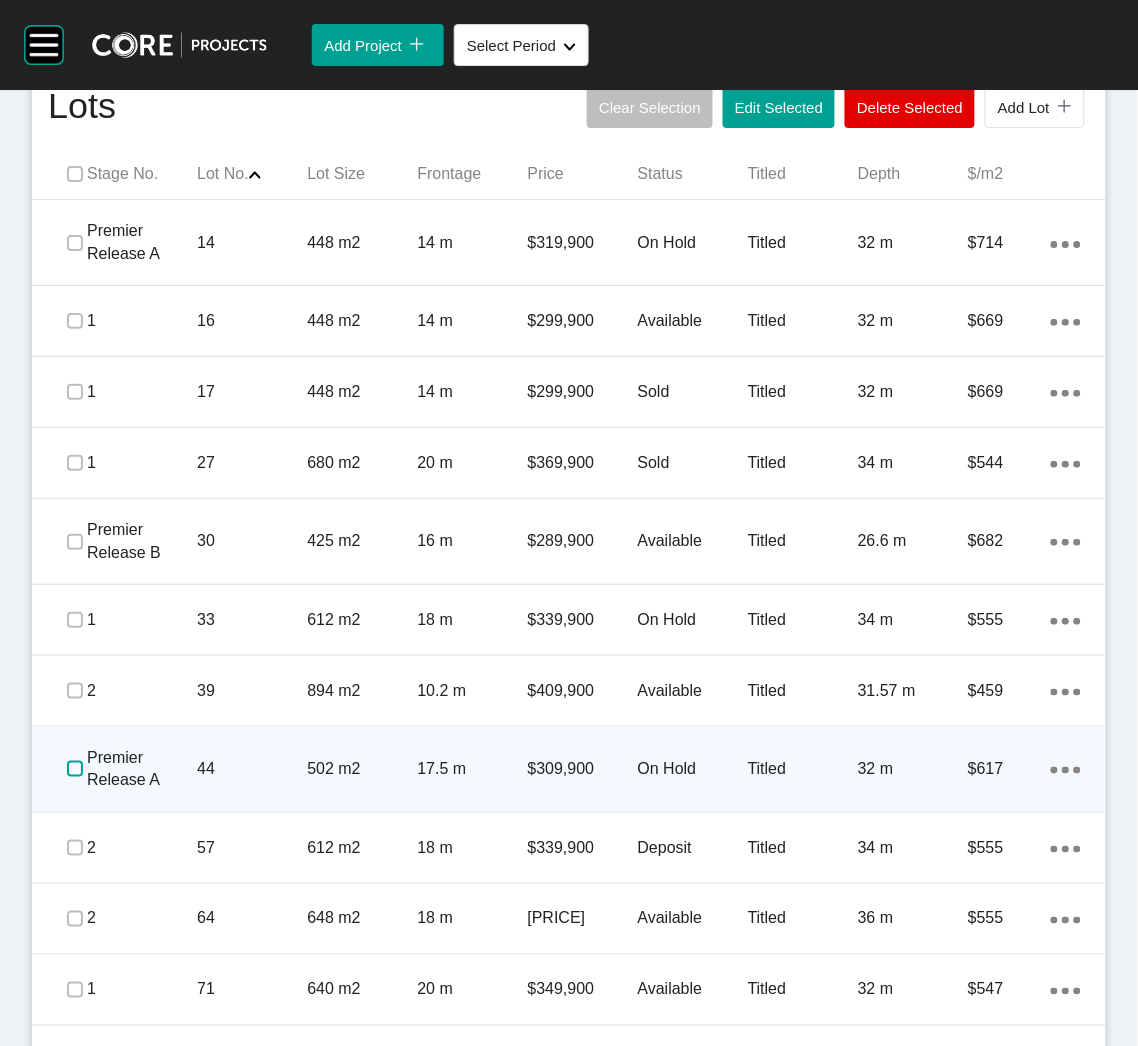 click at bounding box center (75, 769) 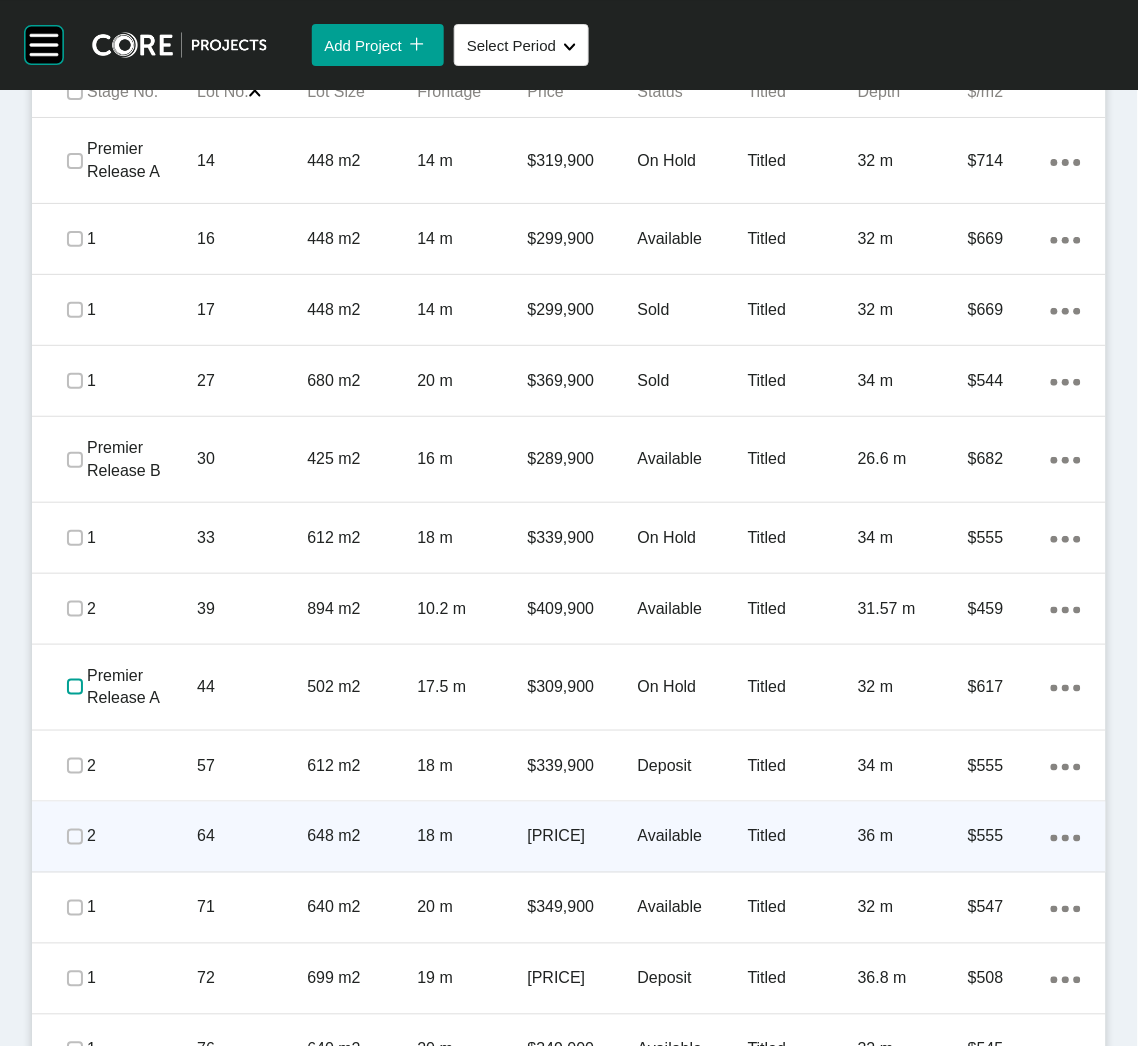 scroll, scrollTop: 1432, scrollLeft: 0, axis: vertical 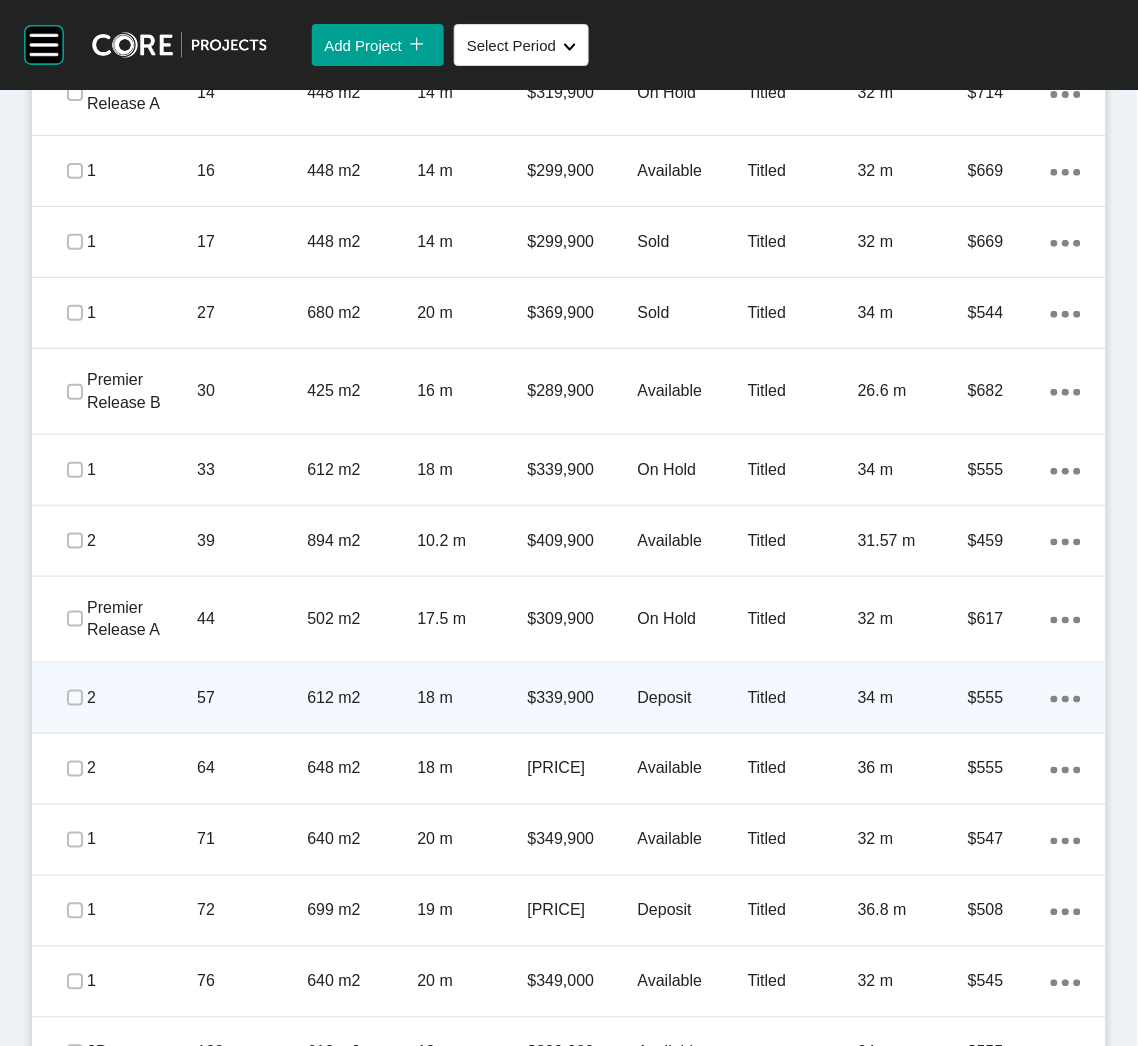 click on "57" at bounding box center (252, 698) 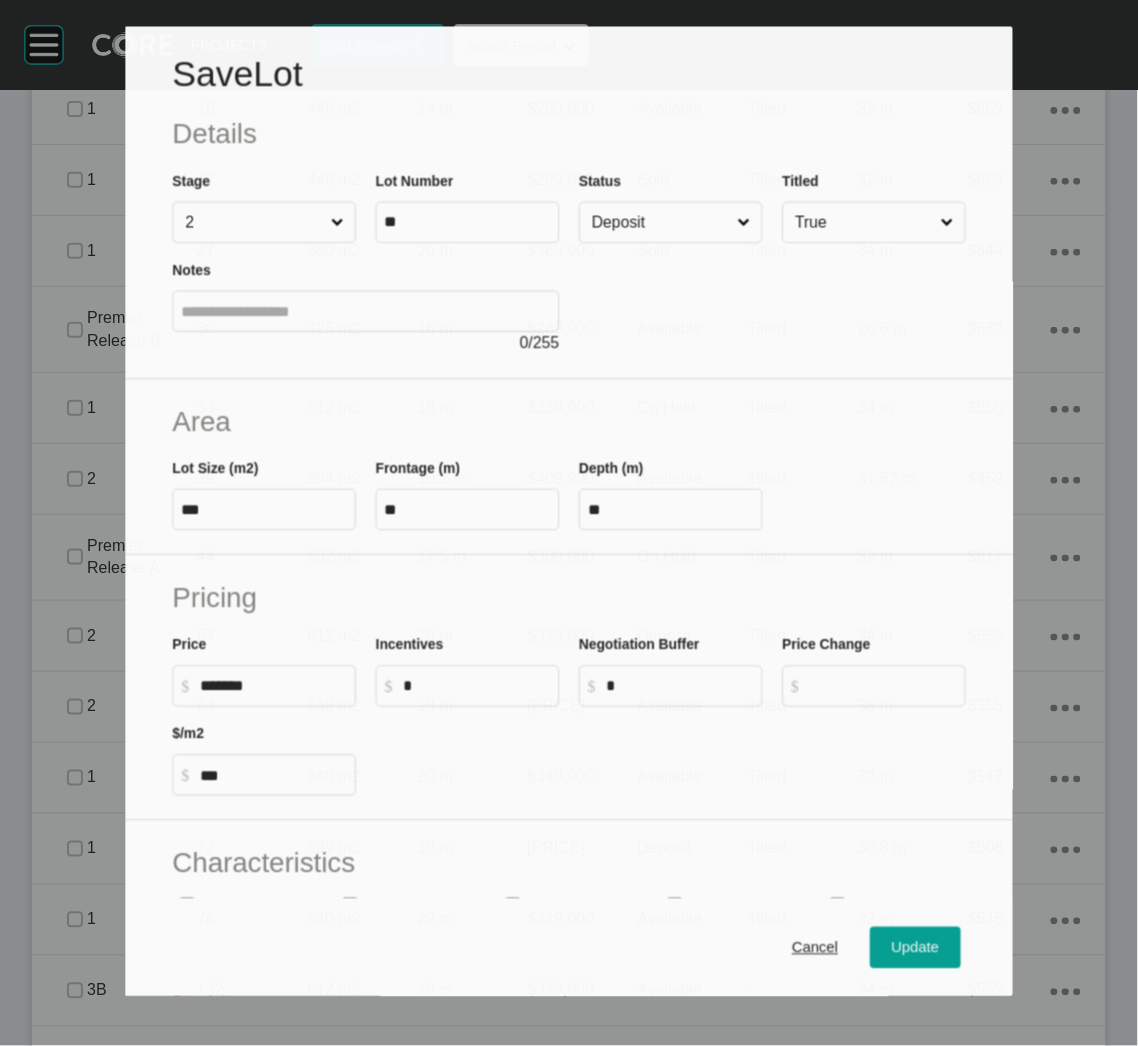 scroll, scrollTop: 1371, scrollLeft: 0, axis: vertical 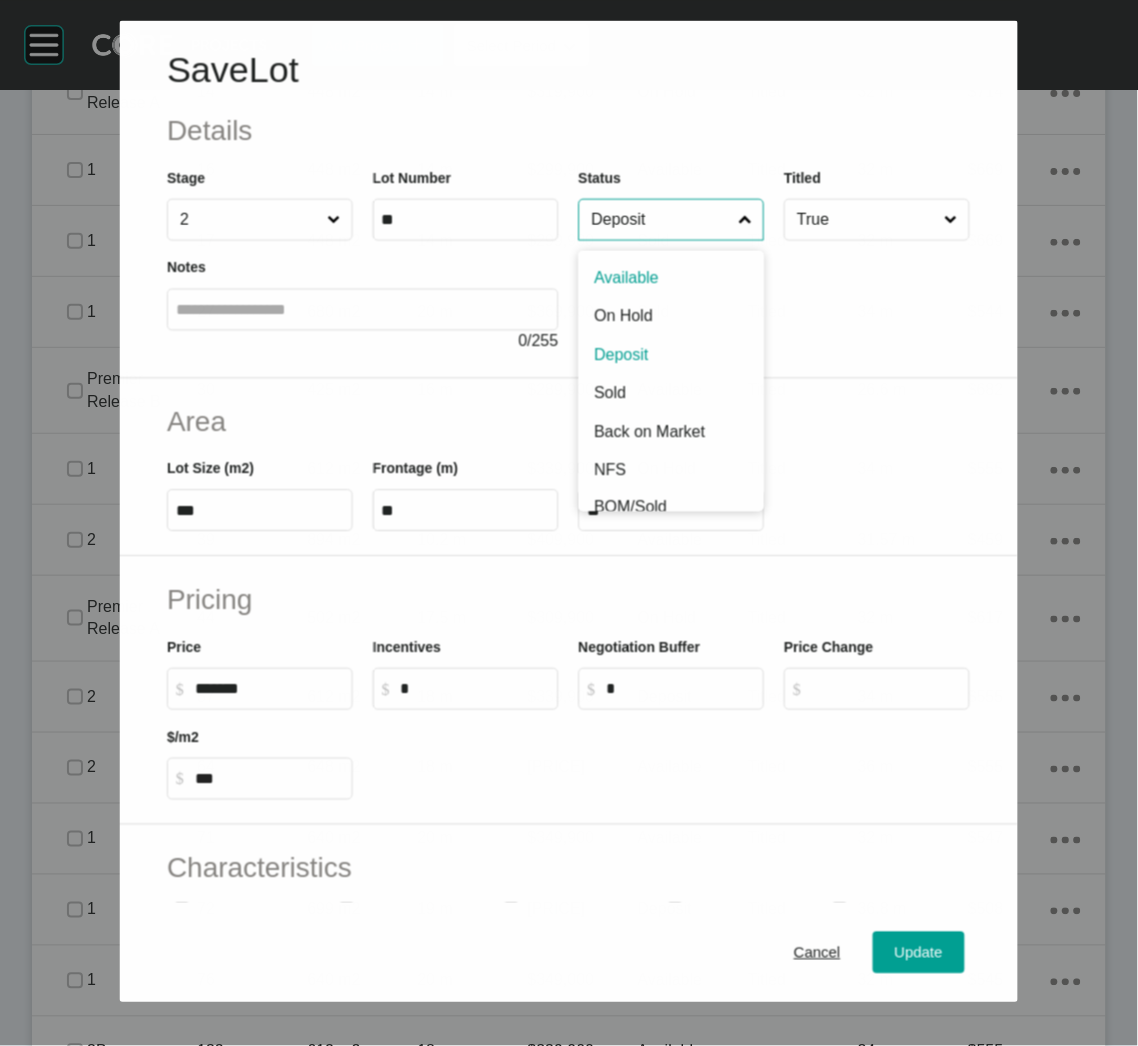 drag, startPoint x: 635, startPoint y: 227, endPoint x: 634, endPoint y: 324, distance: 97.00516 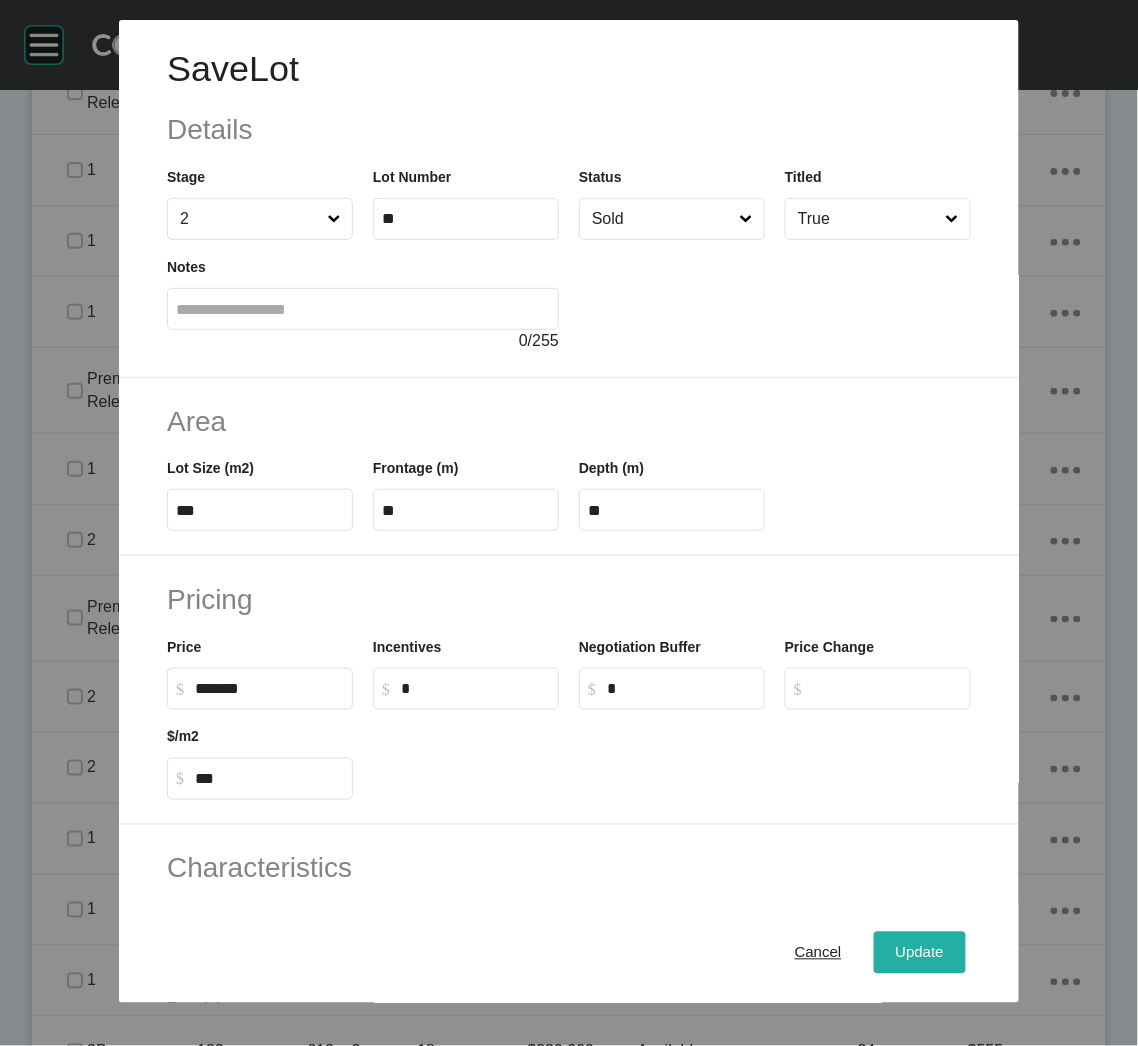 click on "Update" at bounding box center (920, 953) 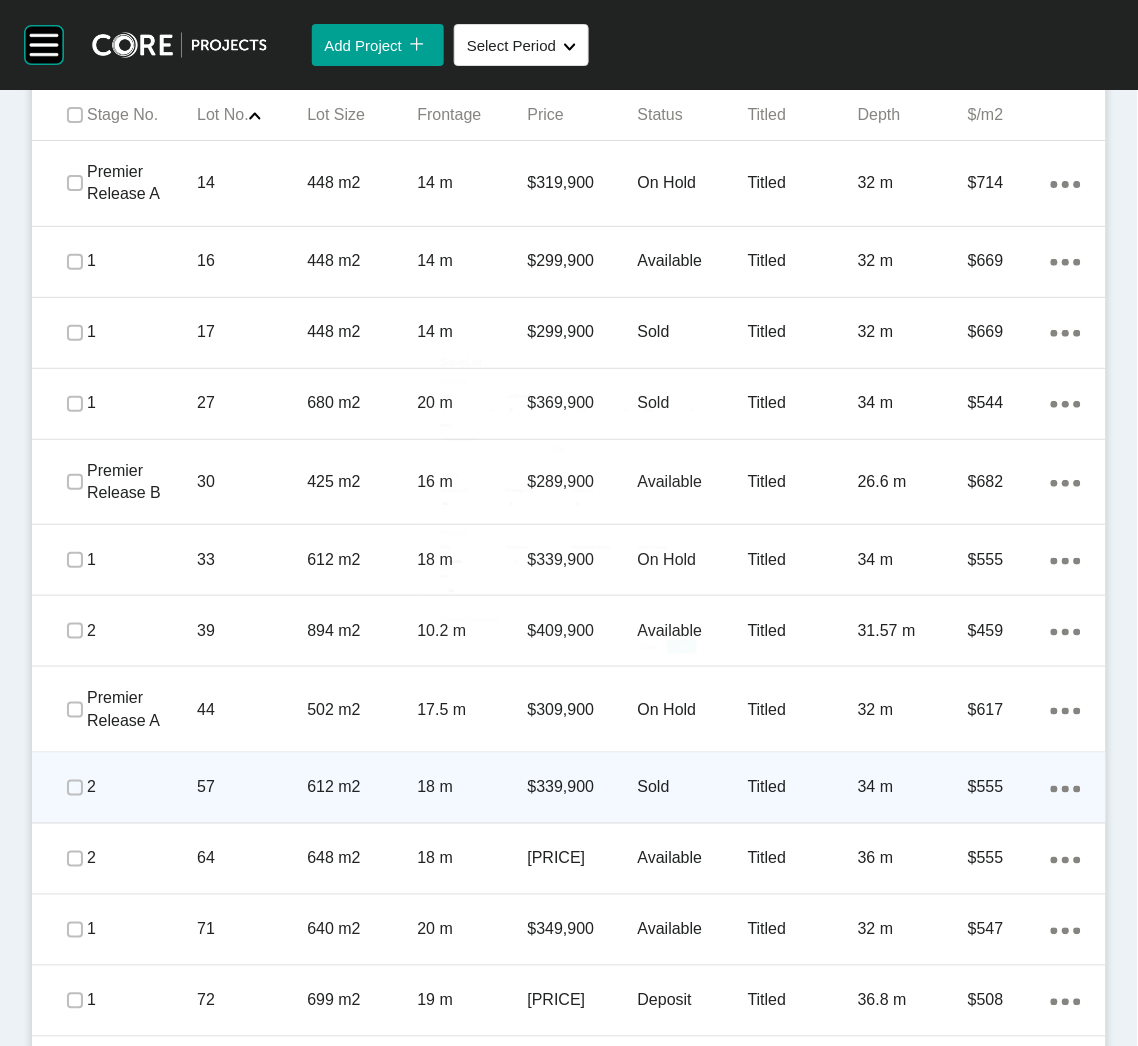scroll, scrollTop: 1432, scrollLeft: 0, axis: vertical 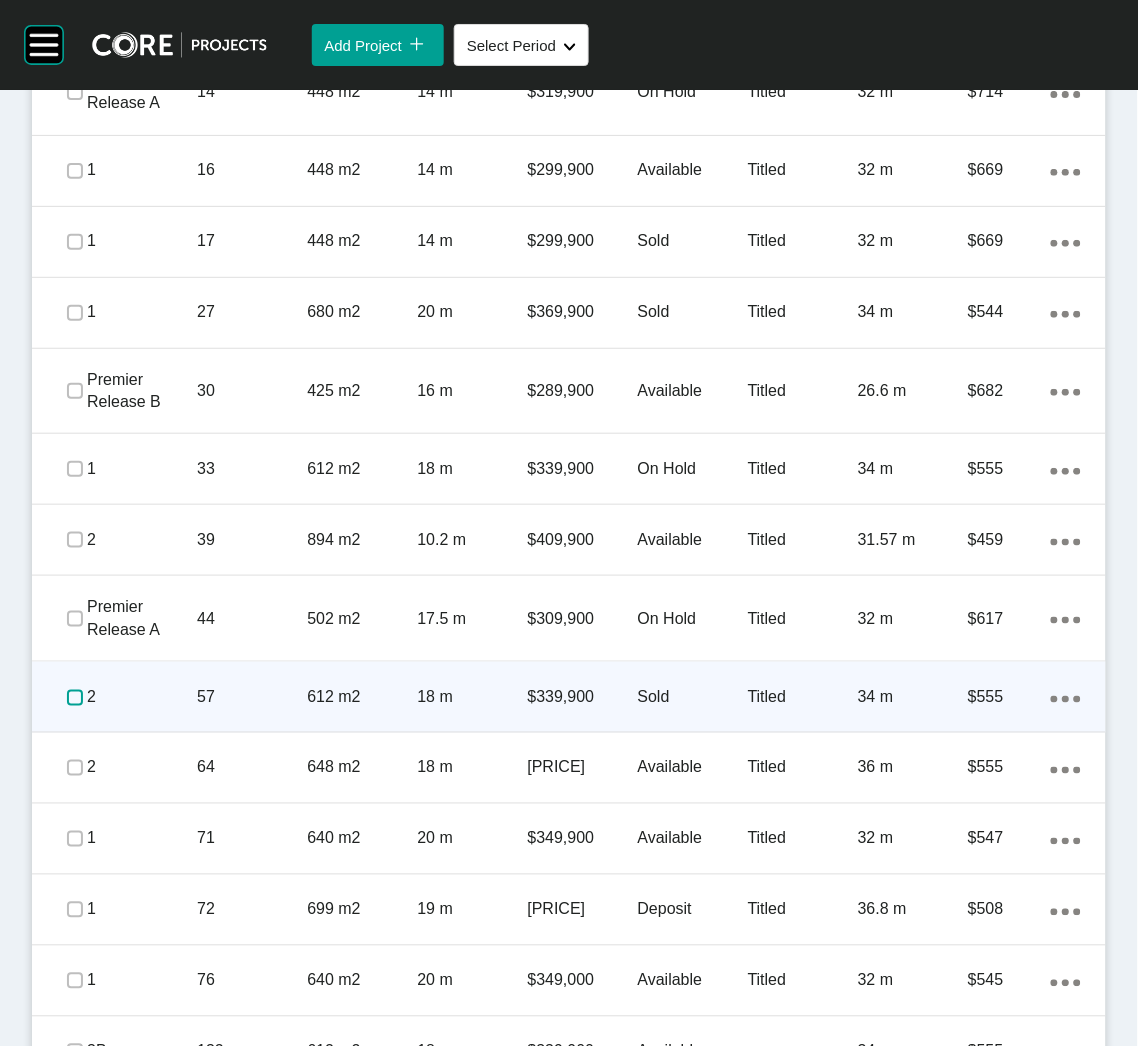 click at bounding box center [75, 698] 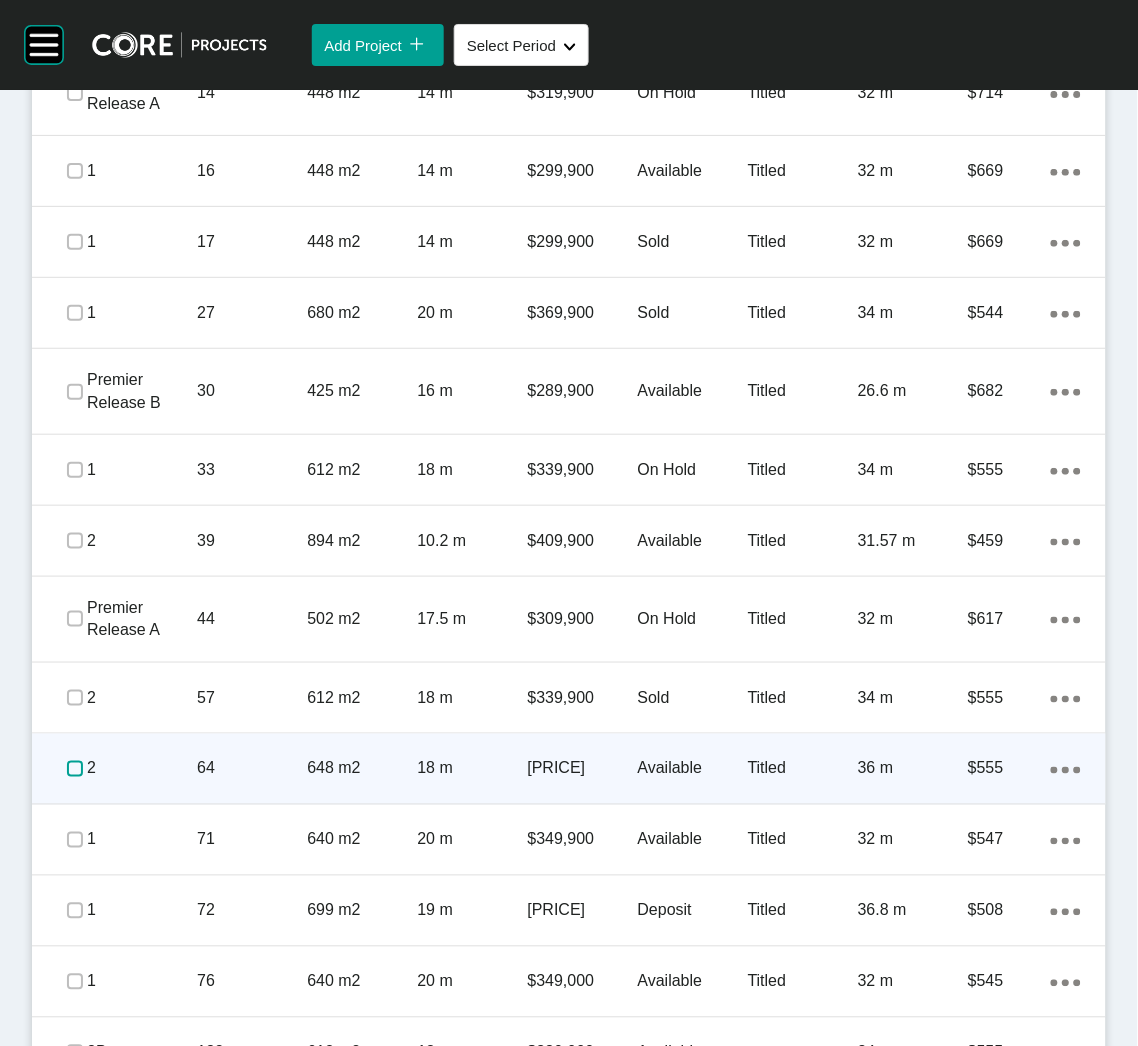 click at bounding box center [75, 769] 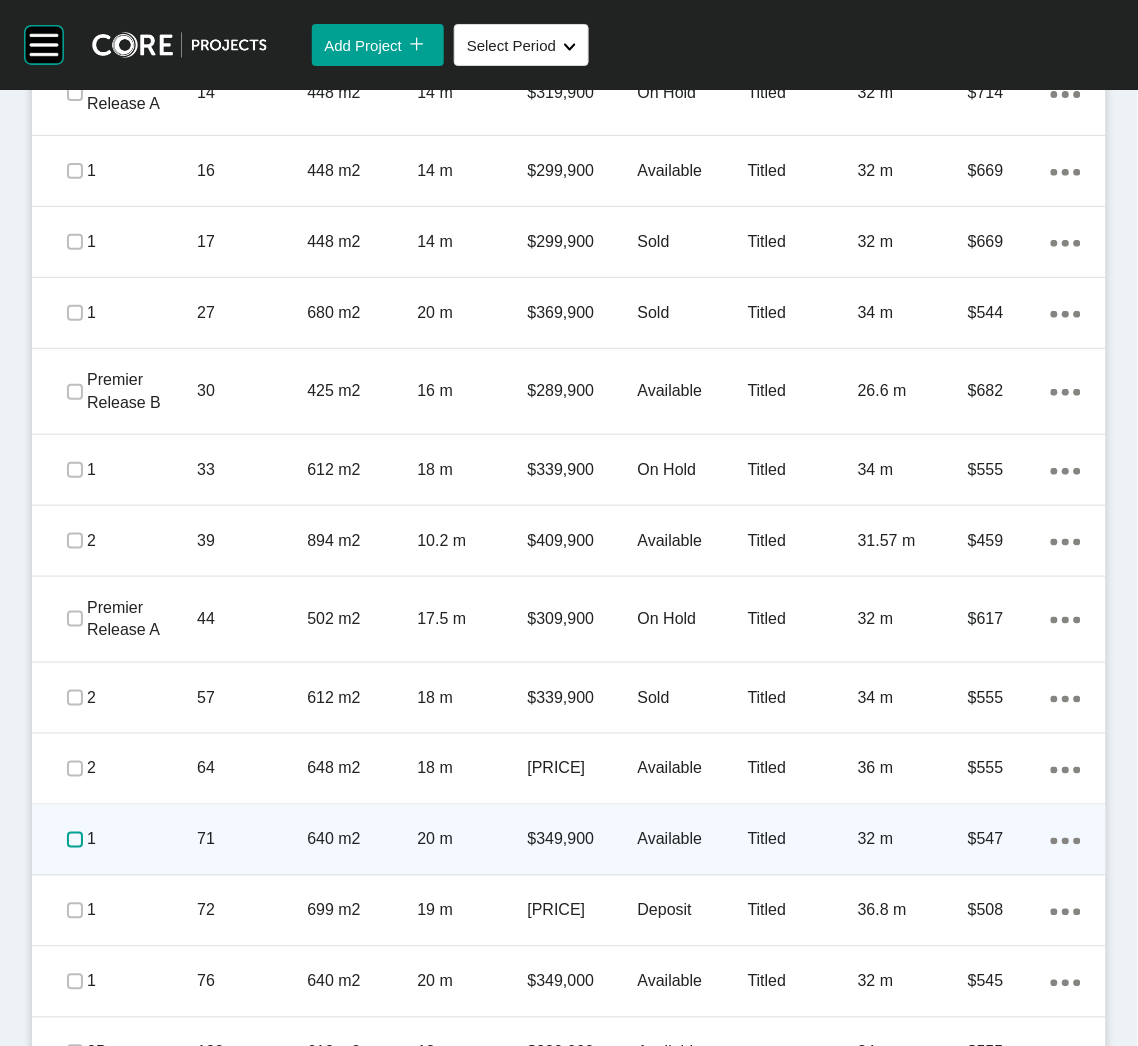 click at bounding box center (75, 840) 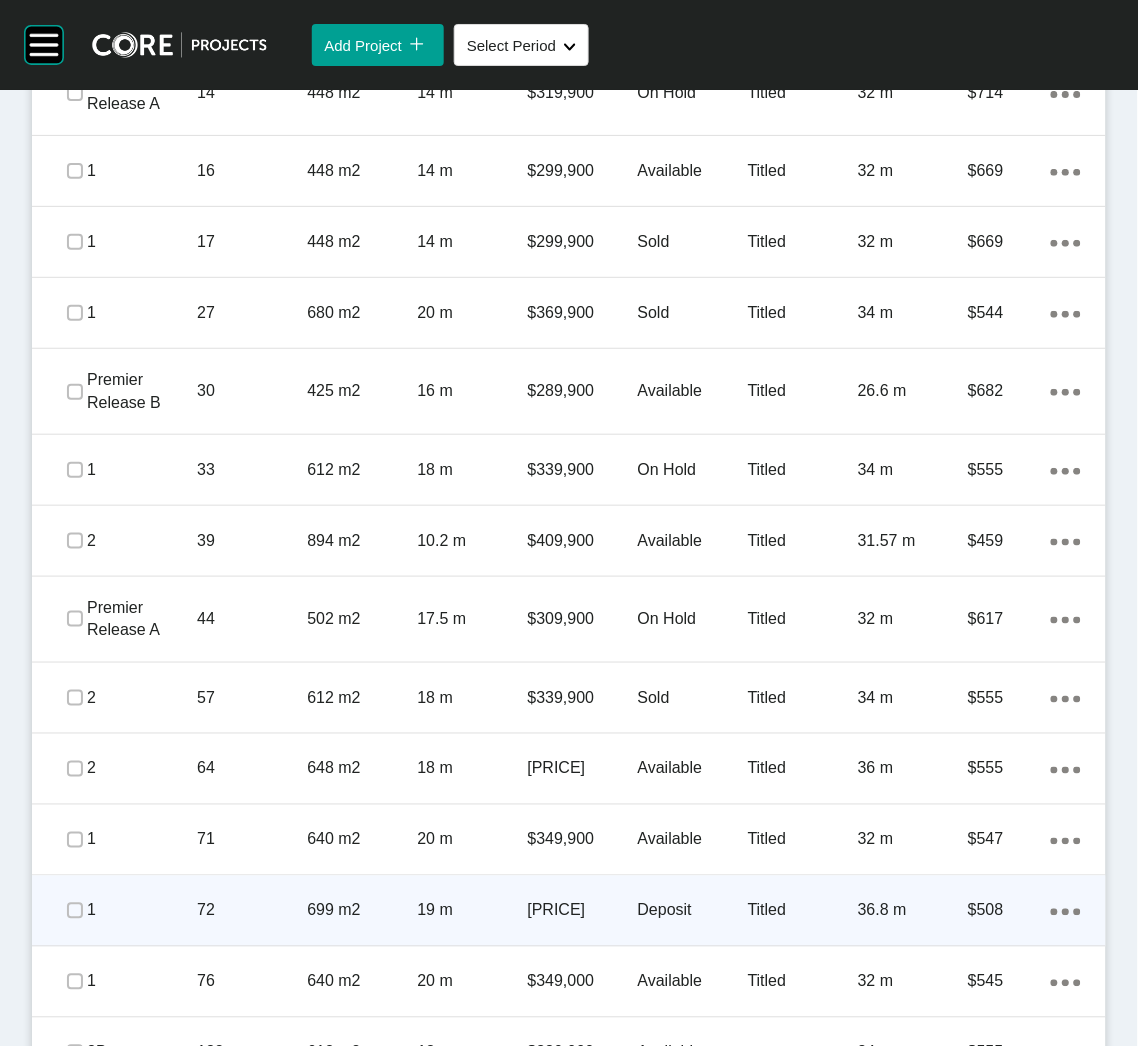 click on "72" at bounding box center [252, 911] 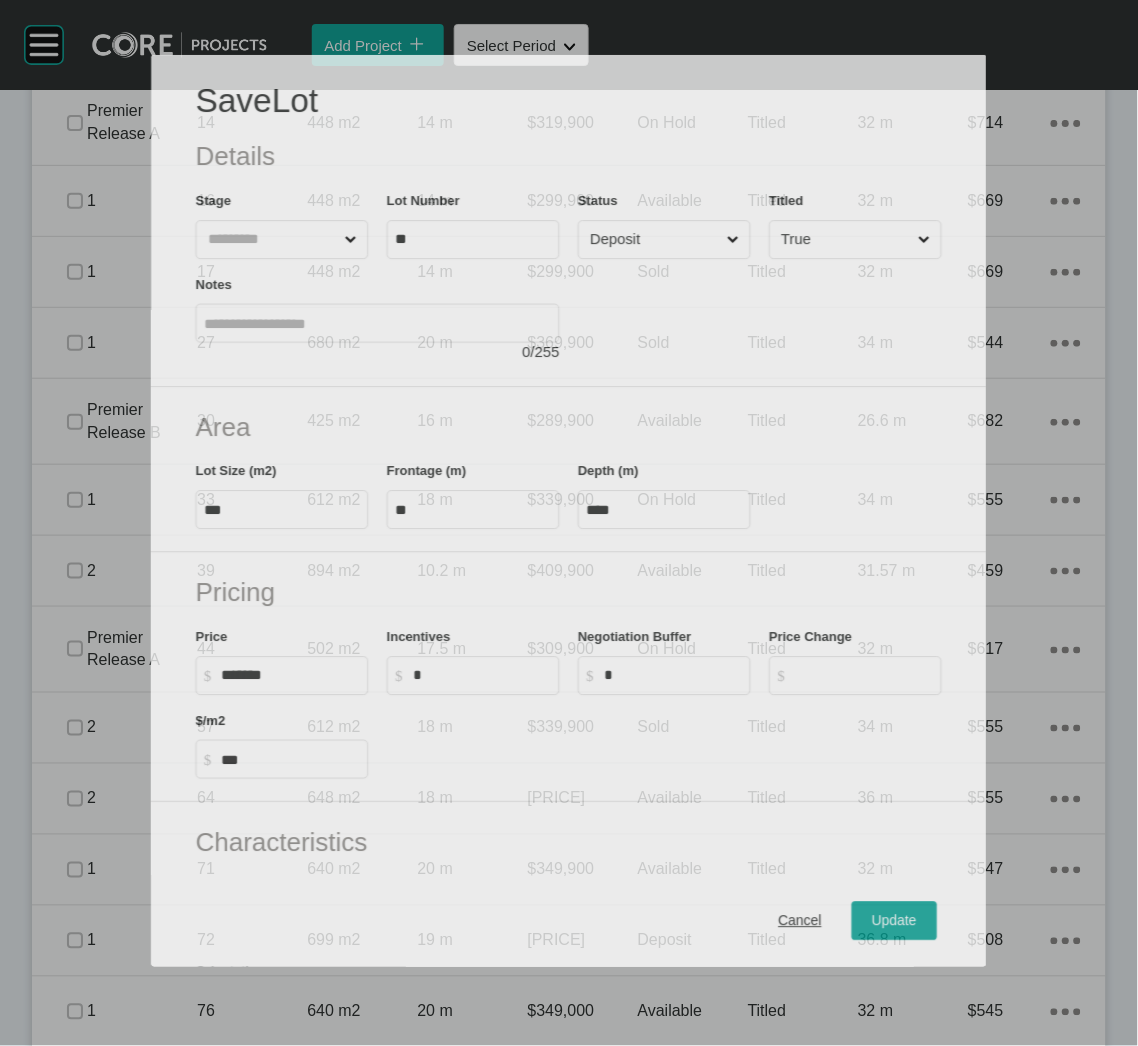 click on "Deposit" at bounding box center [655, 239] 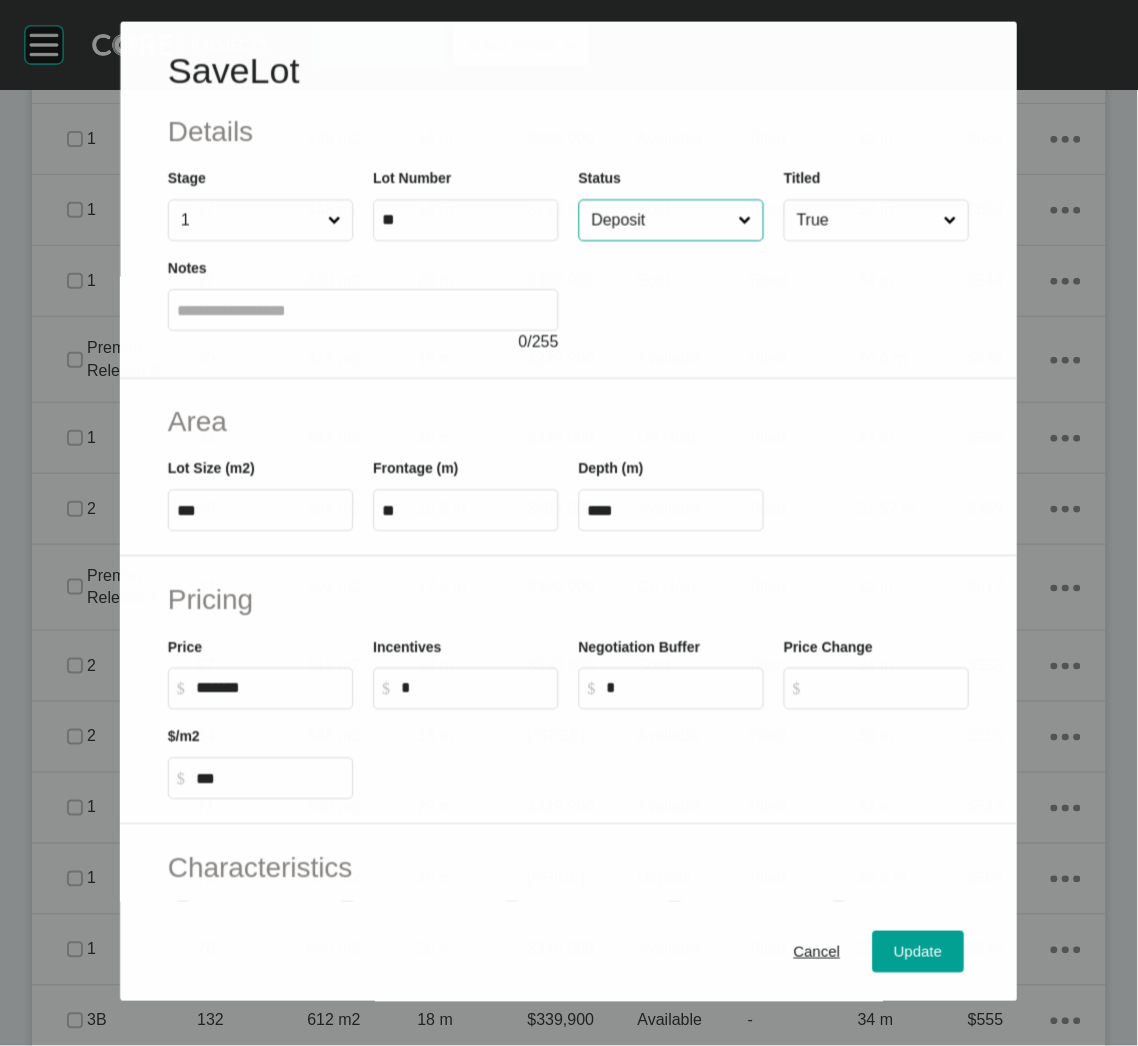 scroll, scrollTop: 1371, scrollLeft: 0, axis: vertical 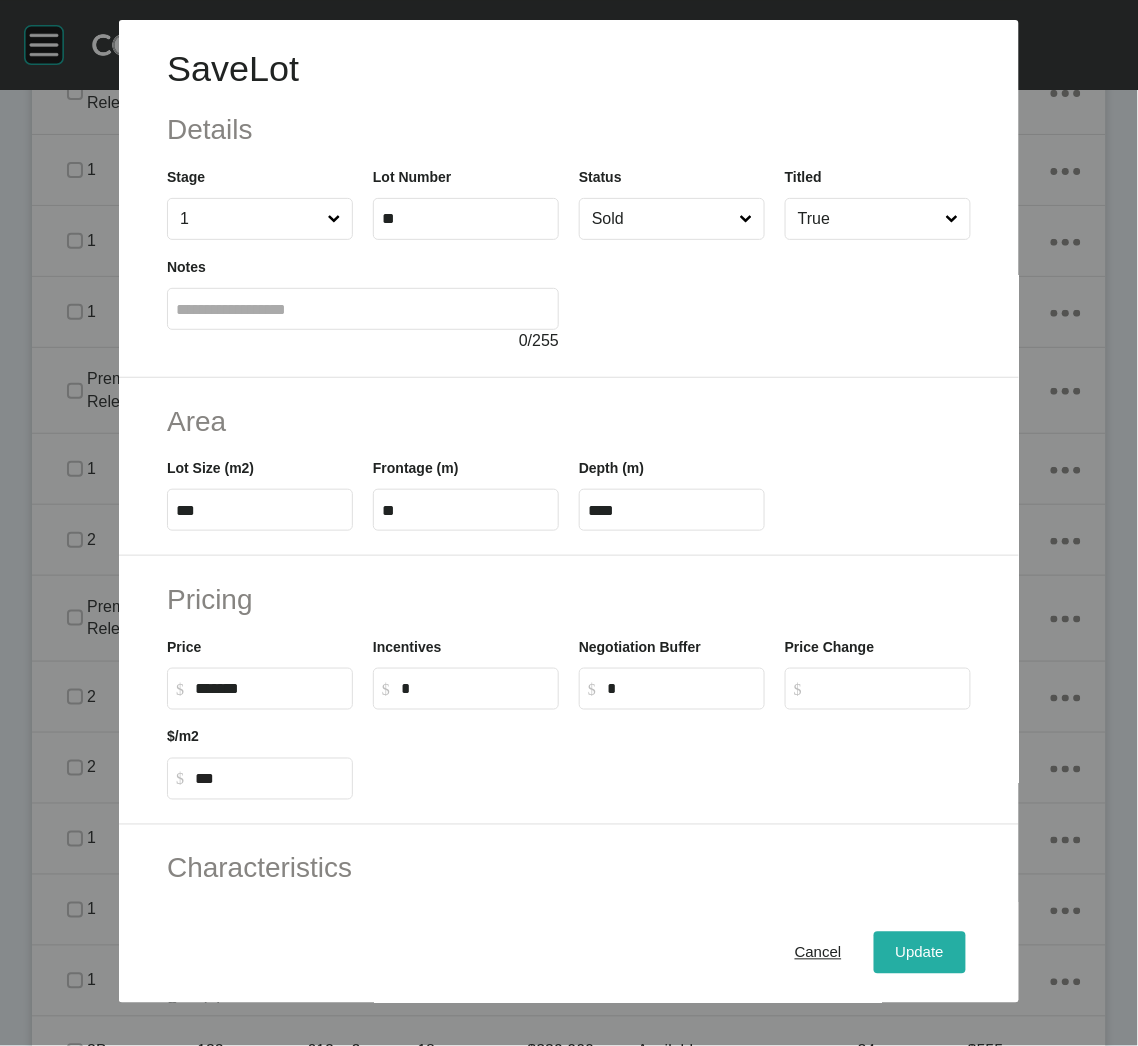 click on "Update" at bounding box center [920, 953] 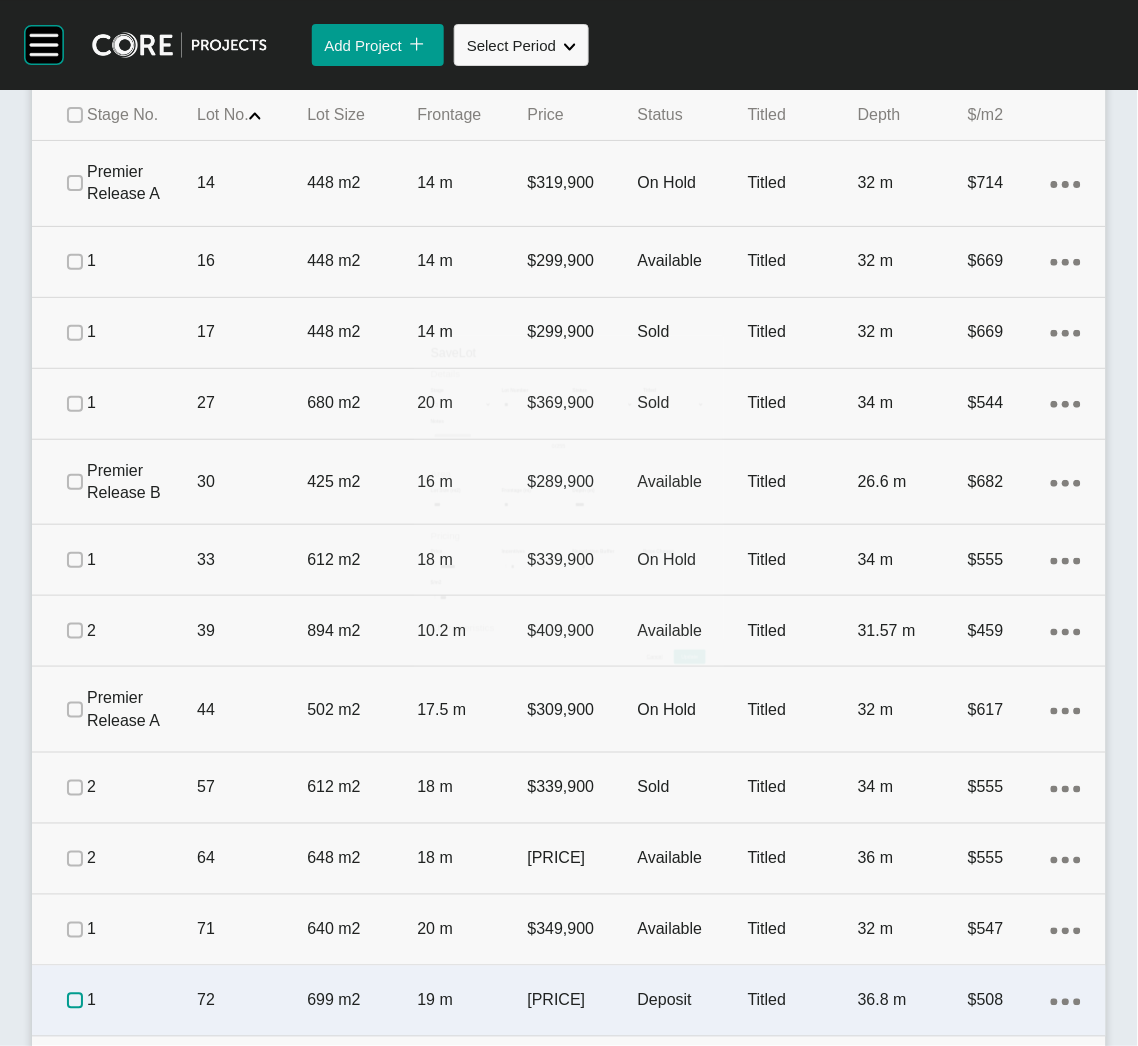 click at bounding box center (75, 1001) 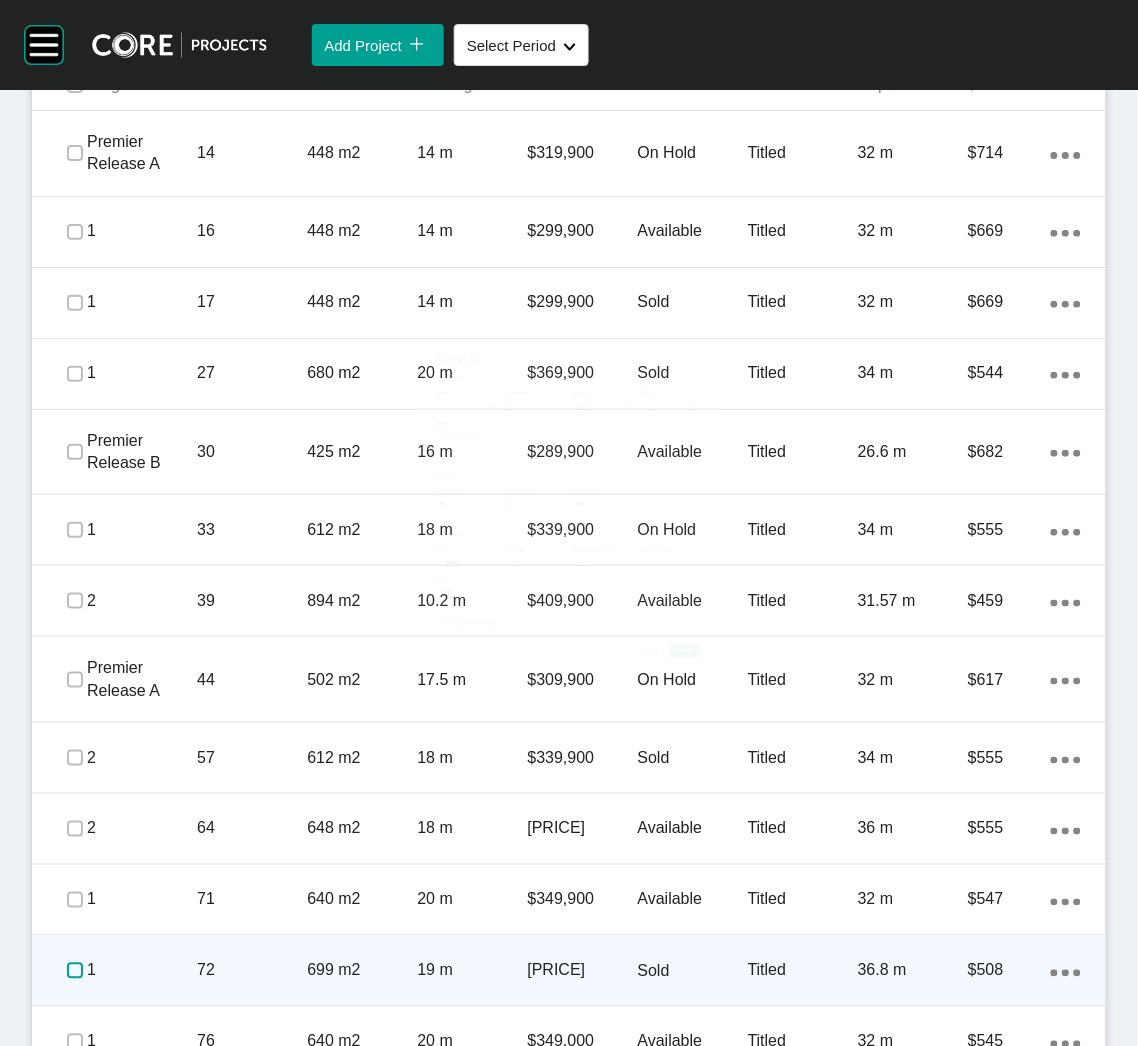 scroll, scrollTop: 1732, scrollLeft: 0, axis: vertical 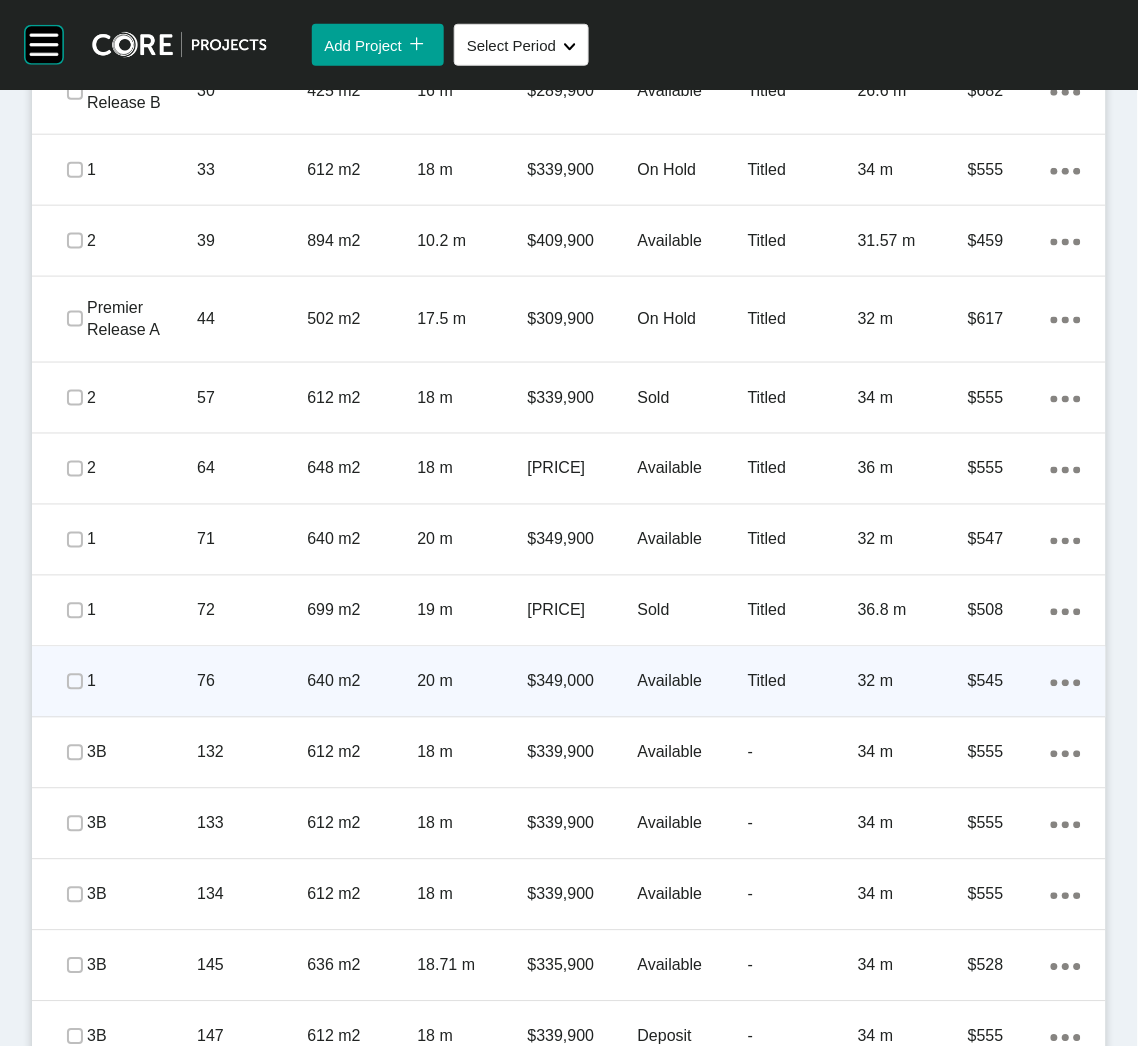 click on "1" at bounding box center (142, 682) 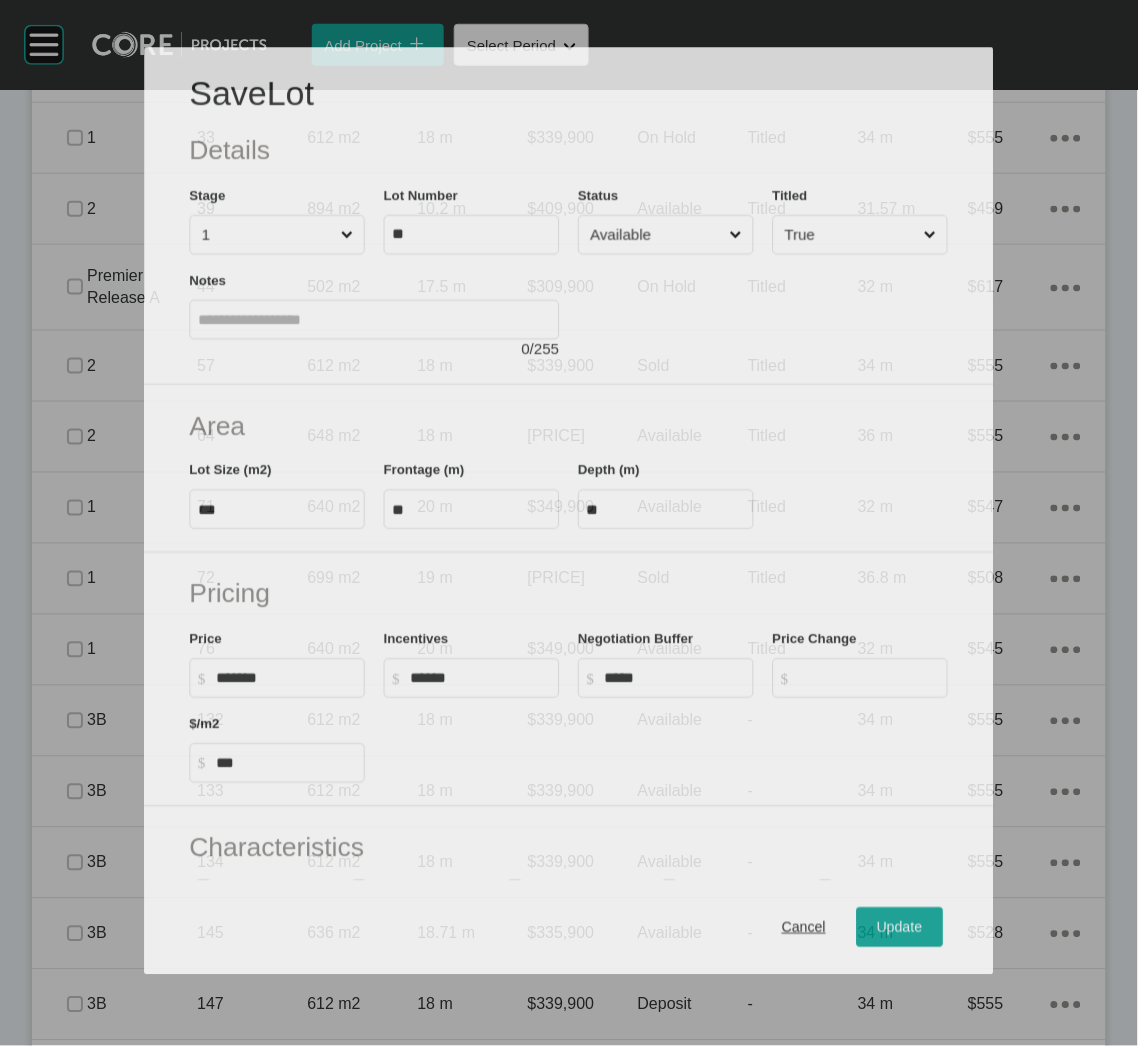 scroll, scrollTop: 1671, scrollLeft: 0, axis: vertical 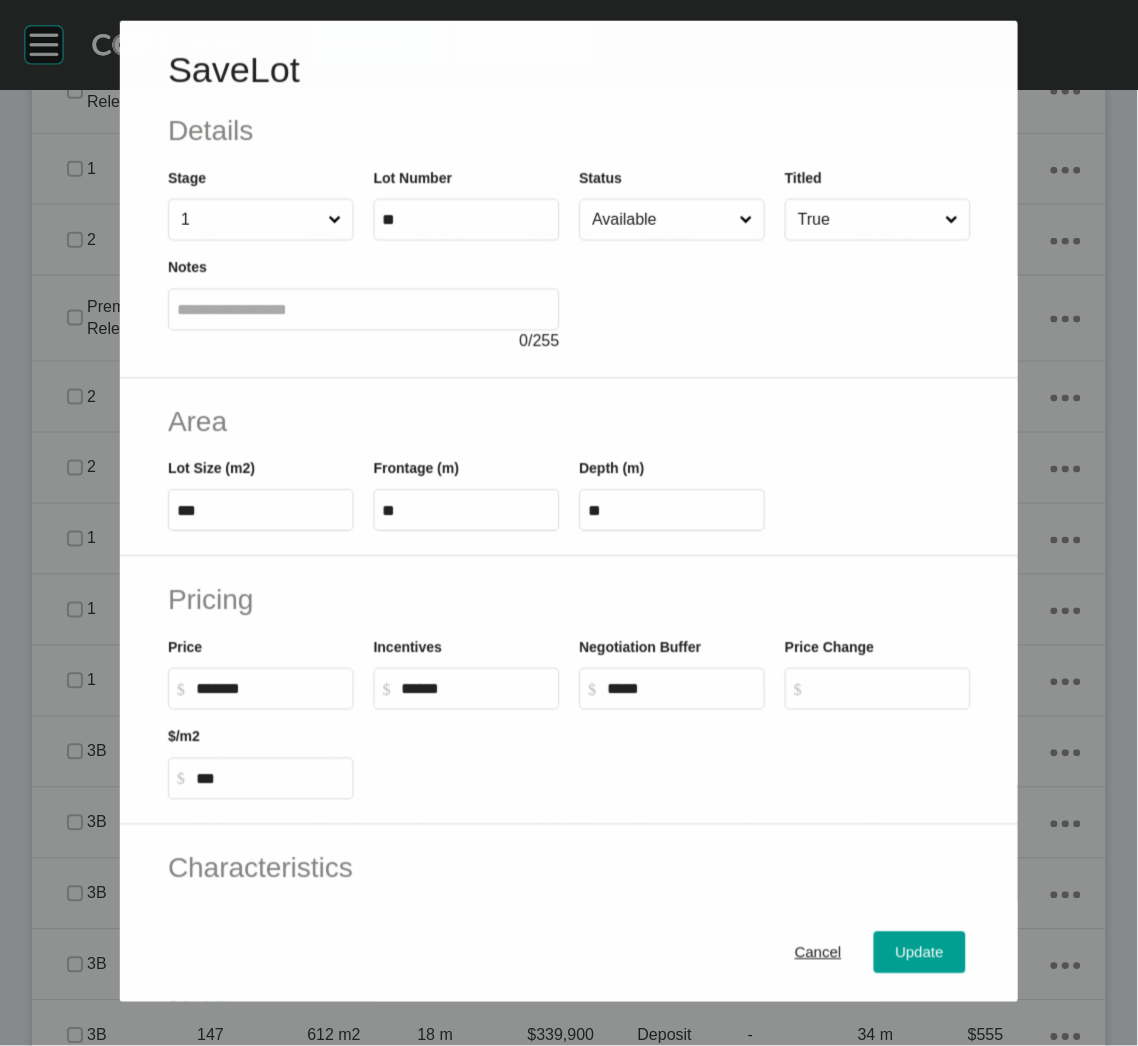 click on "Available" at bounding box center (661, 219) 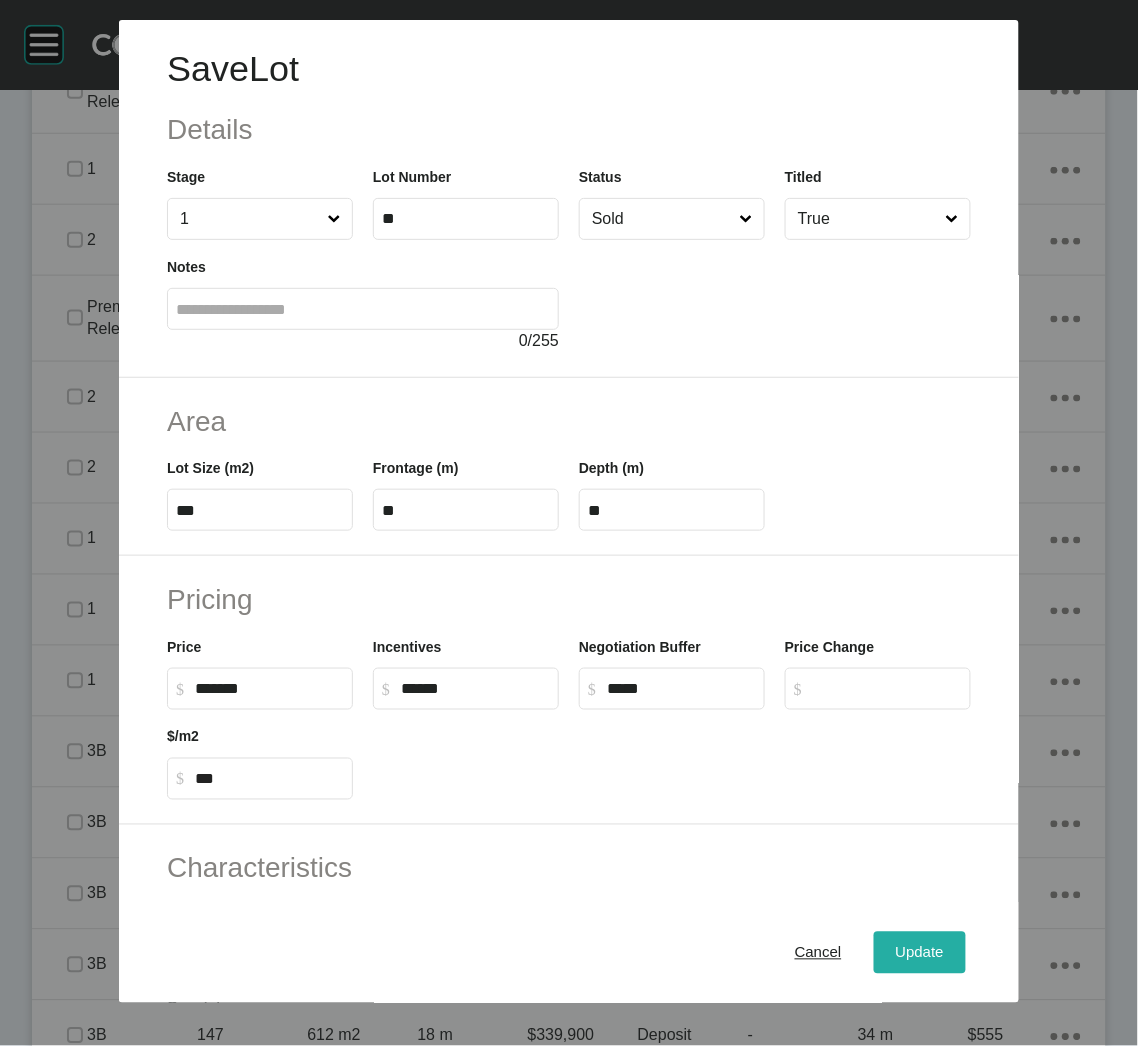 click on "Update" at bounding box center (920, 953) 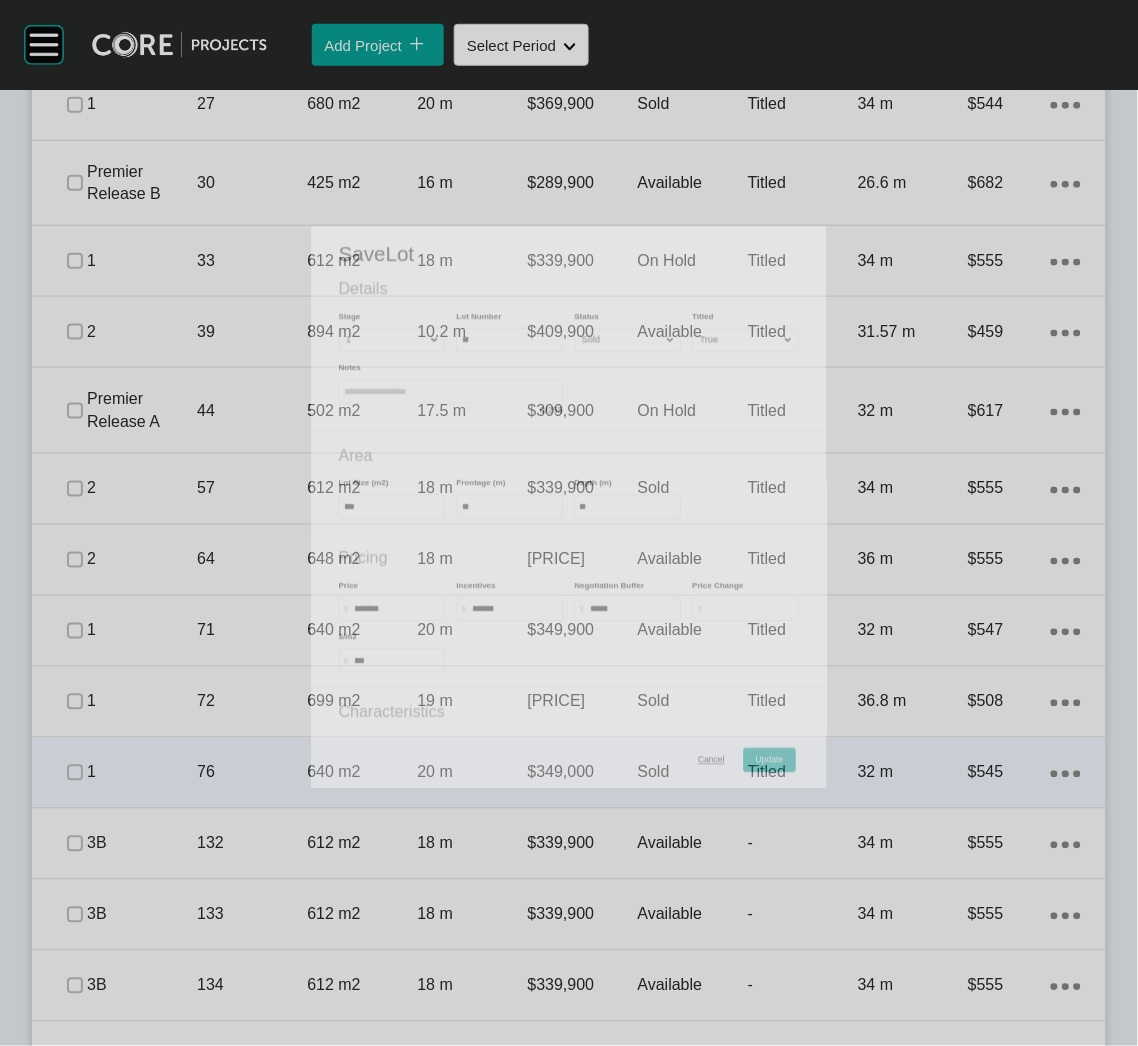 scroll, scrollTop: 1732, scrollLeft: 0, axis: vertical 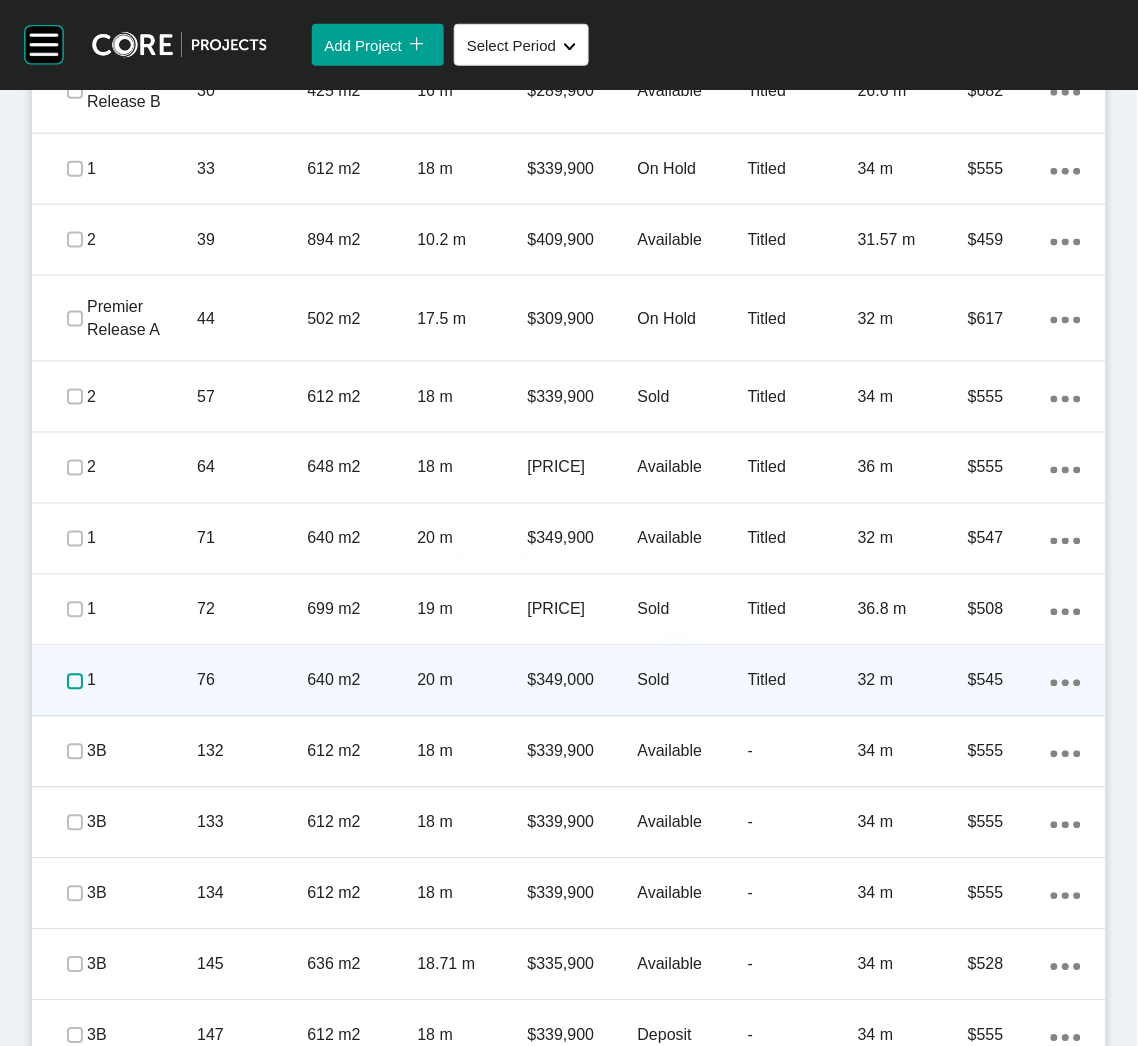 click at bounding box center (75, 682) 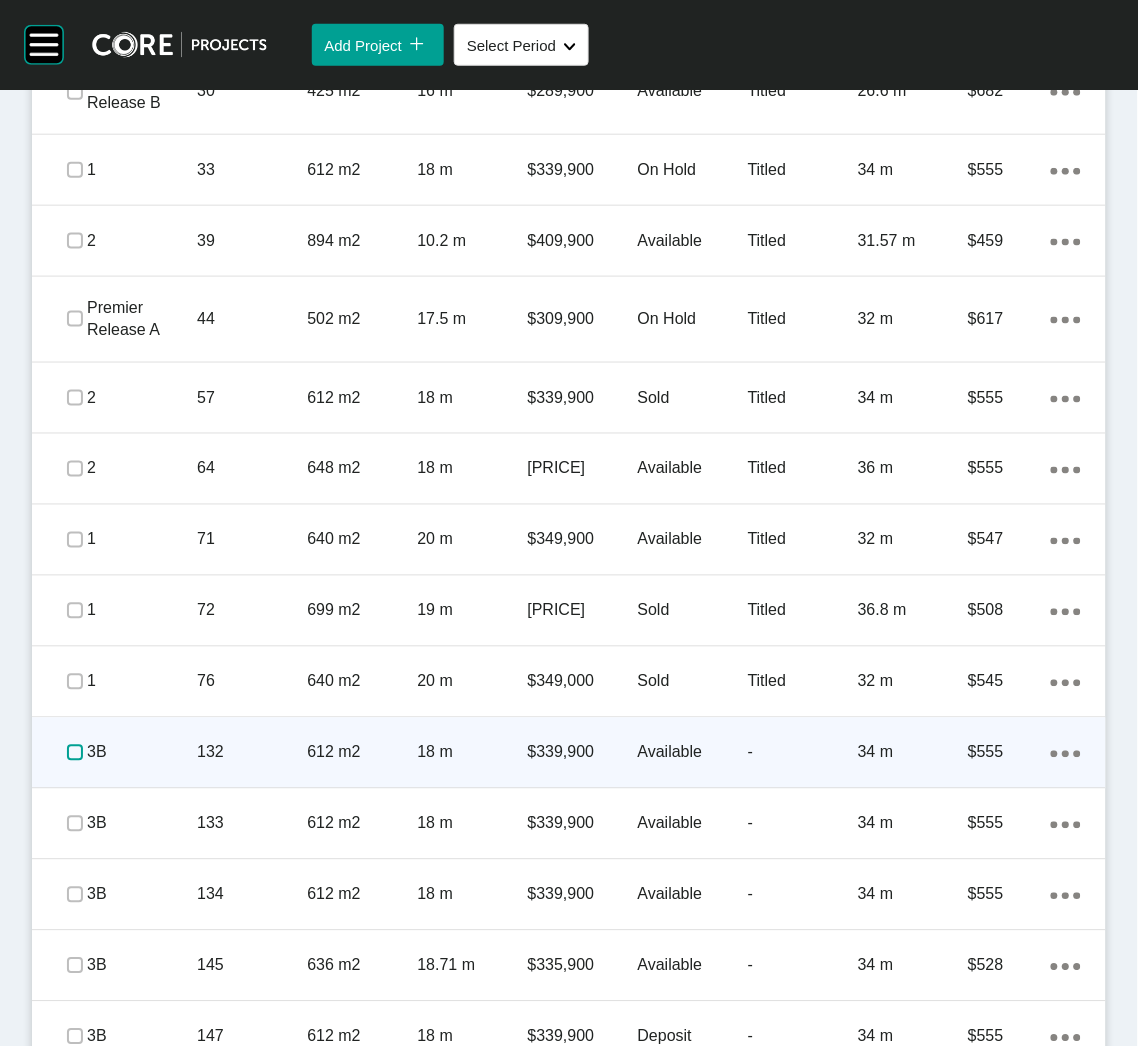 click at bounding box center (75, 753) 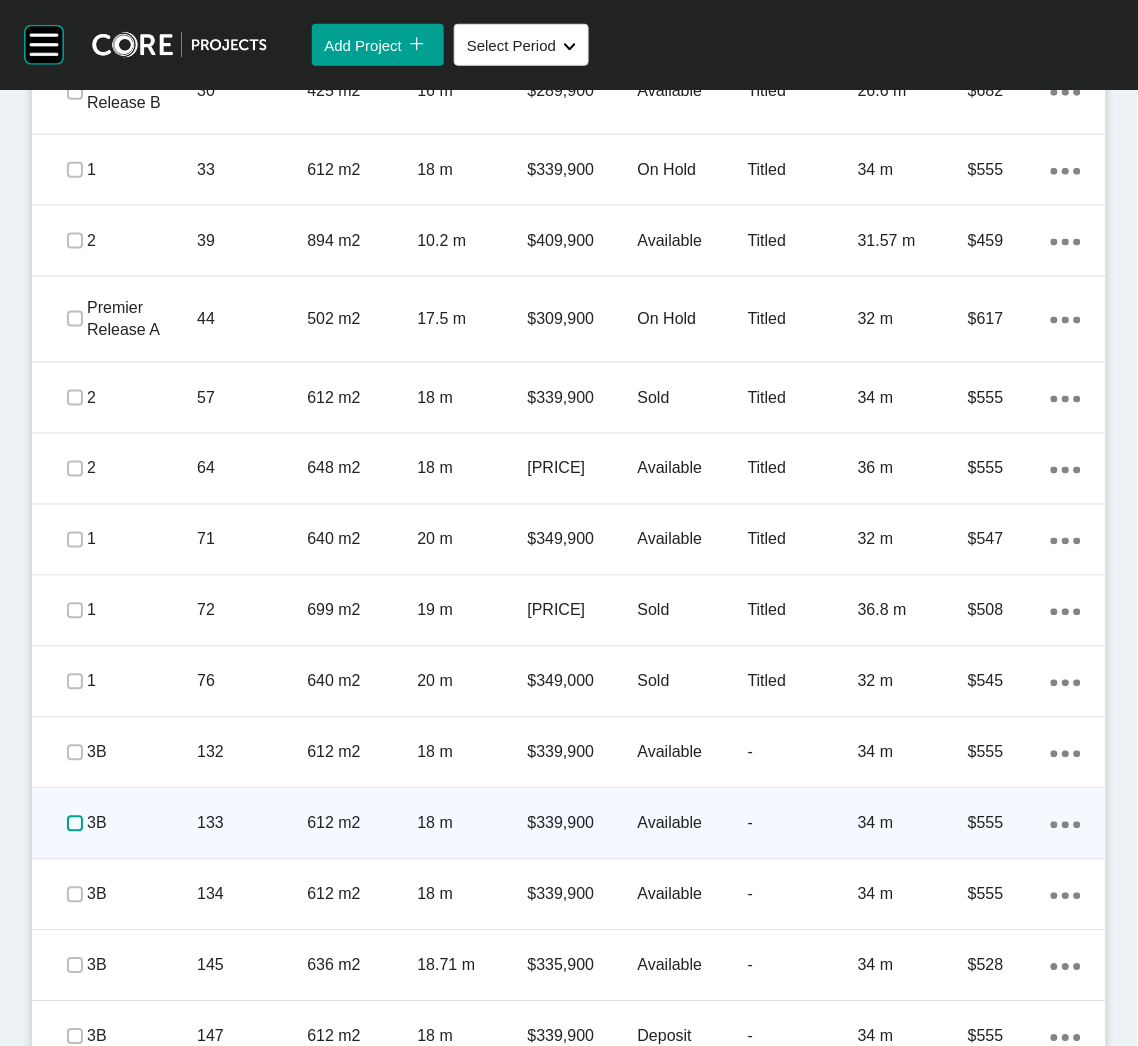 click at bounding box center (75, 824) 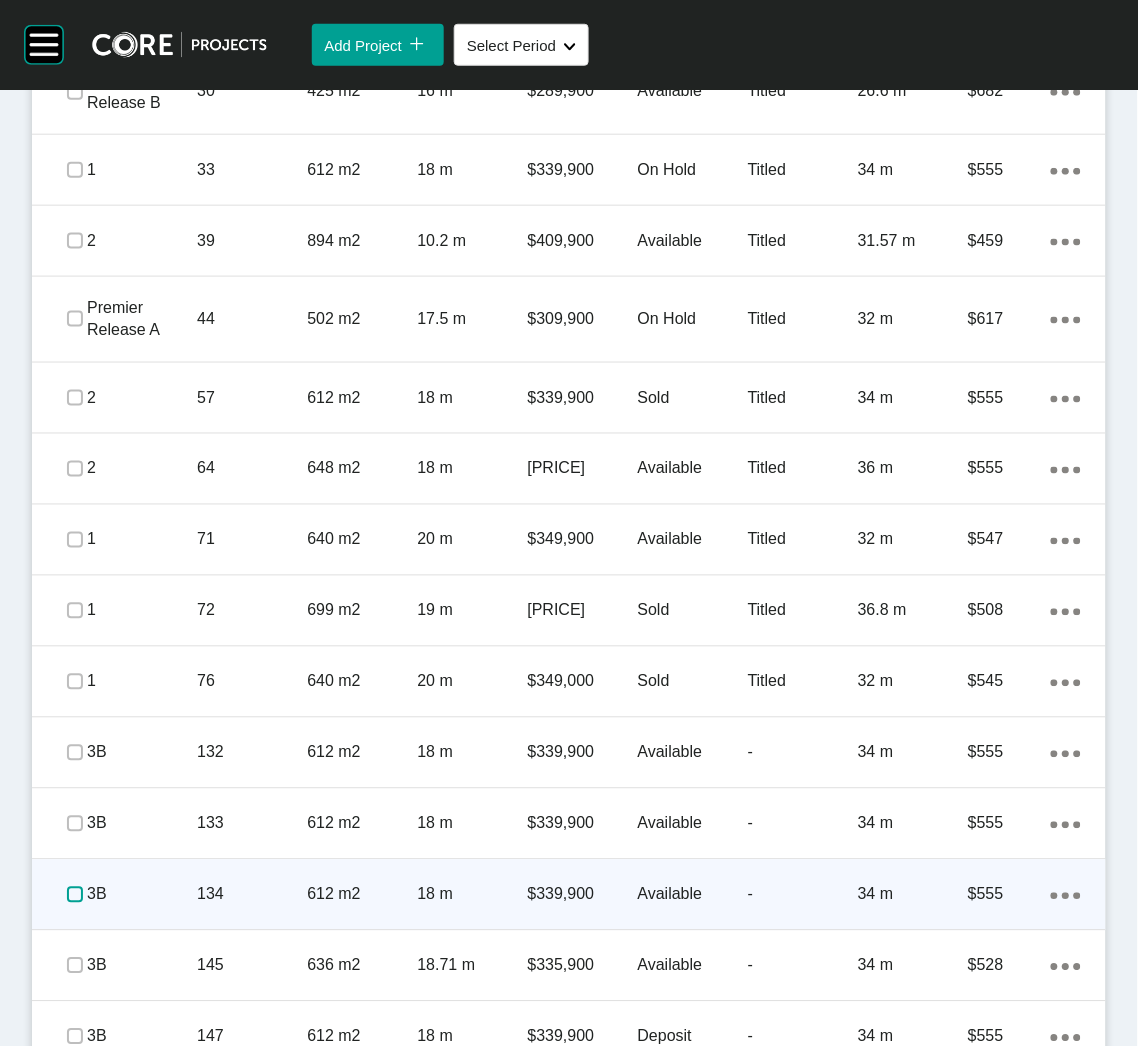 click at bounding box center (75, 895) 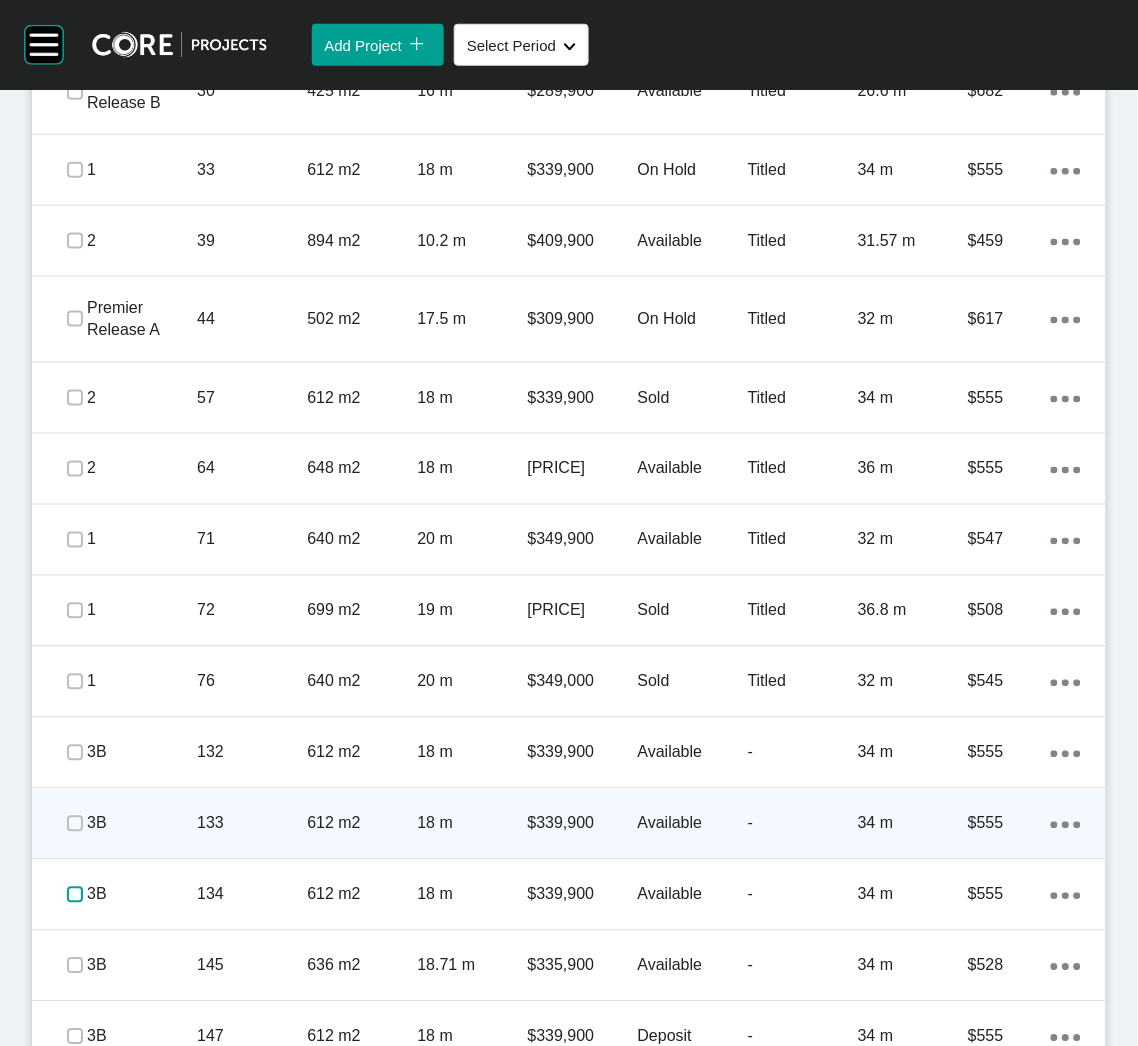 scroll, scrollTop: 1882, scrollLeft: 0, axis: vertical 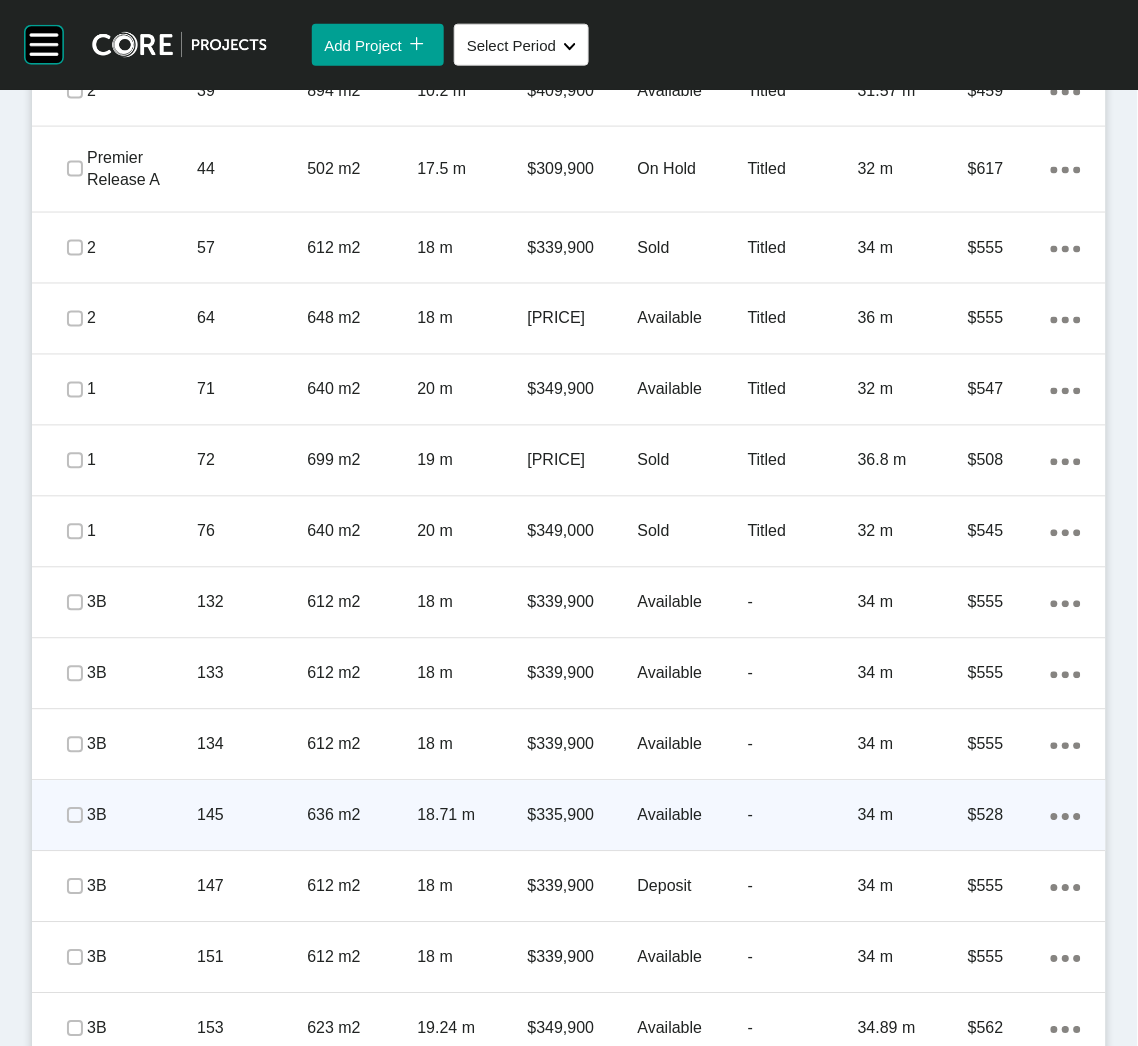 click at bounding box center (75, 816) 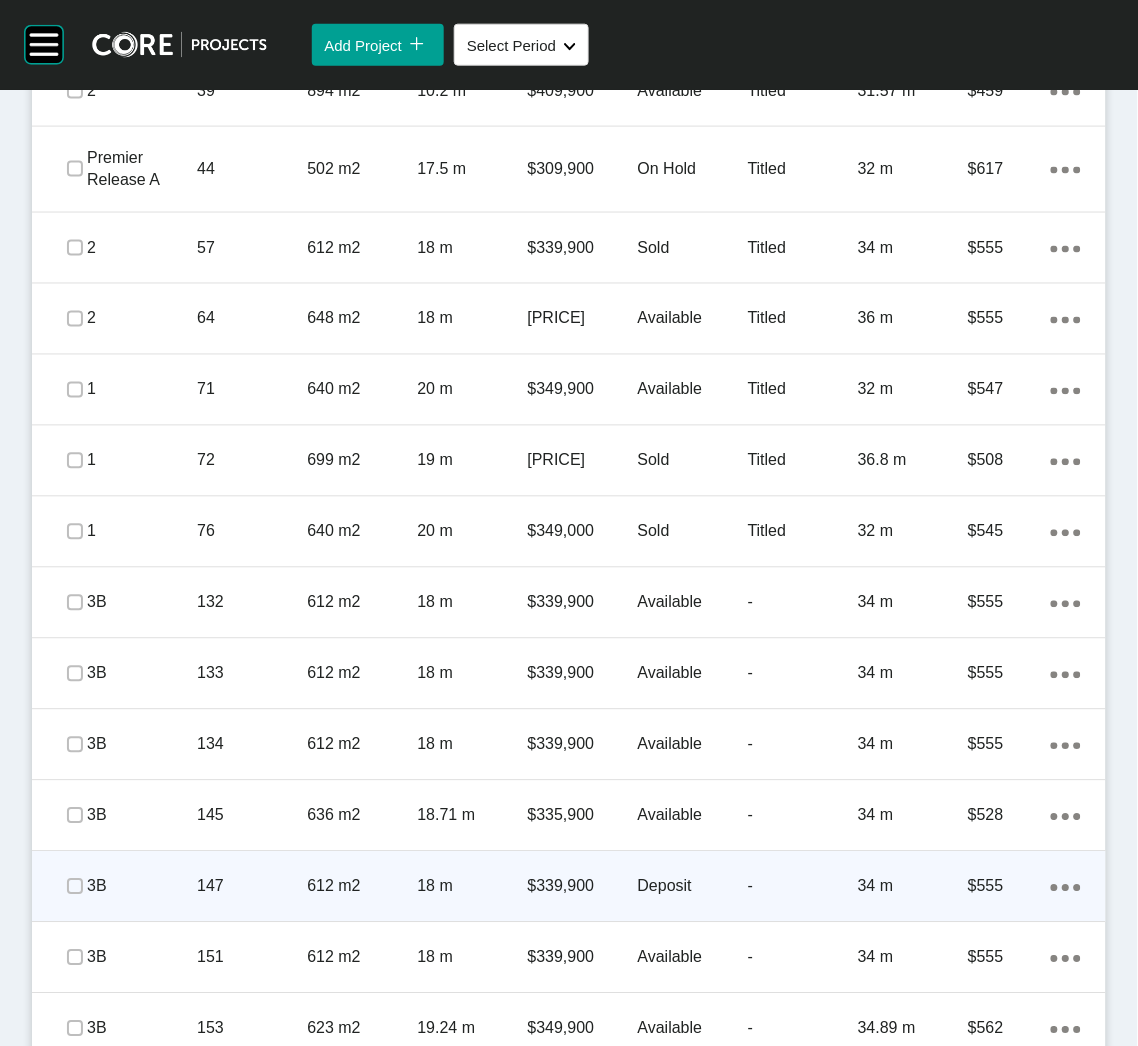 click on "147" at bounding box center (252, 887) 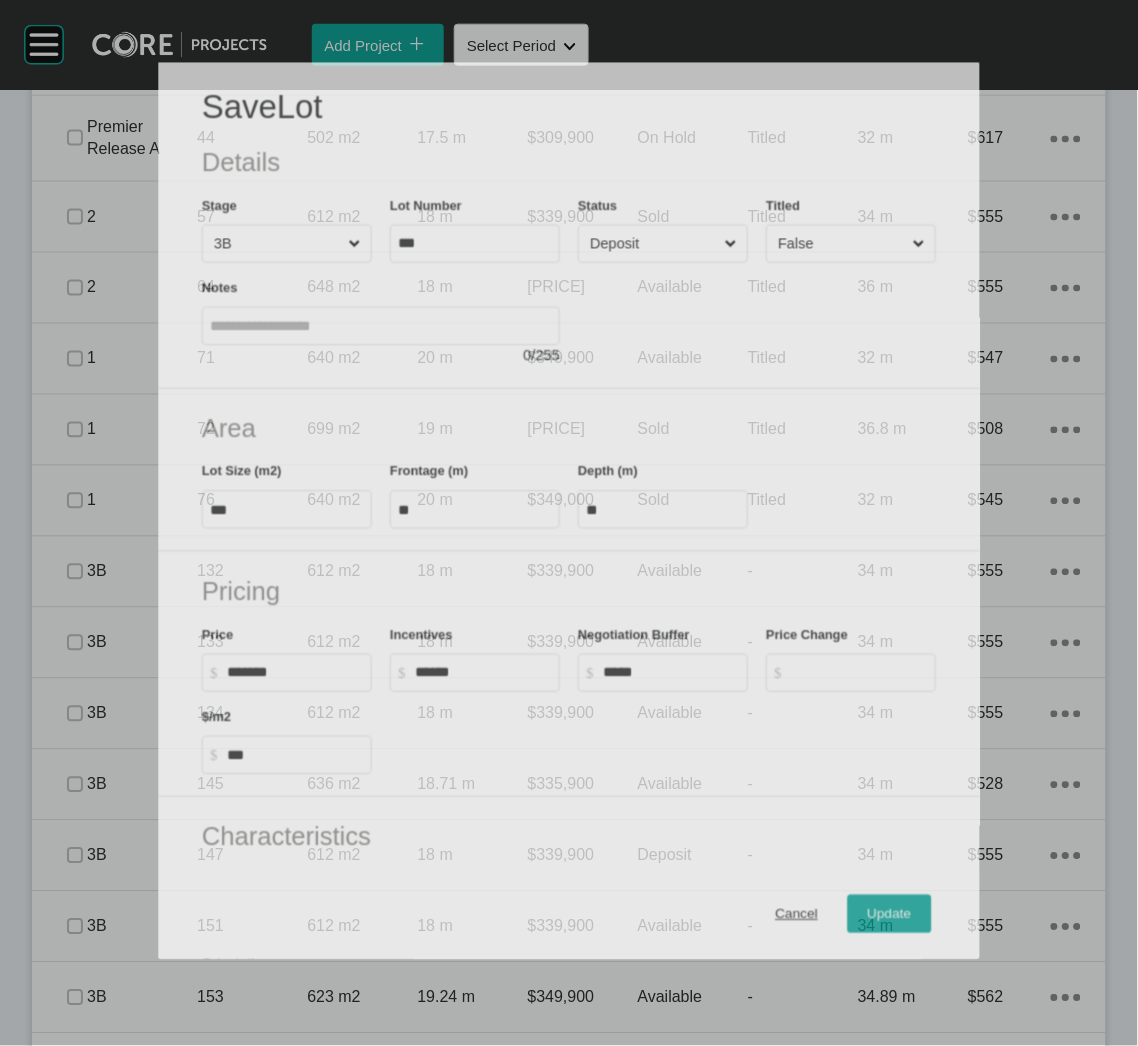 scroll, scrollTop: 1820, scrollLeft: 0, axis: vertical 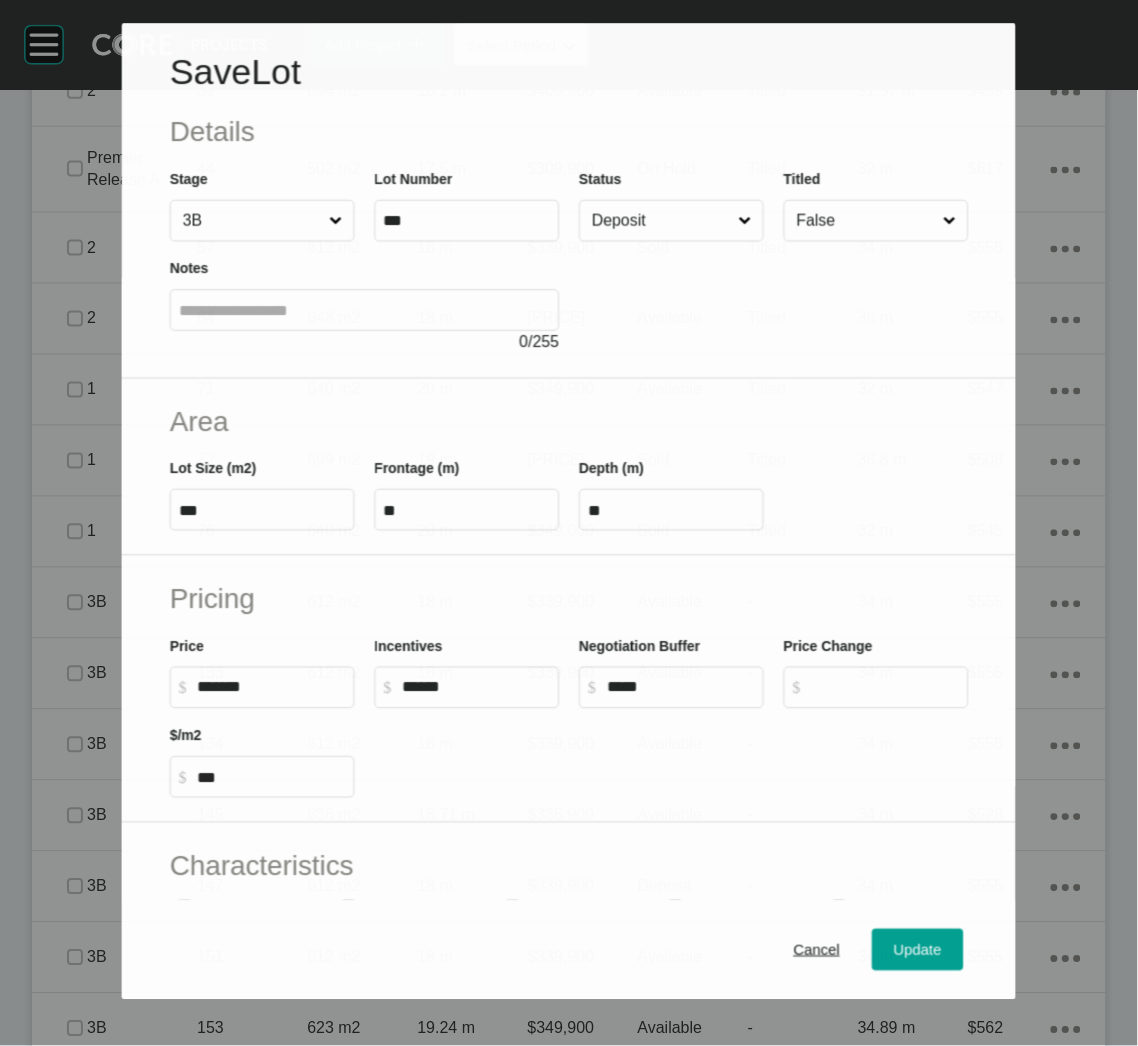 click on "Deposit" at bounding box center [661, 221] 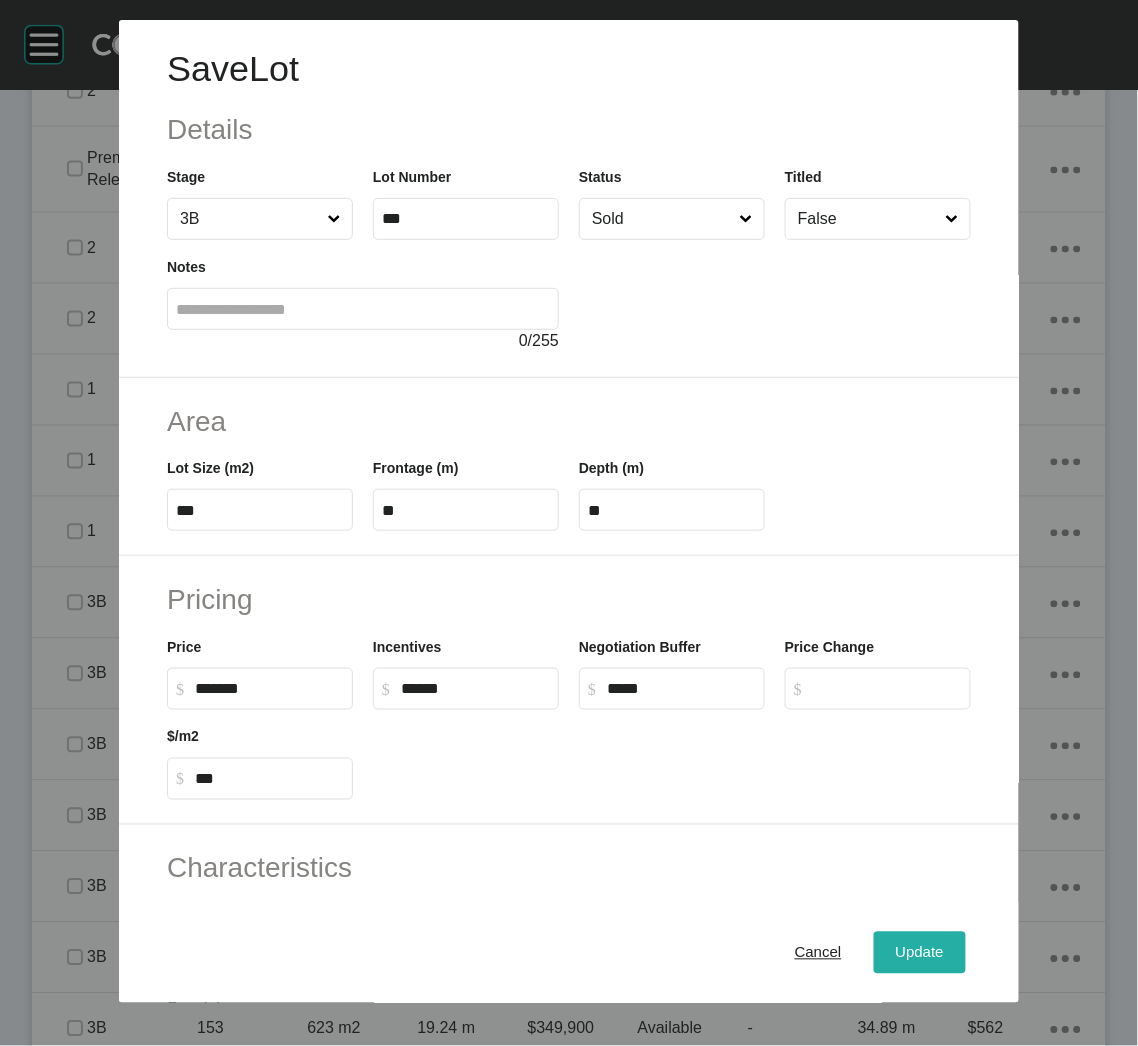 click on "Update" at bounding box center (920, 953) 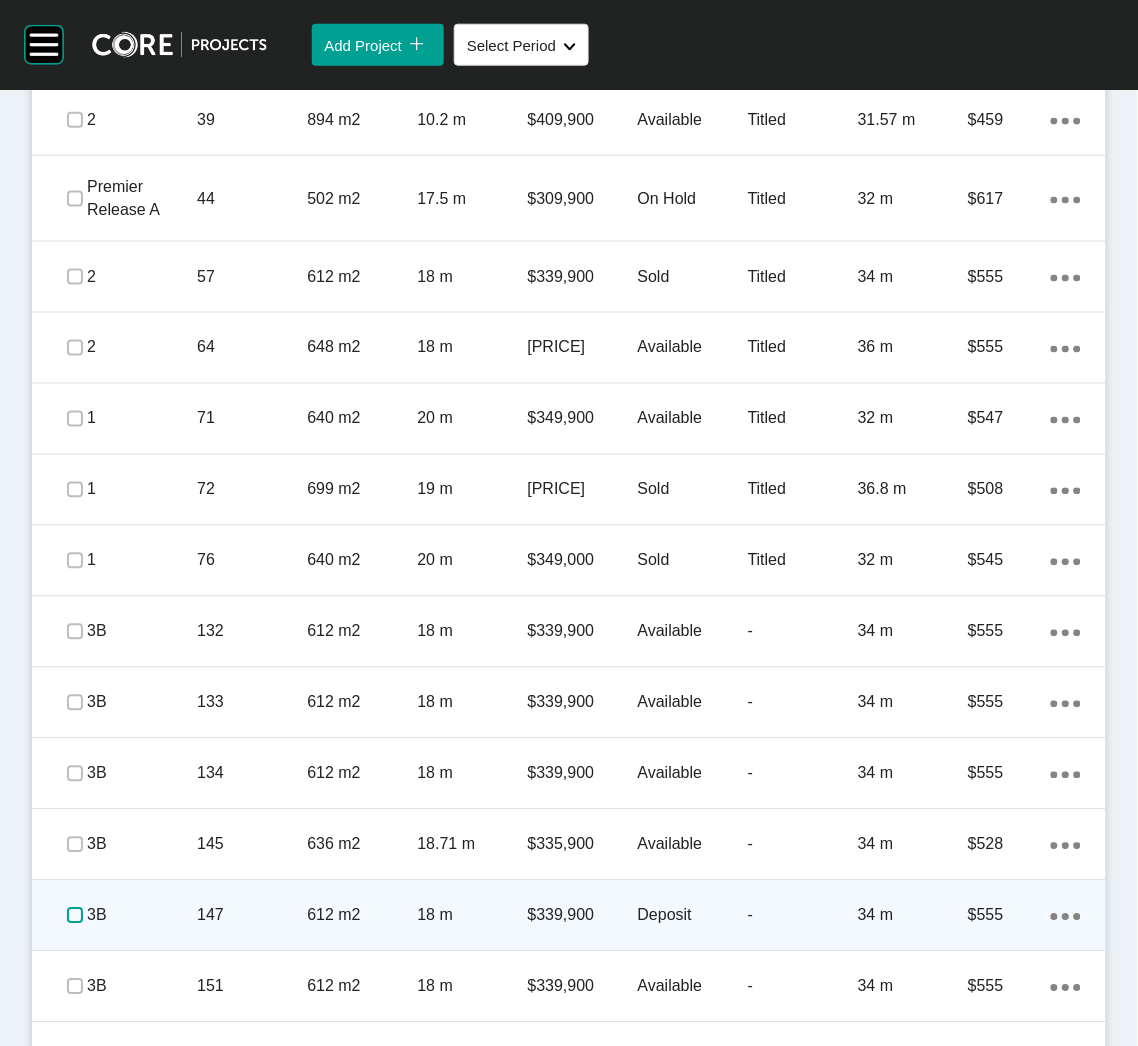 click at bounding box center [75, 916] 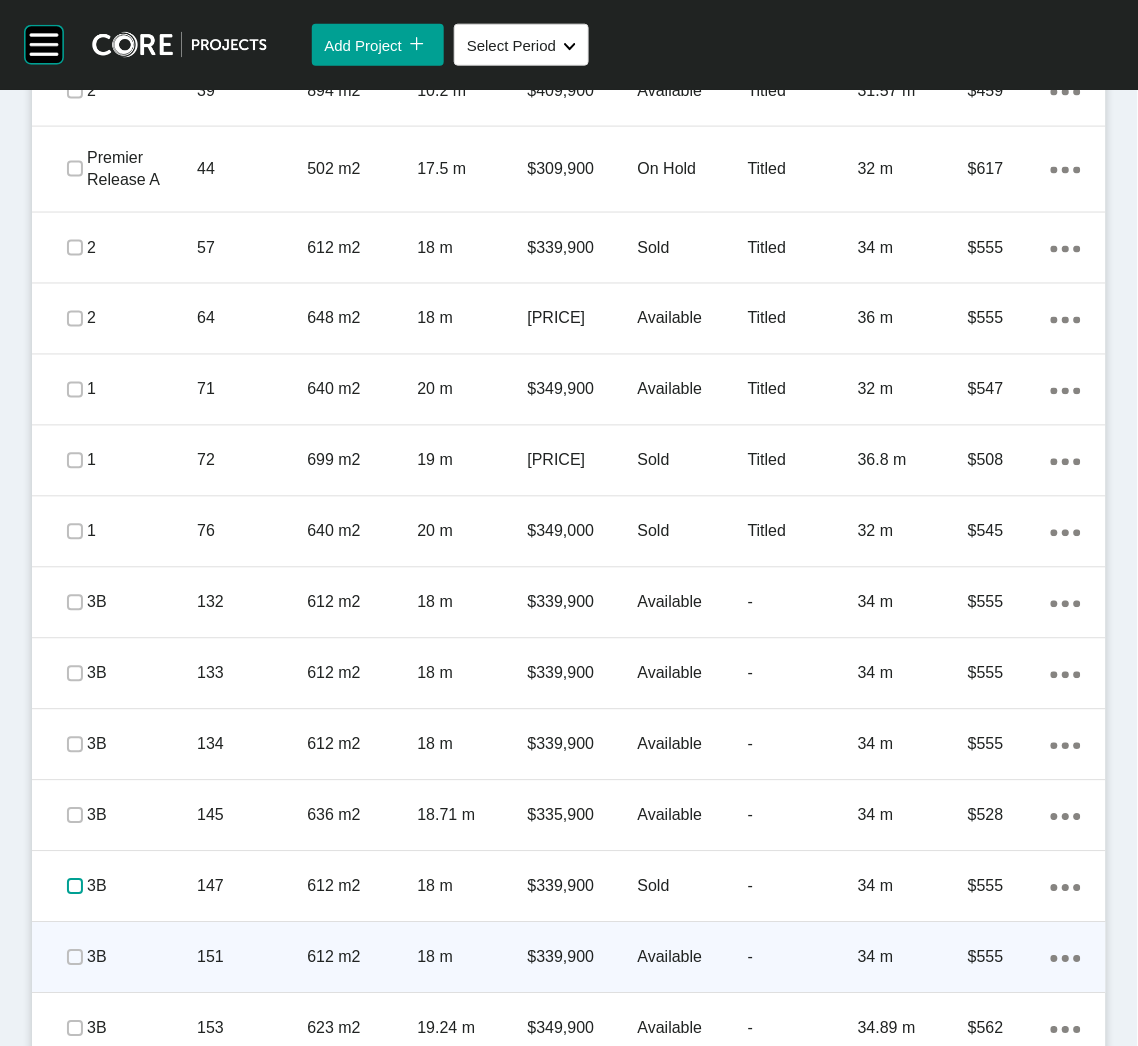 scroll, scrollTop: 2032, scrollLeft: 0, axis: vertical 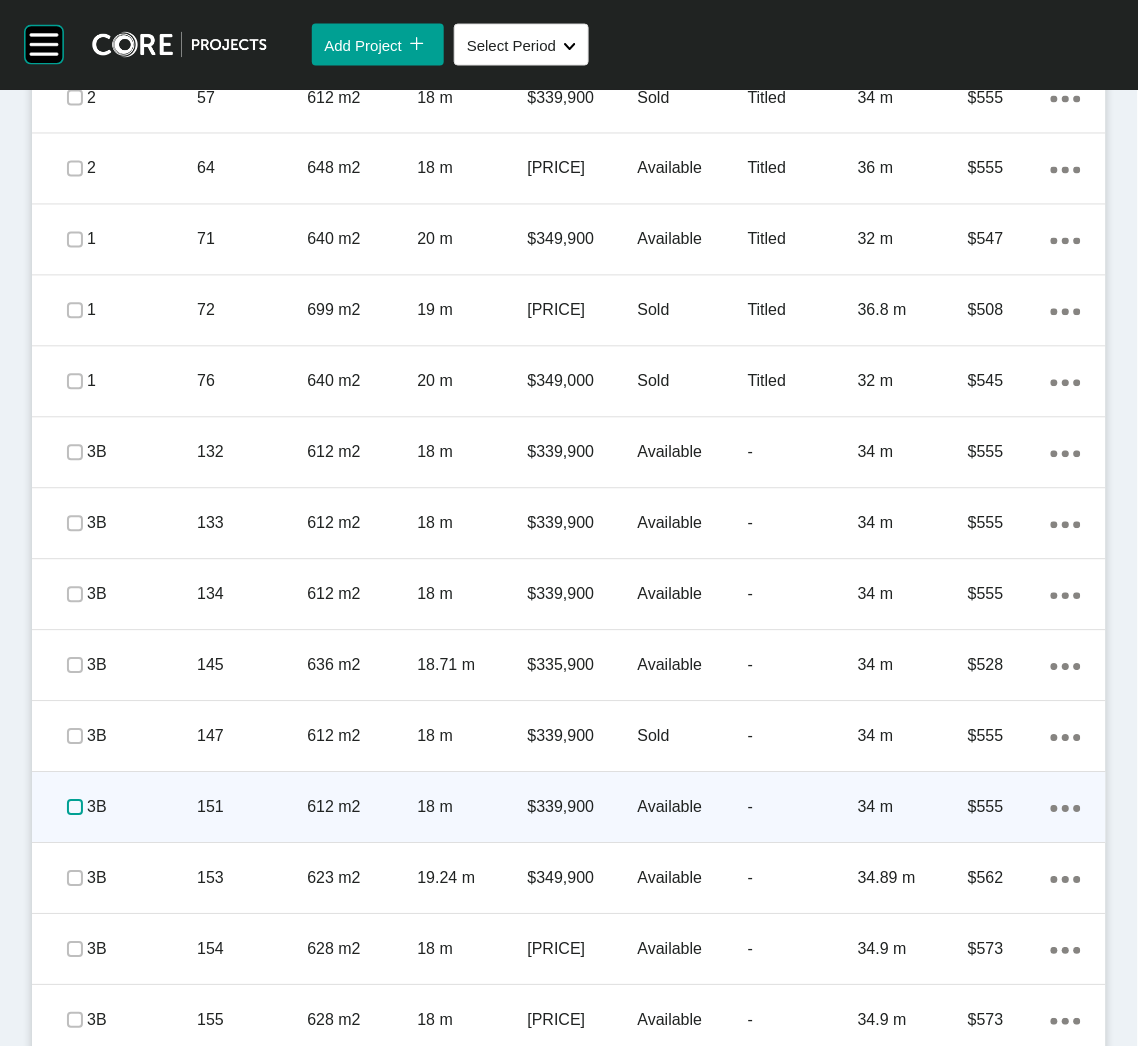 click at bounding box center [75, 808] 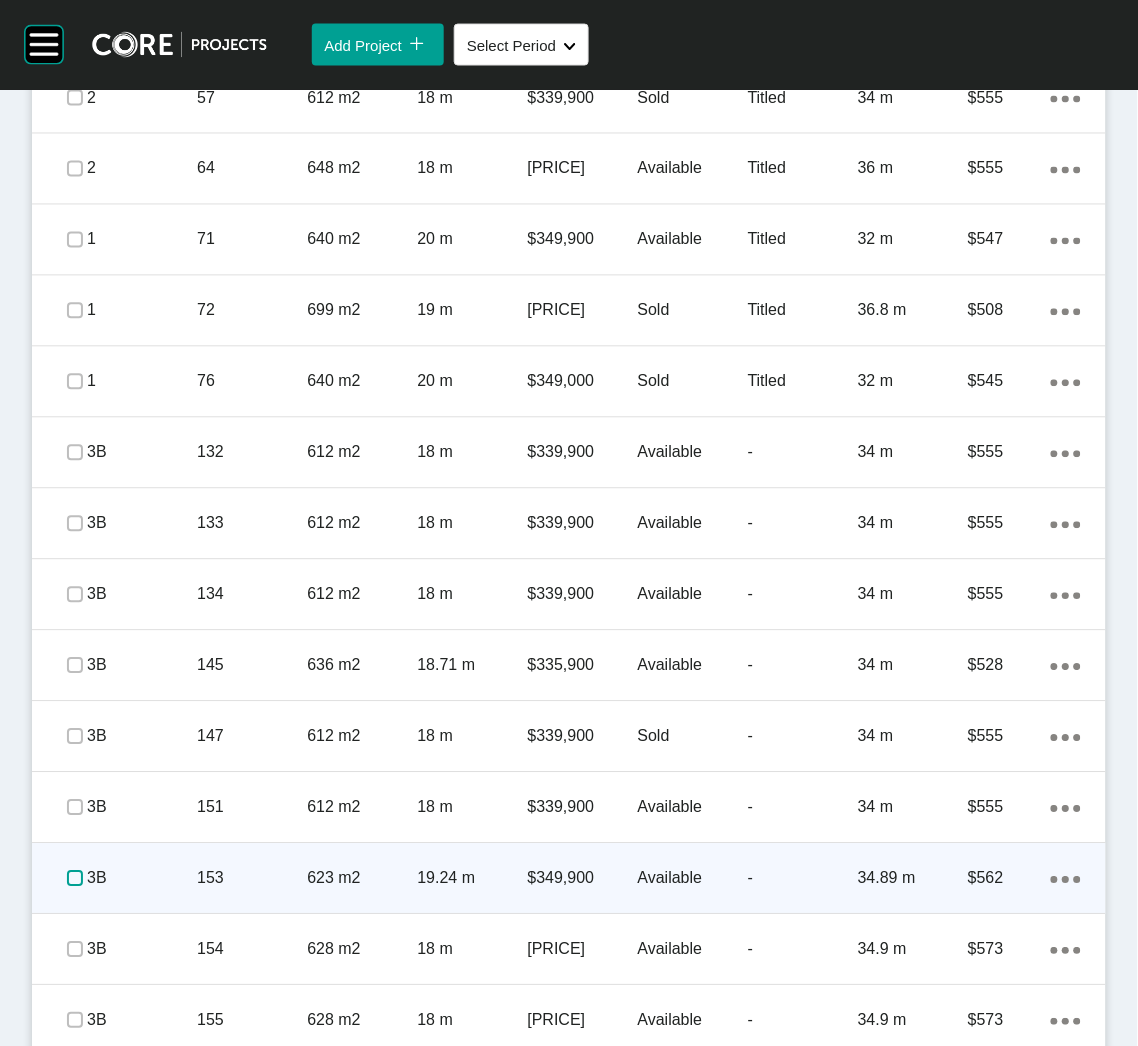 click at bounding box center [75, 879] 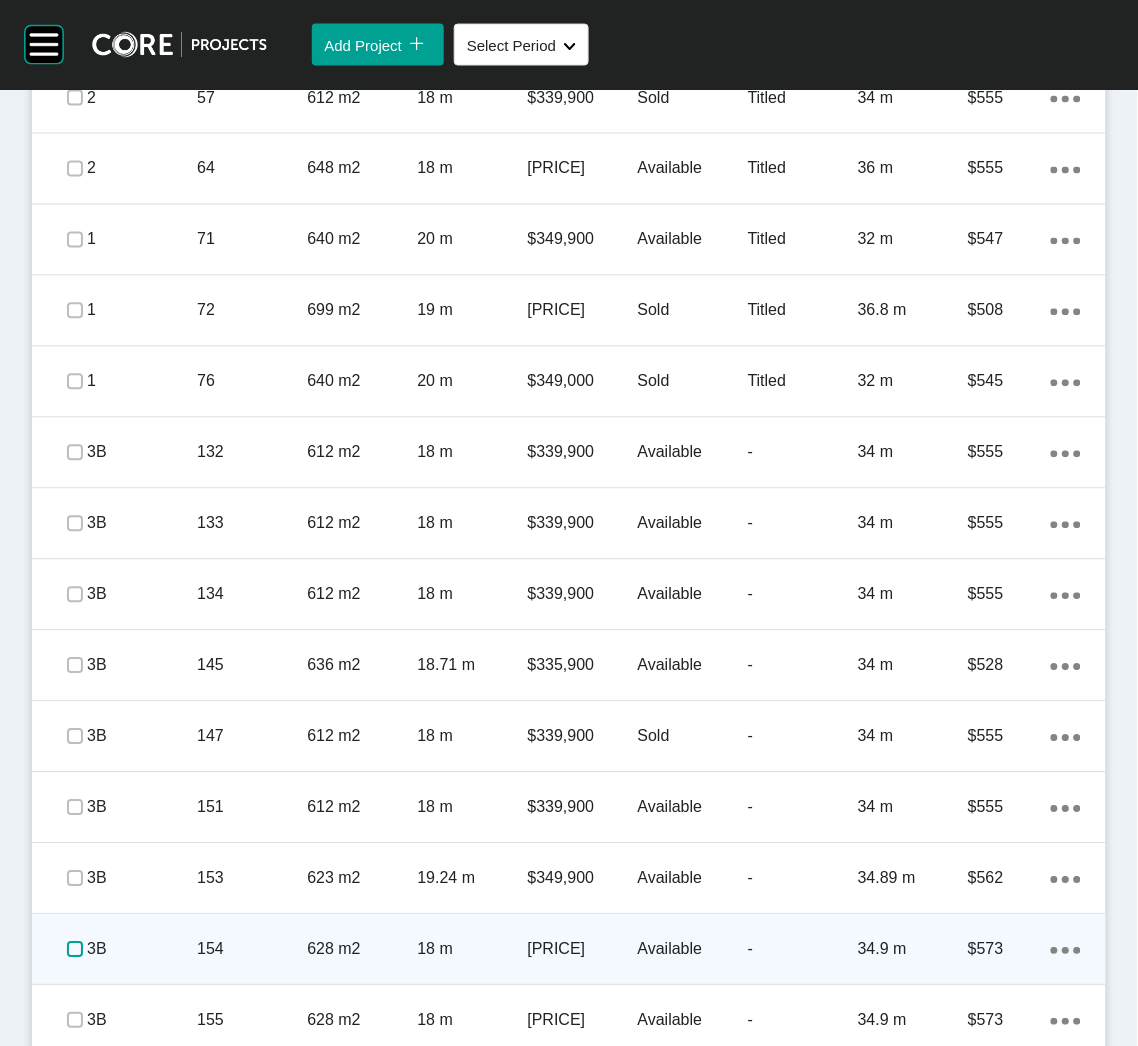 click at bounding box center [75, 950] 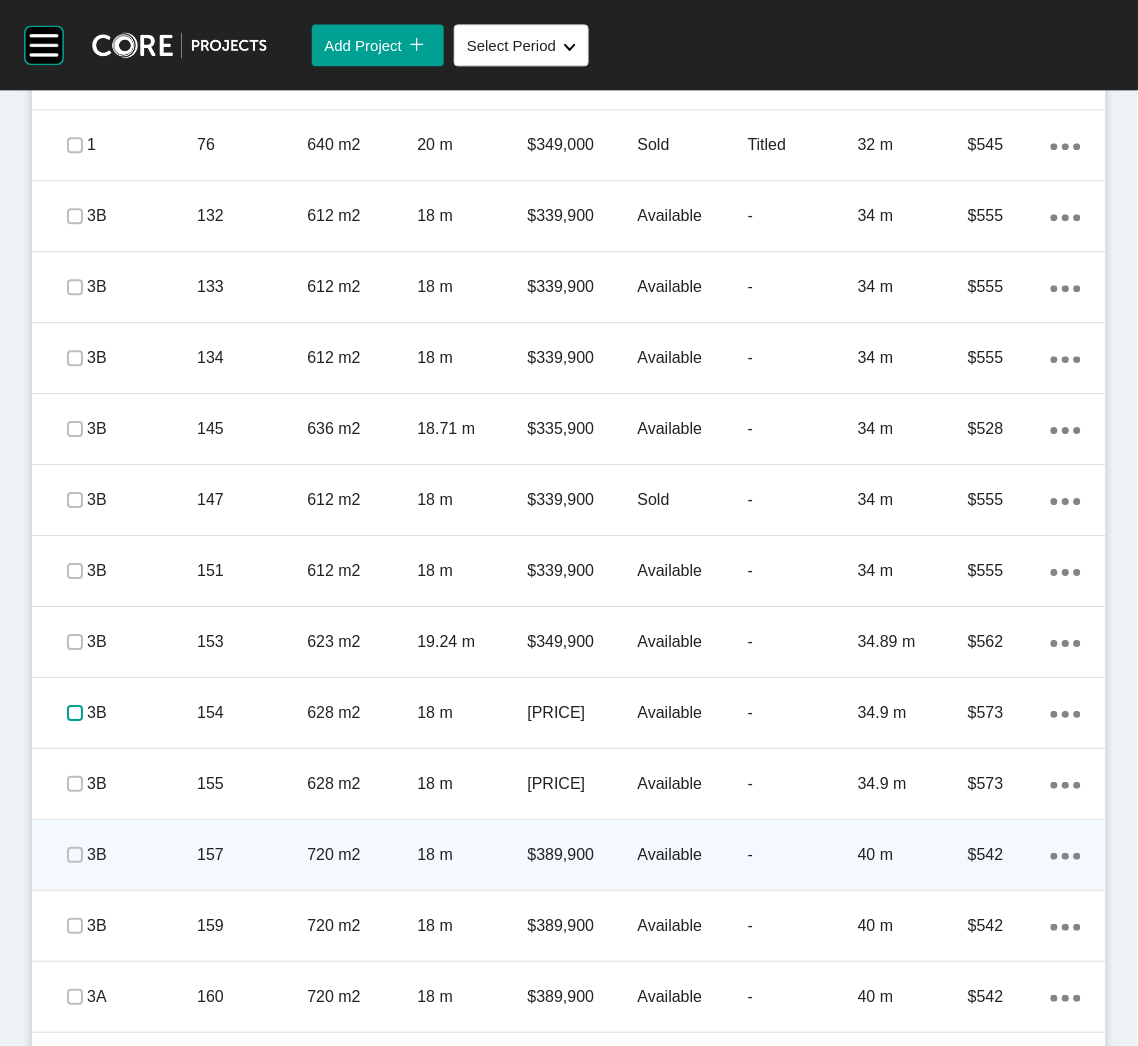 scroll, scrollTop: 2332, scrollLeft: 0, axis: vertical 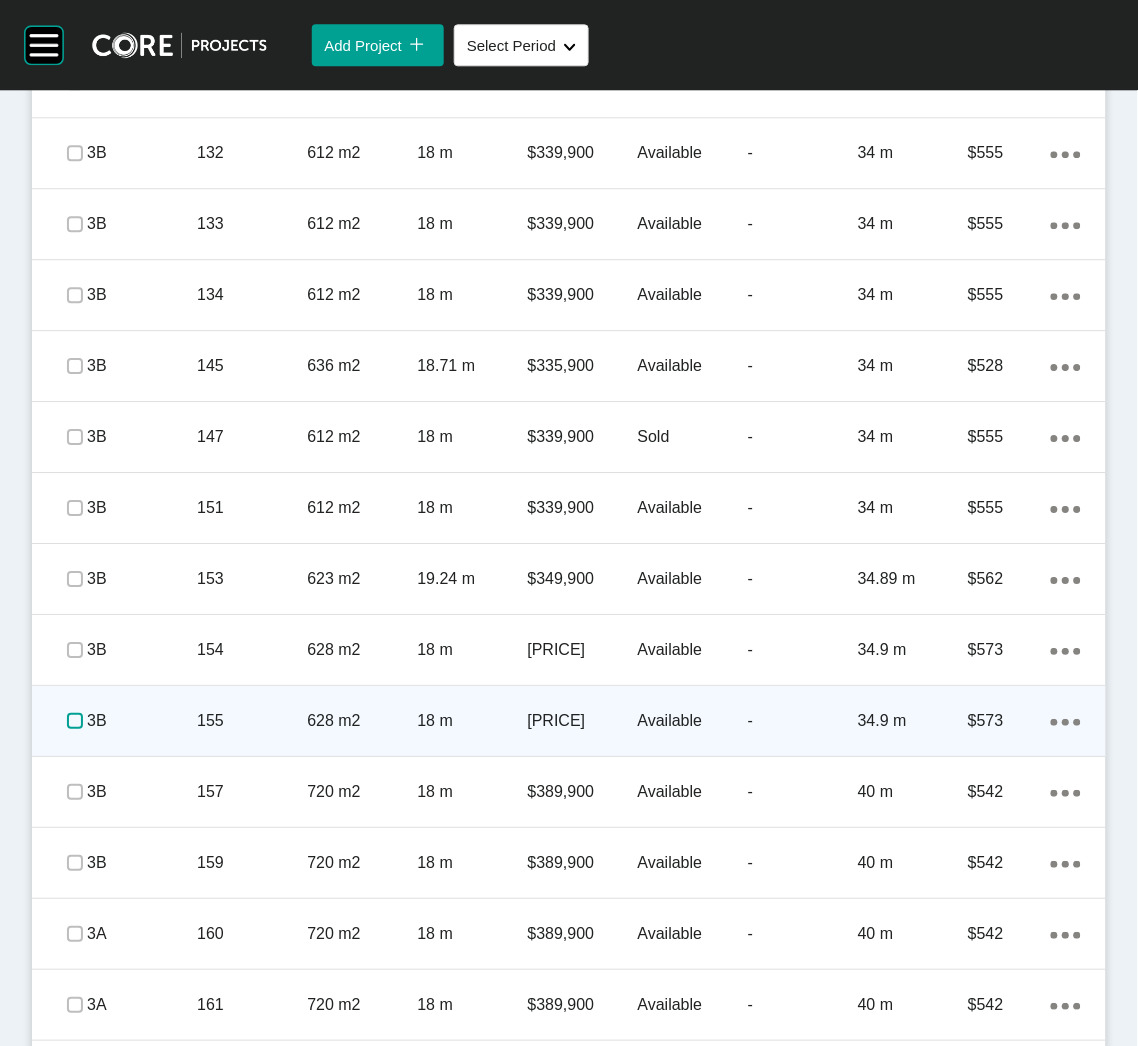 click at bounding box center [75, 721] 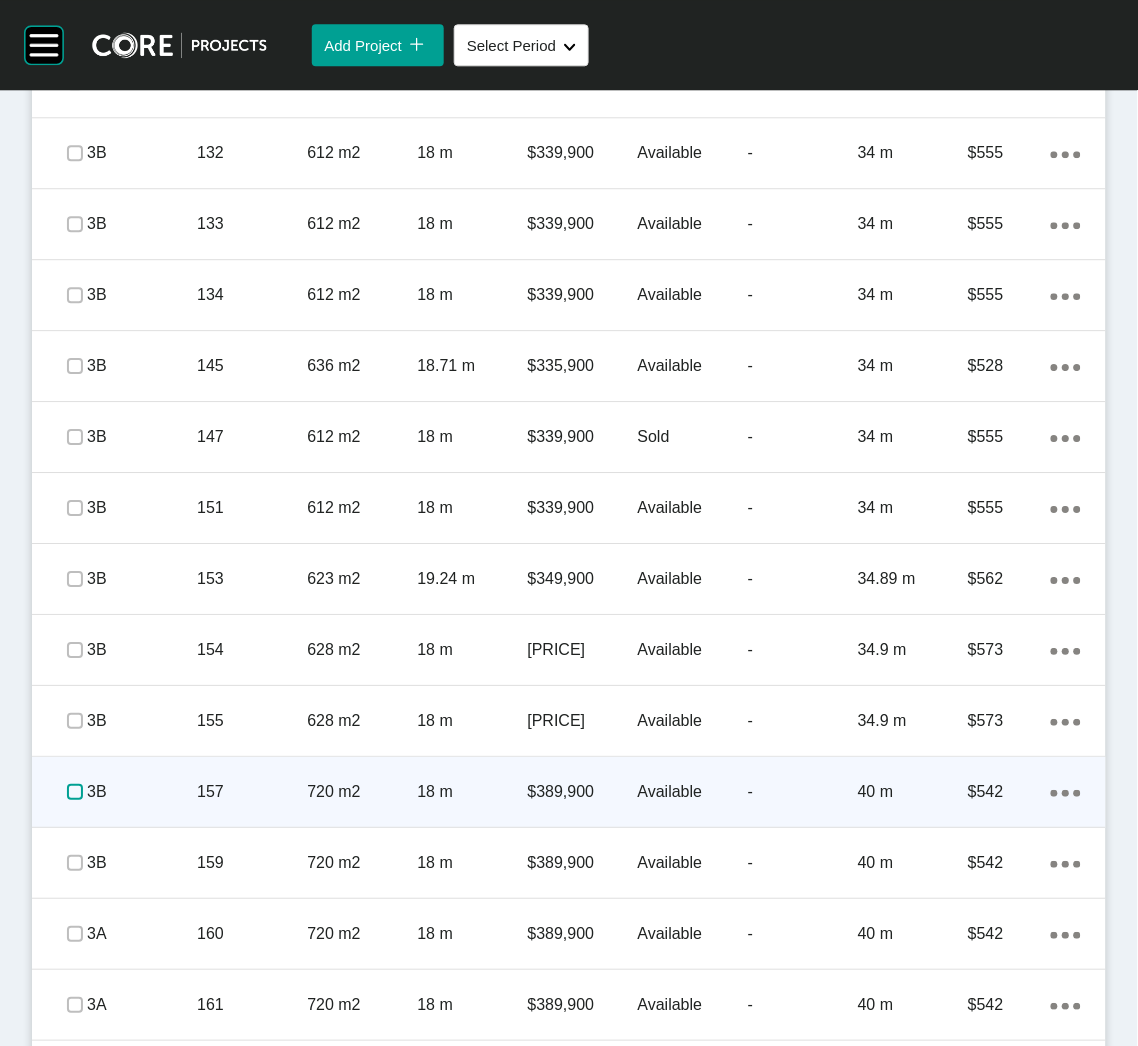 click at bounding box center [75, 792] 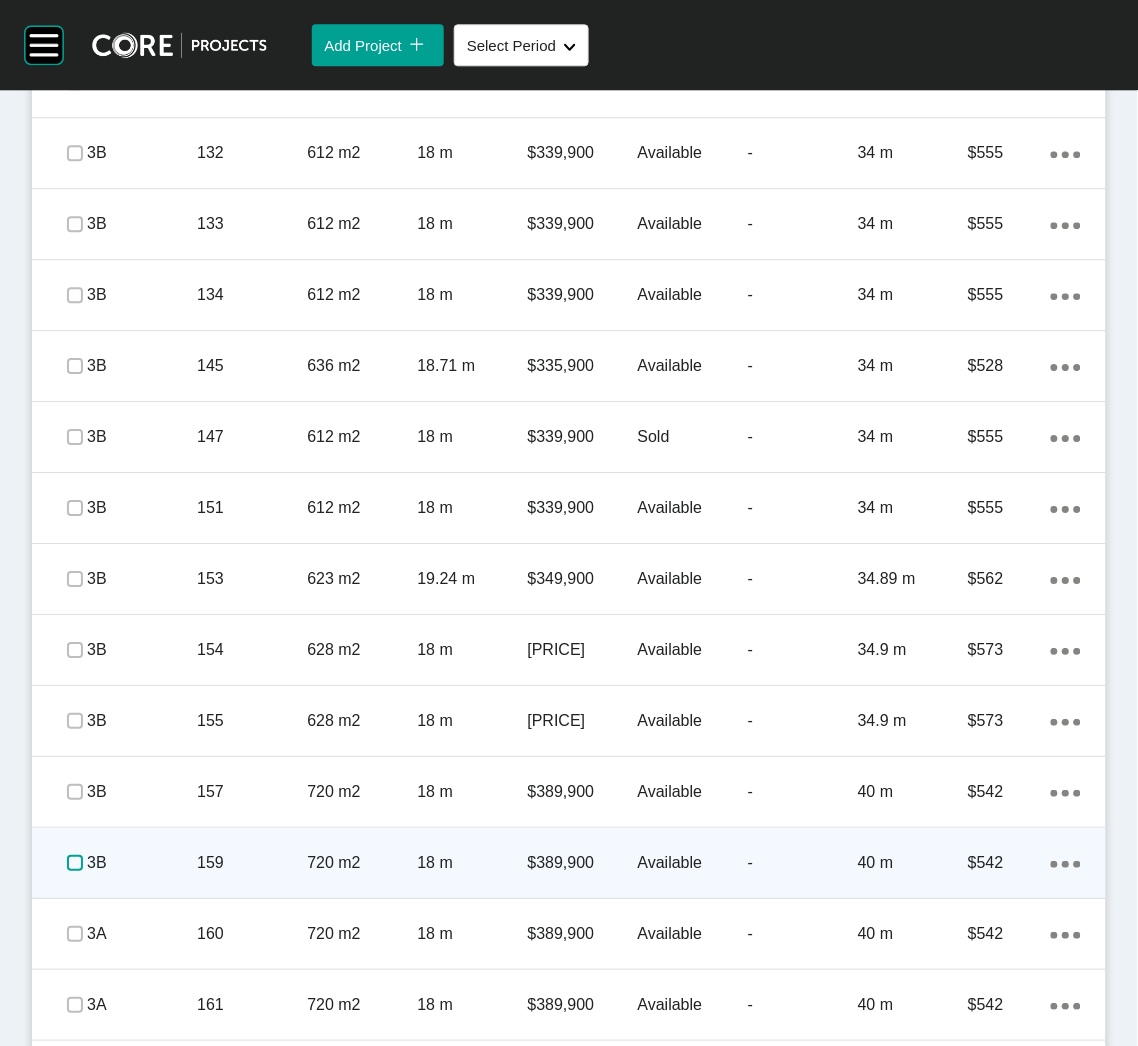 click at bounding box center (75, 863) 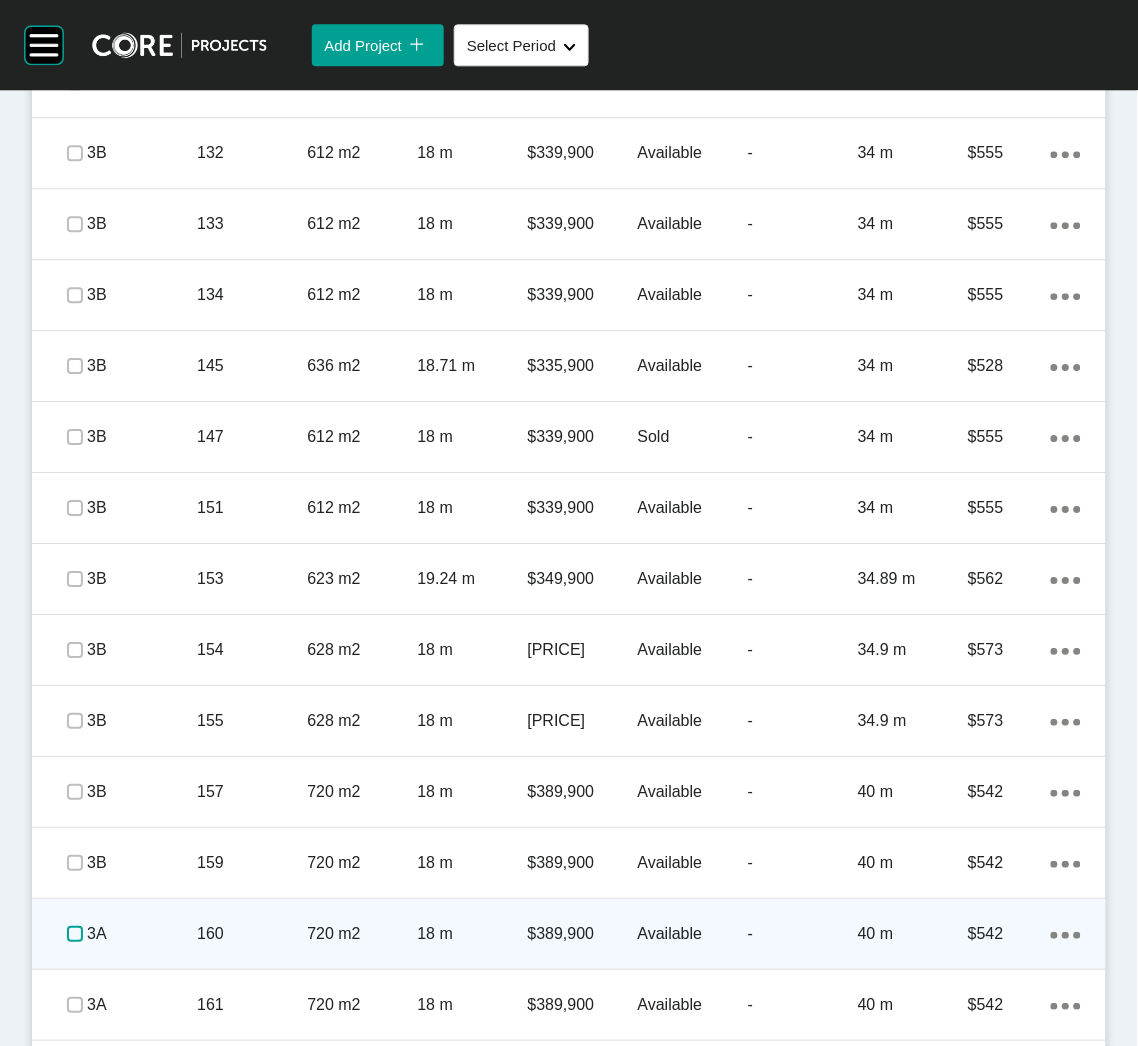 click at bounding box center (75, 934) 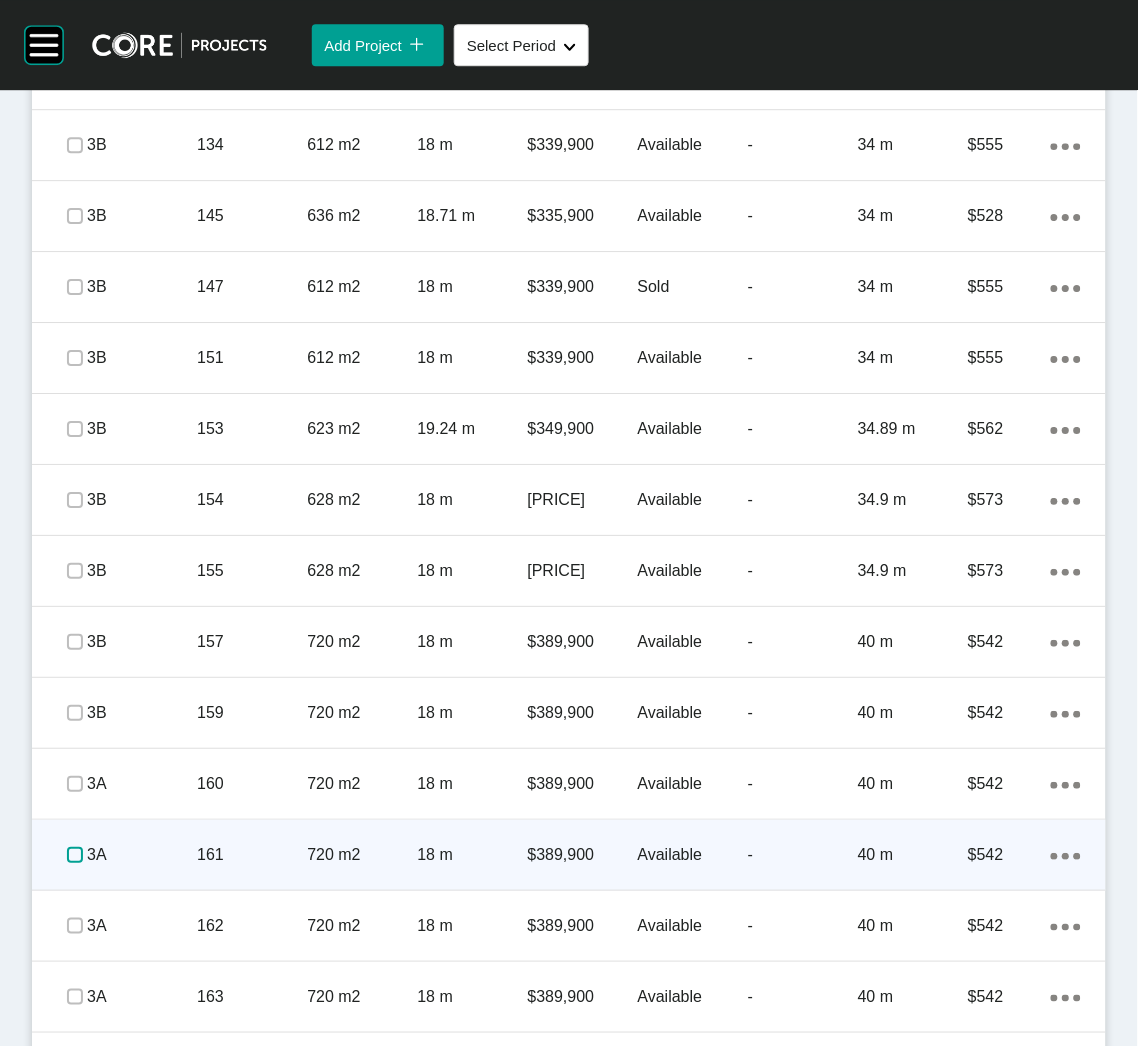 click at bounding box center [75, 855] 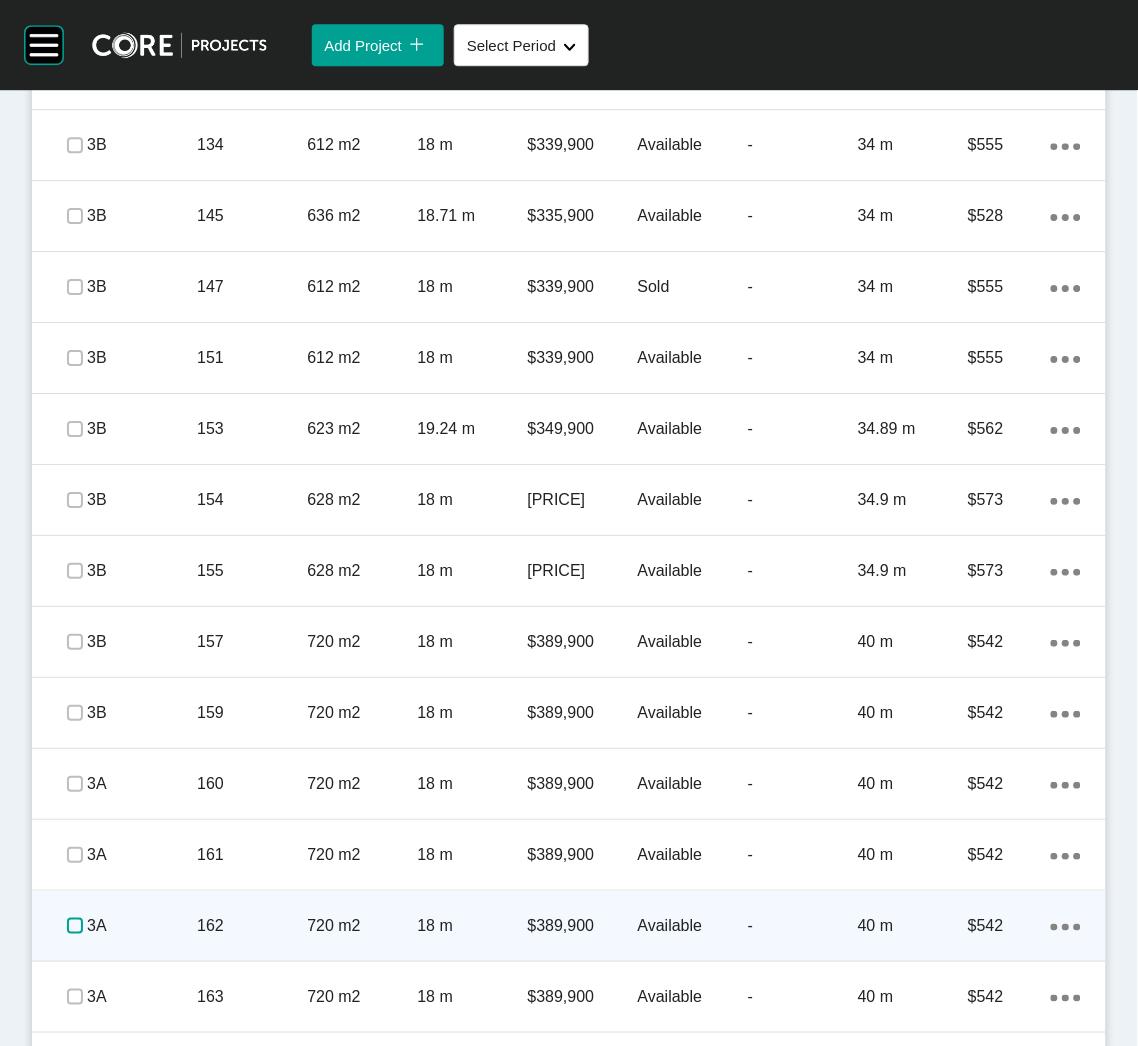 click at bounding box center [75, 926] 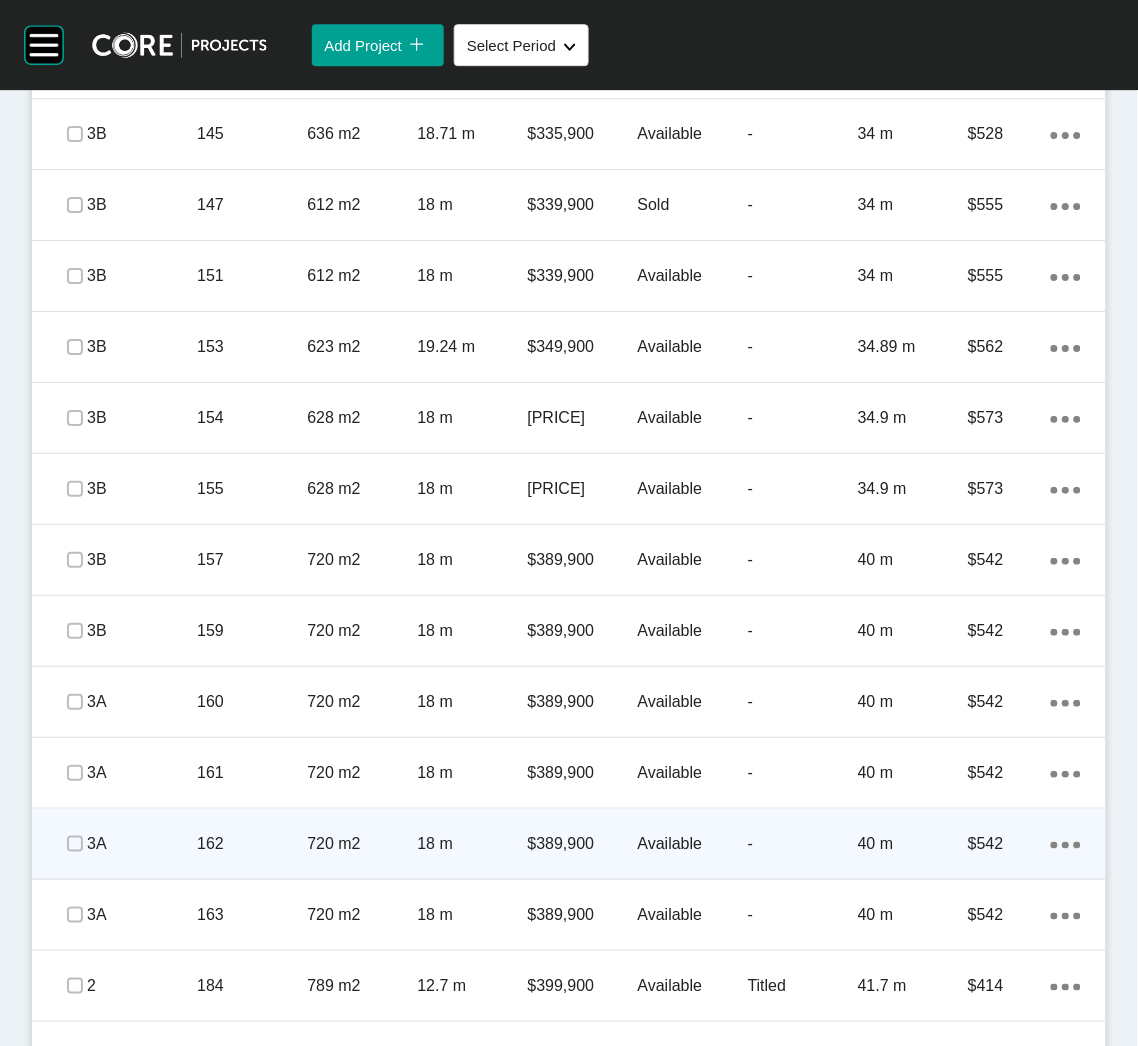 scroll, scrollTop: 2632, scrollLeft: 0, axis: vertical 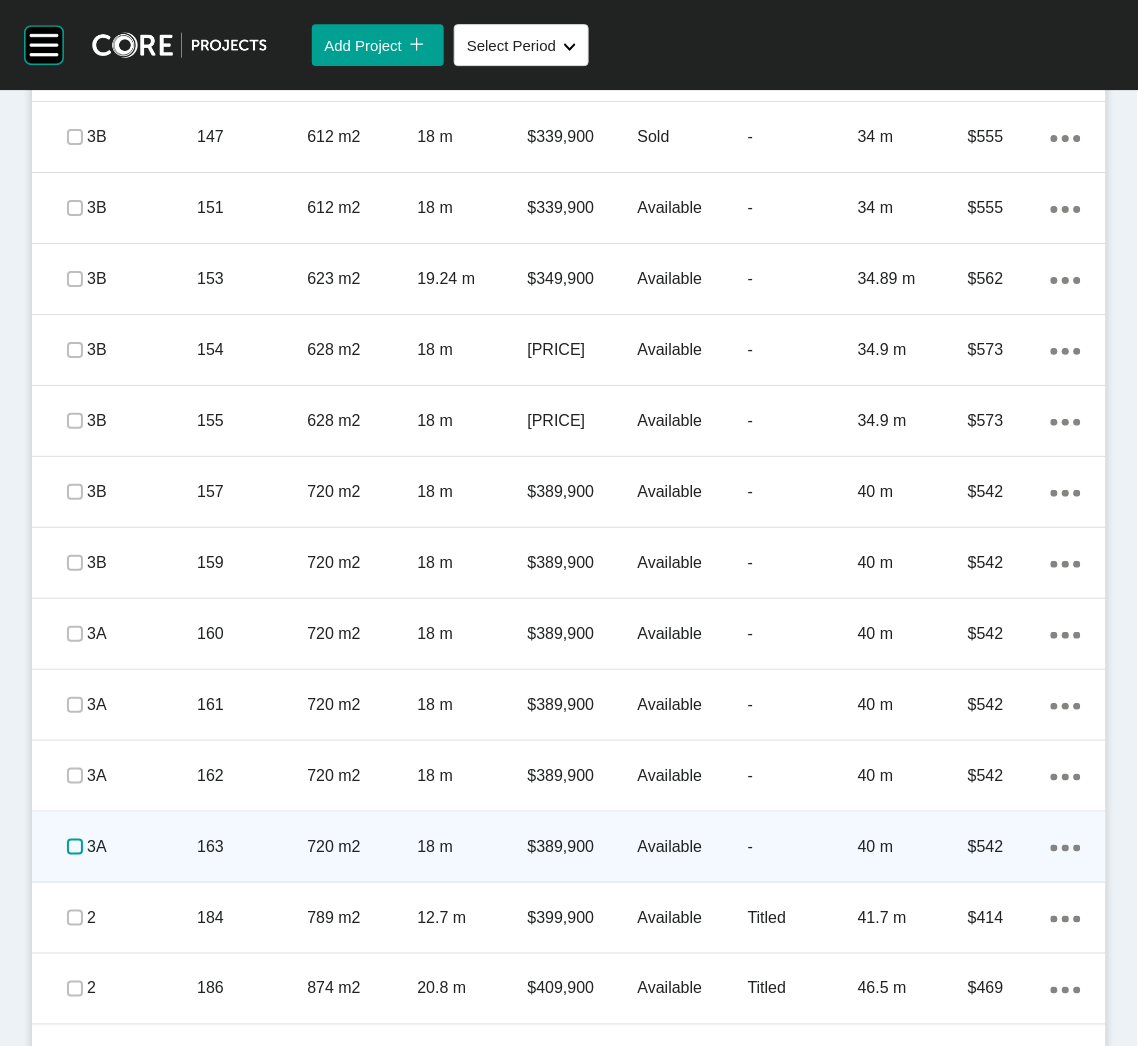 click at bounding box center [75, 847] 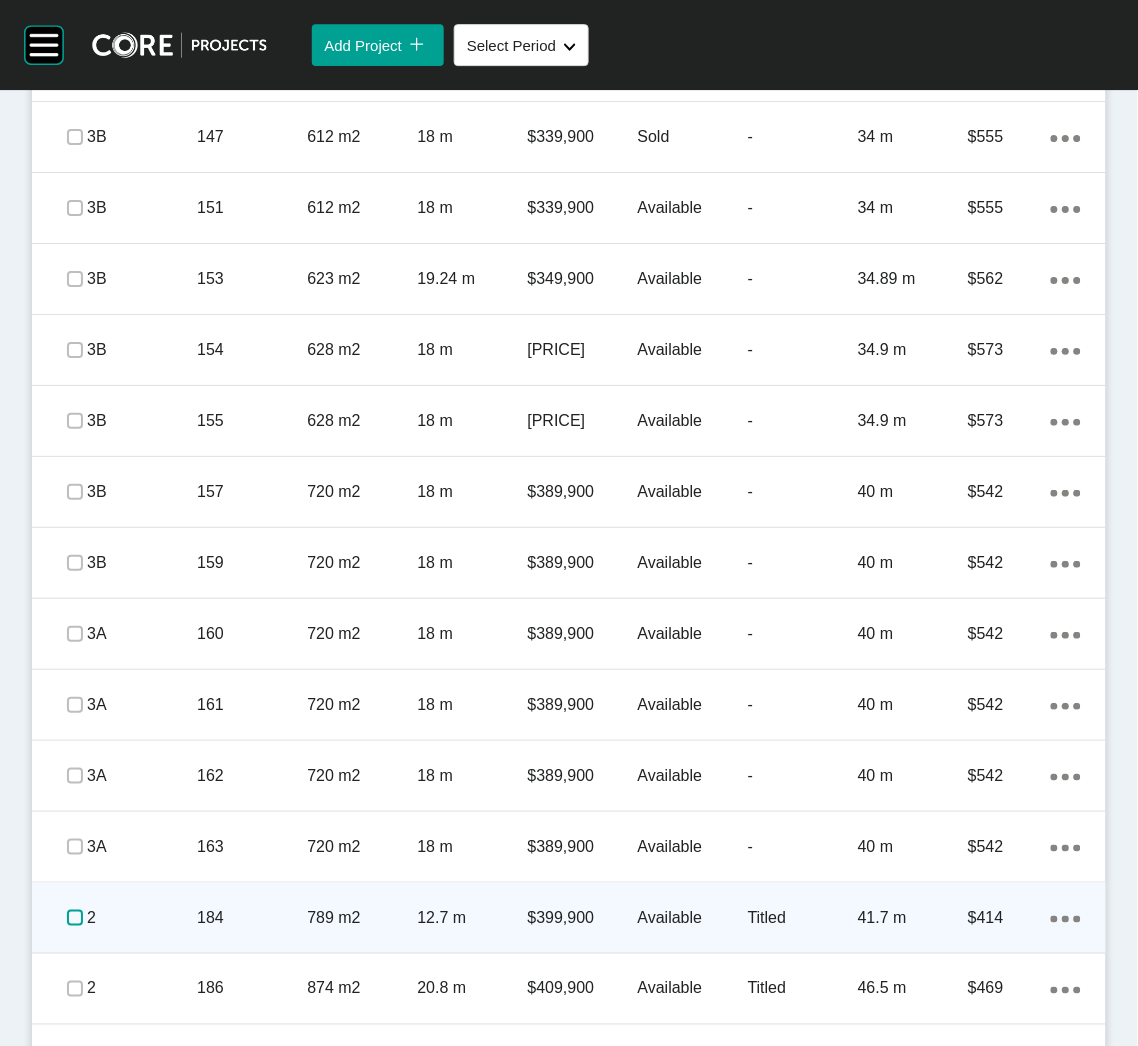 click at bounding box center [75, 918] 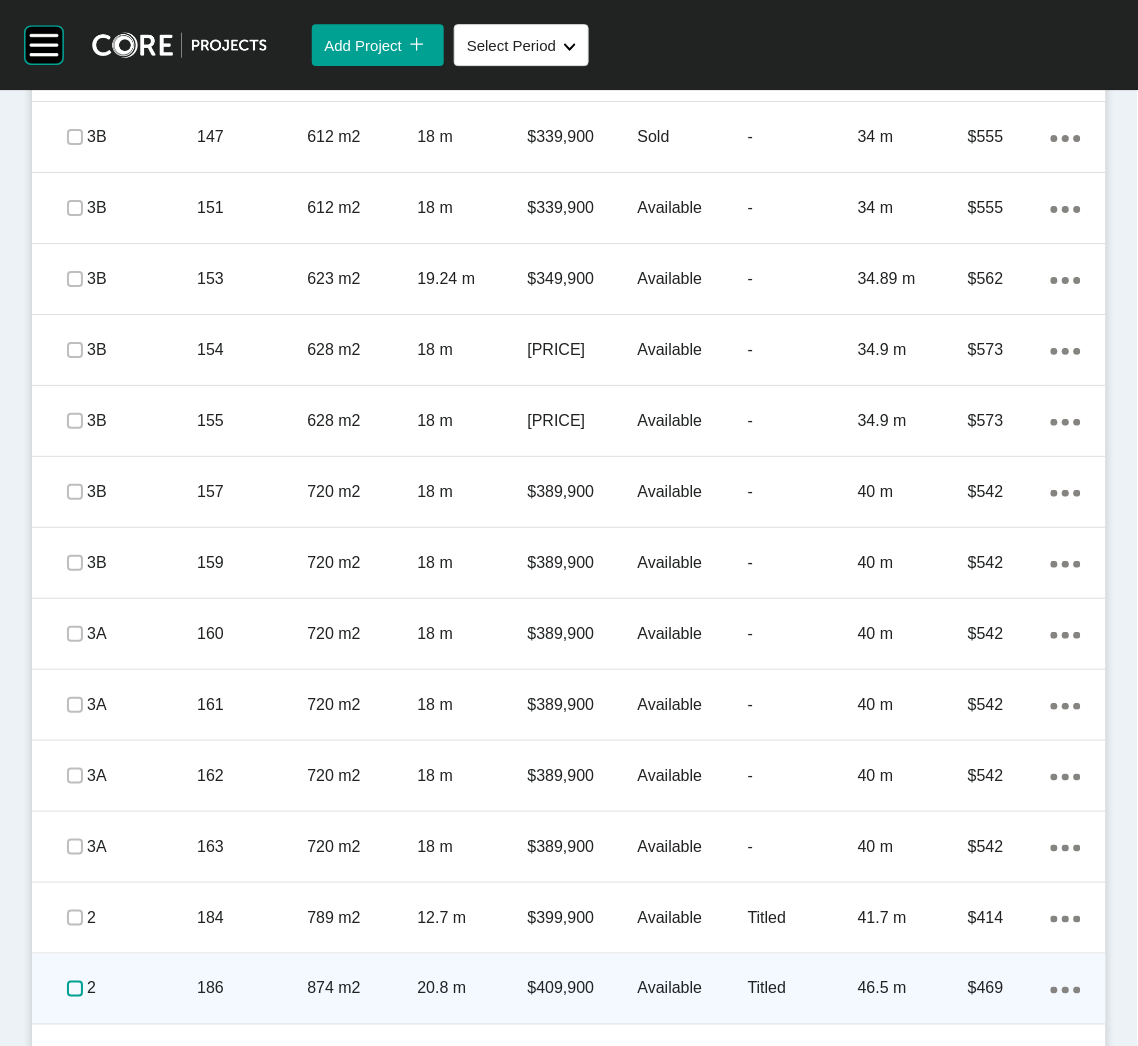 click at bounding box center (75, 989) 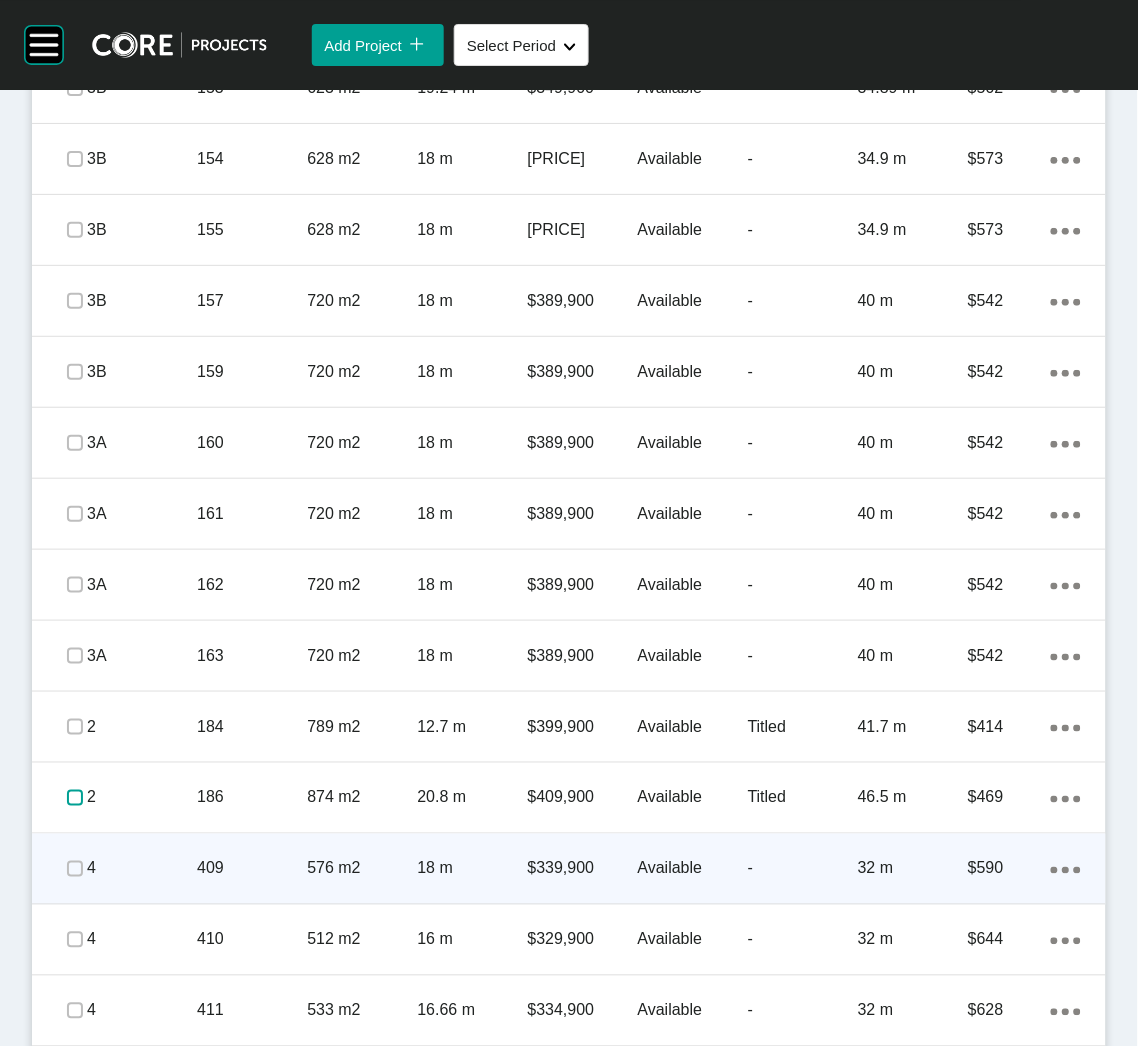 scroll, scrollTop: 3073, scrollLeft: 0, axis: vertical 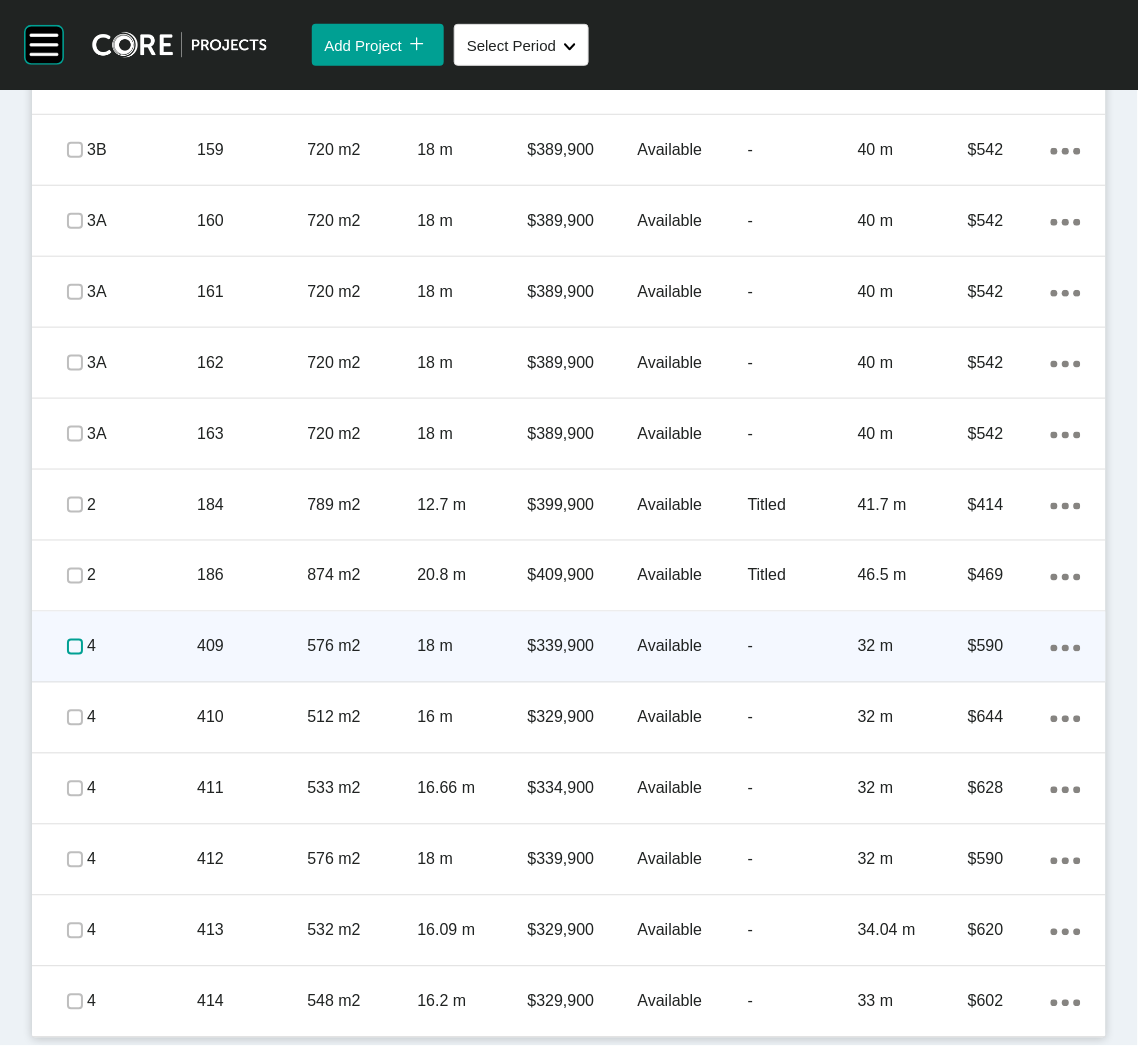 click at bounding box center [75, 647] 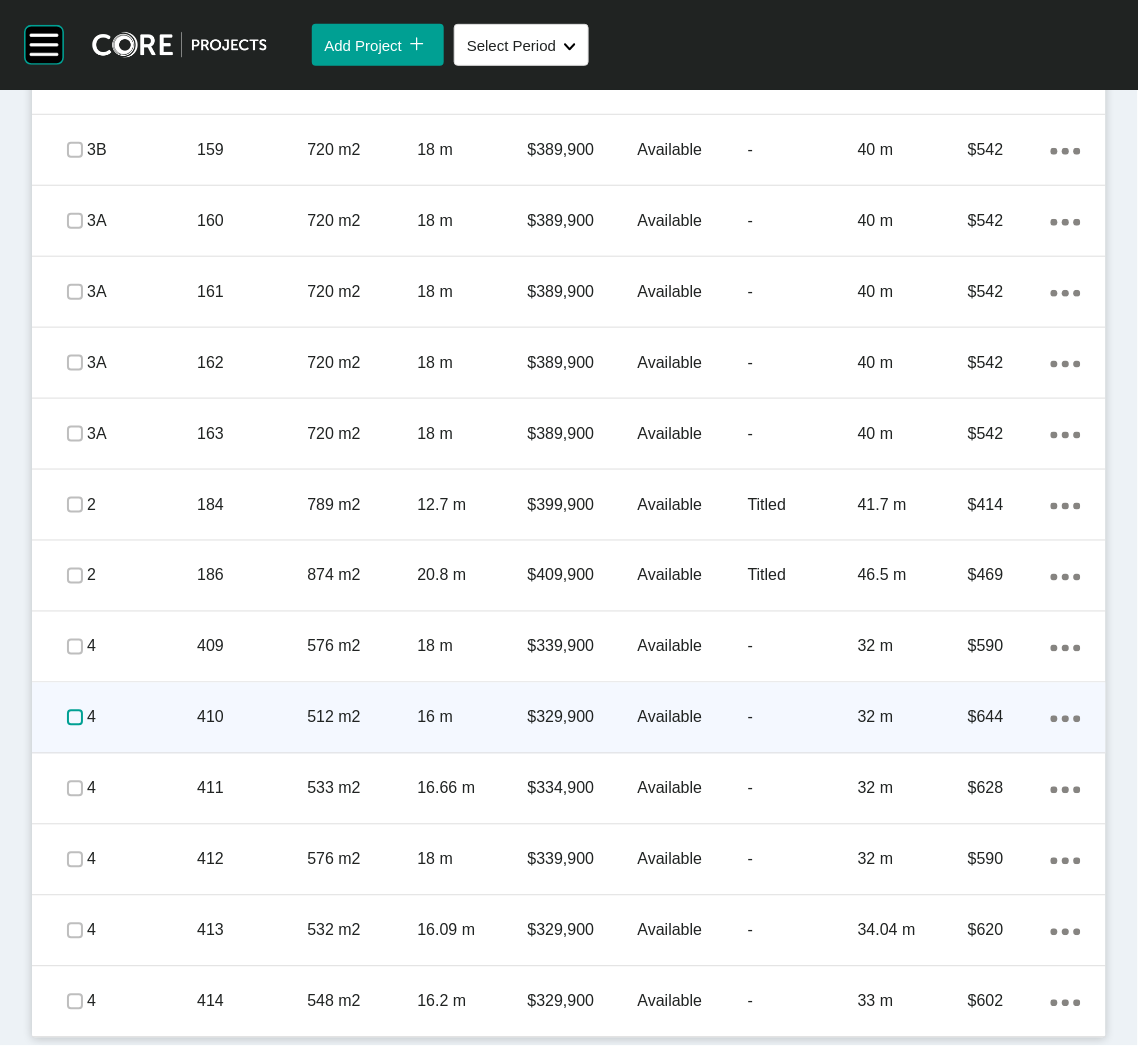 click at bounding box center [75, 718] 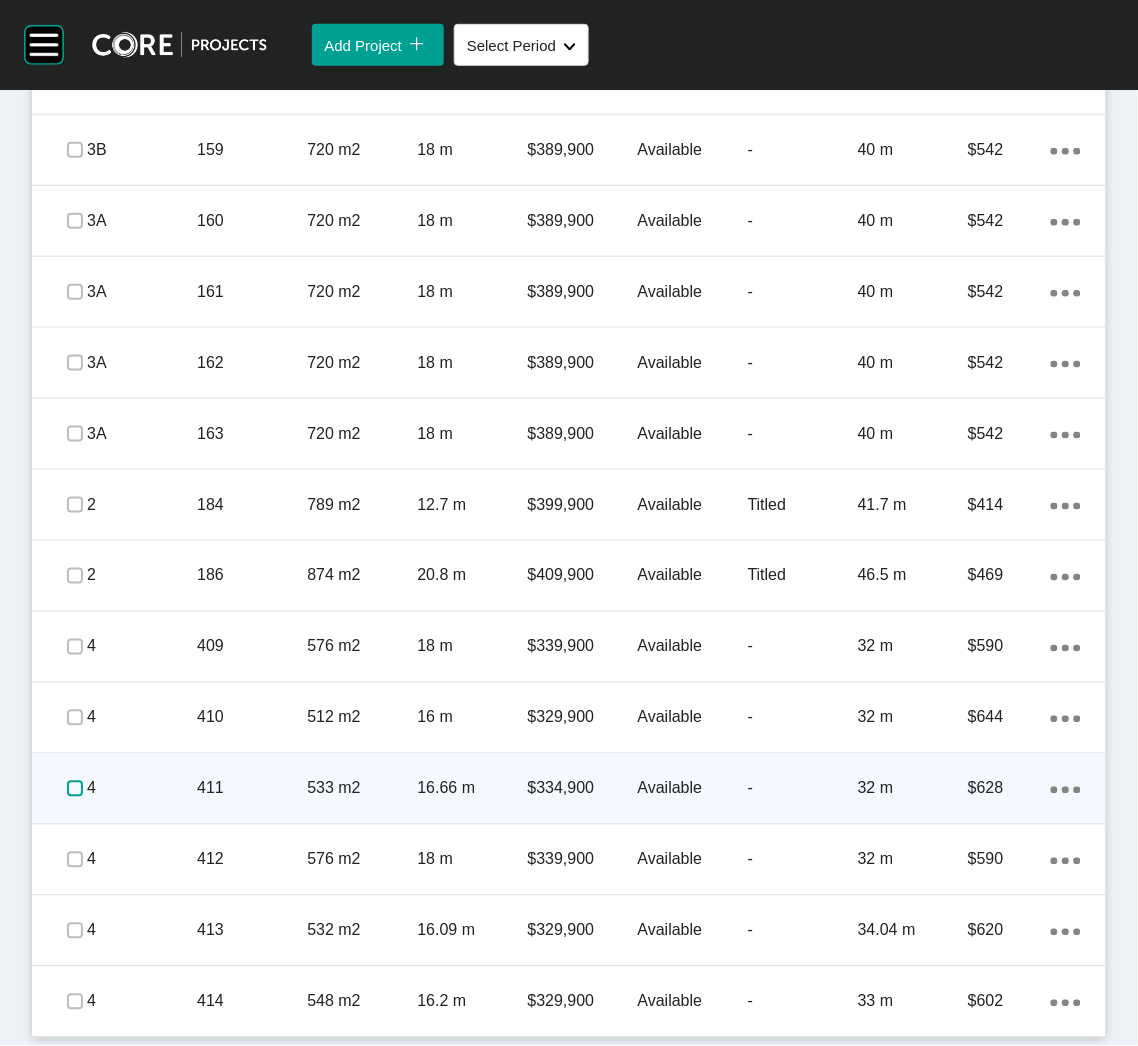 click at bounding box center [75, 789] 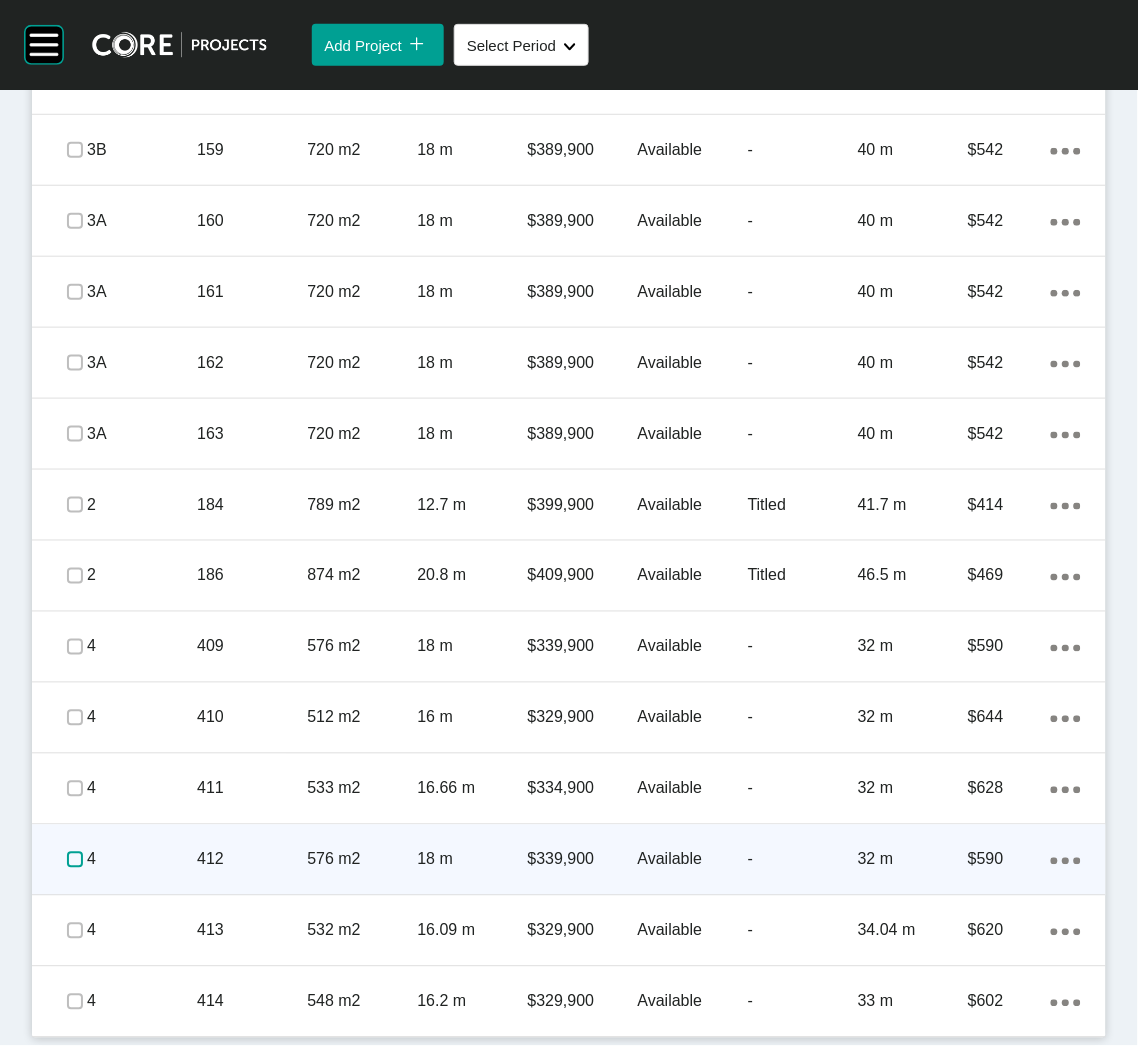 click at bounding box center (75, 860) 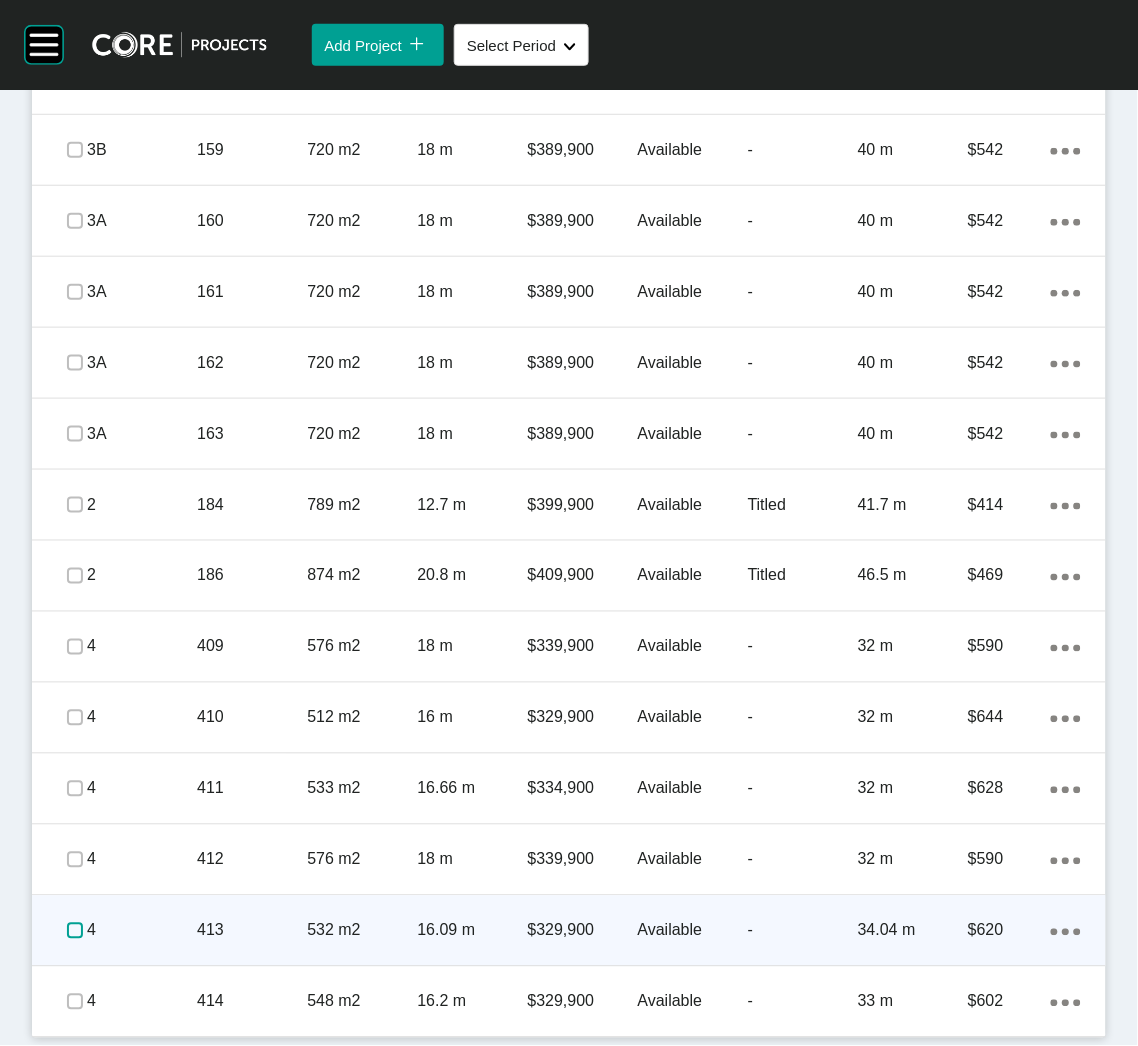 click at bounding box center (75, 931) 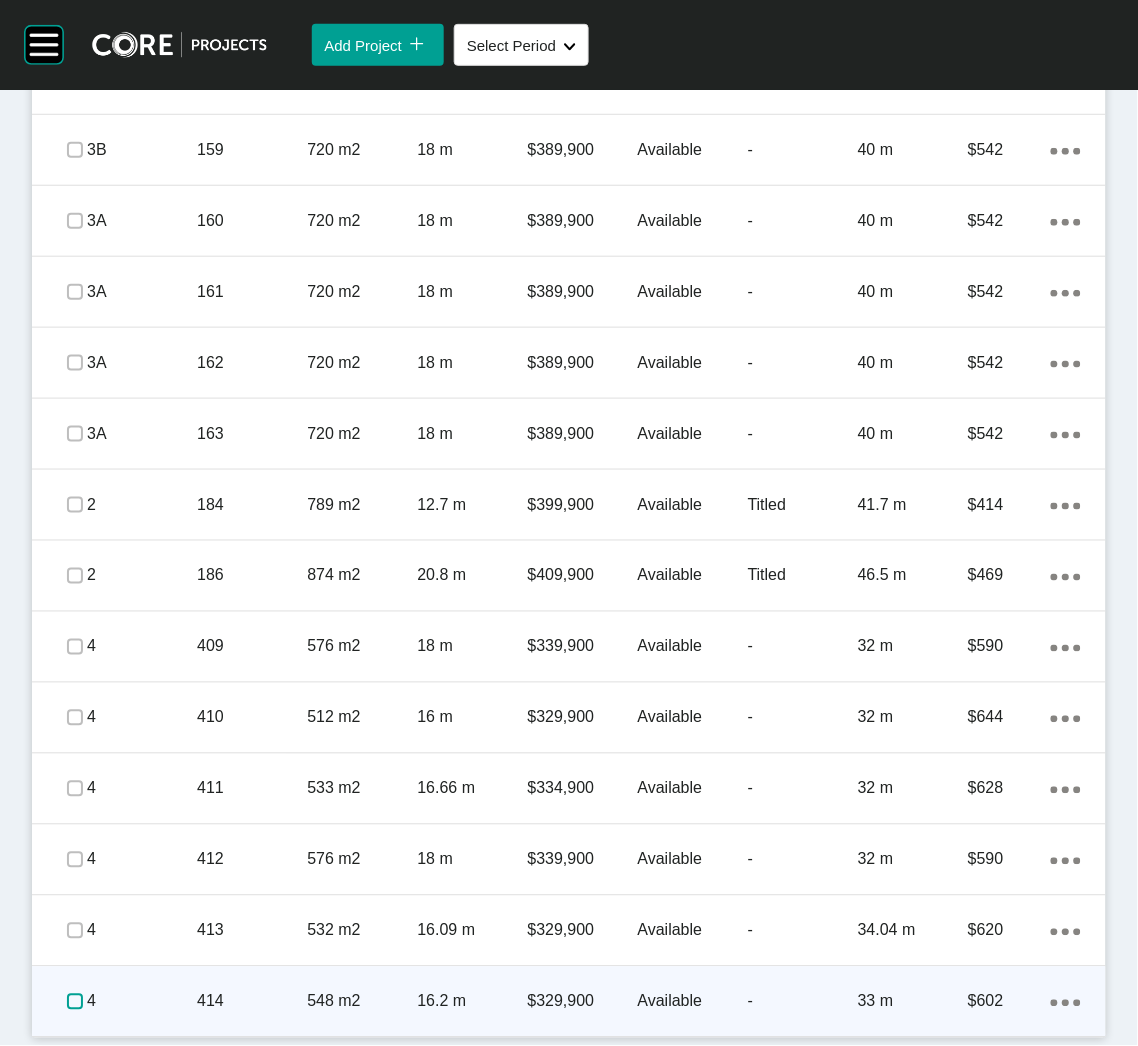 click at bounding box center [75, 1002] 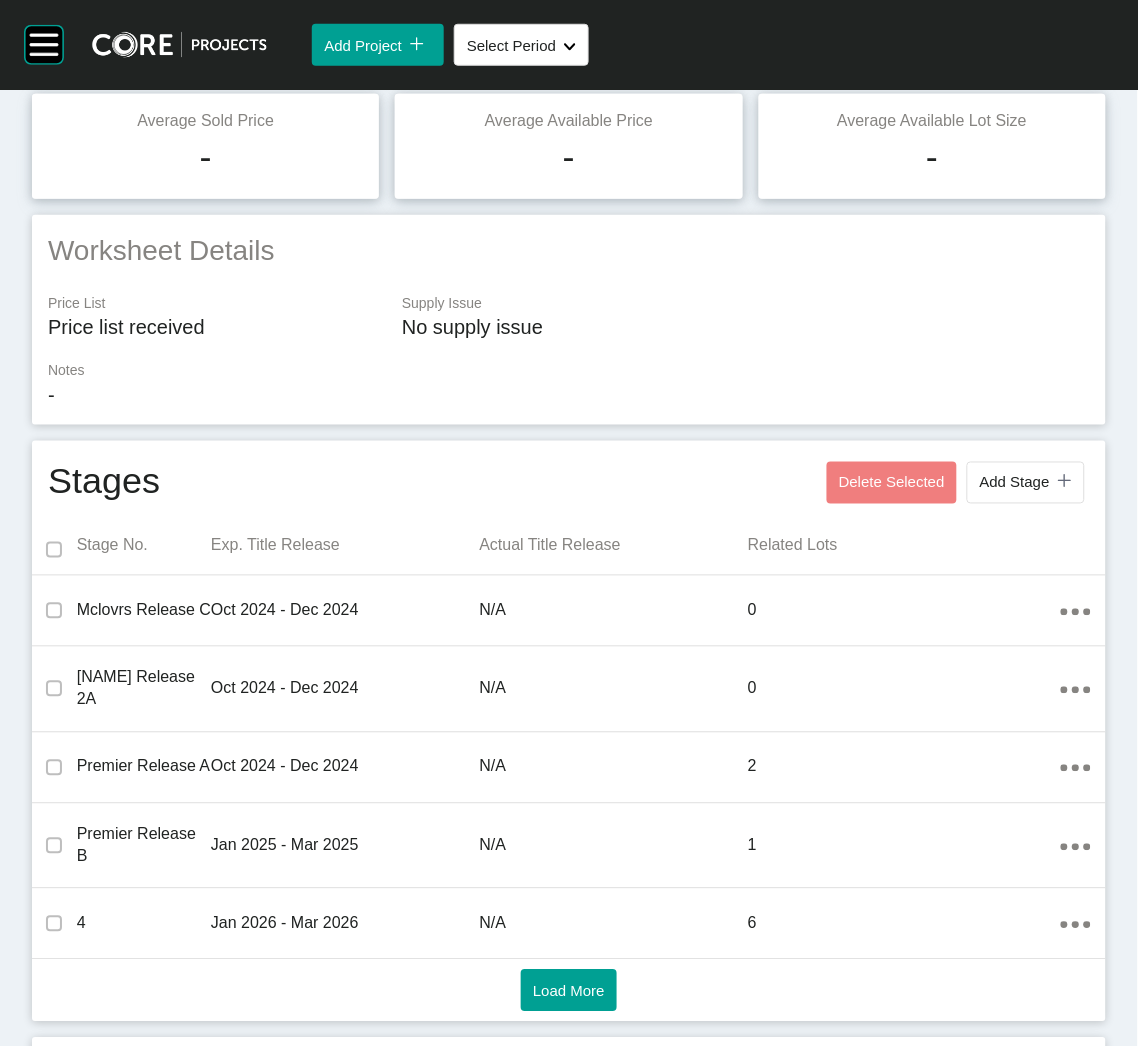 scroll, scrollTop: 0, scrollLeft: 0, axis: both 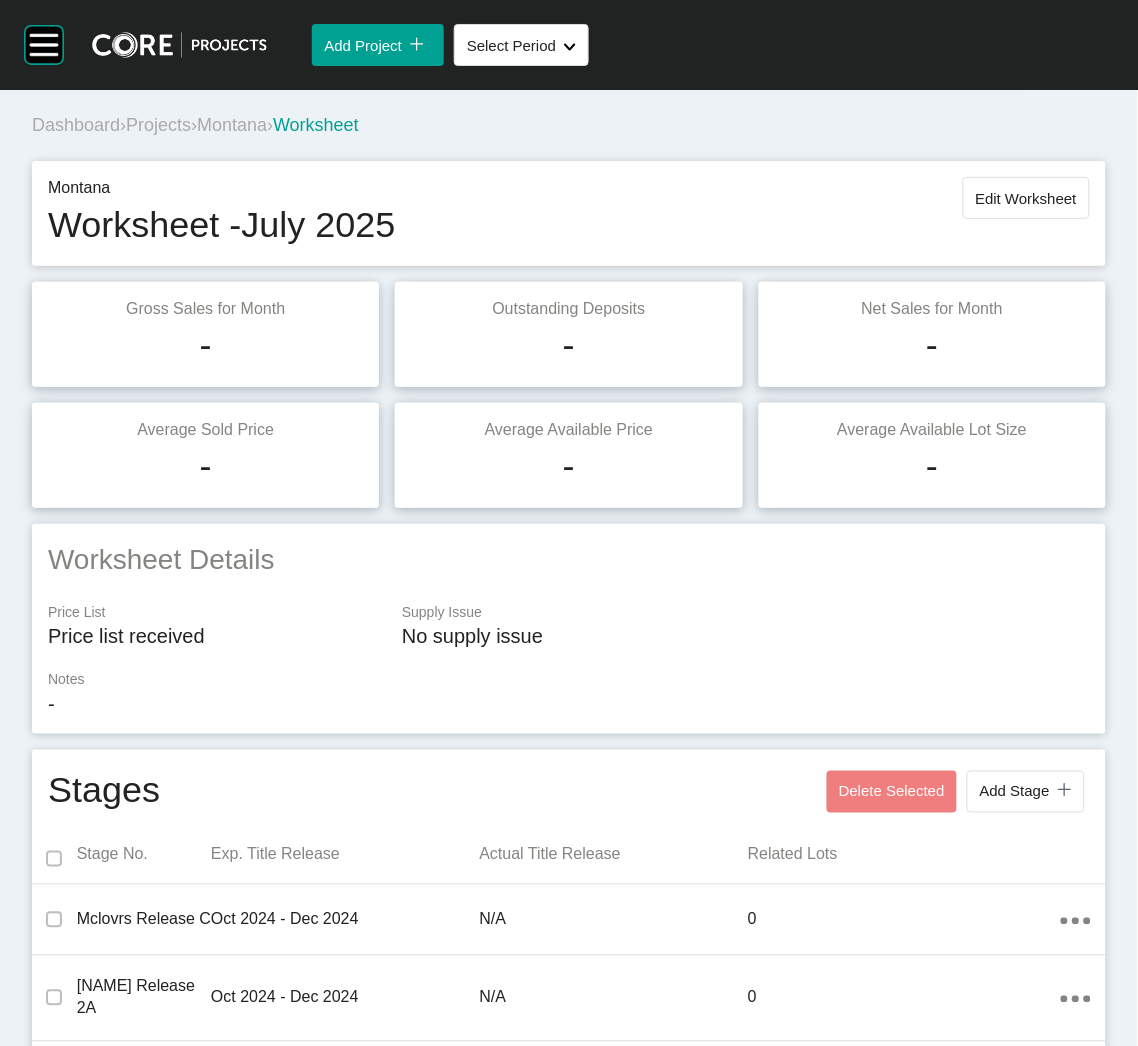 click on "Projects" at bounding box center [158, 125] 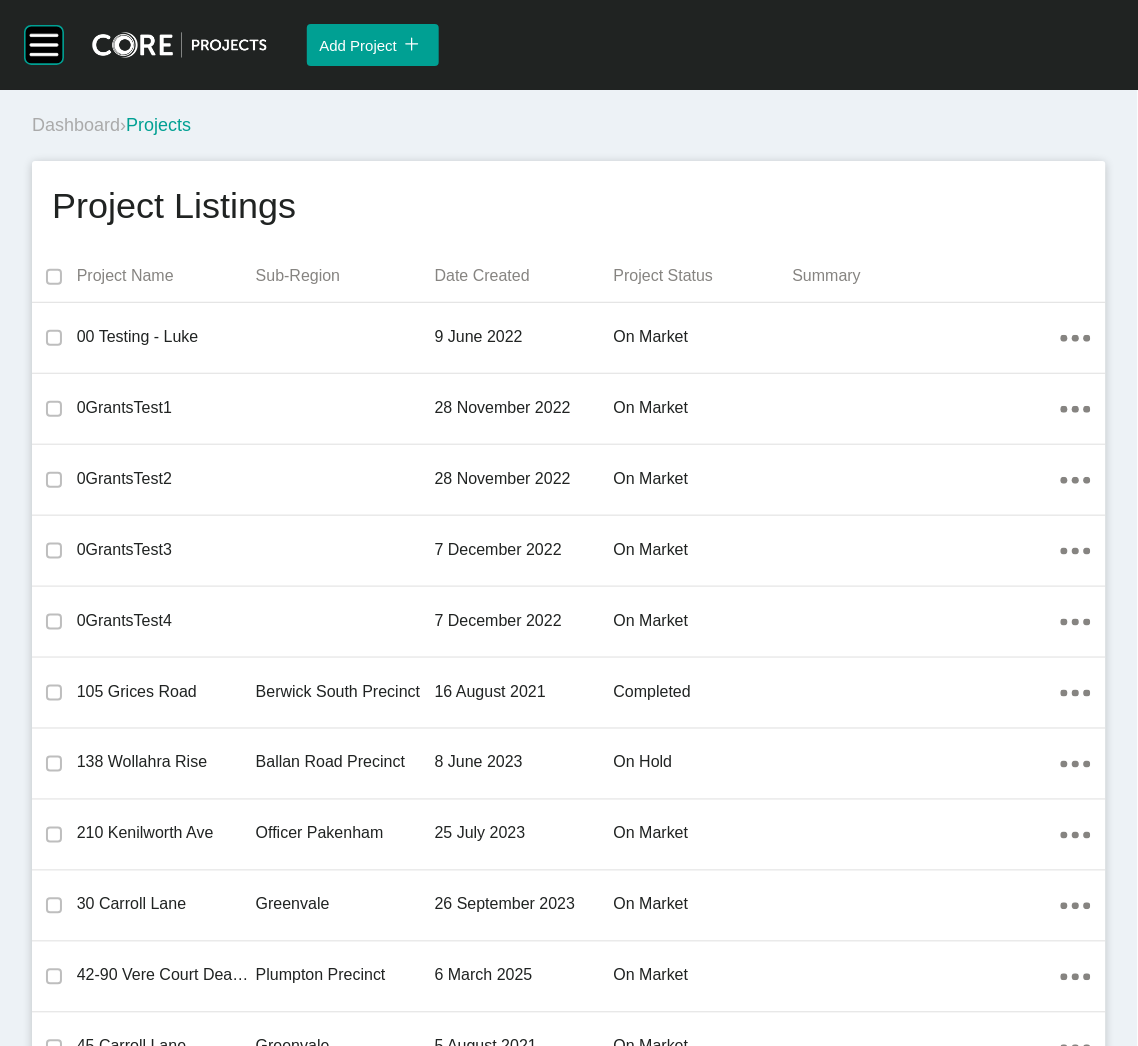 click on "Dashboard  ›  Projects" at bounding box center [573, 125] 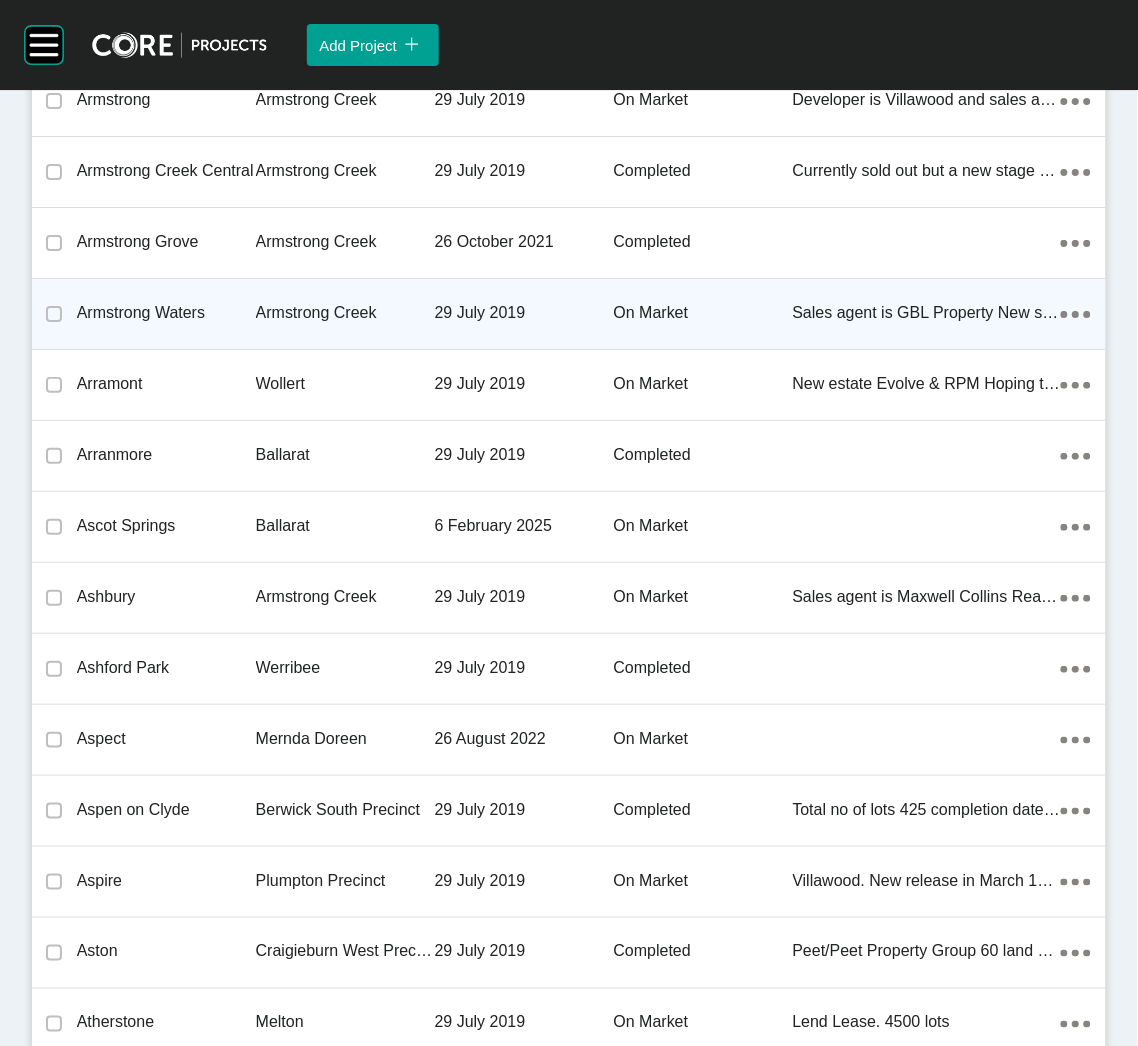 scroll, scrollTop: 37560, scrollLeft: 0, axis: vertical 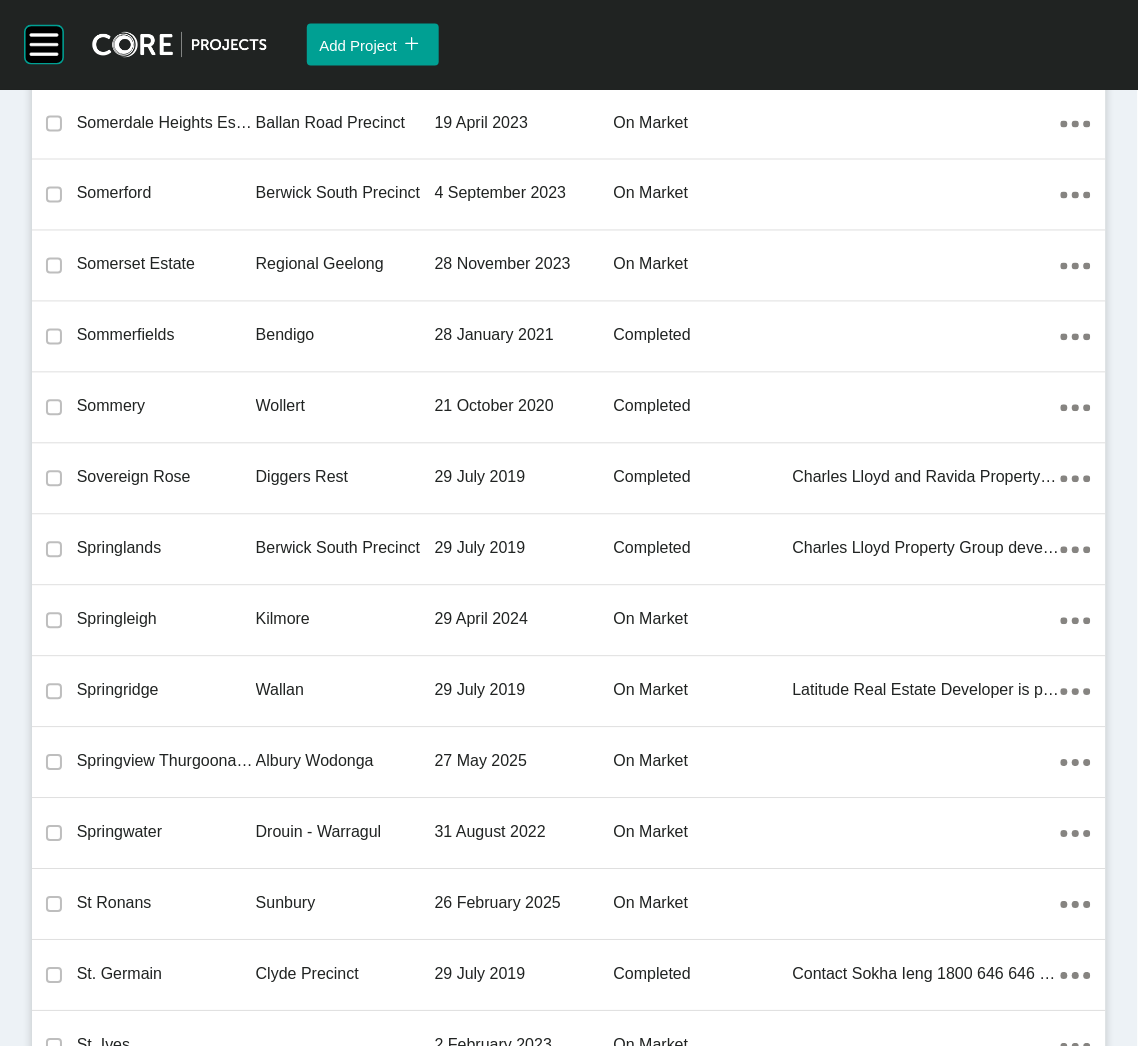 click on "Kilmore" at bounding box center (345, 620) 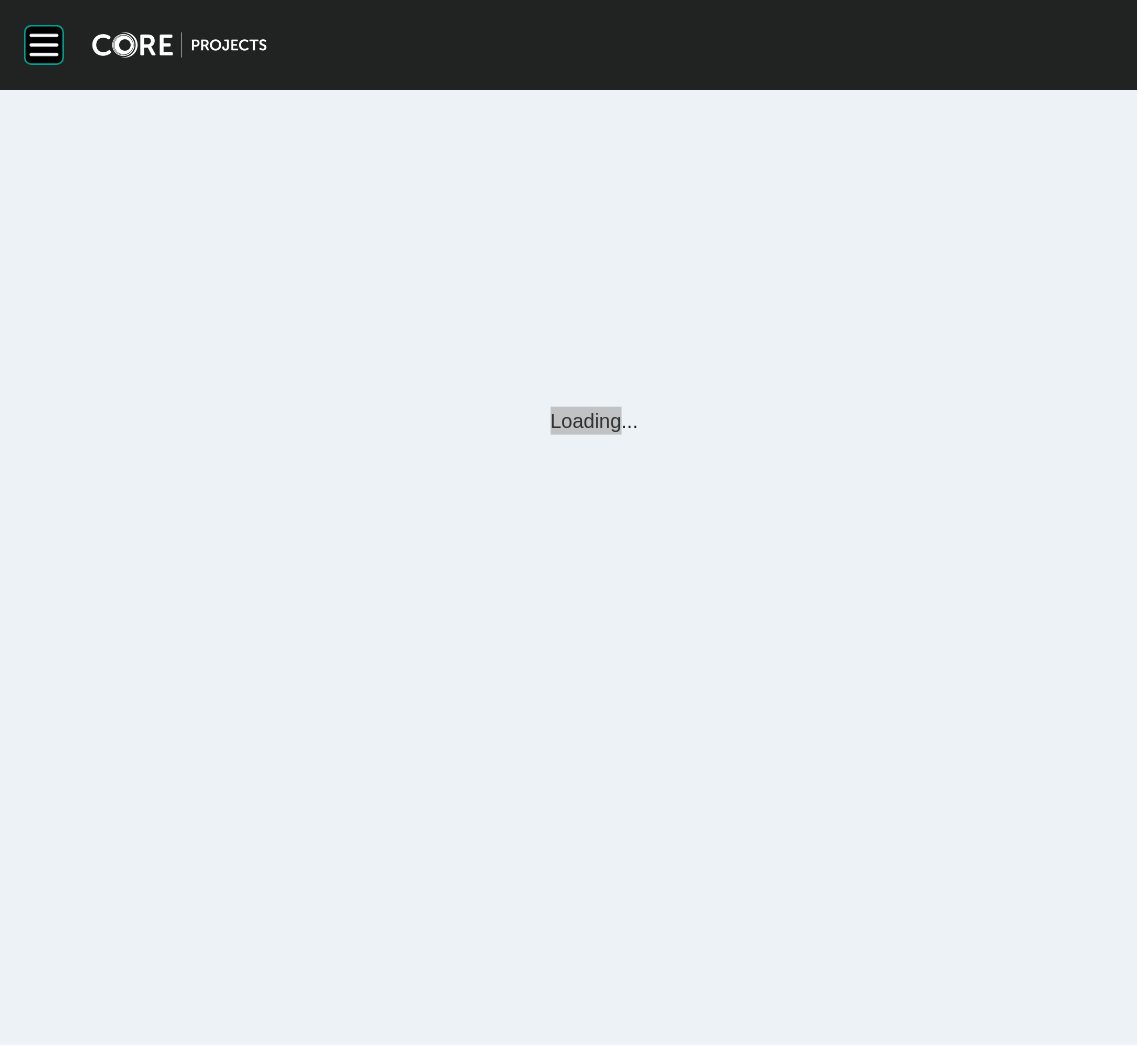 scroll, scrollTop: 0, scrollLeft: 0, axis: both 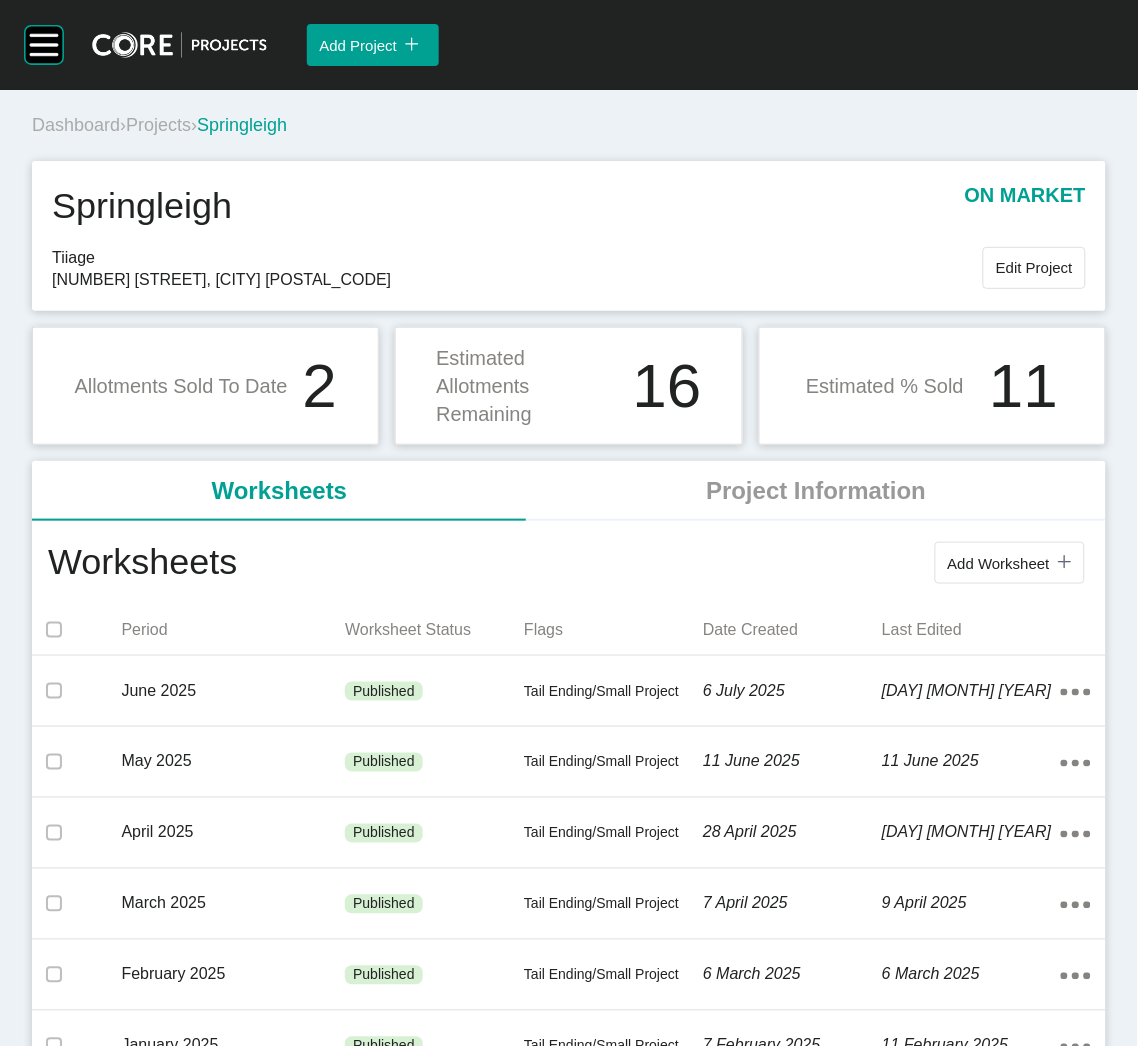 click on "Add Worksheet icon/tick copy 11 Created with Sketch." at bounding box center [663, 563] 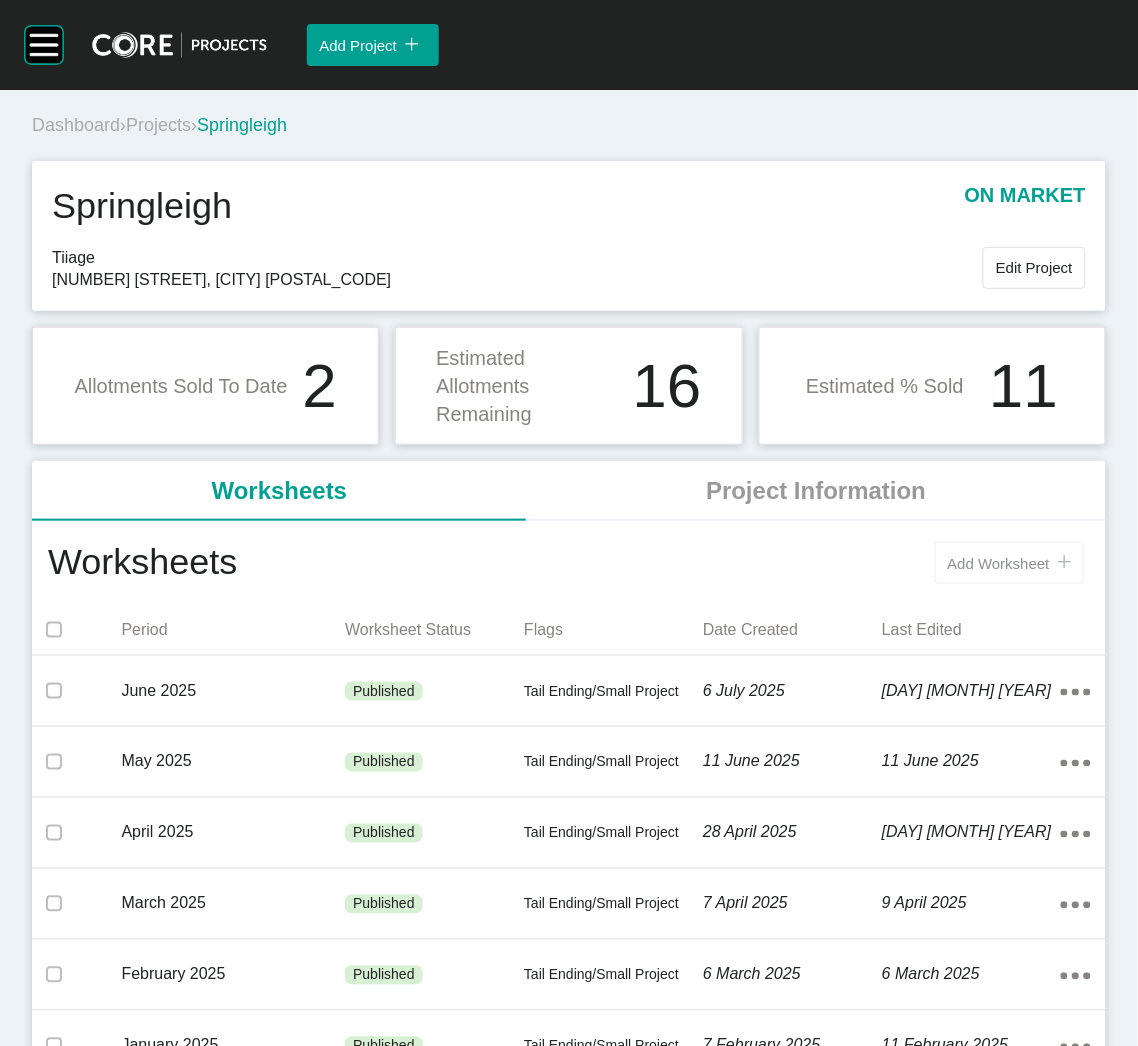 click on "Add Worksheet icon/tick copy 11 Created with Sketch." at bounding box center (1010, 563) 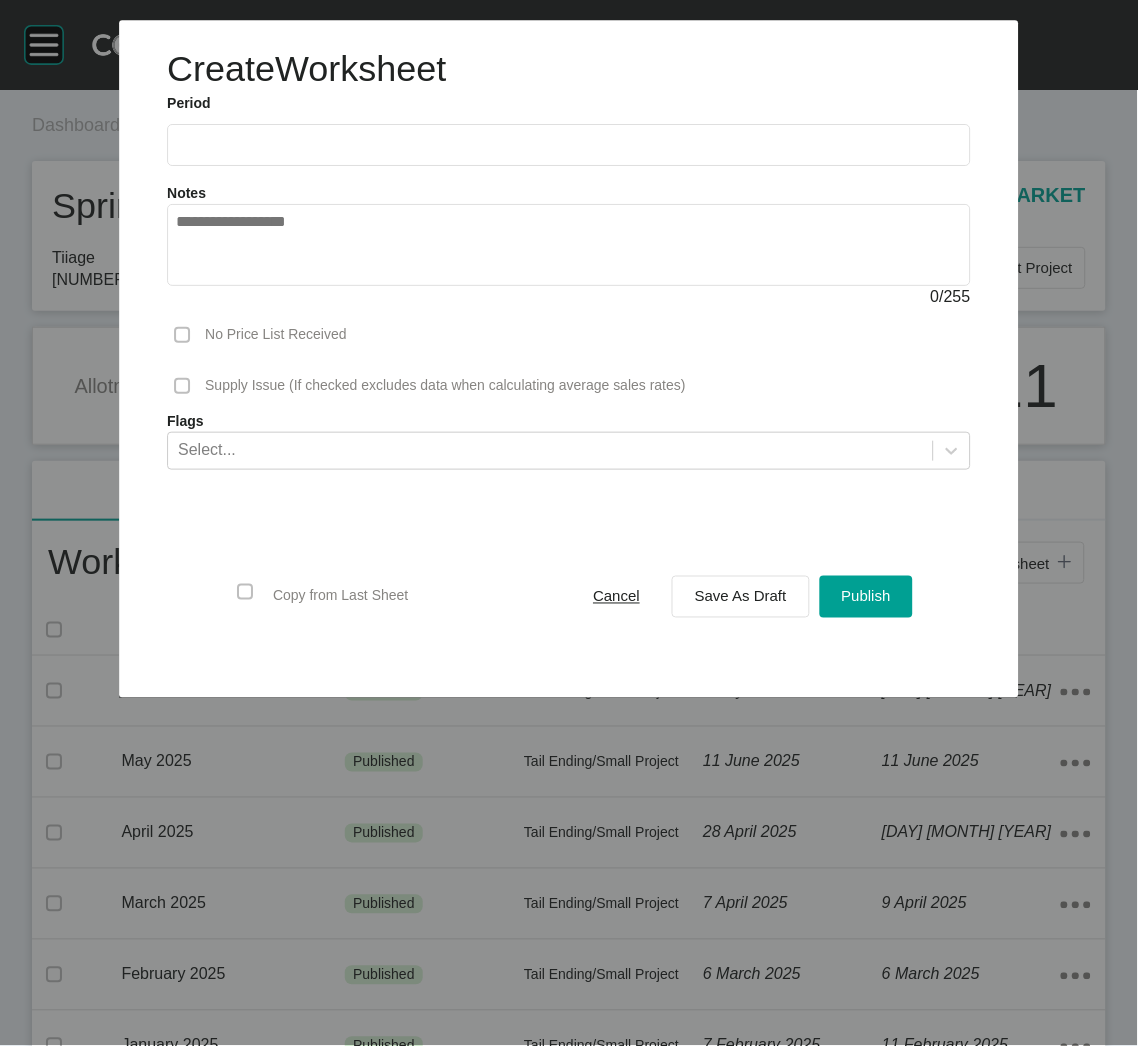 click at bounding box center [569, 145] 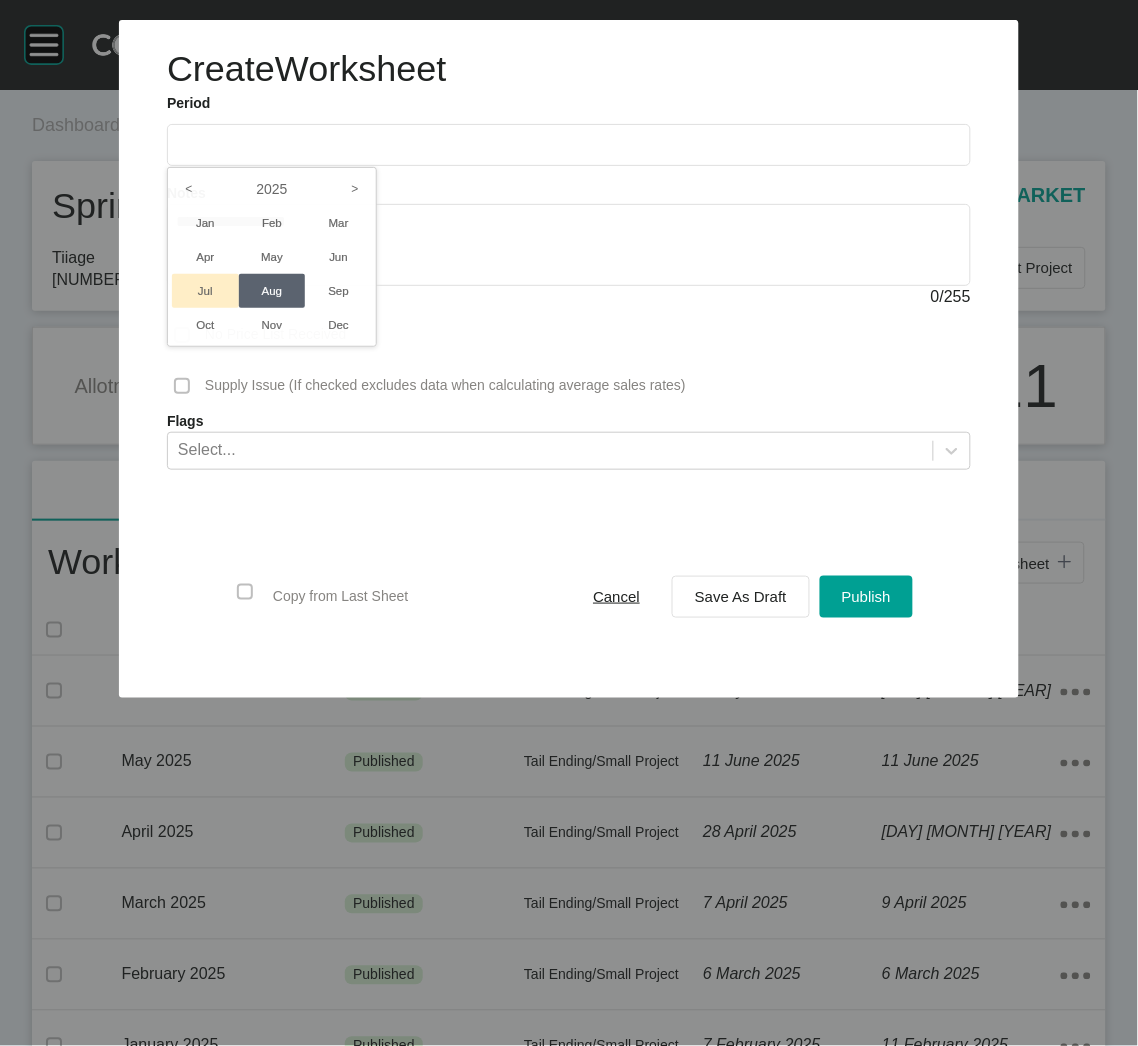 click on "Jul" at bounding box center (205, 291) 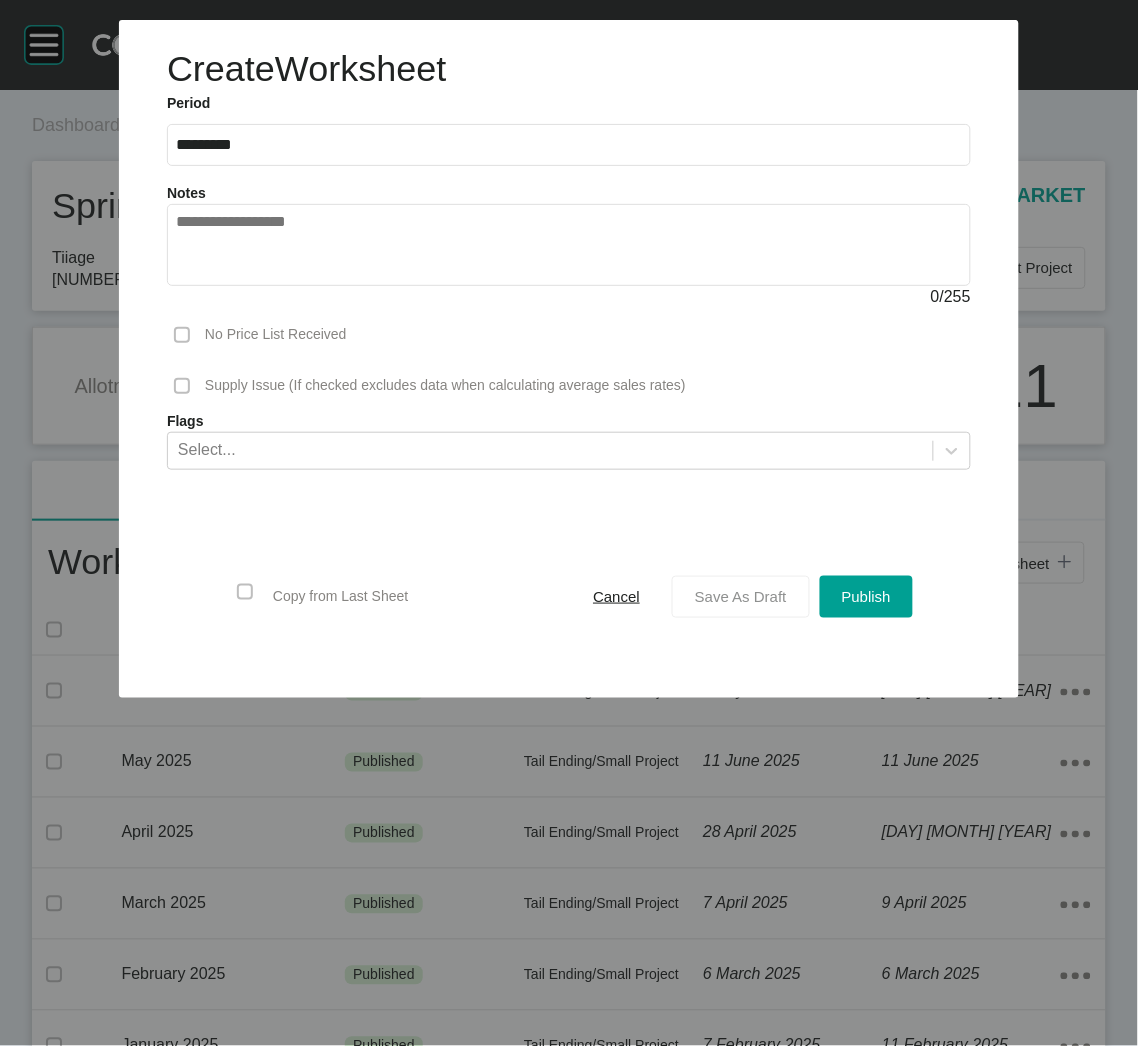 click on "Save As Draft" at bounding box center (741, 596) 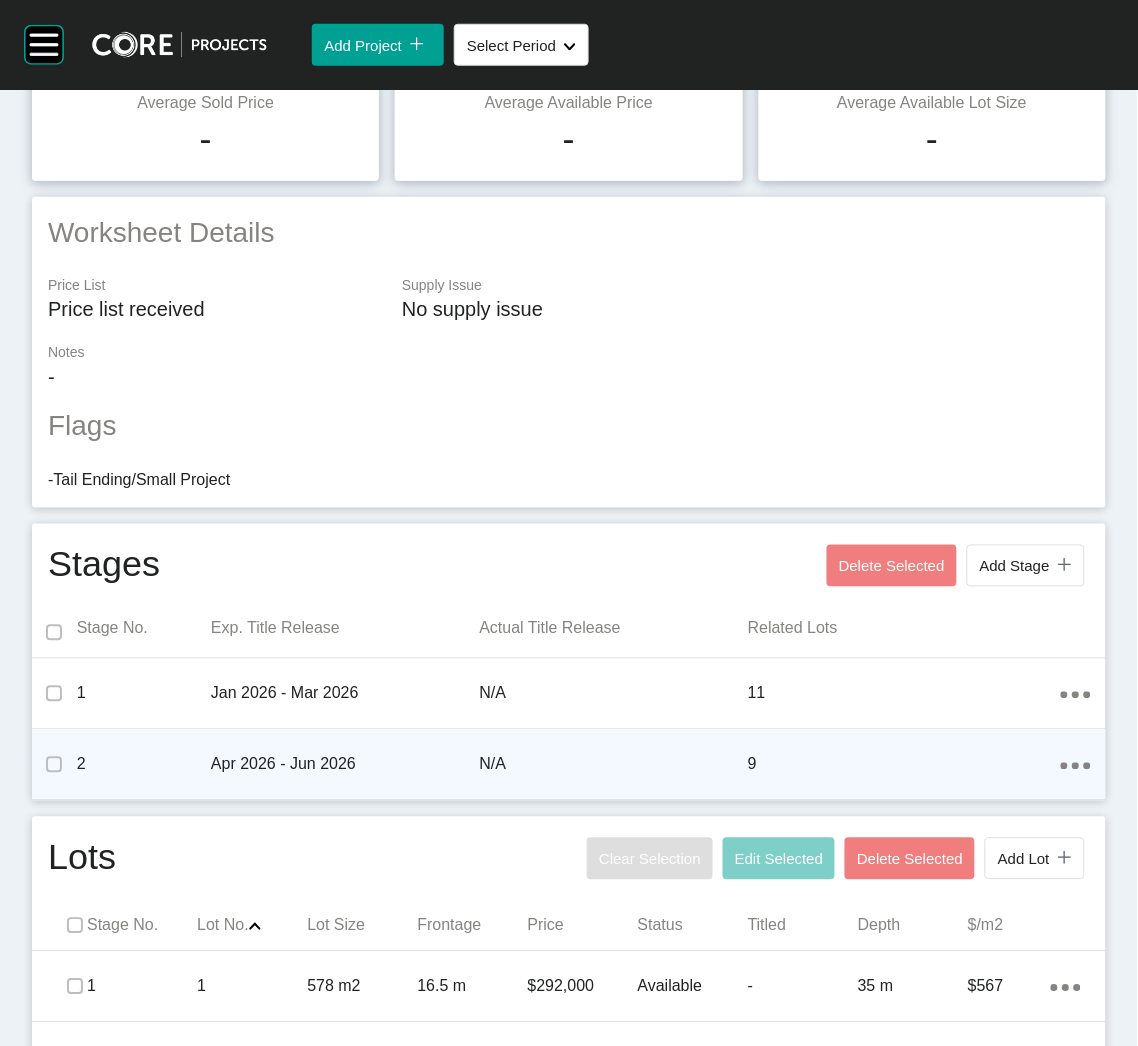 scroll, scrollTop: 600, scrollLeft: 0, axis: vertical 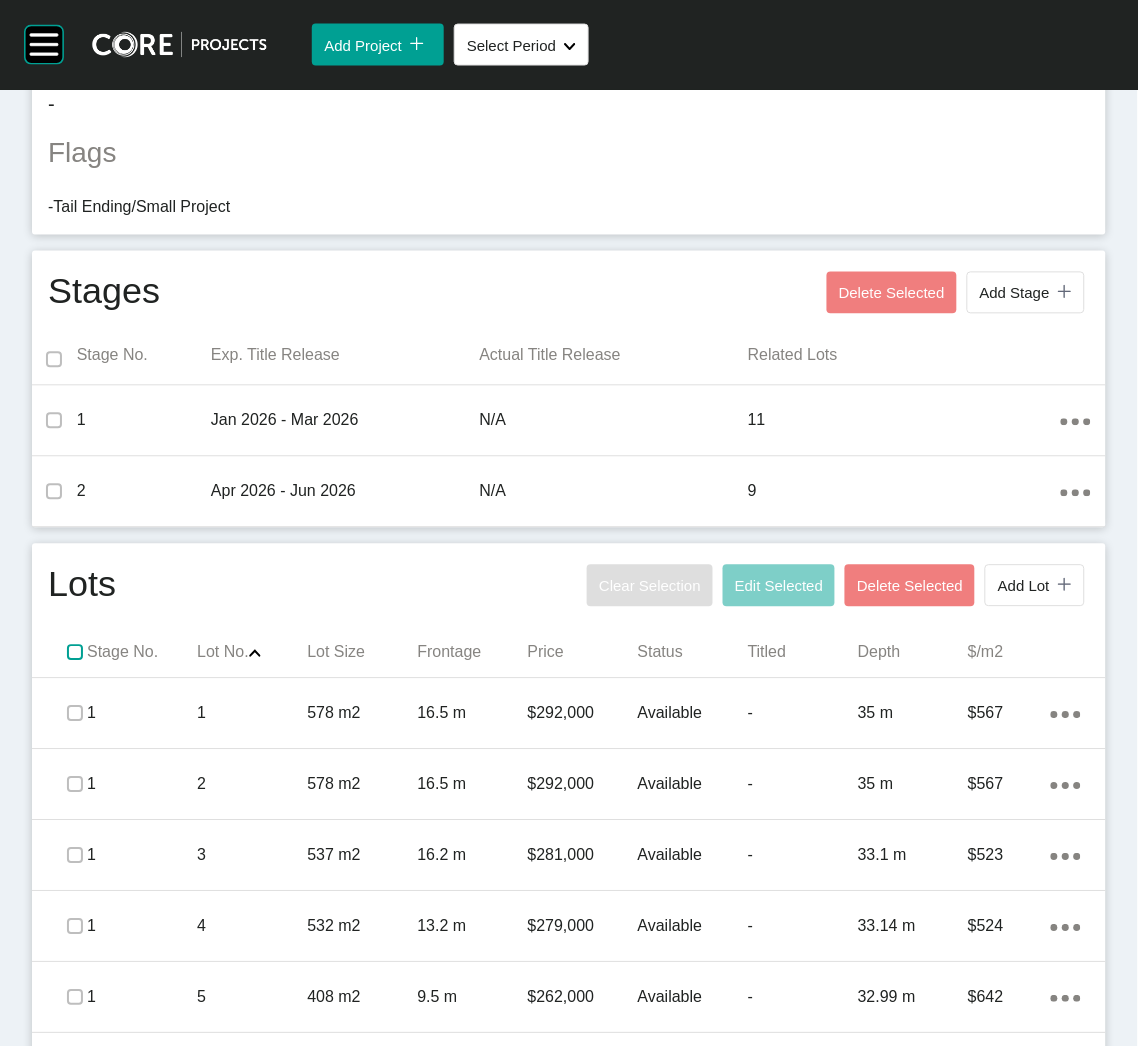 click at bounding box center (75, 653) 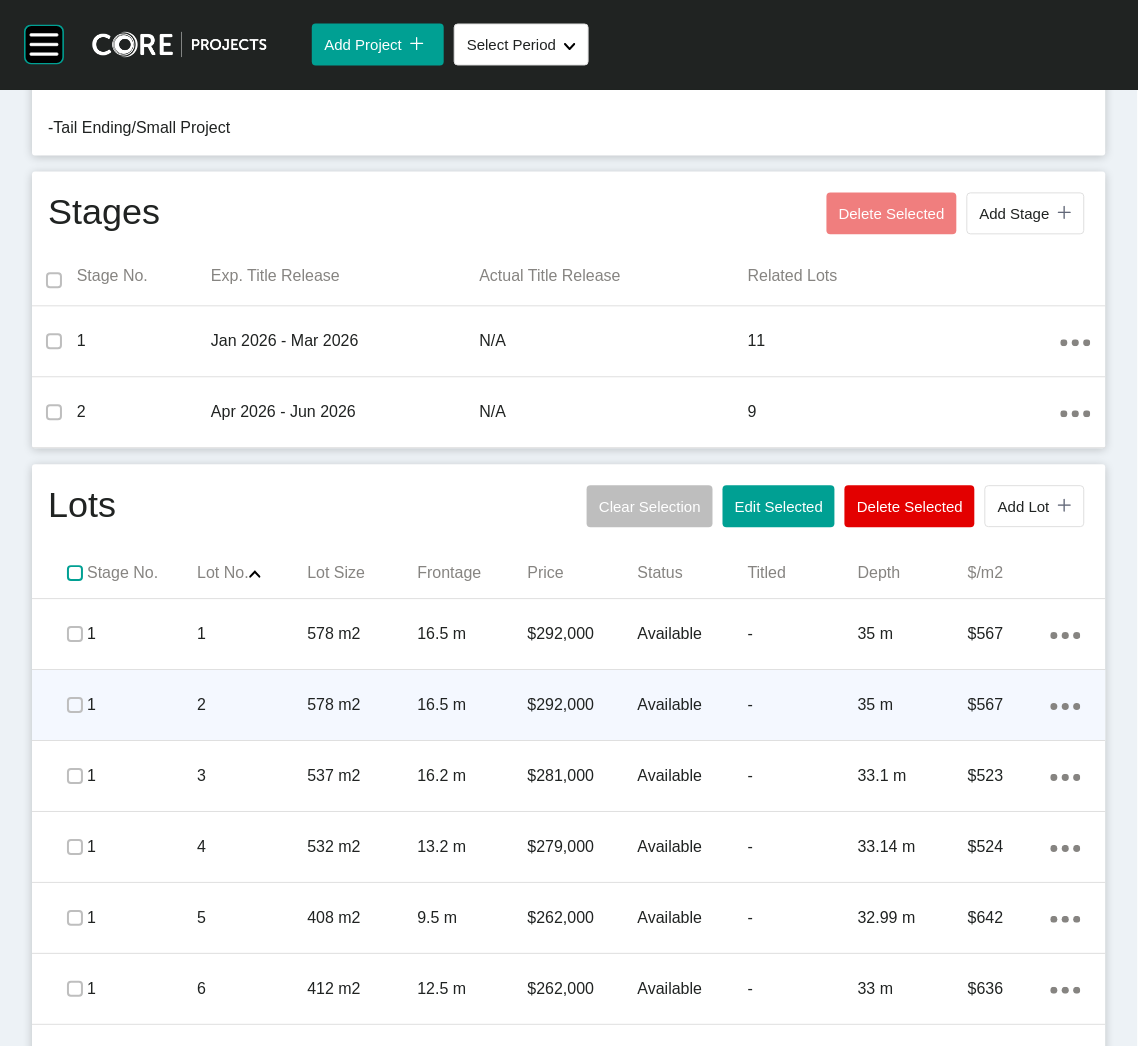 scroll, scrollTop: 749, scrollLeft: 0, axis: vertical 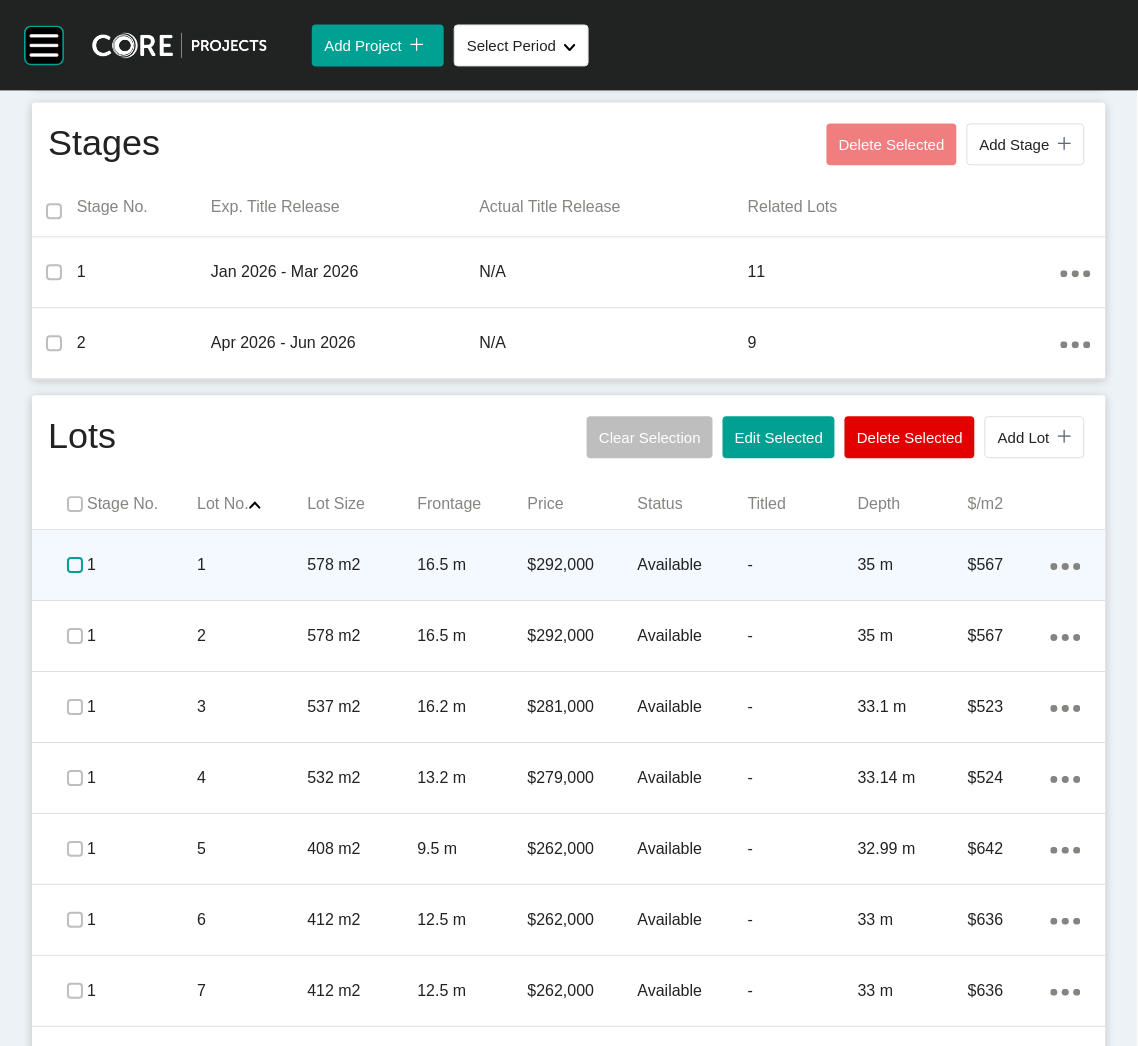 click at bounding box center (75, 565) 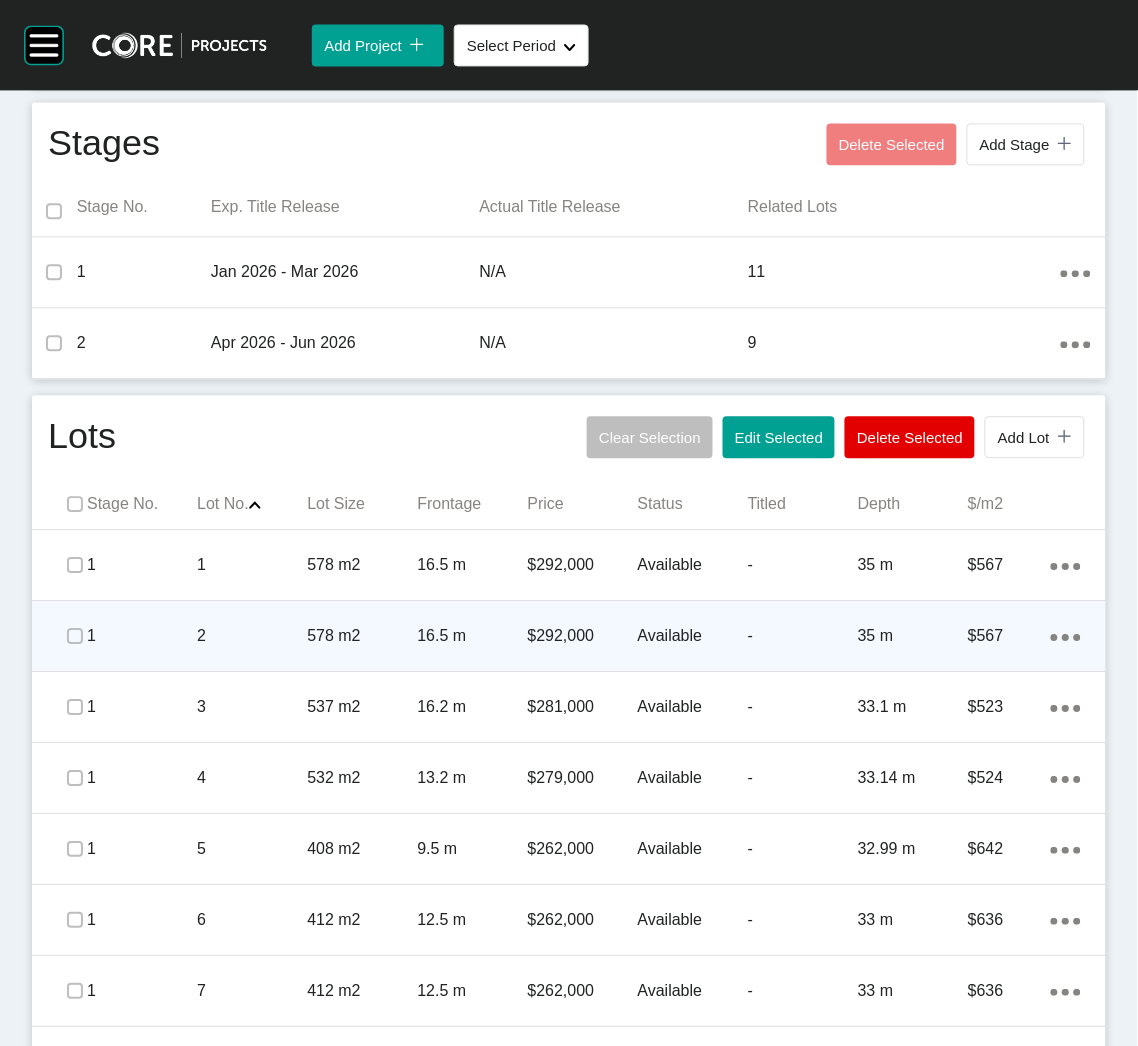 click at bounding box center (75, 636) 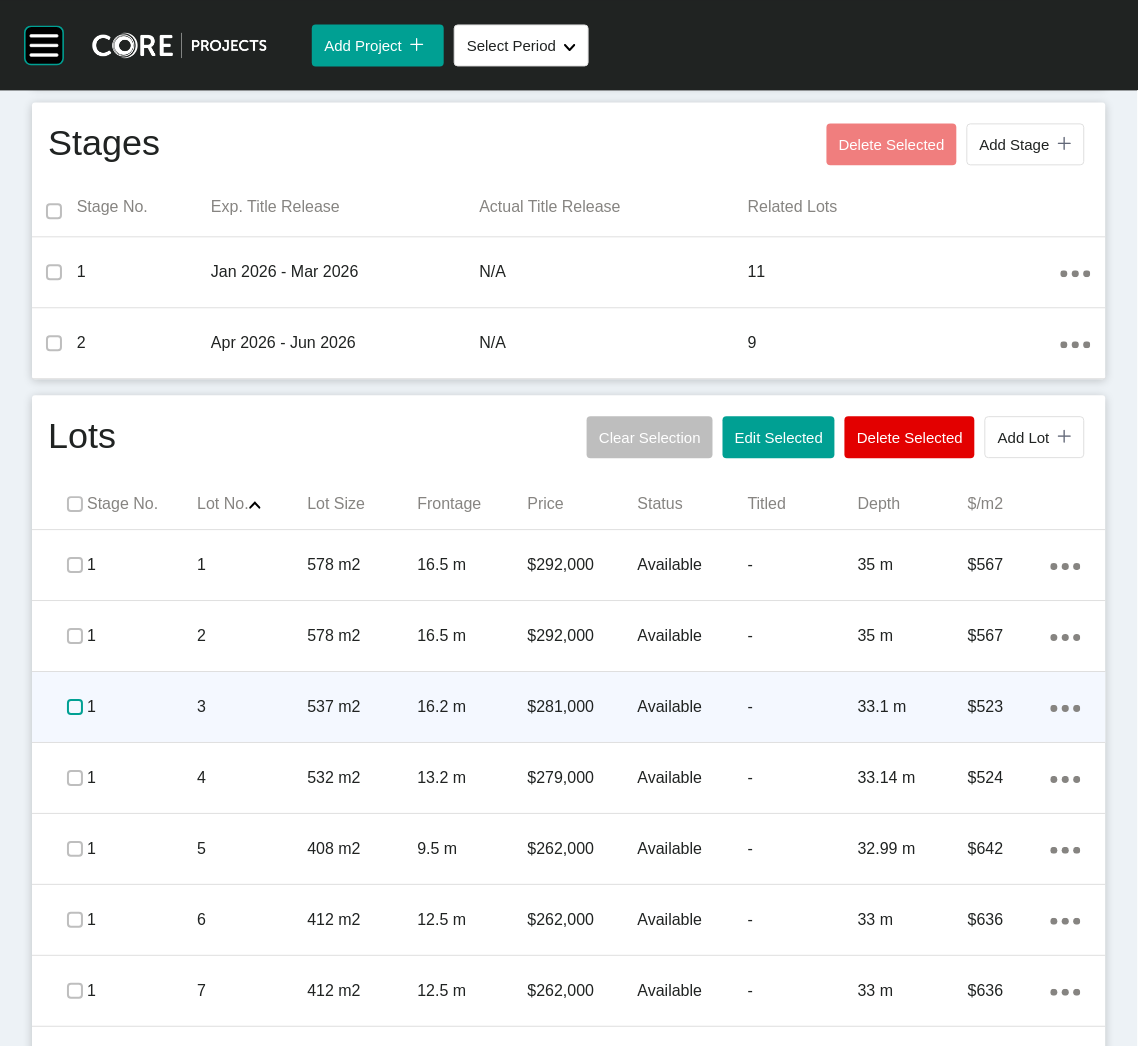 click at bounding box center (75, 707) 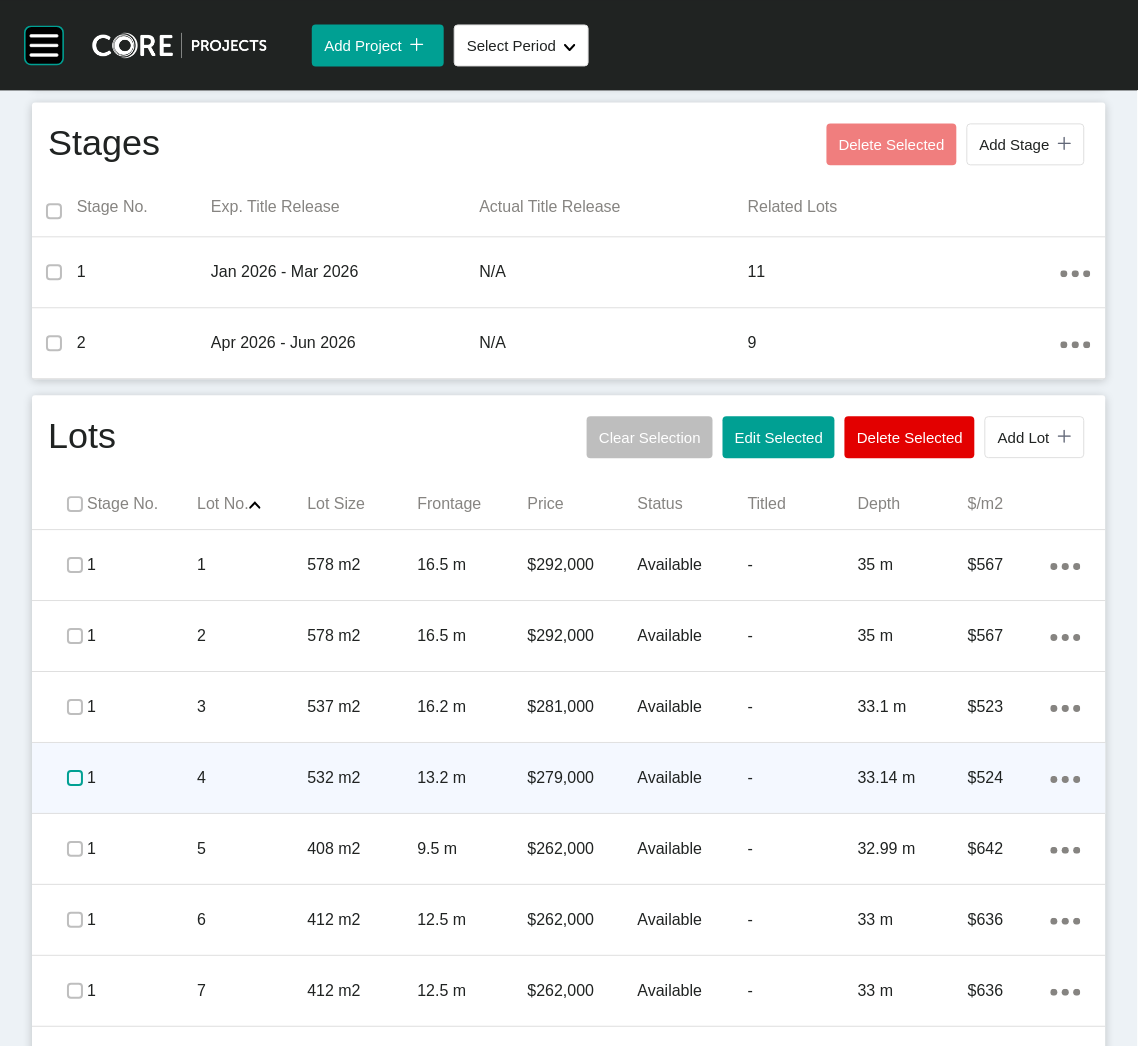 click at bounding box center [75, 778] 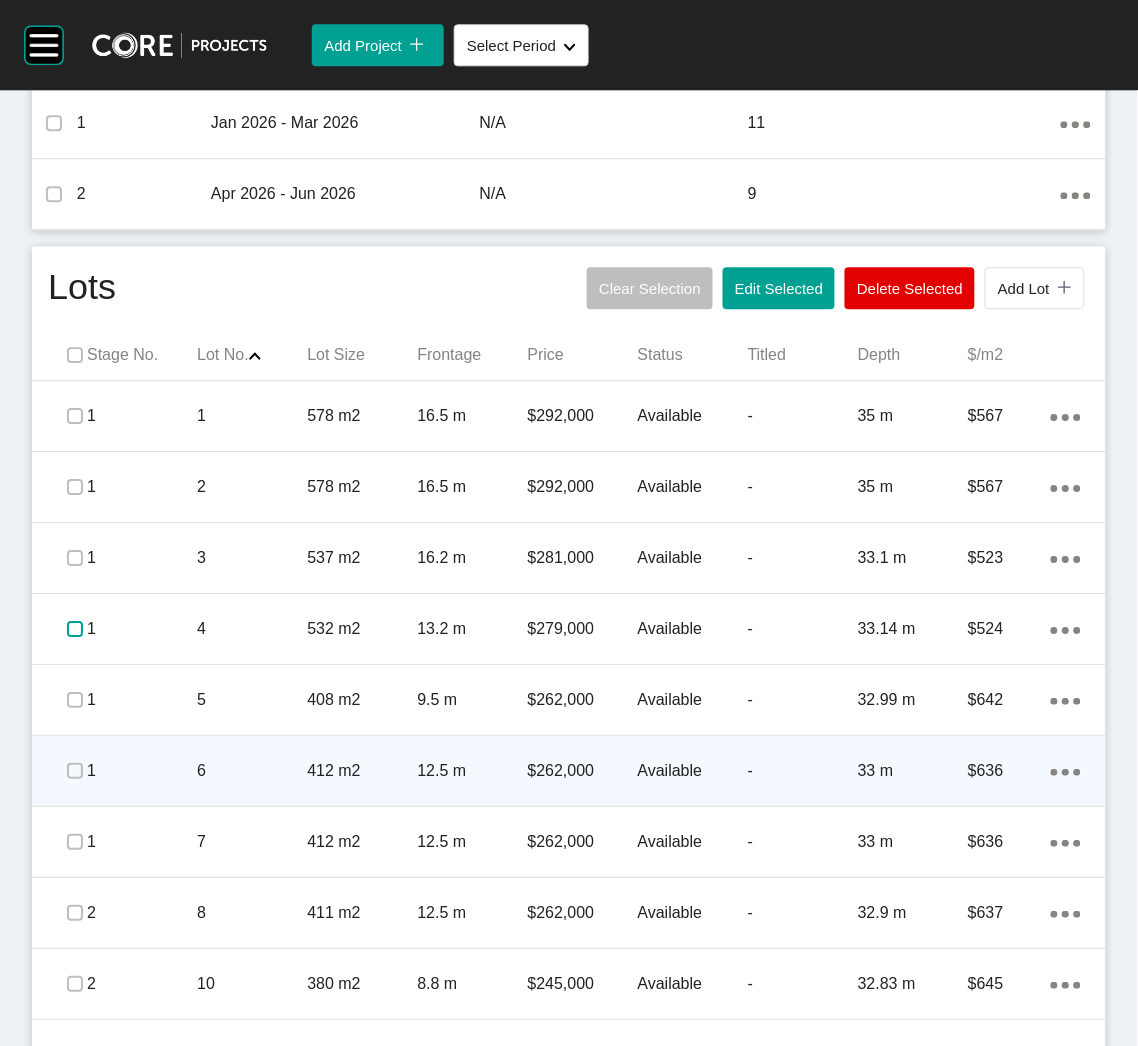 scroll, scrollTop: 899, scrollLeft: 0, axis: vertical 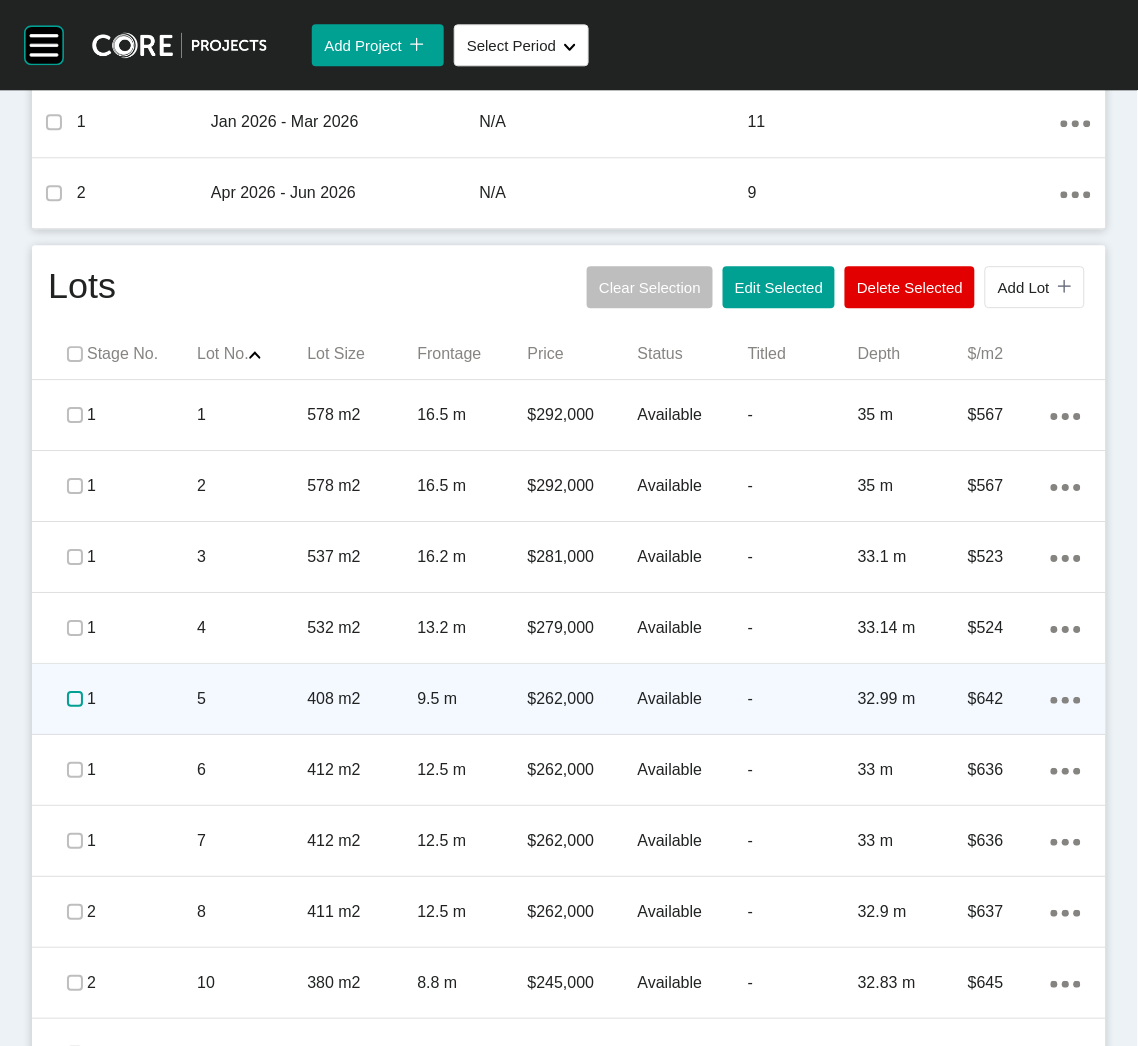 click at bounding box center [75, 699] 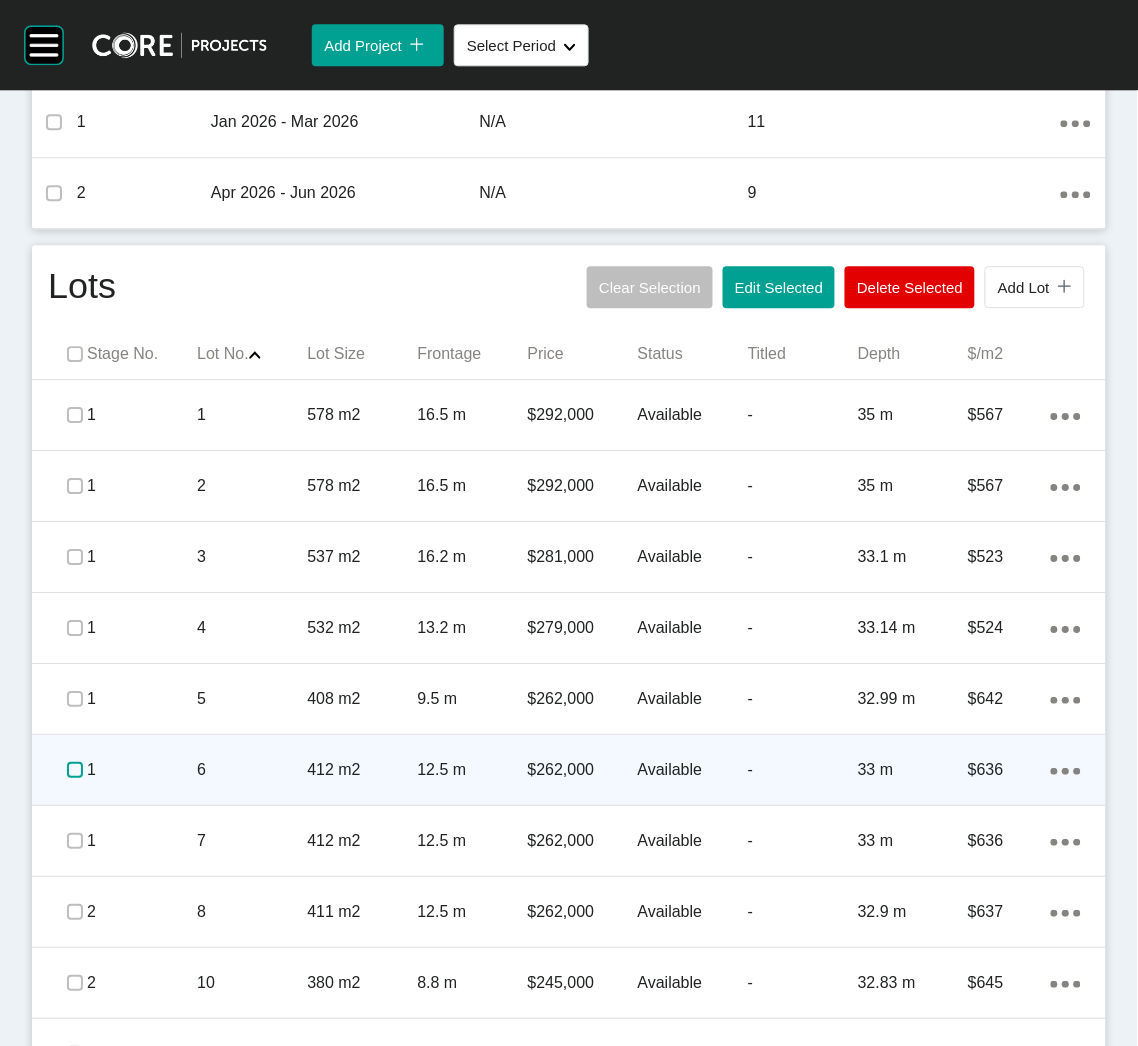 click at bounding box center [75, 770] 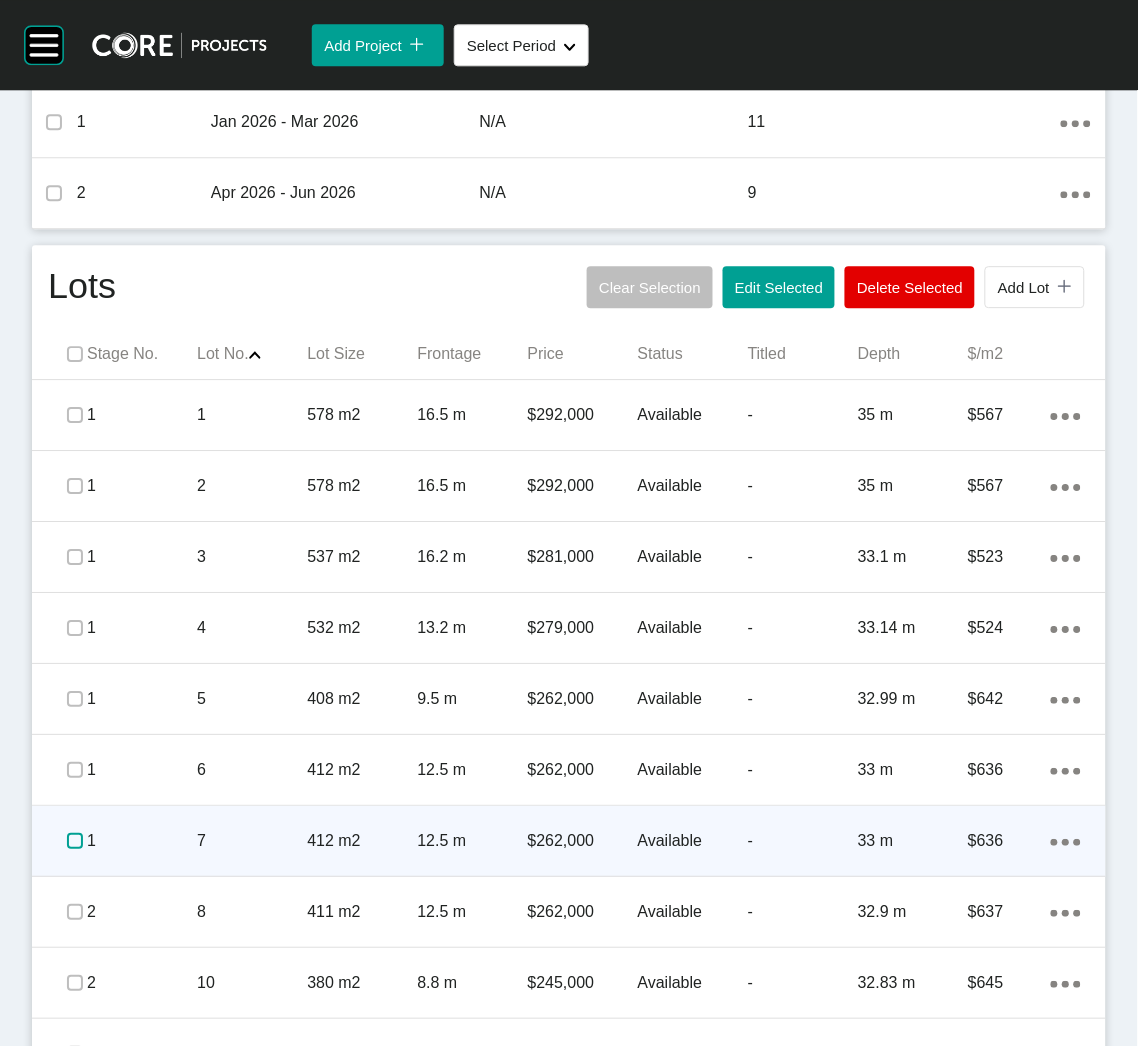 click at bounding box center (75, 841) 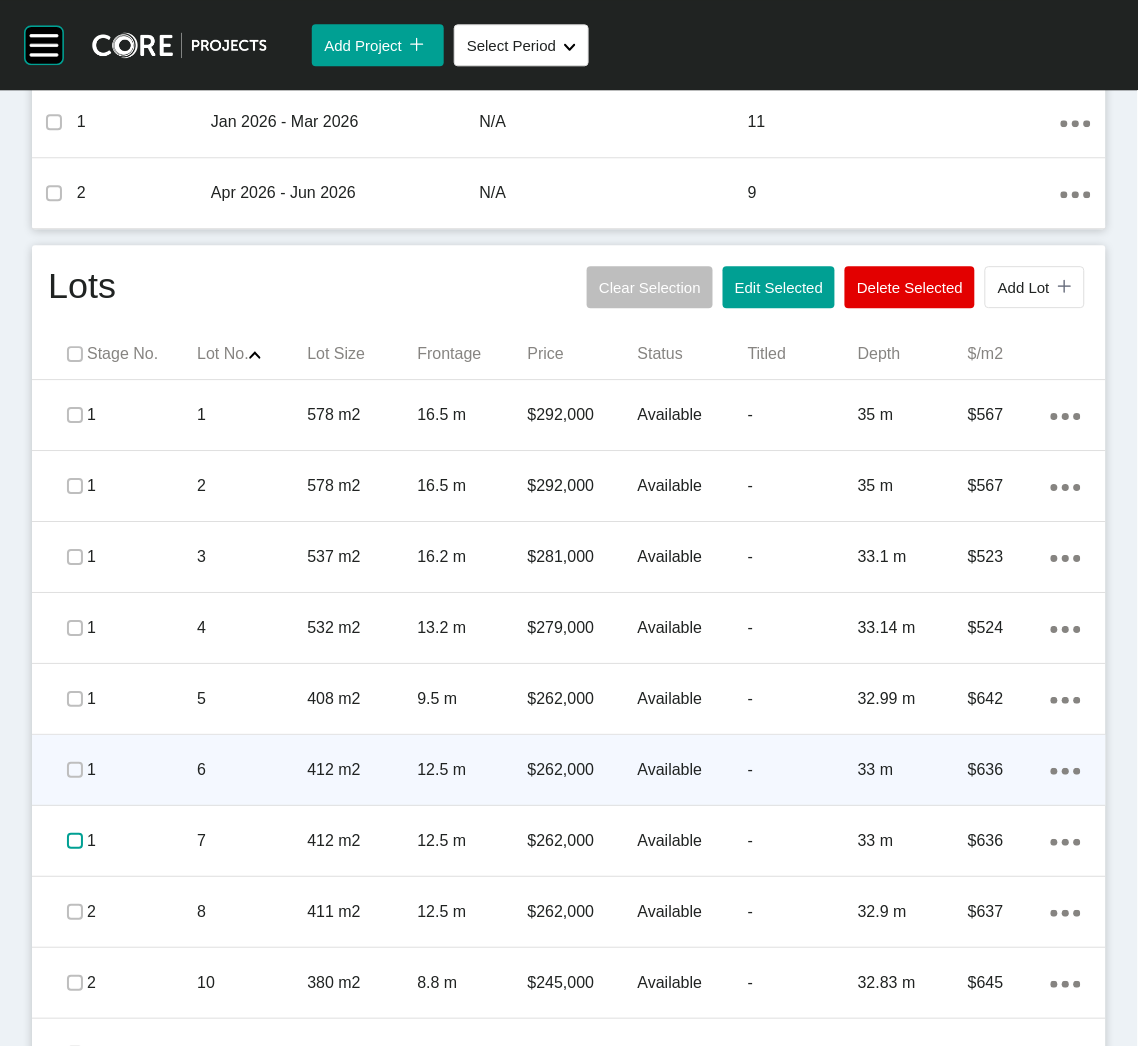 scroll, scrollTop: 1050, scrollLeft: 0, axis: vertical 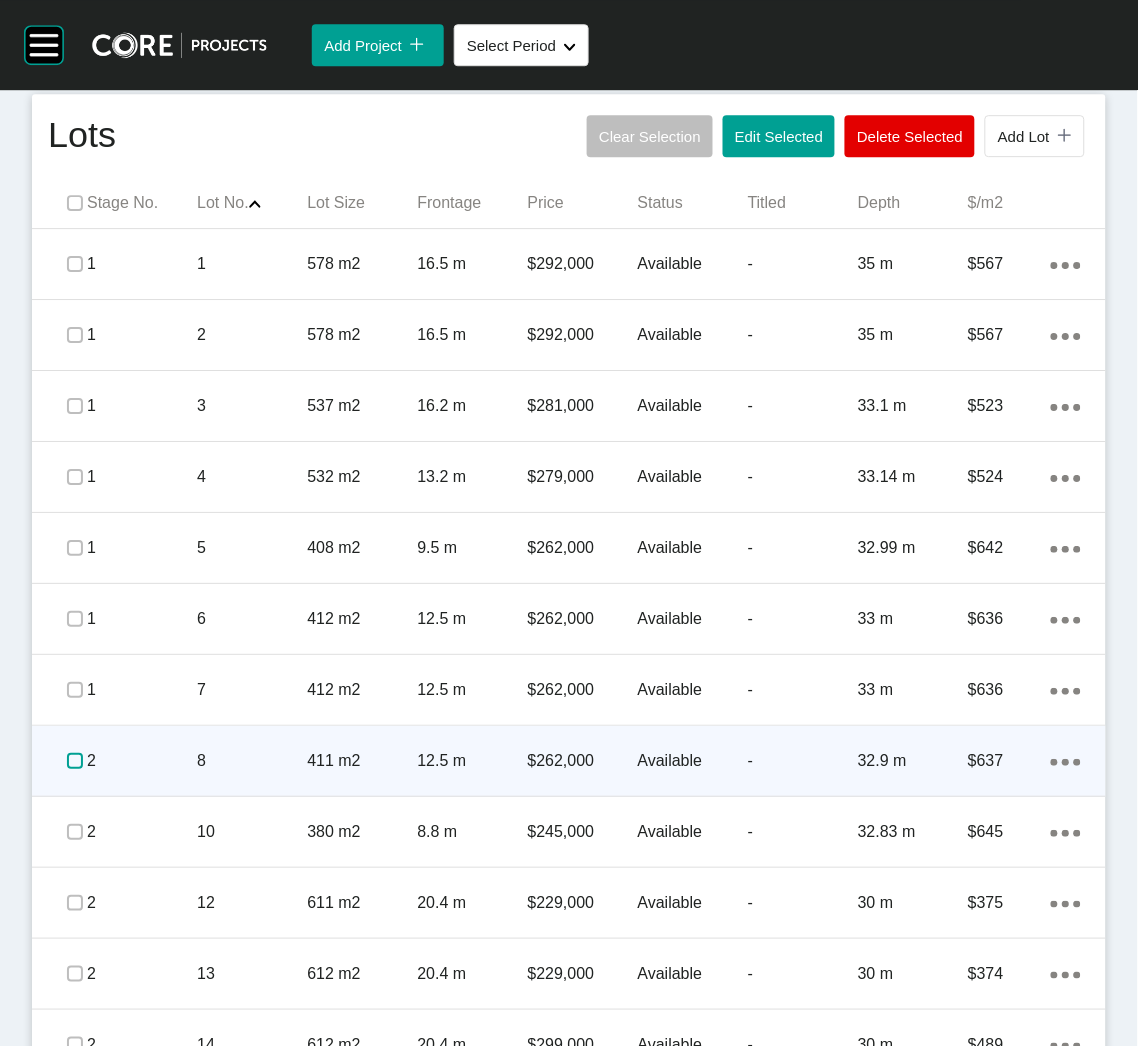 click at bounding box center (75, 761) 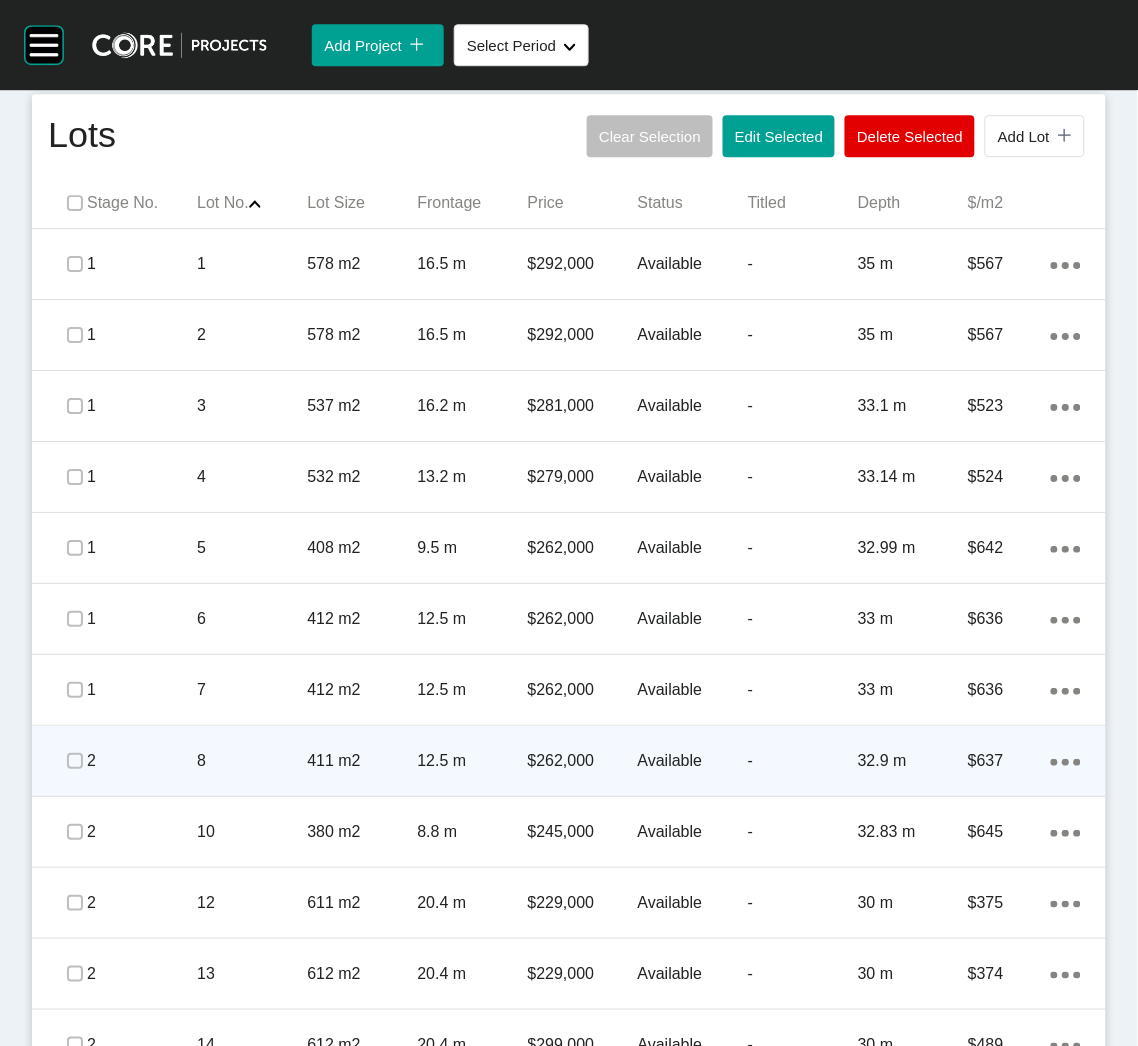click on "Action Menu Dots Copy 6 Created with Sketch." at bounding box center (1066, 761) 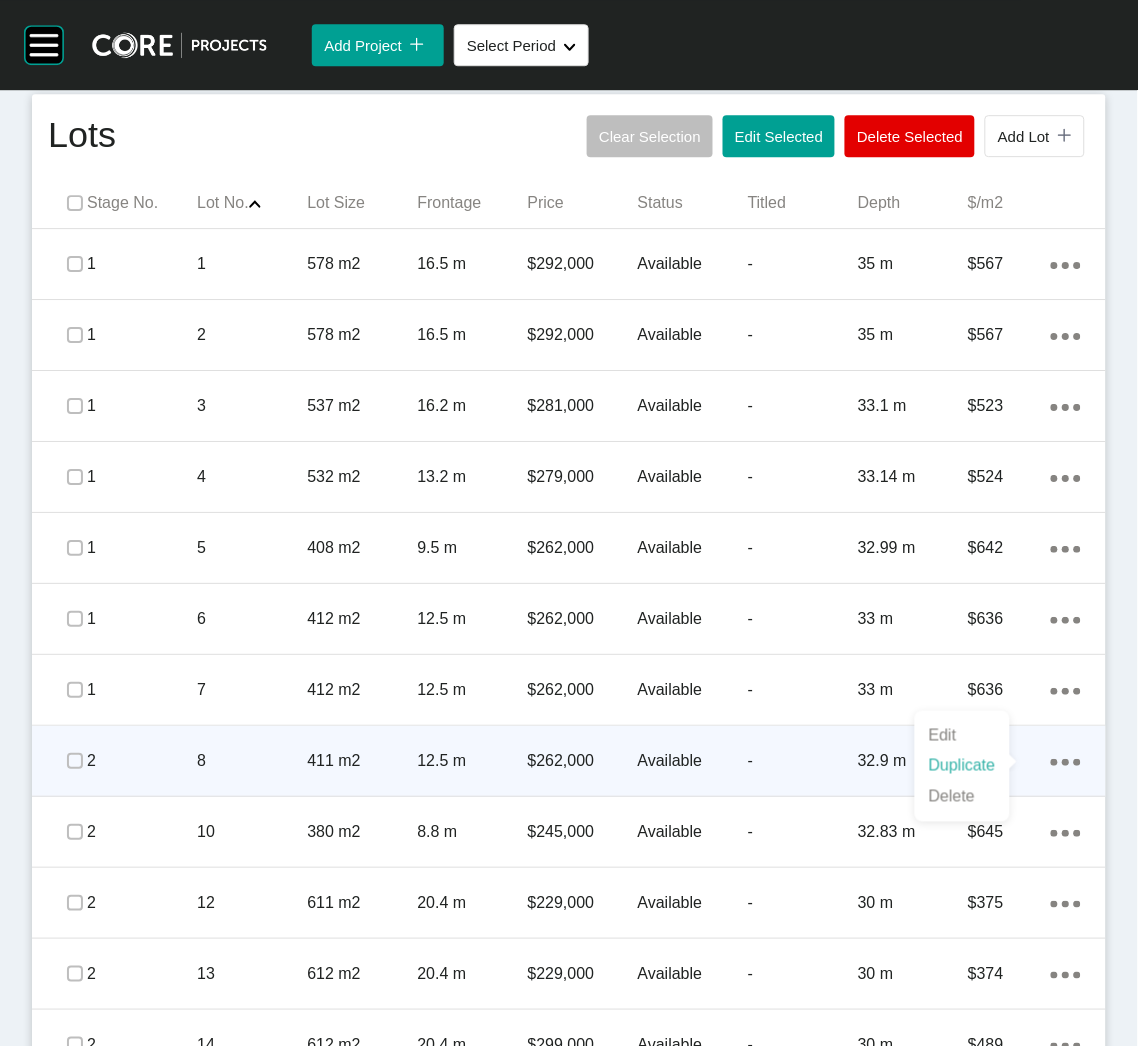 click on "Duplicate" at bounding box center (962, 766) 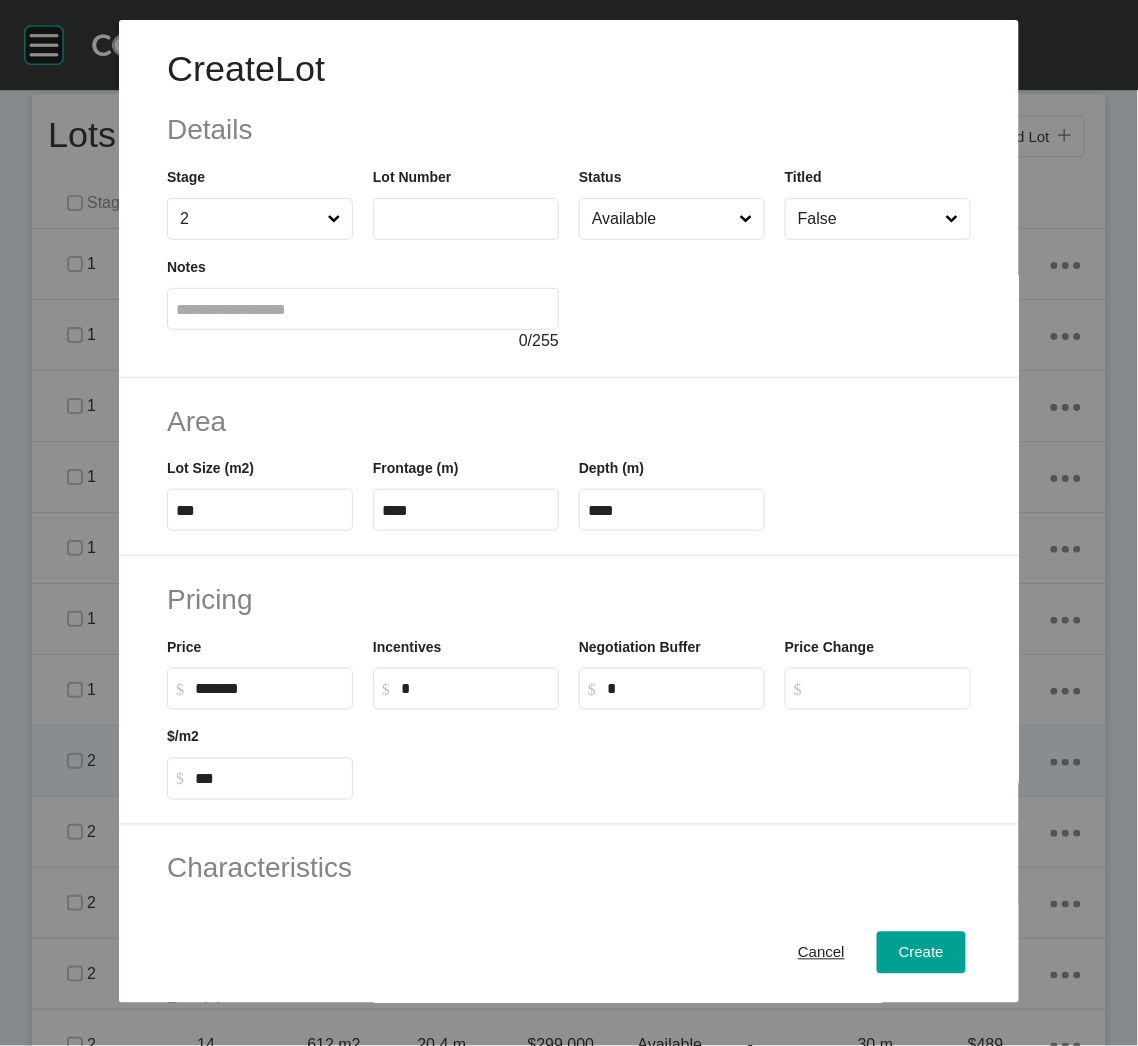 click at bounding box center (466, 218) 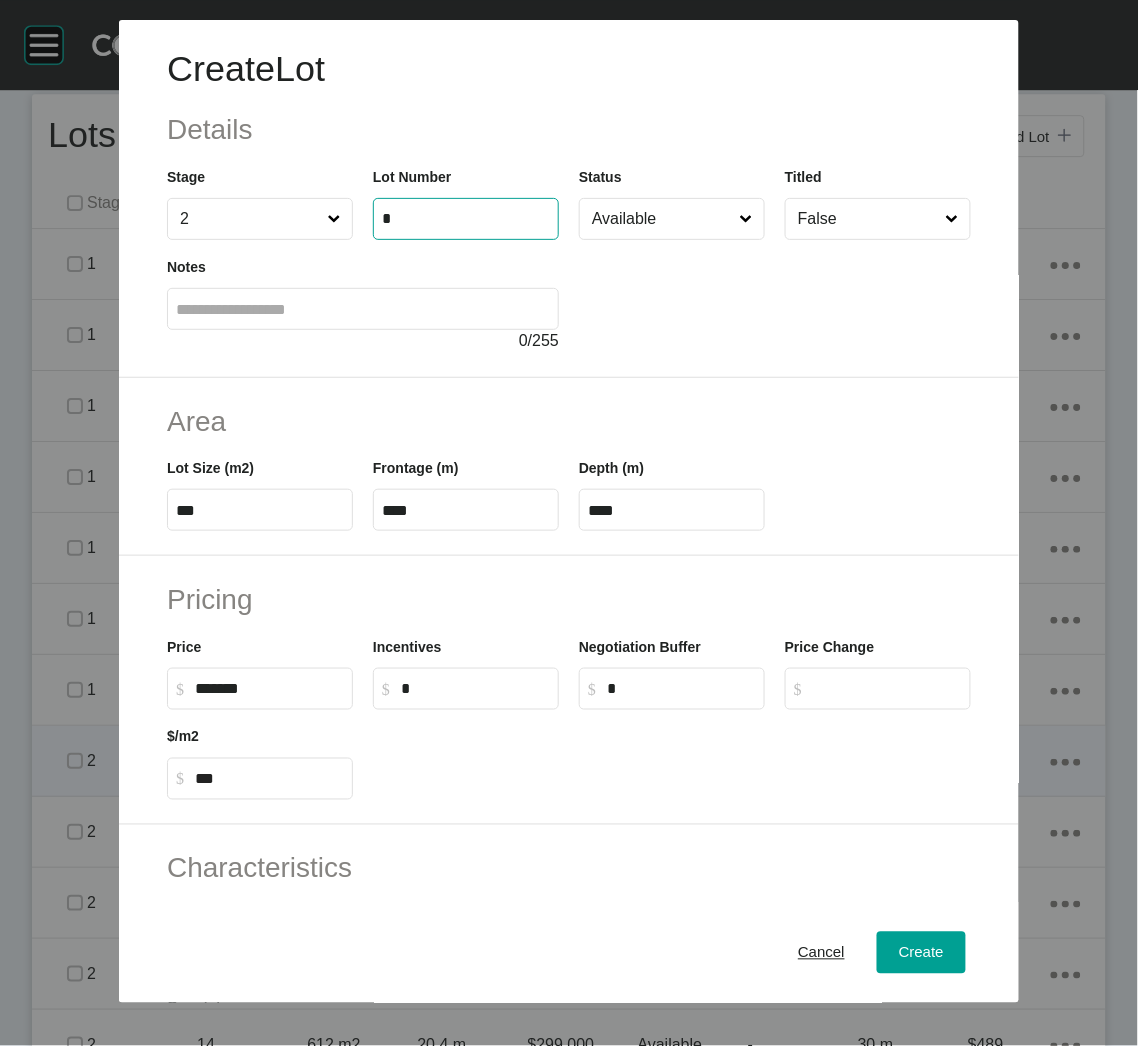 type on "*" 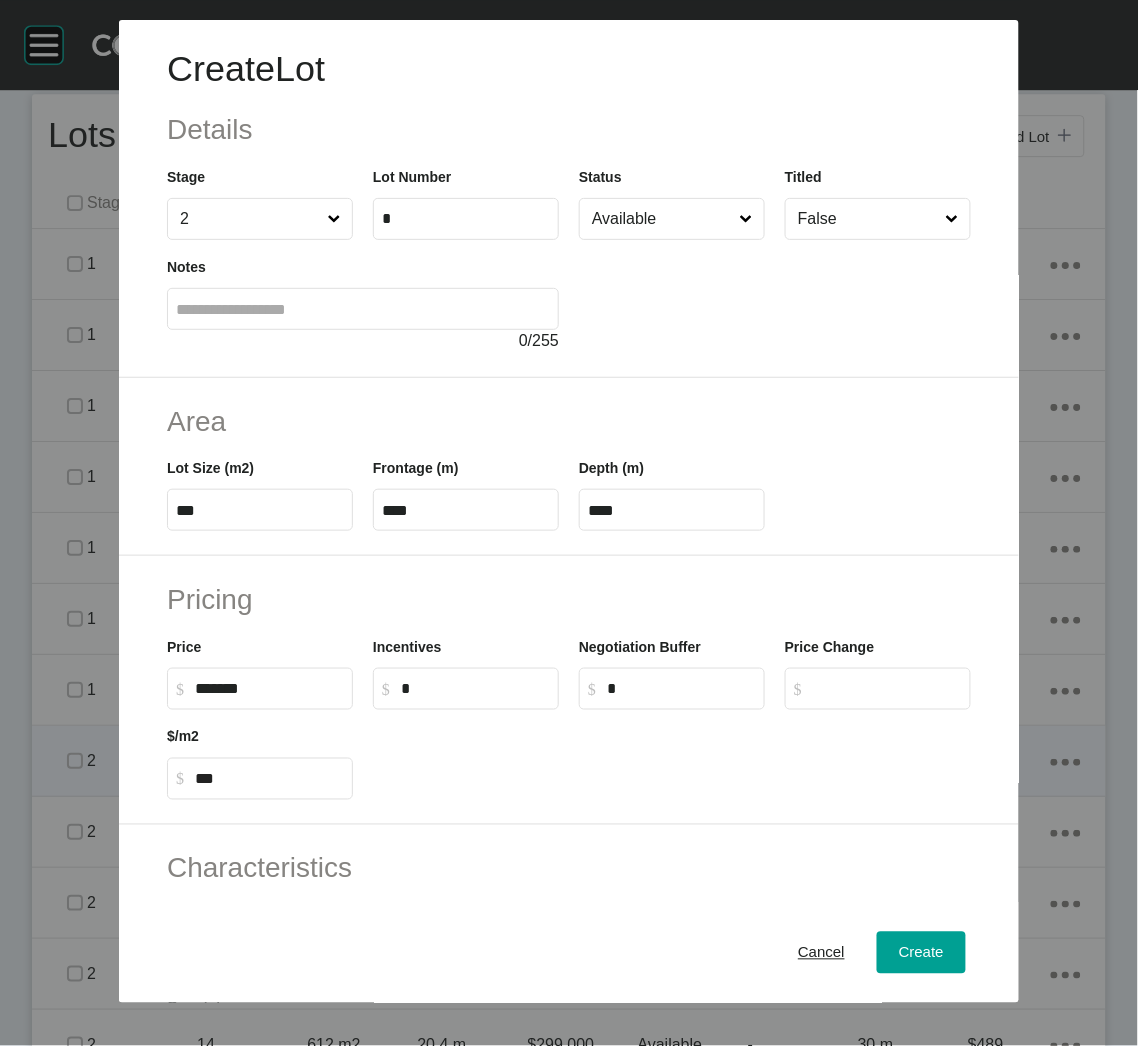 click at bounding box center [775, 296] 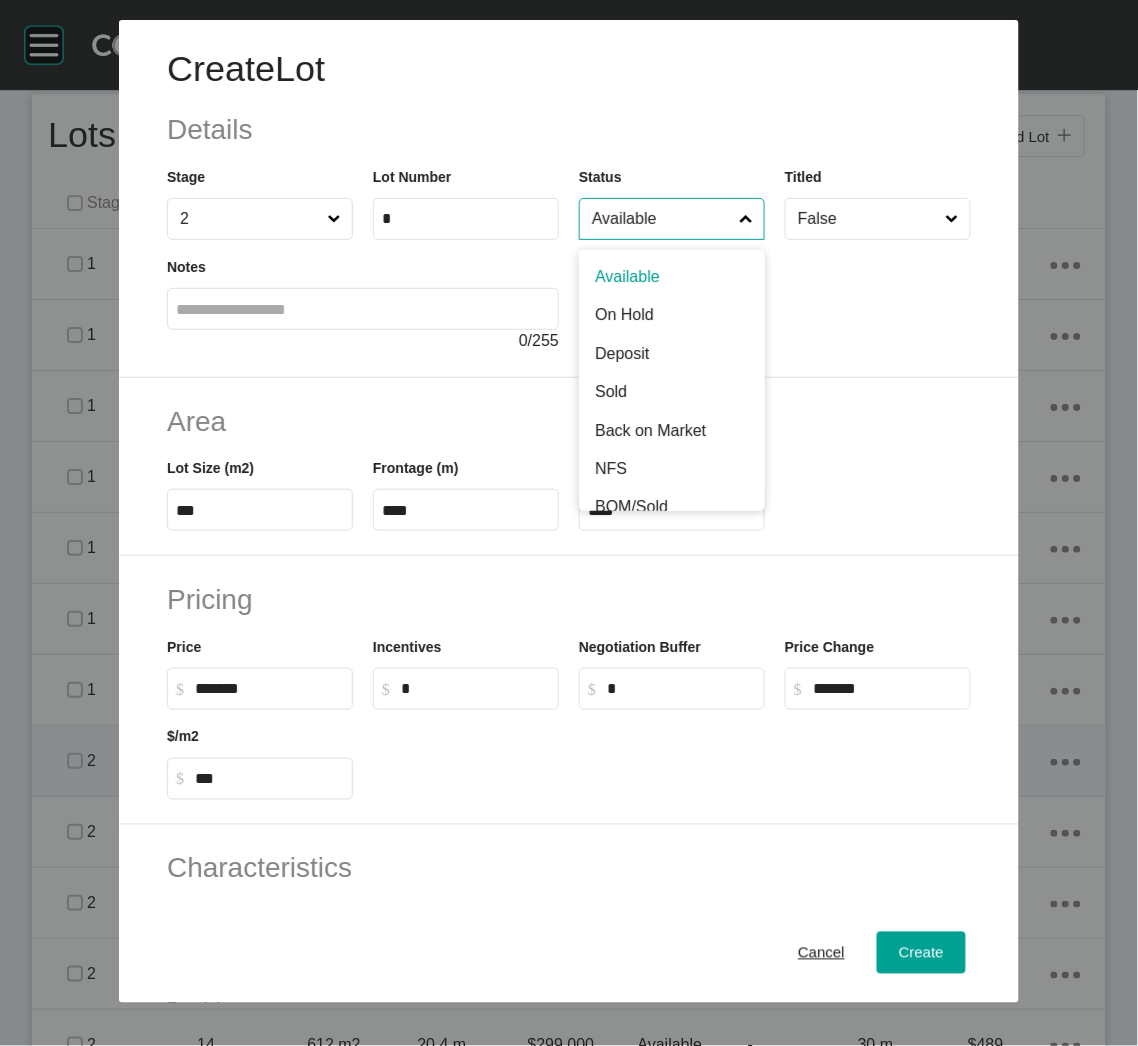 click on "Available" at bounding box center (662, 219) 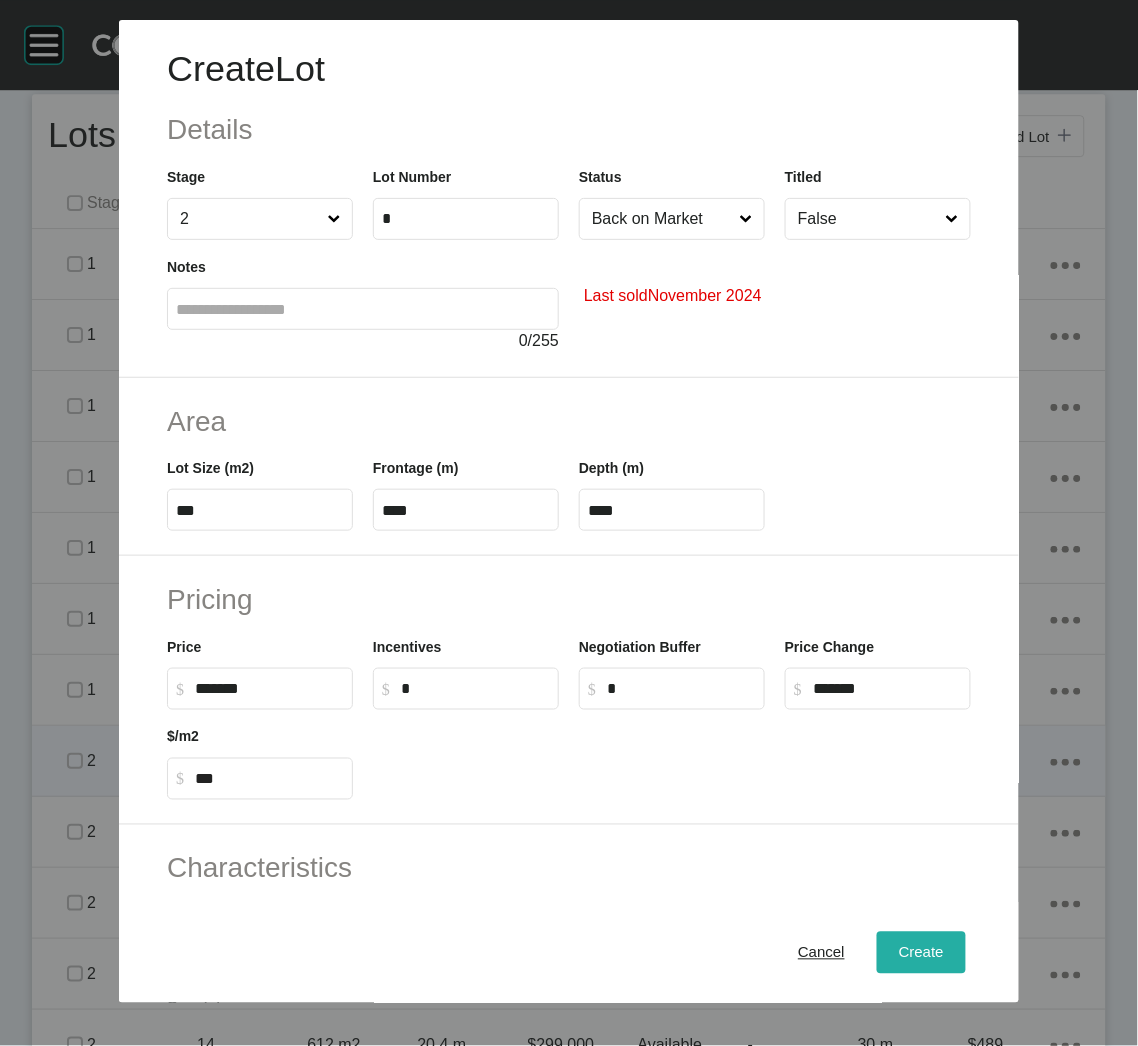 click on "Create" at bounding box center [921, 953] 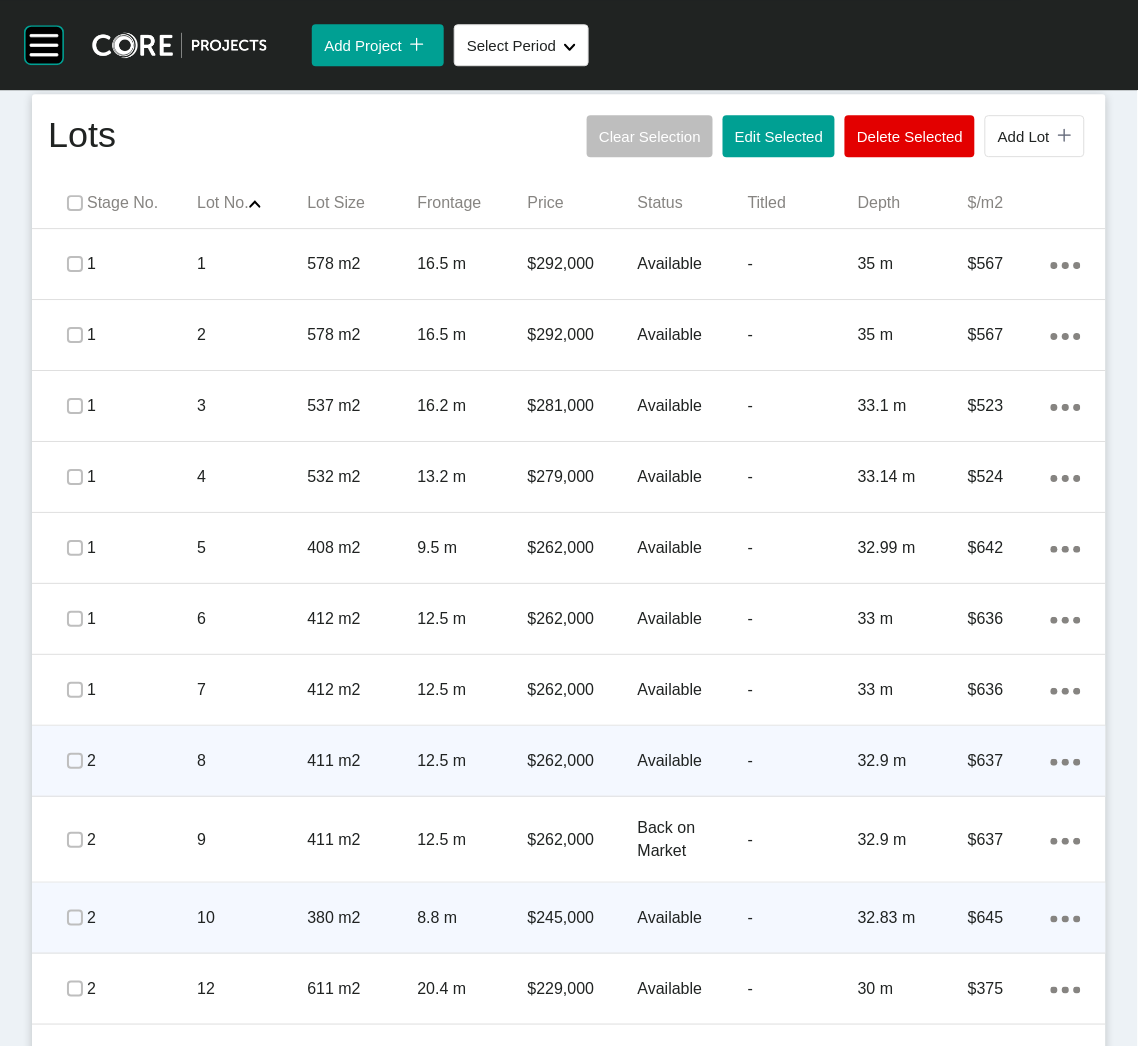 scroll, scrollTop: 1200, scrollLeft: 0, axis: vertical 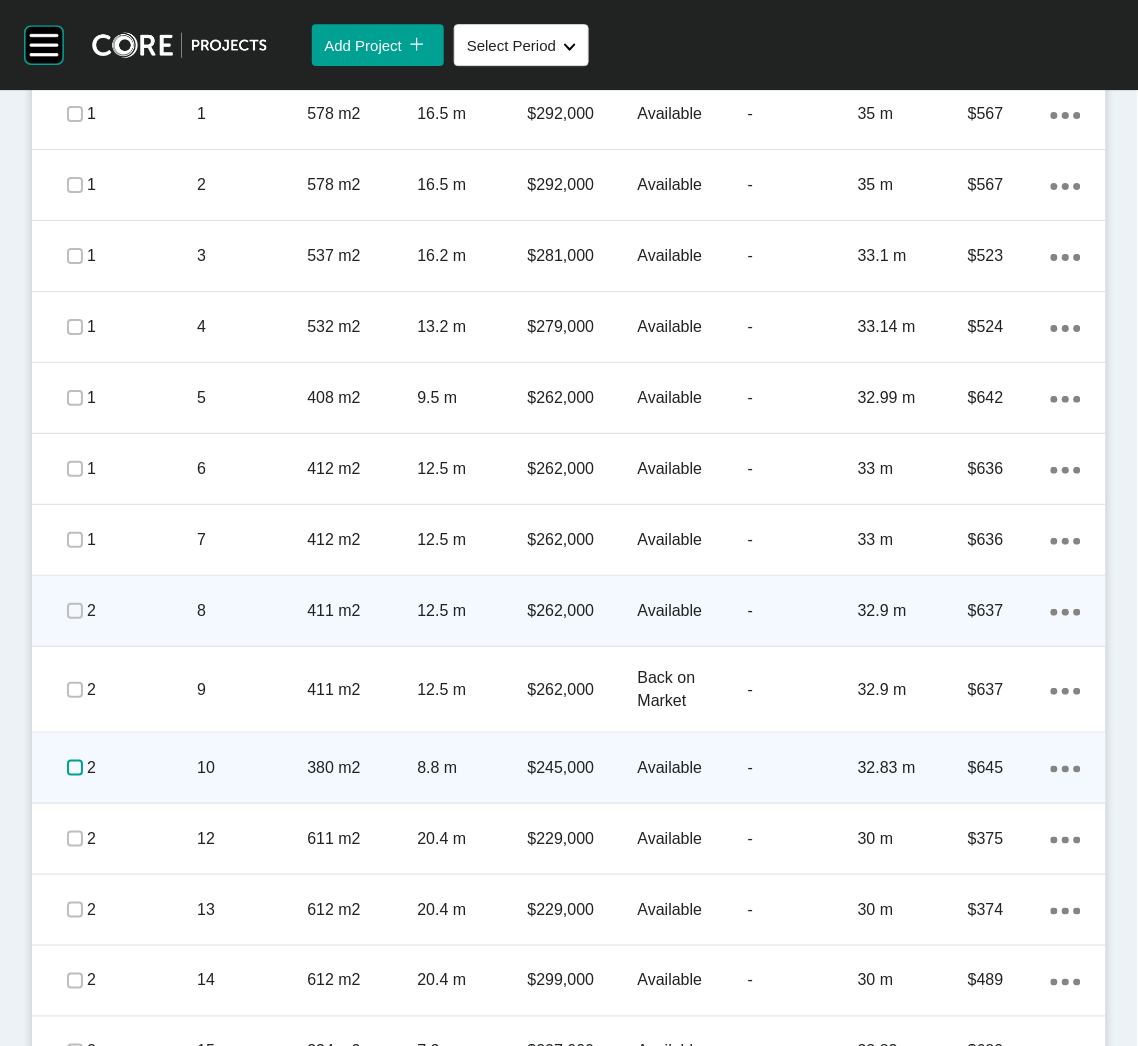 click at bounding box center (75, 768) 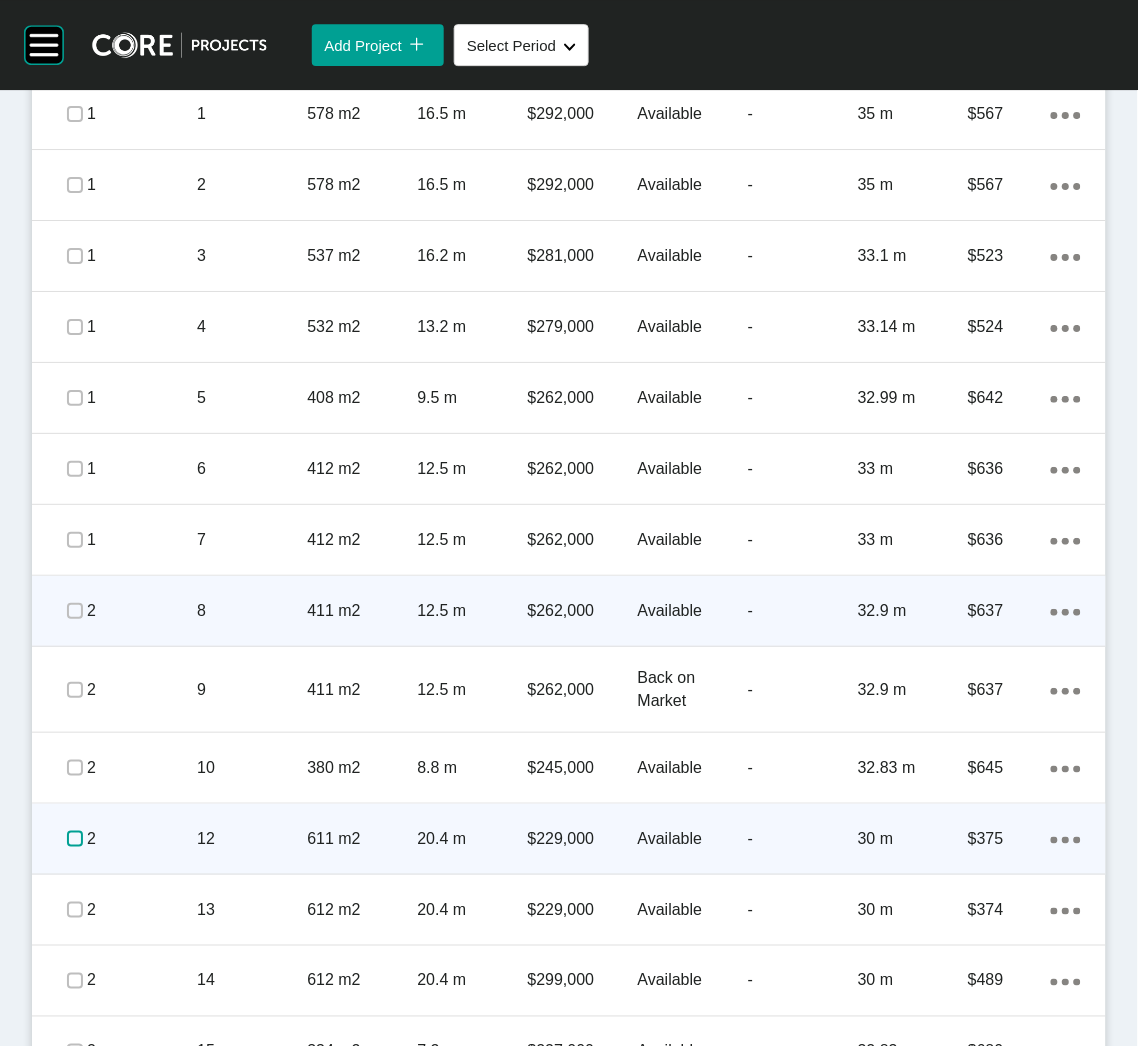 click at bounding box center [75, 839] 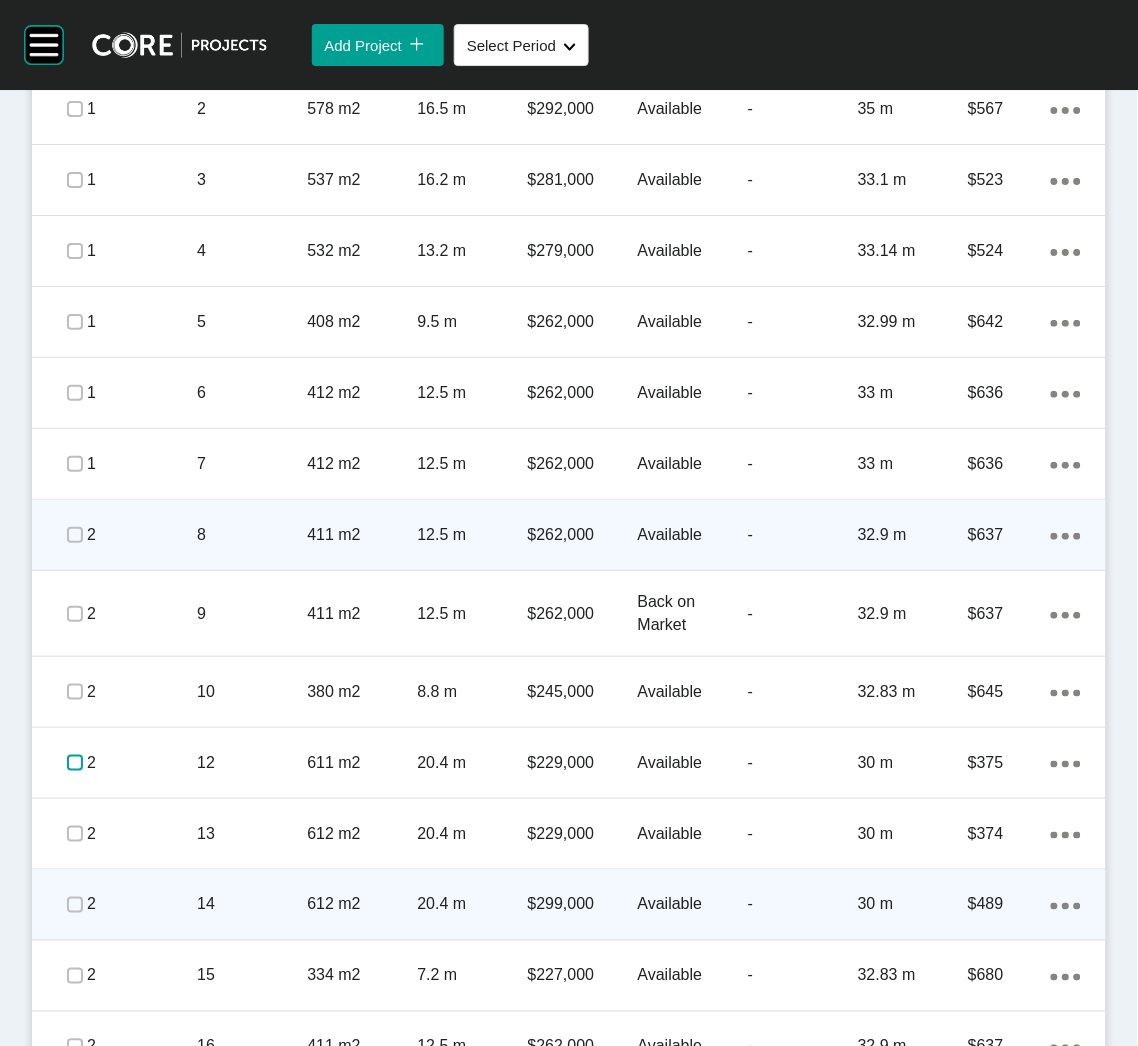 scroll, scrollTop: 1349, scrollLeft: 0, axis: vertical 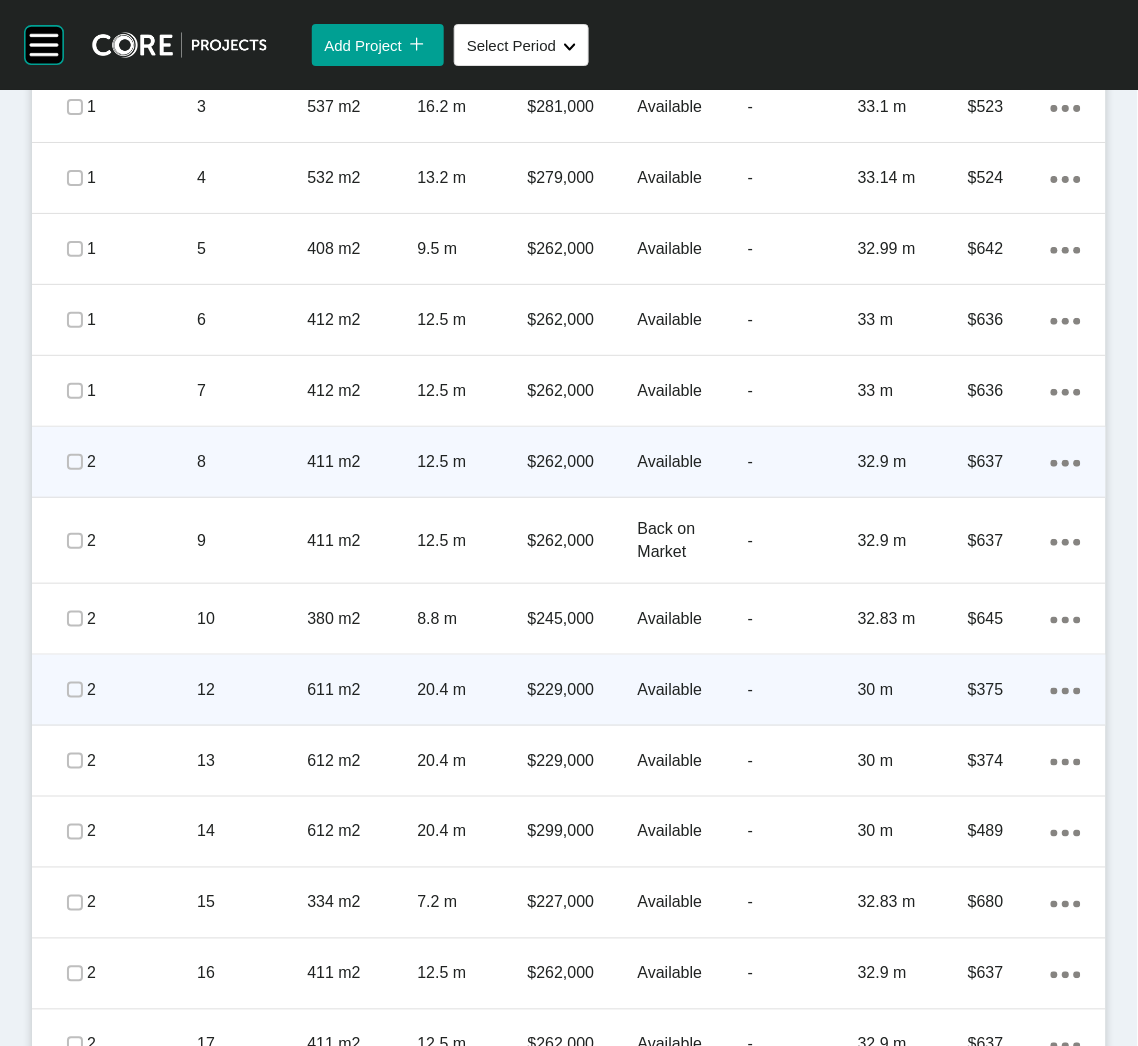 click on "20.4 m" at bounding box center (472, 690) 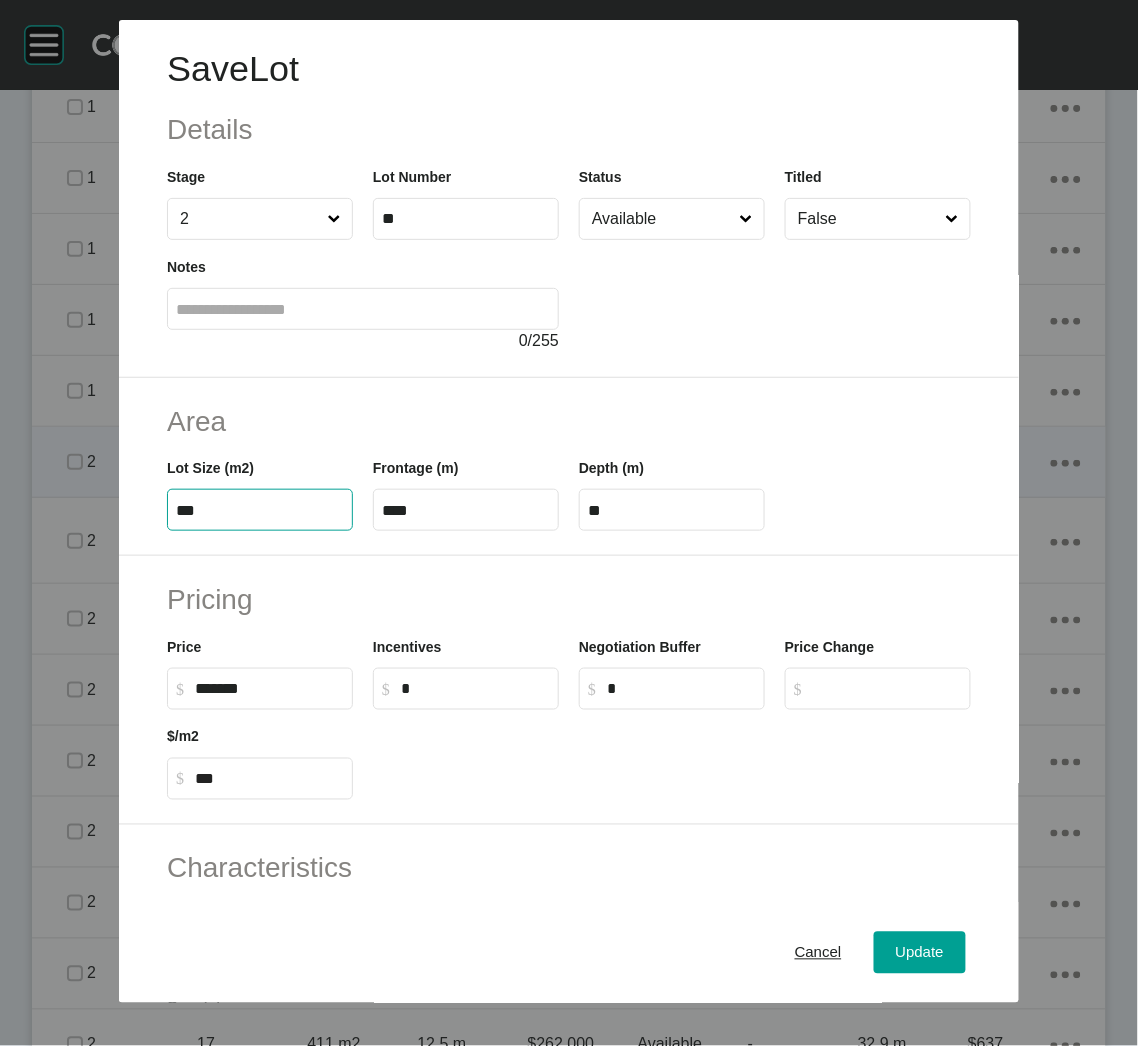 click on "***" at bounding box center (260, 510) 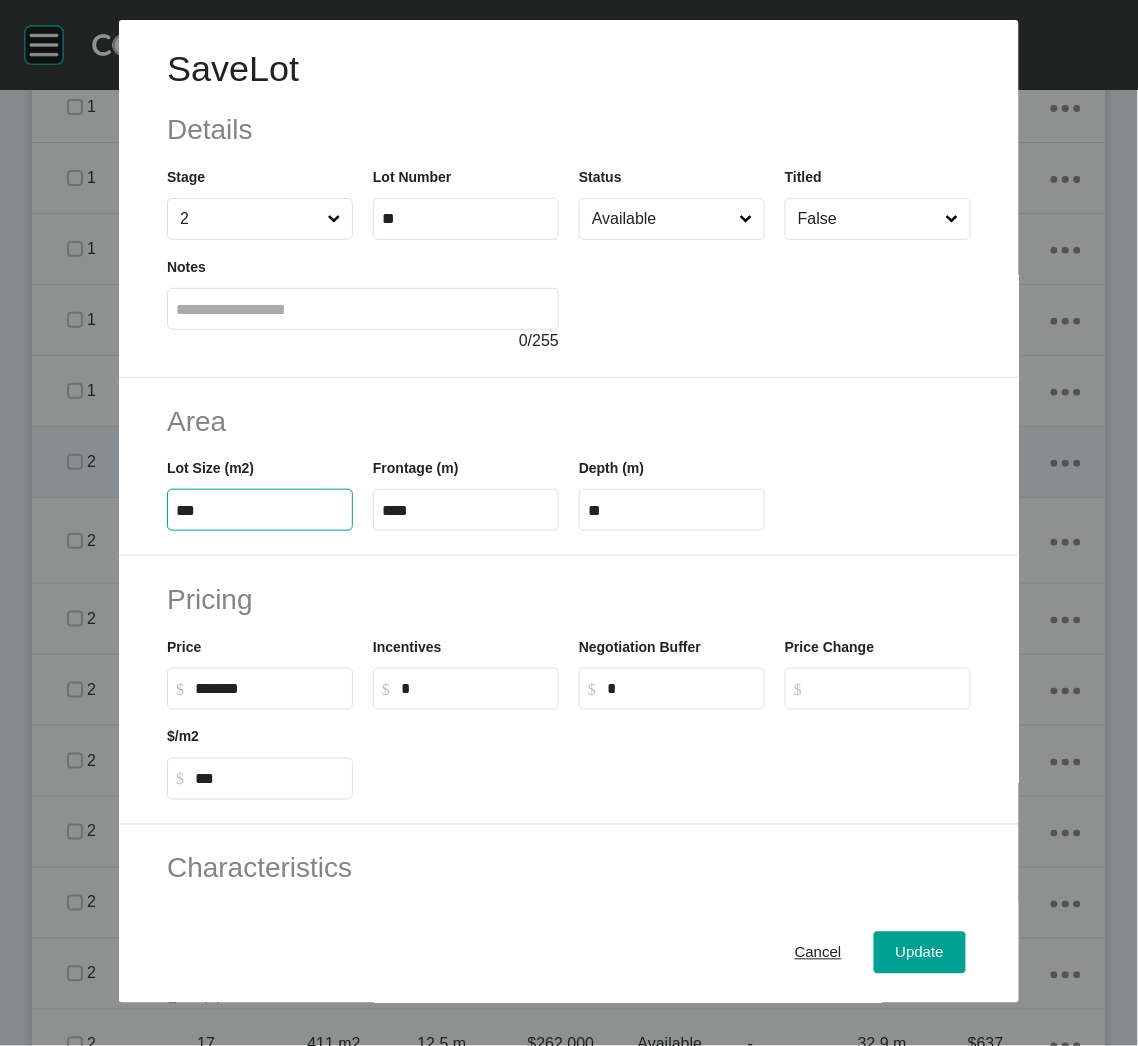 type on "***" 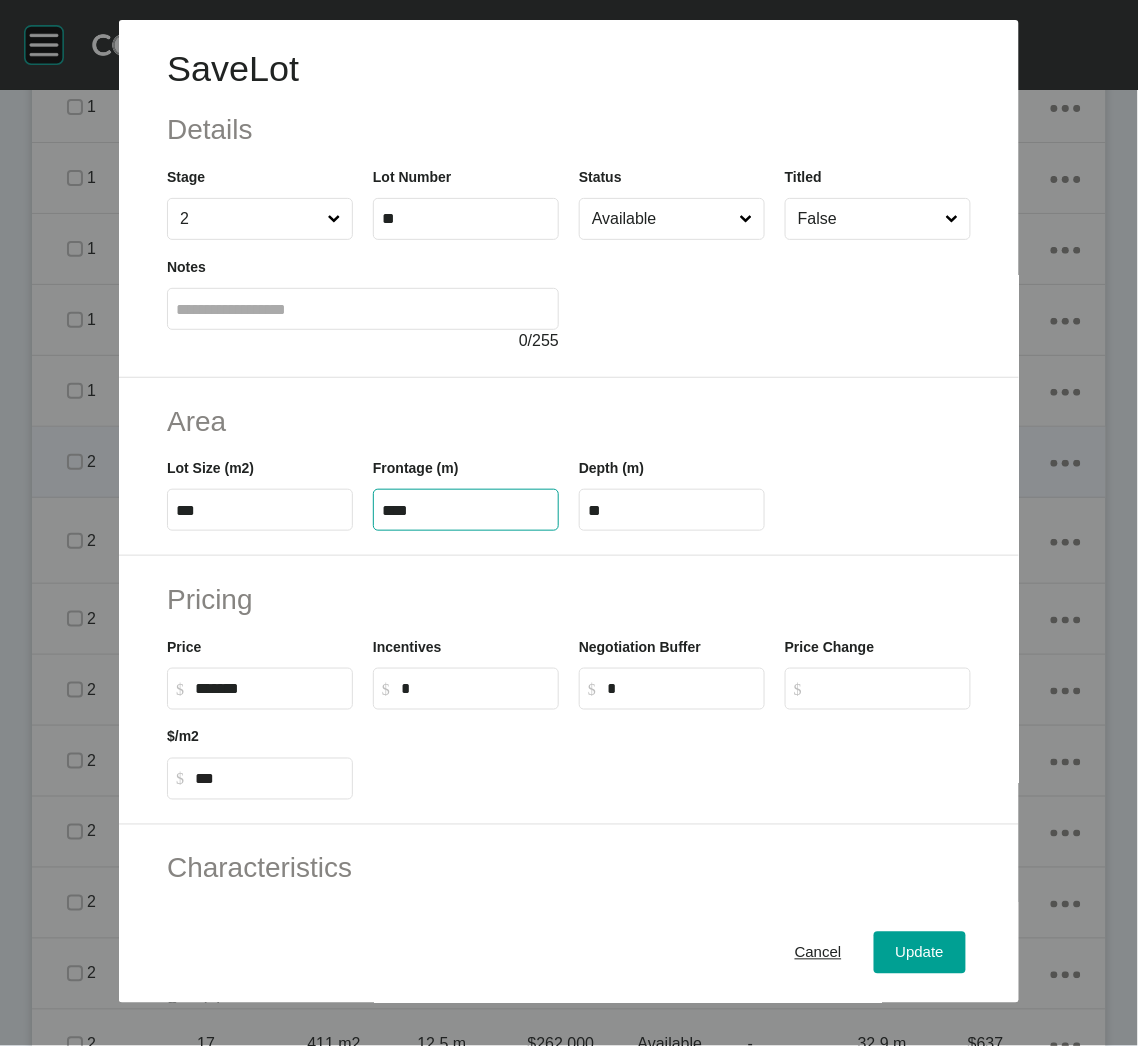 click on "****" at bounding box center [466, 510] 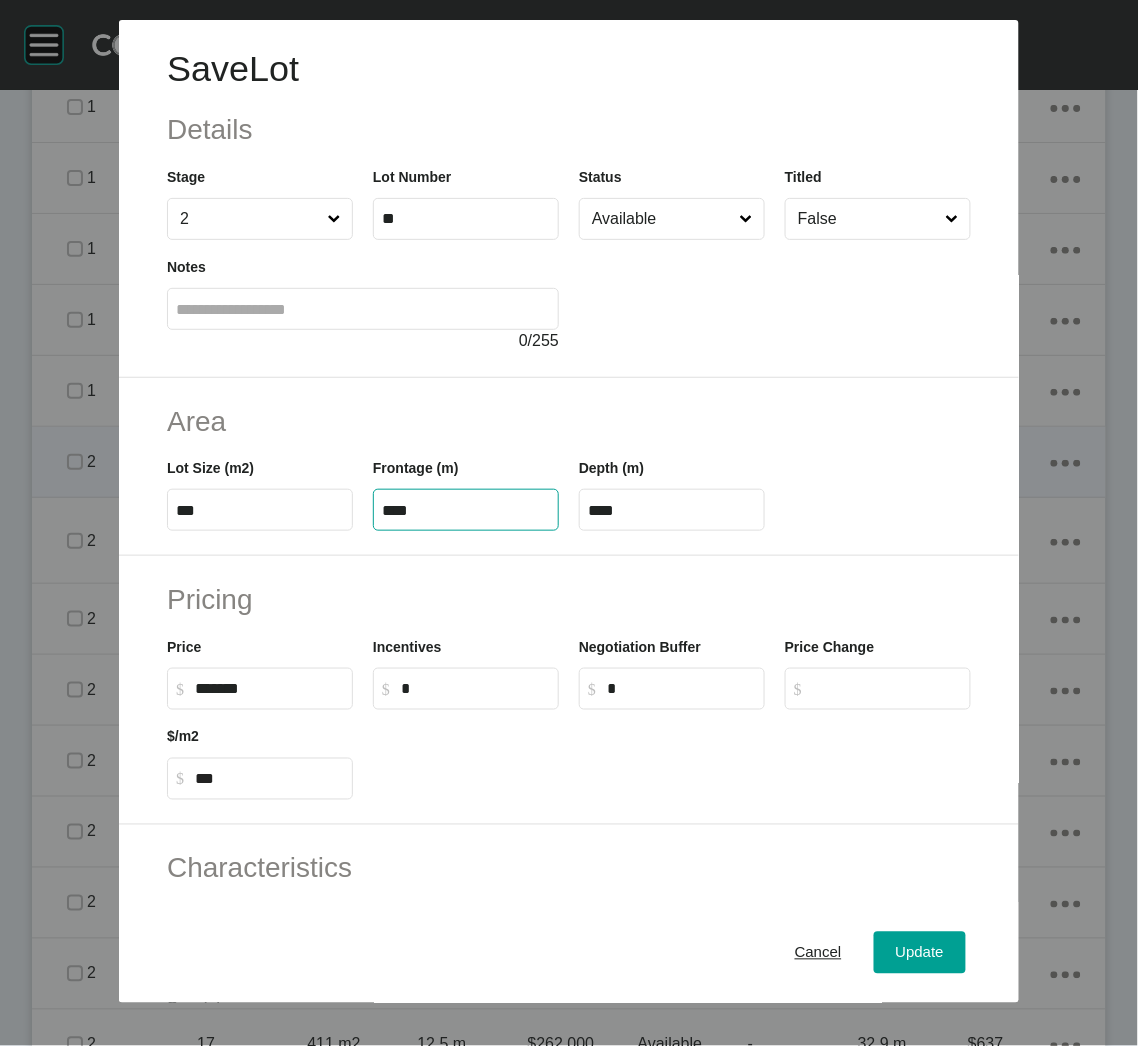 click on "****" at bounding box center [672, 510] 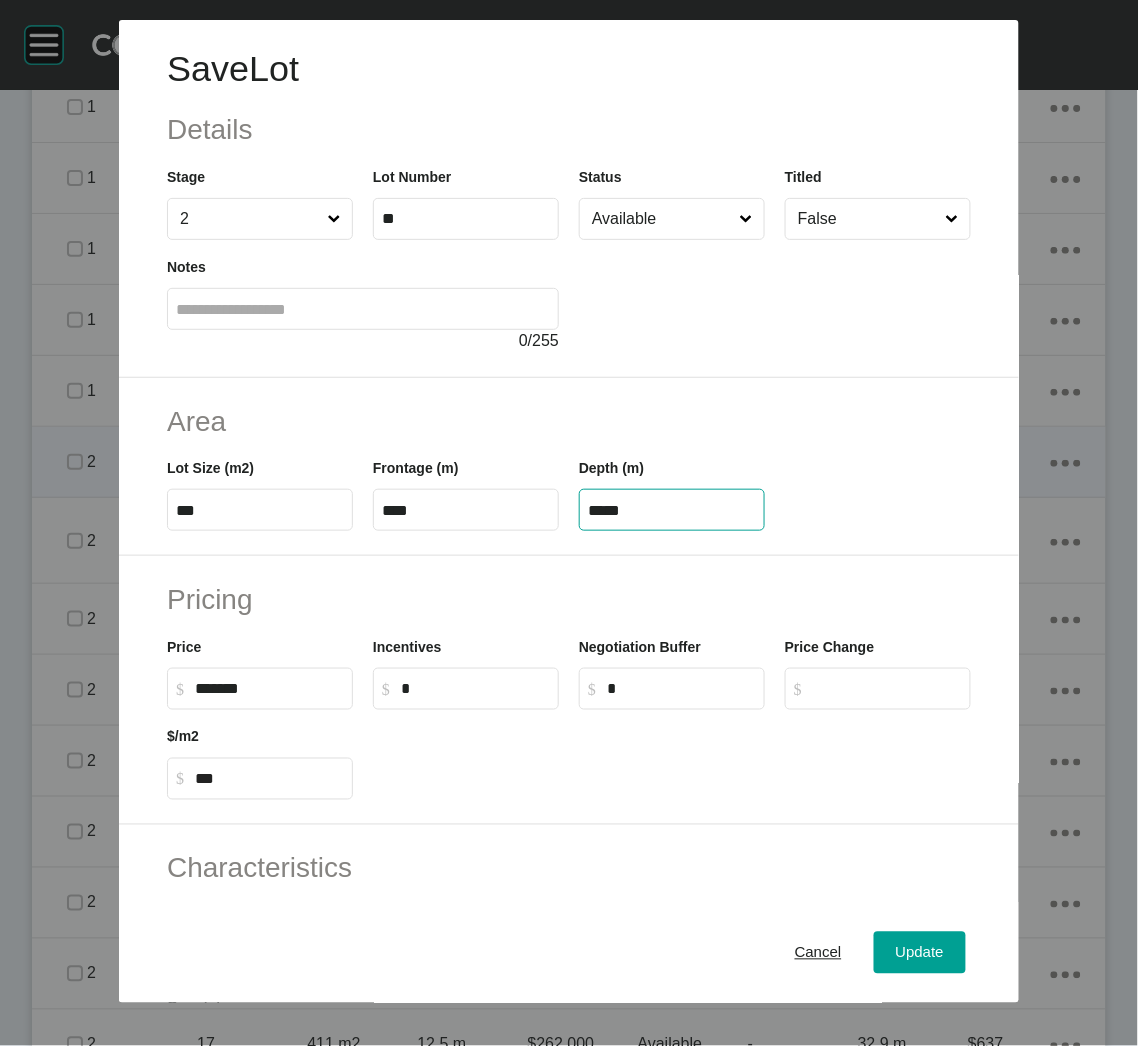 type on "*****" 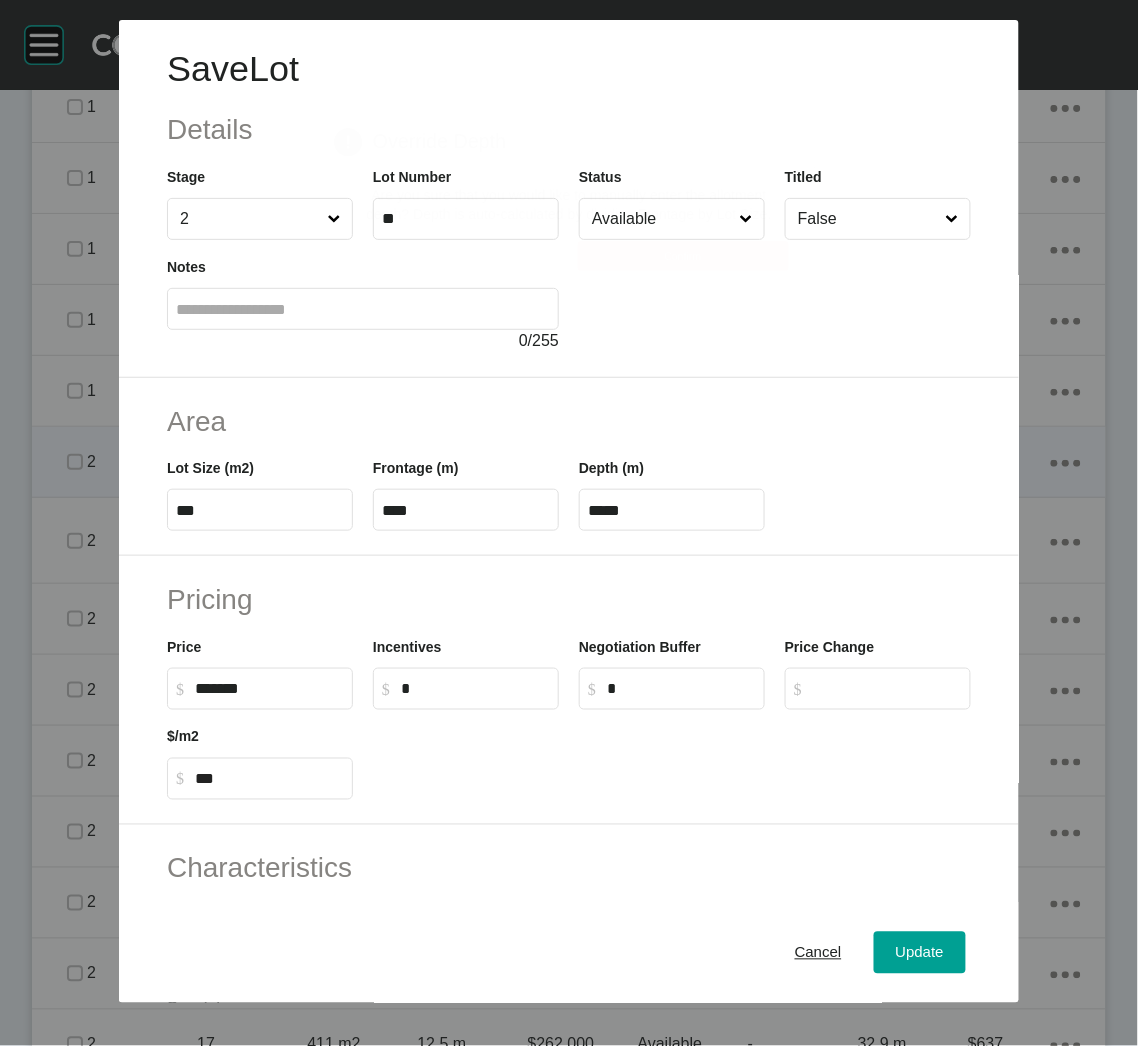 click on "Save  Lot Details Stage 2 Lot Number ** Status Available Titled False Notes 0 / 255 Area Lot Size (m2) *** Frontage (m) **** Depth (m) ***** Pricing Price $ Created with Sketch. $ ******* Incentives $ Created with Sketch. $ * Negotiation Buffer $ Created with Sketch. $ * Price Change $ Created with Sketch. $ $/m2 $ Created with Sketch. $ *** Characteristics Corner Fall Fill Irregular Nearby Amenity Park / Wetlands Powerlines Substation Double Storey Orientation Cancel Update Page 1 Created with Sketch.   Override Depth Are you sure that you would like to manually enter the allotment depth? Depth is auto-calculated by dividing Frontage by Lot Size. Cancel Confirm" at bounding box center (569, 523) 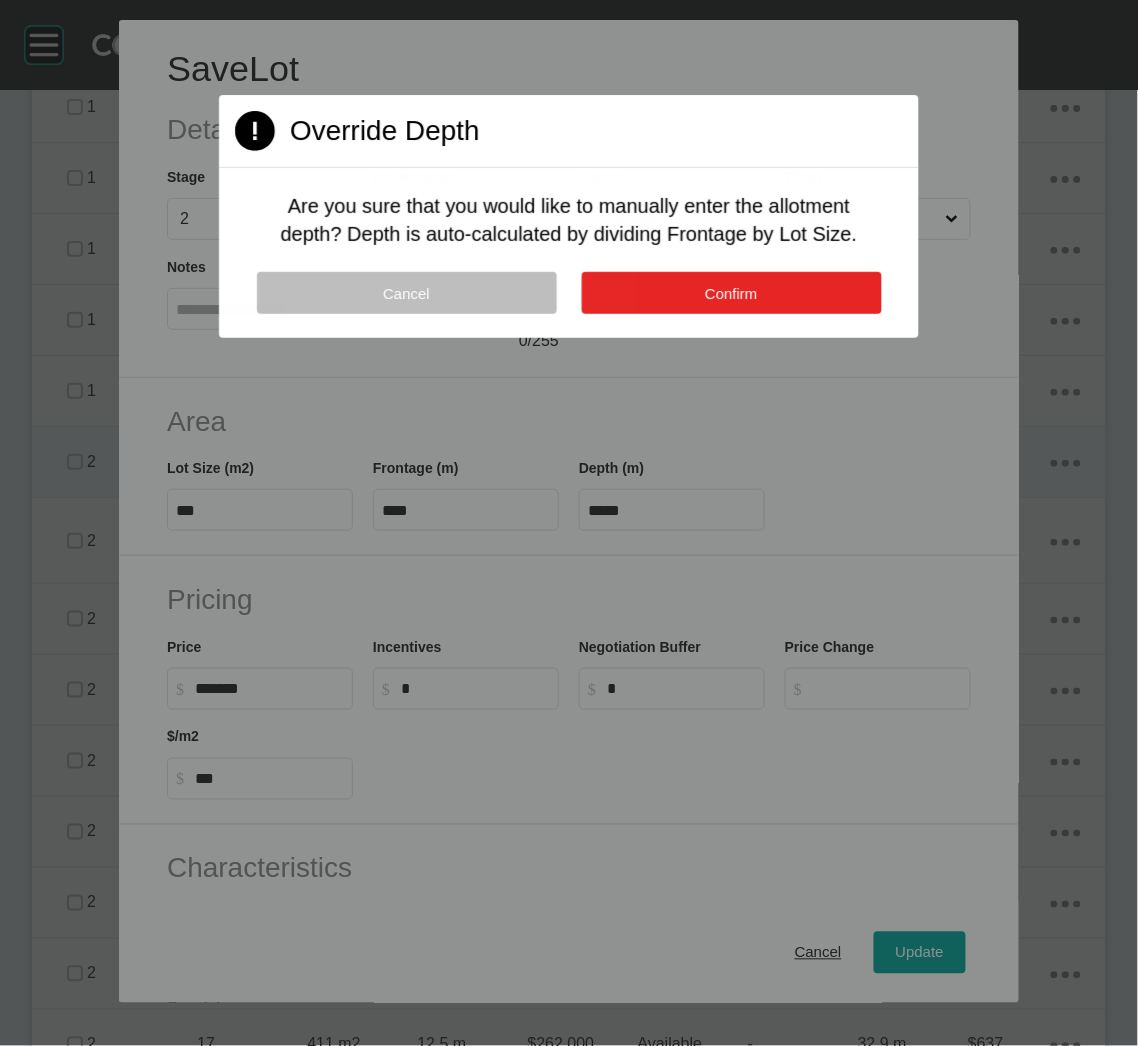click on "Confirm" at bounding box center [731, 293] 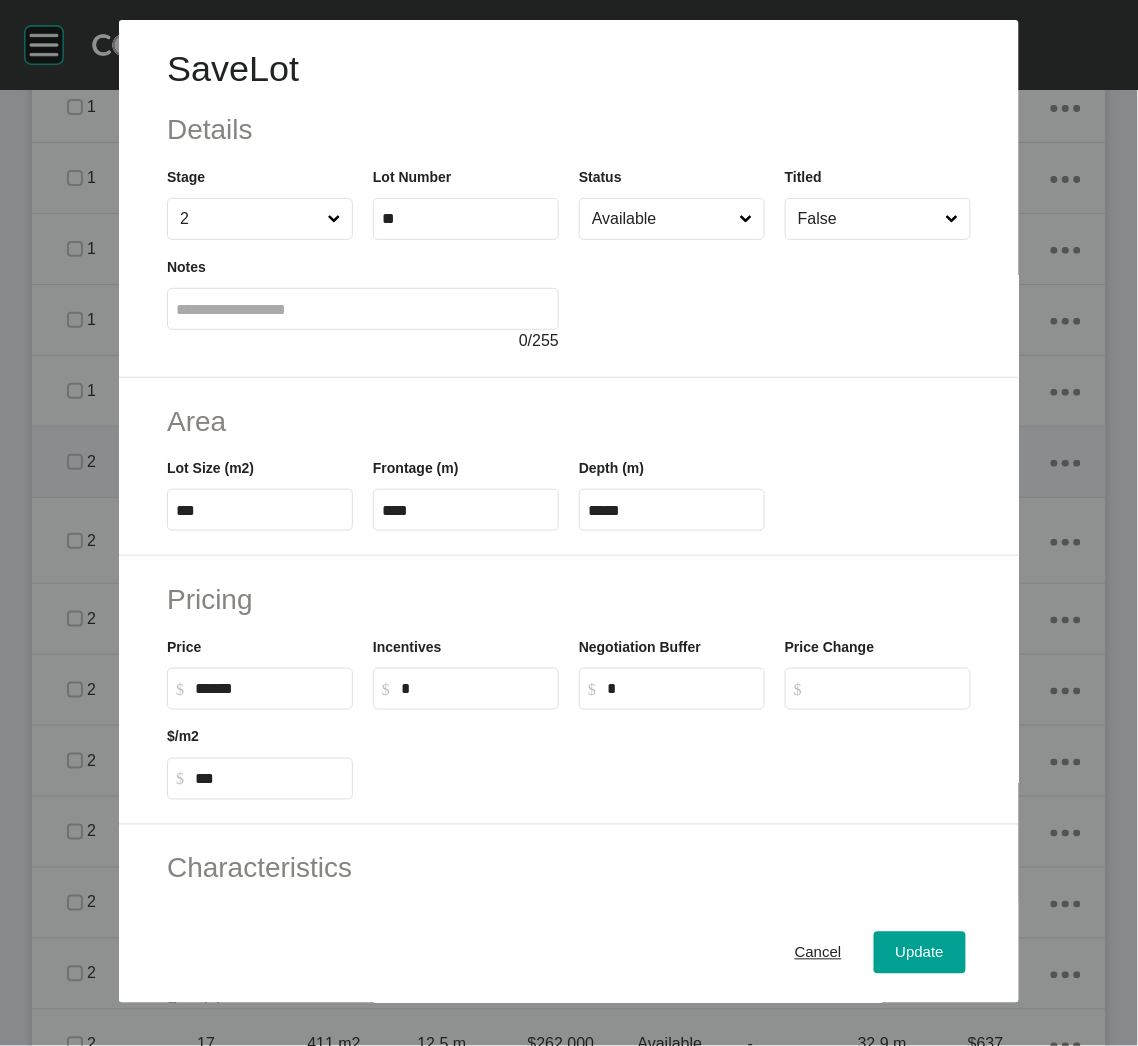 click on "******" at bounding box center [269, 688] 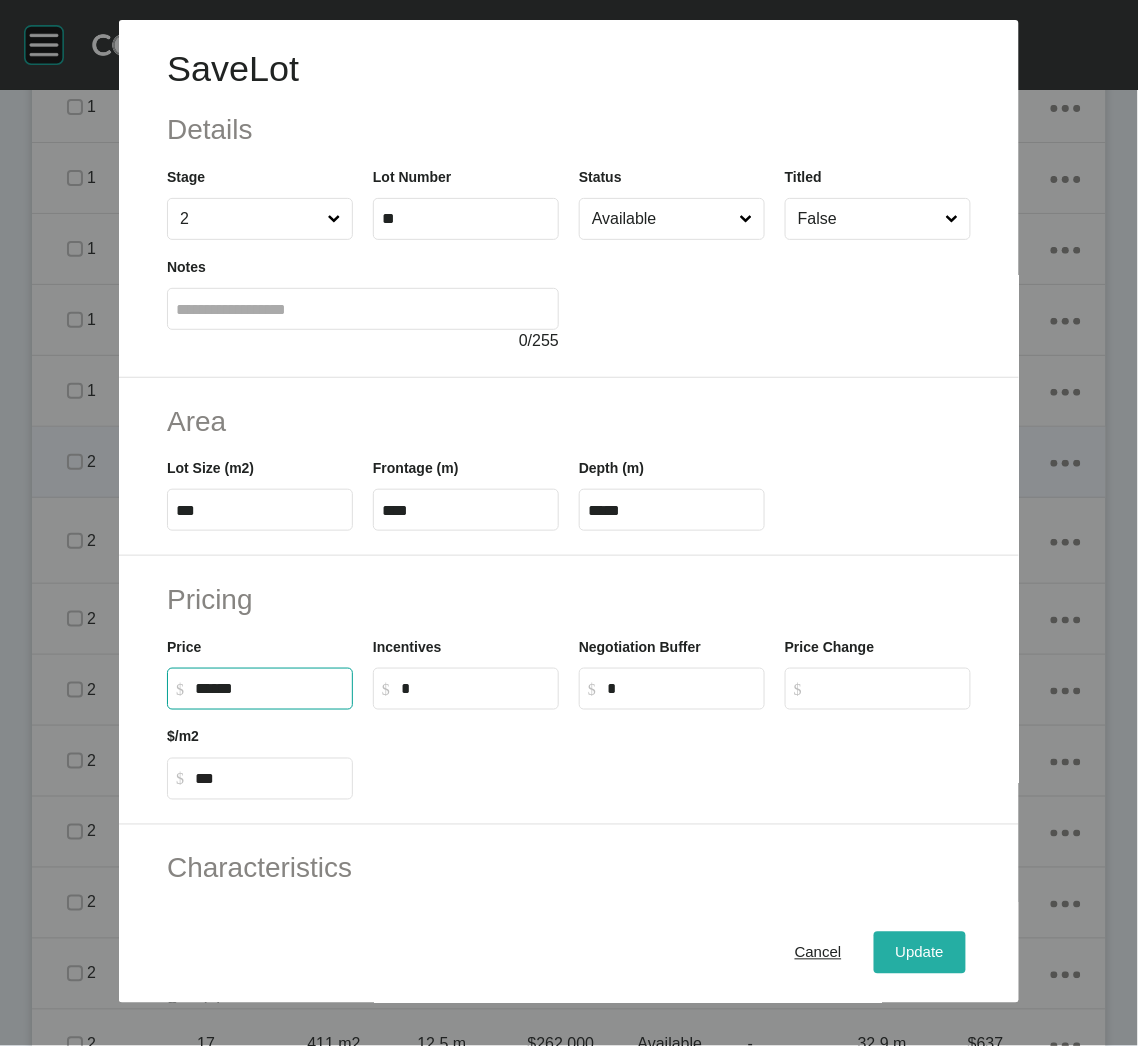 type on "*******" 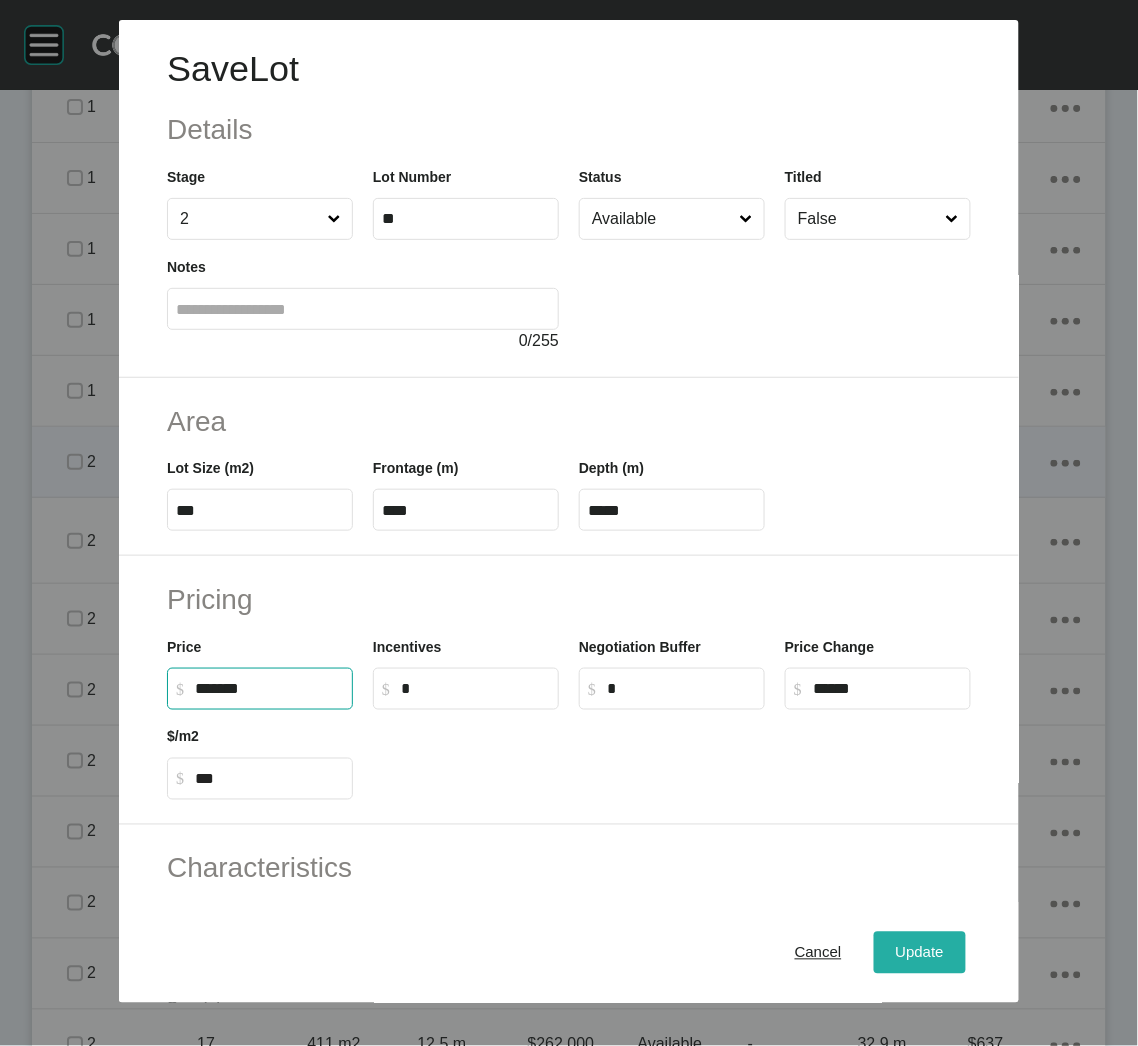 click on "Update" at bounding box center (920, 953) 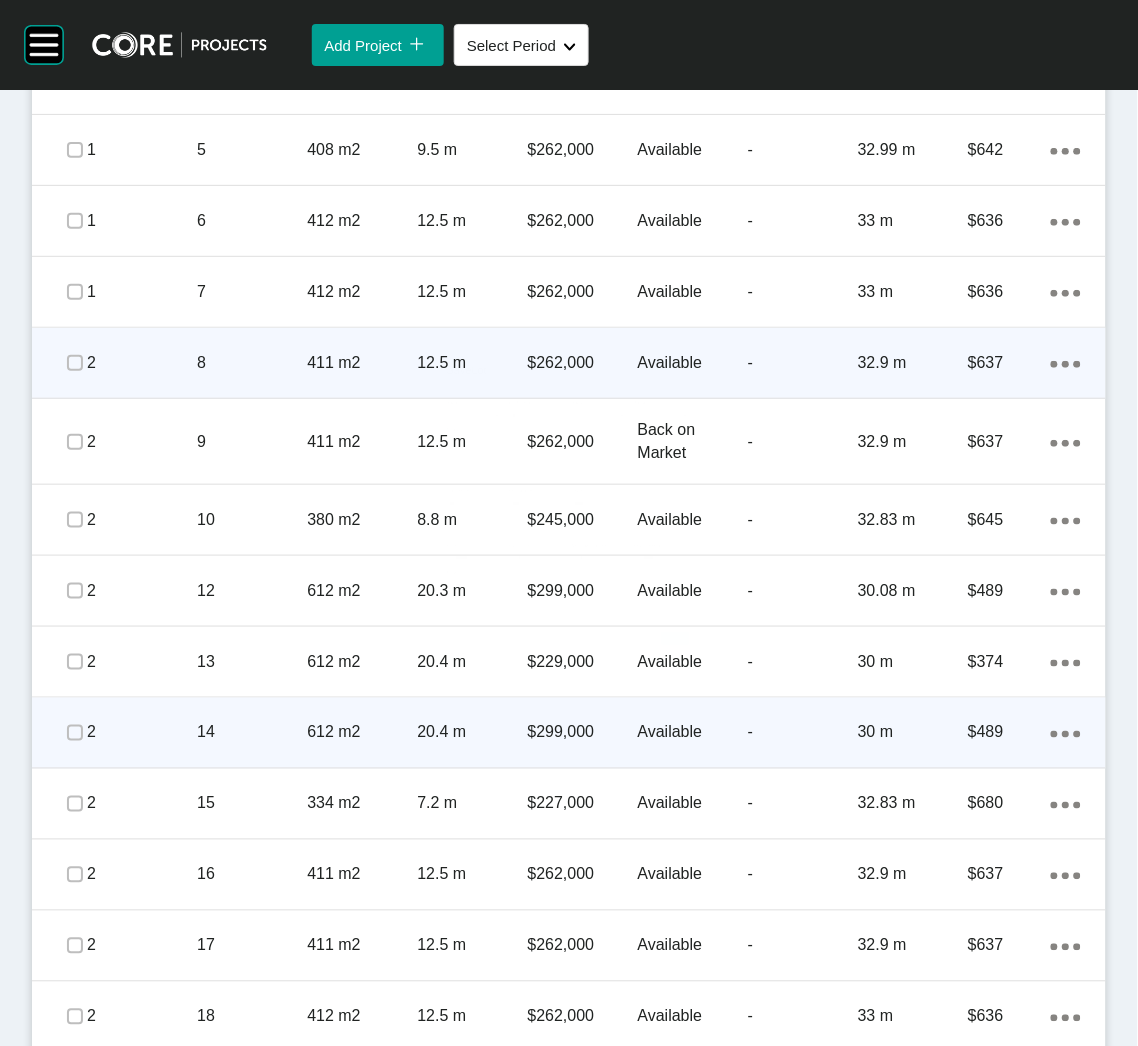scroll, scrollTop: 1499, scrollLeft: 0, axis: vertical 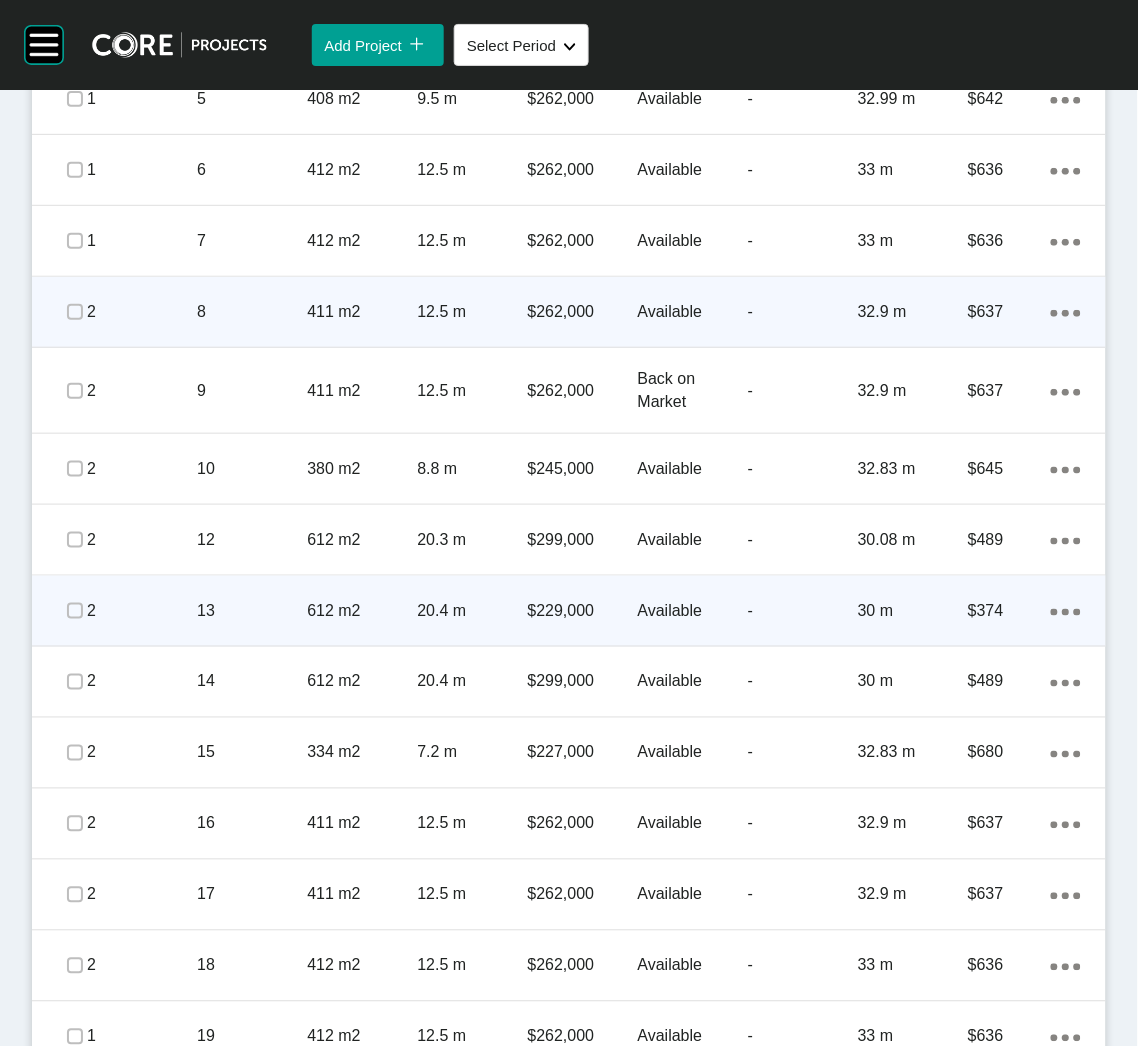 click on "612 m2" at bounding box center [362, 611] 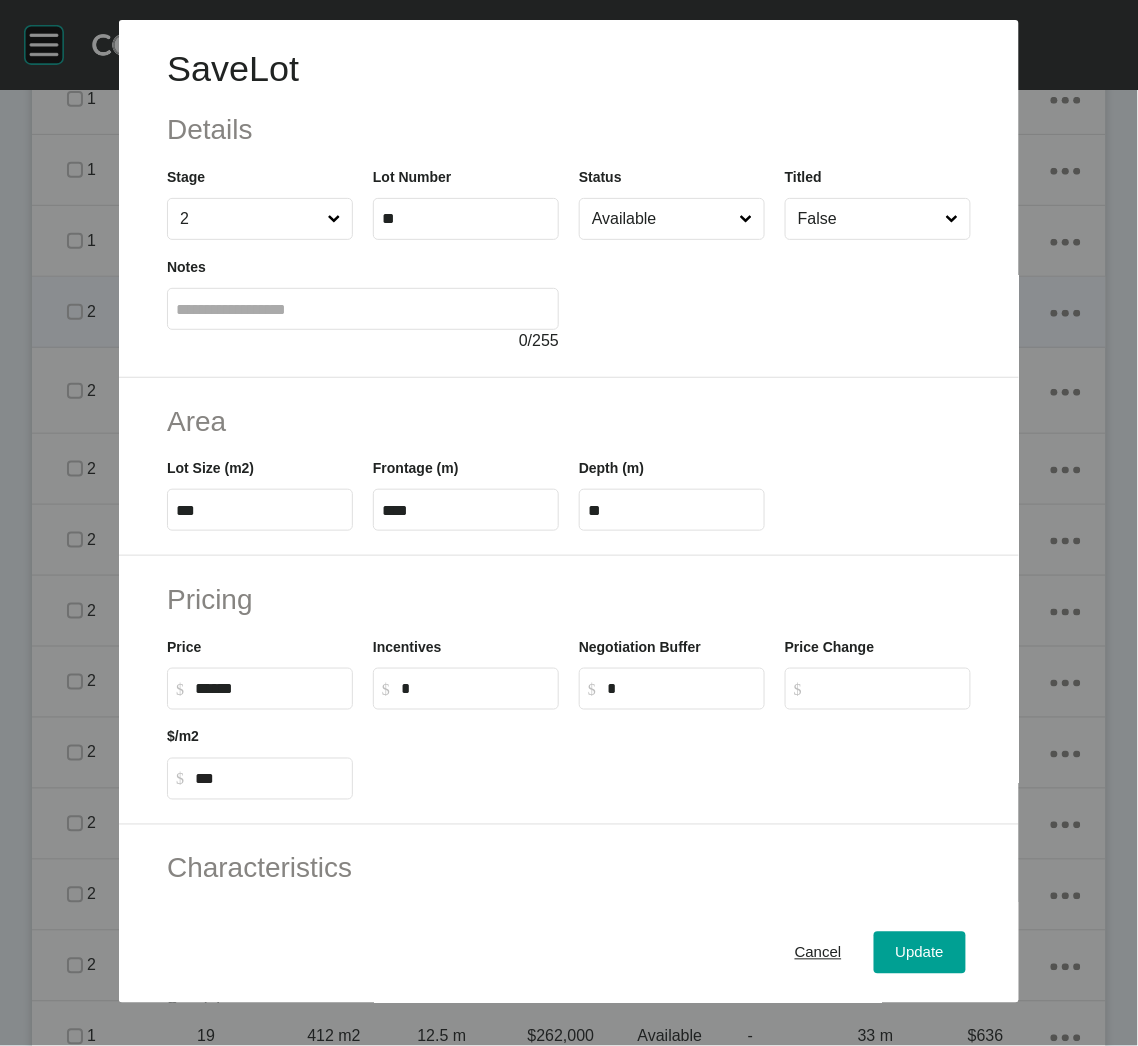 click on "******" at bounding box center (269, 688) 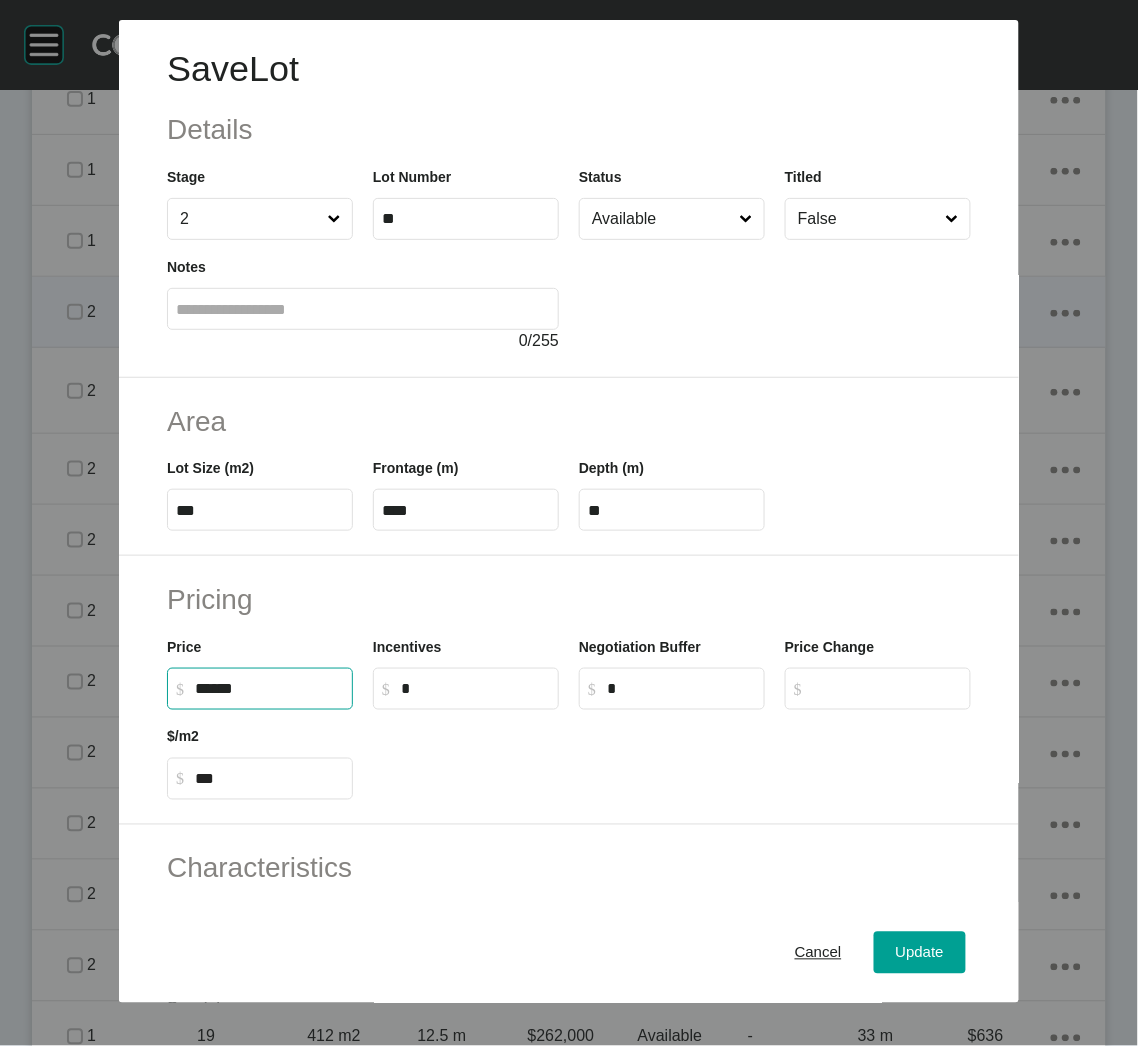 type on "*******" 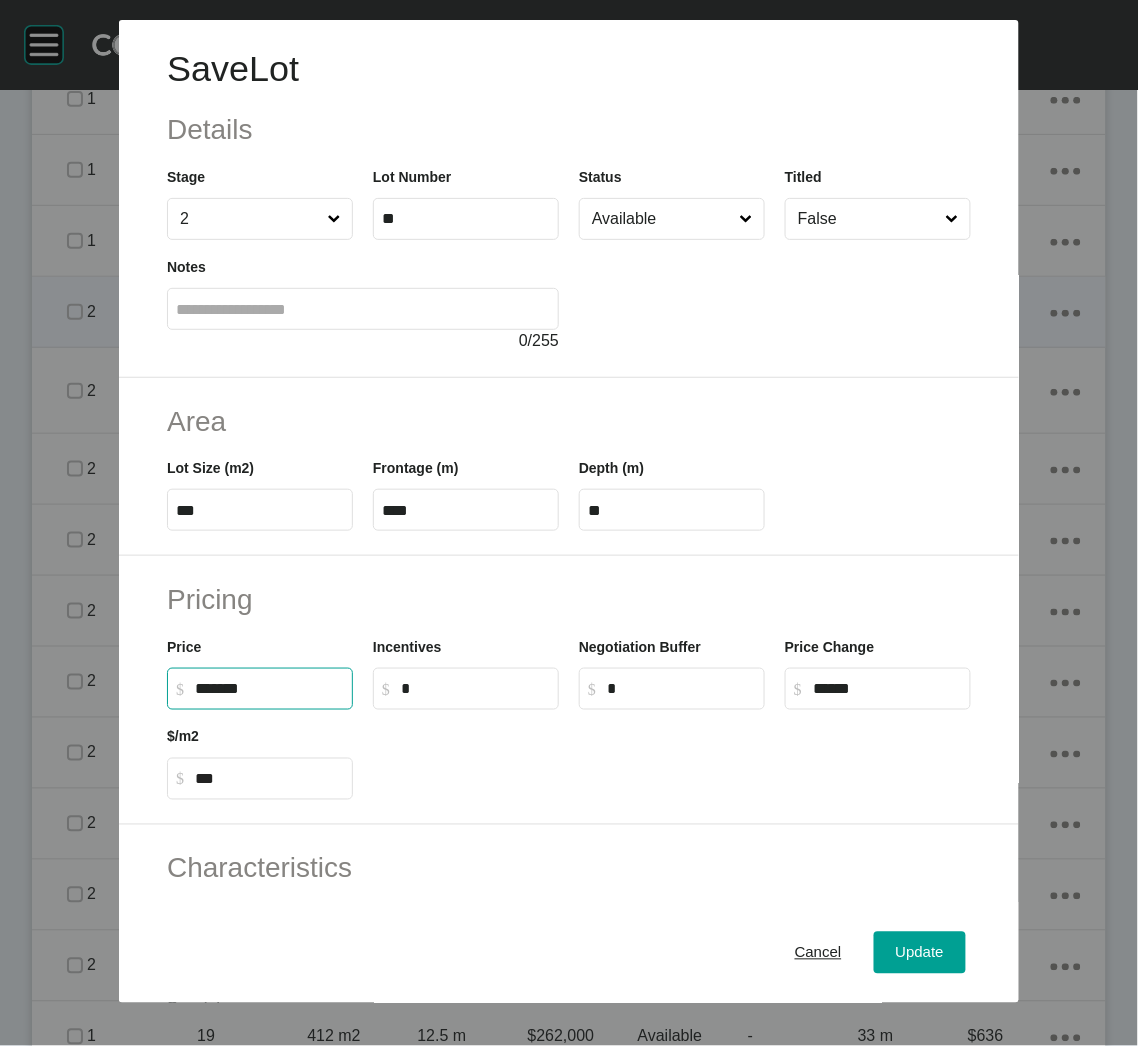 click at bounding box center (672, 755) 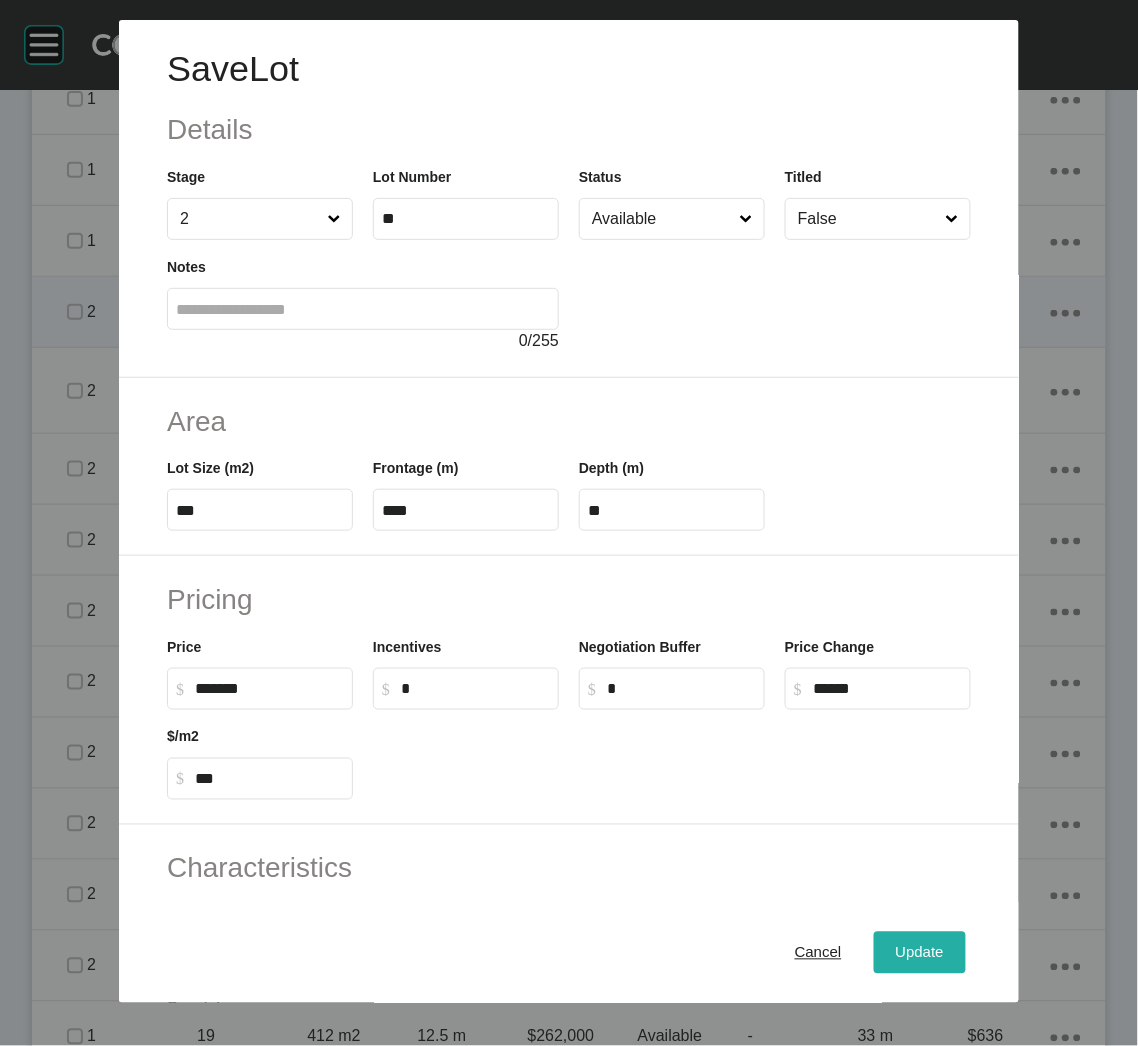 click on "Update" at bounding box center (920, 953) 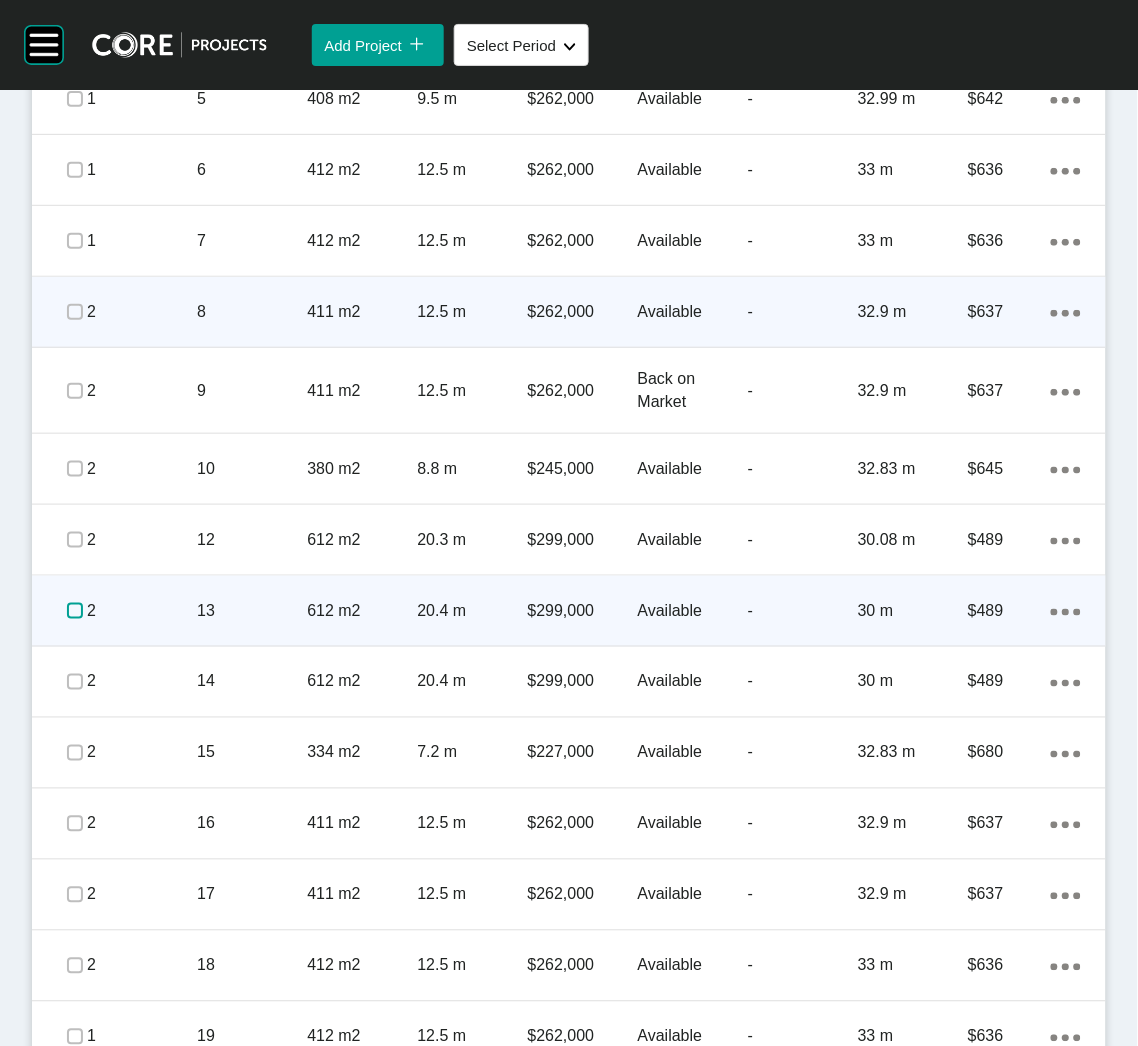 click at bounding box center [75, 611] 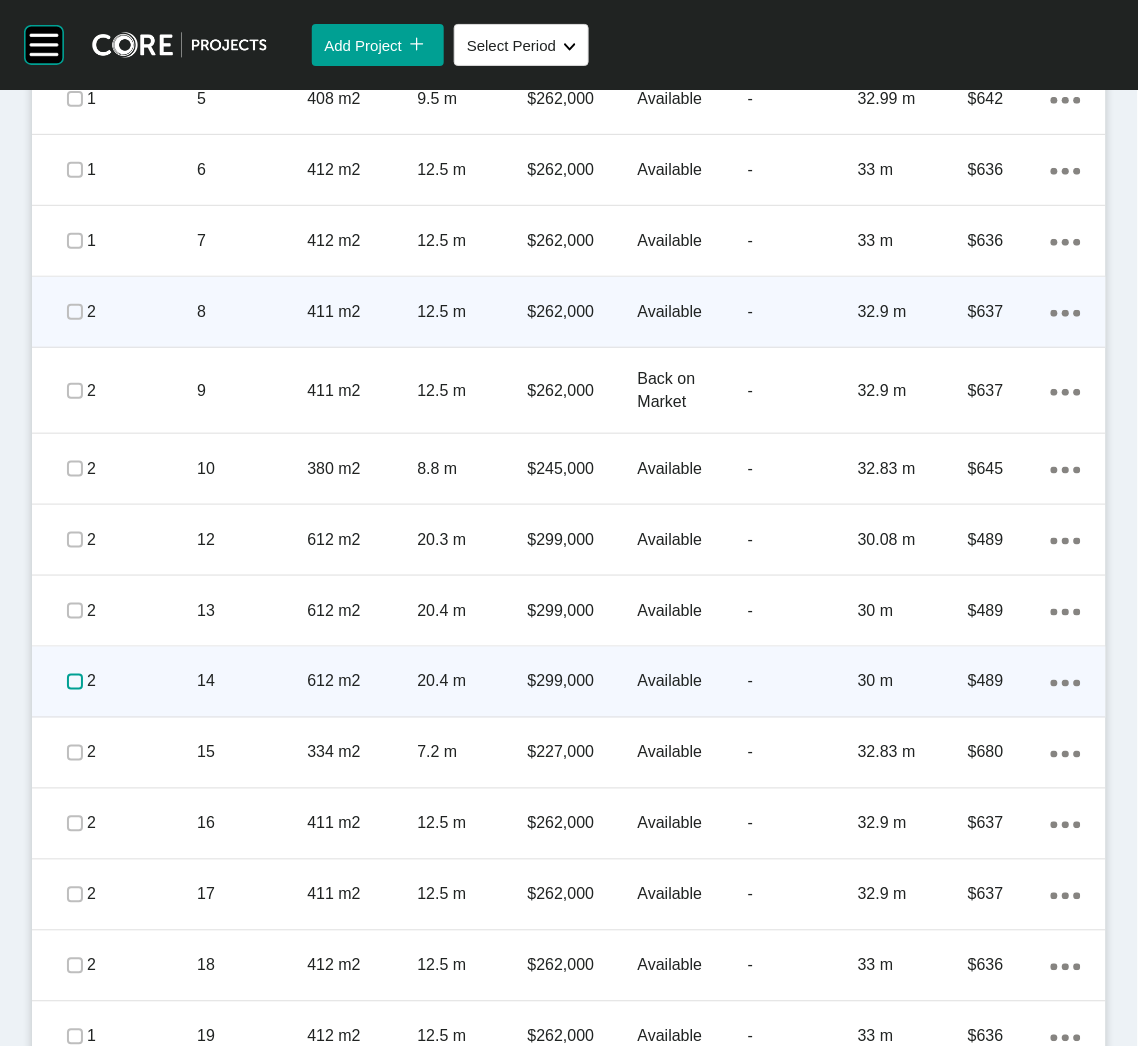 click at bounding box center (75, 682) 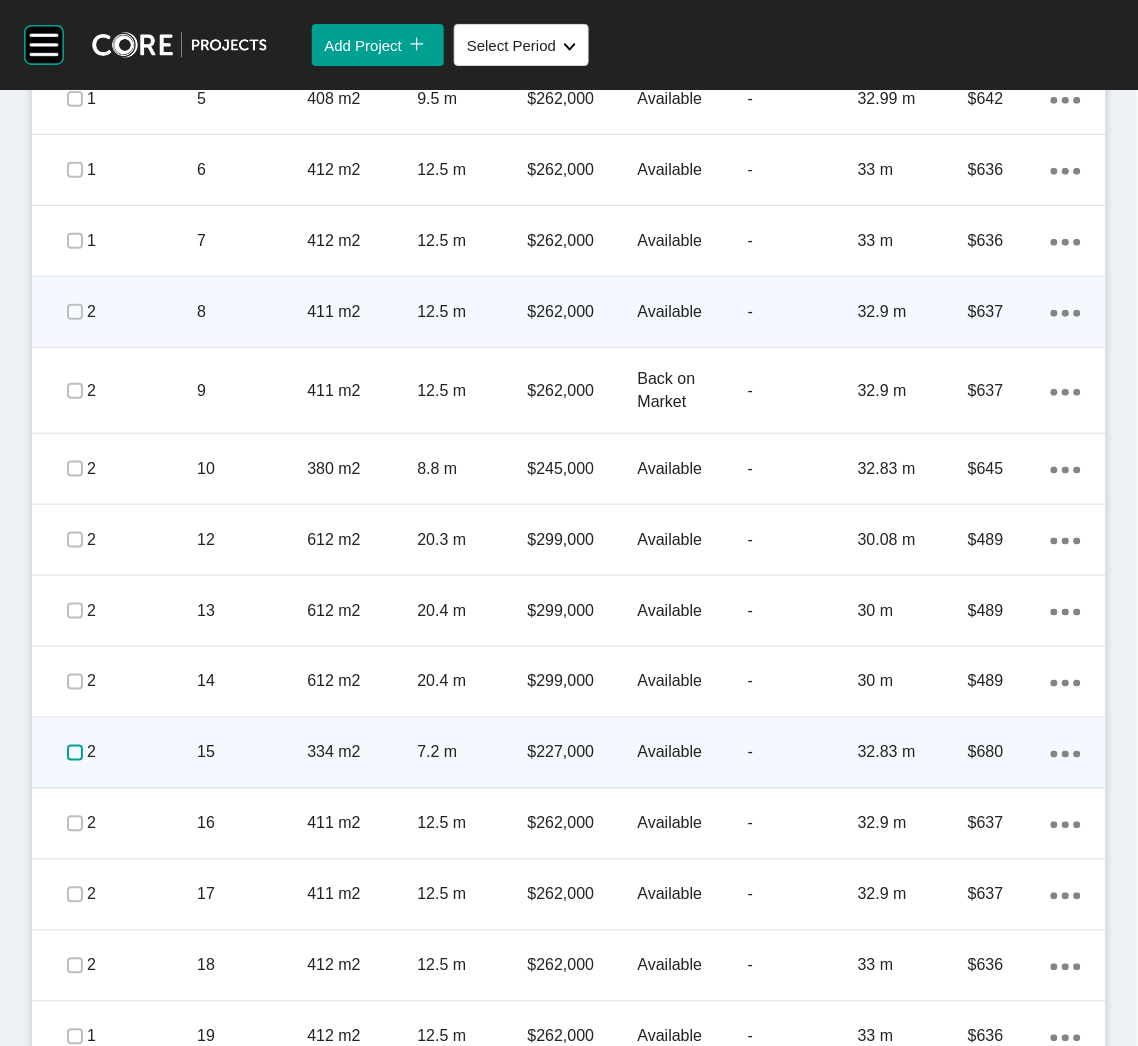 click at bounding box center (75, 753) 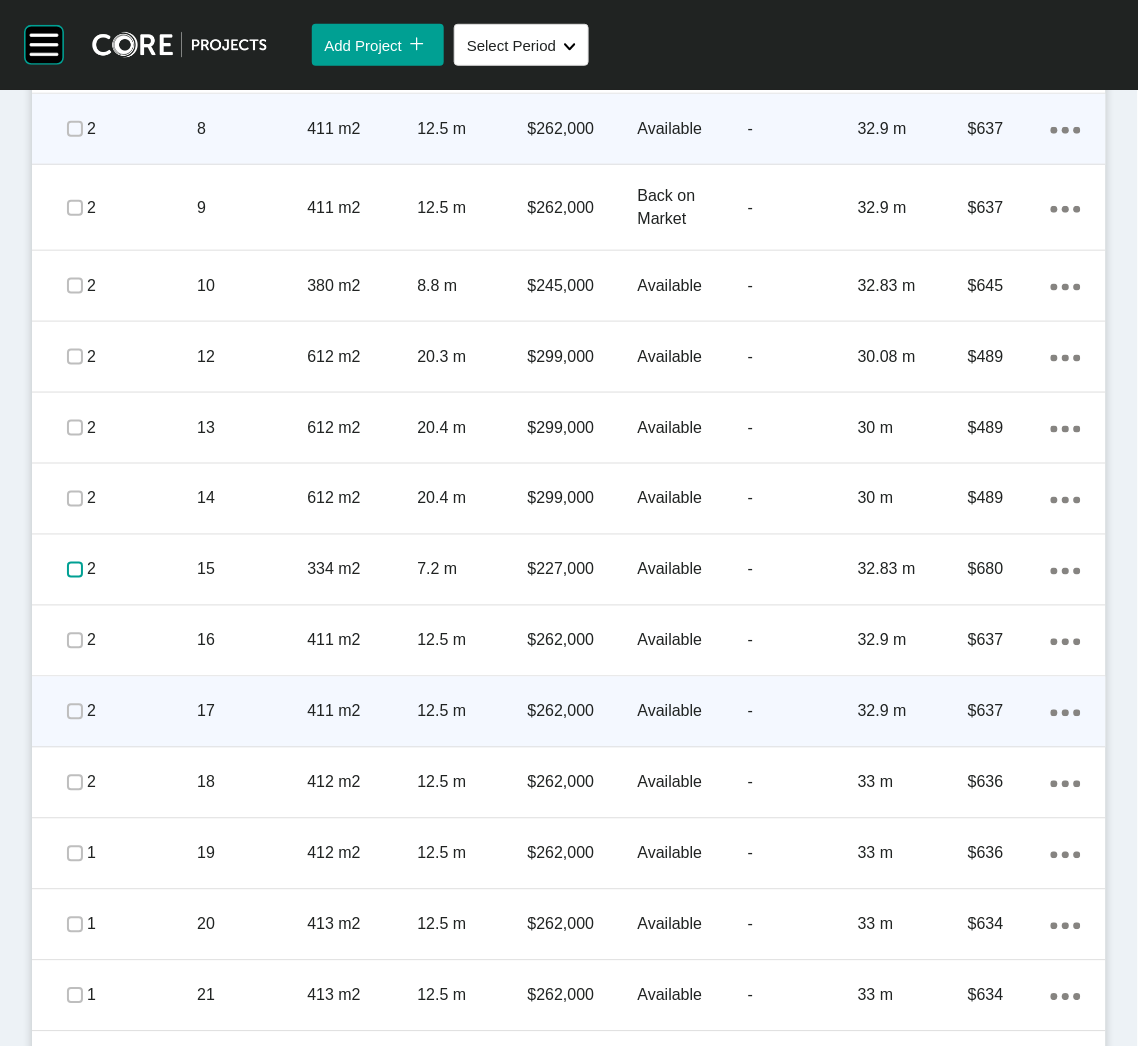 scroll, scrollTop: 1747, scrollLeft: 0, axis: vertical 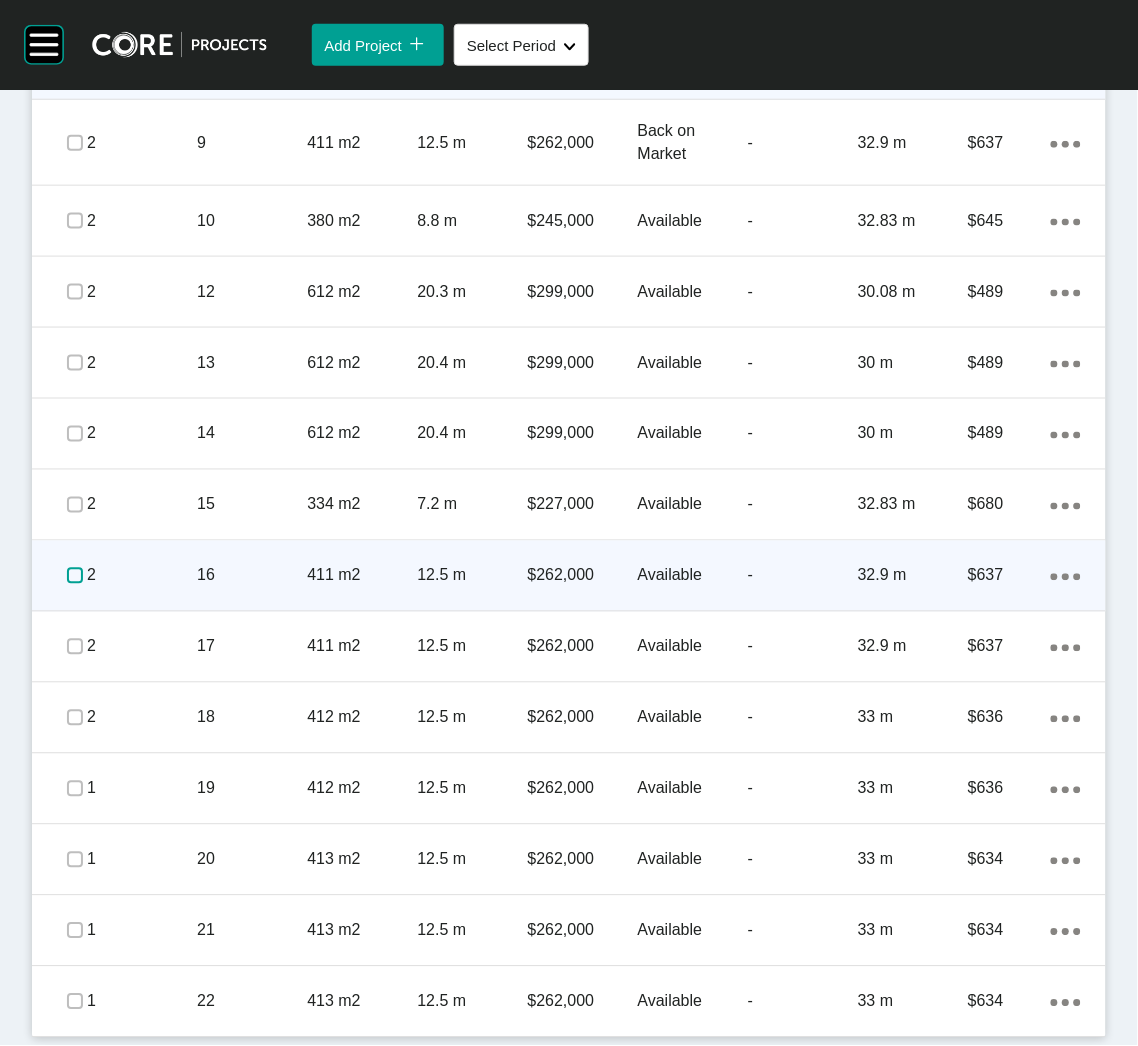 click at bounding box center [75, 576] 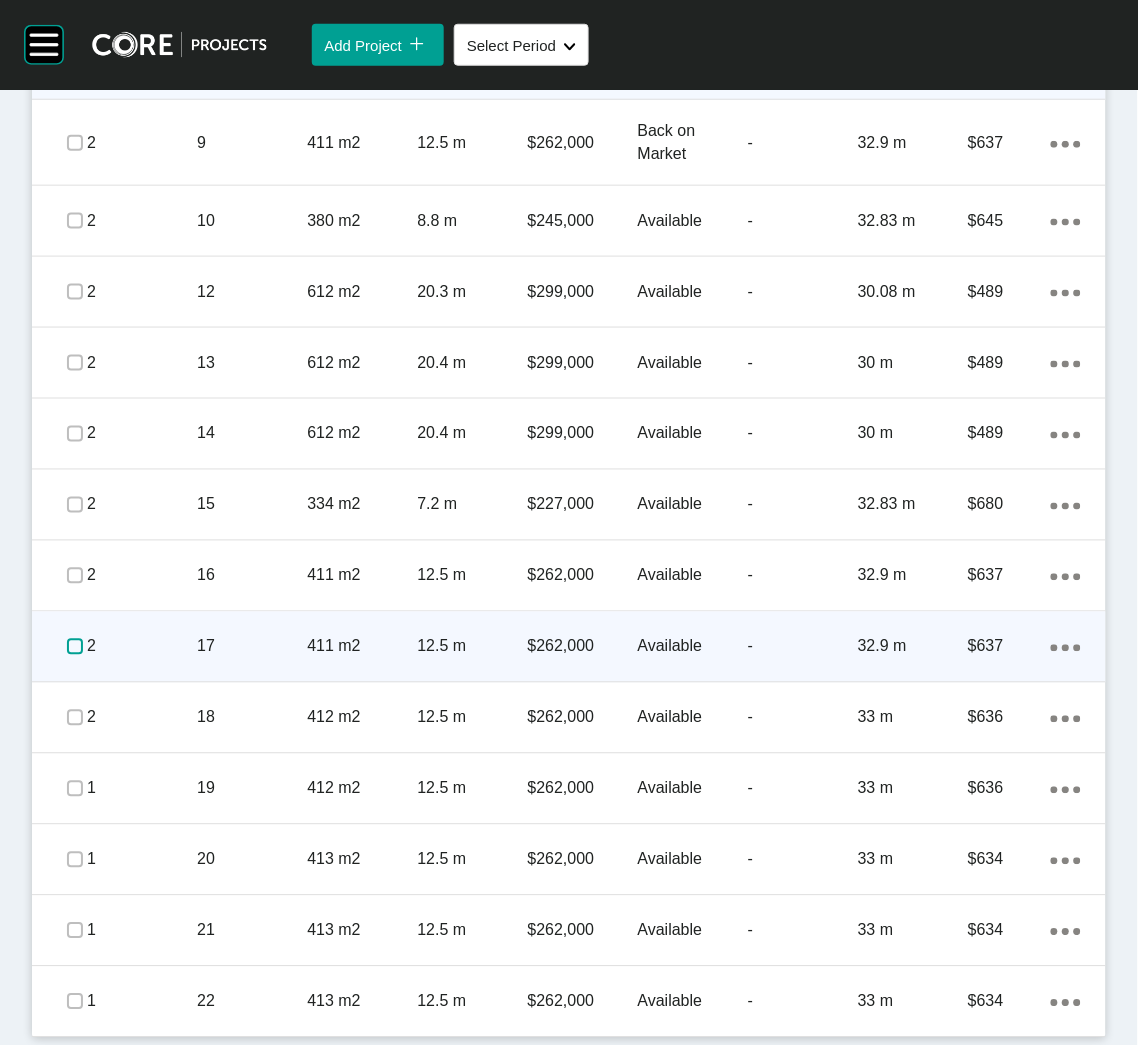 click at bounding box center [75, 647] 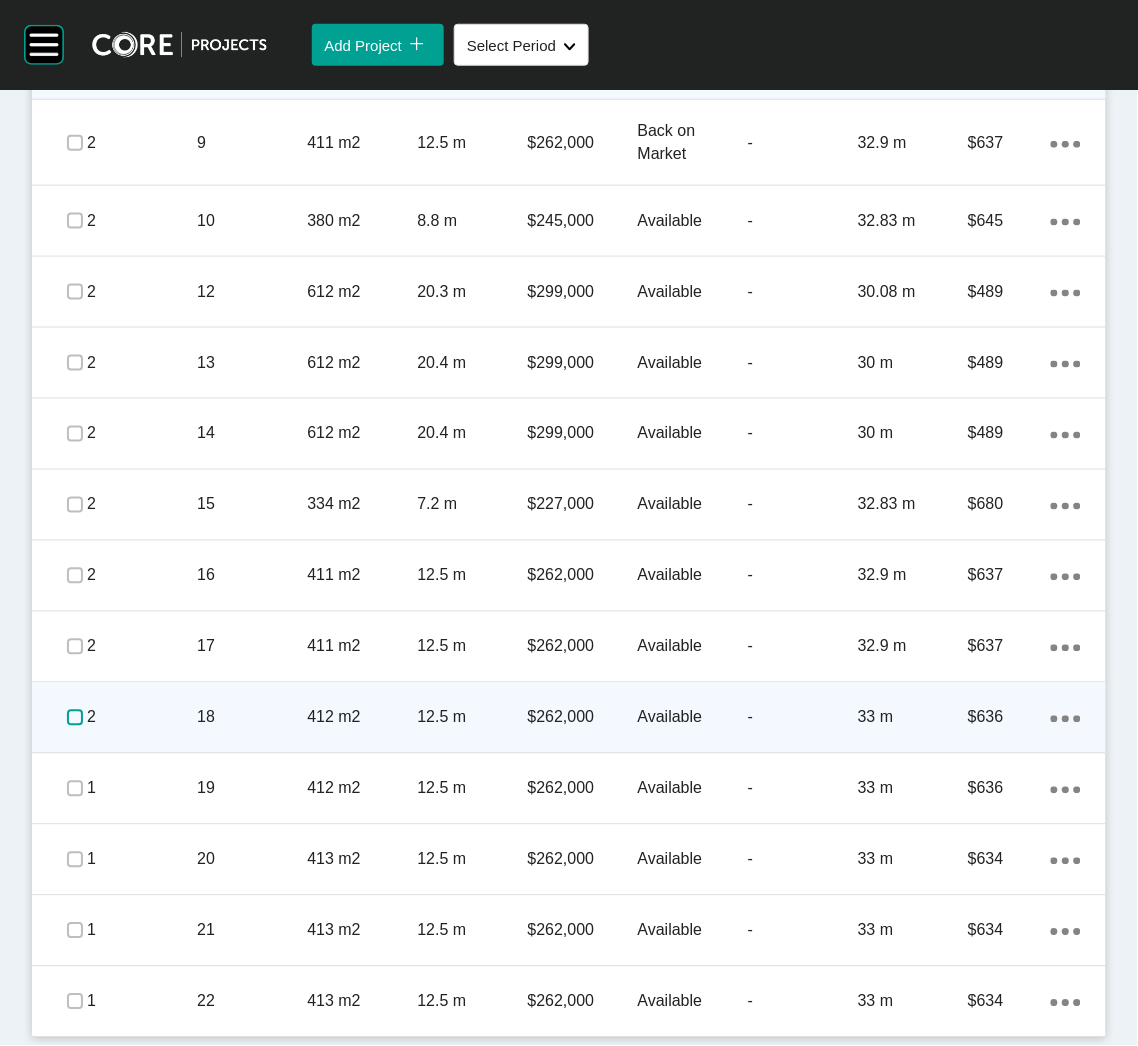 click at bounding box center [75, 718] 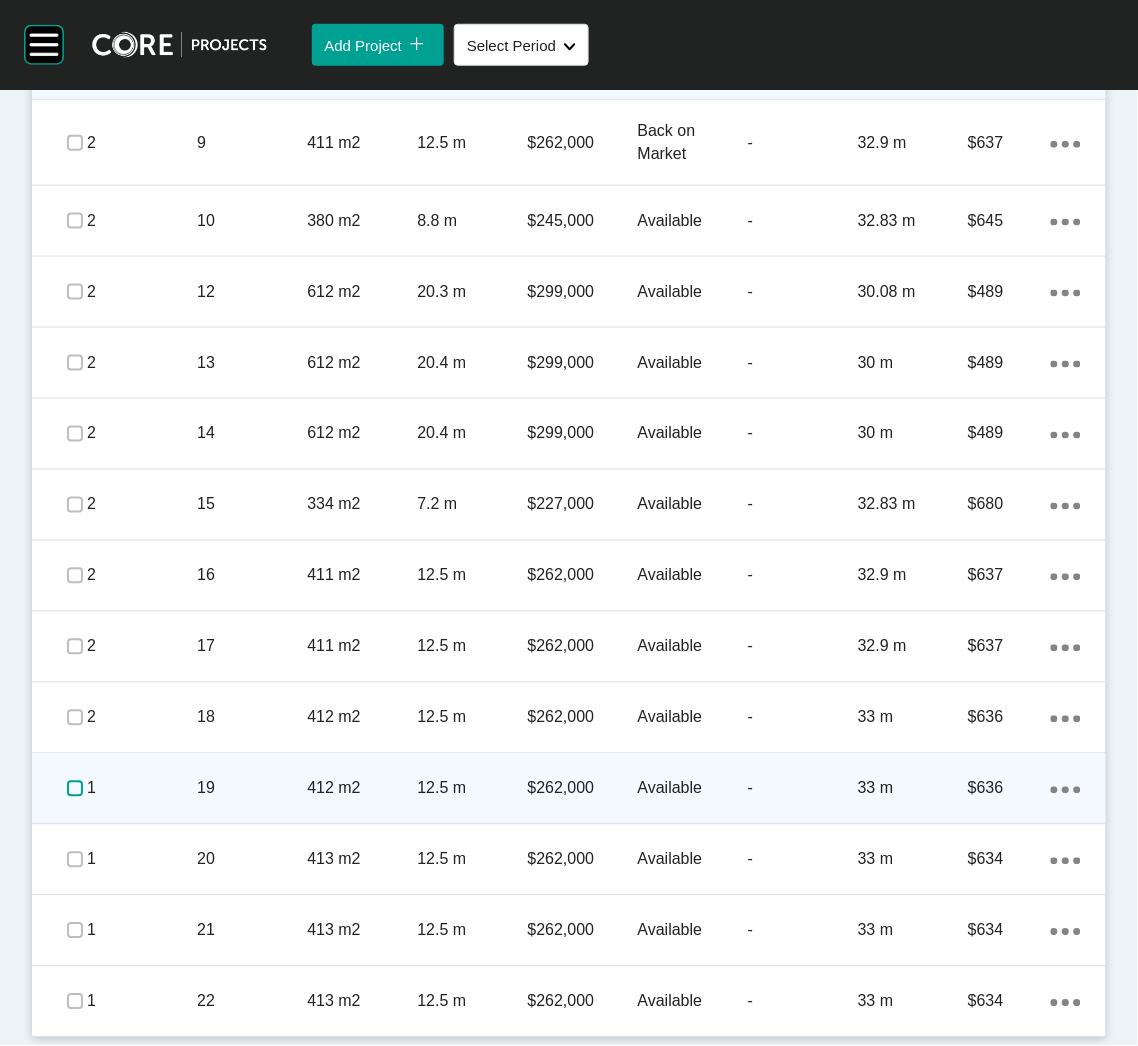 click at bounding box center [75, 789] 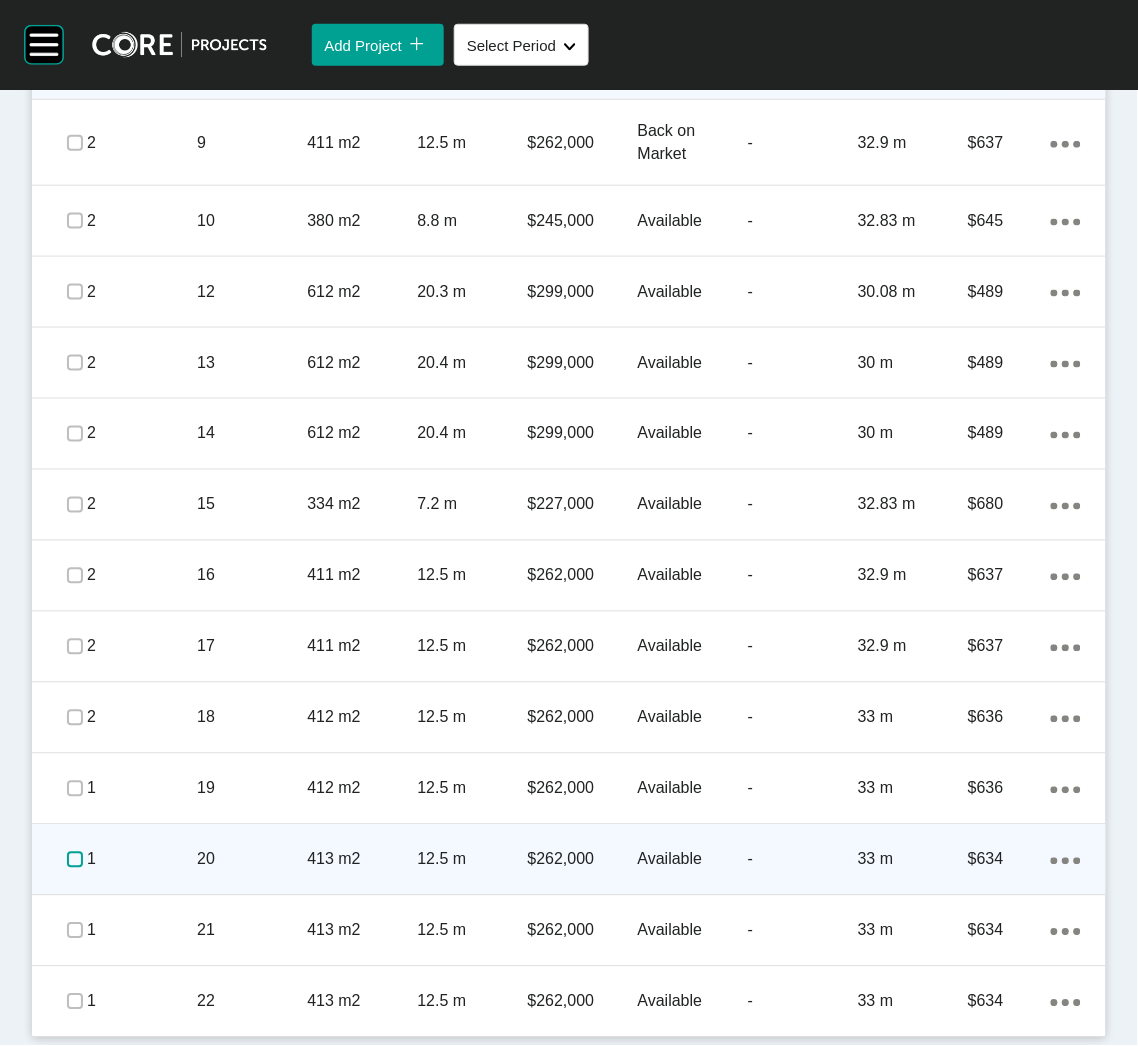 click at bounding box center [75, 860] 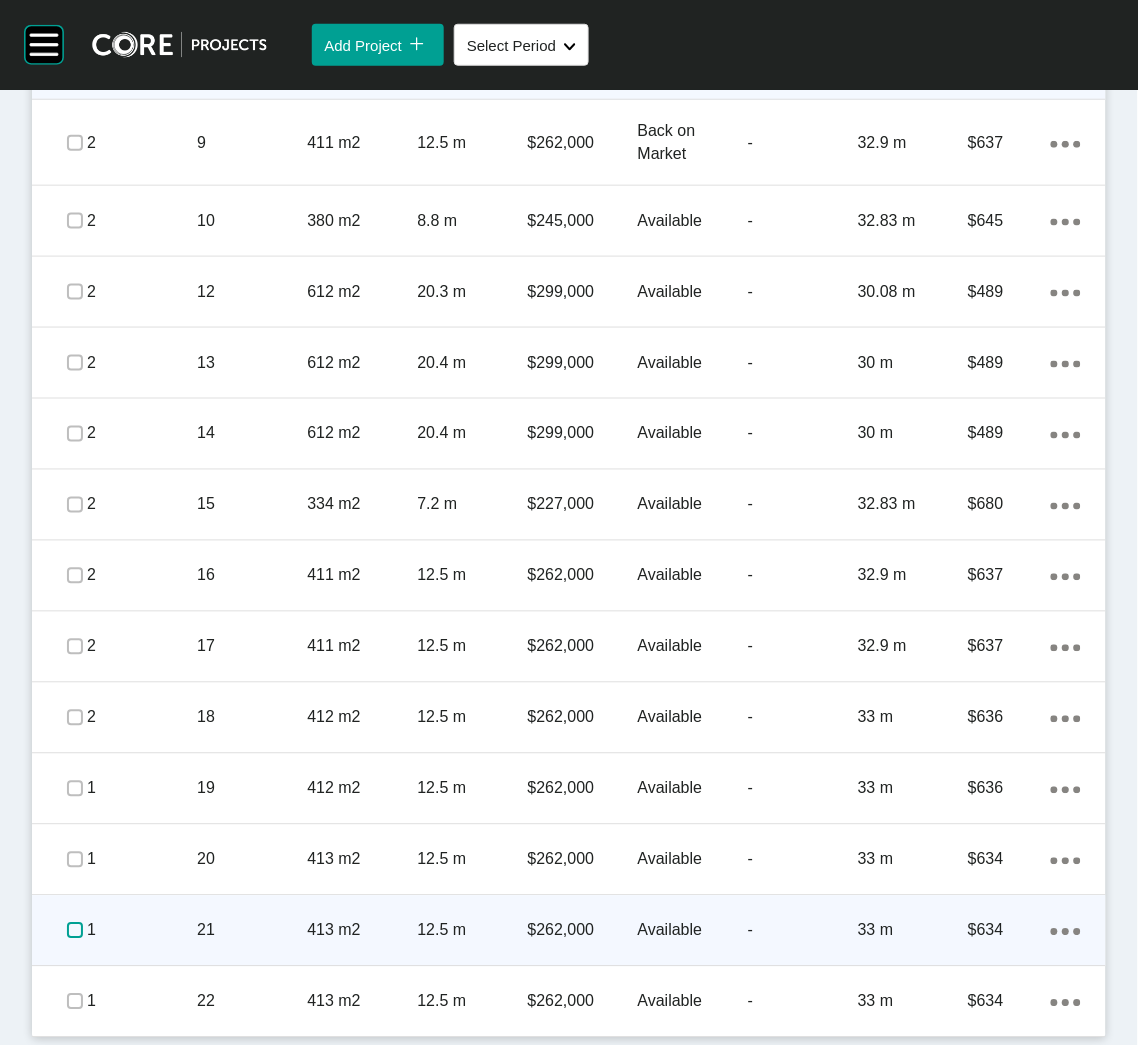 click at bounding box center [75, 931] 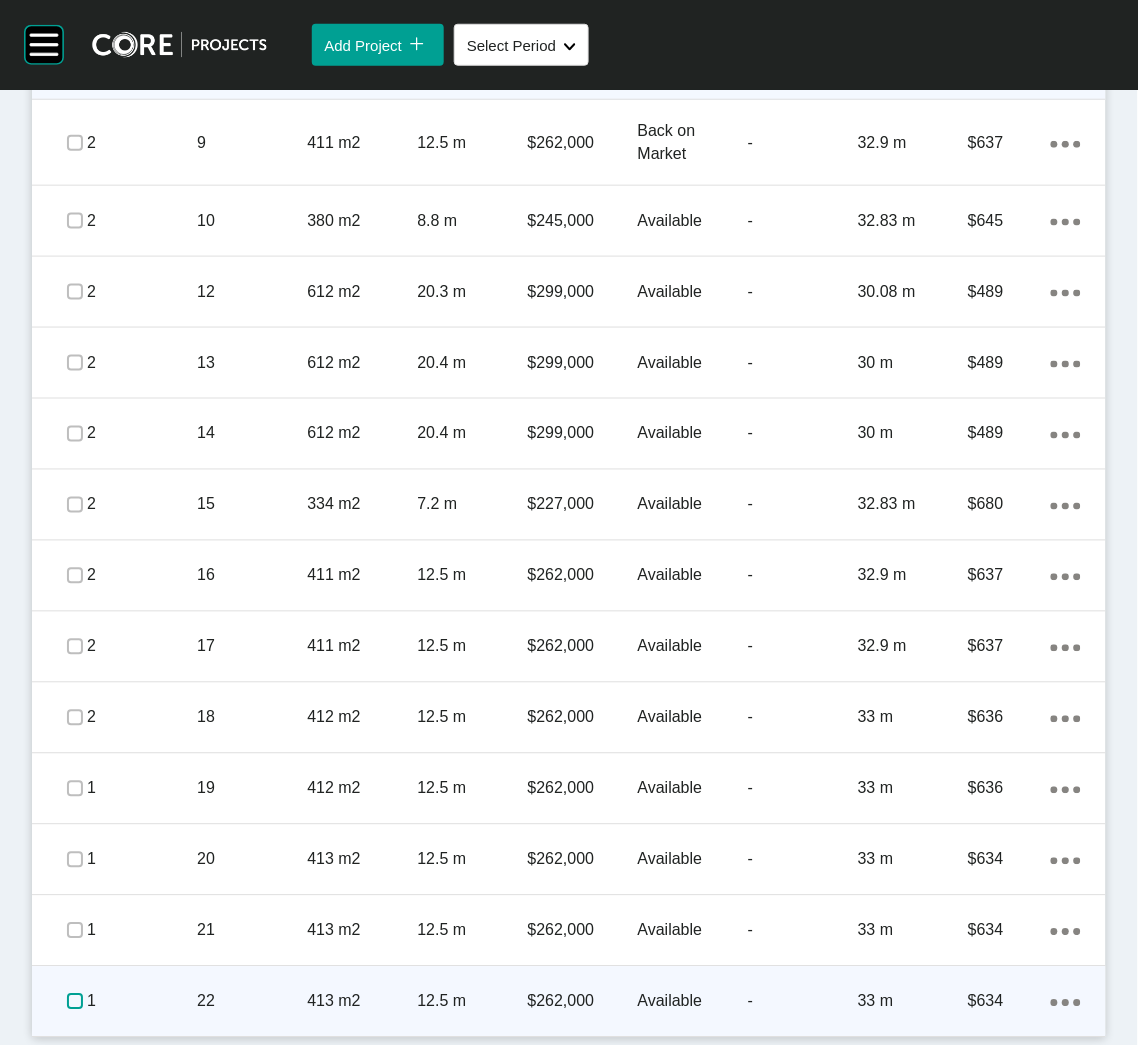 click at bounding box center (75, 1002) 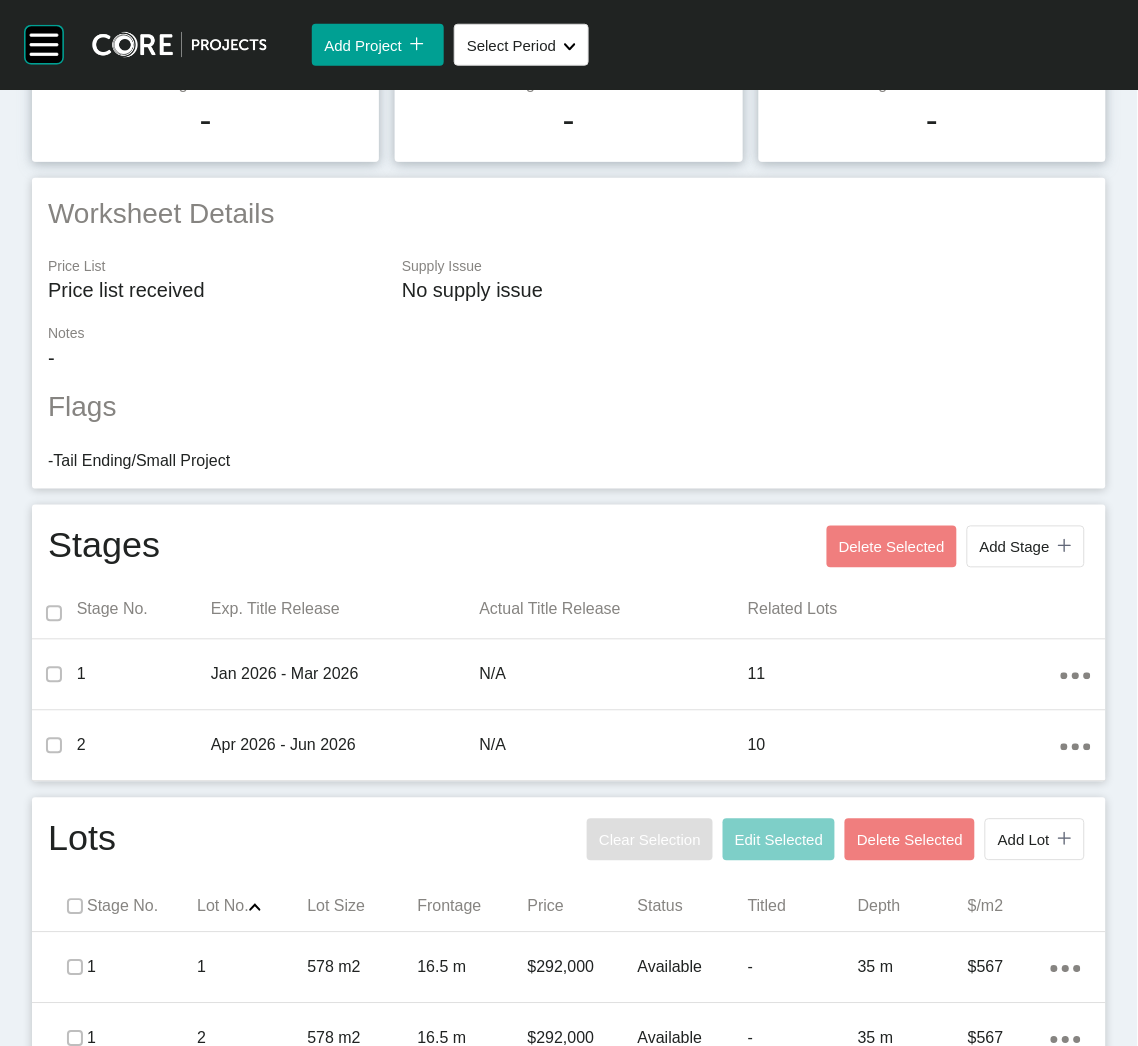scroll, scrollTop: 0, scrollLeft: 0, axis: both 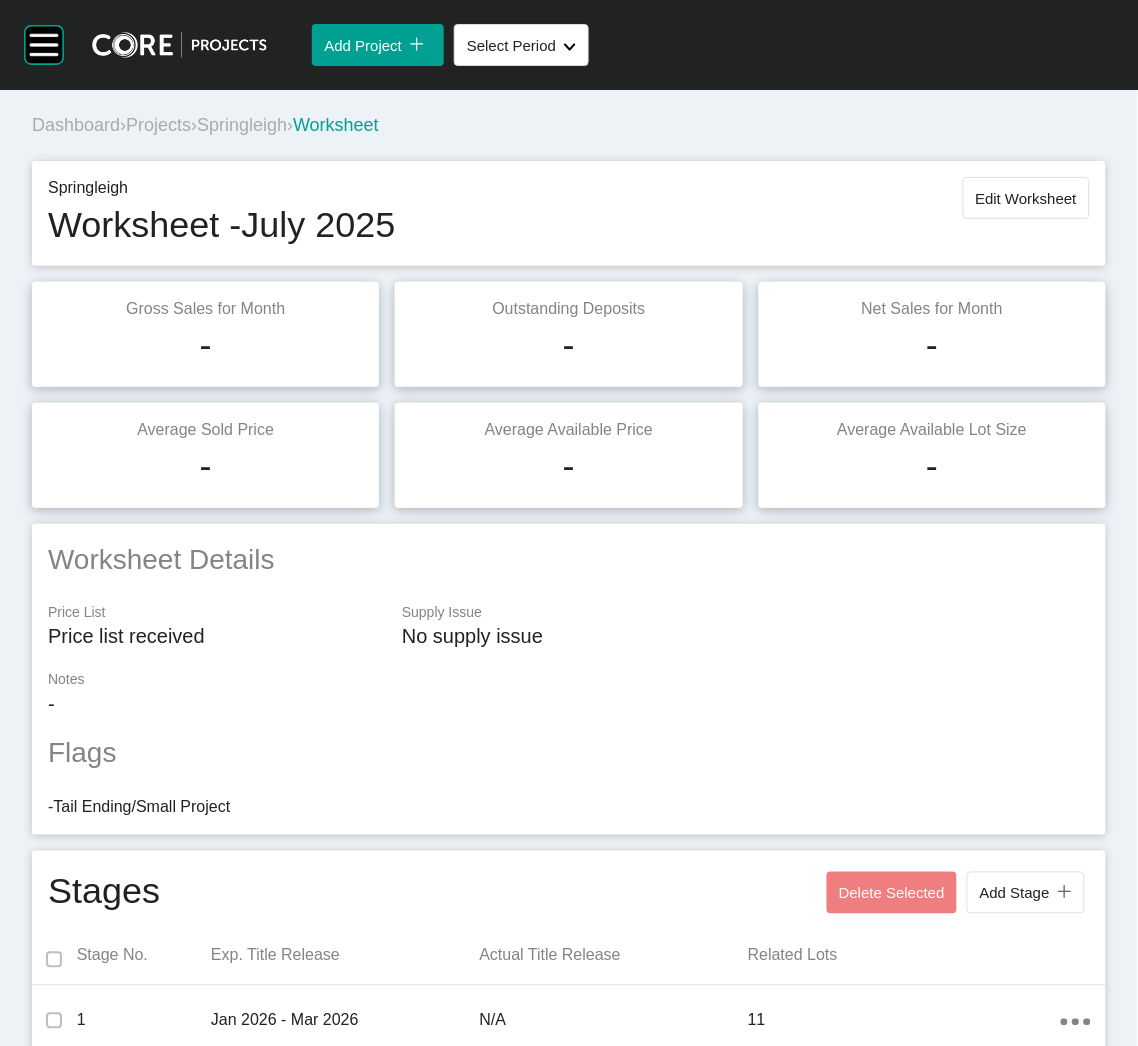 click on "Projects" at bounding box center [158, 125] 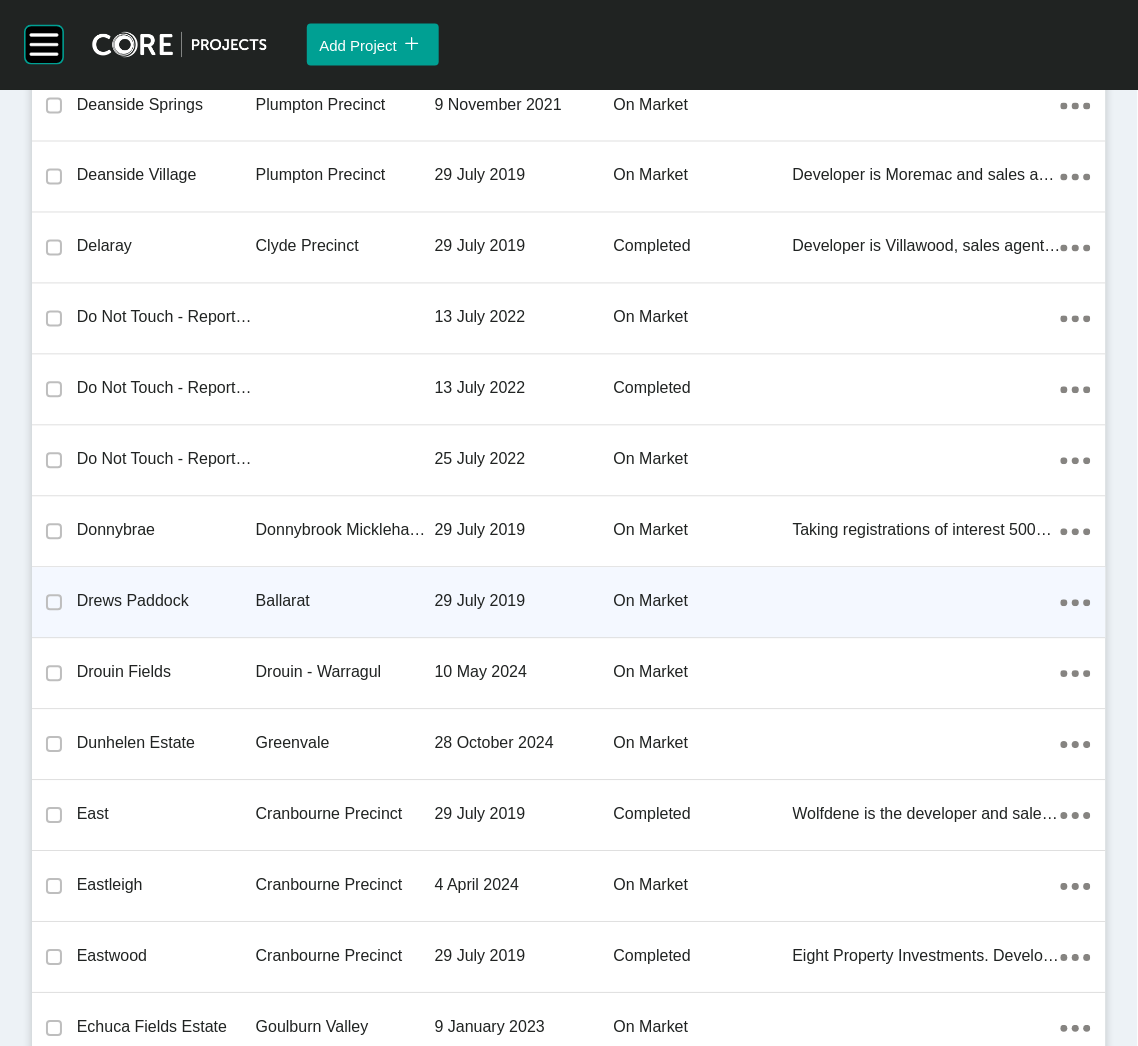 scroll, scrollTop: 38552, scrollLeft: 0, axis: vertical 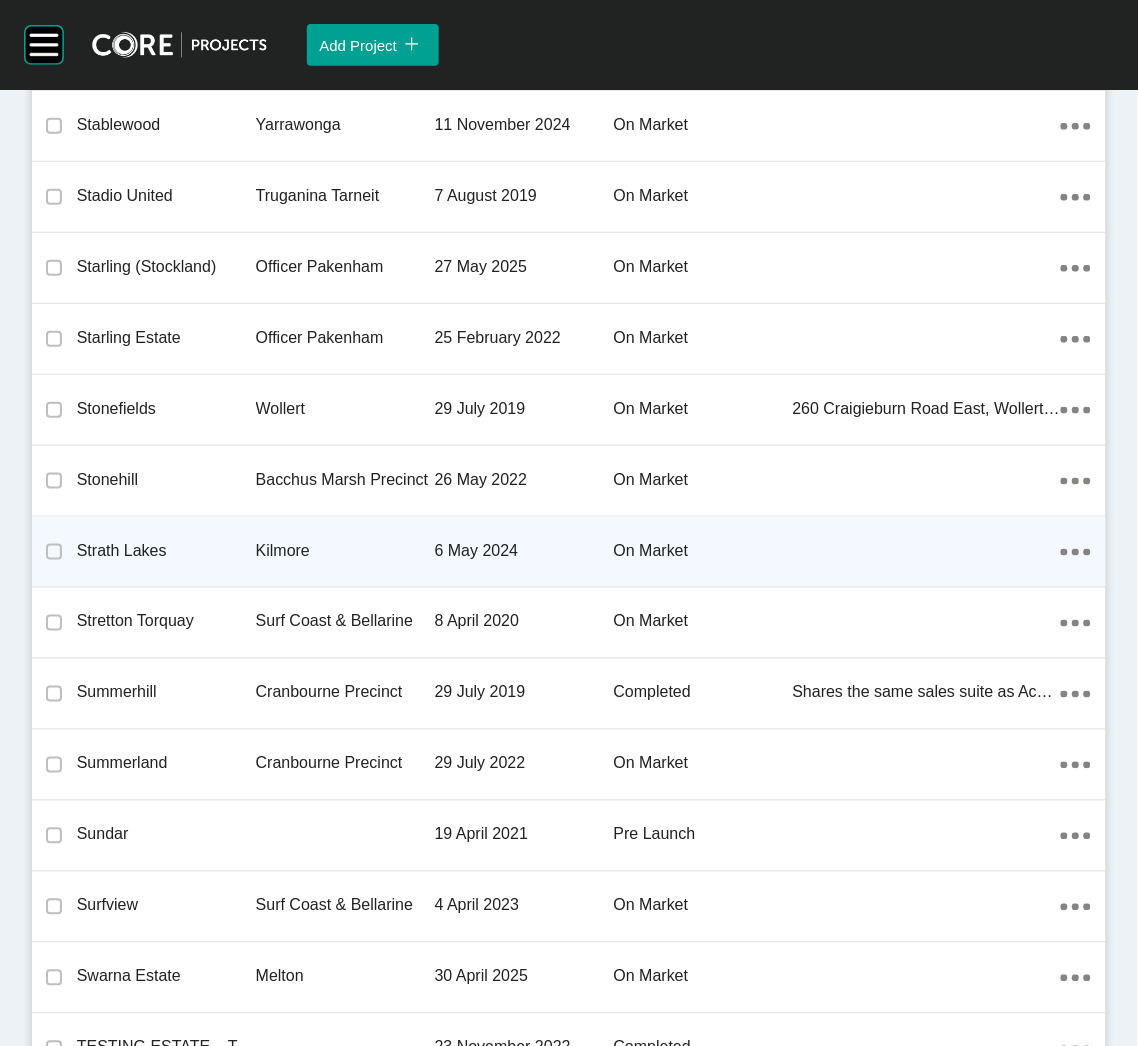click on "Kilmore" at bounding box center [345, 551] 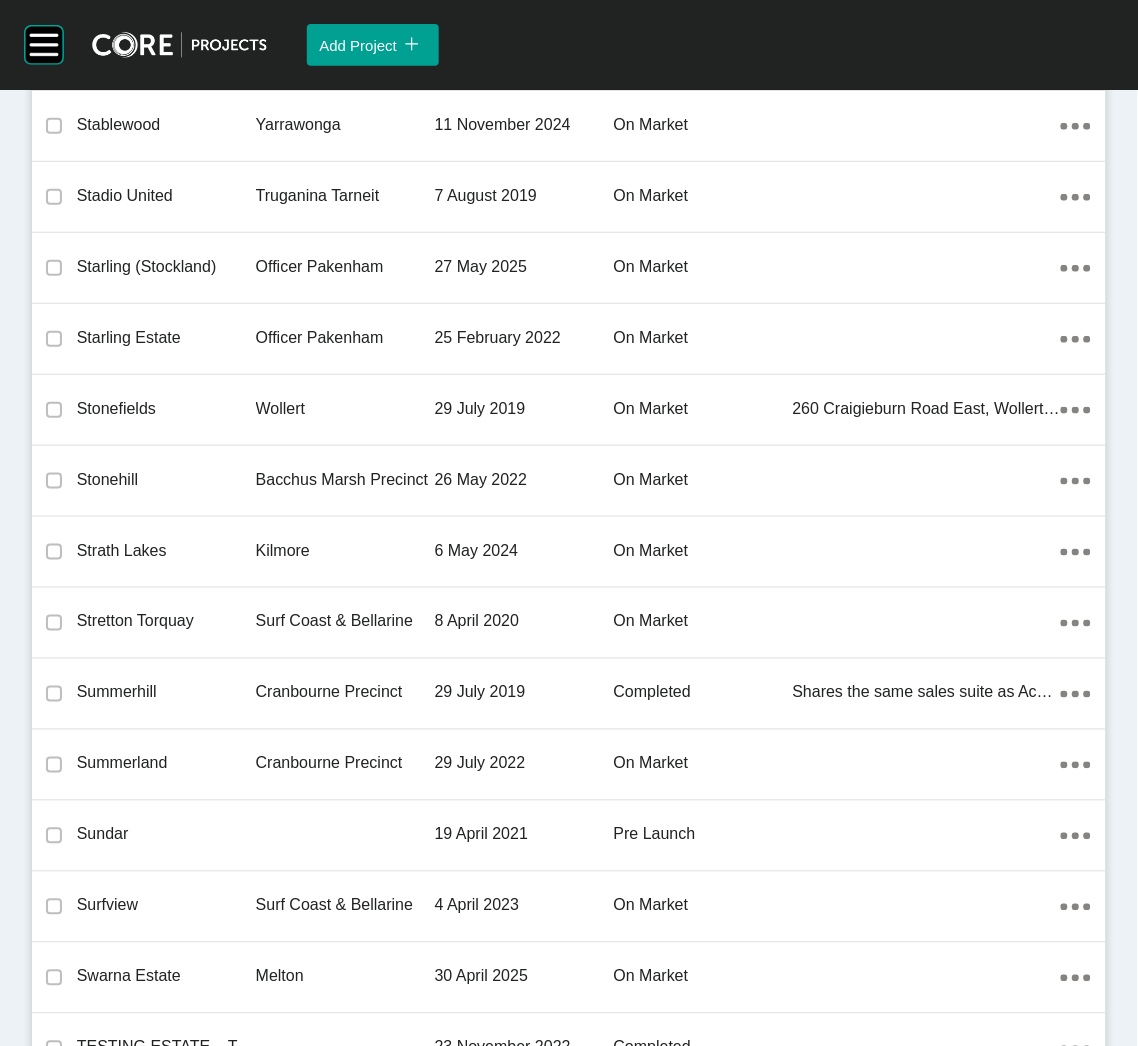 drag, startPoint x: 281, startPoint y: 511, endPoint x: 136, endPoint y: 581, distance: 161.01242 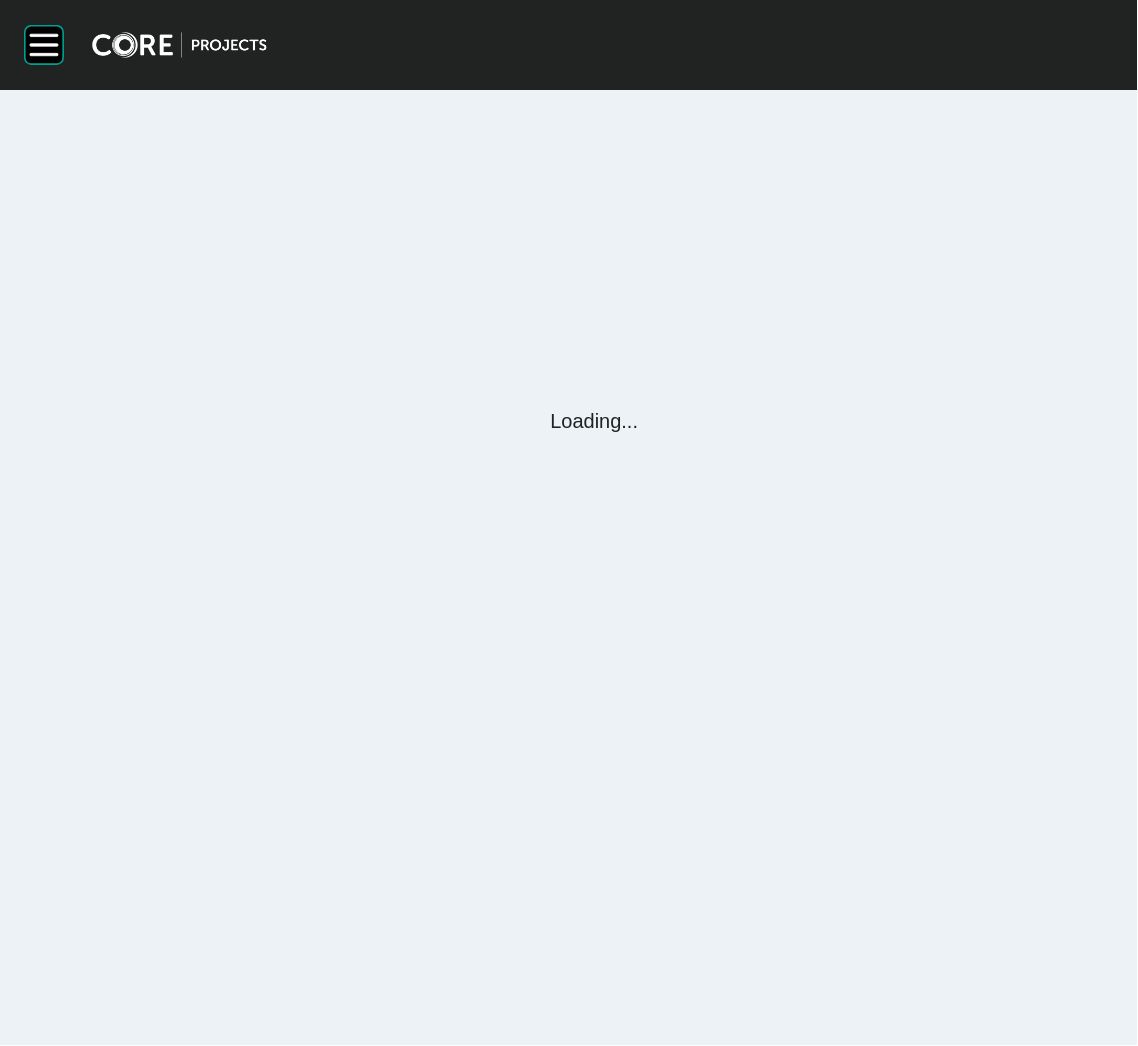 scroll, scrollTop: 0, scrollLeft: 0, axis: both 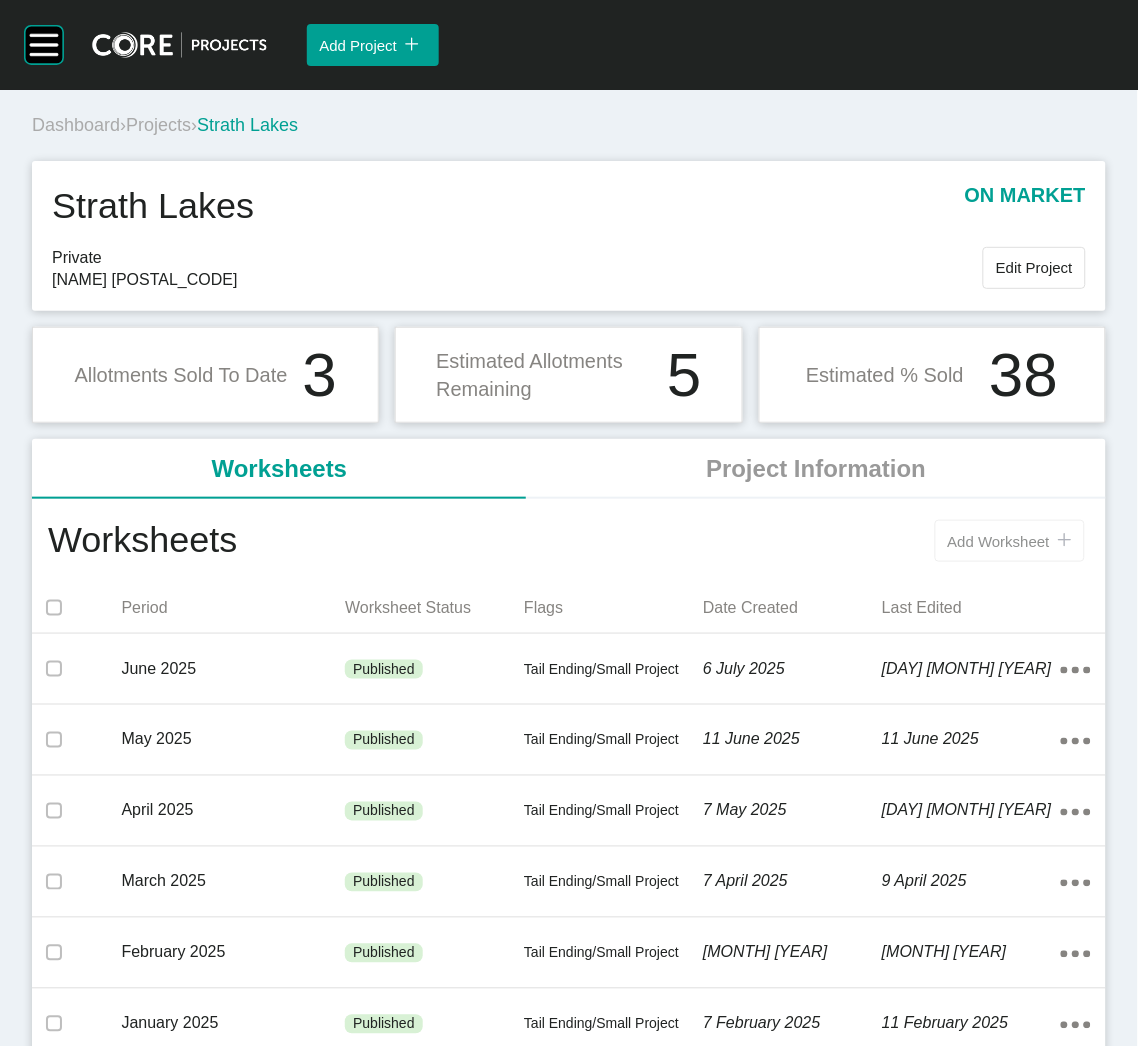 click on "Add Worksheet" at bounding box center (999, 541) 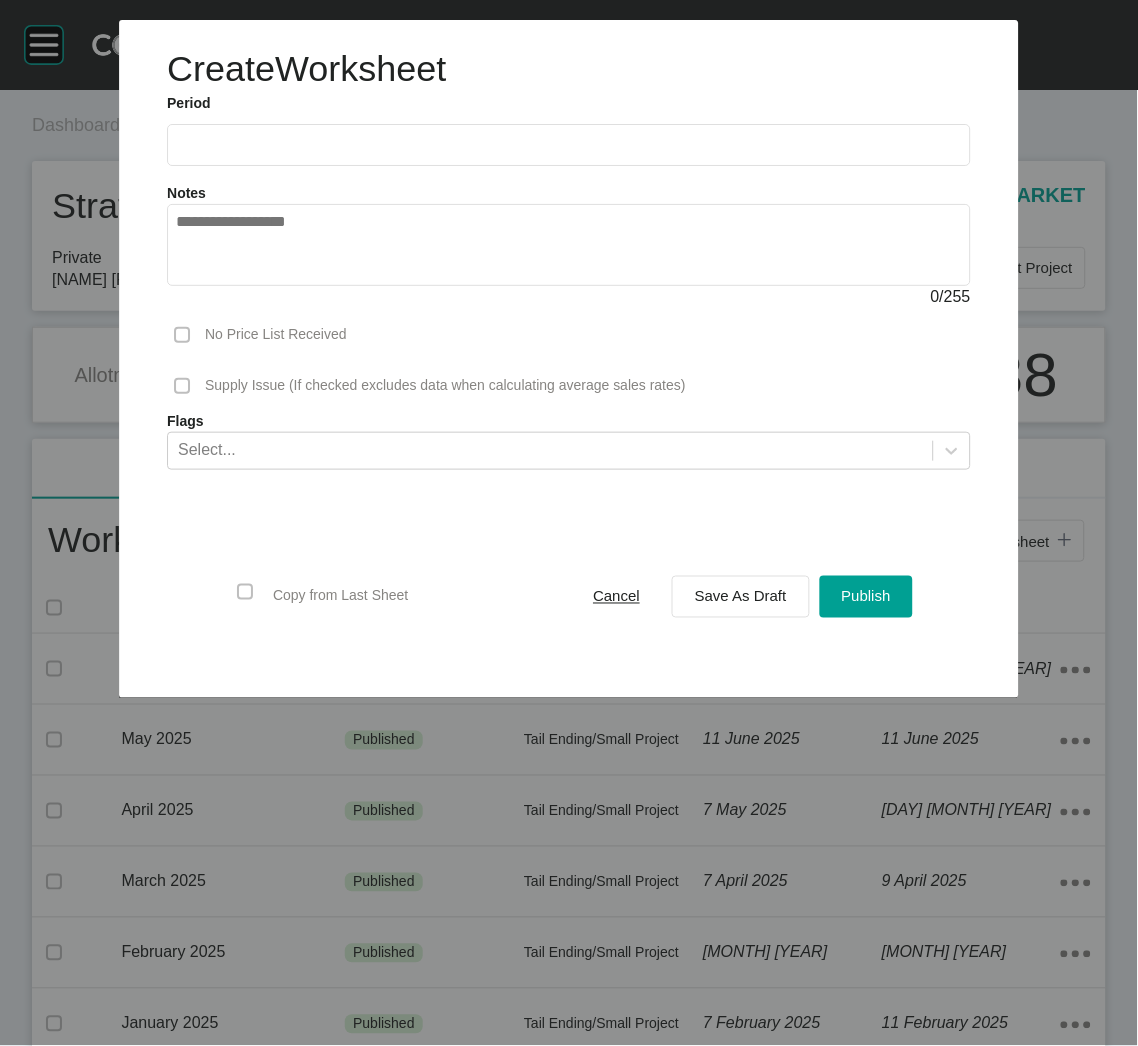 click at bounding box center (569, 145) 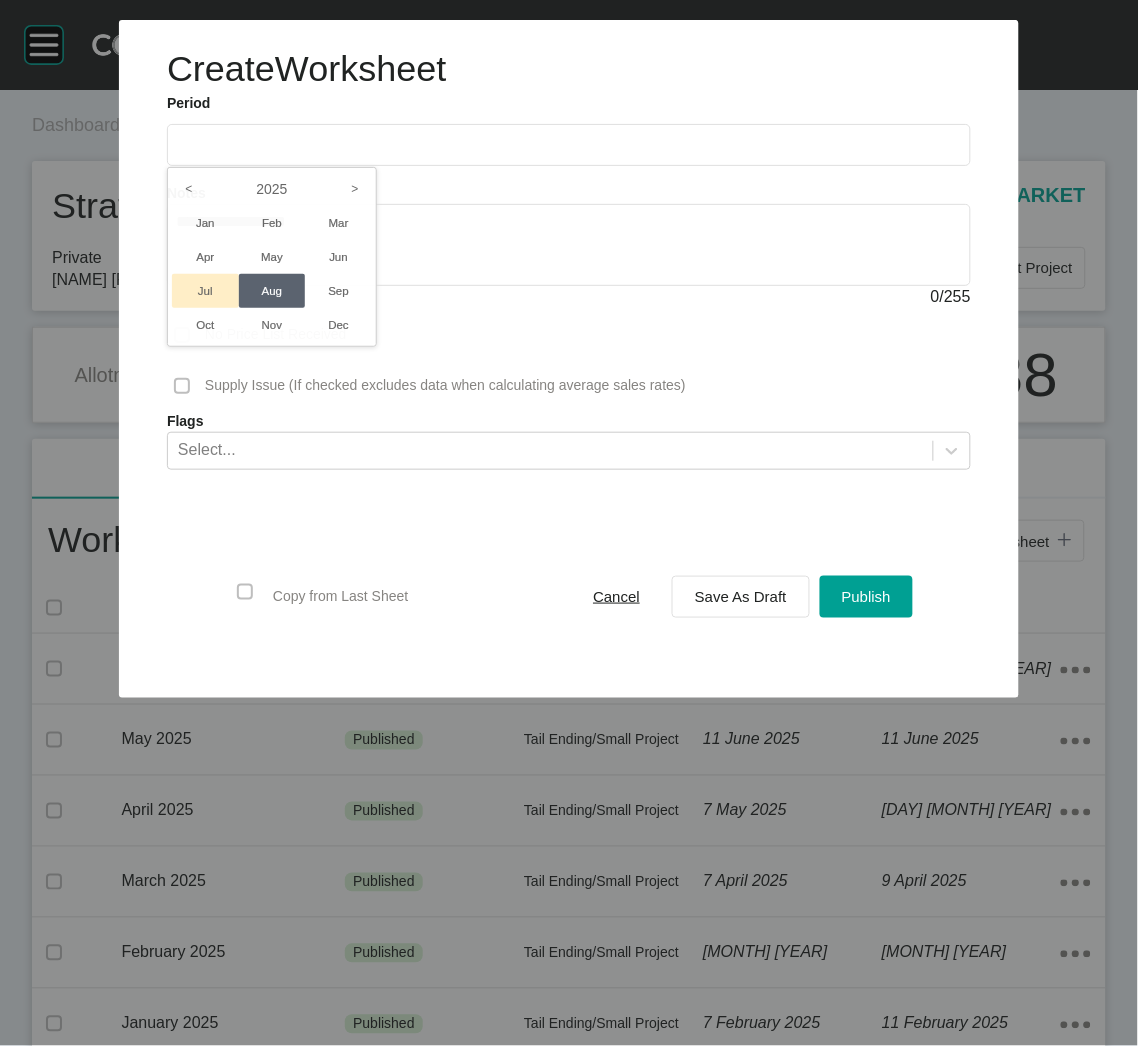 click on "Jul" at bounding box center (205, 291) 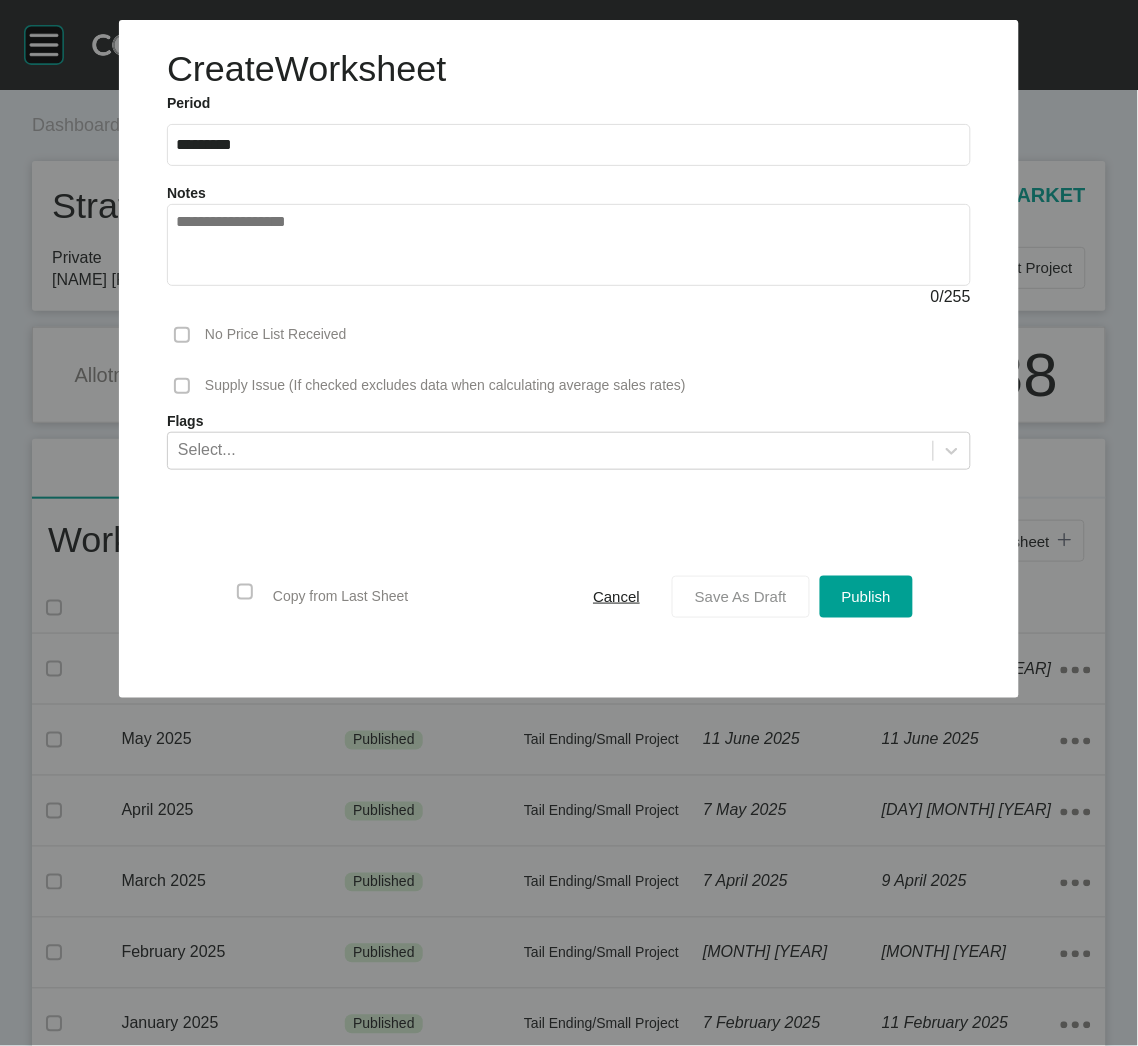 click on "Save As Draft" at bounding box center (741, 596) 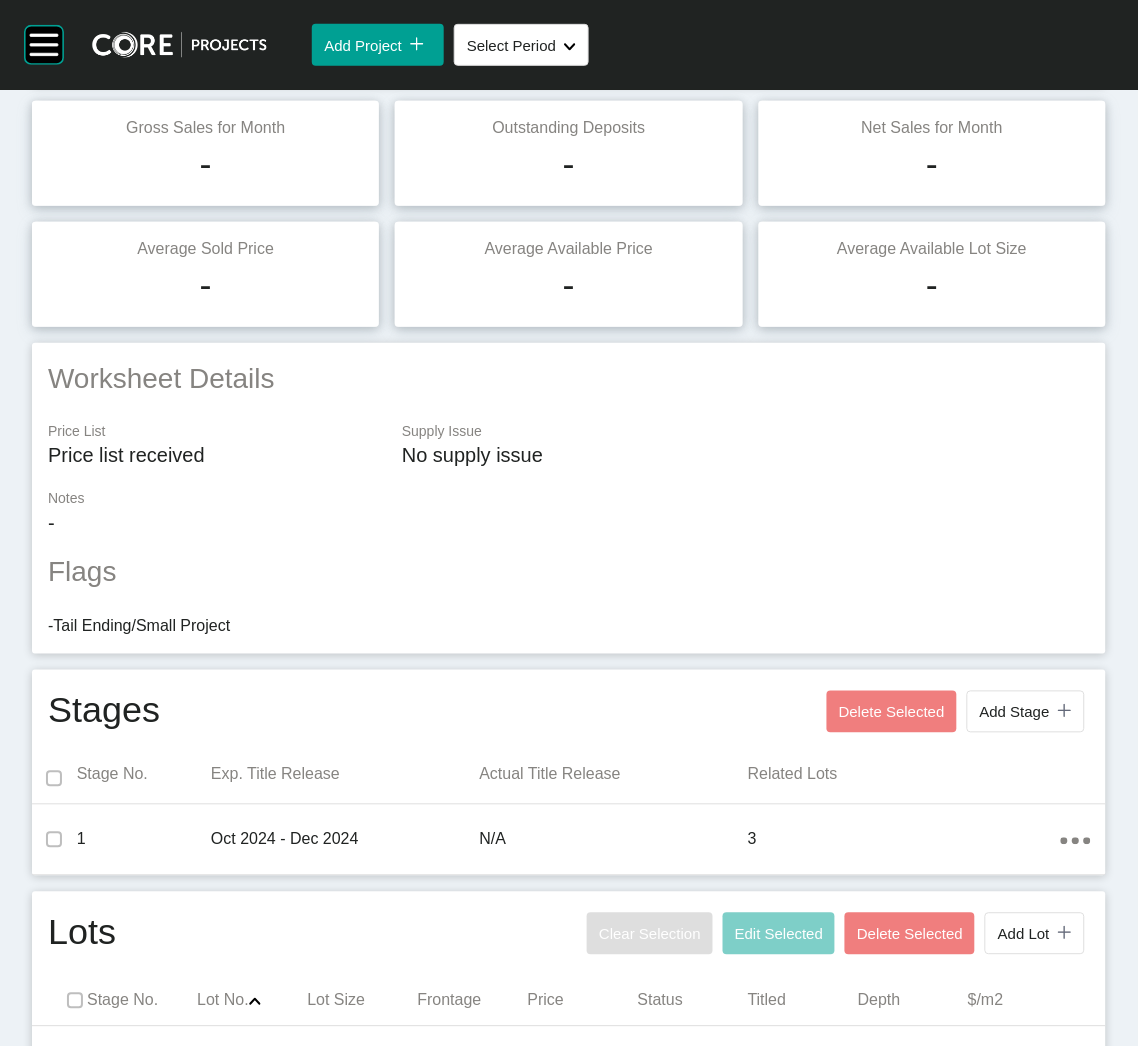 scroll, scrollTop: 0, scrollLeft: 0, axis: both 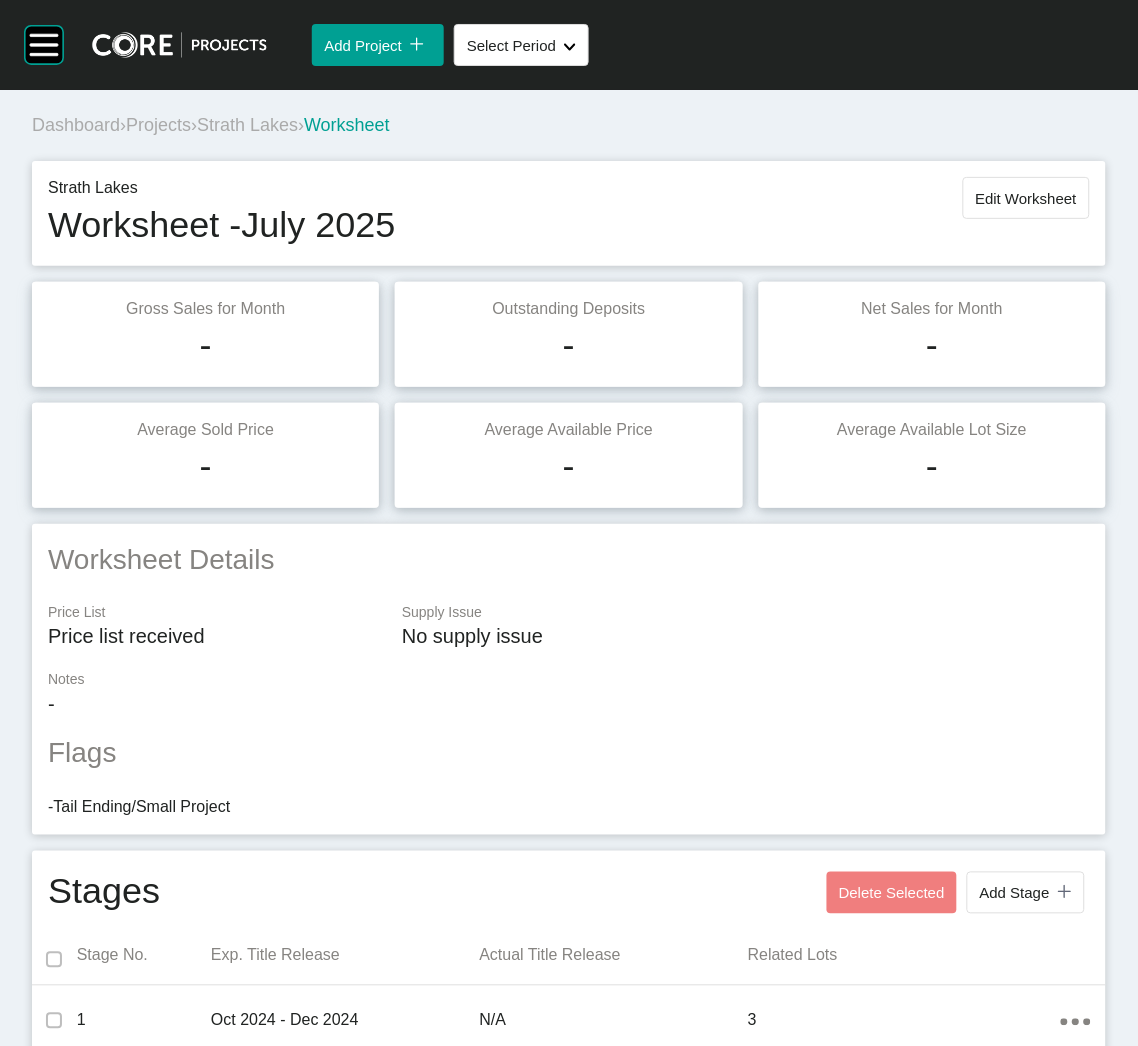 click on "Projects" at bounding box center (158, 125) 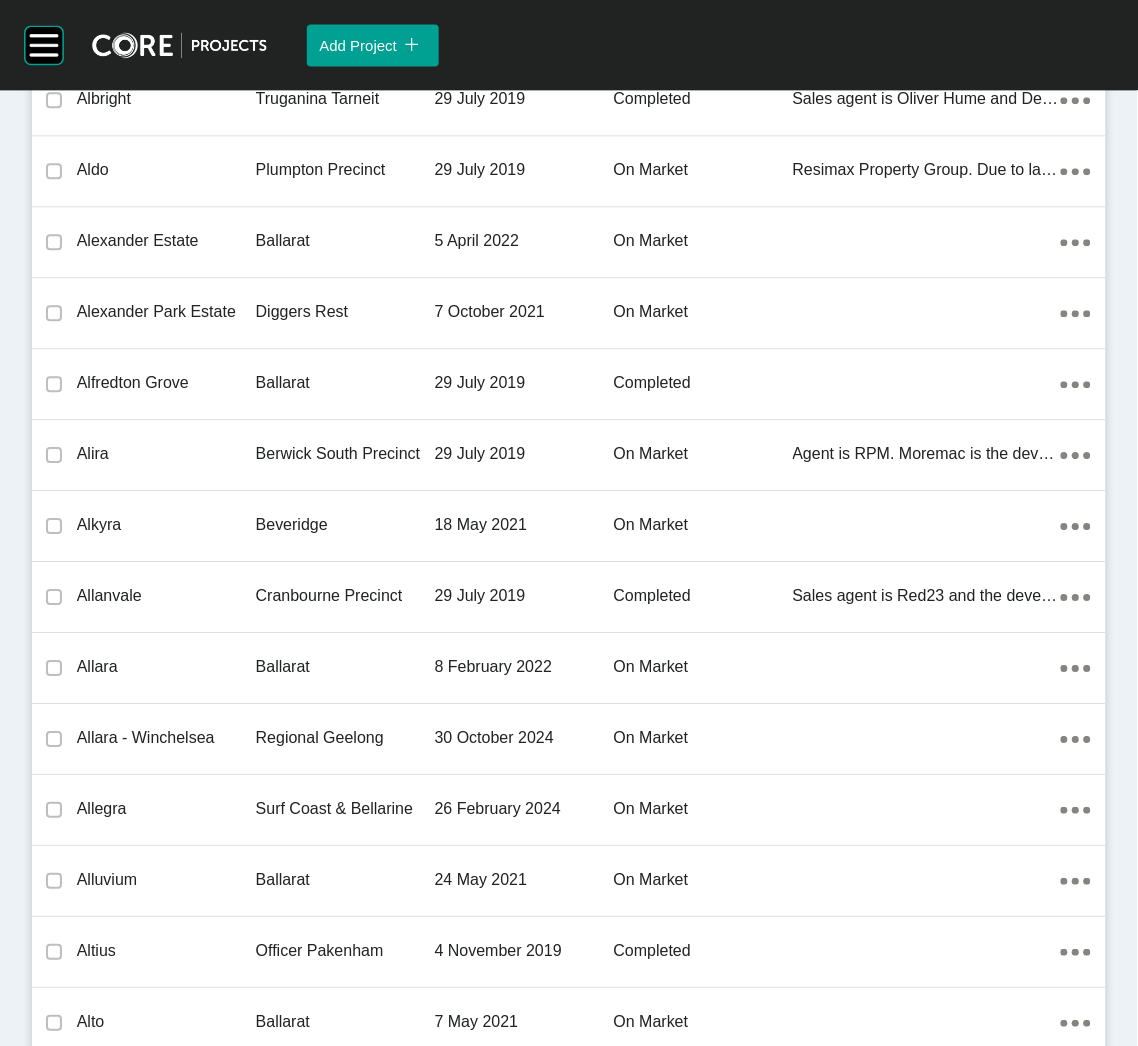 scroll, scrollTop: 14429, scrollLeft: 0, axis: vertical 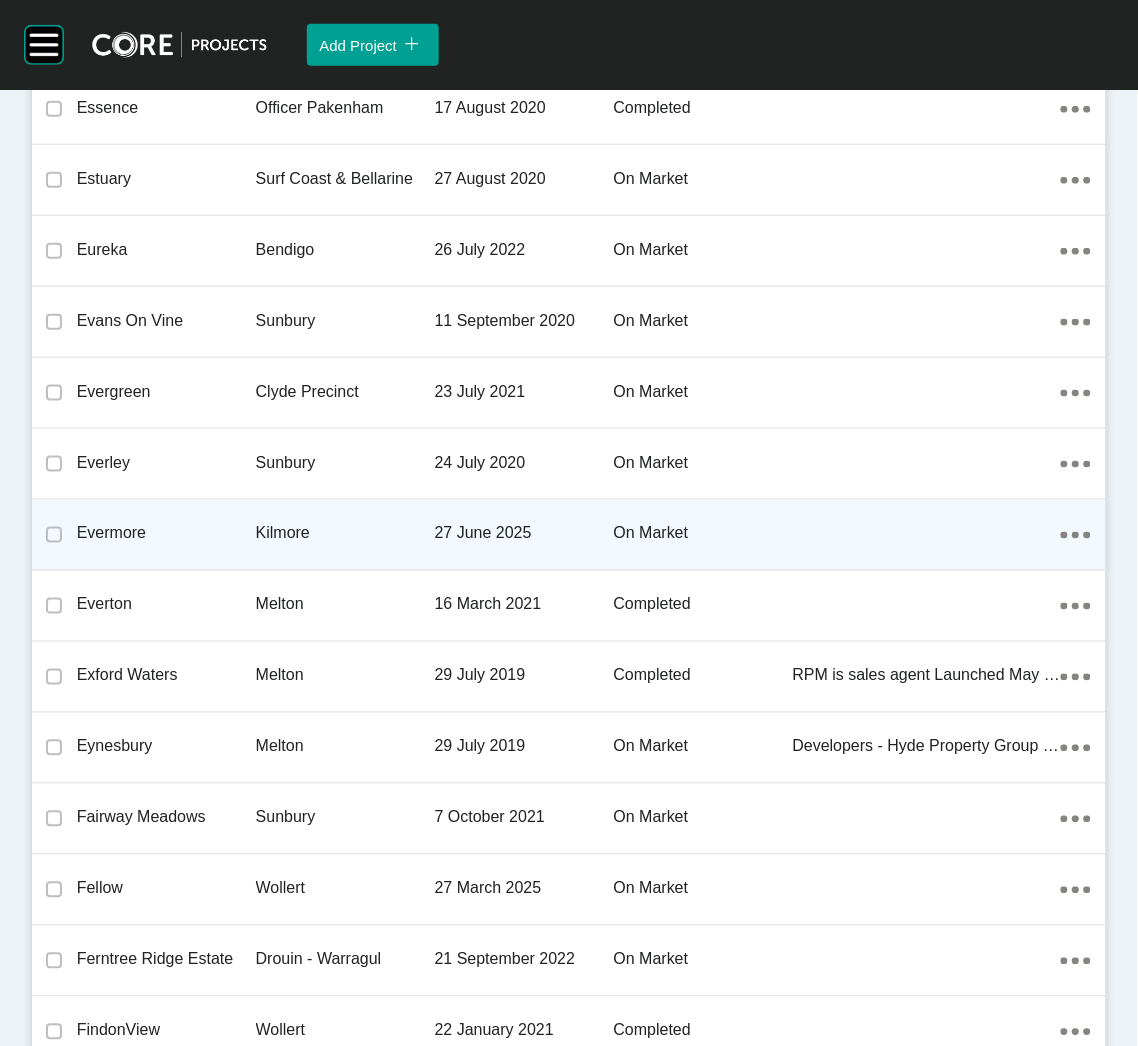 click on "Evermore" at bounding box center (166, 534) 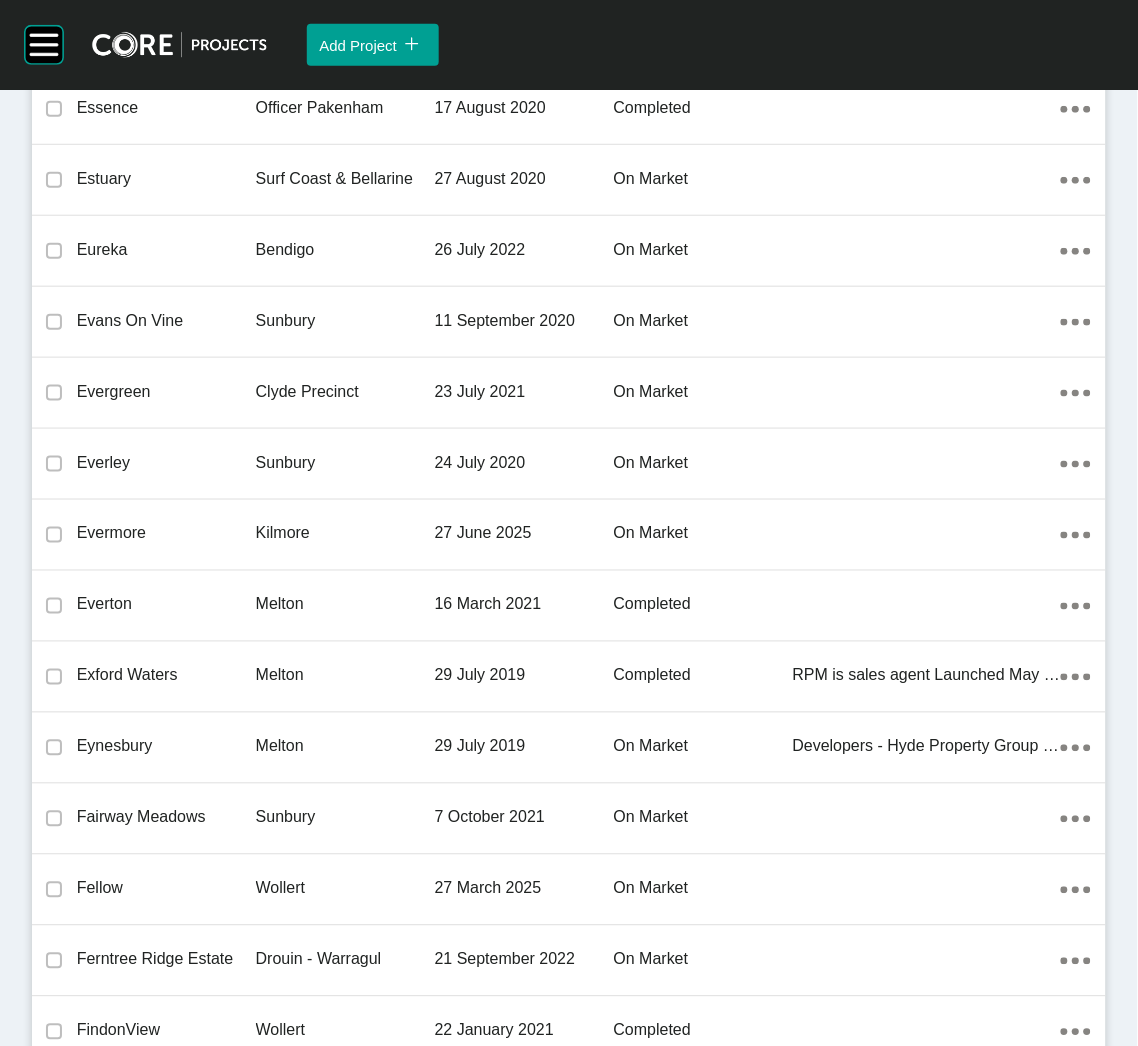 click on "Group 2 Created with Sketch. . Add Project icon/tick copy 11 Created with Sketch. Projects Current Archived Trashed Sub-Regions Report Export Change Log Switch Account Logout Dashboard  ›  Projects Project Listings Project Name Sub-Region Date Created Project Status Summary 00 Testing - Luke 9 June 2022 on market Action Menu Dots Copy 6 Created with Sketch. 0GrantsTest1 28 November 2022 on market Action Menu Dots Copy 6 Created with Sketch. 0GrantsTest2 28 November 2022 on market Action Menu Dots Copy 6 Created with Sketch. 0GrantsTest3 7 December 2022 on market Action Menu Dots Copy 6 Created with Sketch. 0GrantsTest4 7 December 2022 on market Action Menu Dots Copy 6 Created with Sketch. 105 Grices Road Berwick South Precinct 16 August 2021 completed Action Menu Dots Copy 6 Created with Sketch. 138 Wollahra Rise Ballan Road Precinct 8 June 2023 on hold Action Menu Dots Copy 6 Created with Sketch. 210 Kenilworth Ave Officer Pakenham 25 July 2023 on market Action Menu Dots Copy 6 Created with Sketch. Aldo" at bounding box center (569, 523) 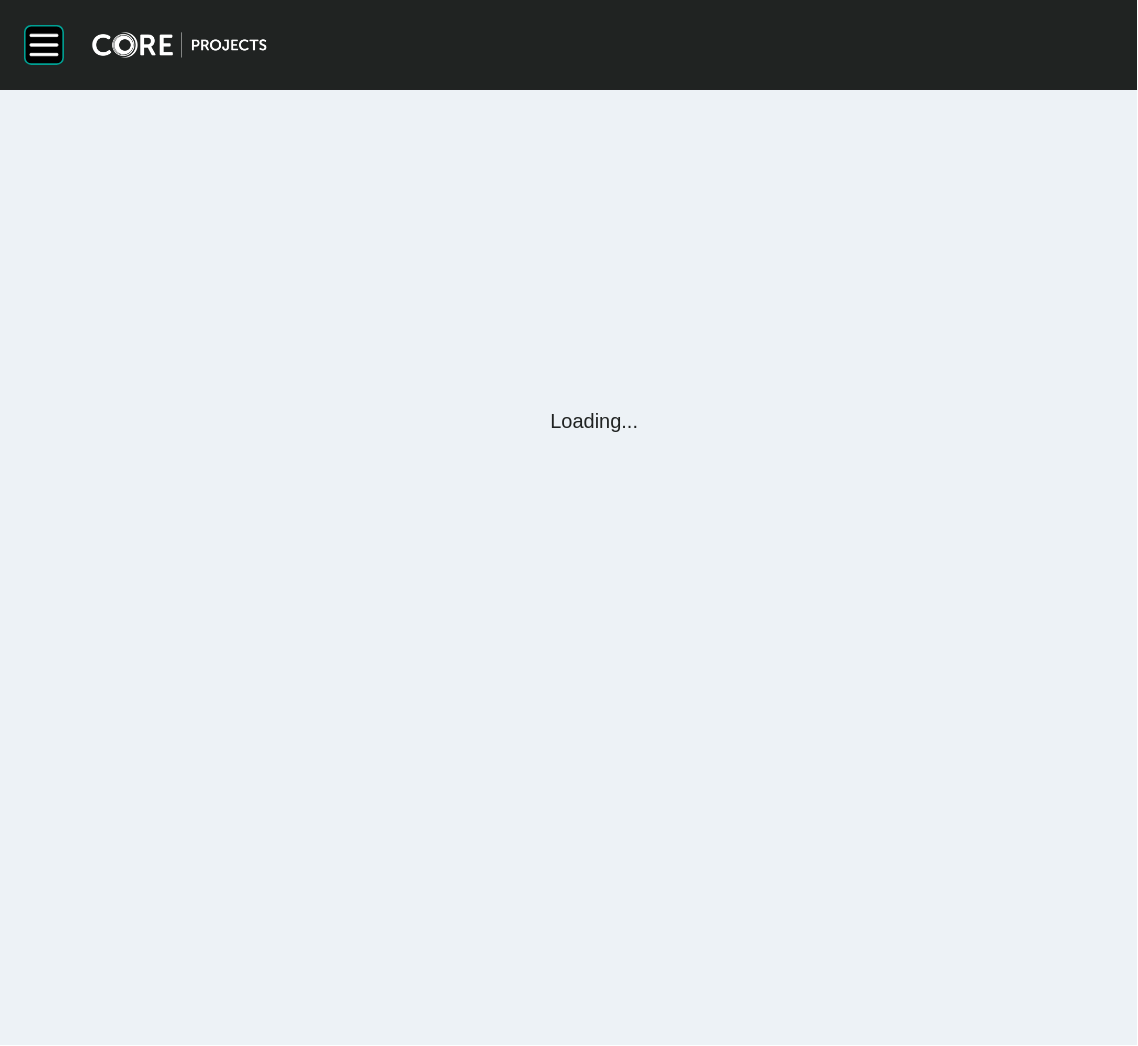 scroll, scrollTop: 0, scrollLeft: 0, axis: both 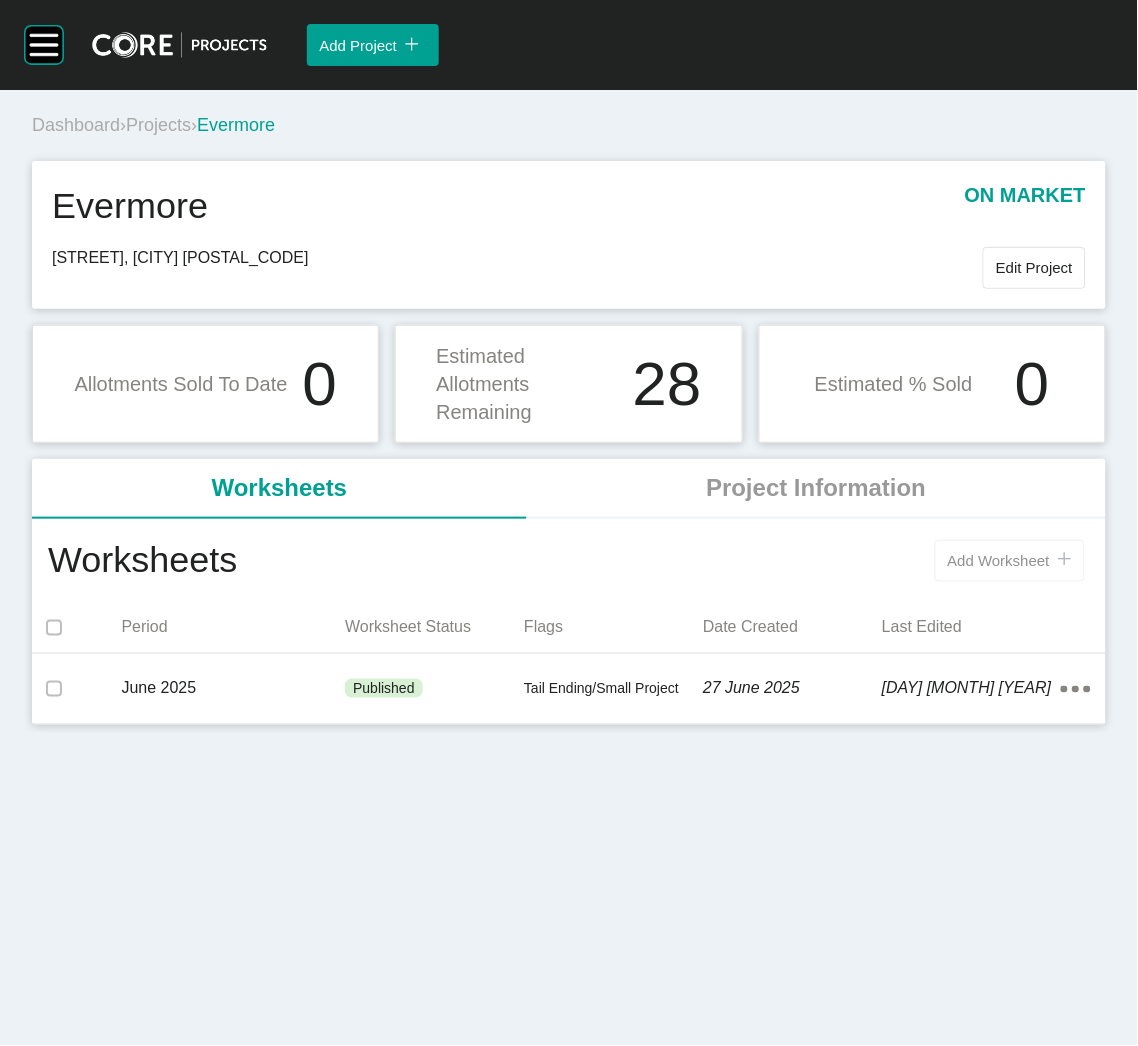 click on "Add Worksheet" at bounding box center [999, 560] 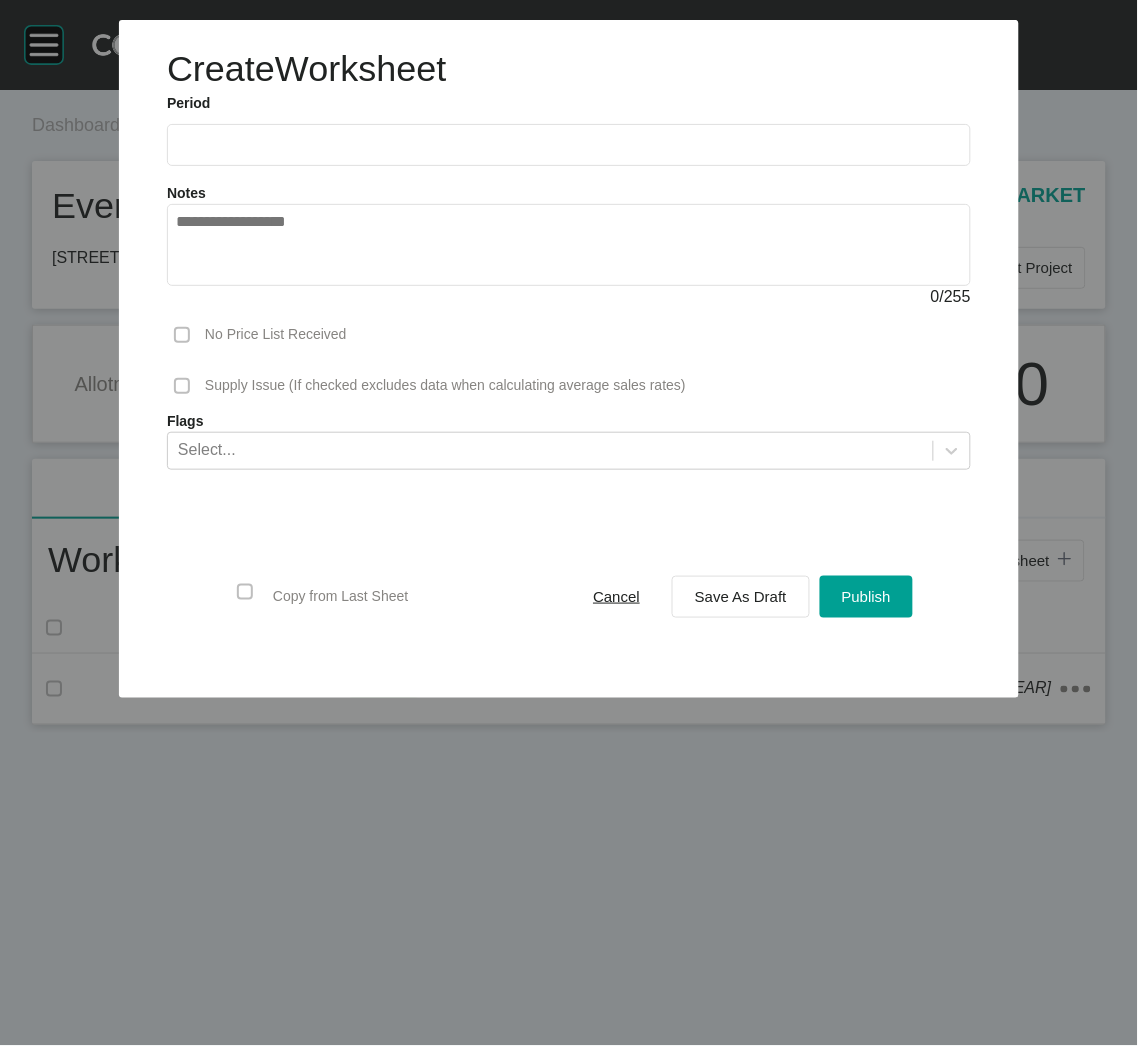 click at bounding box center [569, 144] 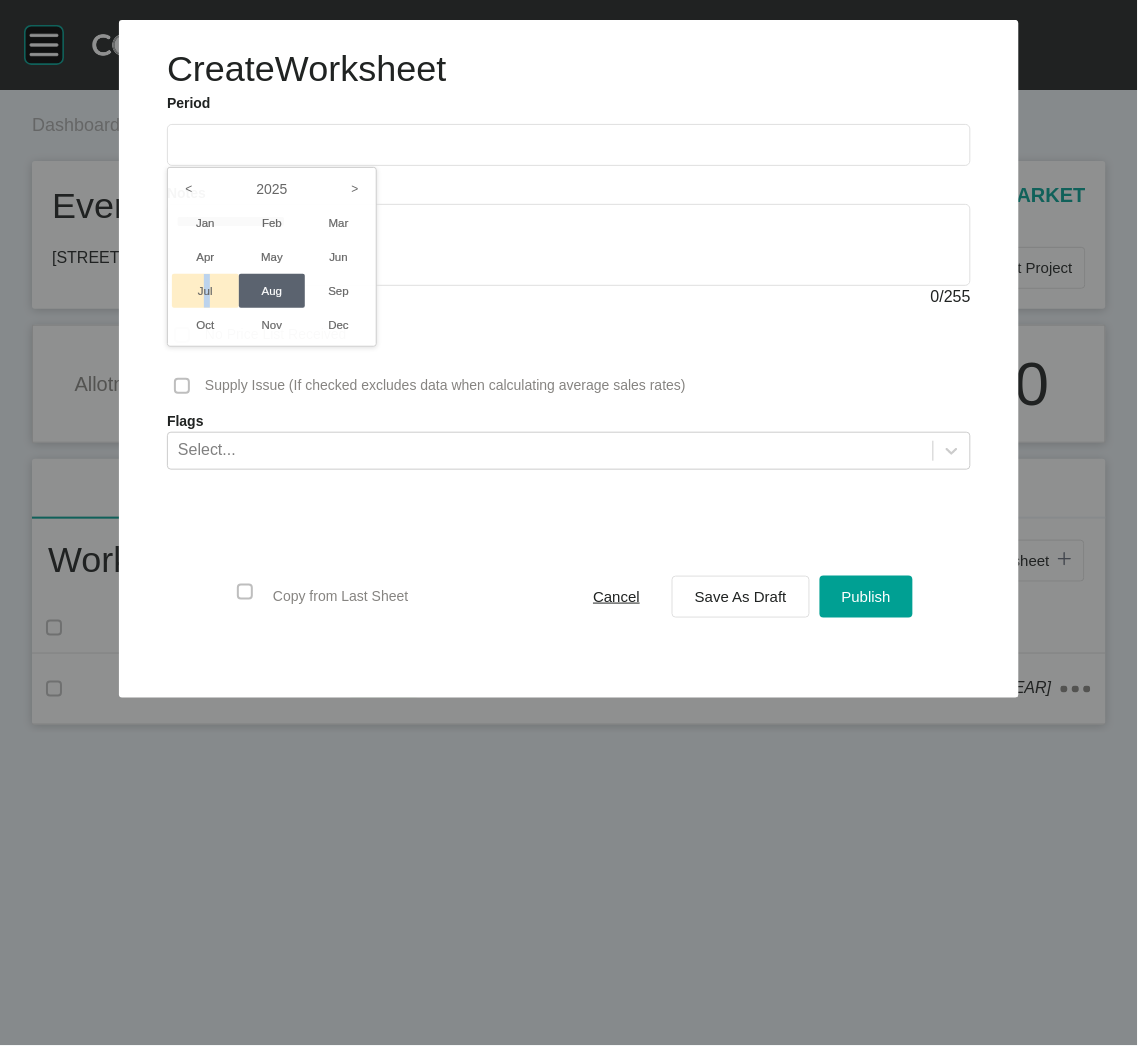 click on "Jul" at bounding box center [205, 291] 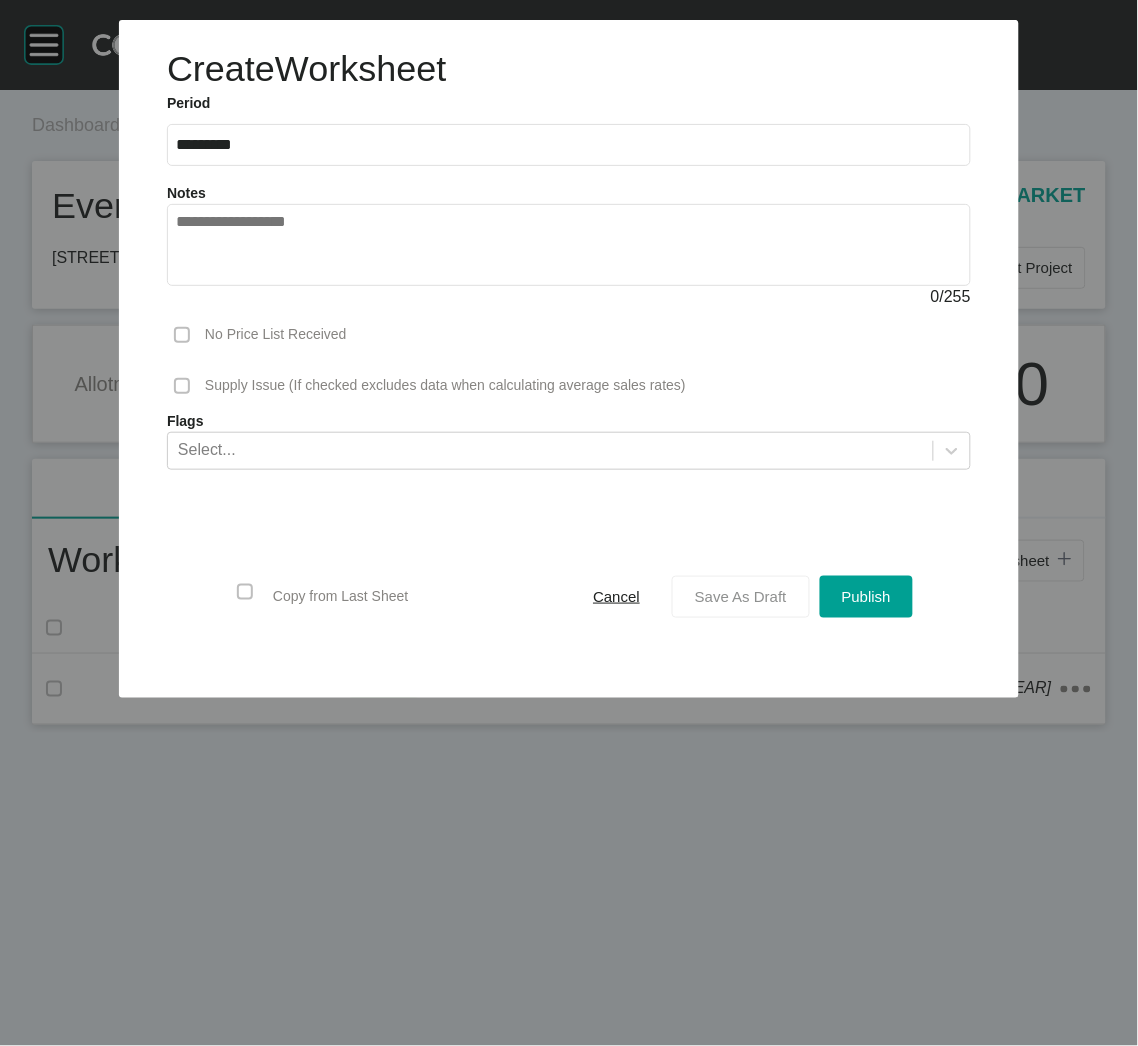click on "Save As Draft" at bounding box center (741, 596) 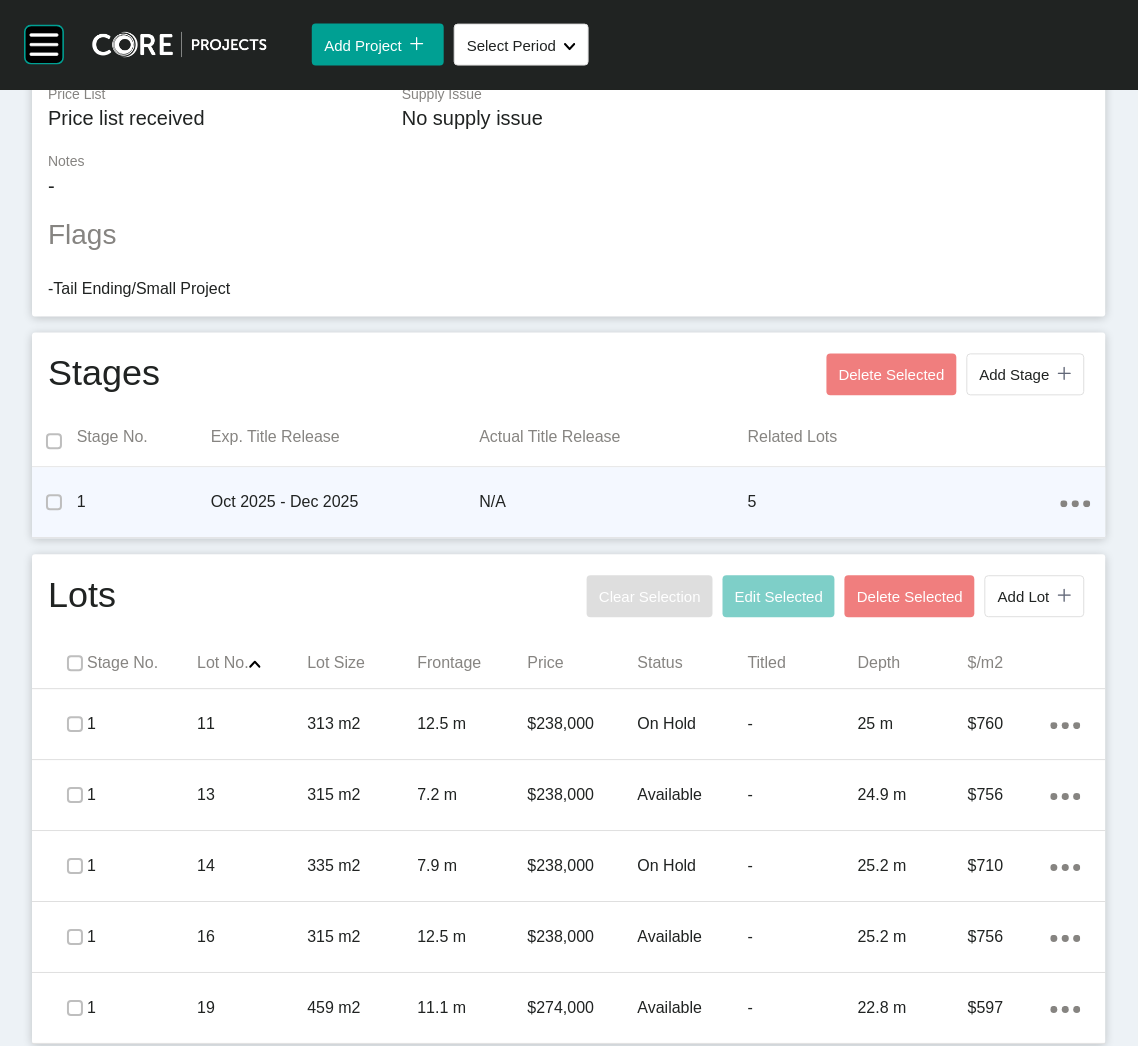 scroll, scrollTop: 525, scrollLeft: 0, axis: vertical 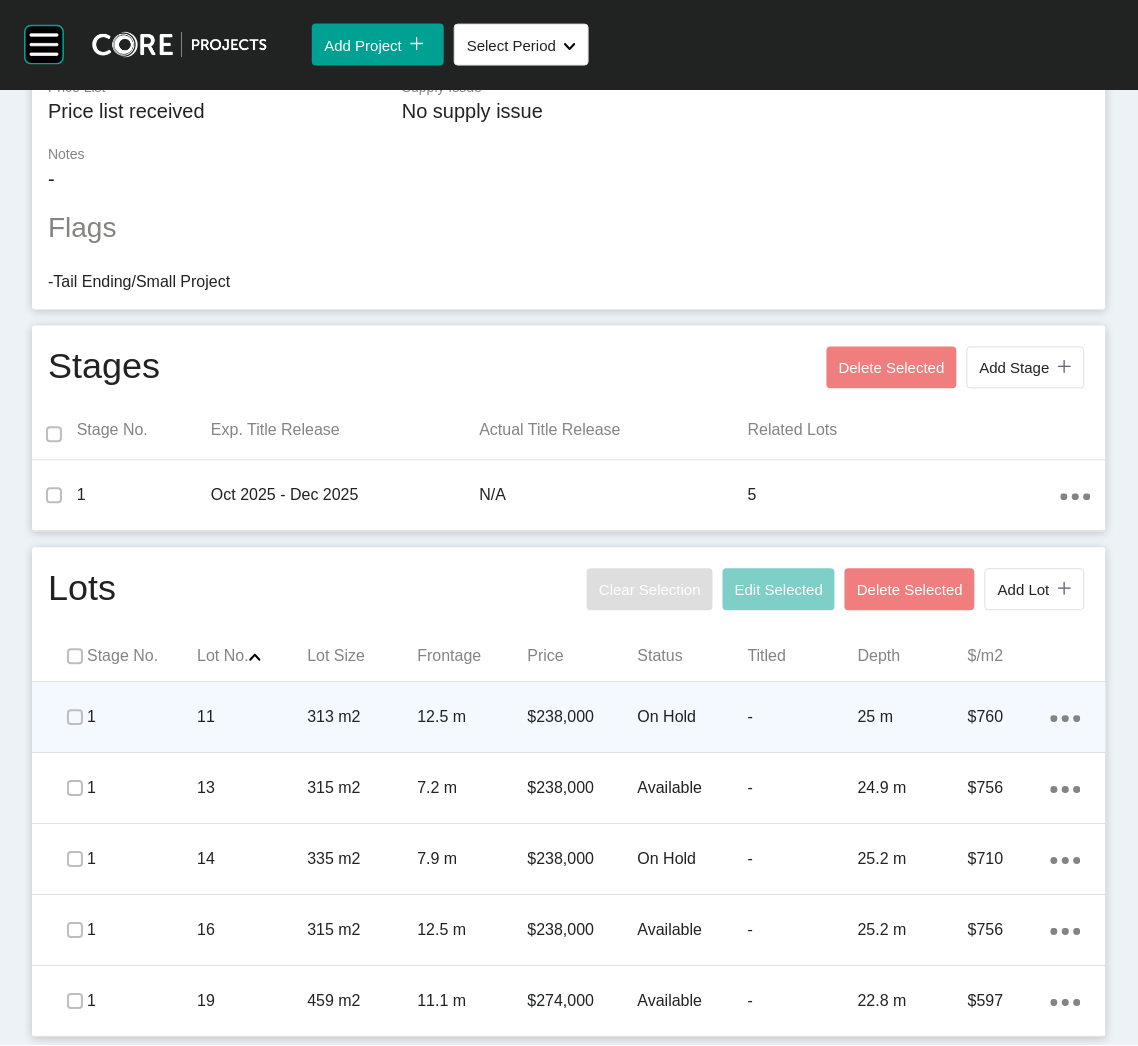 click on "313 m2" at bounding box center (362, 718) 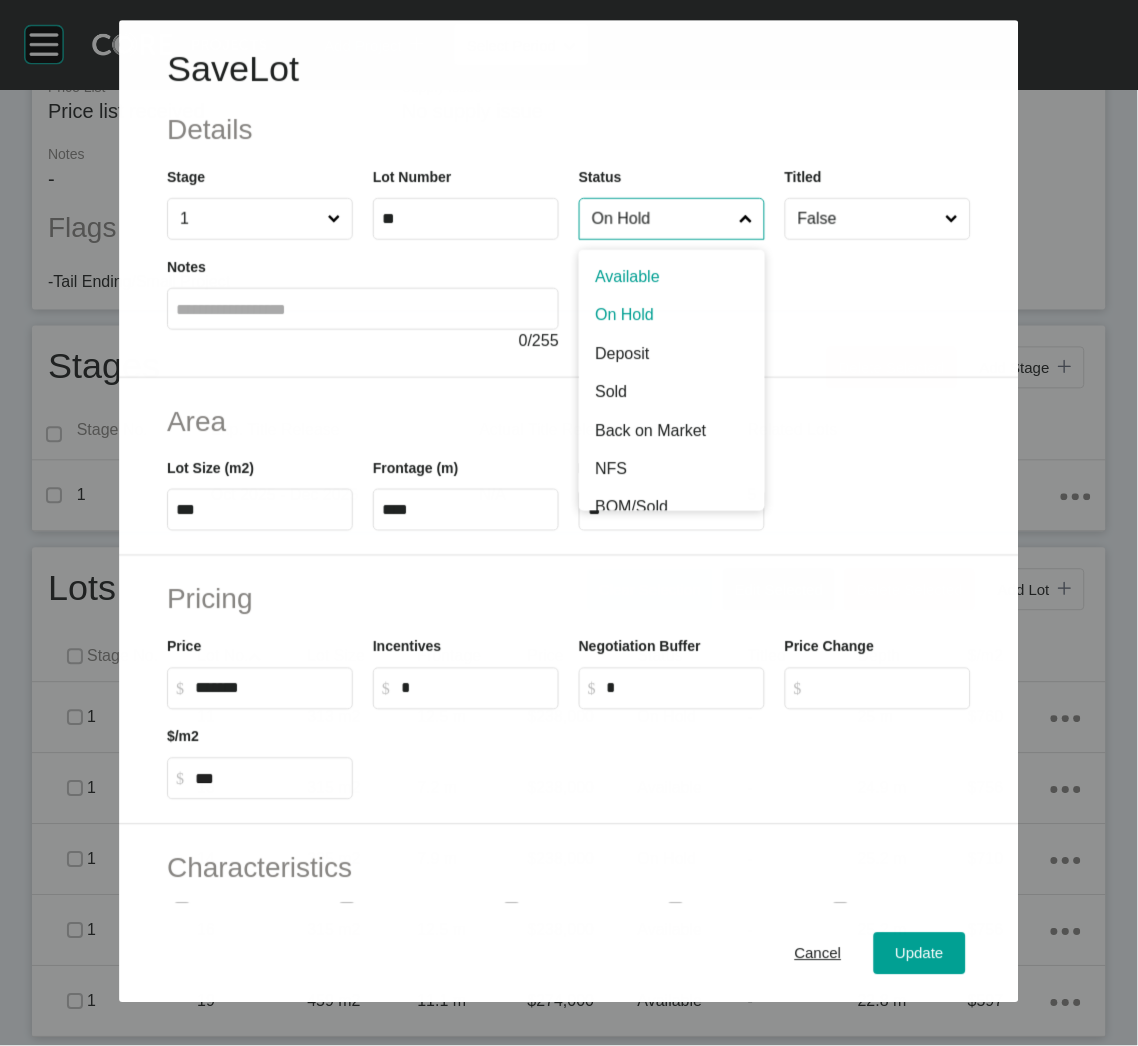 click on "On Hold" at bounding box center (661, 219) 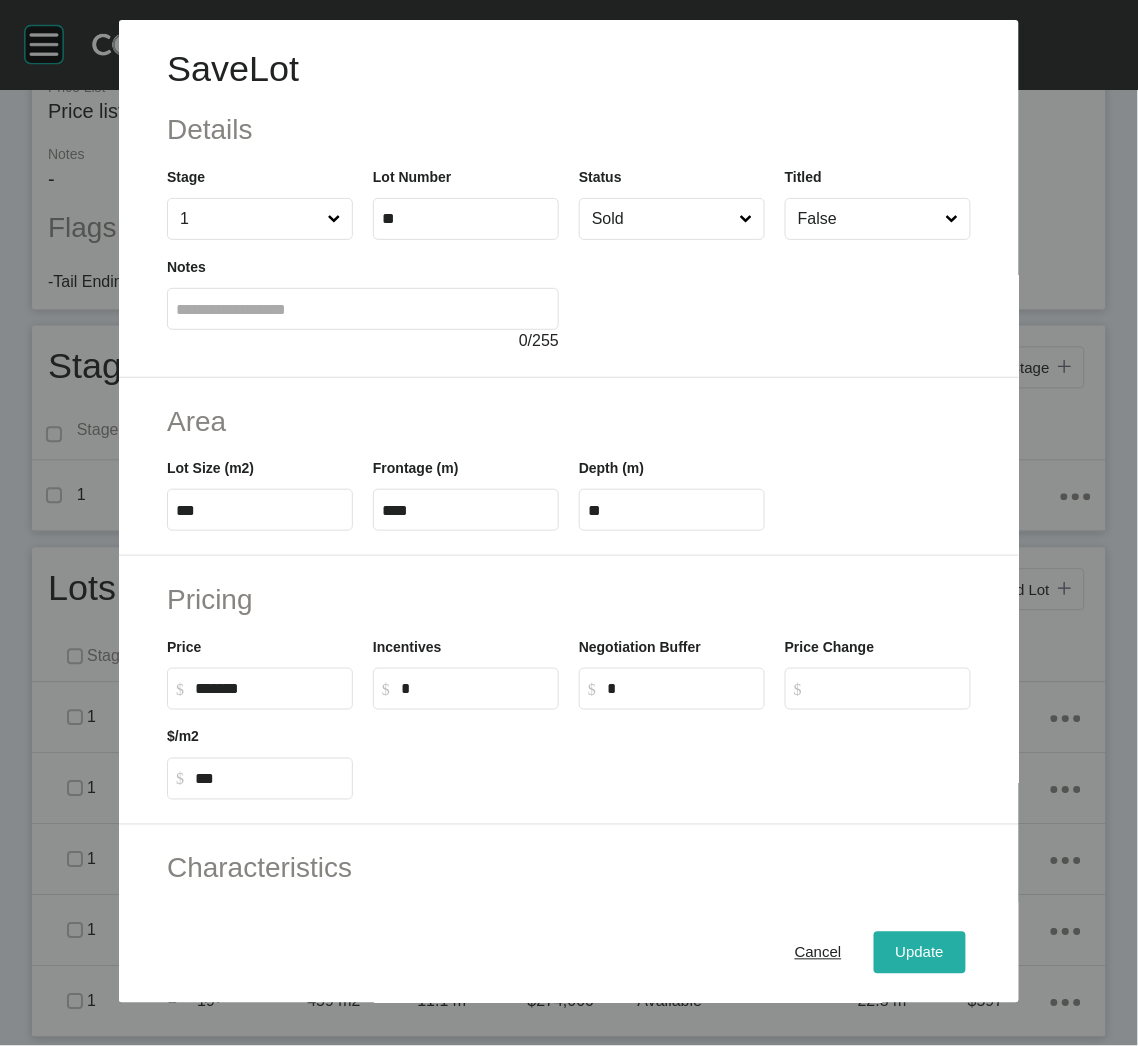 click on "Update" at bounding box center (920, 953) 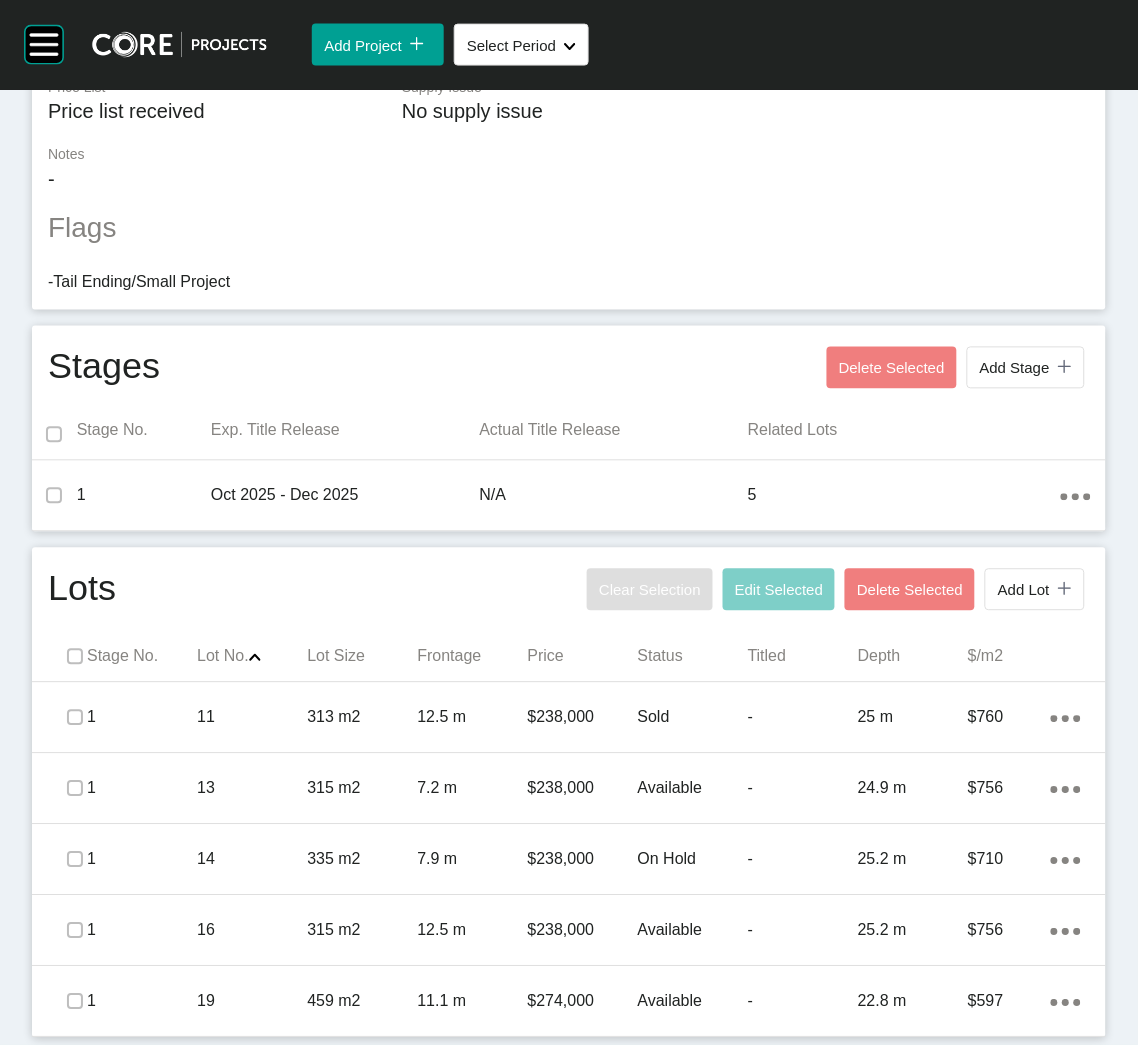 click on "1" at bounding box center (142, 860) 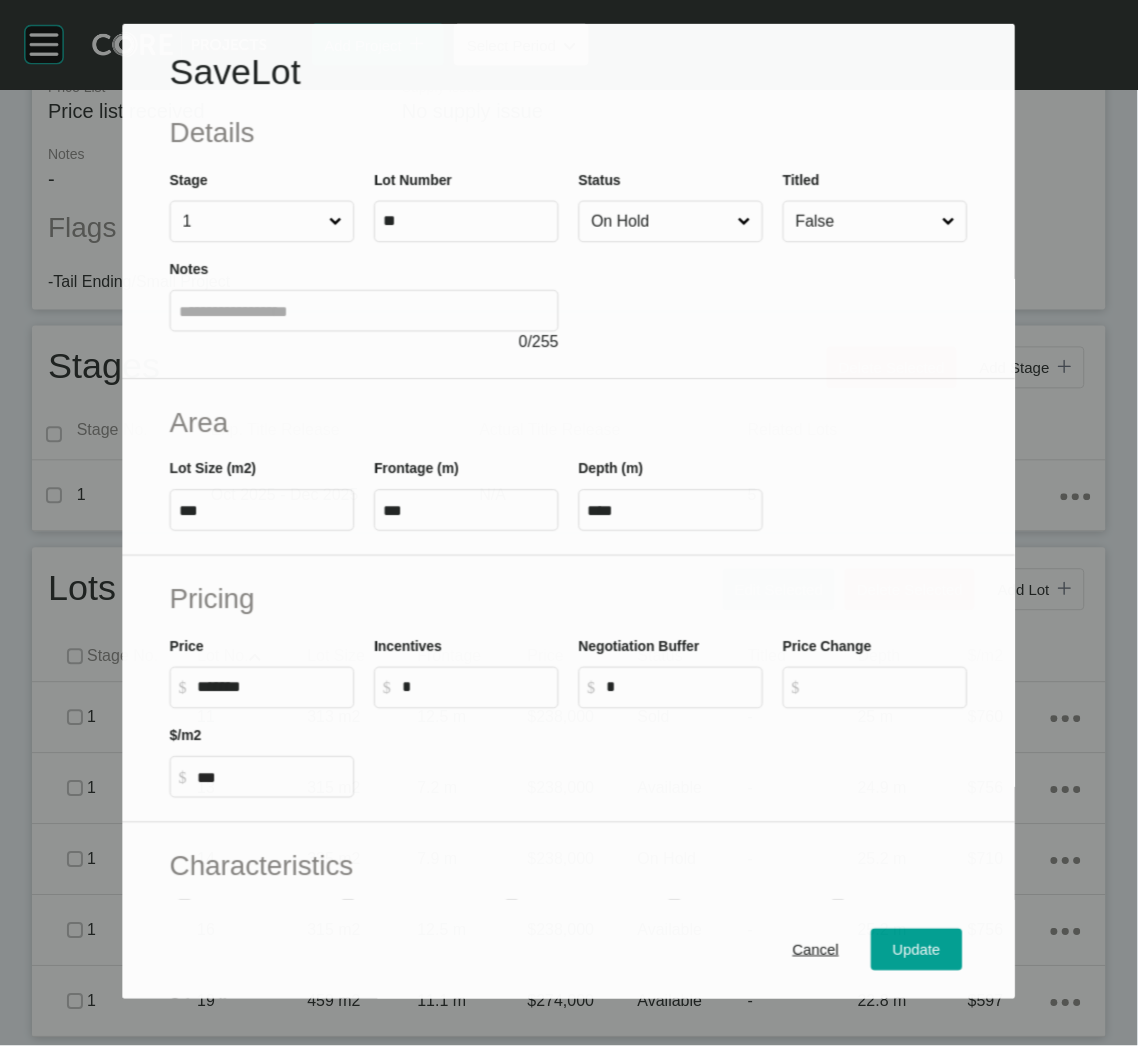 click on "On Hold" at bounding box center (661, 221) 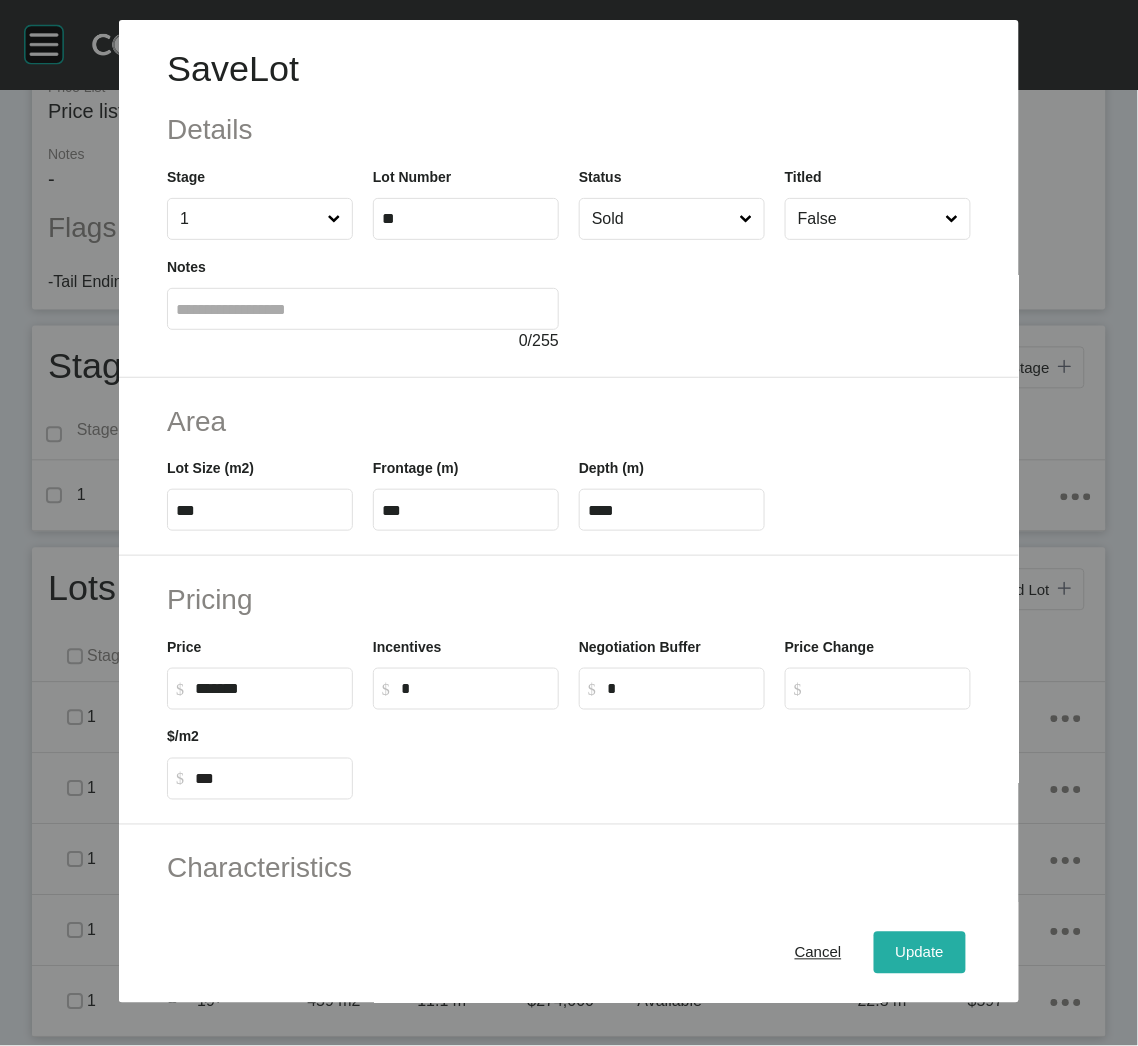 click on "Update" at bounding box center (920, 953) 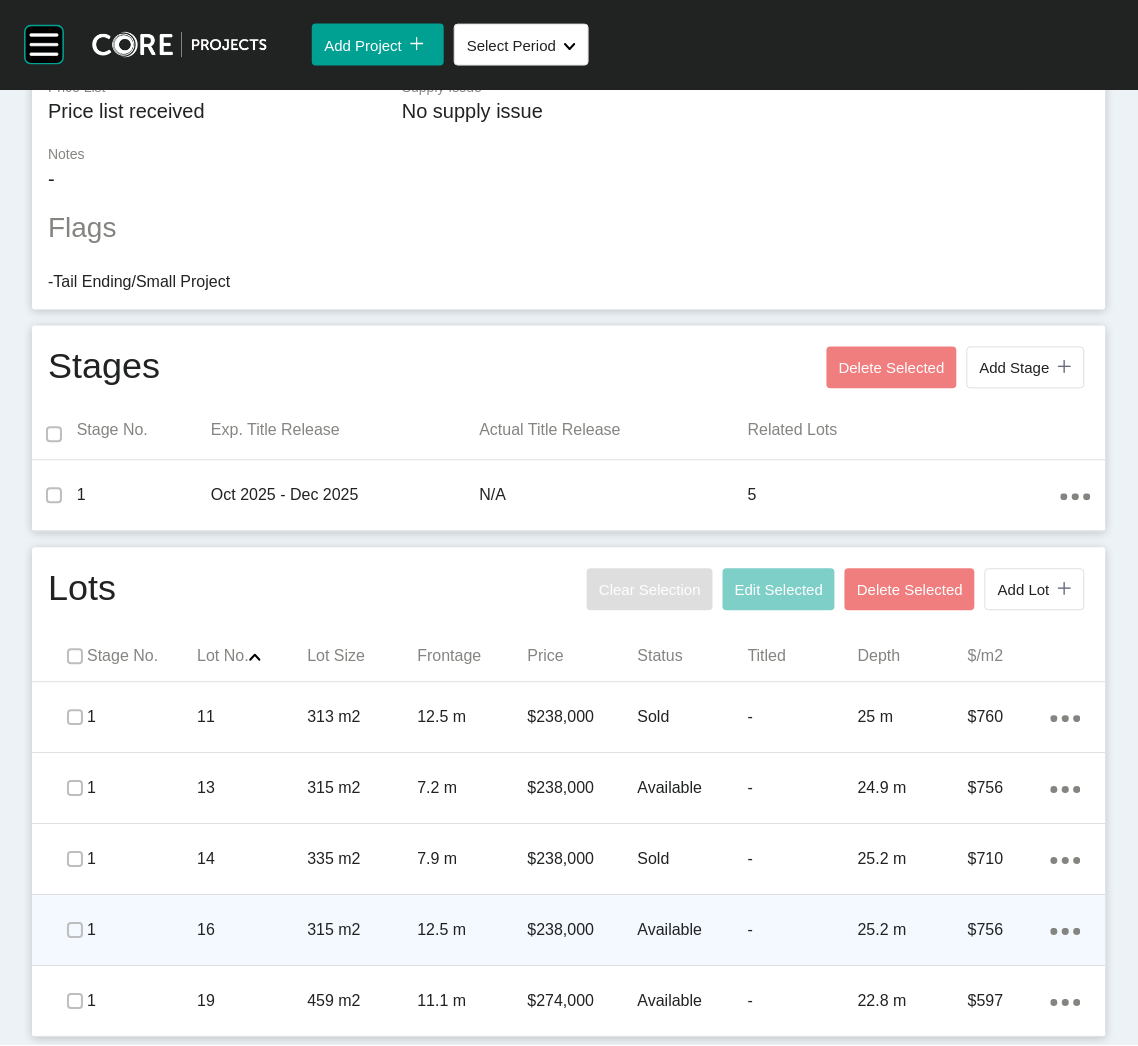 click on "315 m2" at bounding box center [362, 931] 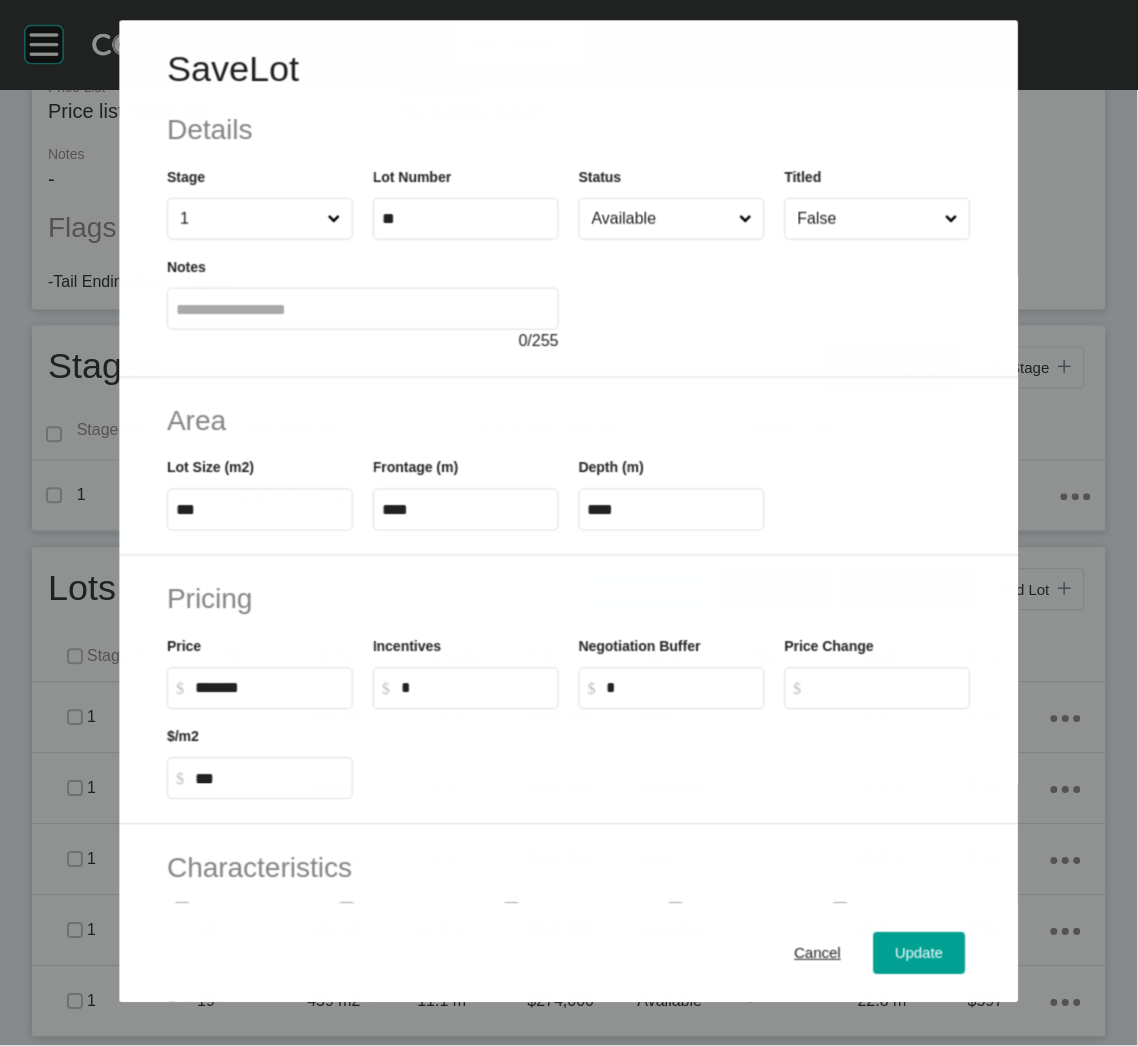 click on "Available" at bounding box center (661, 219) 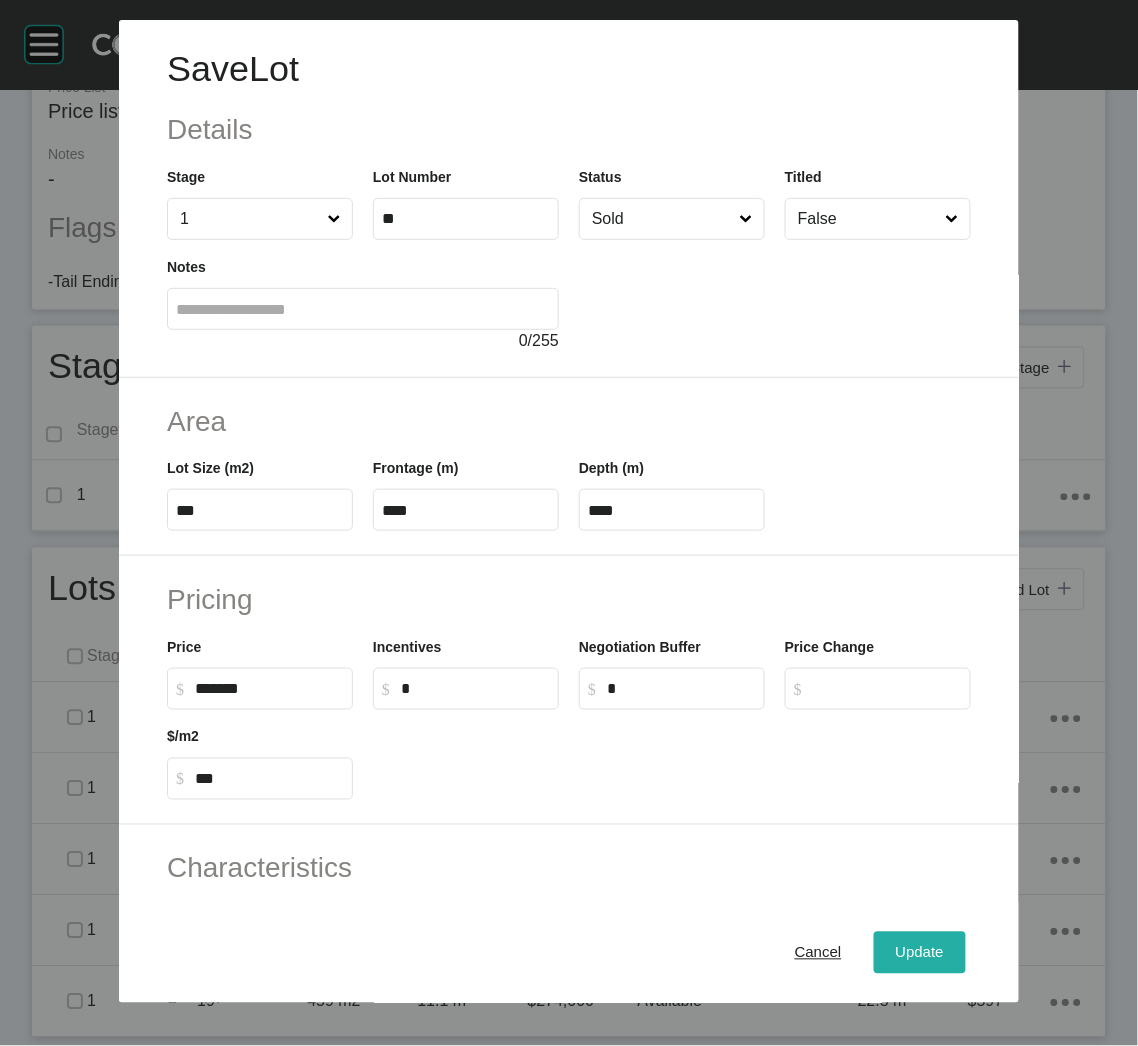 click on "Update" at bounding box center (920, 953) 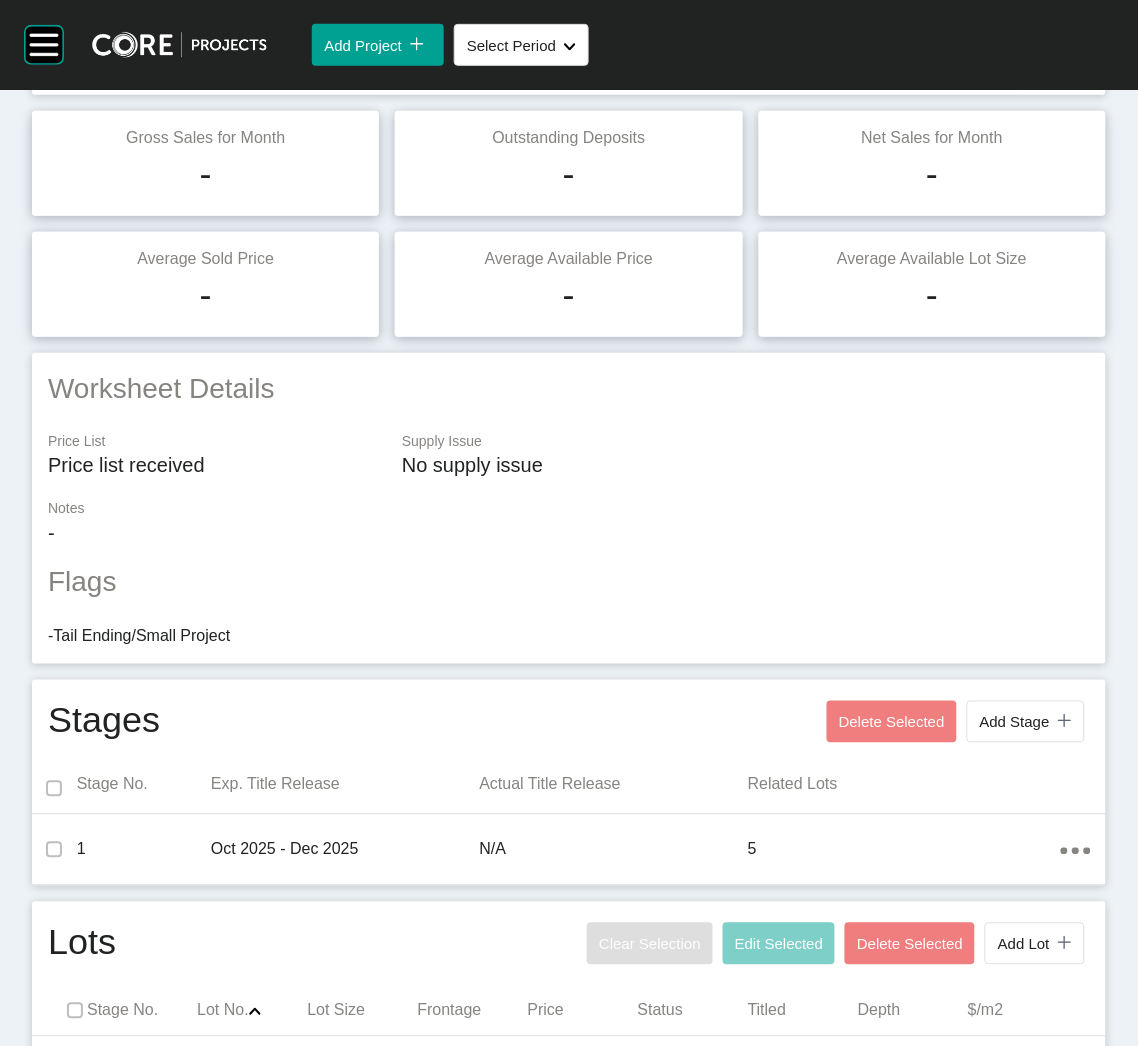 scroll, scrollTop: 0, scrollLeft: 0, axis: both 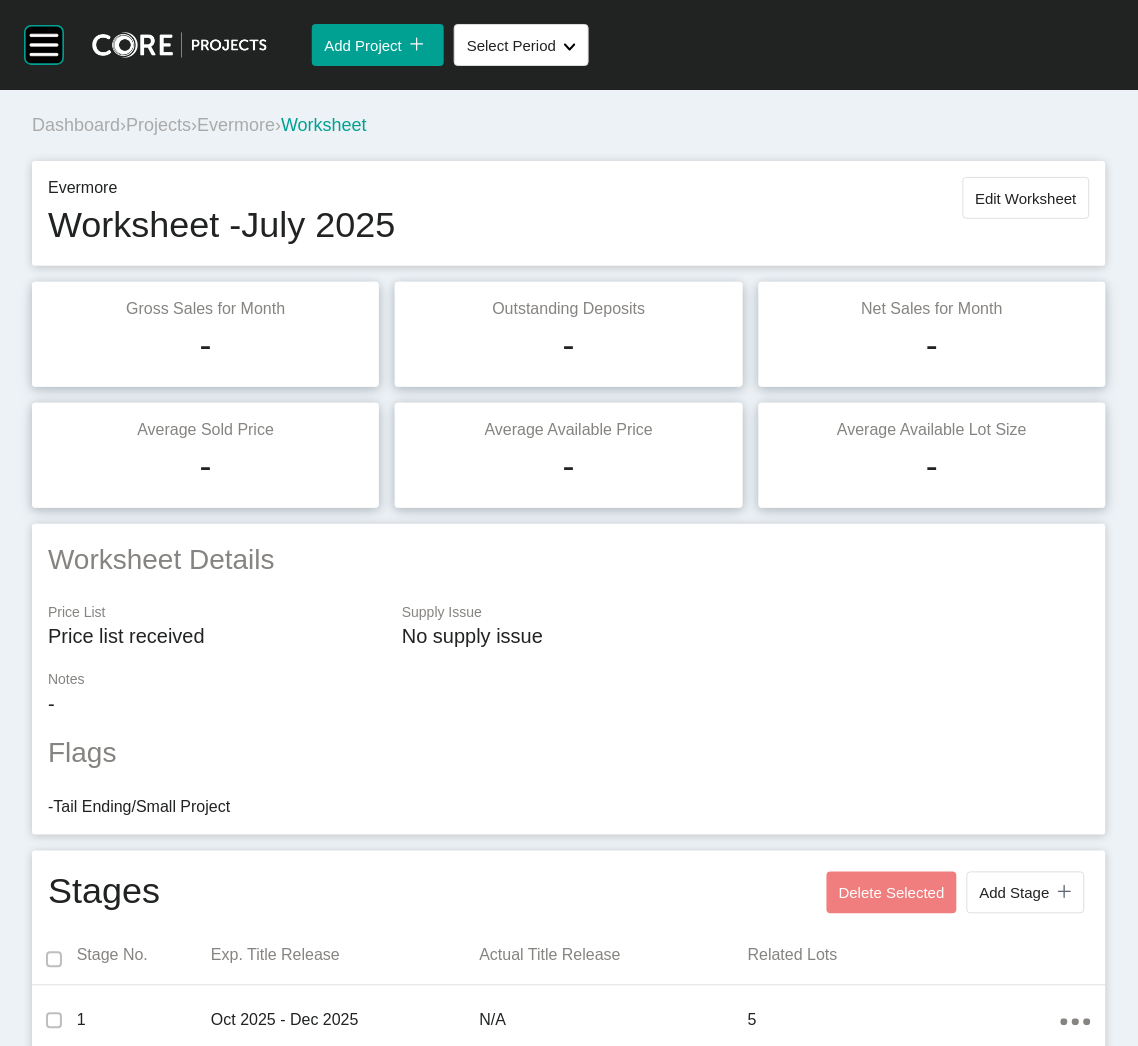 click on "Projects" at bounding box center (158, 125) 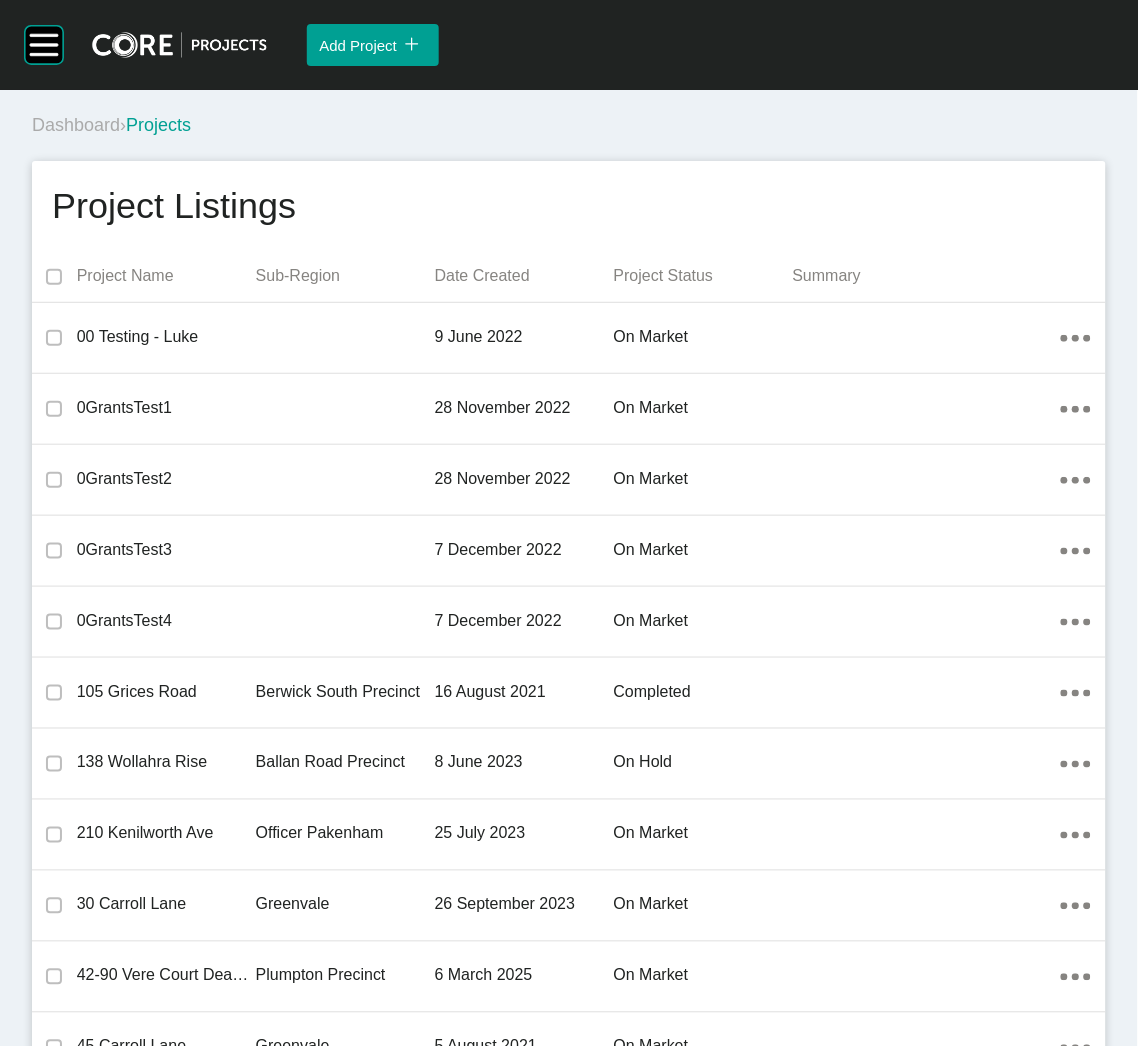 scroll, scrollTop: 31954, scrollLeft: 0, axis: vertical 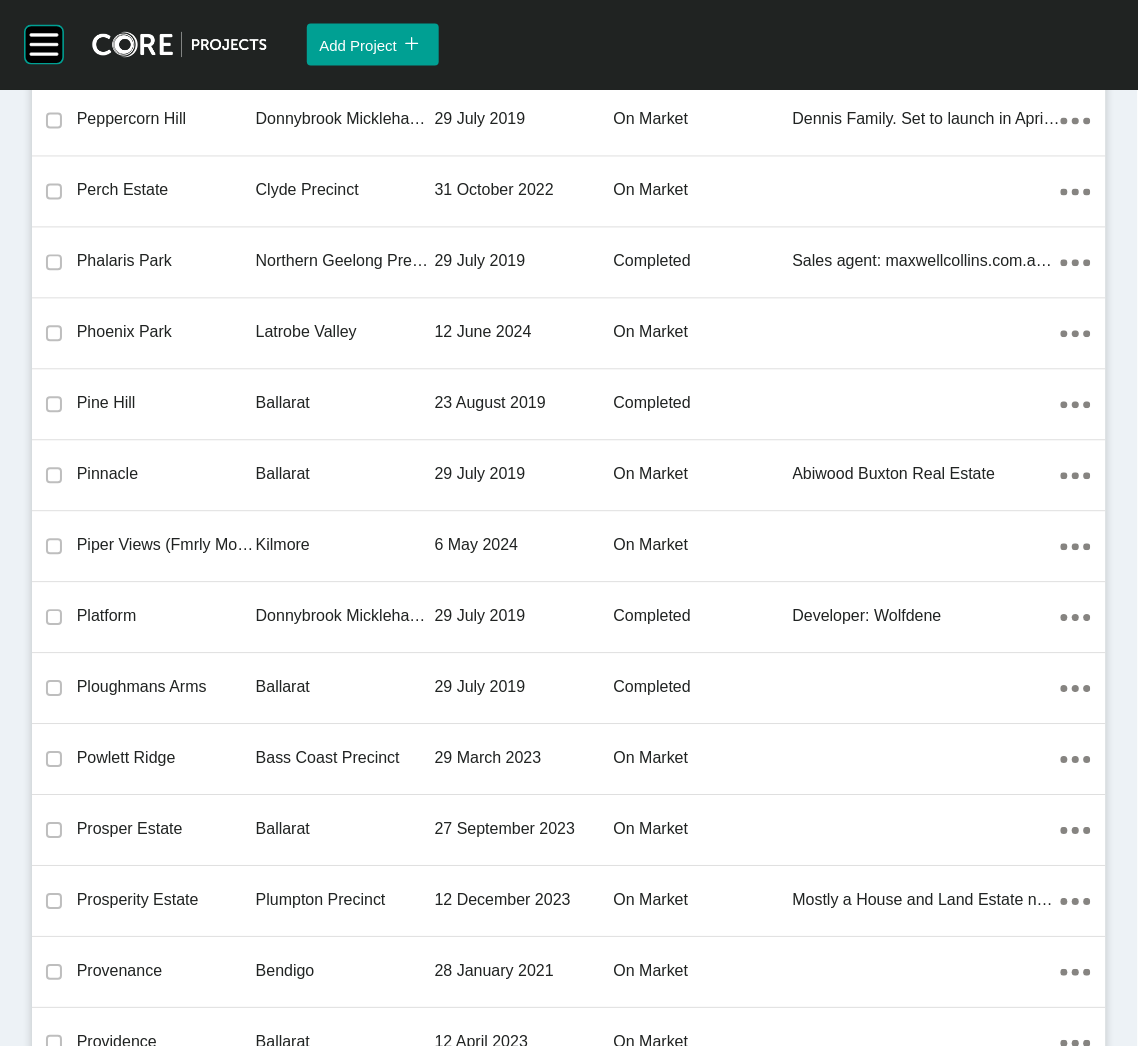drag, startPoint x: 381, startPoint y: 516, endPoint x: 256, endPoint y: 531, distance: 125.89678 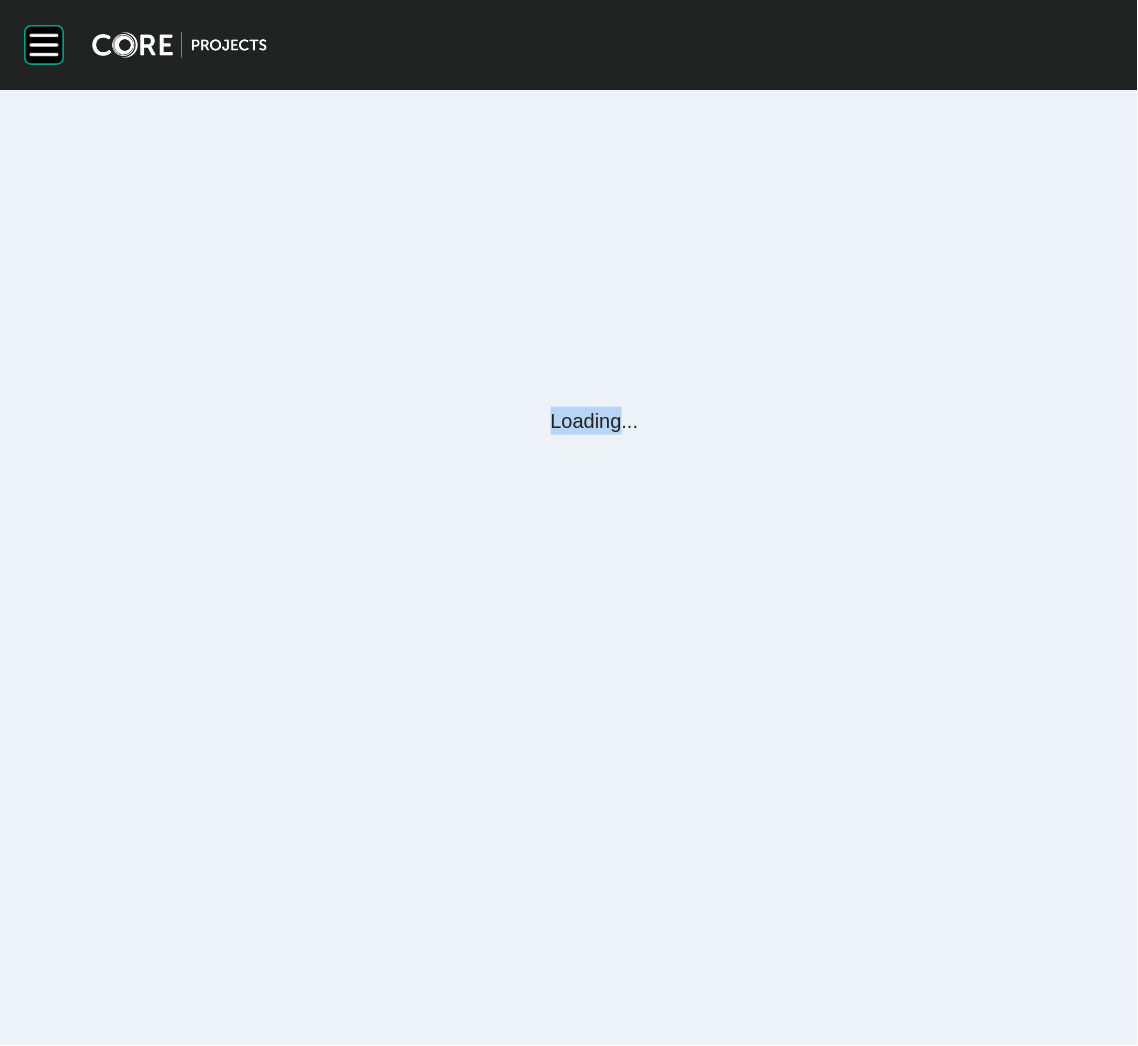 scroll, scrollTop: 0, scrollLeft: 0, axis: both 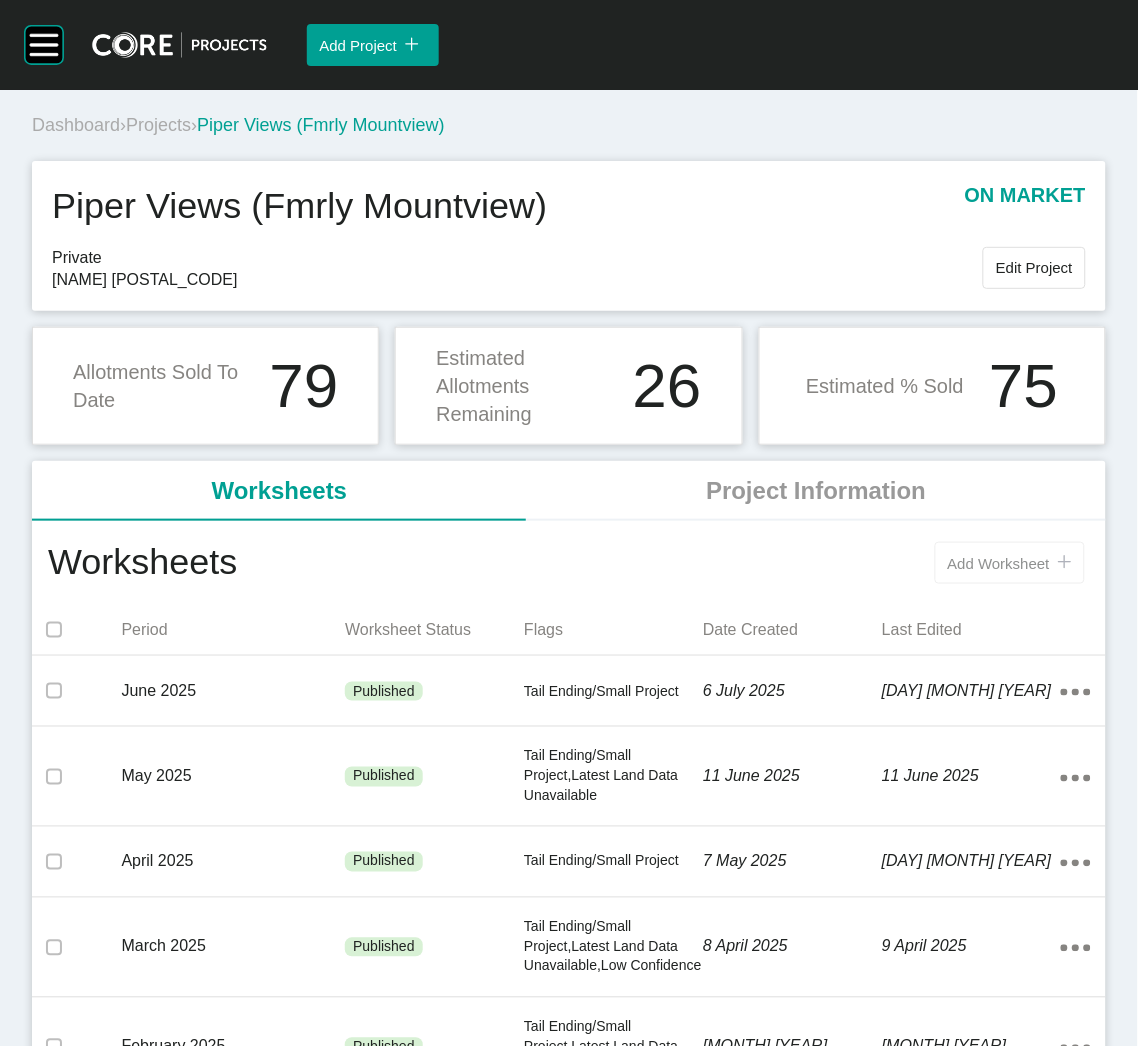 click on "Add Worksheet icon/tick copy 11 Created with Sketch." at bounding box center [1010, 563] 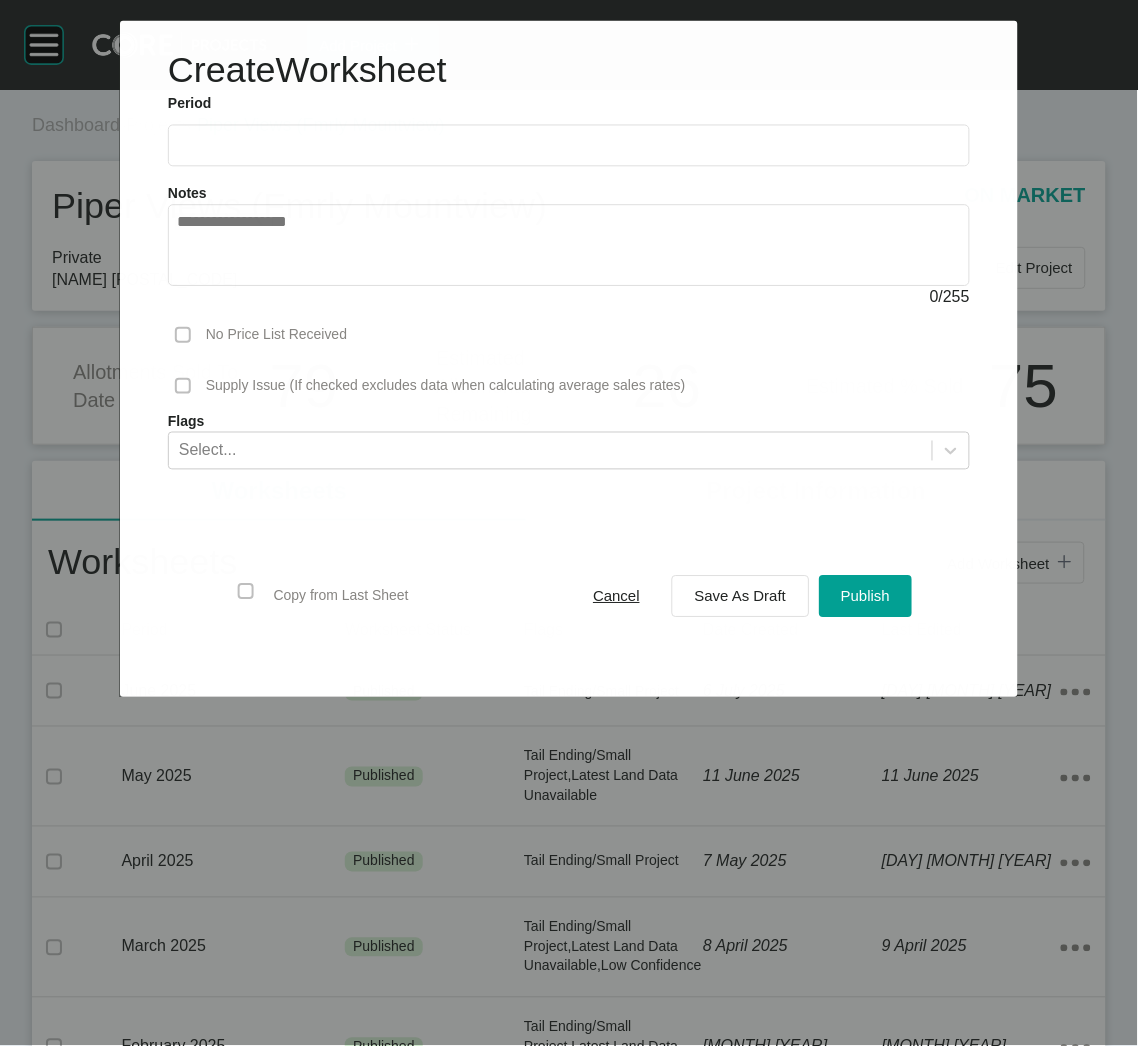 click at bounding box center [569, 146] 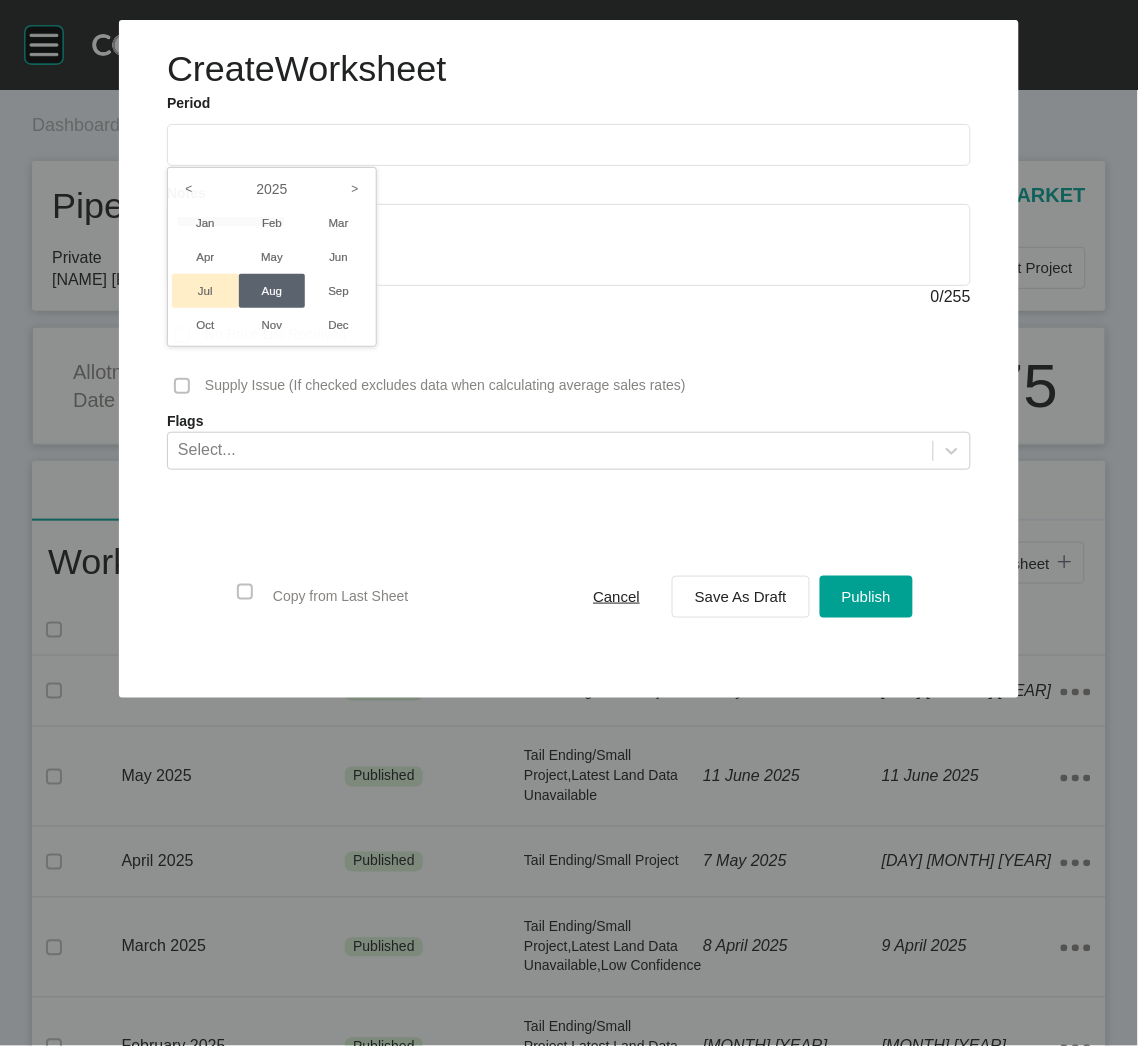 click on "Jul" at bounding box center [205, 291] 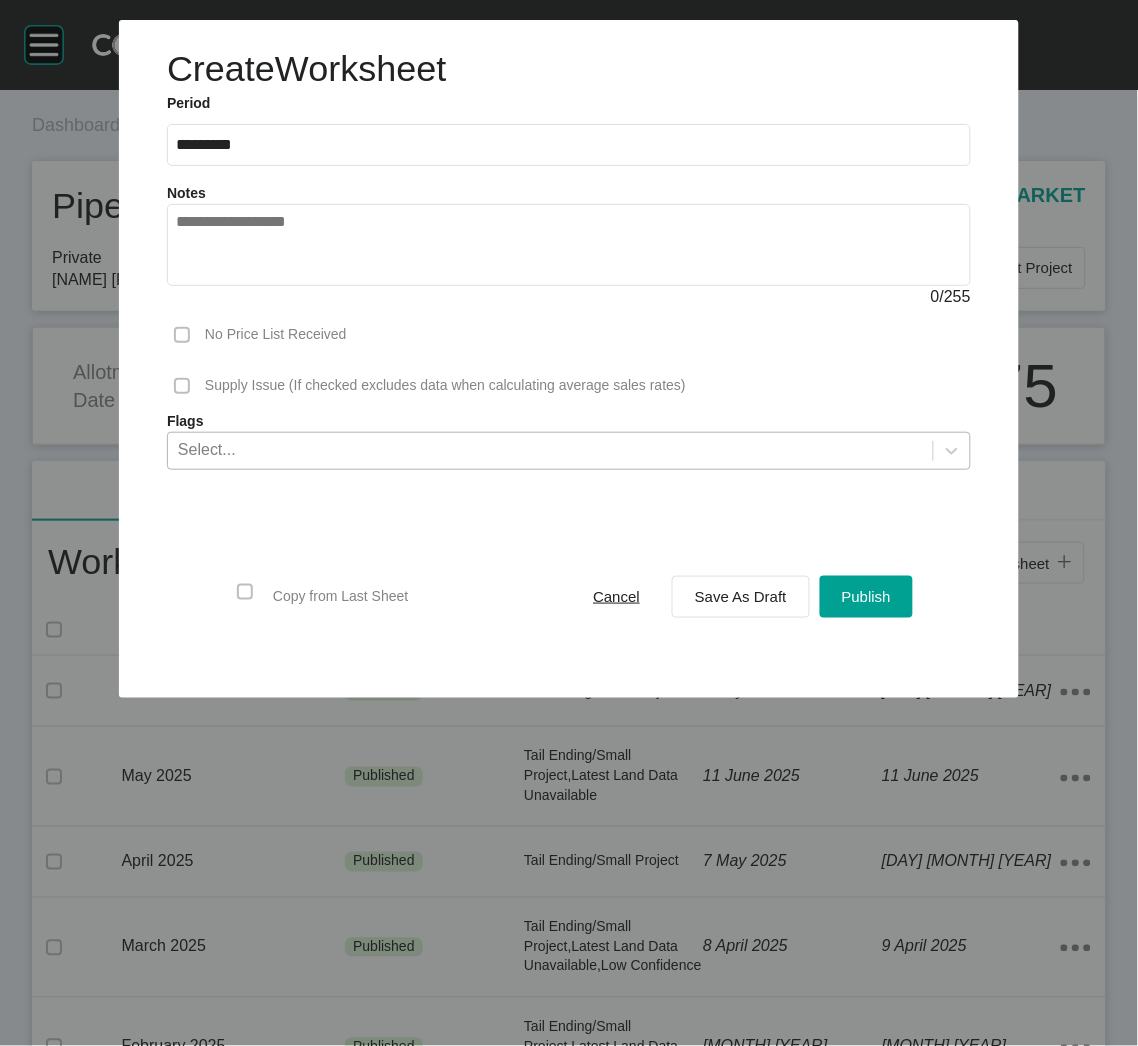 click on "Select..." at bounding box center [550, 450] 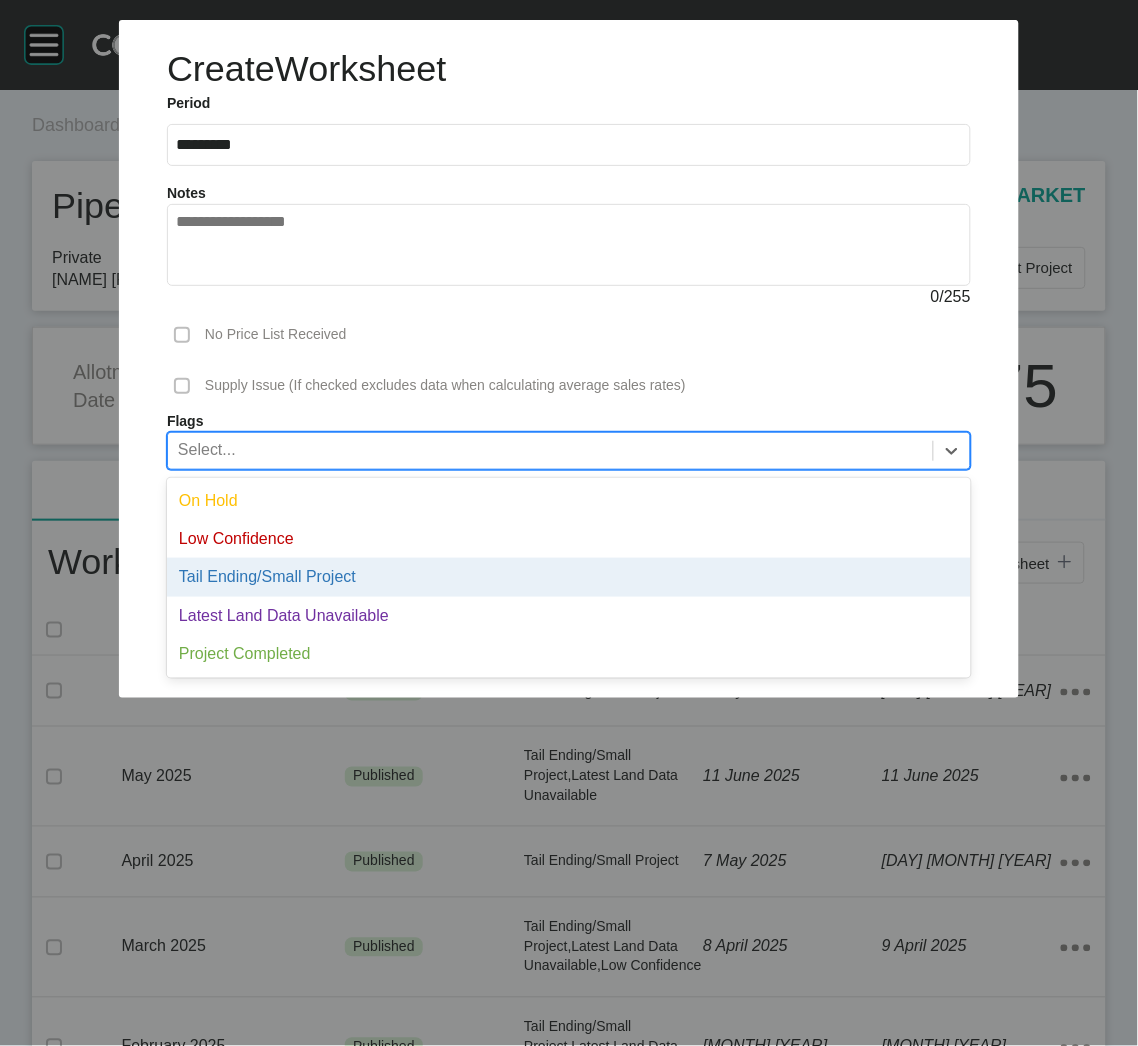click on "Tail Ending/Small Project" at bounding box center (569, 577) 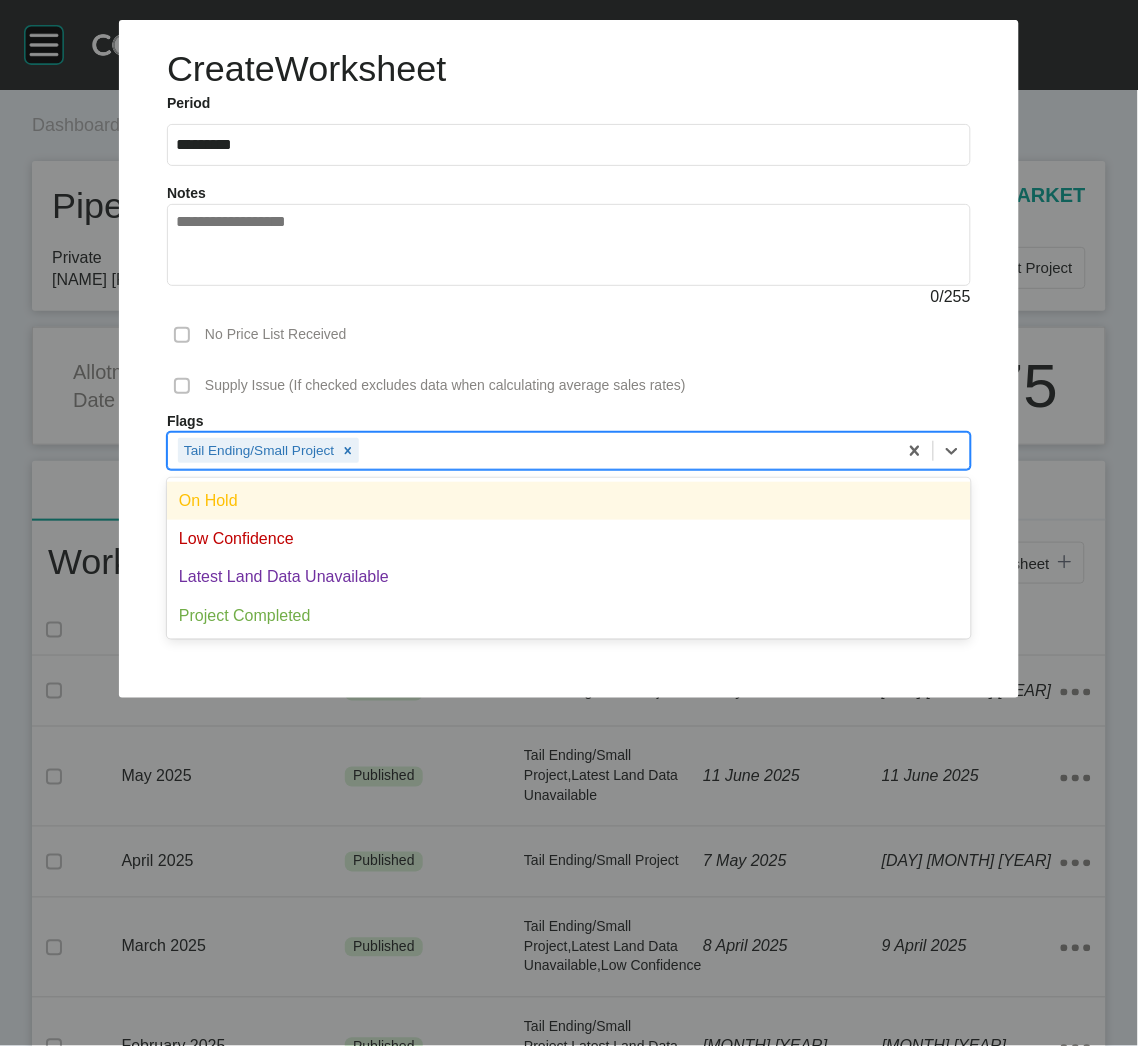 click on "Tail Ending/Small Project" at bounding box center (532, 450) 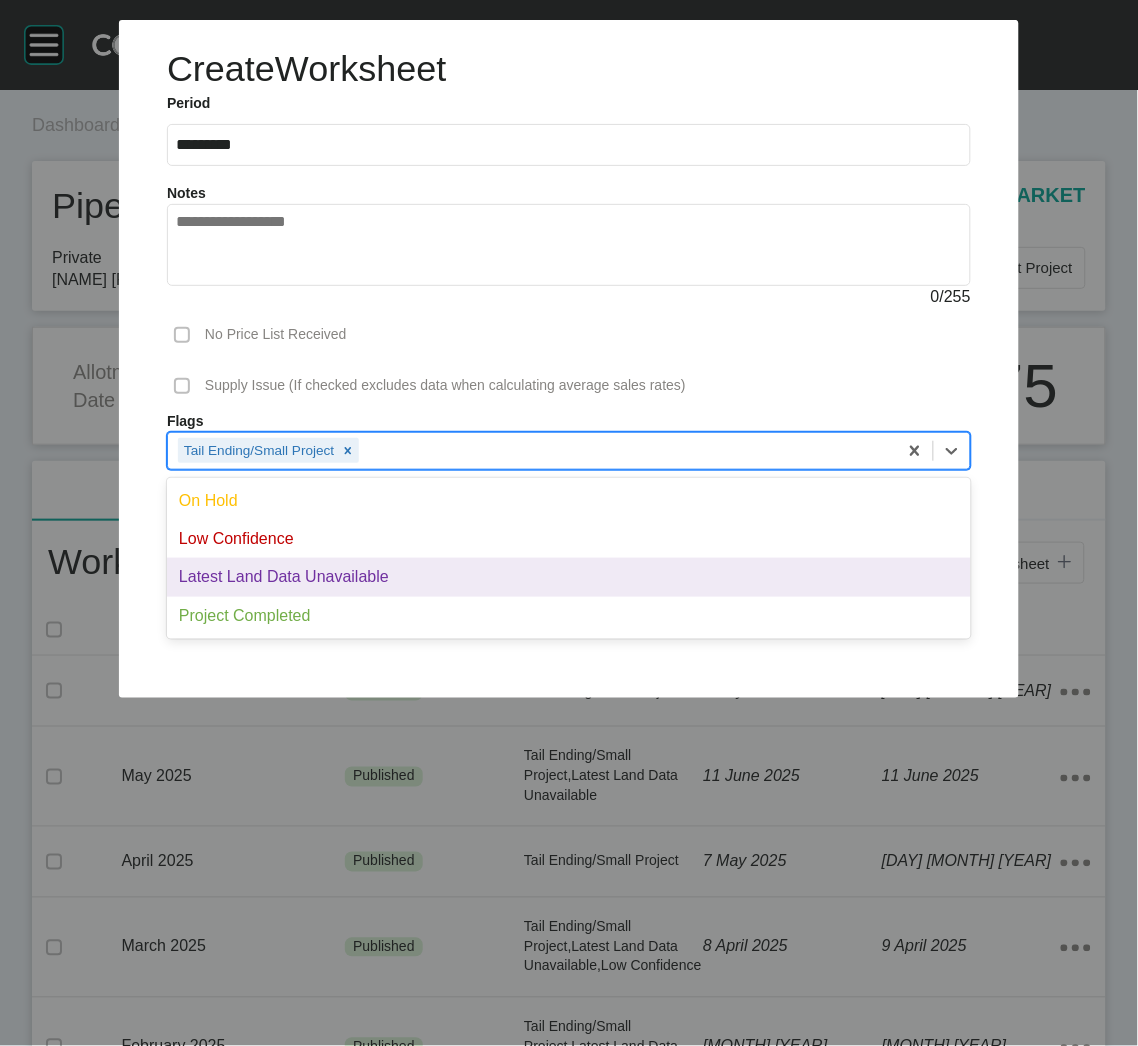 click on "Latest Land Data Unavailable" at bounding box center (569, 577) 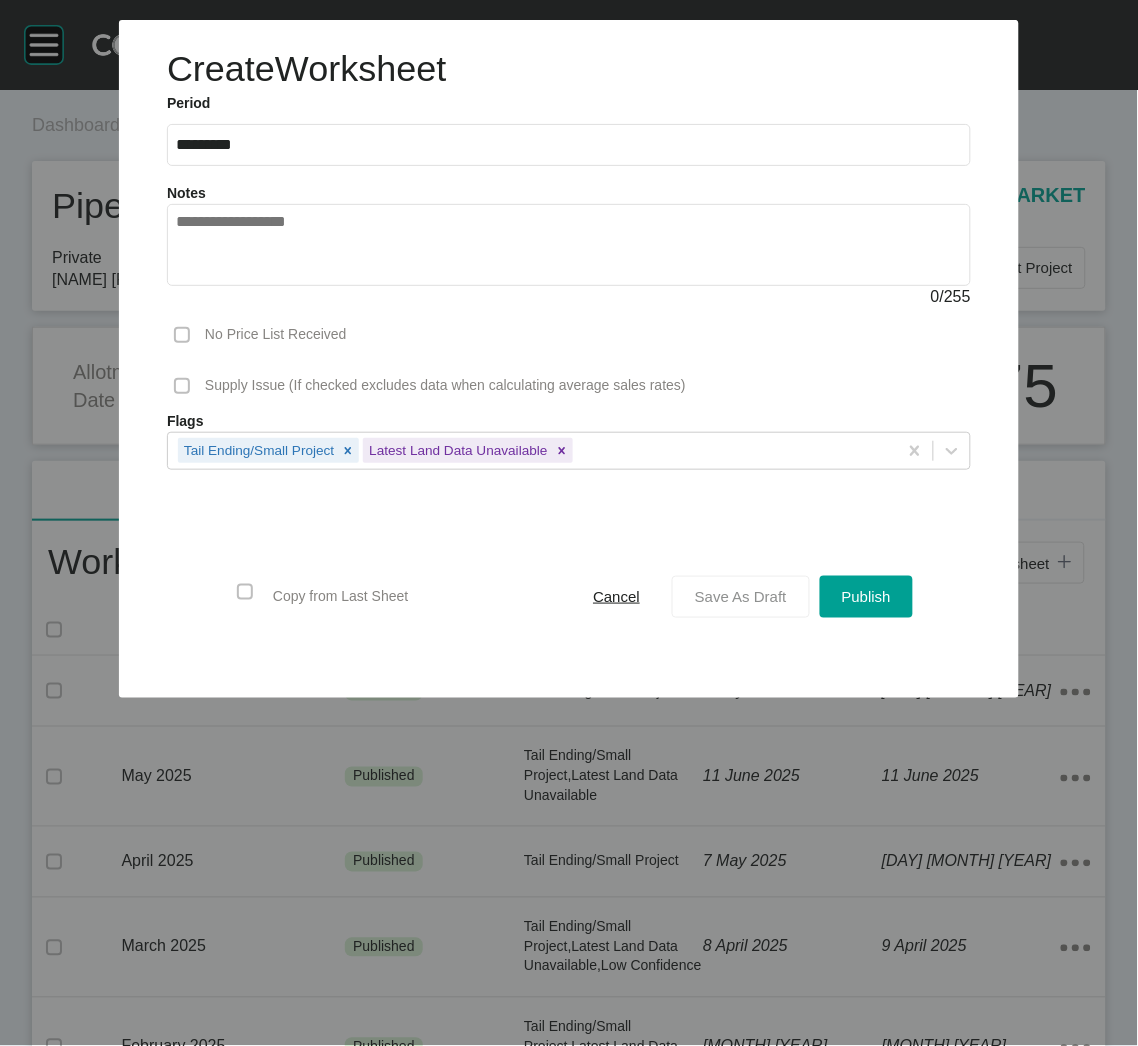 click on "Save As Draft" at bounding box center (741, 596) 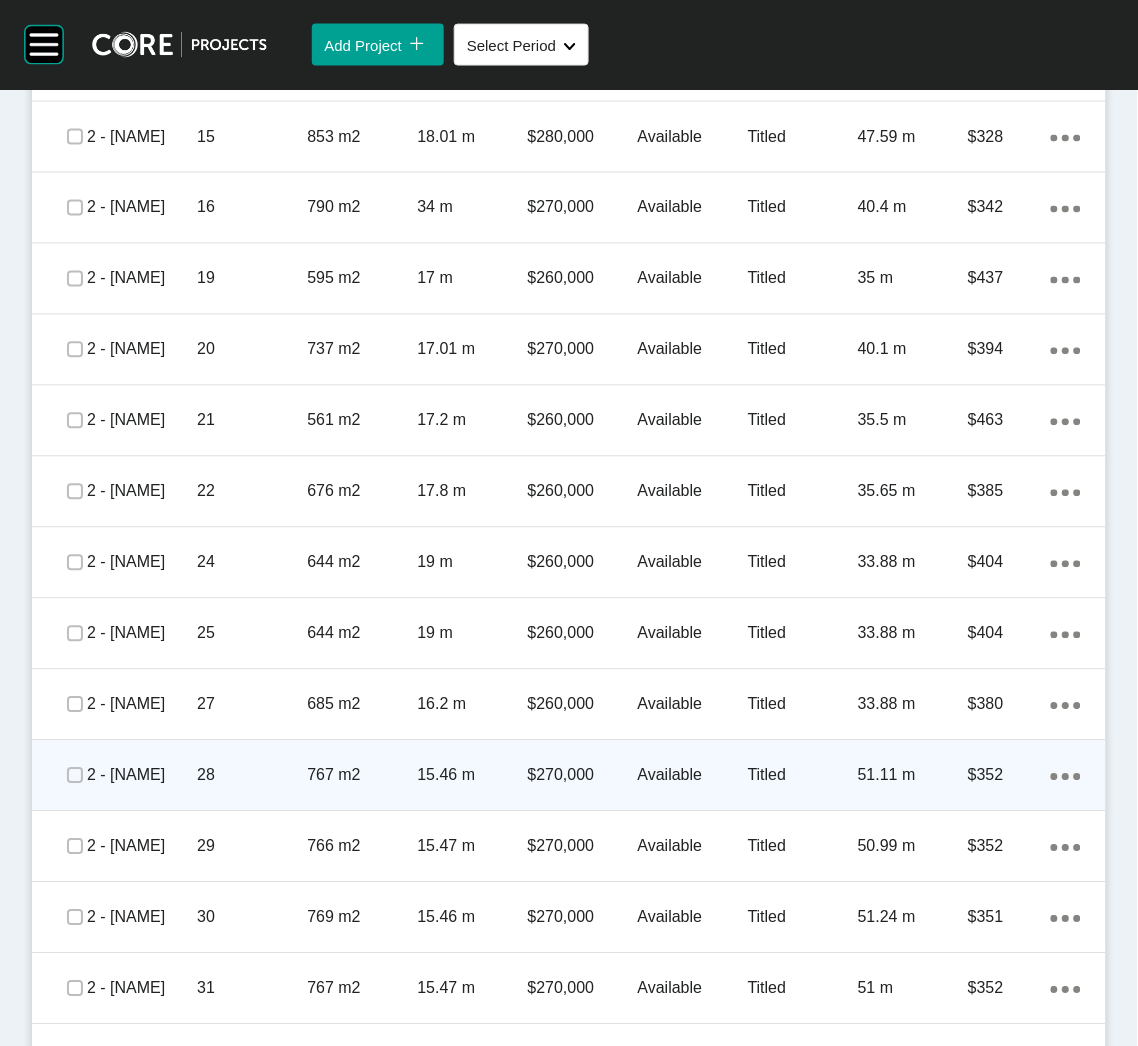 scroll, scrollTop: 2109, scrollLeft: 0, axis: vertical 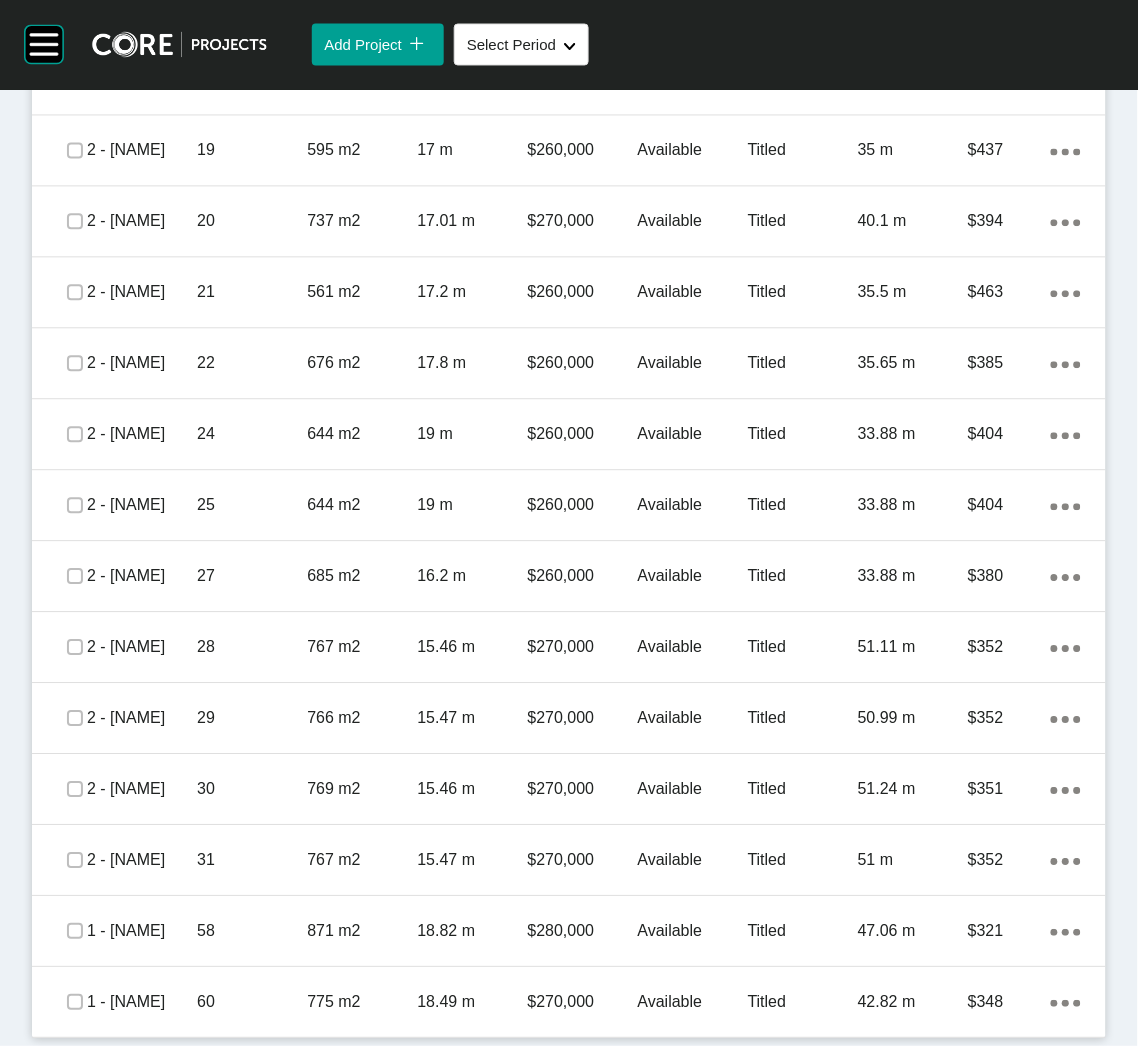 drag, startPoint x: 368, startPoint y: 978, endPoint x: 375, endPoint y: 931, distance: 47.518417 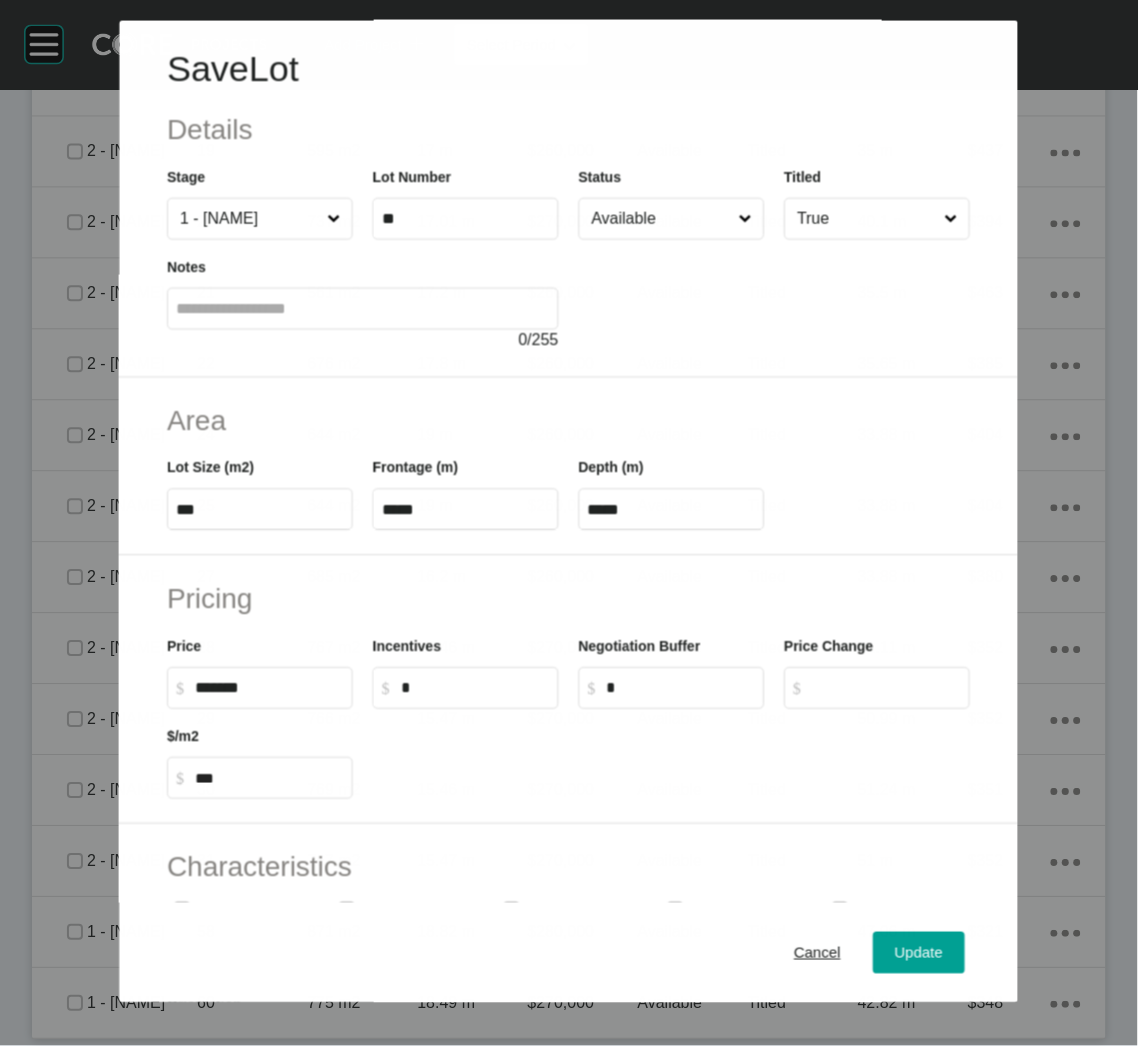 scroll, scrollTop: 2109, scrollLeft: 0, axis: vertical 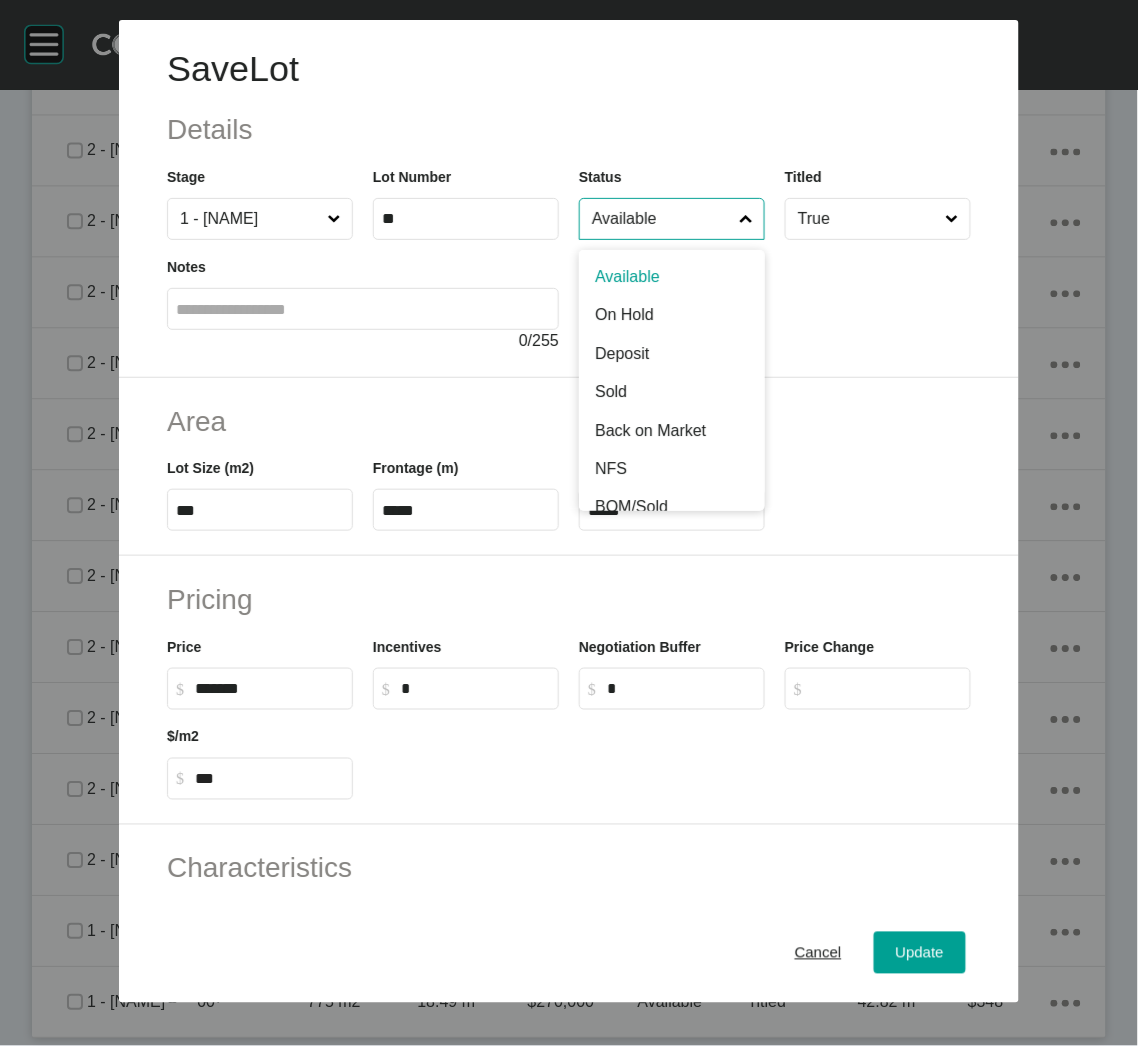 click on "Available" at bounding box center (662, 219) 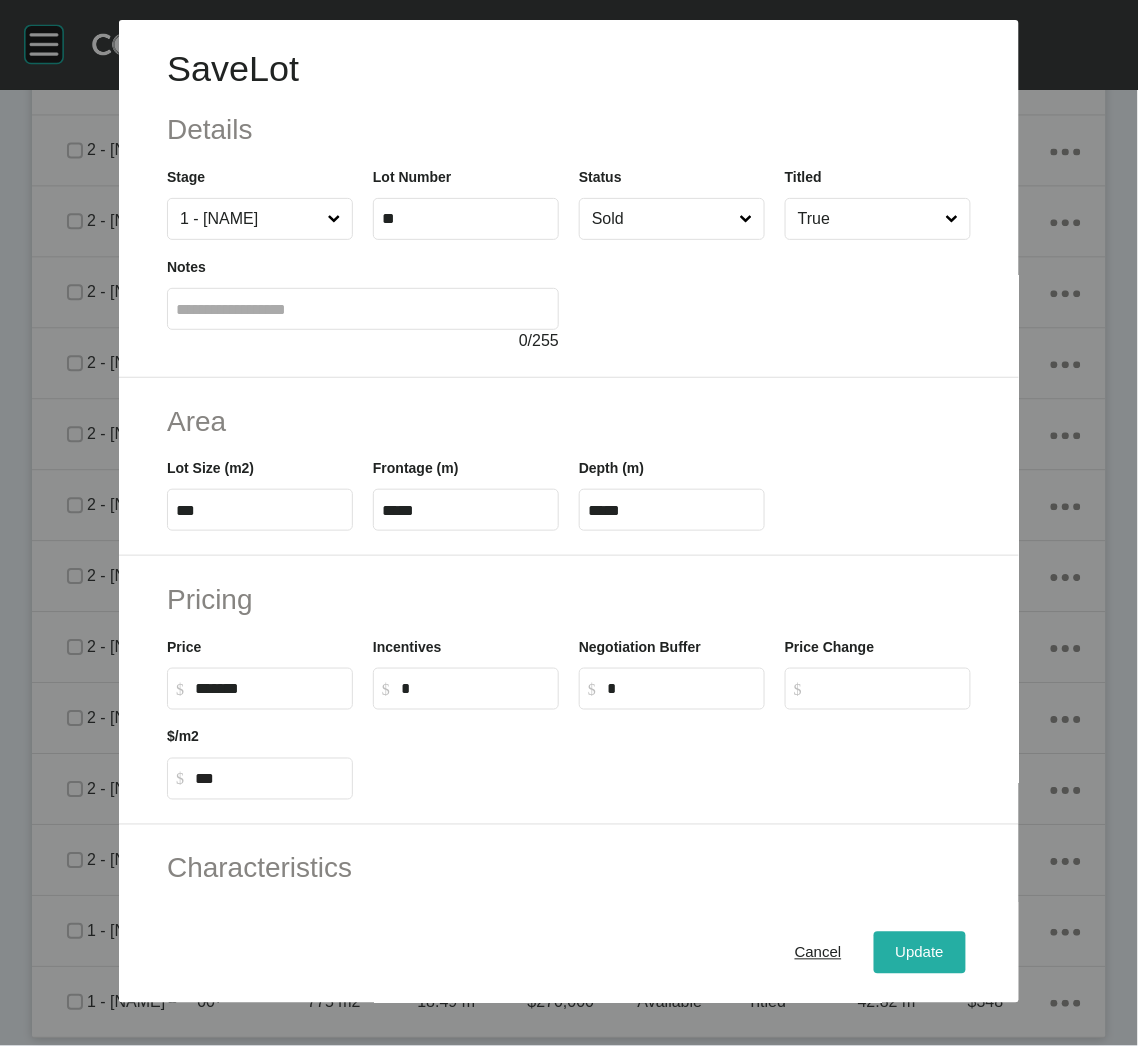 click on "Update" at bounding box center [920, 953] 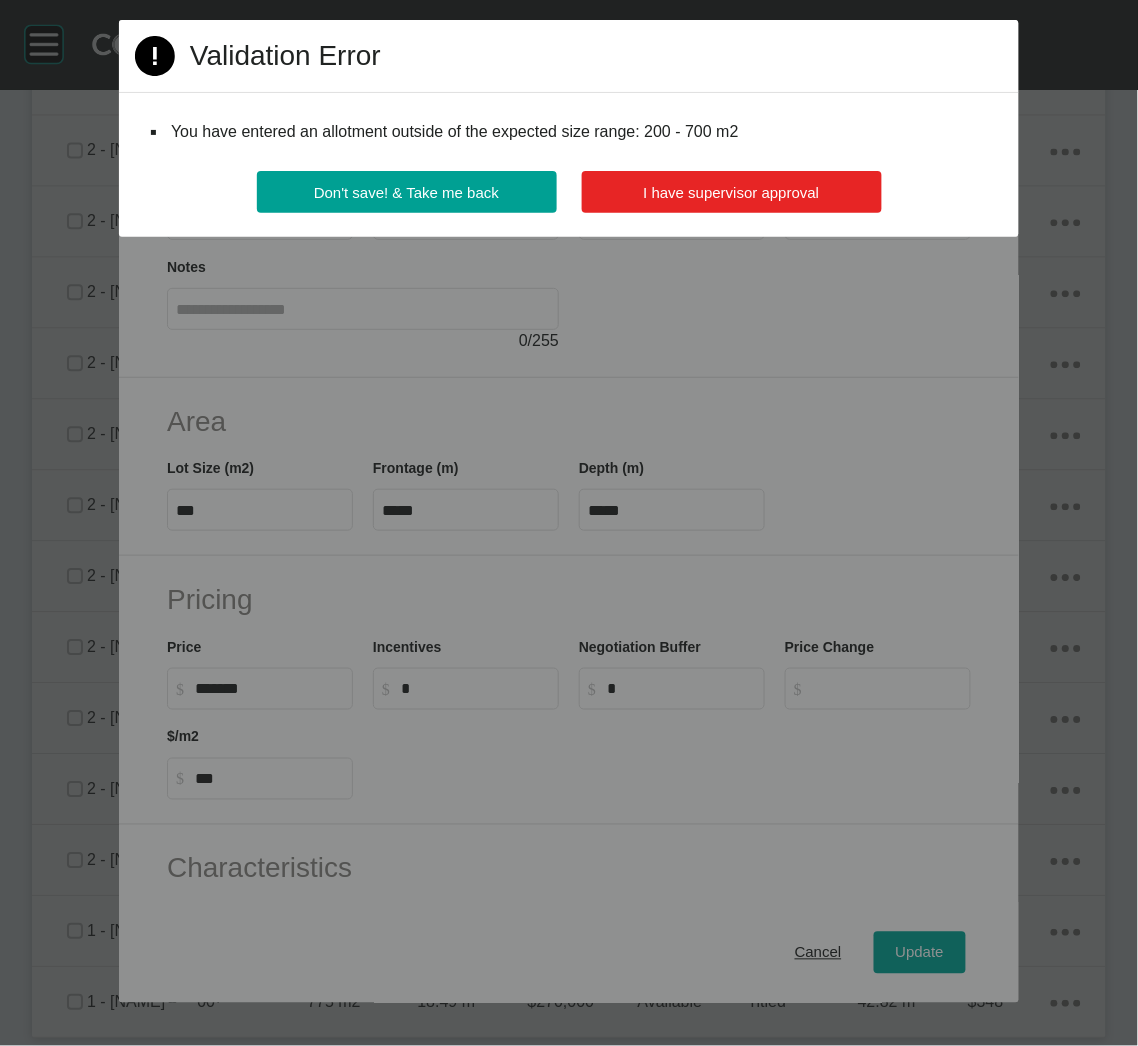 click on "I have supervisor approval" at bounding box center (732, 192) 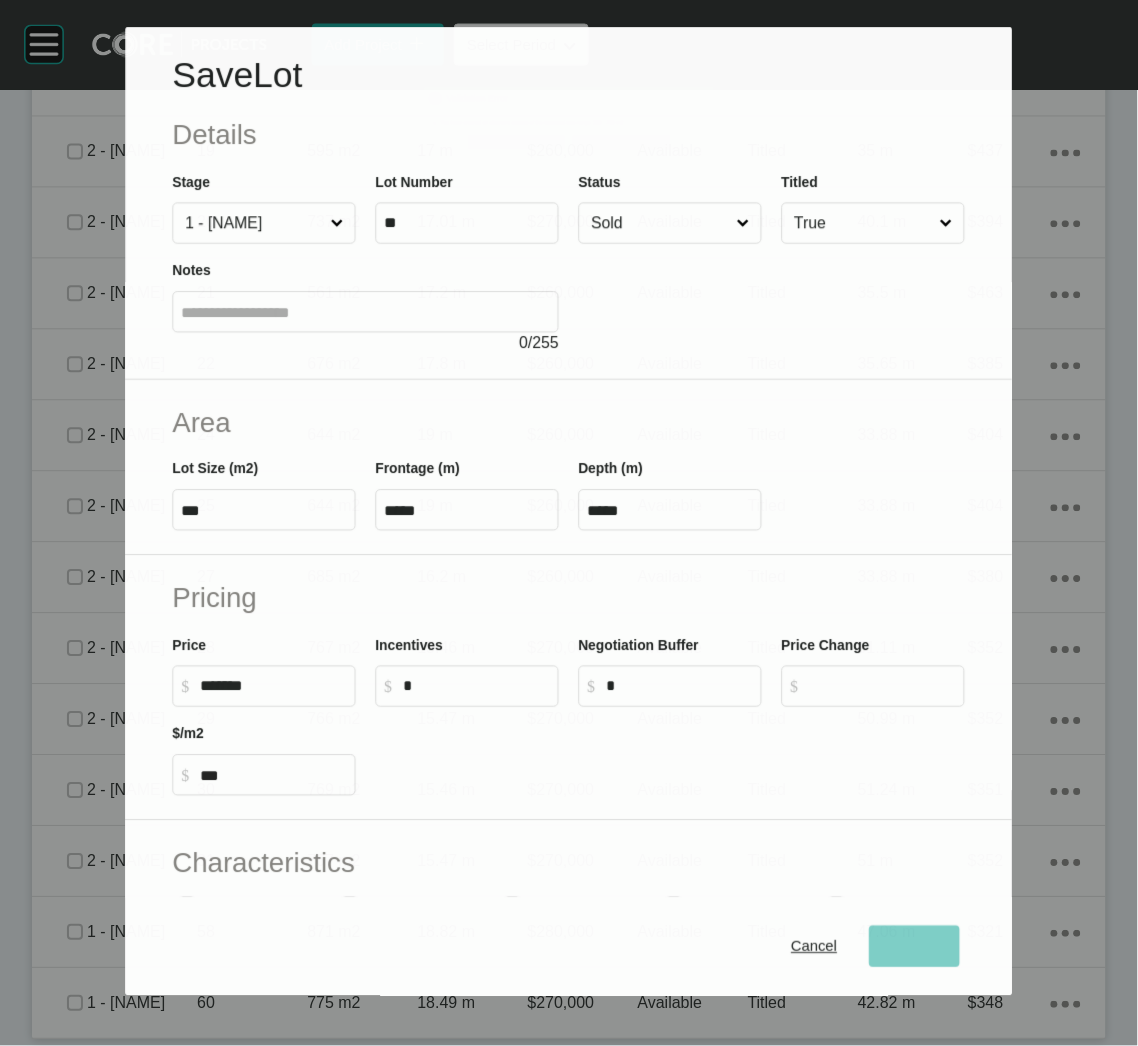 type 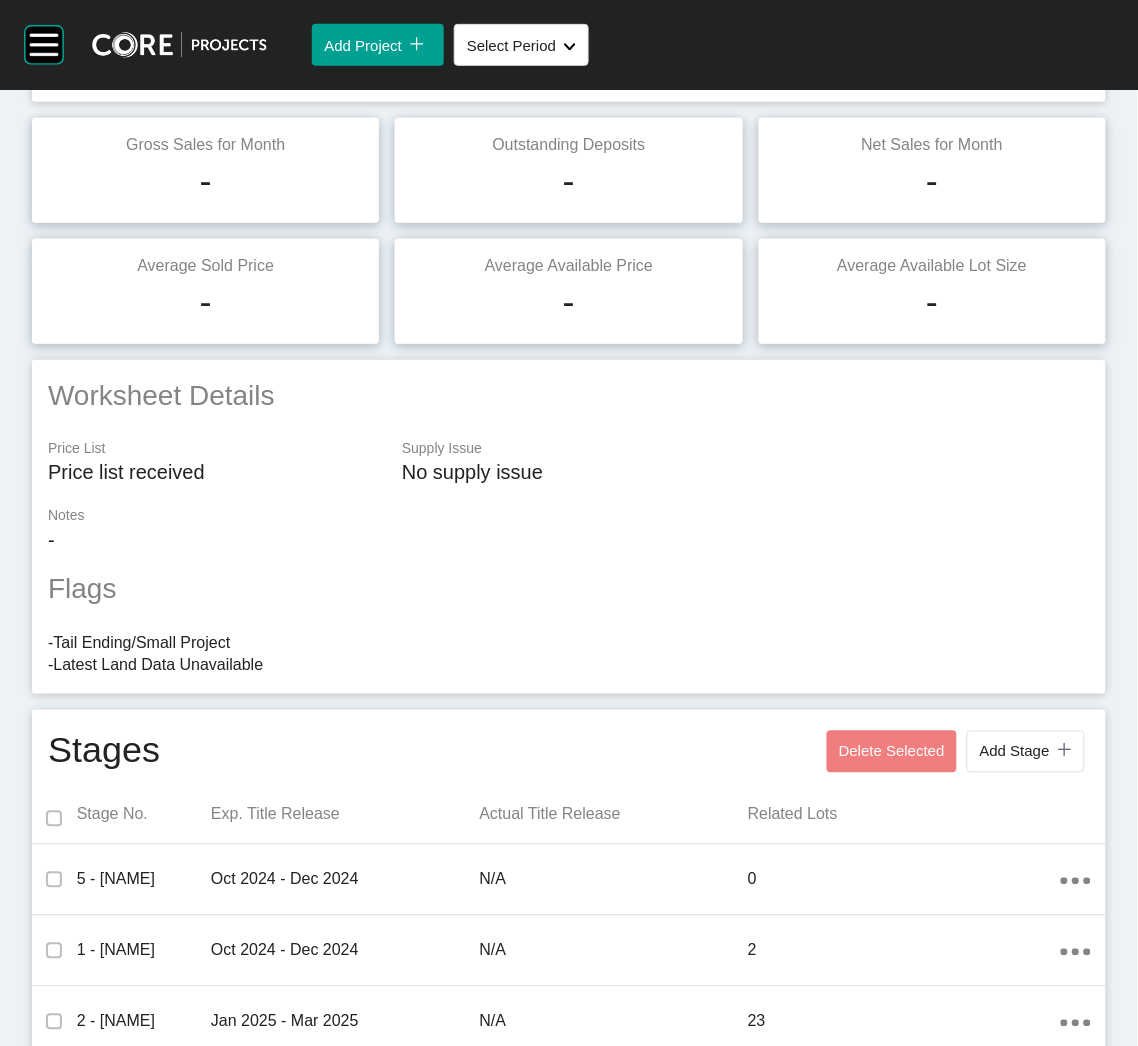 scroll, scrollTop: 0, scrollLeft: 0, axis: both 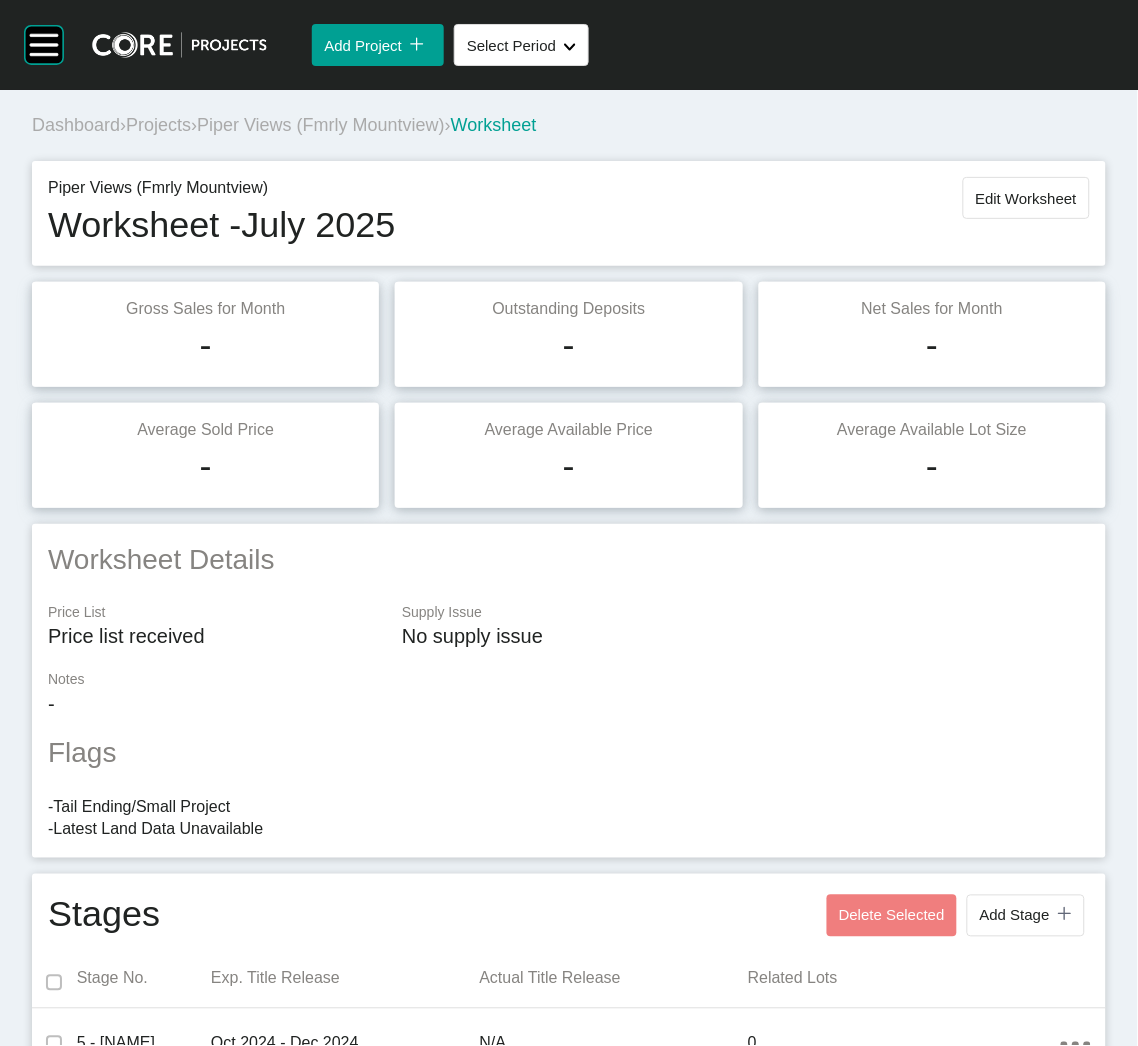 click on "Projects" at bounding box center (158, 125) 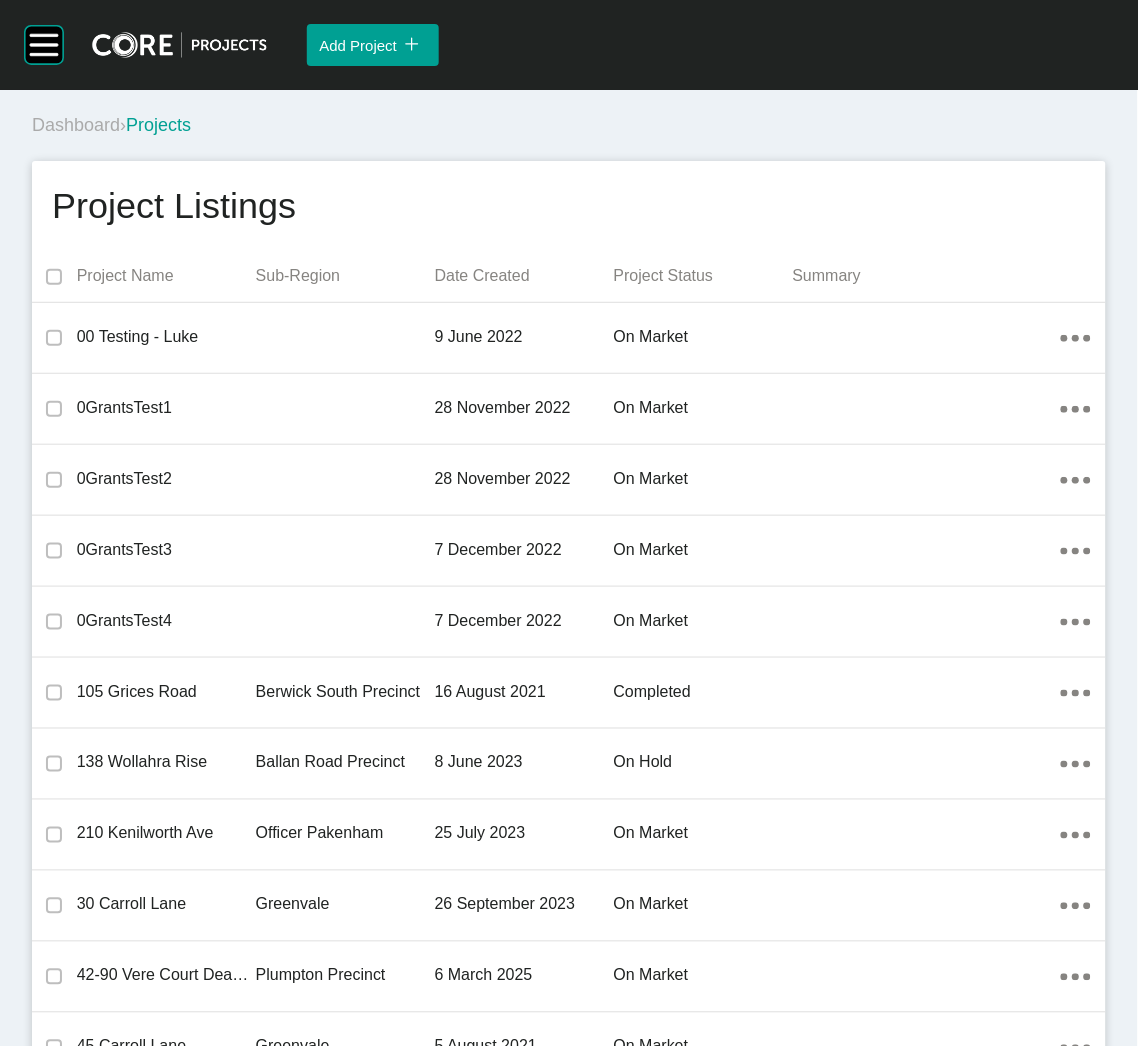 scroll, scrollTop: 31954, scrollLeft: 0, axis: vertical 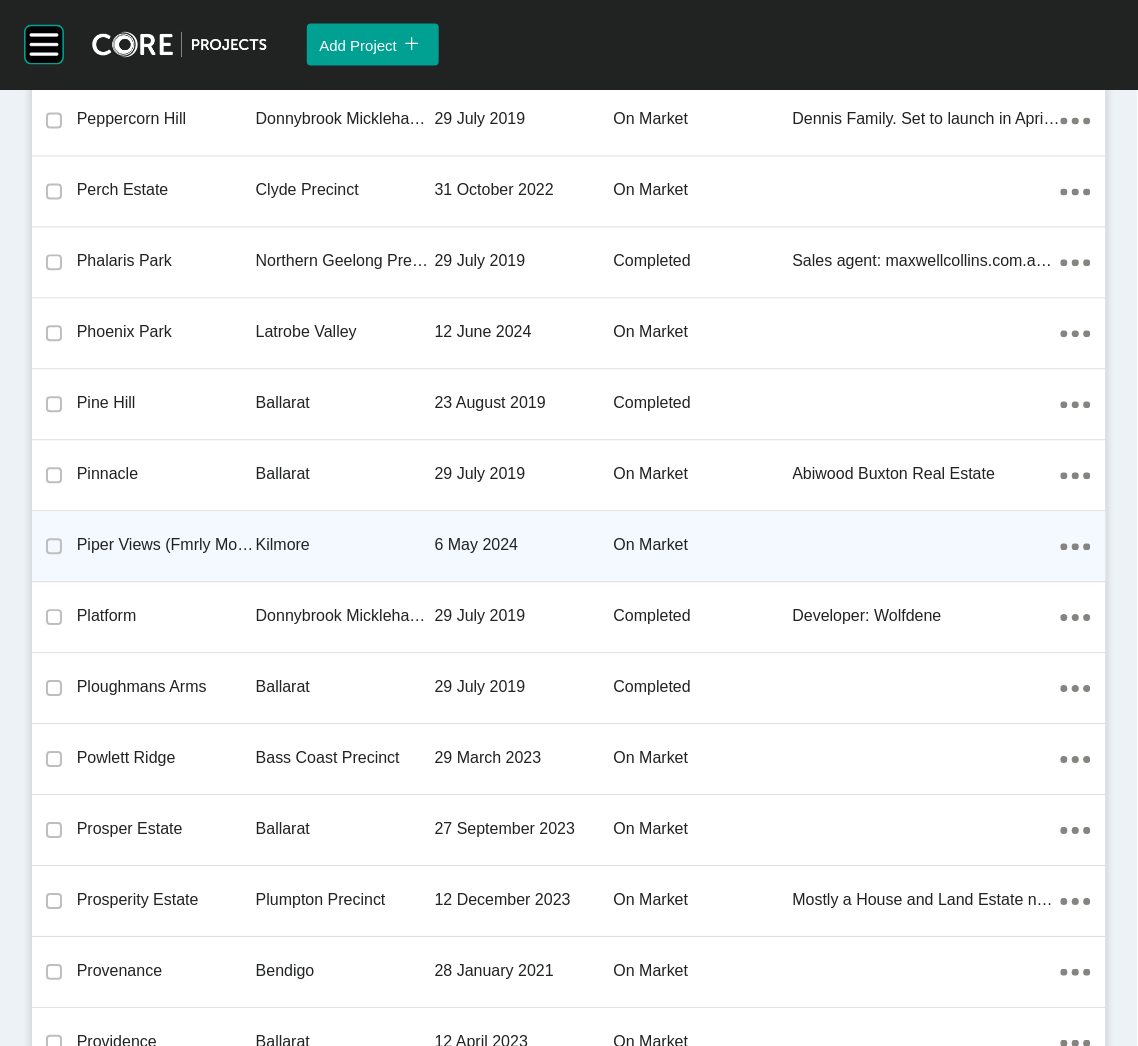 click on "6 May 2024" at bounding box center [524, 546] 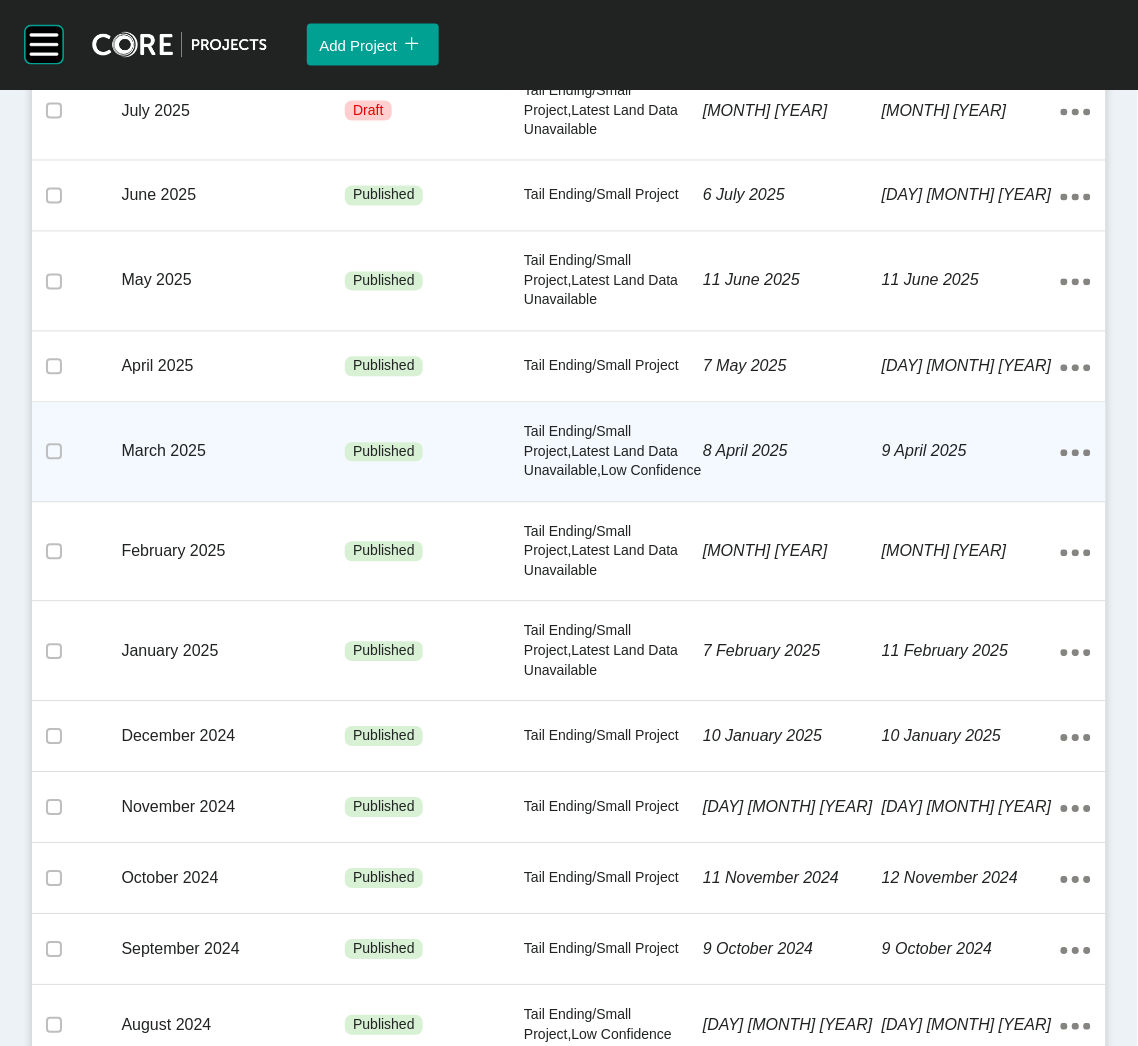 scroll, scrollTop: 600, scrollLeft: 0, axis: vertical 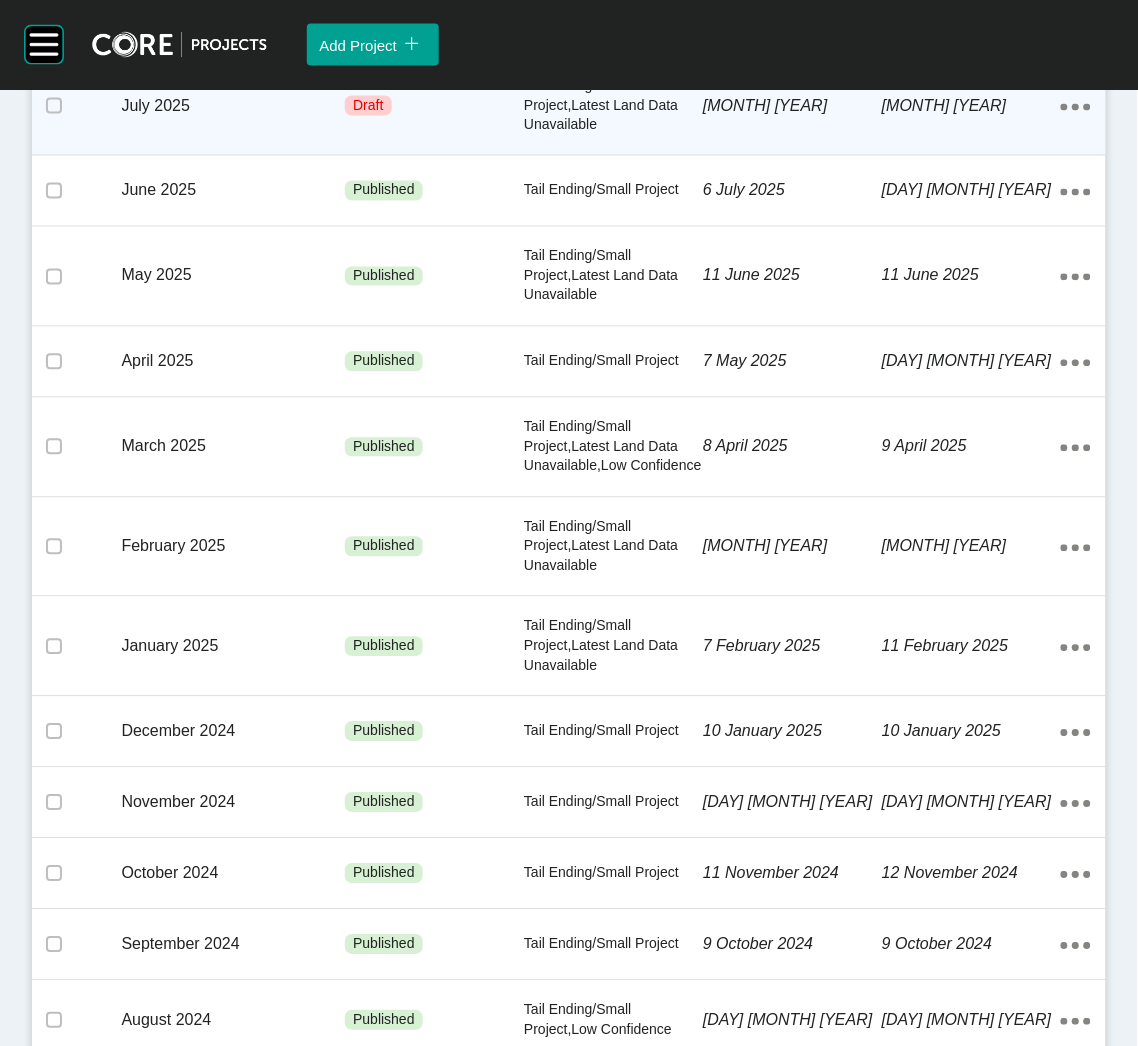 click on "Tail Ending/Small Project,Latest Land Data Unavailable" at bounding box center [613, 105] 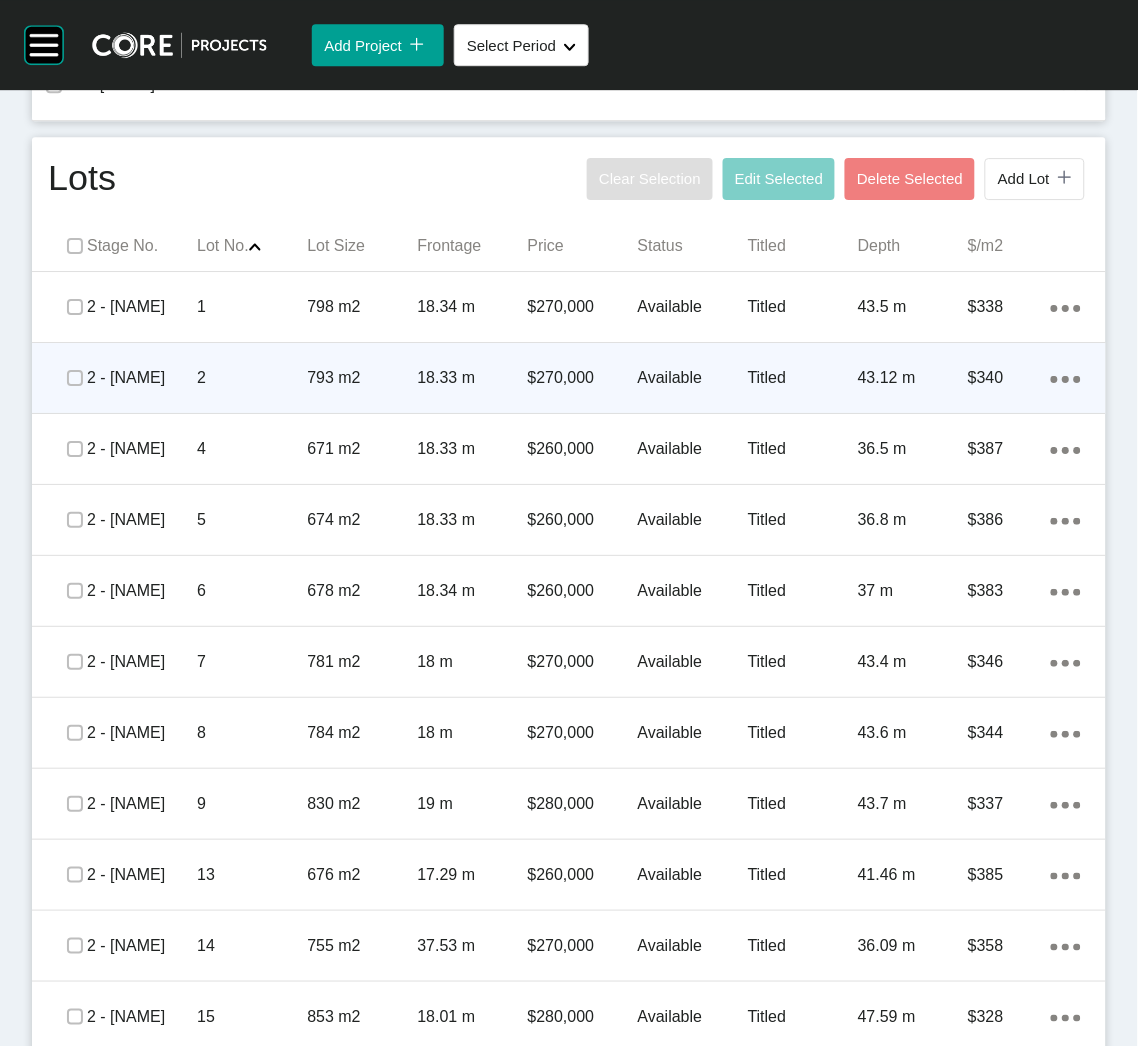 scroll, scrollTop: 1050, scrollLeft: 0, axis: vertical 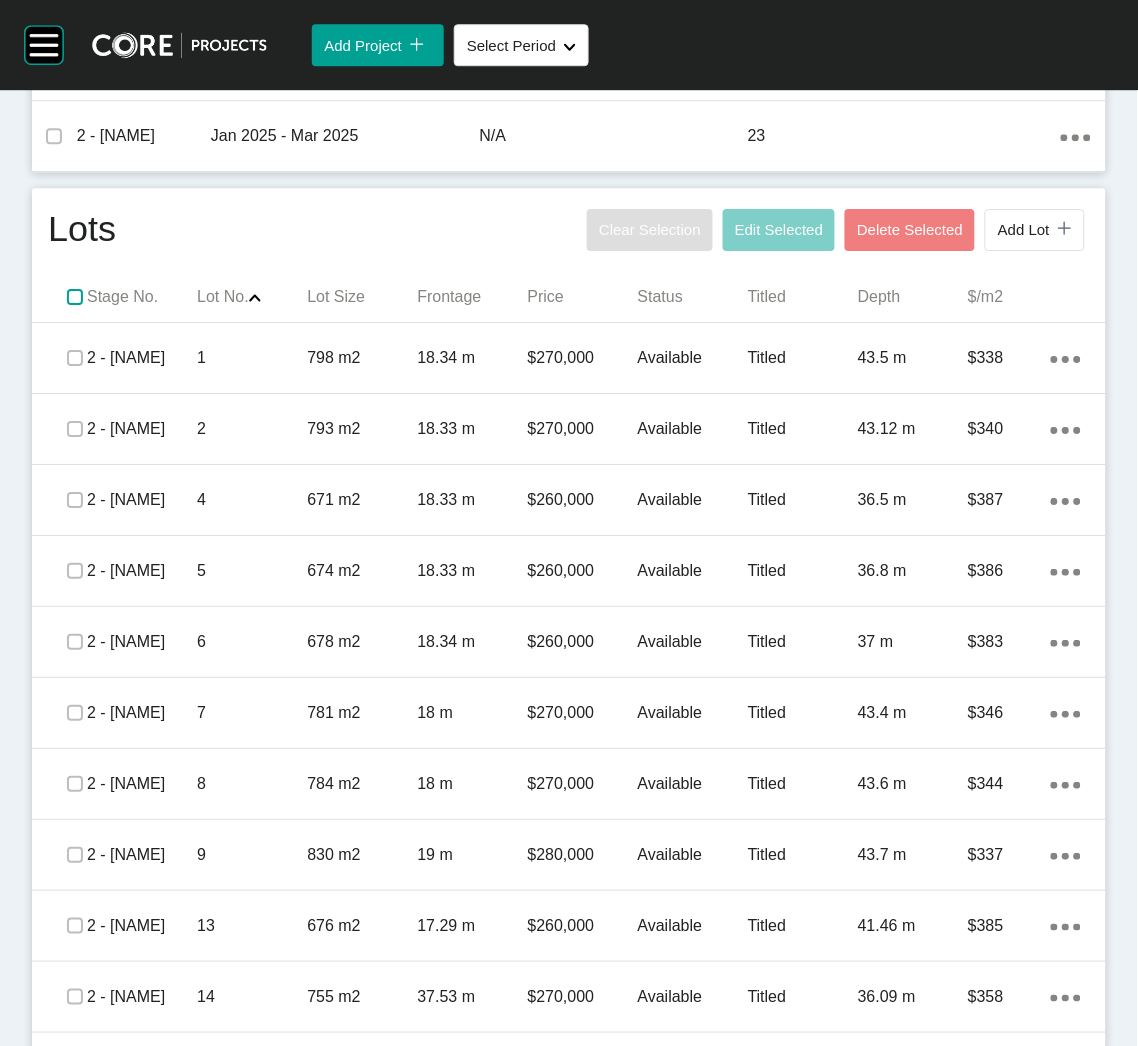 click at bounding box center [75, 297] 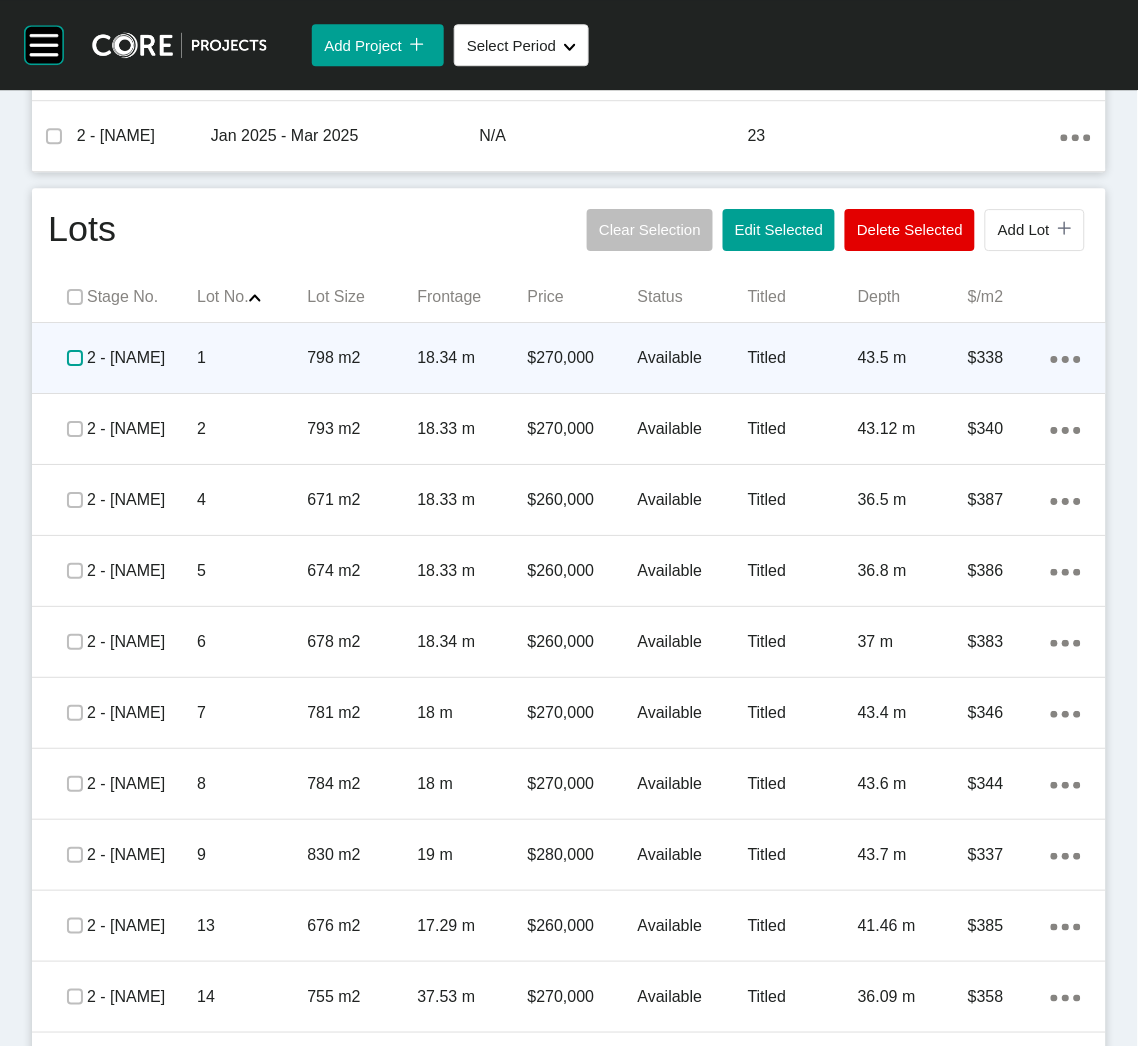 click at bounding box center (75, 358) 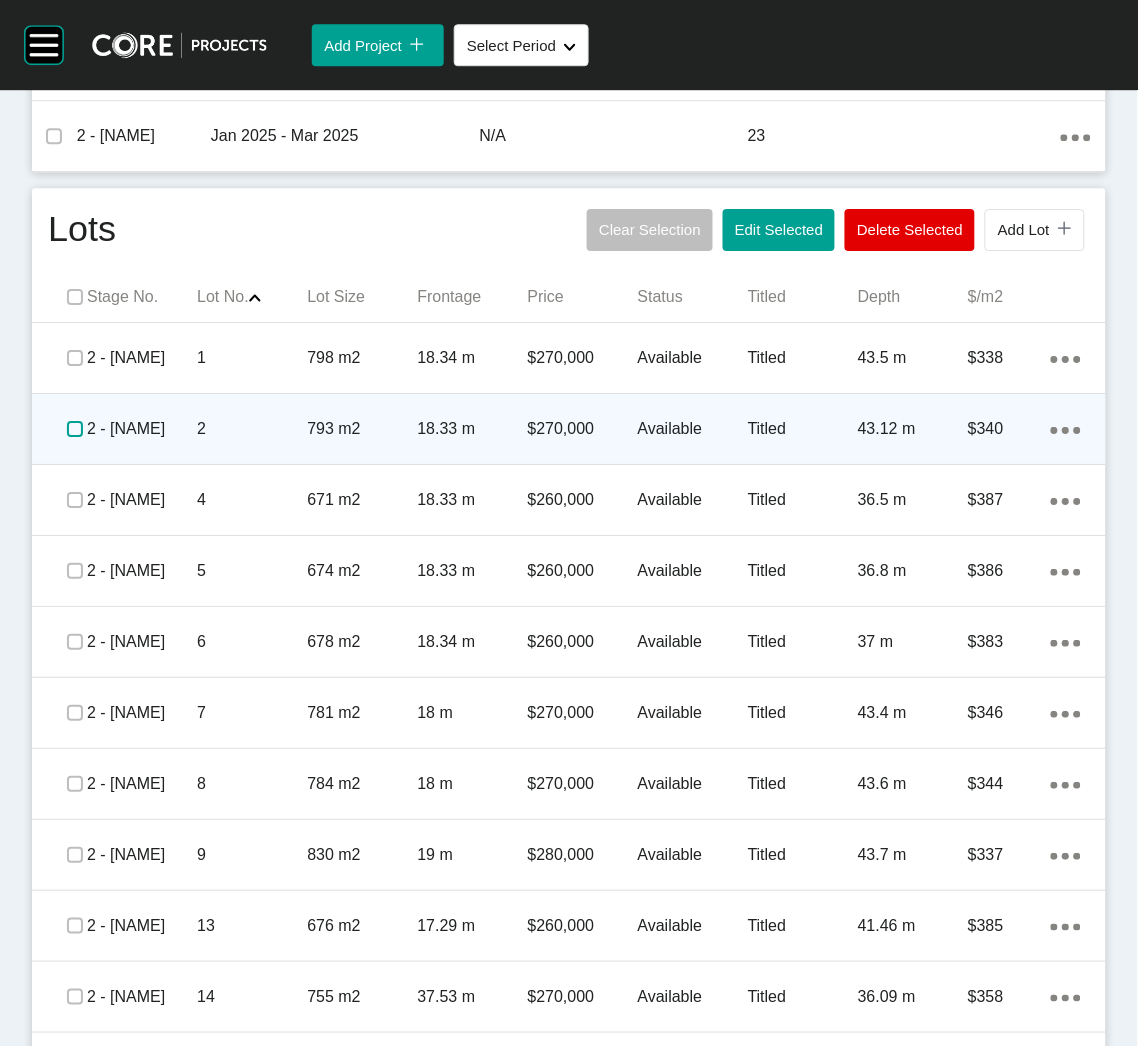 click at bounding box center [75, 429] 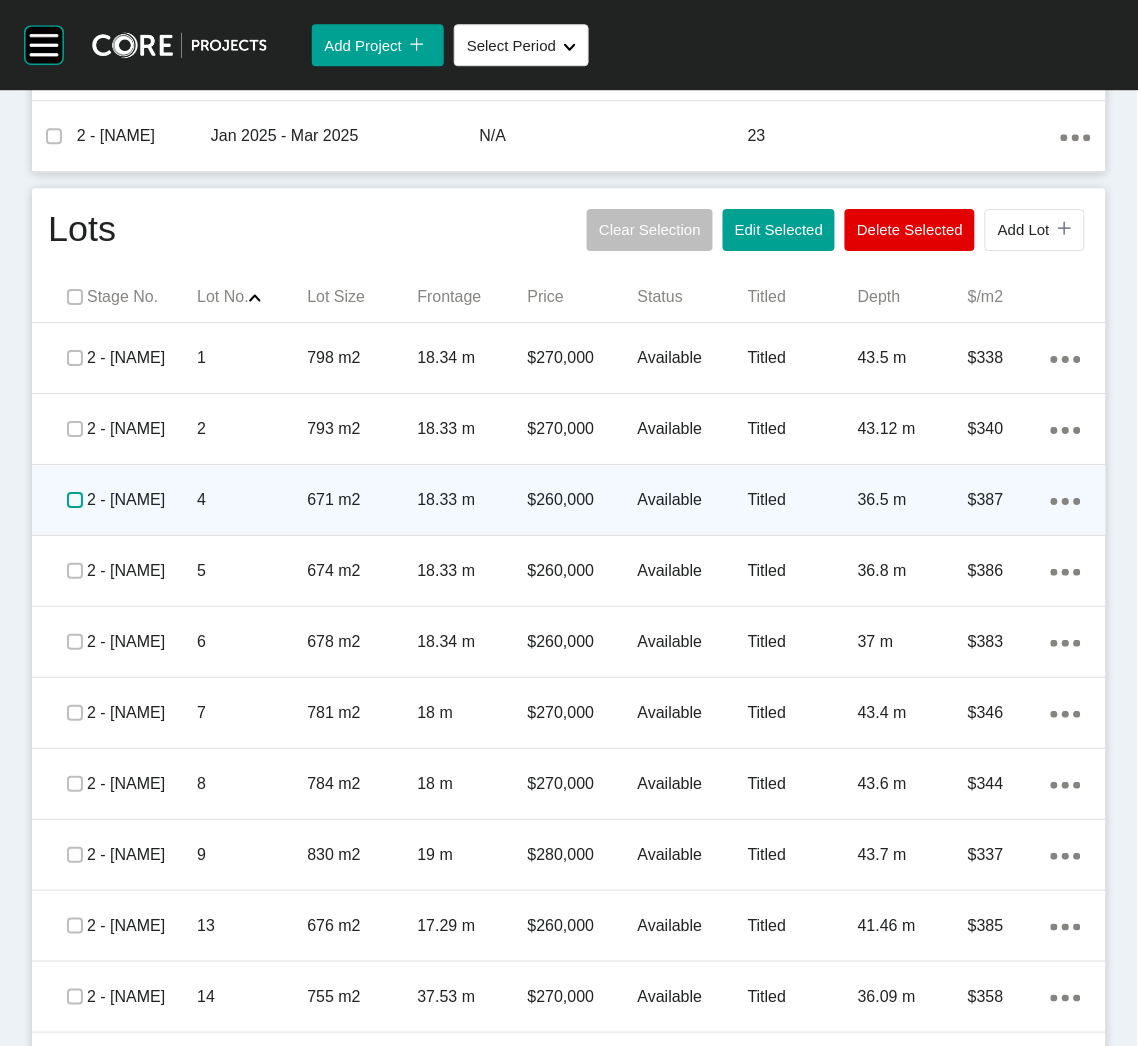 click at bounding box center (75, 500) 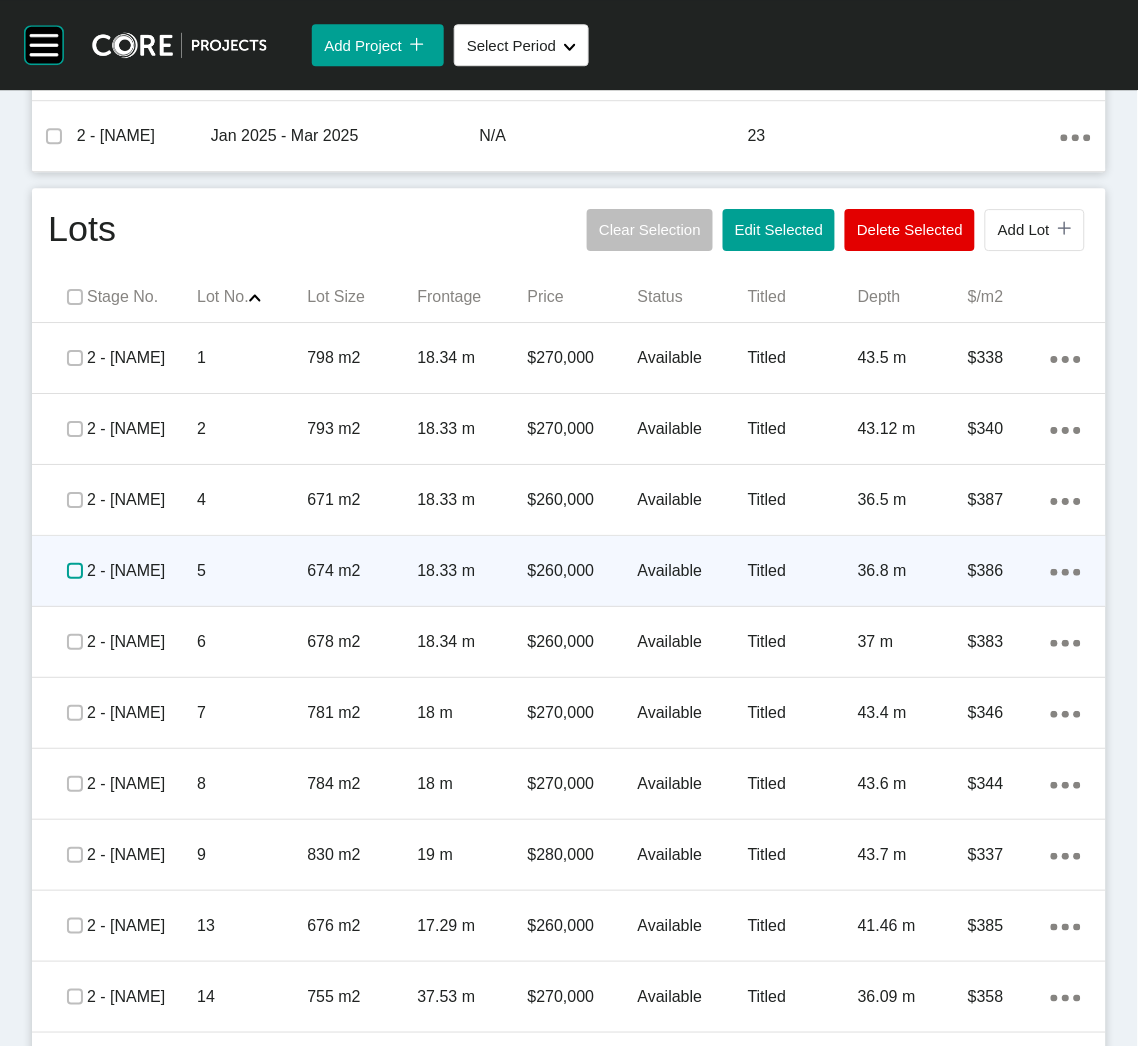 click at bounding box center [75, 571] 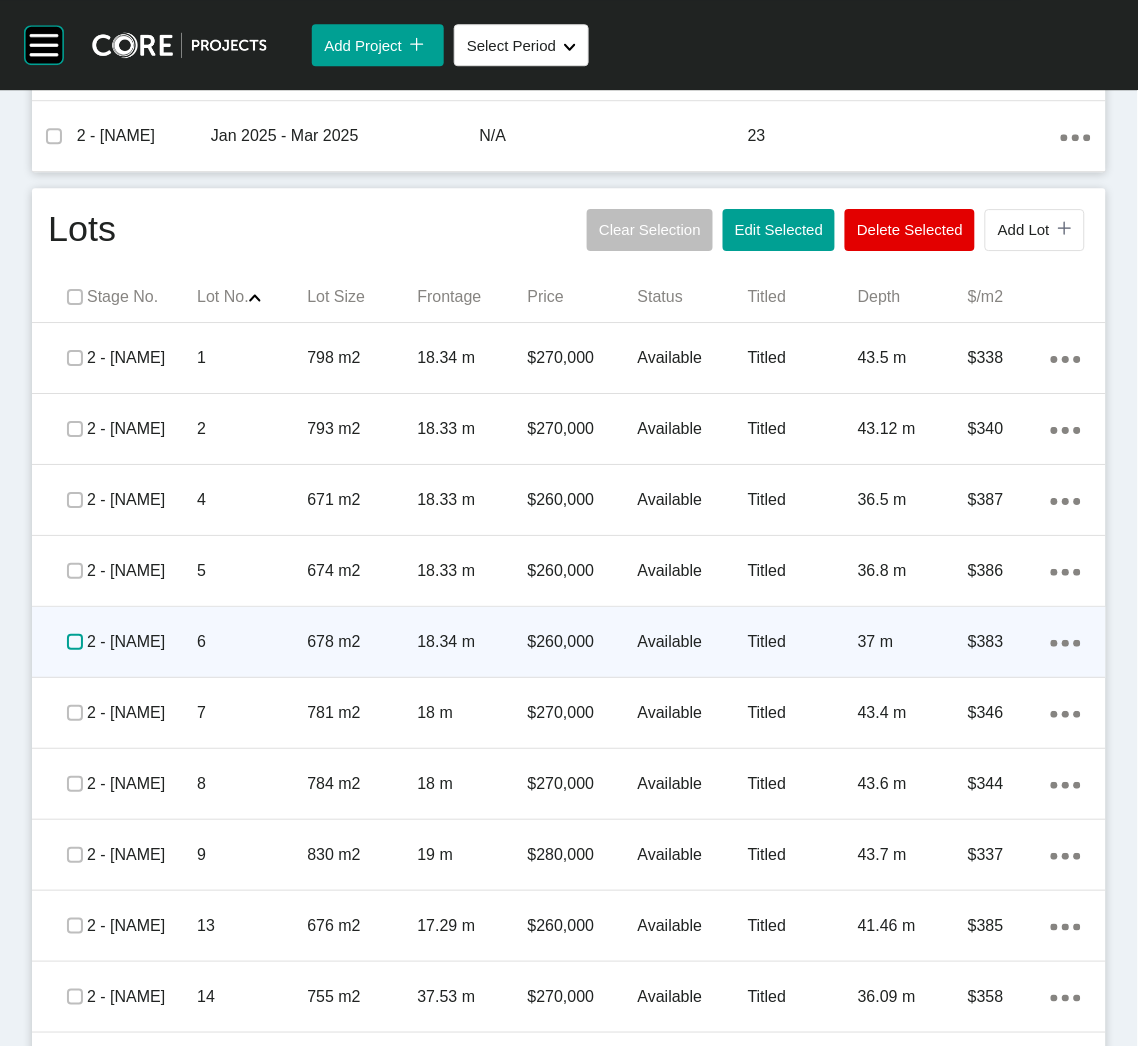 click at bounding box center (75, 642) 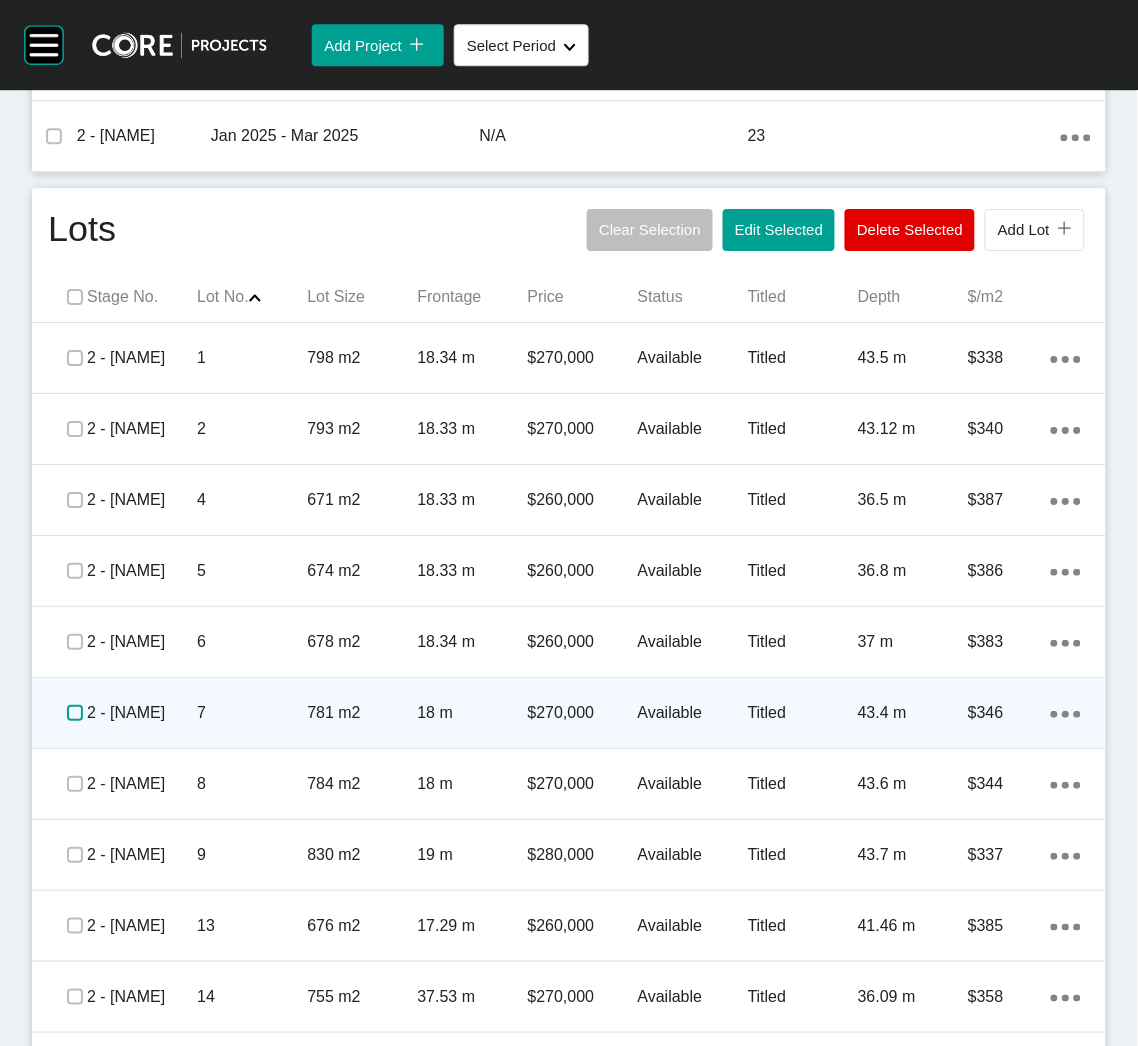 click at bounding box center [75, 713] 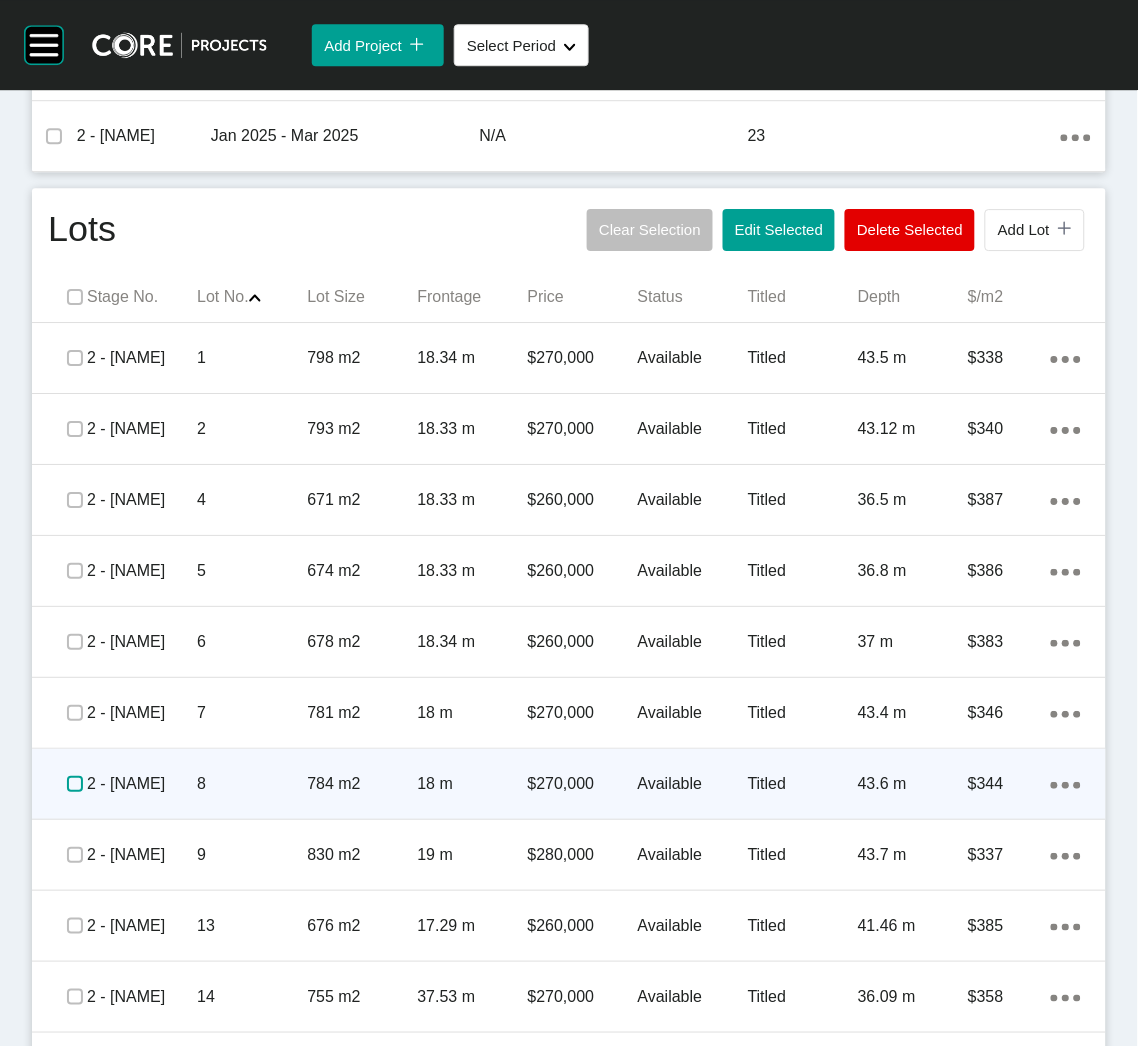 click at bounding box center [75, 784] 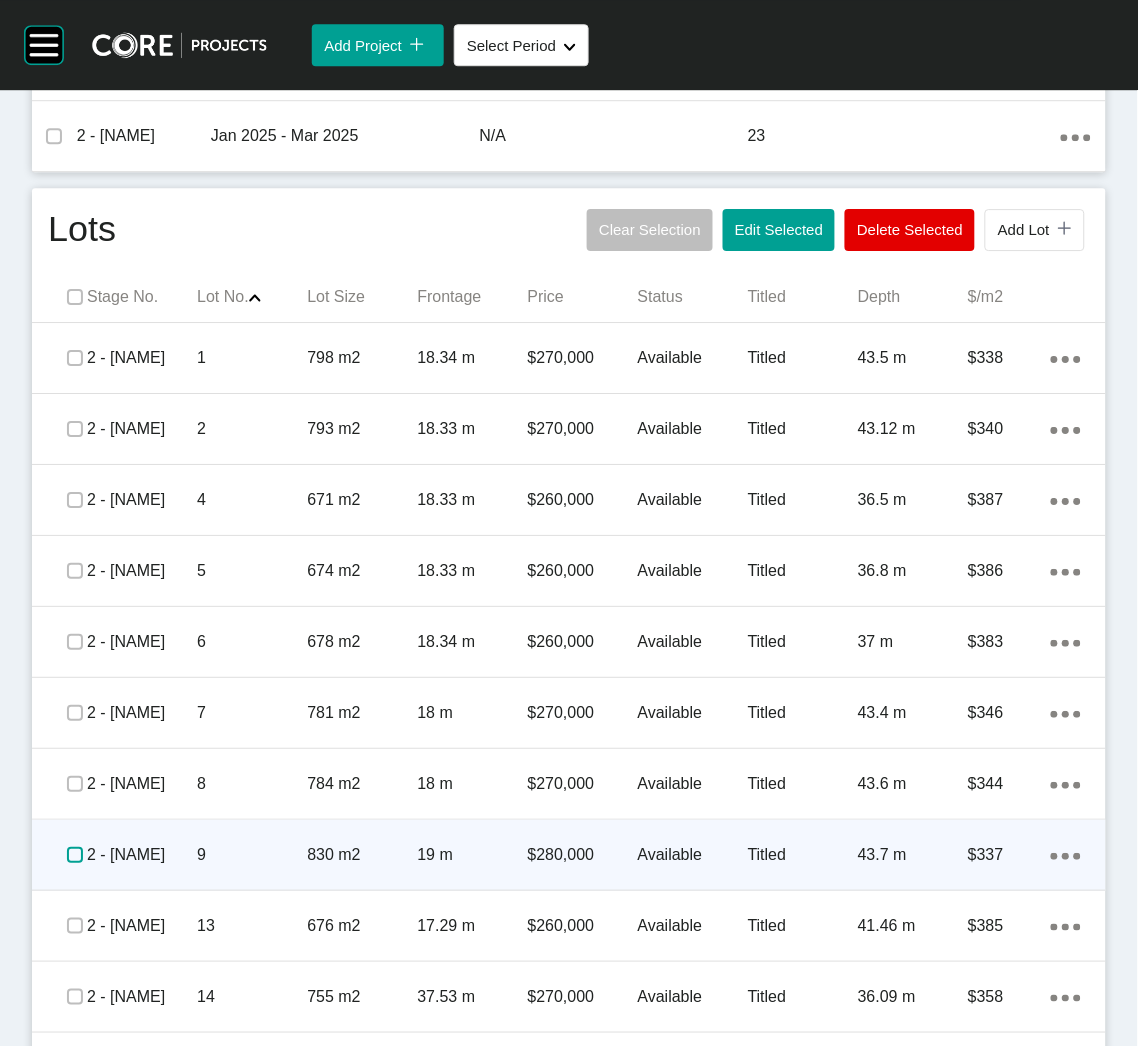 click at bounding box center (75, 855) 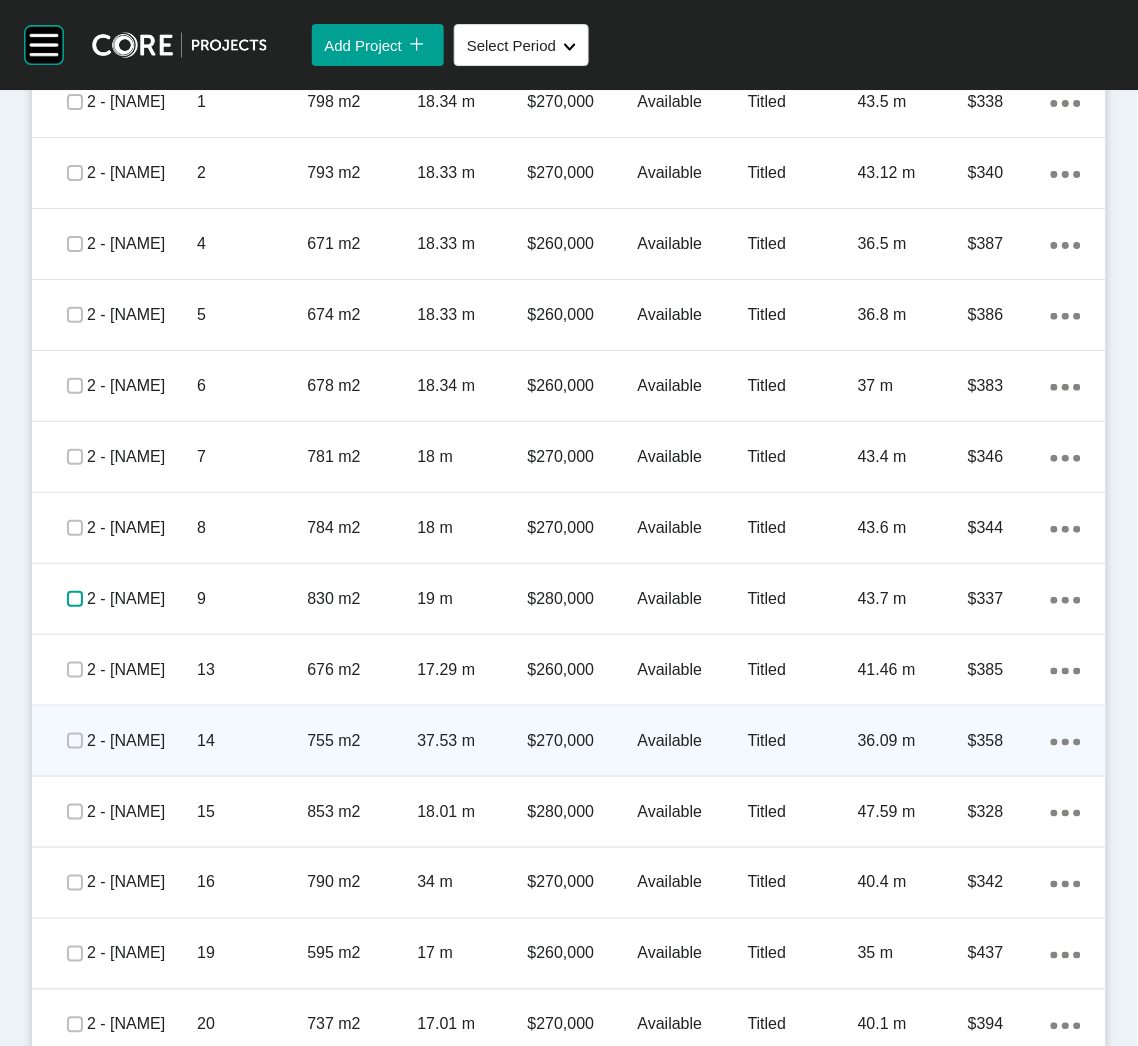 scroll, scrollTop: 1349, scrollLeft: 0, axis: vertical 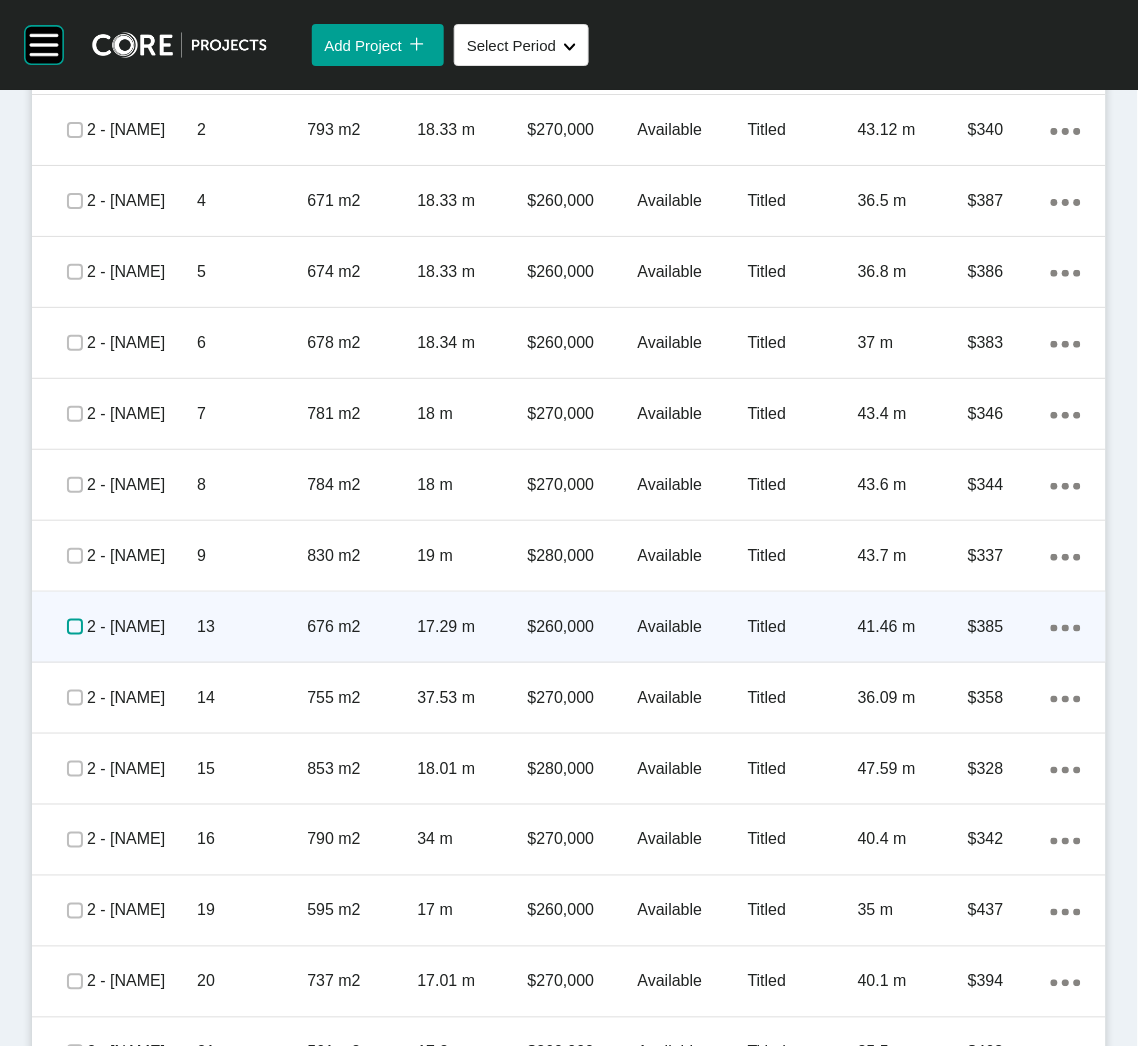 click at bounding box center (75, 627) 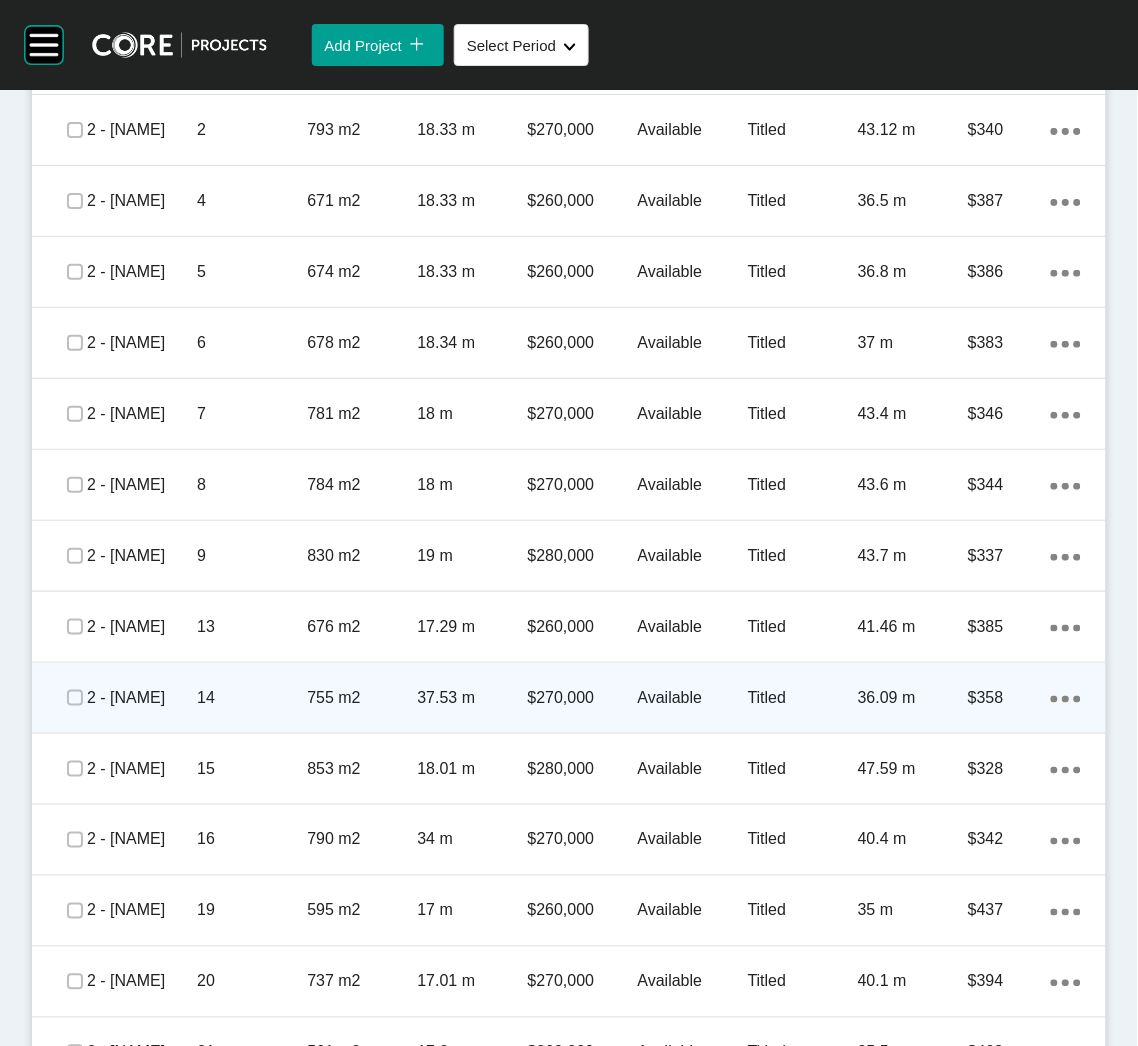 click at bounding box center (74, 698) 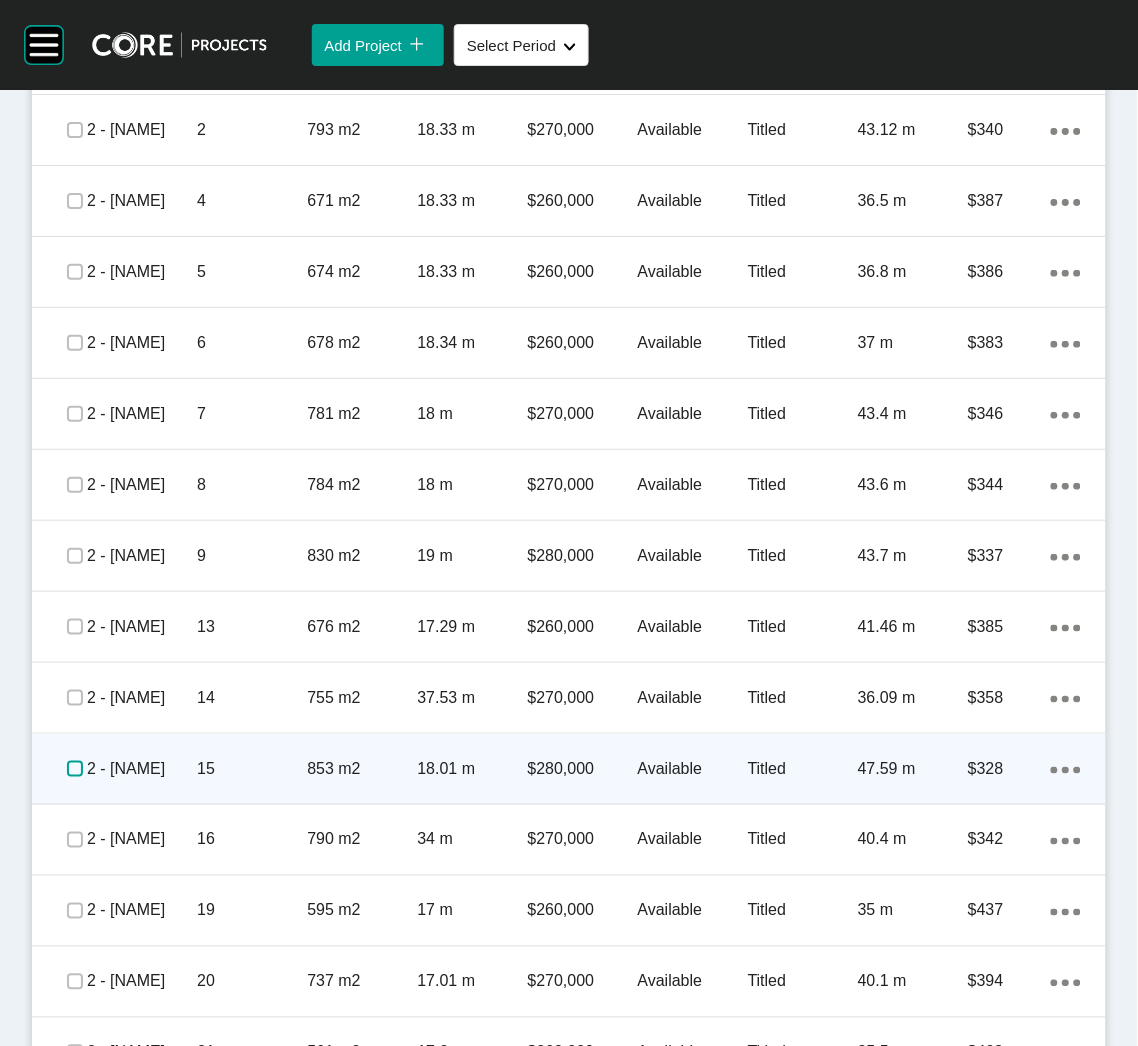 click at bounding box center (75, 769) 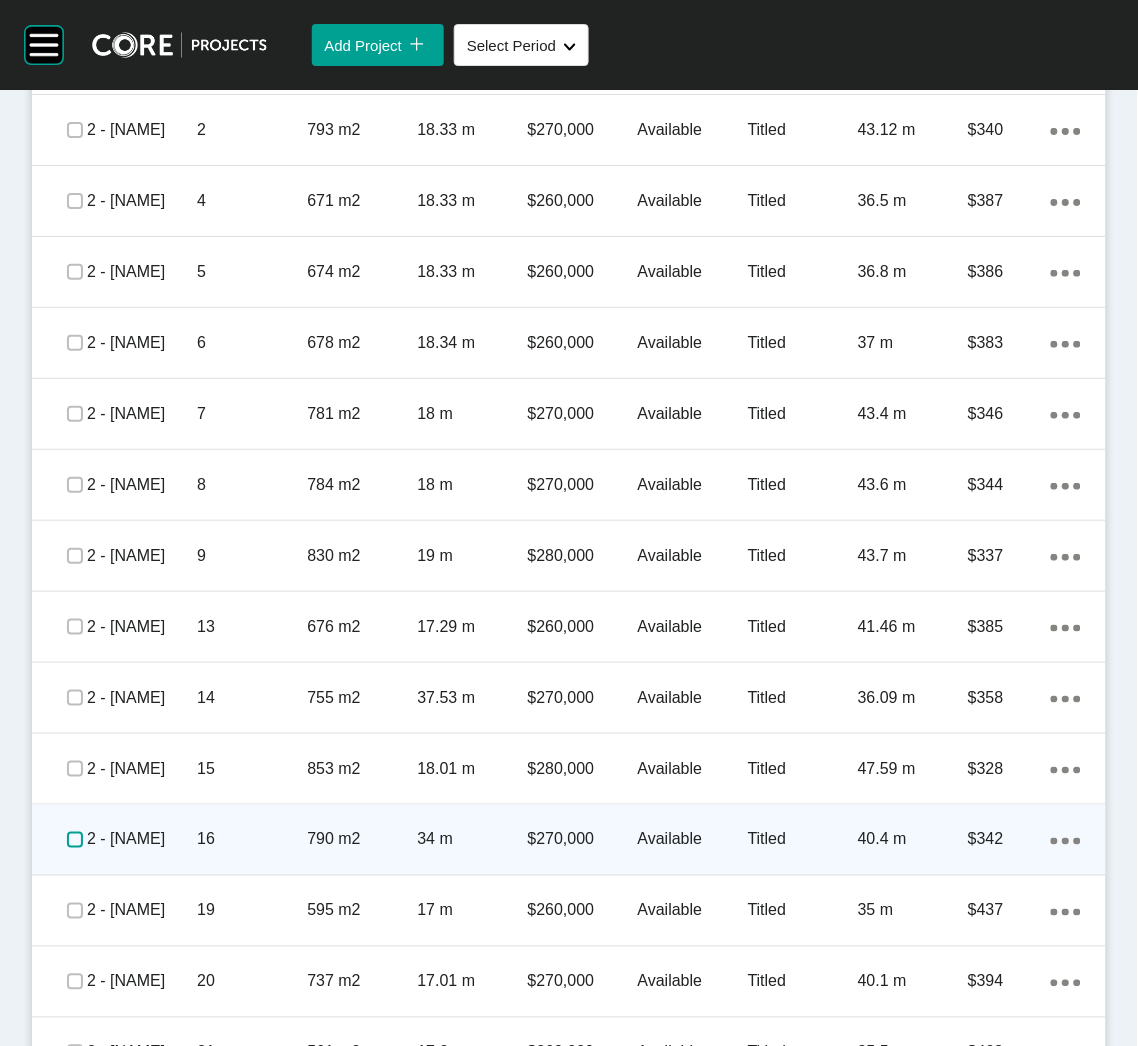 click at bounding box center [75, 840] 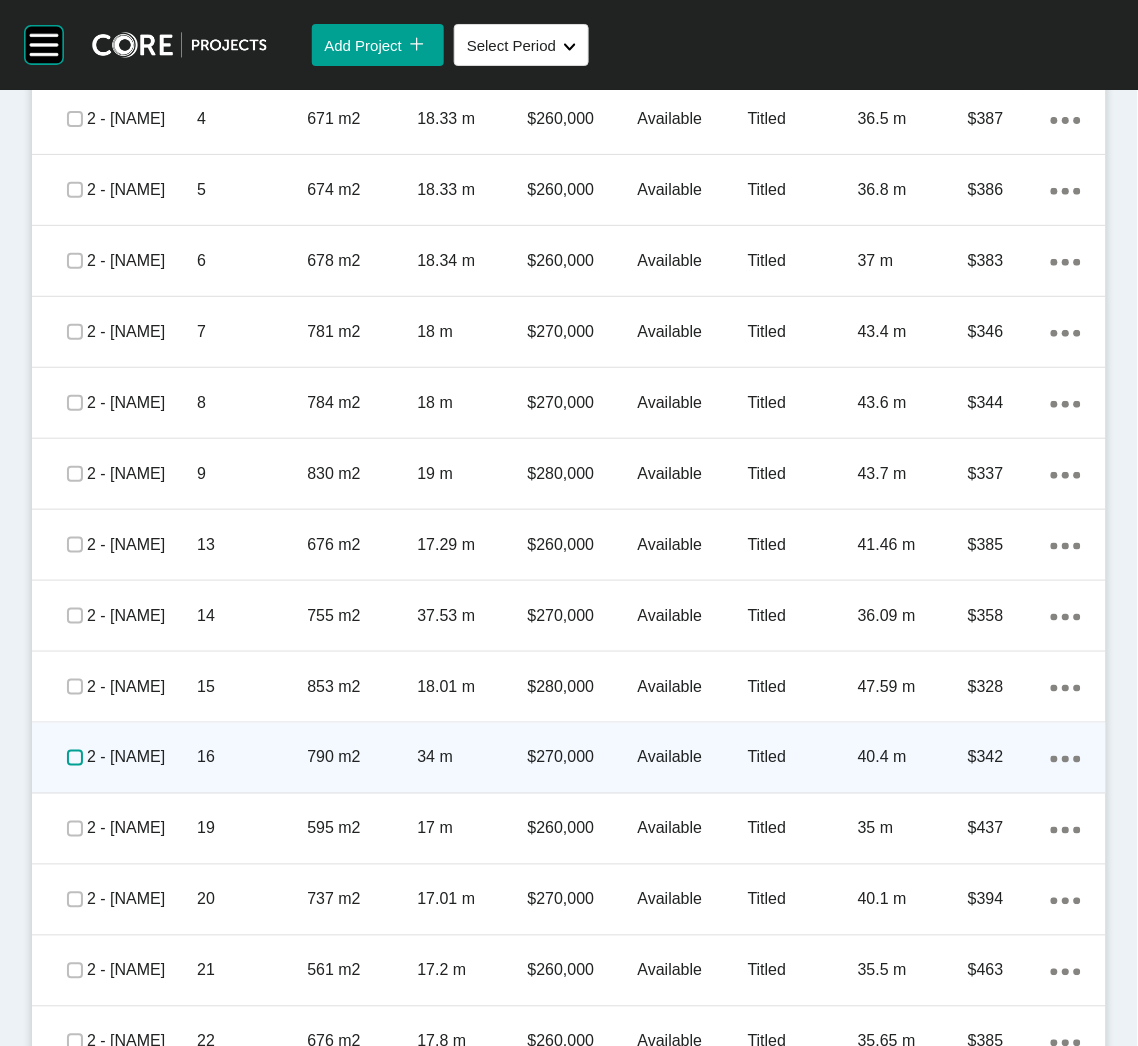 scroll, scrollTop: 1499, scrollLeft: 0, axis: vertical 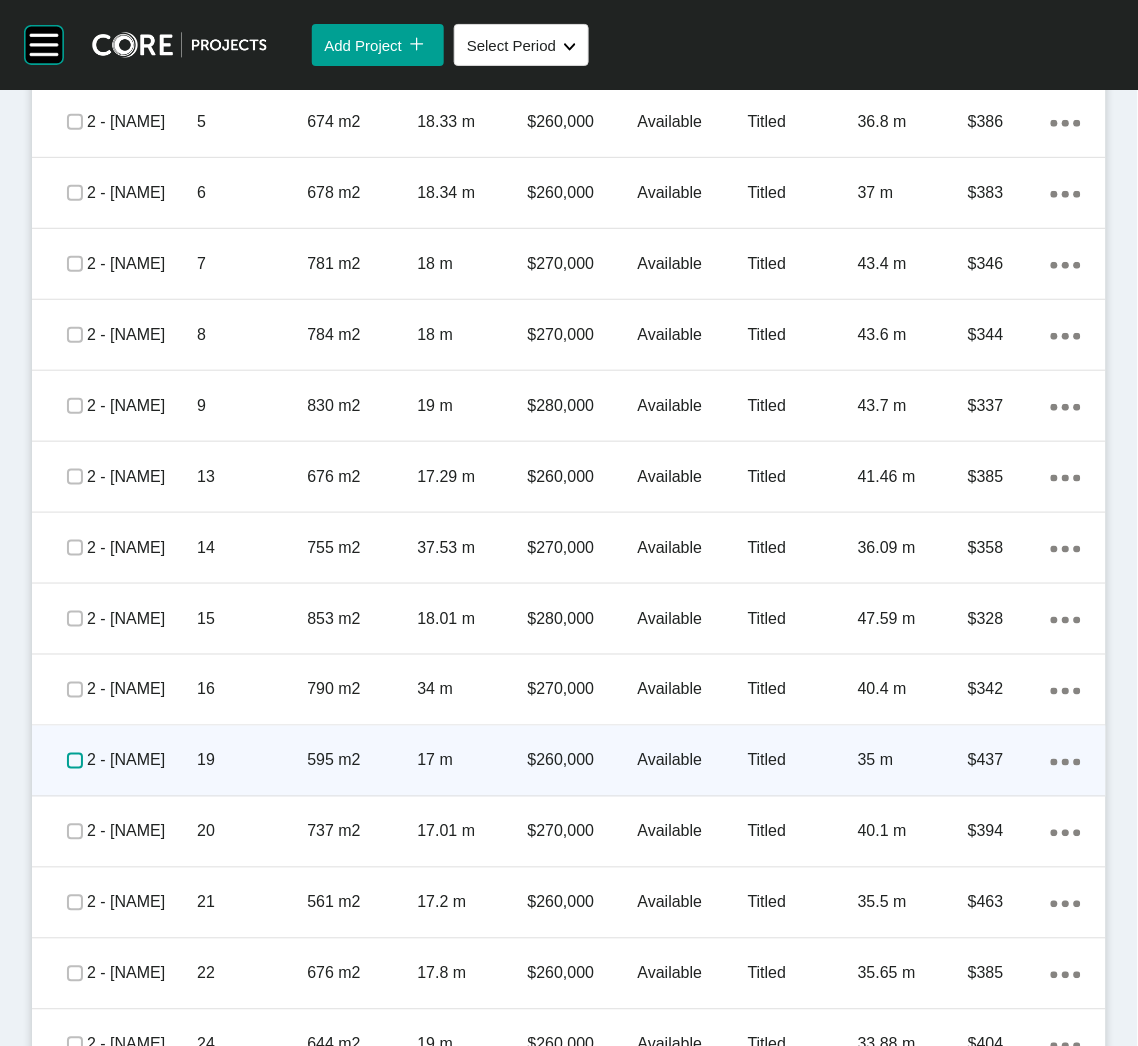 click at bounding box center (75, 761) 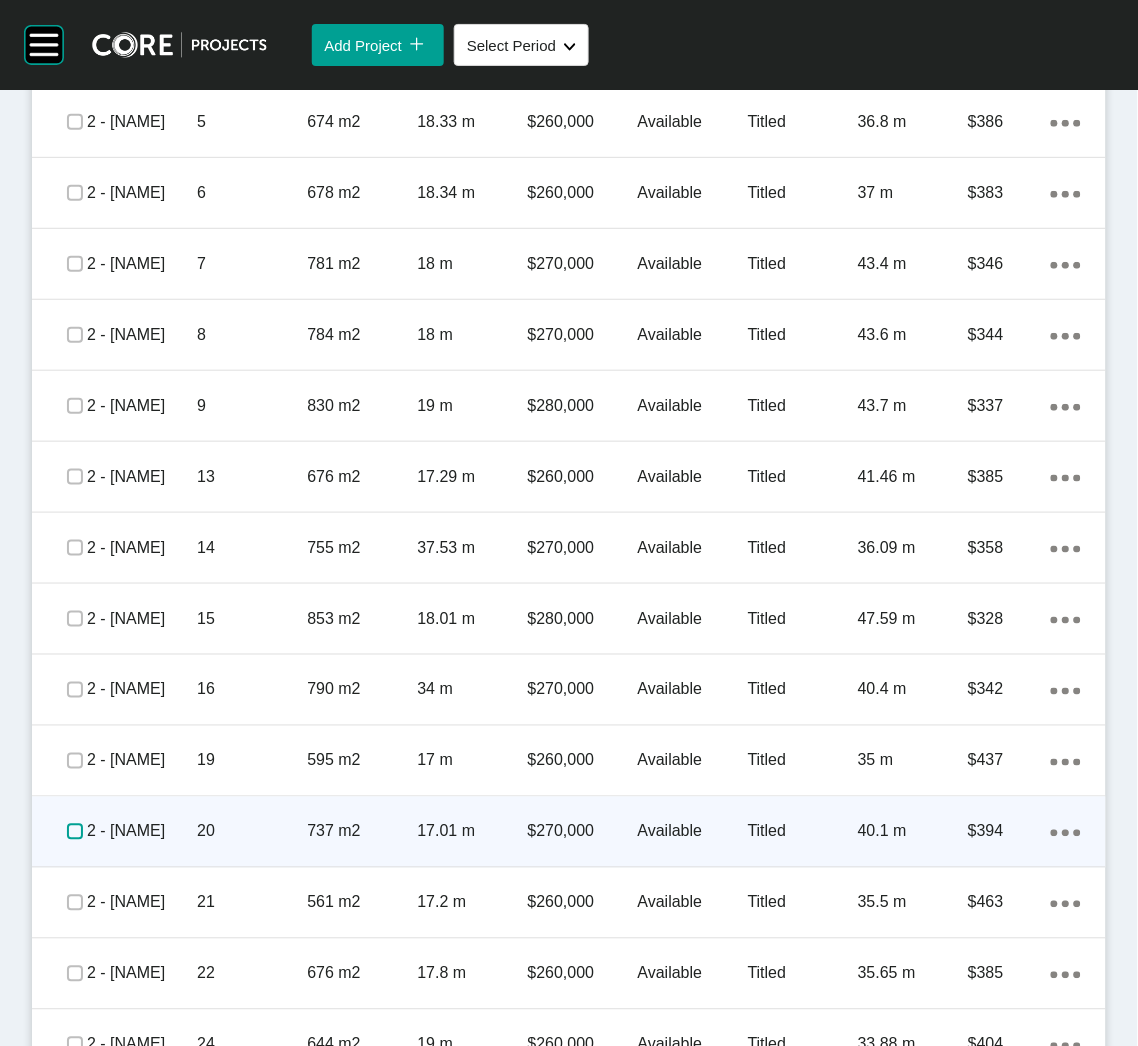 click at bounding box center [75, 832] 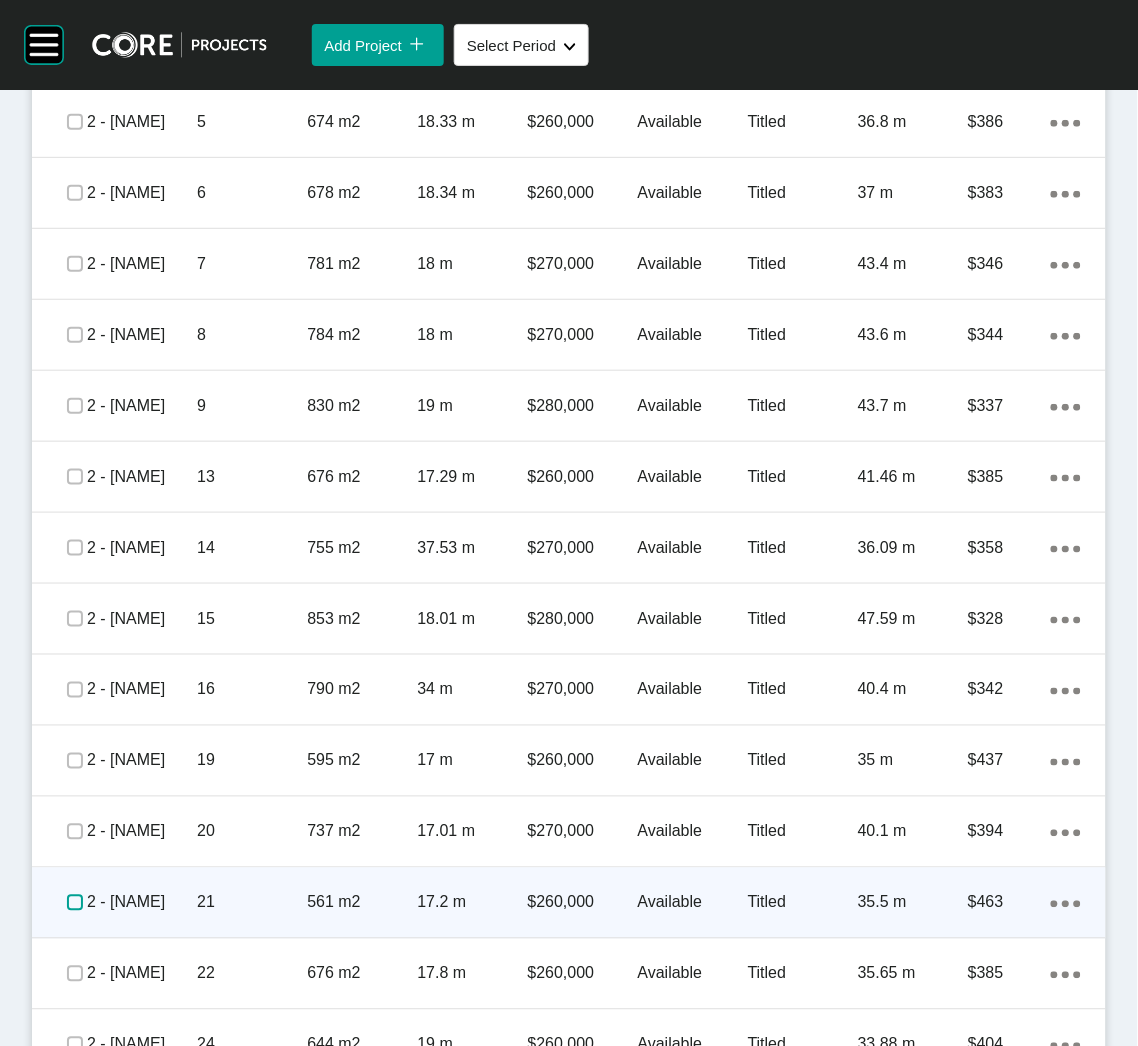 click at bounding box center (75, 903) 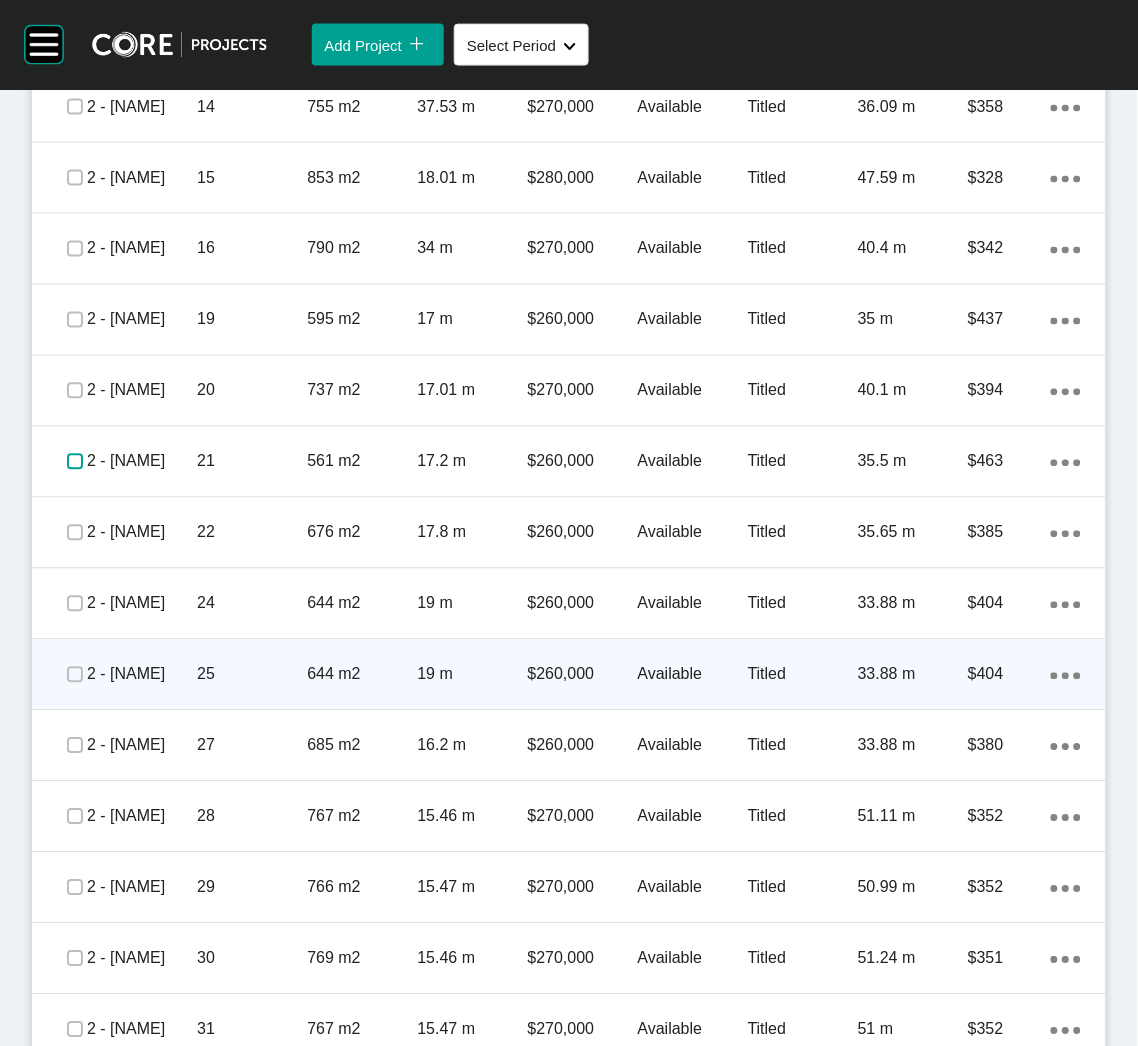 scroll, scrollTop: 1949, scrollLeft: 0, axis: vertical 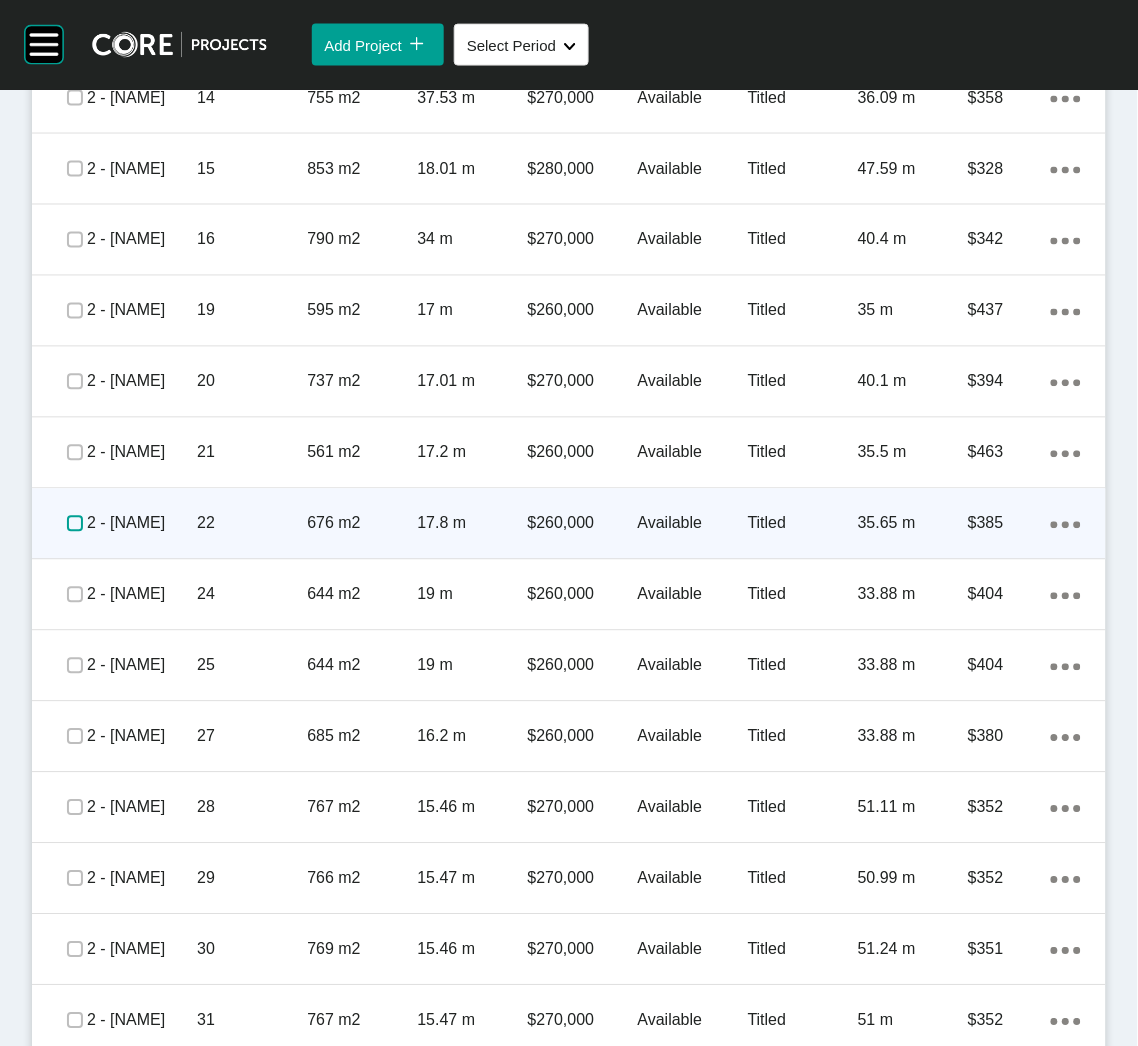 click at bounding box center [75, 524] 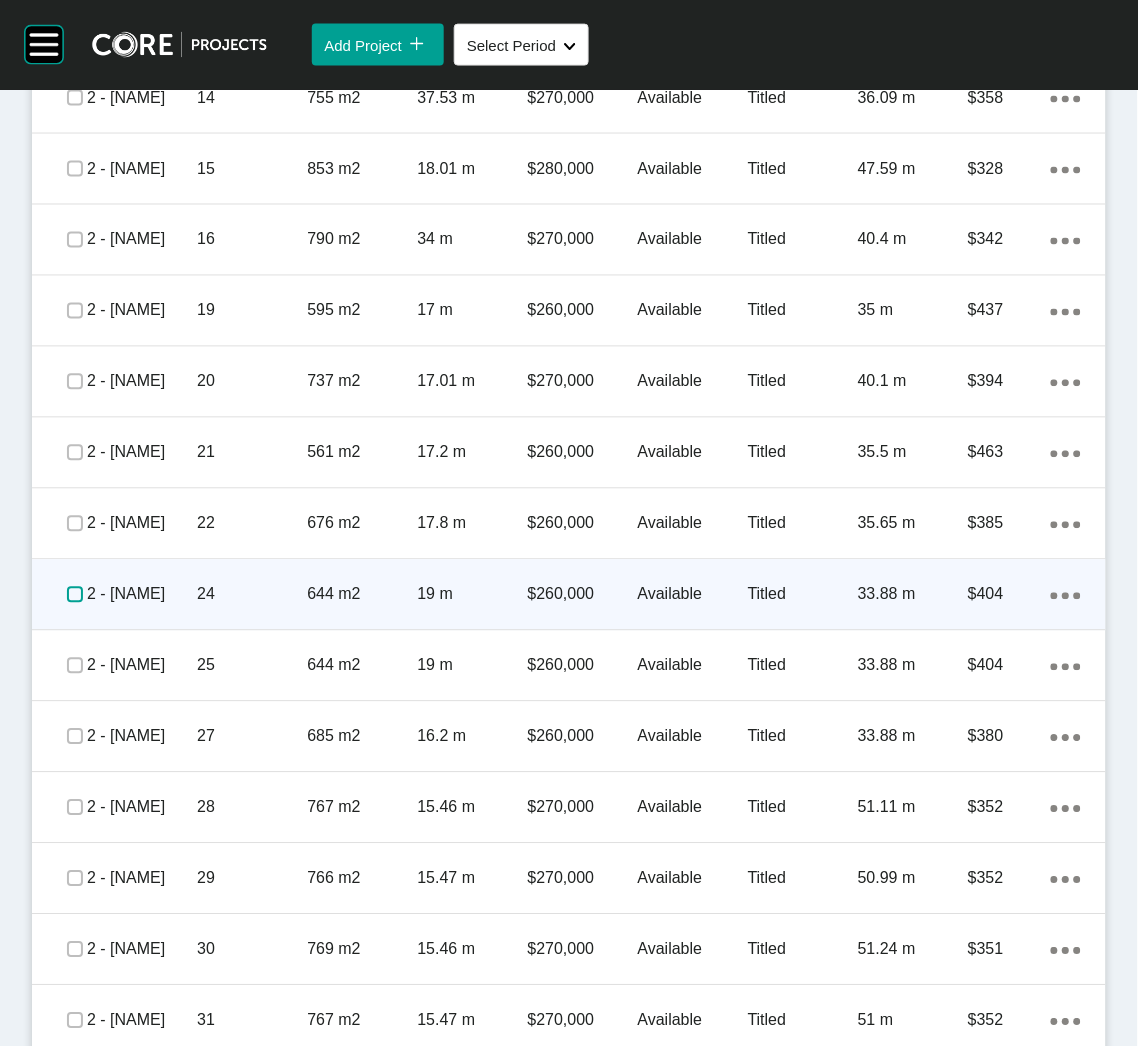 click at bounding box center [75, 595] 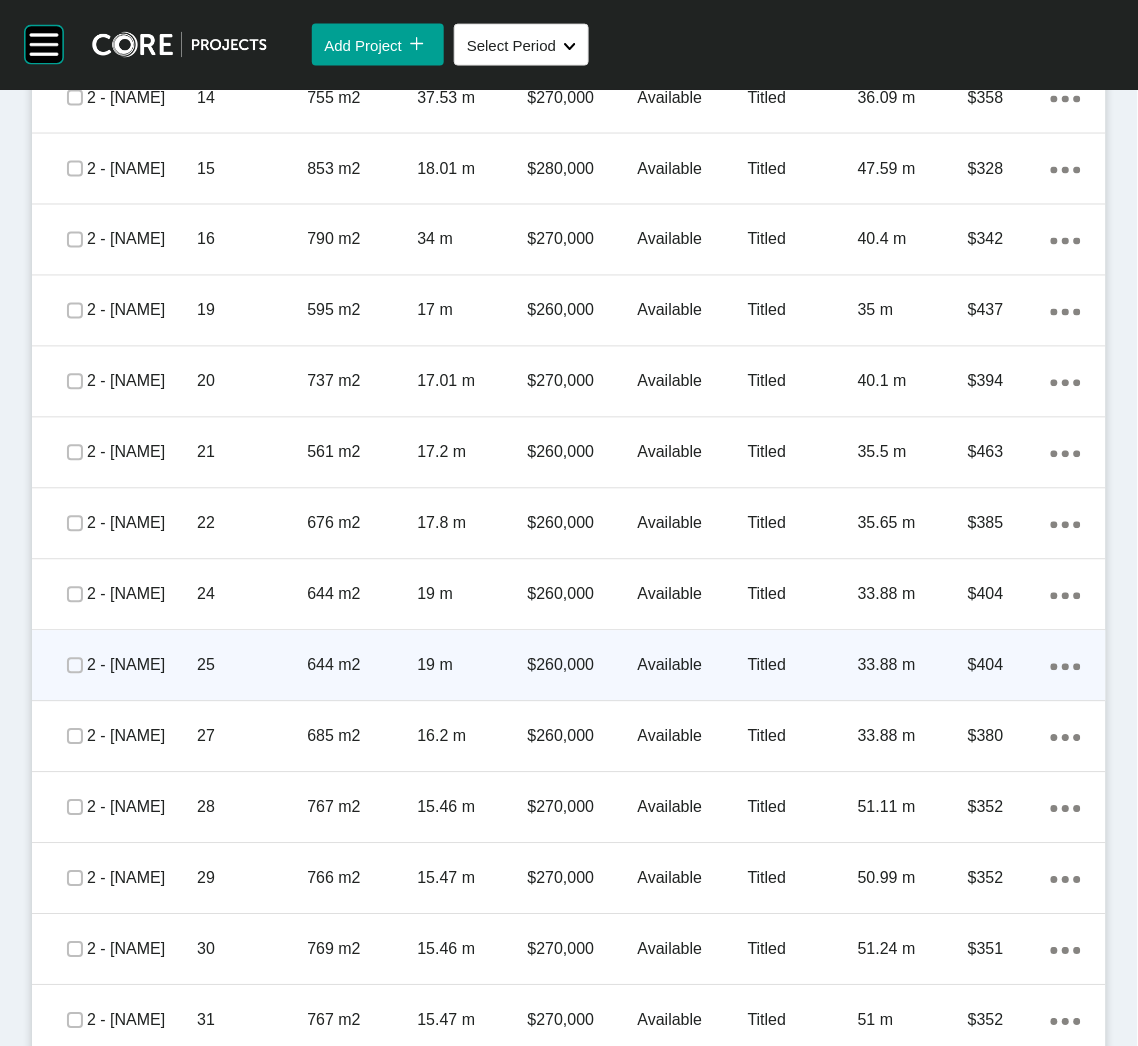 click at bounding box center (75, 666) 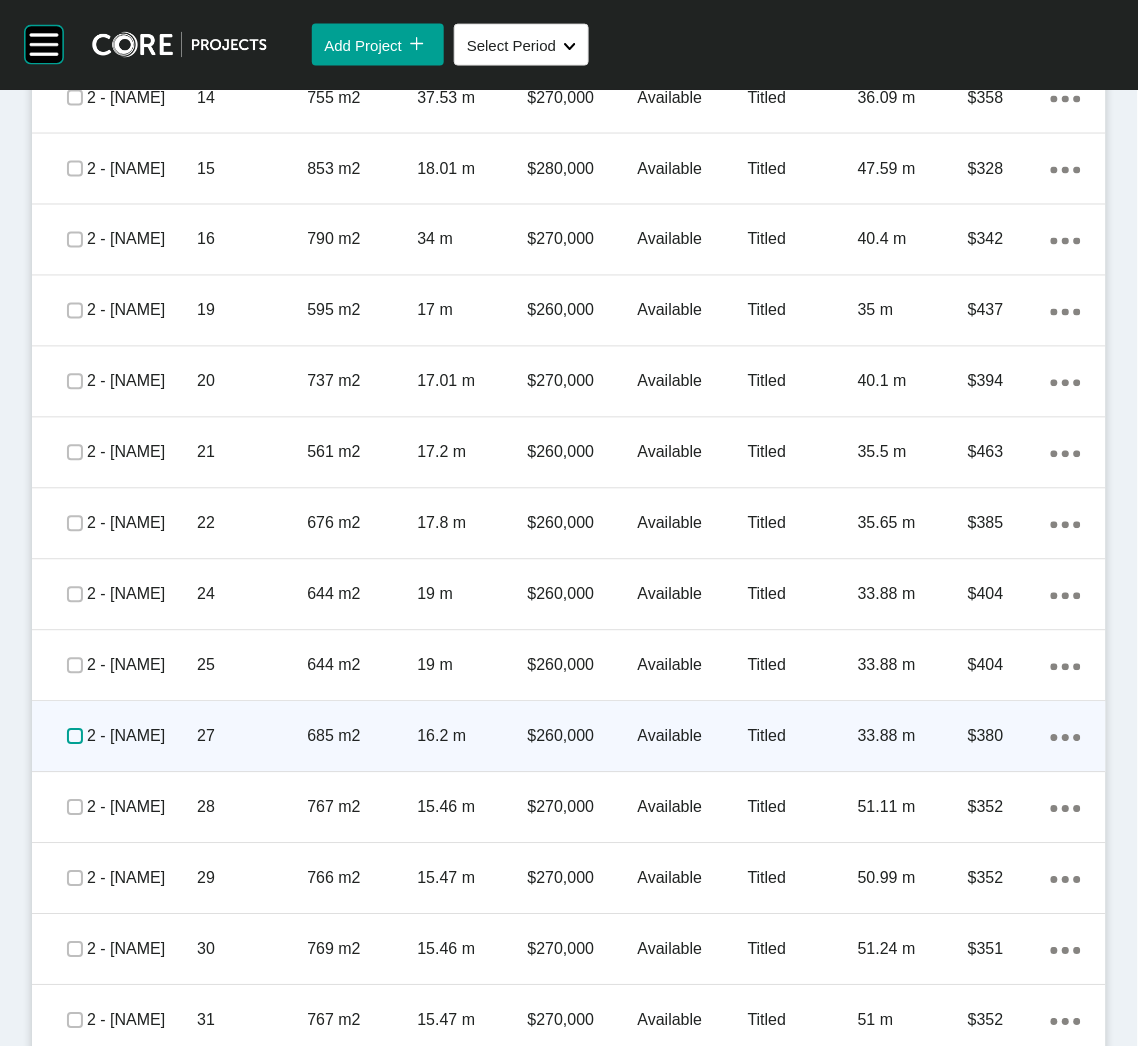 click at bounding box center (75, 737) 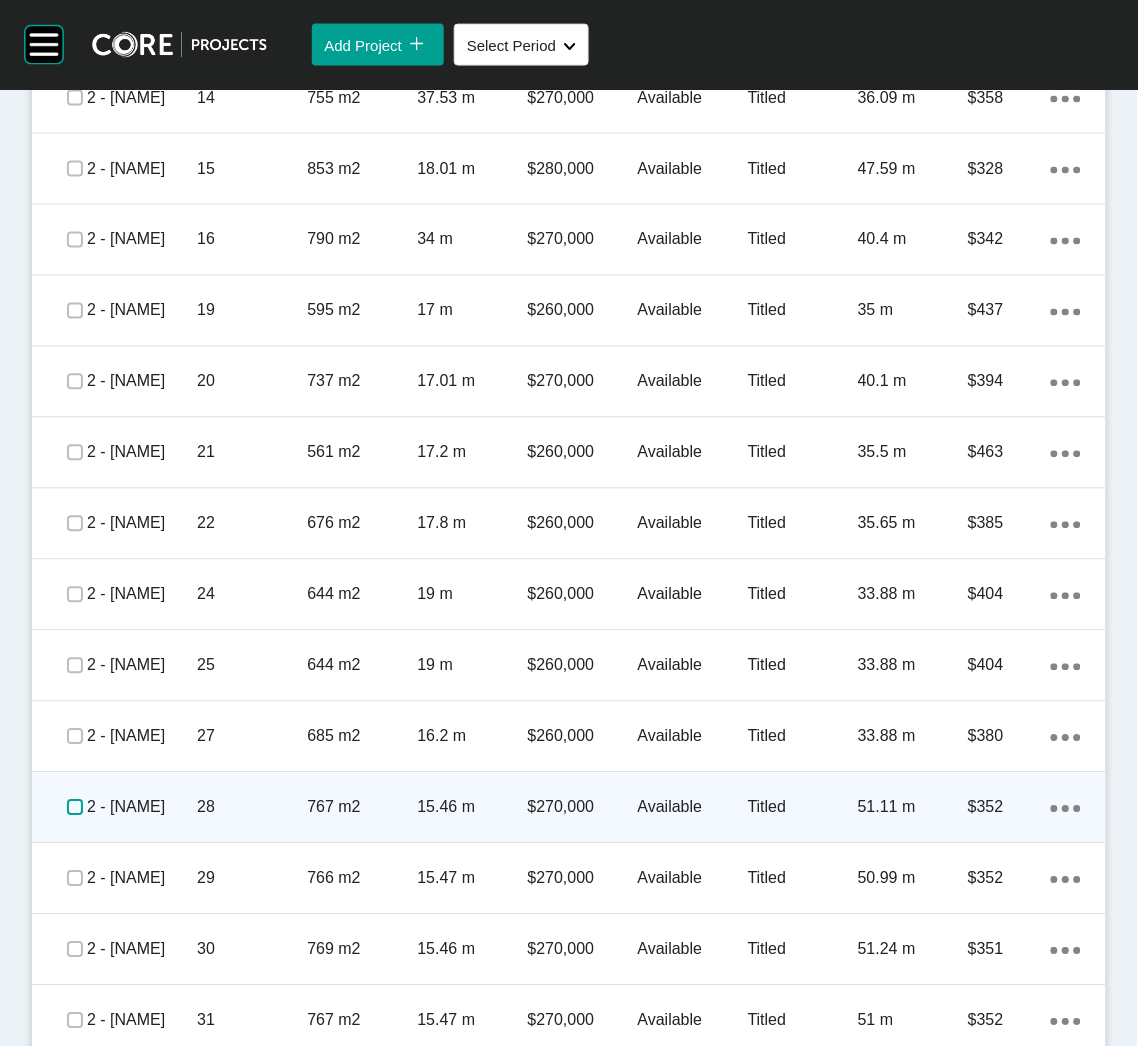 click at bounding box center (75, 808) 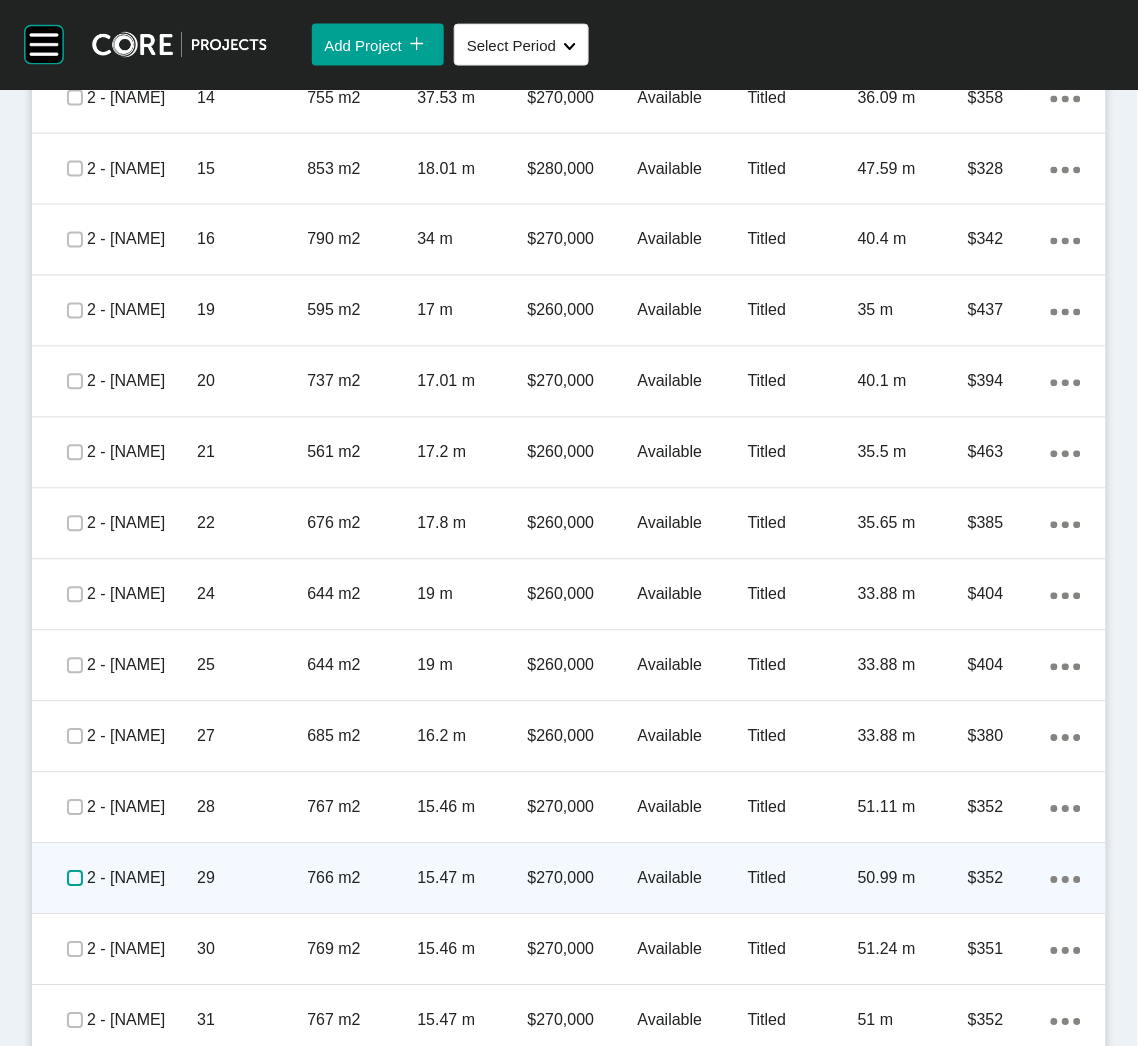 click at bounding box center (75, 879) 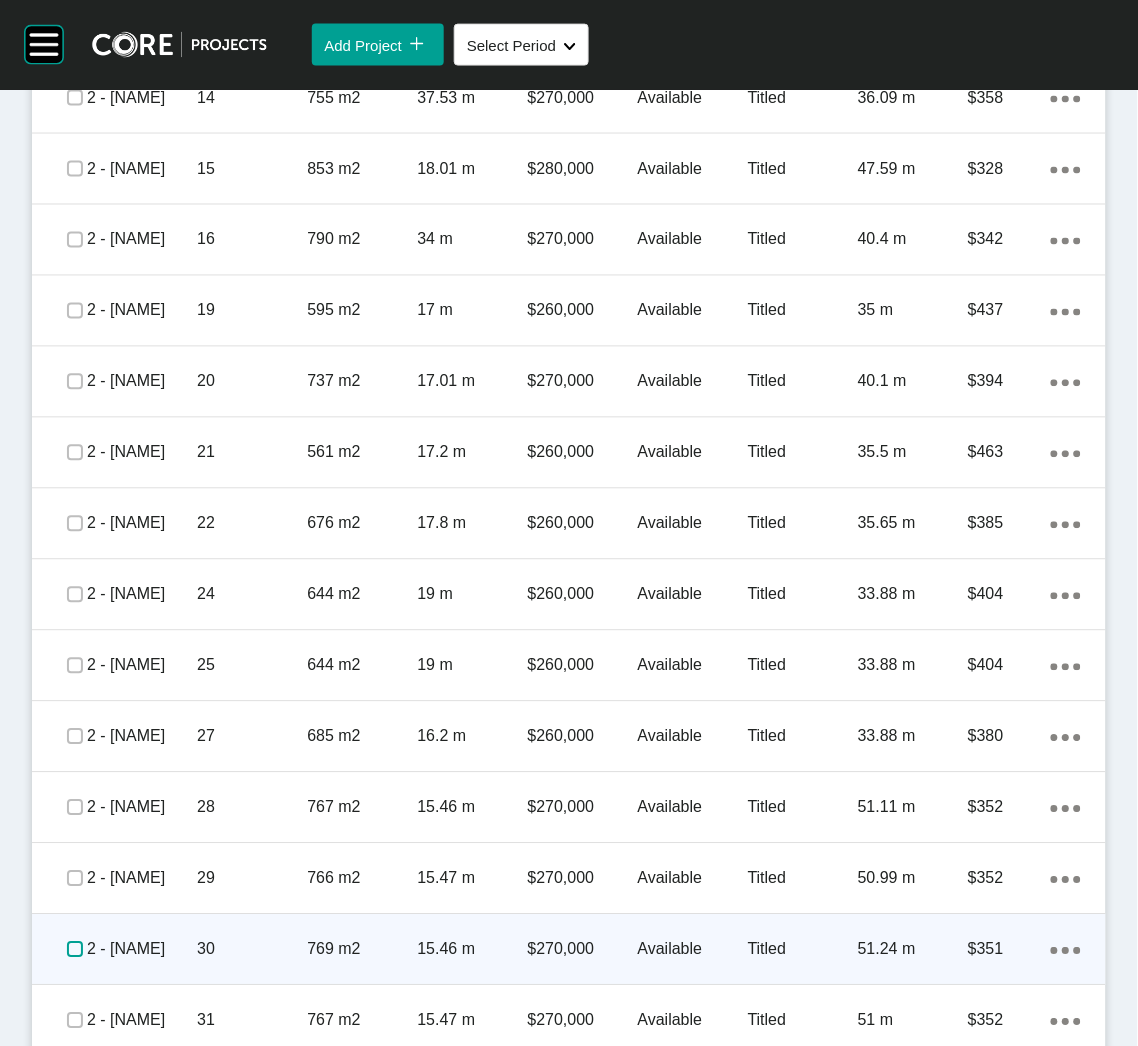 click at bounding box center [75, 950] 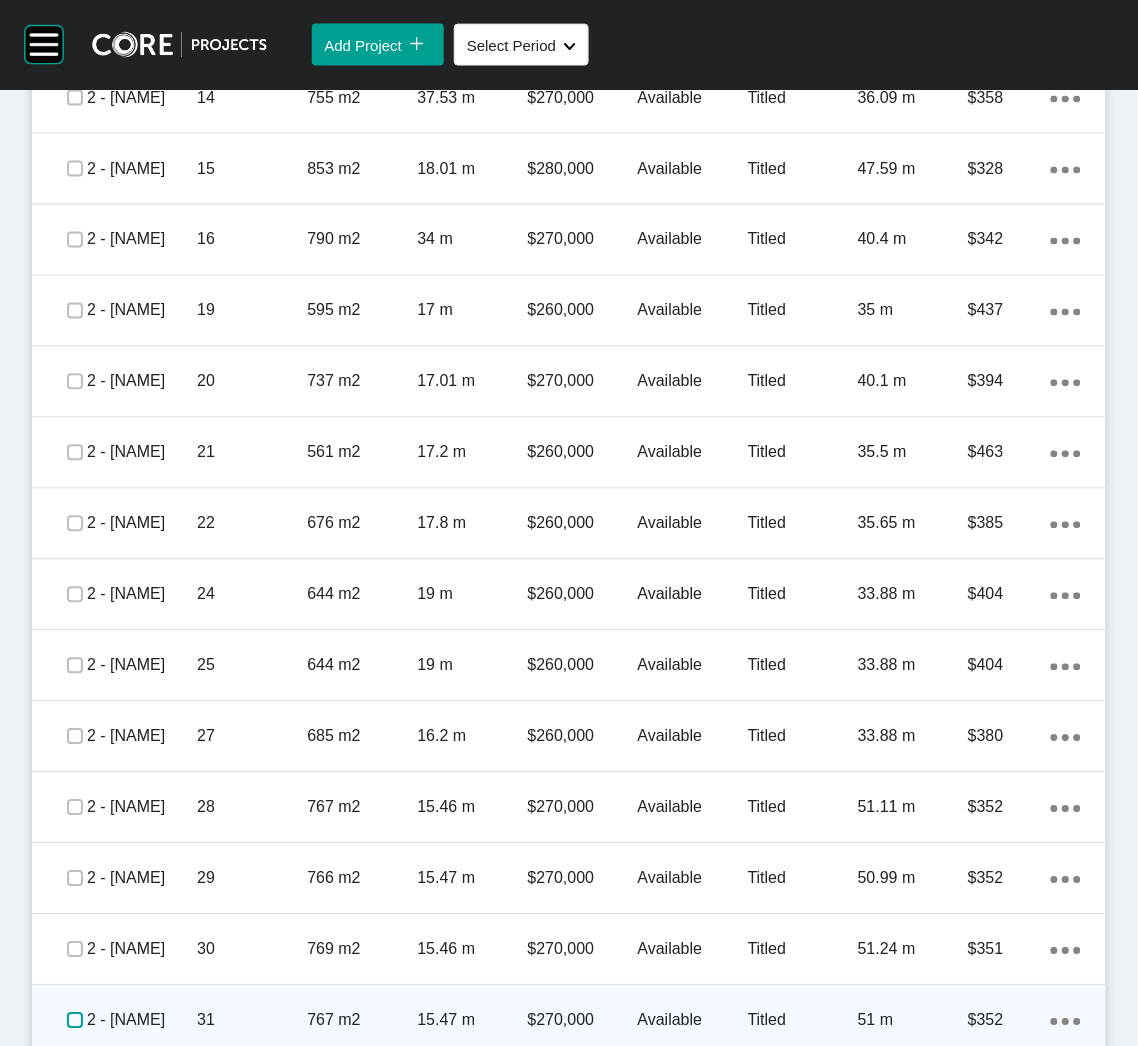 click at bounding box center (75, 1021) 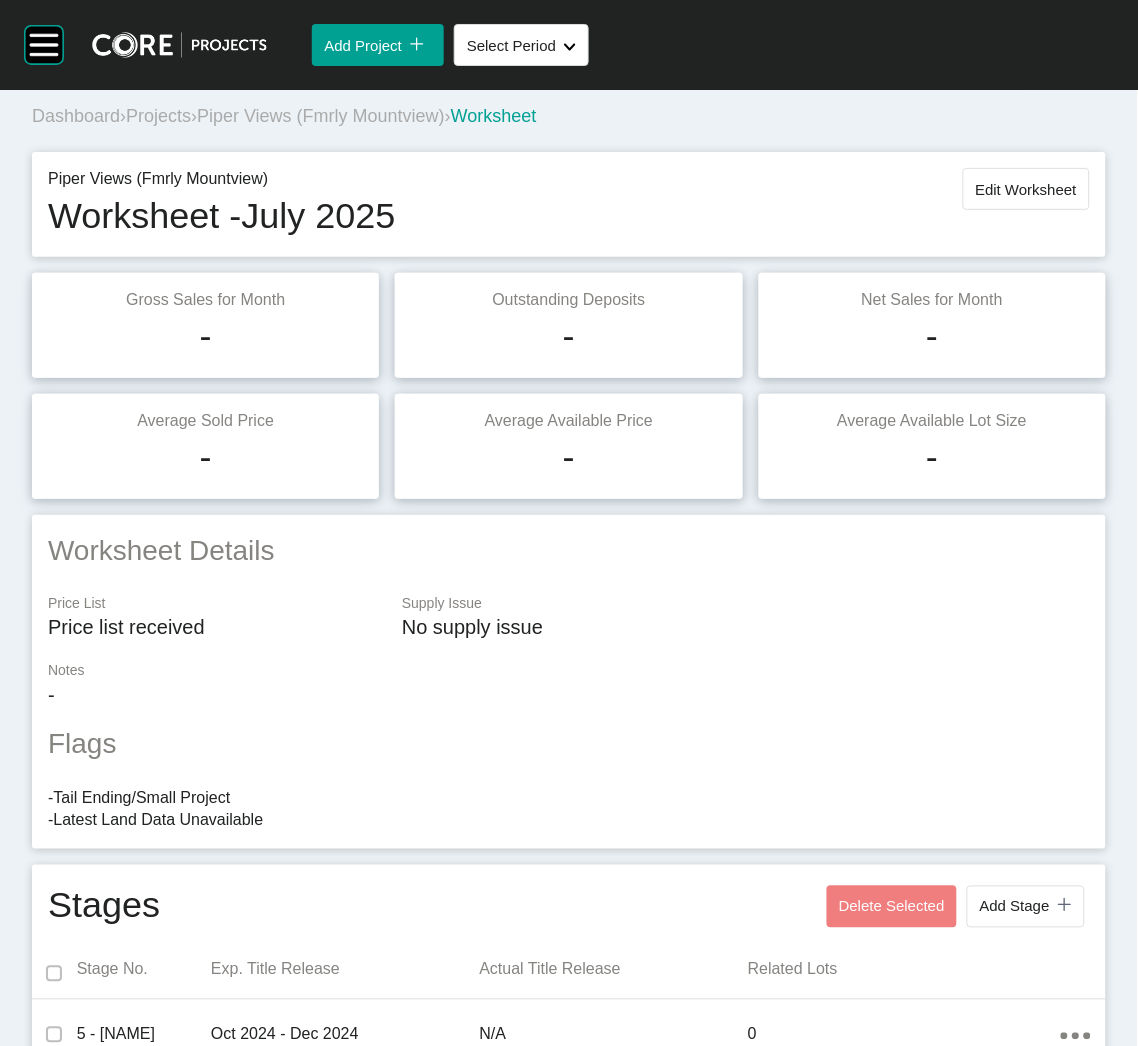 scroll, scrollTop: 0, scrollLeft: 0, axis: both 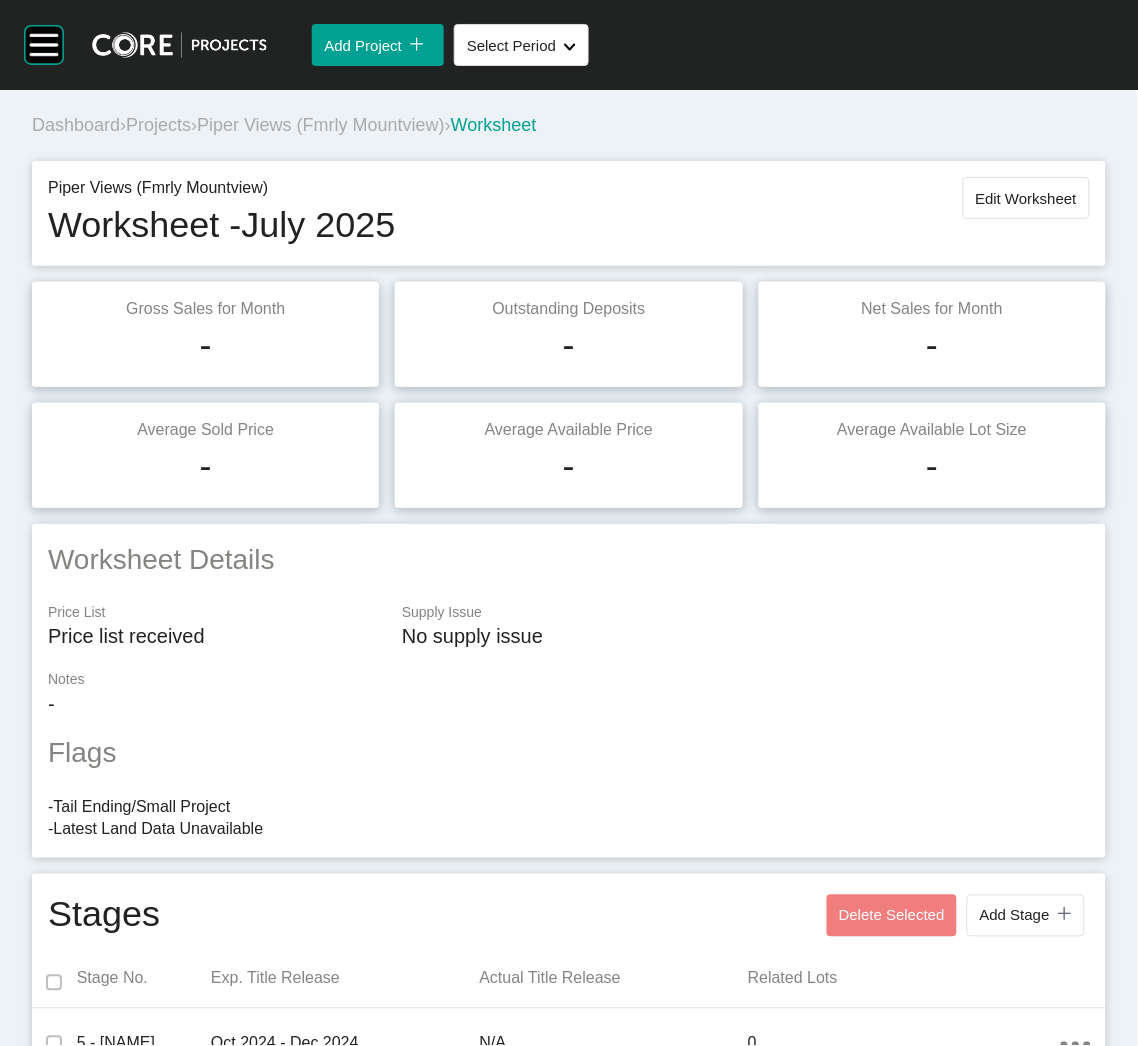 click on "Projects" at bounding box center [158, 125] 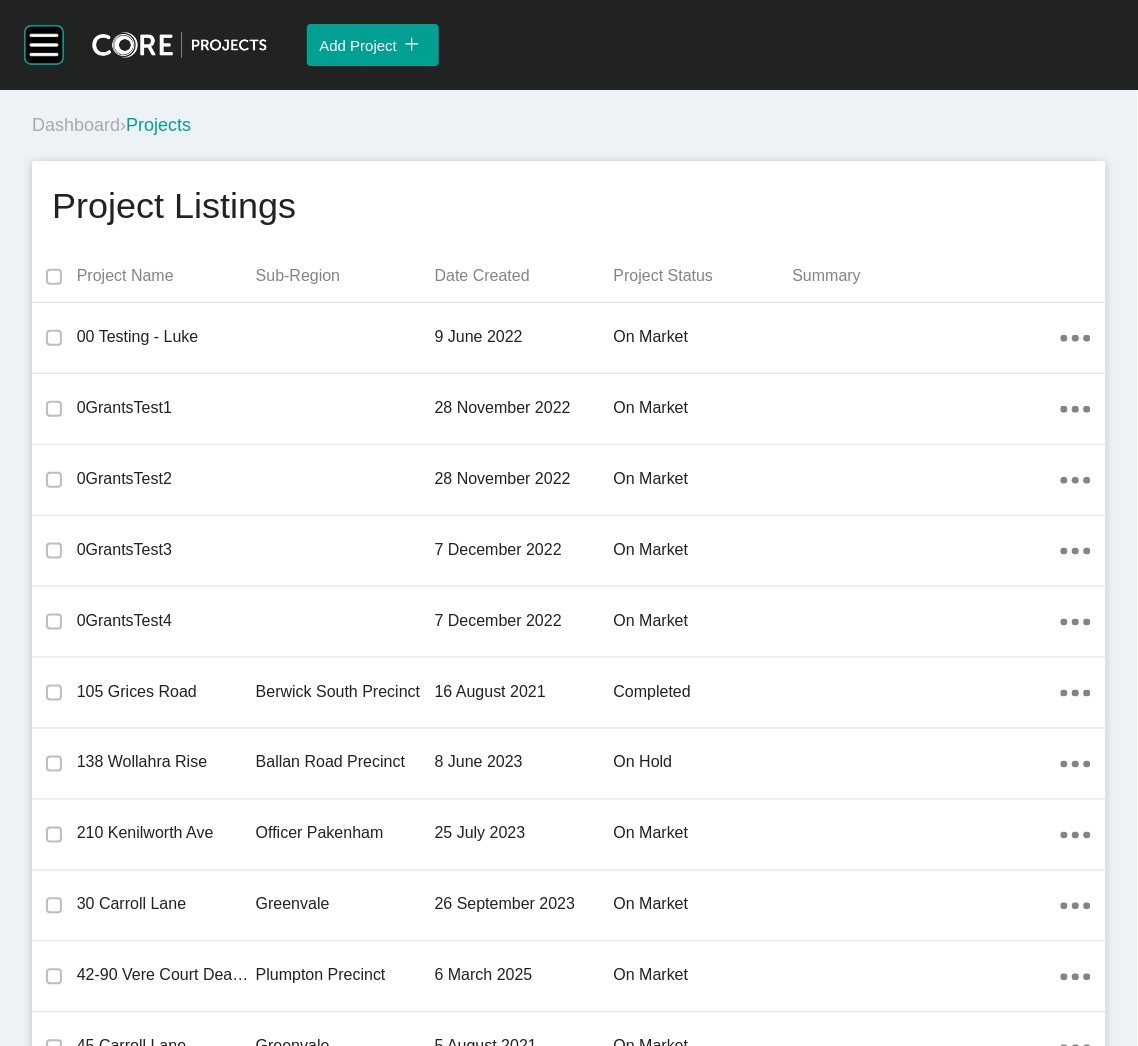 scroll, scrollTop: 32380, scrollLeft: 0, axis: vertical 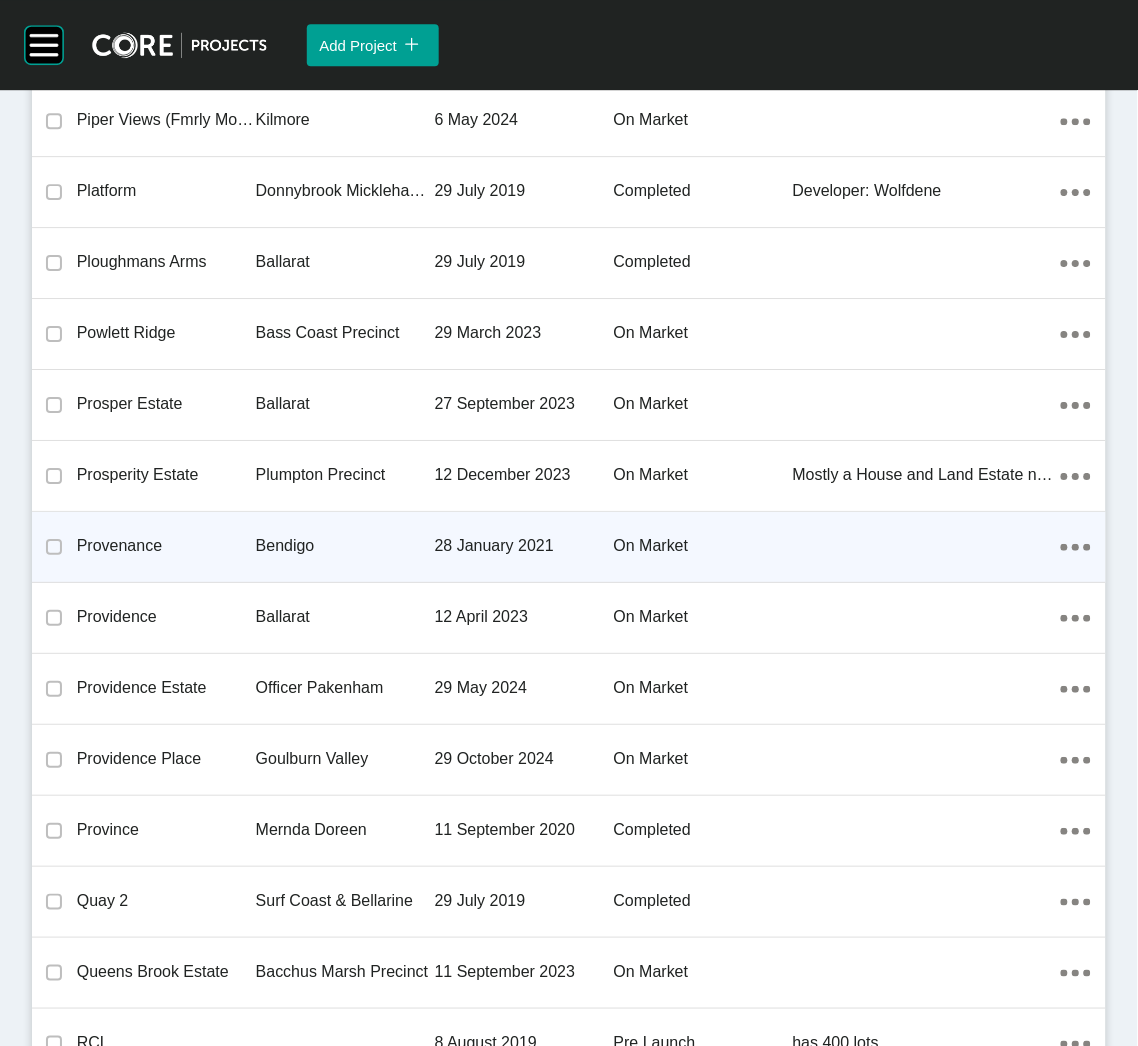 click on "Provenance" at bounding box center [166, 546] 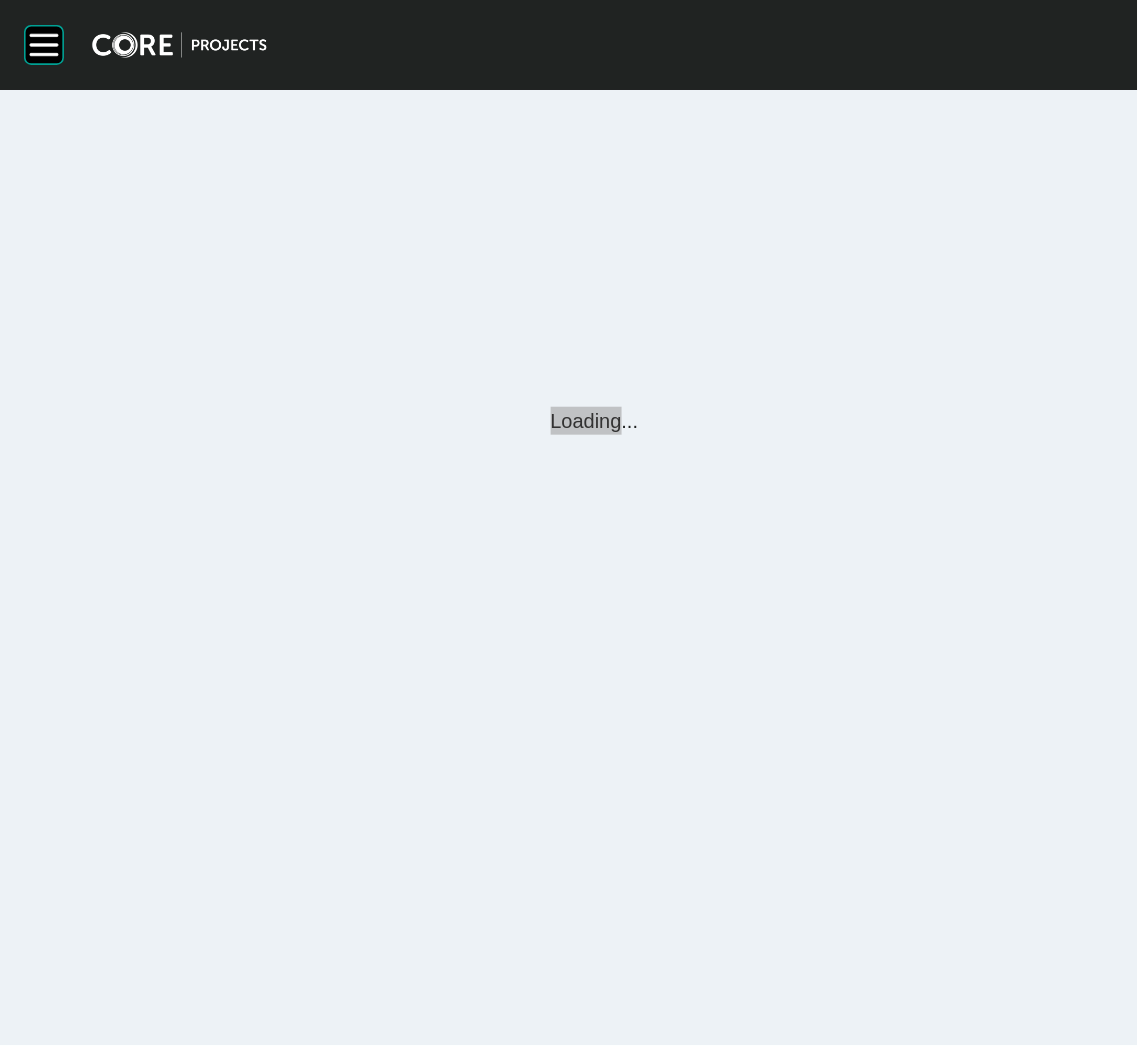scroll, scrollTop: 0, scrollLeft: 0, axis: both 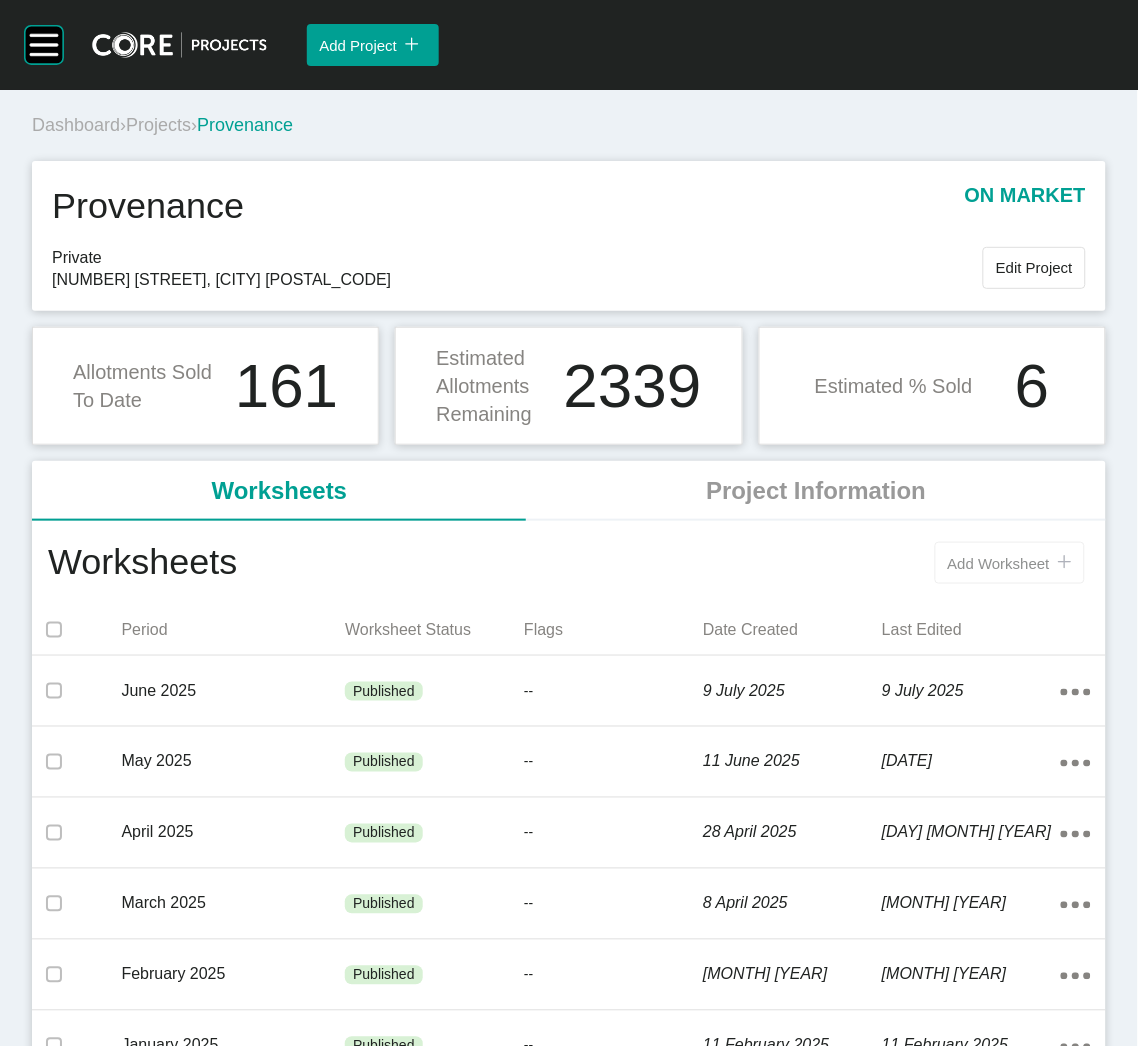 click on "Add Worksheet" at bounding box center (999, 563) 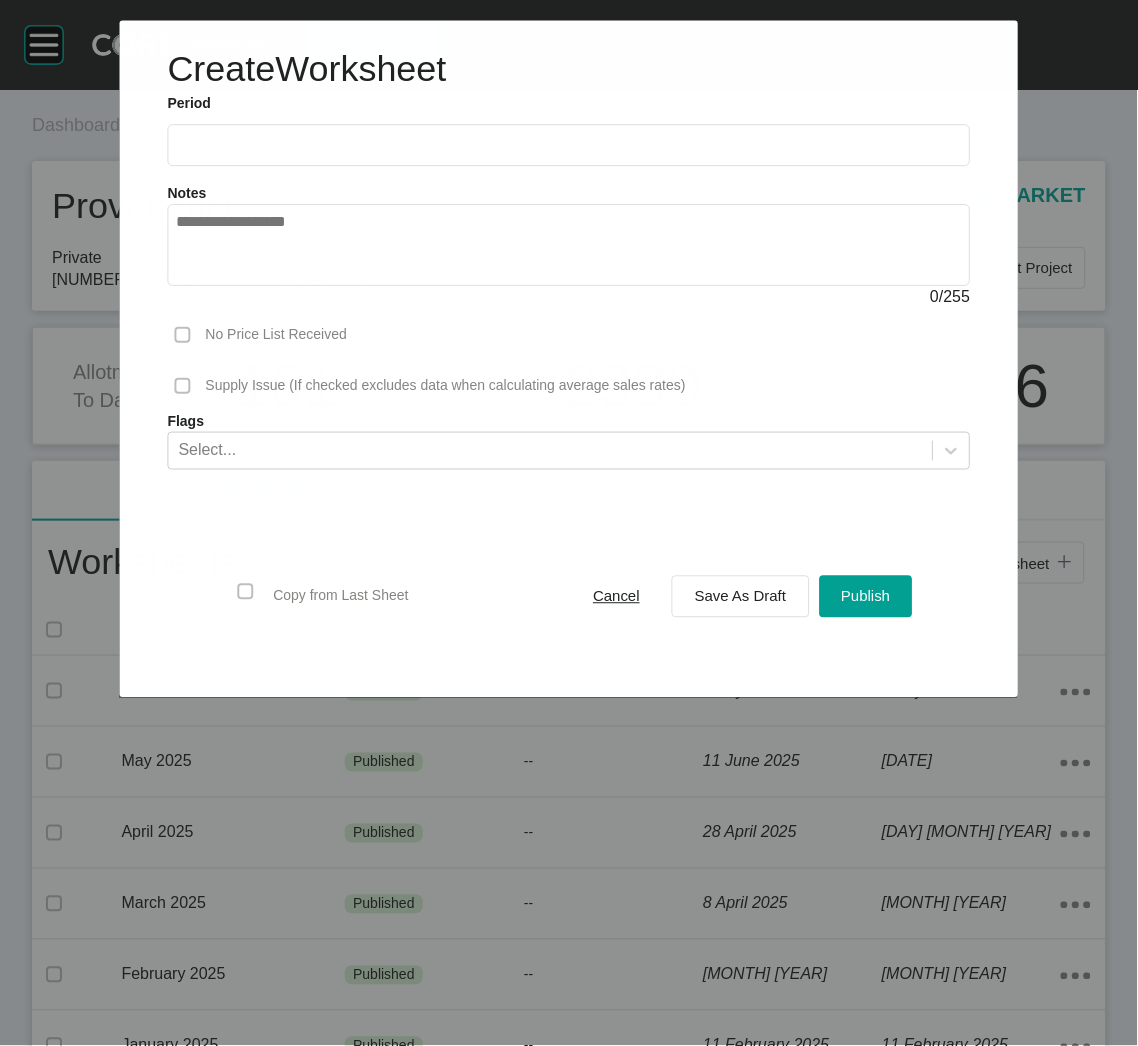 click at bounding box center (569, 145) 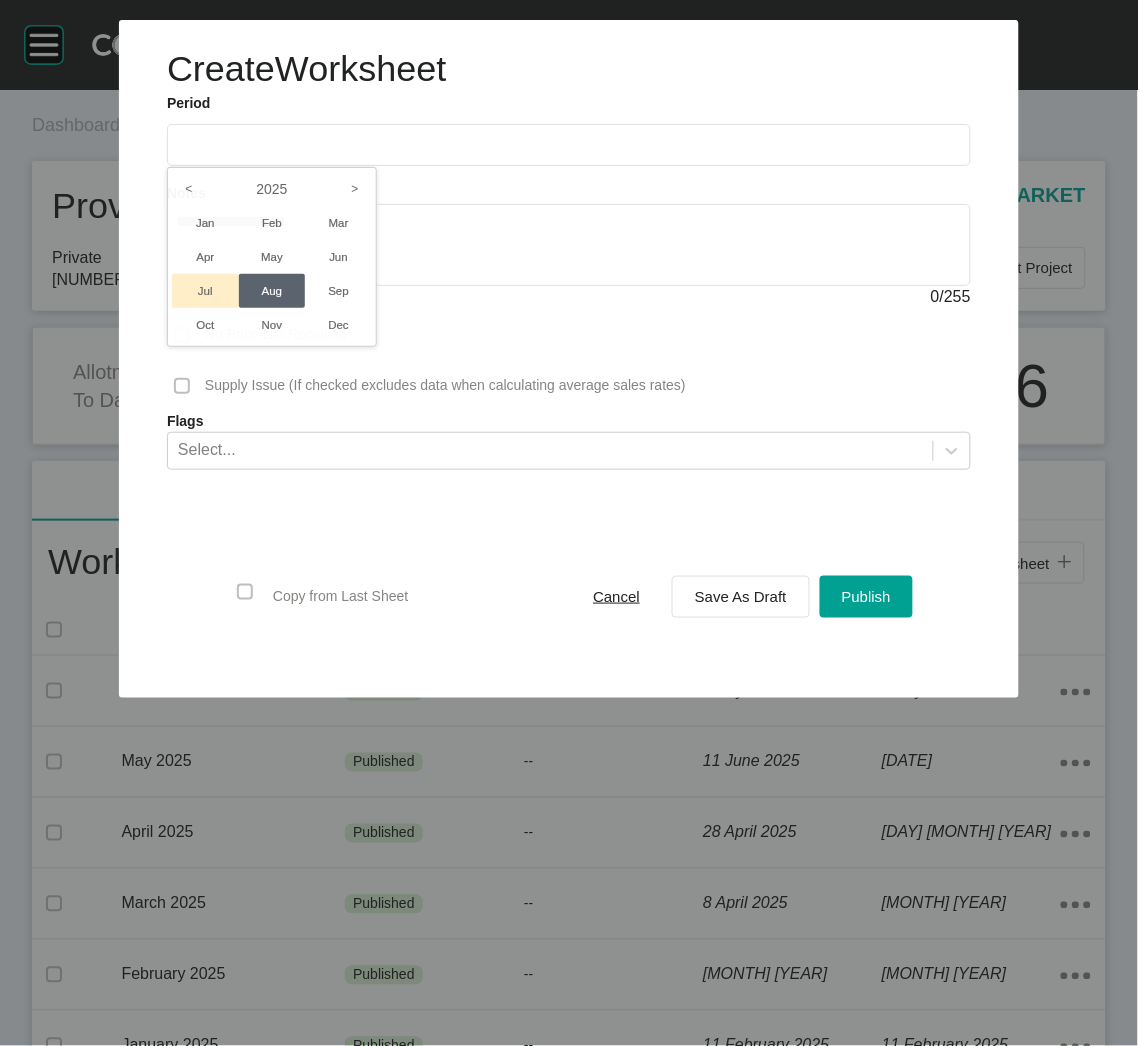 click on "Jul" at bounding box center (205, 291) 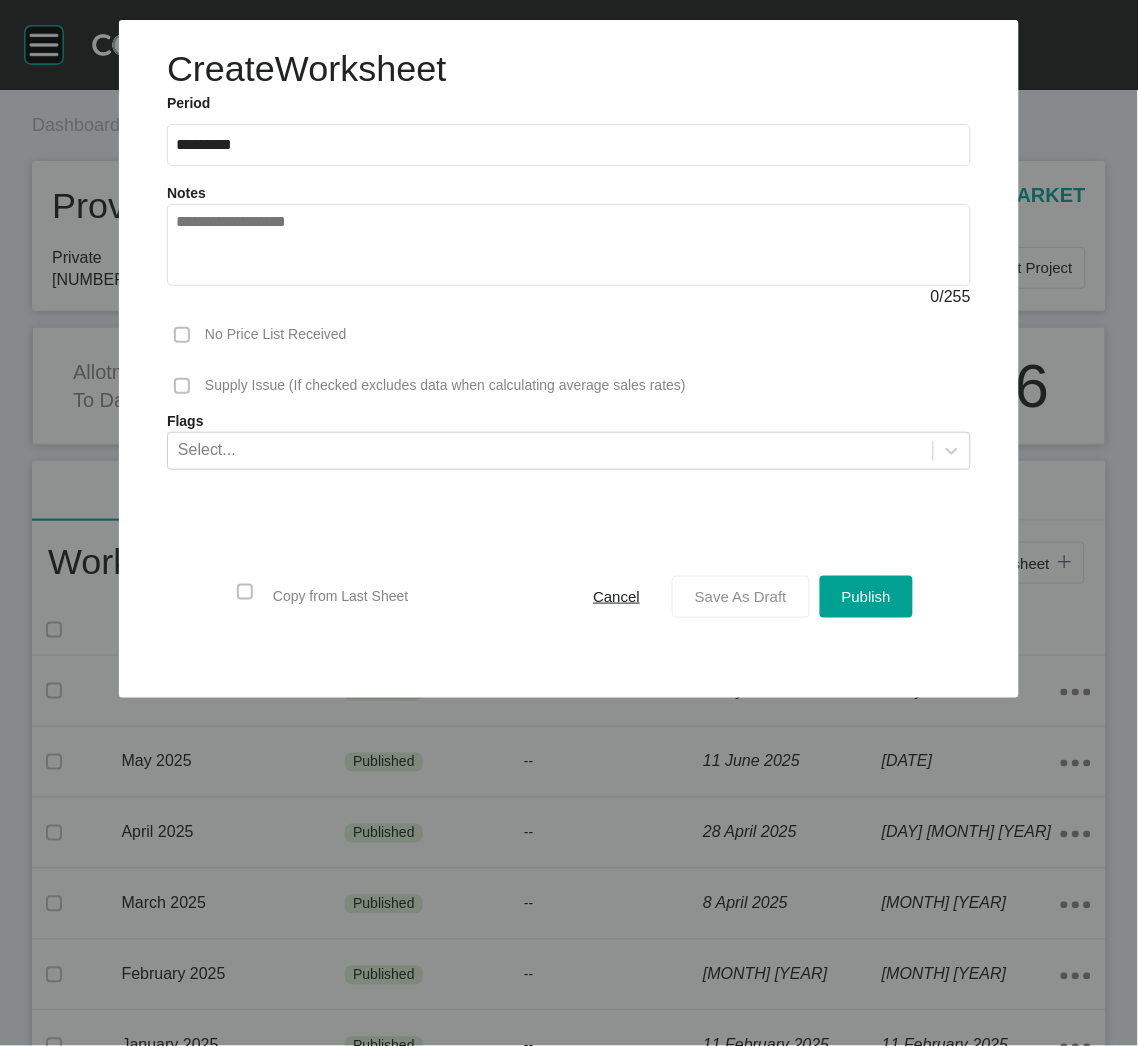 click on "Save As Draft" at bounding box center [741, 596] 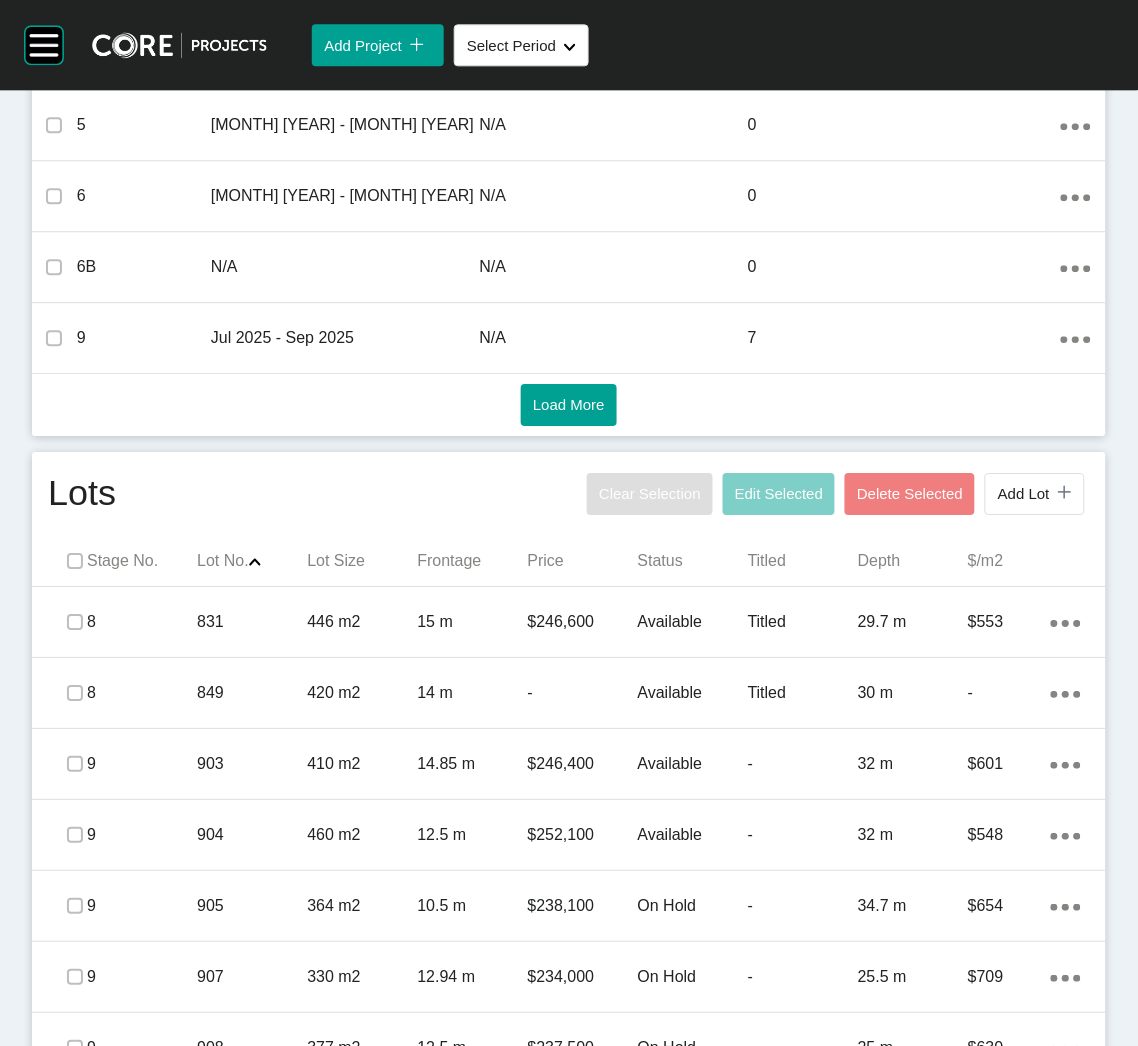 scroll, scrollTop: 899, scrollLeft: 0, axis: vertical 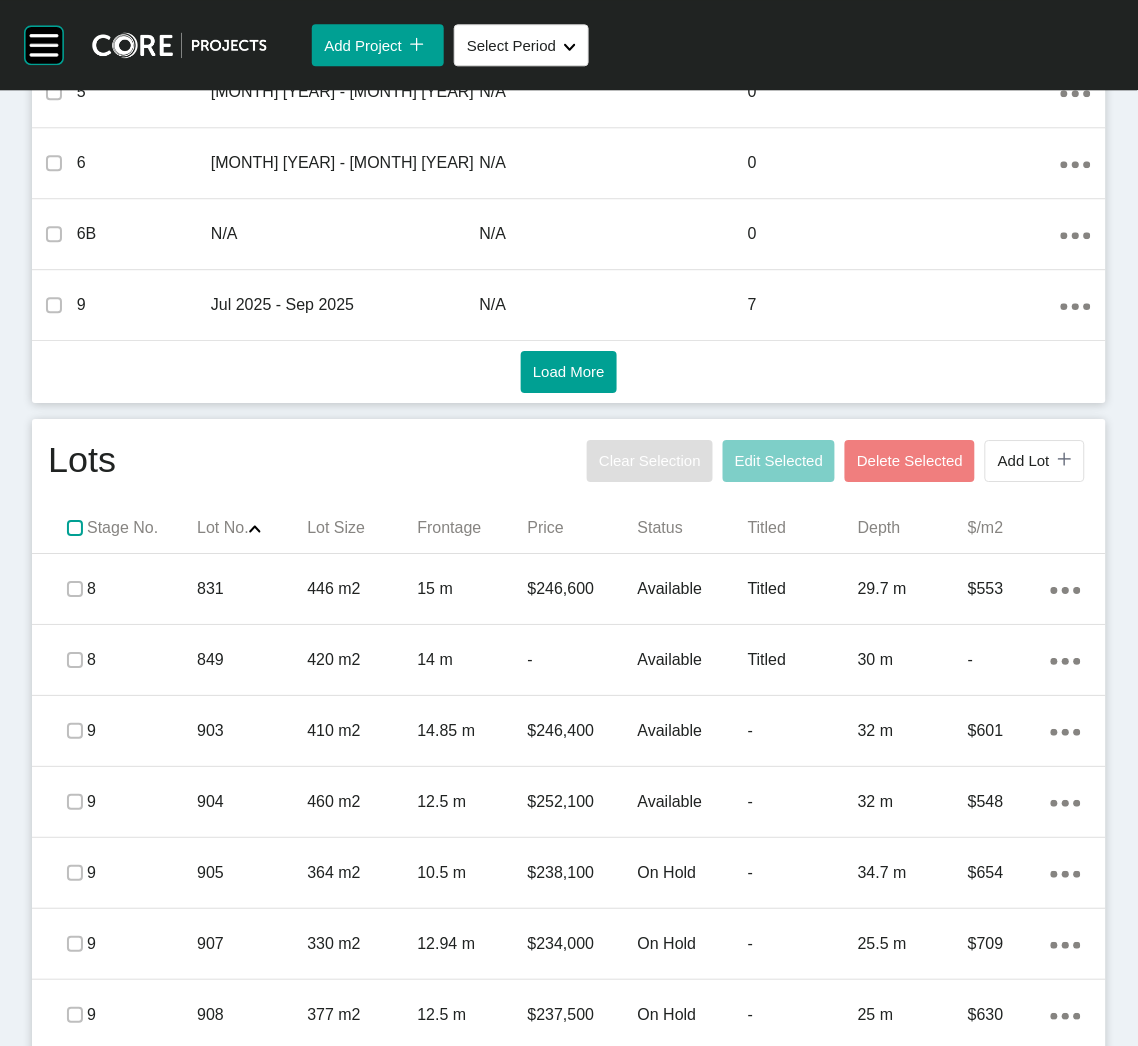 click at bounding box center (75, 528) 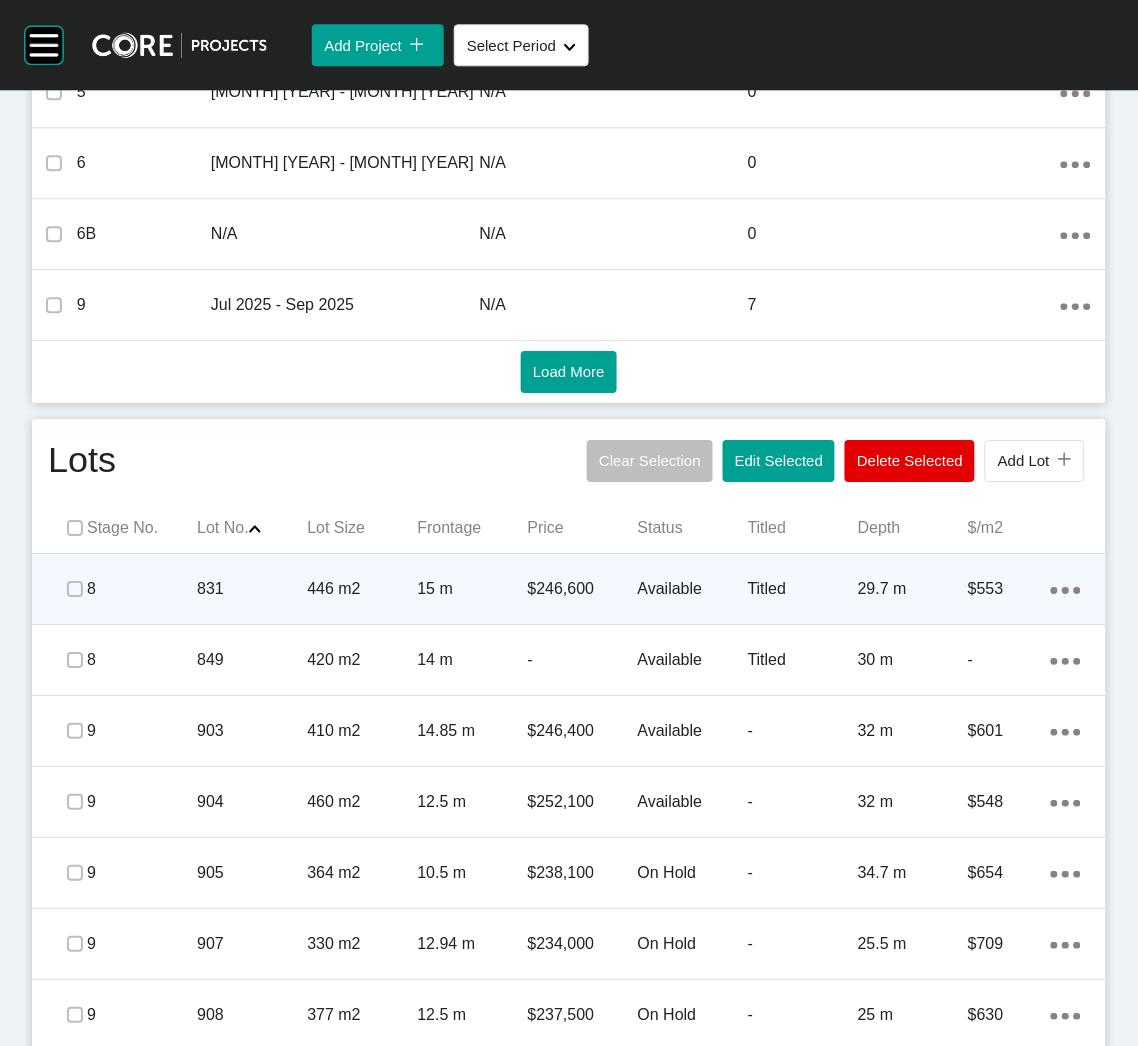 click on "831" at bounding box center (252, 589) 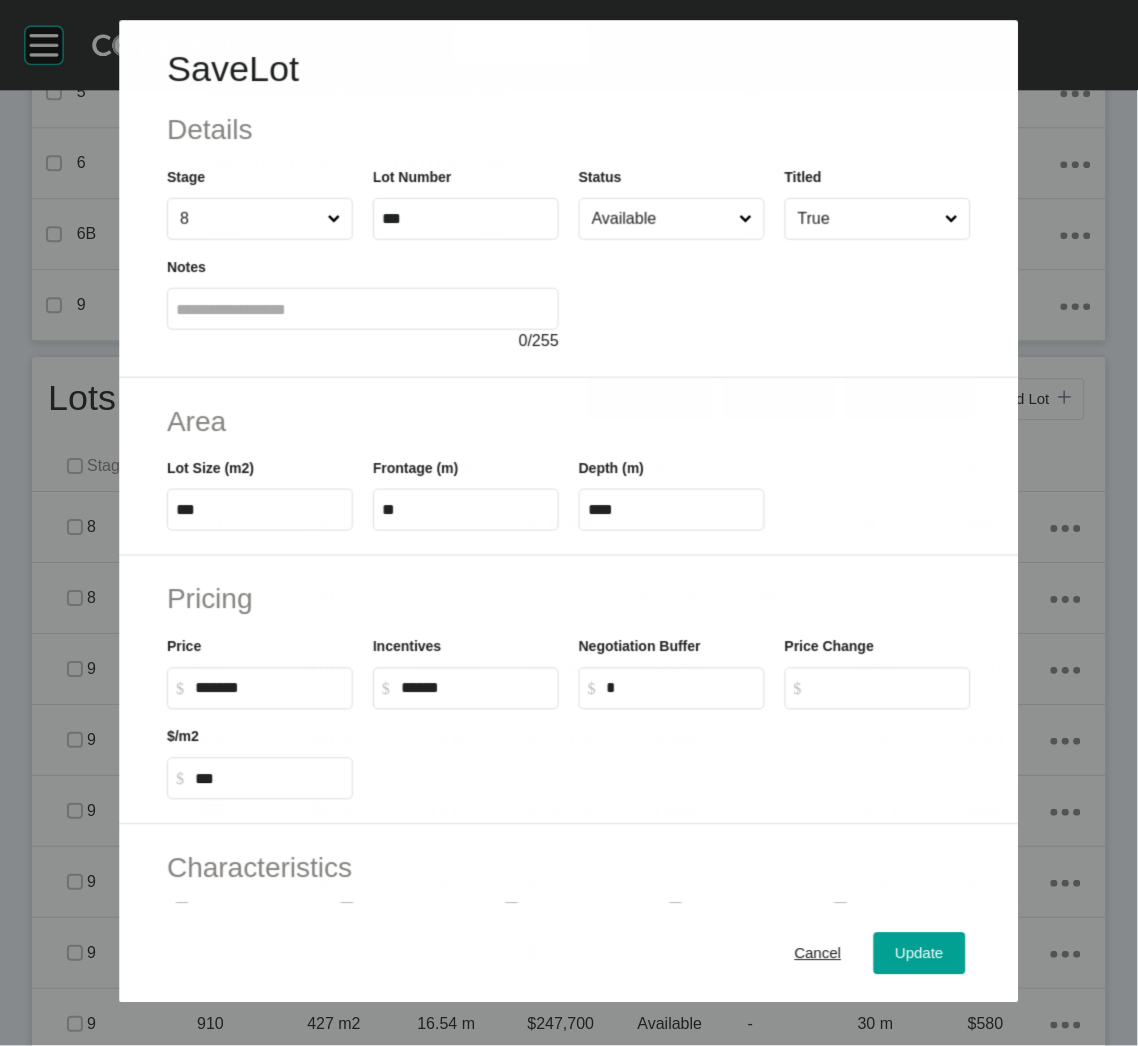 click on "Available" at bounding box center (661, 219) 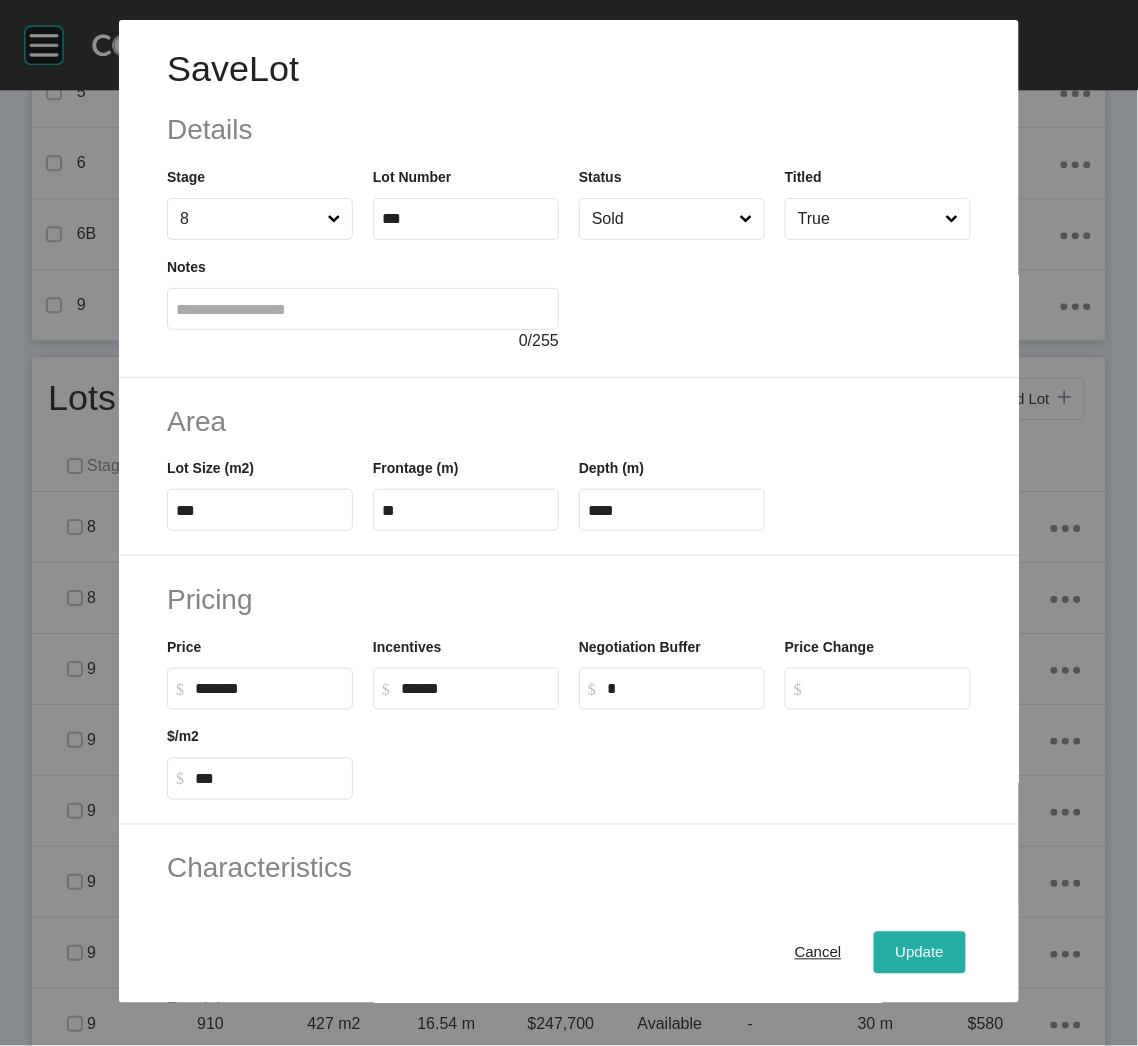 click on "Update" at bounding box center (920, 953) 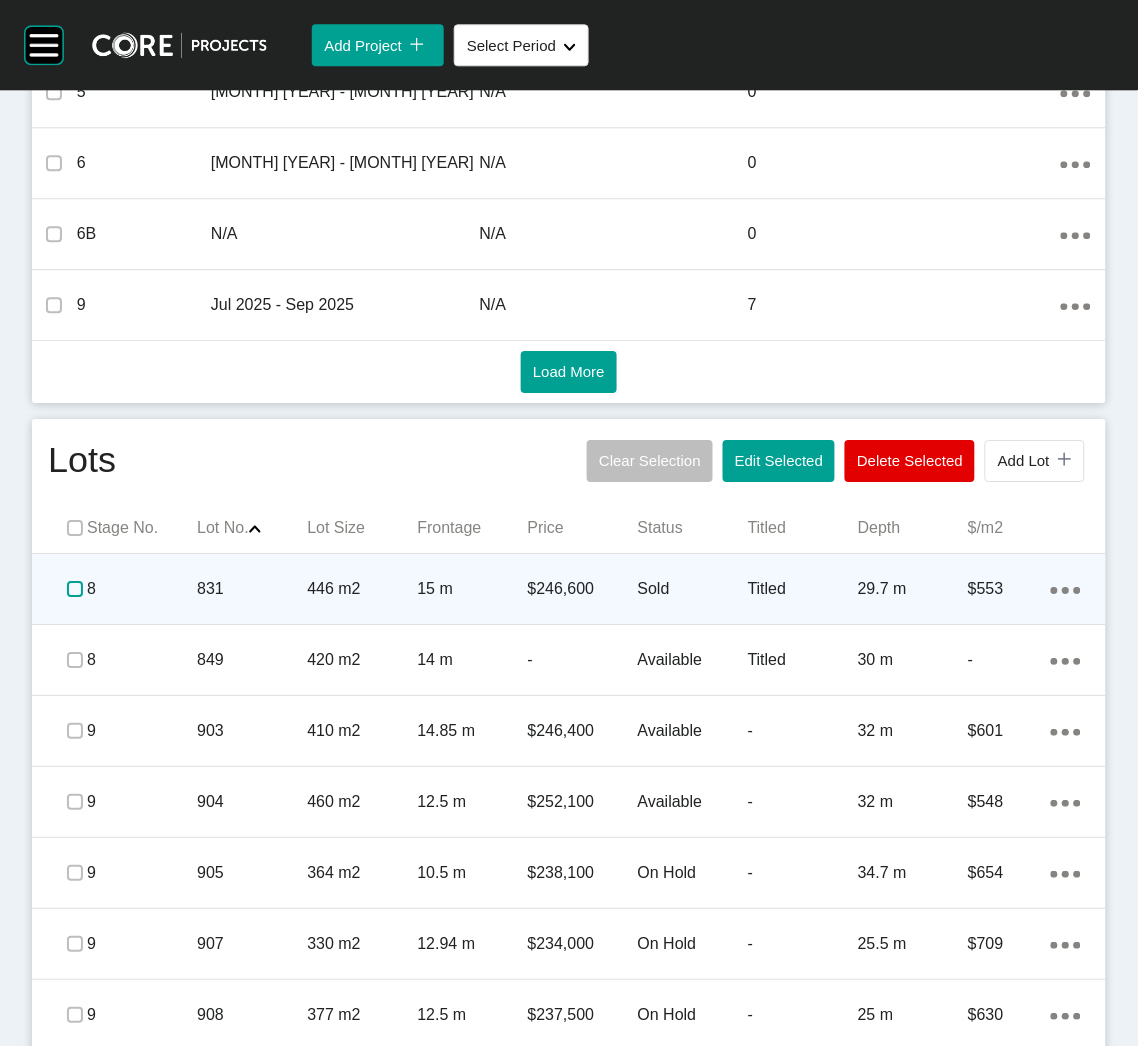click at bounding box center [75, 589] 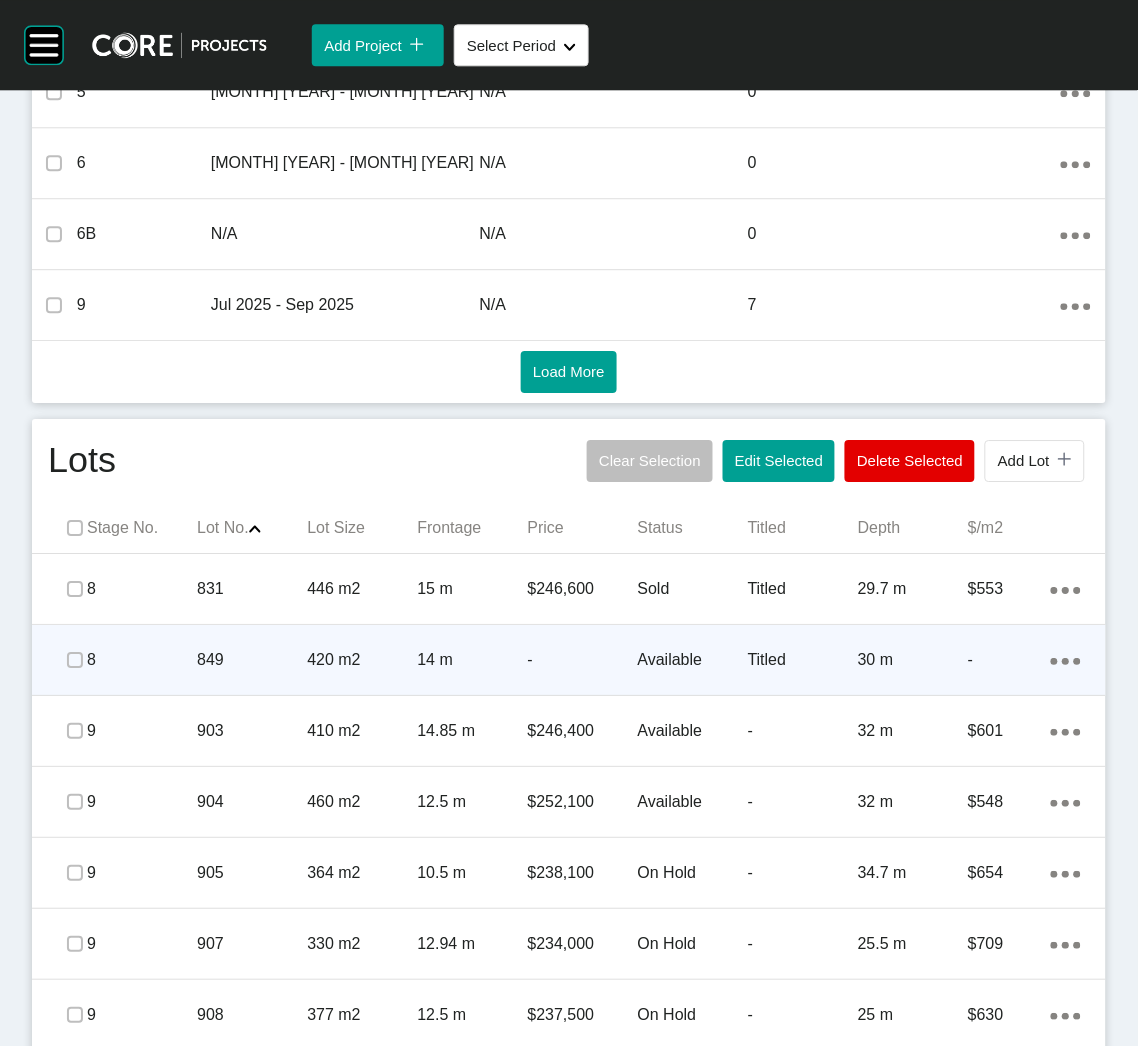 click on "849" at bounding box center [252, 660] 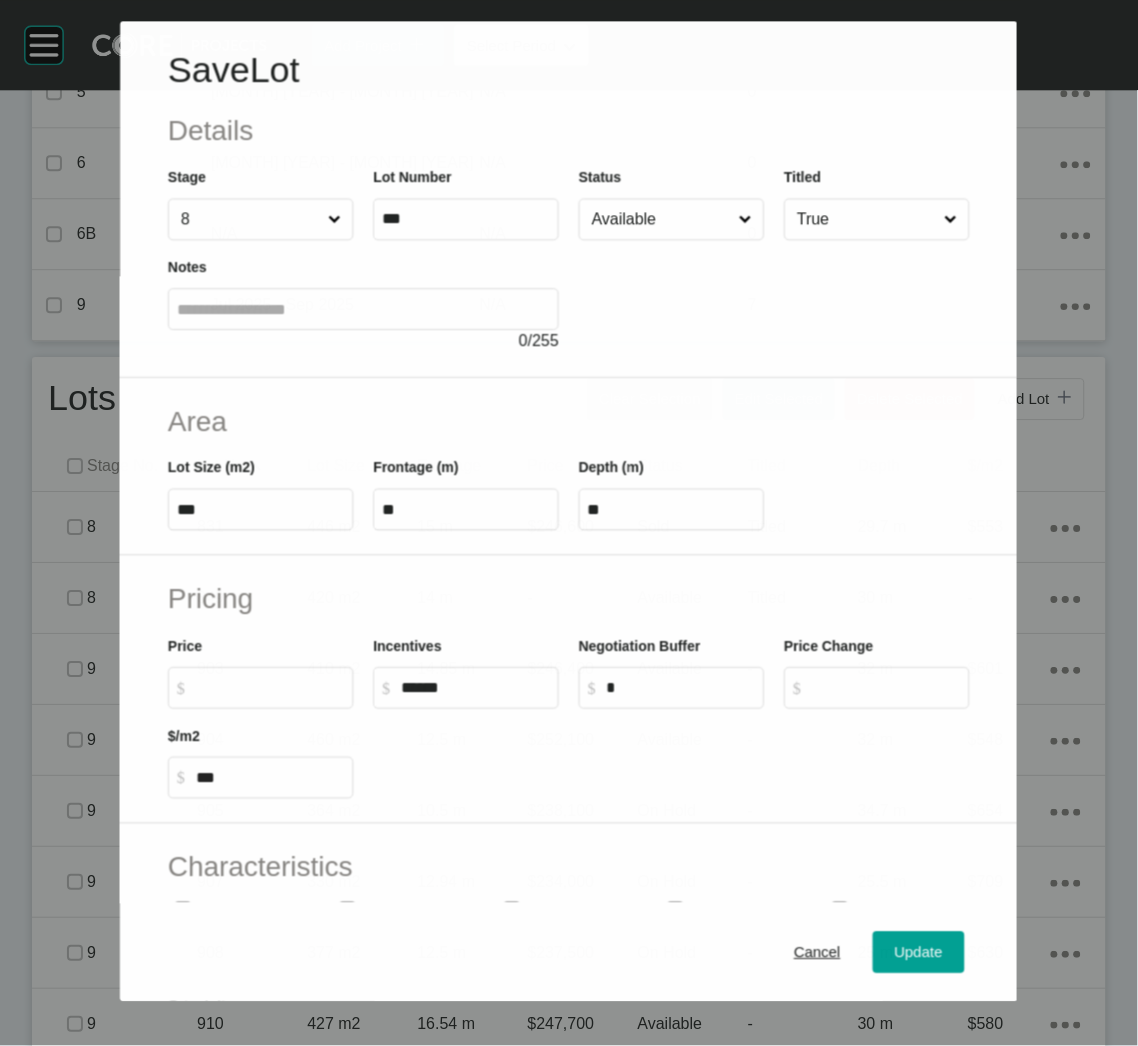 click at bounding box center [774, 297] 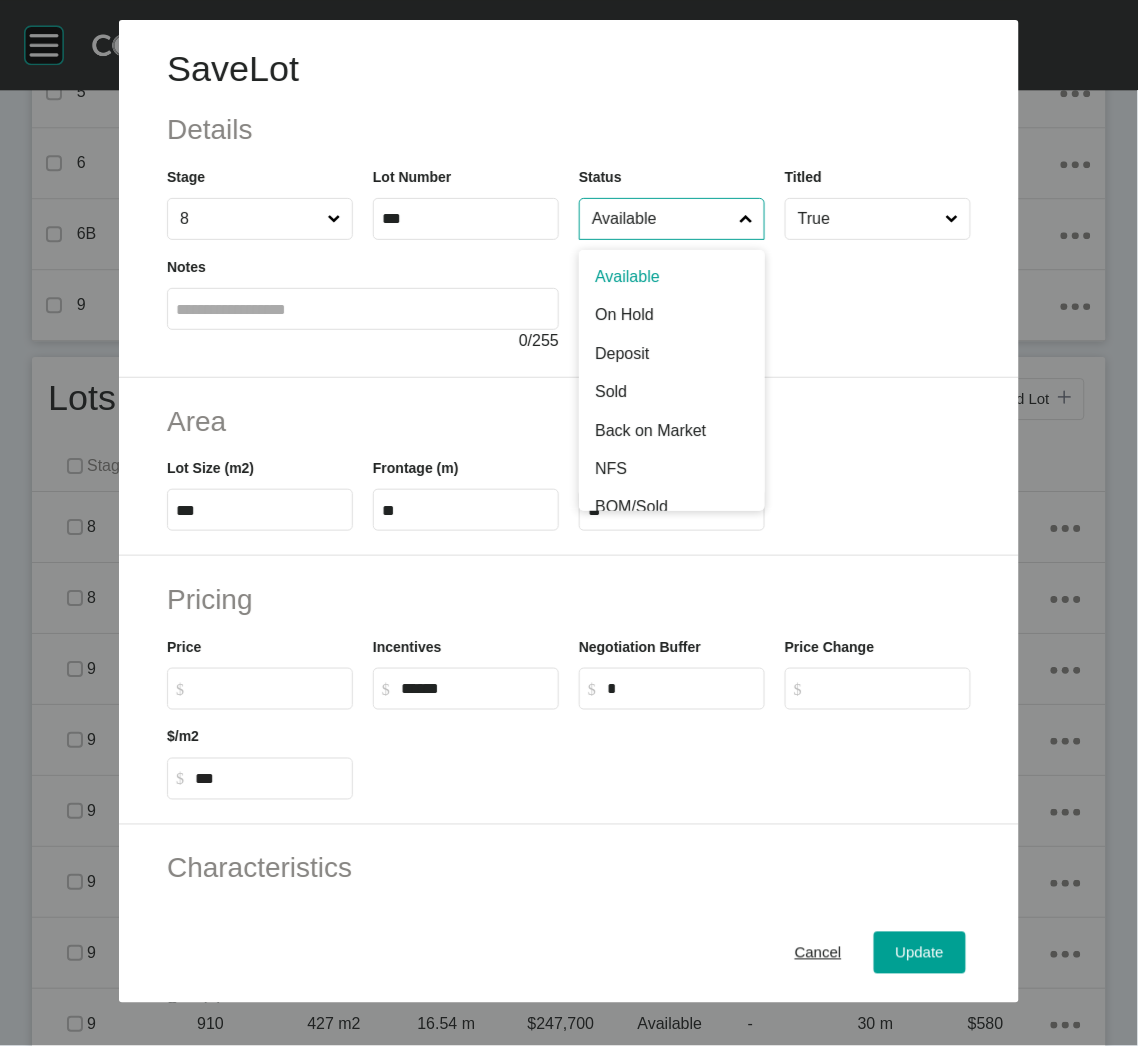 click on "Available" at bounding box center [662, 219] 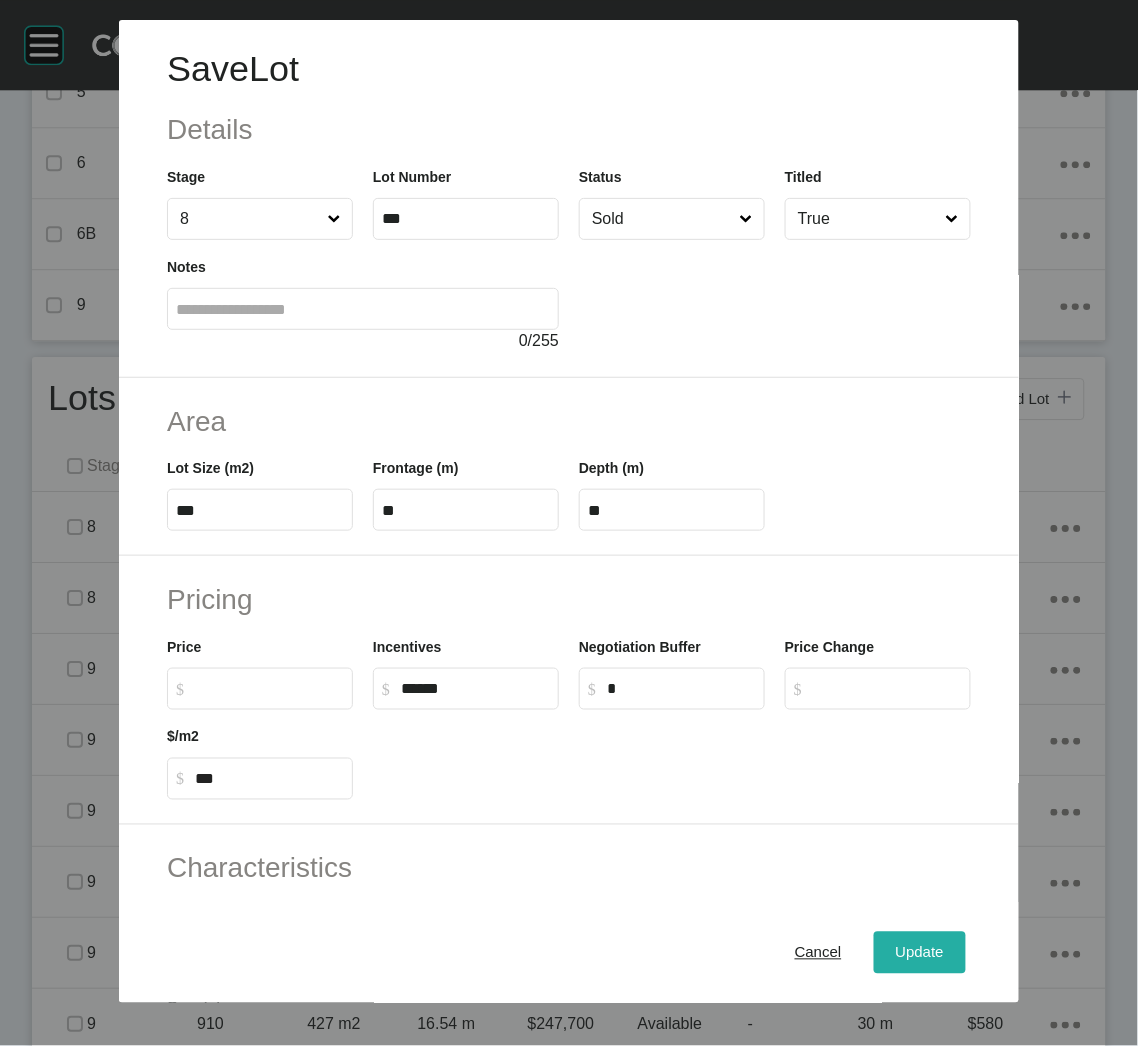 click on "Update" at bounding box center [920, 953] 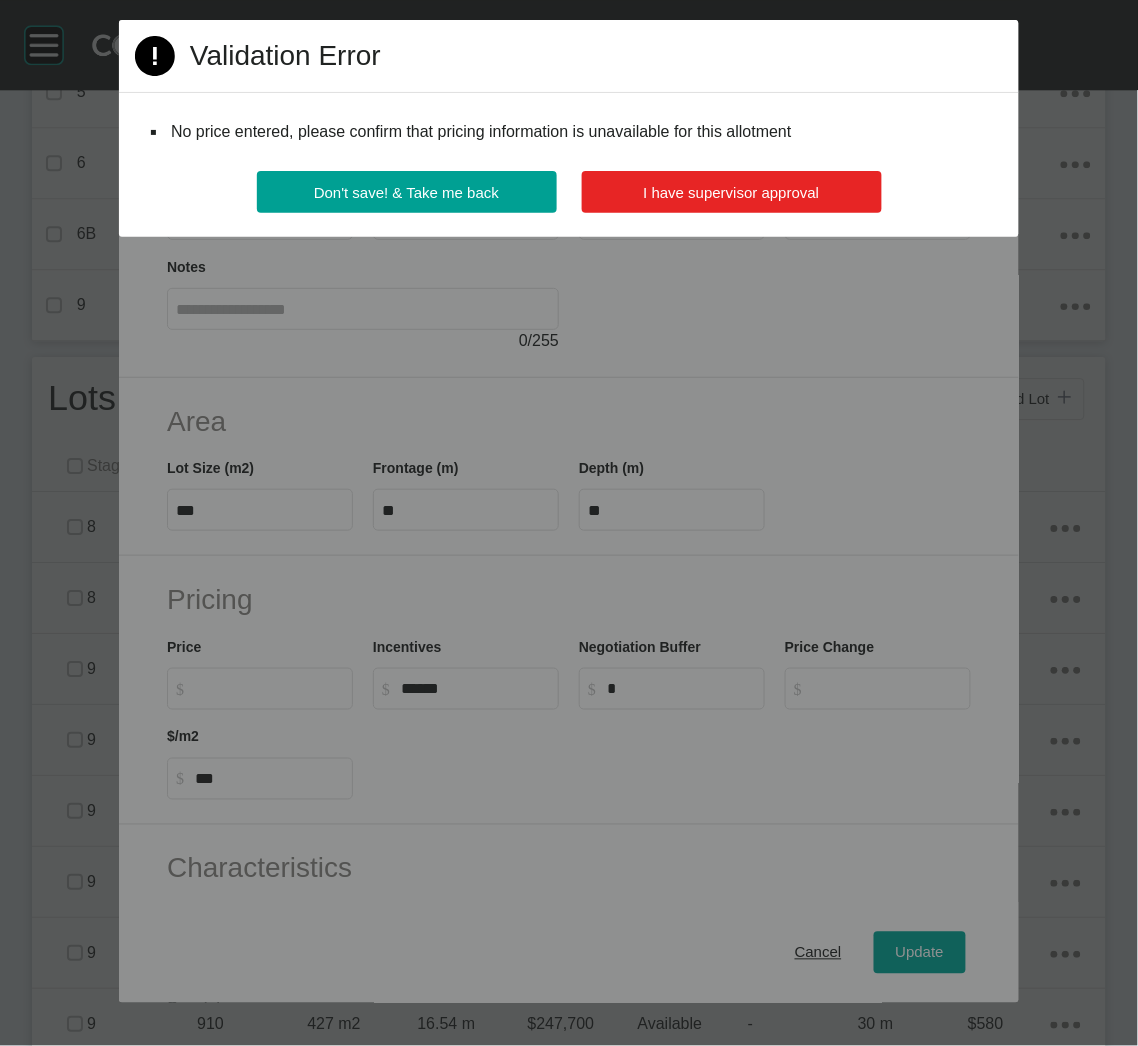 click on "I have supervisor approval" at bounding box center [732, 192] 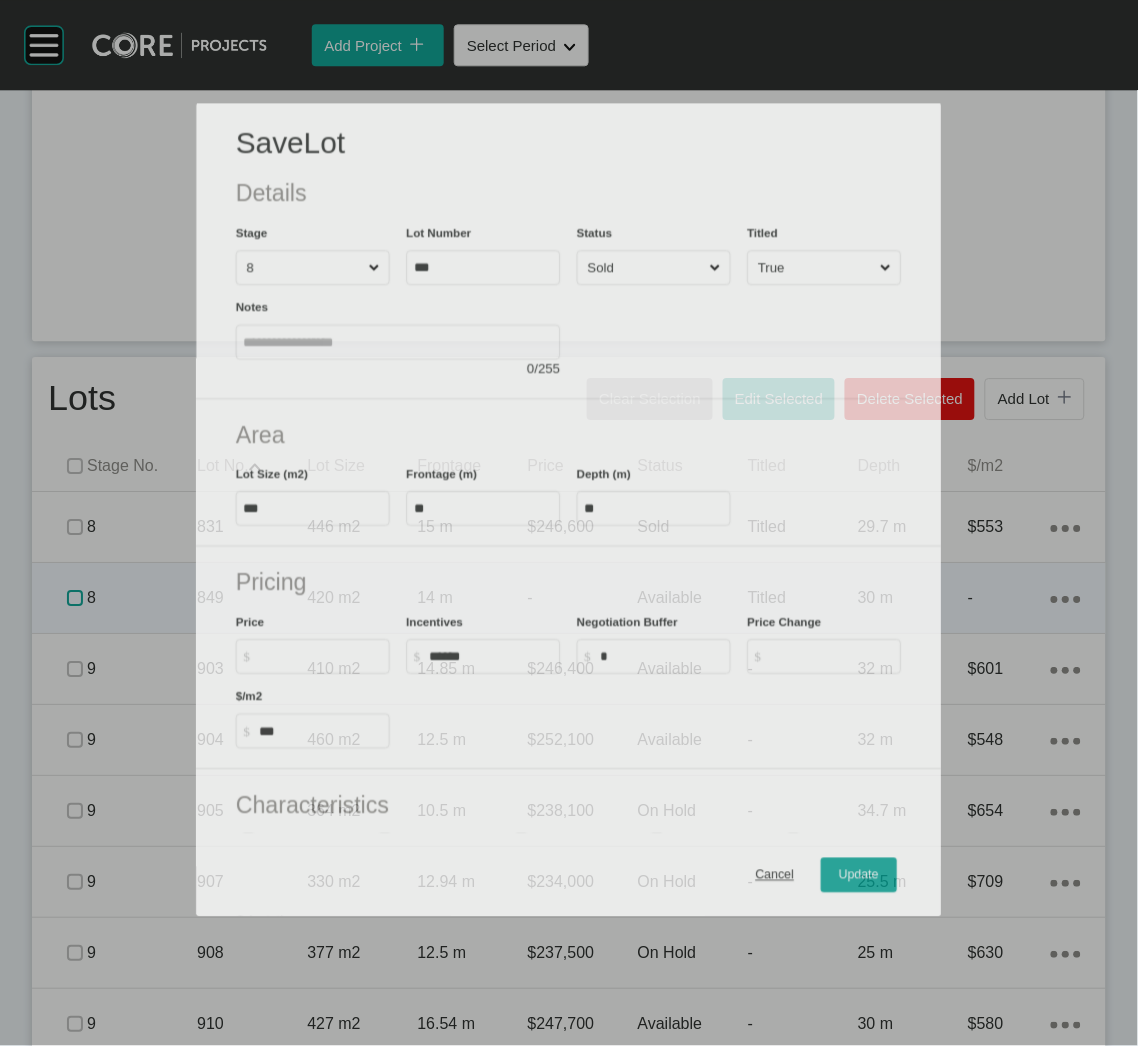 click on "Stage No.  Lot No.  Shape Created with Sketch. Lot Size  Frontage  Price  Status  Titled  Depth  $/m2  8 831 446 m2 15 m [PRICE] Sold Titled 29.7 m $553 Action Menu Dots Copy 6 Created with Sketch. 8 849 420 m2 14 m - Available Titled 30 m - Action Menu Dots Copy 6 Created with Sketch. 9 903 410 m2 14.85 m [PRICE] Available - 32 m $601 Action Menu Dots Copy 6 Created with Sketch. 9 904 460 m2 12.5 m [PRICE] Available - 32 m $548 Action Menu Dots Copy 6 Created with Sketch. 9 905 364 m2 10.5 m [PRICE] On Hold - 34.7 m $654 Action Menu Dots Copy 6 Created with Sketch. 9 907 330 m2 12.94 m [PRICE] On Hold - 25.5 m $709 Action Menu Dots Copy 6 Created with Sketch. 9 908 377 m2 12.5 m [PRICE] On Hold - 25 m $630 Action Menu Dots Copy 6 Created with Sketch. 9 910 427 m2 16.54 m [PRICE] Available - 30 m $580 Action Menu Dots Copy 6 Created with Sketch. 9 911 427 m2 14 m [PRICE] On Hold - 30.5 m $580 Action Menu Dots Copy 6 Created with Sketch." at bounding box center [569, 786] 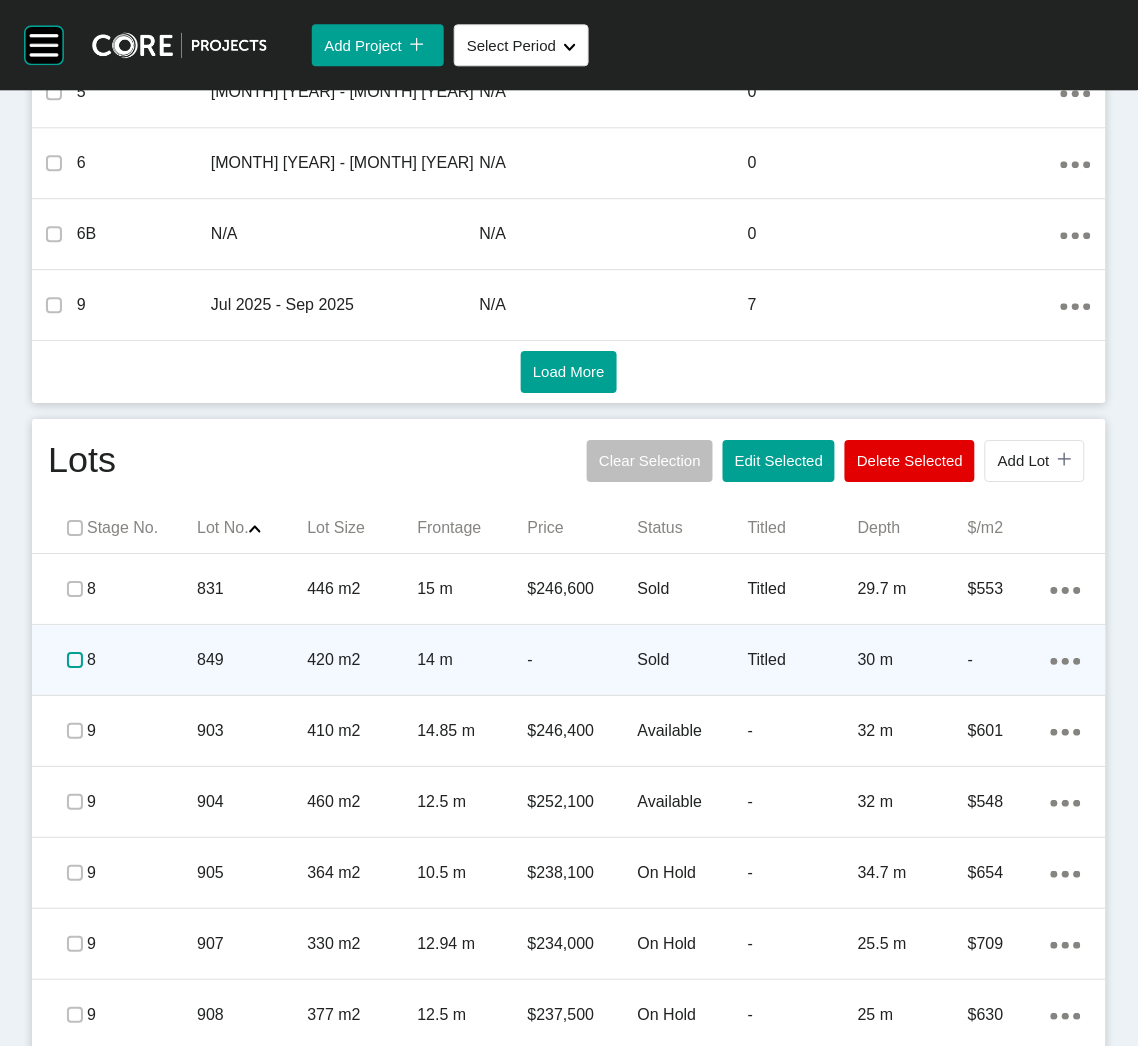 click at bounding box center (75, 660) 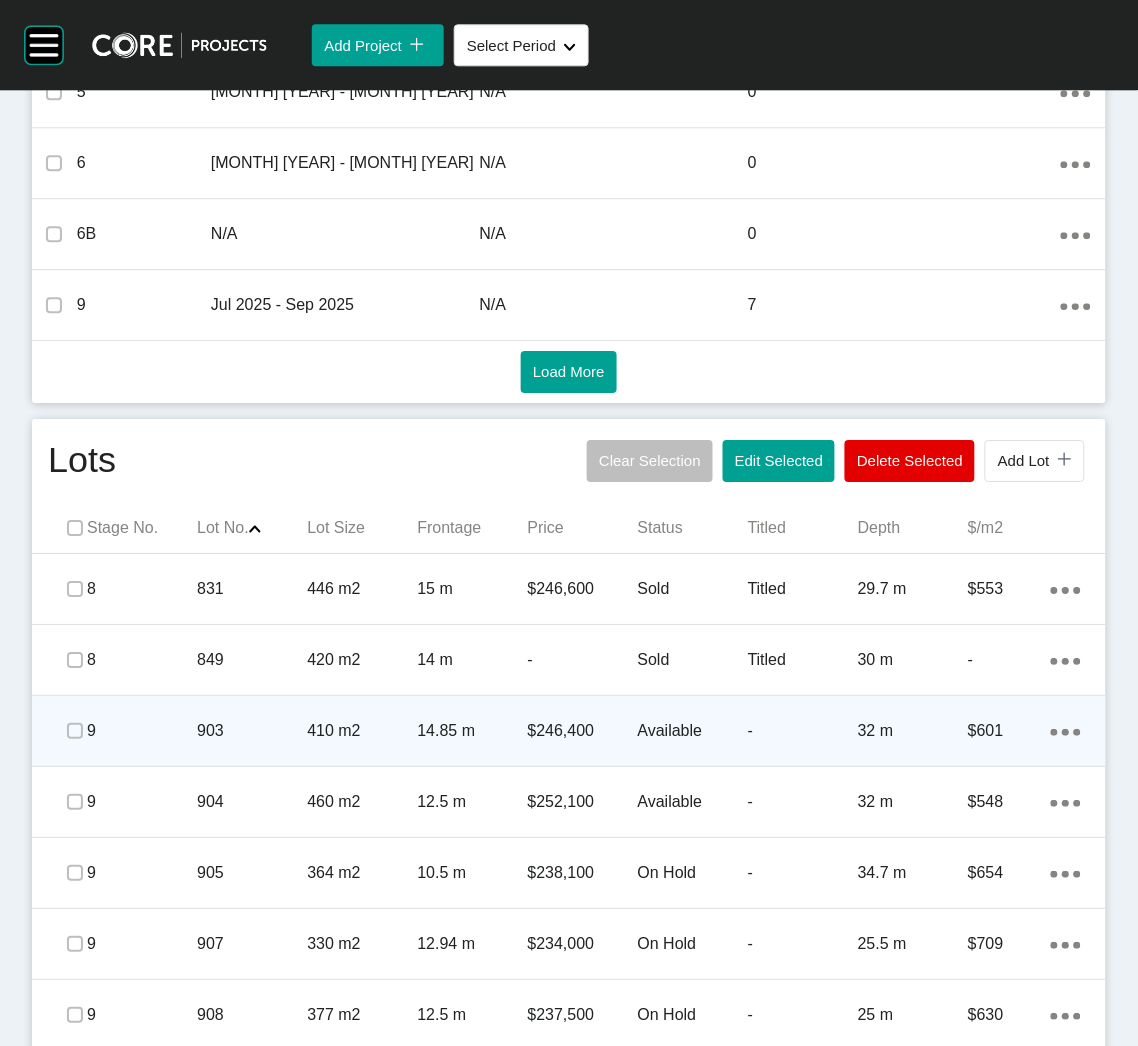 click on "903" at bounding box center [252, 731] 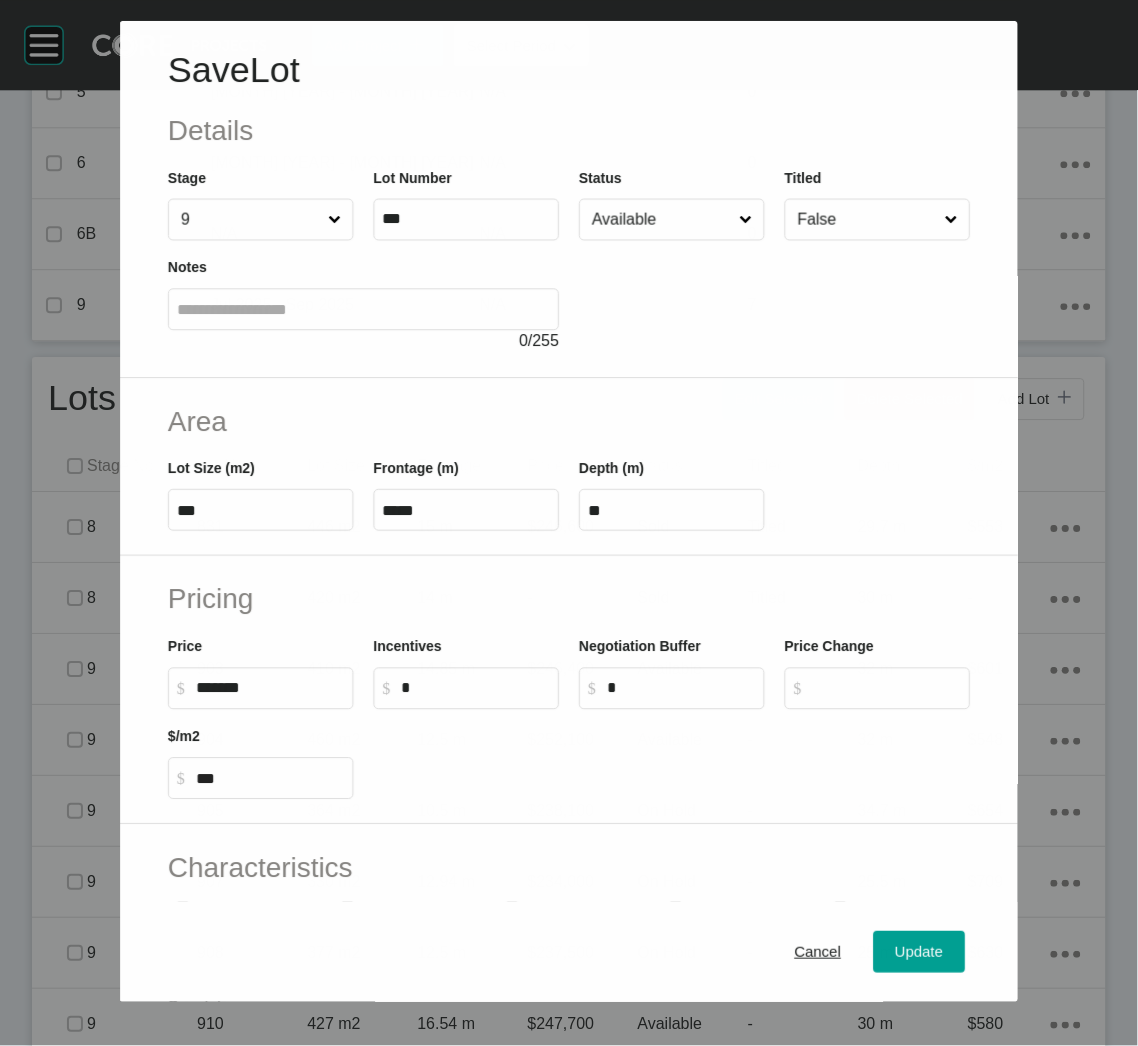 click on "Available" at bounding box center [672, 220] 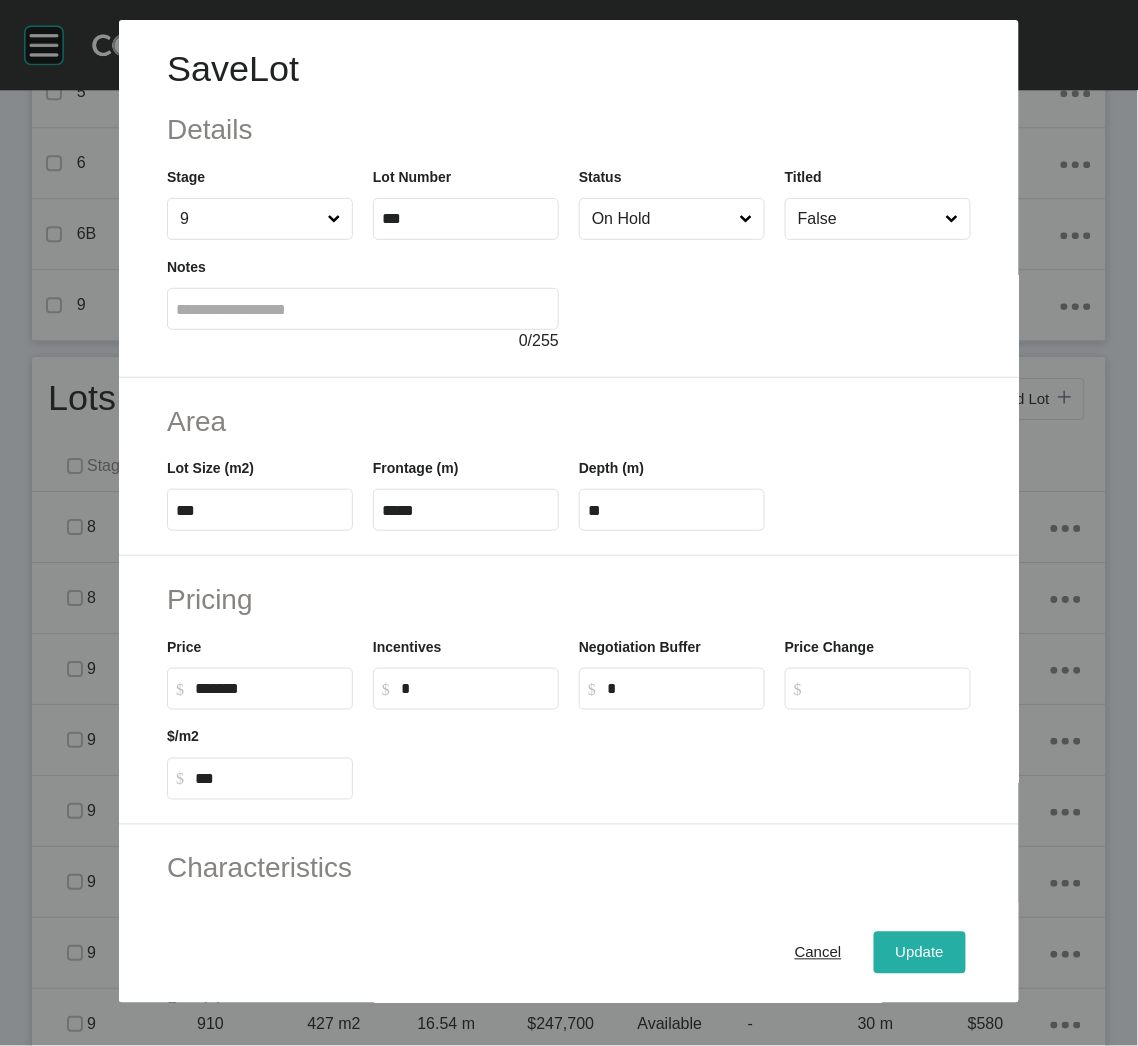 click on "Update" at bounding box center (920, 953) 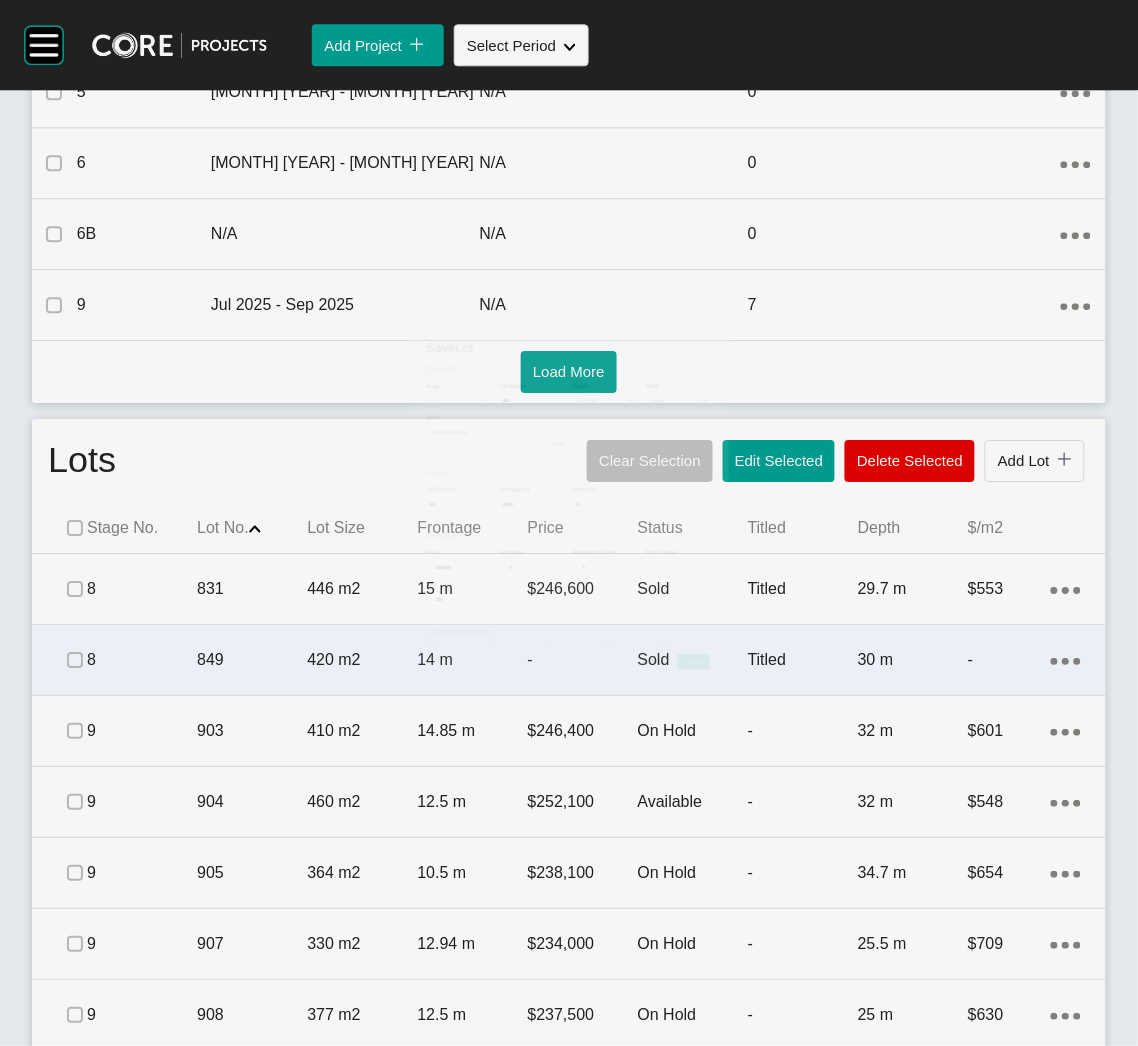 click at bounding box center [75, 660] 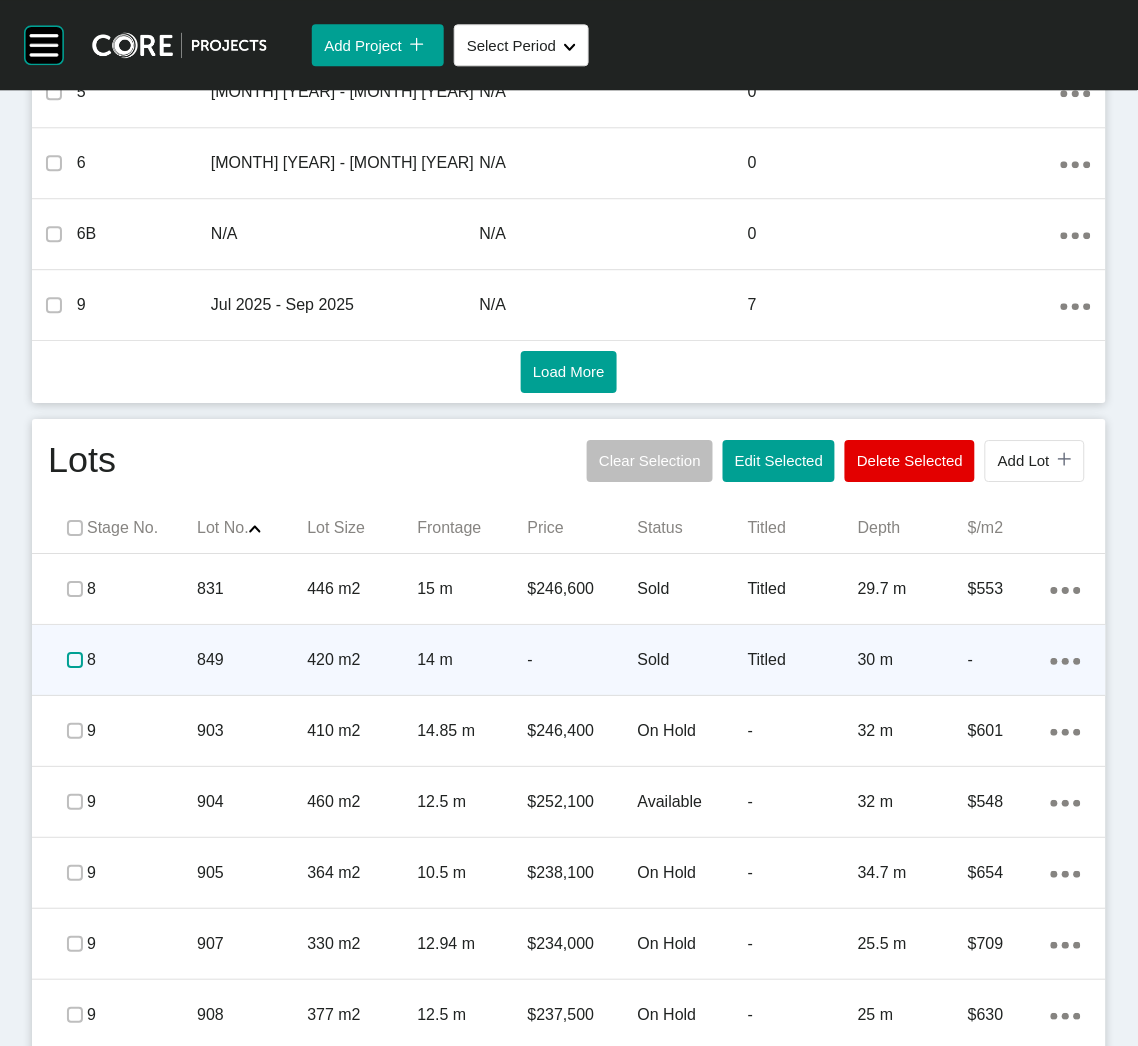click at bounding box center (75, 660) 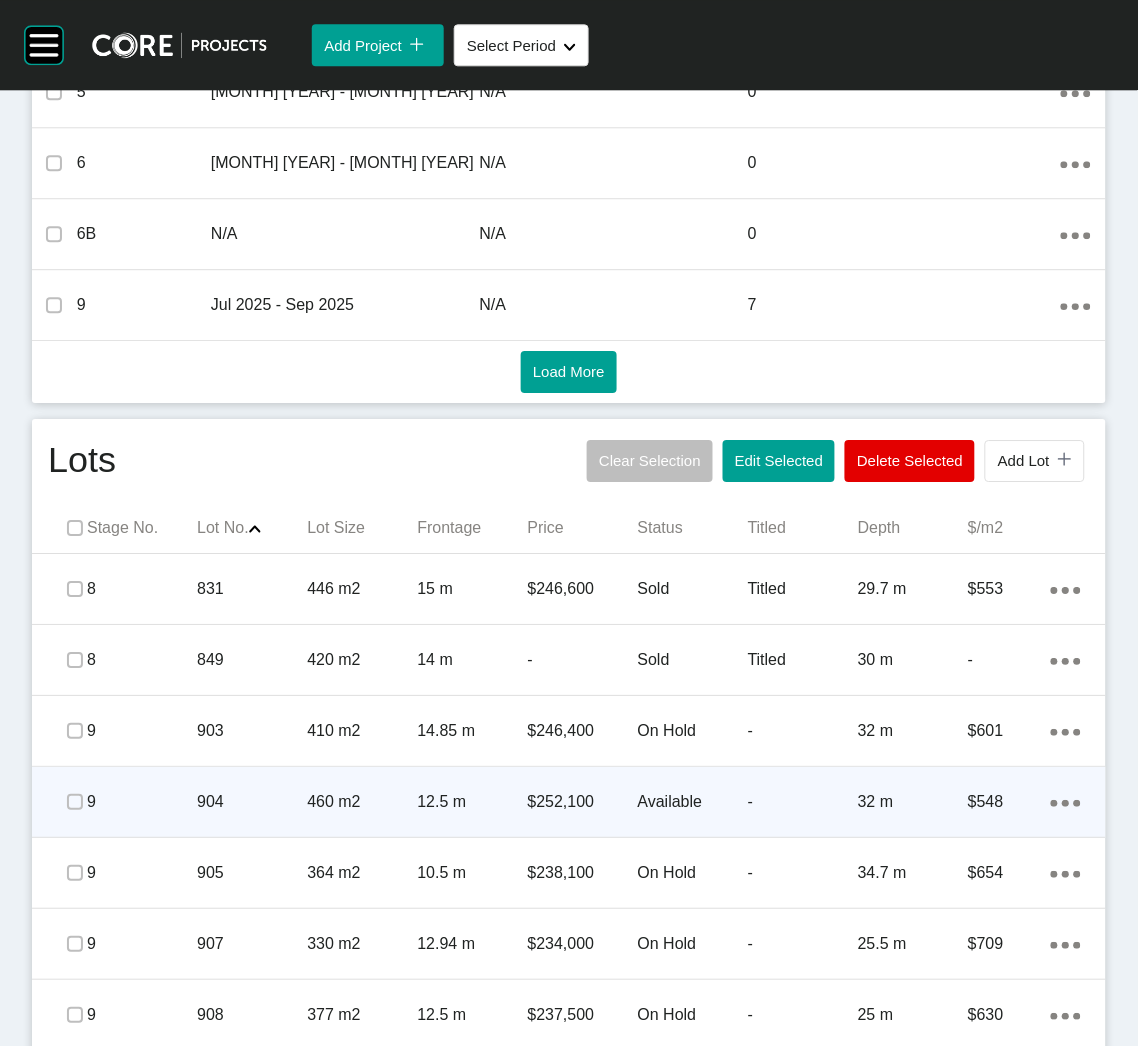 click on "904" at bounding box center (252, 802) 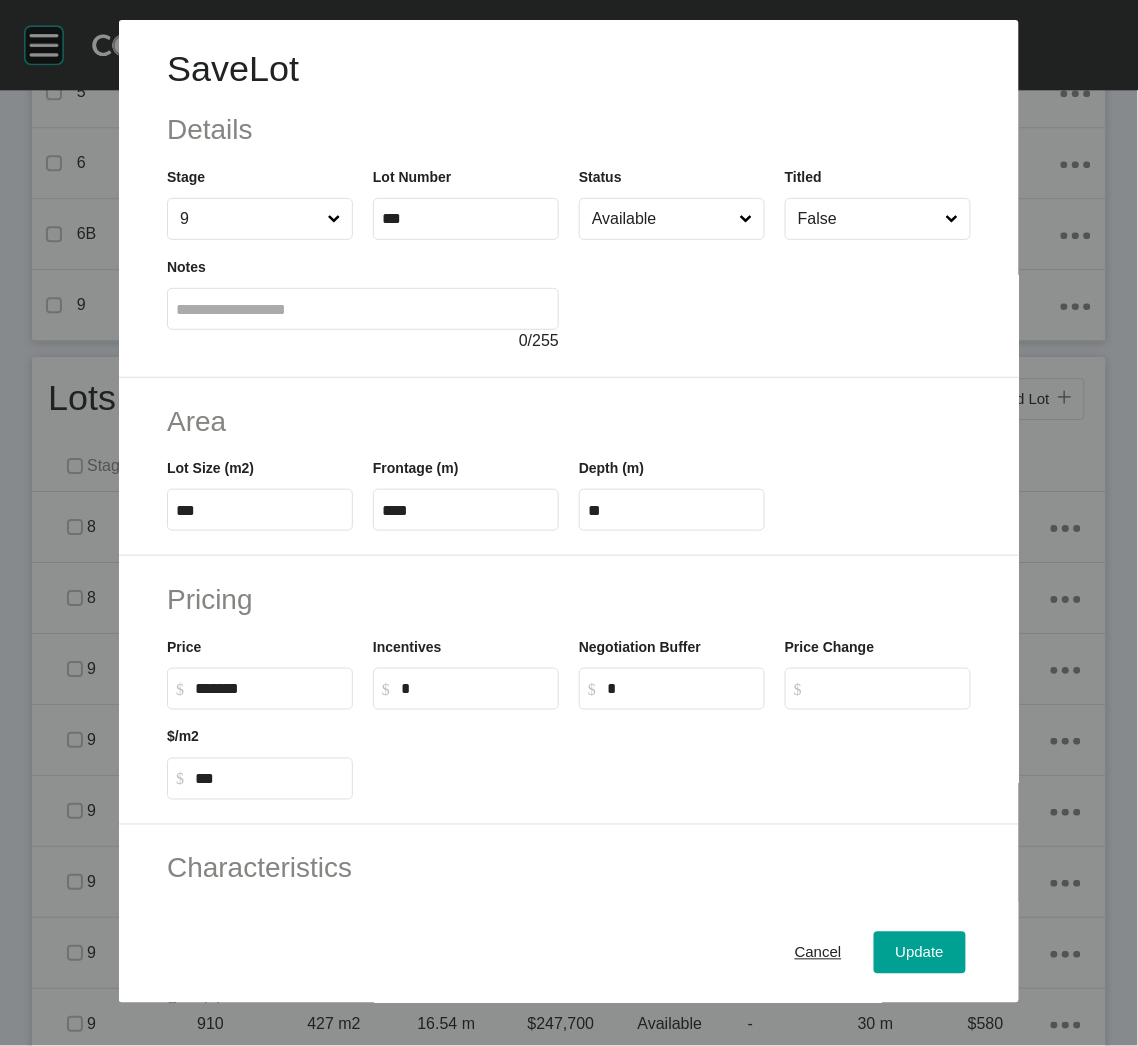 click on "Available" at bounding box center (662, 219) 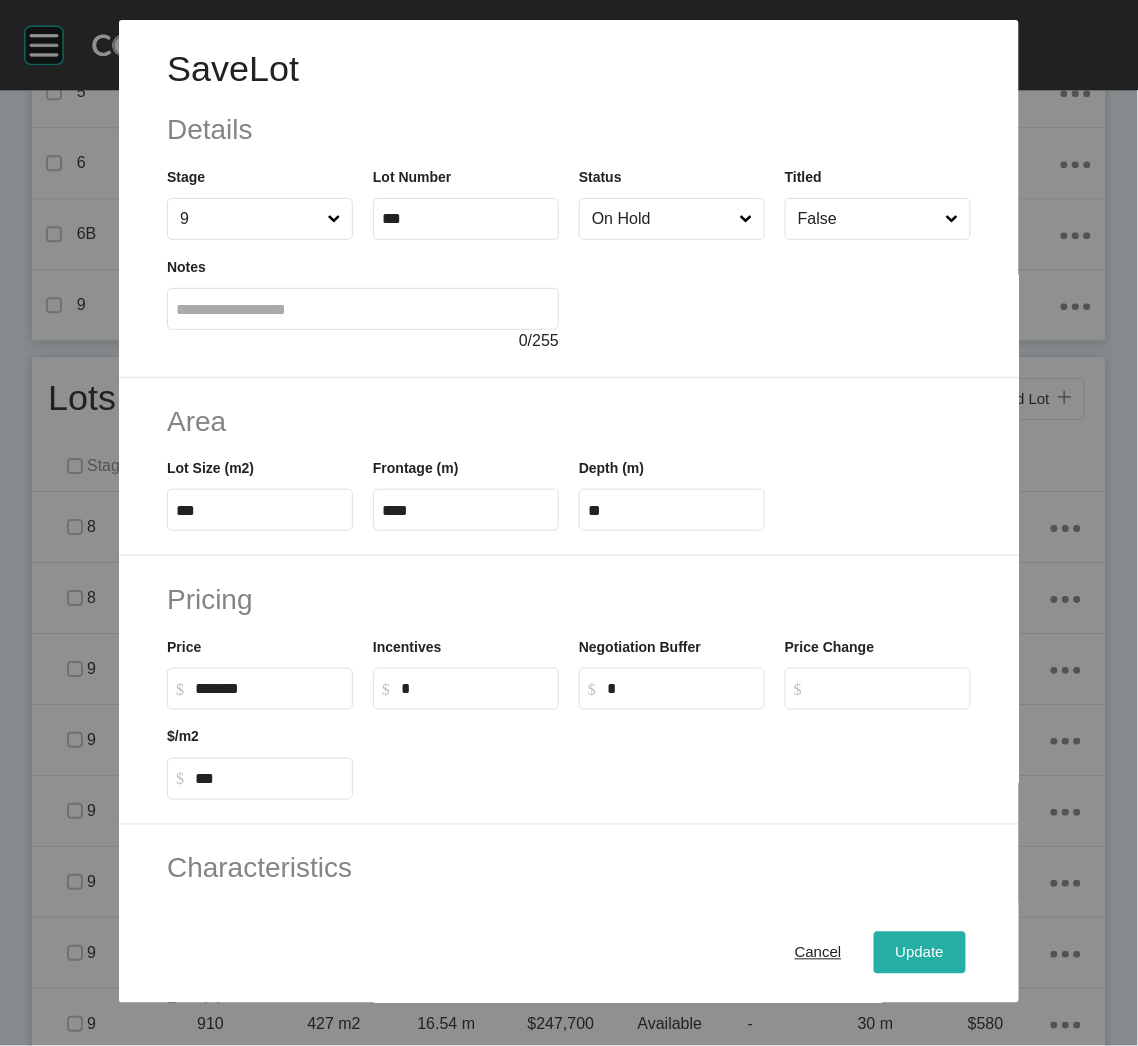 click on "Update" at bounding box center [920, 953] 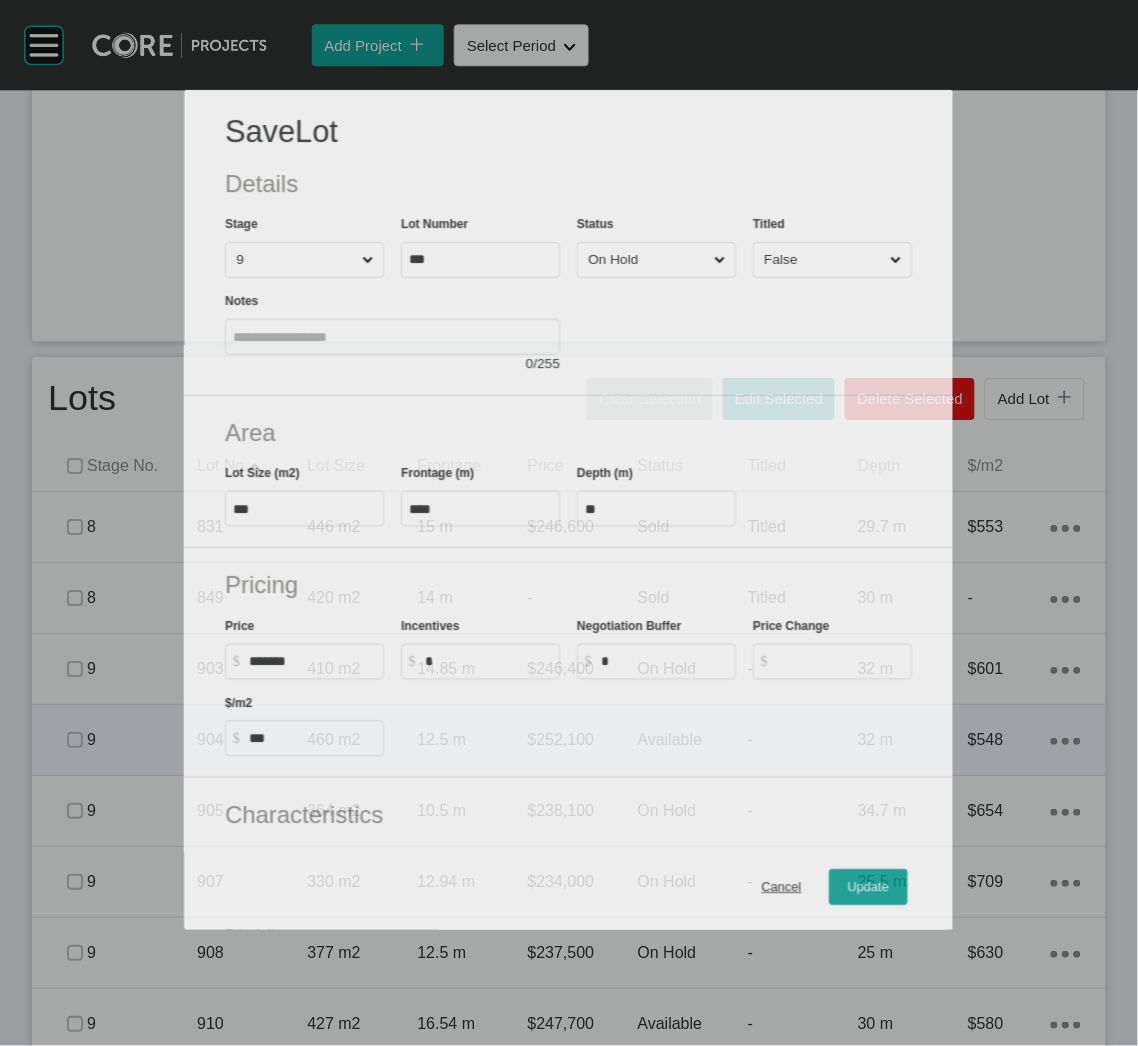 click at bounding box center (75, 669) 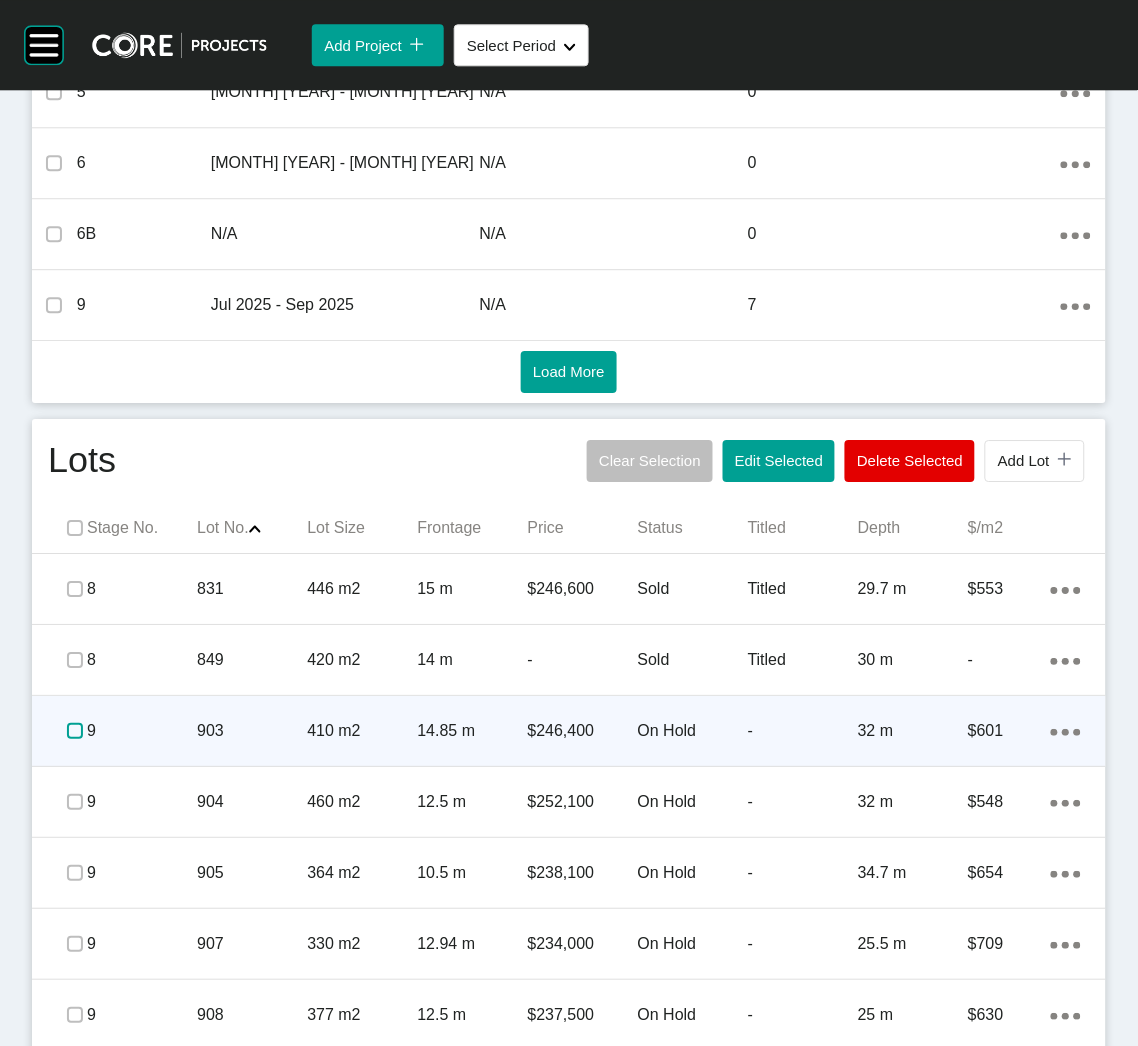 click at bounding box center [75, 731] 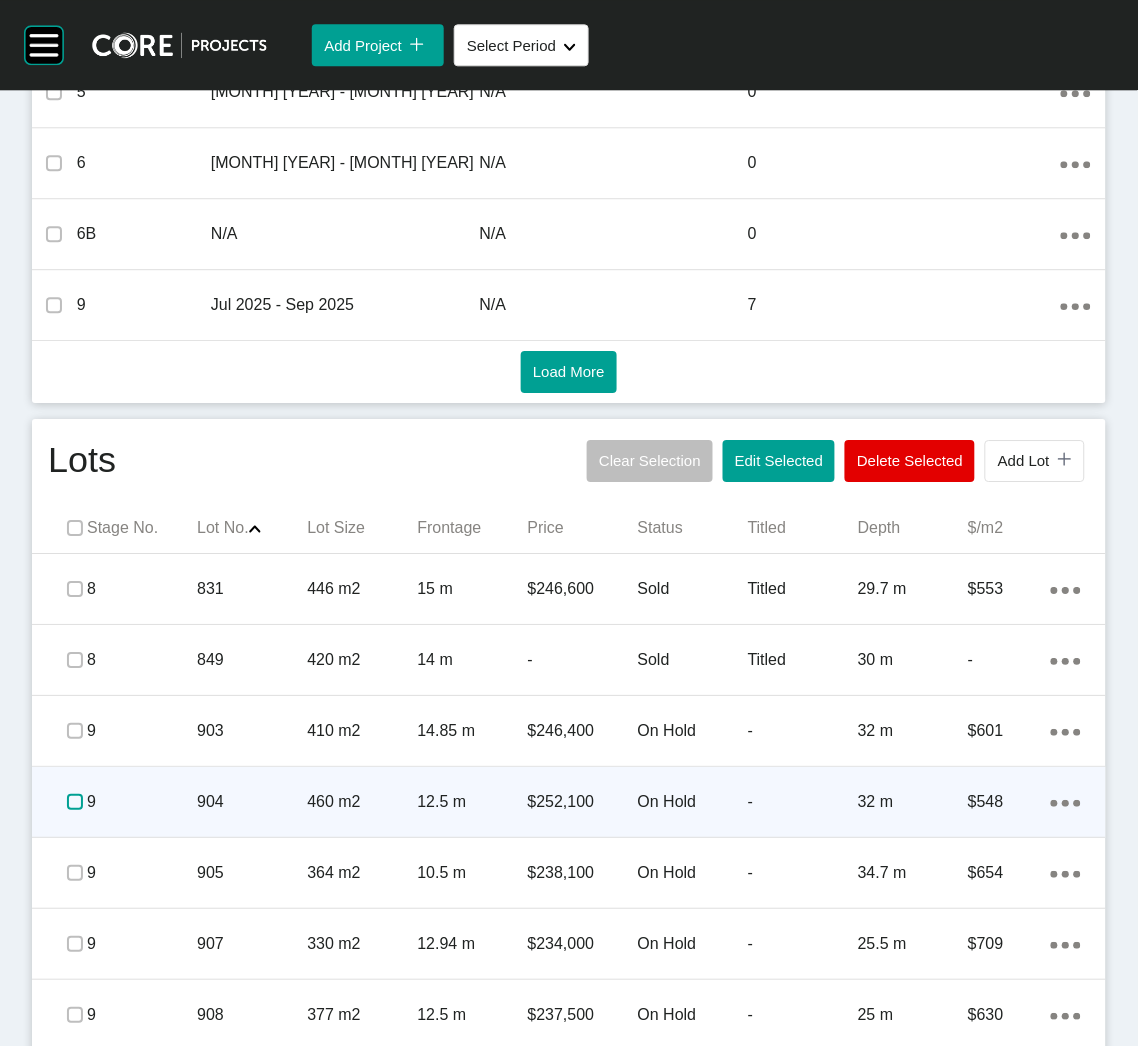 click at bounding box center [75, 802] 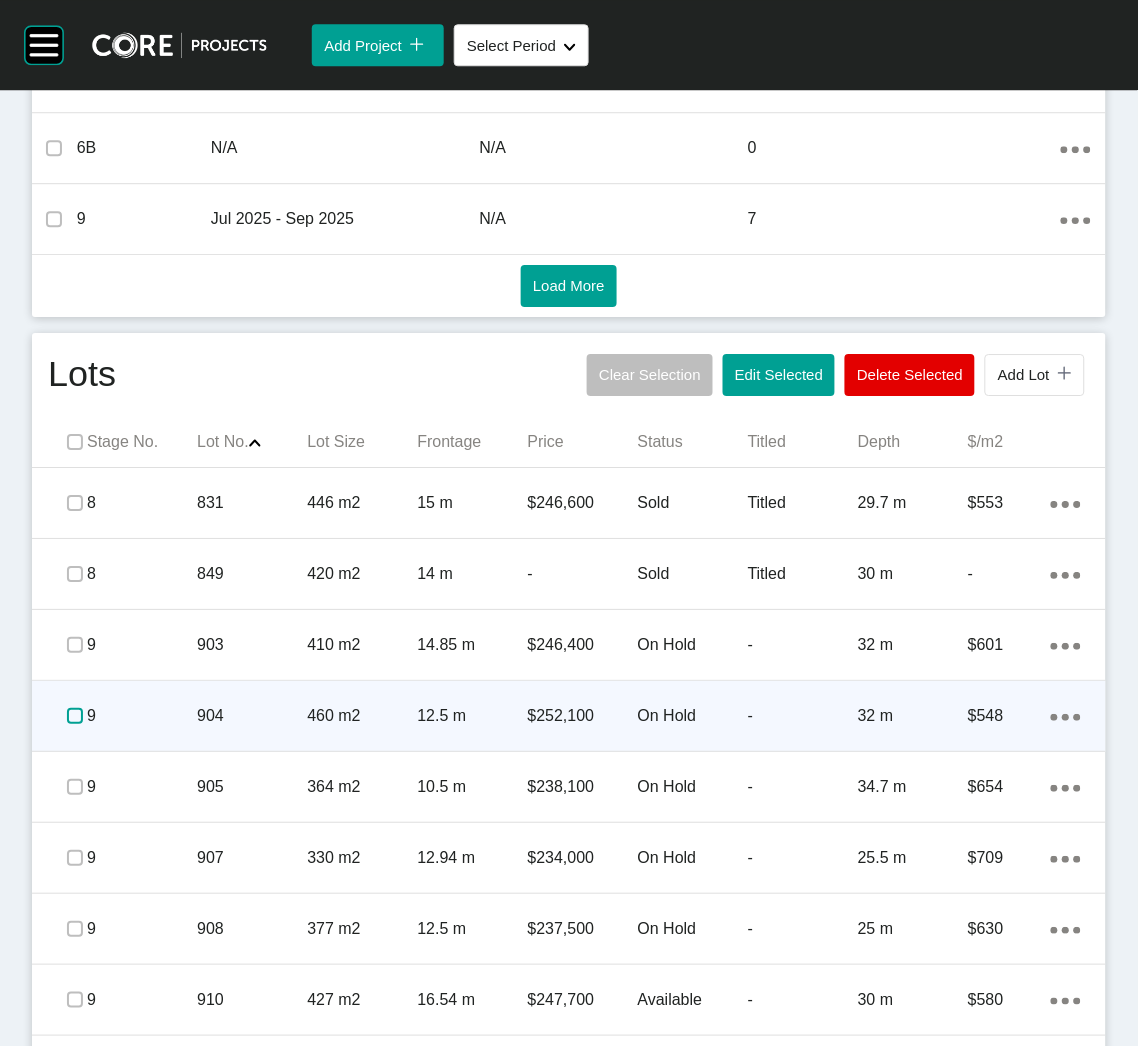 scroll, scrollTop: 1050, scrollLeft: 0, axis: vertical 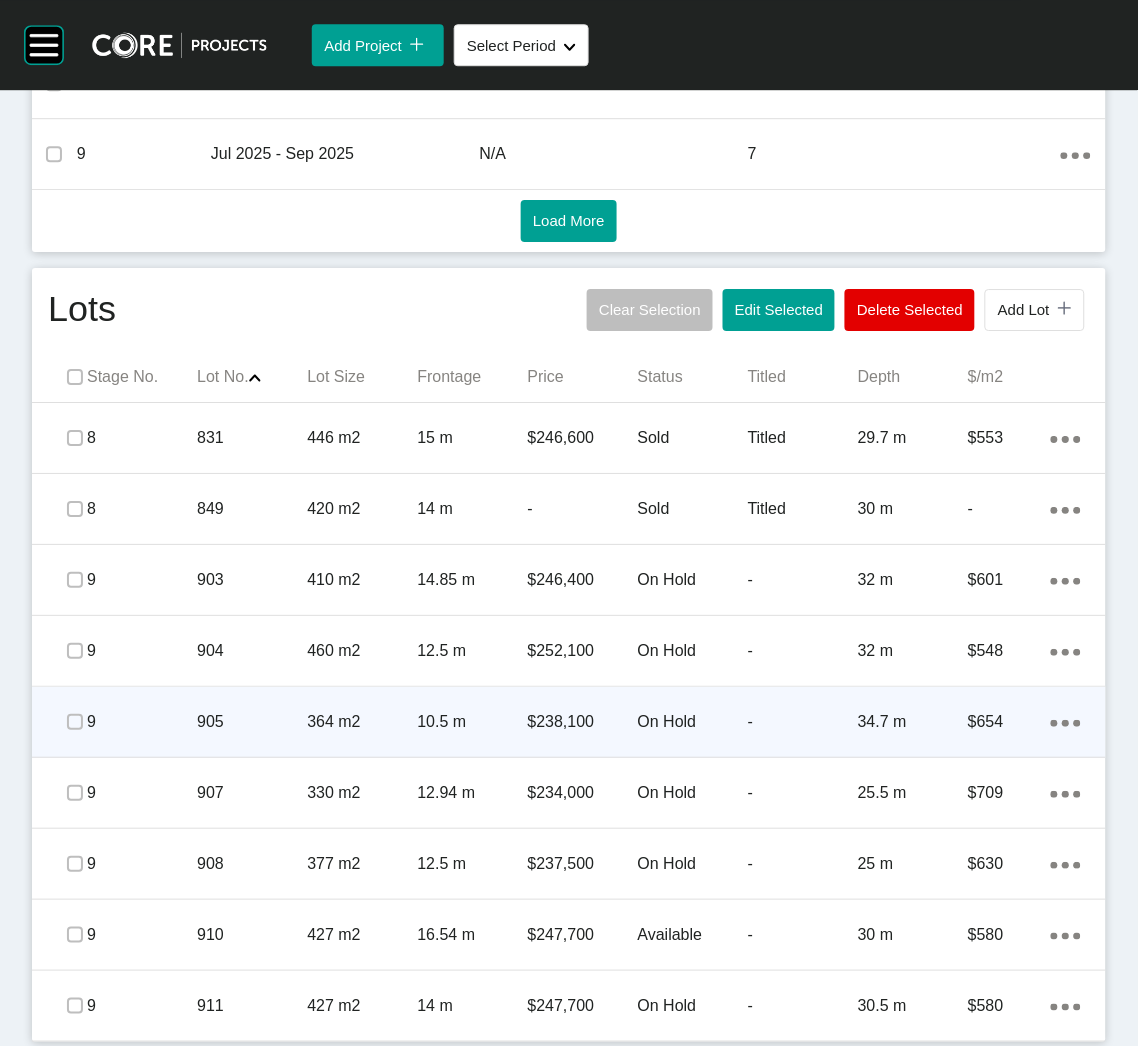 click on "9" at bounding box center (142, 722) 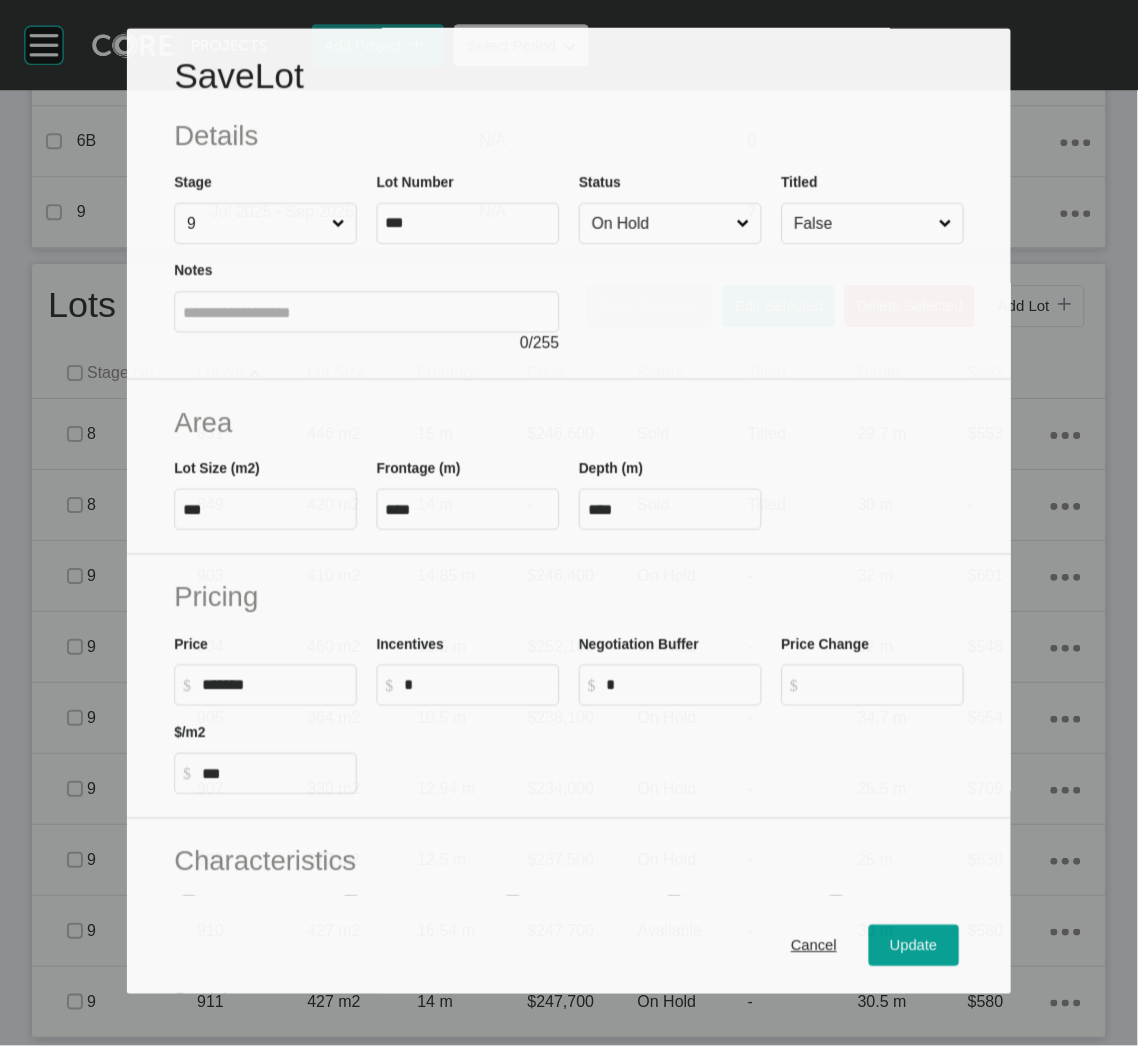 scroll, scrollTop: 992, scrollLeft: 0, axis: vertical 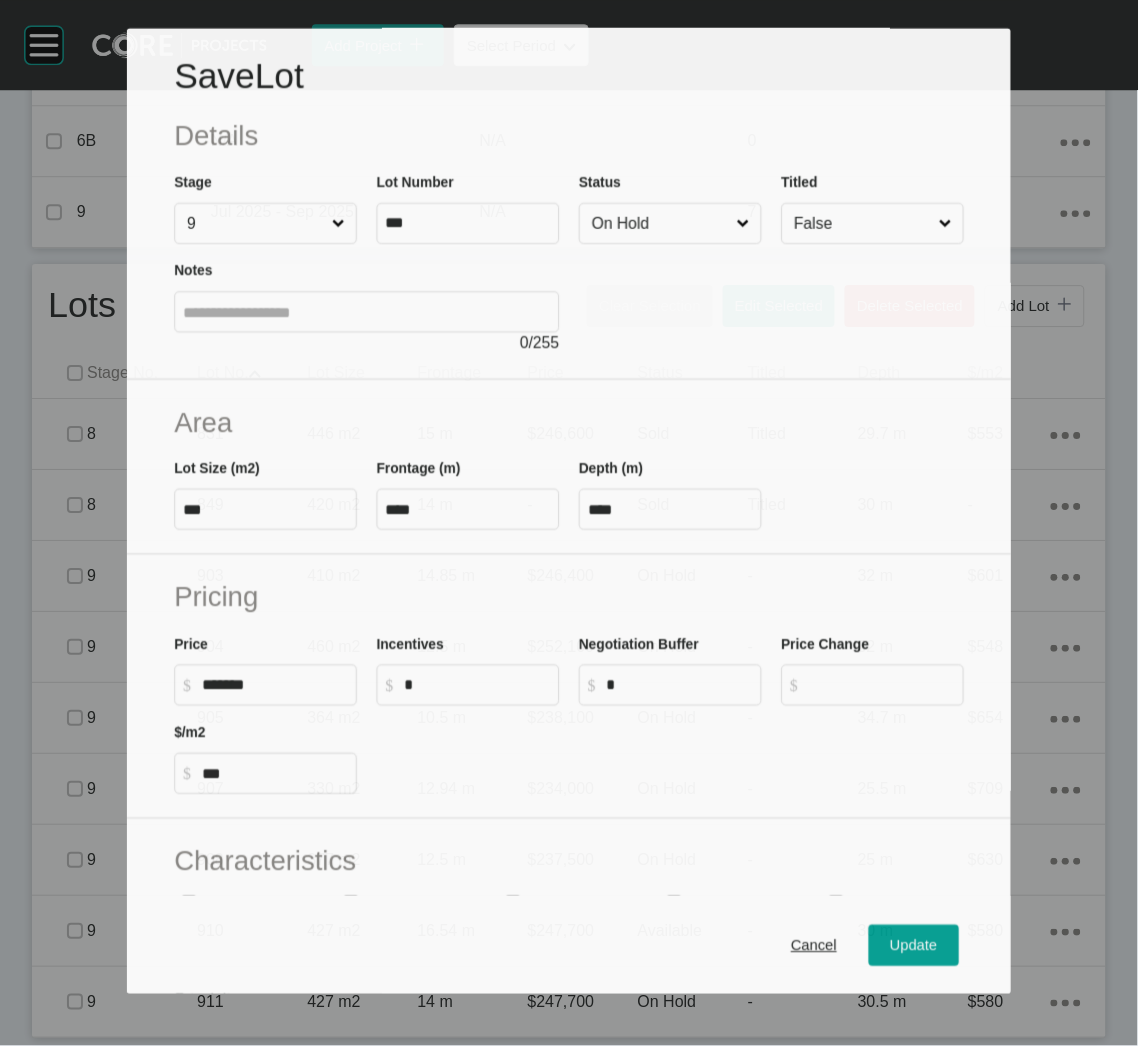 click on "On Hold" at bounding box center [660, 223] 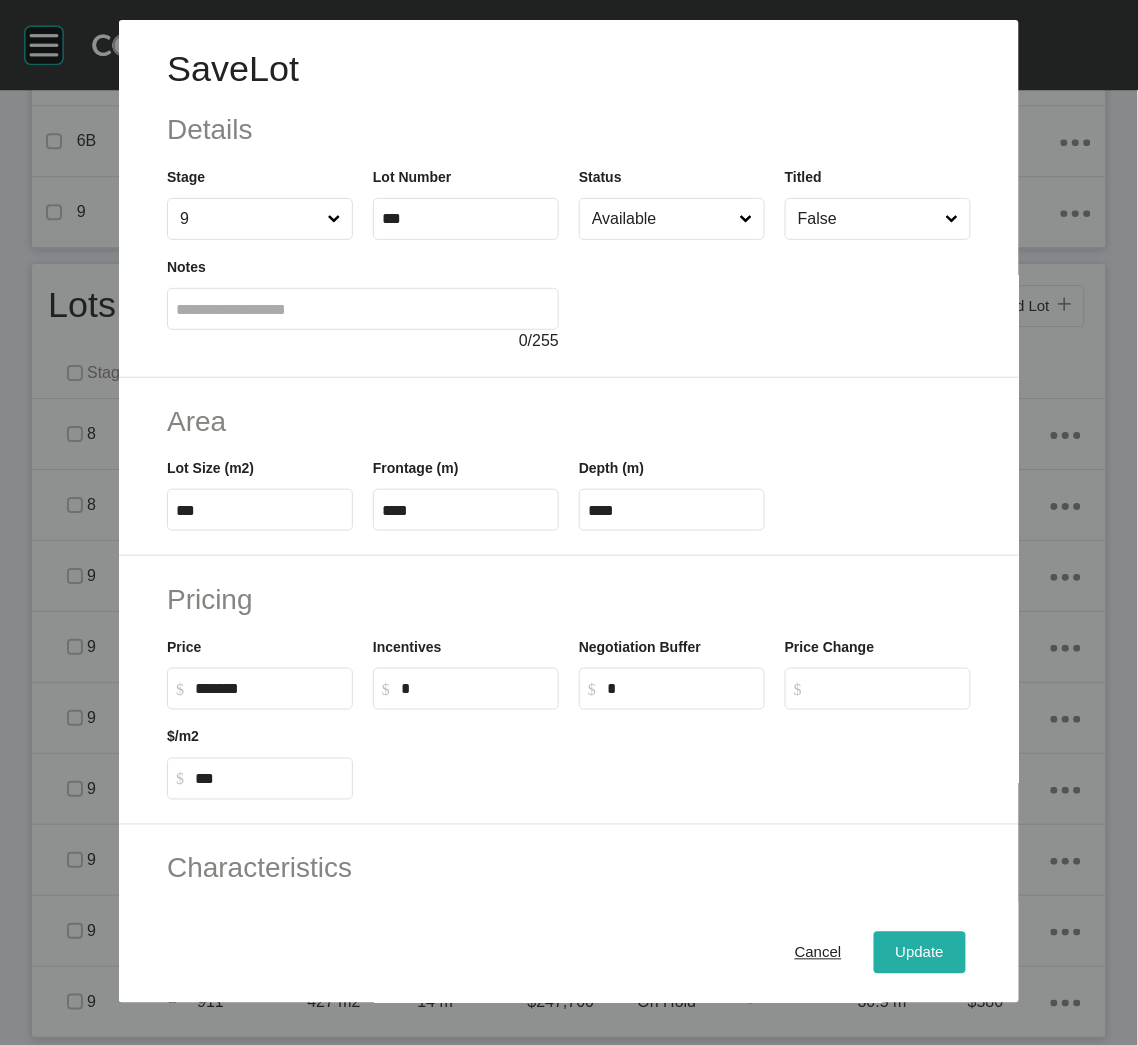 click on "Update" at bounding box center [920, 953] 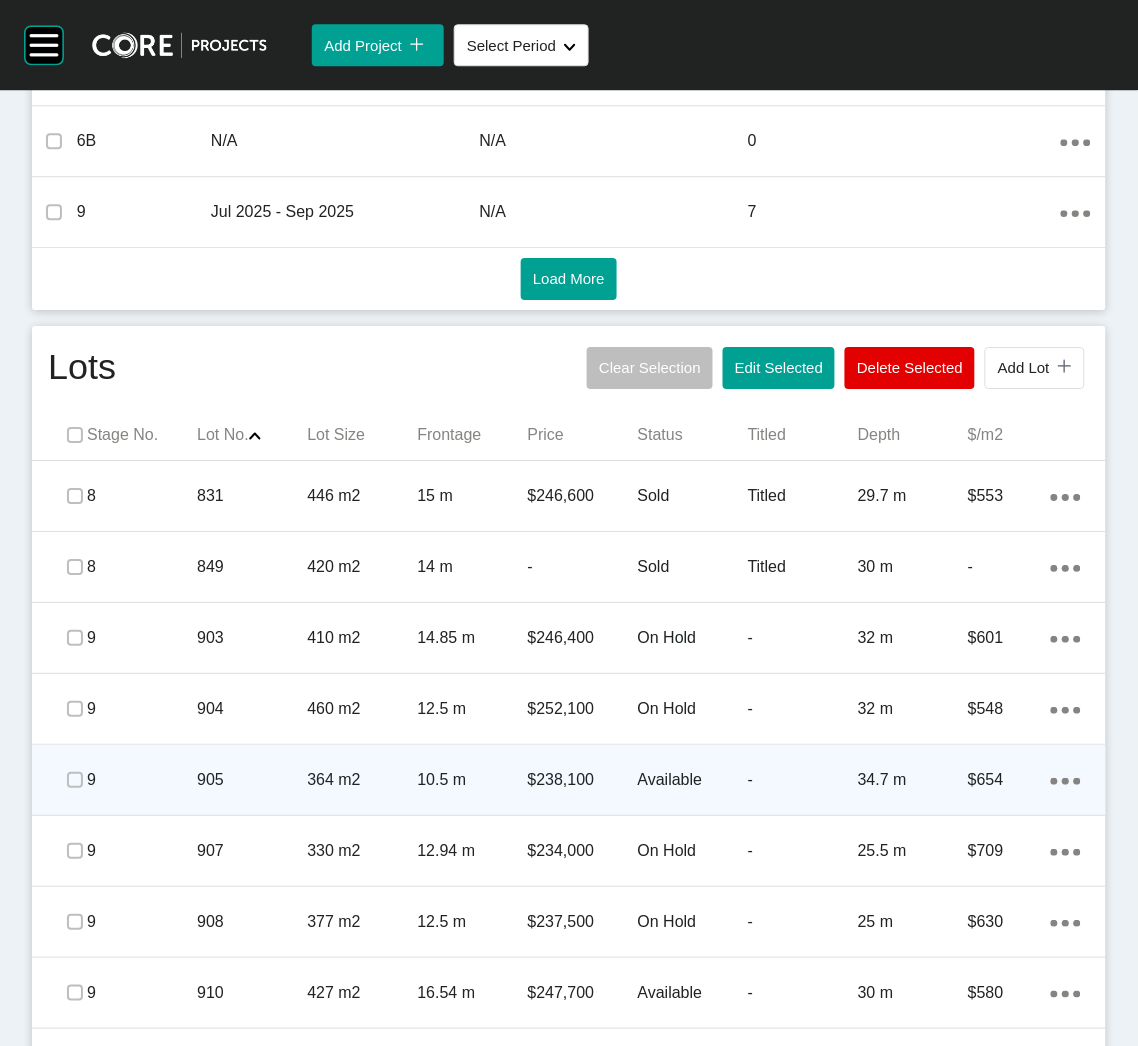 click at bounding box center [75, 780] 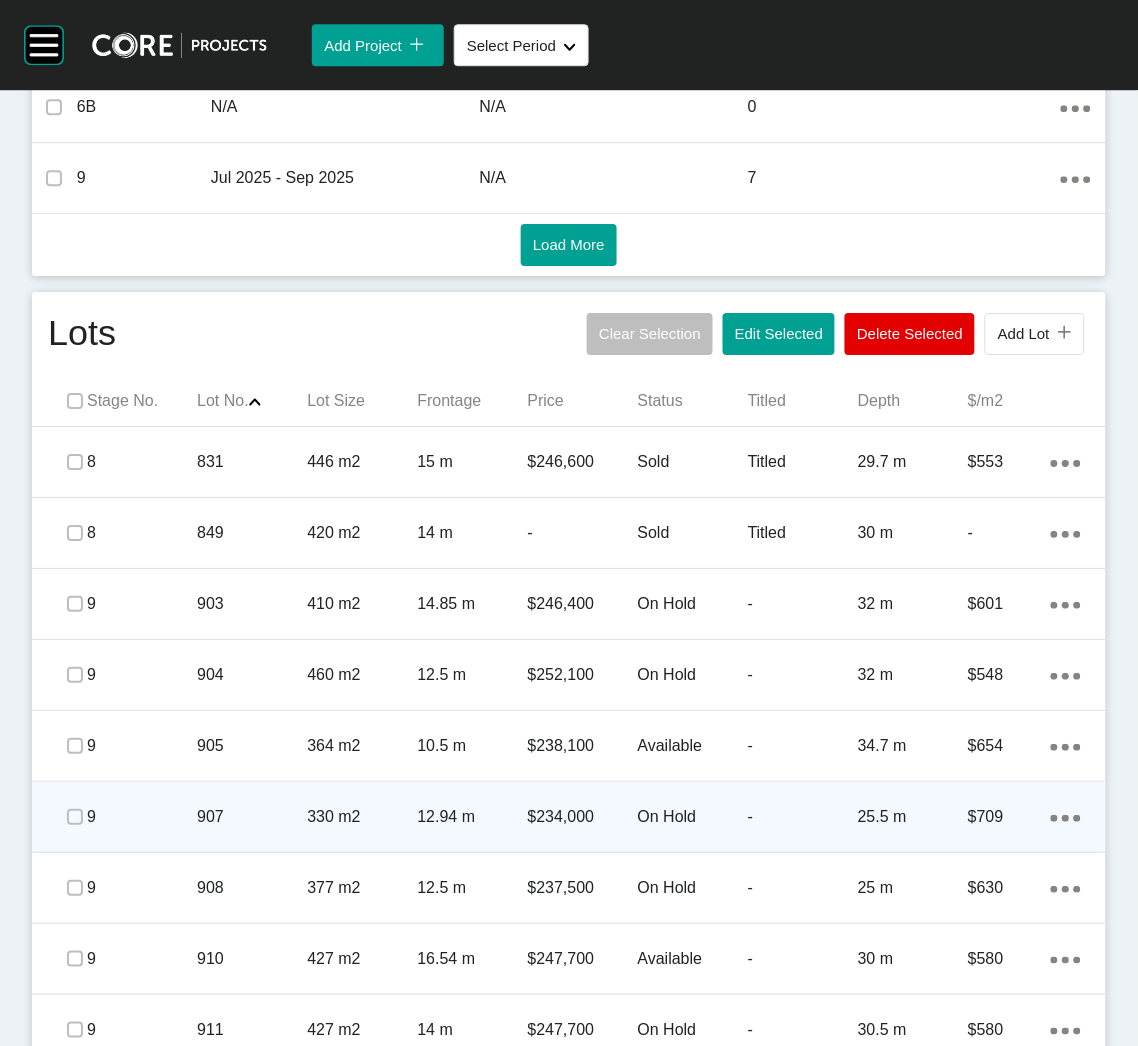 scroll, scrollTop: 1053, scrollLeft: 0, axis: vertical 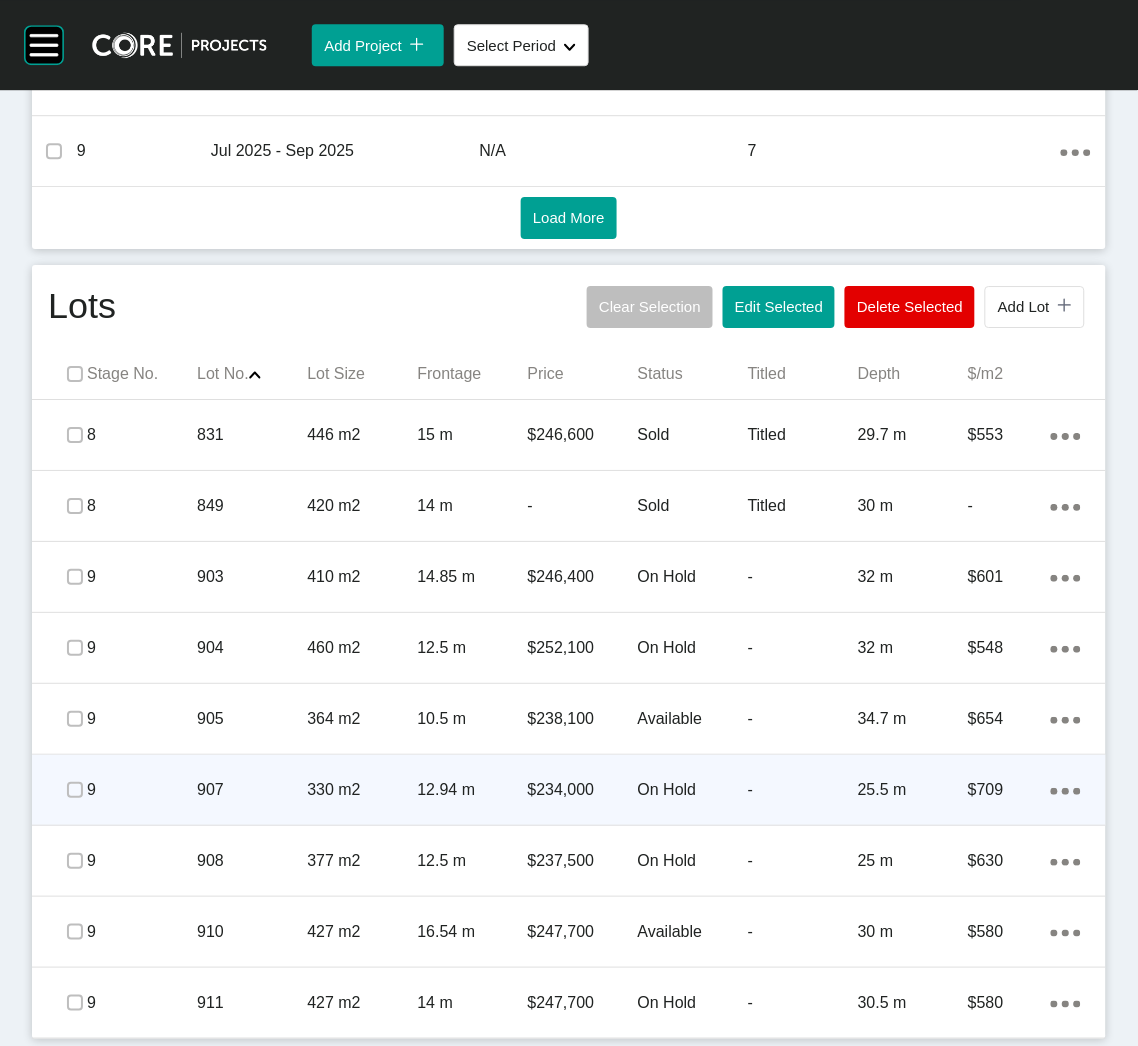 click on "907" at bounding box center [252, 790] 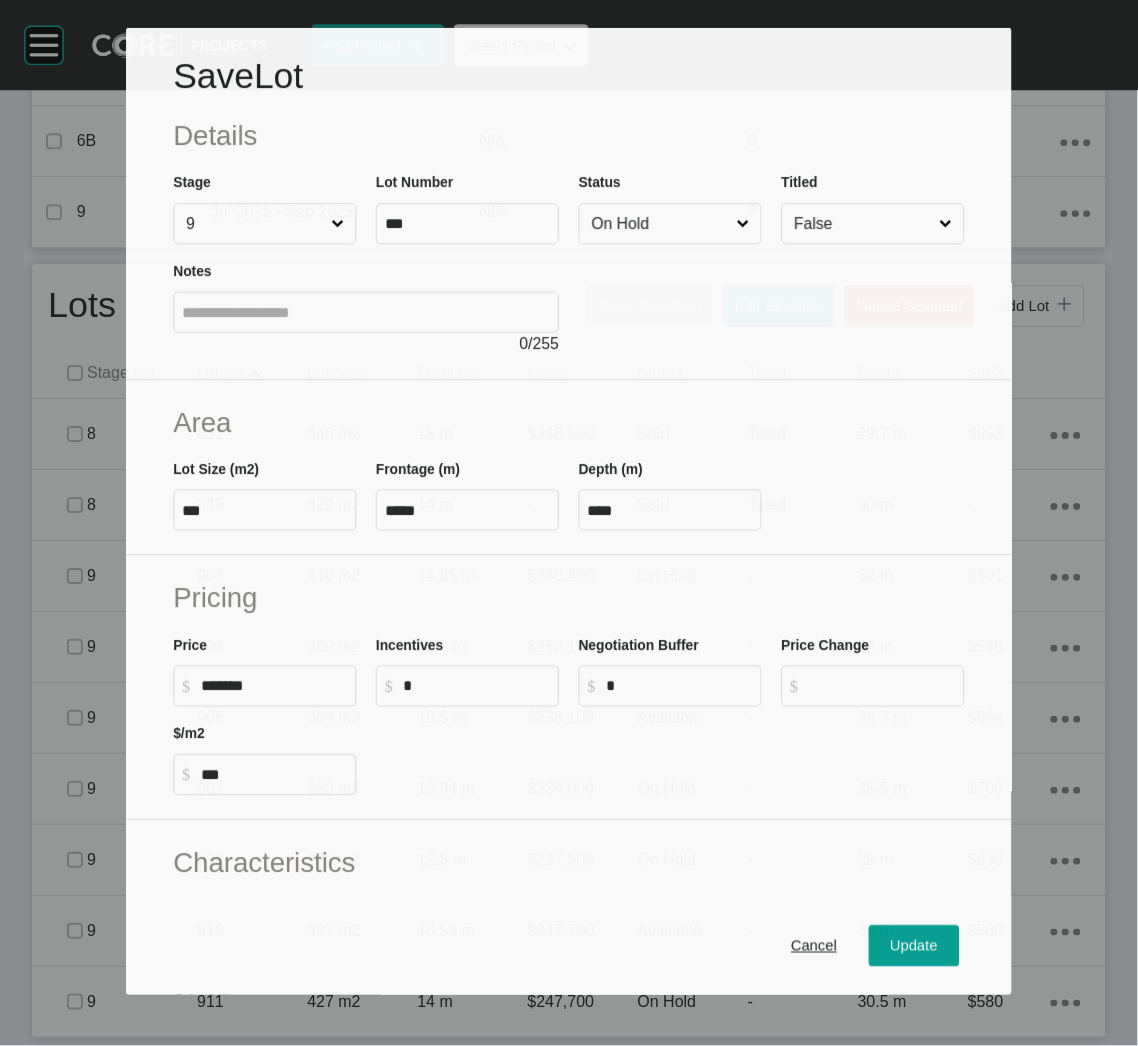 scroll, scrollTop: 992, scrollLeft: 0, axis: vertical 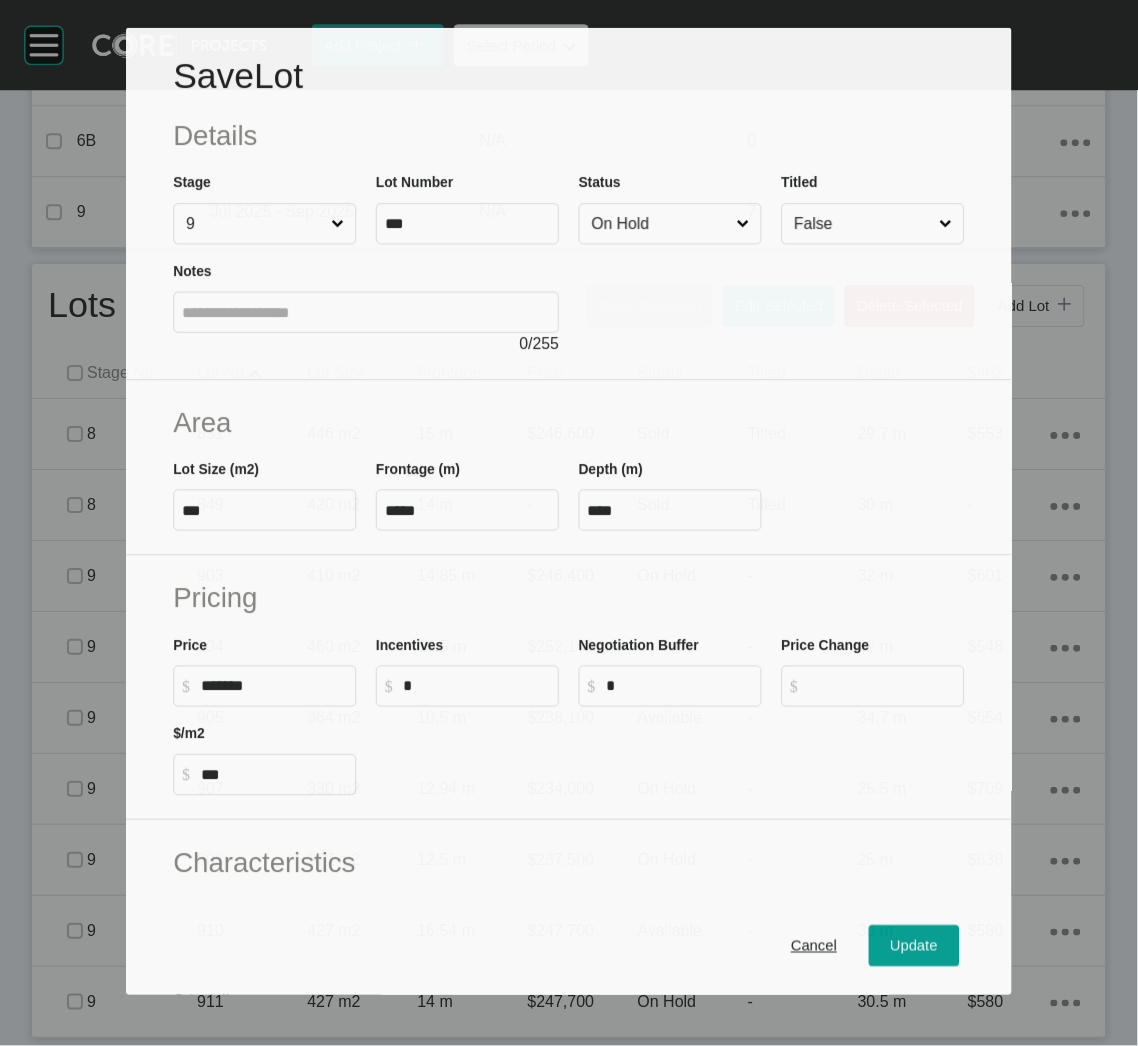 click on "On Hold" at bounding box center (660, 223) 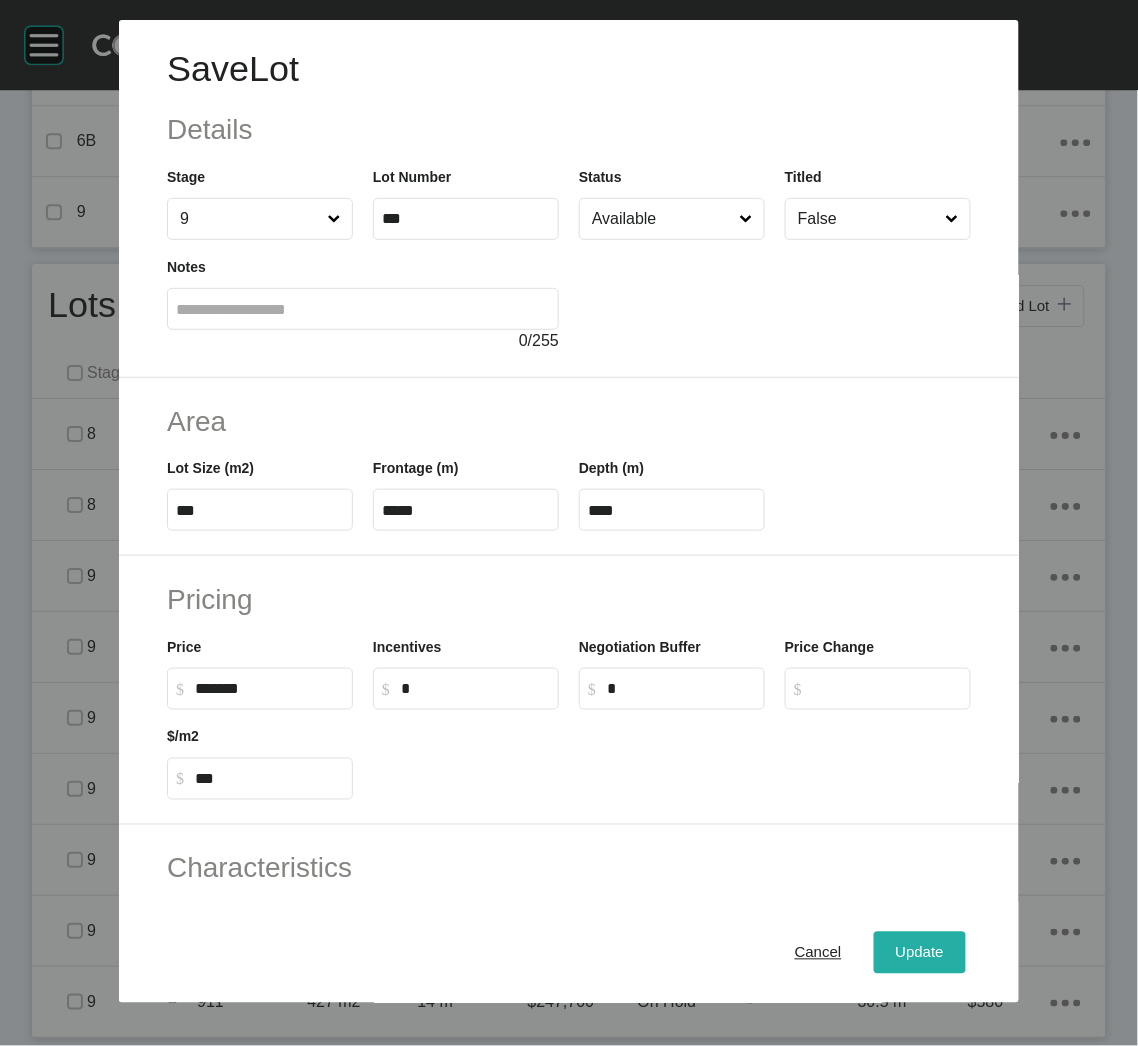 click on "Update" at bounding box center (920, 953) 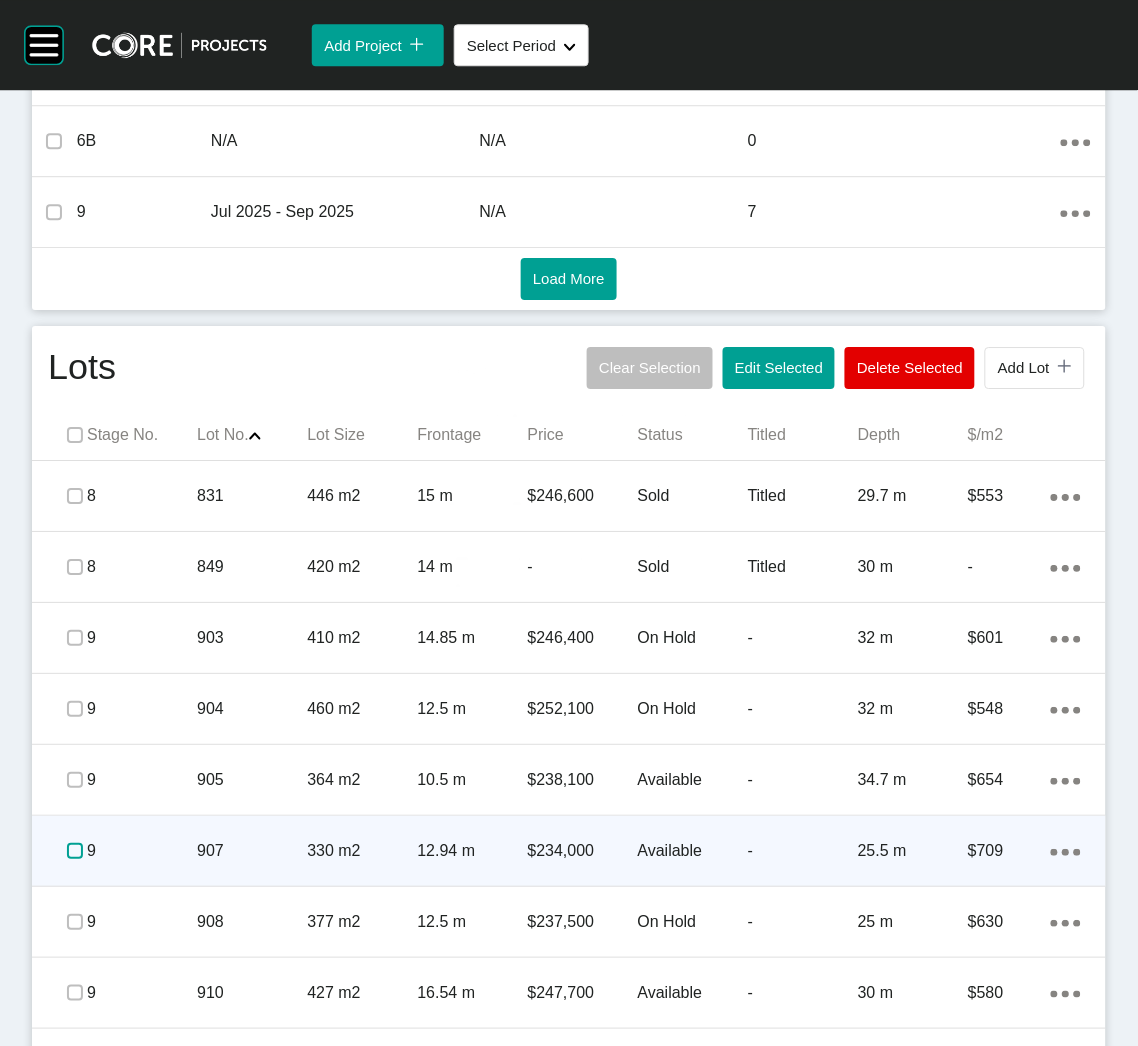 click at bounding box center [75, 851] 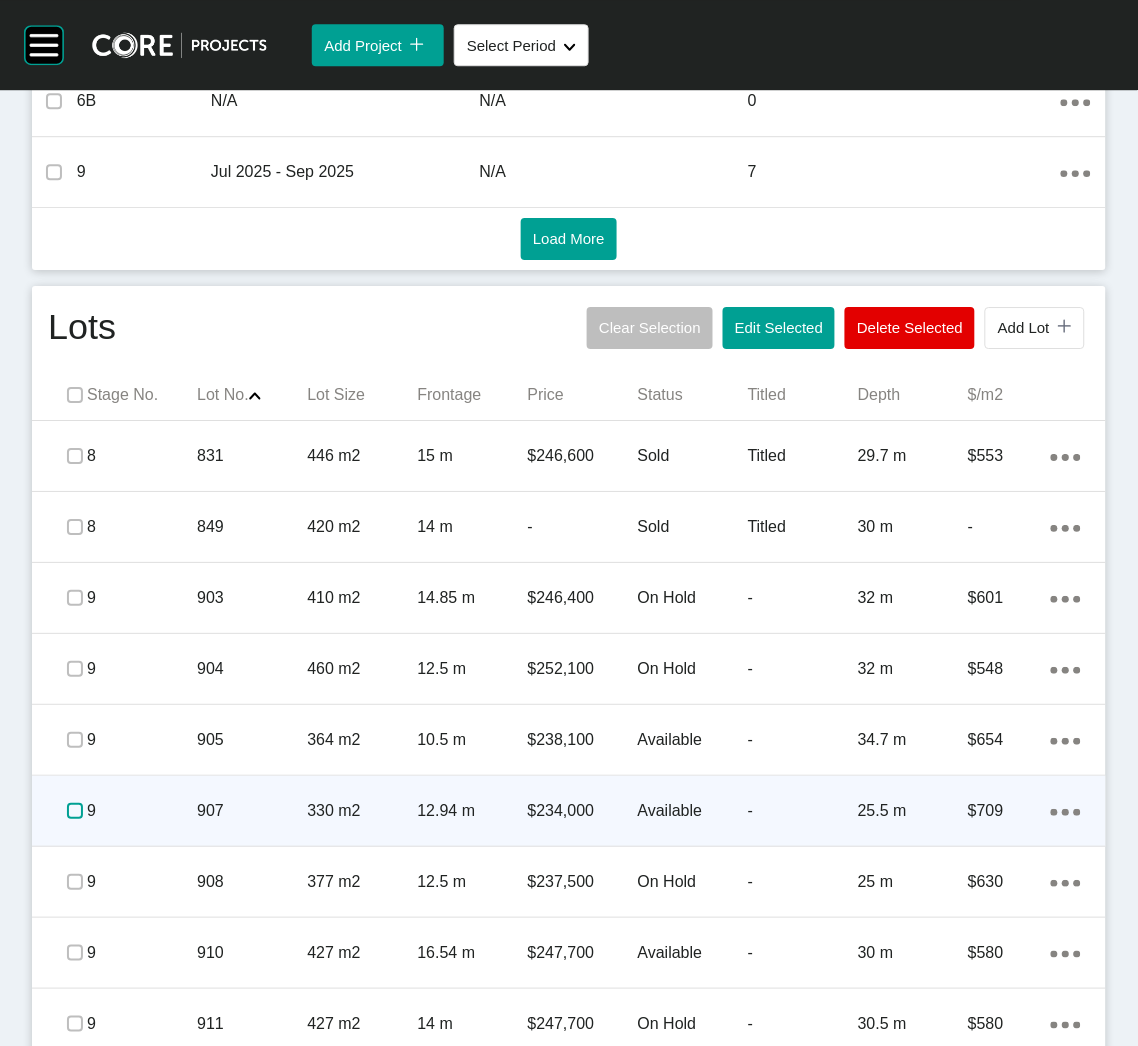 scroll, scrollTop: 1053, scrollLeft: 0, axis: vertical 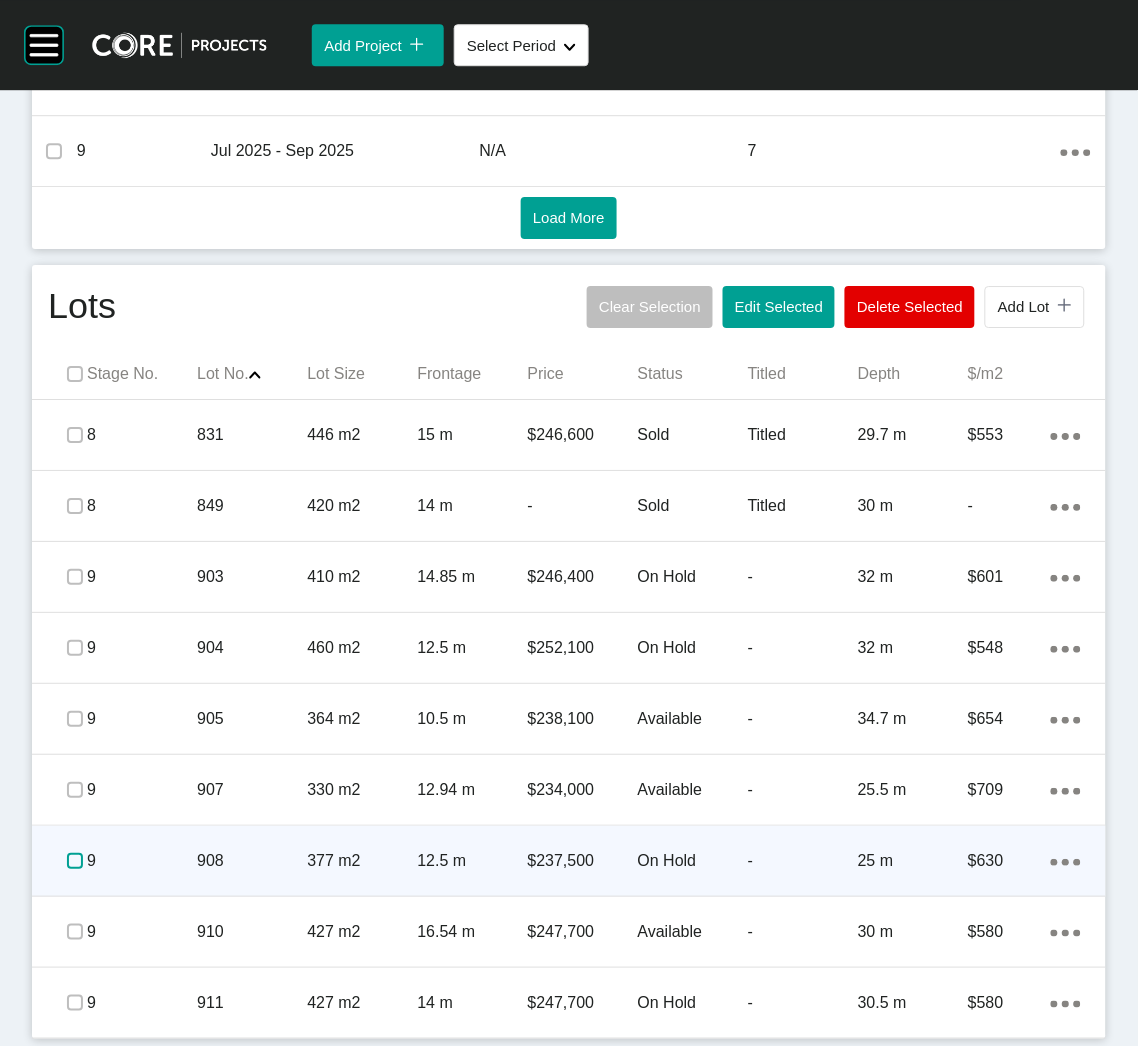 click at bounding box center (75, 861) 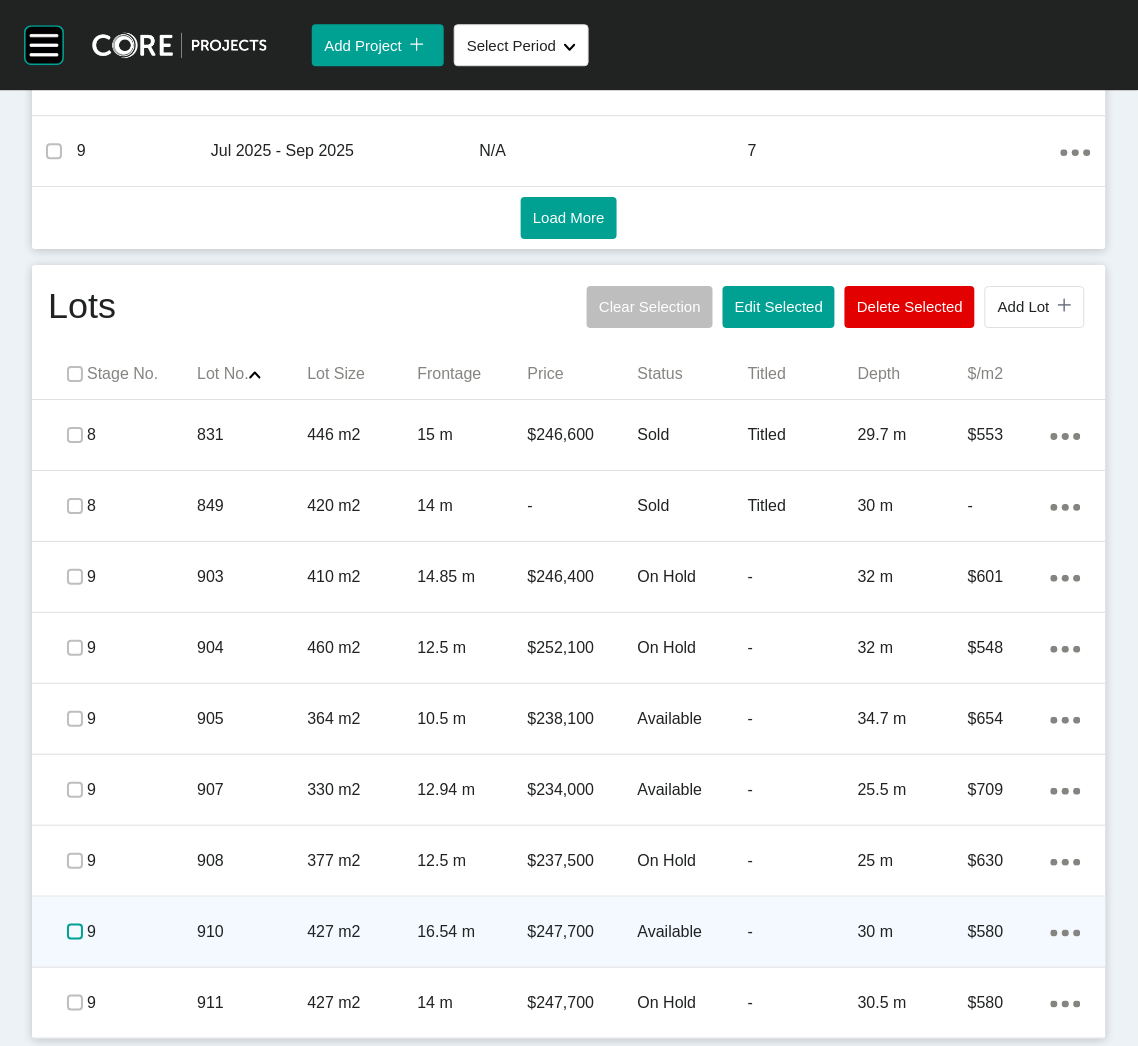 click at bounding box center [75, 932] 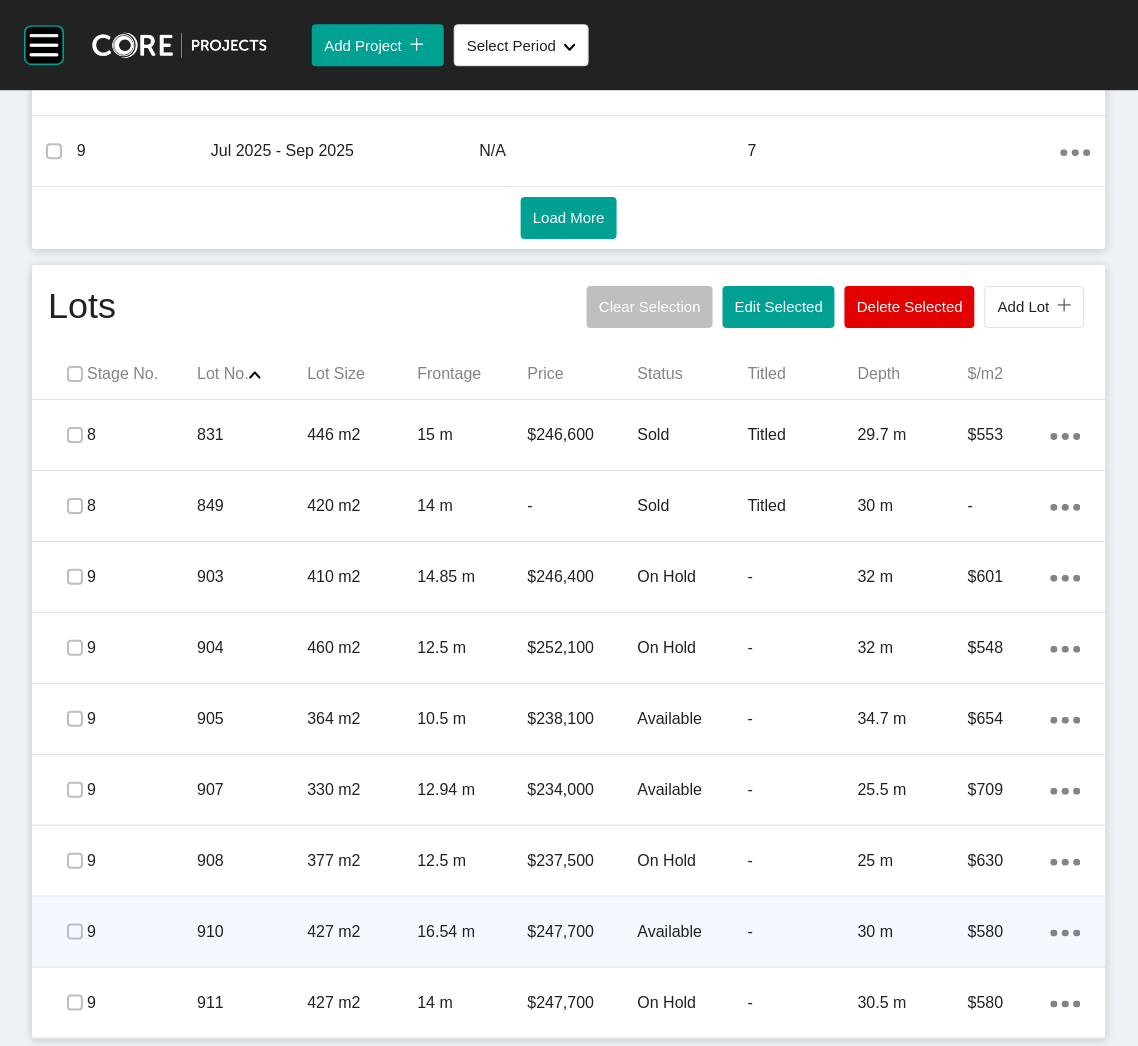 click on "910" at bounding box center [252, 932] 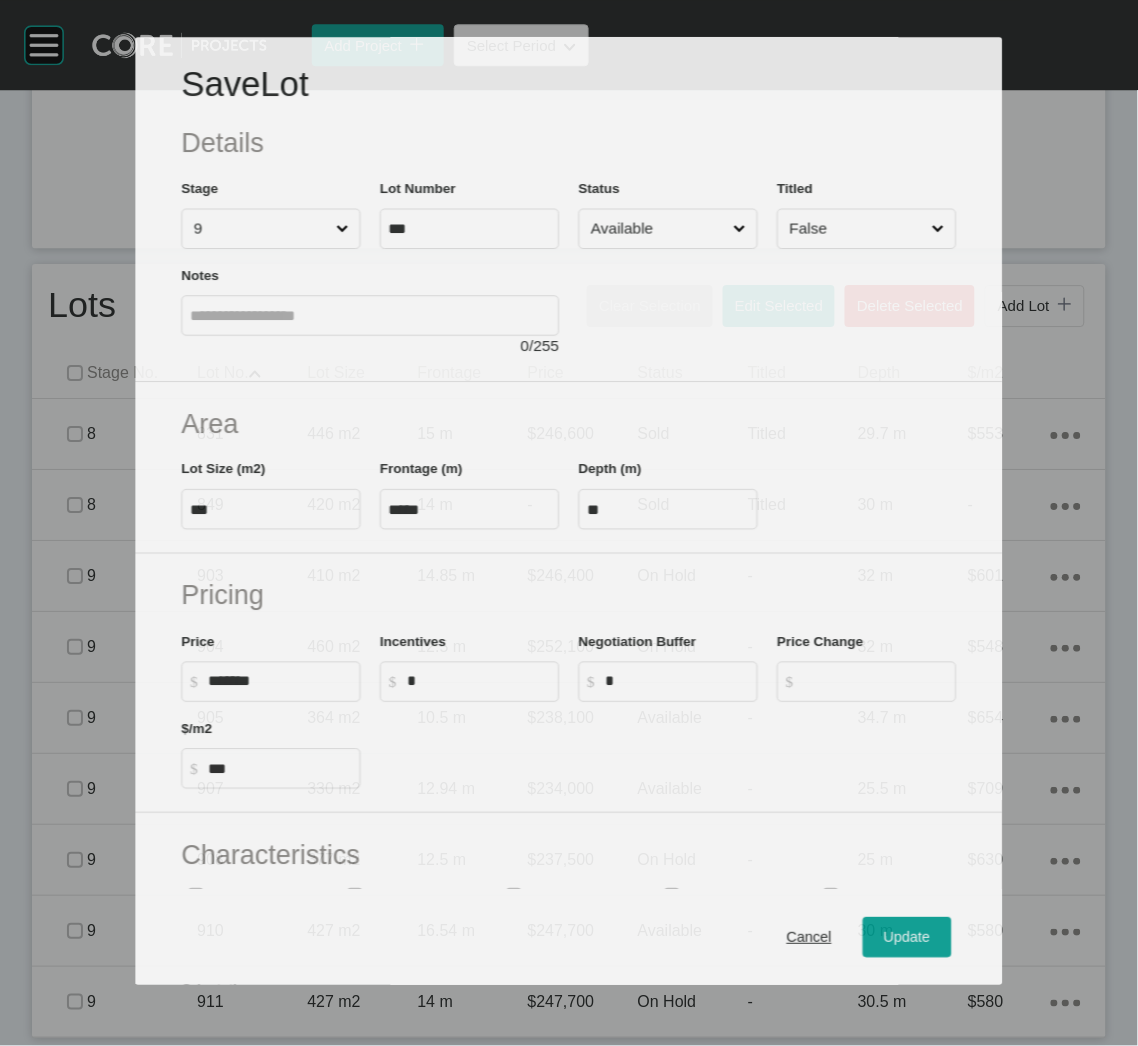 scroll, scrollTop: 992, scrollLeft: 0, axis: vertical 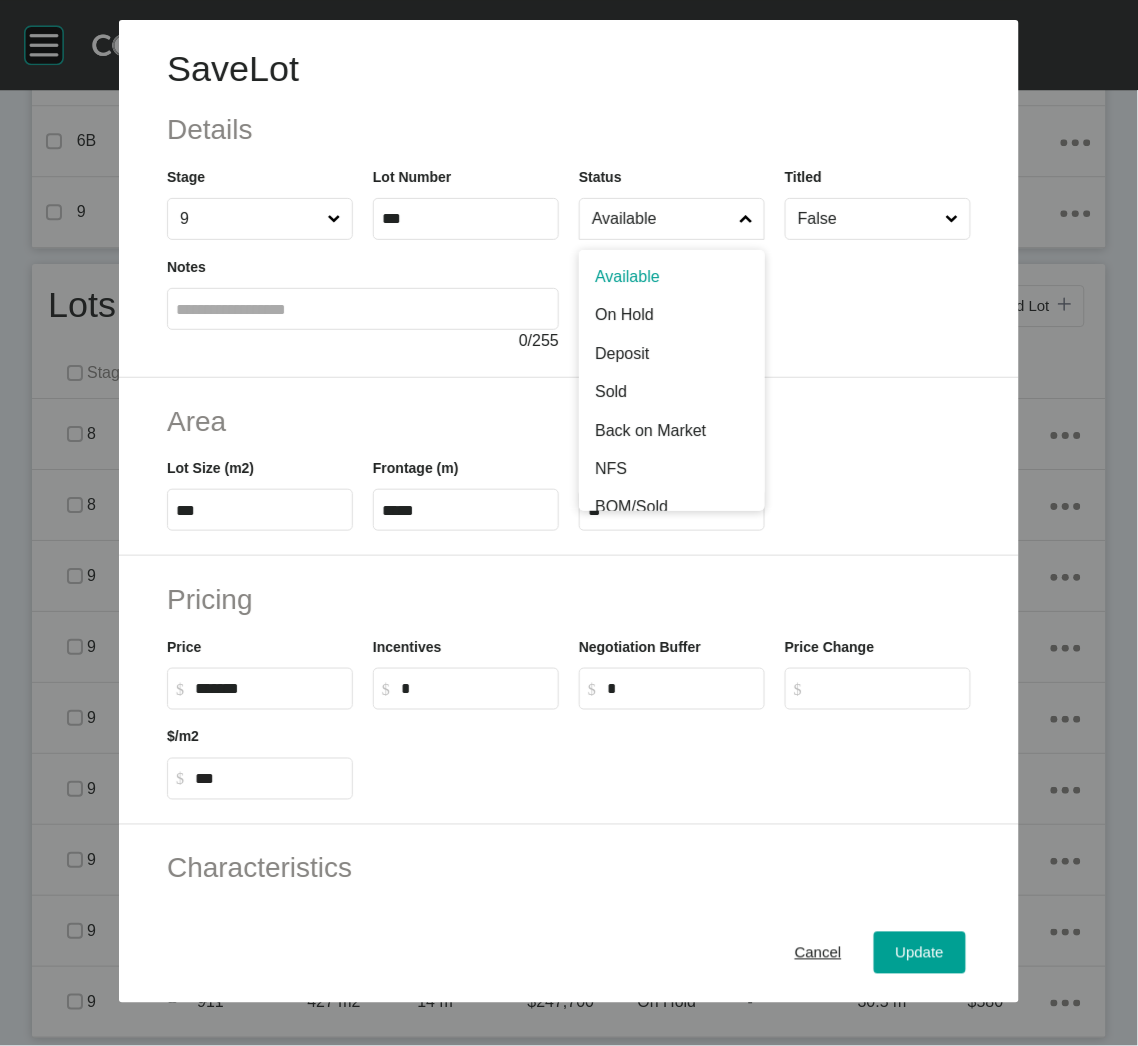 click at bounding box center (746, 219) 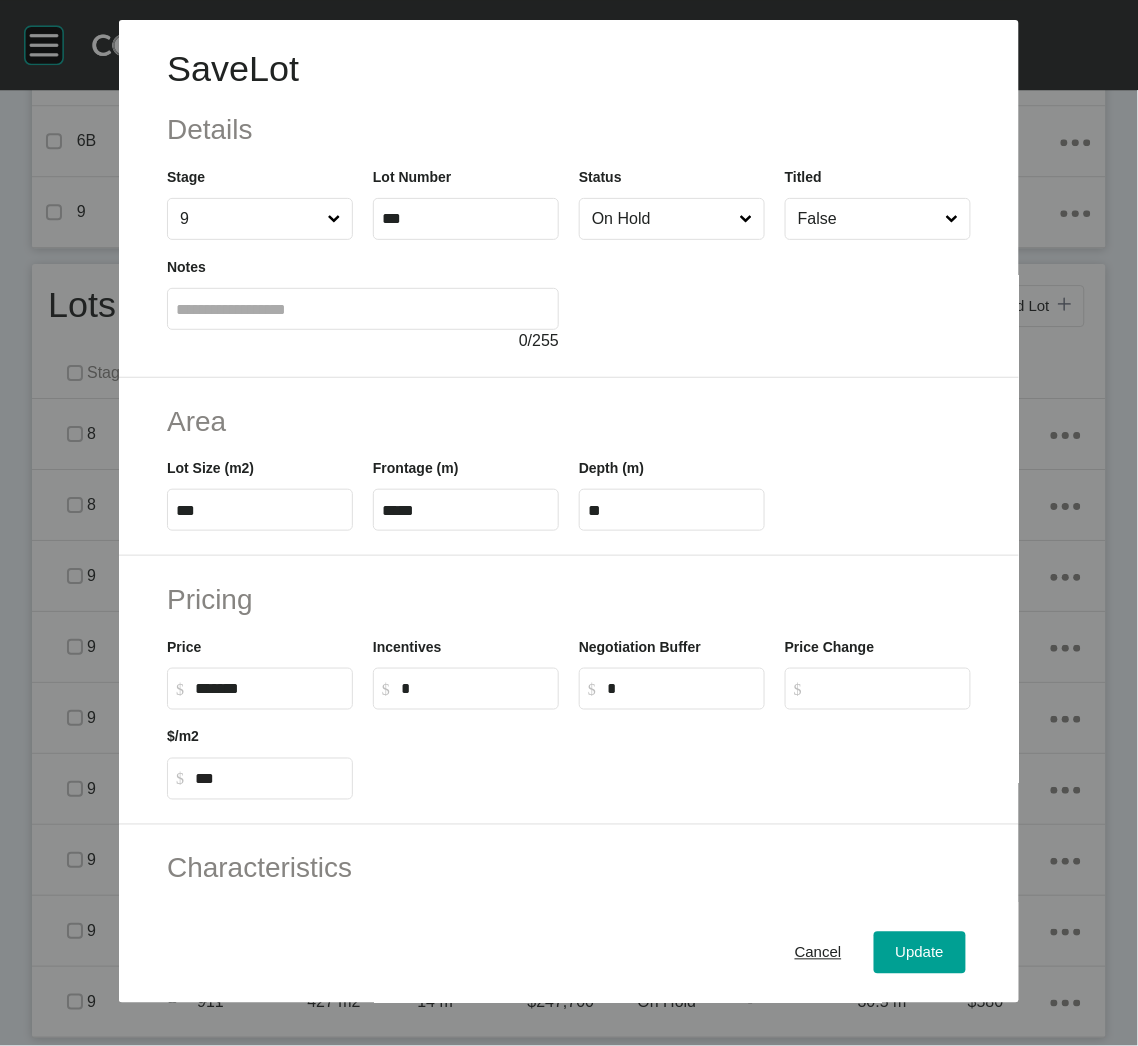 drag, startPoint x: 673, startPoint y: 309, endPoint x: 789, endPoint y: 588, distance: 302.15393 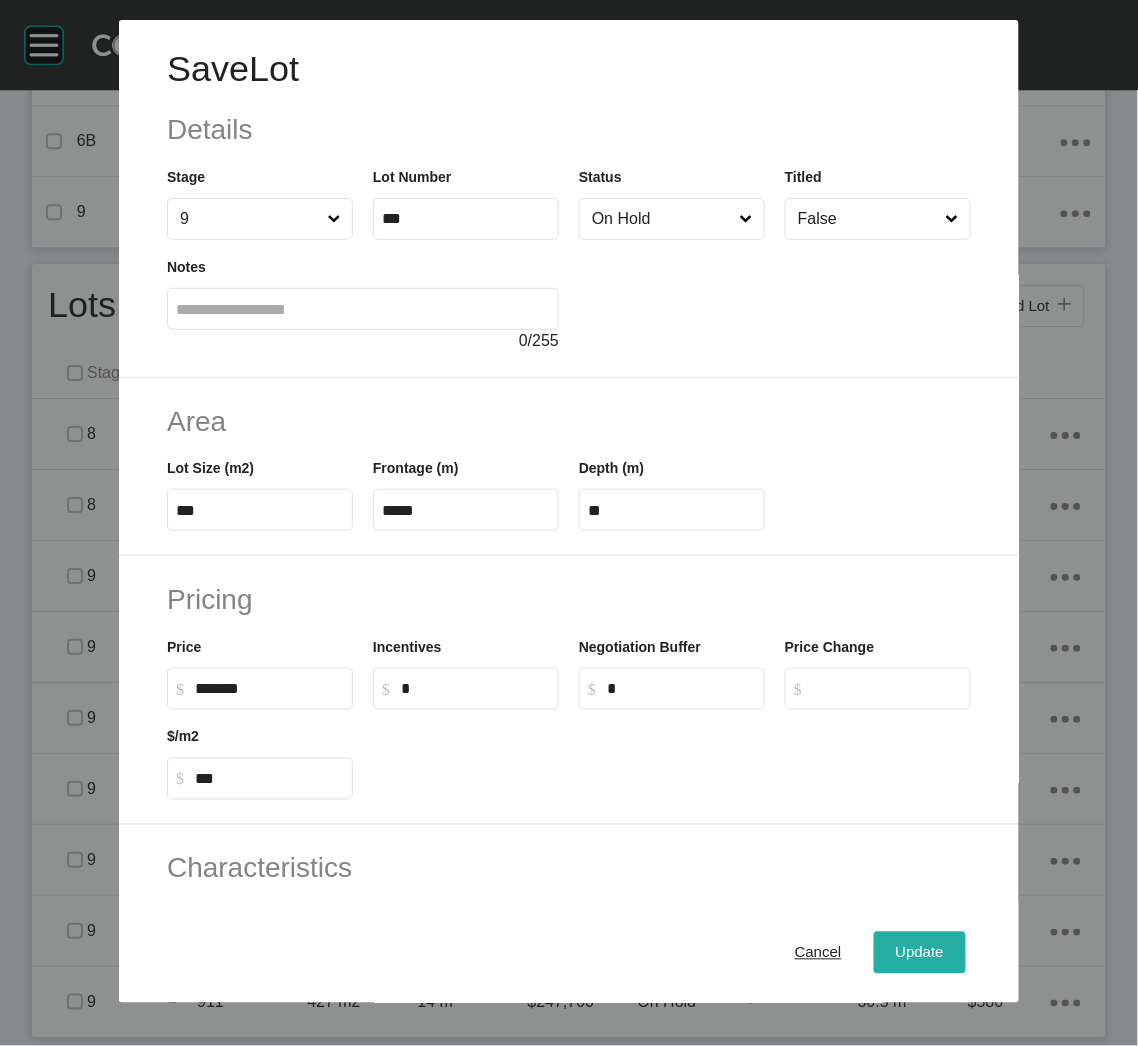 click on "Update" at bounding box center [920, 953] 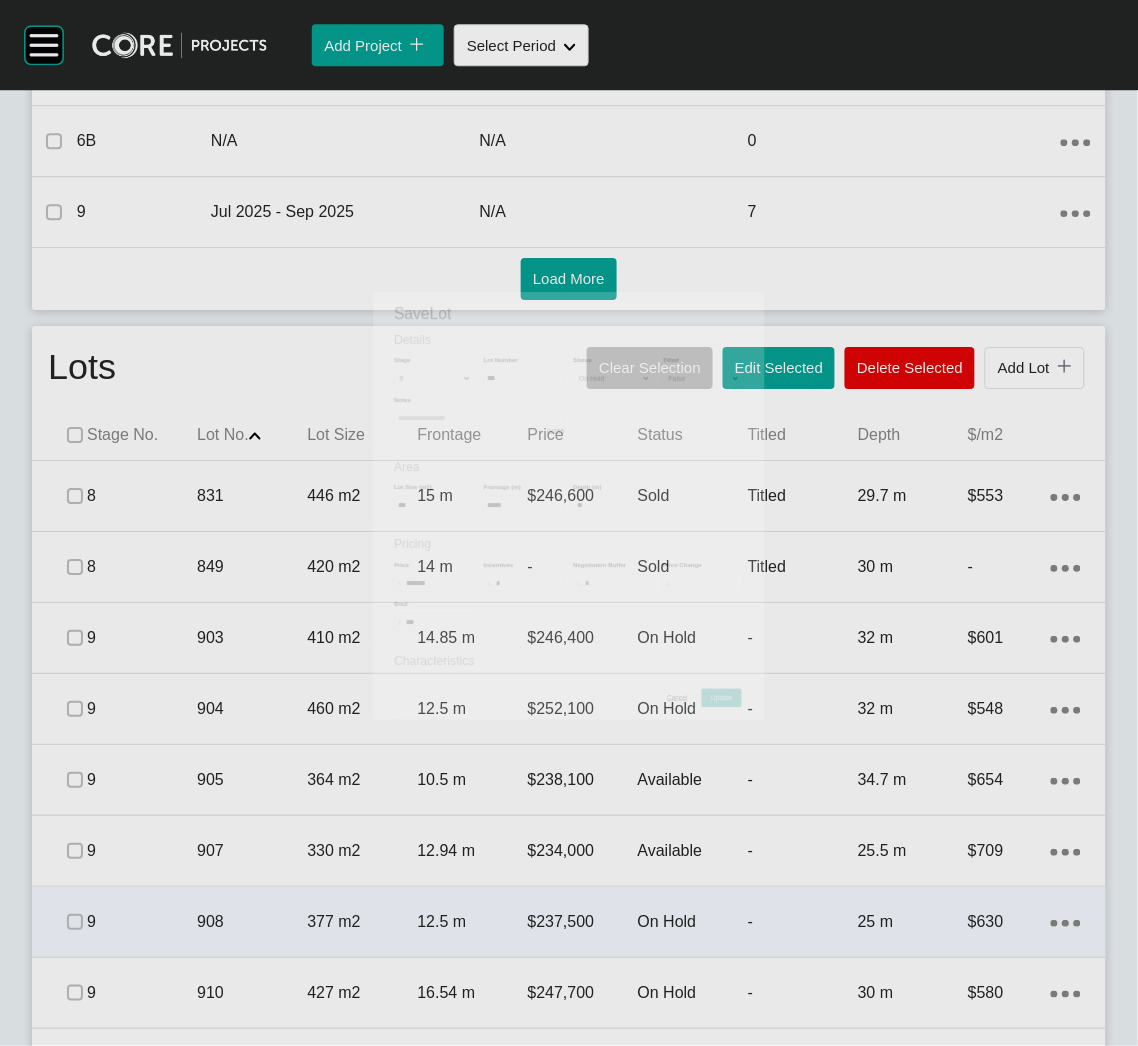 scroll, scrollTop: 1053, scrollLeft: 0, axis: vertical 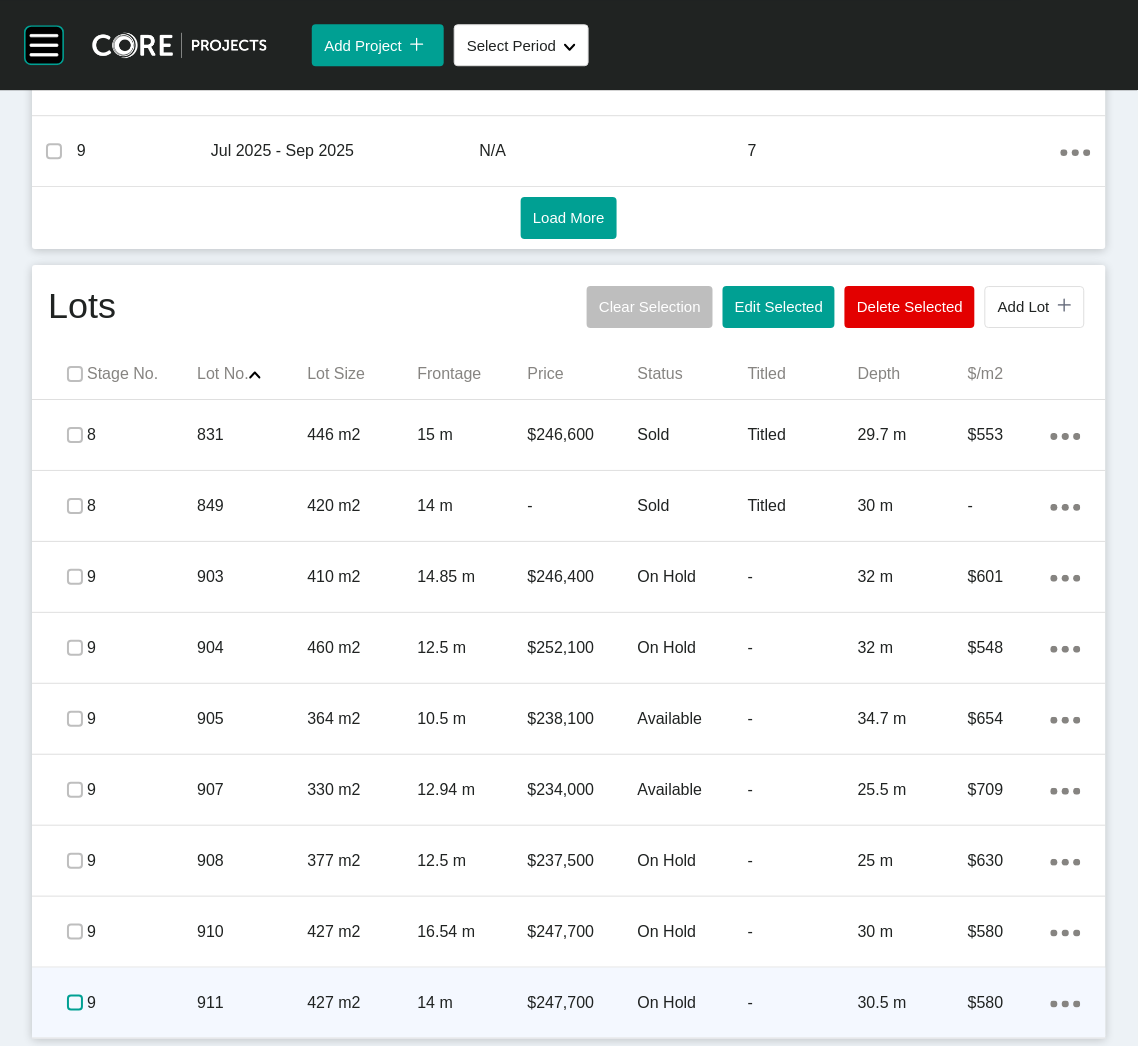 click at bounding box center (75, 1003) 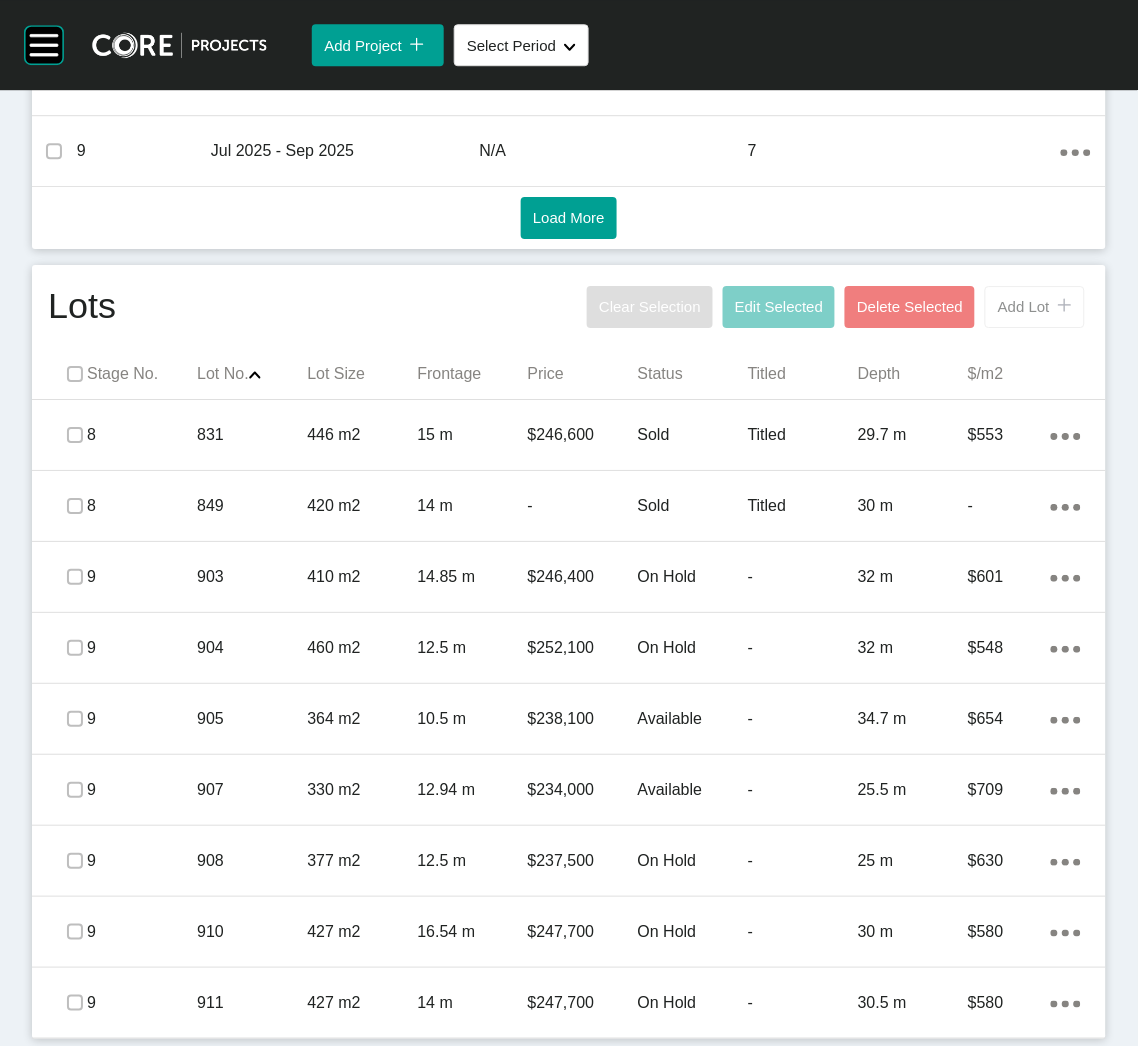 click on "Add Lot" at bounding box center [1024, 306] 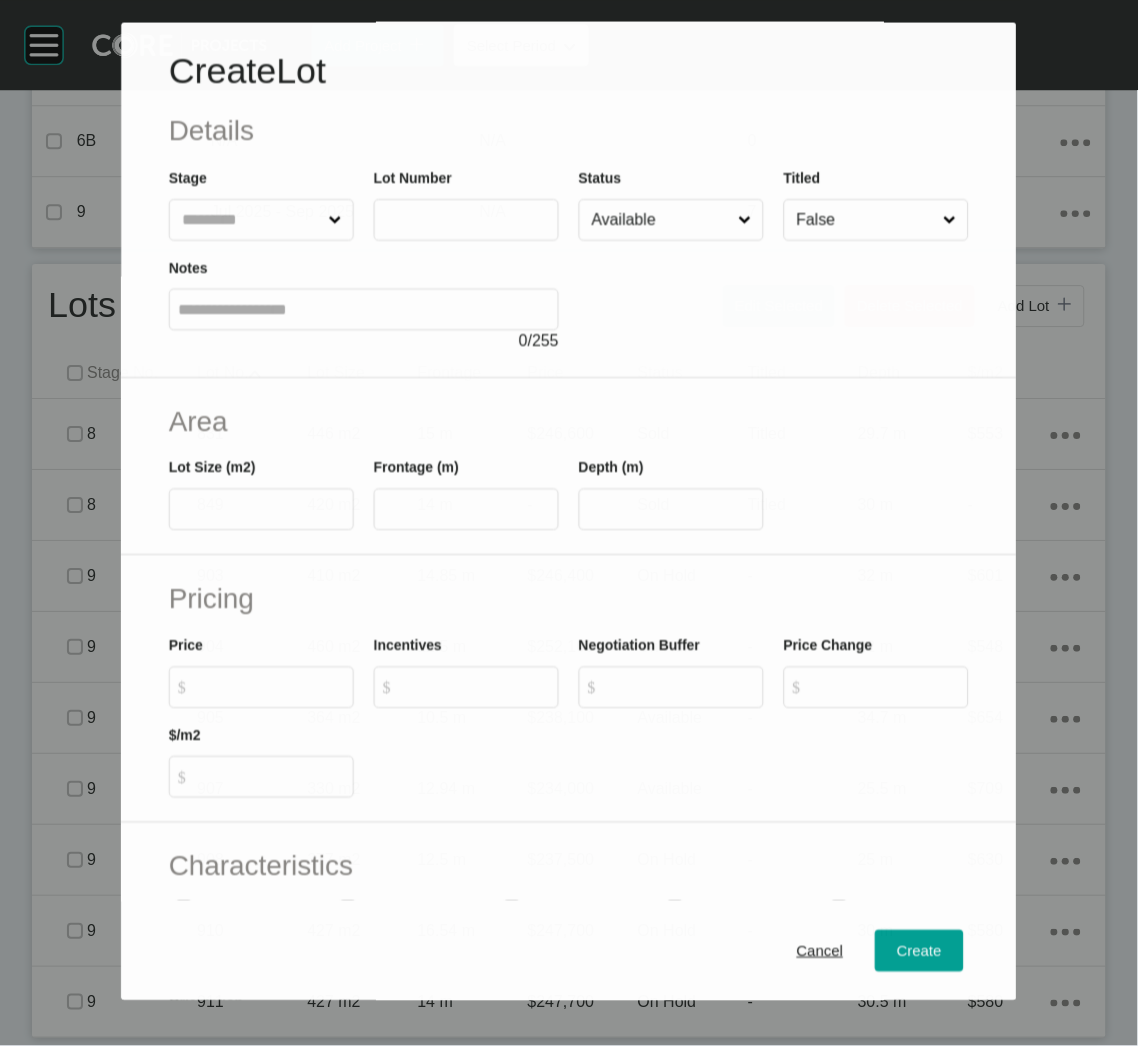 scroll, scrollTop: 992, scrollLeft: 0, axis: vertical 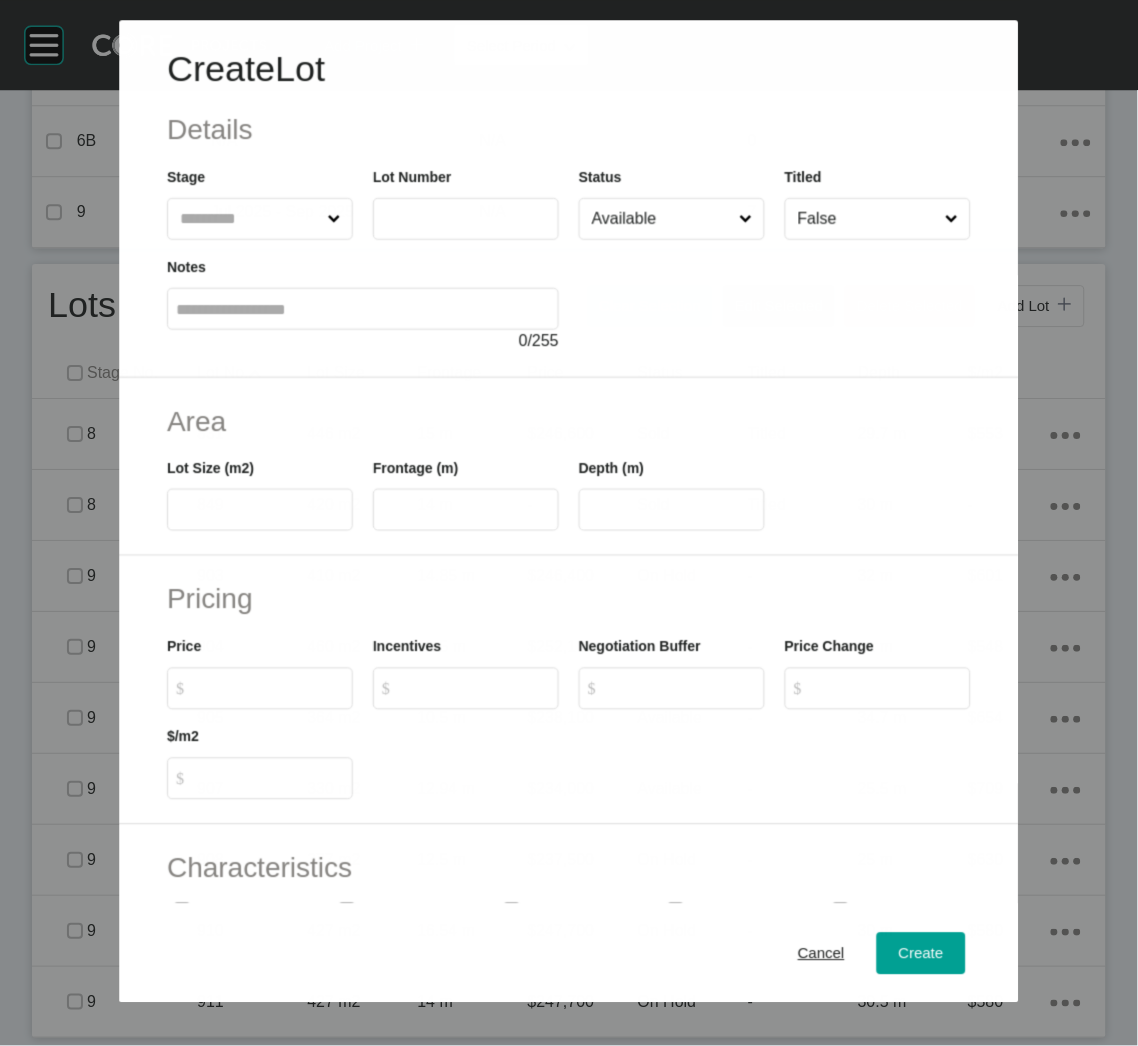 click at bounding box center (249, 219) 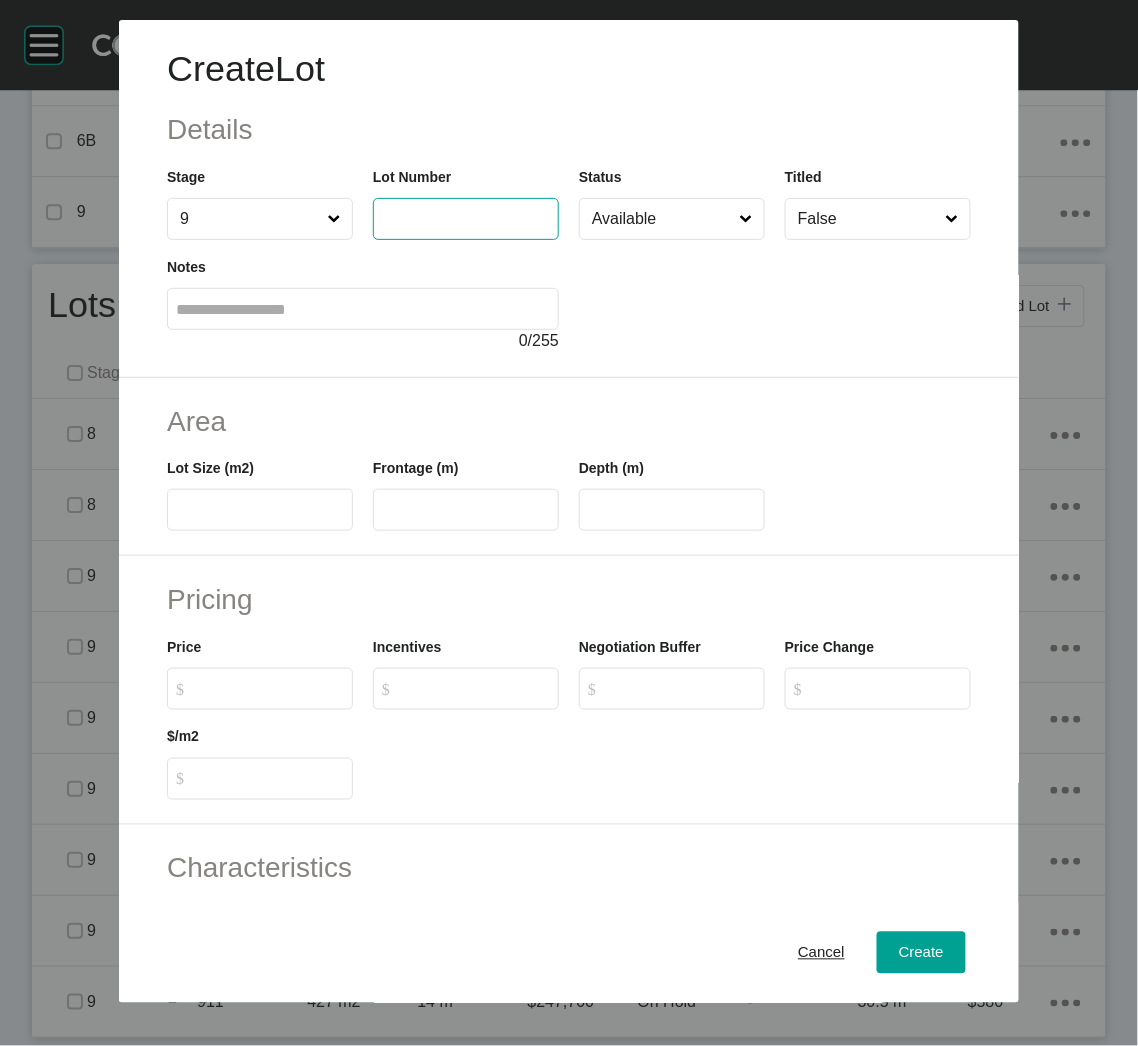 click at bounding box center [466, 218] 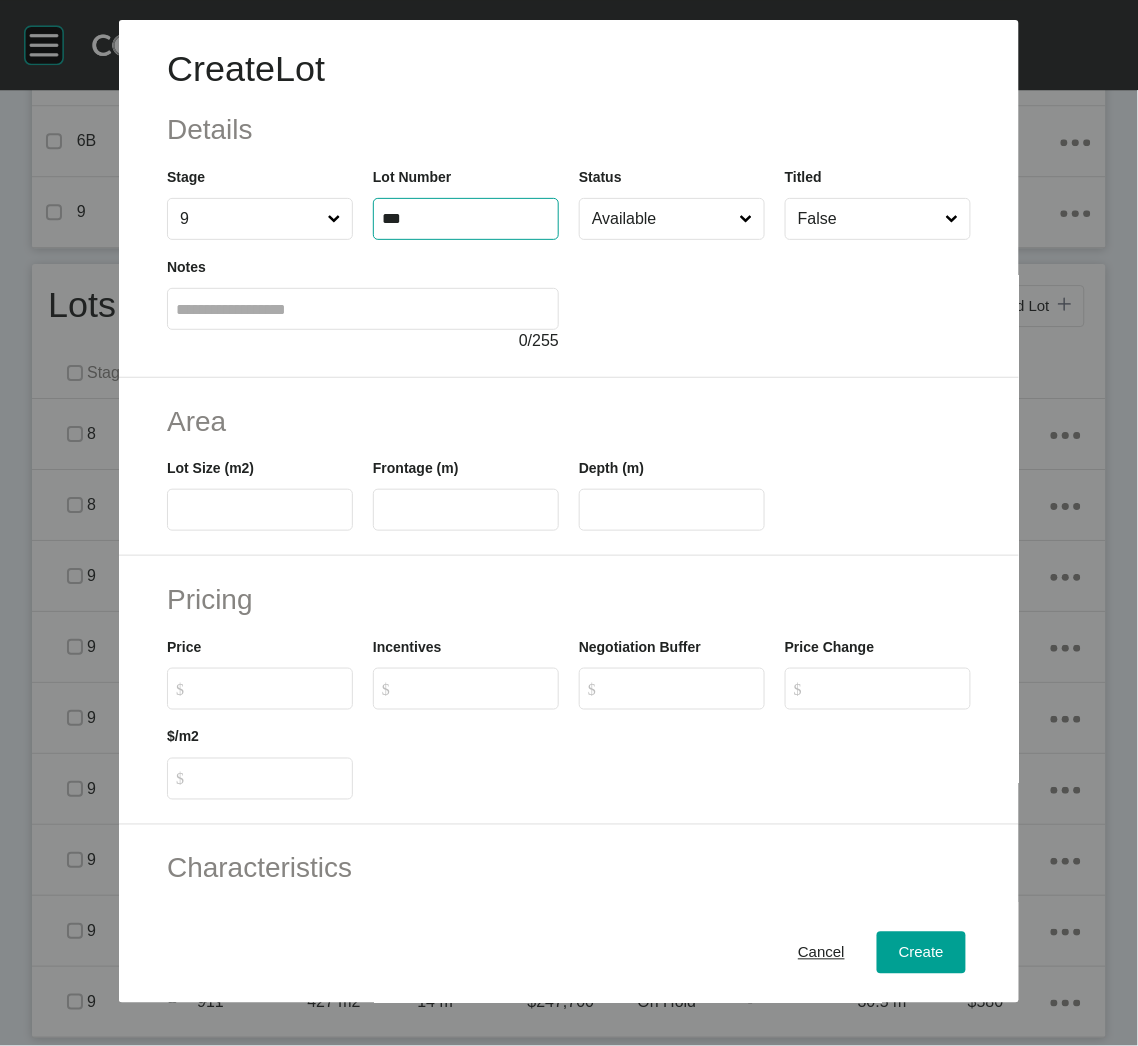 type on "***" 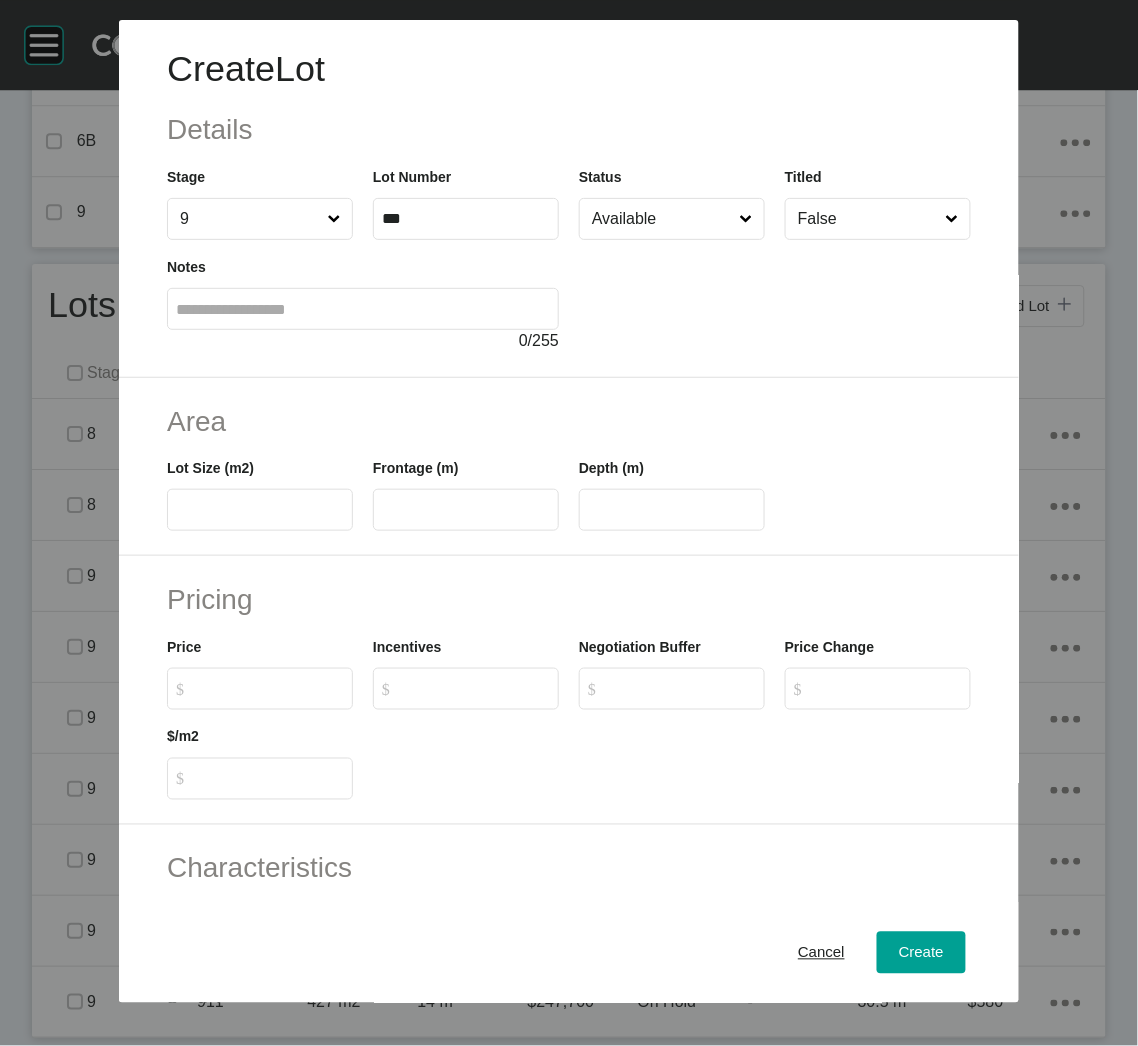 click at bounding box center (775, 296) 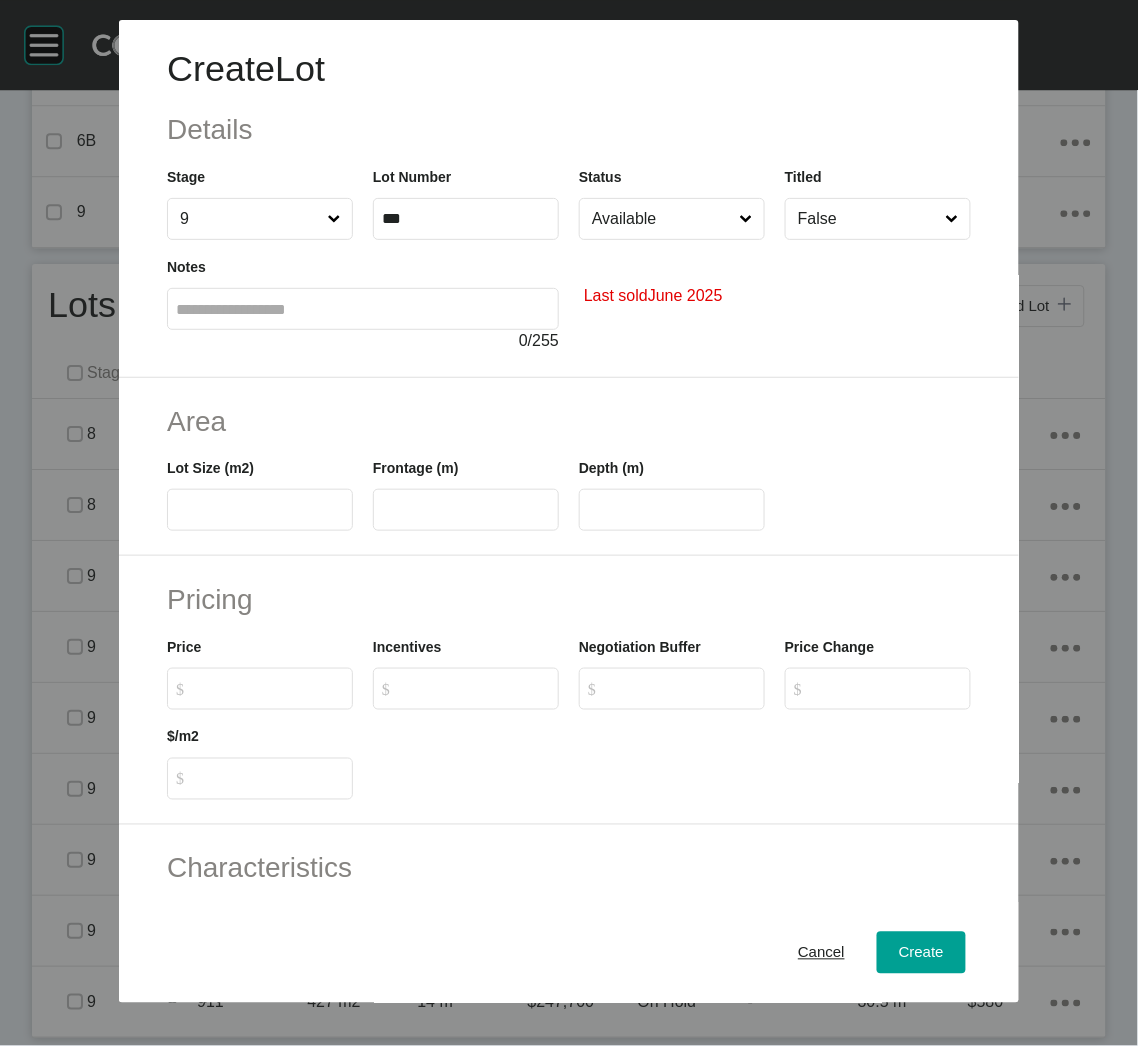 click on "Available" at bounding box center [662, 219] 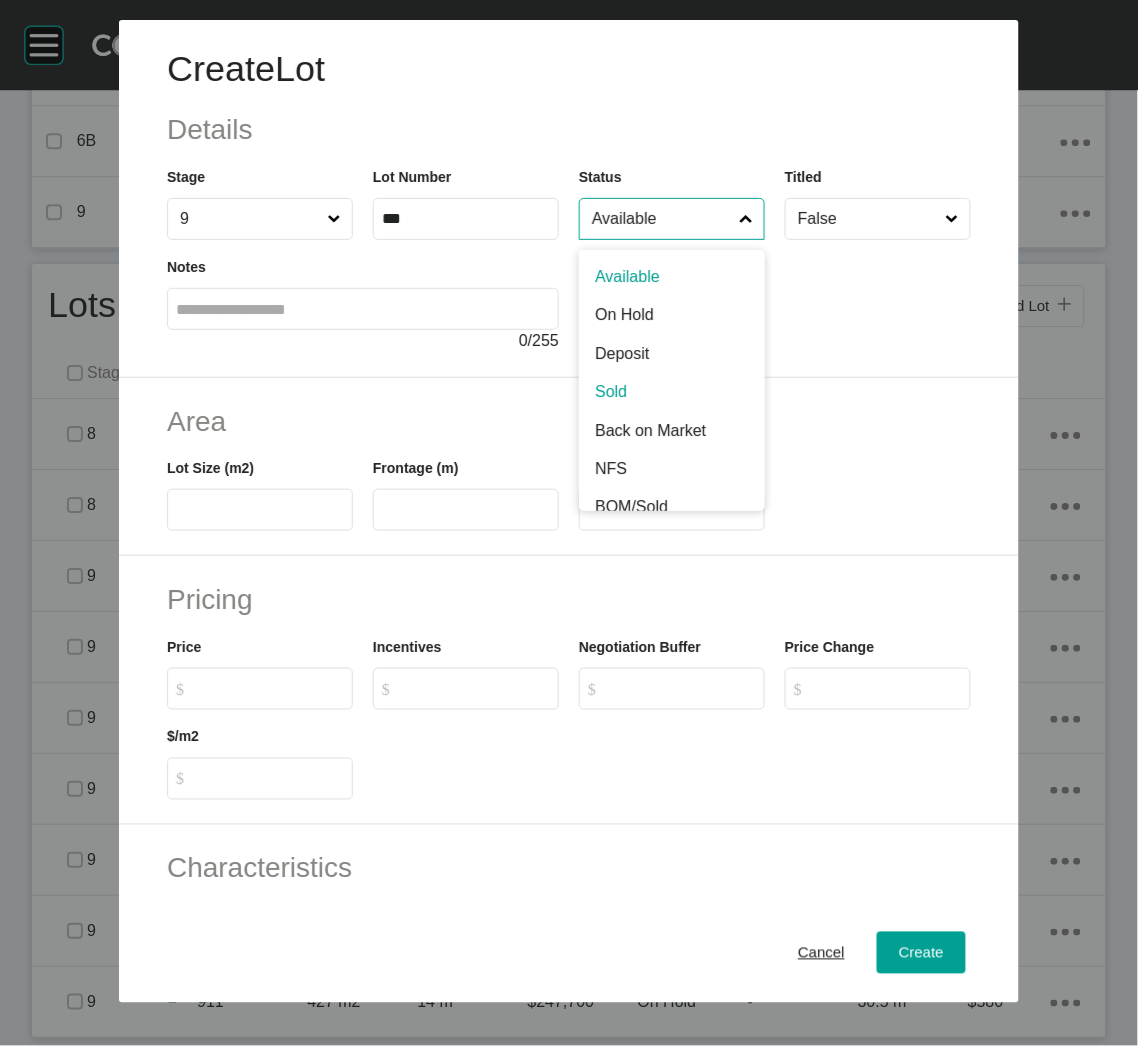 scroll, scrollTop: 22, scrollLeft: 0, axis: vertical 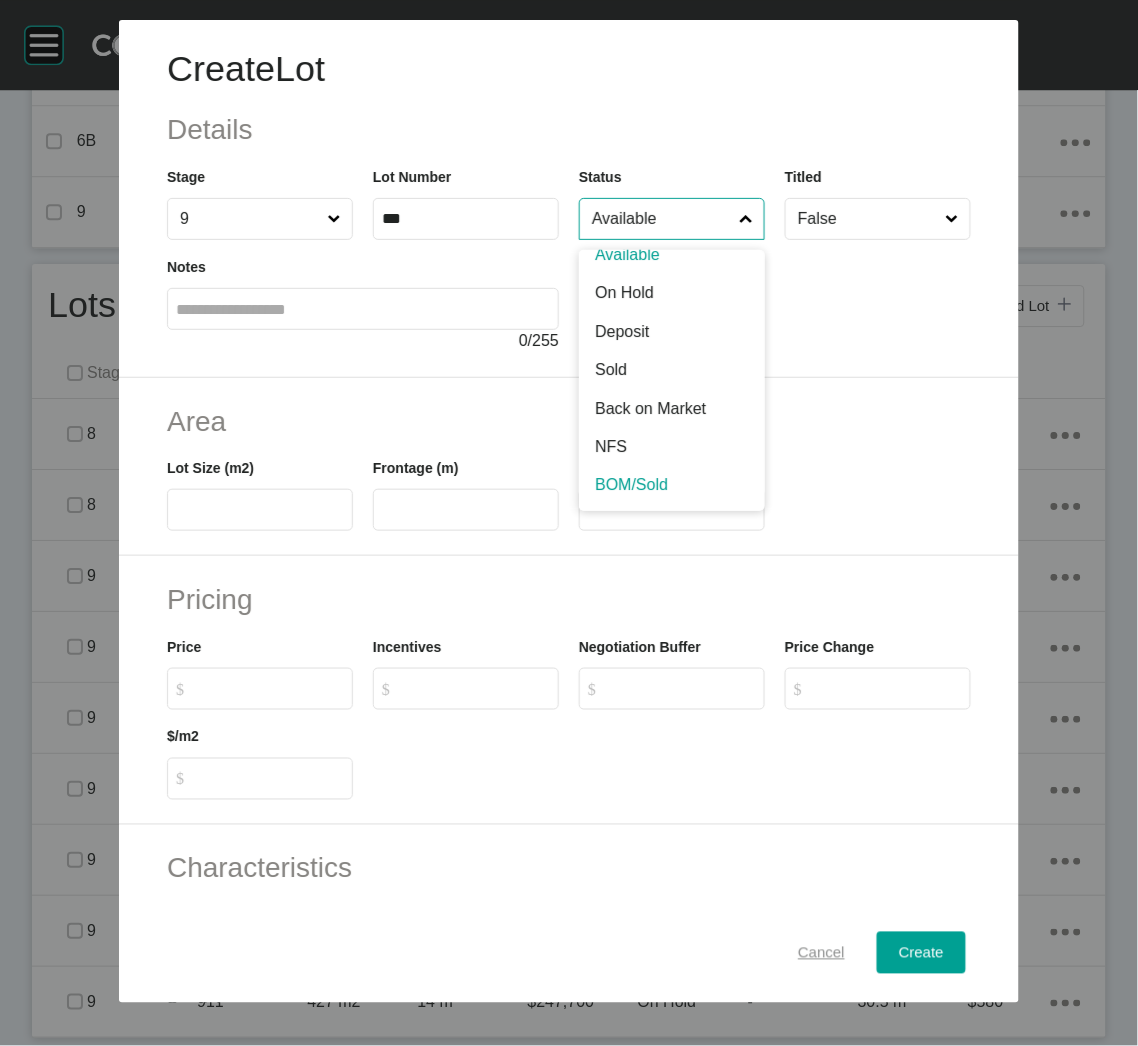 click on "Cancel" at bounding box center (821, 953) 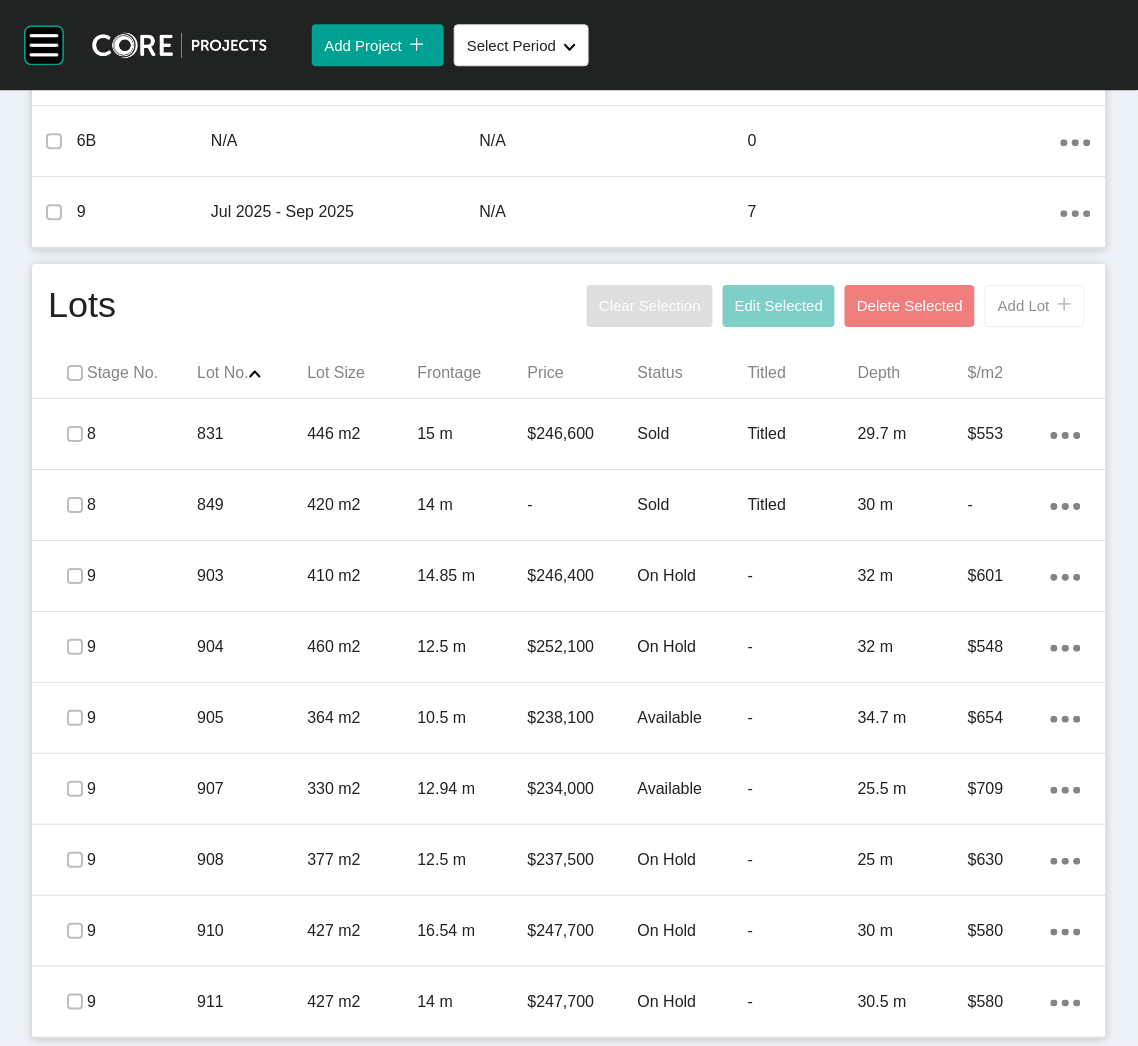 click on "Add Lot" at bounding box center [1024, 305] 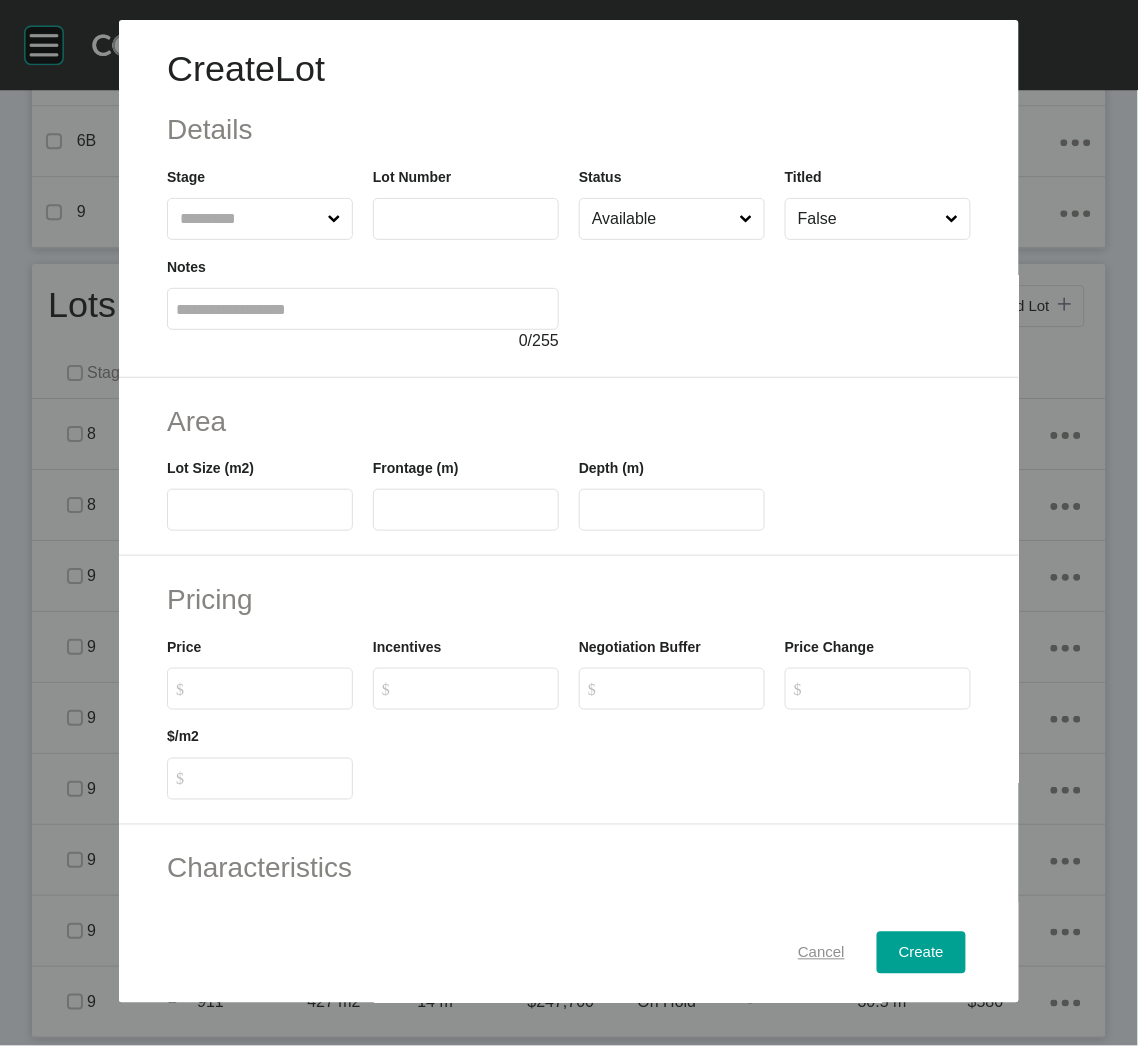 click on "Cancel" at bounding box center (821, 953) 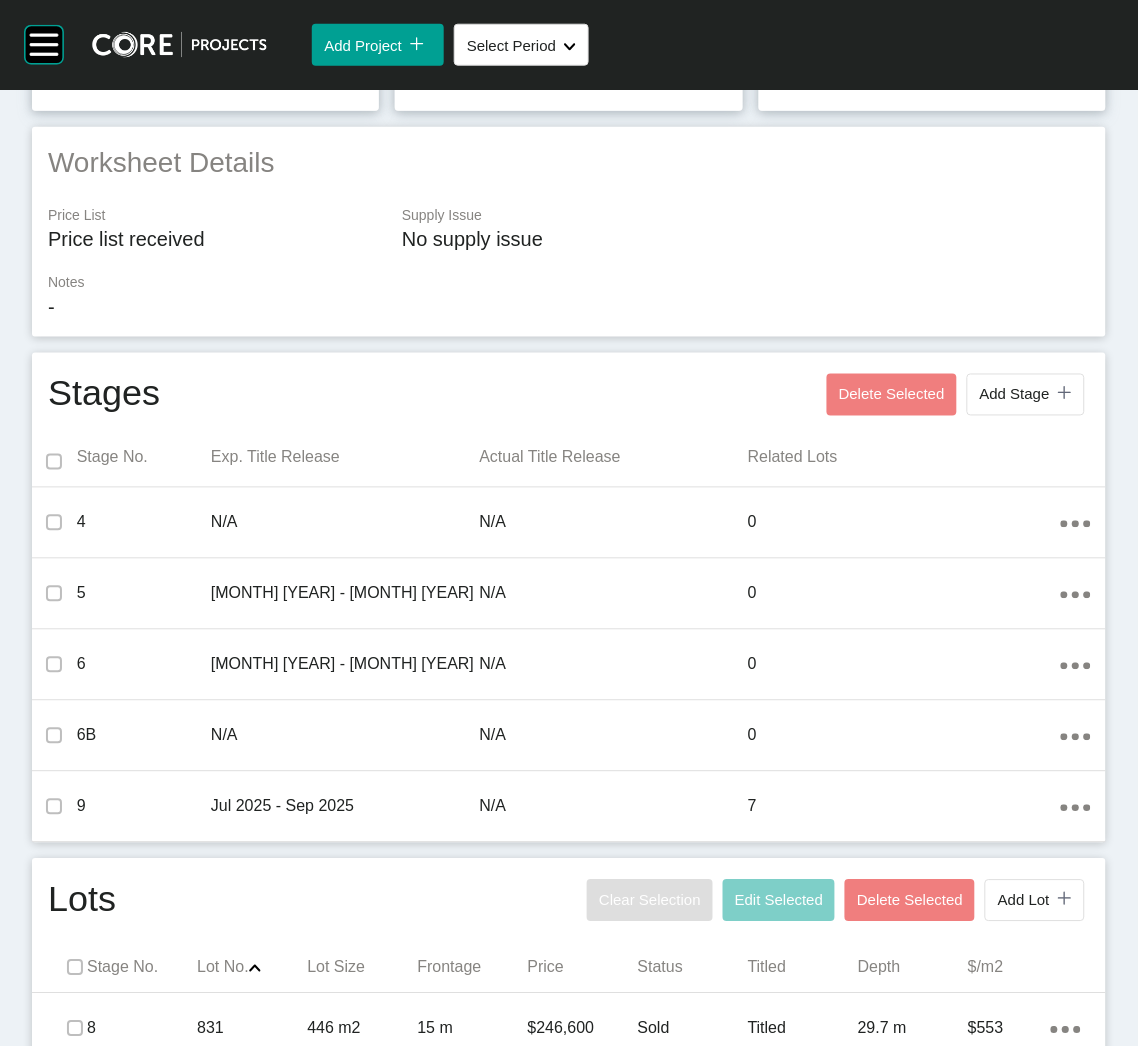 scroll, scrollTop: 392, scrollLeft: 0, axis: vertical 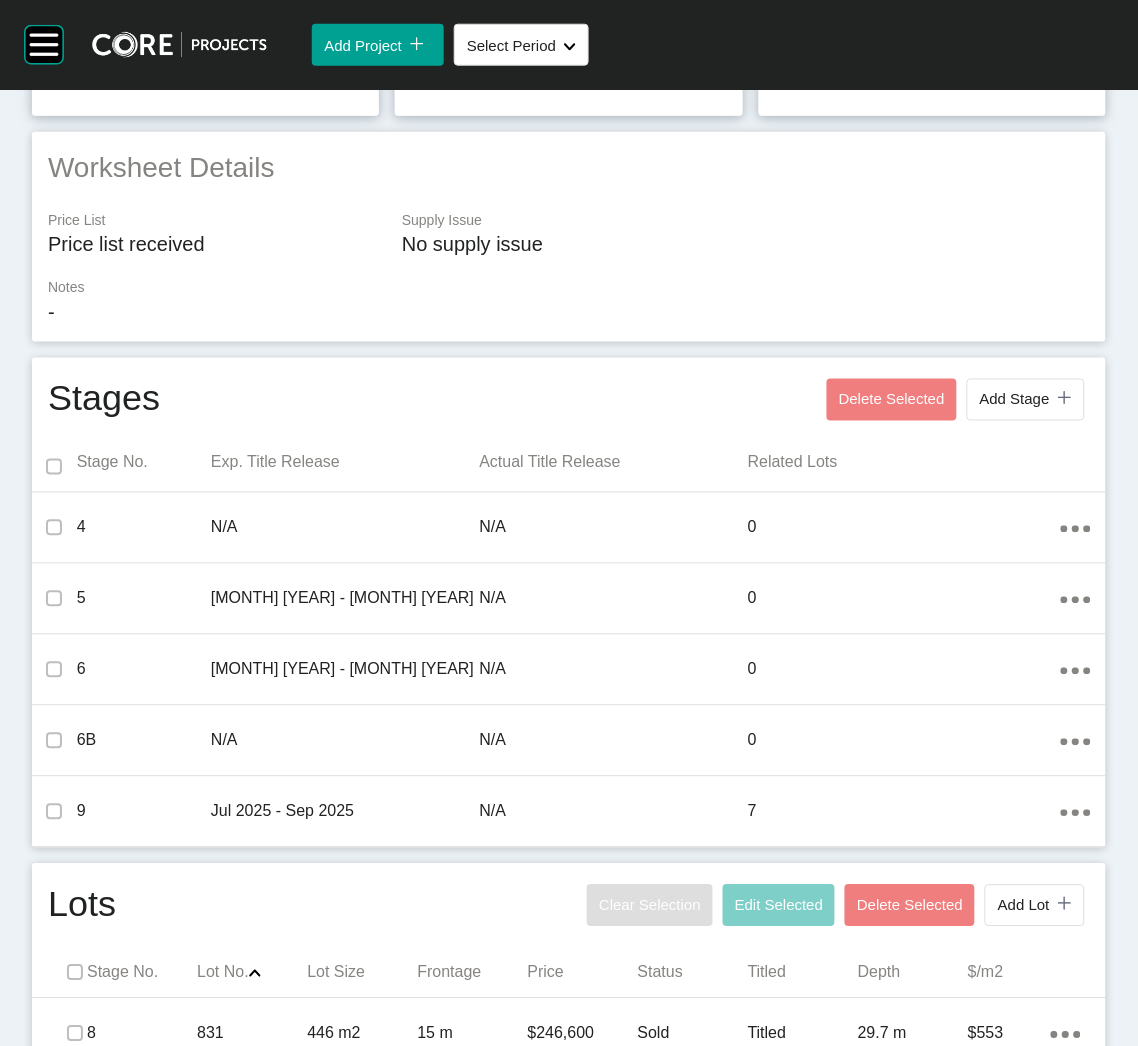 click on "Add Stage icon/tick copy 11 Created with Sketch." at bounding box center [1026, 400] 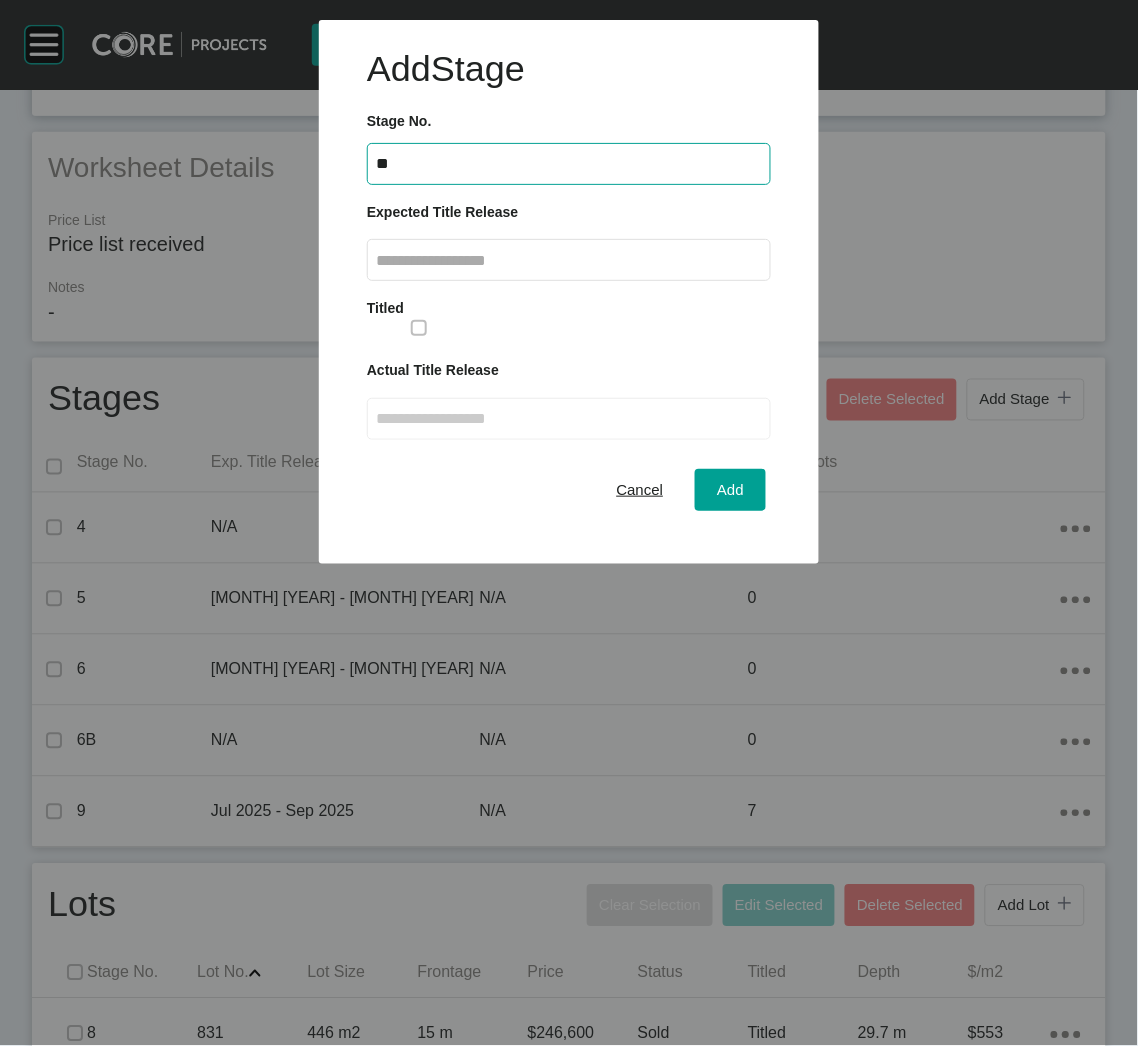 type on "*" 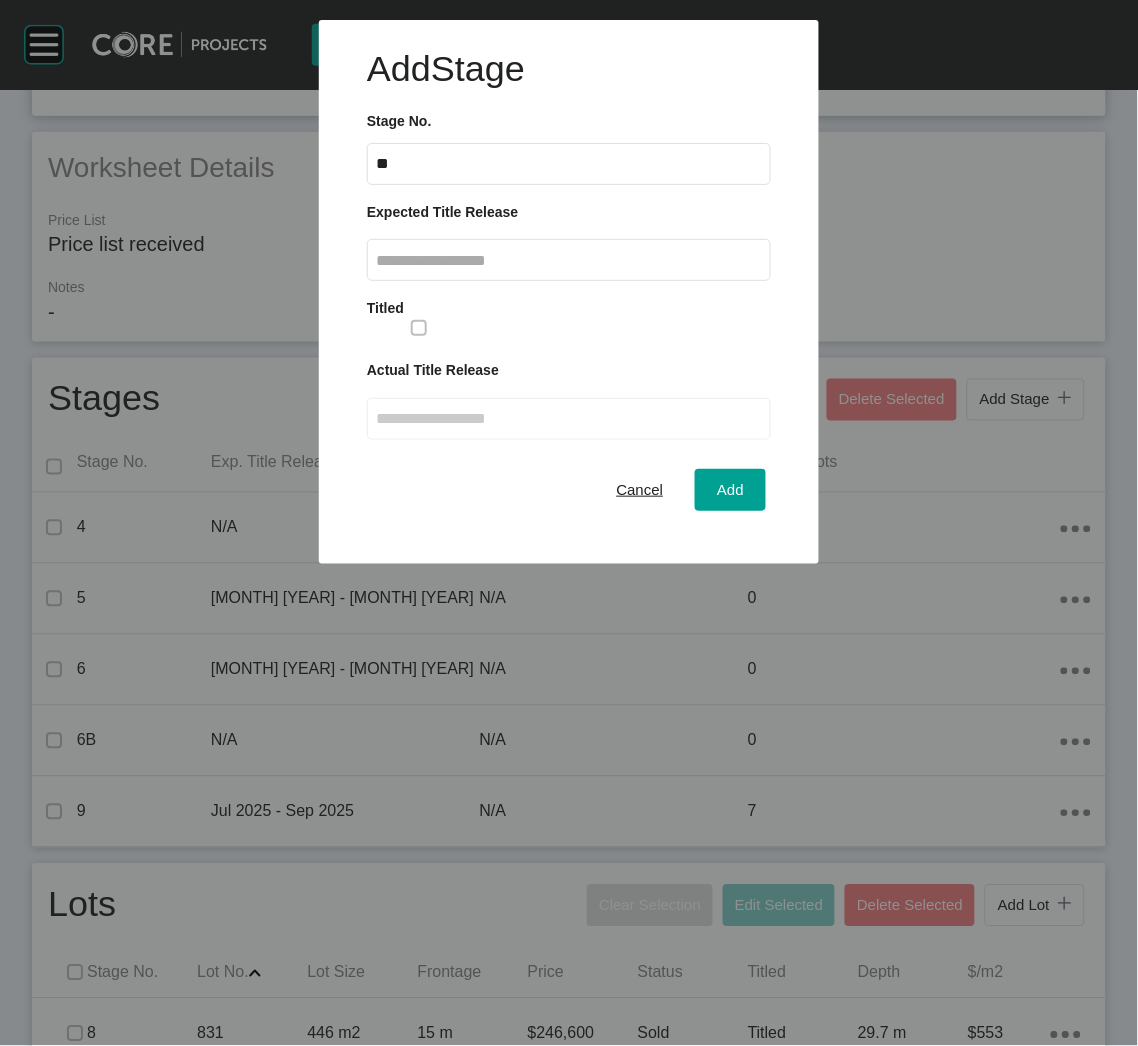 click at bounding box center (569, 260) 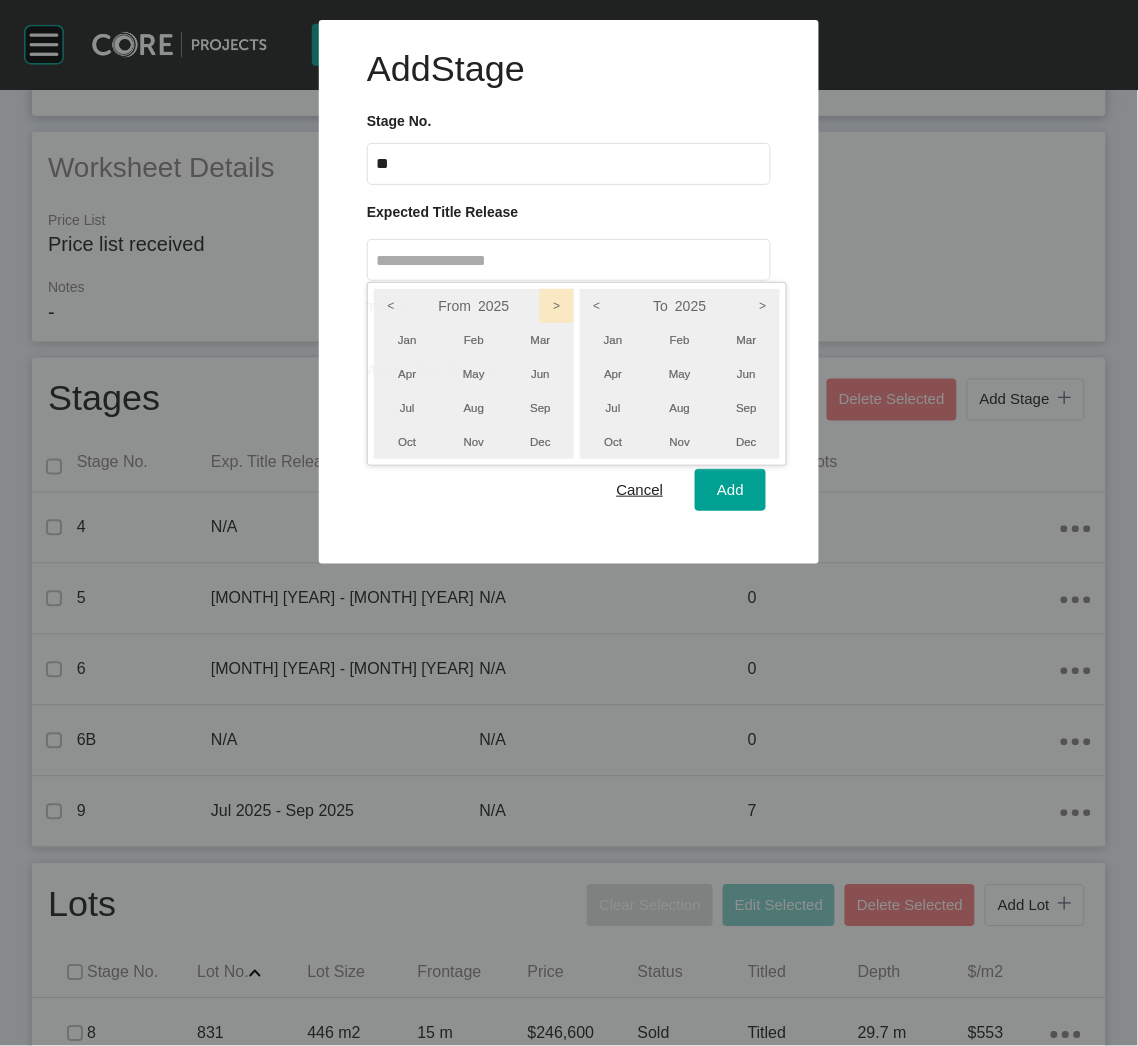 click on ">" at bounding box center (557, 306) 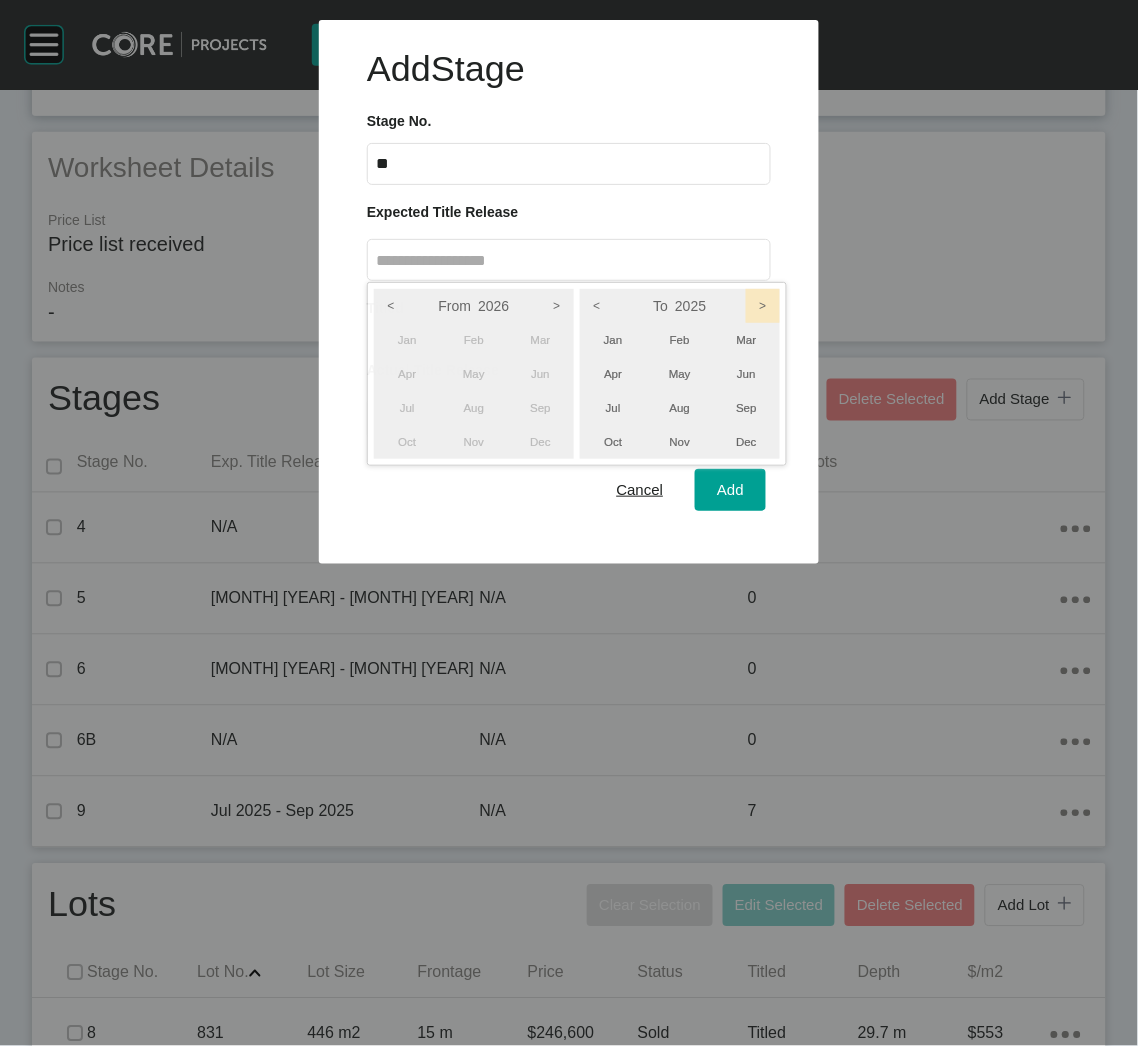 click on ">" at bounding box center [763, 306] 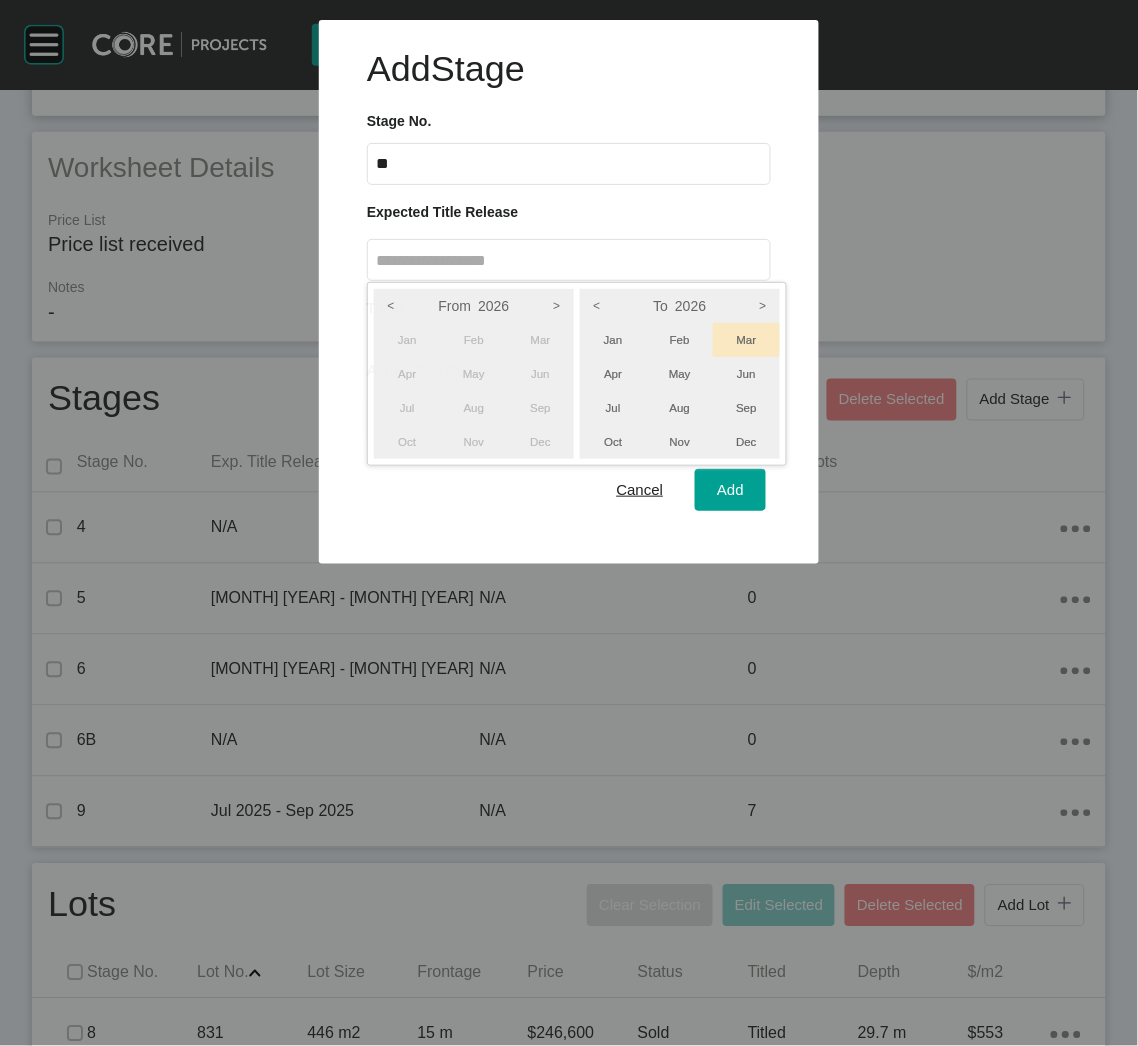 click on "Mar" at bounding box center [746, 340] 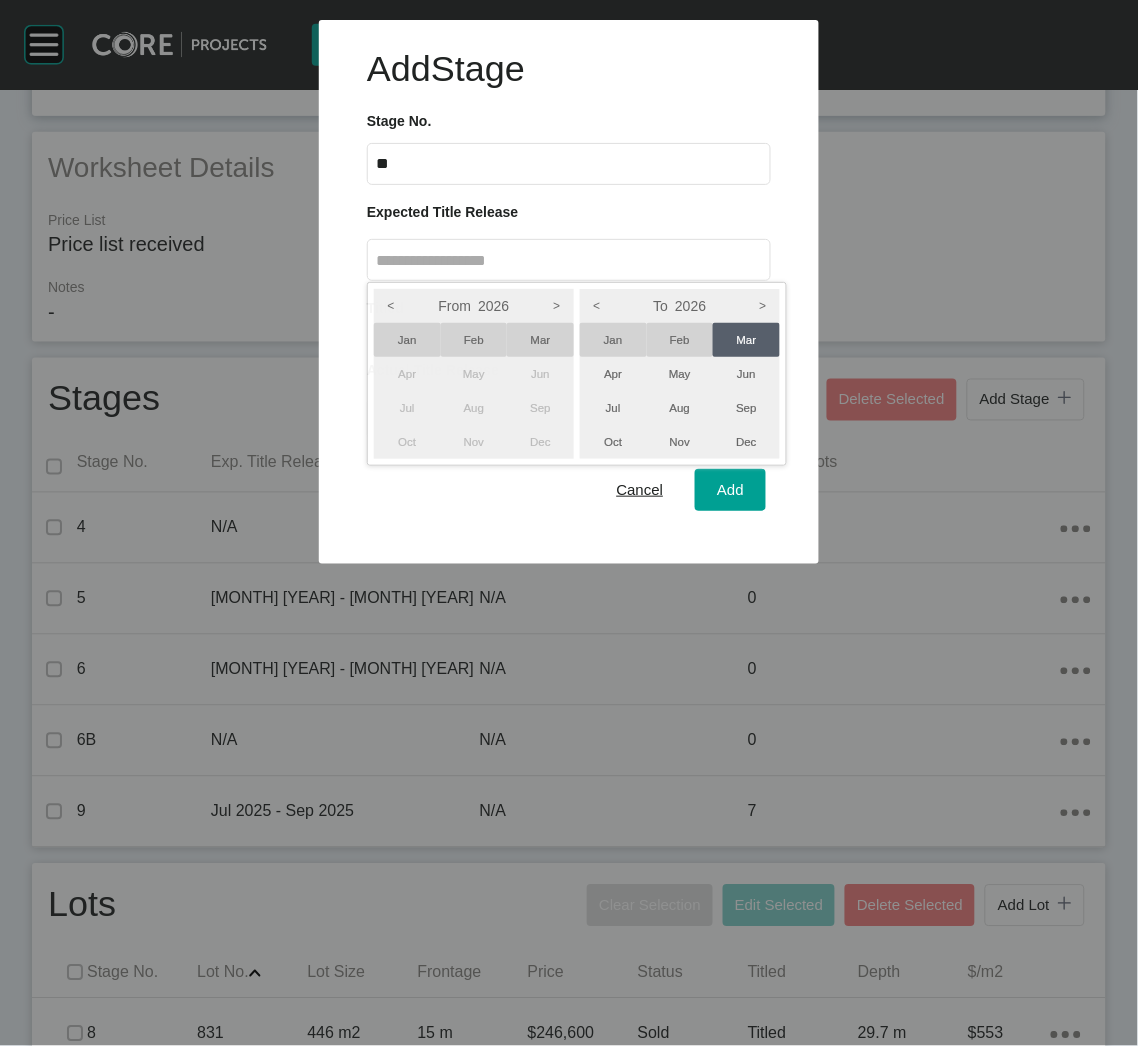 click on "Mar" at bounding box center [540, 340] 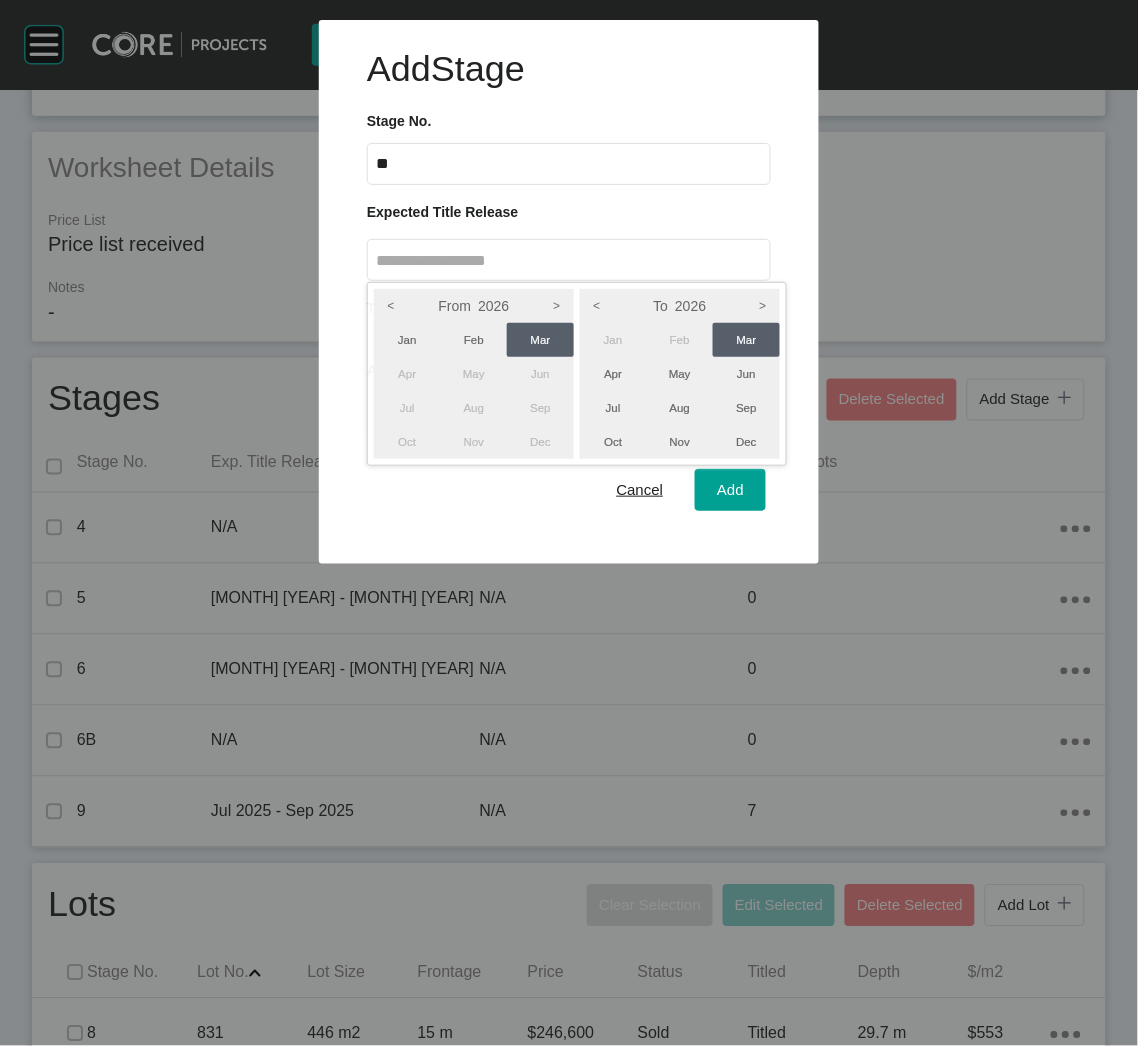 click at bounding box center (569, 282) 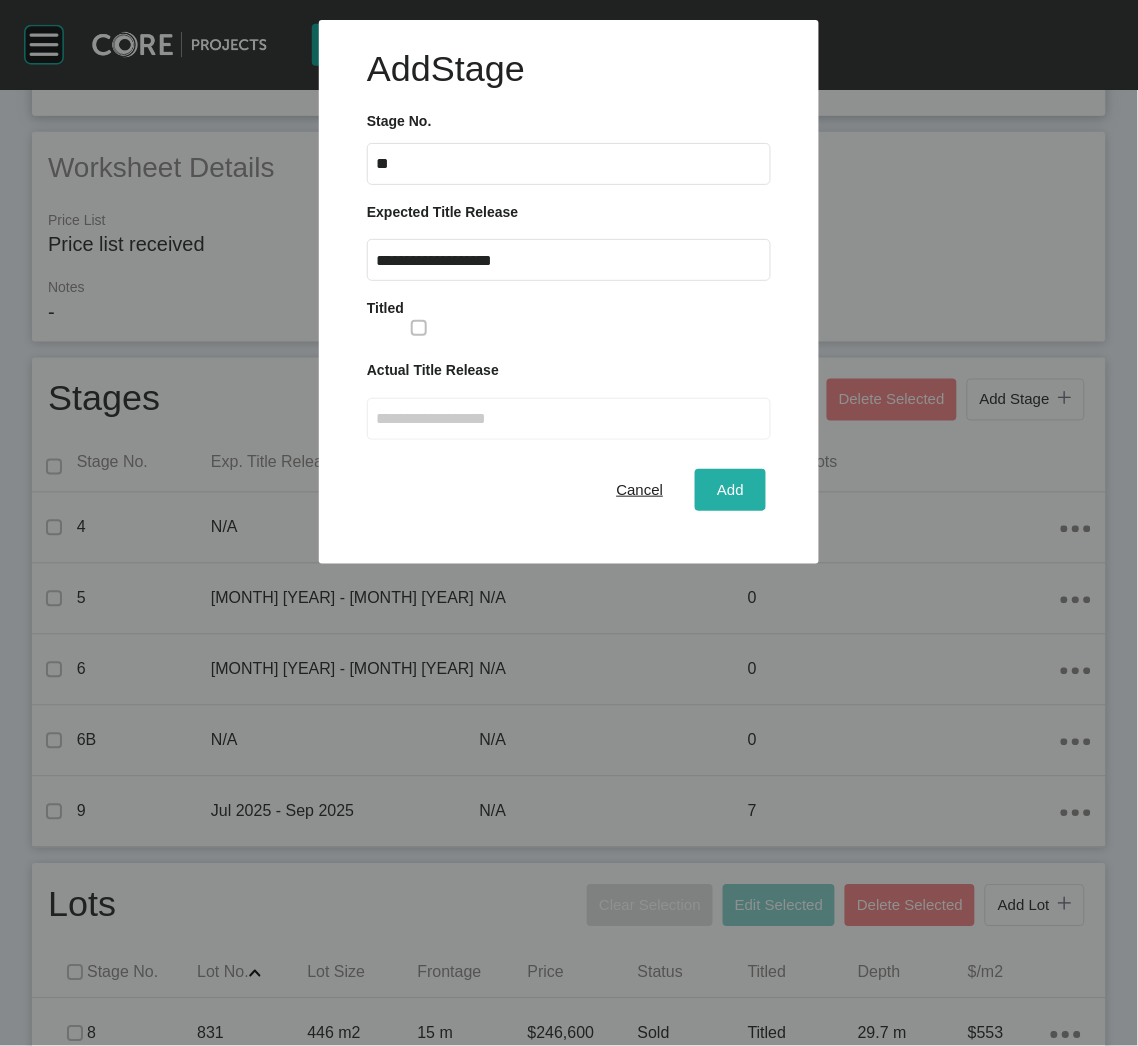 click on "Add" at bounding box center [730, 489] 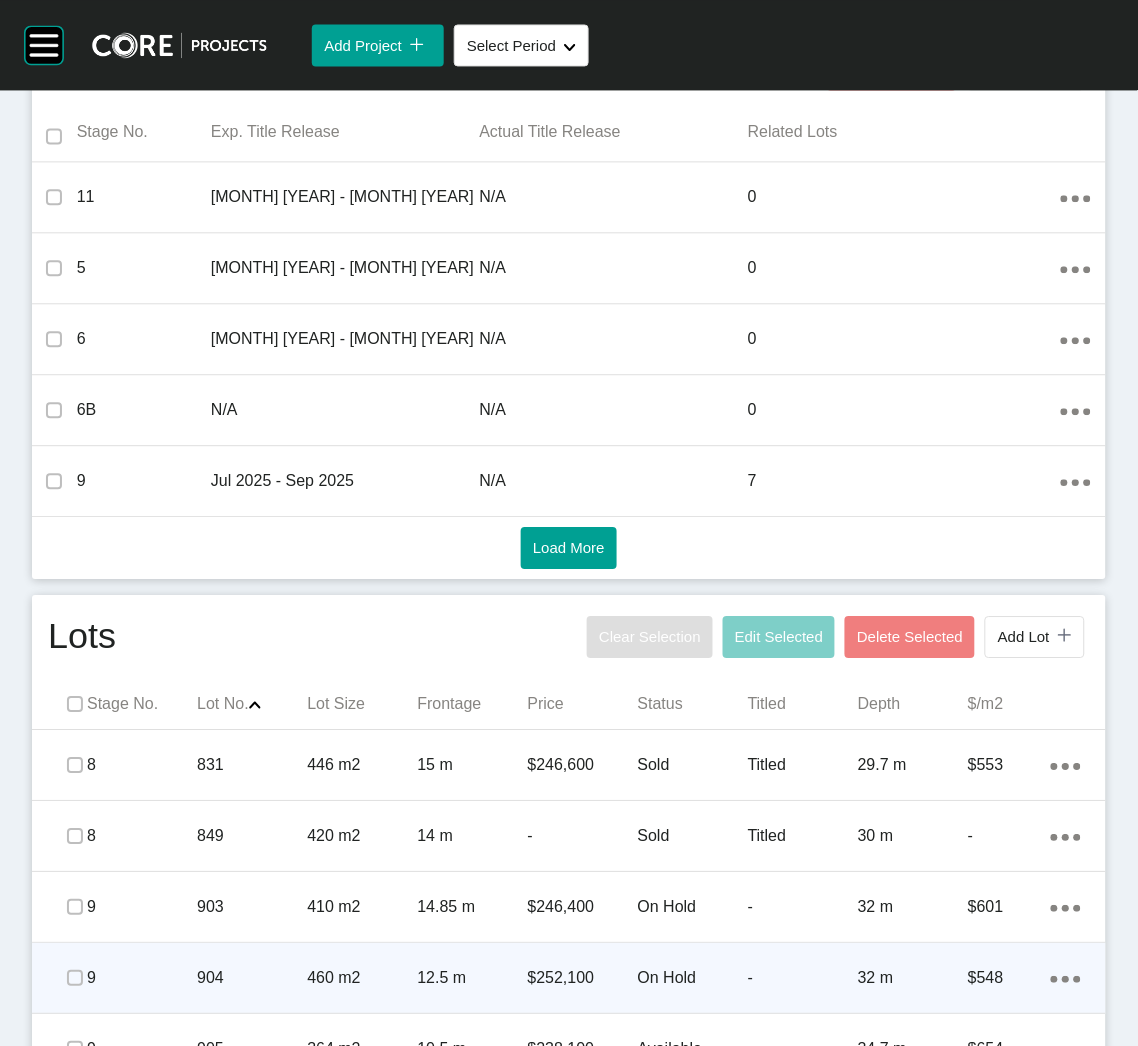 scroll, scrollTop: 1053, scrollLeft: 0, axis: vertical 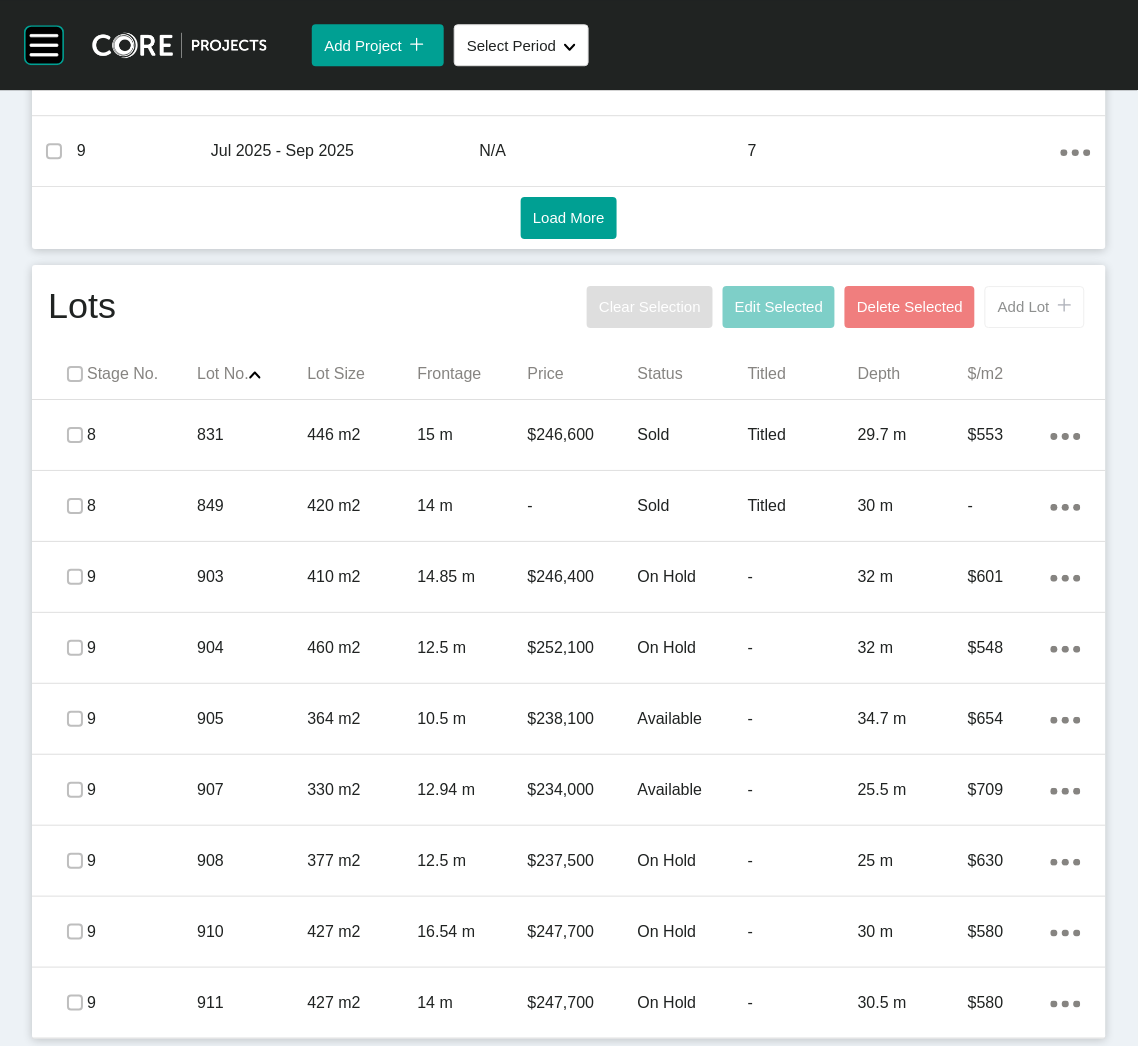 click on "Add Lot icon/tick copy 11 Created with Sketch." at bounding box center (1035, 307) 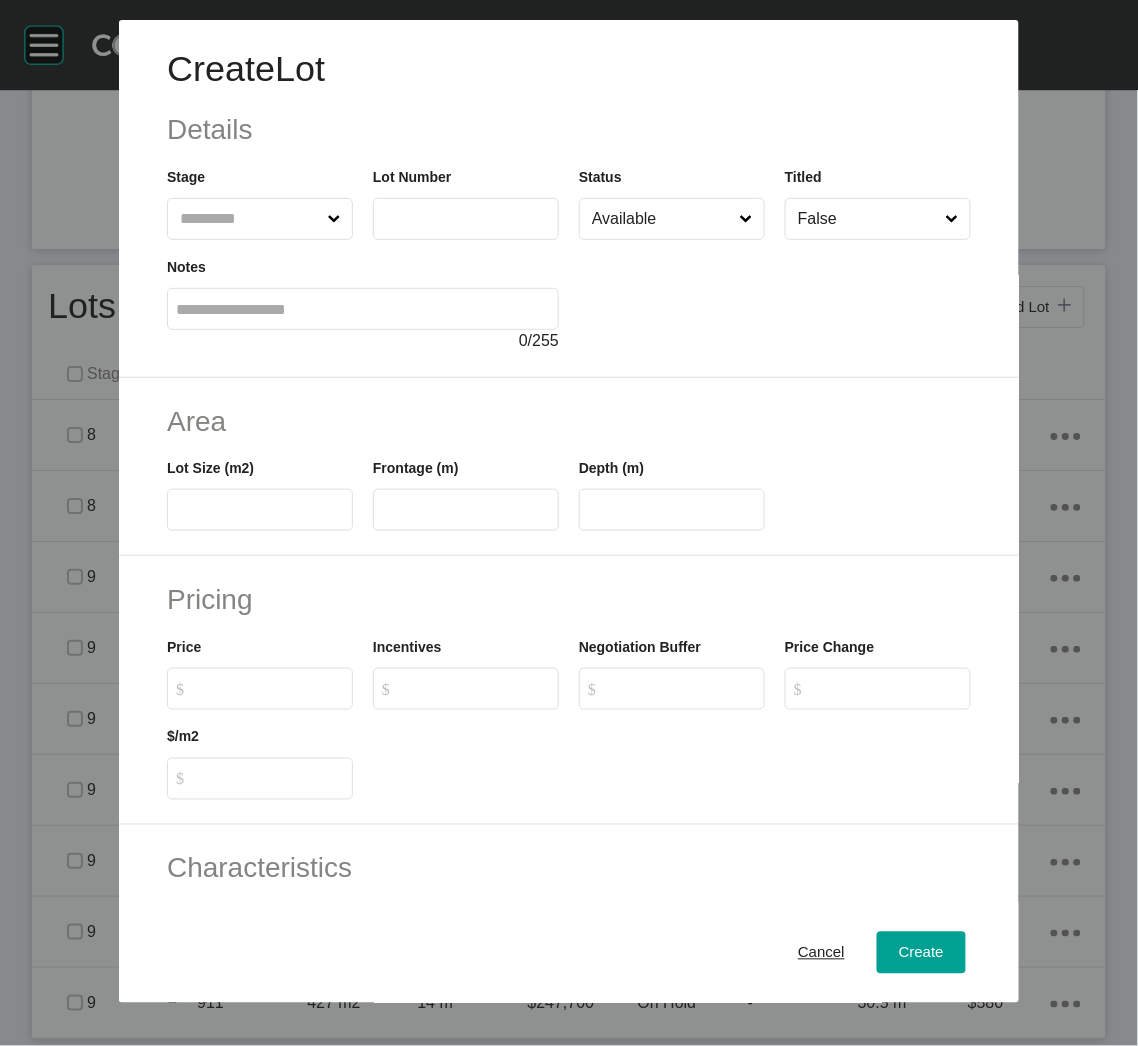 click at bounding box center (250, 219) 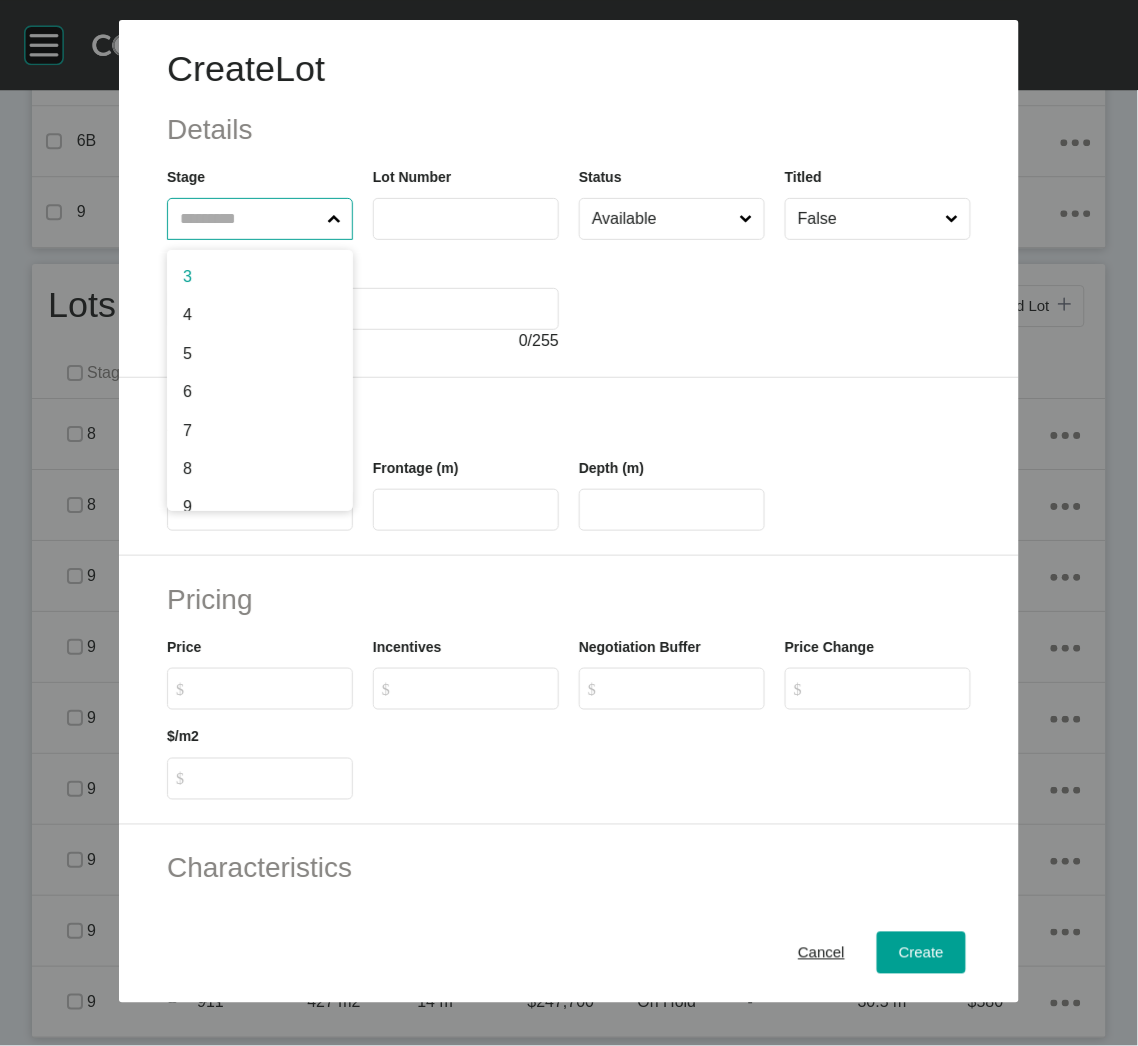 scroll, scrollTop: 992, scrollLeft: 0, axis: vertical 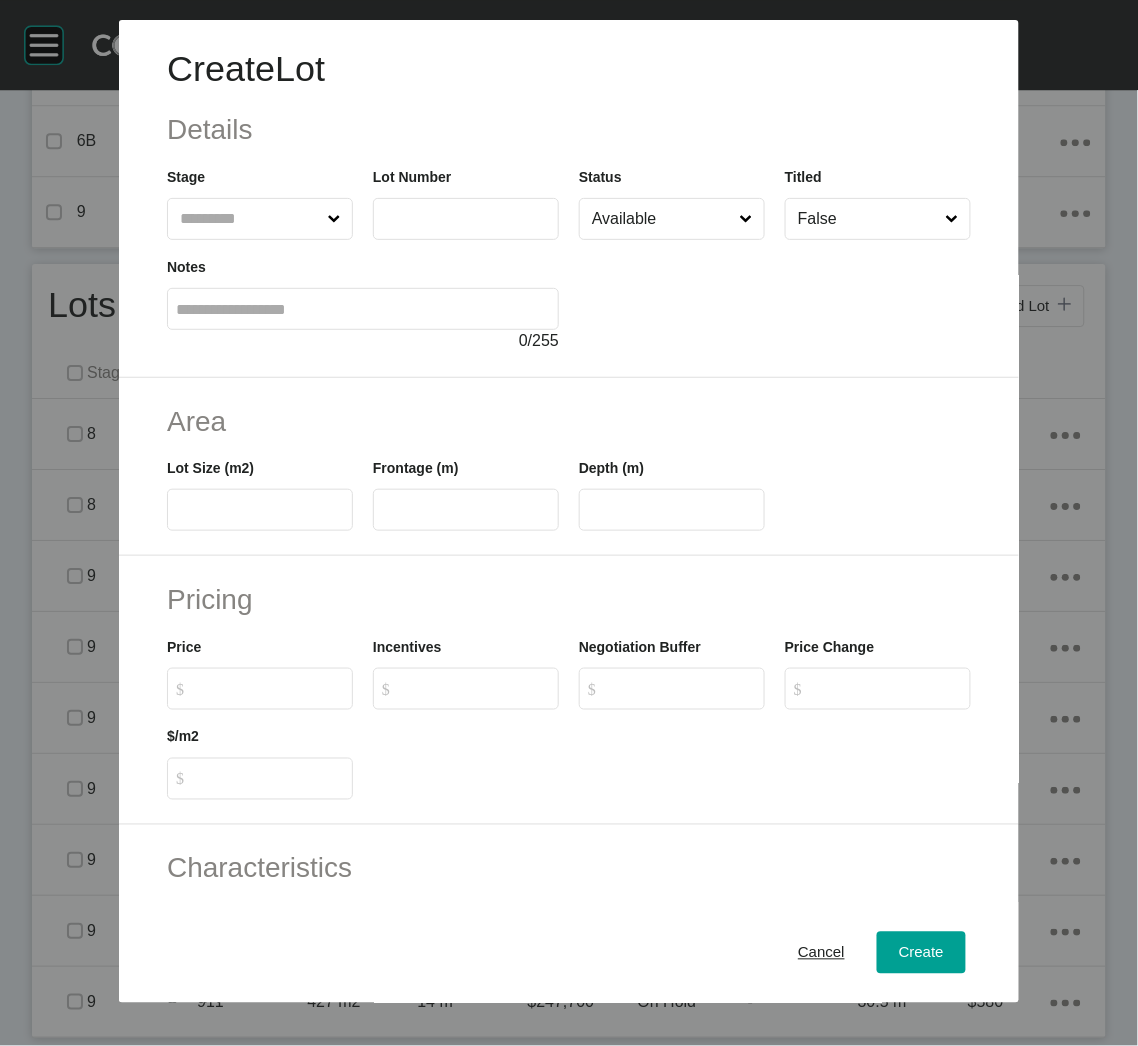 click at bounding box center [250, 219] 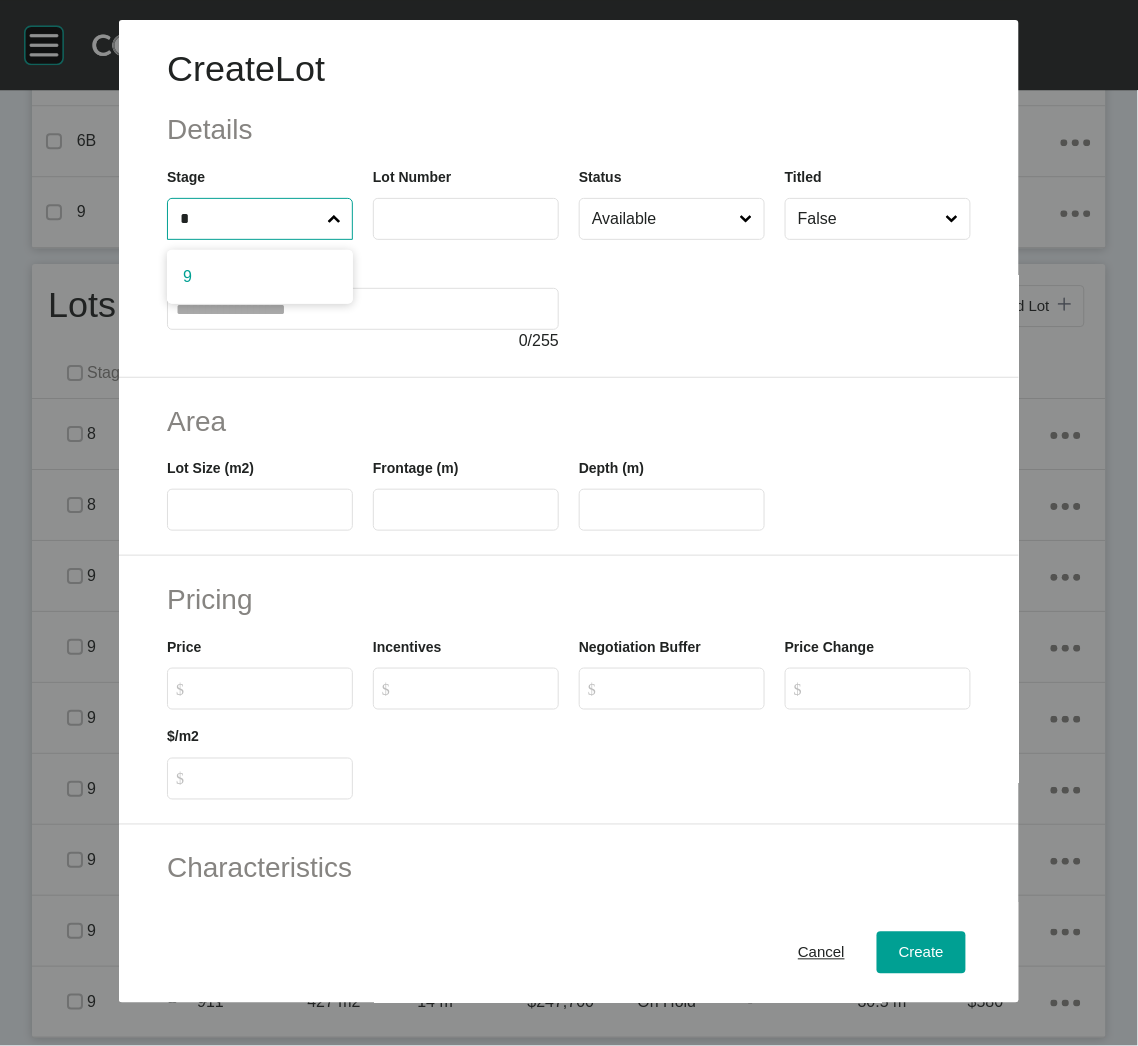 type on "*" 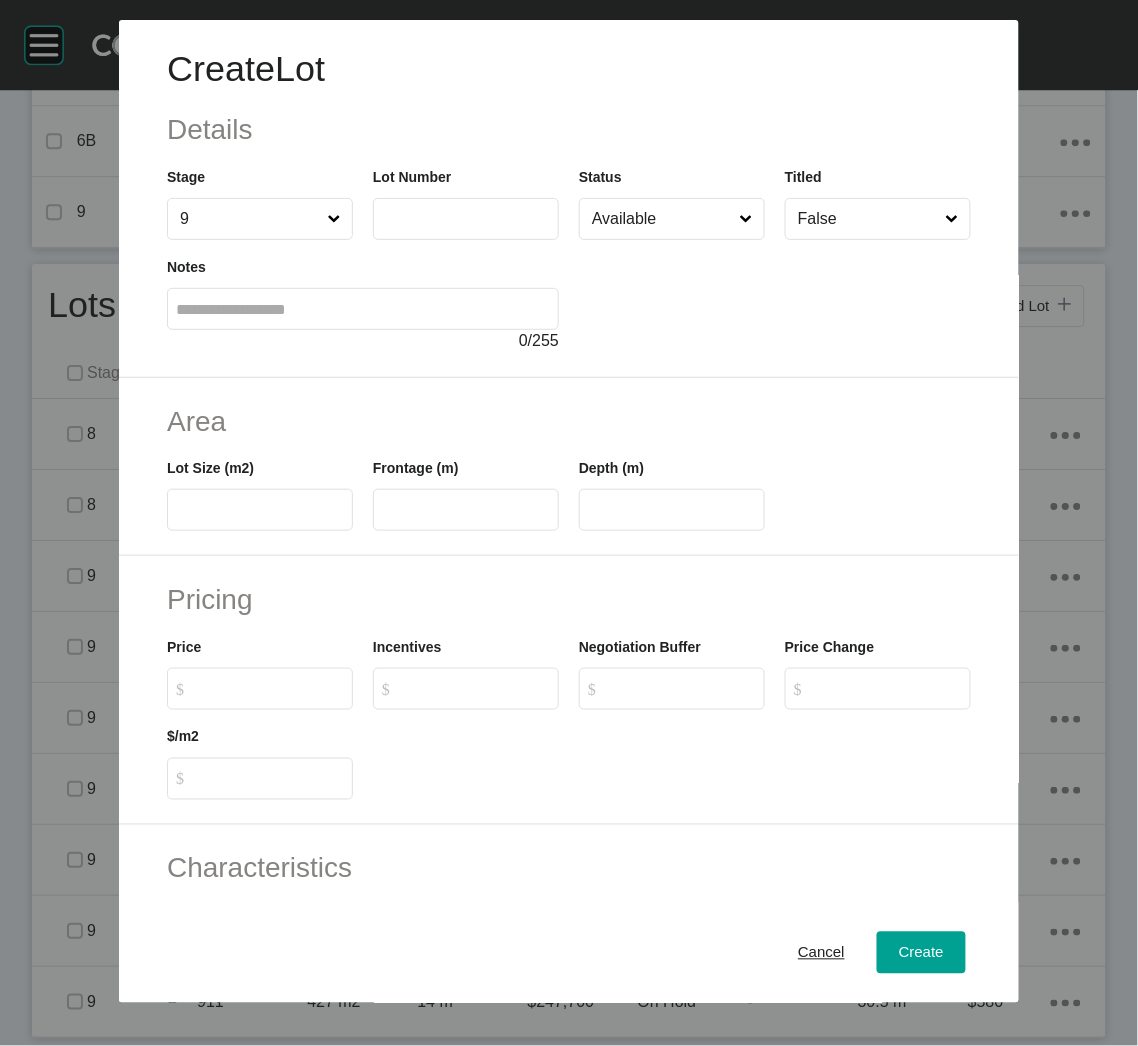 click at bounding box center [466, 218] 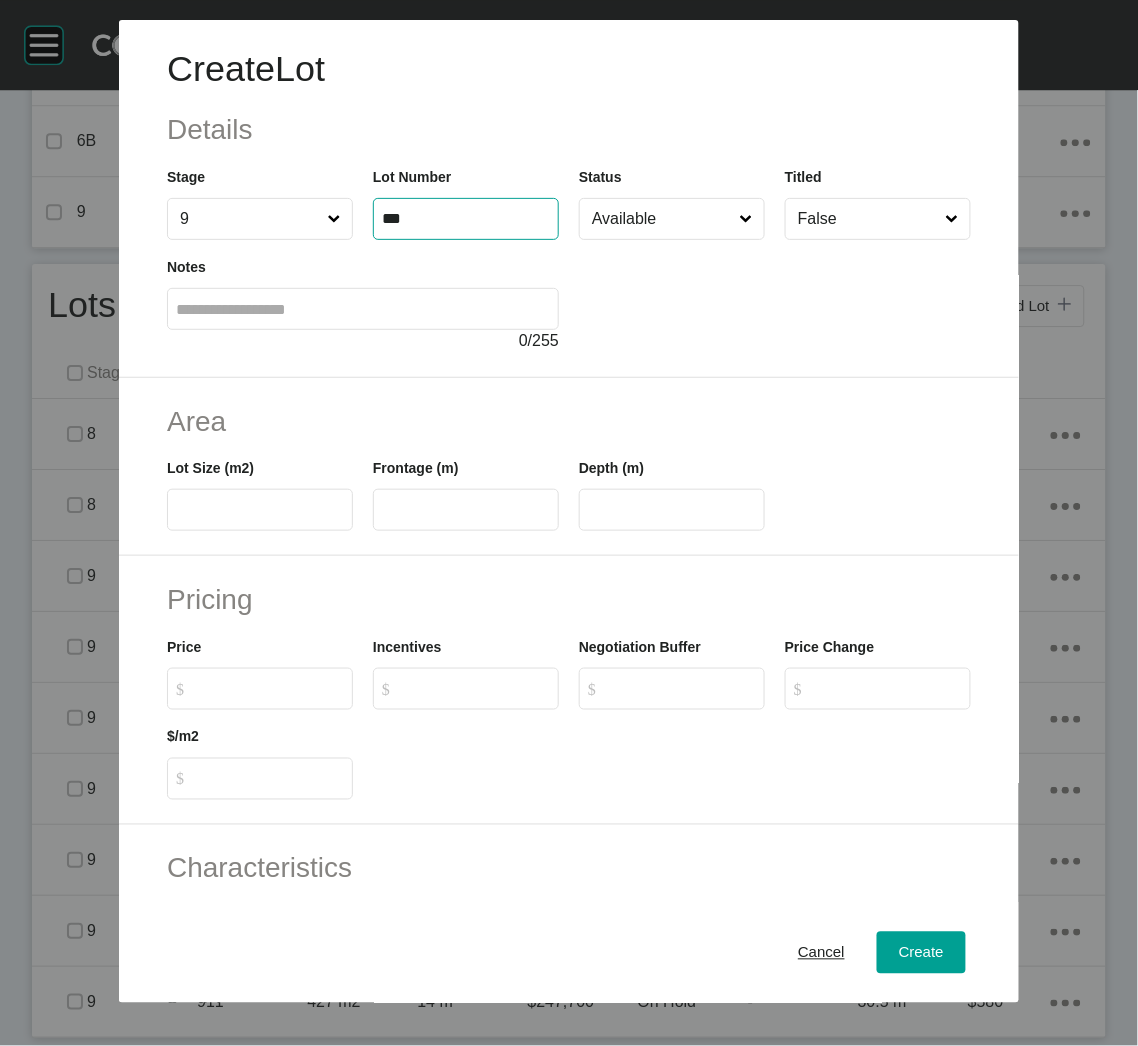 type on "***" 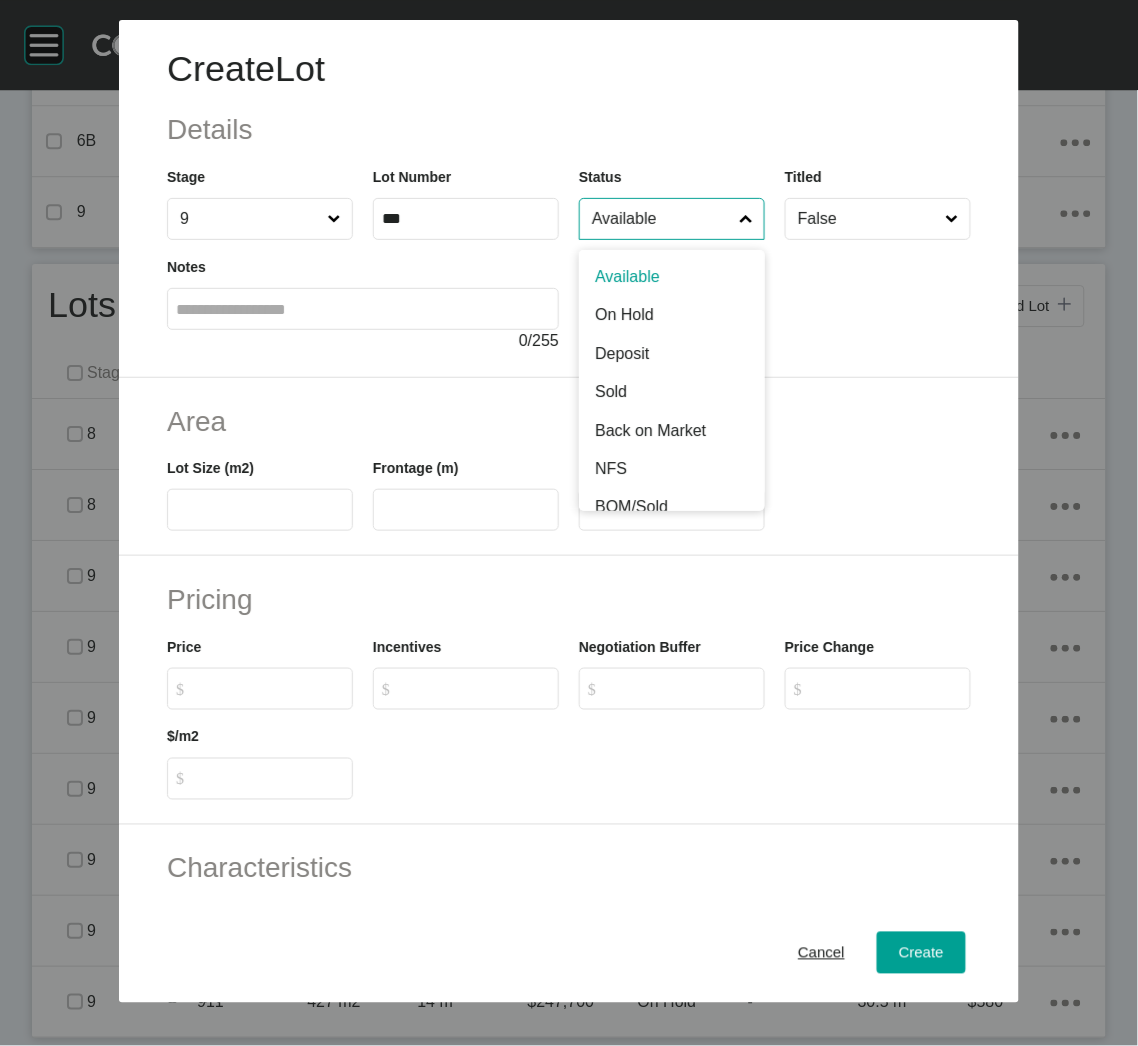 click on "Available" at bounding box center (662, 219) 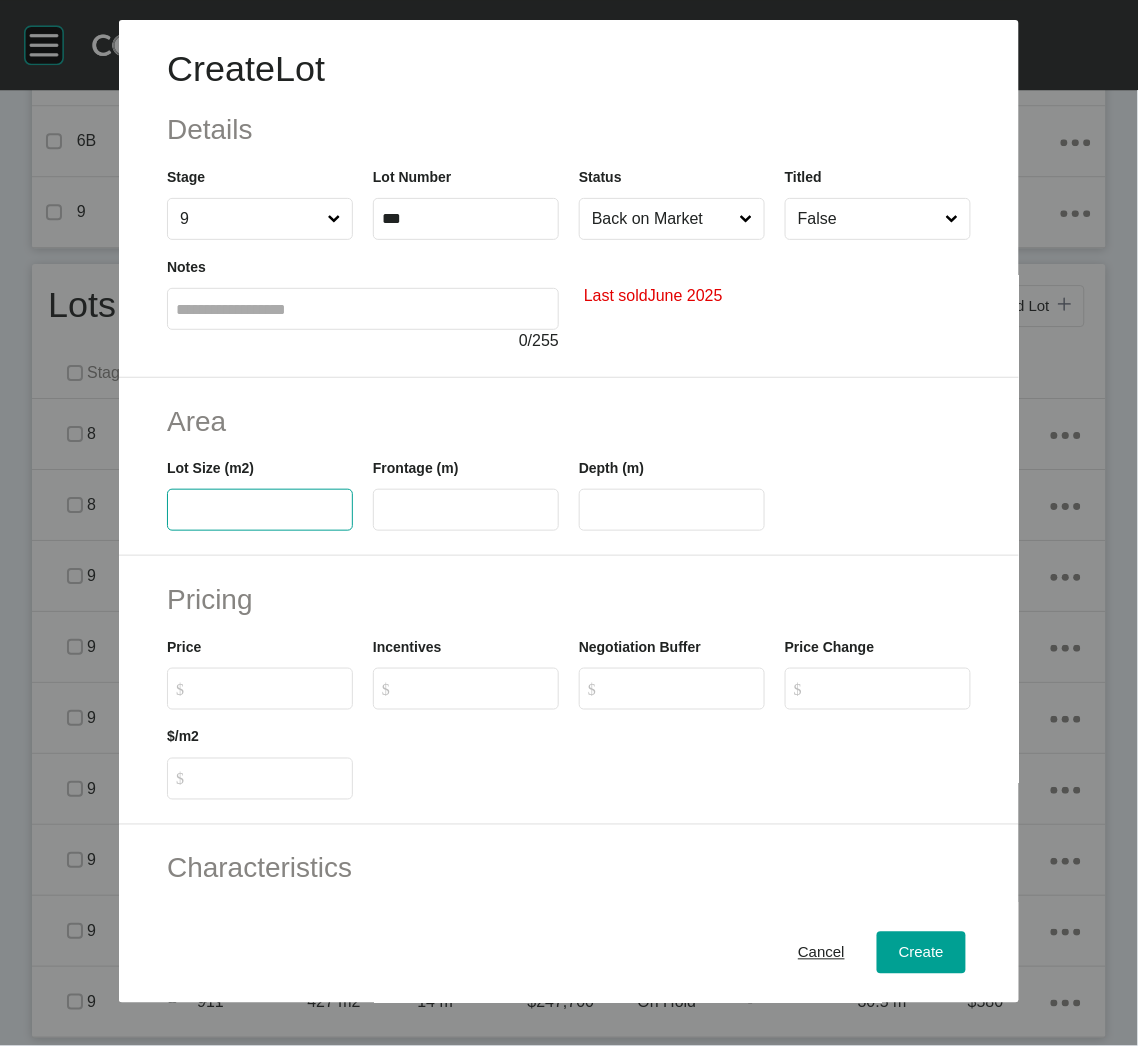 click at bounding box center (260, 510) 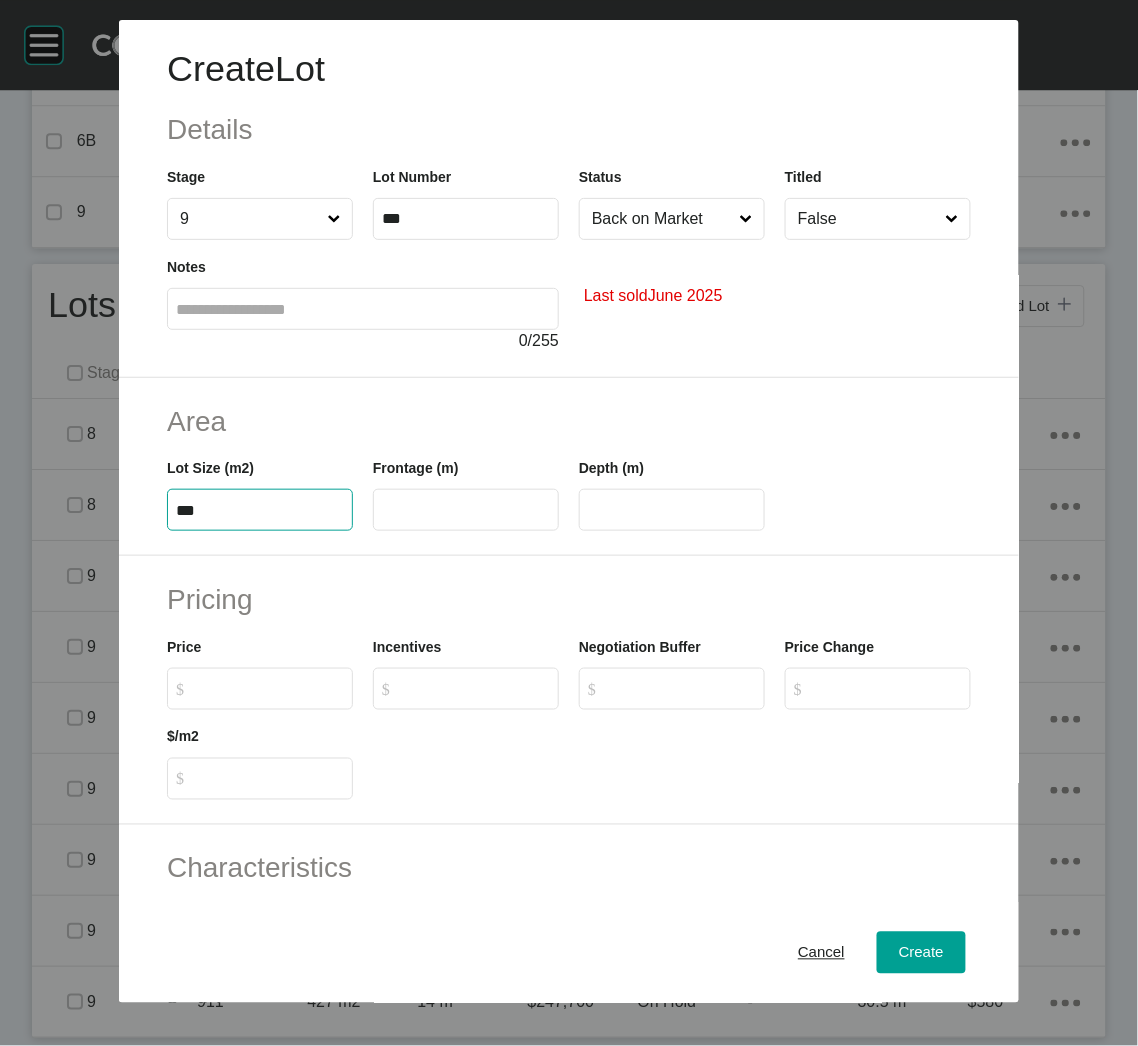 type on "***" 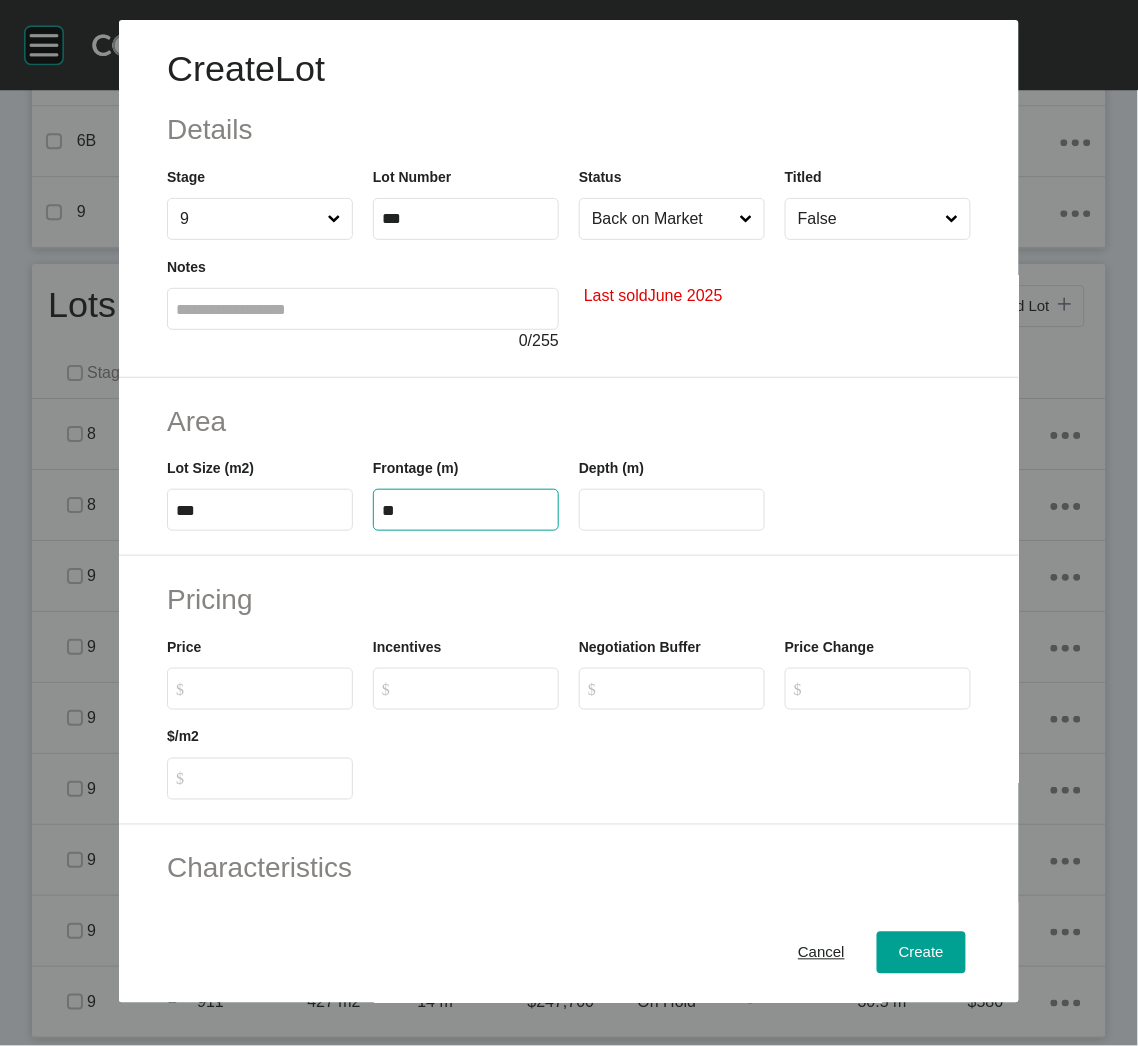 type on "**" 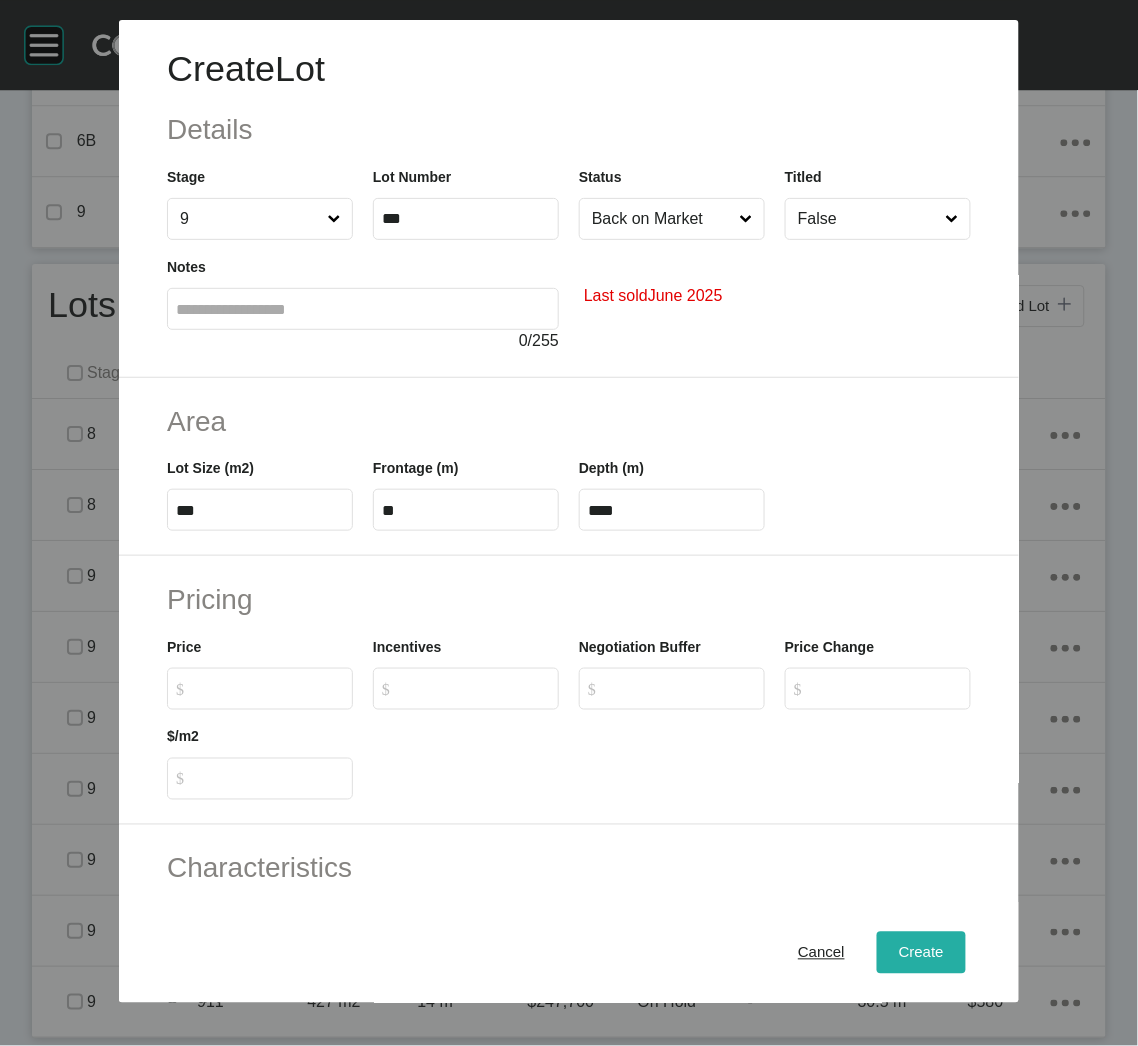 click on "Create" at bounding box center [921, 953] 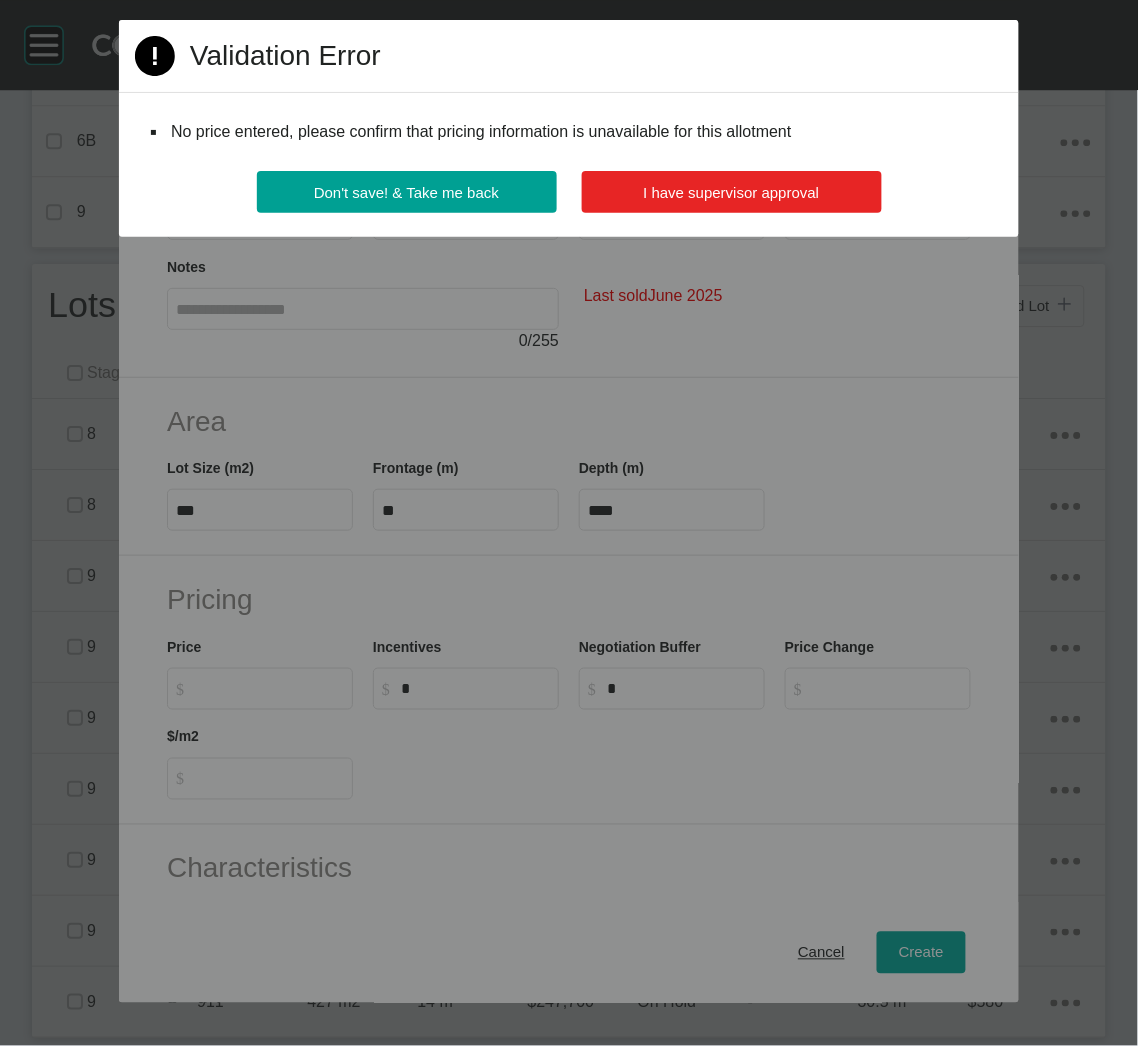 click on "I have supervisor approval" at bounding box center (732, 192) 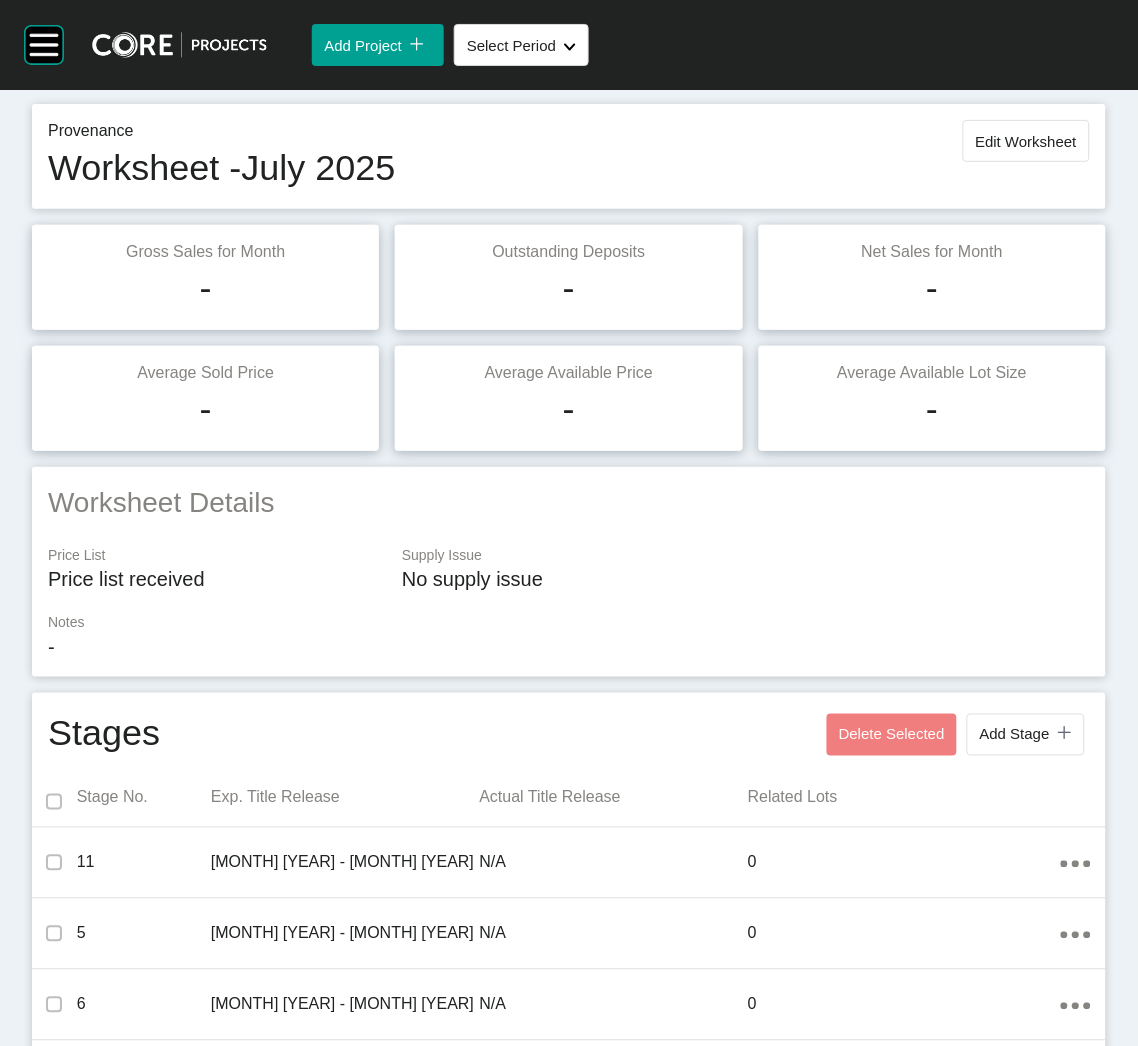 scroll, scrollTop: 0, scrollLeft: 0, axis: both 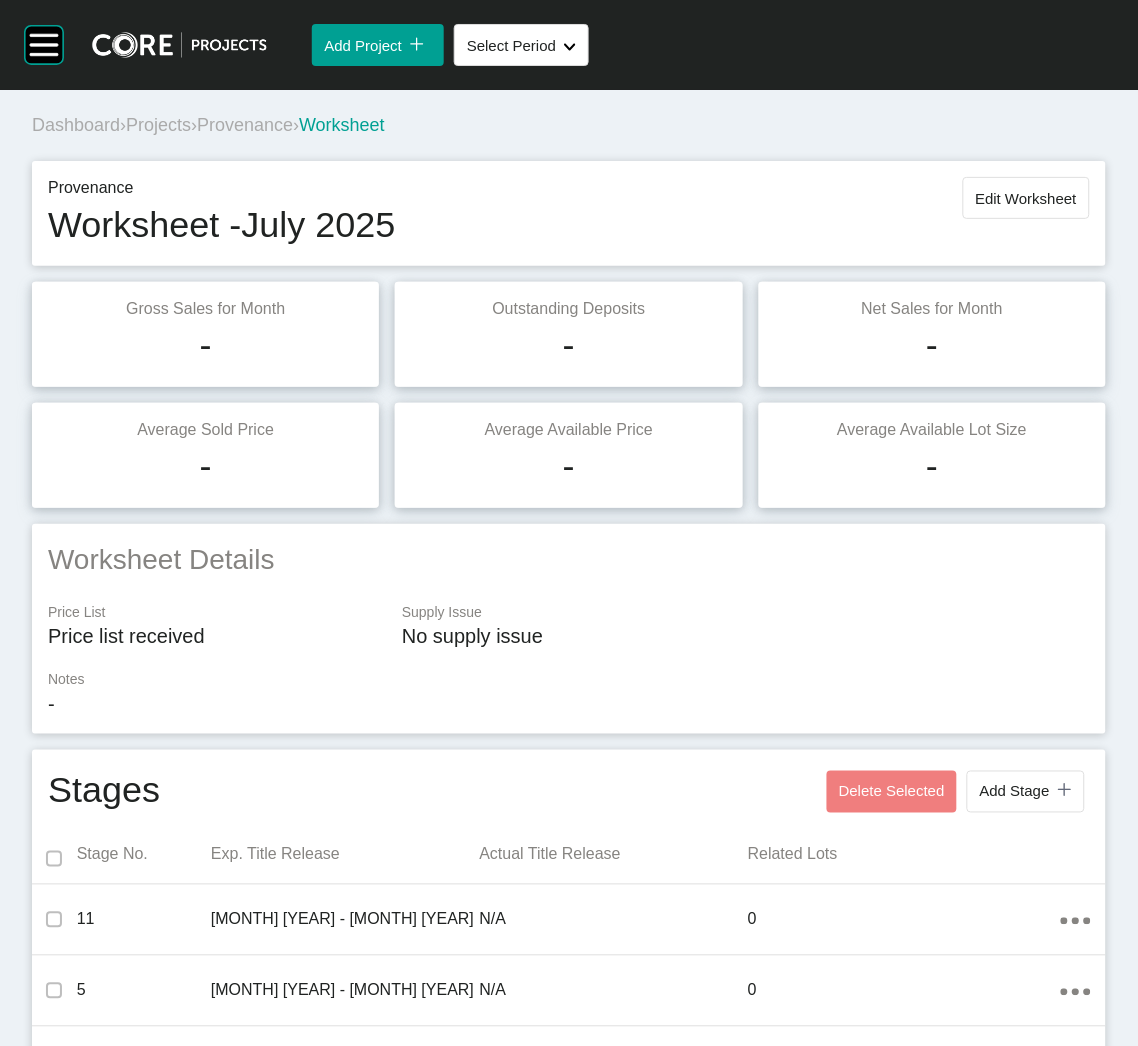 click on "Provenance" at bounding box center [245, 125] 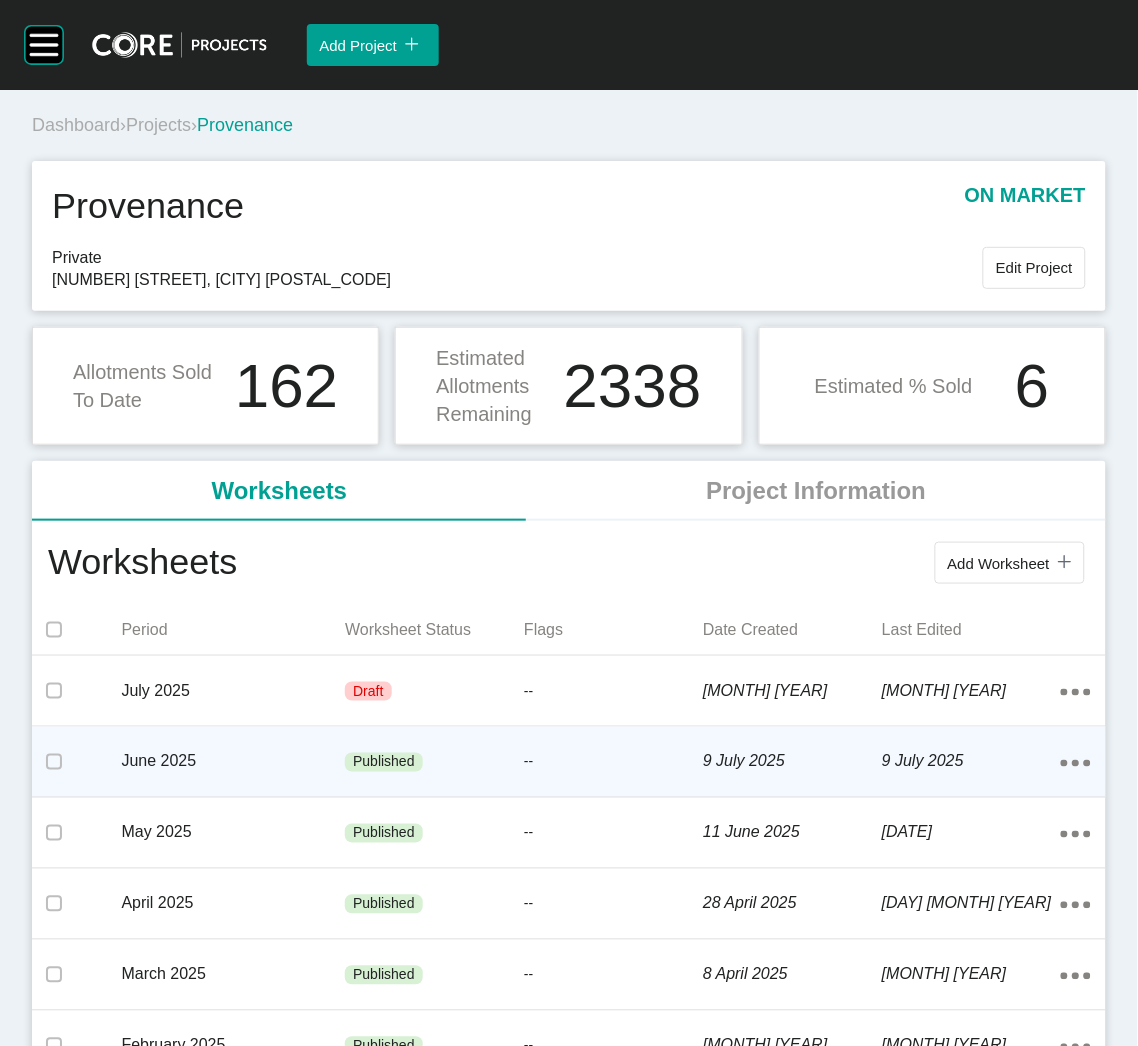 click on "Published" at bounding box center (384, 763) 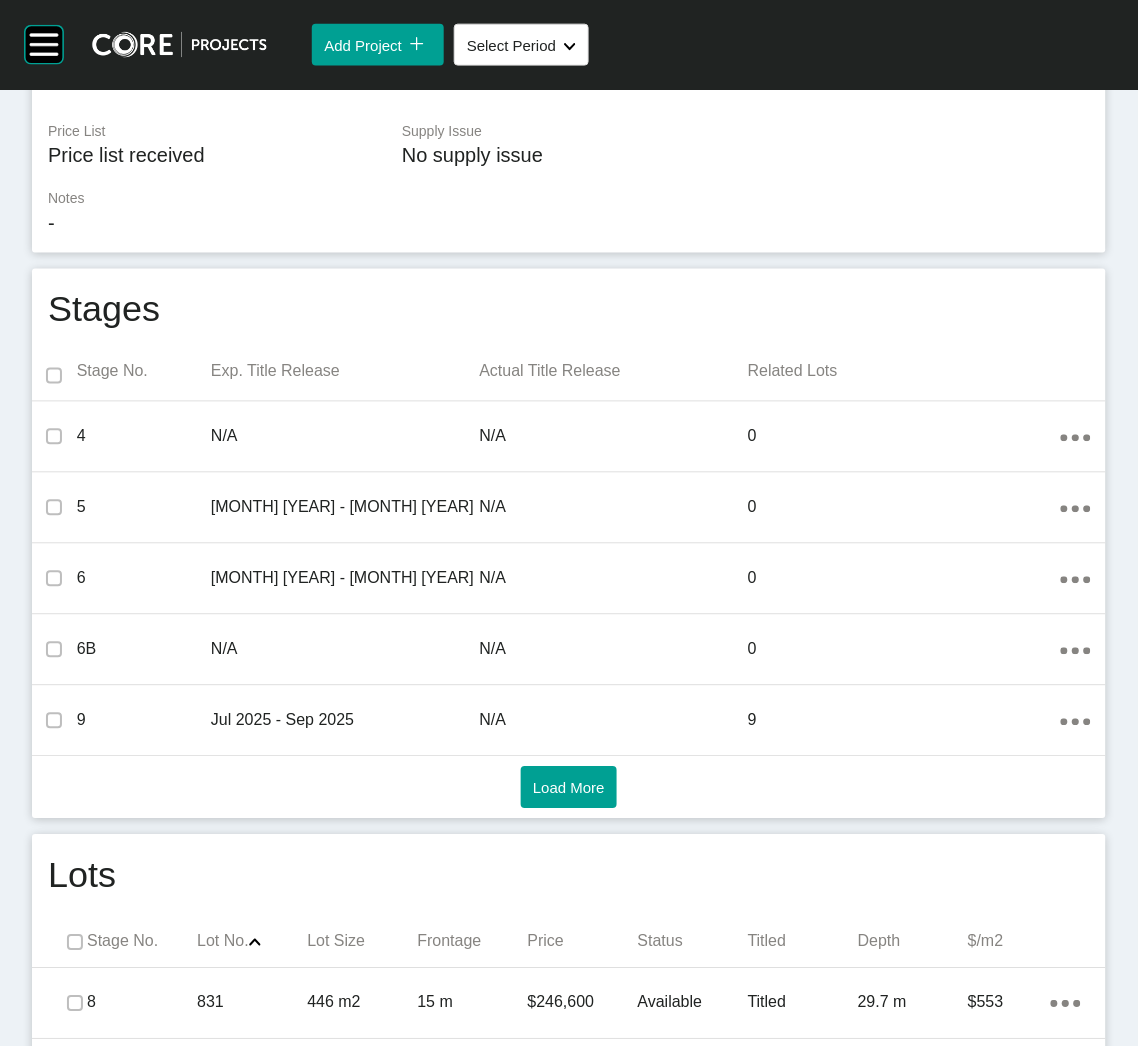 scroll, scrollTop: 0, scrollLeft: 0, axis: both 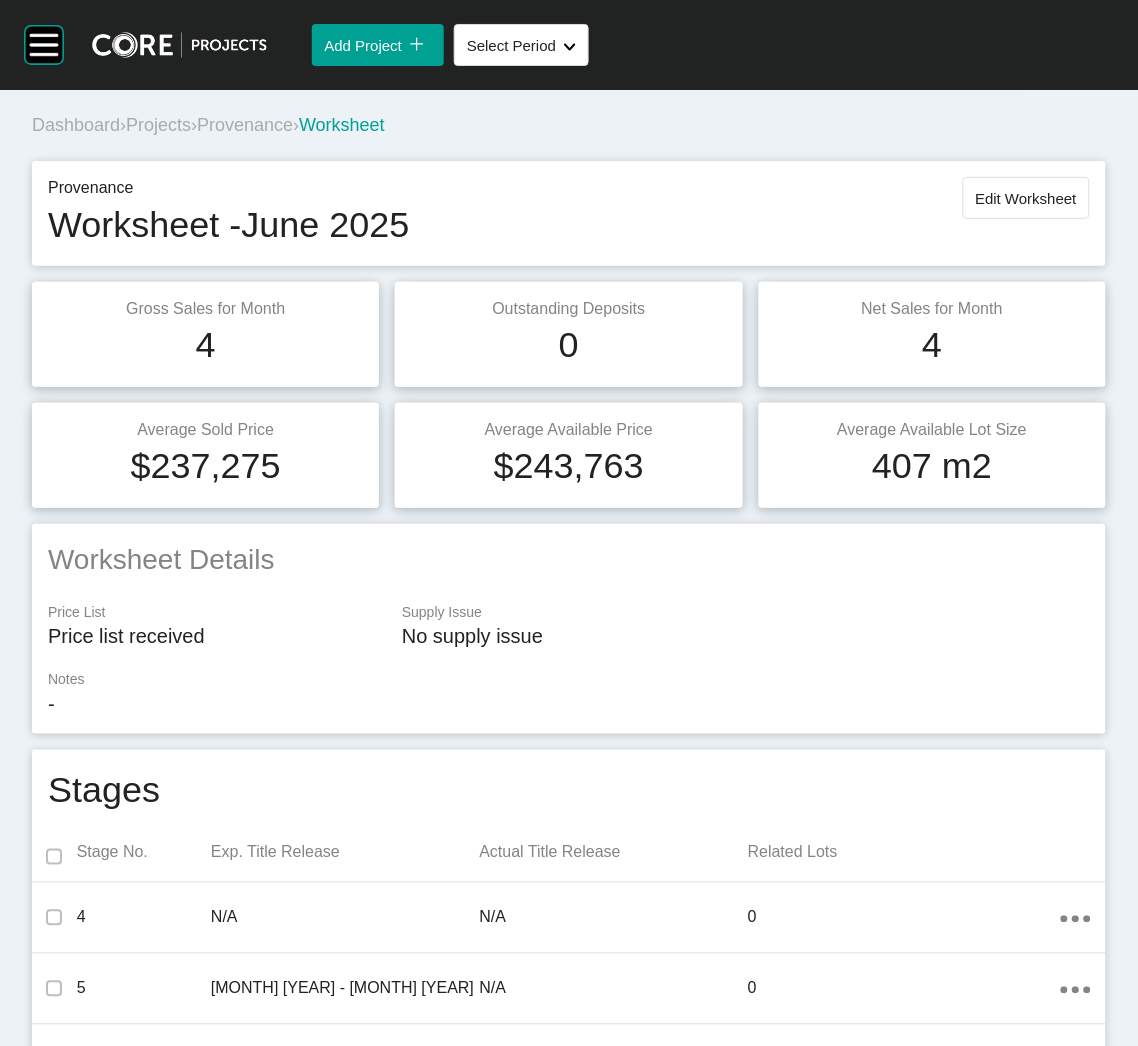 click on "Provenance" at bounding box center (245, 125) 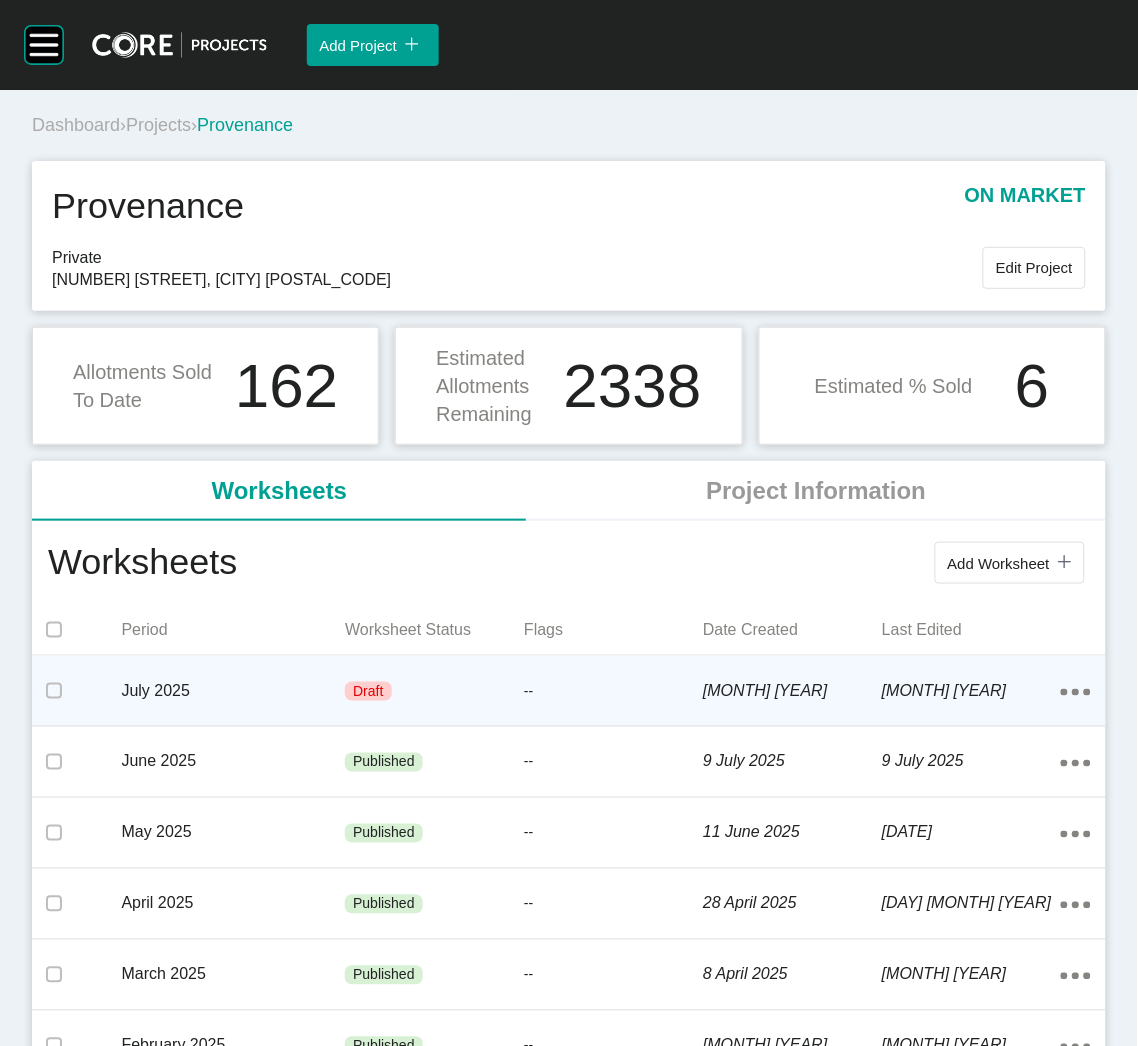 click on "Draft" at bounding box center (434, 692) 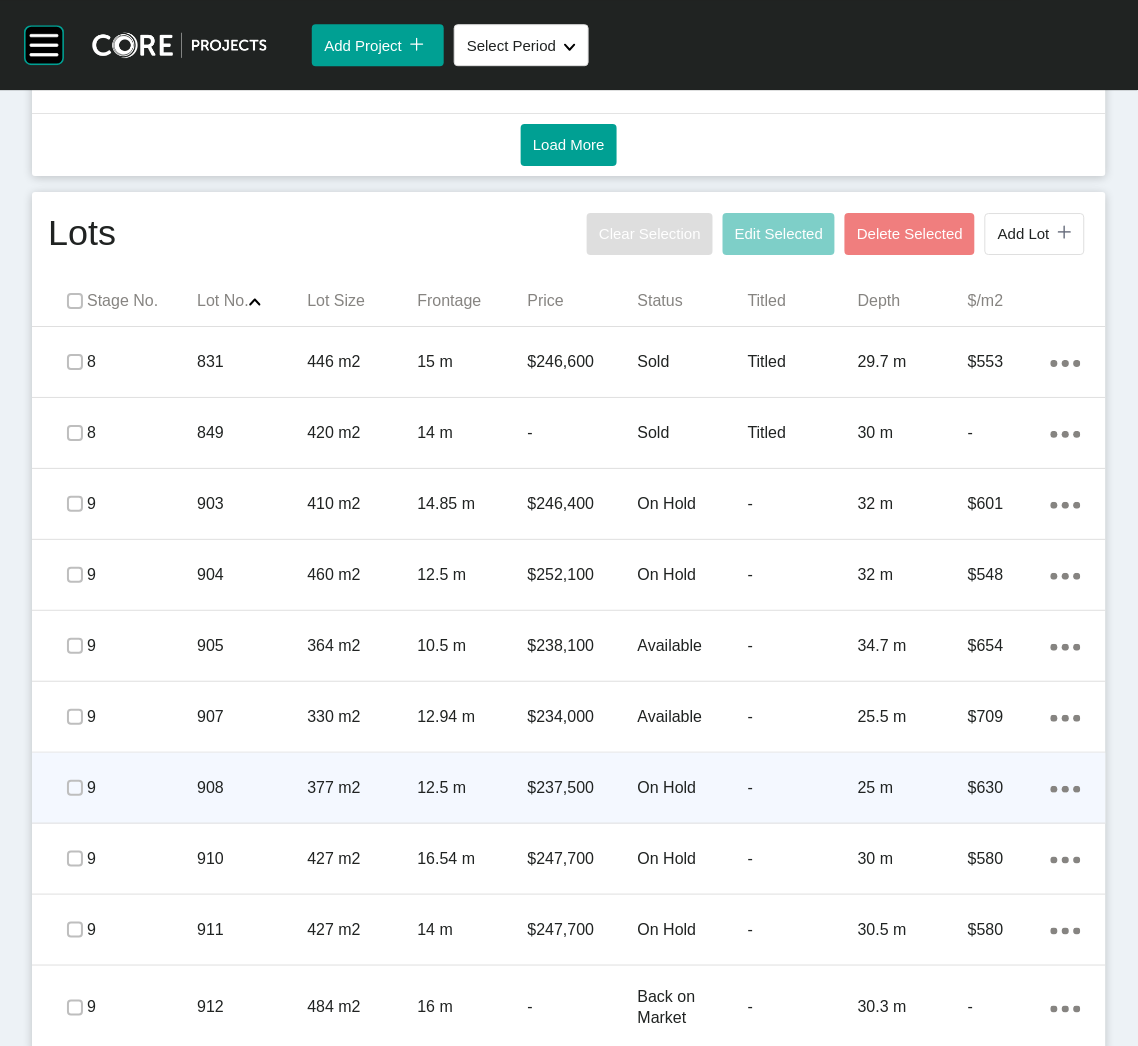 scroll, scrollTop: 1140, scrollLeft: 0, axis: vertical 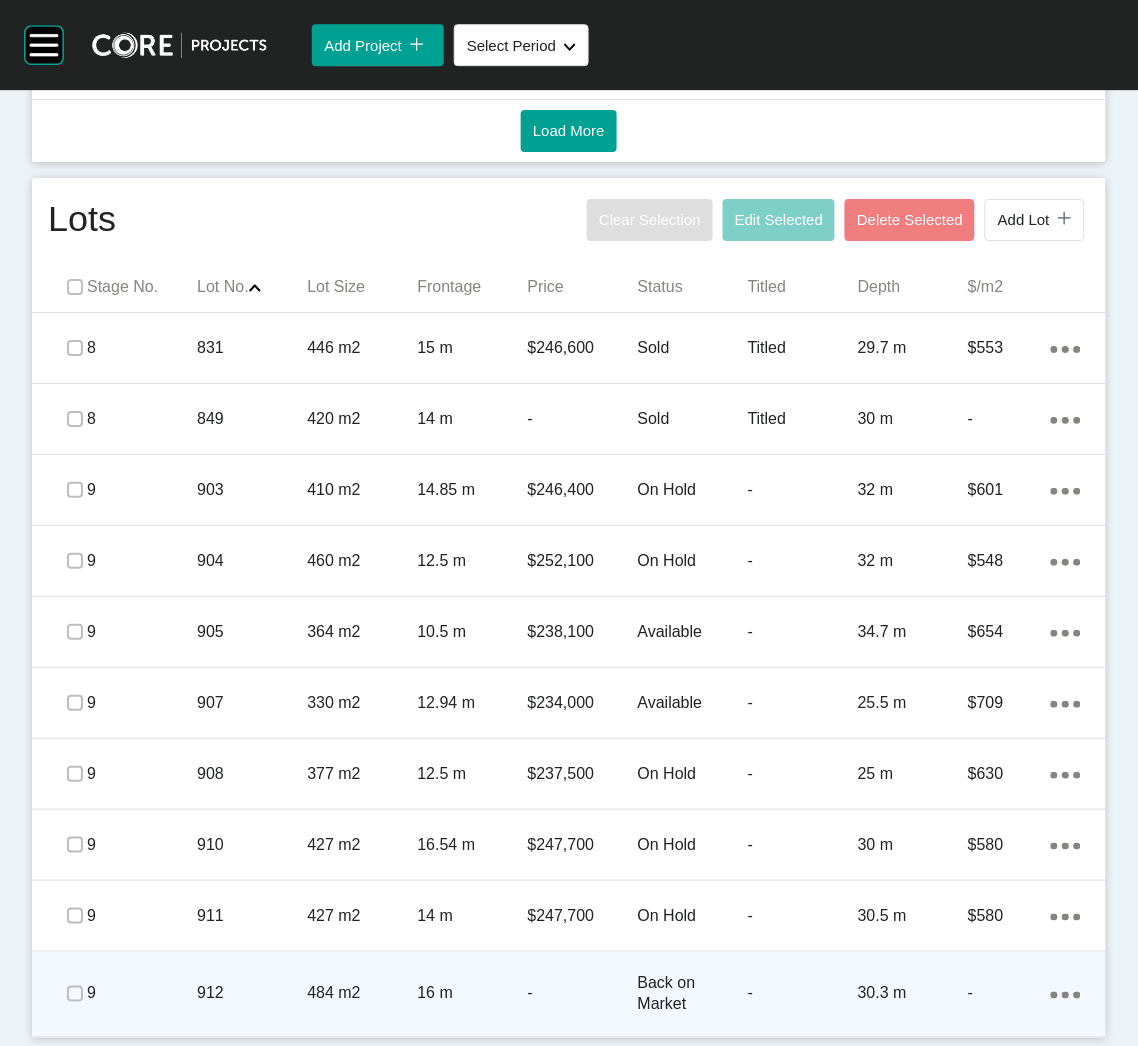click on "-" at bounding box center (583, 994) 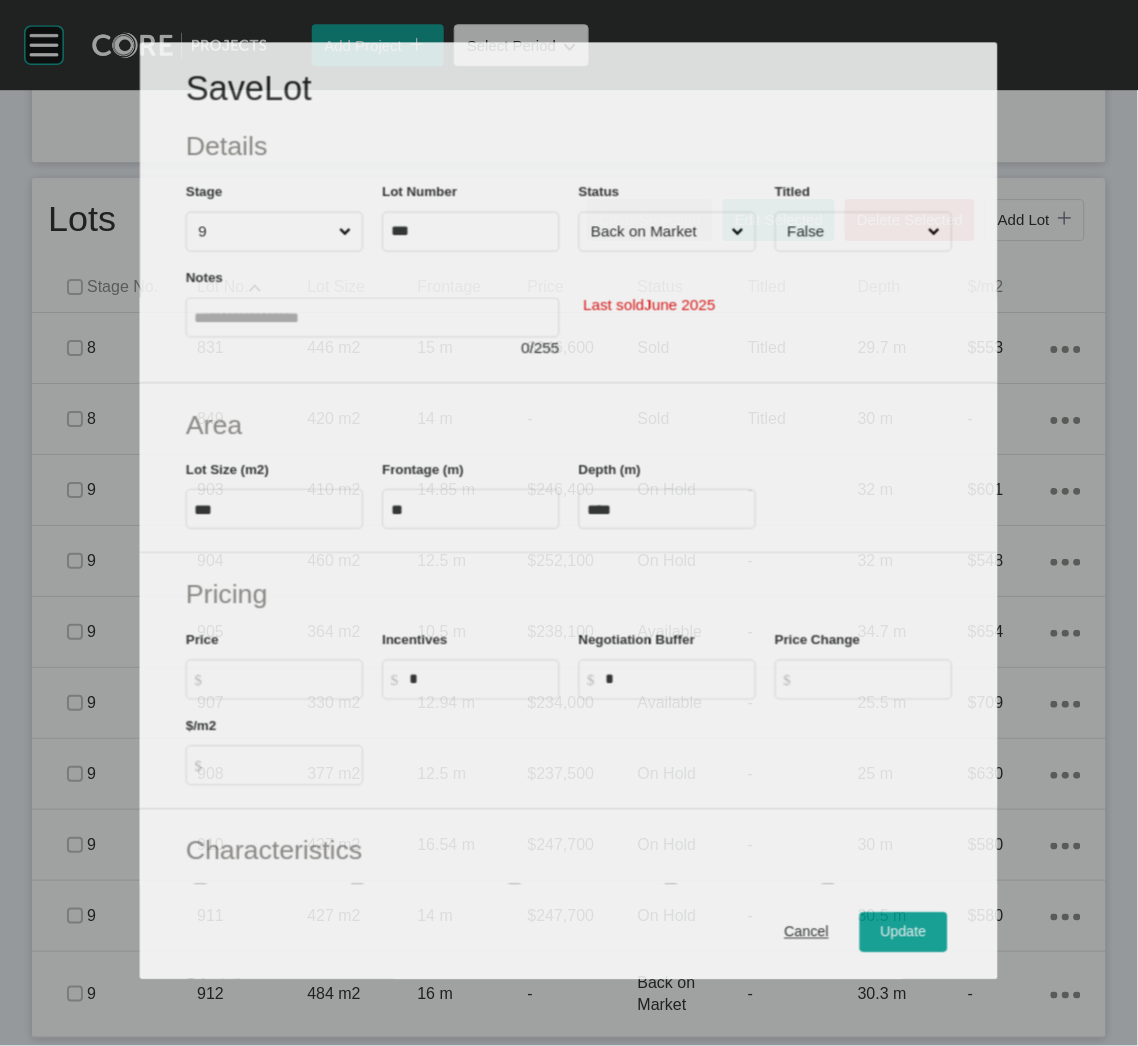 scroll, scrollTop: 1077, scrollLeft: 0, axis: vertical 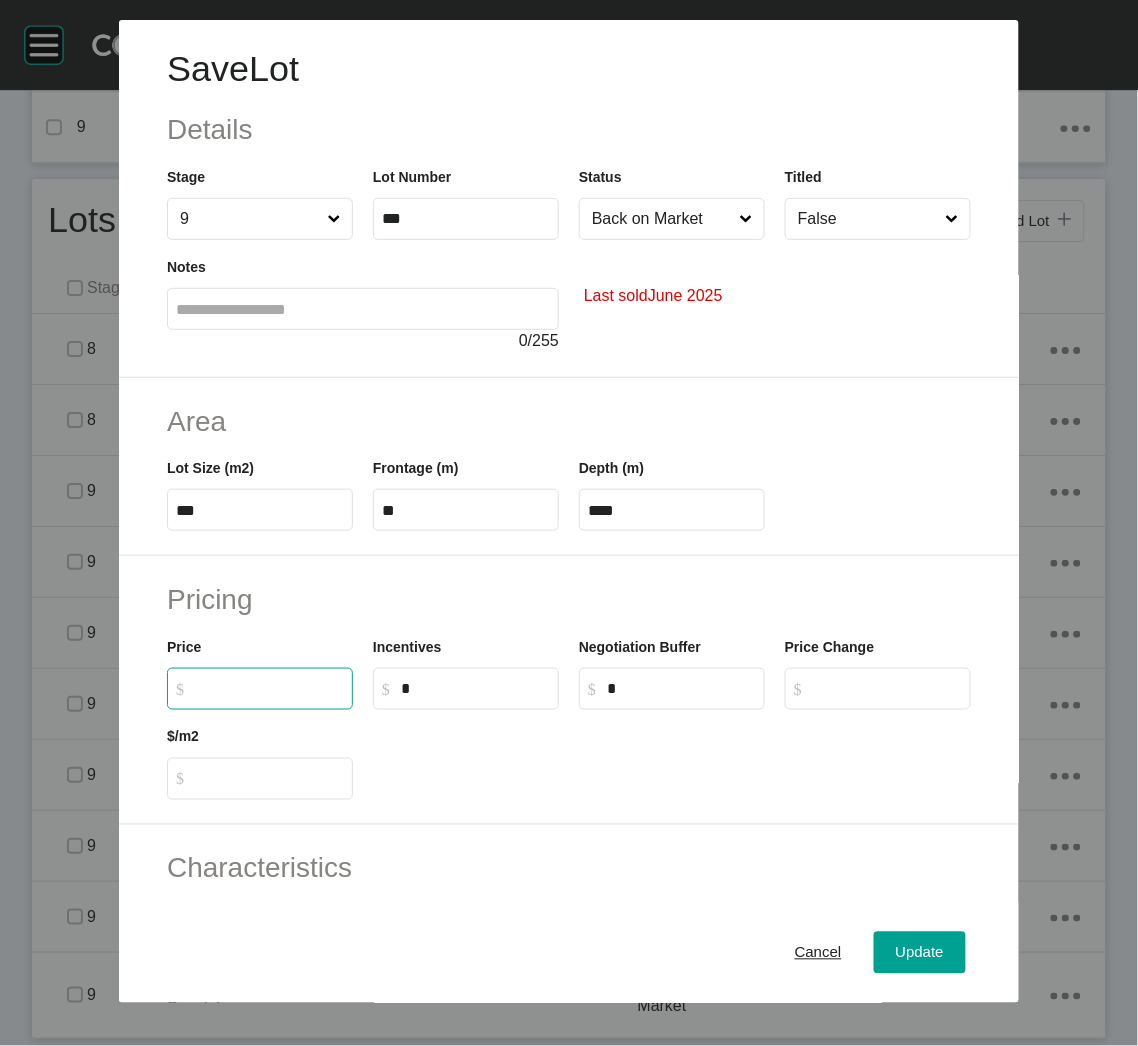click on "$ Created with Sketch. $" at bounding box center (269, 688) 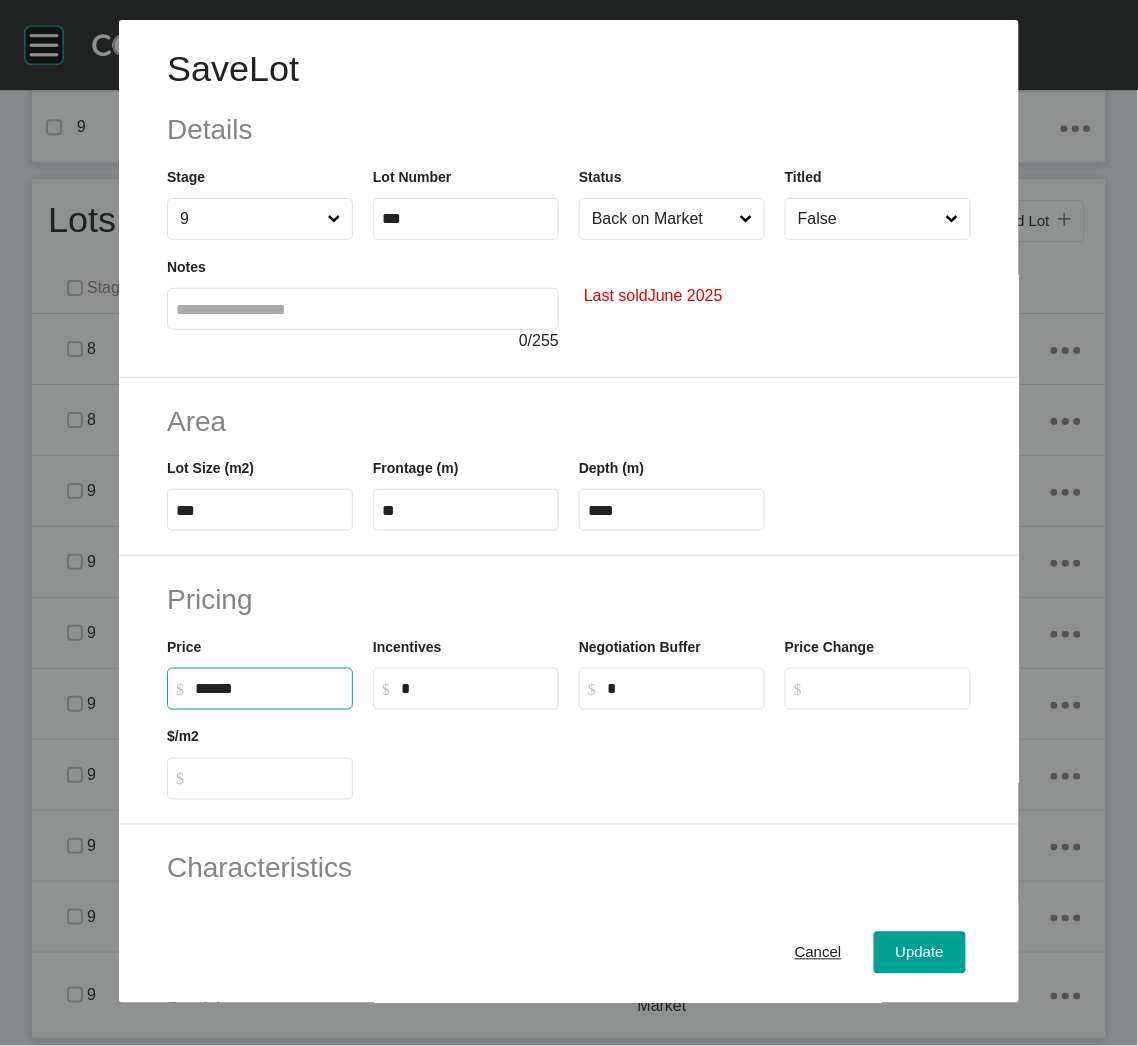 type on "*******" 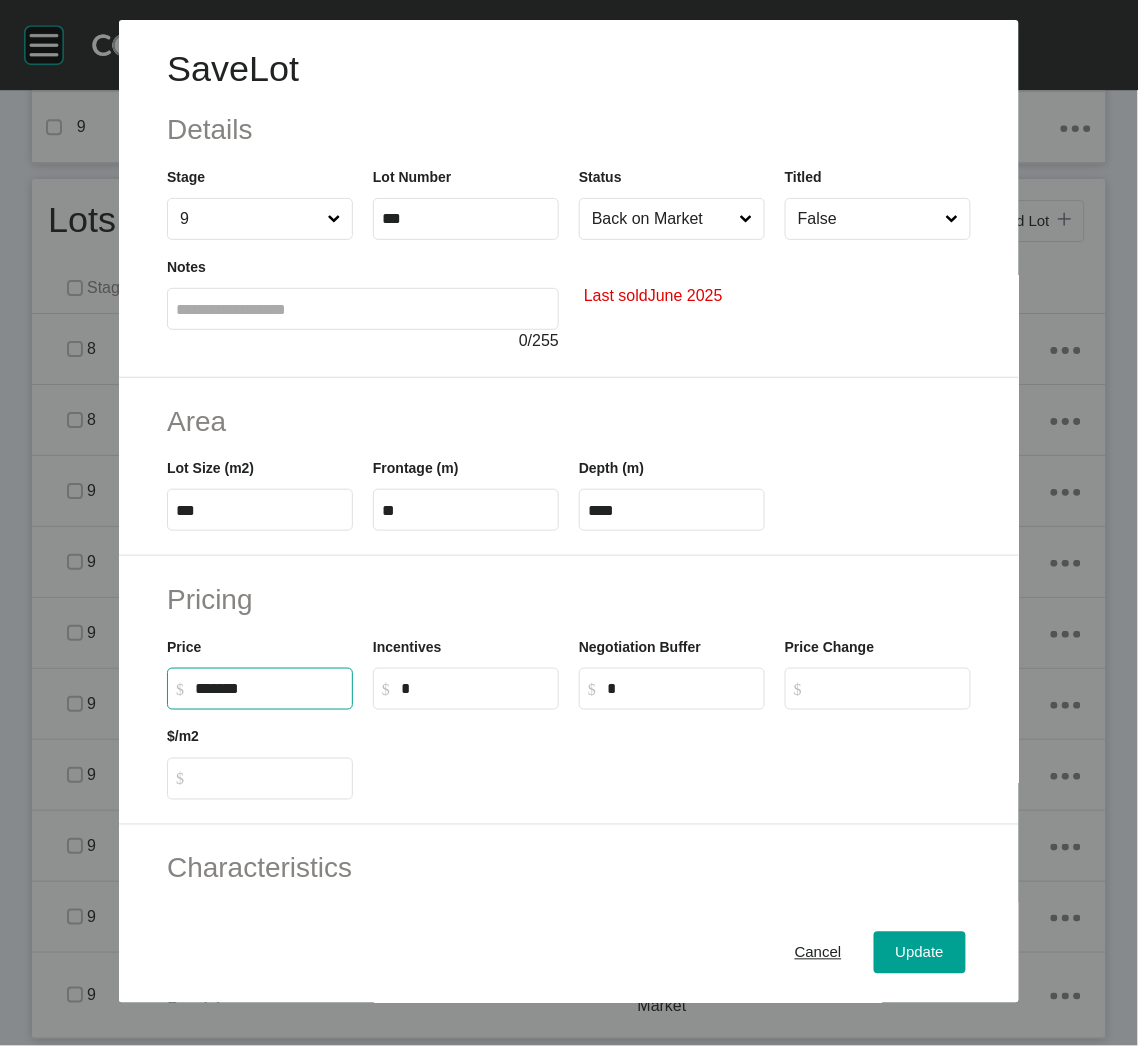 type on "*" 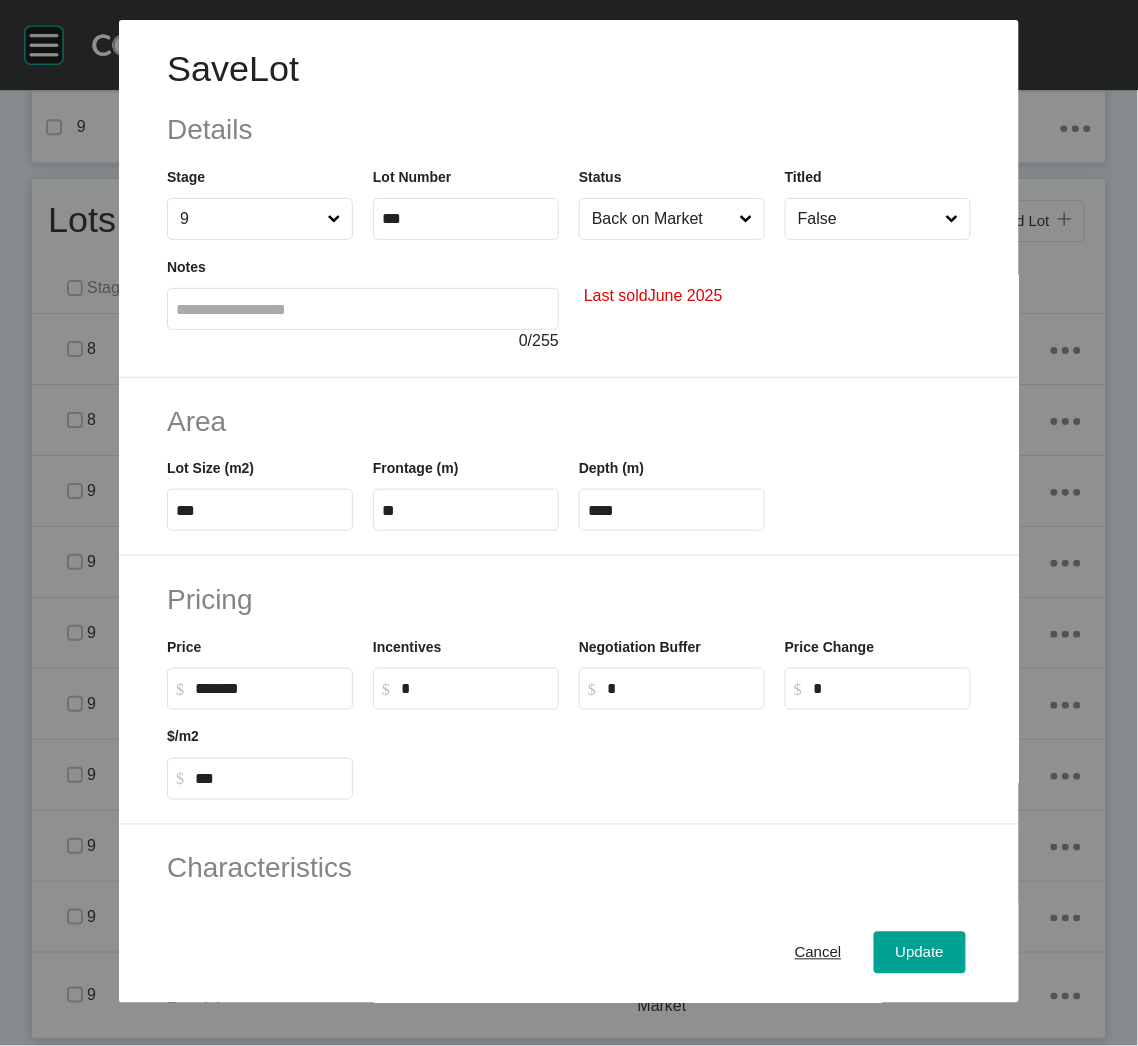 click on "Pricing Price $ Created with Sketch. $ ******* Incentives $ Created with Sketch. $ * Negotiation Buffer $ Created with Sketch. $ * Price Change $ Created with Sketch. $ * $/m2 $ Created with Sketch. $ ***" at bounding box center (569, 690) 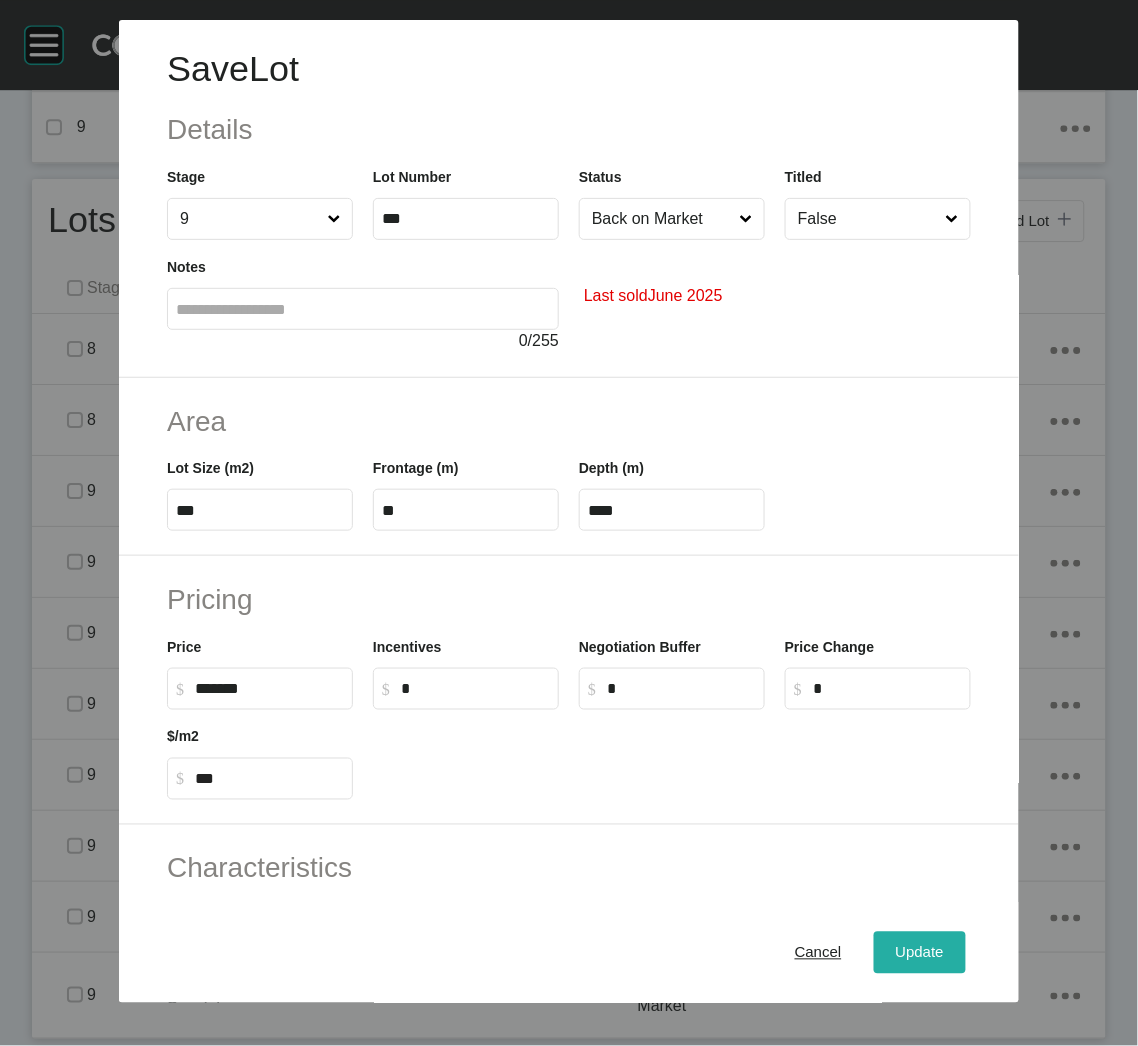 click on "Update" at bounding box center (920, 953) 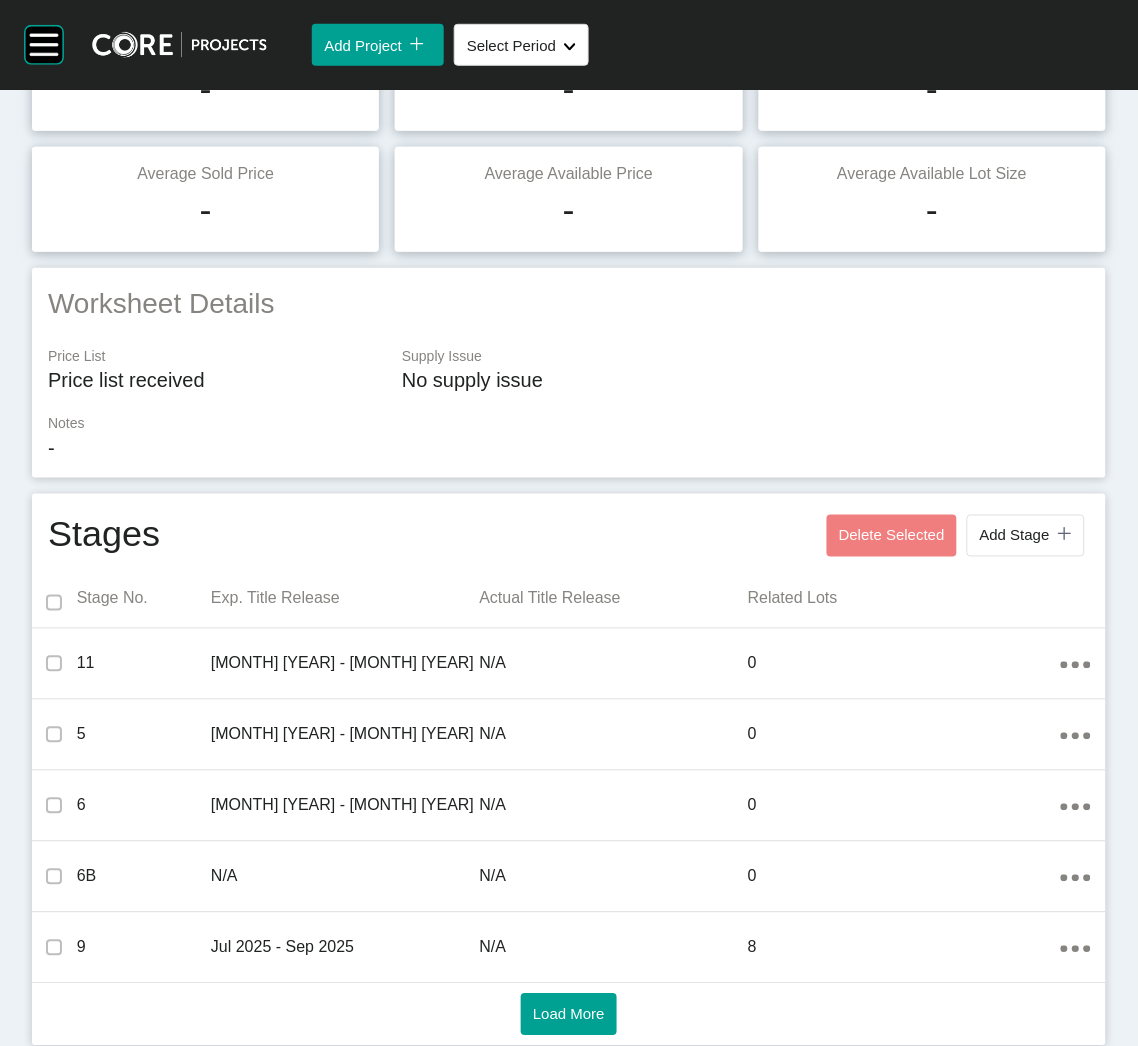 scroll, scrollTop: 0, scrollLeft: 0, axis: both 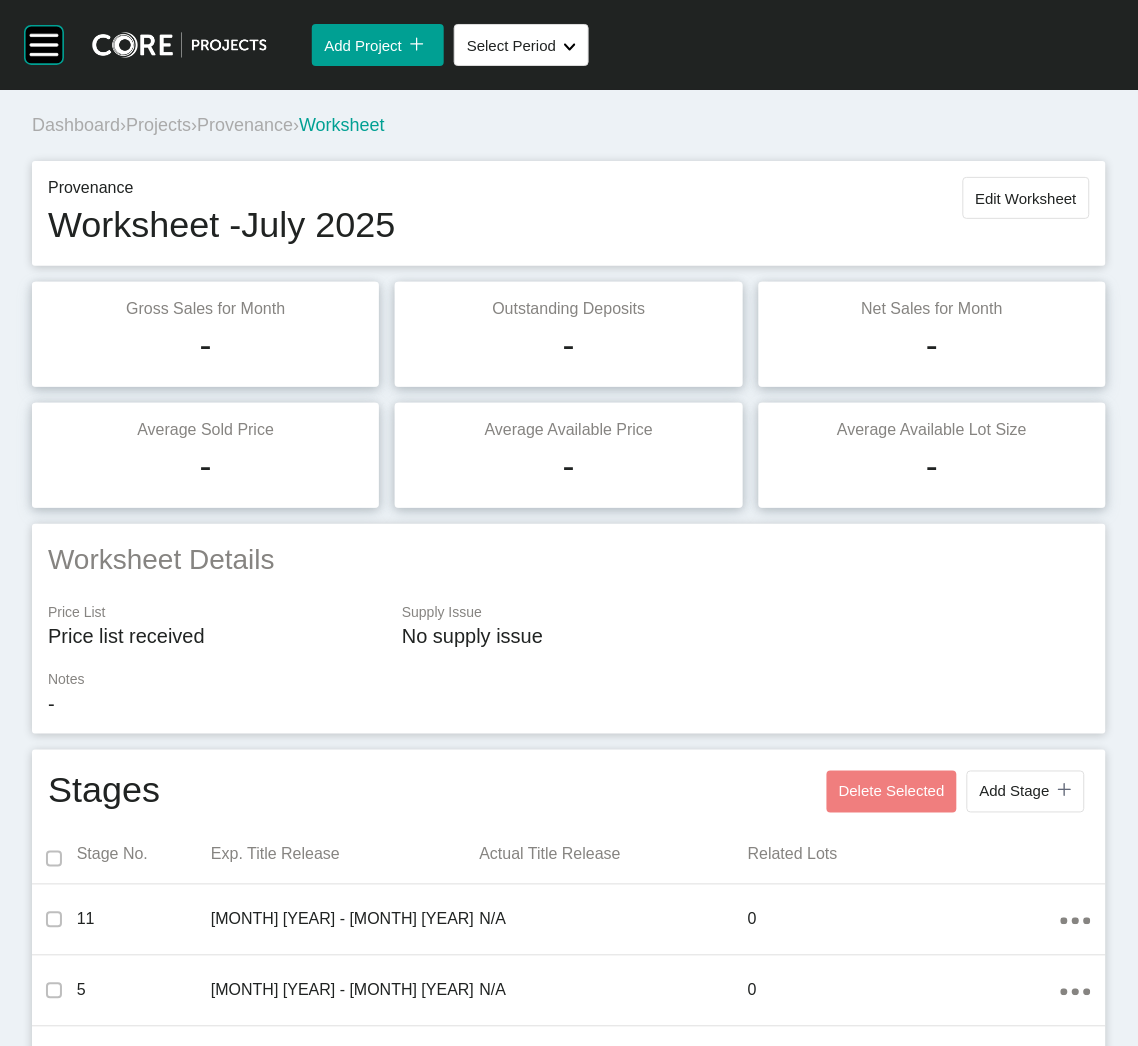 click on "Projects" at bounding box center (158, 125) 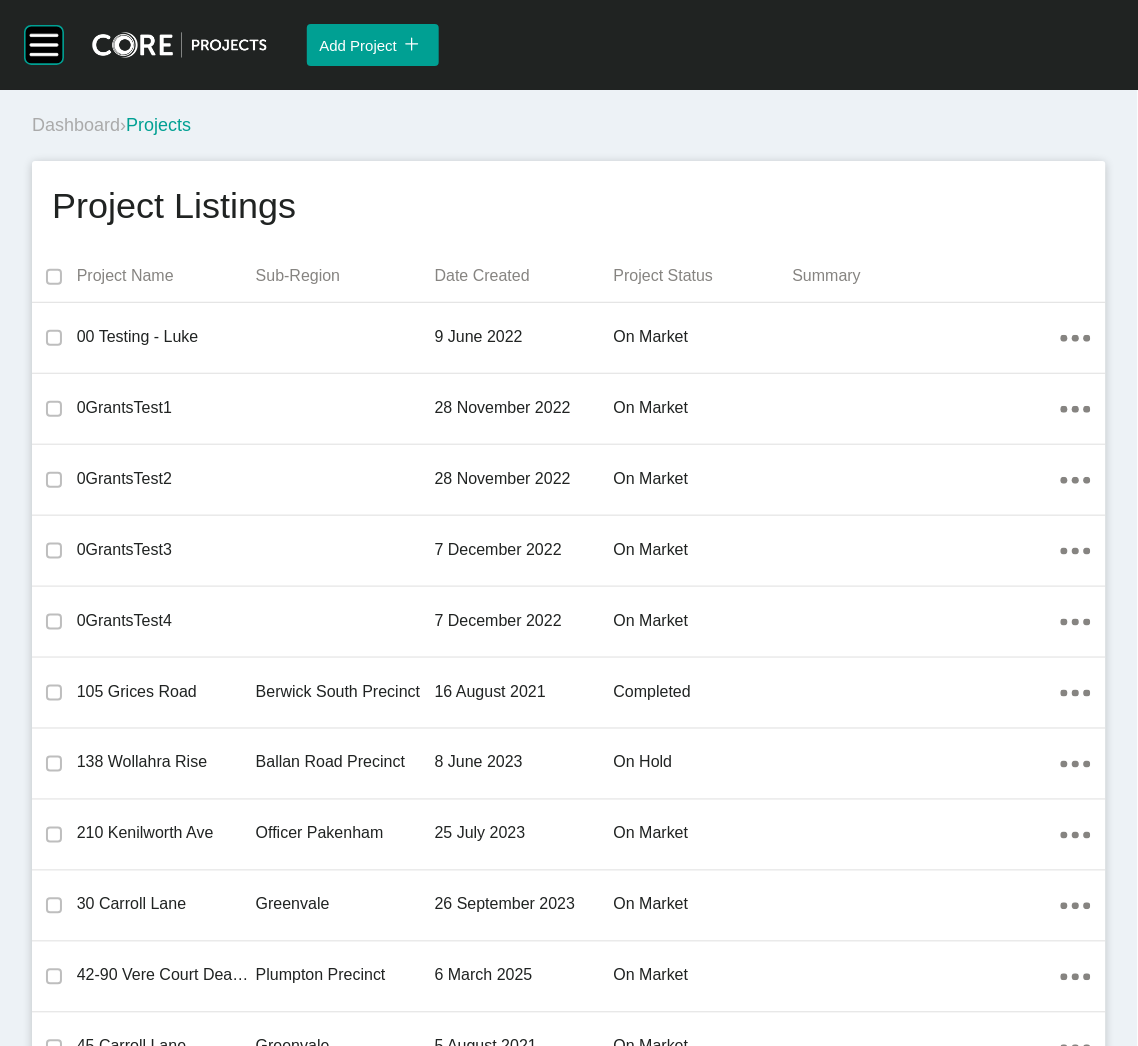 scroll, scrollTop: 20318, scrollLeft: 0, axis: vertical 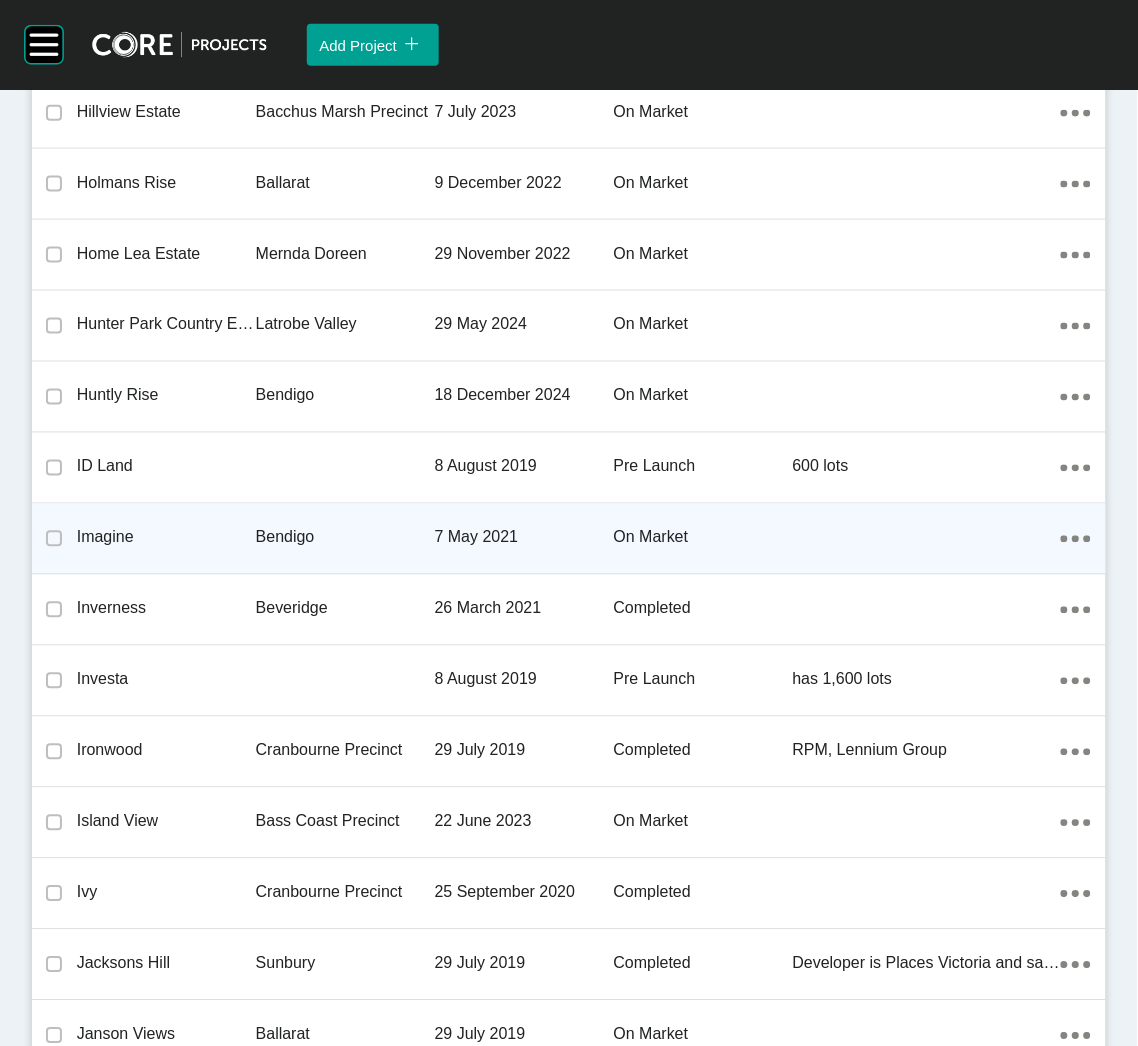 click on "Bendigo" at bounding box center [345, 538] 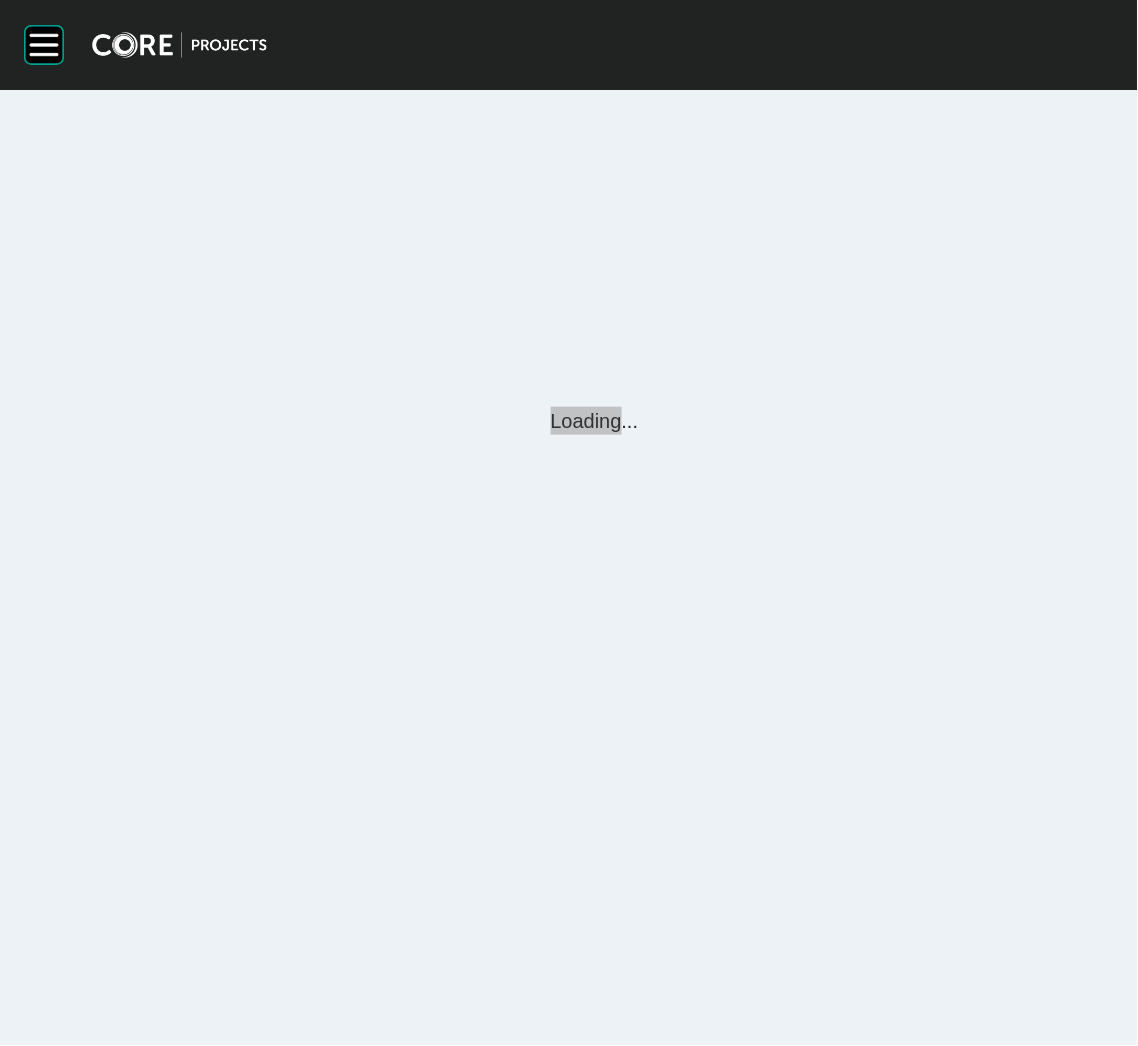 scroll, scrollTop: 0, scrollLeft: 0, axis: both 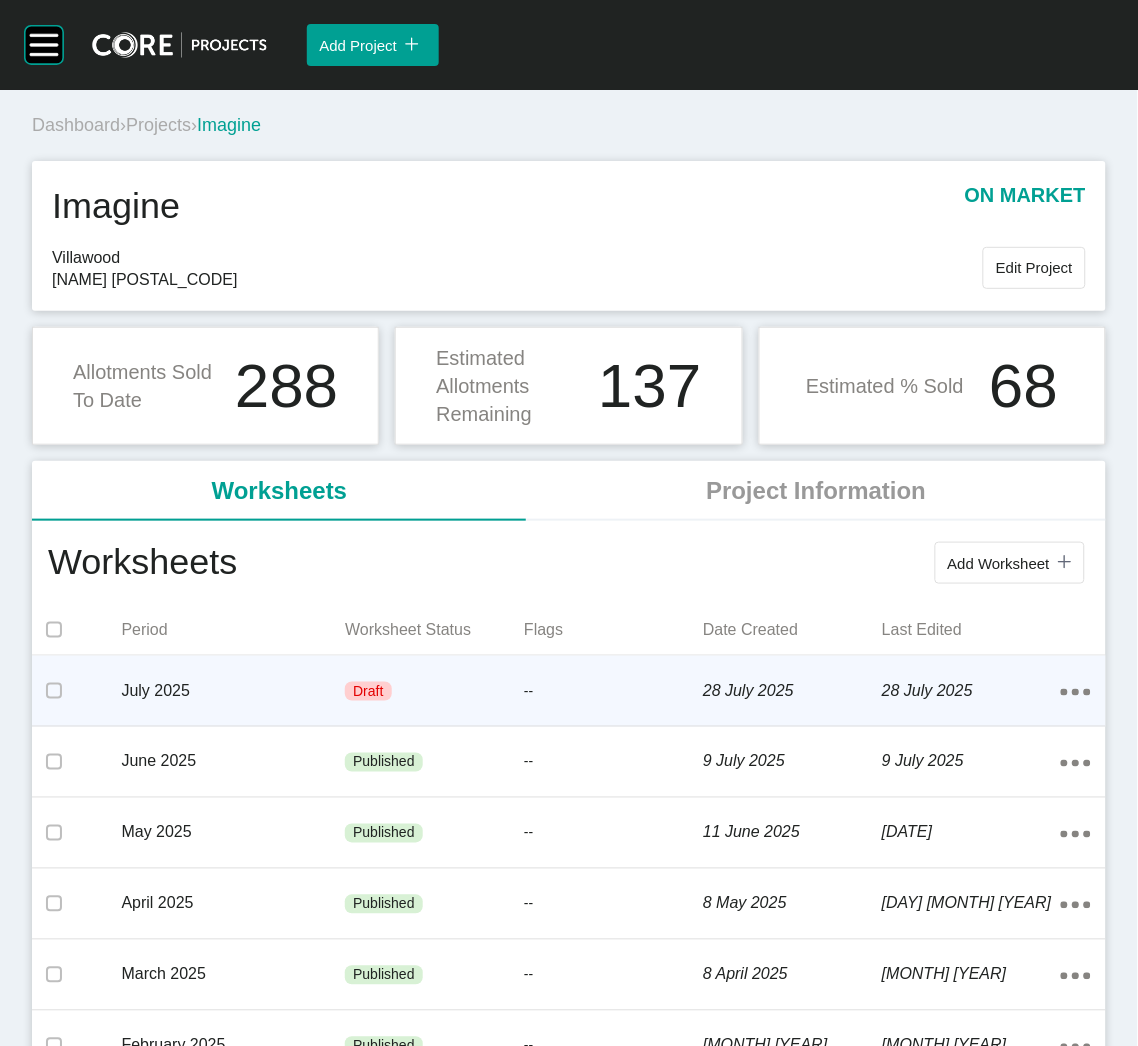 click on "28 July 2025" at bounding box center [792, 691] 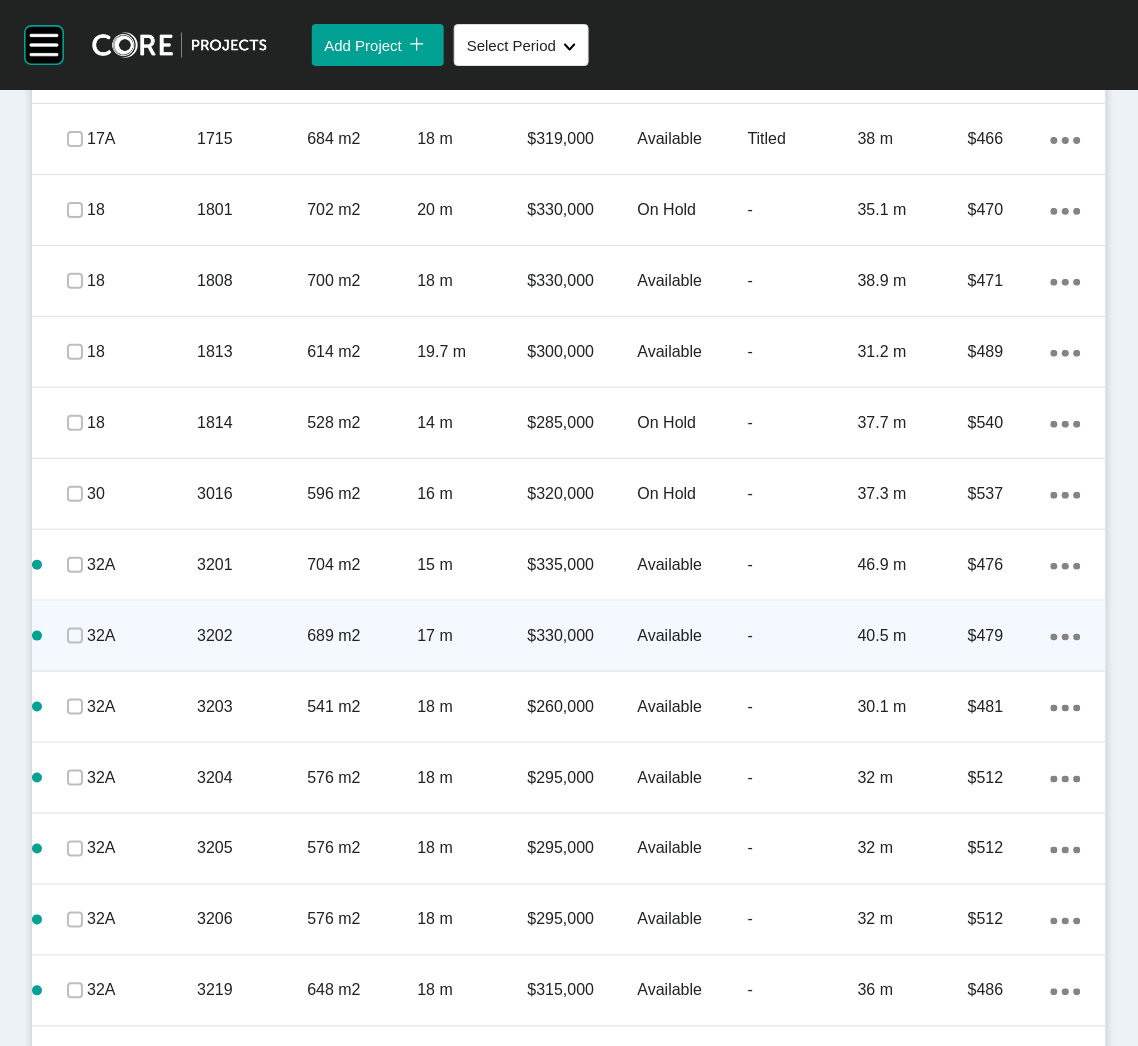 scroll, scrollTop: 1050, scrollLeft: 0, axis: vertical 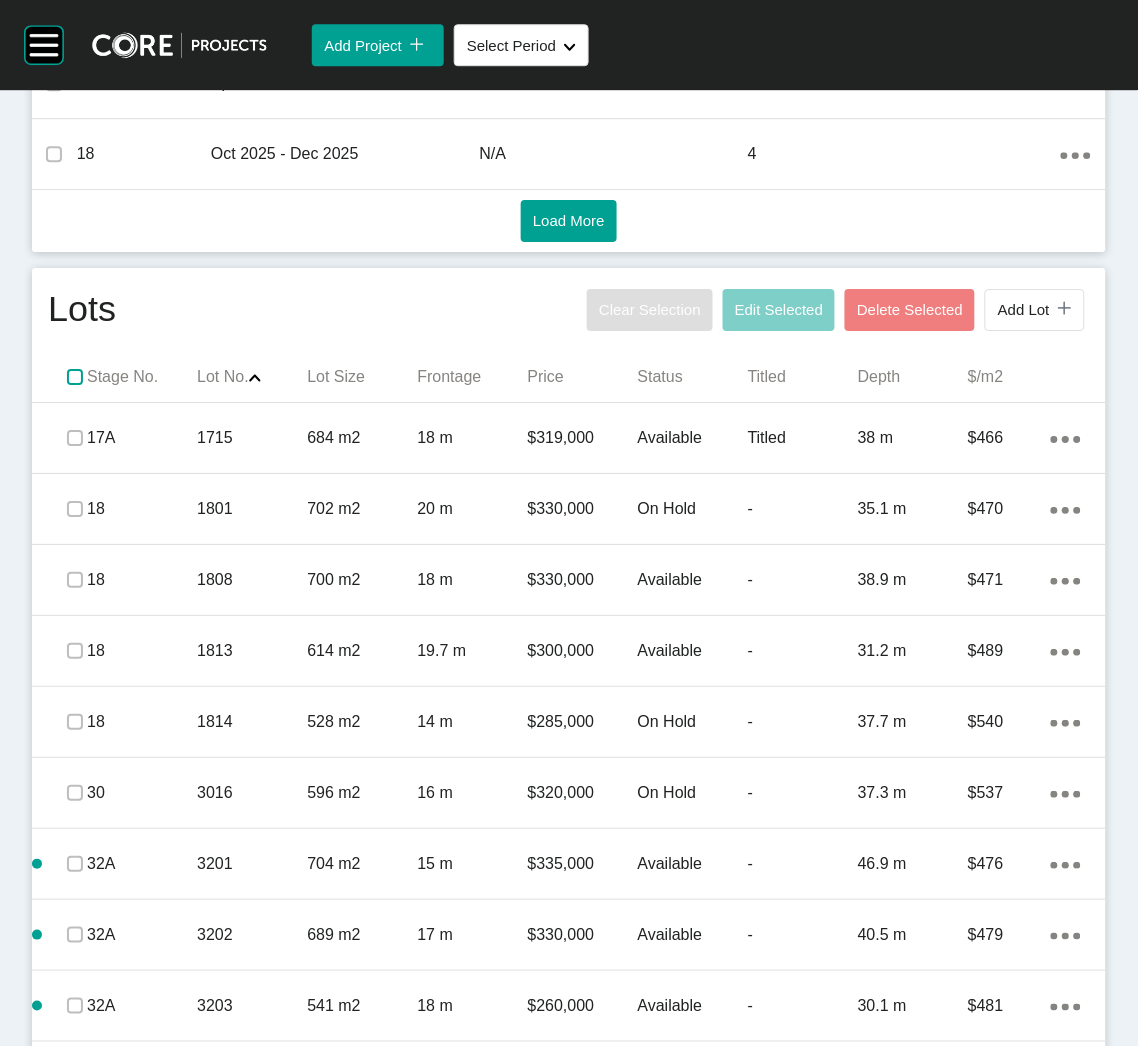 drag, startPoint x: 65, startPoint y: 380, endPoint x: 3, endPoint y: 419, distance: 73.24616 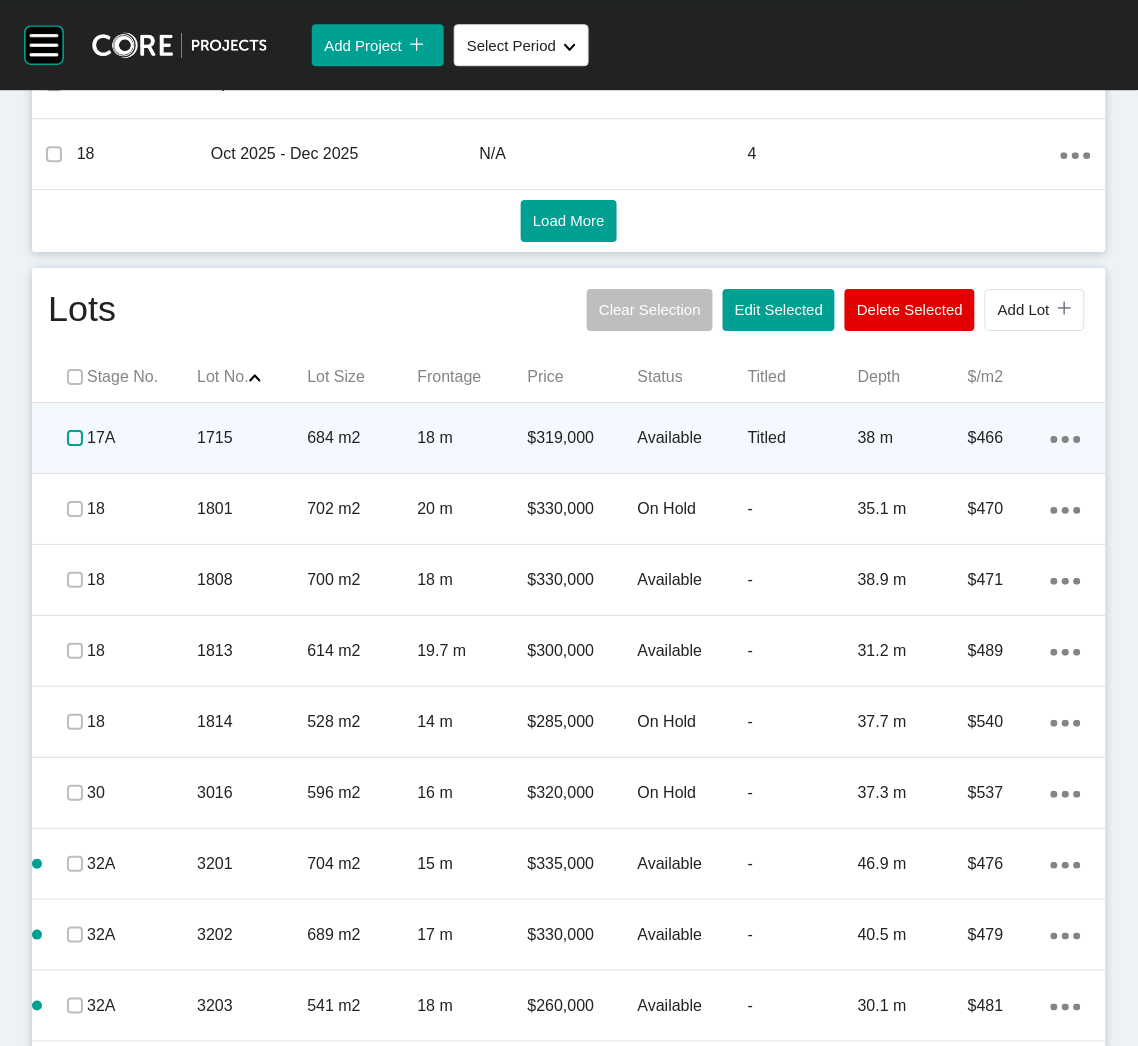 click at bounding box center (75, 438) 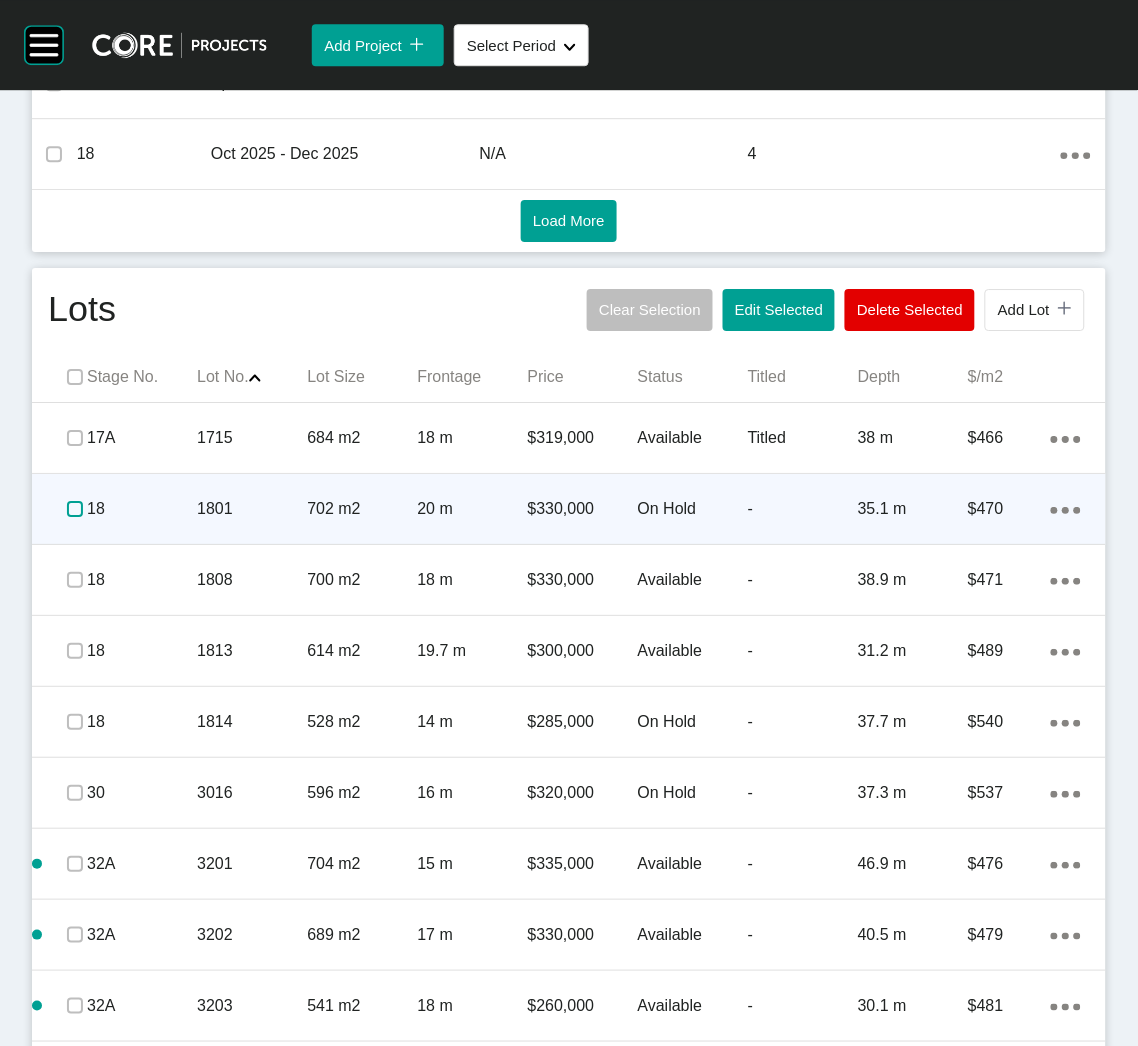 click at bounding box center (75, 509) 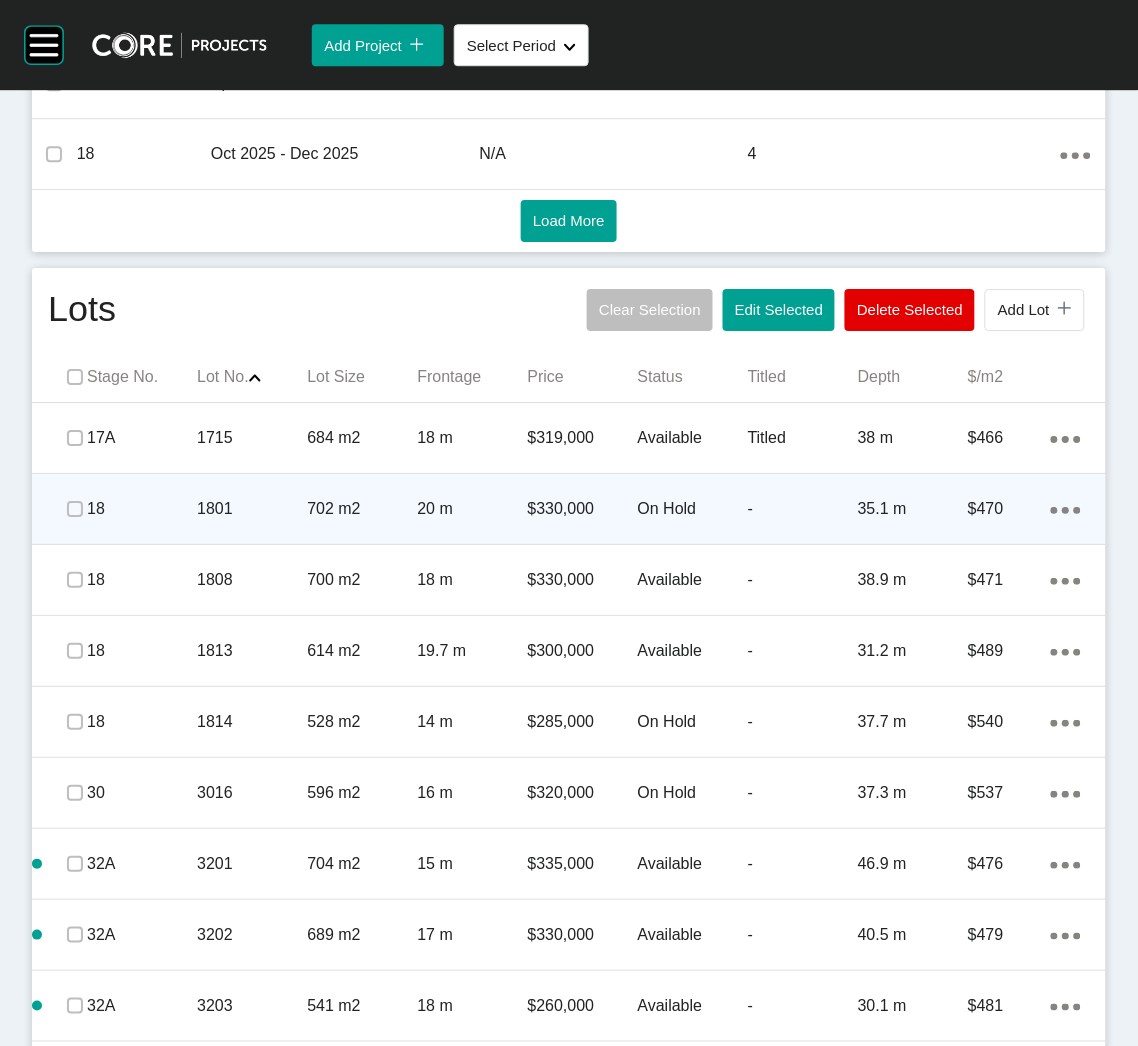click on "1801" at bounding box center [252, 509] 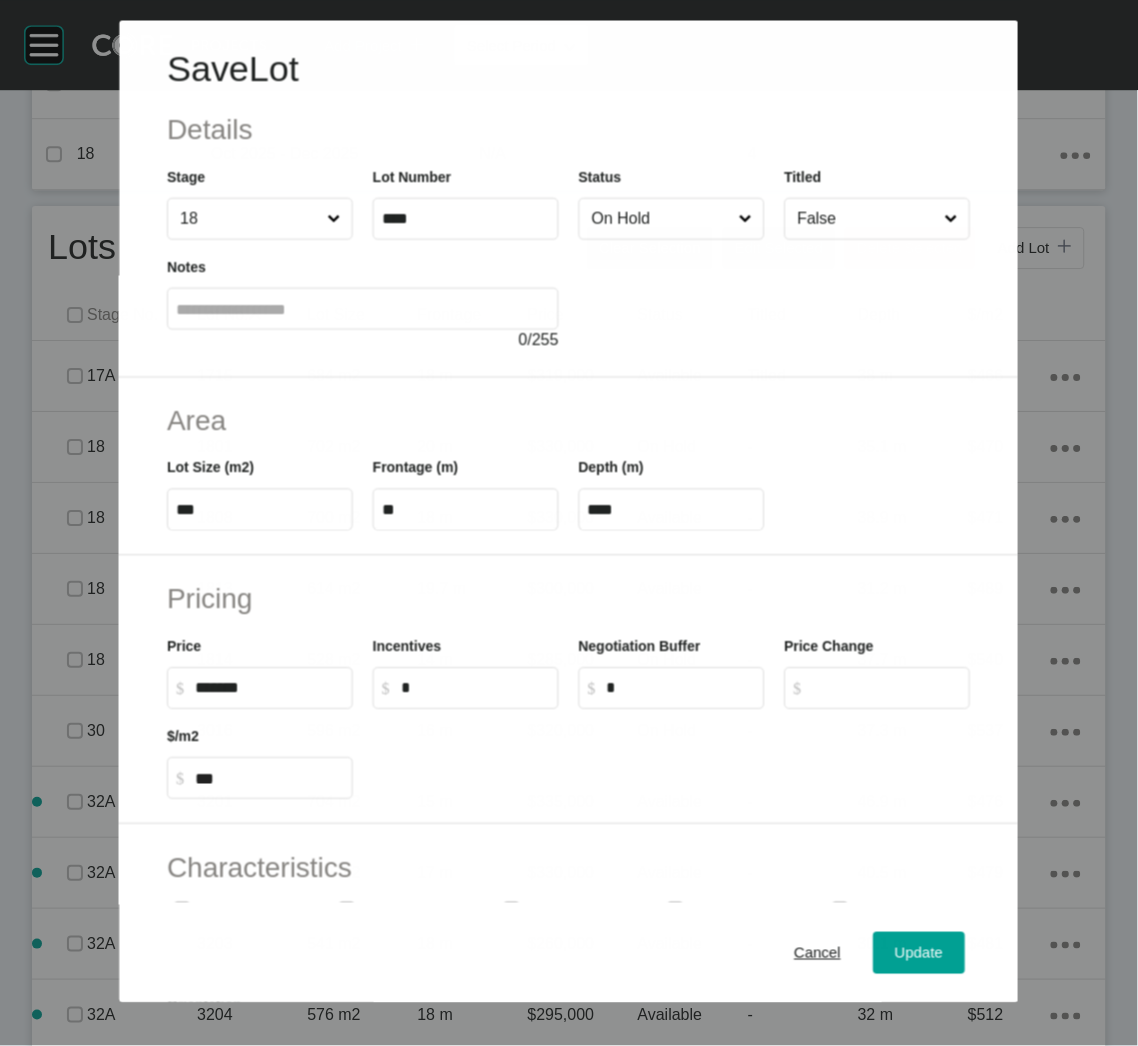 click at bounding box center [775, 296] 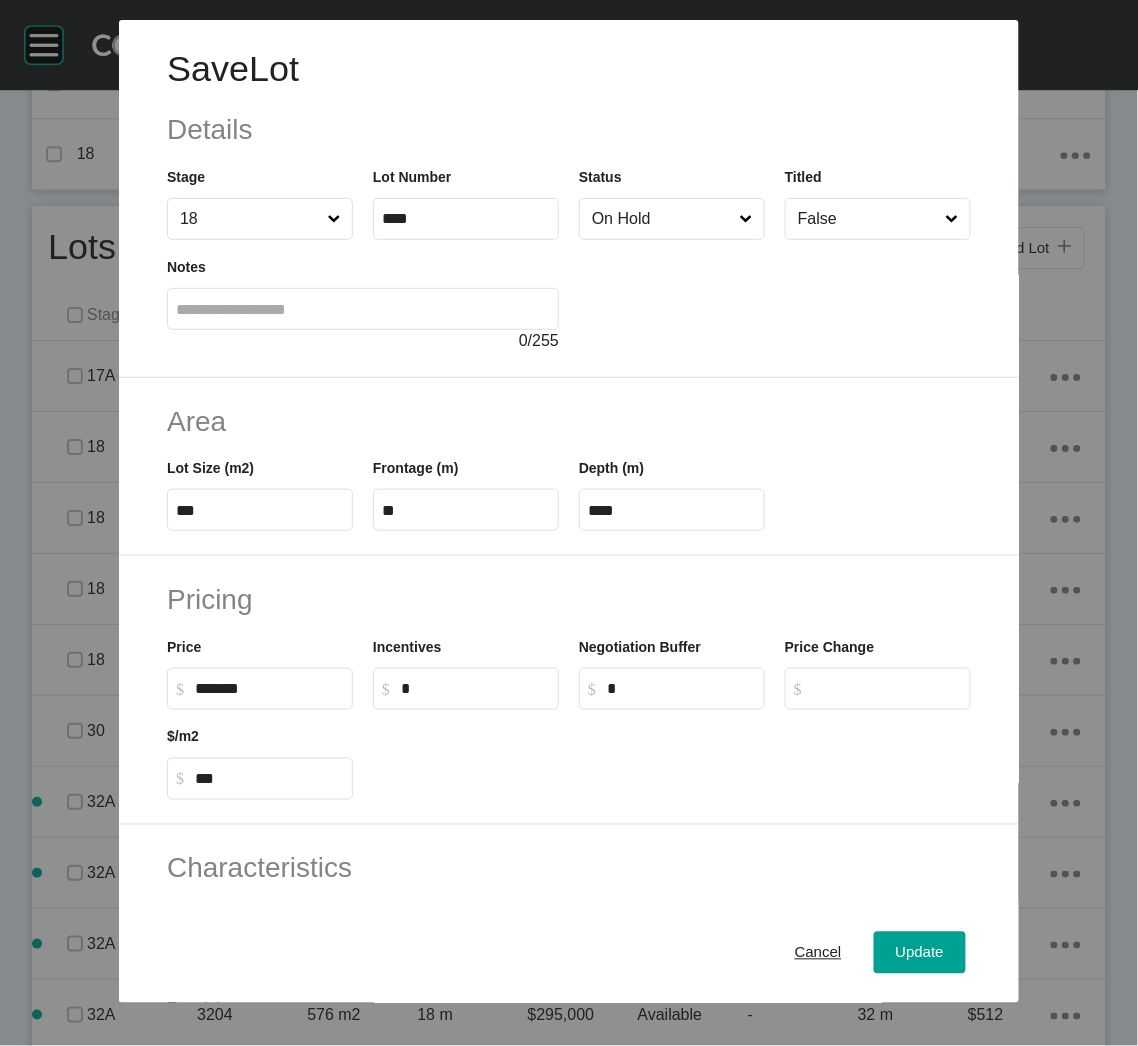 click on "On Hold" at bounding box center (662, 219) 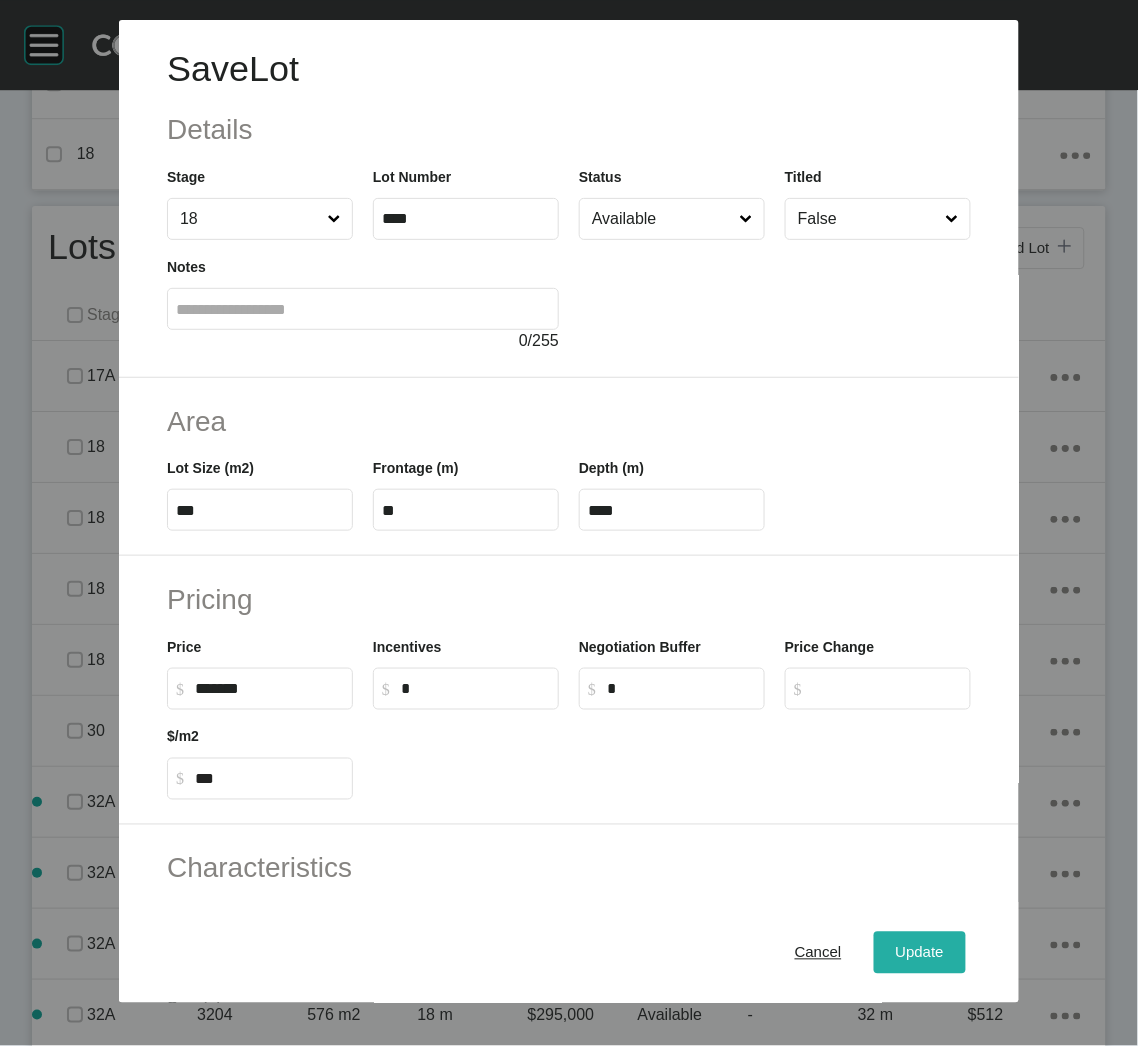 click on "Update" at bounding box center (920, 953) 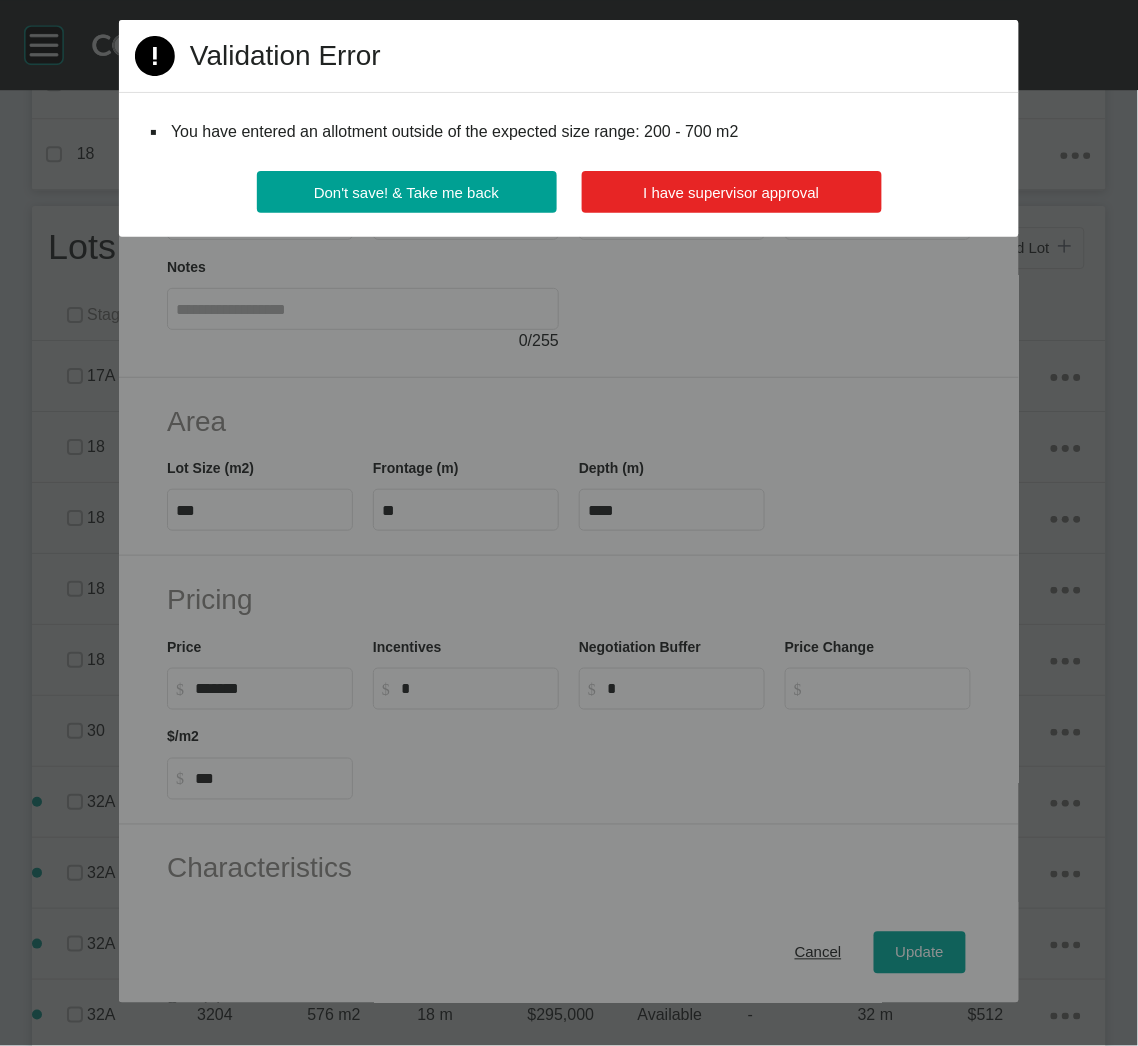 click on "I have supervisor approval" at bounding box center (732, 192) 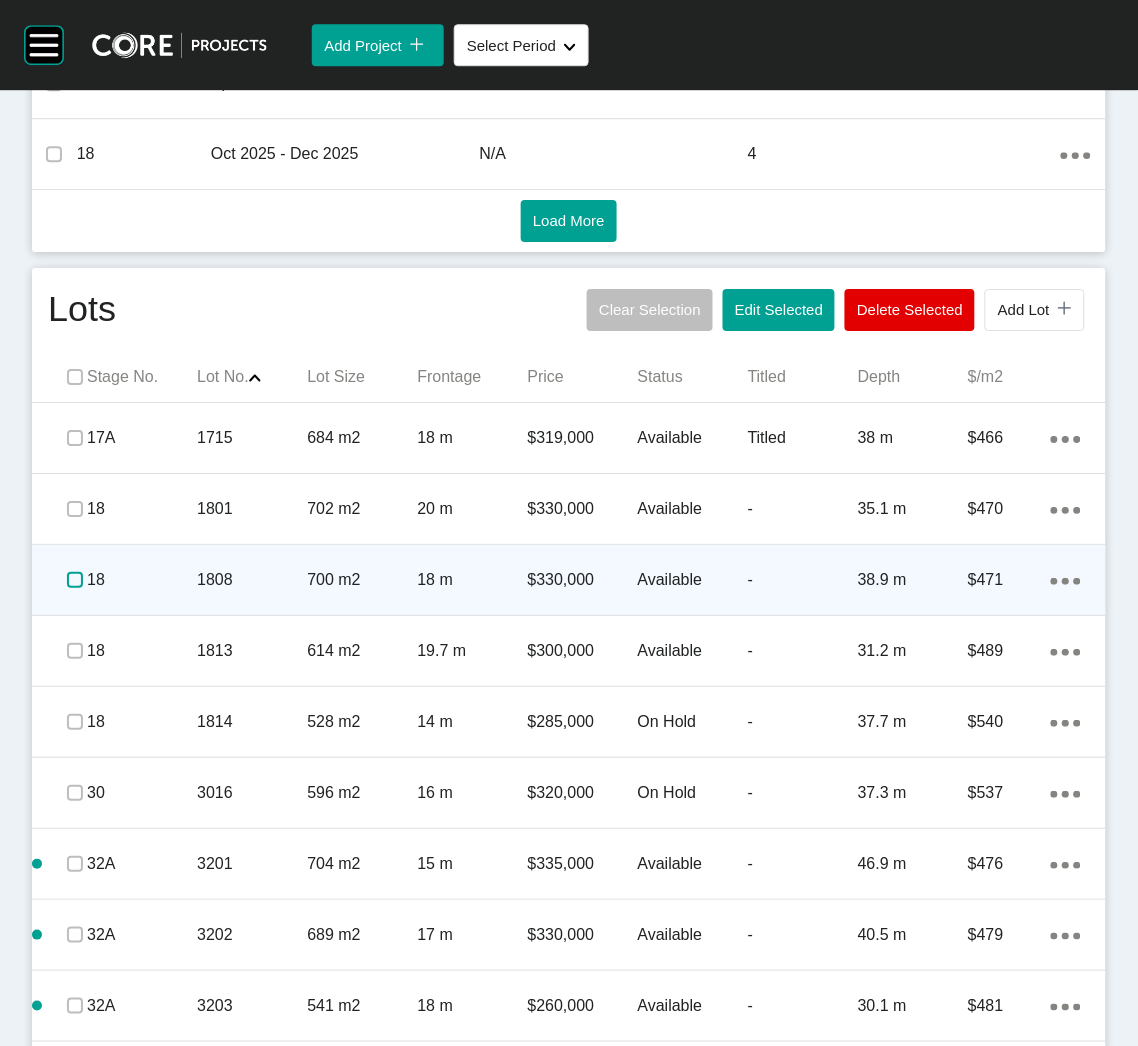 click at bounding box center (75, 580) 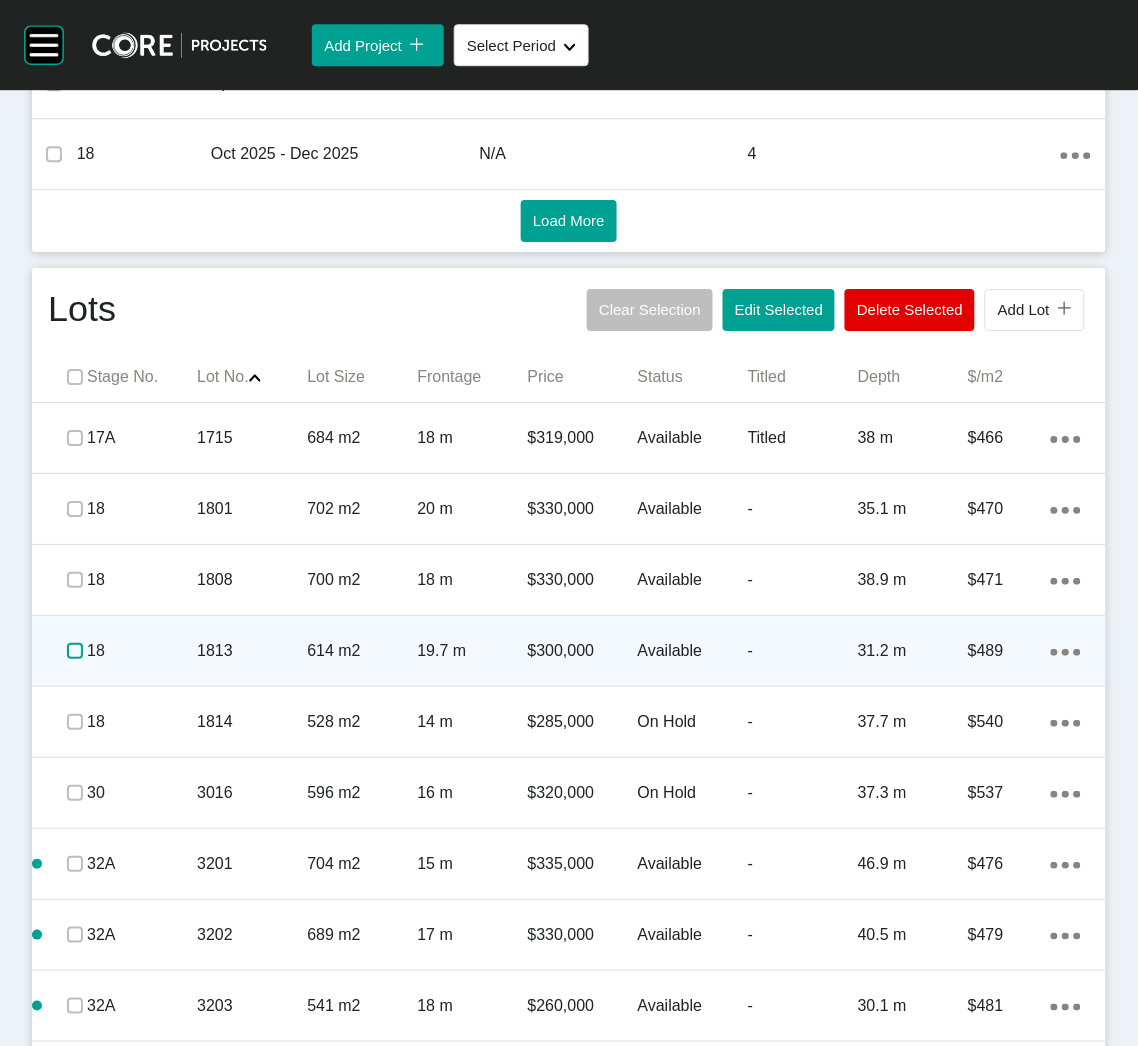 click at bounding box center [75, 651] 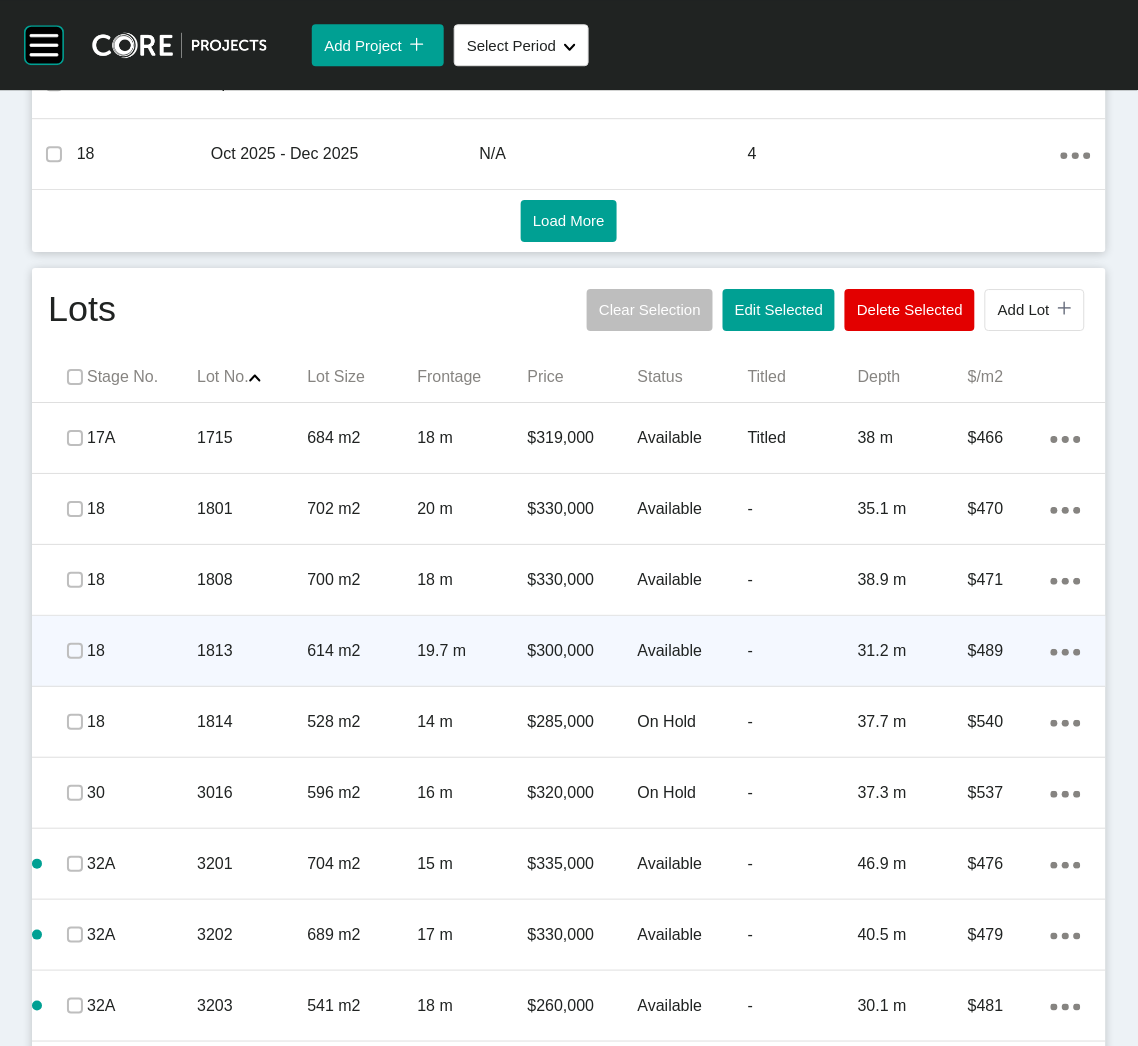 click on "1813" at bounding box center [252, 651] 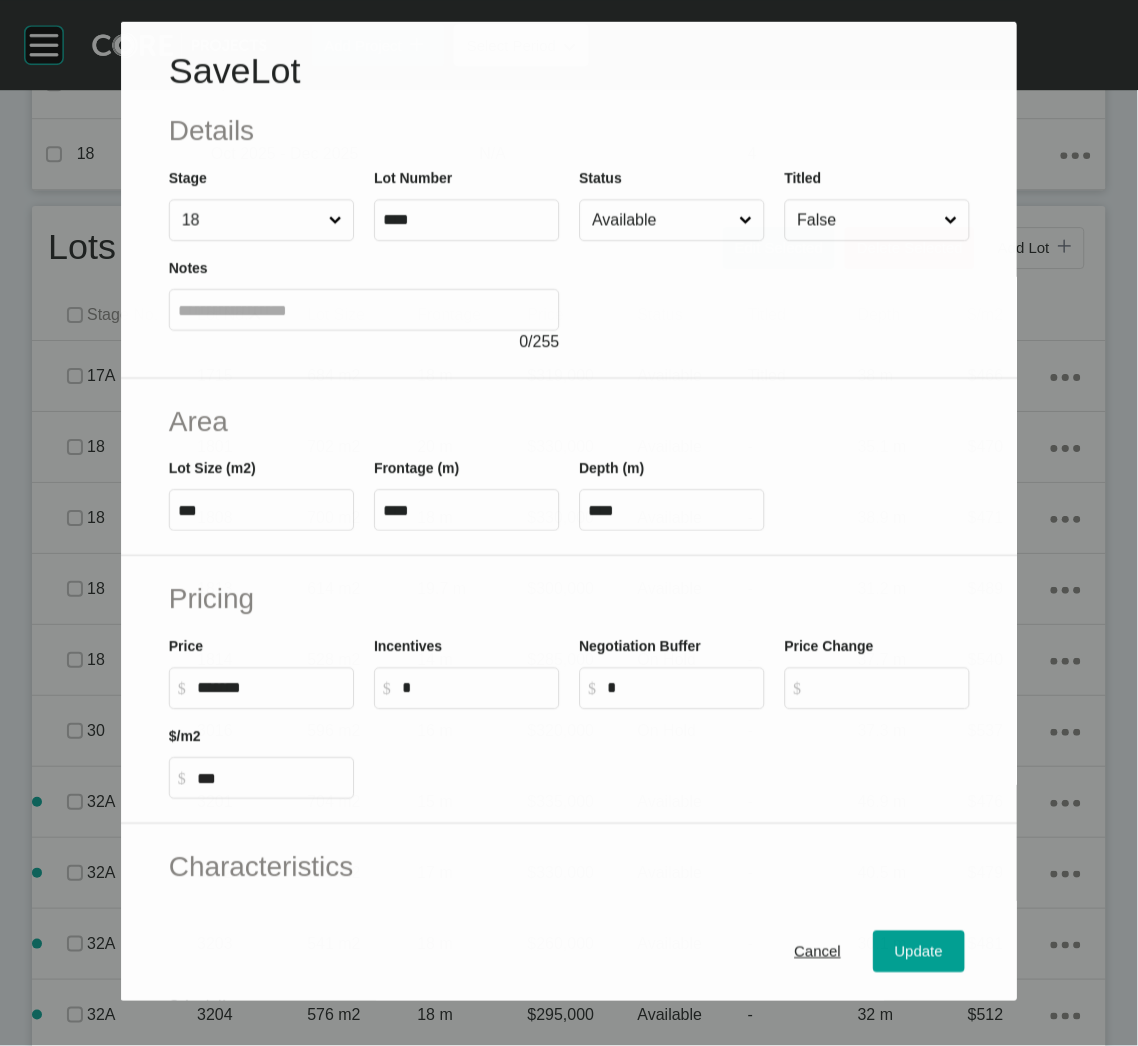 click on "Available" at bounding box center [661, 220] 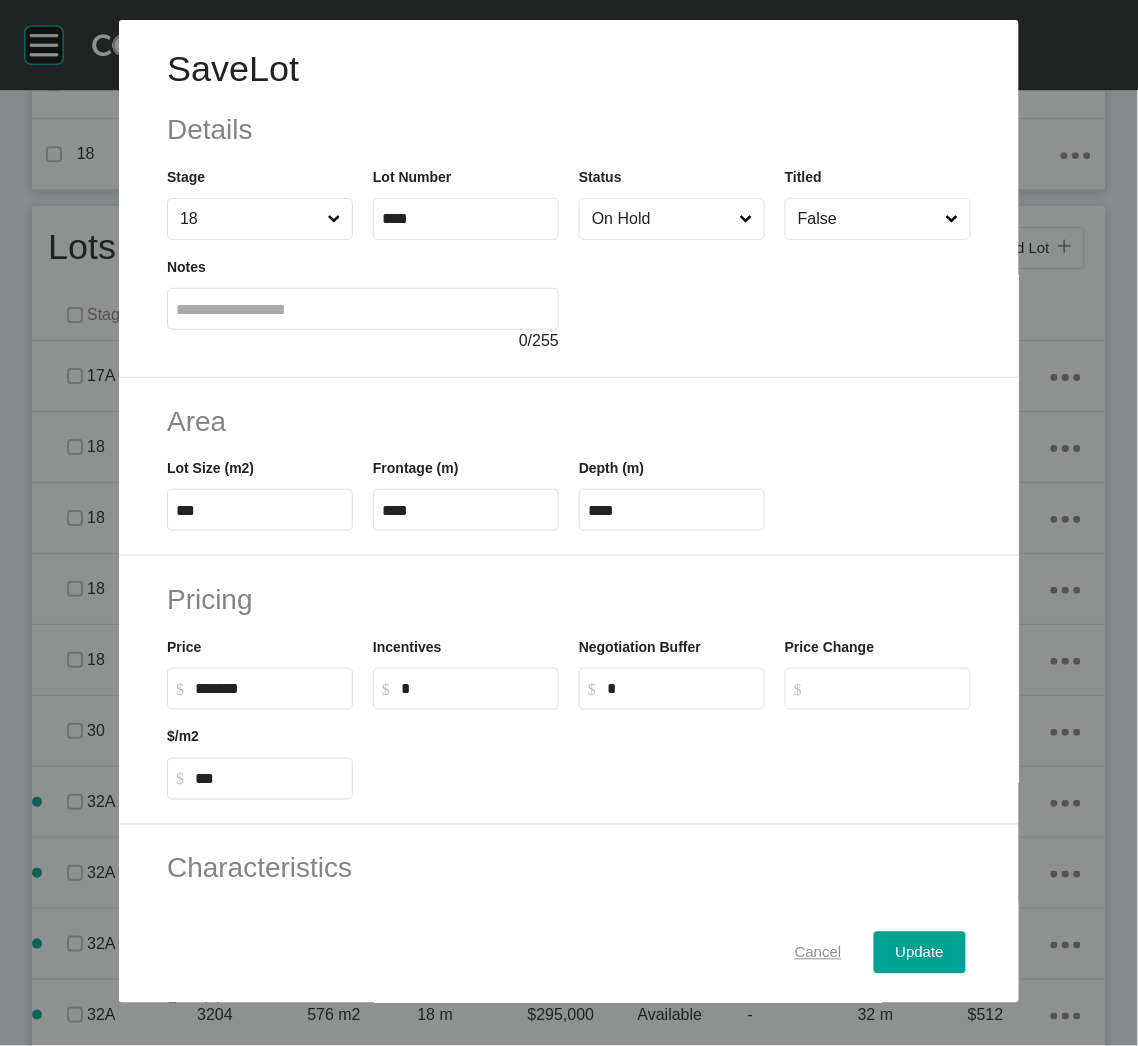 drag, startPoint x: 886, startPoint y: 951, endPoint x: 829, endPoint y: 932, distance: 60.083275 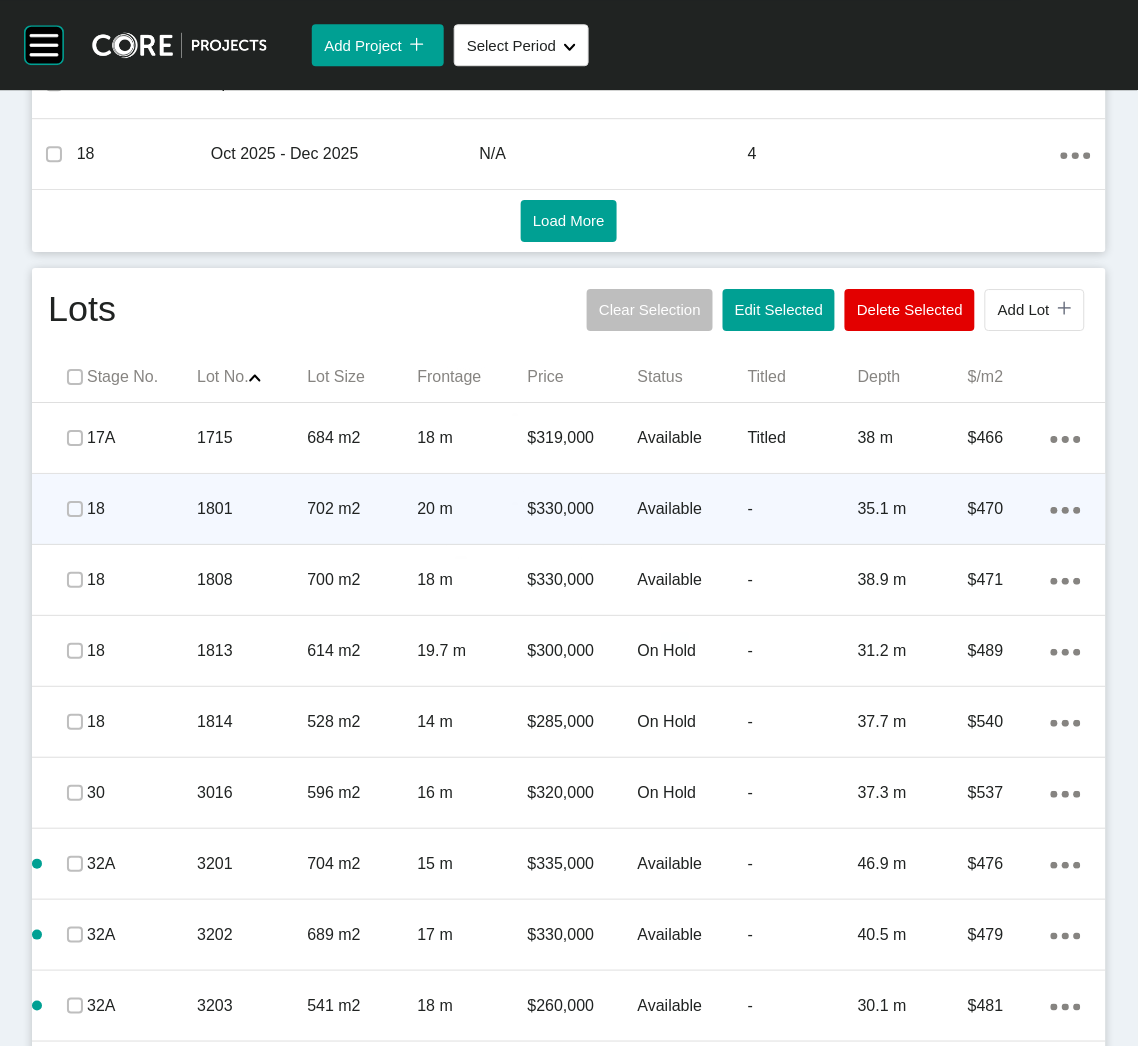 click 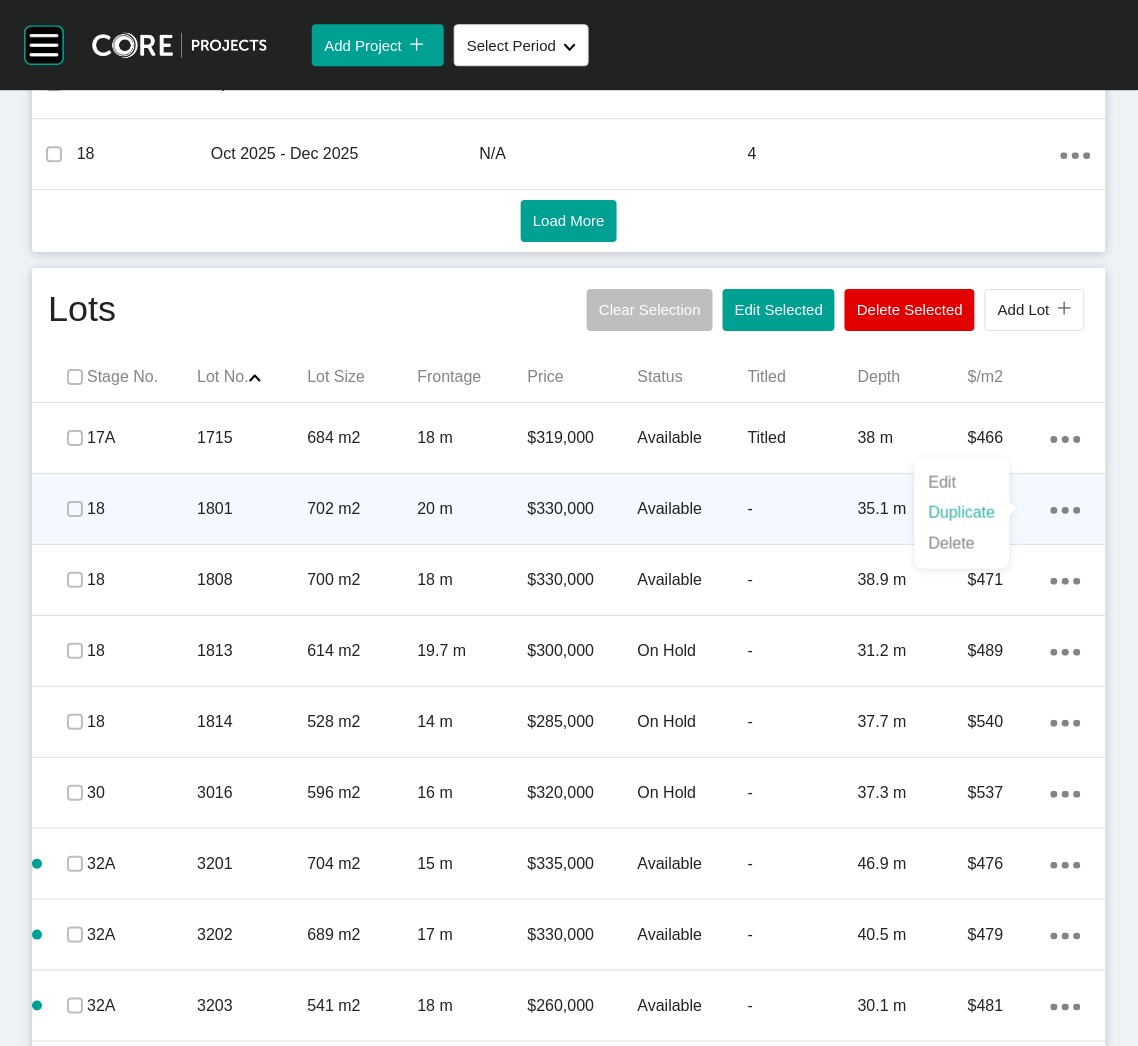 click on "Duplicate" at bounding box center [962, 513] 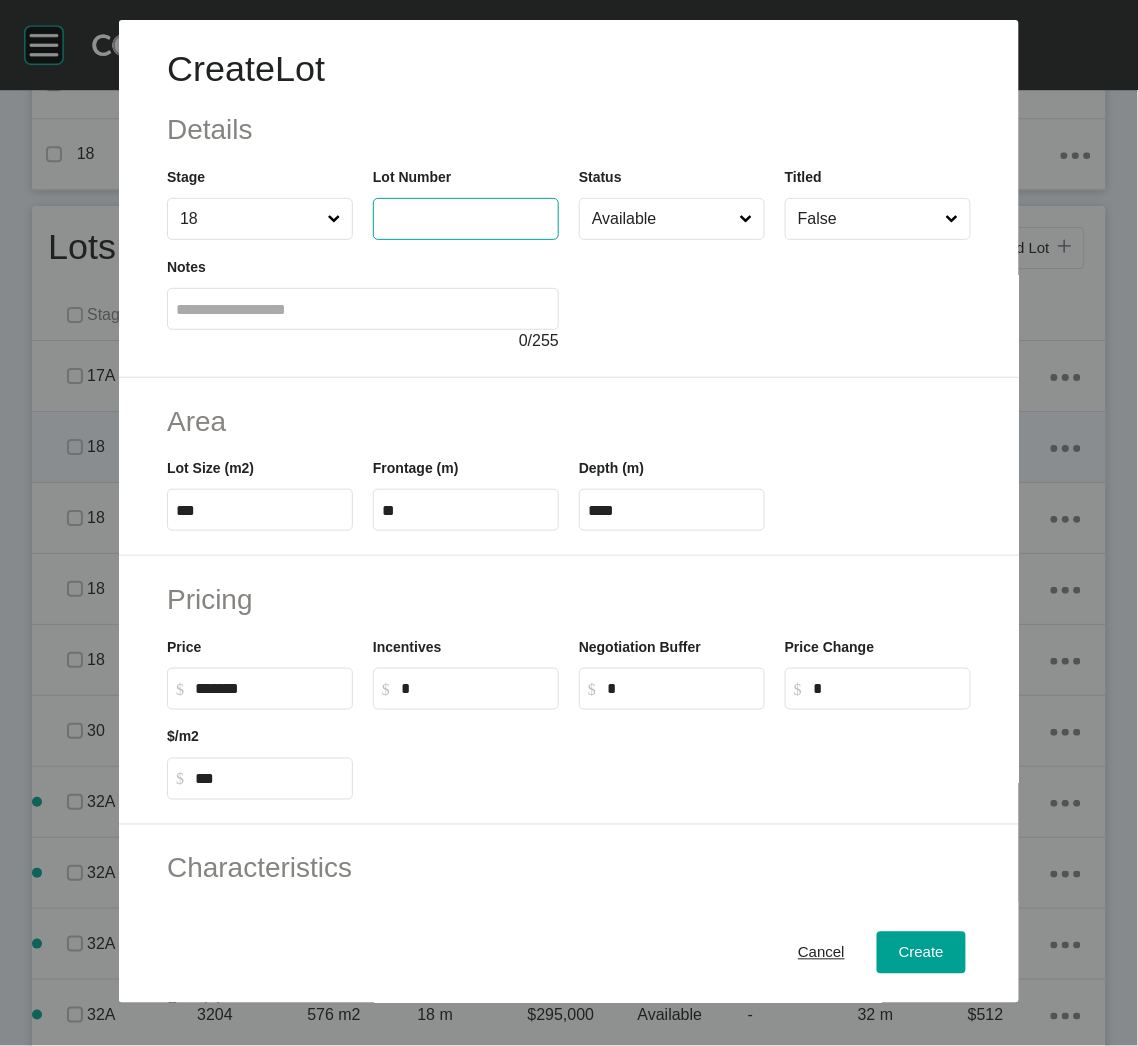 click at bounding box center (466, 218) 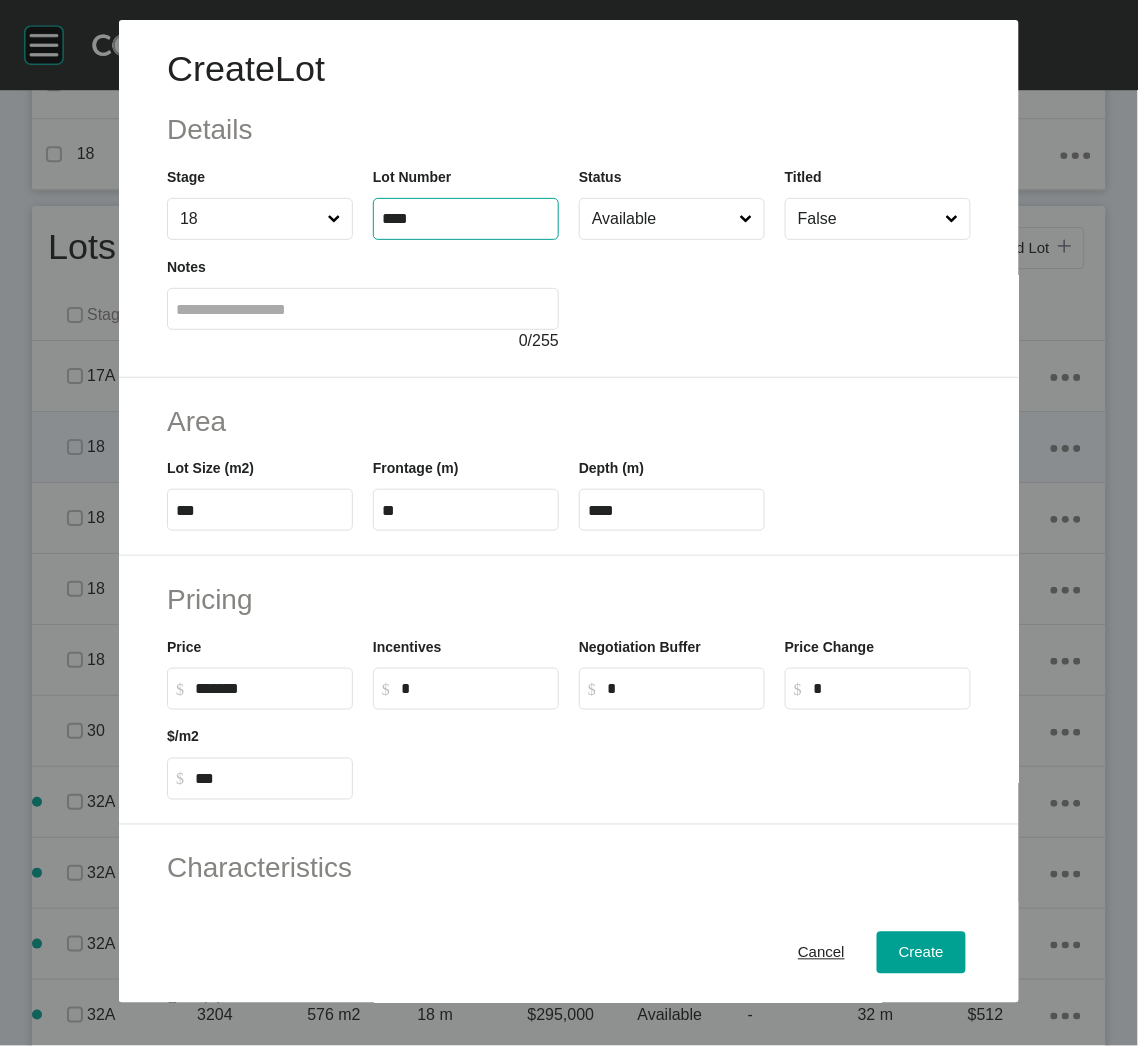 type on "****" 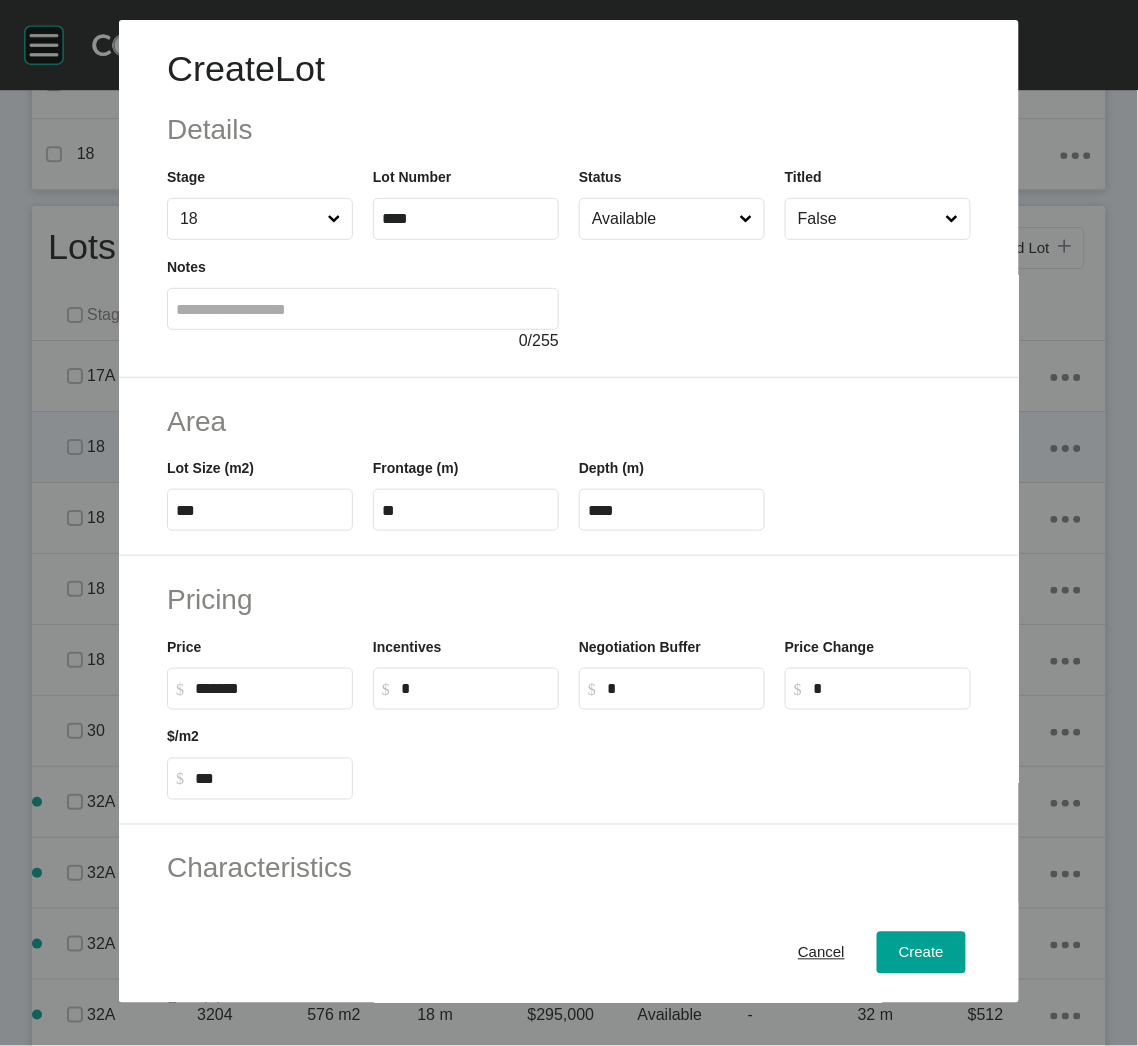 type on "******" 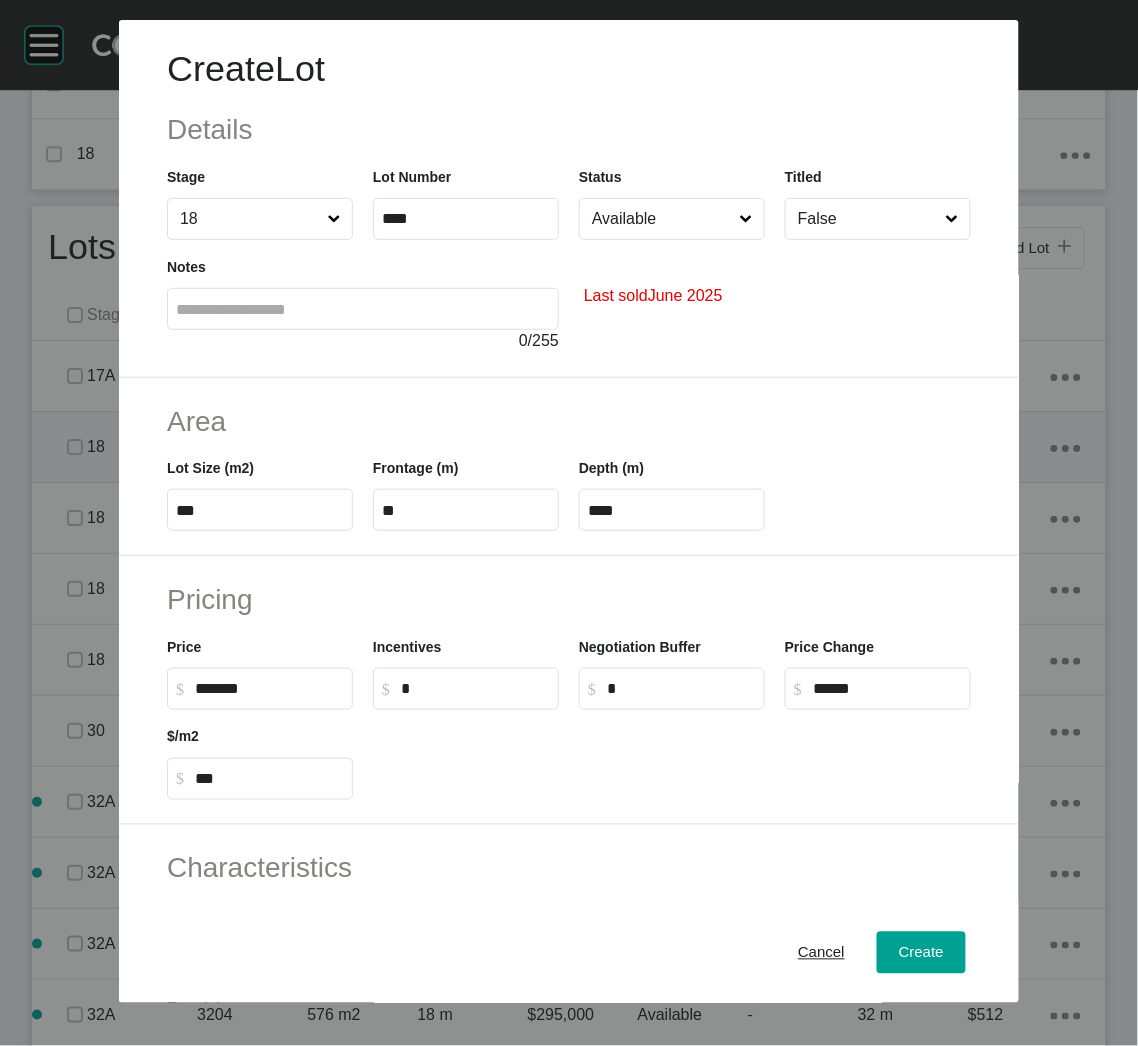 click on "Available" at bounding box center (672, 219) 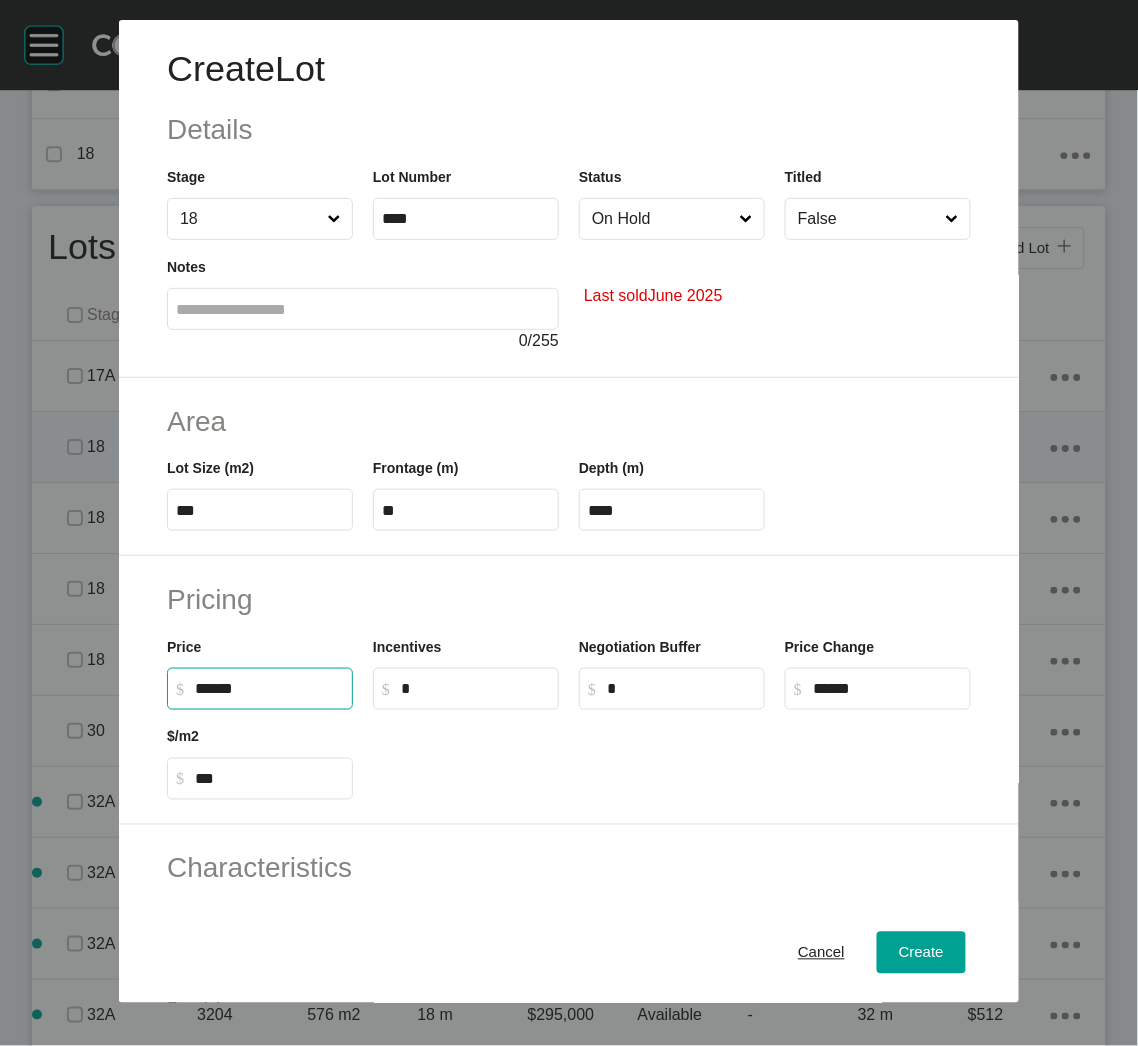 drag, startPoint x: 219, startPoint y: 687, endPoint x: 172, endPoint y: 680, distance: 47.518417 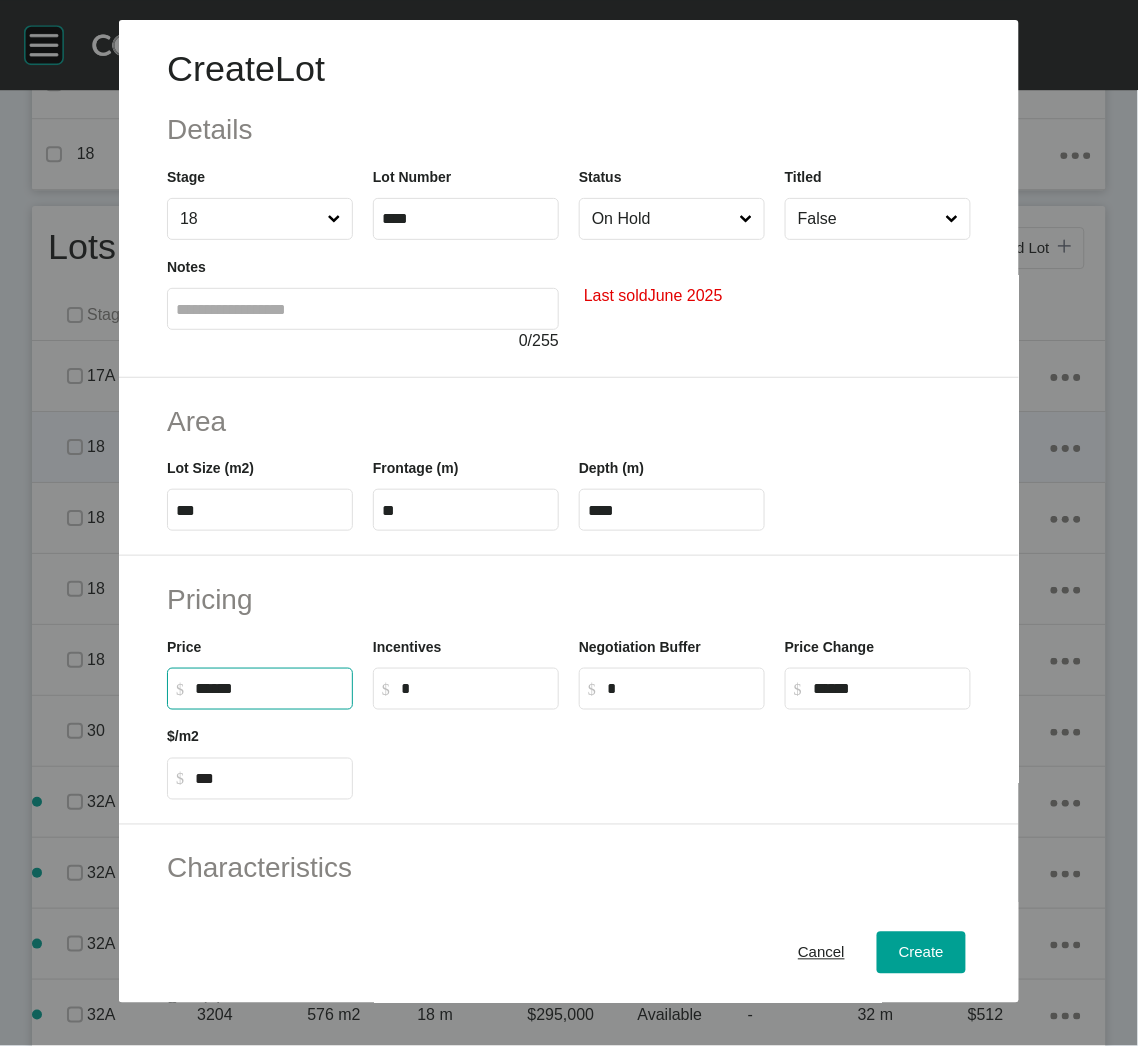 type on "*******" 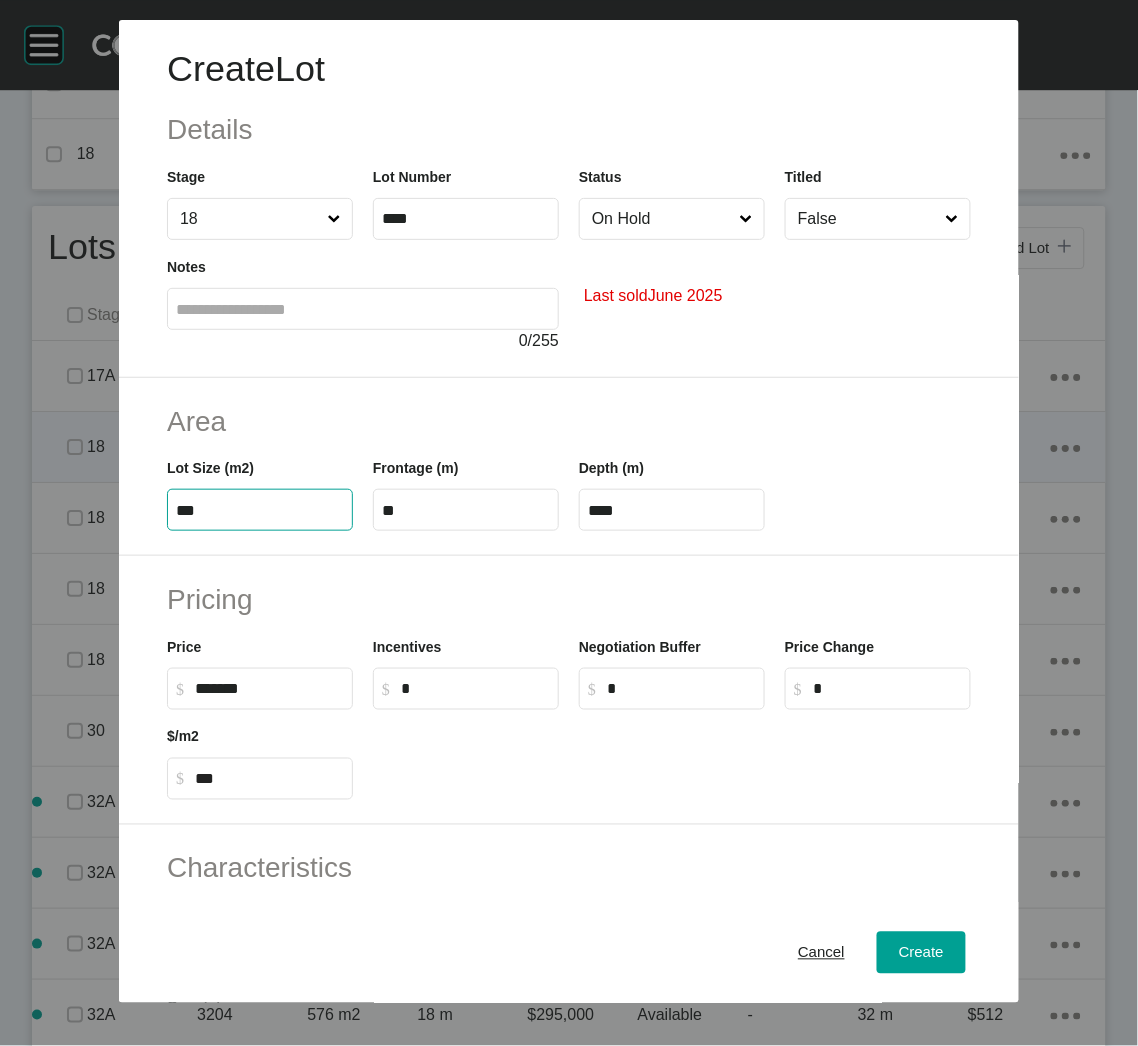 click on "***" at bounding box center [260, 510] 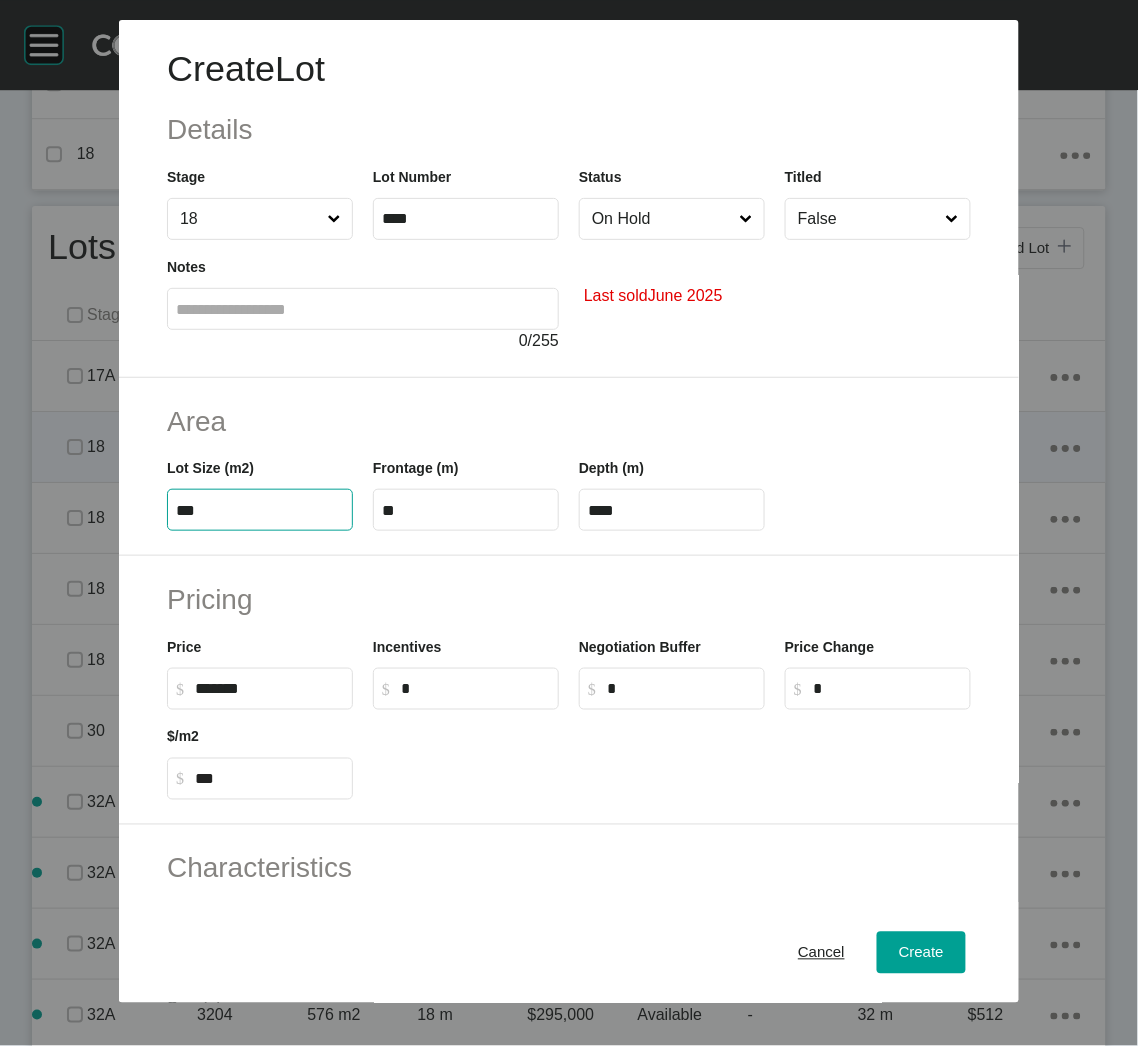 type on "***" 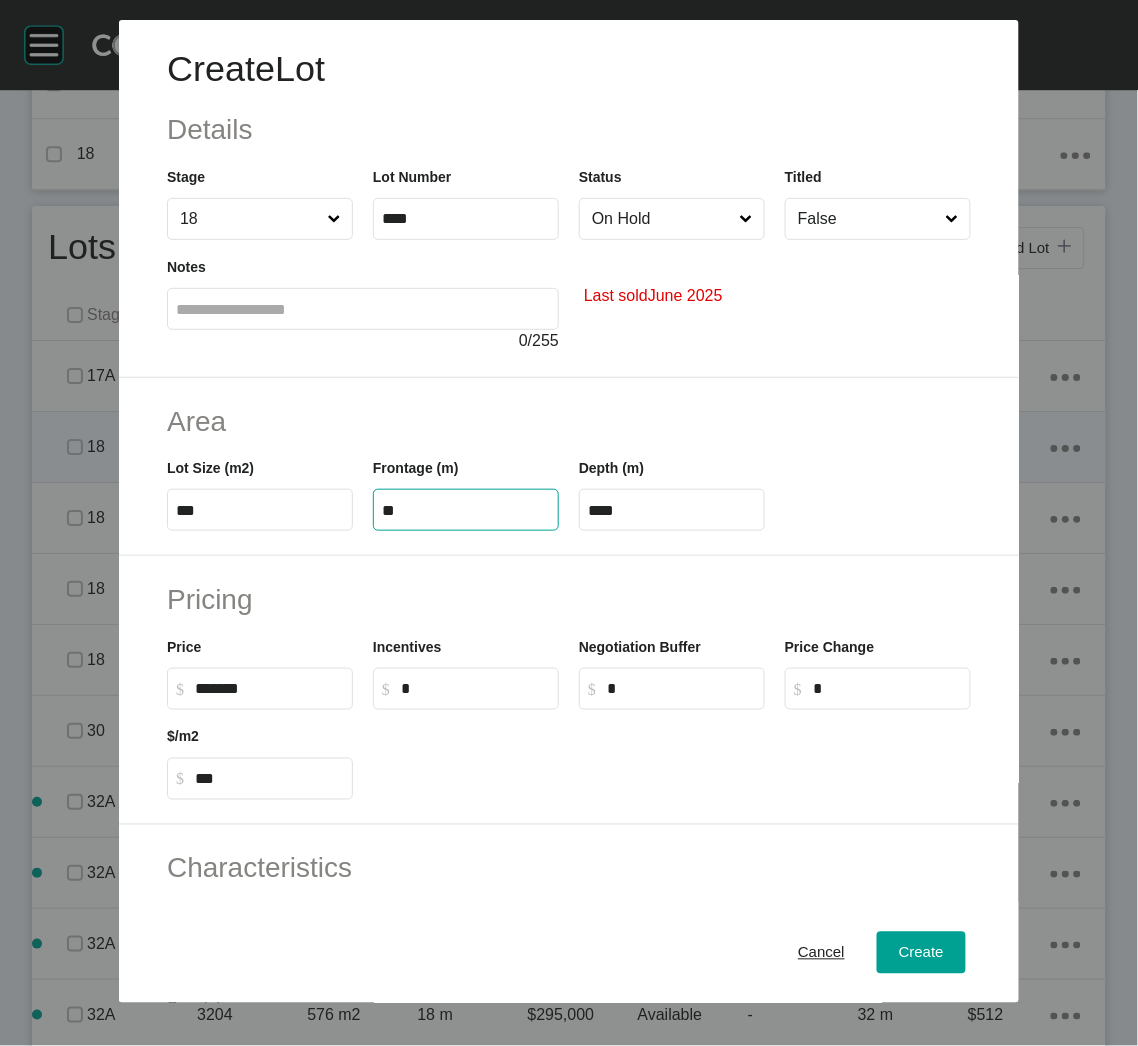type on "**" 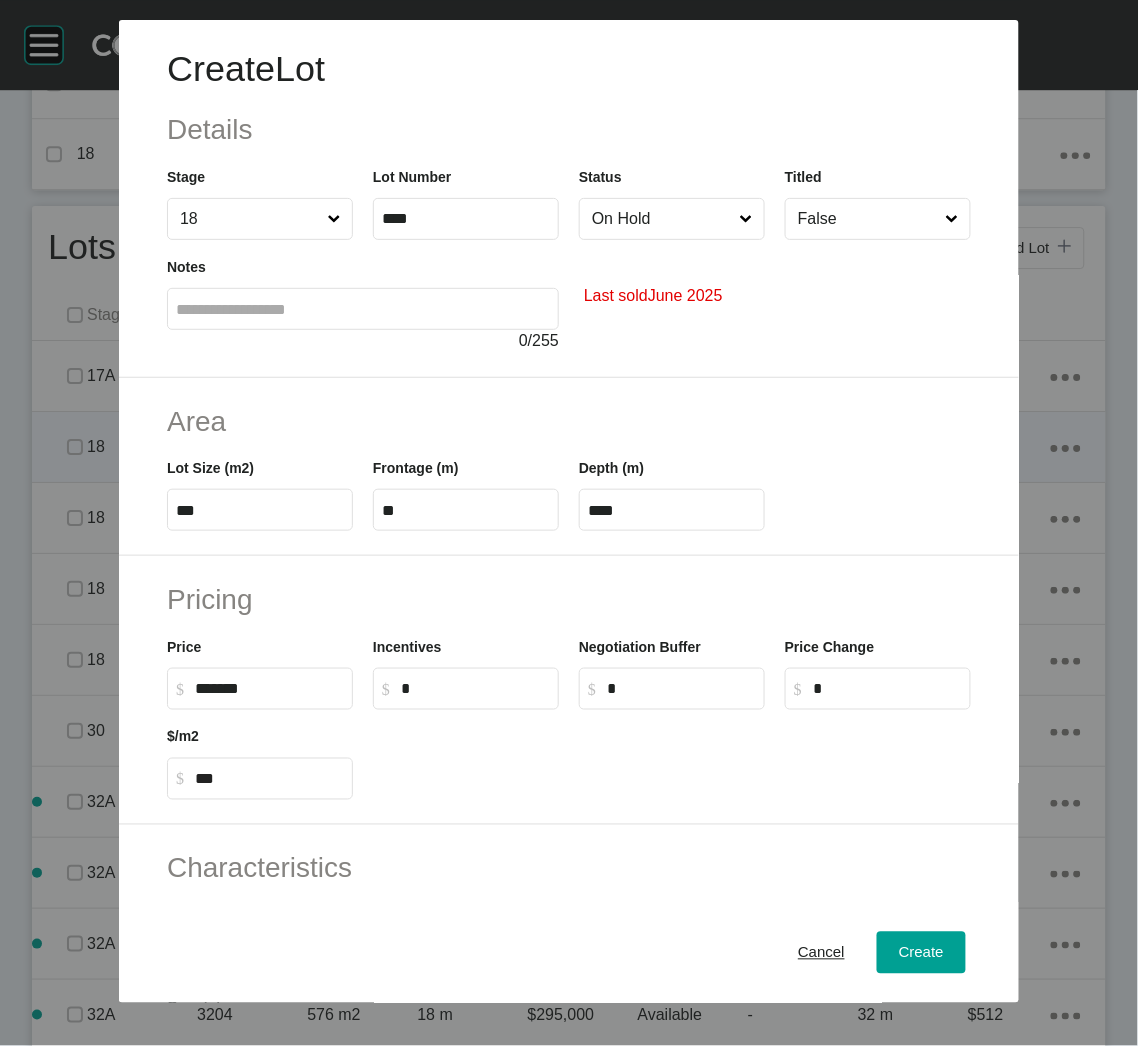 click on "Pricing" at bounding box center (569, 599) 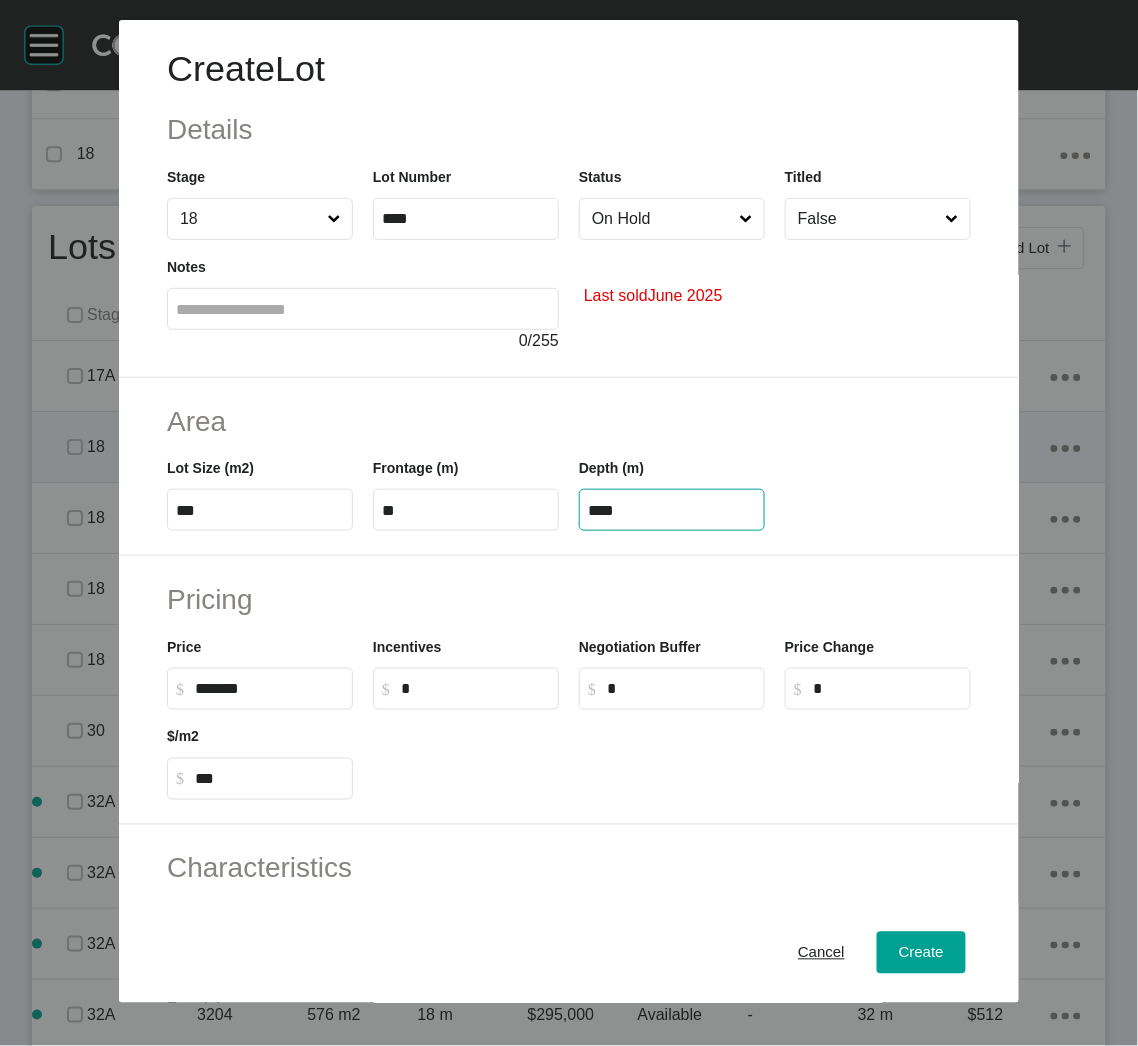 drag, startPoint x: 640, startPoint y: 513, endPoint x: 548, endPoint y: 510, distance: 92.0489 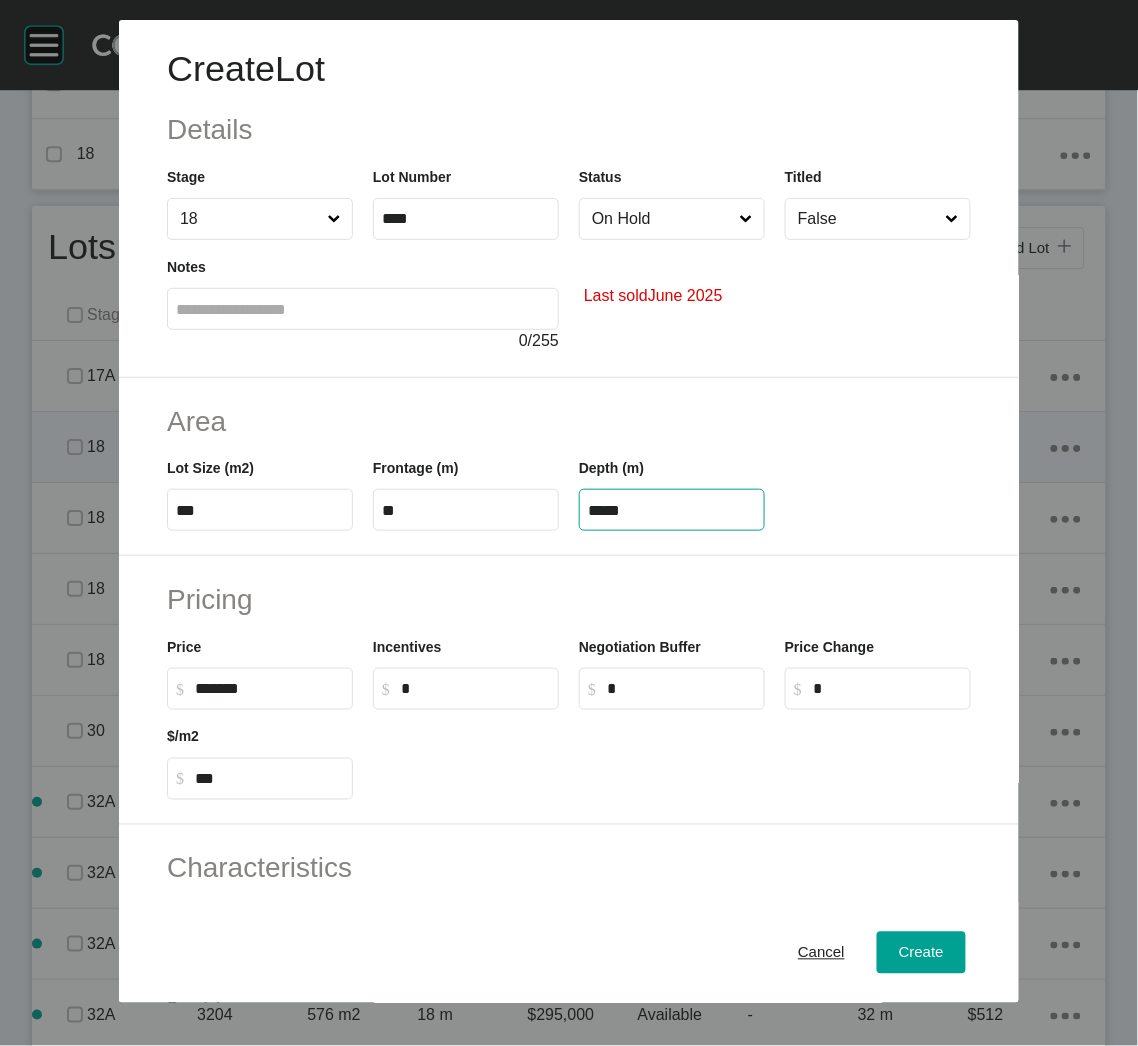 type on "*****" 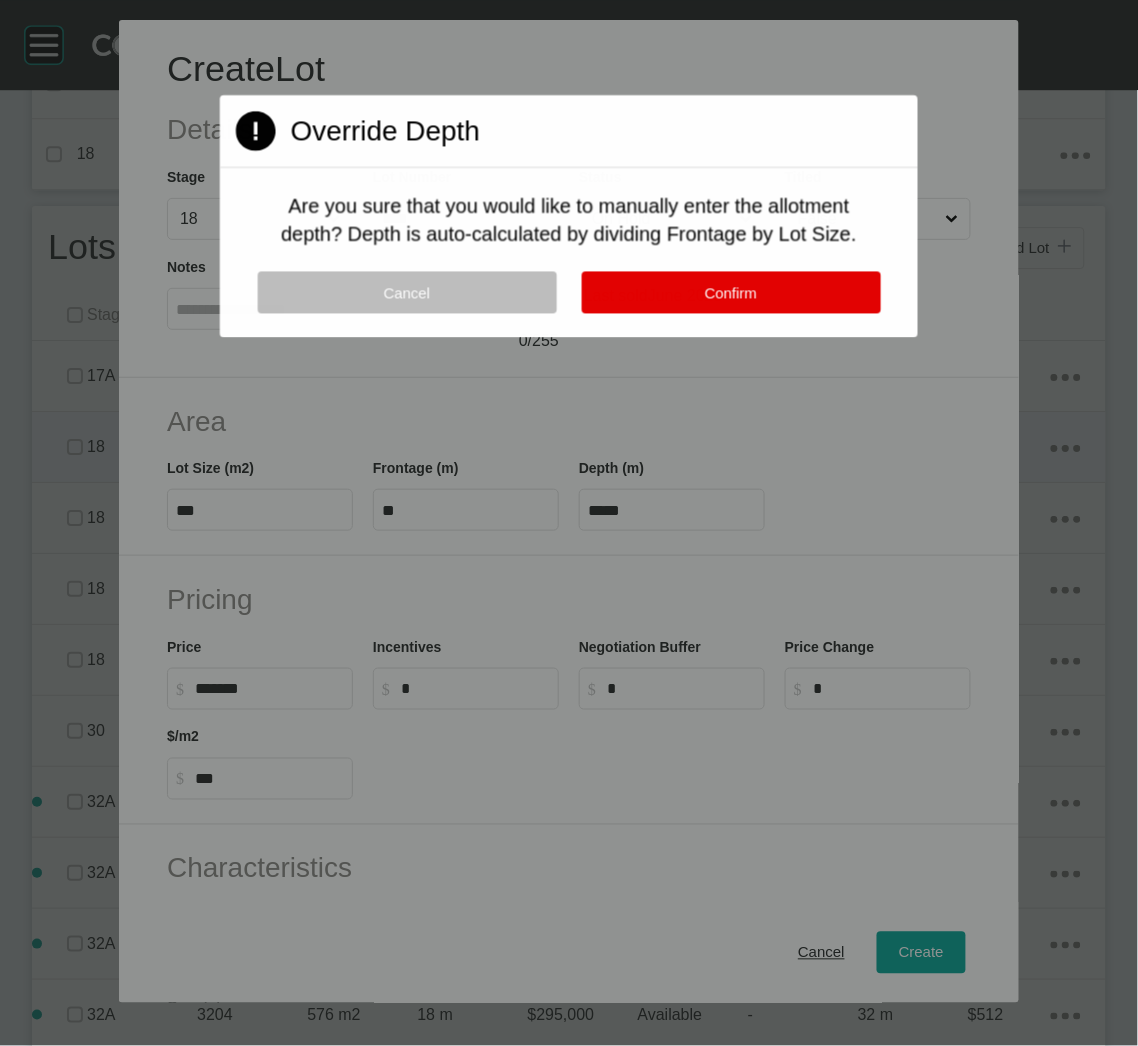 drag, startPoint x: 697, startPoint y: 284, endPoint x: 699, endPoint y: 317, distance: 33.06055 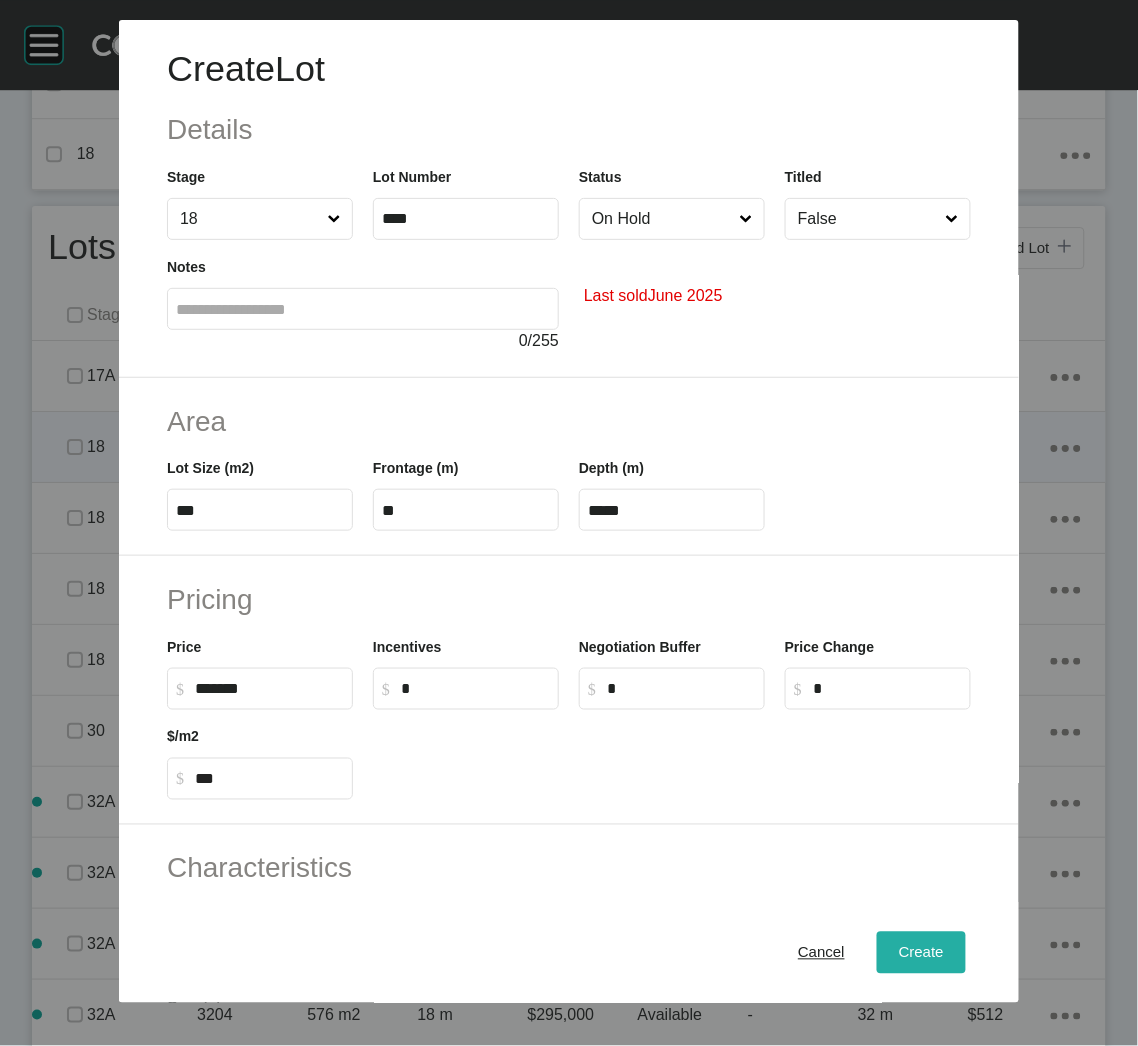 click on "Create" at bounding box center (921, 953) 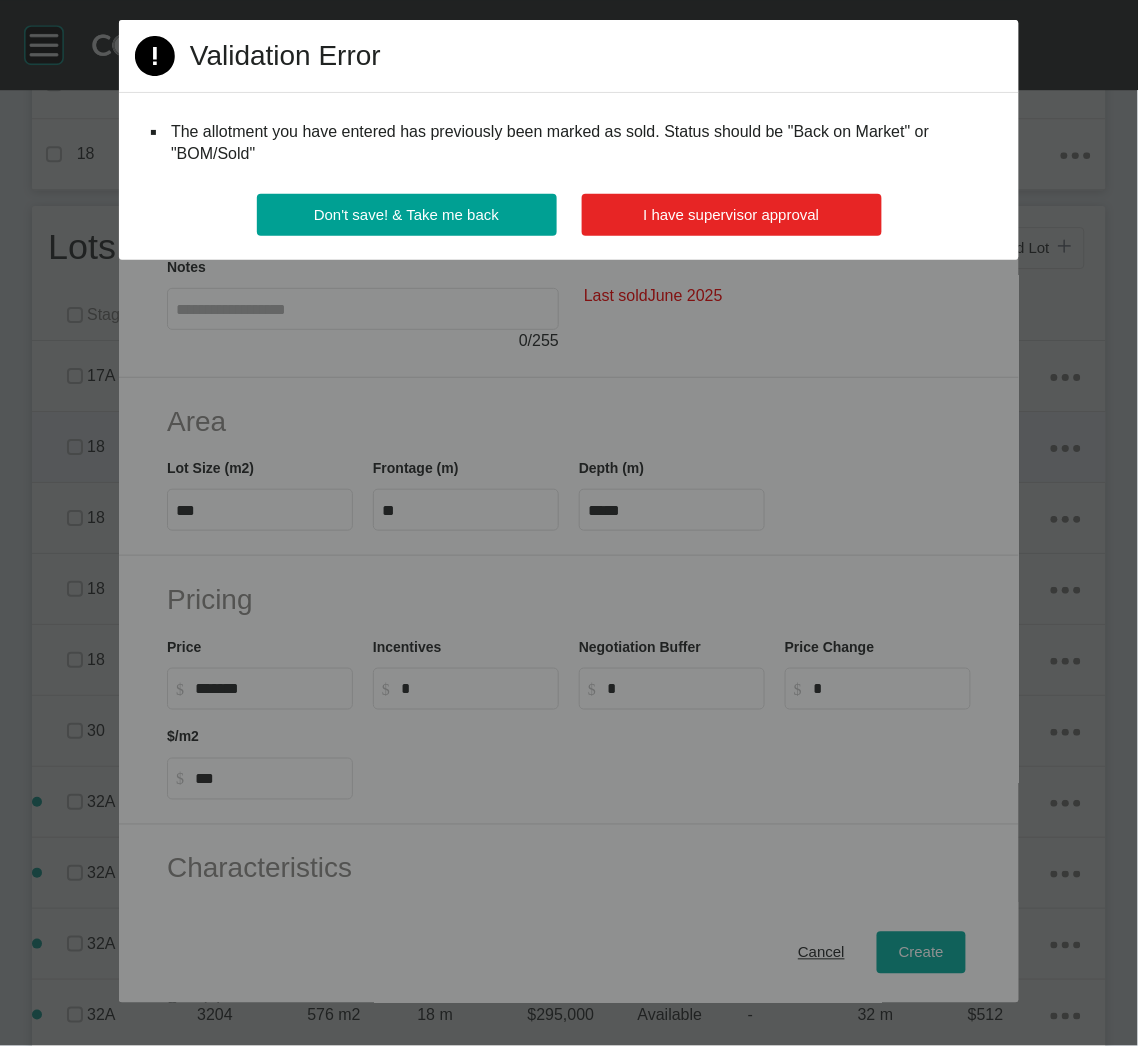 click on "I have supervisor approval" at bounding box center (732, 215) 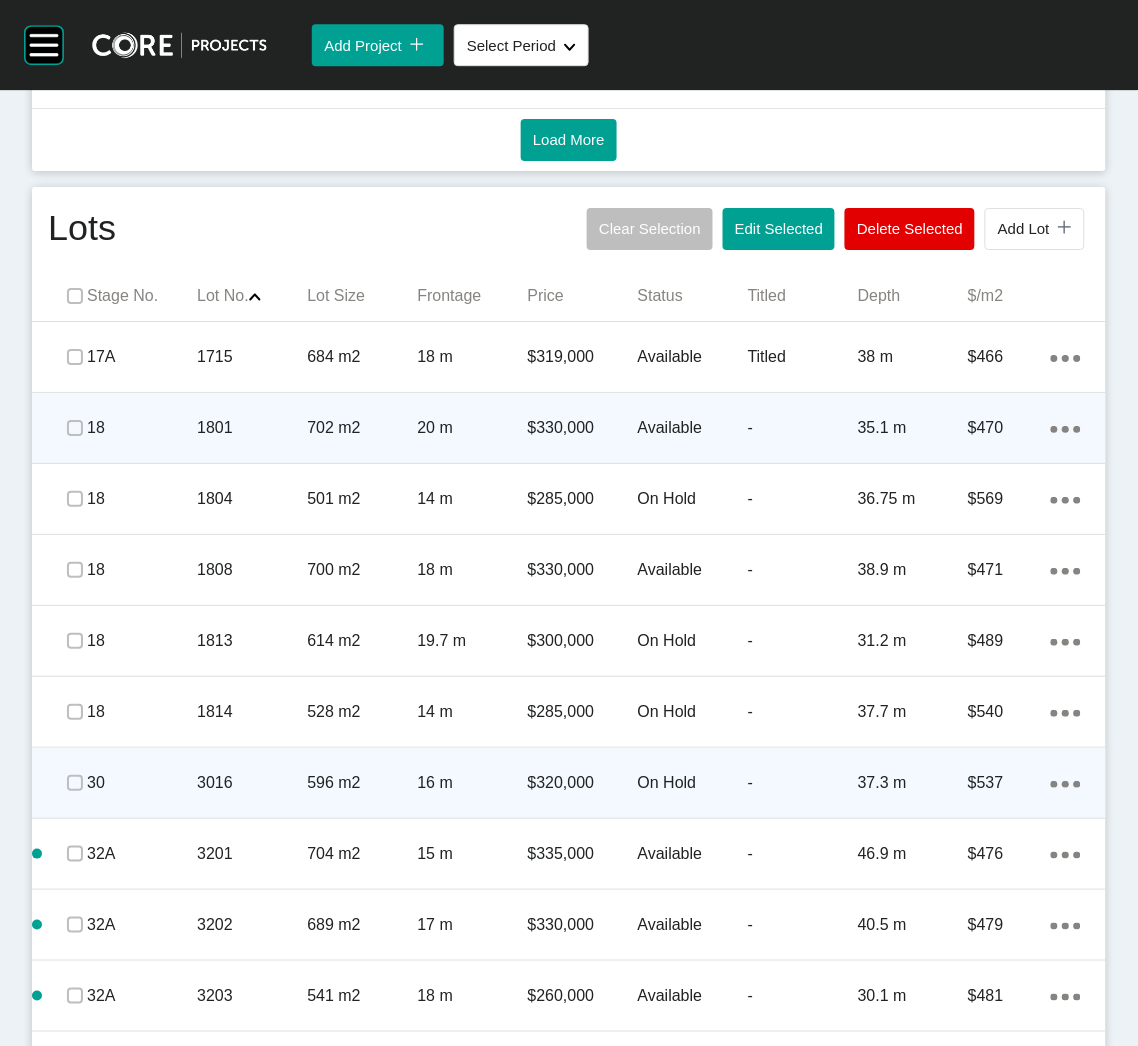 scroll, scrollTop: 1200, scrollLeft: 0, axis: vertical 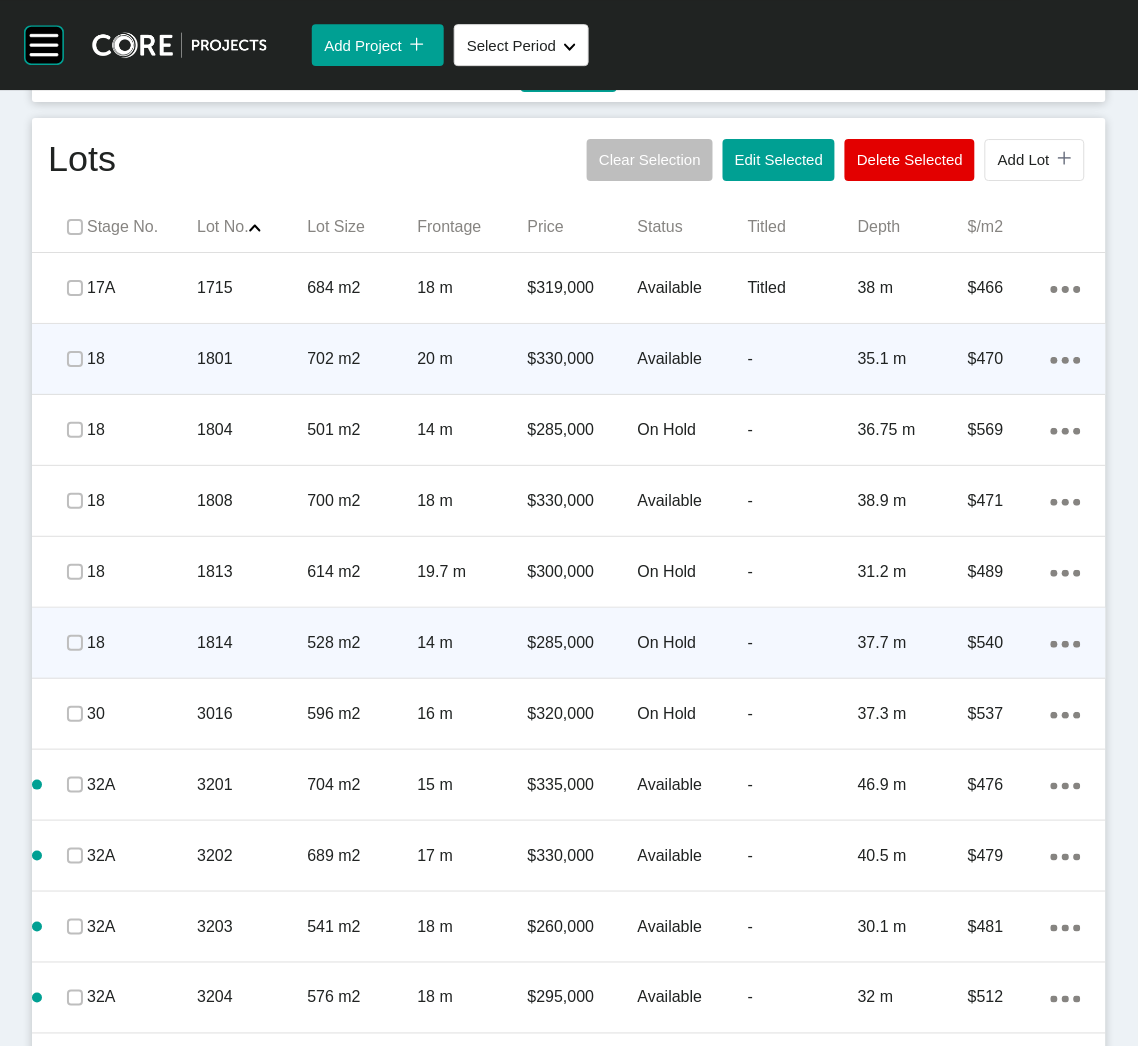 click at bounding box center (75, 643) 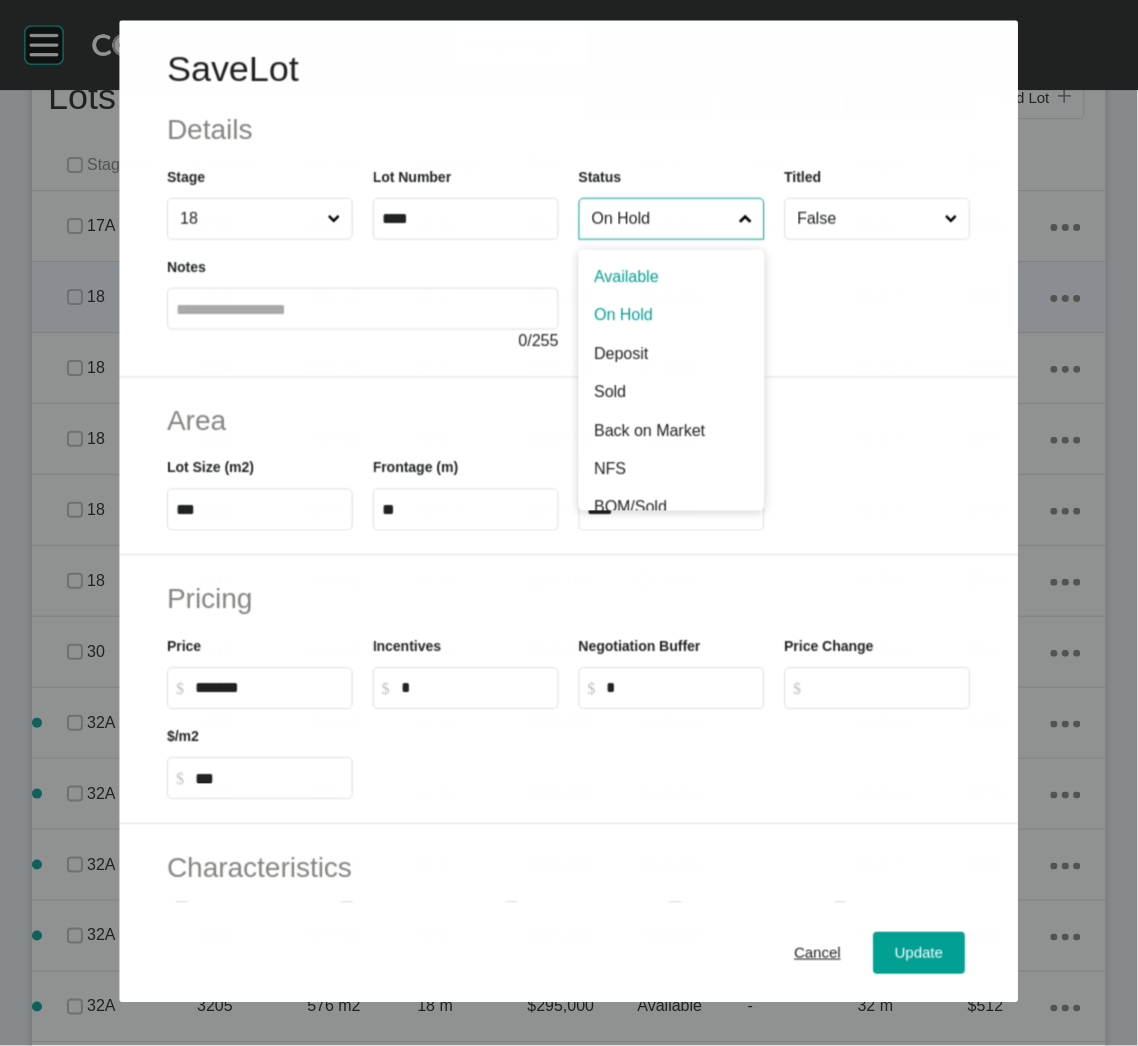 click on "On Hold" at bounding box center (661, 219) 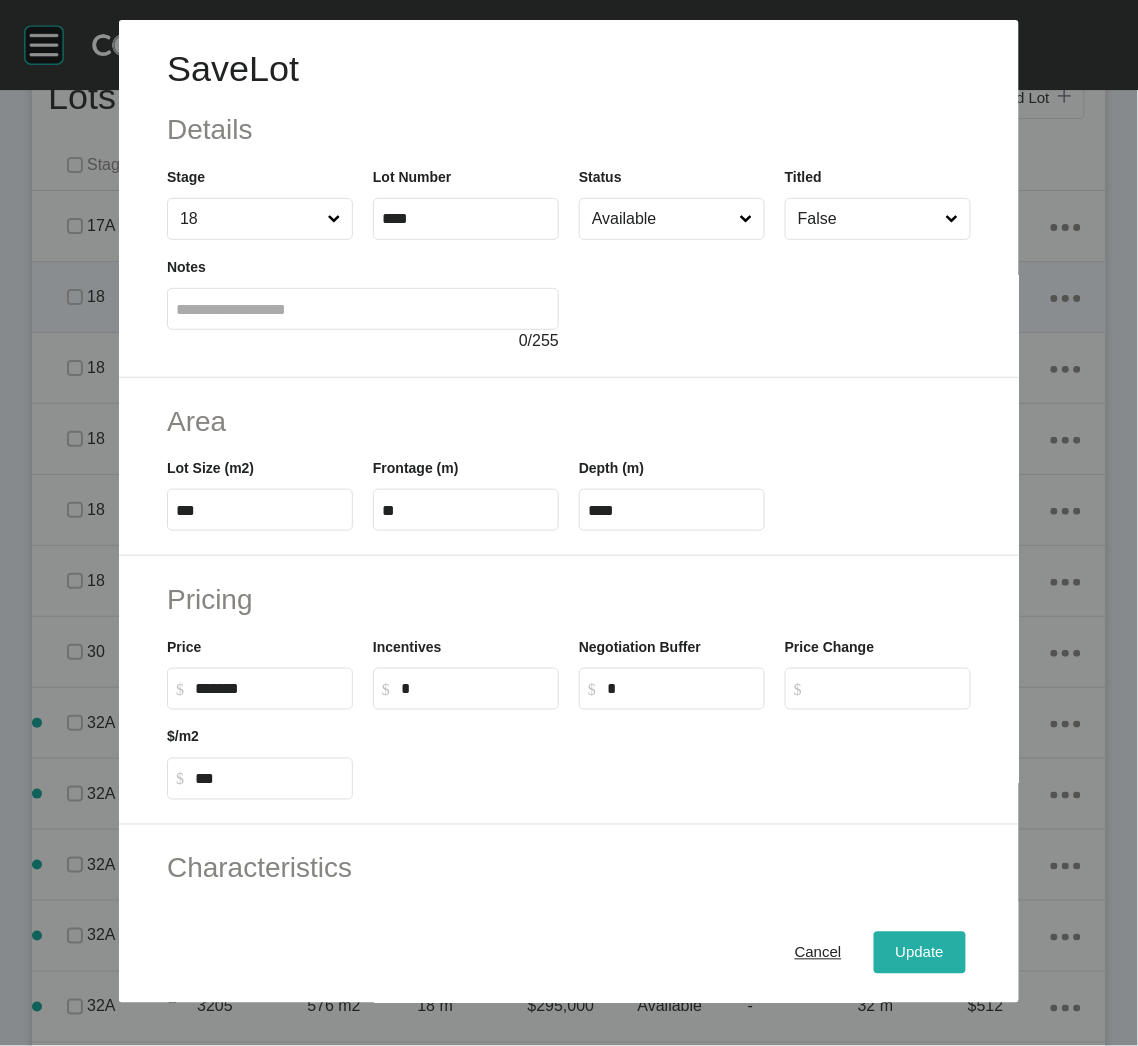 click on "Update" at bounding box center (920, 953) 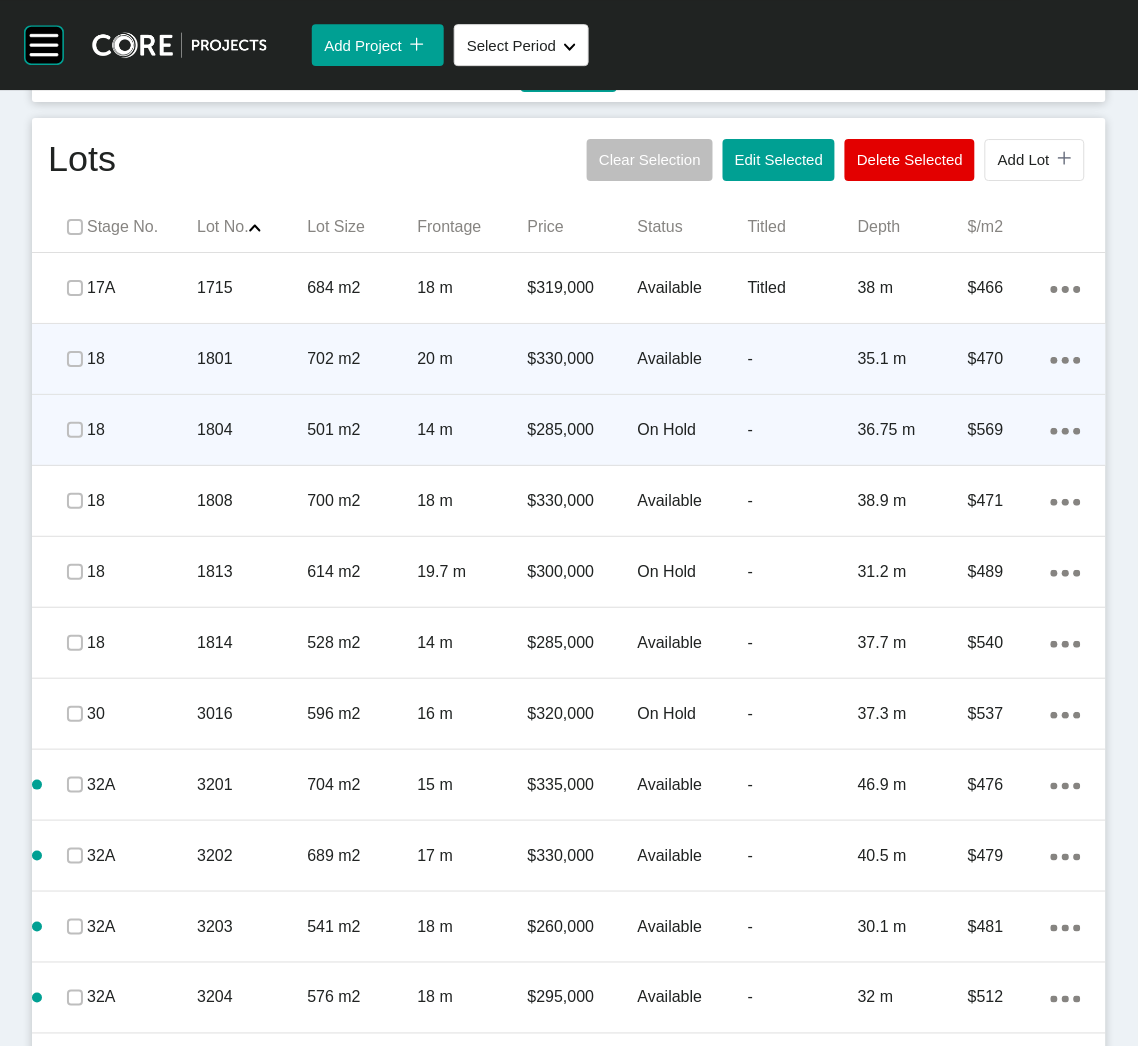 click on "1804" at bounding box center [252, 430] 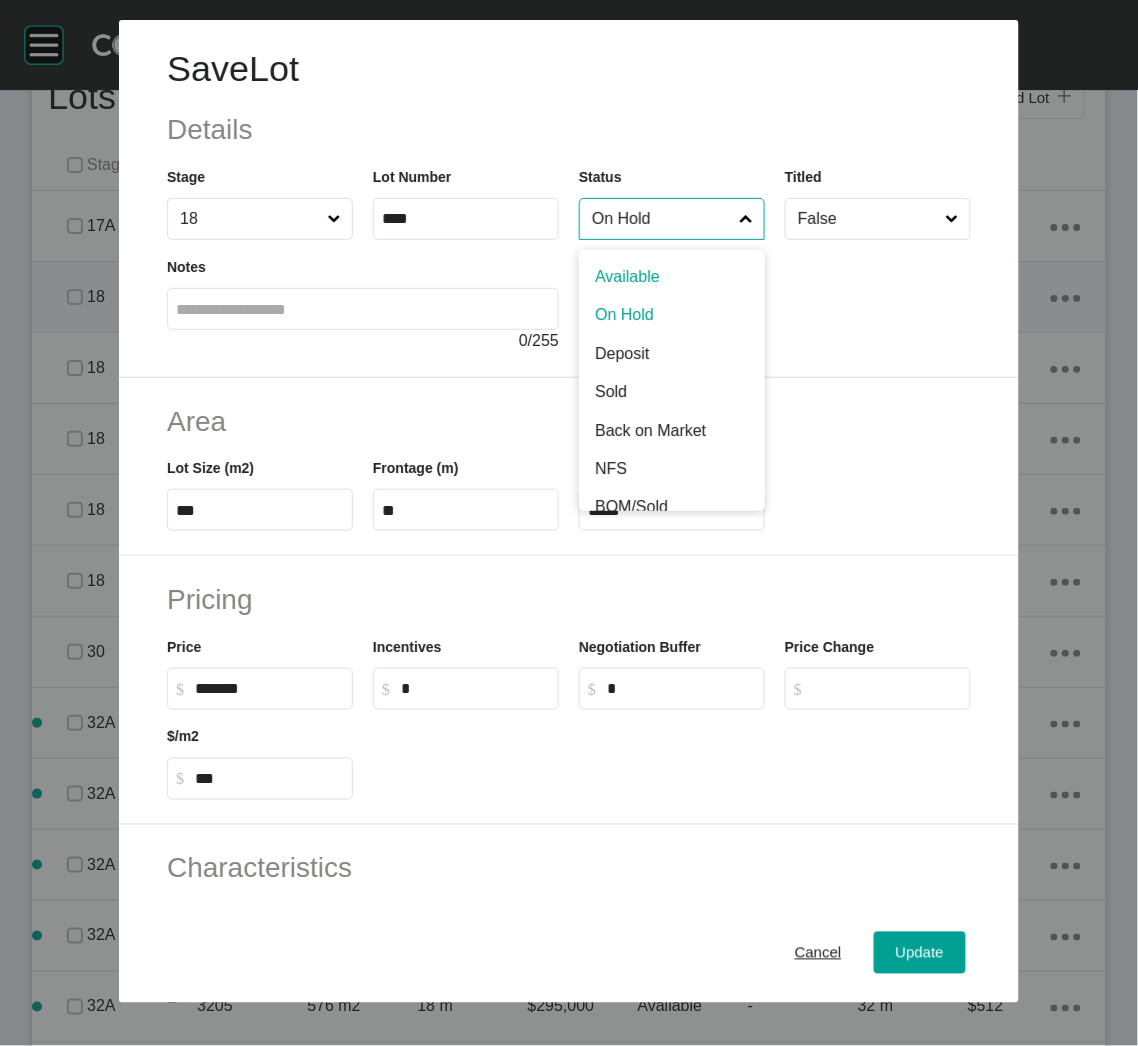 click on "On Hold" at bounding box center [662, 219] 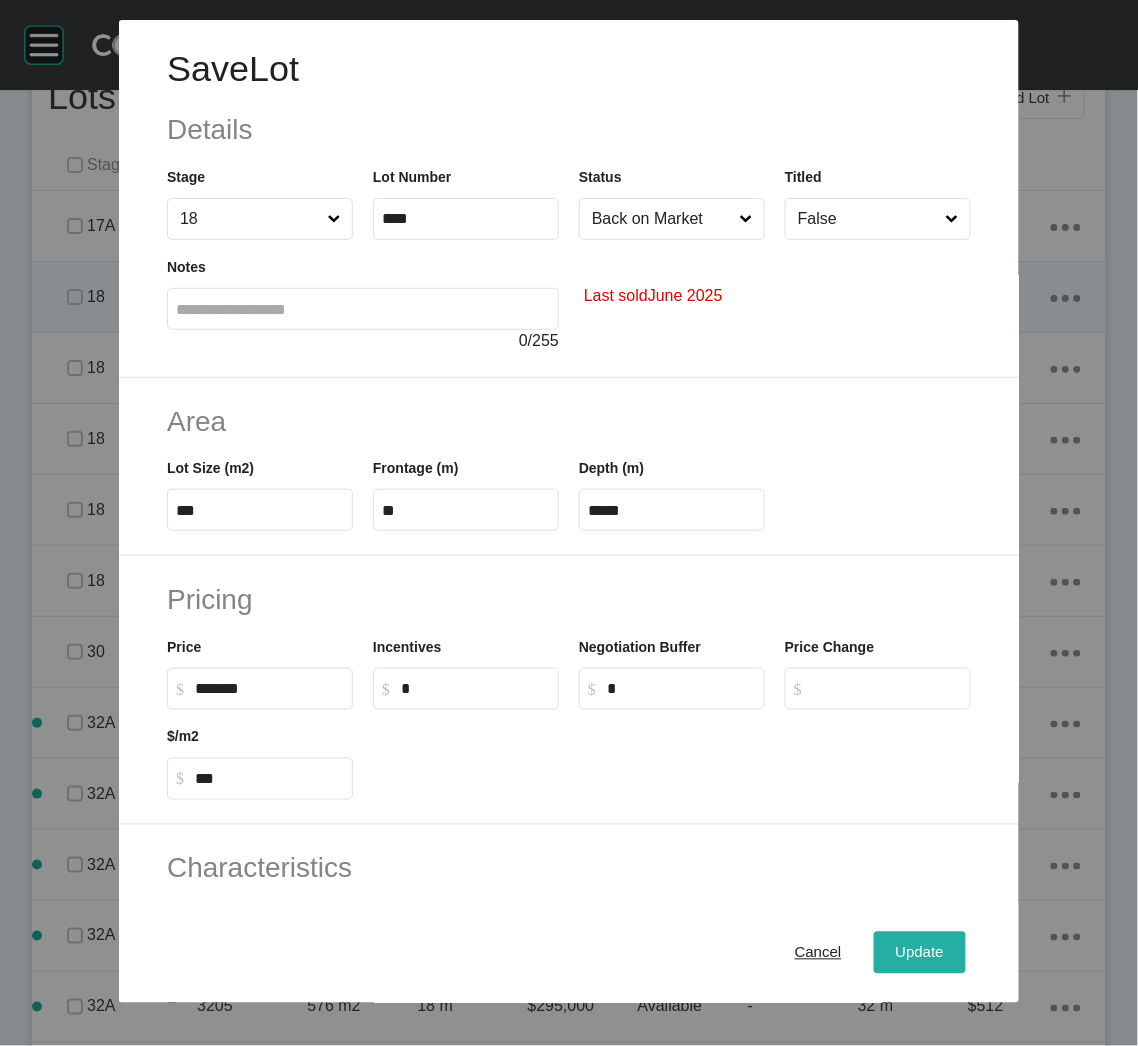click on "Update" at bounding box center [920, 953] 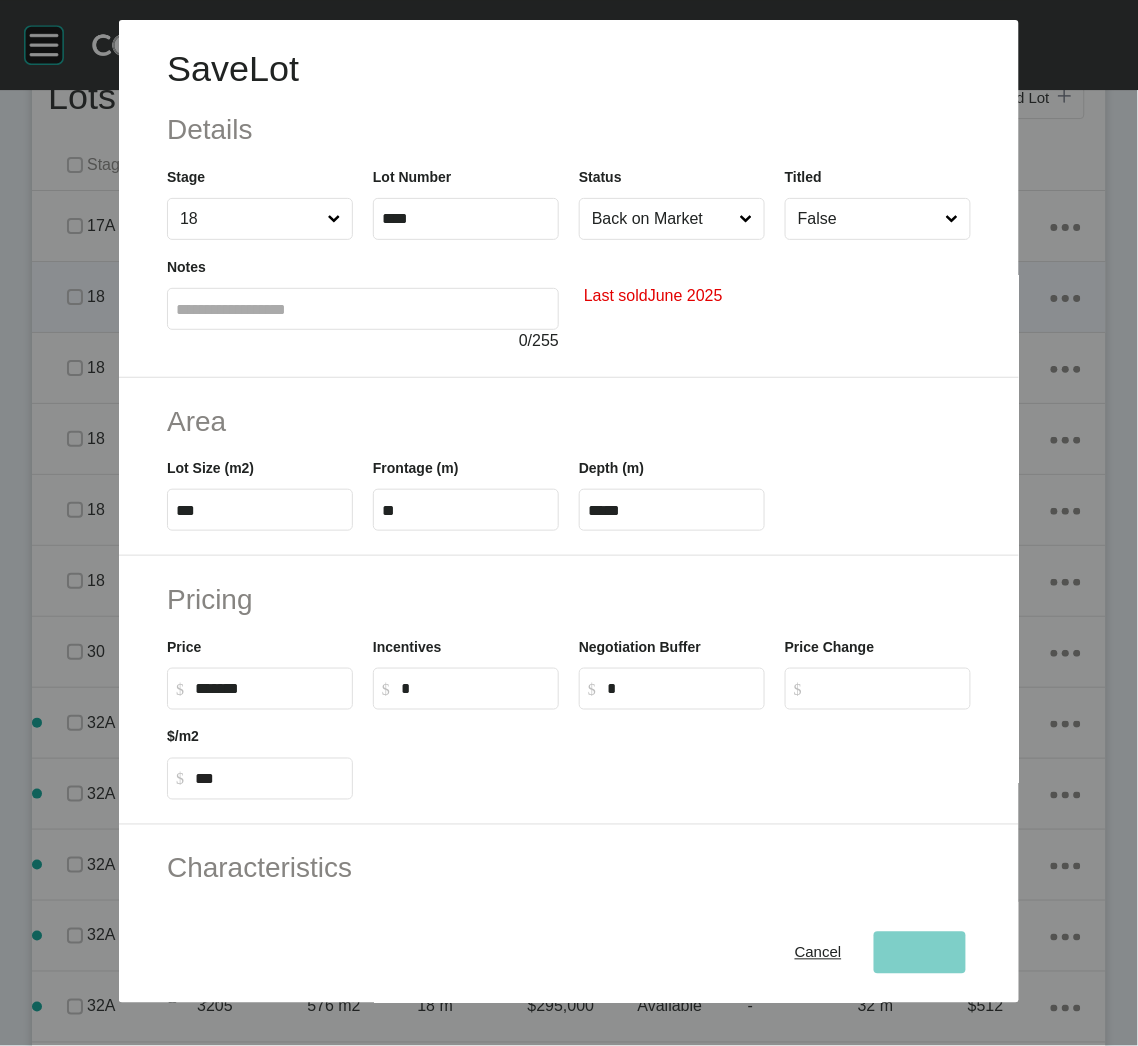 click on "32 m" at bounding box center (913, 936) 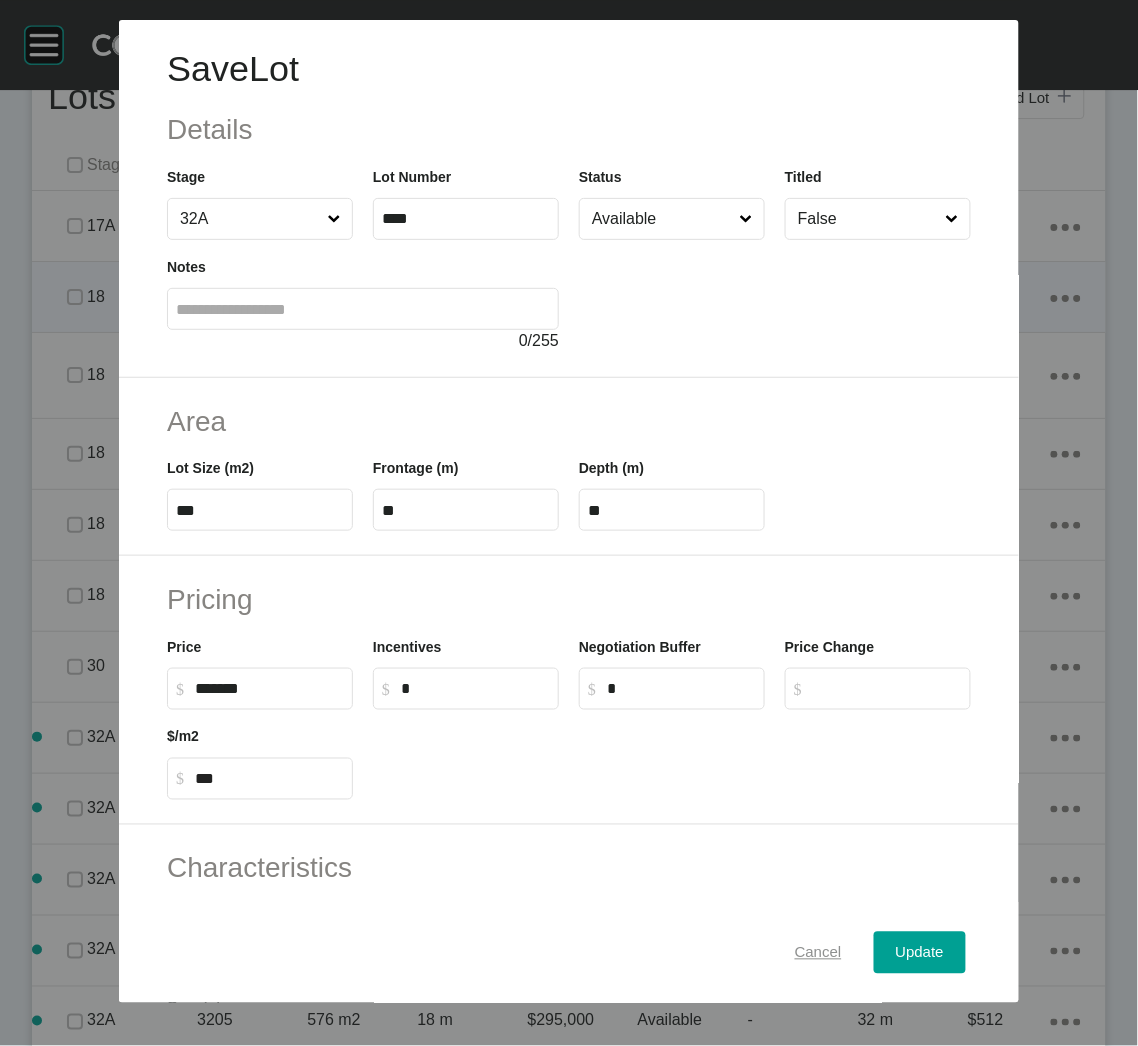 click on "Cancel" at bounding box center (818, 953) 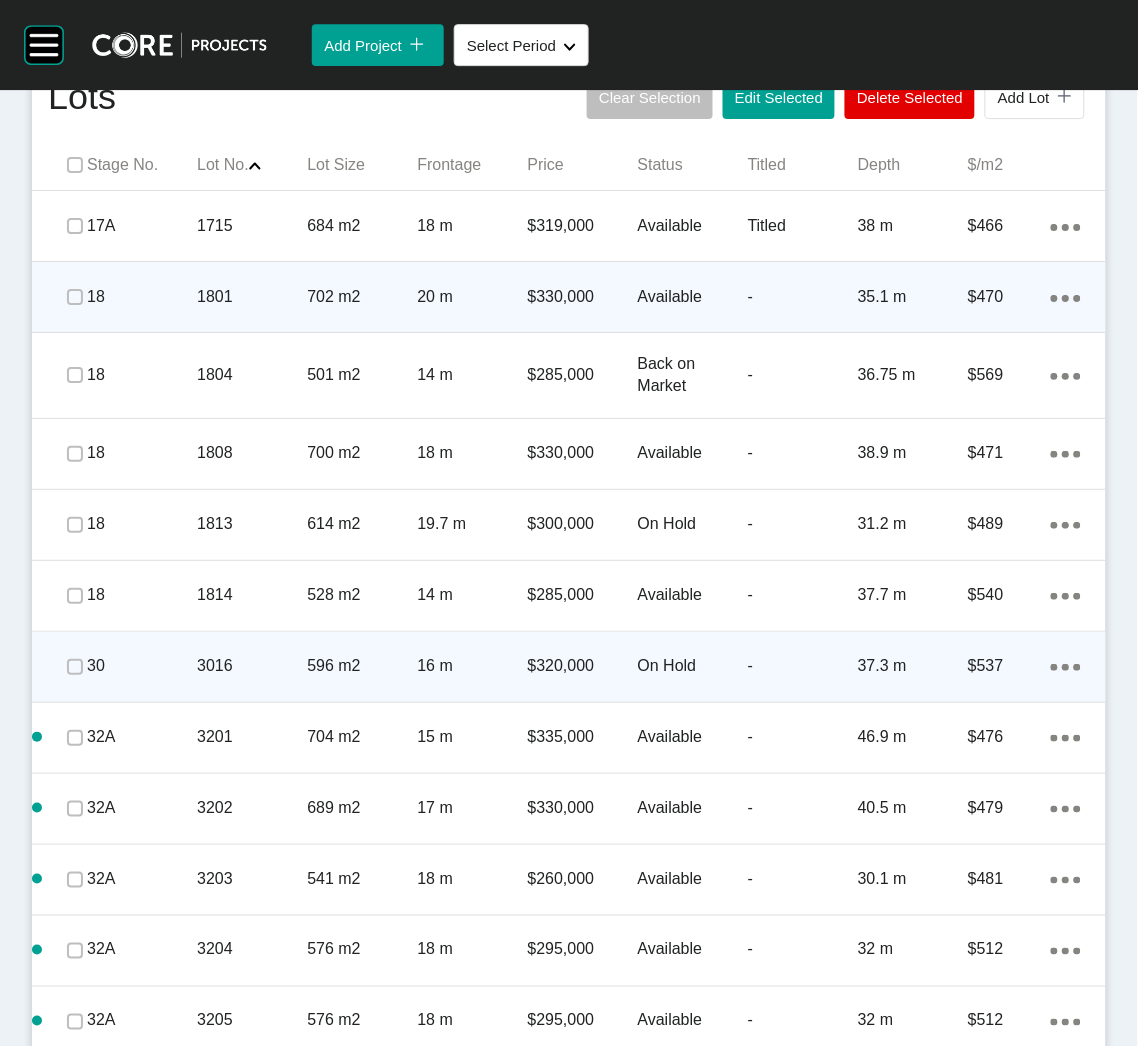 click on "596 m2" at bounding box center (362, 666) 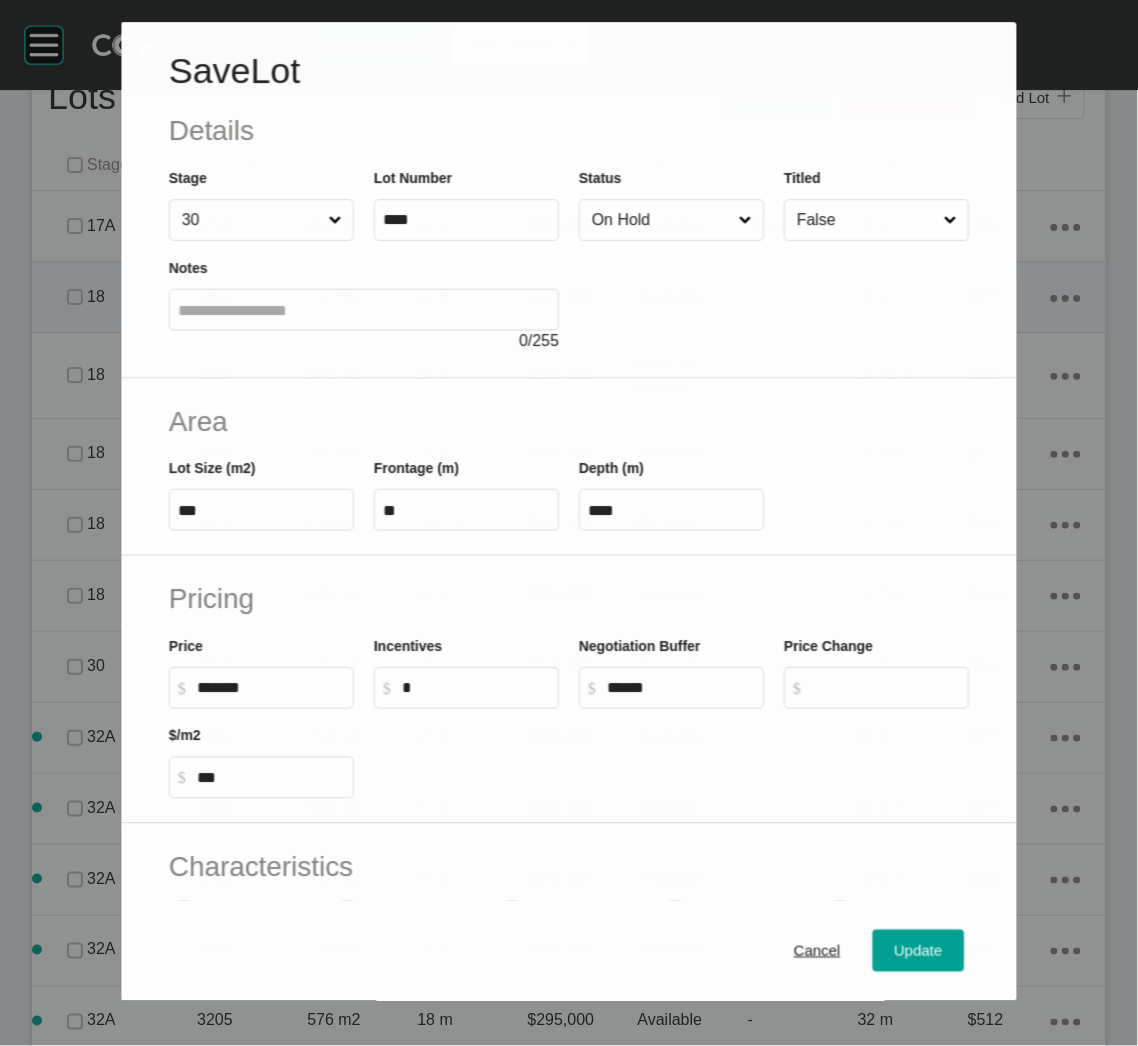 click on "On Hold" at bounding box center (661, 220) 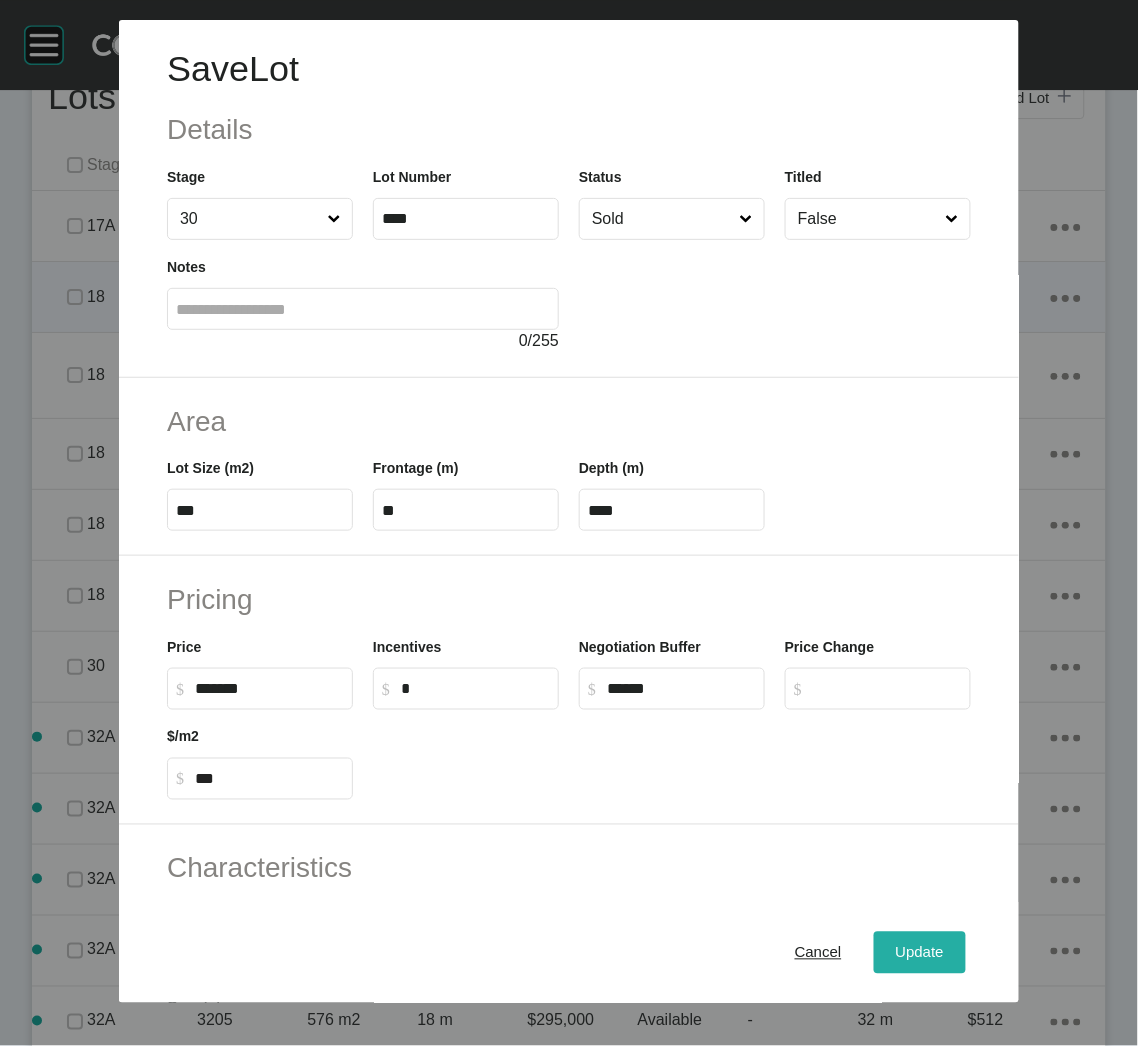 click on "Update" at bounding box center [920, 953] 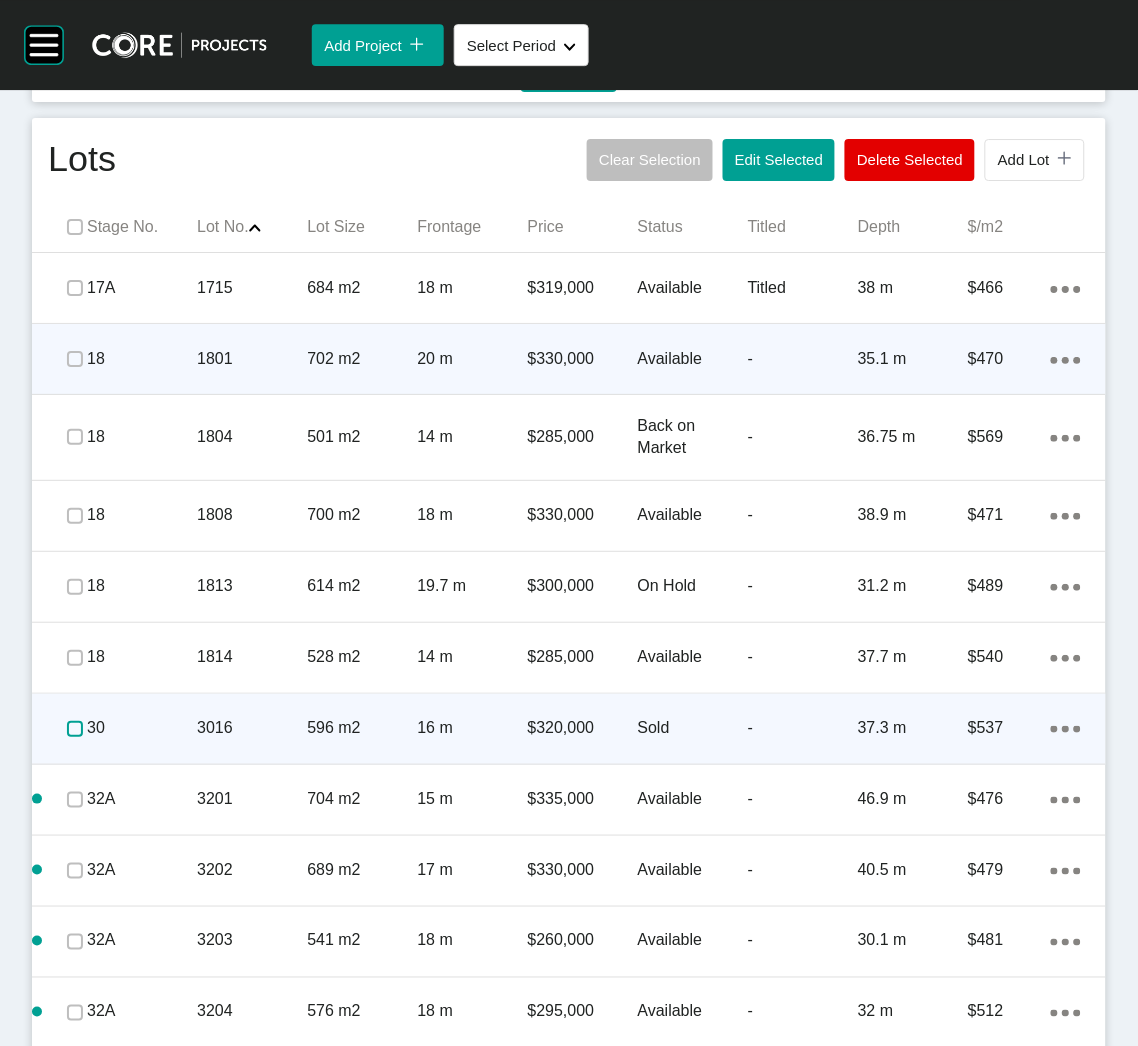 click at bounding box center [75, 729] 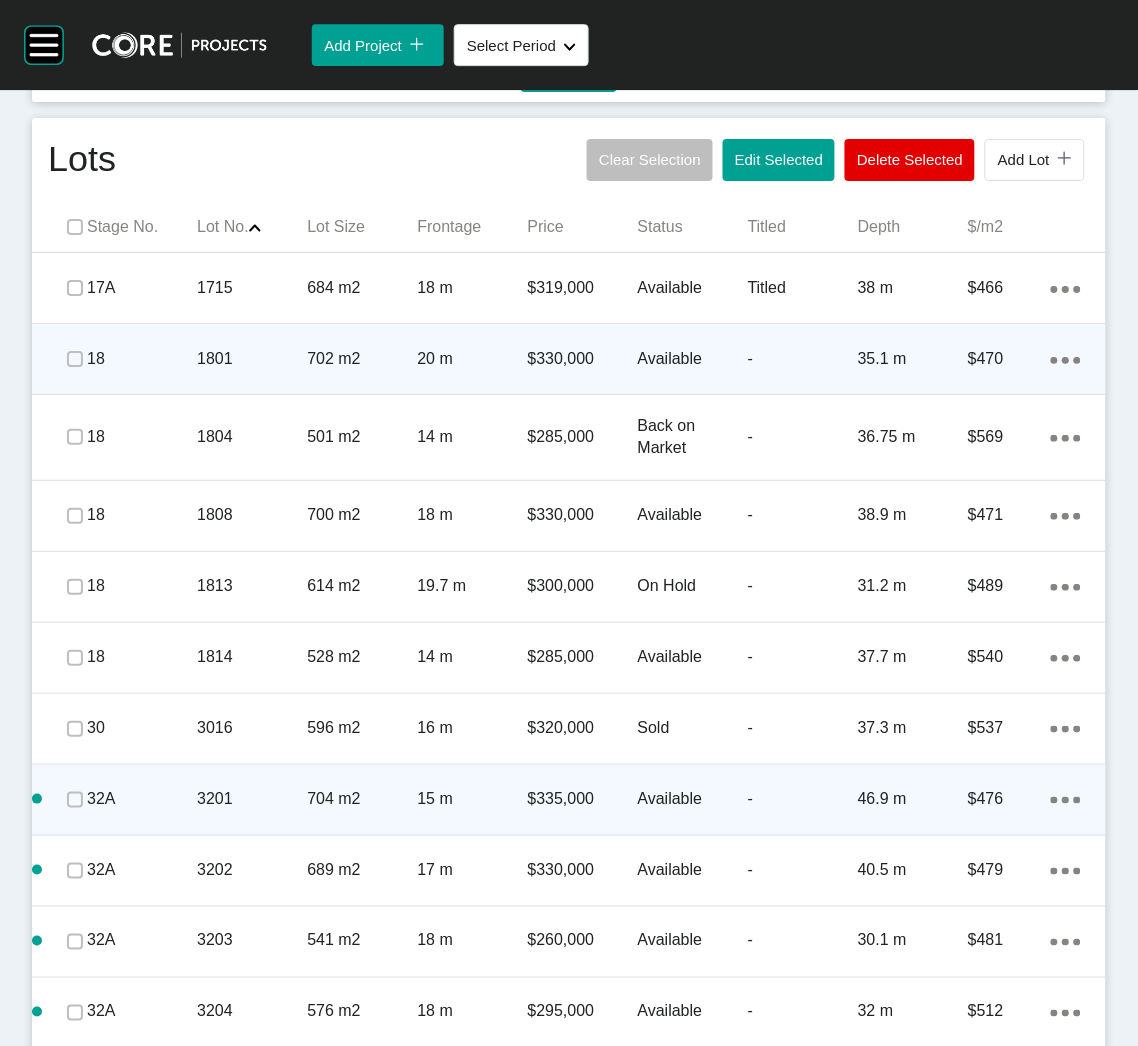 click on "3201" at bounding box center (252, 799) 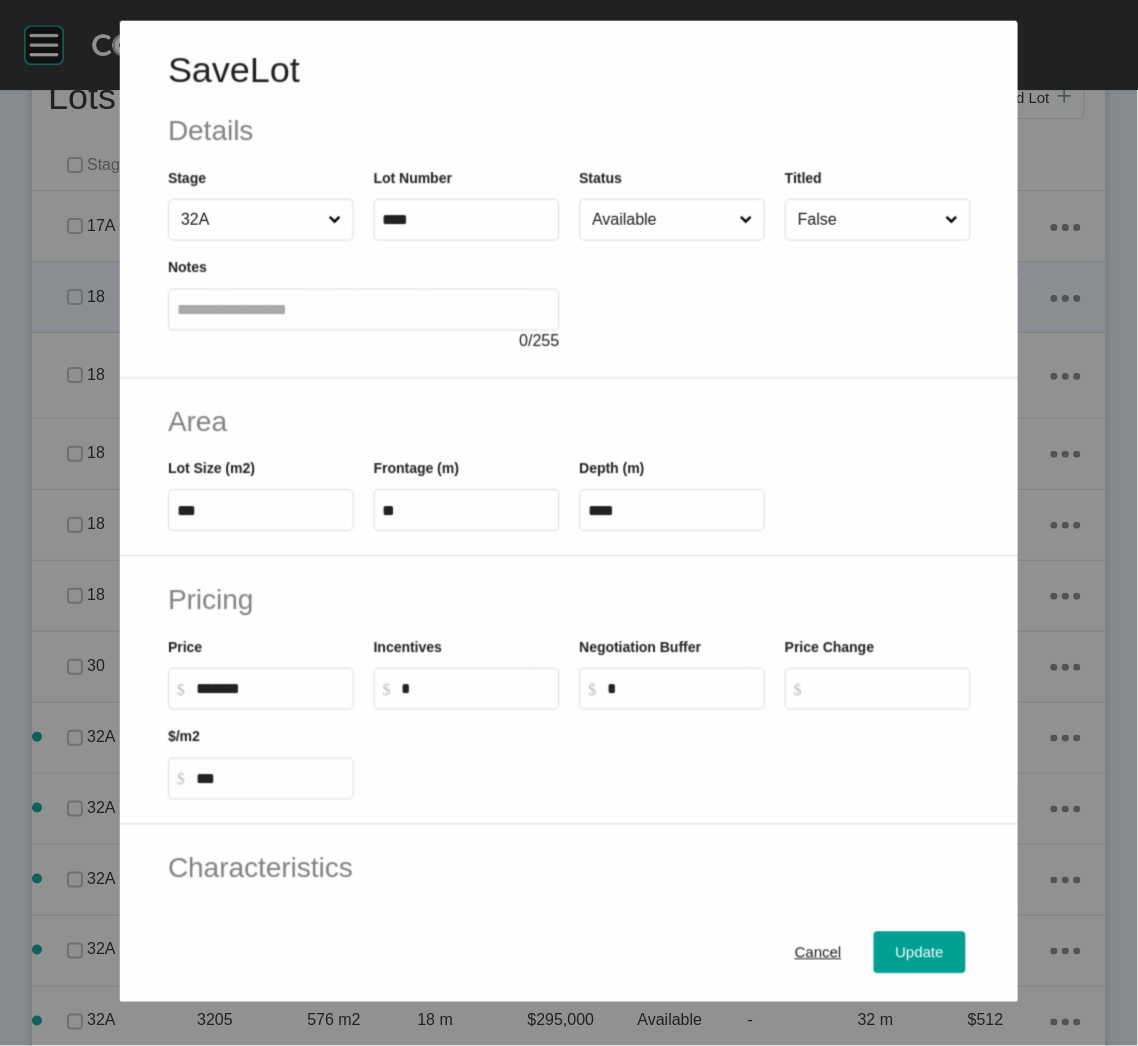 click on "Available" at bounding box center (661, 219) 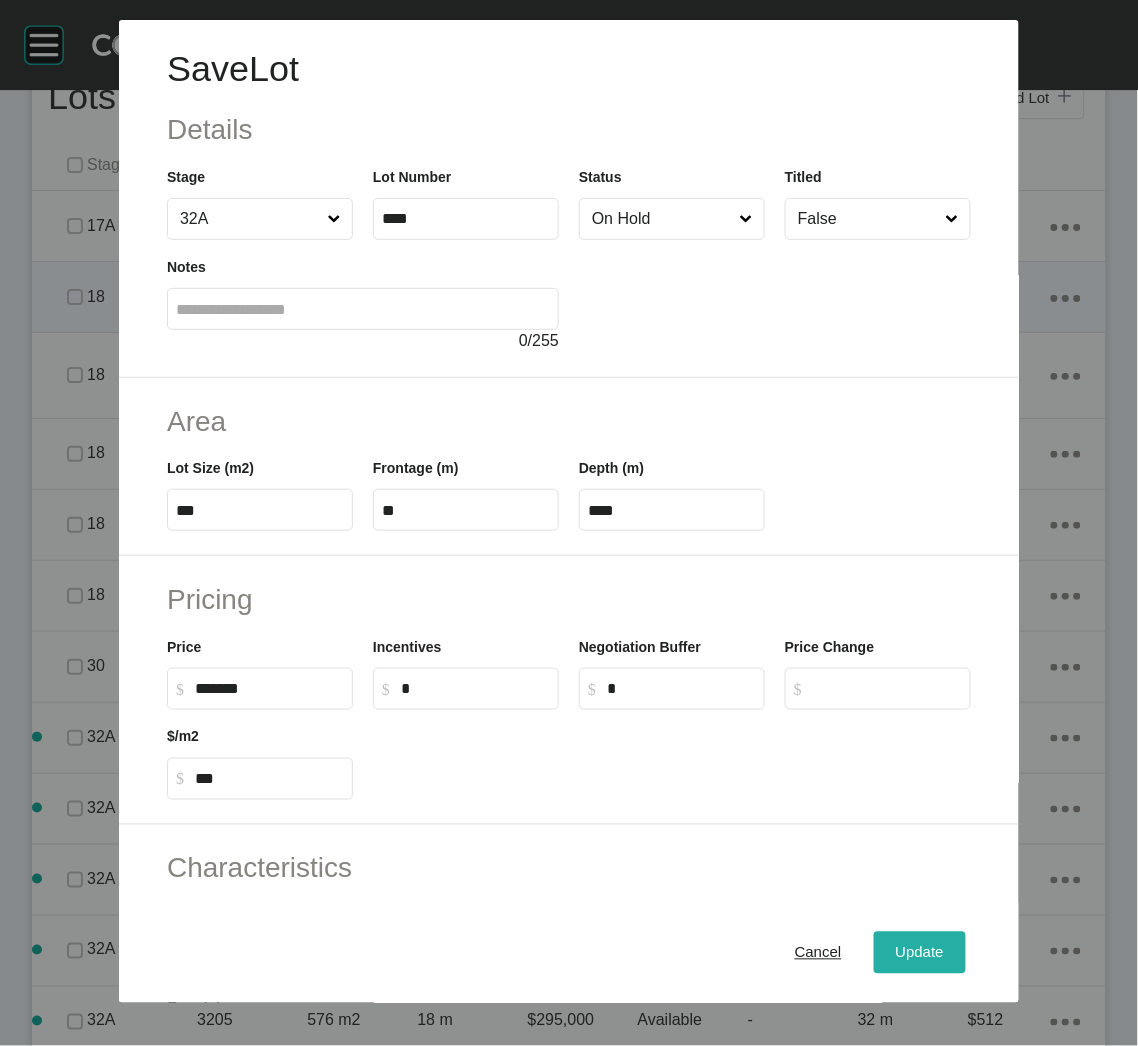 click on "Update" at bounding box center (920, 953) 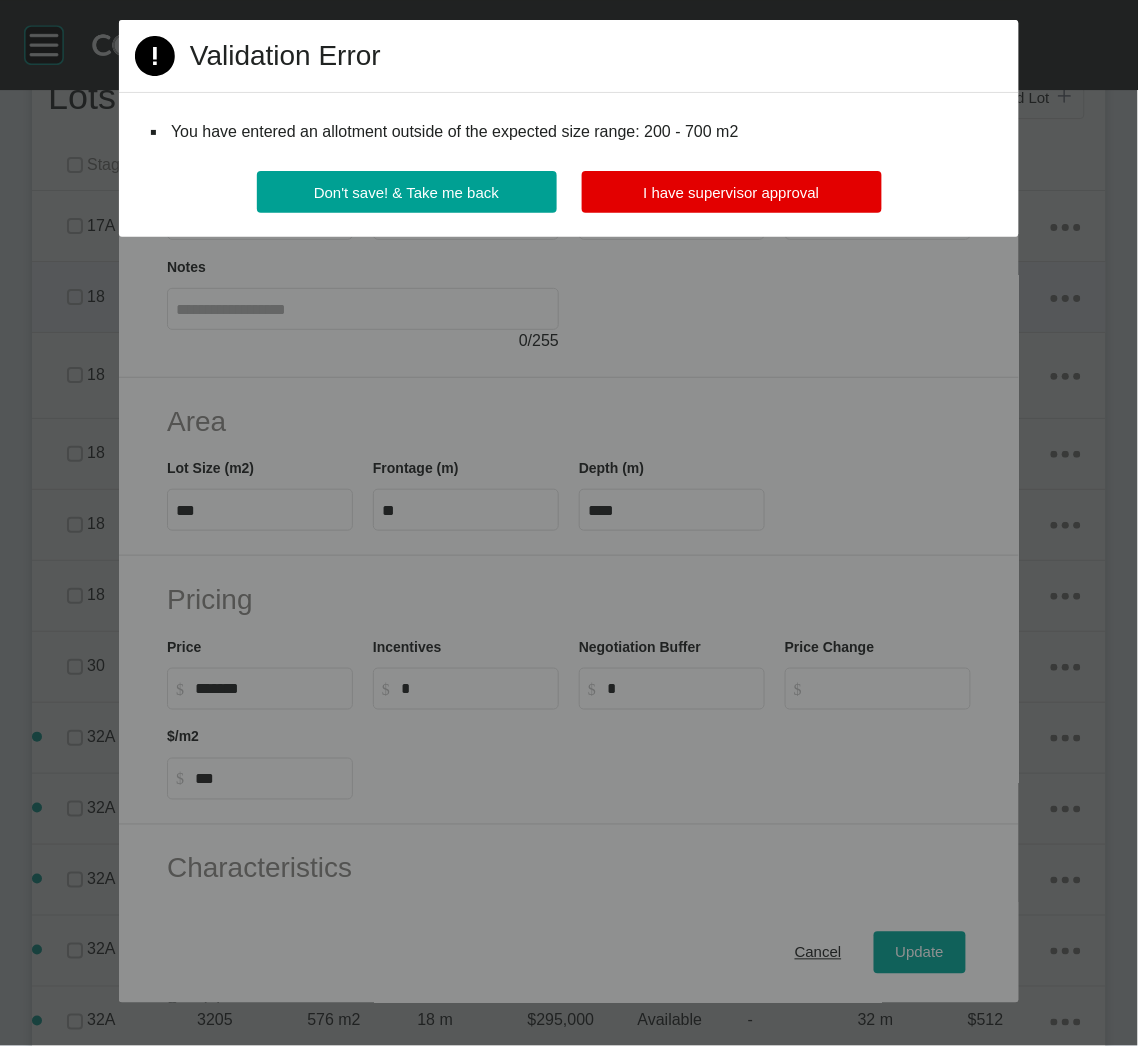 drag, startPoint x: 658, startPoint y: 191, endPoint x: 628, endPoint y: 212, distance: 36.619667 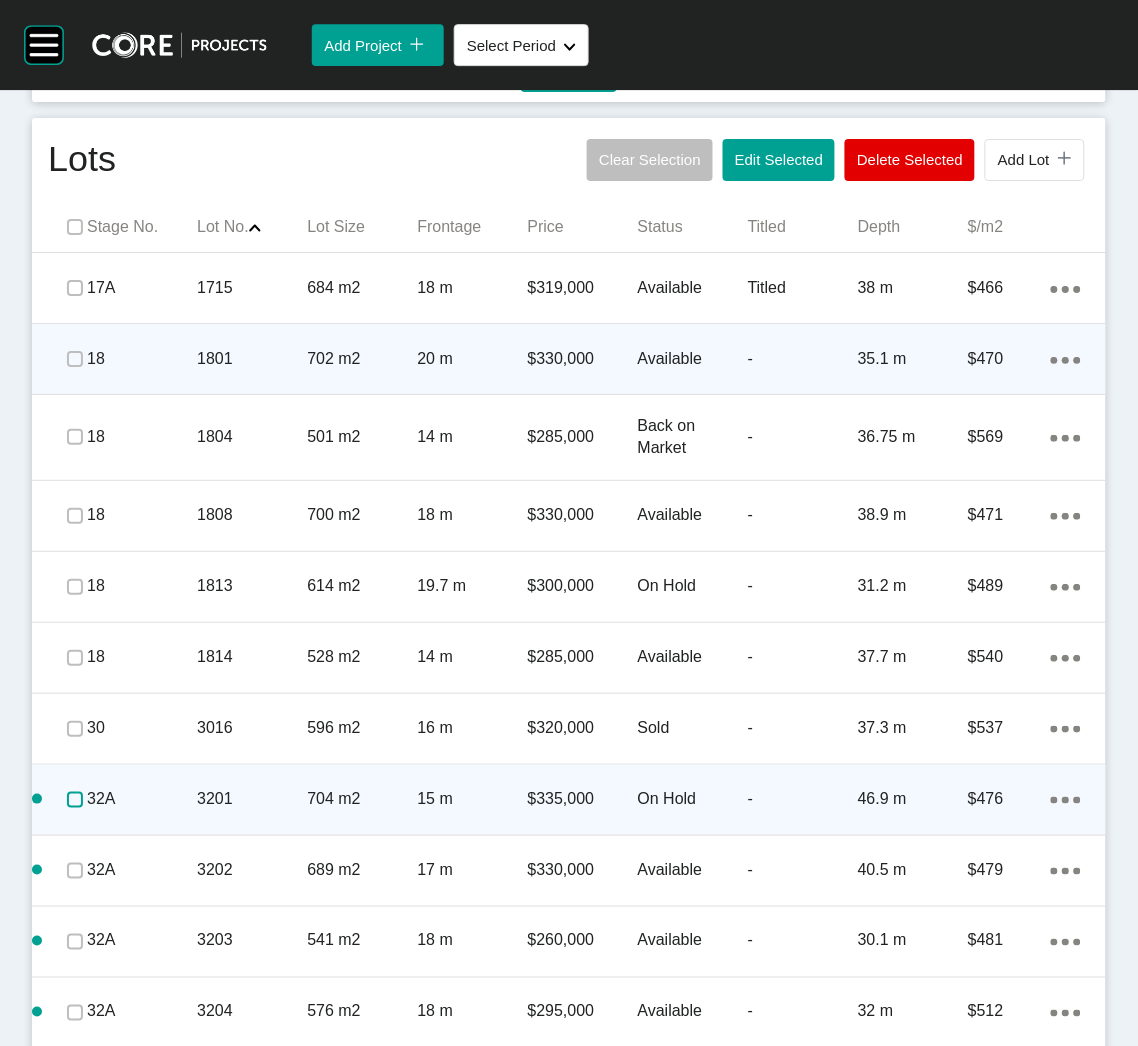 click at bounding box center (75, 800) 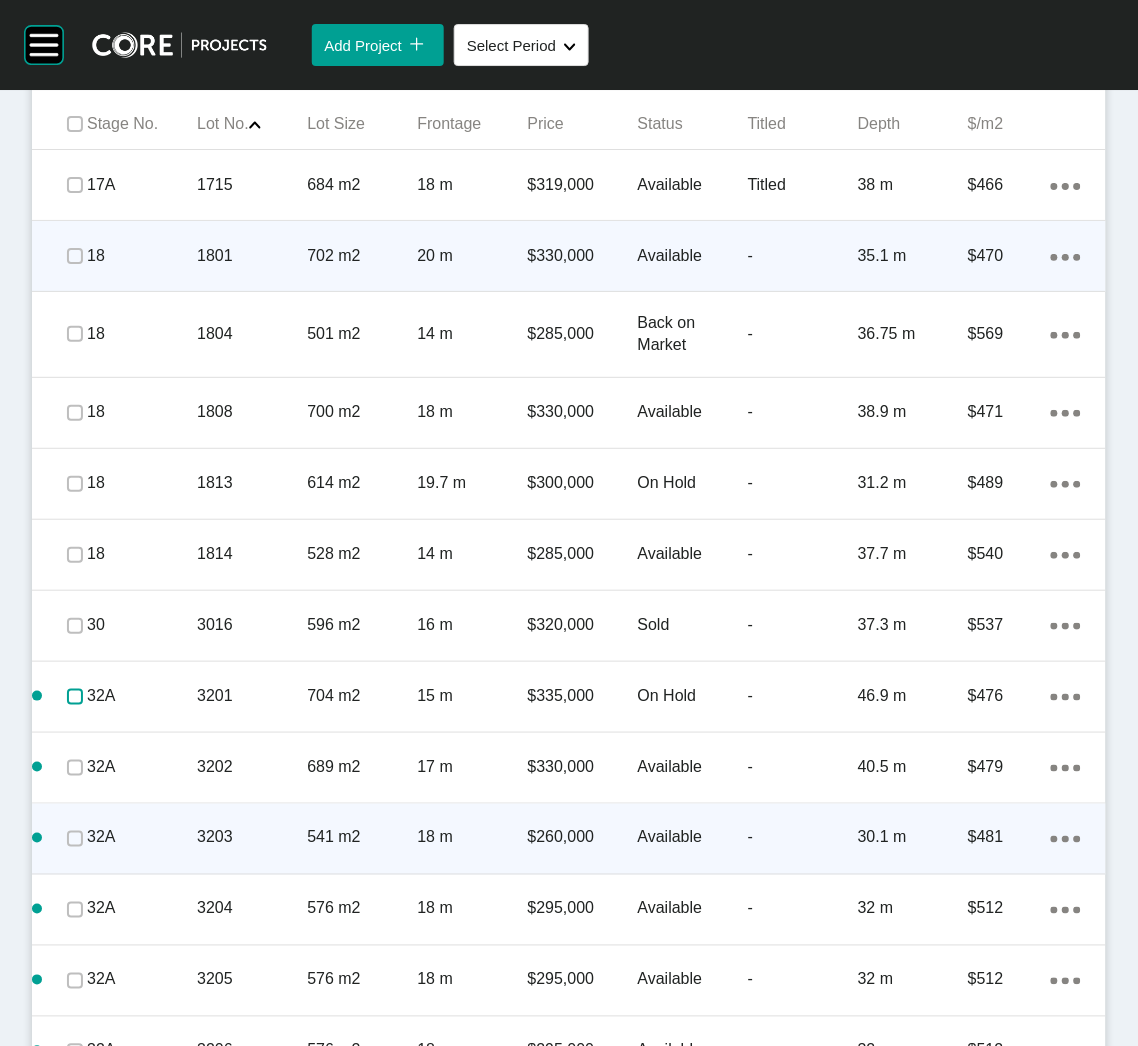 scroll, scrollTop: 1349, scrollLeft: 0, axis: vertical 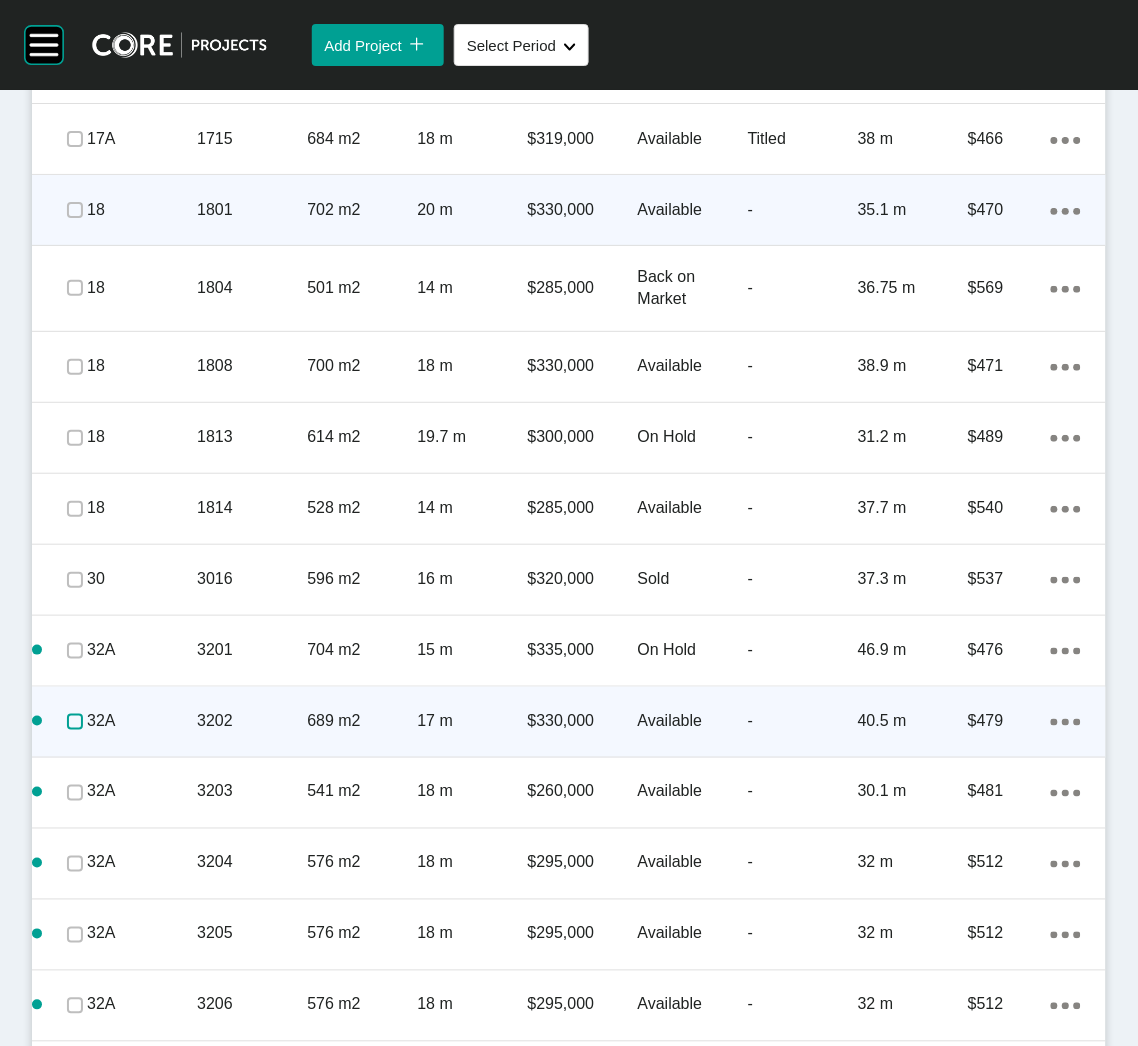 click at bounding box center [75, 722] 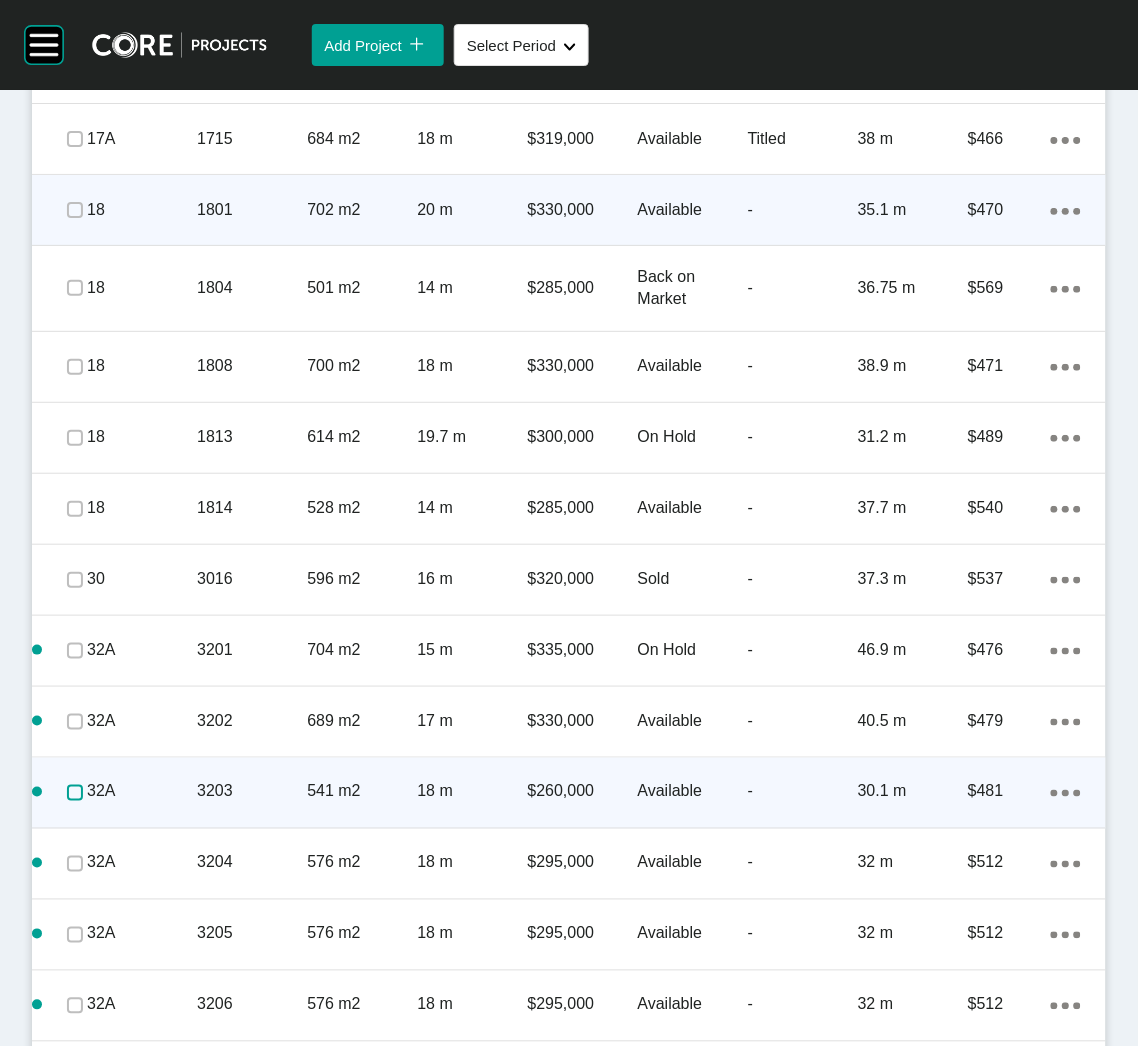 click at bounding box center (75, 793) 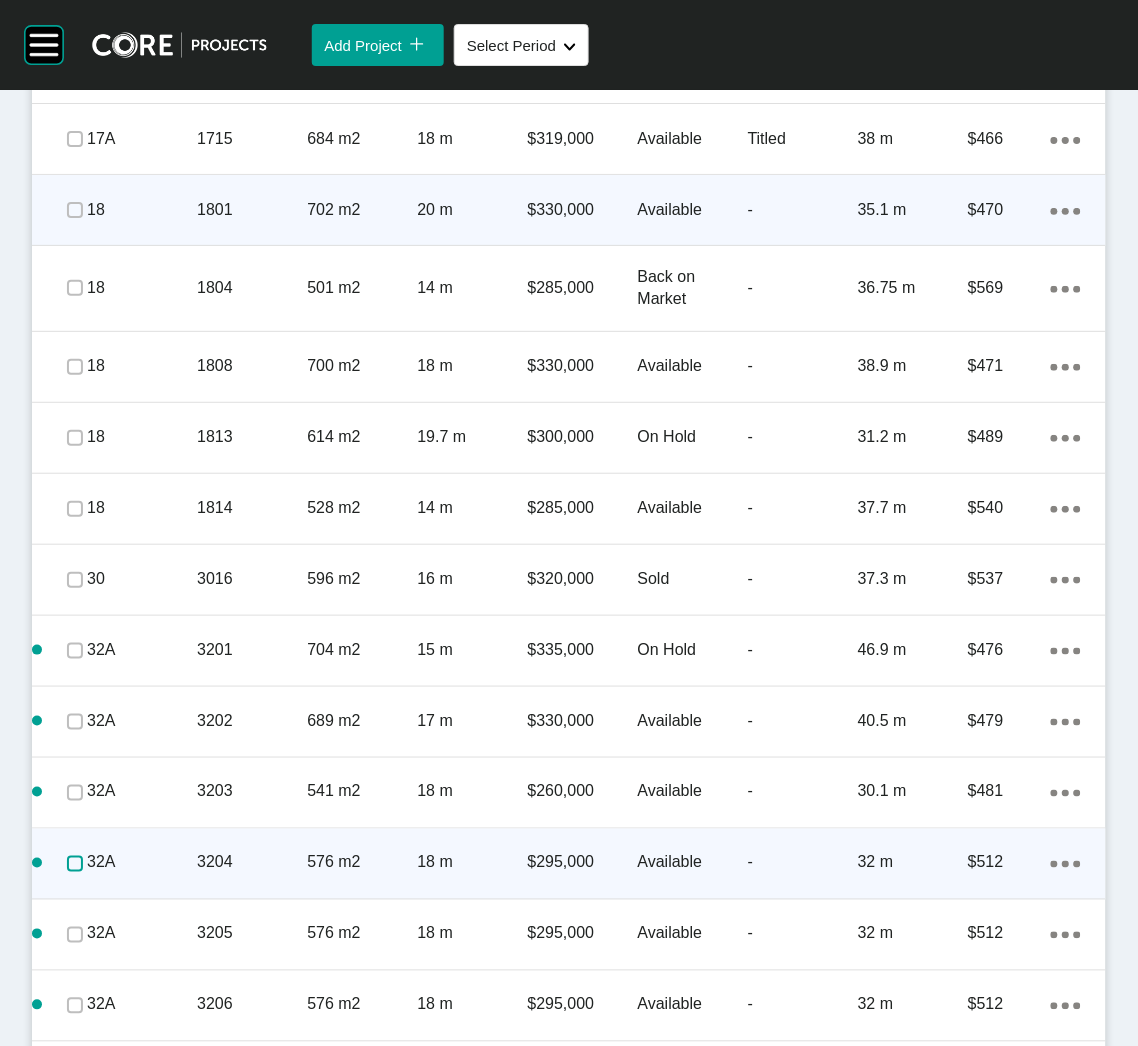 click at bounding box center (75, 864) 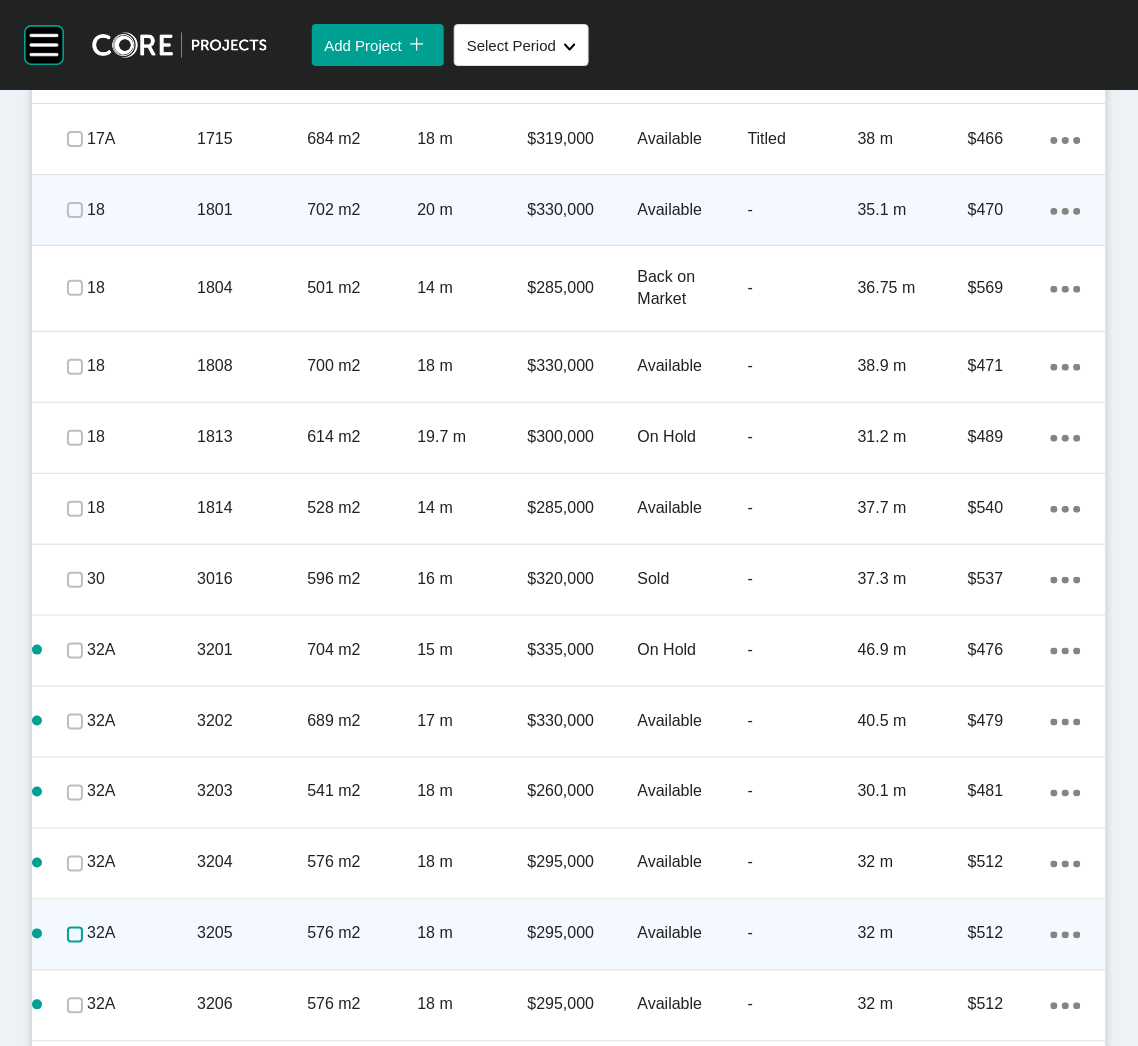 click at bounding box center (75, 935) 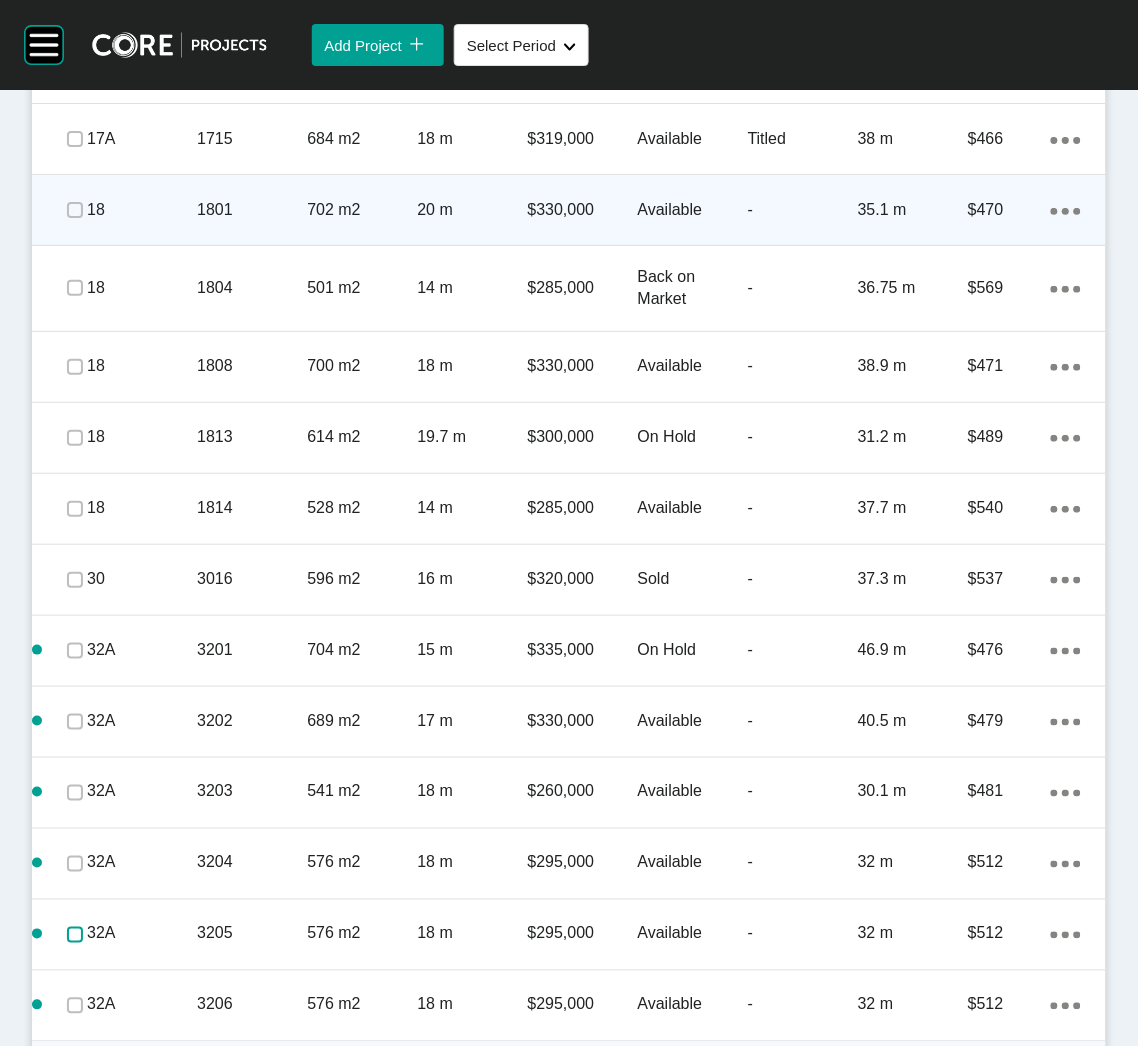 scroll, scrollTop: 1499, scrollLeft: 0, axis: vertical 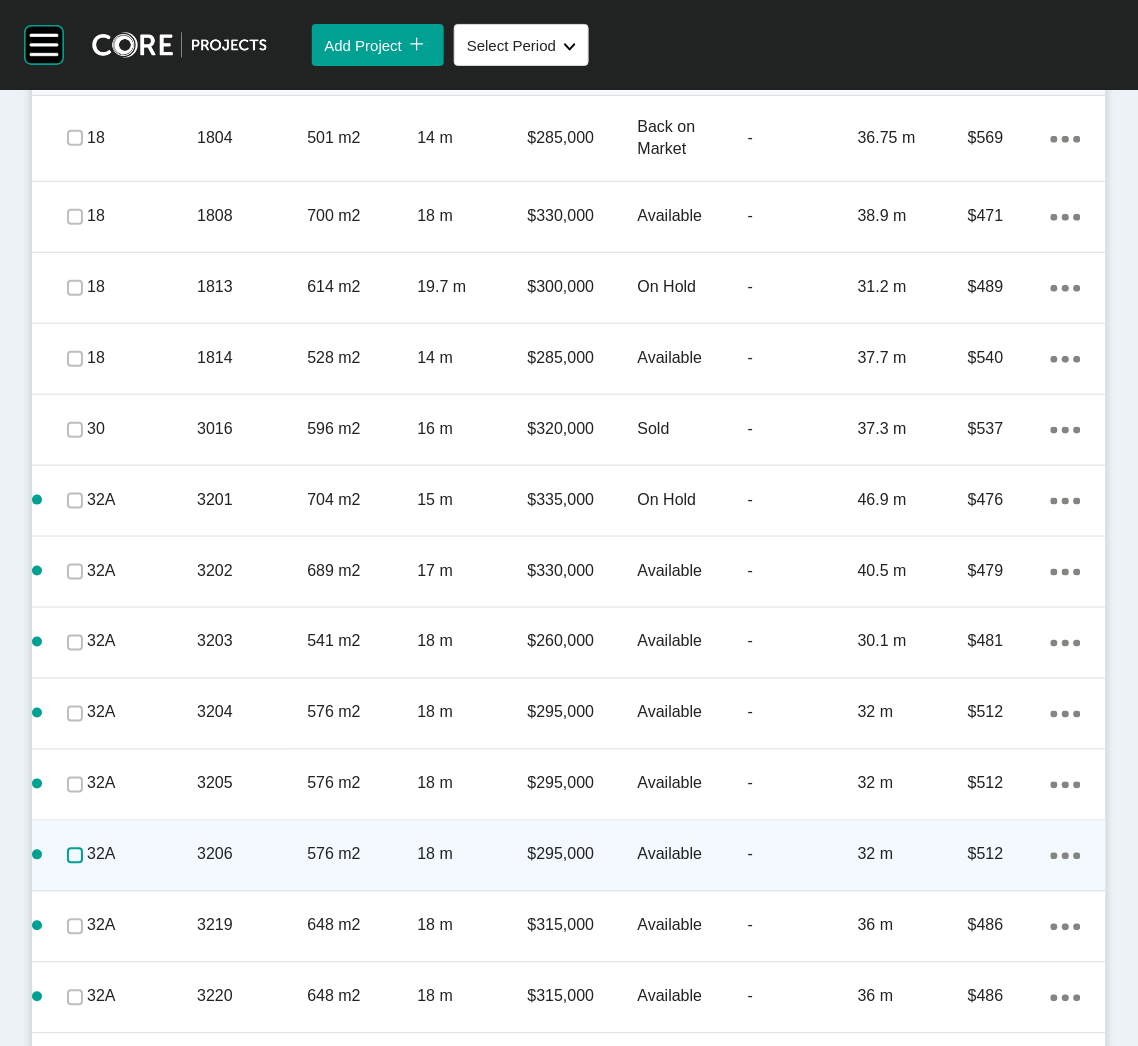 click at bounding box center [75, 856] 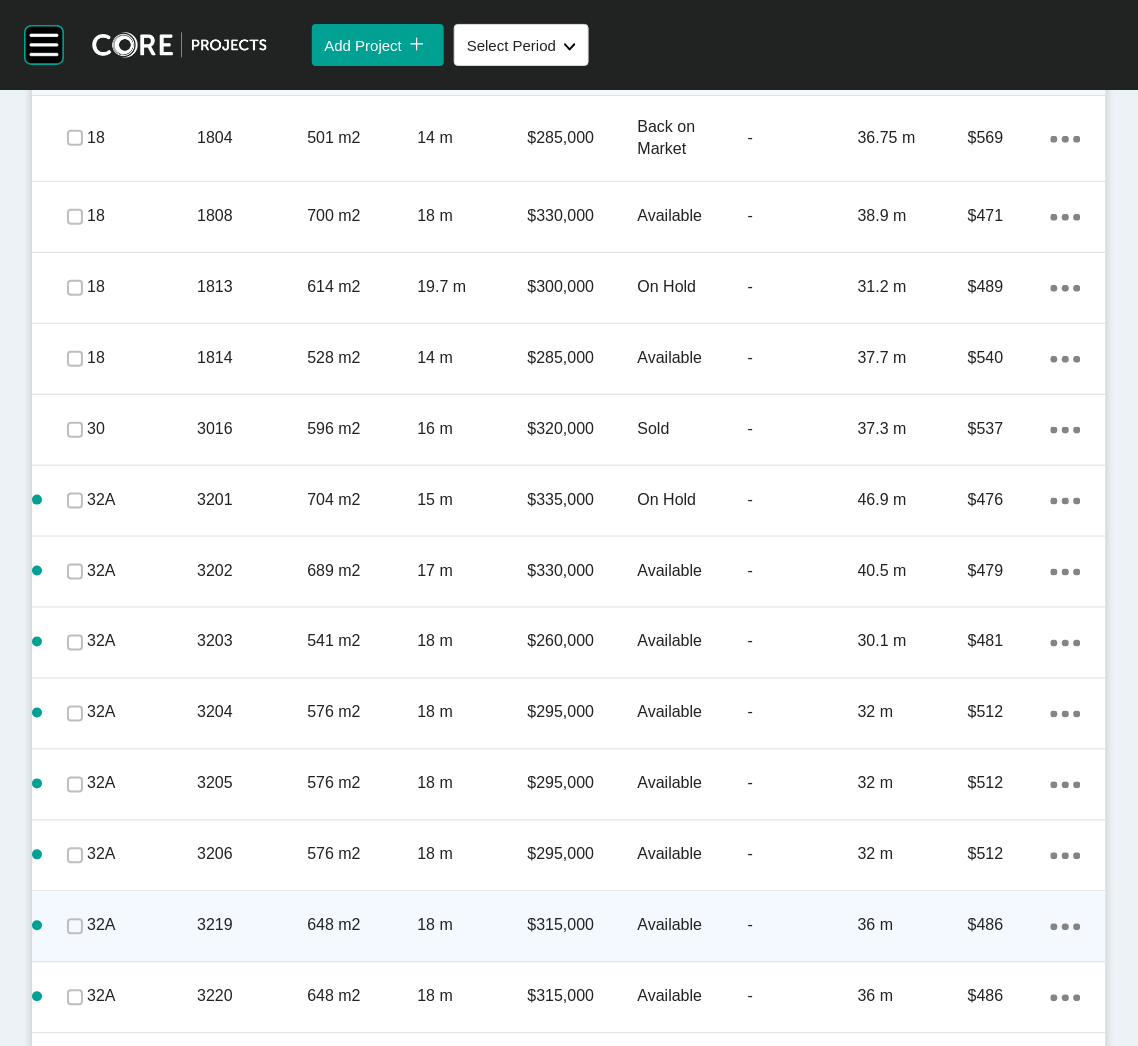 click at bounding box center [75, 927] 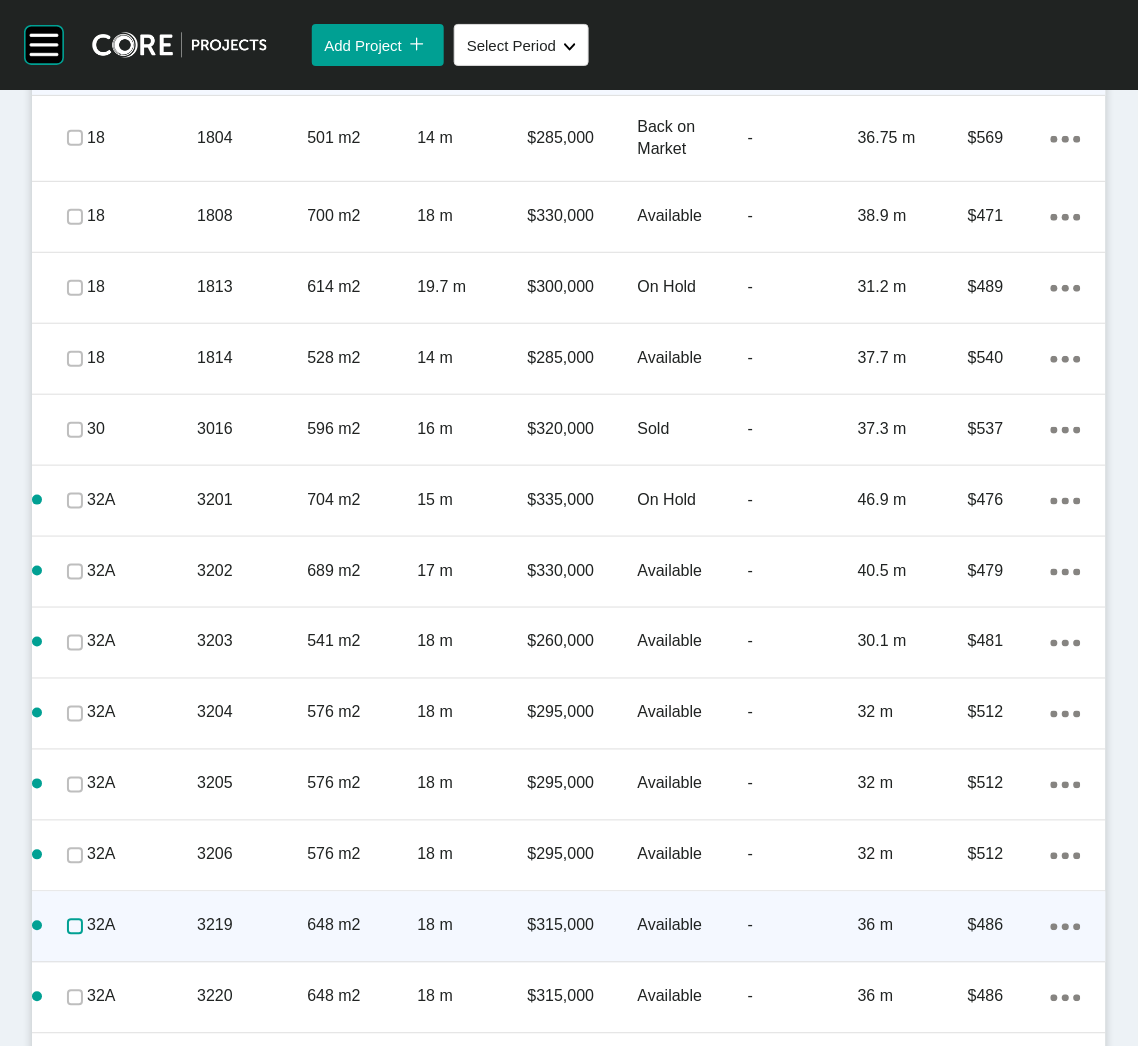 click at bounding box center (75, 927) 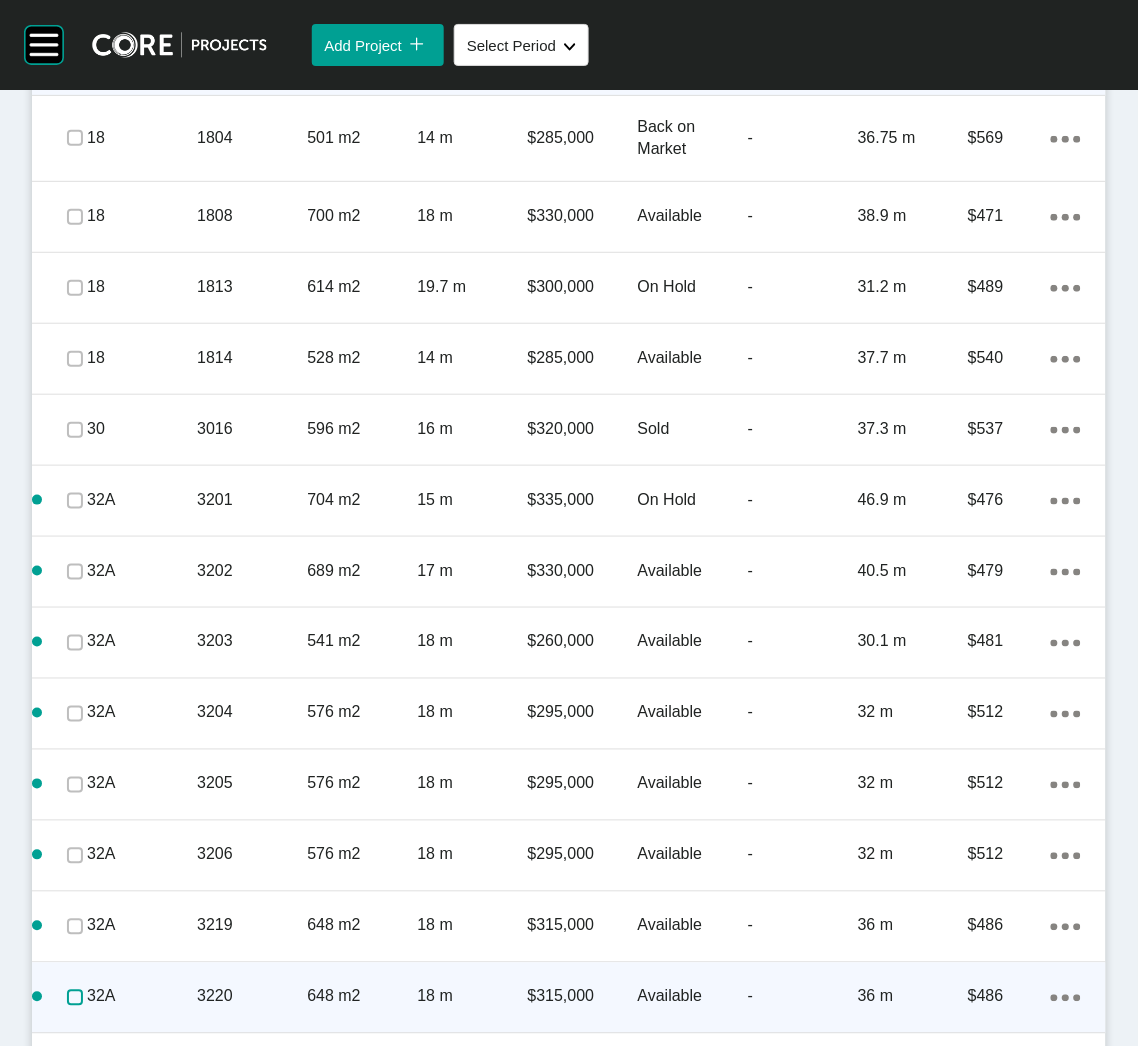 click at bounding box center [75, 998] 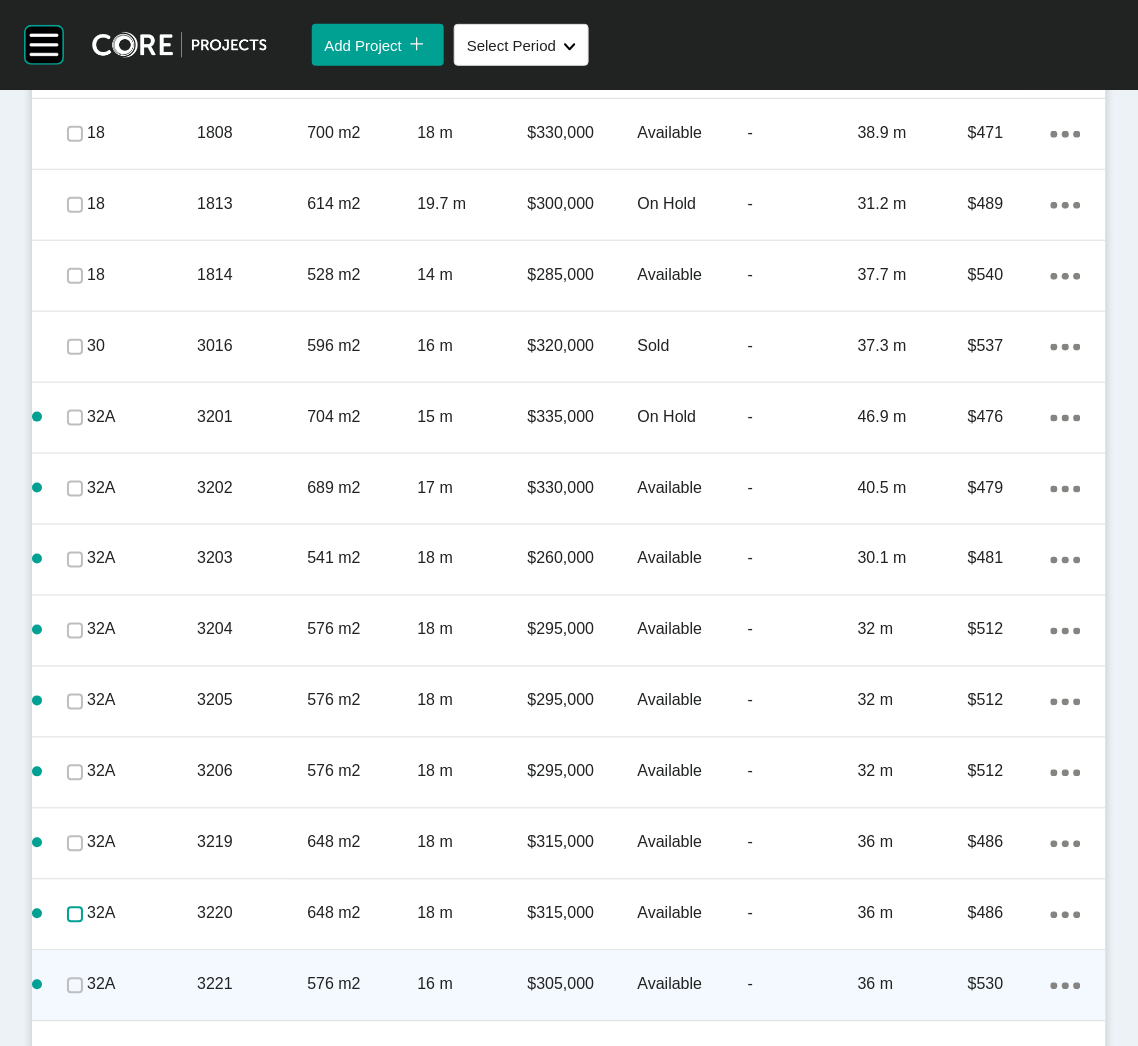 scroll, scrollTop: 1649, scrollLeft: 0, axis: vertical 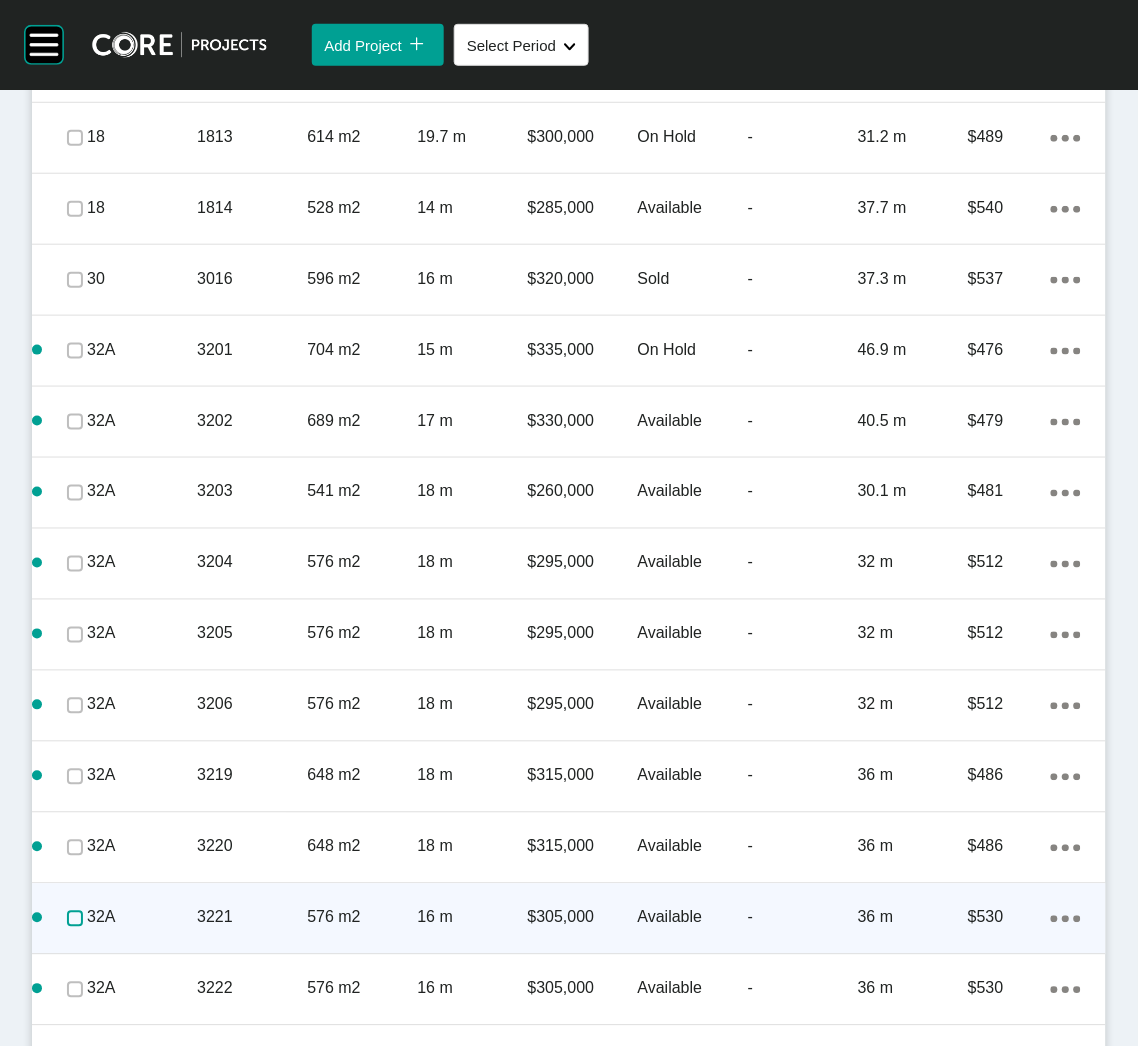click at bounding box center [75, 919] 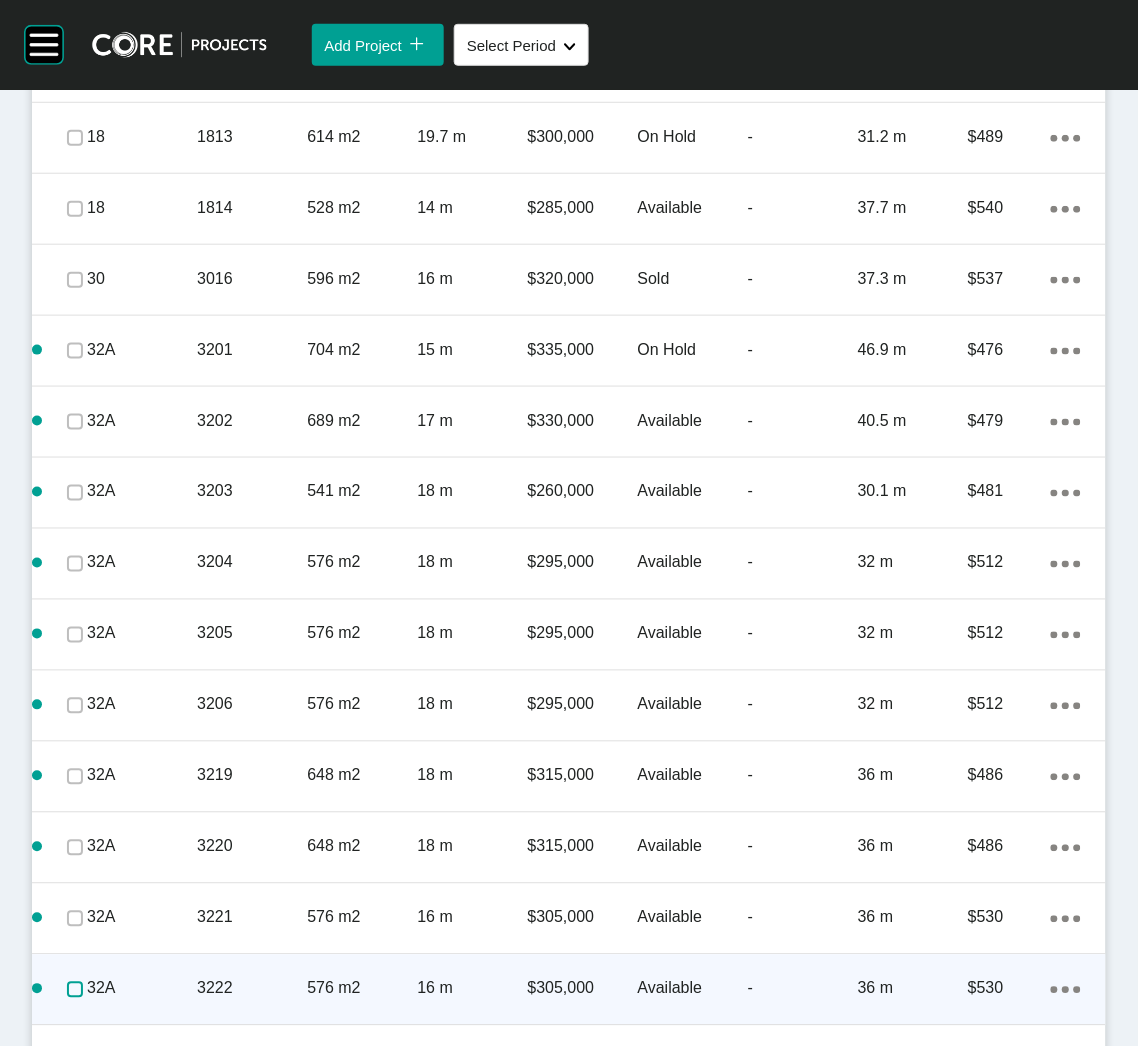 click at bounding box center (75, 990) 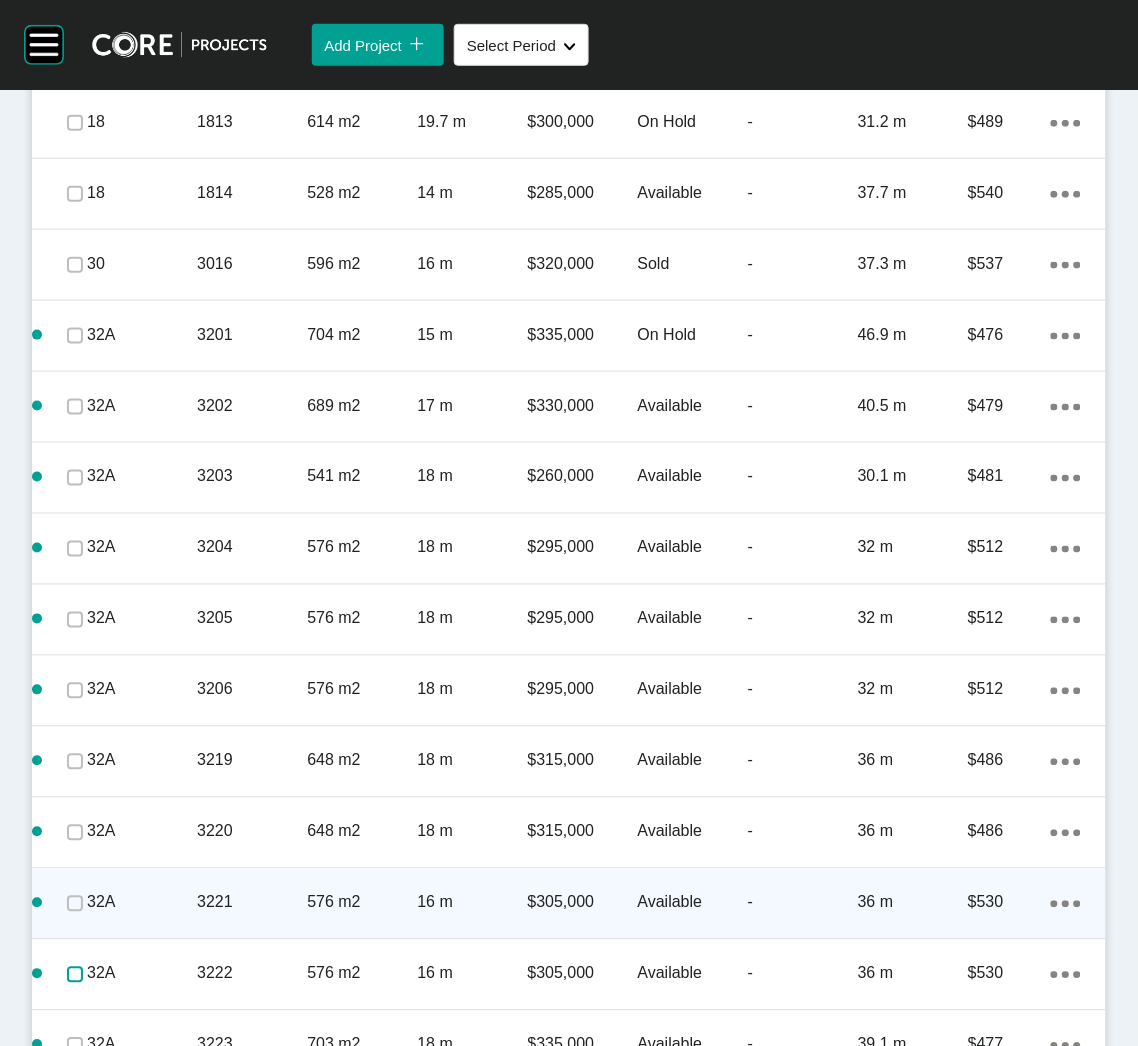 scroll, scrollTop: 1707, scrollLeft: 0, axis: vertical 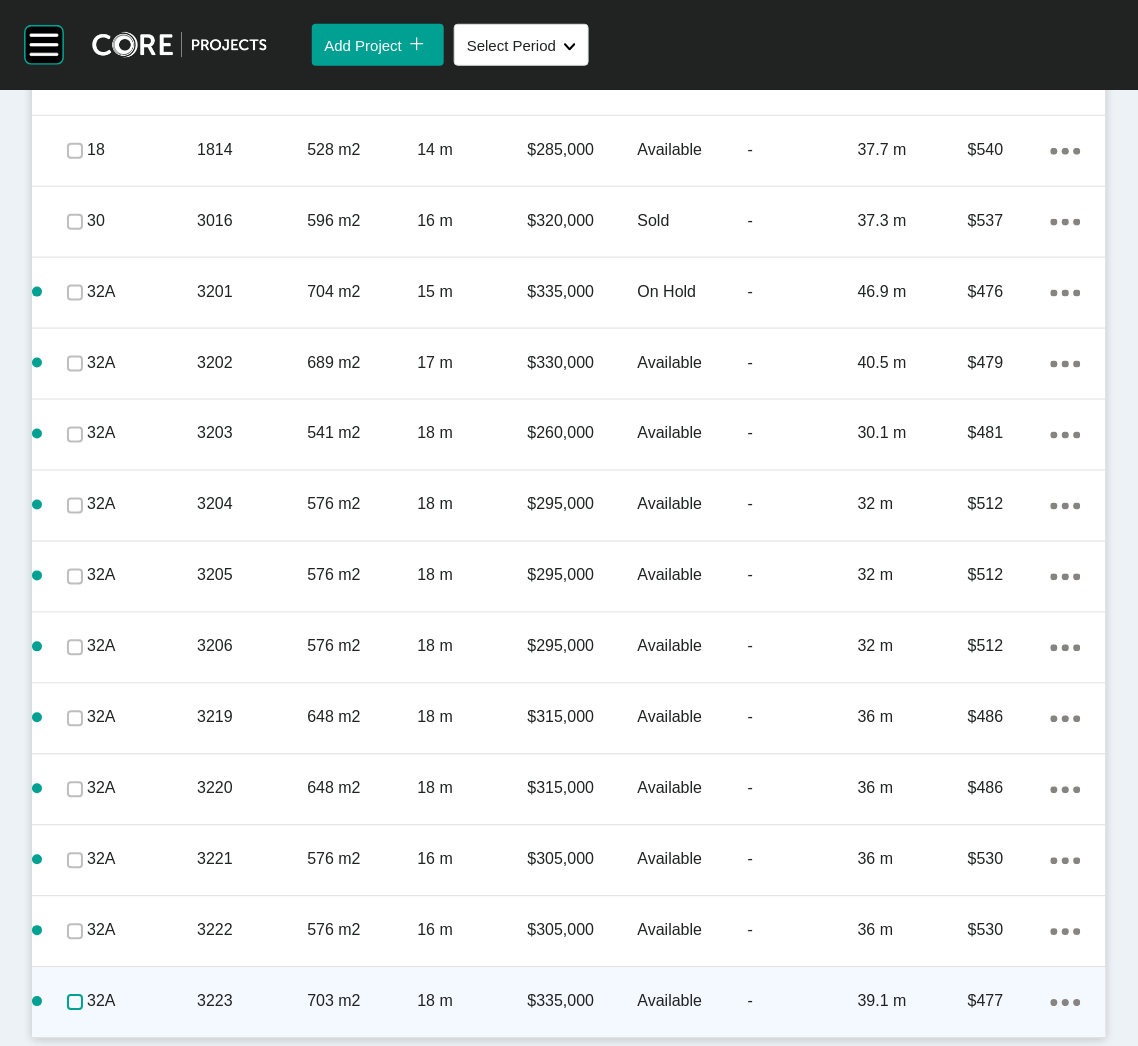 click at bounding box center [75, 1003] 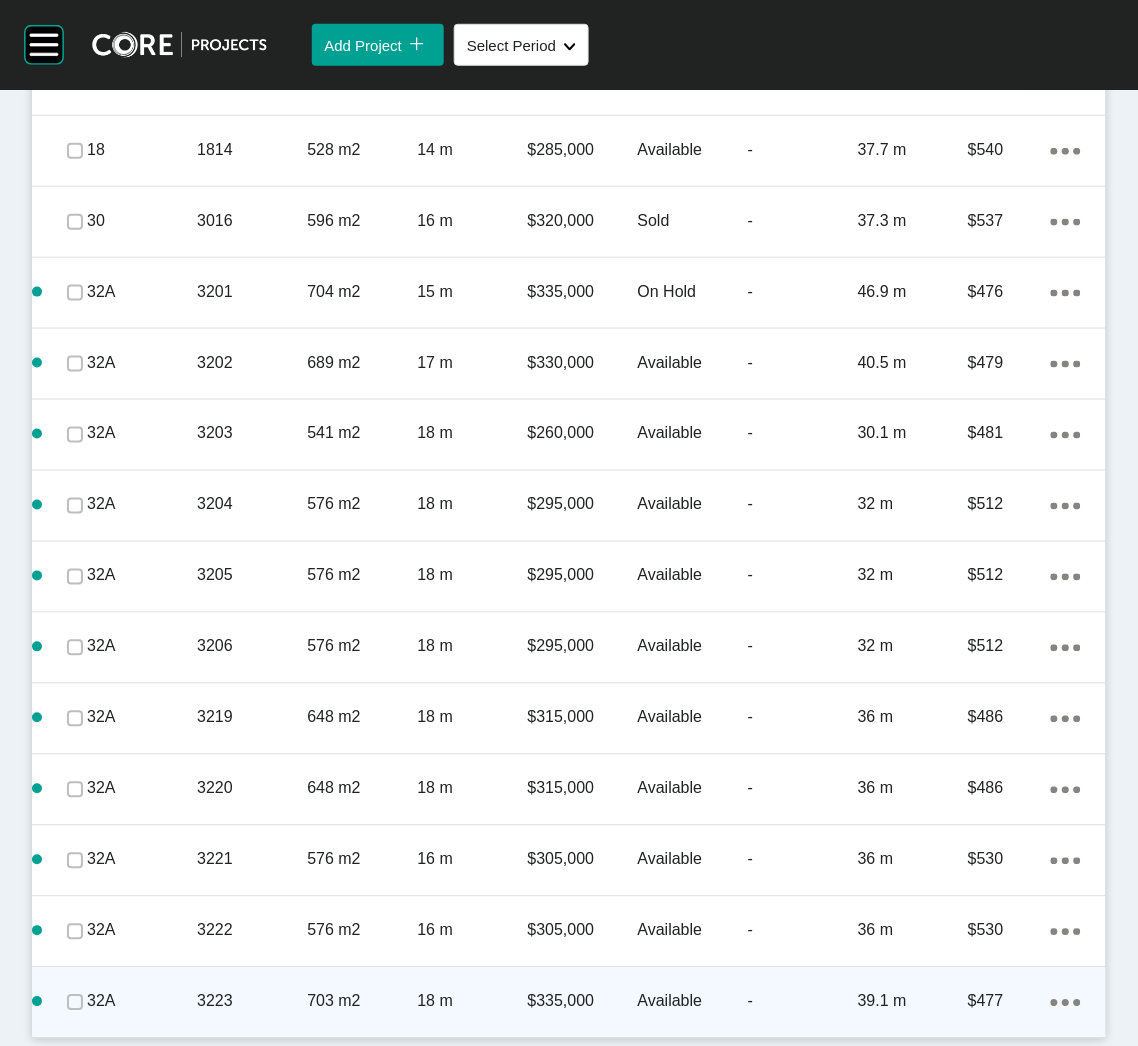 click on "Action Menu Dots Copy 6 Created with Sketch." at bounding box center (1066, 1002) 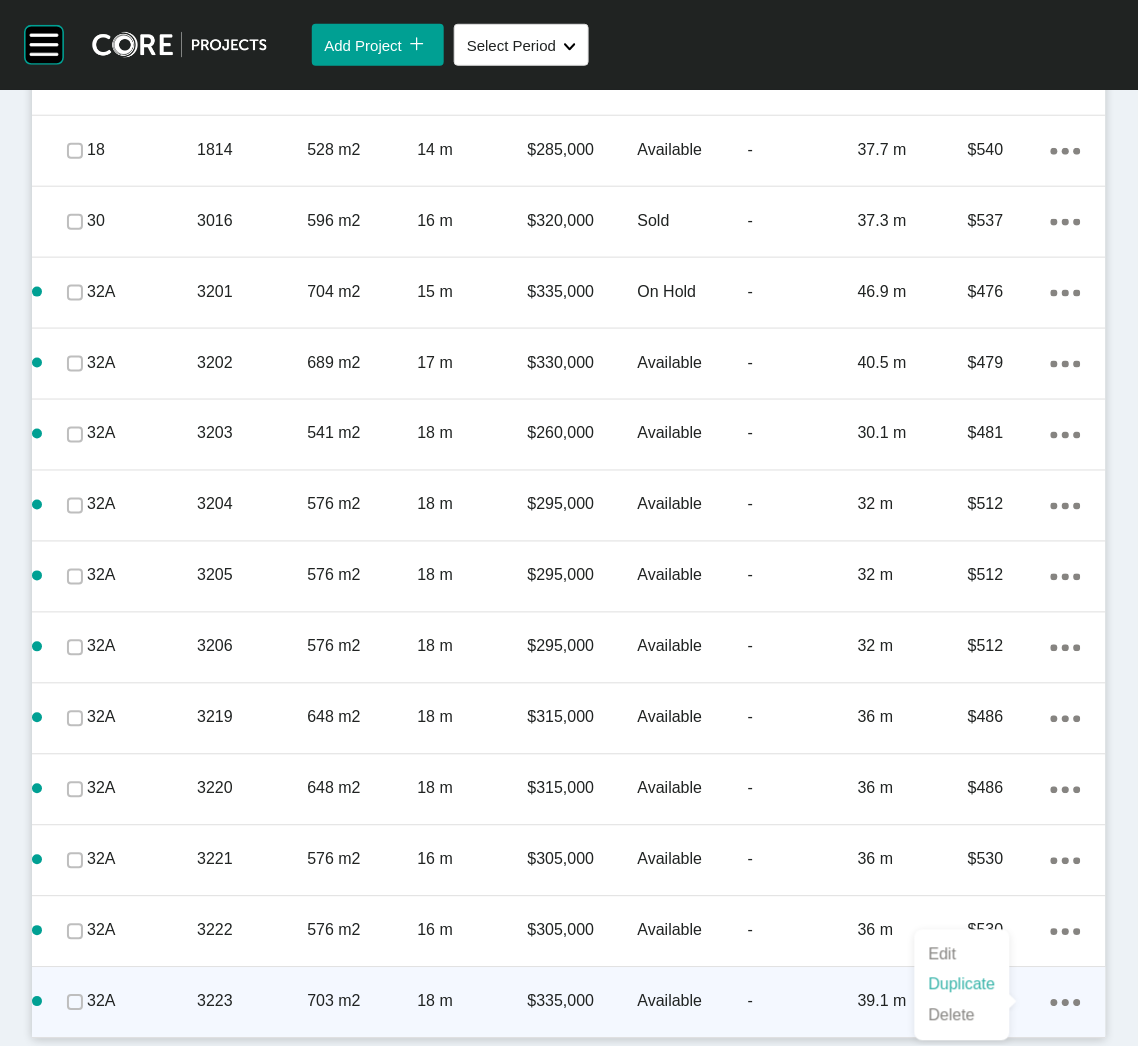 click on "Duplicate" at bounding box center (962, 985) 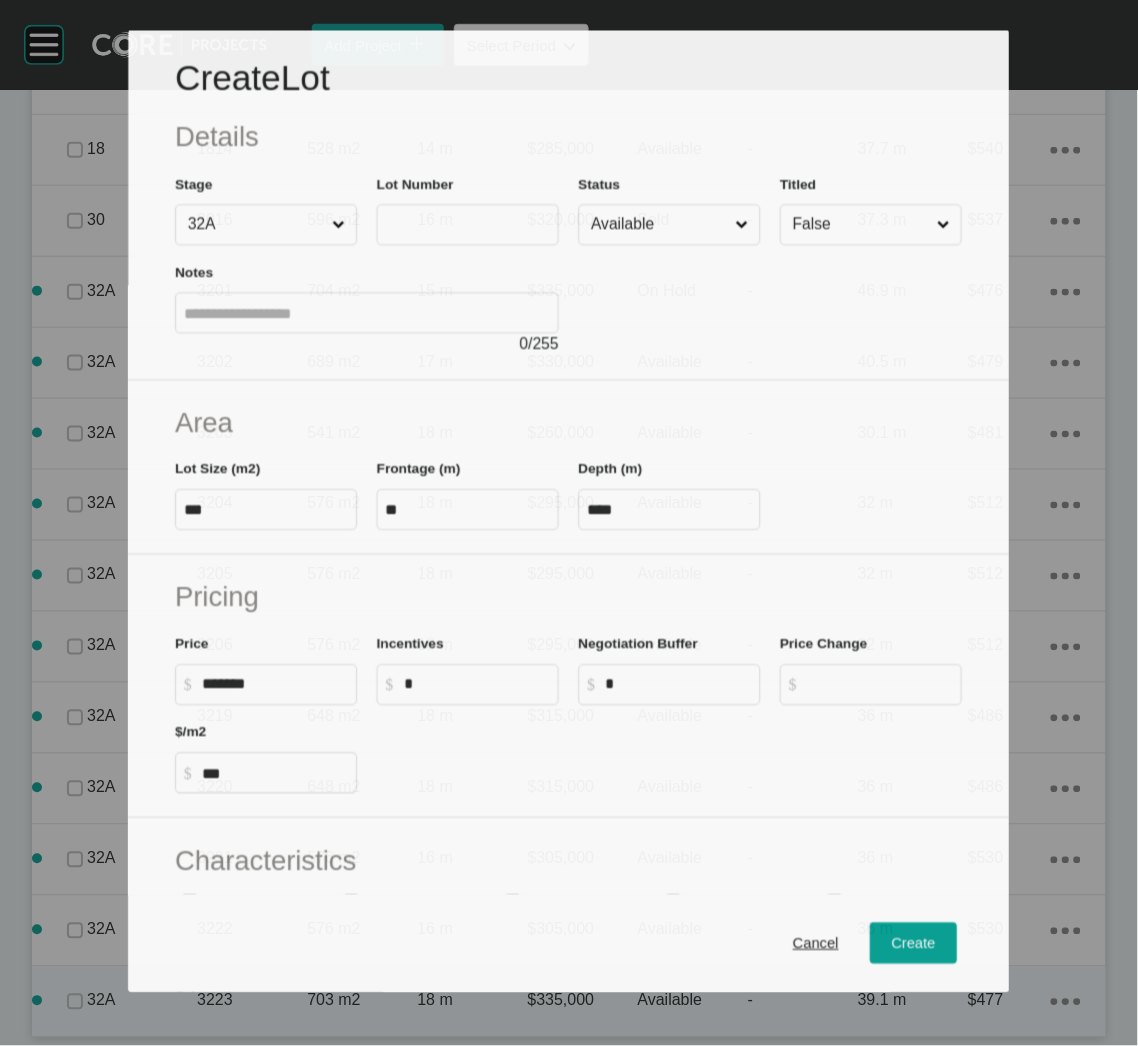 scroll, scrollTop: 1645, scrollLeft: 0, axis: vertical 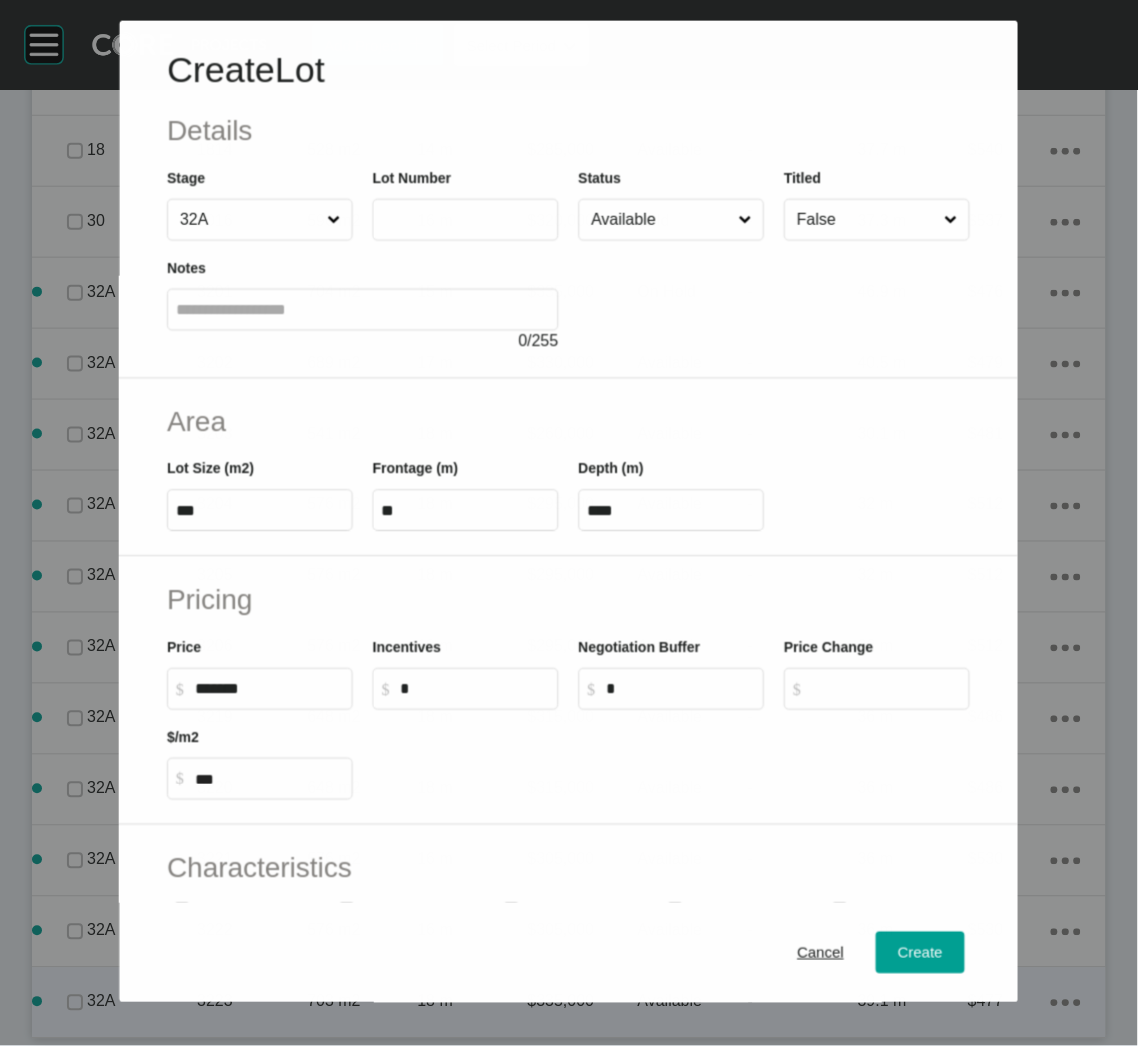 click at bounding box center (466, 219) 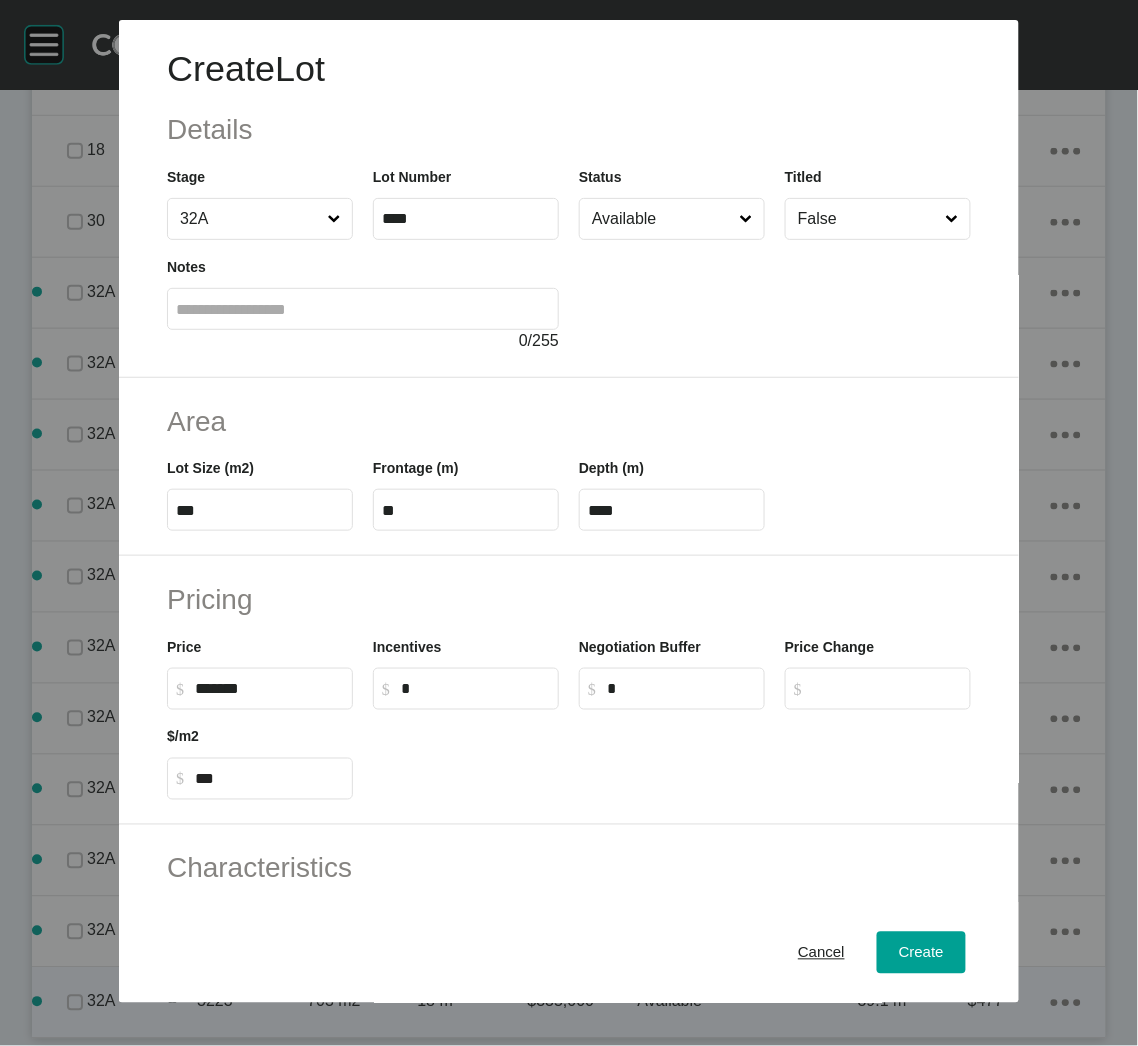 click at bounding box center (775, 296) 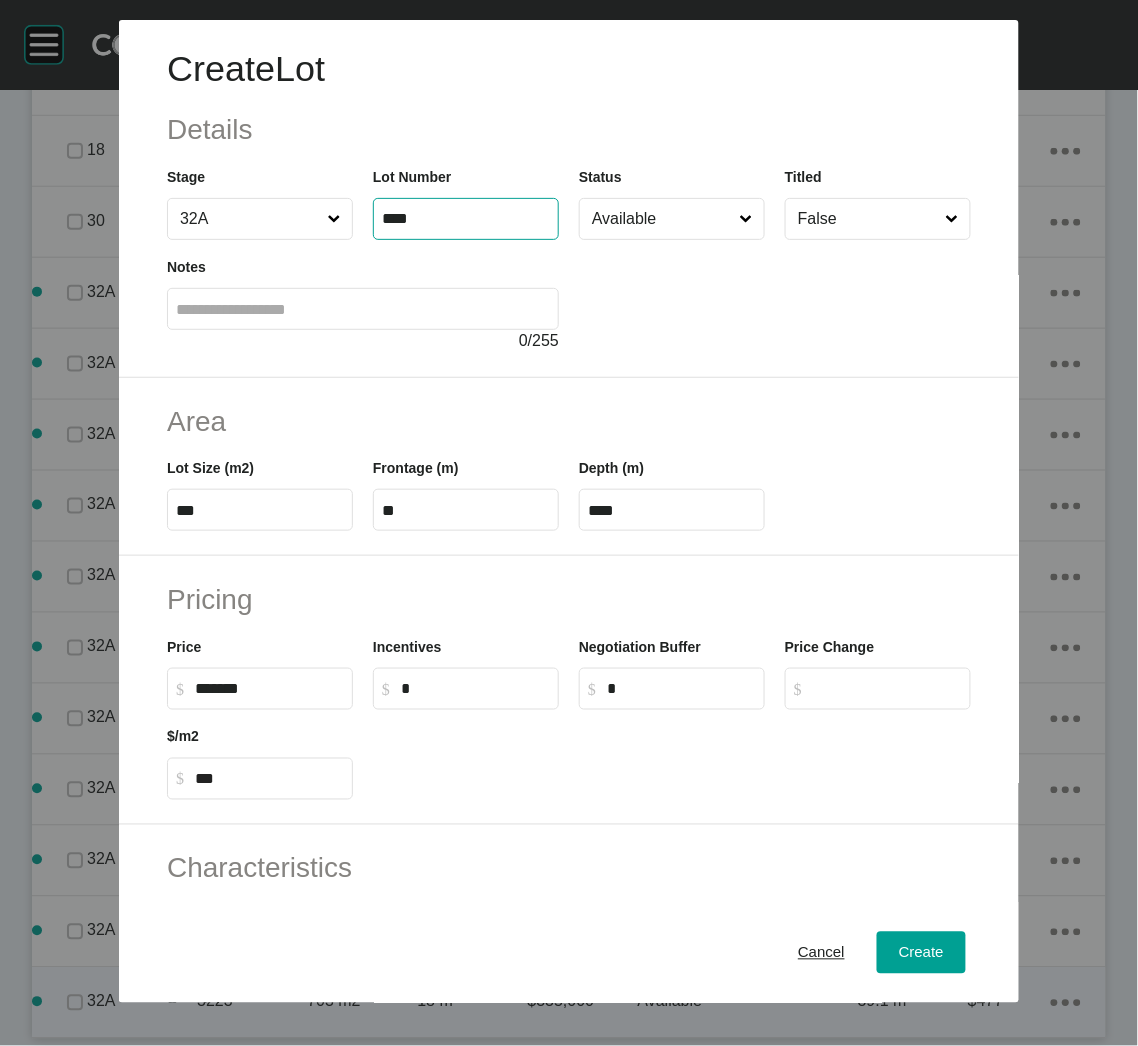 type on "****" 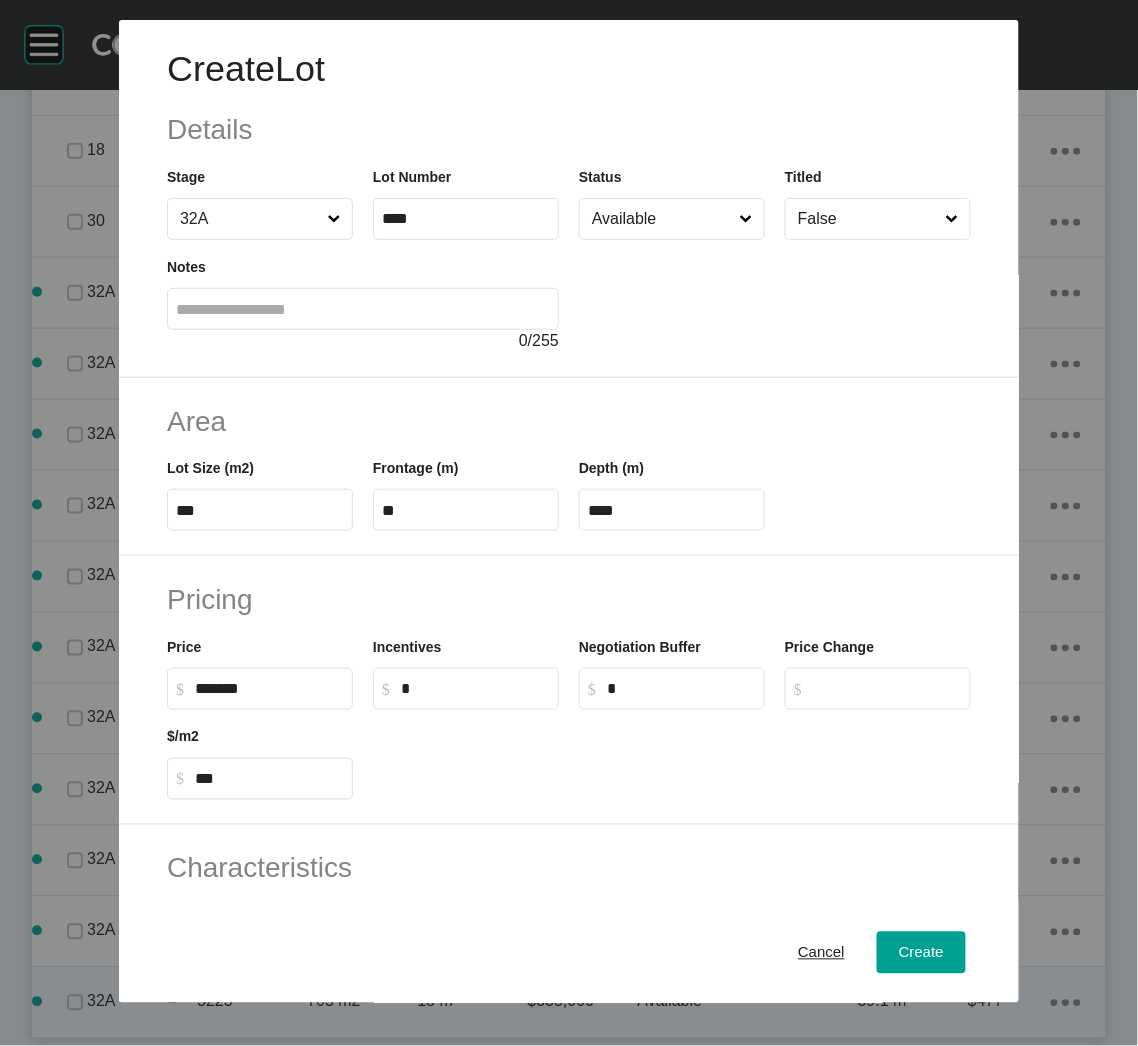 click on "Available" at bounding box center (662, 219) 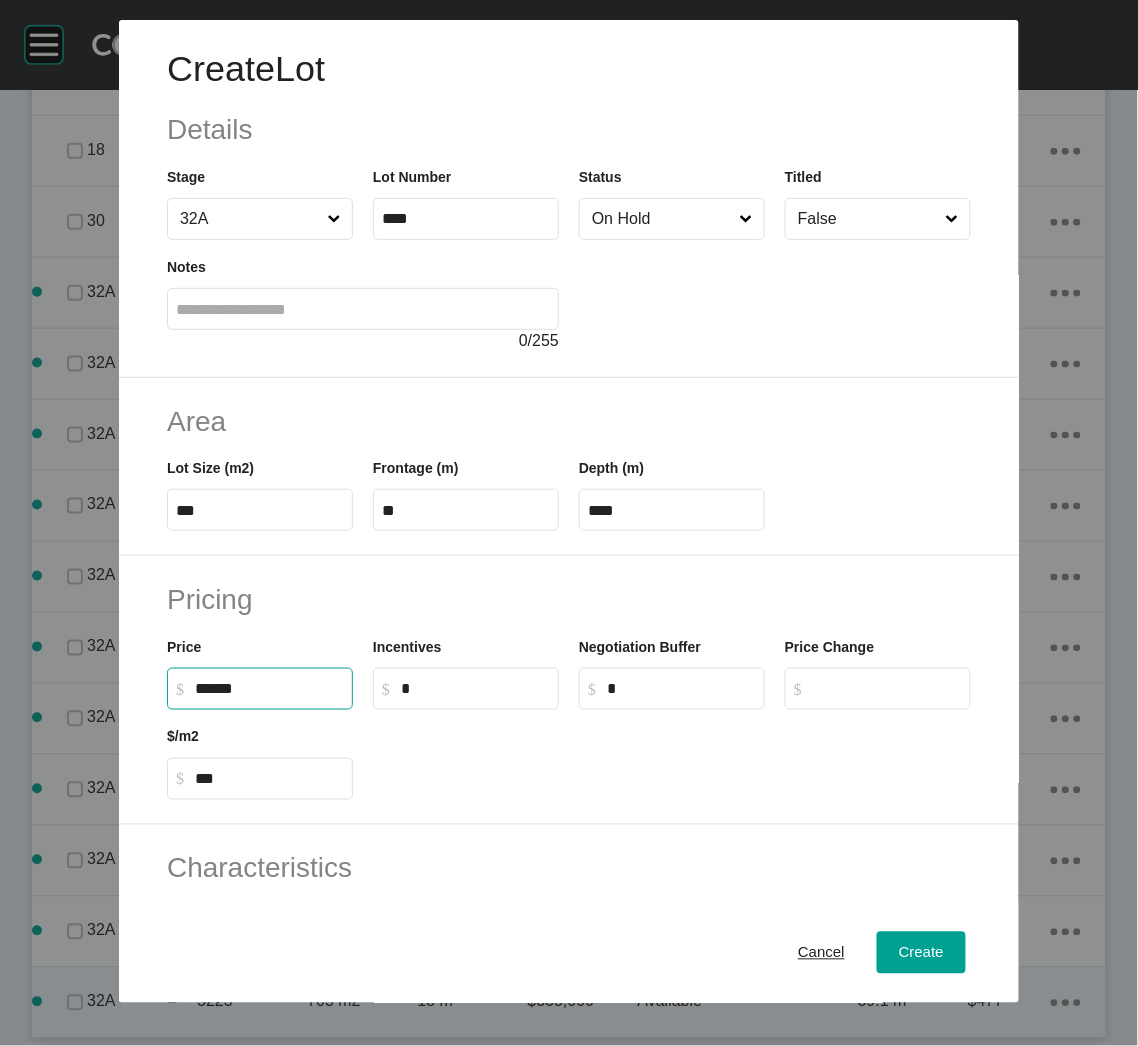 drag, startPoint x: 220, startPoint y: 684, endPoint x: 207, endPoint y: 685, distance: 13.038404 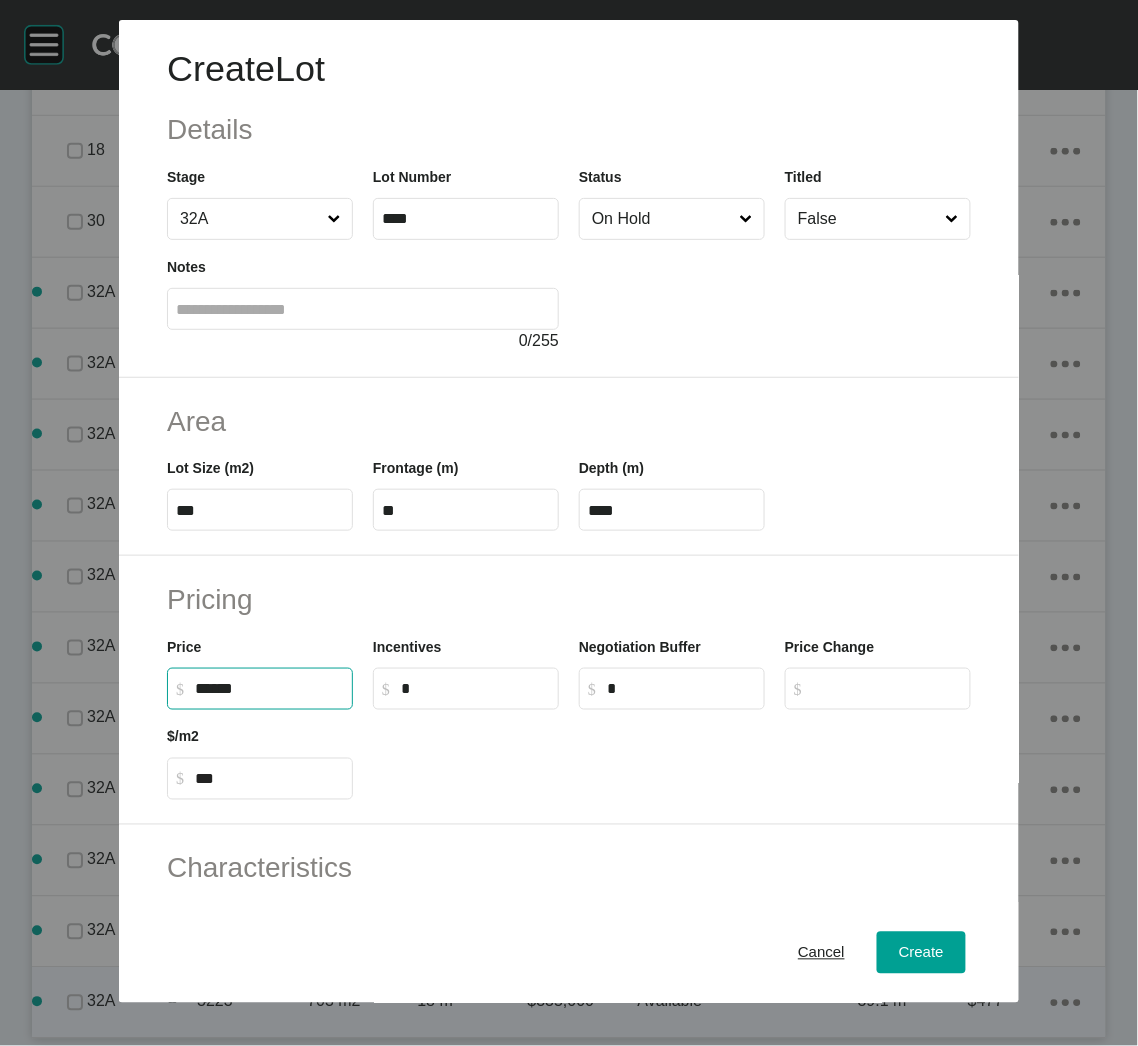 type on "*******" 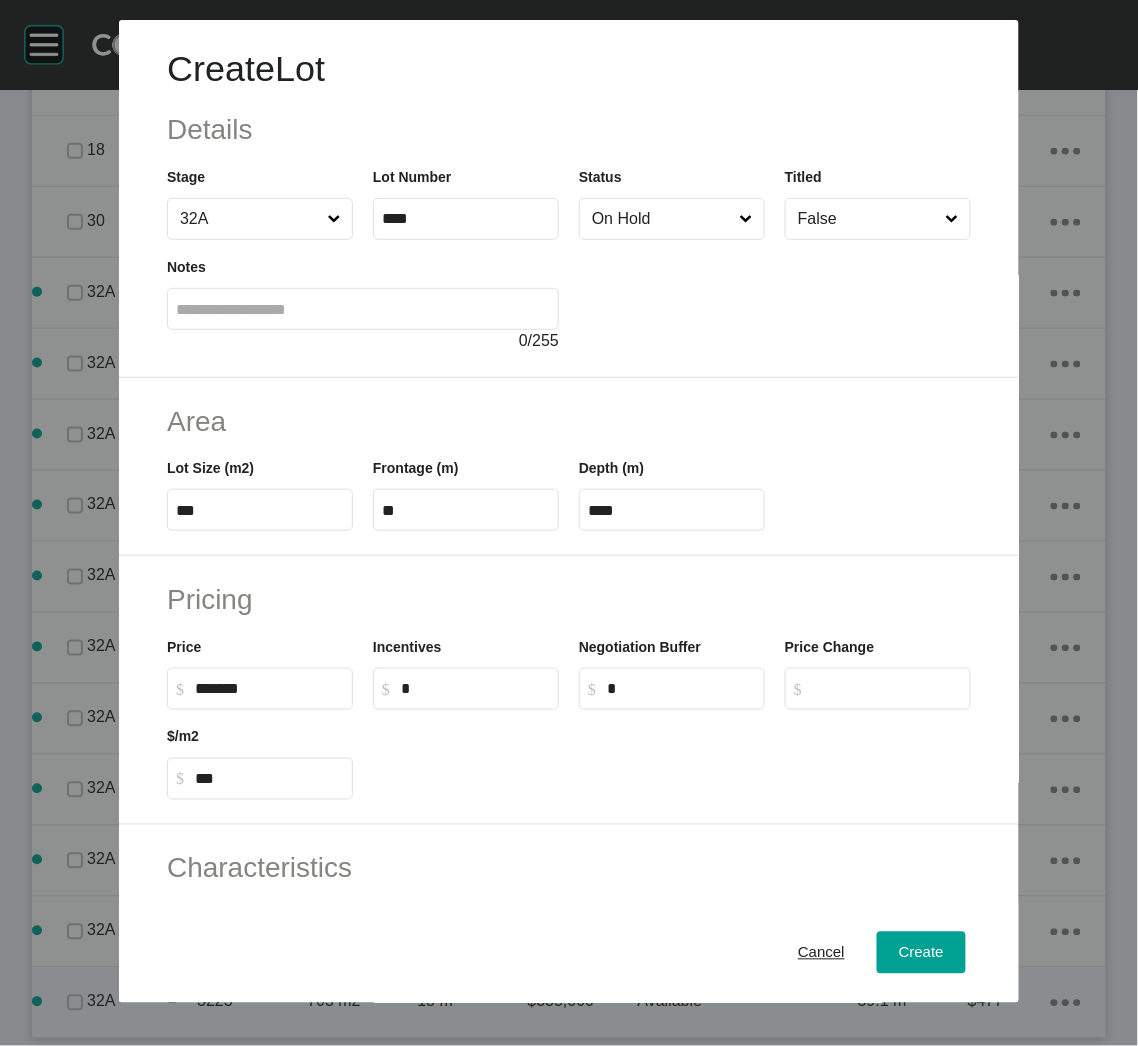 click on "Pricing" at bounding box center [569, 599] 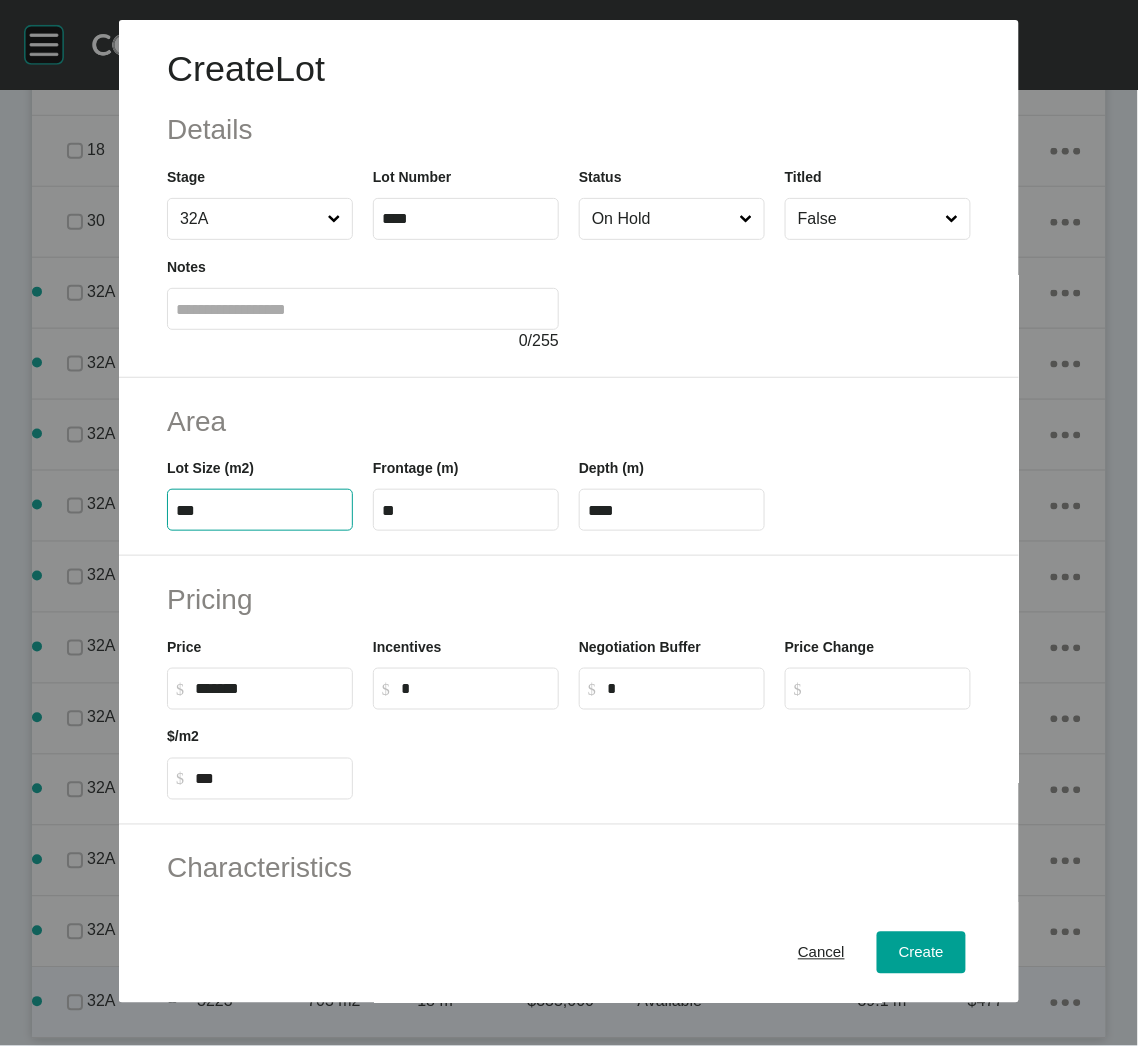 drag, startPoint x: 213, startPoint y: 511, endPoint x: 149, endPoint y: 503, distance: 64.49806 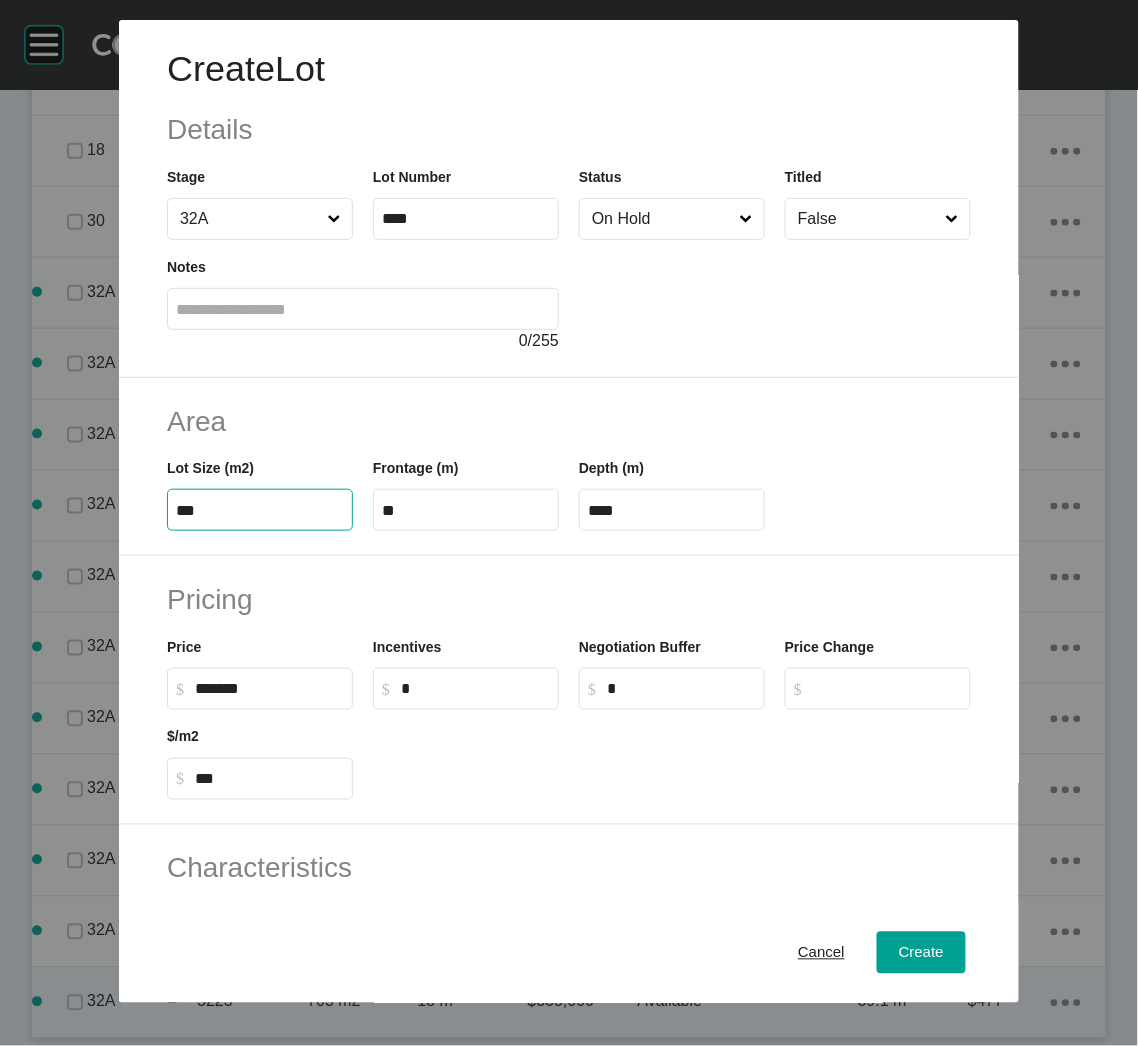 type on "***" 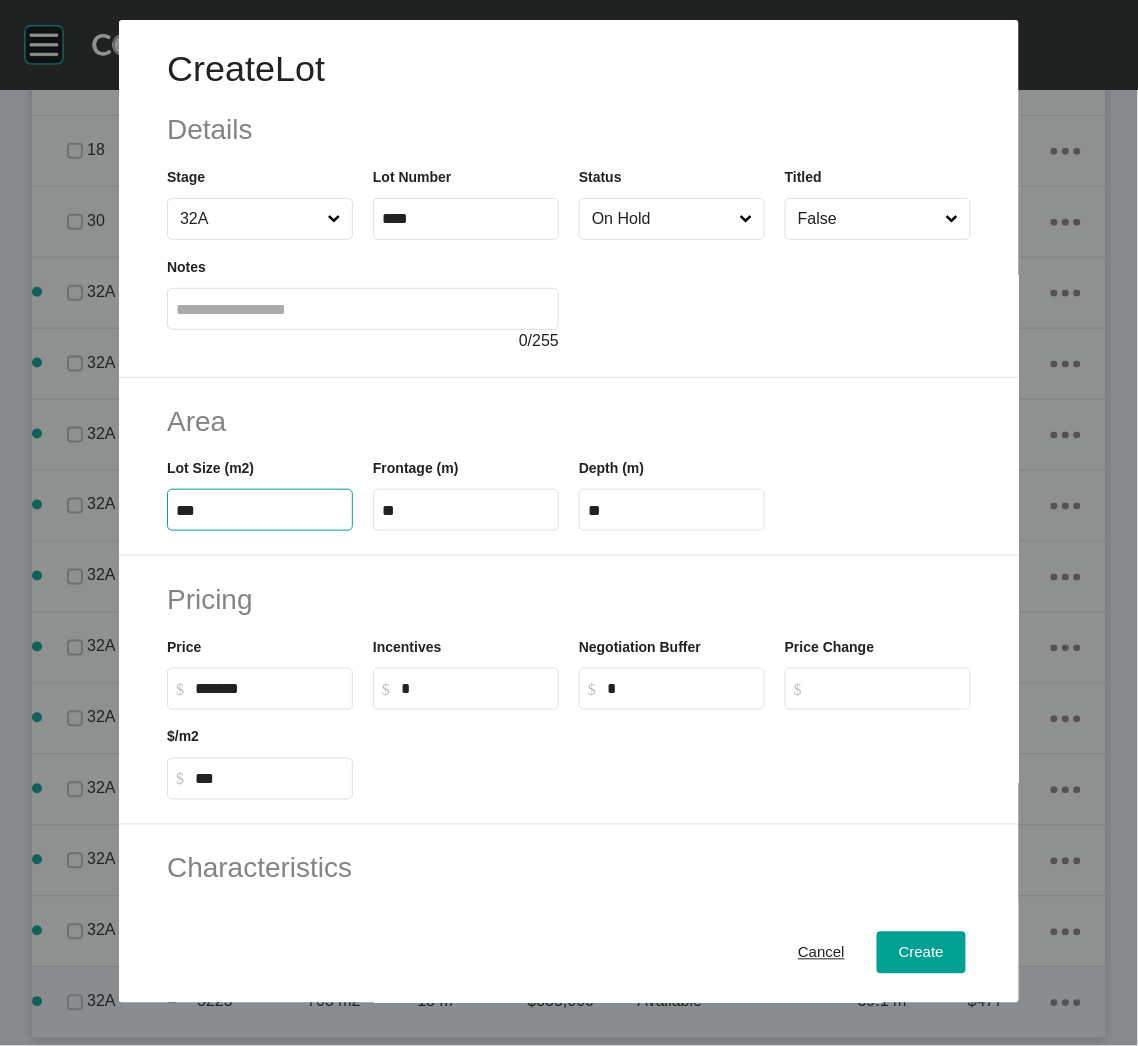click on "Area Lot Size (m2) *** Frontage (m) ** Depth (m) **" at bounding box center [569, 467] 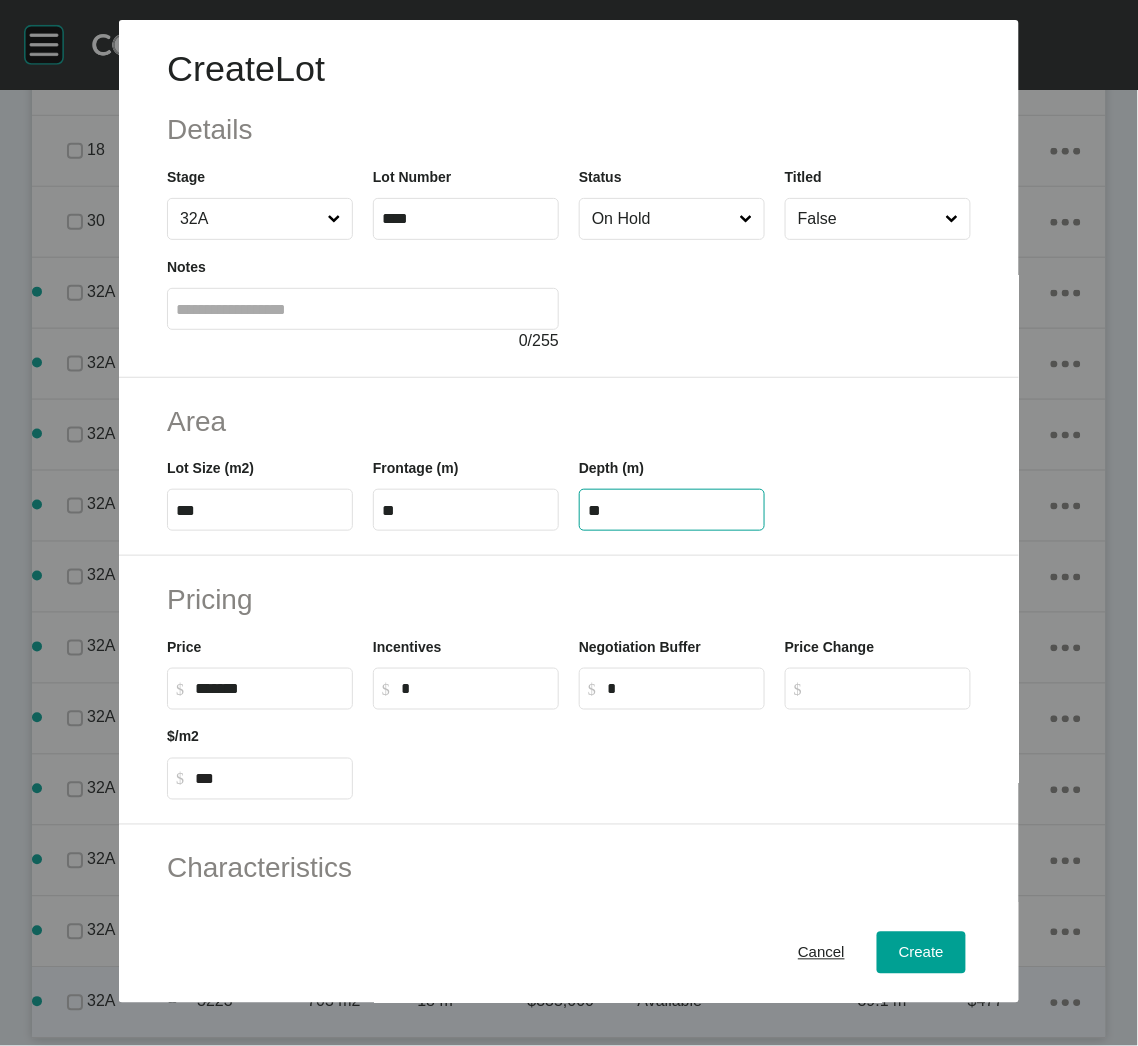 click on "**" at bounding box center (672, 510) 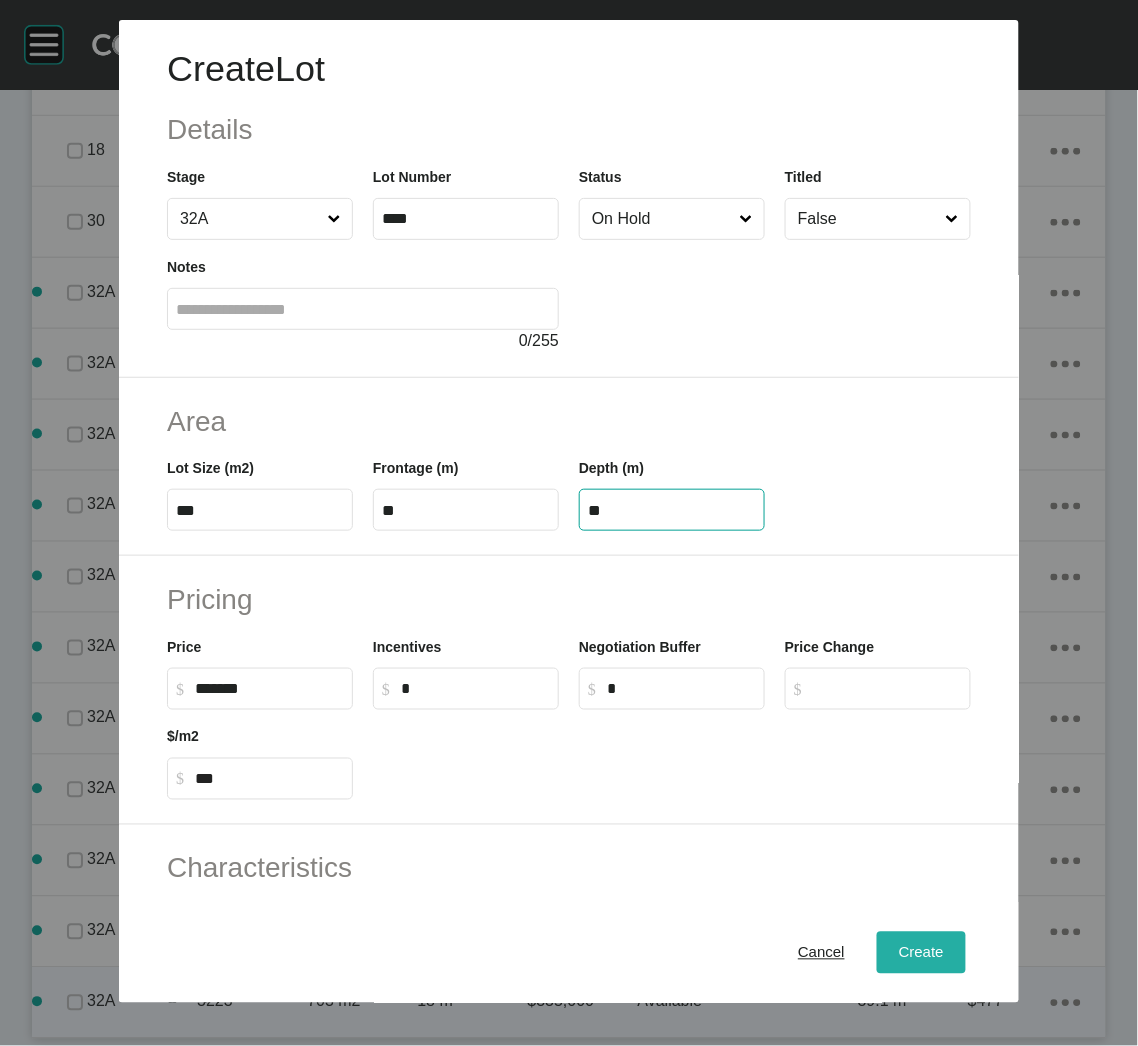 click on "Create" at bounding box center [921, 953] 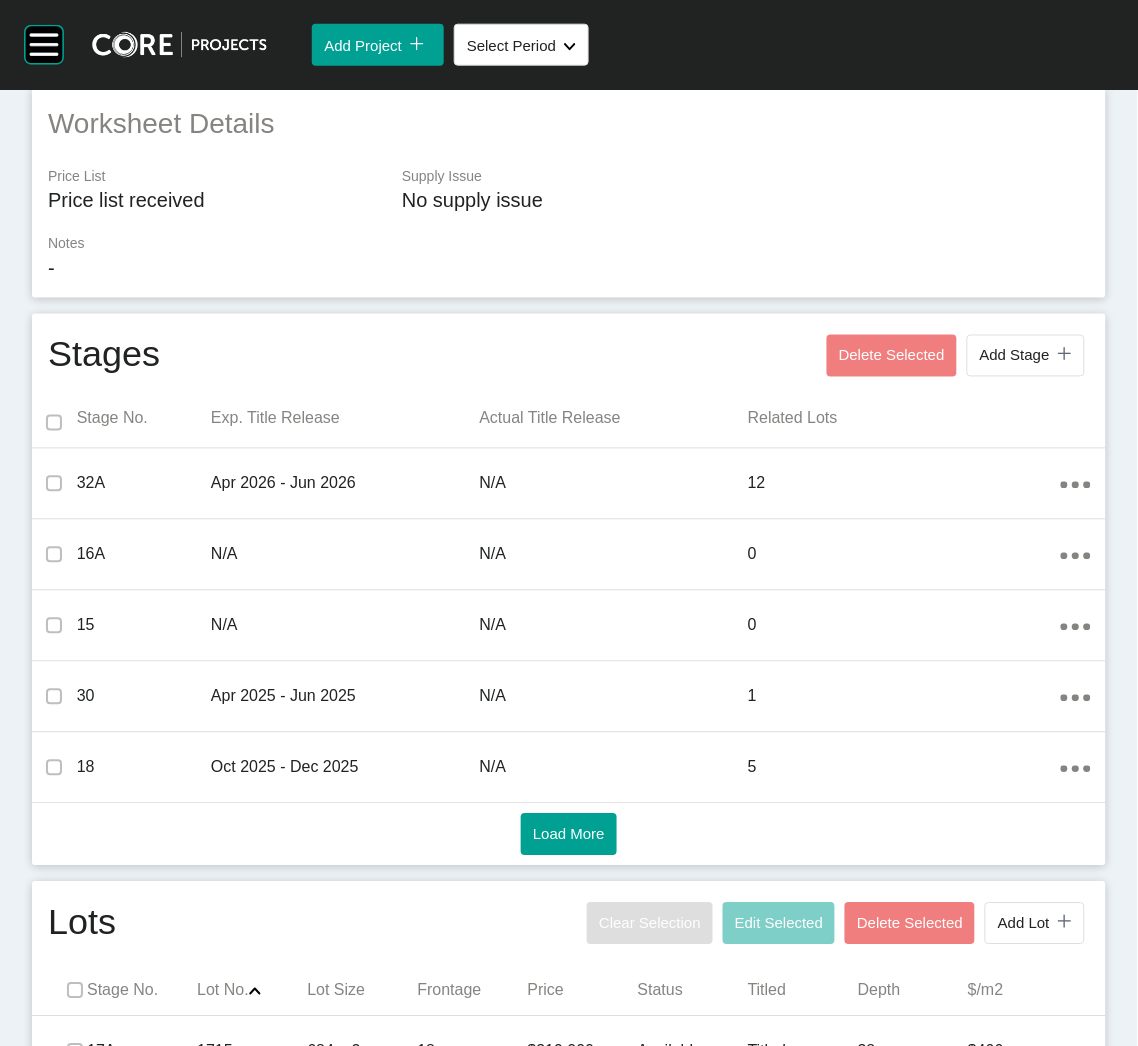 scroll, scrollTop: 0, scrollLeft: 0, axis: both 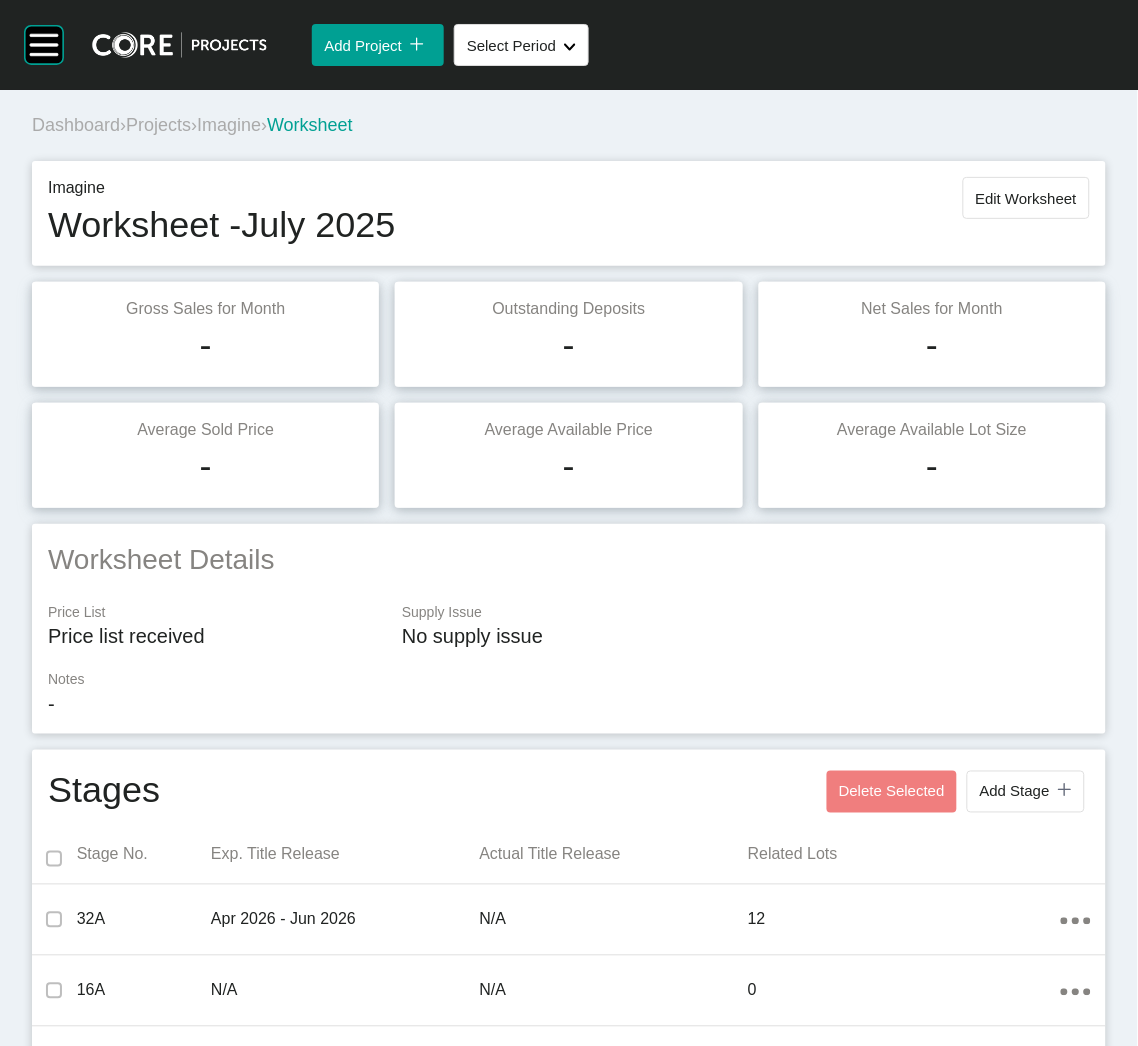 click on "Projects" at bounding box center (158, 125) 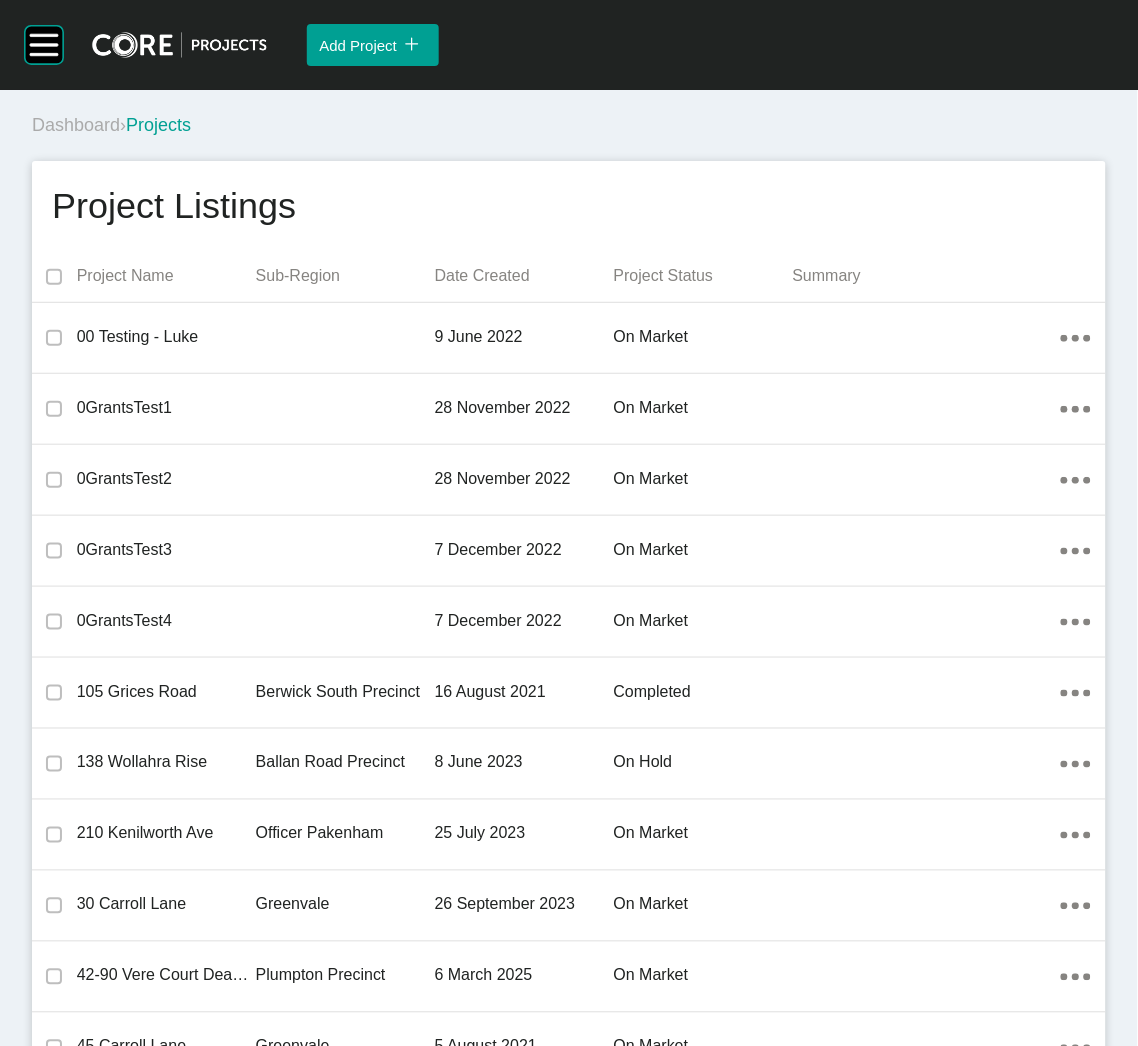 scroll, scrollTop: 25497, scrollLeft: 0, axis: vertical 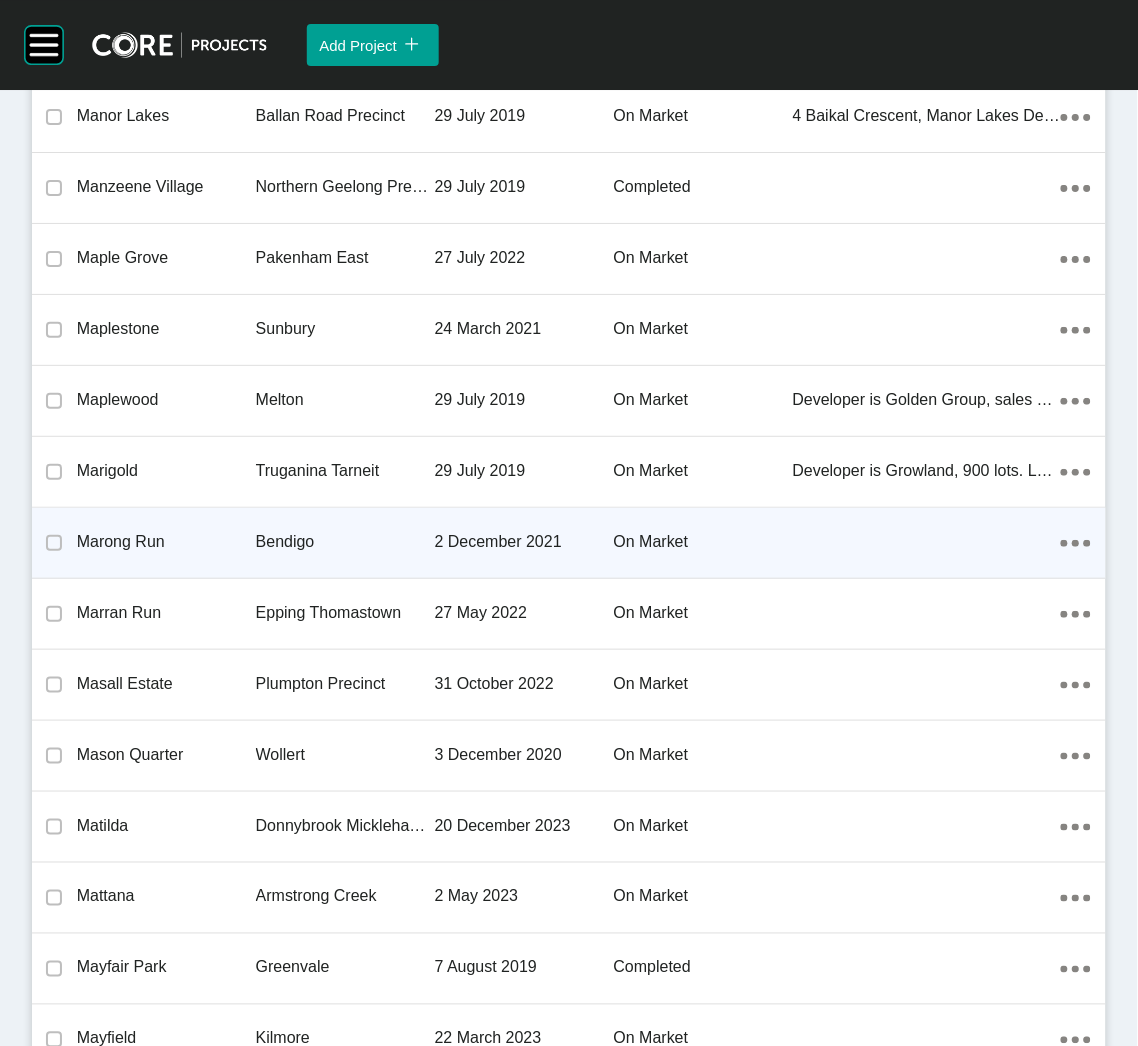 click on "Bendigo" at bounding box center [345, 542] 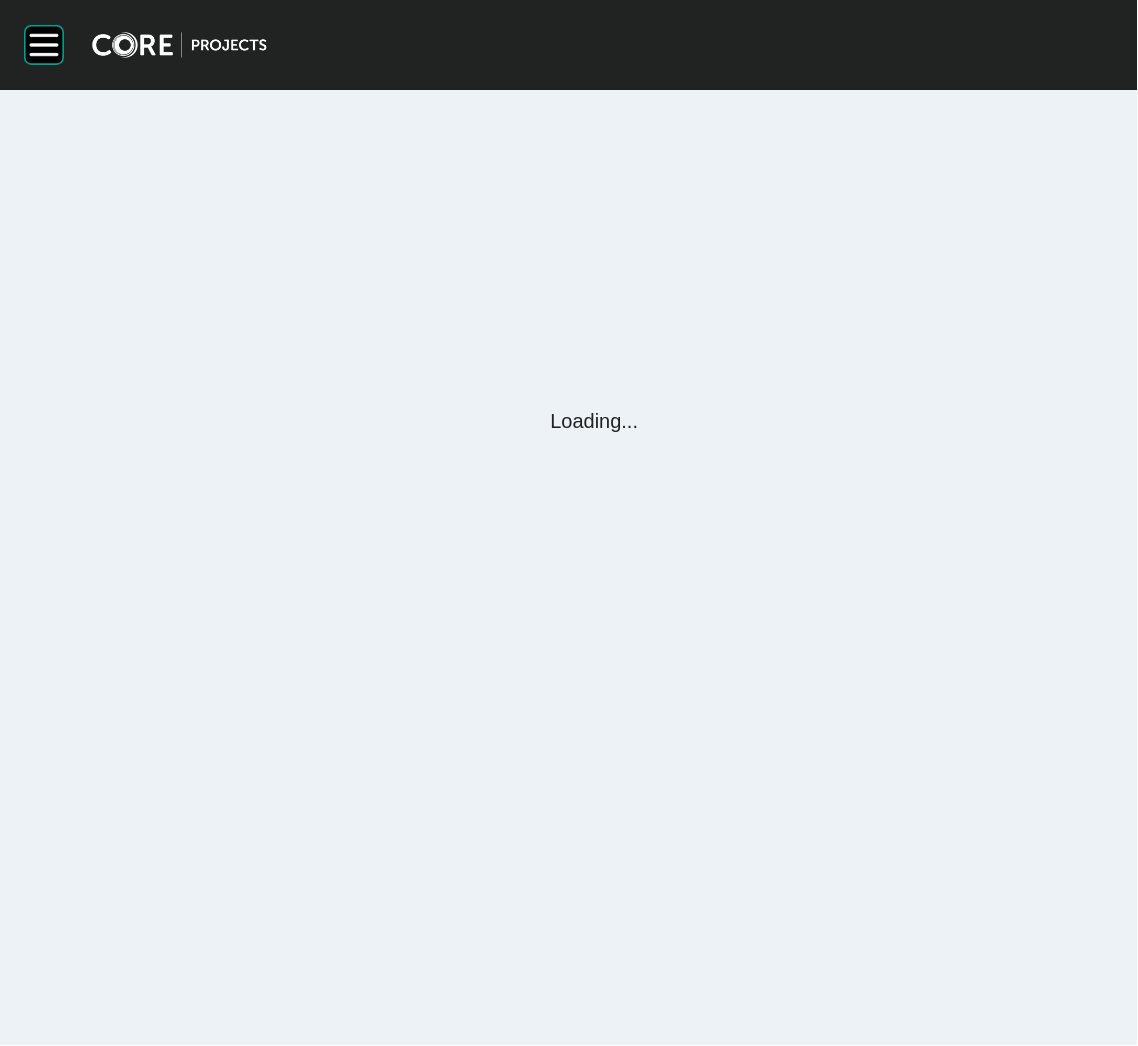 scroll, scrollTop: 0, scrollLeft: 0, axis: both 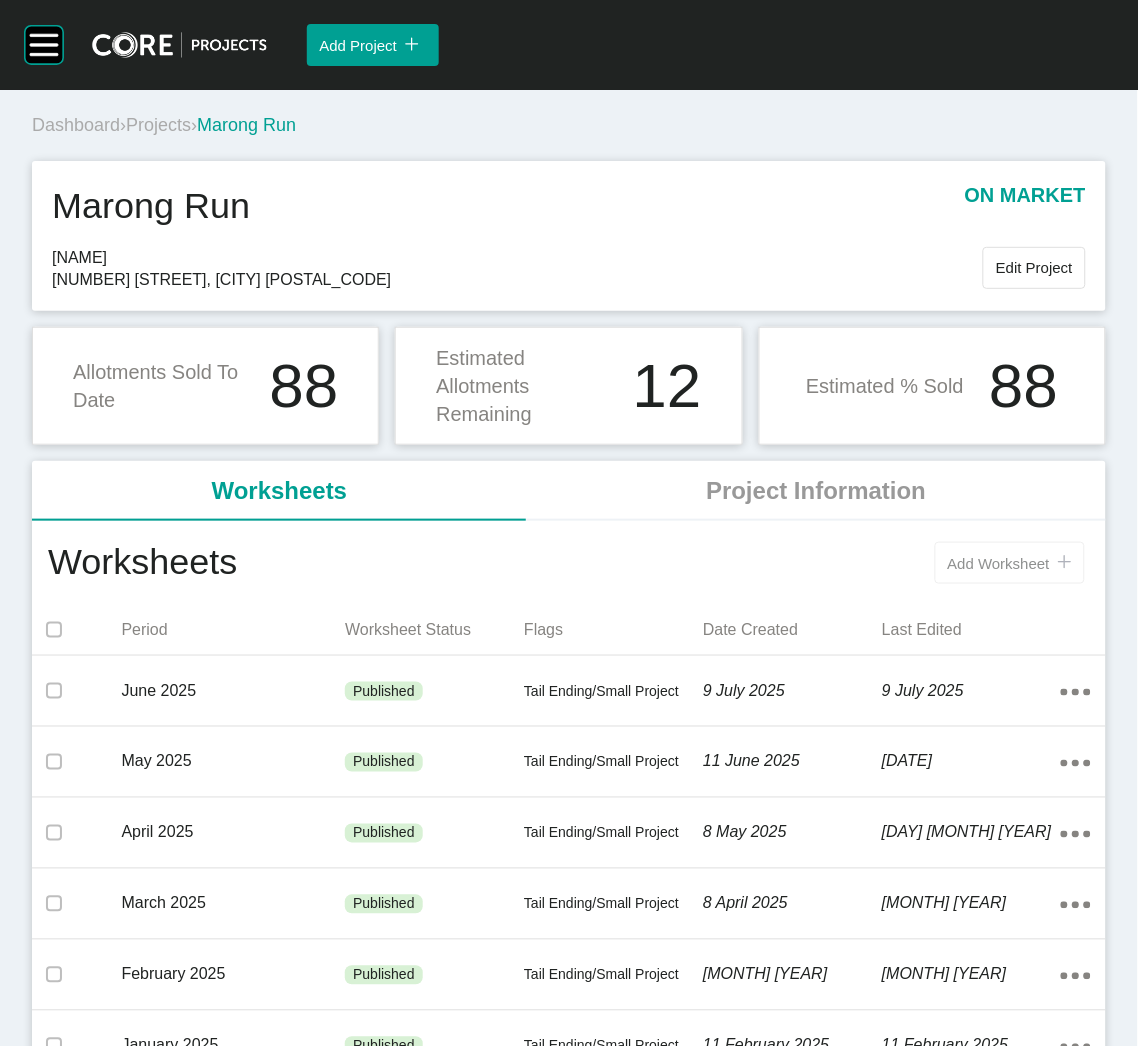 click on "Add Worksheet" at bounding box center [999, 563] 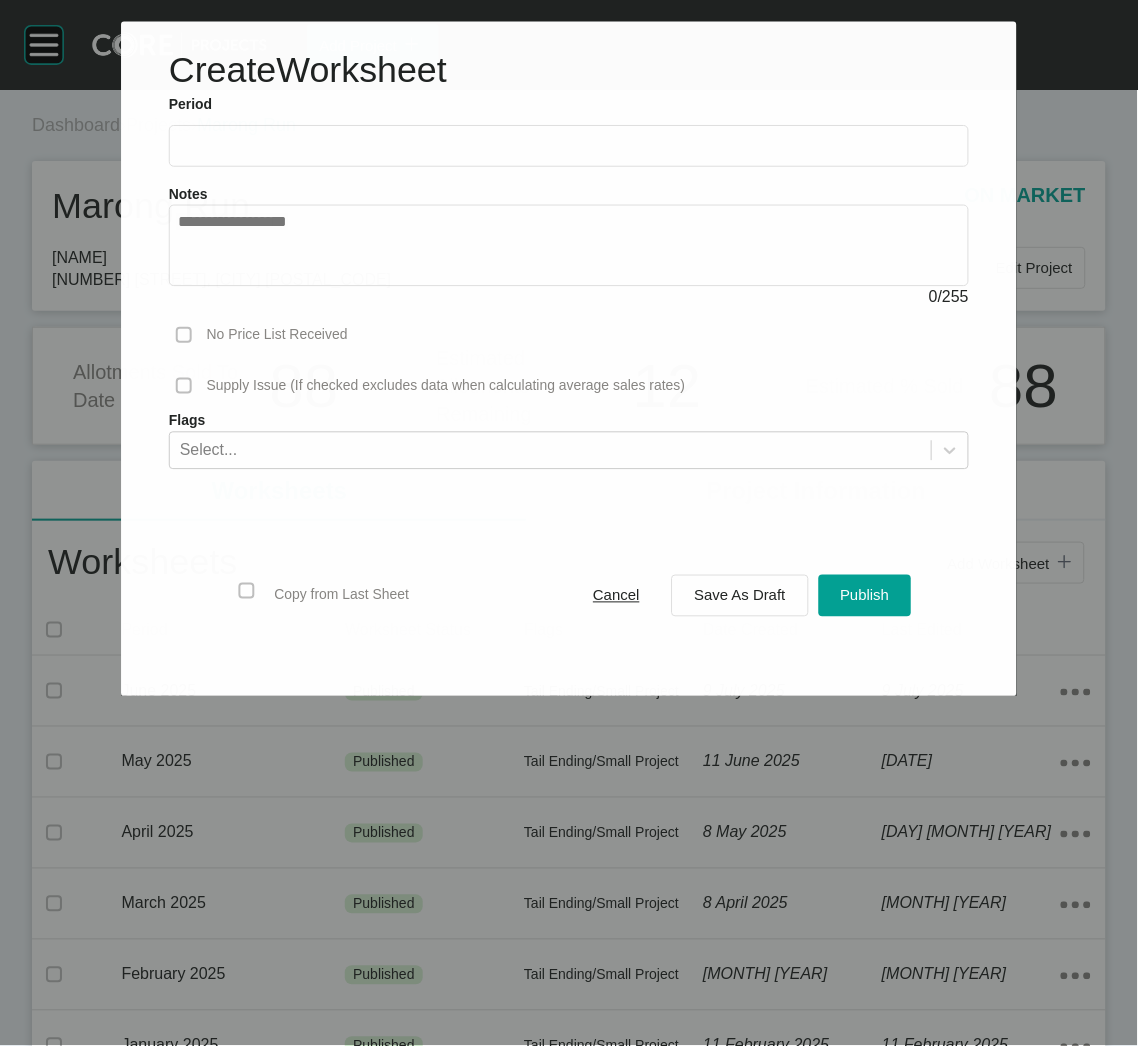 click at bounding box center [569, 145] 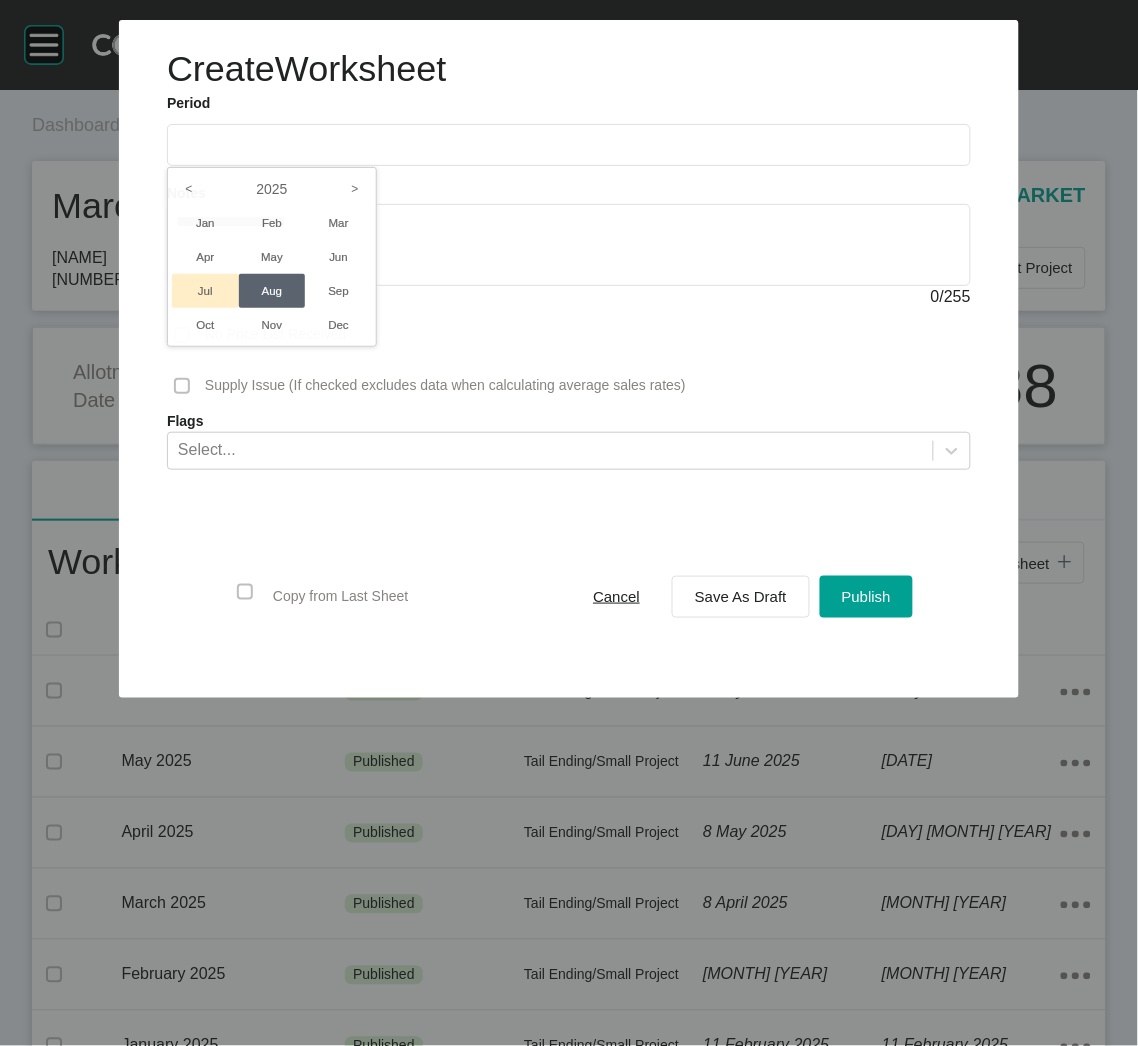 click on "Jul" at bounding box center [205, 291] 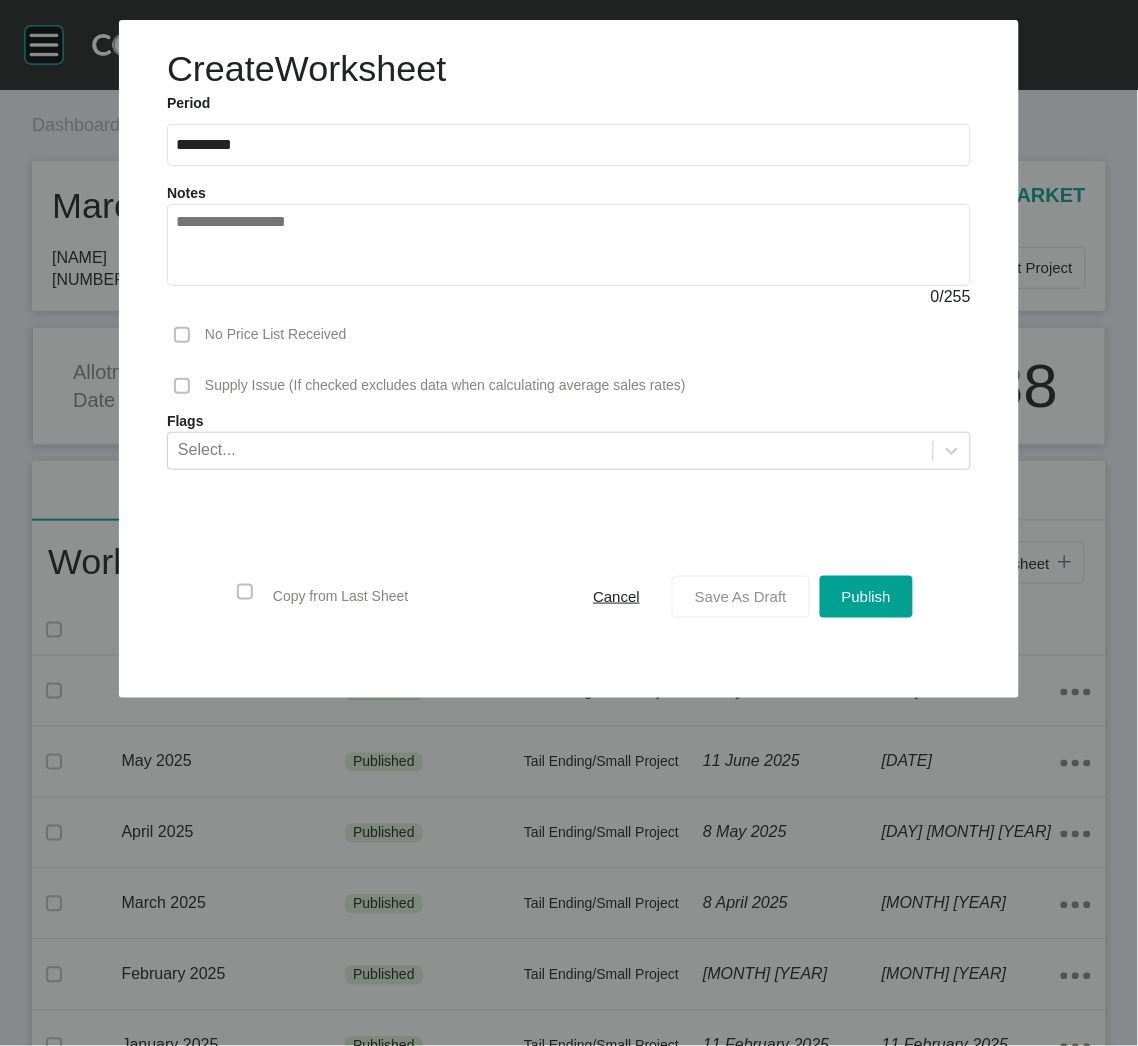 click on "Save As Draft" at bounding box center [741, 596] 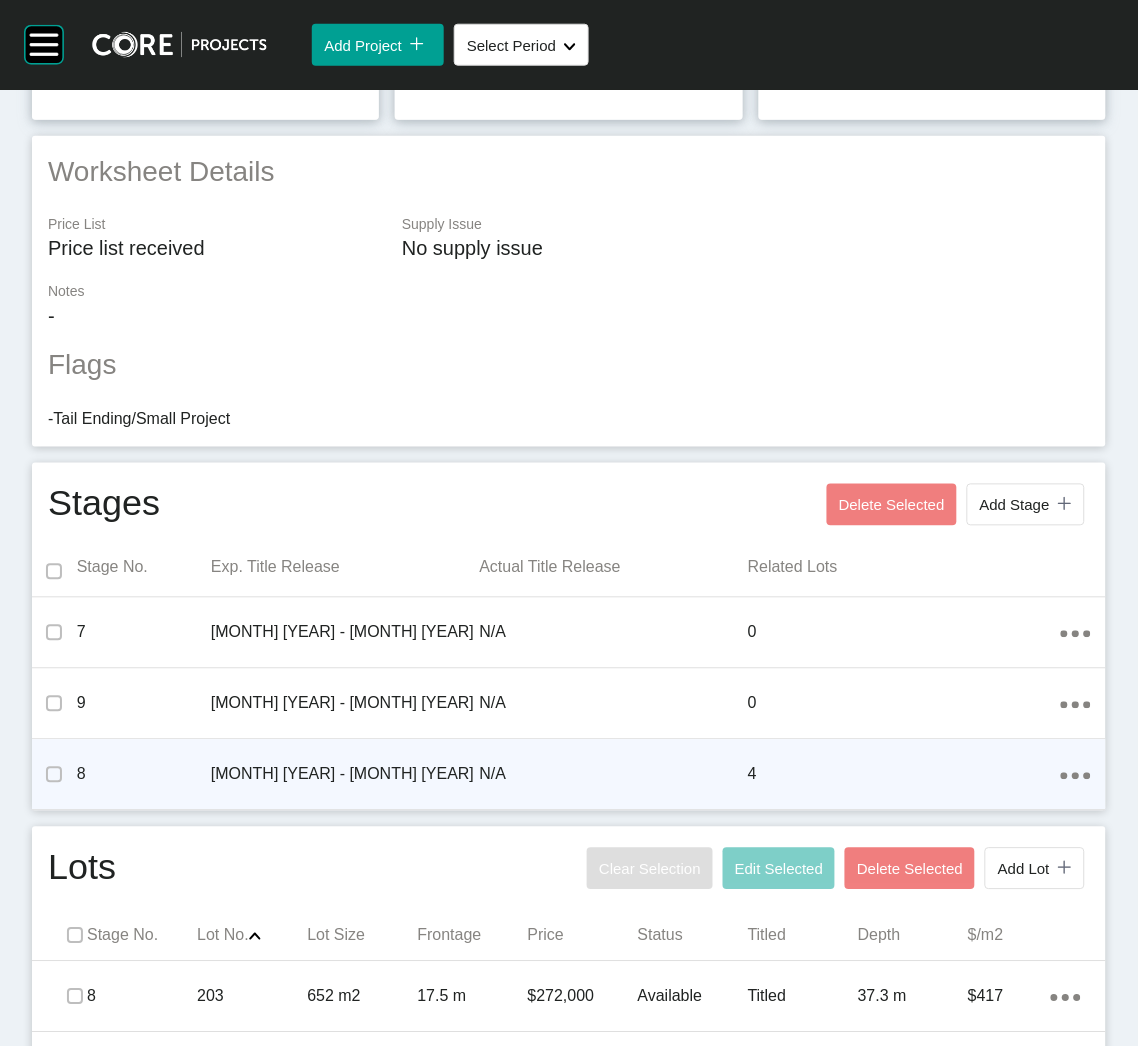 scroll, scrollTop: 596, scrollLeft: 0, axis: vertical 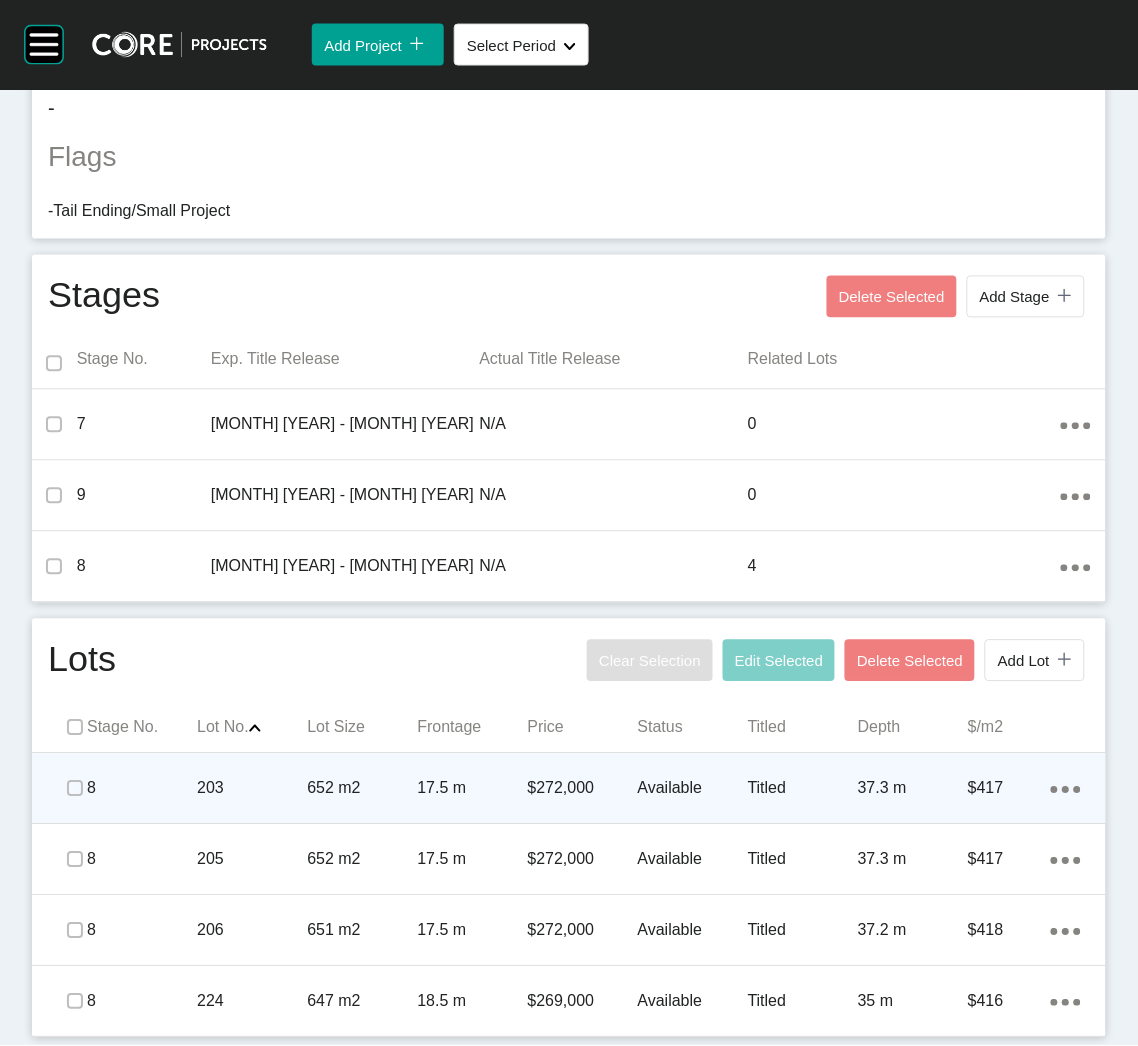 click on "203" at bounding box center (252, 789) 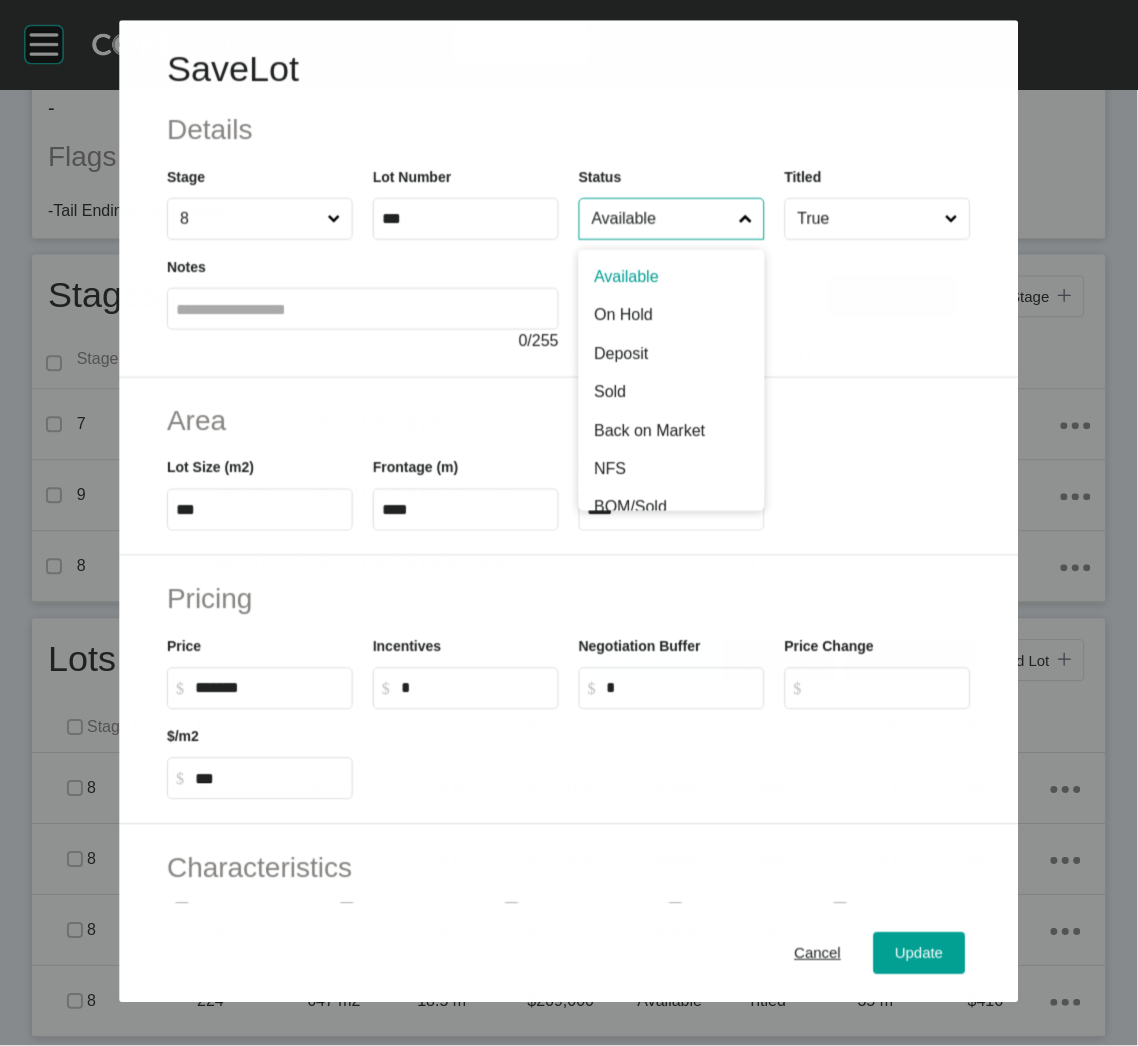 drag, startPoint x: 640, startPoint y: 201, endPoint x: 651, endPoint y: 254, distance: 54.129475 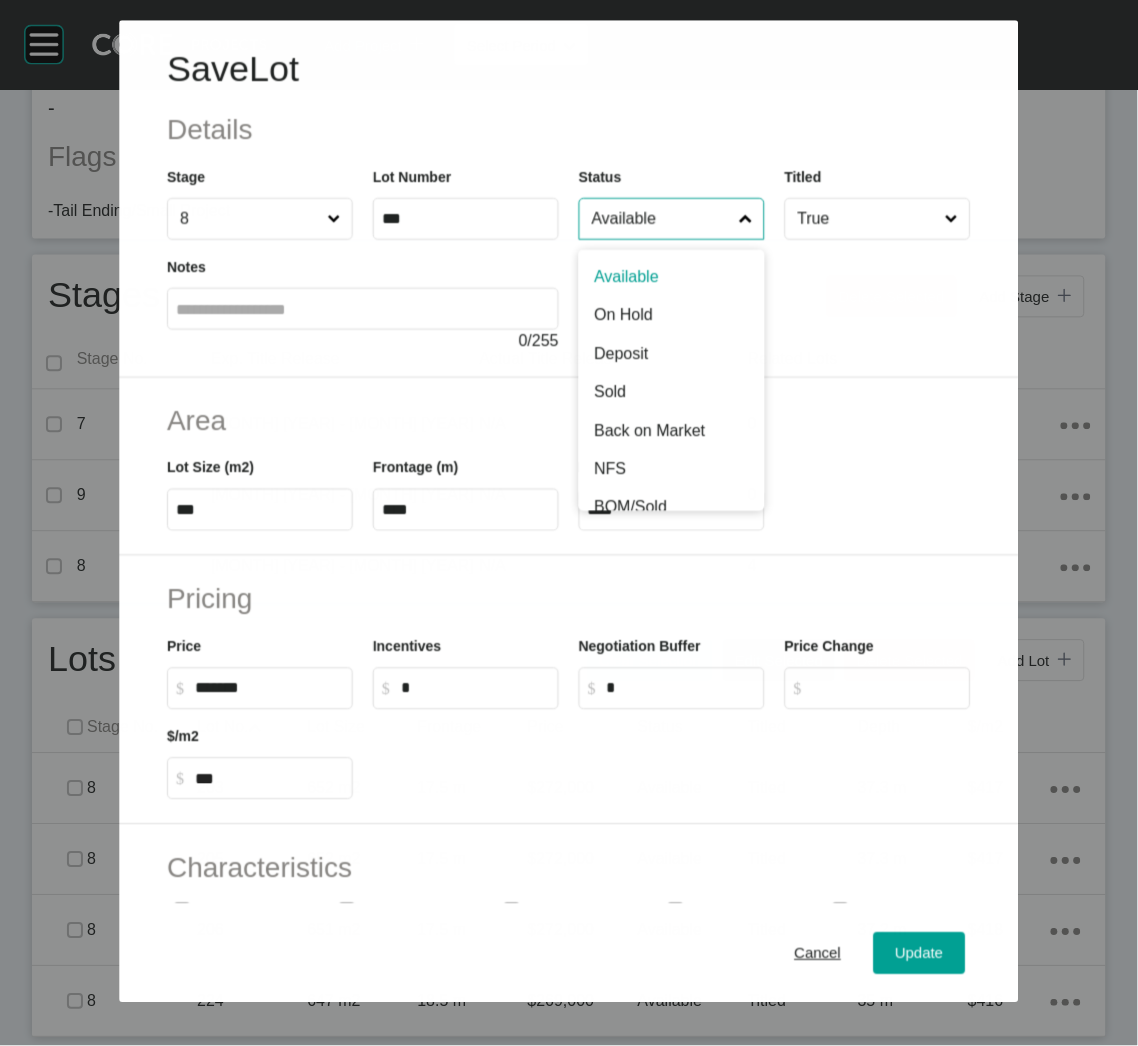 click on "Available" at bounding box center [661, 219] 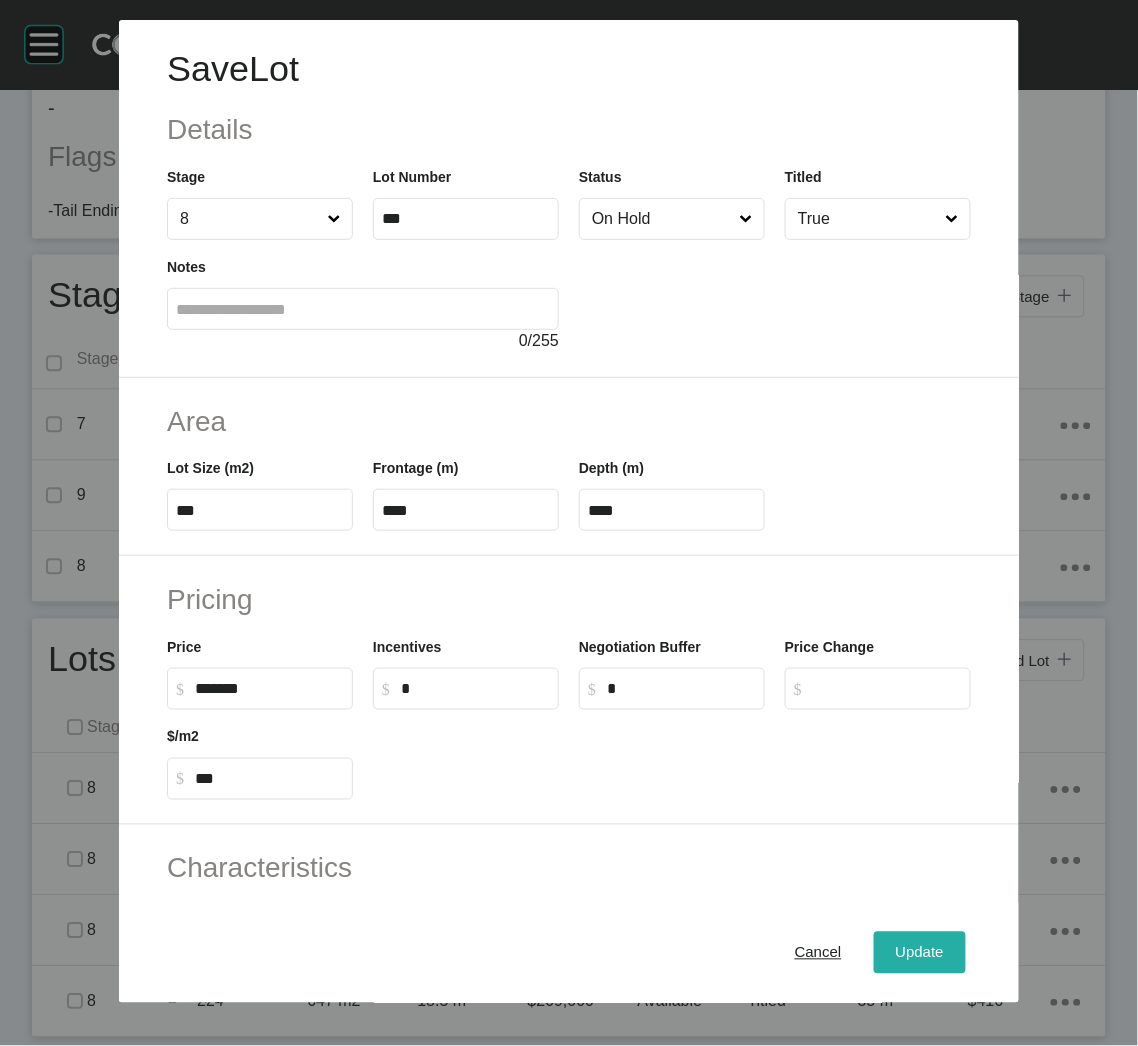 click on "Update" at bounding box center (920, 953) 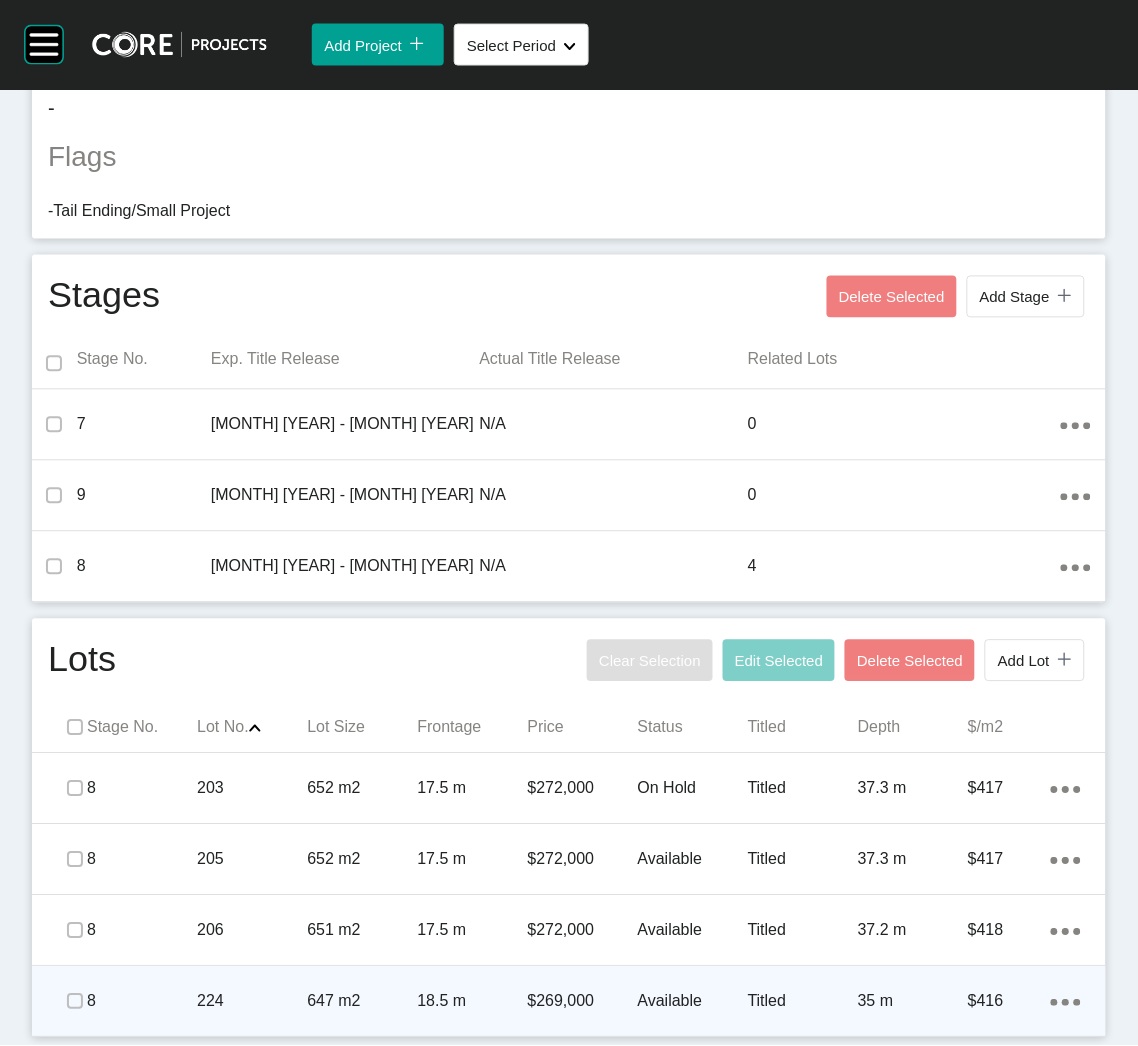 click on "$416" at bounding box center (1009, 1002) 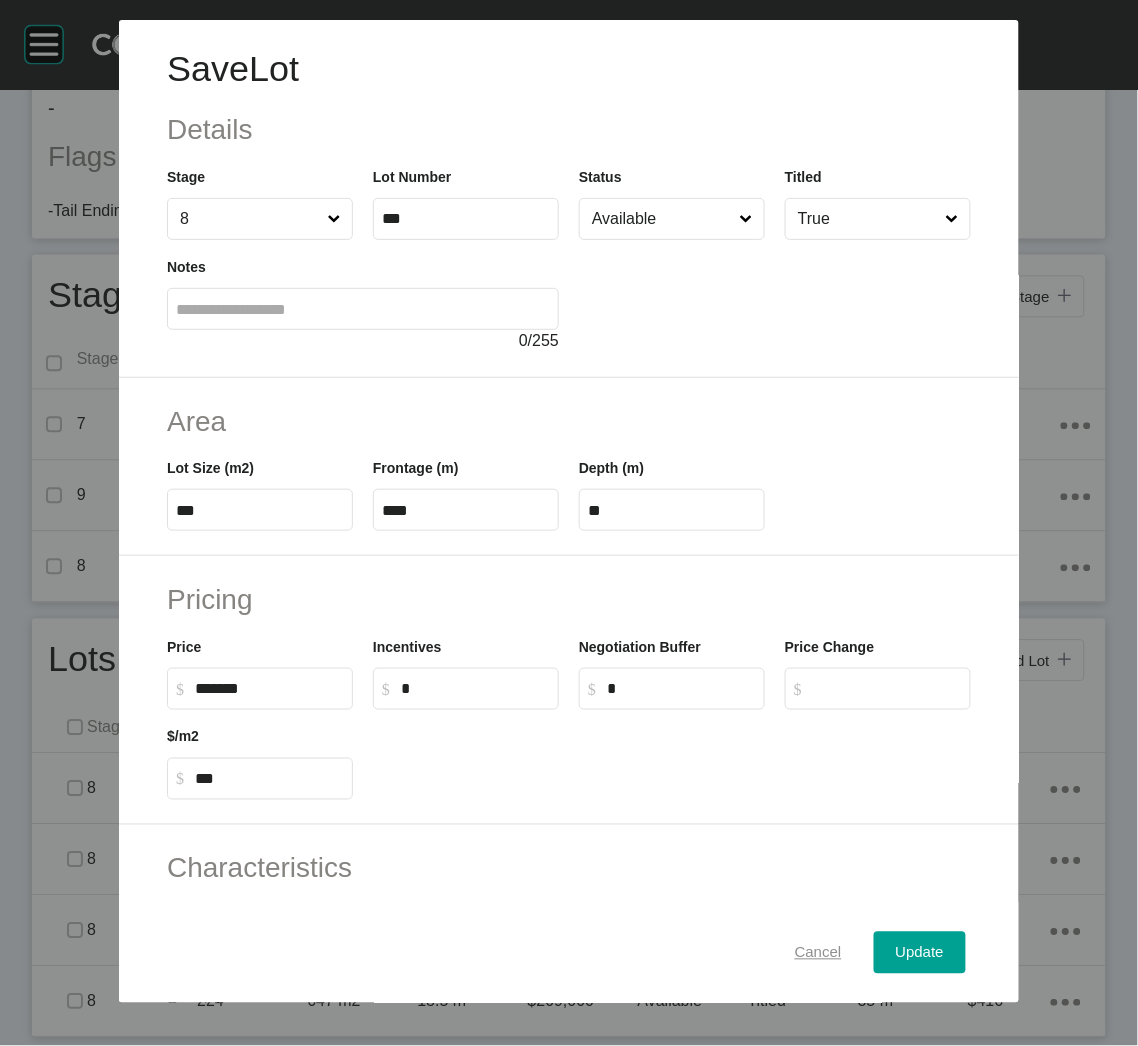 click on "Cancel" at bounding box center [818, 953] 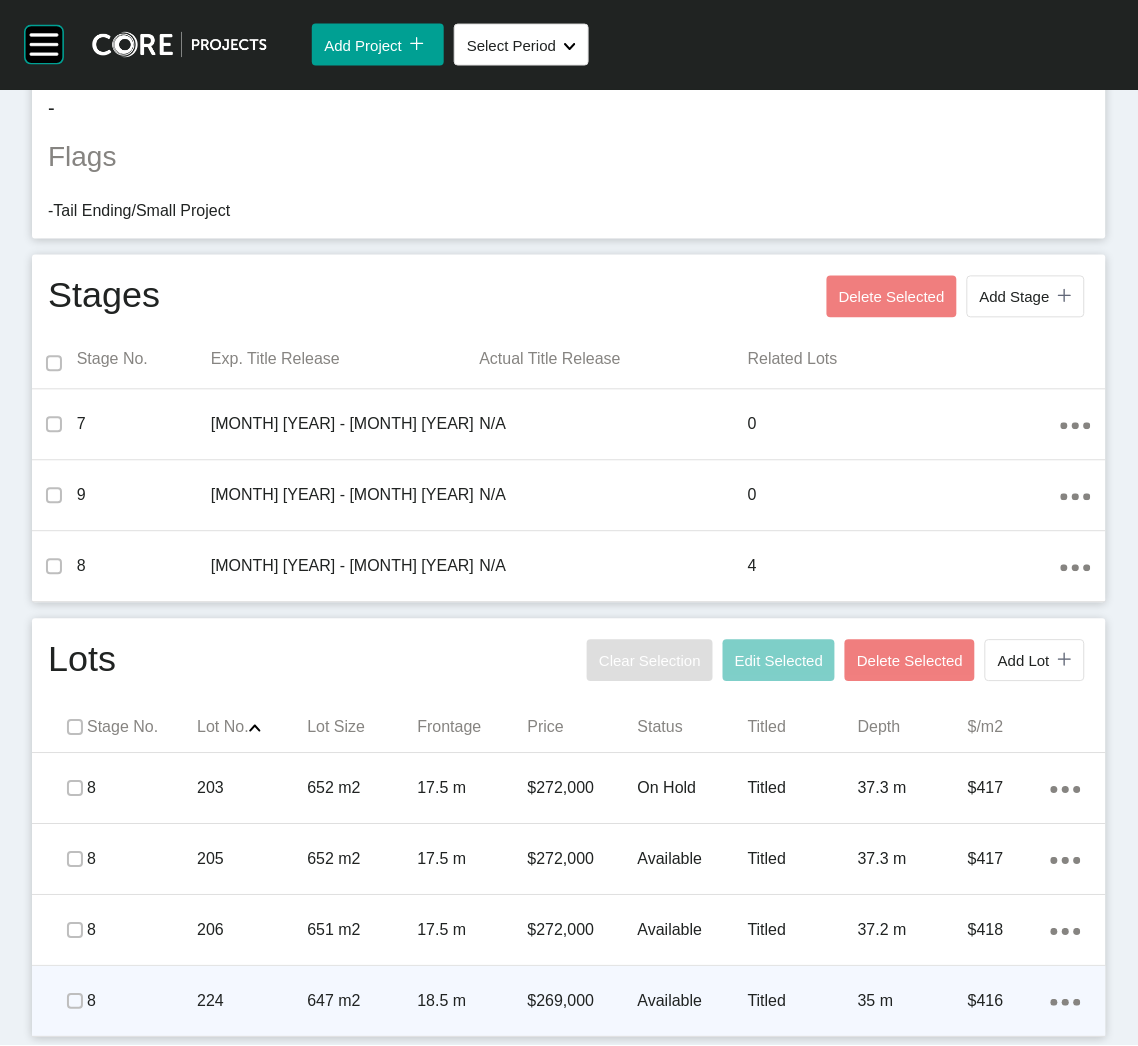 click on "Action Menu Dots Copy 6 Created with Sketch." at bounding box center [1066, 1002] 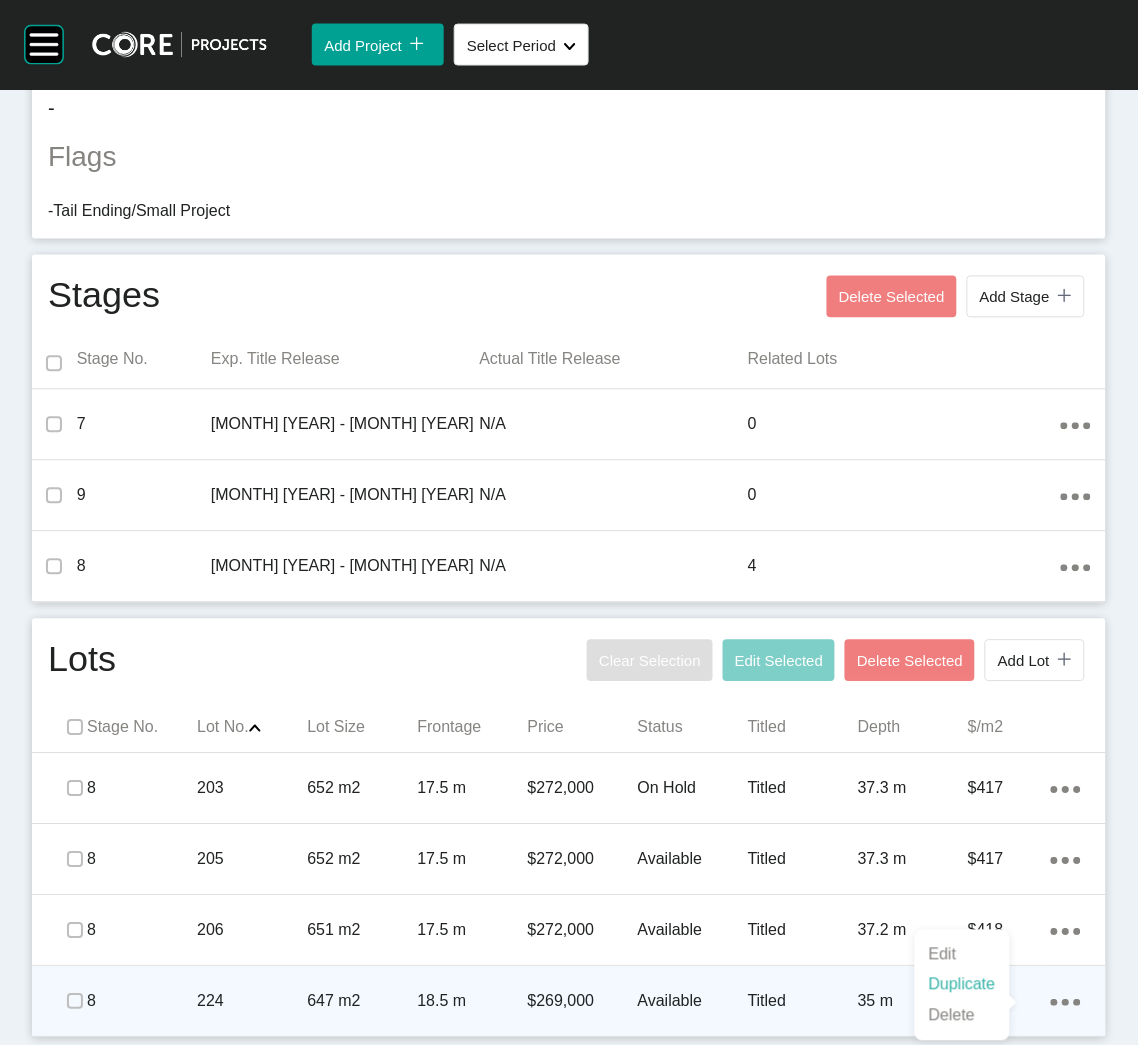 click on "Duplicate" at bounding box center (962, 985) 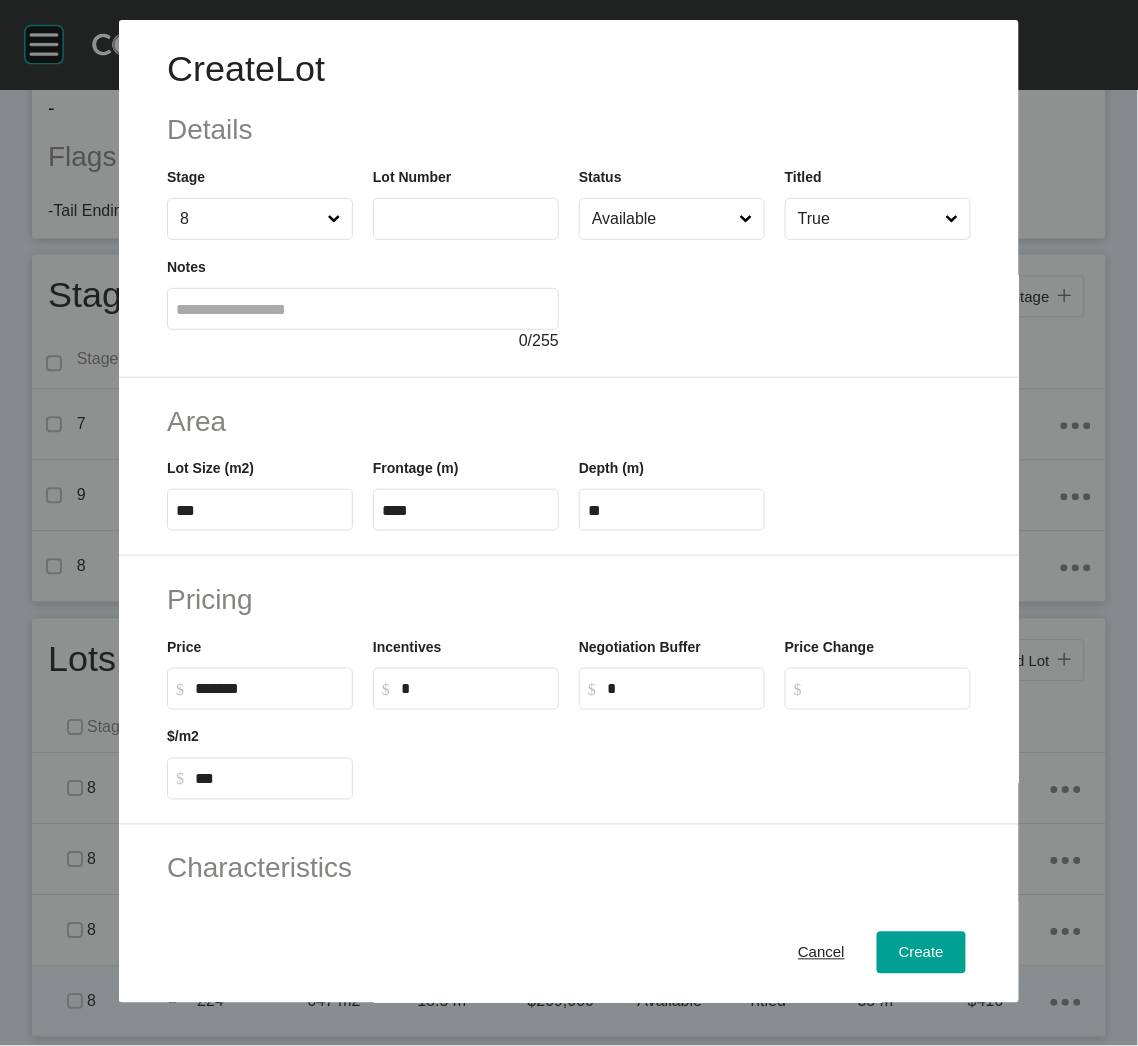 click at bounding box center [466, 219] 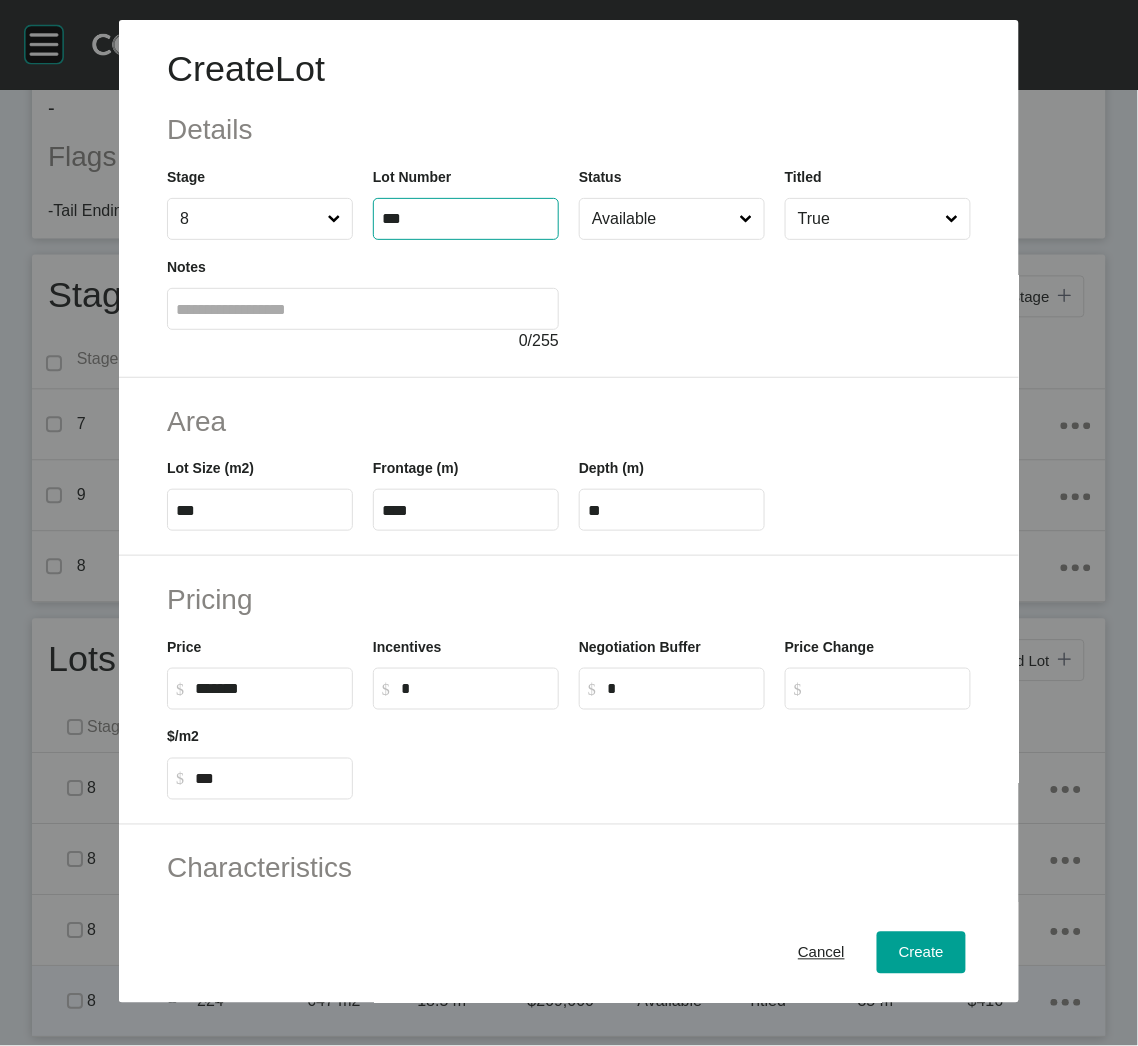type on "***" 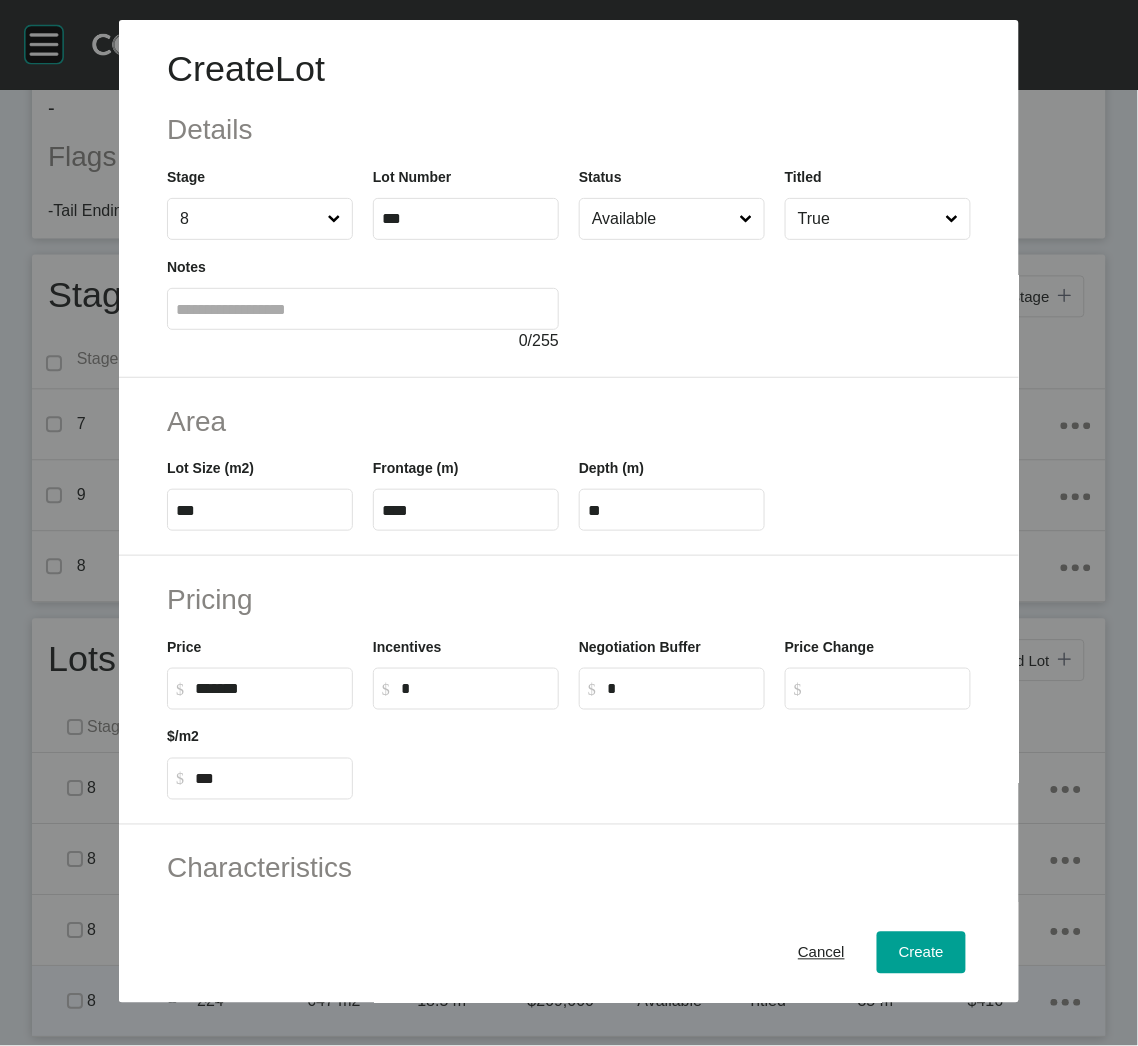 click at bounding box center (775, 296) 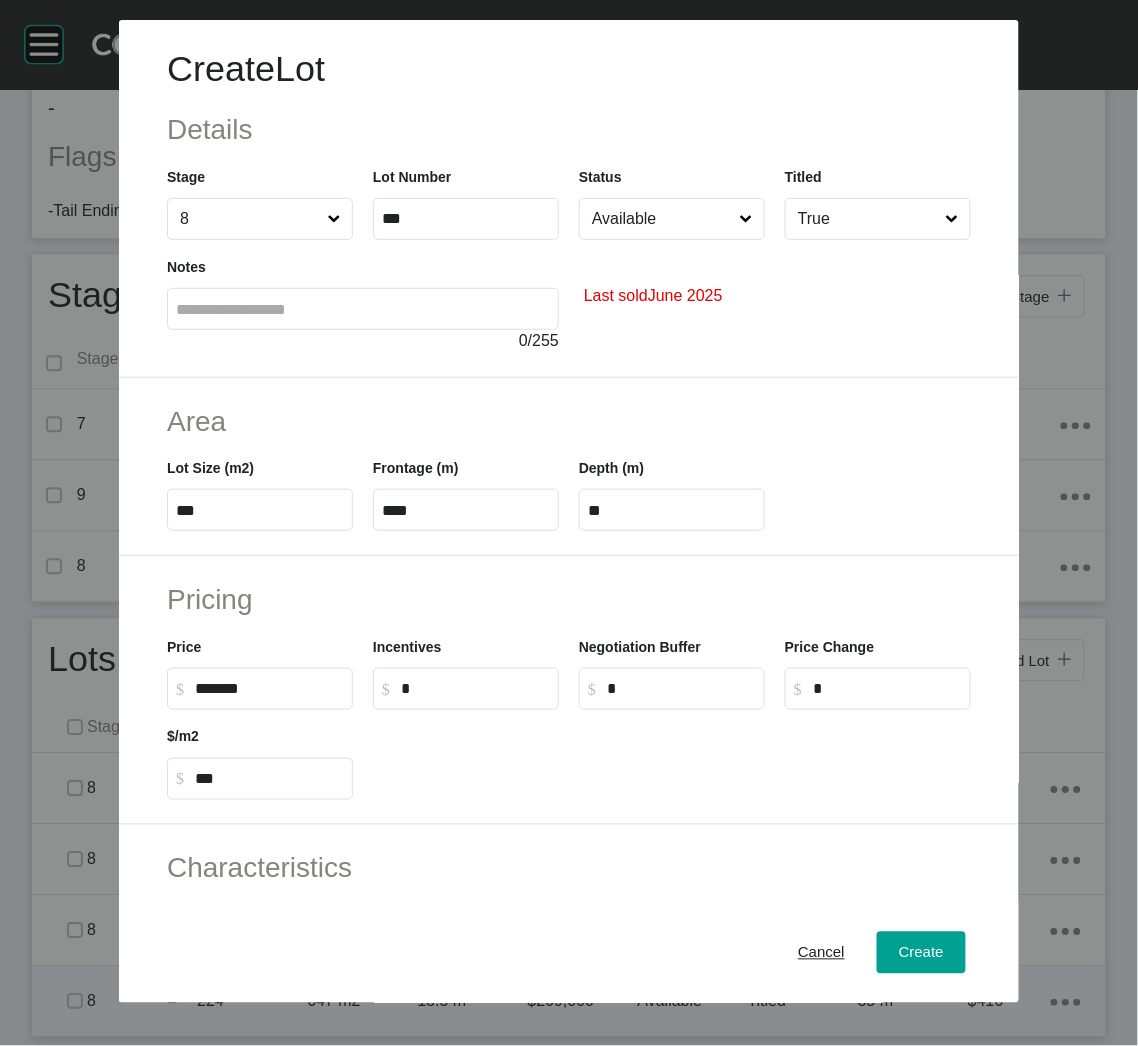 click on "Available" at bounding box center (662, 219) 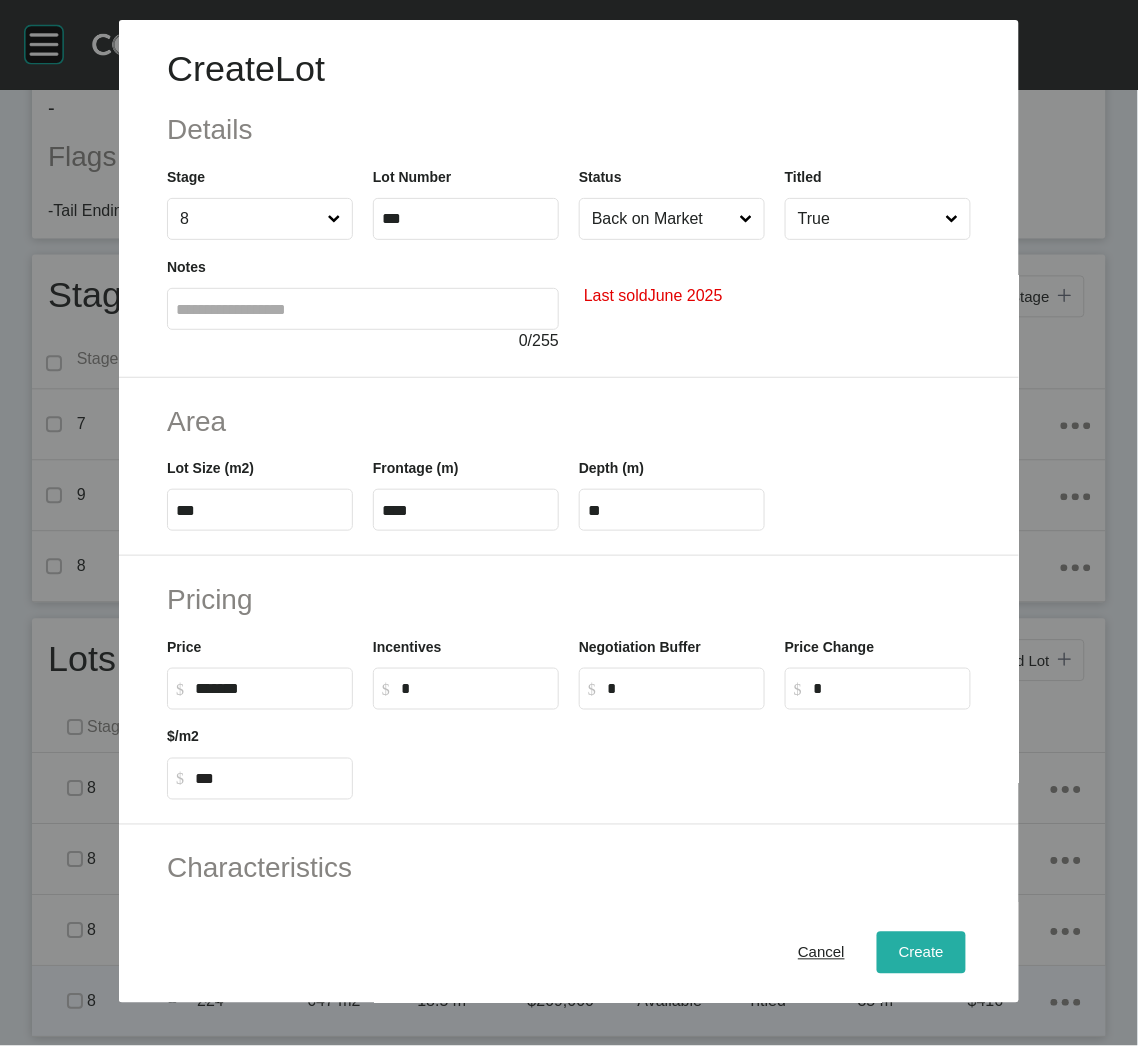 click on "Create" at bounding box center [921, 953] 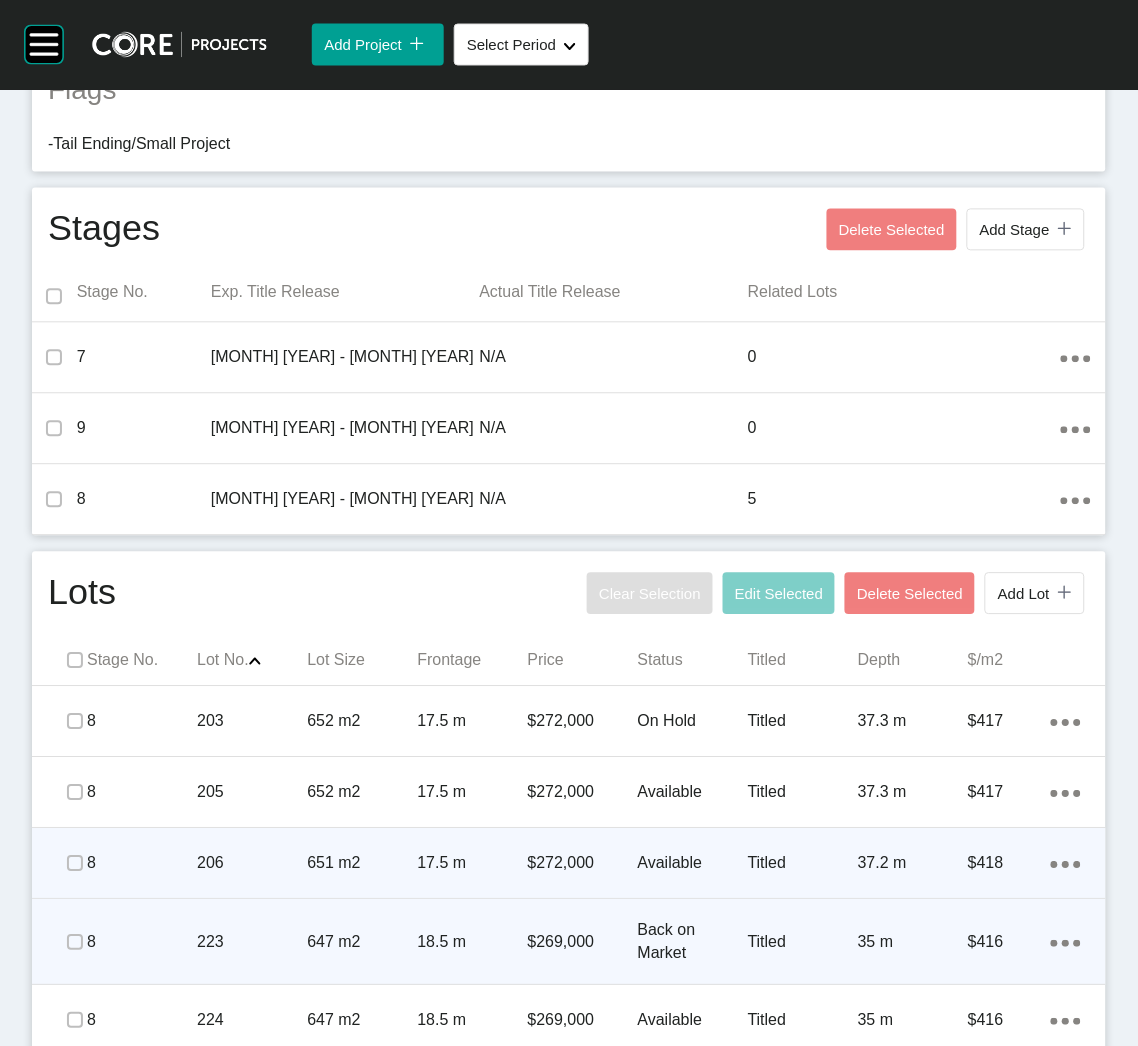 scroll, scrollTop: 682, scrollLeft: 0, axis: vertical 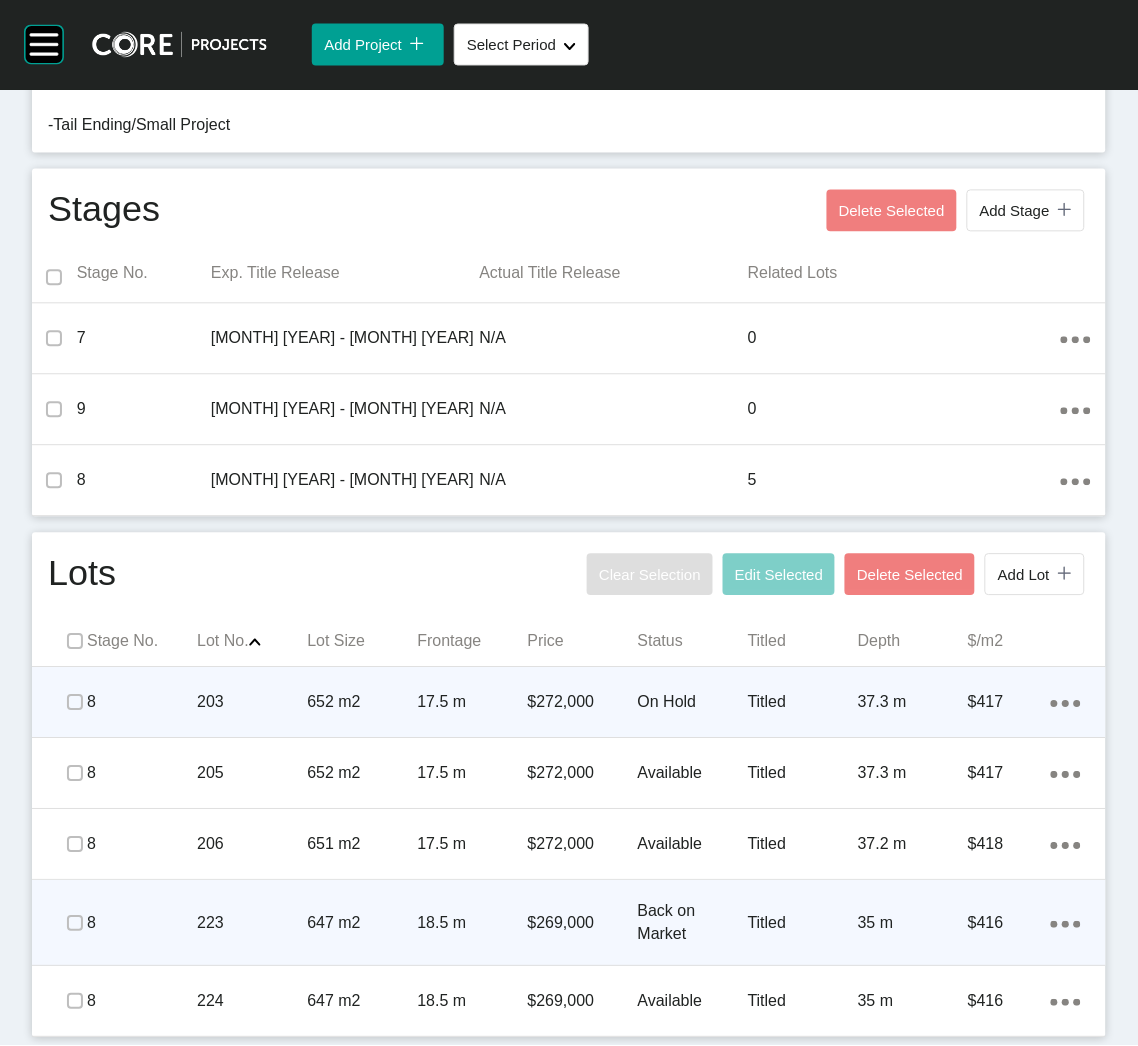 click on "652 m2" at bounding box center [362, 703] 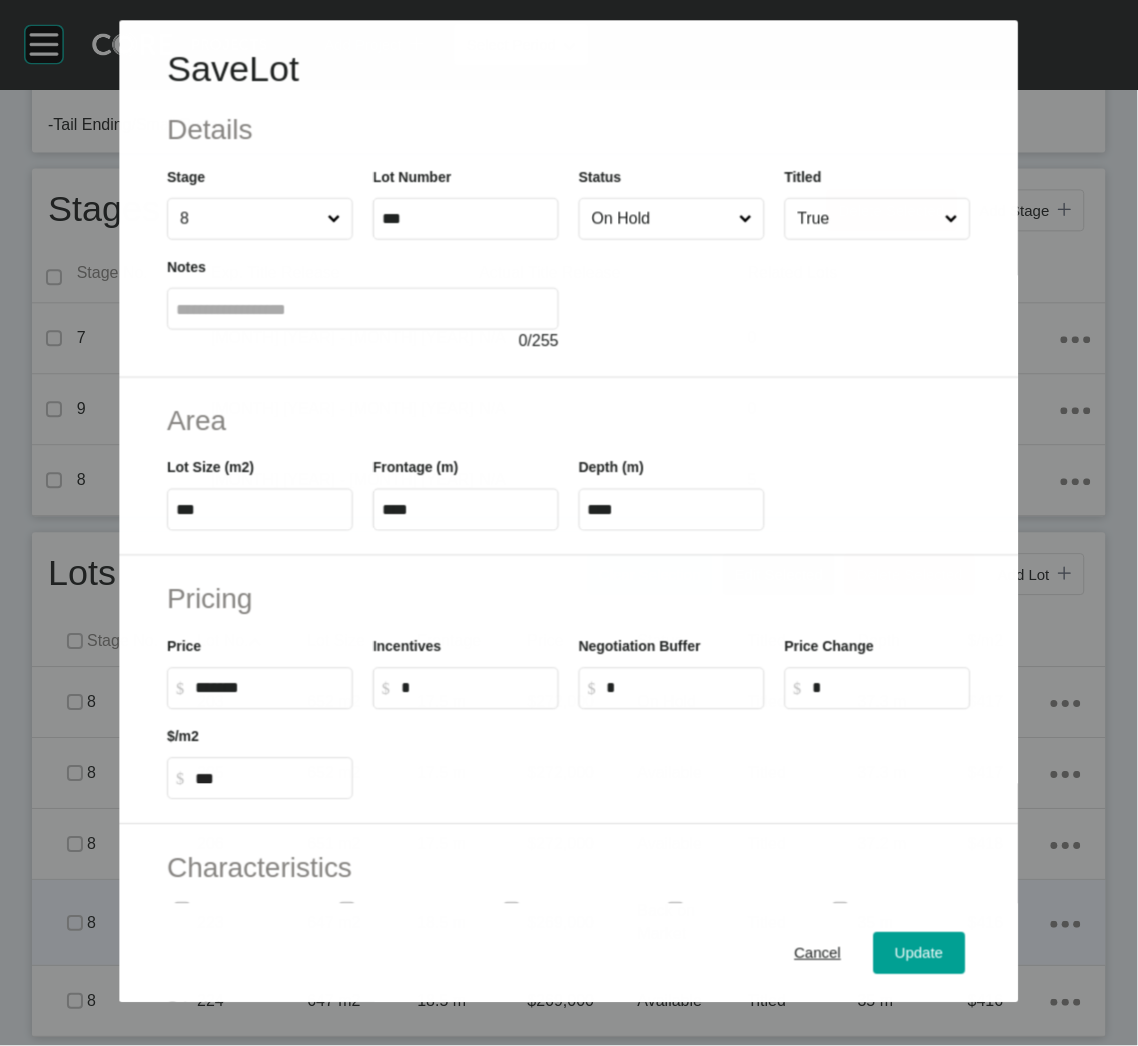 click on "On Hold" at bounding box center (661, 219) 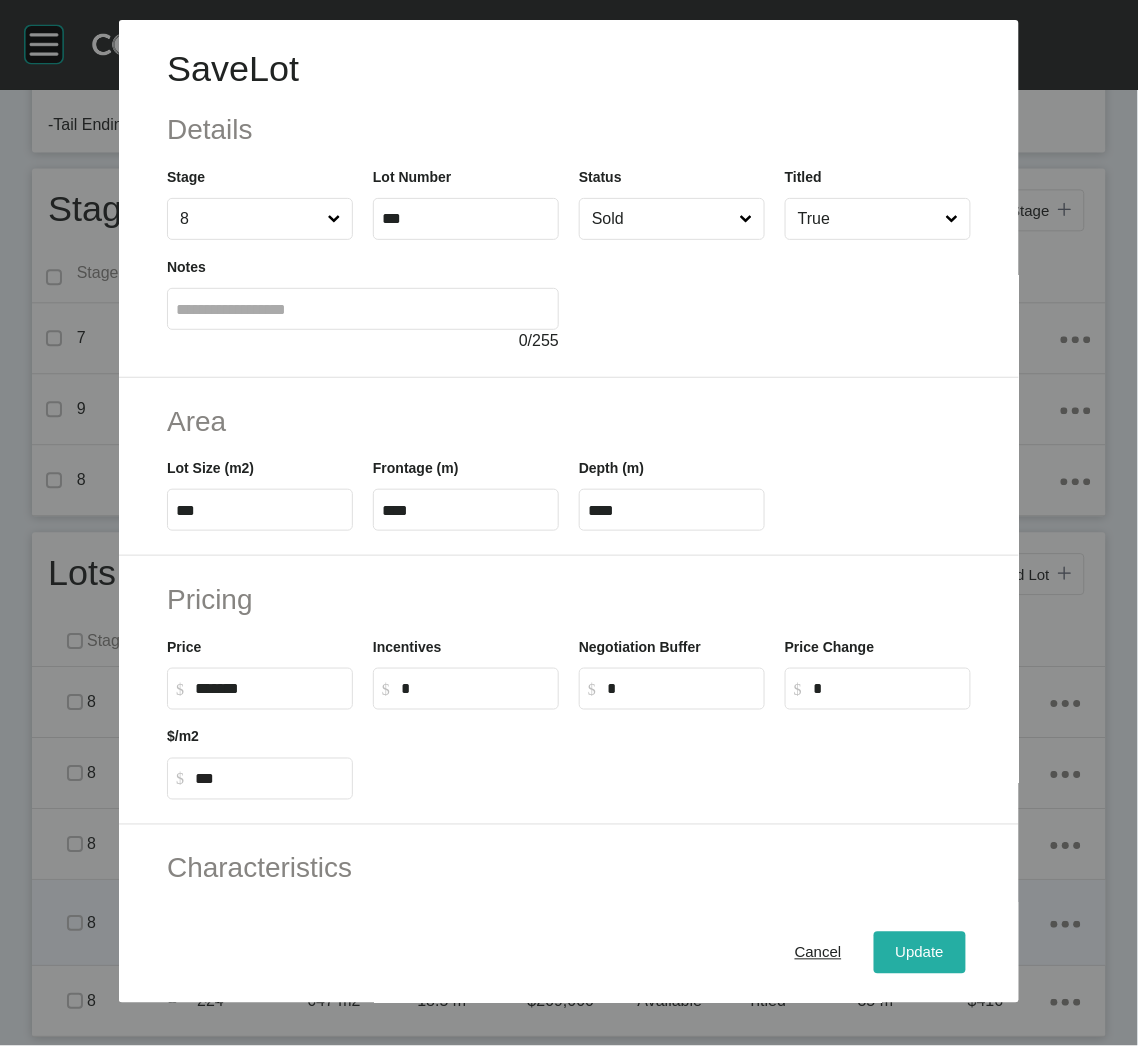 click on "Update" at bounding box center [920, 953] 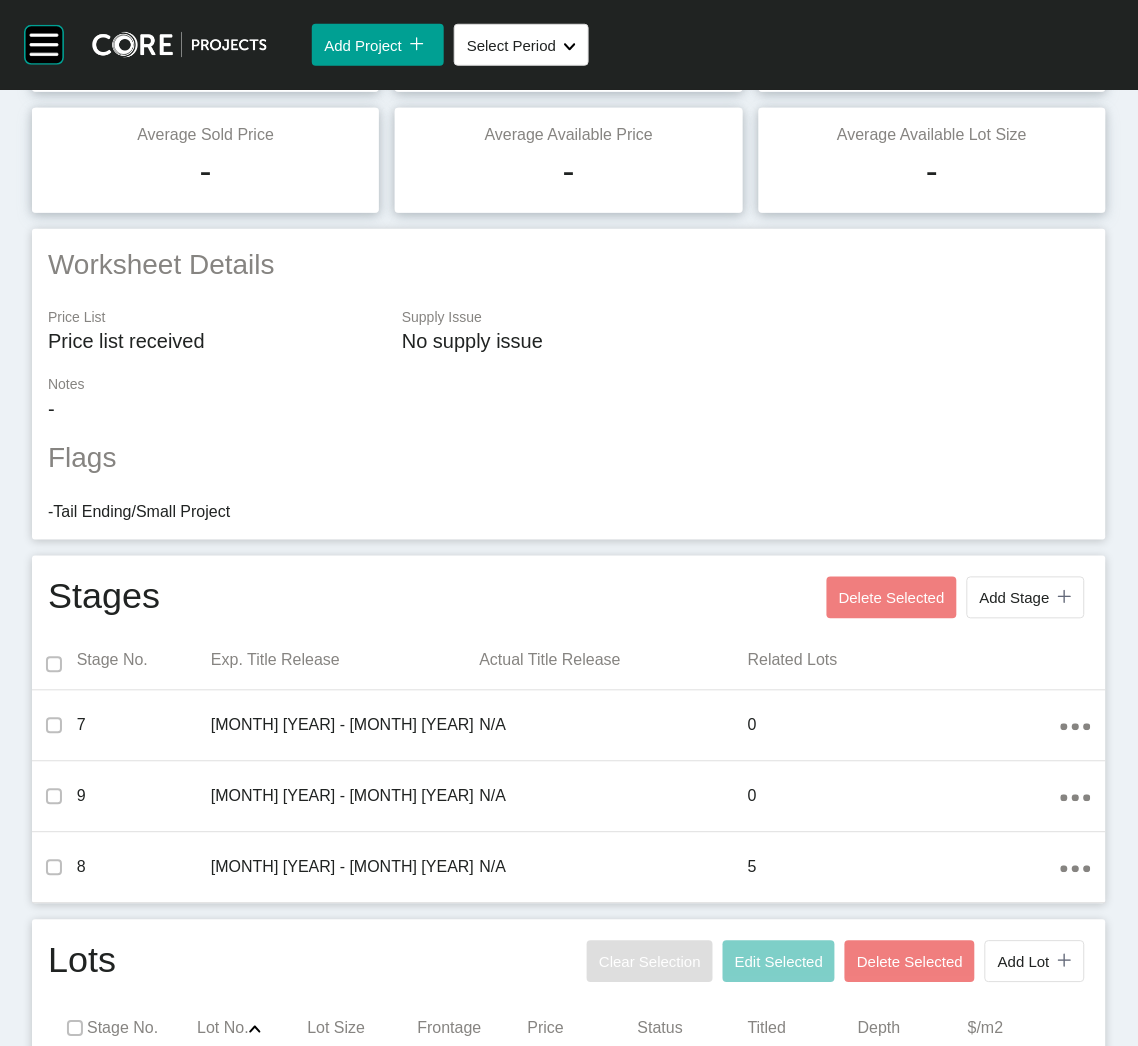 scroll, scrollTop: 0, scrollLeft: 0, axis: both 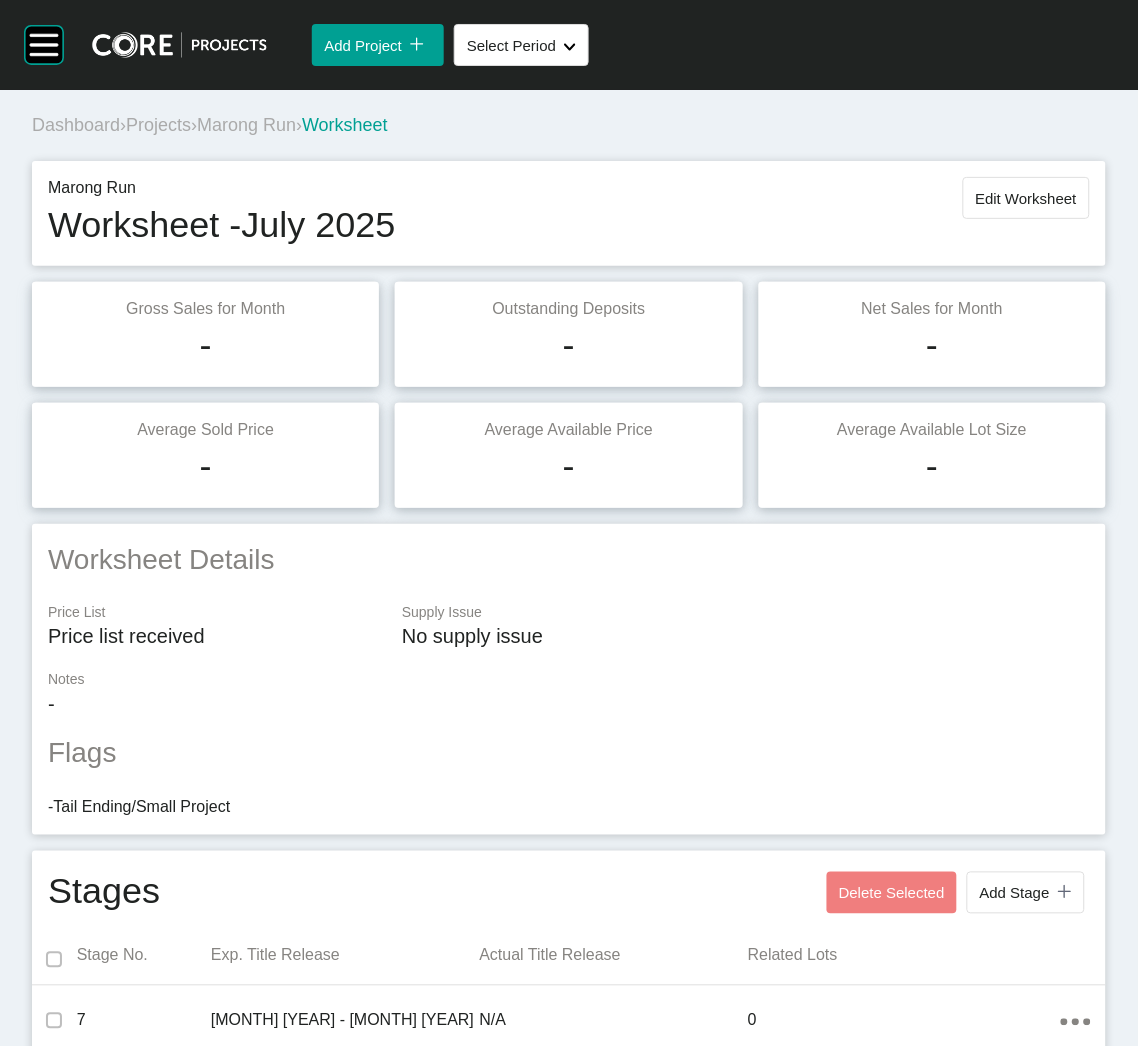 click on "Dashboard  ›  Projects  ›  [NAME]  ›  Worksheet" at bounding box center [573, 125] 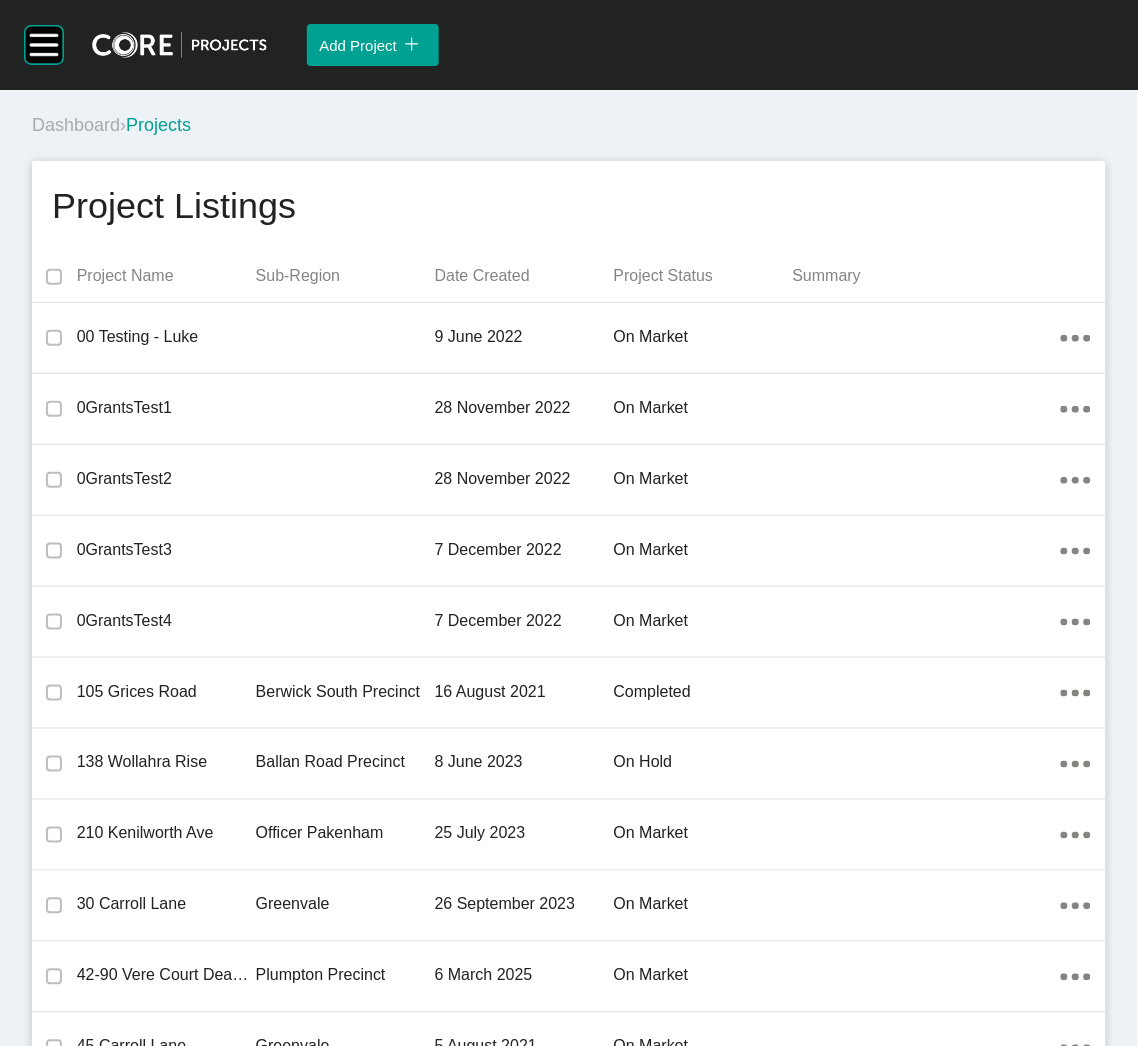 scroll, scrollTop: 17977, scrollLeft: 0, axis: vertical 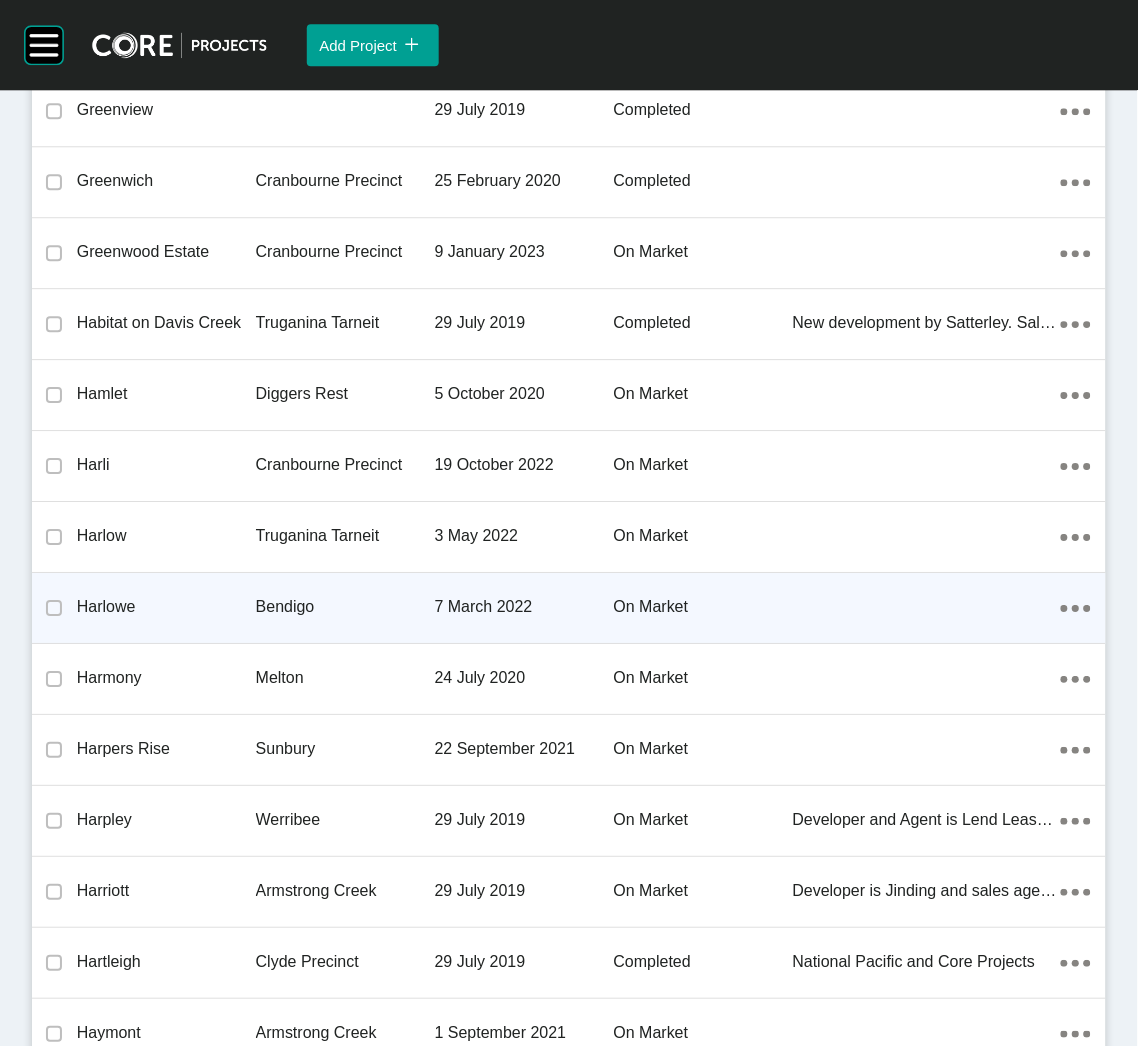 click on "Bendigo" at bounding box center (345, 607) 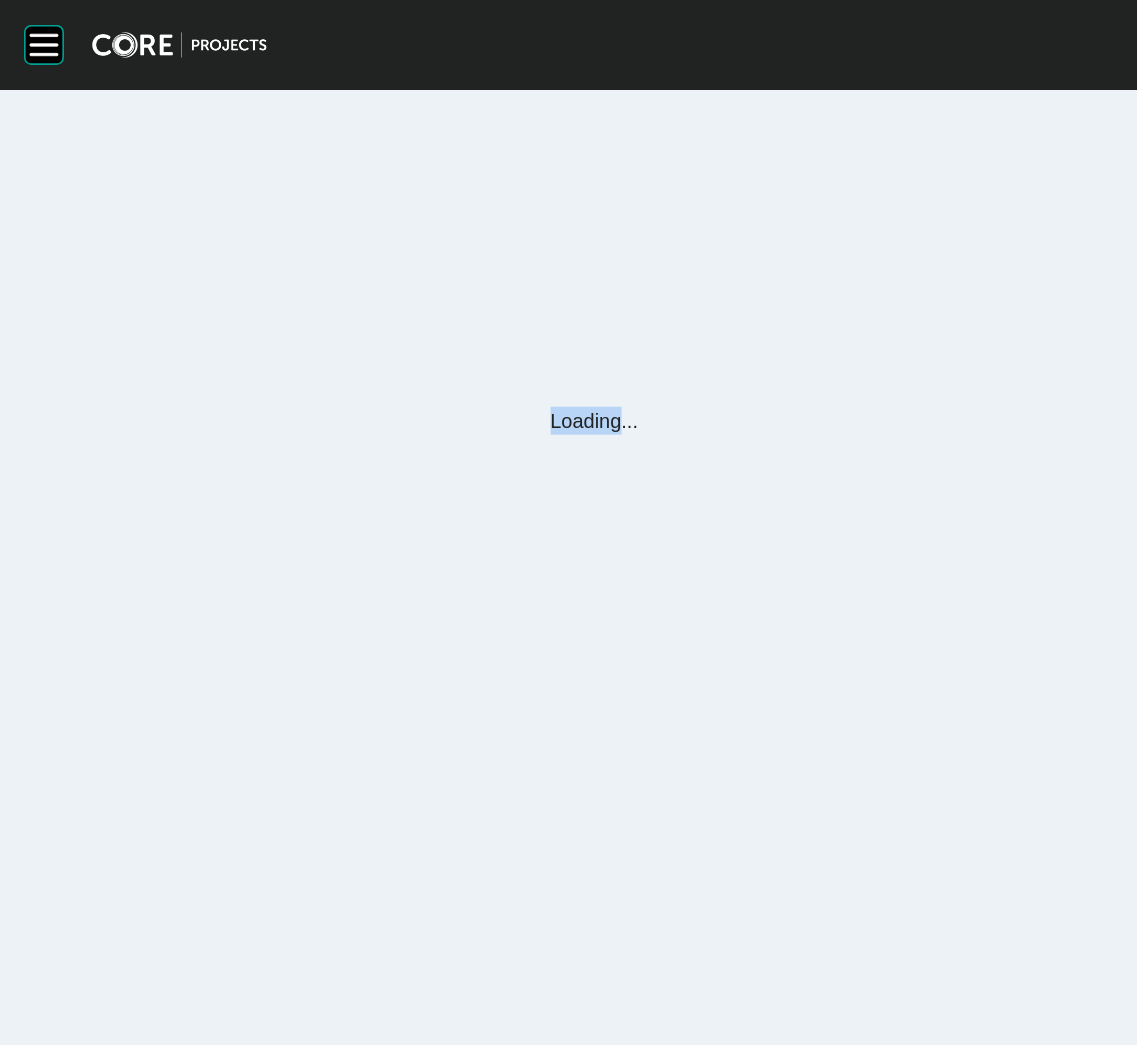 scroll, scrollTop: 0, scrollLeft: 0, axis: both 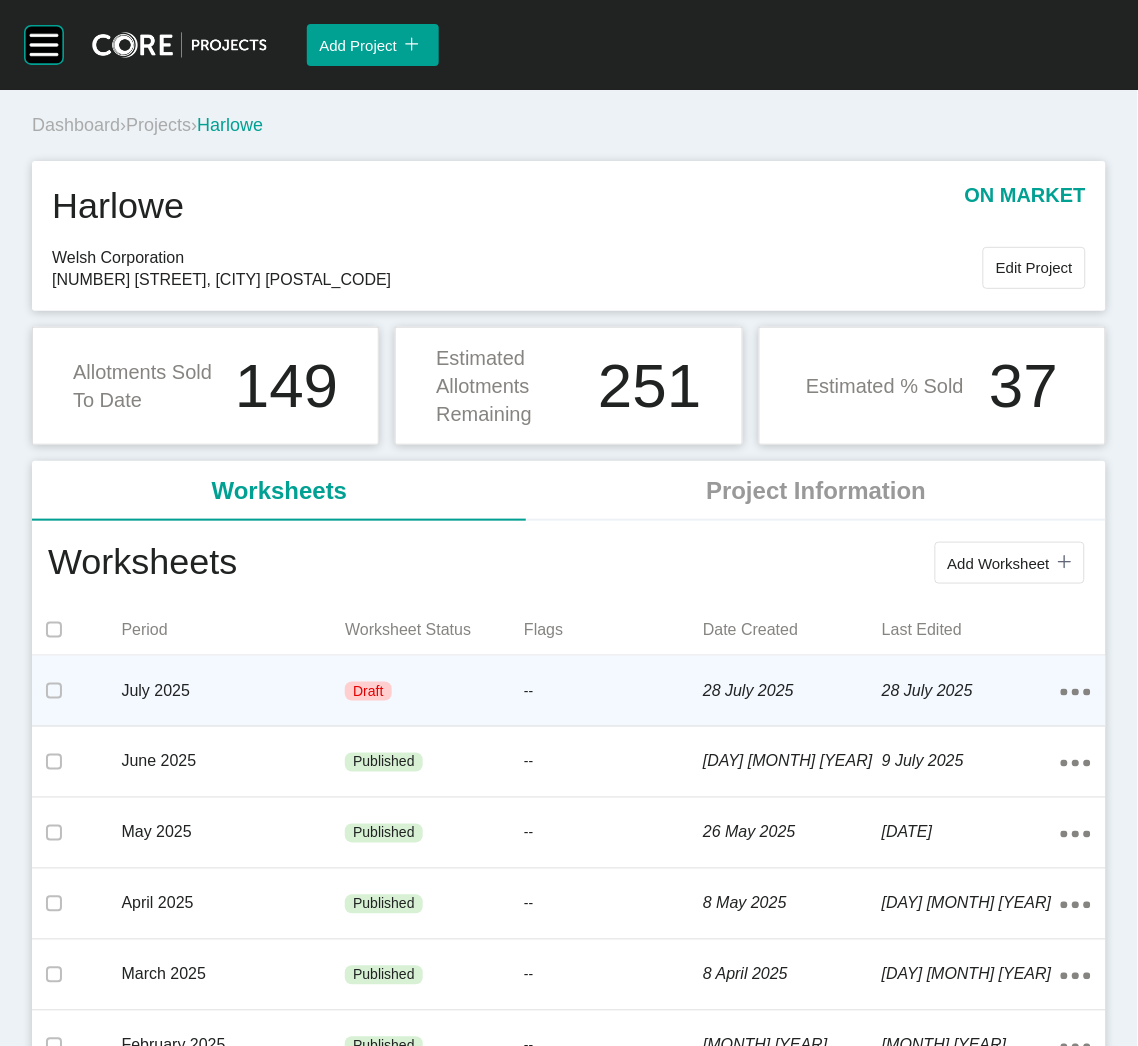 click on "July 2025" at bounding box center [234, 691] 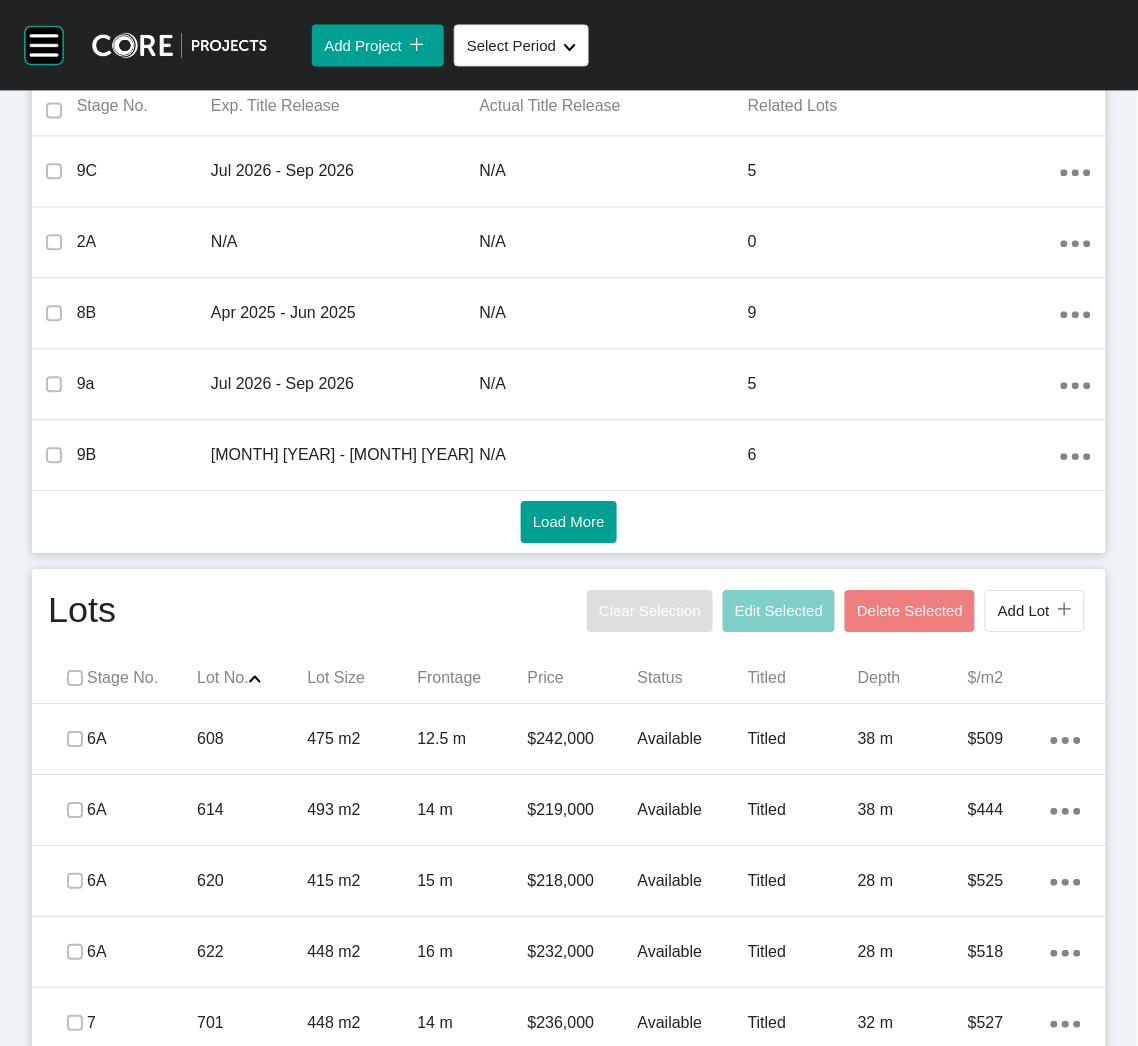 scroll, scrollTop: 1050, scrollLeft: 0, axis: vertical 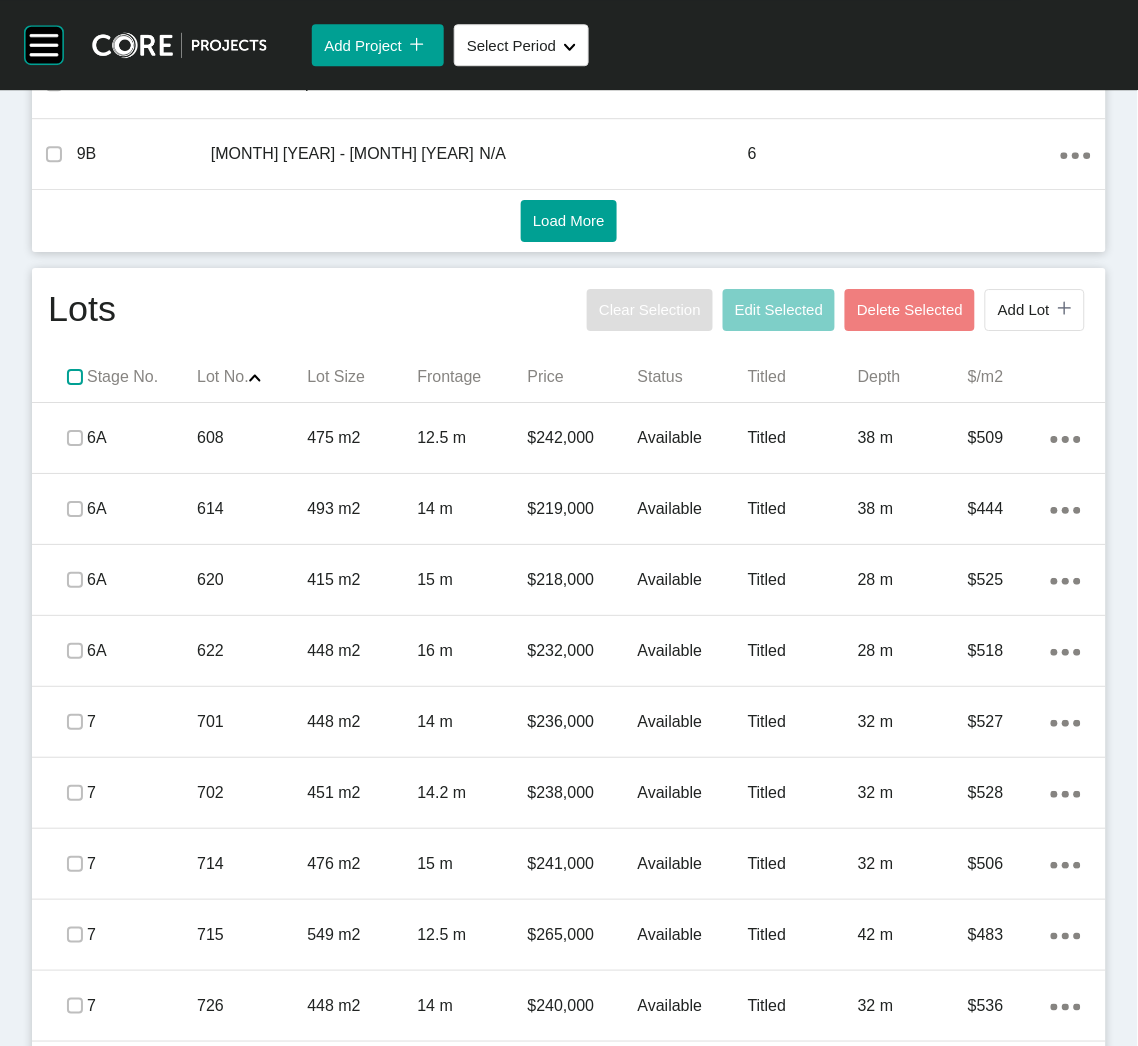 click at bounding box center [75, 377] 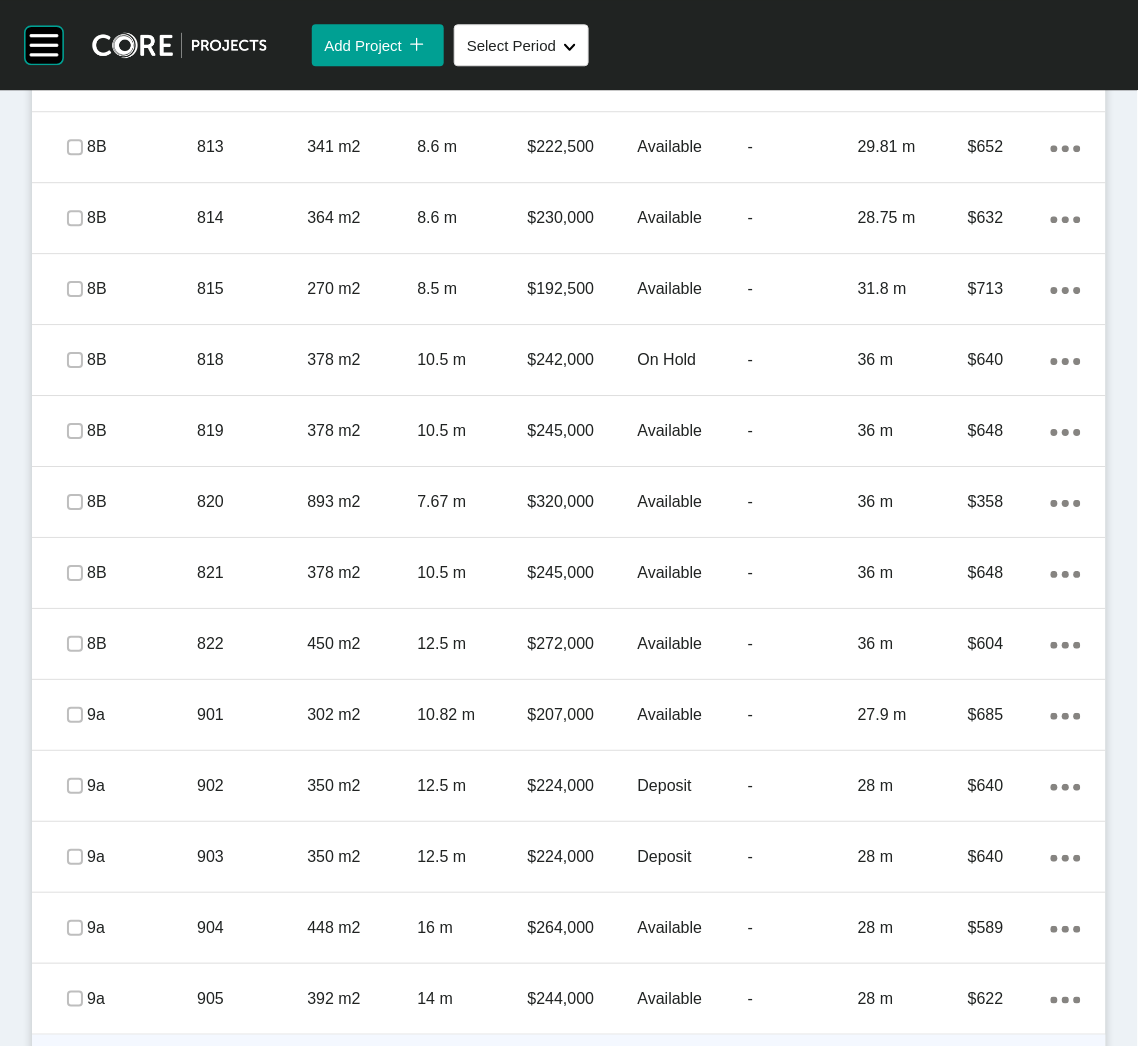scroll, scrollTop: 2849, scrollLeft: 0, axis: vertical 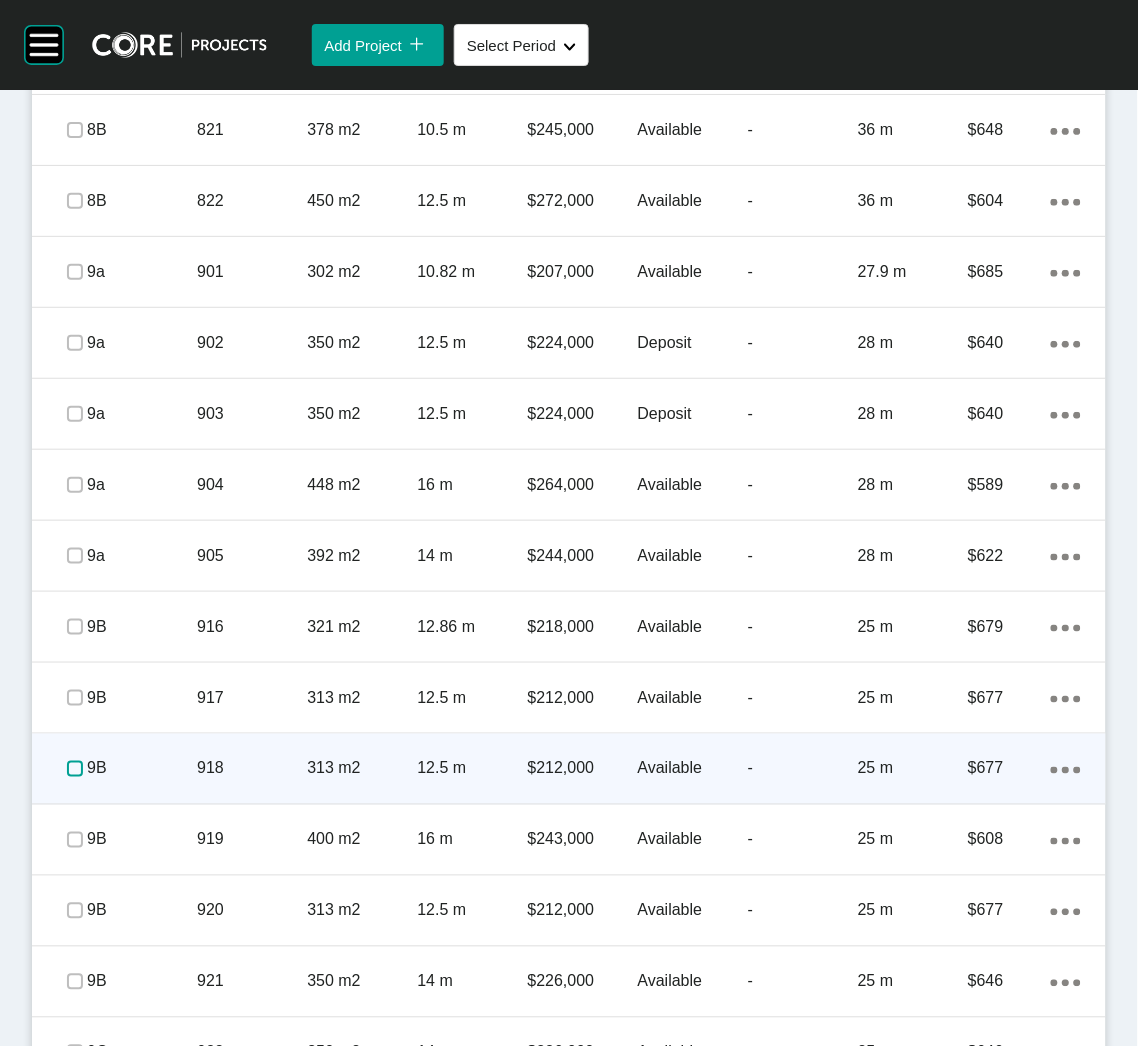 click at bounding box center [75, 769] 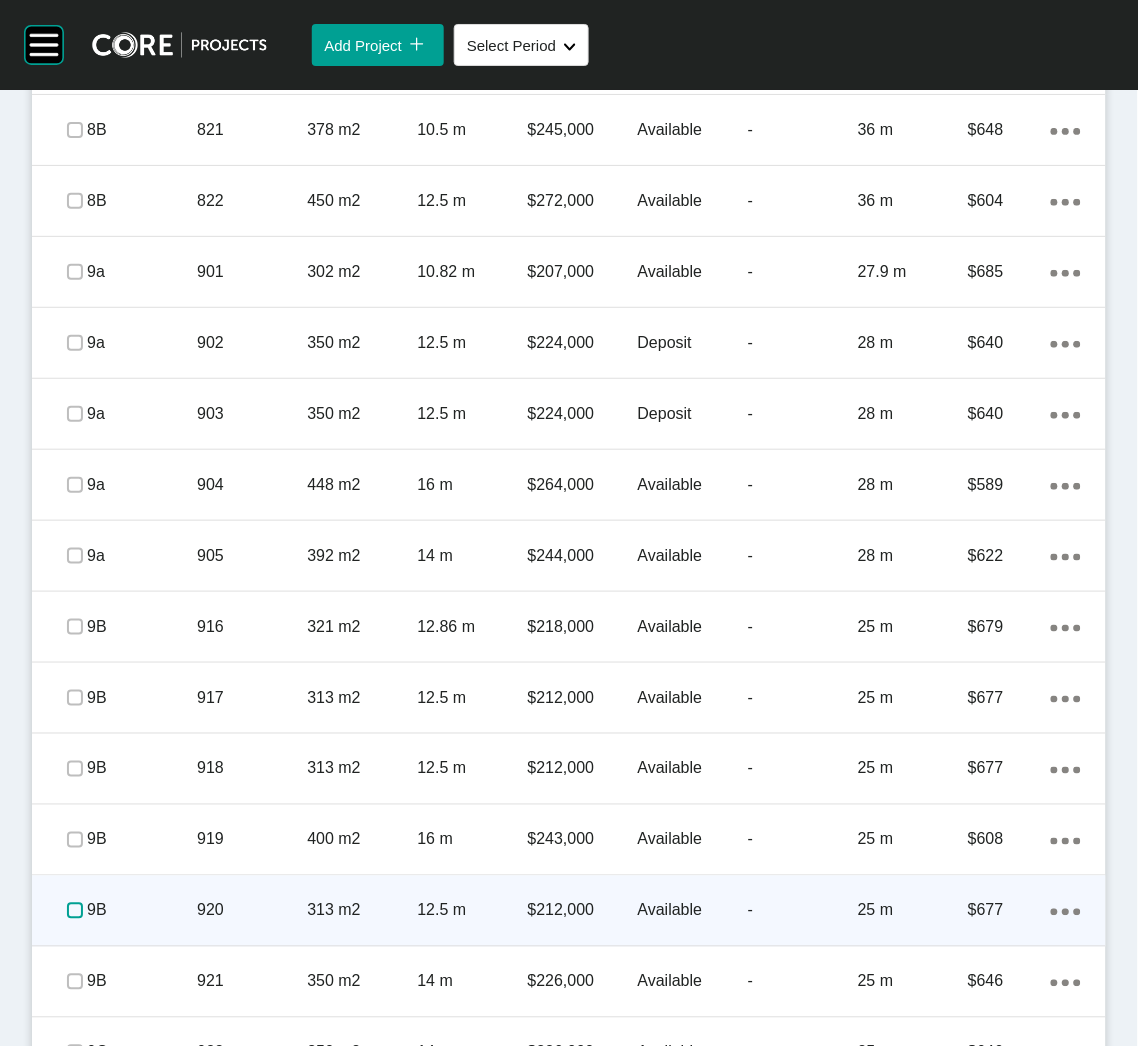 click at bounding box center (75, 911) 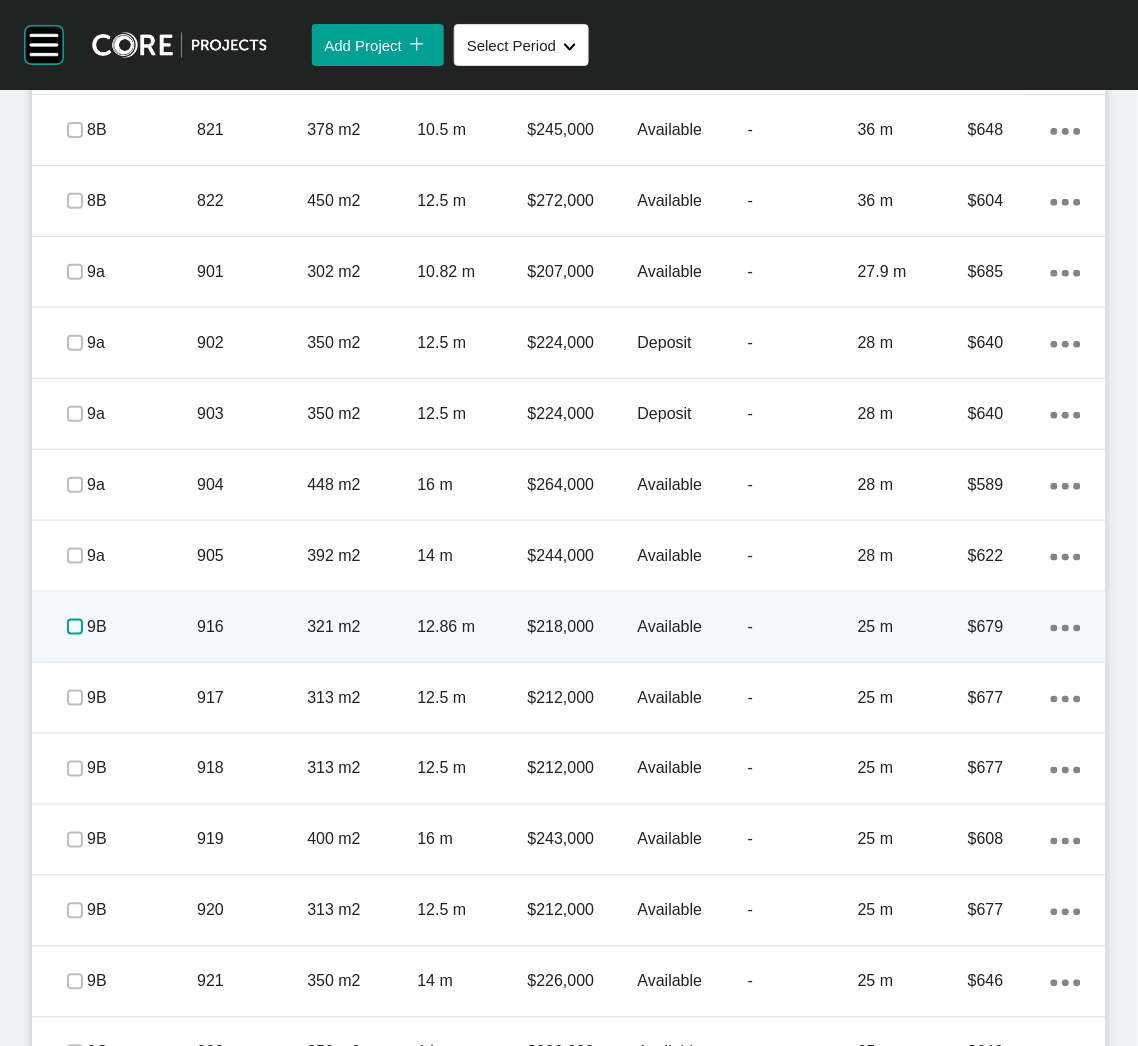 click at bounding box center [75, 627] 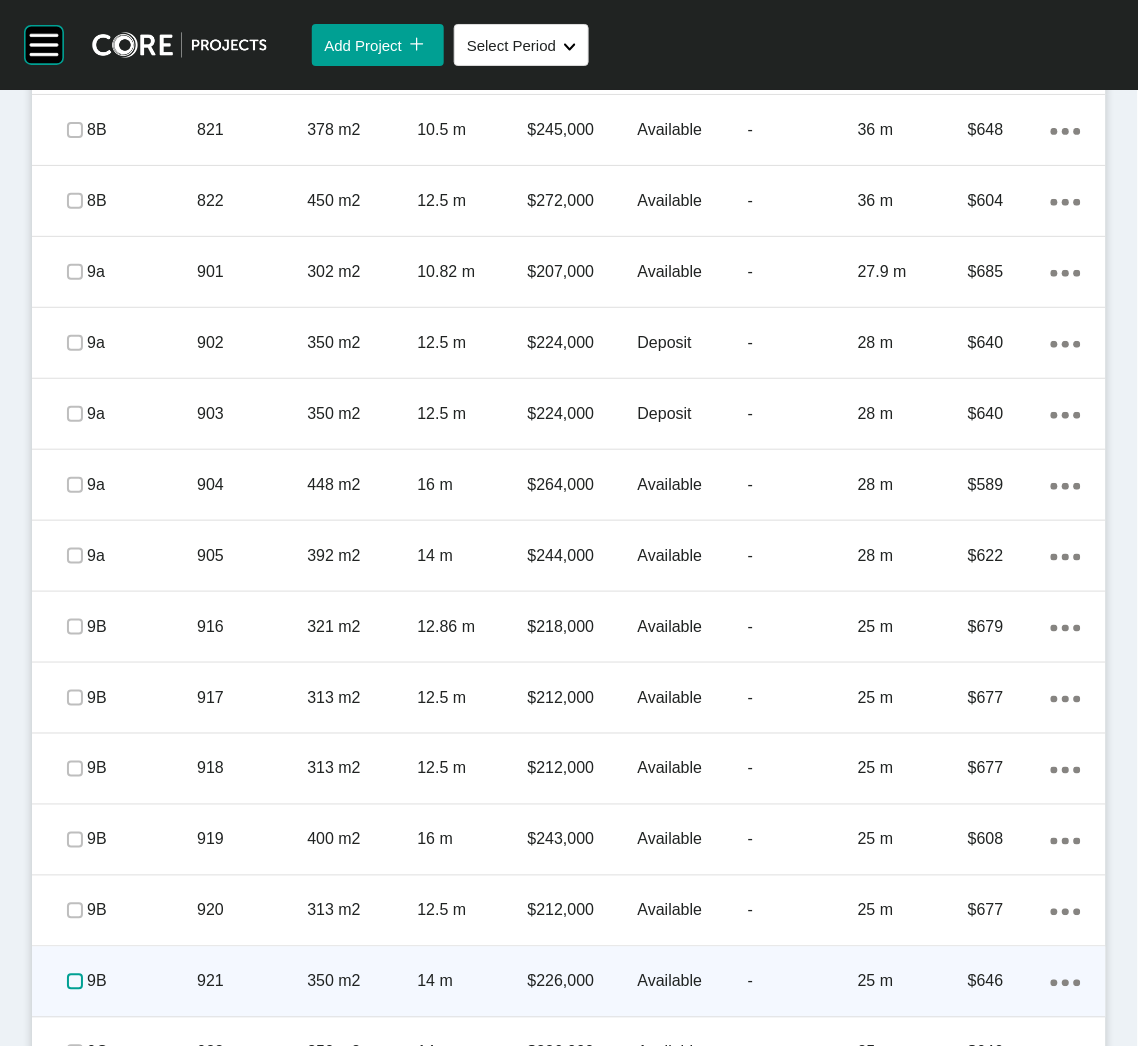 click at bounding box center (75, 982) 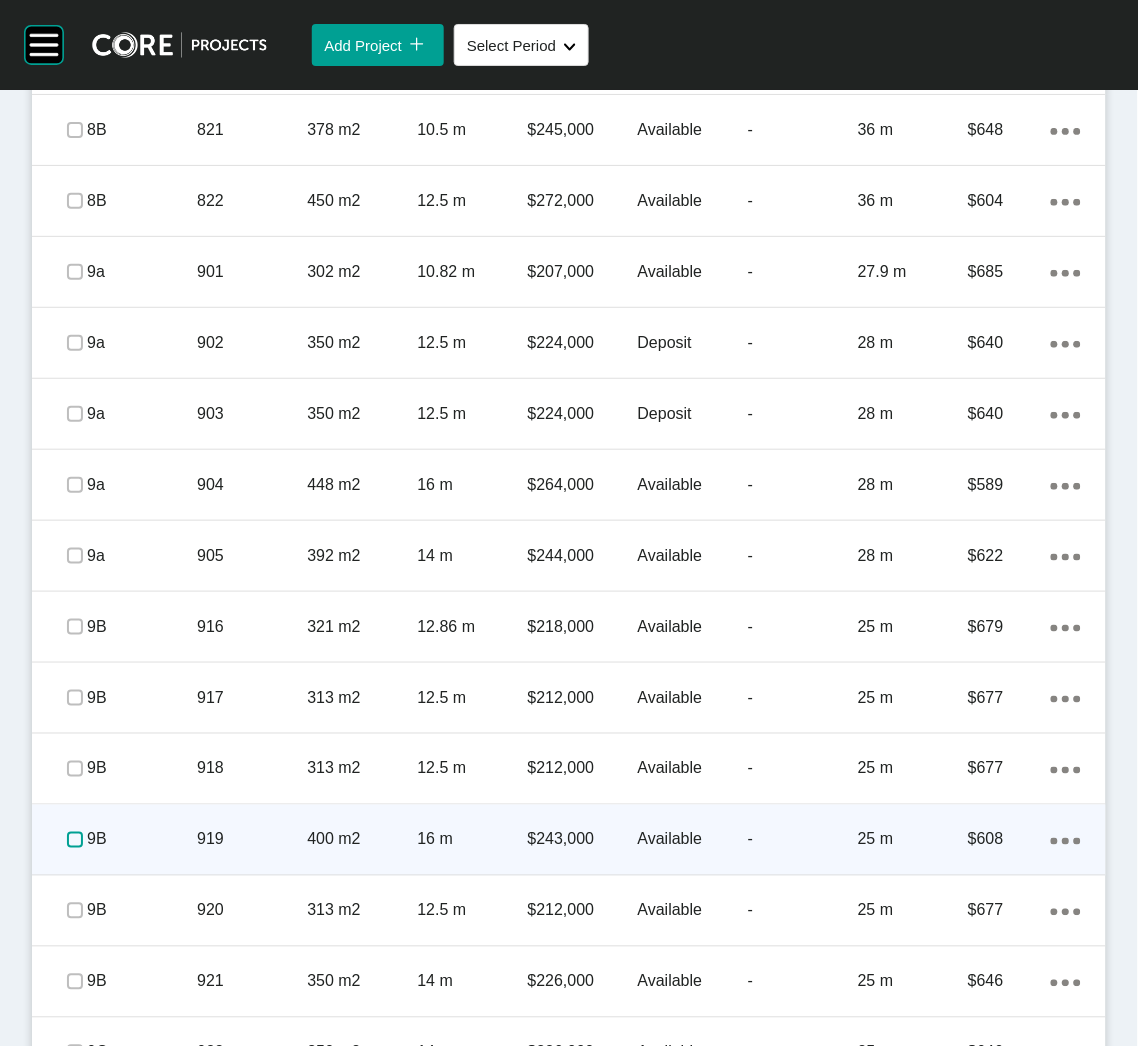 click at bounding box center [75, 840] 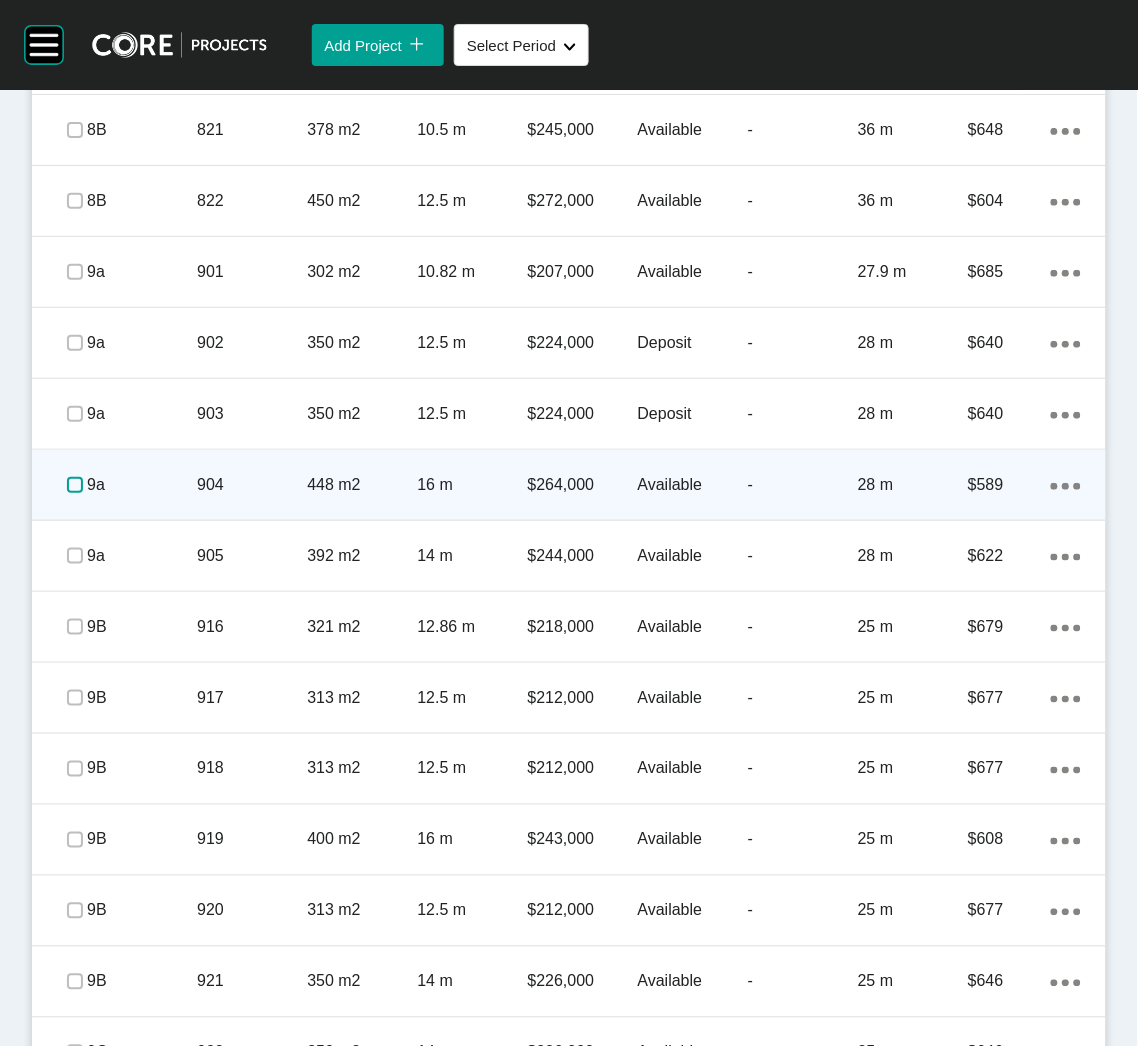 click at bounding box center [75, 485] 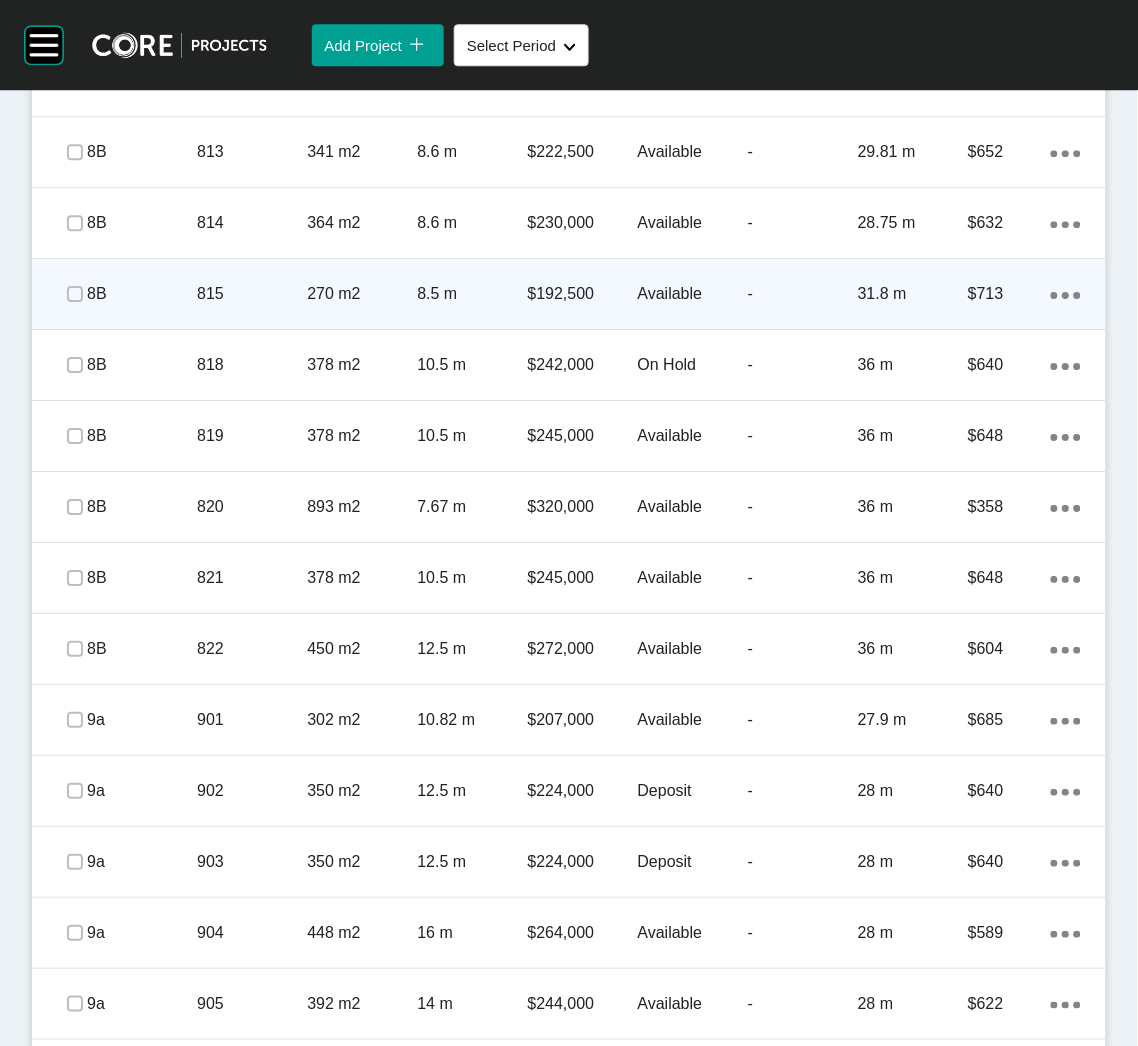 scroll, scrollTop: 2400, scrollLeft: 0, axis: vertical 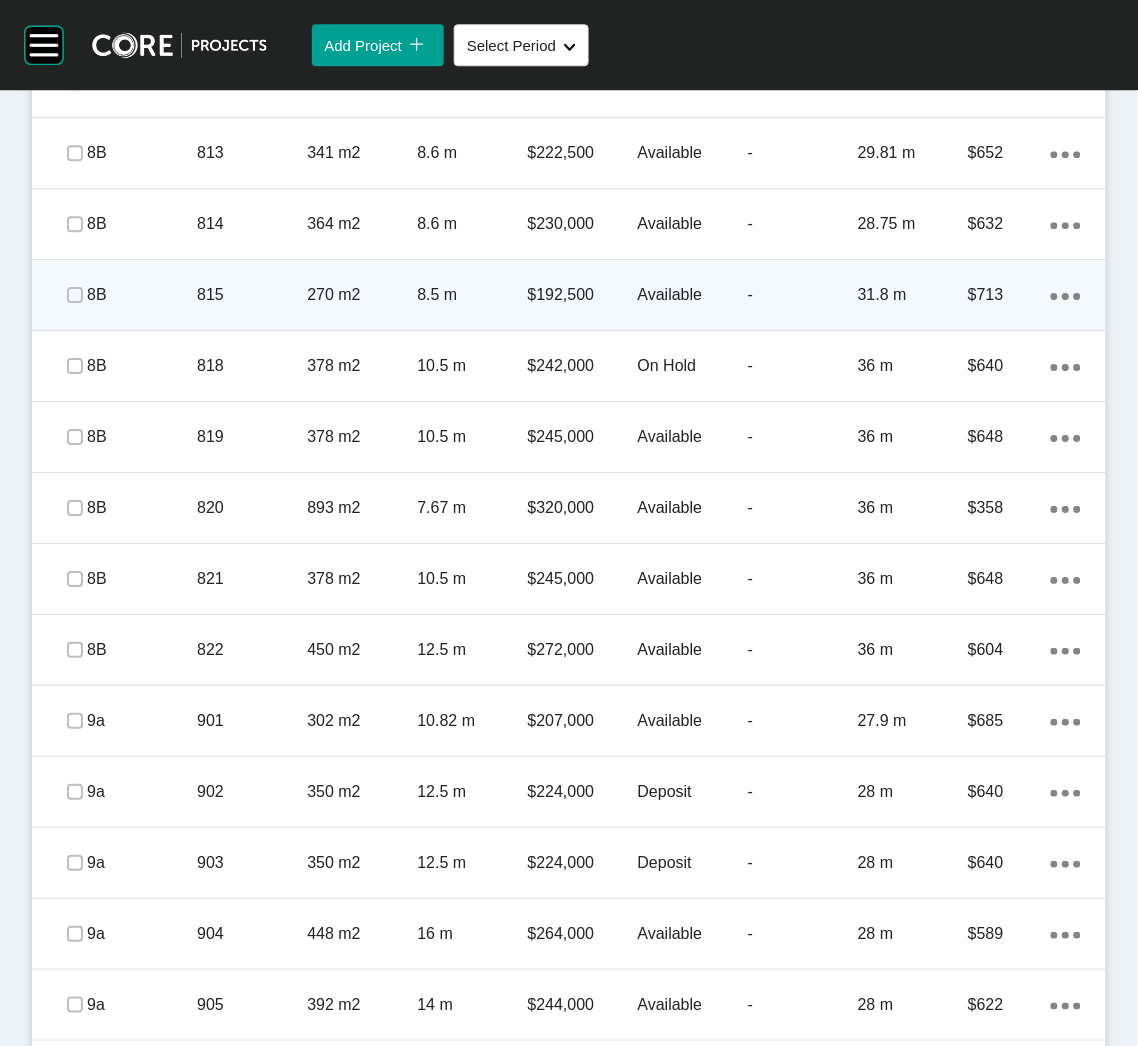 click on "Action Menu Dots Copy 6 Created with Sketch." 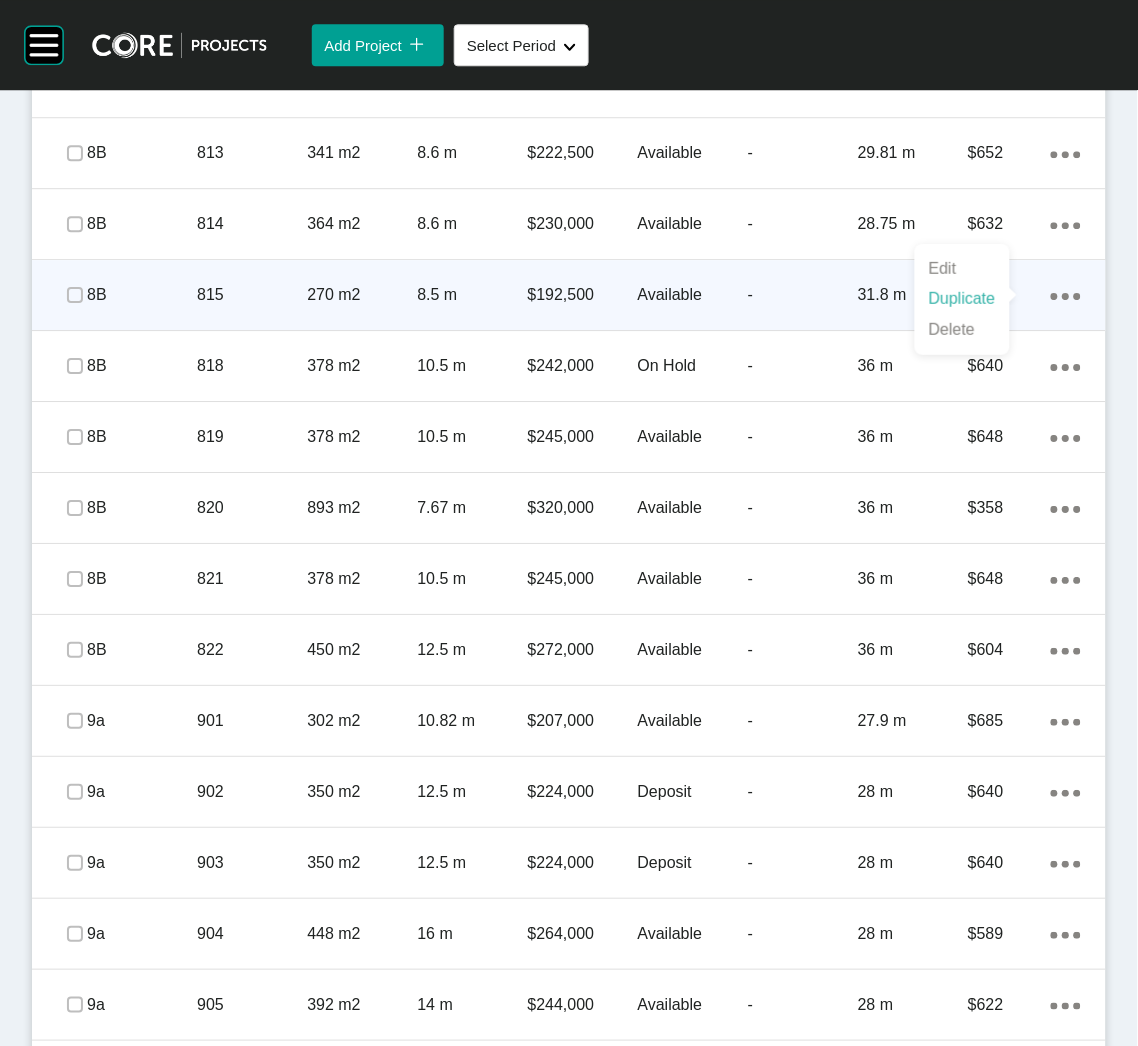 click on "Duplicate" at bounding box center (962, 299) 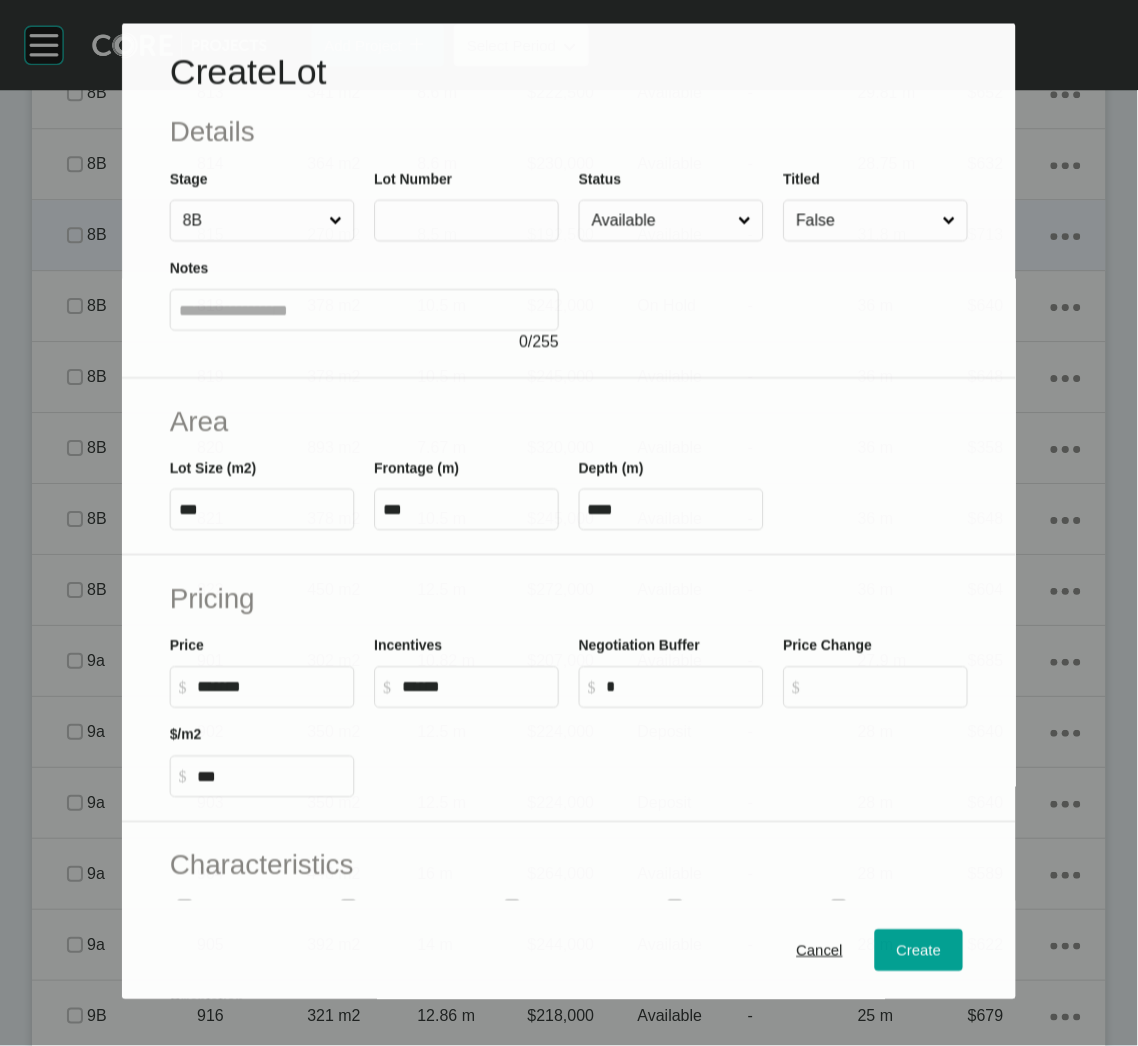 scroll, scrollTop: 2337, scrollLeft: 0, axis: vertical 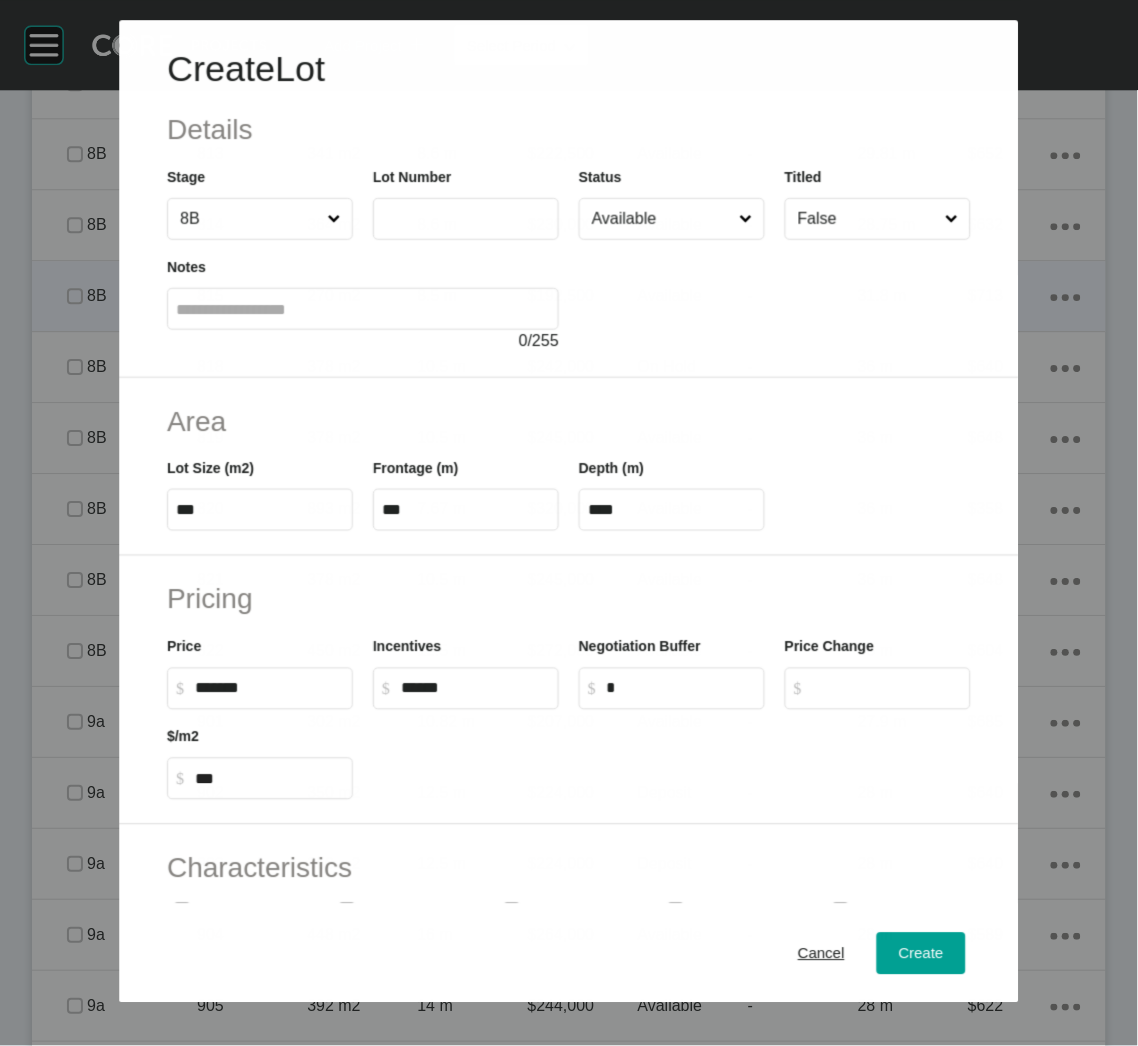 click at bounding box center (466, 219) 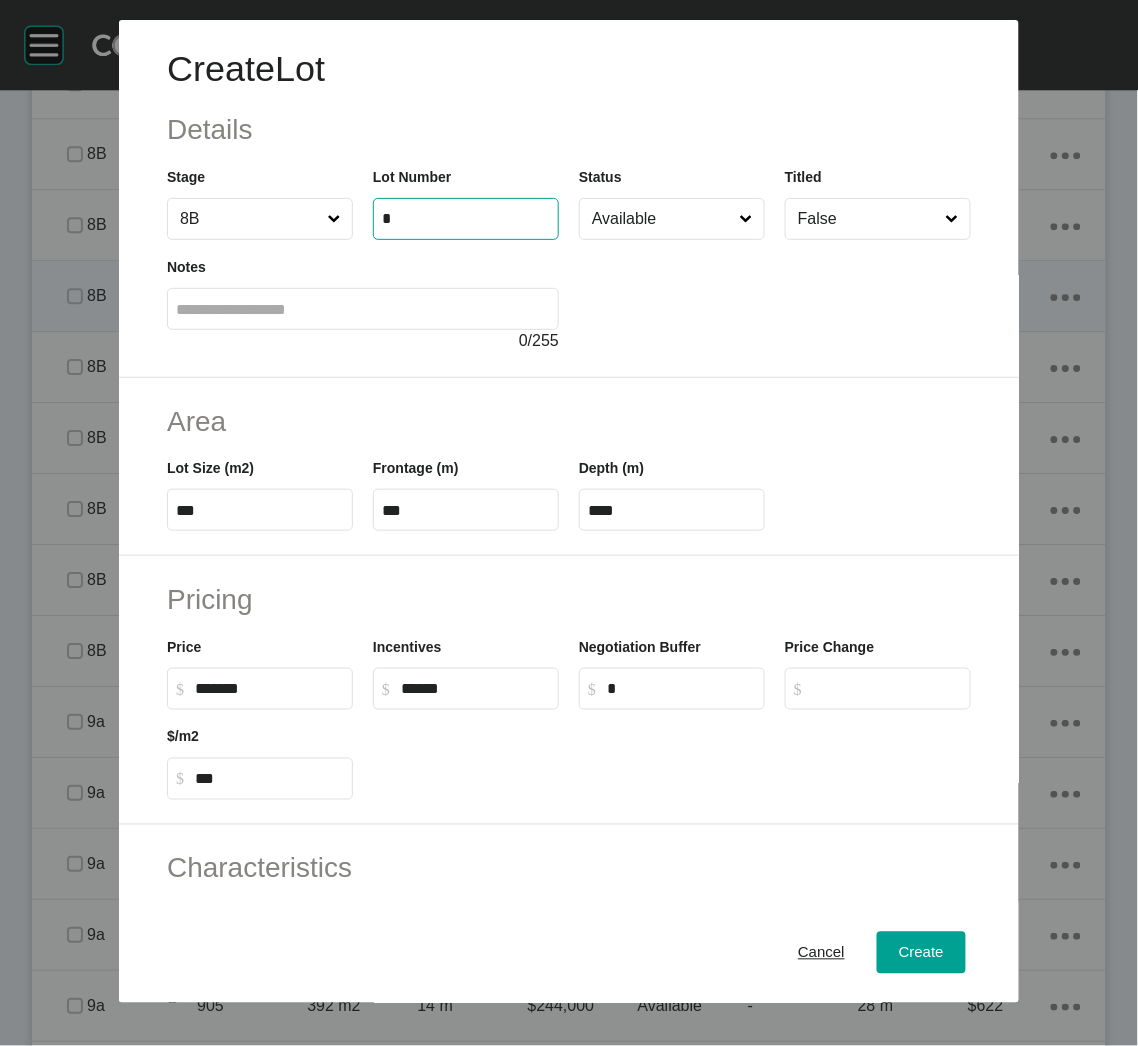type on "*" 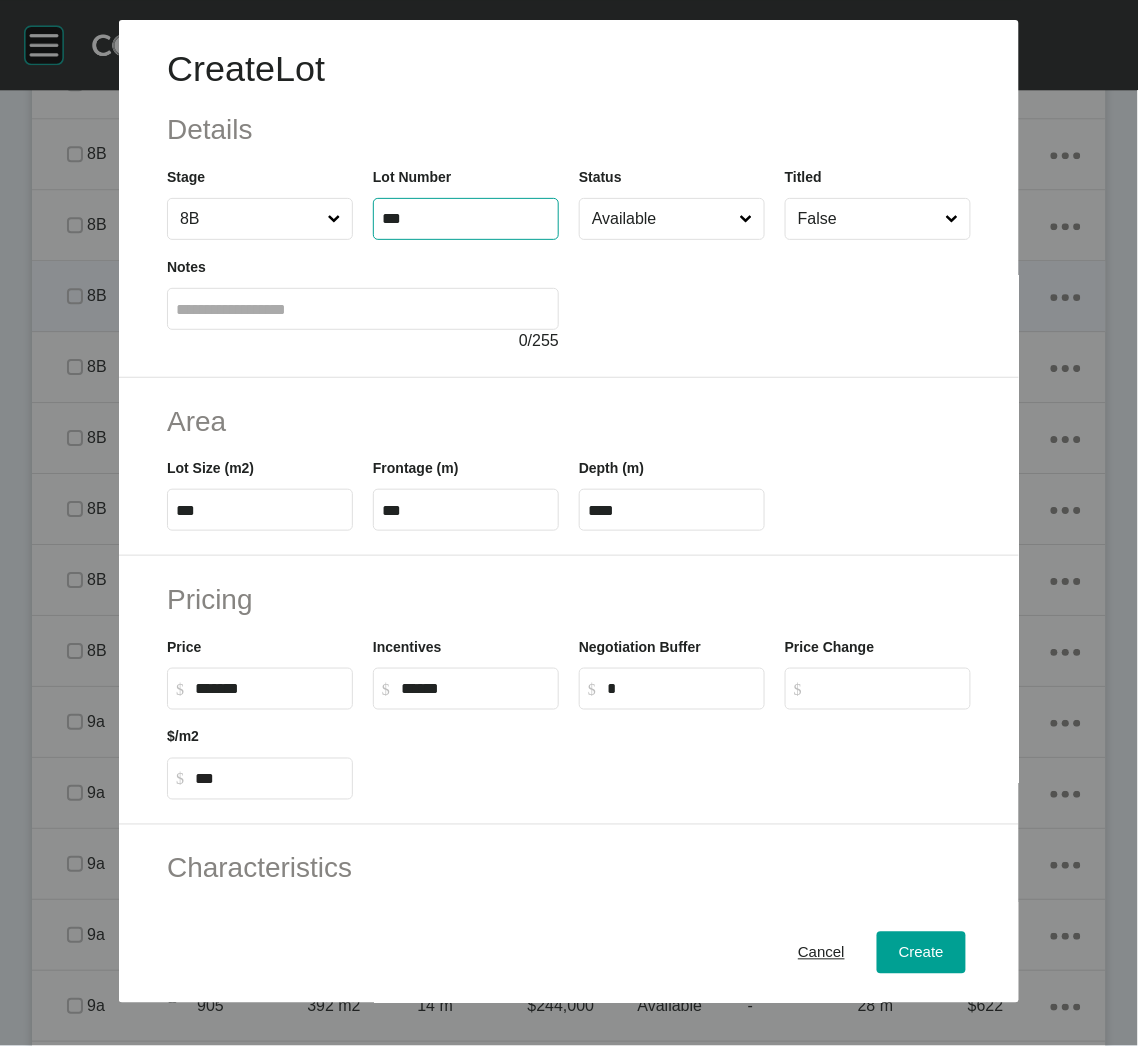 type on "***" 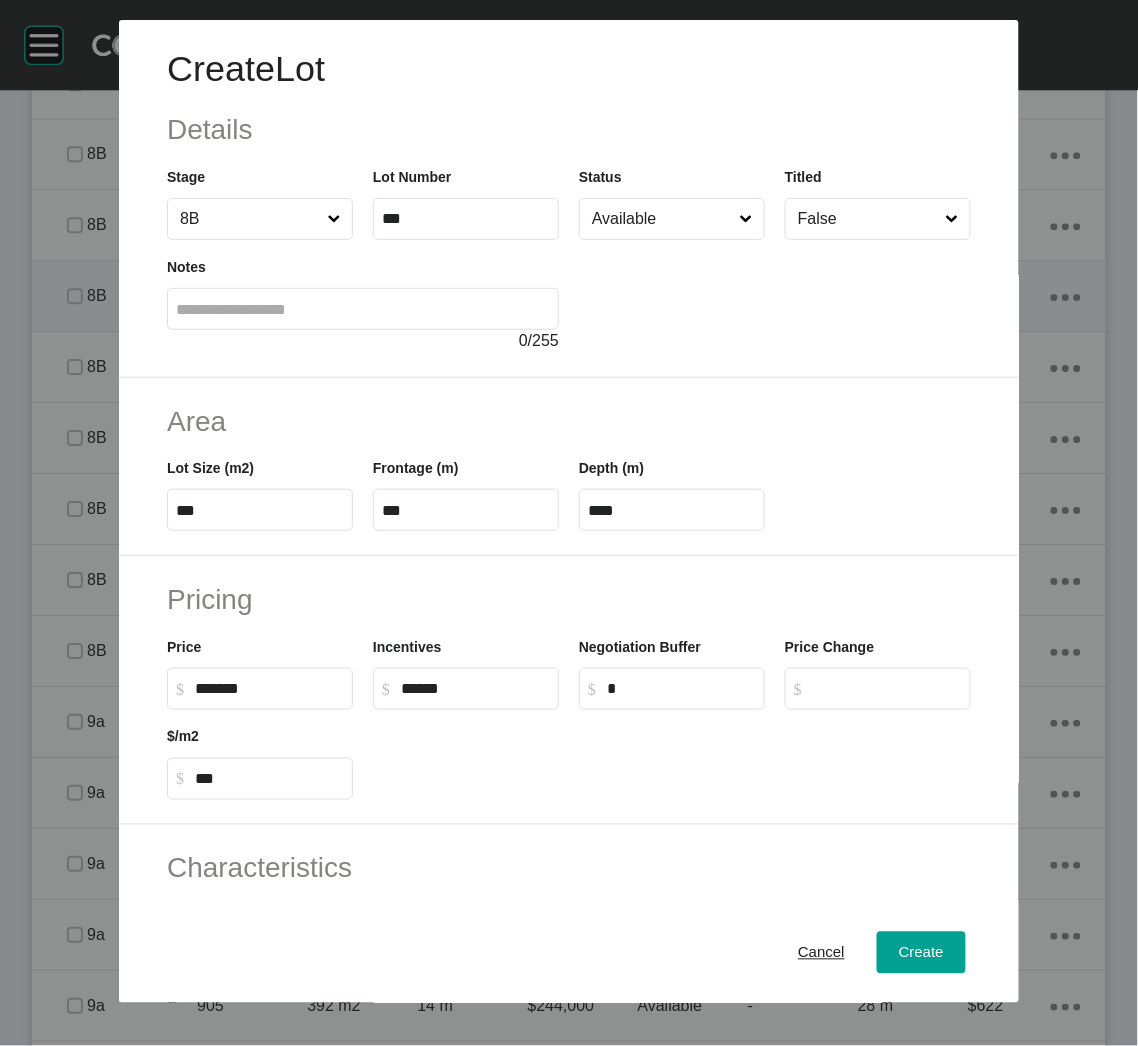click at bounding box center (775, 296) 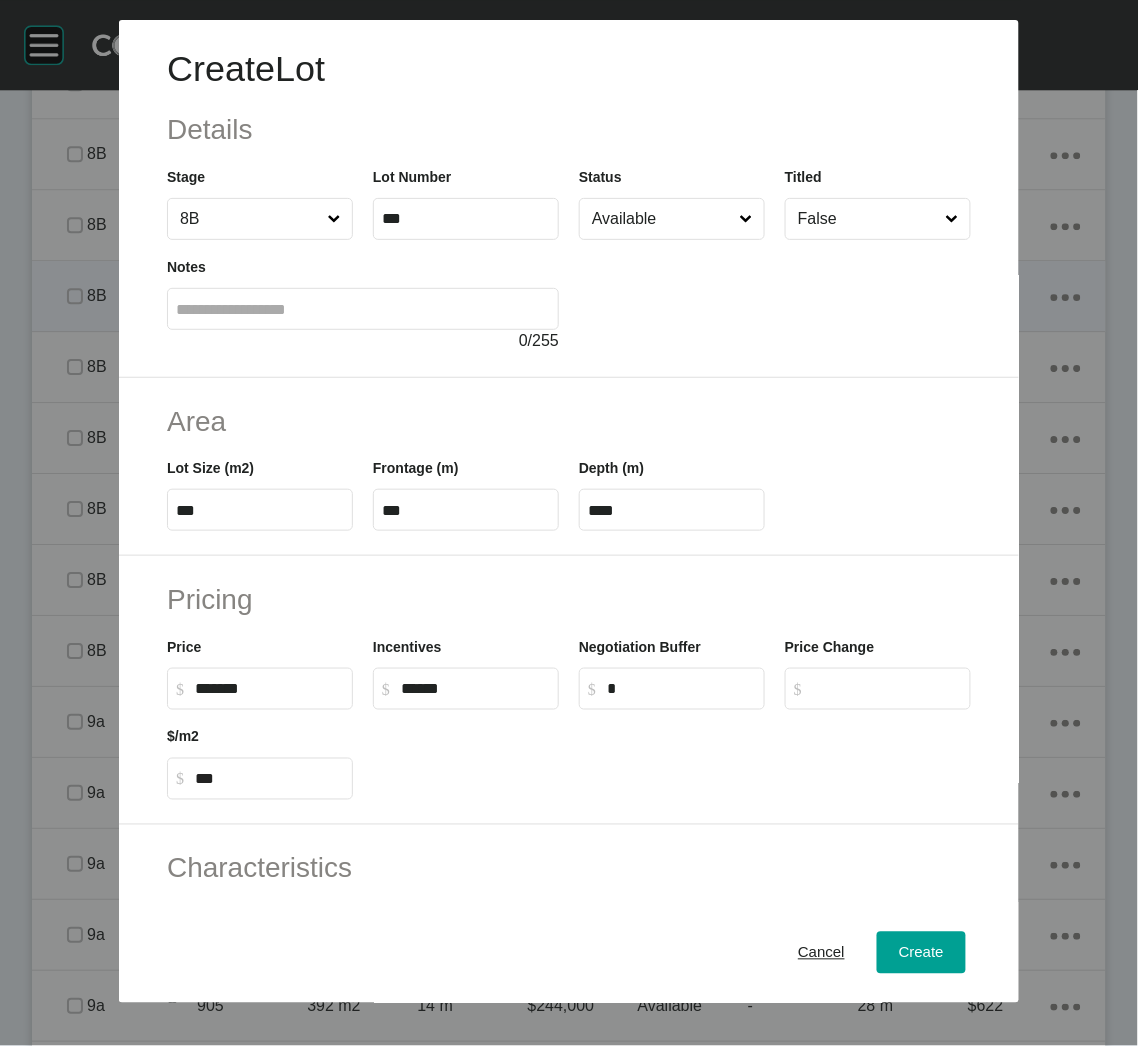 click on "Available" at bounding box center [662, 219] 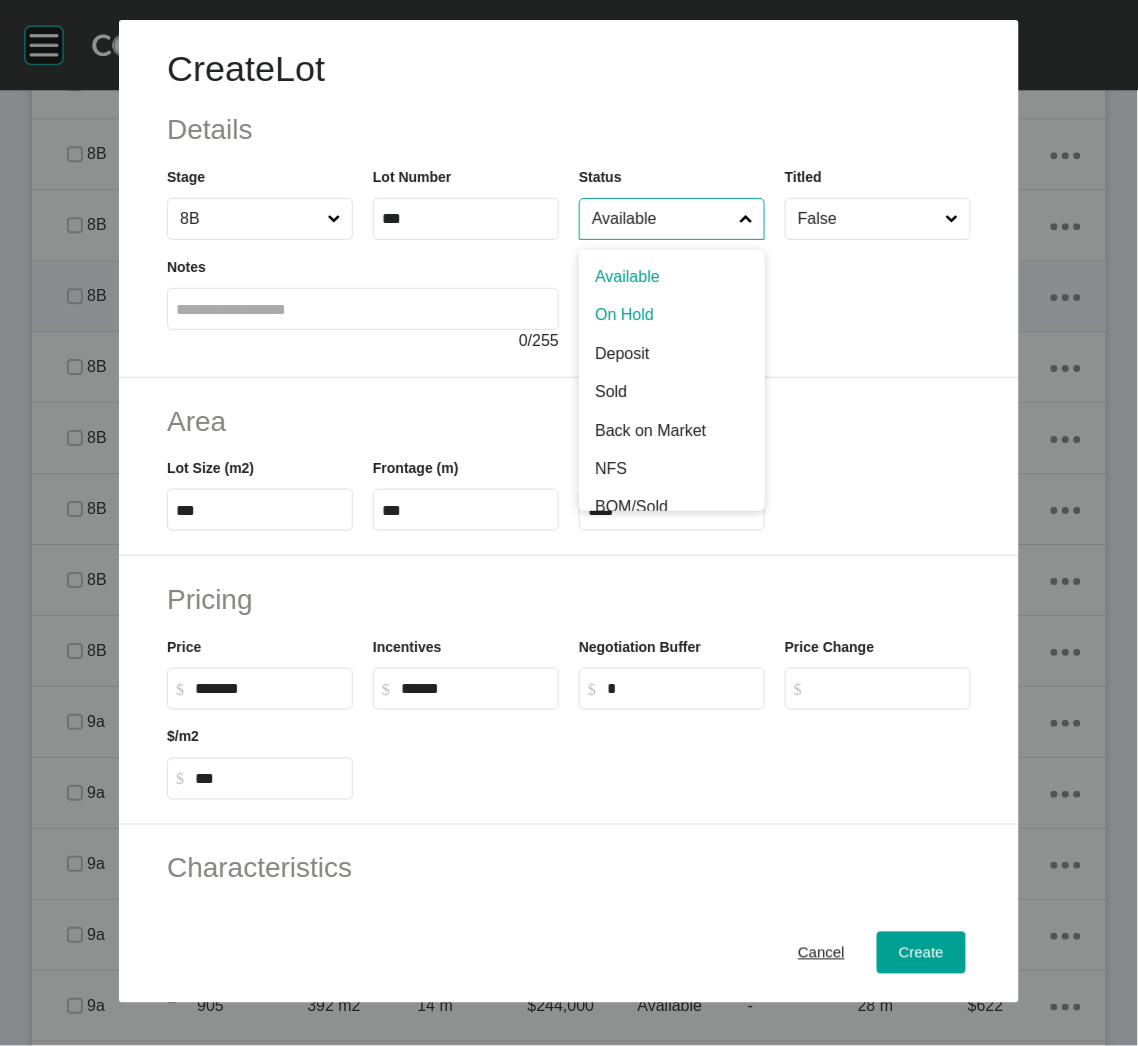 click on "False" at bounding box center [868, 219] 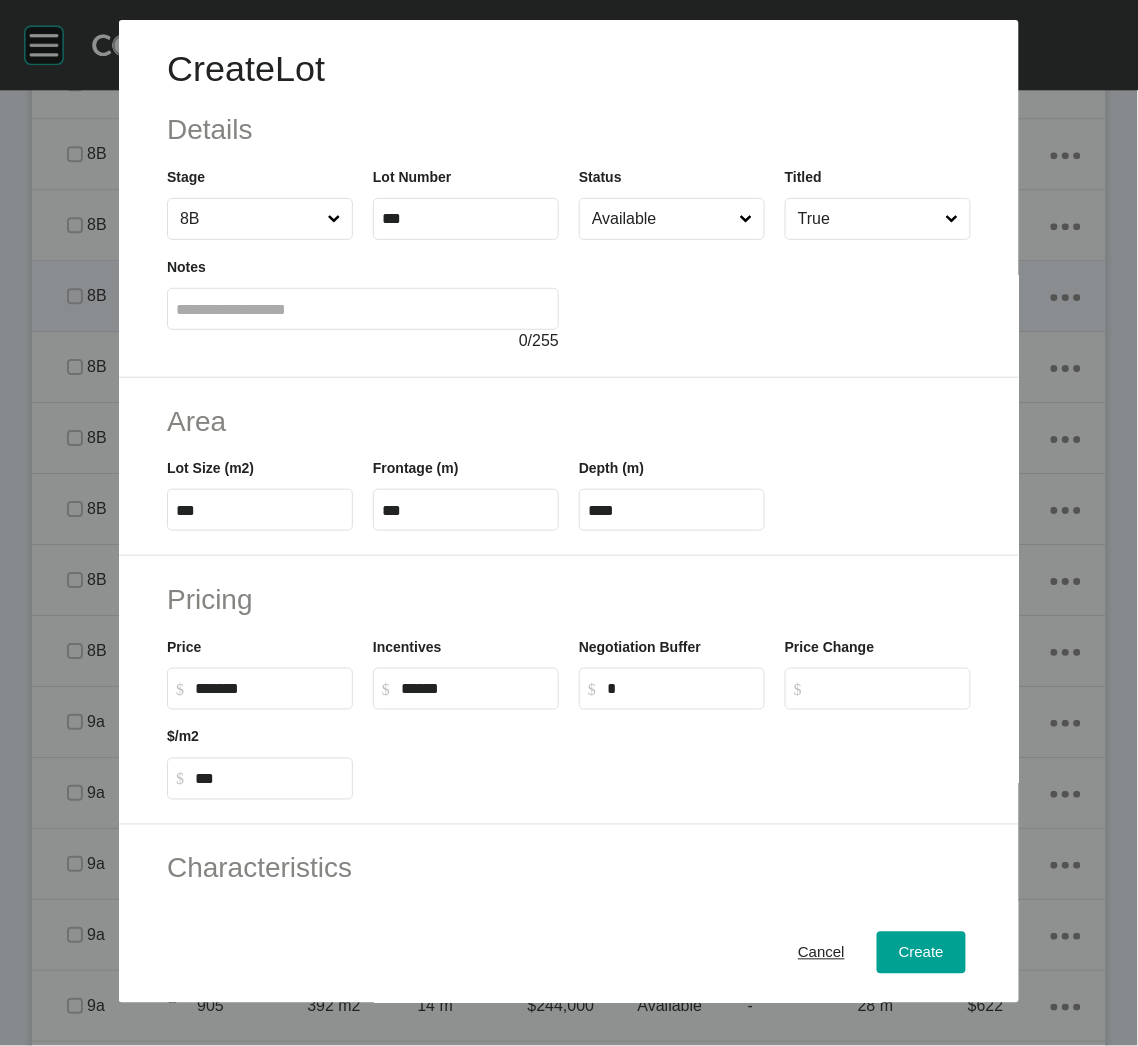 drag, startPoint x: 827, startPoint y: 281, endPoint x: 833, endPoint y: 314, distance: 33.54102 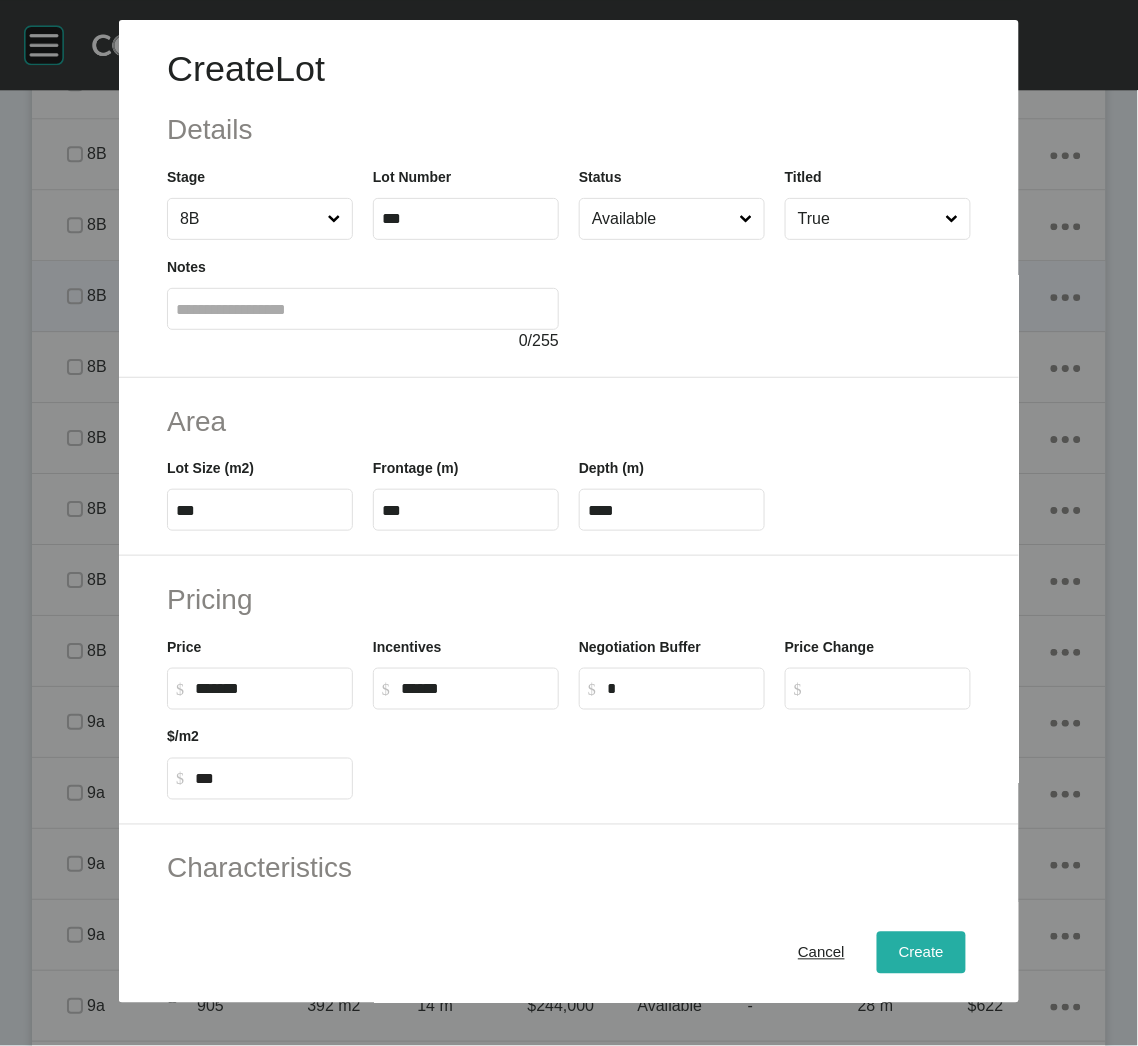 click on "Create" at bounding box center (921, 953) 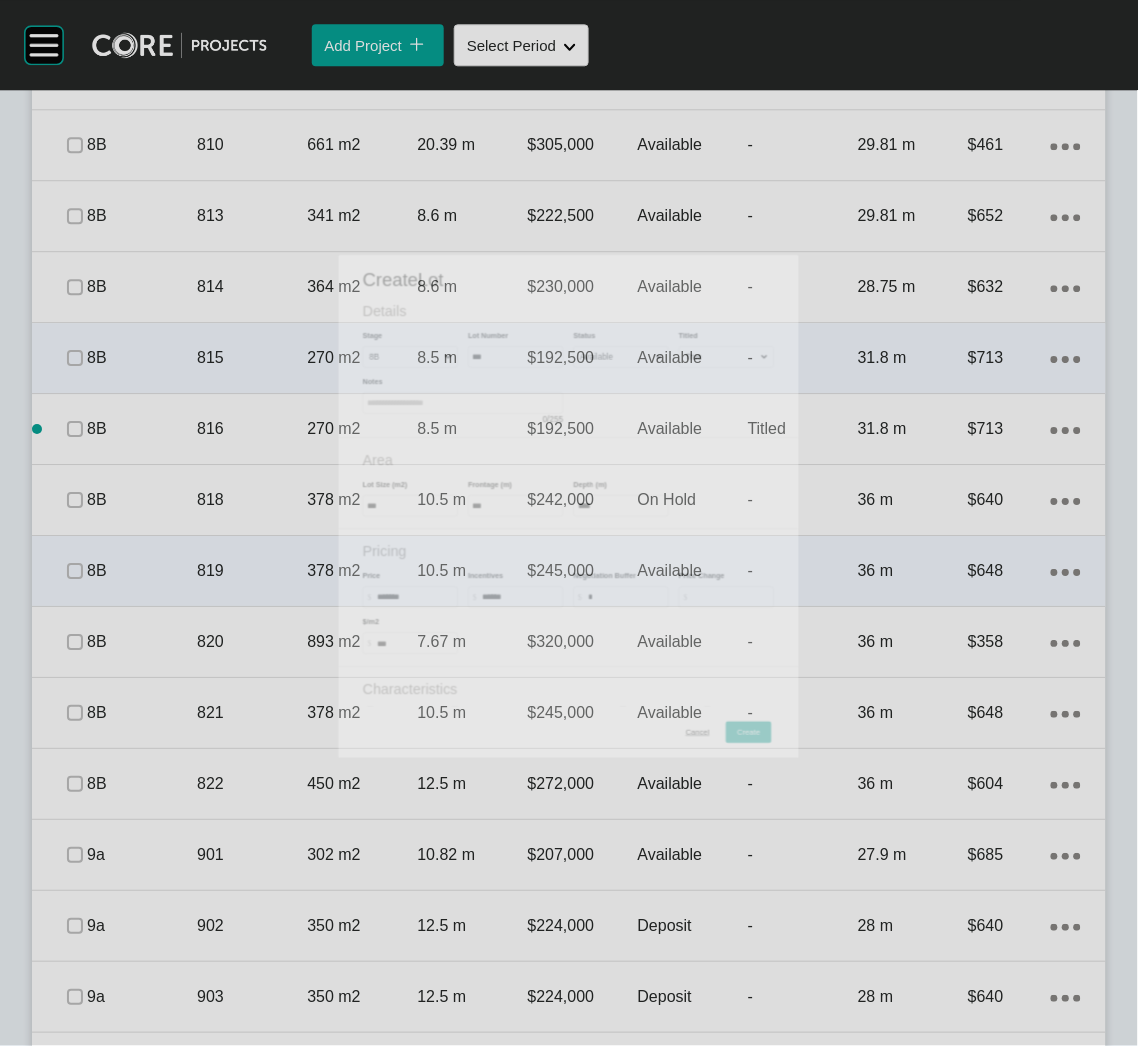 scroll, scrollTop: 2400, scrollLeft: 0, axis: vertical 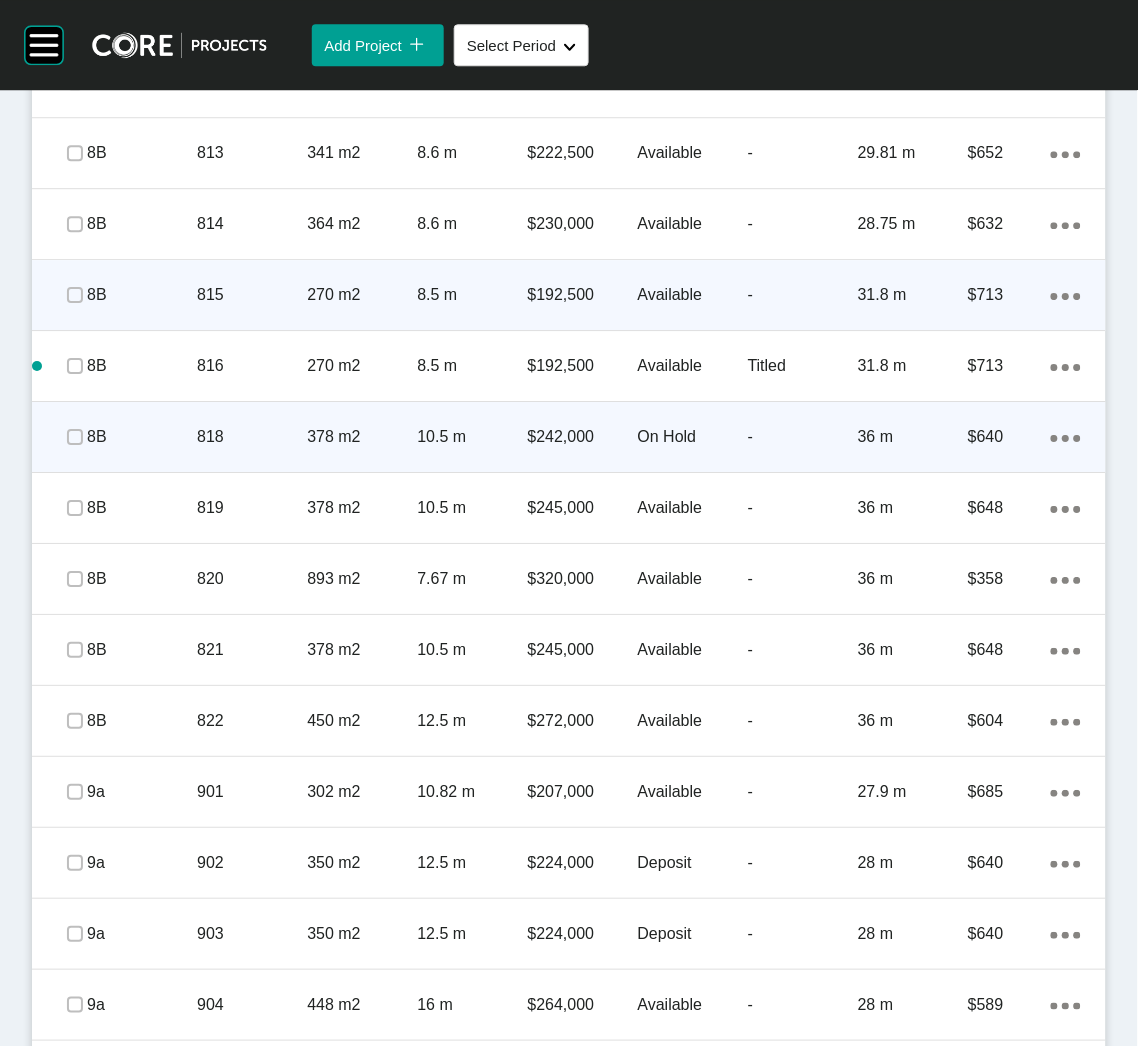 click on "8B" at bounding box center (142, 437) 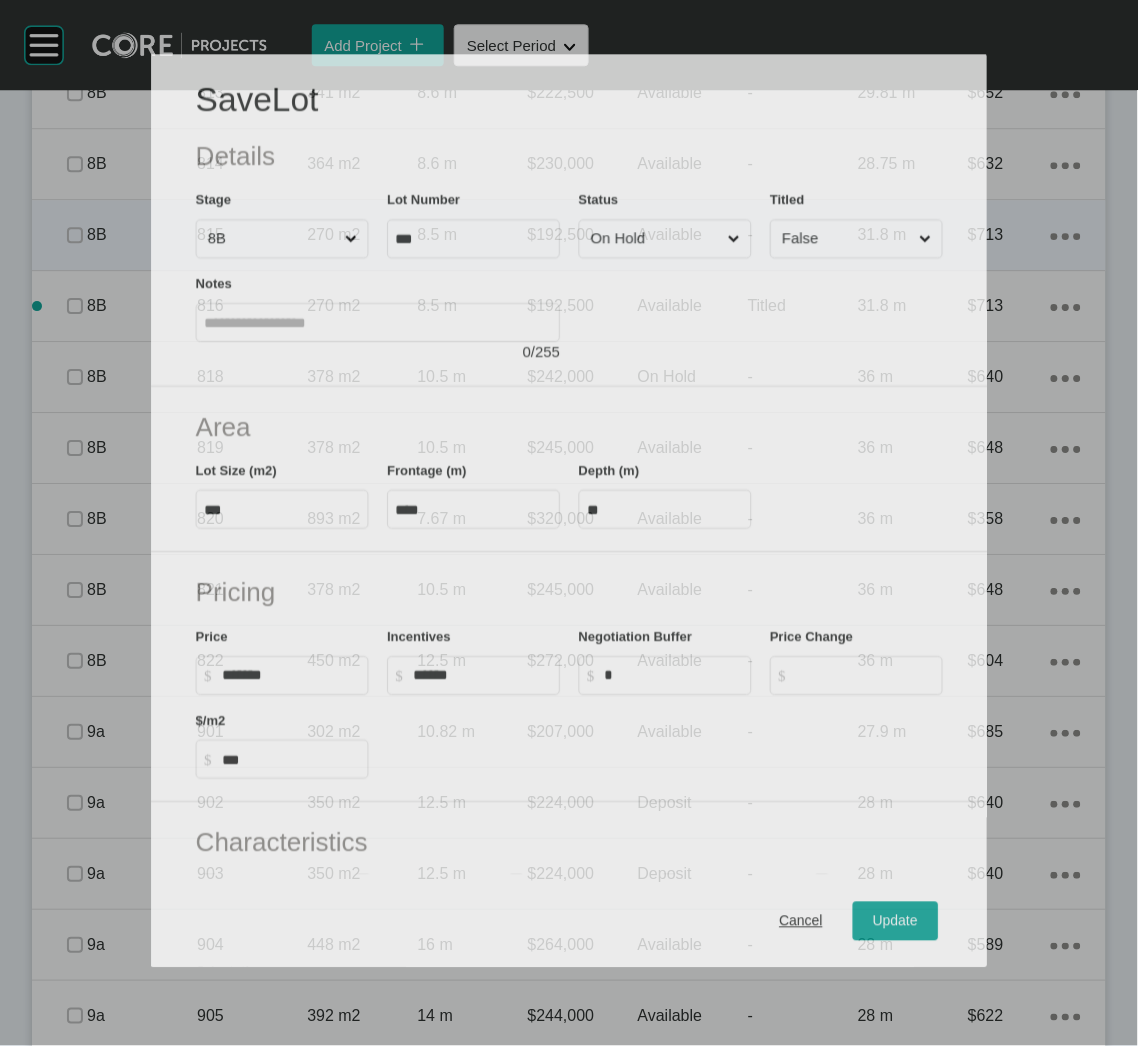 scroll, scrollTop: 2337, scrollLeft: 0, axis: vertical 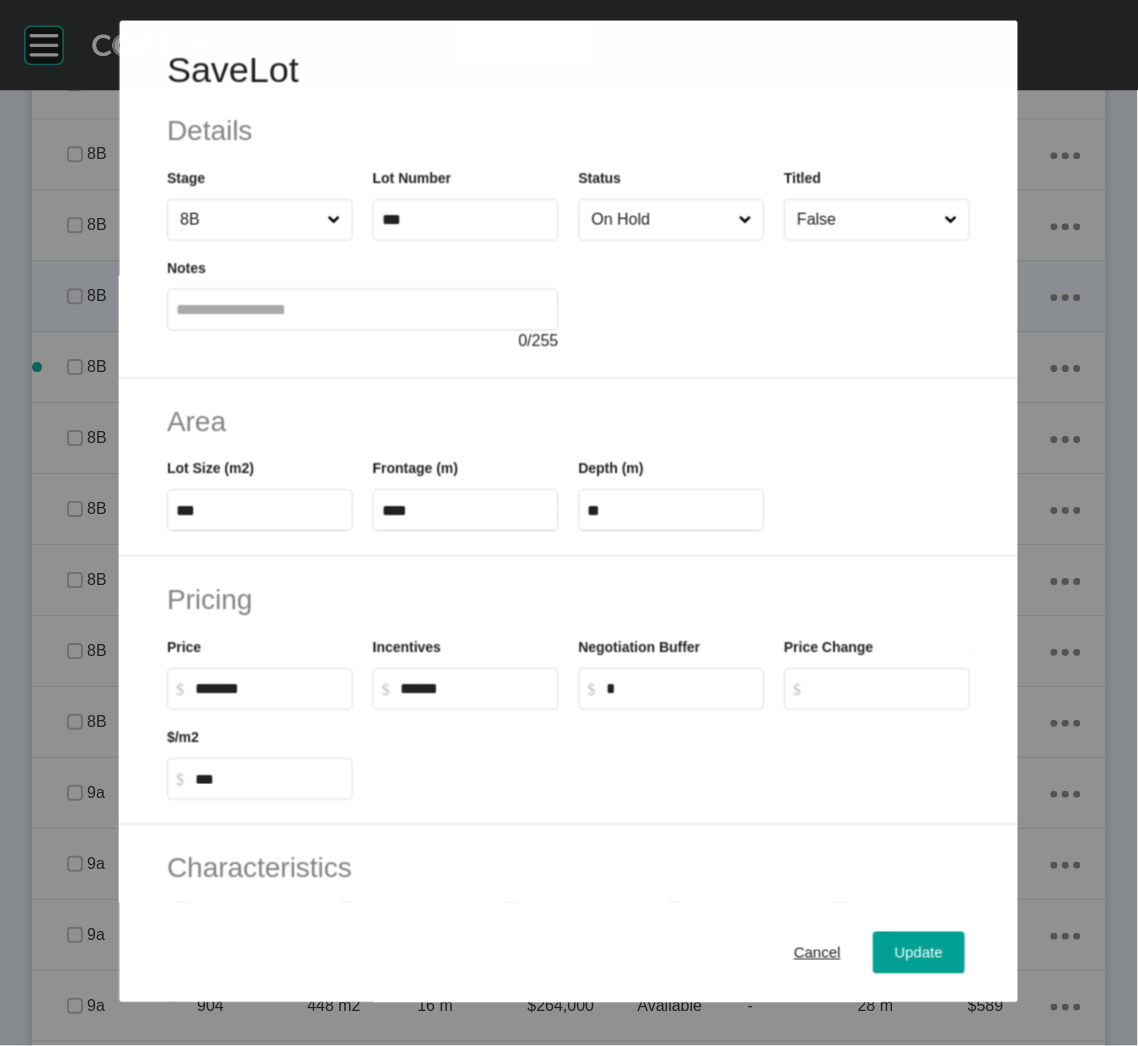 drag, startPoint x: 641, startPoint y: 219, endPoint x: 664, endPoint y: 223, distance: 23.345236 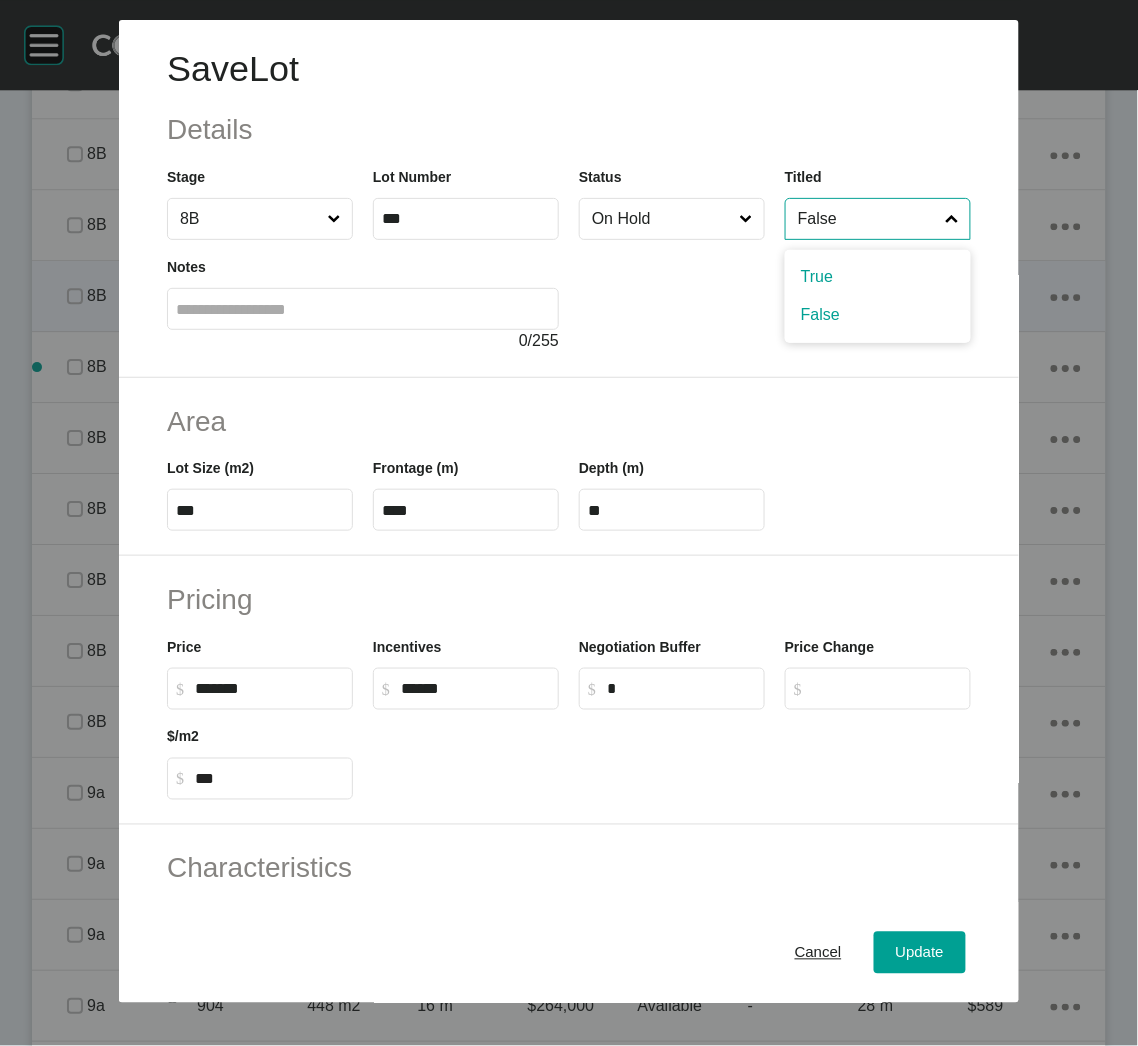 click on "False" at bounding box center [868, 219] 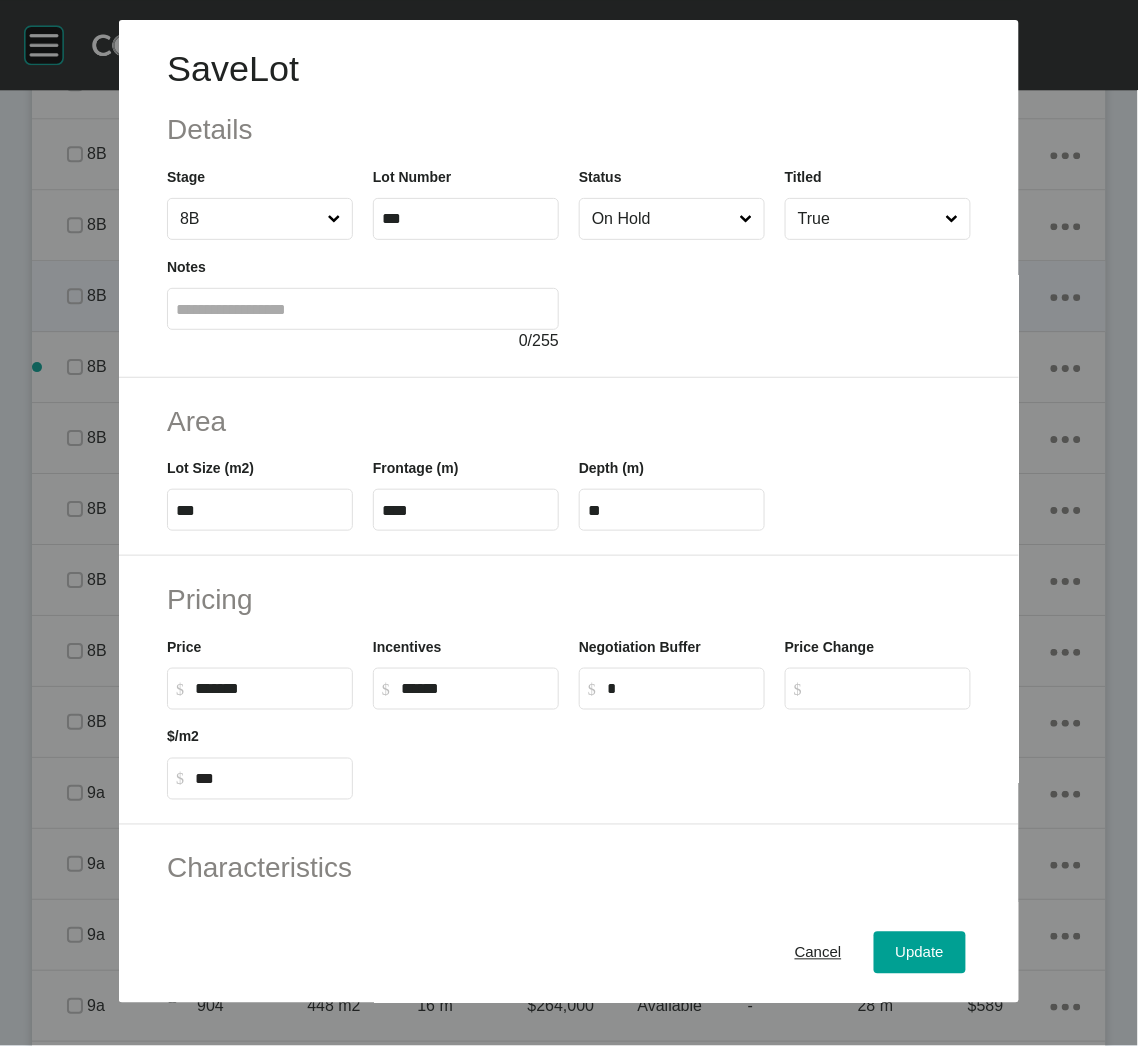 click on "On Hold" at bounding box center [662, 219] 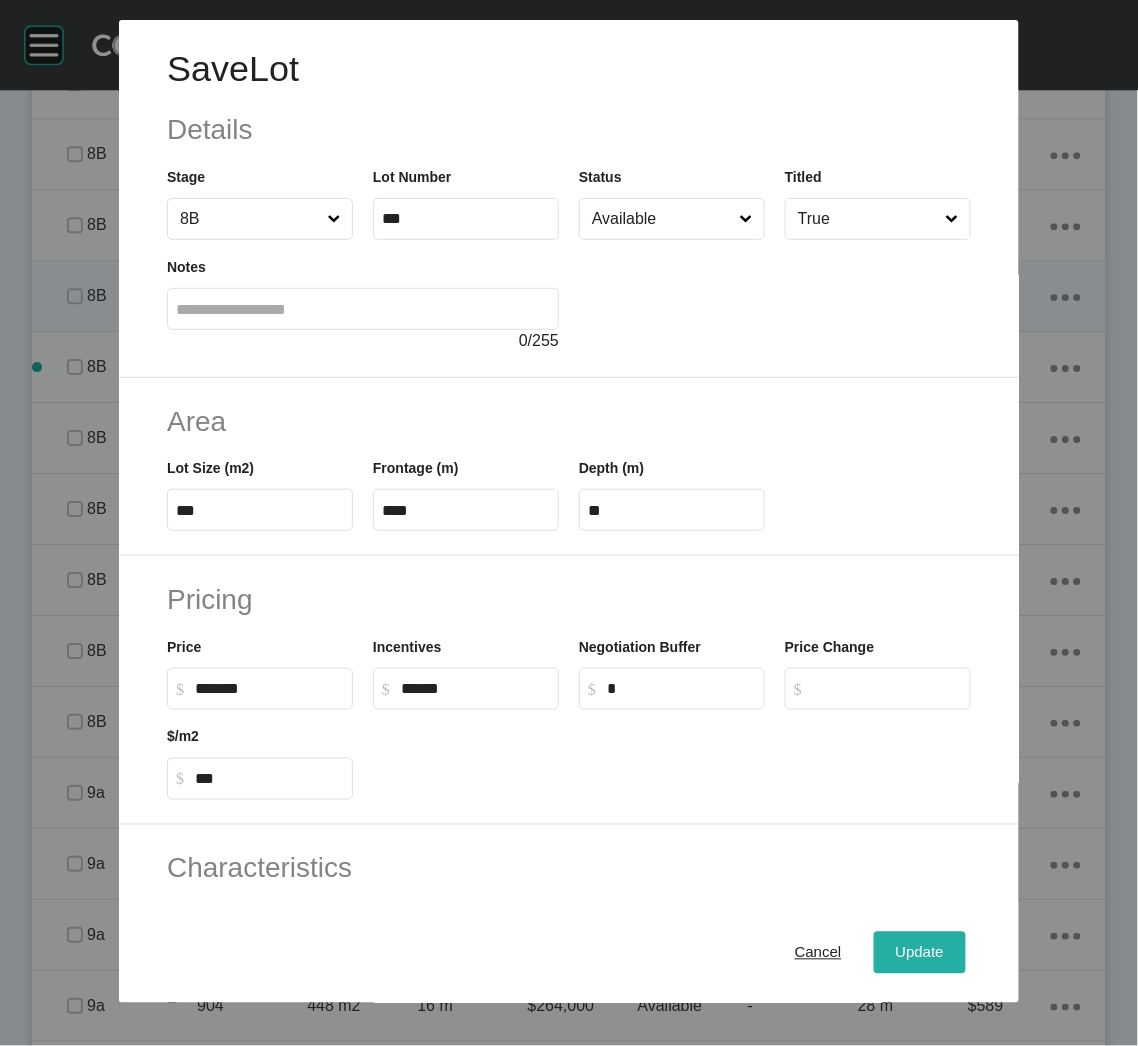 click on "Update" at bounding box center [920, 953] 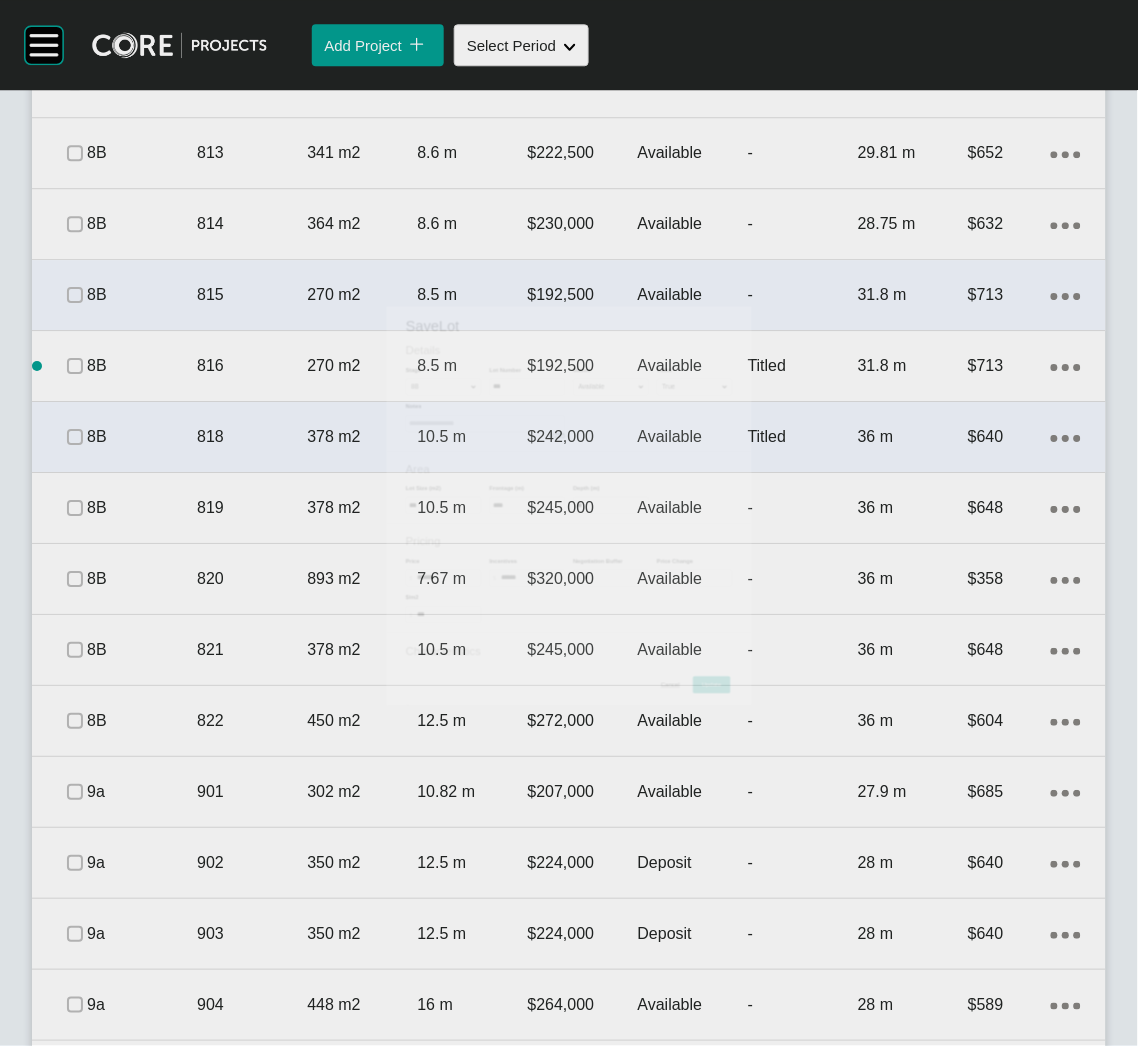 scroll, scrollTop: 2400, scrollLeft: 0, axis: vertical 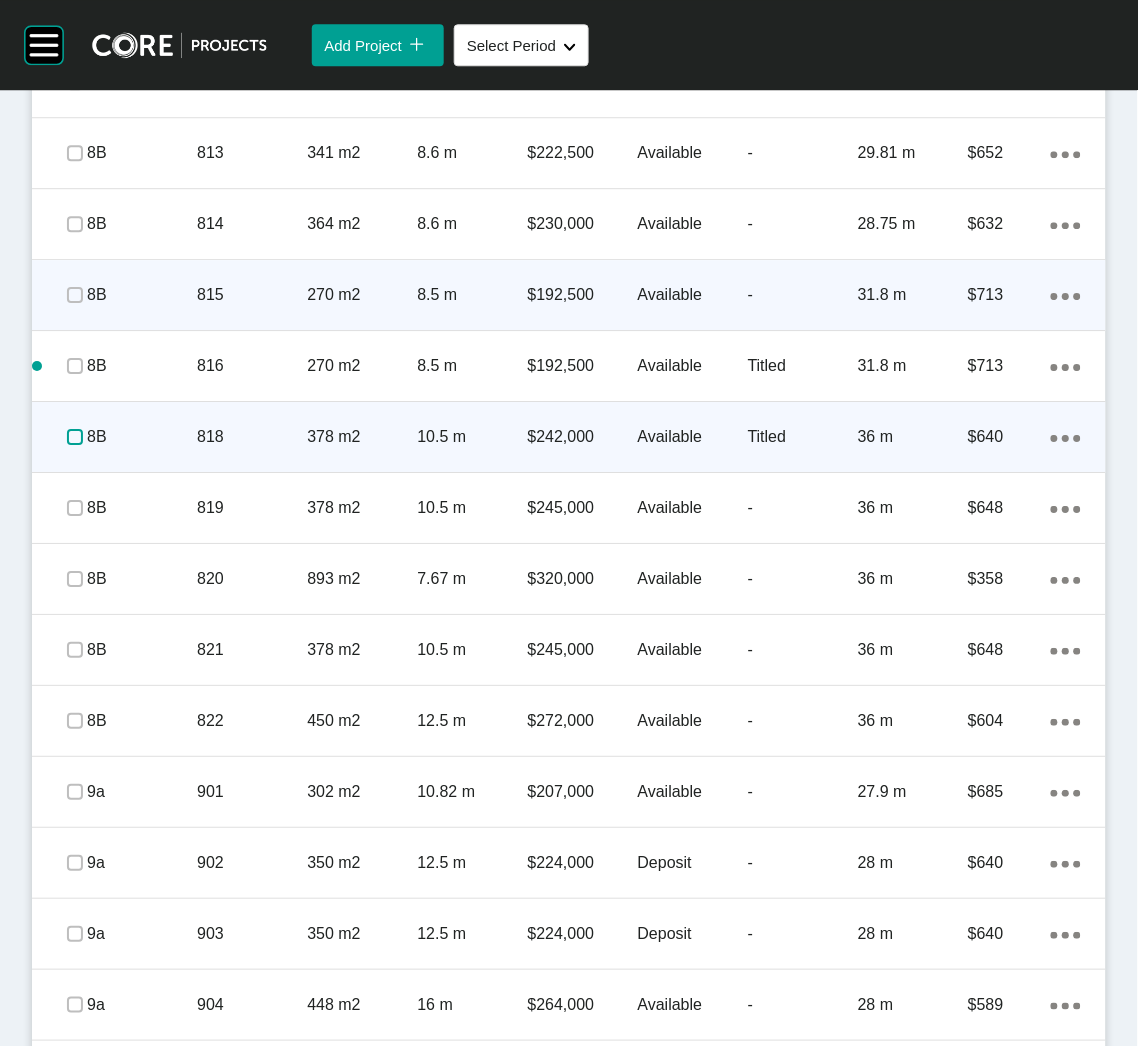 click at bounding box center (75, 437) 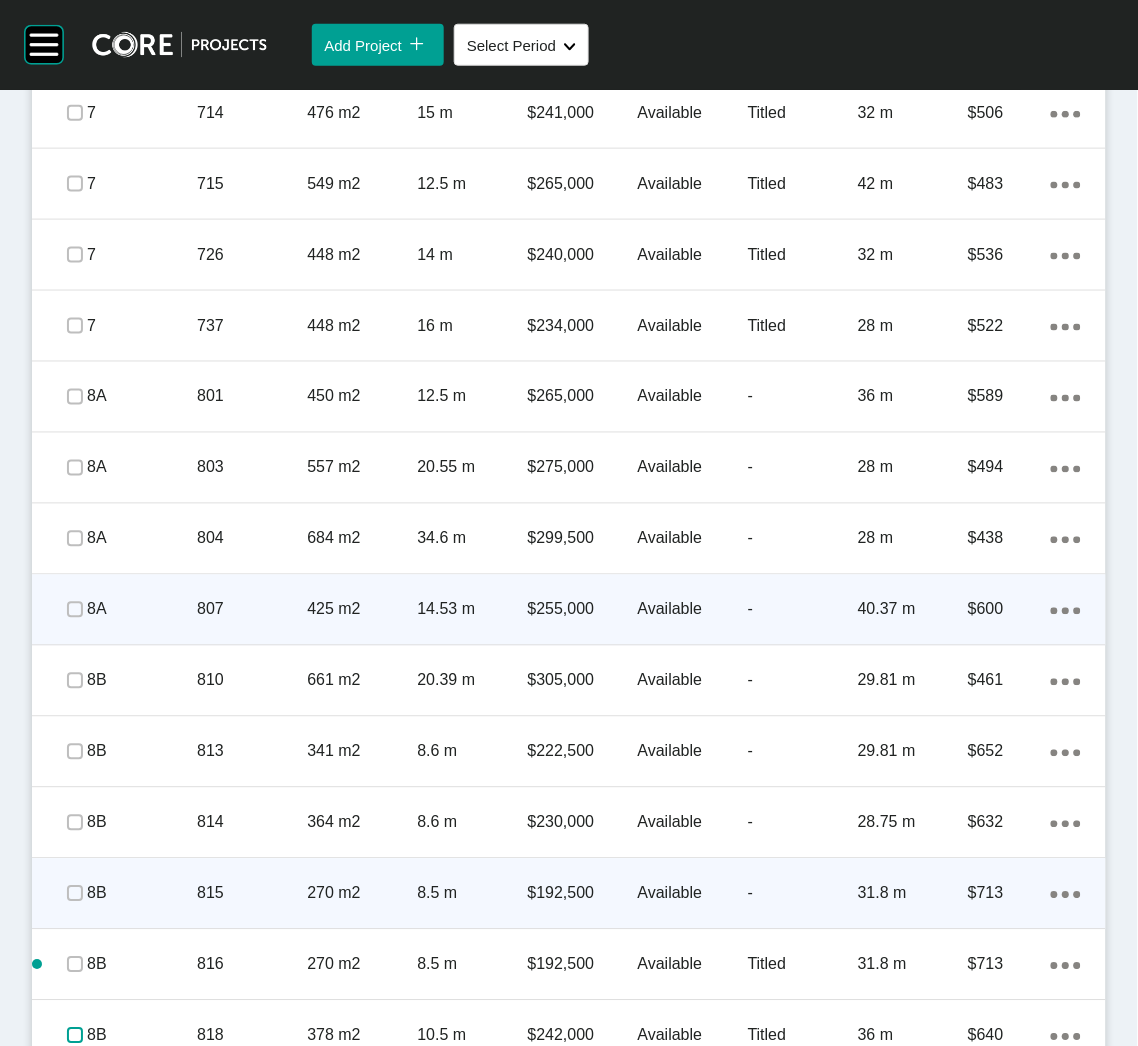scroll, scrollTop: 1799, scrollLeft: 0, axis: vertical 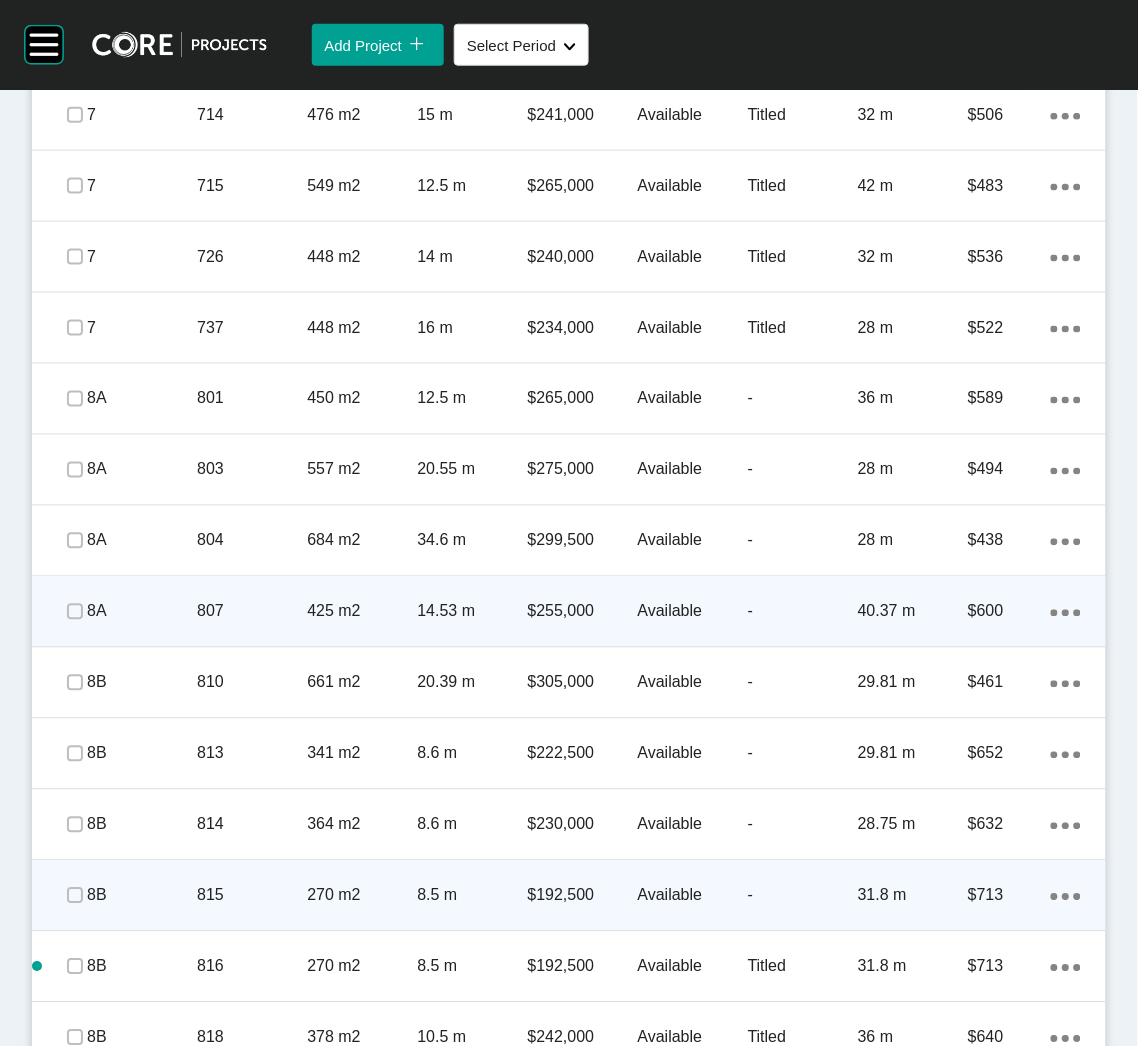 click on "807" at bounding box center (252, 612) 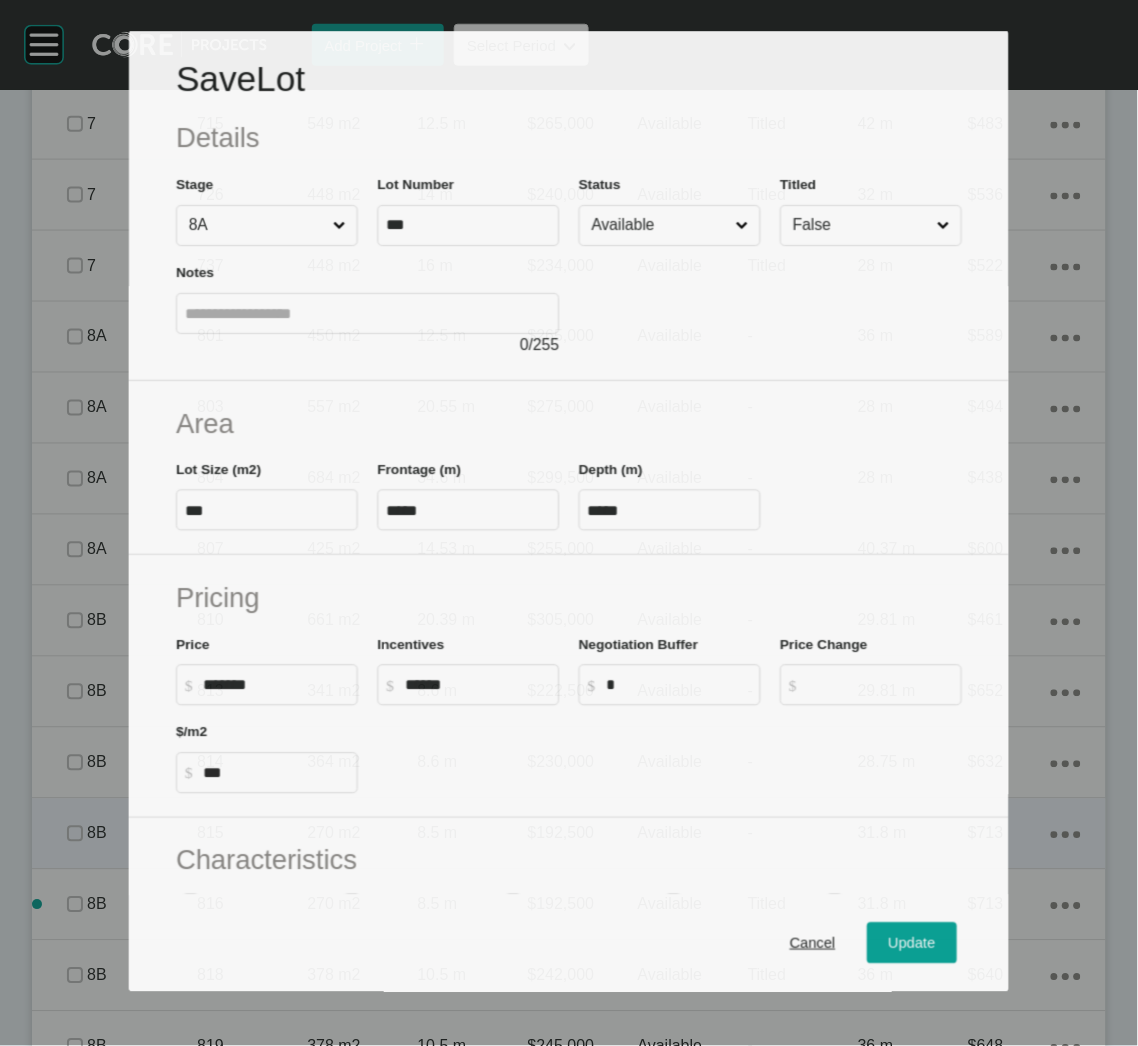scroll, scrollTop: 1737, scrollLeft: 0, axis: vertical 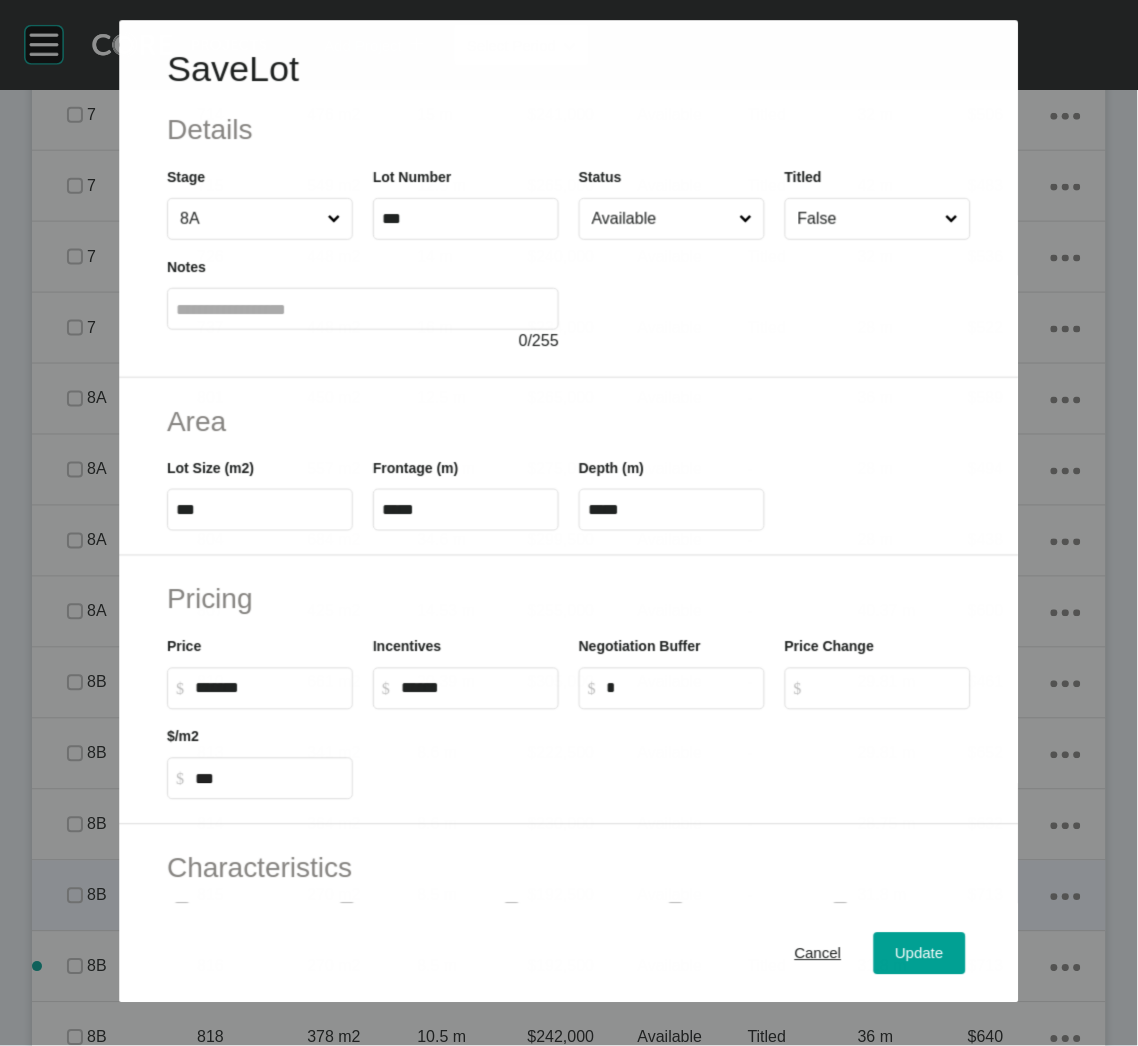 click on "False" at bounding box center (867, 219) 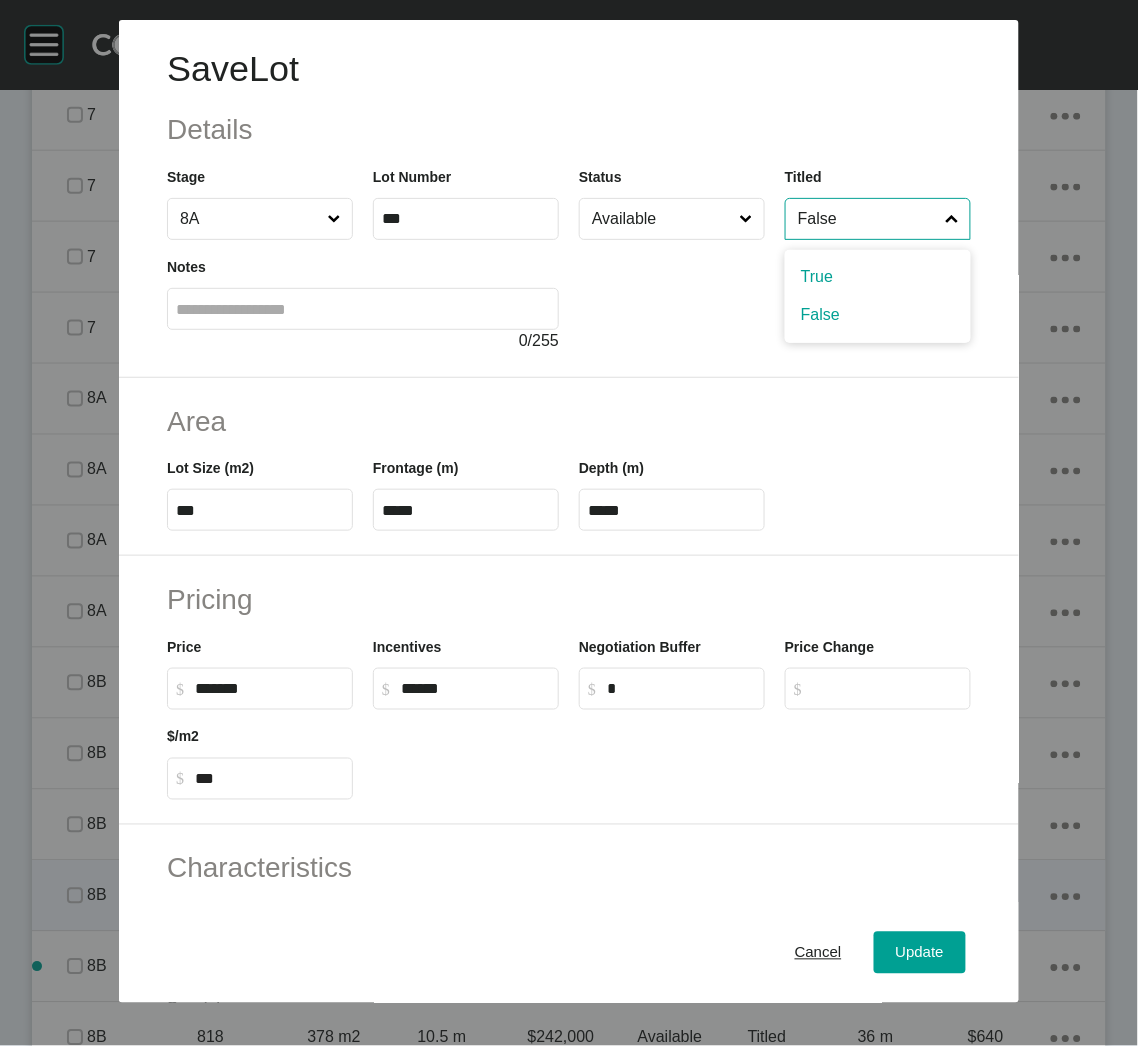 drag, startPoint x: 799, startPoint y: 271, endPoint x: 803, endPoint y: 291, distance: 20.396078 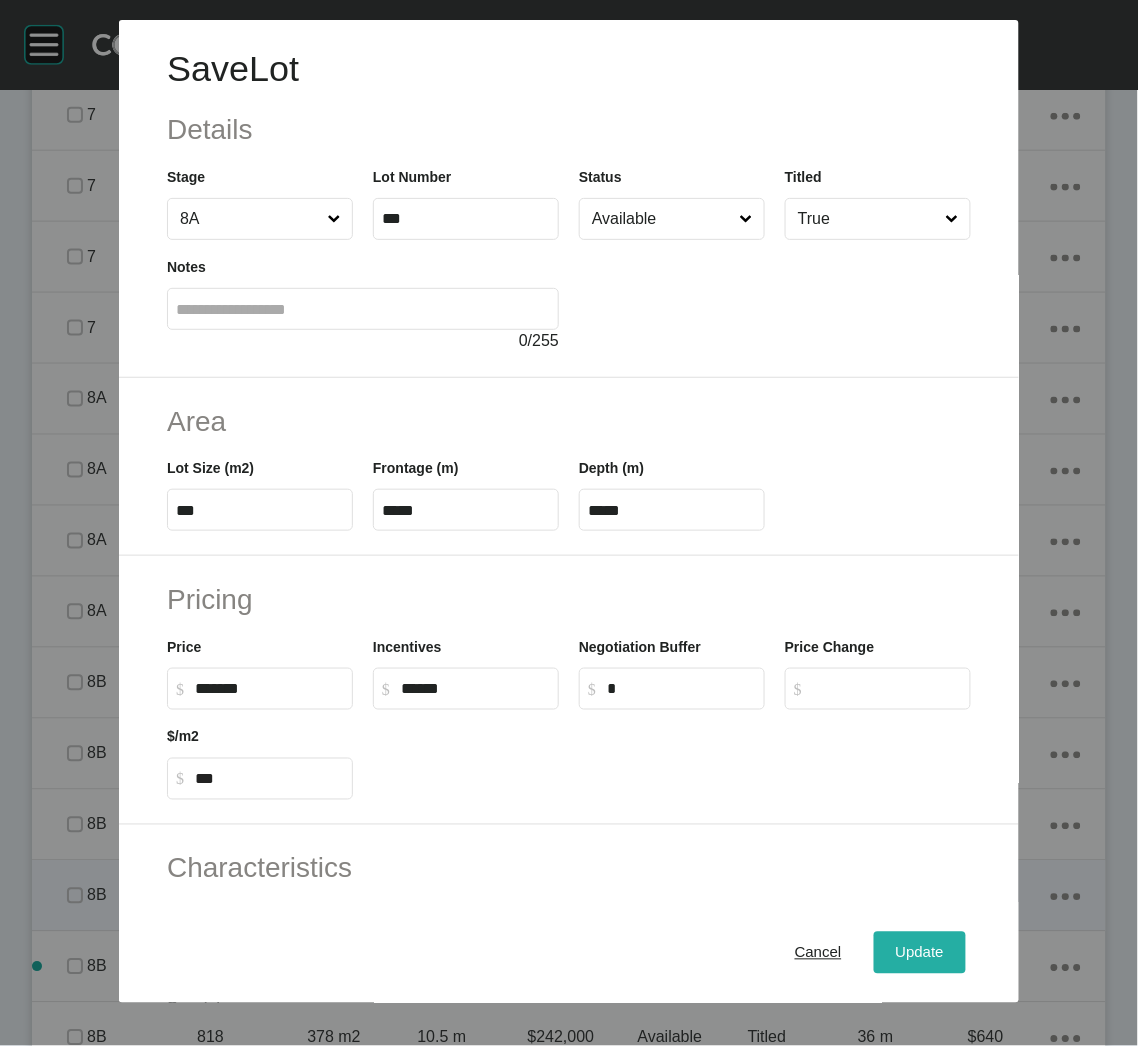 click on "Update" at bounding box center (920, 953) 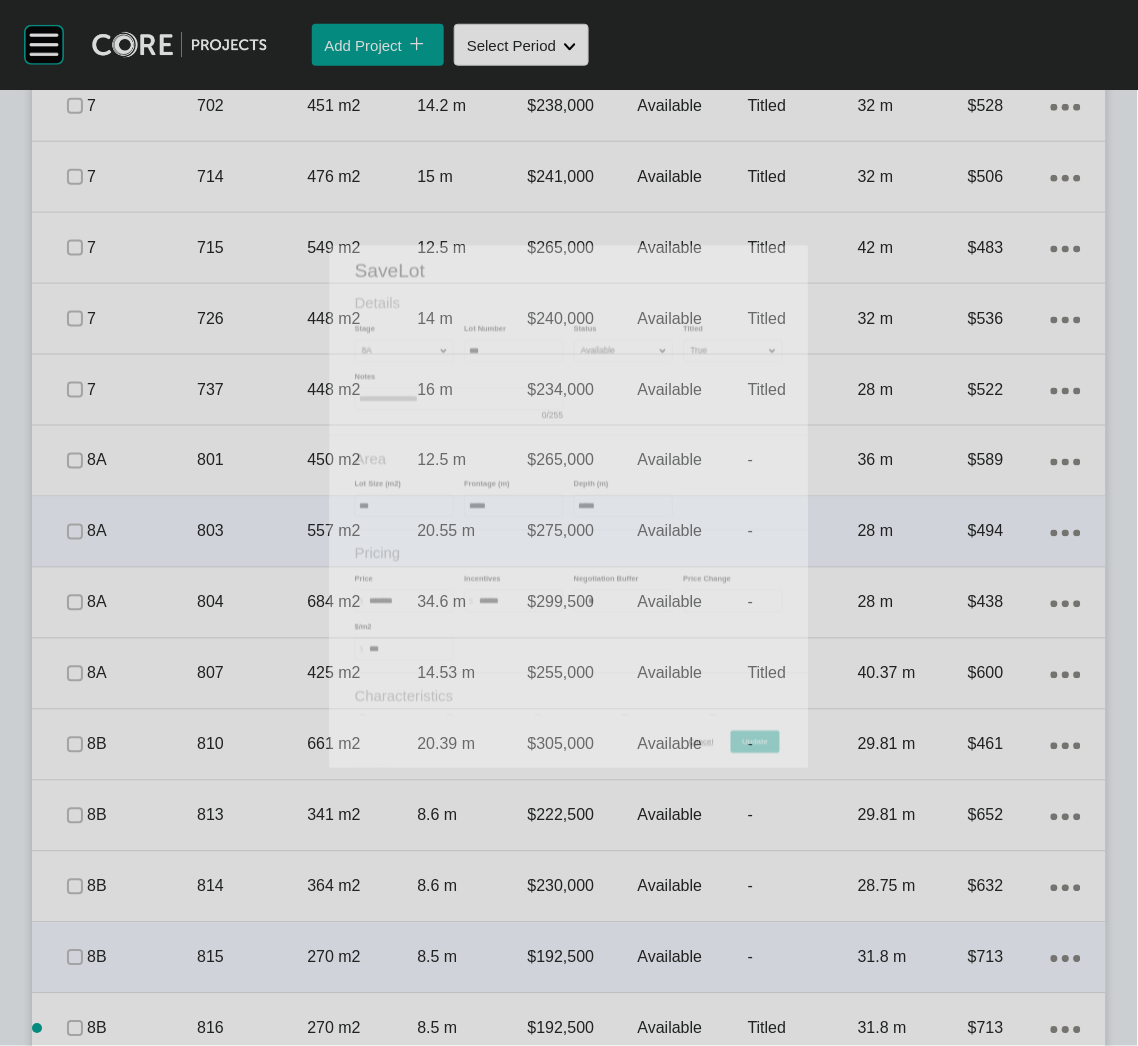 scroll, scrollTop: 1799, scrollLeft: 0, axis: vertical 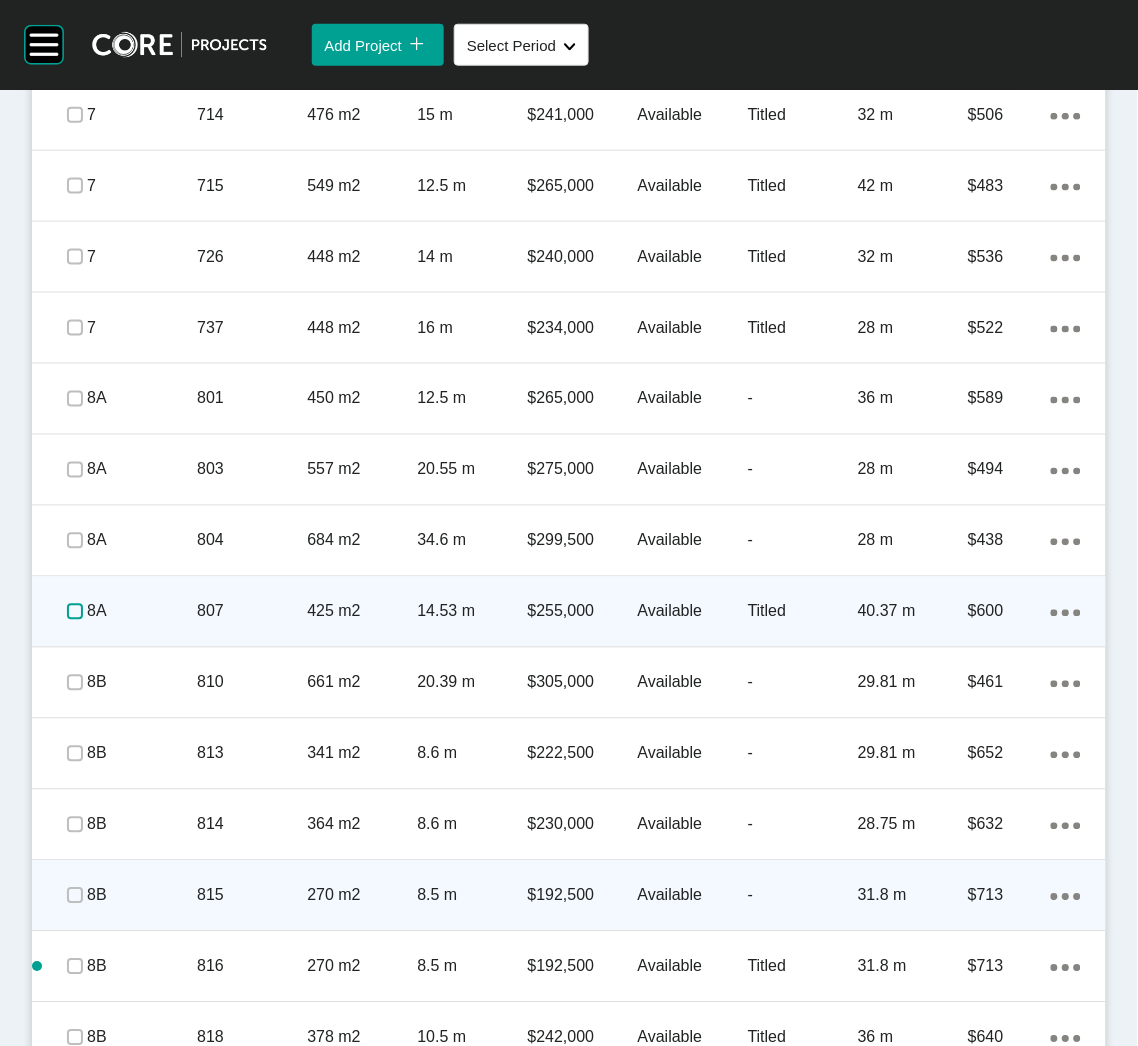 click at bounding box center (75, 612) 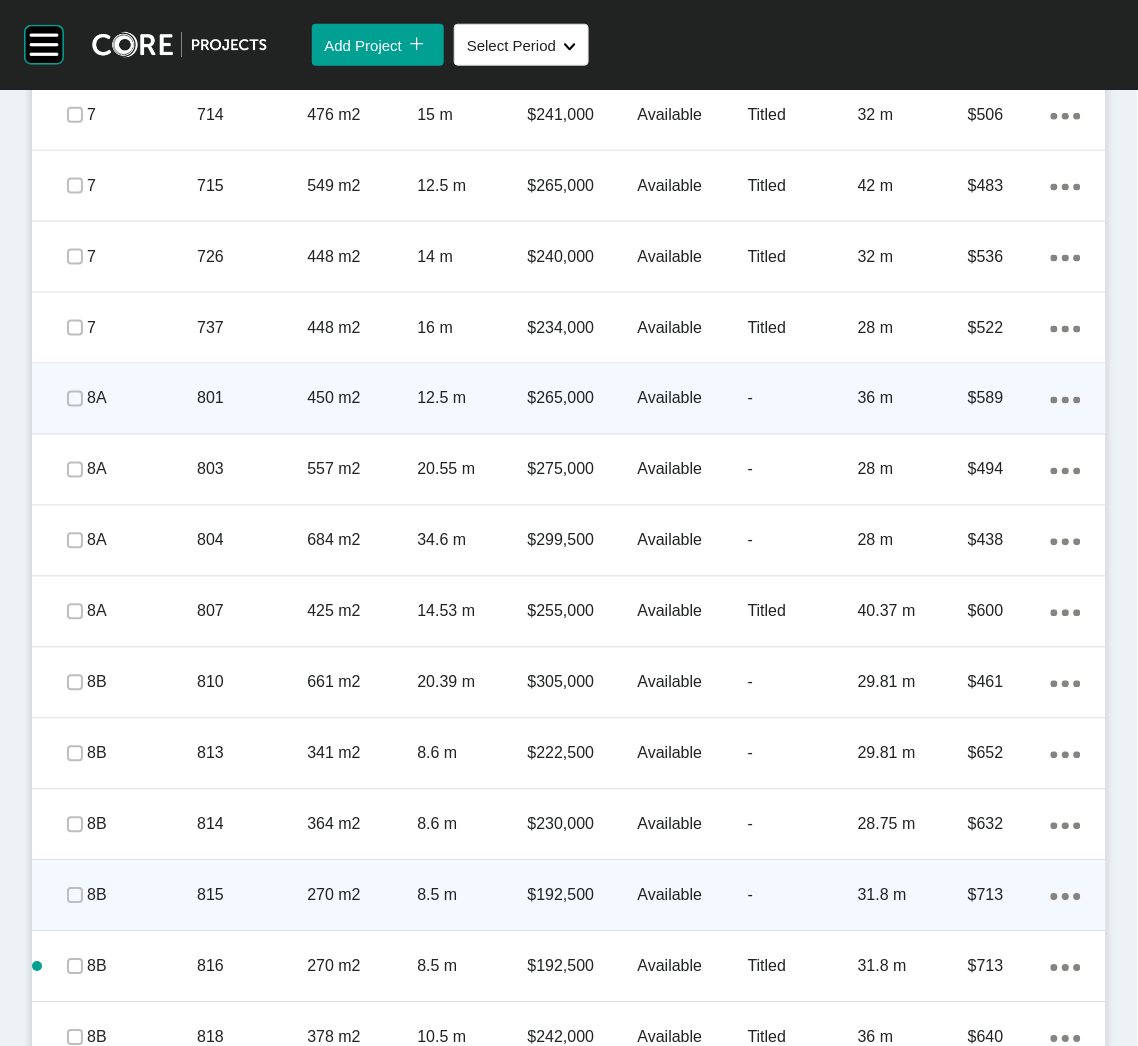 click on "12.5 m" at bounding box center (472, 399) 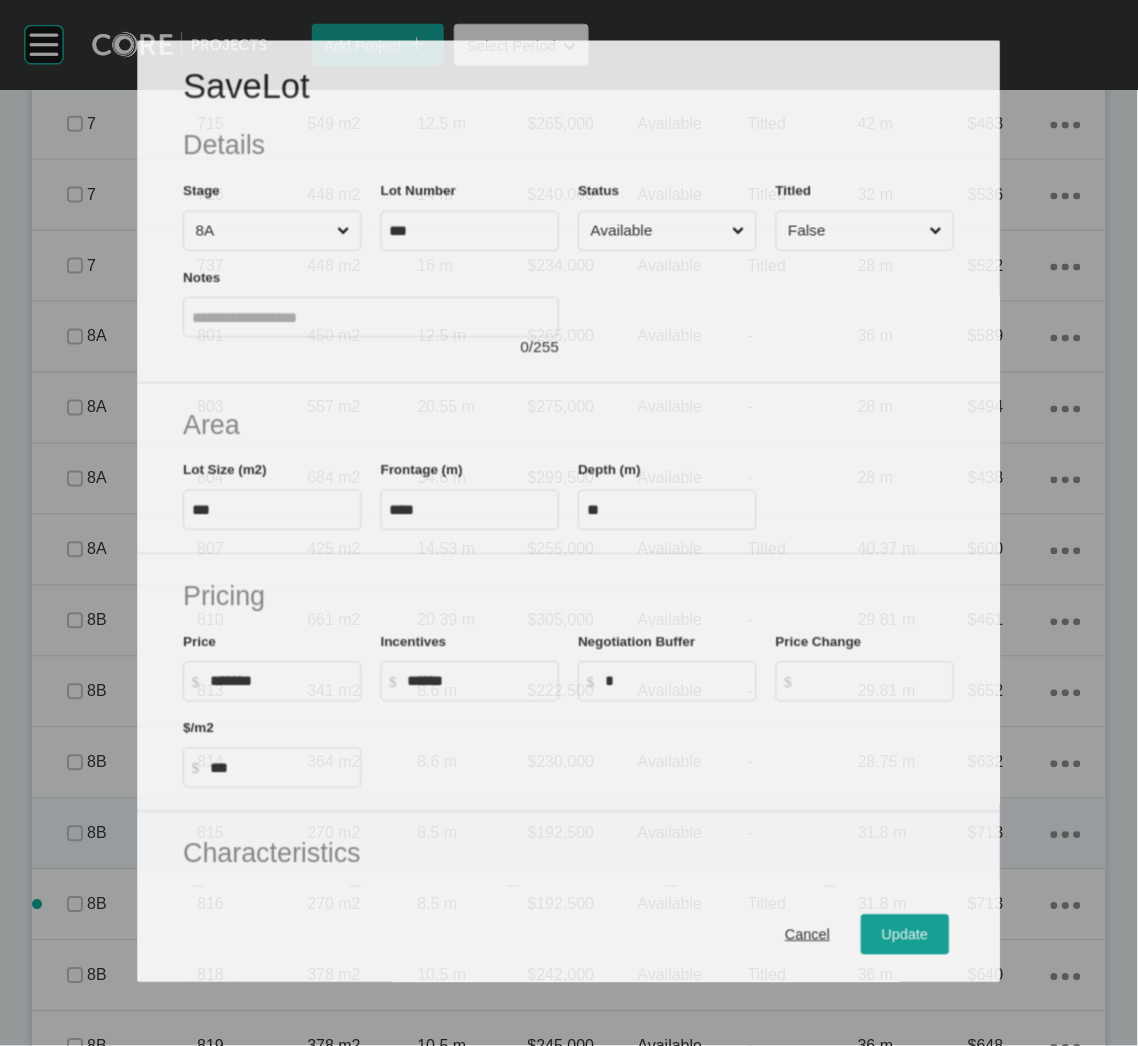 scroll, scrollTop: 1737, scrollLeft: 0, axis: vertical 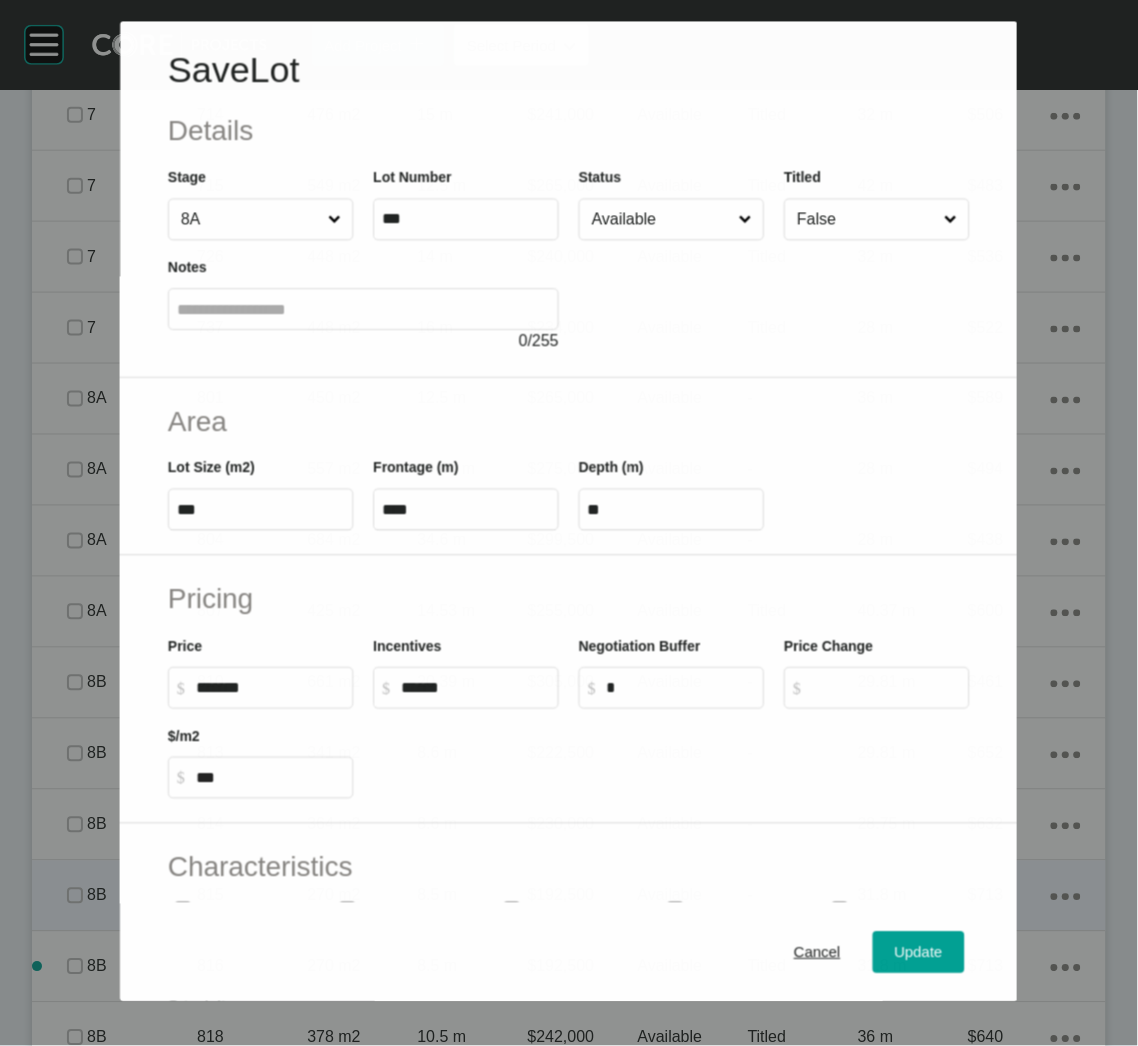 click on "False" at bounding box center [866, 220] 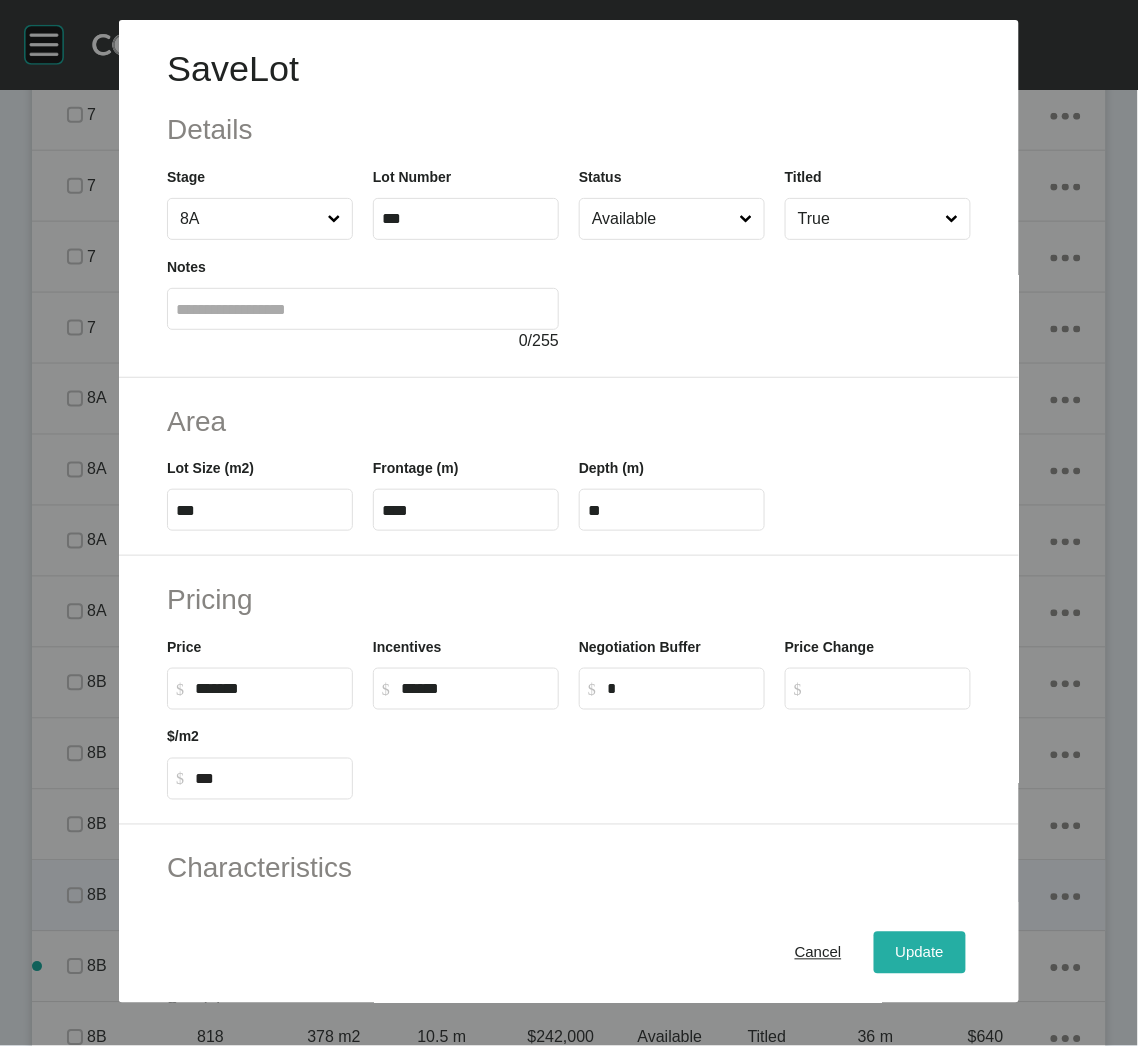 click on "Update" at bounding box center (920, 953) 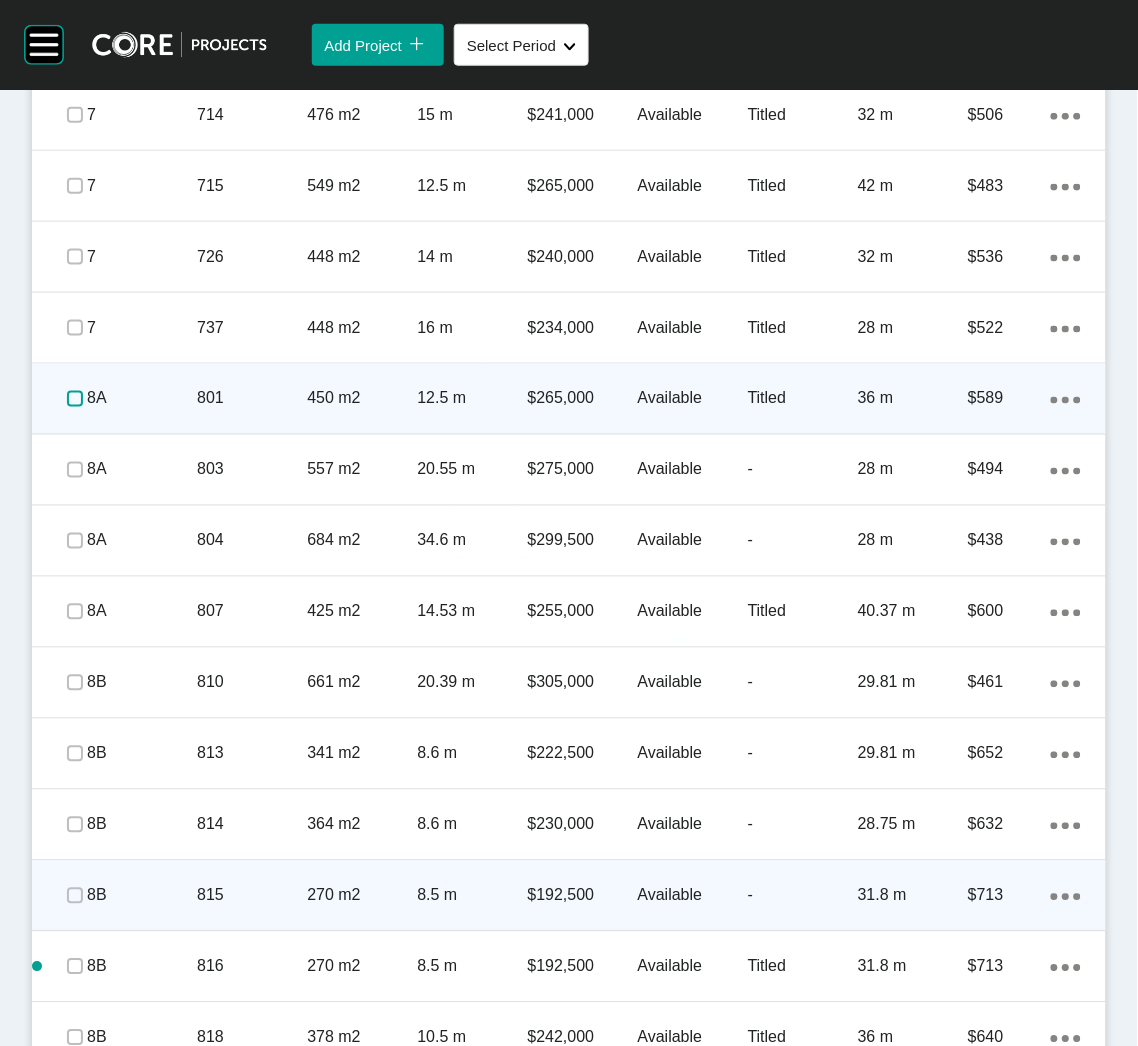 click at bounding box center [75, 399] 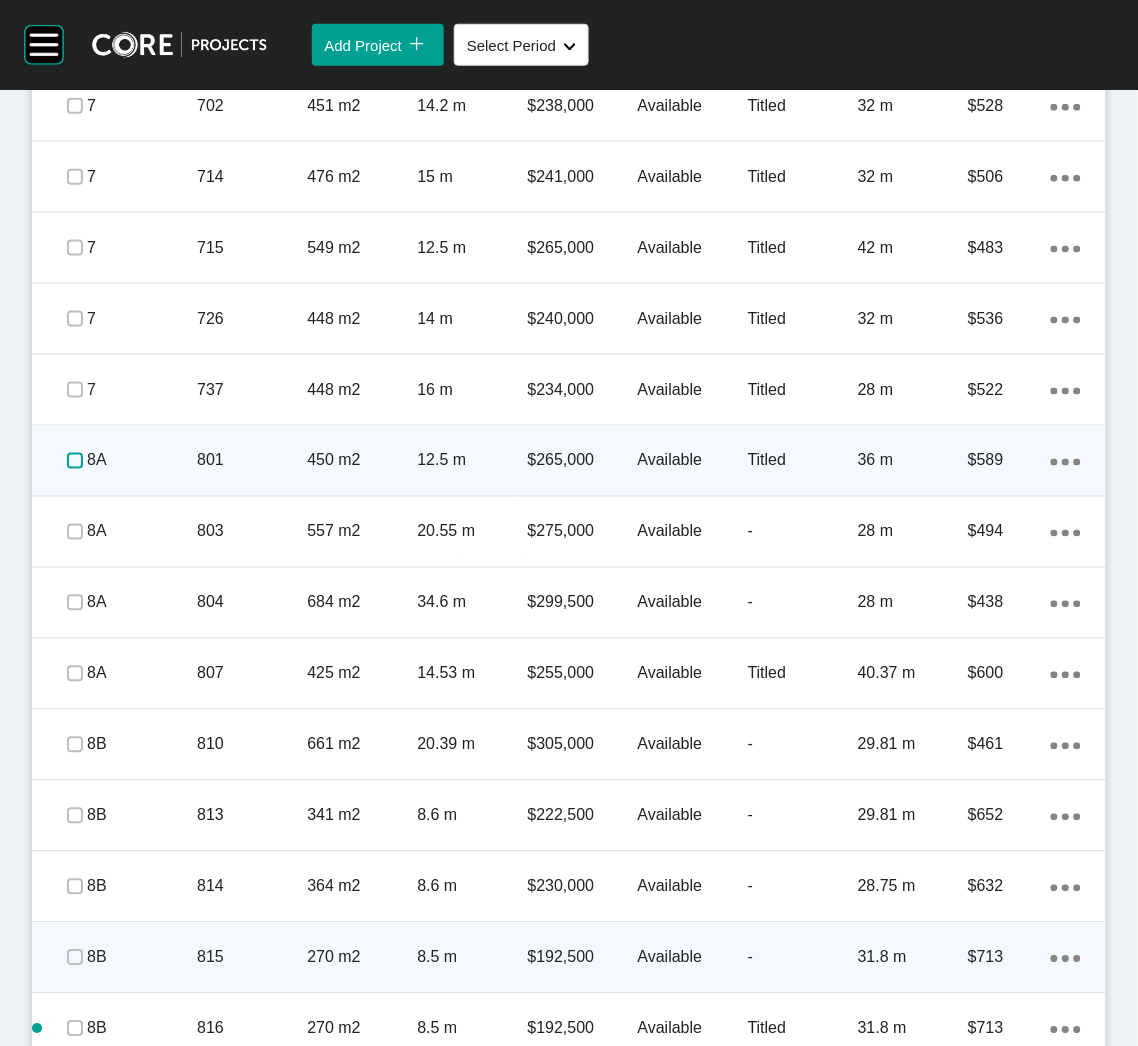 scroll, scrollTop: 1799, scrollLeft: 0, axis: vertical 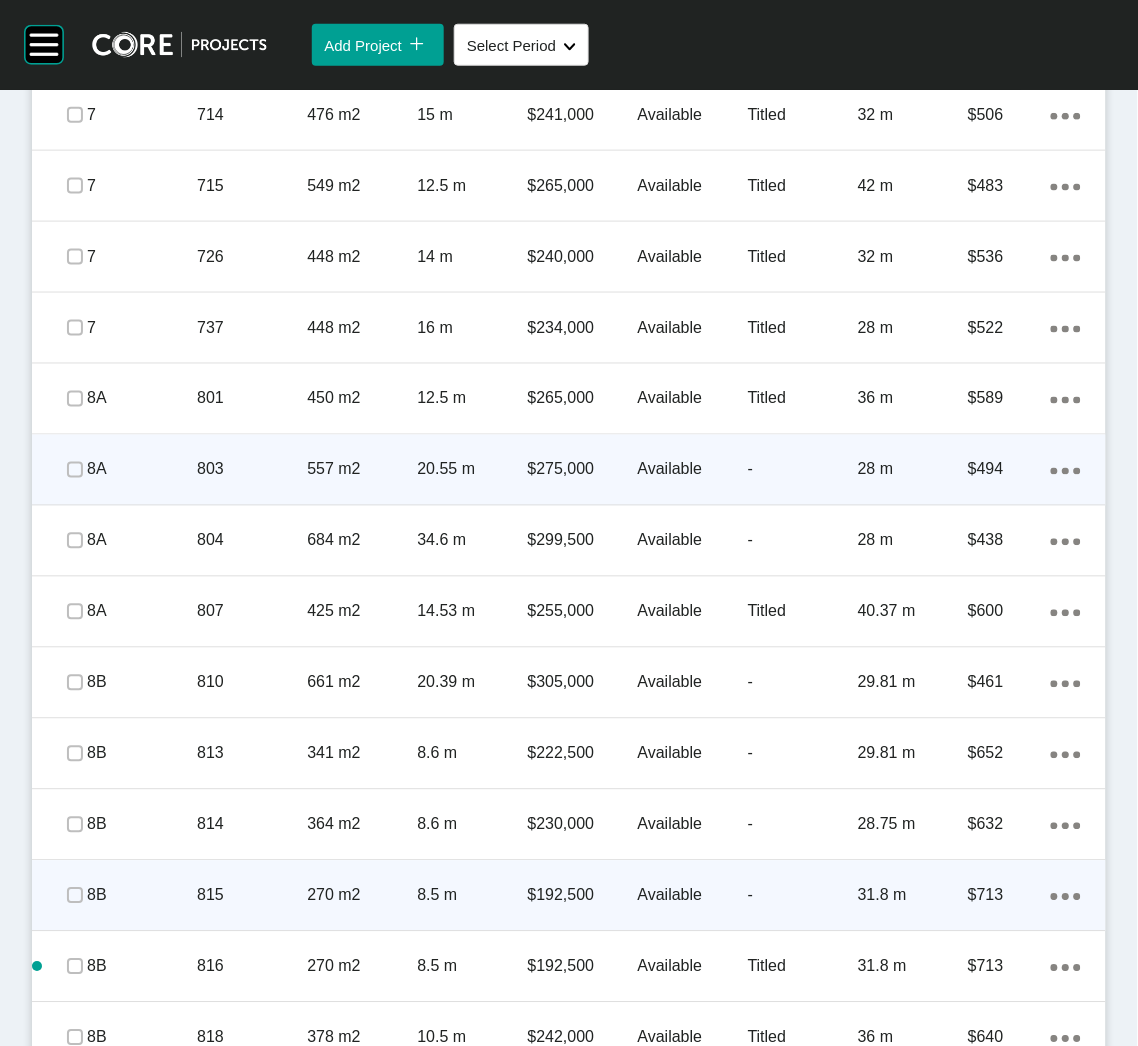 click on "8A" at bounding box center (142, 470) 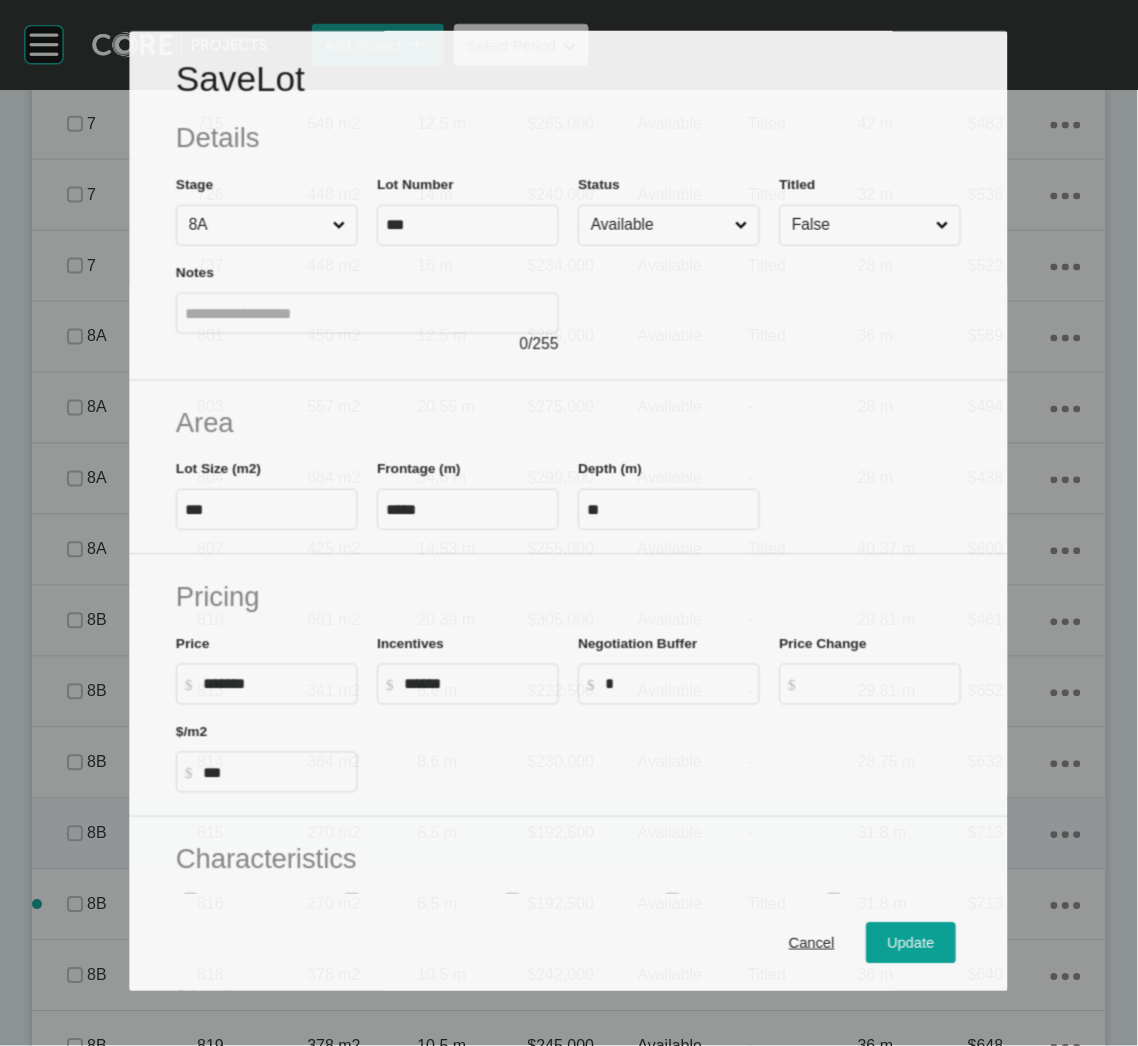 scroll, scrollTop: 1737, scrollLeft: 0, axis: vertical 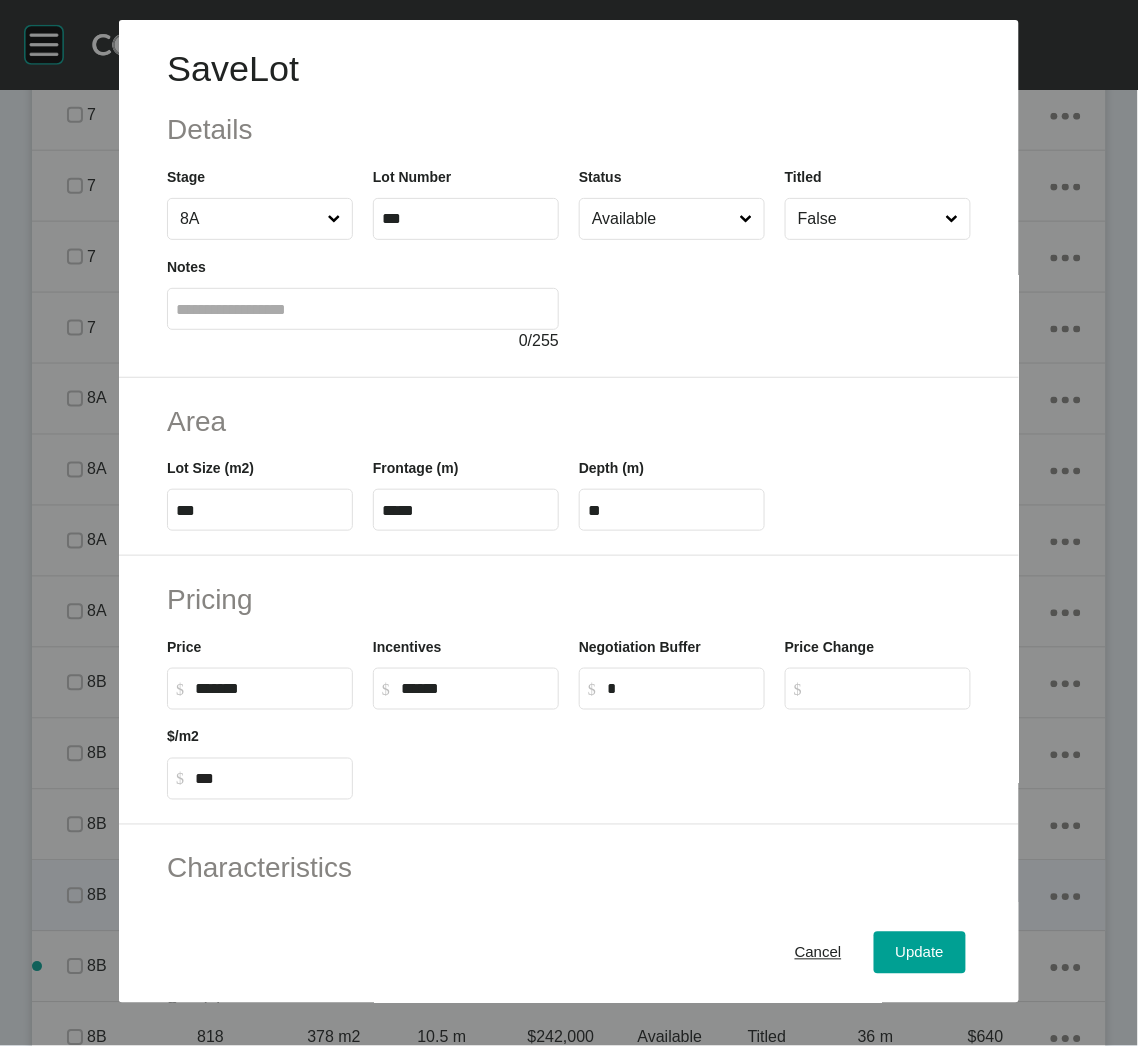 click on "False" at bounding box center (868, 219) 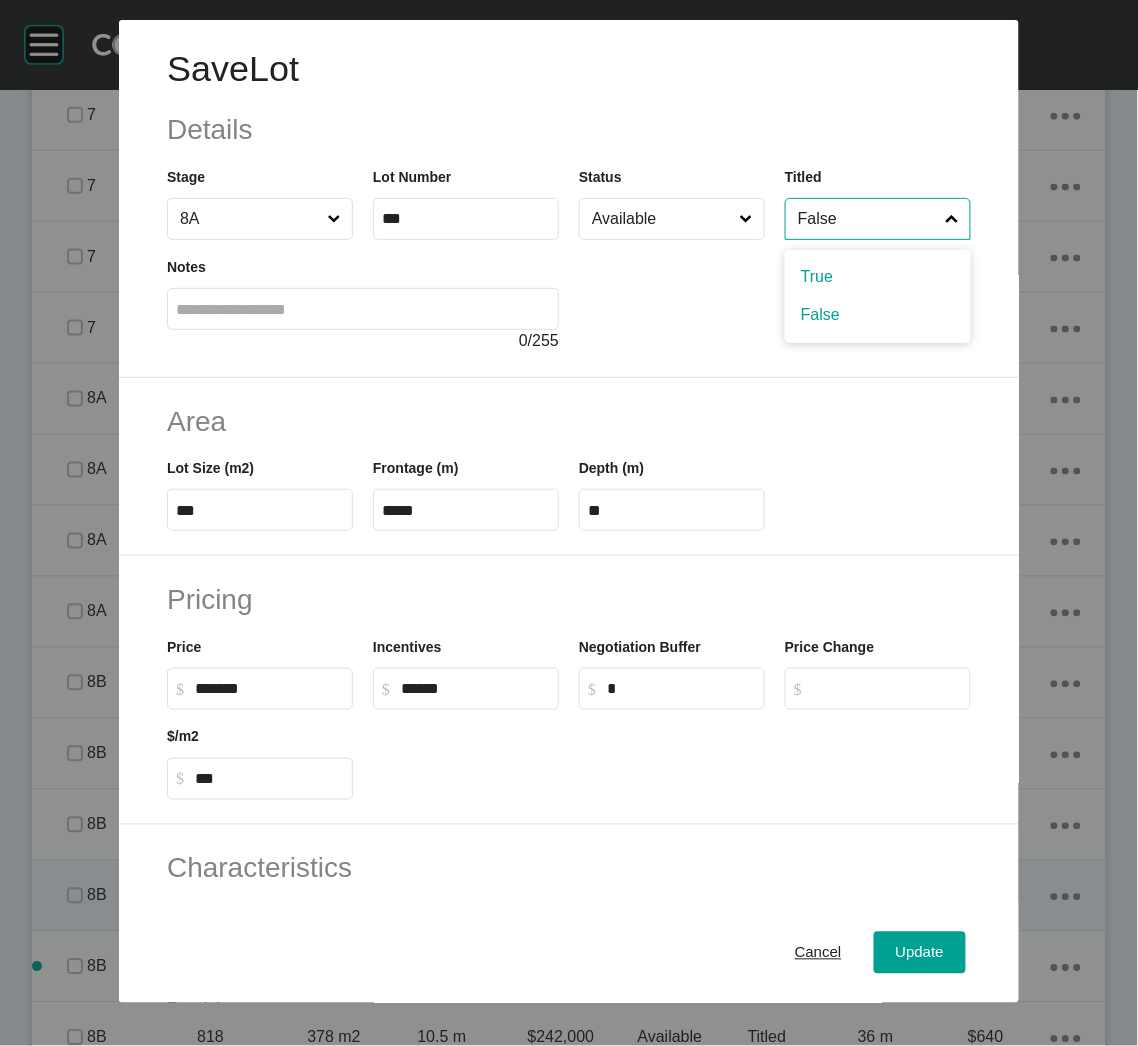 drag, startPoint x: 818, startPoint y: 271, endPoint x: 823, endPoint y: 294, distance: 23.537205 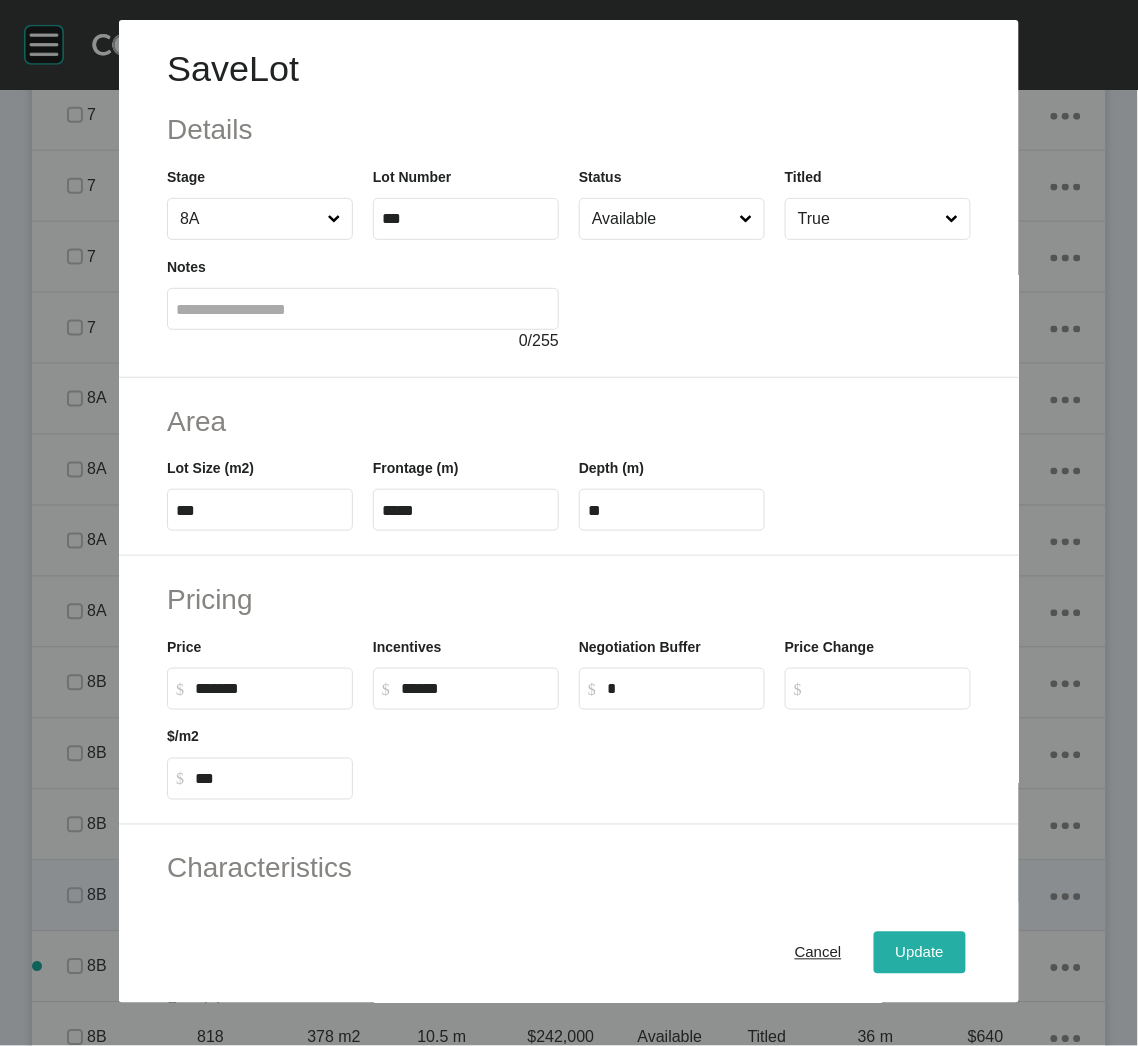 click on "Update" at bounding box center [920, 953] 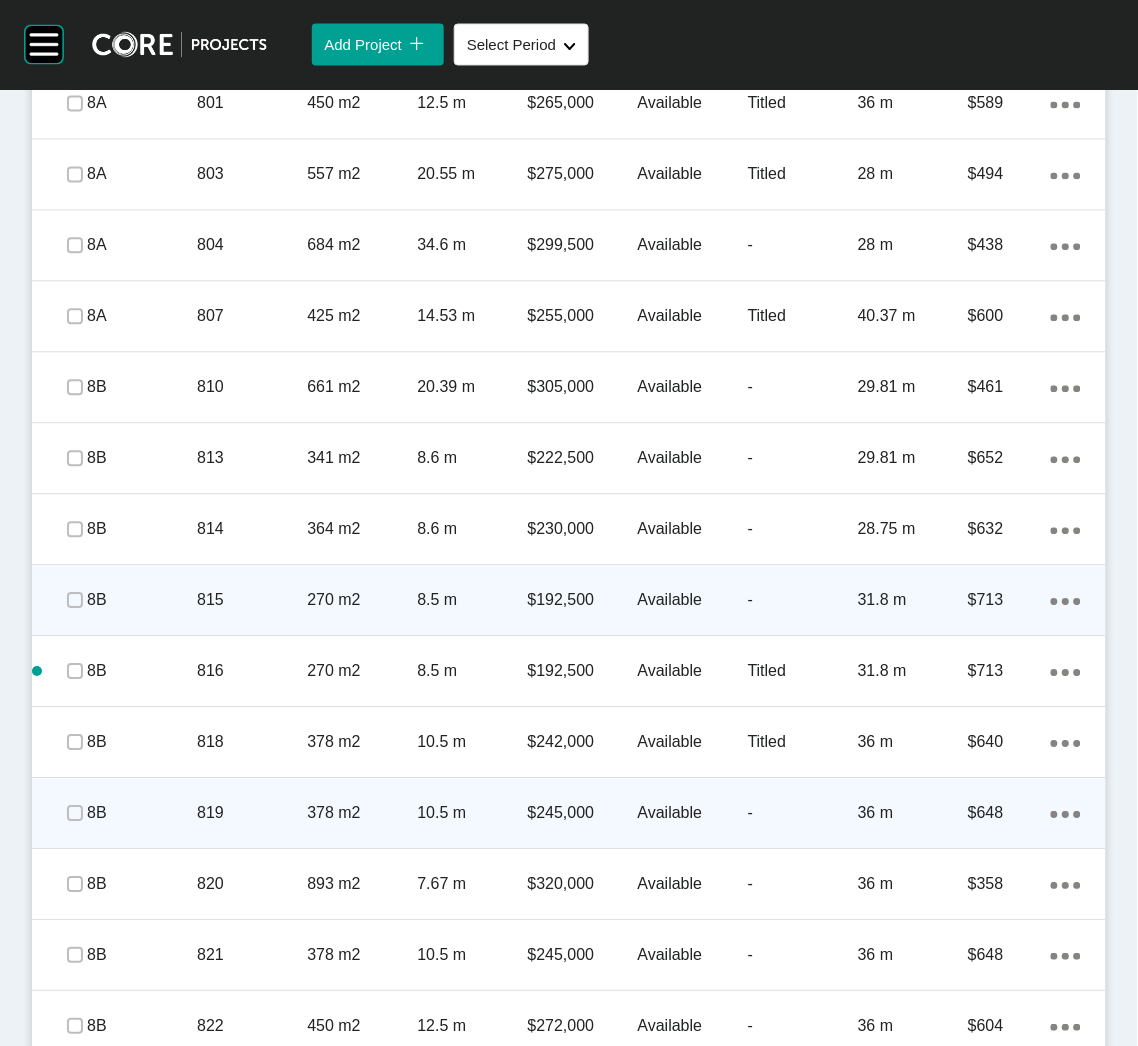 scroll, scrollTop: 2100, scrollLeft: 0, axis: vertical 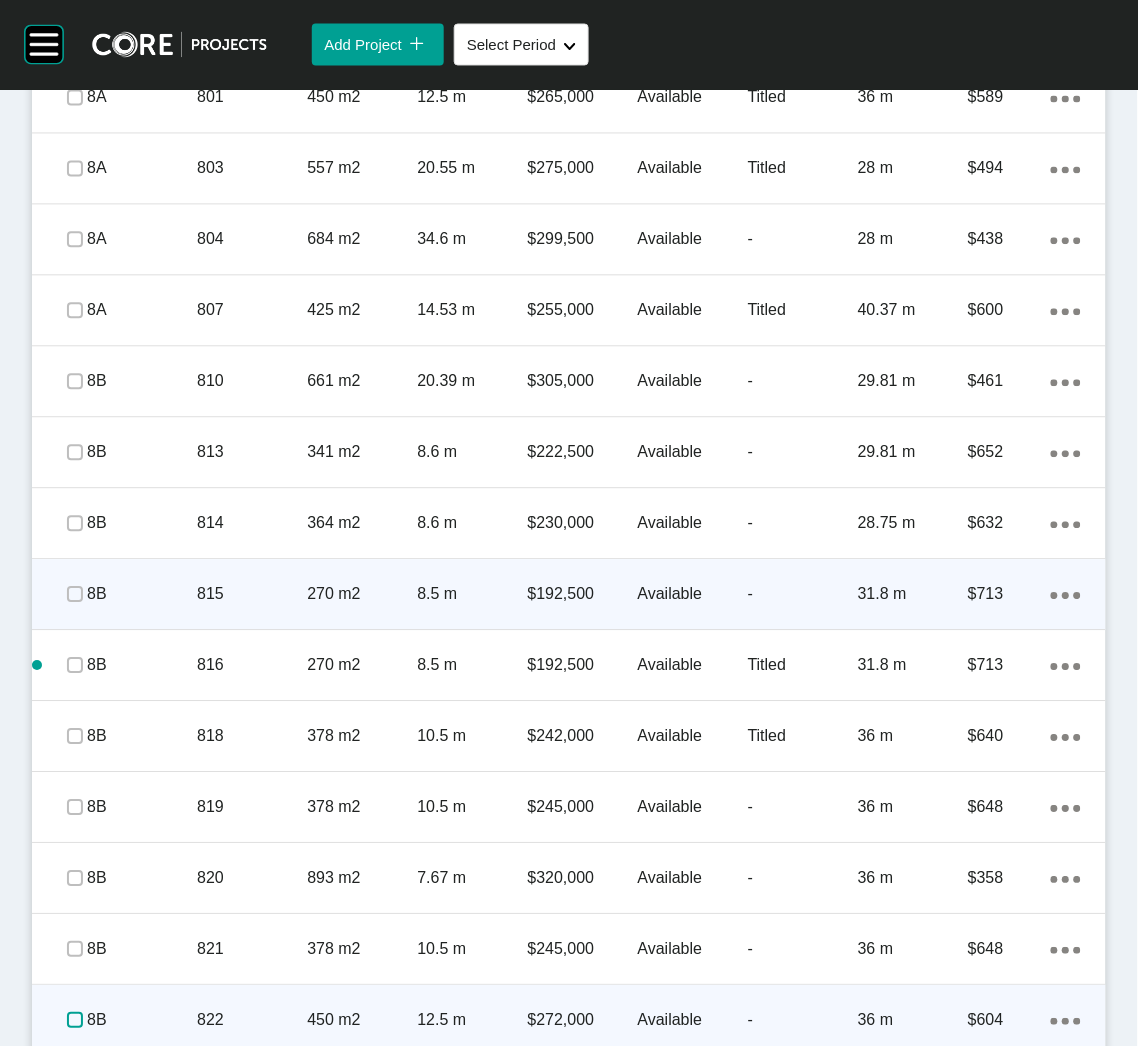click at bounding box center [75, 1021] 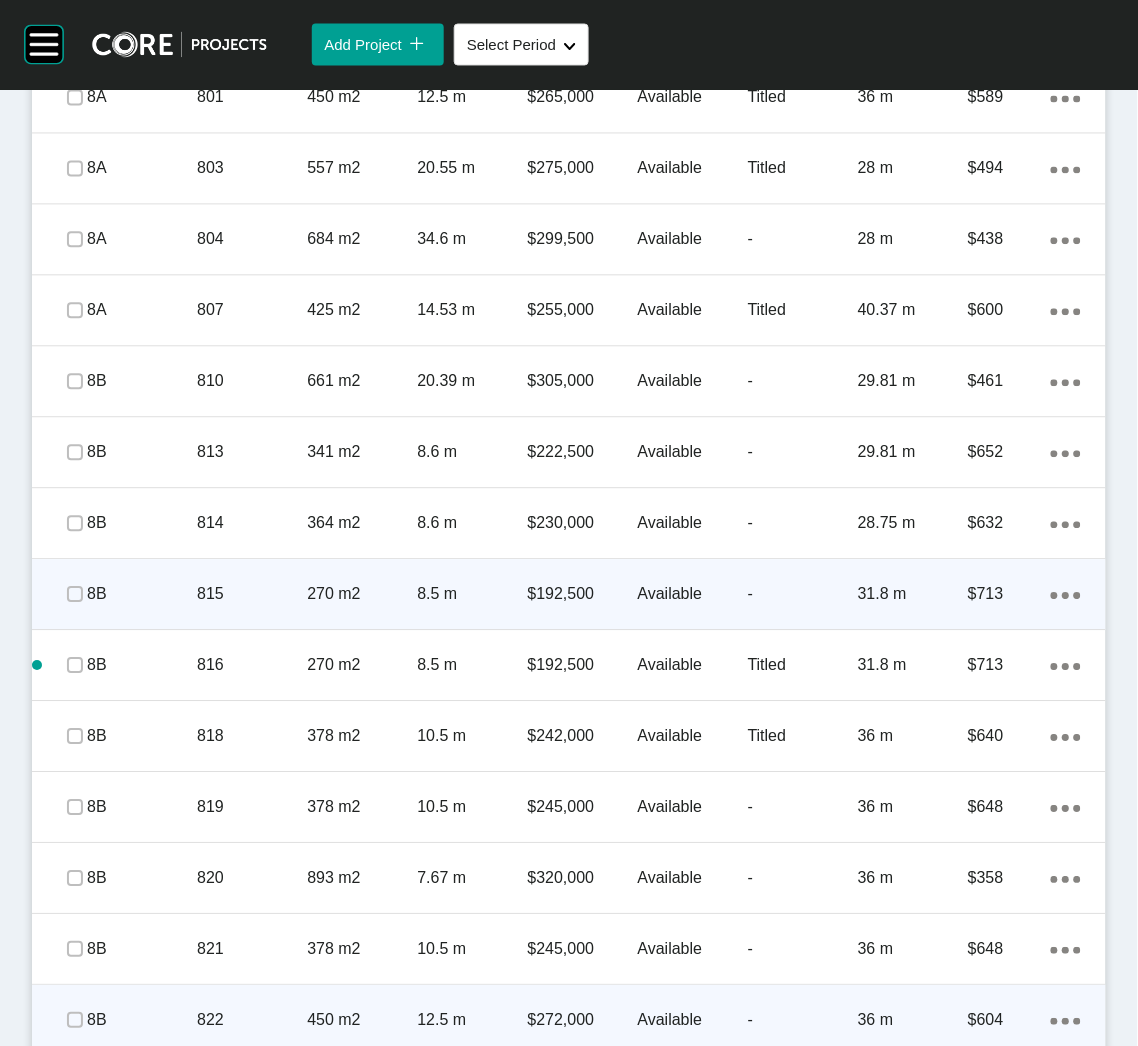 click on "822" at bounding box center [252, 1021] 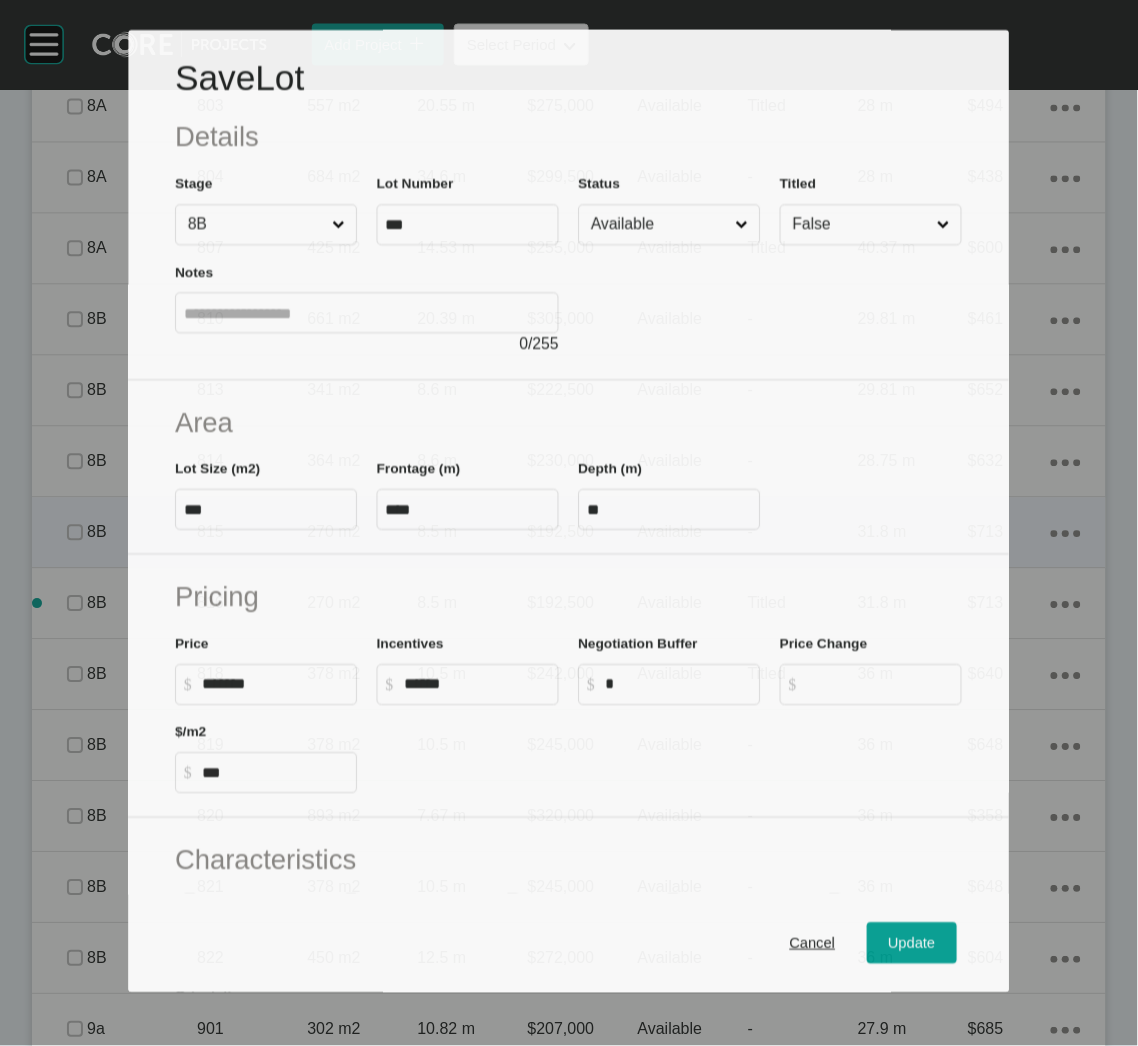 scroll, scrollTop: 2037, scrollLeft: 0, axis: vertical 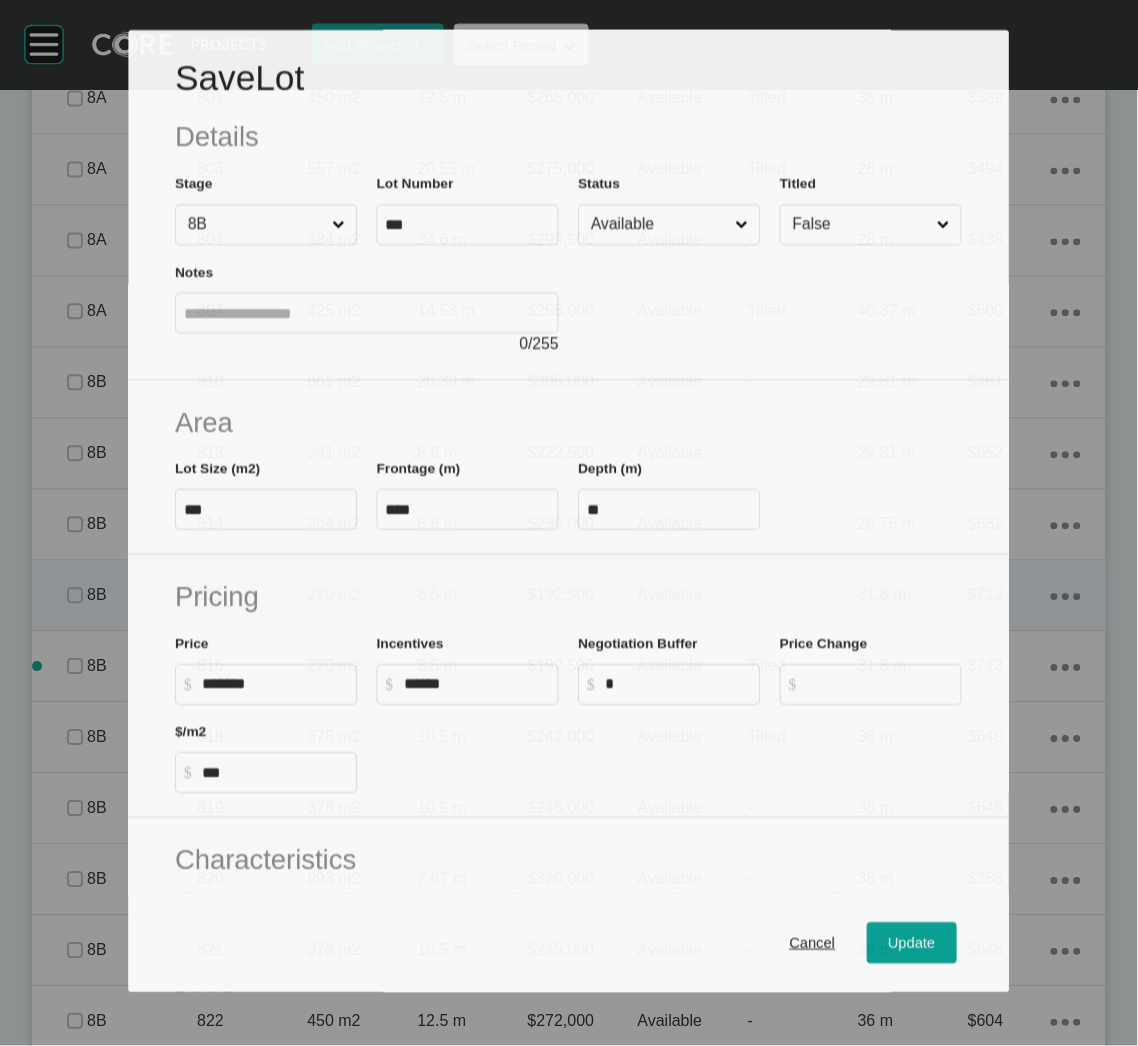 click on "False" at bounding box center [861, 224] 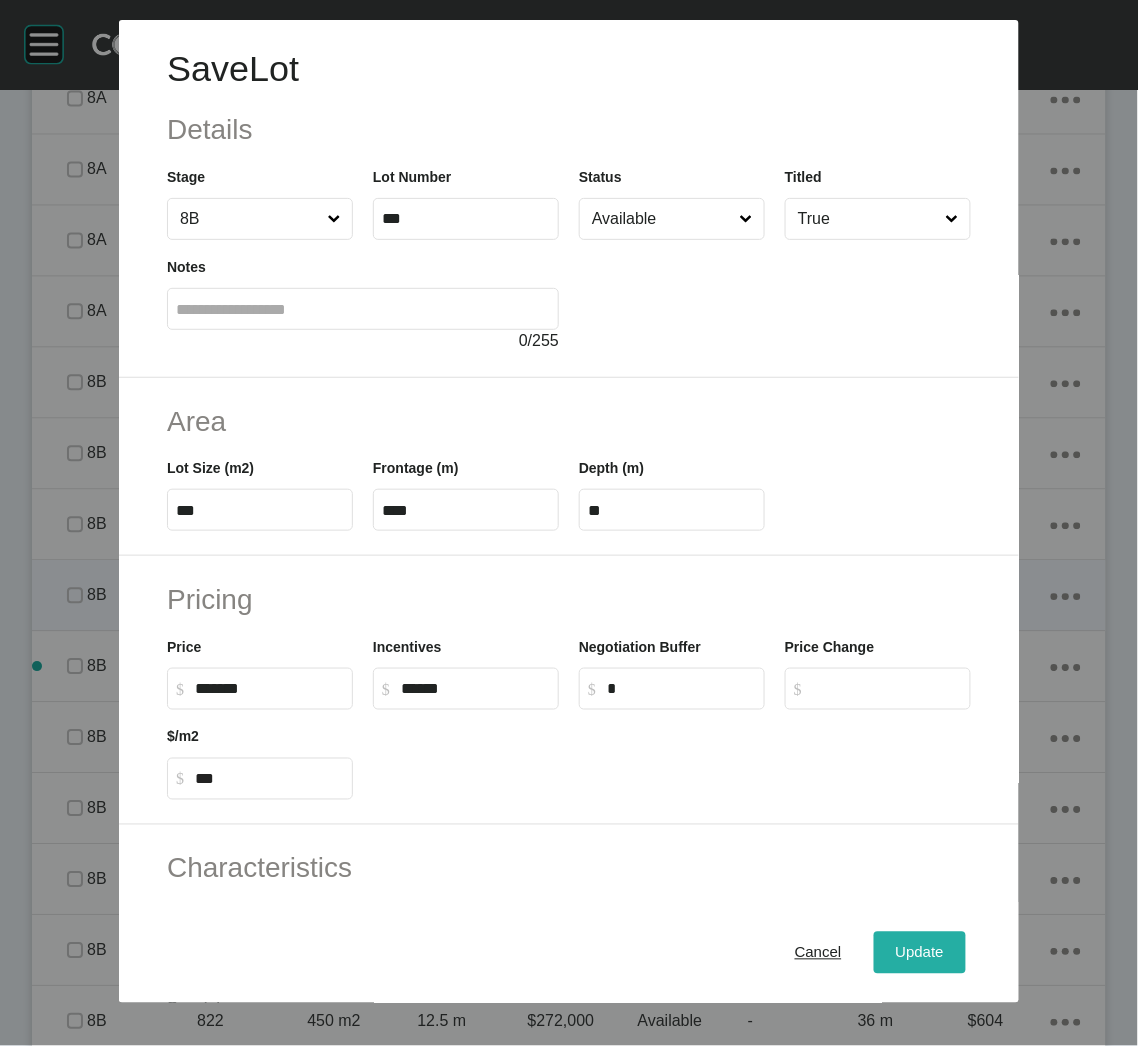click on "Update" at bounding box center (920, 953) 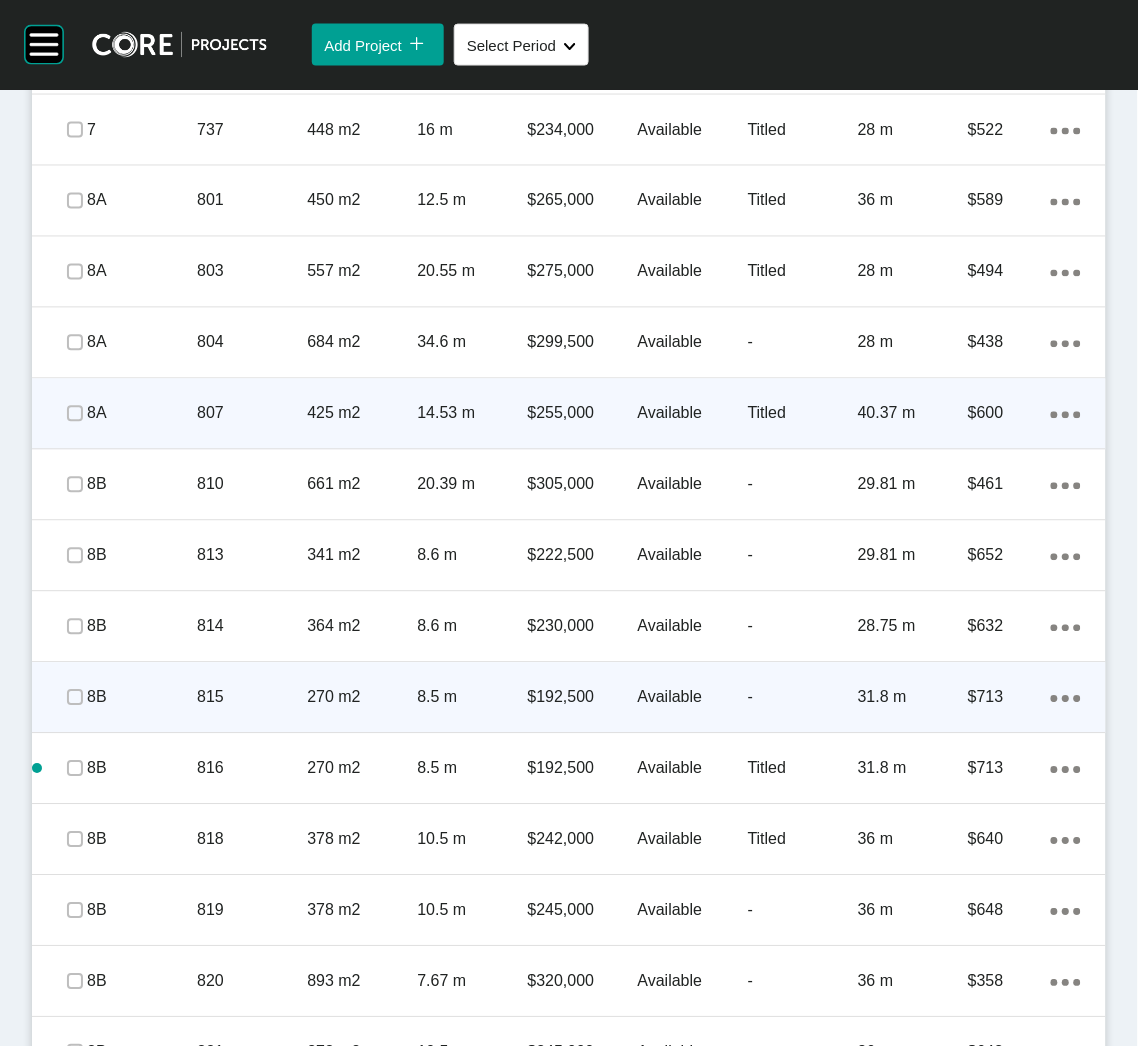 scroll, scrollTop: 1949, scrollLeft: 0, axis: vertical 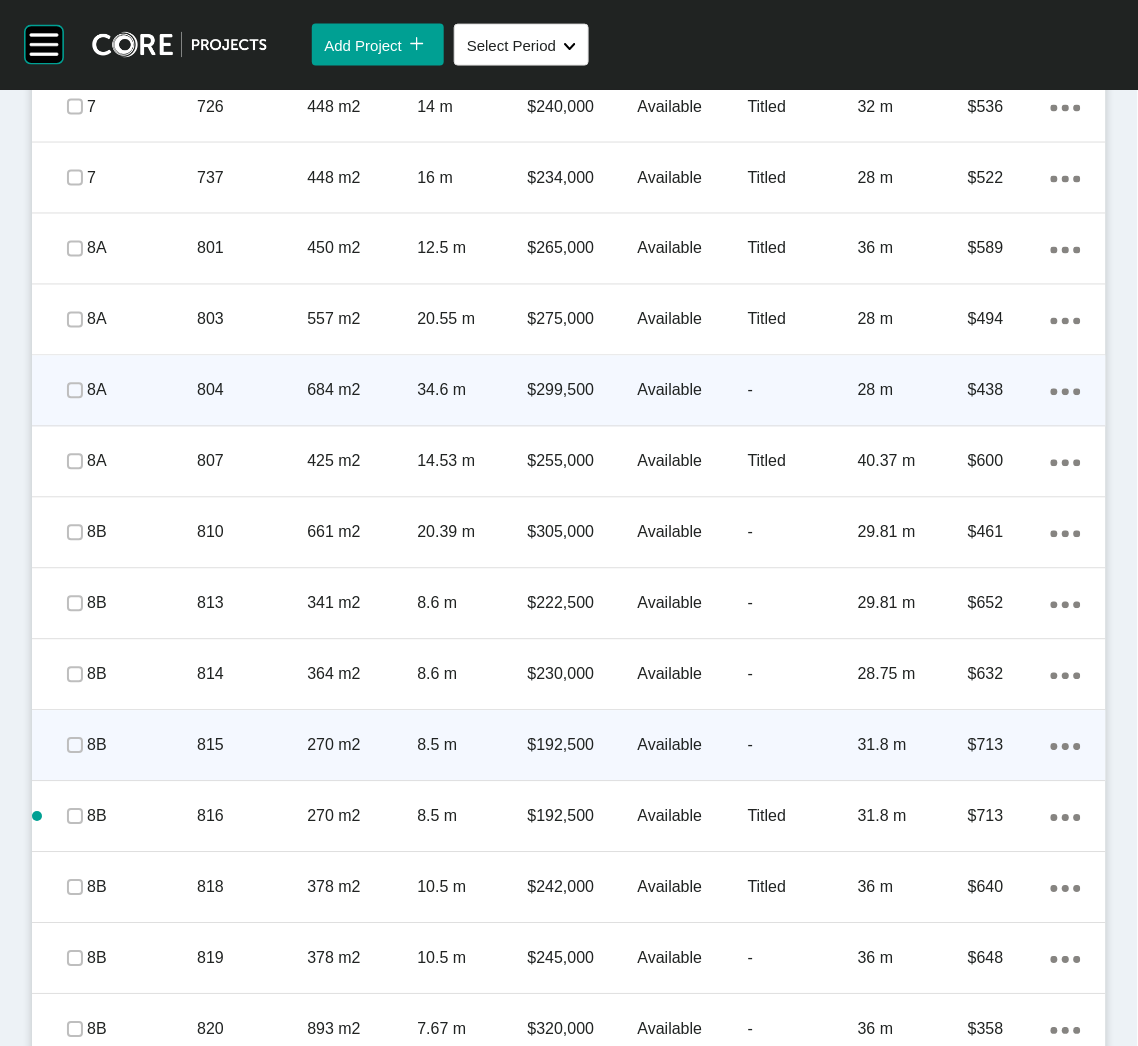 click on "804" at bounding box center [252, 391] 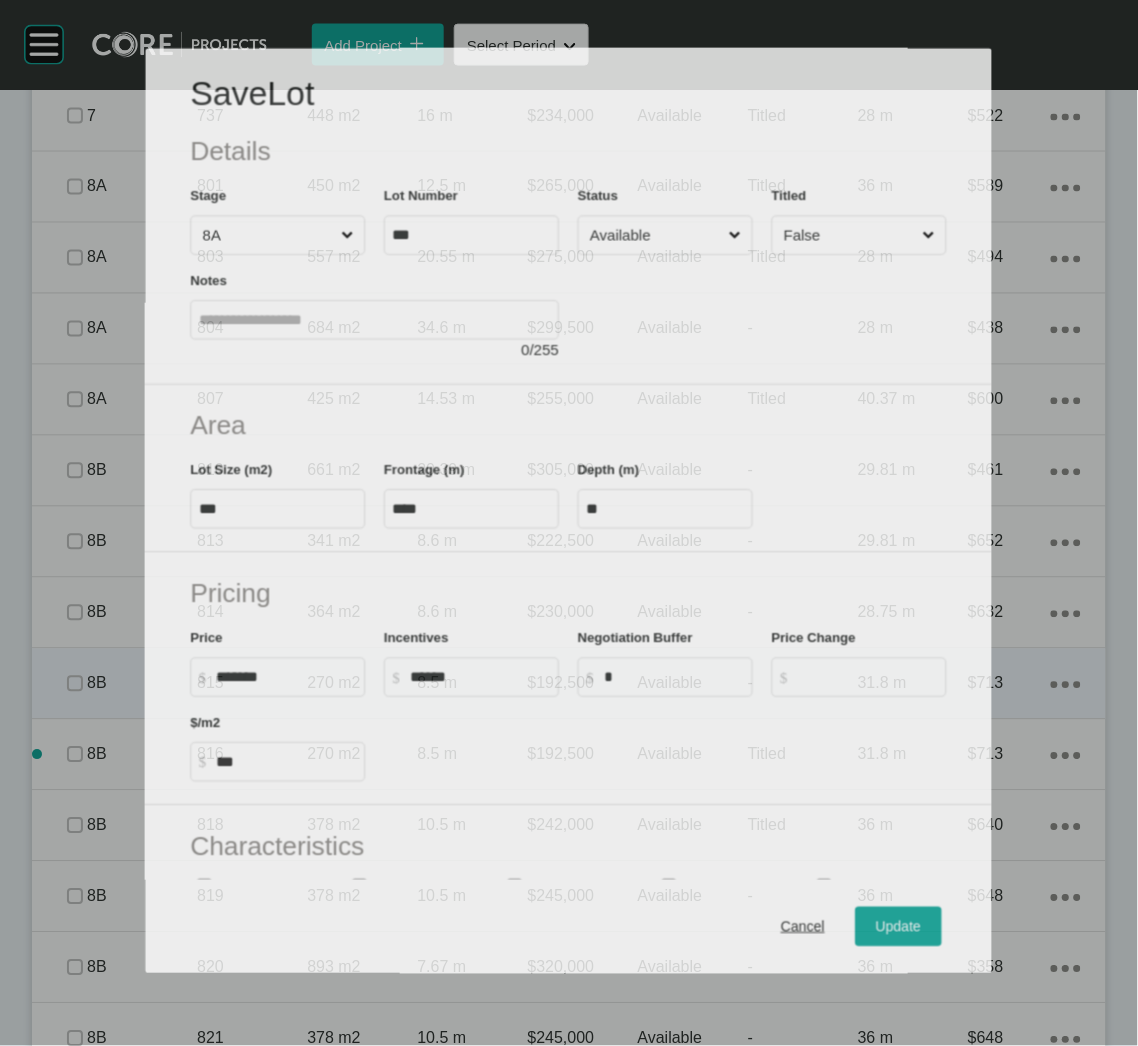 scroll, scrollTop: 1888, scrollLeft: 0, axis: vertical 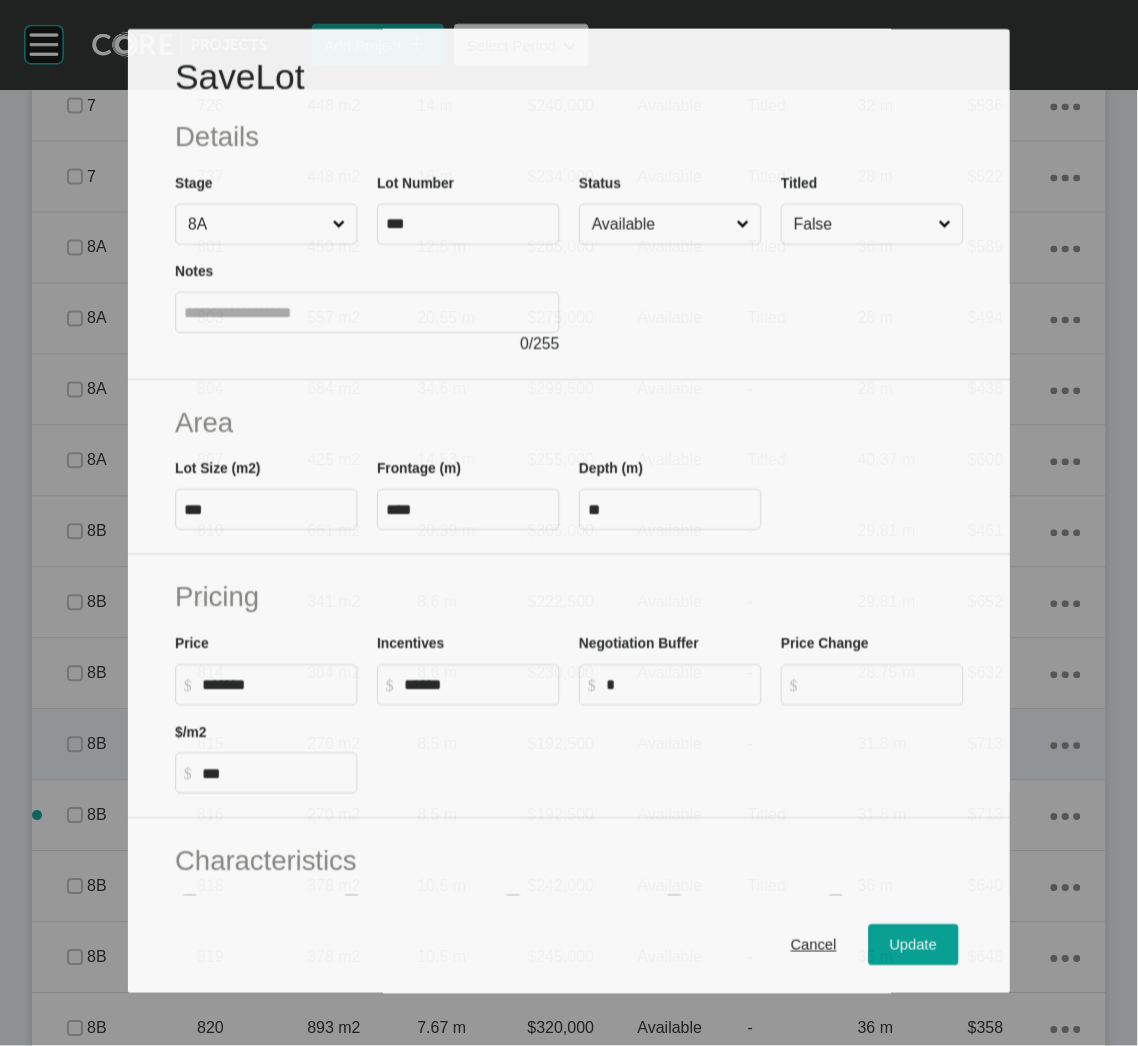 click on "False" at bounding box center [872, 224] 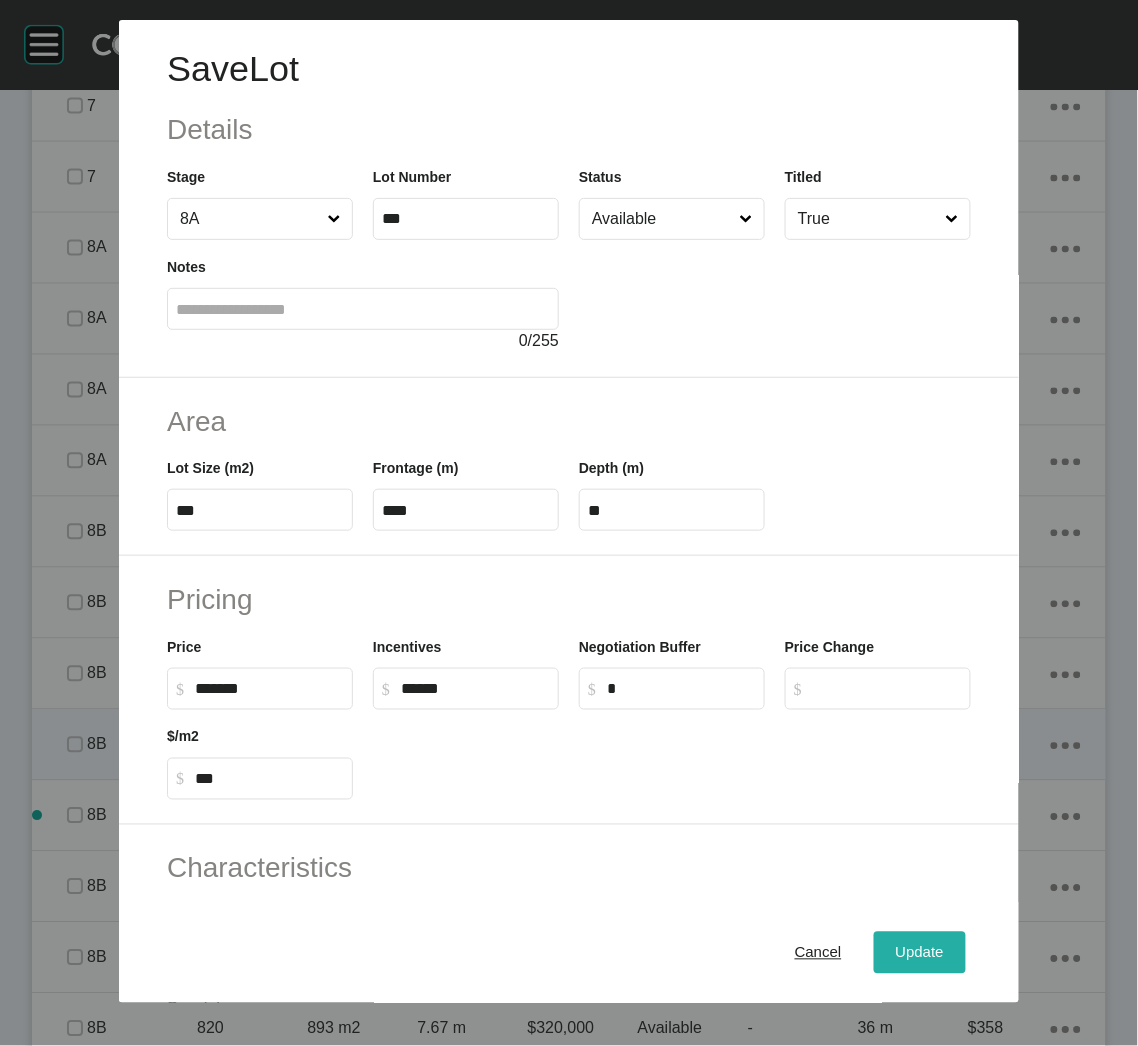 click on "Update" at bounding box center [920, 953] 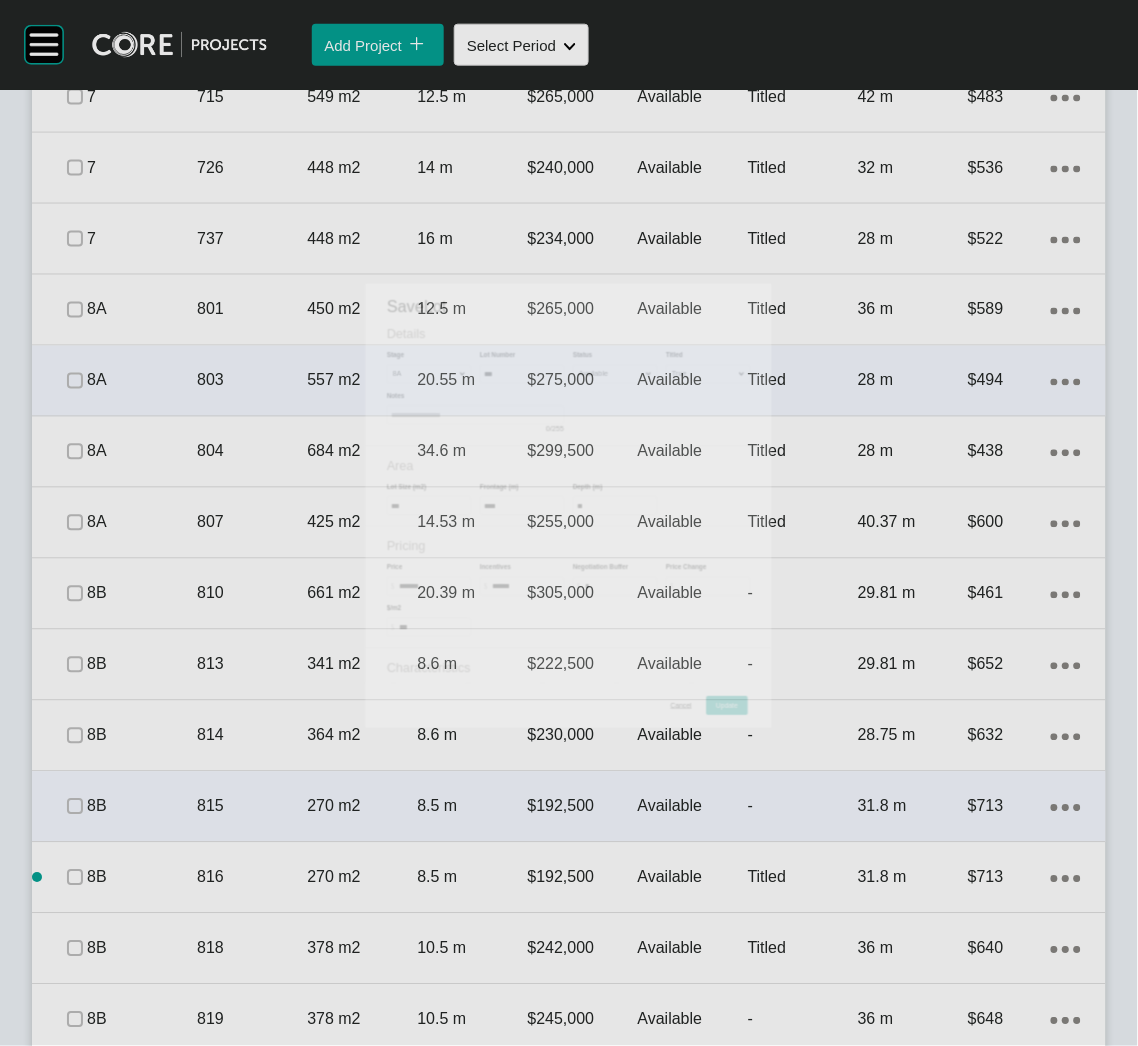 scroll, scrollTop: 1951, scrollLeft: 0, axis: vertical 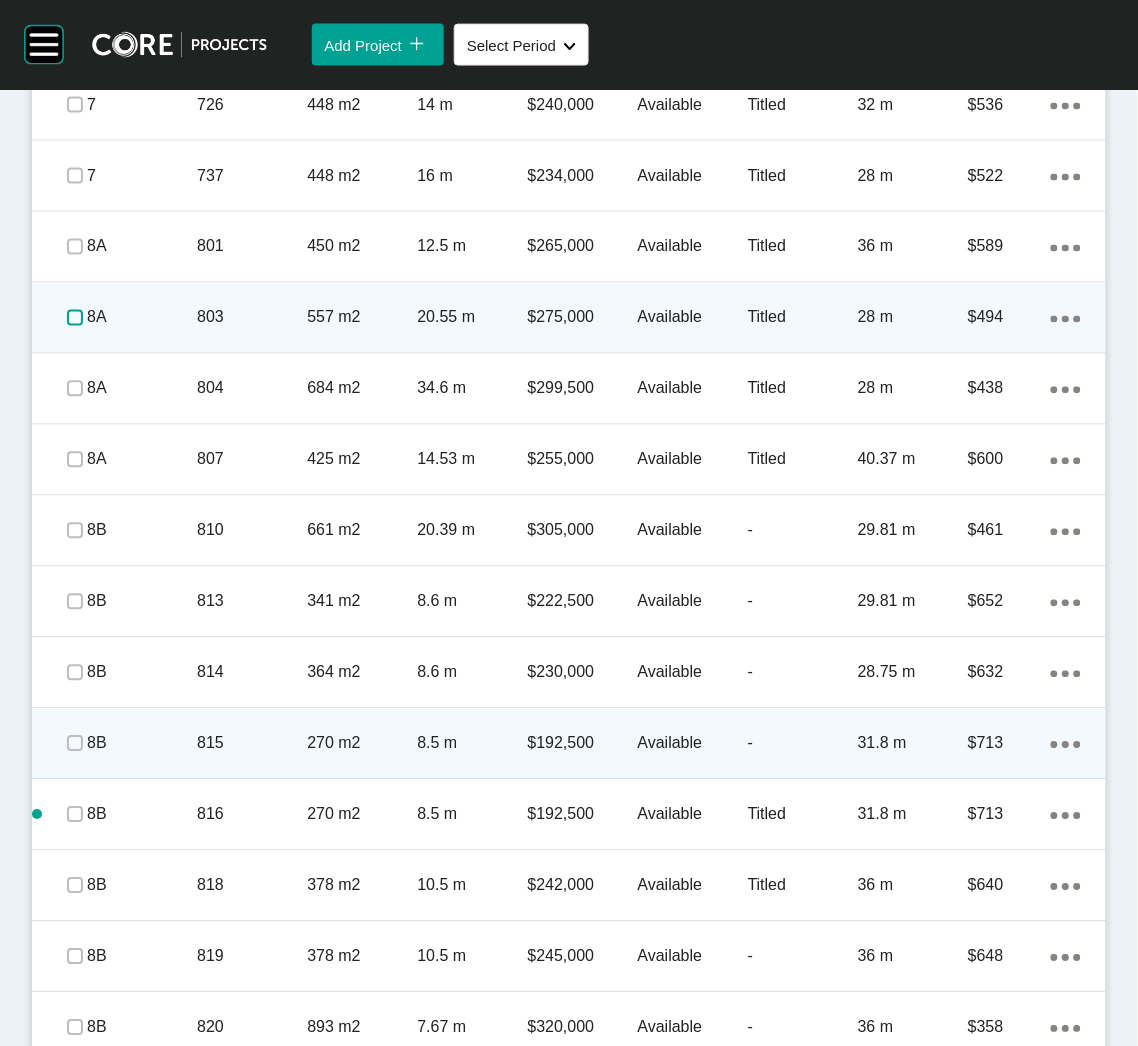 click at bounding box center (75, 318) 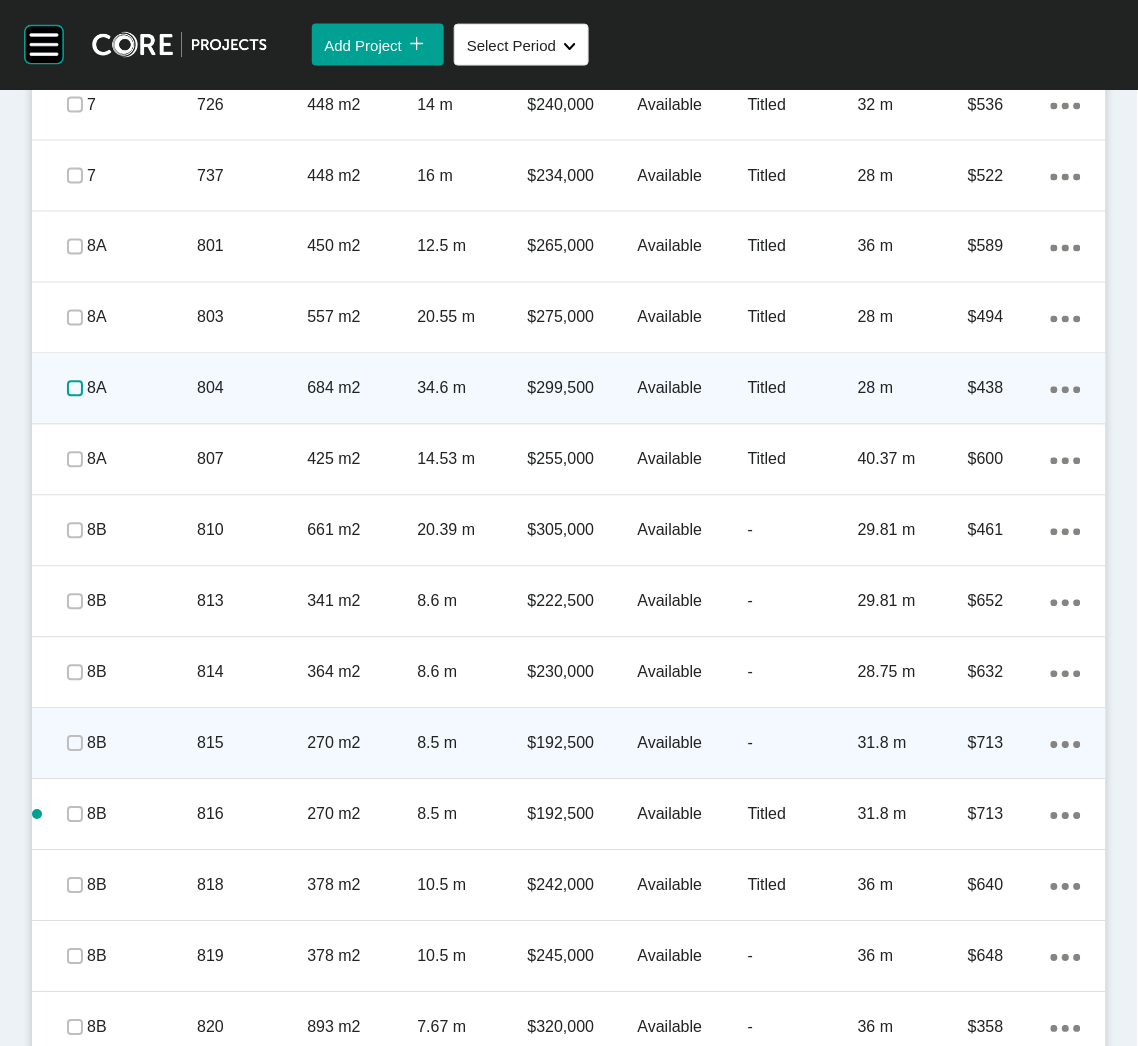 click at bounding box center [75, 389] 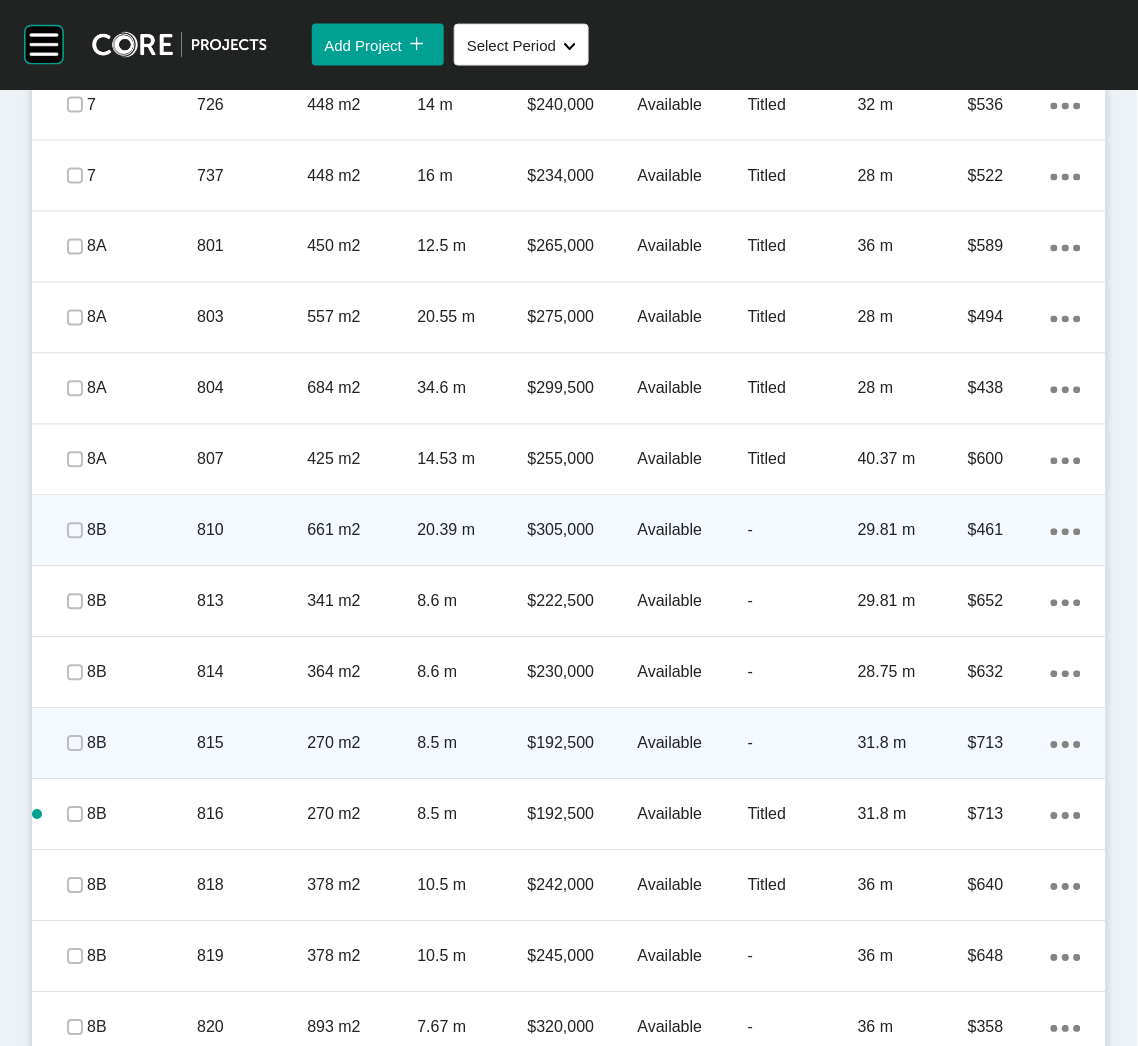 click on "810" at bounding box center (252, 531) 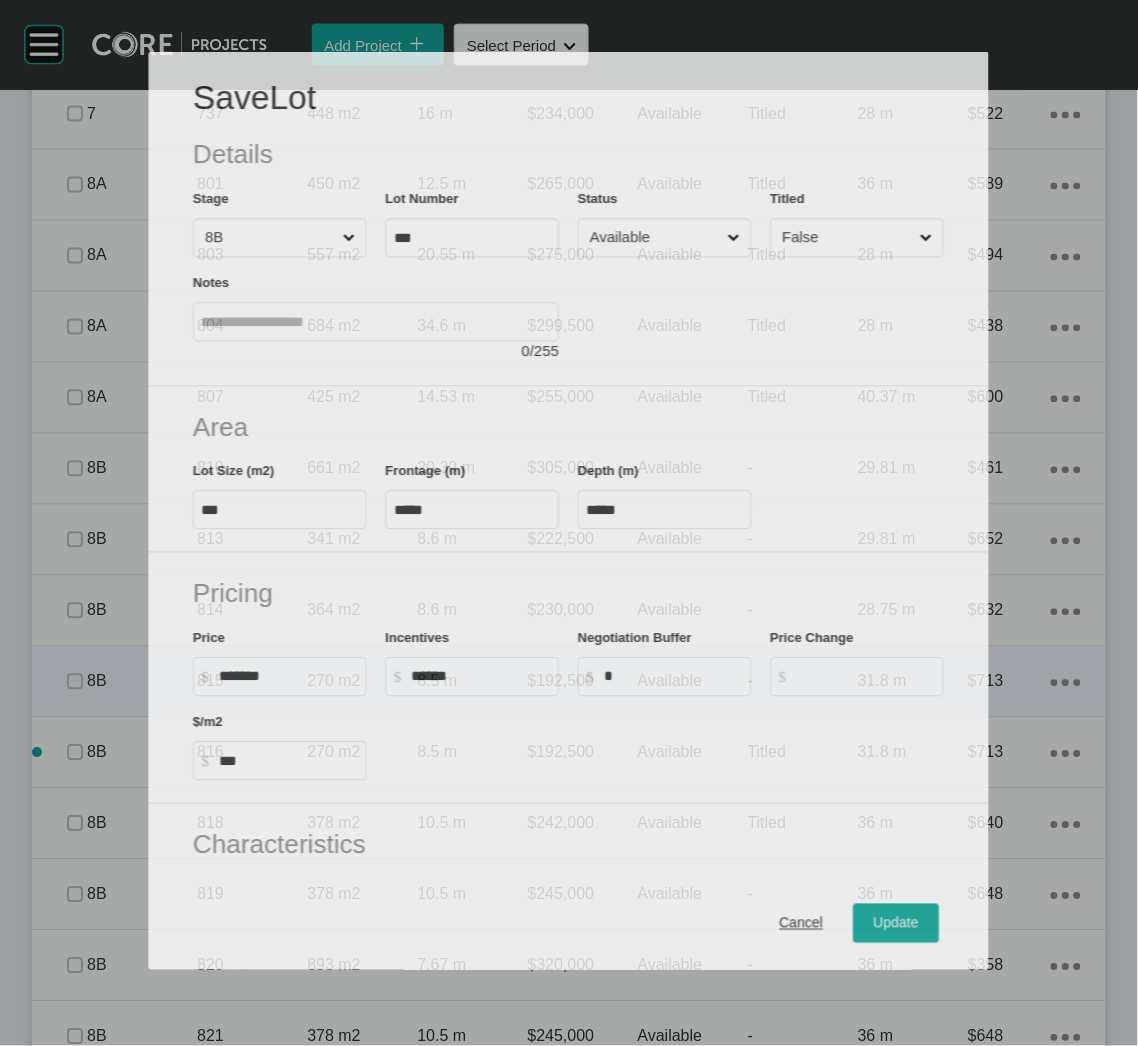 scroll, scrollTop: 1888, scrollLeft: 0, axis: vertical 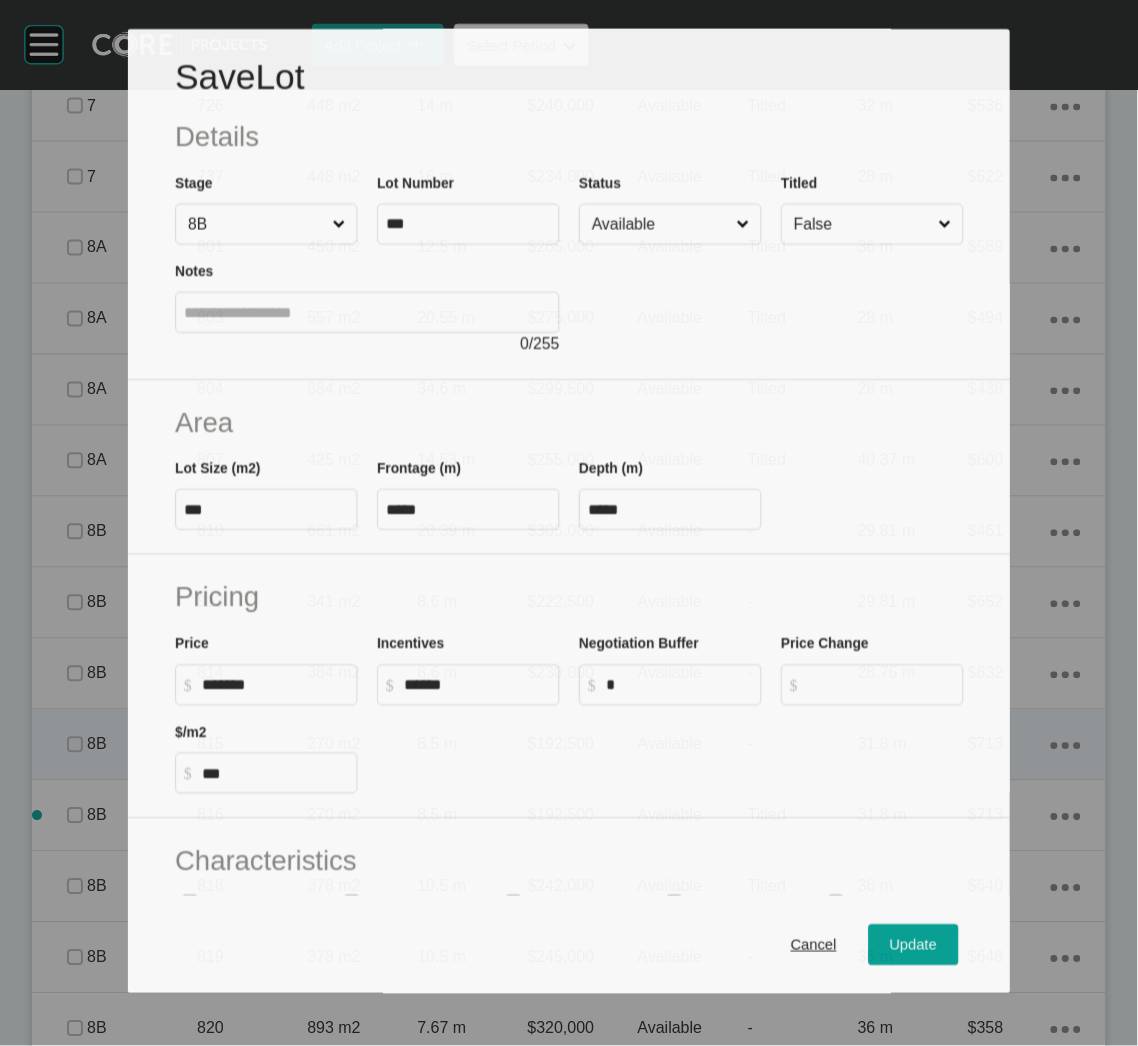 click on "False" at bounding box center (862, 224) 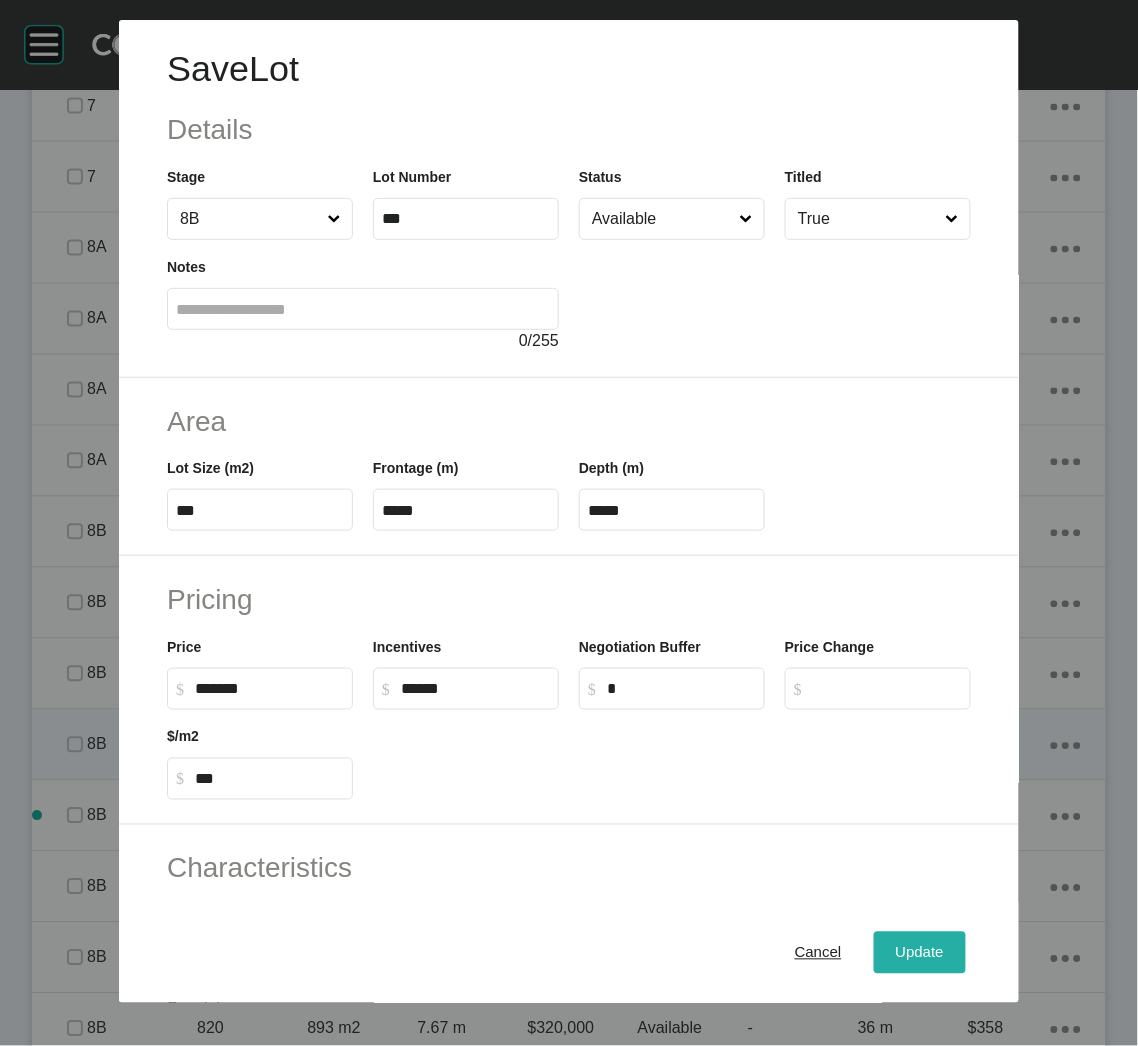 click on "Update" at bounding box center (920, 953) 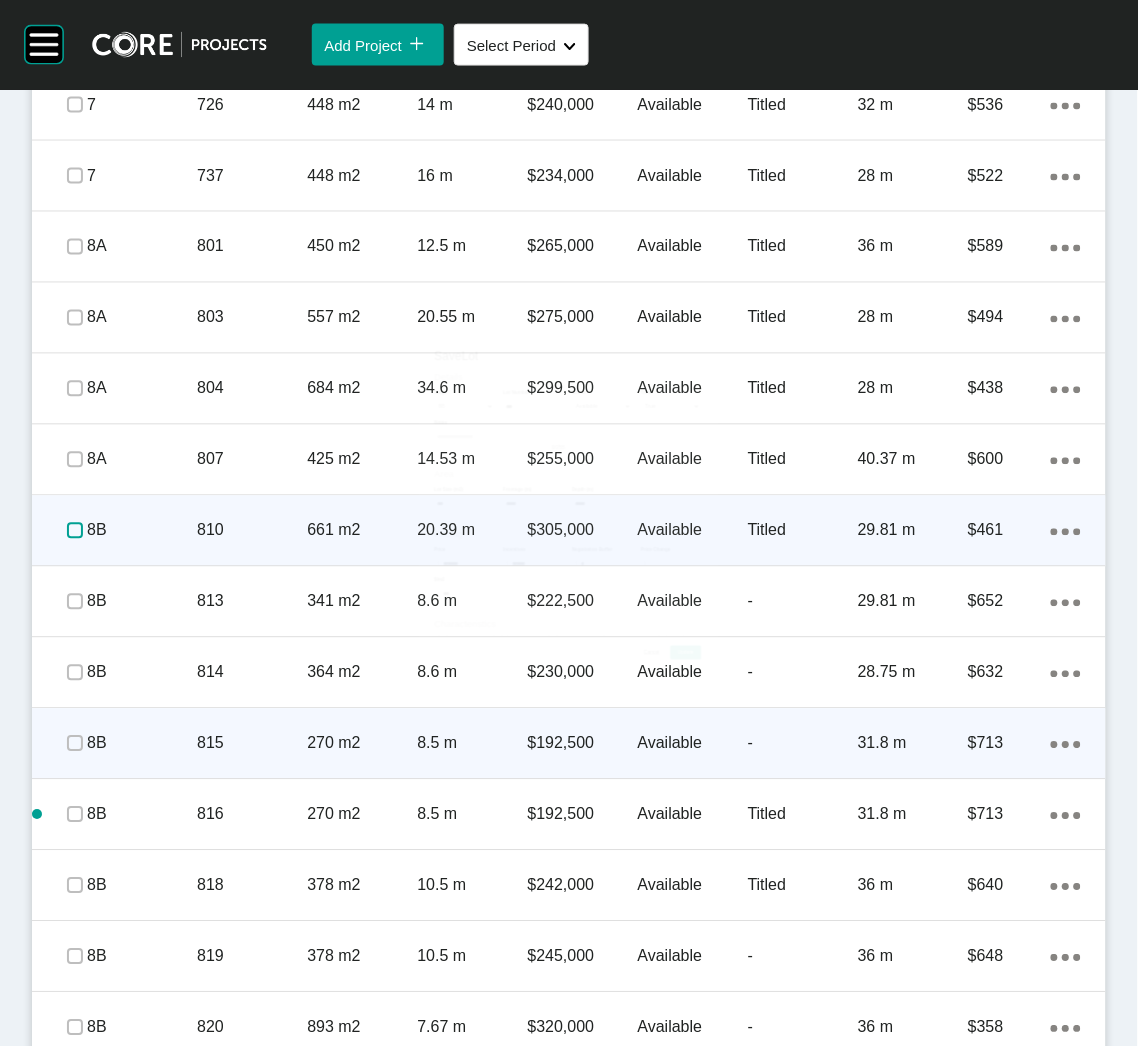 click at bounding box center [75, 531] 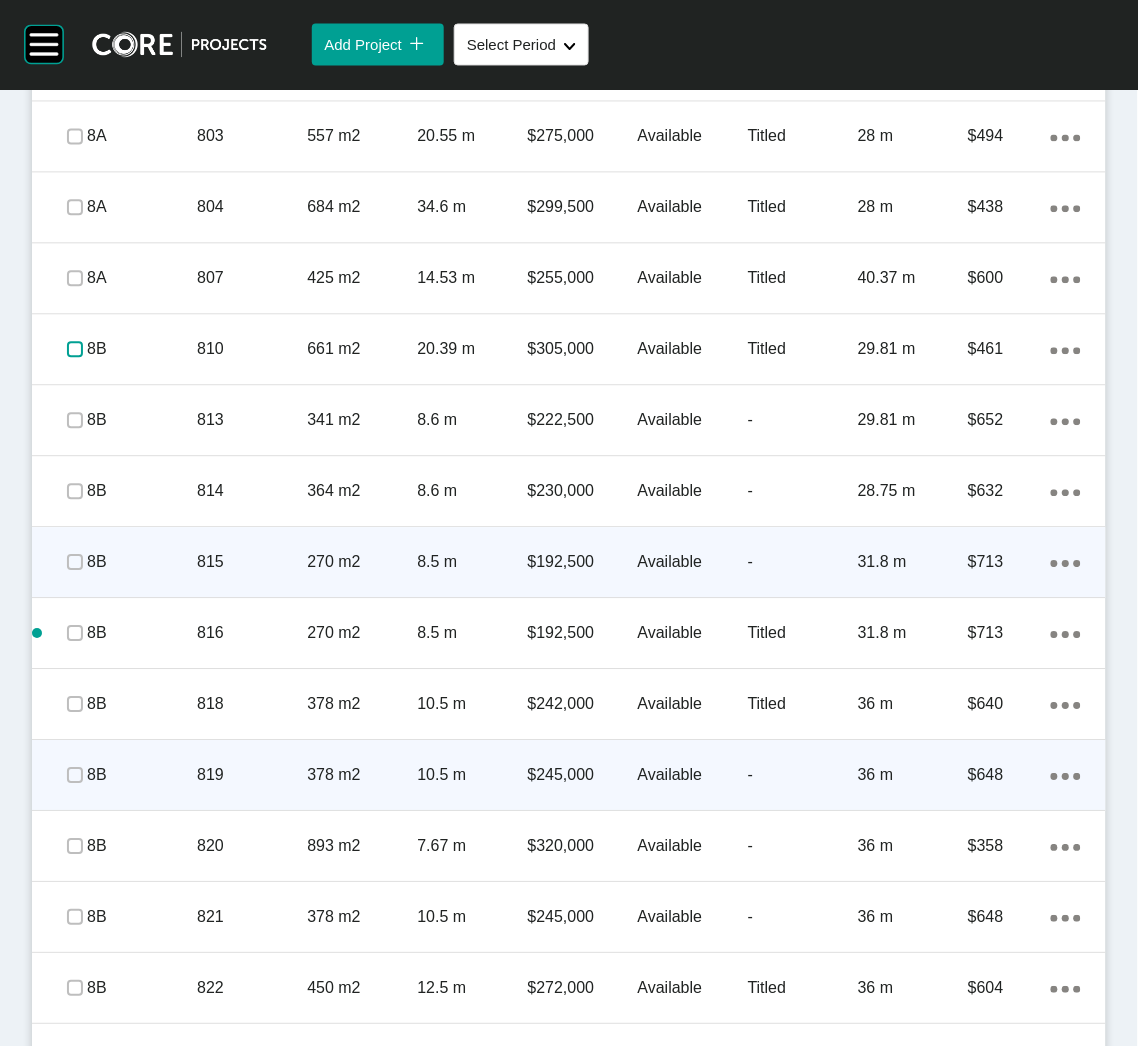 scroll, scrollTop: 2251, scrollLeft: 0, axis: vertical 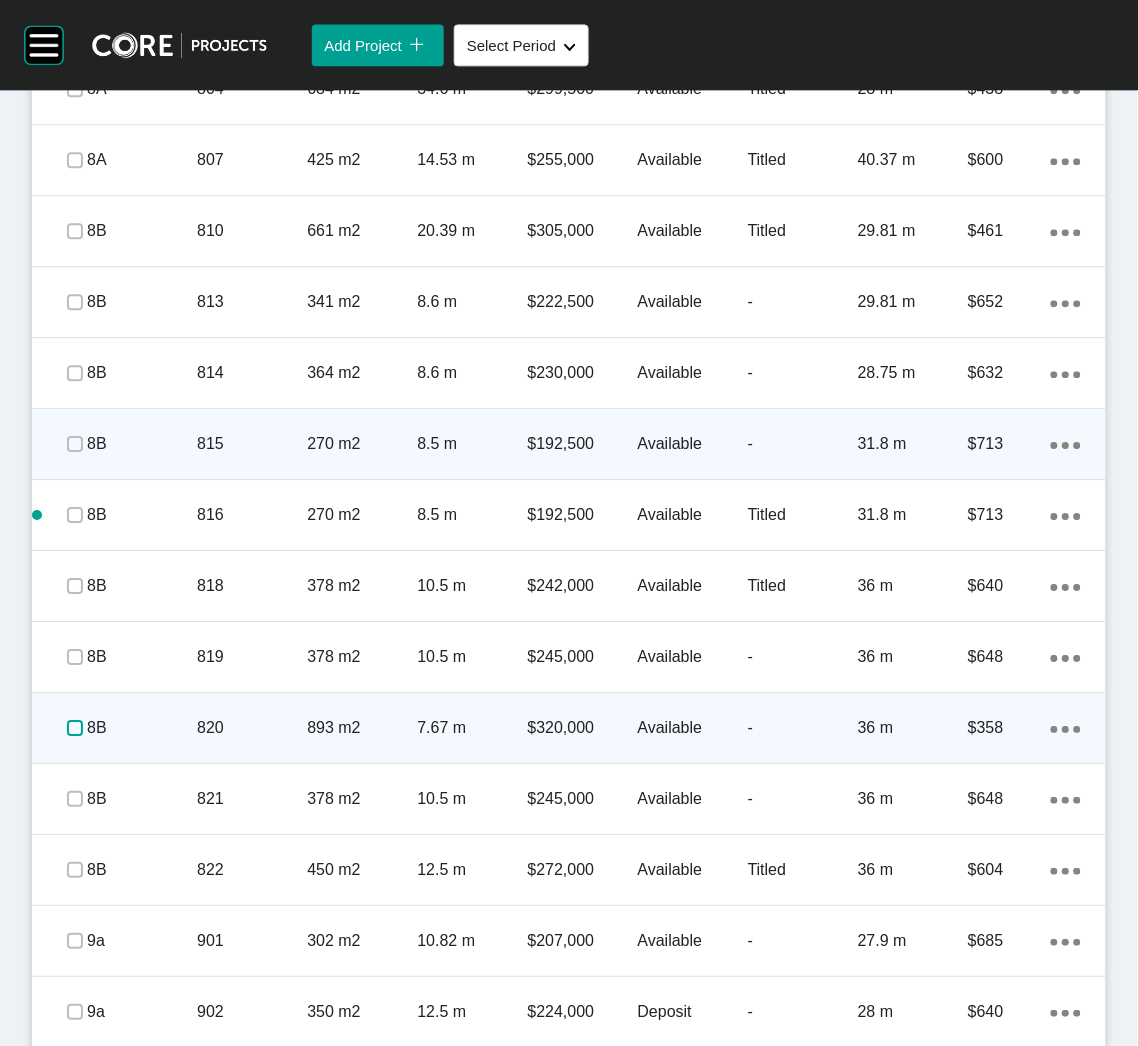 click at bounding box center [75, 728] 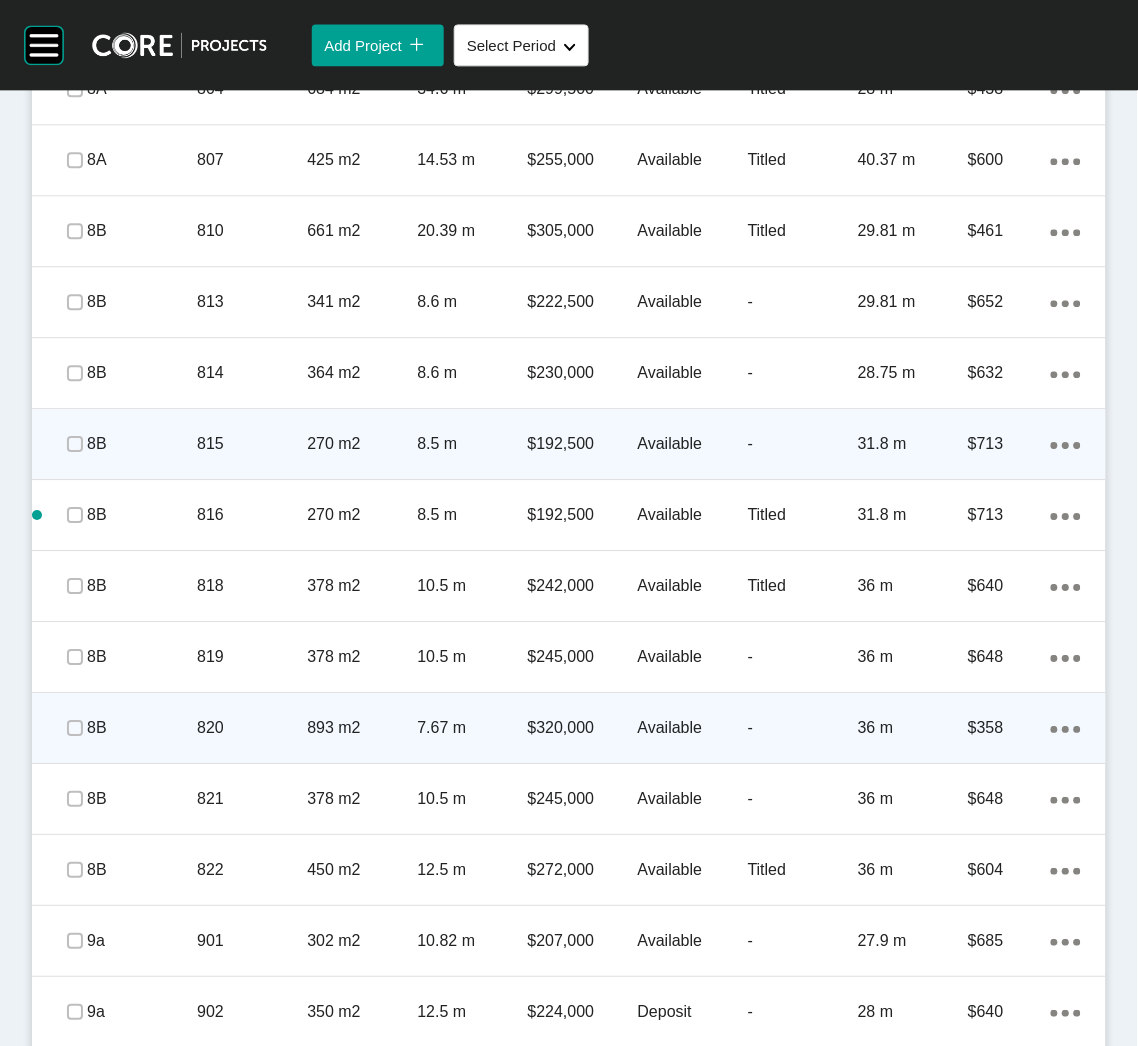 click on "820" at bounding box center (252, 728) 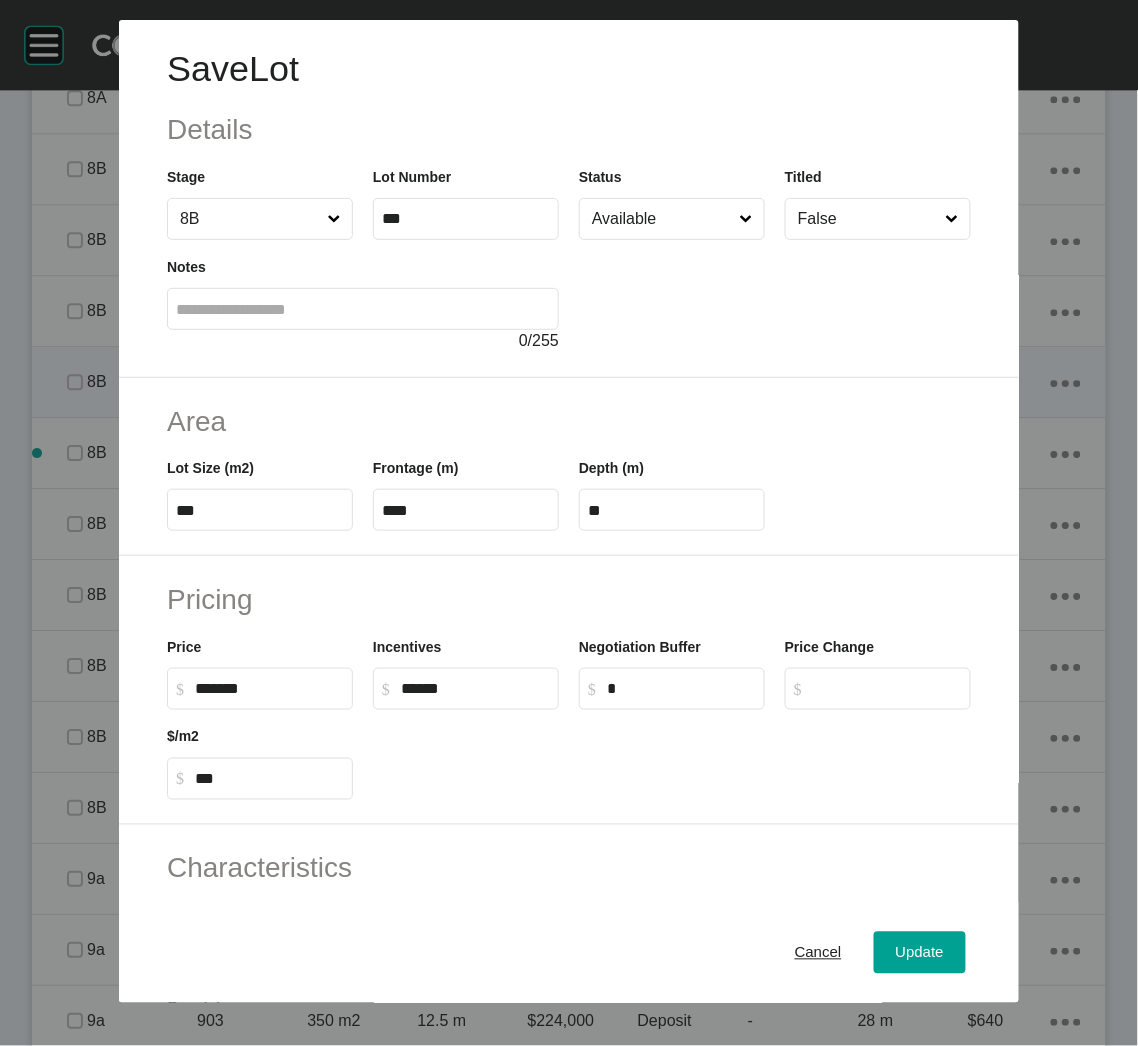 scroll, scrollTop: 2190, scrollLeft: 0, axis: vertical 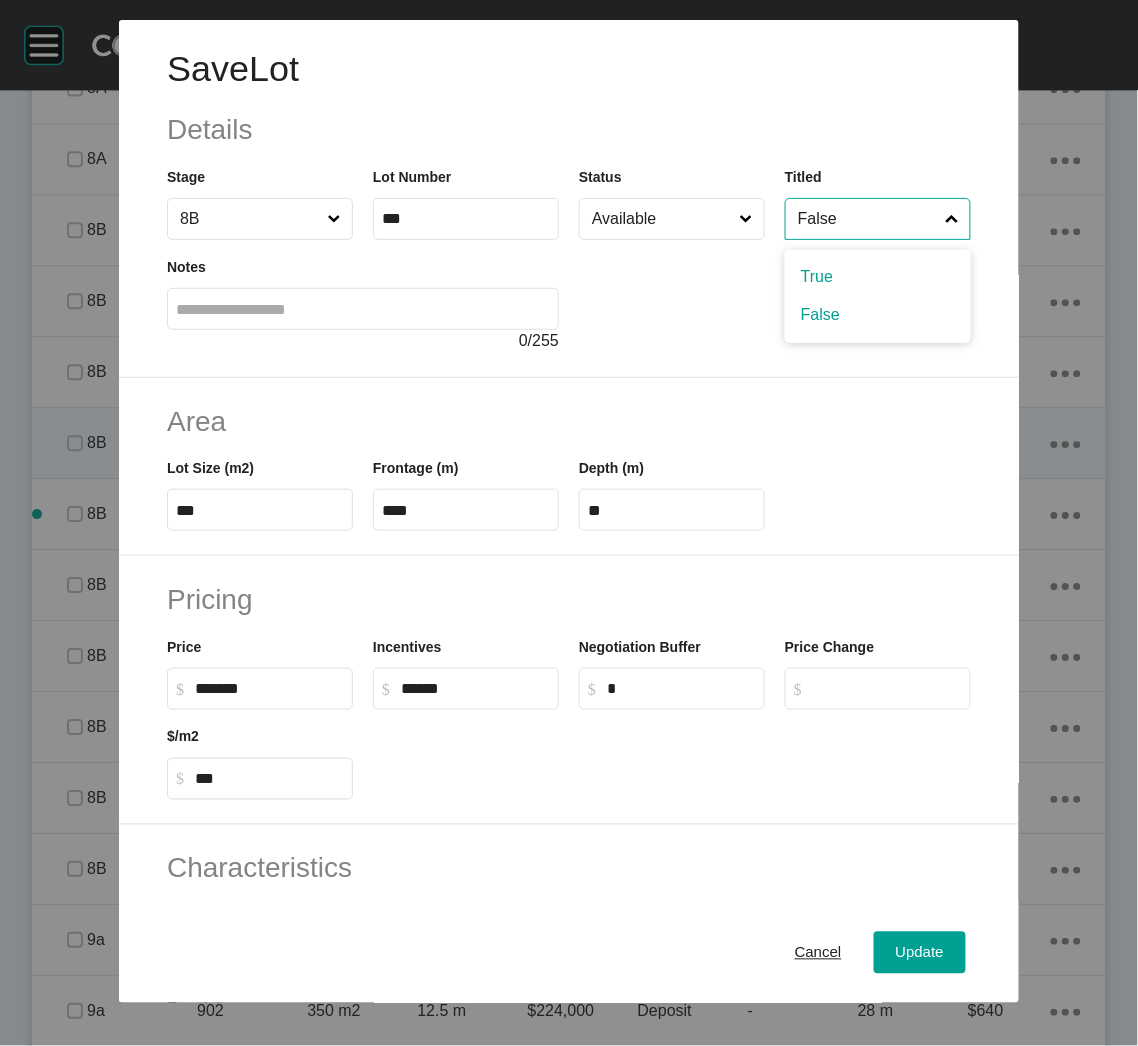 click on "False" at bounding box center (868, 219) 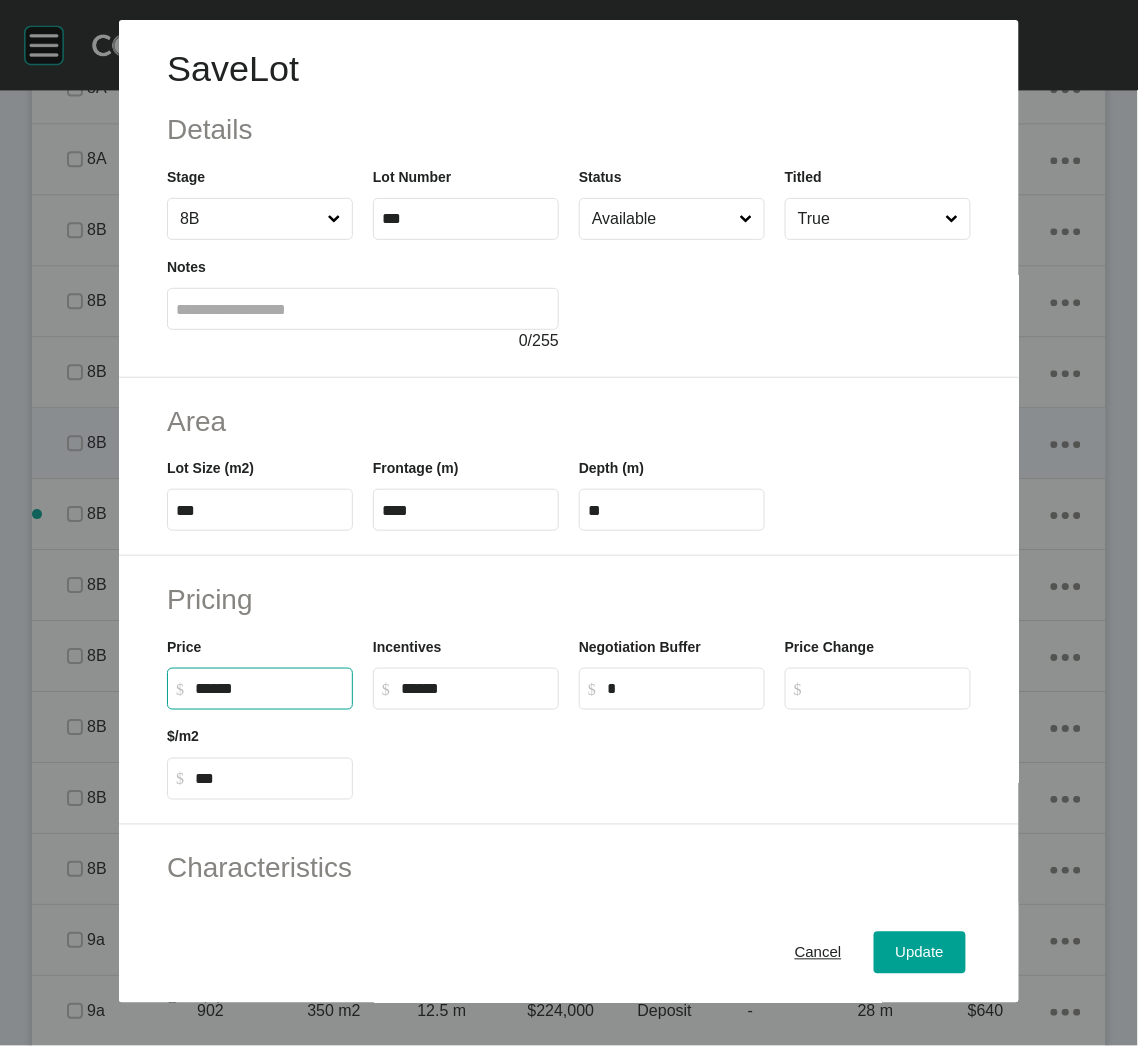 drag, startPoint x: 205, startPoint y: 684, endPoint x: 268, endPoint y: 693, distance: 63.63961 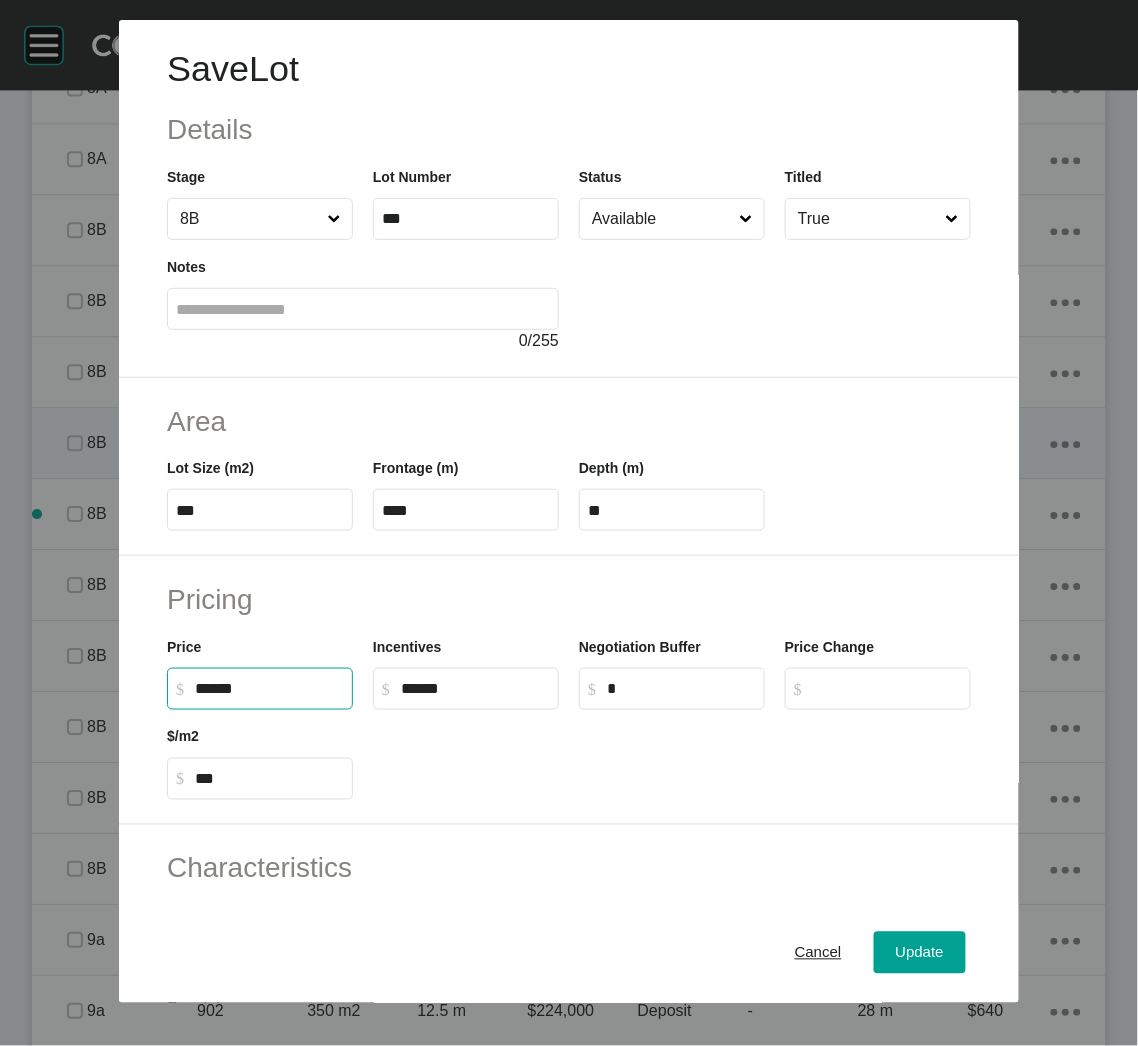 type on "*******" 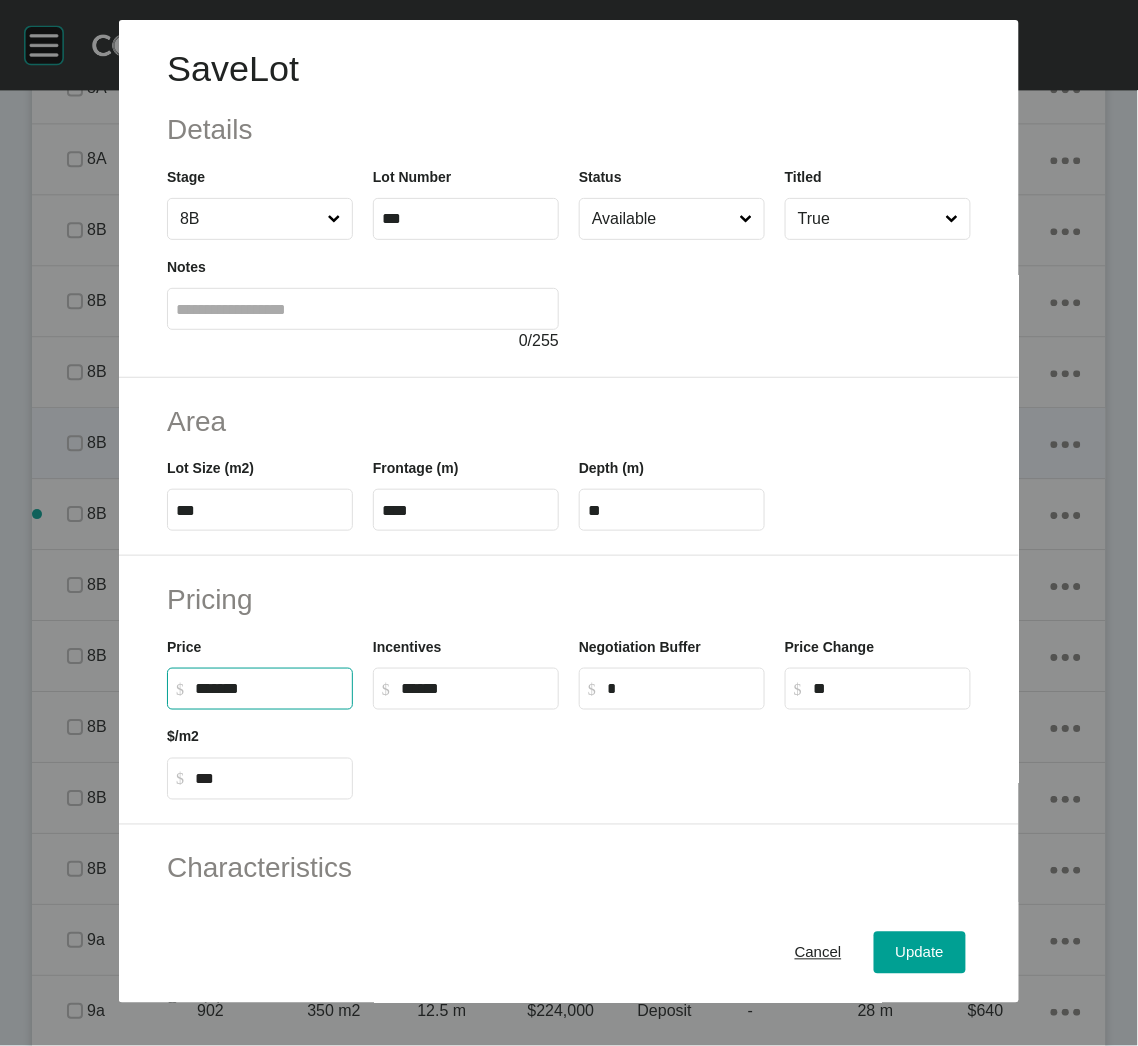 click at bounding box center [672, 755] 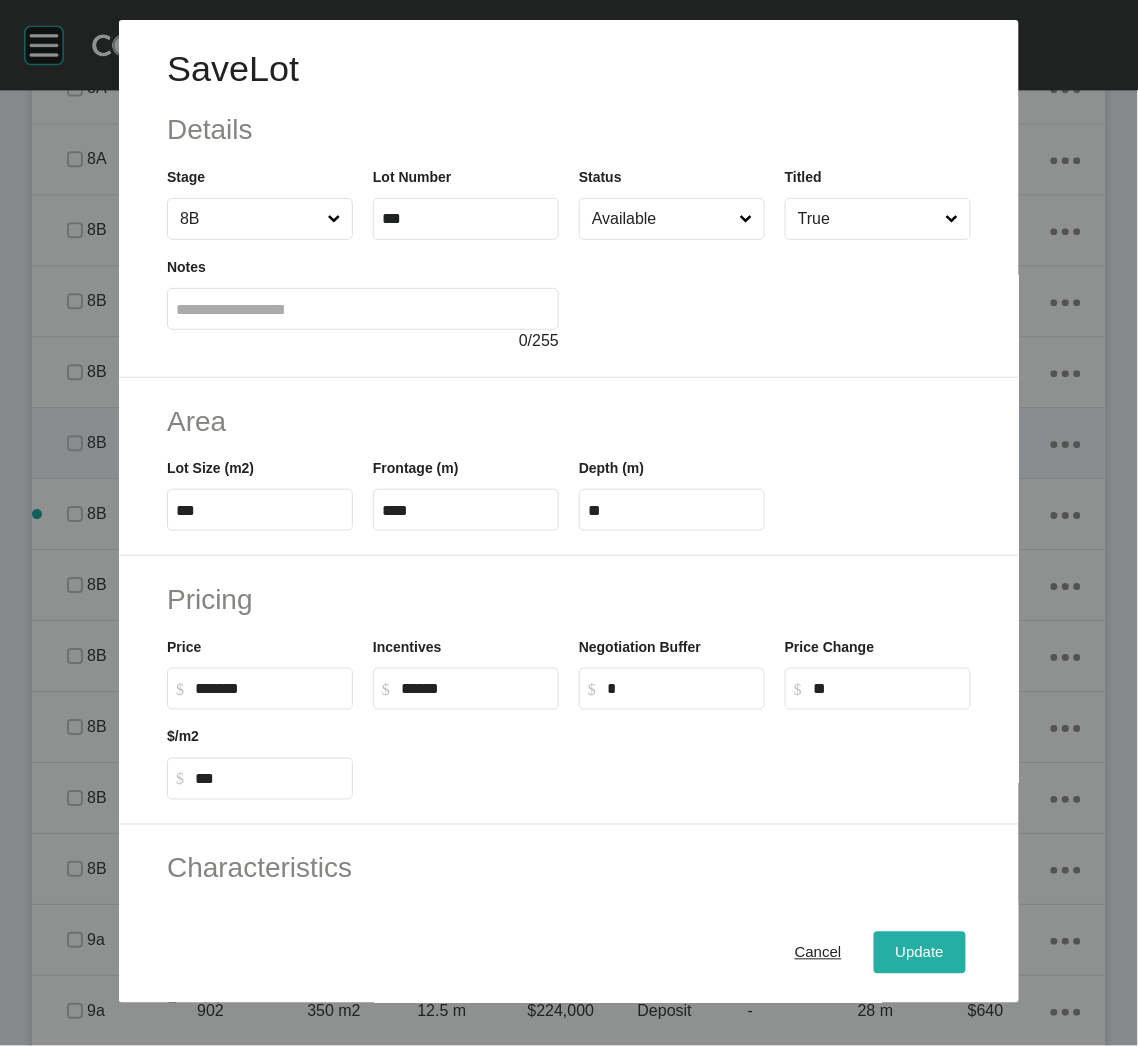 click on "Update" at bounding box center [920, 953] 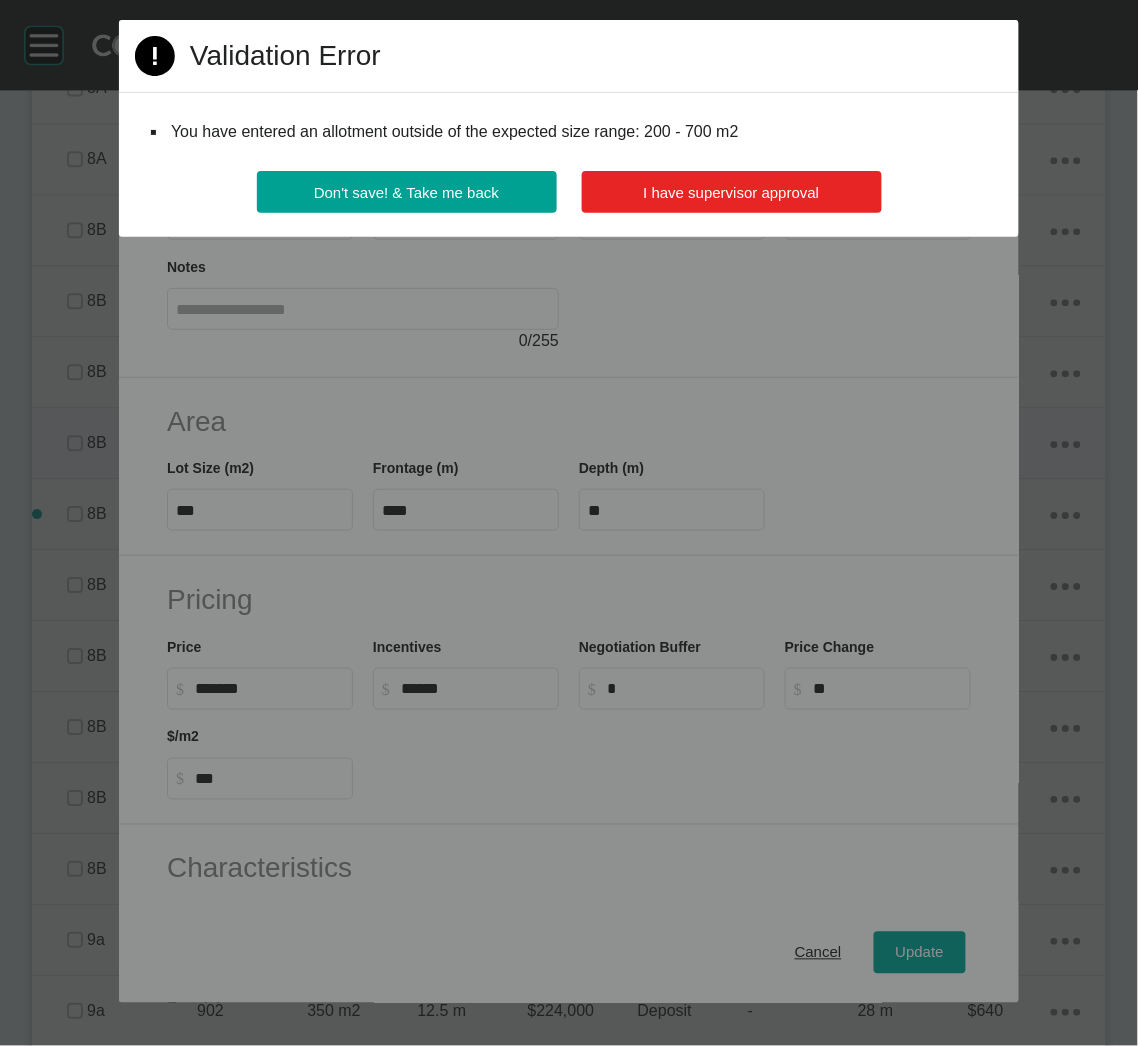 click on "I have supervisor approval" at bounding box center (732, 192) 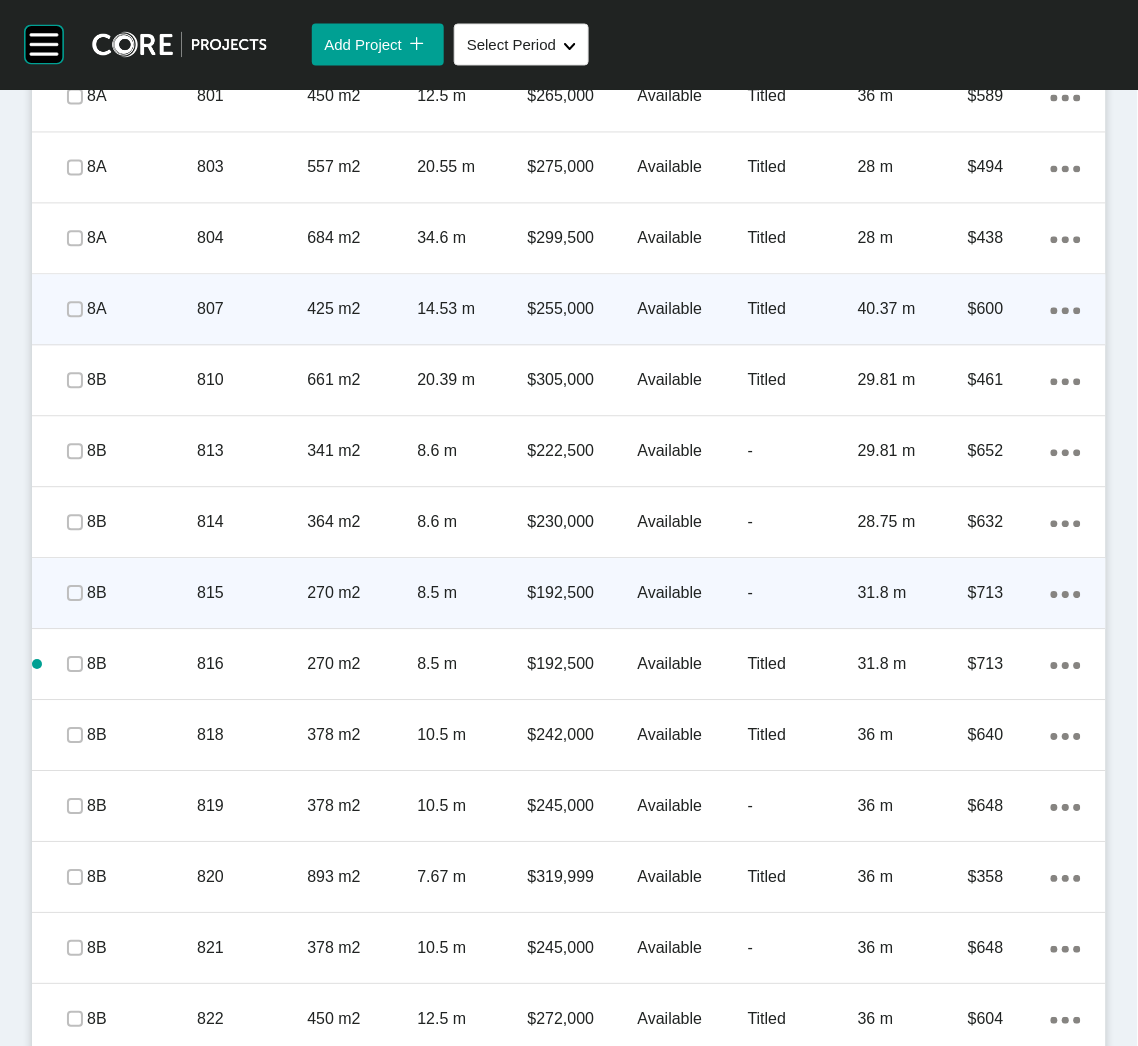scroll, scrollTop: 1801, scrollLeft: 0, axis: vertical 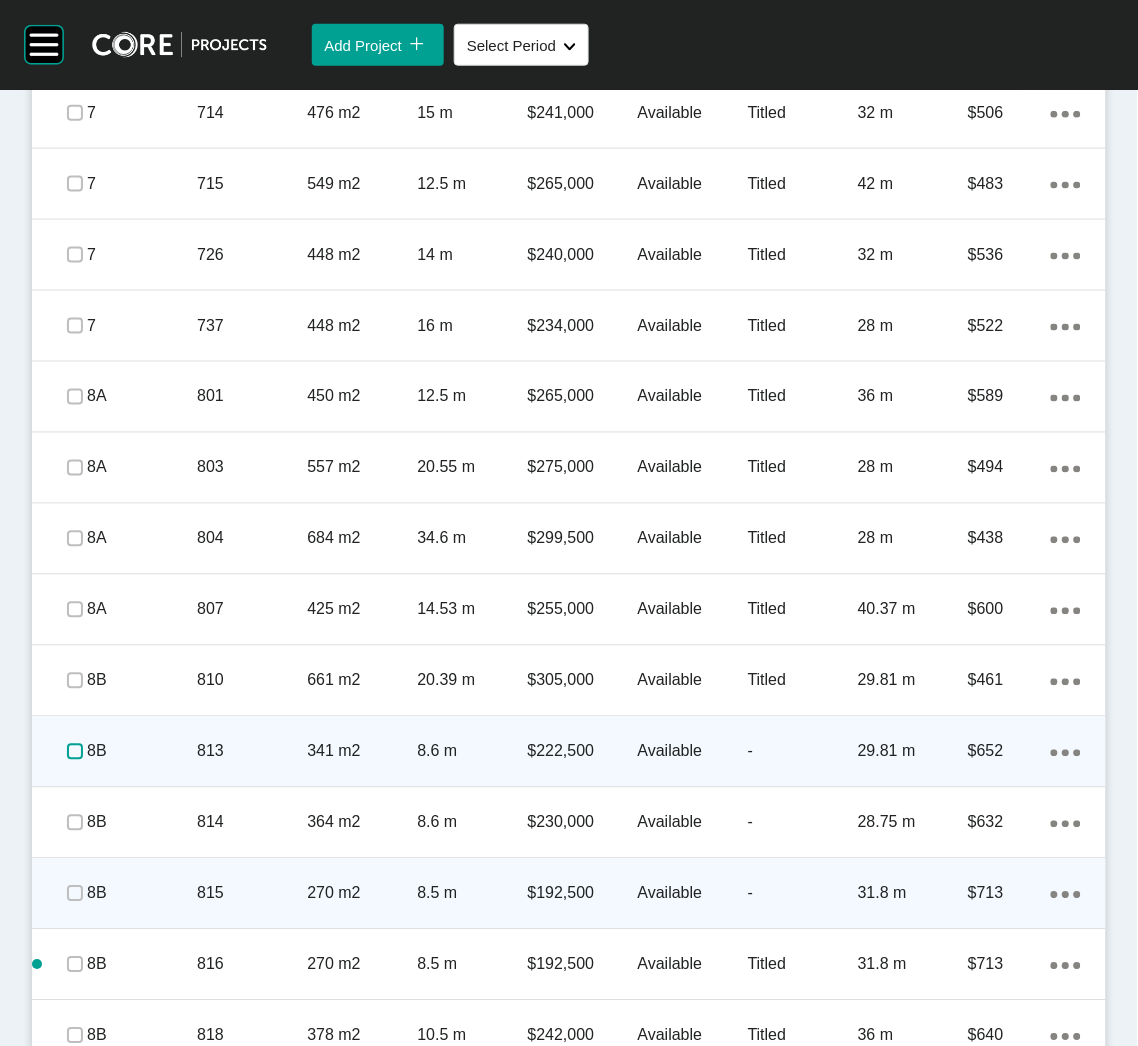 click at bounding box center (75, 752) 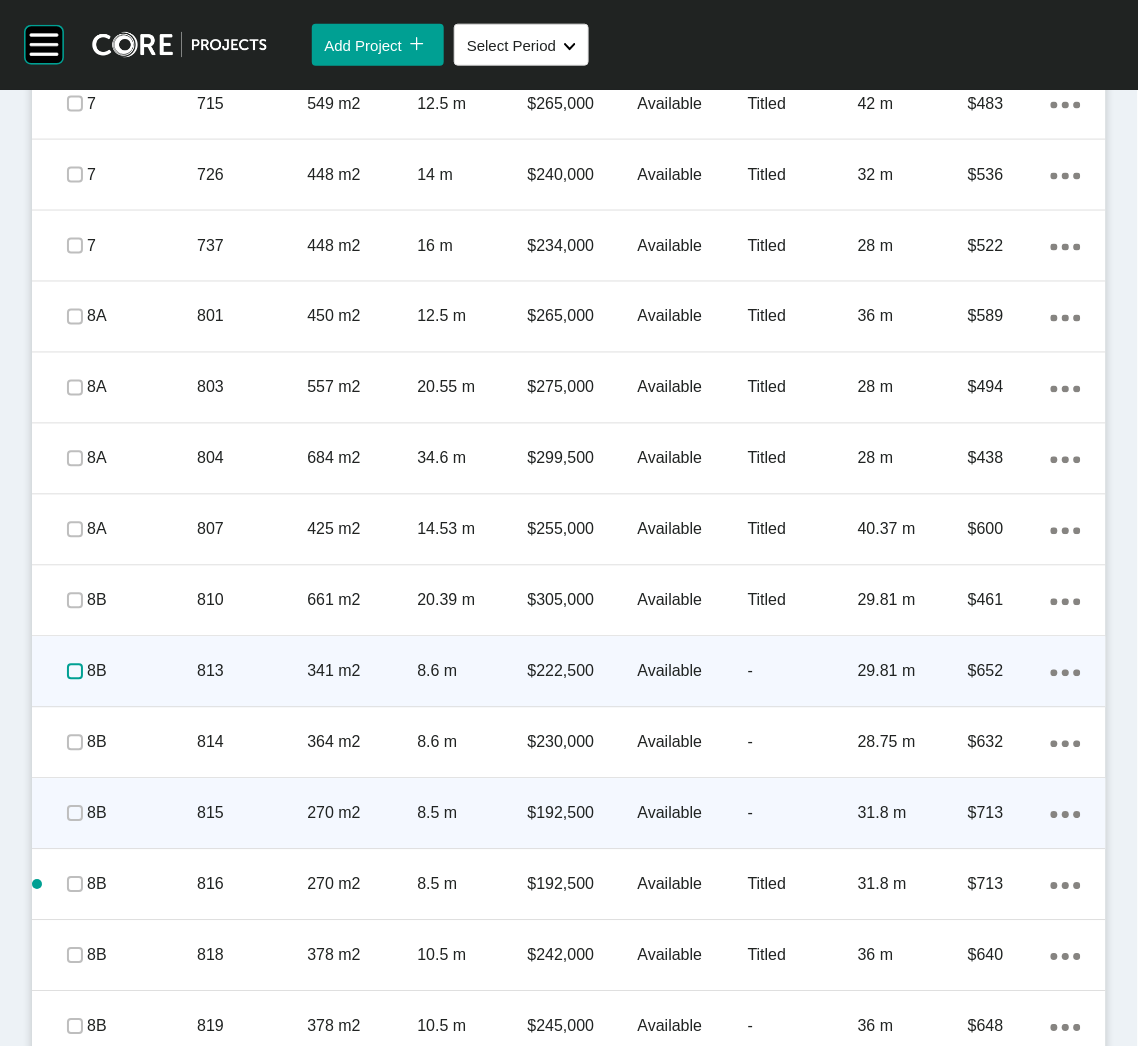 scroll, scrollTop: 1951, scrollLeft: 0, axis: vertical 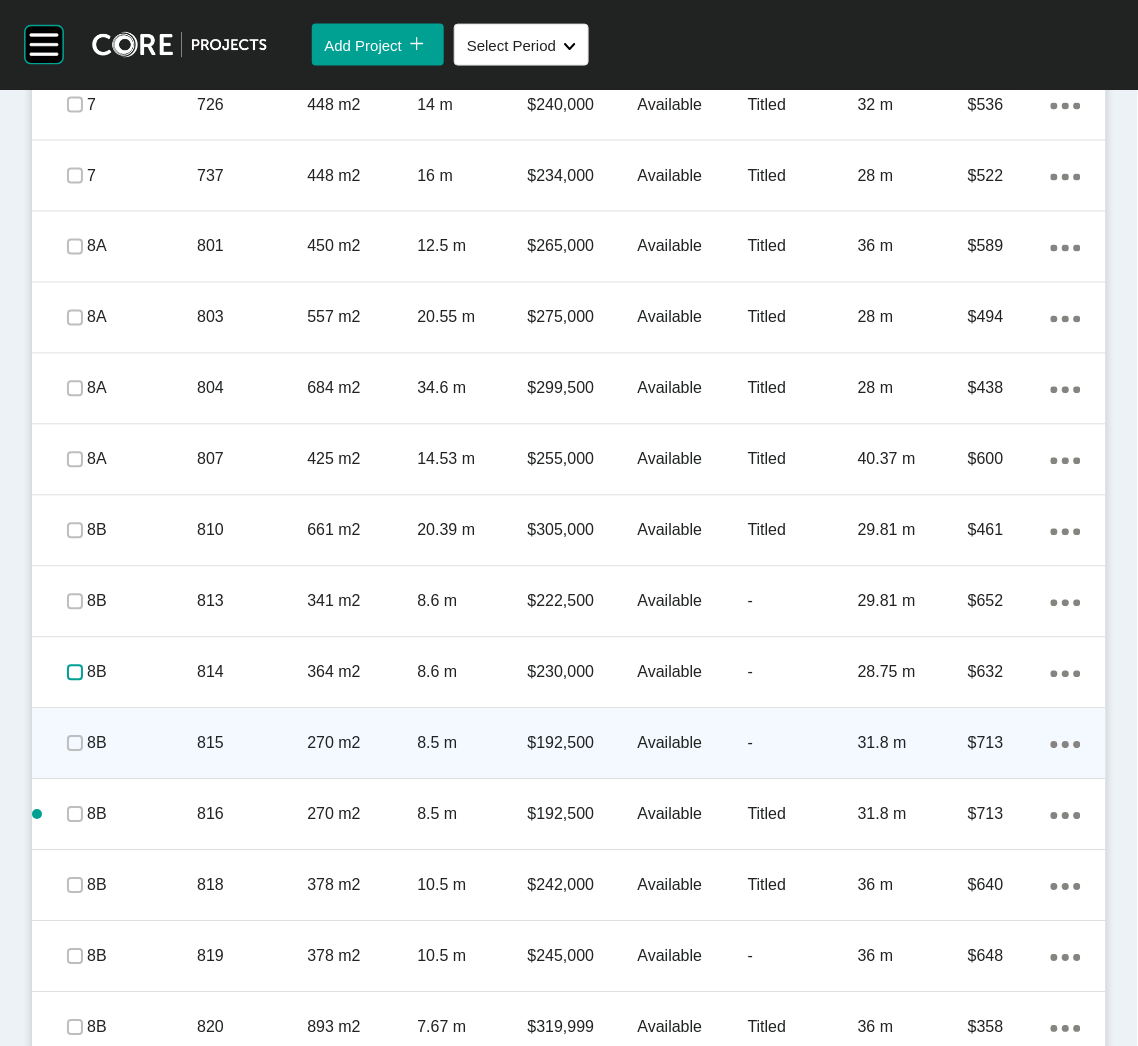 click at bounding box center (75, 673) 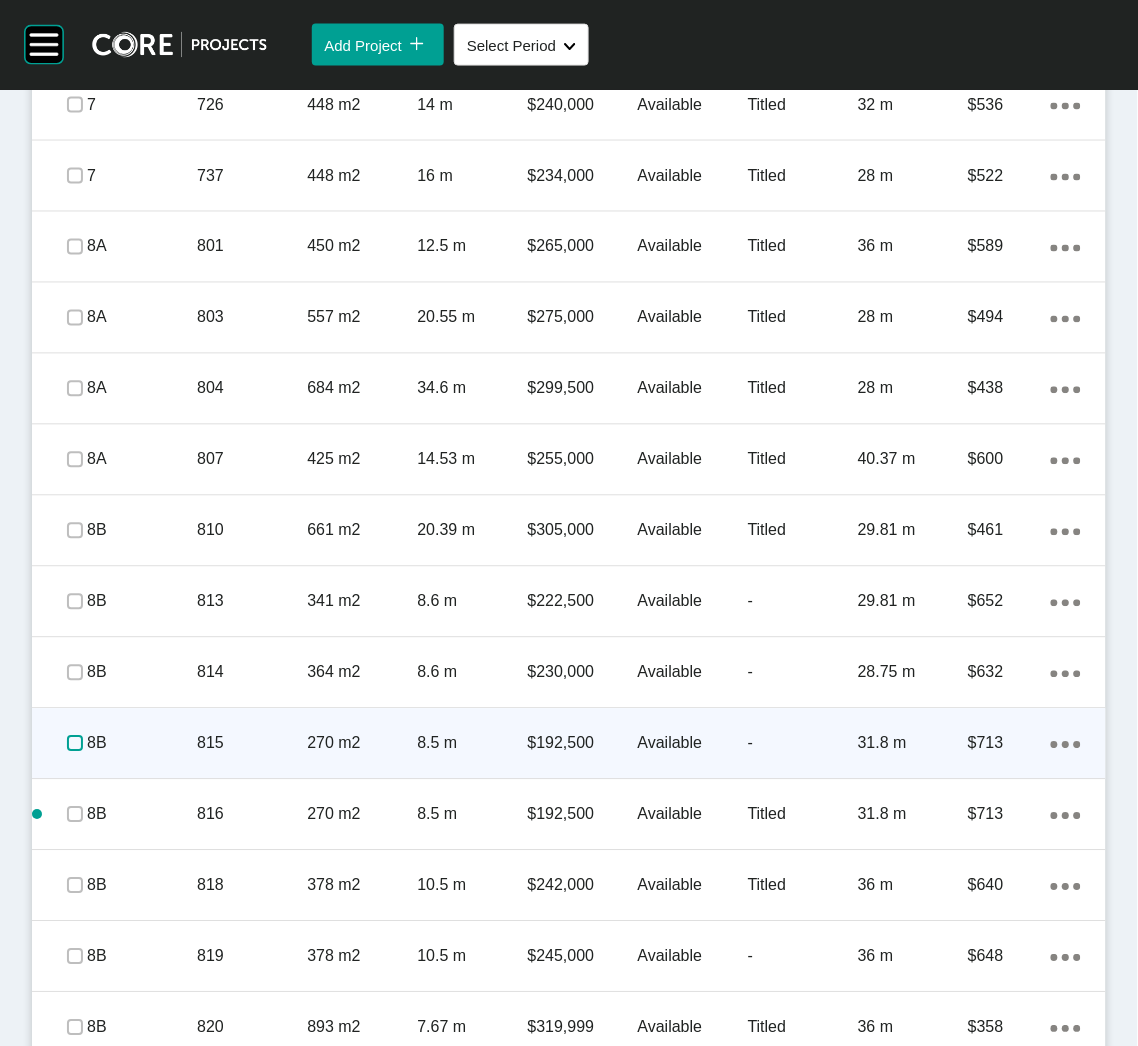 click at bounding box center [75, 744] 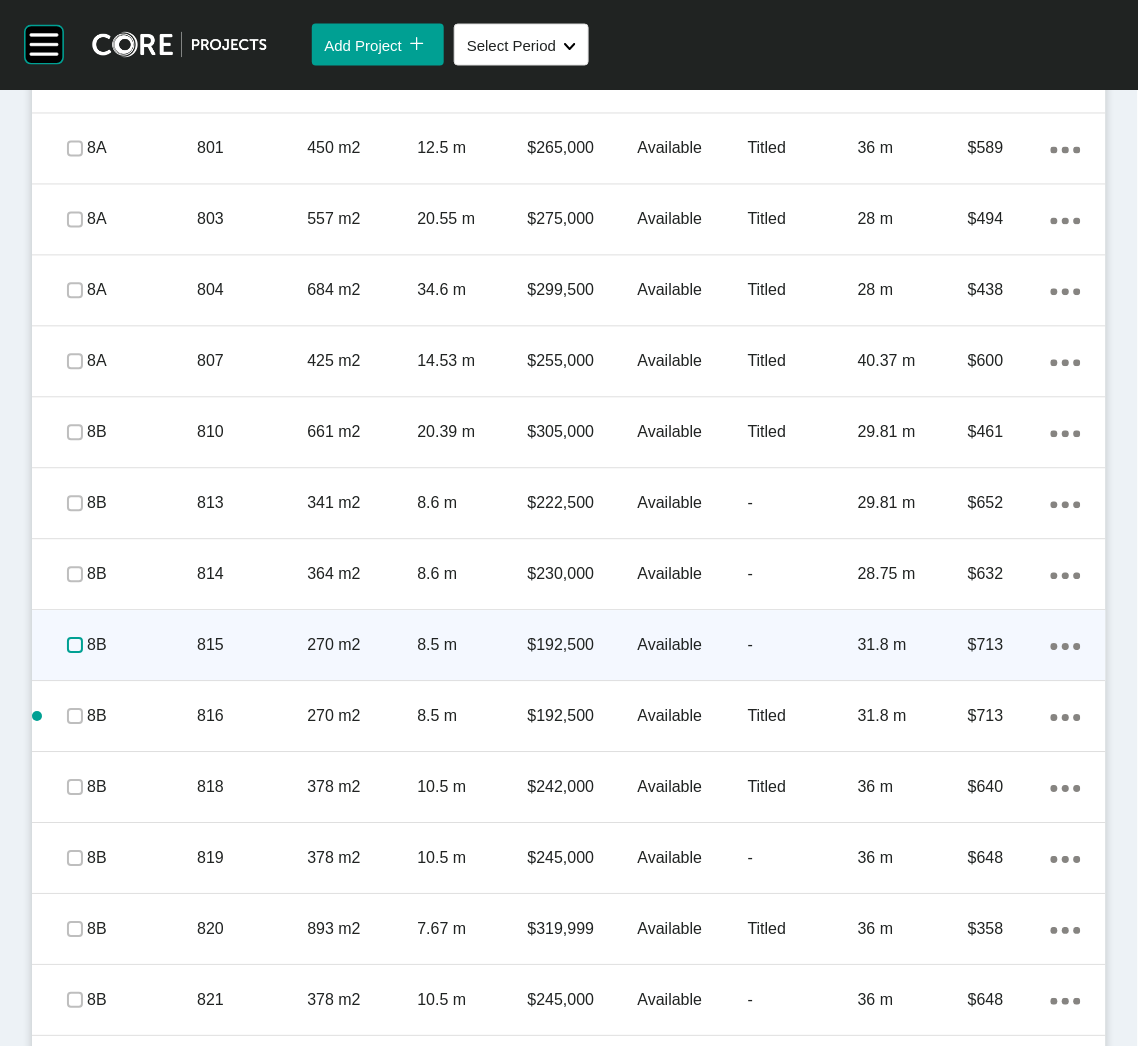 scroll, scrollTop: 2101, scrollLeft: 0, axis: vertical 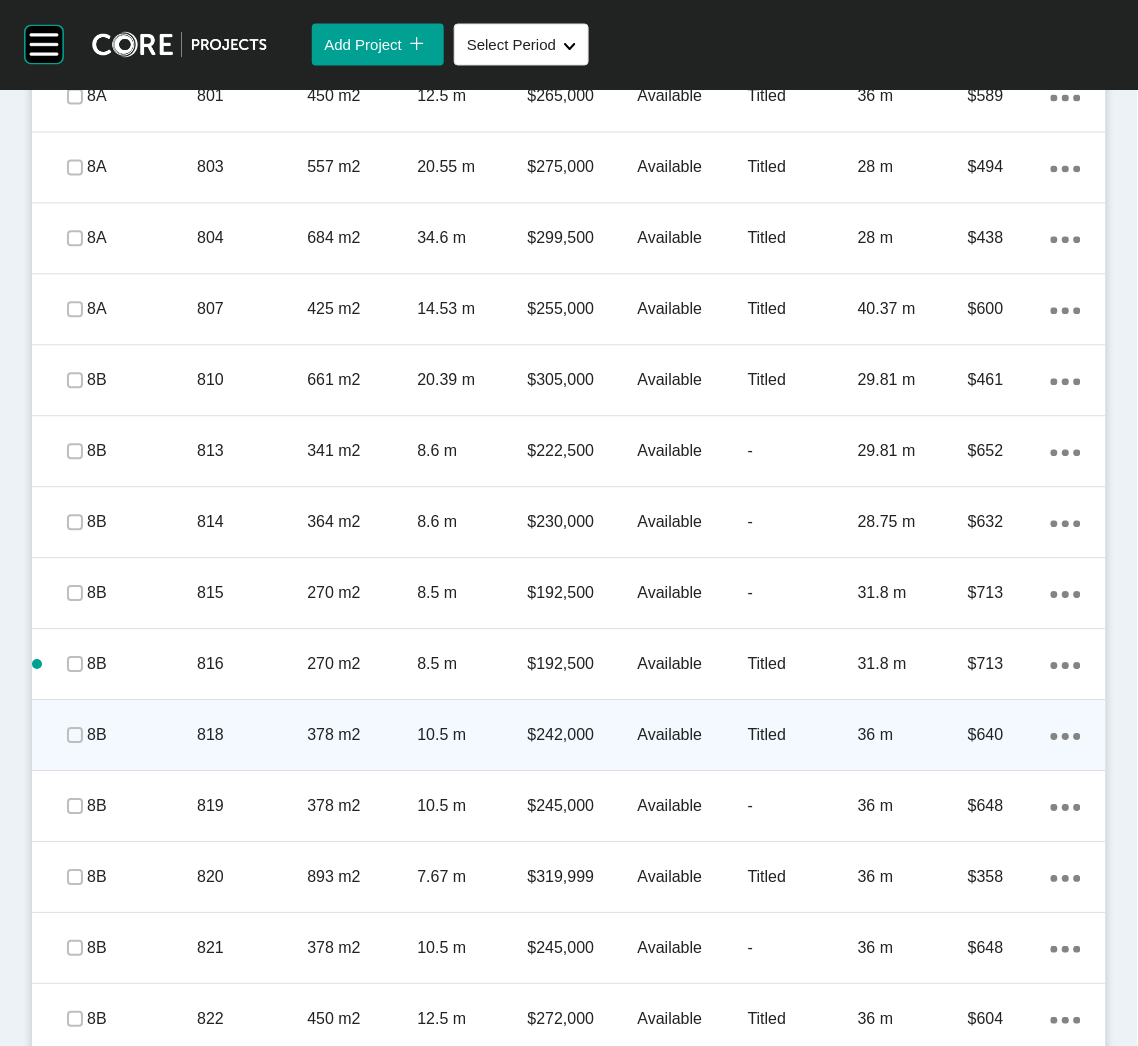 click on "8B" at bounding box center [142, 736] 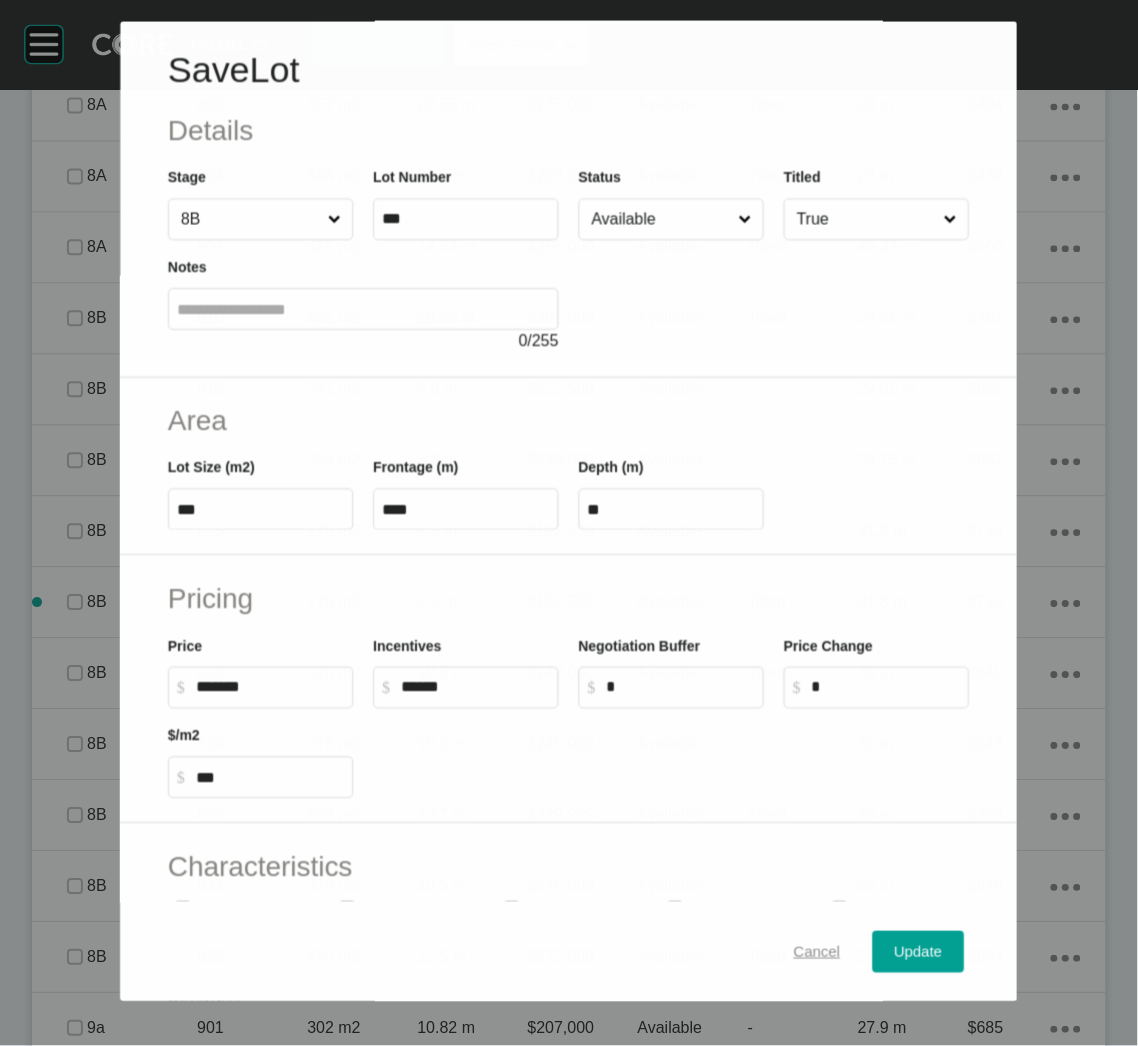 scroll, scrollTop: 2038, scrollLeft: 0, axis: vertical 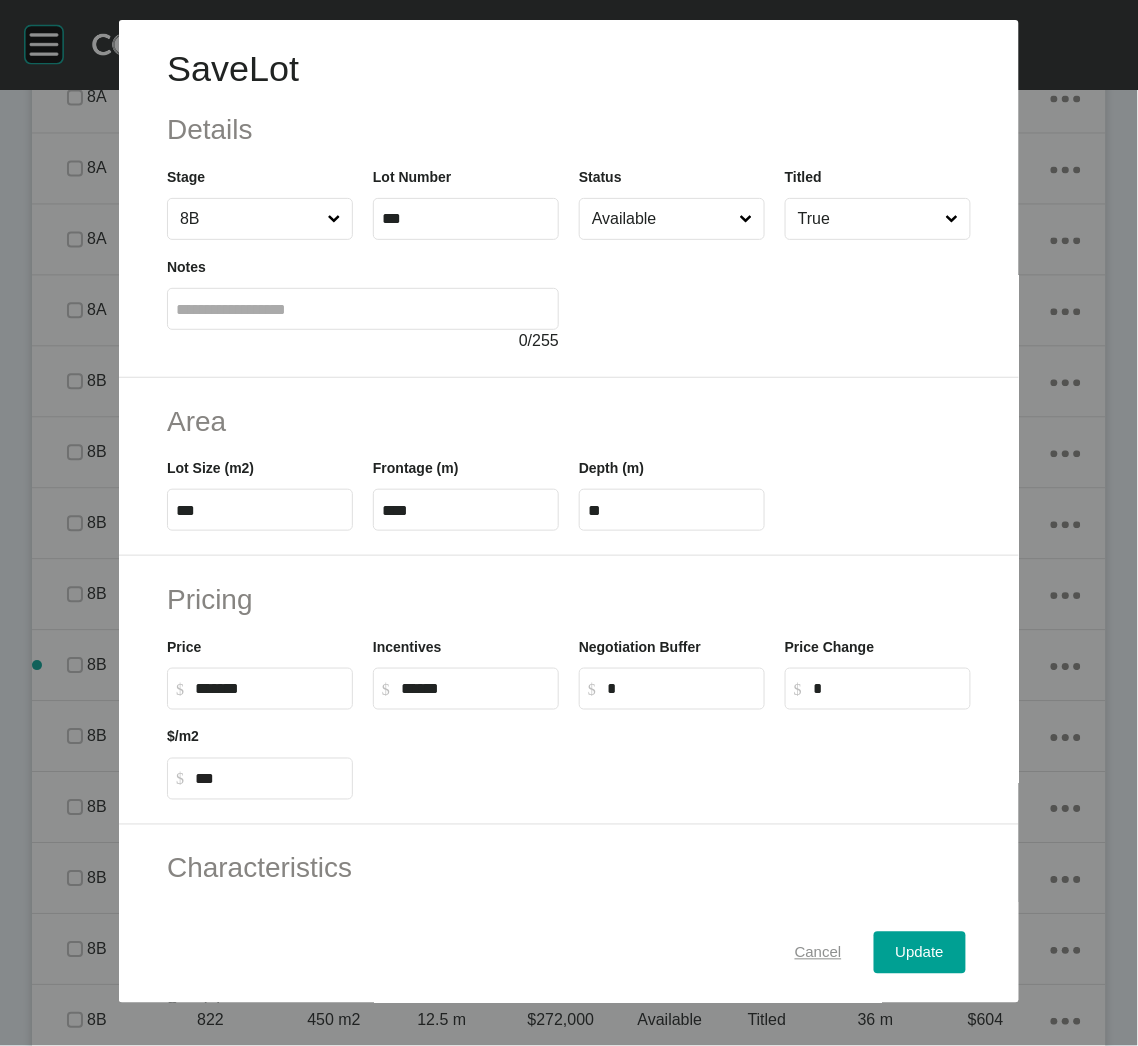 click on "Cancel" at bounding box center (818, 953) 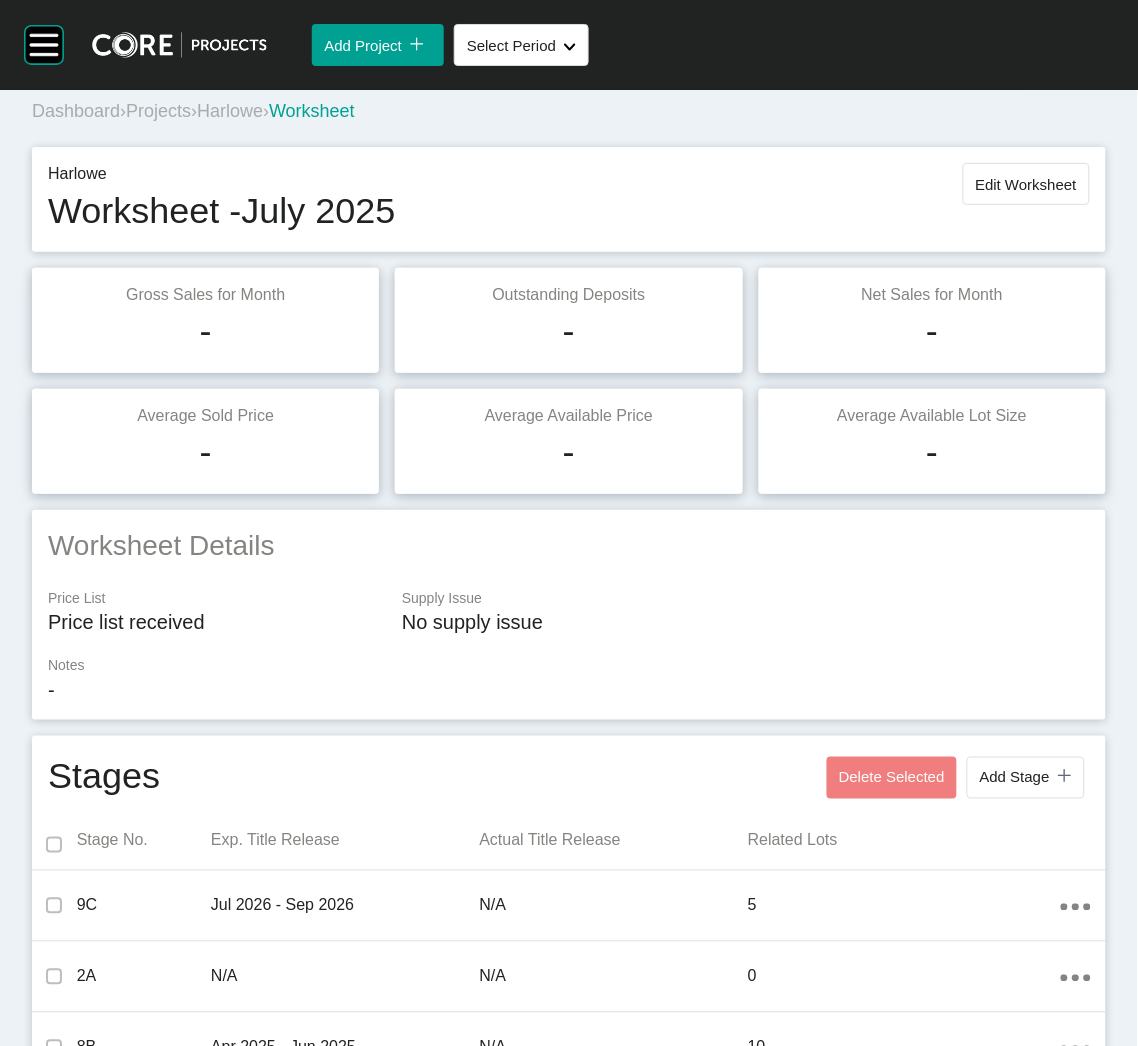 scroll, scrollTop: 0, scrollLeft: 0, axis: both 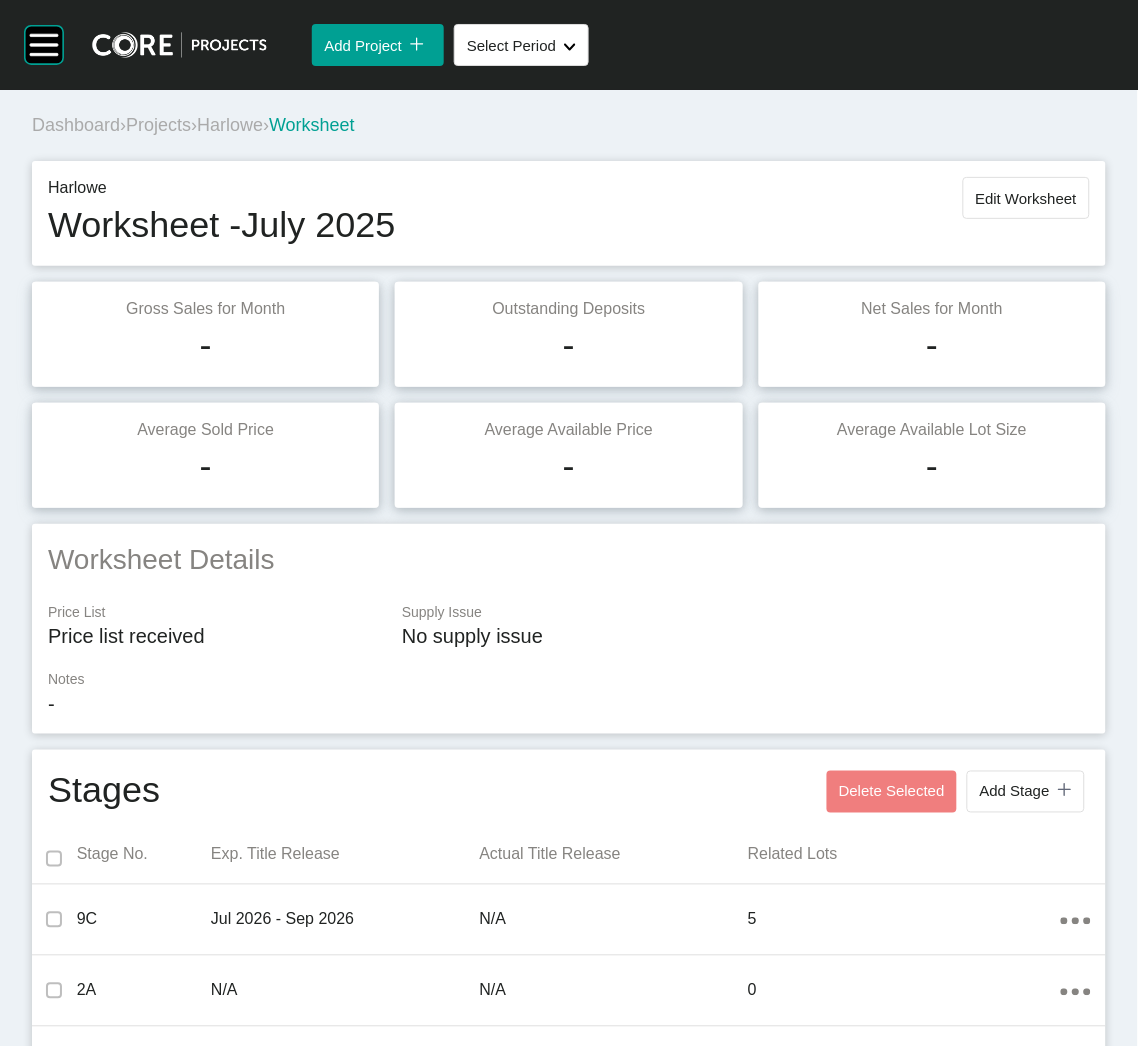 click on "Projects" at bounding box center (158, 125) 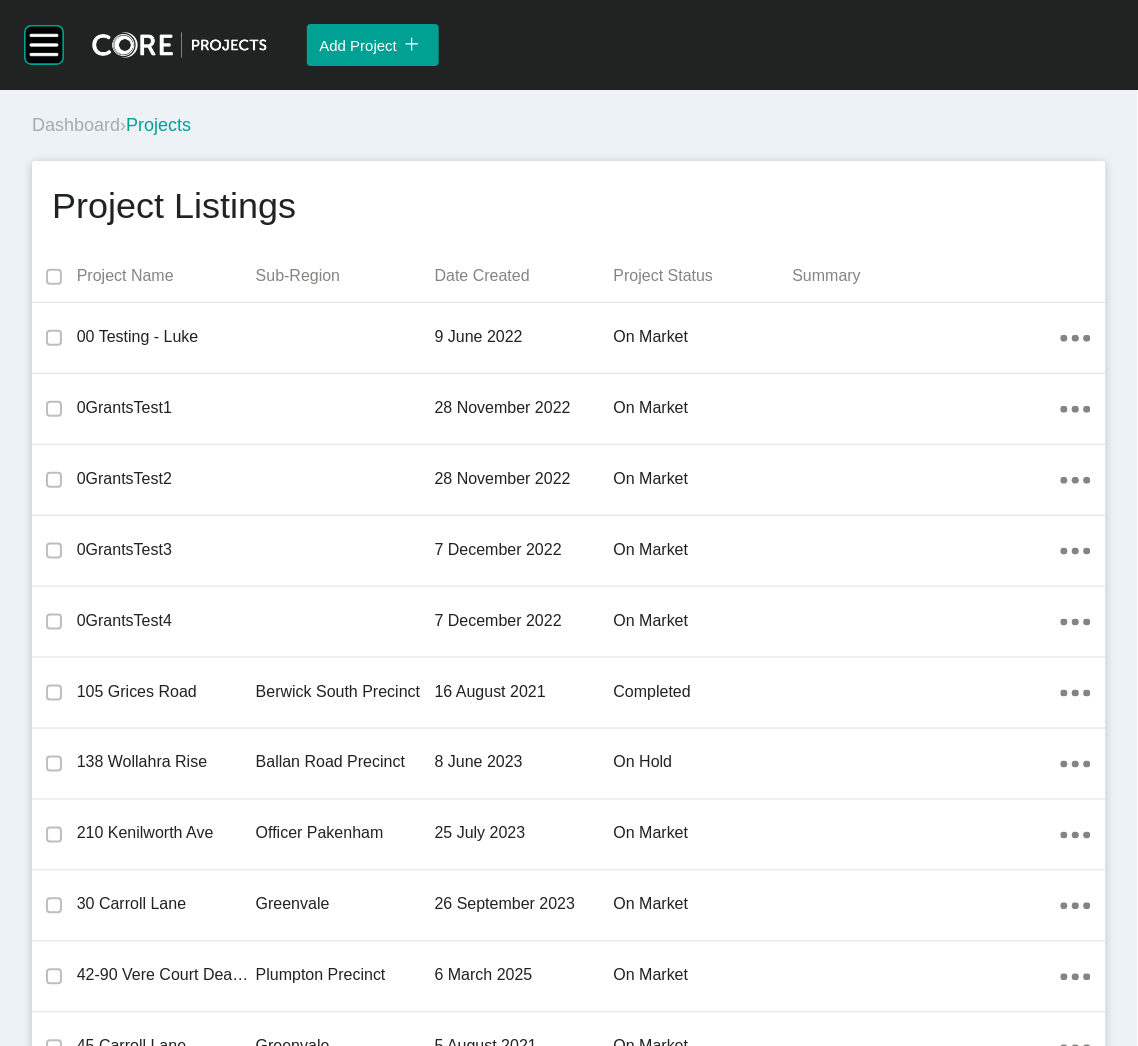 scroll, scrollTop: 5915, scrollLeft: 0, axis: vertical 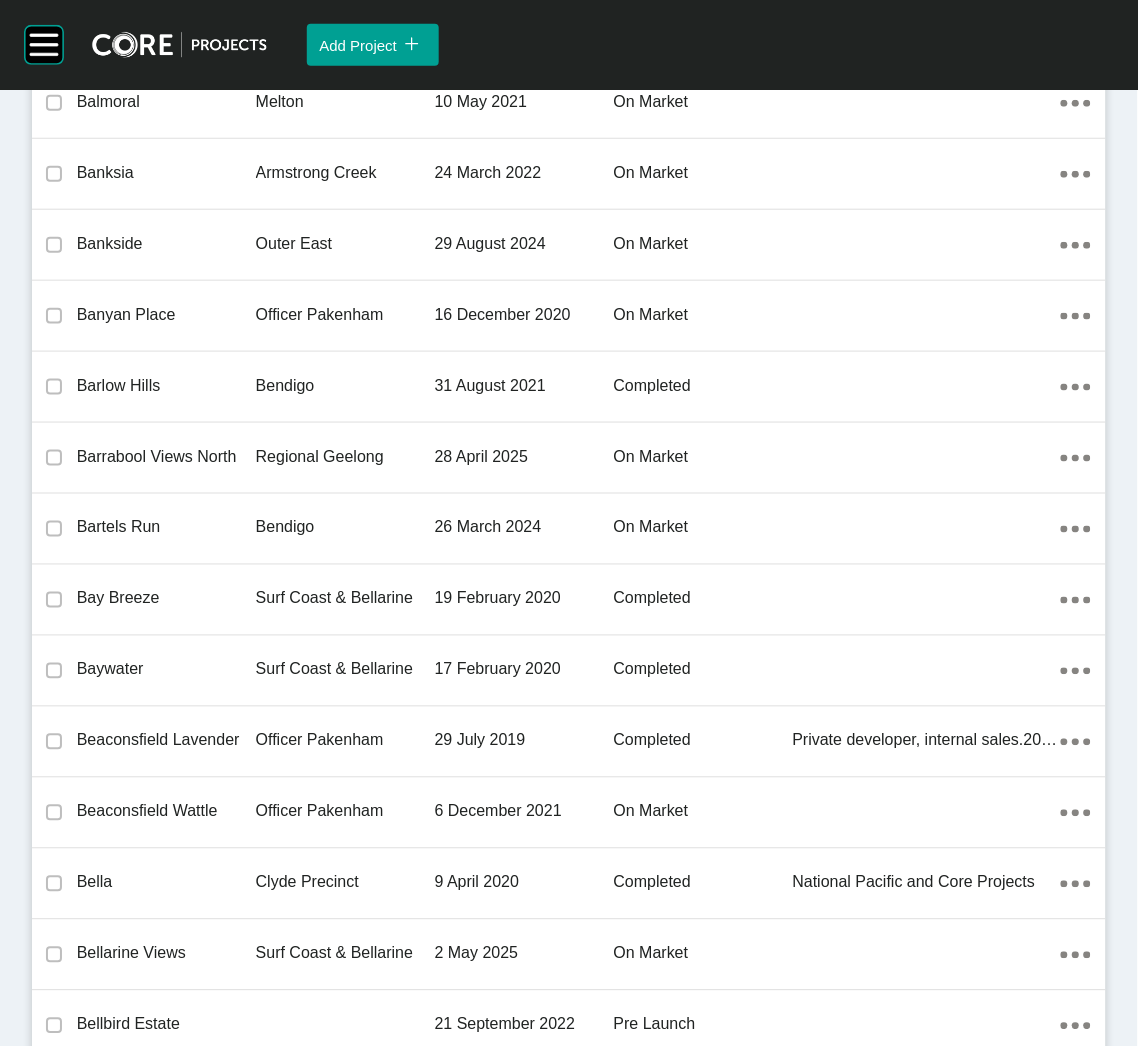 drag, startPoint x: 331, startPoint y: 525, endPoint x: 0, endPoint y: 769, distance: 411.21405 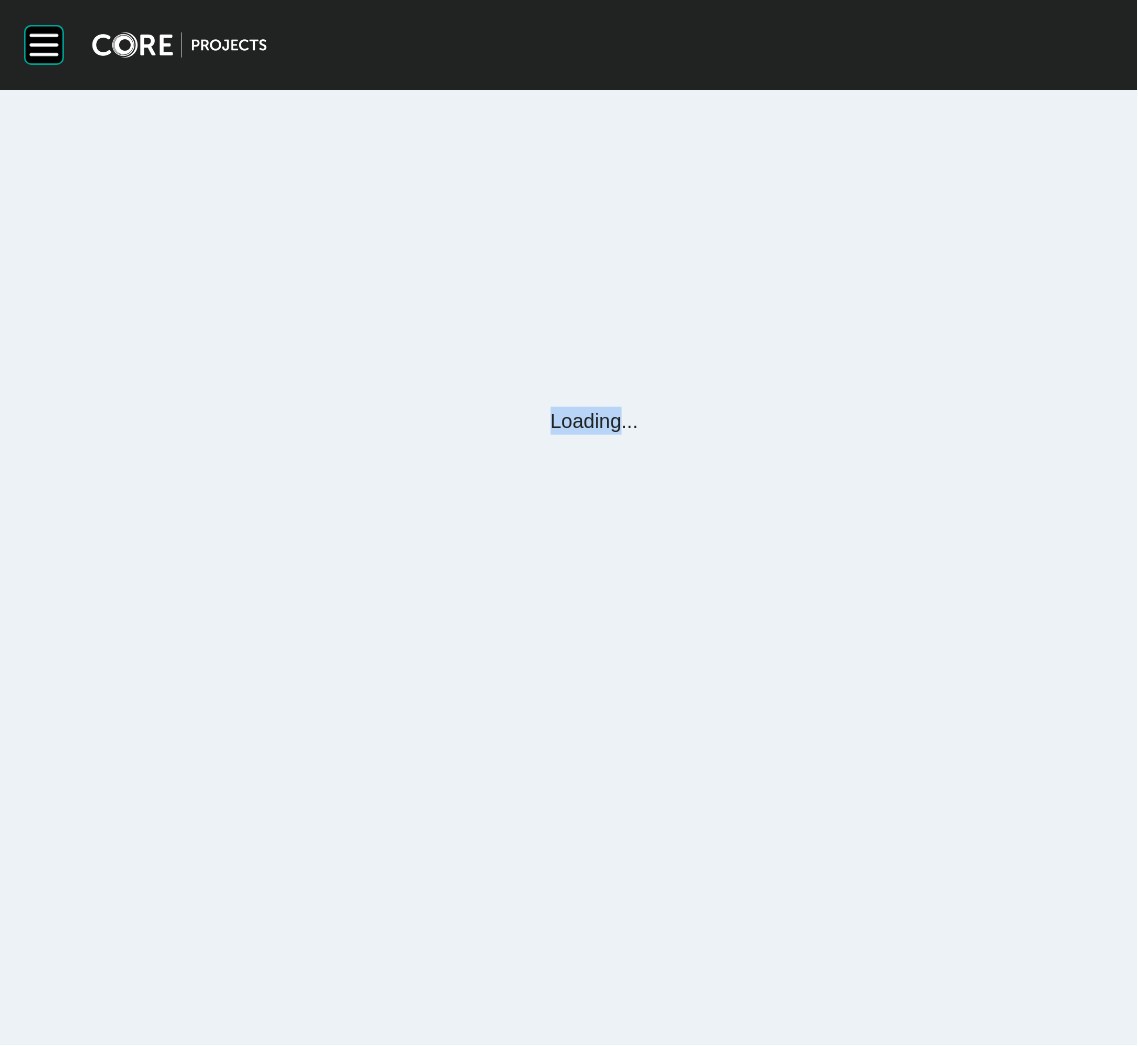 scroll, scrollTop: 0, scrollLeft: 0, axis: both 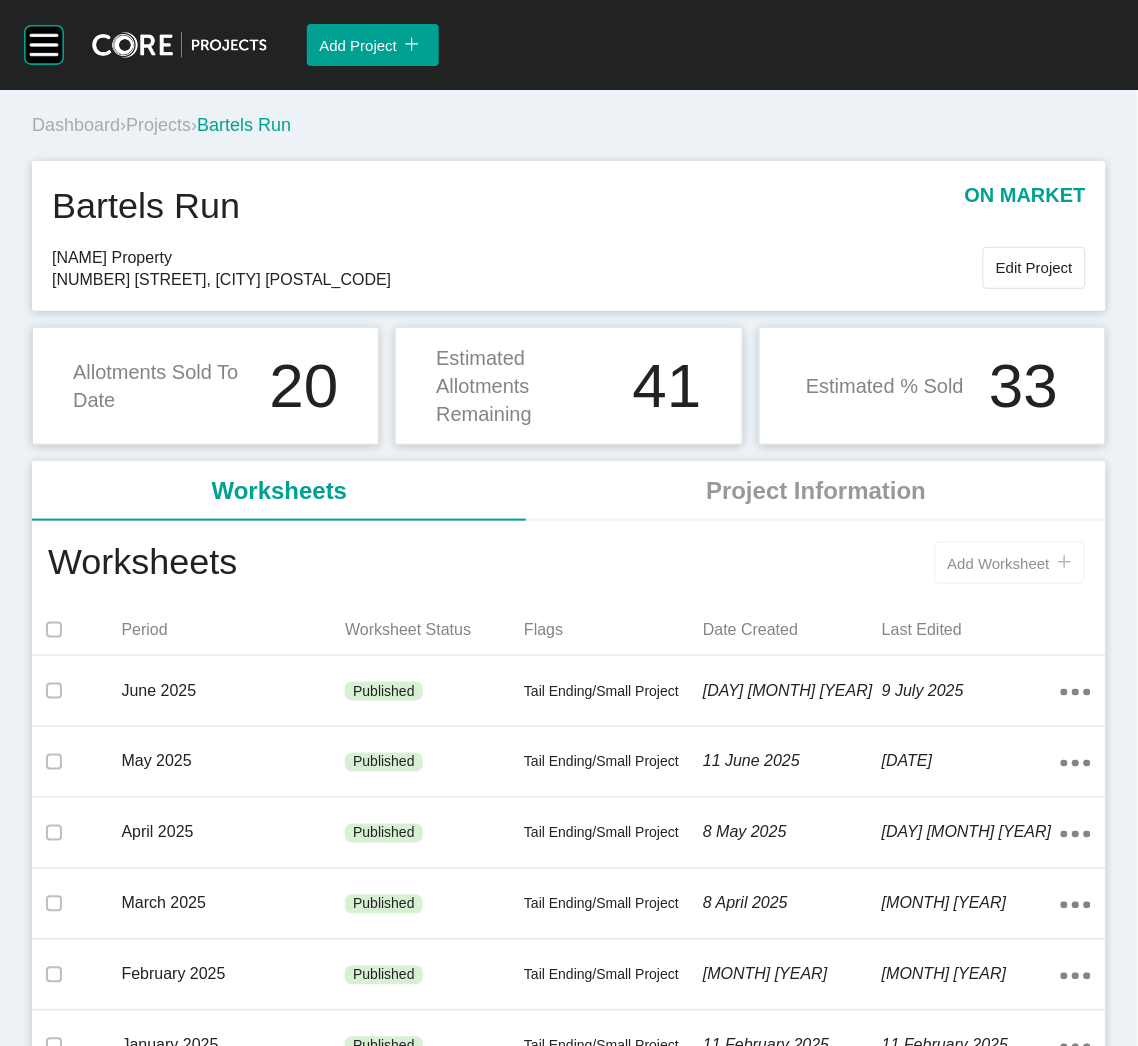 click on "Add Worksheet icon/tick copy 11 Created with Sketch." at bounding box center (1010, 563) 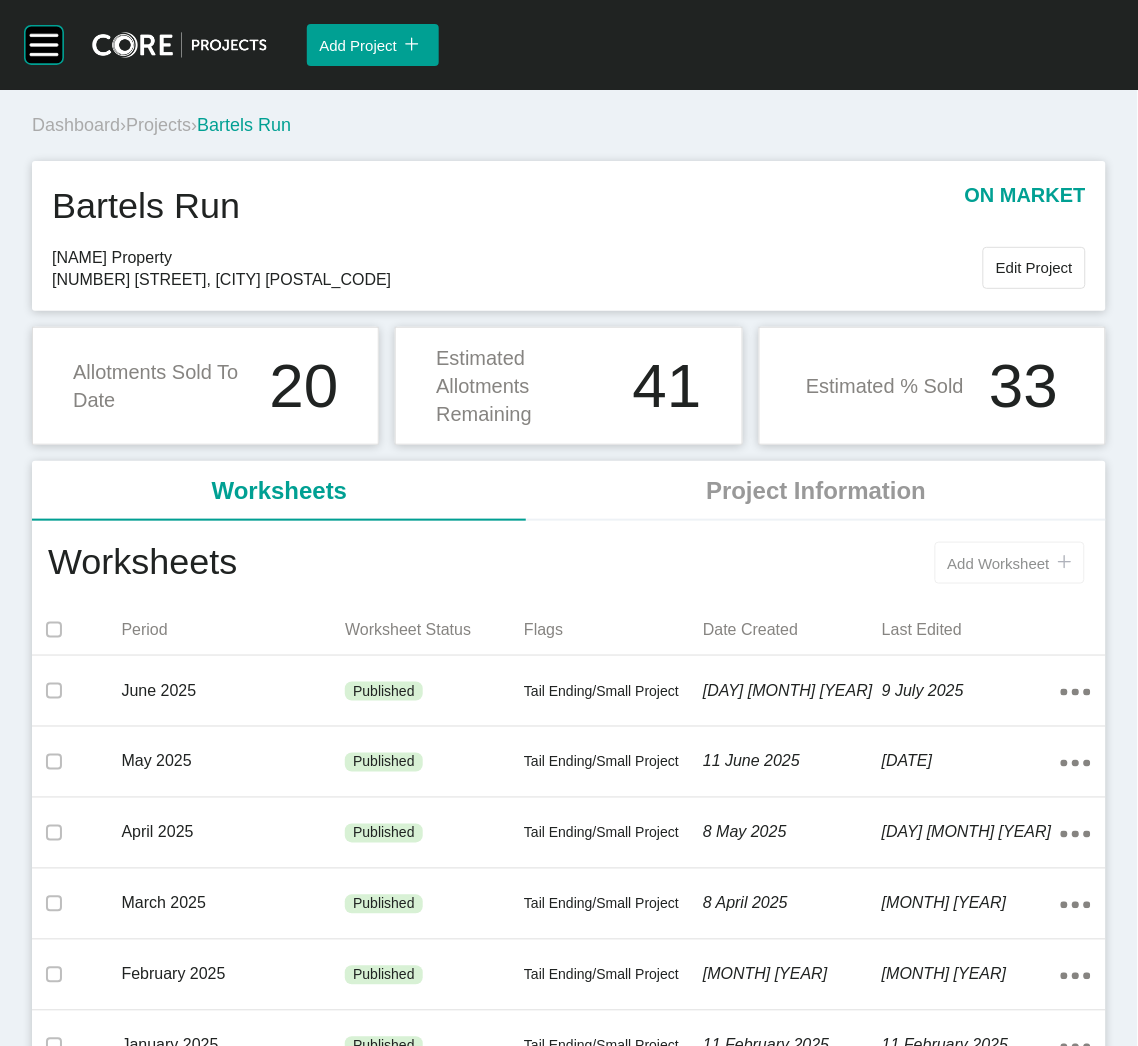 click on "Create  Worksheet Period [YEAR] < > Jan Feb Mar Apr May Jun Jul Aug Sep Oct Nov Dec Notes
0 / 255 No Price List Received Supply Issue (If checked excludes data when calculating average sales rates) Flags Select... Copy from Last Sheet Cancel Save As Draft Publish" at bounding box center [569, 349] 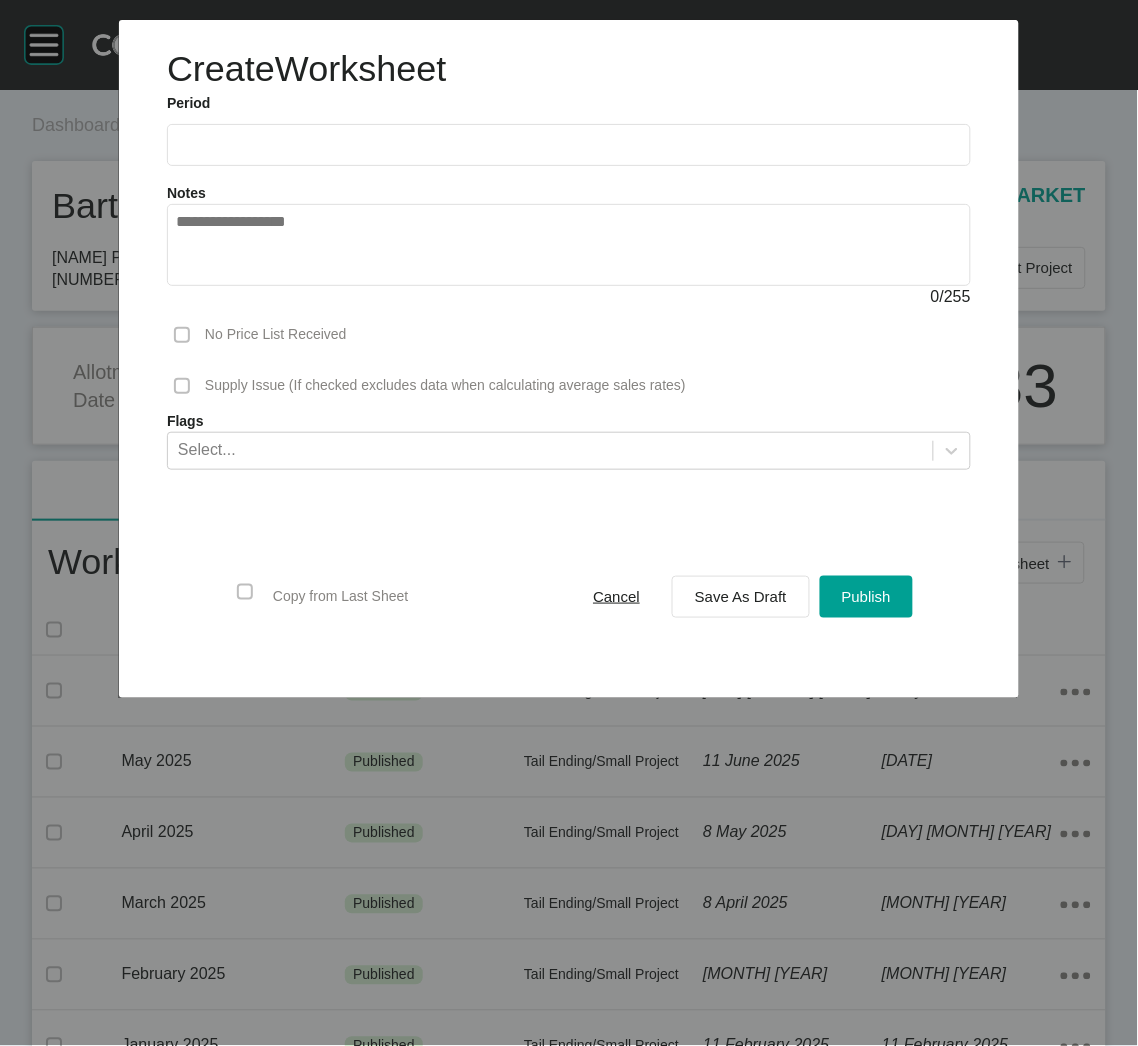 click at bounding box center [569, 144] 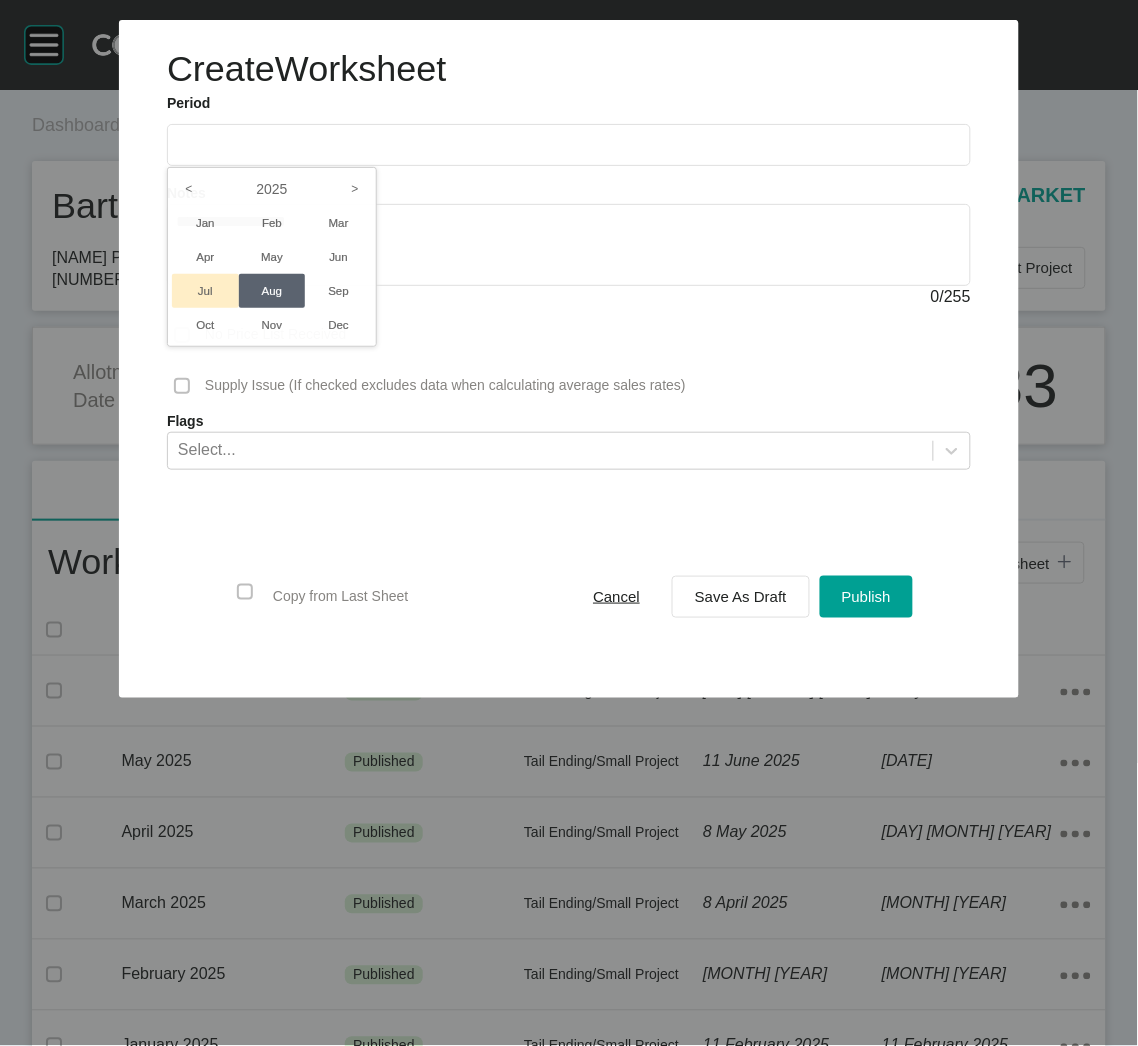 click on "Jul" at bounding box center (205, 291) 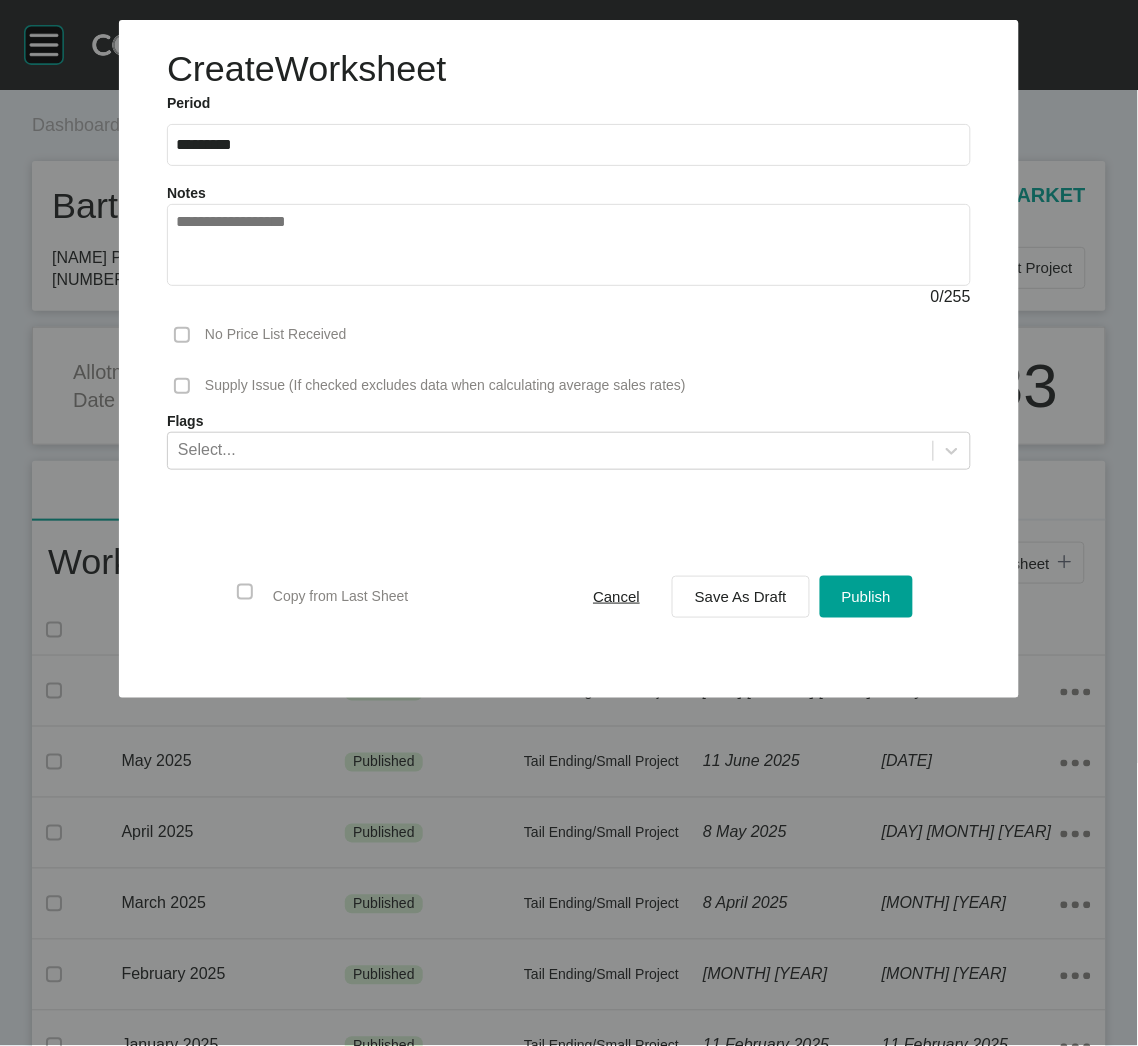 type on "*********" 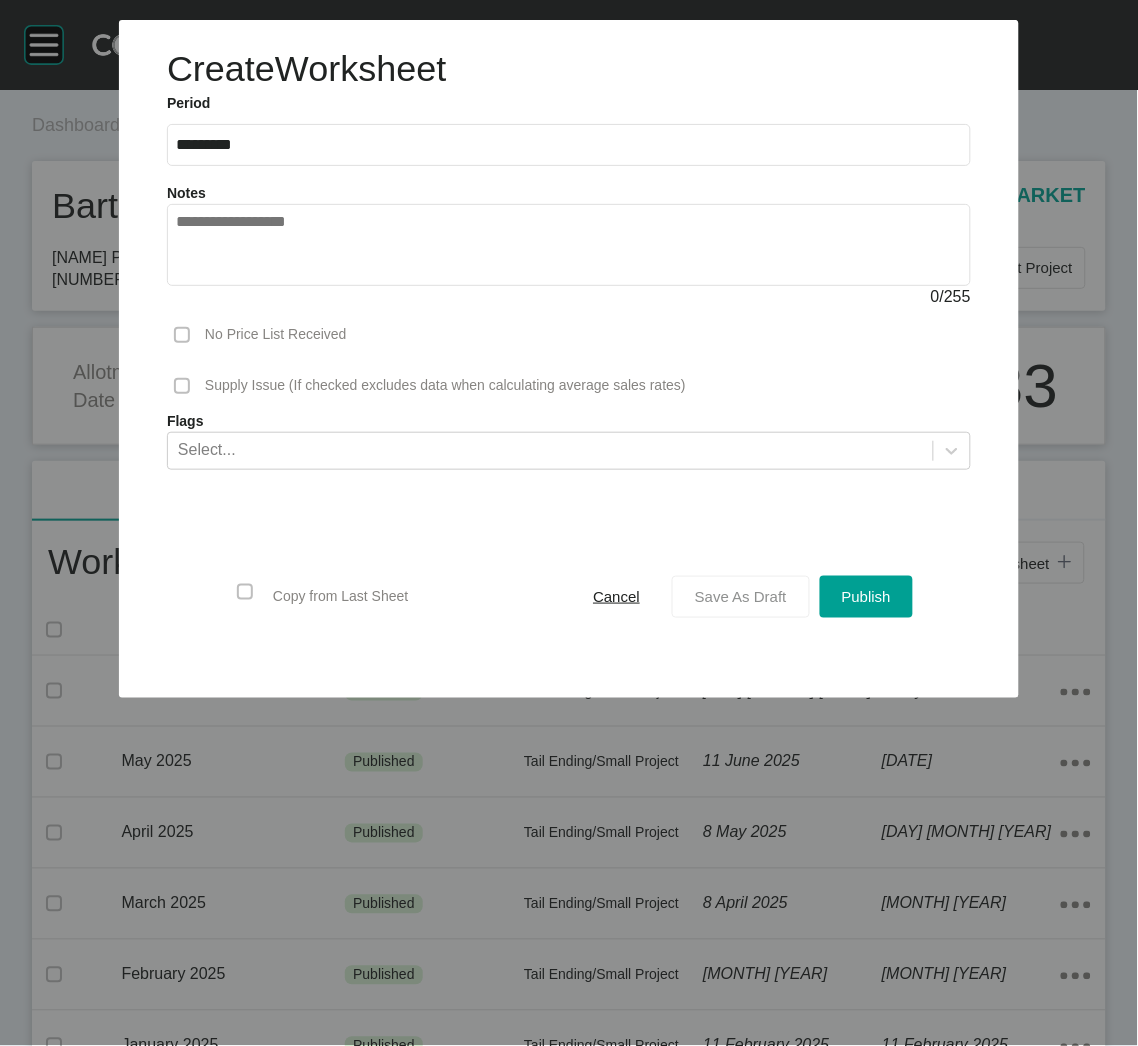 click on "Save As Draft" at bounding box center (741, 596) 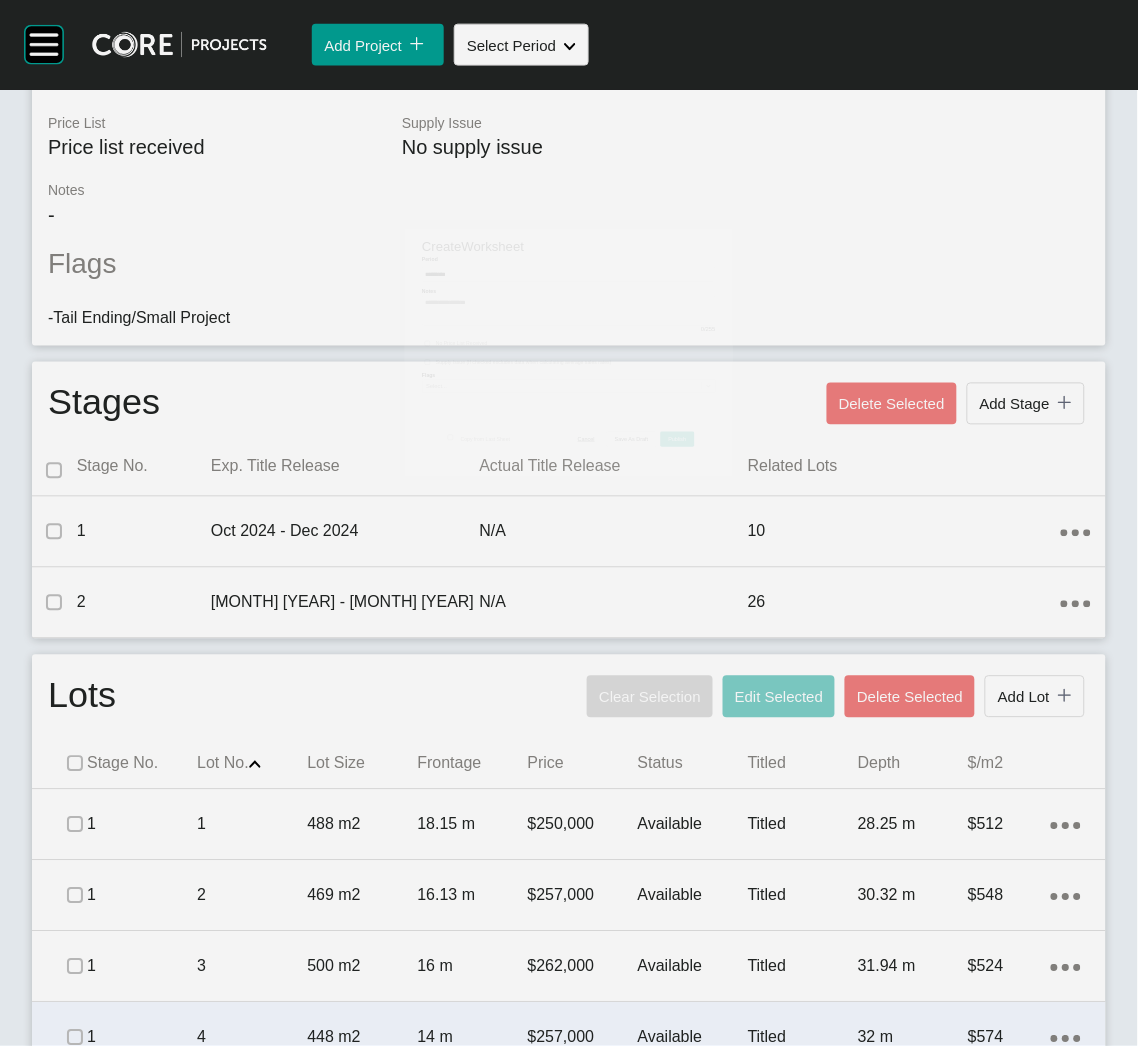 scroll, scrollTop: 933, scrollLeft: 0, axis: vertical 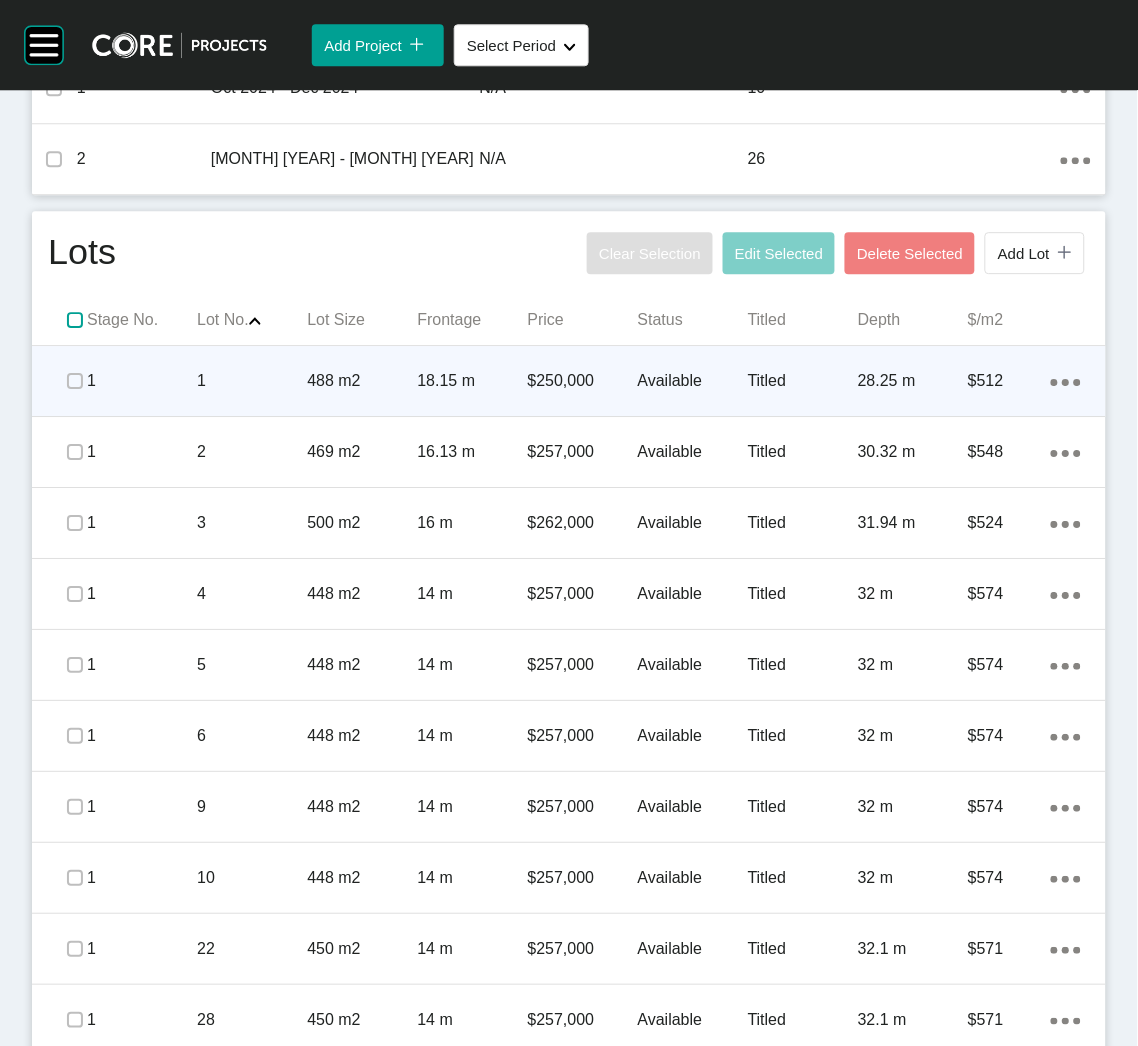 click at bounding box center [75, 320] 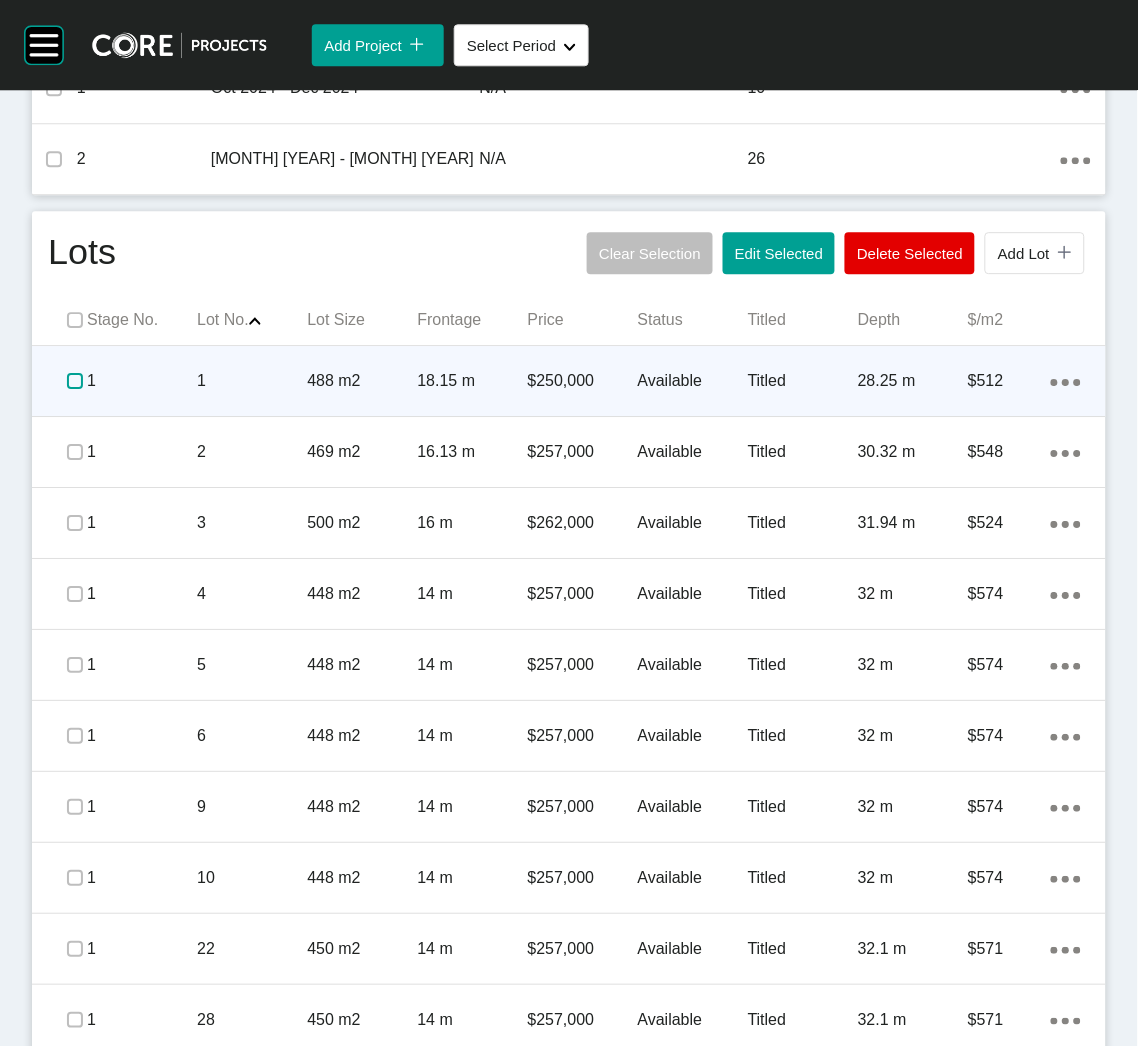 click at bounding box center (75, 381) 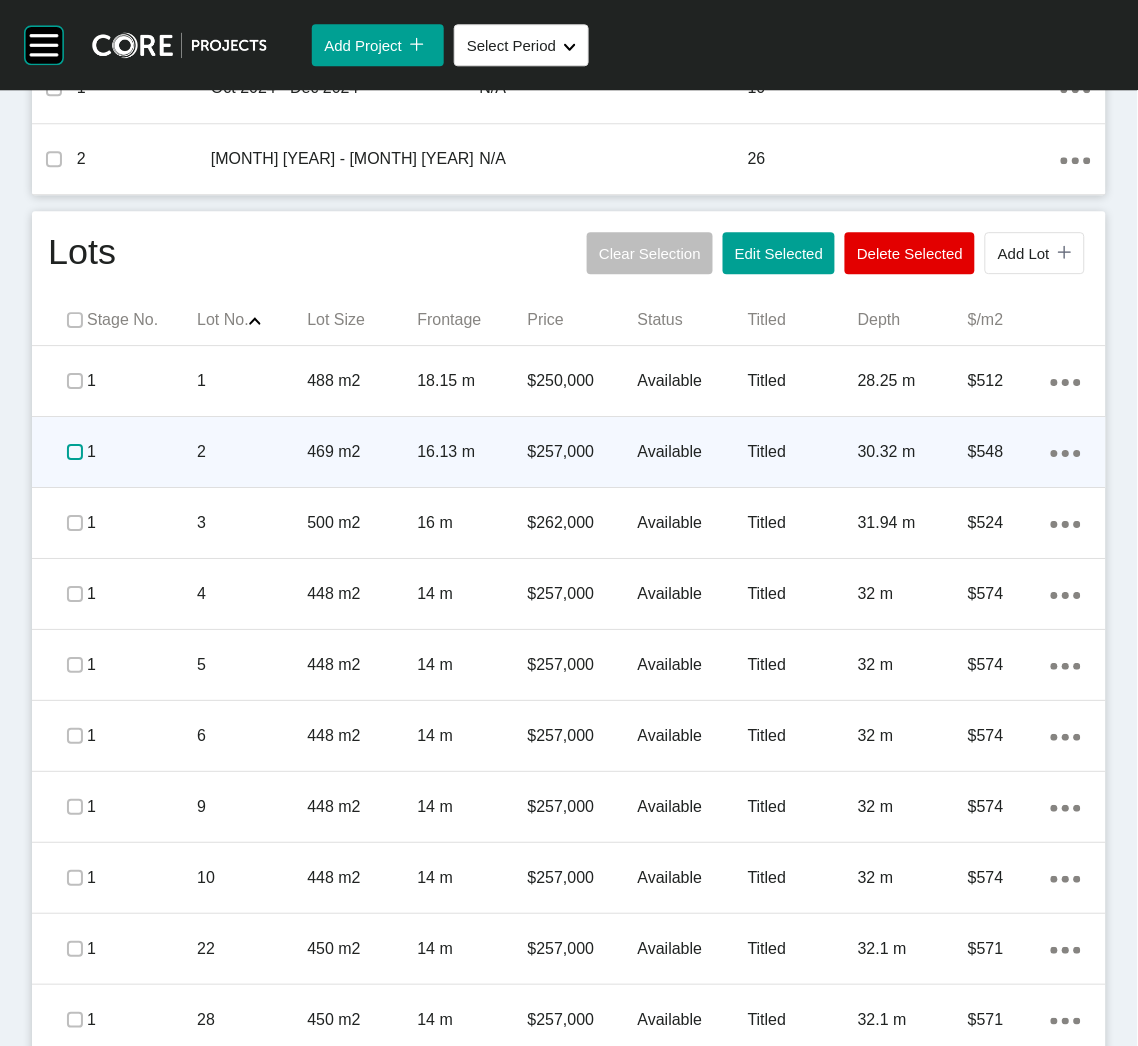 click at bounding box center [75, 452] 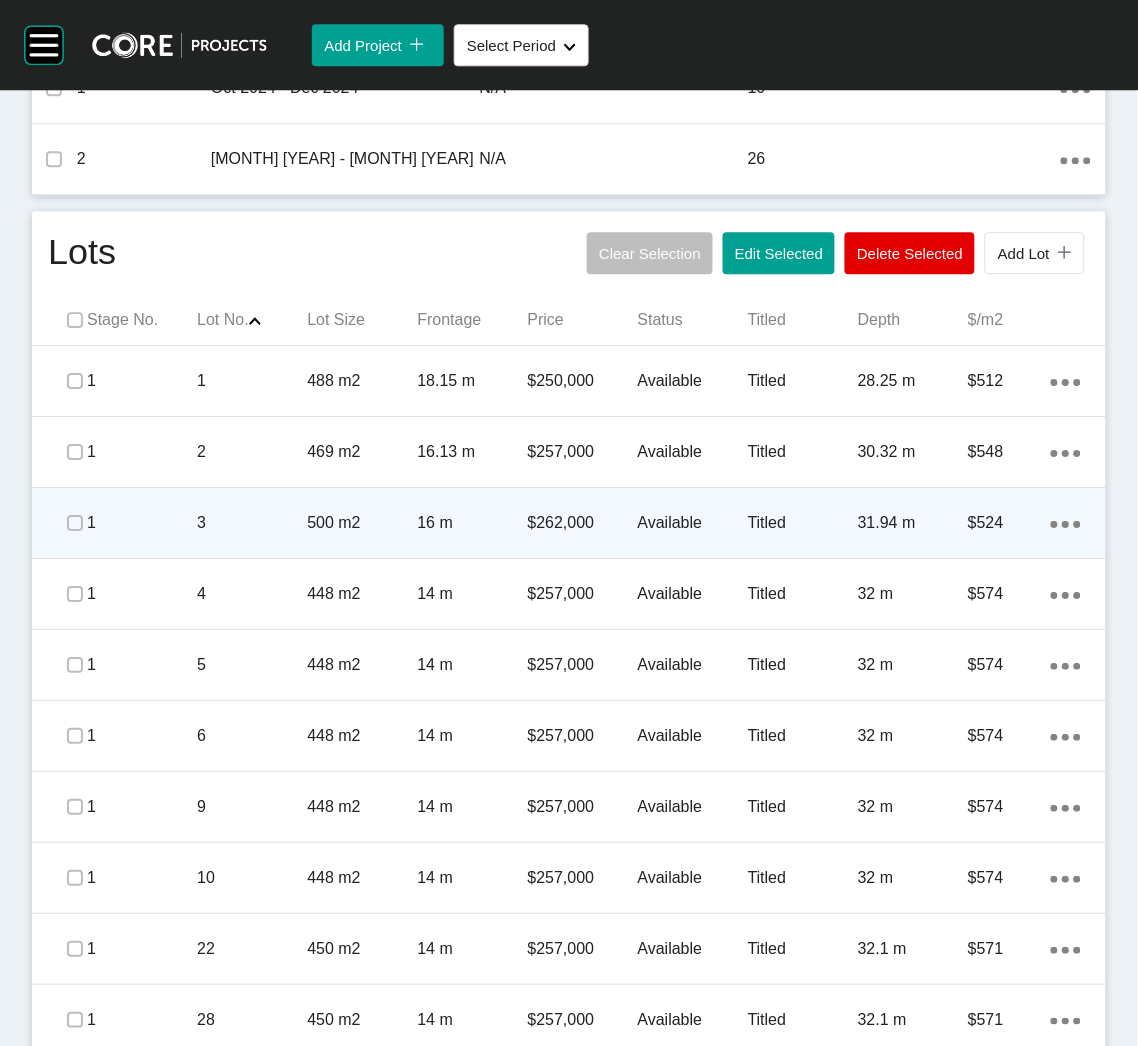 click on "3" at bounding box center (252, 523) 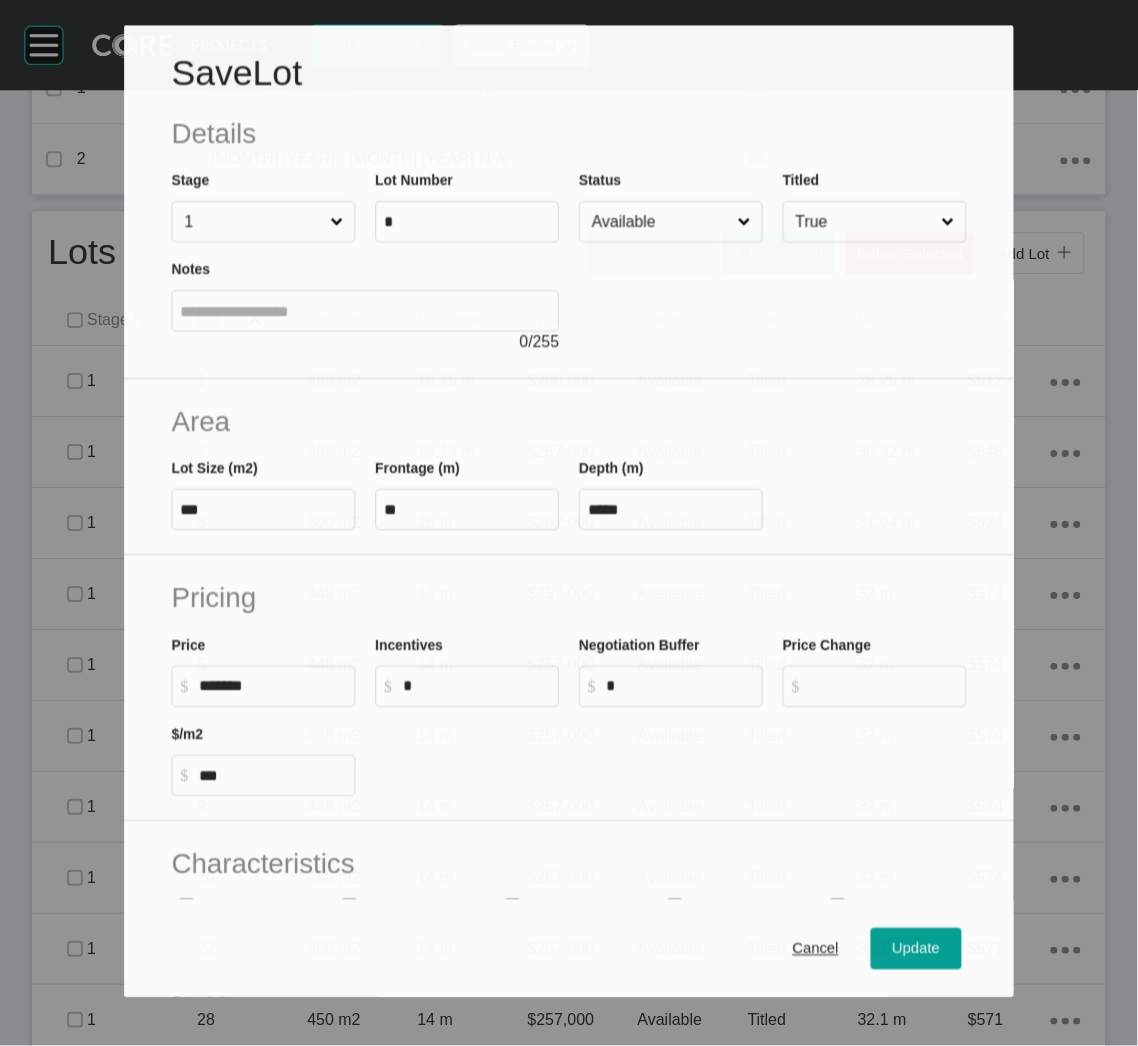 click on "Available" at bounding box center [661, 222] 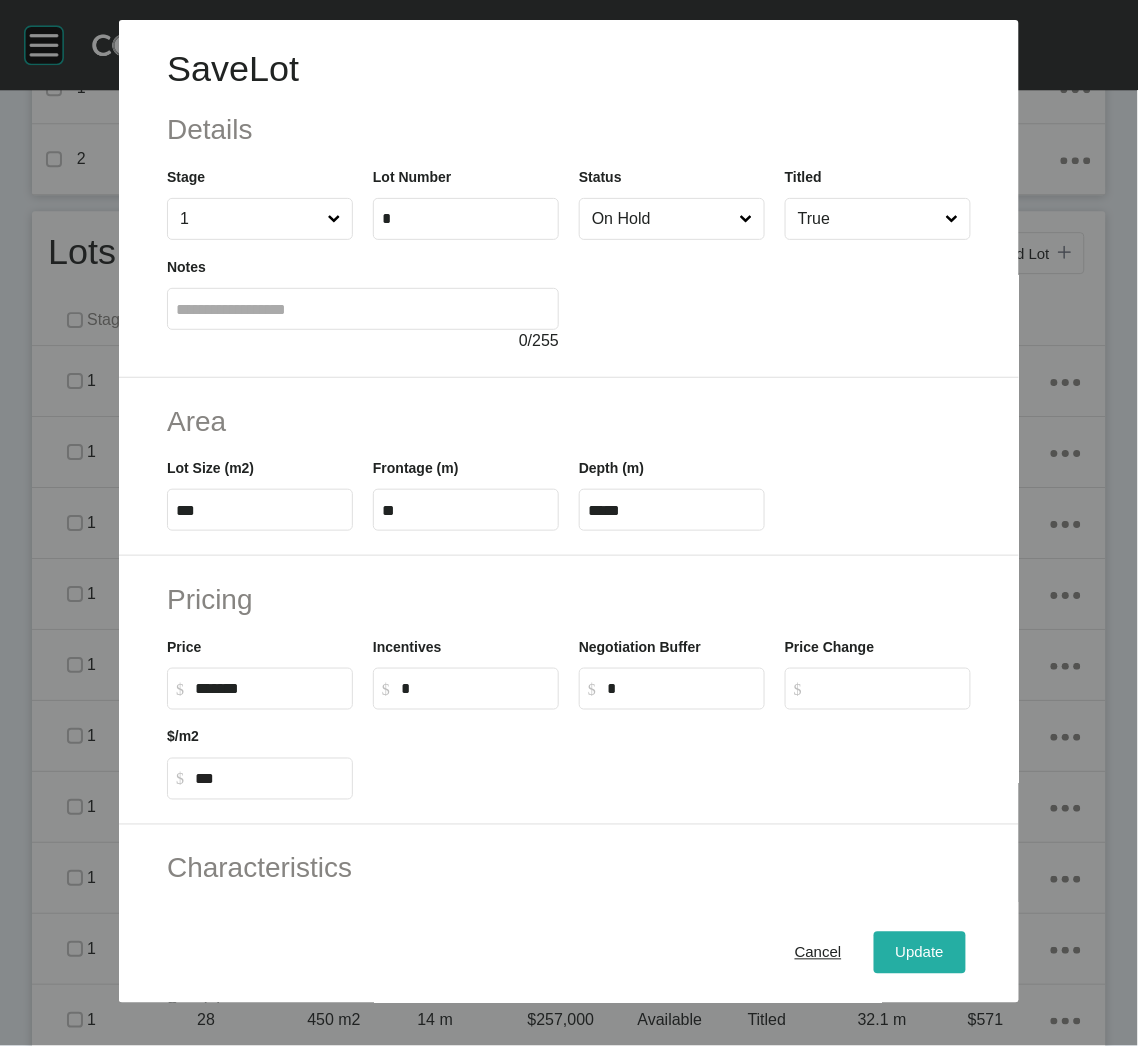 click on "Update" at bounding box center [920, 953] 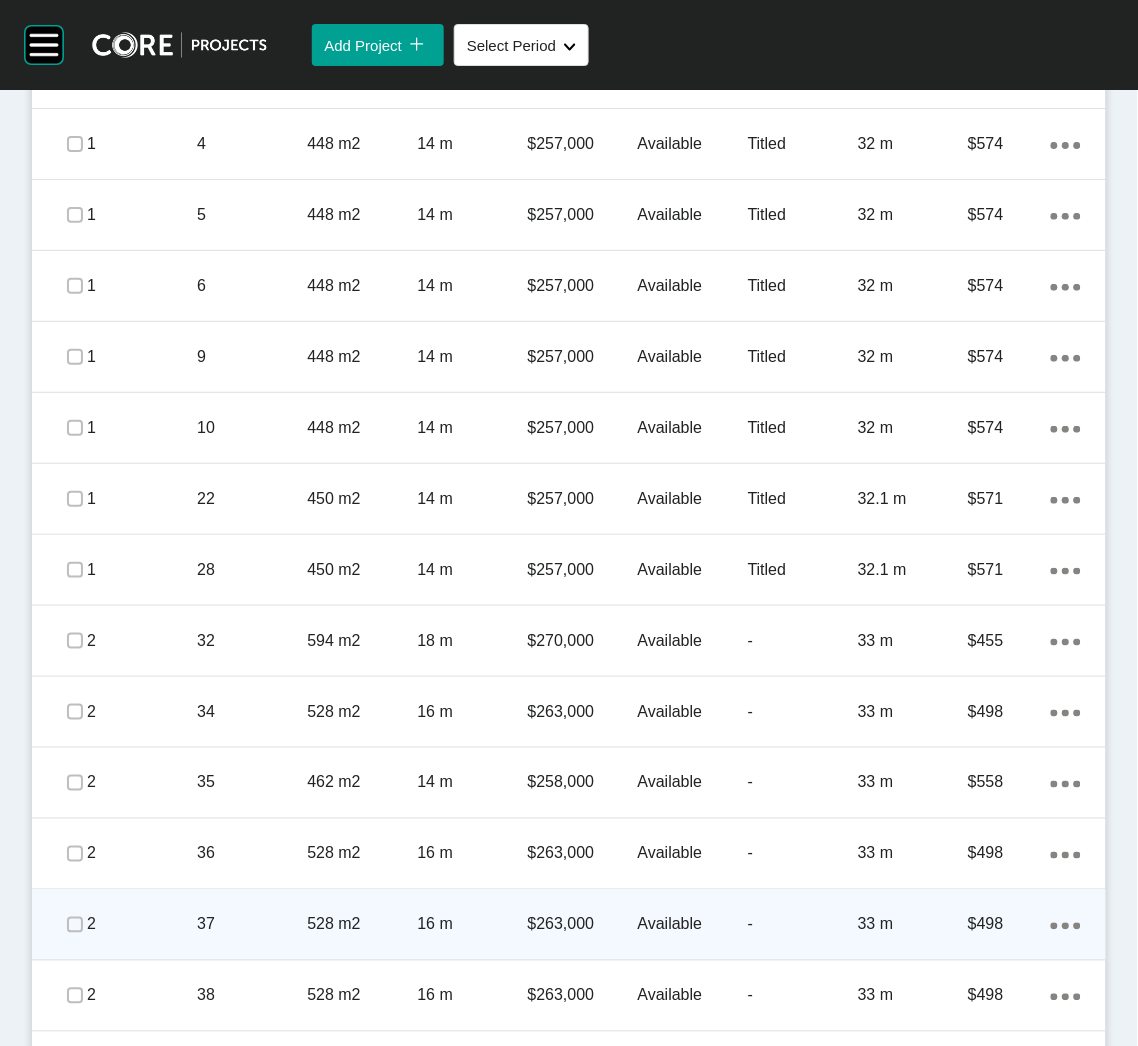 scroll, scrollTop: 1683, scrollLeft: 0, axis: vertical 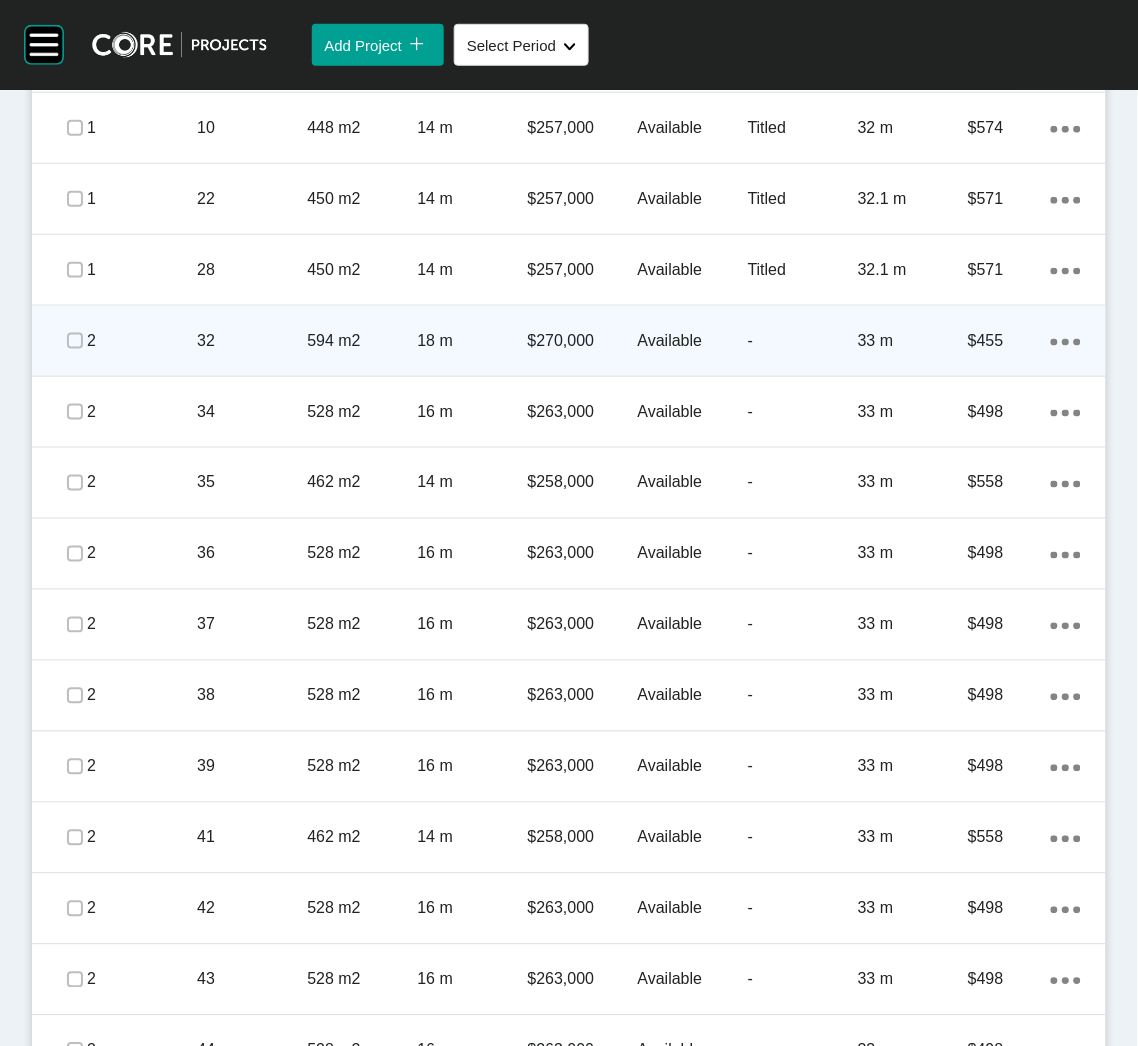 click on "32" at bounding box center (252, 341) 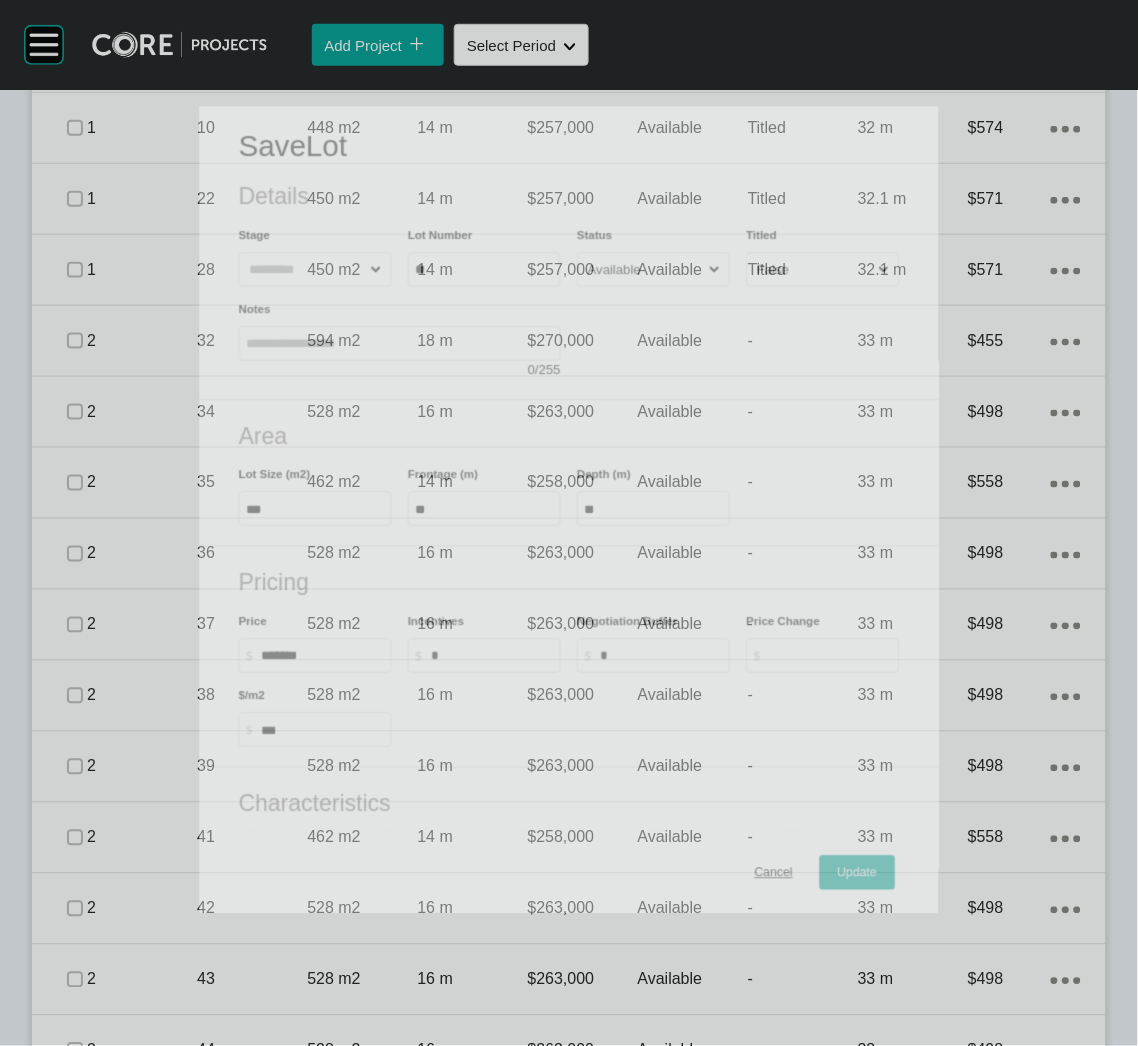 click on "Available" at bounding box center [645, 269] 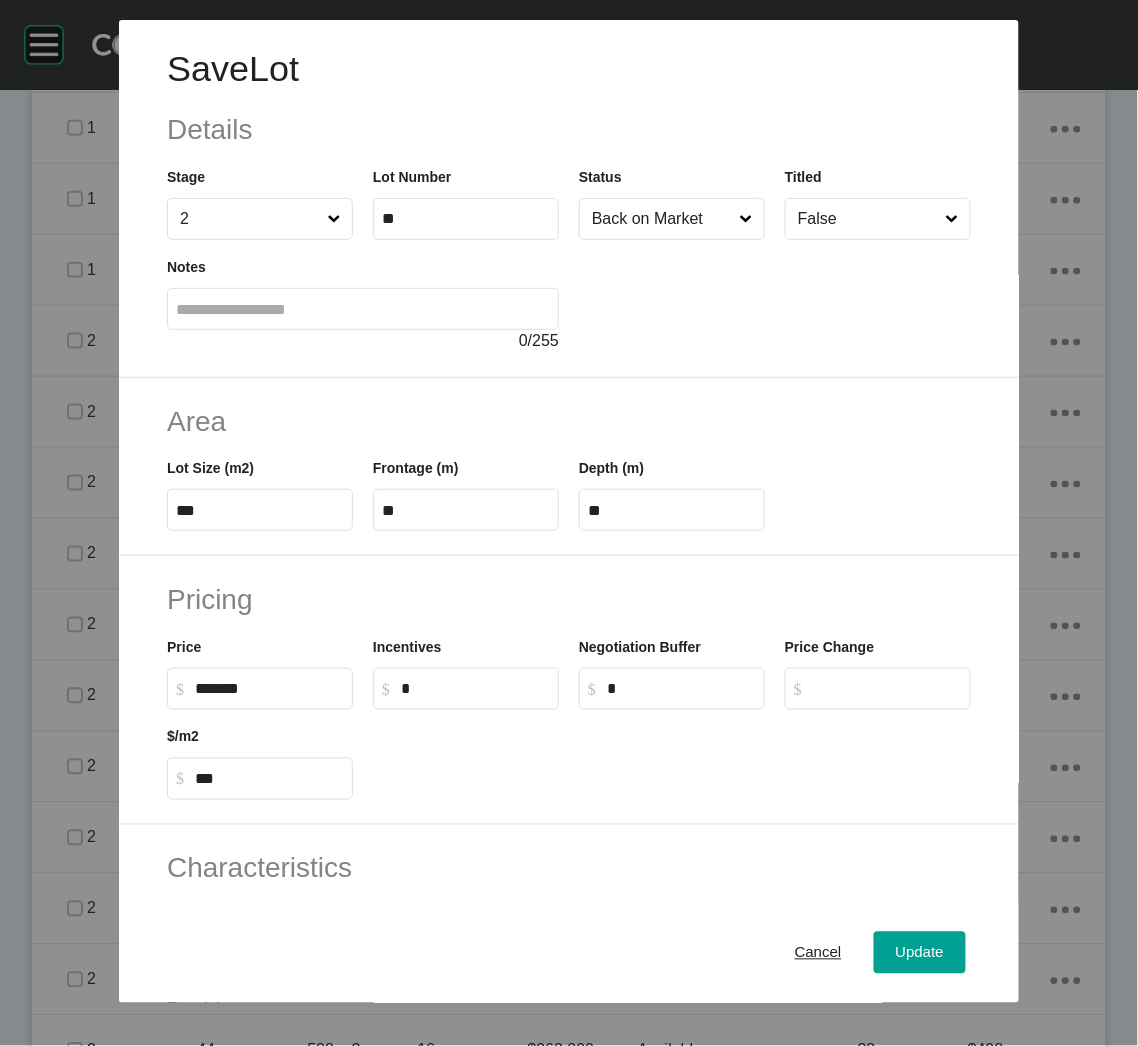 drag, startPoint x: 662, startPoint y: 437, endPoint x: 652, endPoint y: 433, distance: 10.770329 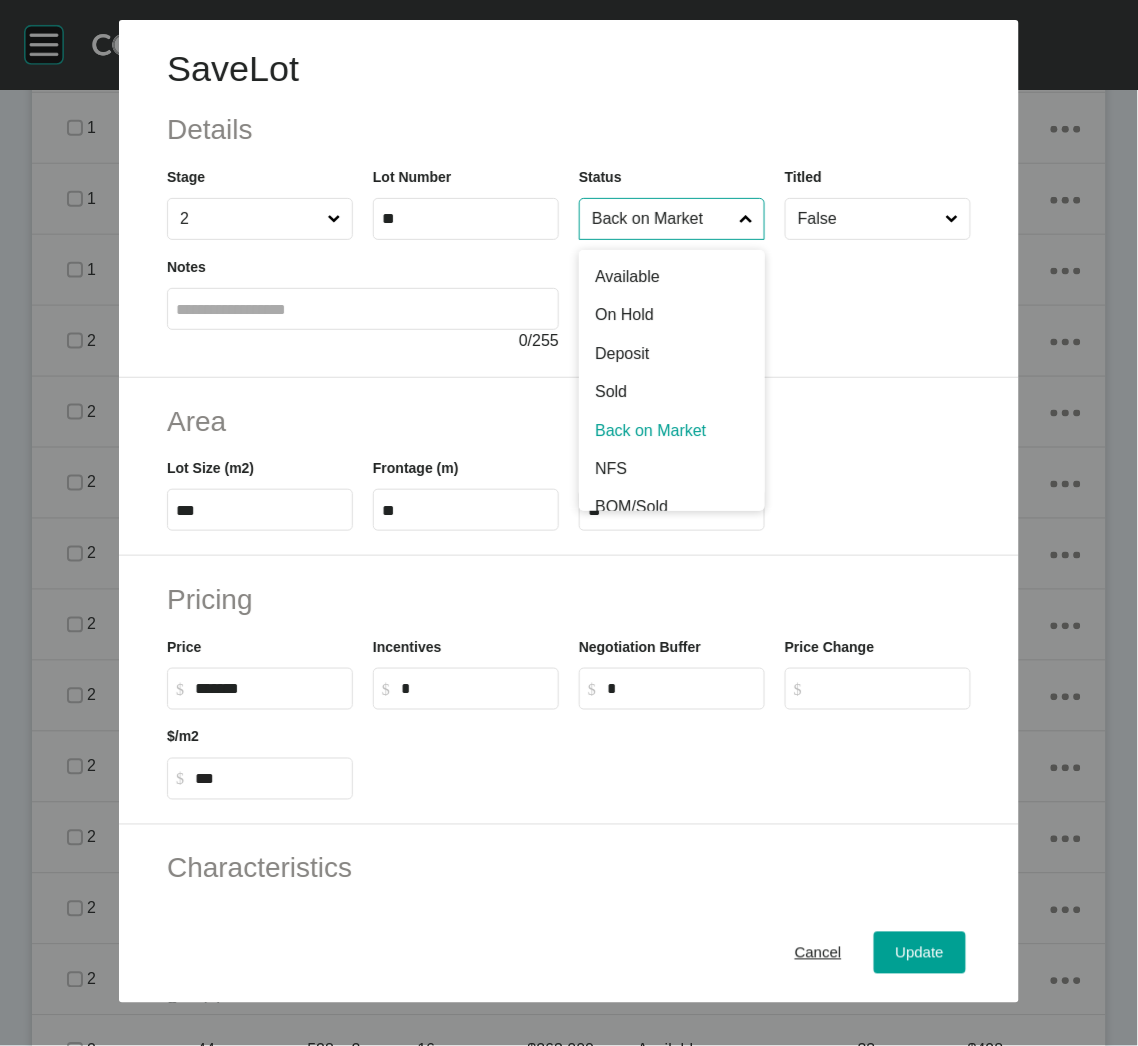 click on "Back on Market" at bounding box center (662, 219) 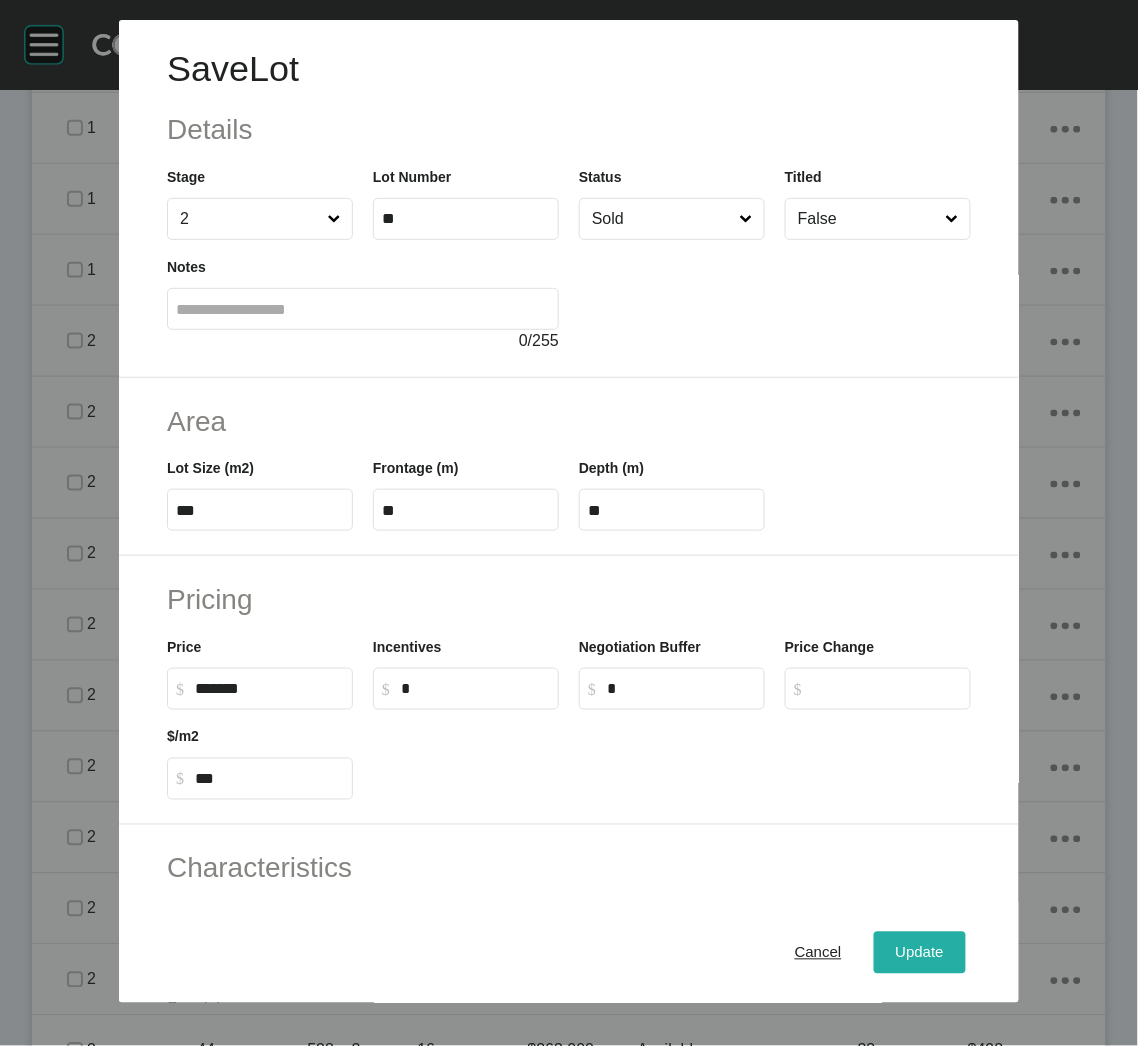 click on "Update" at bounding box center [920, 953] 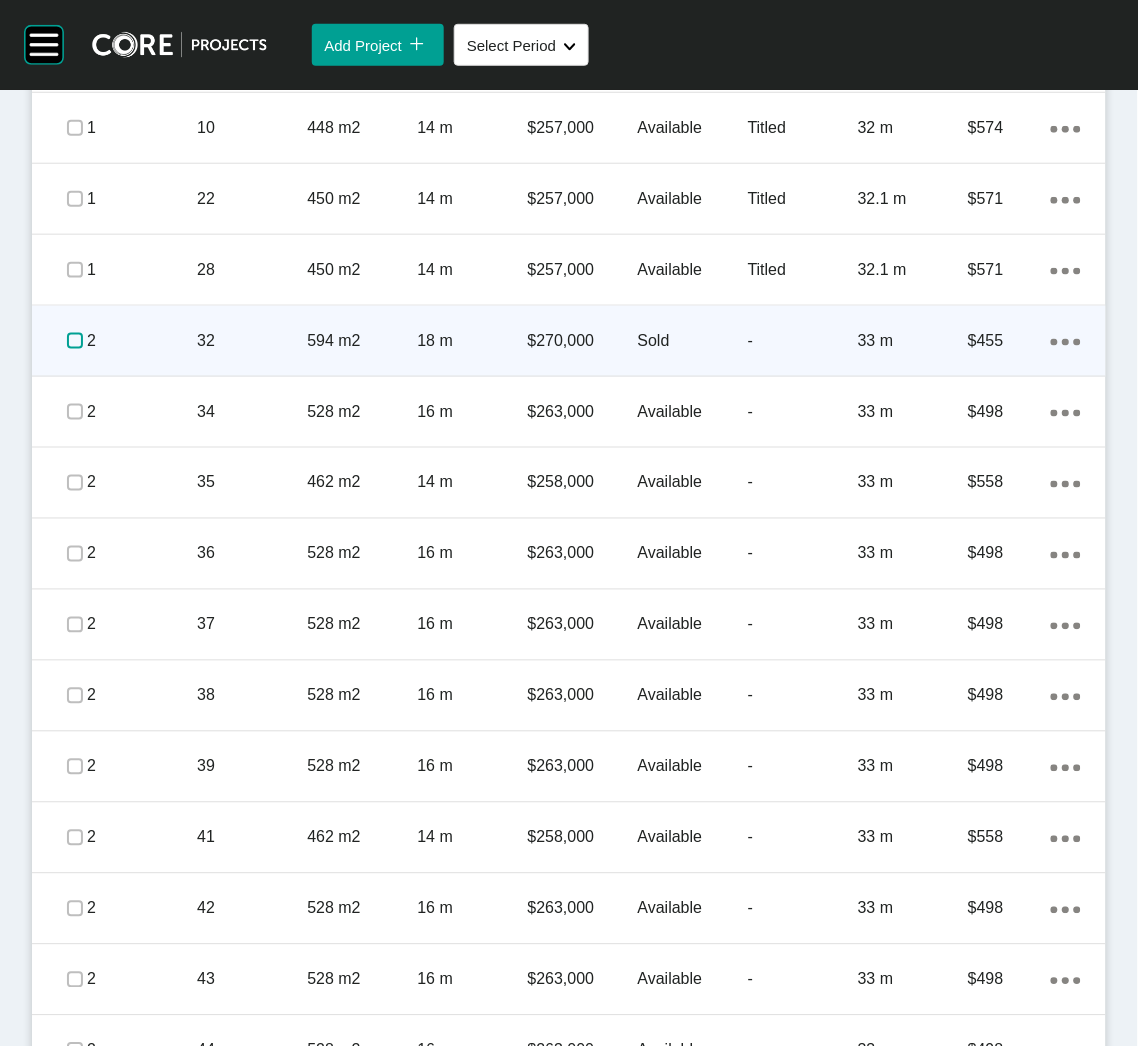 click at bounding box center [75, 341] 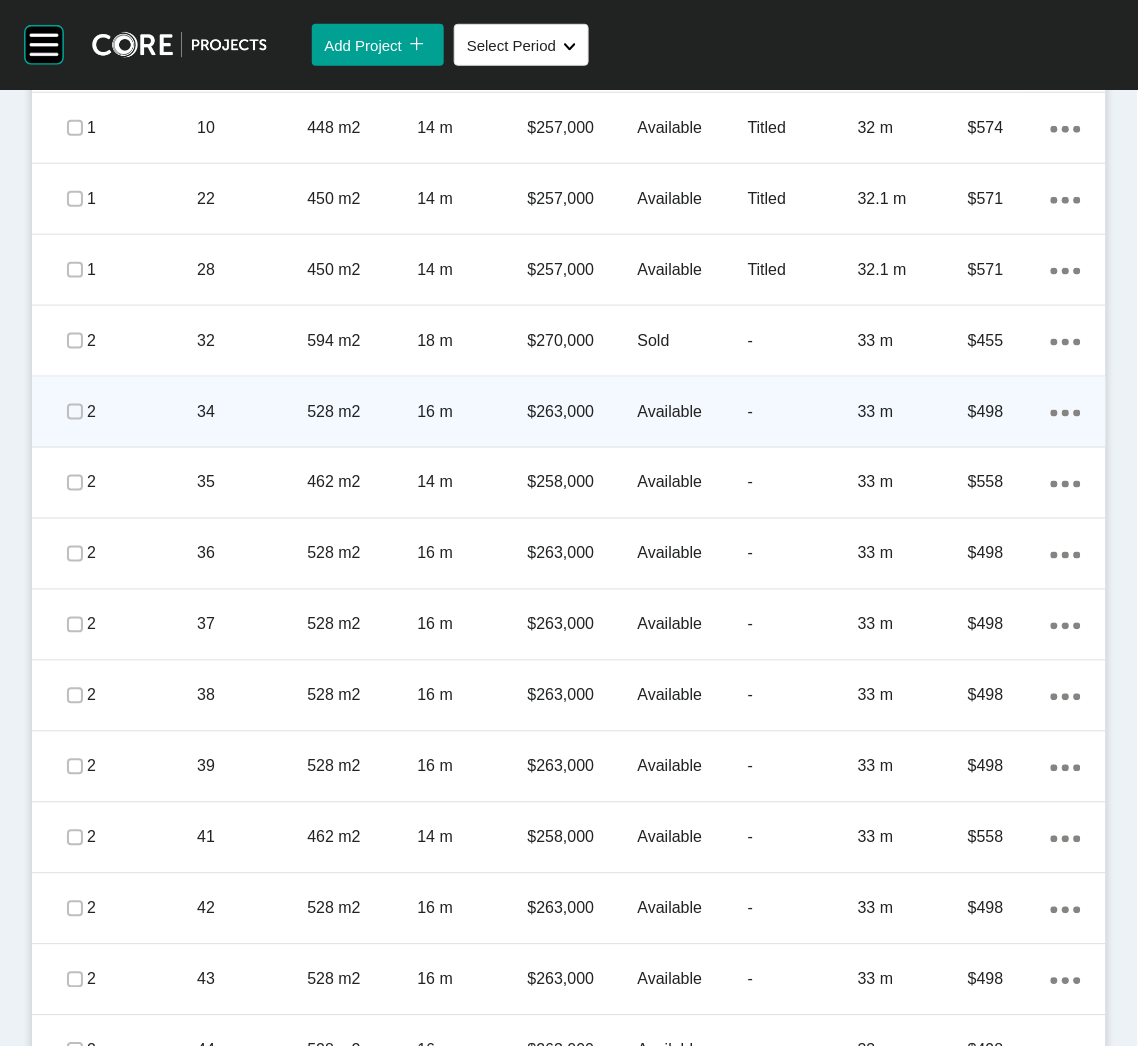 click on "528 m2" at bounding box center [362, 412] 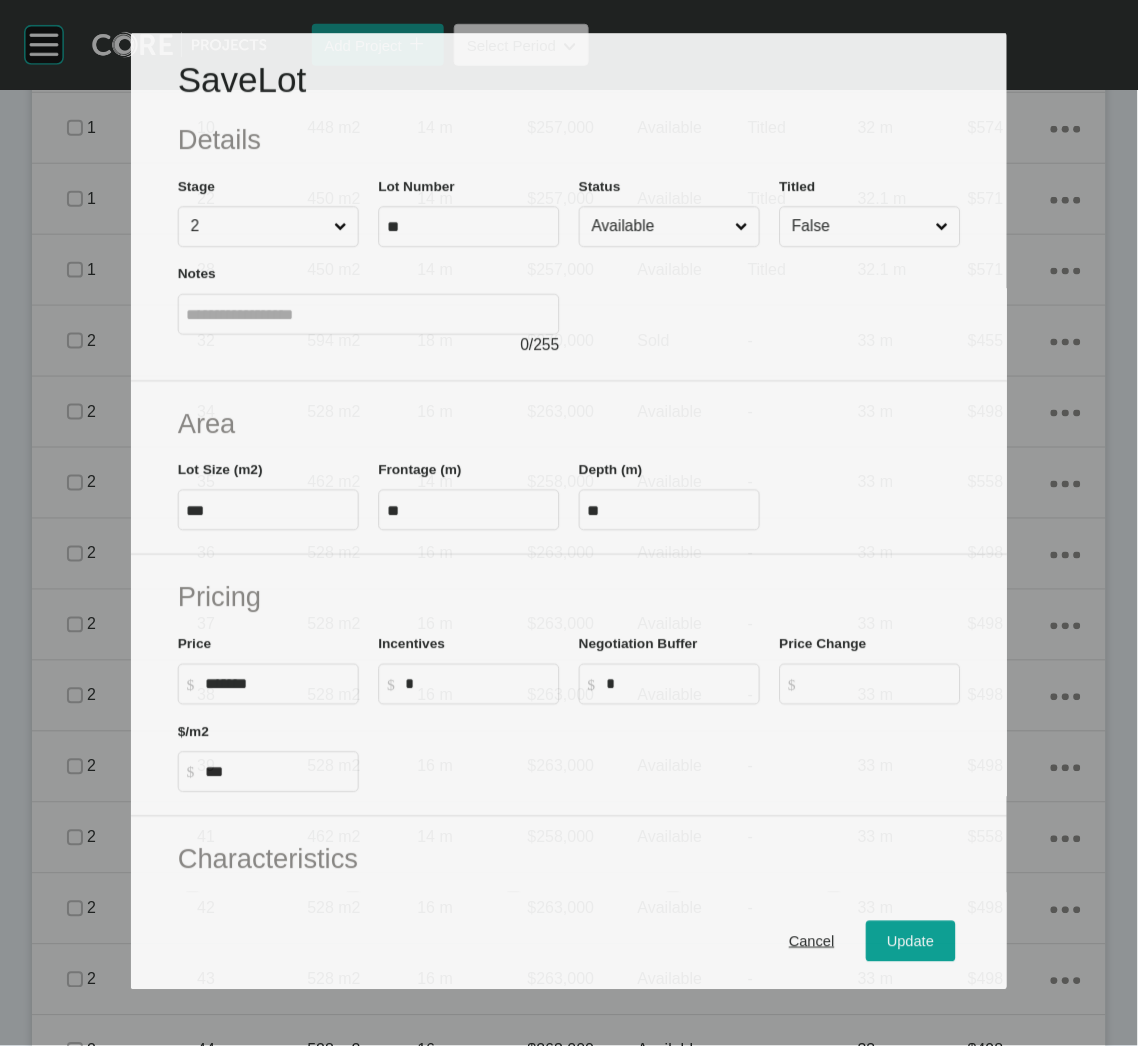 click on "Available" at bounding box center [660, 226] 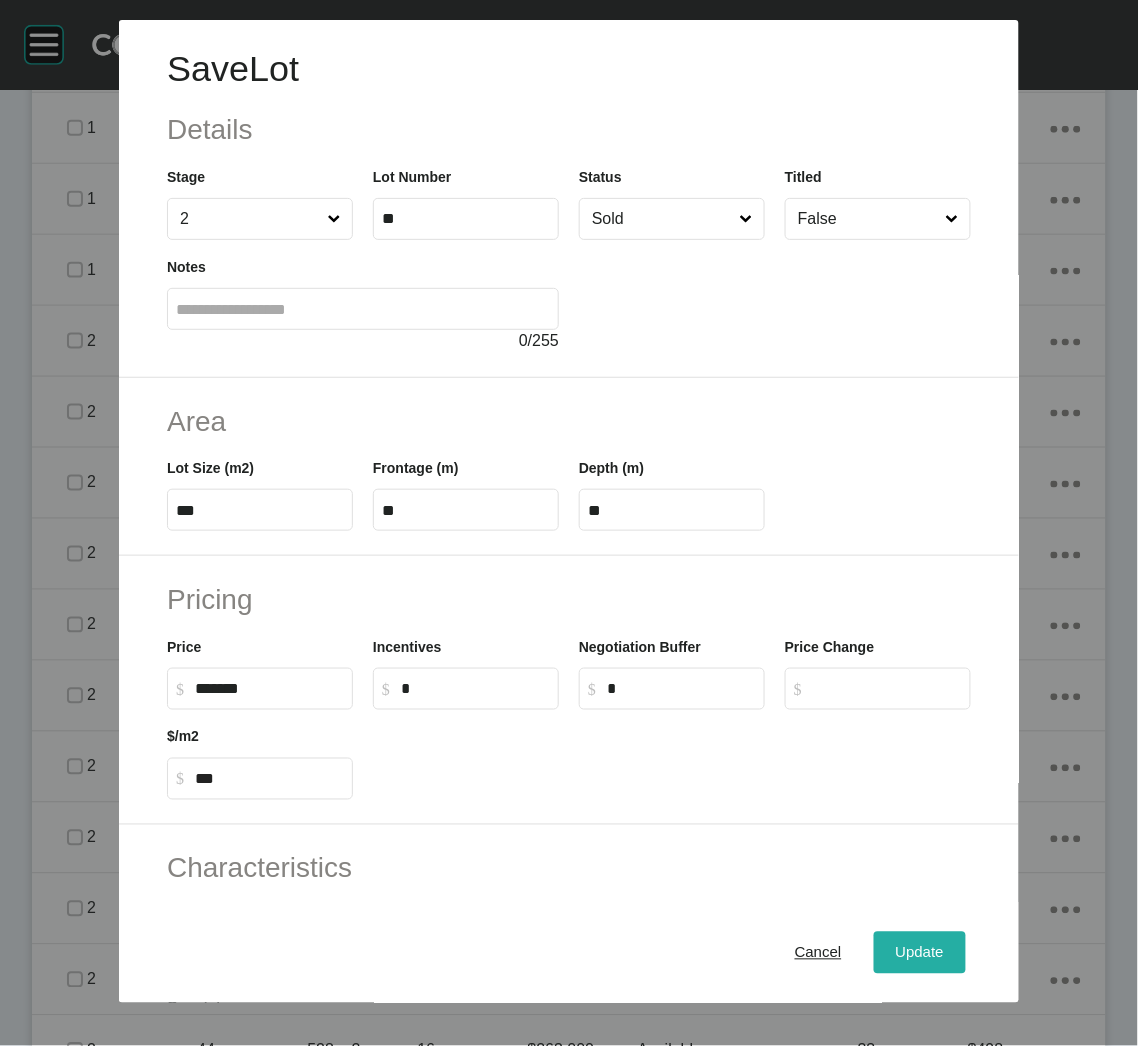 click on "Update" at bounding box center (920, 953) 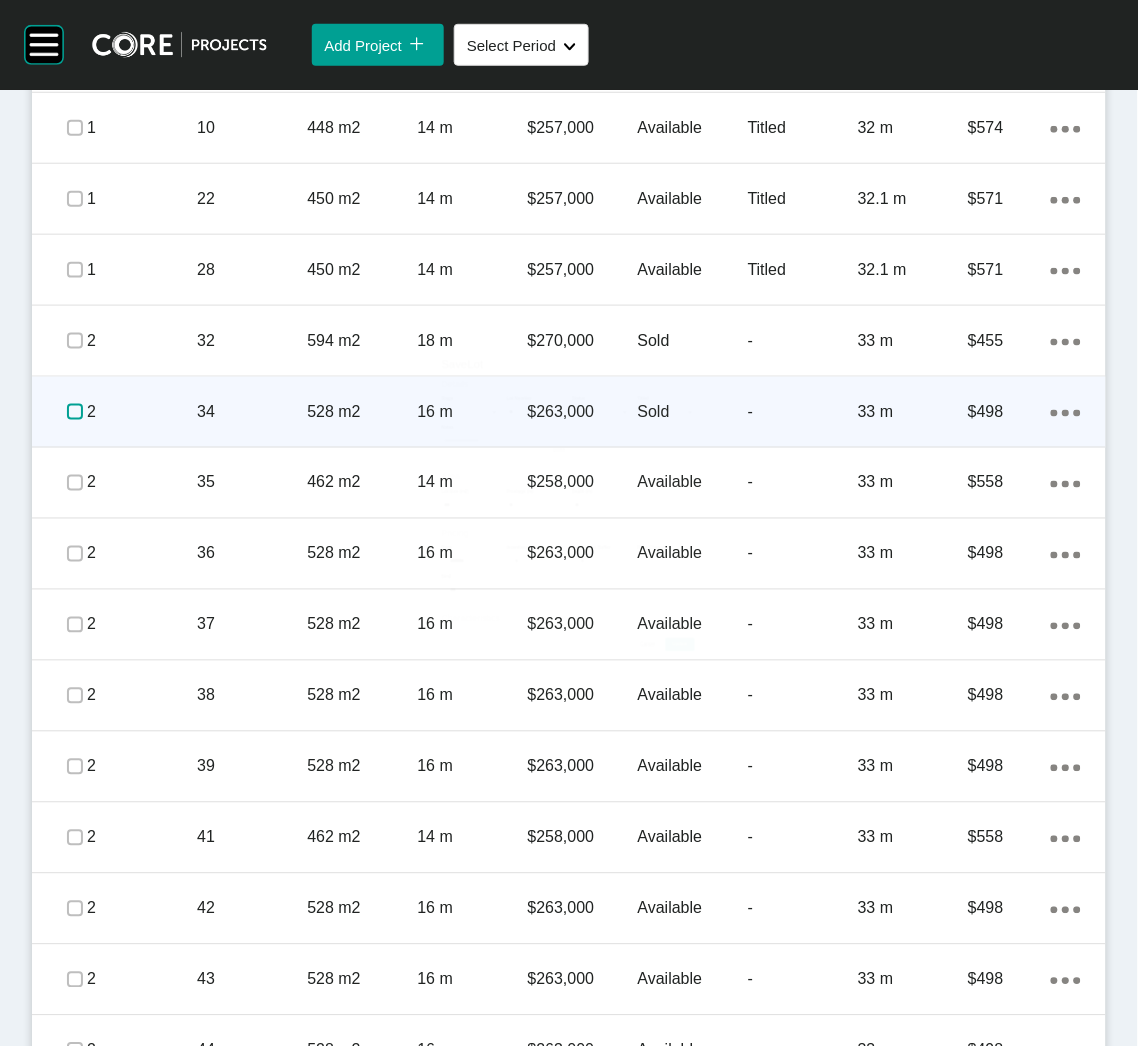 click at bounding box center [75, 412] 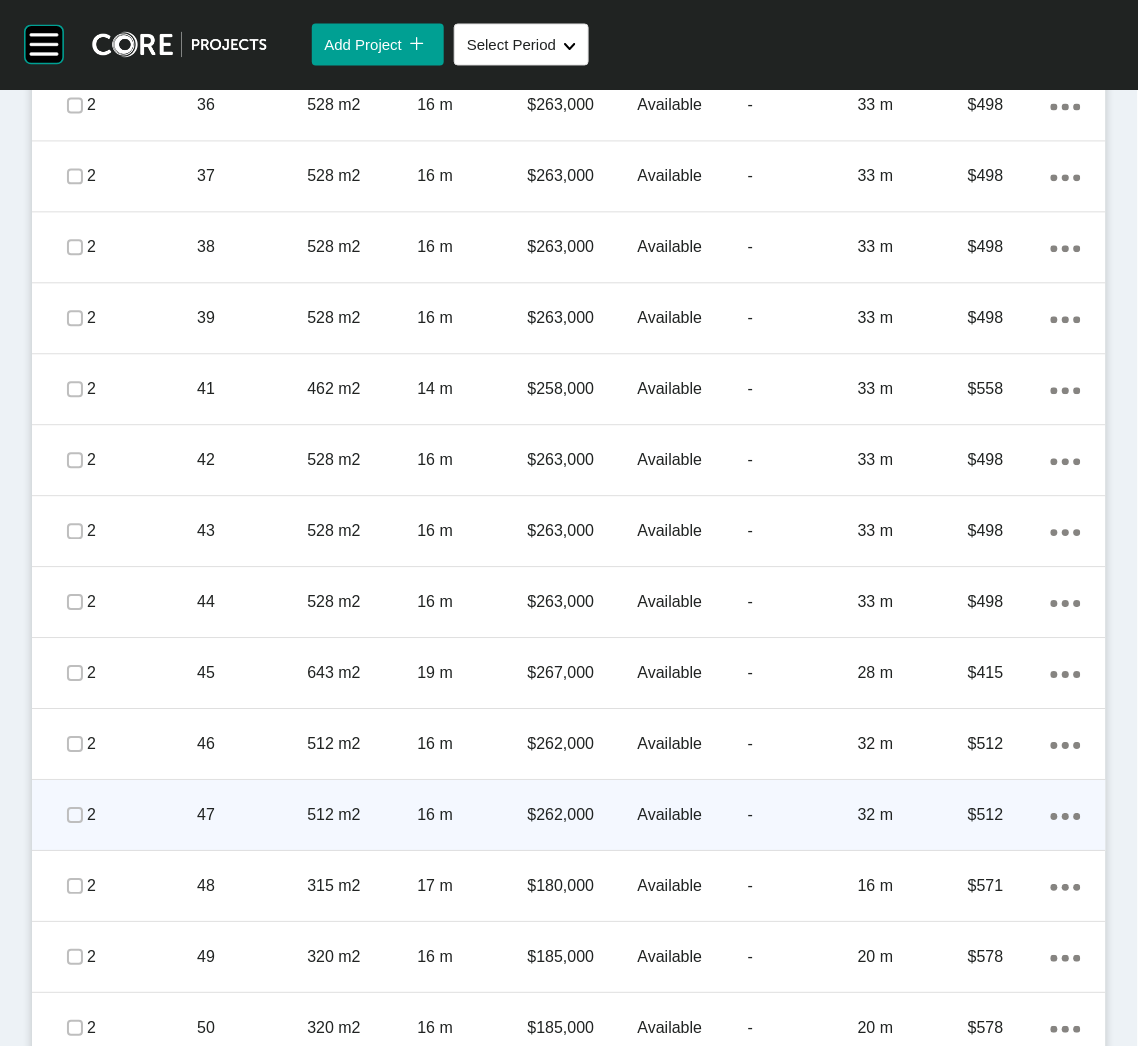 scroll, scrollTop: 2283, scrollLeft: 0, axis: vertical 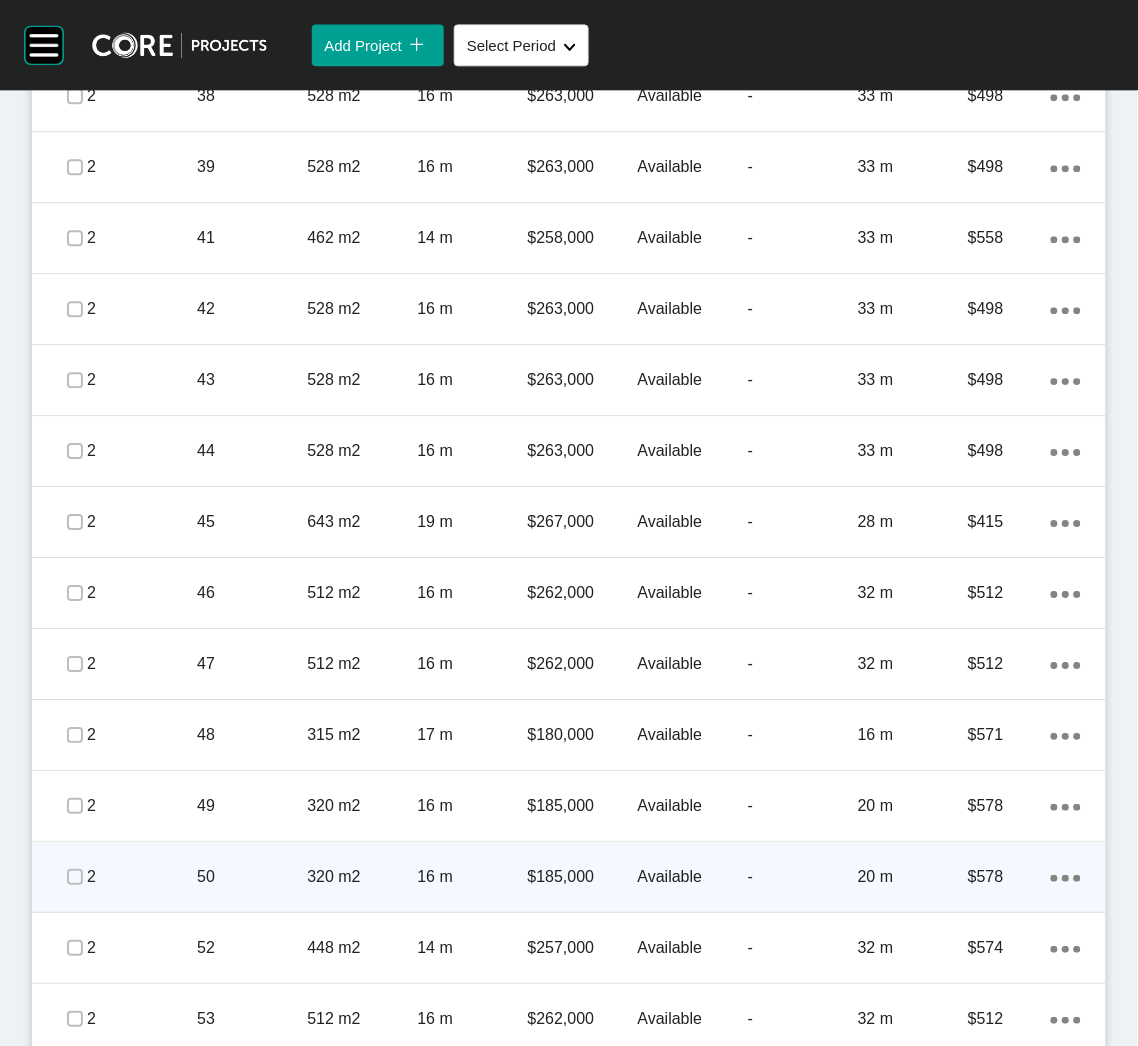 click on "320 m2" at bounding box center [362, 877] 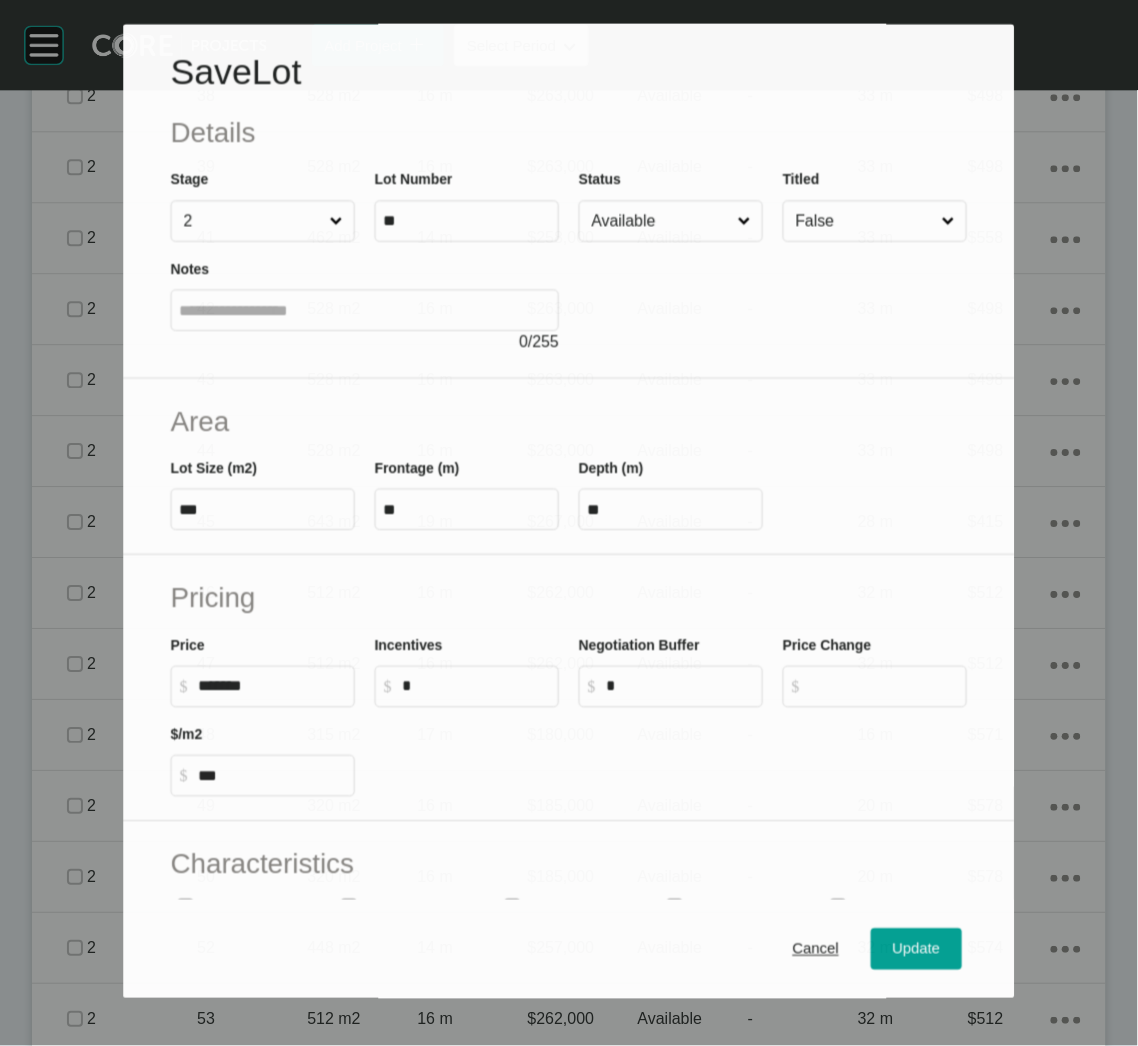 click on "Available" at bounding box center [661, 222] 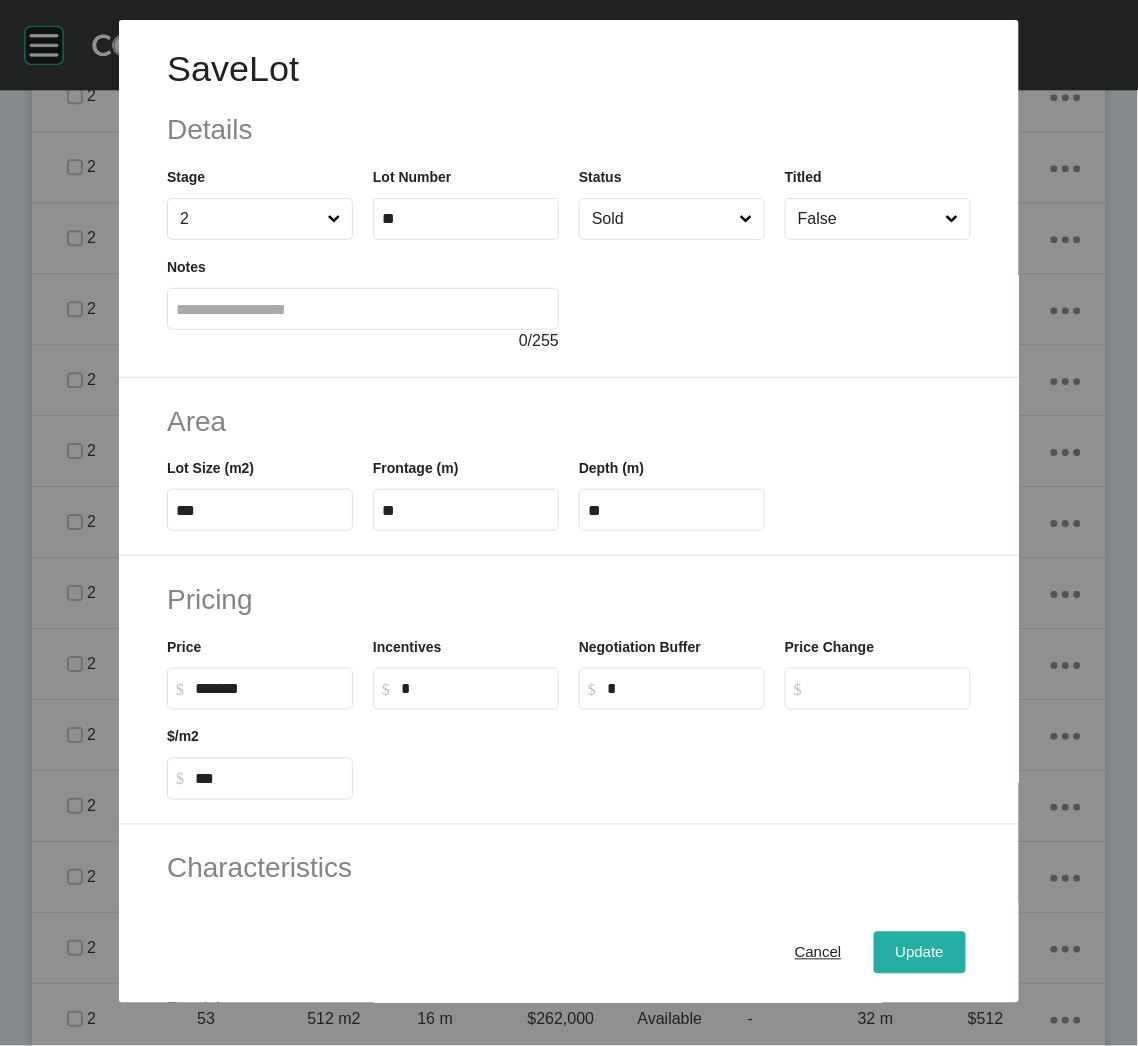 click on "Update" at bounding box center (920, 953) 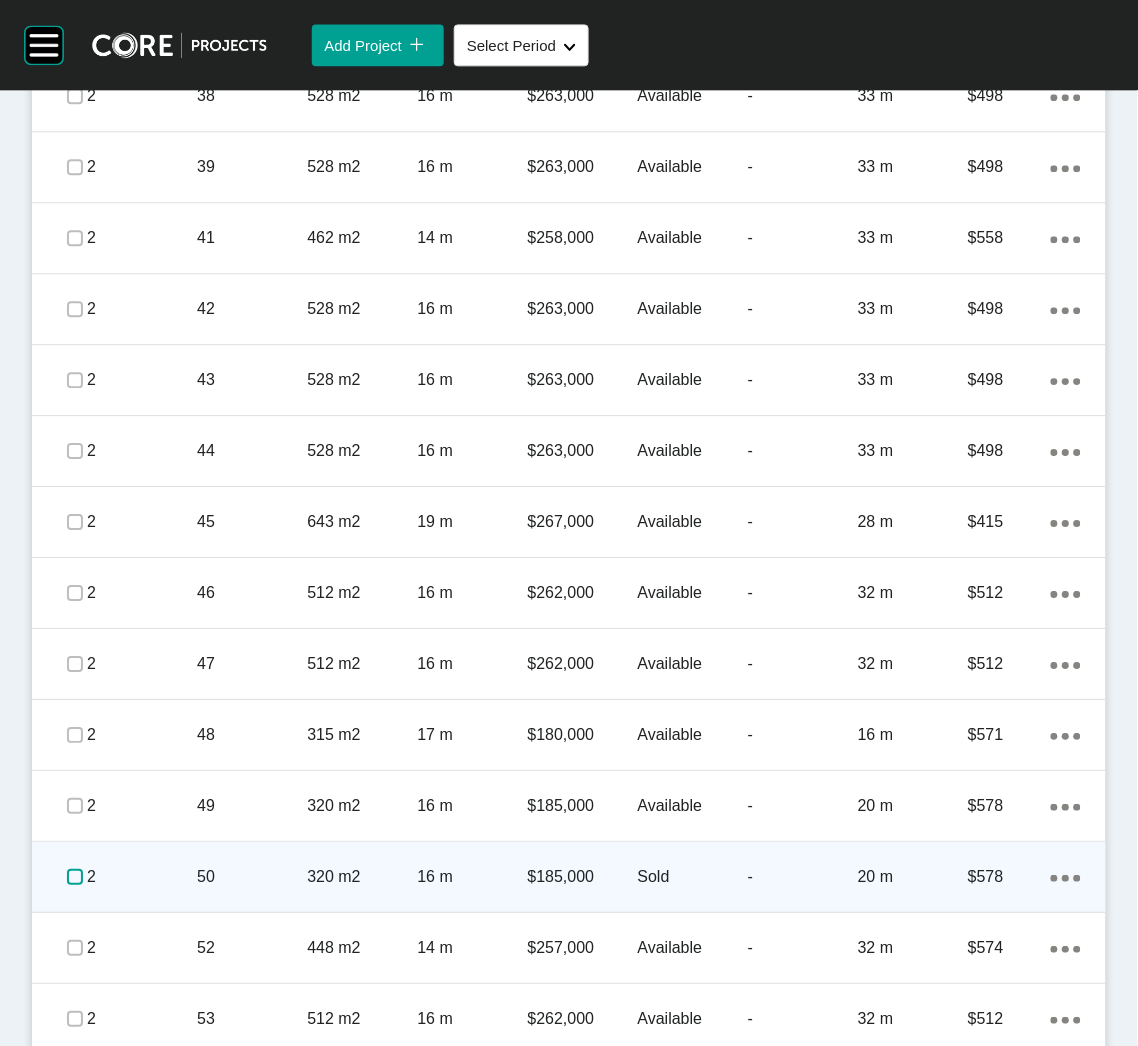 click at bounding box center [75, 877] 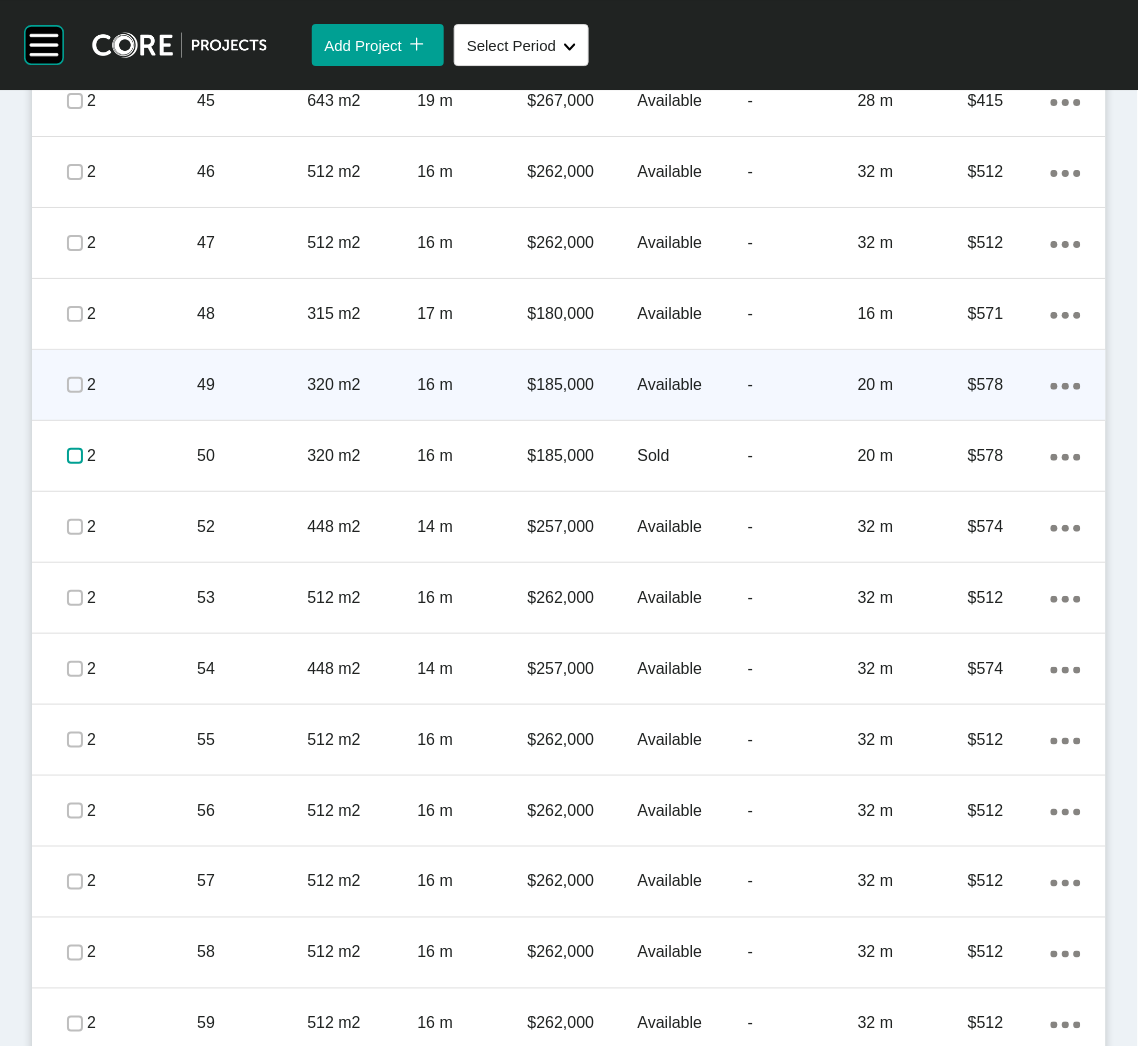 scroll, scrollTop: 2733, scrollLeft: 0, axis: vertical 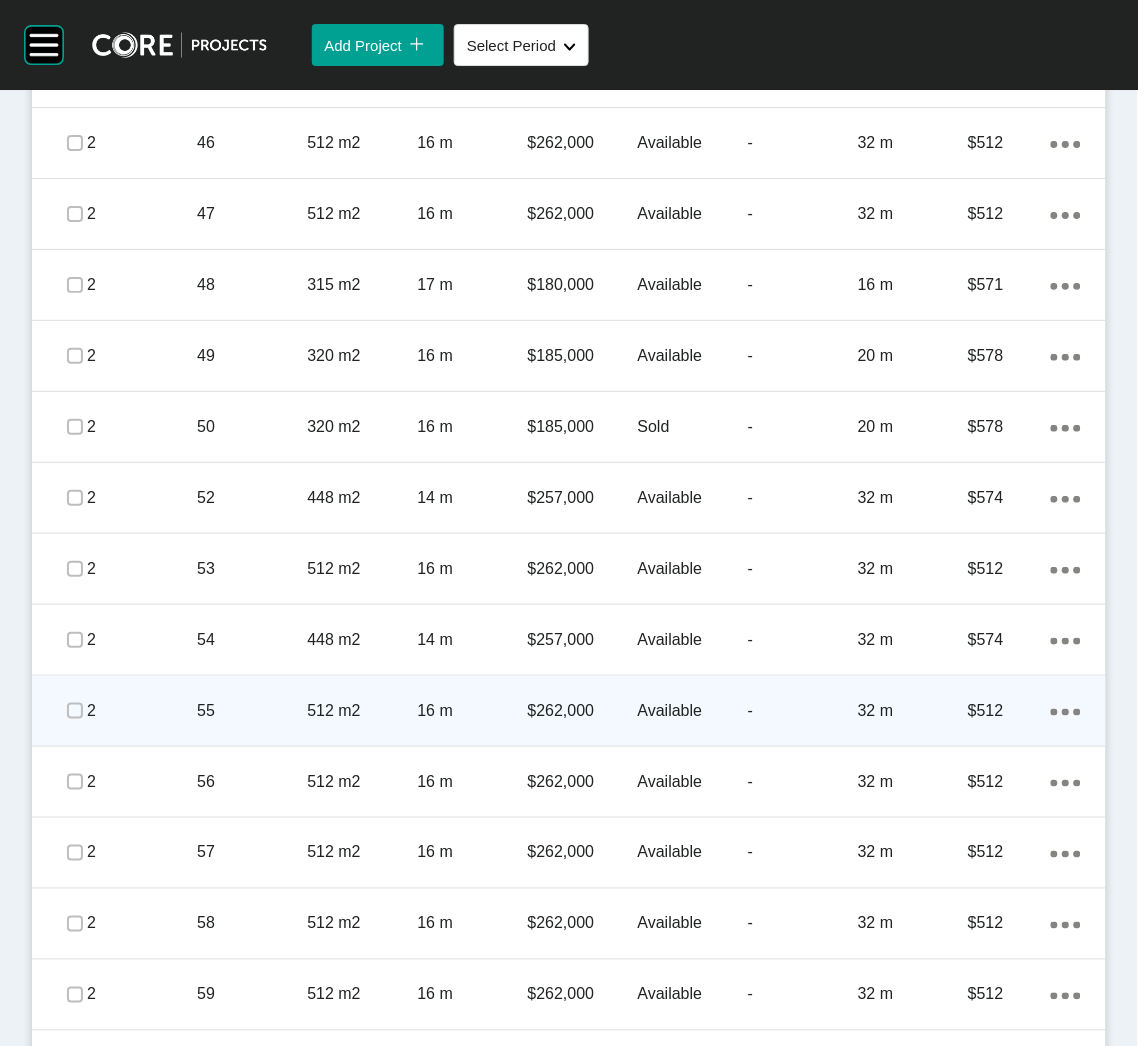 click on "55" at bounding box center [252, 711] 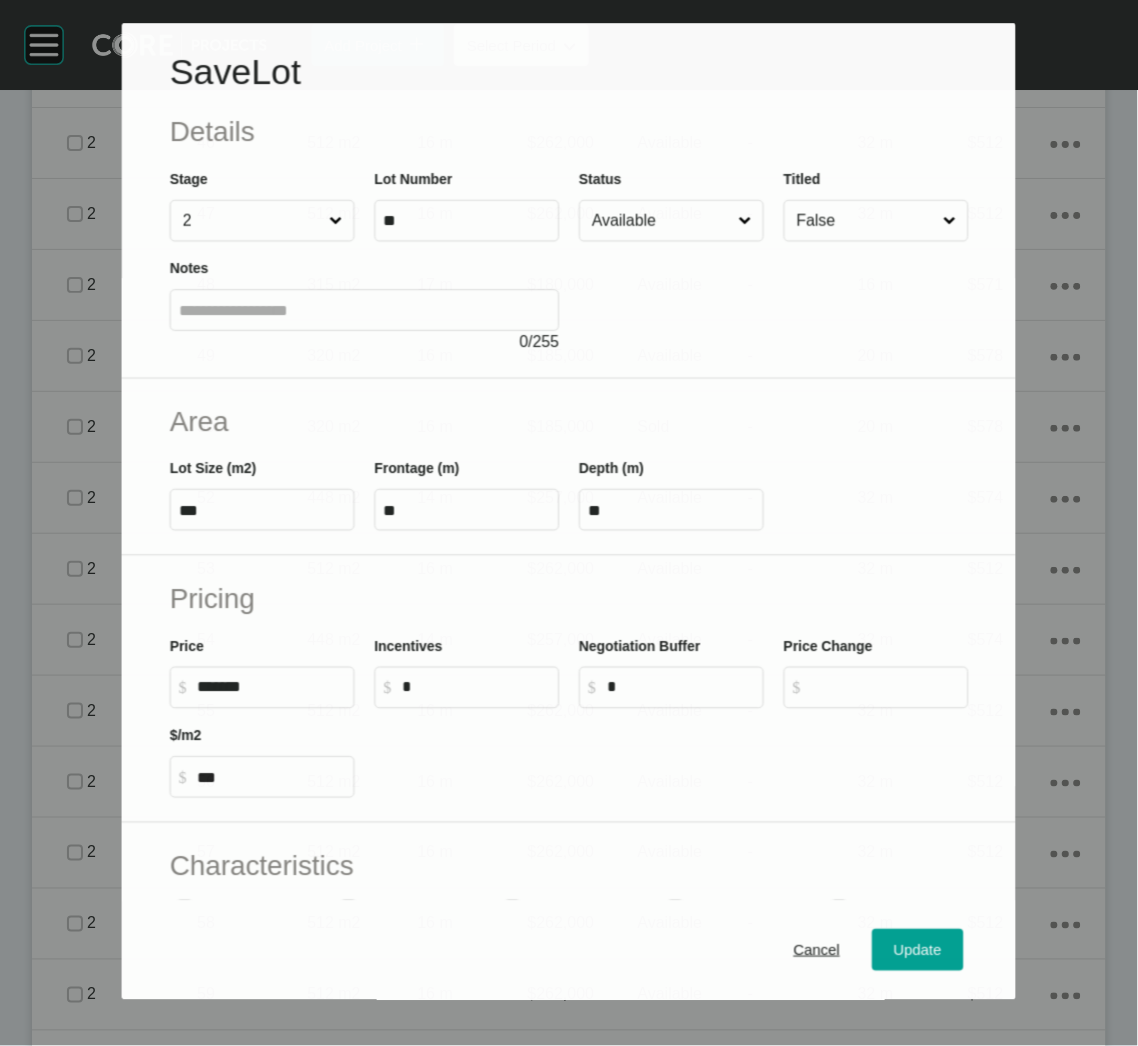 click on "Available" at bounding box center [661, 221] 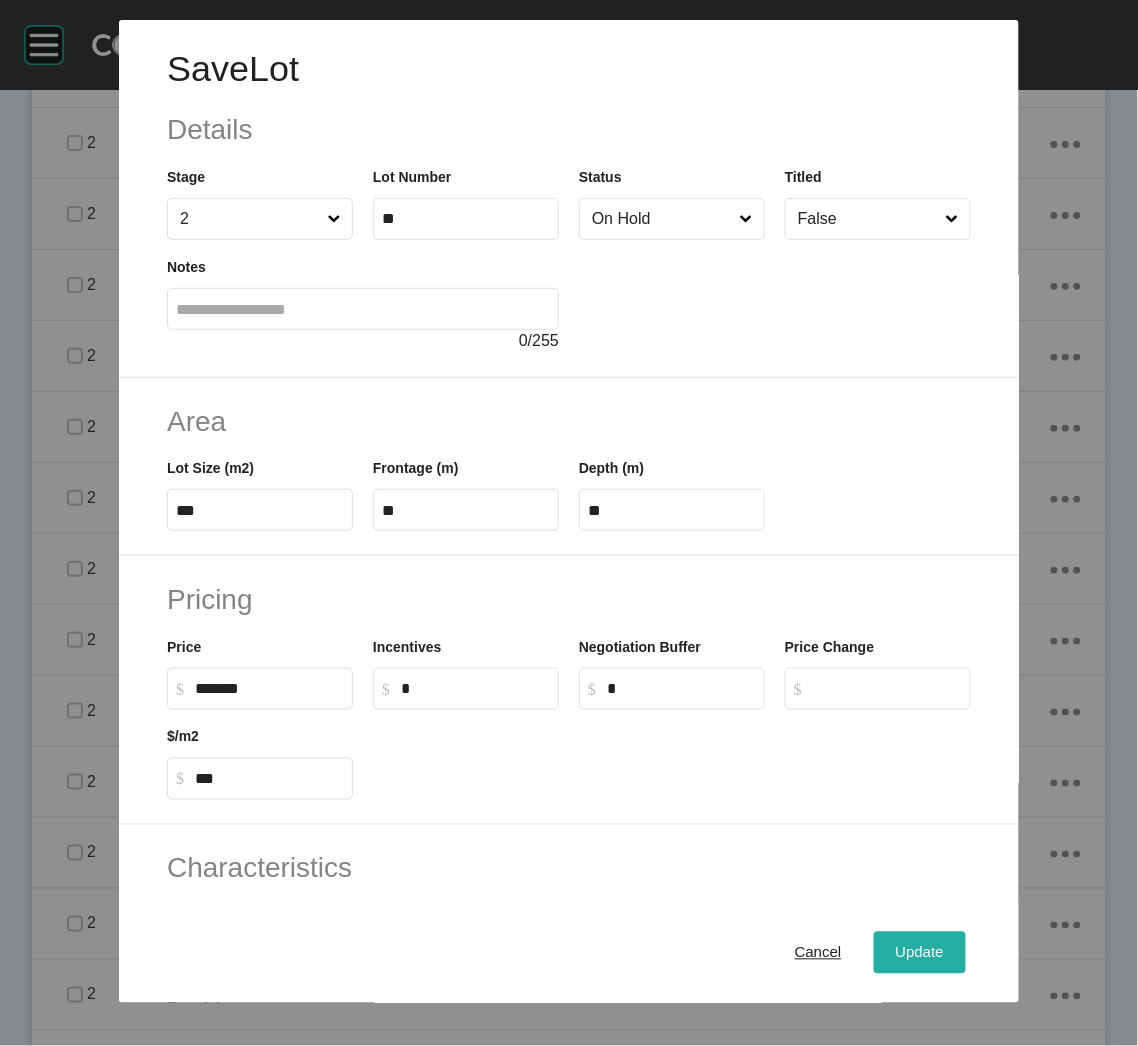 click on "Update" at bounding box center [920, 953] 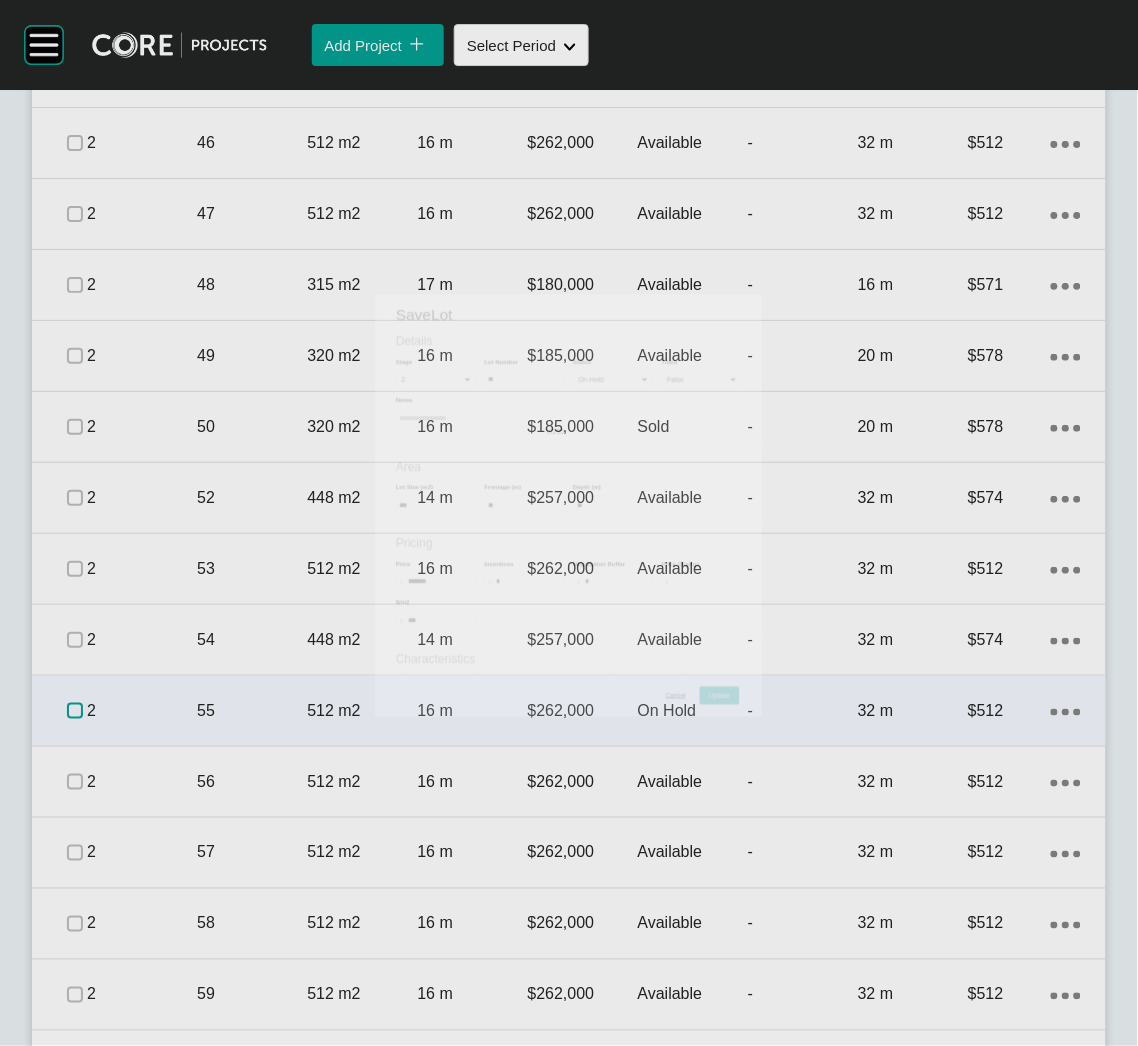 click at bounding box center [75, 711] 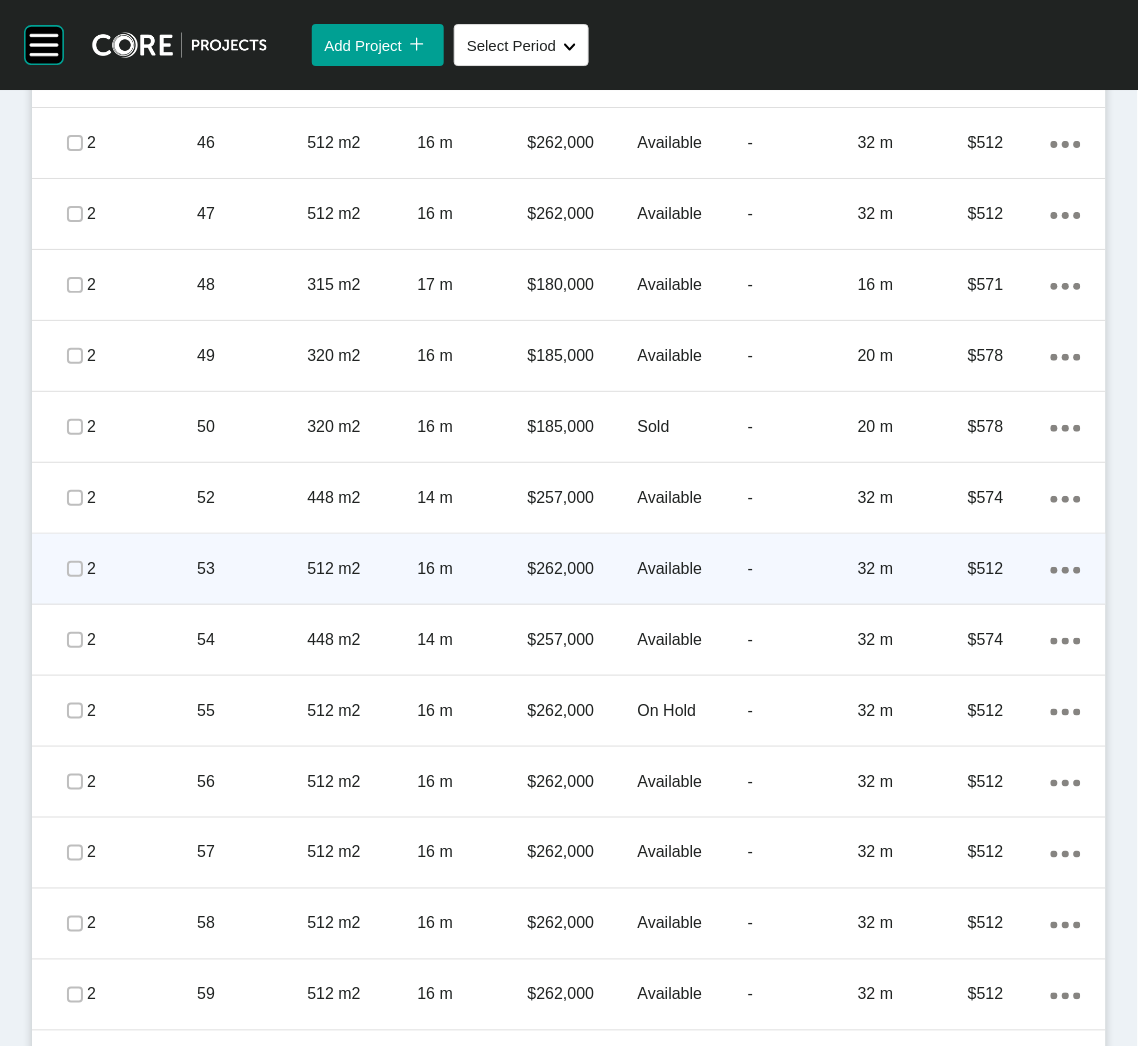 click on "512 m2" at bounding box center (362, 569) 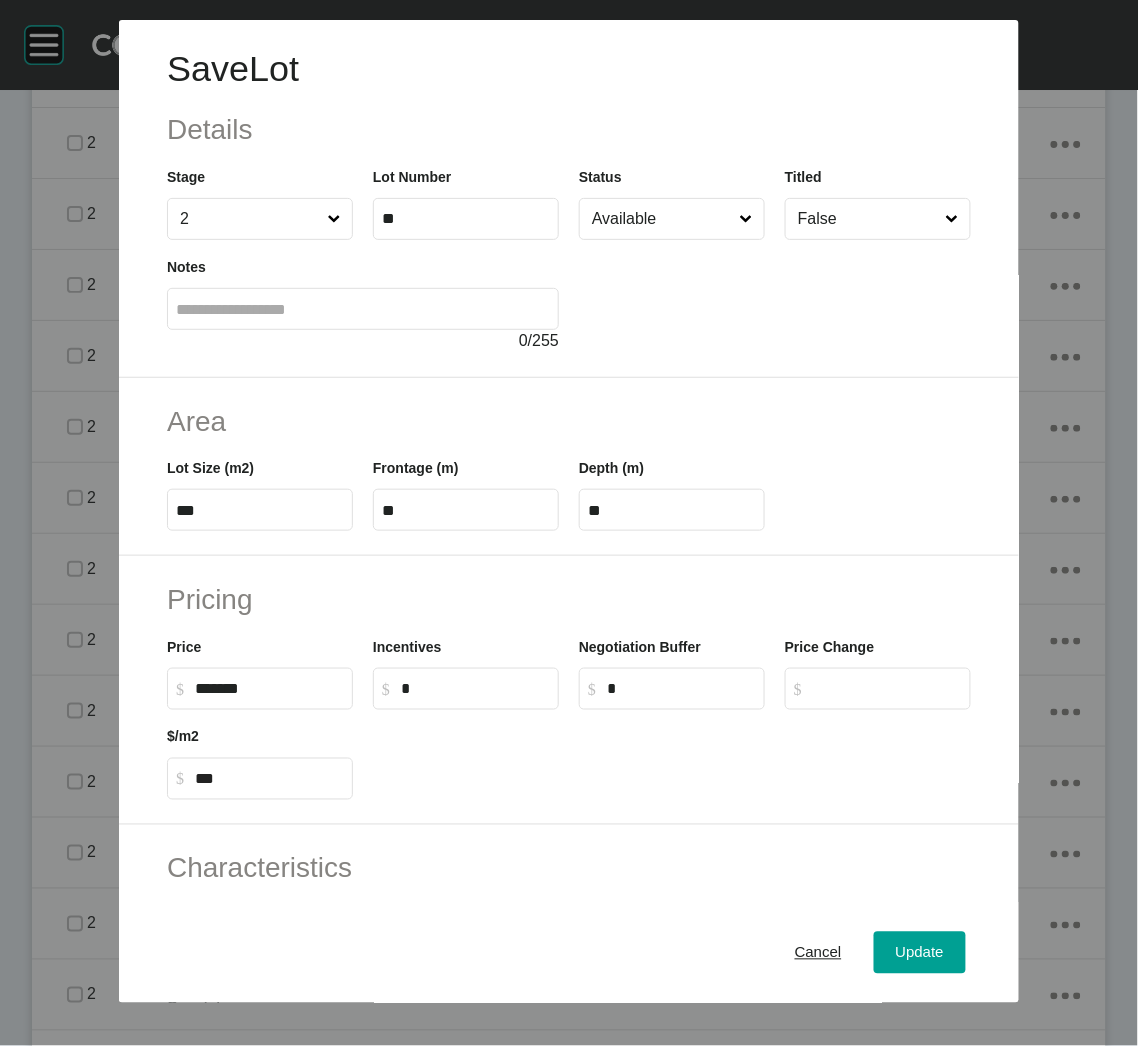 click on "Available" at bounding box center (662, 219) 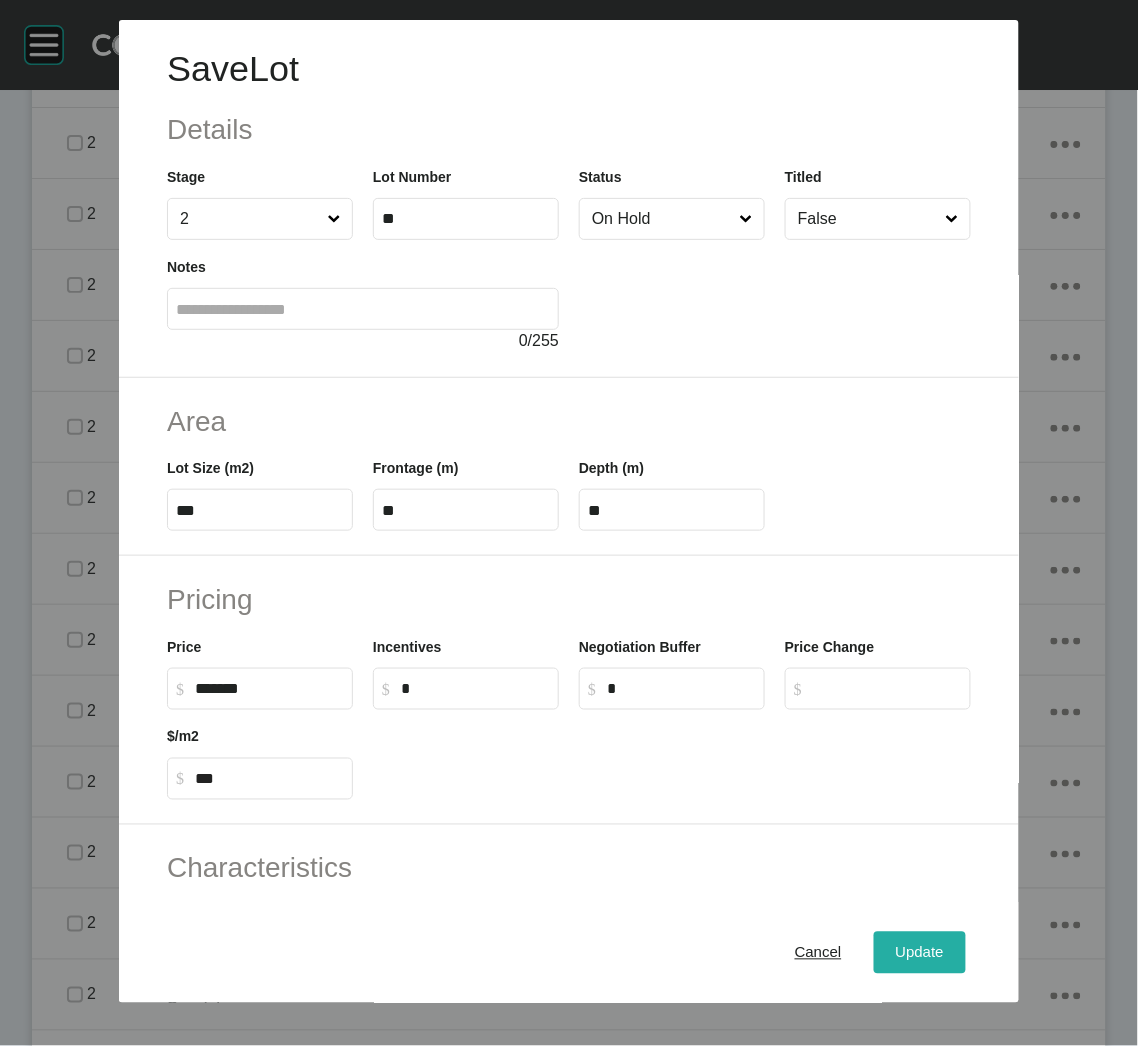 click on "Update" at bounding box center [920, 953] 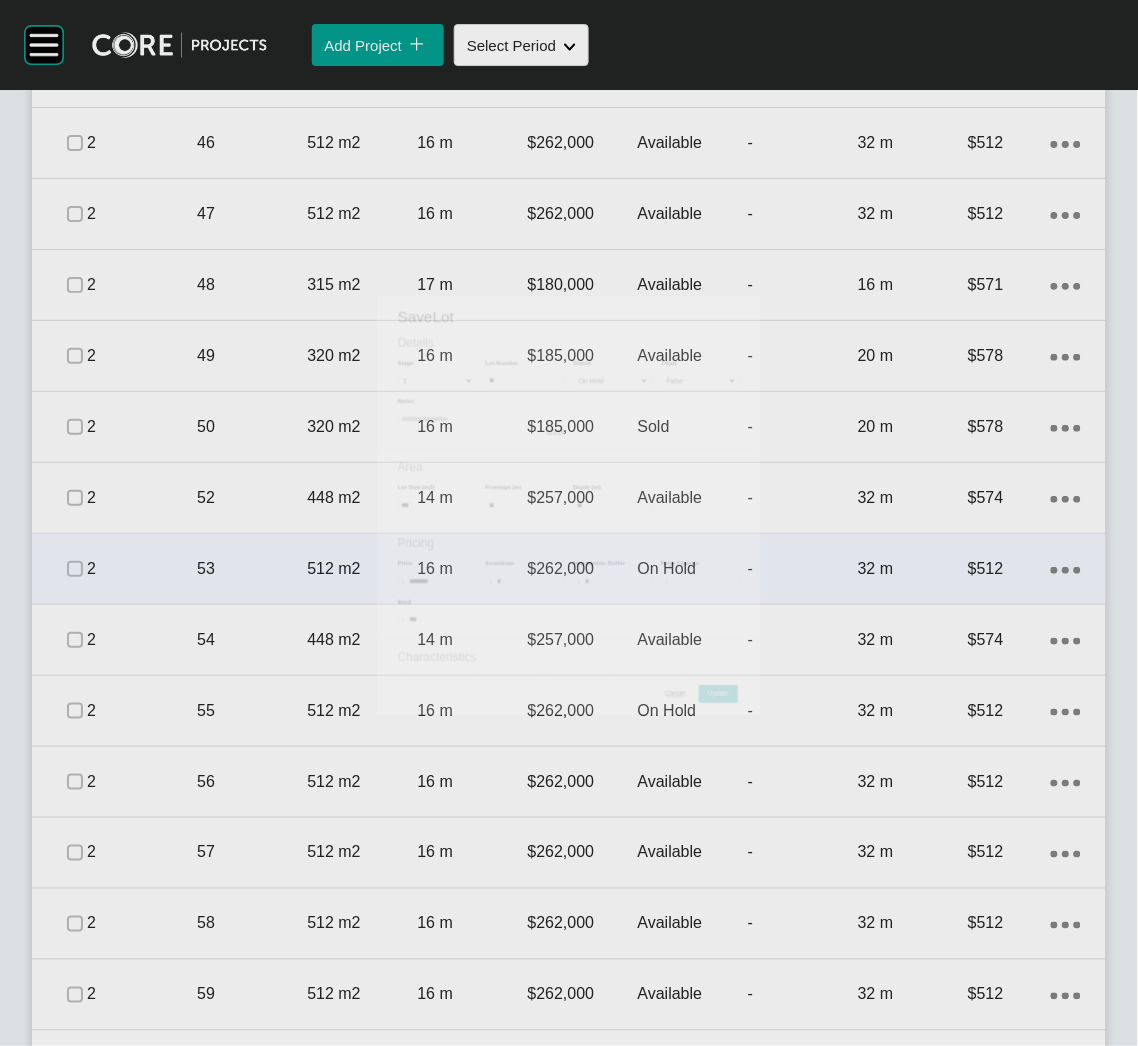 click at bounding box center [75, 569] 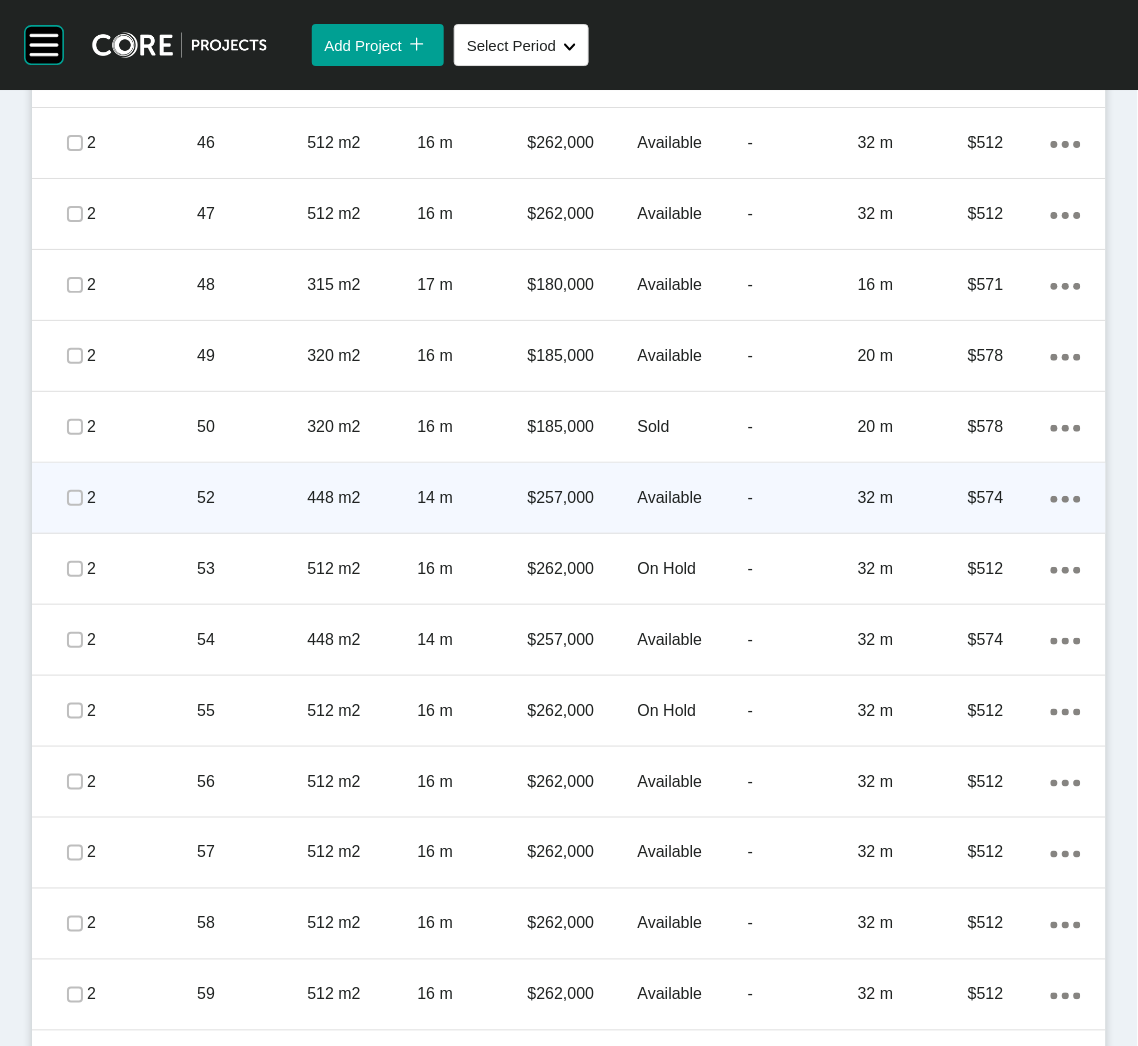 click on "52" at bounding box center (252, 498) 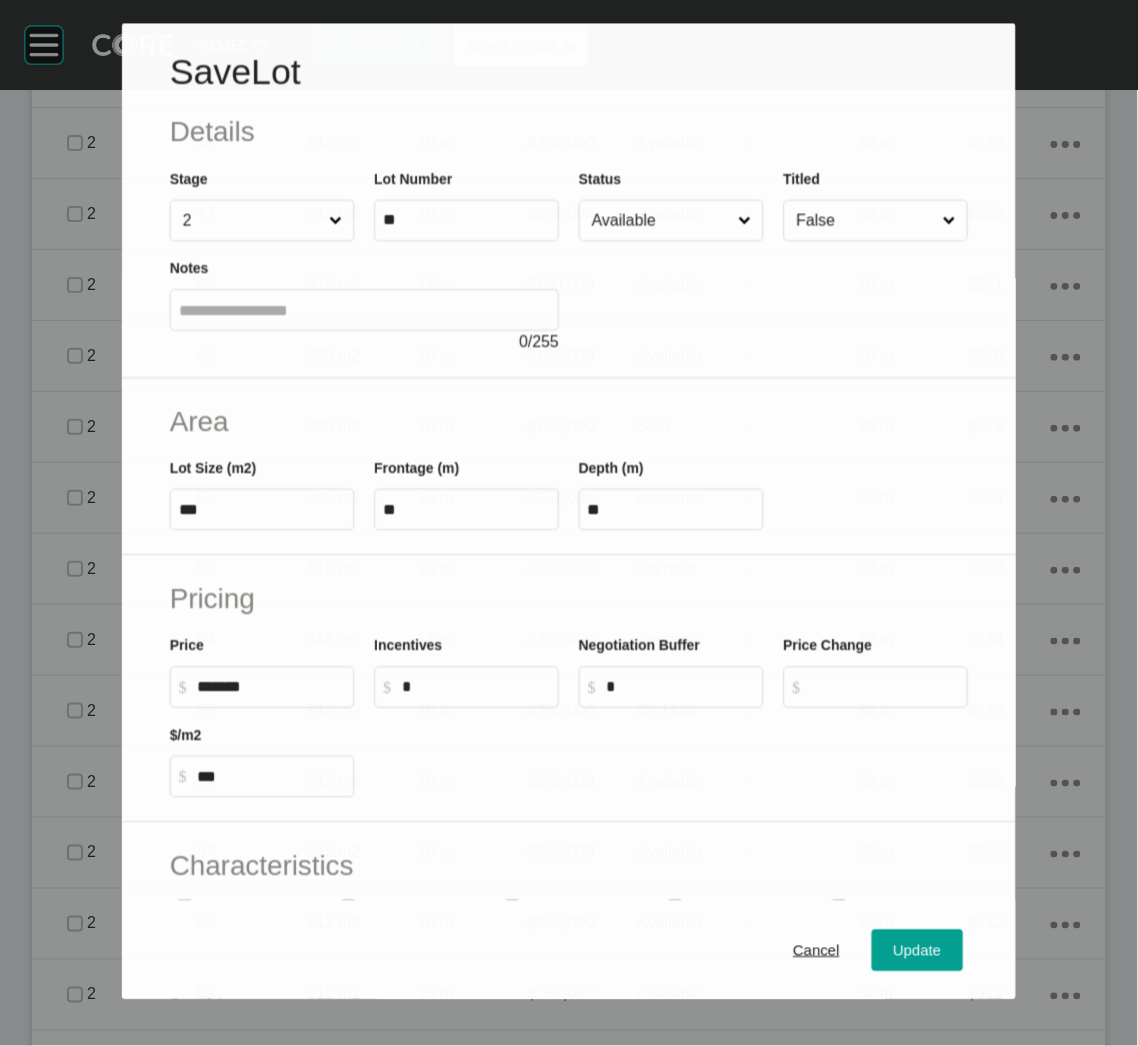 click on "Save  Lot Details Stage 2 Lot Number ** Status Available Titled False Notes 0 / 255" at bounding box center (569, 200) 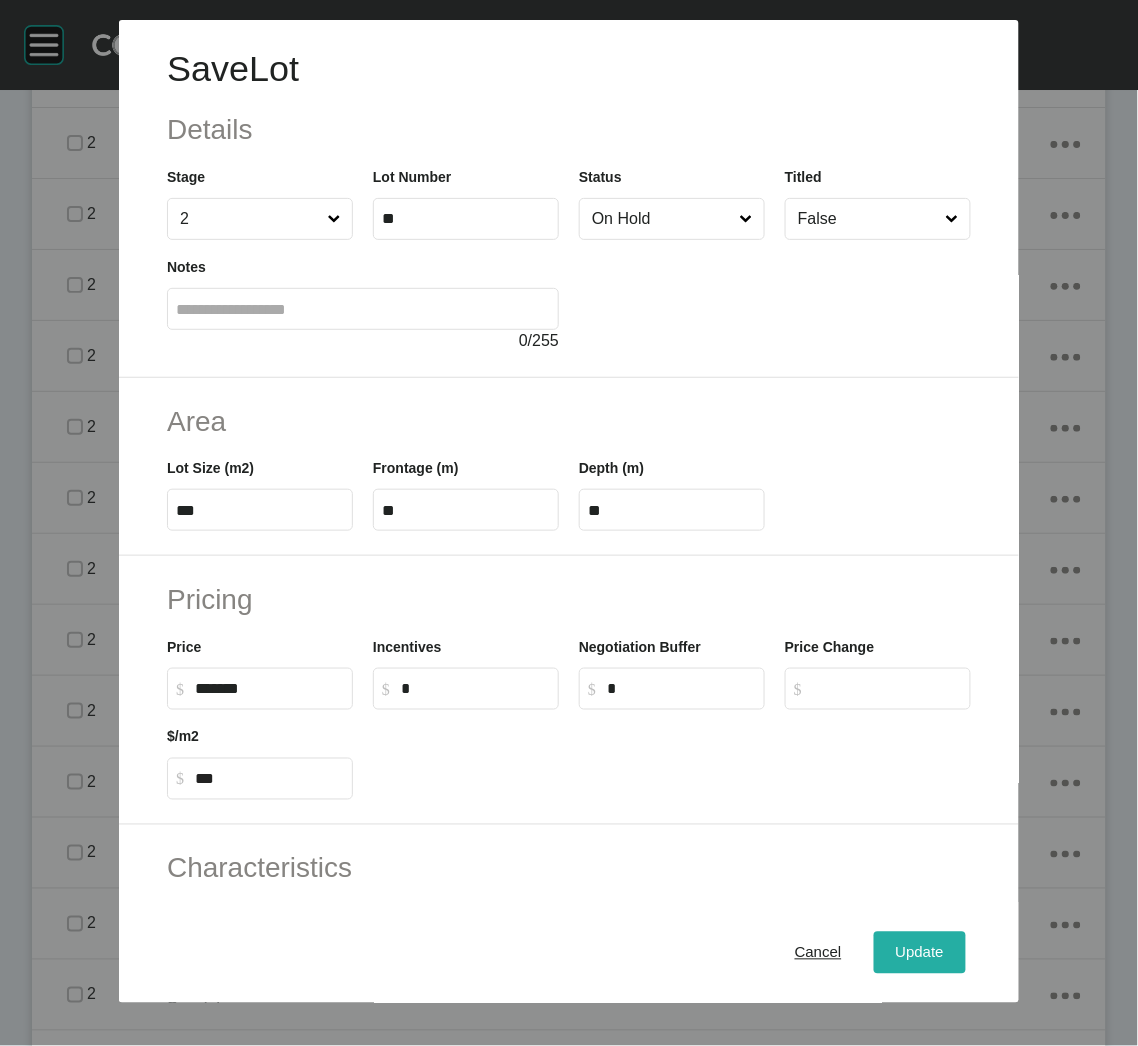 click on "Update" at bounding box center (920, 953) 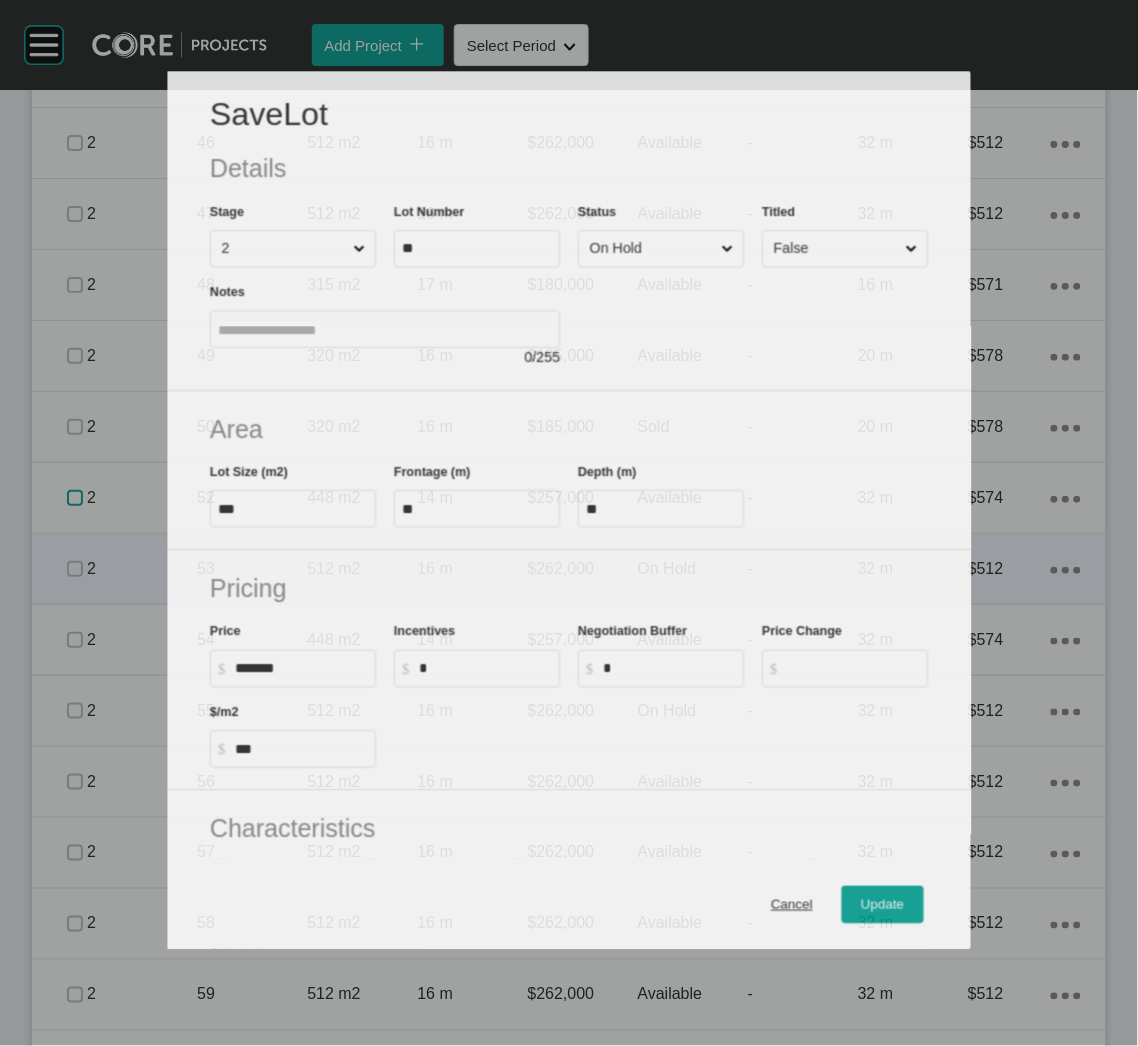 click at bounding box center [75, 498] 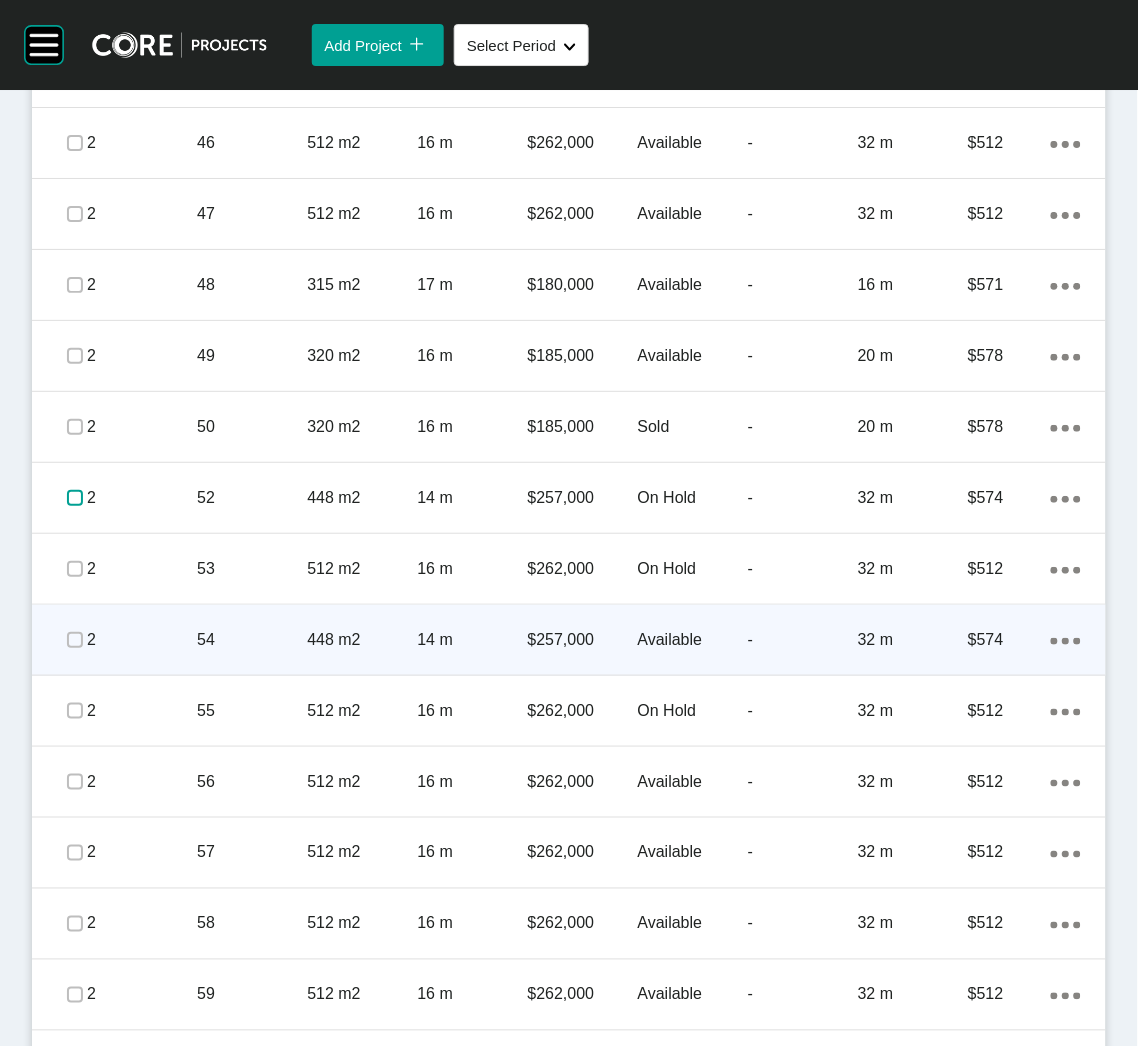 scroll, scrollTop: 2583, scrollLeft: 0, axis: vertical 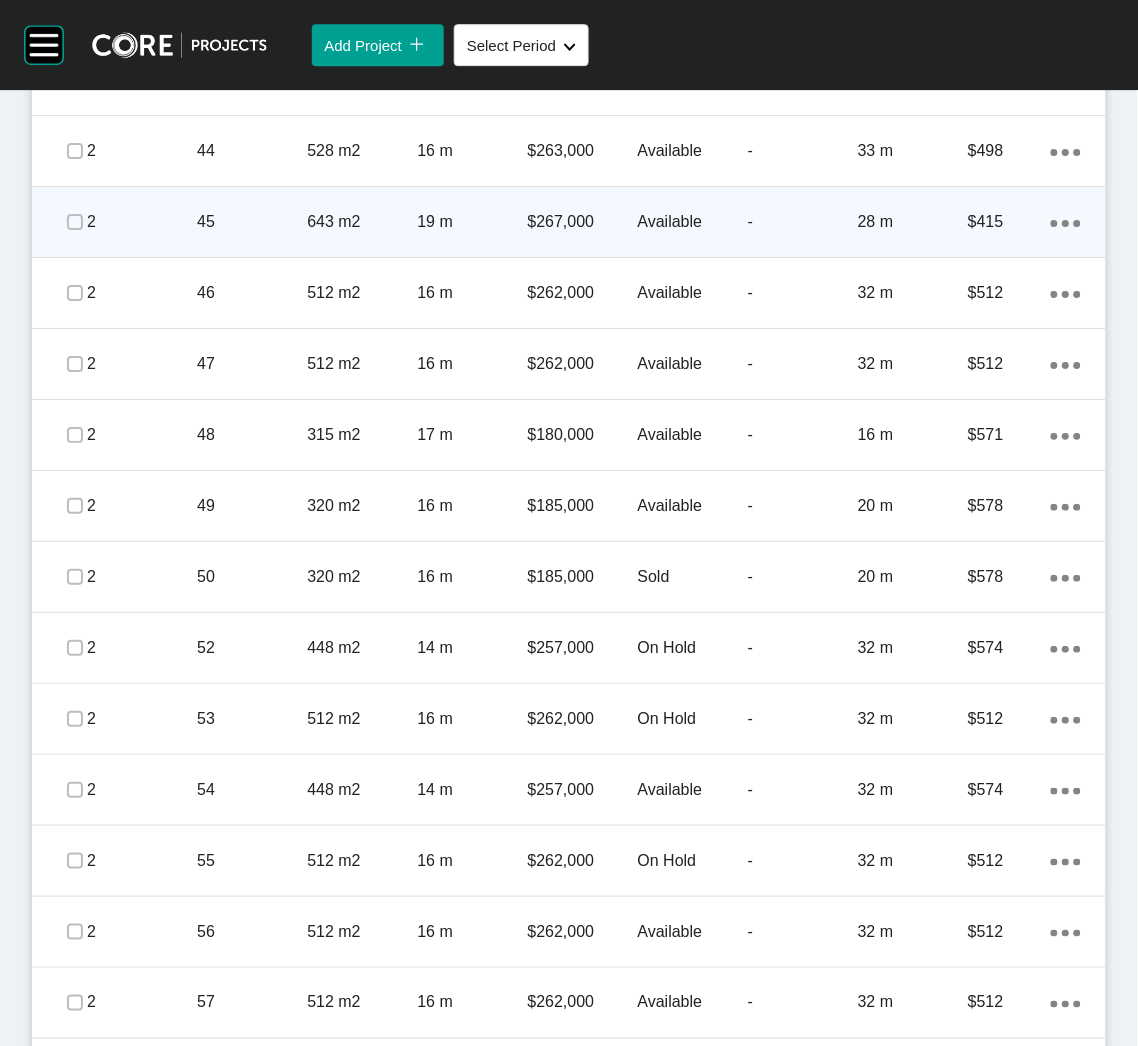 click on "643 m2" at bounding box center (362, 222) 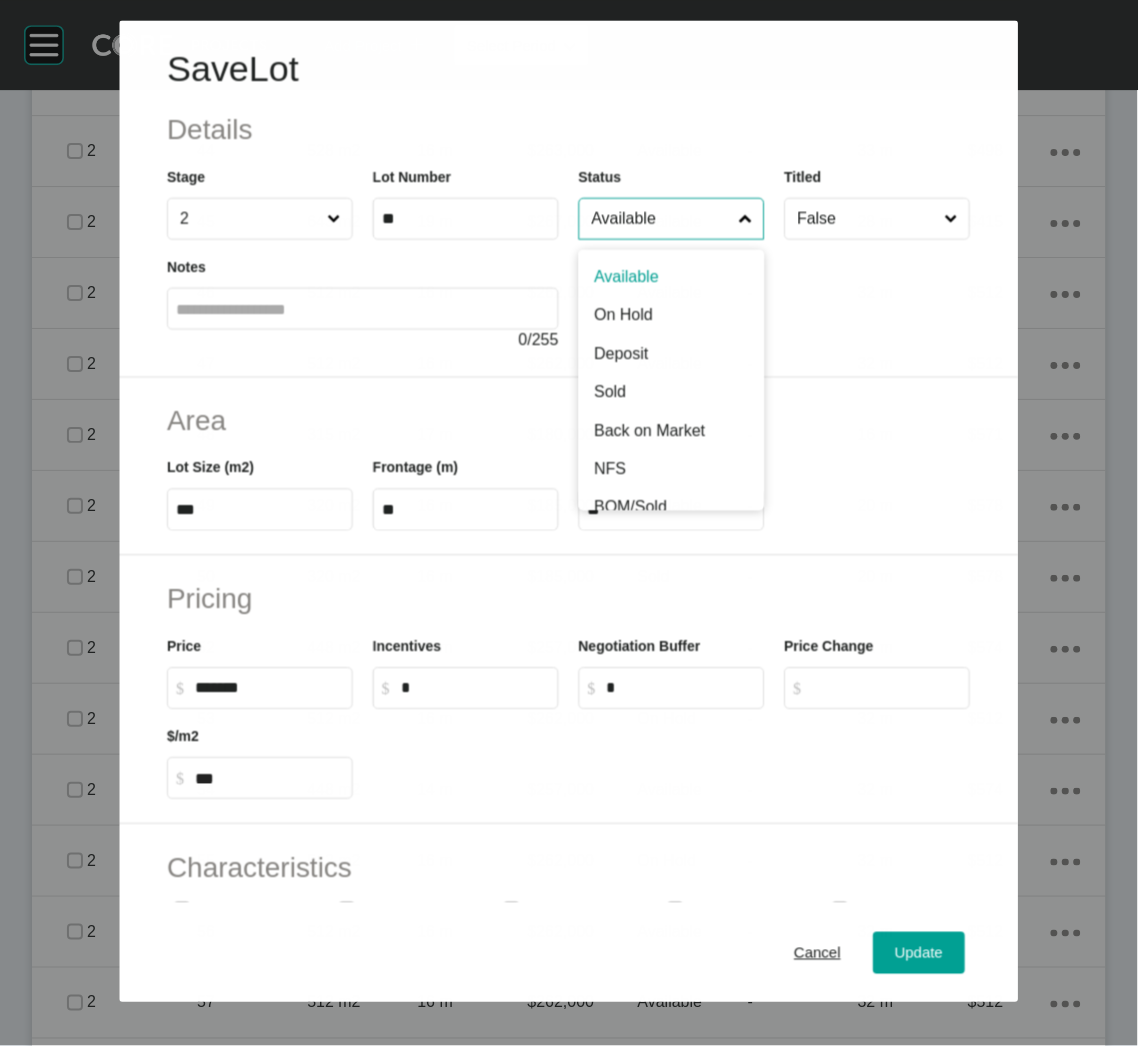 click on "Available" at bounding box center [661, 219] 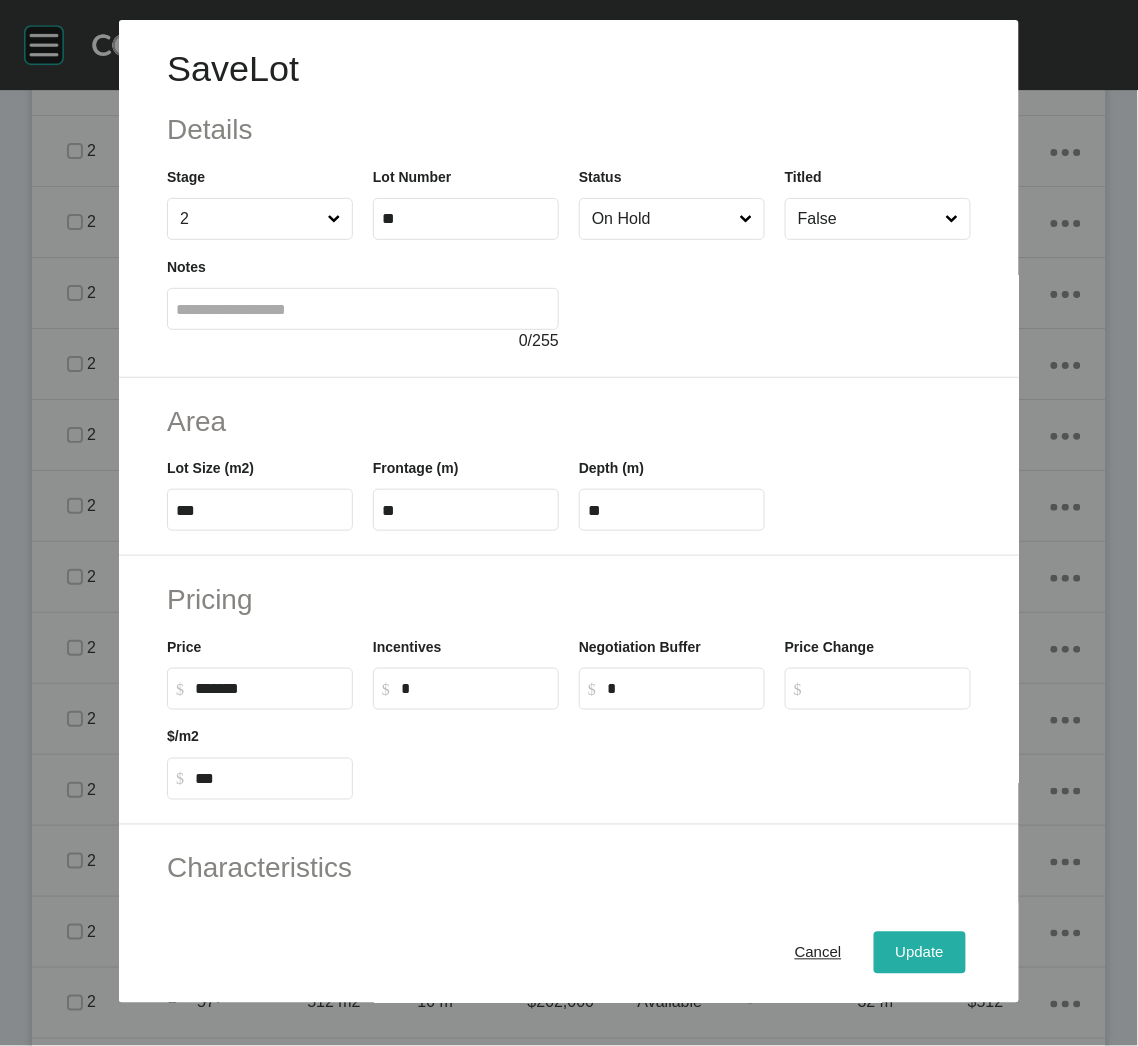 click on "Update" at bounding box center [920, 953] 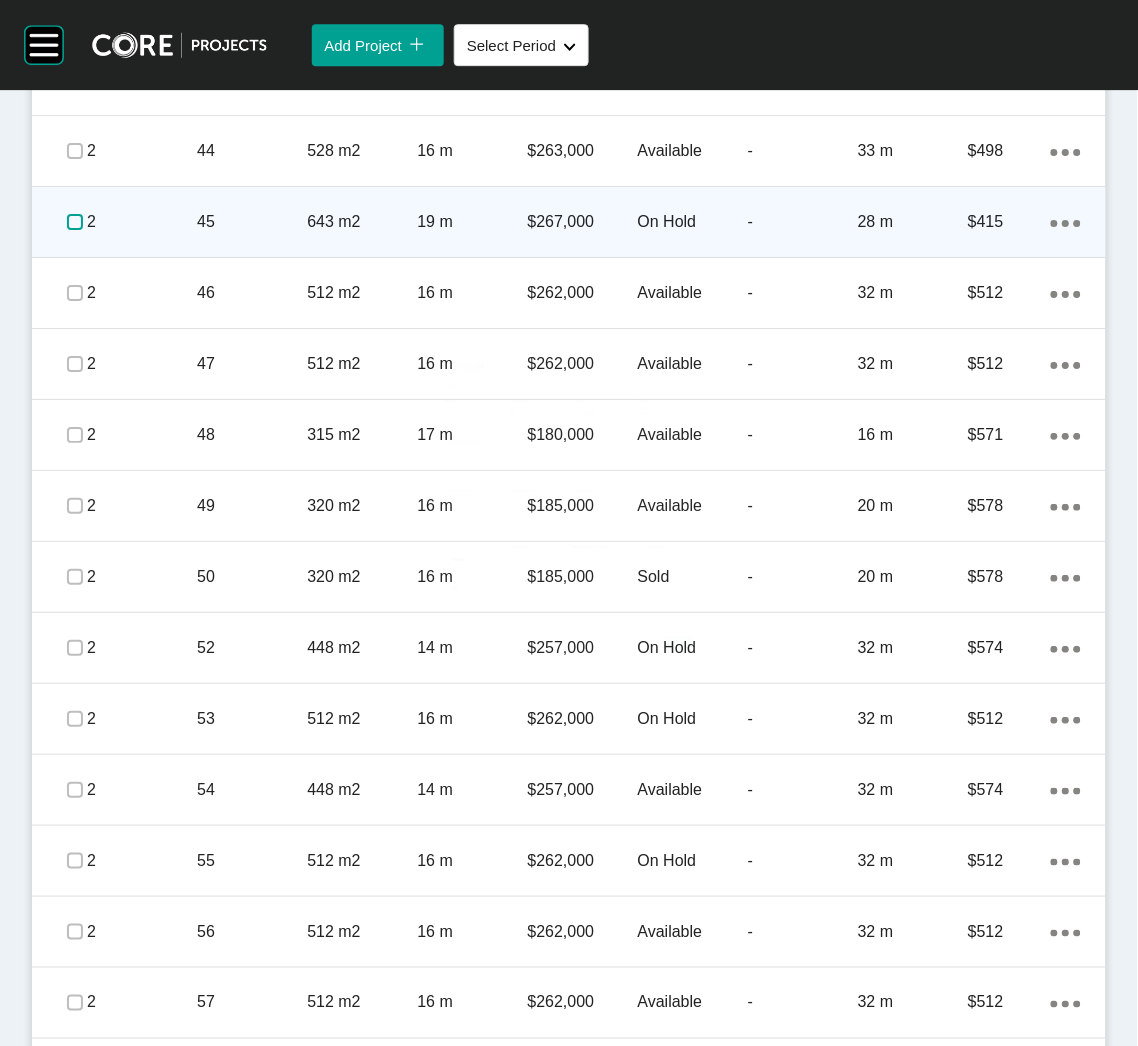click at bounding box center (75, 222) 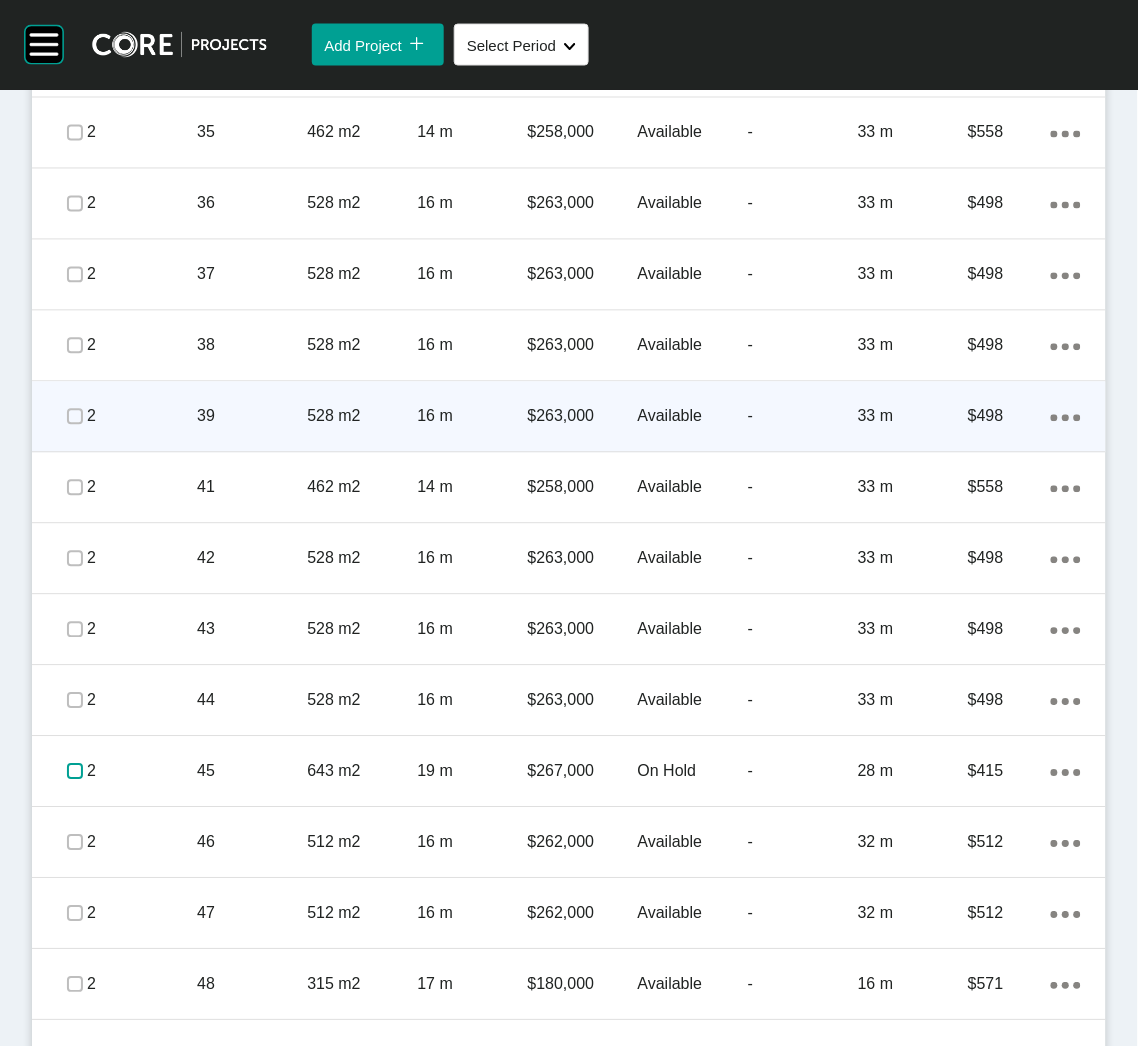 scroll, scrollTop: 1983, scrollLeft: 0, axis: vertical 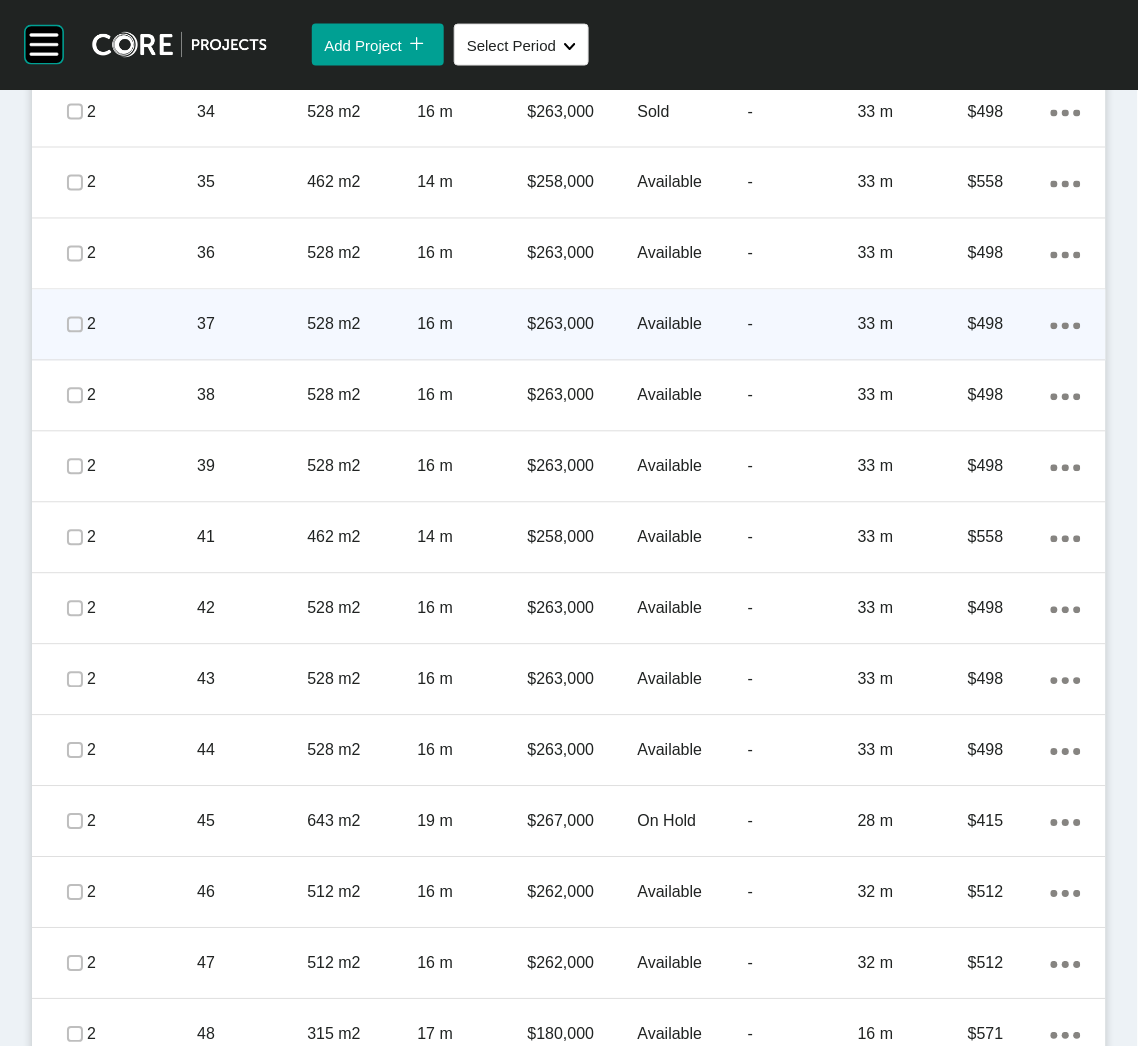 click on "528 m2" at bounding box center (362, 325) 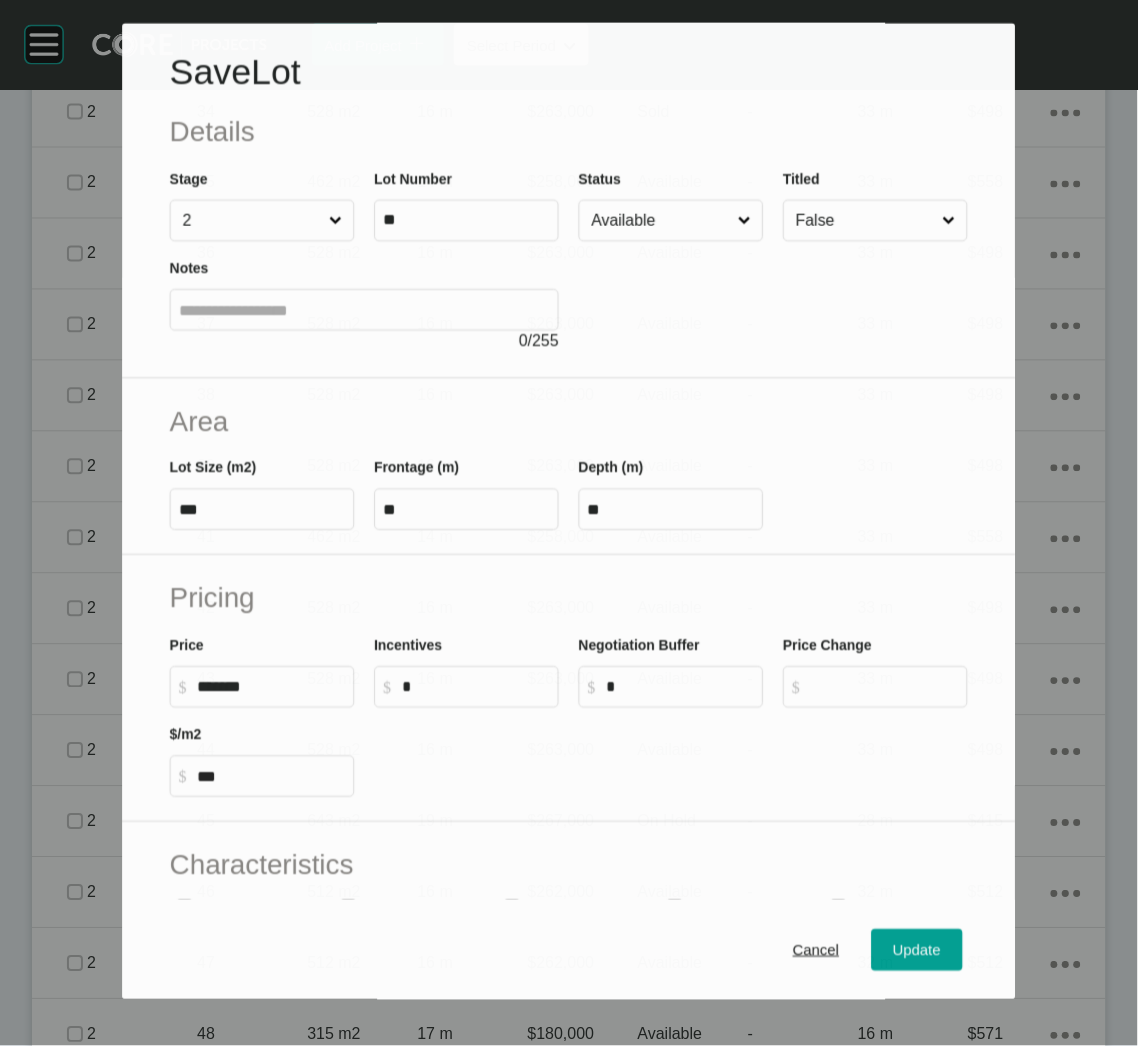 drag, startPoint x: 641, startPoint y: 218, endPoint x: 647, endPoint y: 237, distance: 19.924858 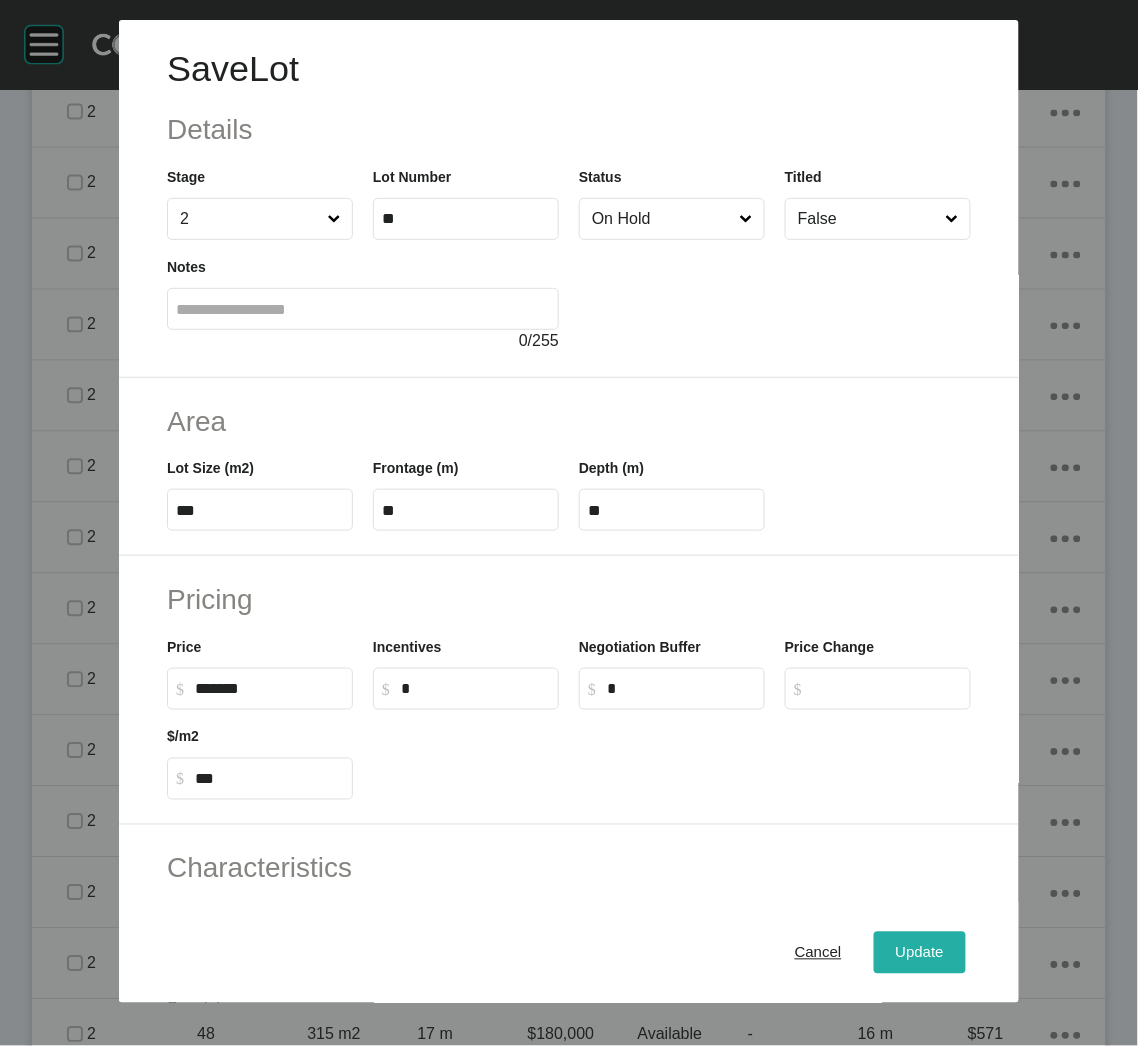 click on "Update" at bounding box center (920, 953) 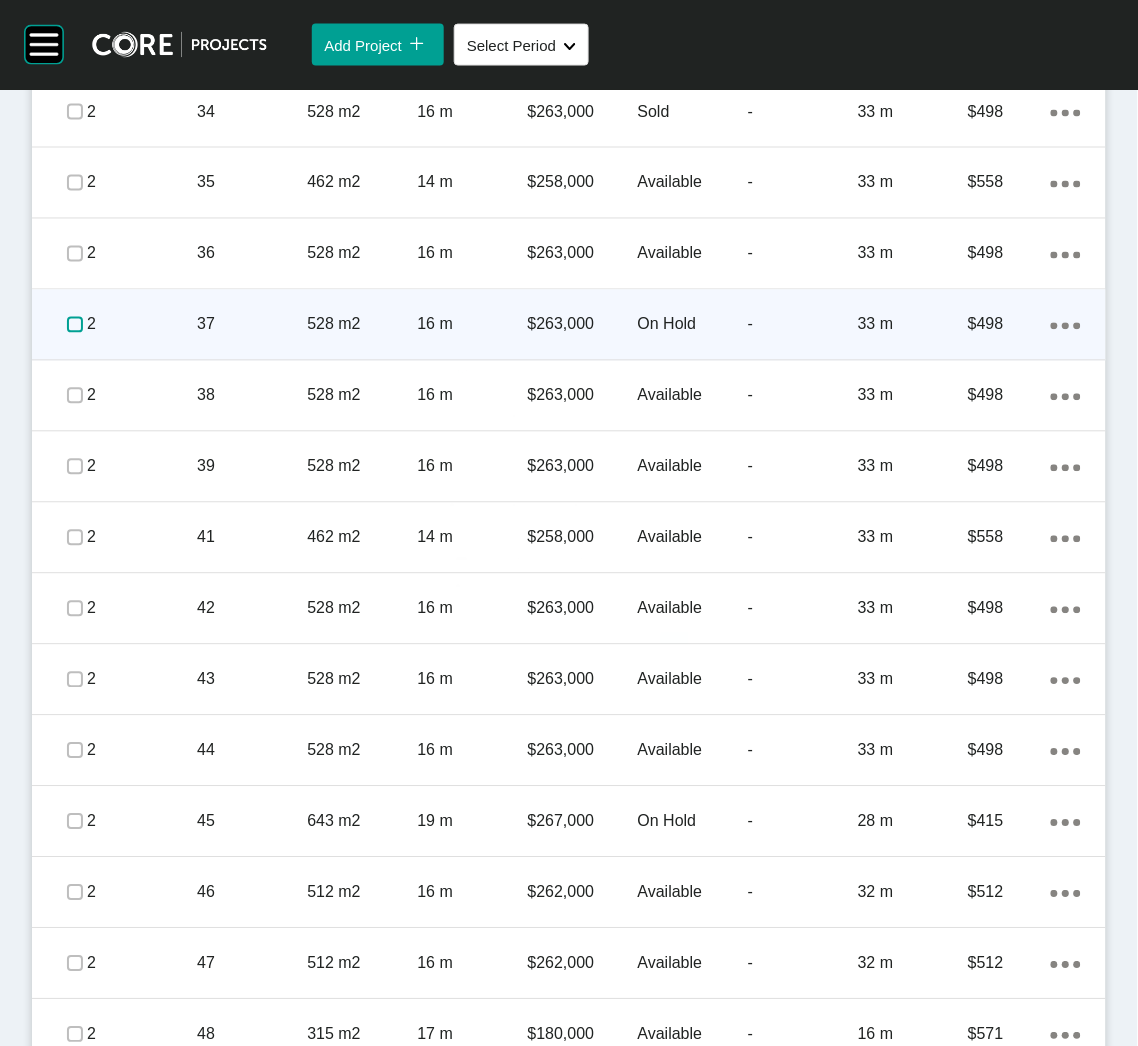 click at bounding box center (75, 325) 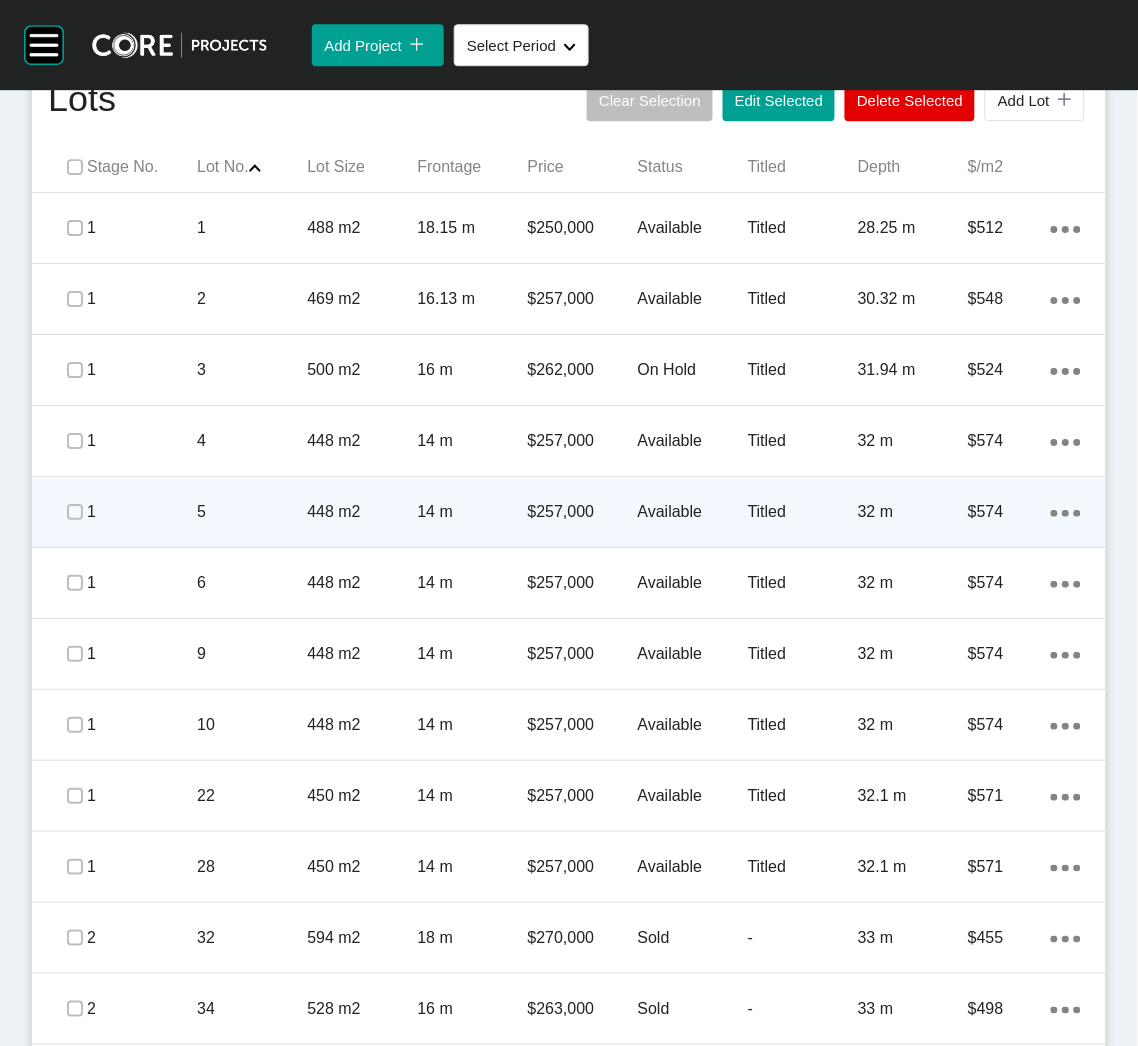 scroll, scrollTop: 1083, scrollLeft: 0, axis: vertical 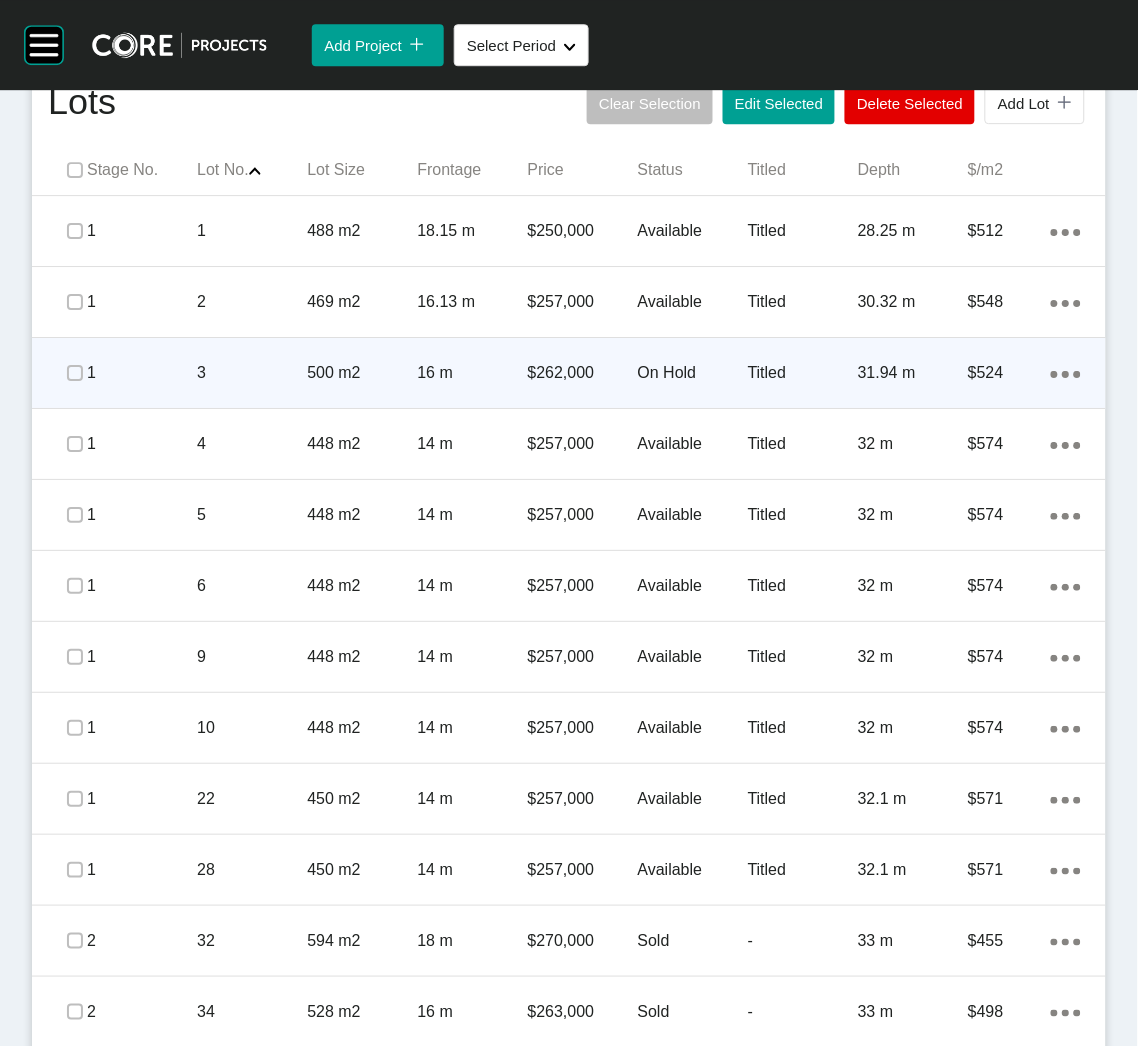 click on "500 m2" at bounding box center [362, 373] 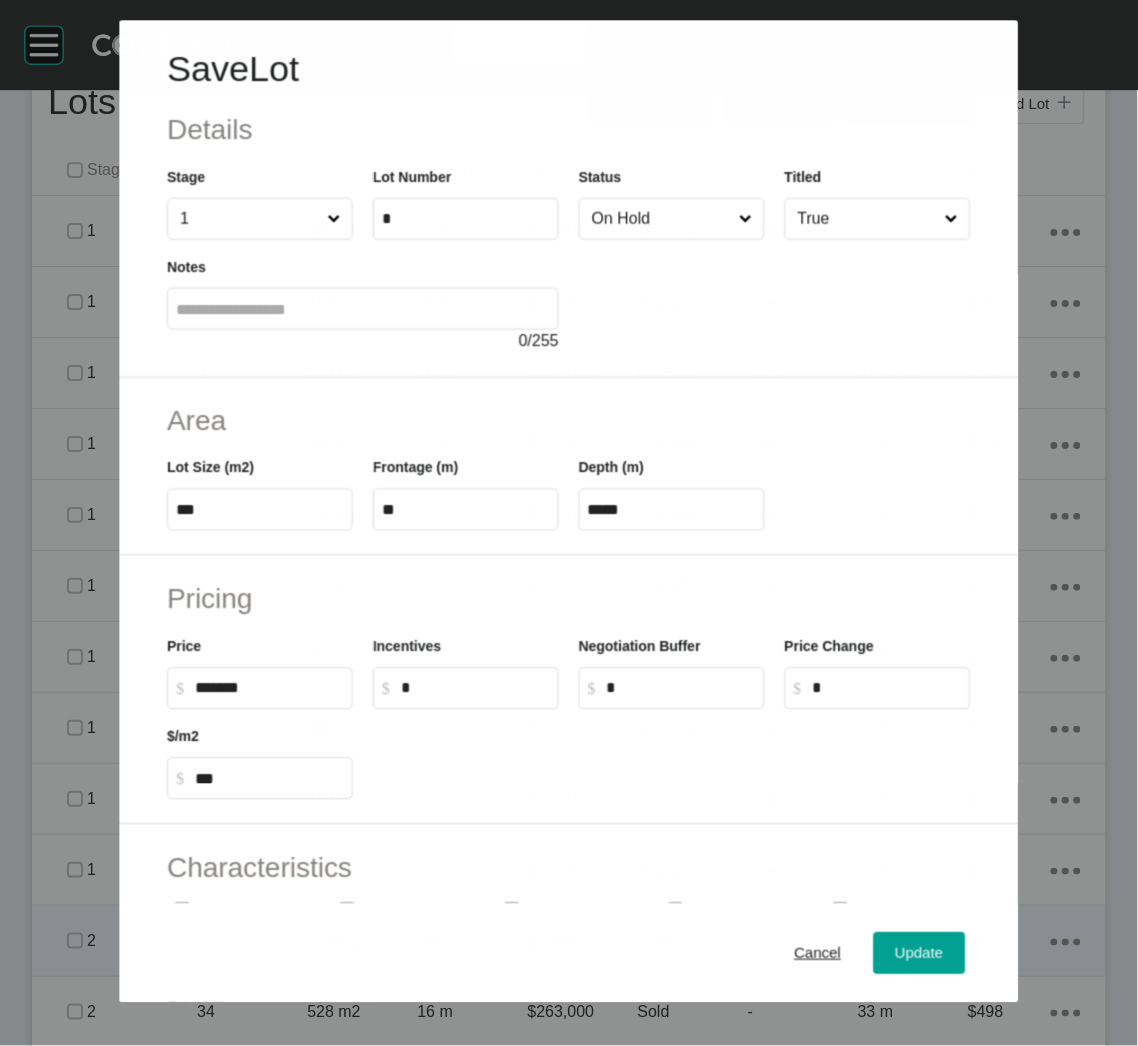 click on "Cancel" at bounding box center (818, 952) 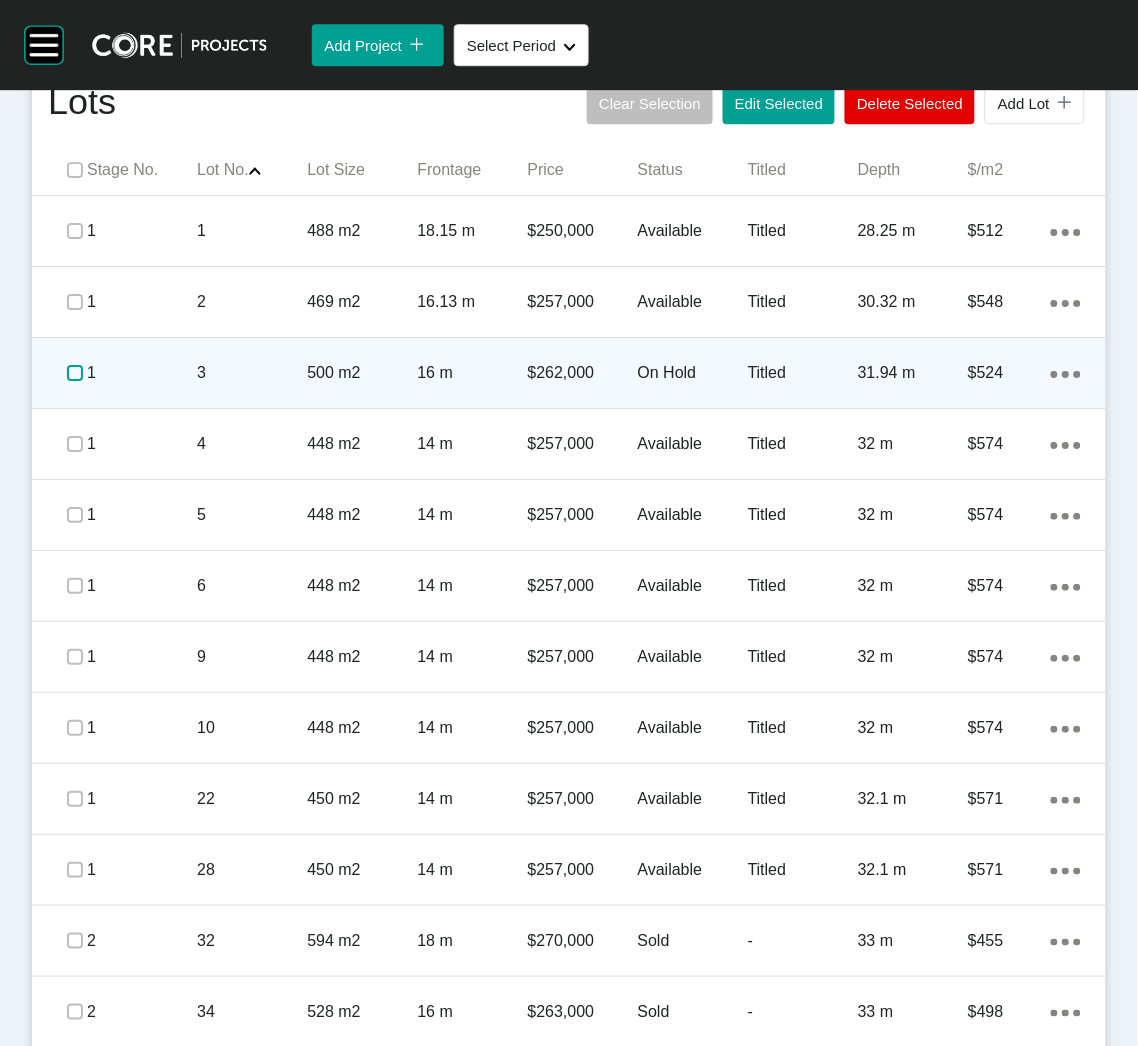 click at bounding box center [75, 373] 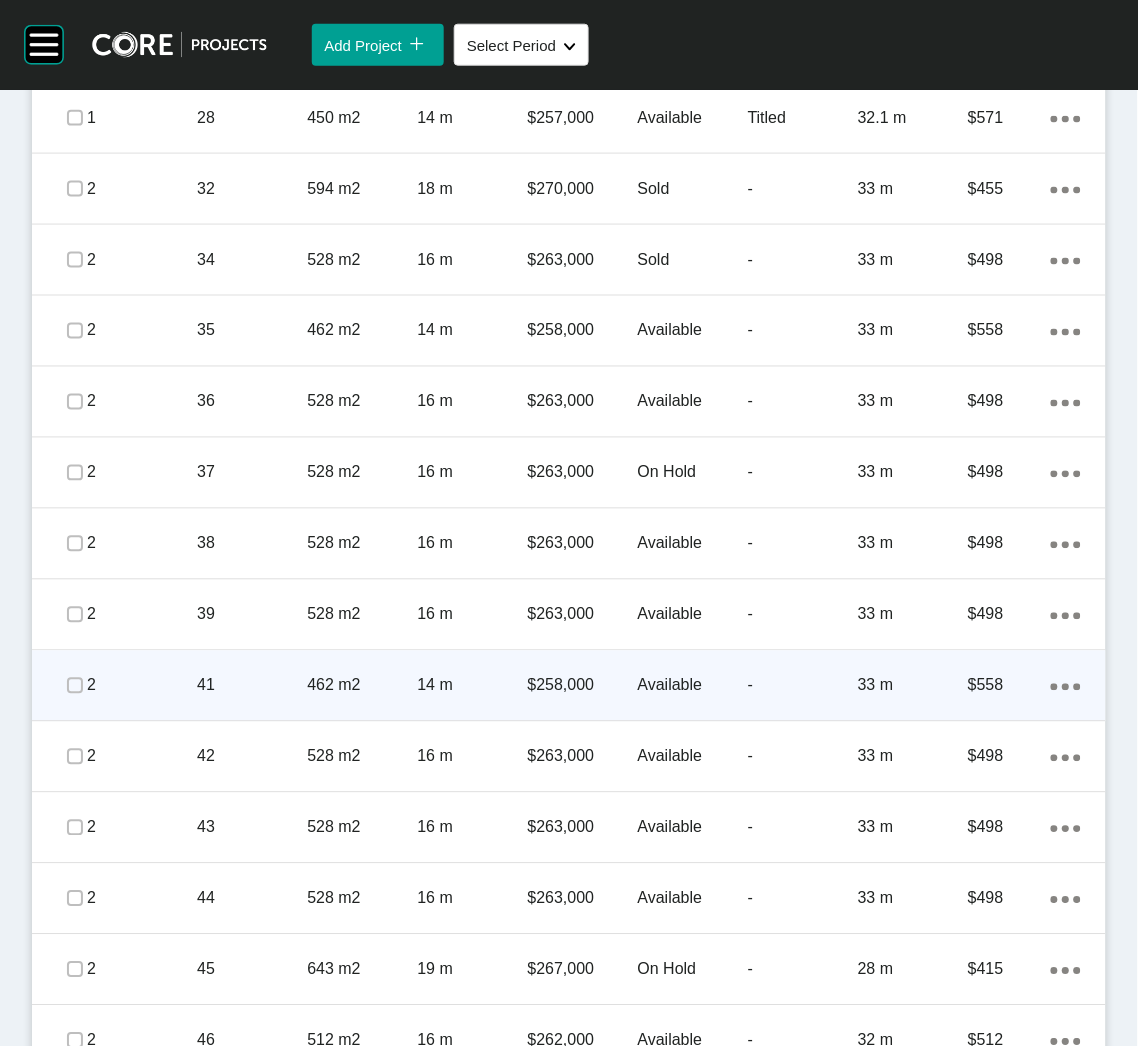 scroll, scrollTop: 1745, scrollLeft: 0, axis: vertical 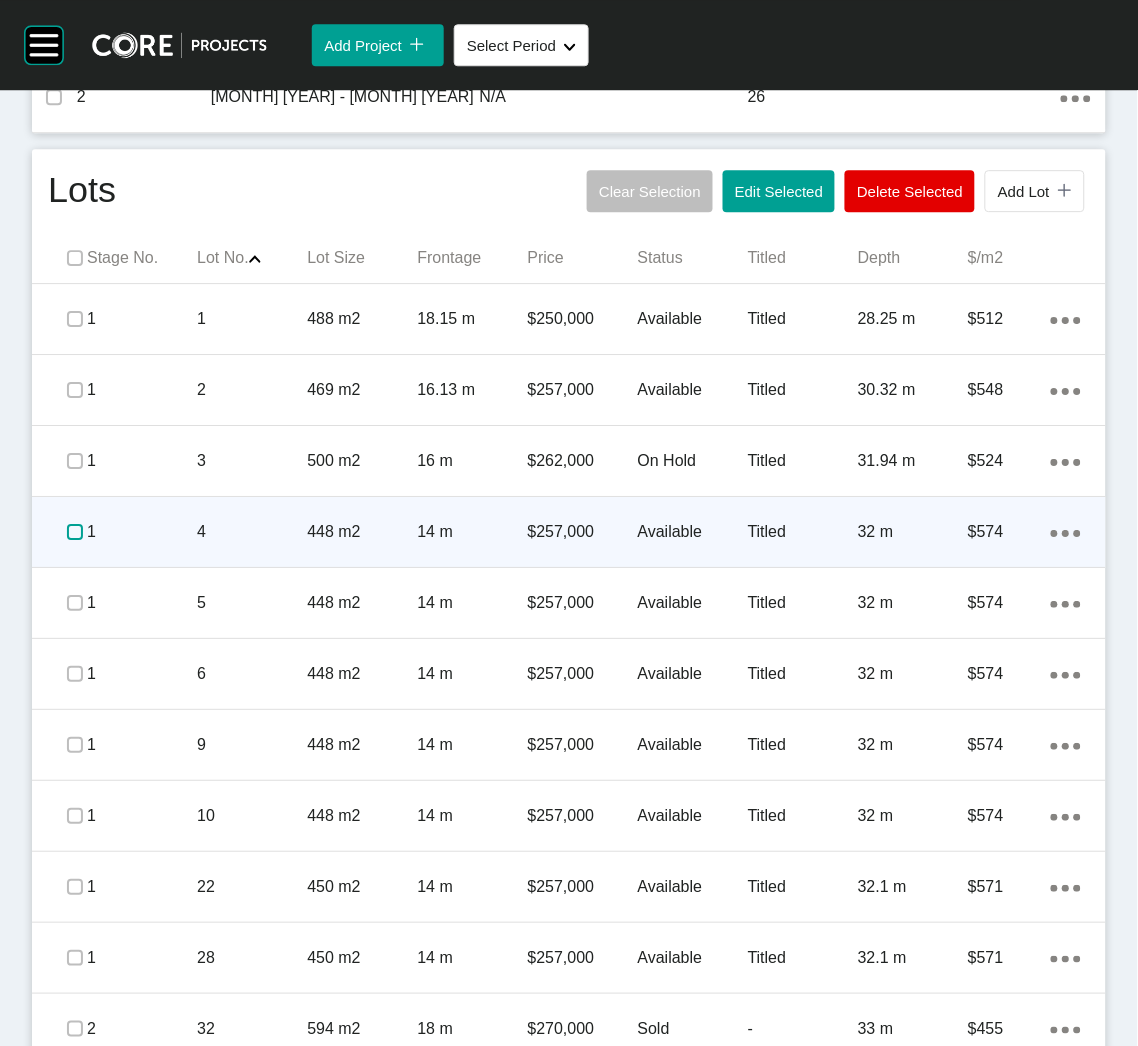 click at bounding box center (75, 532) 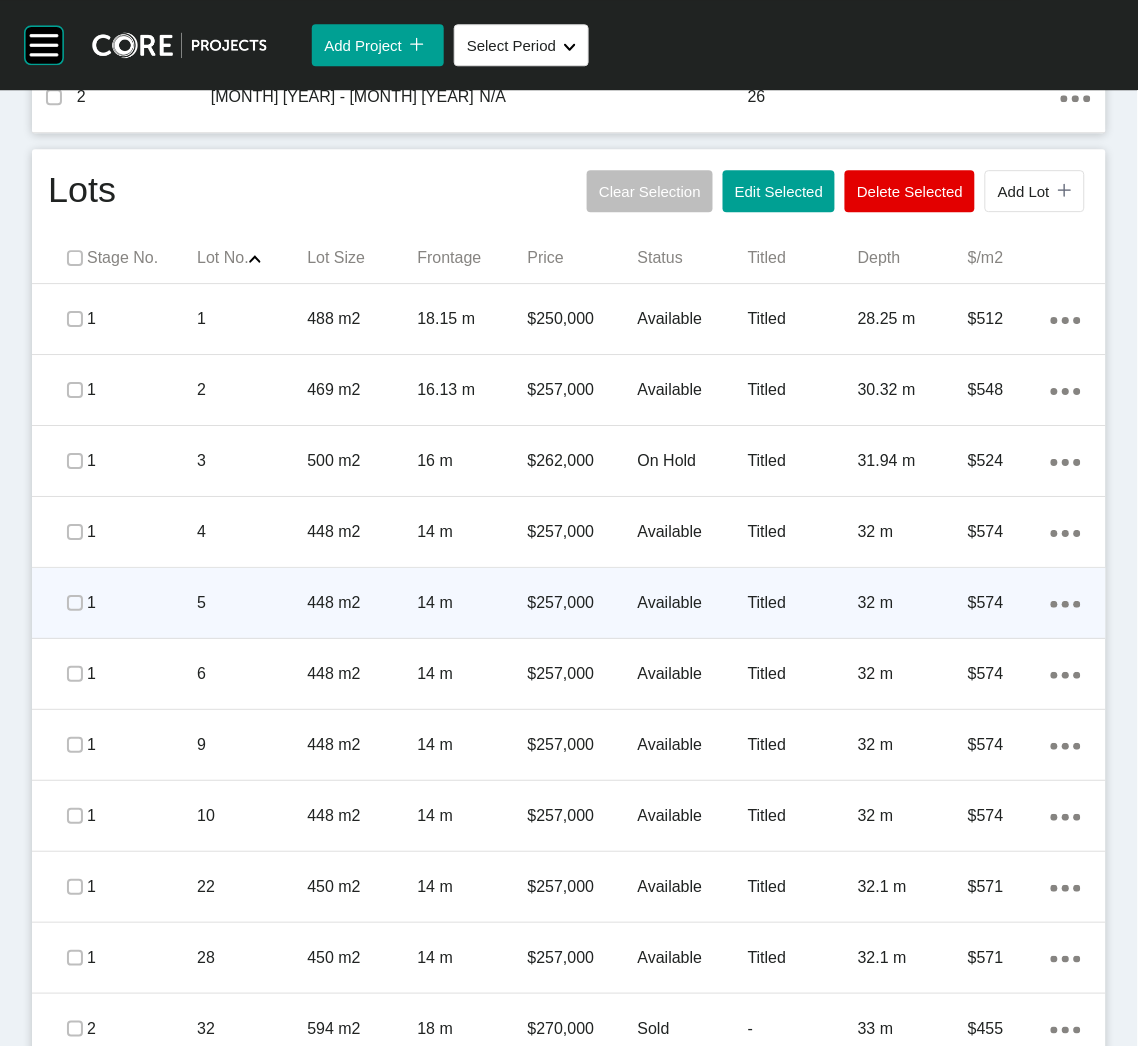 click on "5" at bounding box center [252, 603] 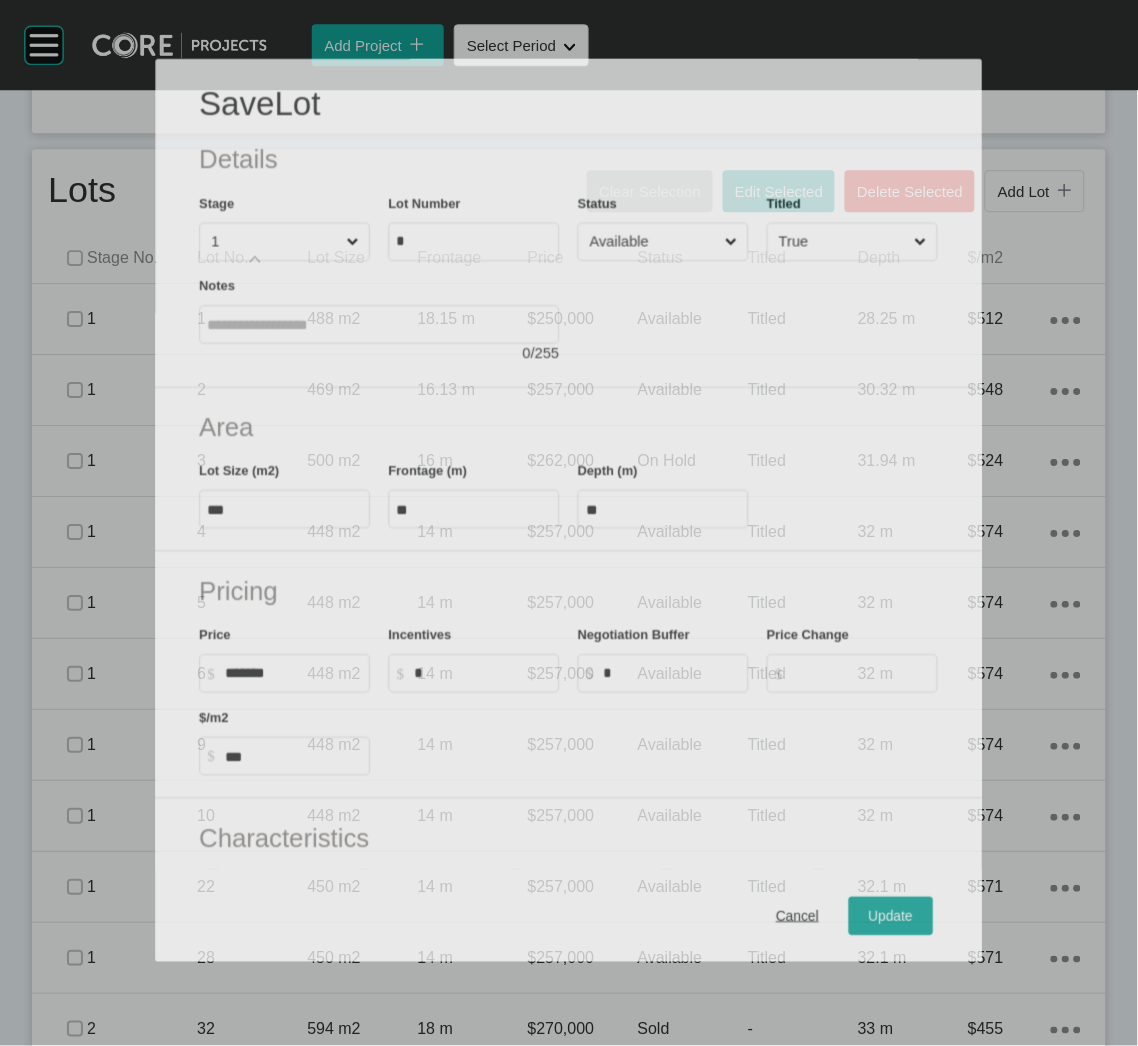 click on "Available" at bounding box center (654, 242) 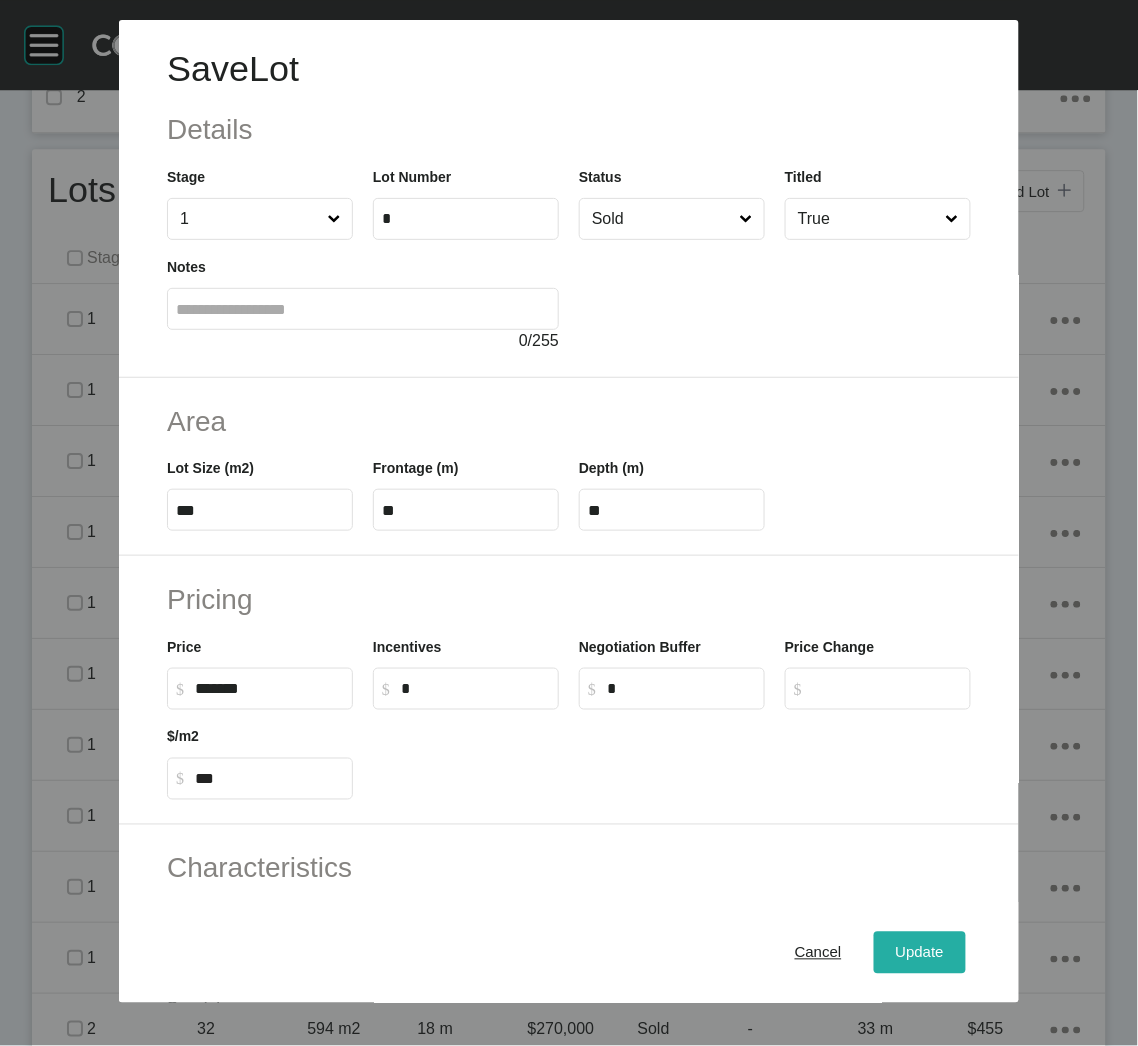click on "Update" at bounding box center [920, 953] 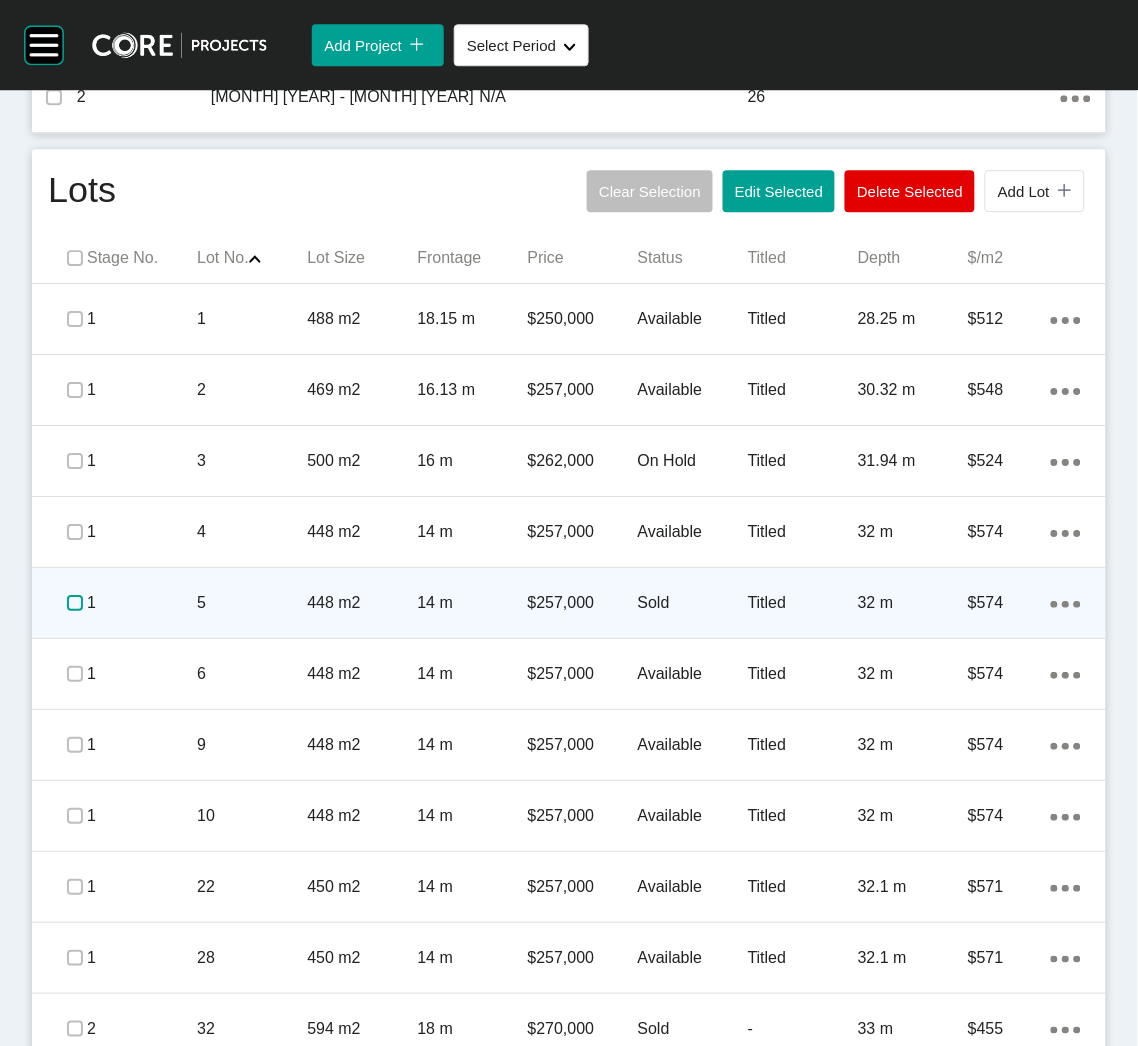 click at bounding box center [75, 603] 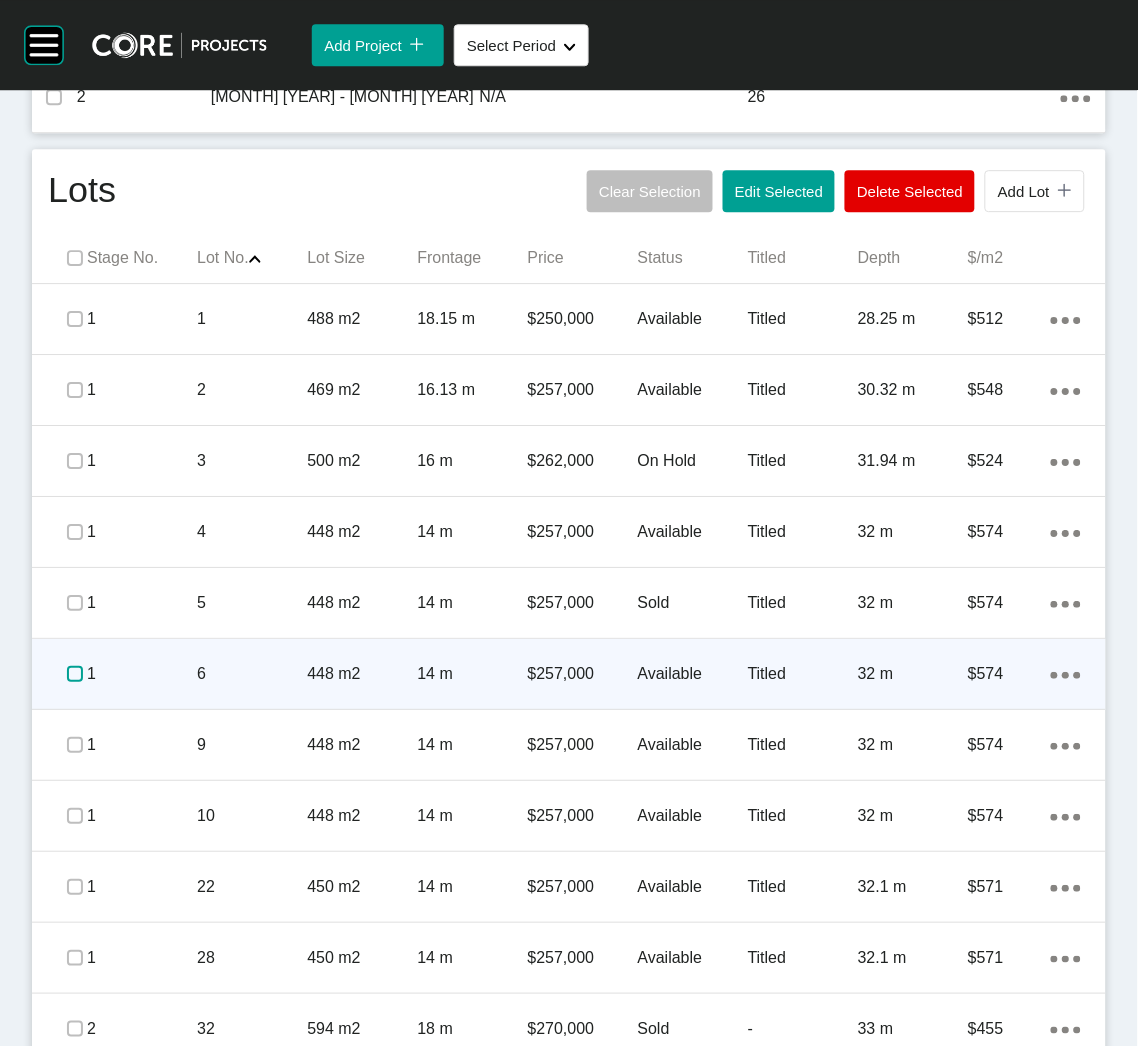 click at bounding box center [75, 674] 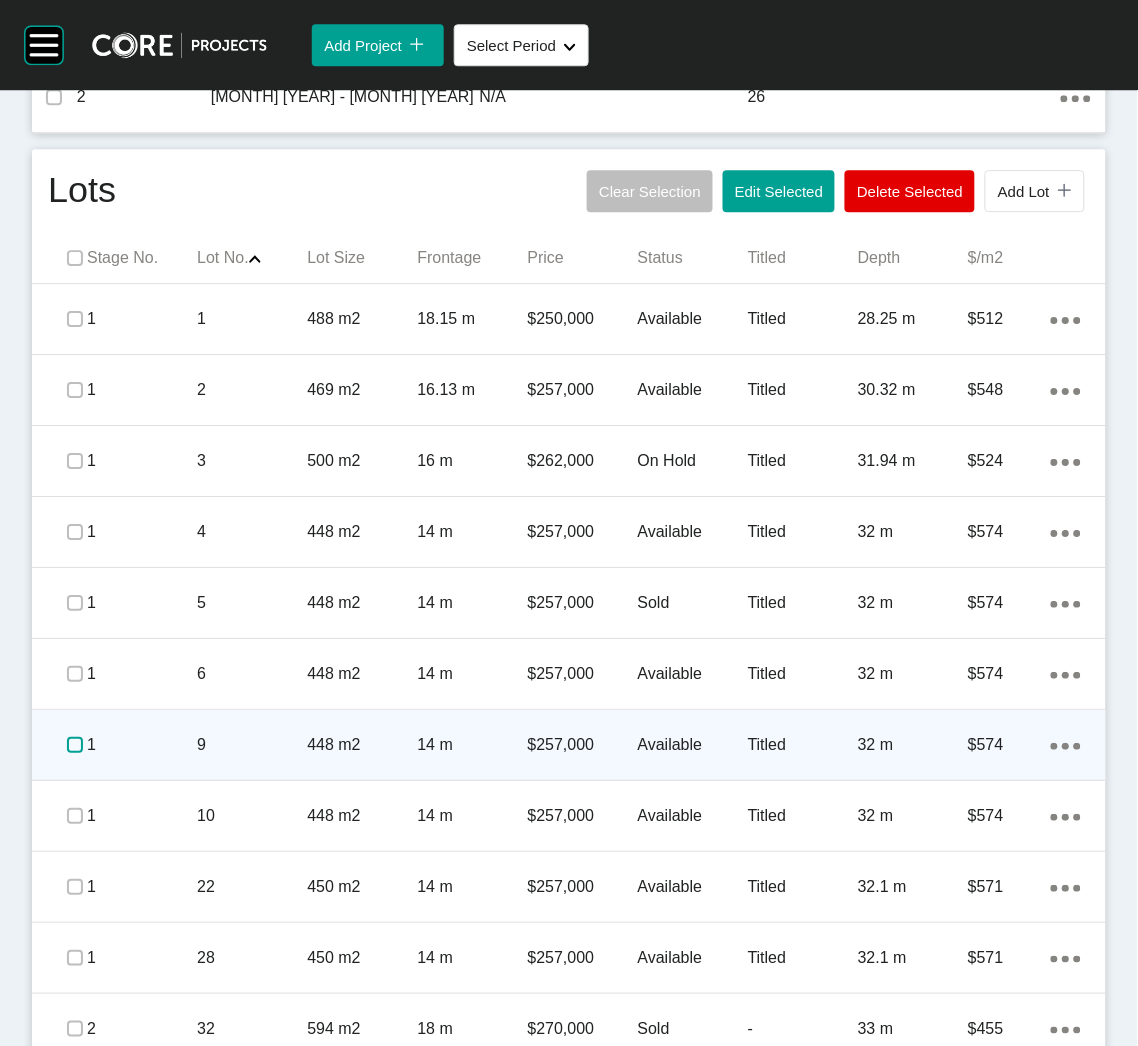 click at bounding box center [75, 745] 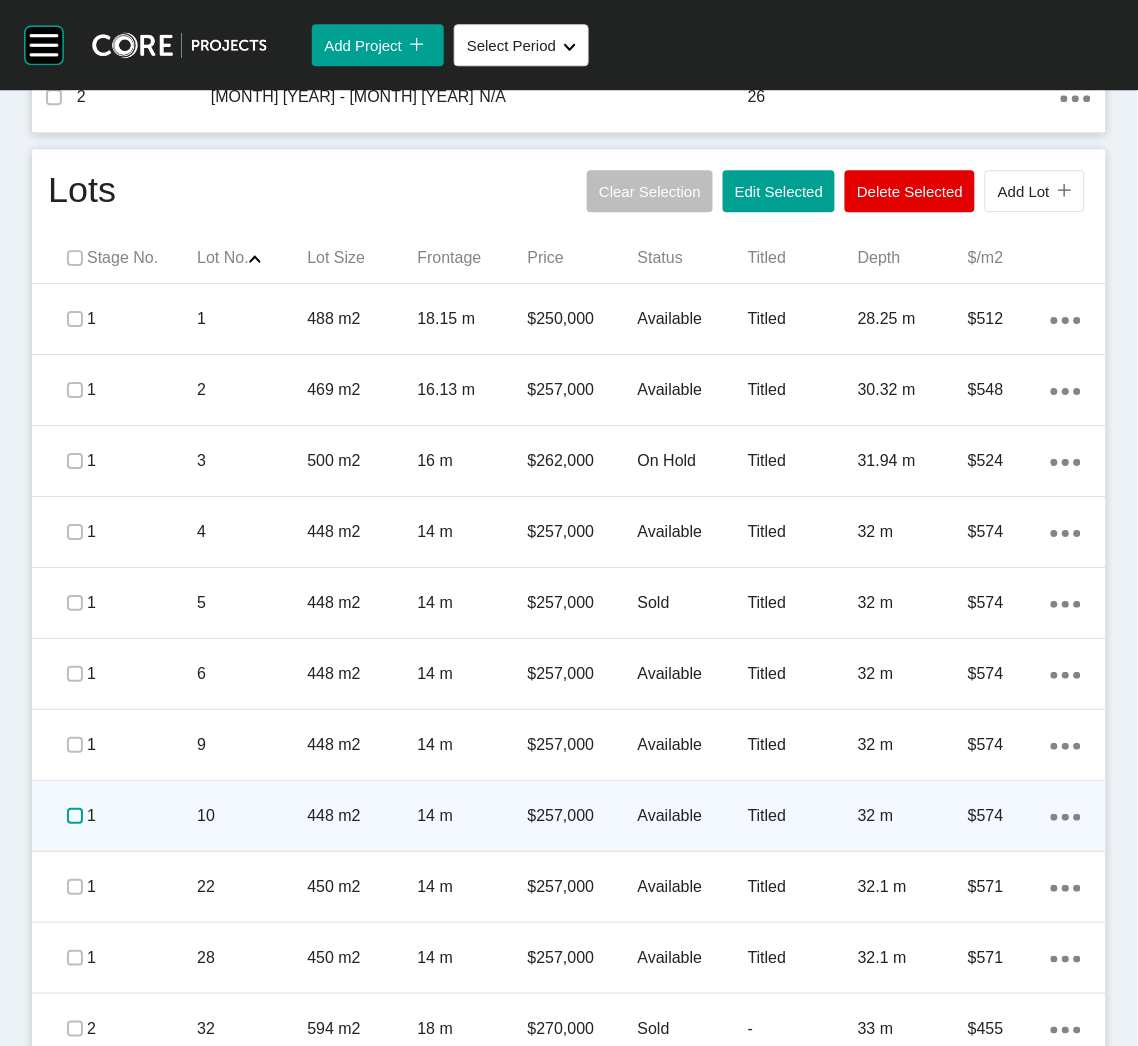 click at bounding box center (75, 816) 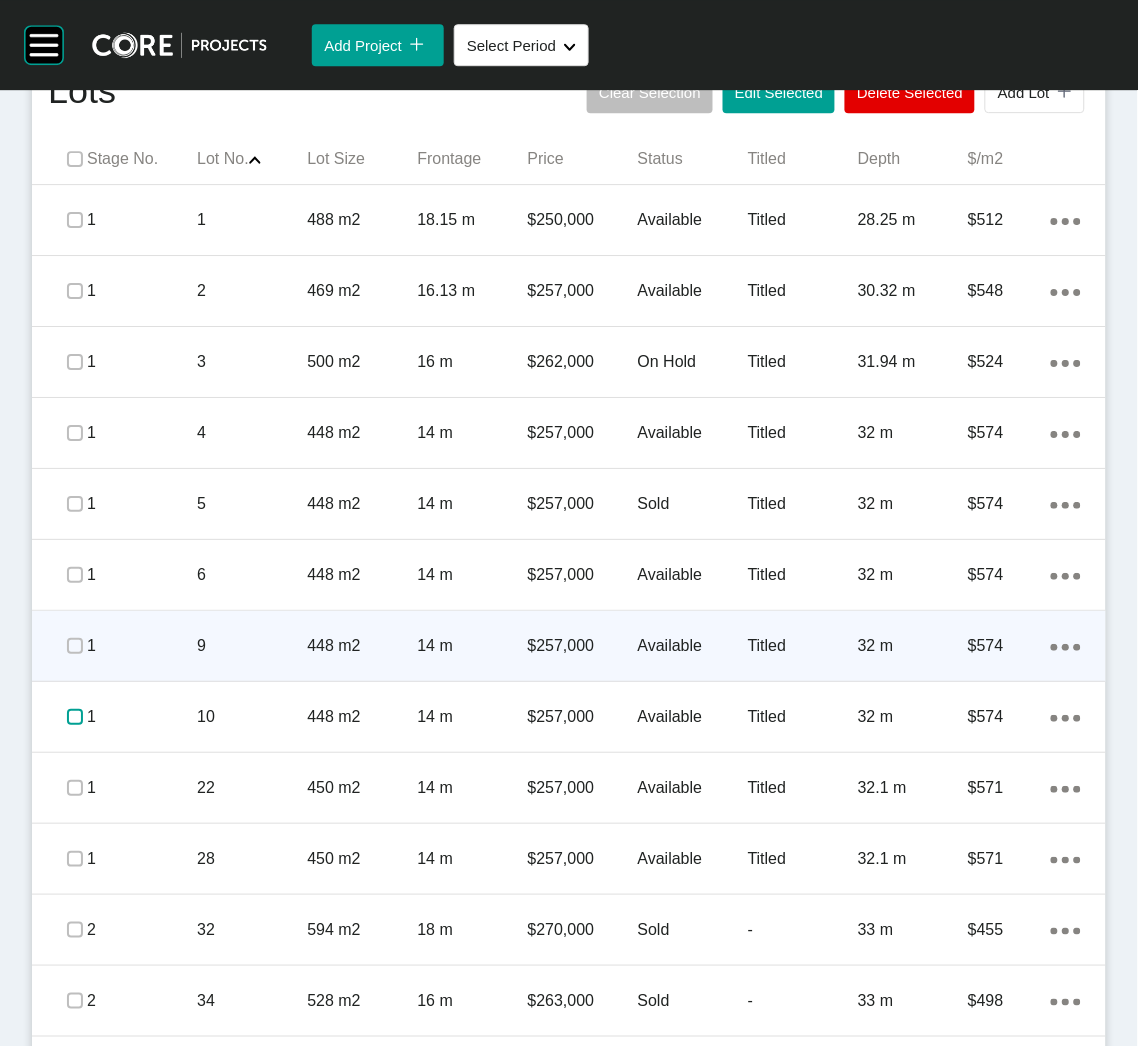 scroll, scrollTop: 1146, scrollLeft: 0, axis: vertical 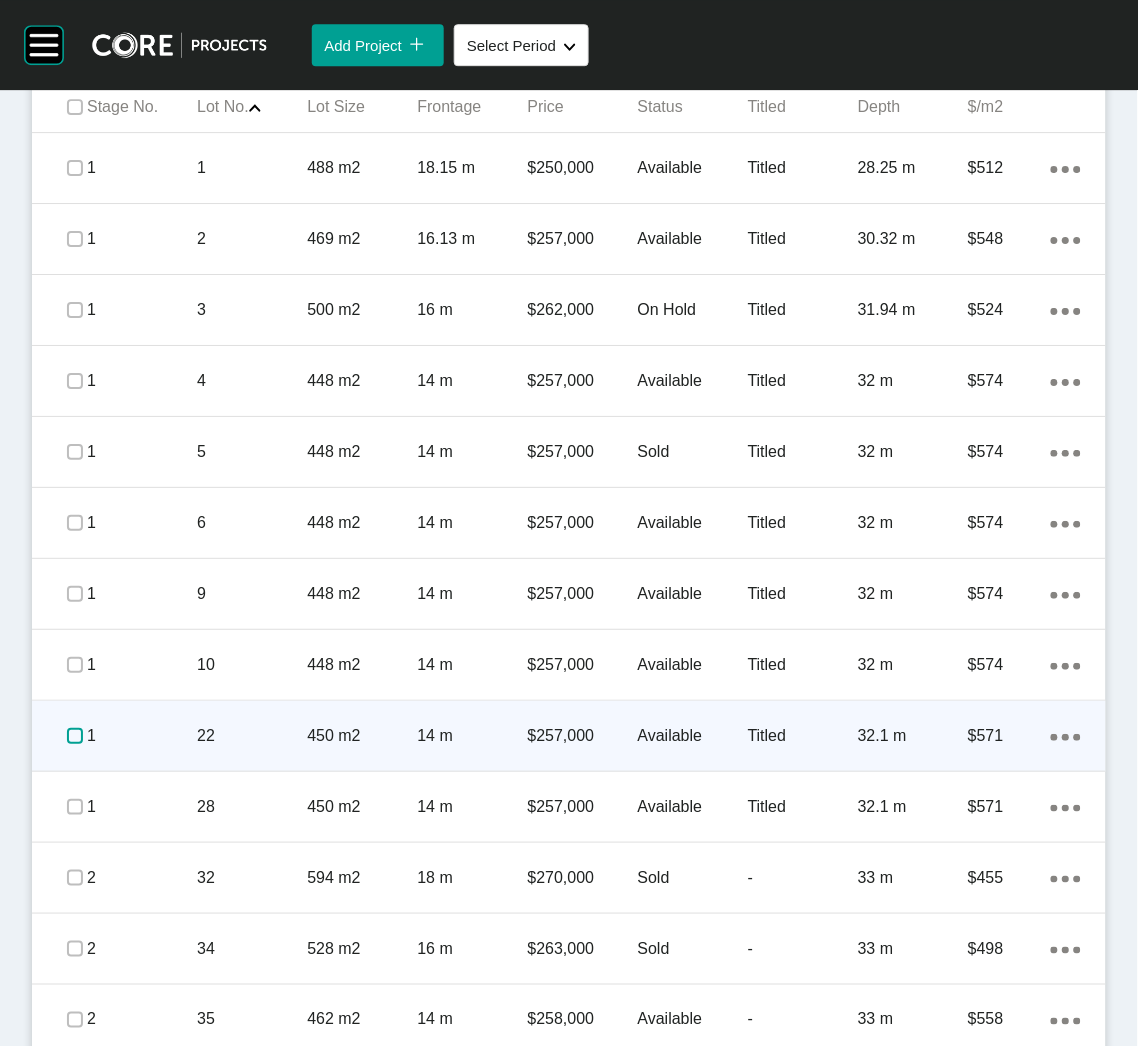 click at bounding box center (75, 736) 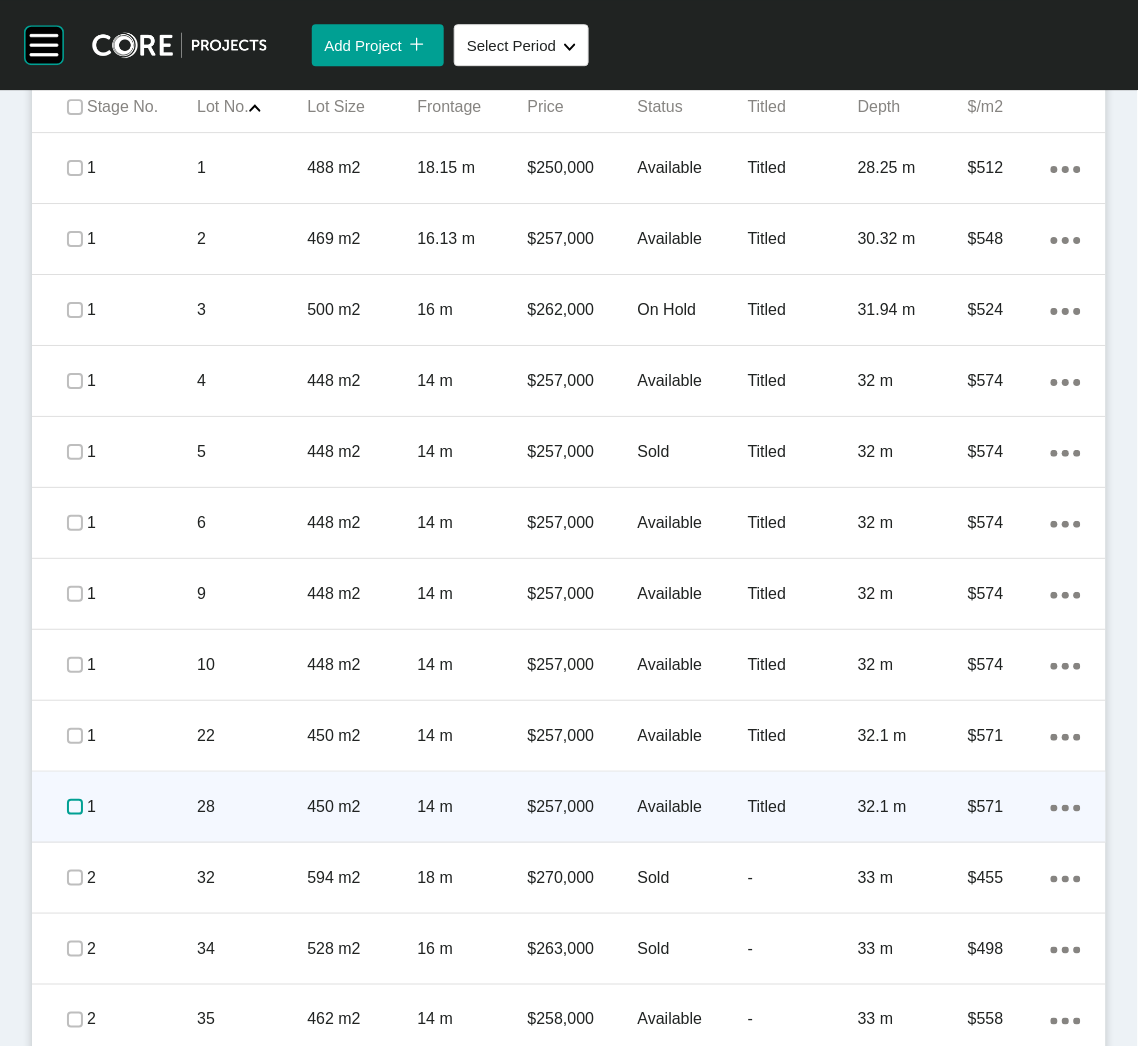 click at bounding box center [75, 807] 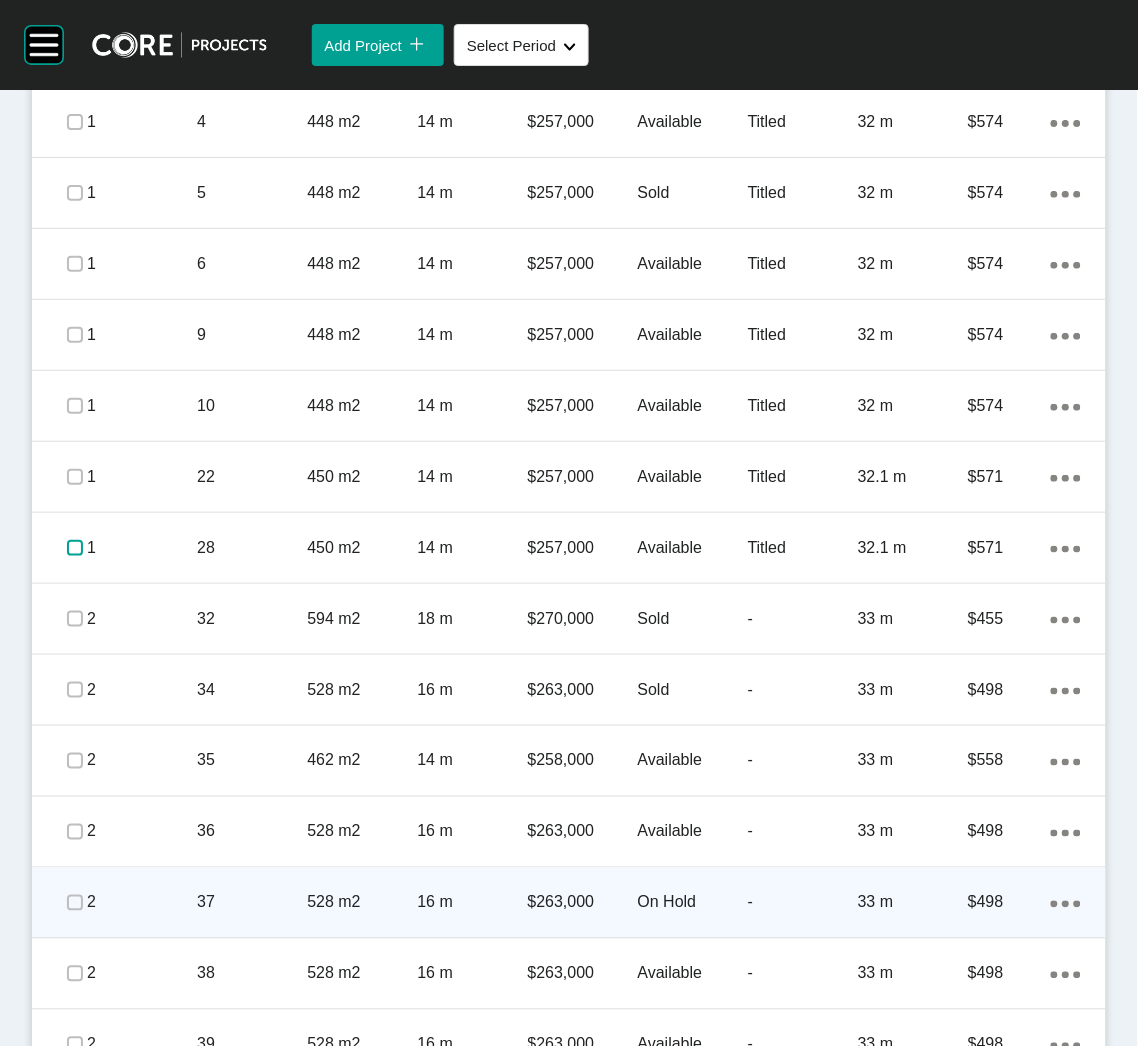 scroll, scrollTop: 1445, scrollLeft: 0, axis: vertical 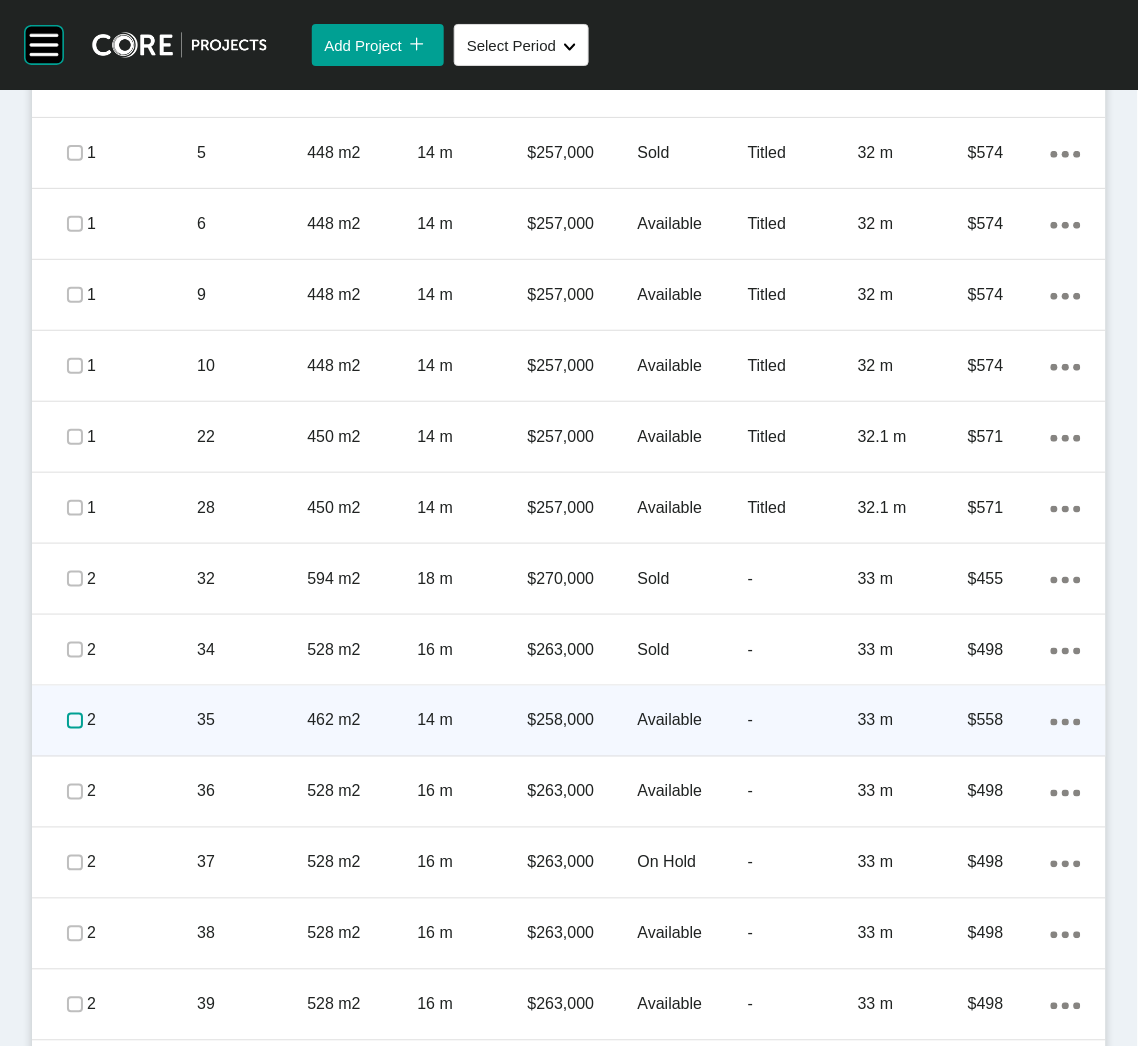 click at bounding box center [75, 721] 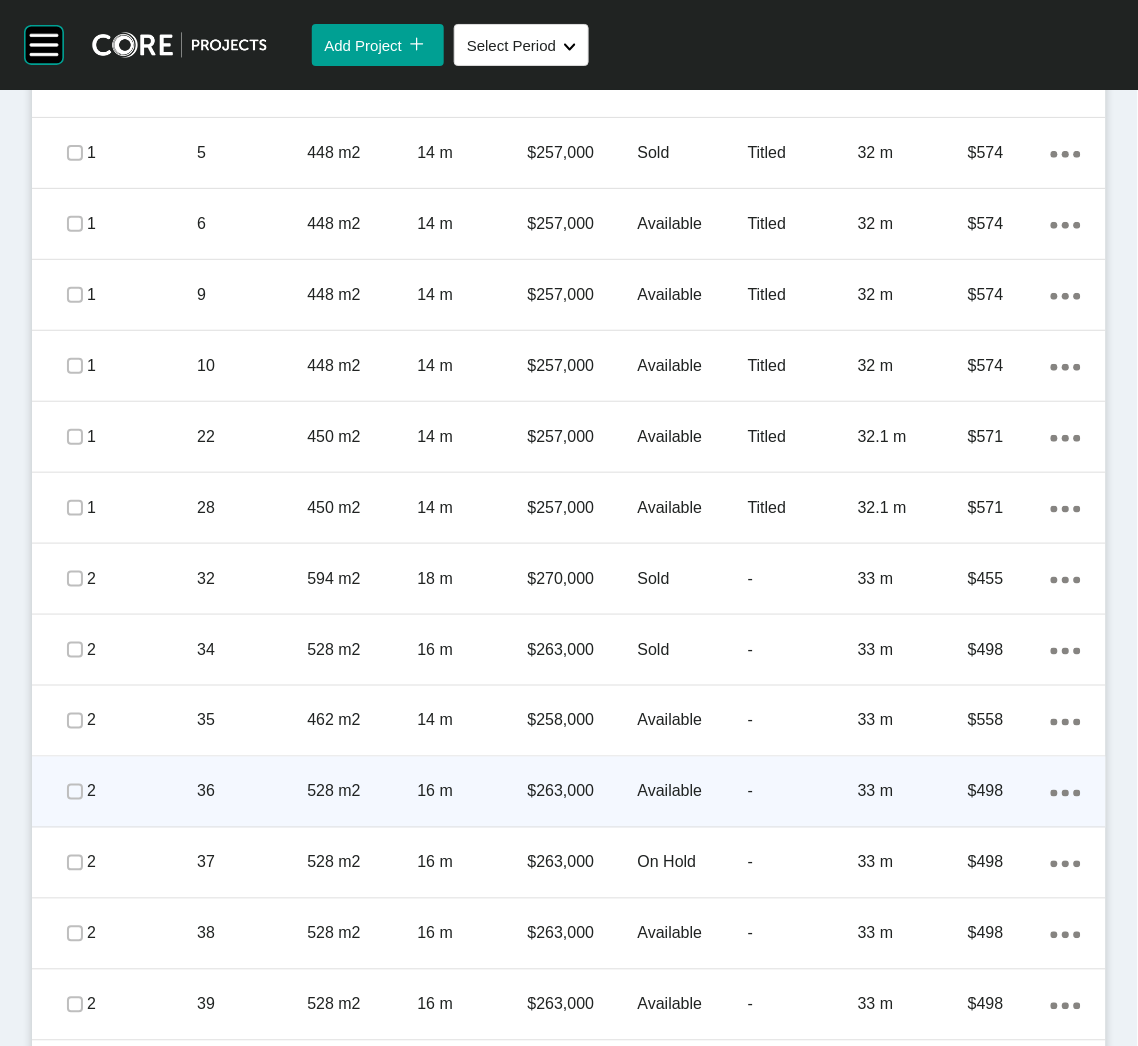 click on "36" at bounding box center (252, 792) 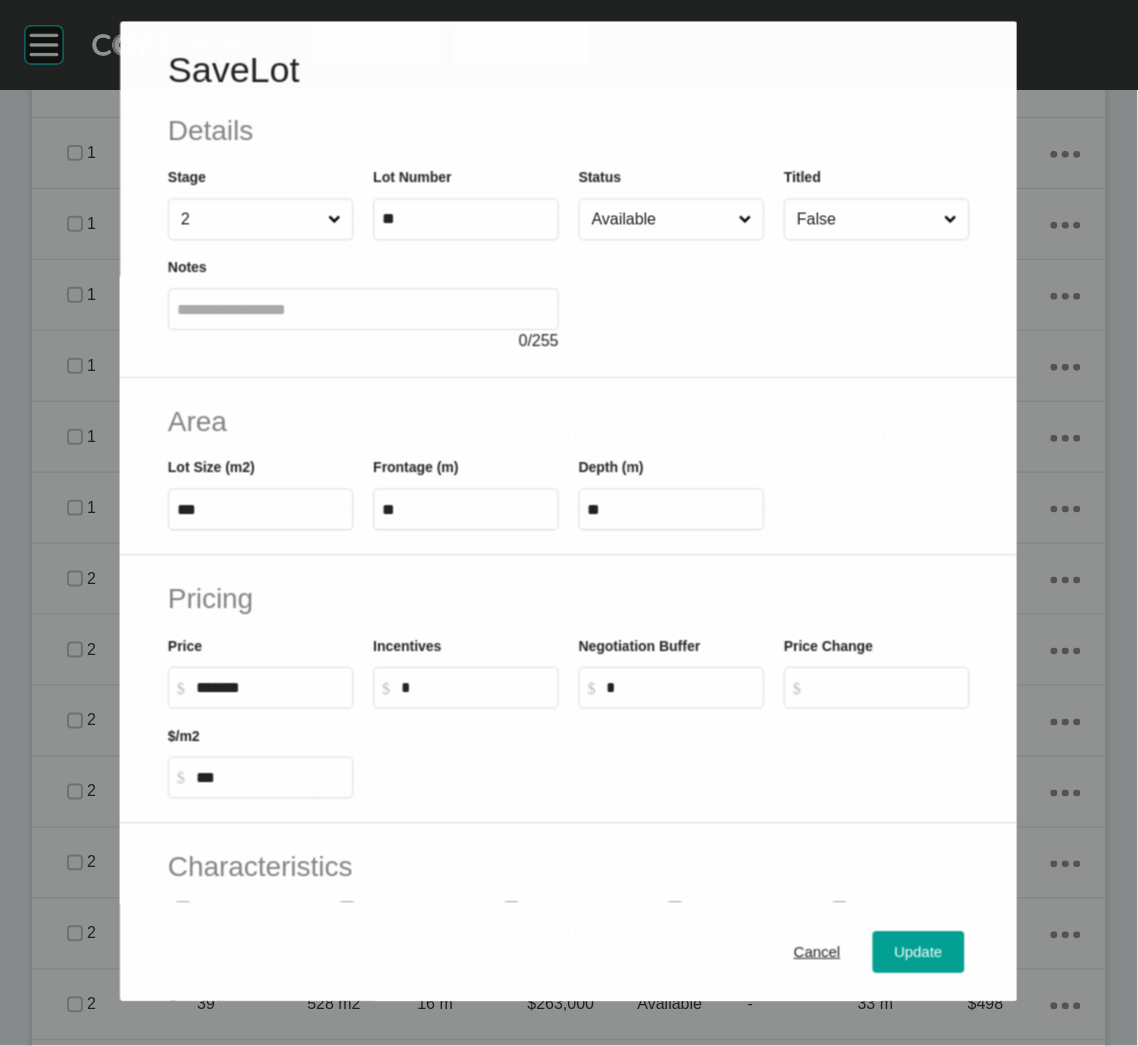 click on "Available" at bounding box center [661, 220] 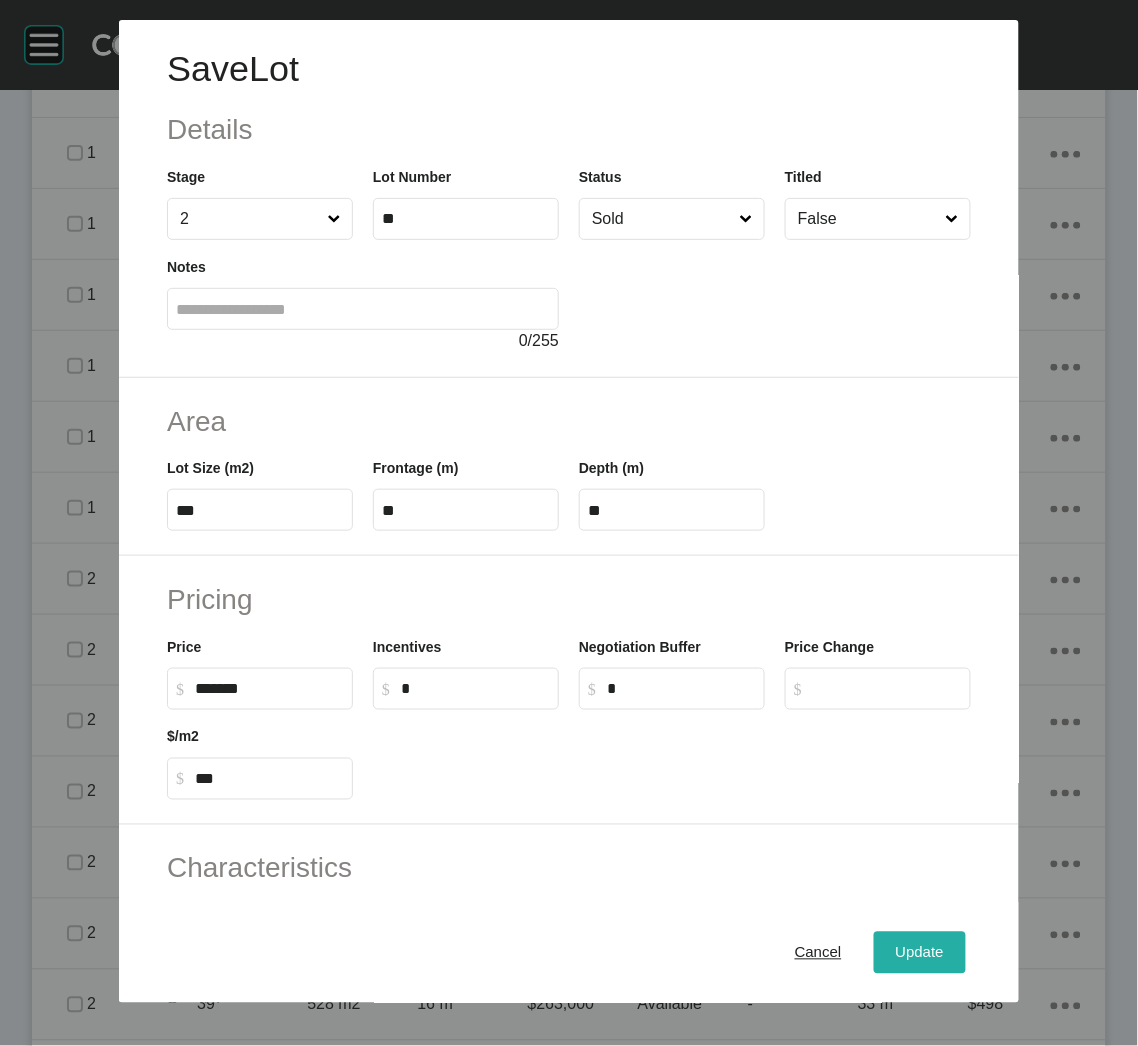 click on "Update" at bounding box center [920, 953] 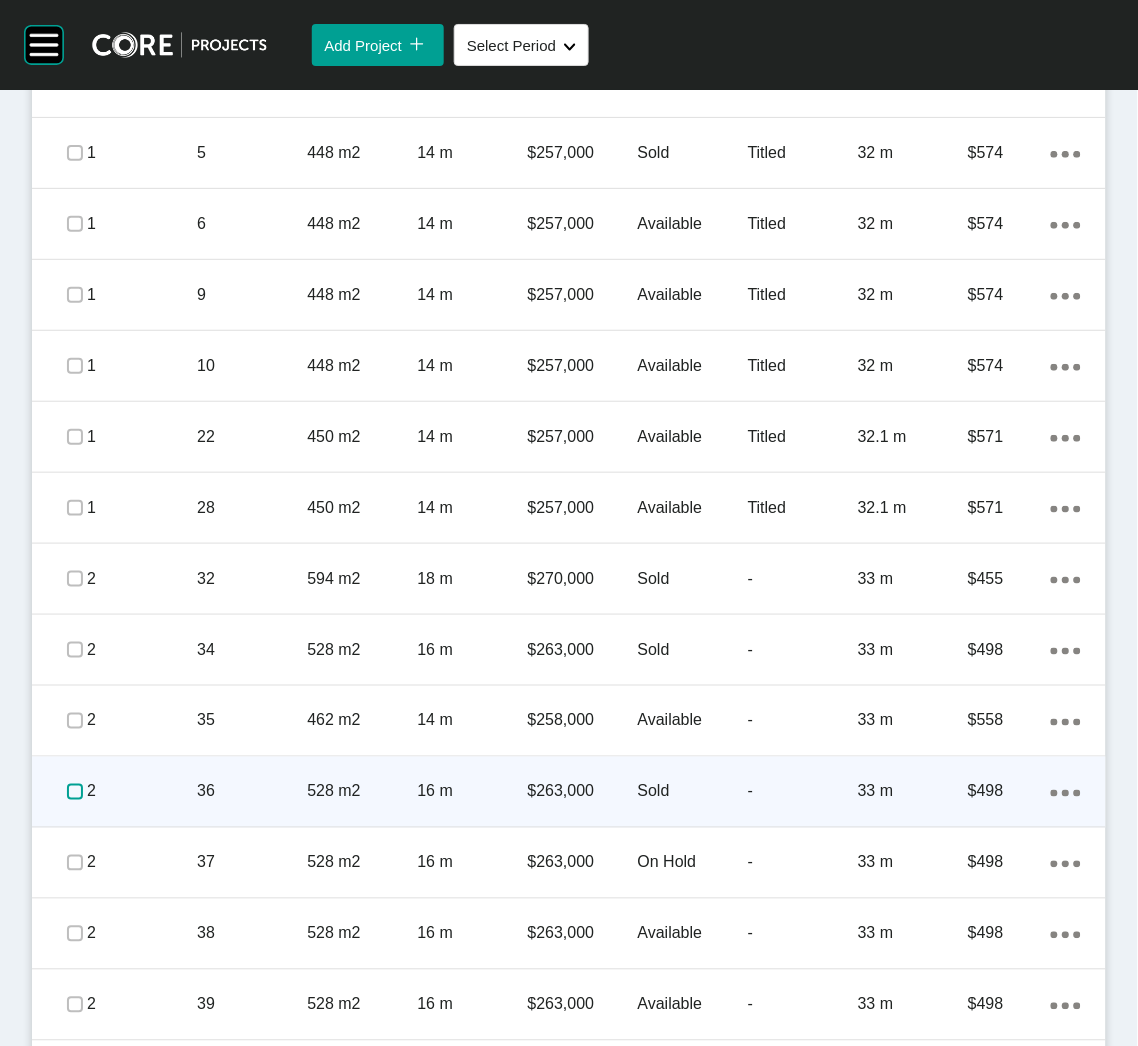 click at bounding box center (75, 792) 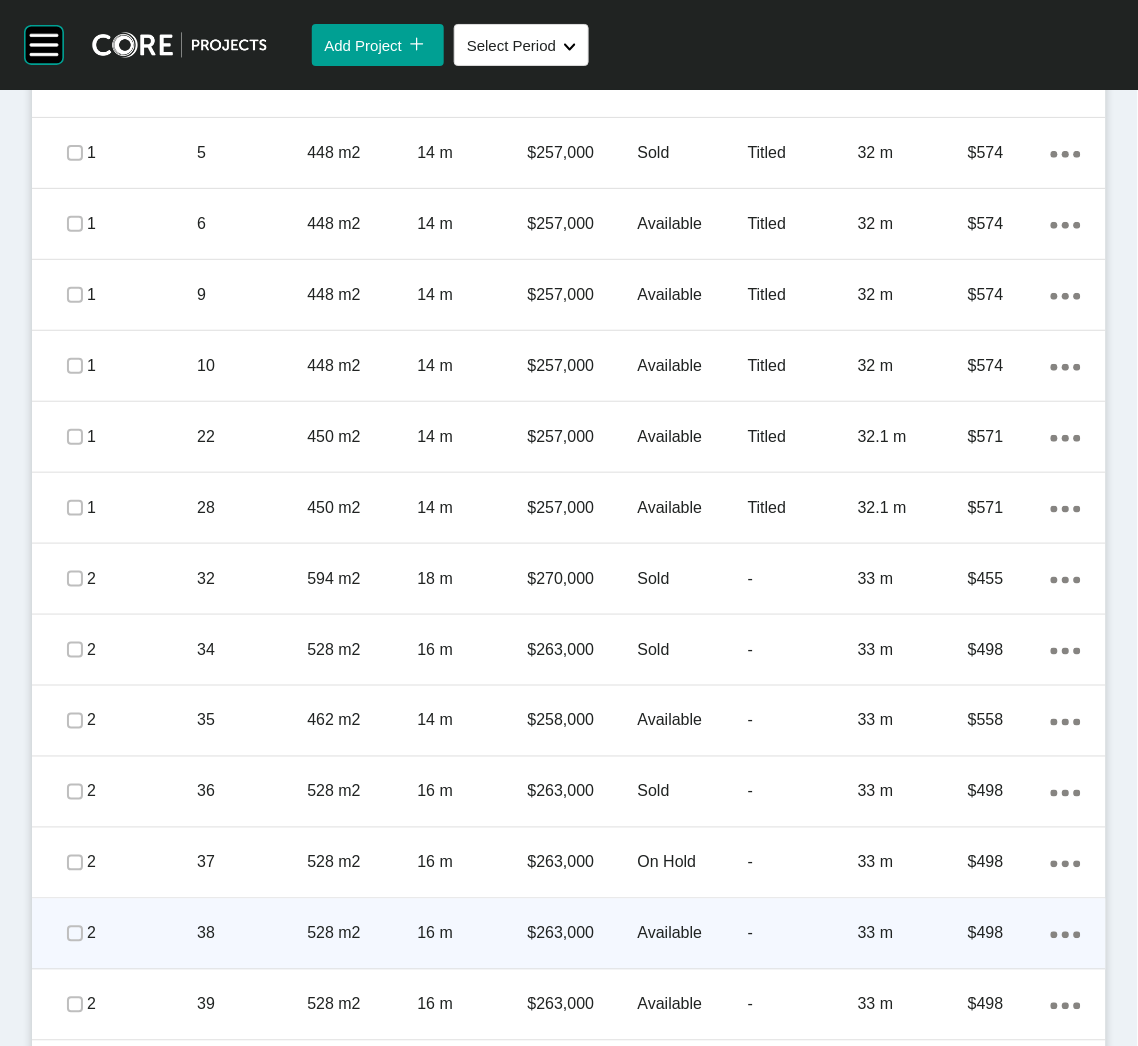 click on "38" at bounding box center [252, 934] 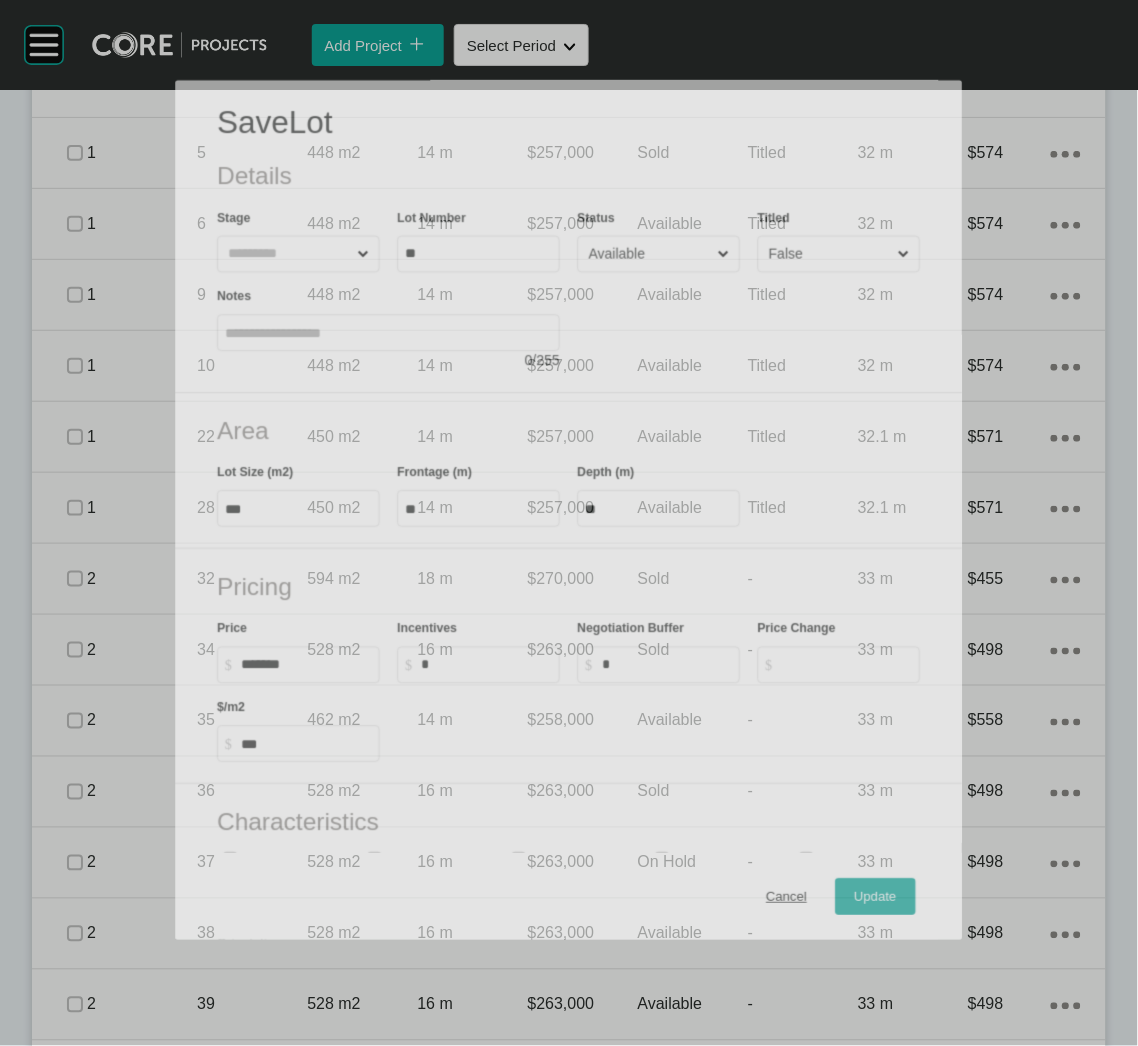 click on "Available" at bounding box center [650, 254] 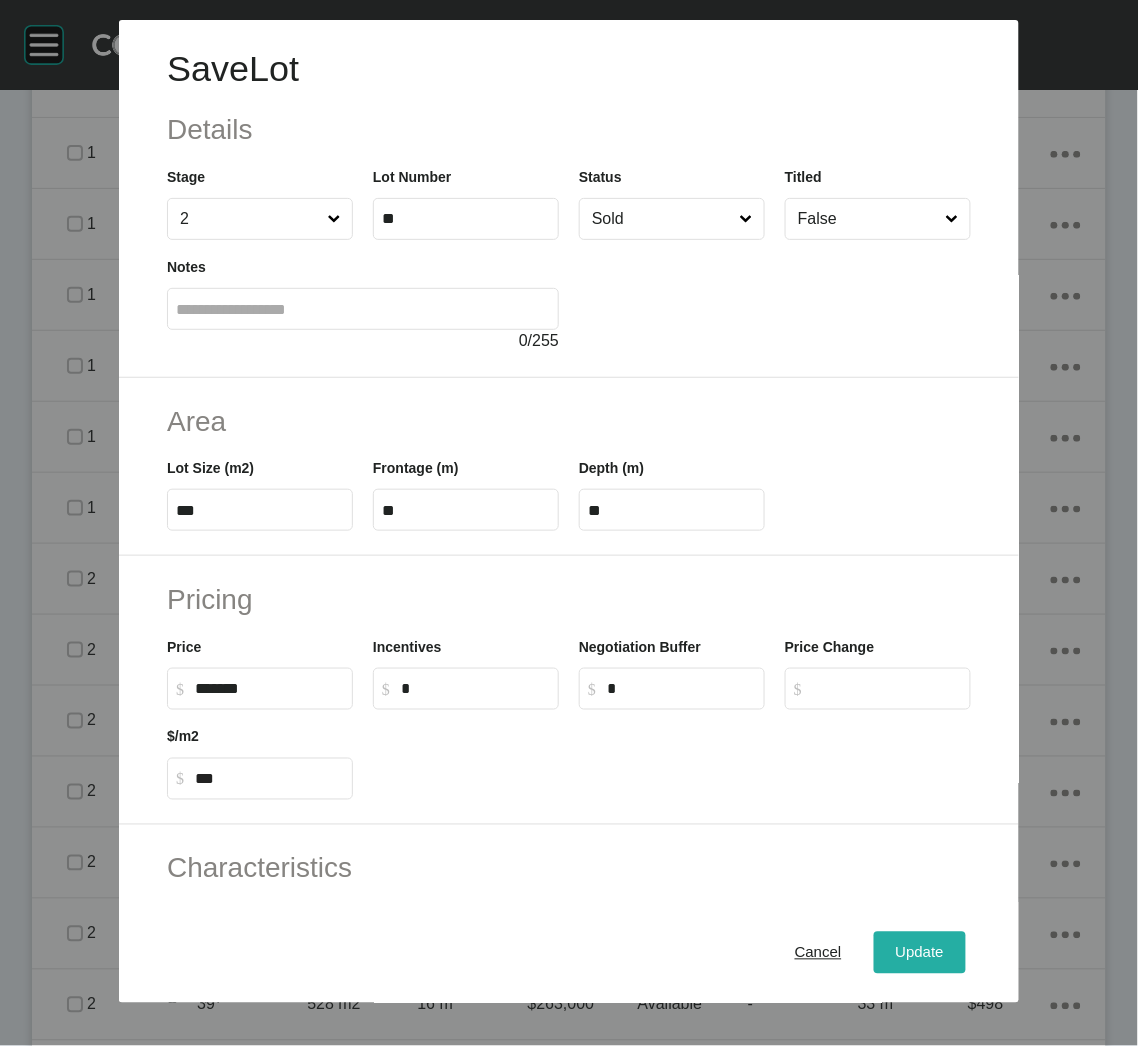 click on "Update" at bounding box center (920, 953) 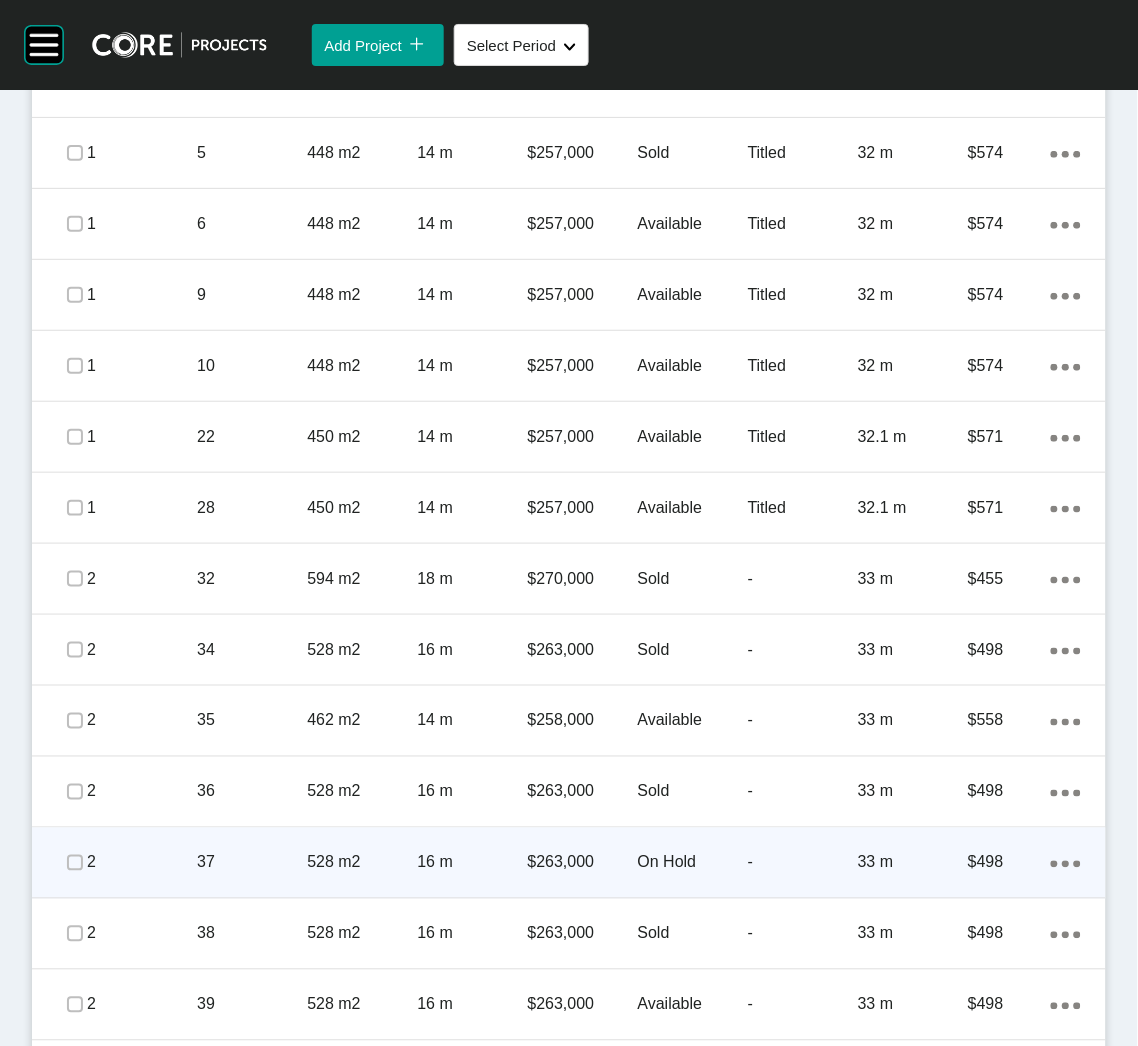 click on "528 m2" at bounding box center [362, 863] 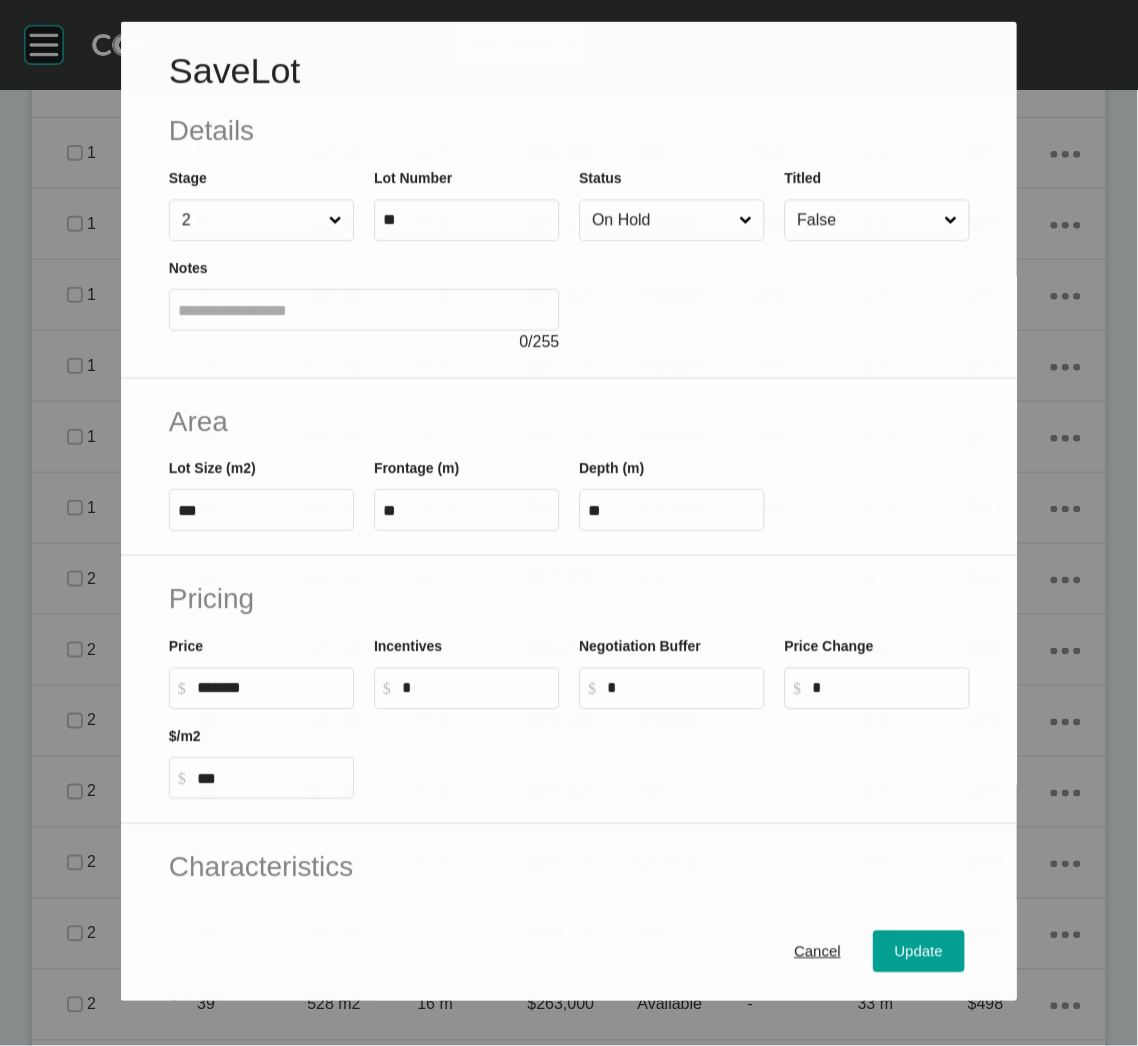 click on "On Hold" at bounding box center [661, 220] 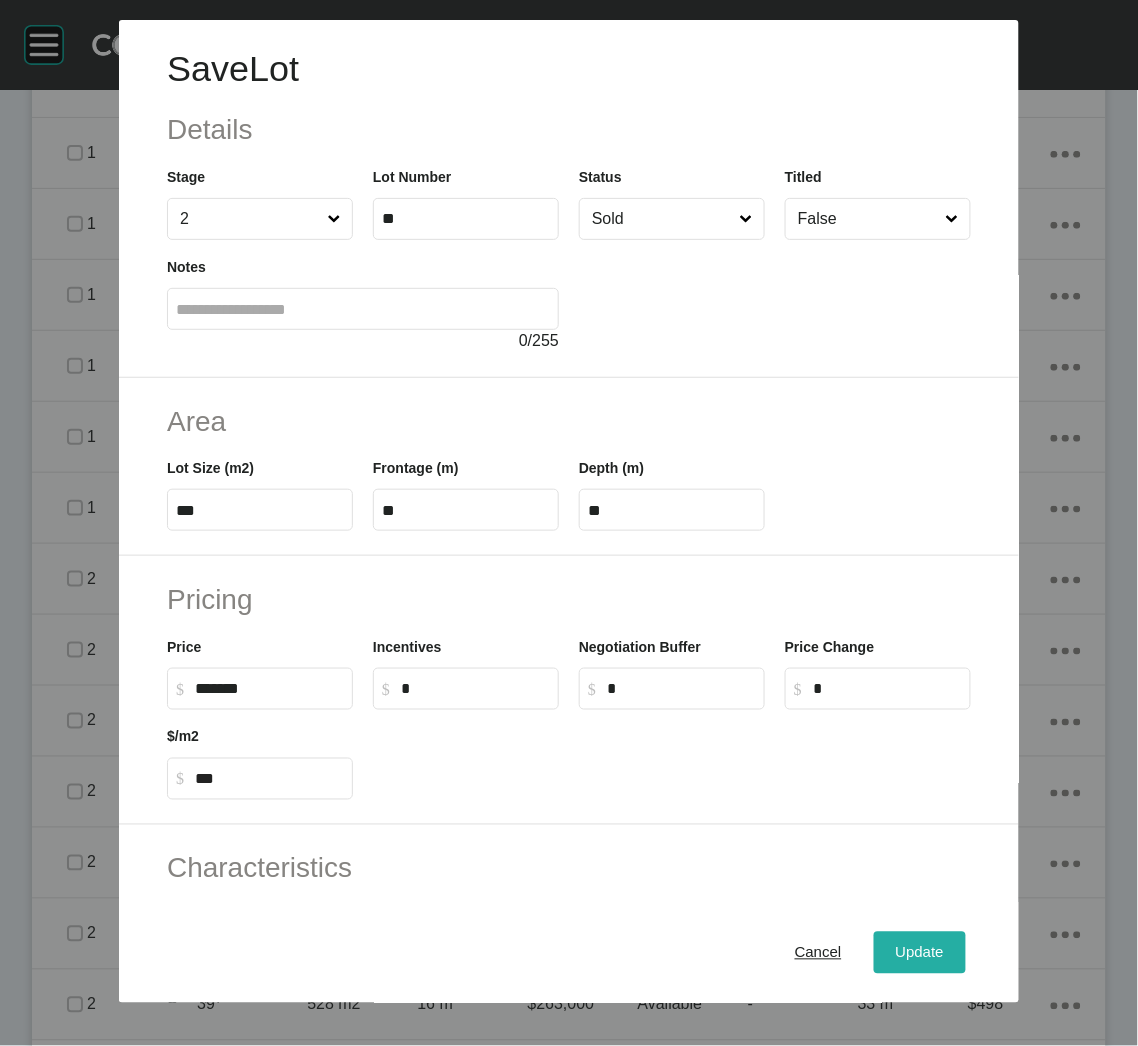 click on "Update" at bounding box center (920, 953) 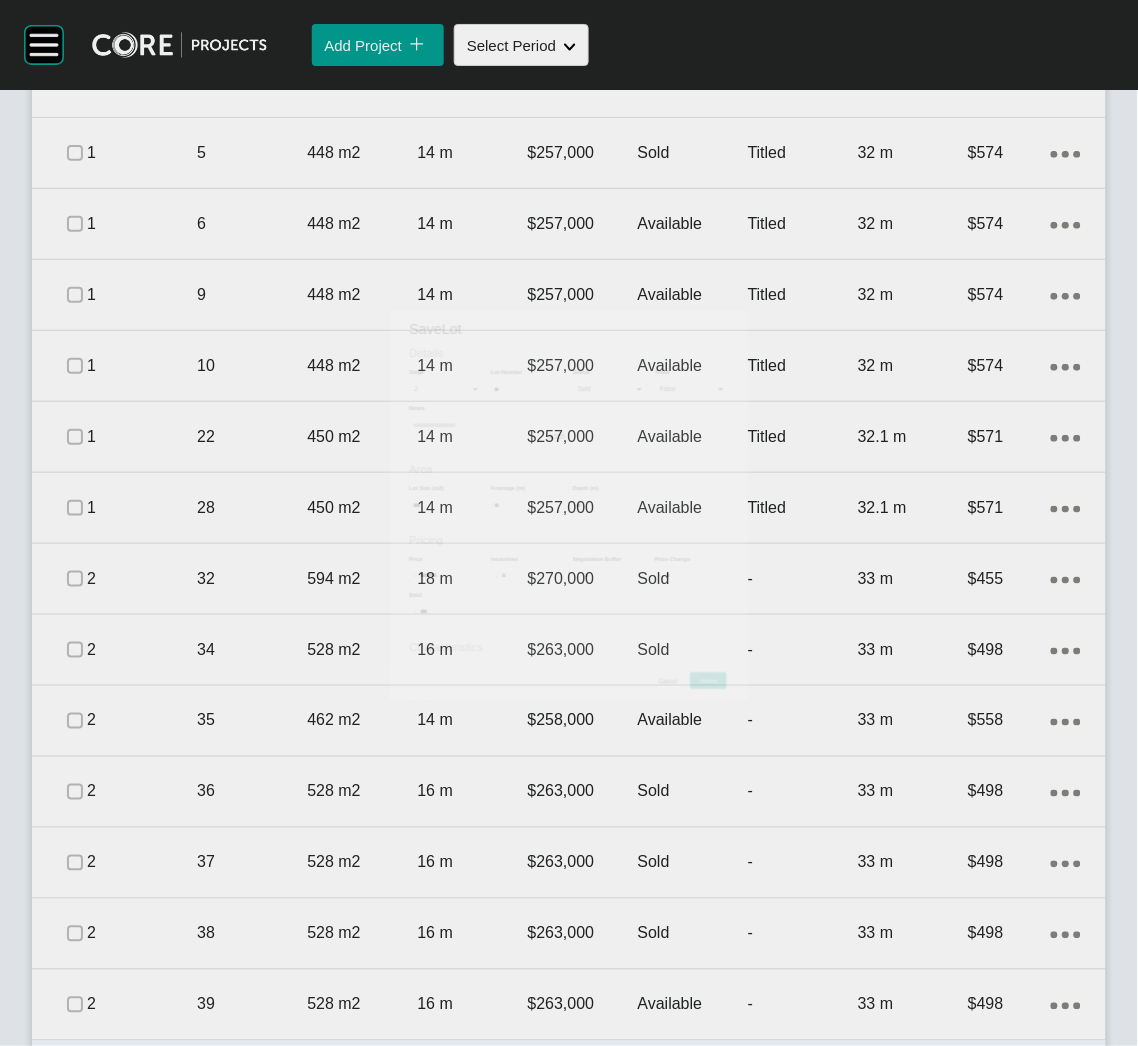 scroll, scrollTop: 1745, scrollLeft: 0, axis: vertical 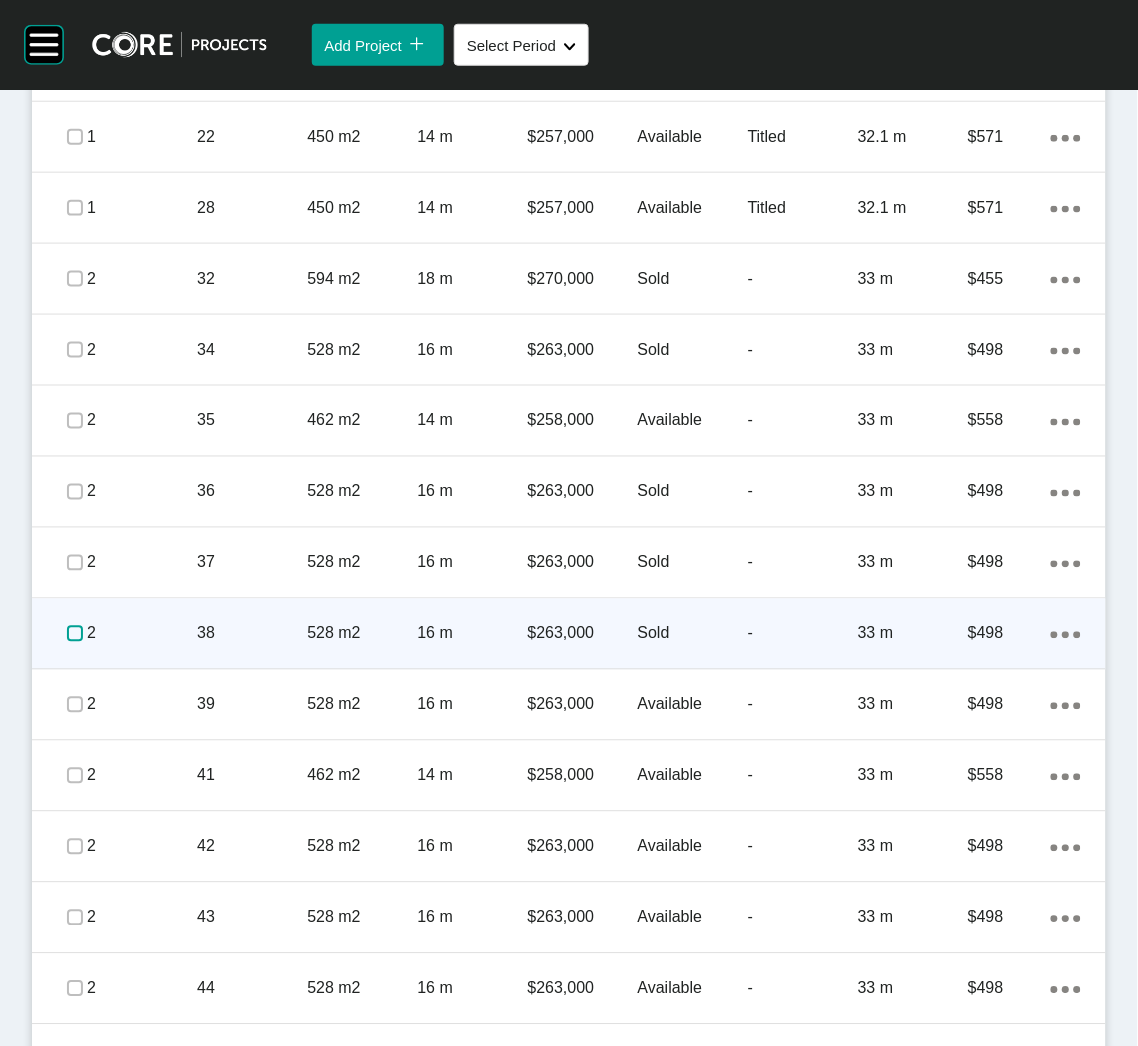 click at bounding box center [75, 634] 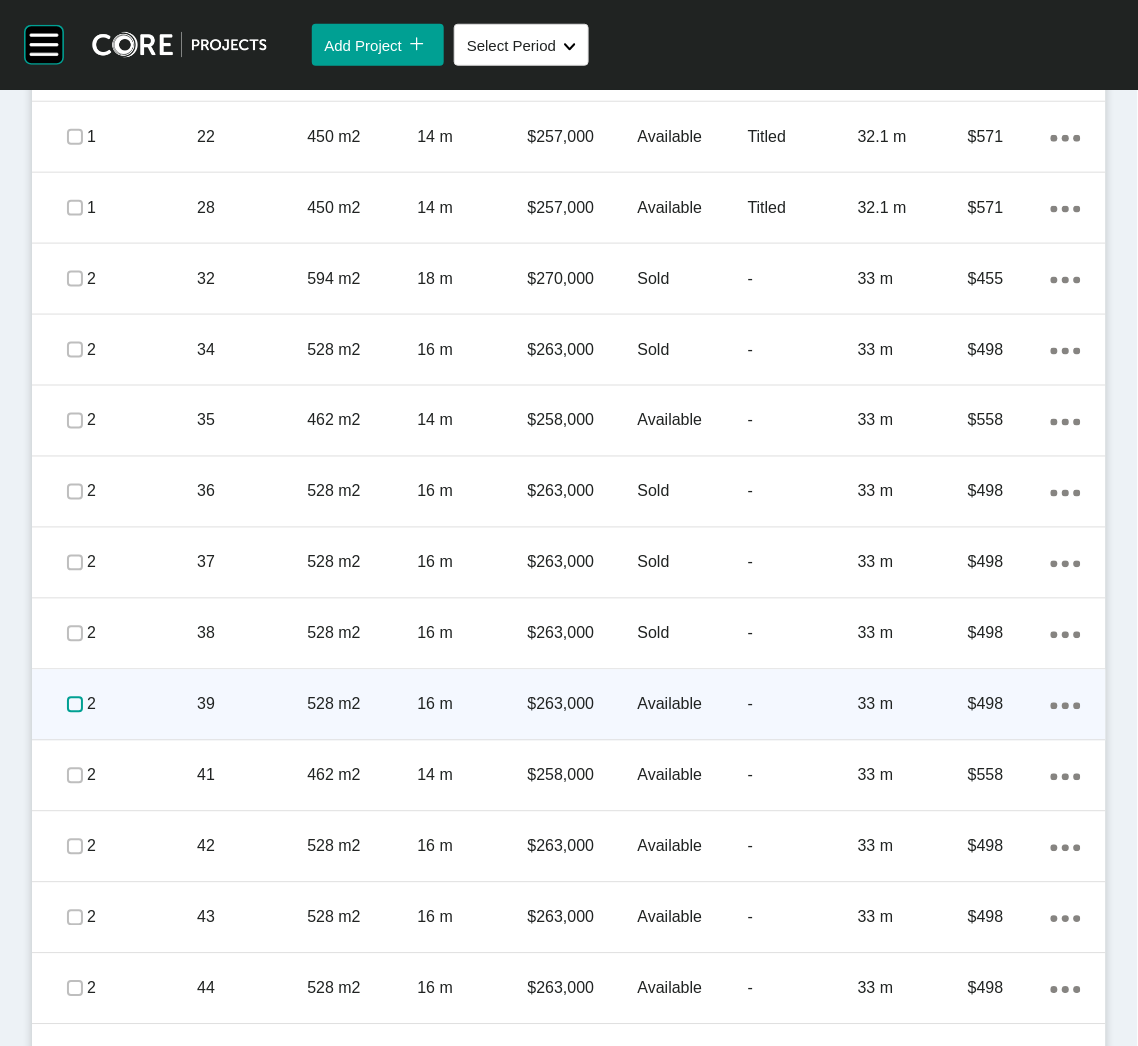 click at bounding box center [75, 705] 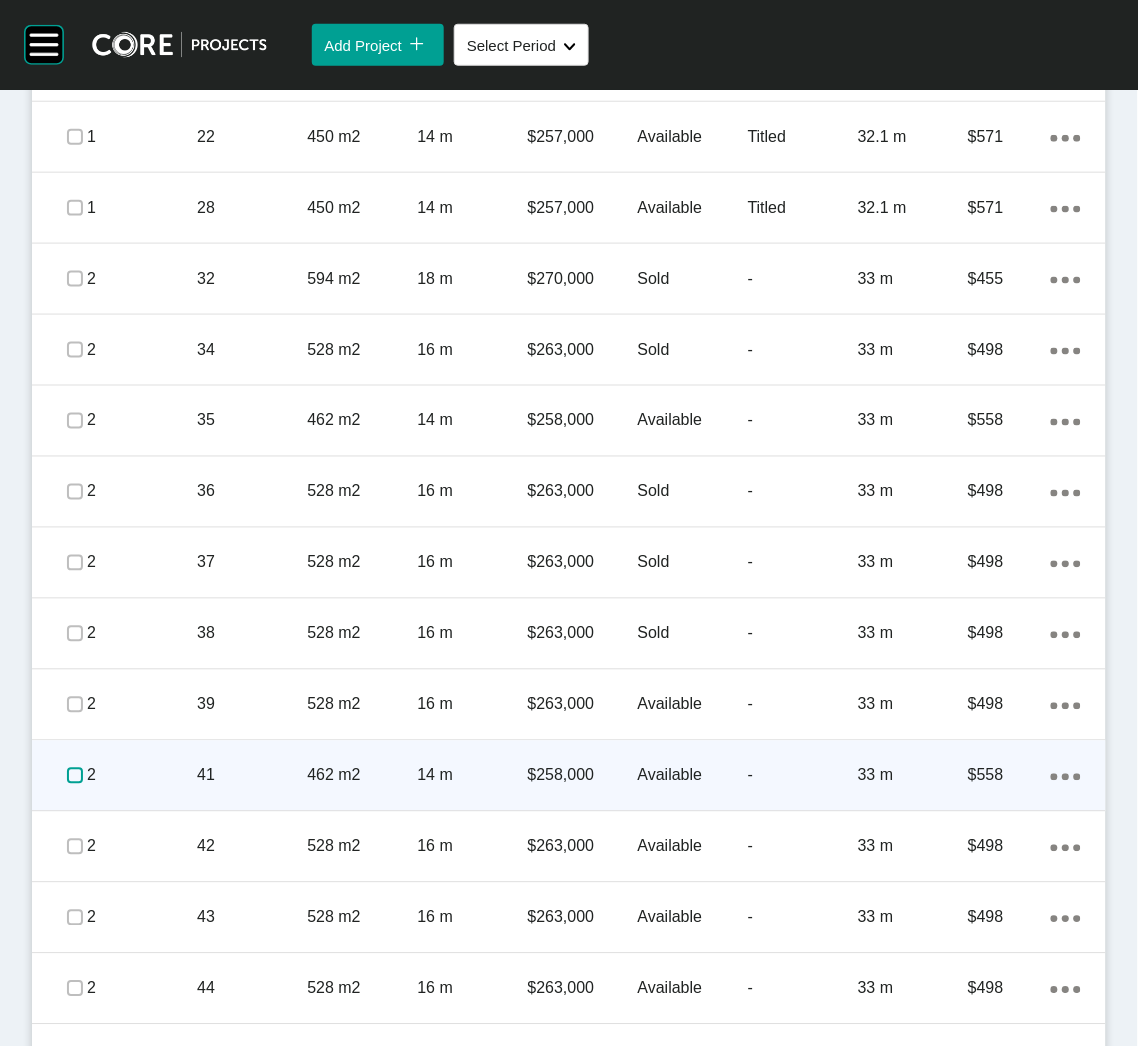 click at bounding box center [75, 776] 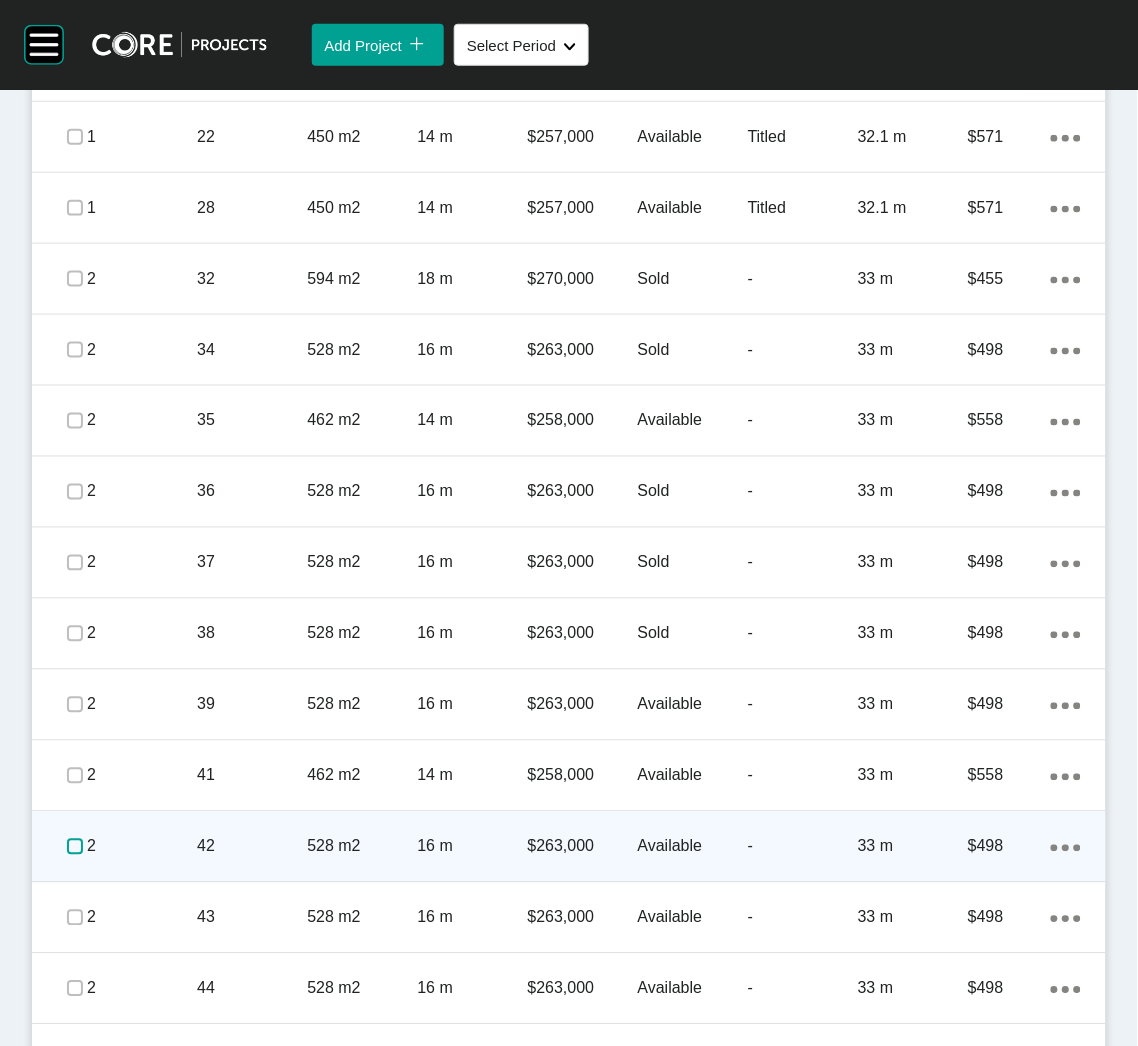 click at bounding box center (75, 847) 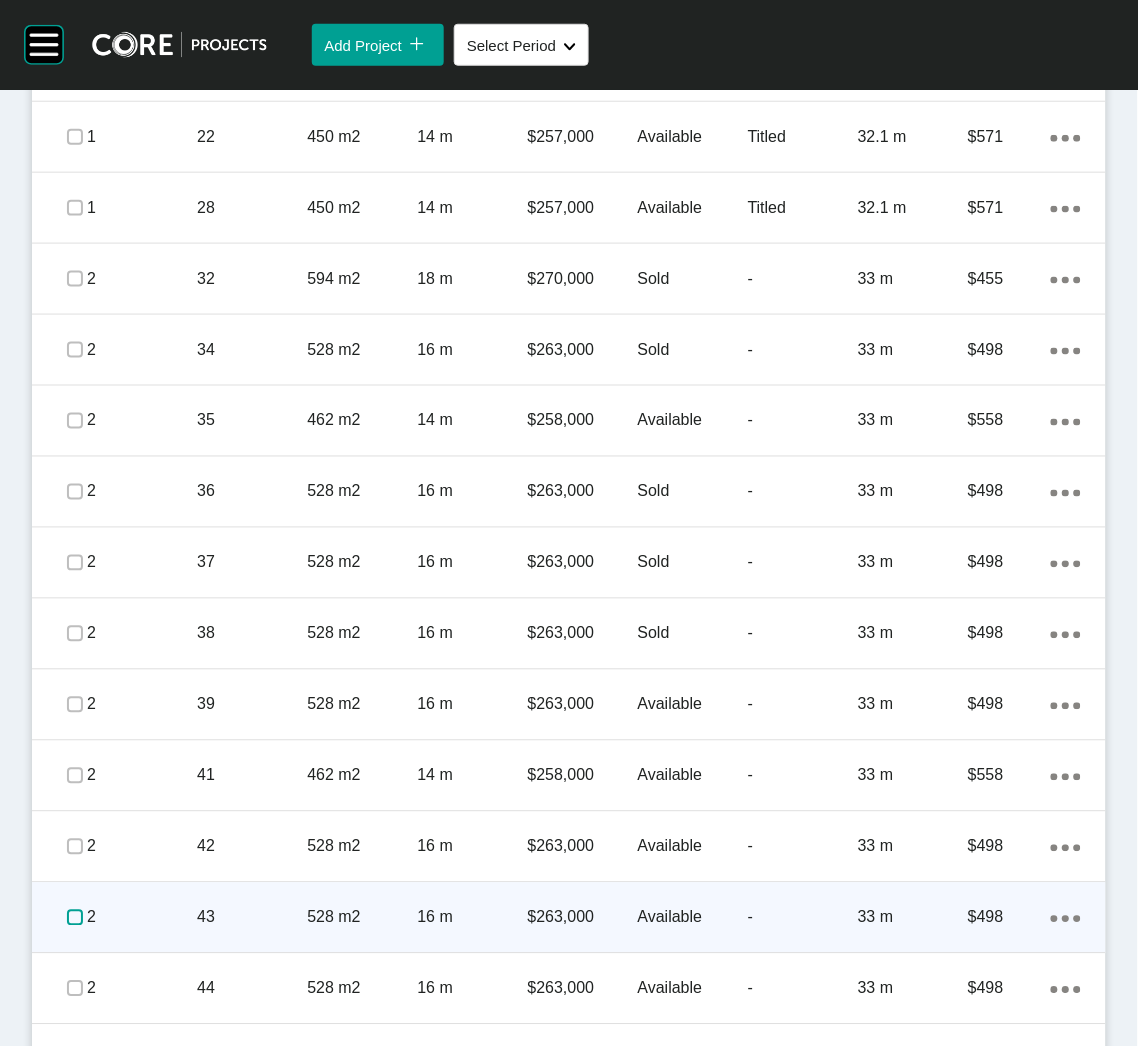 drag, startPoint x: 73, startPoint y: 918, endPoint x: 74, endPoint y: 935, distance: 17.029387 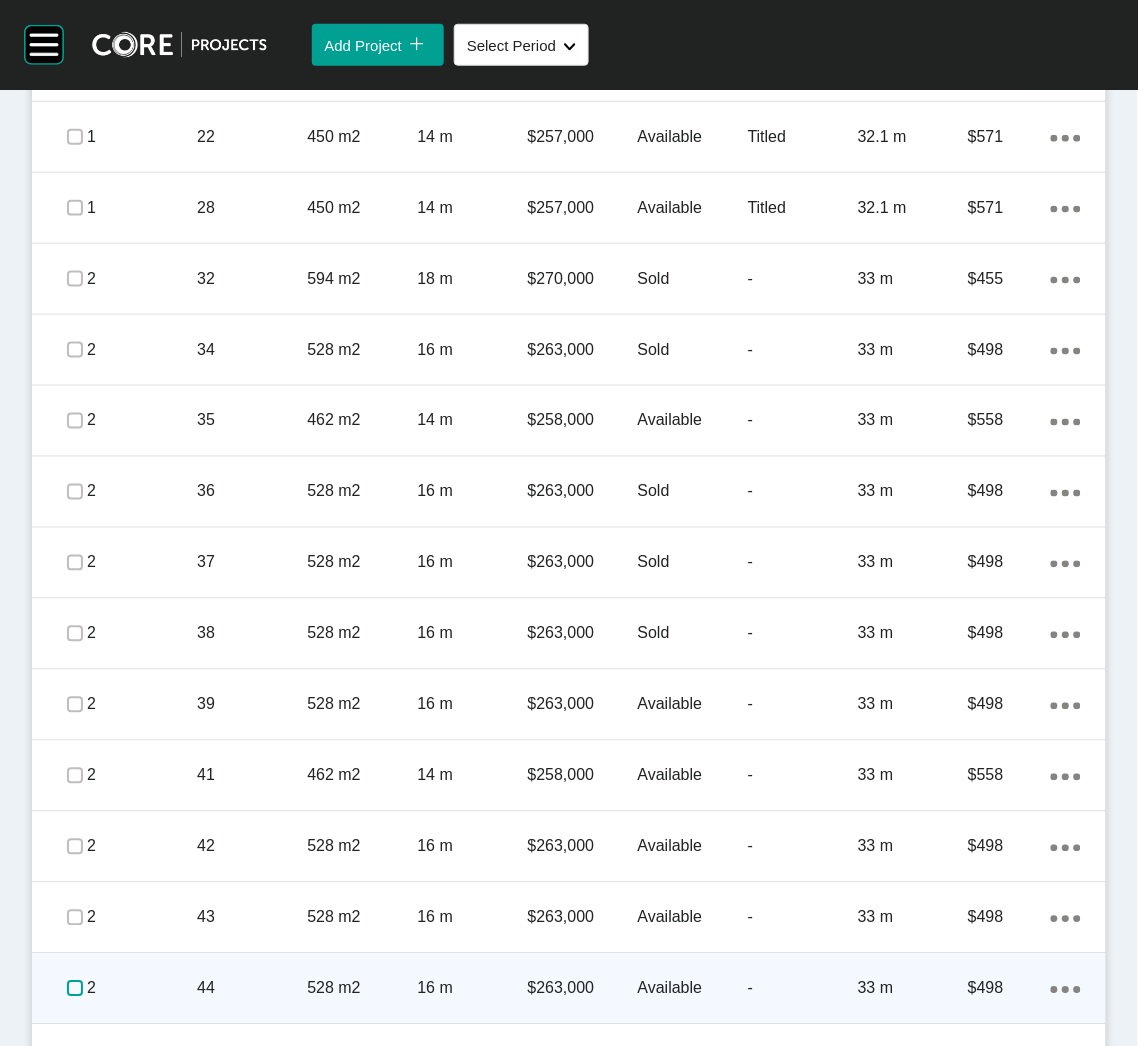 click at bounding box center [75, 989] 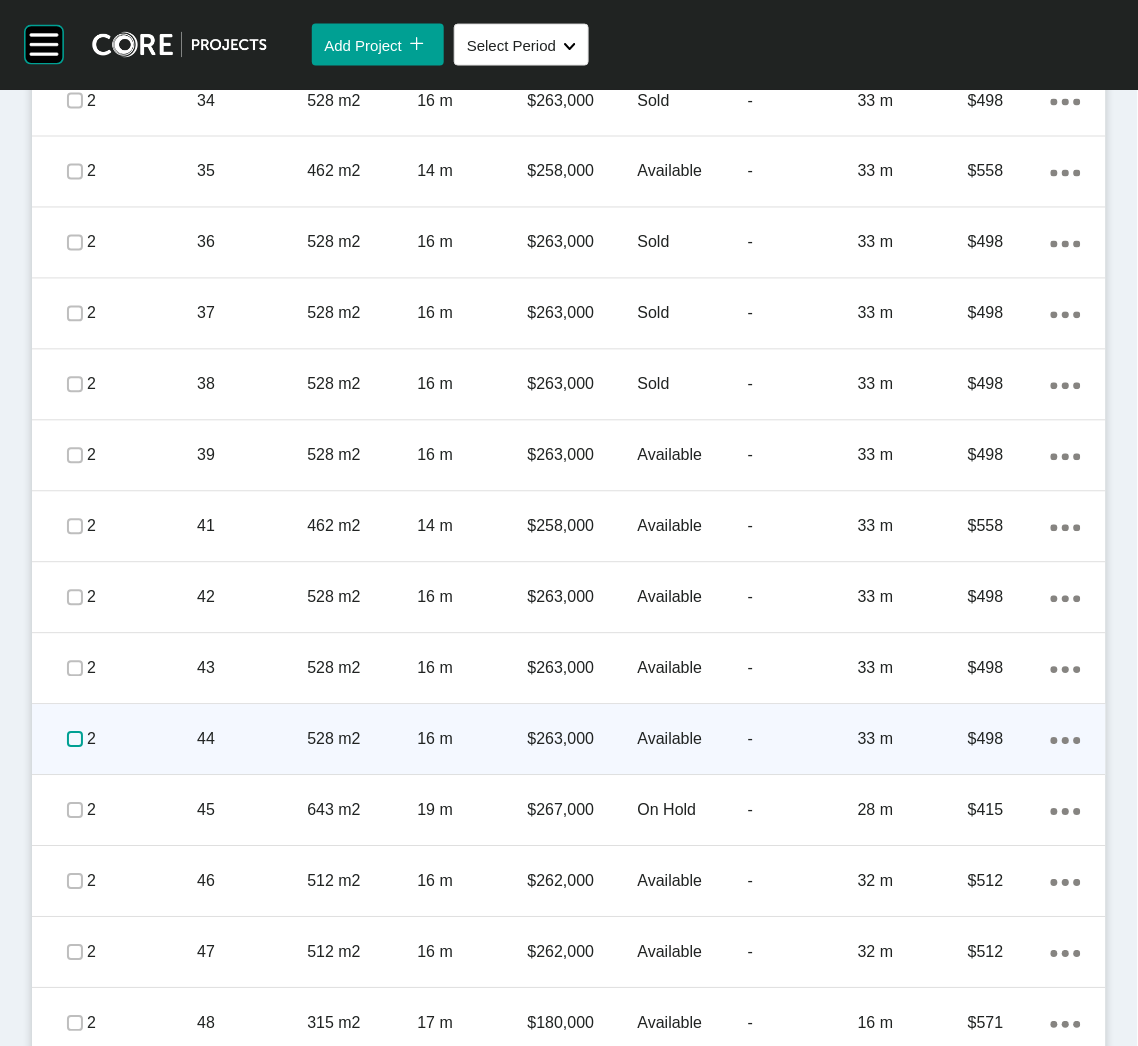 scroll, scrollTop: 2045, scrollLeft: 0, axis: vertical 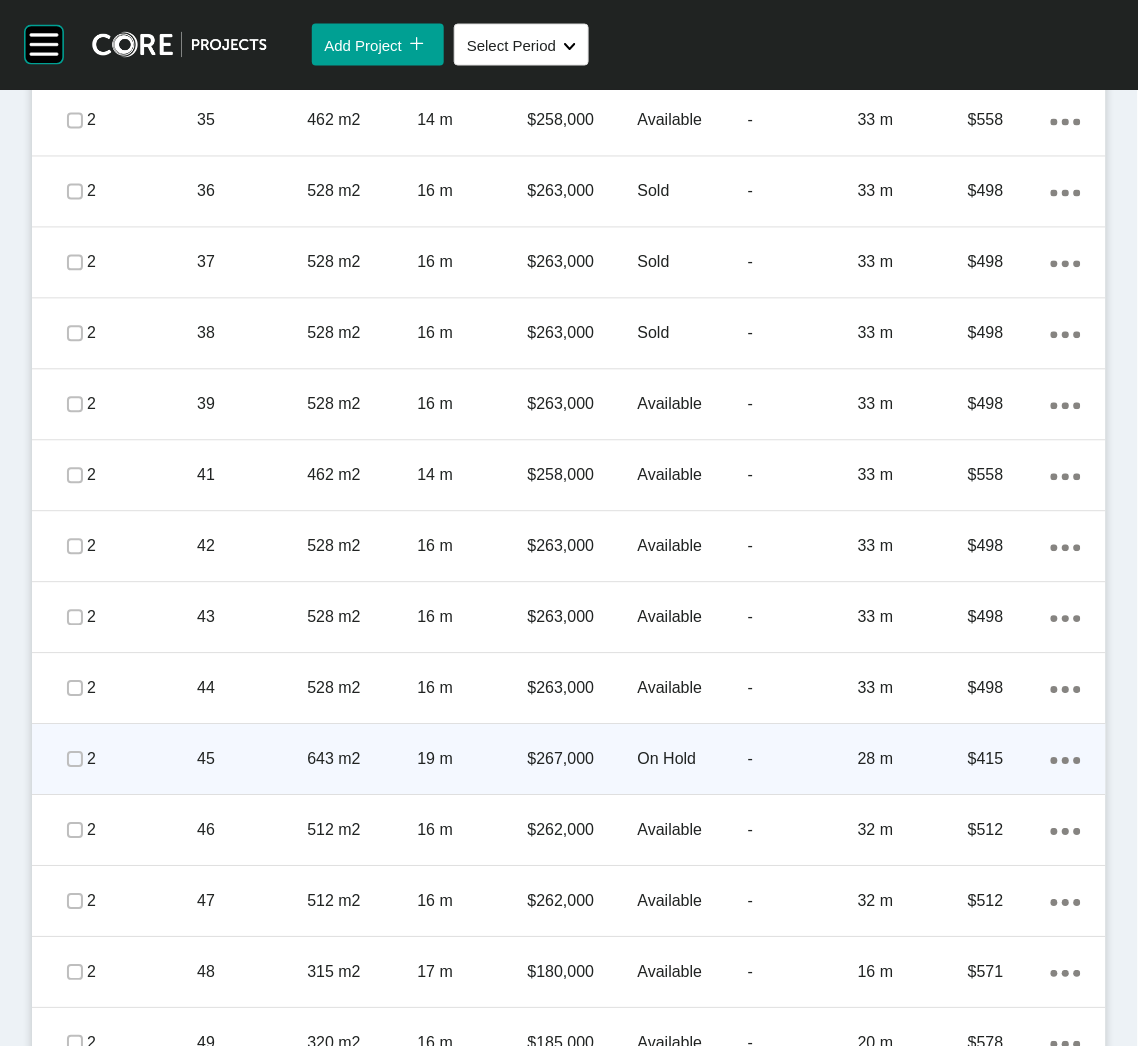 click on "45" at bounding box center (252, 760) 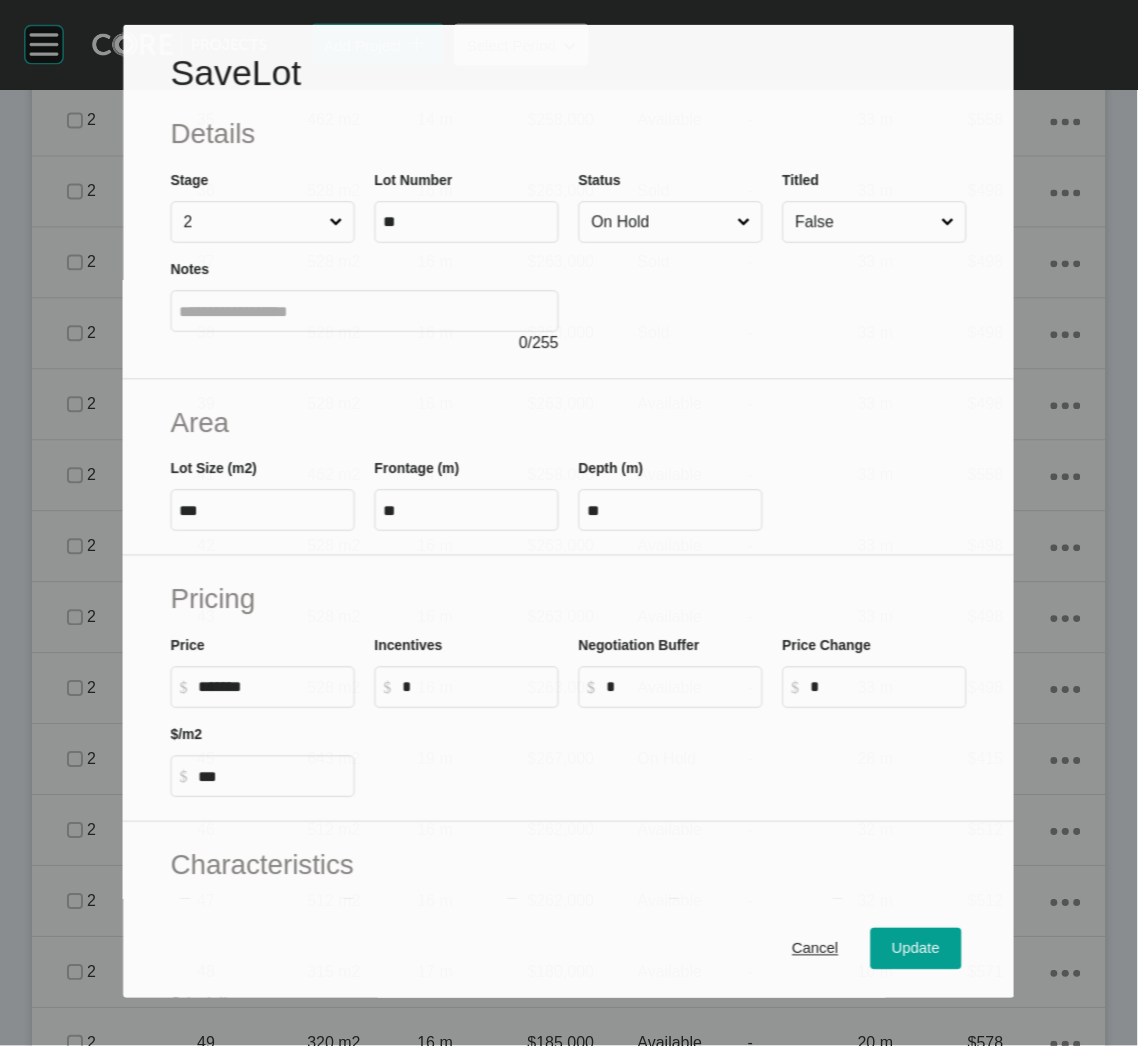click on "On Hold" at bounding box center (661, 222) 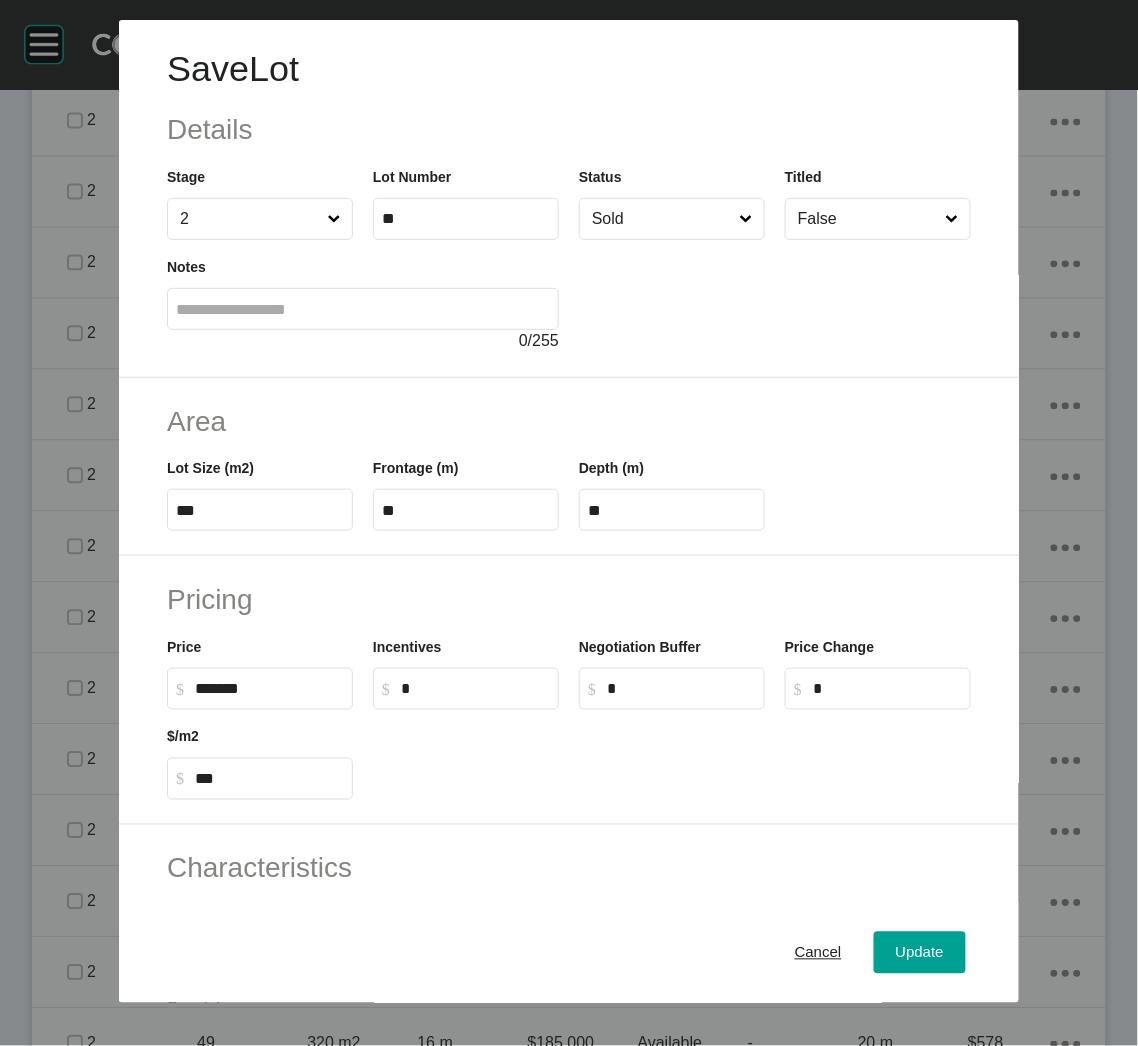 click on "Cancel Update" at bounding box center (569, 953) 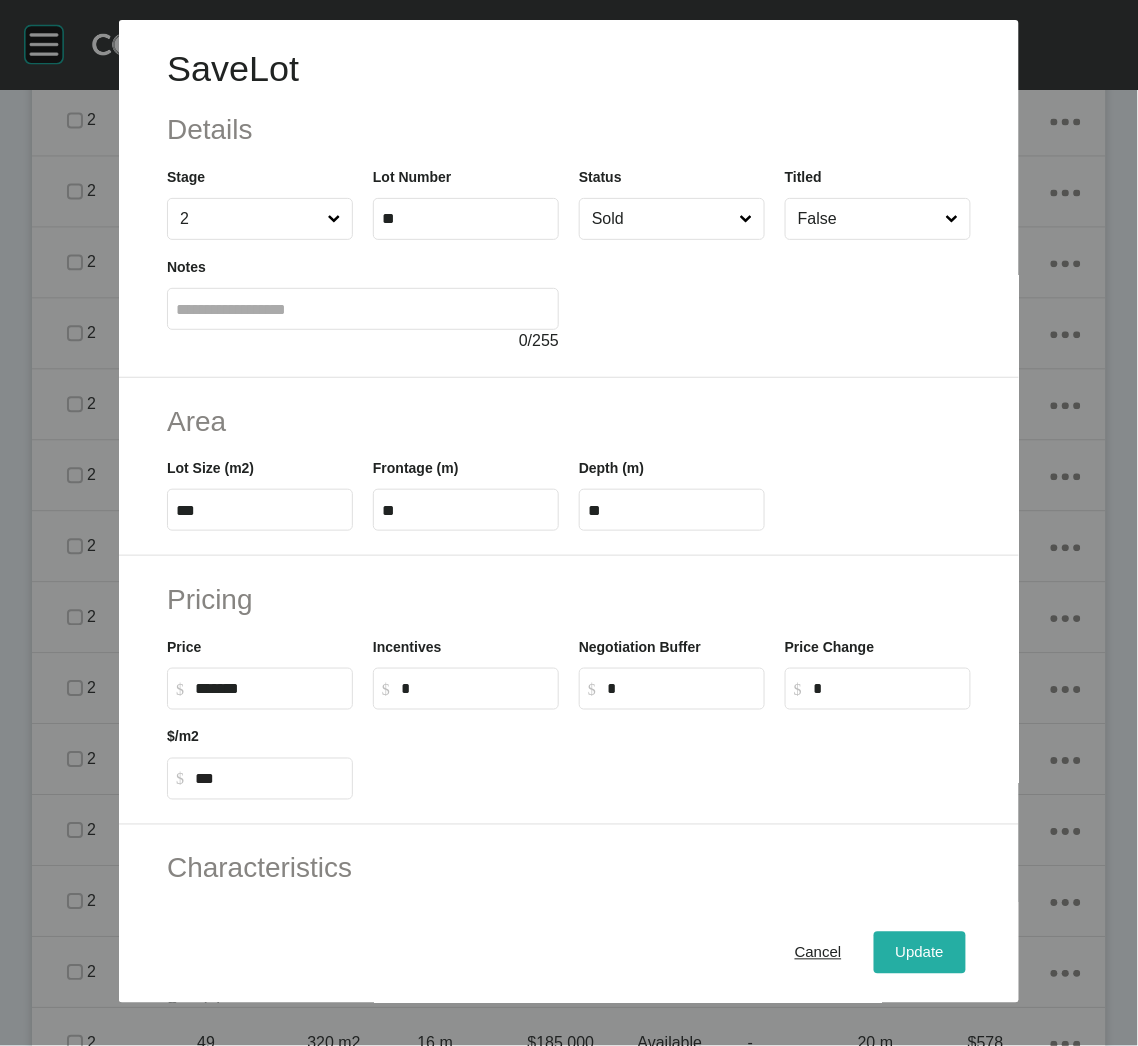 click on "Update" at bounding box center [920, 953] 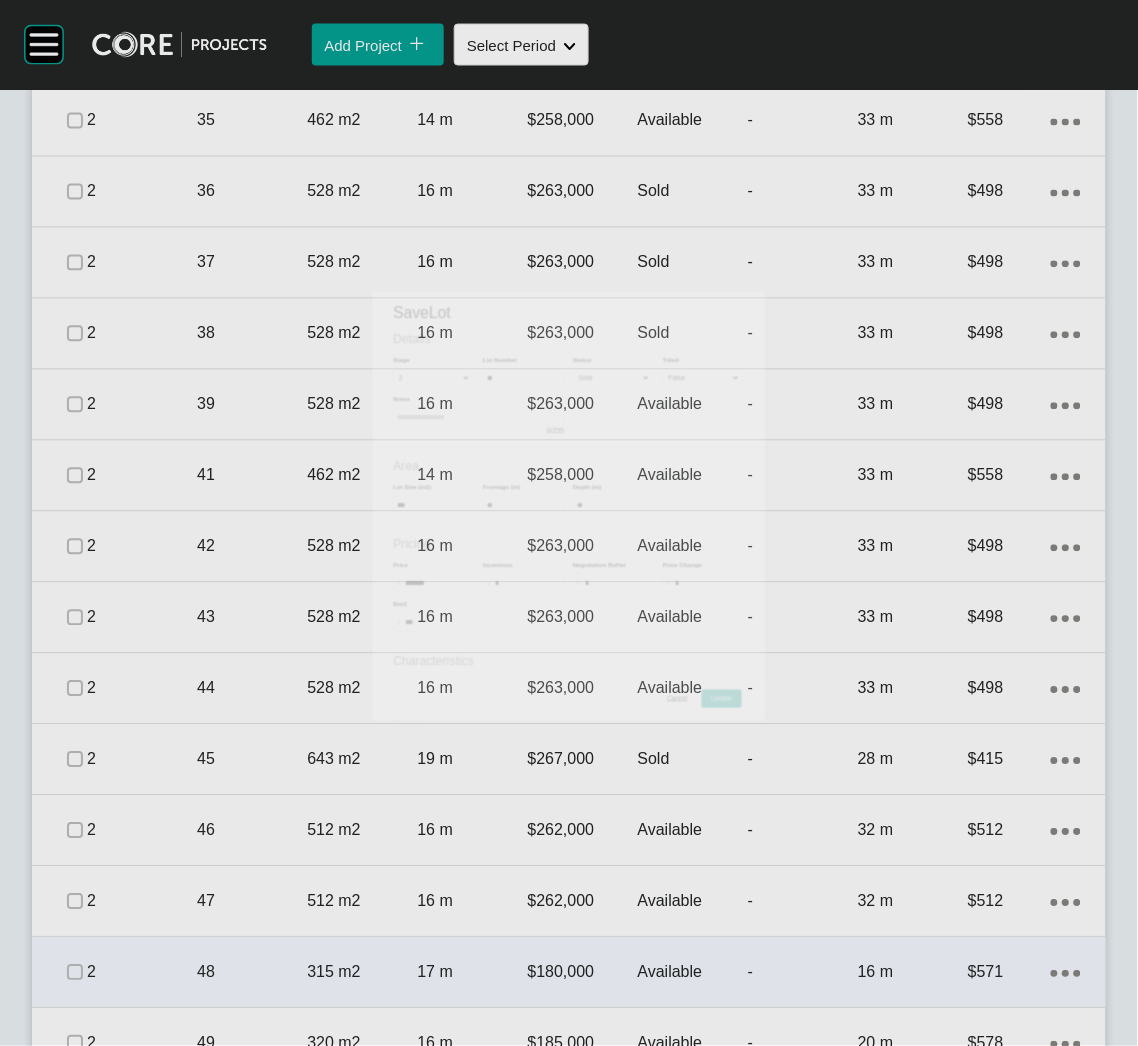 scroll, scrollTop: 2196, scrollLeft: 0, axis: vertical 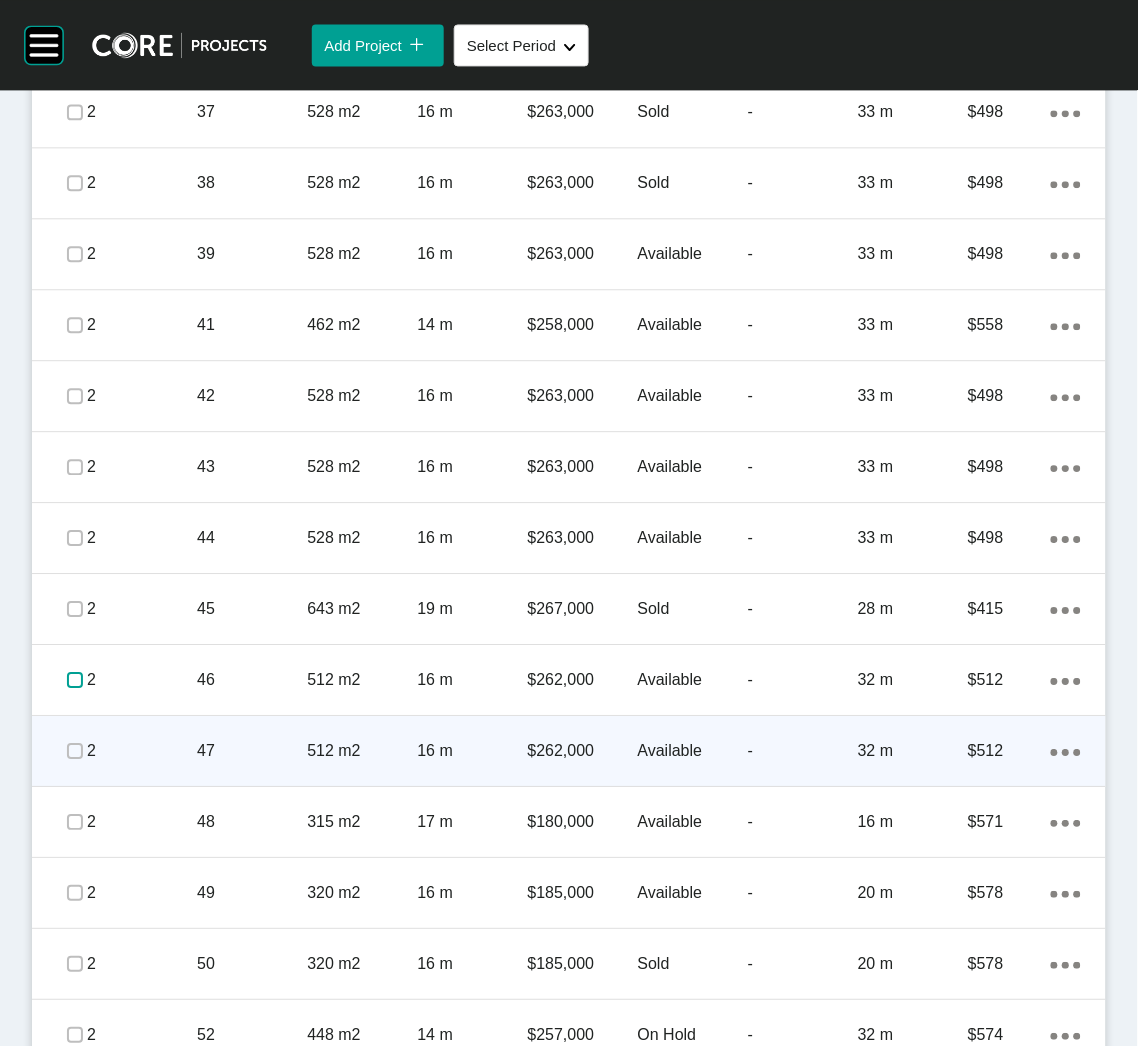 drag, startPoint x: 68, startPoint y: 681, endPoint x: 64, endPoint y: 751, distance: 70.11419 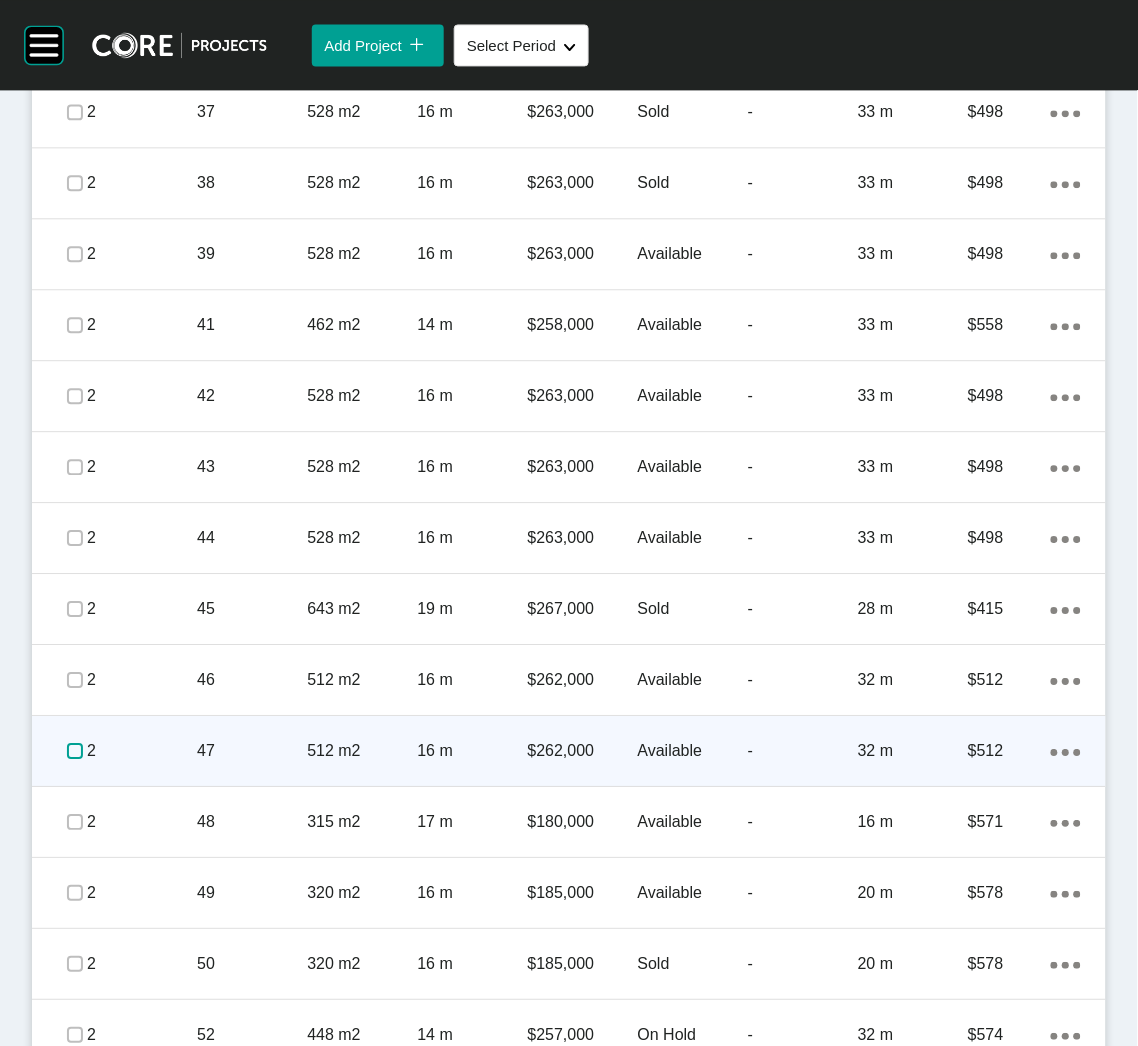 click at bounding box center (75, 751) 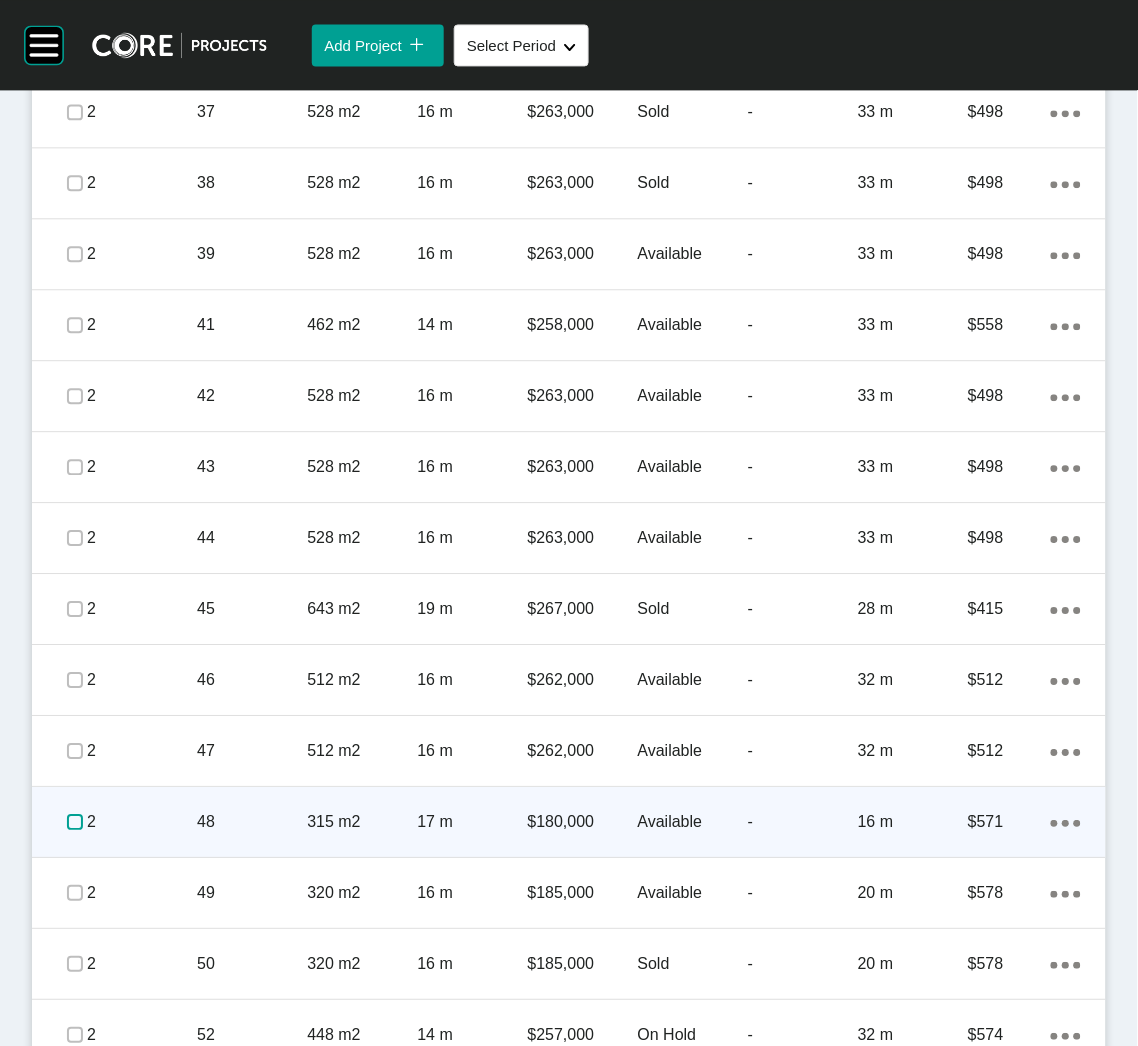 click at bounding box center (75, 822) 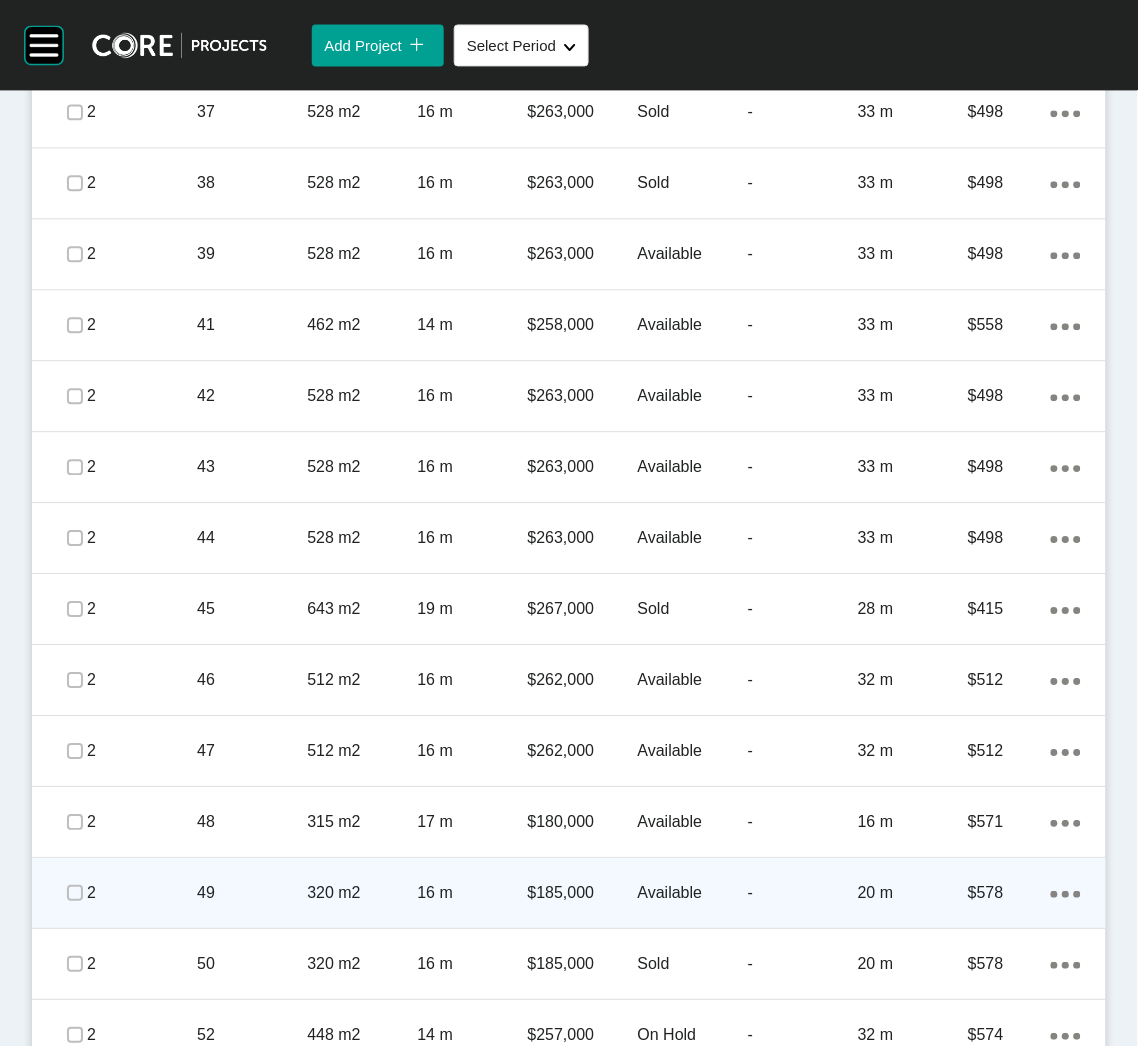 click on "2" at bounding box center [142, 893] 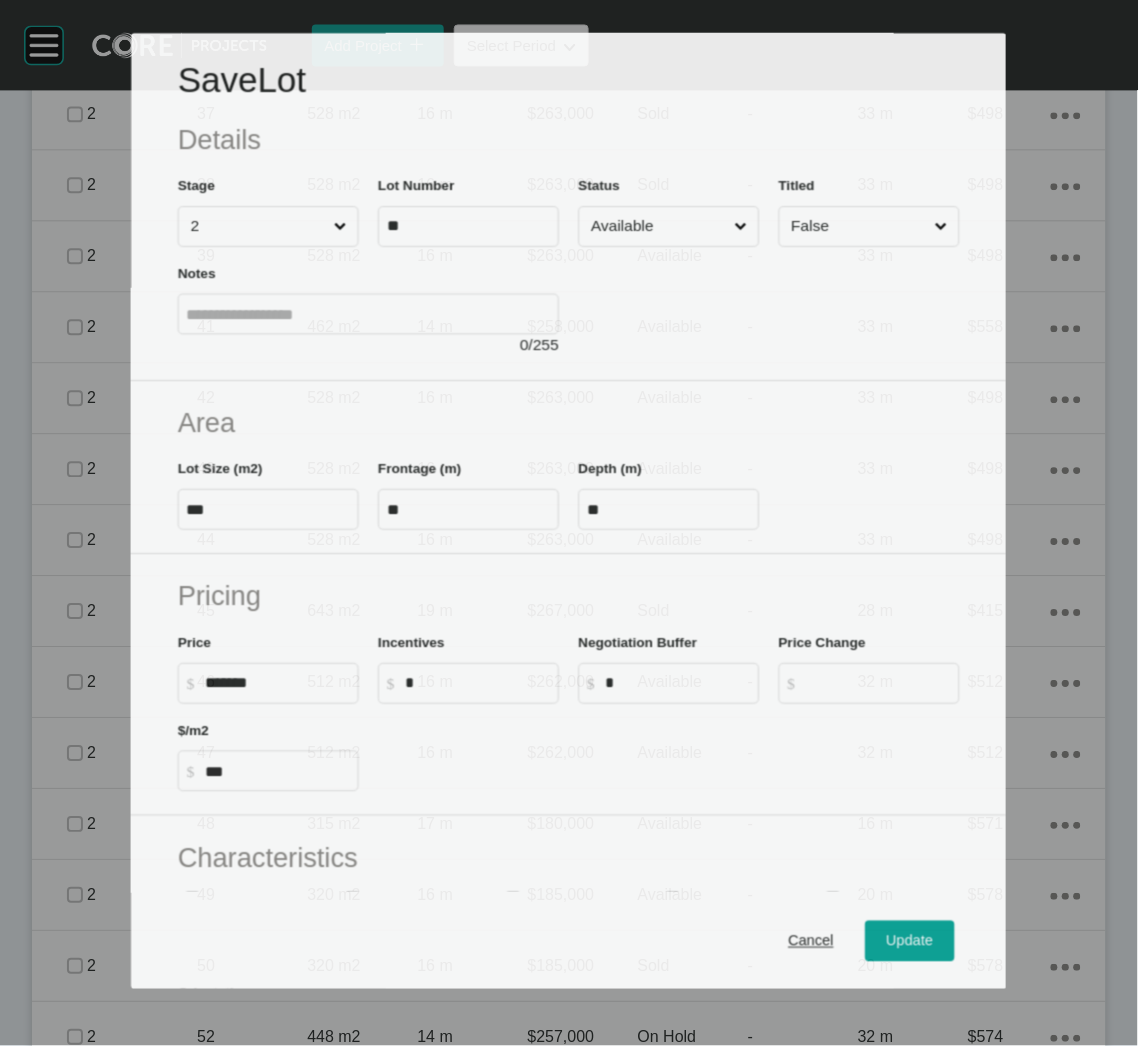 scroll, scrollTop: 2196, scrollLeft: 0, axis: vertical 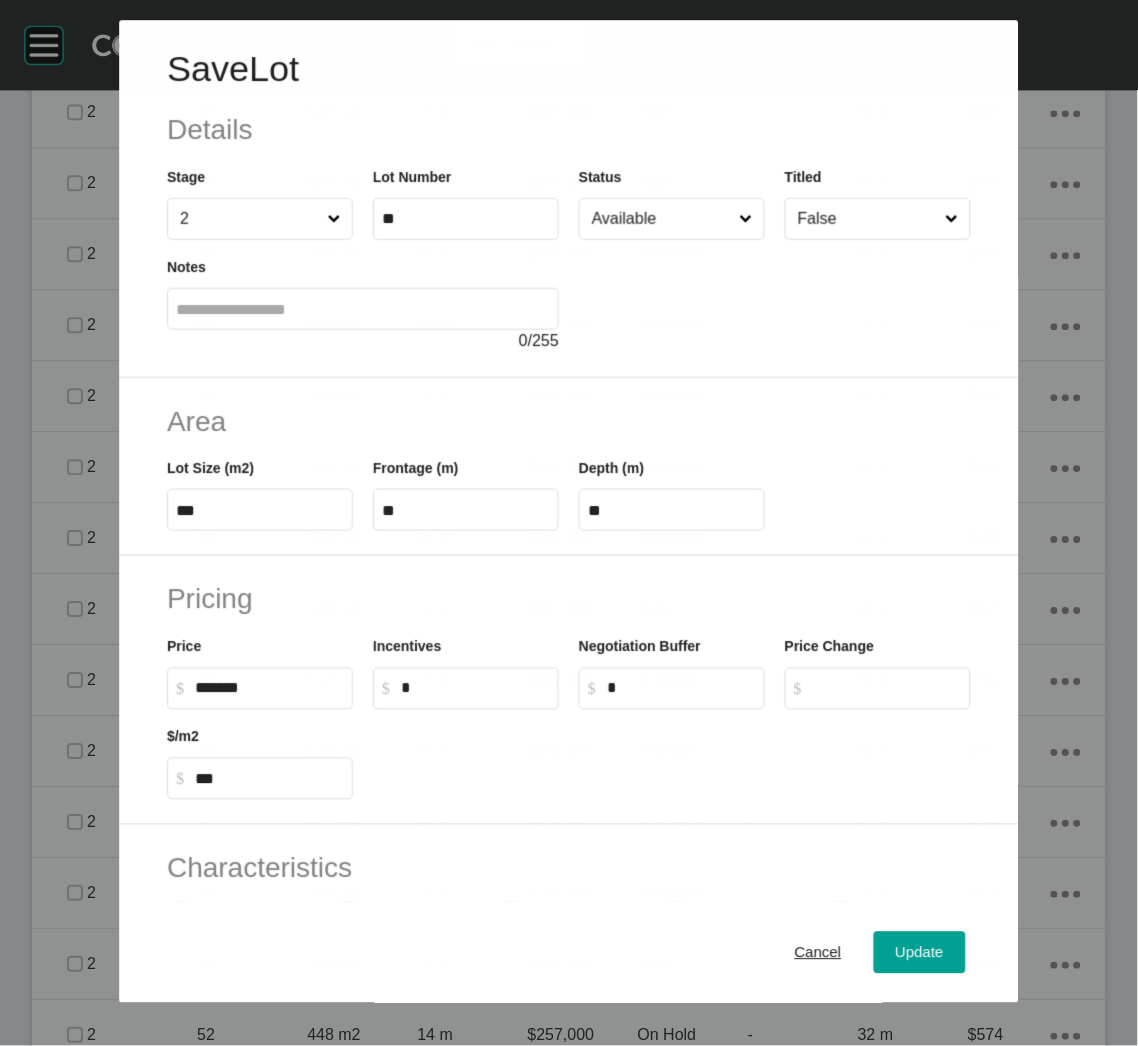 click on "Available" at bounding box center (661, 219) 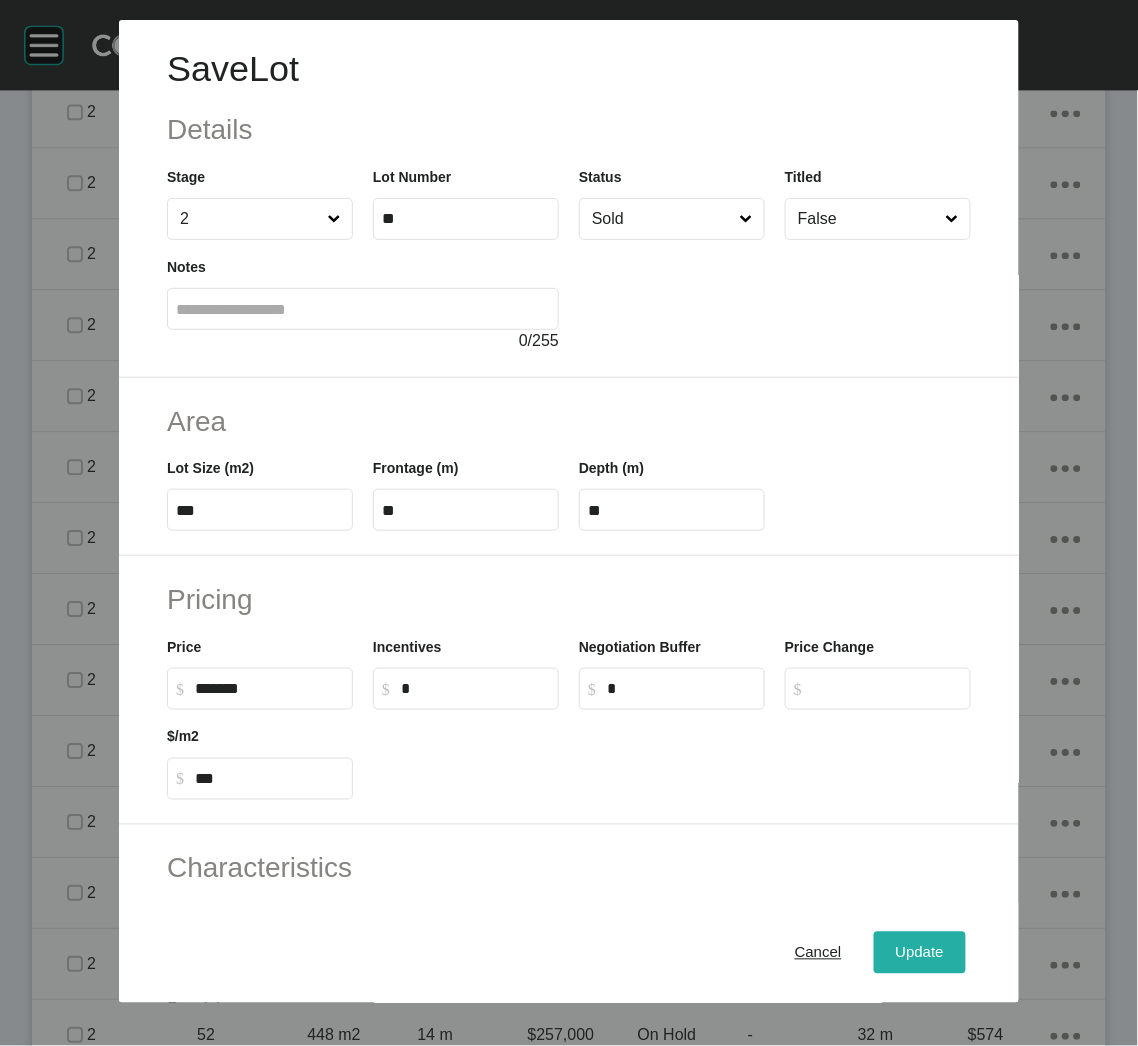 click on "Update" at bounding box center (920, 953) 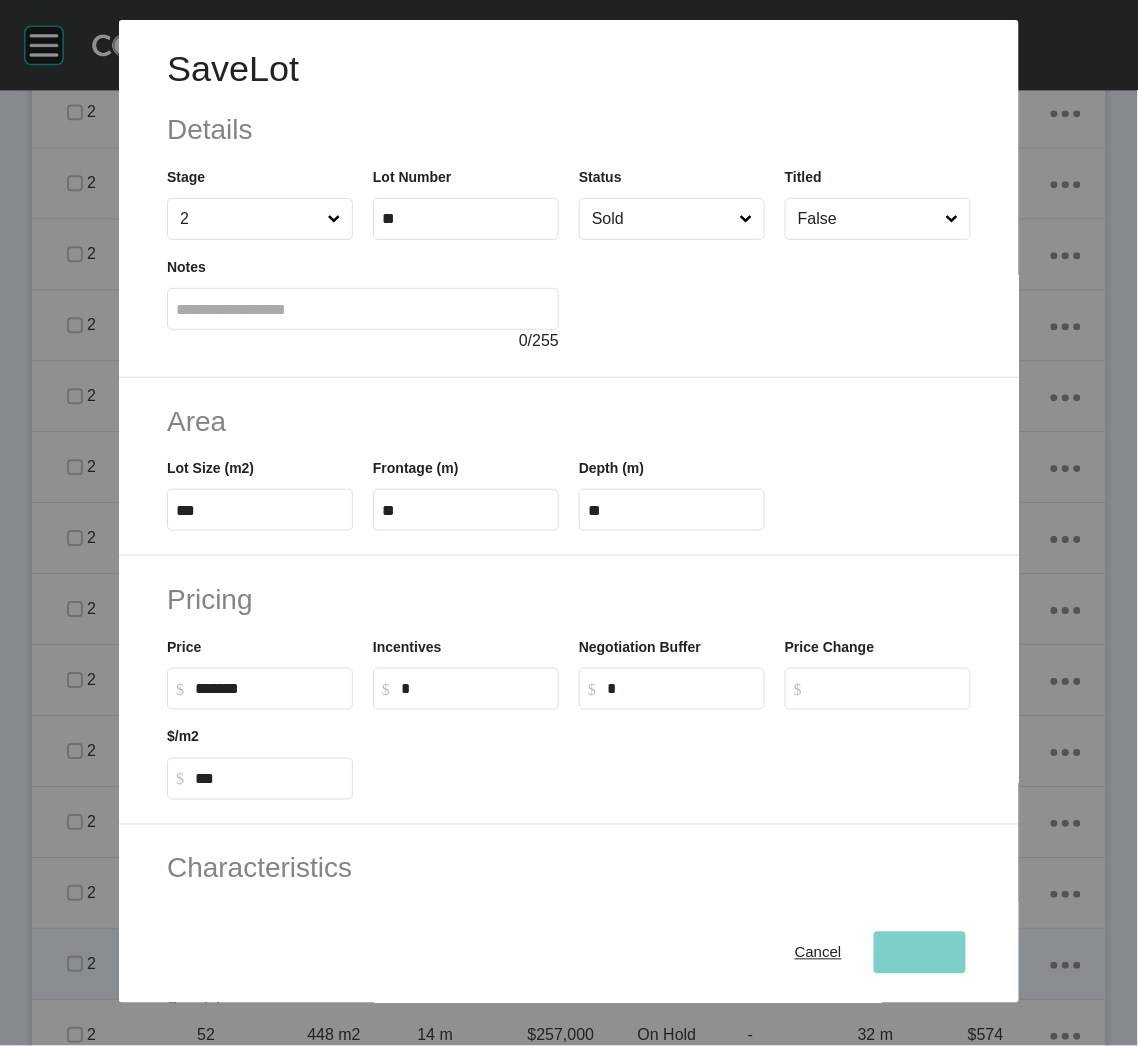 scroll, scrollTop: 2194, scrollLeft: 0, axis: vertical 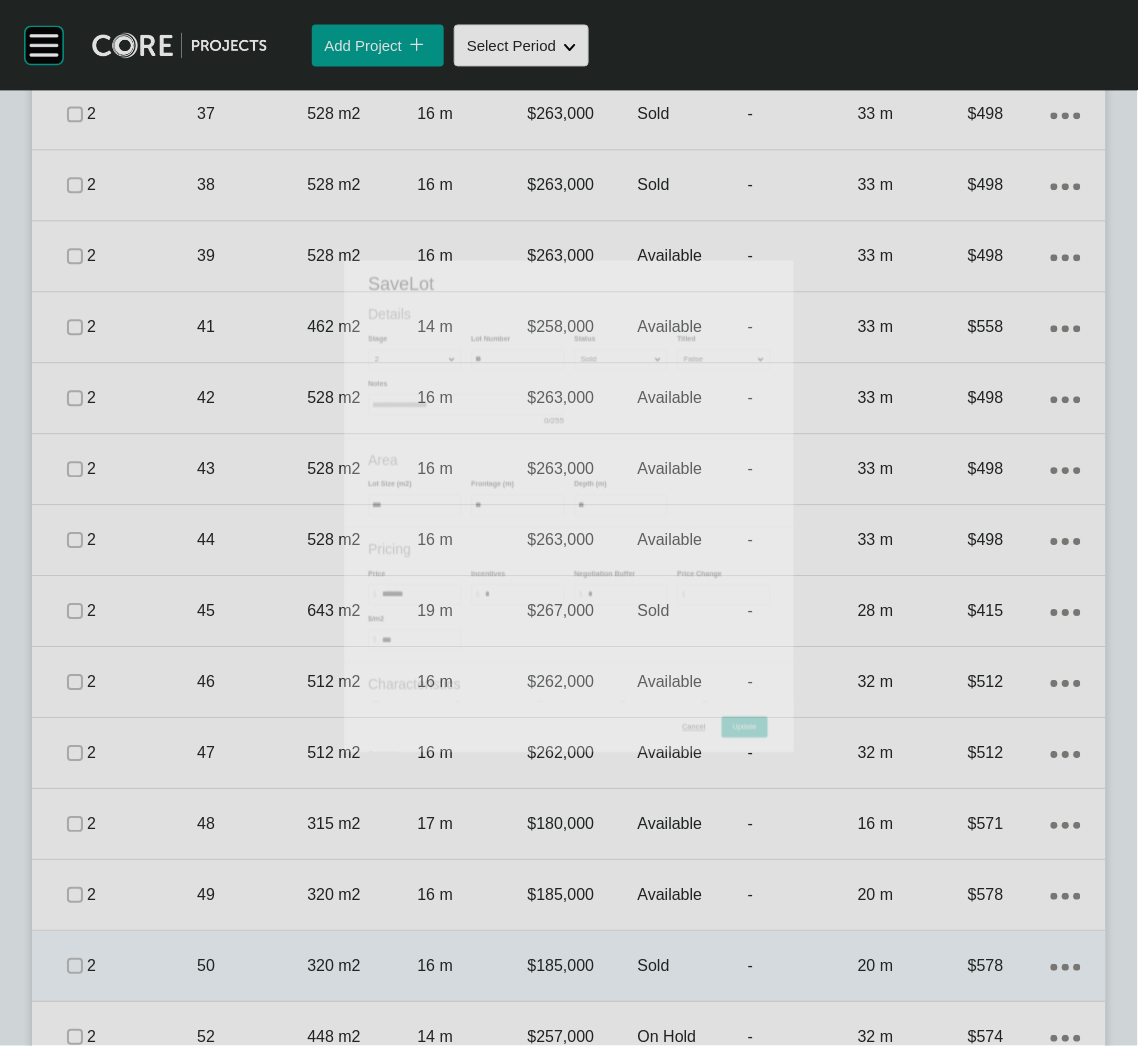 click on "320 m2" at bounding box center (362, 966) 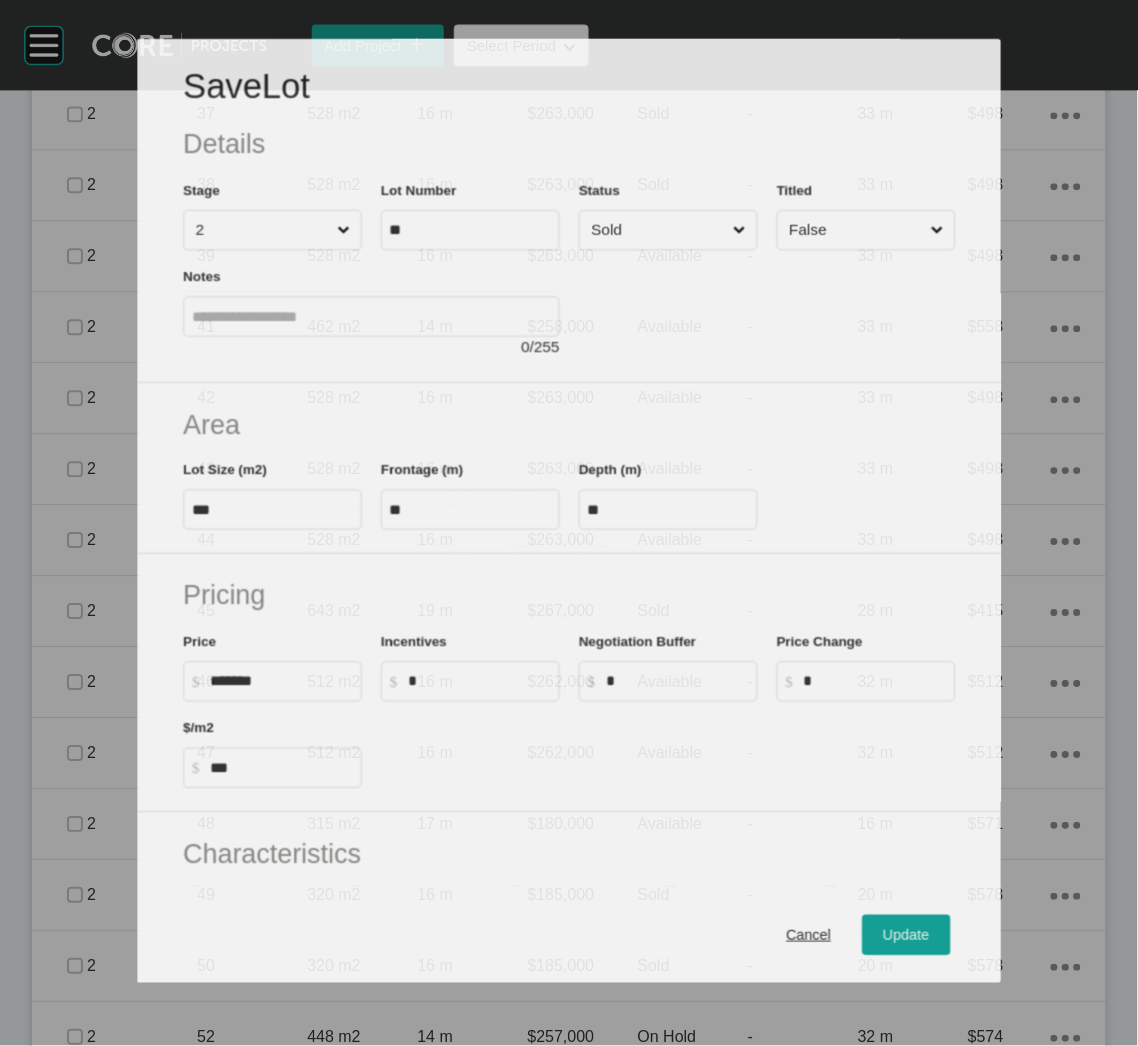 scroll, scrollTop: 2196, scrollLeft: 0, axis: vertical 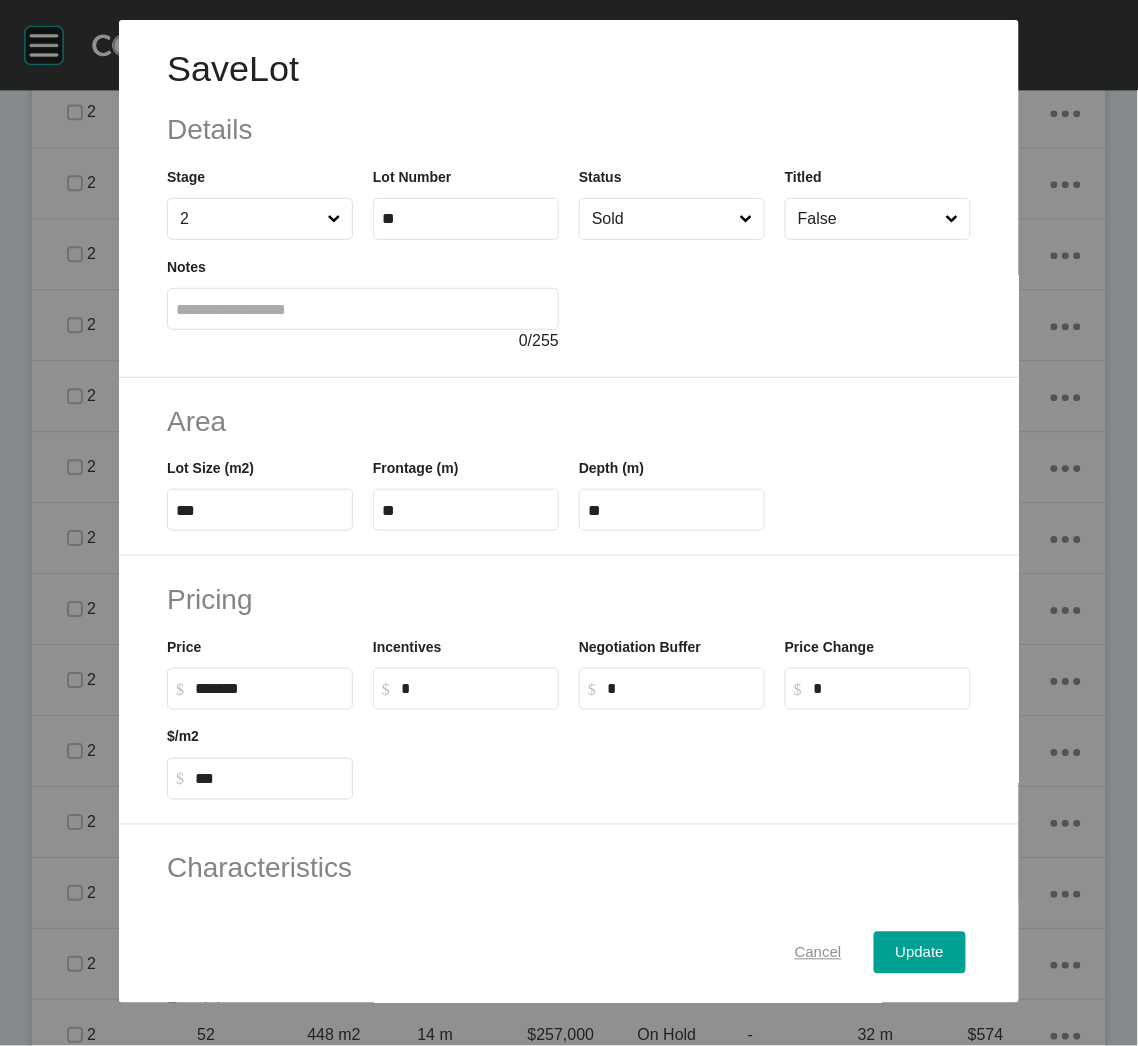 click on "Cancel" at bounding box center (818, 953) 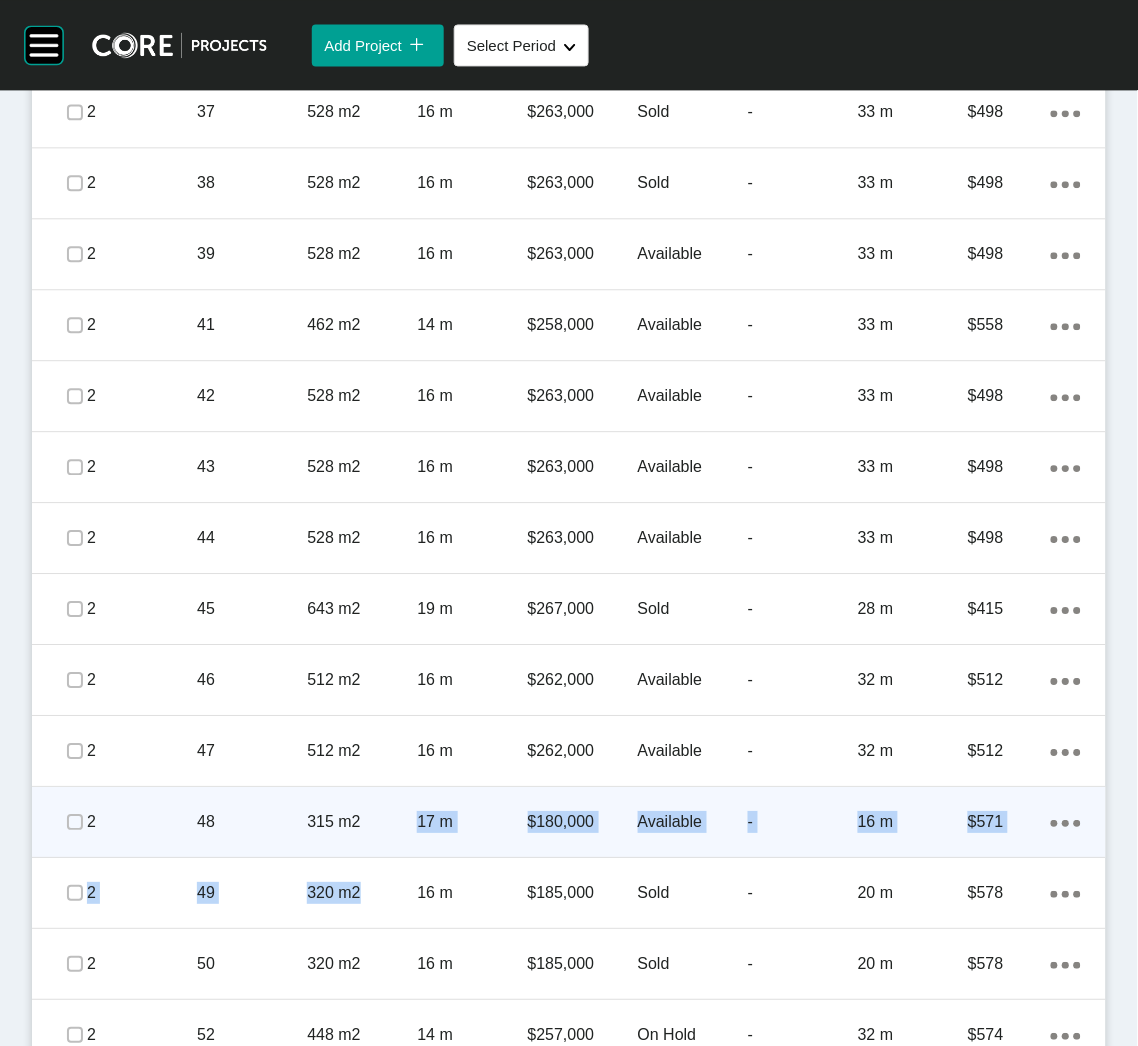 drag, startPoint x: 370, startPoint y: 876, endPoint x: 369, endPoint y: 794, distance: 82.006096 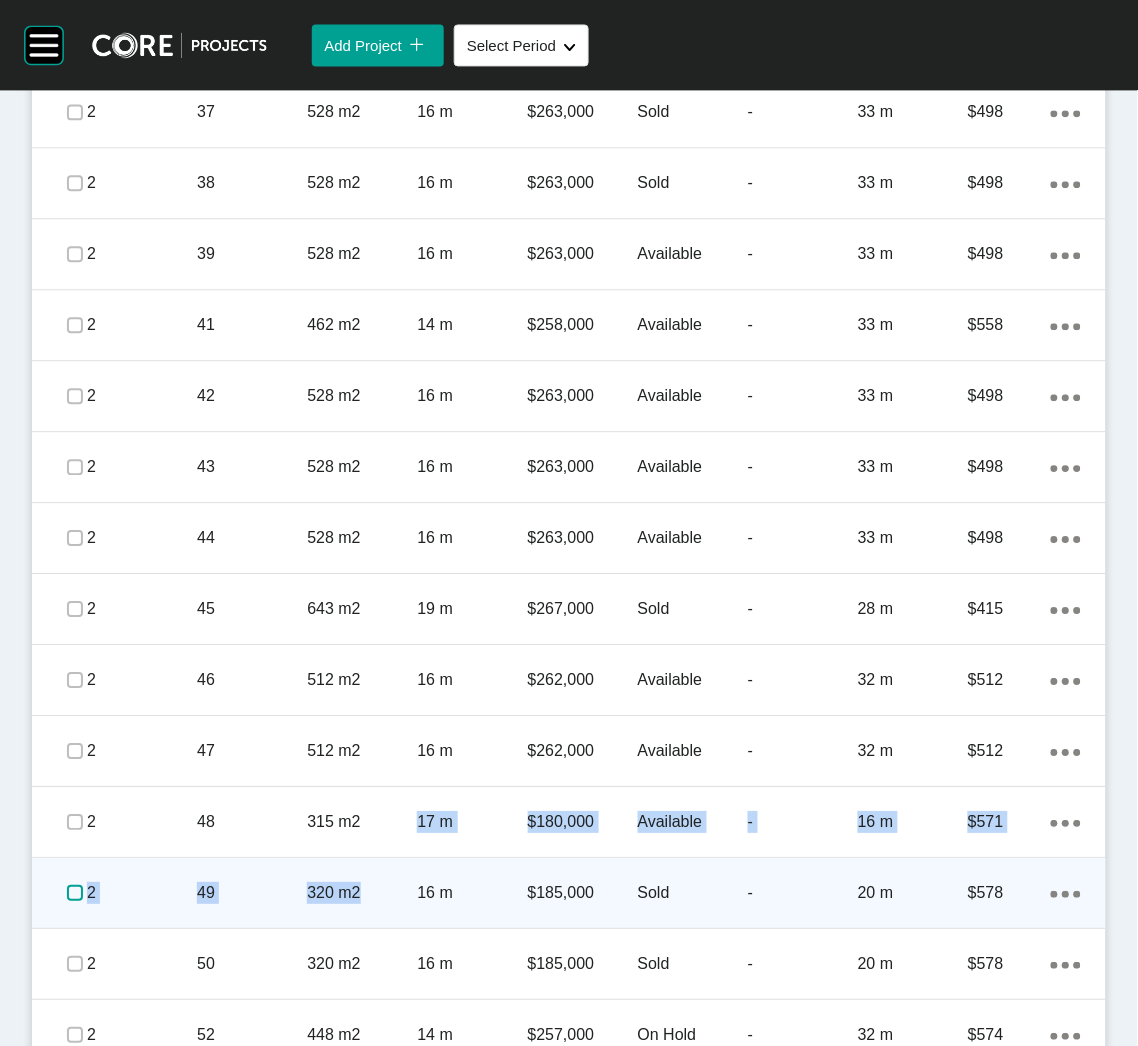 click at bounding box center (75, 893) 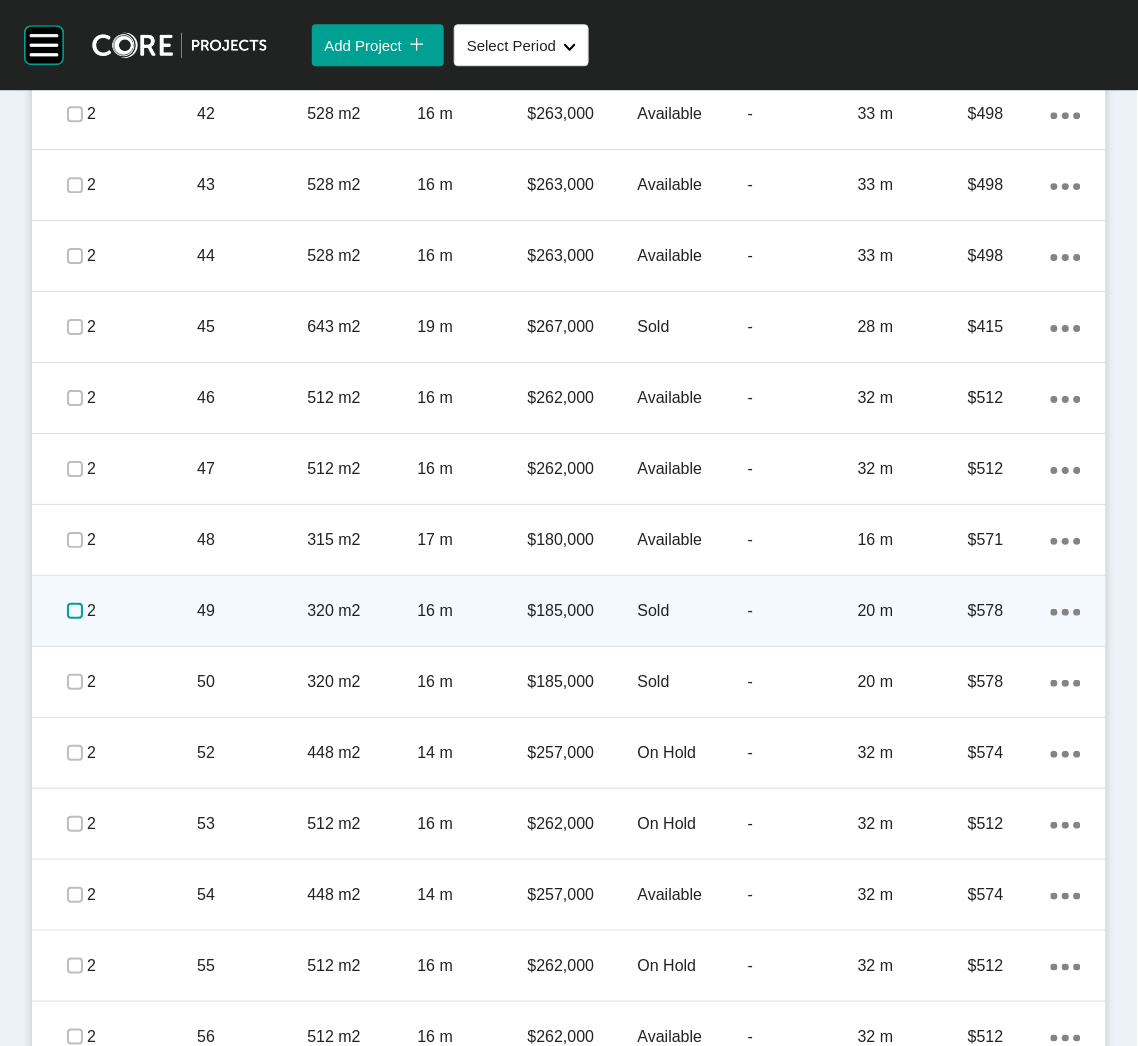 scroll, scrollTop: 2496, scrollLeft: 0, axis: vertical 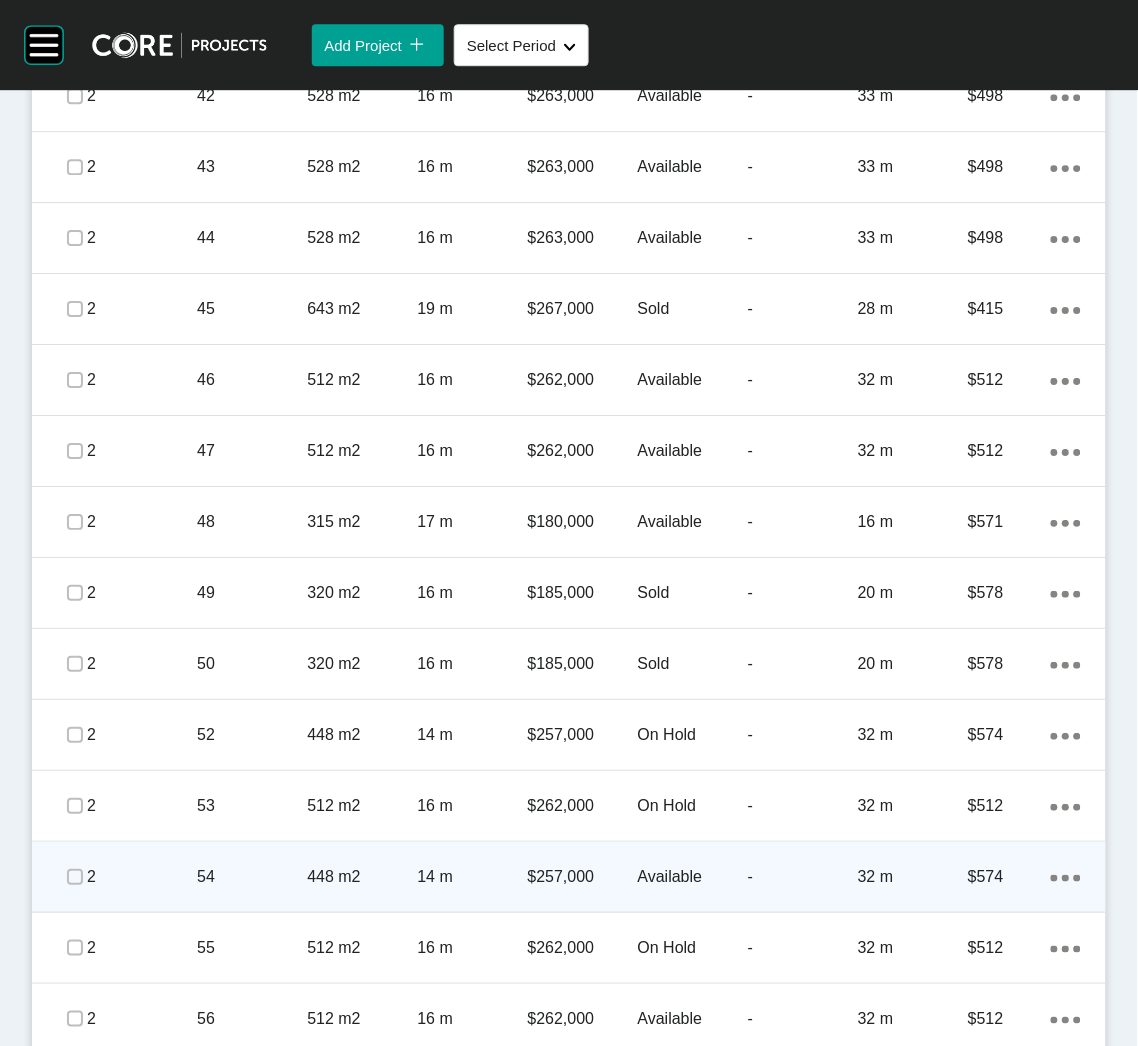 click on "54" at bounding box center [252, 877] 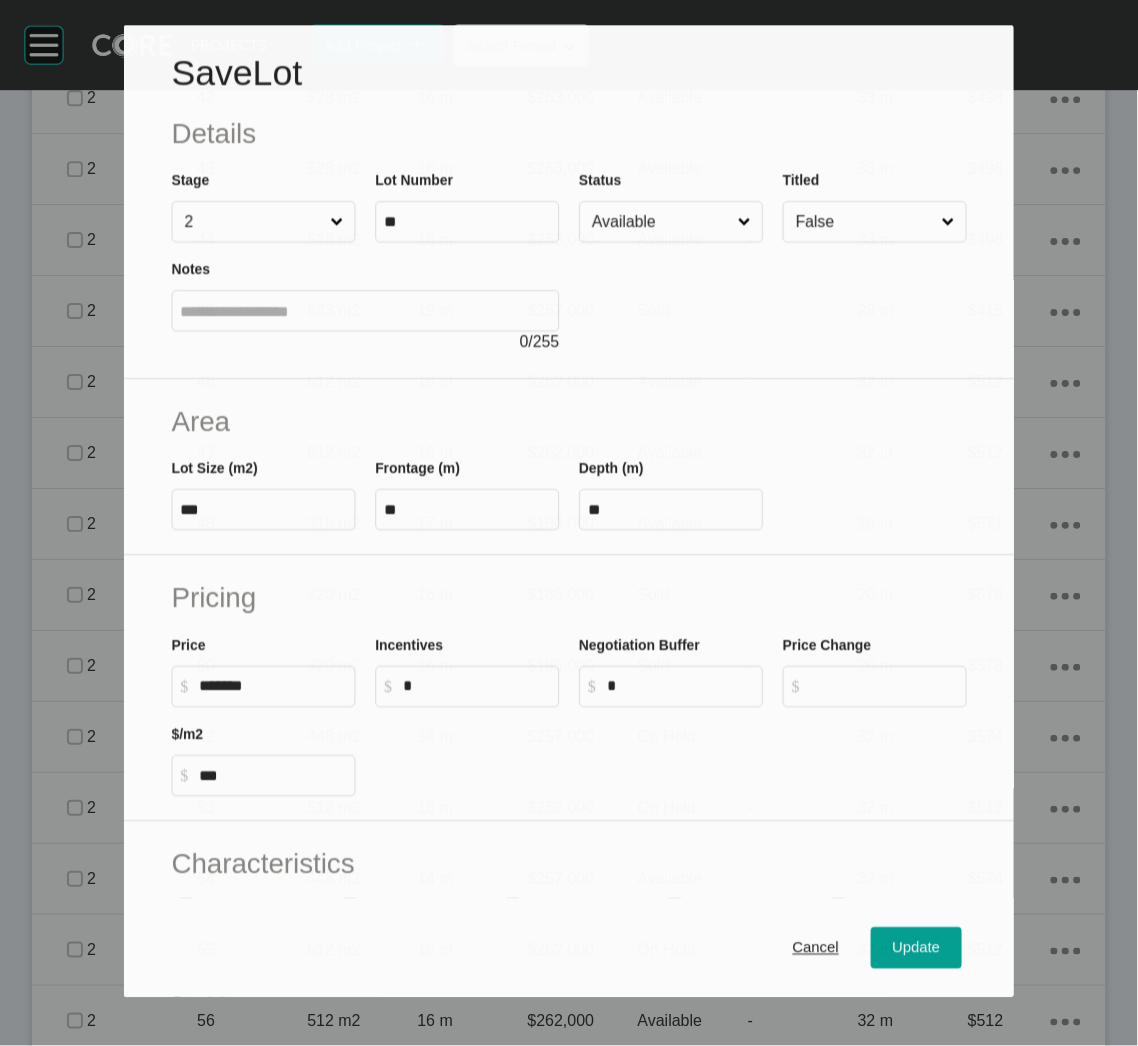 scroll, scrollTop: 2496, scrollLeft: 0, axis: vertical 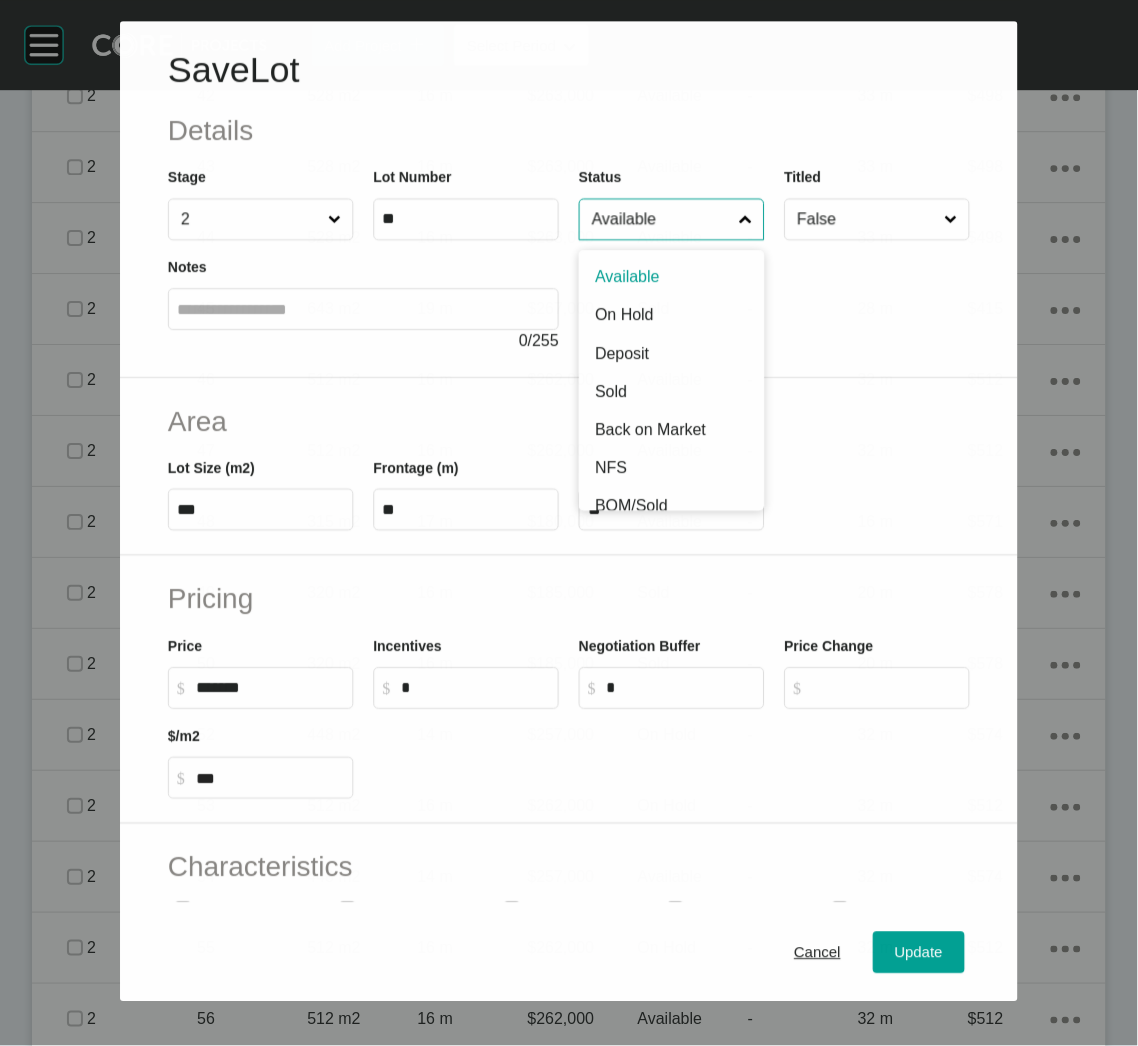 click on "Available" at bounding box center (661, 220) 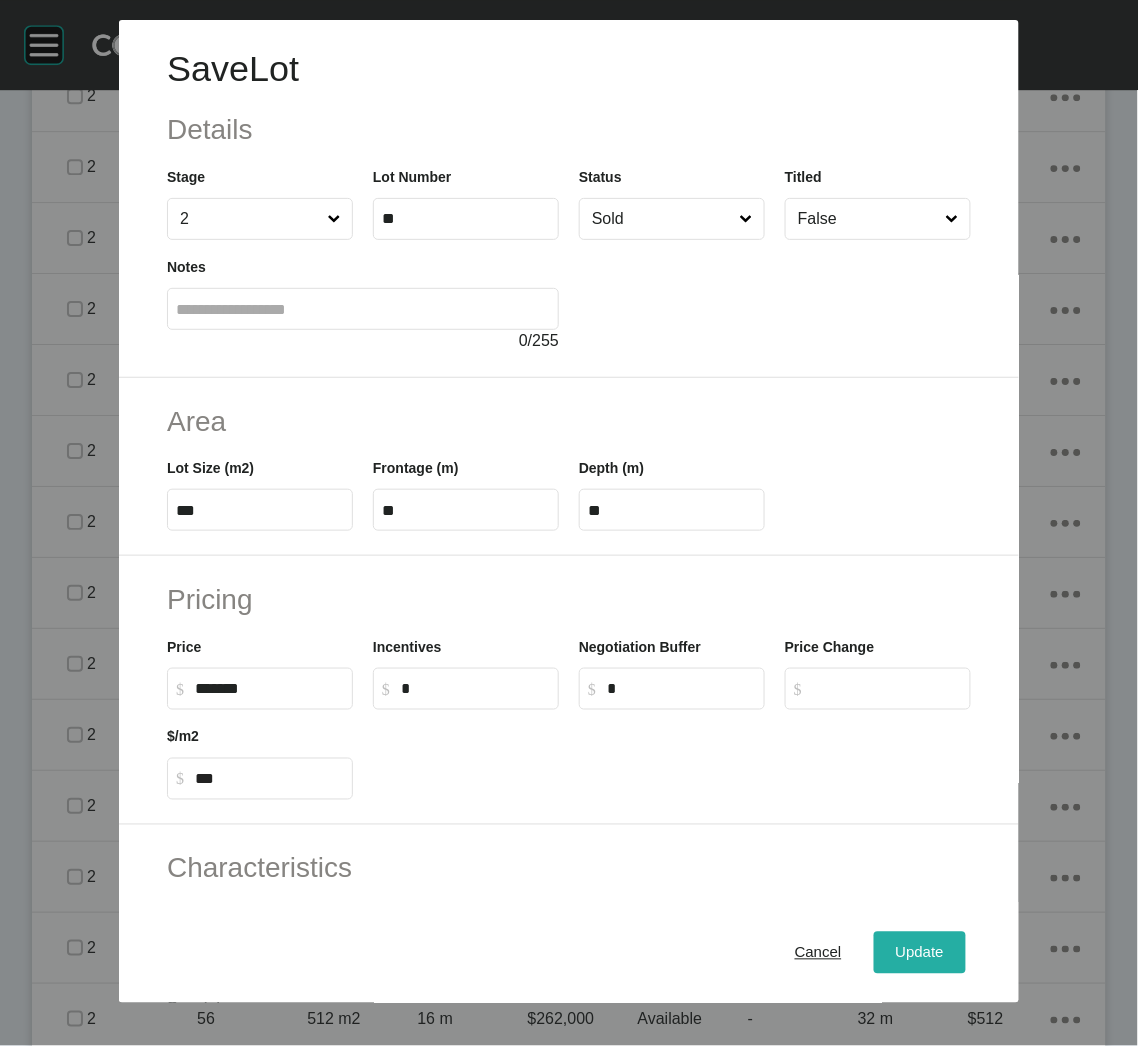 click on "Update" at bounding box center [920, 953] 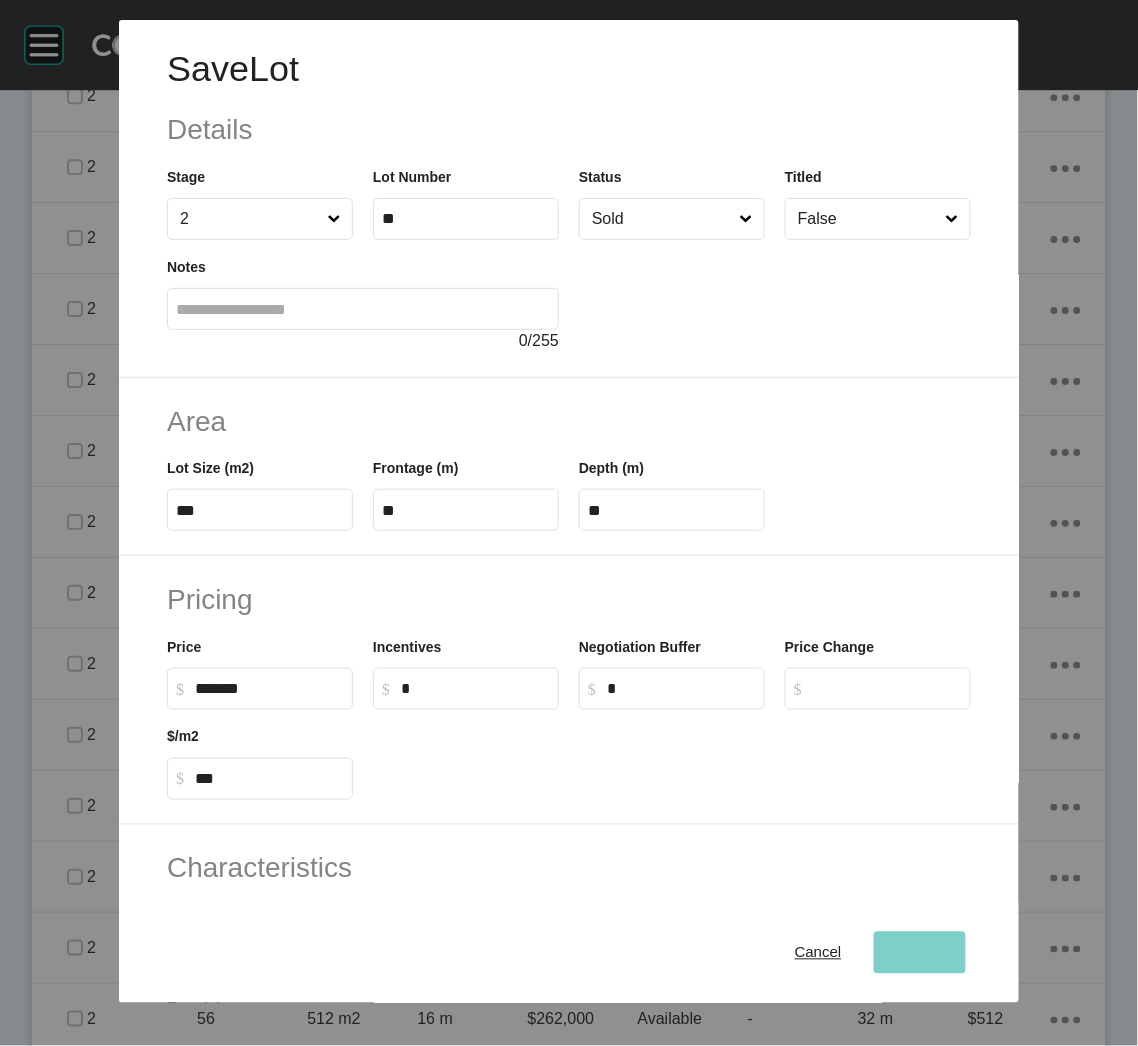 scroll, scrollTop: 2494, scrollLeft: 0, axis: vertical 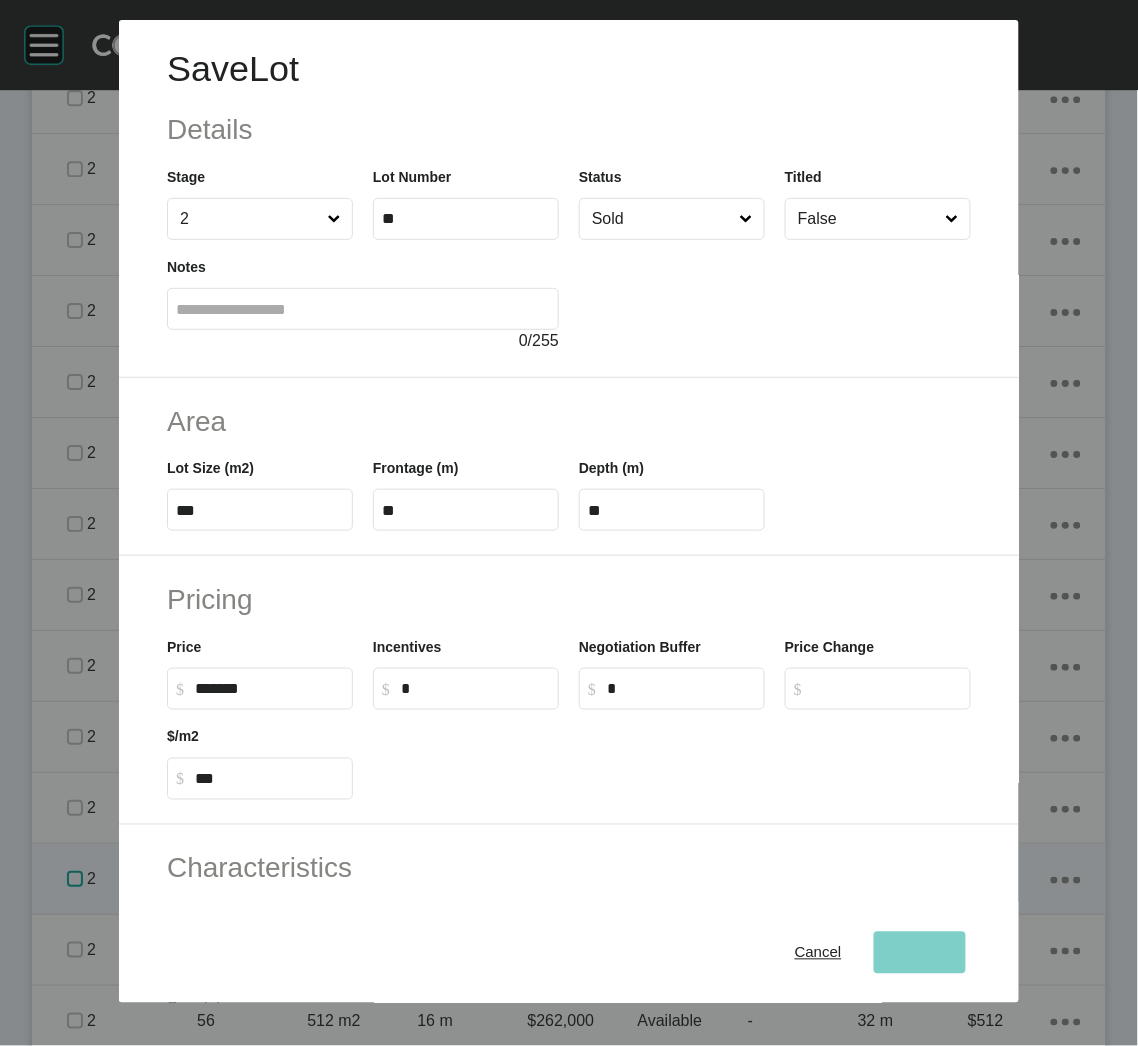 click at bounding box center (75, 879) 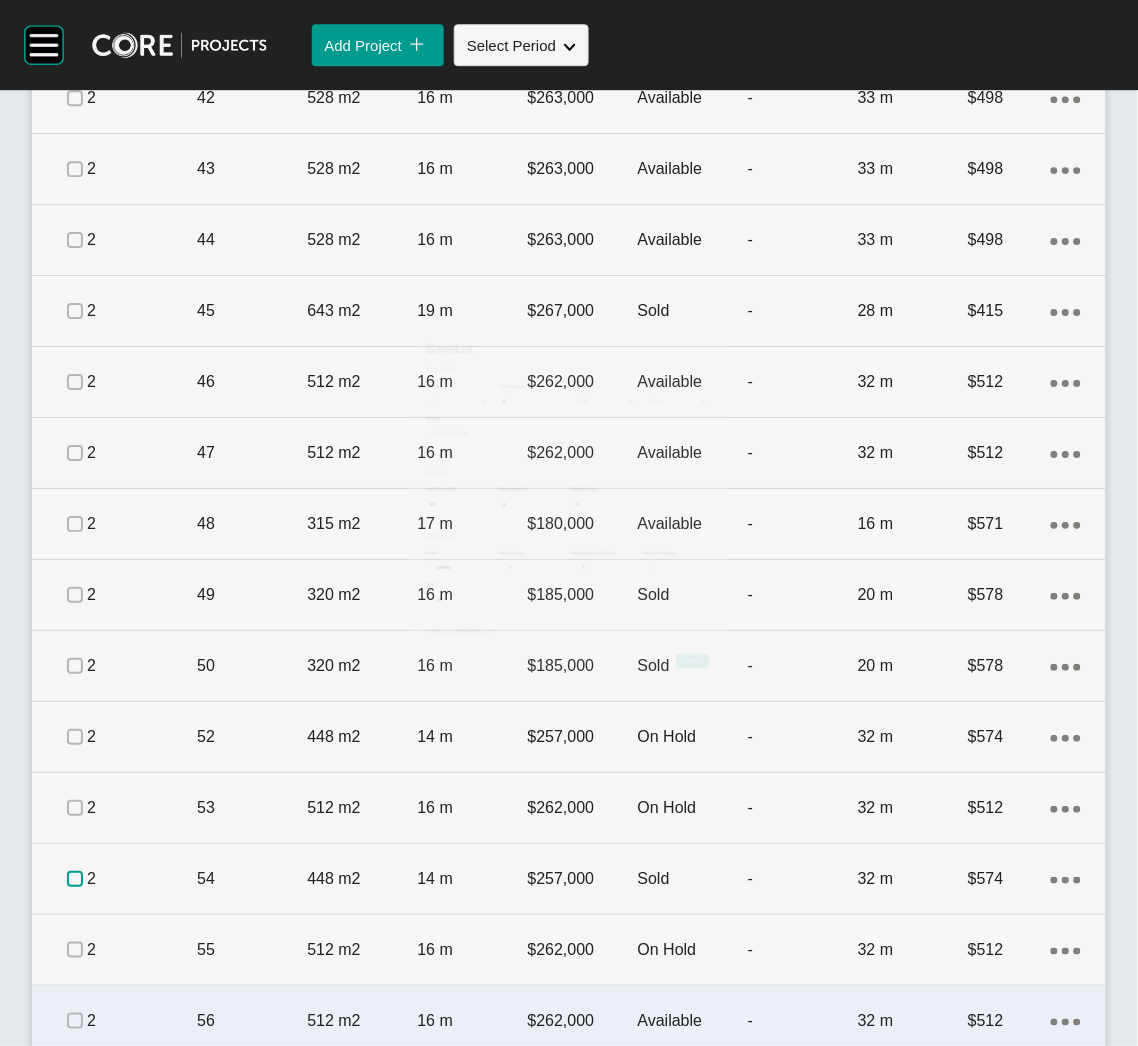 scroll, scrollTop: 2645, scrollLeft: 0, axis: vertical 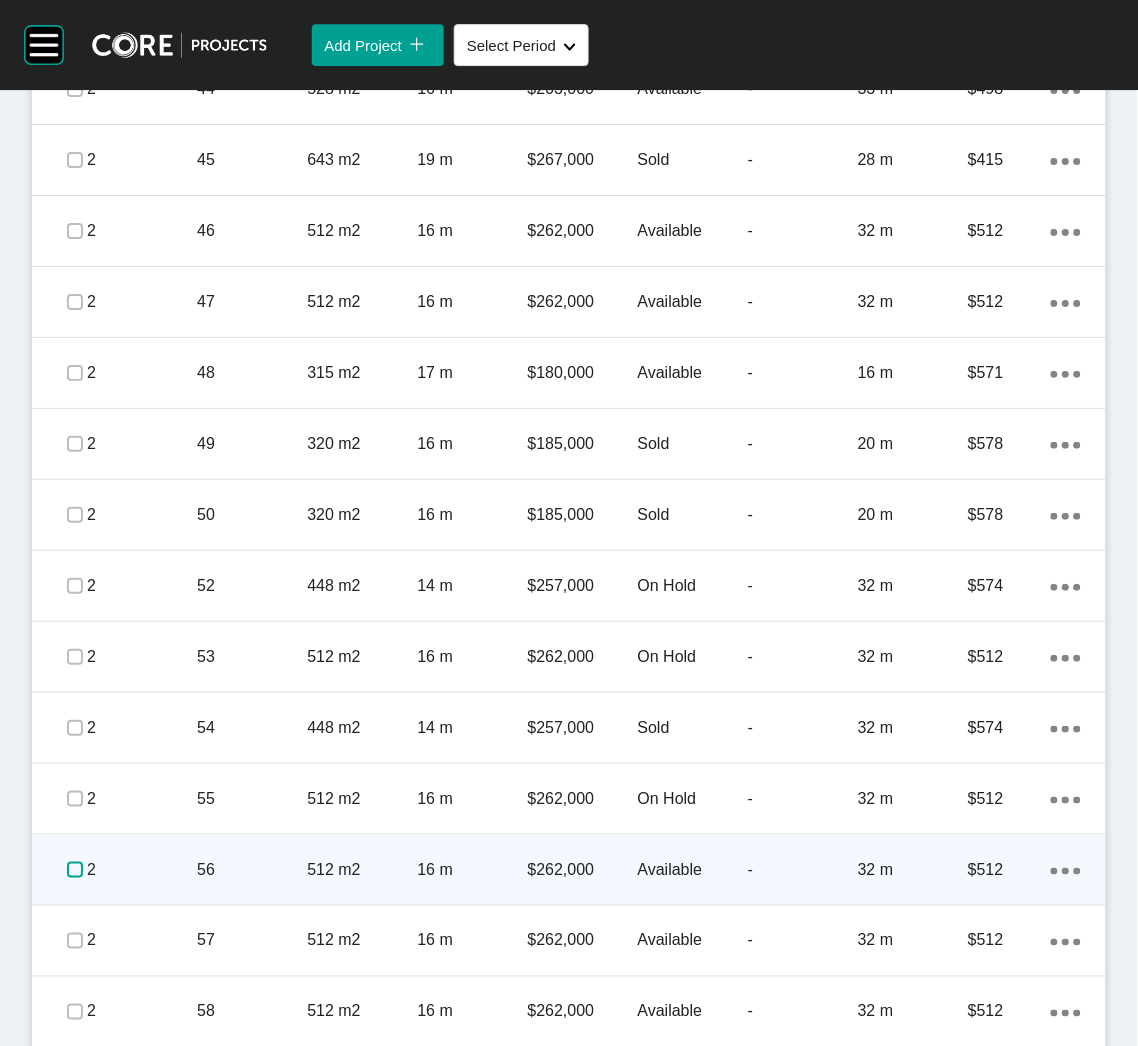 click at bounding box center (75, 870) 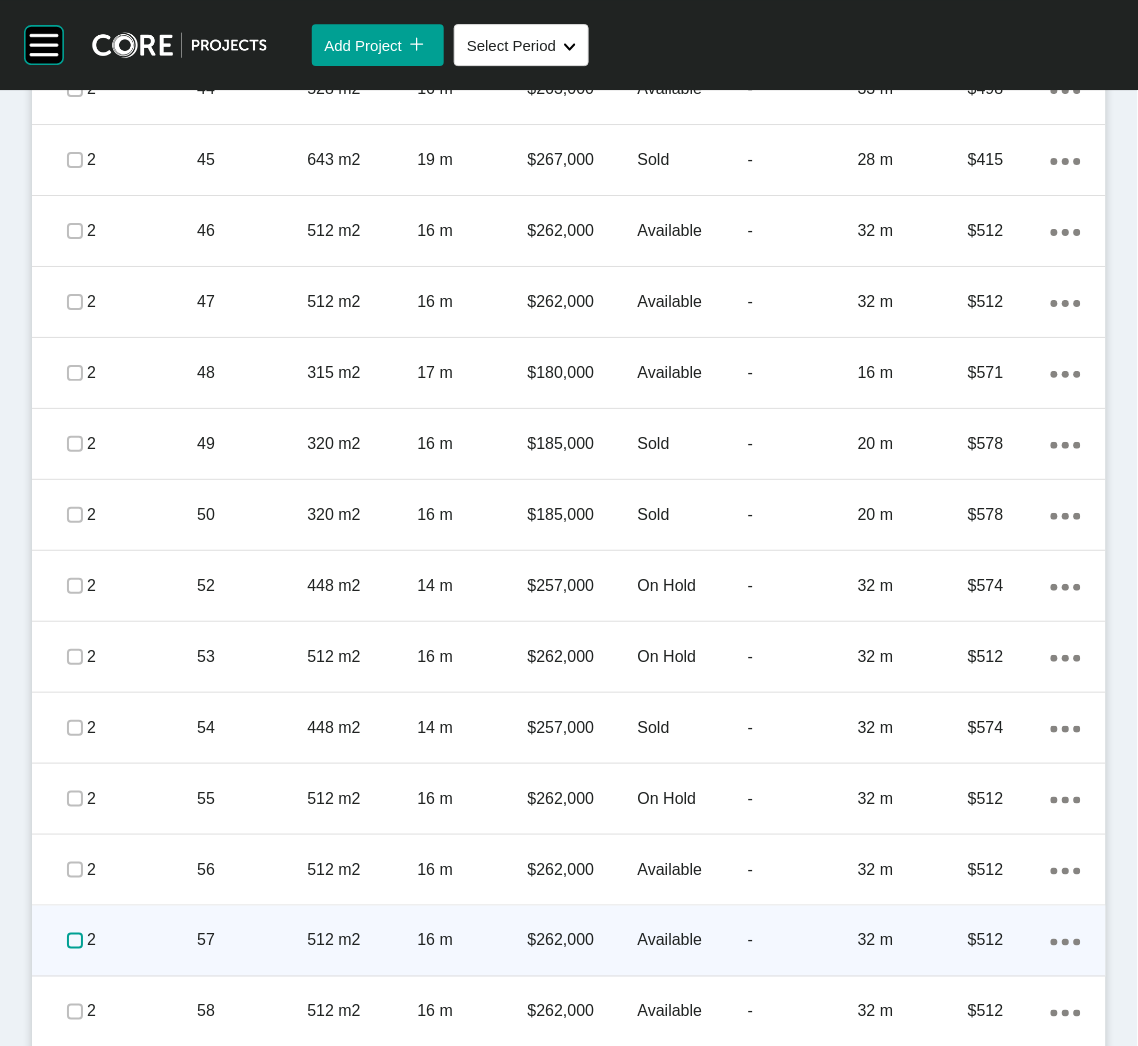 click at bounding box center [75, 941] 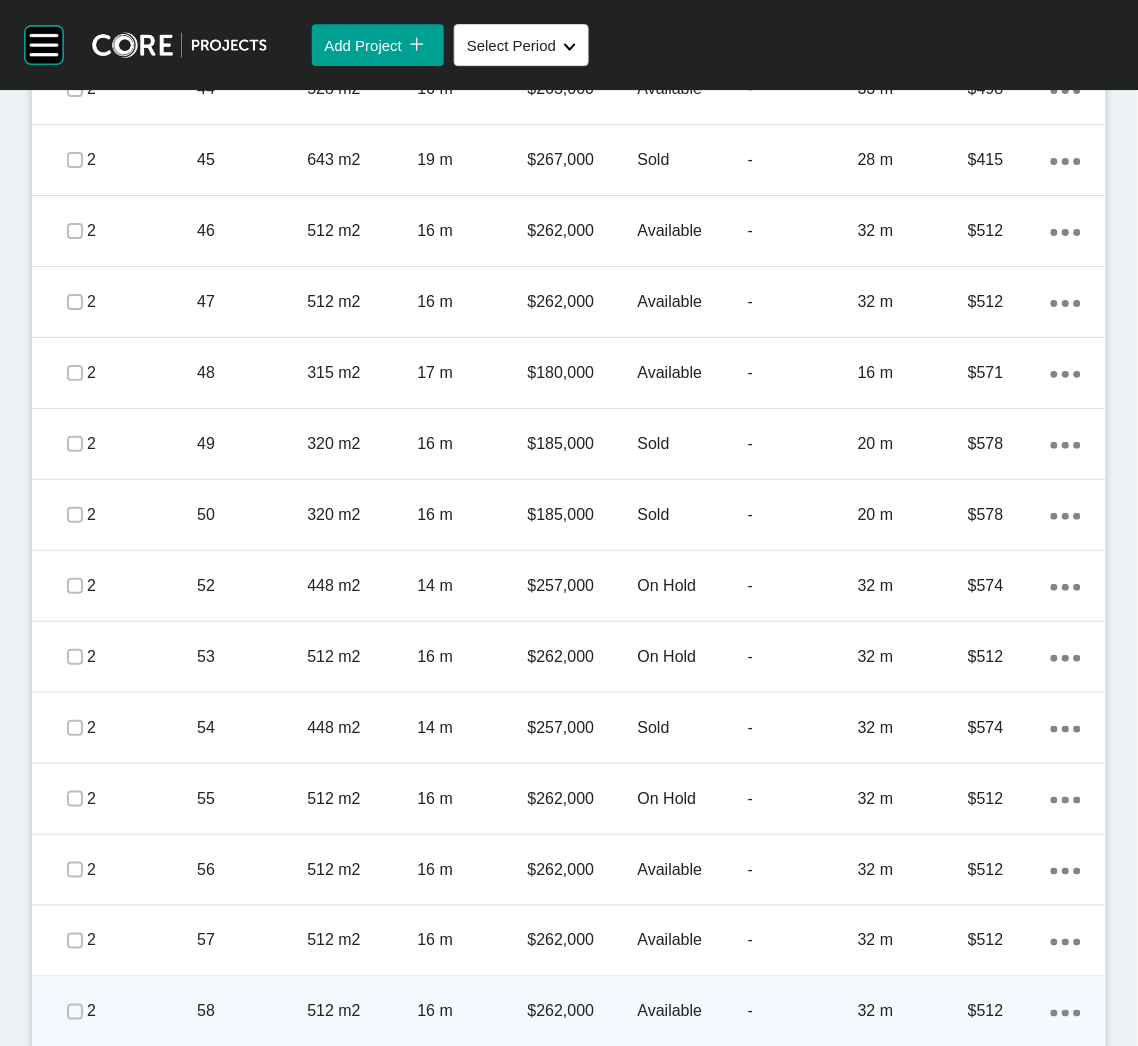 click at bounding box center [75, 1012] 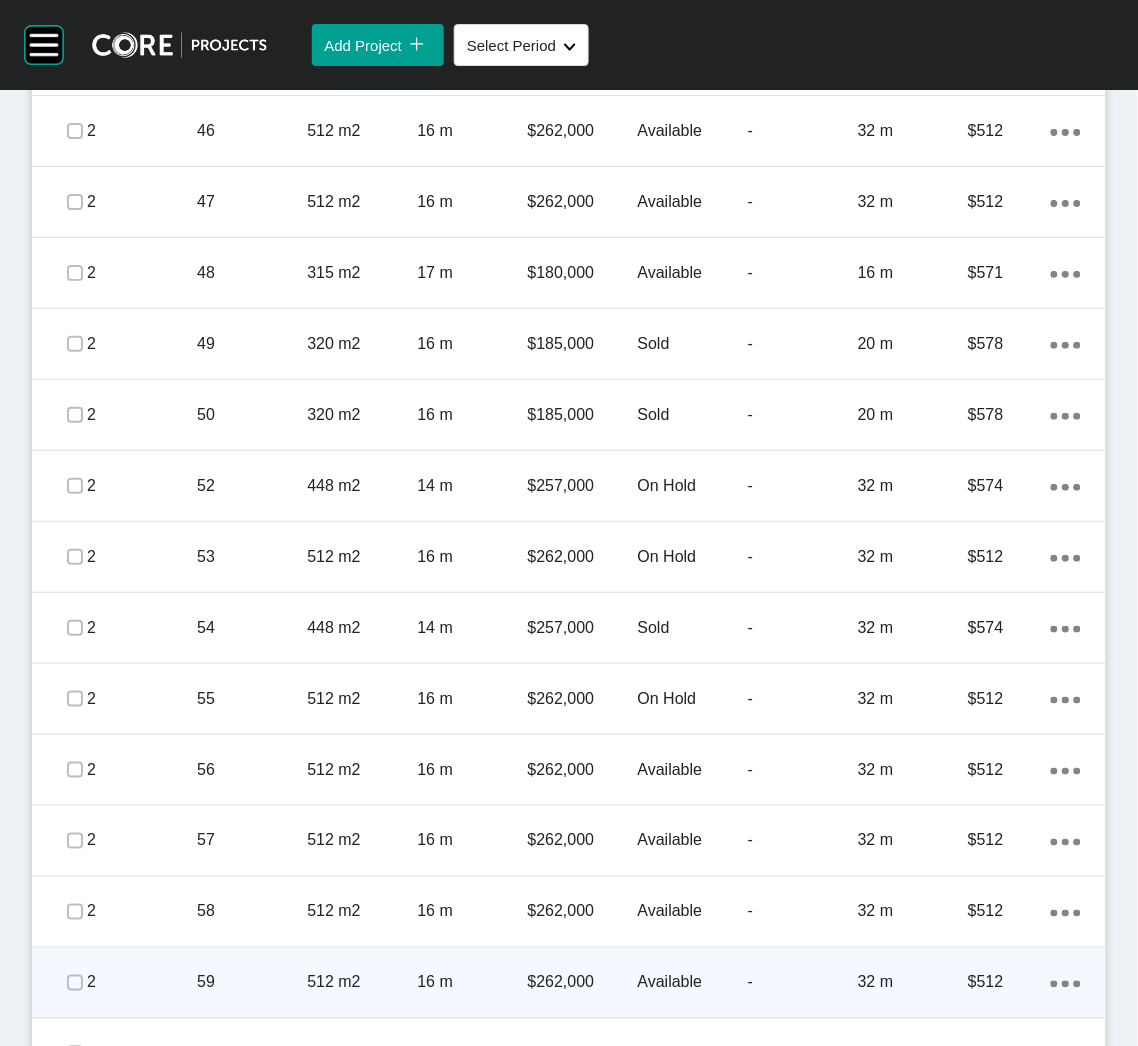 scroll, scrollTop: 2795, scrollLeft: 0, axis: vertical 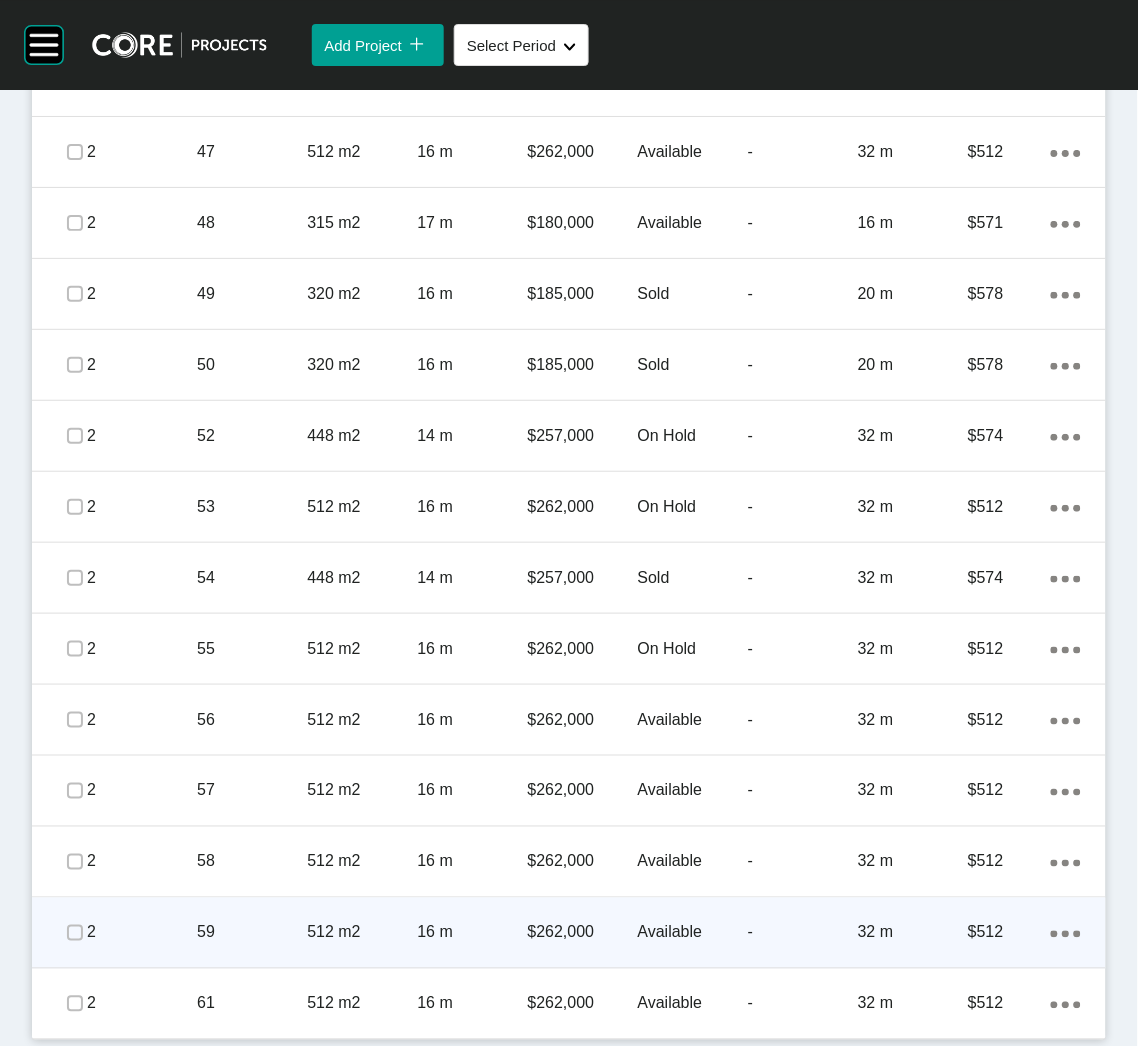 click on "59" at bounding box center [252, 933] 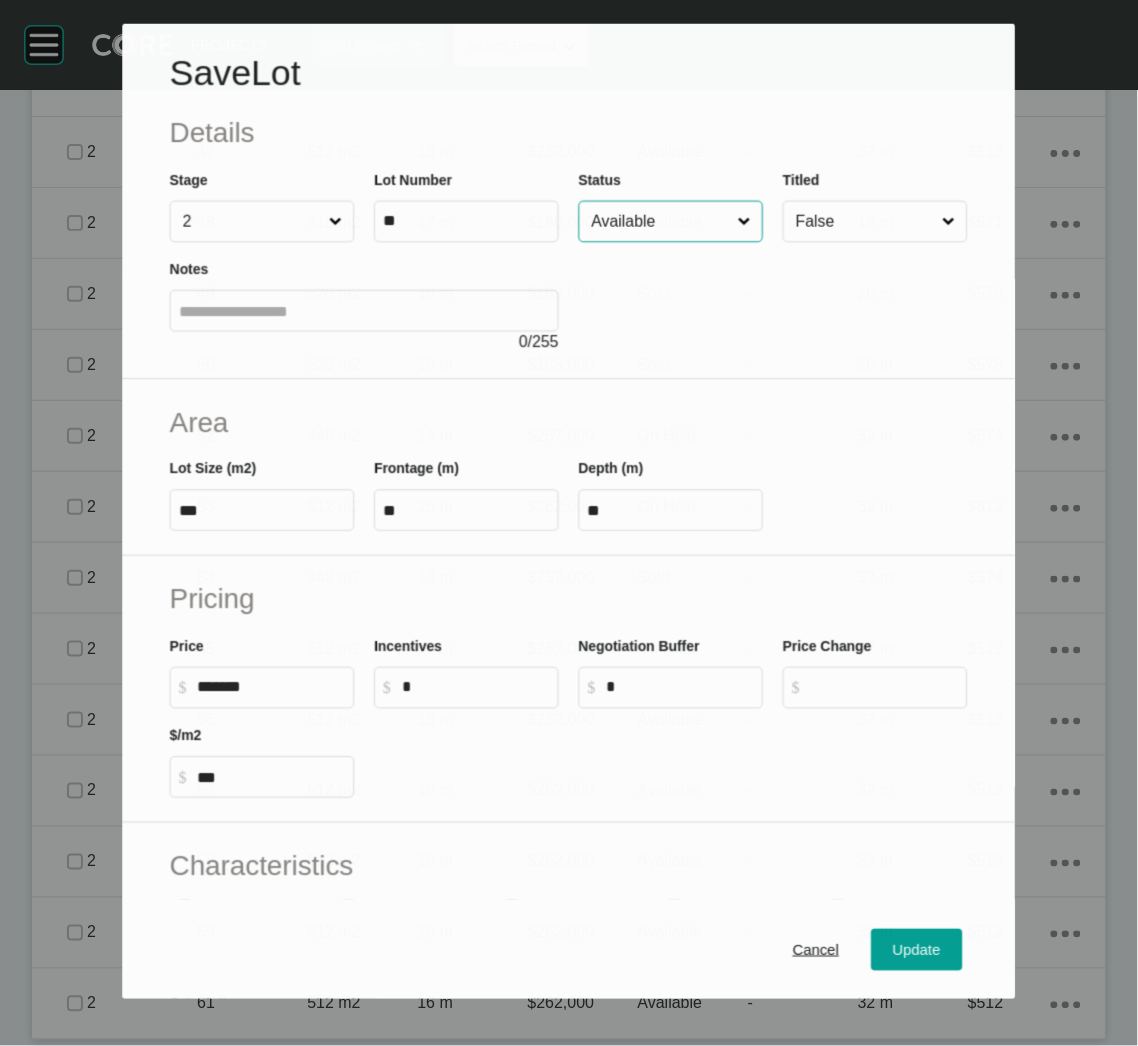 click on "Available" at bounding box center (661, 221) 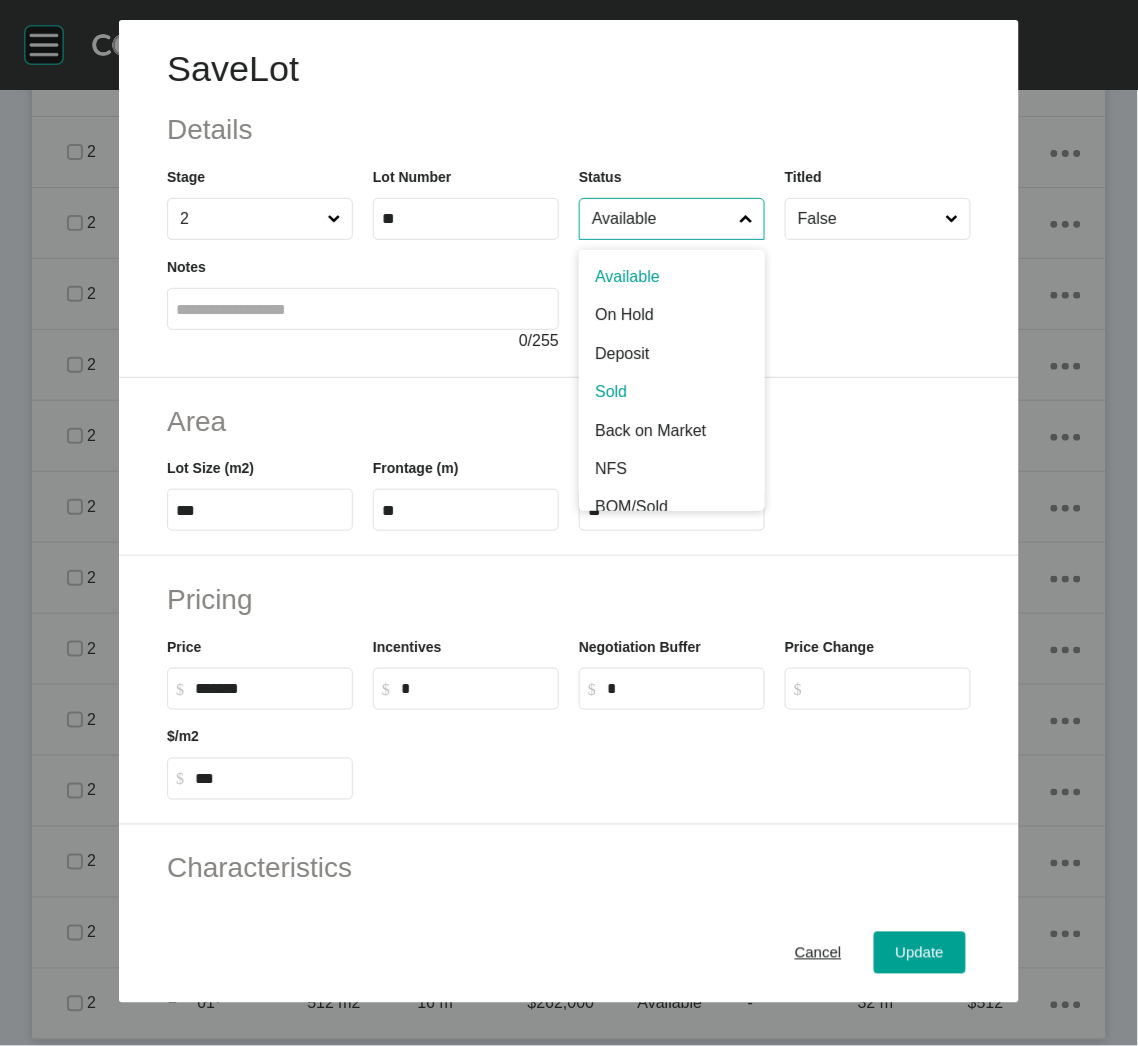 drag, startPoint x: 614, startPoint y: 398, endPoint x: 615, endPoint y: 413, distance: 15.033297 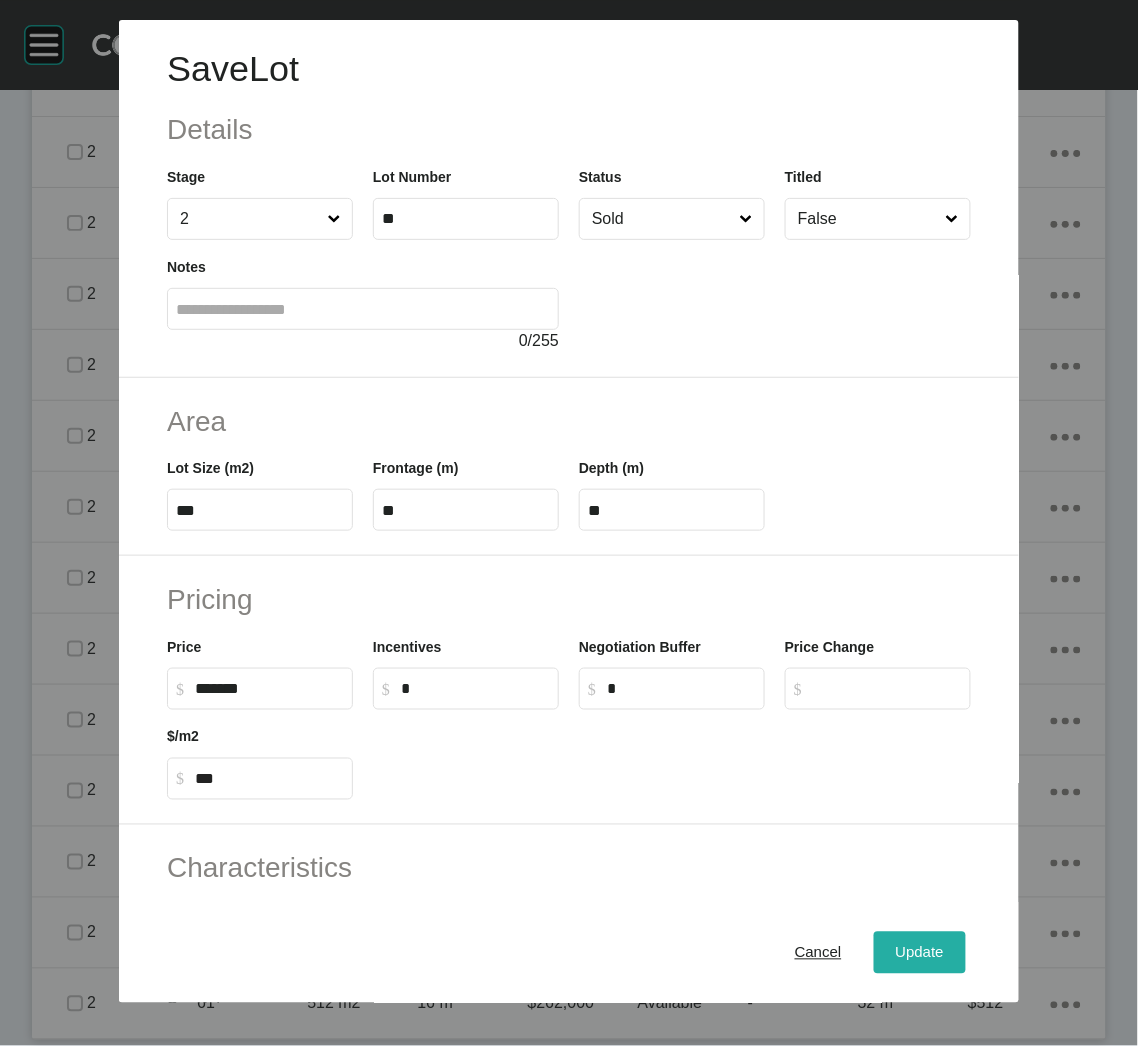 click on "Update" at bounding box center (920, 953) 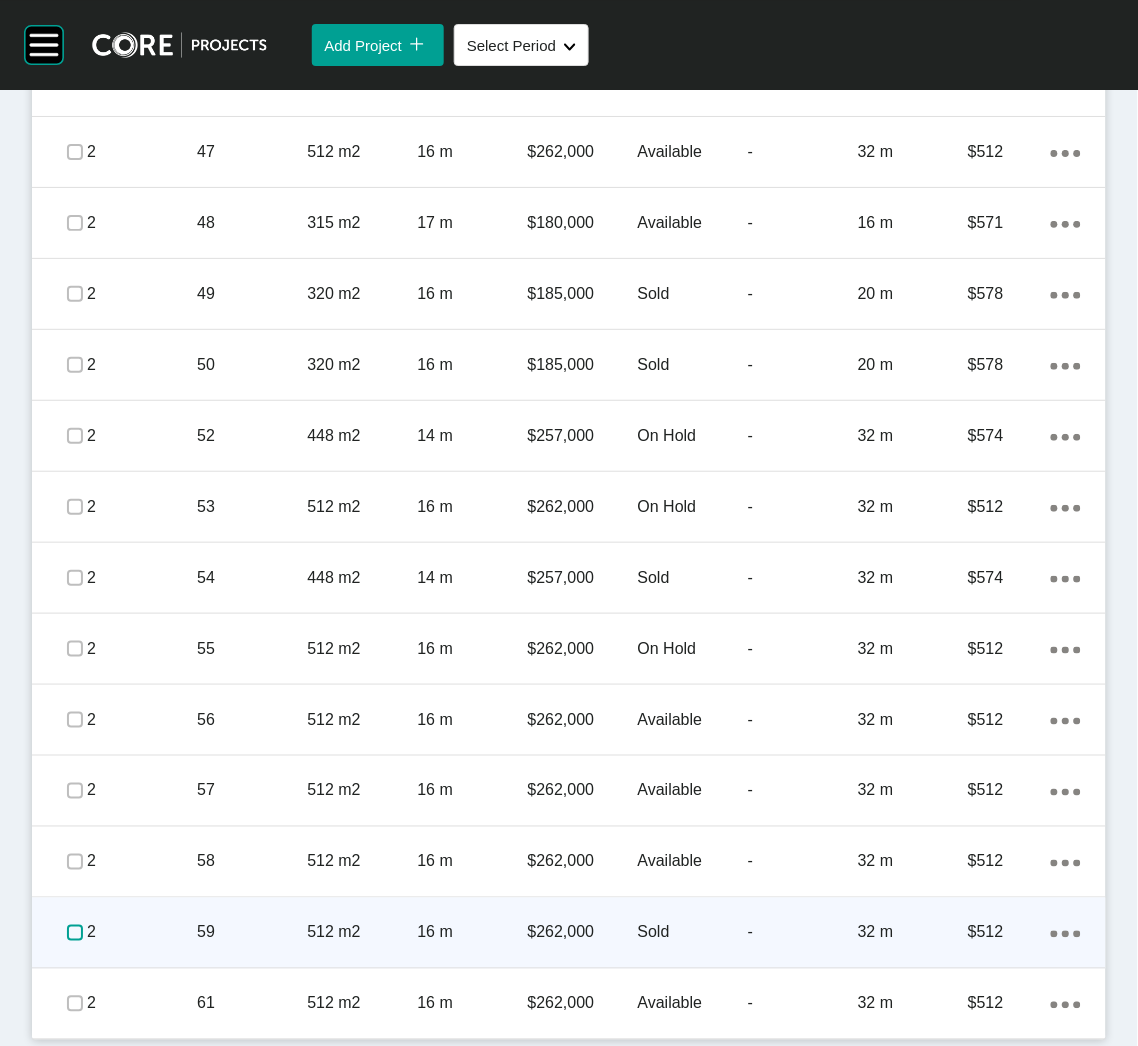 click at bounding box center [75, 933] 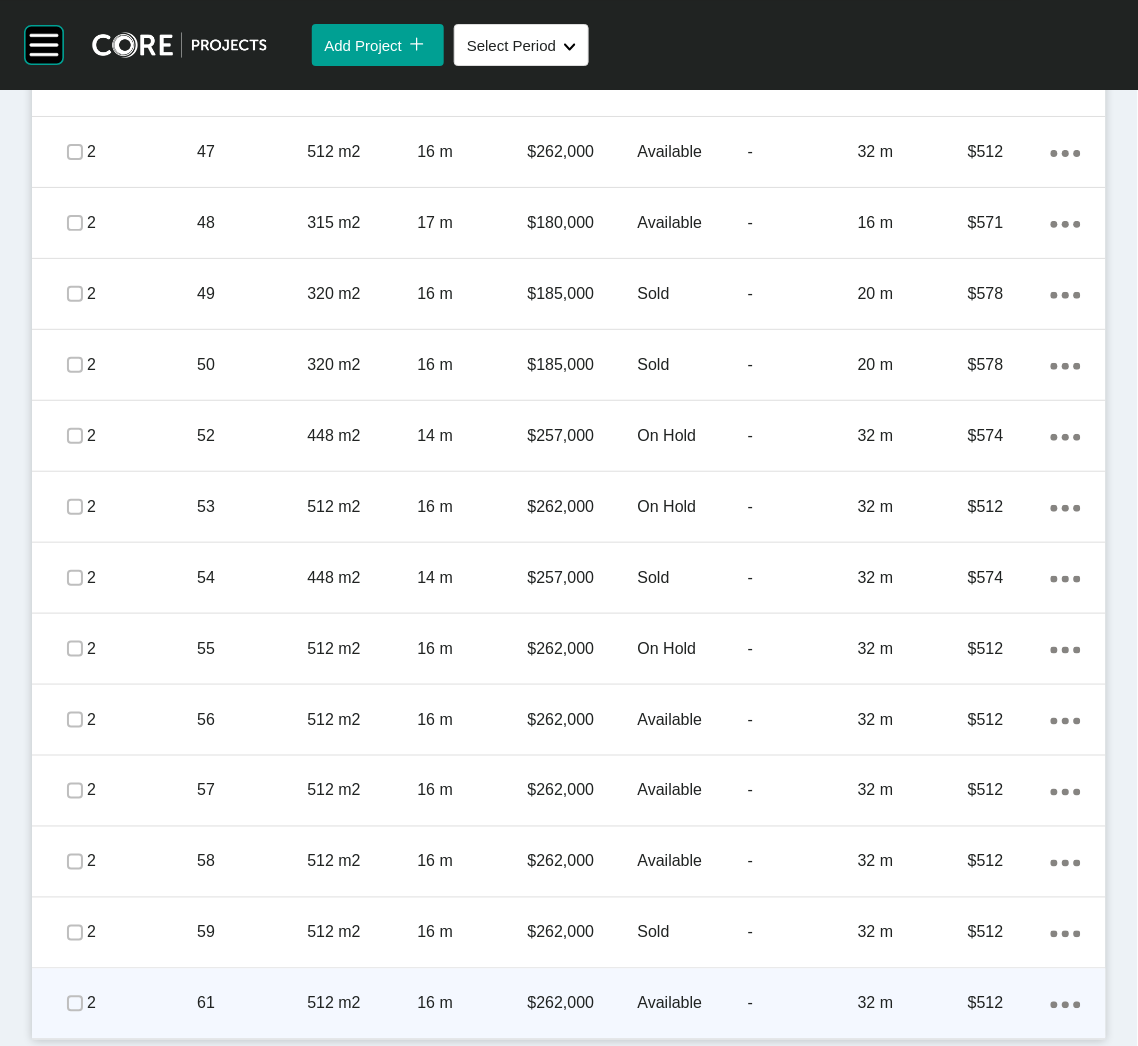 click on "2" at bounding box center [142, 1004] 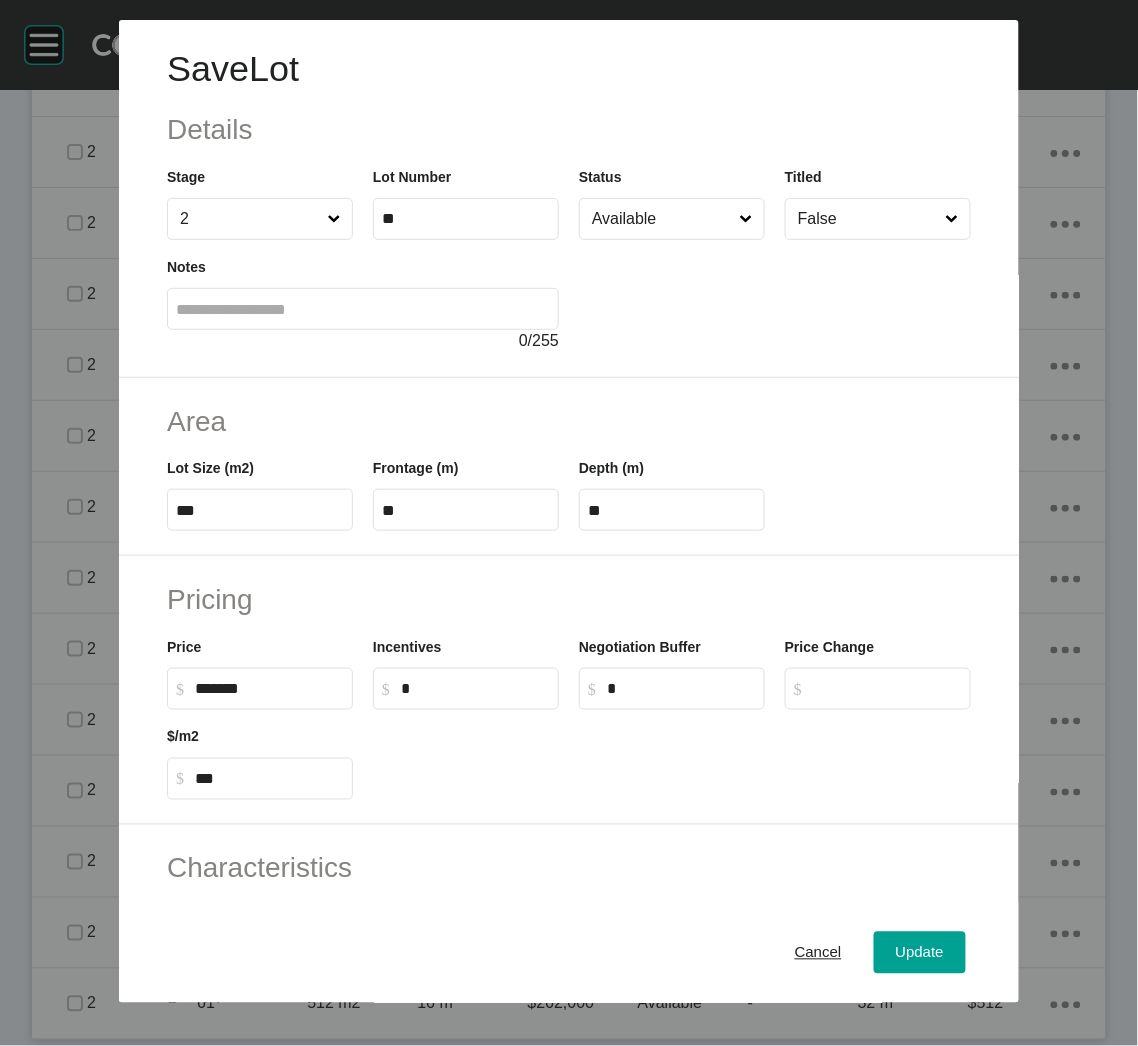 click on "Available" at bounding box center [662, 219] 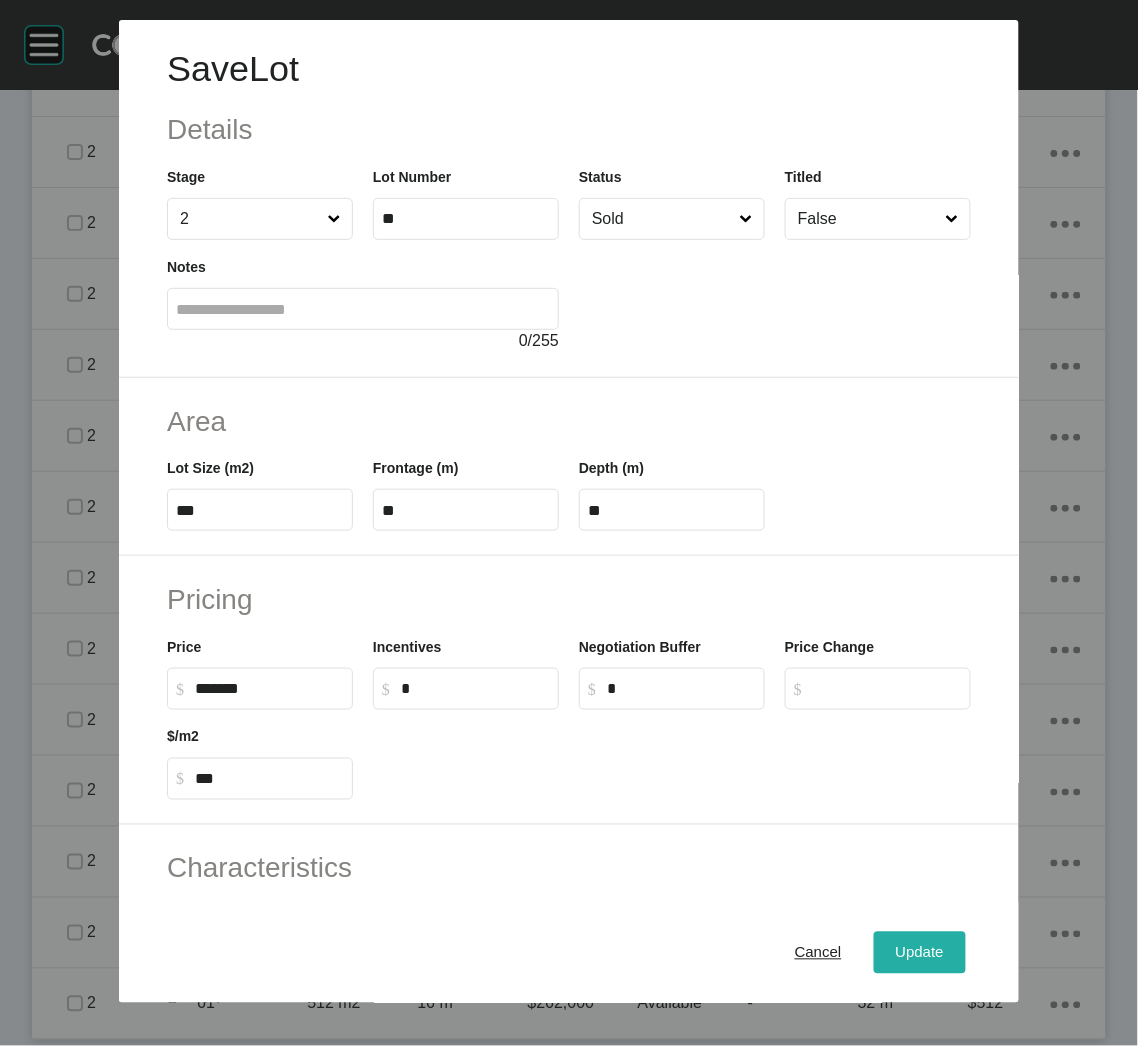 click on "Update" at bounding box center (920, 953) 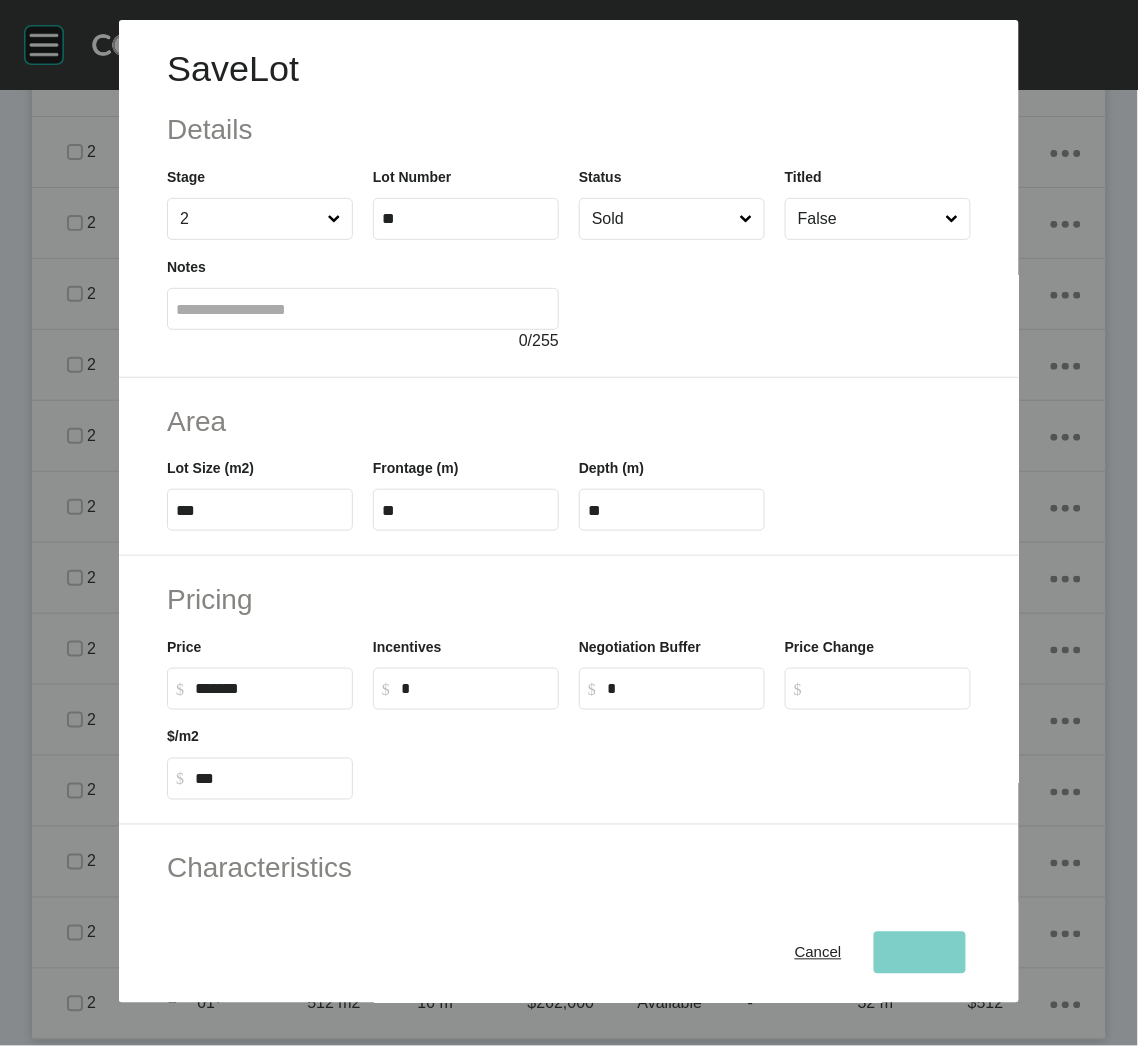 click 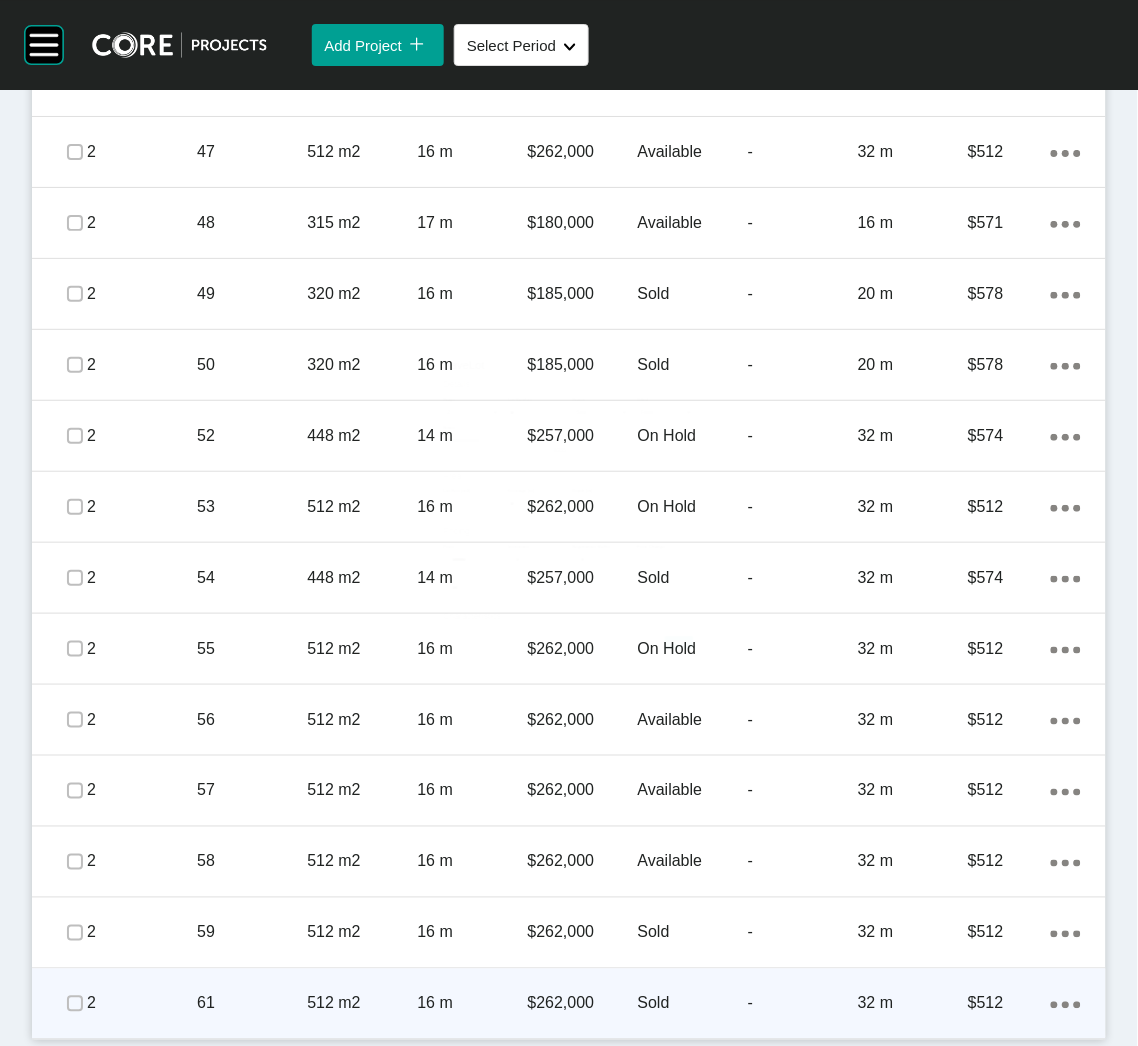 click at bounding box center [75, 1004] 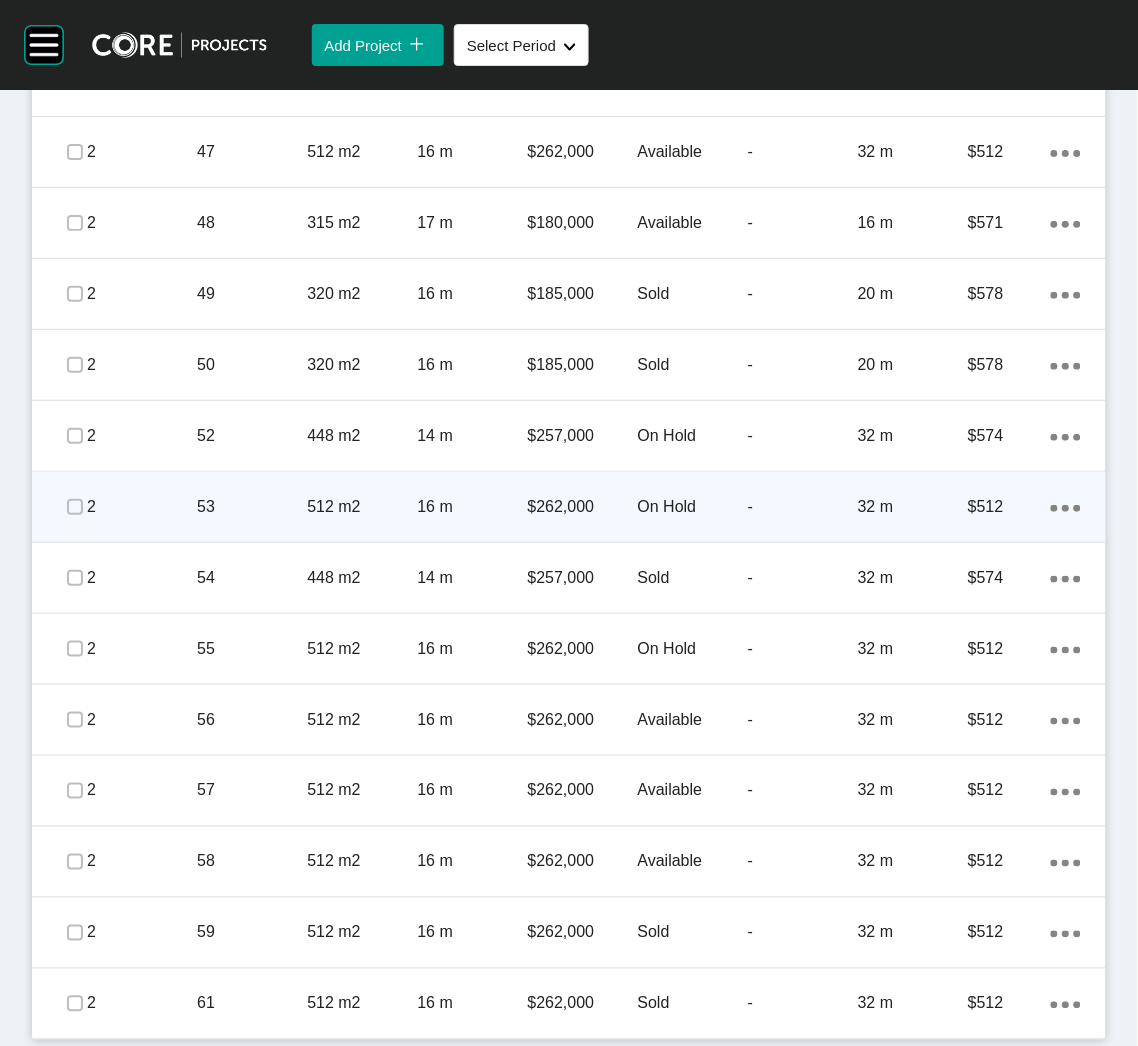 click on "53" at bounding box center [252, 507] 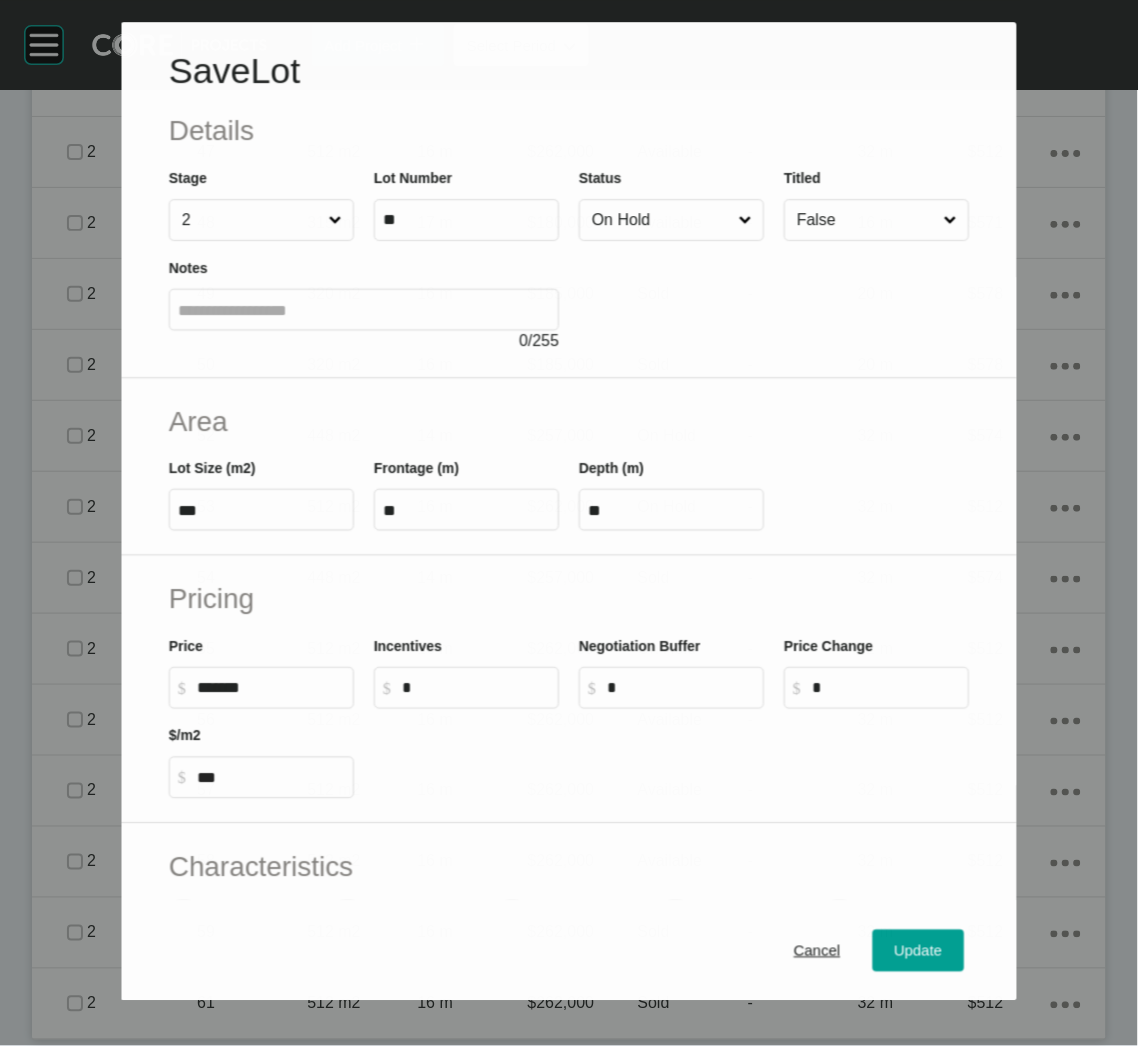 click on "On Hold" at bounding box center (661, 220) 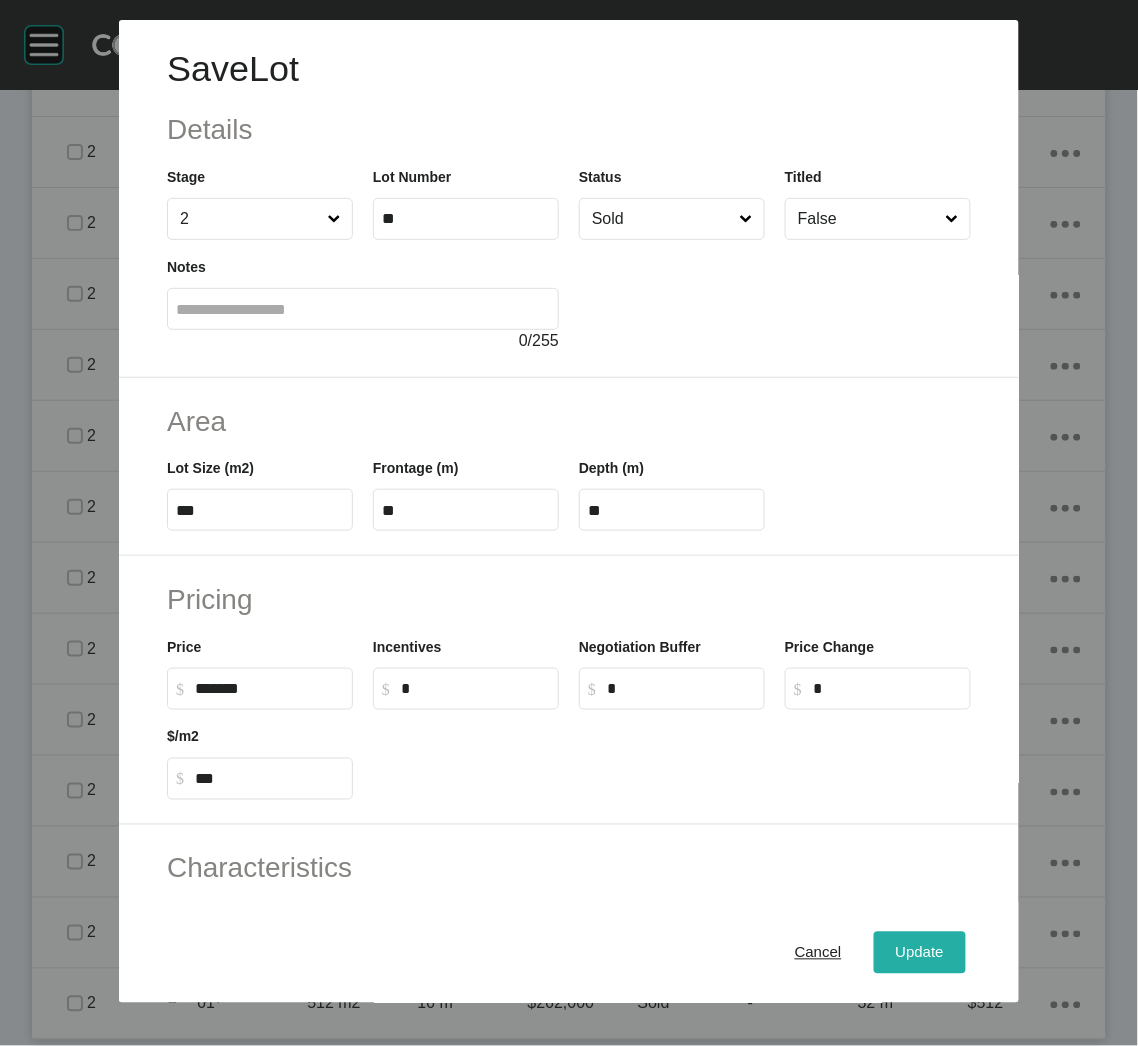 click on "Update" at bounding box center (920, 953) 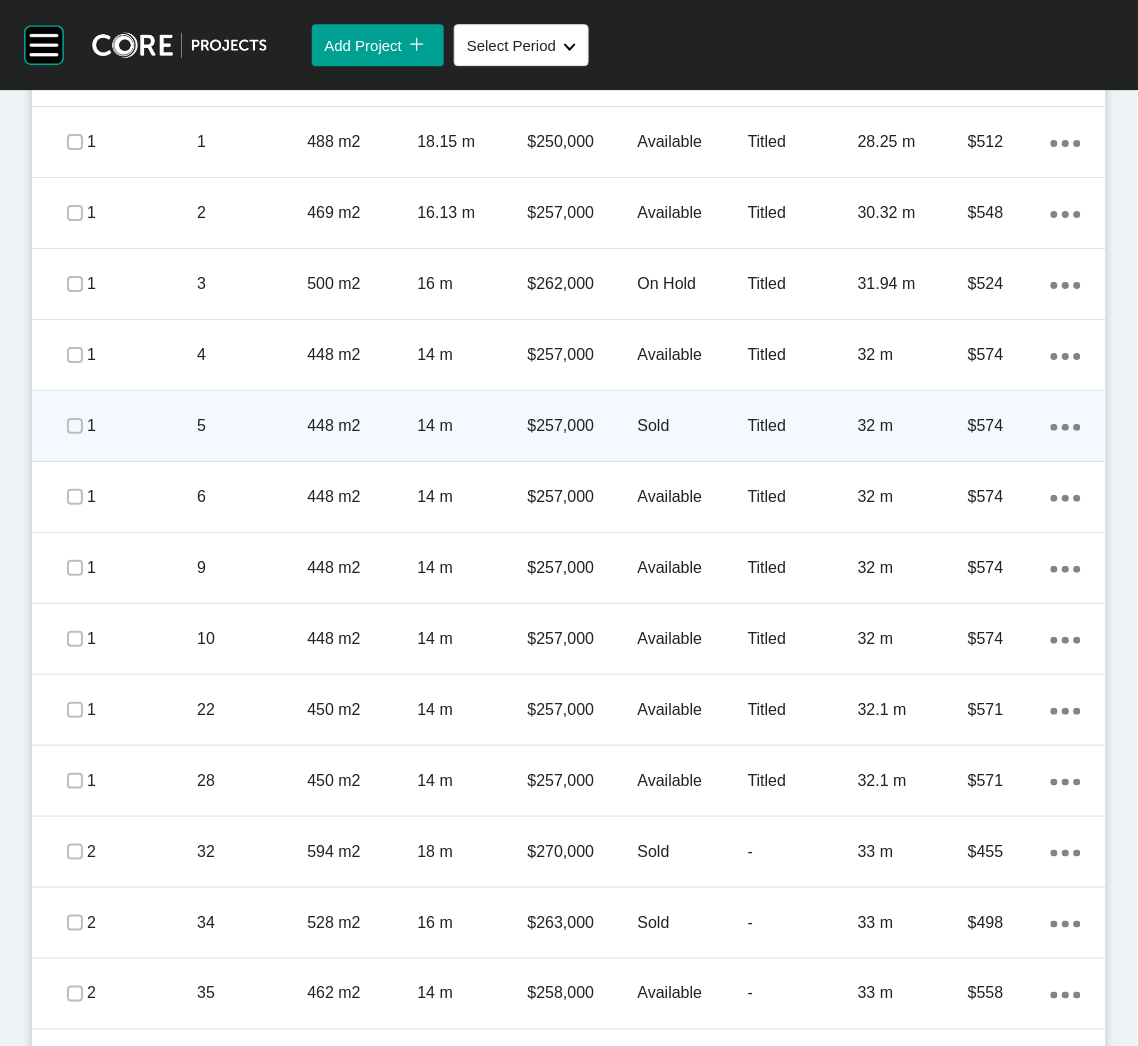 scroll, scrollTop: 1146, scrollLeft: 0, axis: vertical 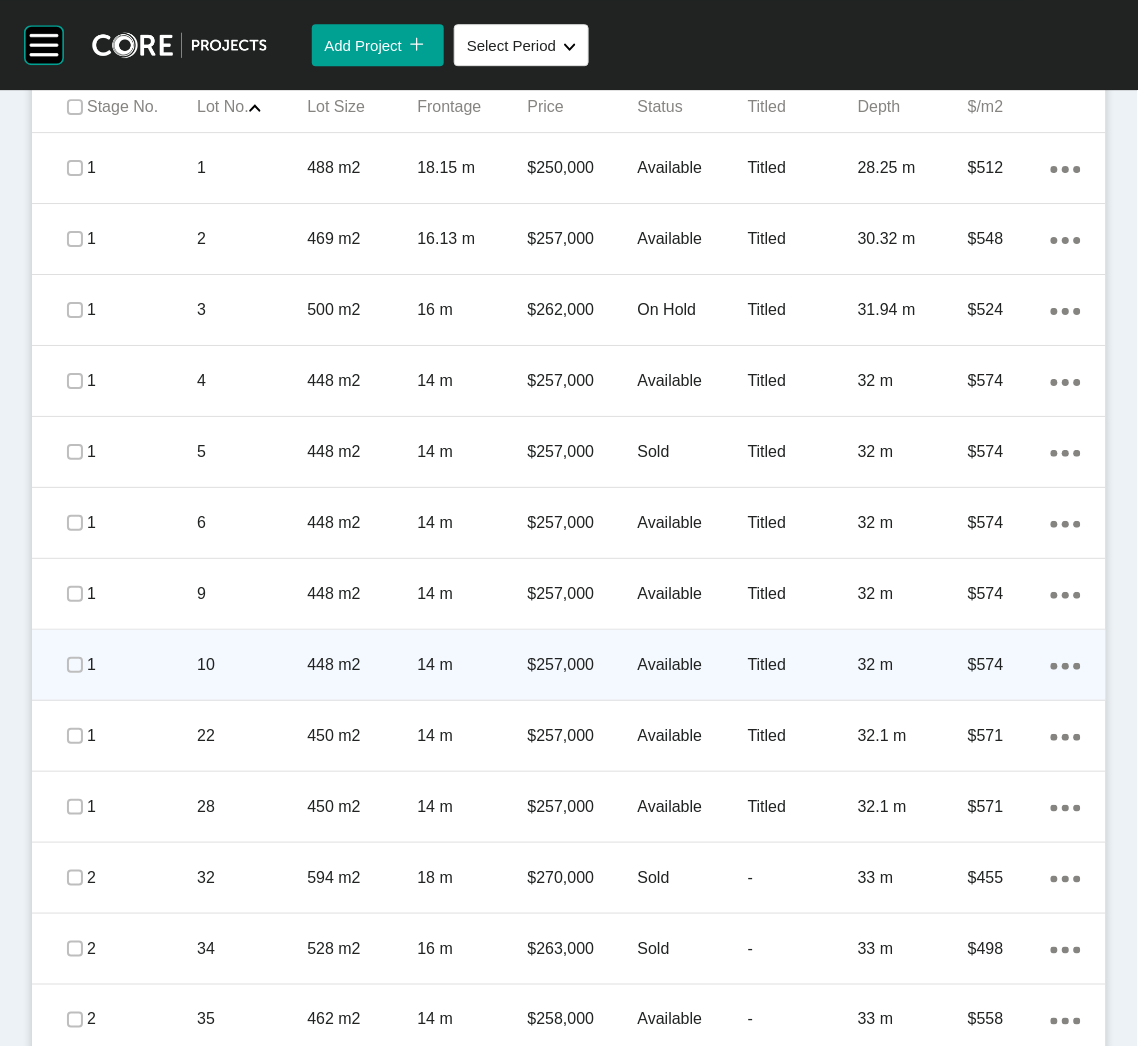 click on "Action Menu Dots Copy 6 Created with Sketch." 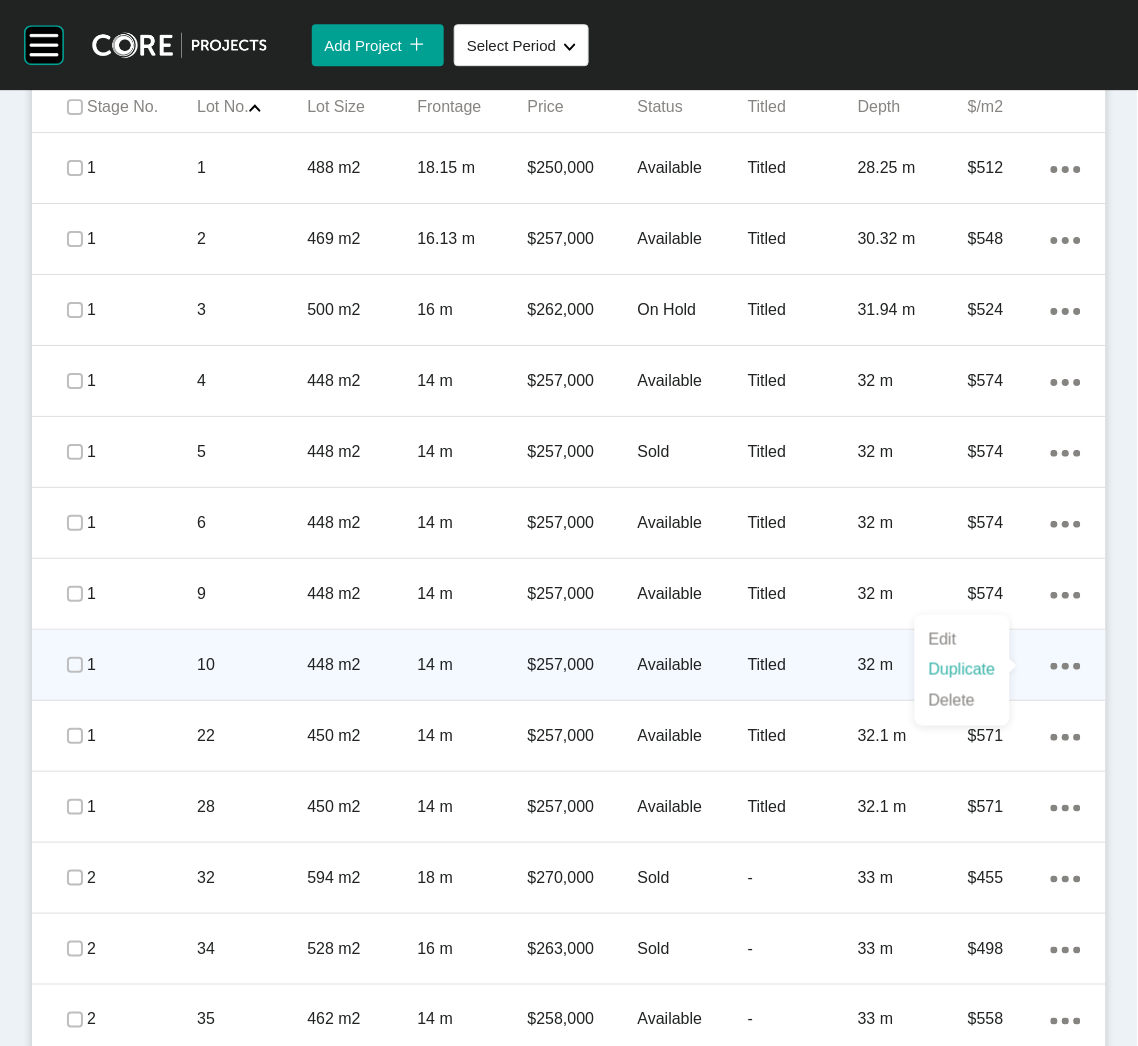 click on "Duplicate" at bounding box center (962, 670) 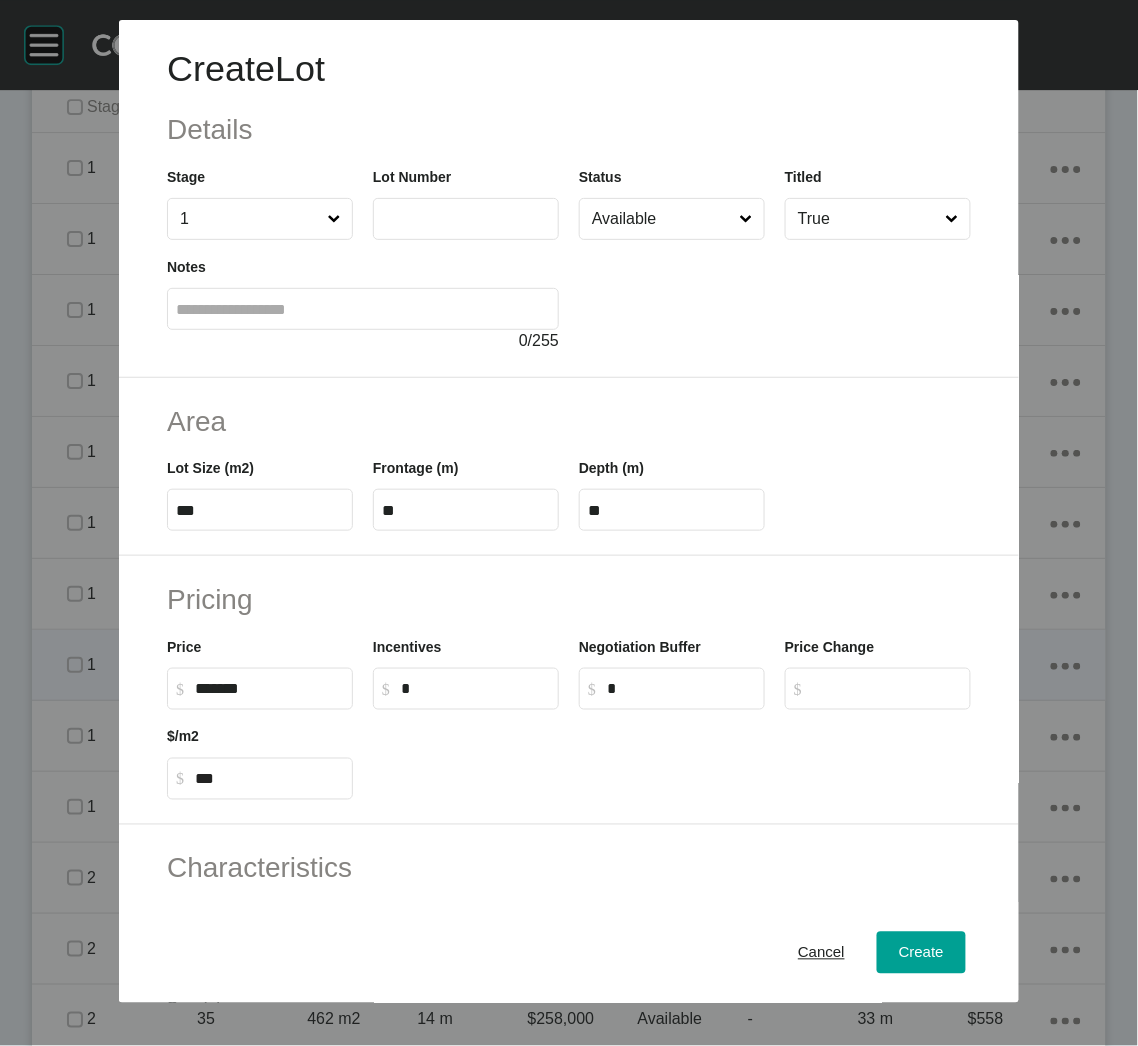 click at bounding box center [466, 218] 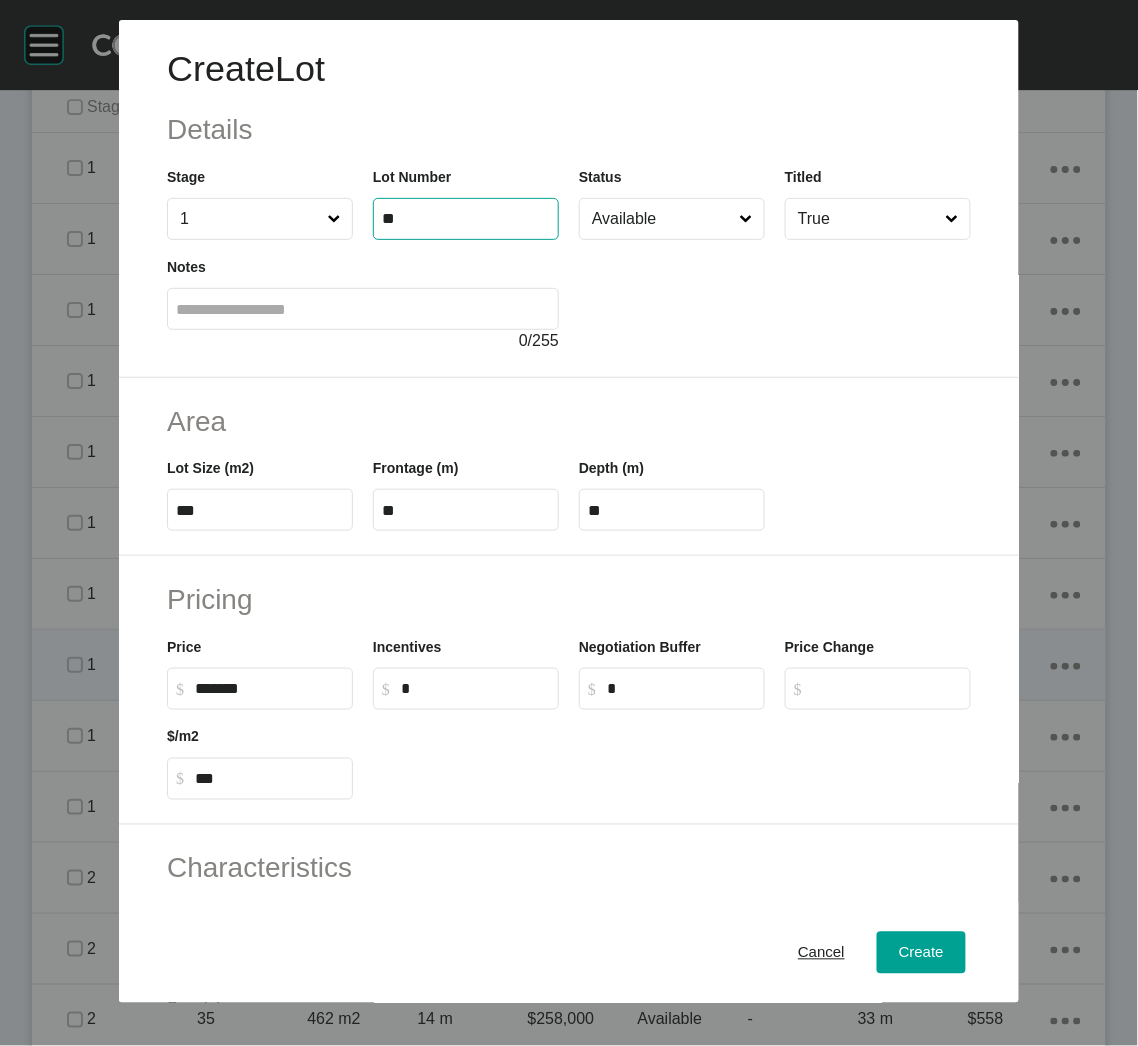 type on "**" 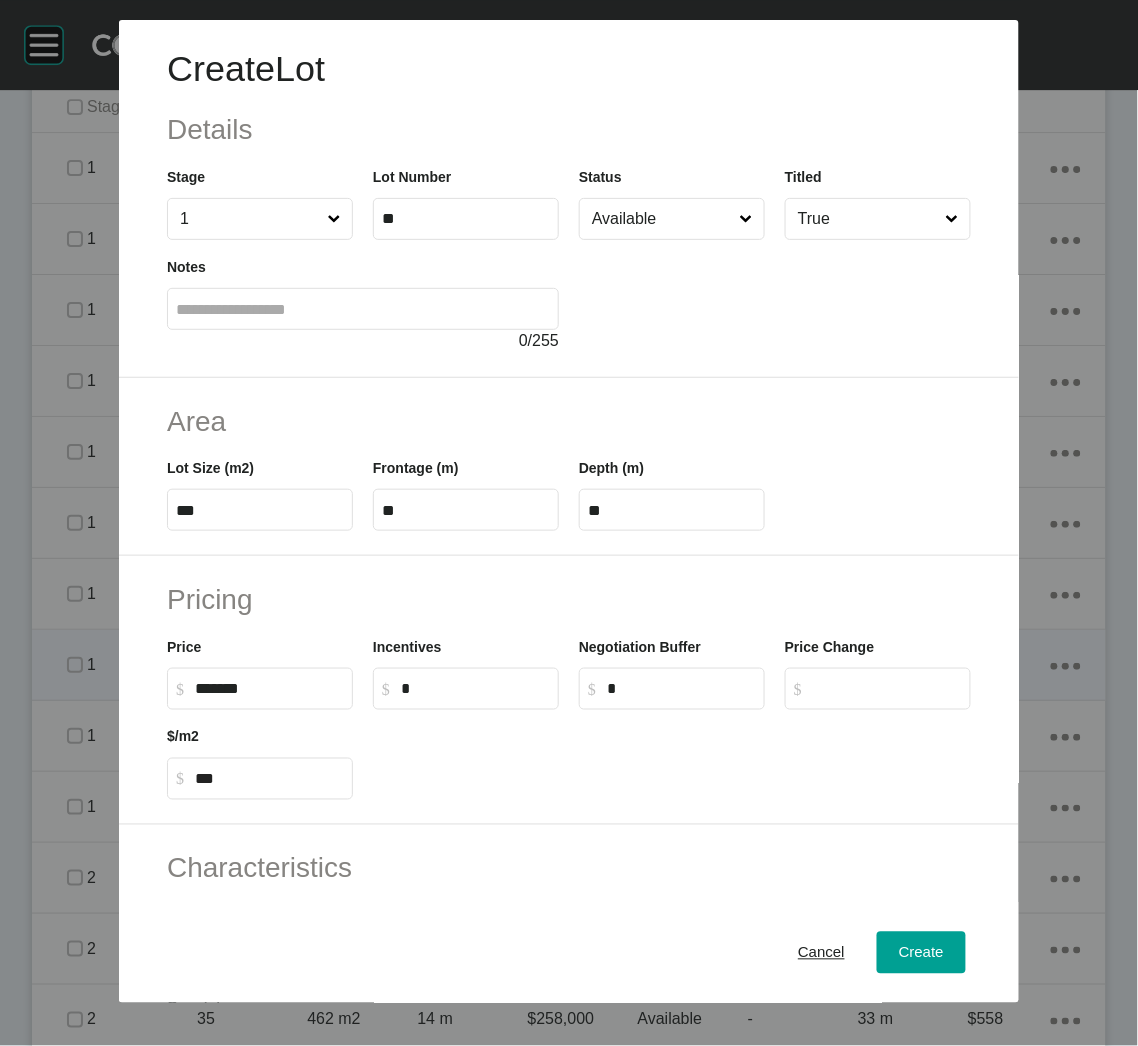 type on "*" 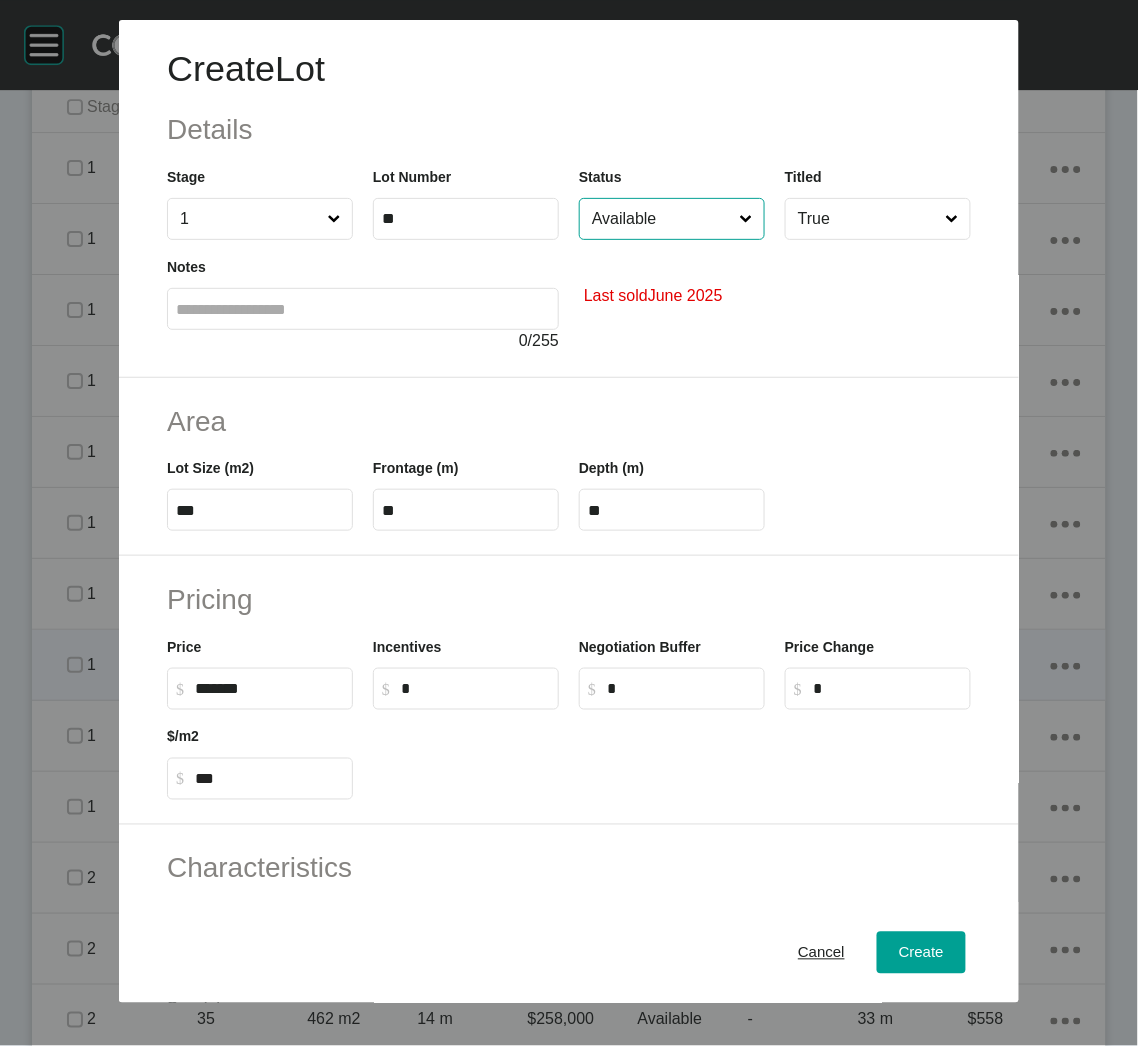 click on "Available" at bounding box center (662, 219) 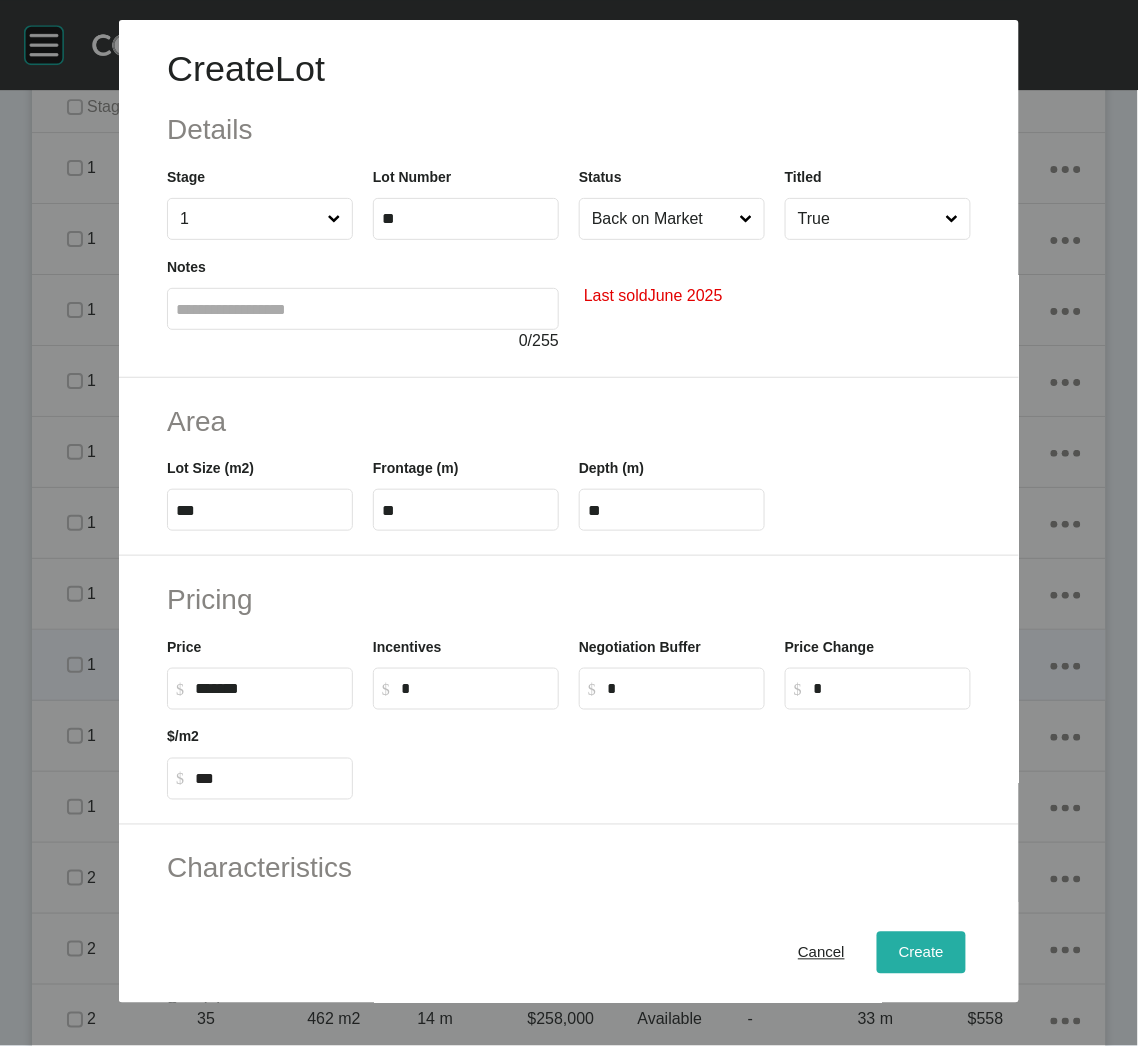 click on "Create" at bounding box center [921, 953] 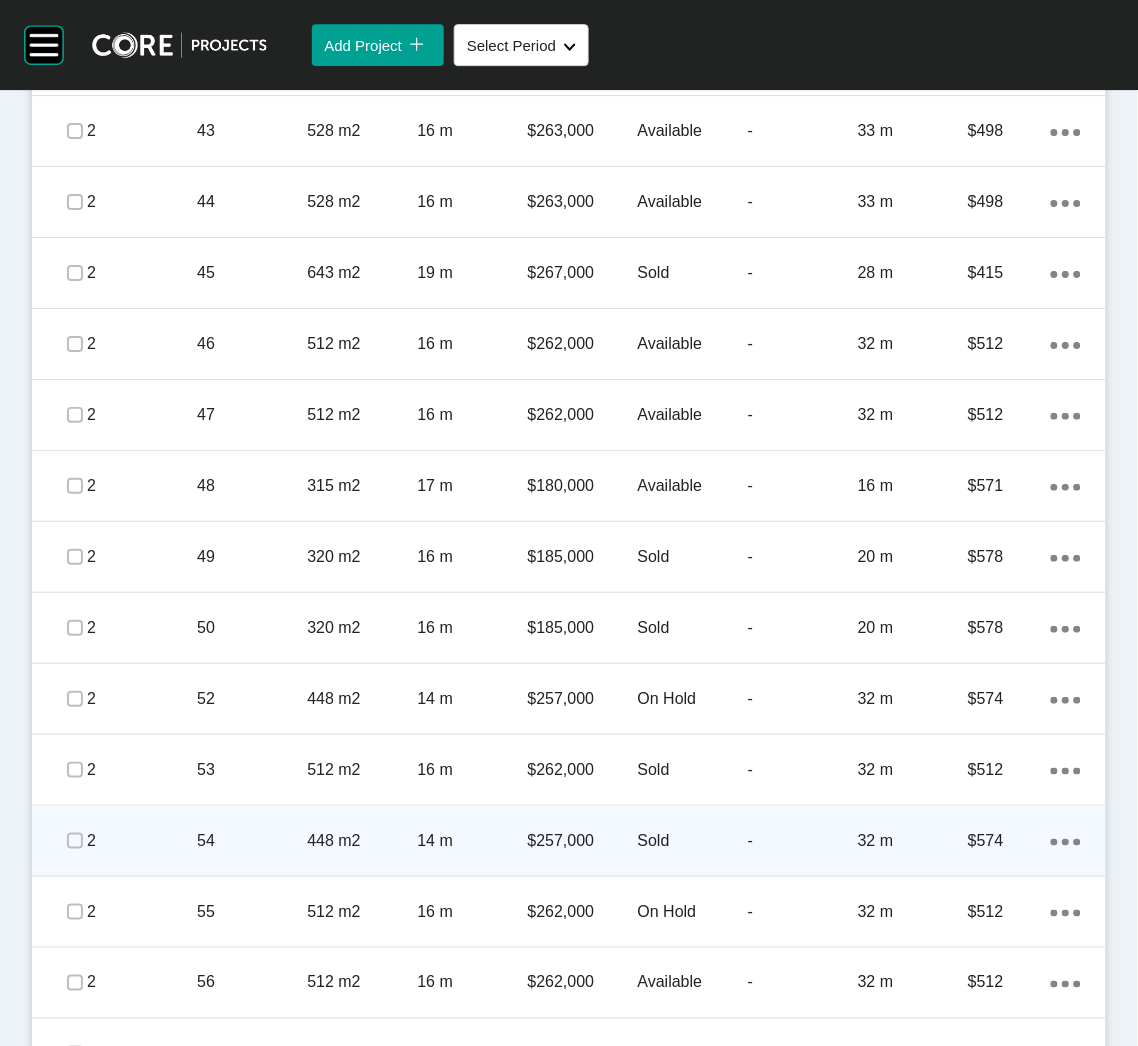 scroll, scrollTop: 2645, scrollLeft: 0, axis: vertical 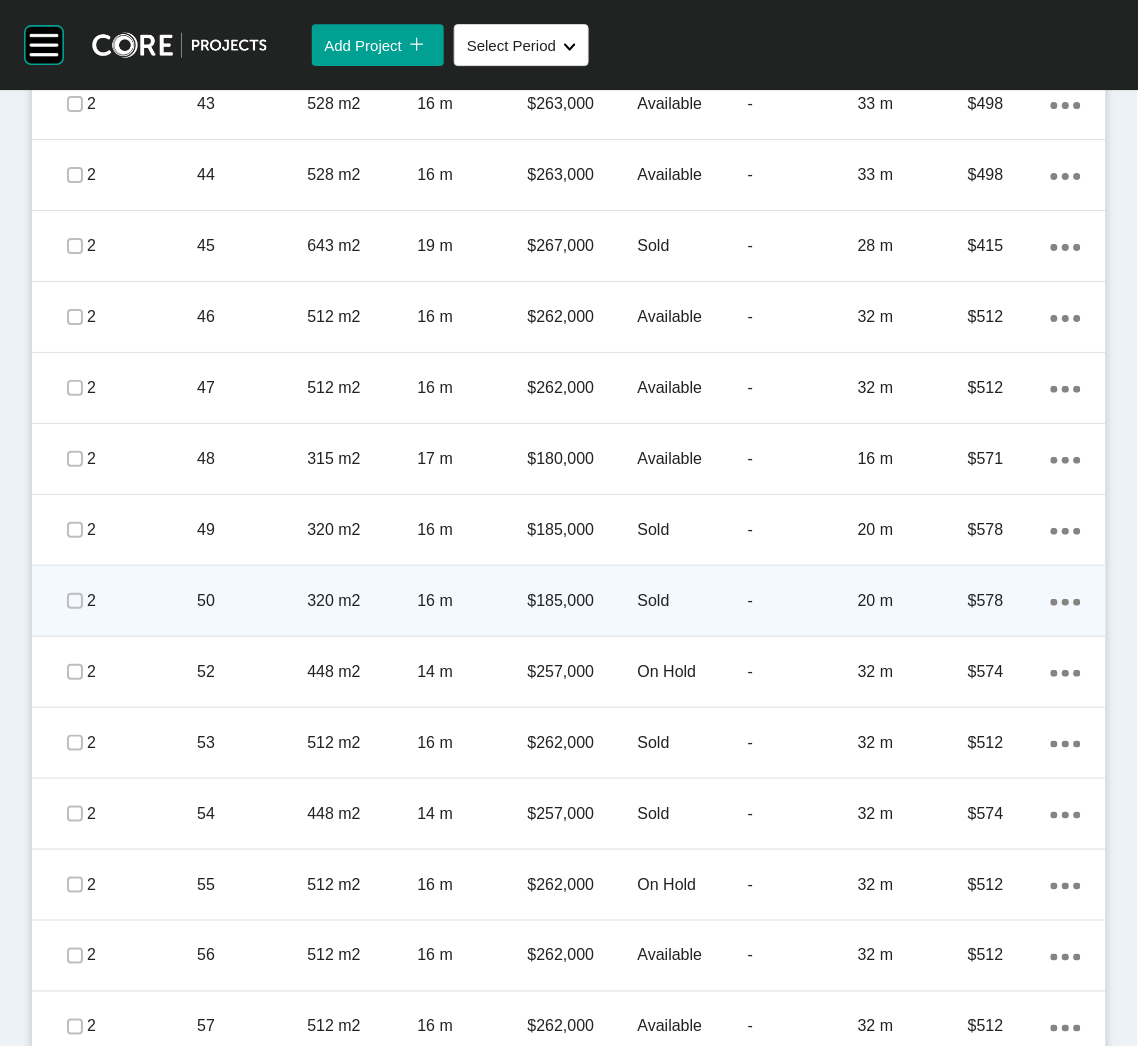 click on "Action Menu Dots Copy 6 Created with Sketch." 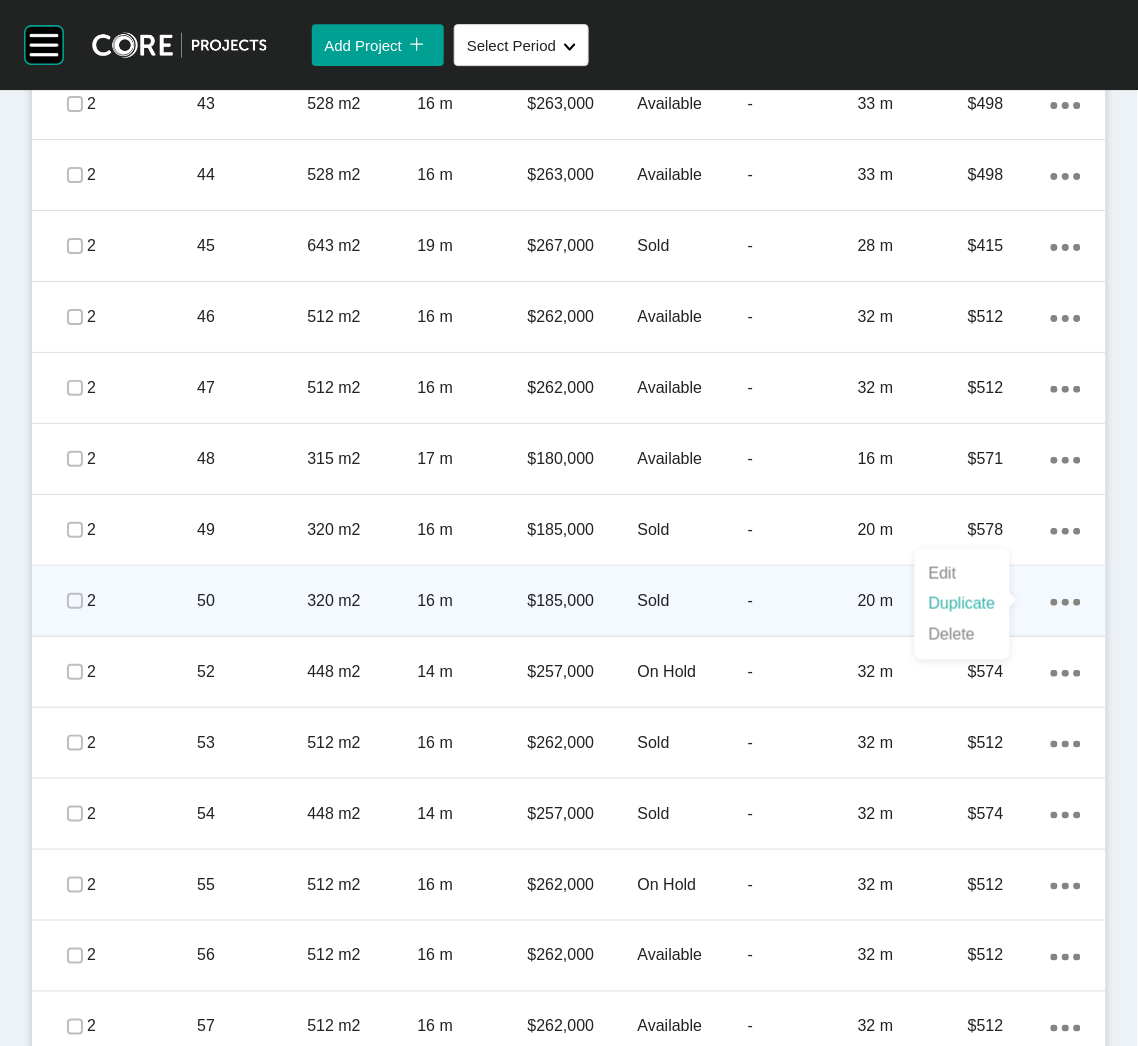 click on "Duplicate" at bounding box center [962, 604] 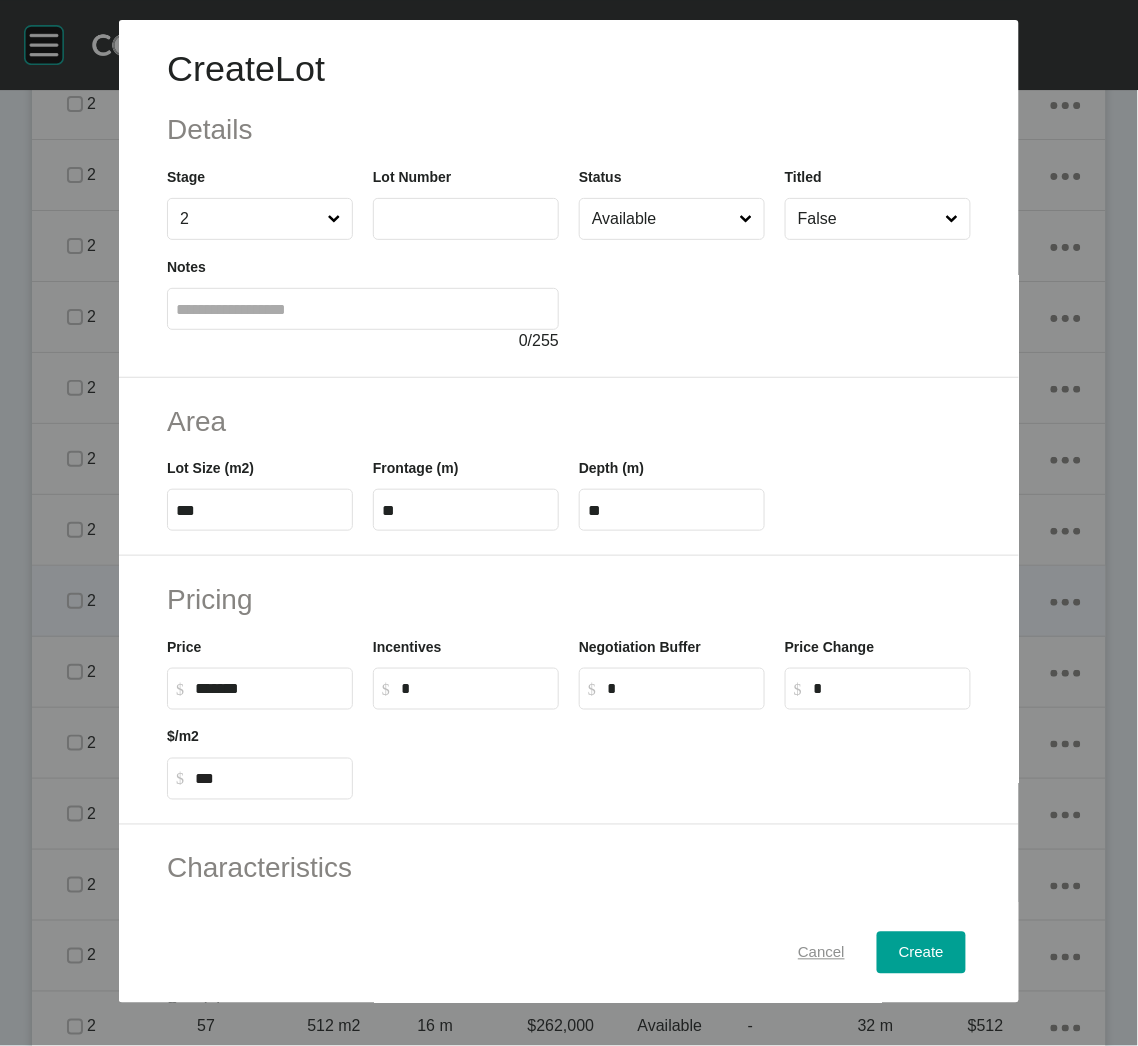 click on "Cancel" at bounding box center [821, 953] 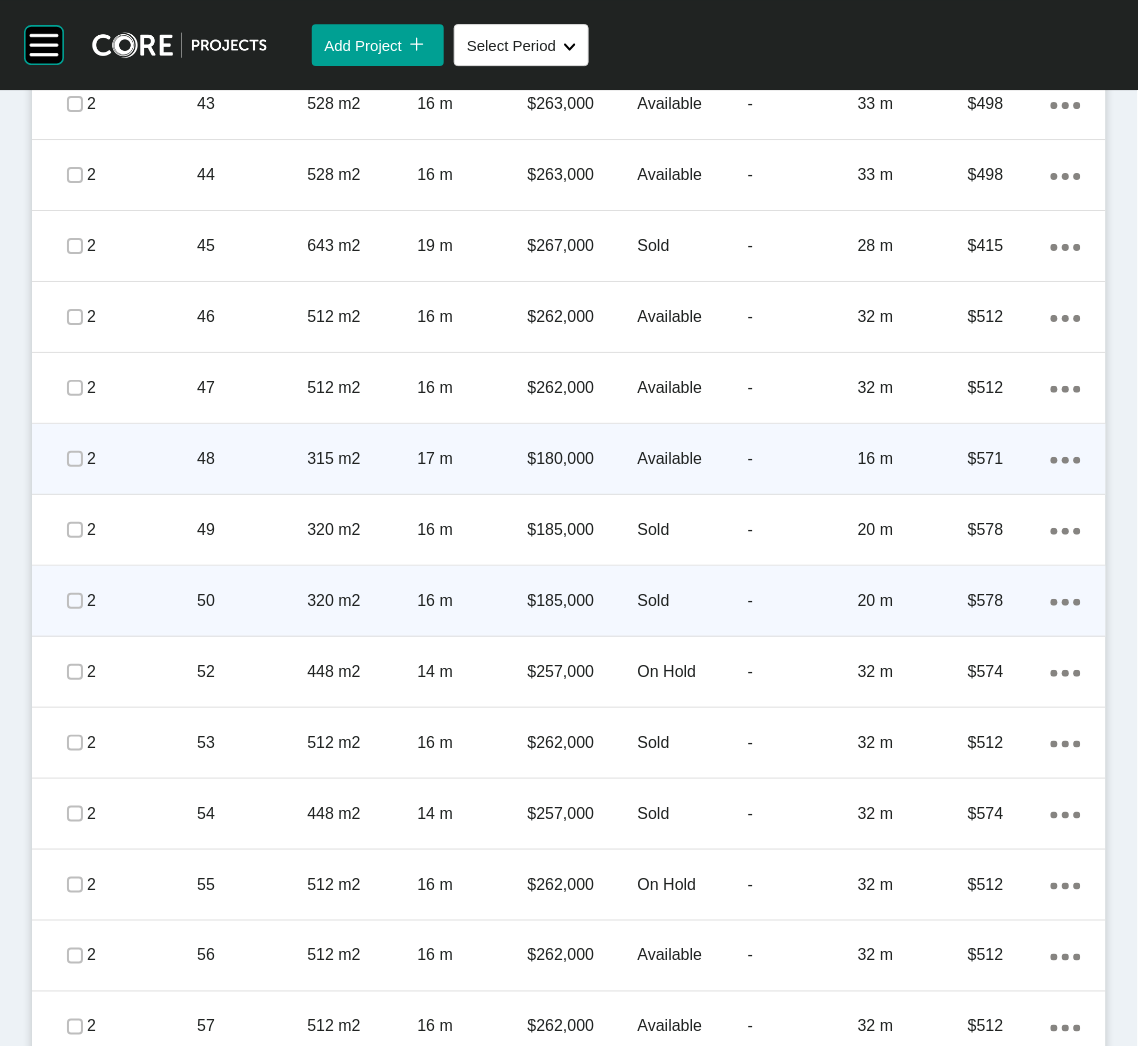click on "Action Menu Dots Copy 6 Created with Sketch." 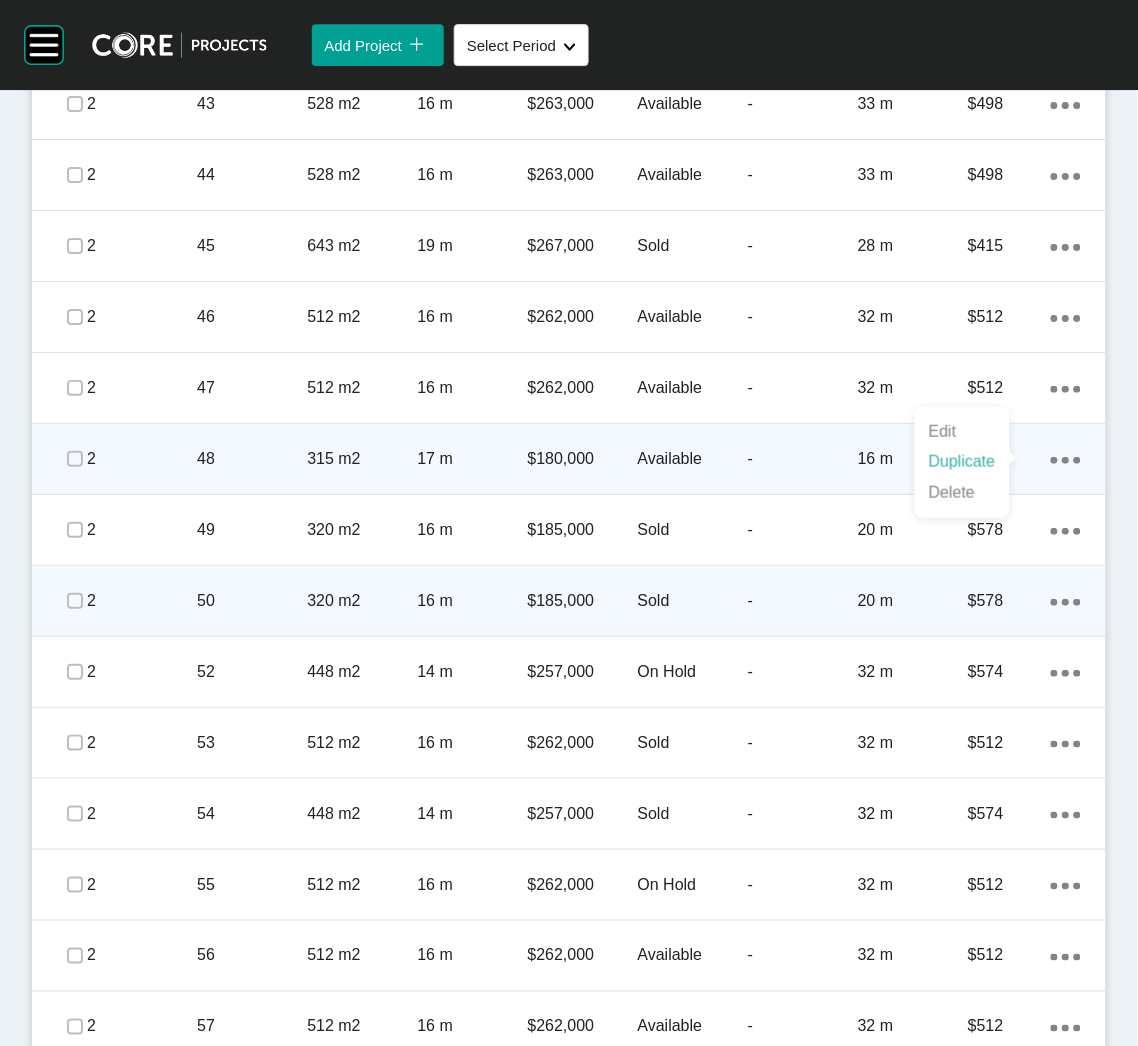 click on "Duplicate" at bounding box center (962, 462) 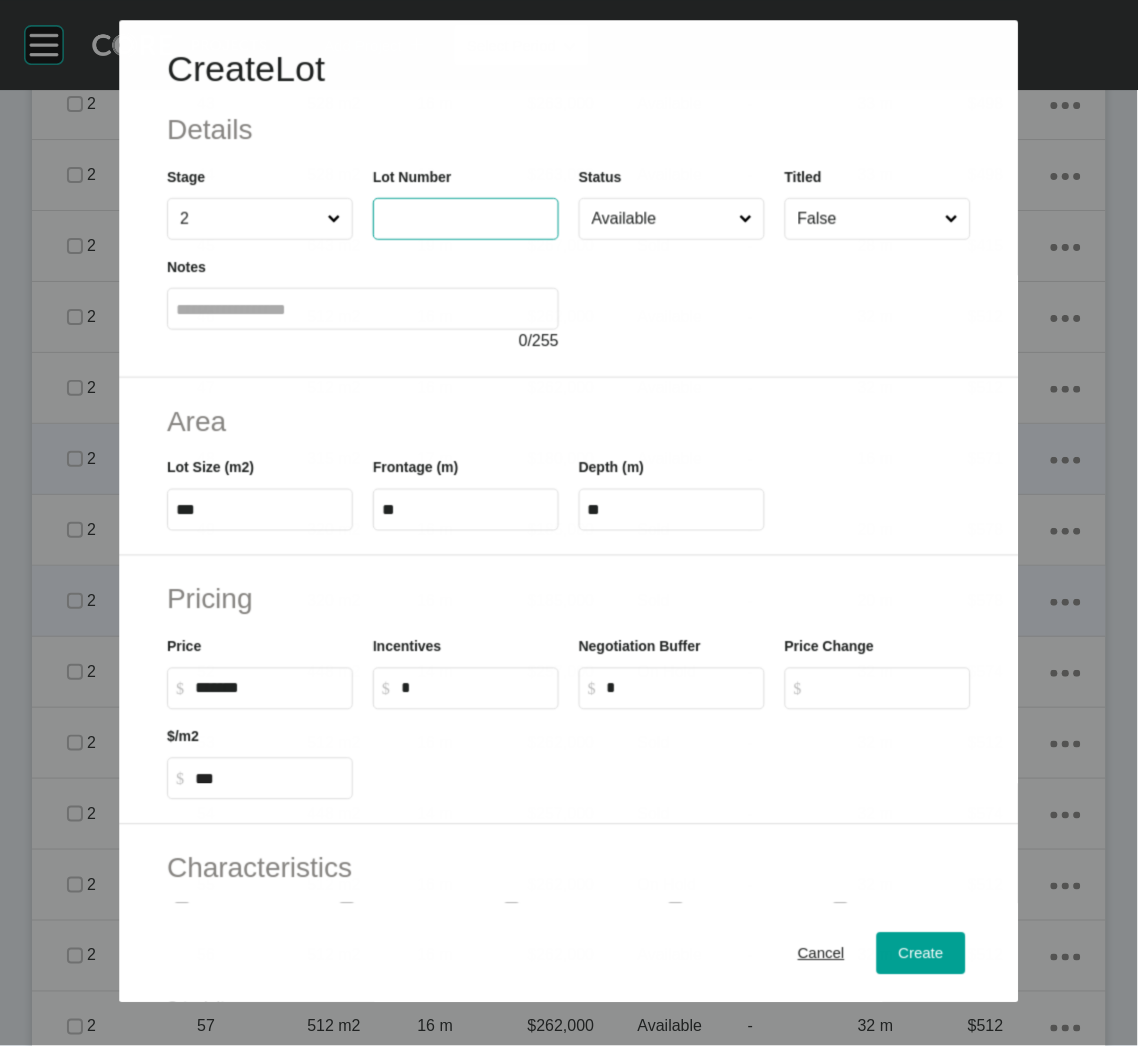 click at bounding box center [466, 219] 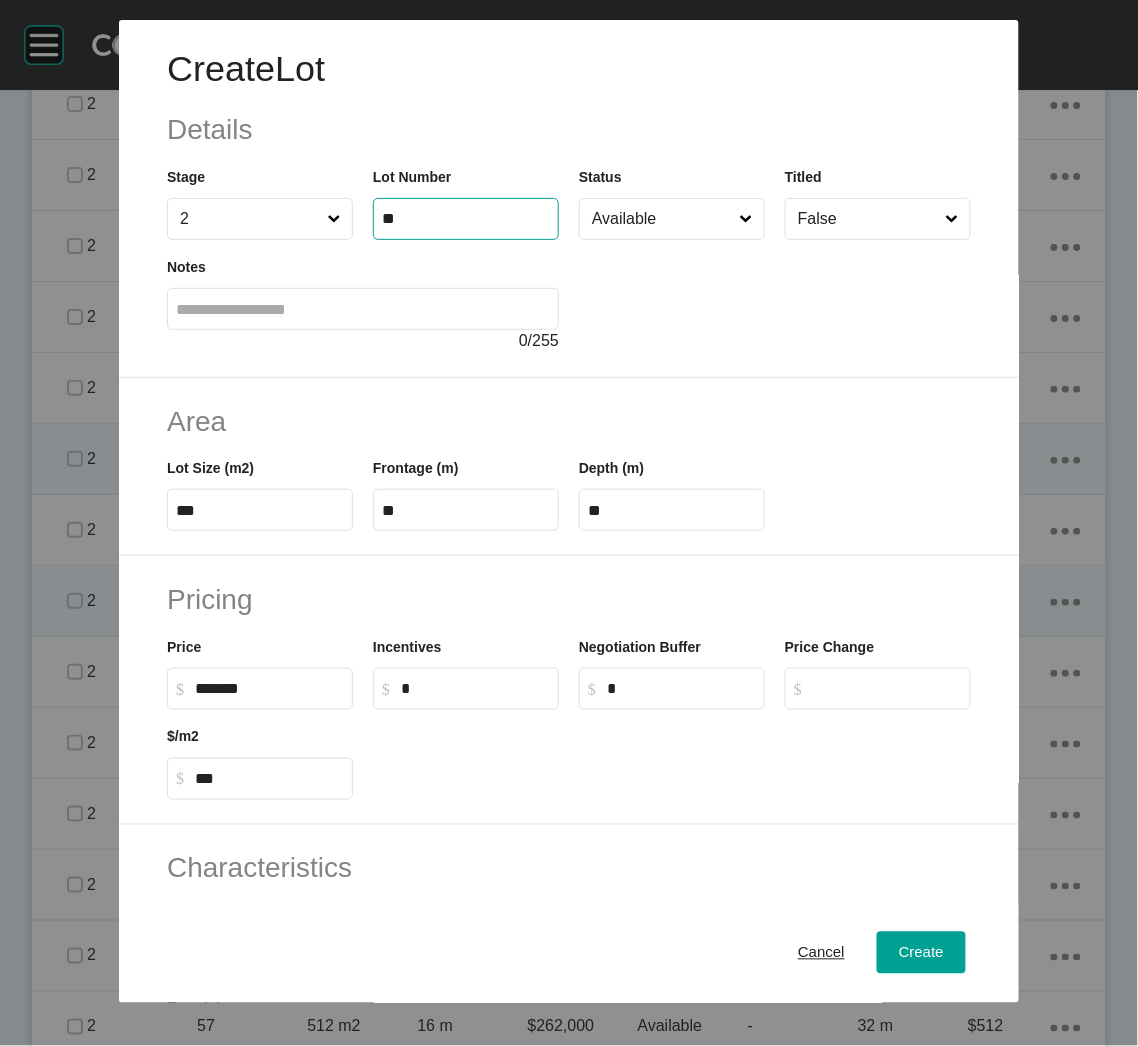 type on "**" 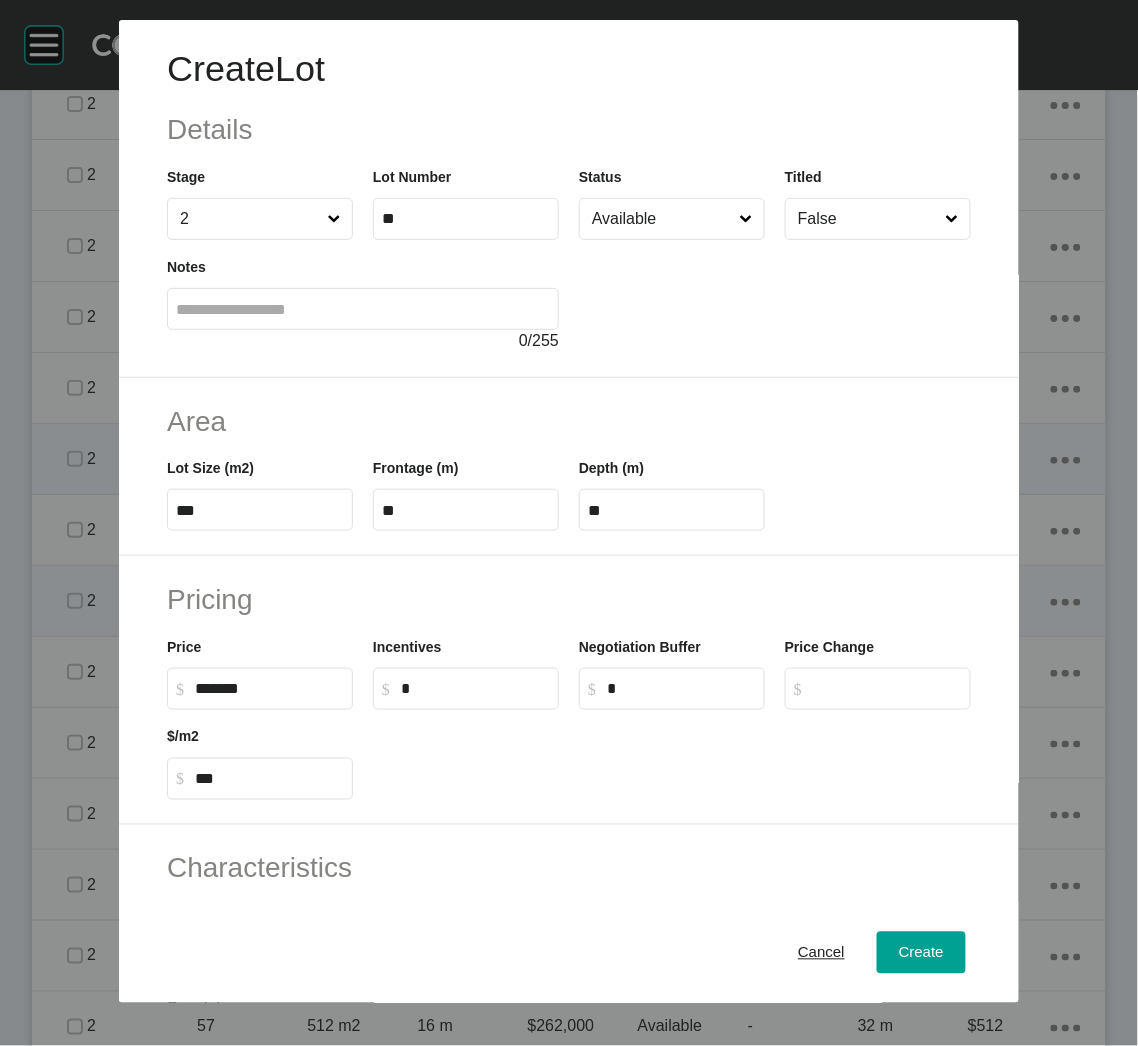 drag, startPoint x: 718, startPoint y: 467, endPoint x: 728, endPoint y: 469, distance: 10.198039 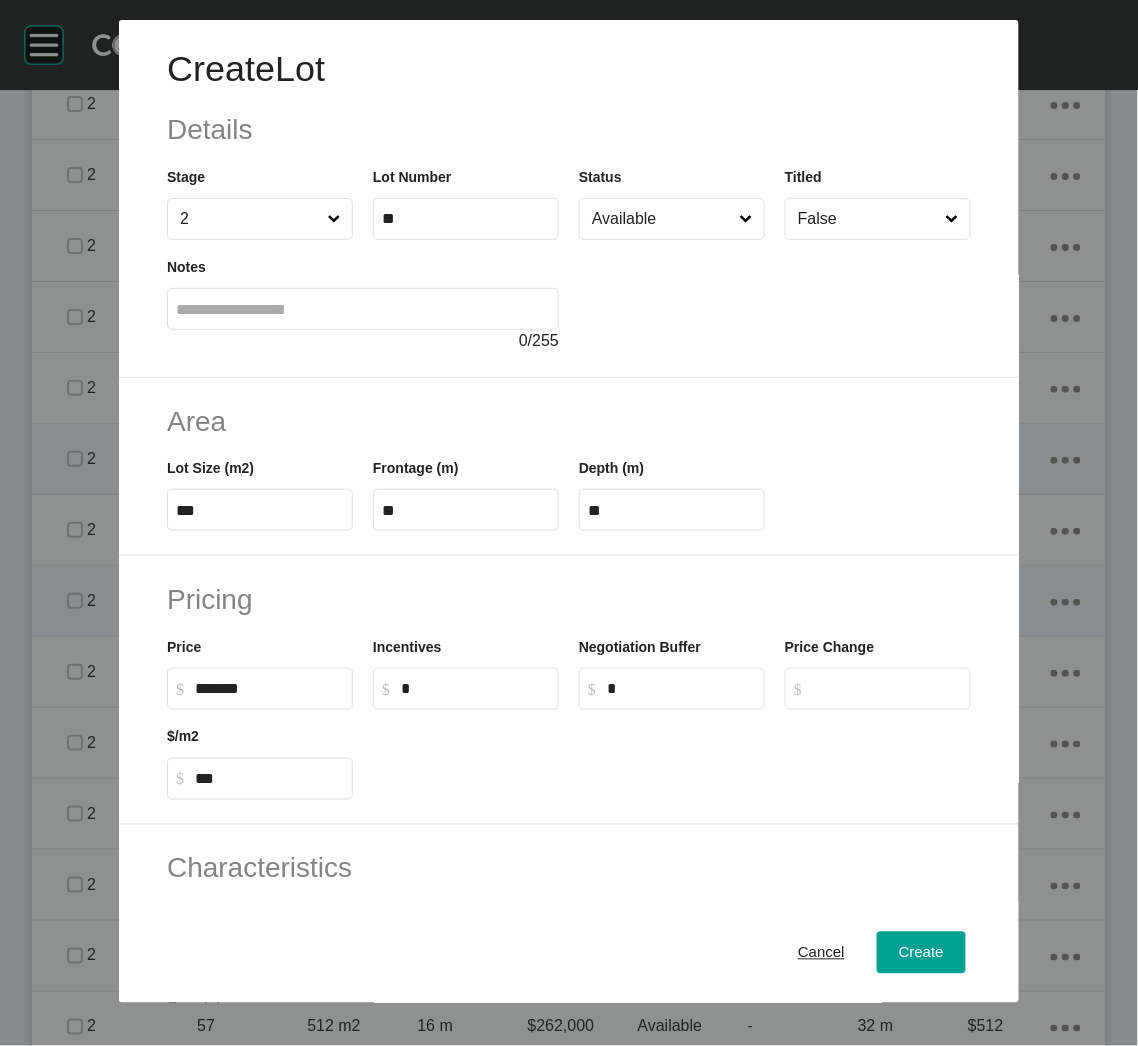 click on "Depth (m) **" at bounding box center (672, 494) 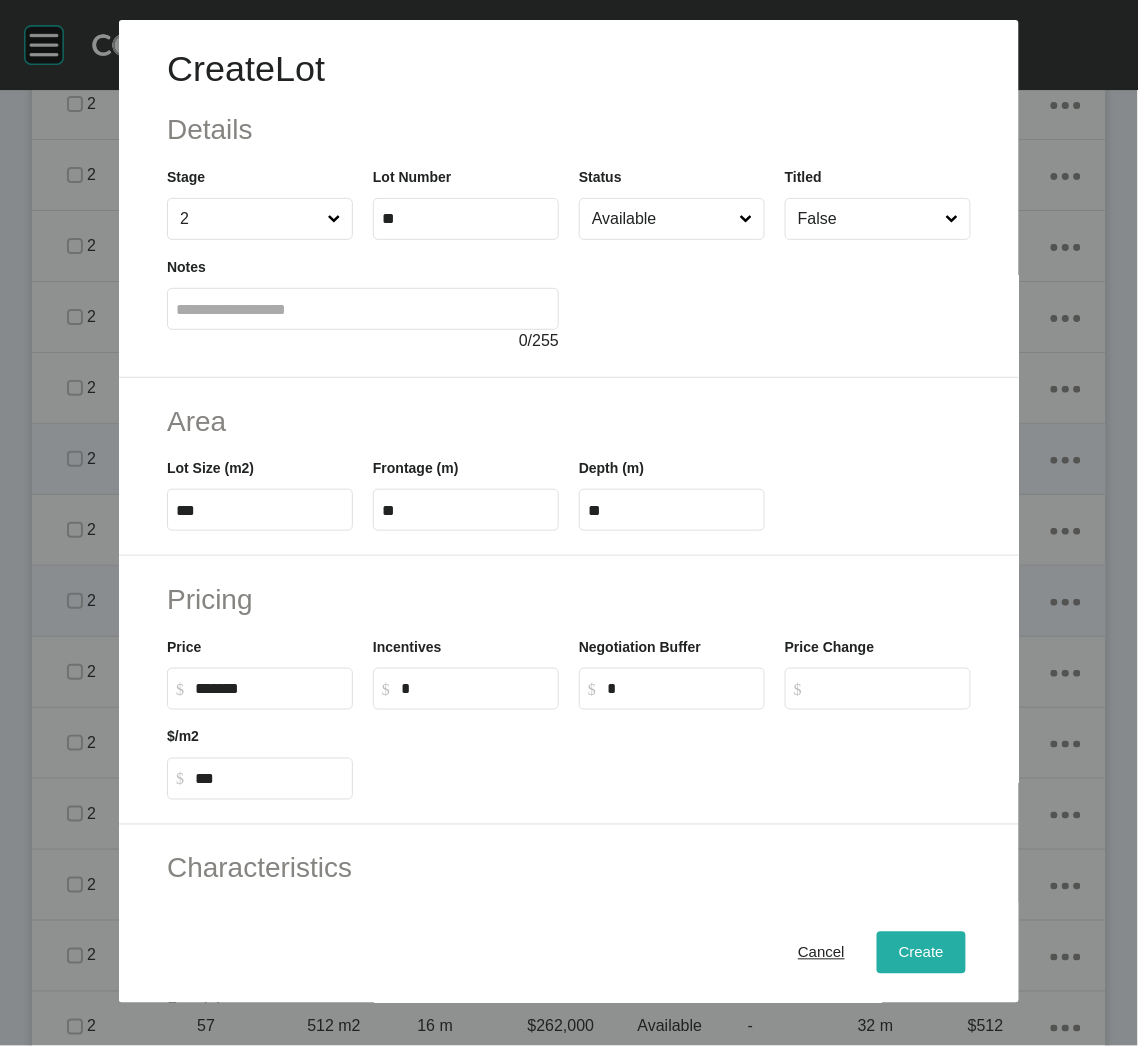 click on "Create" at bounding box center [921, 953] 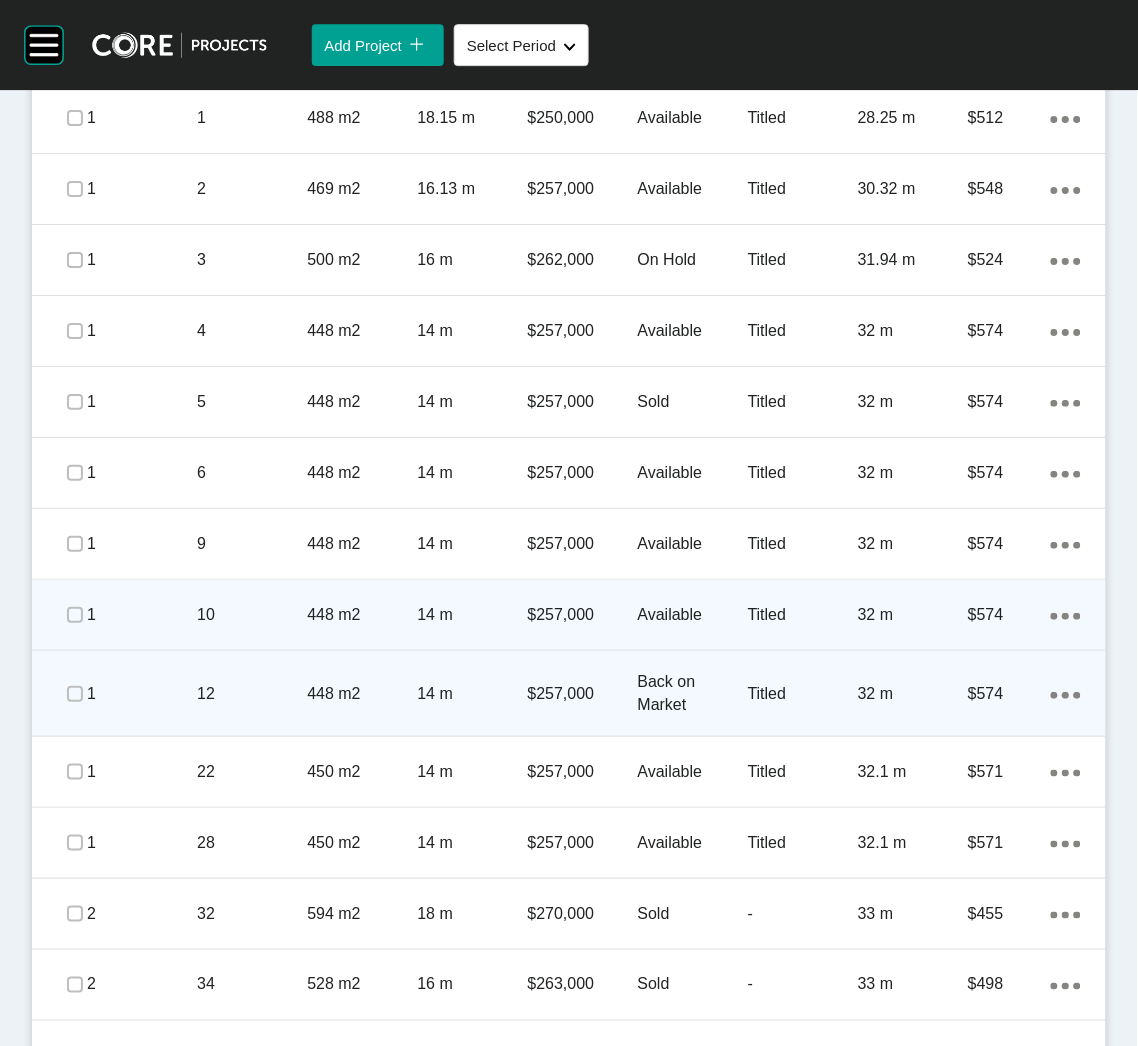 scroll, scrollTop: 1003, scrollLeft: 0, axis: vertical 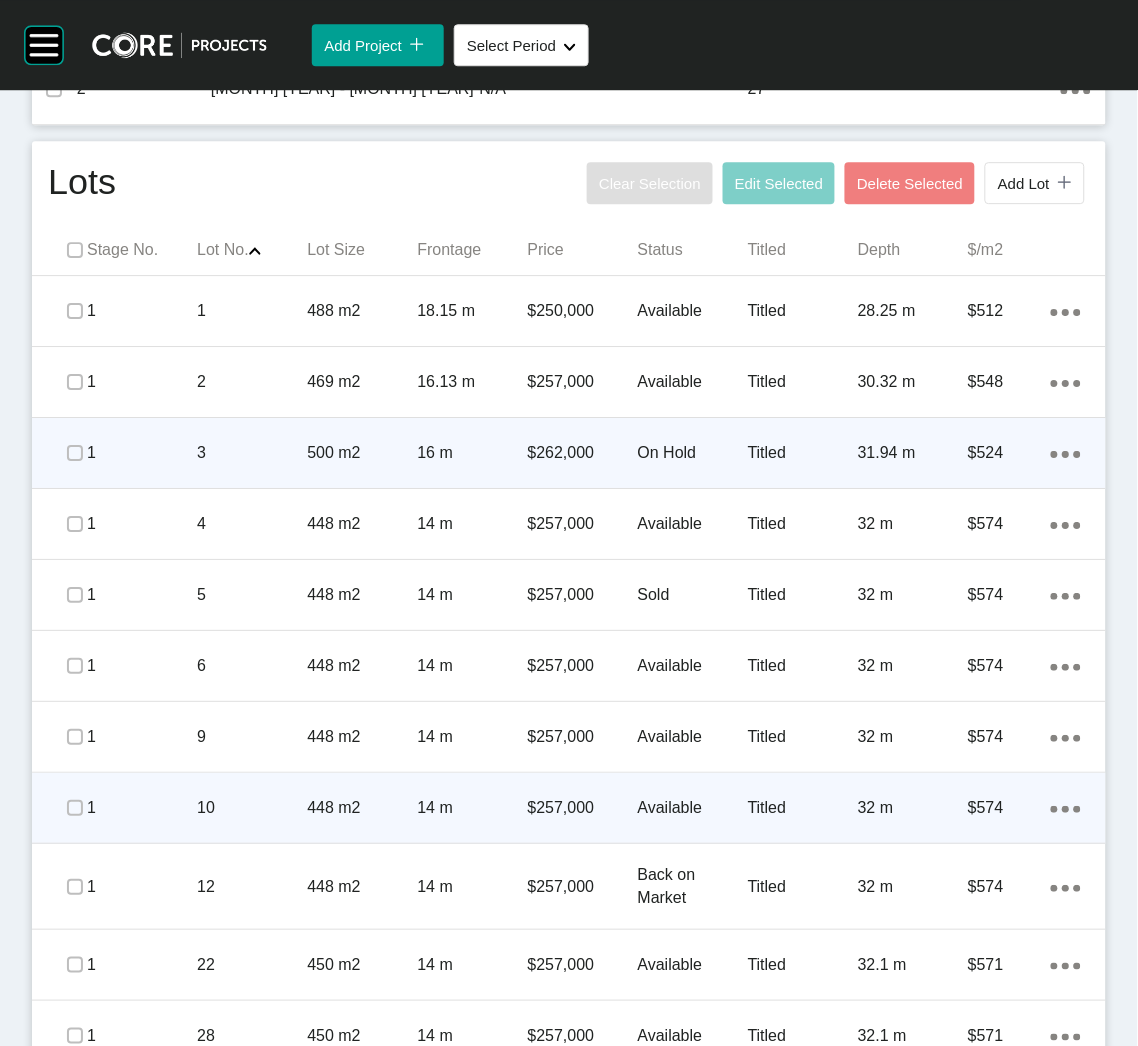 click on "16 m" at bounding box center (472, 453) 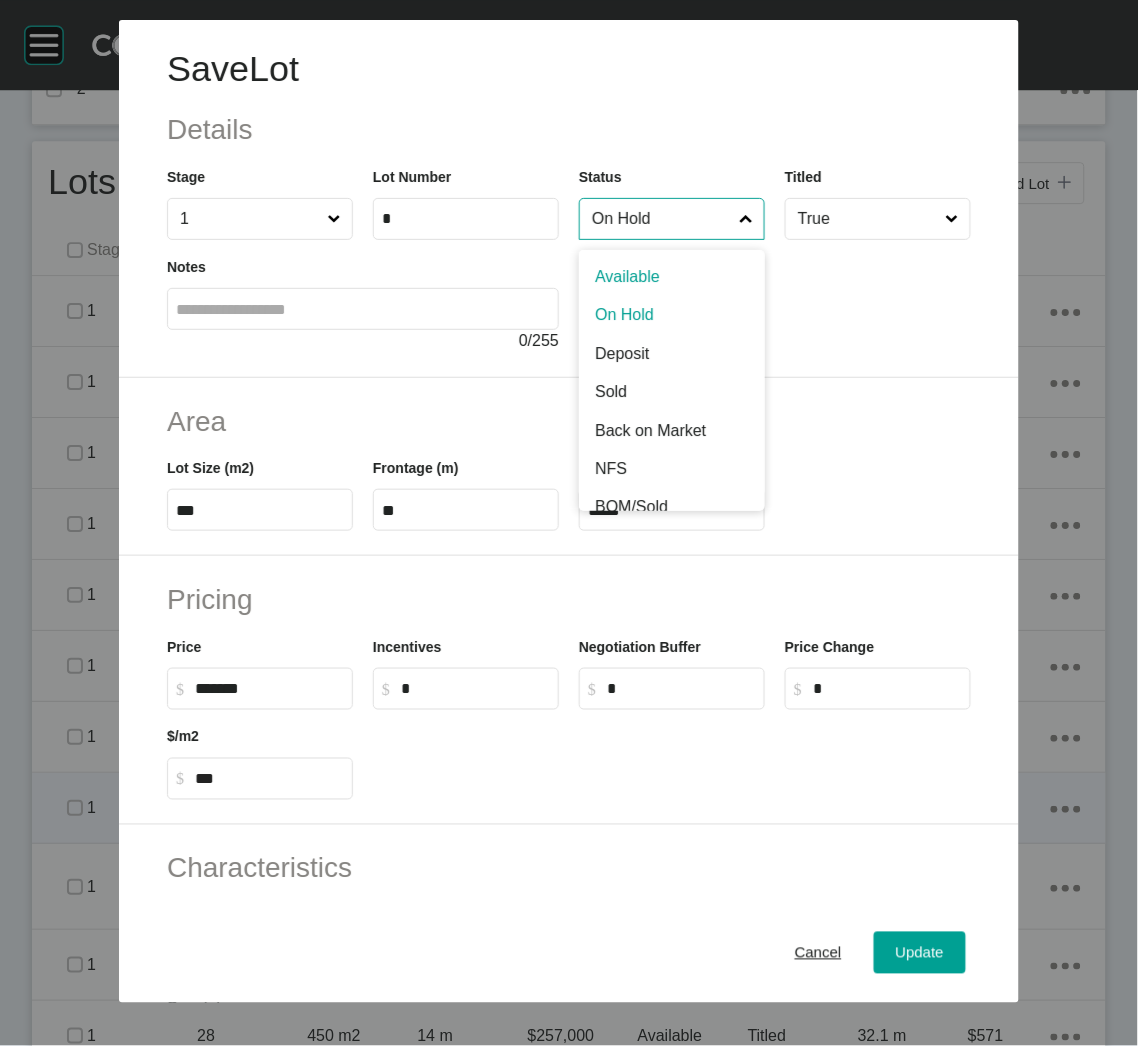 click on "On Hold" at bounding box center [662, 219] 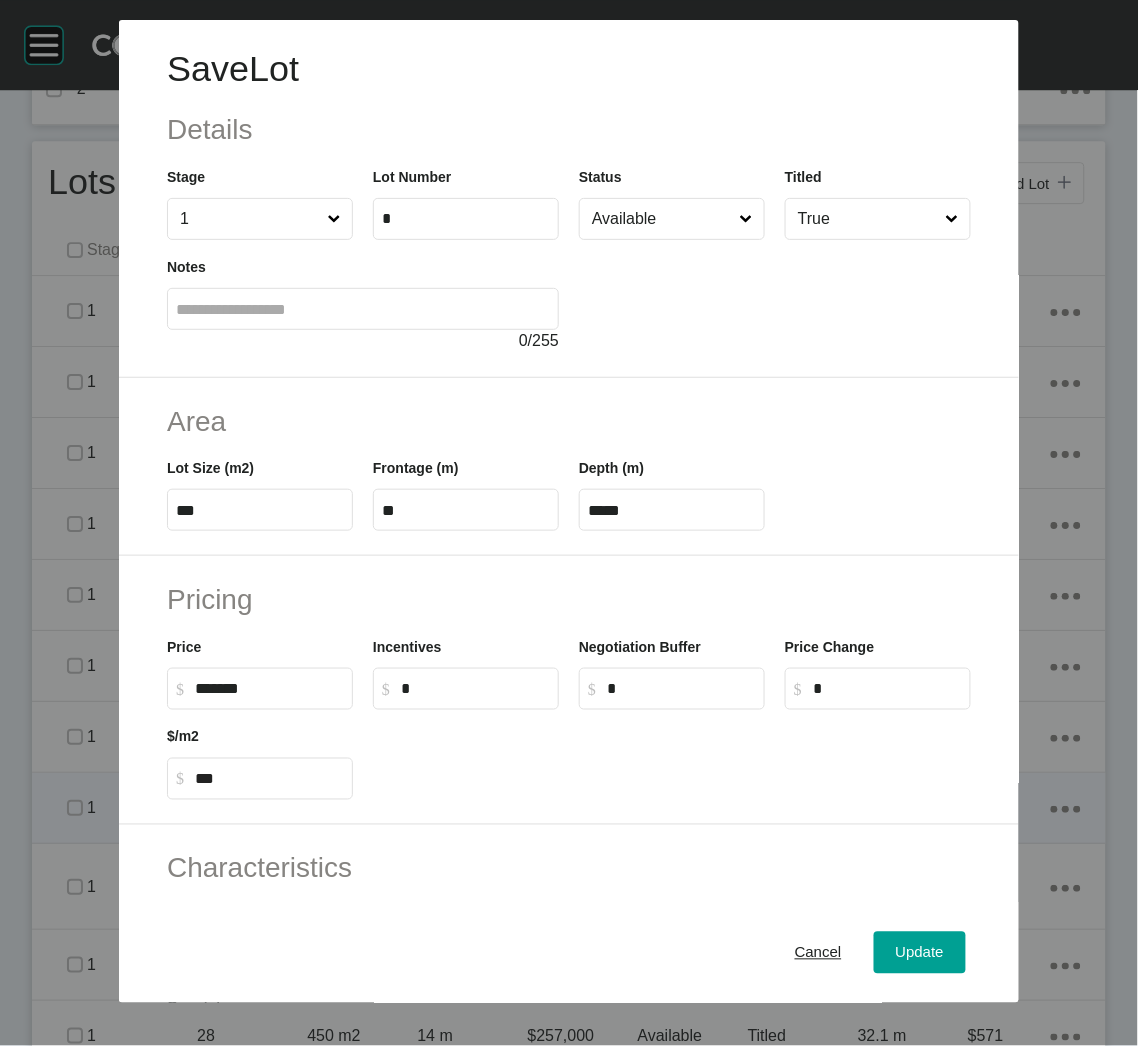 click on "Cancel Update" at bounding box center (569, 953) 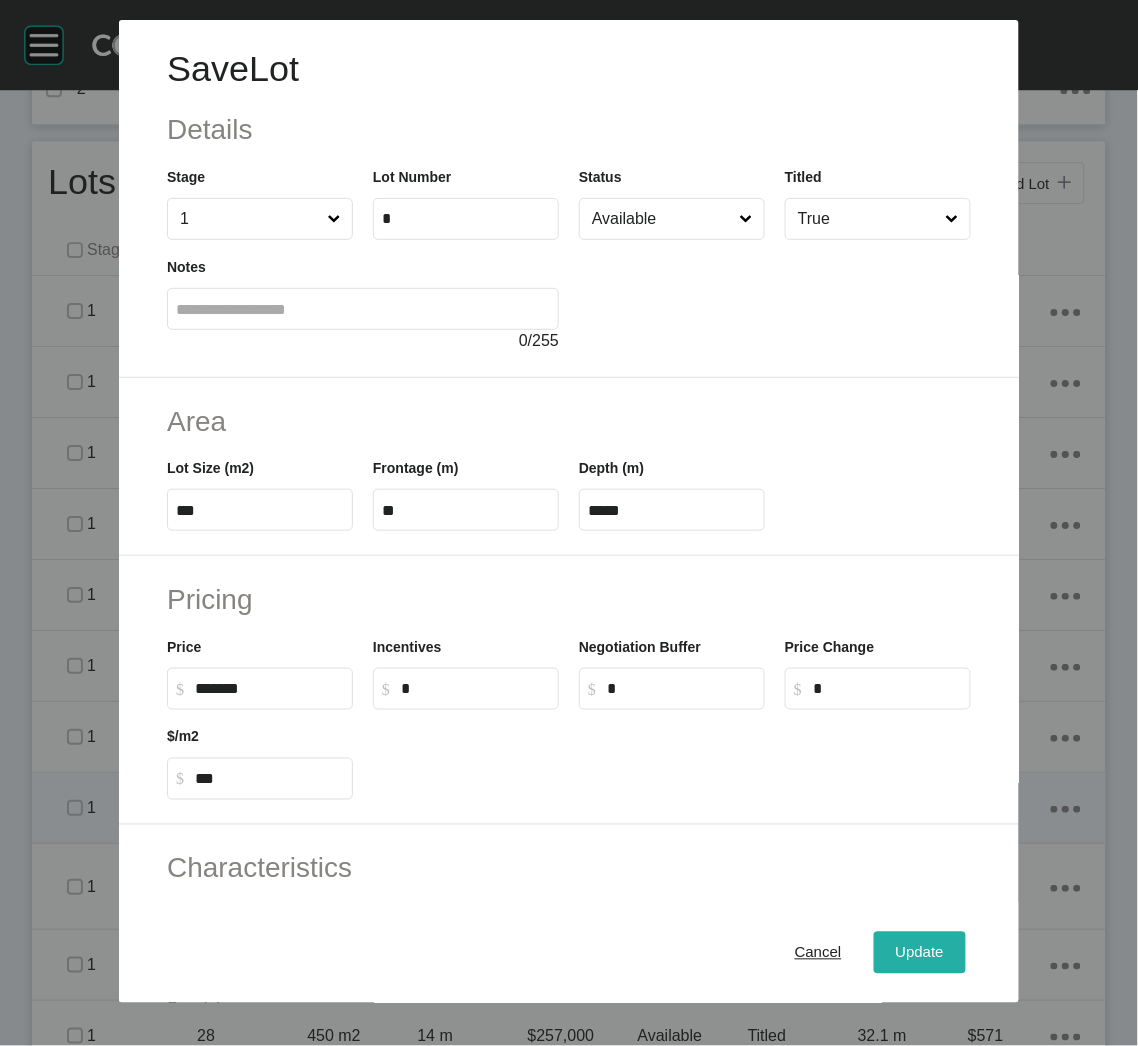 click on "Update" at bounding box center (920, 953) 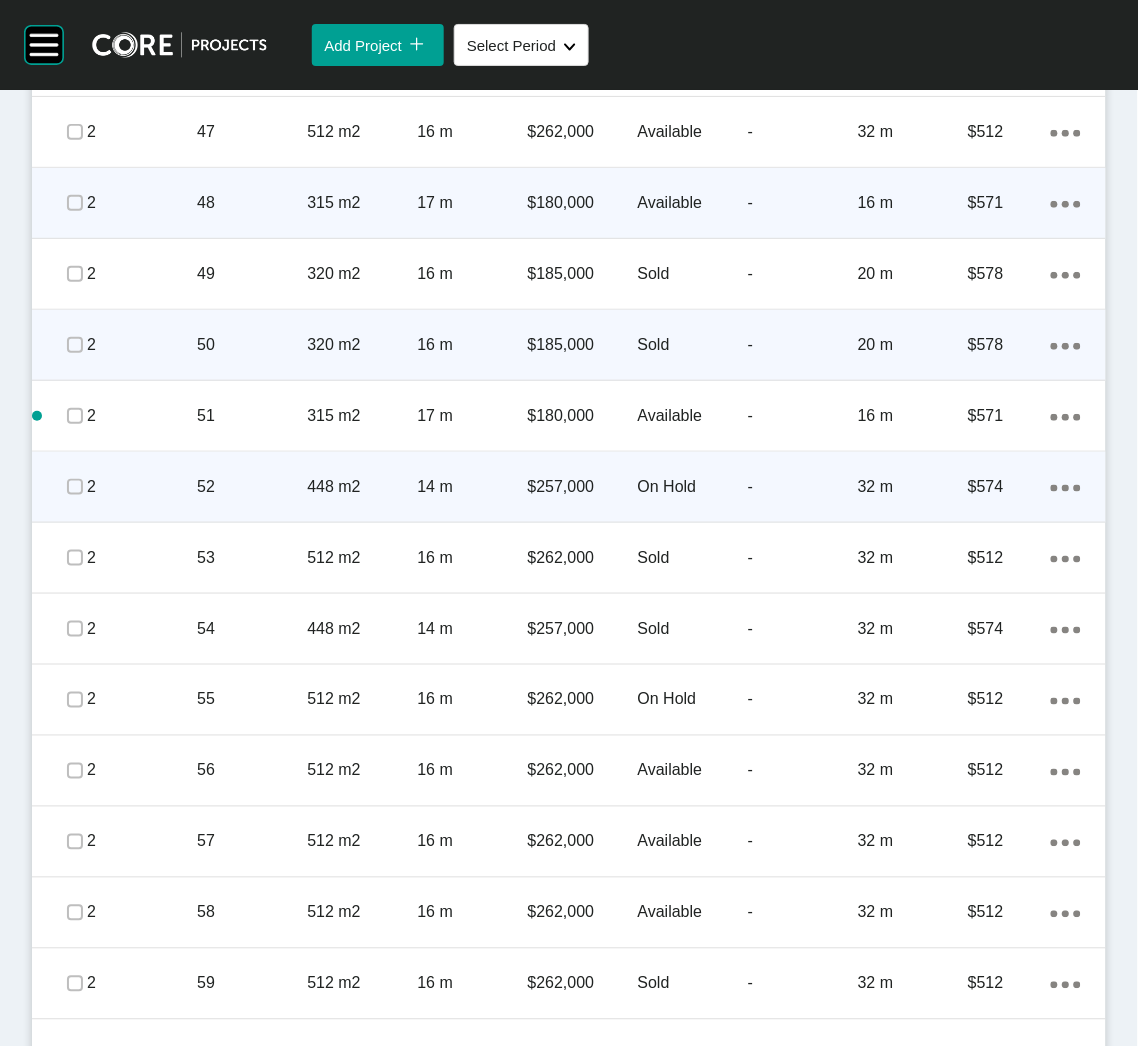 scroll, scrollTop: 2953, scrollLeft: 0, axis: vertical 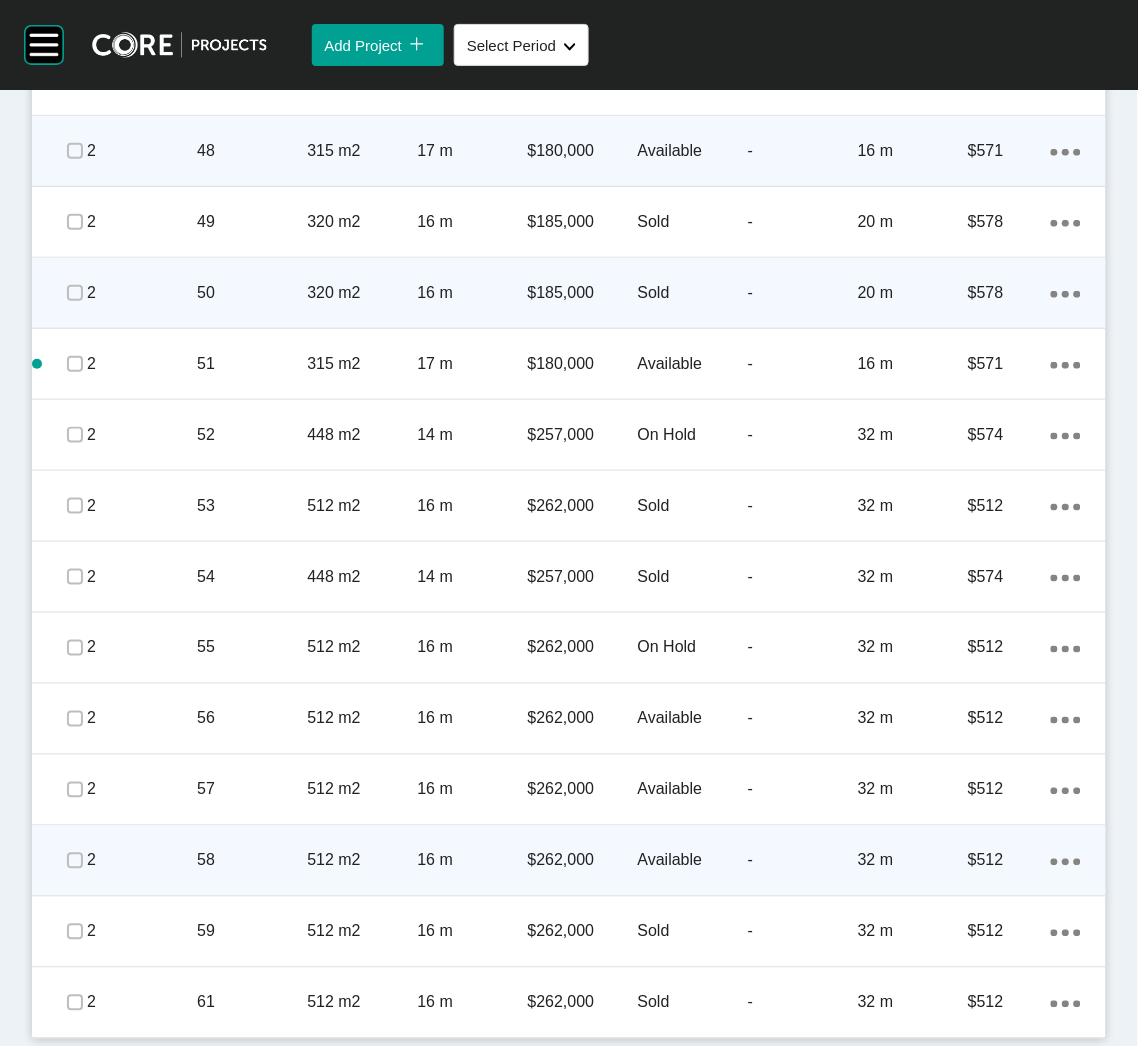click on "512 m2" at bounding box center [362, 861] 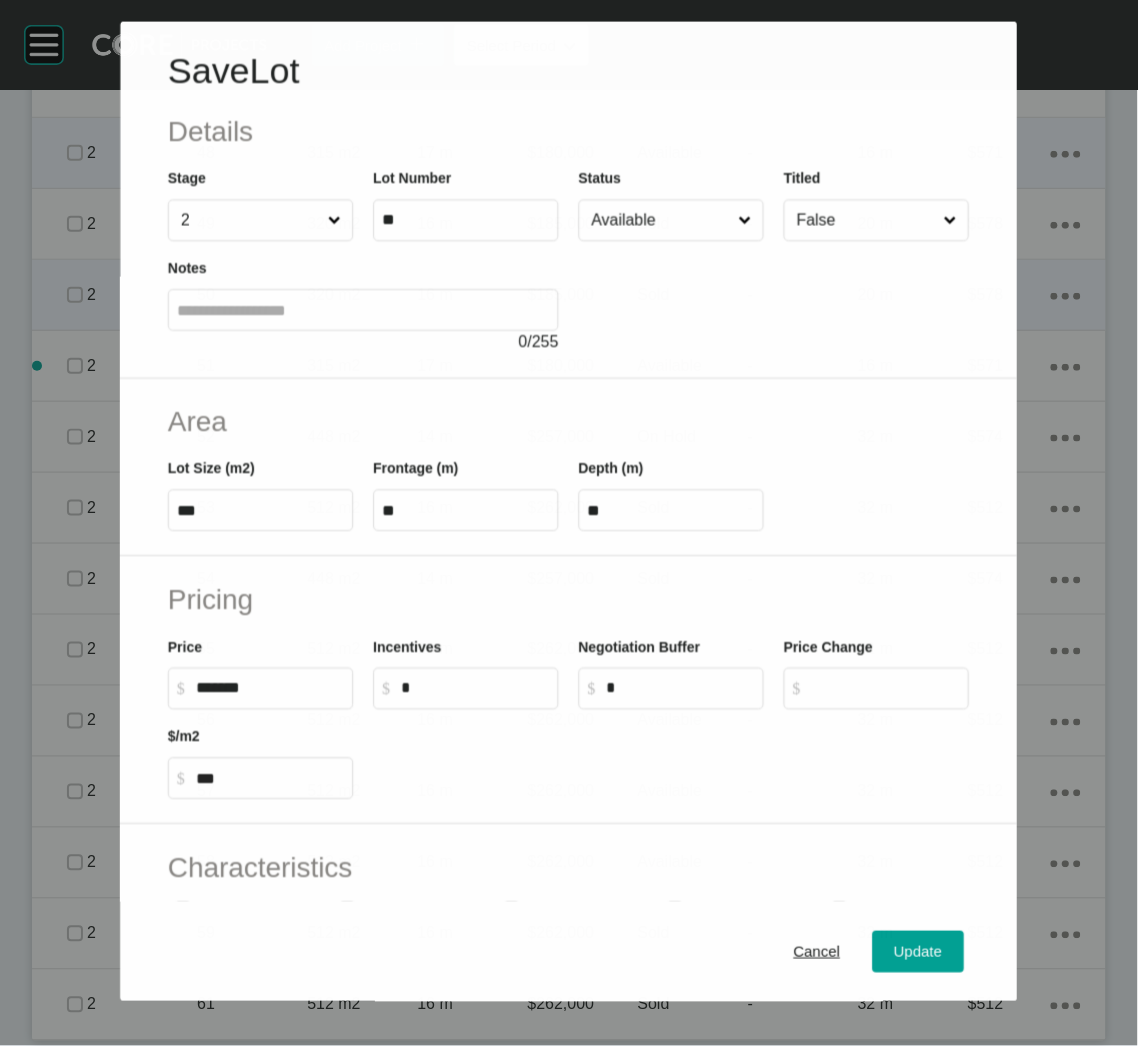 scroll, scrollTop: 2953, scrollLeft: 0, axis: vertical 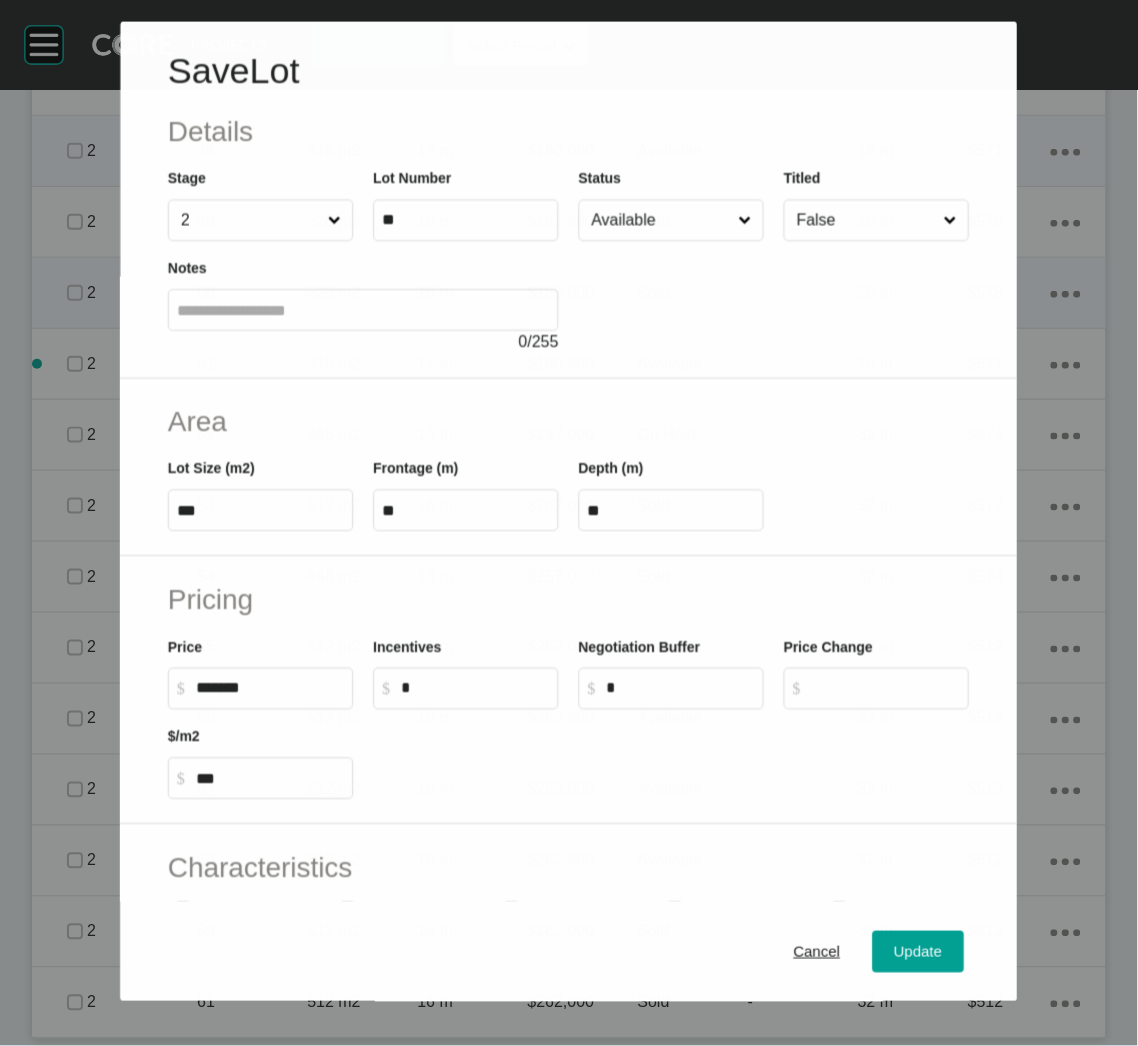 click on "Available" at bounding box center [661, 220] 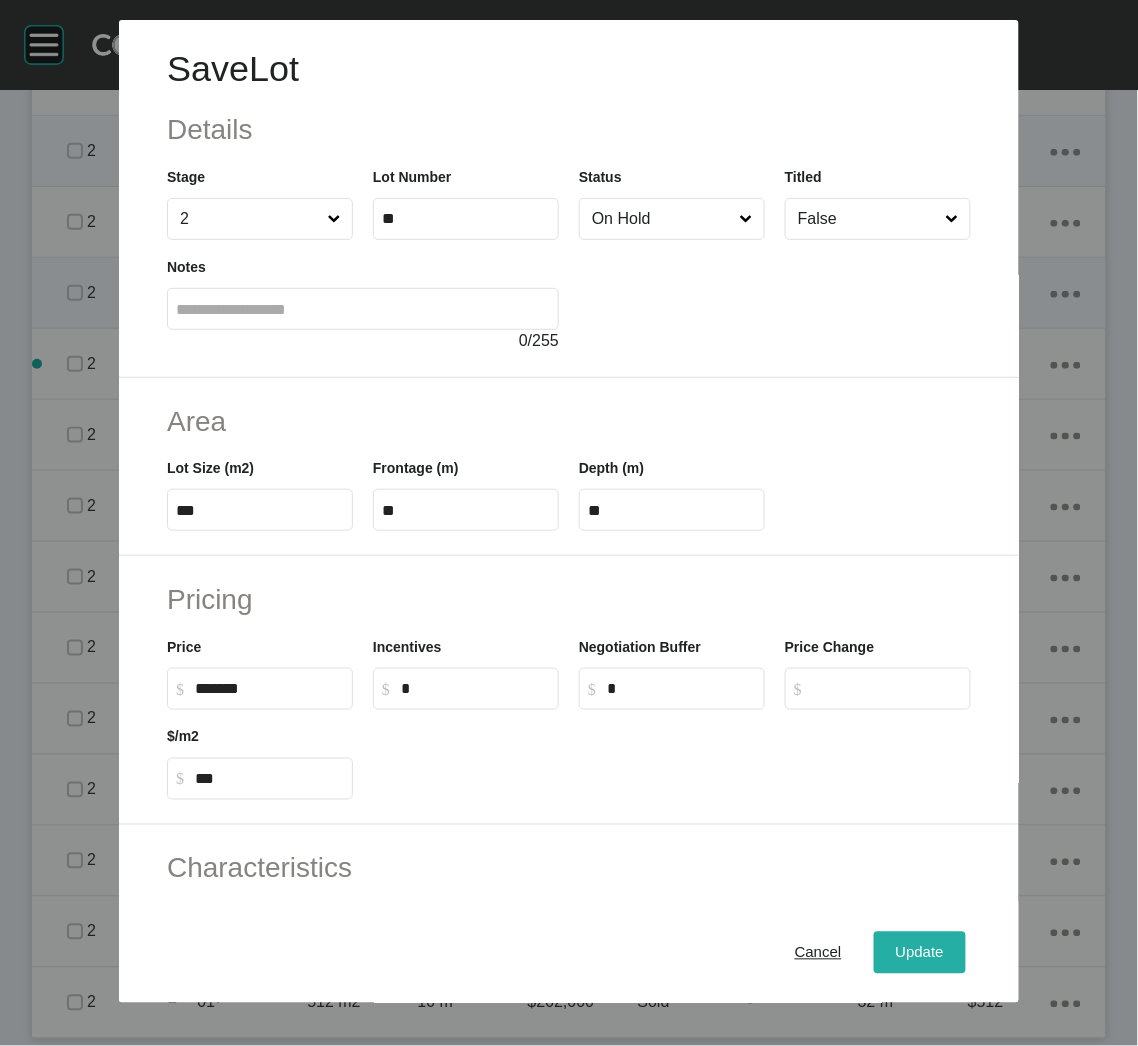 click on "Update" at bounding box center (920, 953) 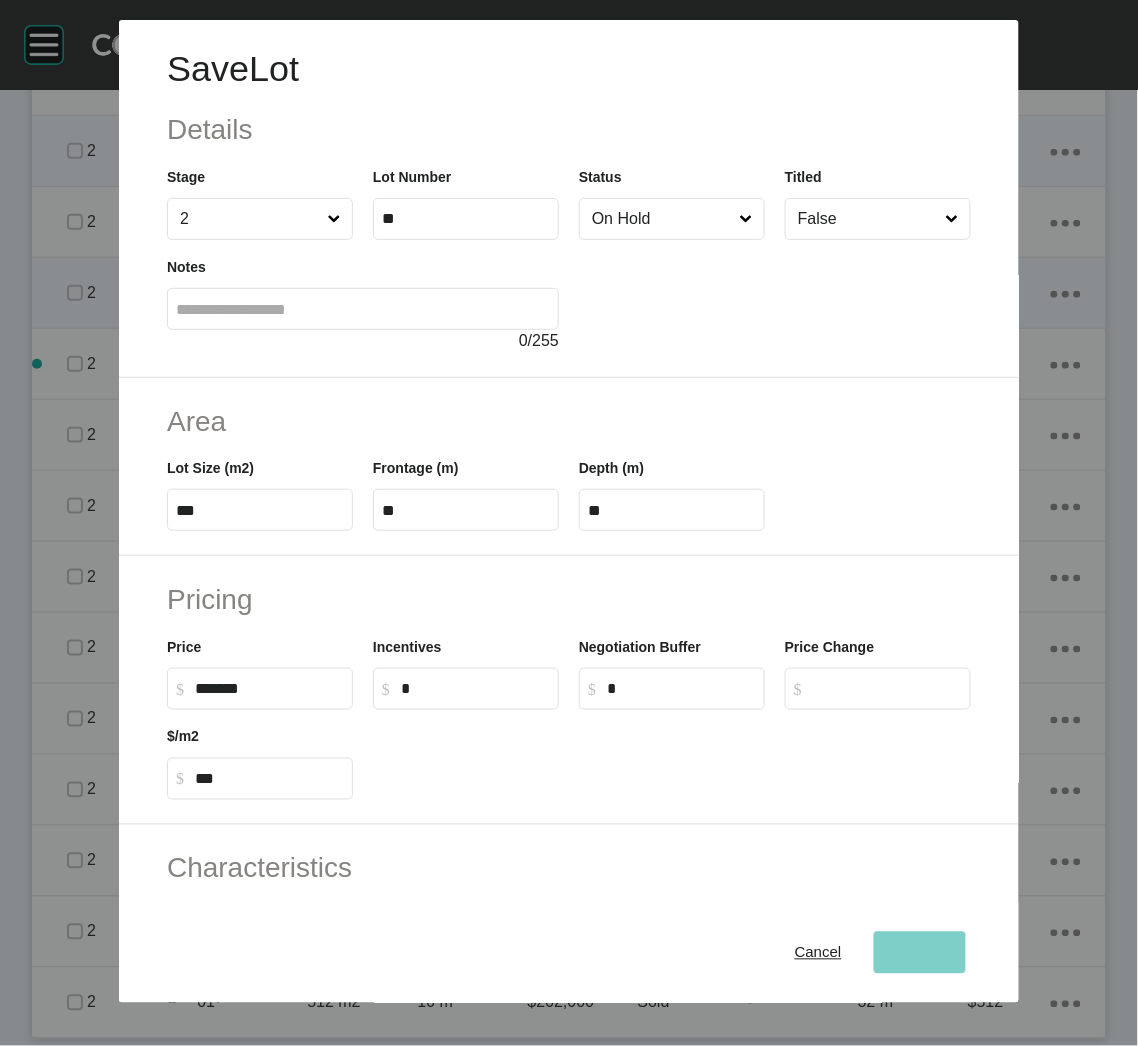 scroll, scrollTop: 2951, scrollLeft: 0, axis: vertical 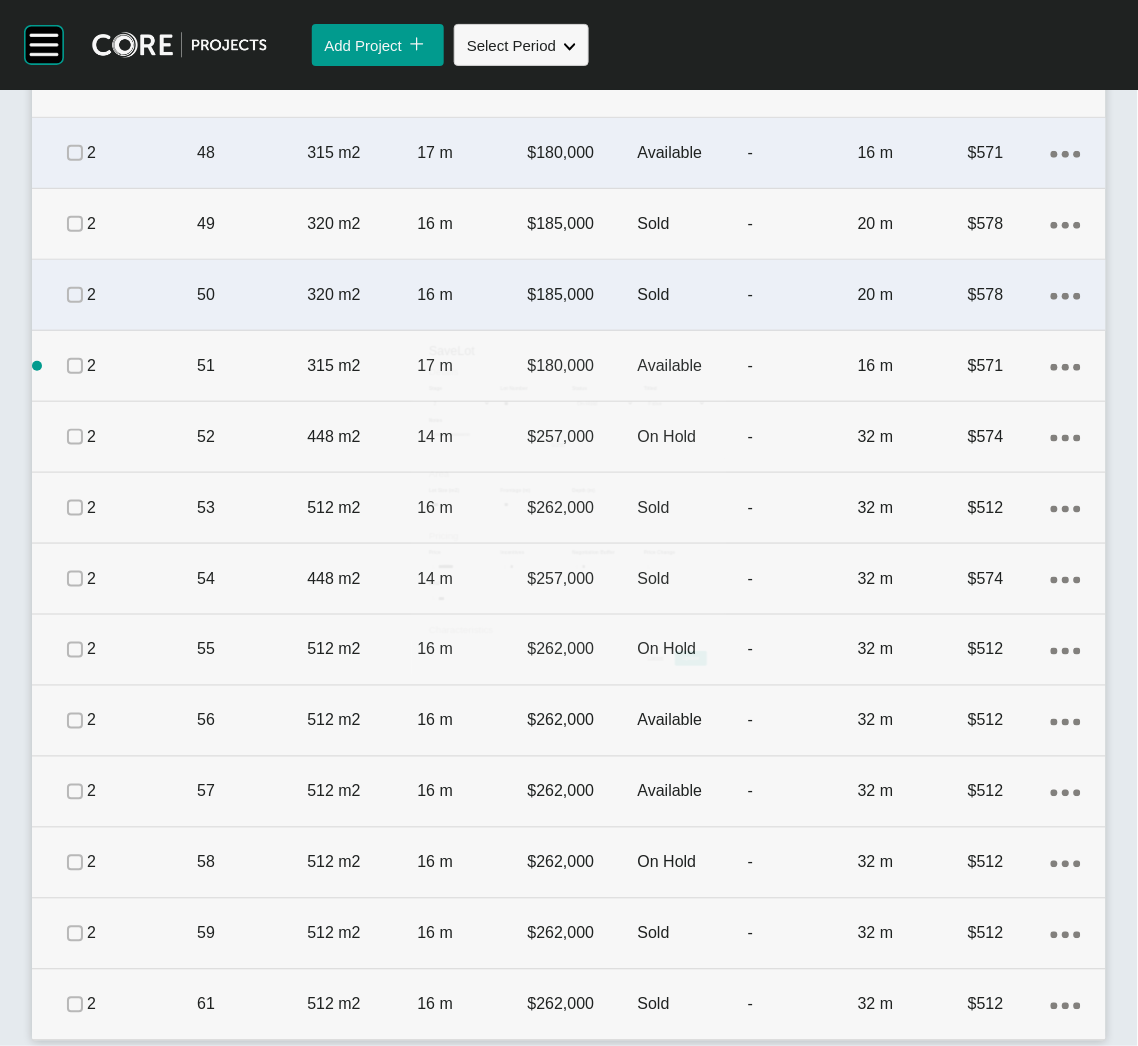 type 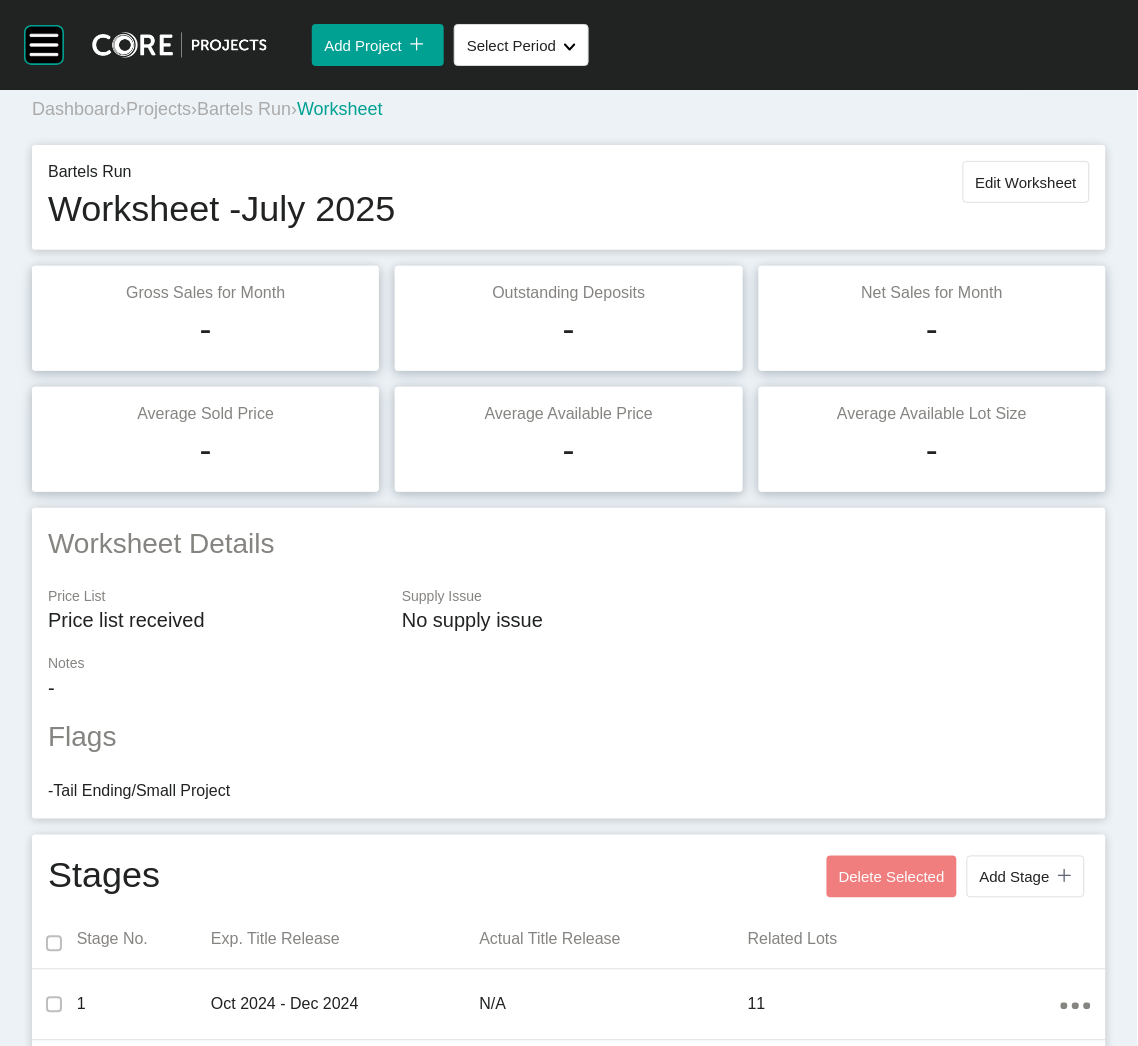 scroll, scrollTop: 0, scrollLeft: 0, axis: both 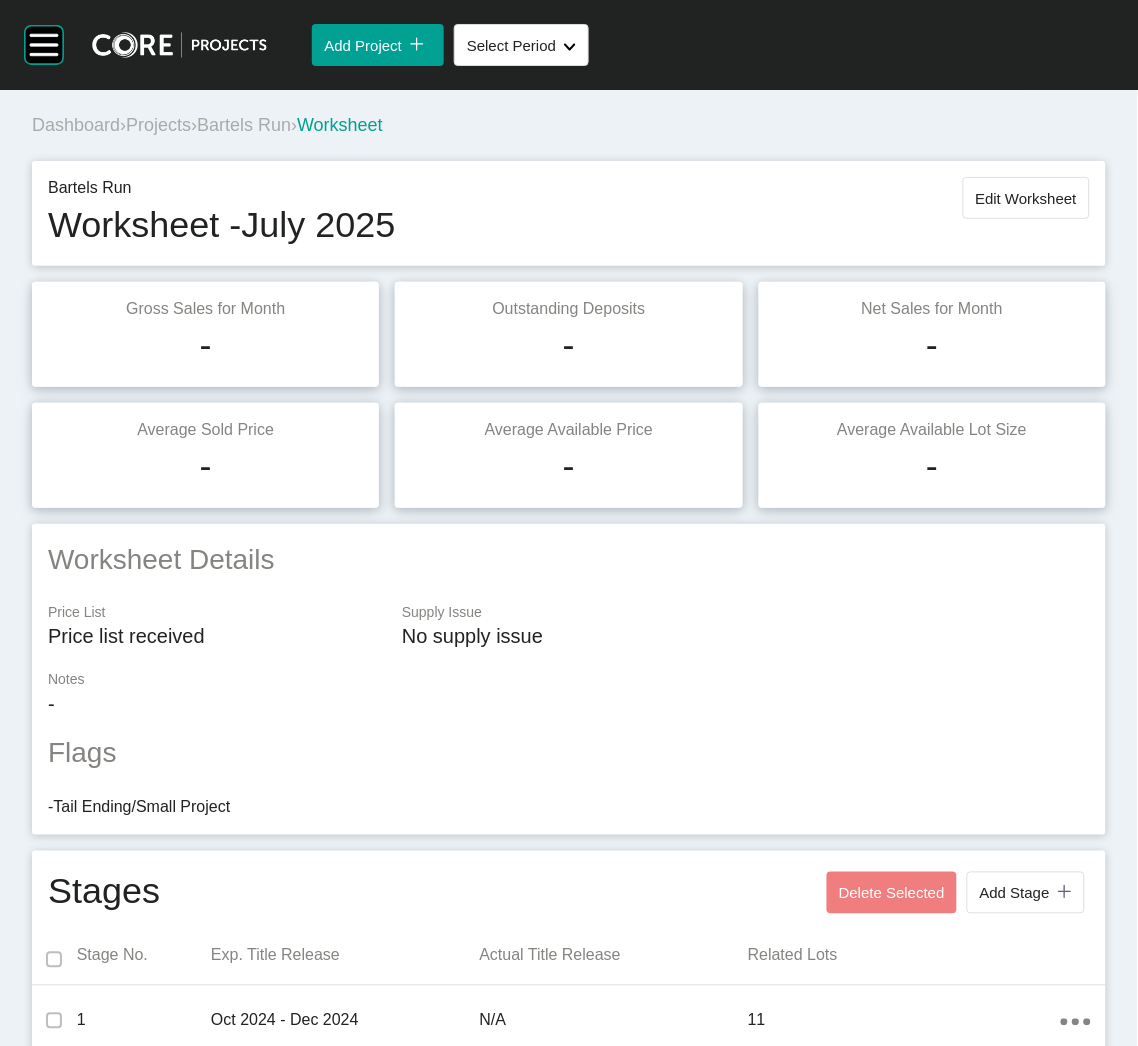 click on "Projects" at bounding box center (158, 125) 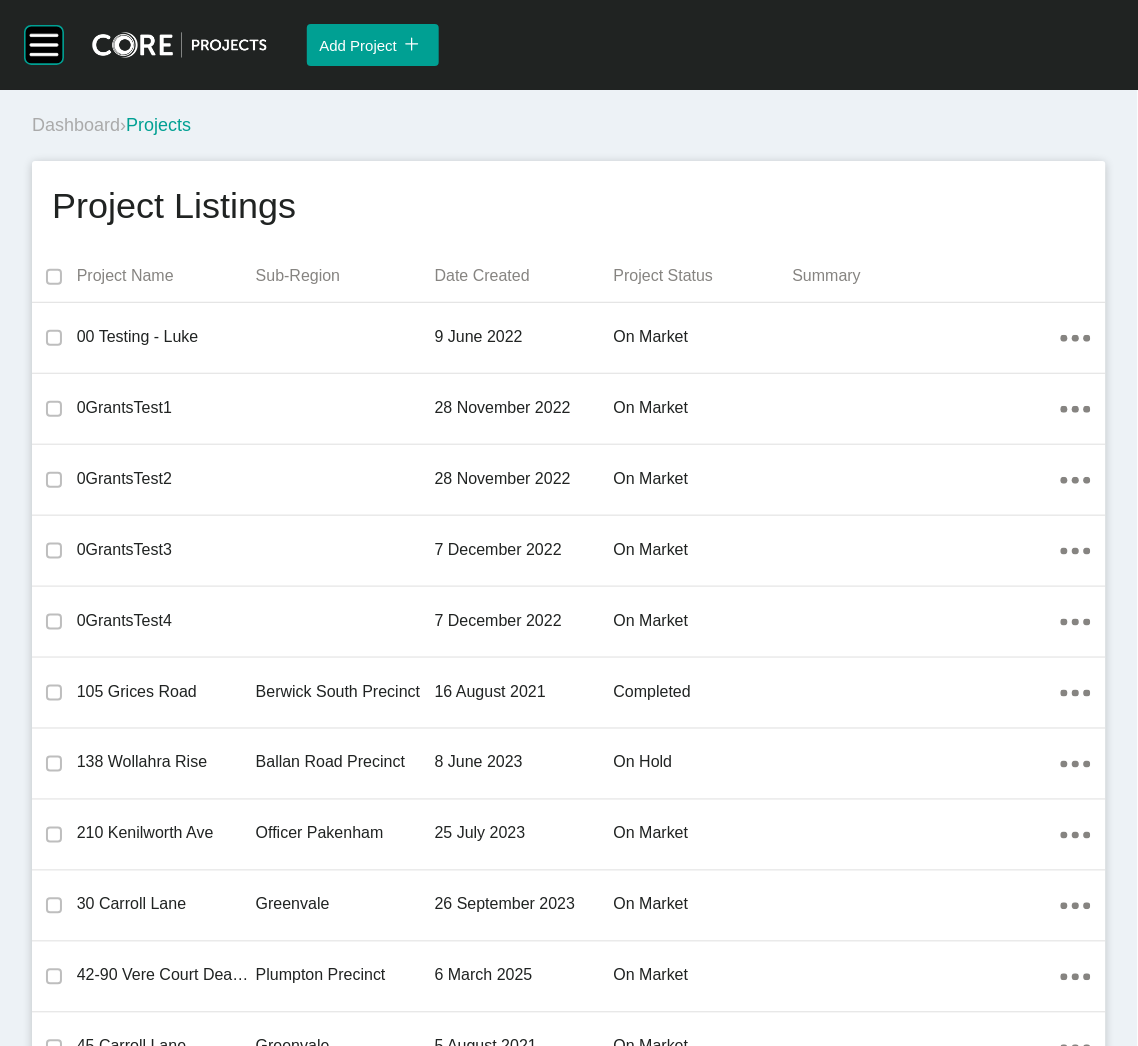 scroll, scrollTop: 21453, scrollLeft: 0, axis: vertical 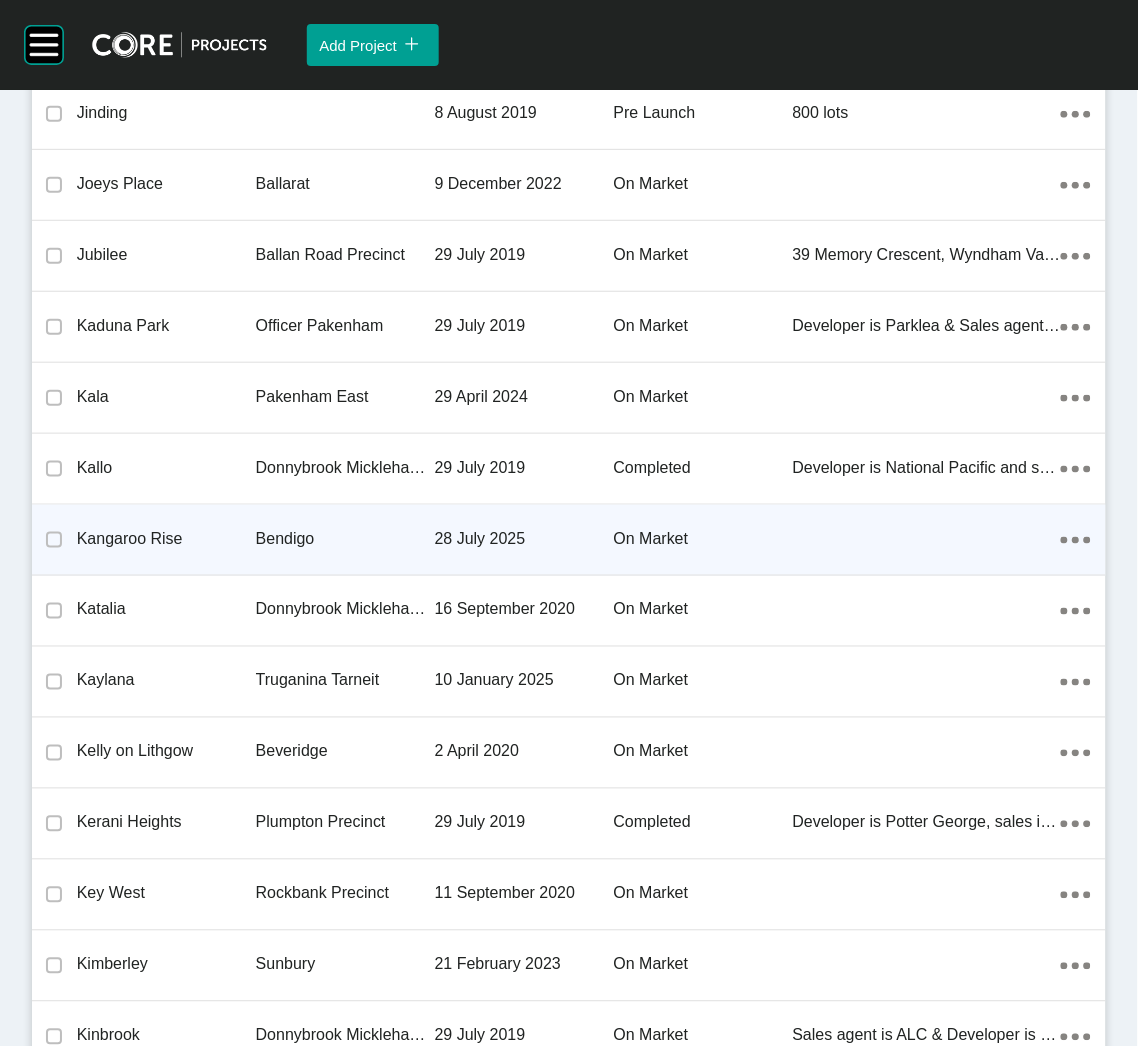 click on "Bendigo" at bounding box center (345, 539) 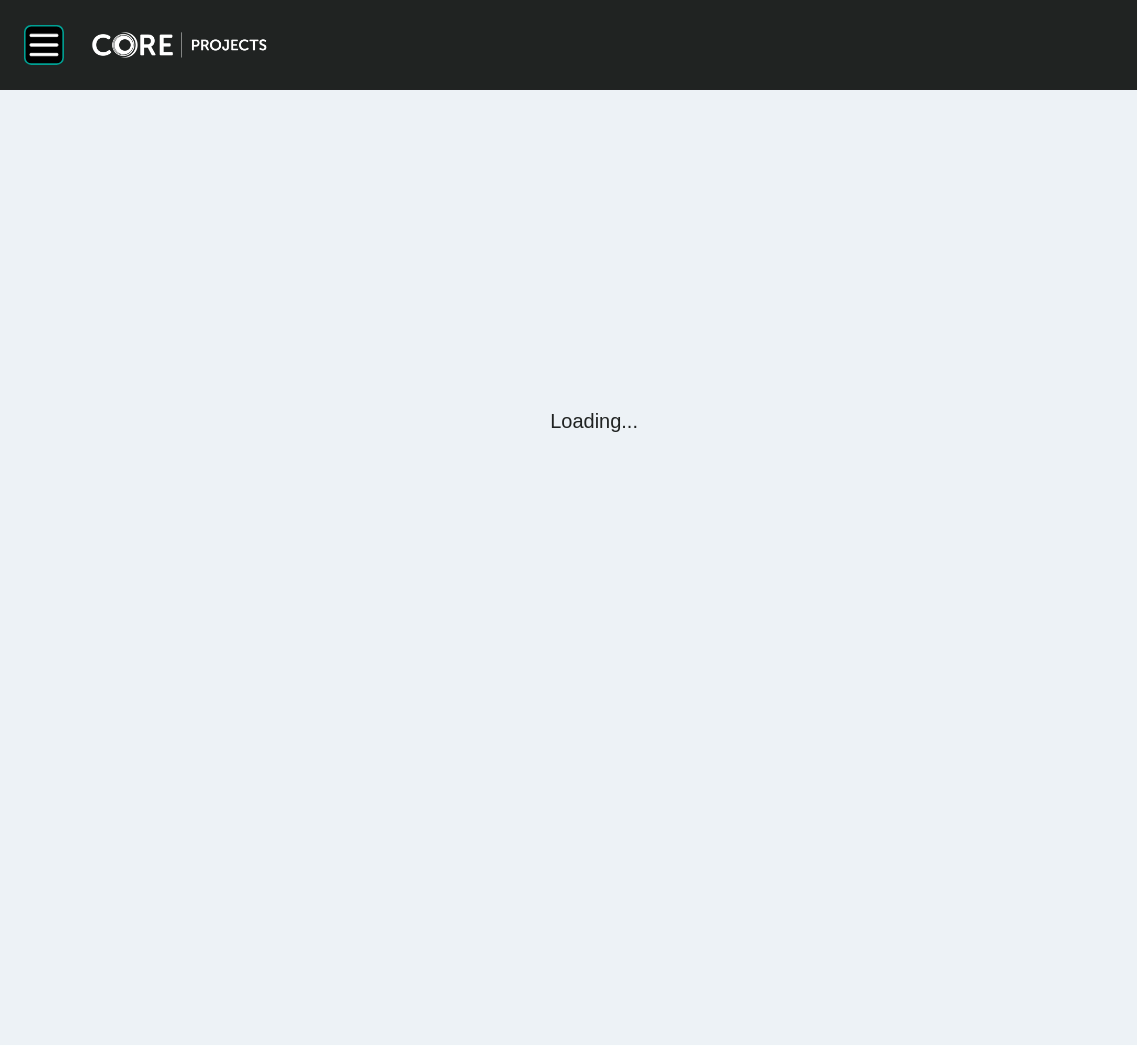 scroll, scrollTop: 0, scrollLeft: 0, axis: both 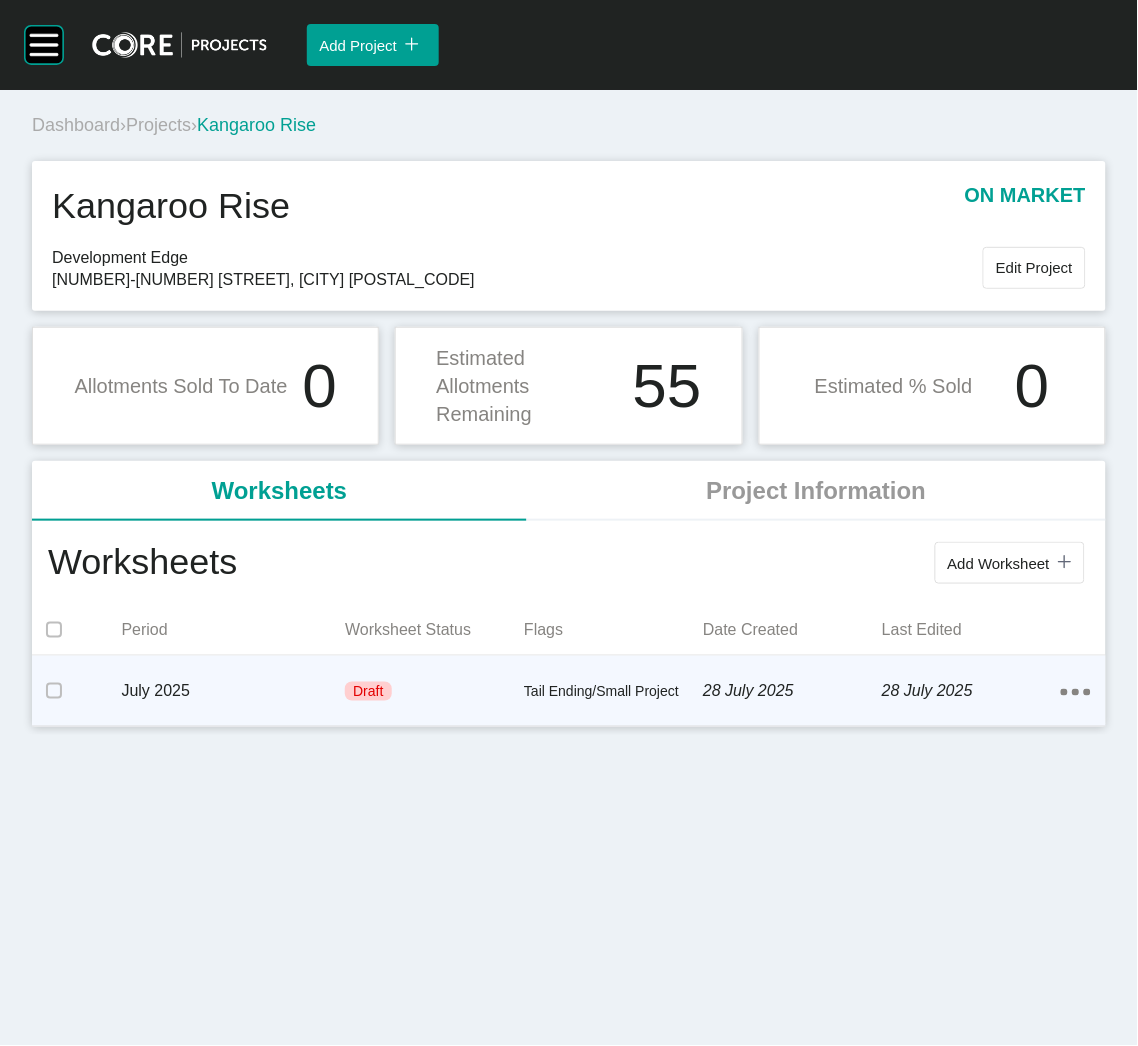 click on "Tail Ending/Small Project" at bounding box center (613, 692) 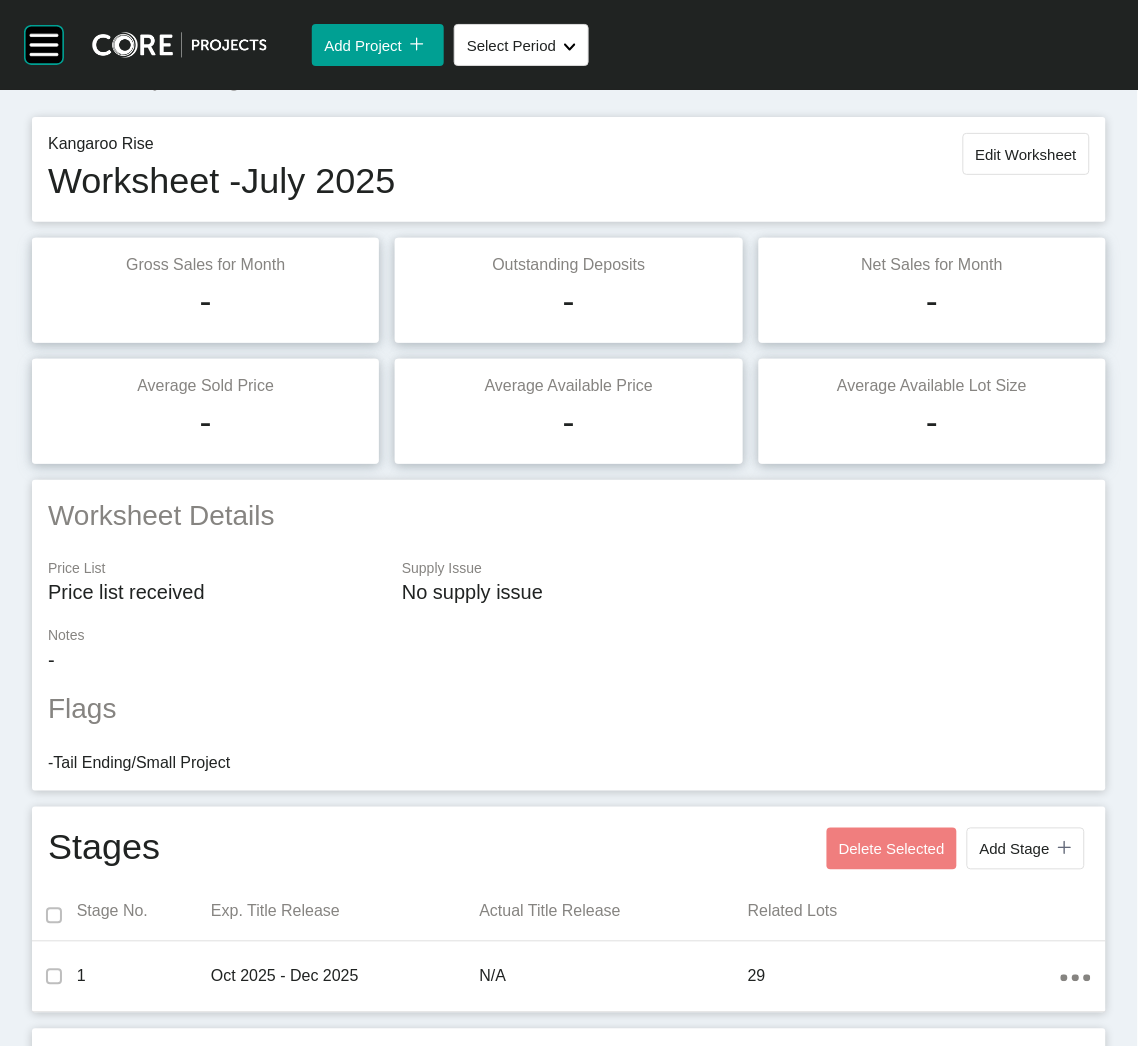 scroll, scrollTop: 0, scrollLeft: 0, axis: both 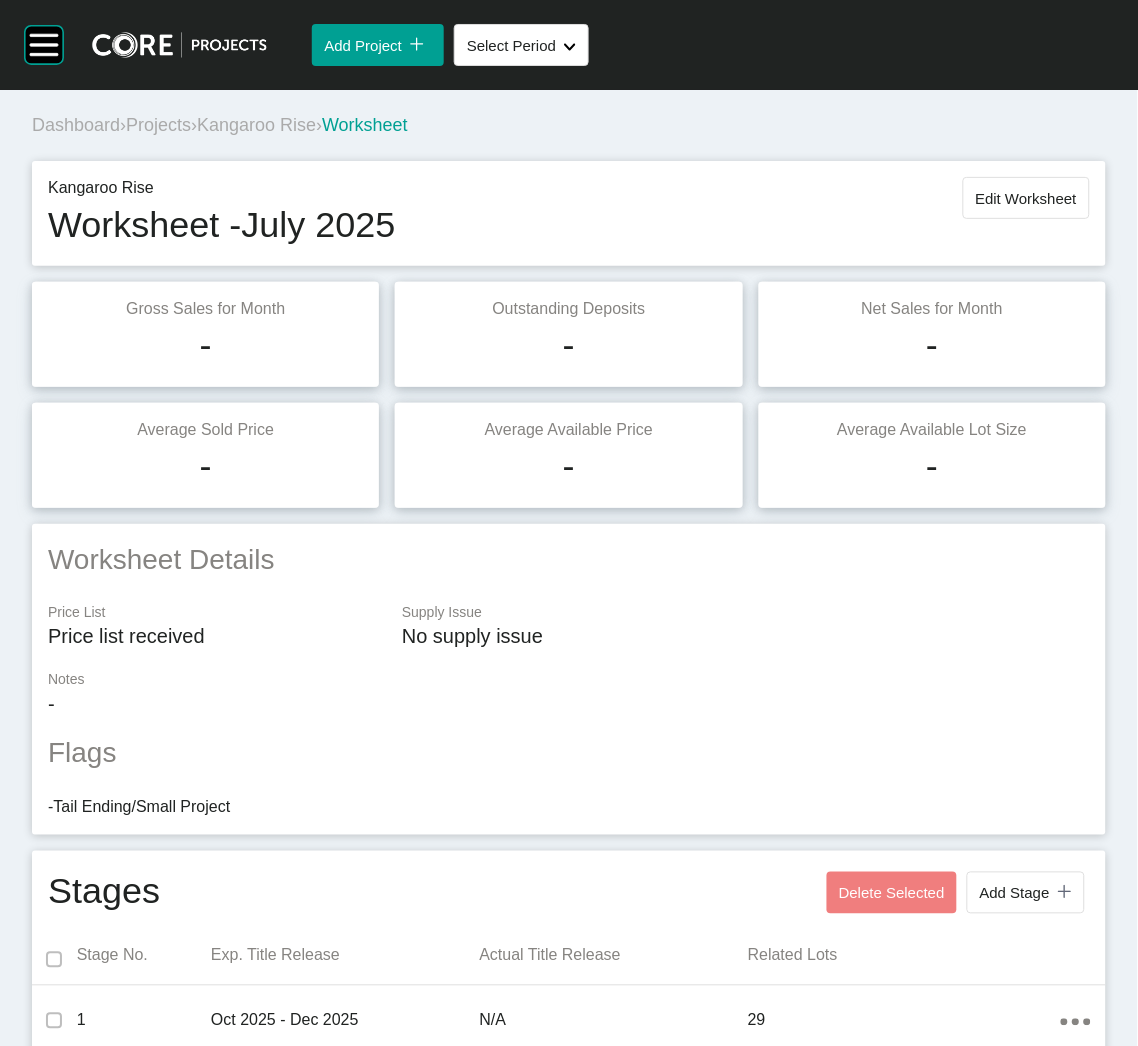 click on "Projects" at bounding box center (158, 125) 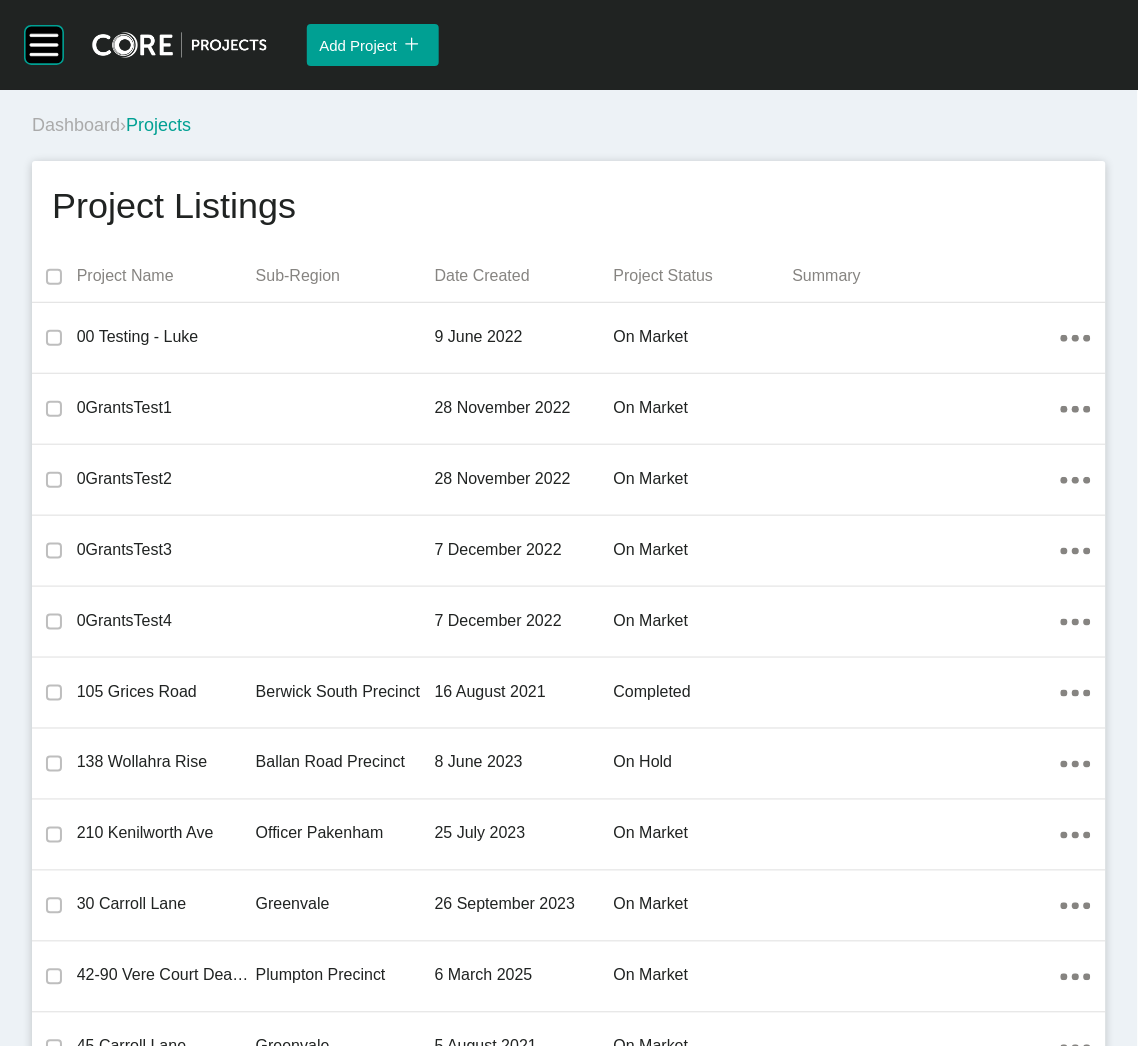 scroll, scrollTop: 13436, scrollLeft: 0, axis: vertical 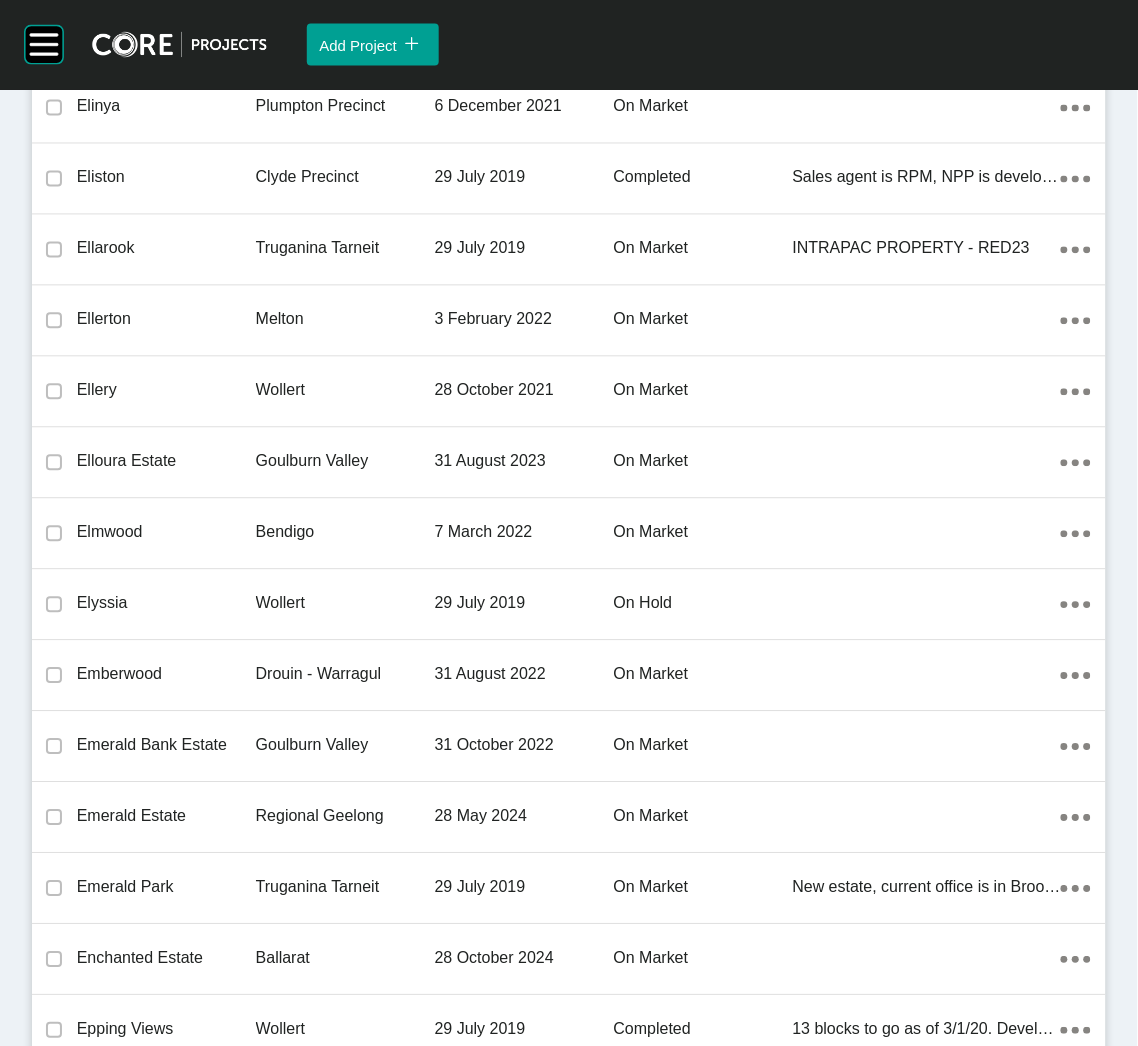 drag, startPoint x: 269, startPoint y: 499, endPoint x: 15, endPoint y: 501, distance: 254.00787 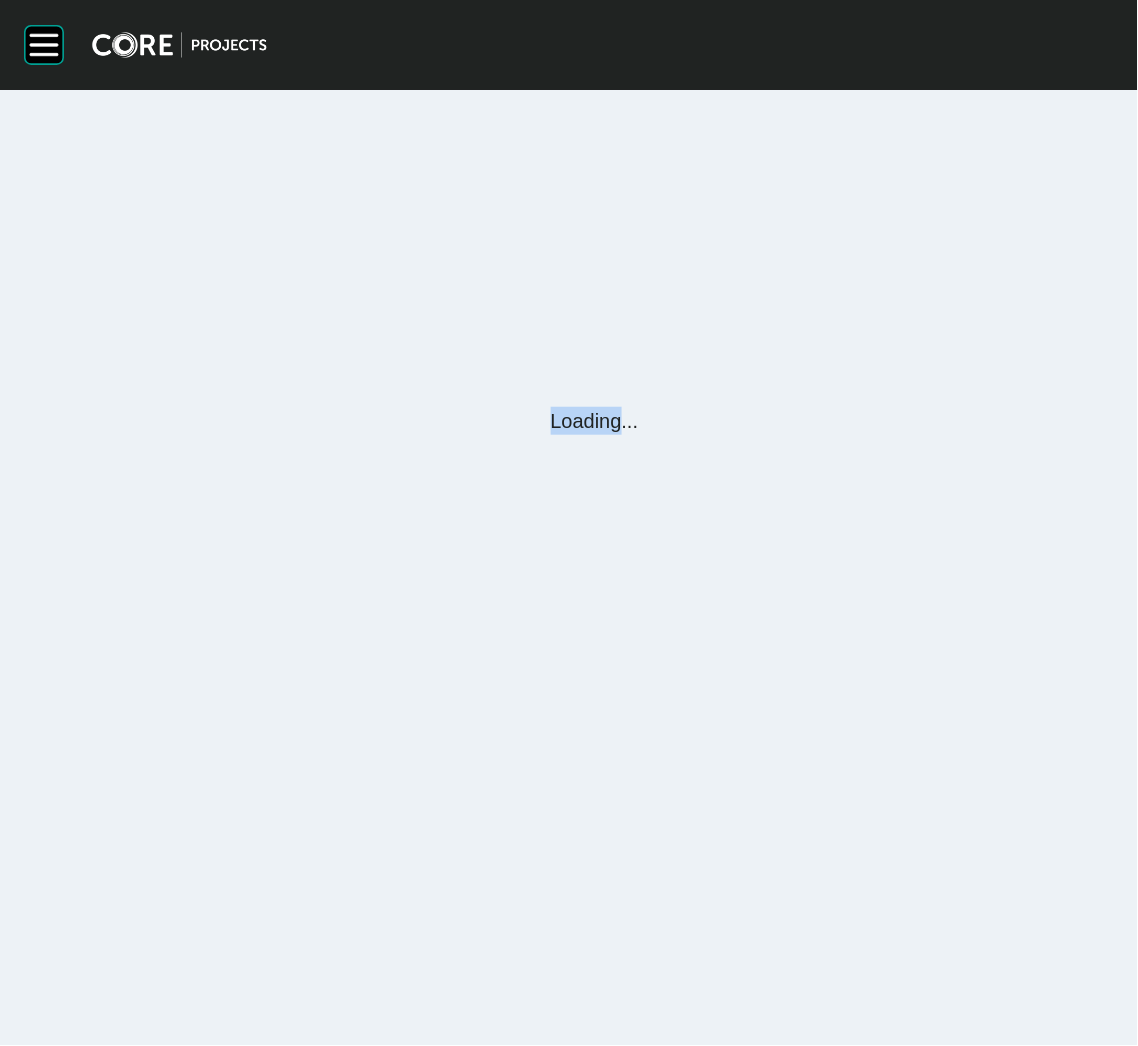scroll, scrollTop: 0, scrollLeft: 0, axis: both 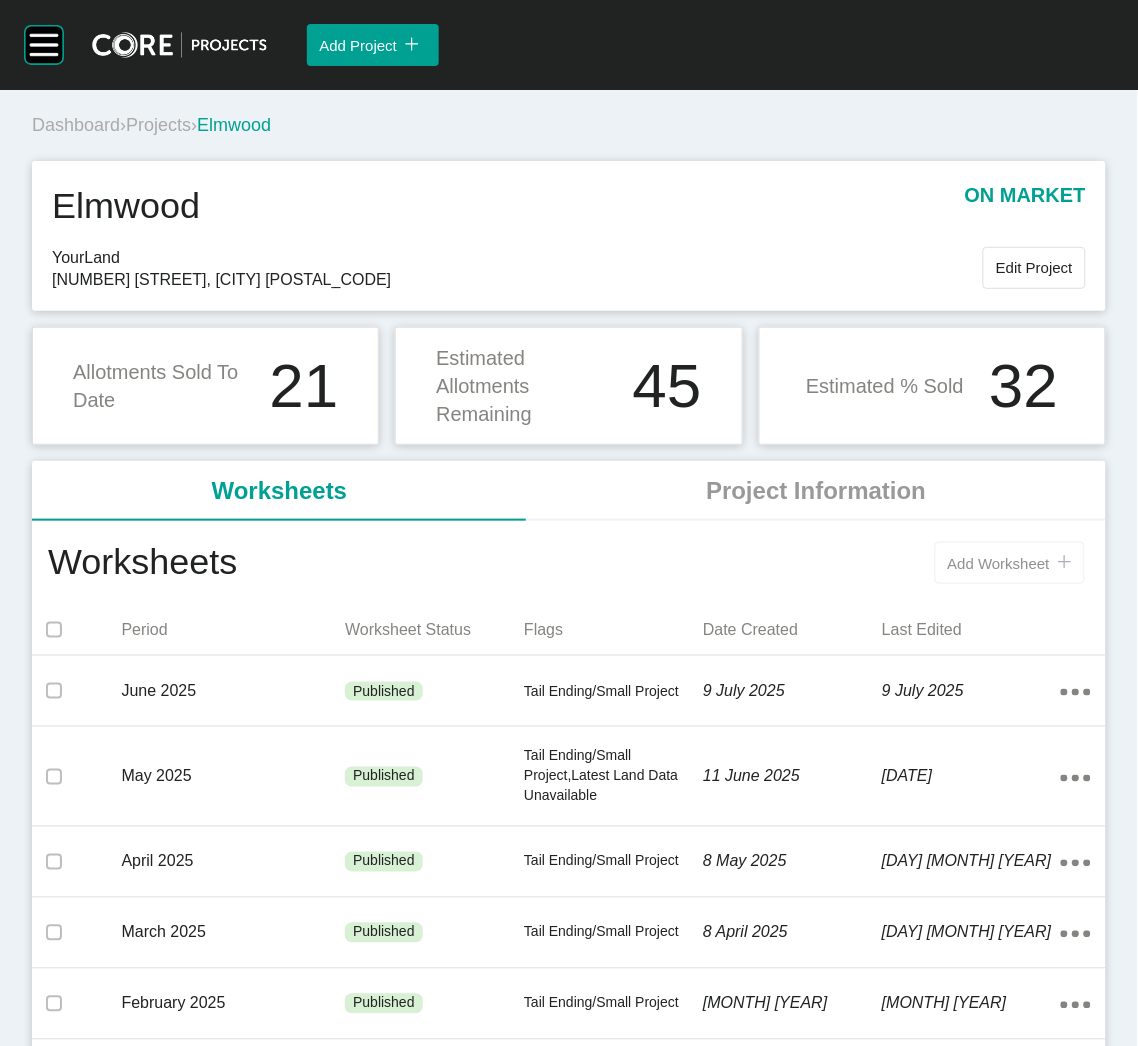 click on "Add Worksheet" at bounding box center (999, 563) 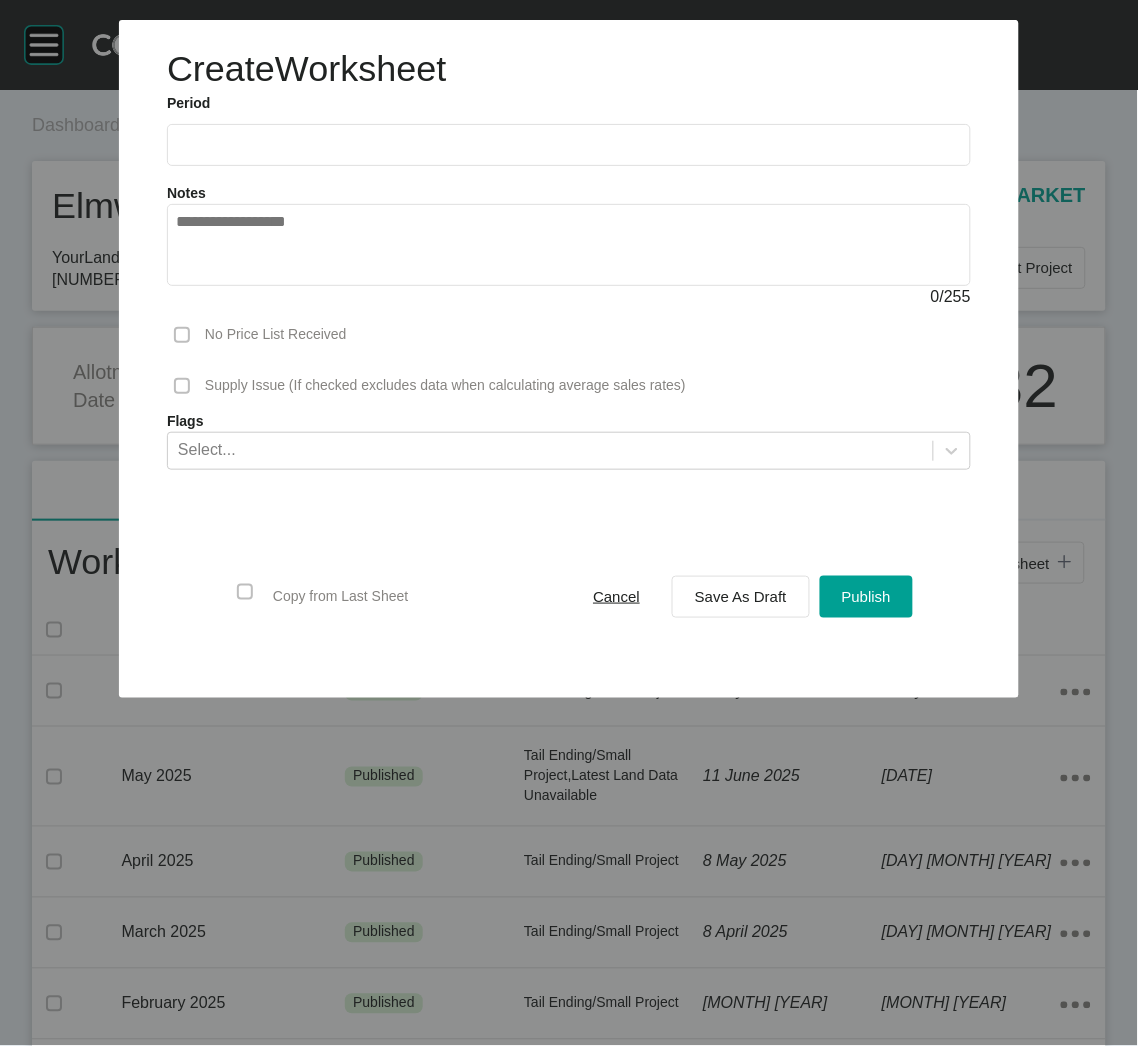 click at bounding box center (569, 144) 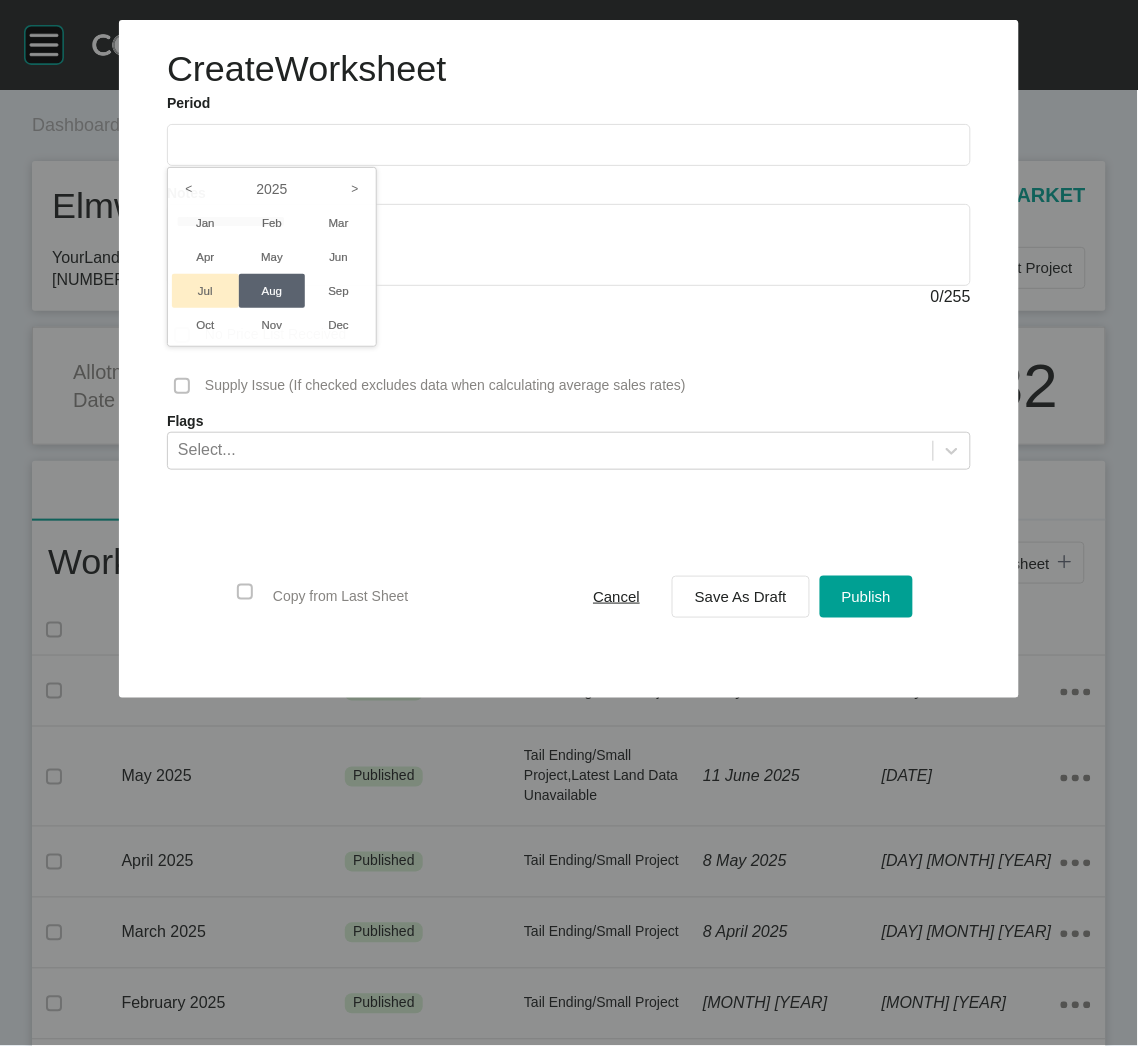 click on "Jul" at bounding box center [205, 291] 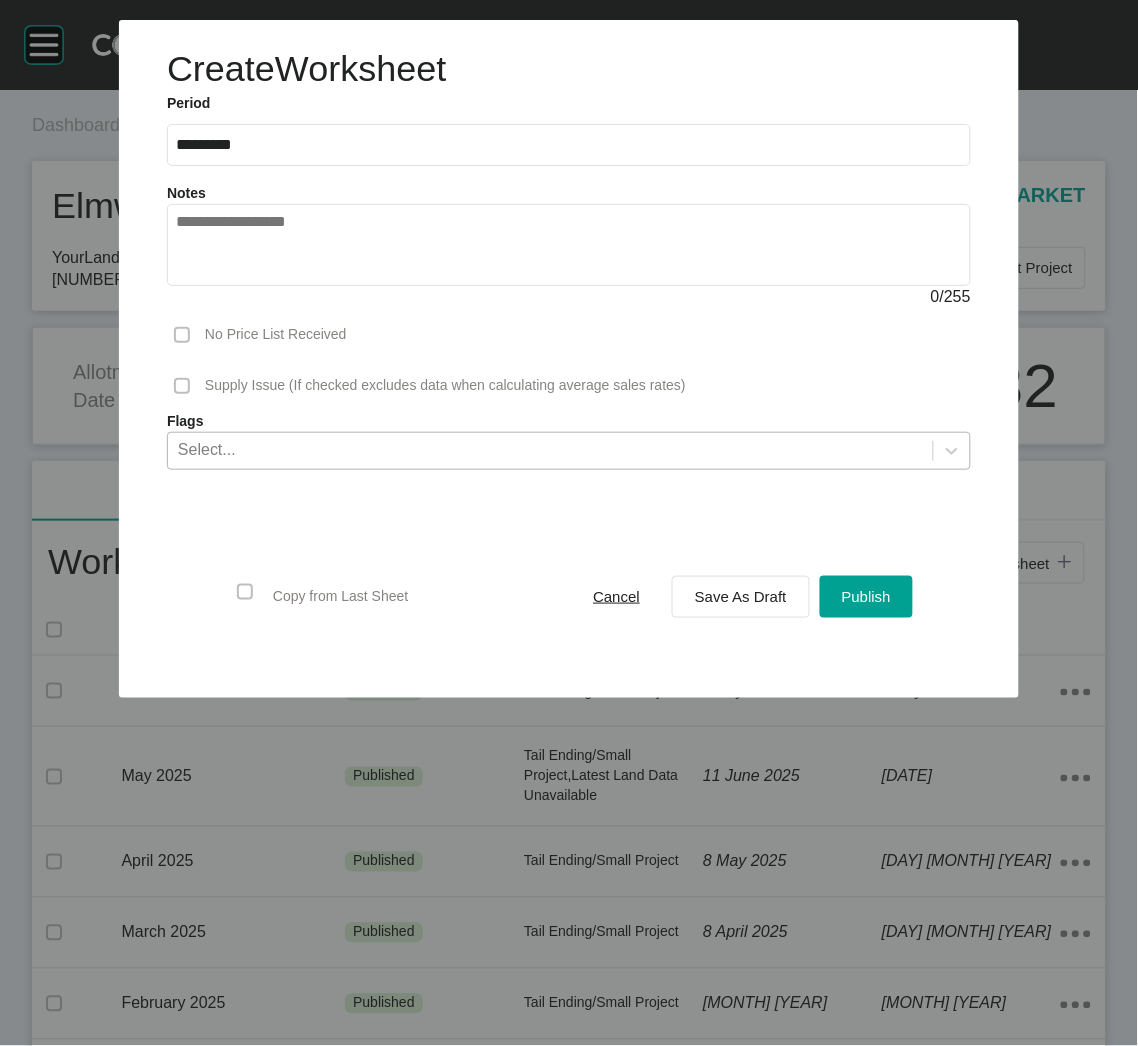 click on "Select..." at bounding box center (550, 450) 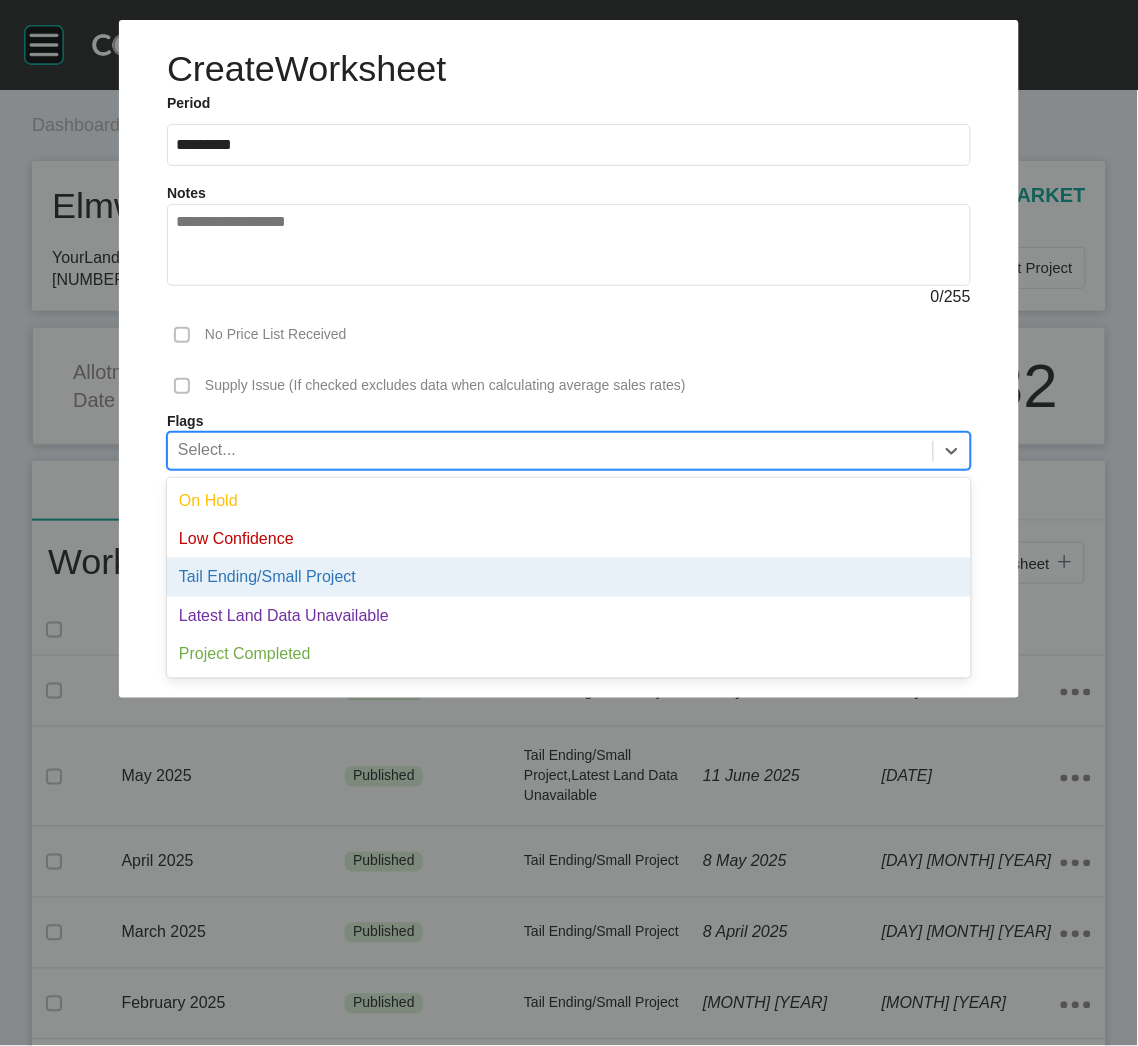 click on "Tail Ending/Small Project" at bounding box center (569, 577) 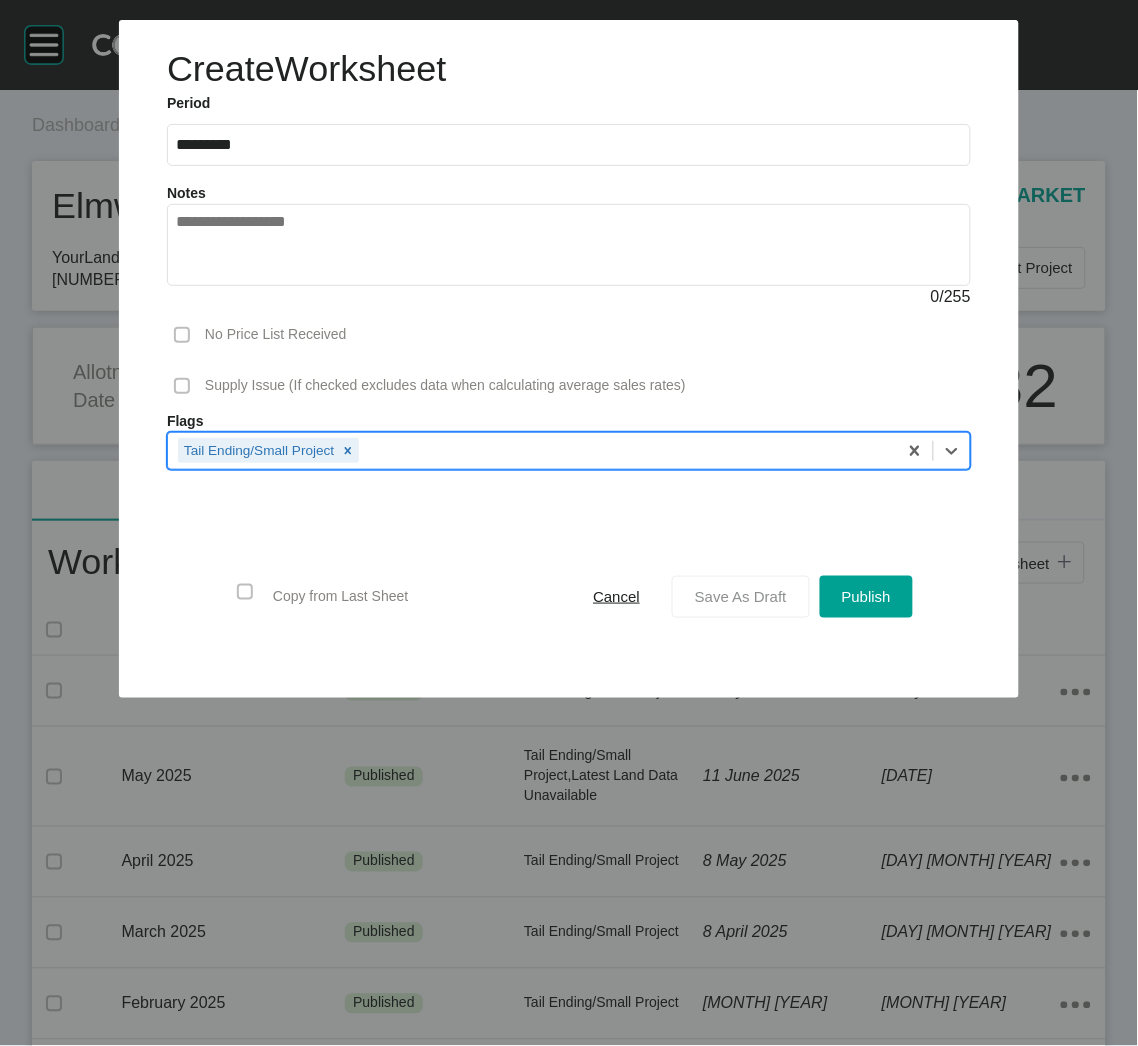 click on "Save As Draft" at bounding box center (741, 596) 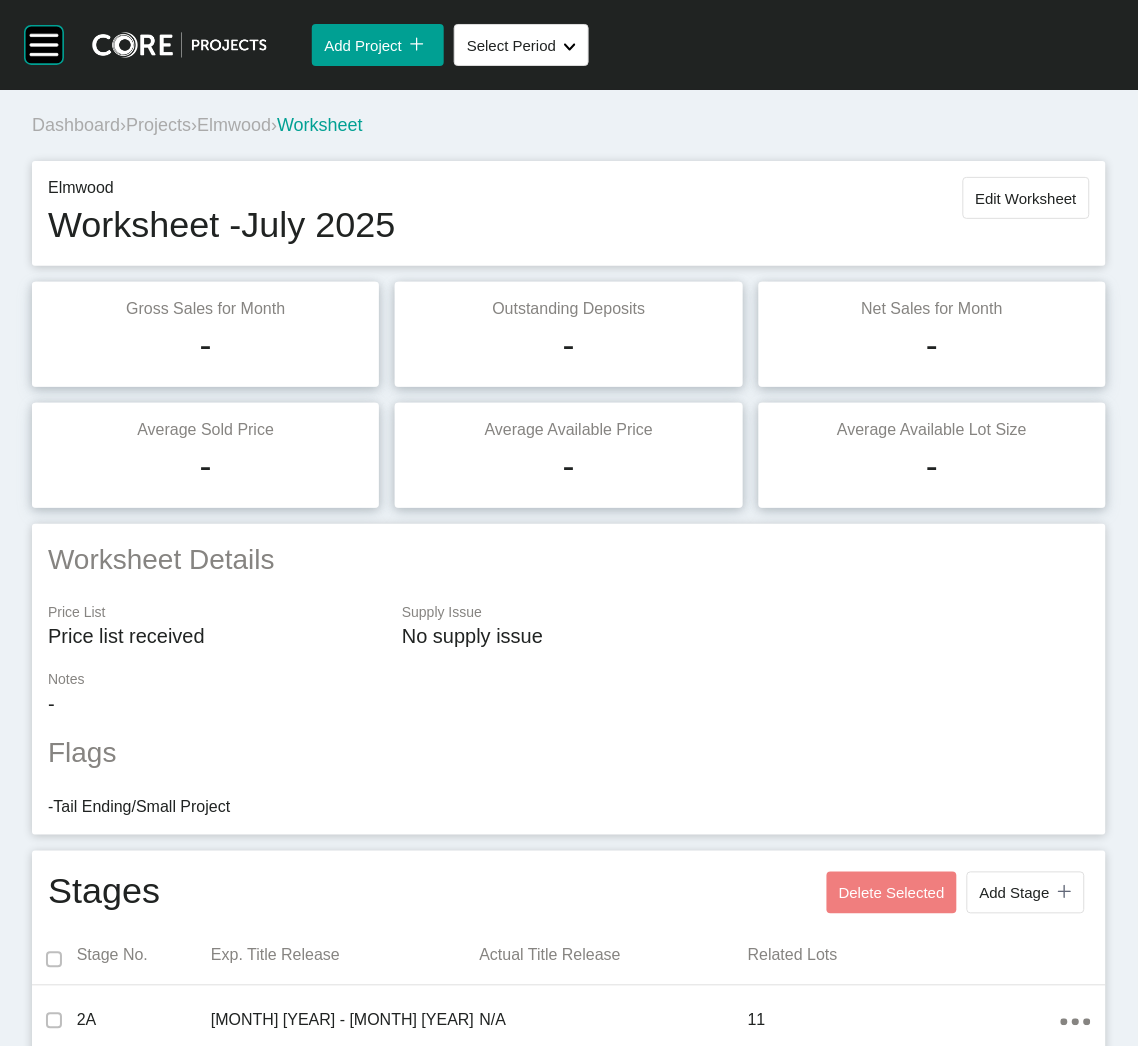 click on "Projects" at bounding box center [158, 125] 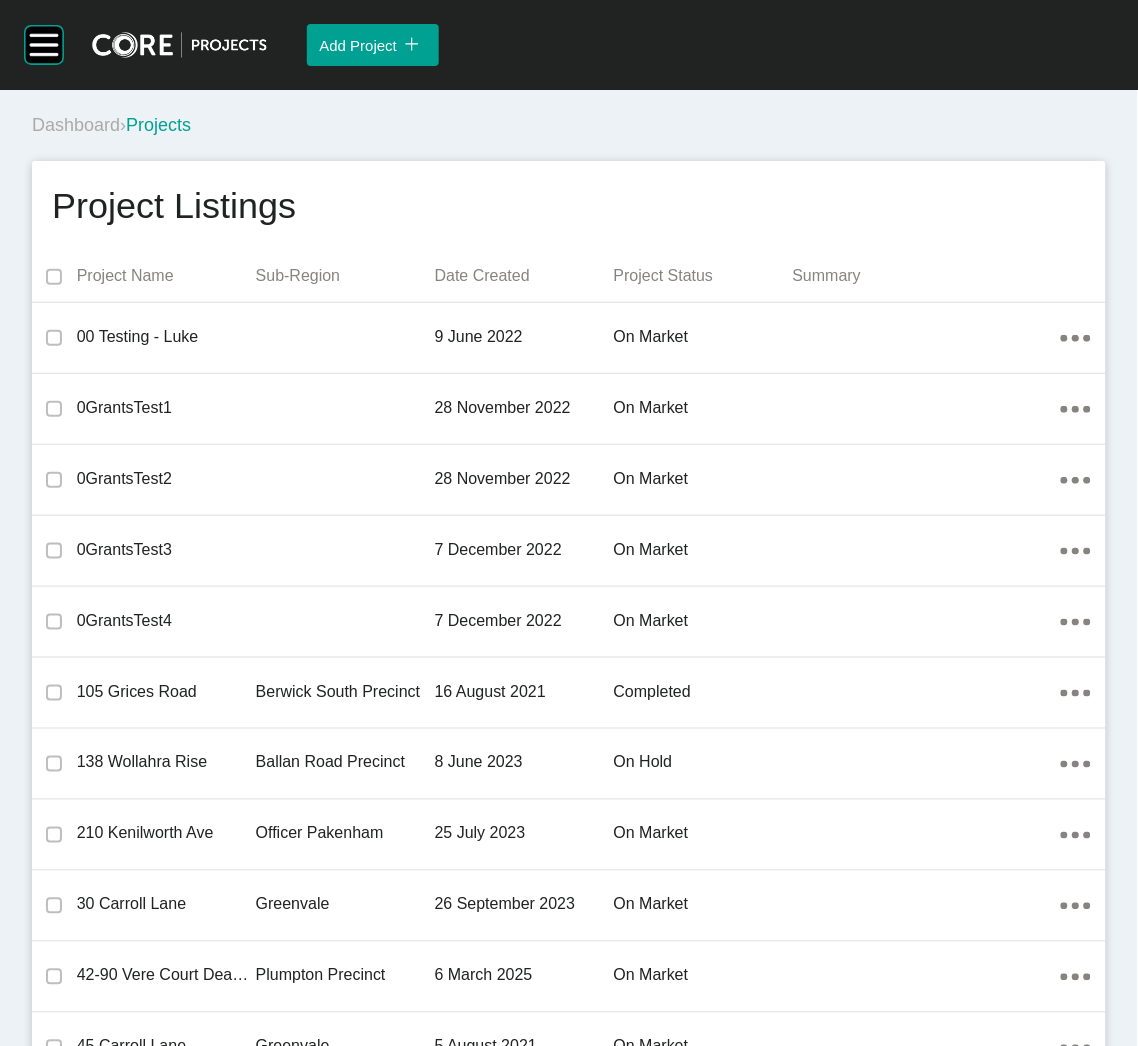 click on "Viewpoint" at bounding box center [166, 44570] 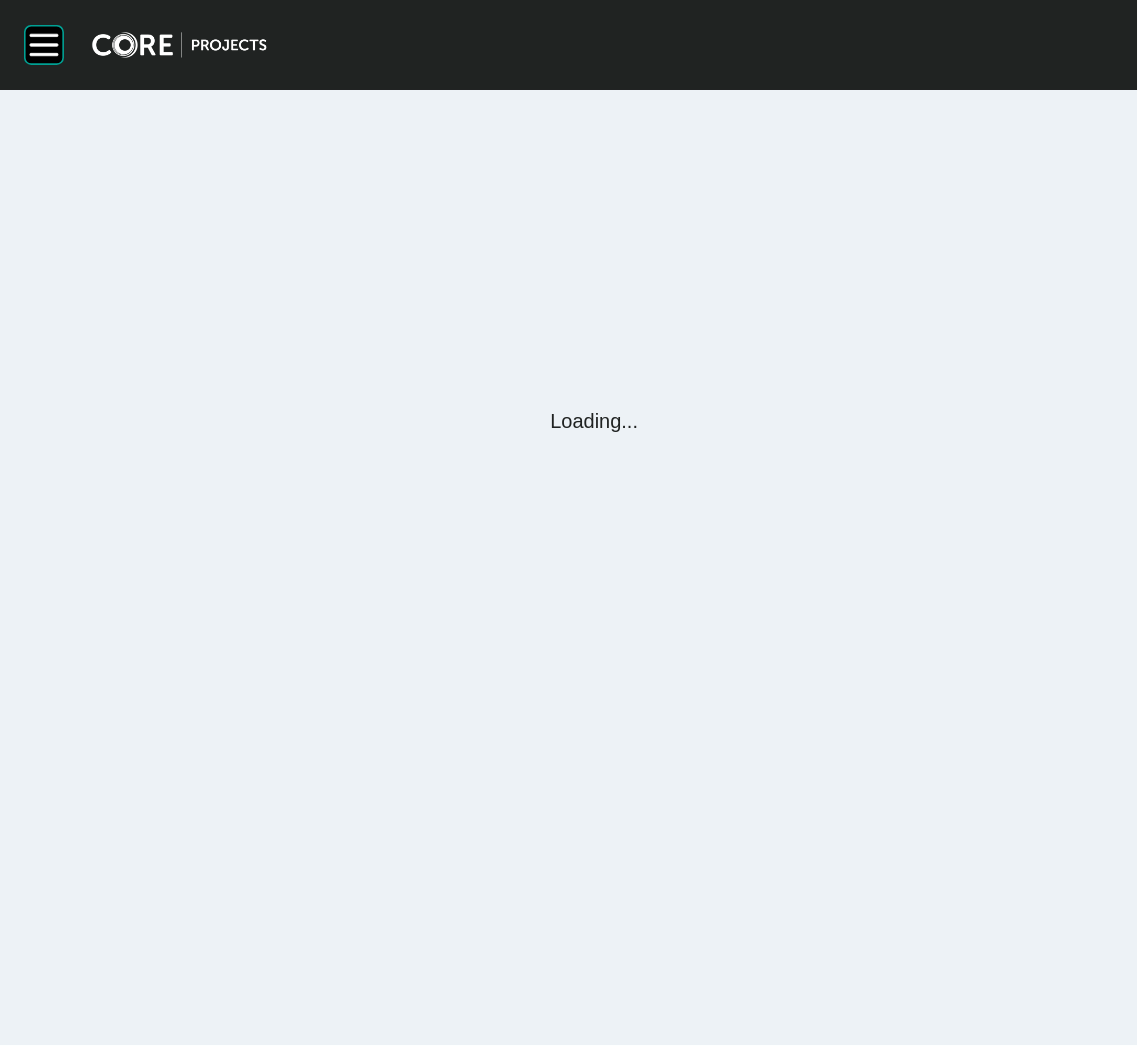 scroll, scrollTop: 0, scrollLeft: 0, axis: both 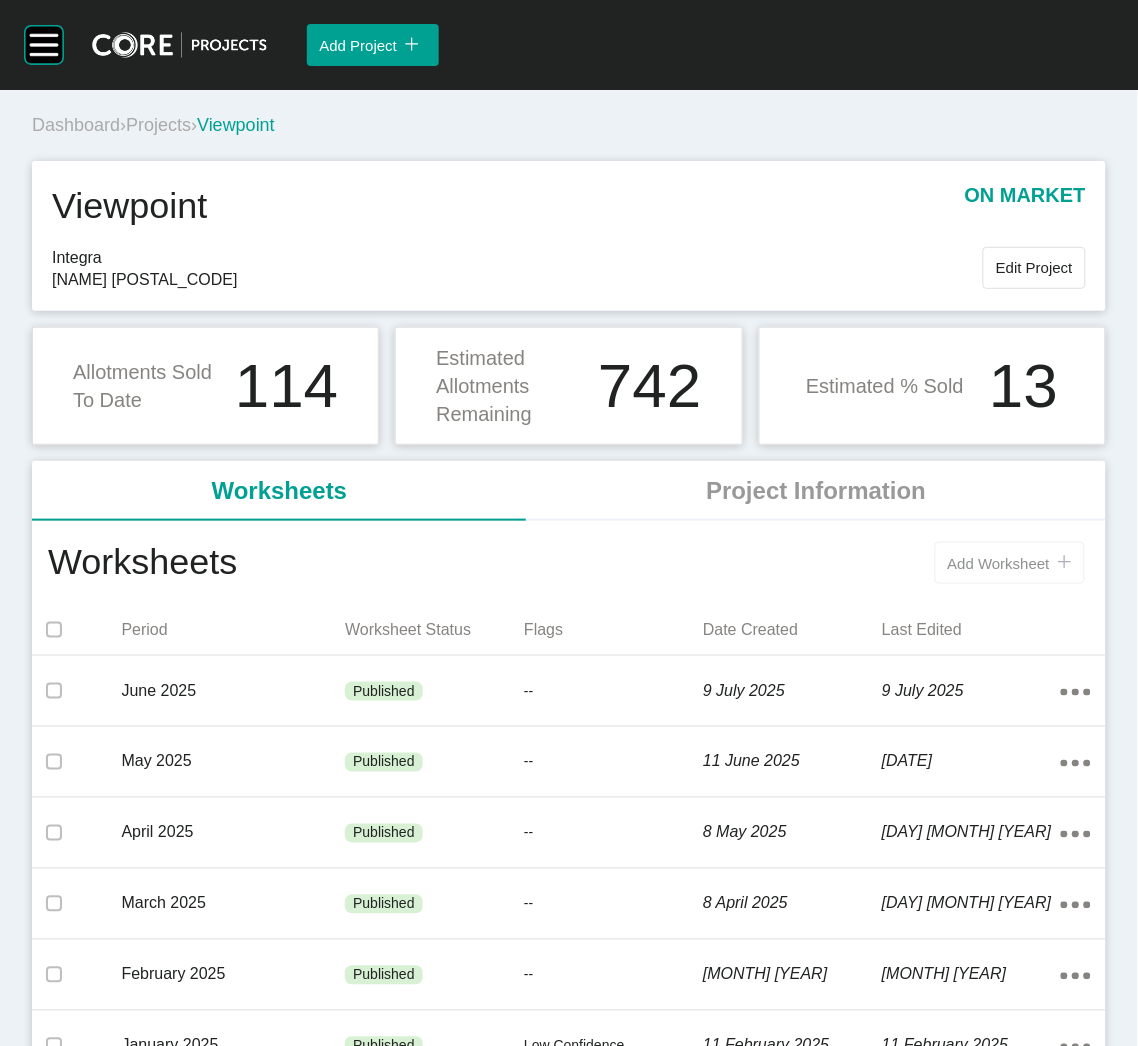 click on "Add Worksheet" at bounding box center [999, 563] 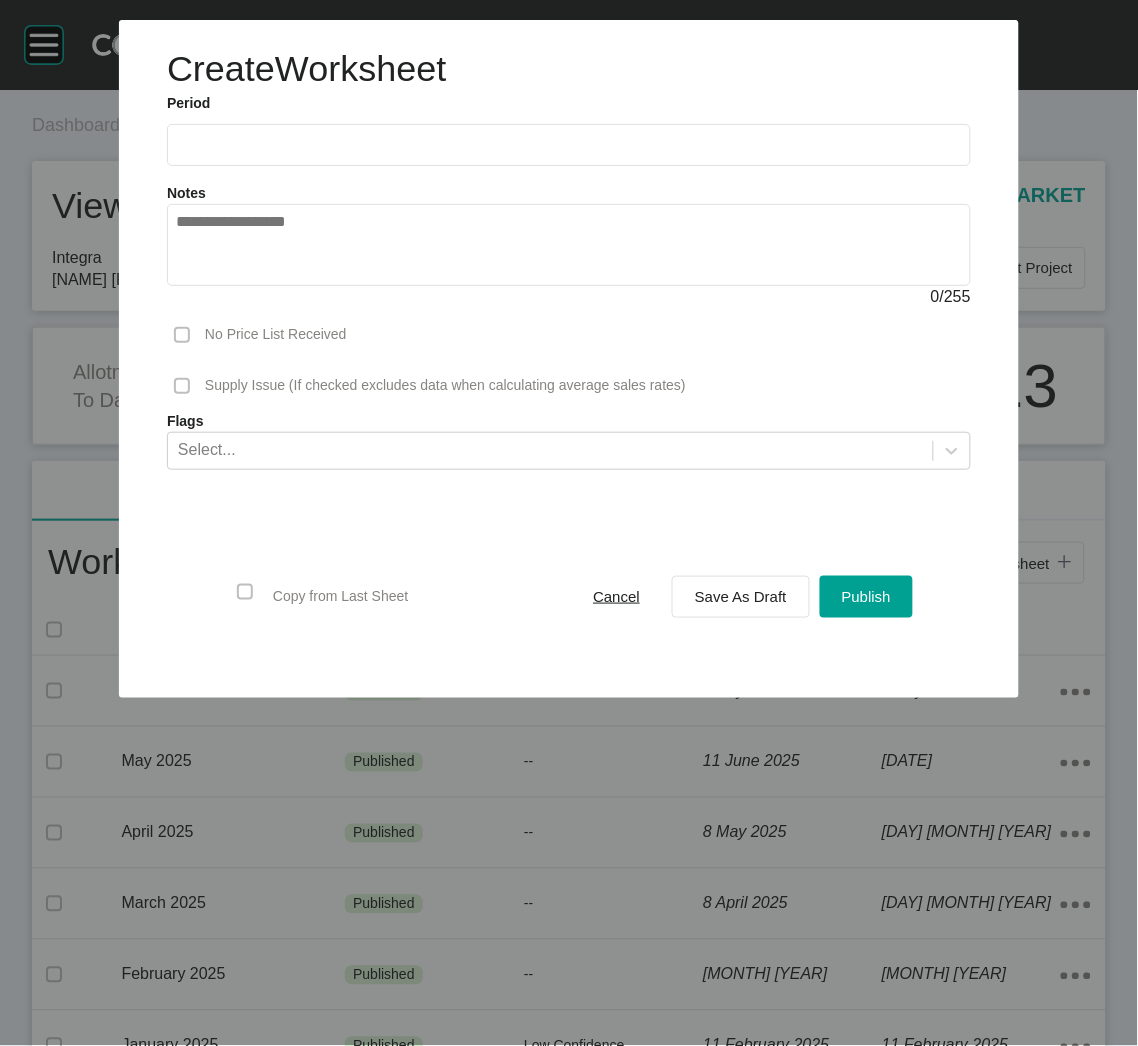 click at bounding box center [569, 144] 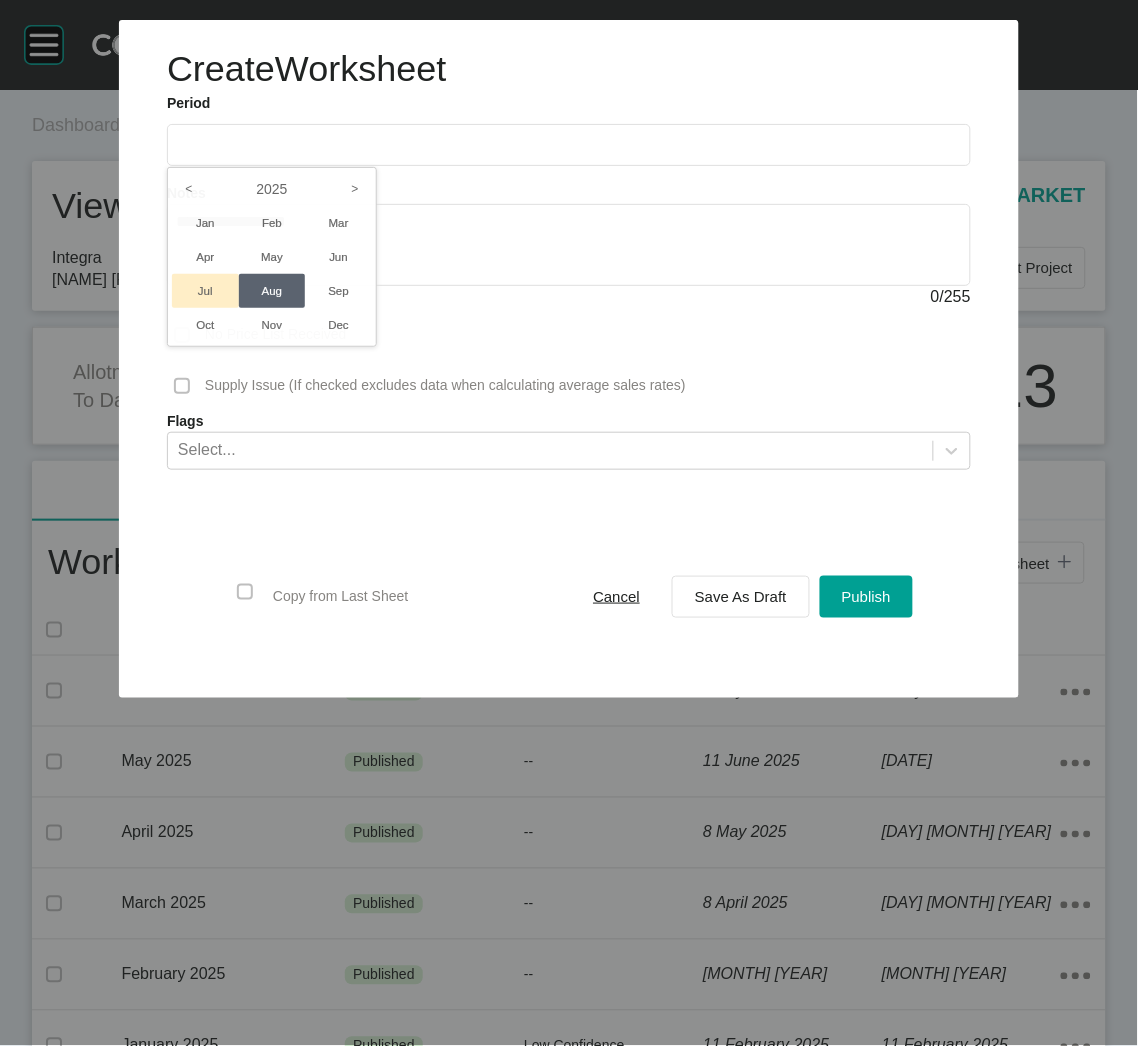 click on "Jul" at bounding box center [205, 291] 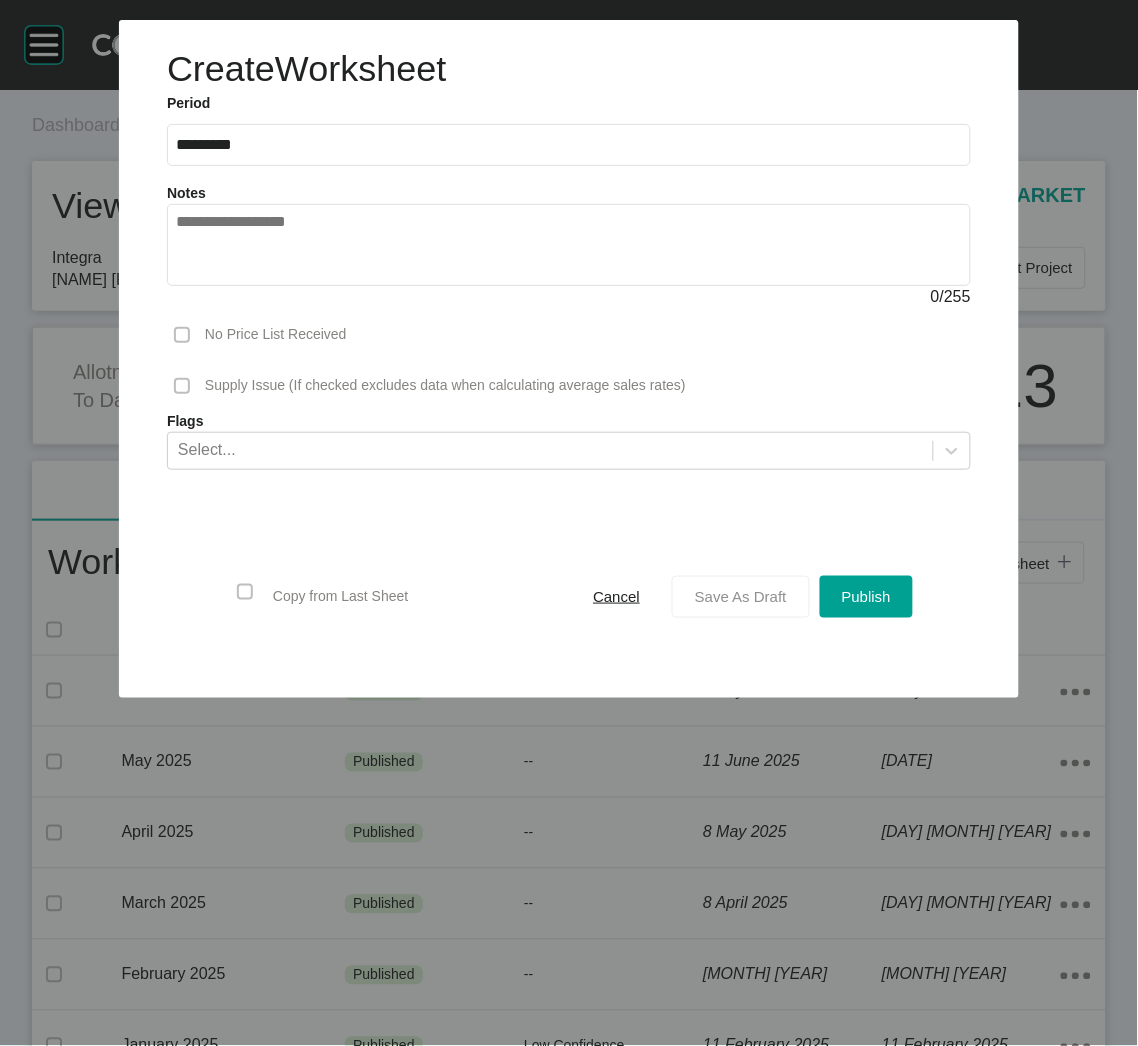click on "Save As Draft" at bounding box center (741, 597) 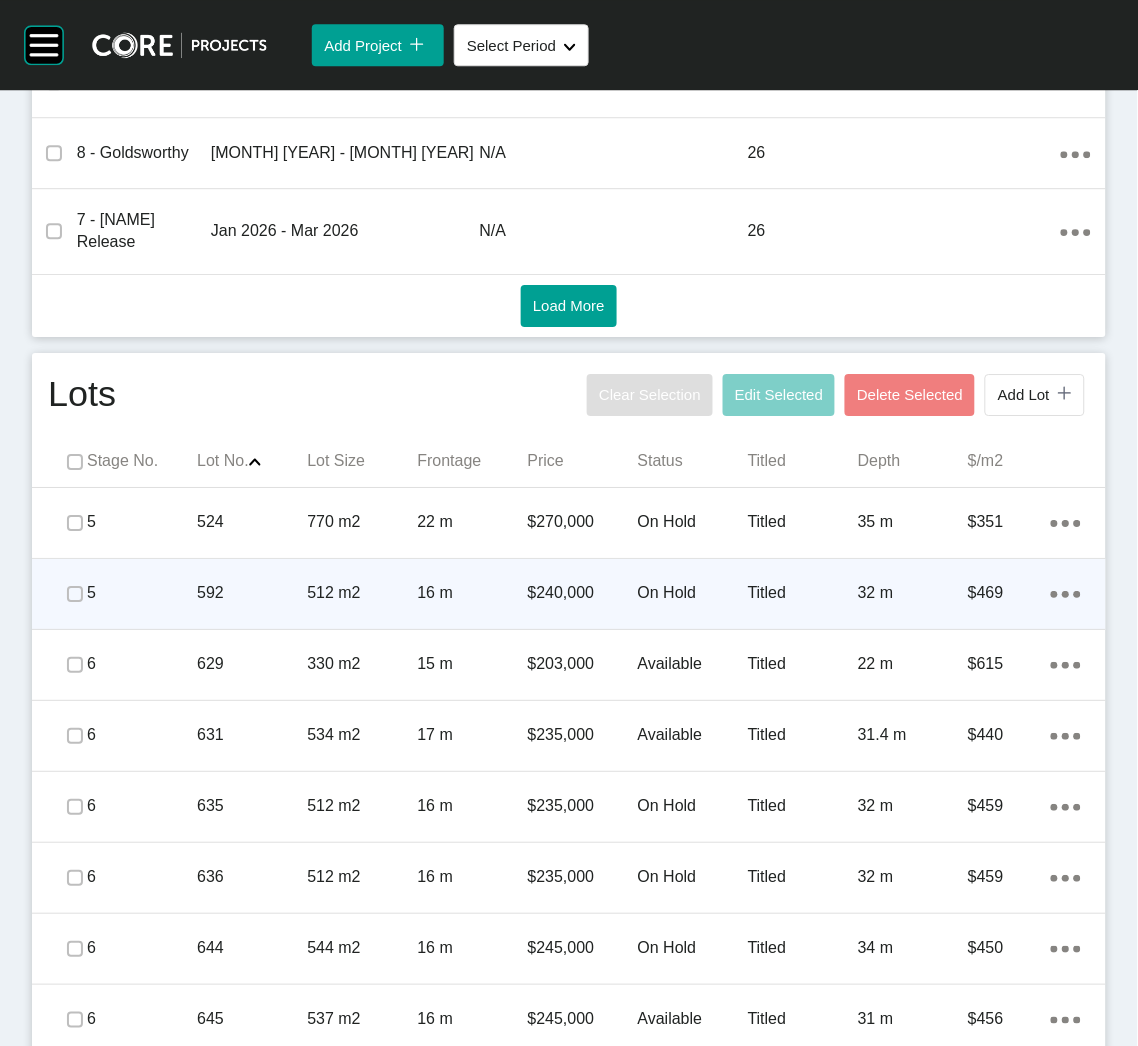 scroll, scrollTop: 1050, scrollLeft: 0, axis: vertical 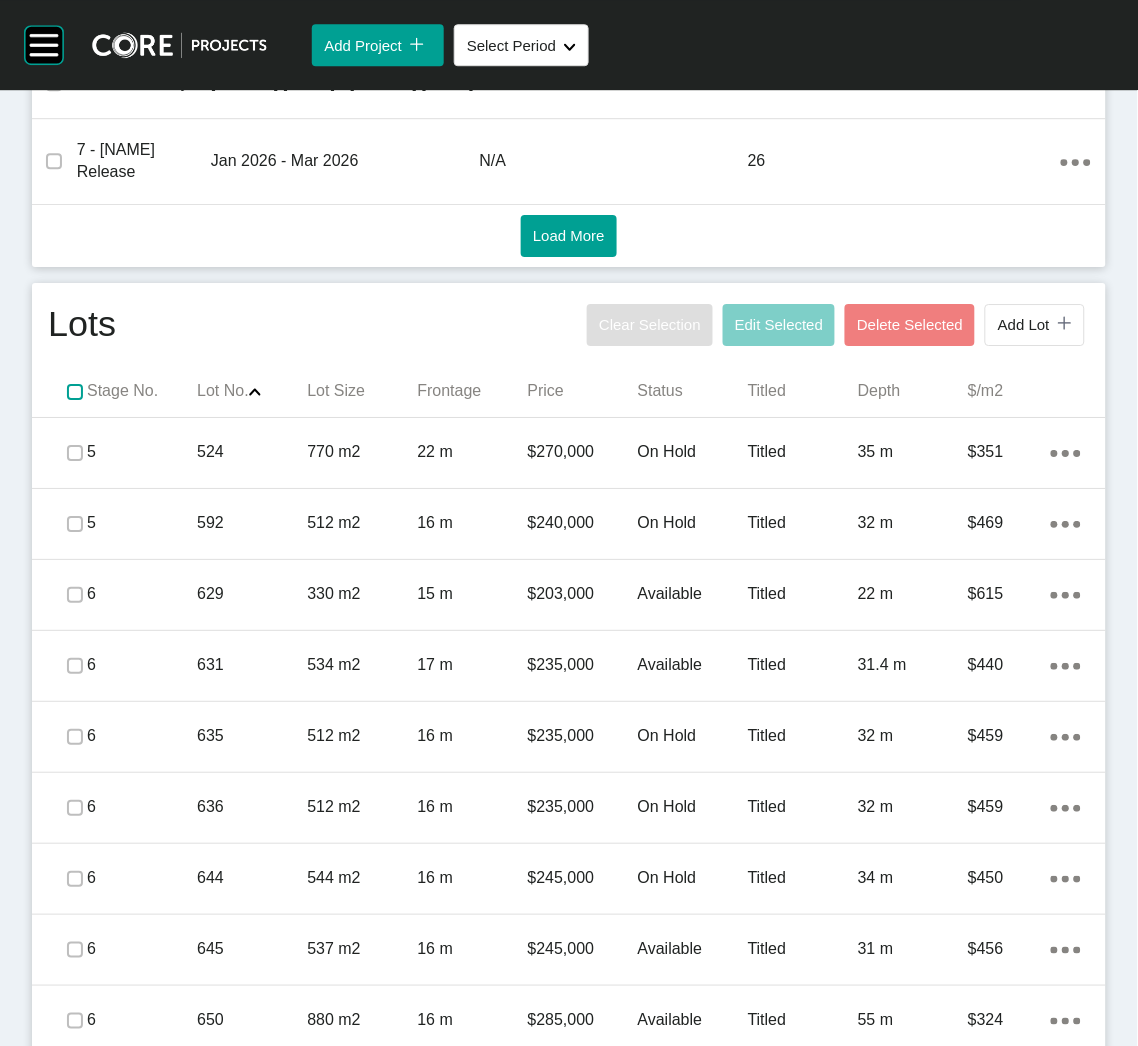 click at bounding box center [75, 392] 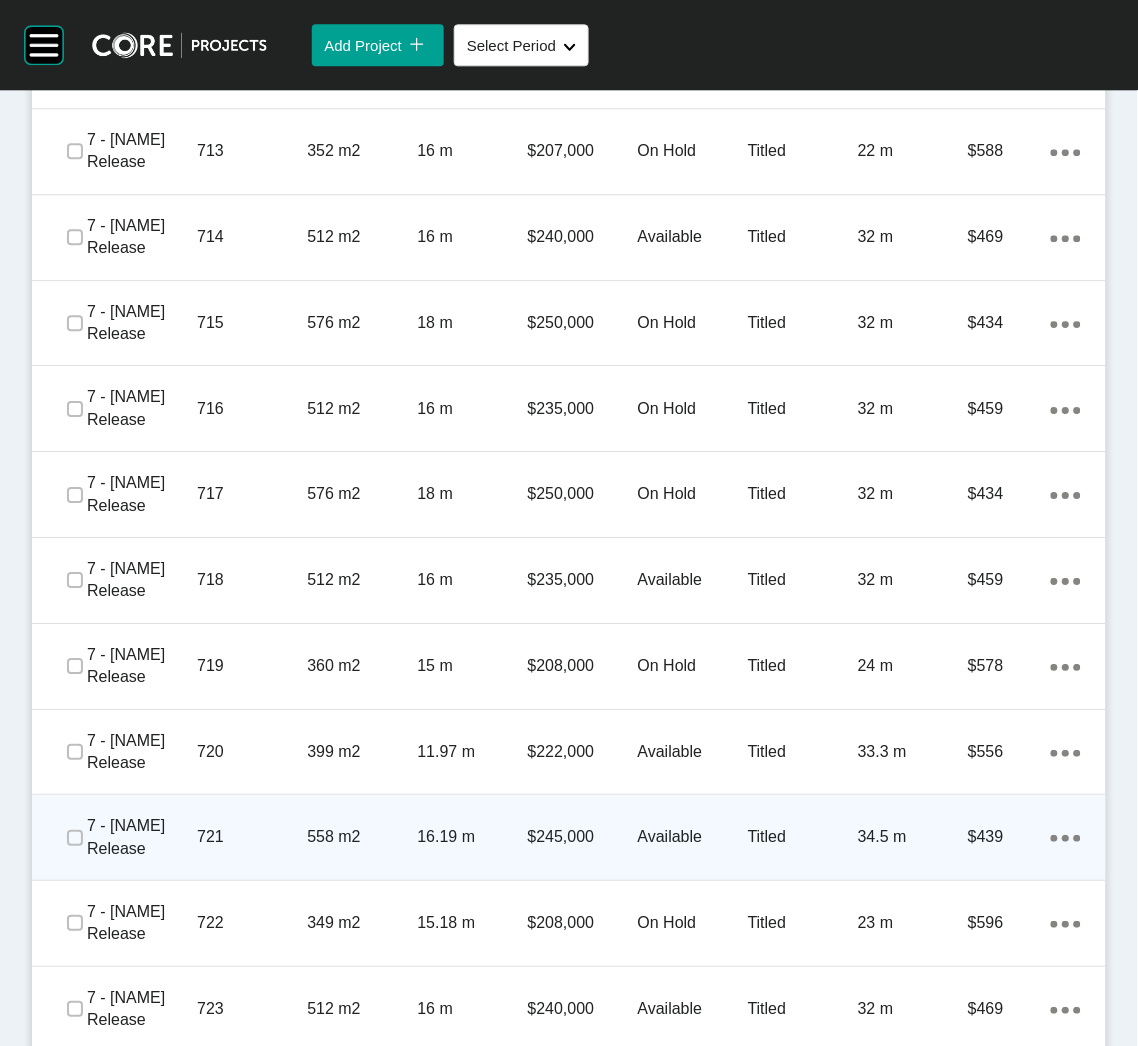 scroll, scrollTop: 3749, scrollLeft: 0, axis: vertical 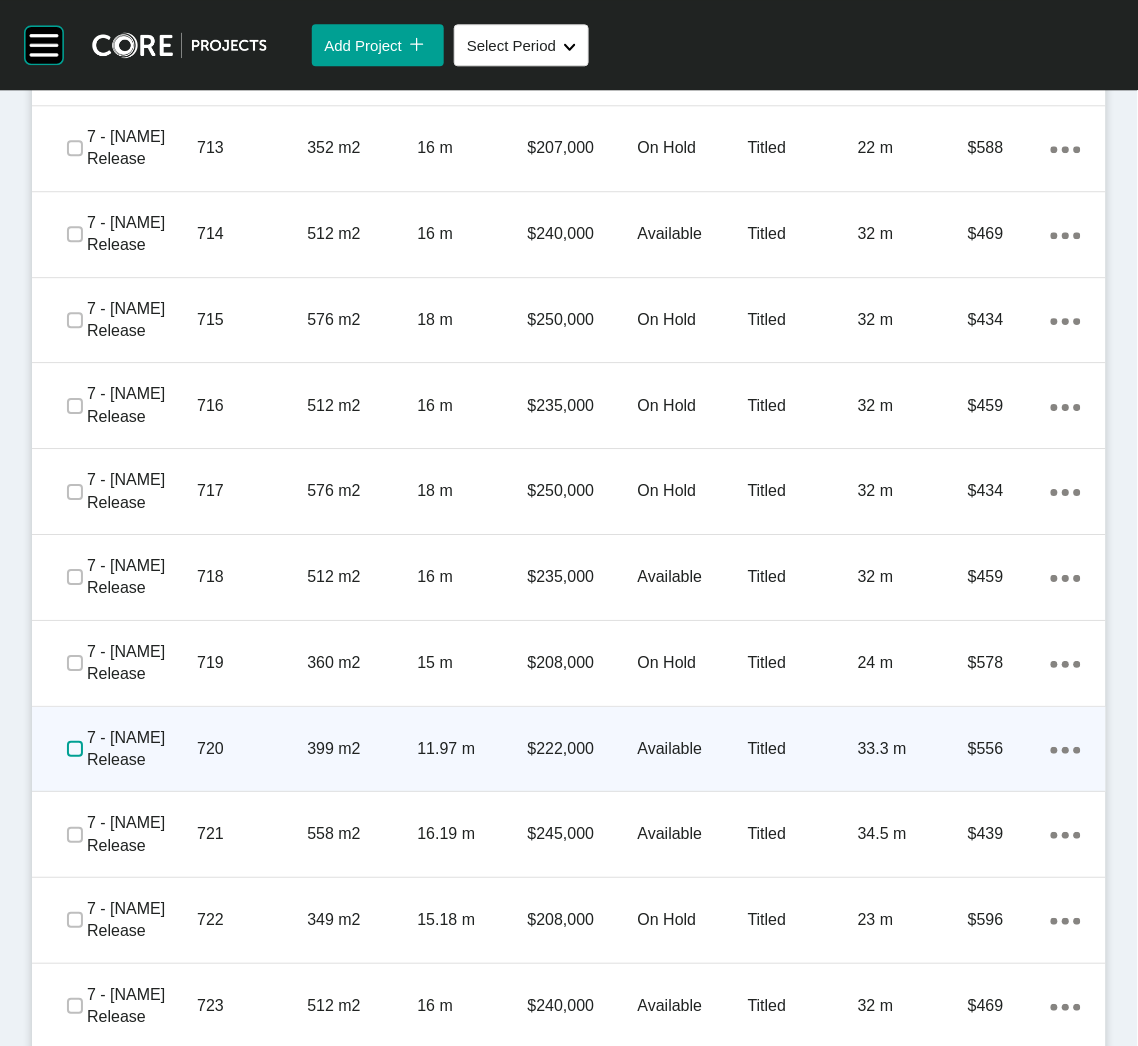 click at bounding box center [75, 749] 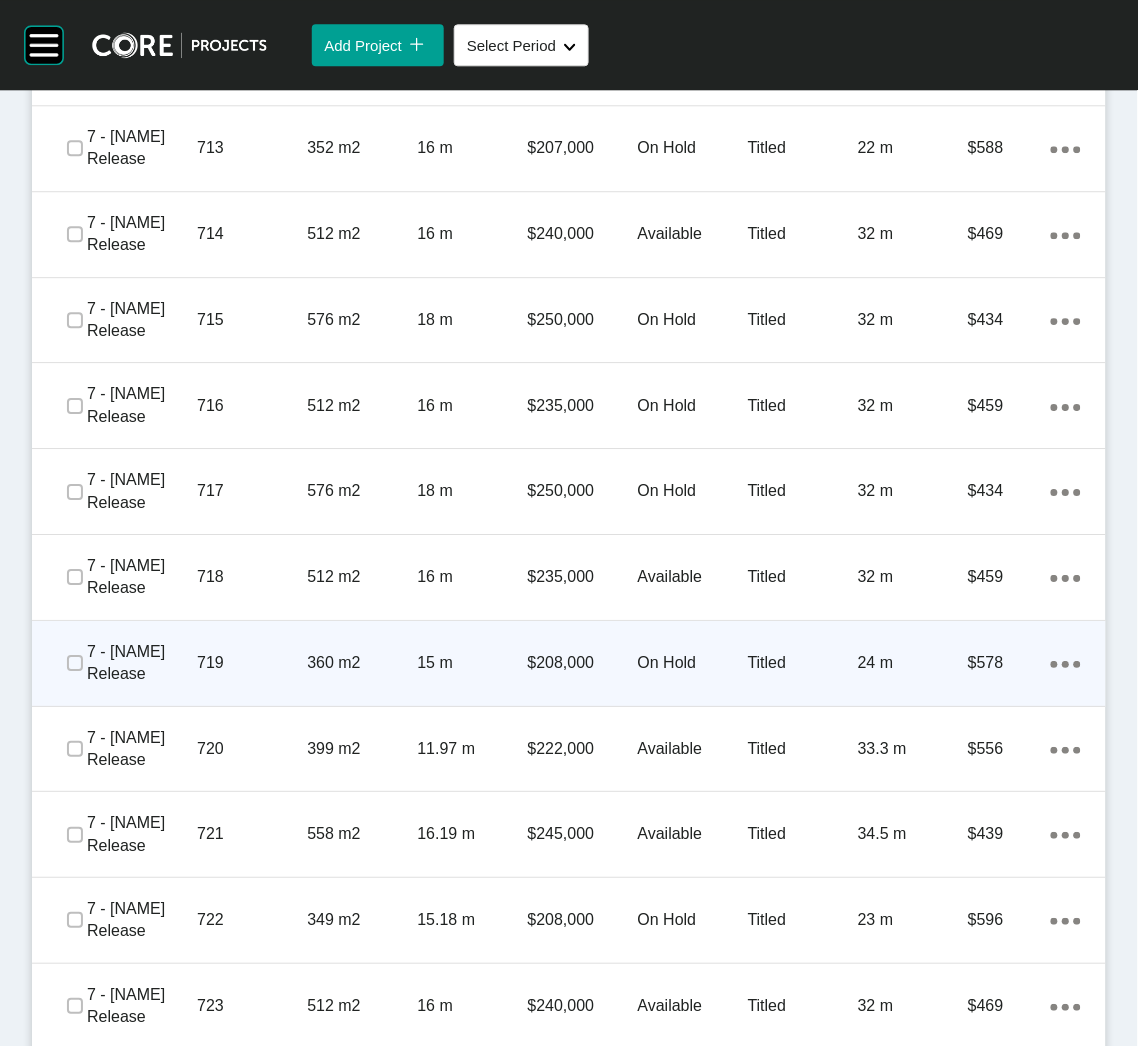 click at bounding box center (75, 663) 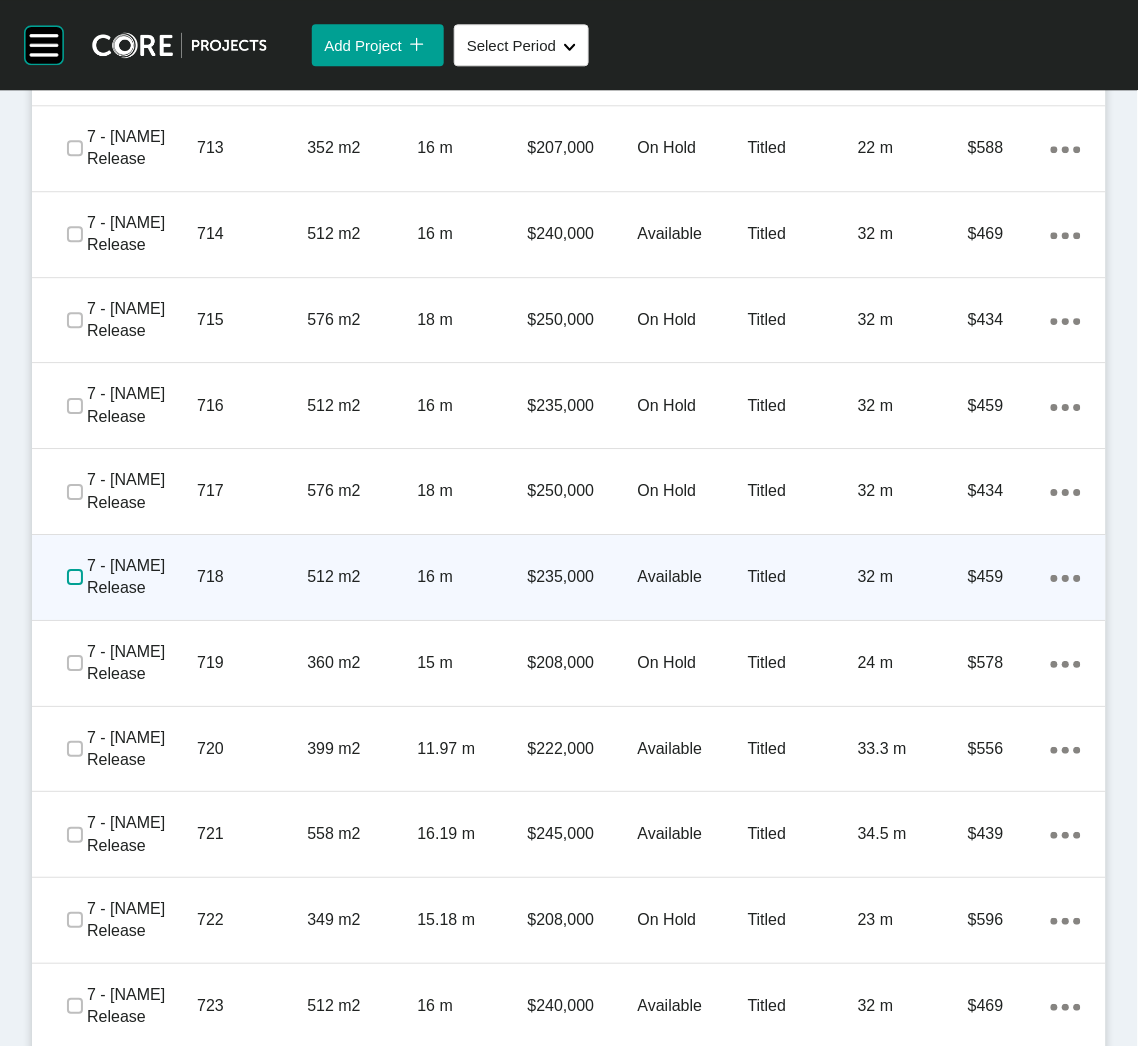 click at bounding box center (75, 577) 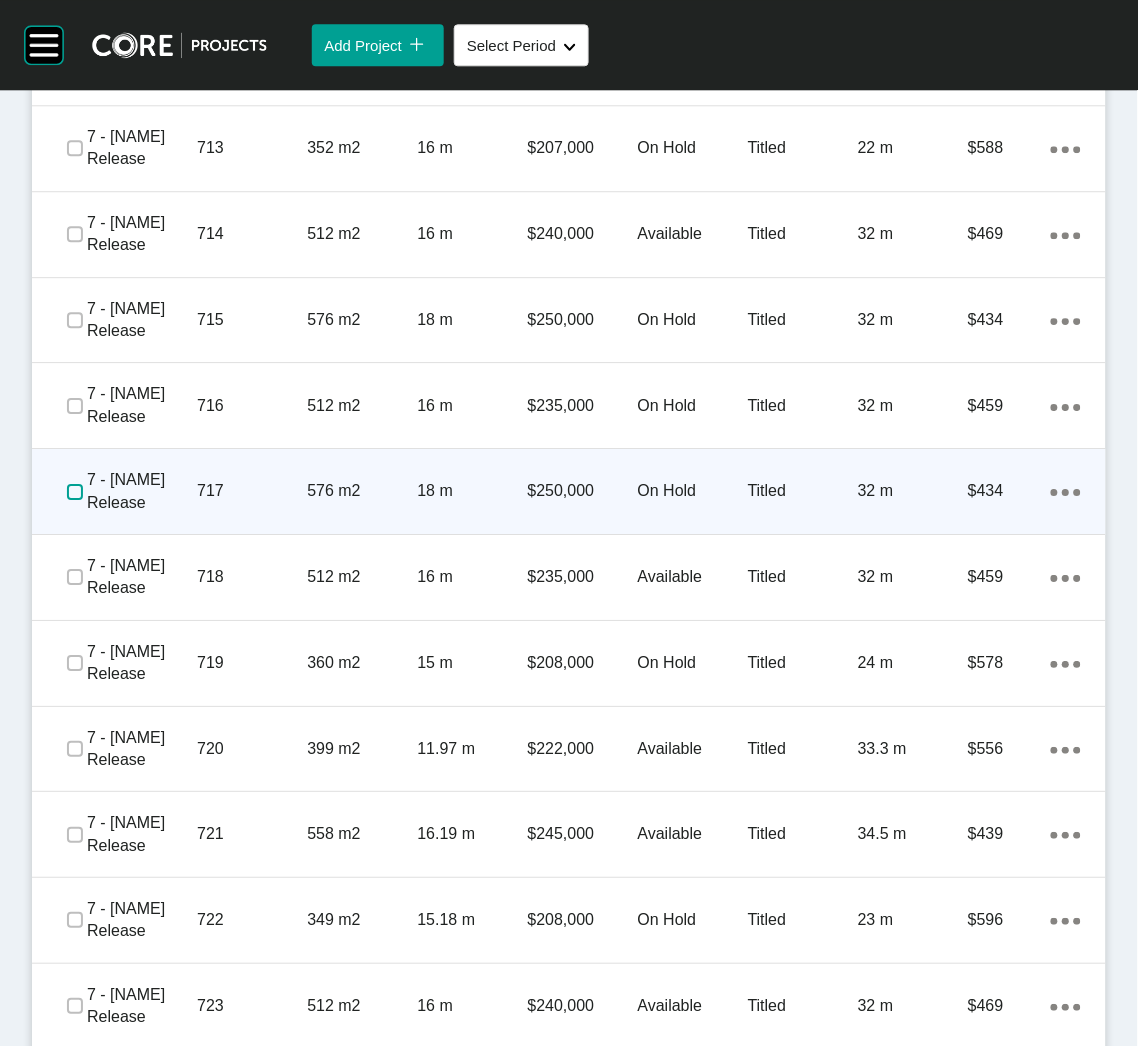 click at bounding box center [75, 492] 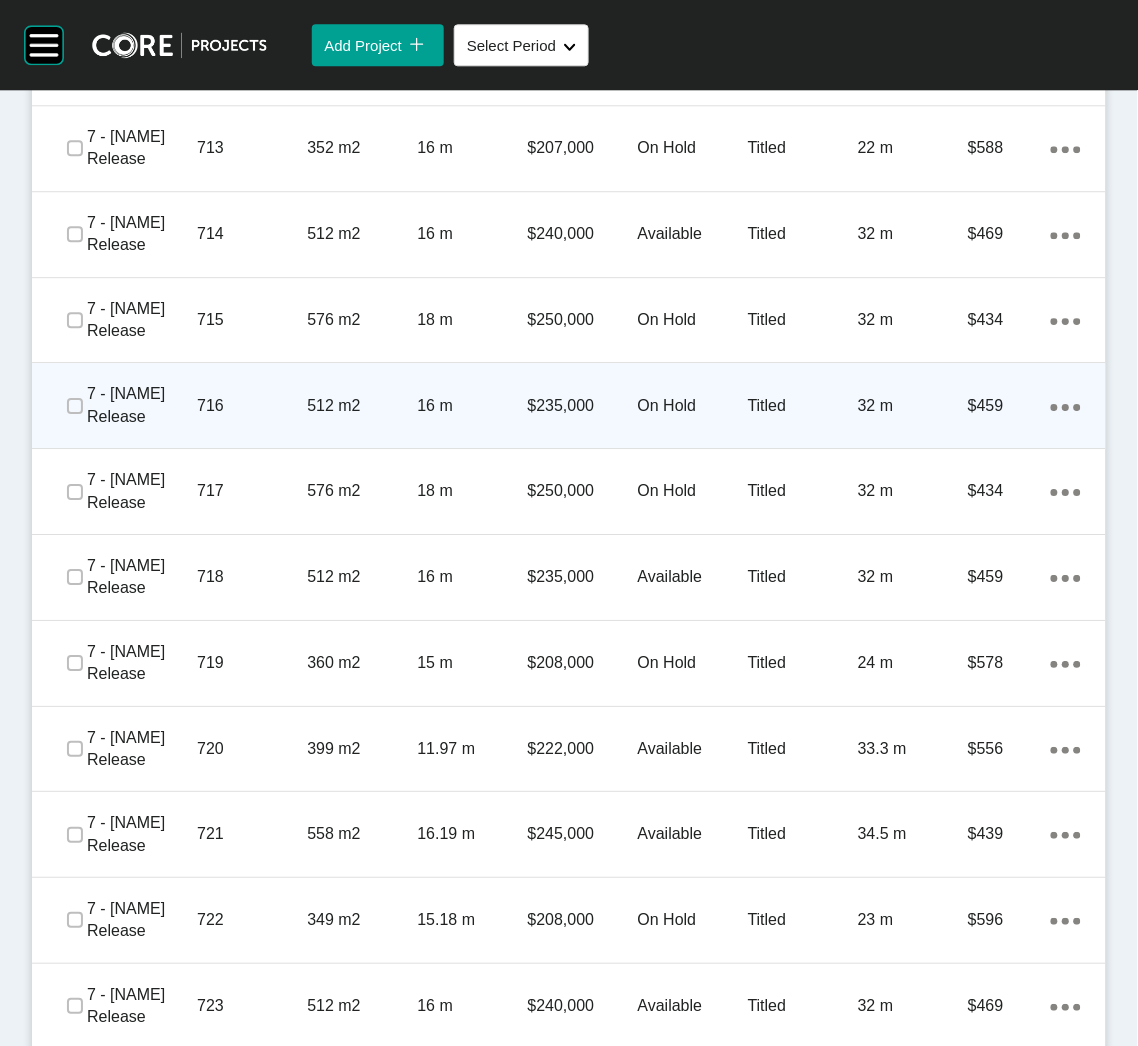 click at bounding box center [75, 406] 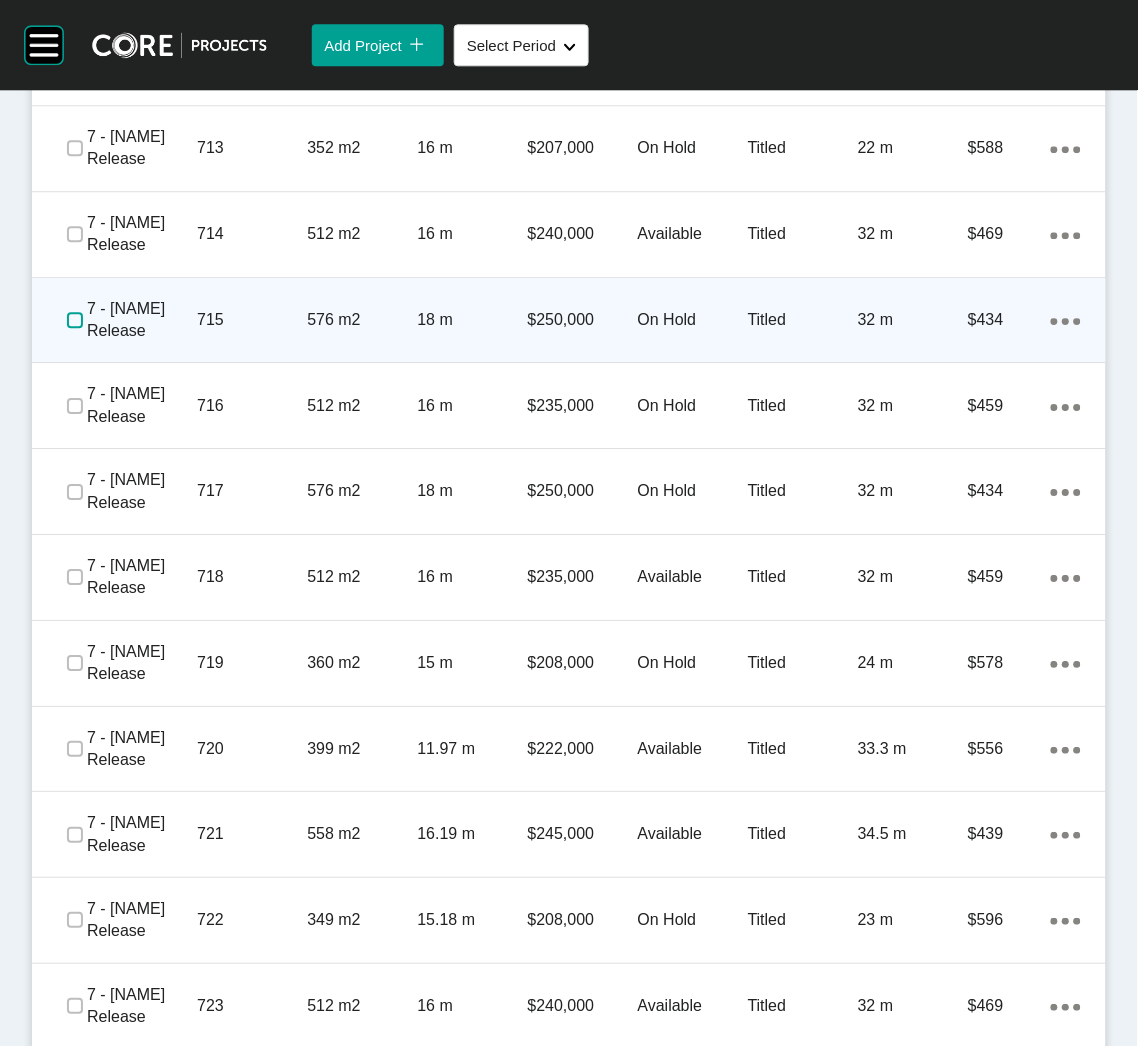 click at bounding box center (75, 320) 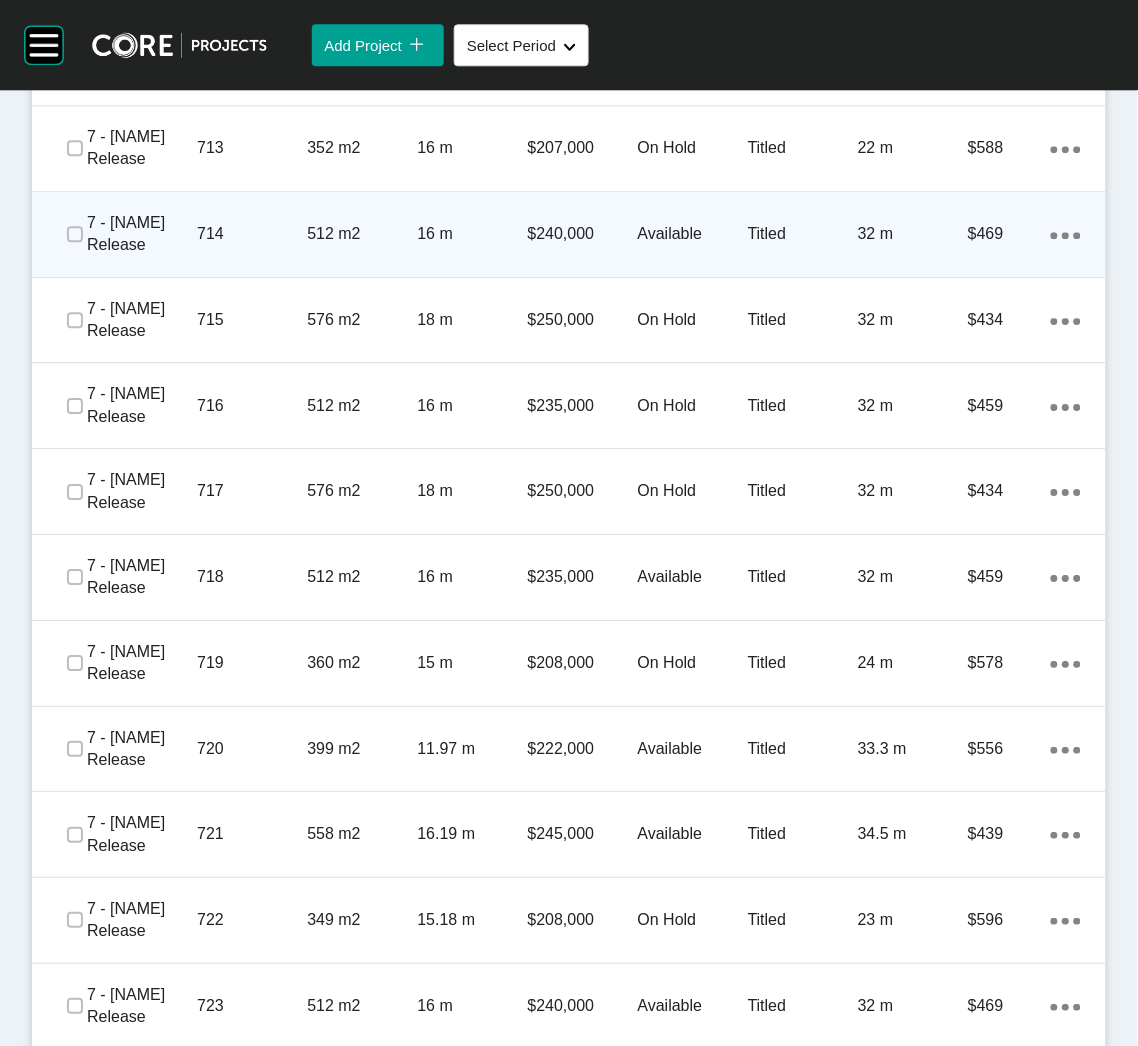 click at bounding box center (75, 234) 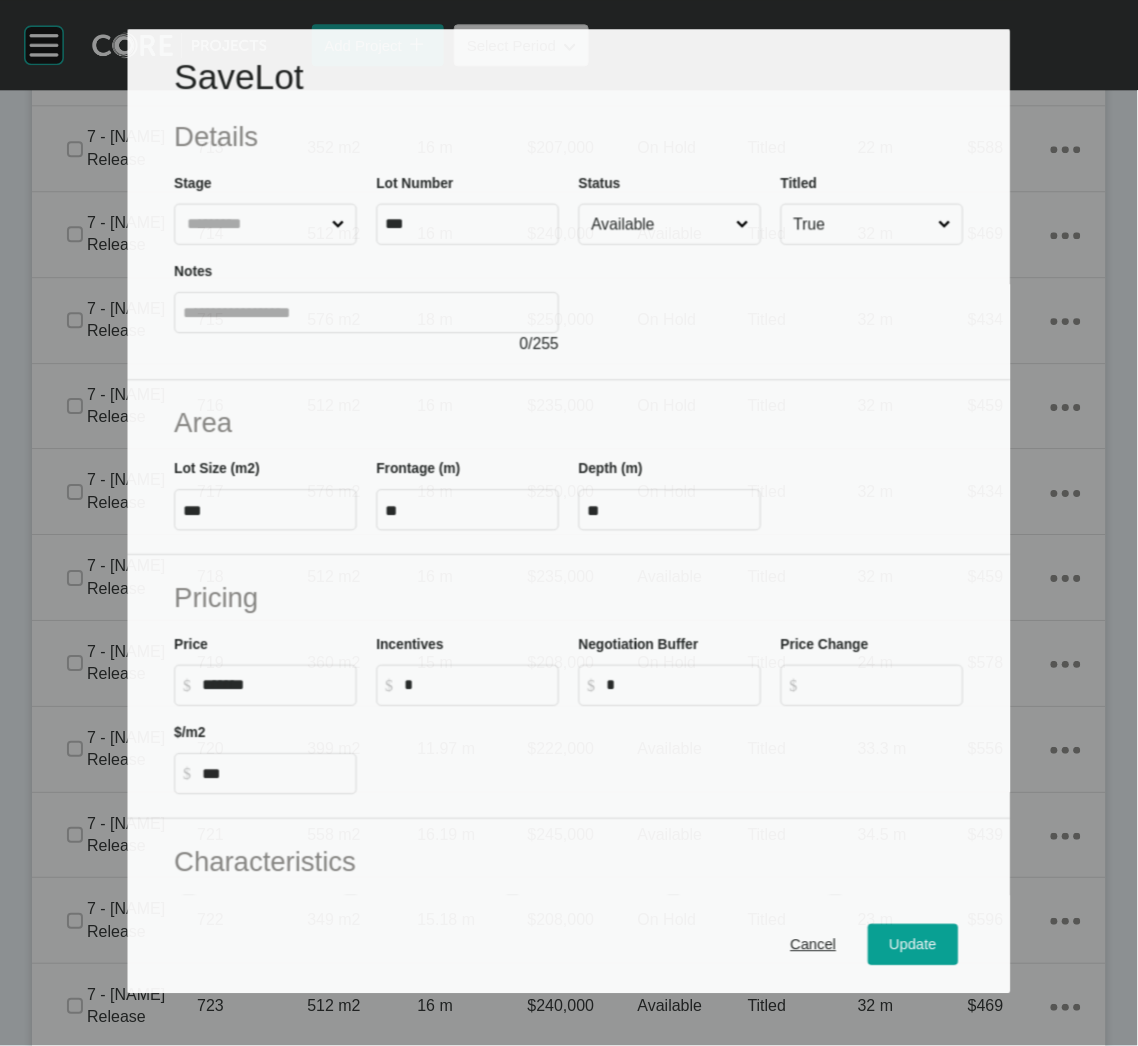 click on "Available" at bounding box center [660, 224] 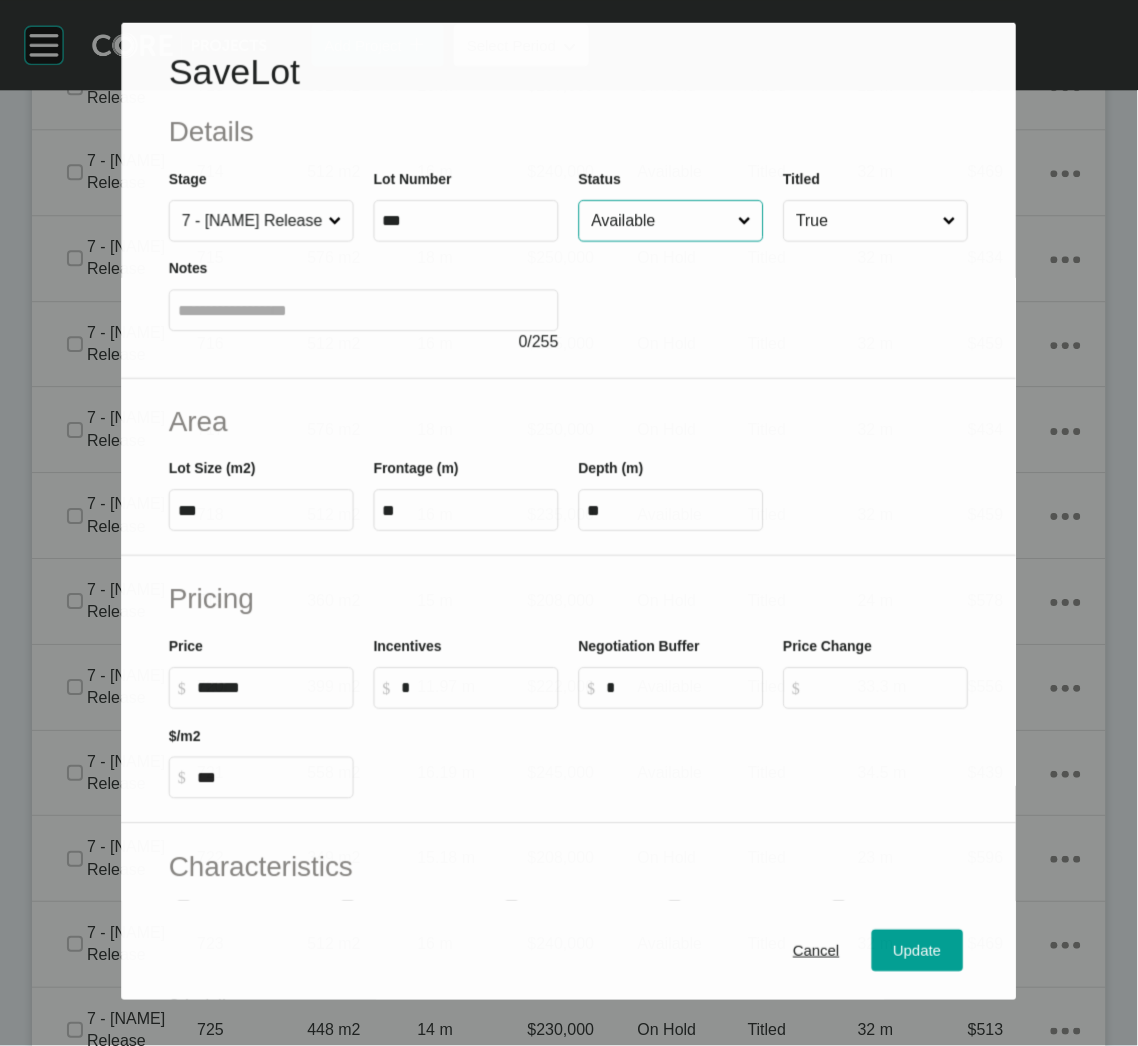 scroll, scrollTop: 3687, scrollLeft: 0, axis: vertical 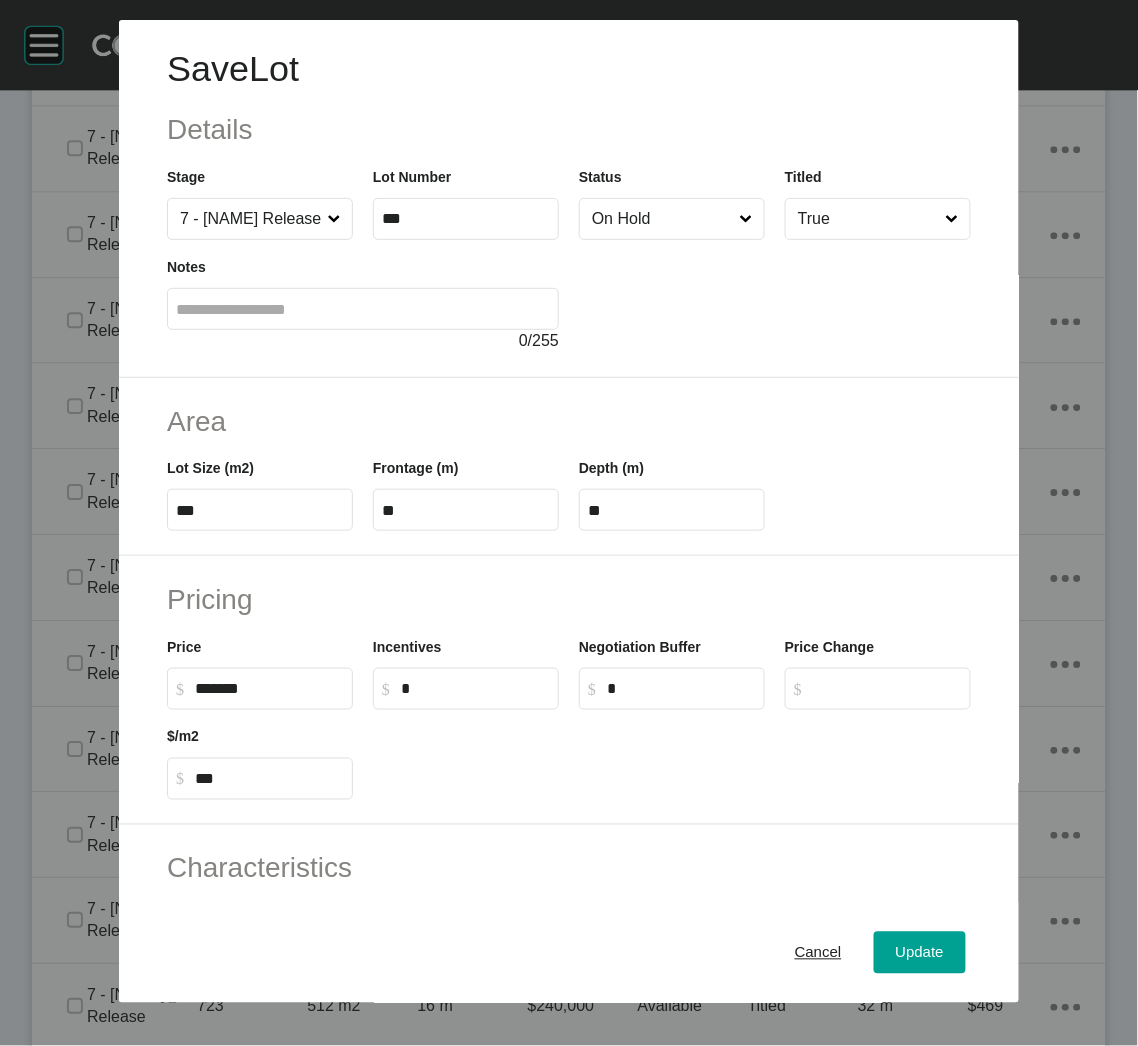 click on "Cancel Update" at bounding box center (569, 953) 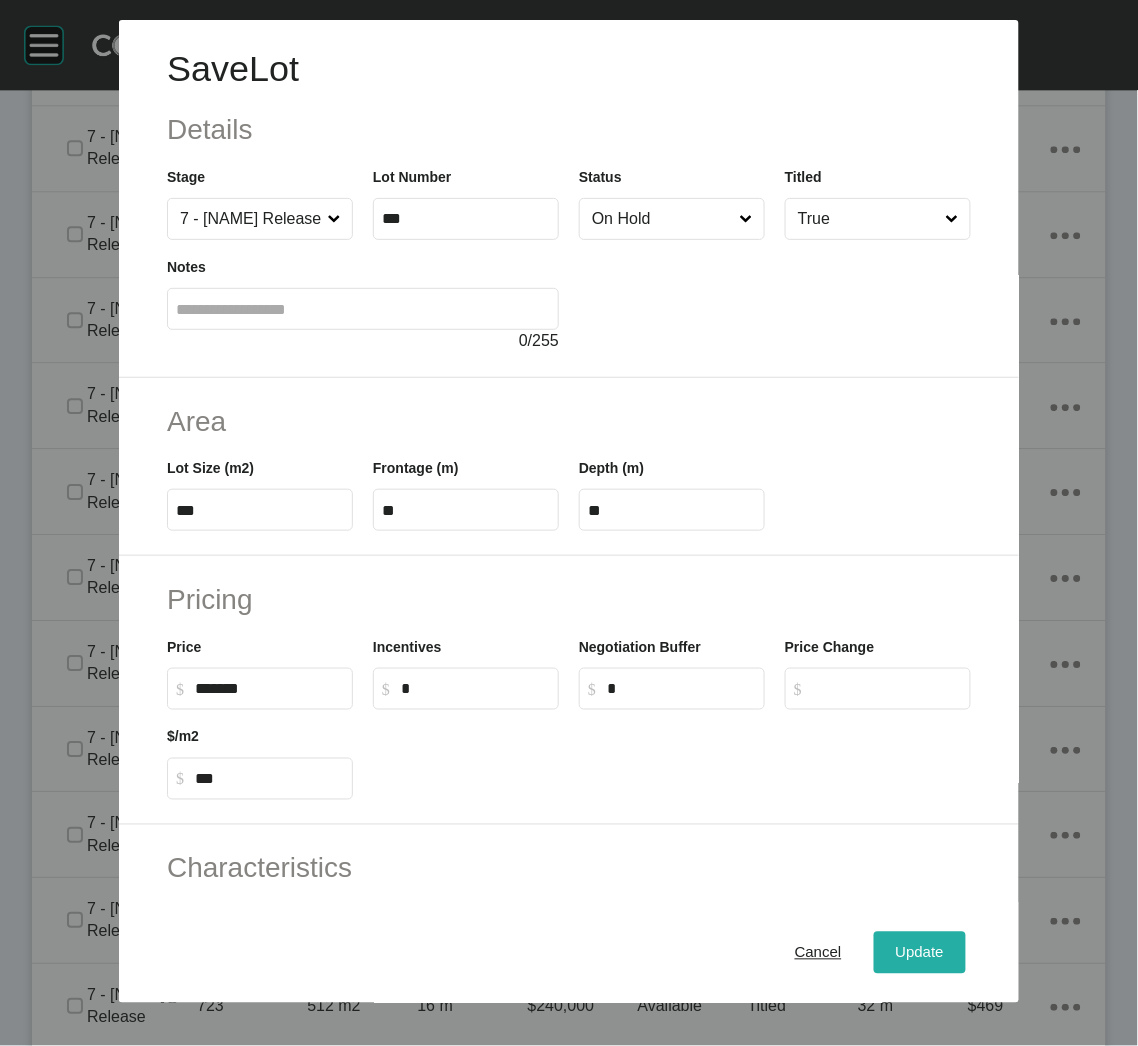 click on "Update" at bounding box center [920, 953] 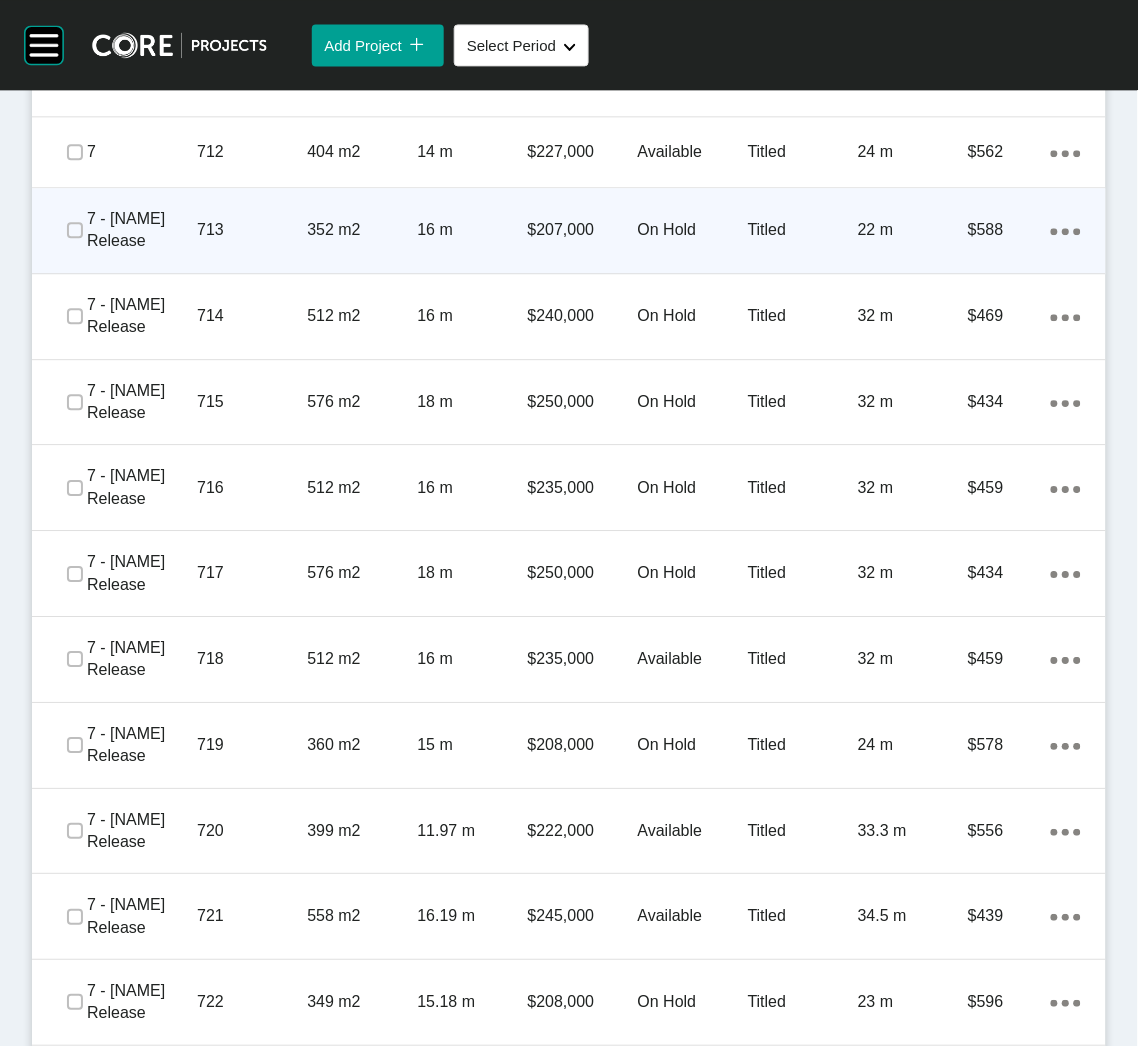 scroll, scrollTop: 3599, scrollLeft: 0, axis: vertical 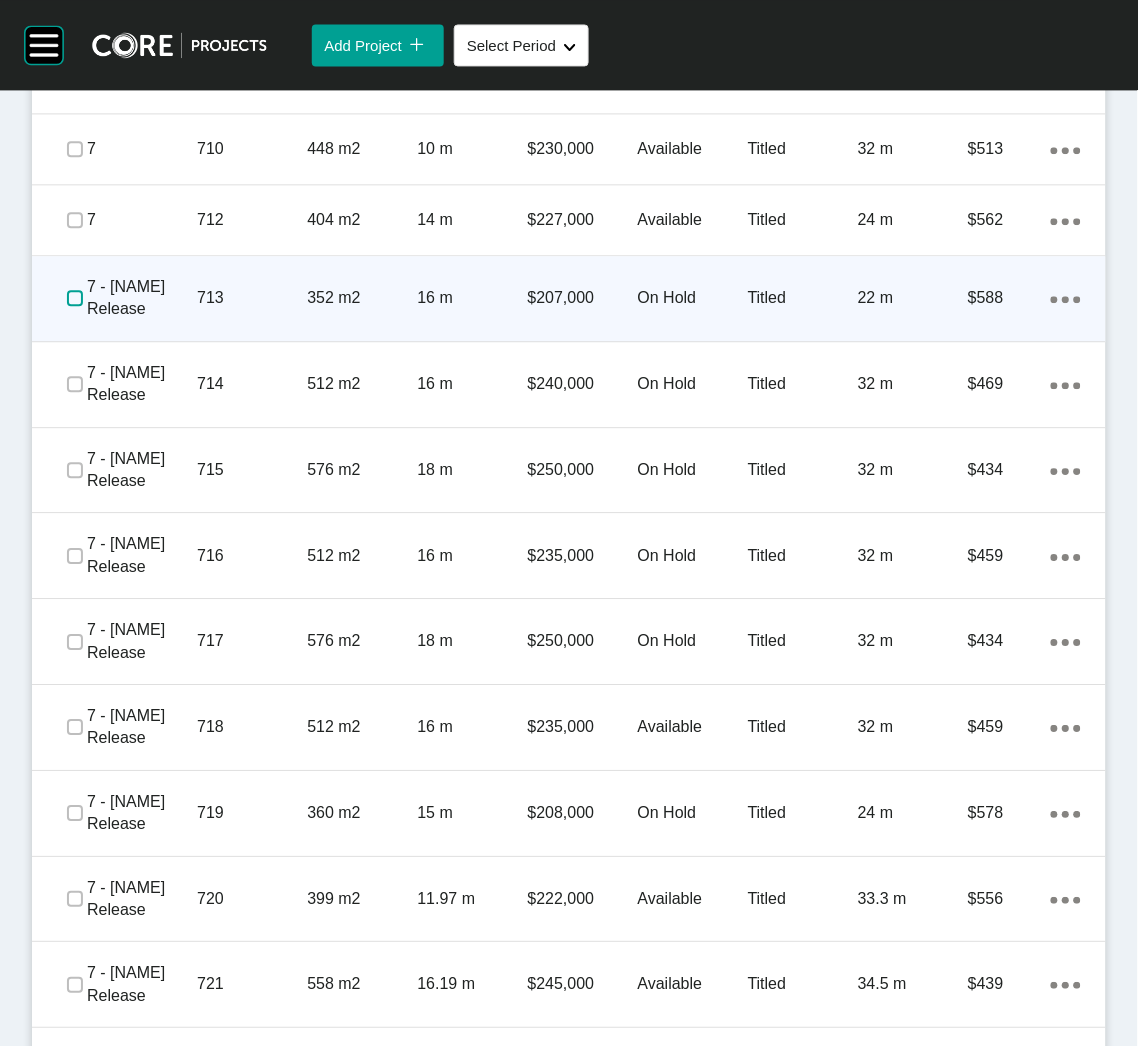 click at bounding box center [75, 298] 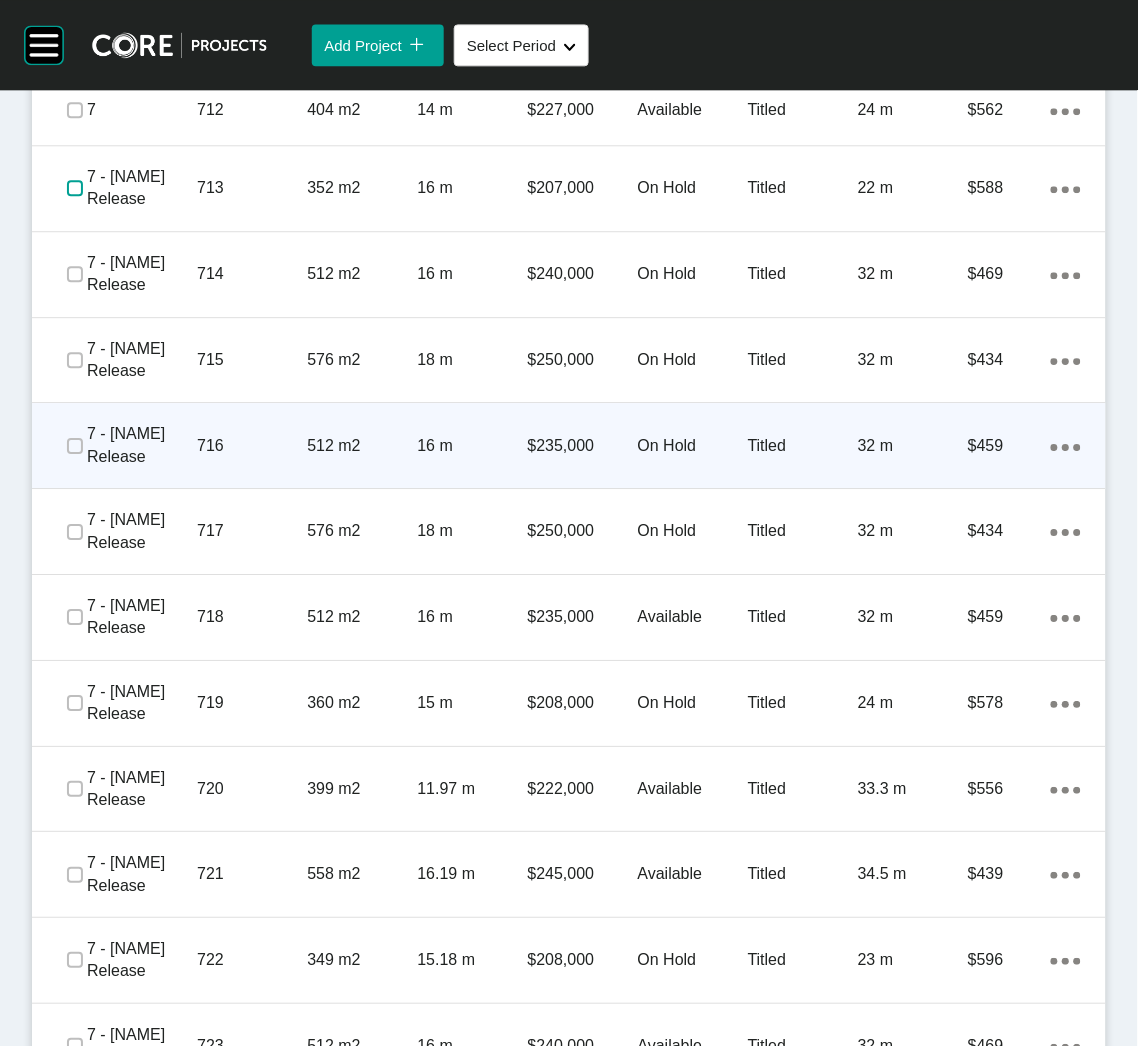 scroll, scrollTop: 4049, scrollLeft: 0, axis: vertical 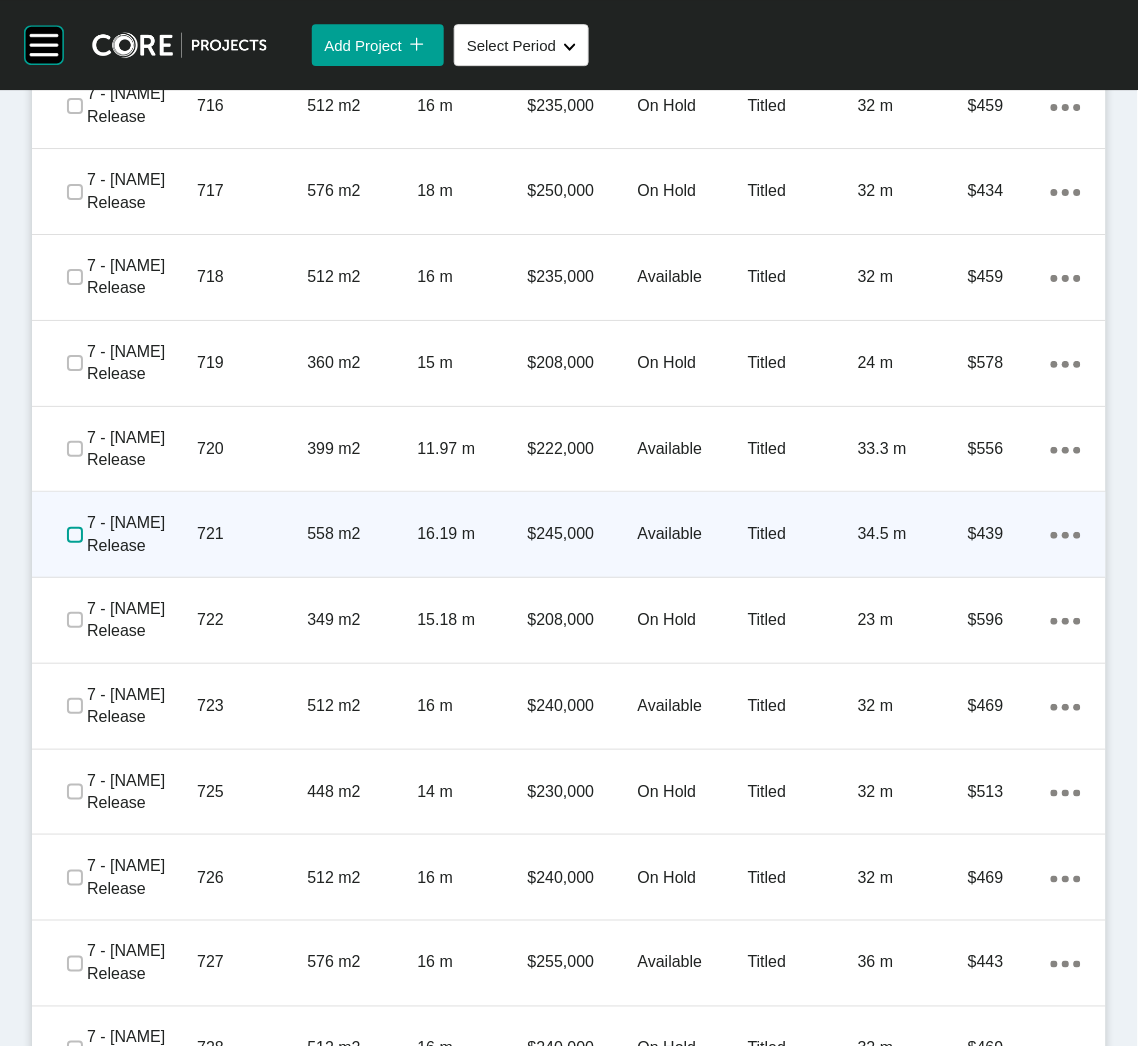 click at bounding box center [75, 535] 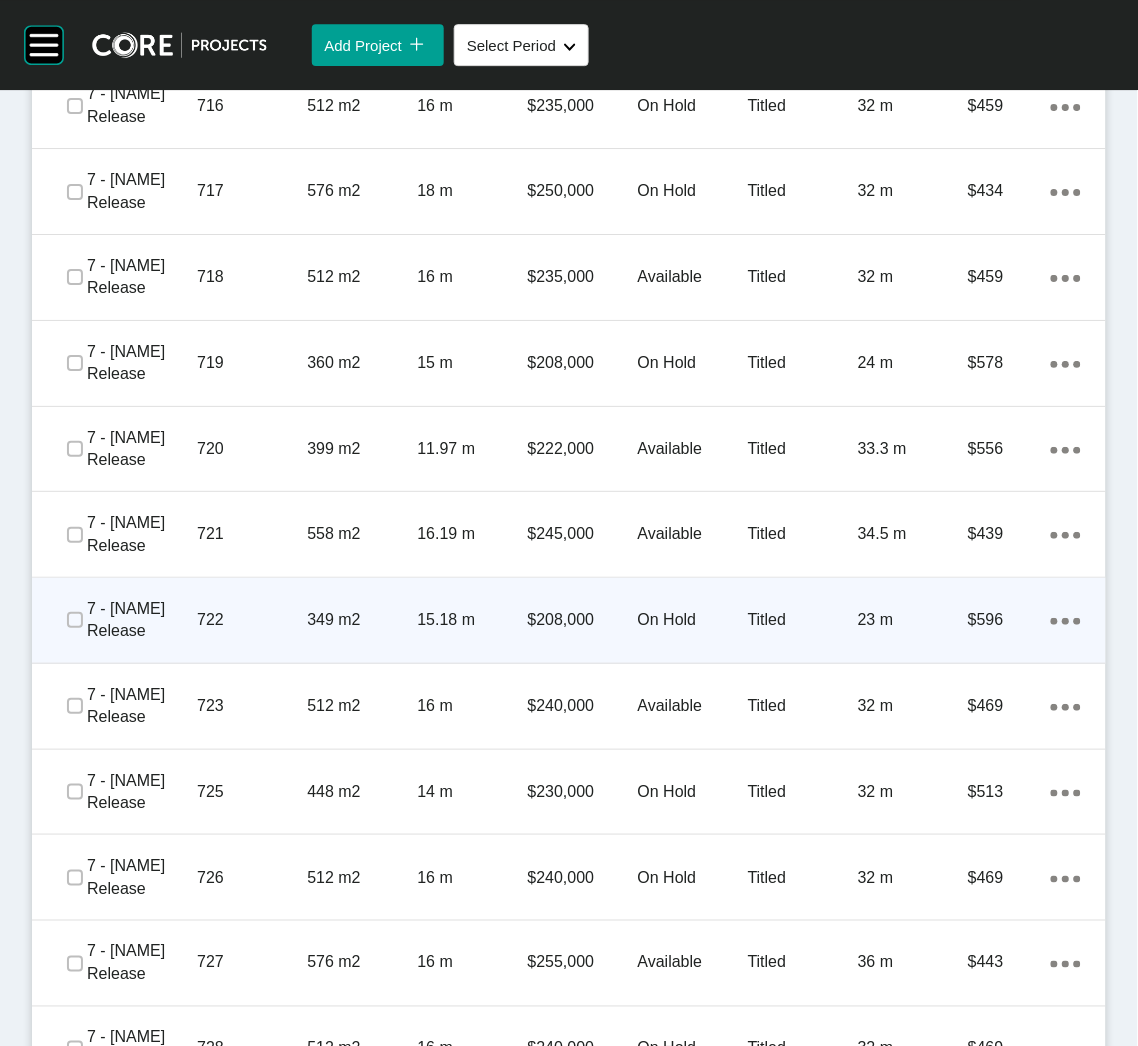 click on "722" at bounding box center (252, 620) 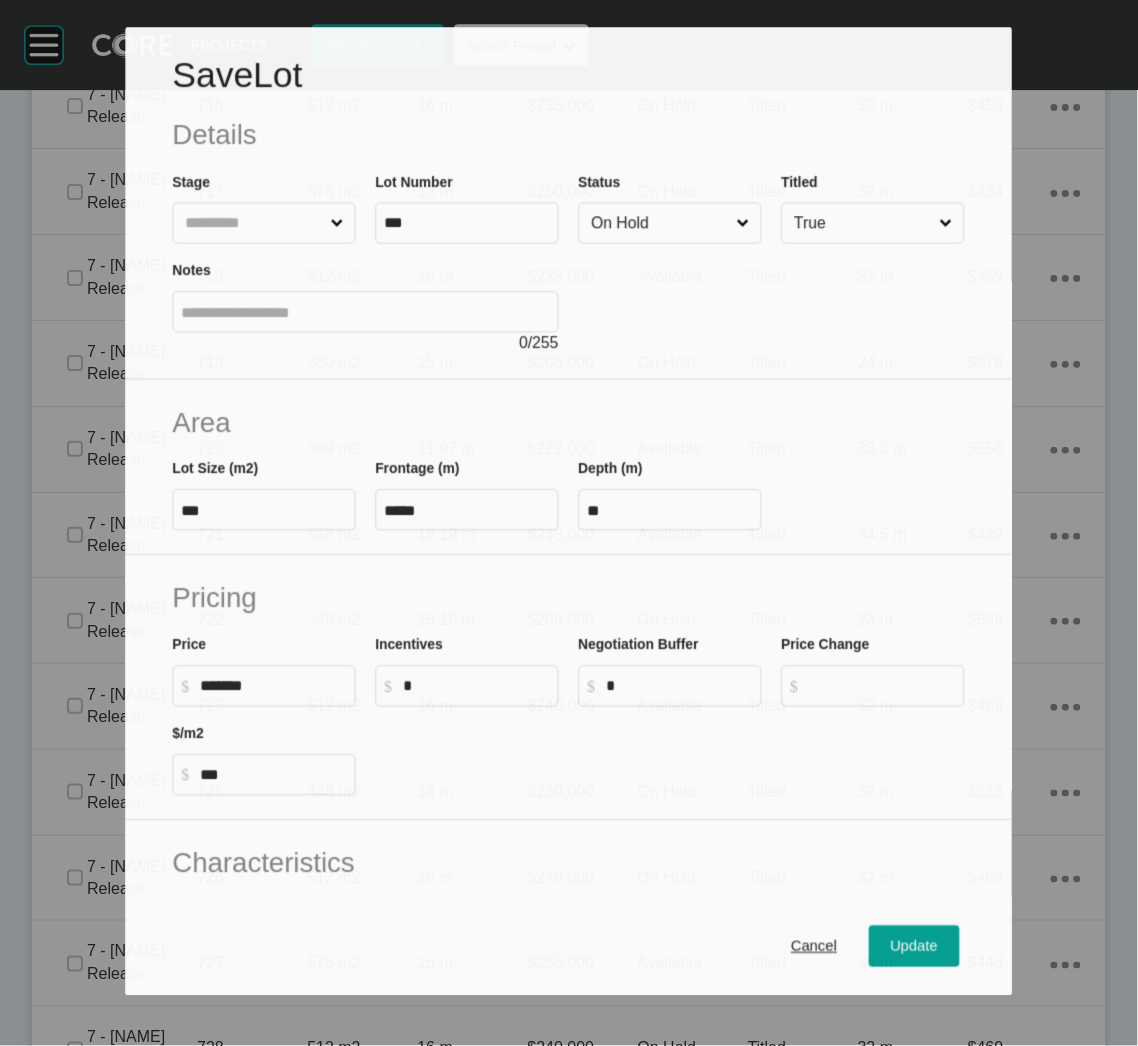 click on "On Hold" at bounding box center [660, 222] 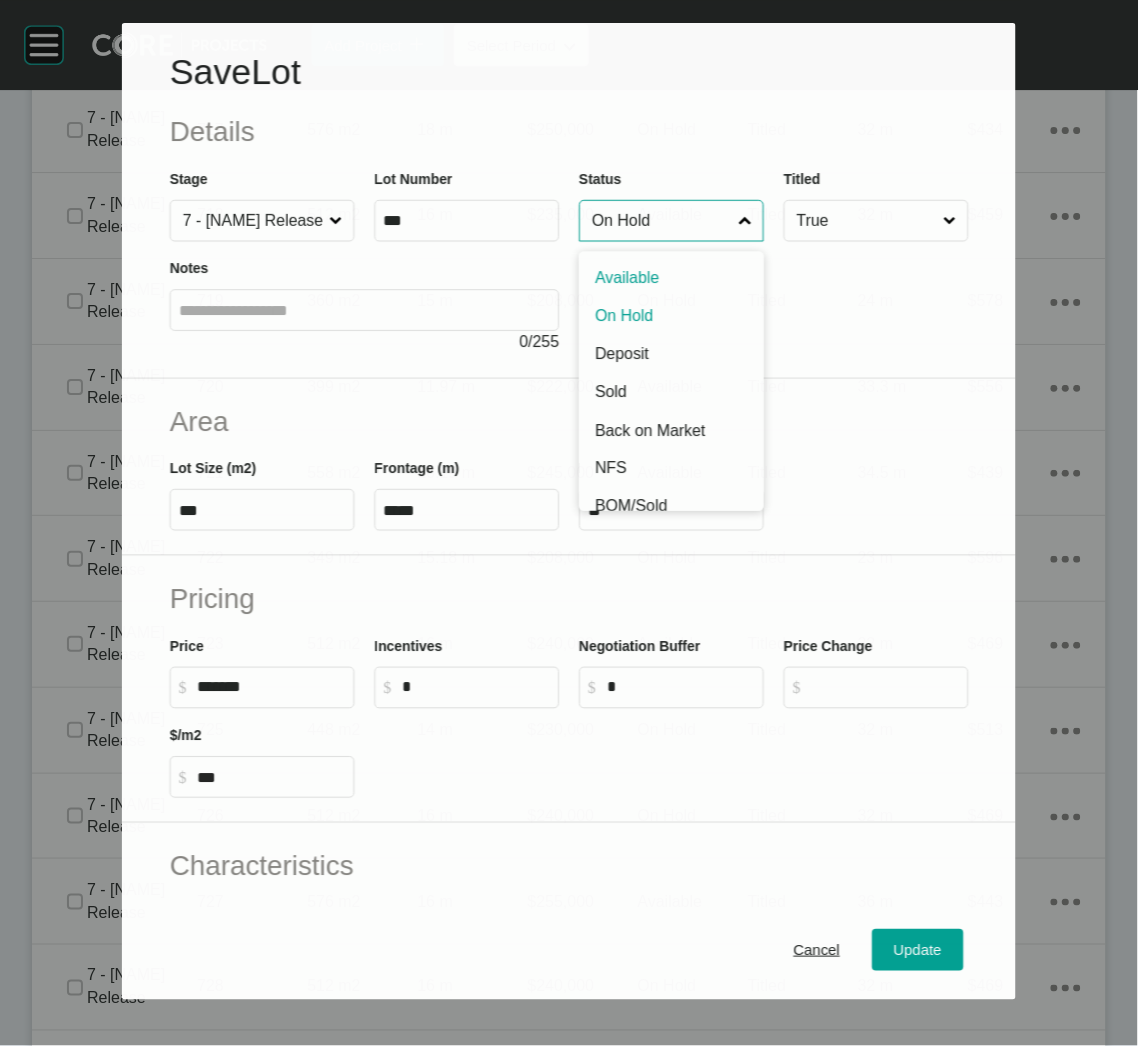 scroll, scrollTop: 3988, scrollLeft: 0, axis: vertical 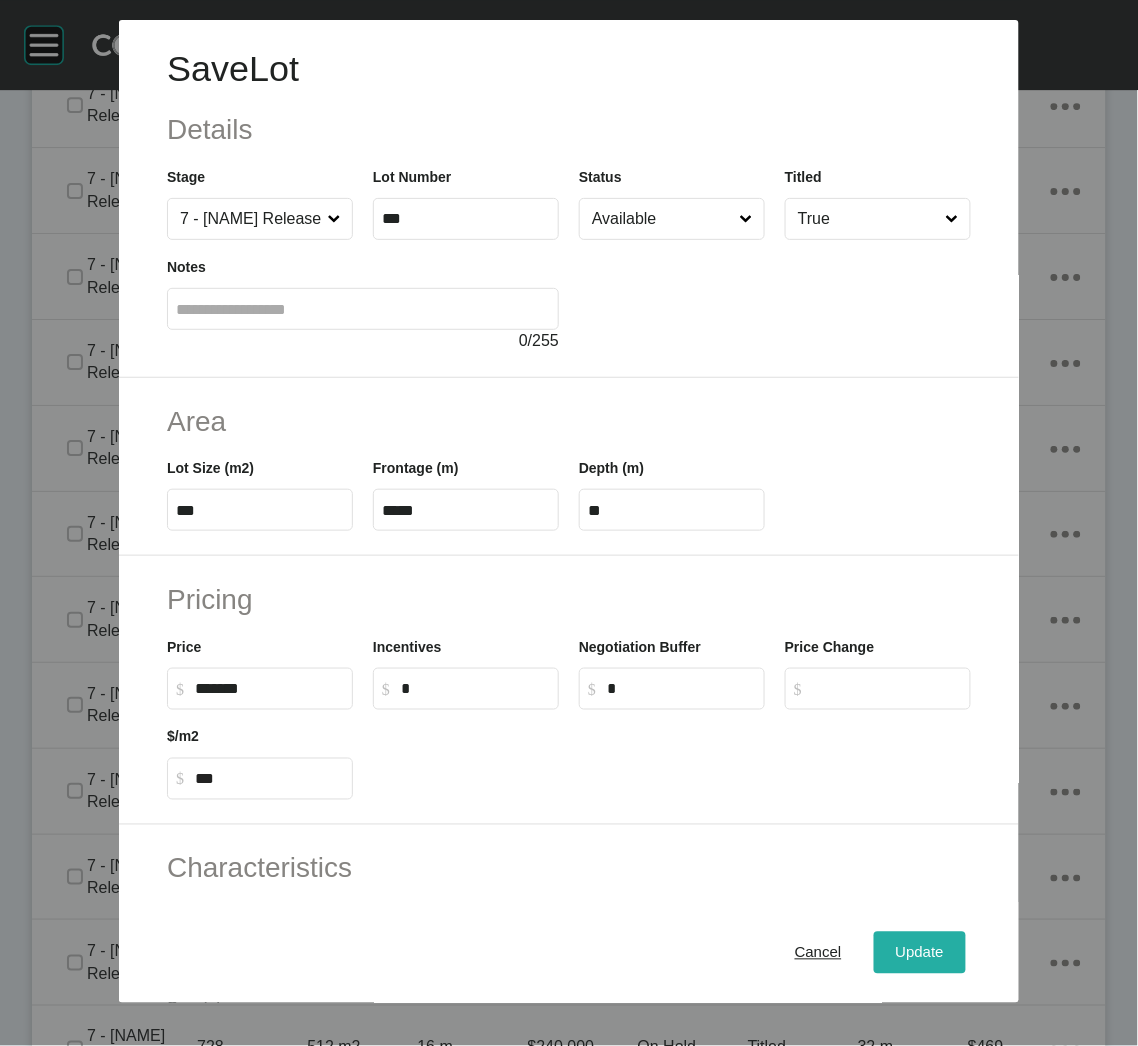 click on "Update" at bounding box center [920, 953] 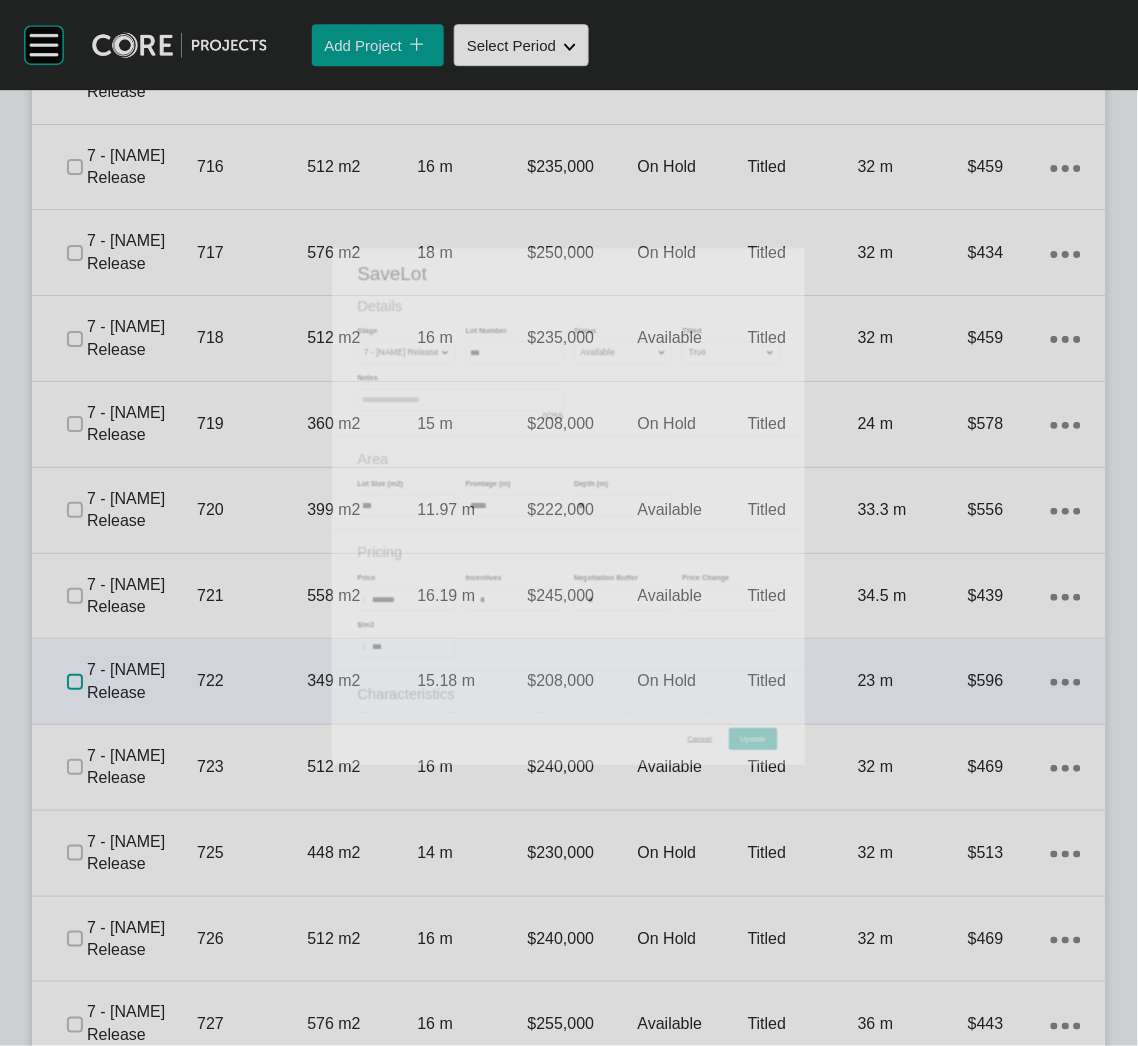 click at bounding box center (75, 682) 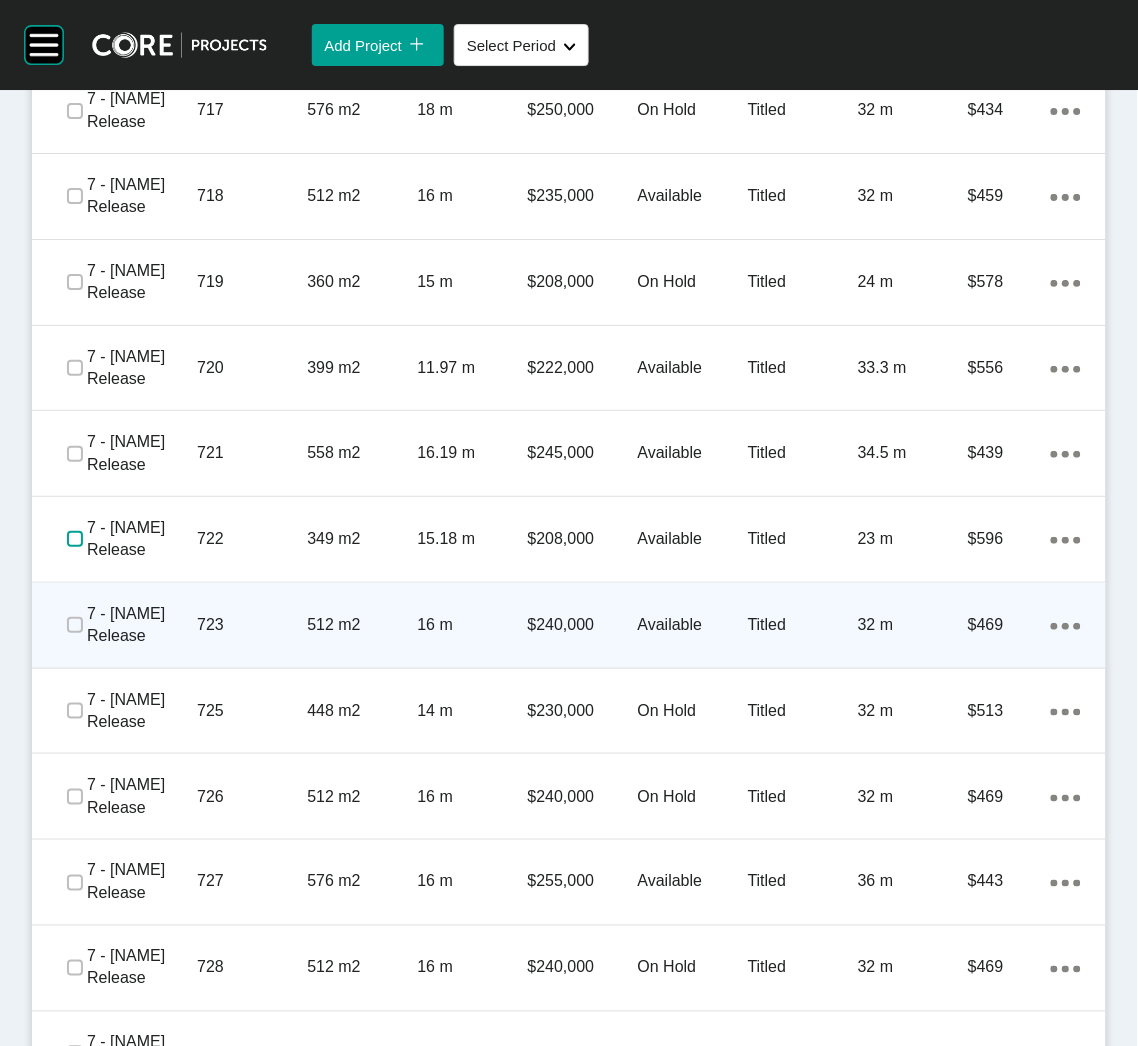 scroll, scrollTop: 4200, scrollLeft: 0, axis: vertical 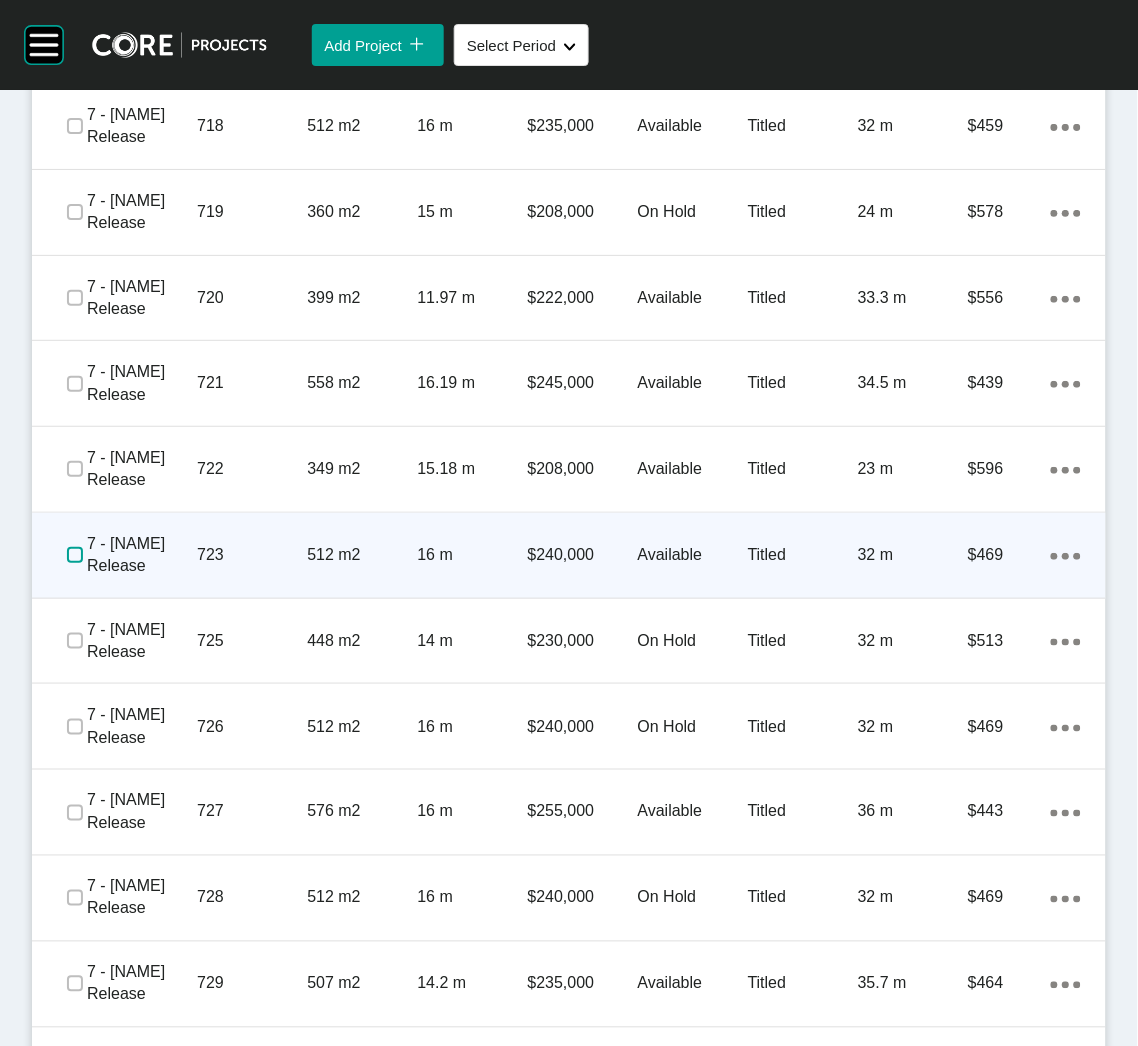 click at bounding box center [75, 555] 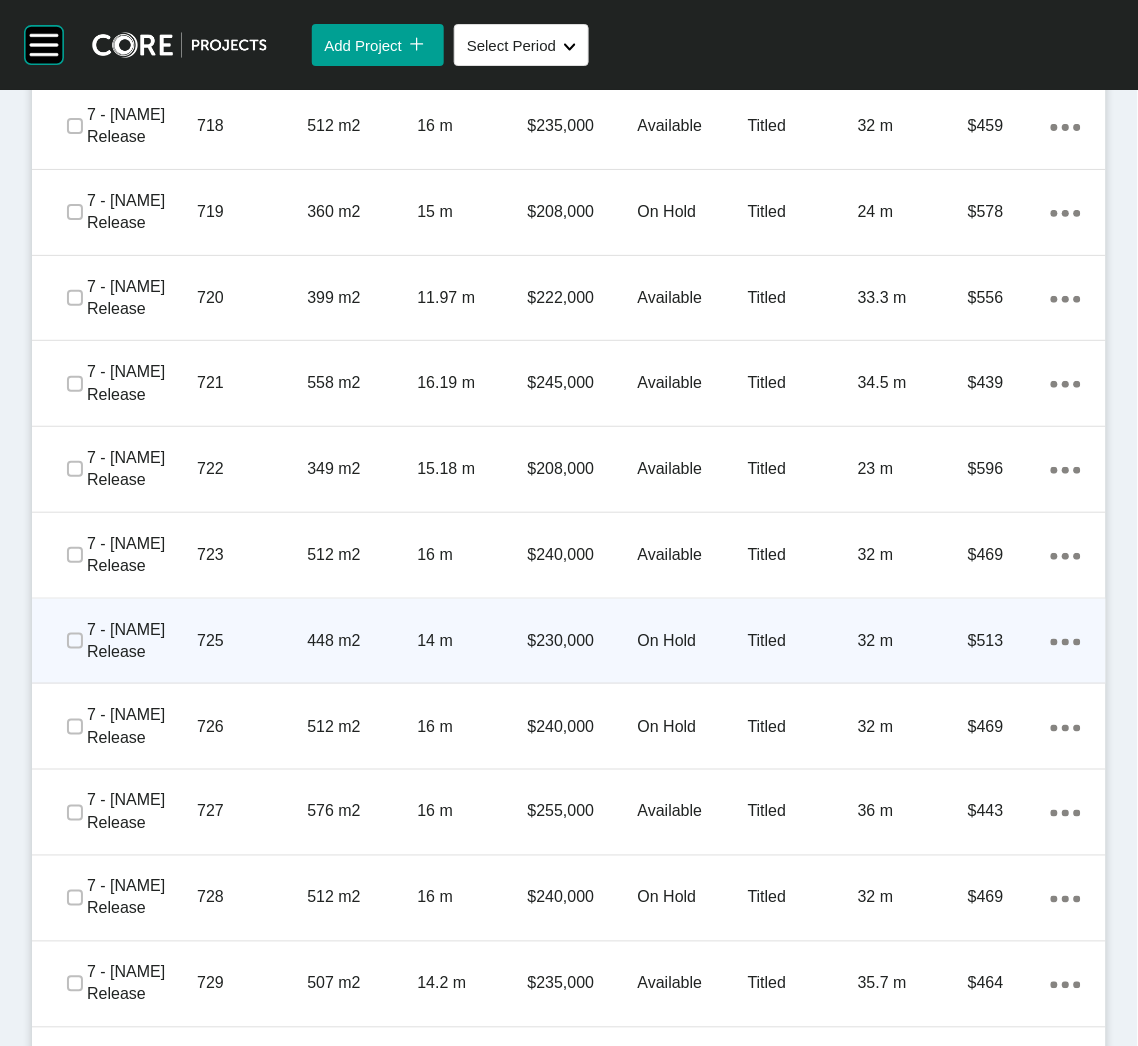 click on "725" at bounding box center [252, 641] 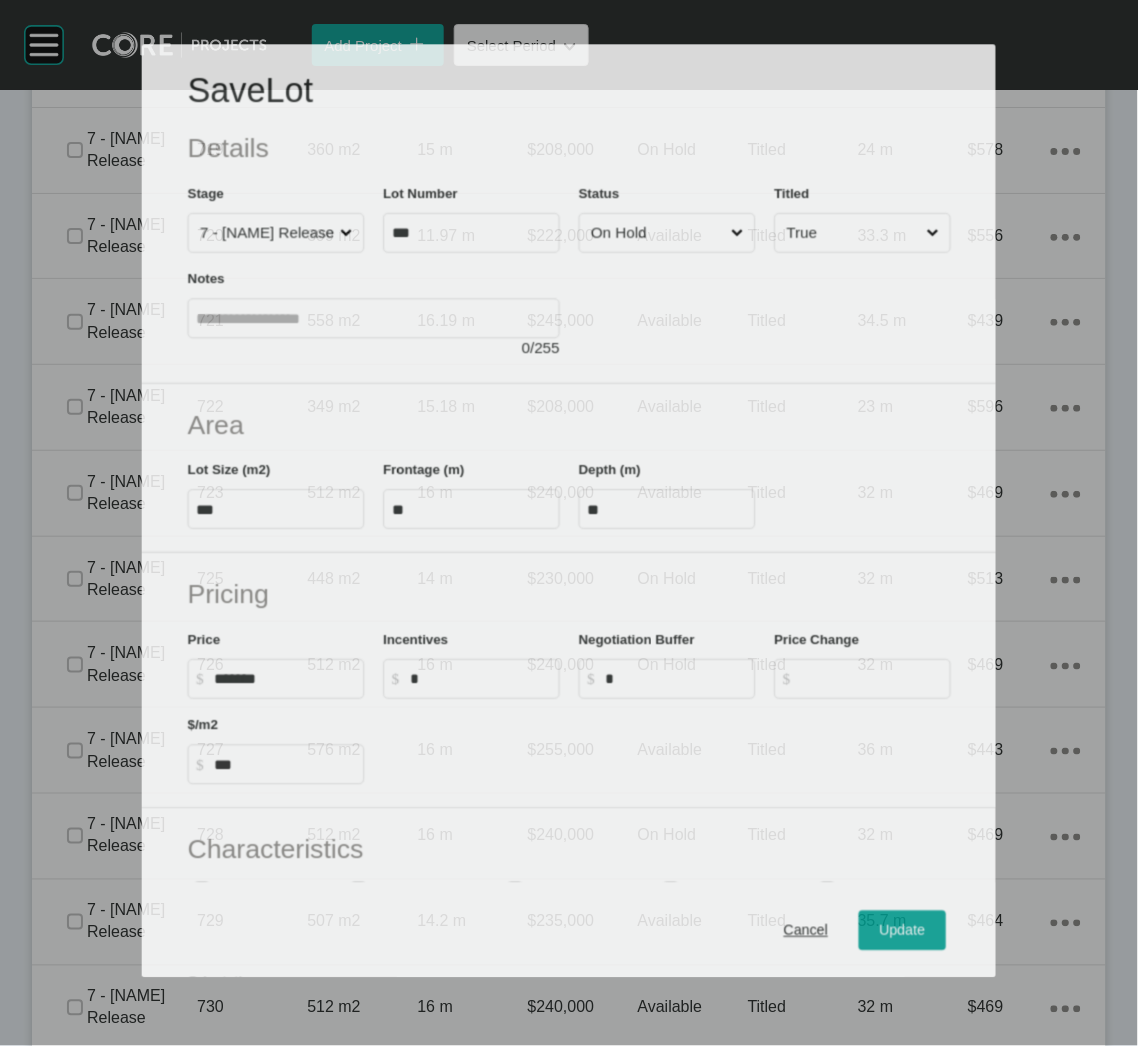 scroll, scrollTop: 4138, scrollLeft: 0, axis: vertical 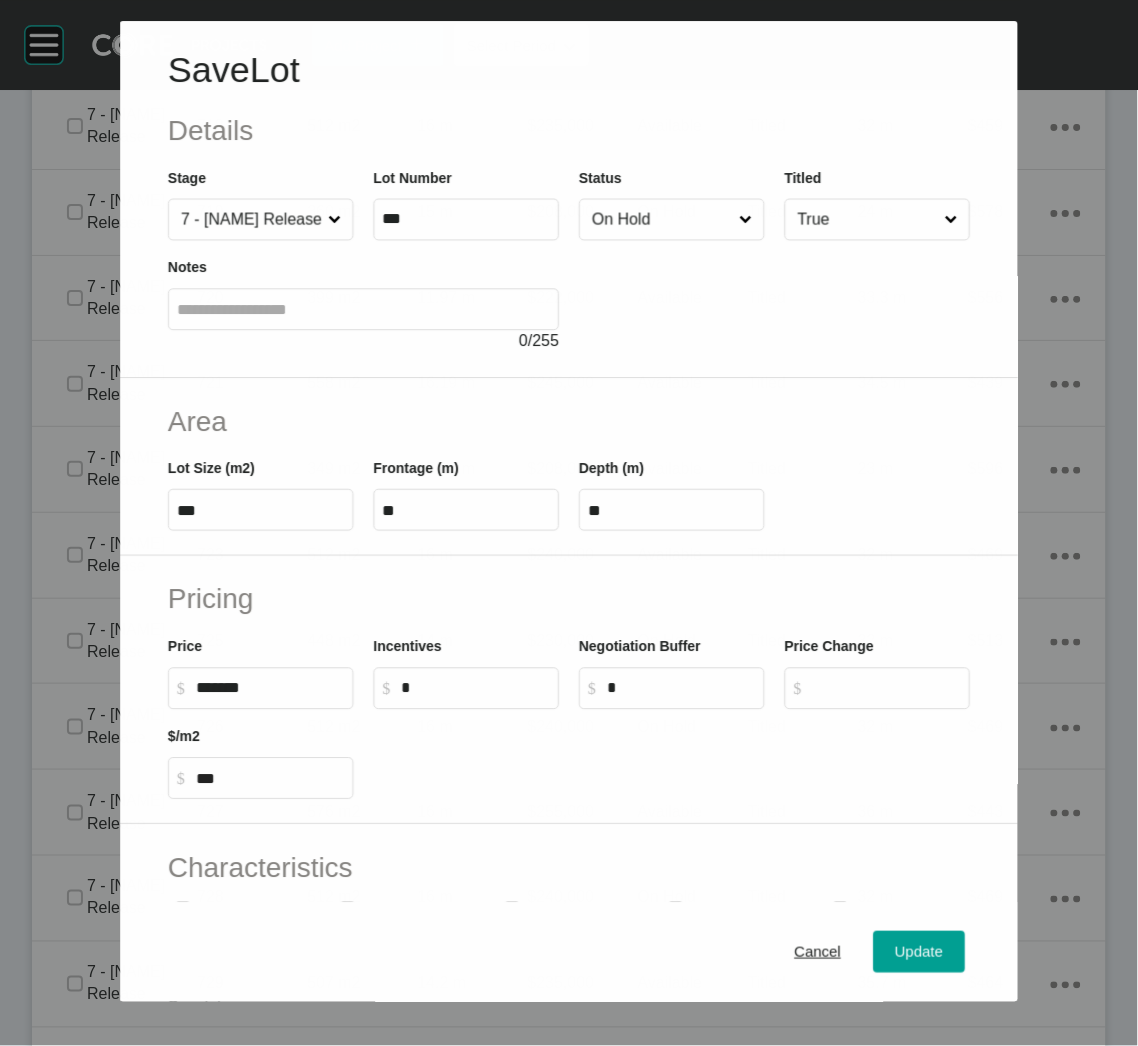 click on "On Hold" at bounding box center [661, 220] 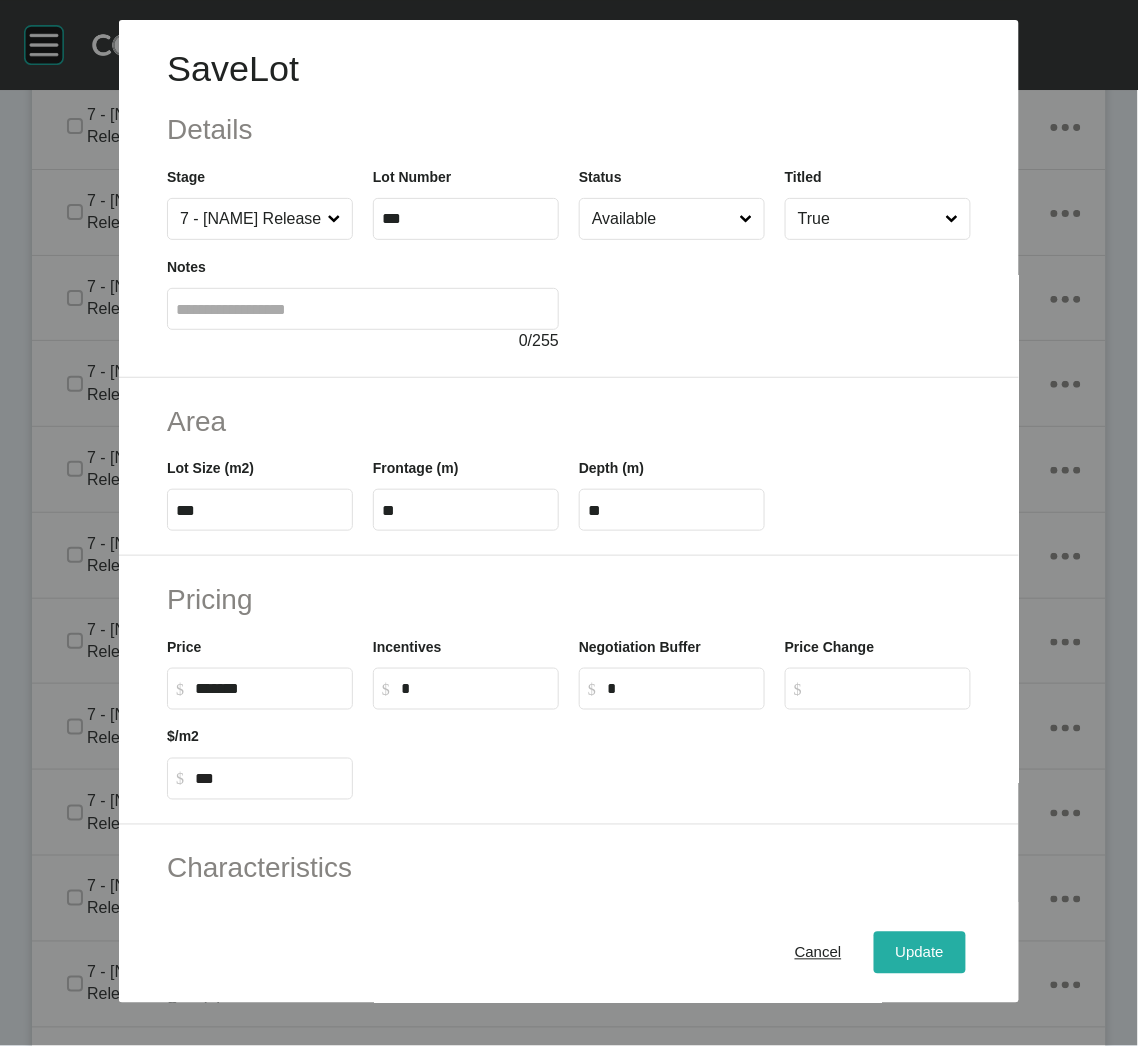 click on "Update" at bounding box center (920, 953) 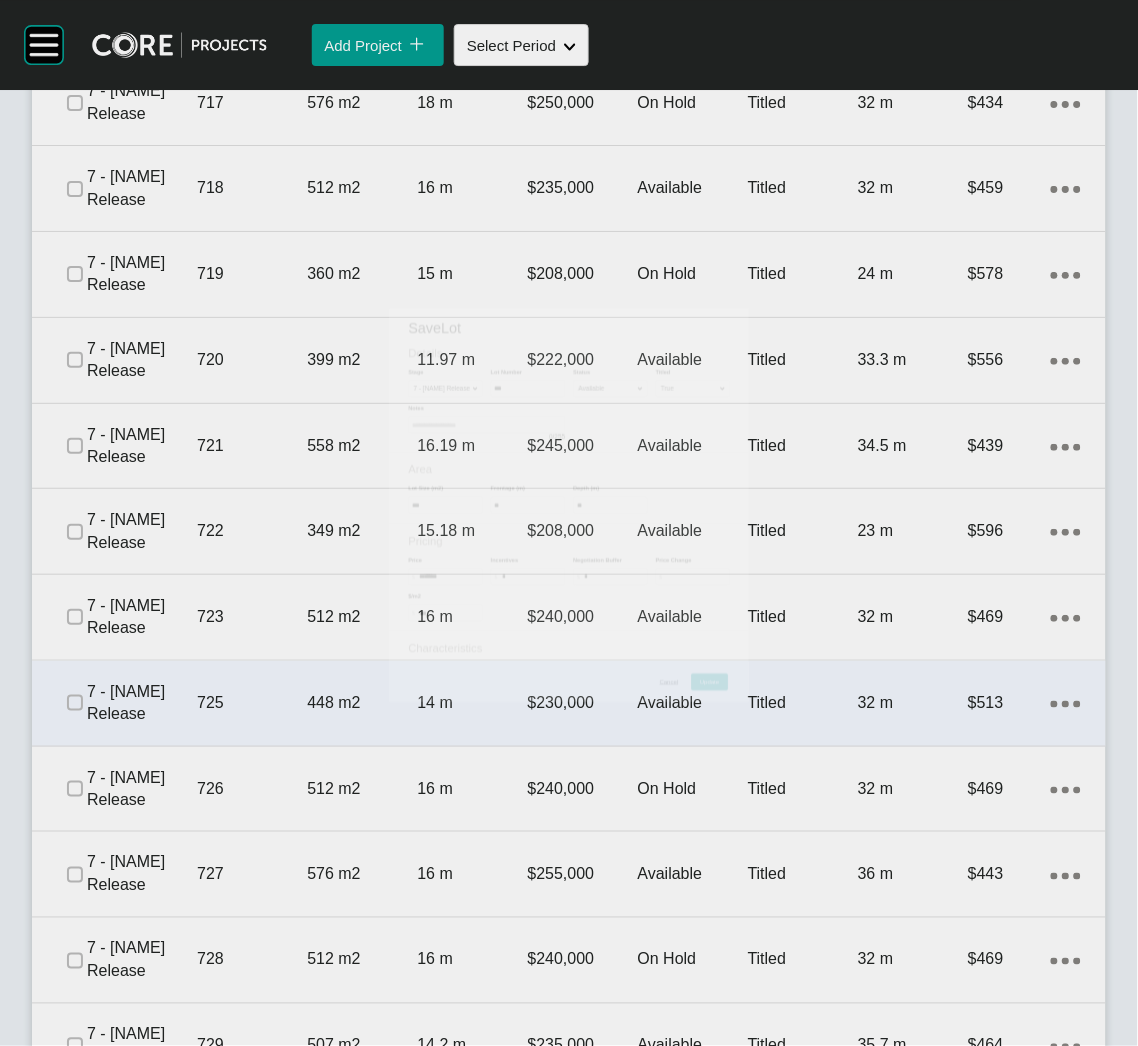 scroll, scrollTop: 4200, scrollLeft: 0, axis: vertical 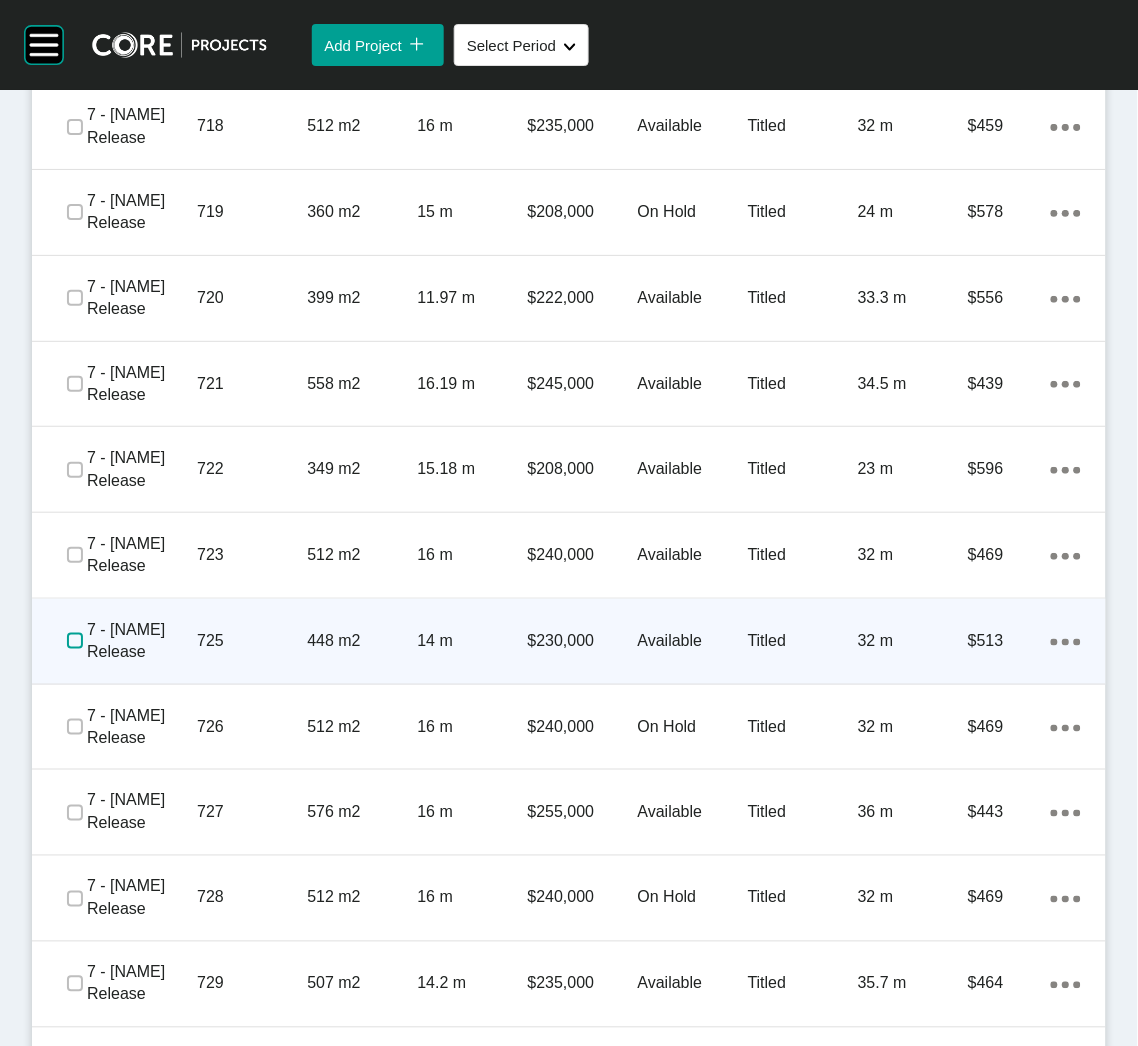 click at bounding box center [75, 641] 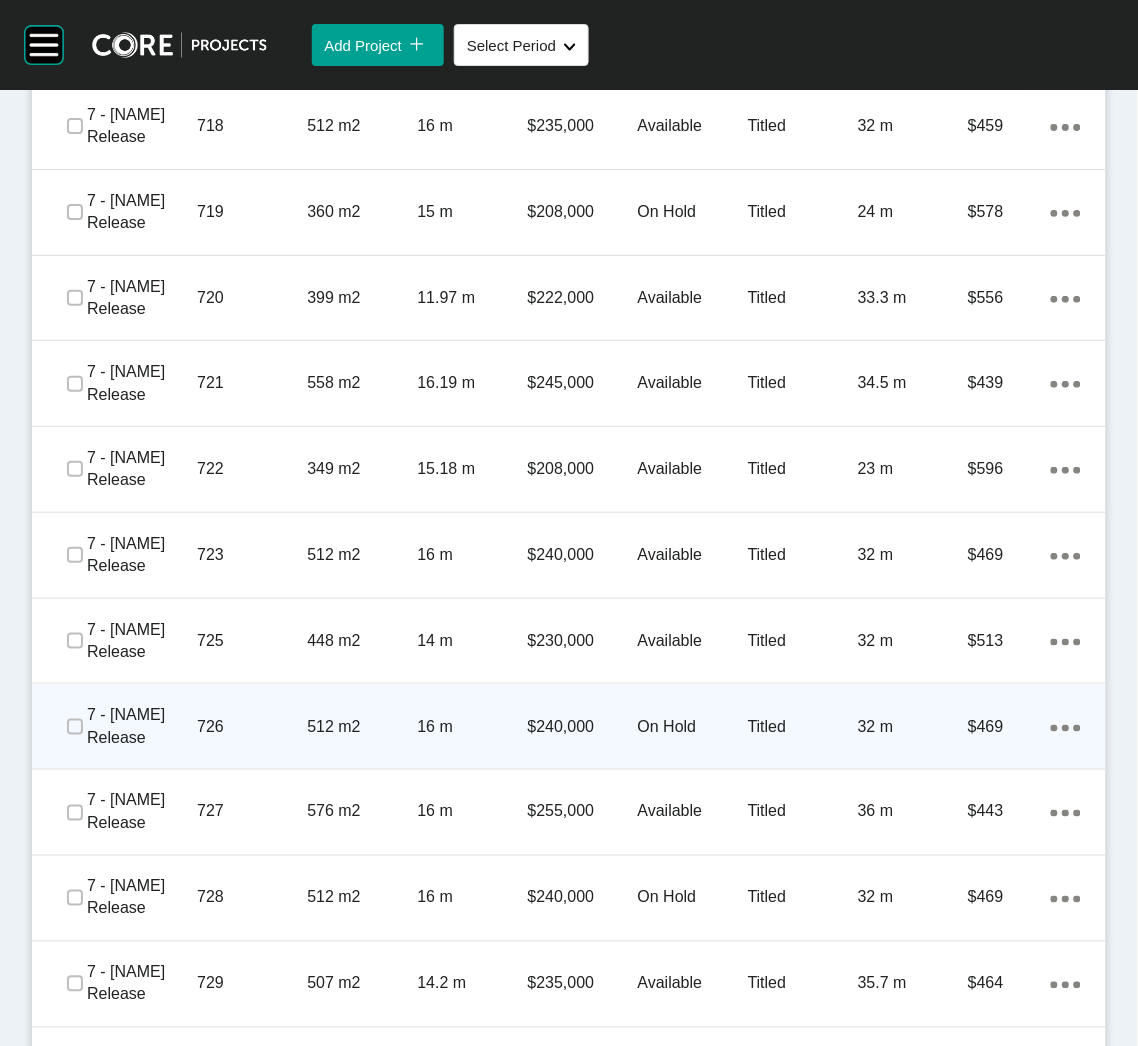 click on "726" at bounding box center (252, 727) 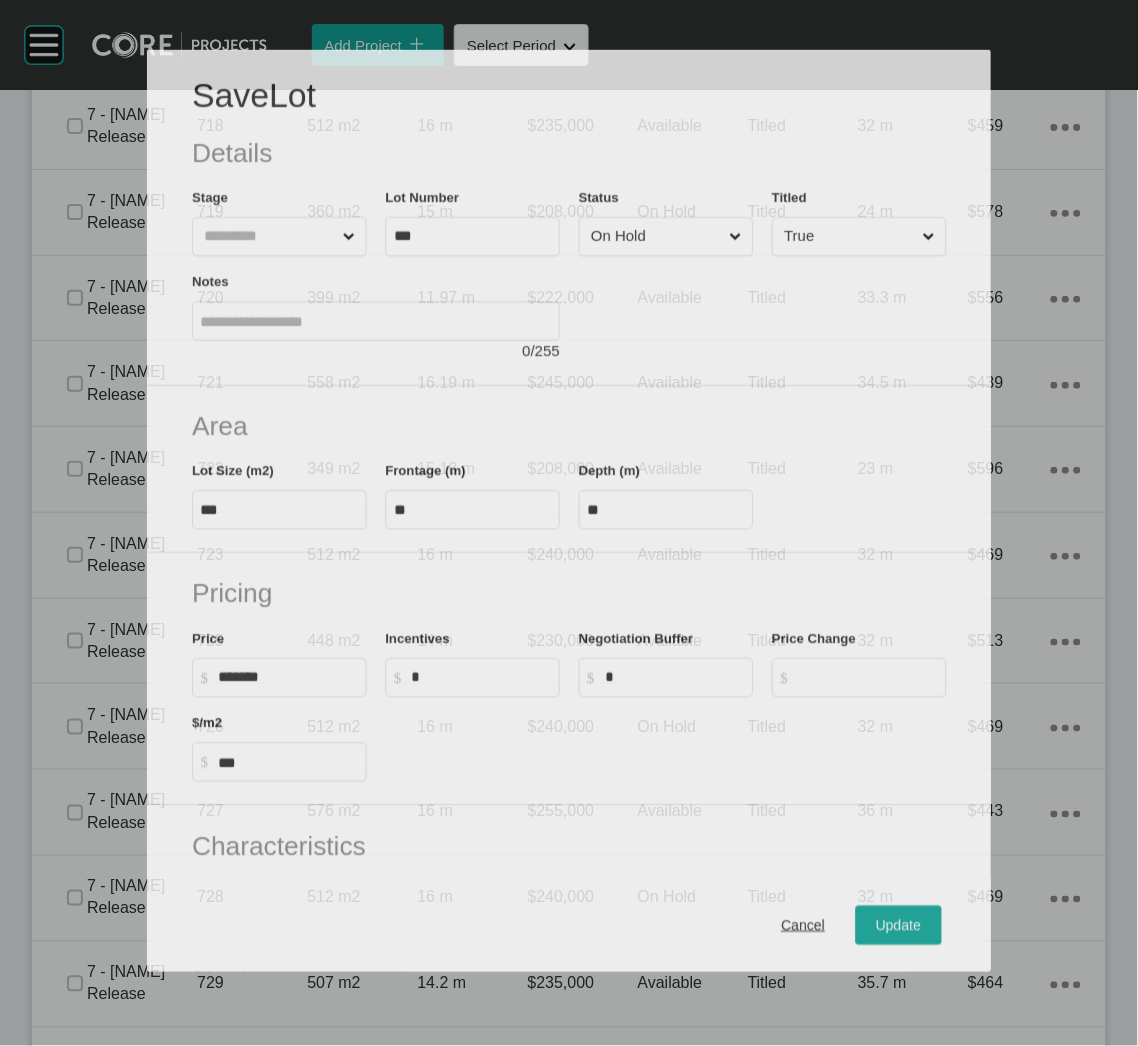 click on "On Hold" at bounding box center (656, 237) 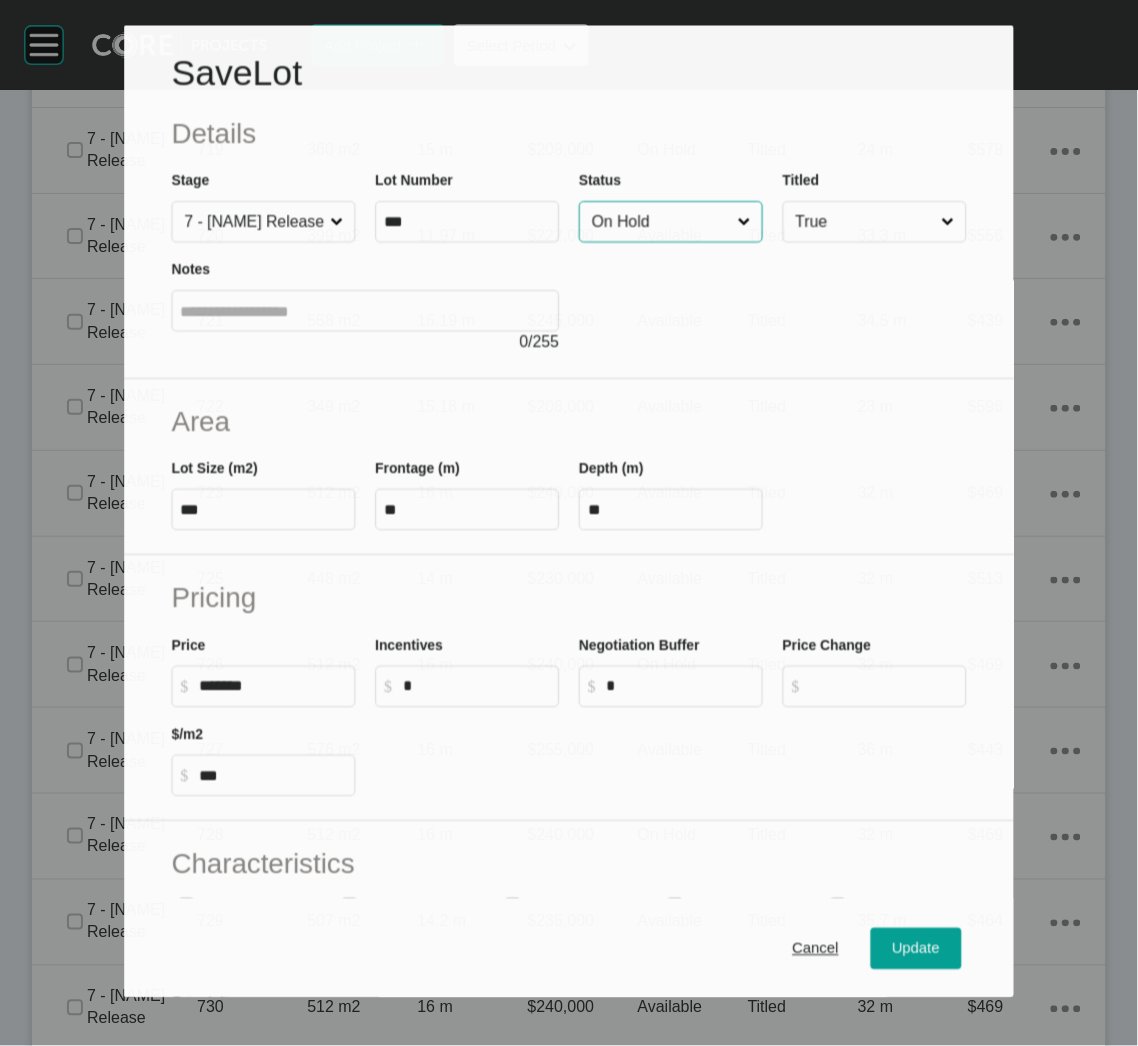scroll, scrollTop: 4138, scrollLeft: 0, axis: vertical 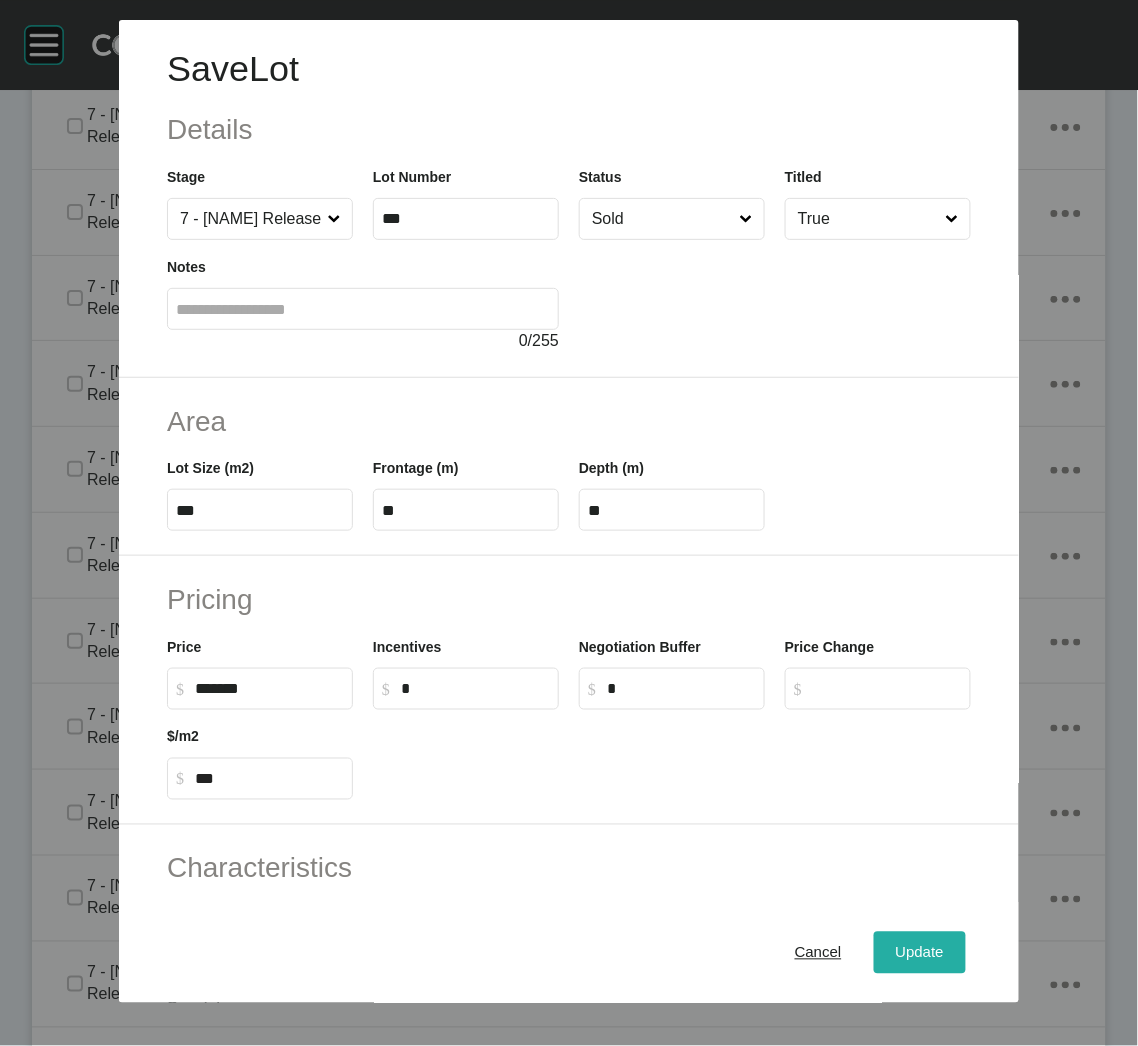 click on "Update" at bounding box center (920, 953) 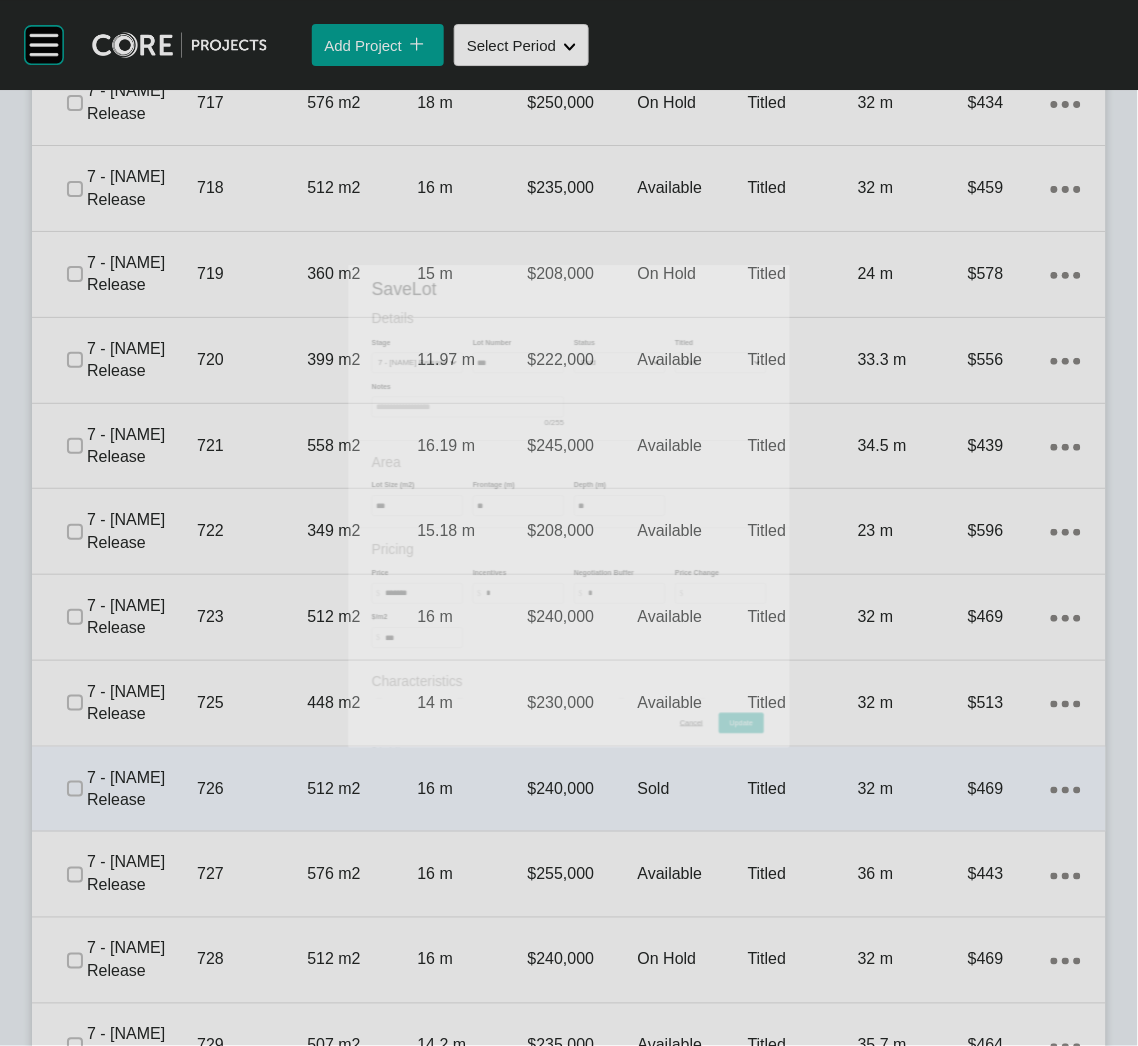 scroll, scrollTop: 4200, scrollLeft: 0, axis: vertical 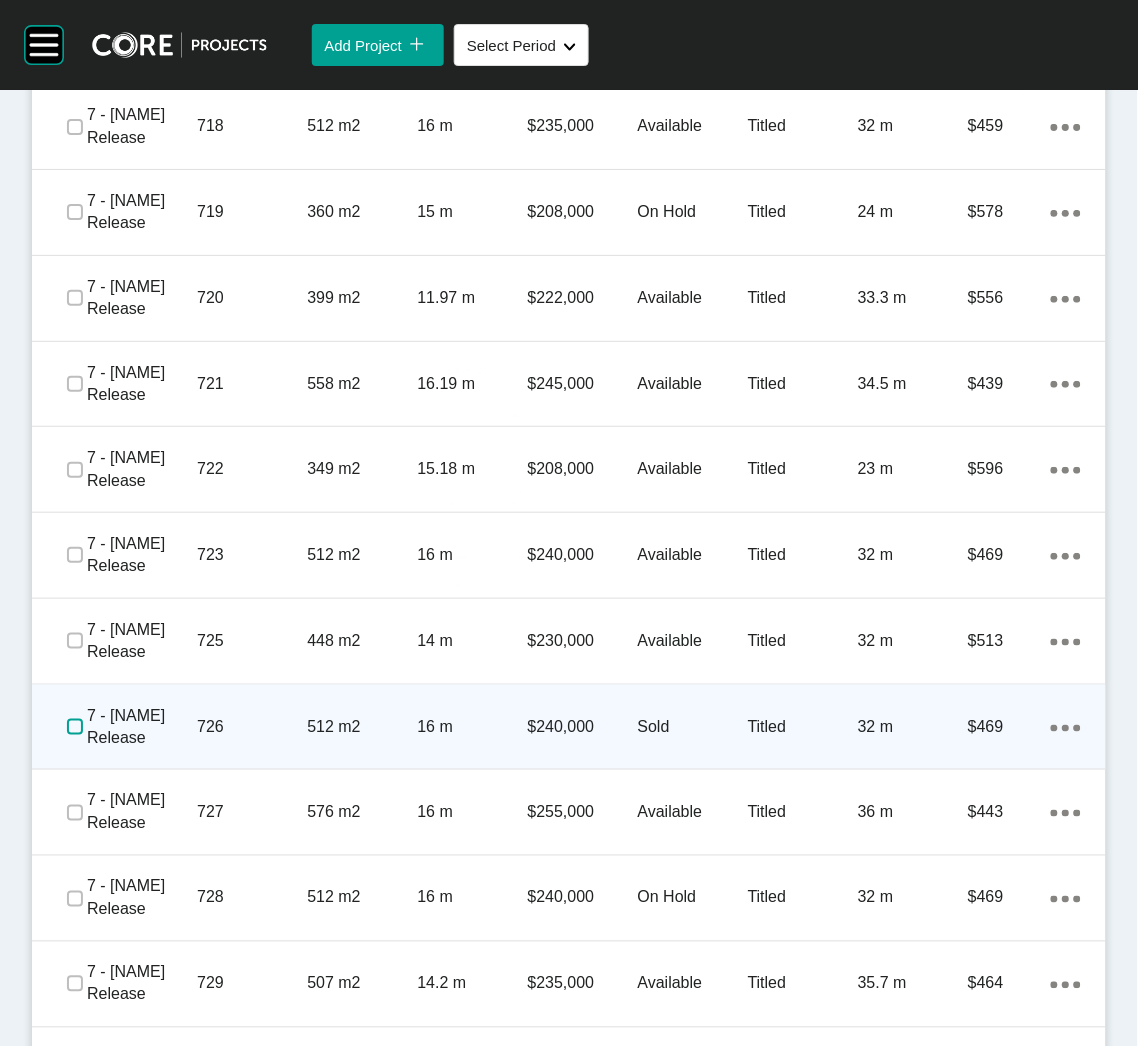 click at bounding box center [75, 727] 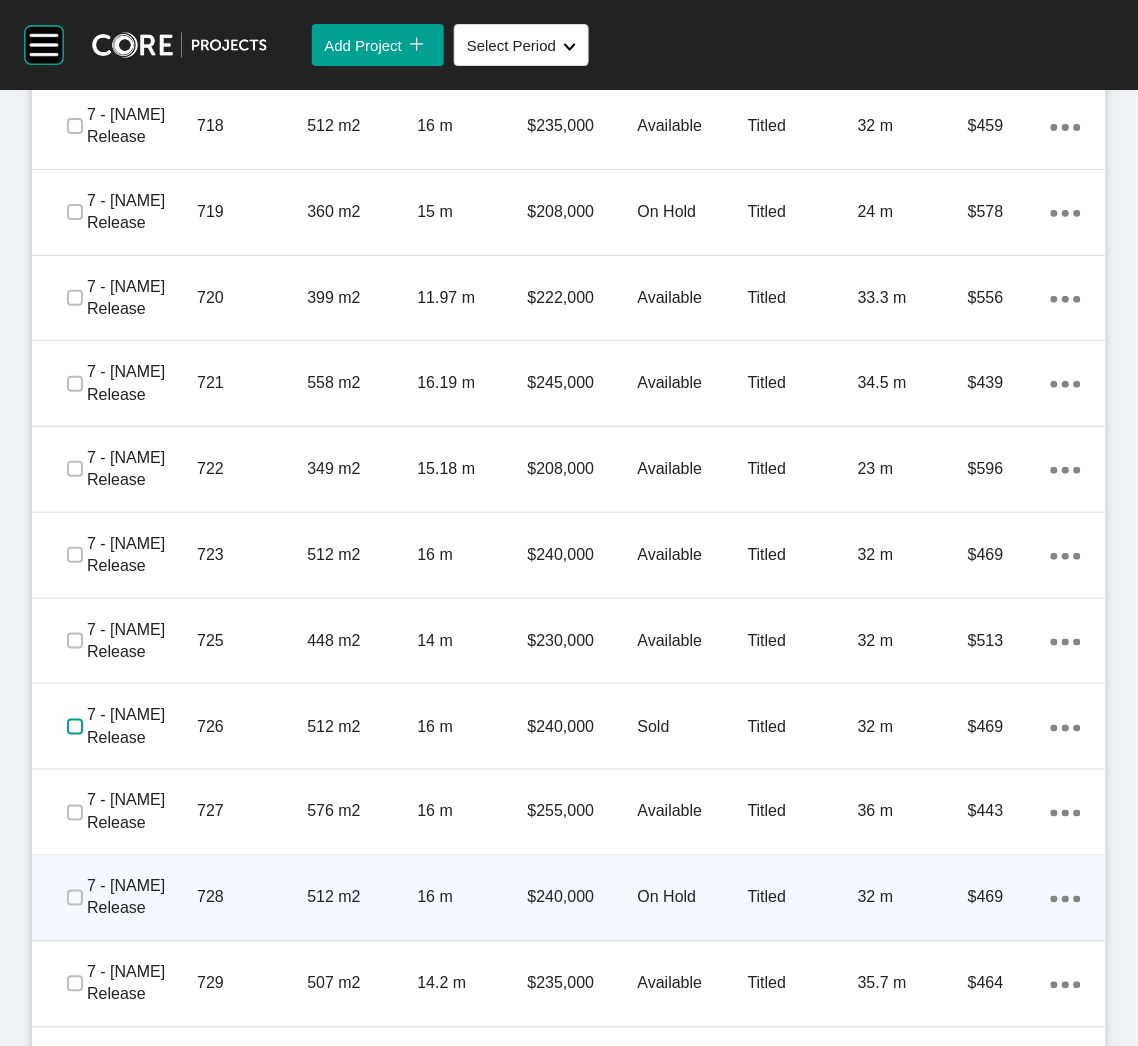 scroll, scrollTop: 4350, scrollLeft: 0, axis: vertical 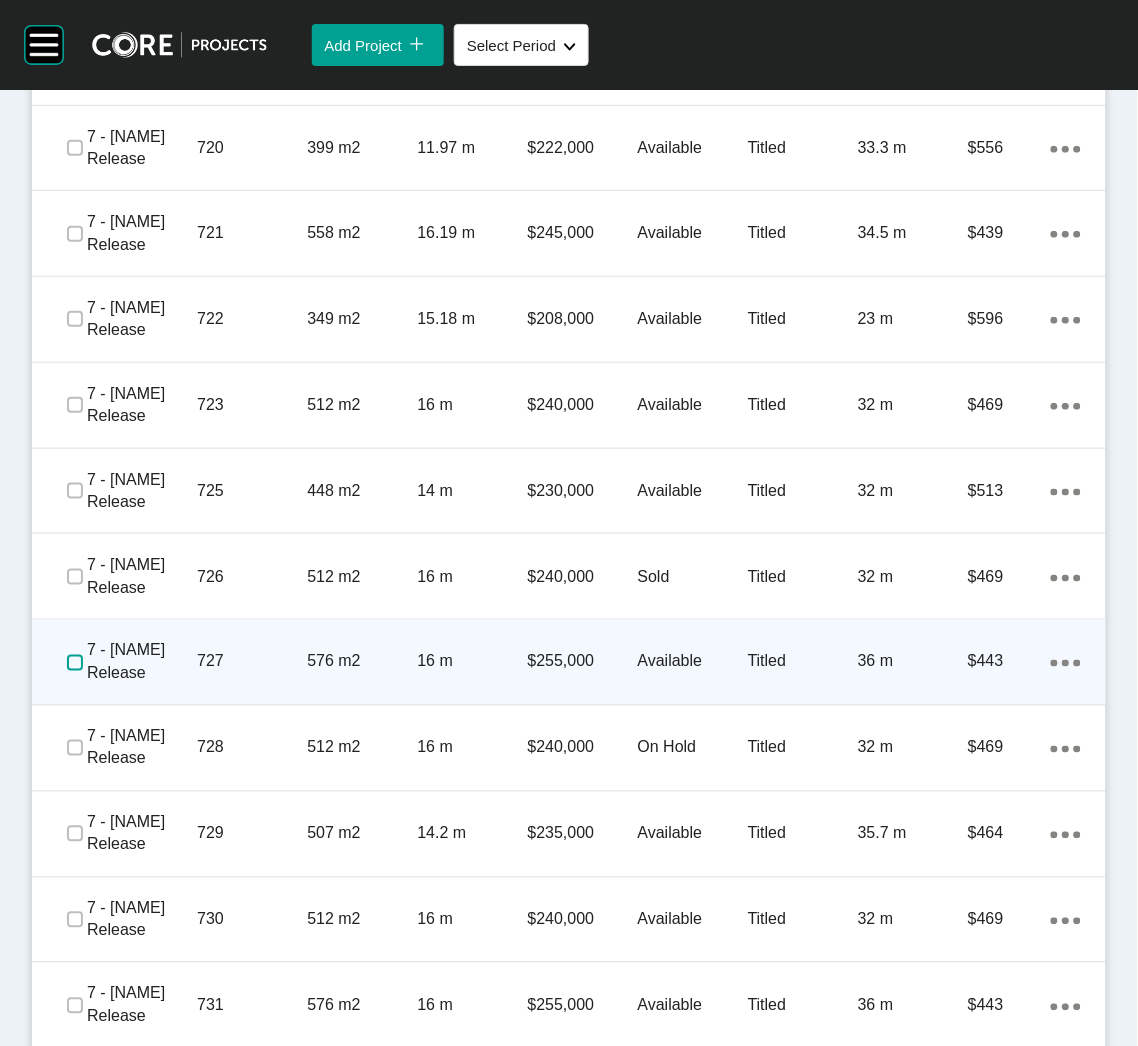 click at bounding box center (75, 663) 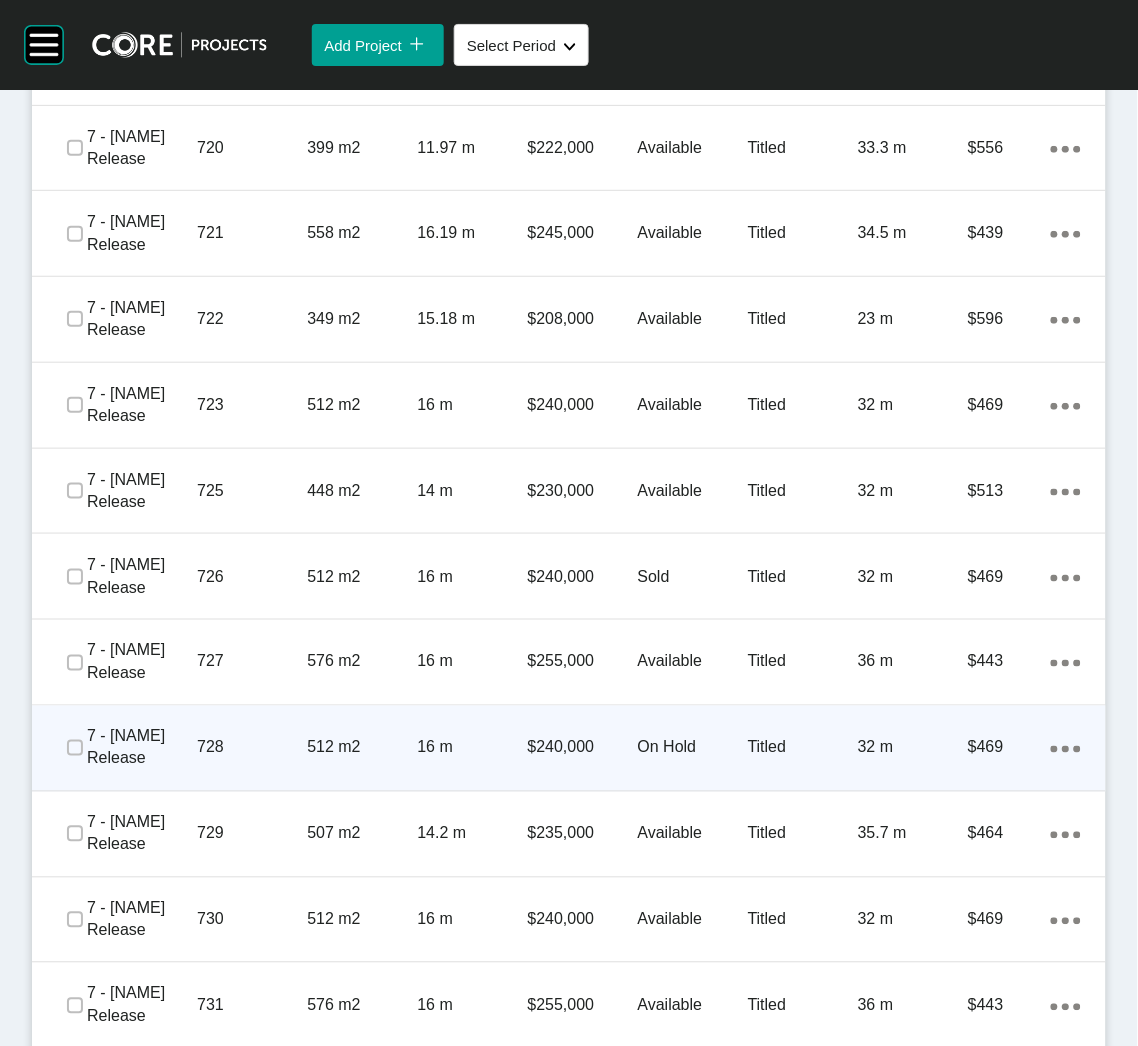 click on "728" at bounding box center [252, 748] 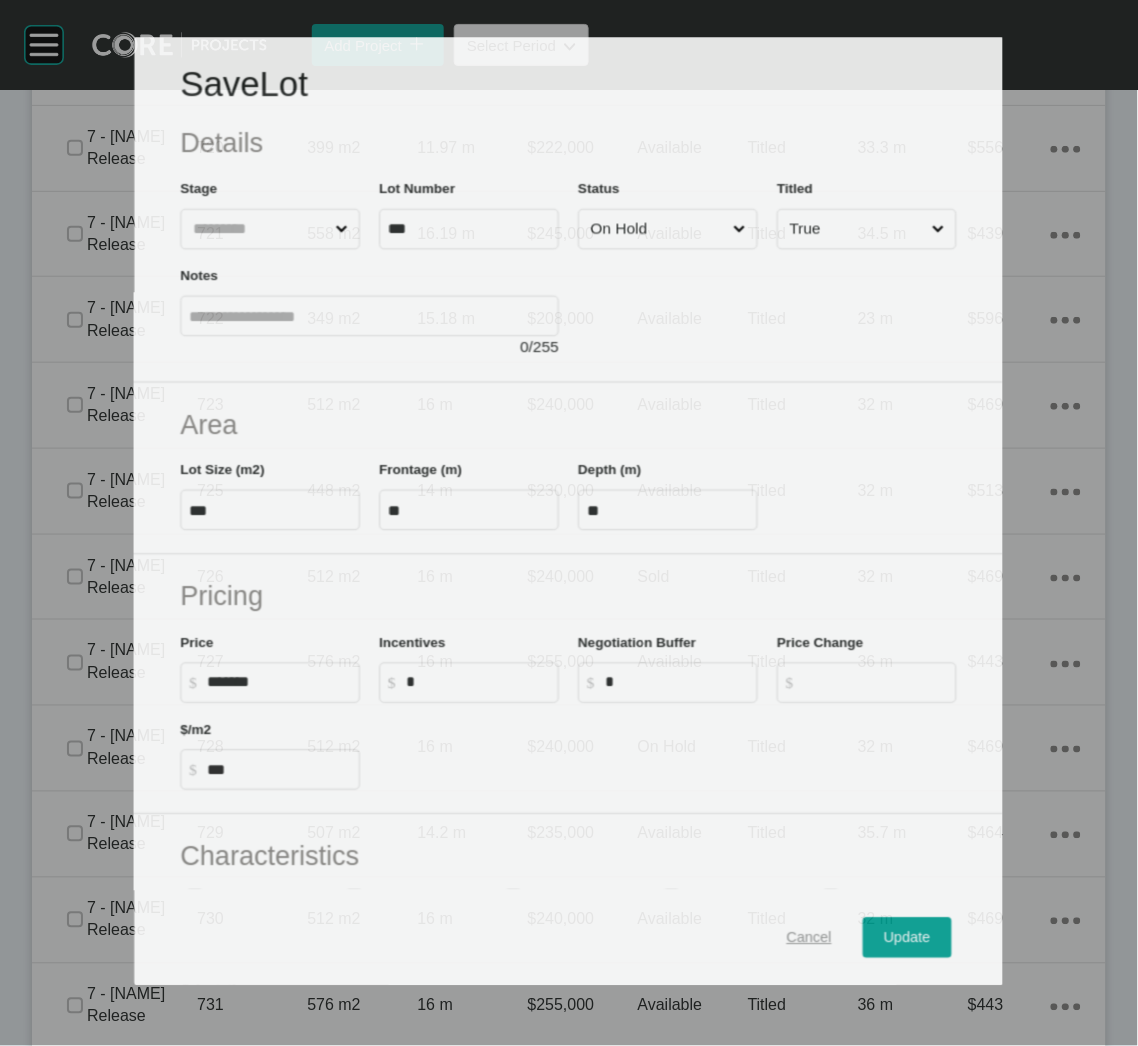 click on "Cancel" at bounding box center (810, 937) 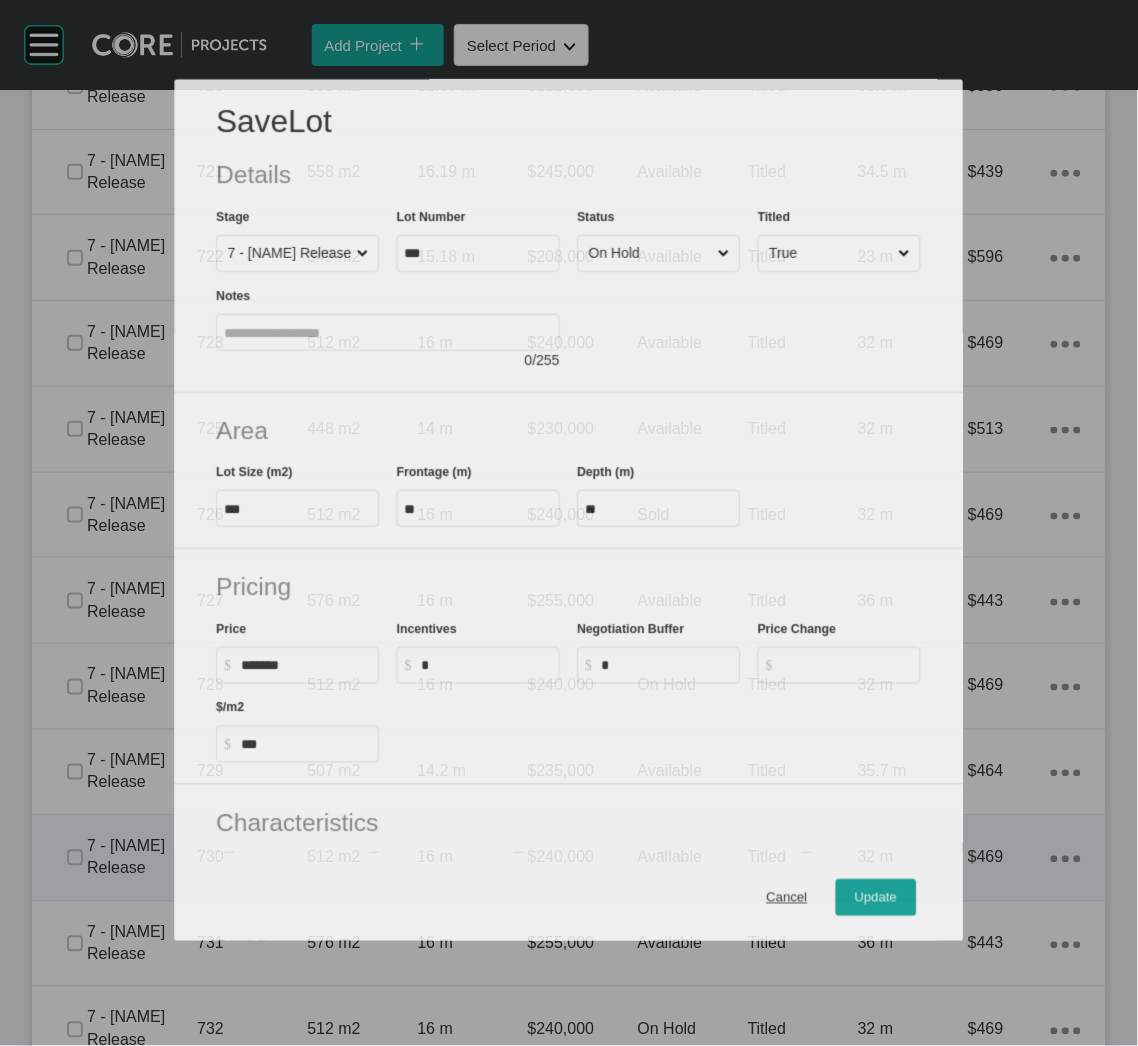 scroll, scrollTop: 4288, scrollLeft: 0, axis: vertical 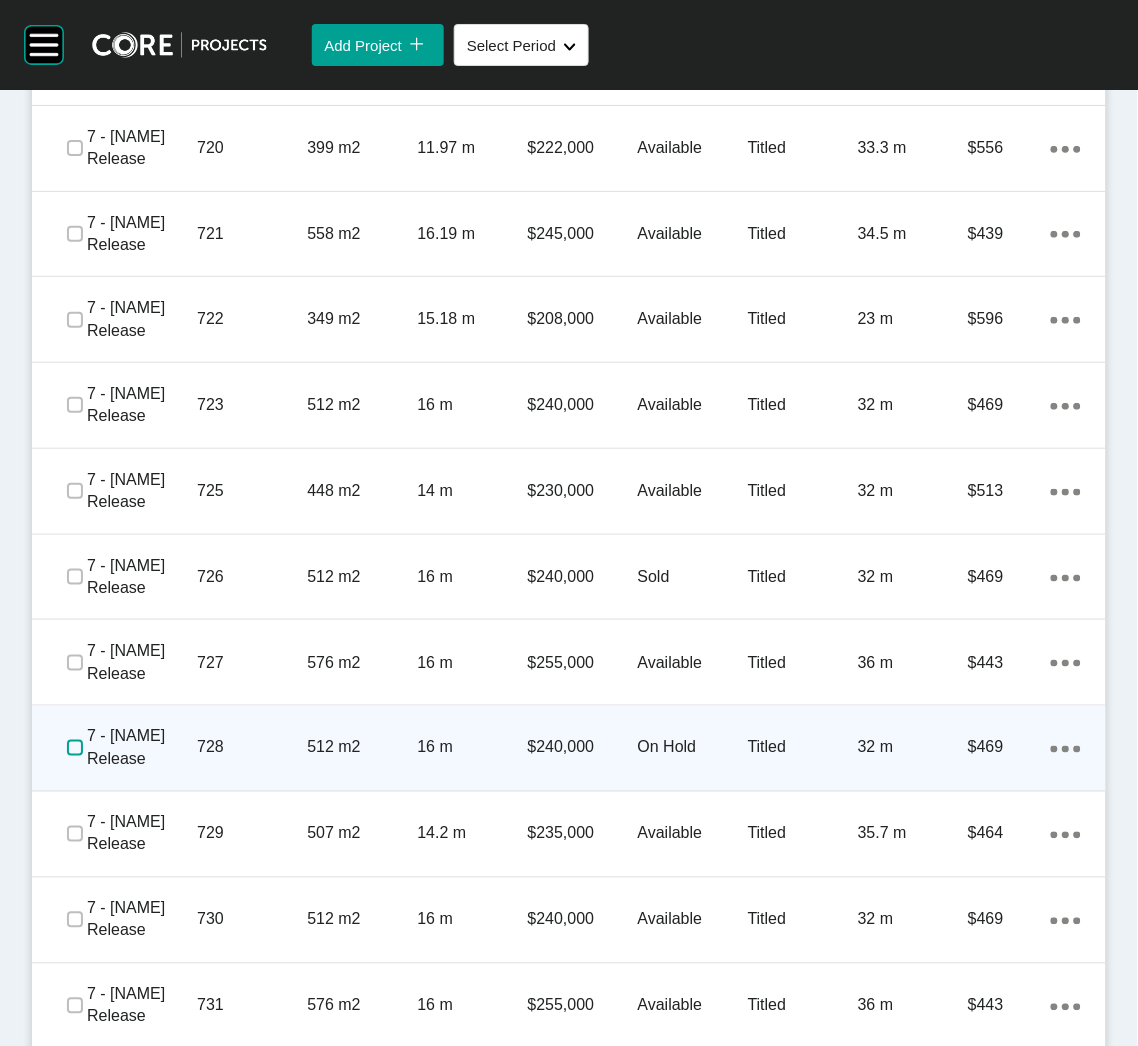 click at bounding box center (75, 748) 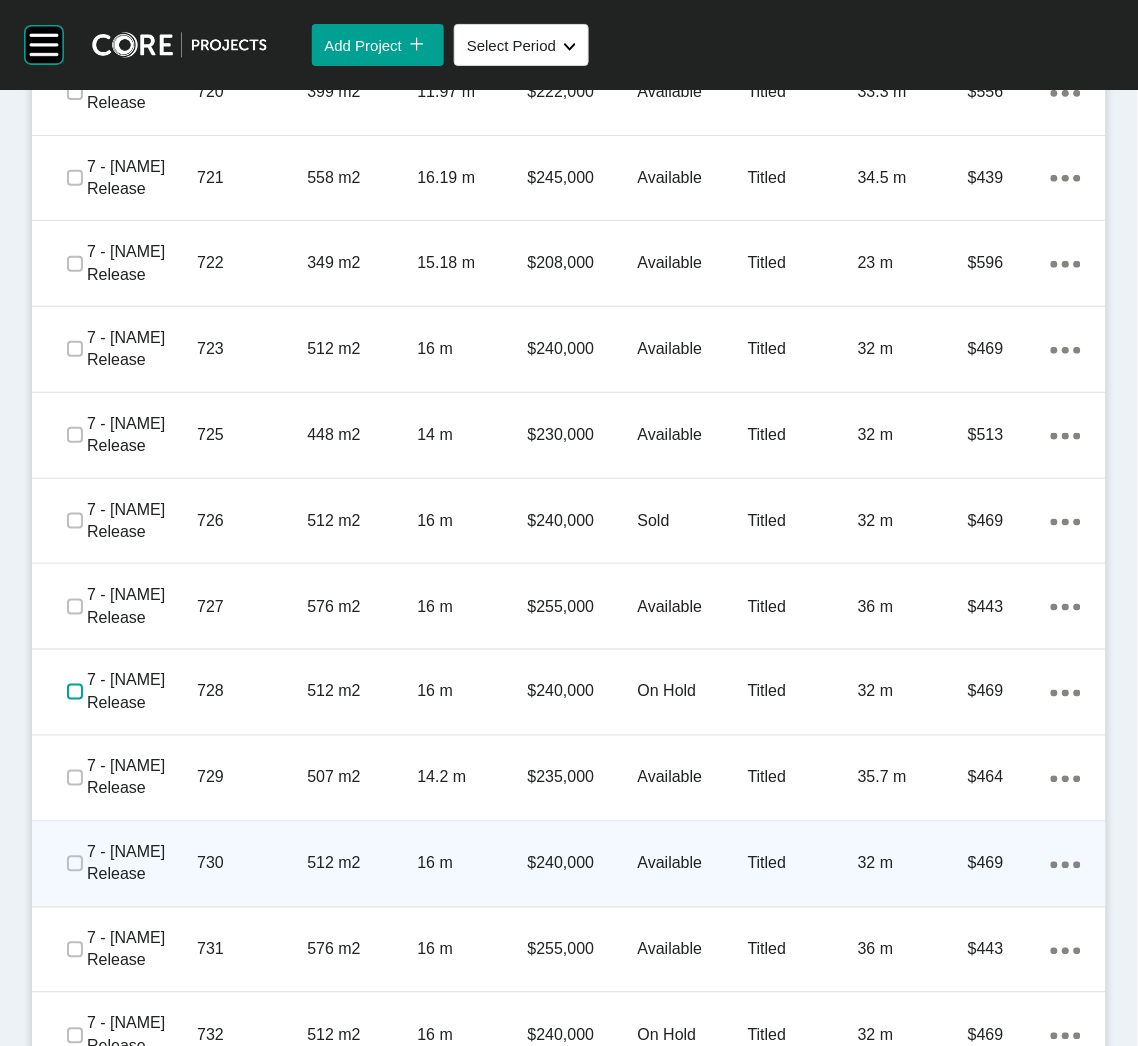 scroll, scrollTop: 4438, scrollLeft: 0, axis: vertical 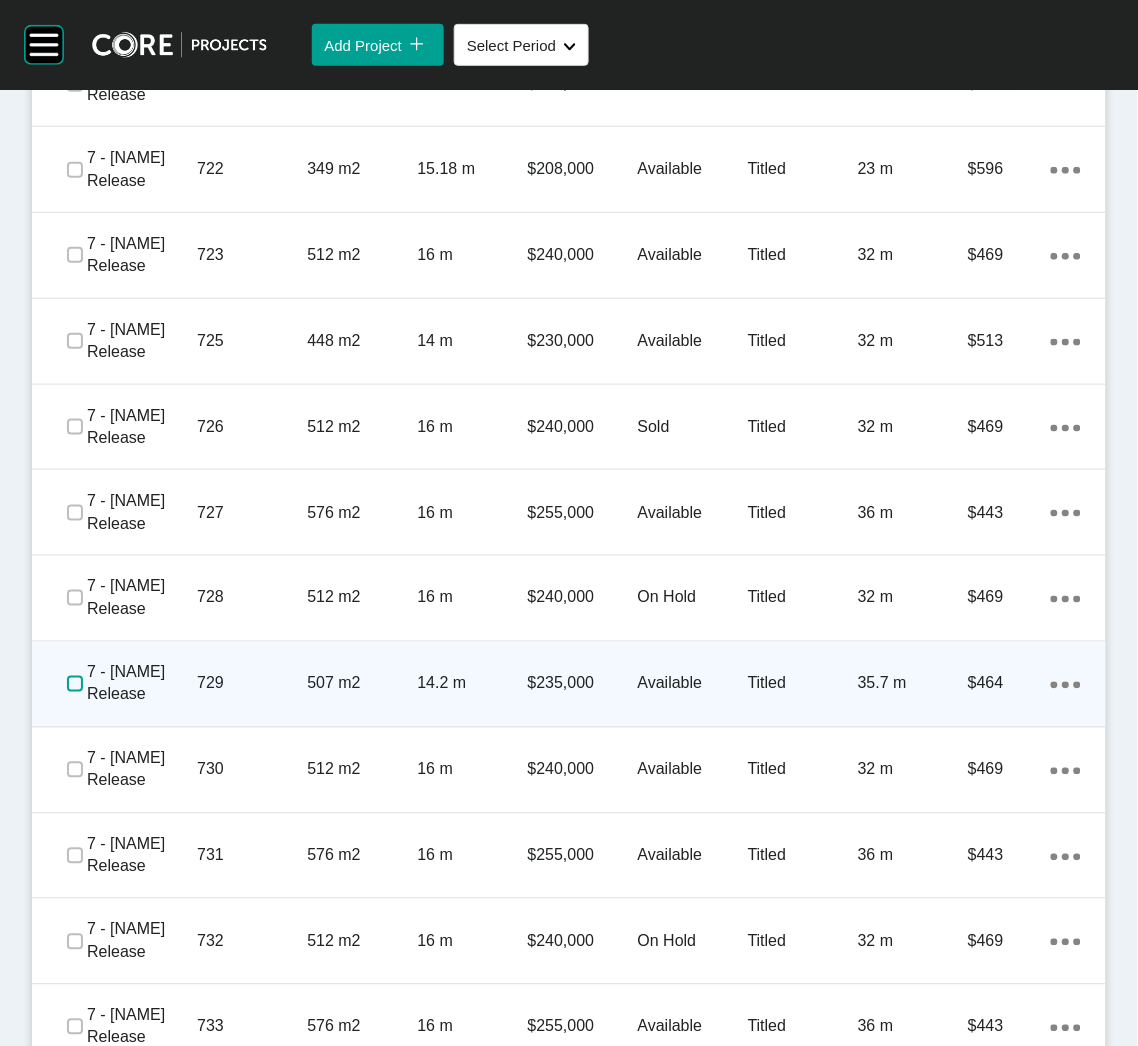 click at bounding box center (75, 684) 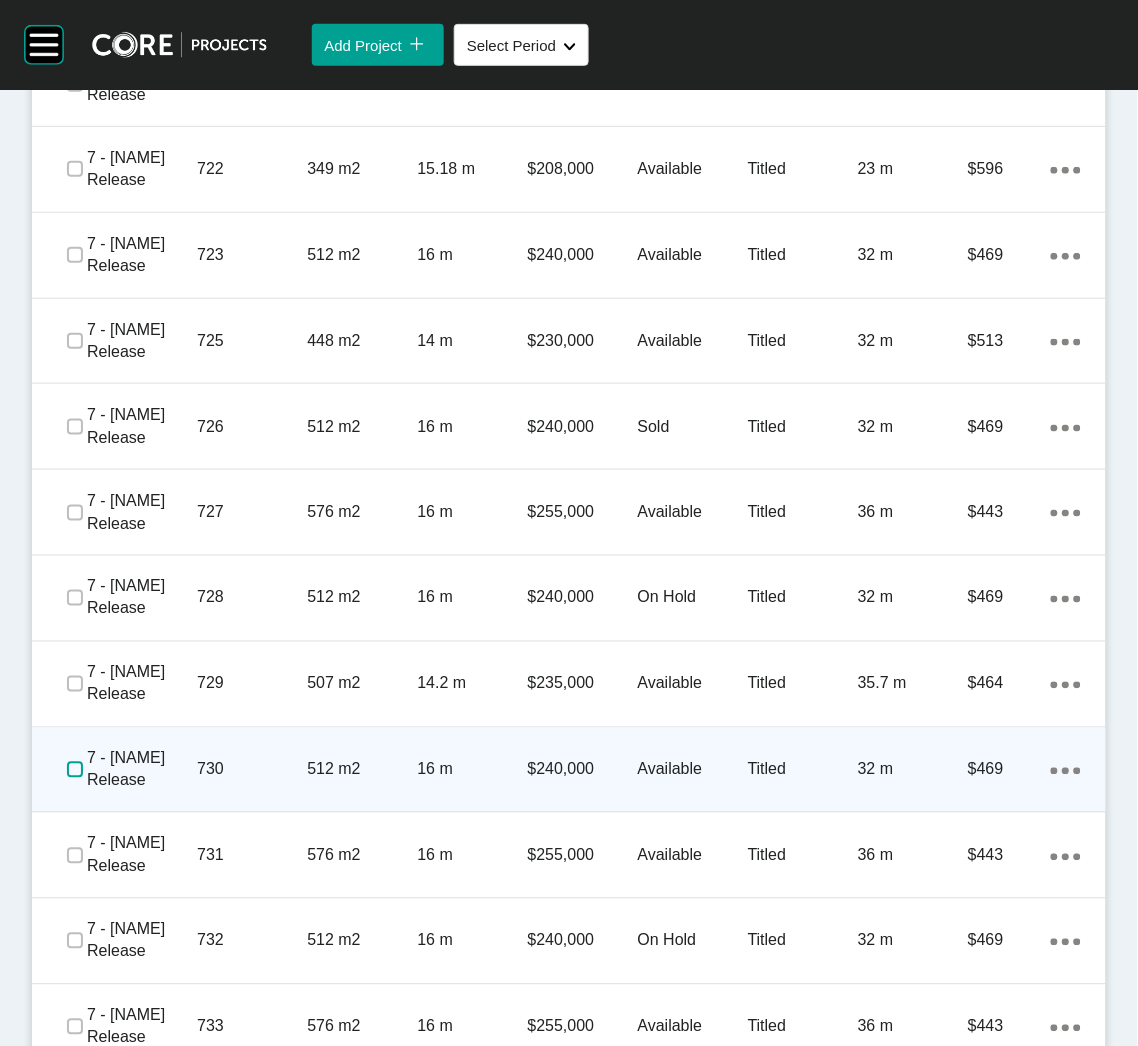 click at bounding box center (75, 770) 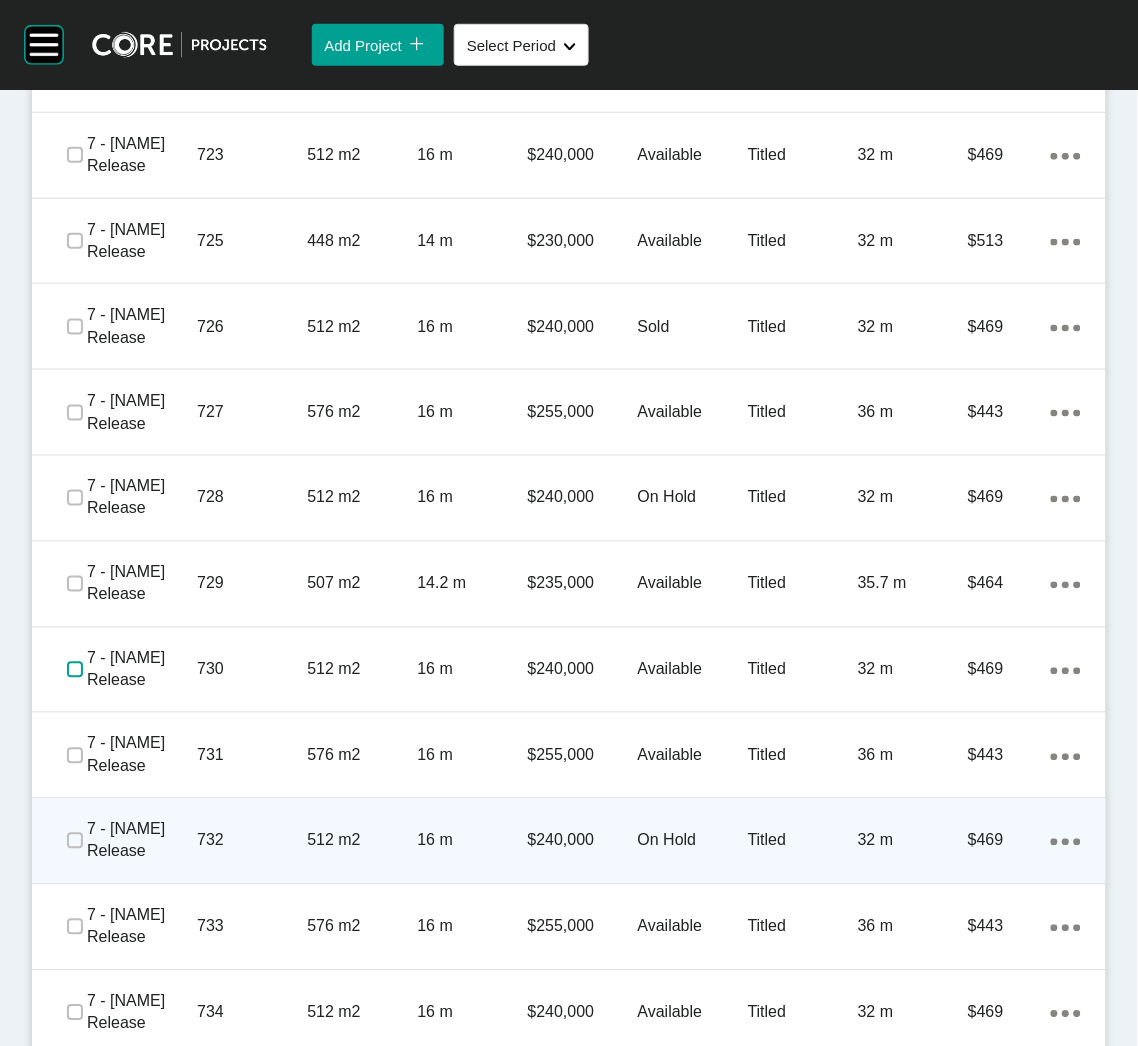 scroll, scrollTop: 4588, scrollLeft: 0, axis: vertical 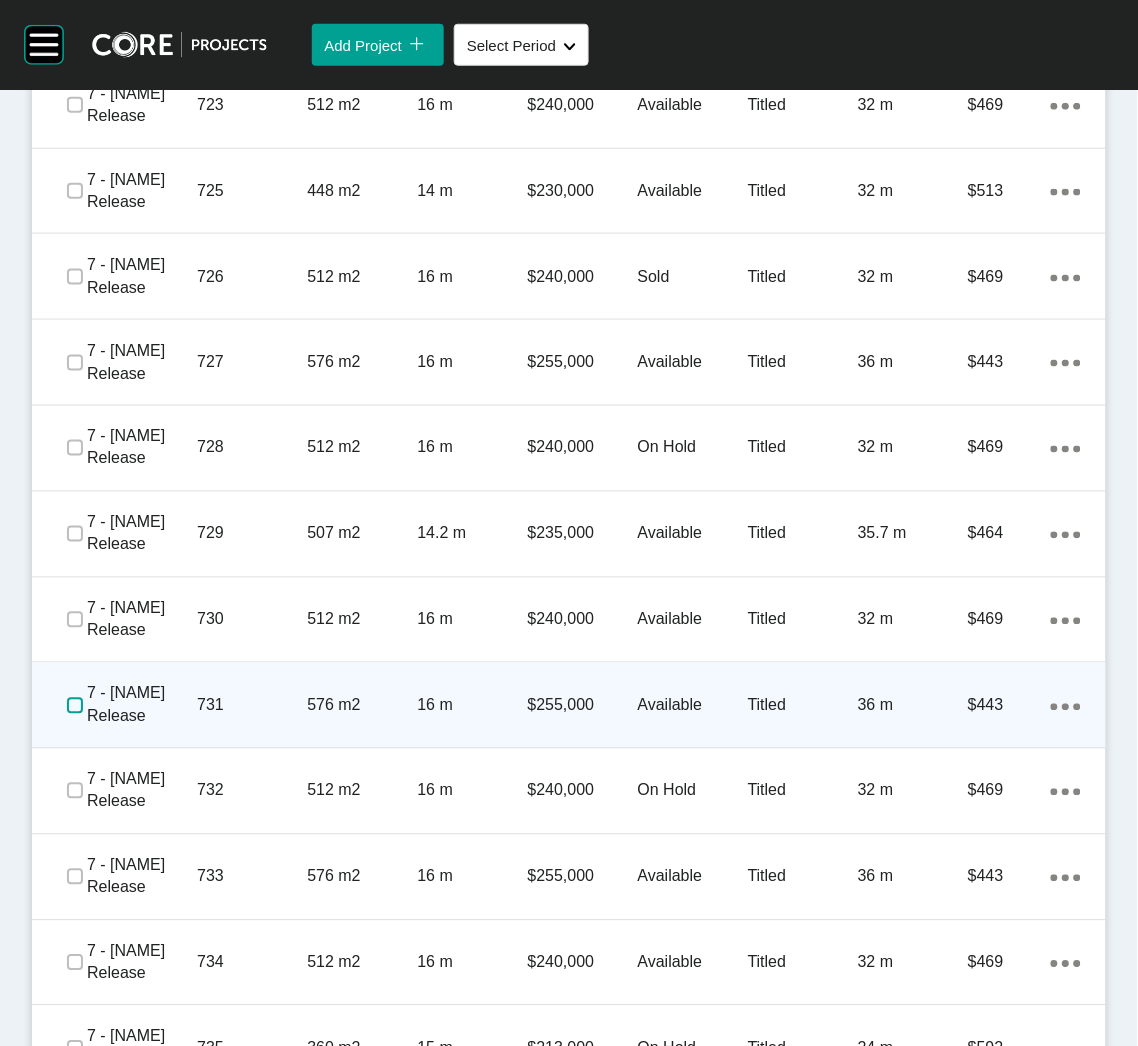 click at bounding box center (75, 706) 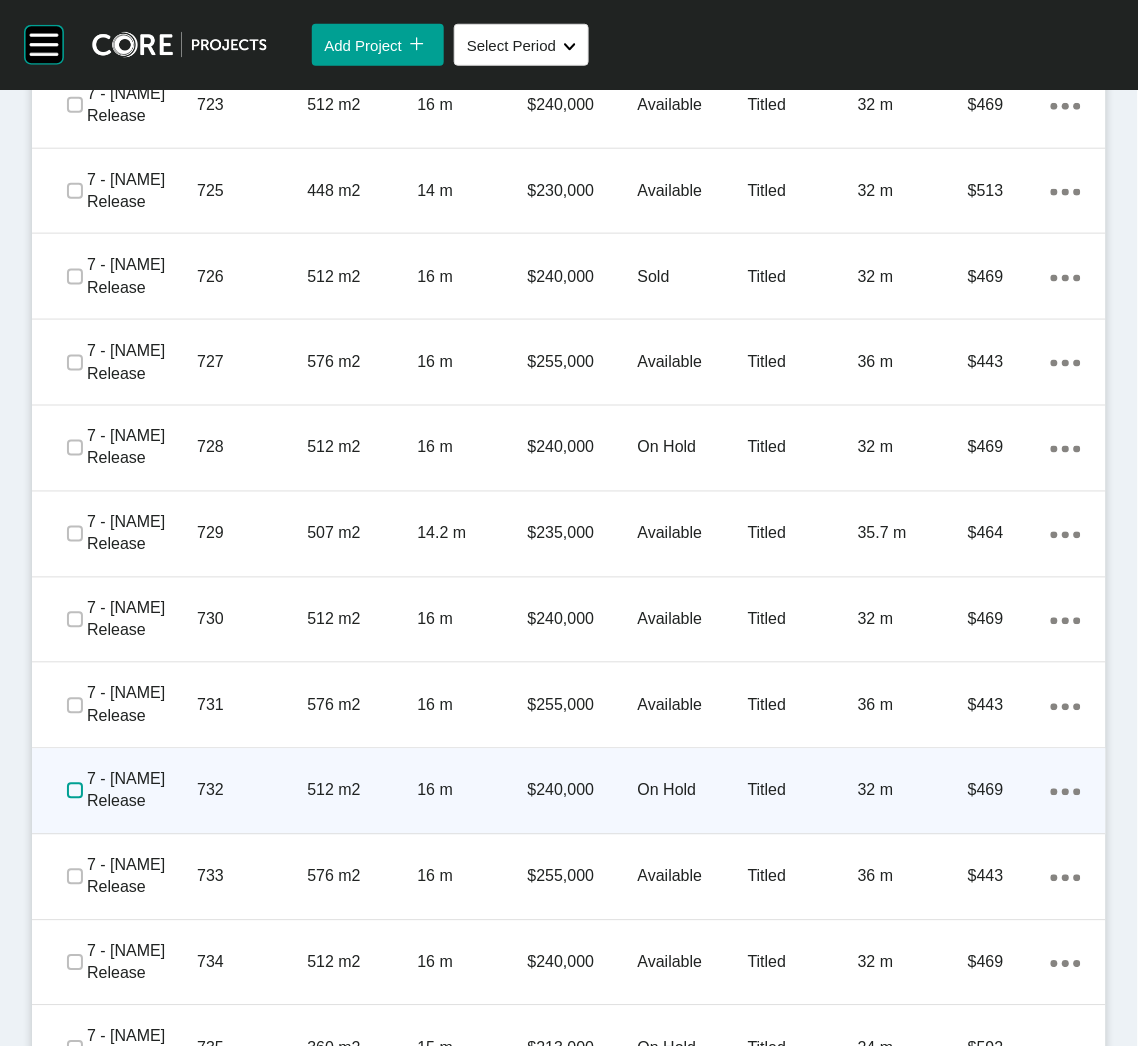 click at bounding box center (75, 791) 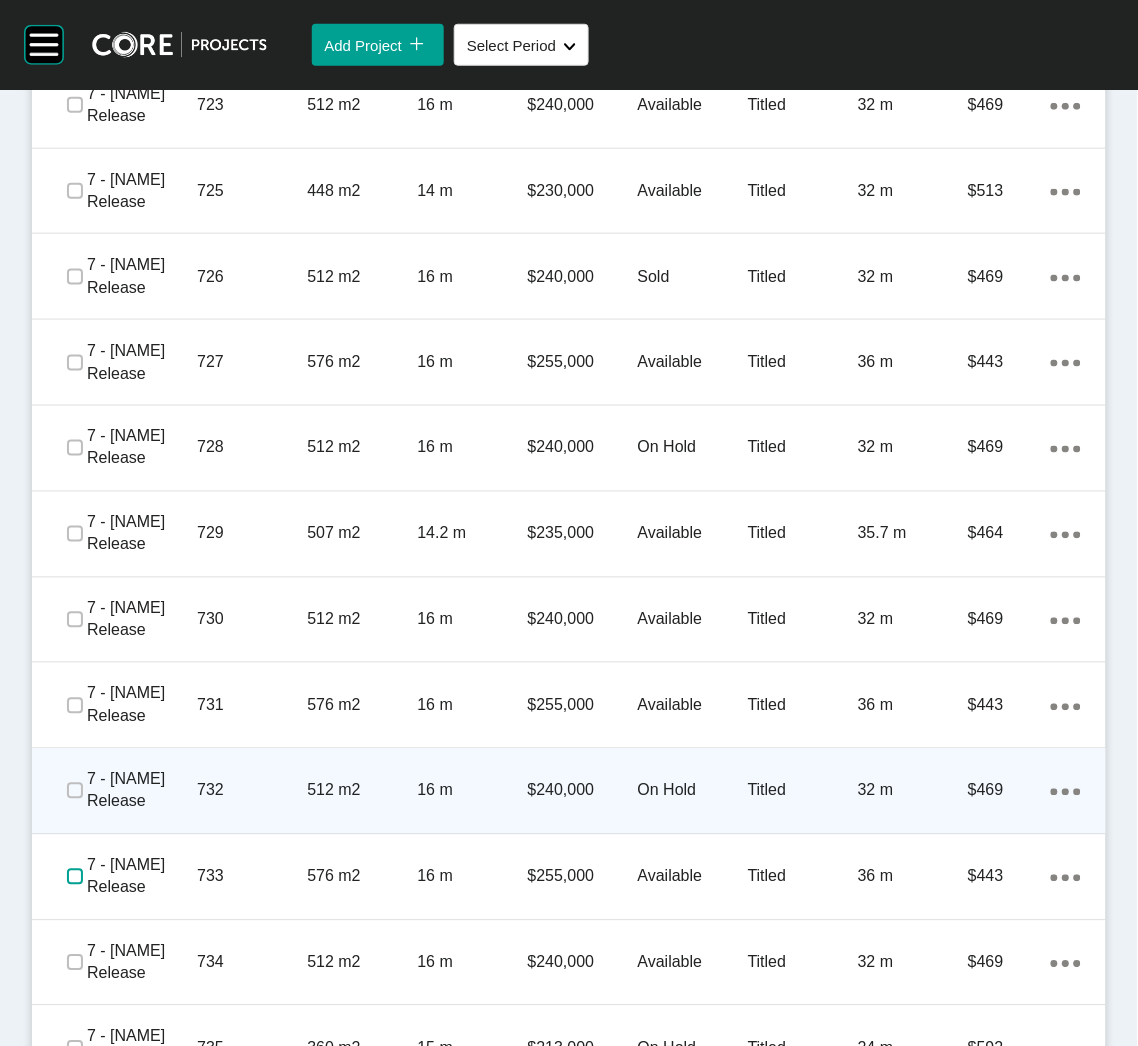 click at bounding box center (75, 877) 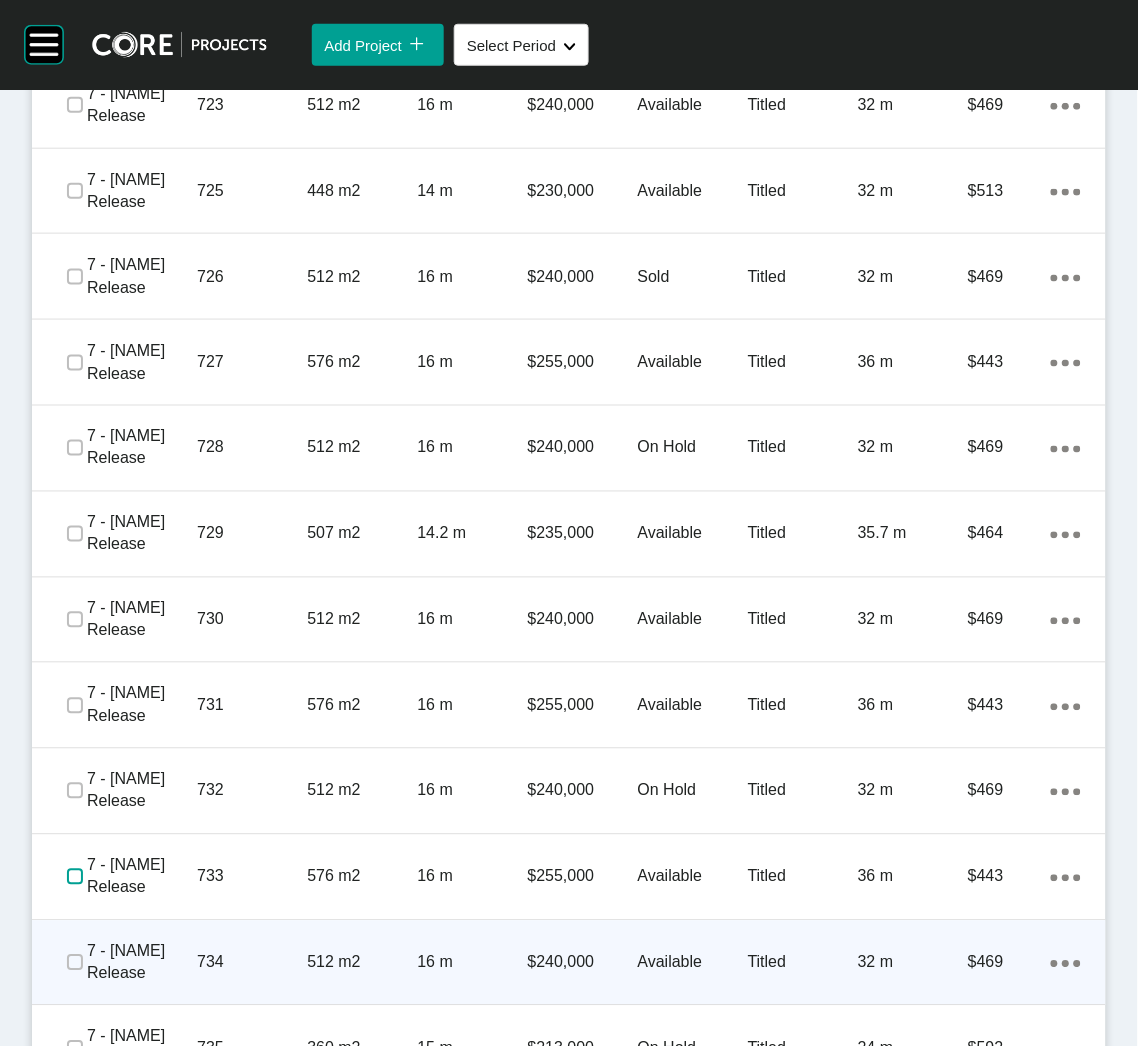 scroll, scrollTop: 4738, scrollLeft: 0, axis: vertical 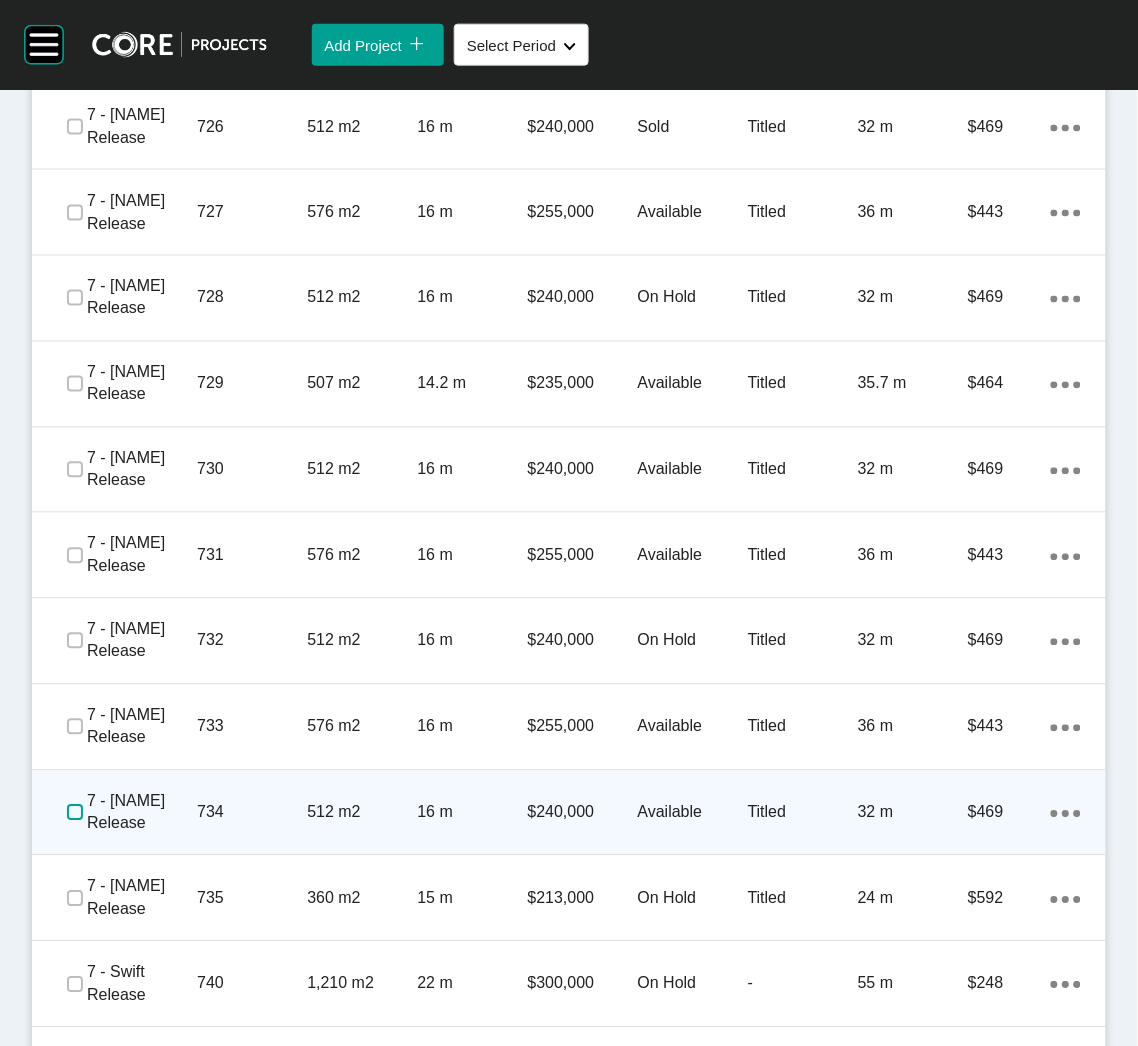 click at bounding box center (75, 813) 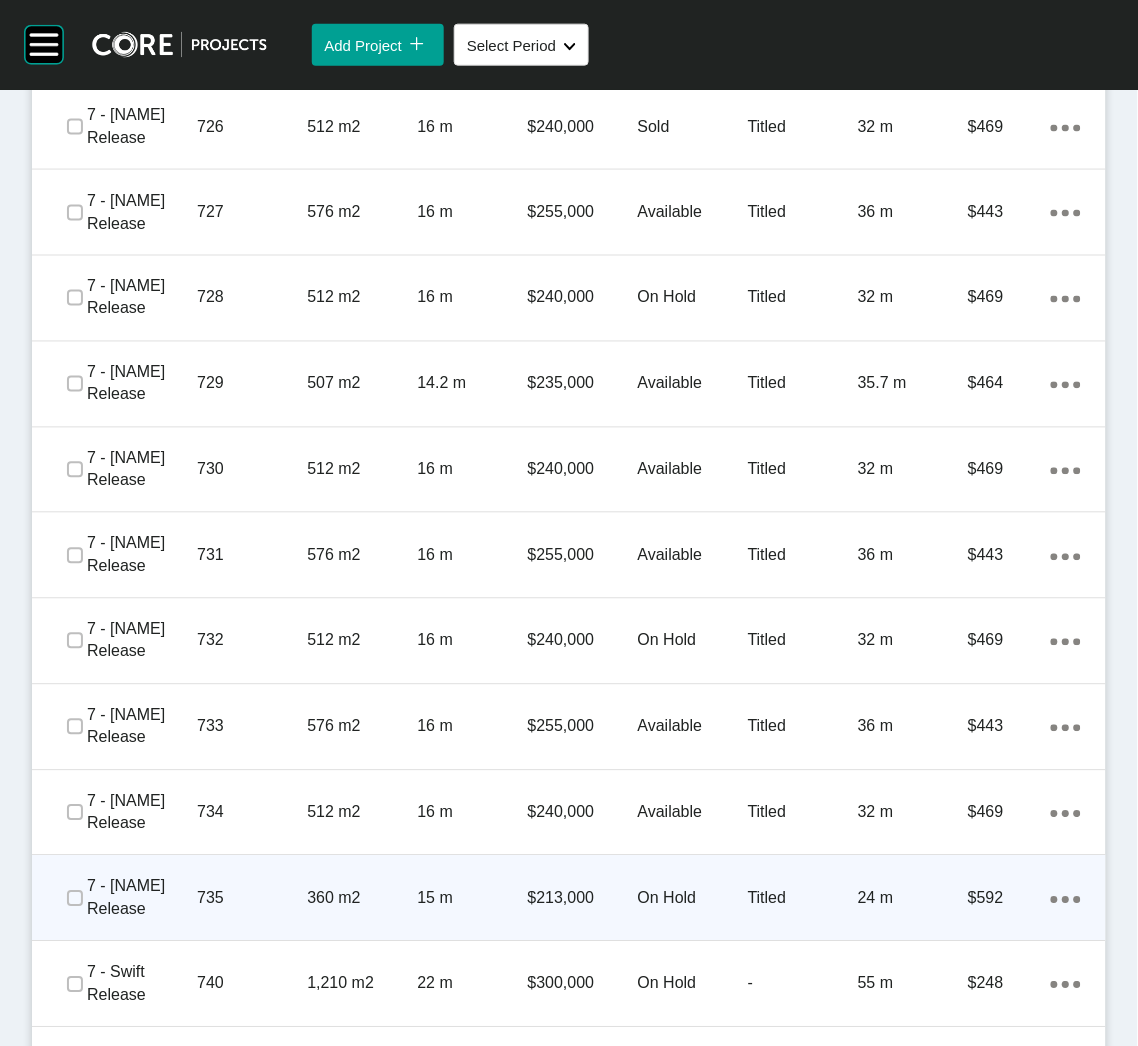 click on "735" at bounding box center [252, 899] 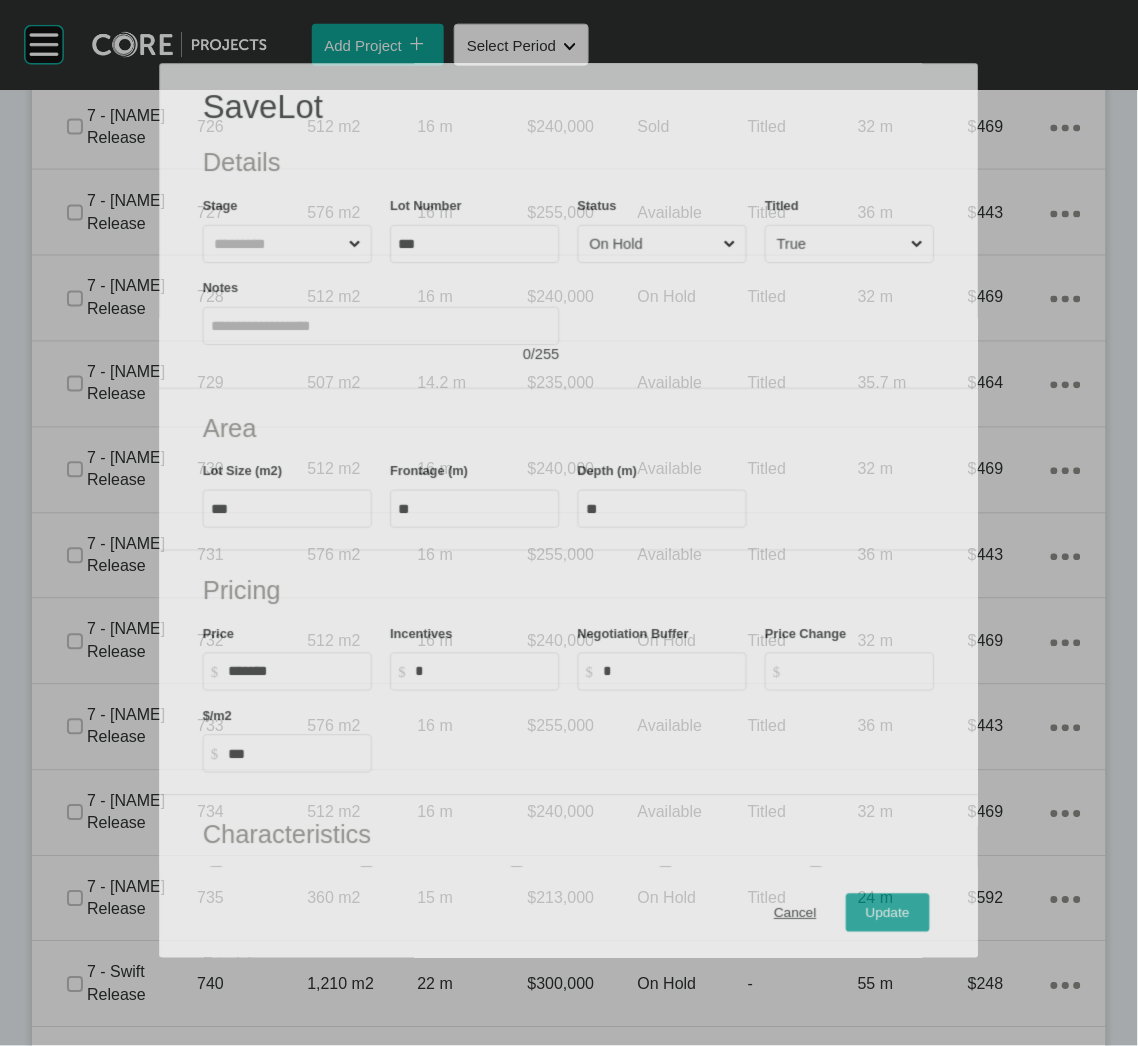 click on "On Hold" at bounding box center [653, 244] 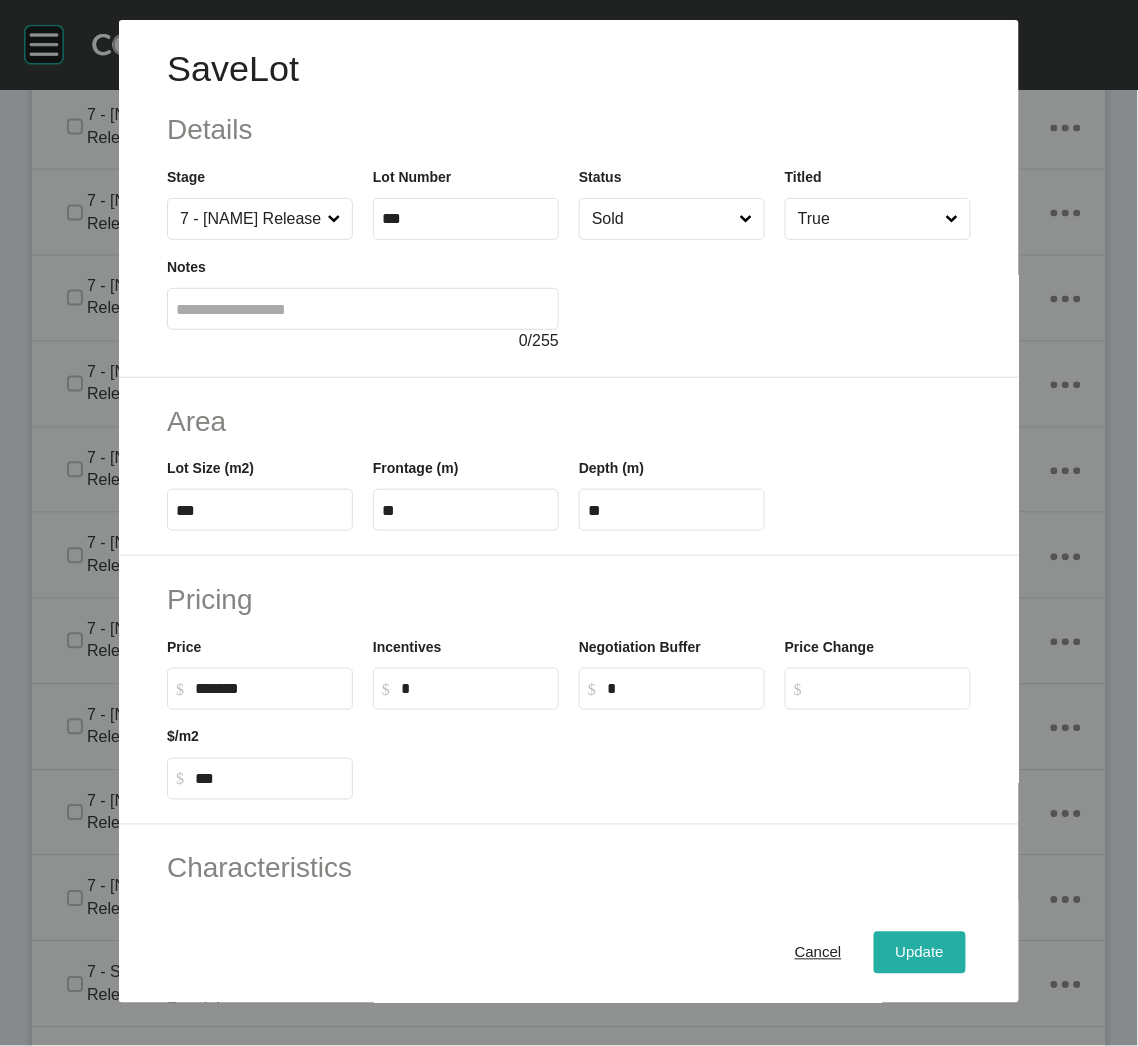 click on "Update" at bounding box center (920, 953) 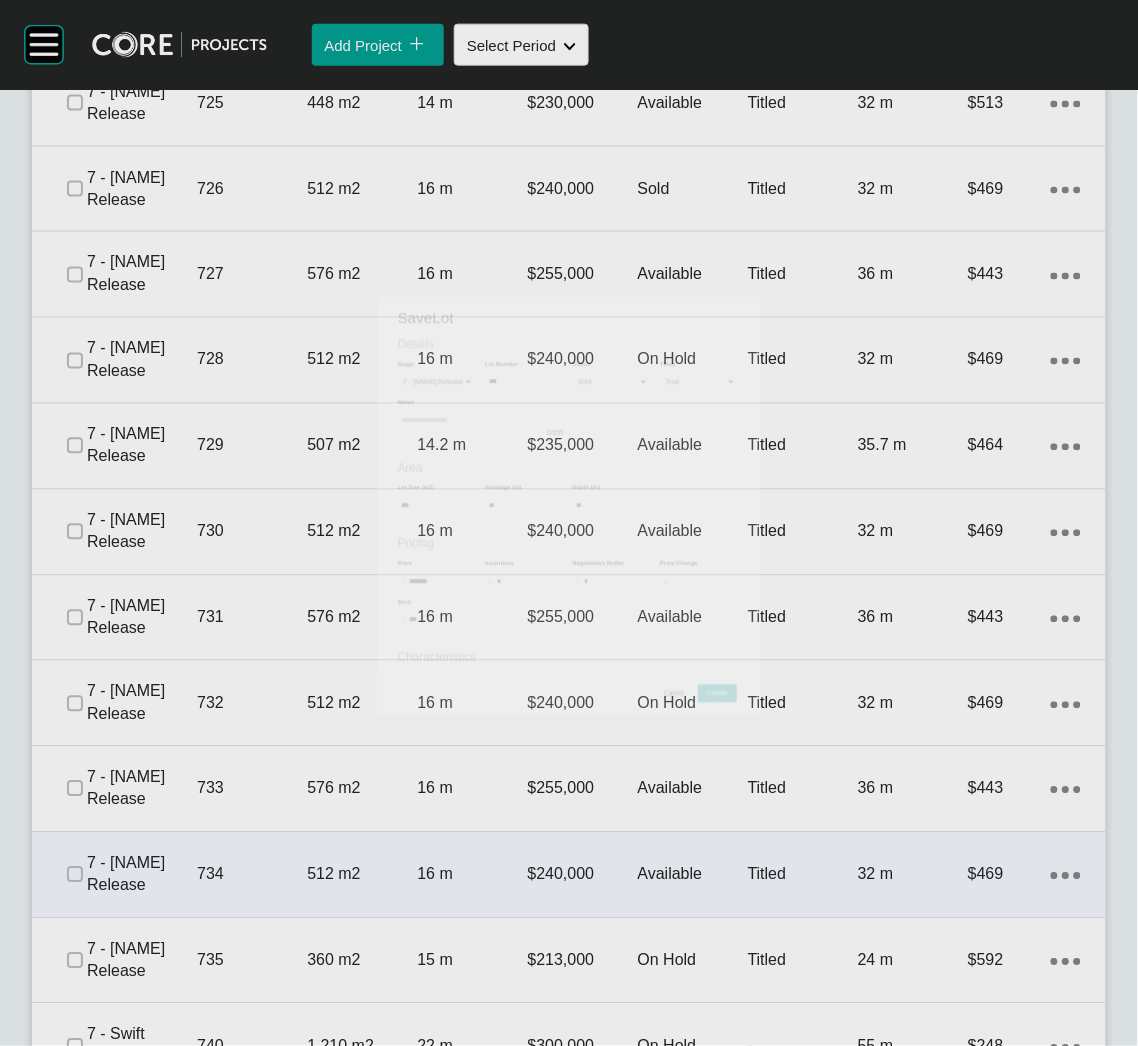 scroll, scrollTop: 4888, scrollLeft: 0, axis: vertical 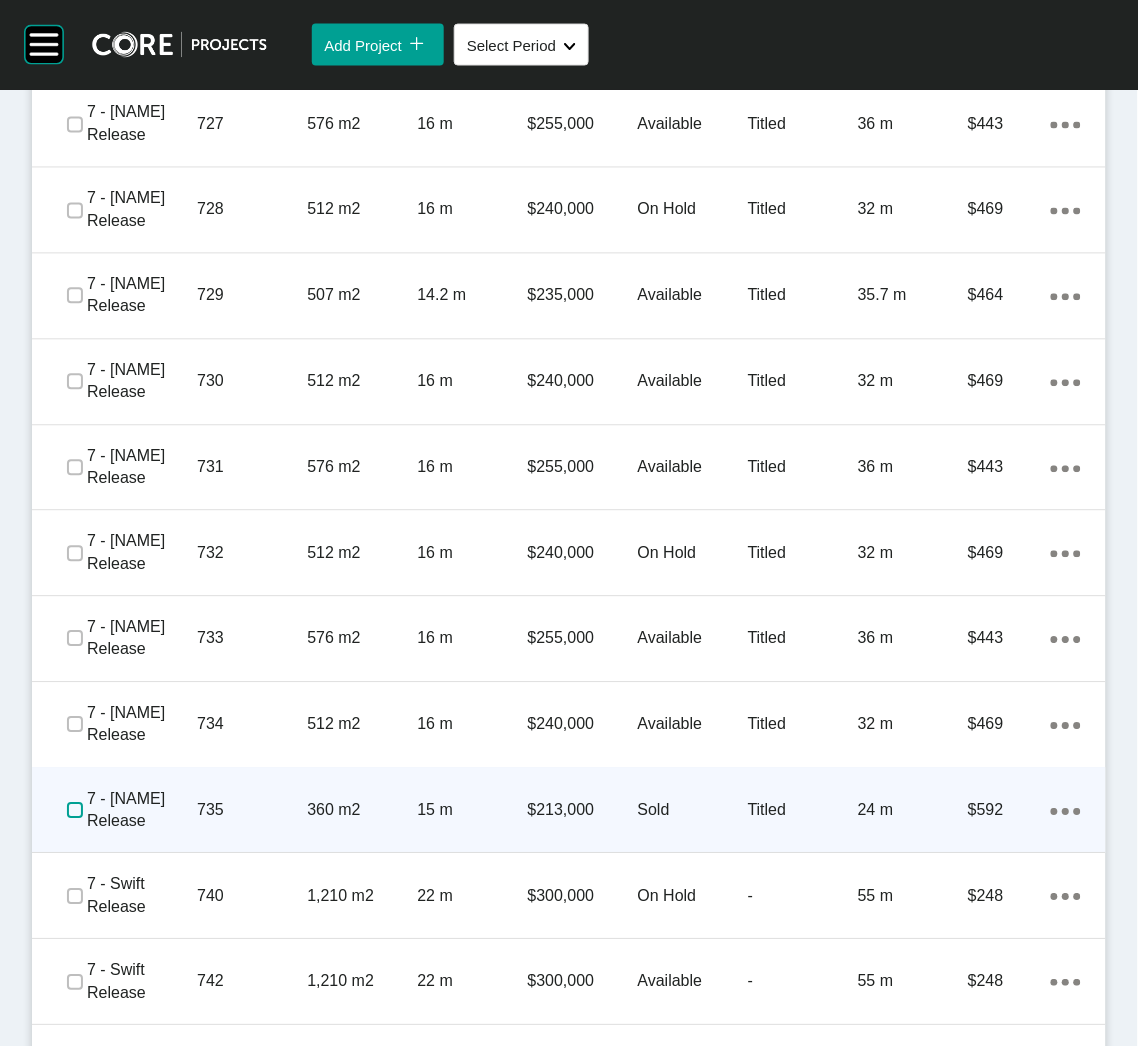 click at bounding box center [75, 811] 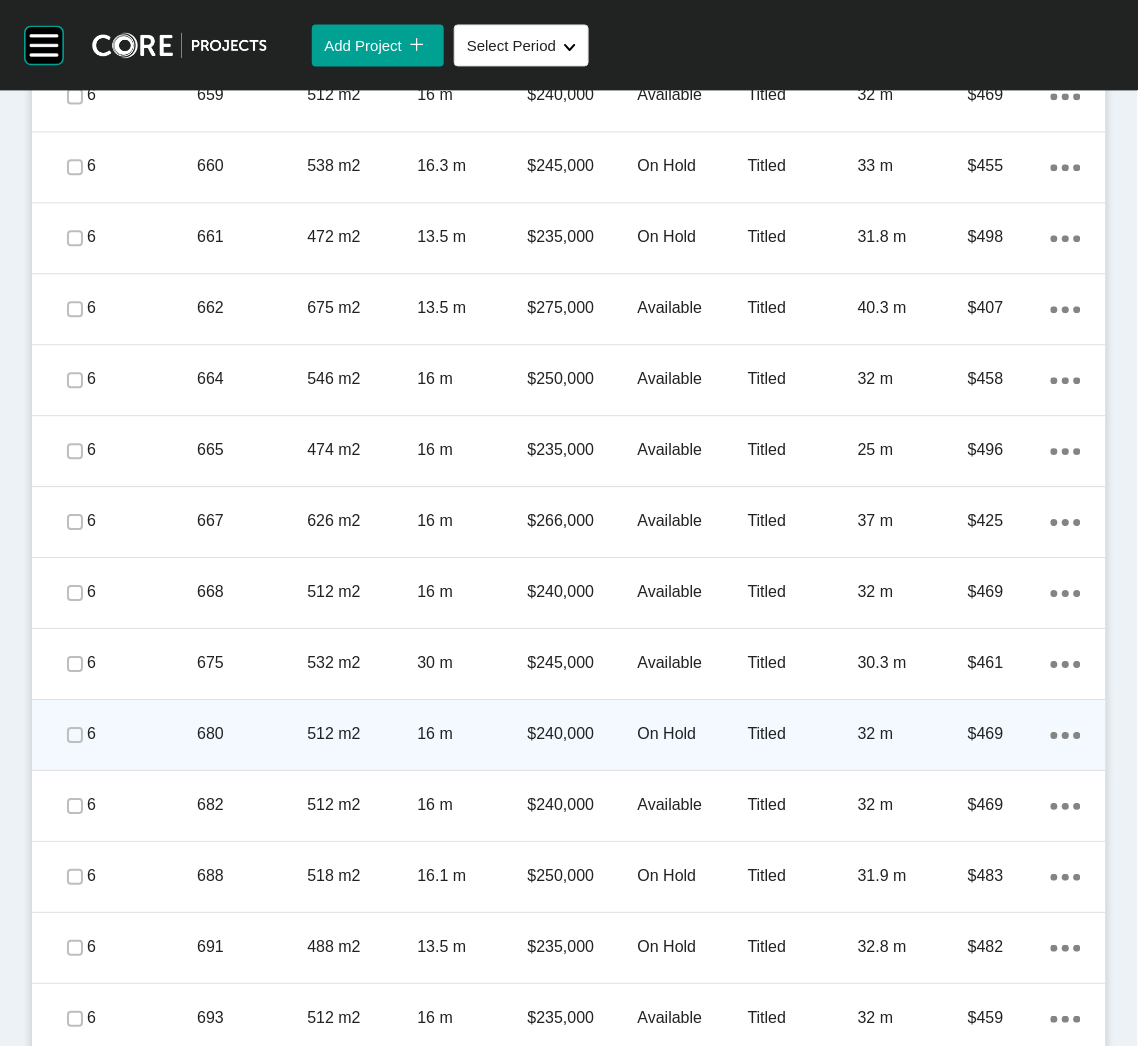 scroll, scrollTop: 2338, scrollLeft: 0, axis: vertical 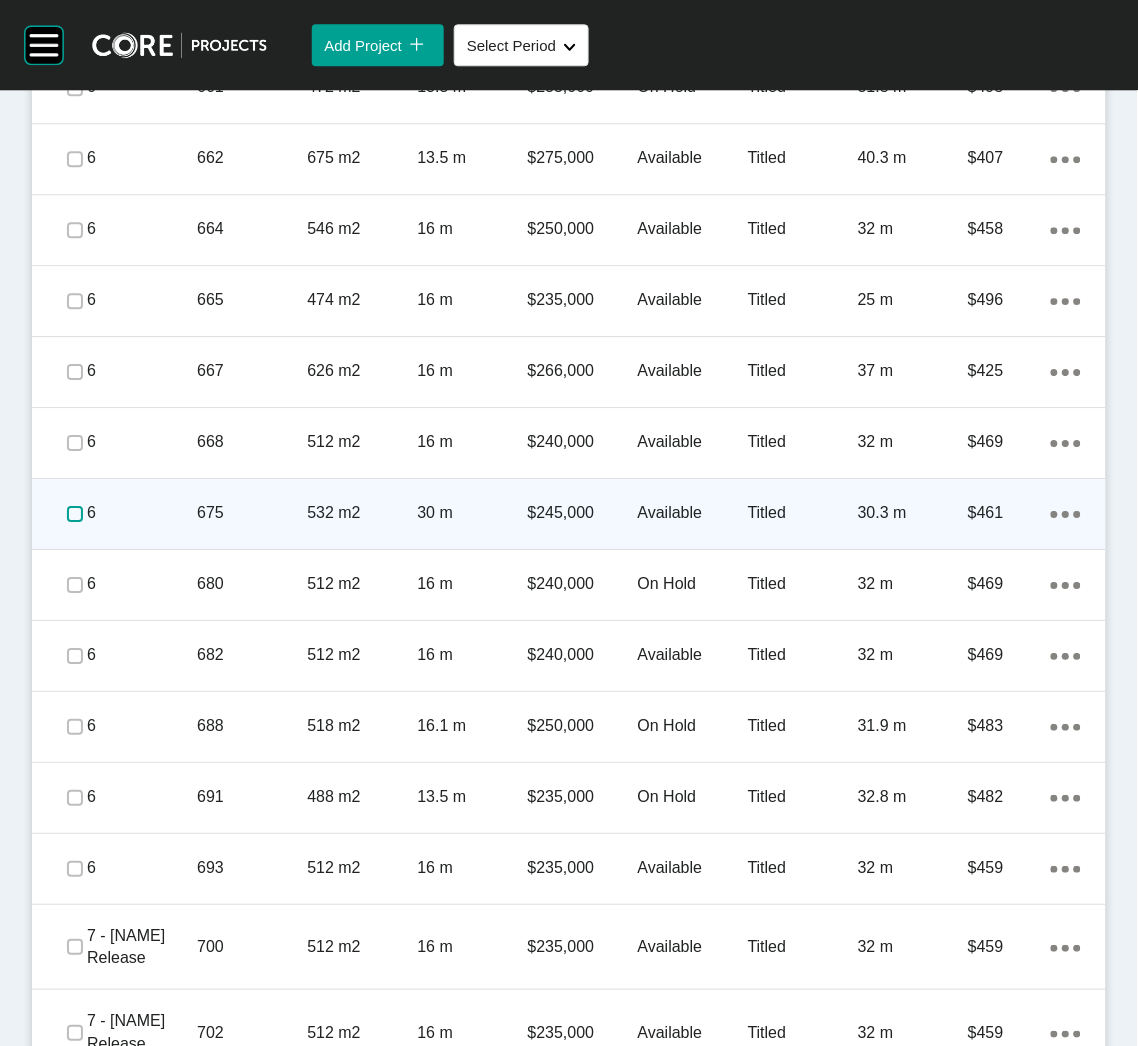 click at bounding box center (75, 514) 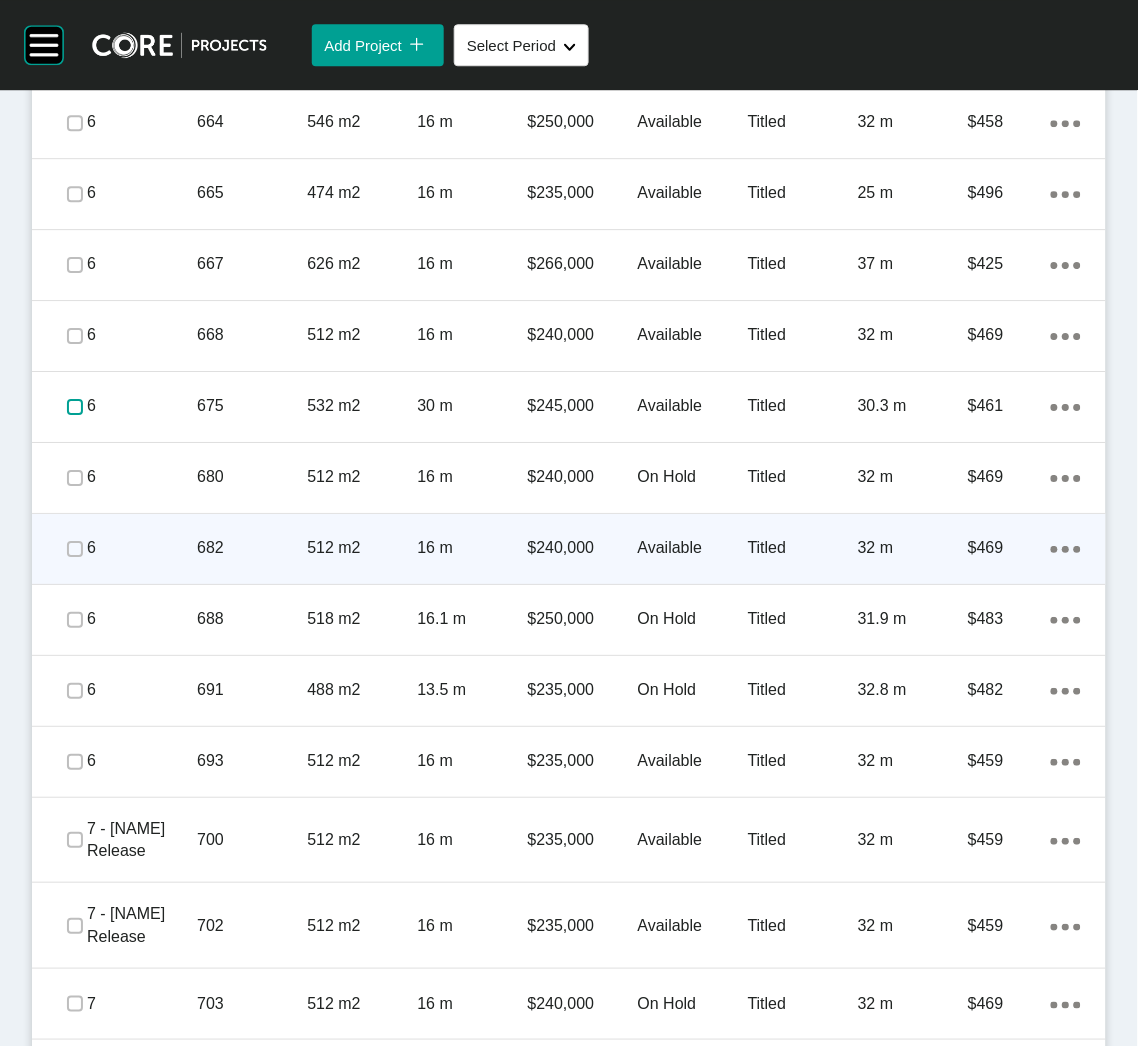 scroll, scrollTop: 2488, scrollLeft: 0, axis: vertical 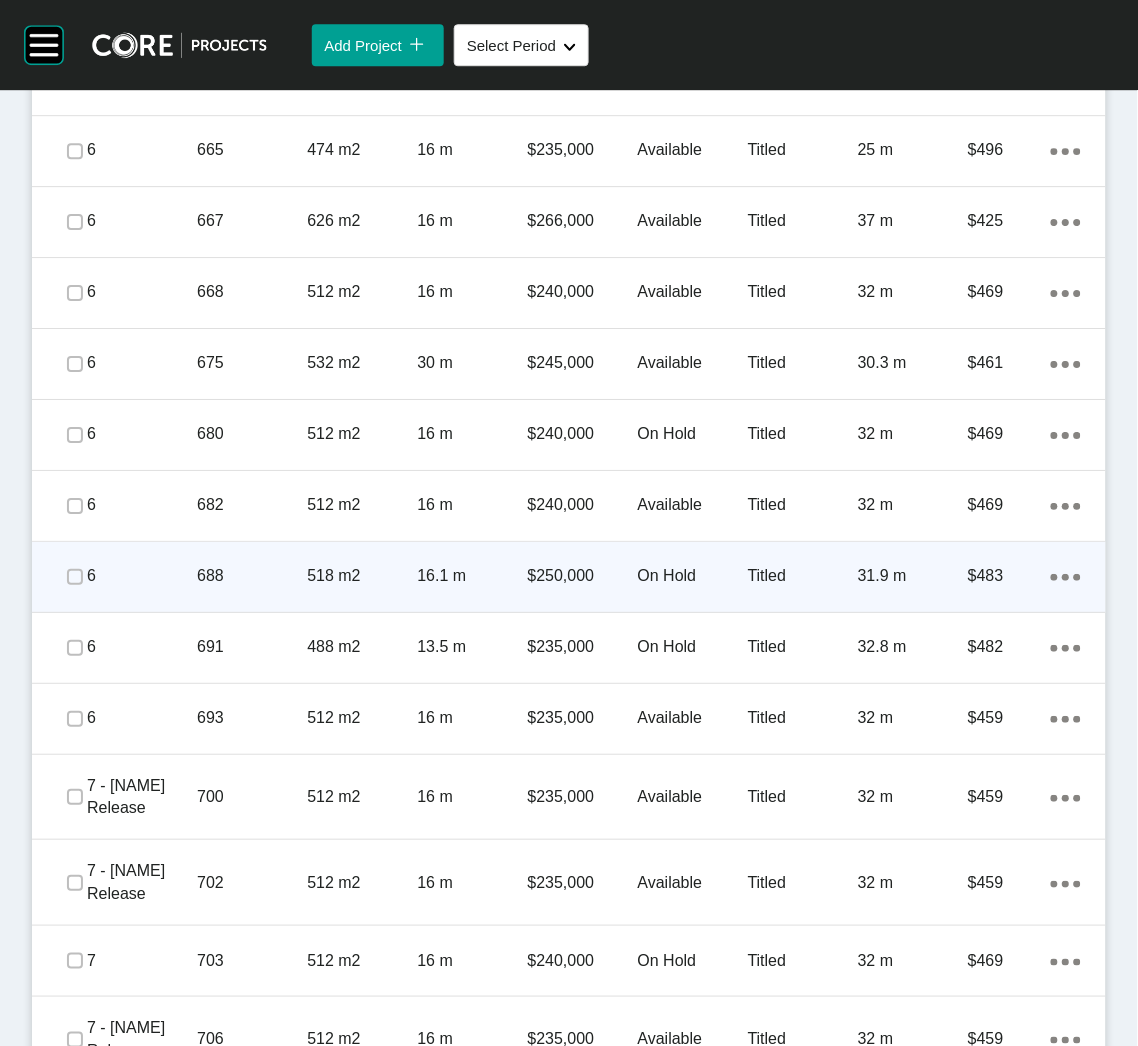 click on "688" at bounding box center [252, 576] 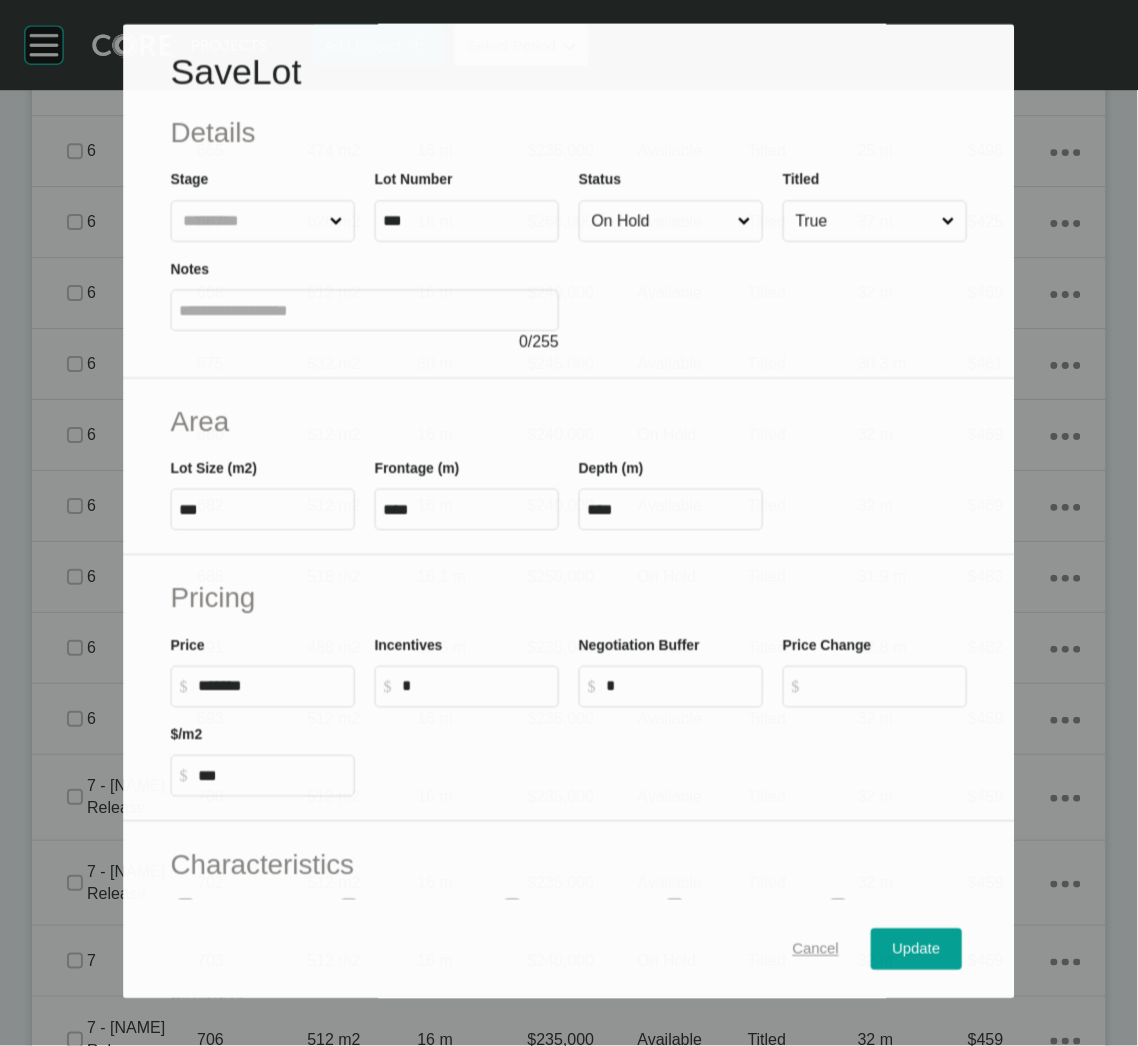 click on "Cancel" at bounding box center (816, 949) 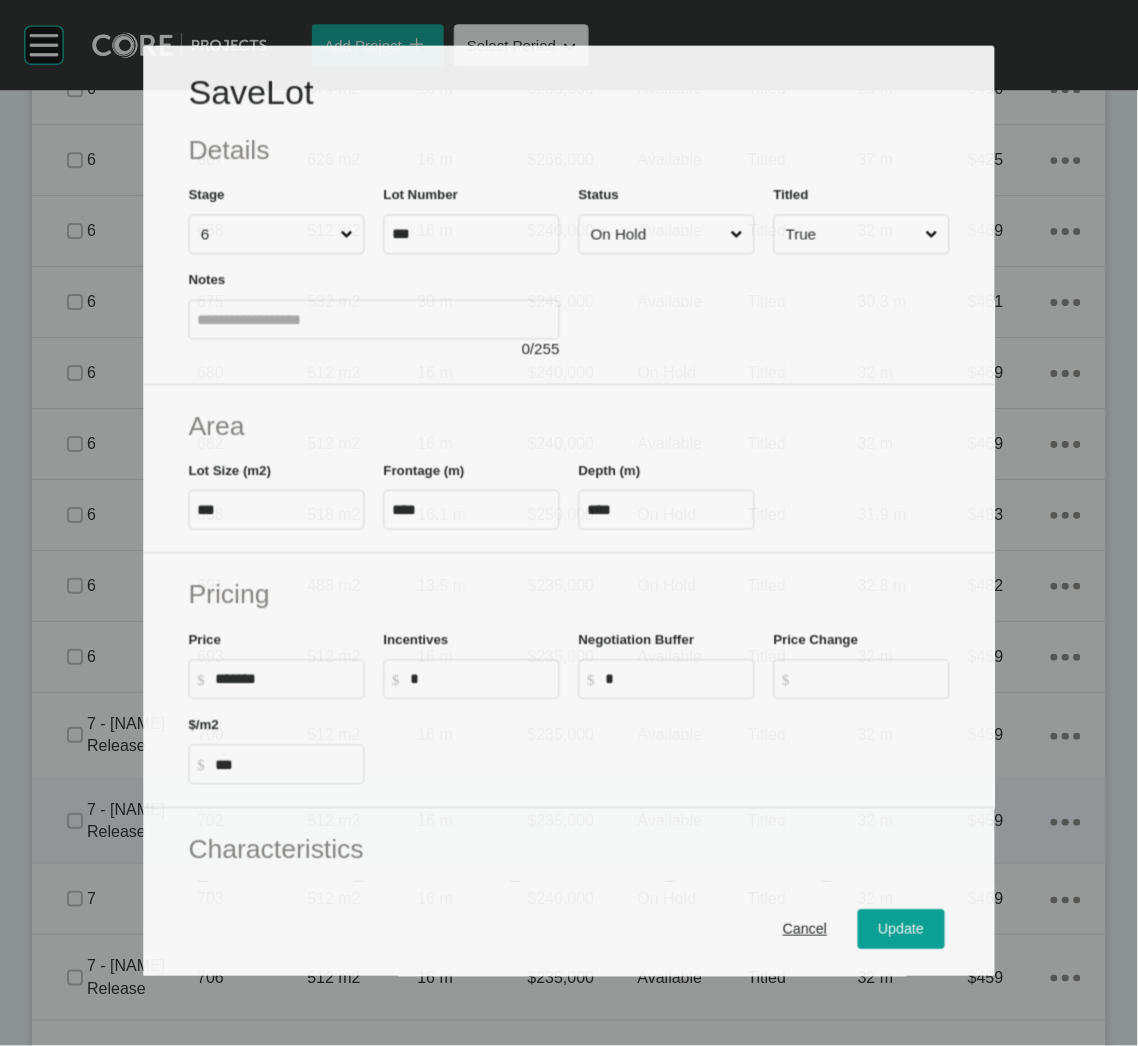 scroll, scrollTop: 2426, scrollLeft: 0, axis: vertical 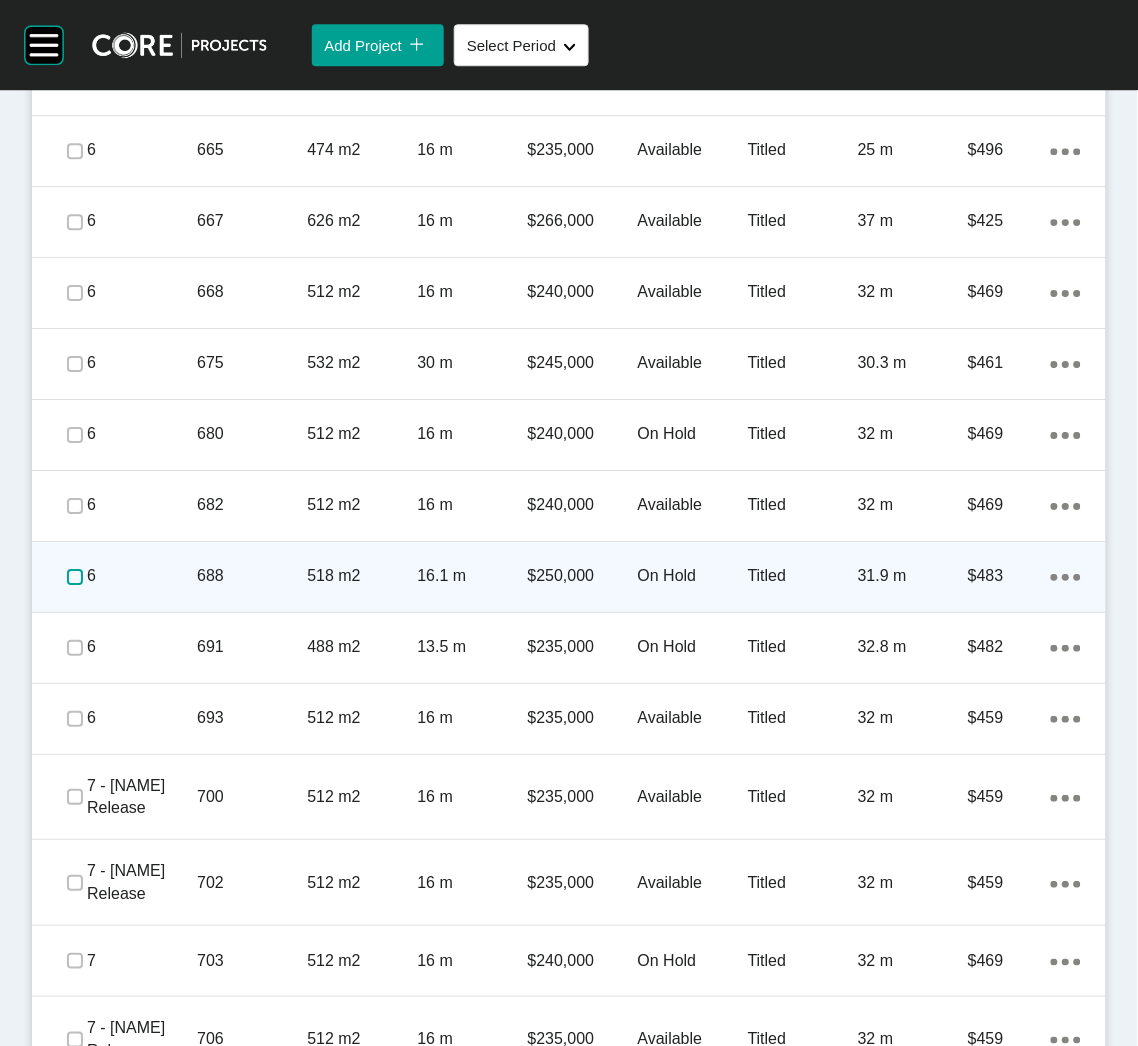 click at bounding box center (75, 577) 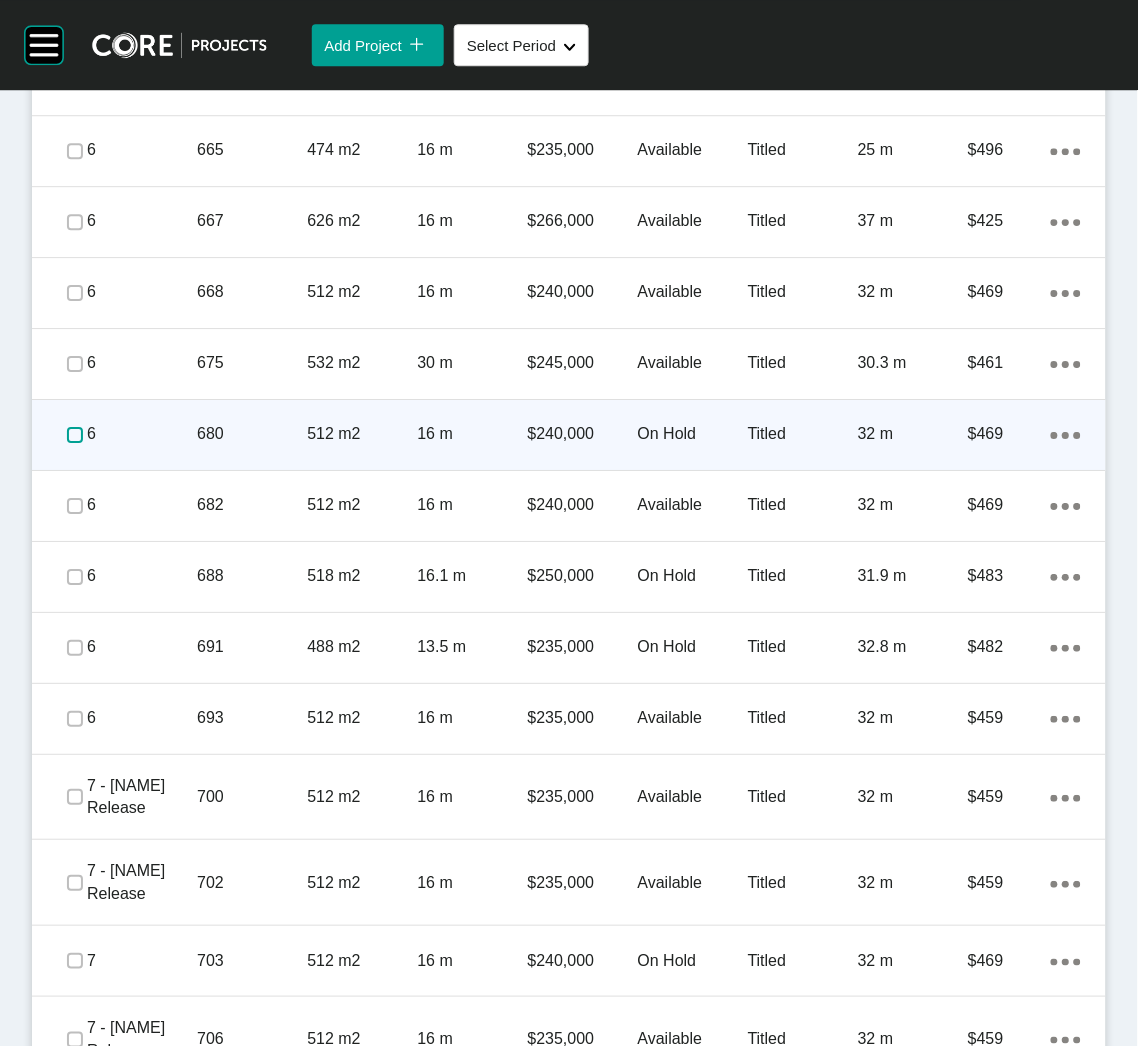 click at bounding box center (75, 435) 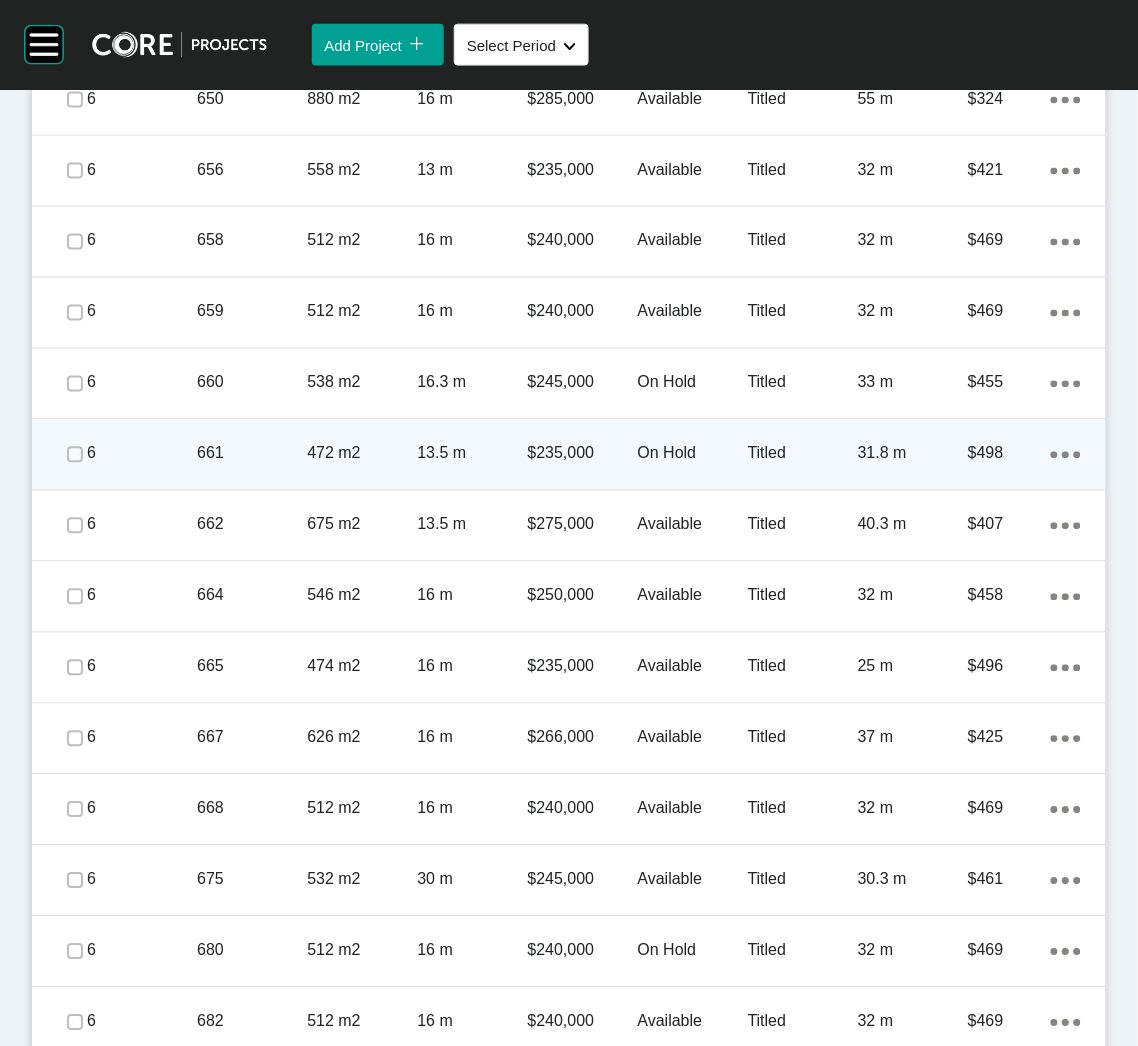 scroll, scrollTop: 1826, scrollLeft: 0, axis: vertical 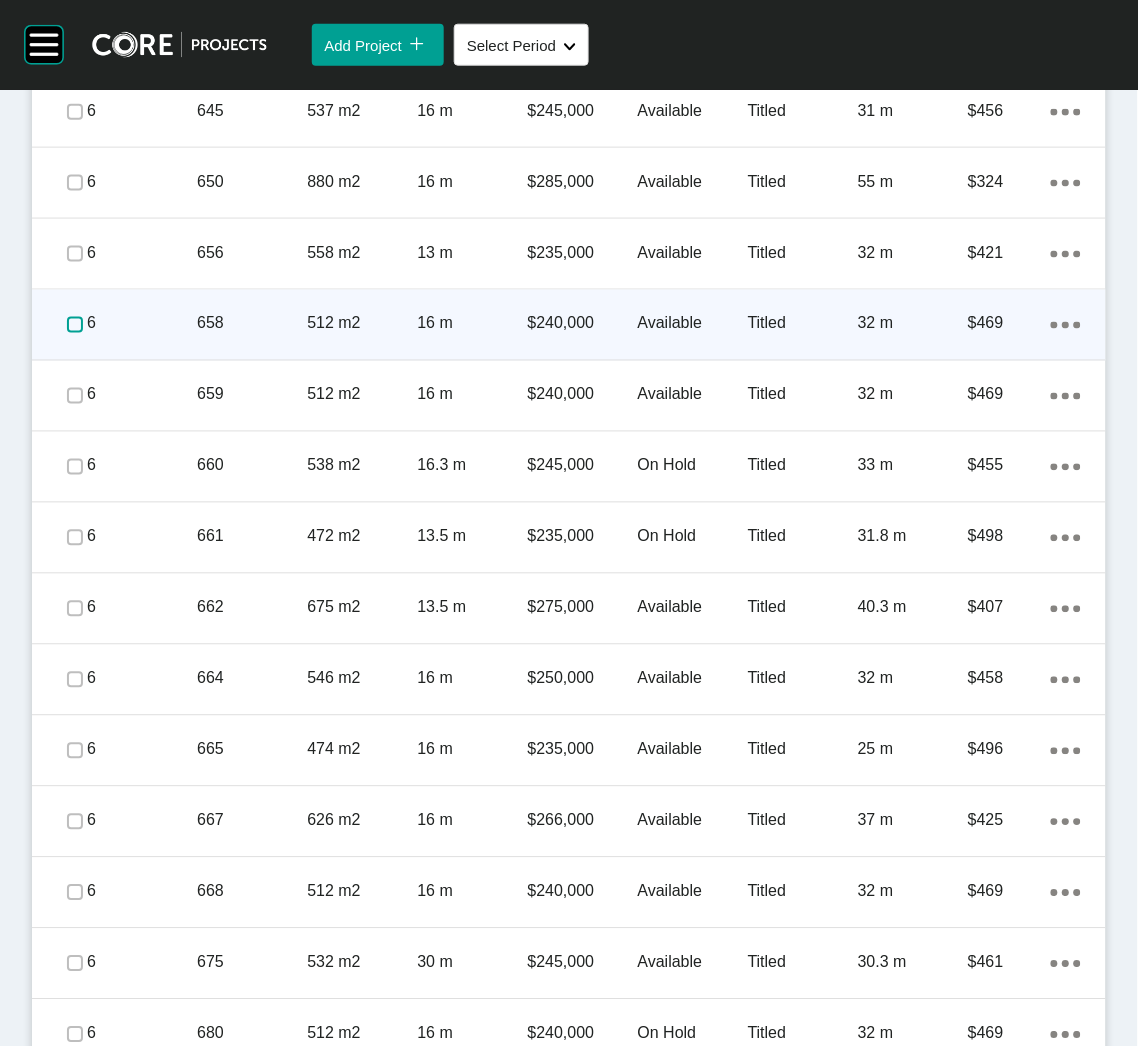 click at bounding box center [75, 325] 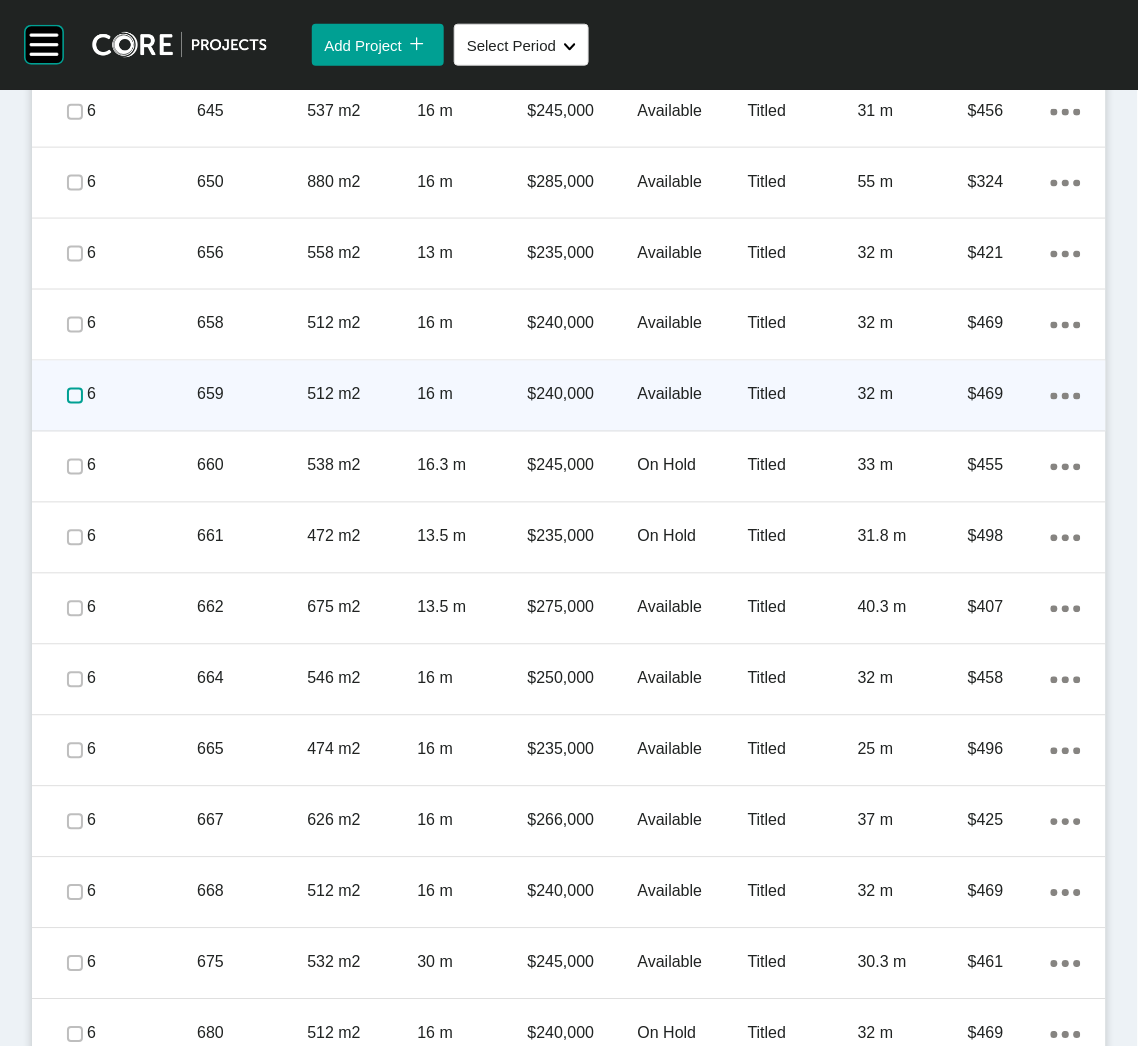 click at bounding box center [75, 396] 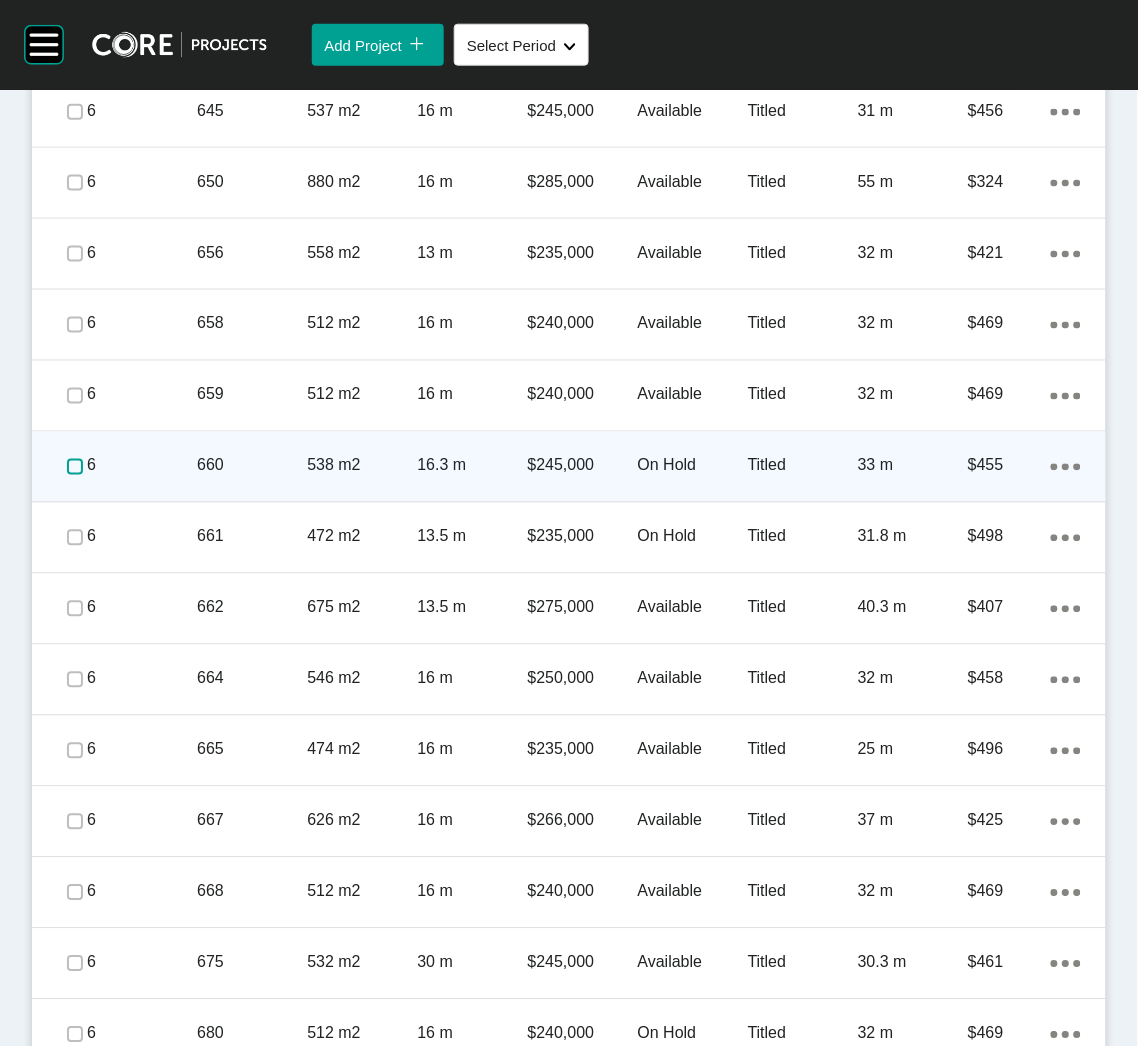 click at bounding box center (75, 467) 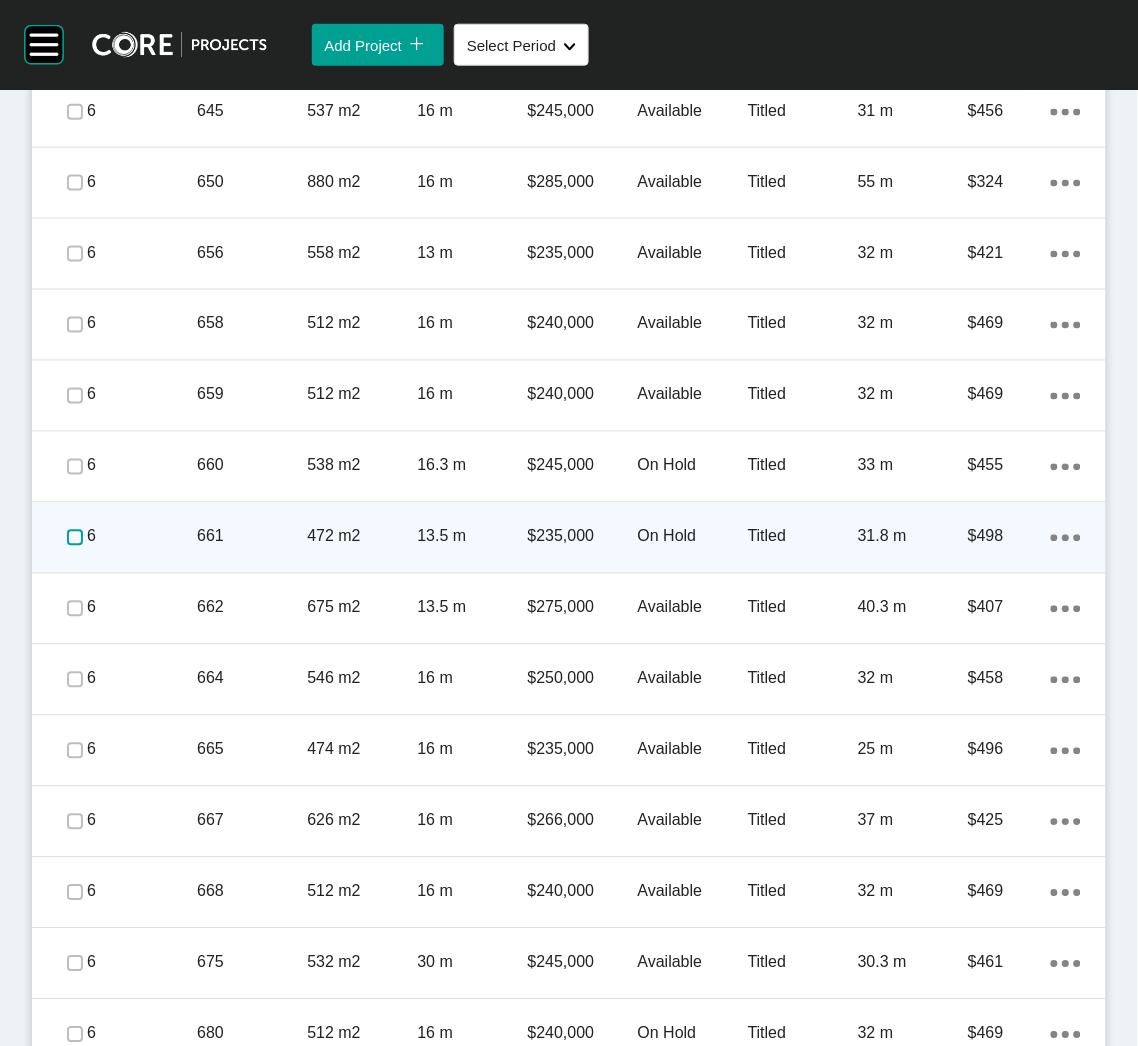 click at bounding box center (75, 538) 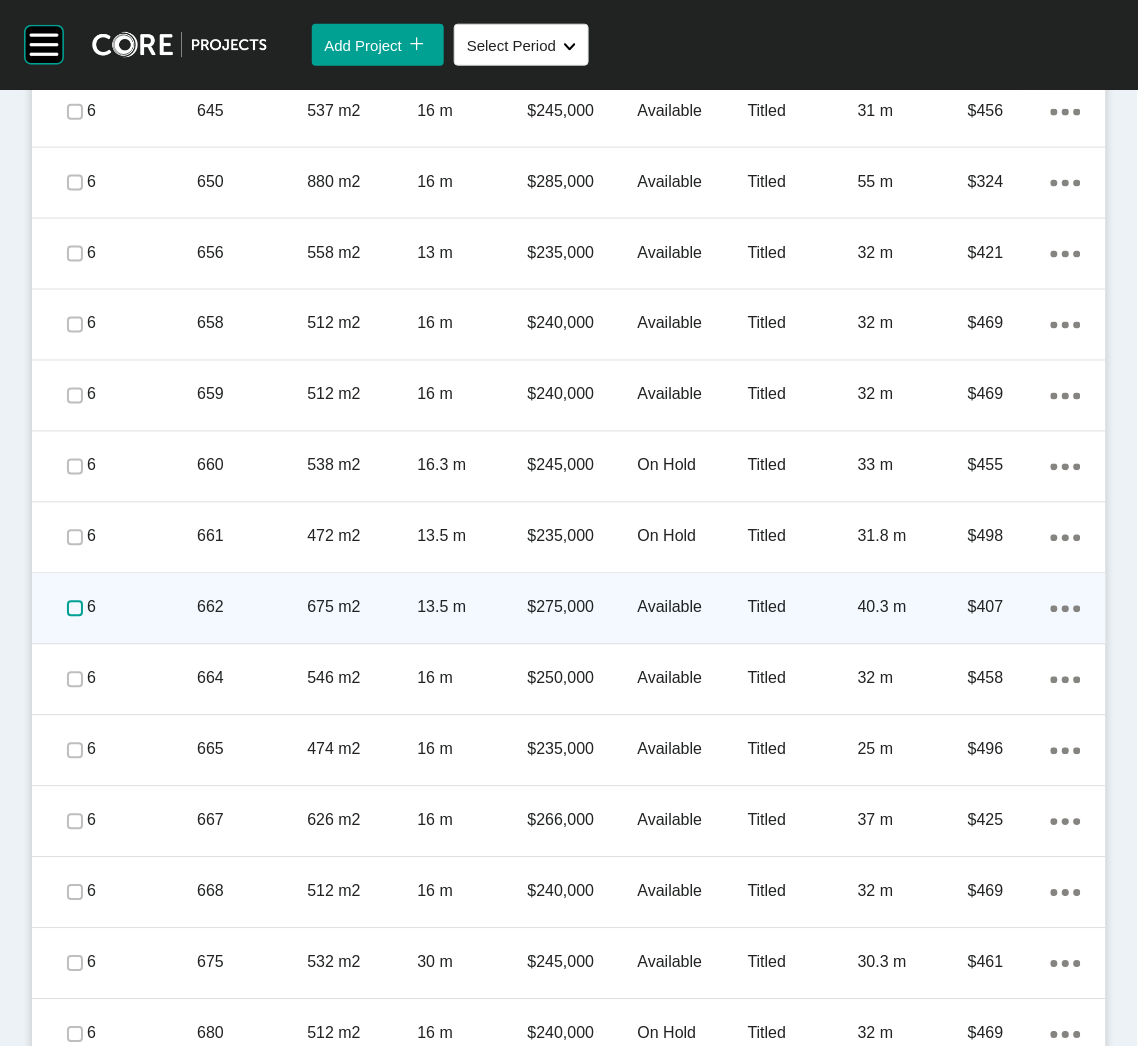click at bounding box center [75, 609] 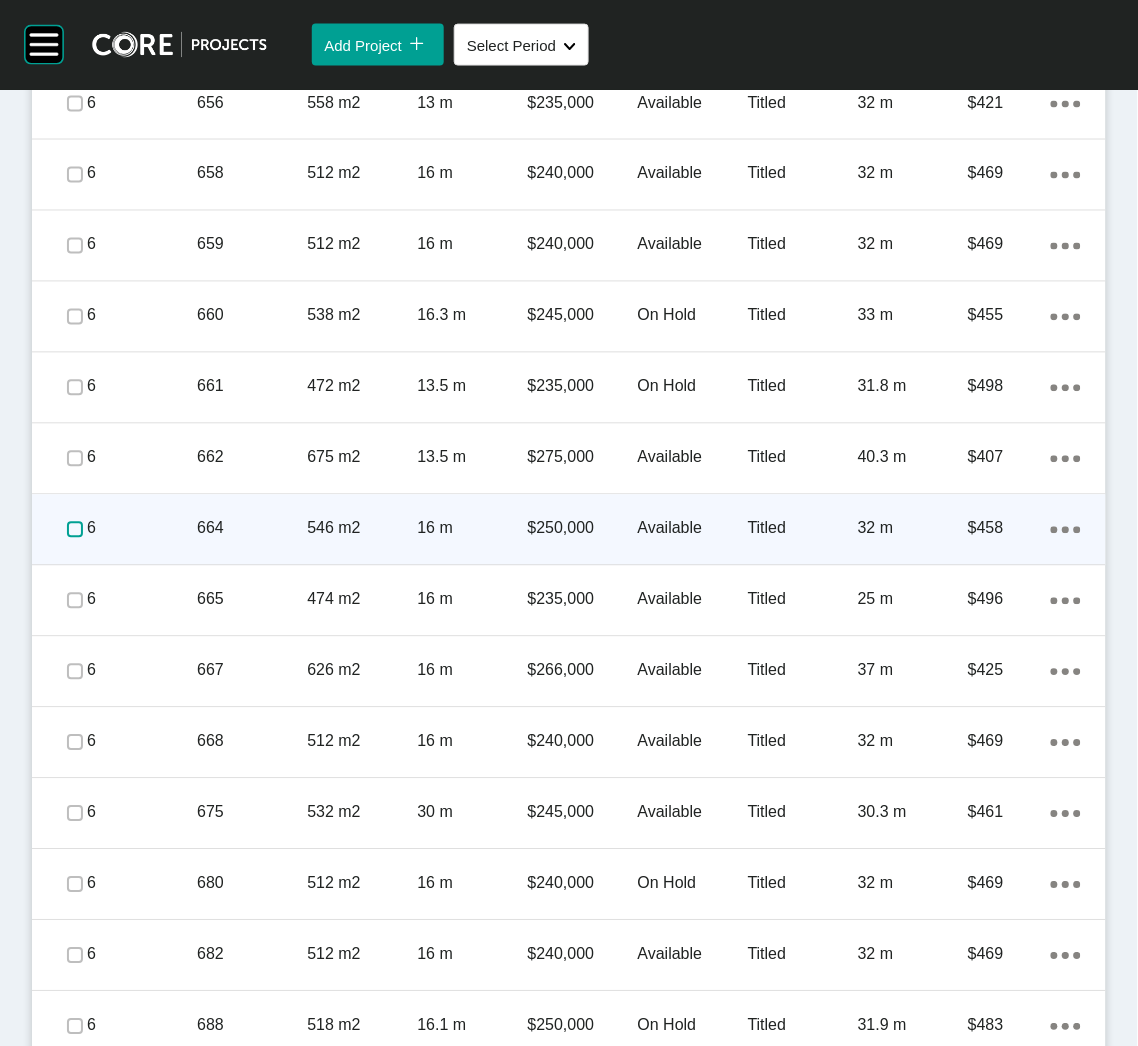 click at bounding box center (75, 530) 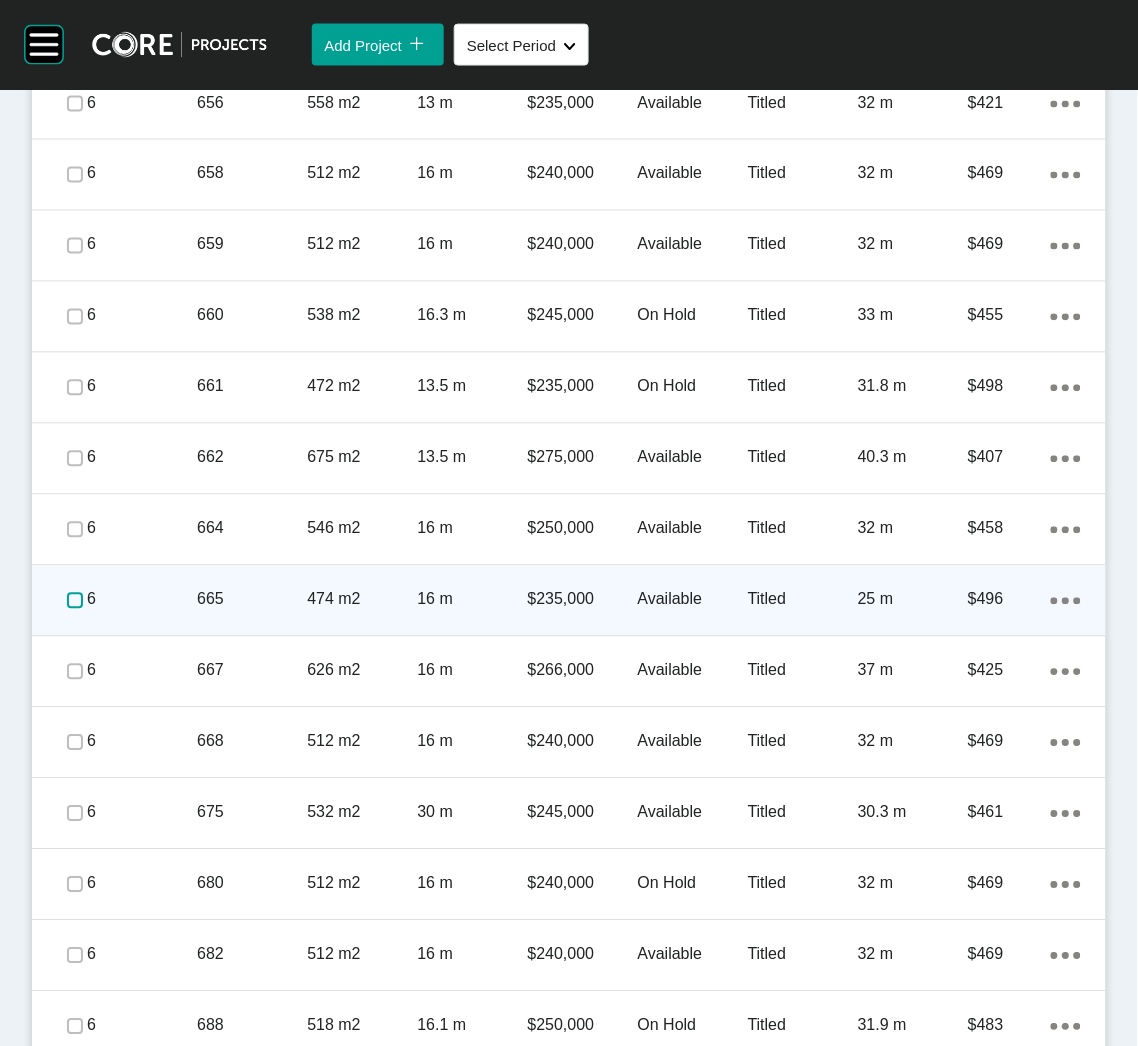 click at bounding box center (75, 601) 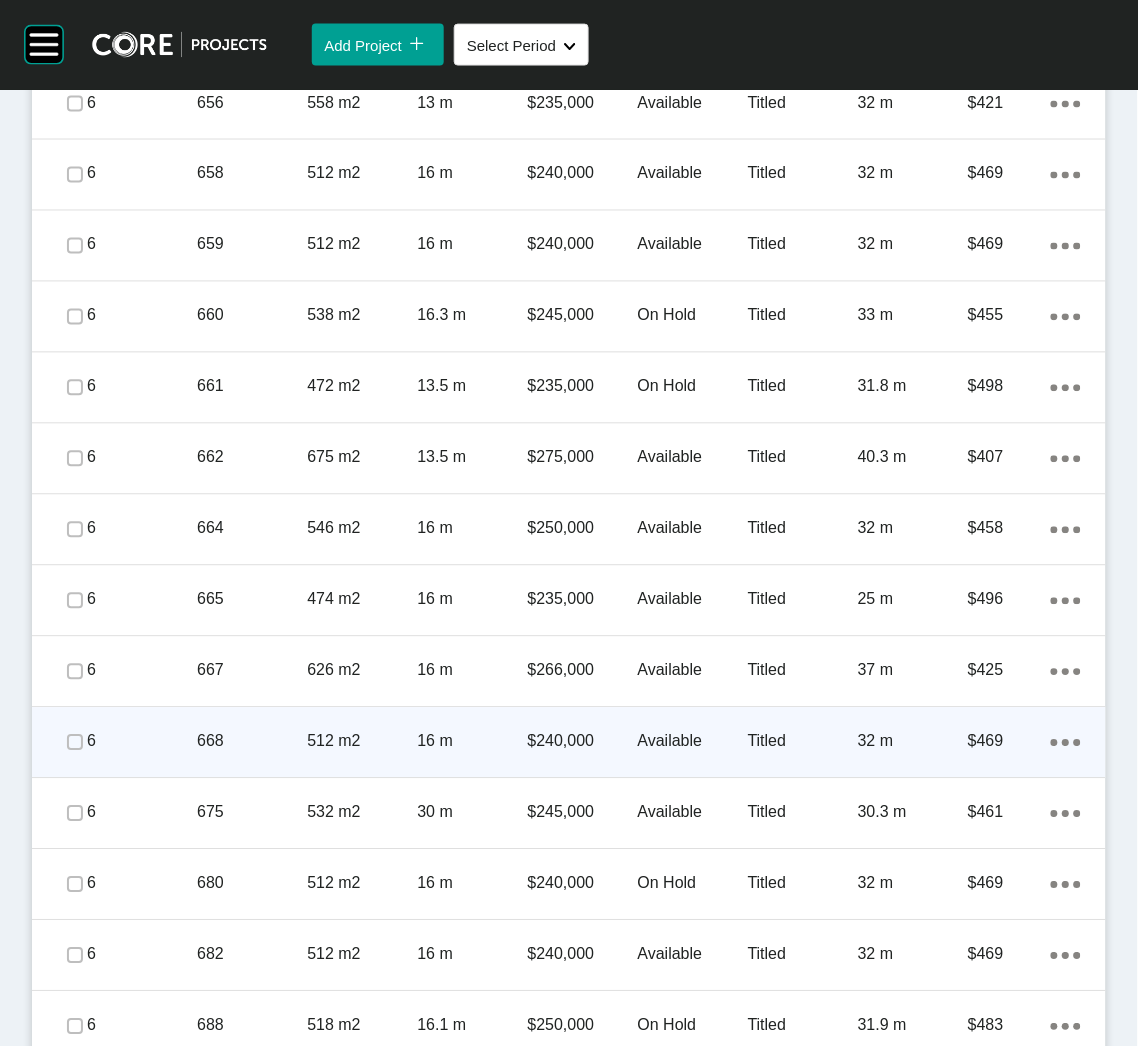 click on "668" at bounding box center [252, 742] 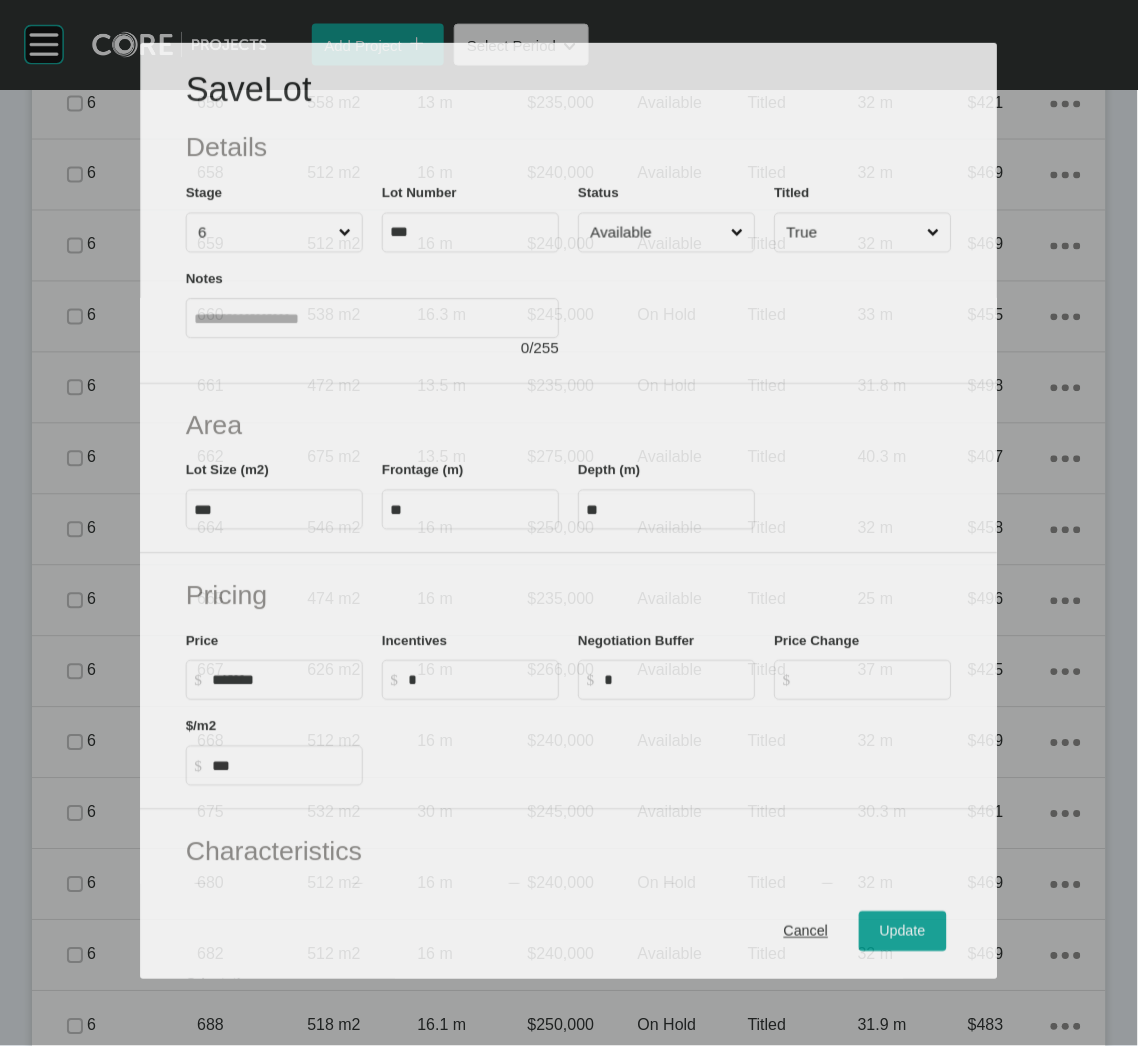 click on "Available" at bounding box center [657, 232] 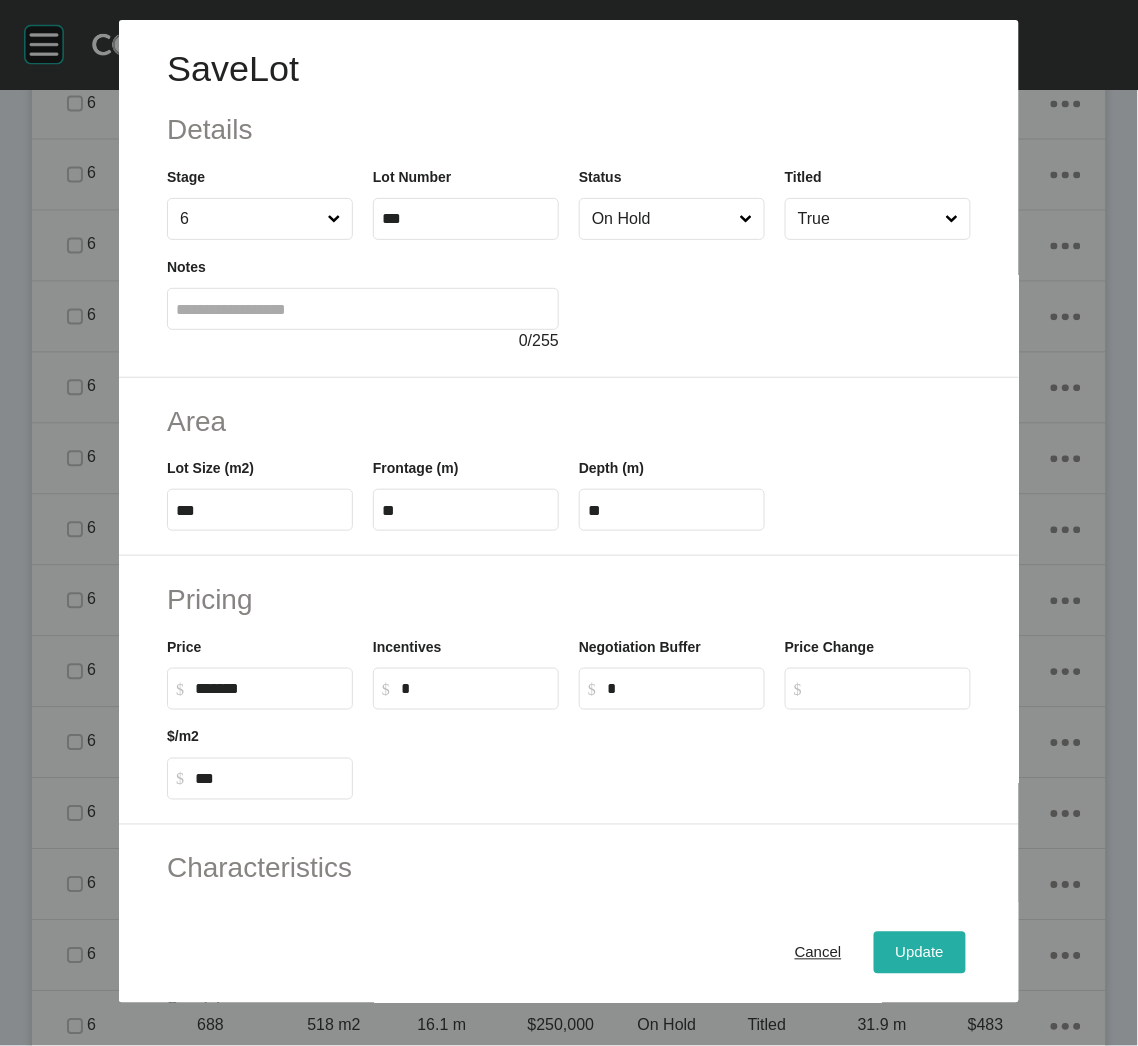 click on "Update" at bounding box center (920, 953) 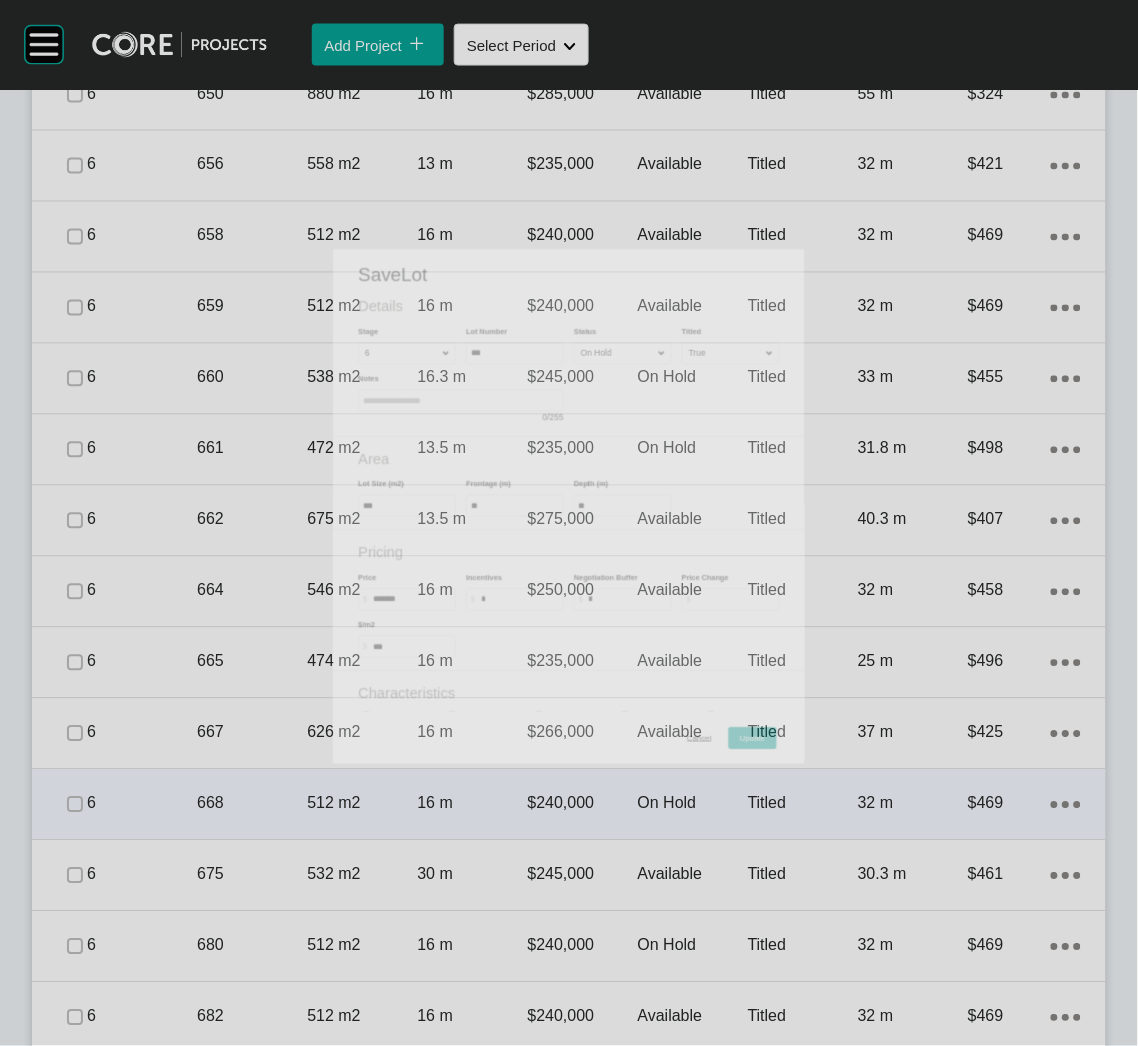 scroll, scrollTop: 2037, scrollLeft: 0, axis: vertical 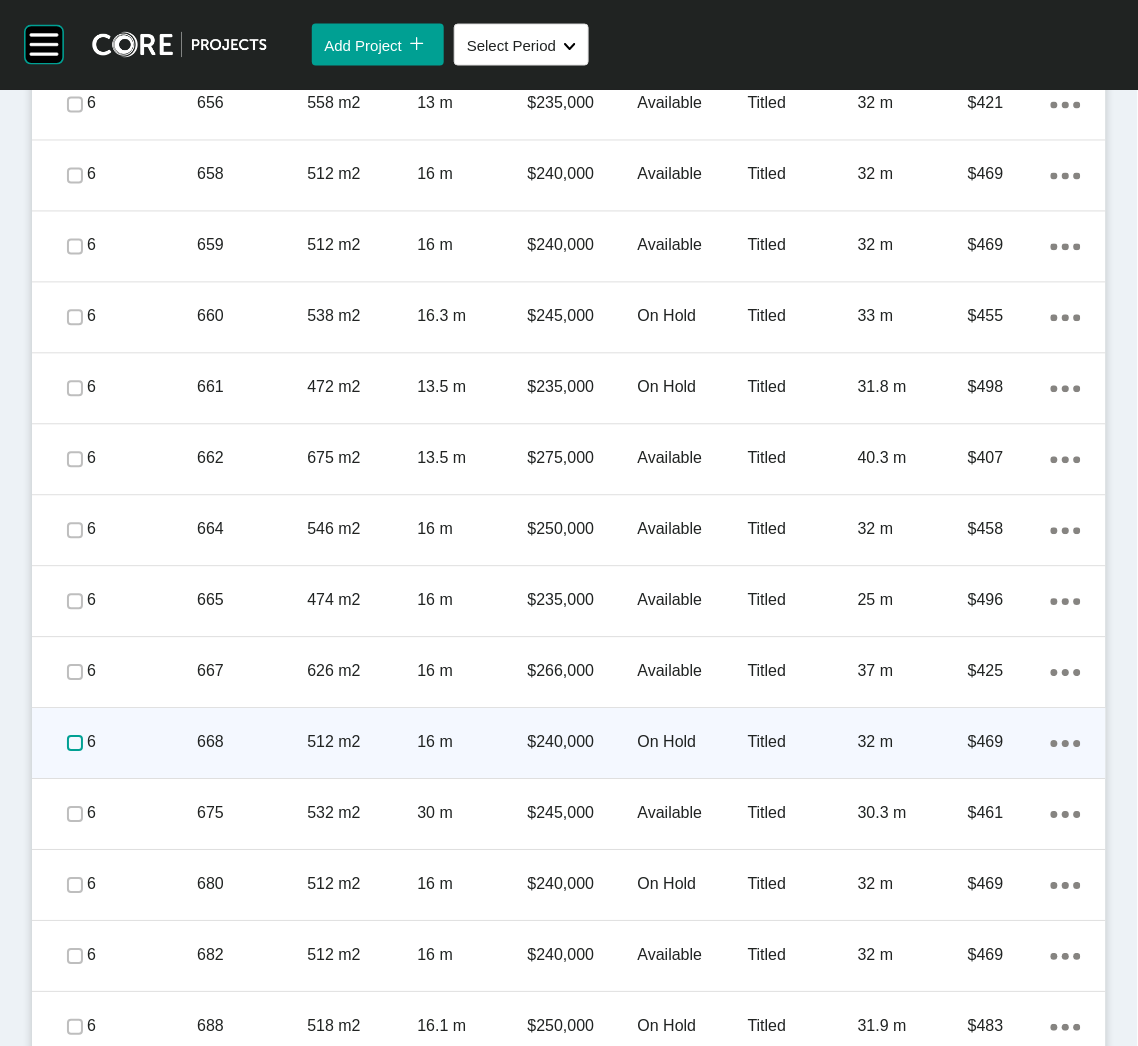 click at bounding box center [75, 744] 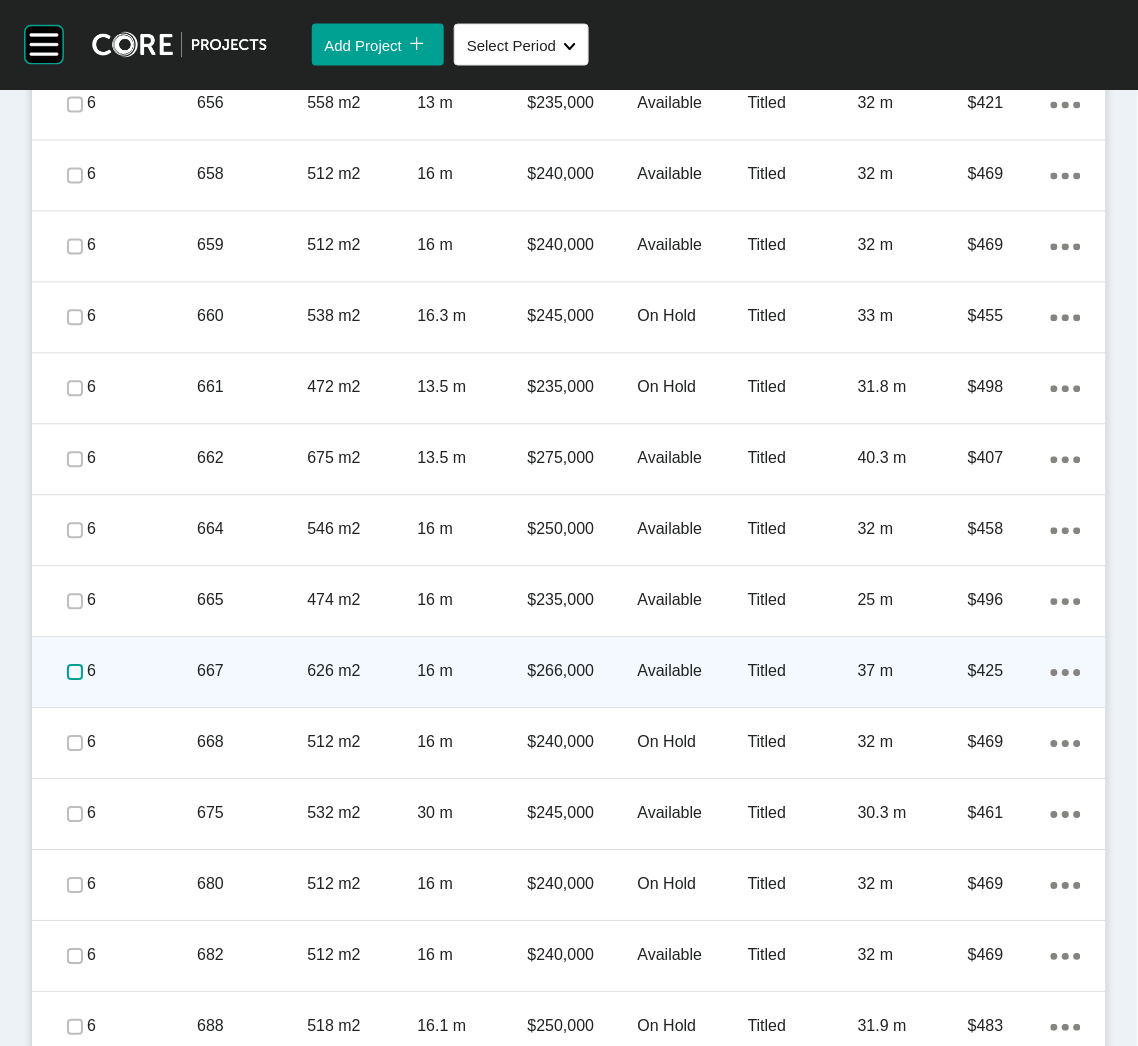 click at bounding box center [75, 673] 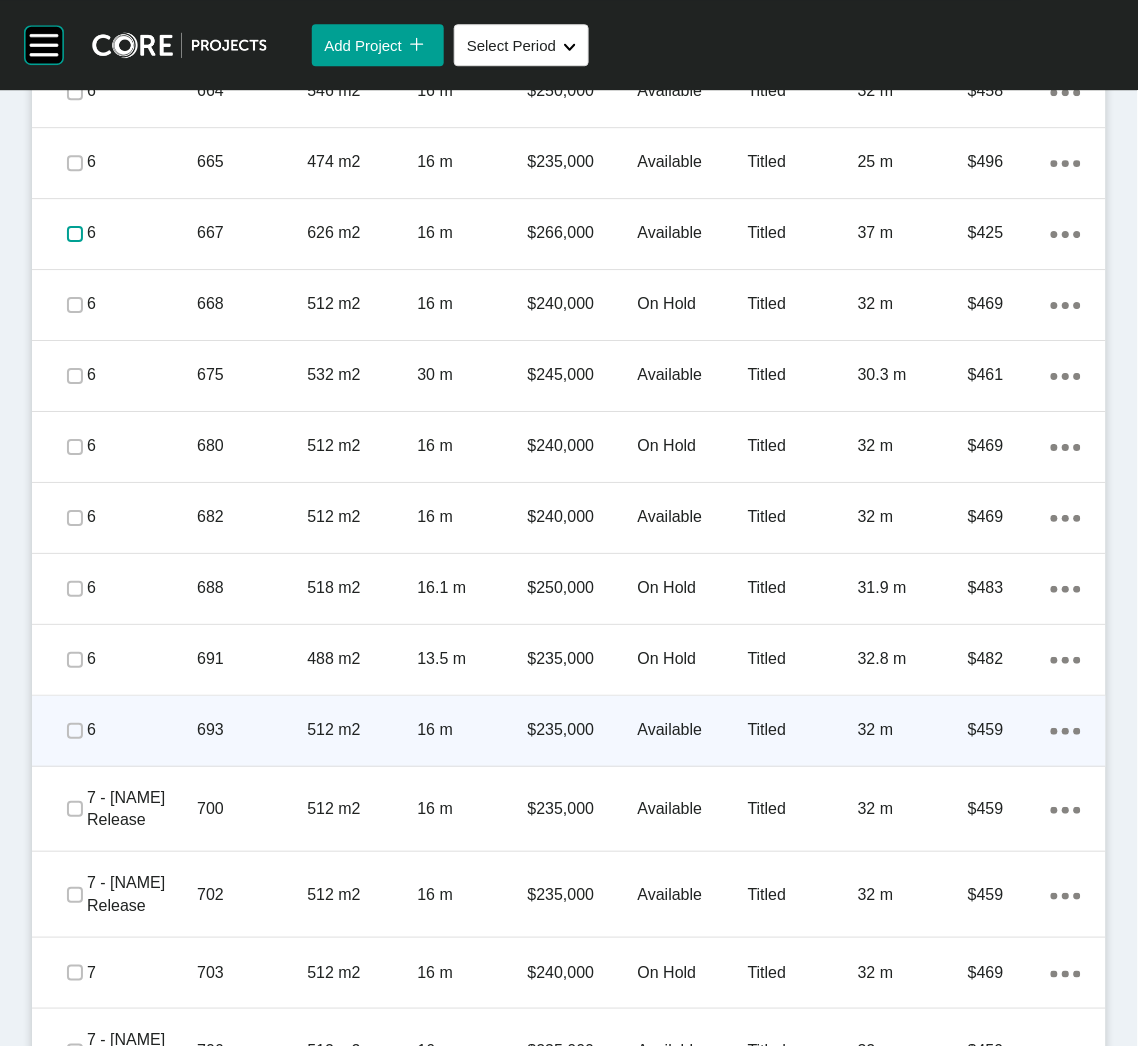 scroll, scrollTop: 2487, scrollLeft: 0, axis: vertical 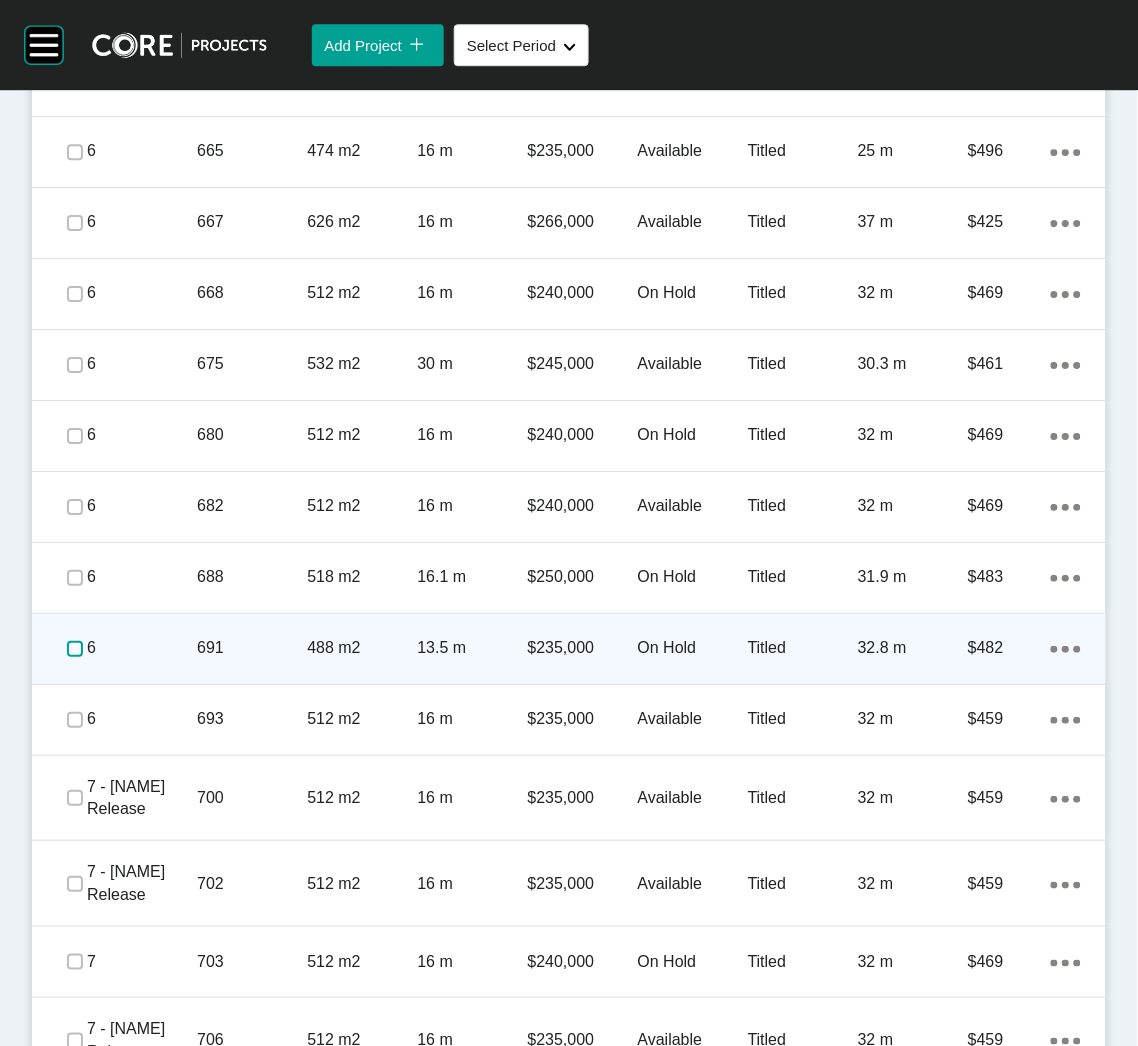 click at bounding box center [75, 649] 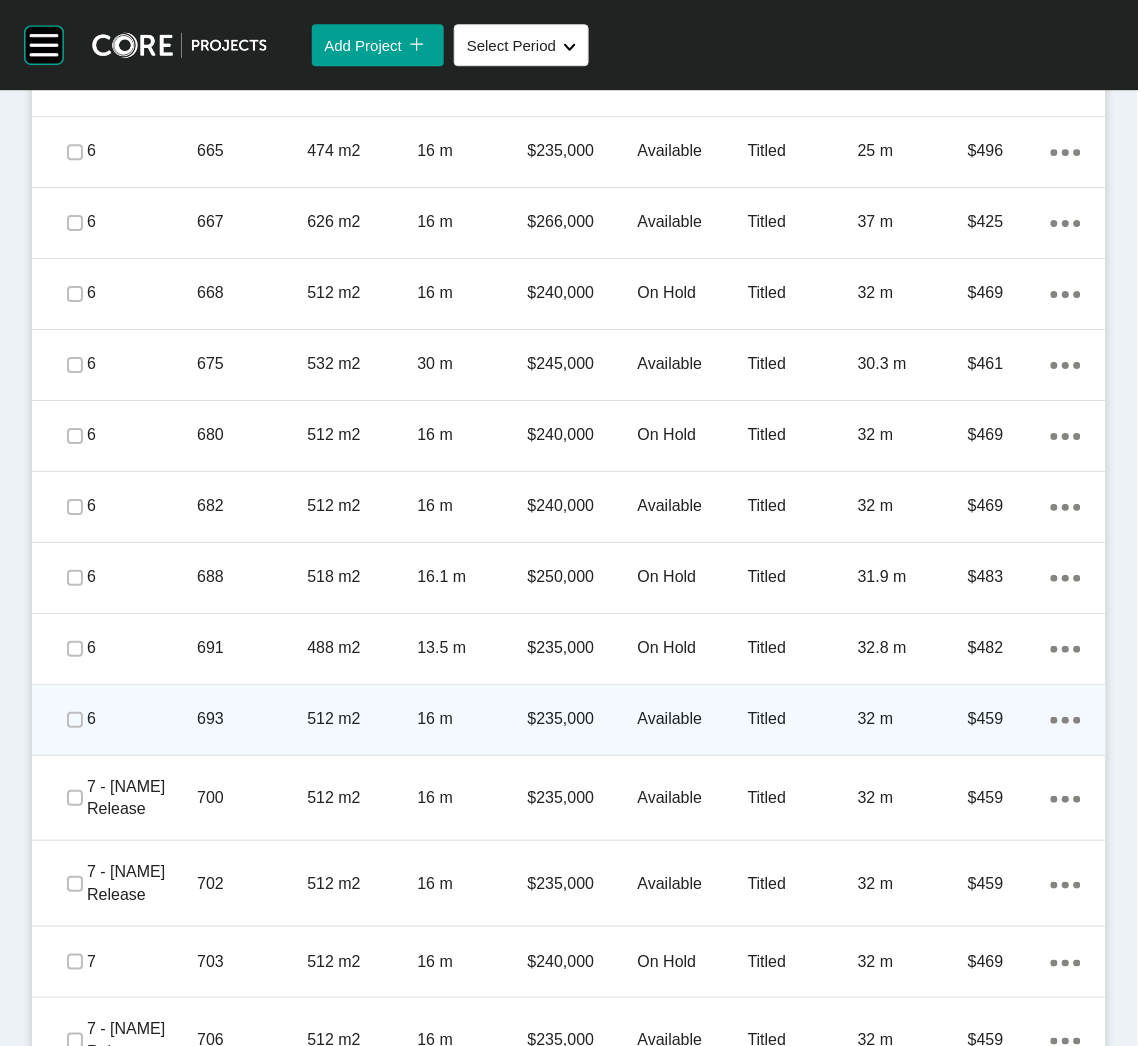 click 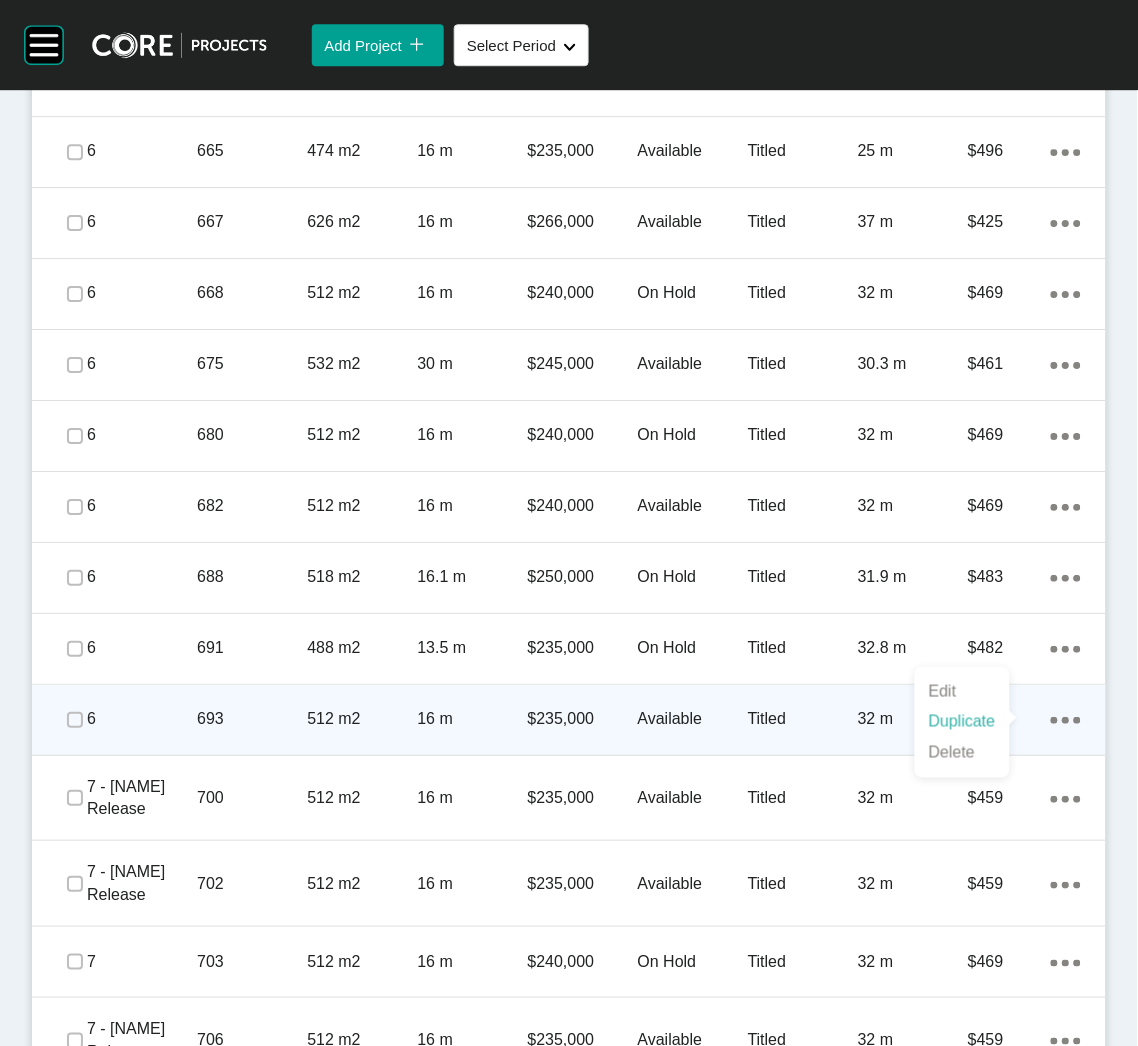 click on "Duplicate" at bounding box center (962, 722) 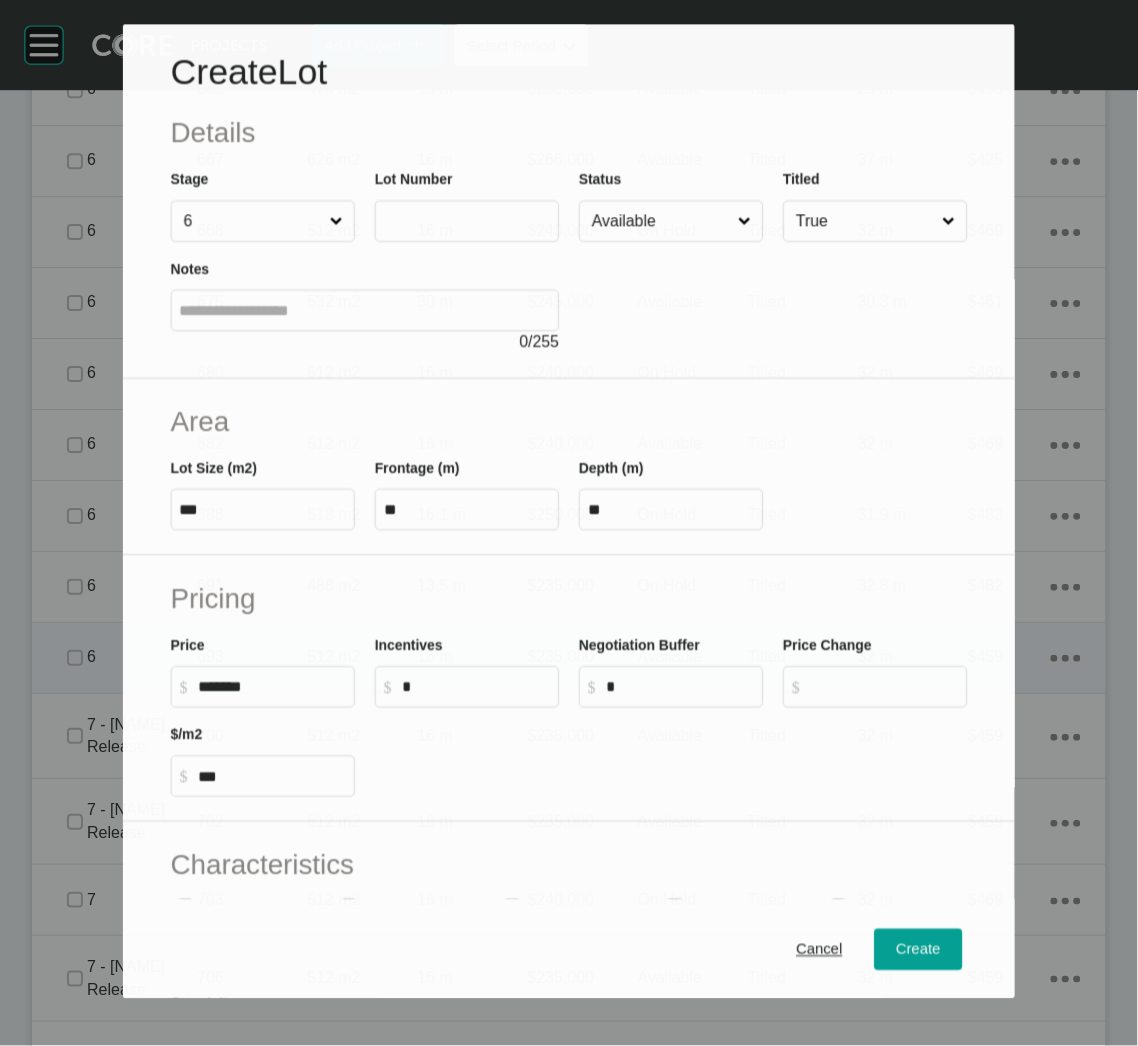 click at bounding box center (467, 221) 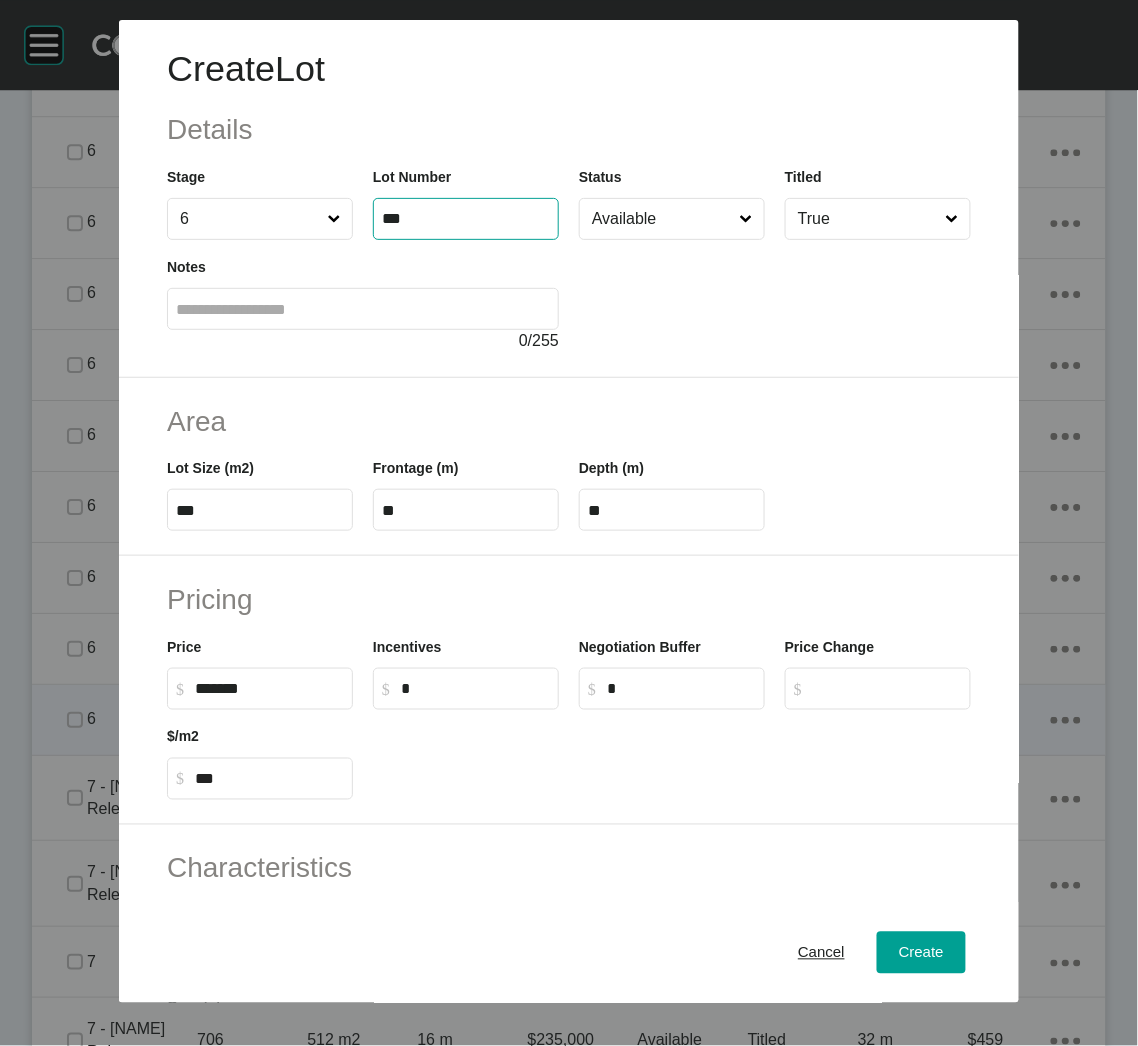 type on "***" 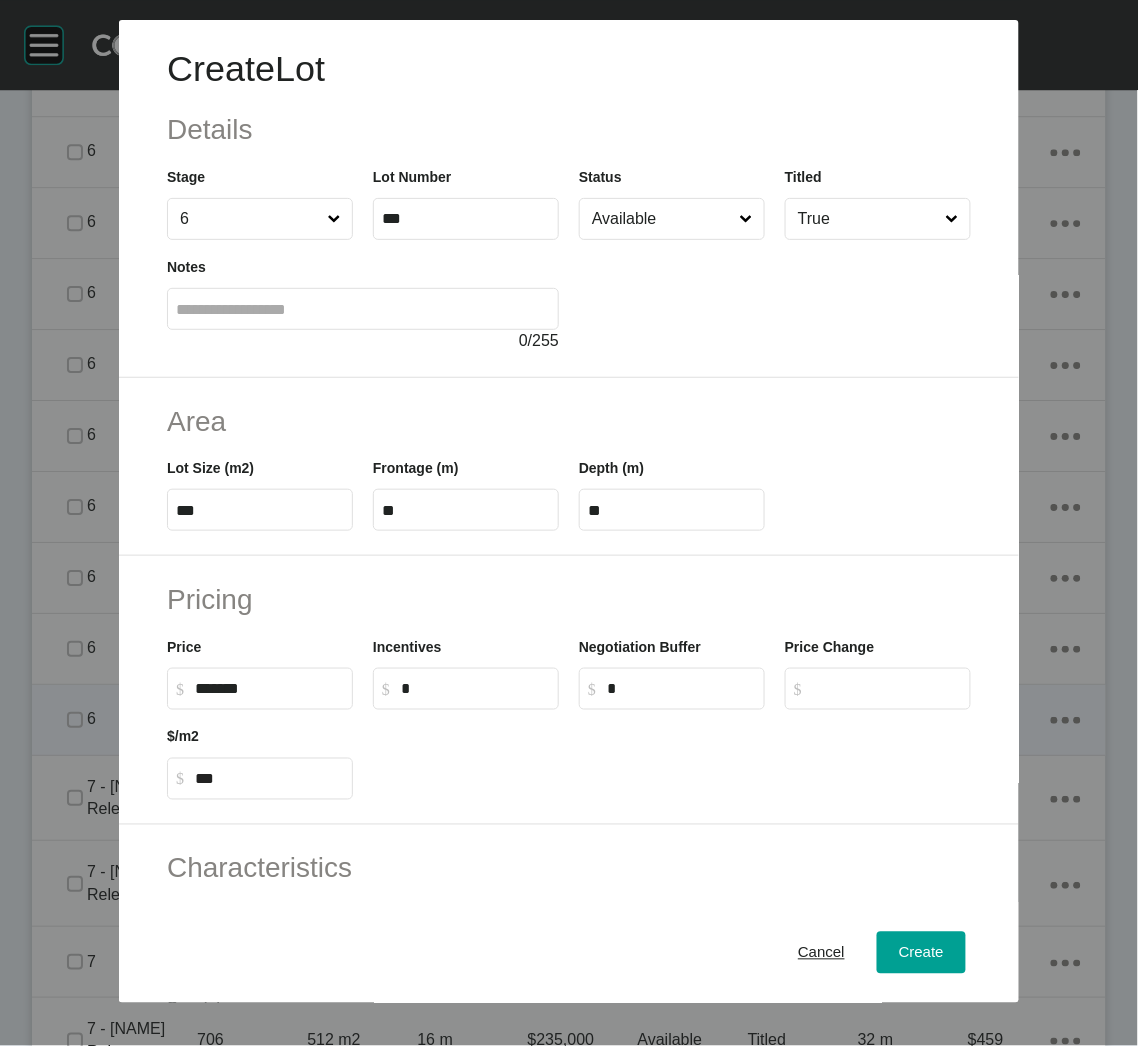 type on "*******" 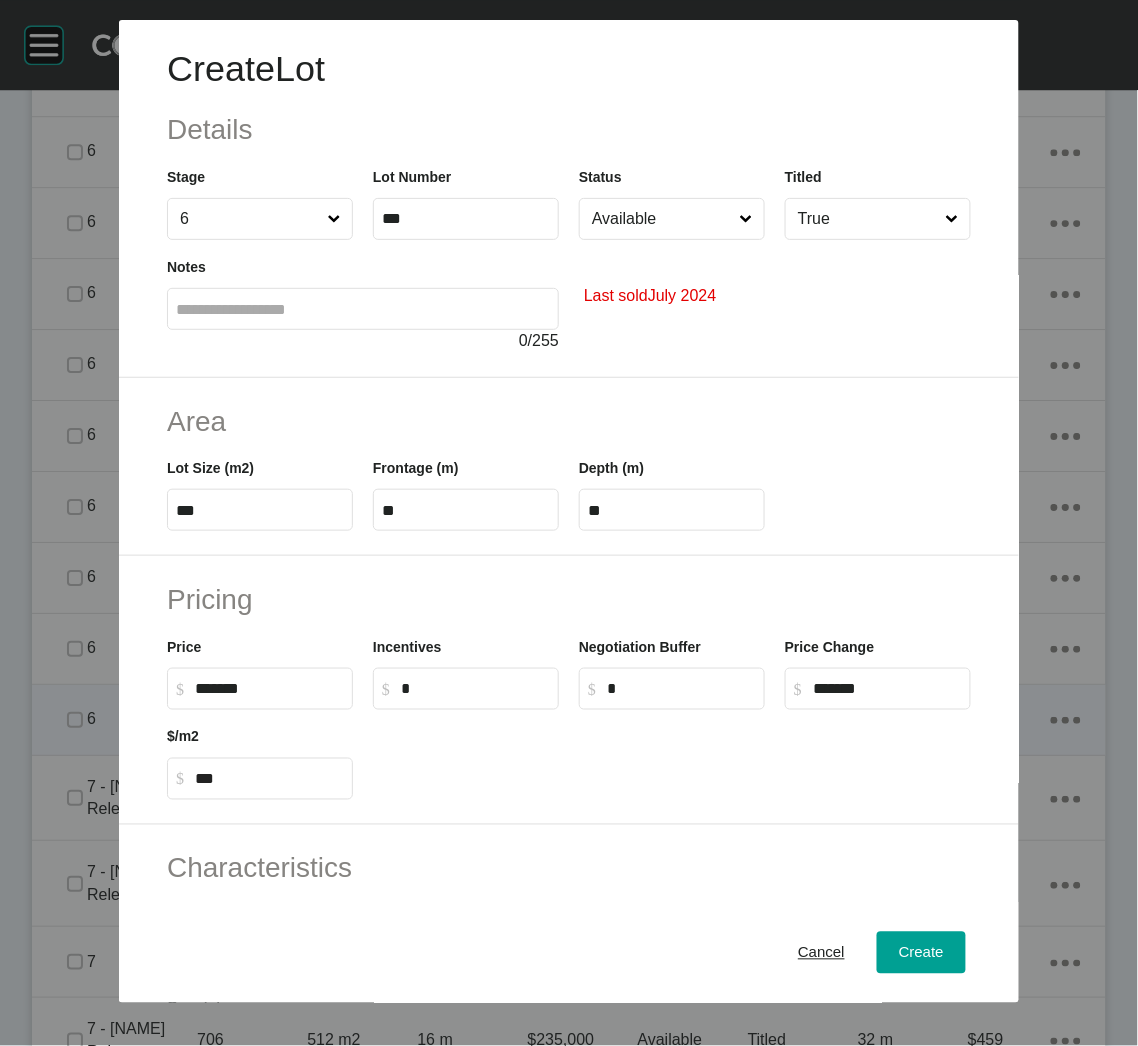 click on "Available" at bounding box center [662, 219] 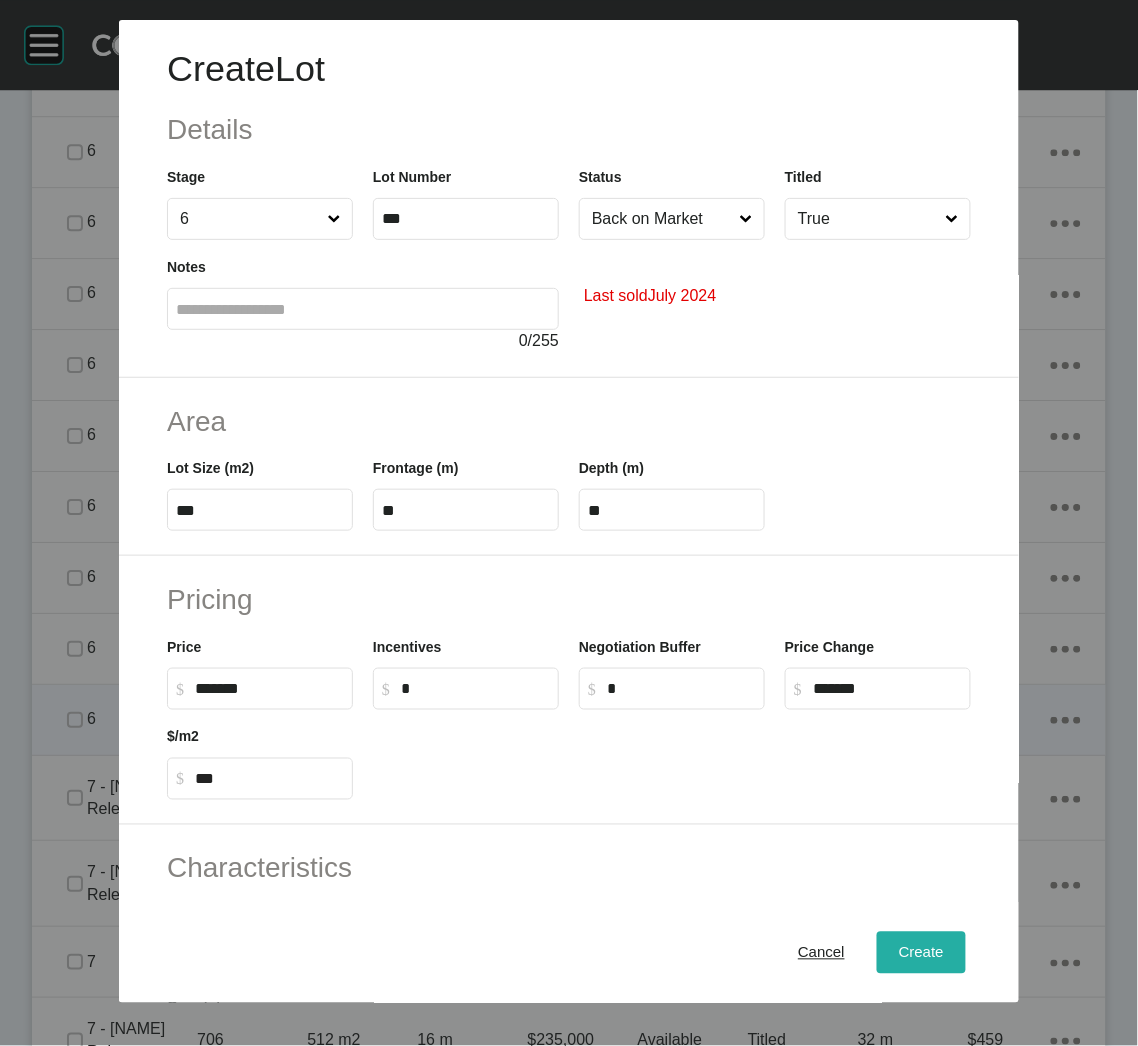 click on "Create" at bounding box center [921, 953] 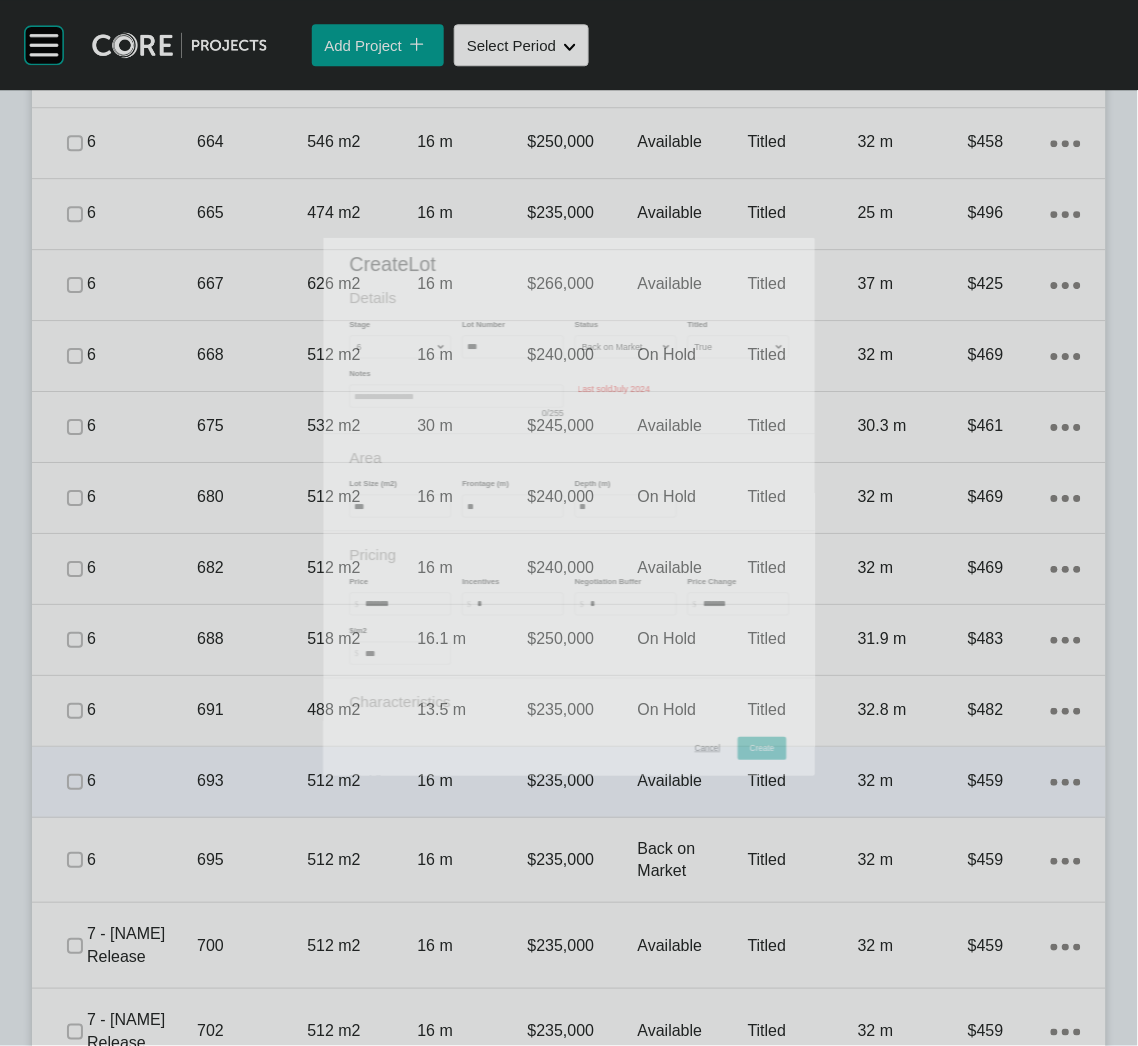 scroll, scrollTop: 2487, scrollLeft: 0, axis: vertical 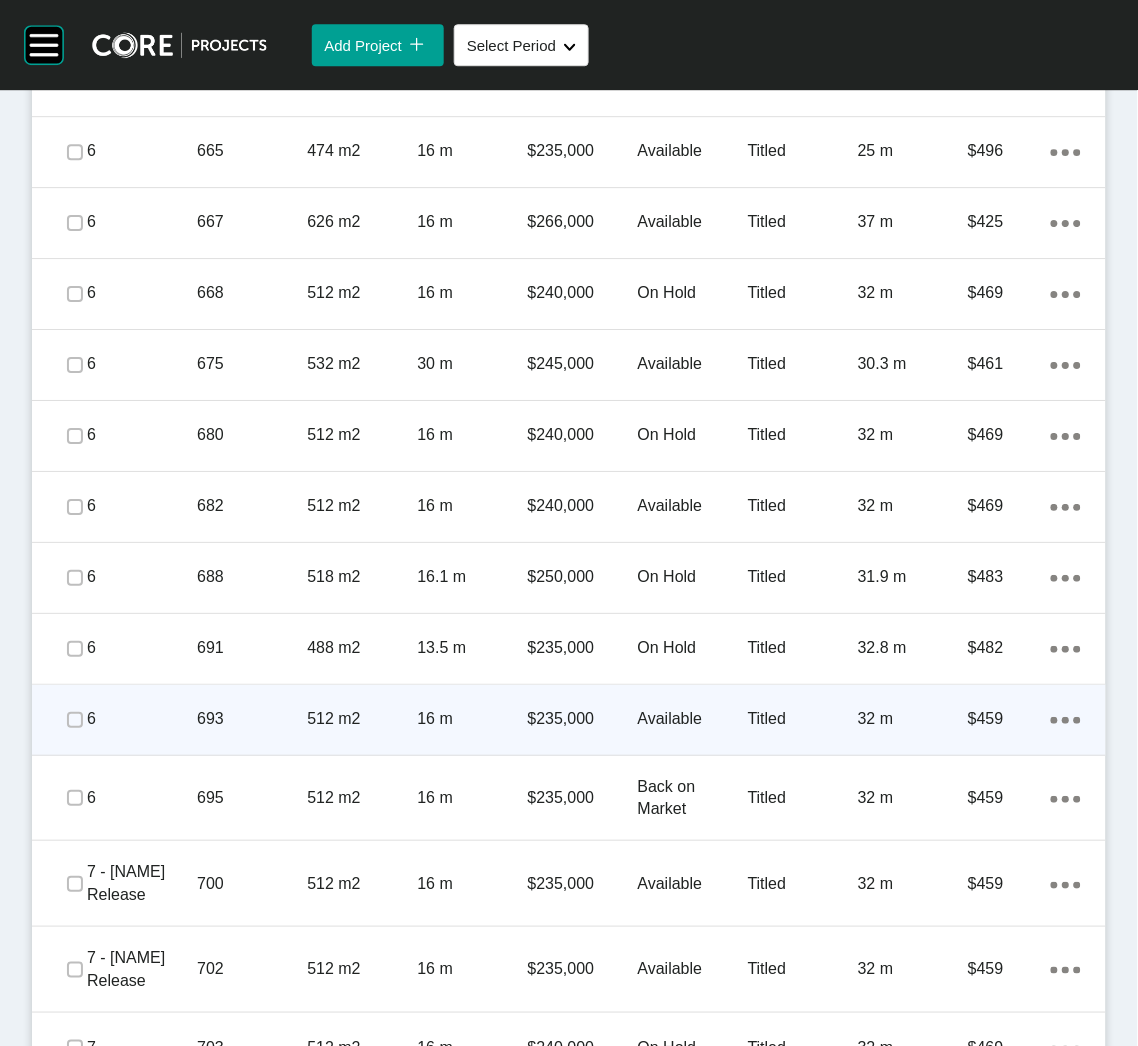 click on "693" at bounding box center [252, 719] 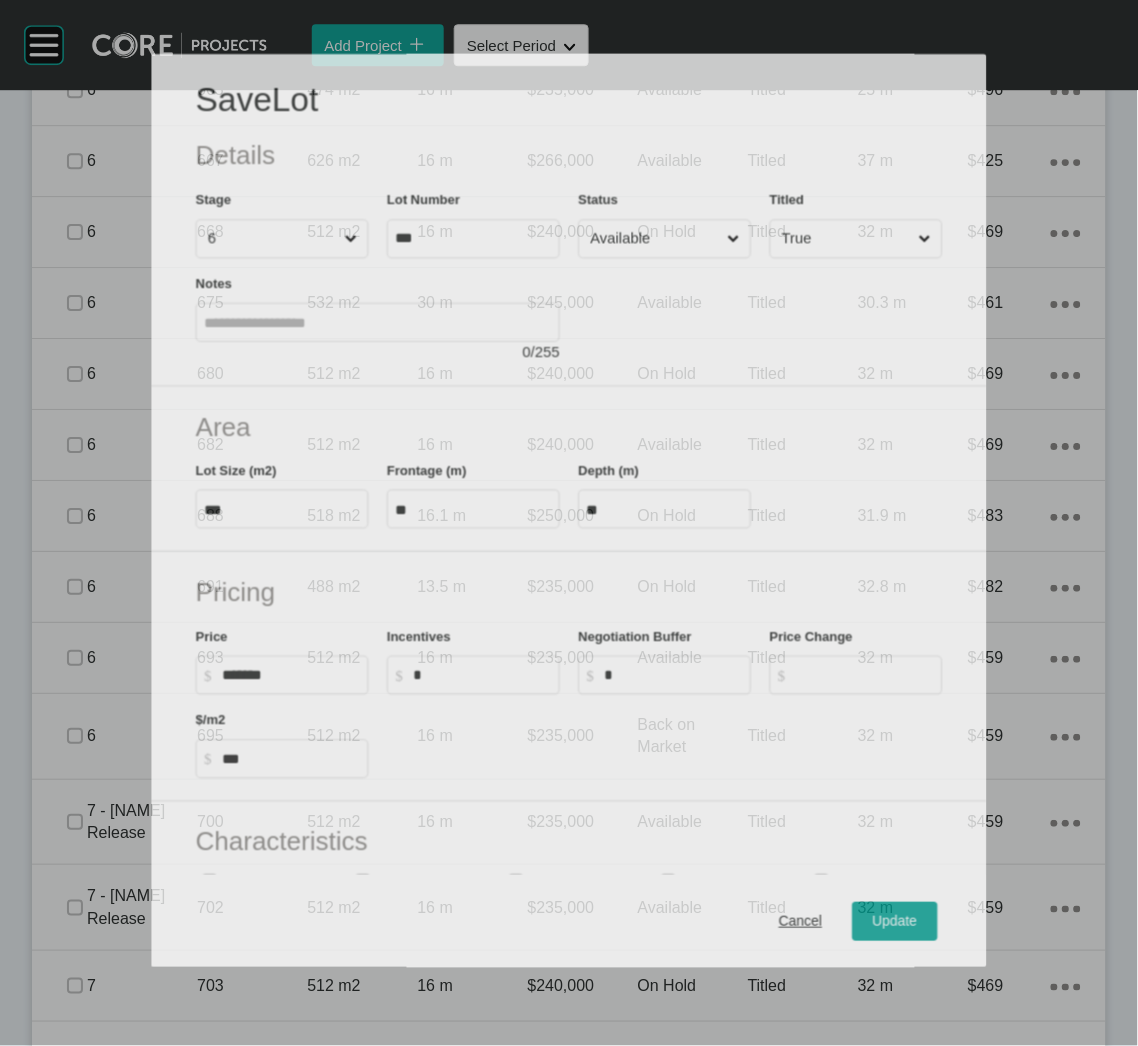 scroll, scrollTop: 2425, scrollLeft: 0, axis: vertical 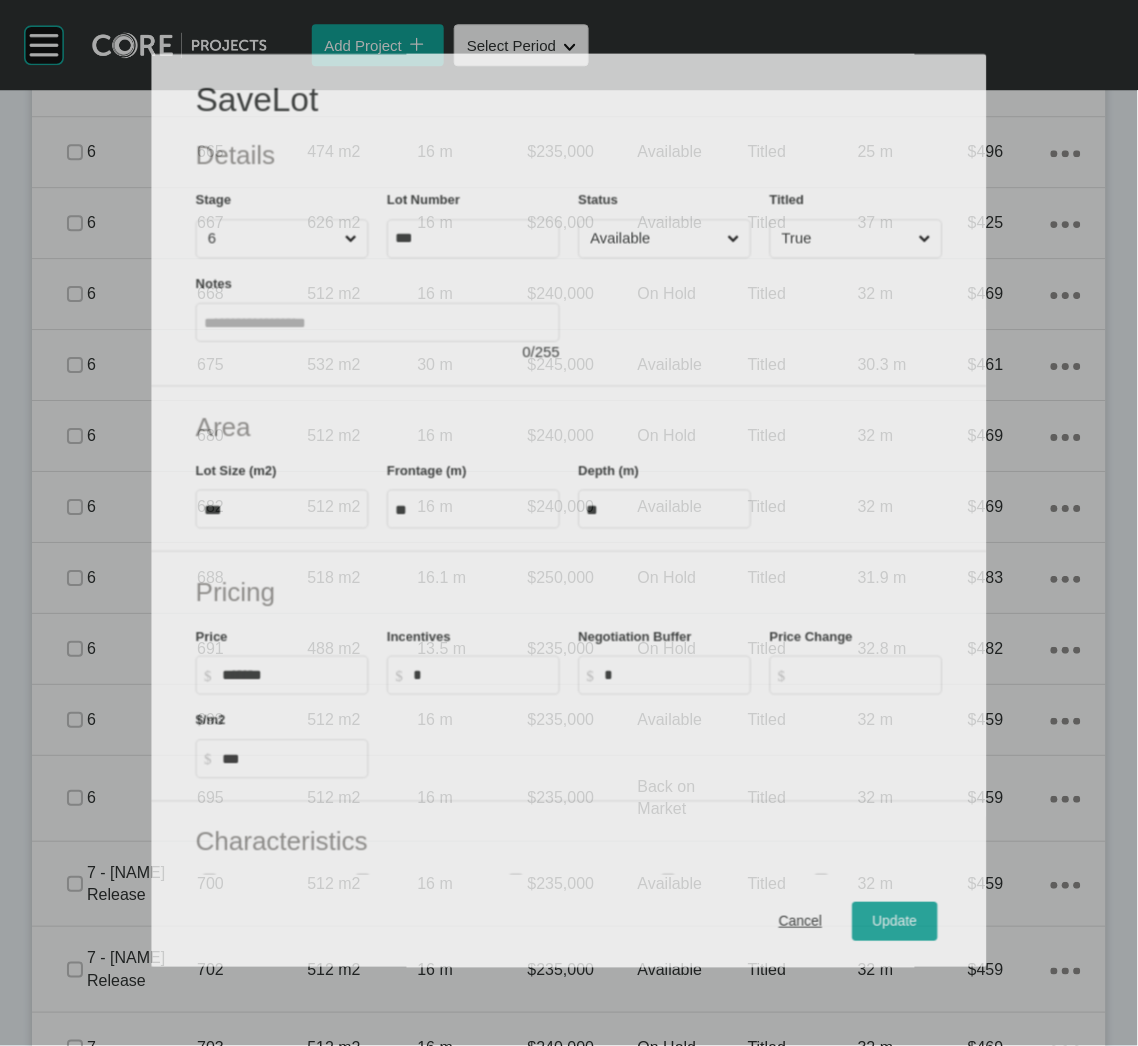 click on "Available" at bounding box center [655, 238] 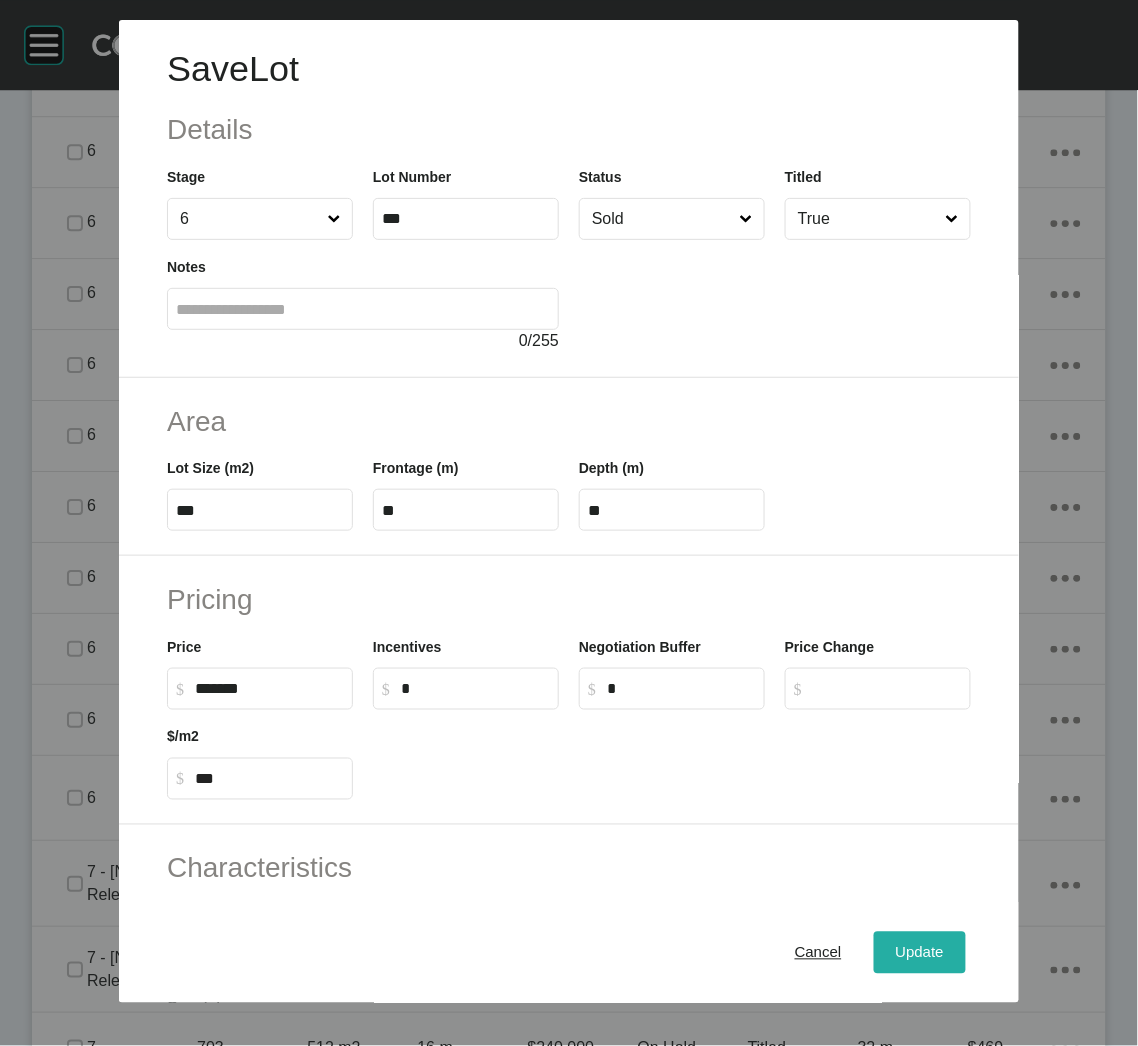 click on "Update" at bounding box center [920, 953] 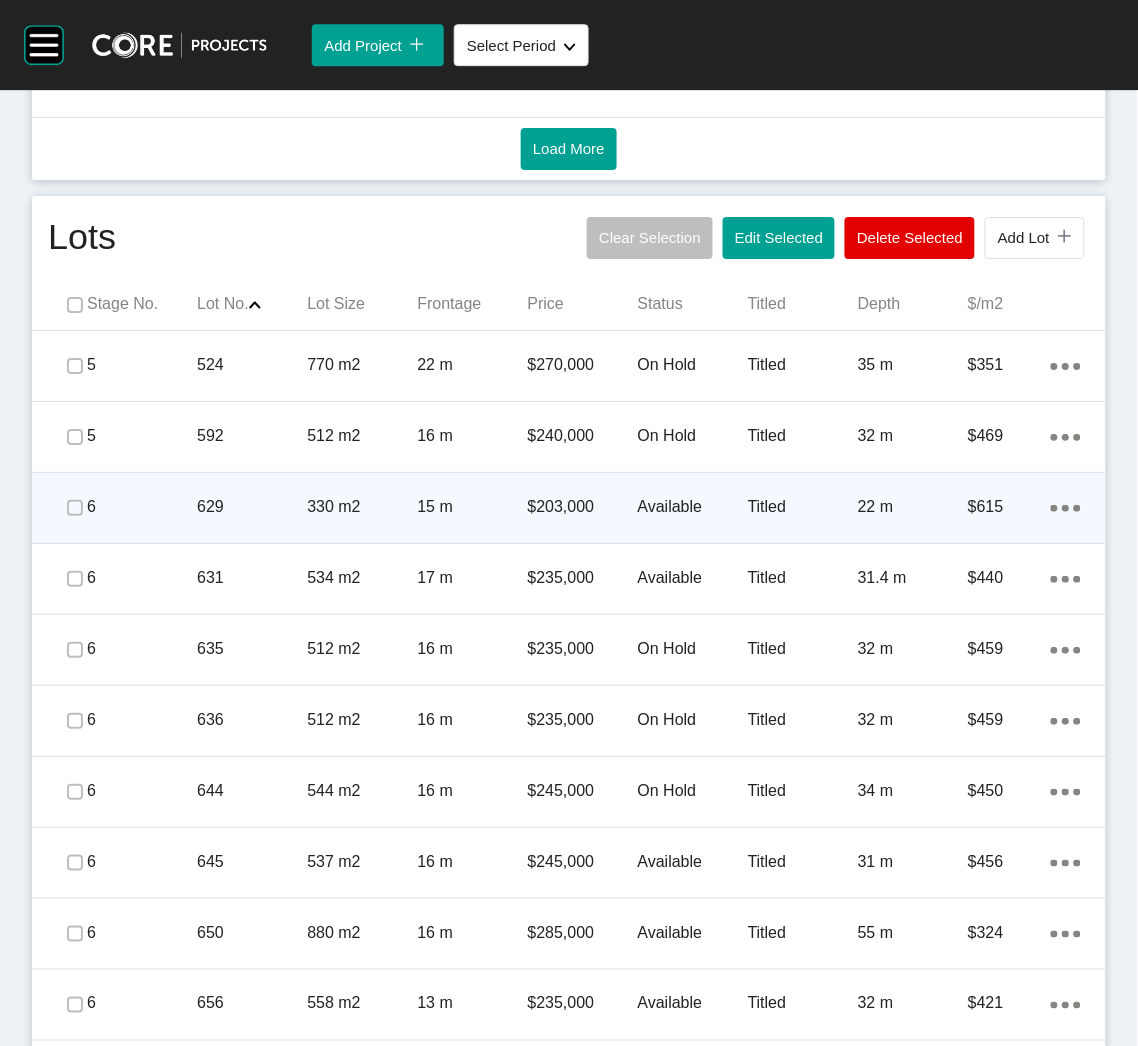 scroll, scrollTop: 987, scrollLeft: 0, axis: vertical 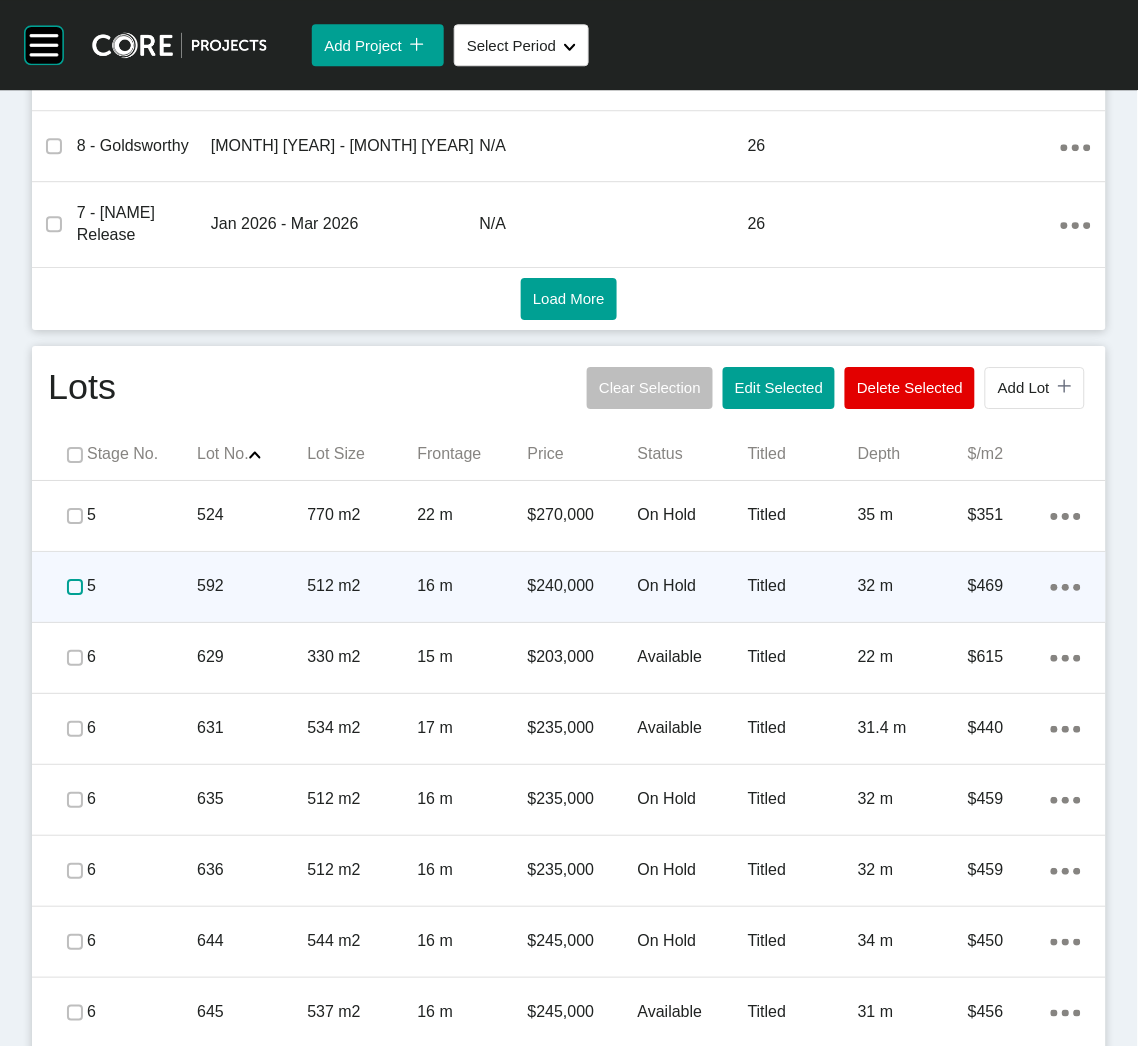 click at bounding box center [75, 587] 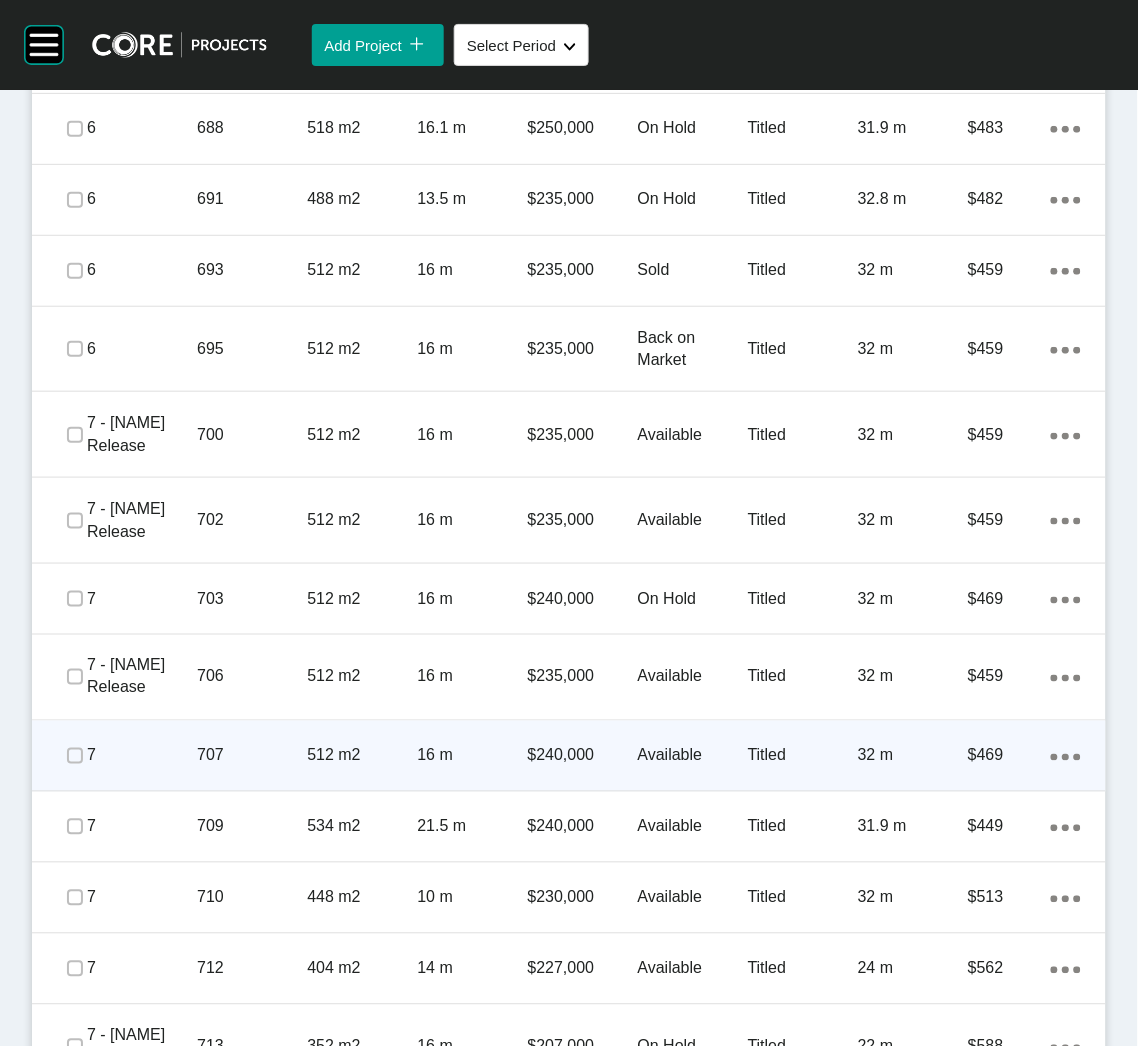 scroll, scrollTop: 2937, scrollLeft: 0, axis: vertical 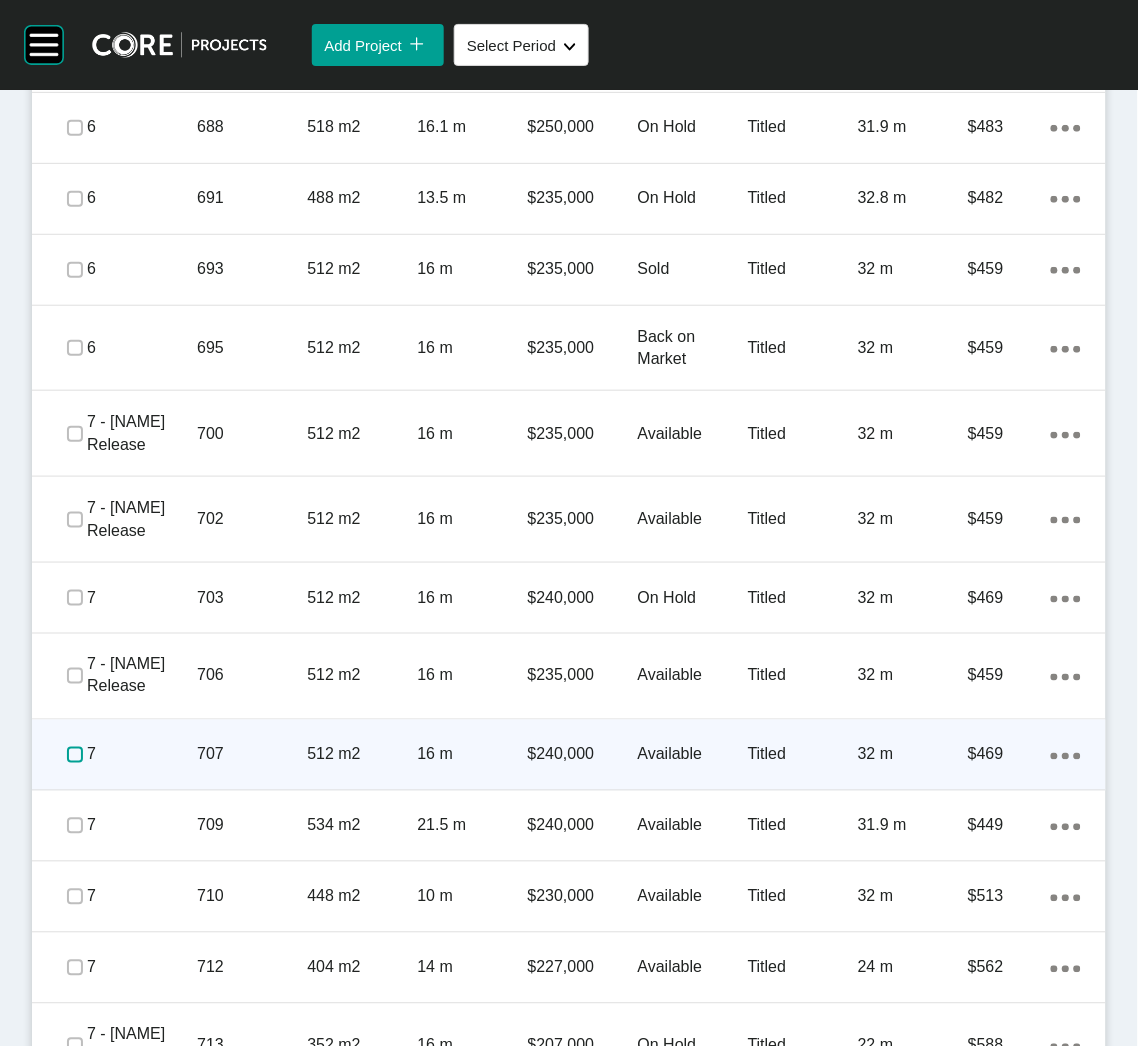 click at bounding box center [75, 755] 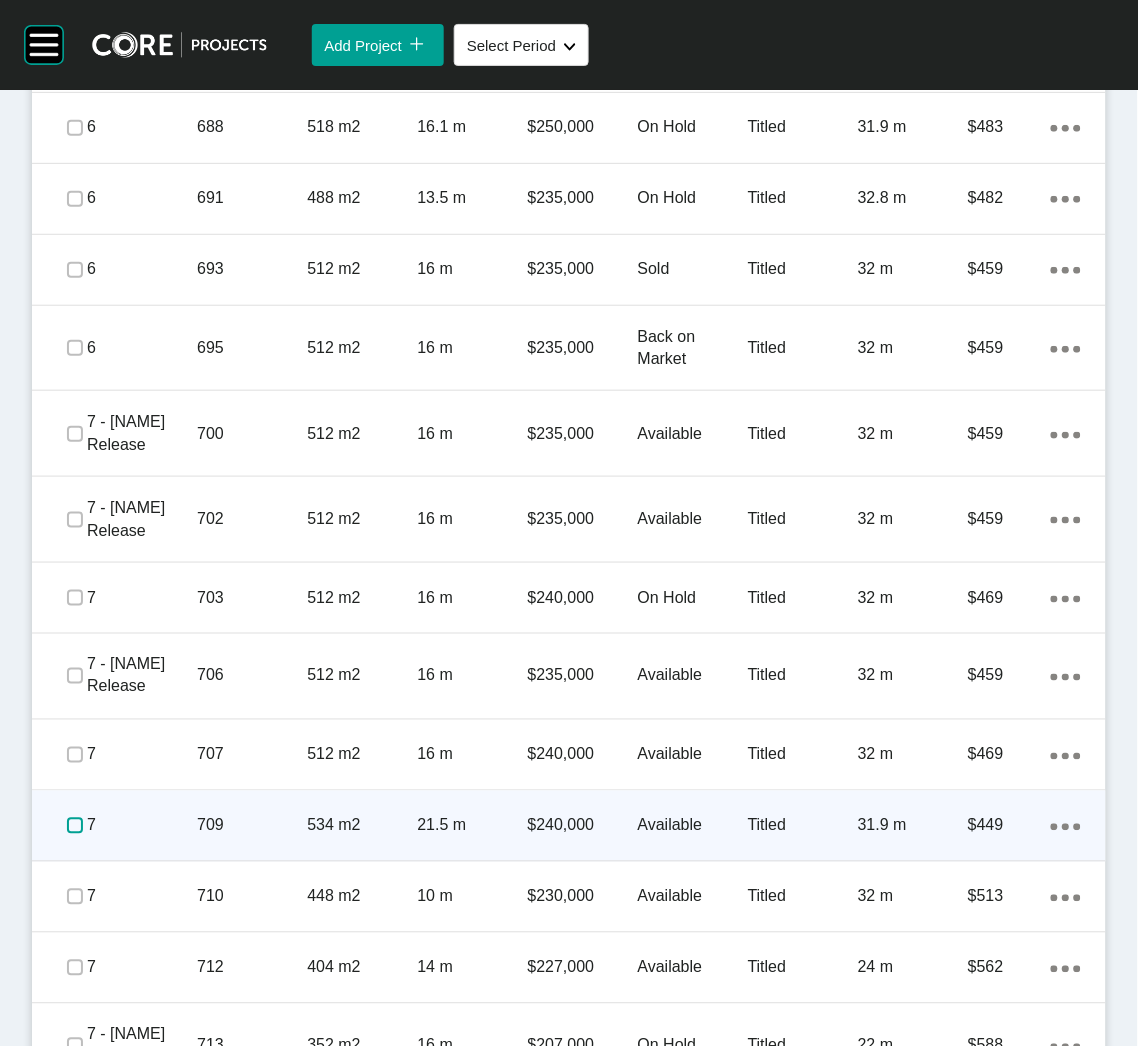 click at bounding box center [75, 826] 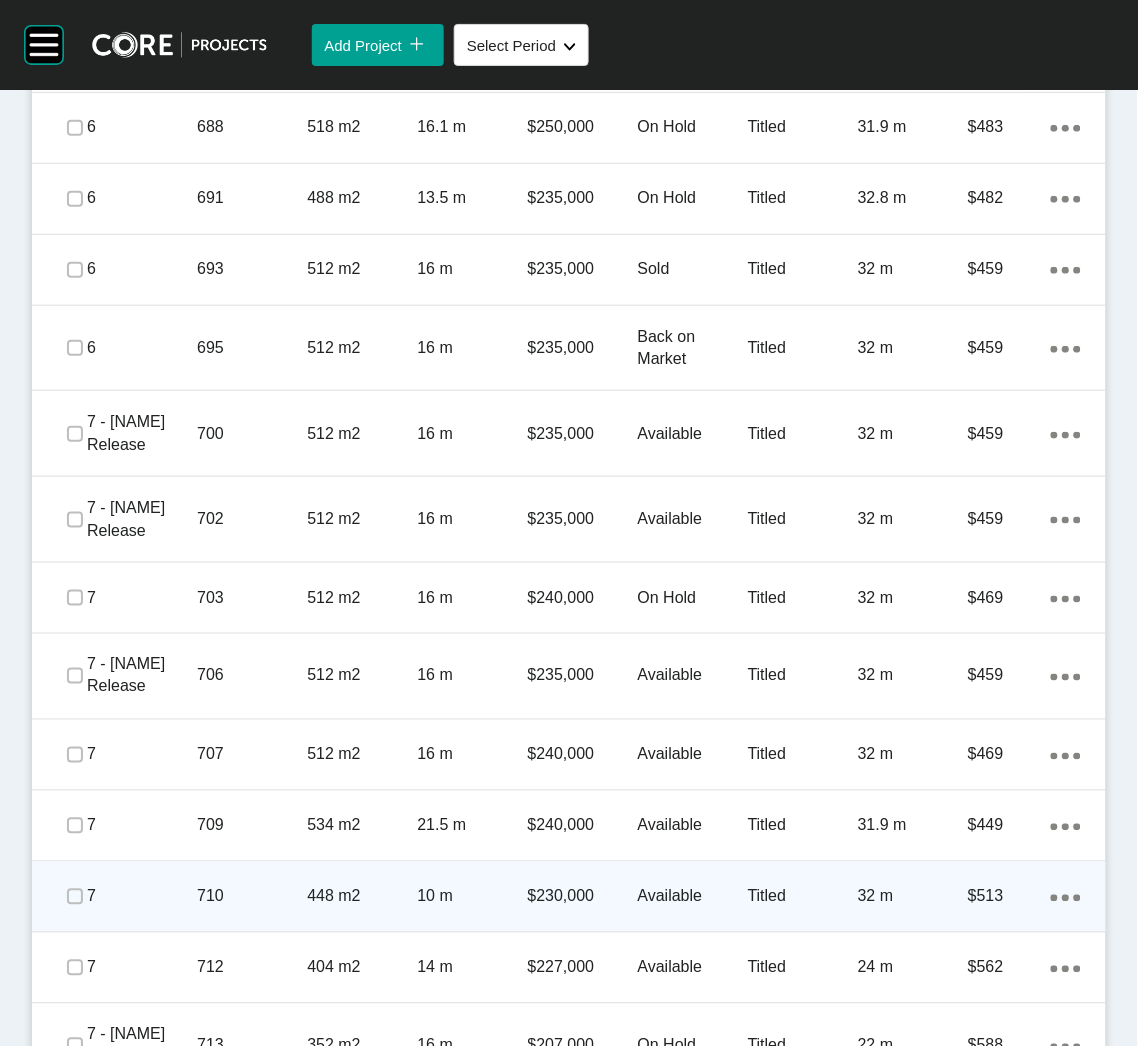 click on "7" at bounding box center (142, 897) 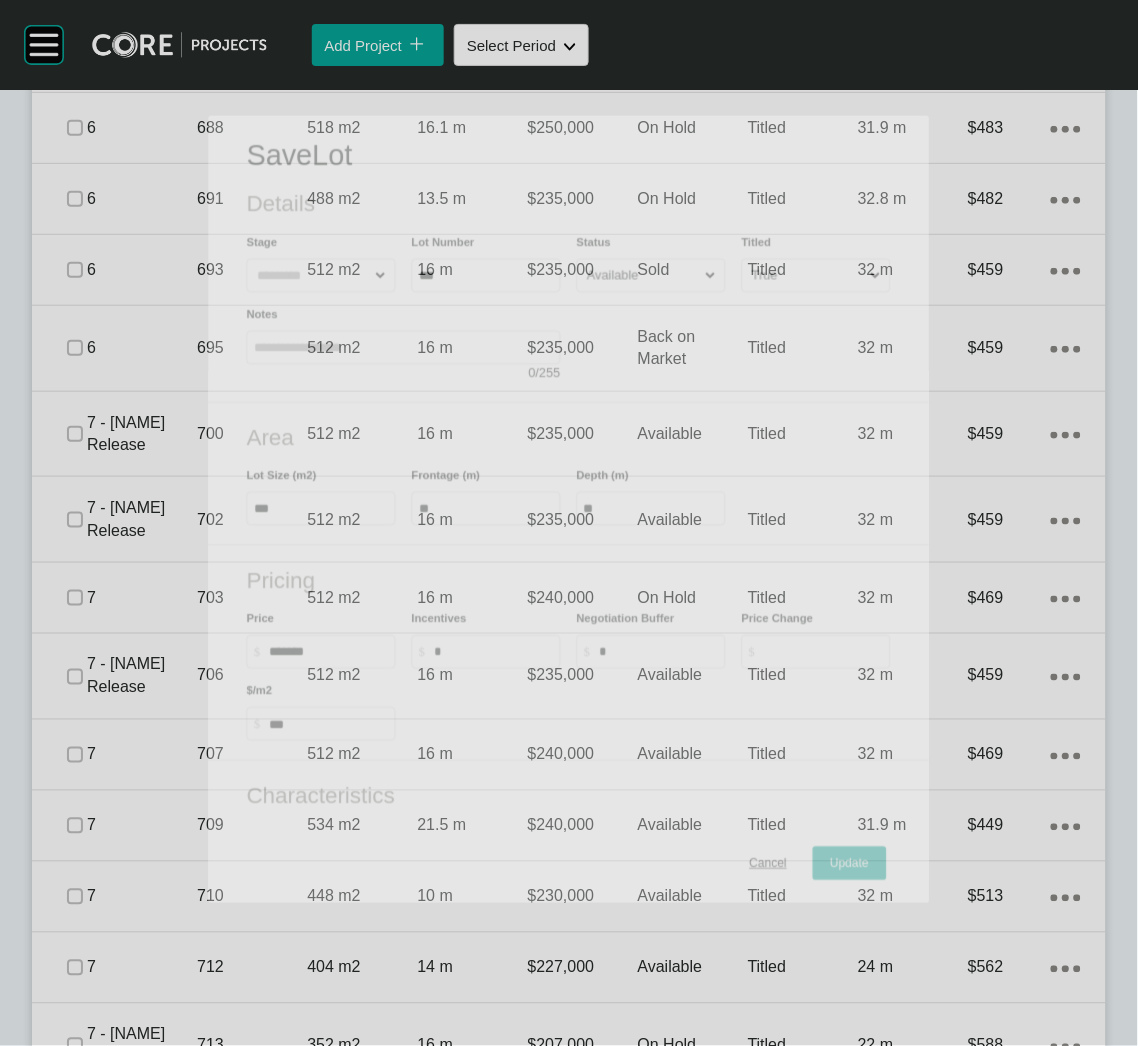 click on "Available" at bounding box center (643, 275) 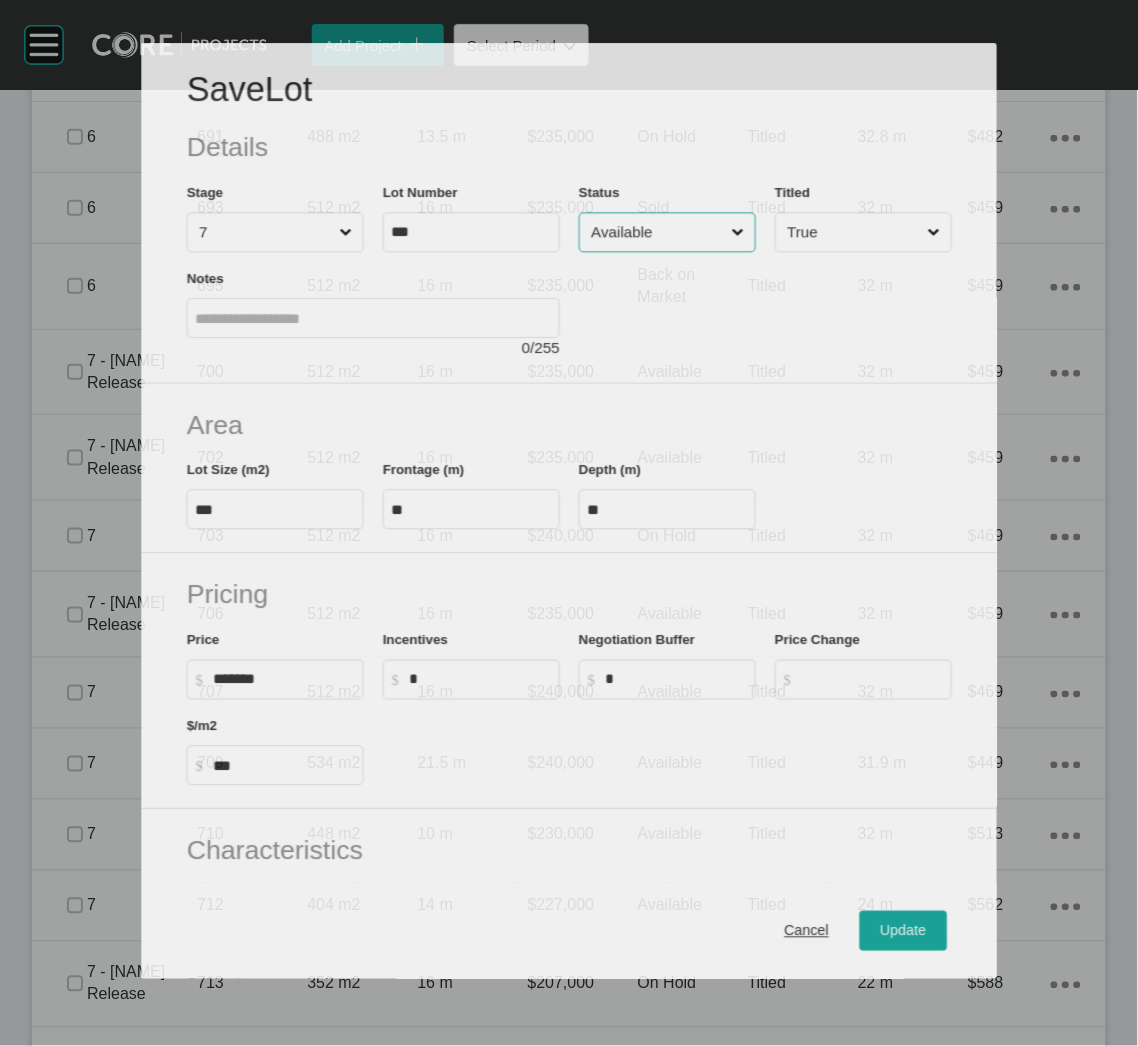 scroll, scrollTop: 2875, scrollLeft: 0, axis: vertical 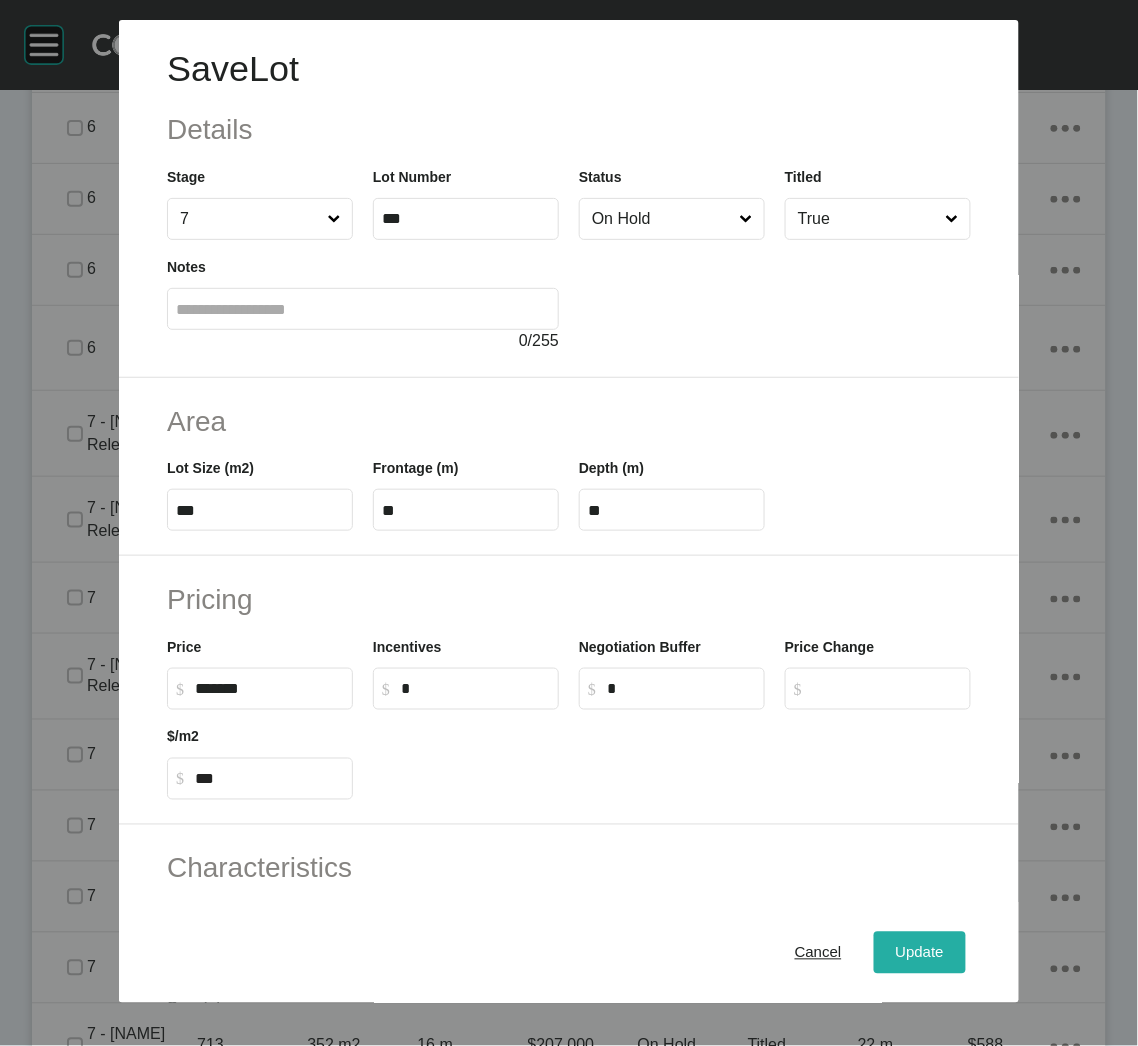 click on "Update" at bounding box center (920, 953) 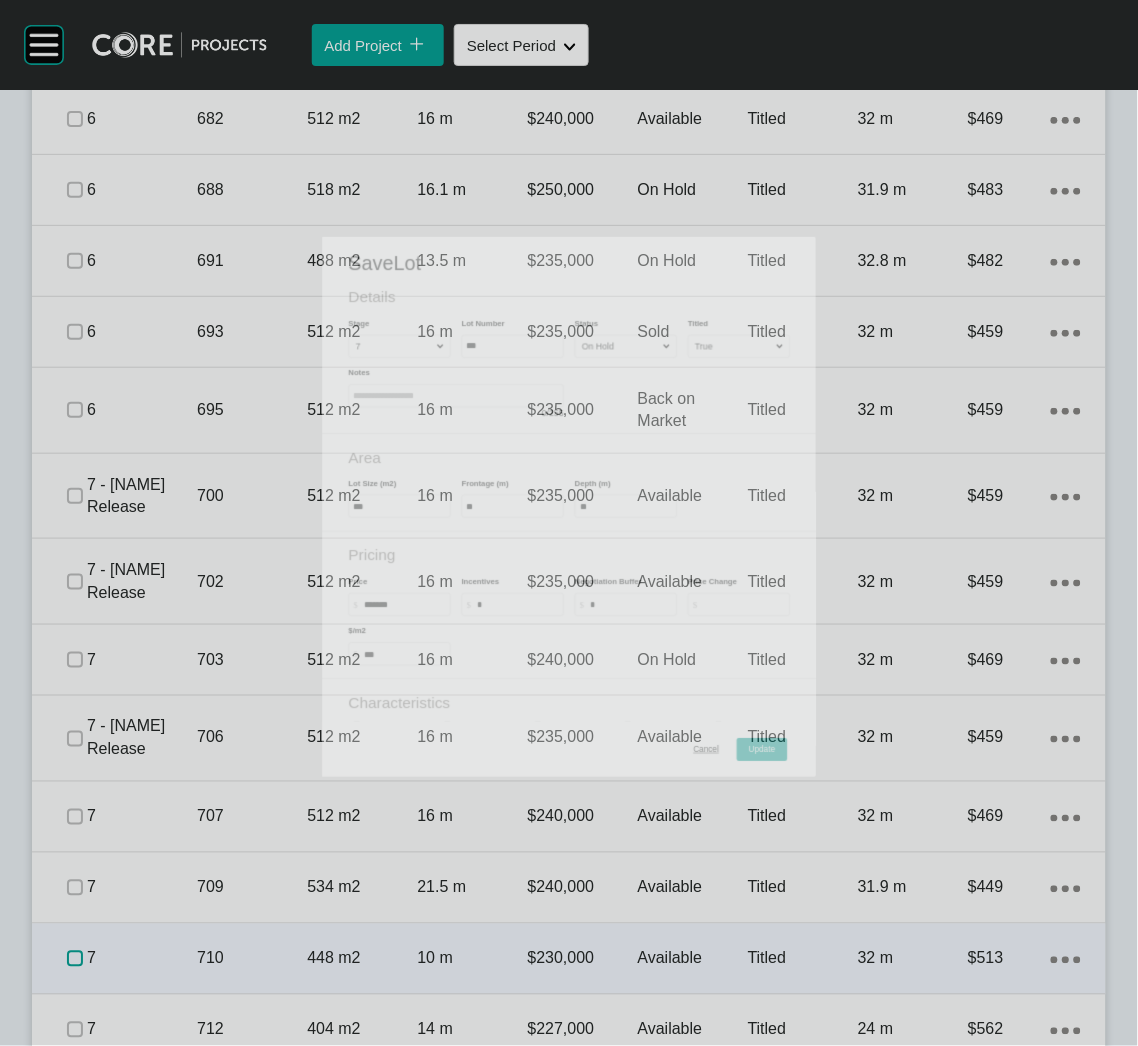 click at bounding box center [75, 959] 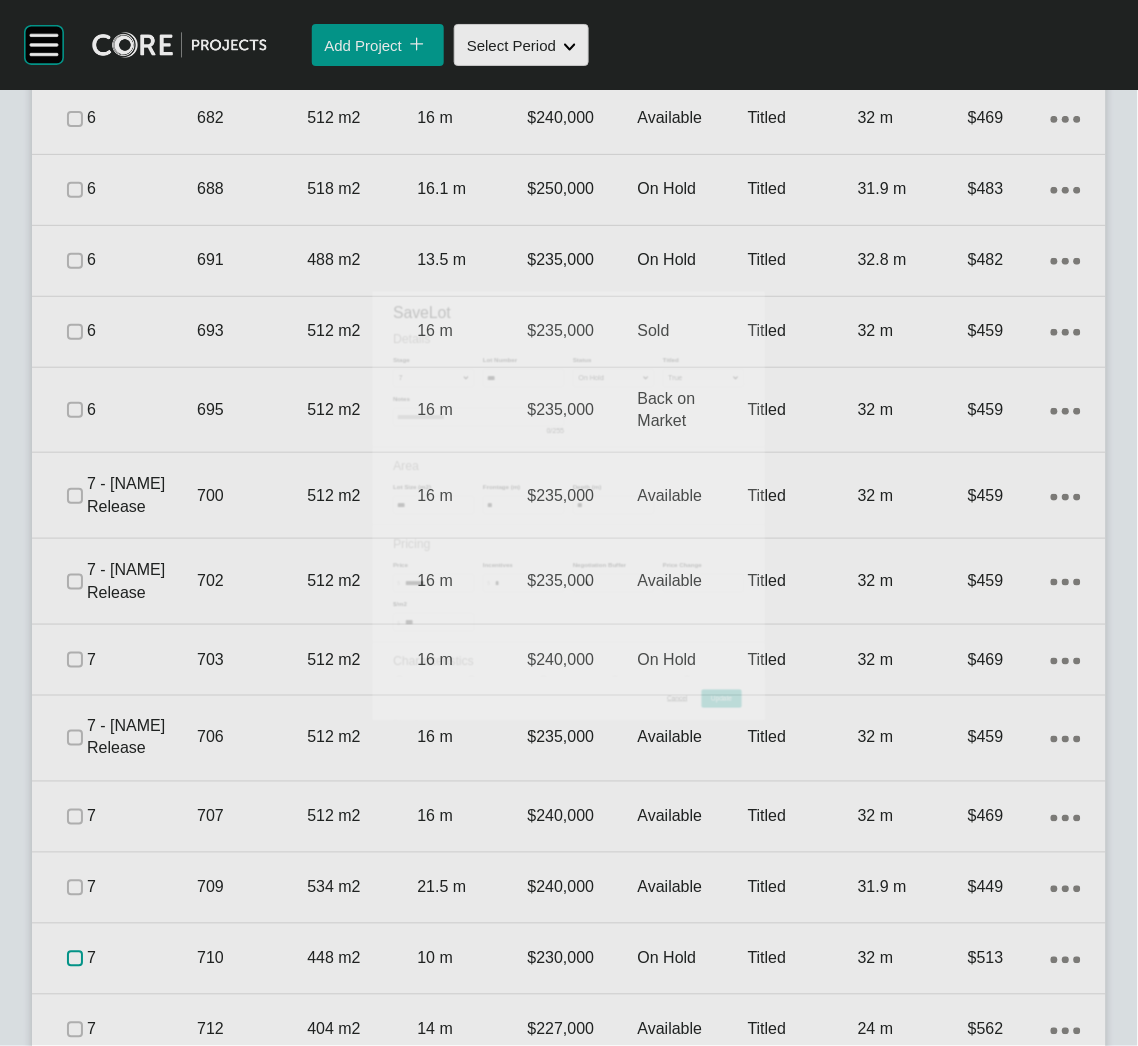 scroll, scrollTop: 2937, scrollLeft: 0, axis: vertical 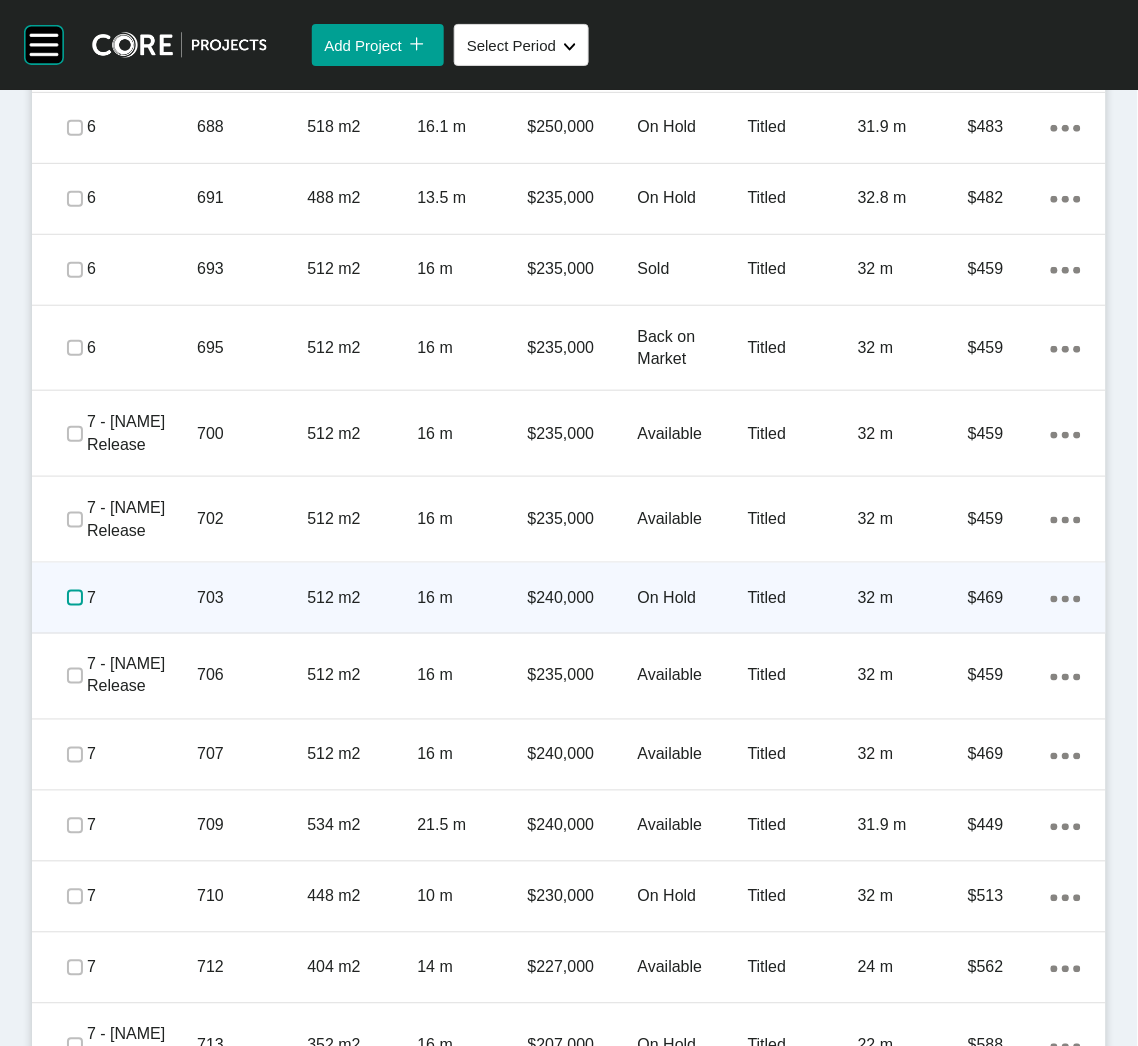 click at bounding box center (75, 598) 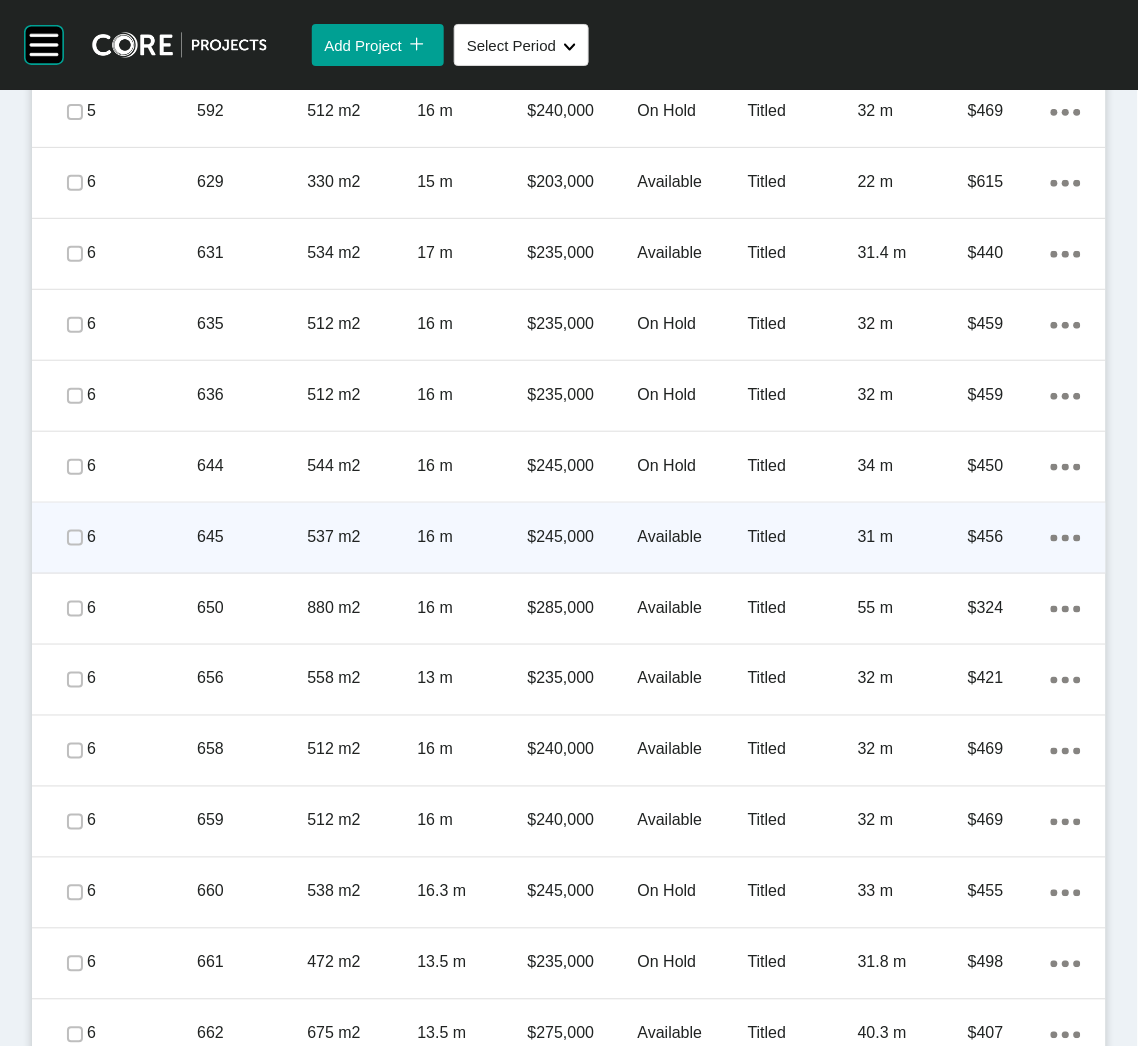 scroll, scrollTop: 1437, scrollLeft: 0, axis: vertical 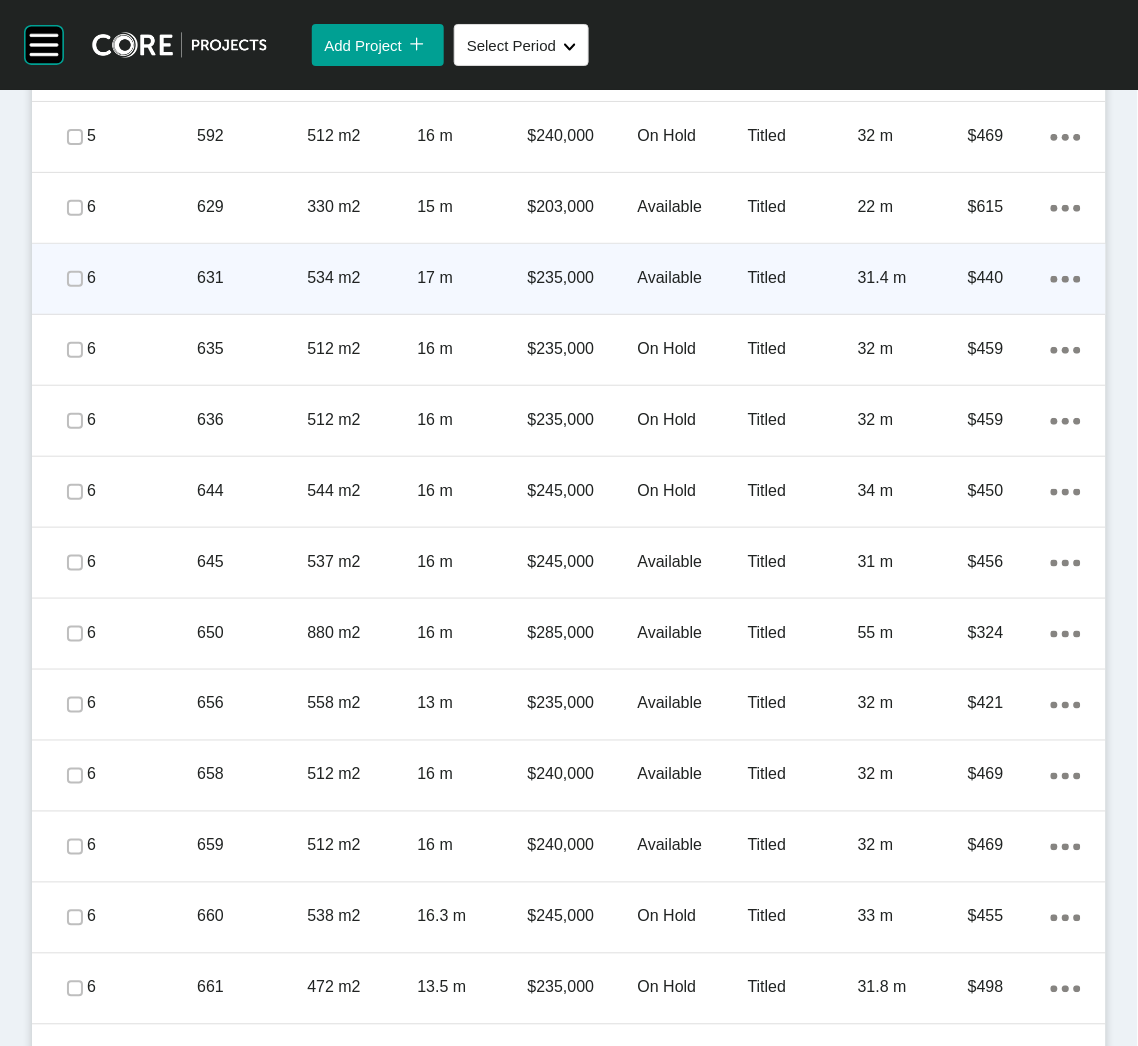click on "631" at bounding box center (252, 278) 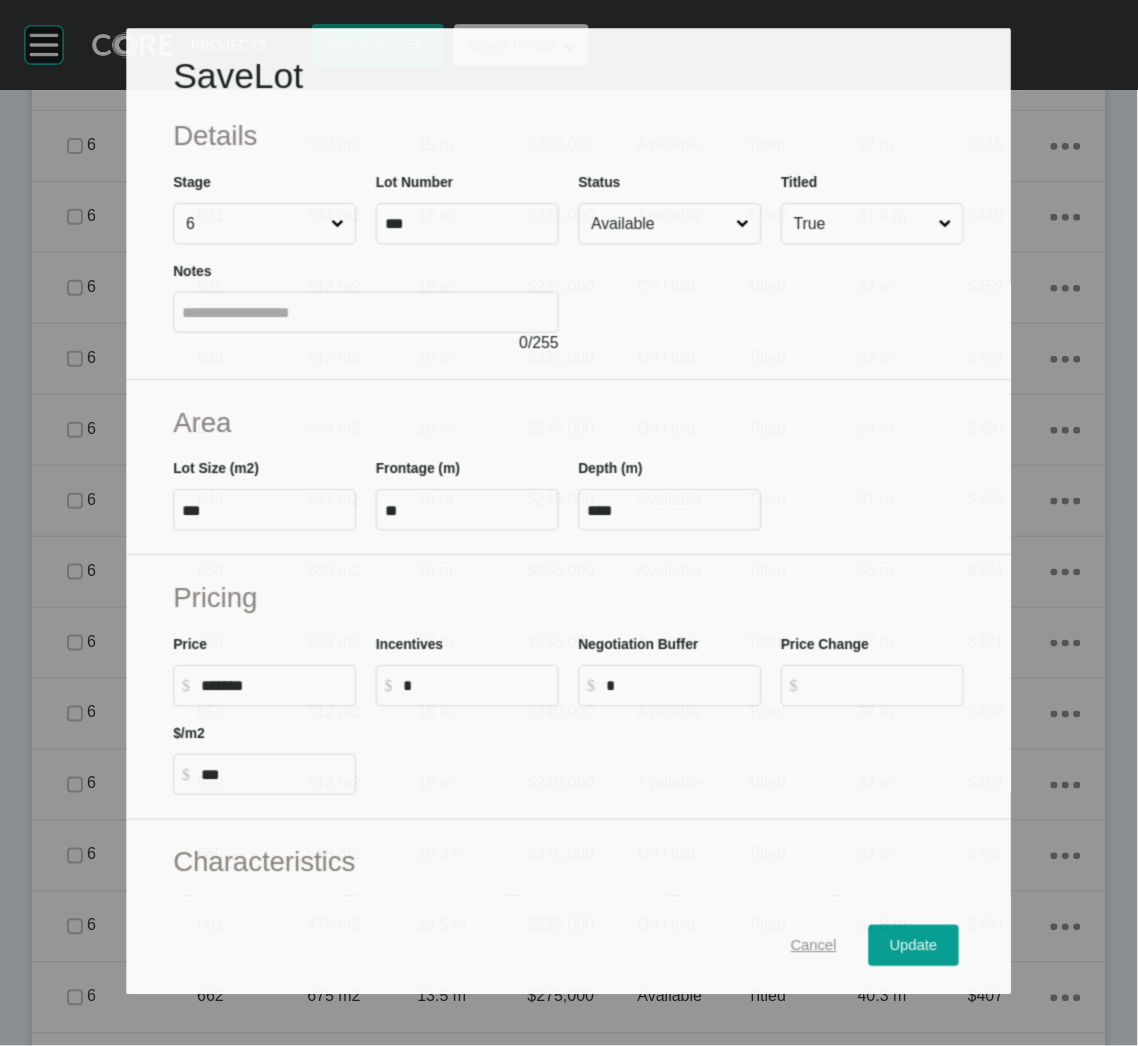 scroll, scrollTop: 1375, scrollLeft: 0, axis: vertical 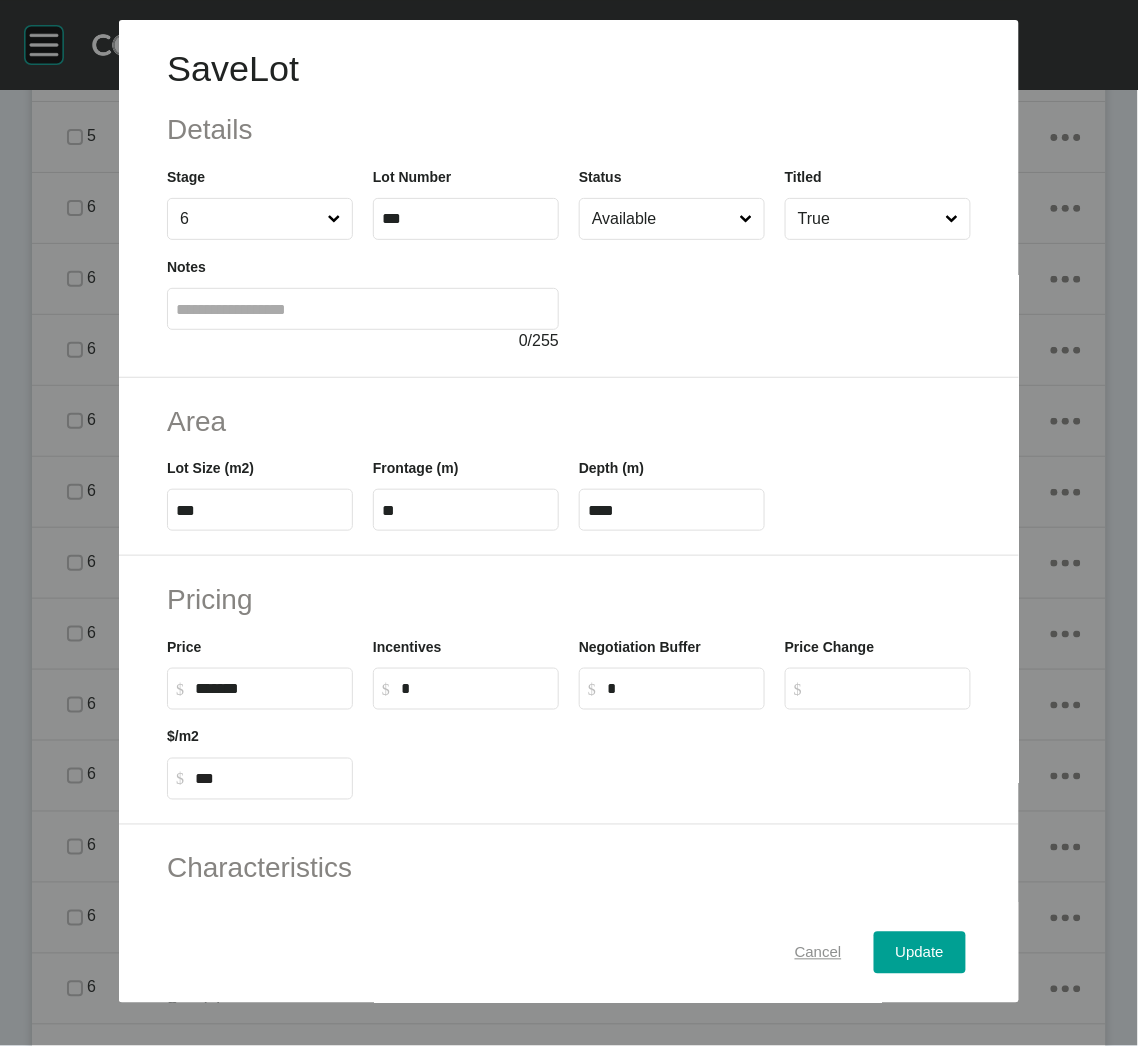 click on "Cancel" at bounding box center (818, 953) 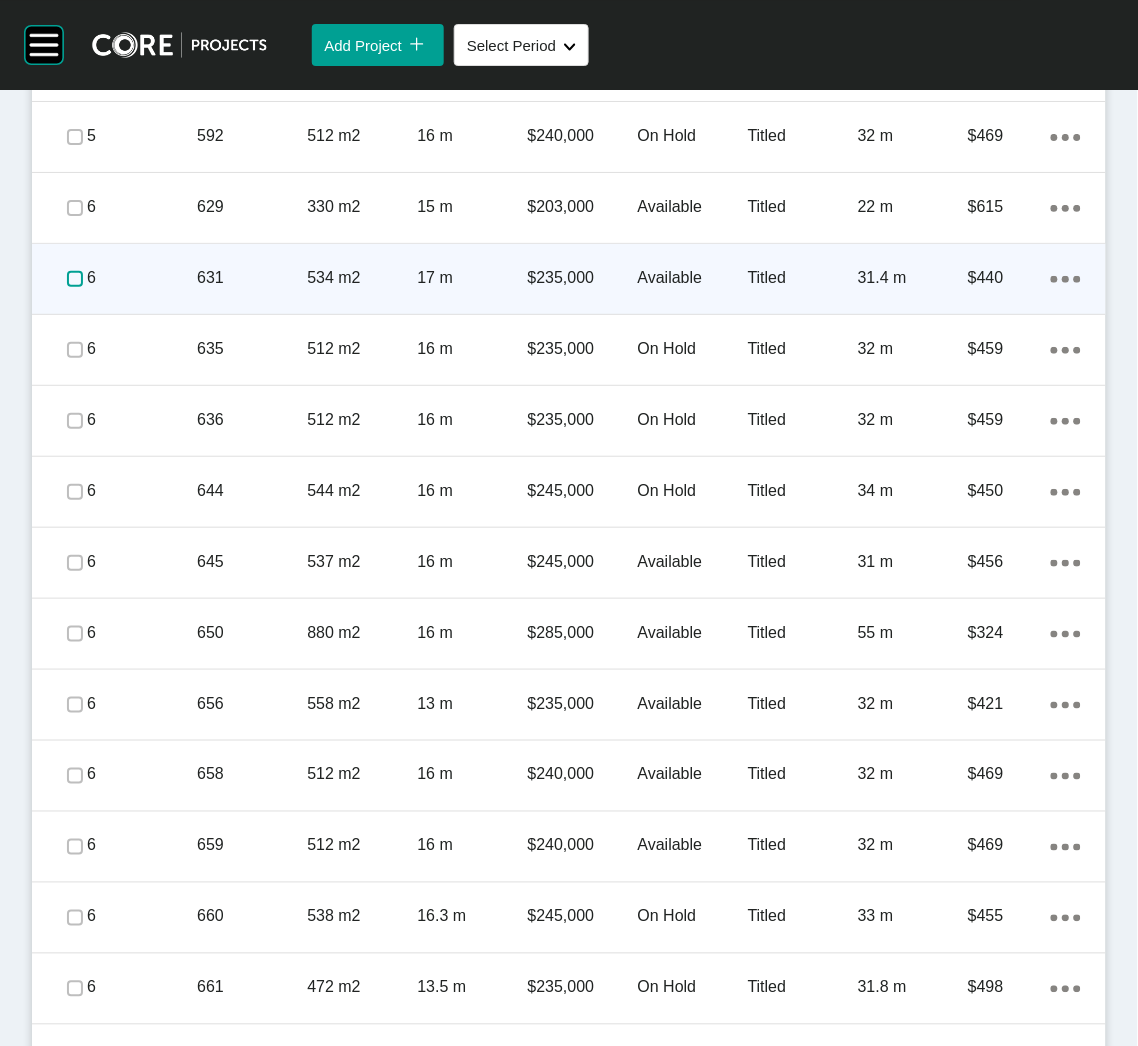 click at bounding box center (75, 279) 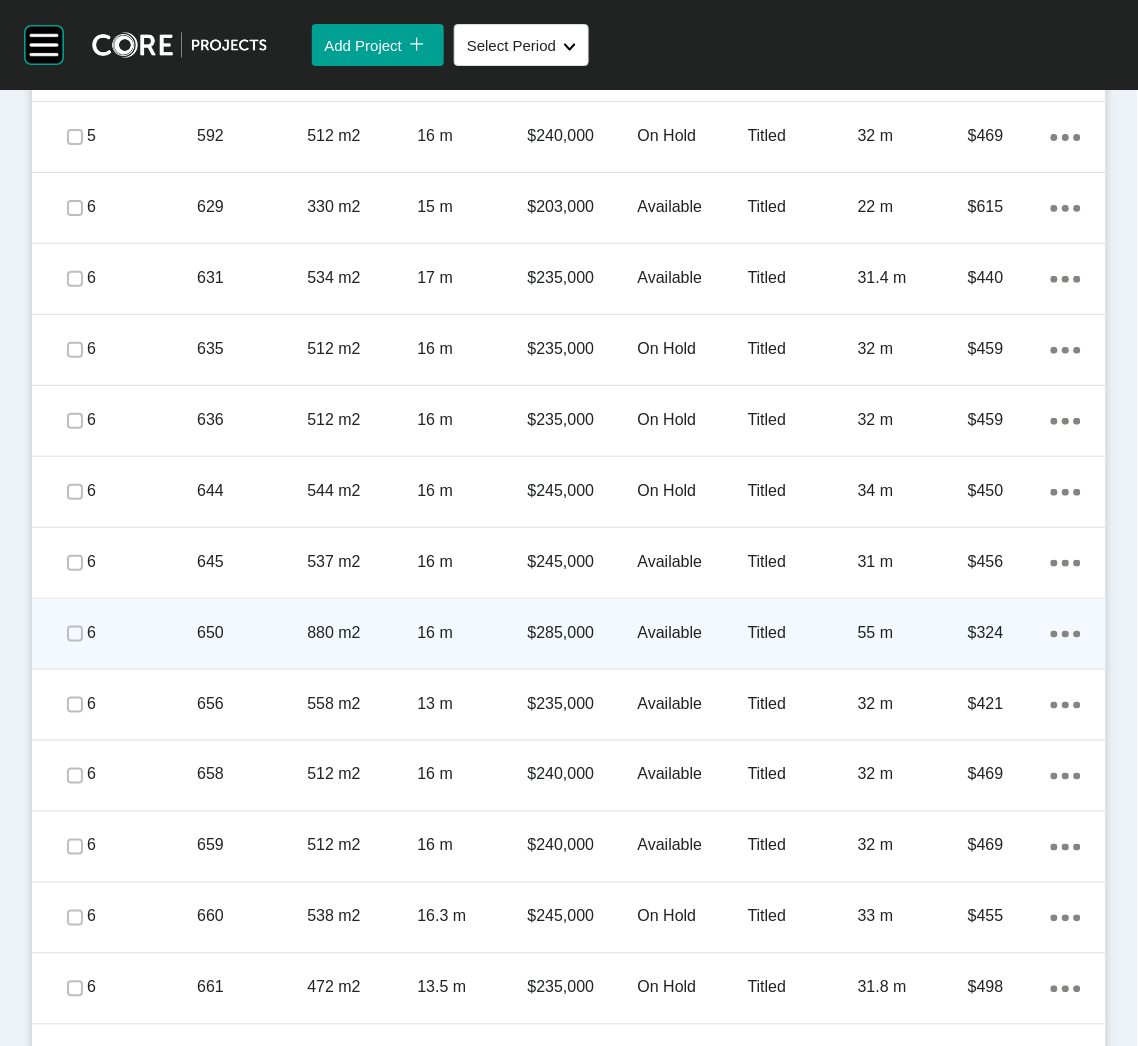 click on "650" at bounding box center (252, 633) 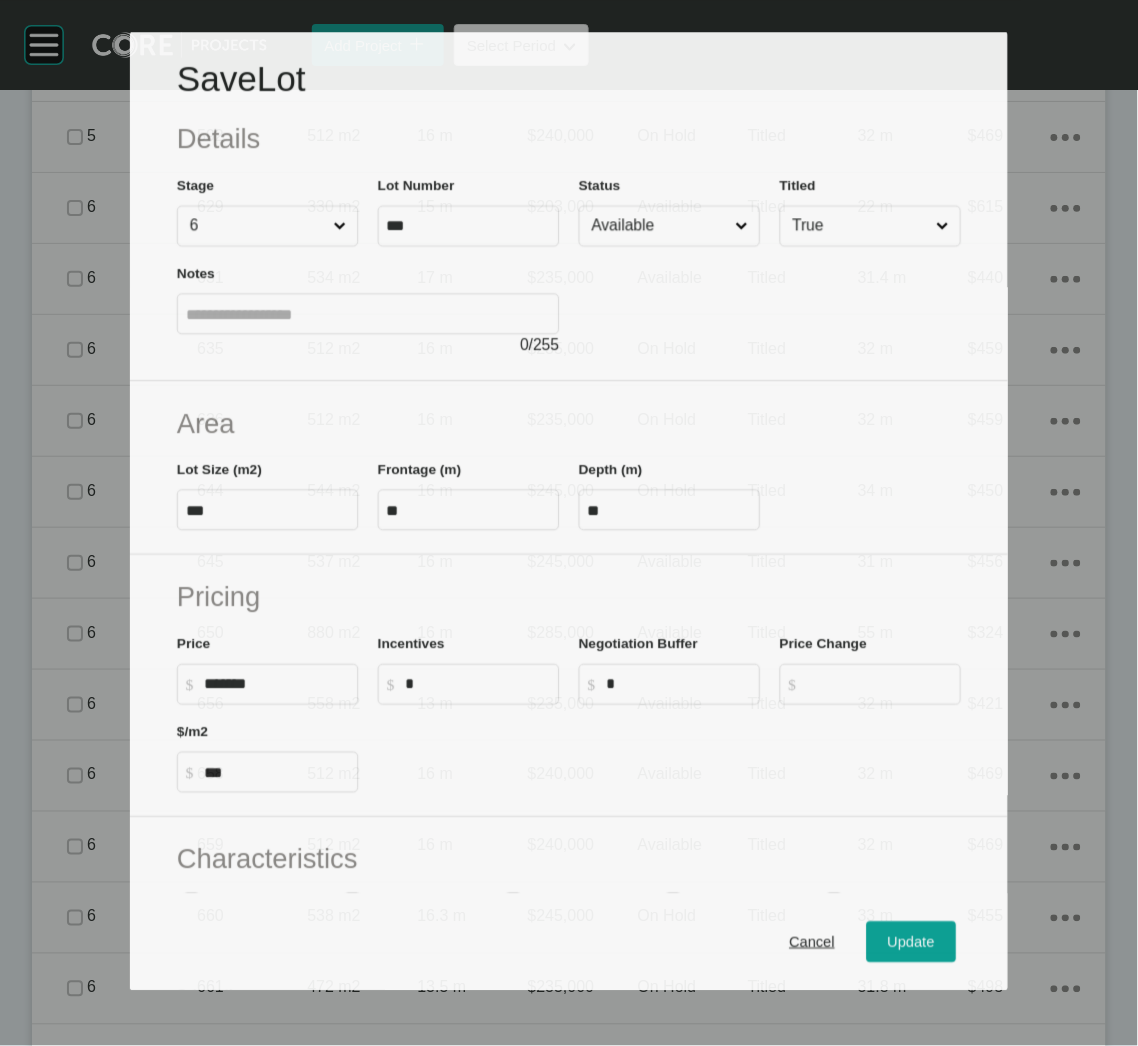 click on "Available" at bounding box center [660, 225] 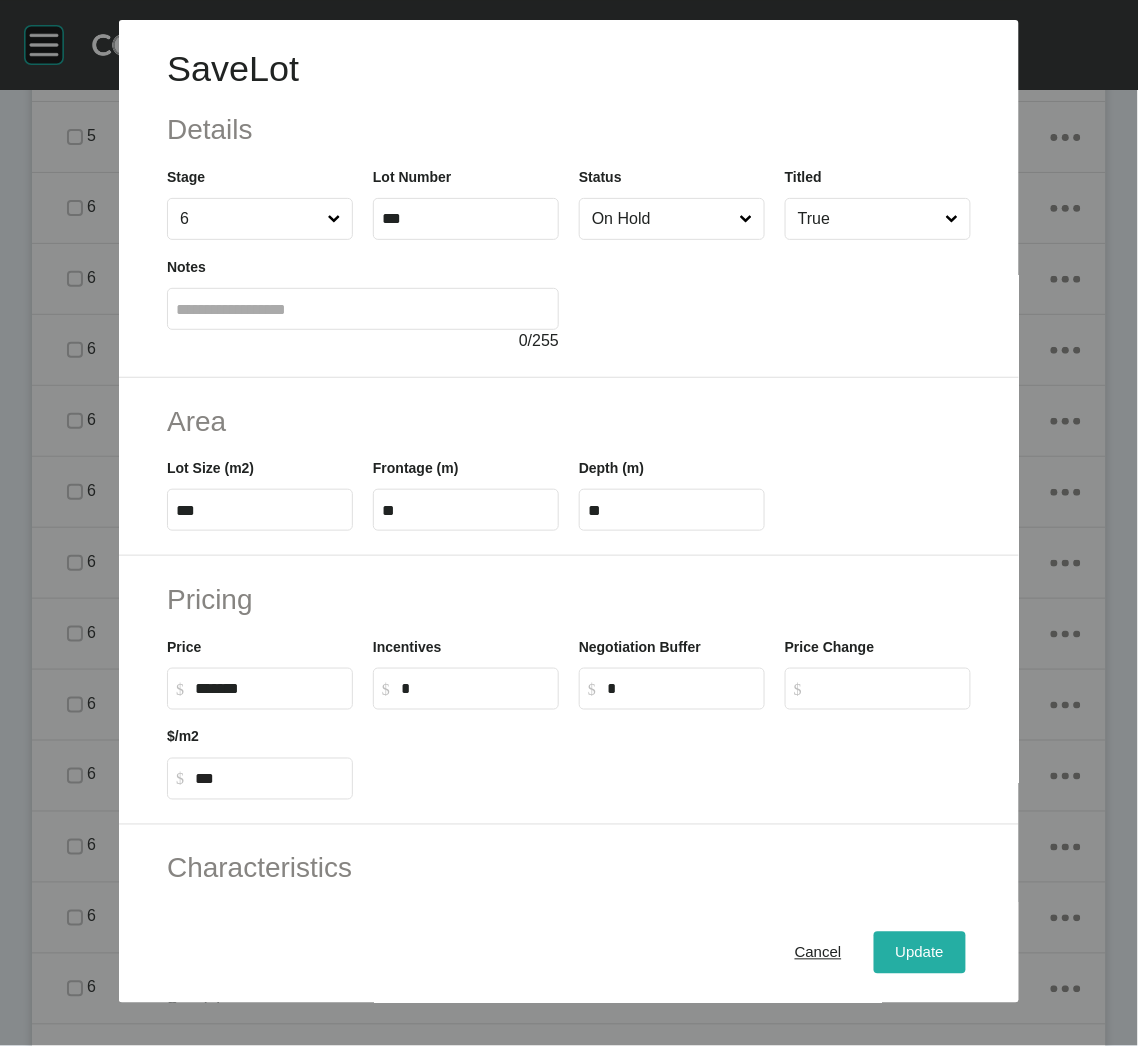 click on "Update" at bounding box center [920, 953] 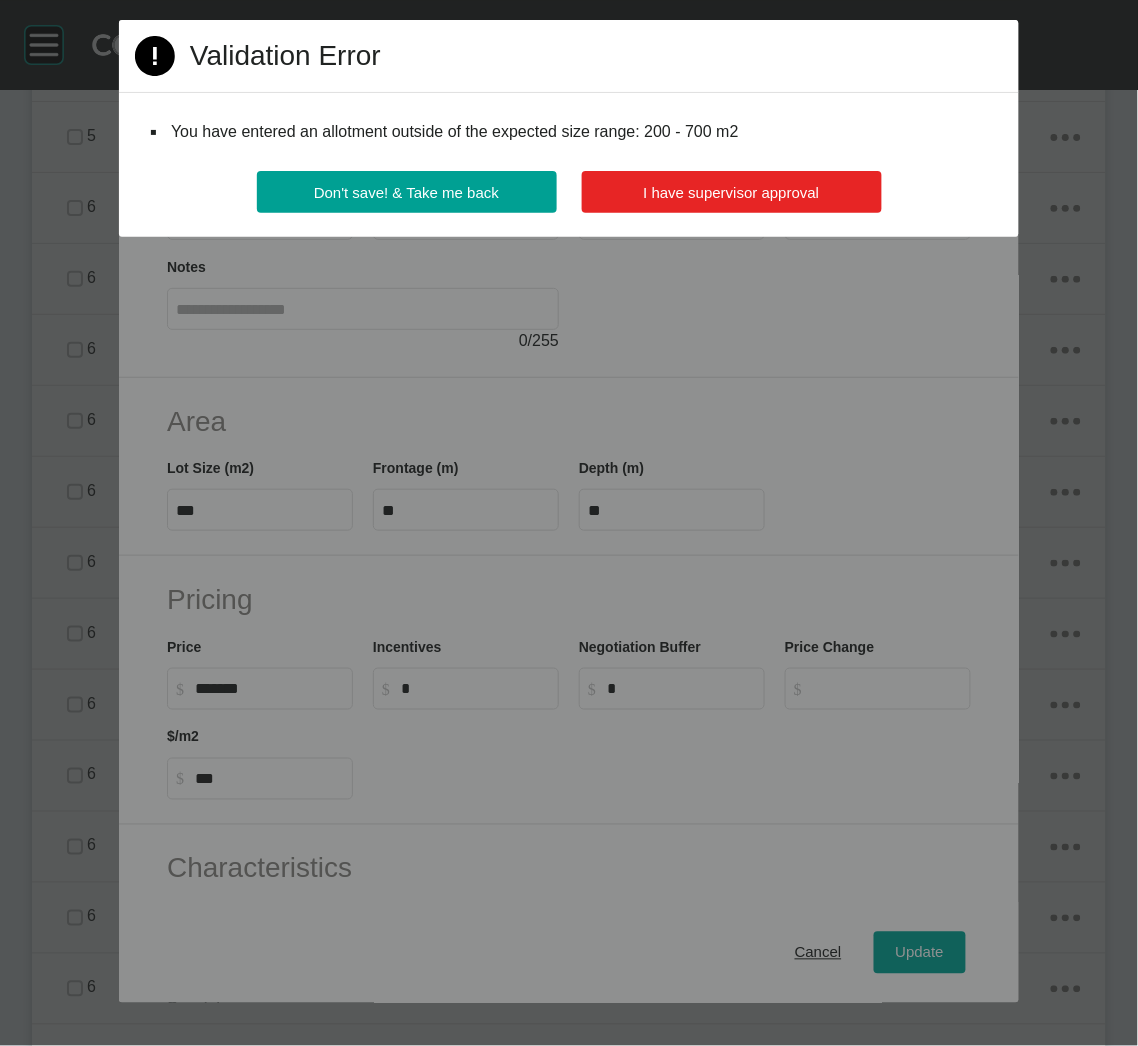 click on "I have supervisor approval" at bounding box center (732, 192) 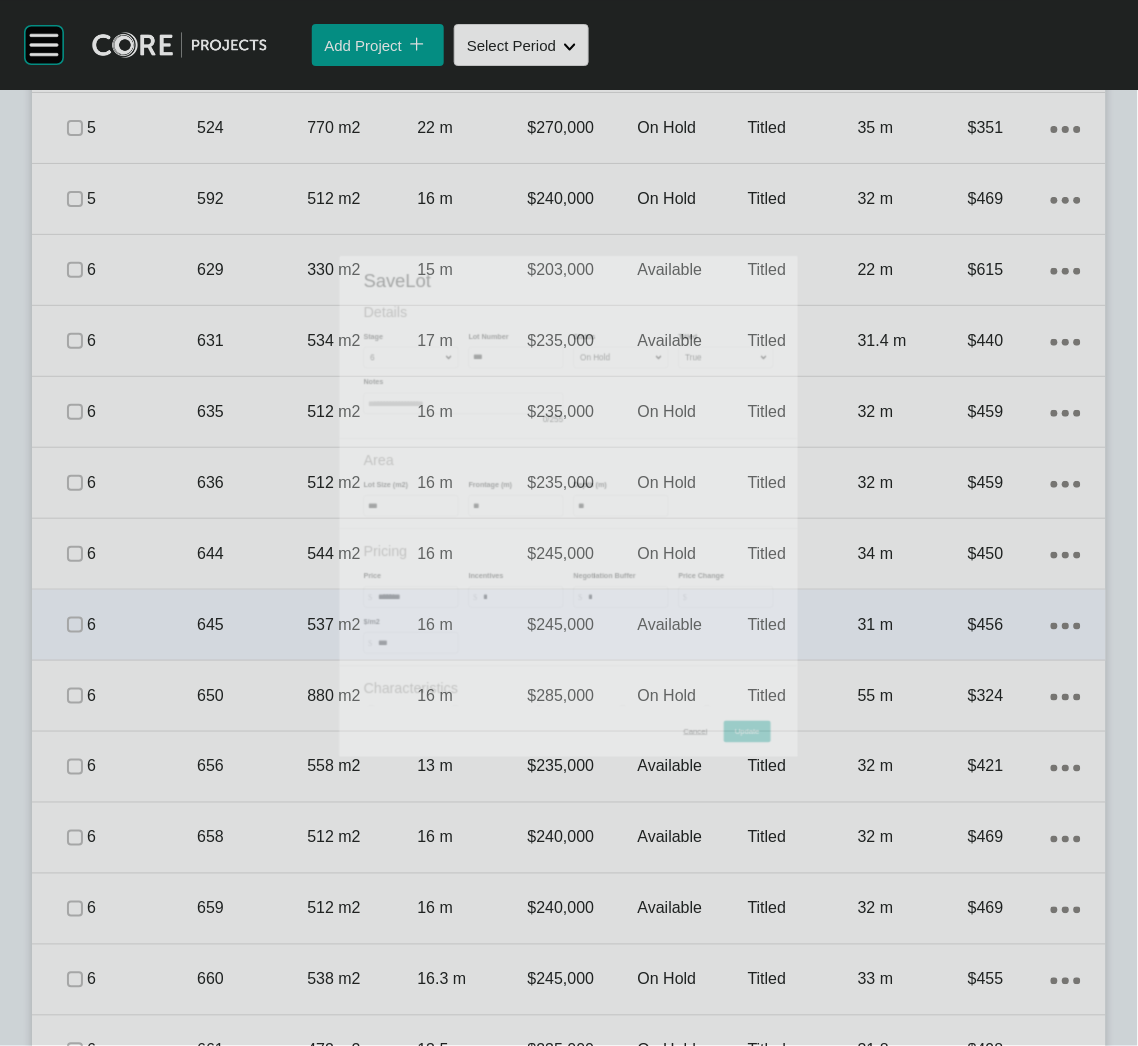 scroll, scrollTop: 1437, scrollLeft: 0, axis: vertical 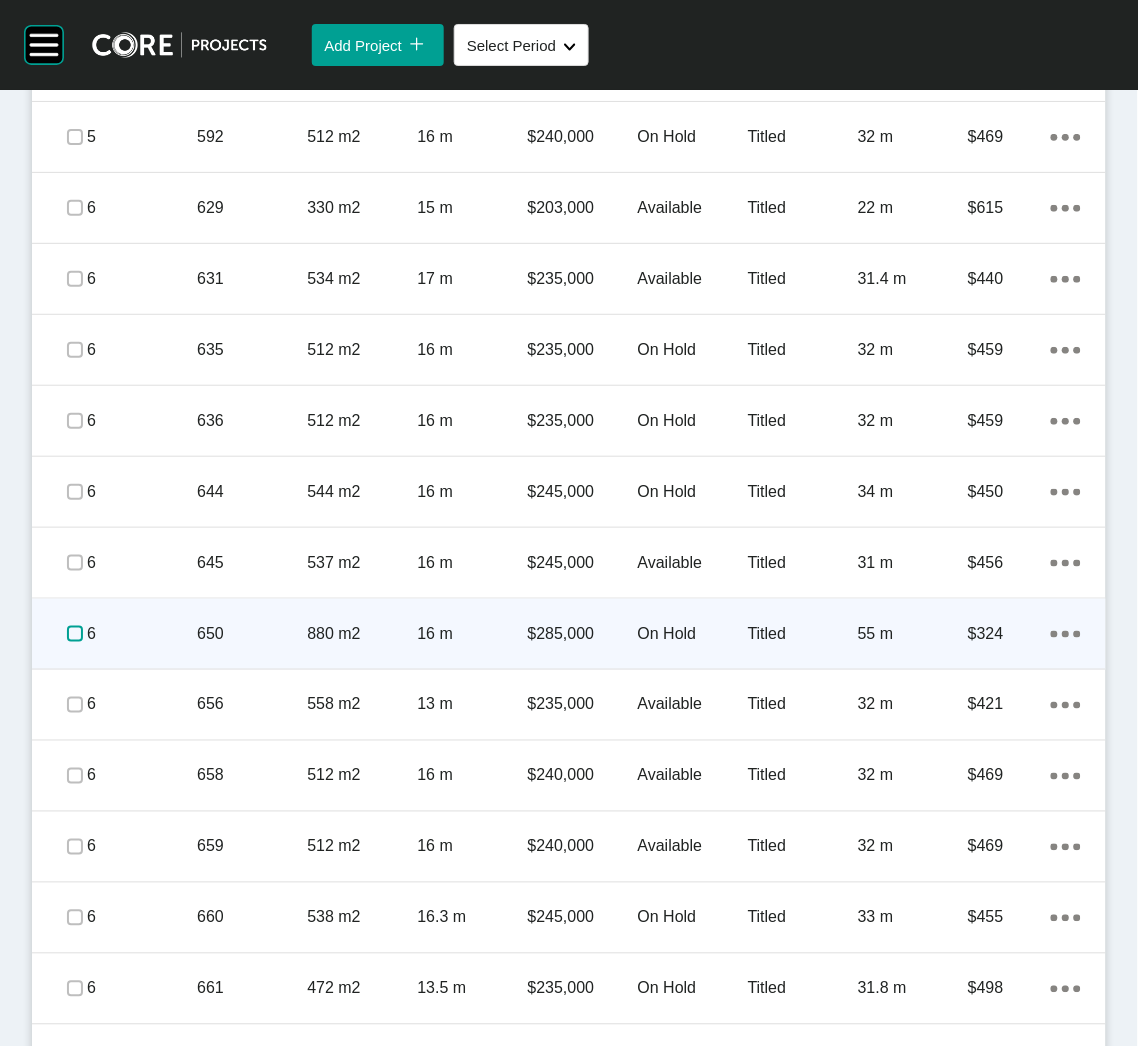 click at bounding box center (75, 634) 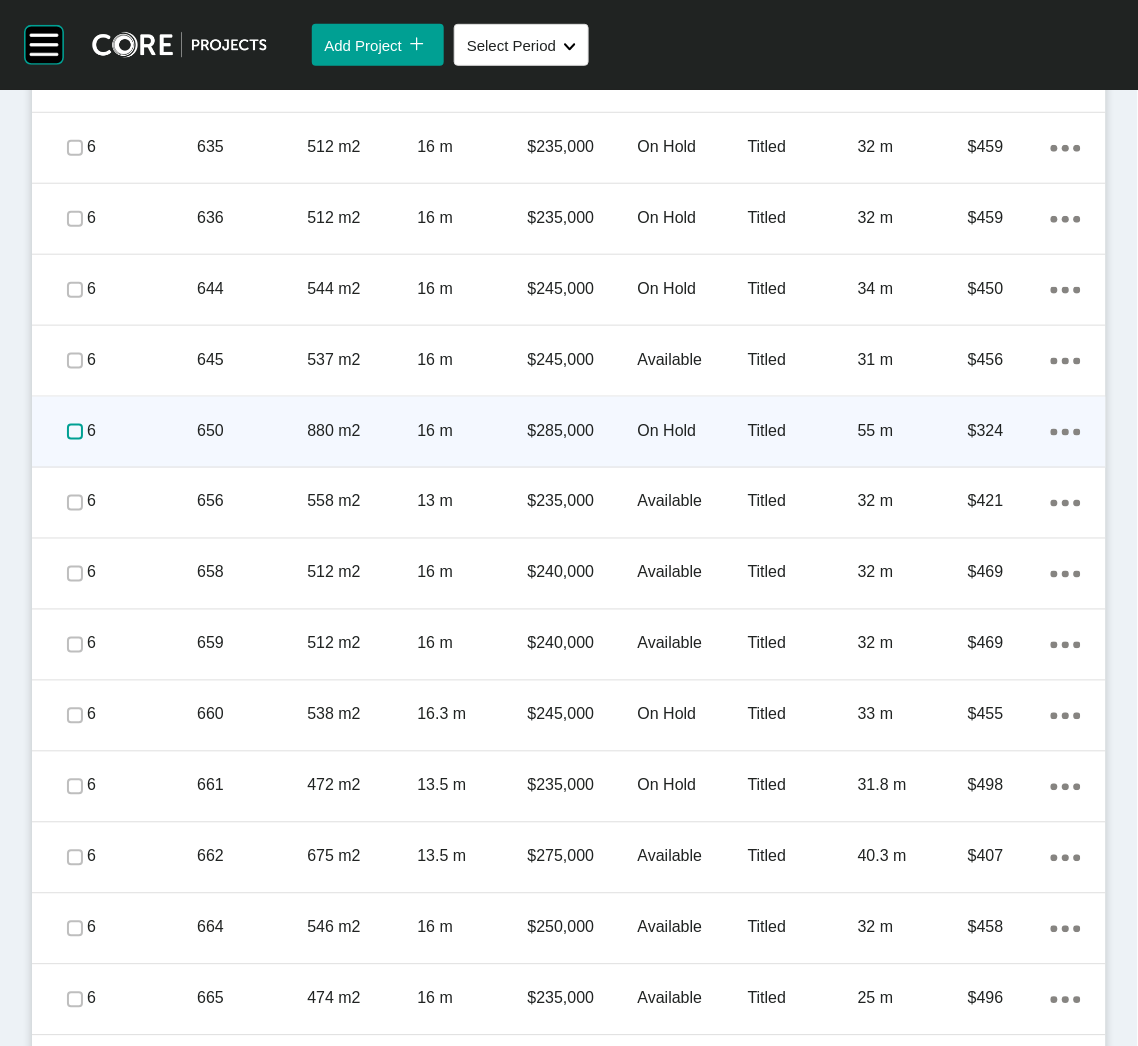scroll, scrollTop: 1587, scrollLeft: 0, axis: vertical 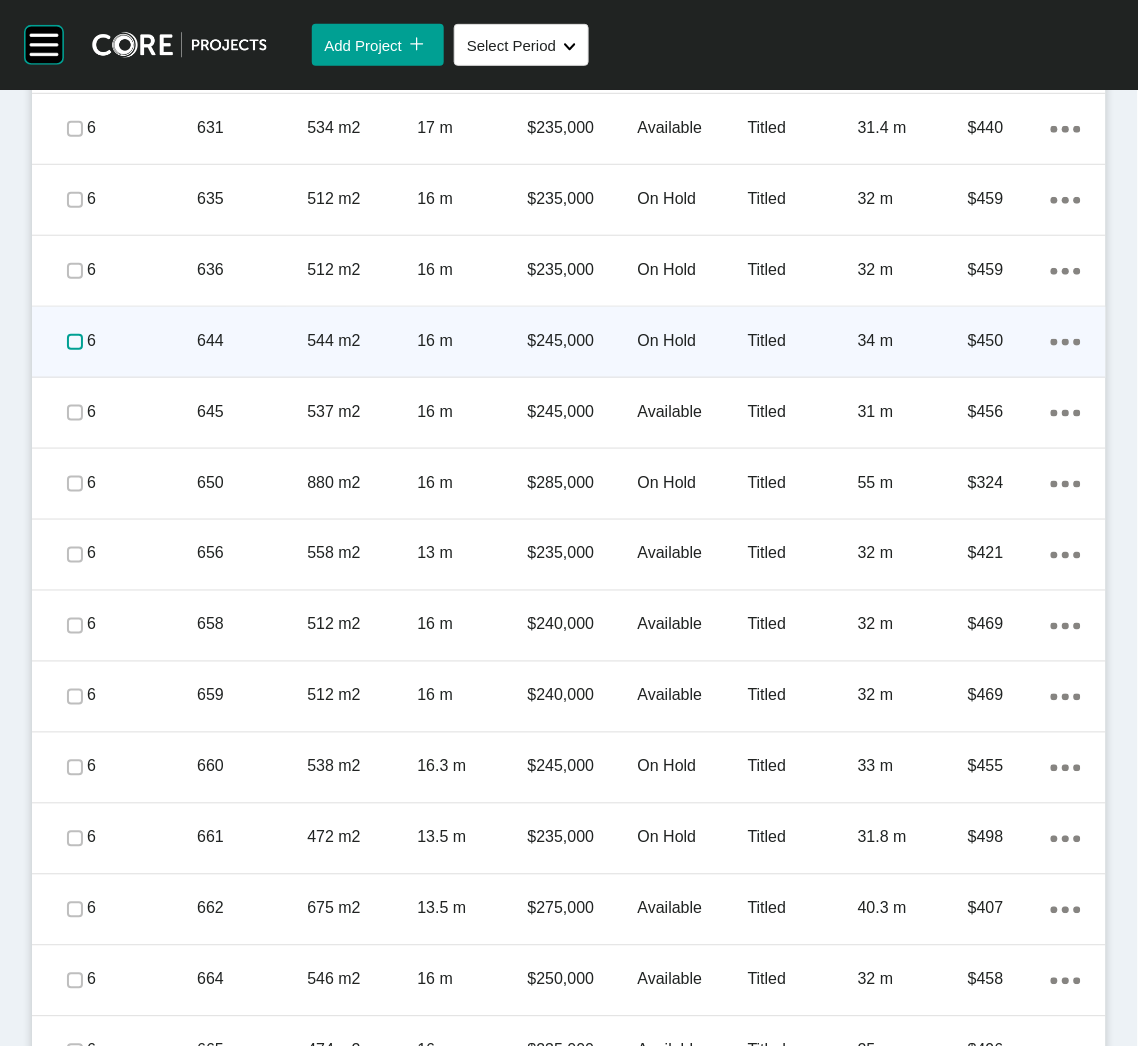 click at bounding box center [75, 342] 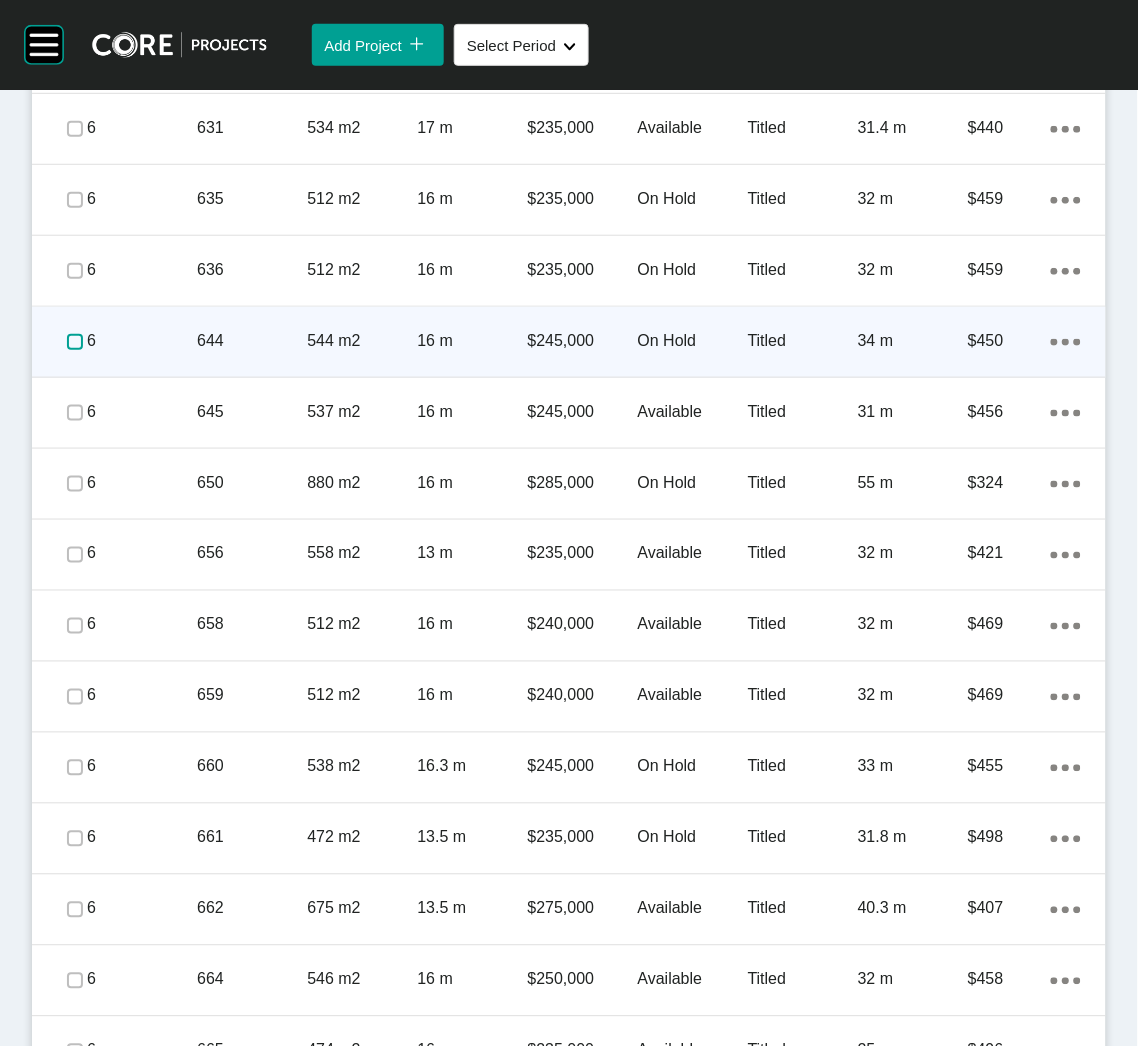 click at bounding box center [75, 342] 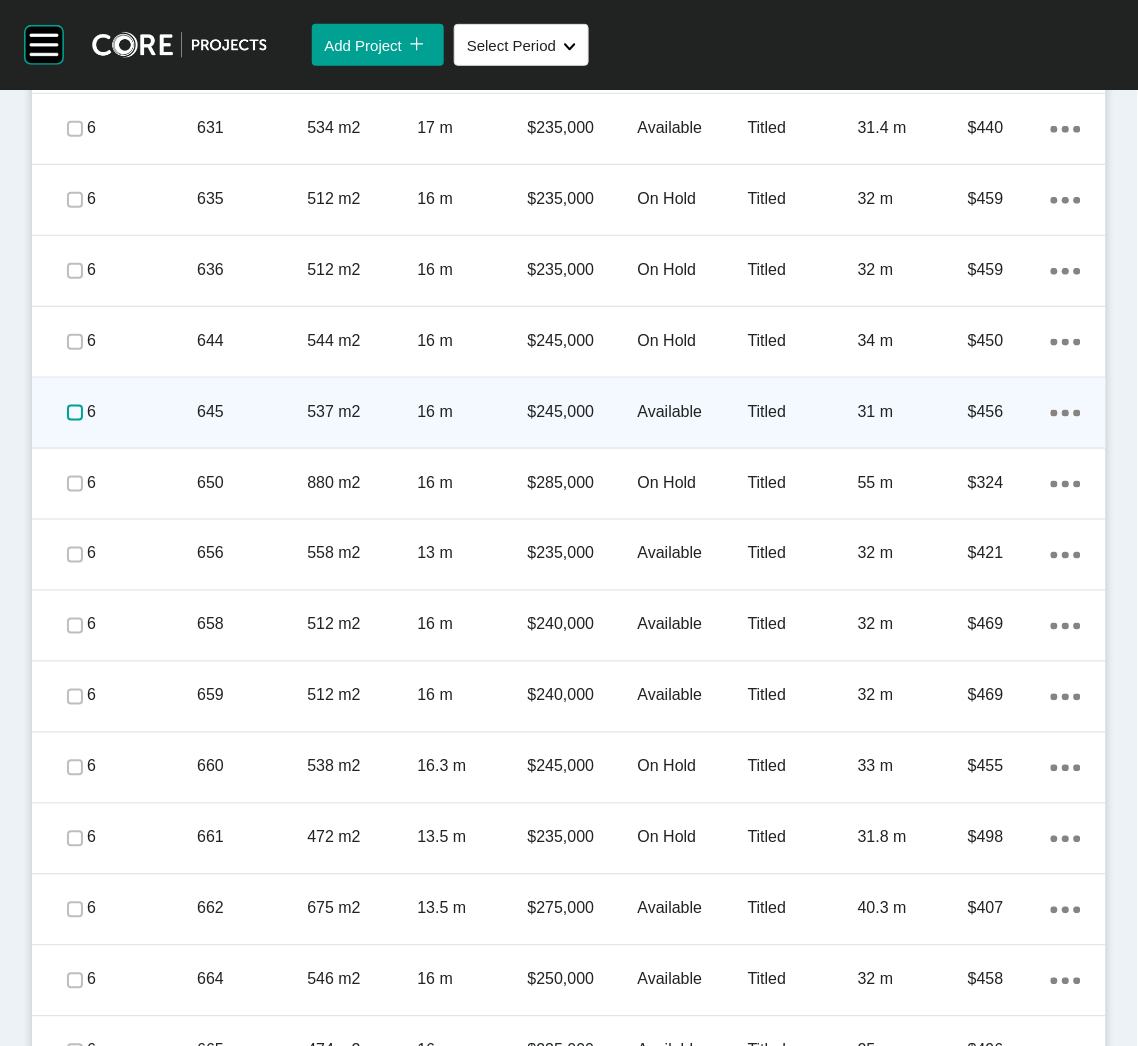 click at bounding box center (75, 413) 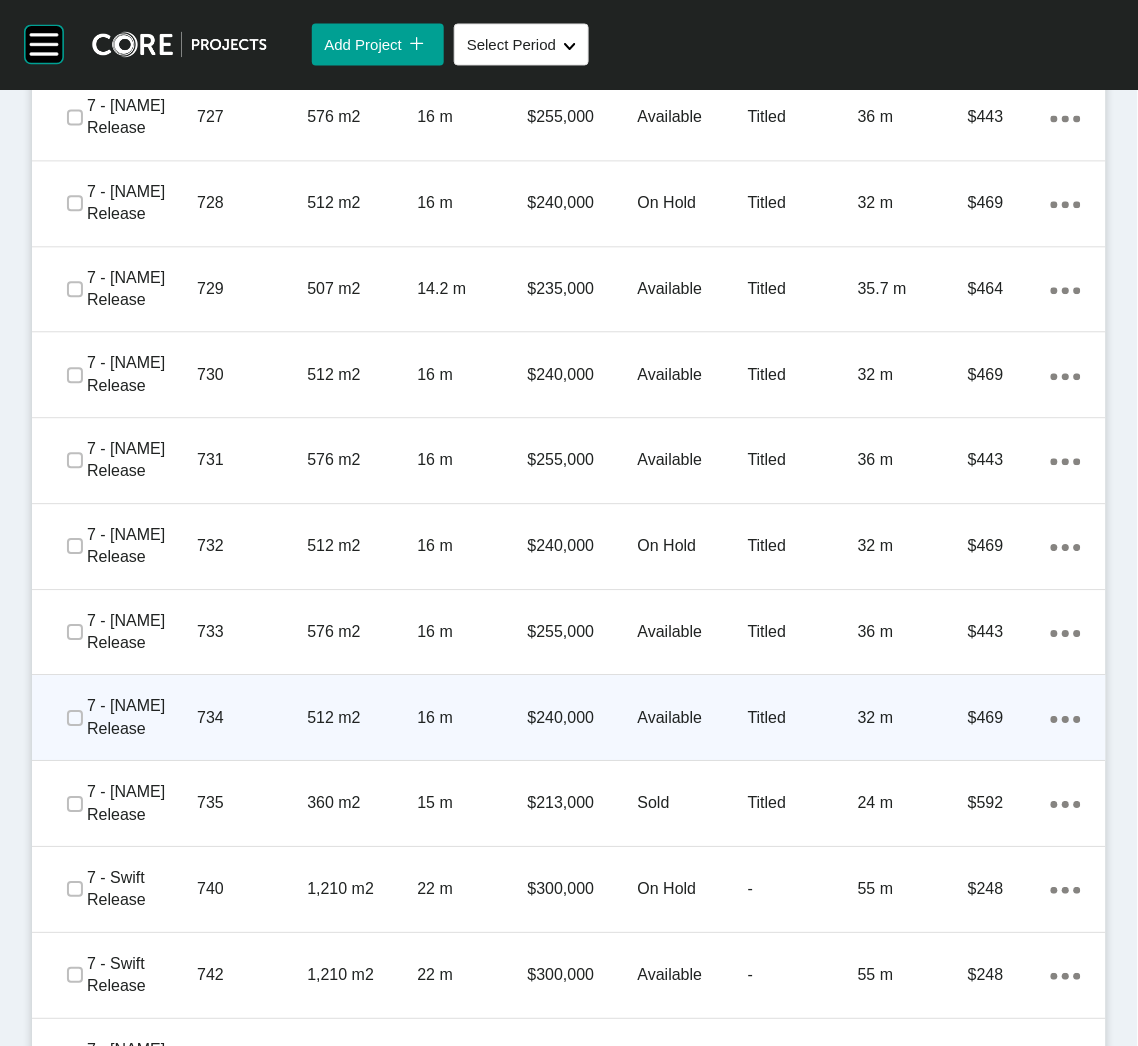 scroll, scrollTop: 5037, scrollLeft: 0, axis: vertical 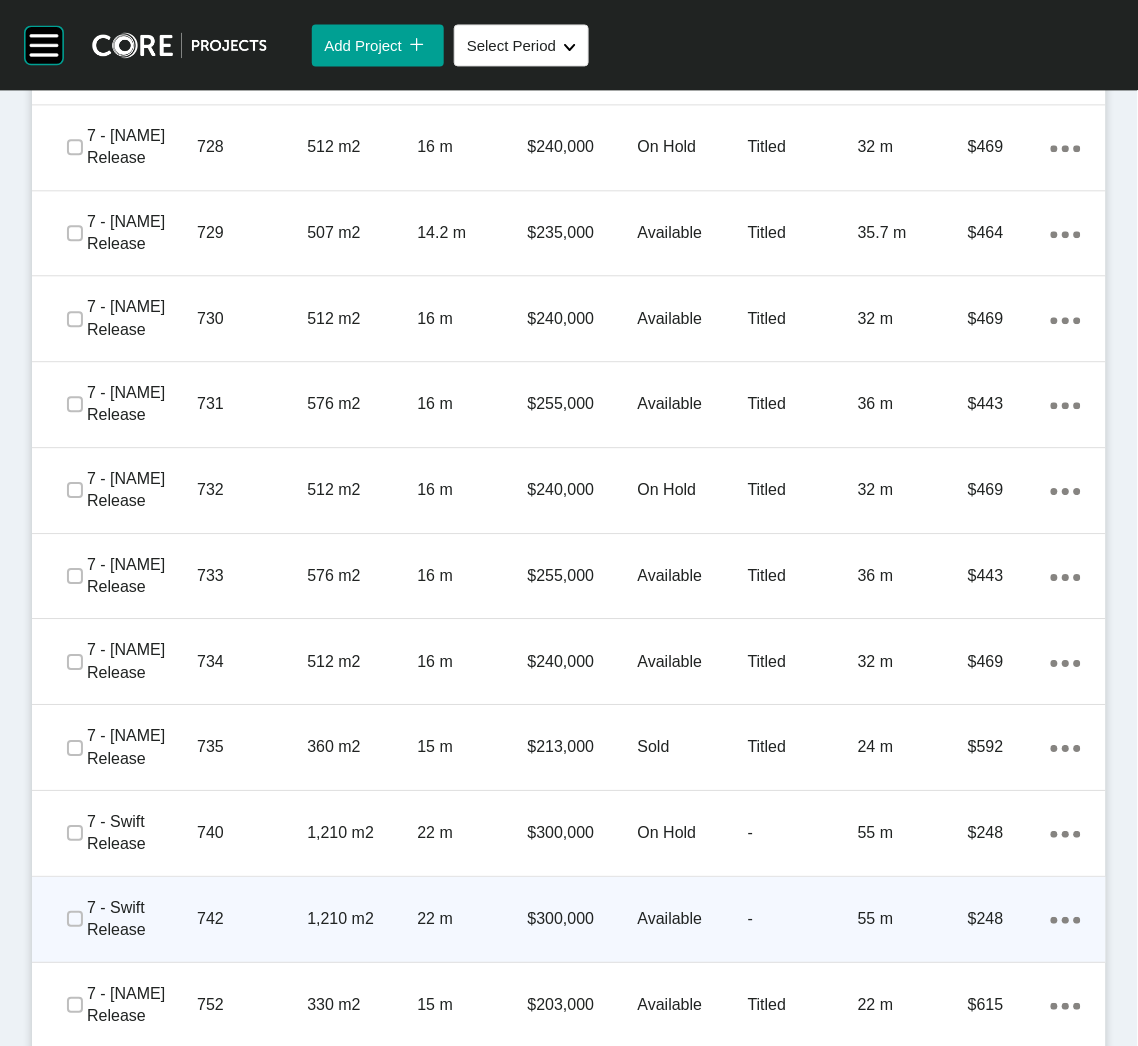 click on "742" at bounding box center [252, 919] 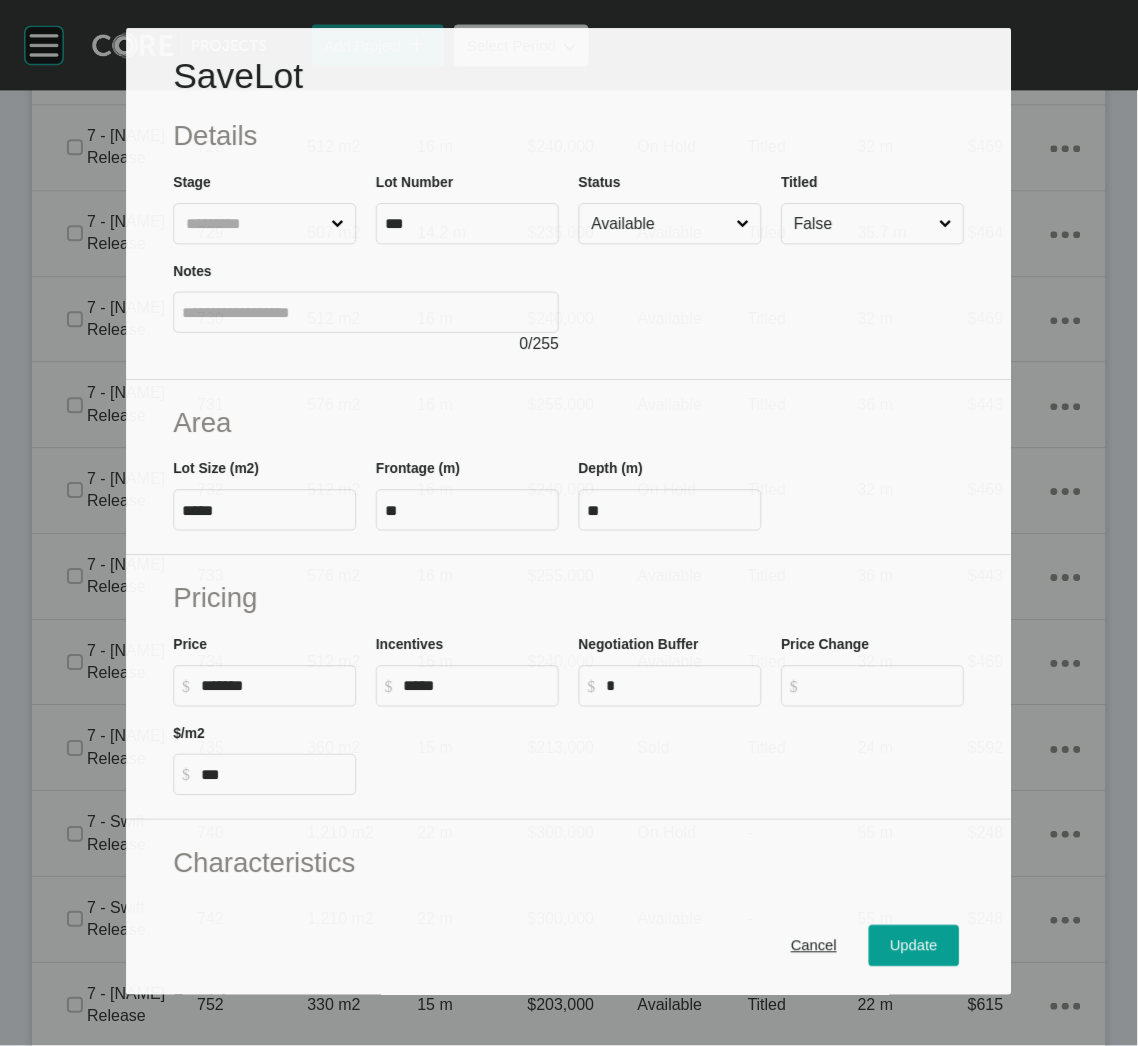 click on "Available" at bounding box center [660, 223] 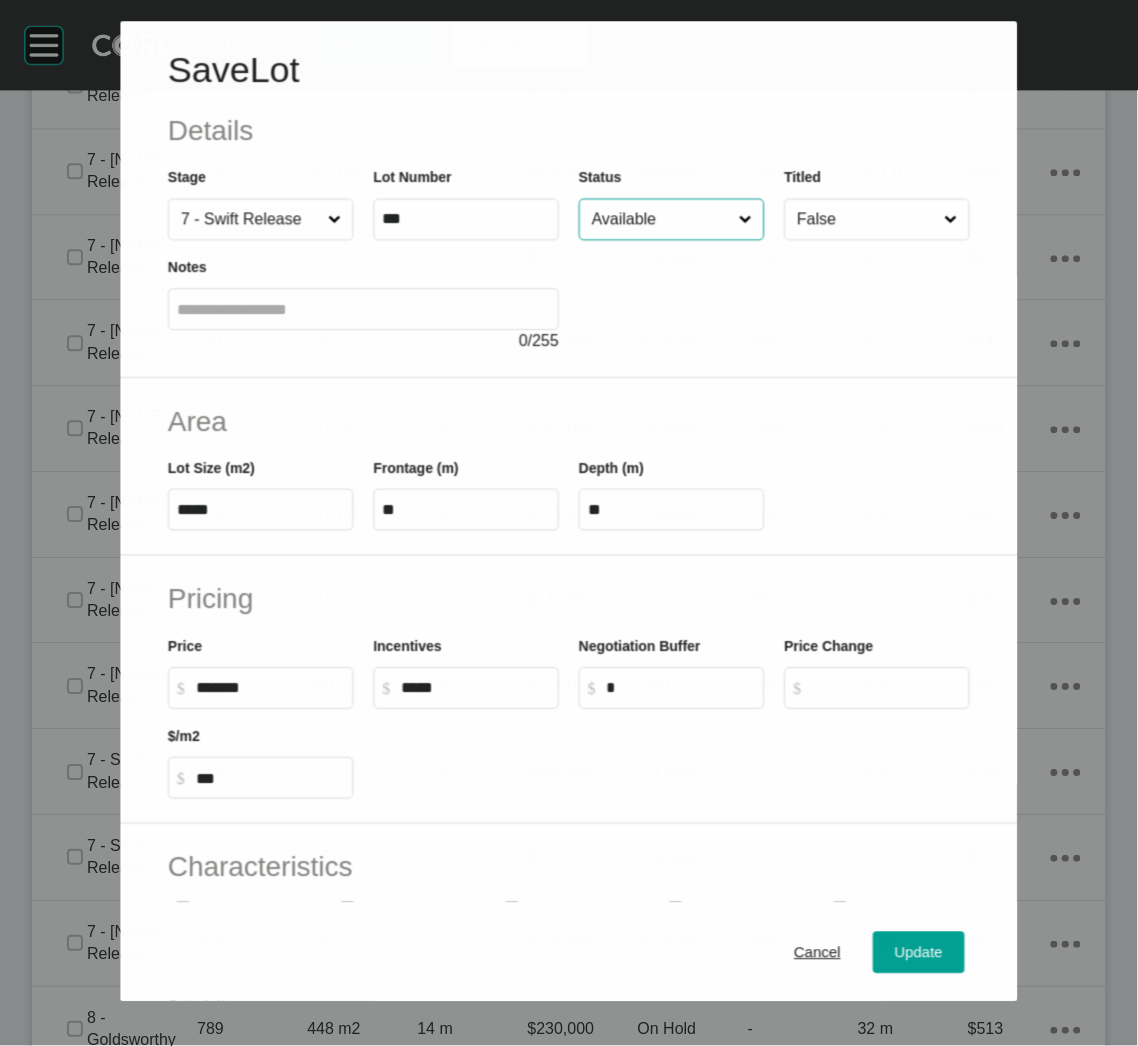 scroll, scrollTop: 4975, scrollLeft: 0, axis: vertical 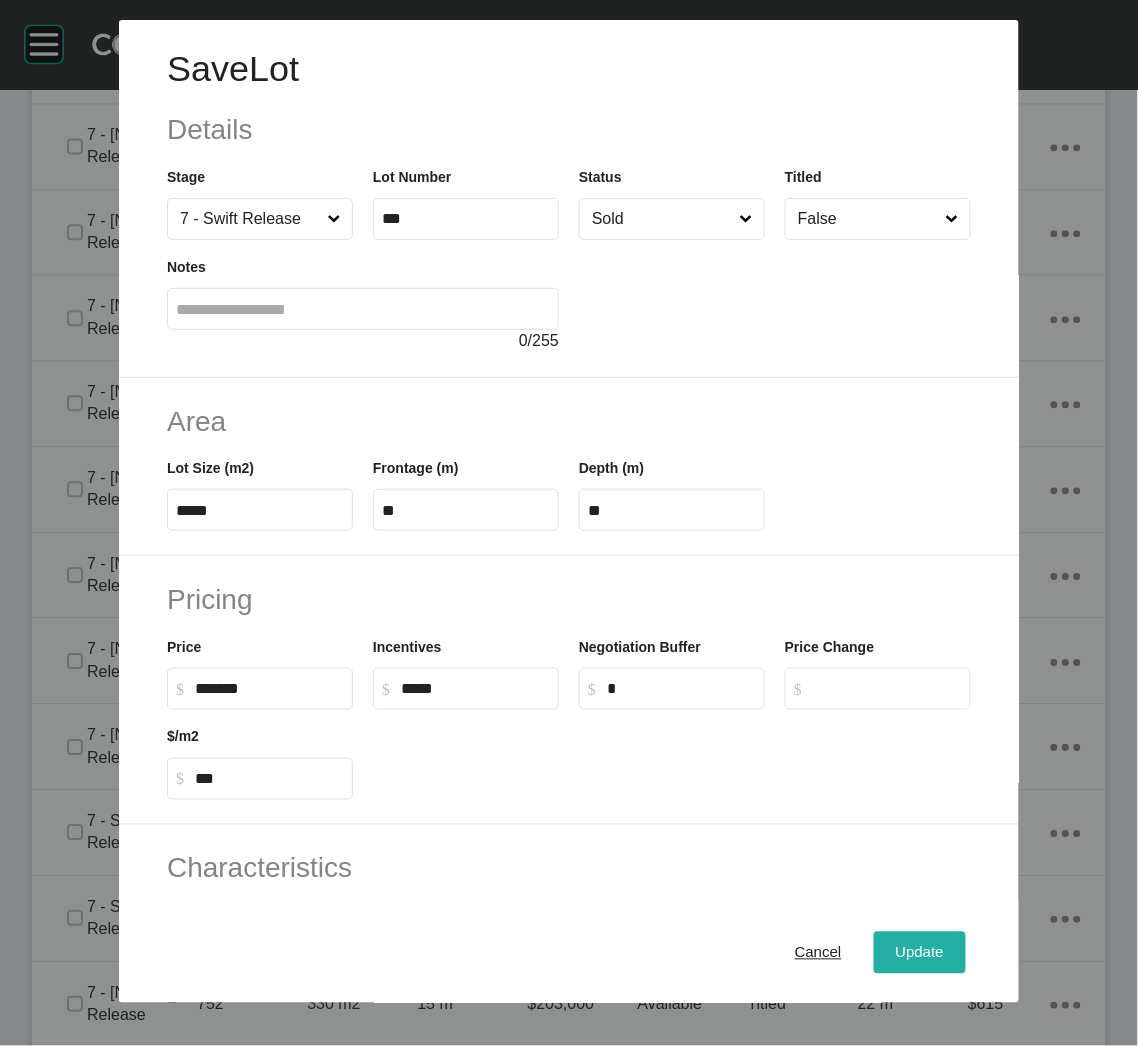 click on "Update" at bounding box center [920, 953] 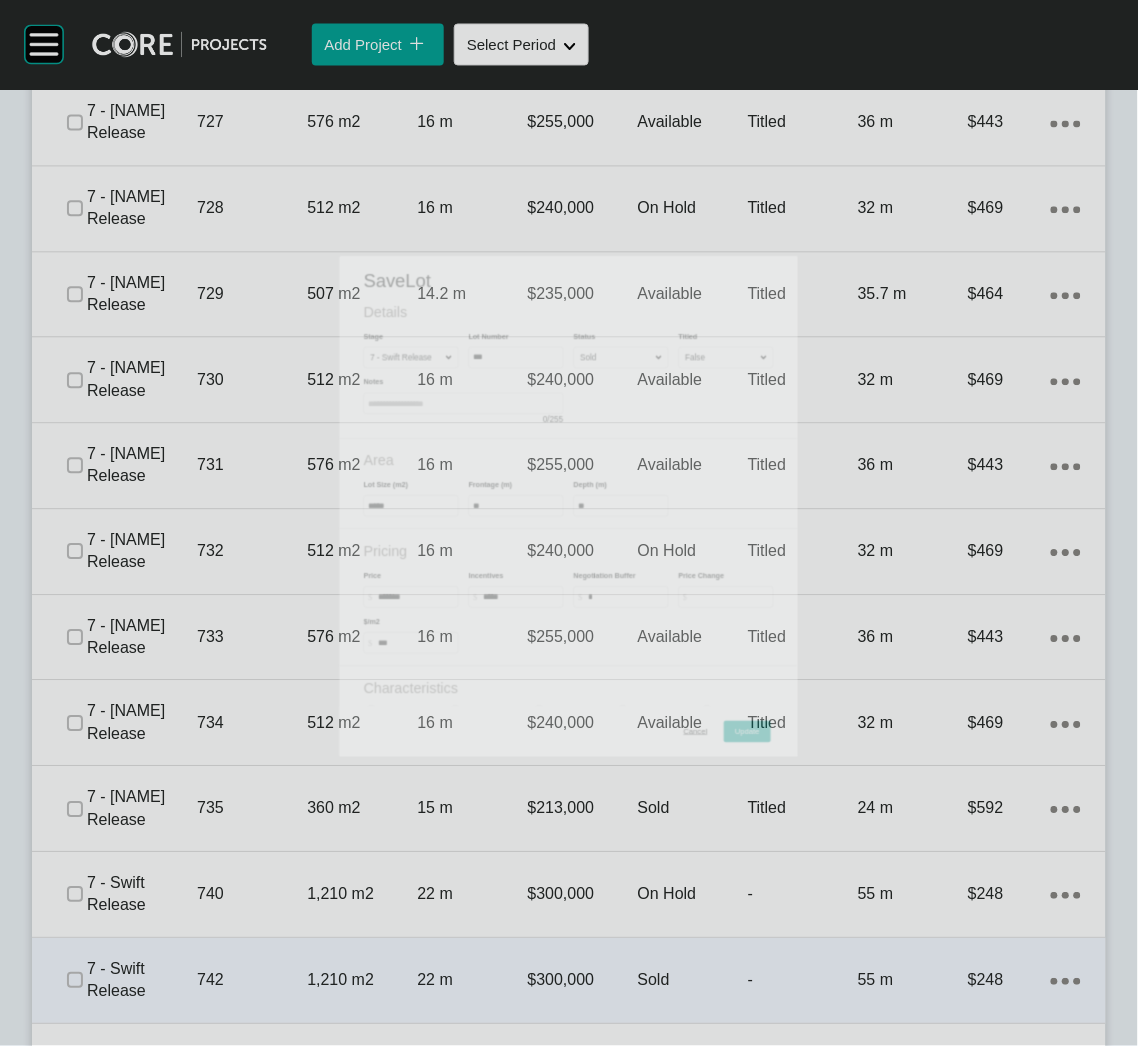 scroll, scrollTop: 5037, scrollLeft: 0, axis: vertical 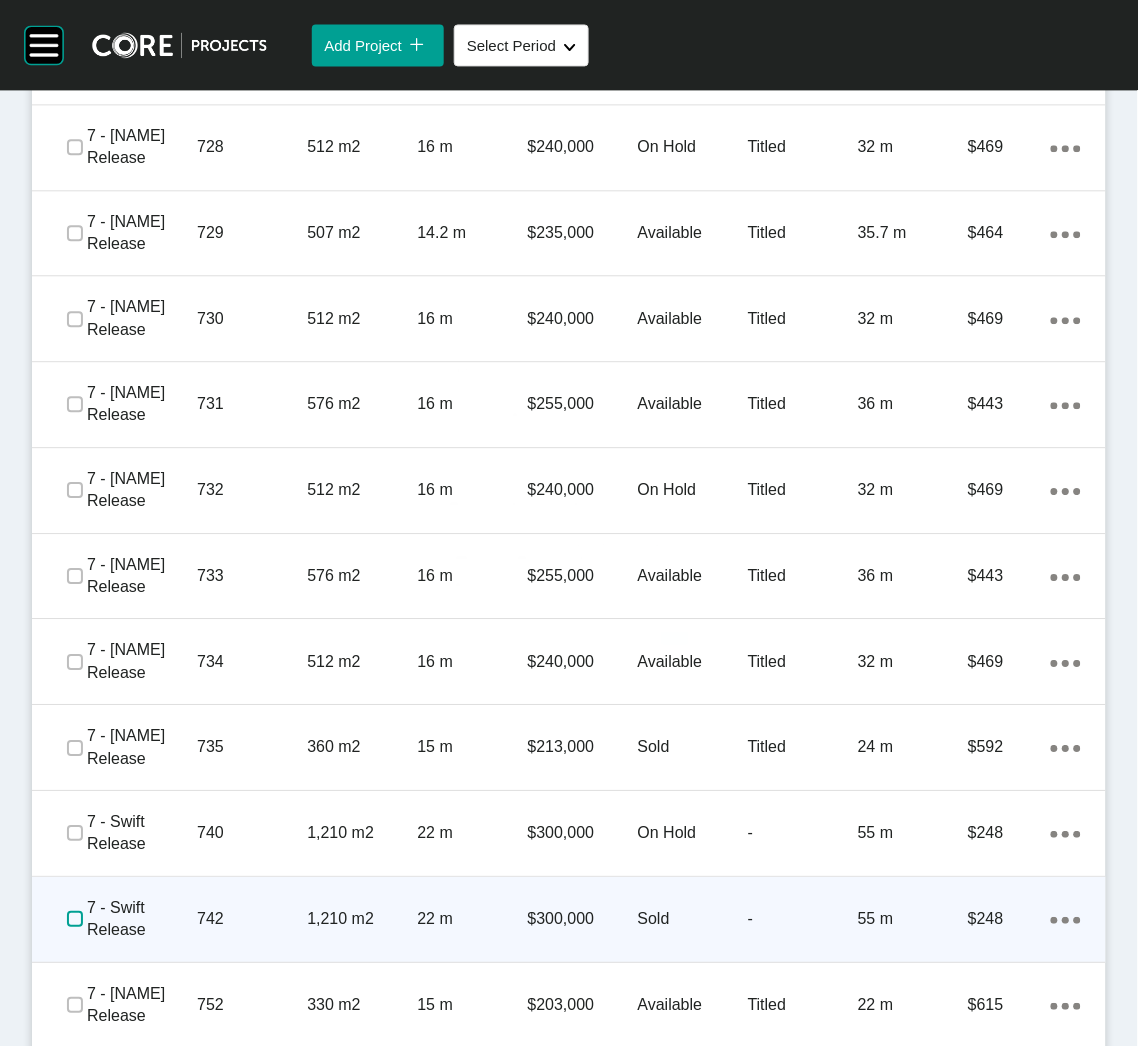click at bounding box center [75, 919] 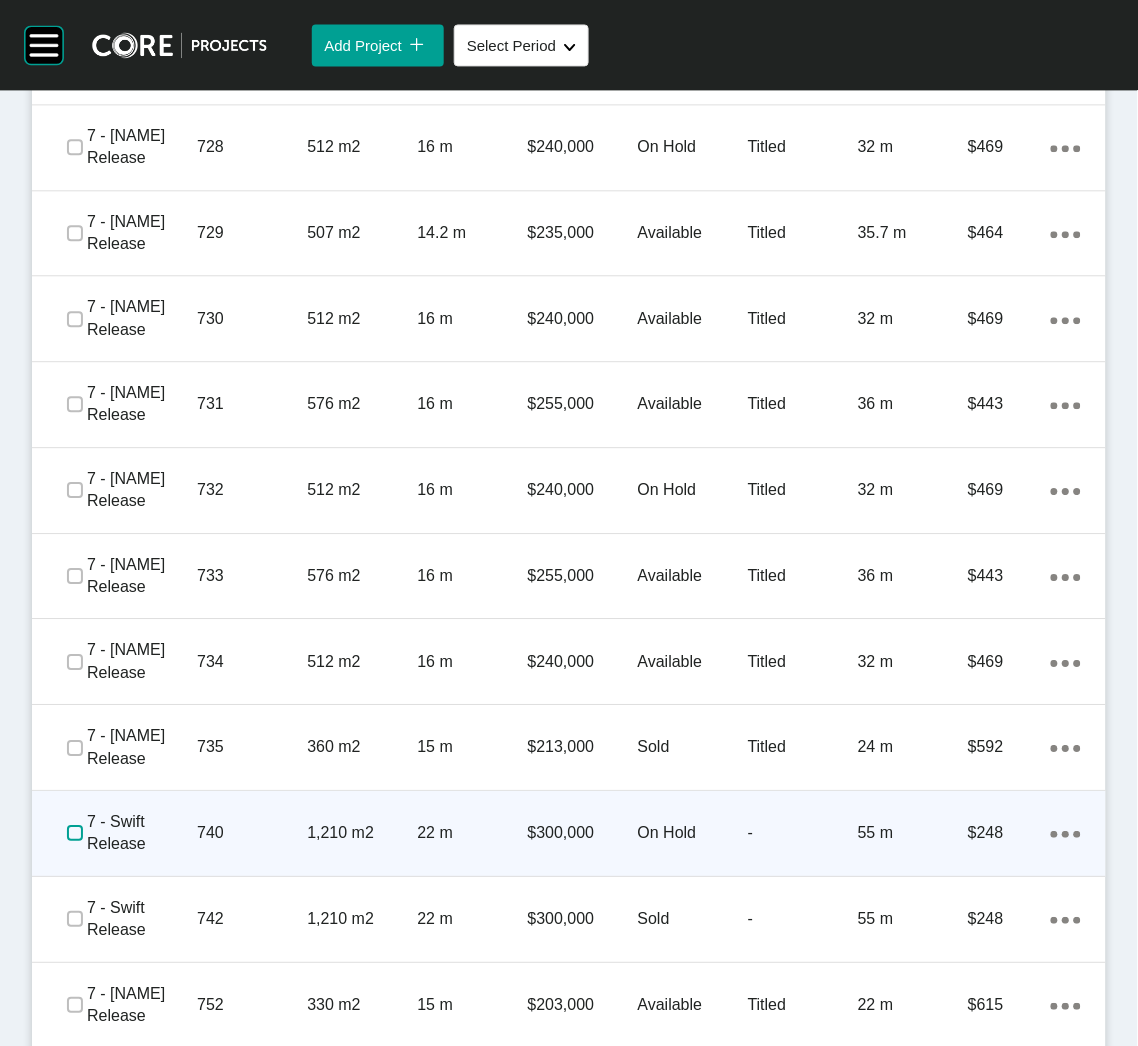 click at bounding box center (75, 833) 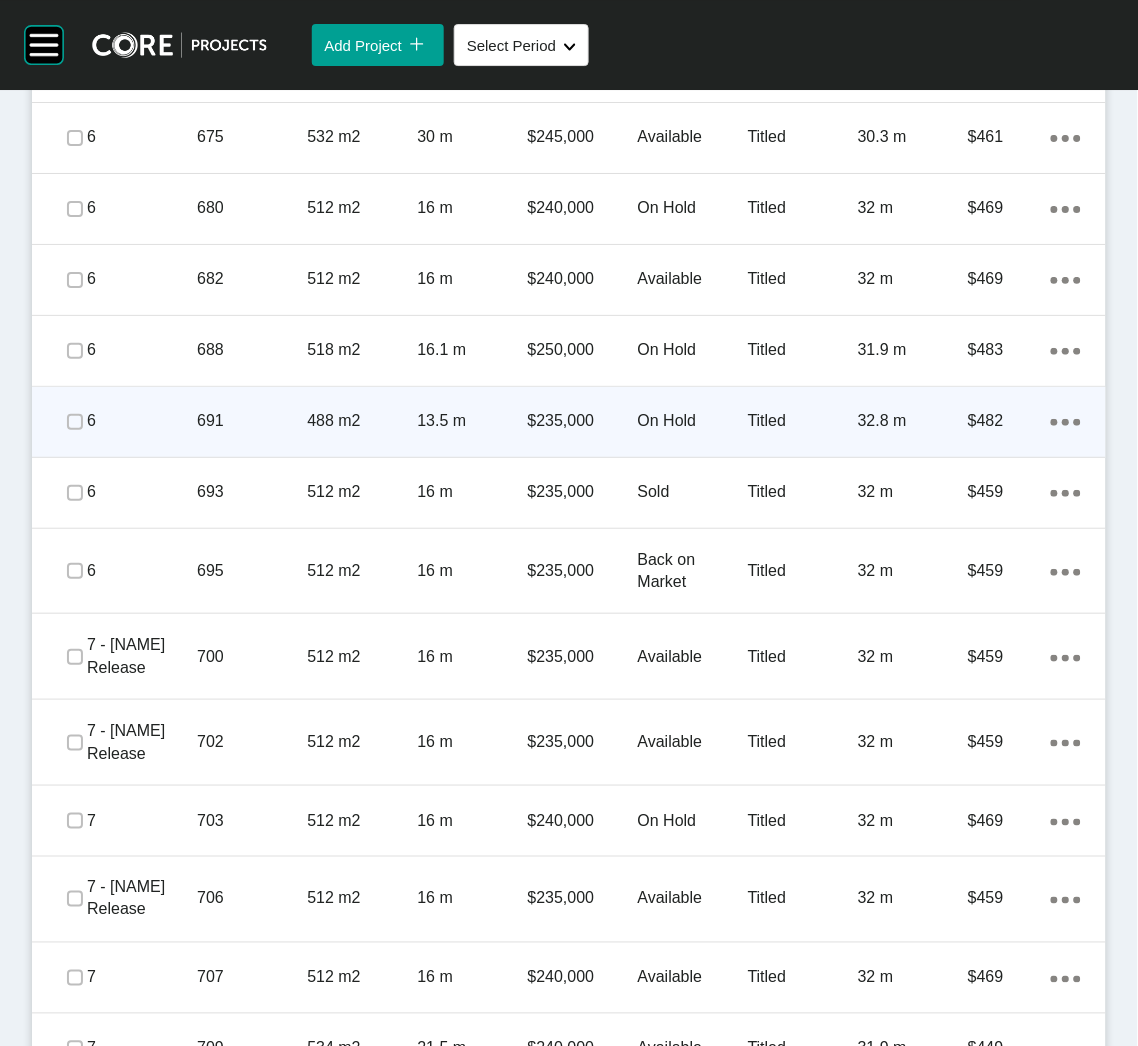 scroll, scrollTop: 2637, scrollLeft: 0, axis: vertical 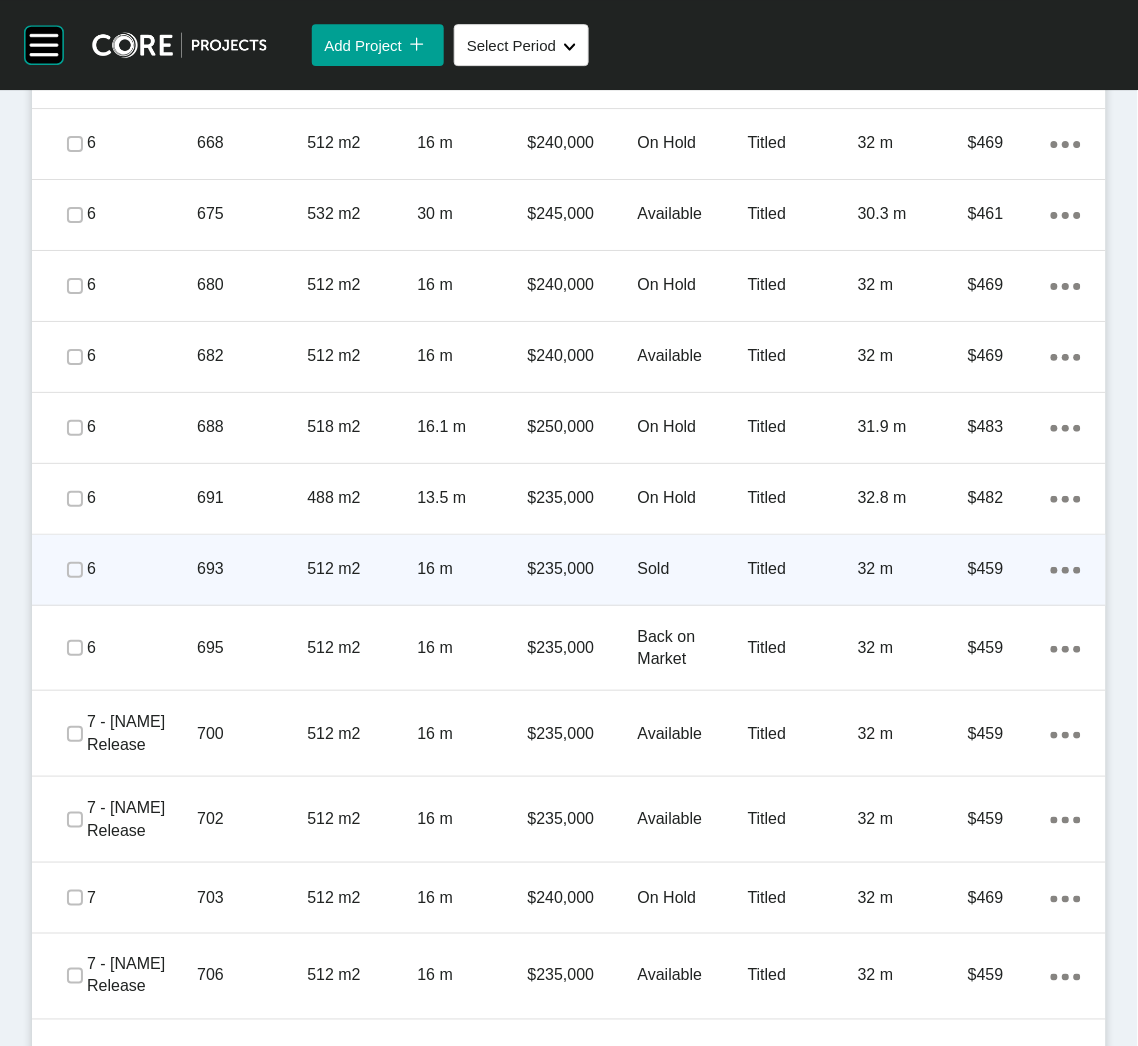 click on "512 m2" at bounding box center [362, 569] 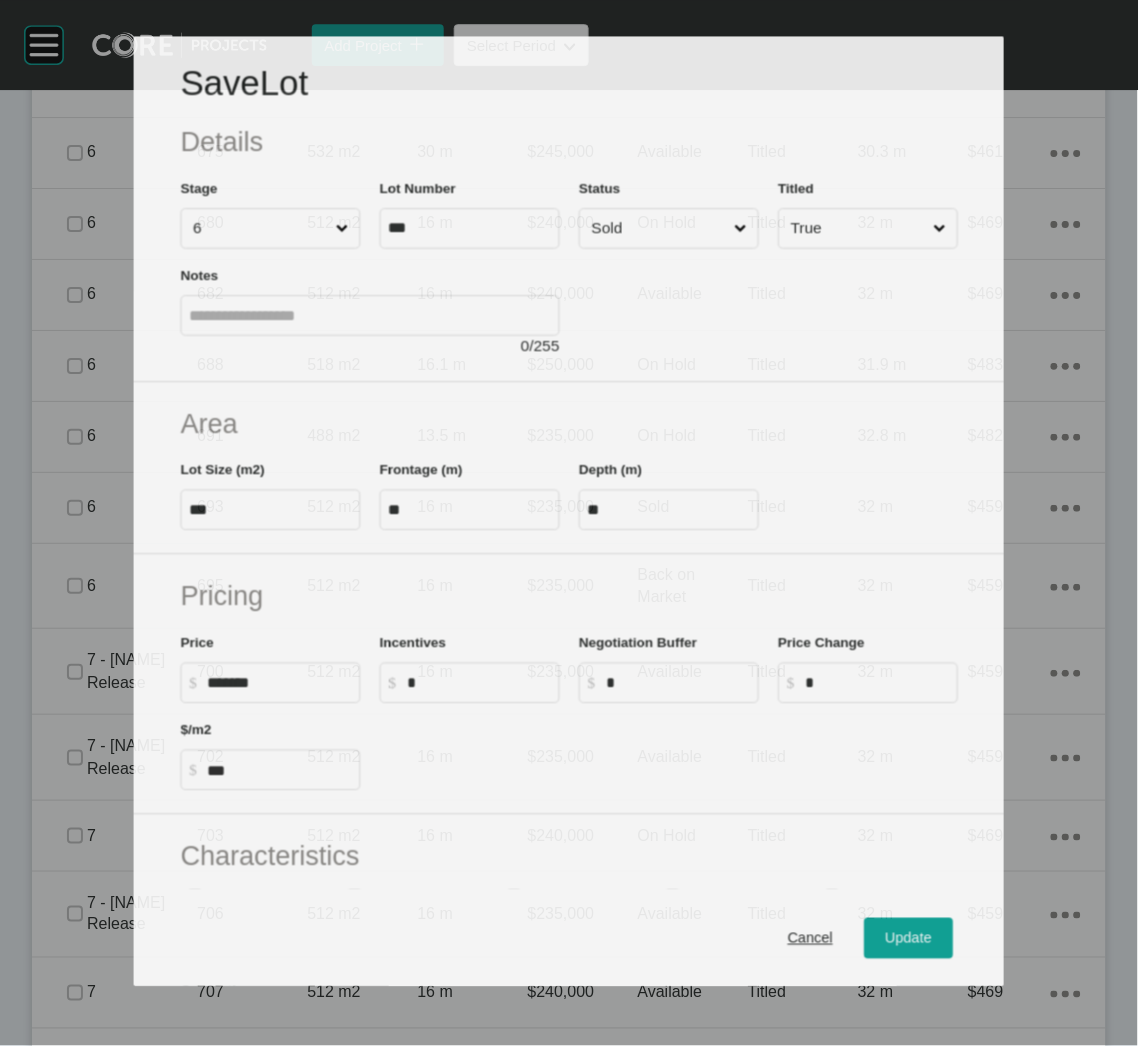 scroll, scrollTop: 2576, scrollLeft: 0, axis: vertical 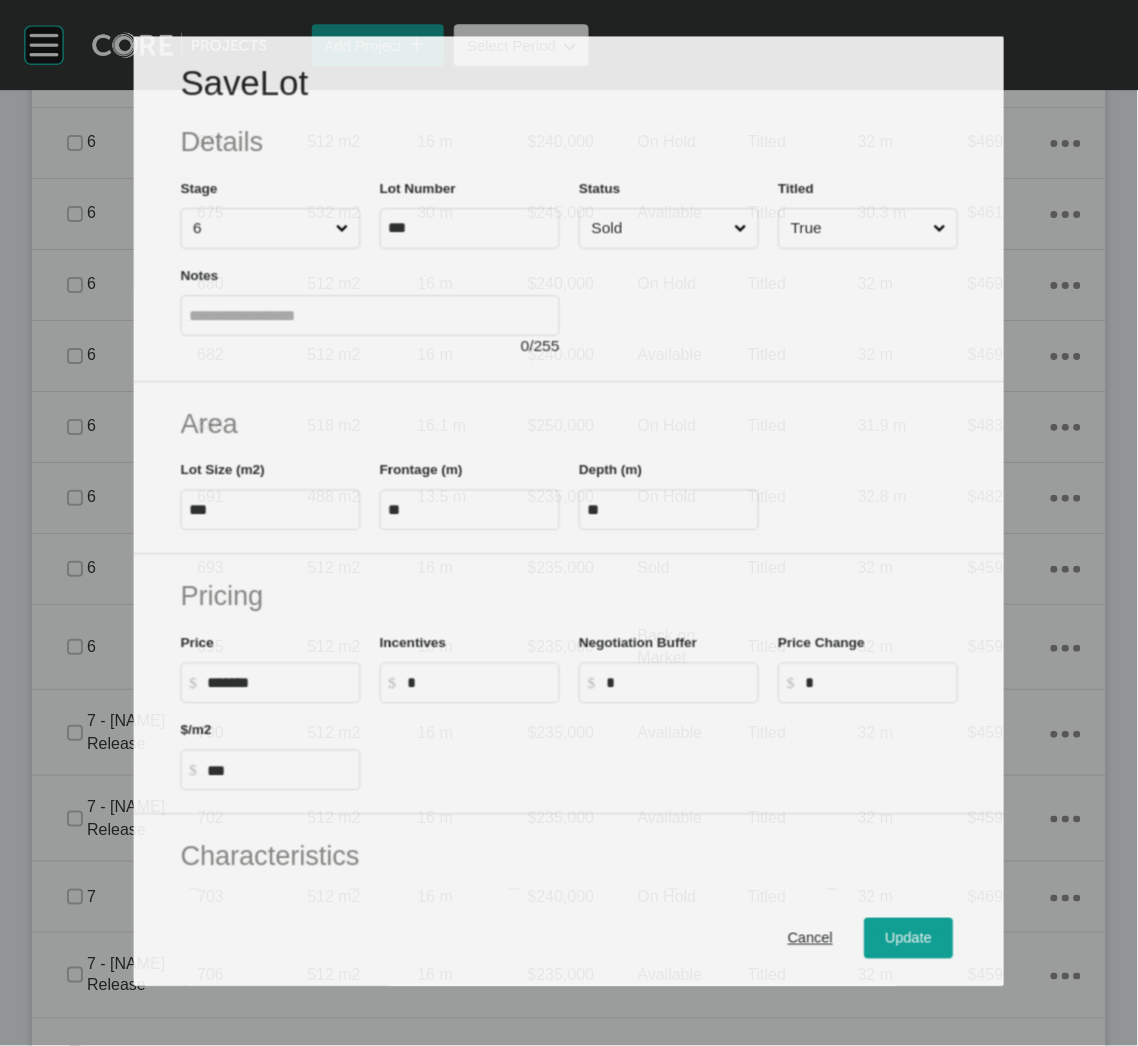 click on "Sold" at bounding box center [658, 228] 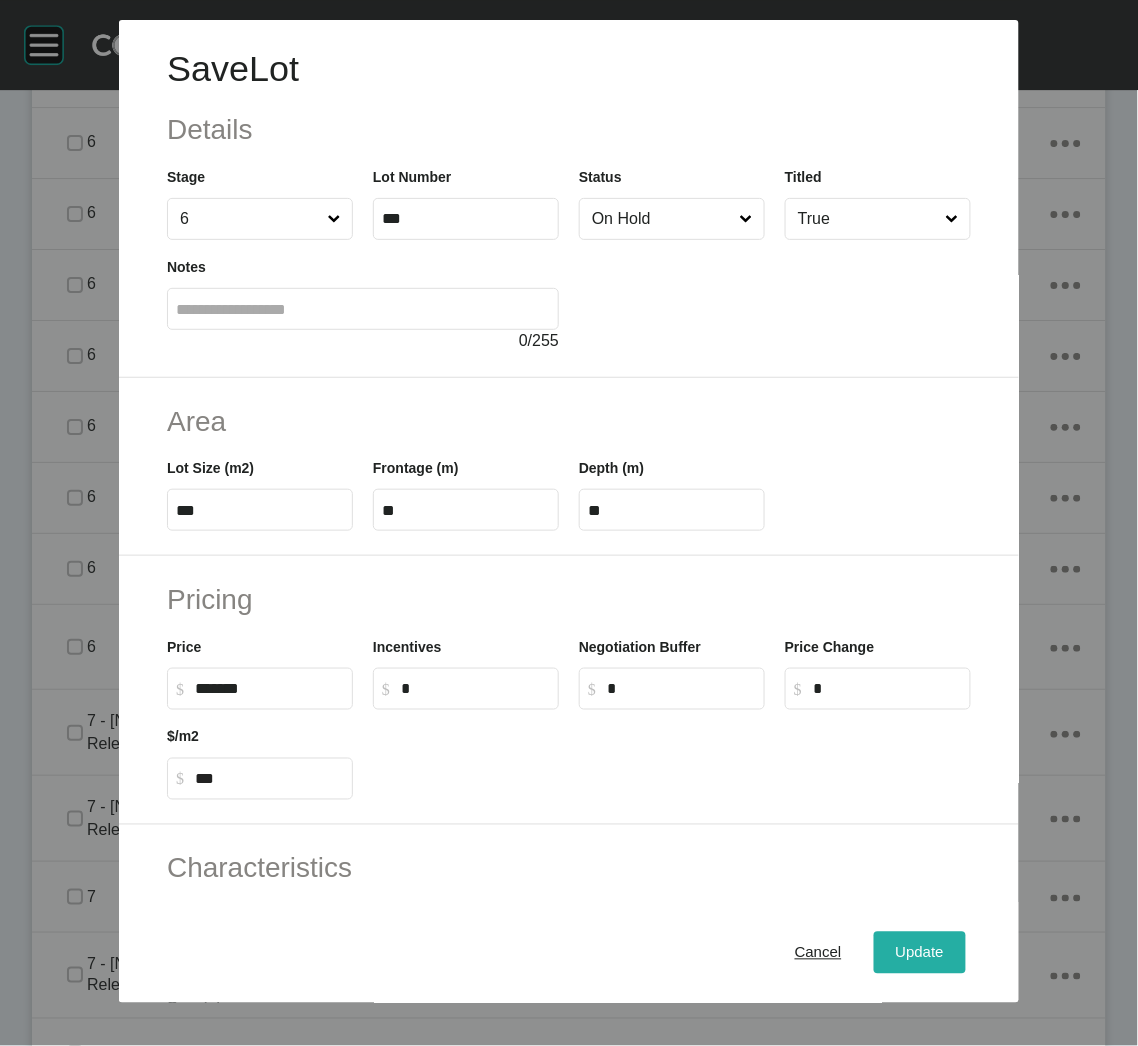 click on "Update" at bounding box center [920, 953] 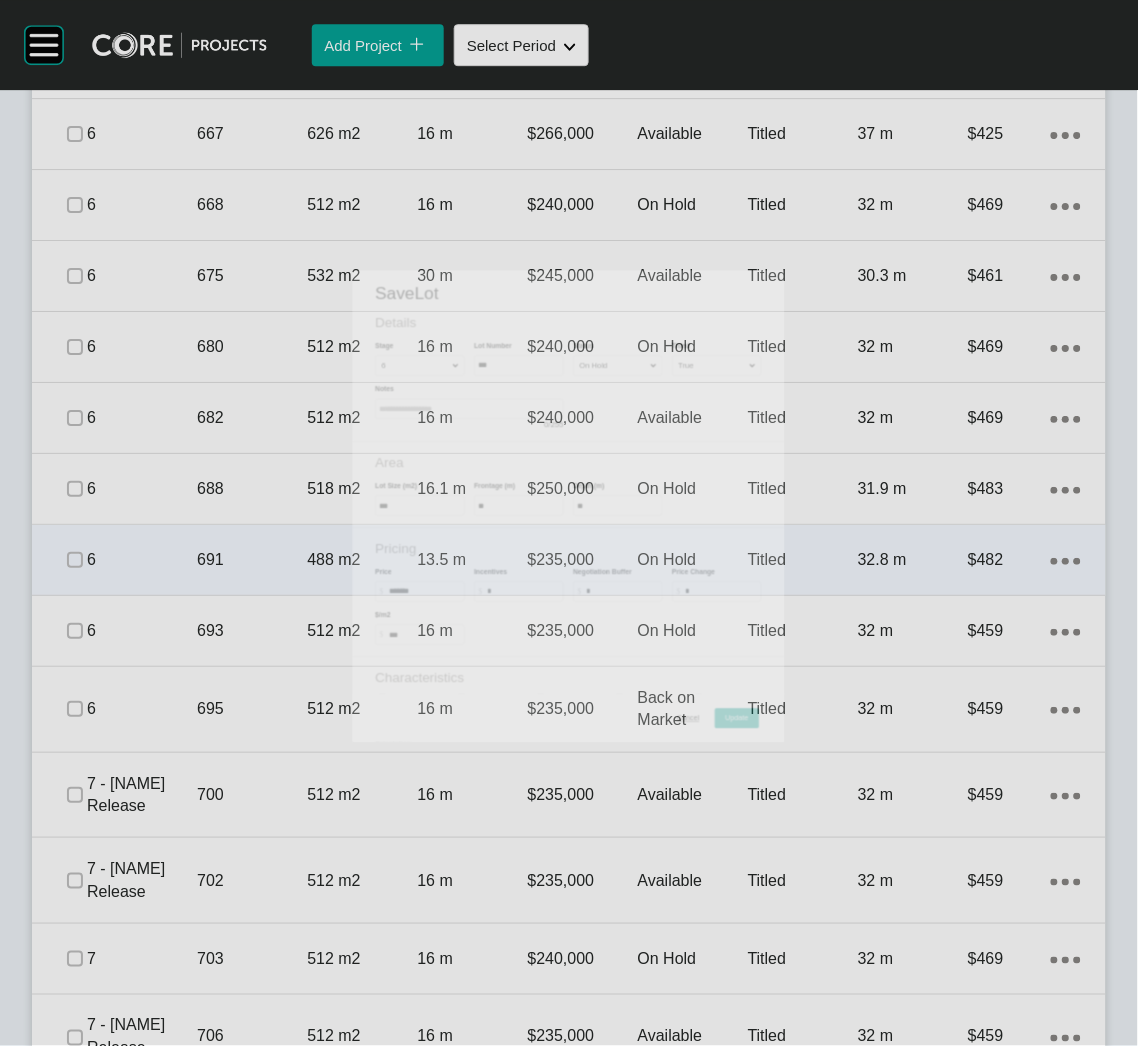 scroll, scrollTop: 2637, scrollLeft: 0, axis: vertical 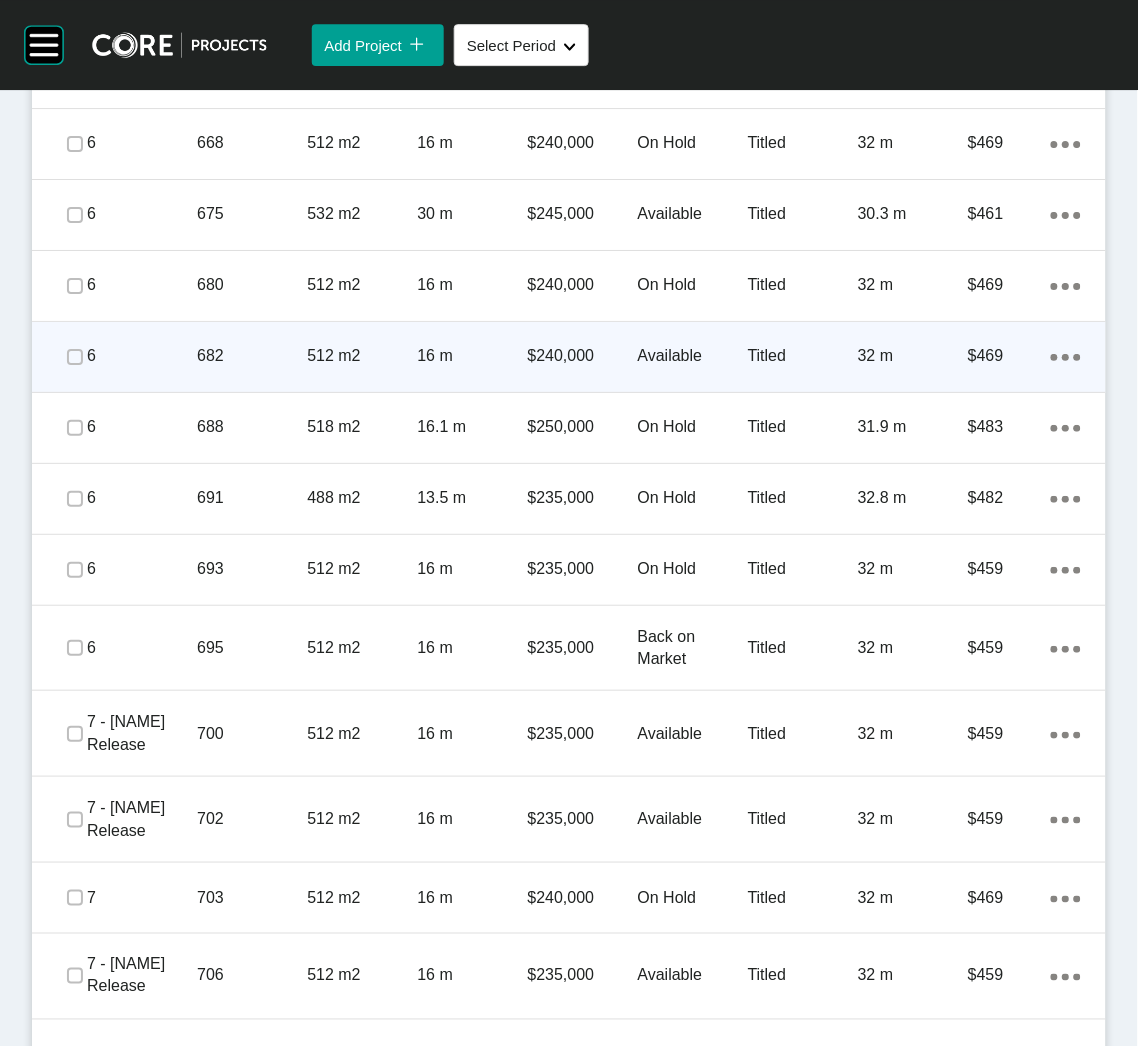 click on "682" at bounding box center (252, 356) 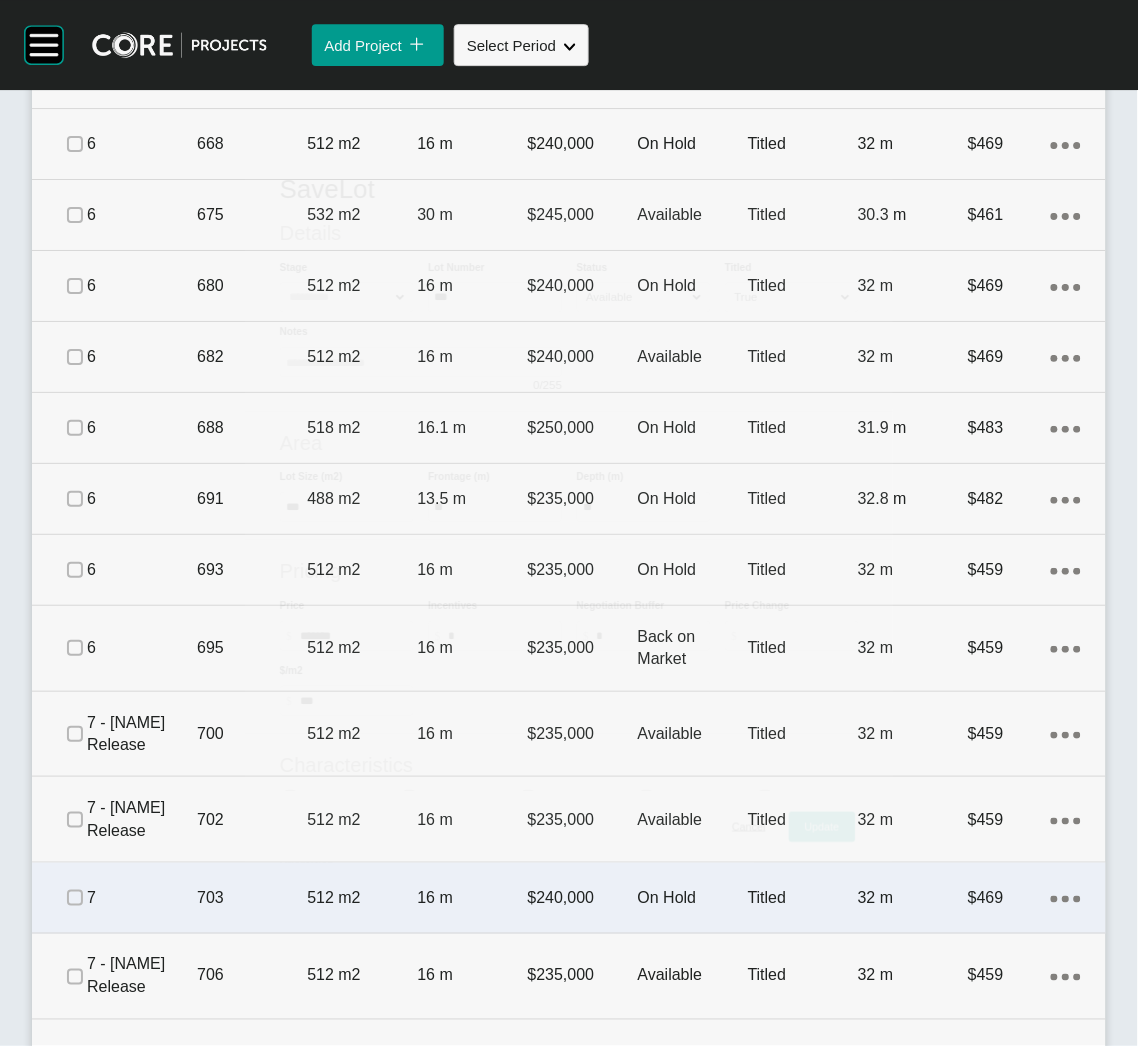 click on "Cancel" at bounding box center [749, 827] 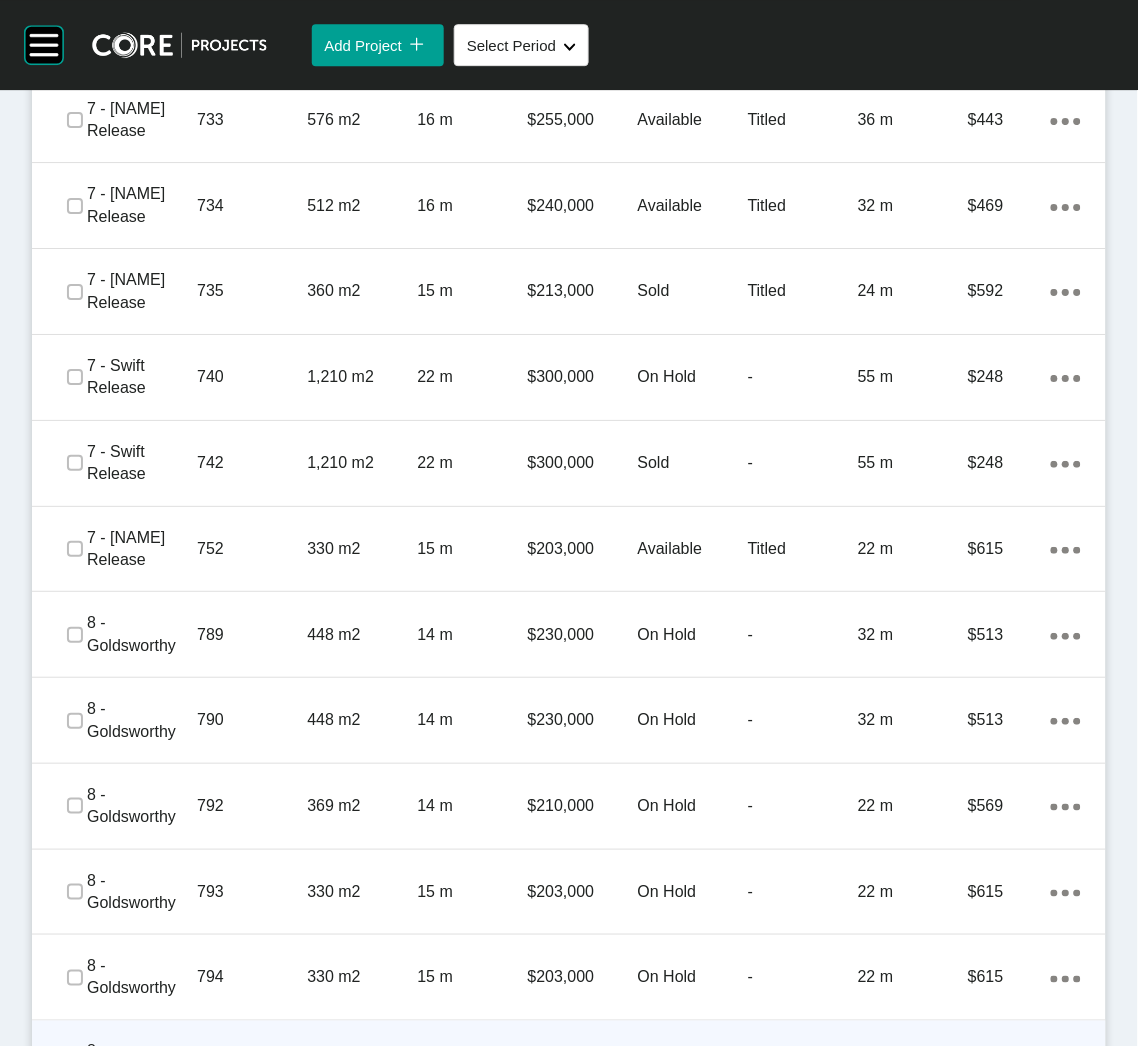 scroll, scrollTop: 5876, scrollLeft: 0, axis: vertical 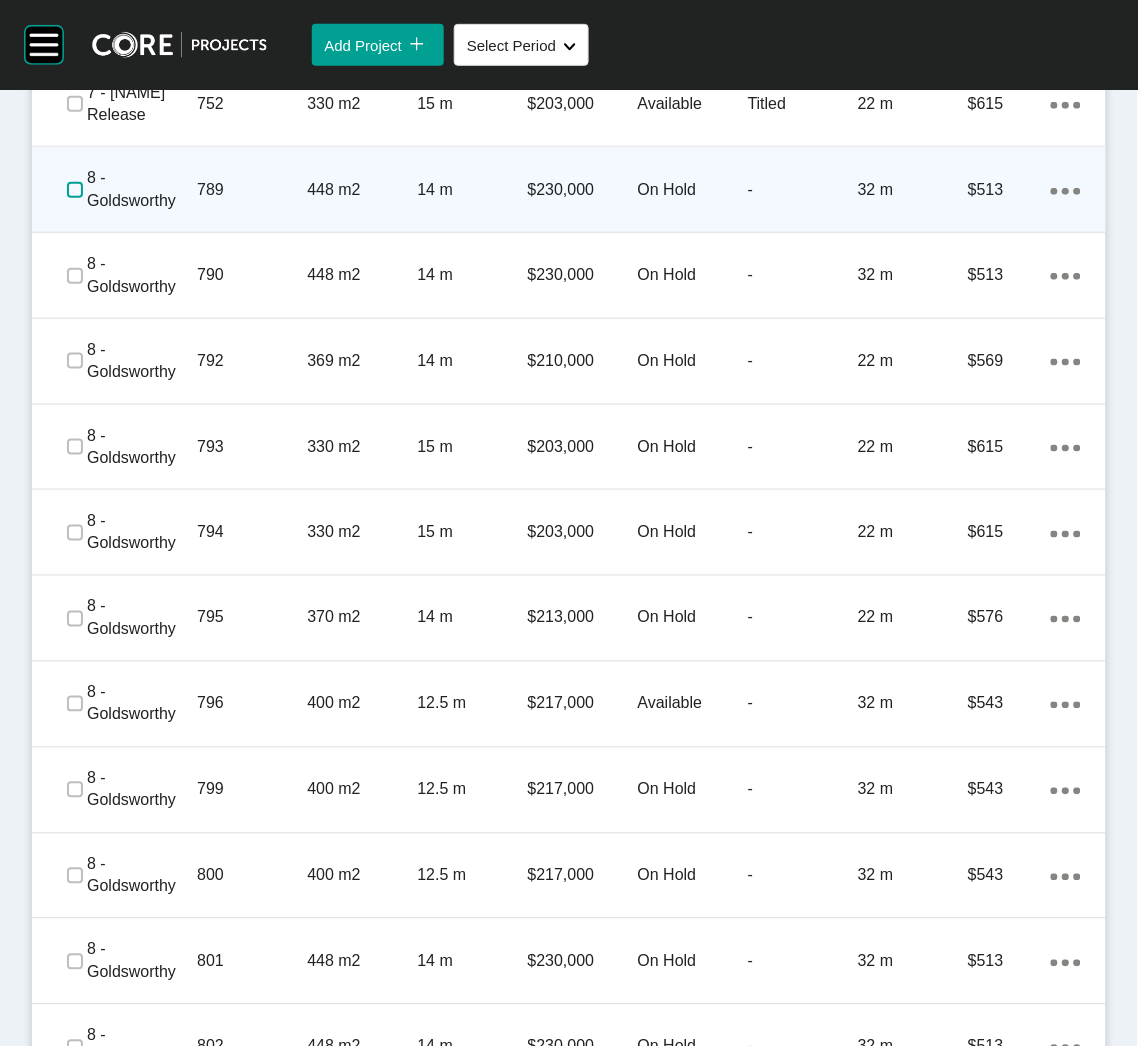 click at bounding box center [75, 190] 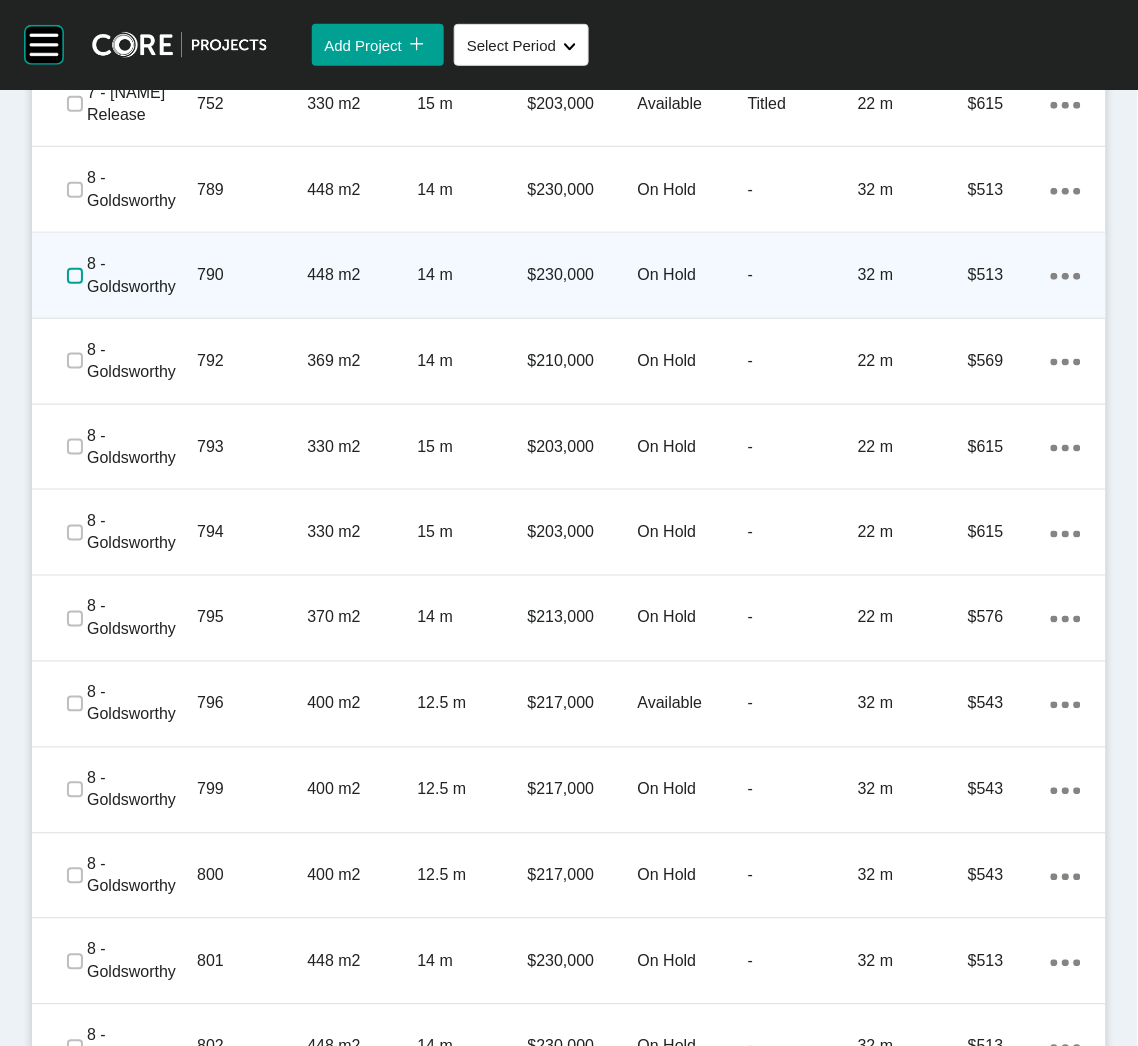 click at bounding box center (75, 276) 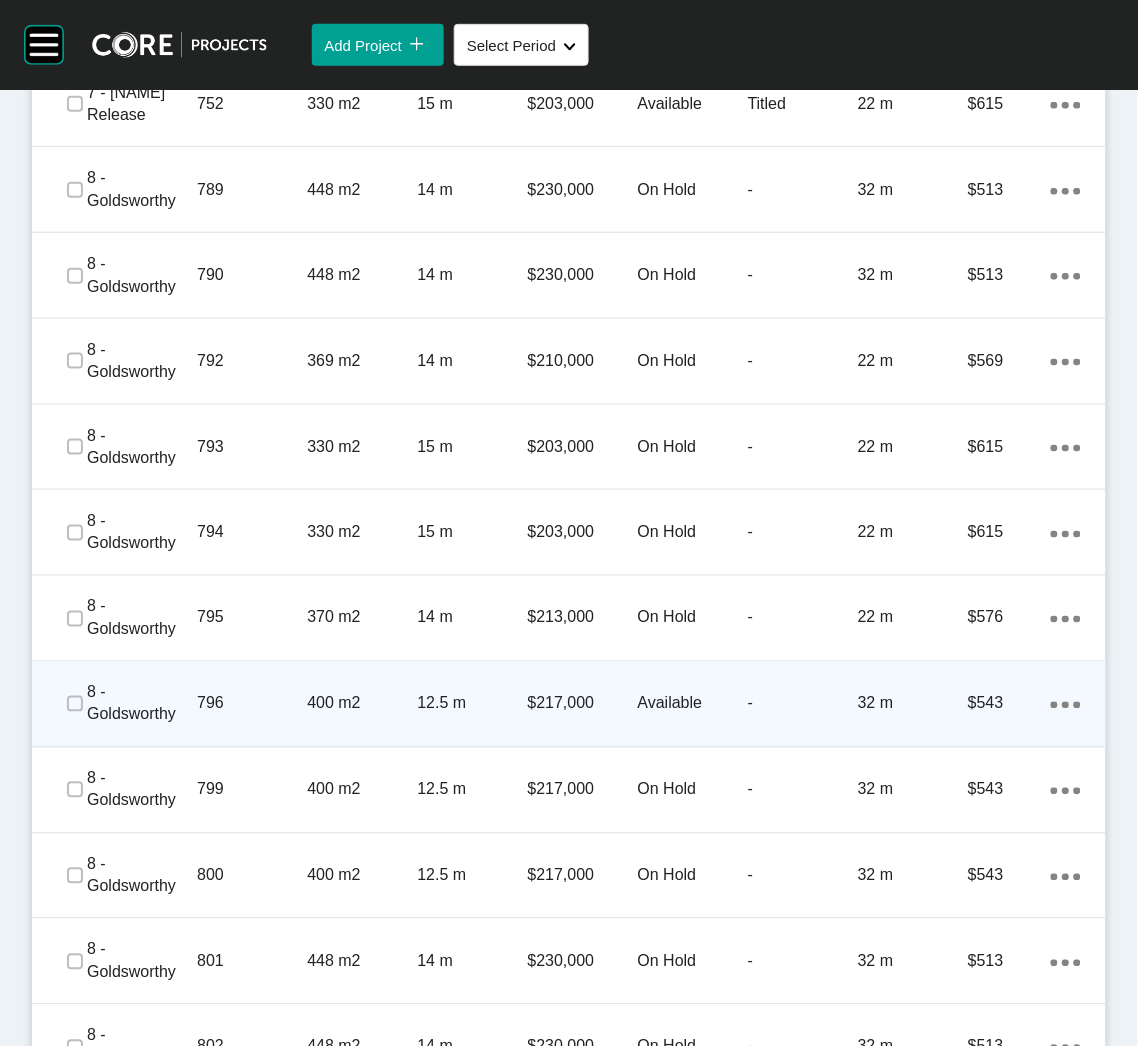 click at bounding box center [75, 704] 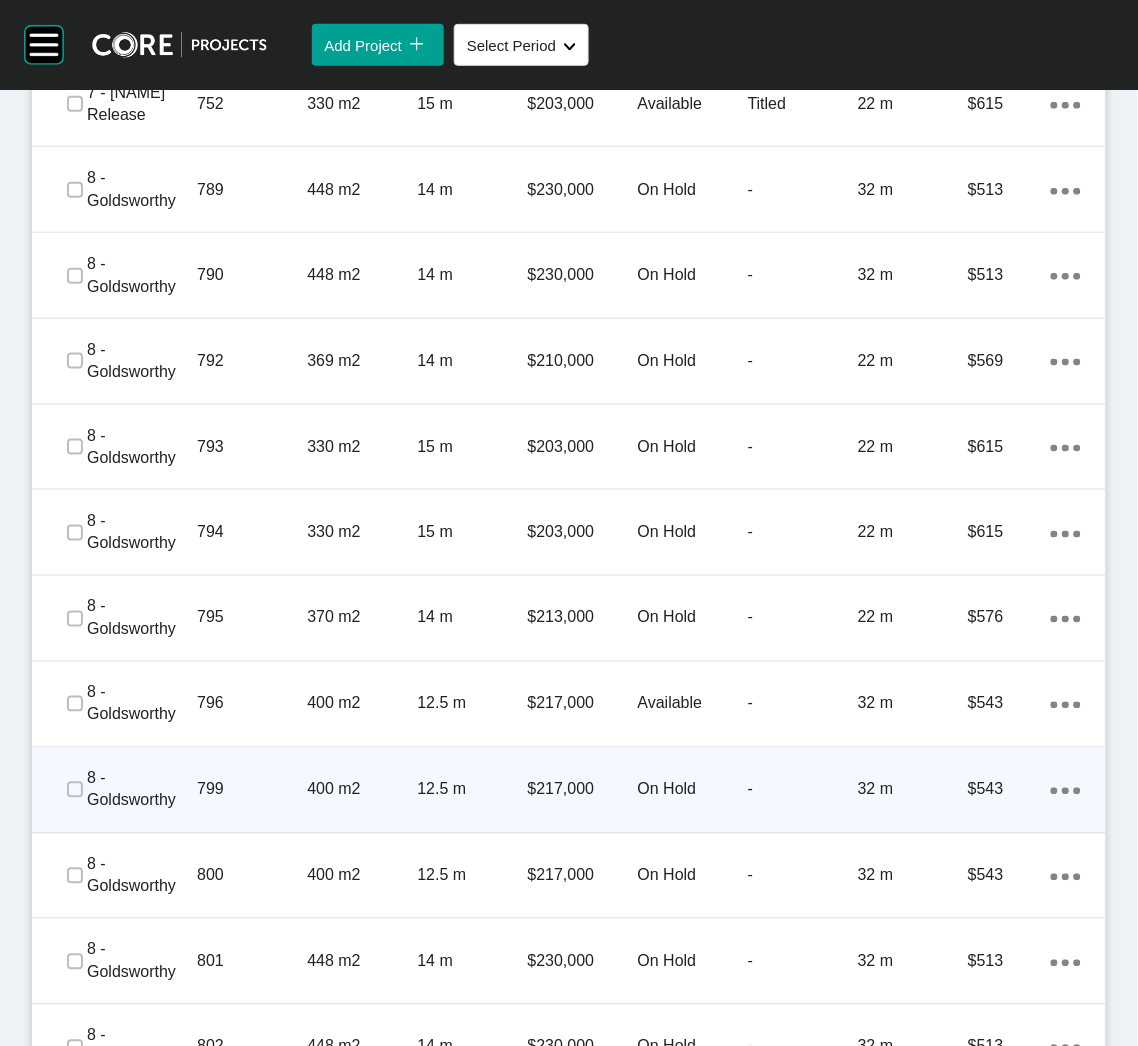 click on "799" at bounding box center [252, 790] 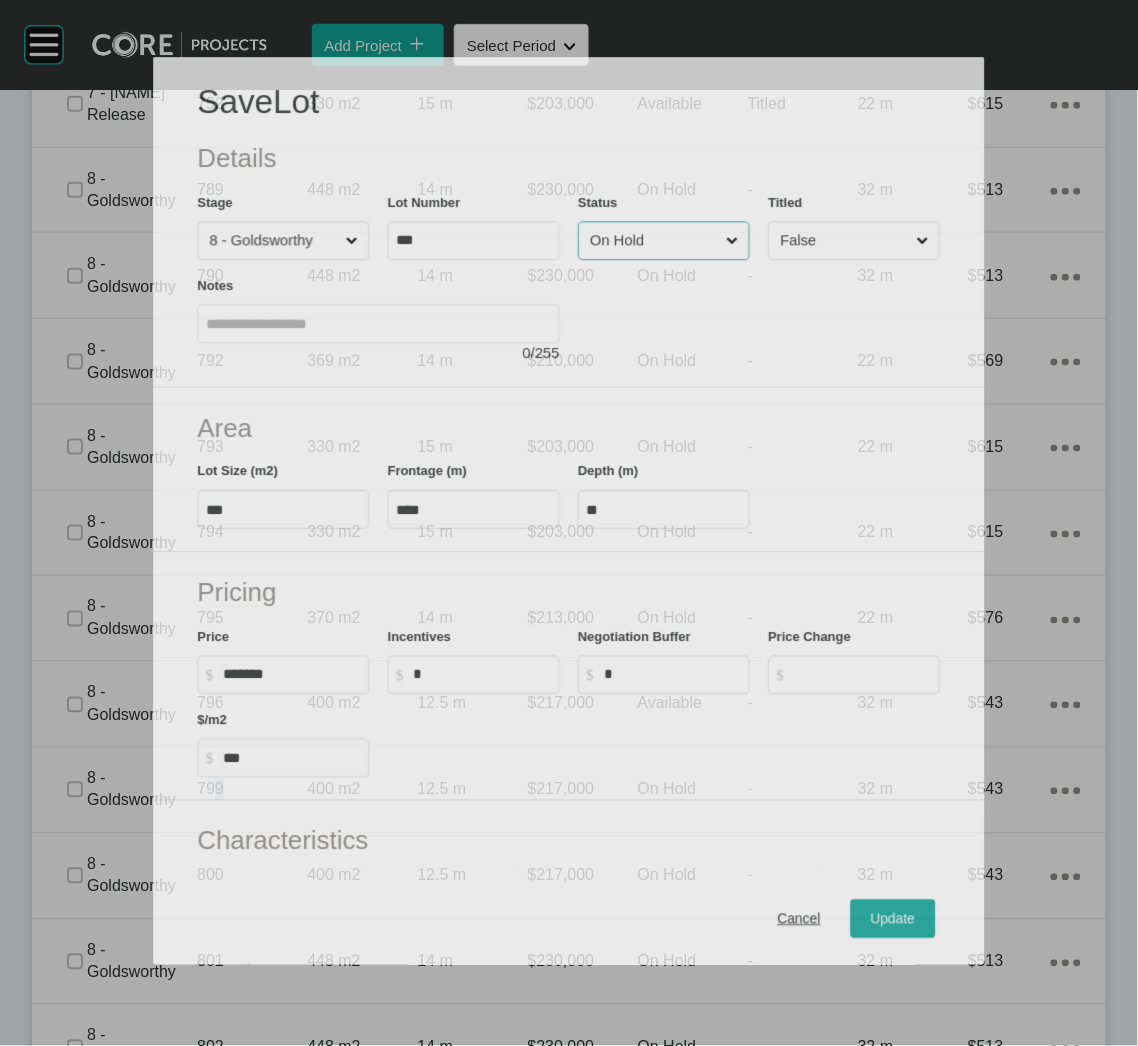click on "On Hold" at bounding box center (655, 240) 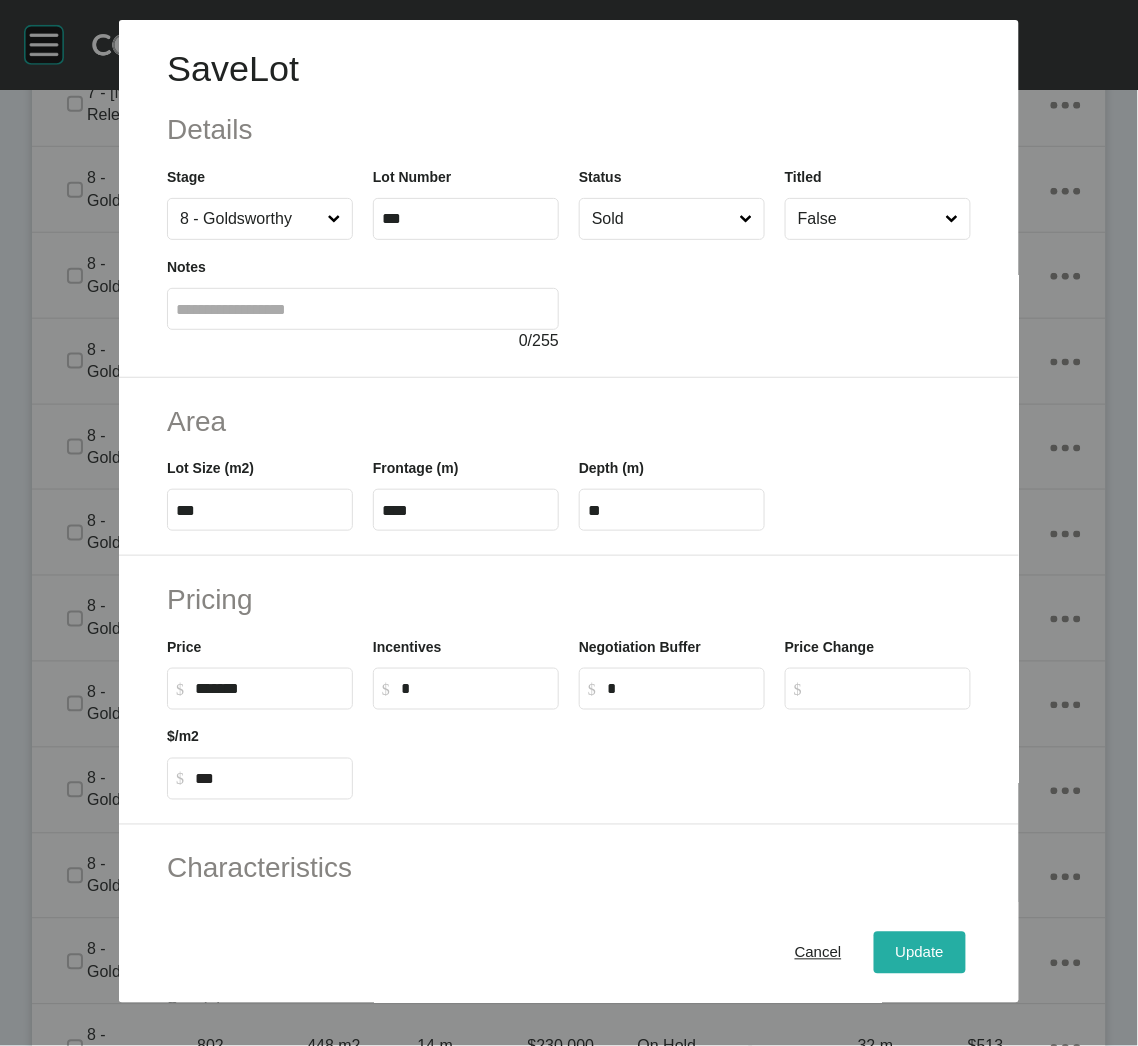 click on "Update" at bounding box center [920, 953] 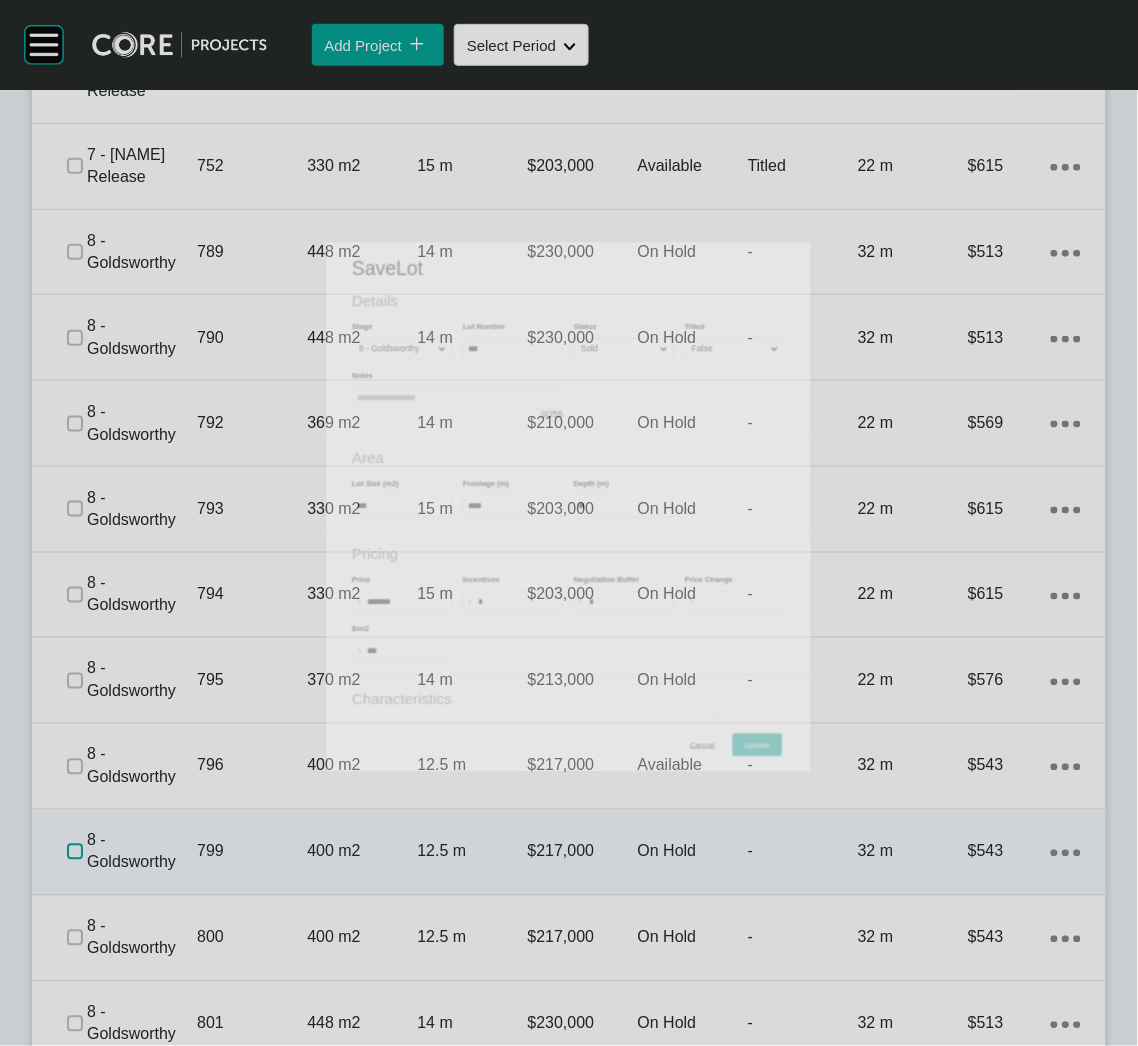 click at bounding box center (75, 852) 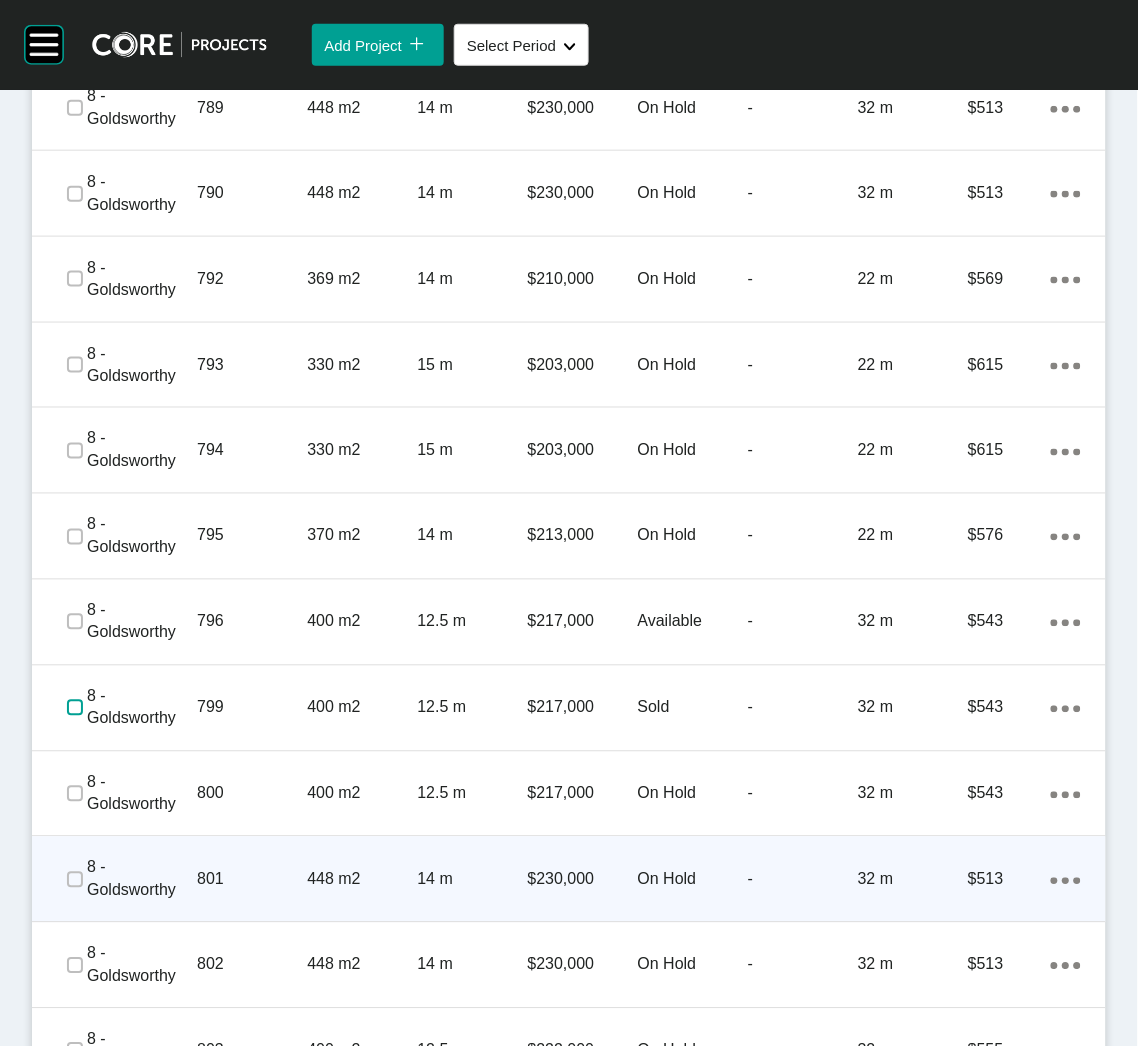scroll, scrollTop: 6087, scrollLeft: 0, axis: vertical 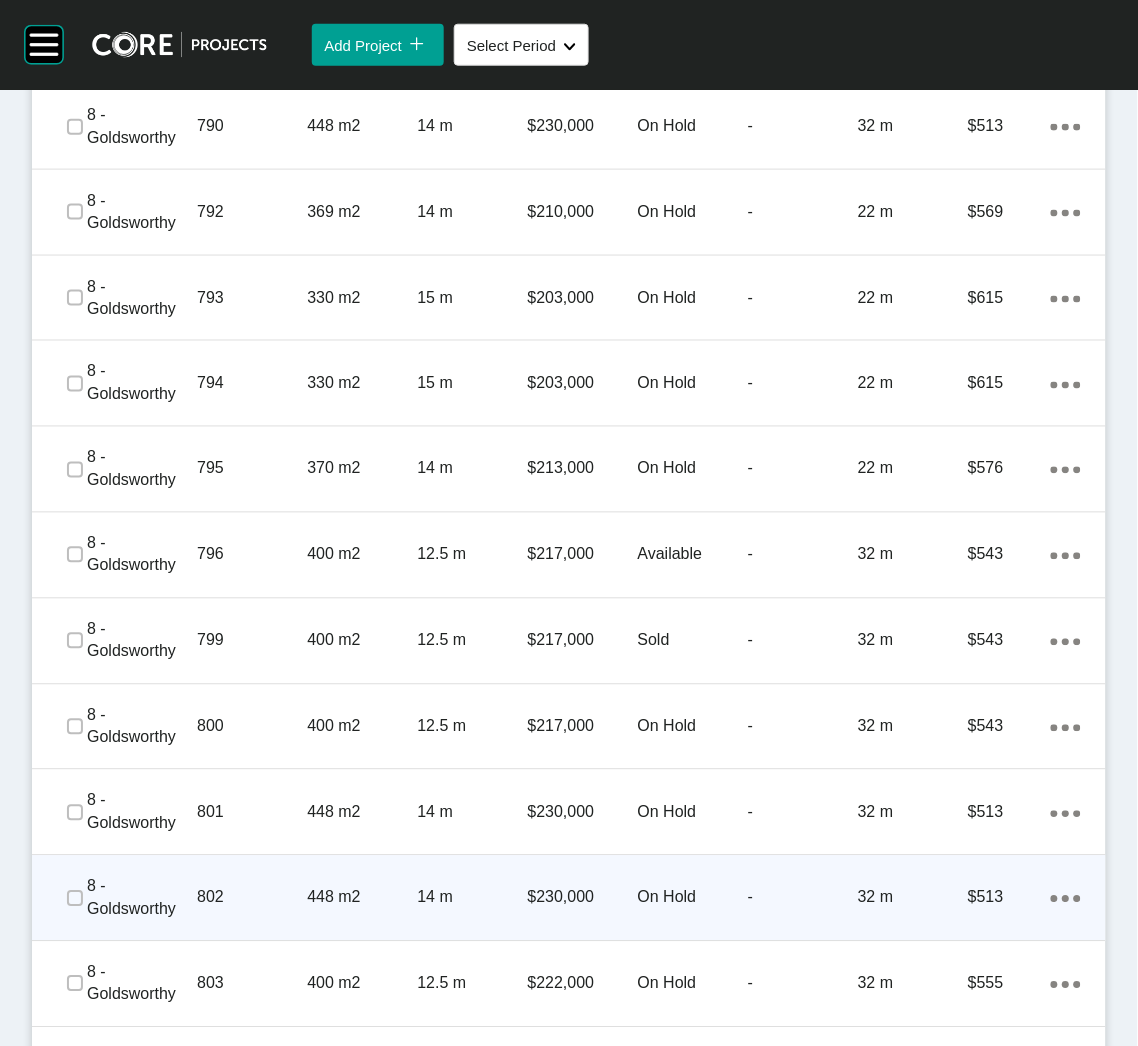 click on "802" at bounding box center (252, 898) 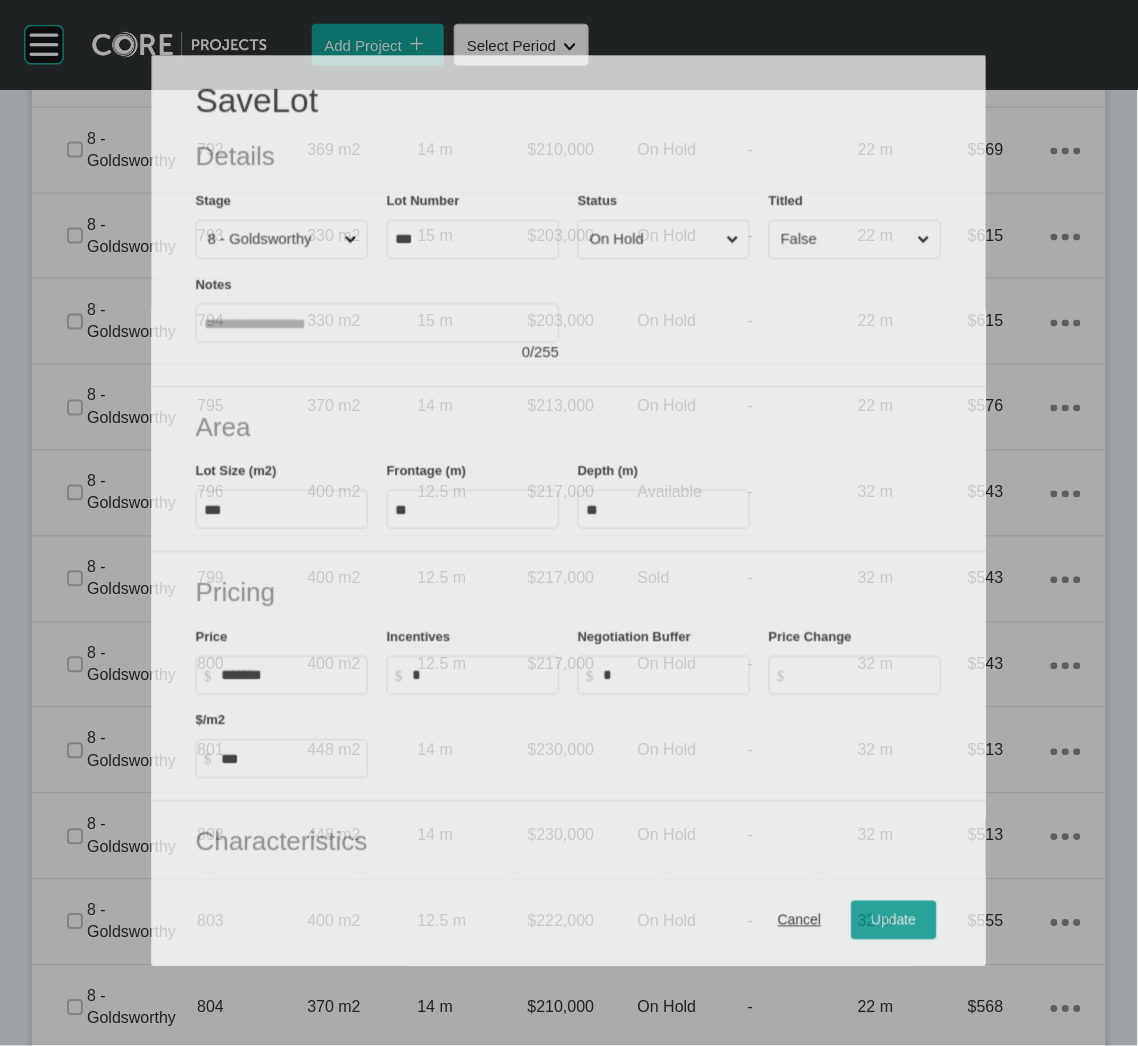 scroll, scrollTop: 6026, scrollLeft: 0, axis: vertical 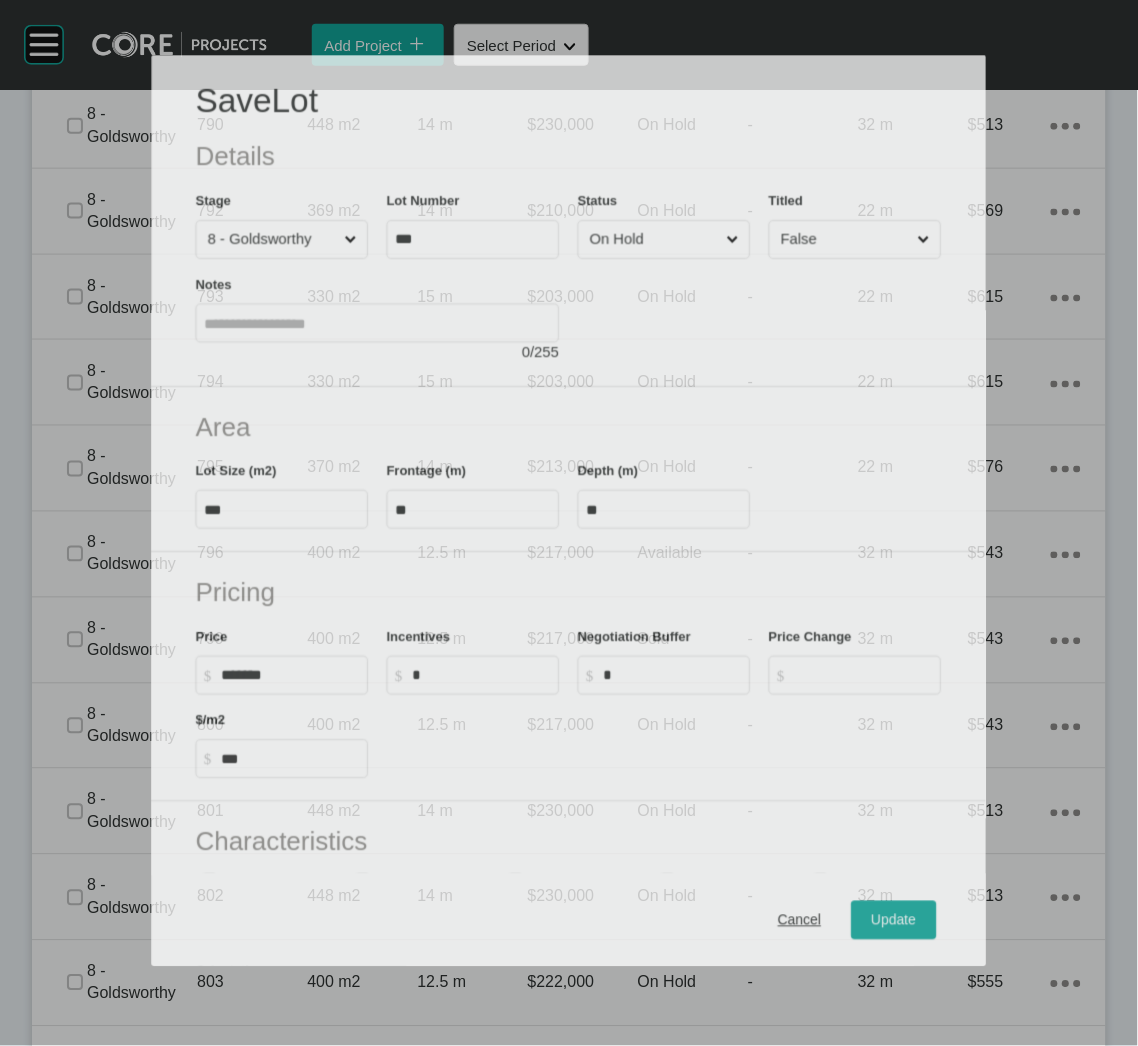 click on "On Hold" at bounding box center (655, 239) 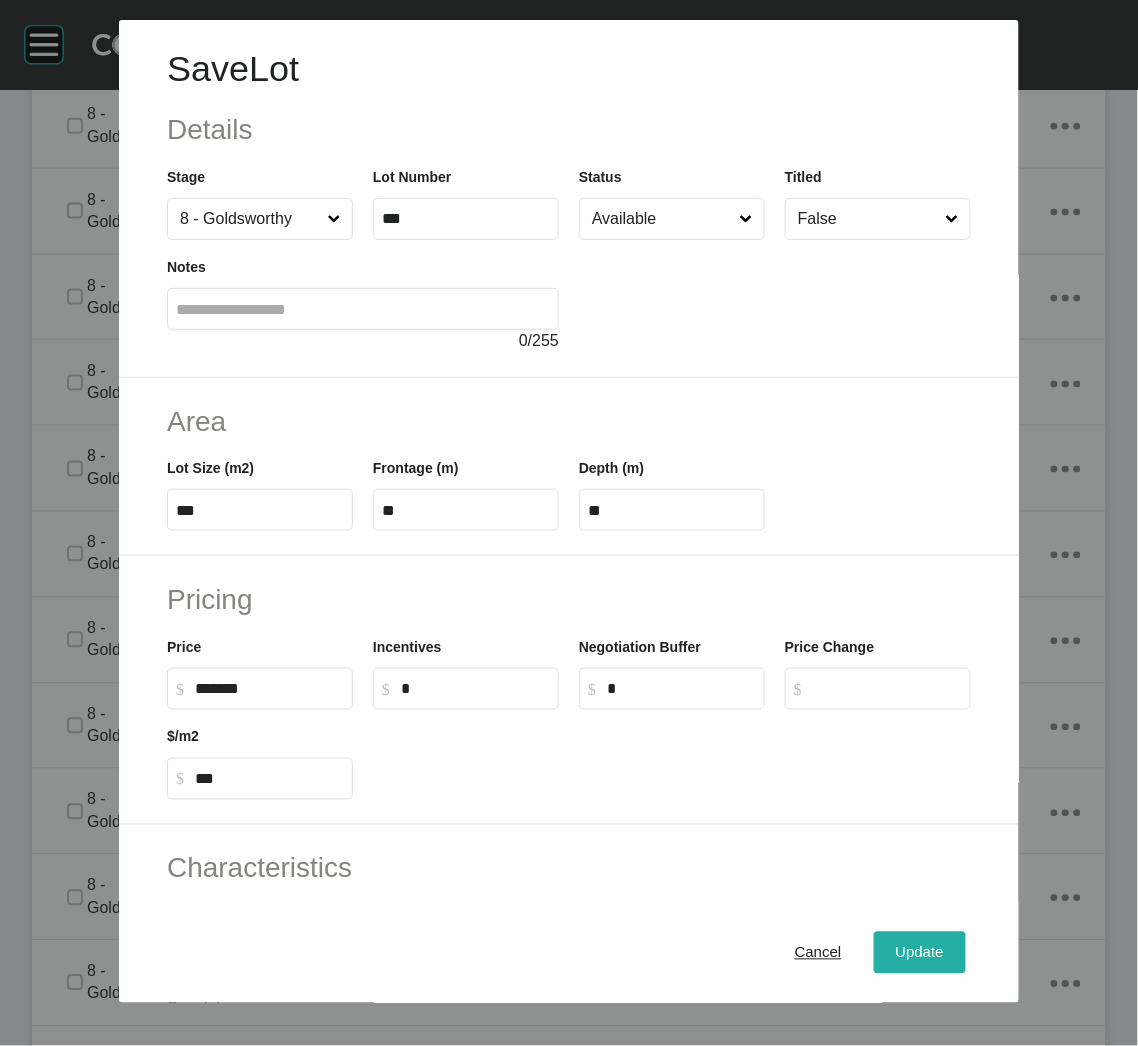 click on "Update" at bounding box center (920, 953) 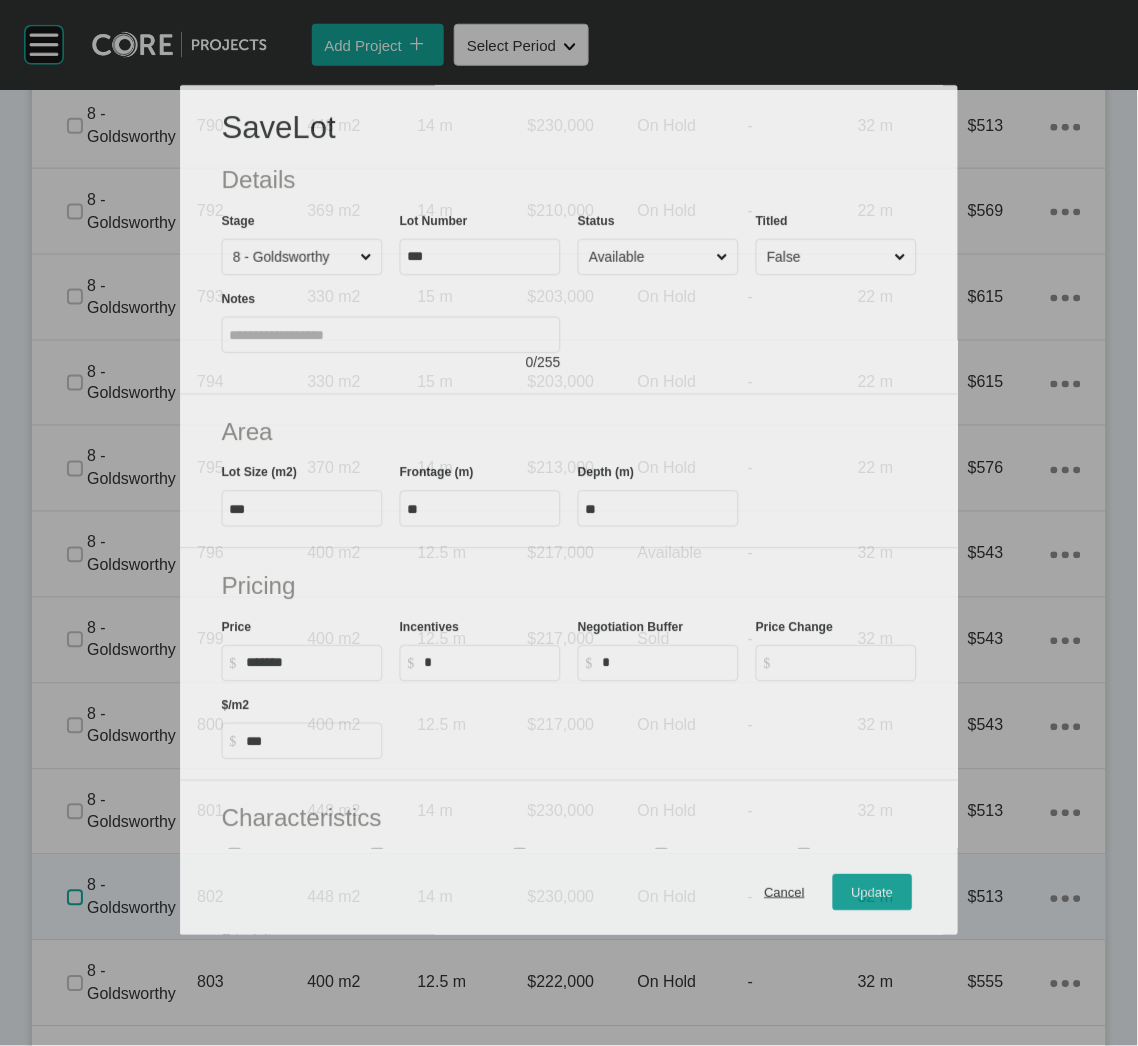 click at bounding box center (75, 898) 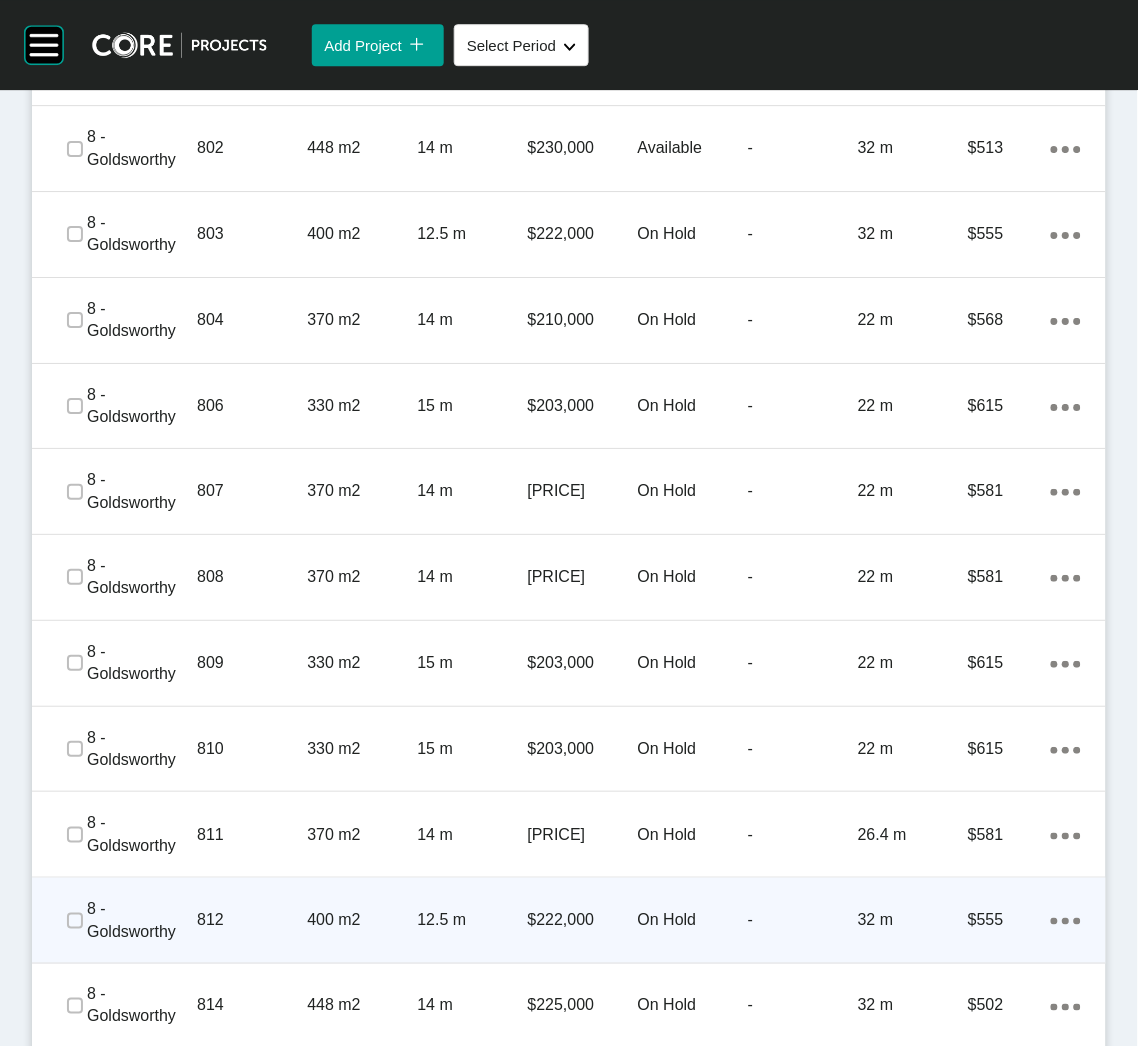 scroll, scrollTop: 6987, scrollLeft: 0, axis: vertical 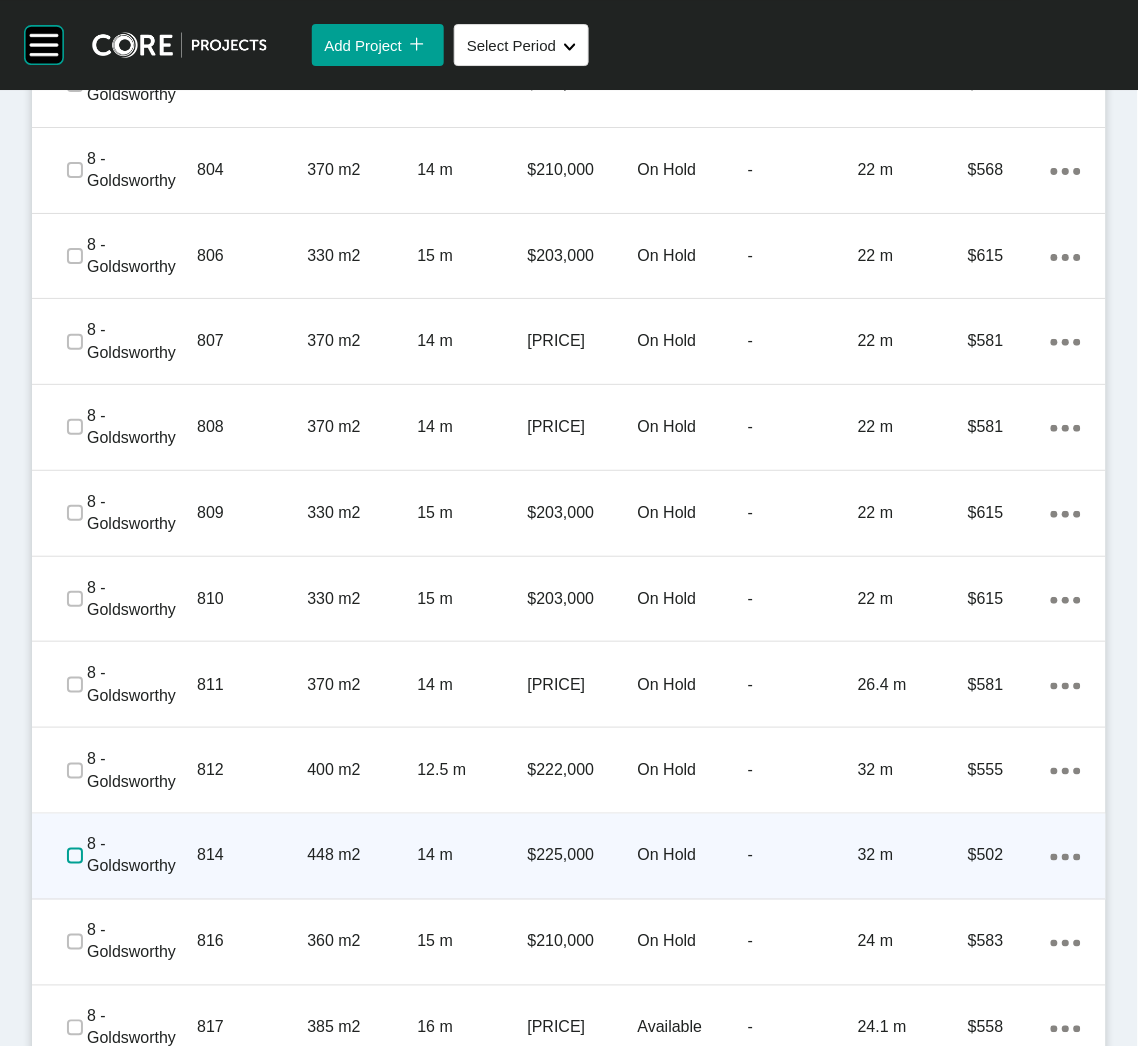 click at bounding box center [75, 856] 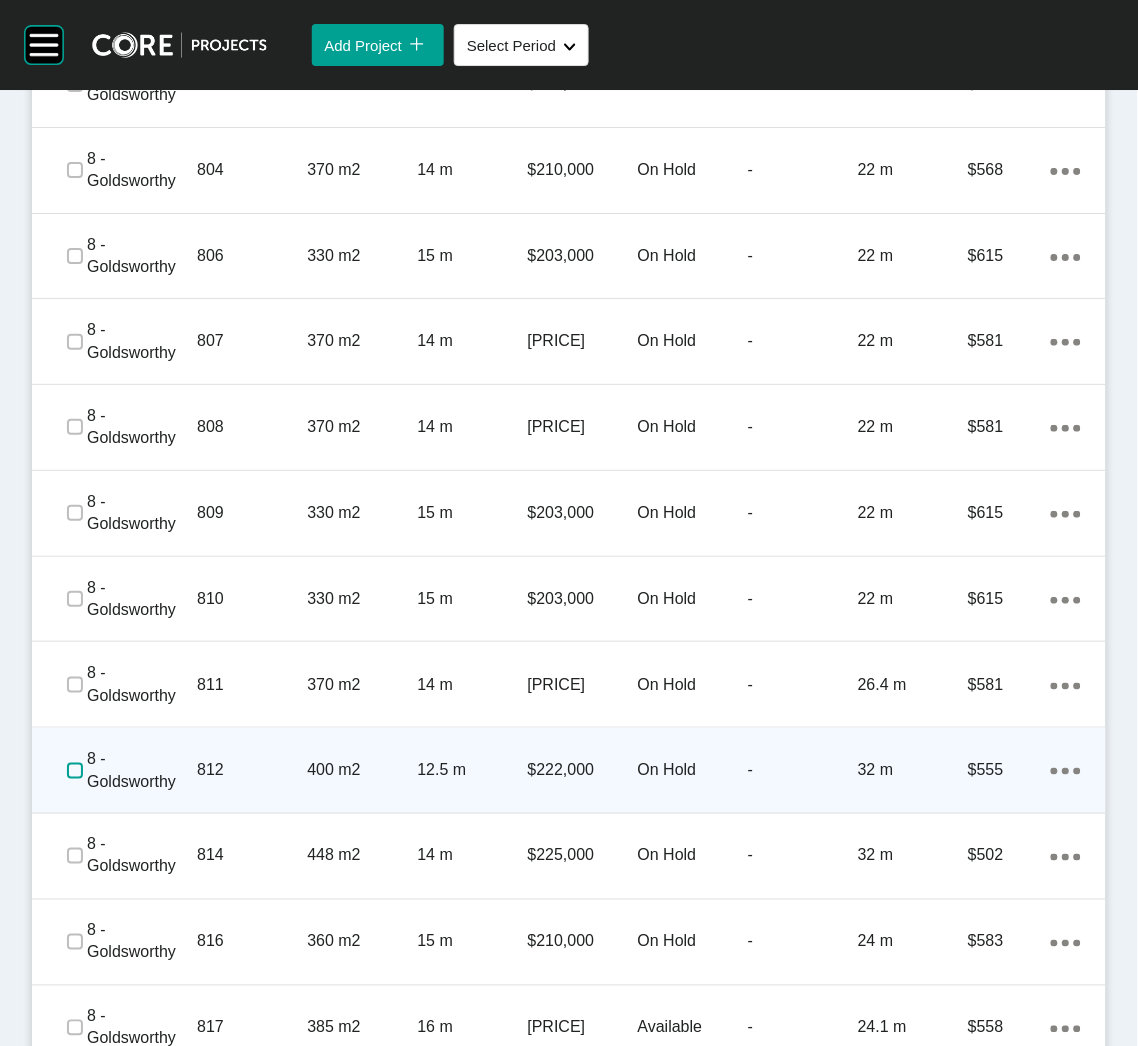 click at bounding box center [75, 771] 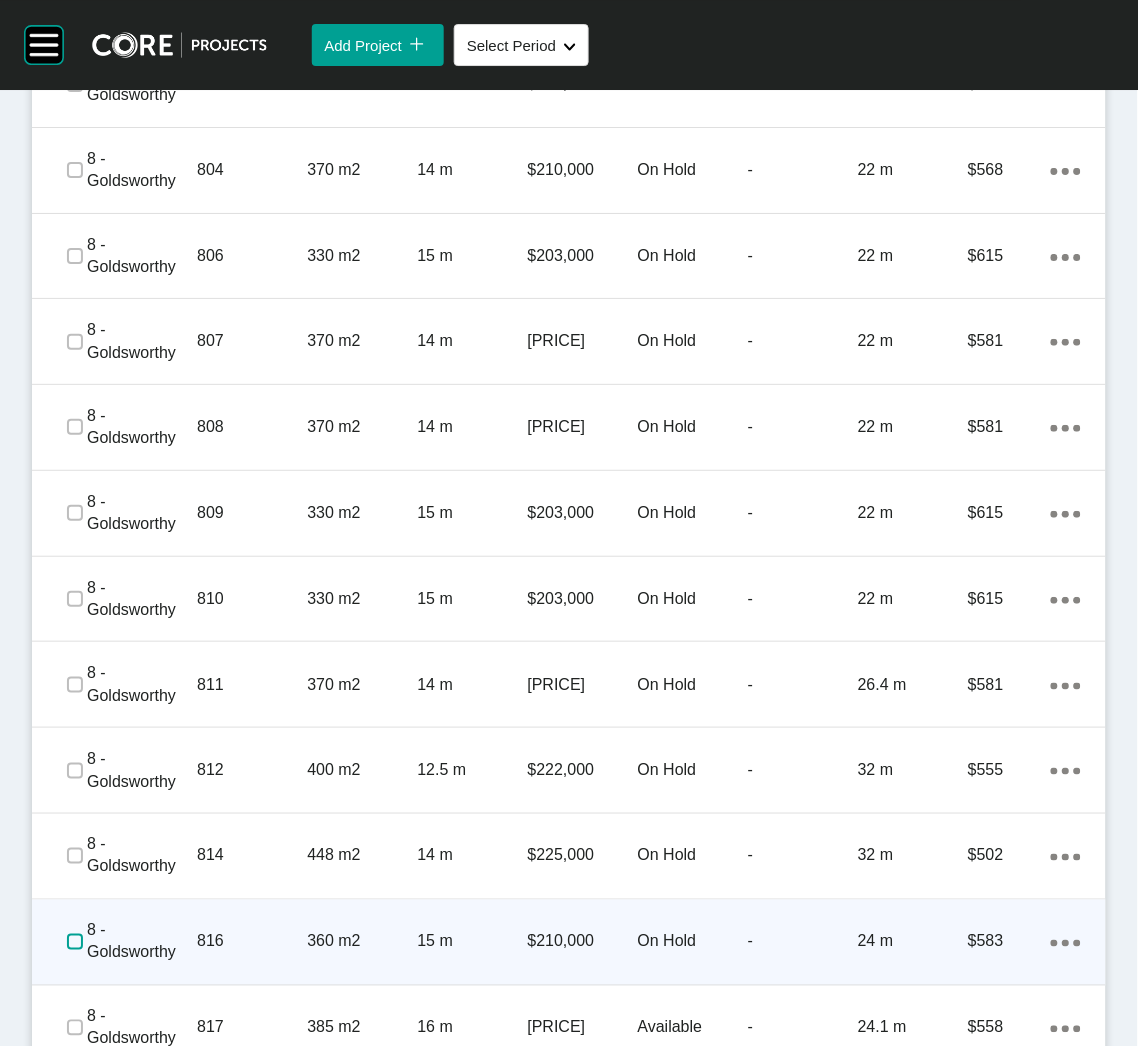 click at bounding box center (75, 942) 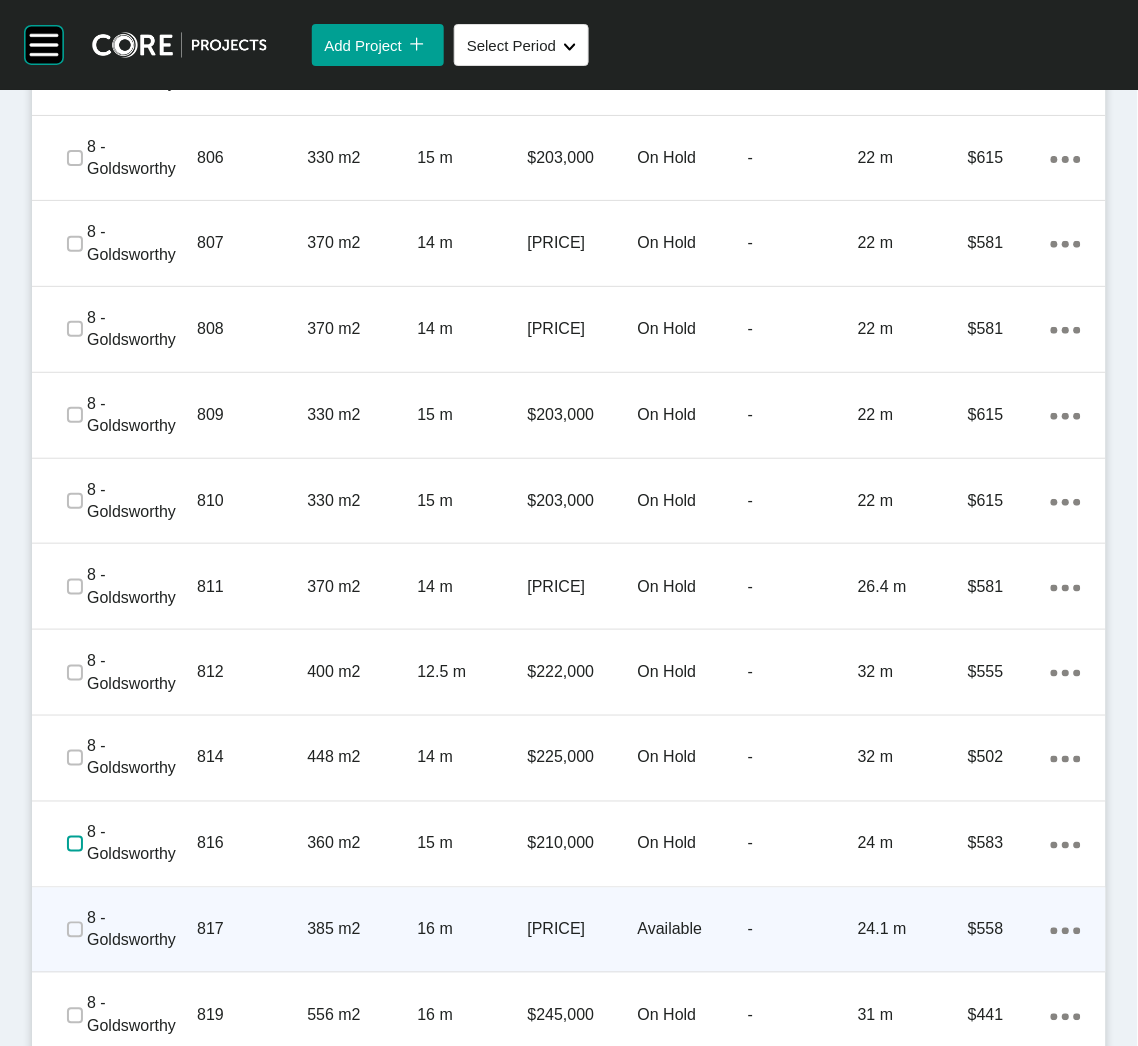 scroll, scrollTop: 7137, scrollLeft: 0, axis: vertical 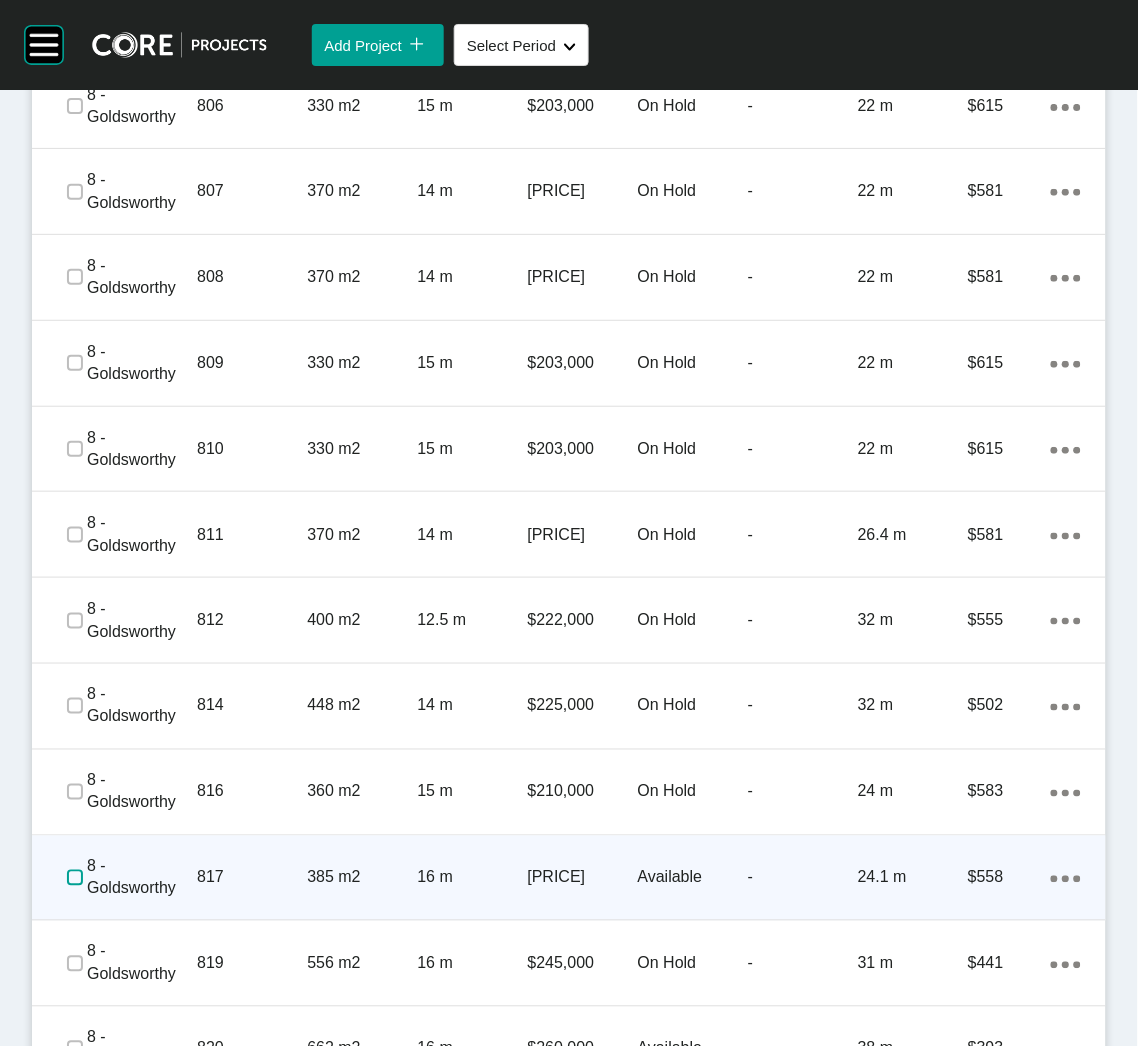 click at bounding box center [75, 878] 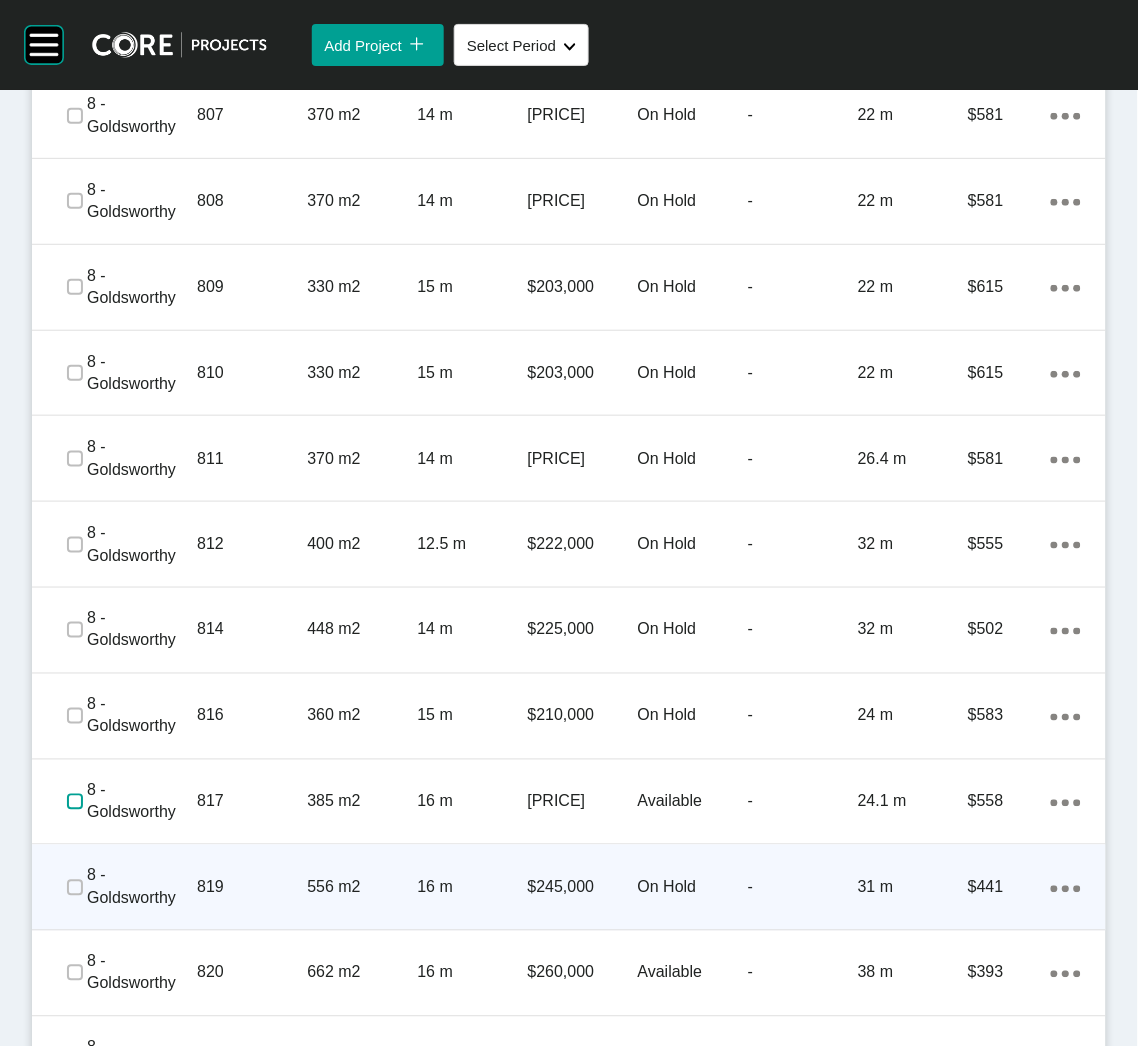 scroll, scrollTop: 7274, scrollLeft: 0, axis: vertical 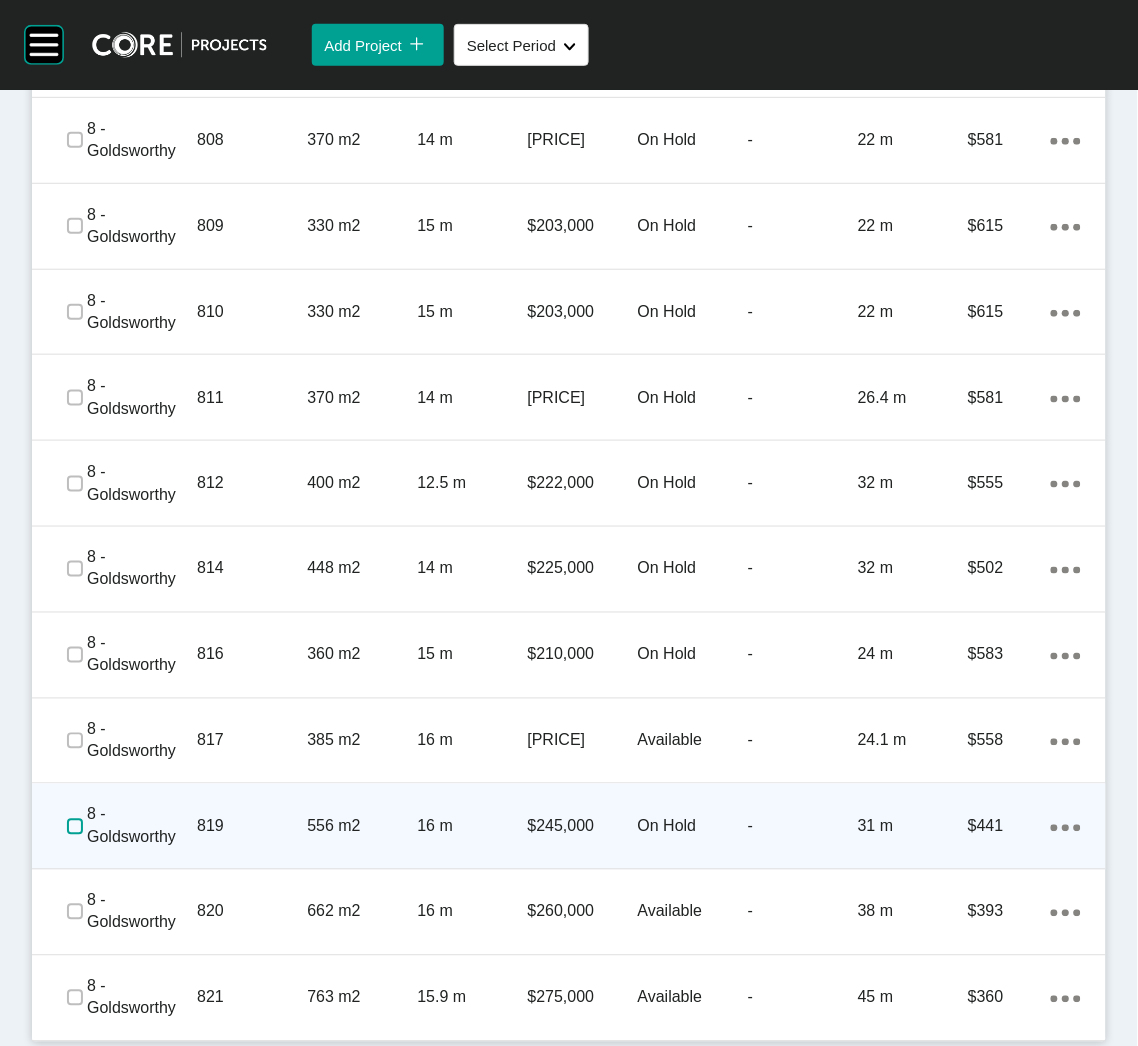 click at bounding box center [75, 827] 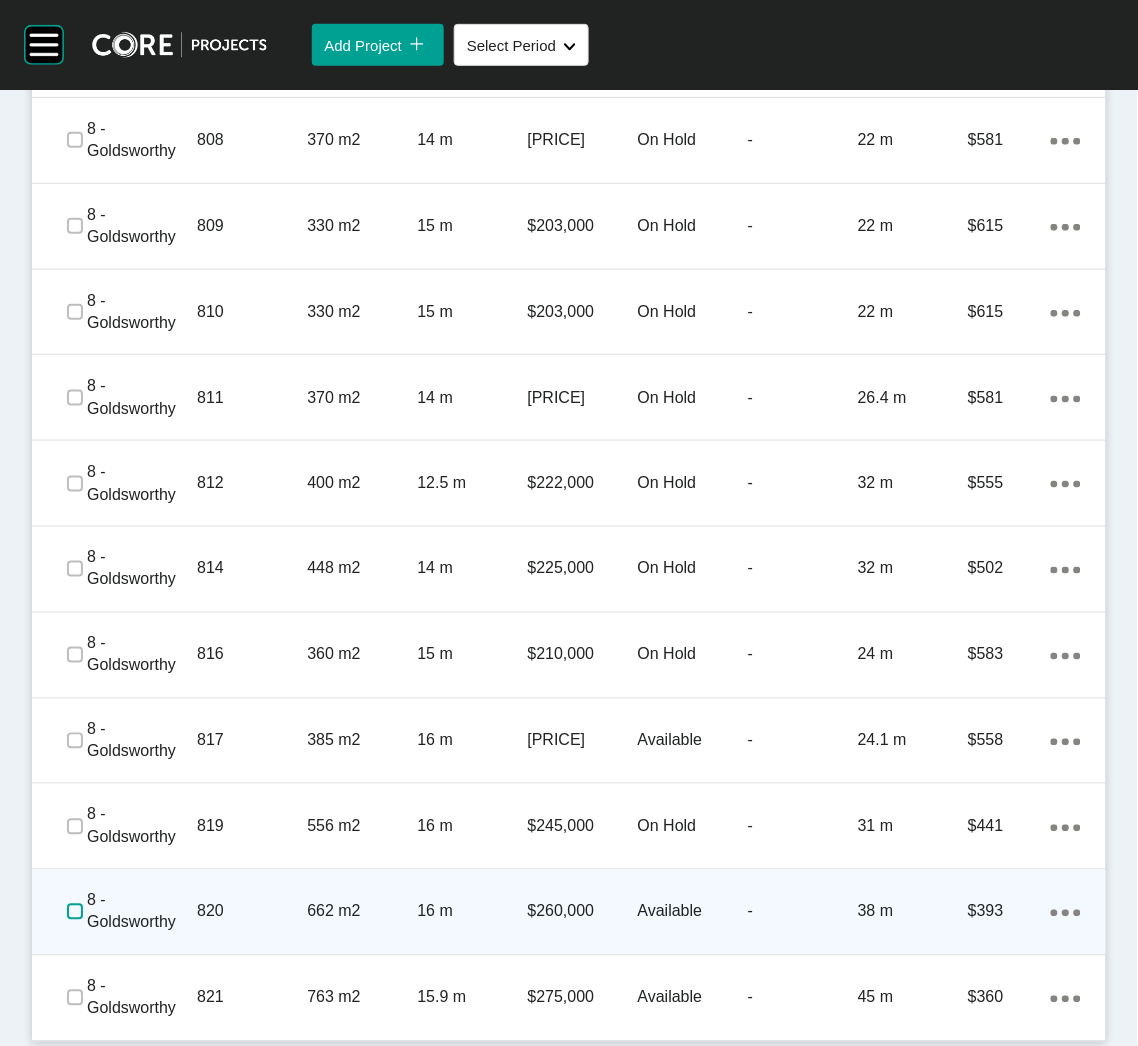 click at bounding box center (75, 912) 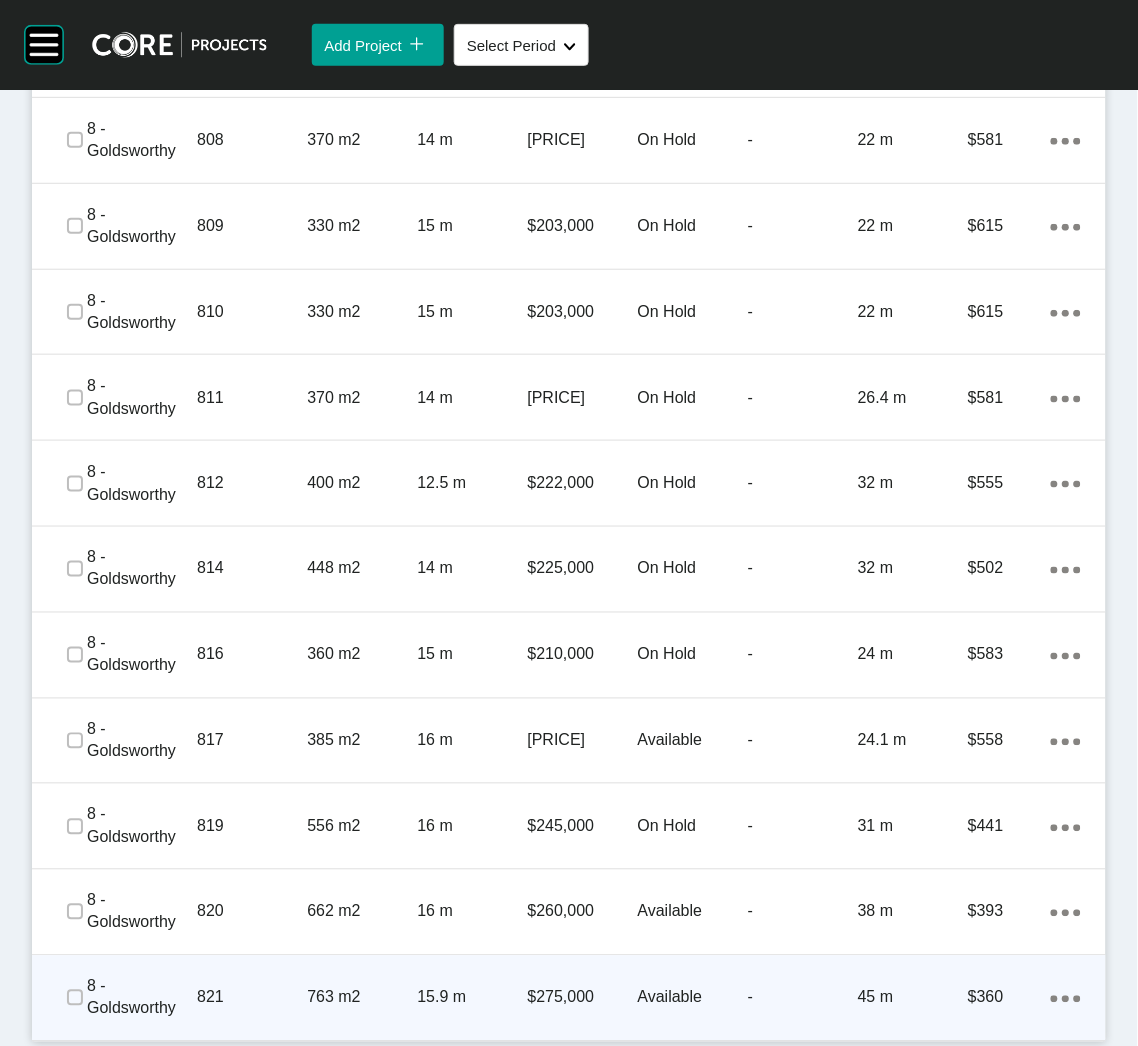 click on "821" at bounding box center (252, 998) 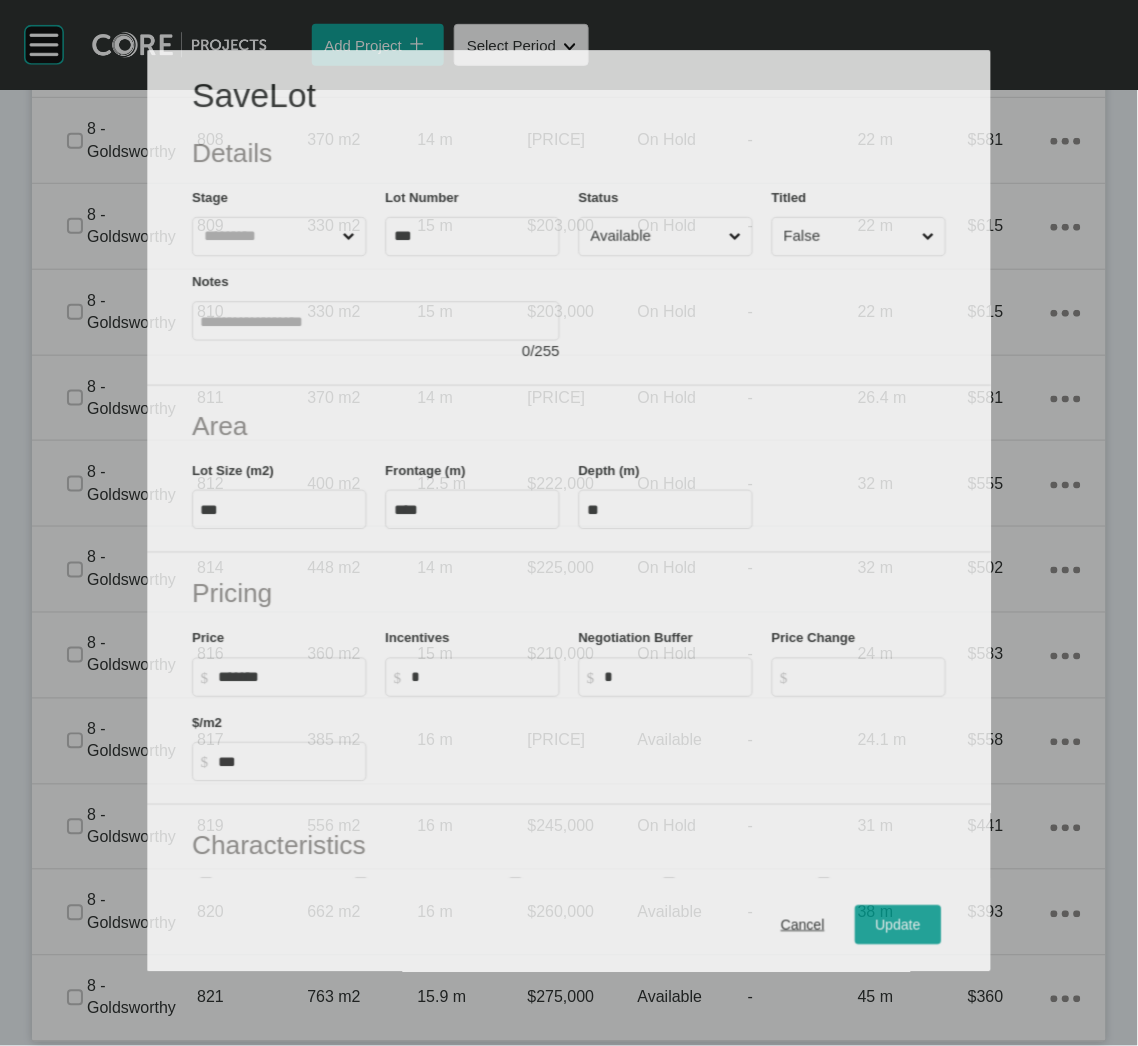 click on "Available" at bounding box center [656, 237] 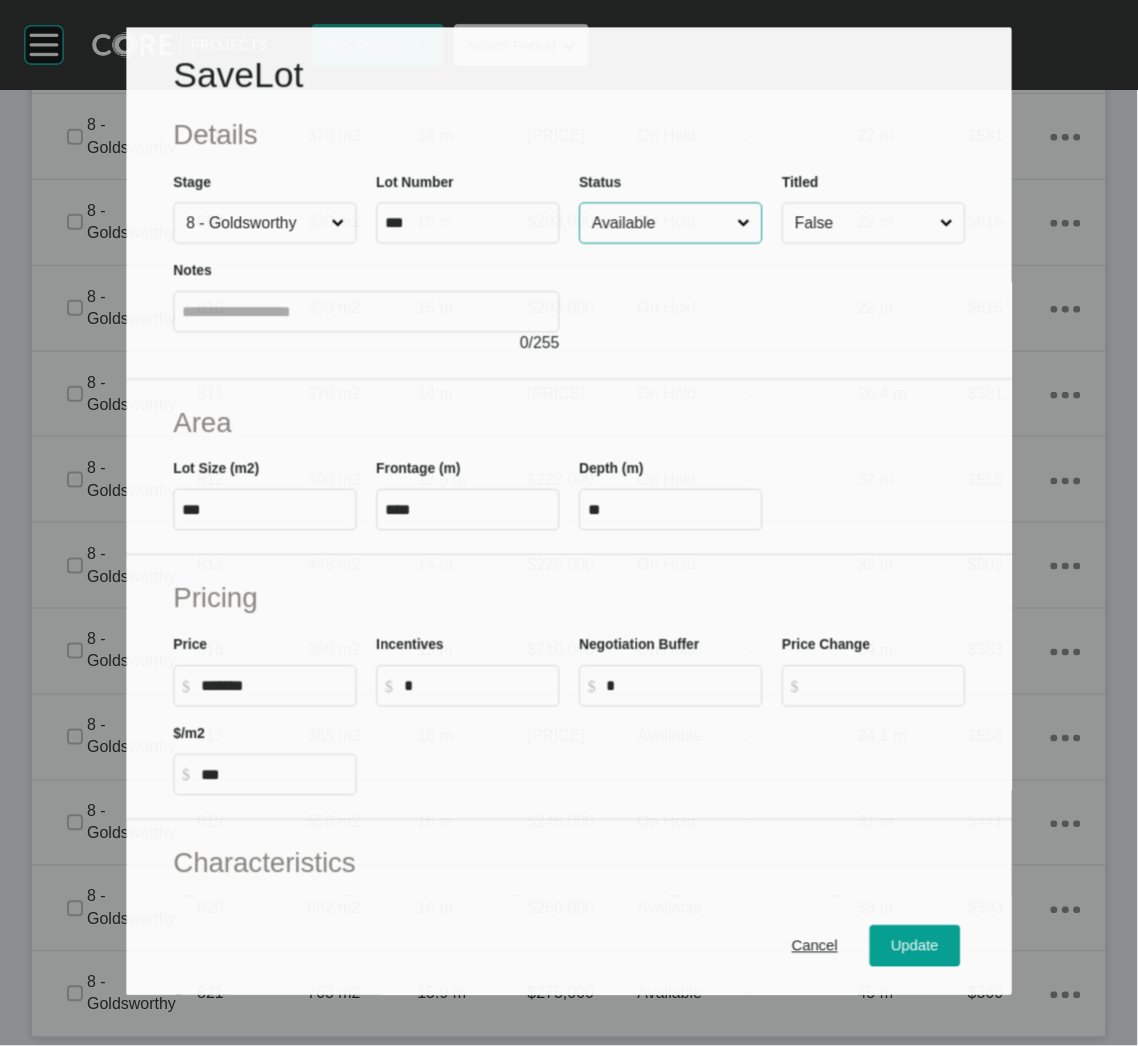 scroll, scrollTop: 7211, scrollLeft: 0, axis: vertical 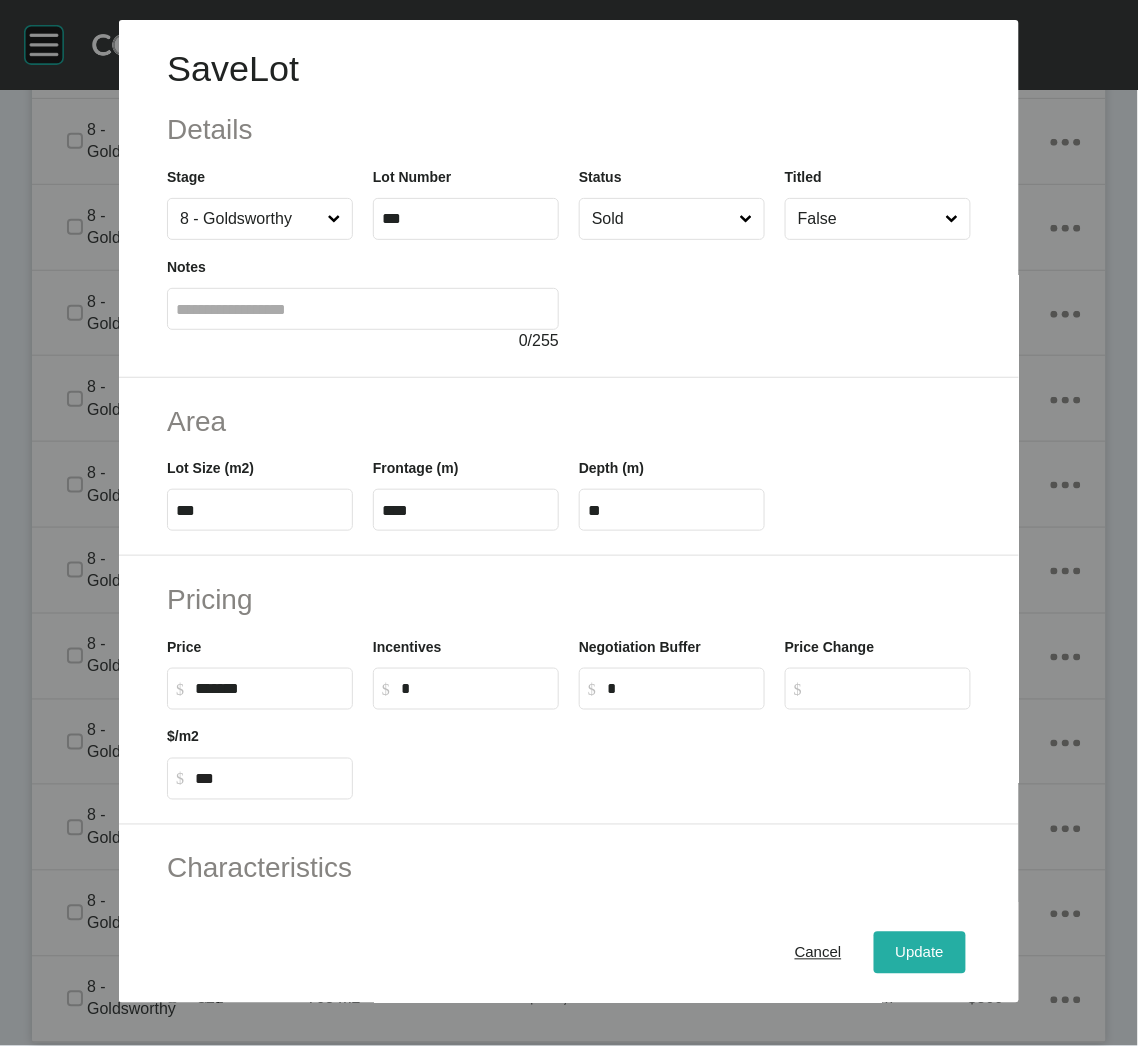 click on "Update" at bounding box center (920, 953) 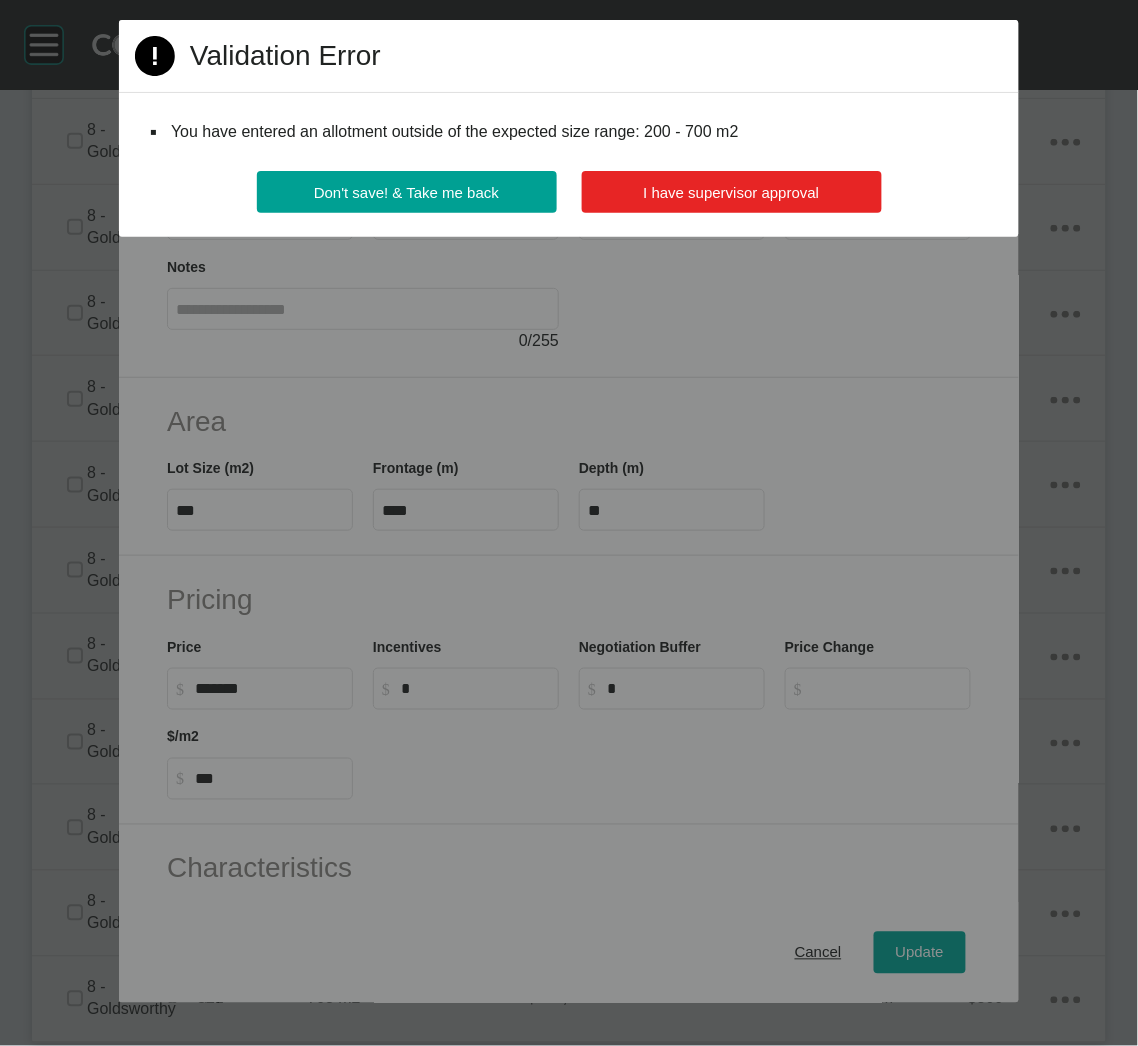 click on "I have supervisor approval" at bounding box center [732, 192] 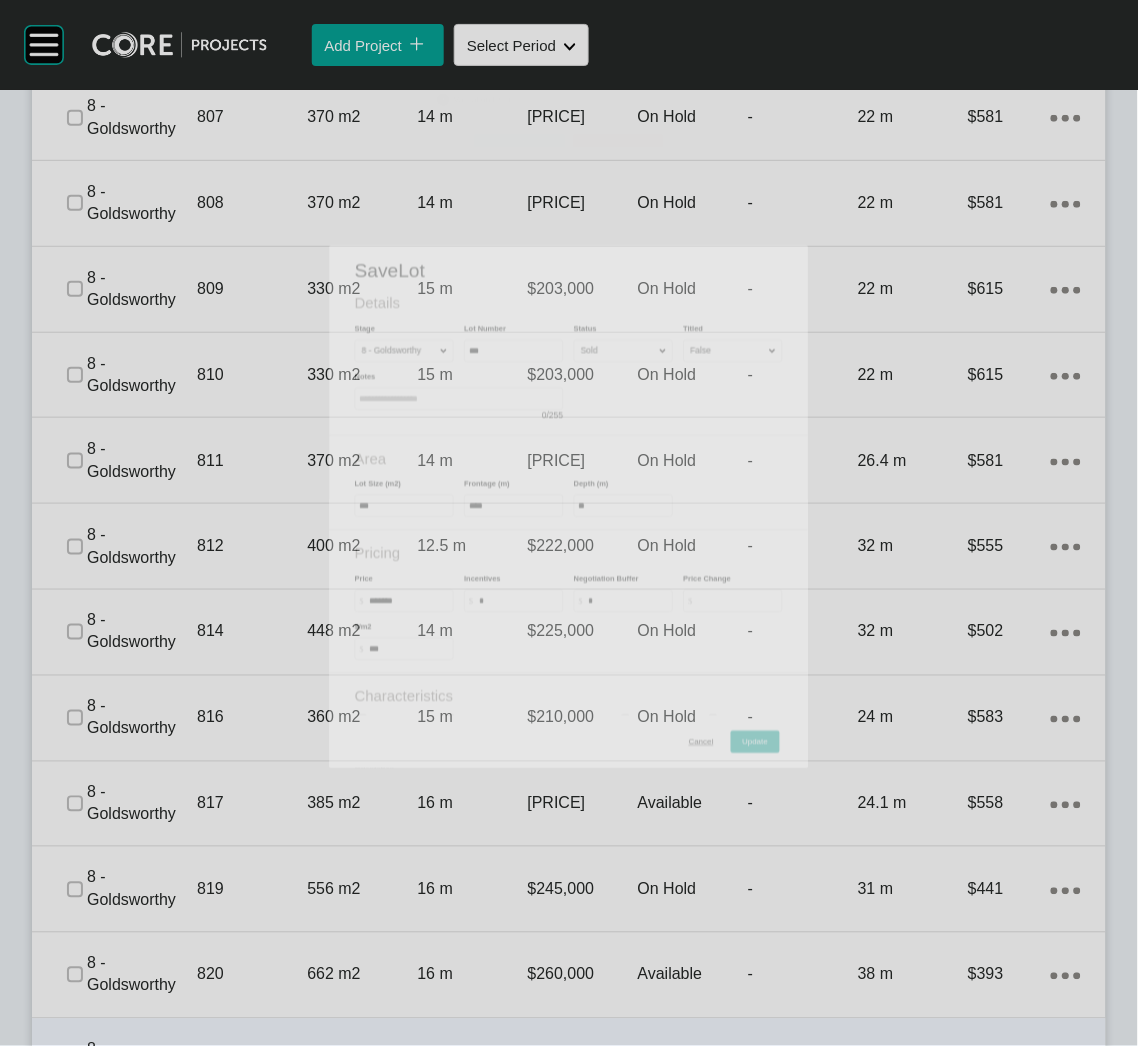 scroll, scrollTop: 7274, scrollLeft: 0, axis: vertical 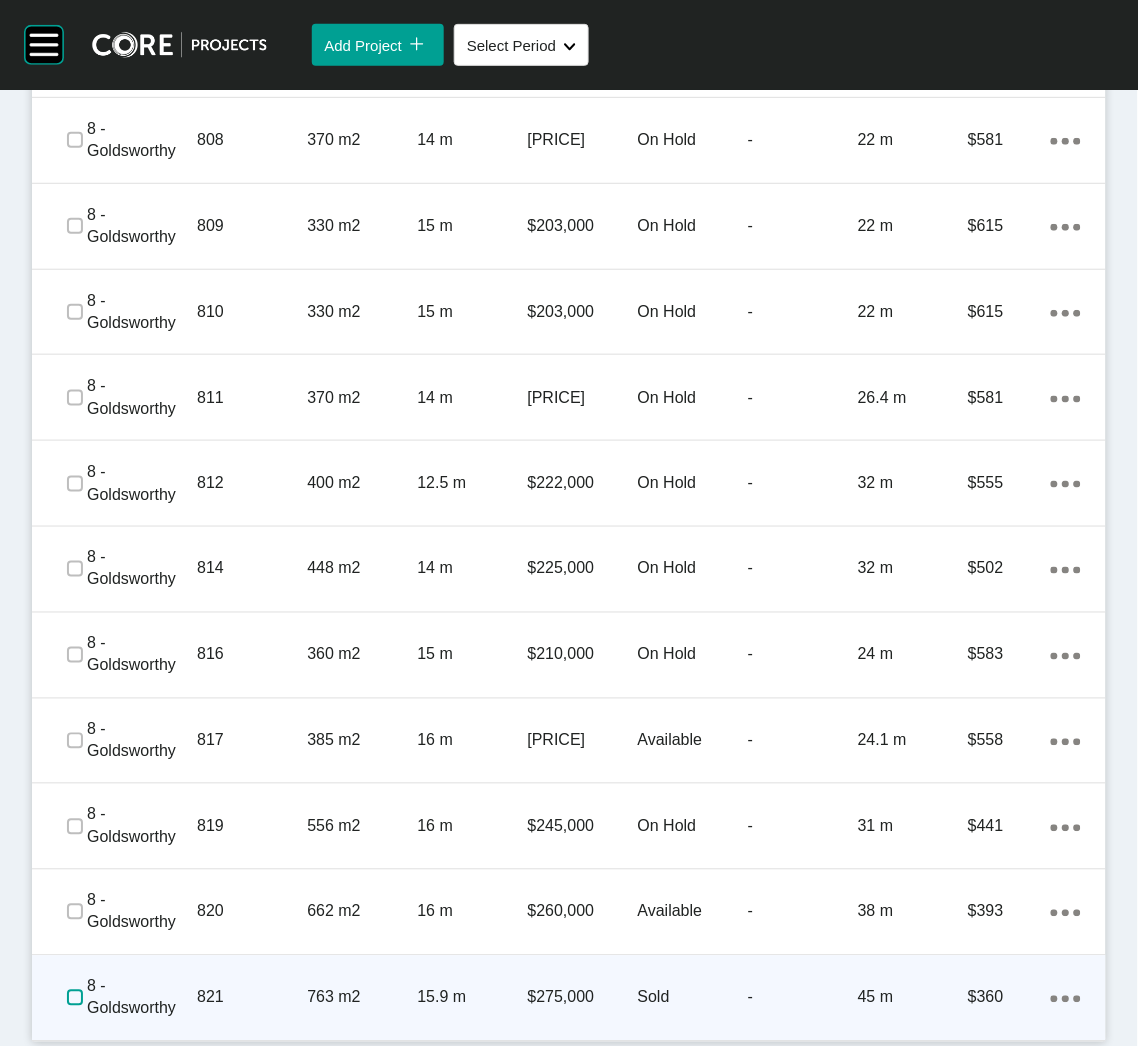 click at bounding box center (75, 998) 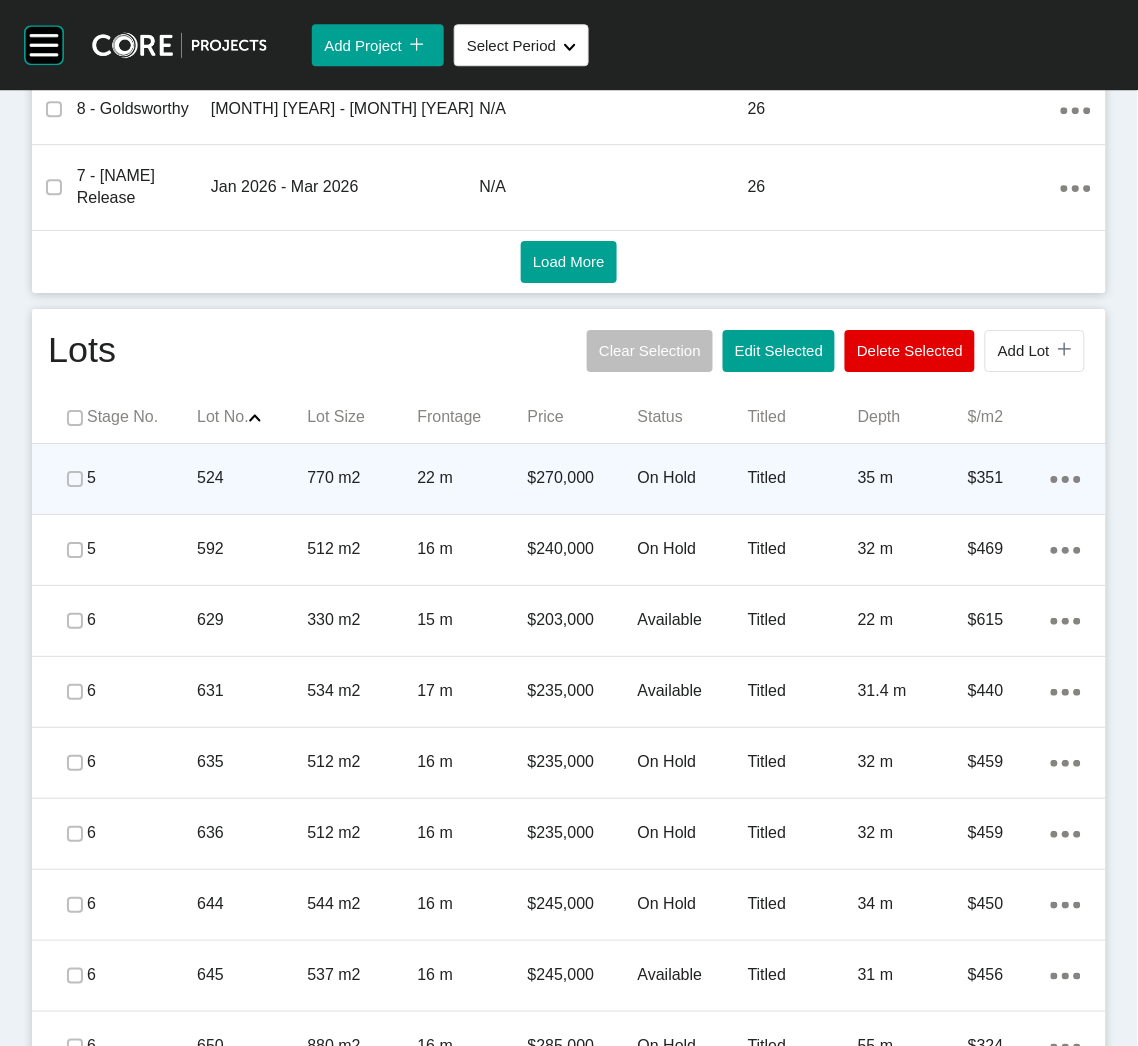 scroll, scrollTop: 824, scrollLeft: 0, axis: vertical 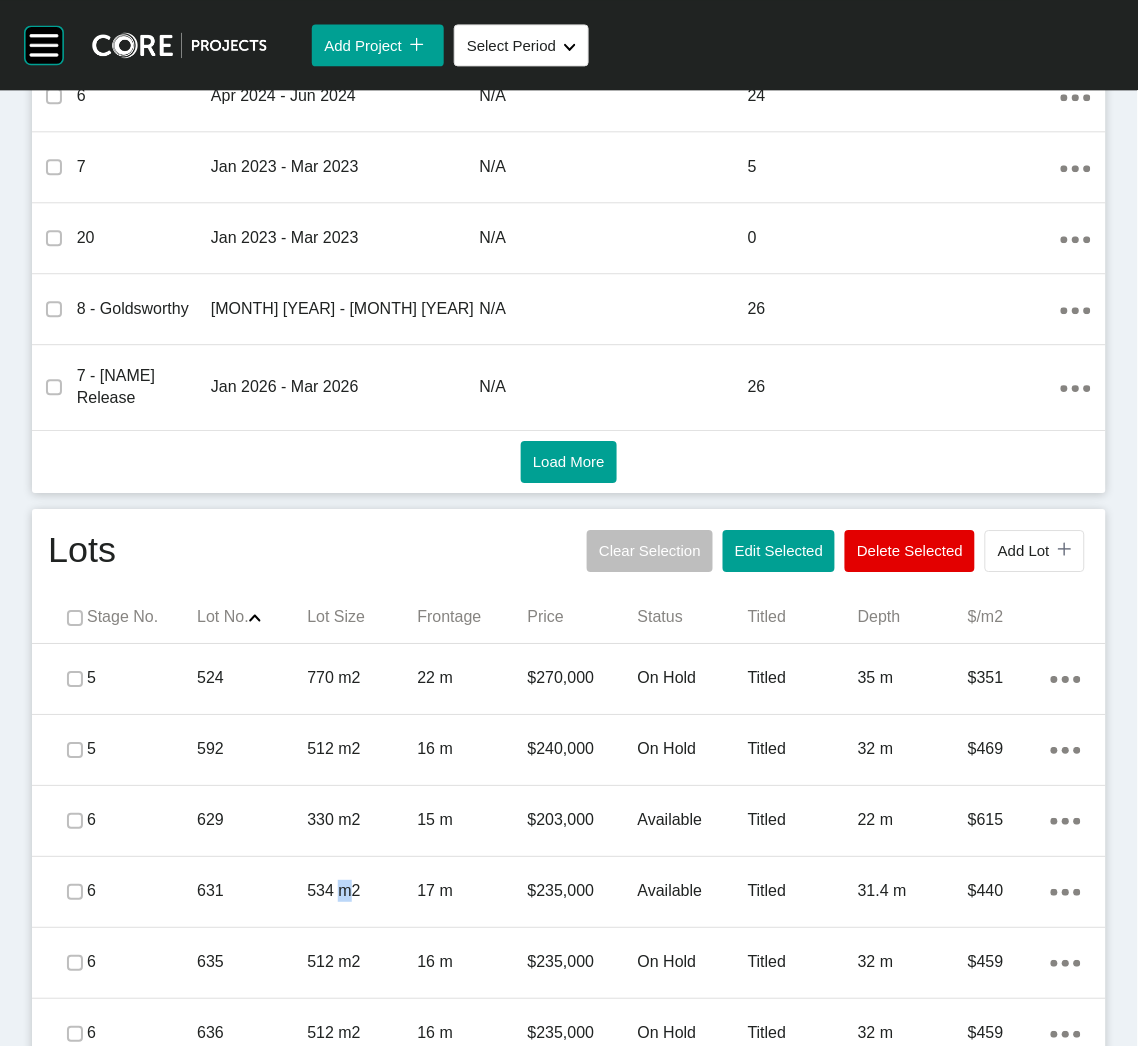 drag, startPoint x: 344, startPoint y: 864, endPoint x: 321, endPoint y: 861, distance: 23.194826 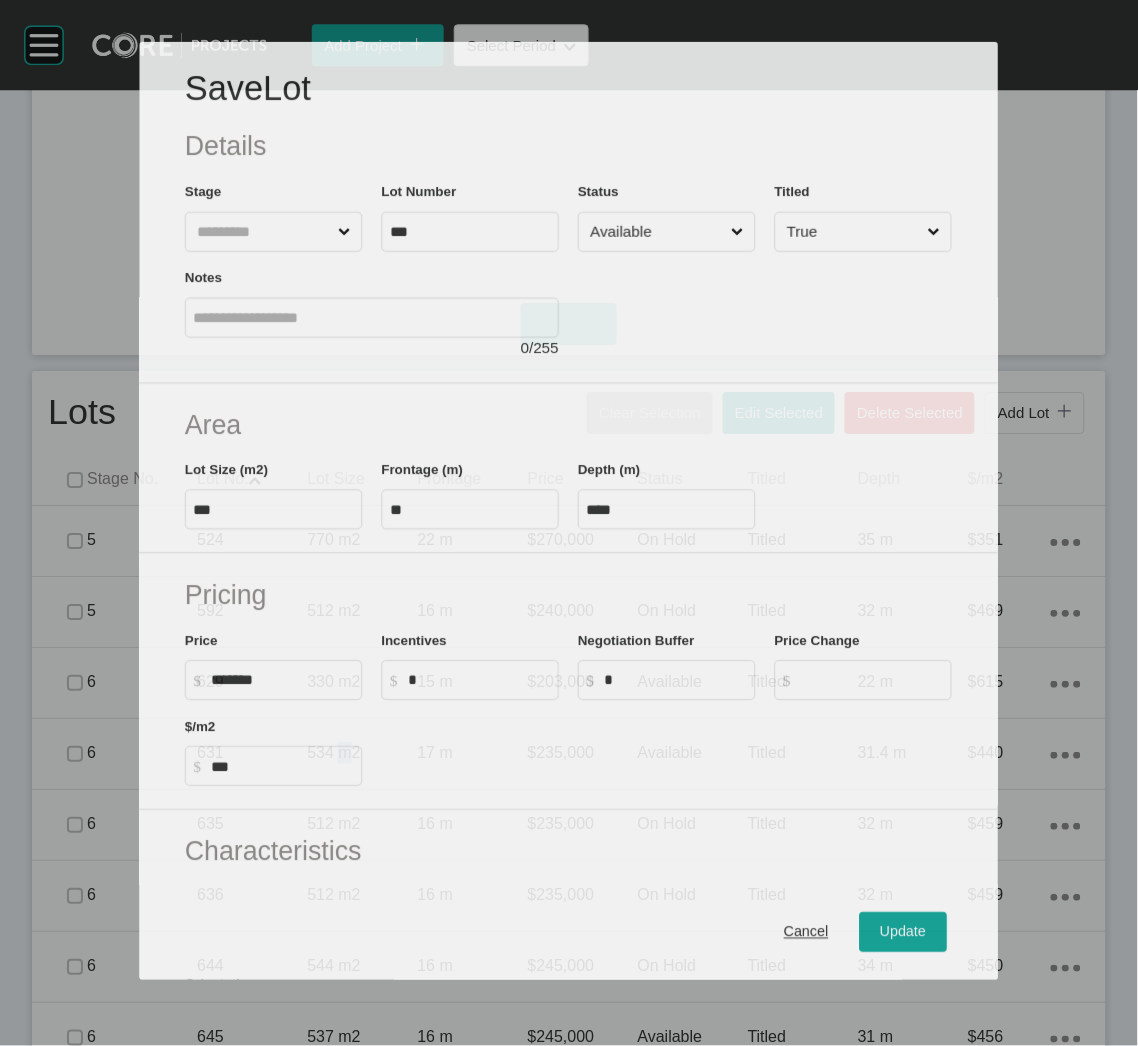 scroll, scrollTop: 1274, scrollLeft: 0, axis: vertical 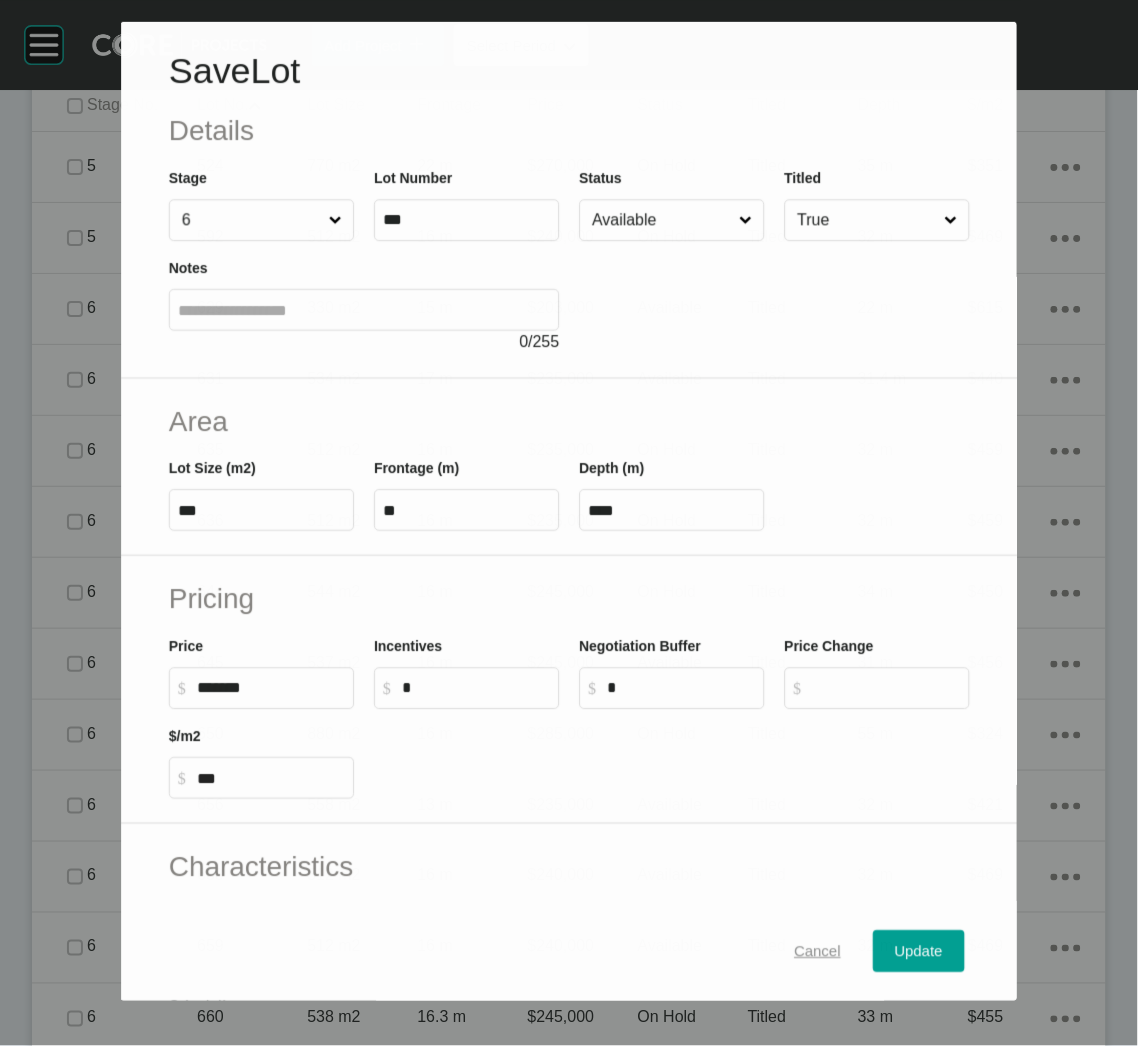 click on "Cancel" at bounding box center [817, 951] 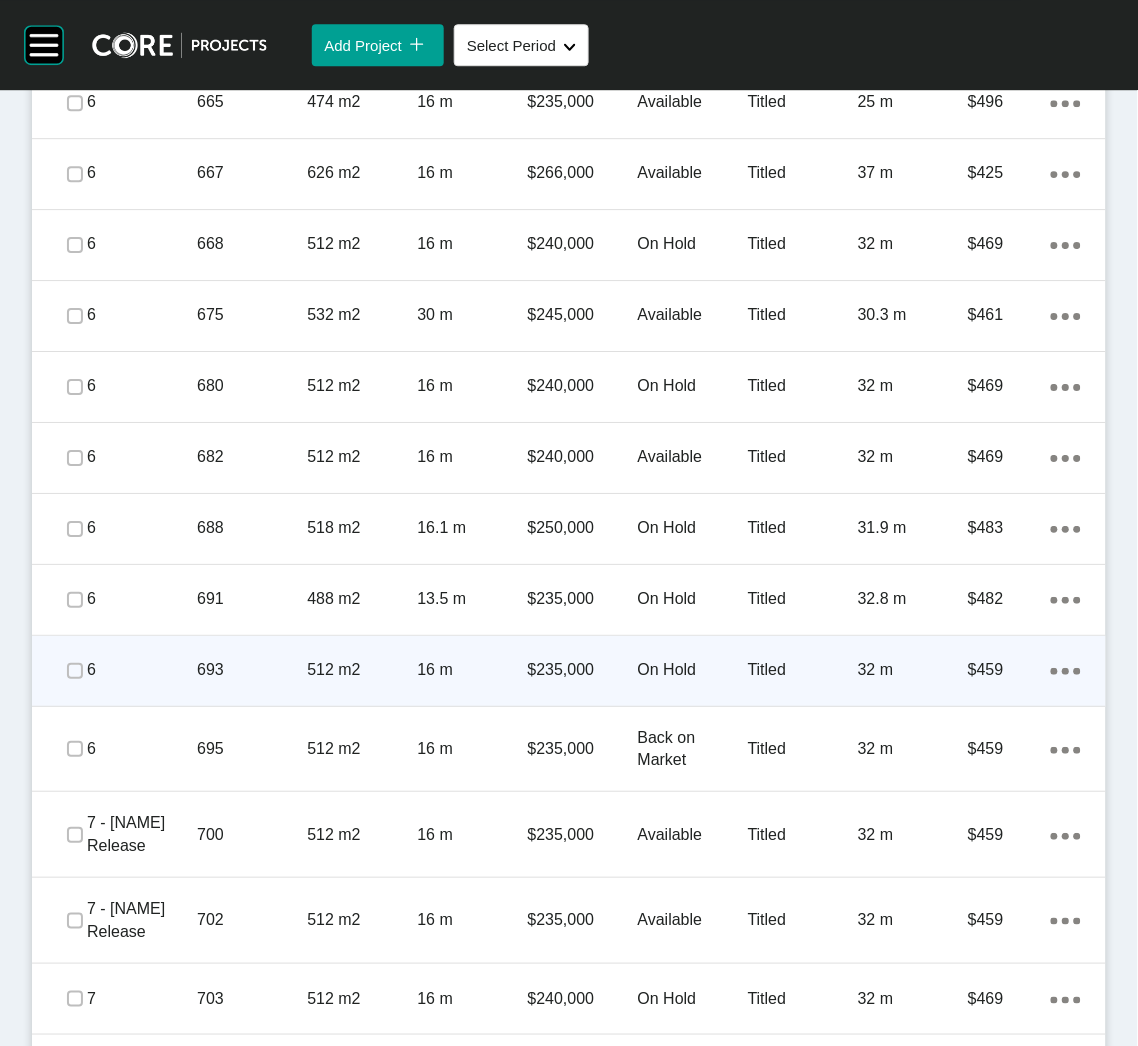 scroll, scrollTop: 2624, scrollLeft: 0, axis: vertical 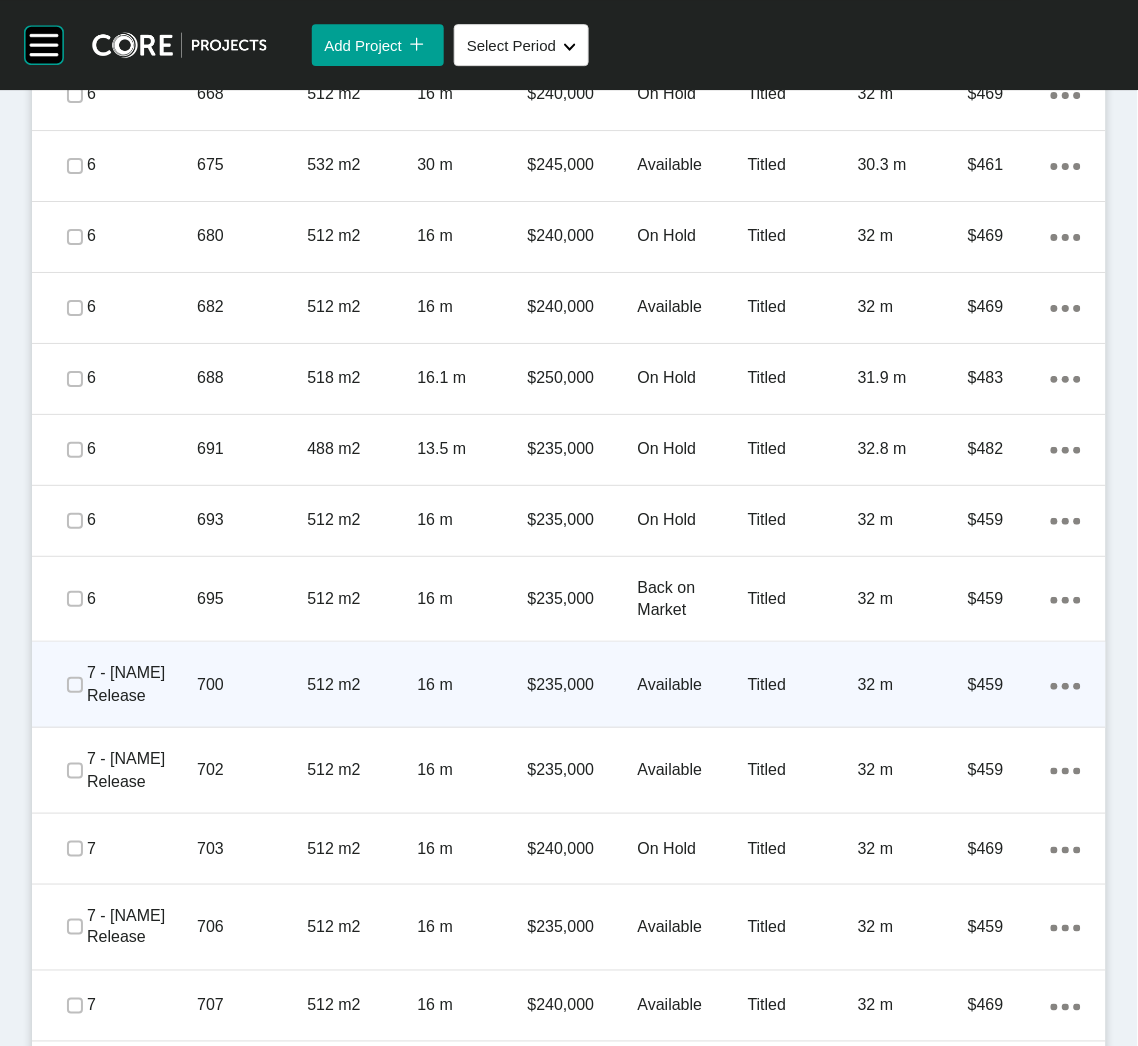 click on "16 m" at bounding box center [472, 685] 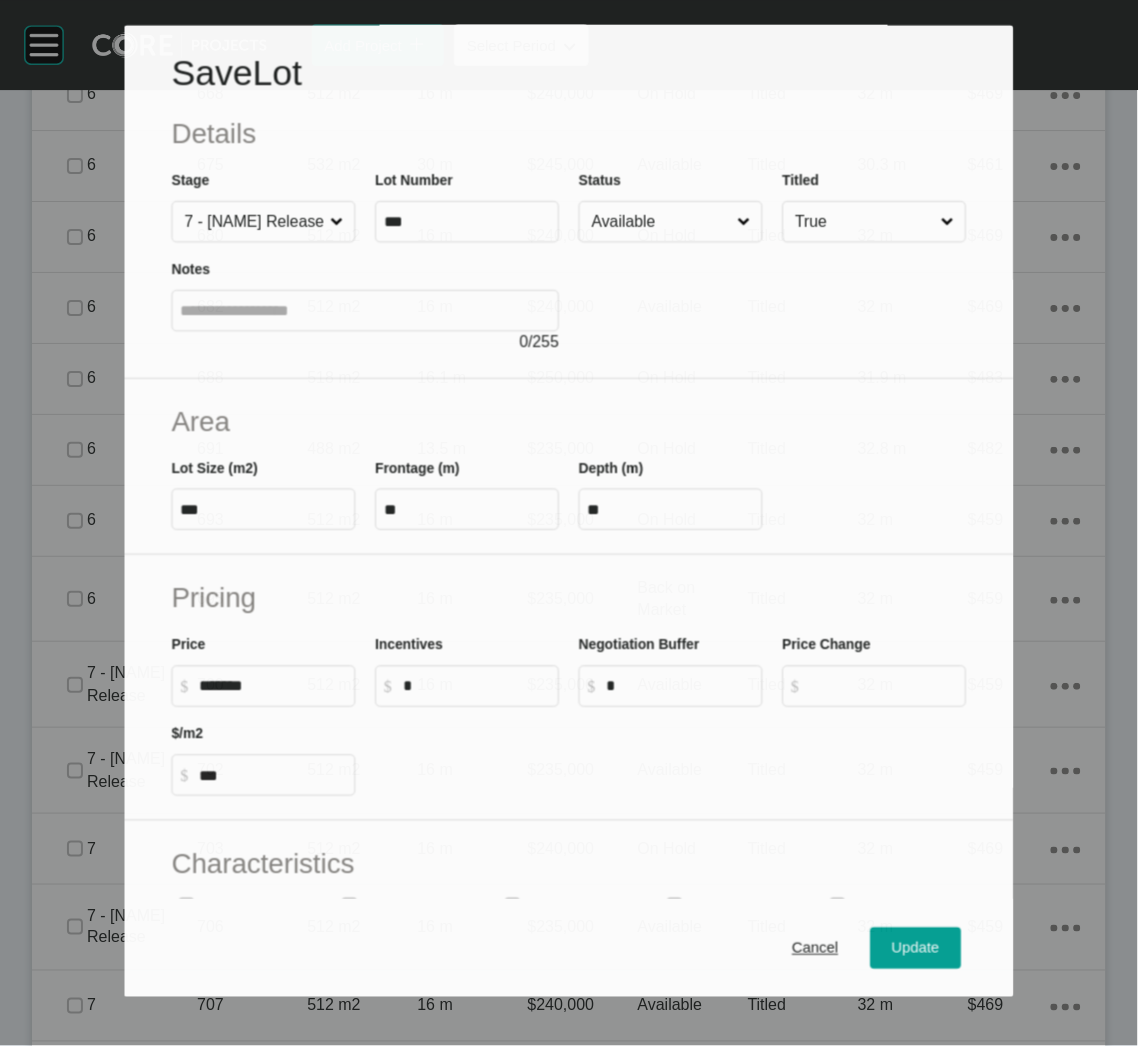 click on "Available" at bounding box center [661, 222] 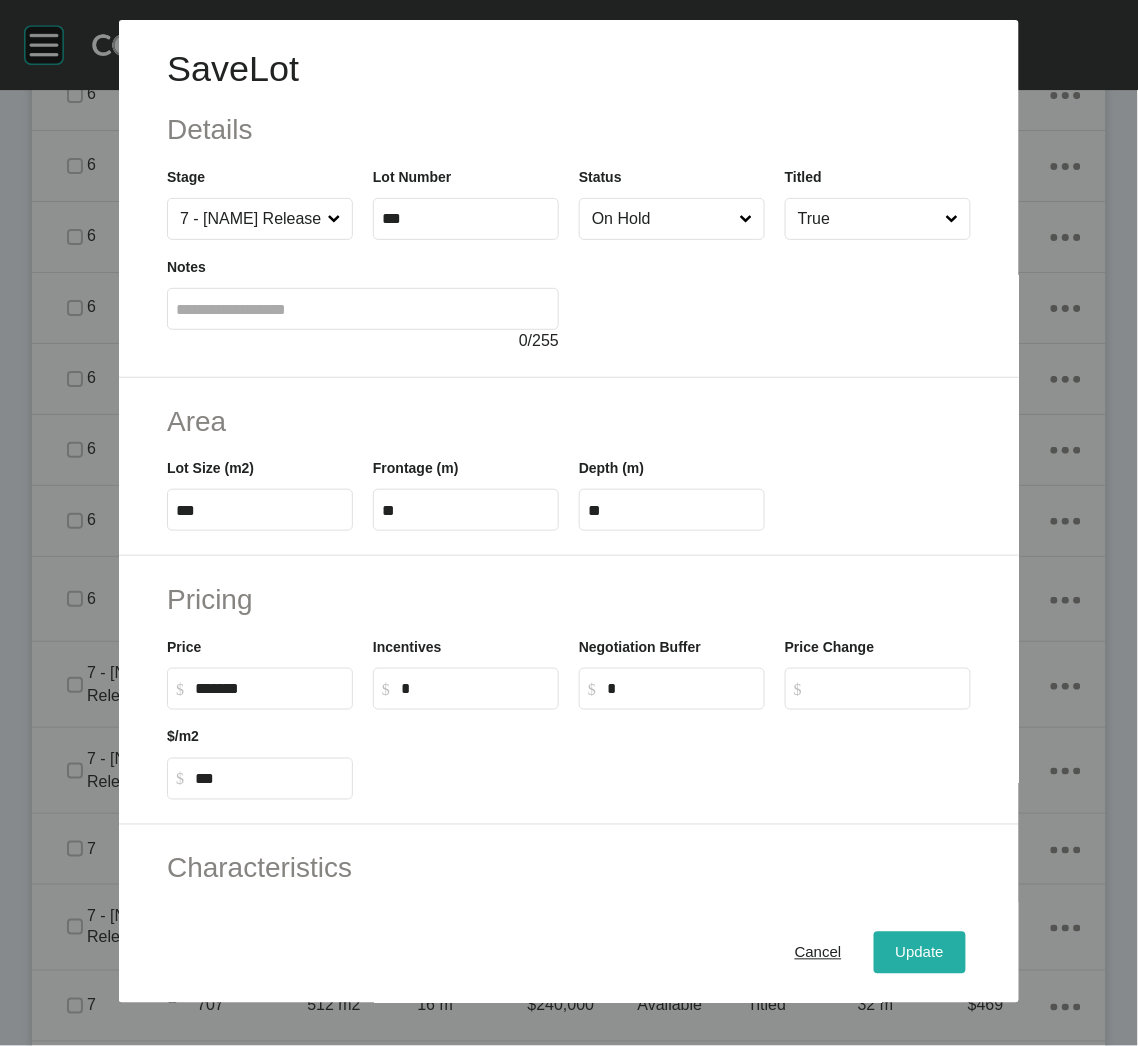 click on "Update" at bounding box center [920, 953] 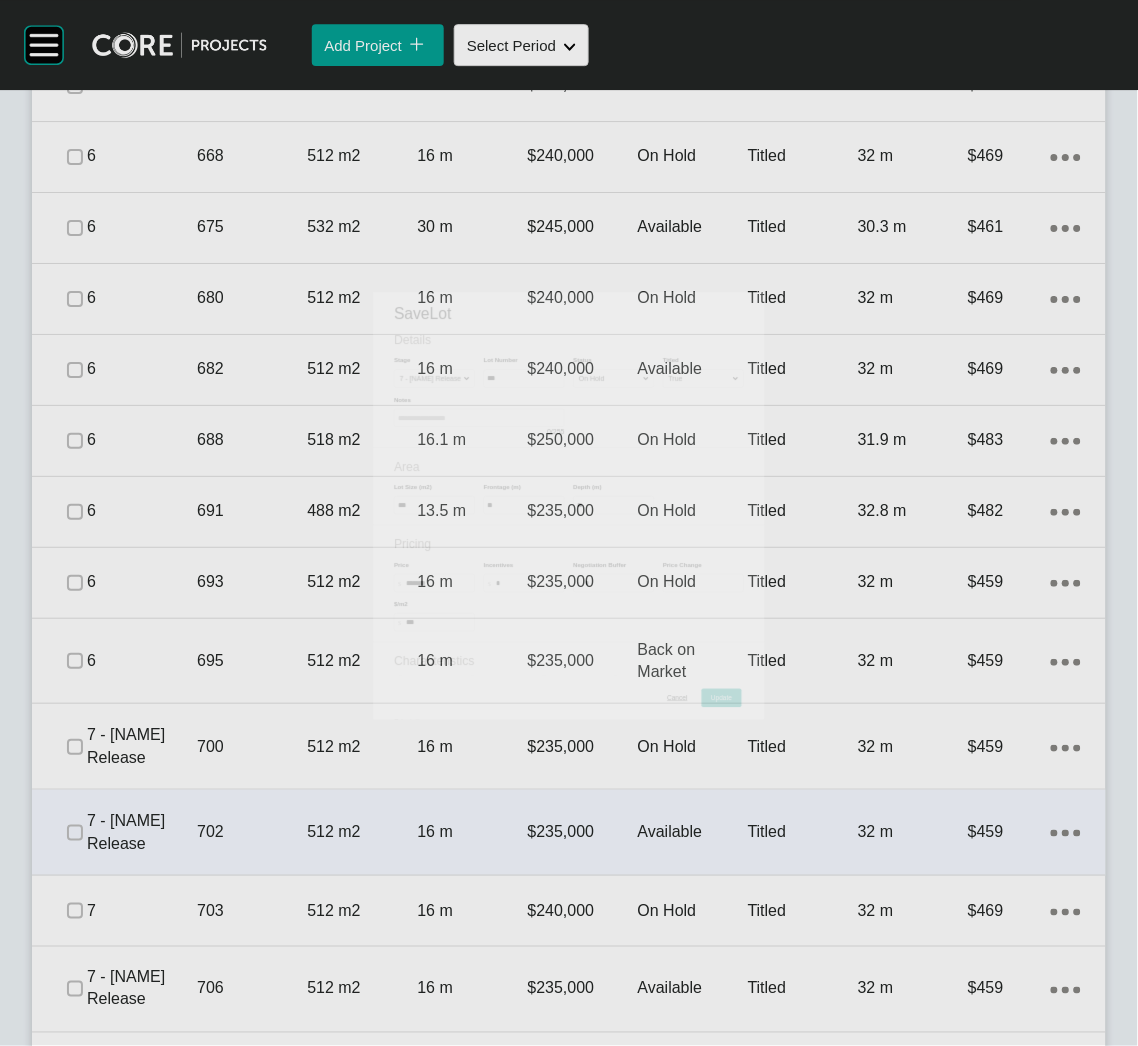 scroll, scrollTop: 2685, scrollLeft: 0, axis: vertical 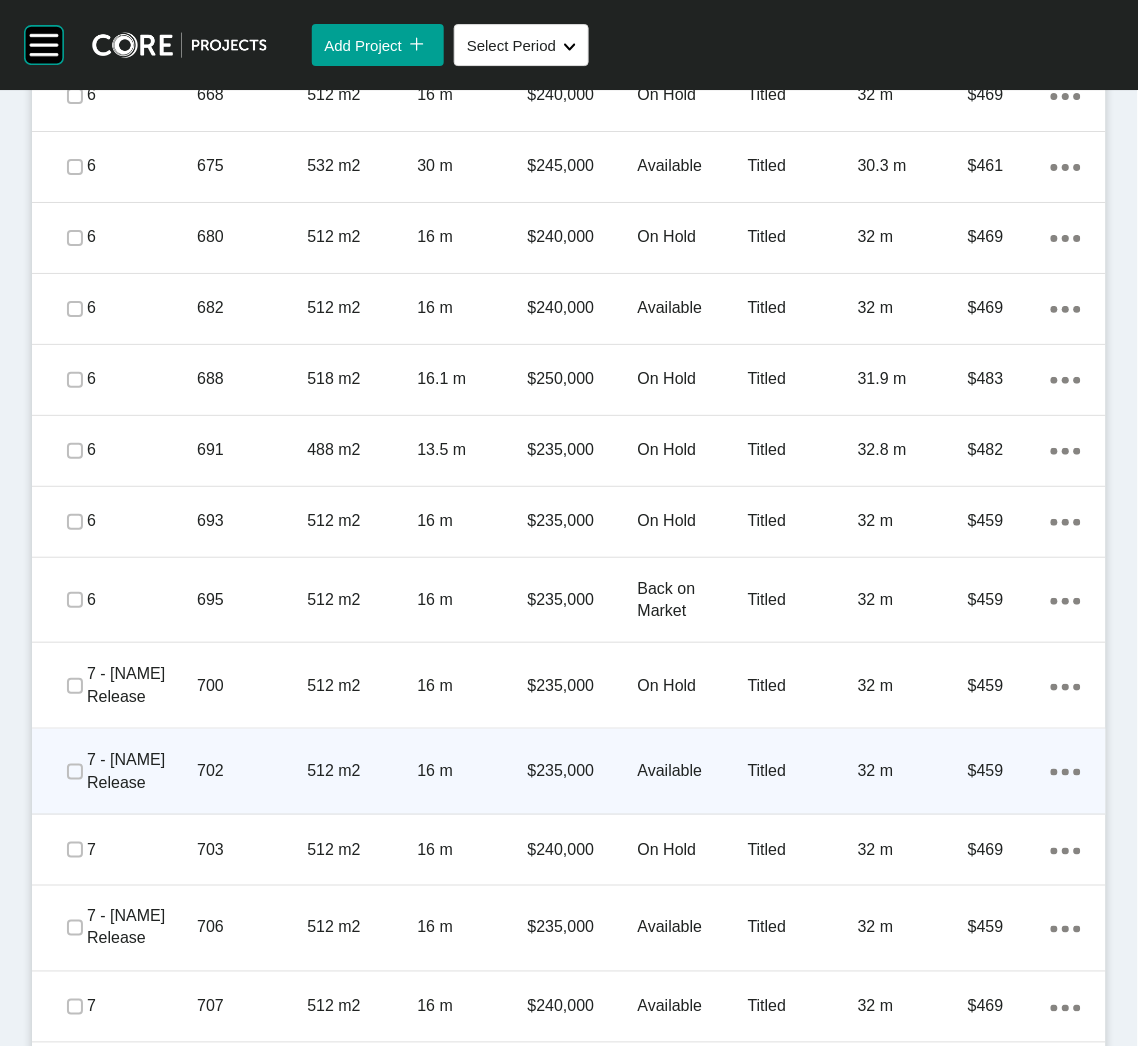click on "702" at bounding box center (252, 771) 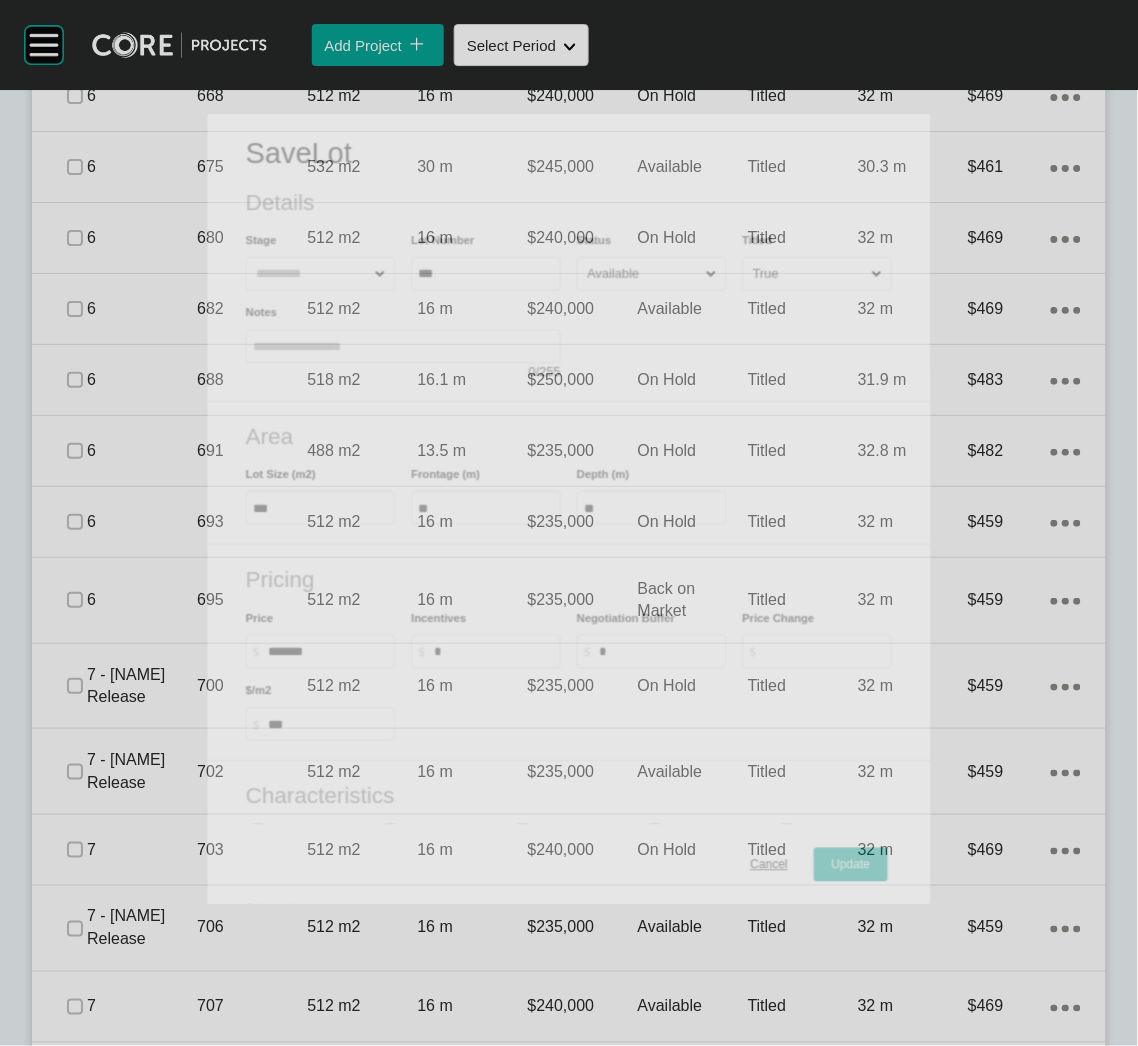 click 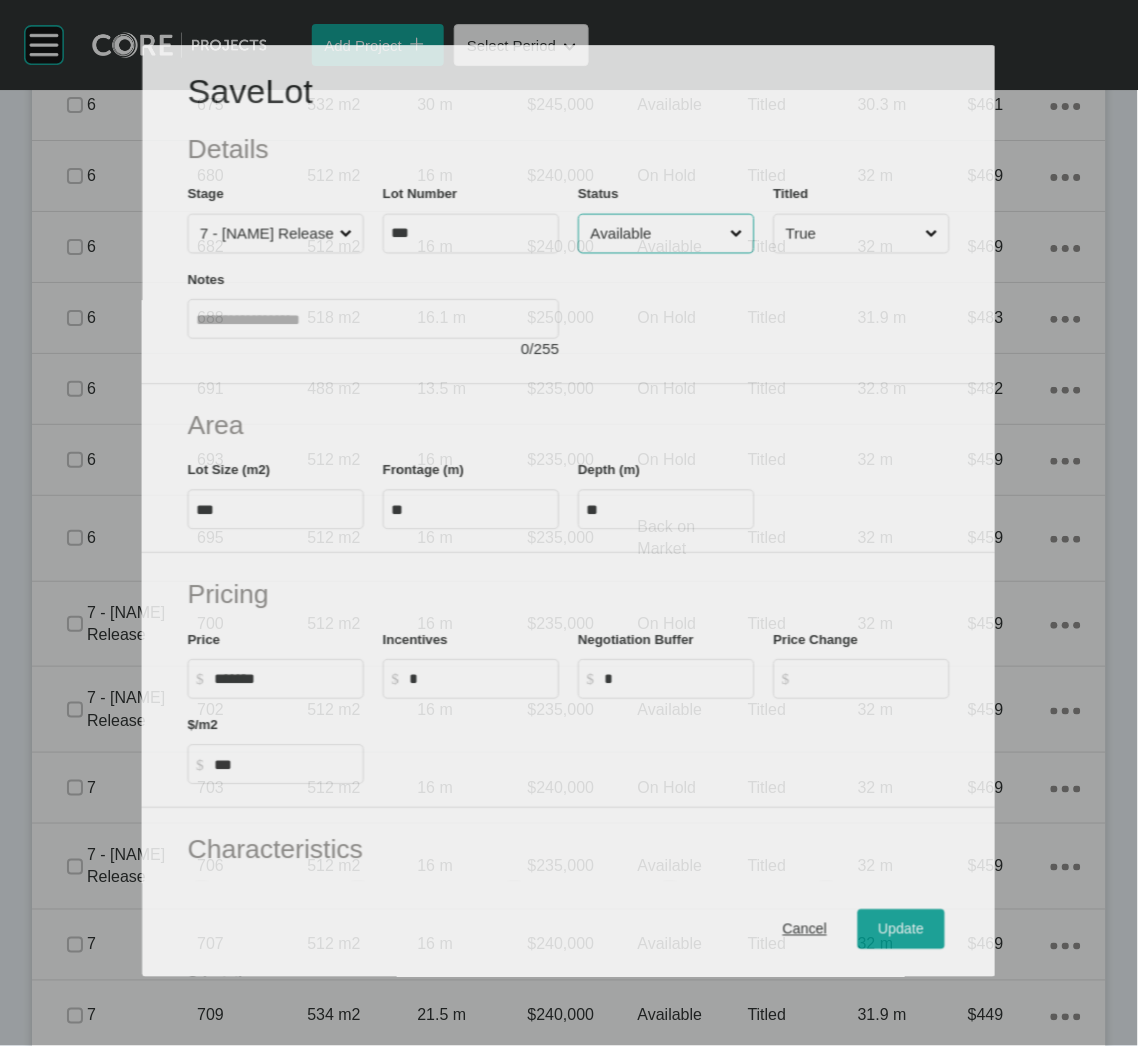 scroll, scrollTop: 2624, scrollLeft: 0, axis: vertical 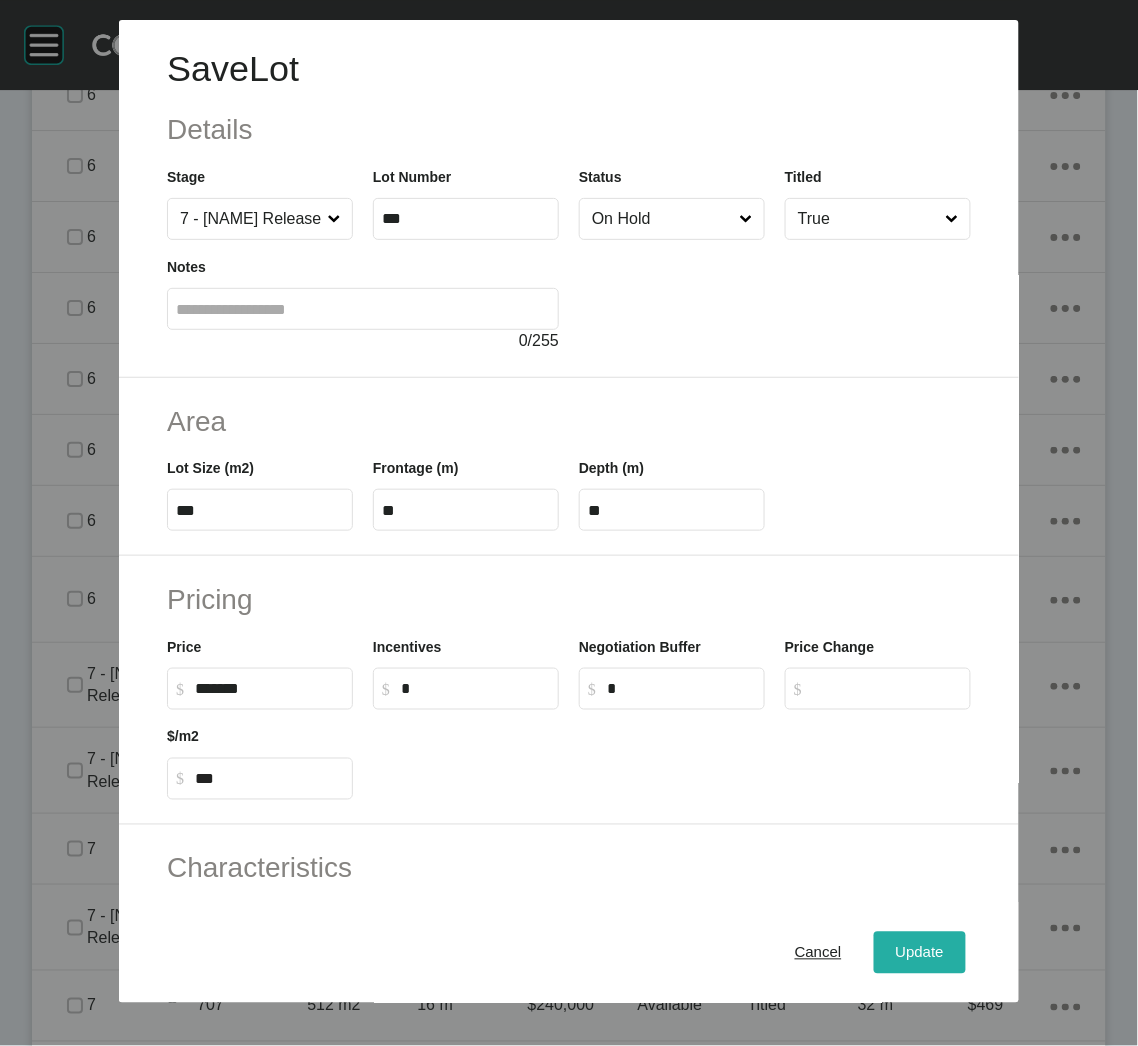 click on "Update" at bounding box center [920, 953] 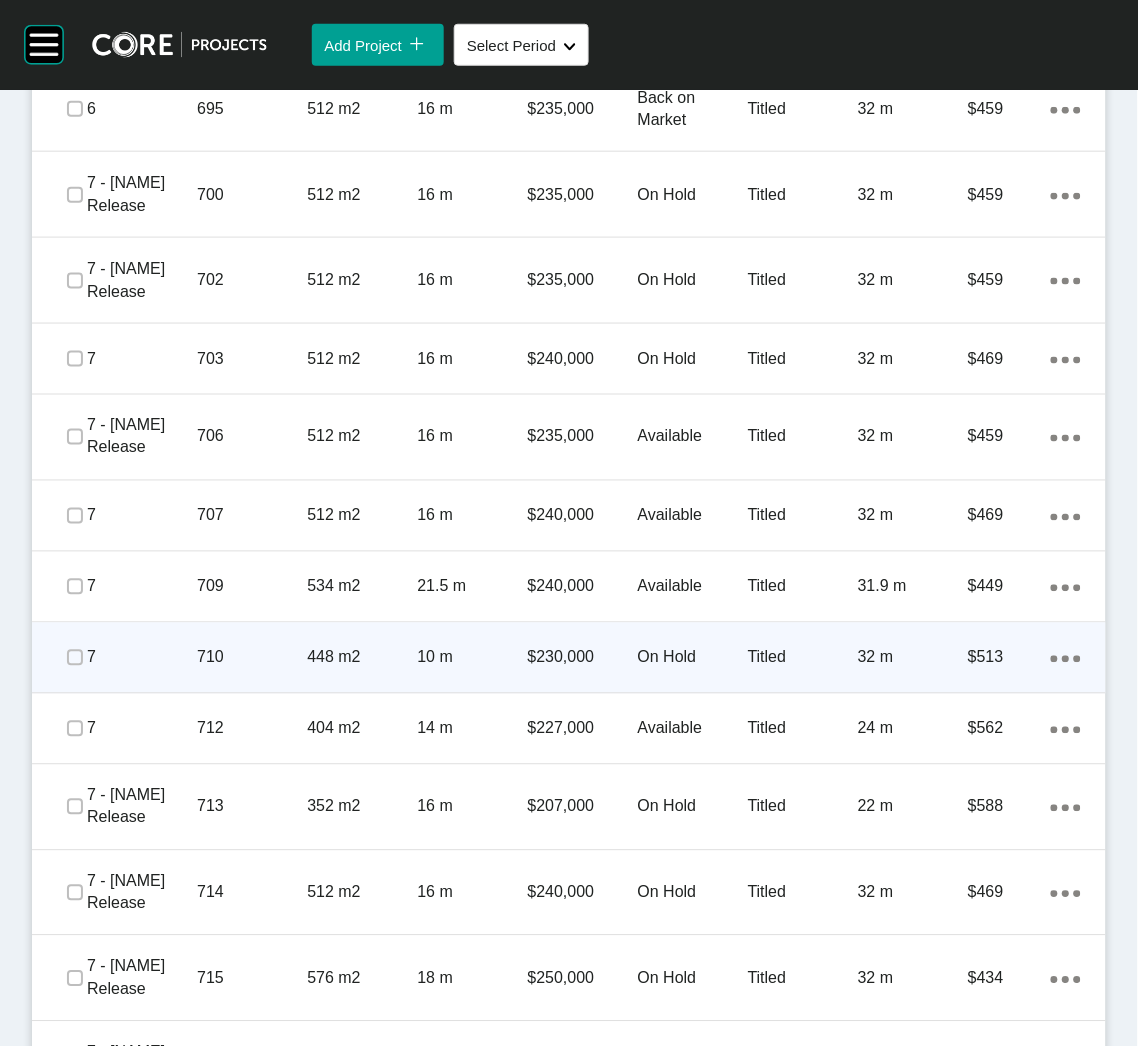 scroll, scrollTop: 3285, scrollLeft: 0, axis: vertical 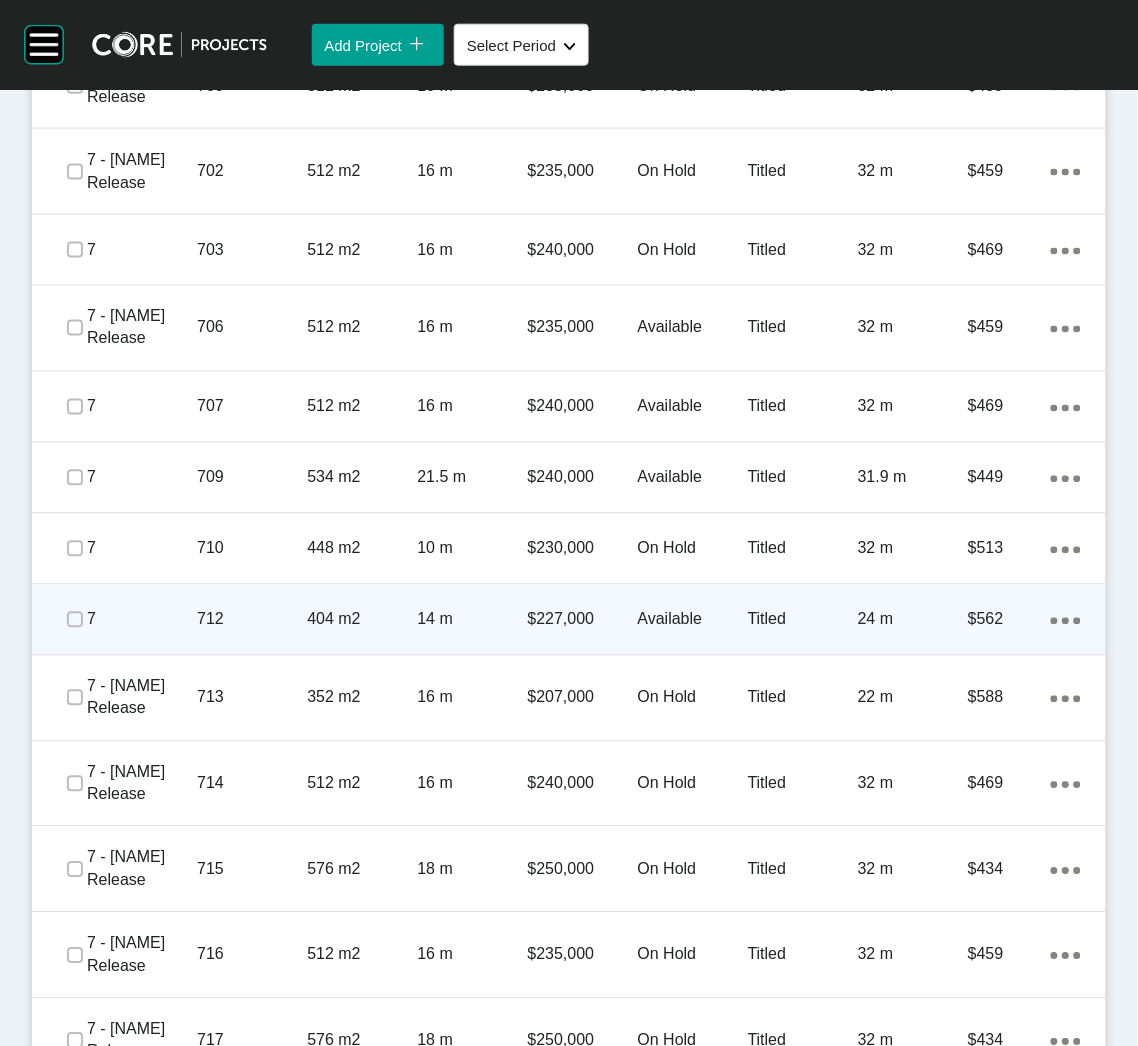 click on "712" at bounding box center [252, 620] 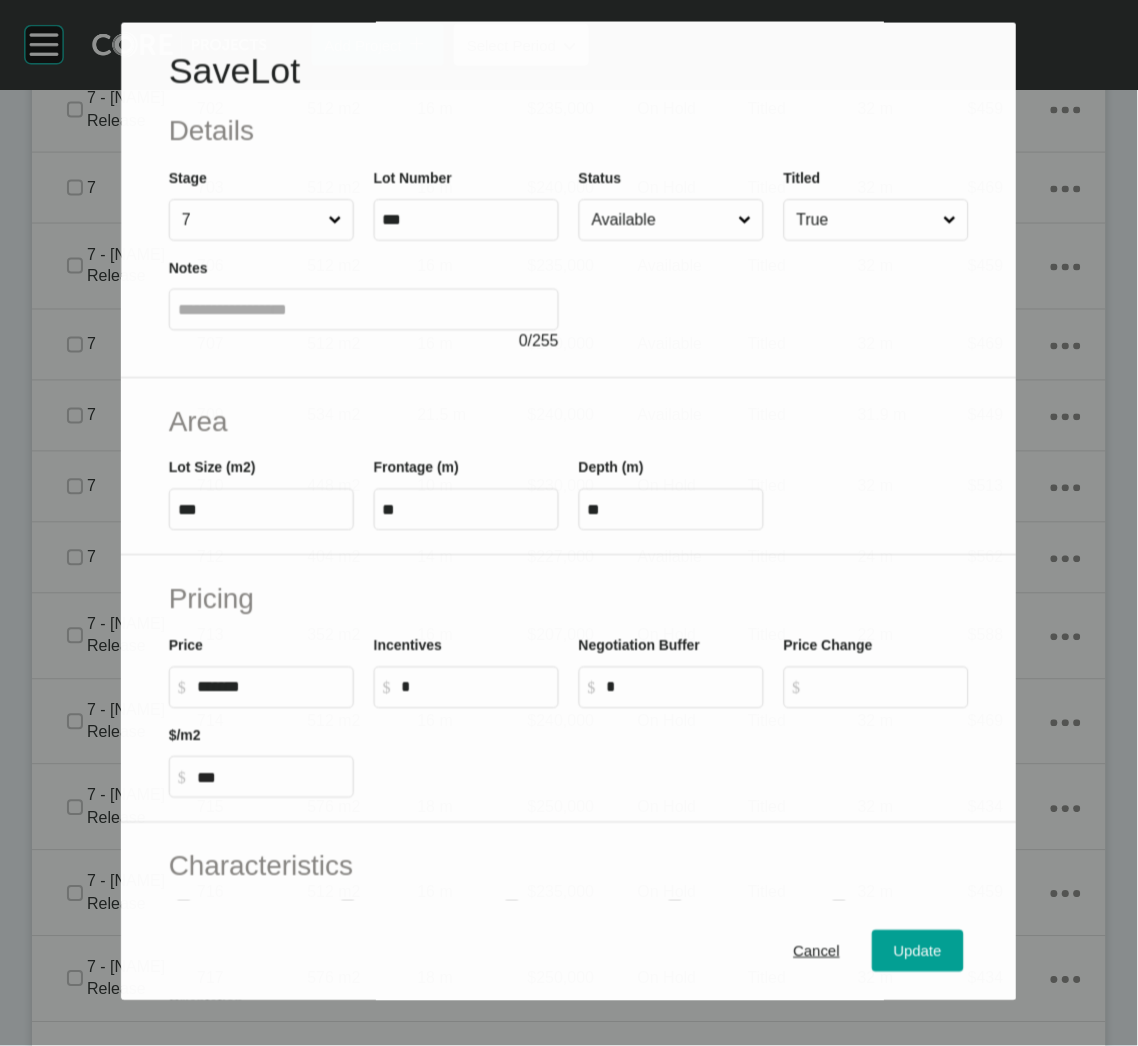 scroll, scrollTop: 3223, scrollLeft: 0, axis: vertical 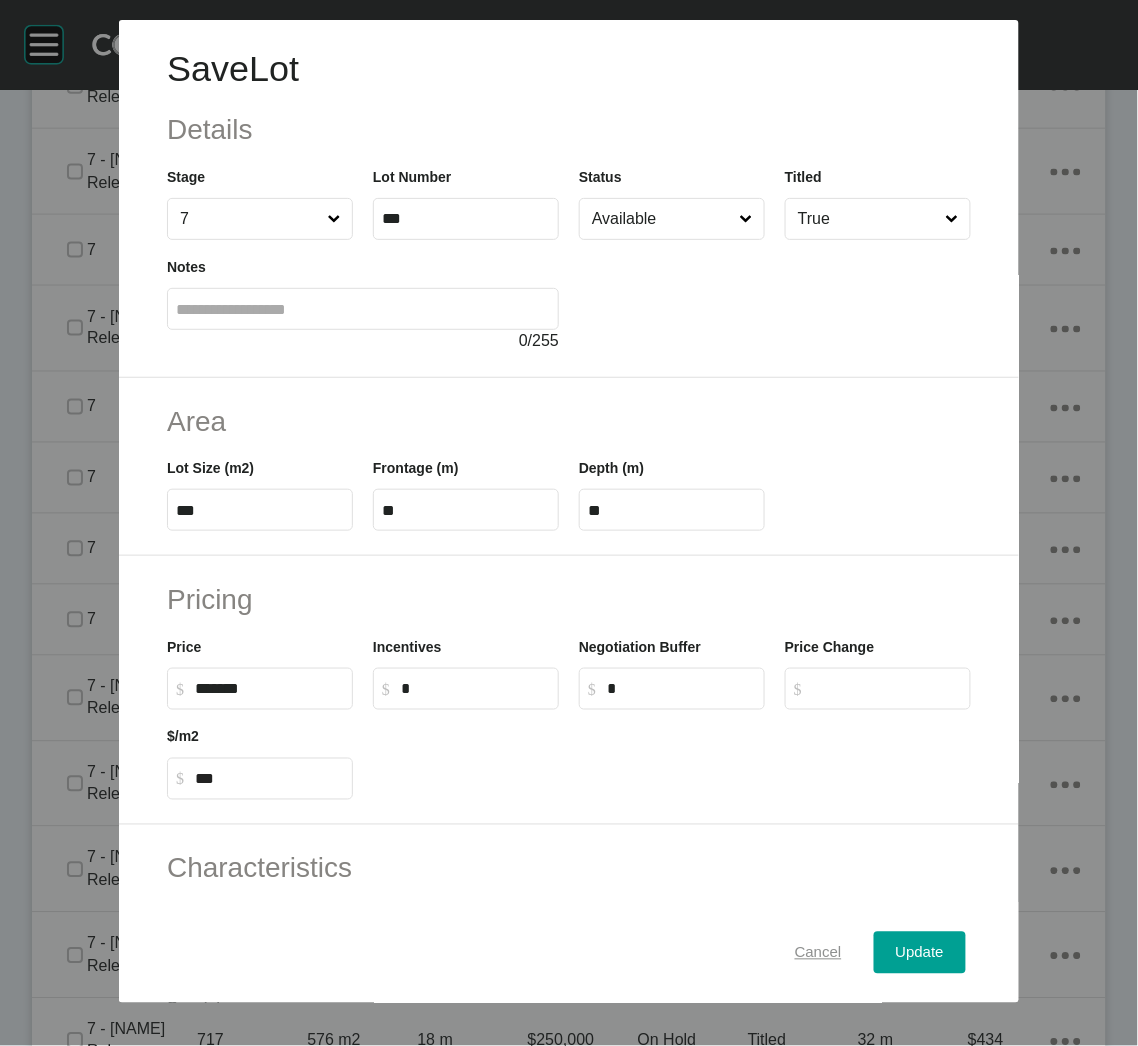 click on "Cancel" at bounding box center (818, 953) 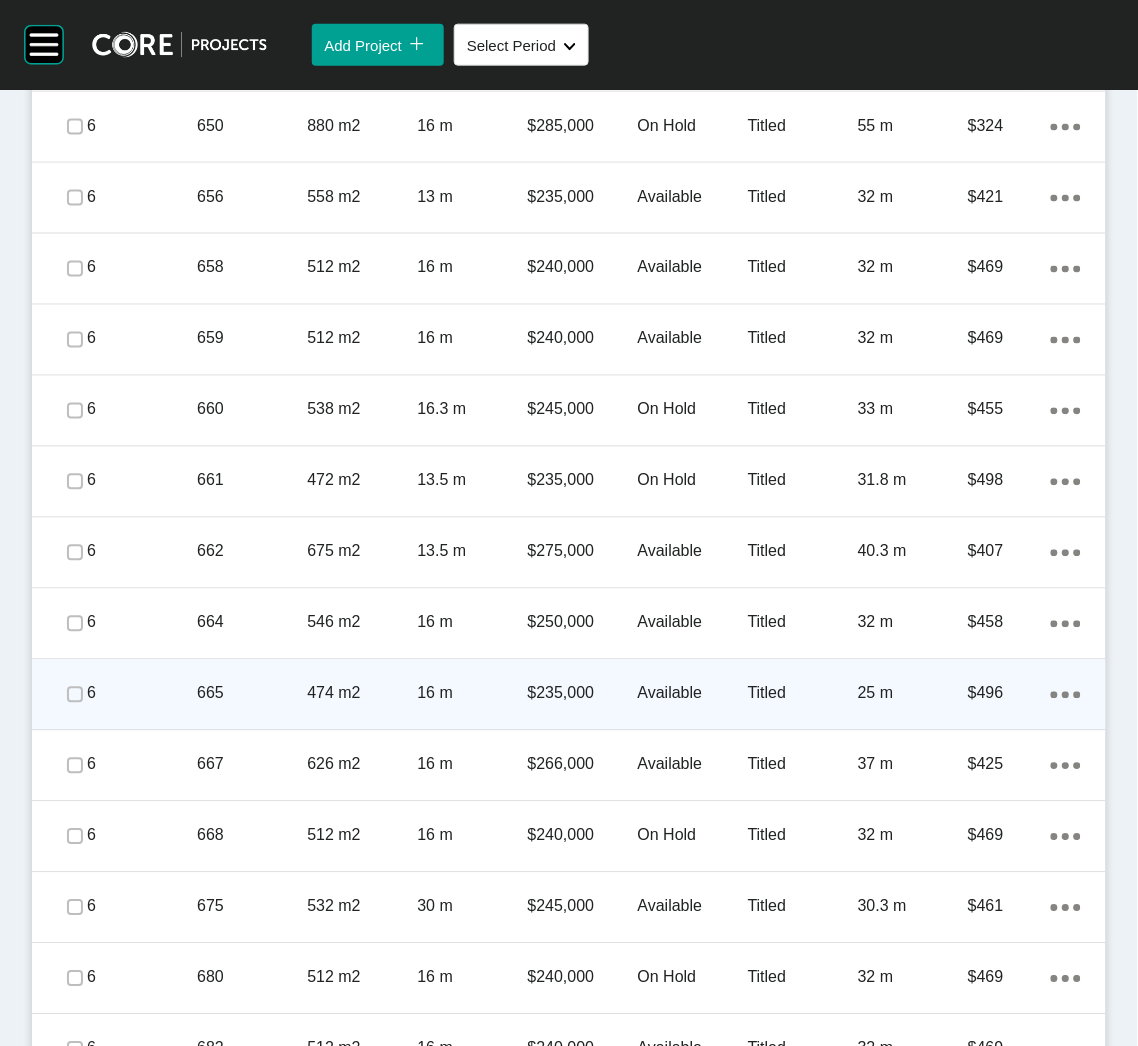scroll, scrollTop: 1573, scrollLeft: 0, axis: vertical 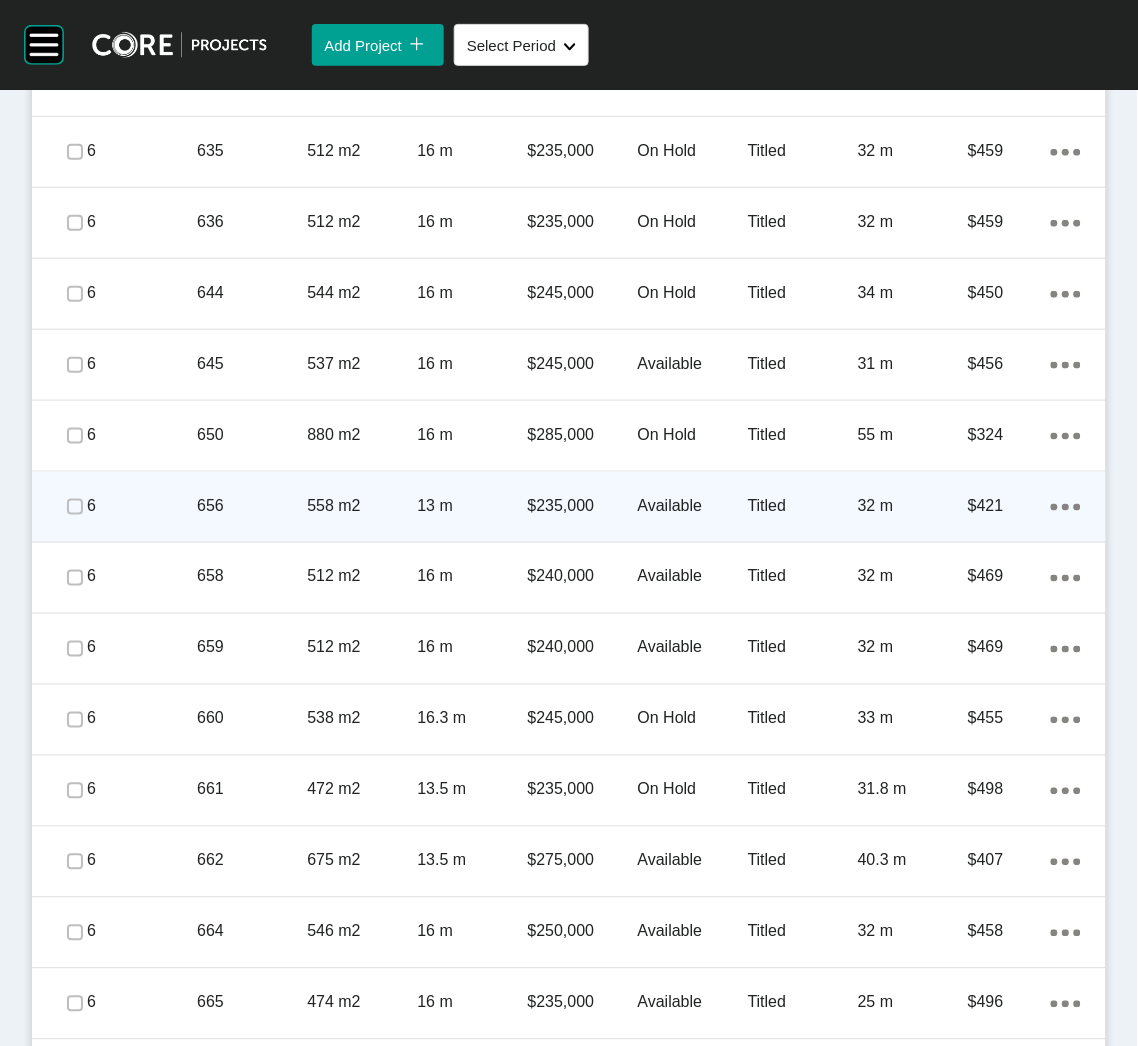 click on "656" at bounding box center (252, 506) 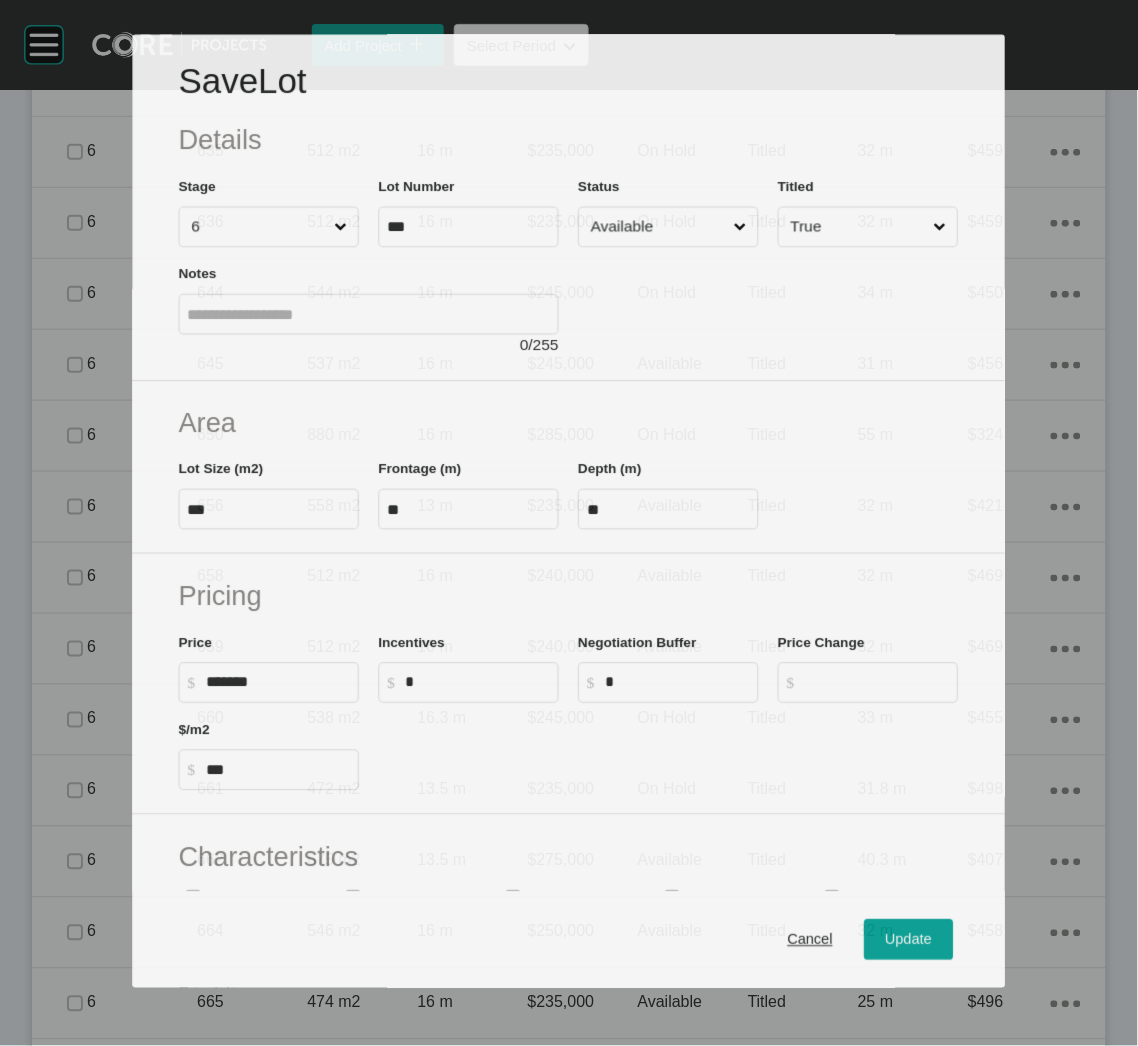 click on "Available" at bounding box center (658, 227) 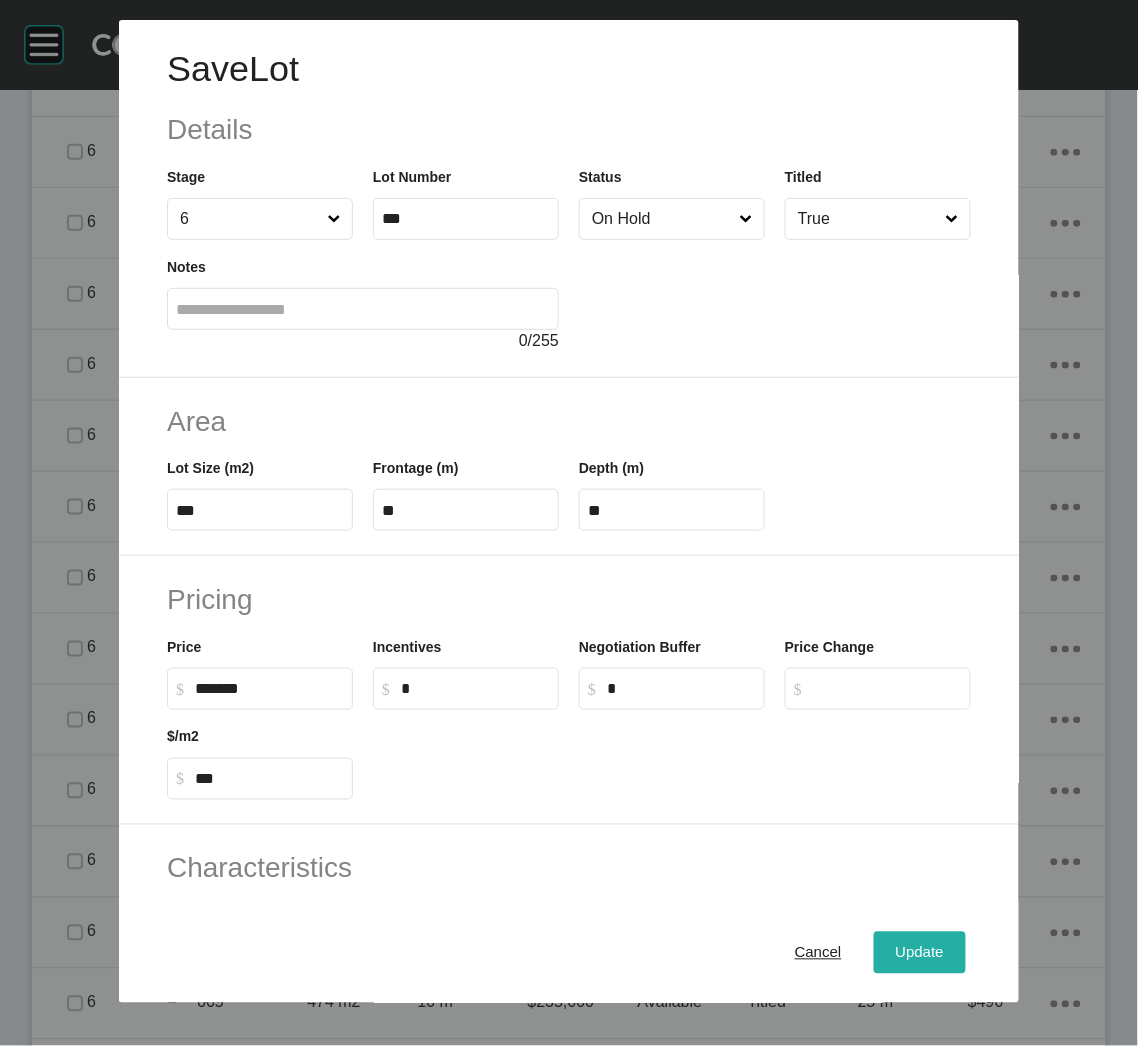 click on "Update" at bounding box center [920, 953] 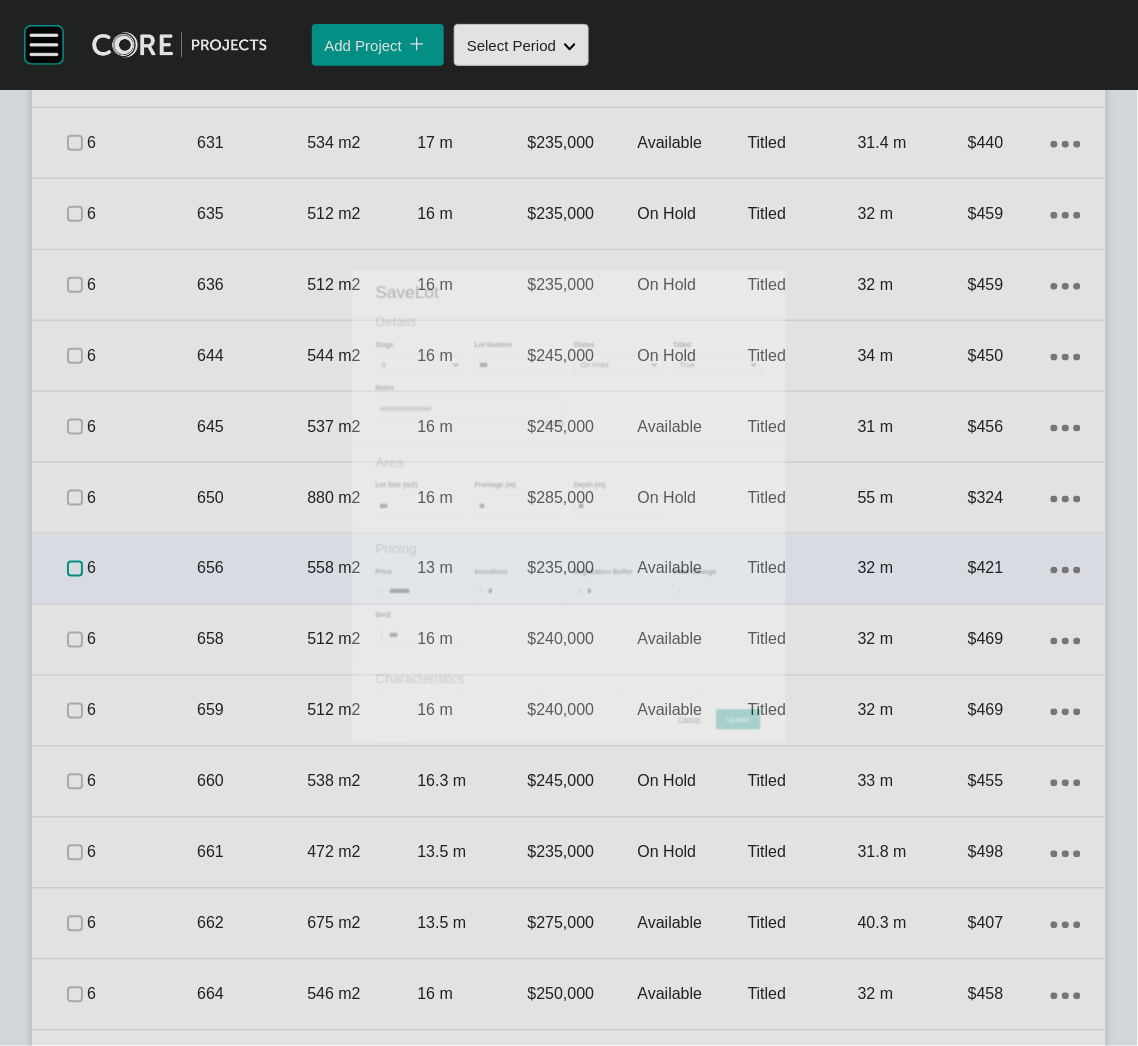 click at bounding box center (75, 569) 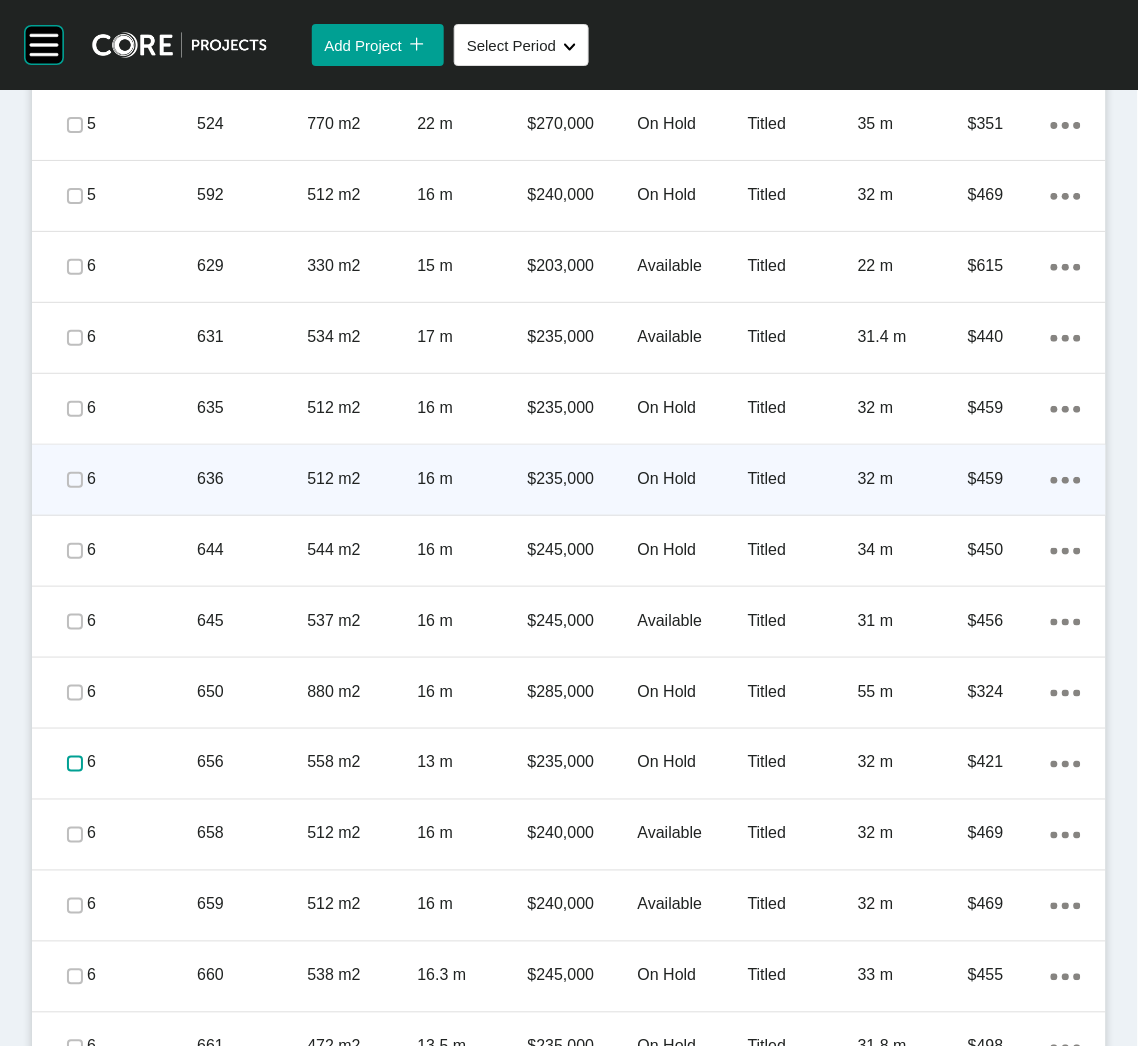 scroll, scrollTop: 1334, scrollLeft: 0, axis: vertical 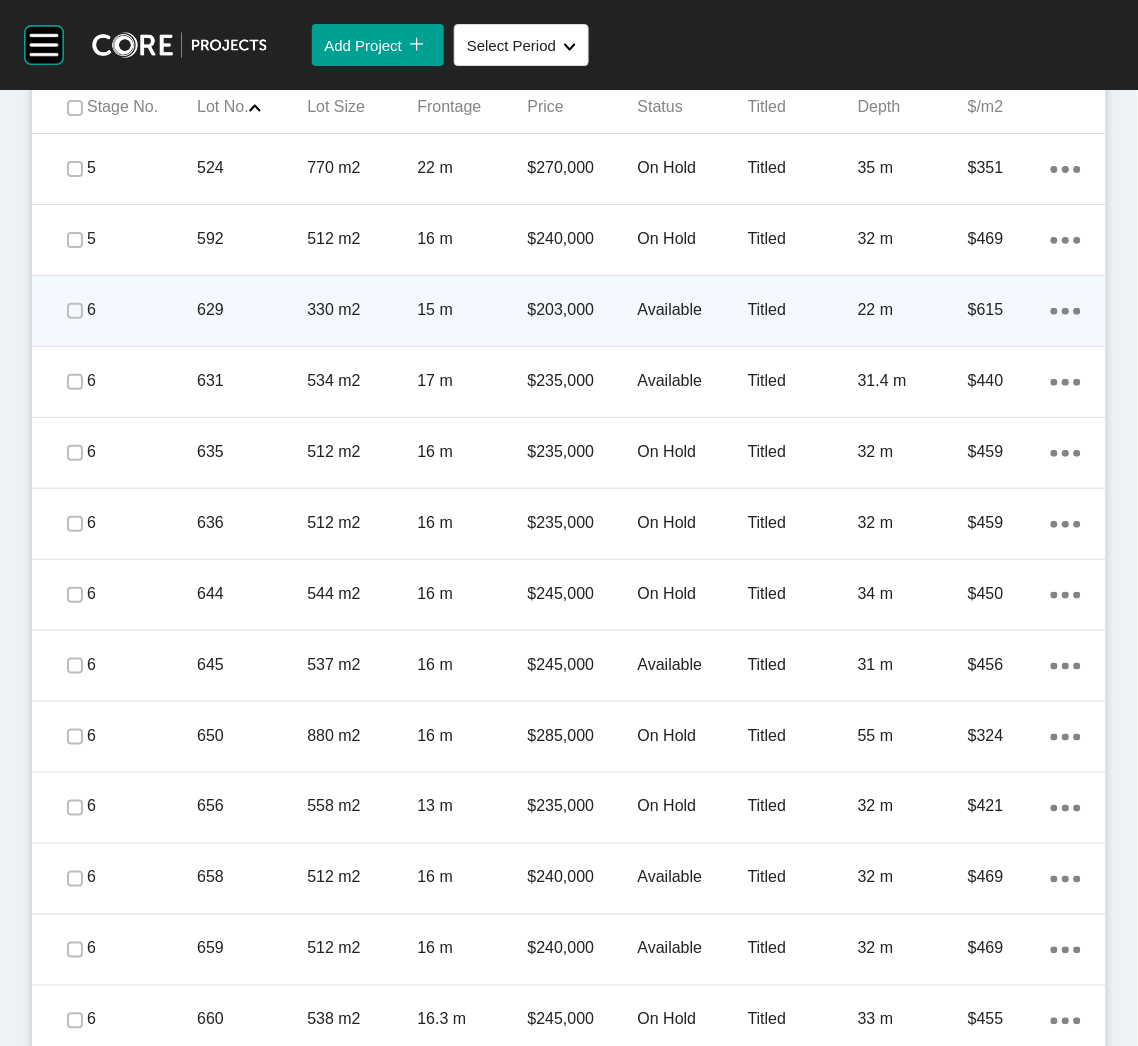 click on "629" at bounding box center (252, 310) 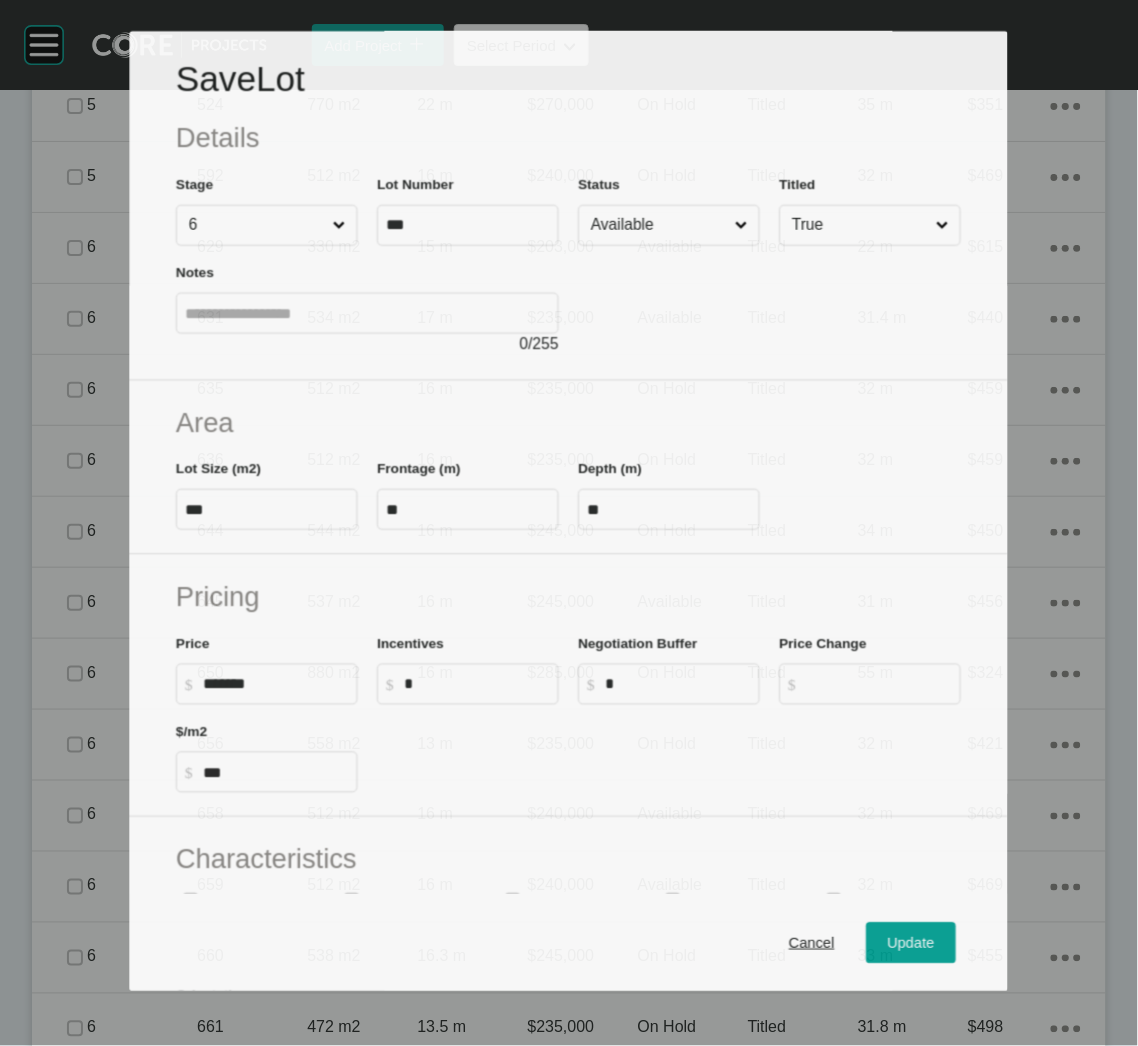 scroll, scrollTop: 1273, scrollLeft: 0, axis: vertical 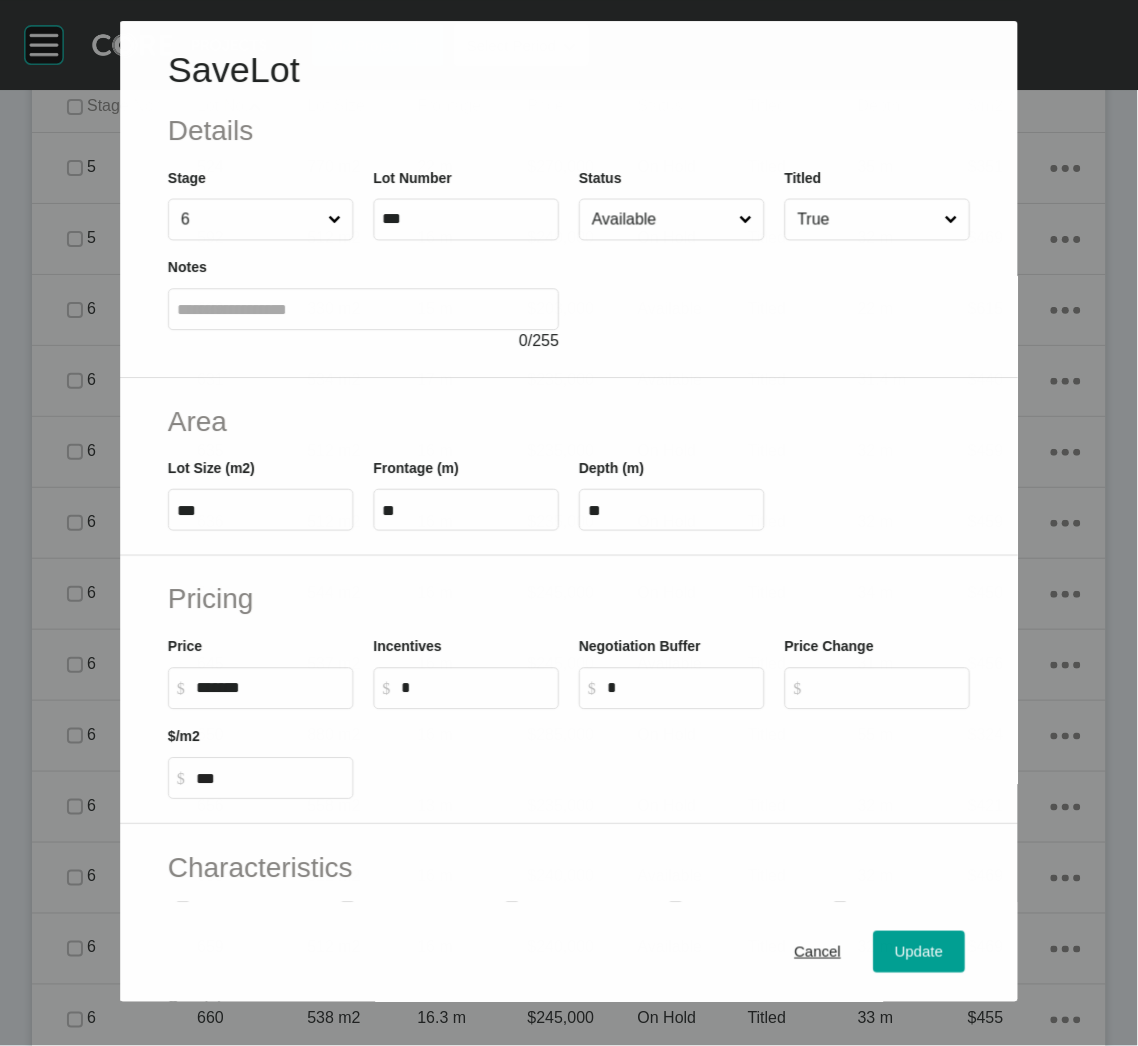 click on "Available" at bounding box center [661, 220] 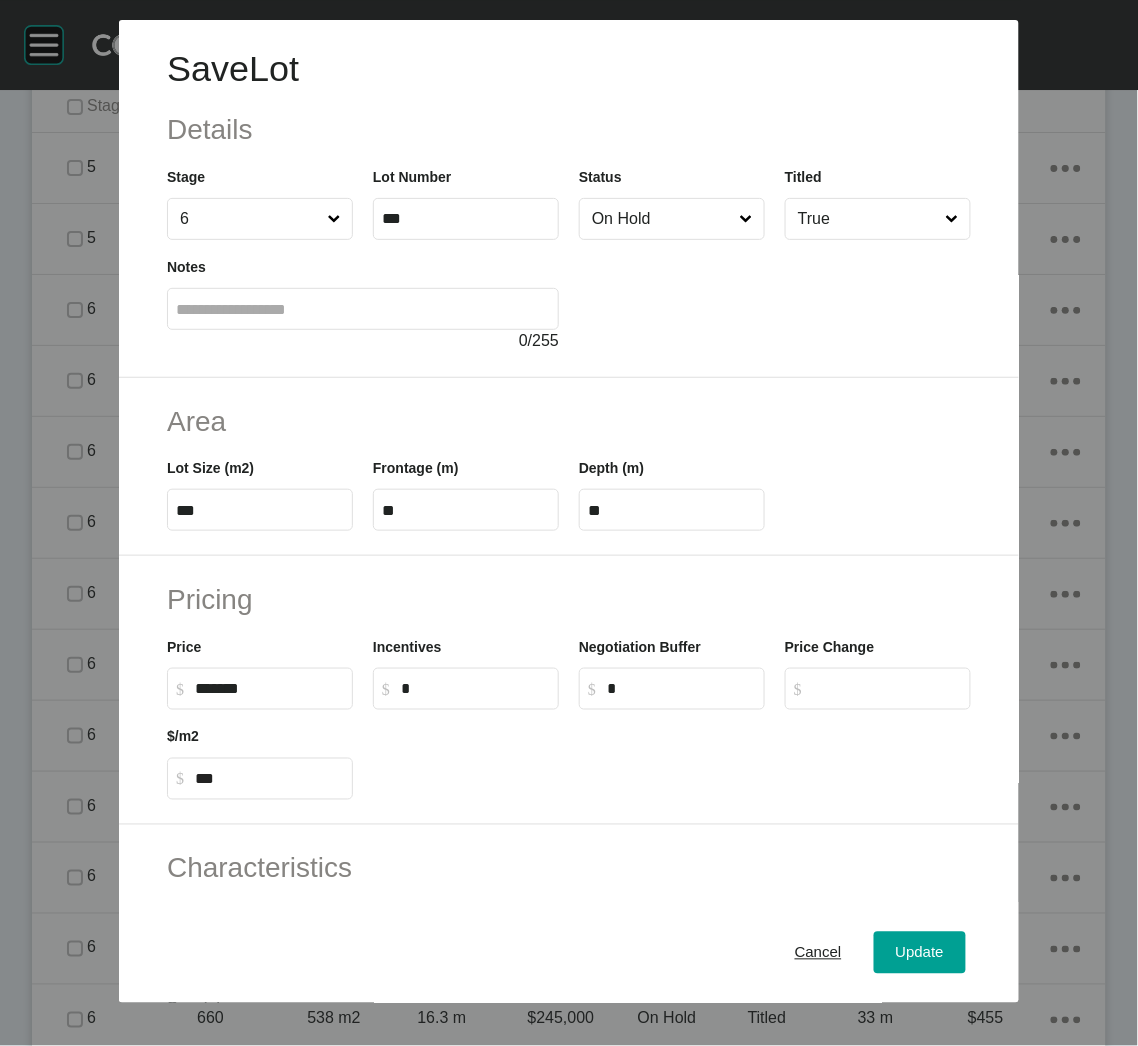 drag, startPoint x: 634, startPoint y: 319, endPoint x: 764, endPoint y: 503, distance: 225.29092 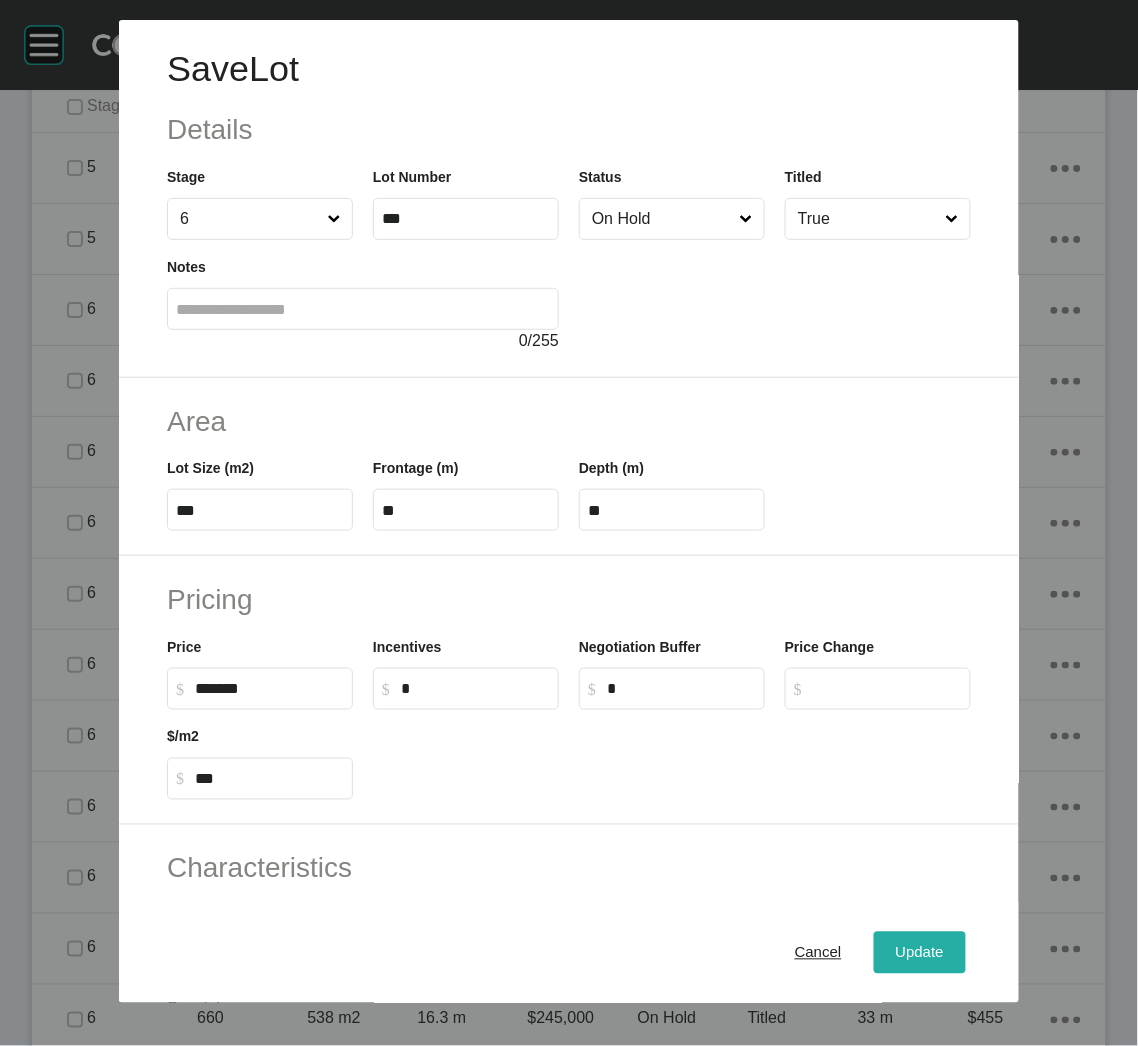 click on "Update" at bounding box center (920, 953) 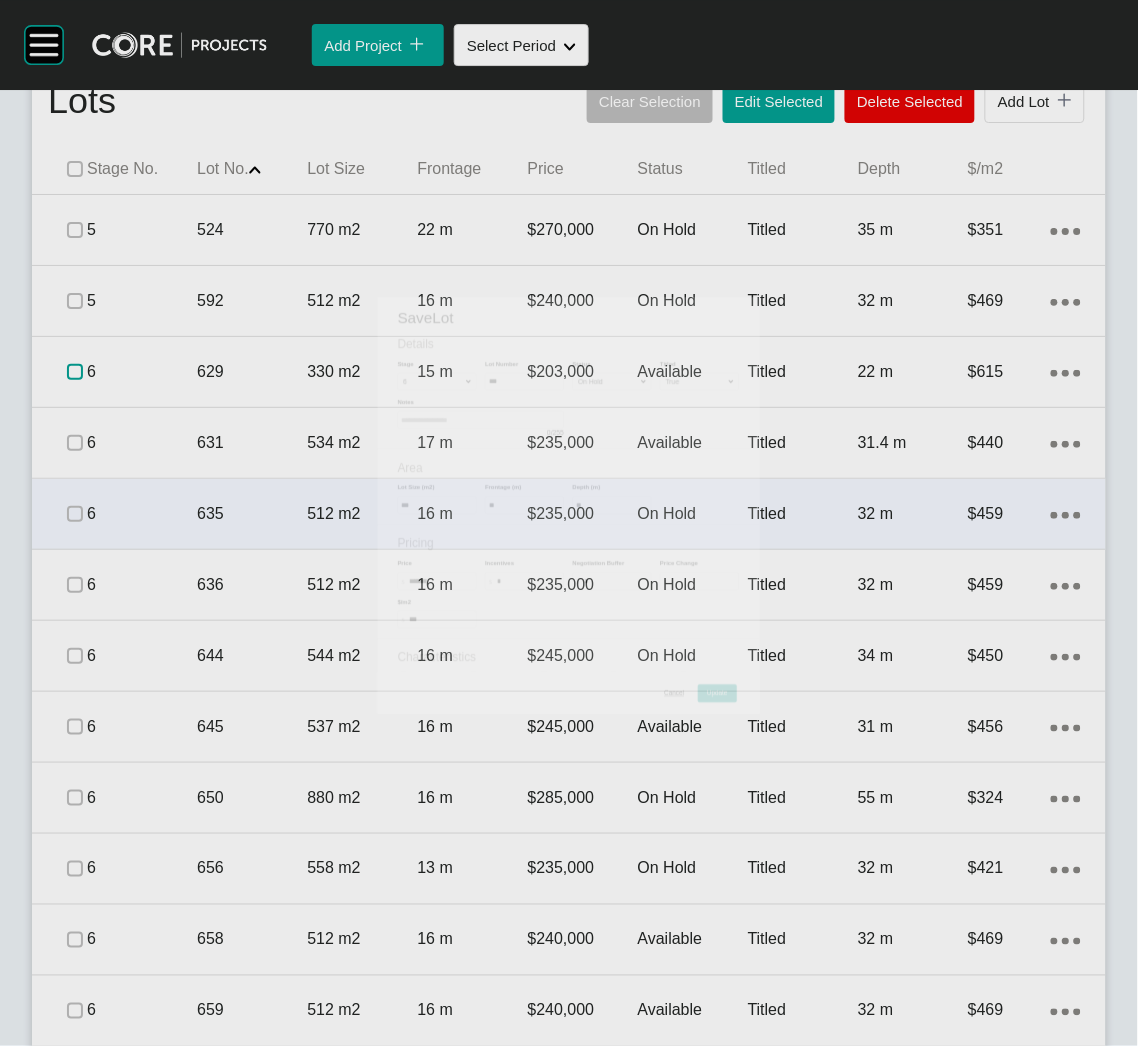 click at bounding box center [75, 372] 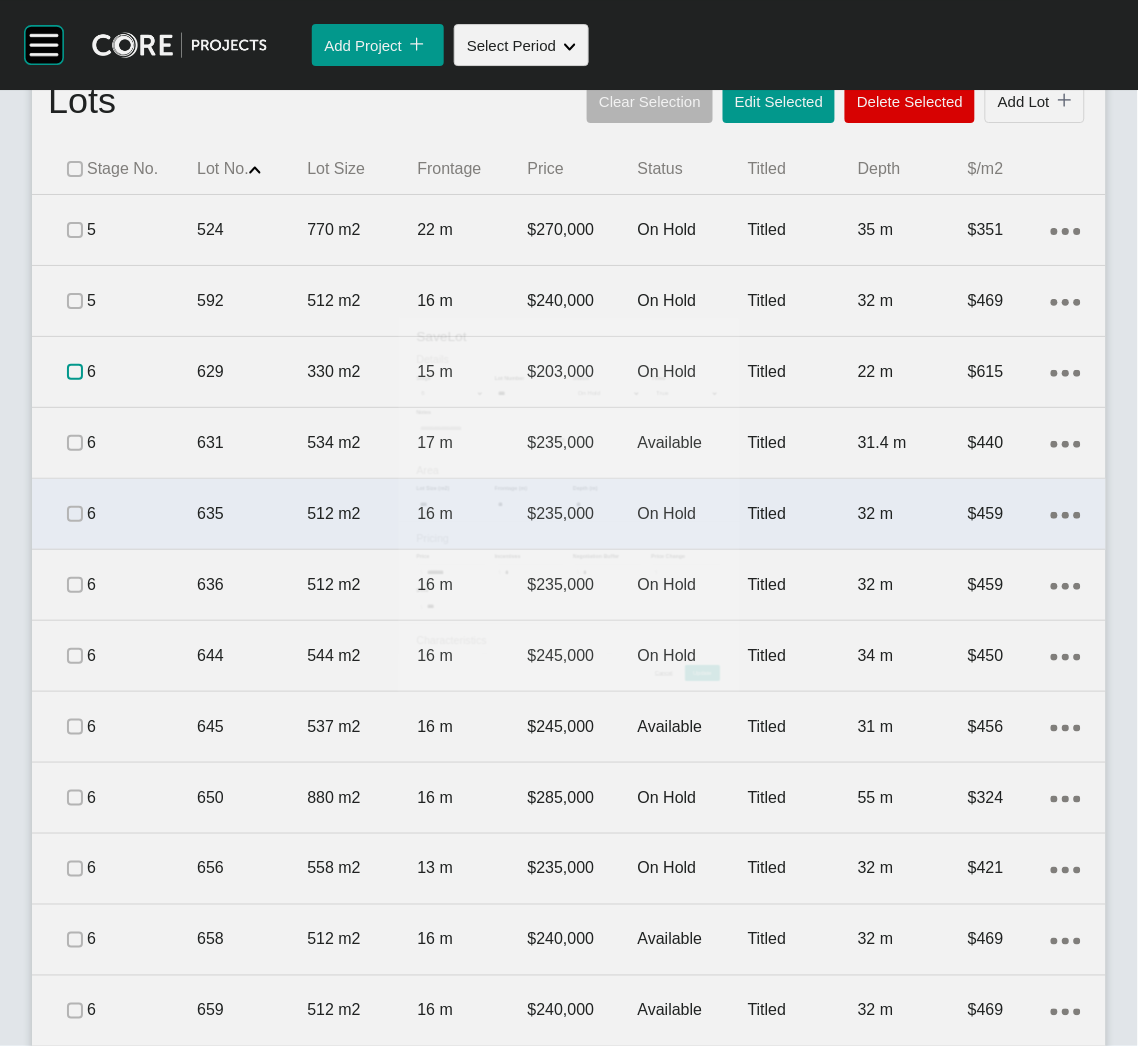 scroll, scrollTop: 1334, scrollLeft: 0, axis: vertical 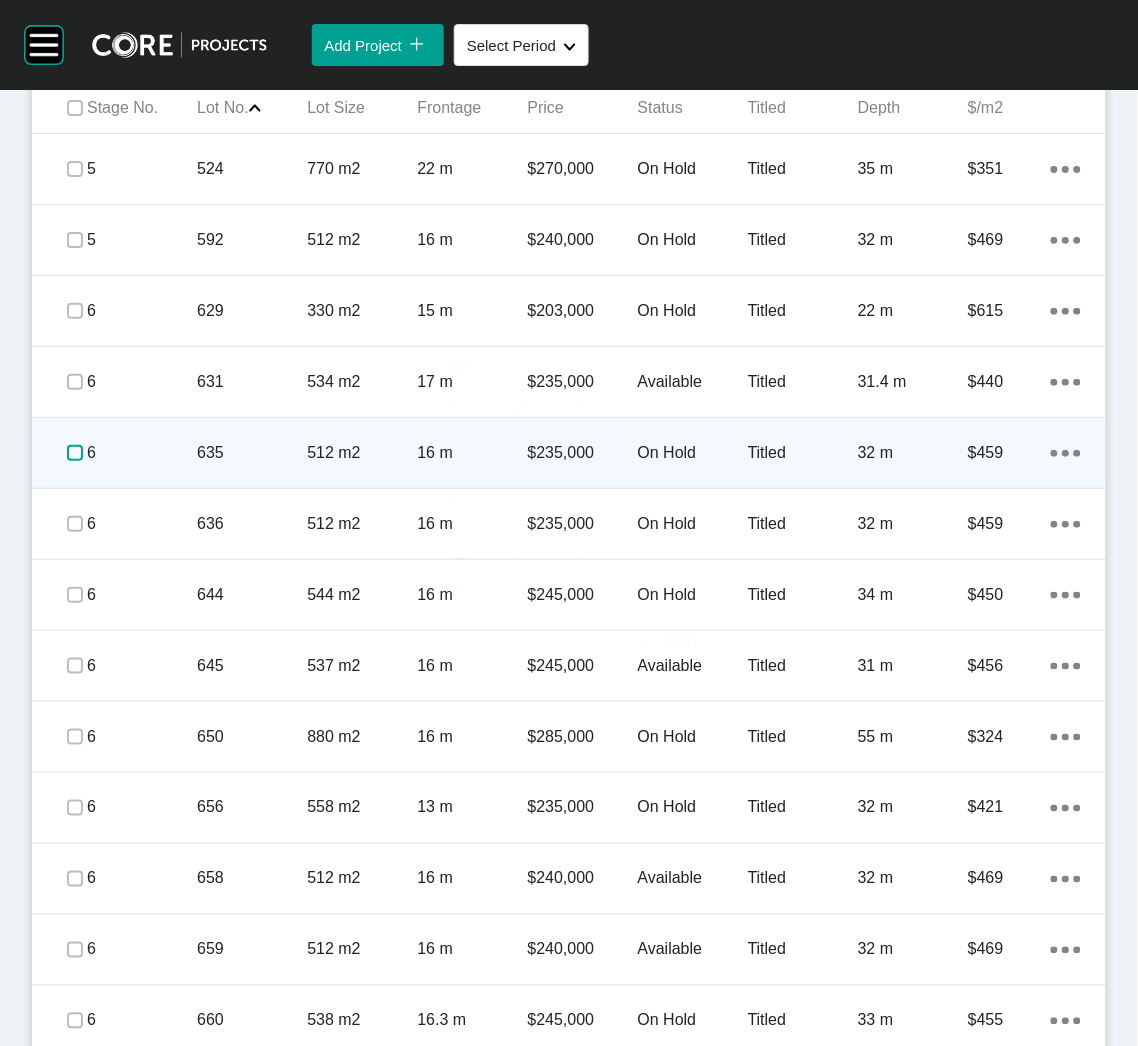 click at bounding box center (75, 453) 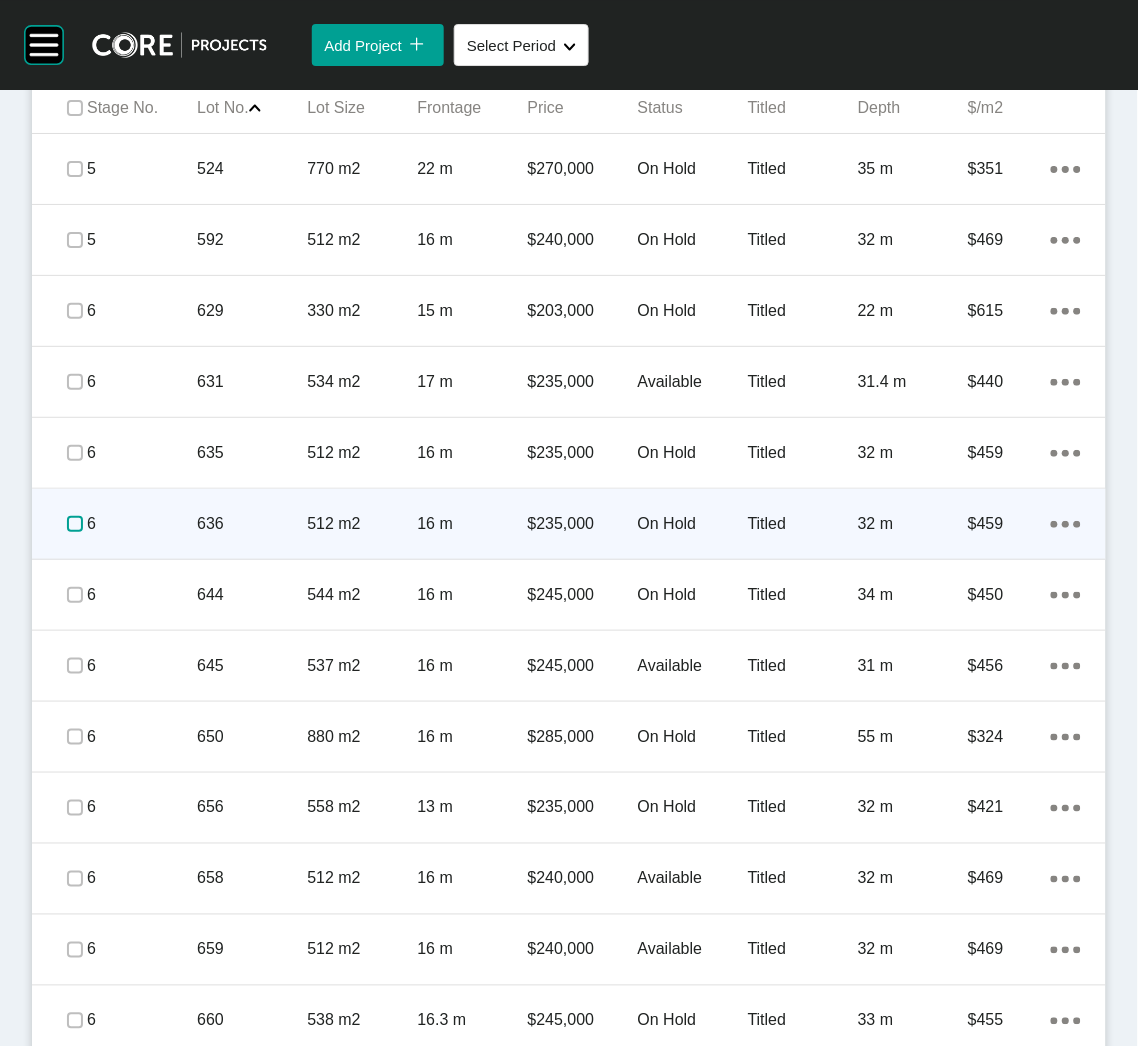 click at bounding box center [75, 524] 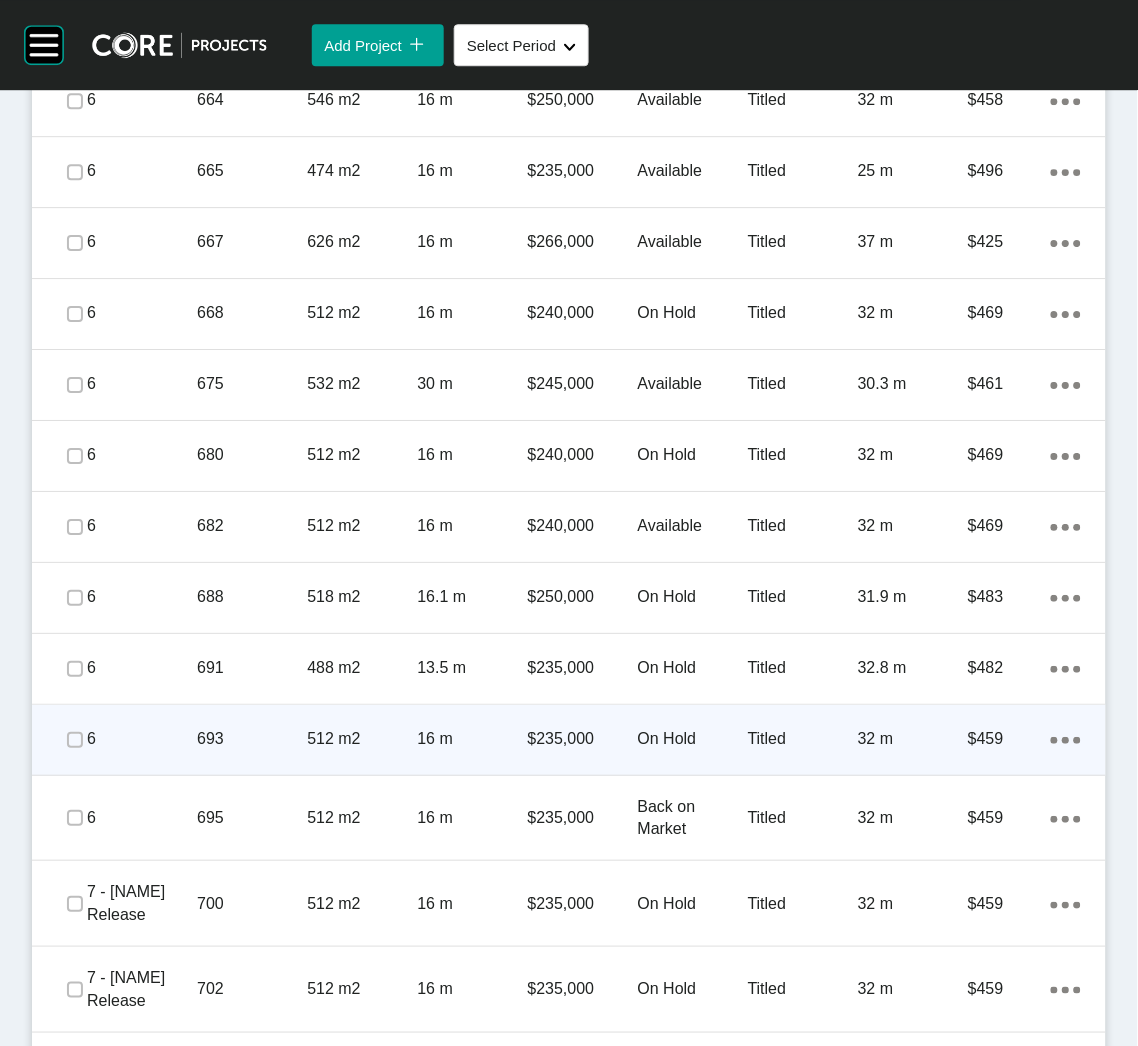scroll, scrollTop: 2534, scrollLeft: 0, axis: vertical 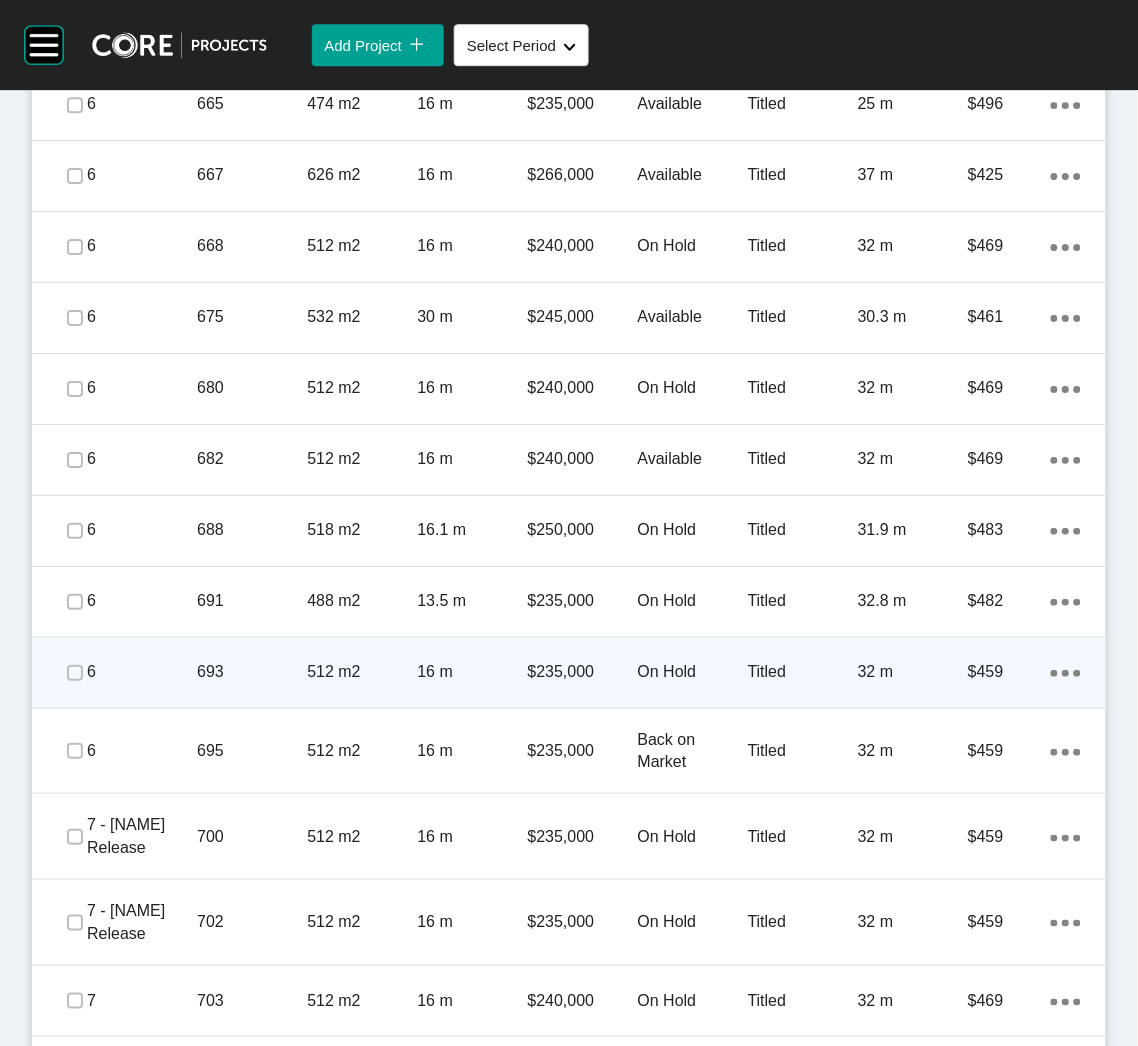 click on "512 m2" at bounding box center (362, 672) 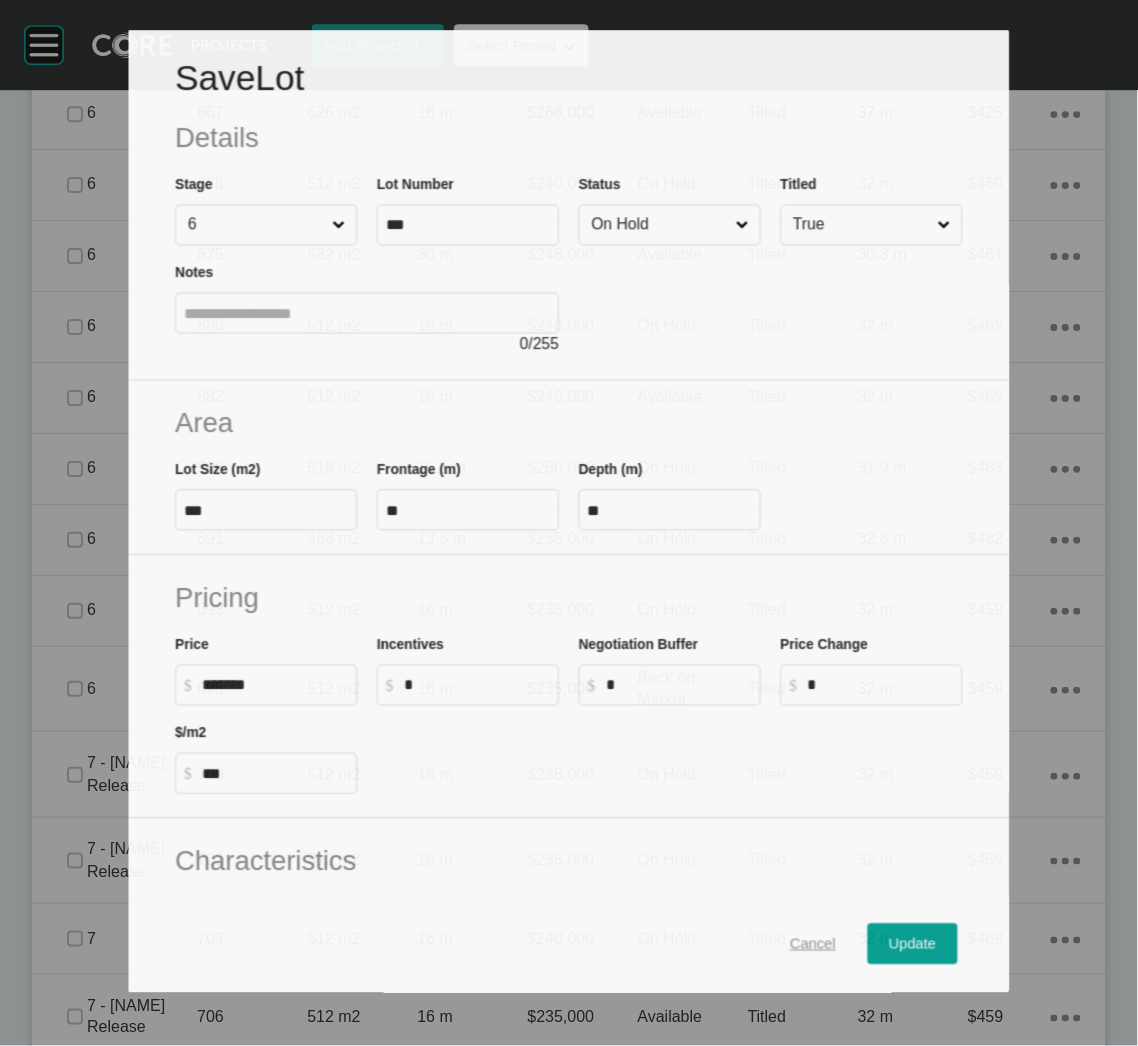 scroll, scrollTop: 2472, scrollLeft: 0, axis: vertical 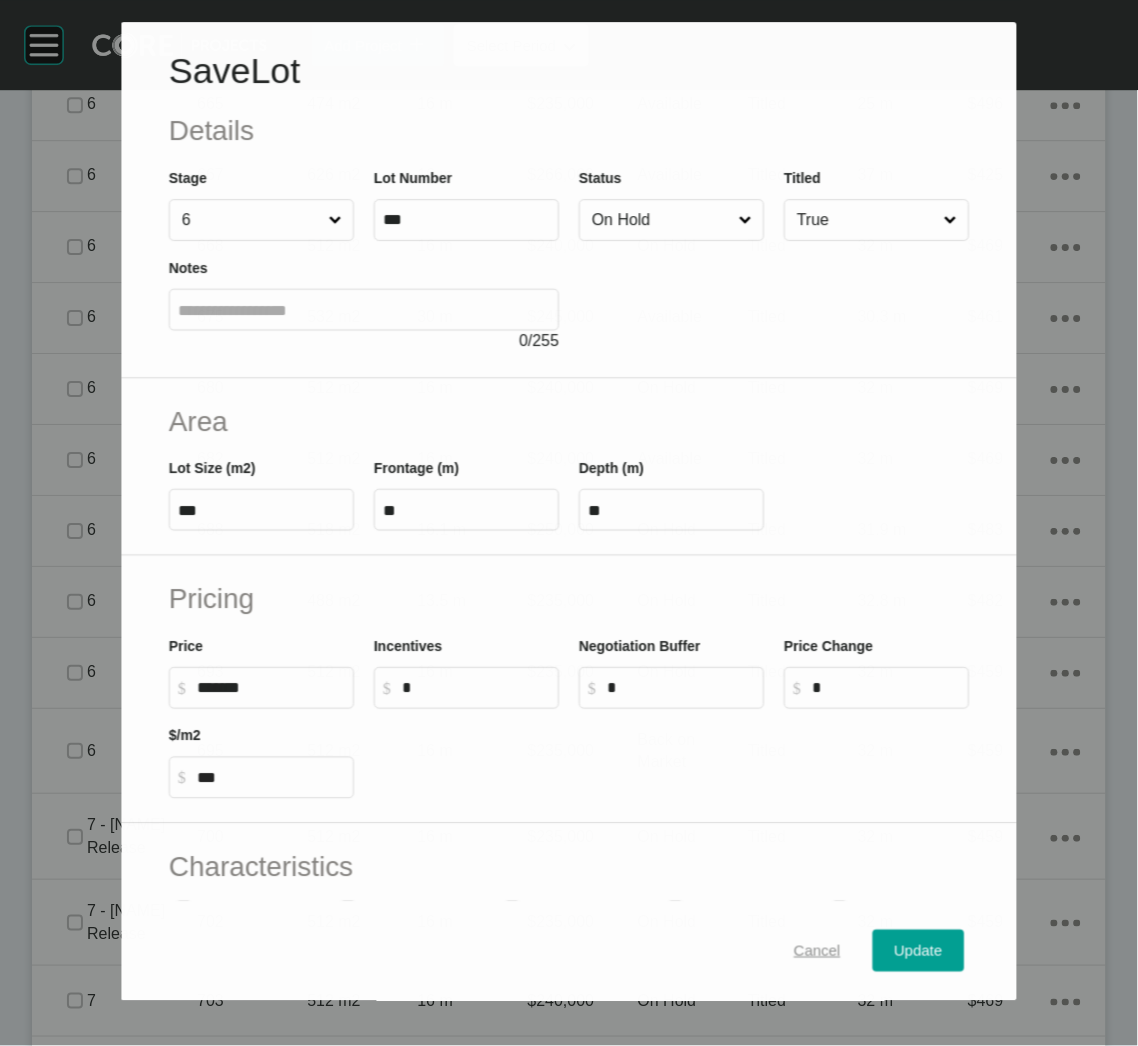 click on "Cancel" at bounding box center (817, 951) 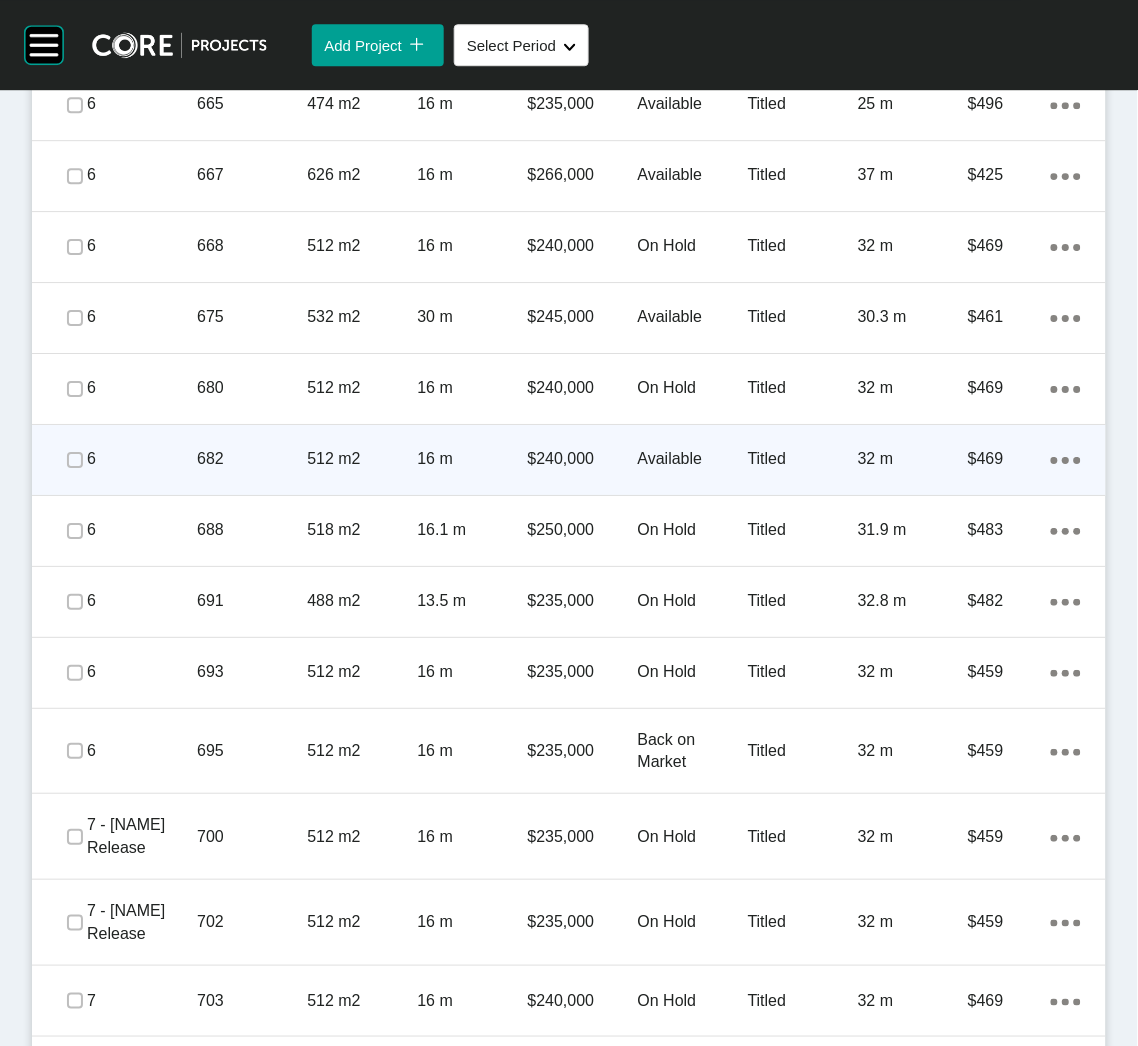 click on "512 m2" at bounding box center [362, 459] 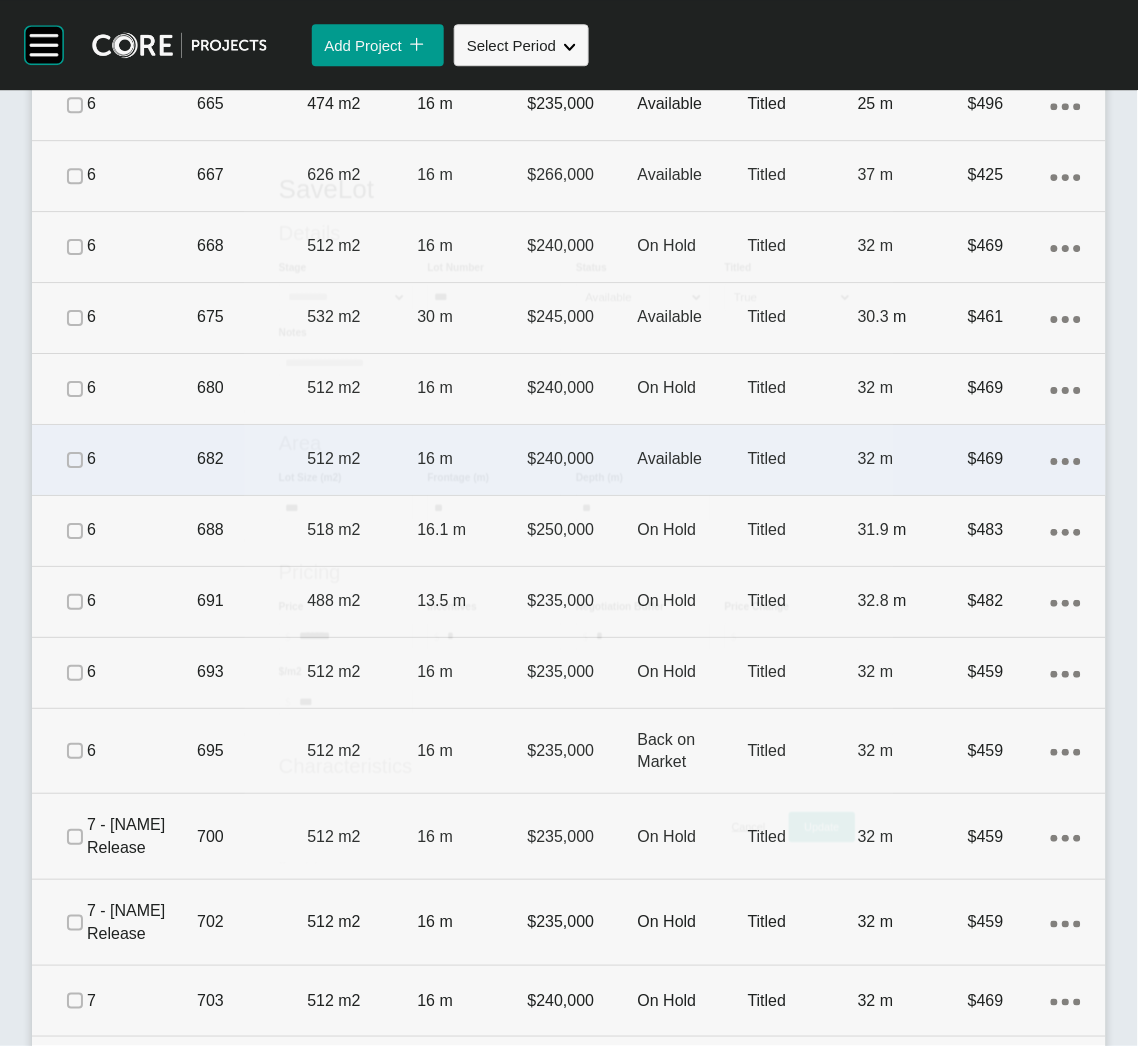 scroll, scrollTop: 2473, scrollLeft: 0, axis: vertical 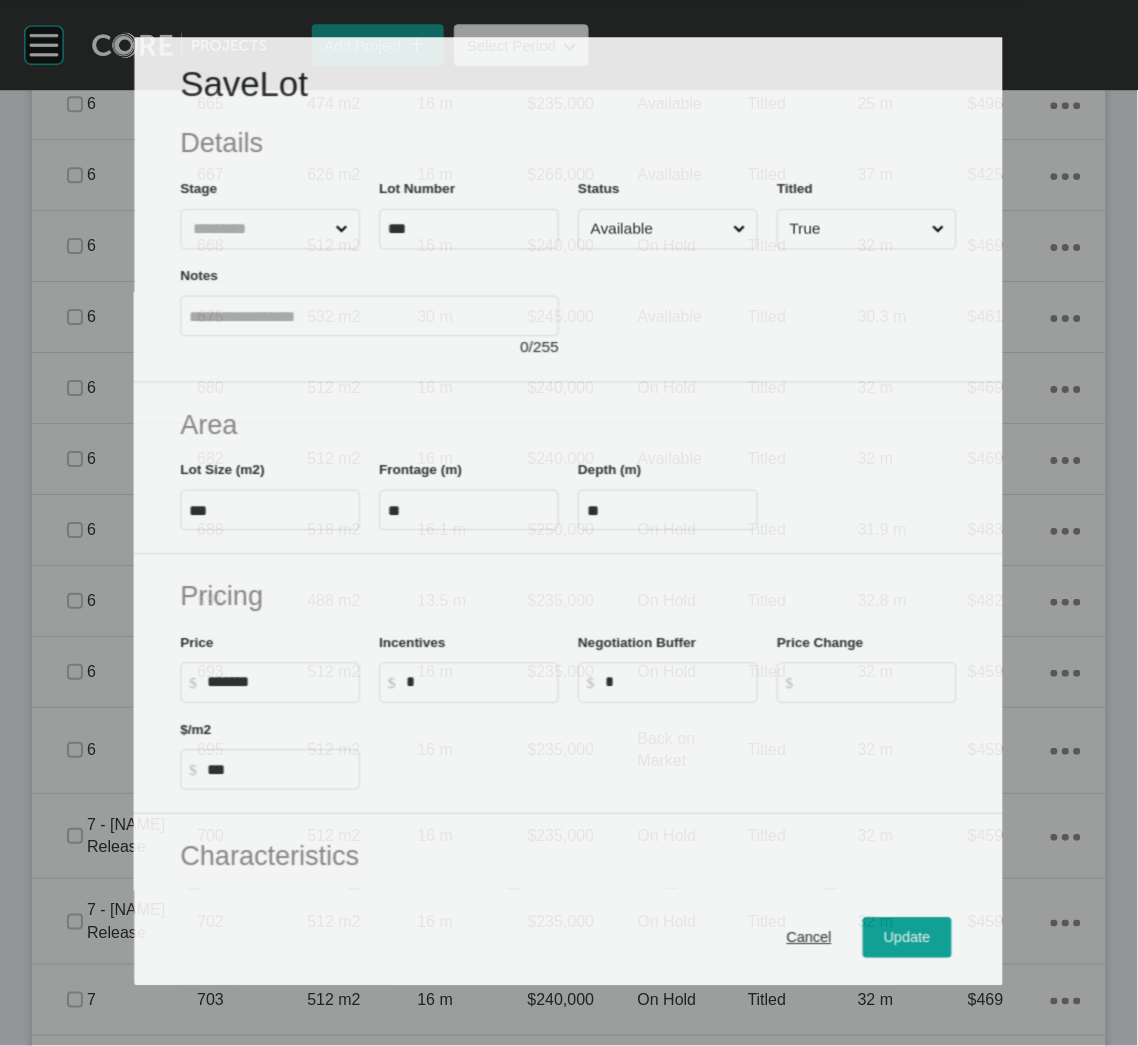 click on "Available" at bounding box center [658, 228] 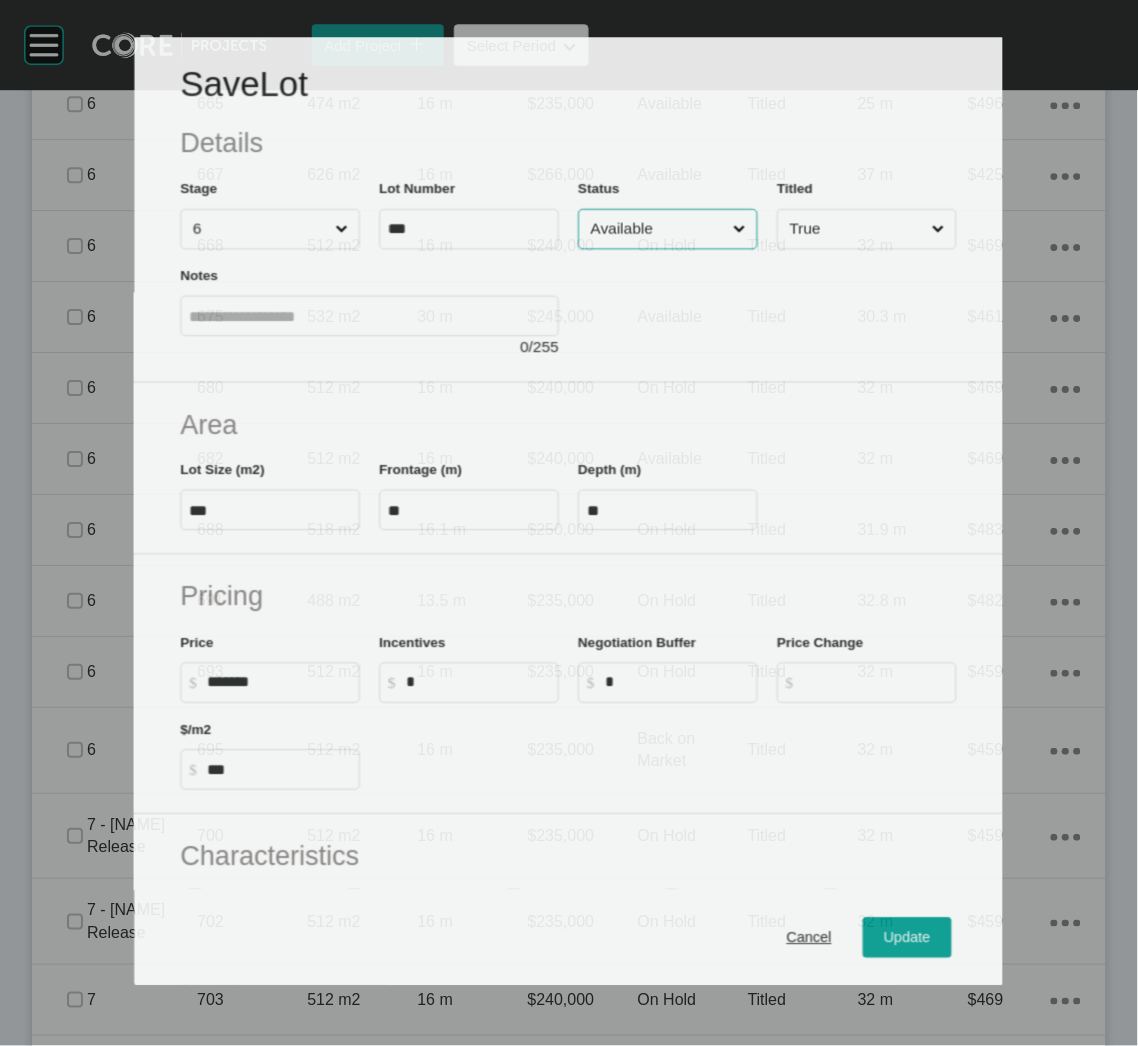 scroll, scrollTop: 2472, scrollLeft: 0, axis: vertical 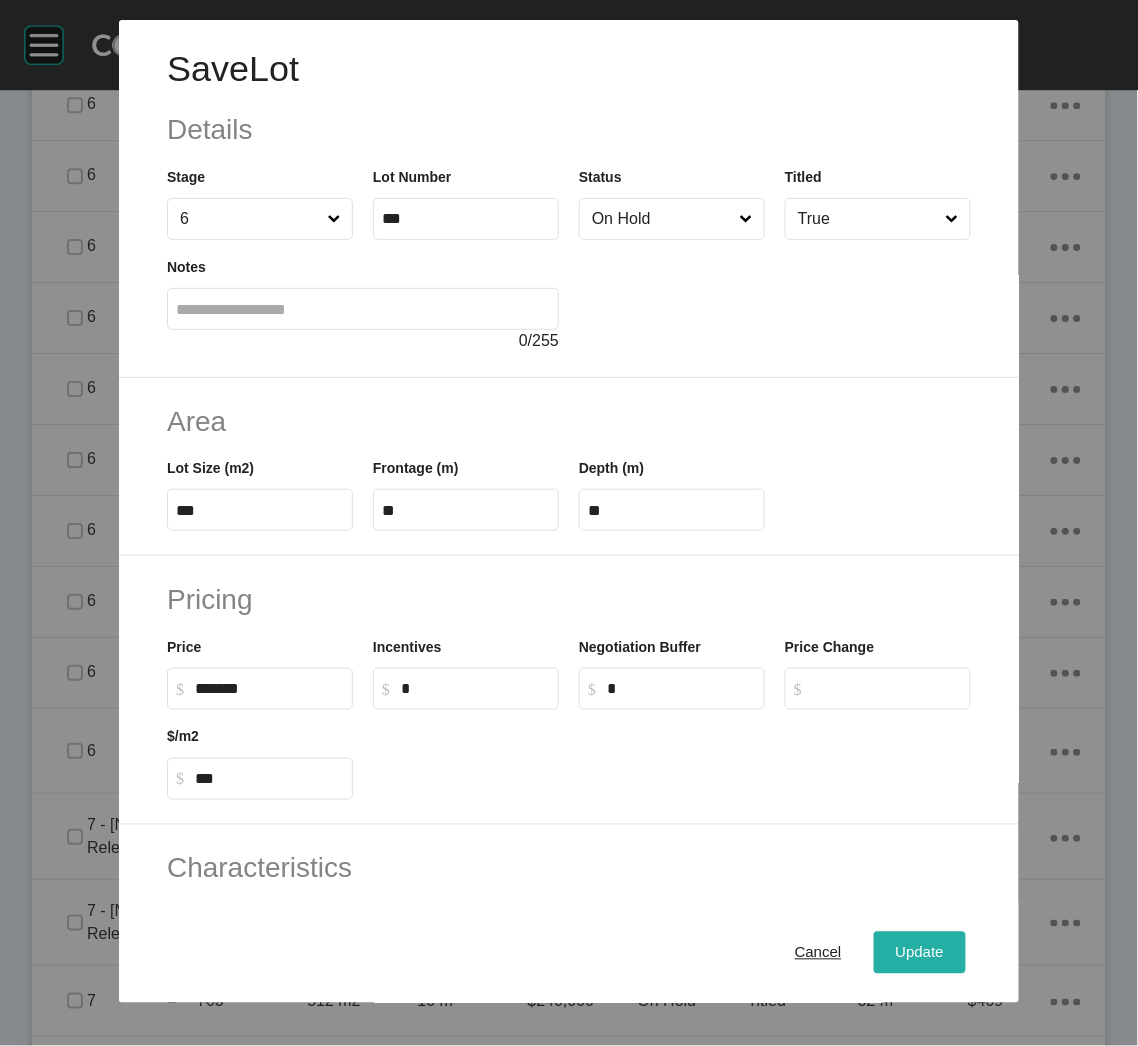 click on "Update" at bounding box center (920, 953) 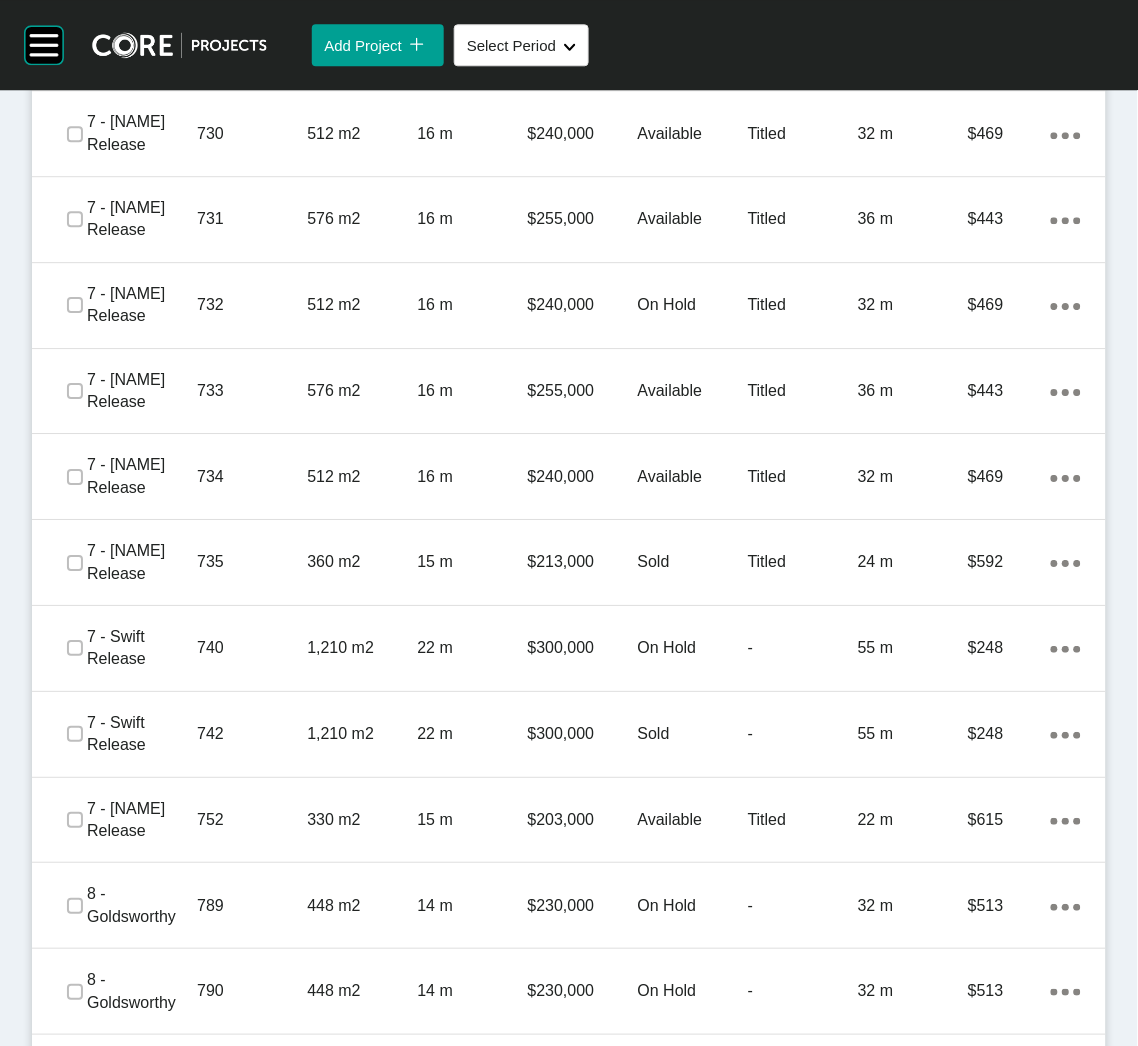 scroll, scrollTop: 5174, scrollLeft: 0, axis: vertical 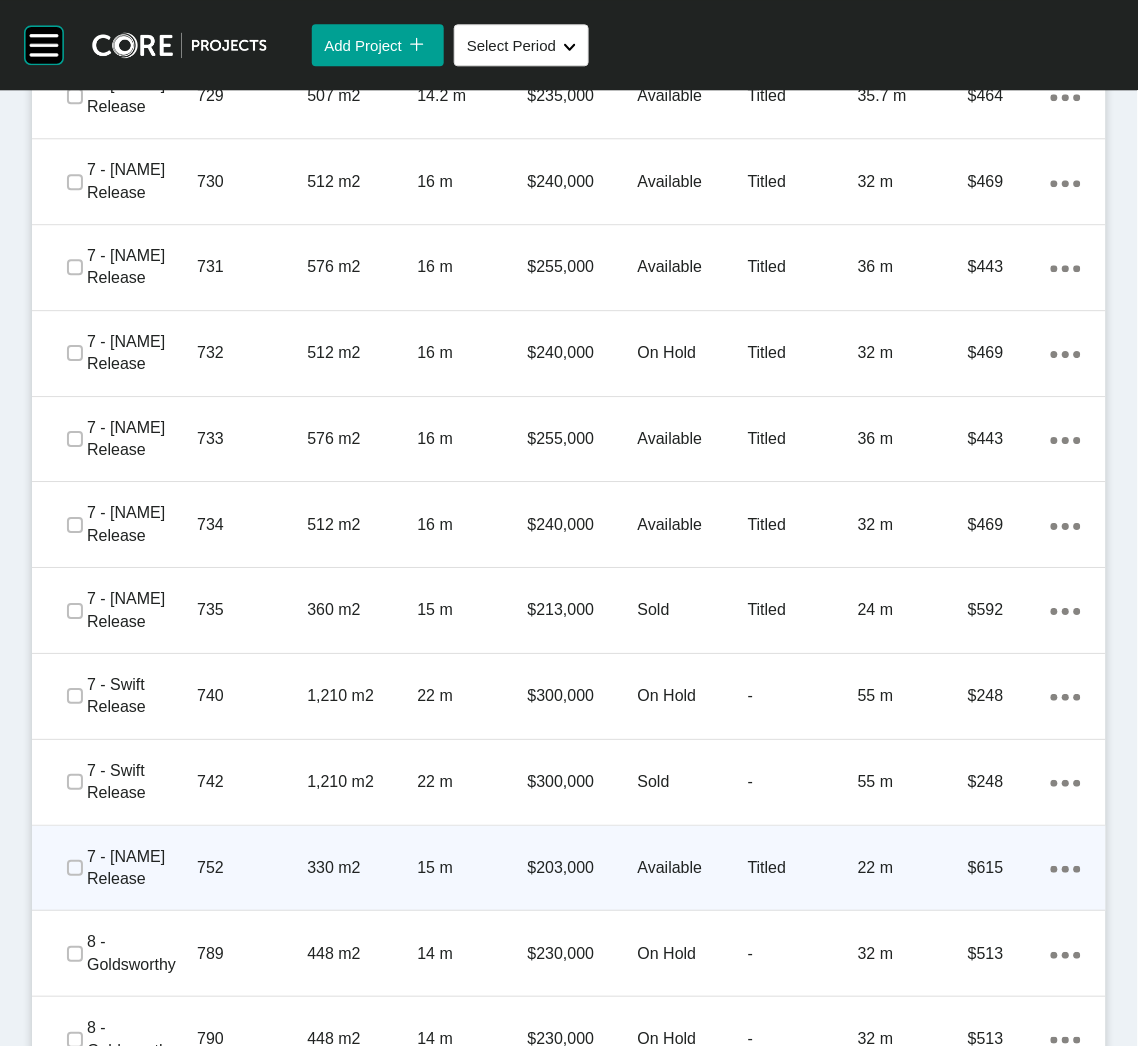 click on "752" at bounding box center [252, 868] 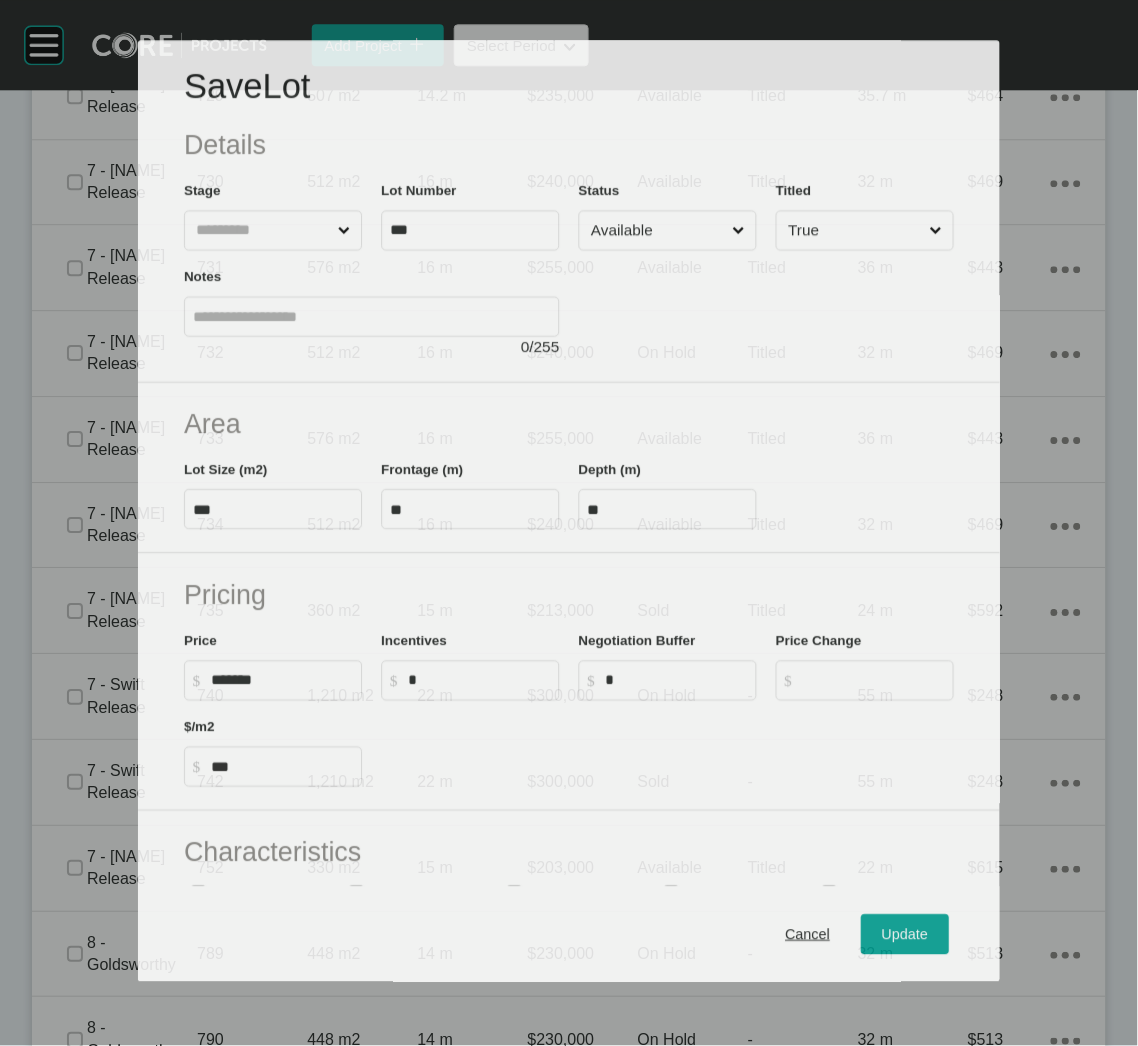 click on "Available" at bounding box center [657, 231] 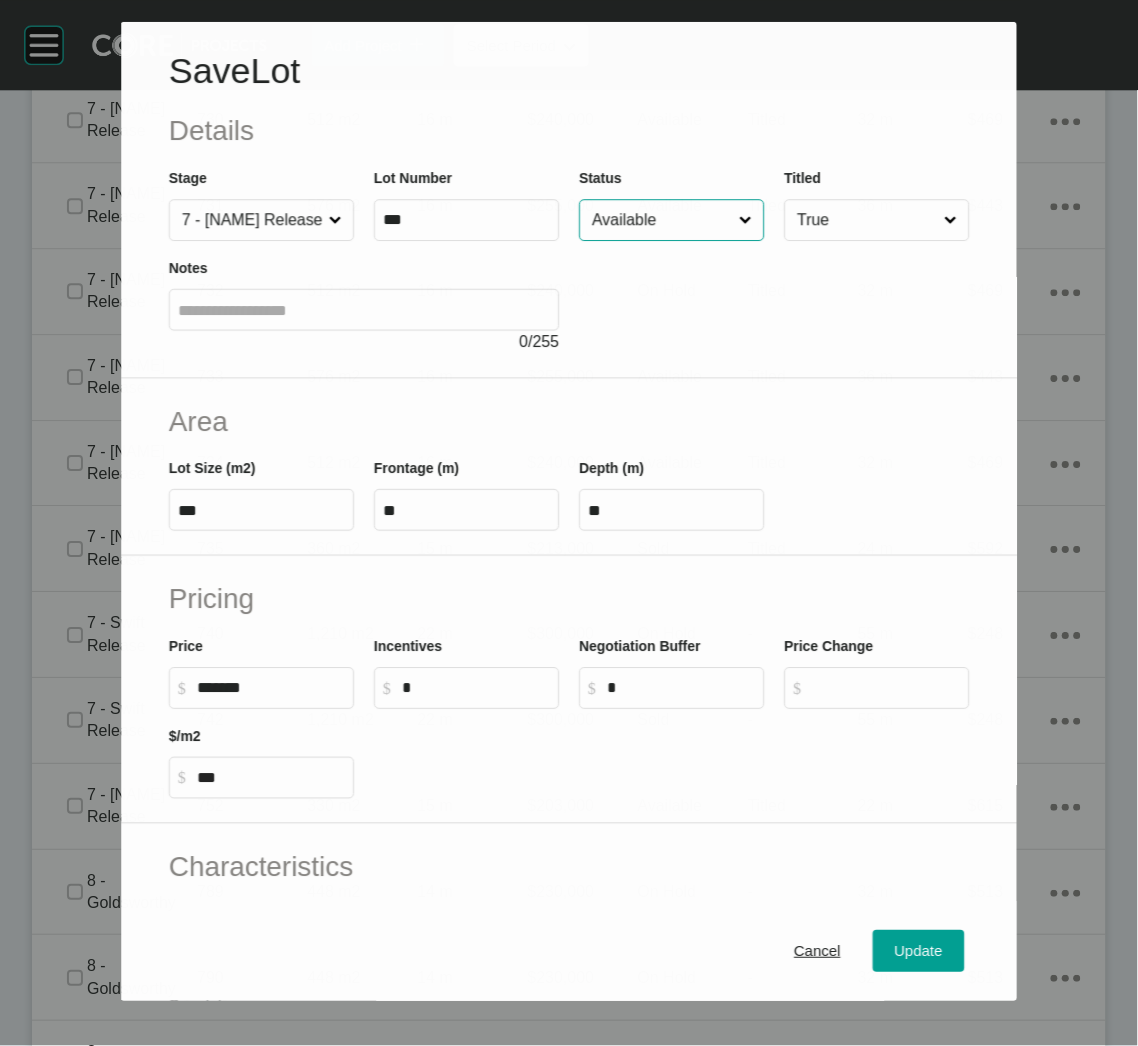 scroll, scrollTop: 5113, scrollLeft: 0, axis: vertical 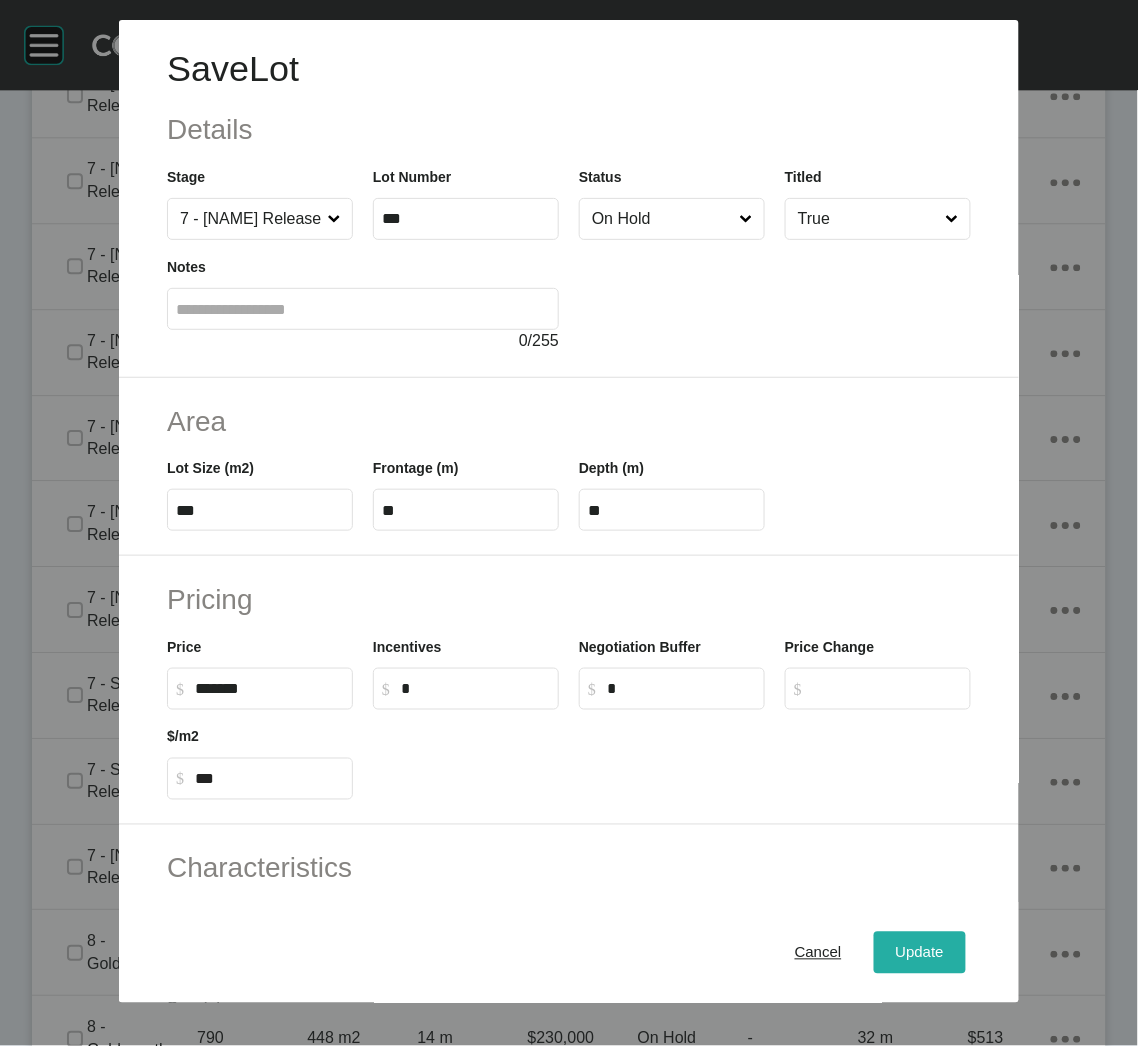 click on "Update" at bounding box center (920, 953) 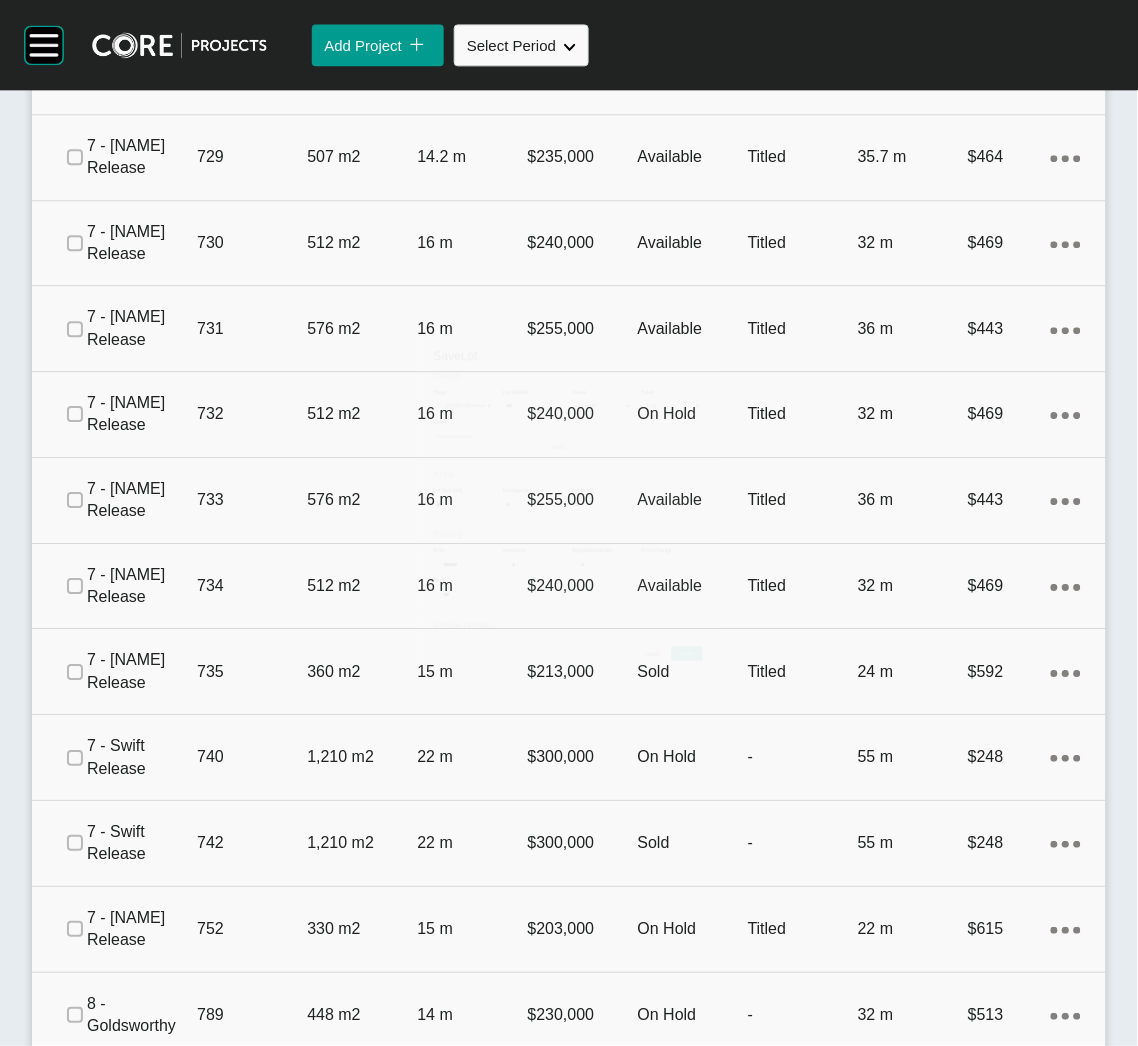 scroll, scrollTop: 3223, scrollLeft: 0, axis: vertical 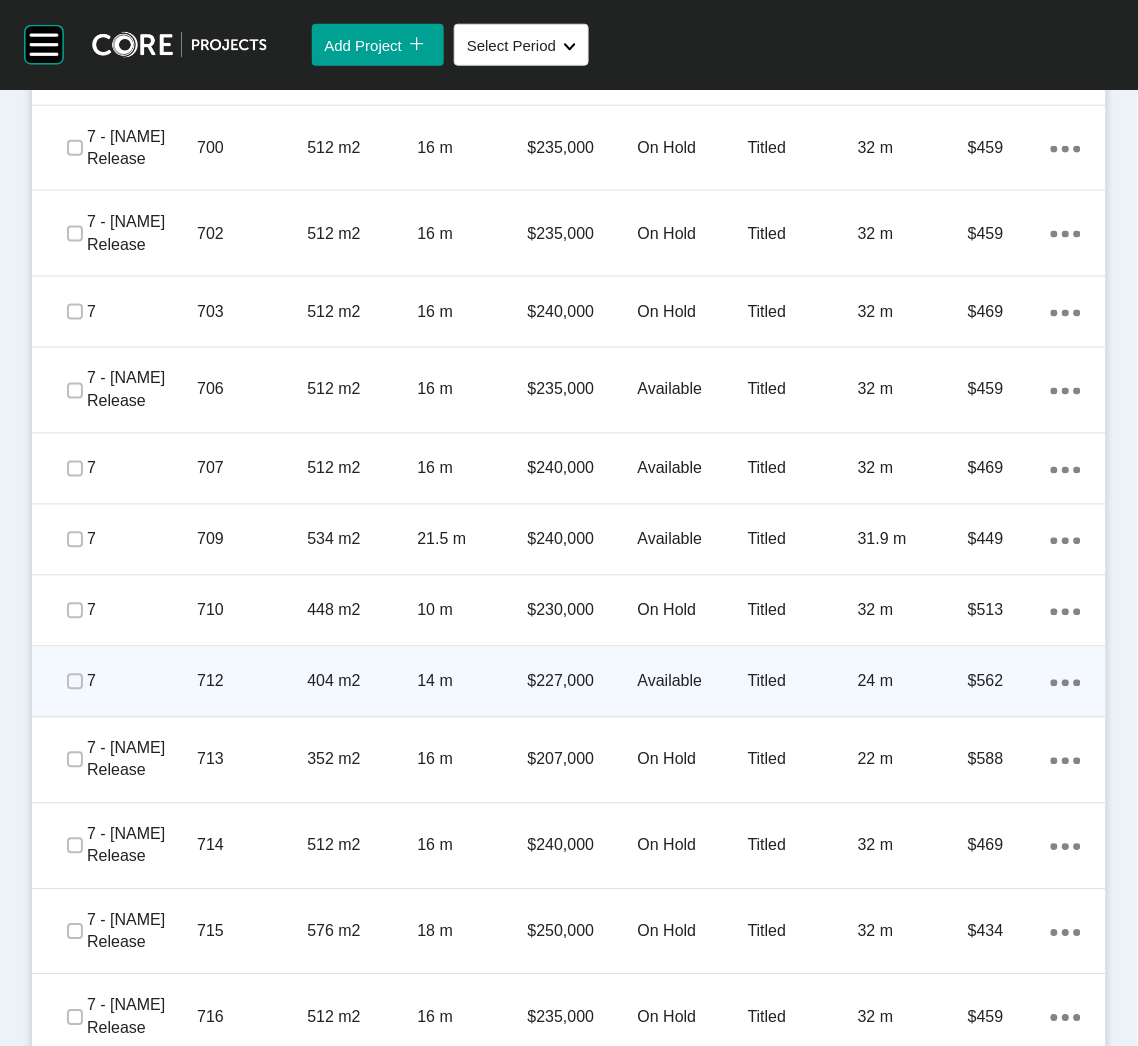 click on "404 m2" at bounding box center (362, 682) 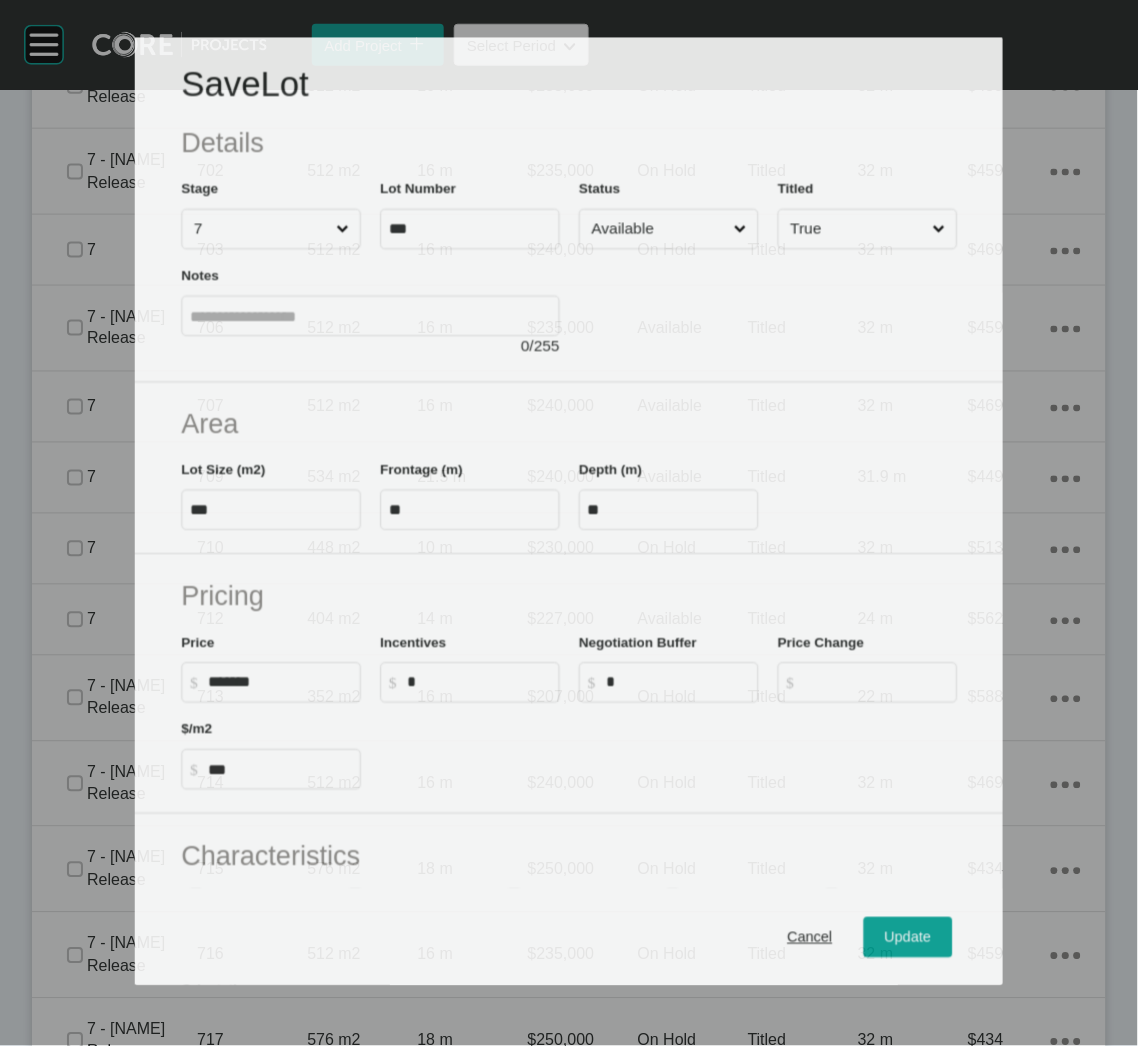 scroll, scrollTop: 3161, scrollLeft: 0, axis: vertical 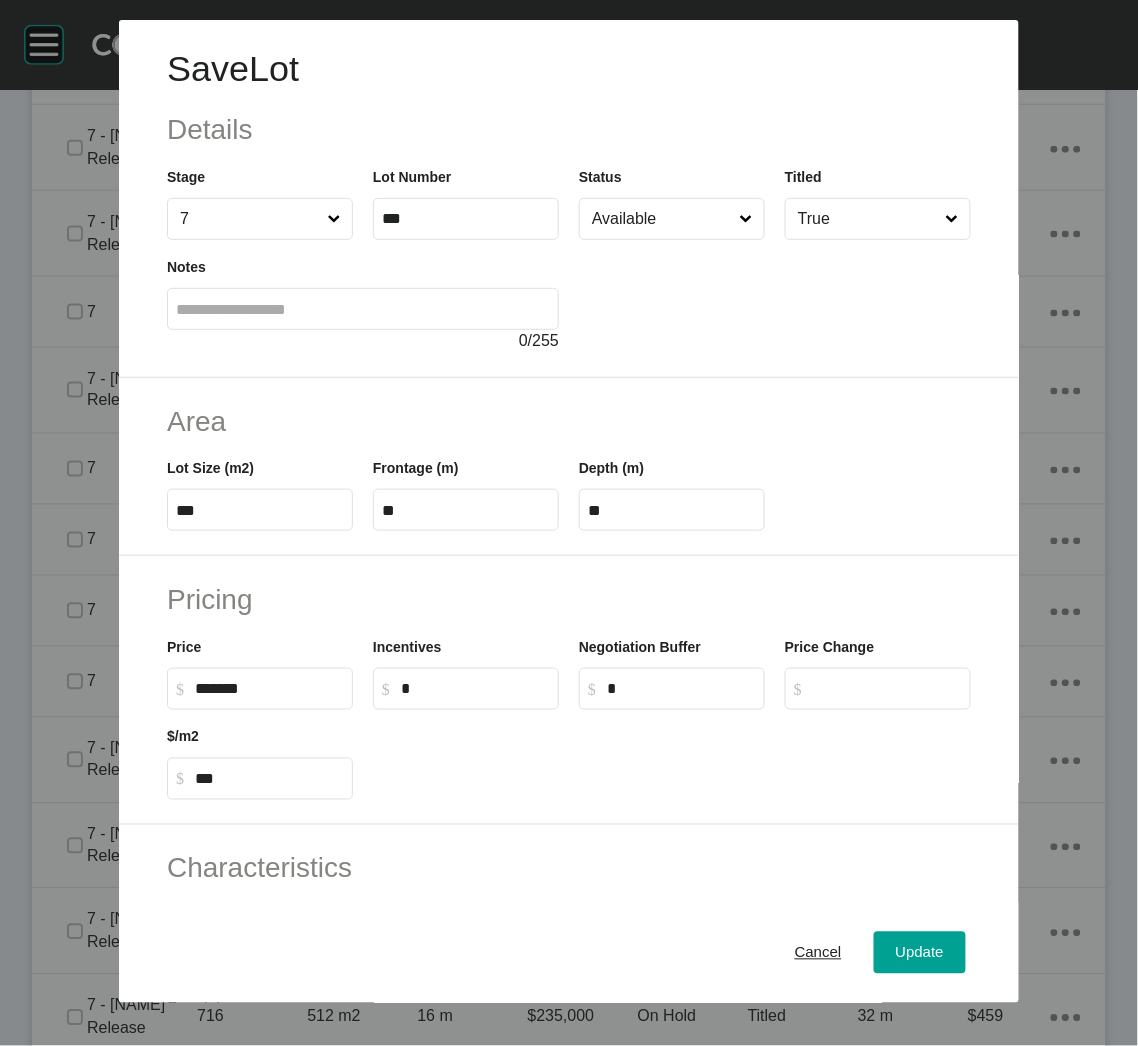 click on "Available" at bounding box center (662, 219) 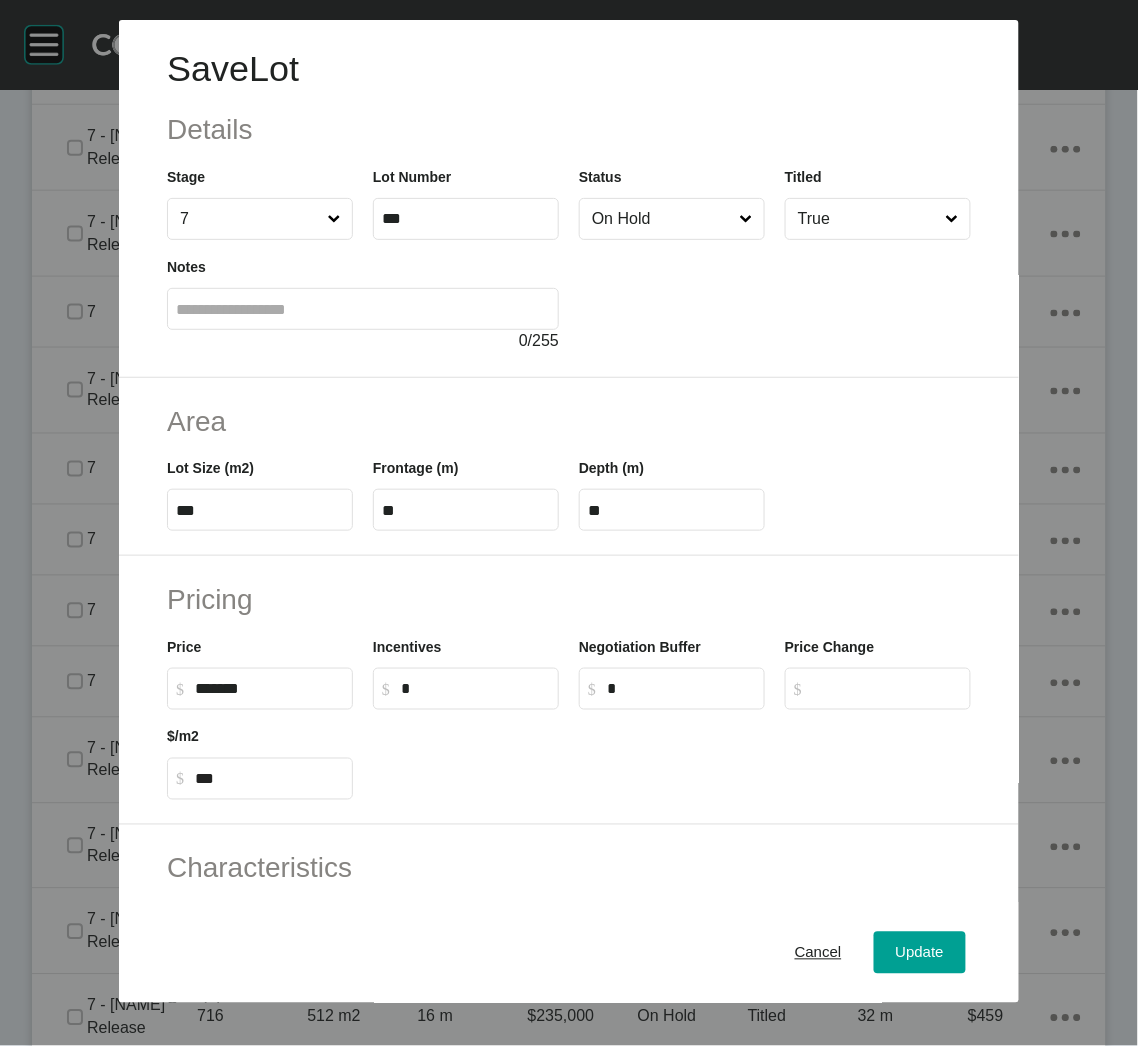 drag, startPoint x: 904, startPoint y: 963, endPoint x: 847, endPoint y: 927, distance: 67.41662 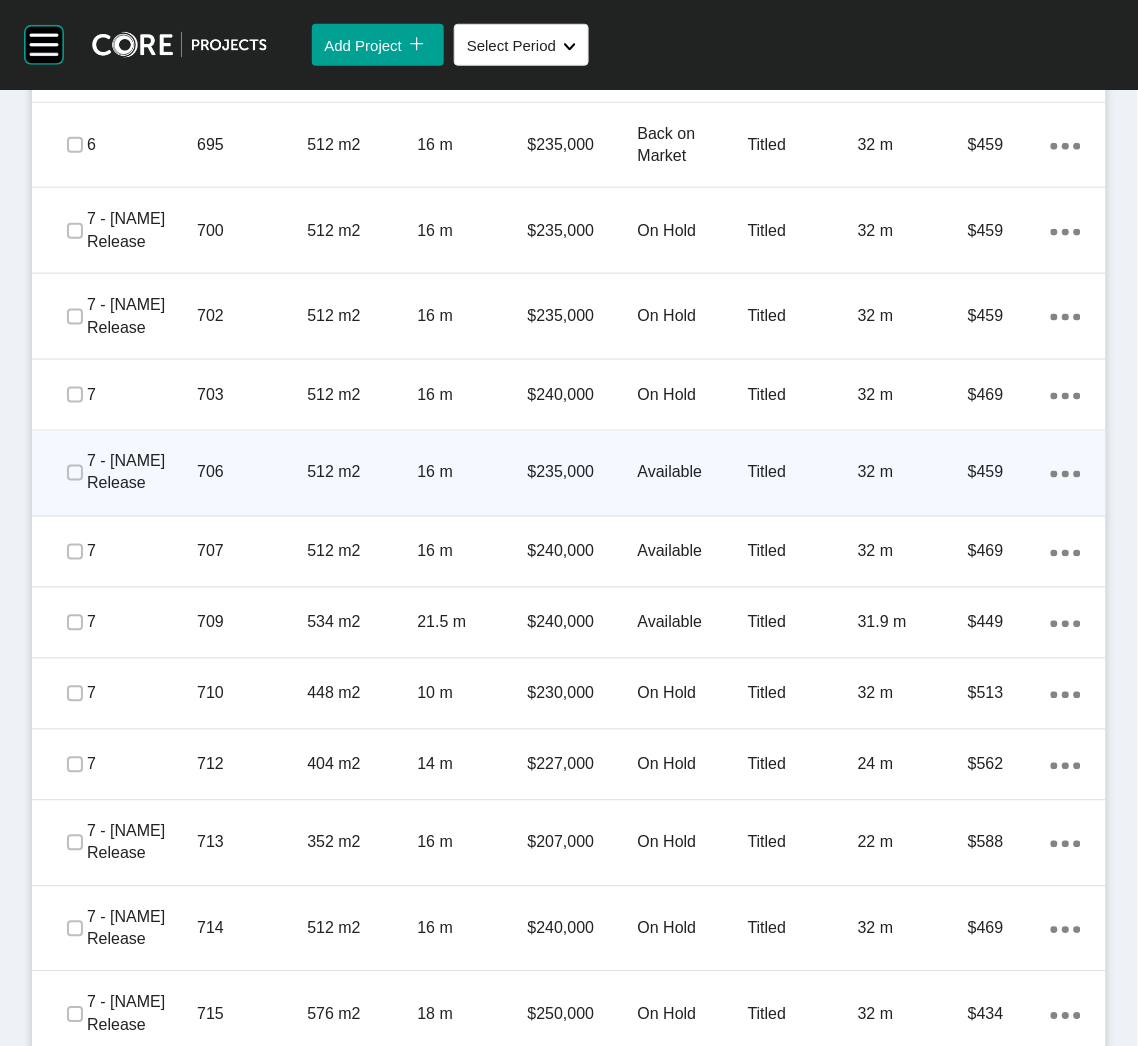 scroll, scrollTop: 3073, scrollLeft: 0, axis: vertical 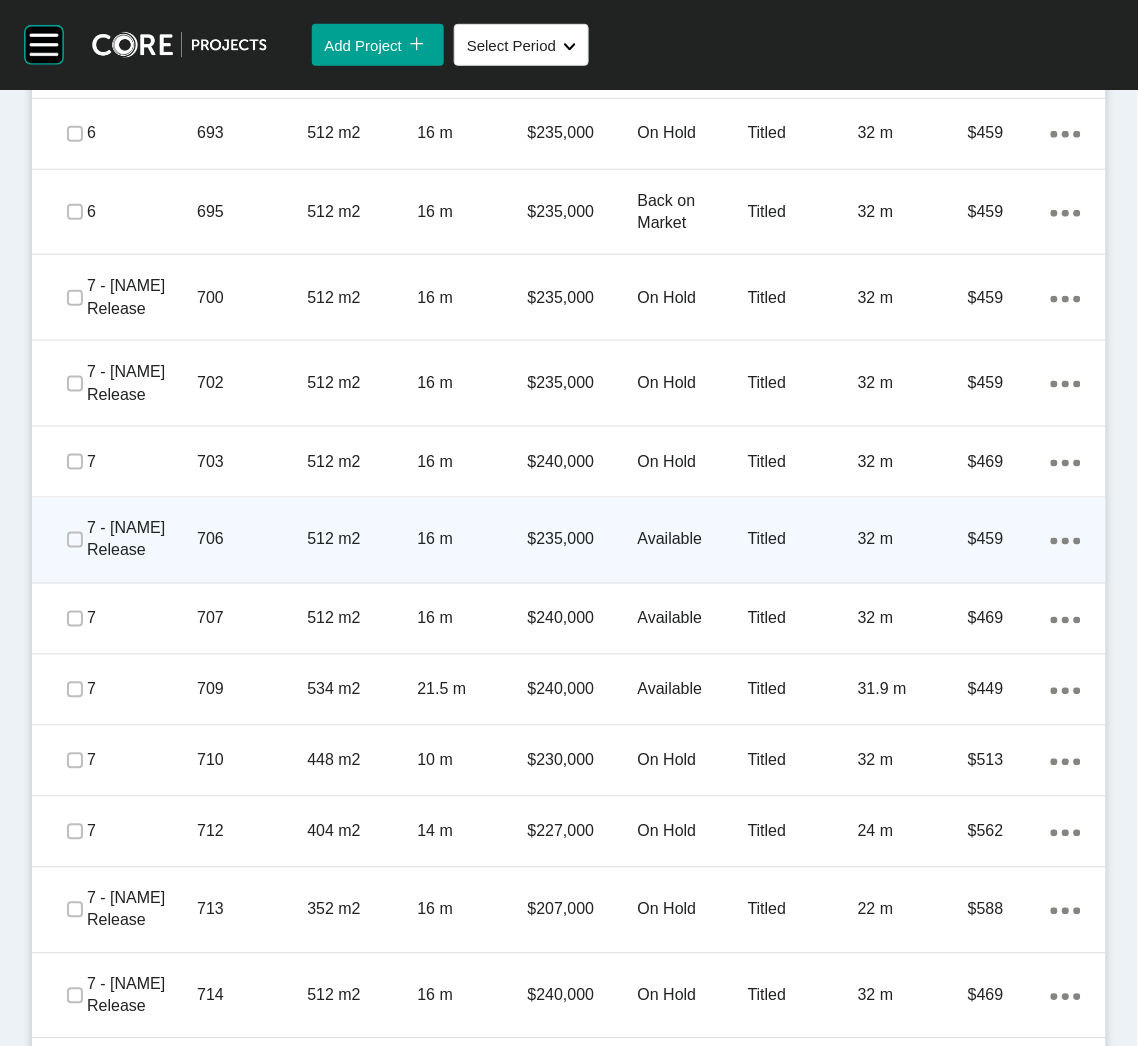 click on "512 m2" at bounding box center [362, 540] 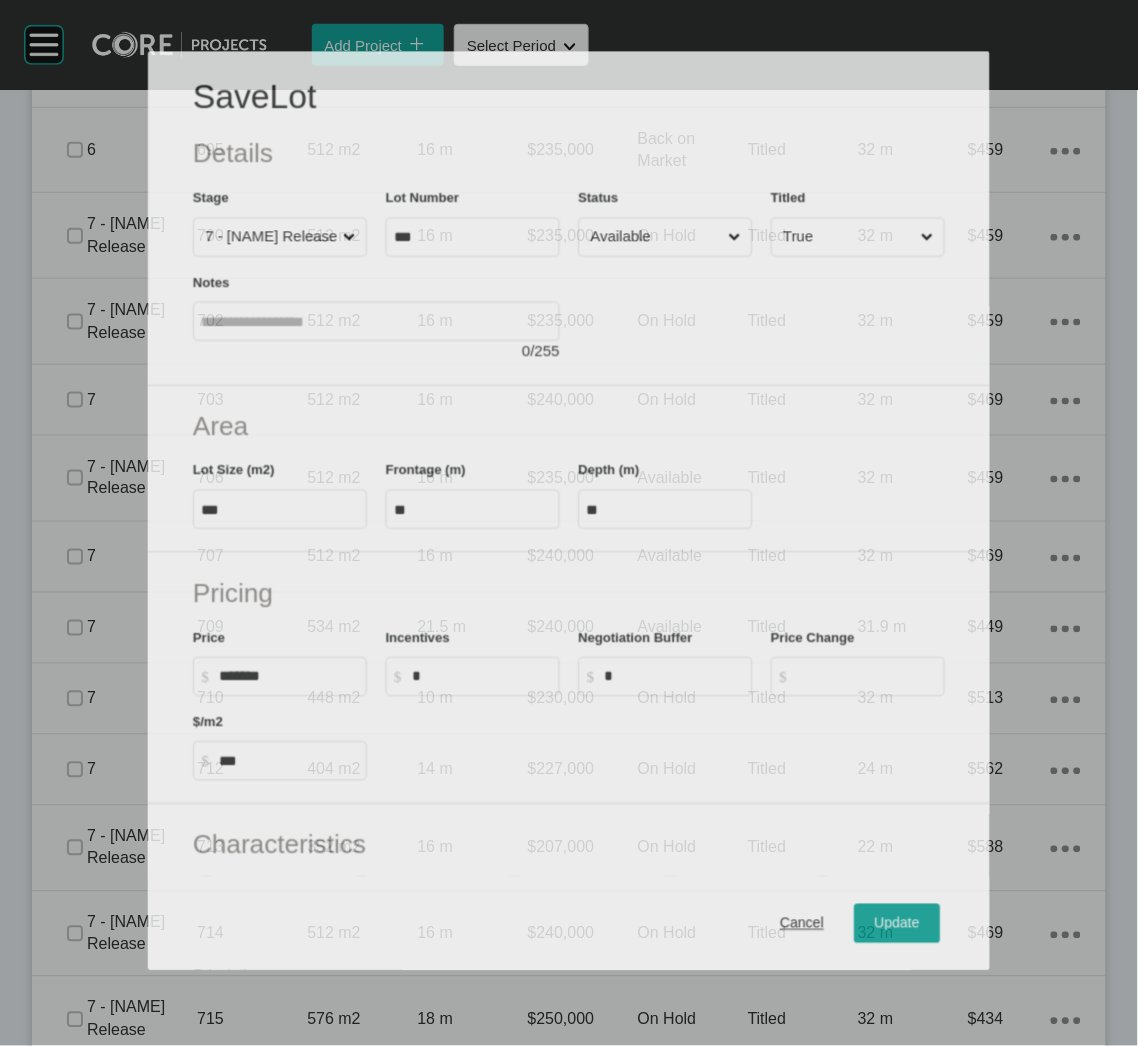 scroll, scrollTop: 3010, scrollLeft: 0, axis: vertical 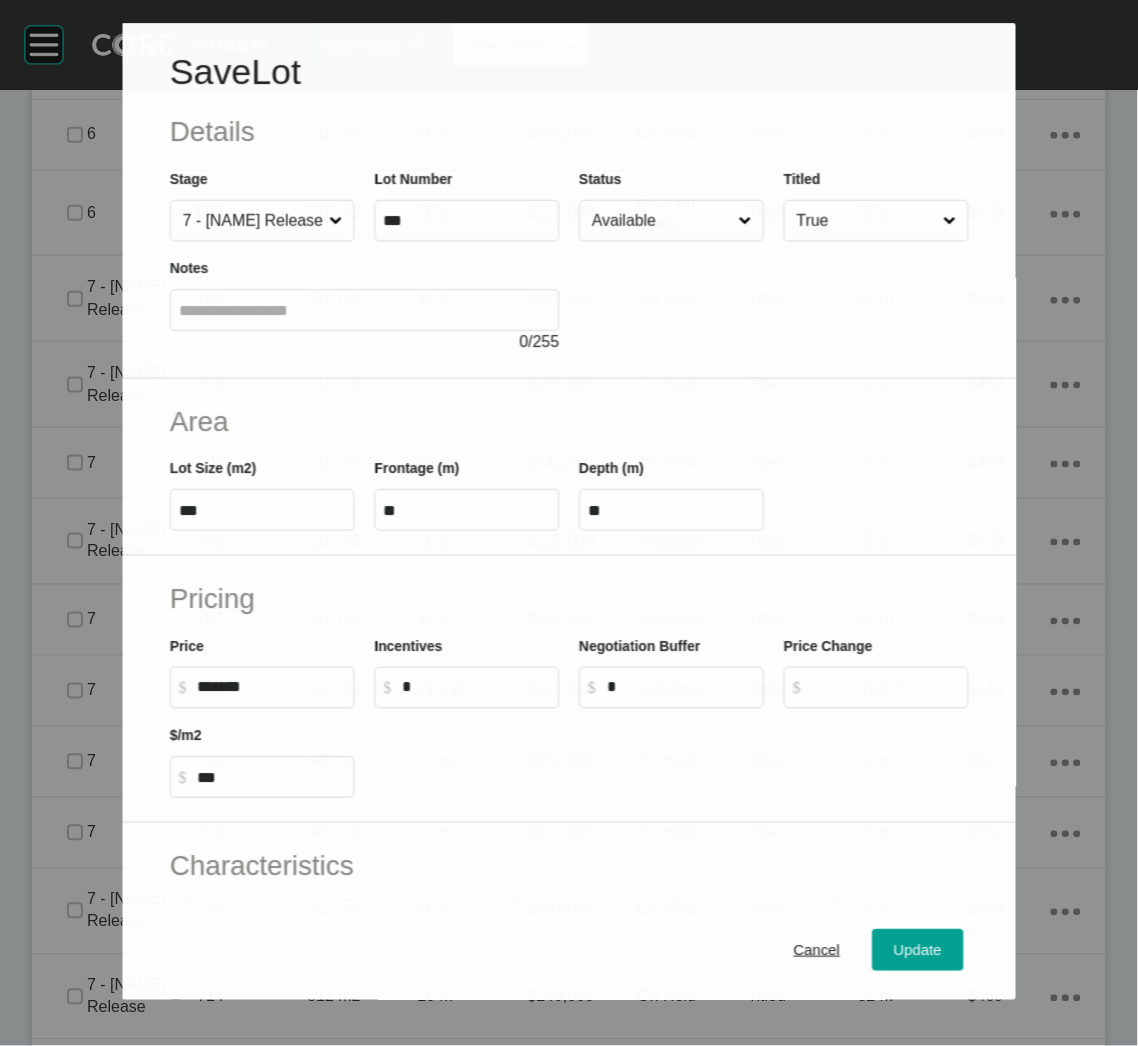 click on "Available" at bounding box center [661, 221] 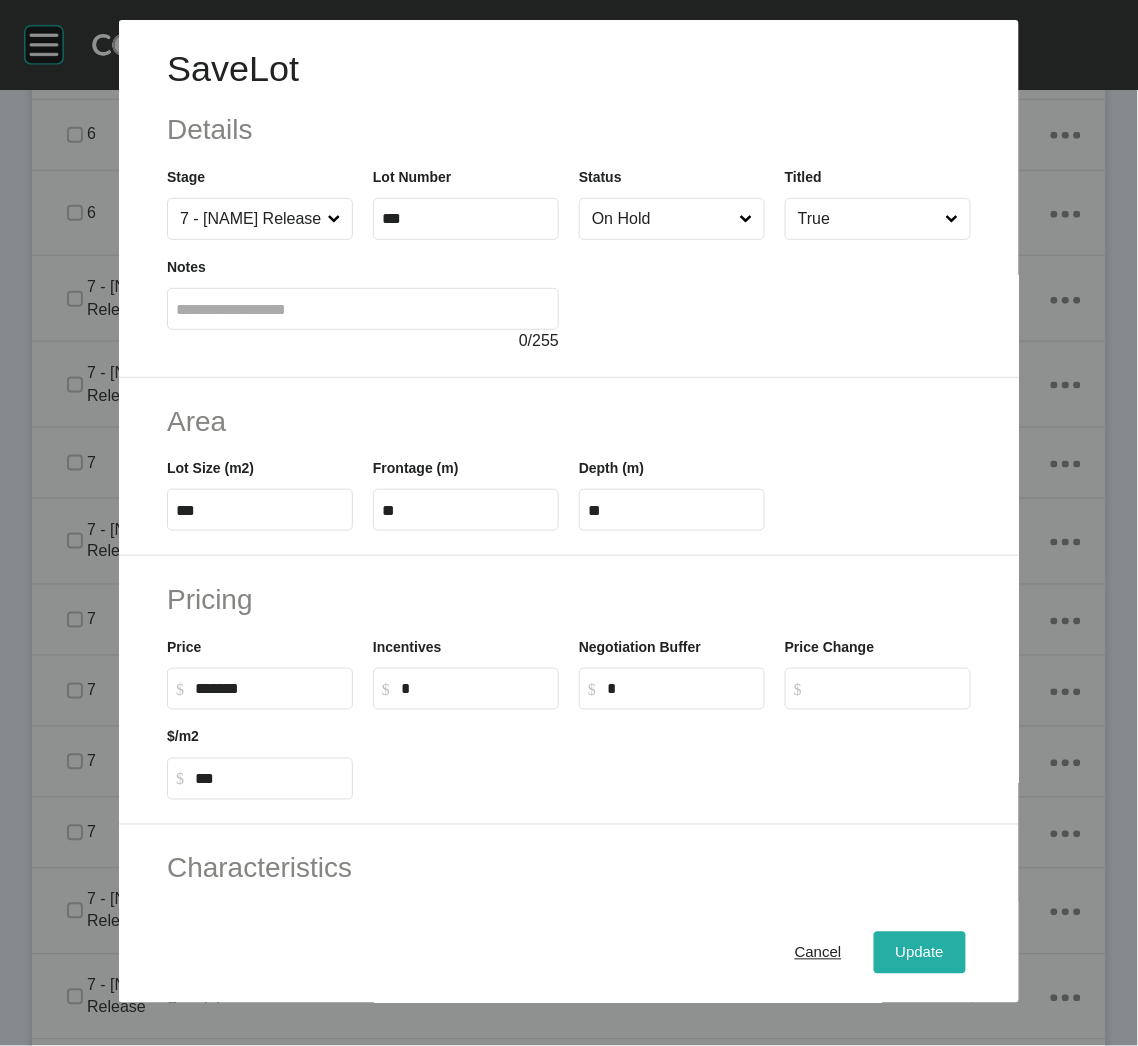 click on "Update" at bounding box center [920, 953] 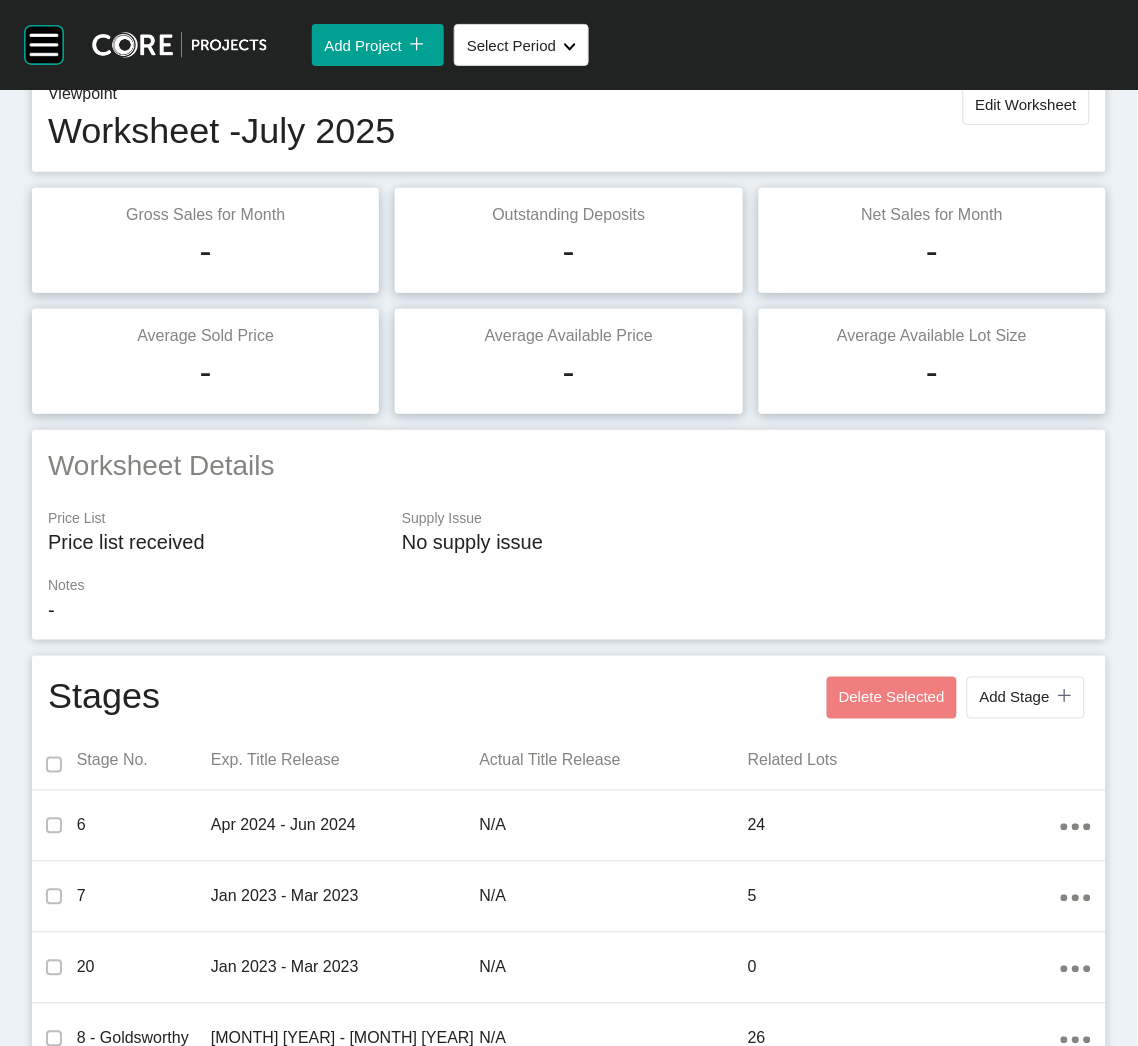 scroll, scrollTop: 0, scrollLeft: 0, axis: both 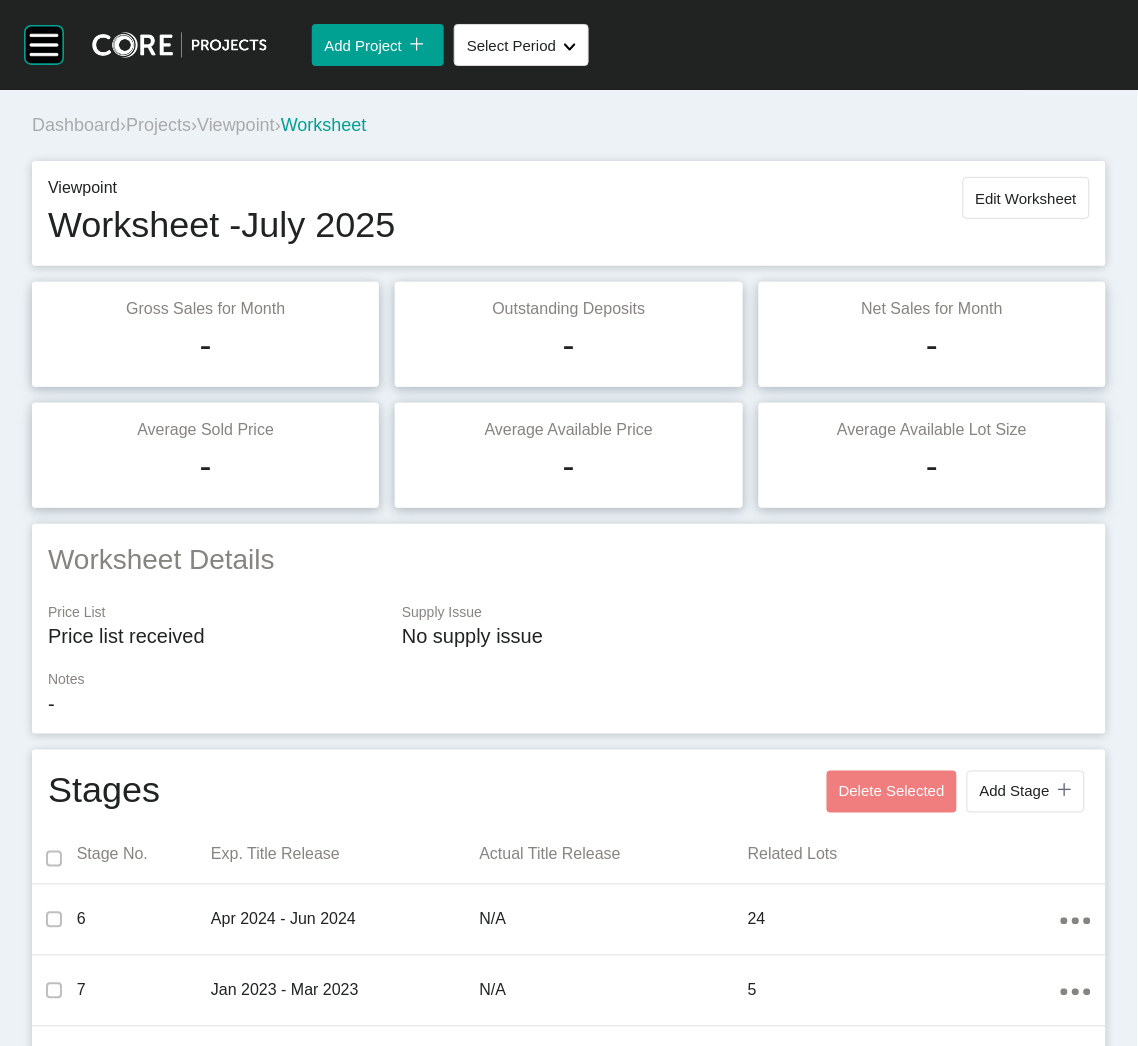 click on "Projects" at bounding box center [158, 125] 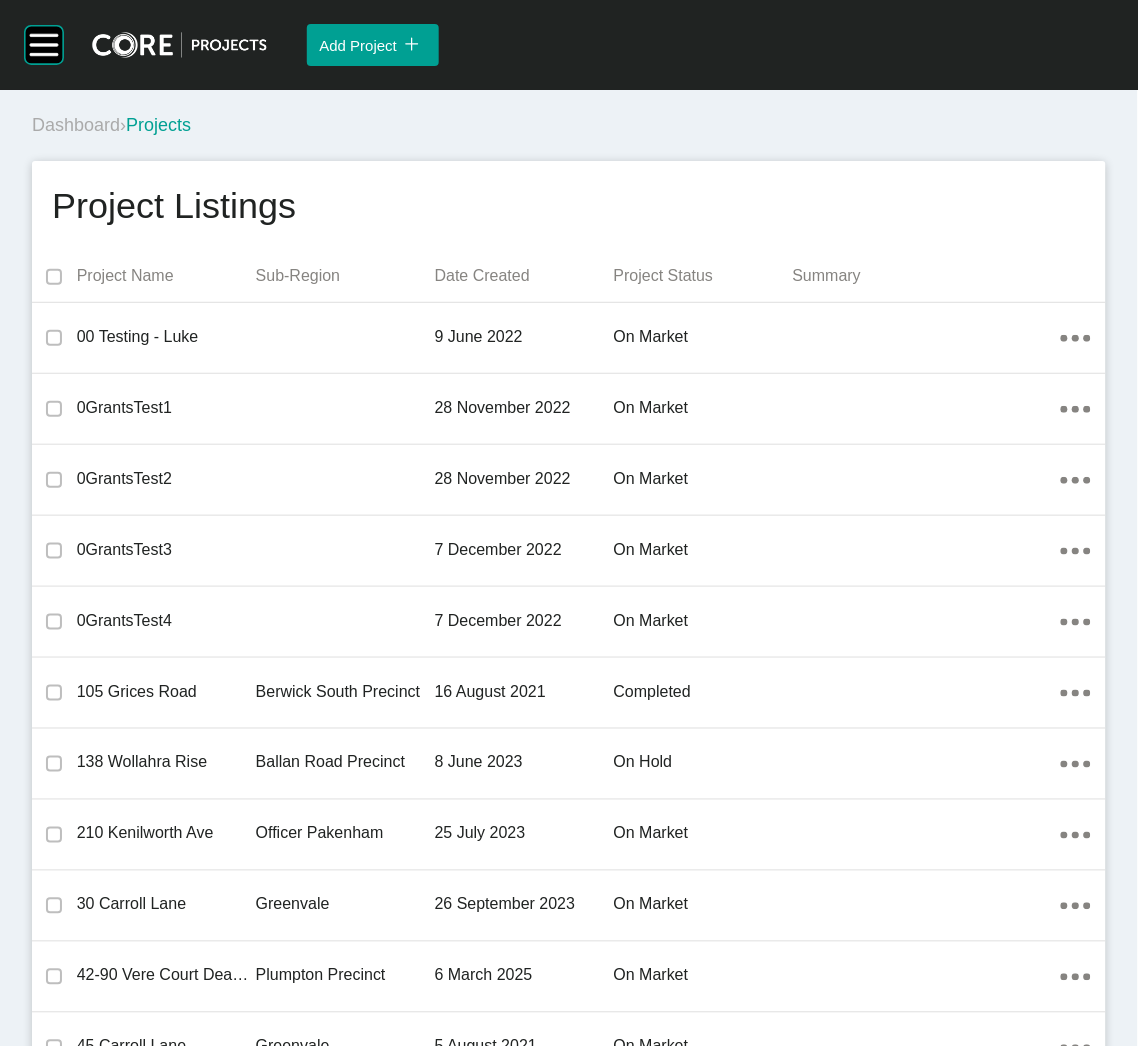 scroll, scrollTop: 19112, scrollLeft: 0, axis: vertical 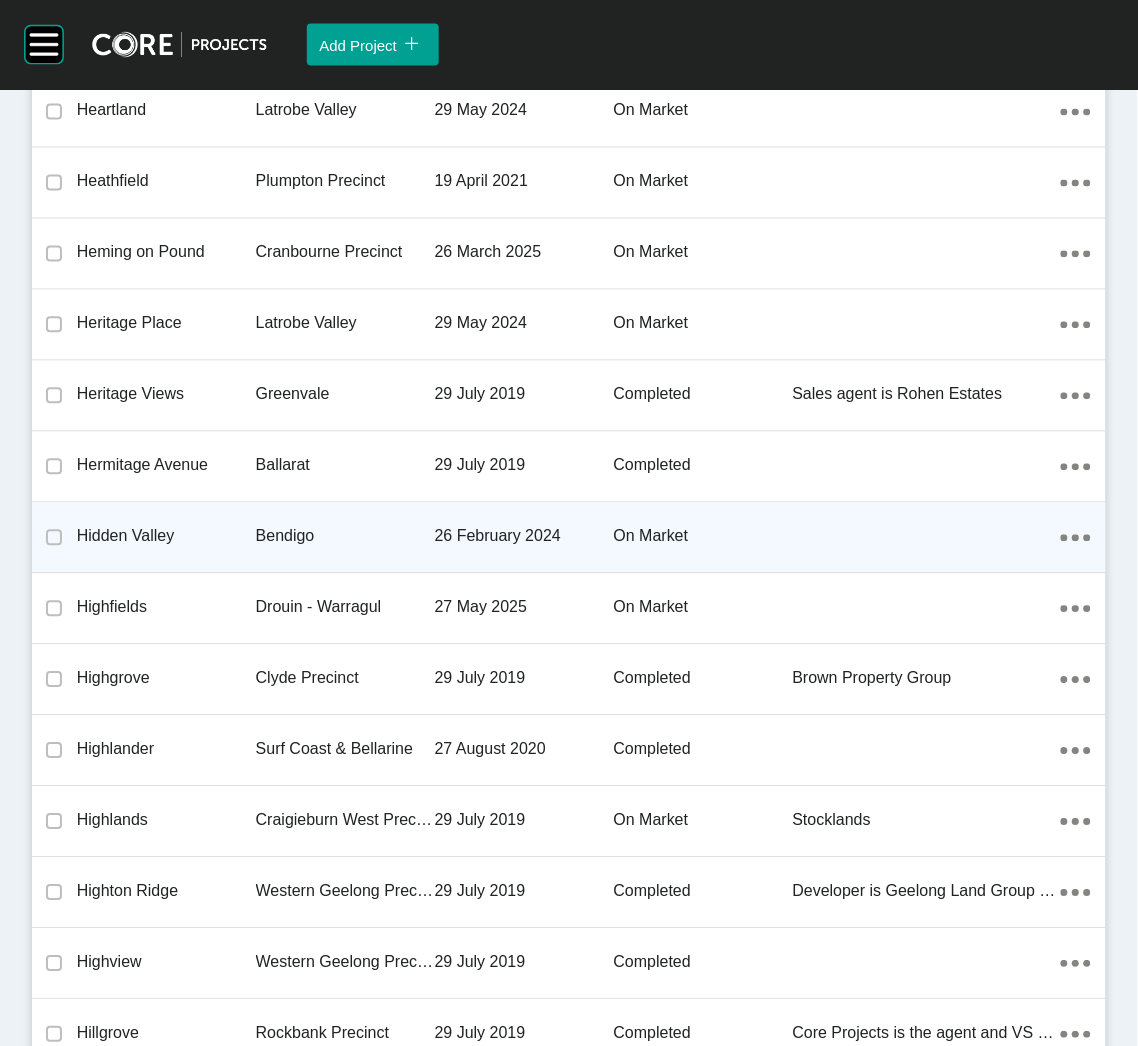 click on "26 February 2024" at bounding box center (524, 537) 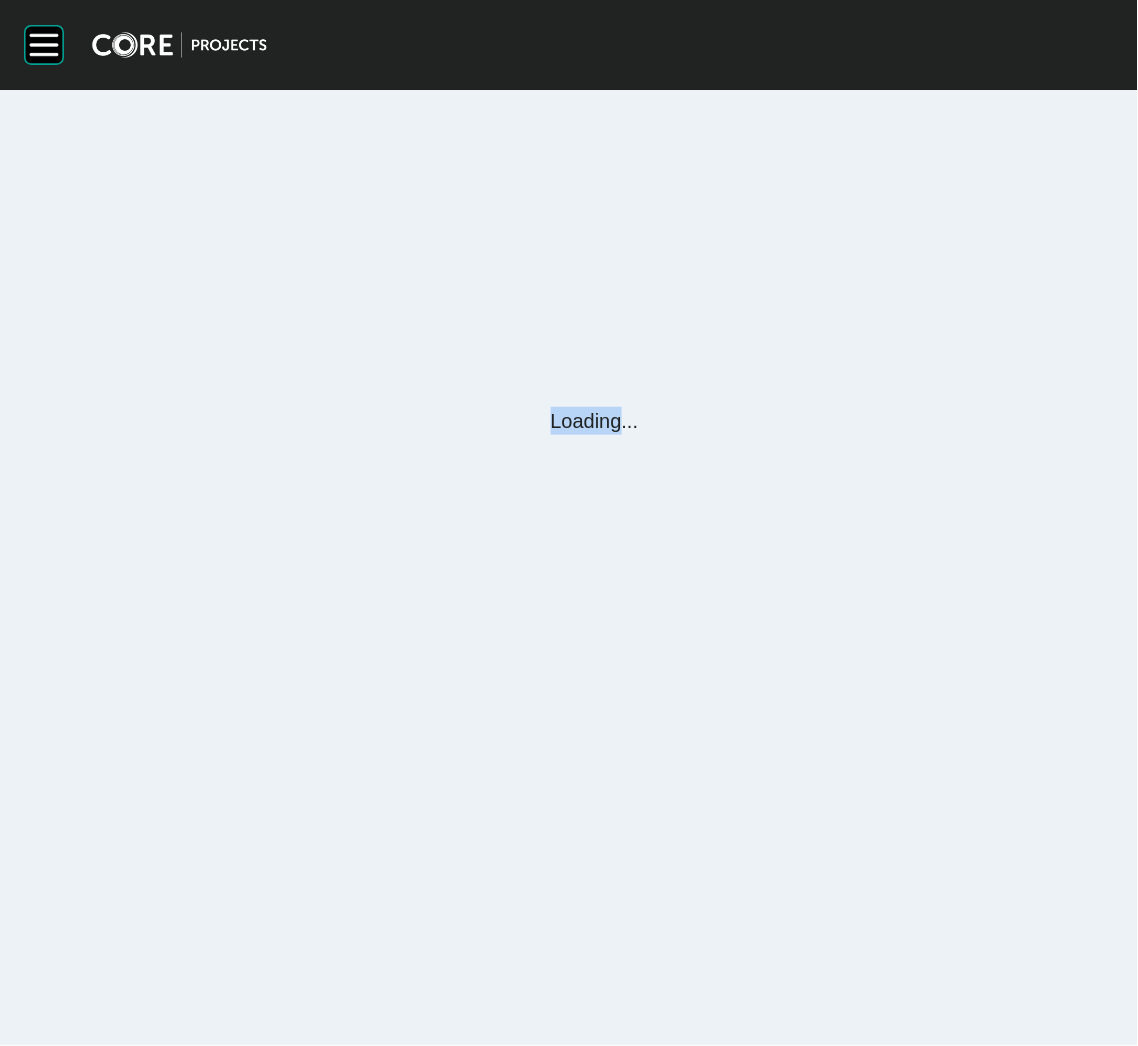 scroll, scrollTop: 0, scrollLeft: 0, axis: both 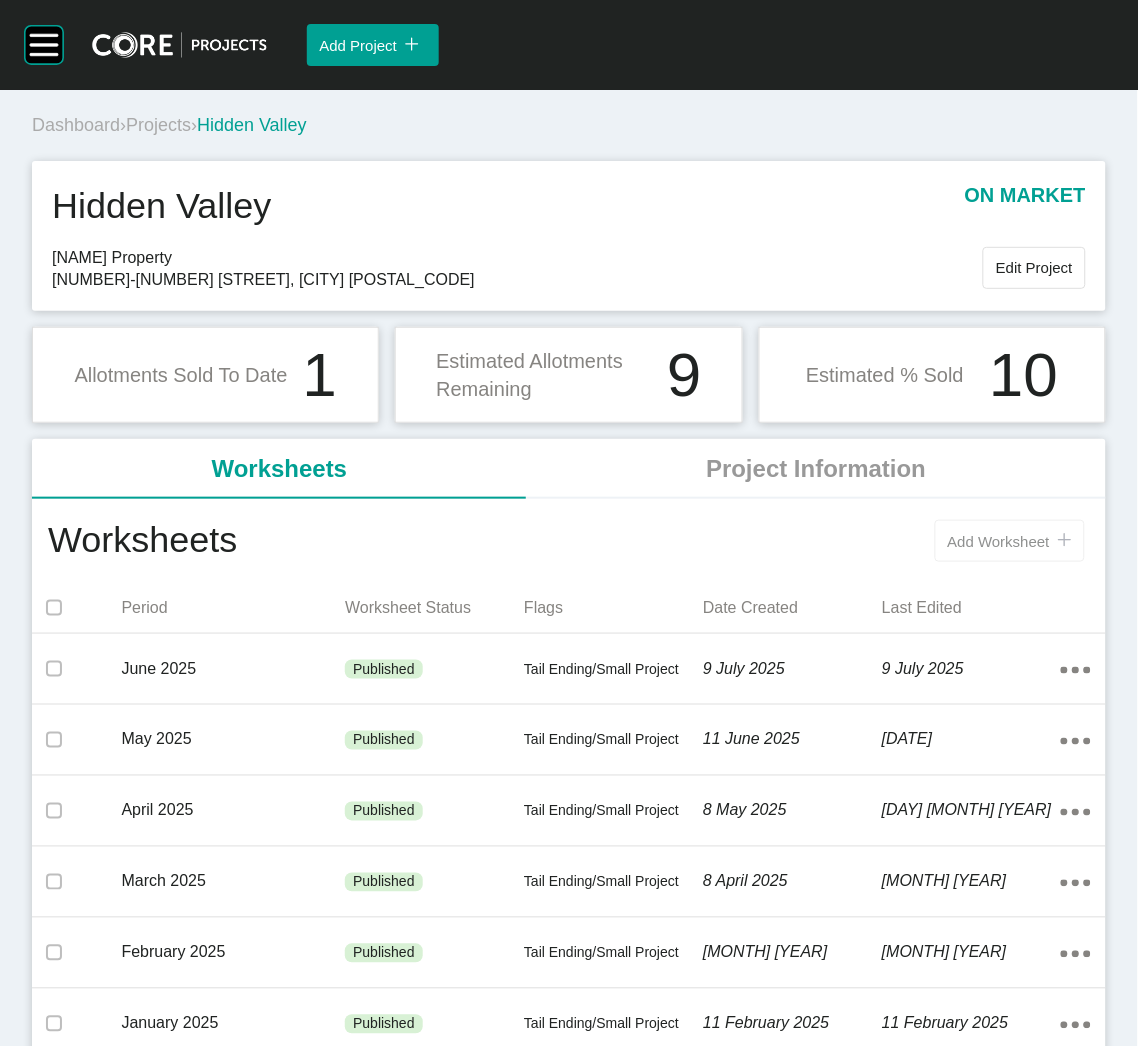 click on "Add Worksheet icon/tick copy 11 Created with Sketch." at bounding box center (1010, 541) 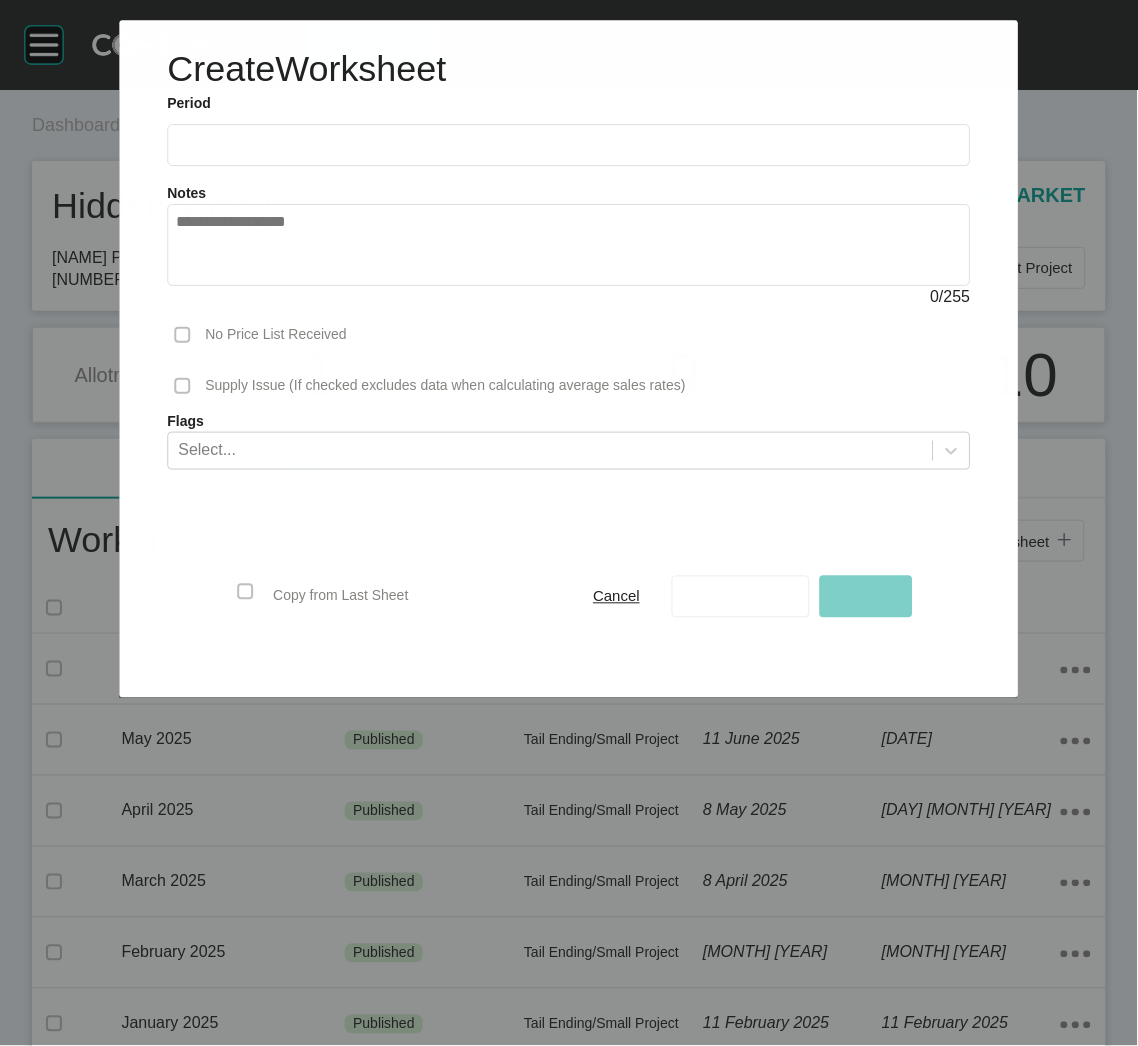click at bounding box center (568, 145) 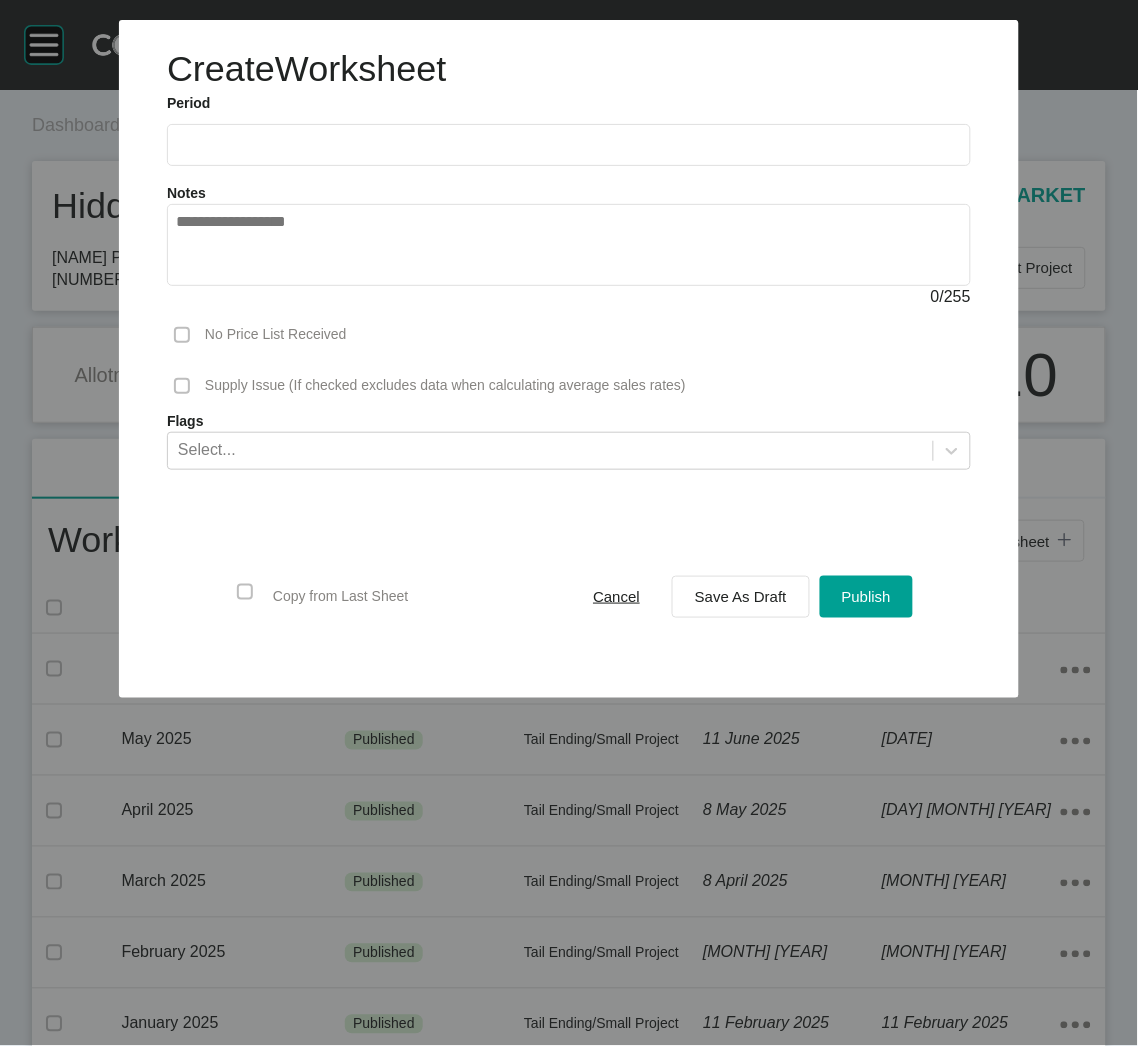 click at bounding box center [569, 144] 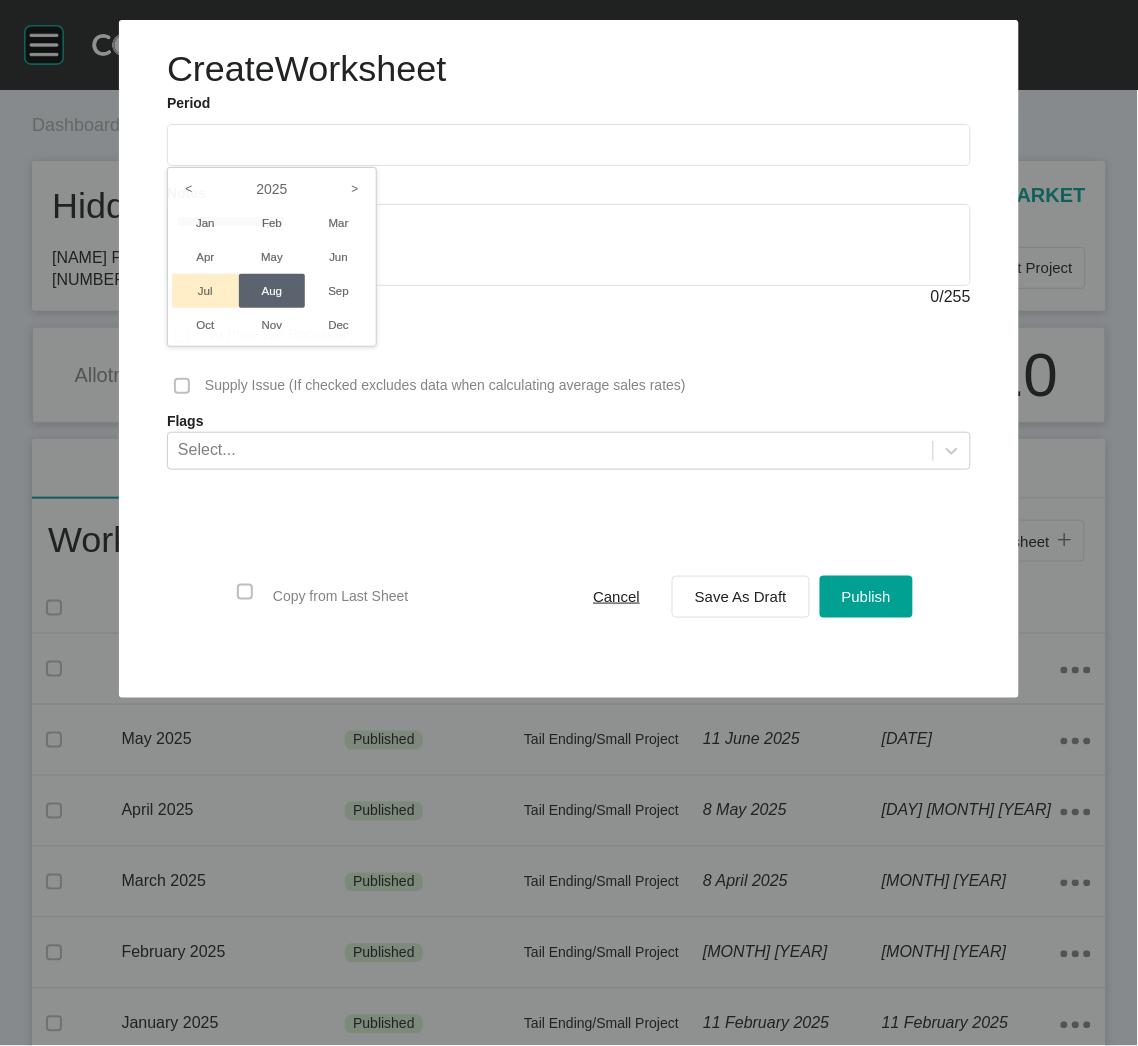 click on "Jul" at bounding box center (205, 291) 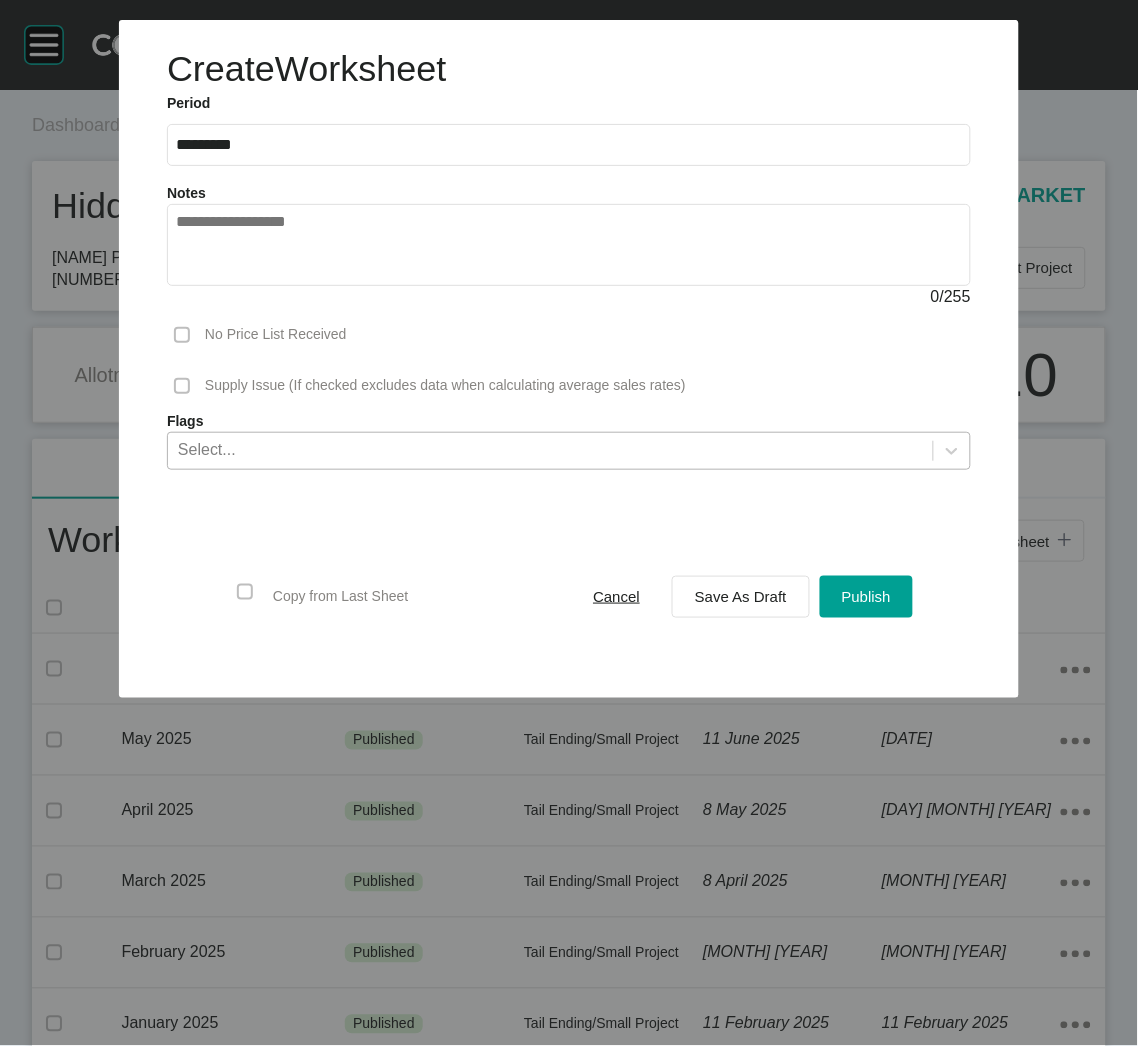 click on "Select..." at bounding box center [550, 450] 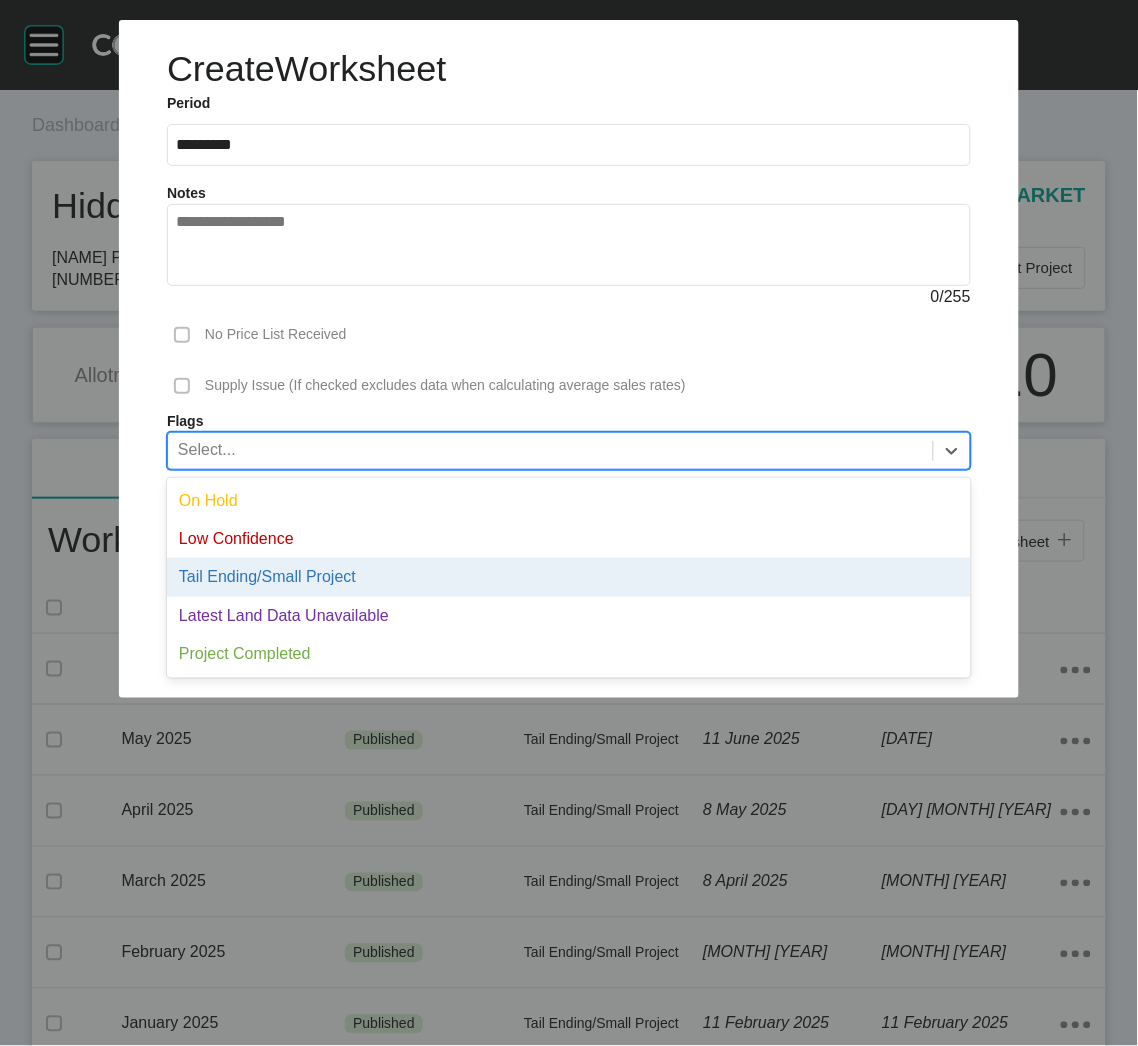 click on "Tail Ending/Small Project" at bounding box center [569, 577] 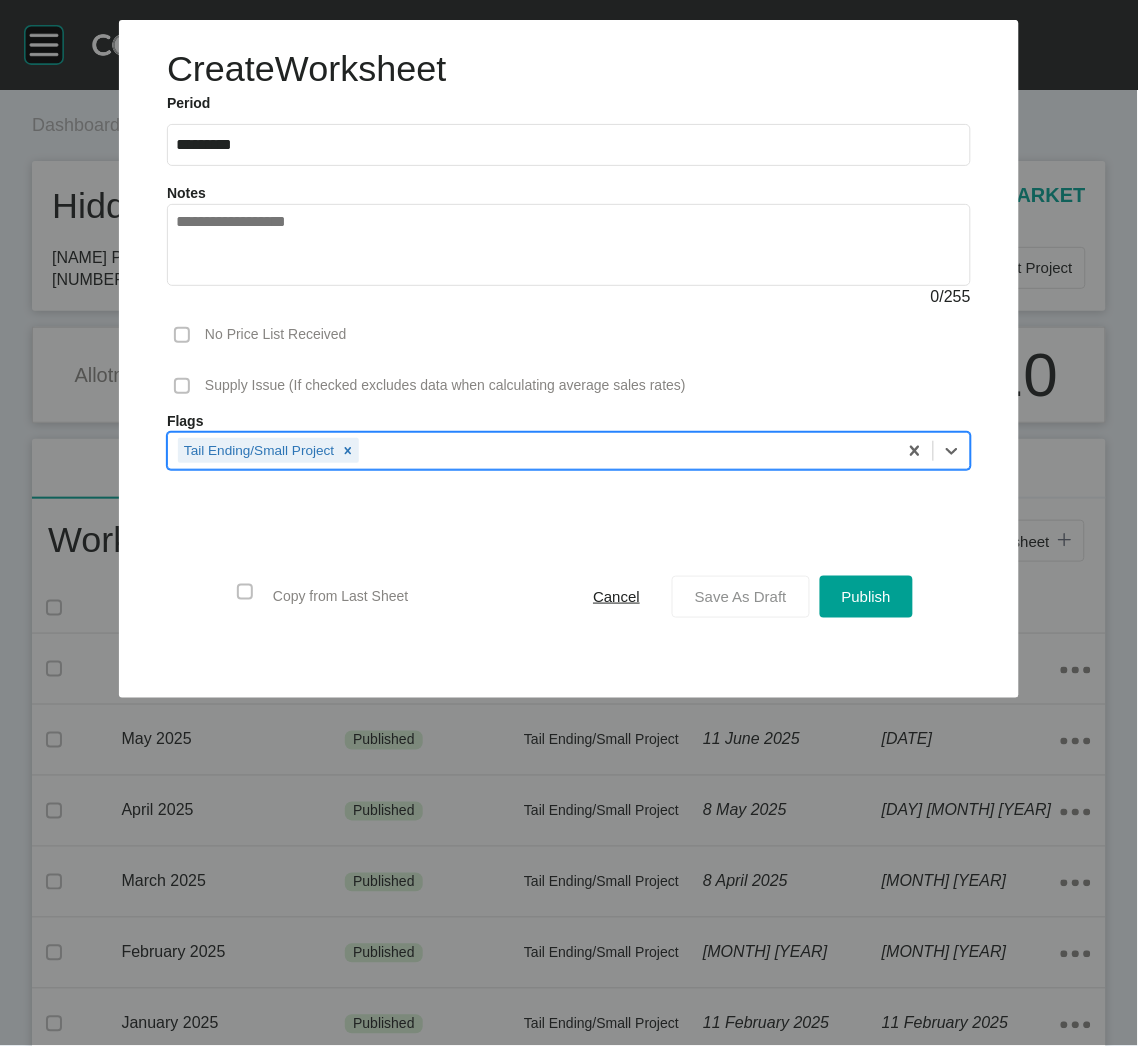 click on "Save As Draft" at bounding box center [741, 596] 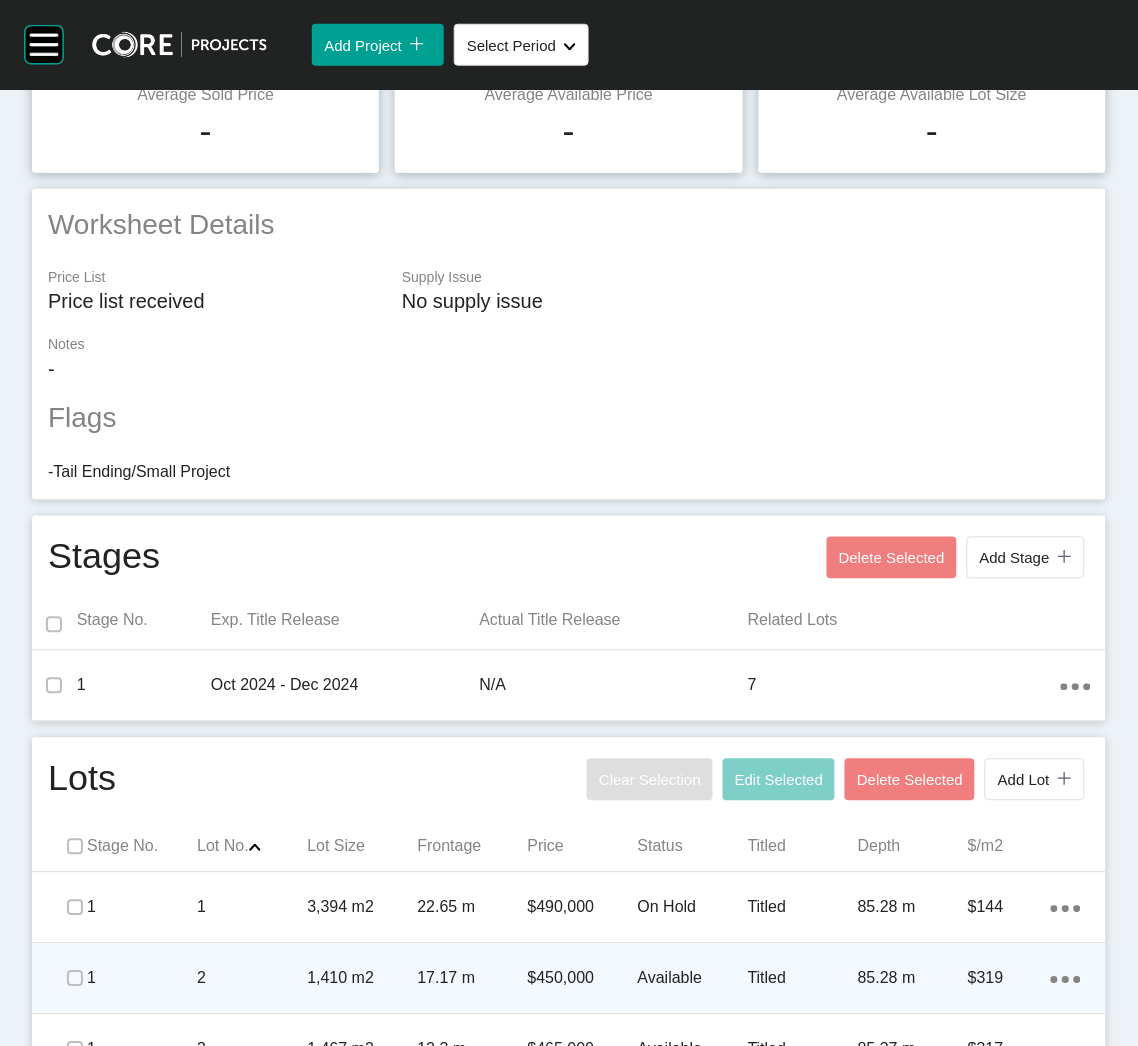 scroll, scrollTop: 668, scrollLeft: 0, axis: vertical 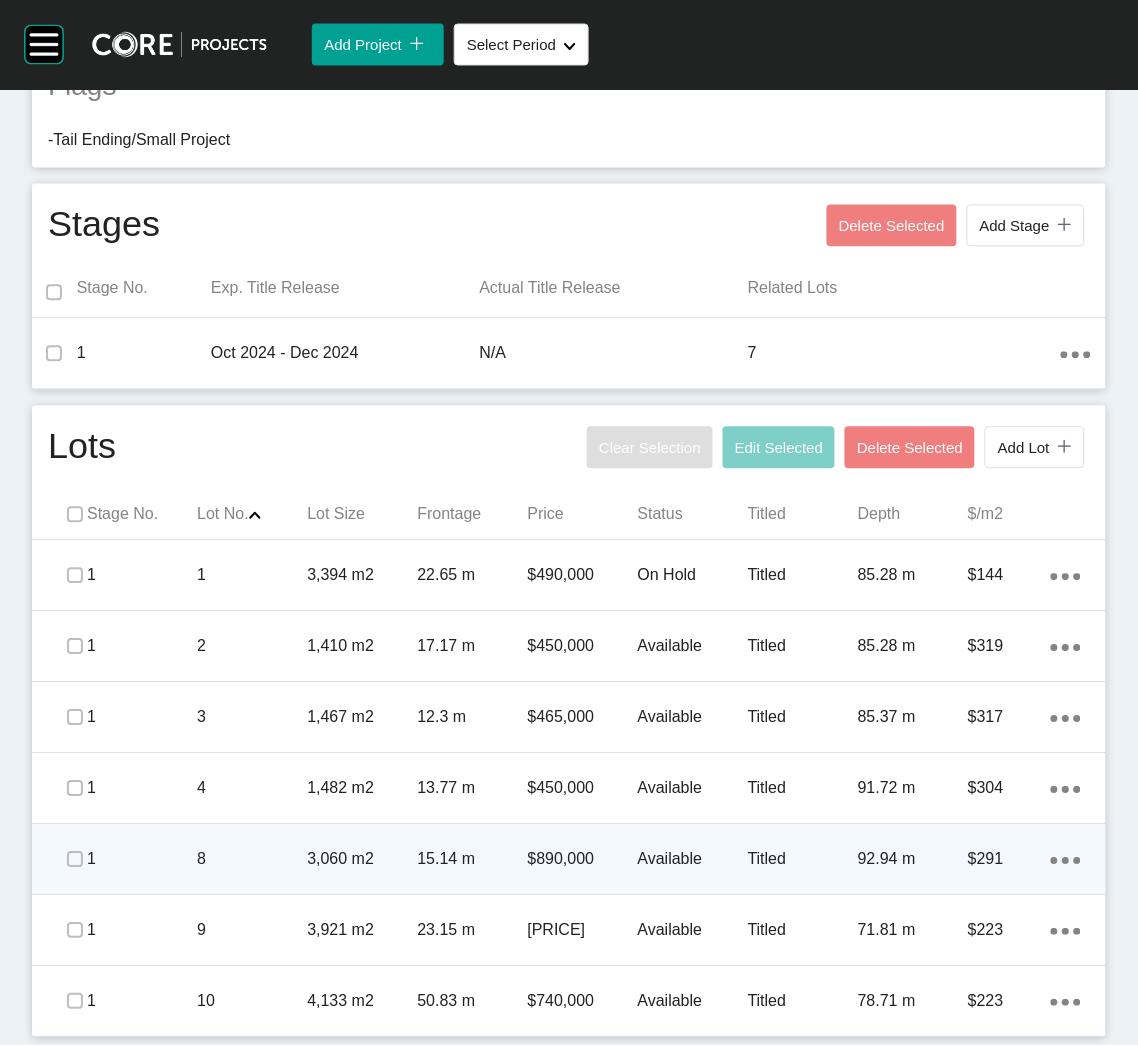 click on "15.14 m" at bounding box center (472, 860) 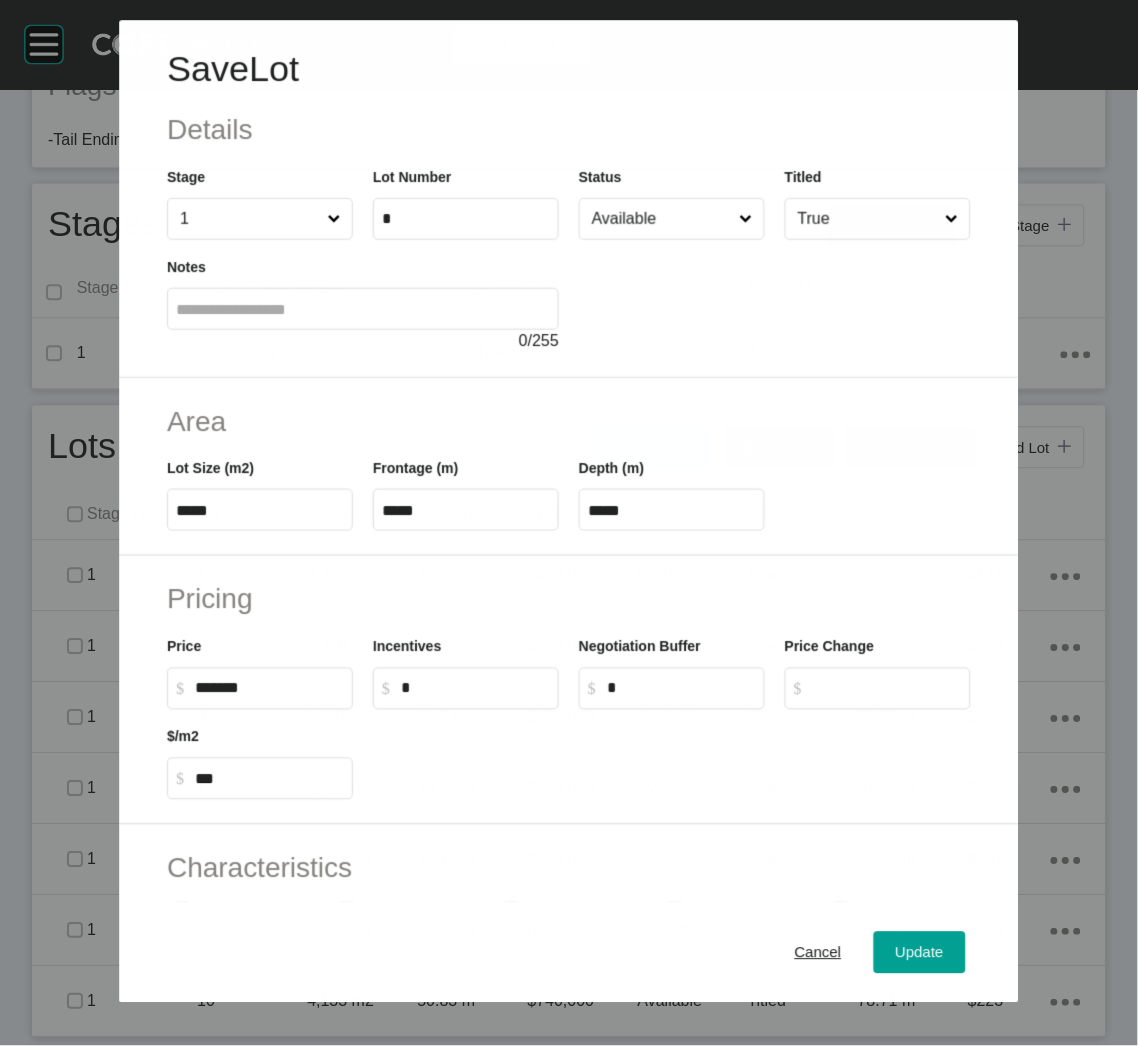 scroll, scrollTop: 668, scrollLeft: 0, axis: vertical 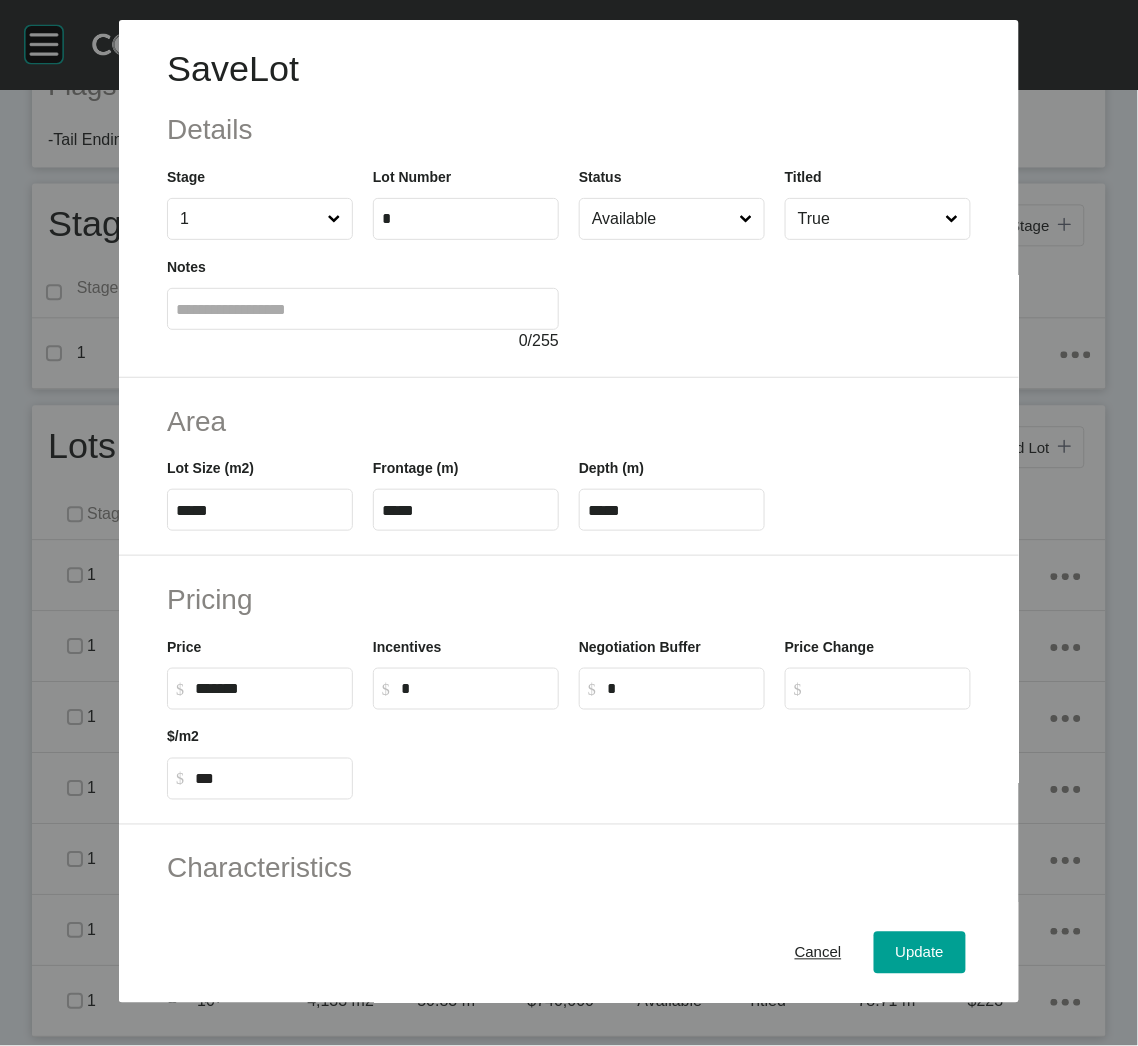 click on "Available" at bounding box center [662, 219] 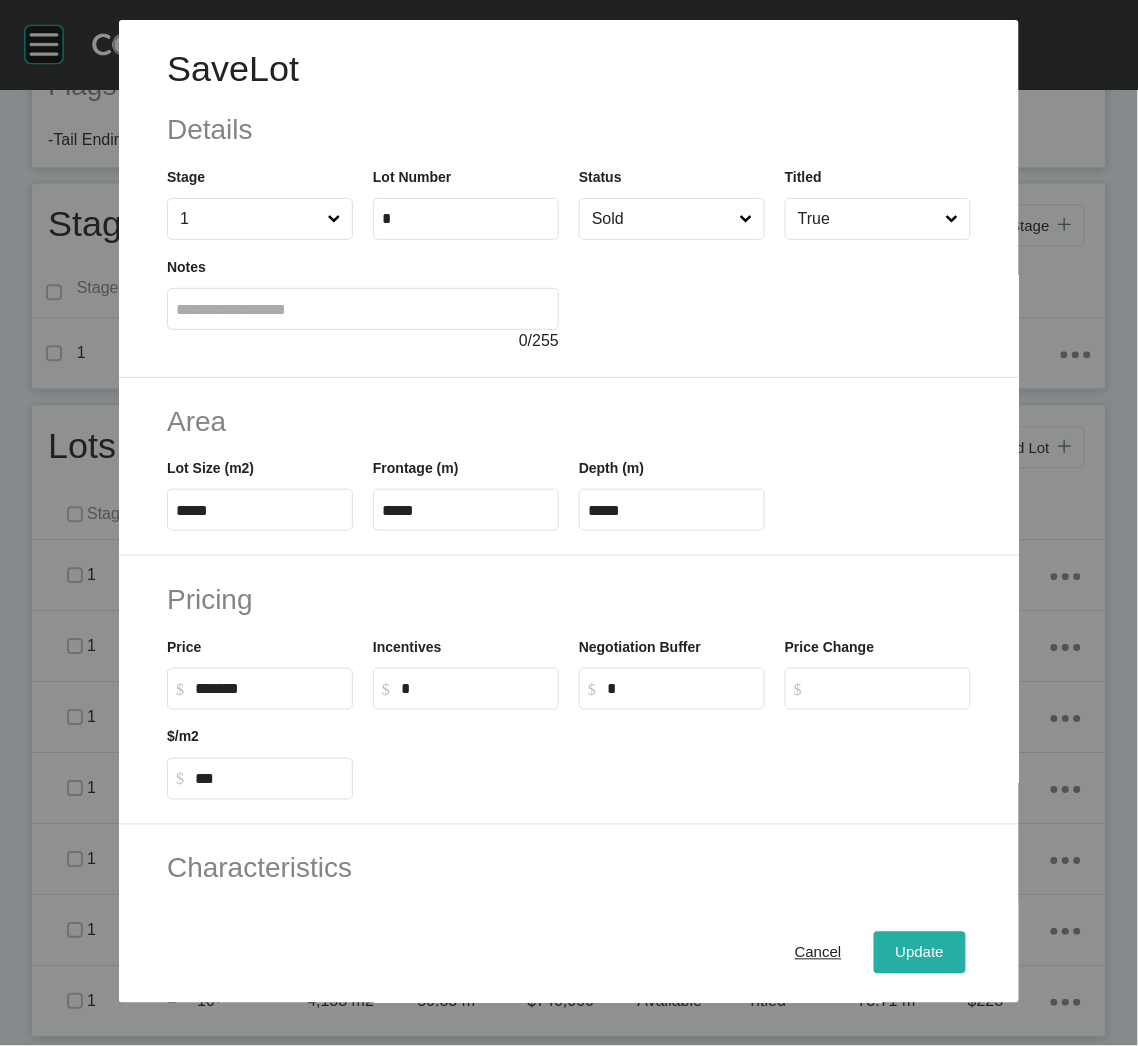 click on "Update" at bounding box center [920, 953] 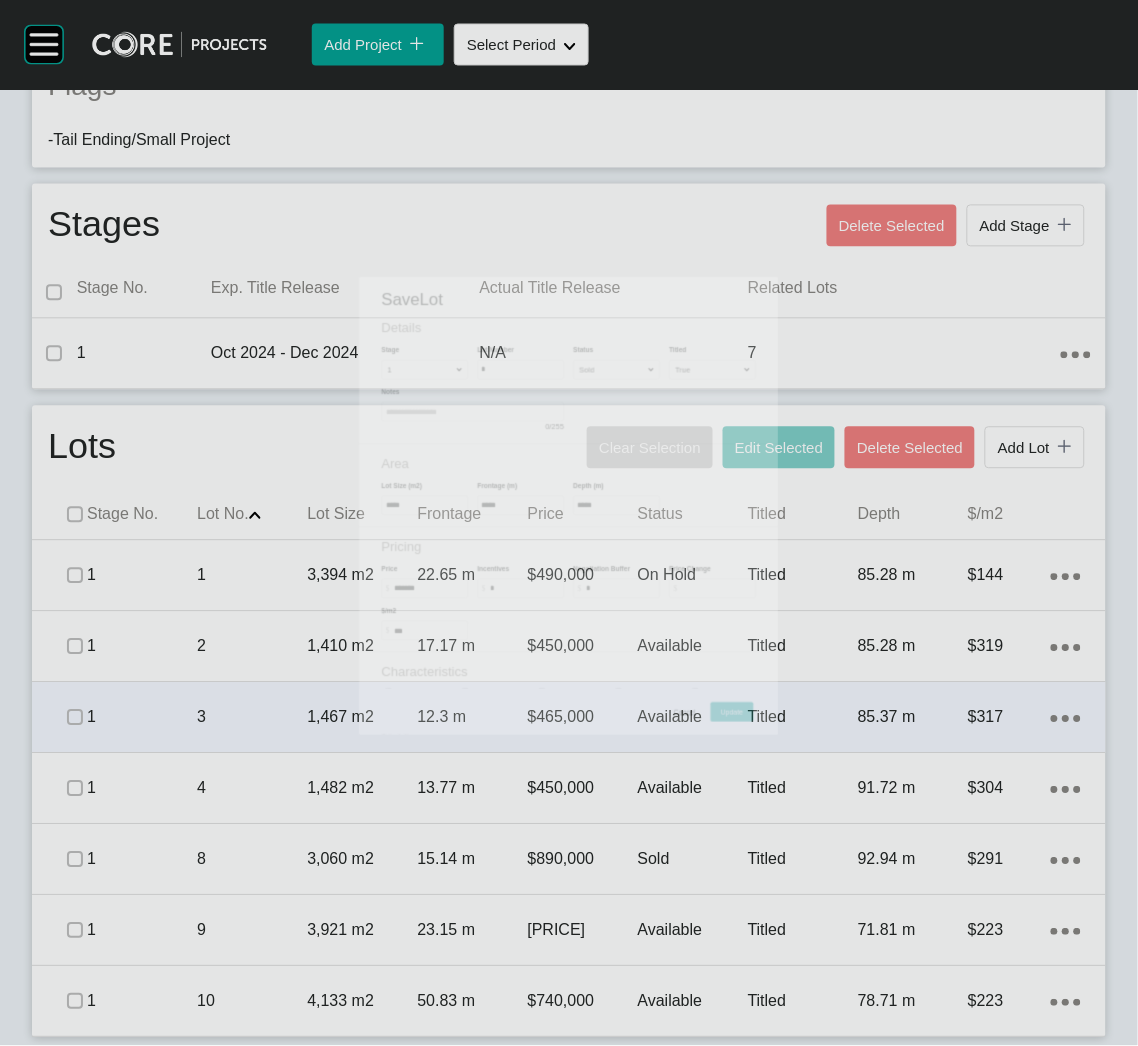 scroll, scrollTop: 668, scrollLeft: 0, axis: vertical 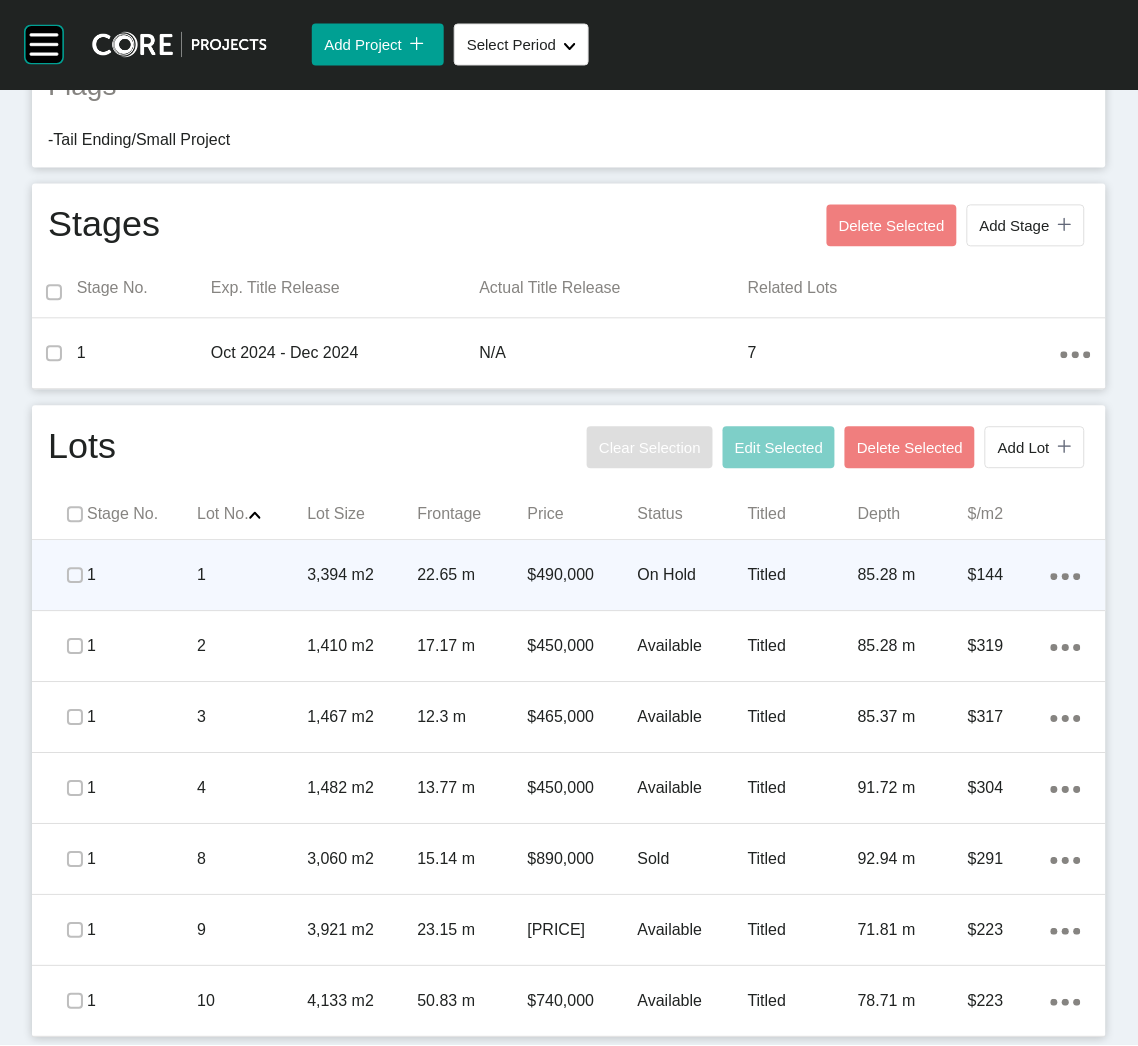 click on "1" at bounding box center (252, 576) 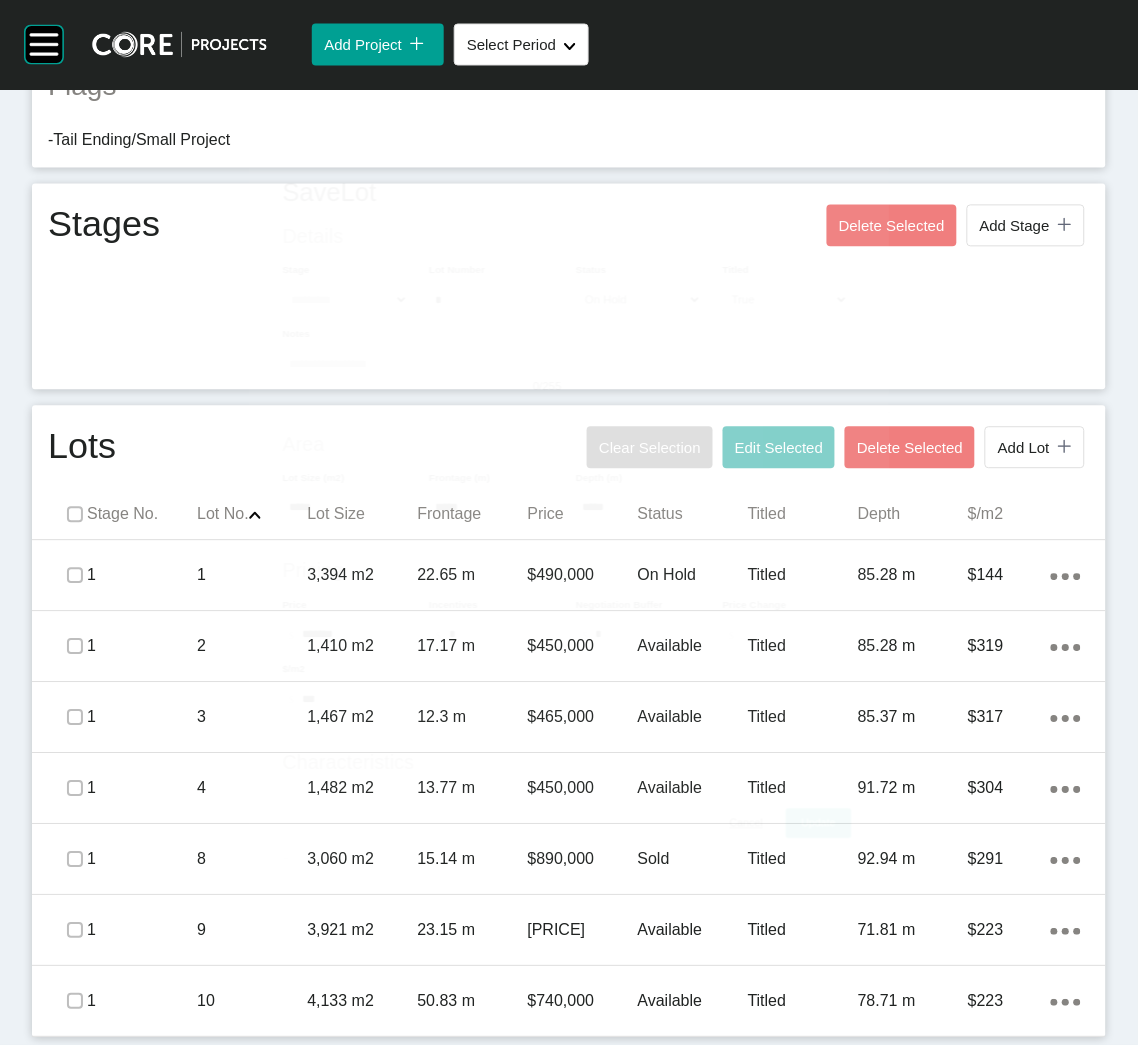 scroll, scrollTop: 667, scrollLeft: 0, axis: vertical 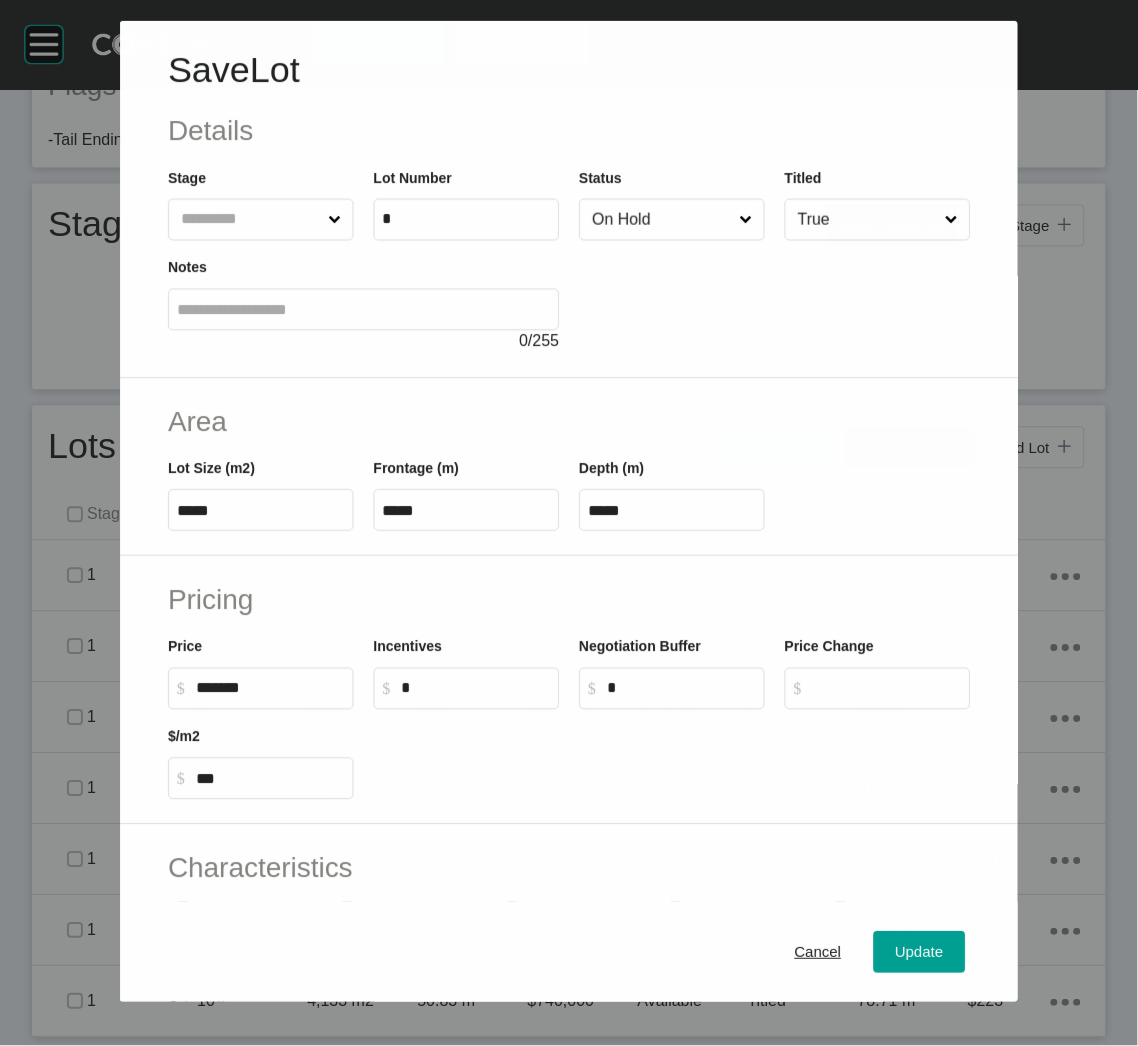 click on "On Hold" at bounding box center (661, 220) 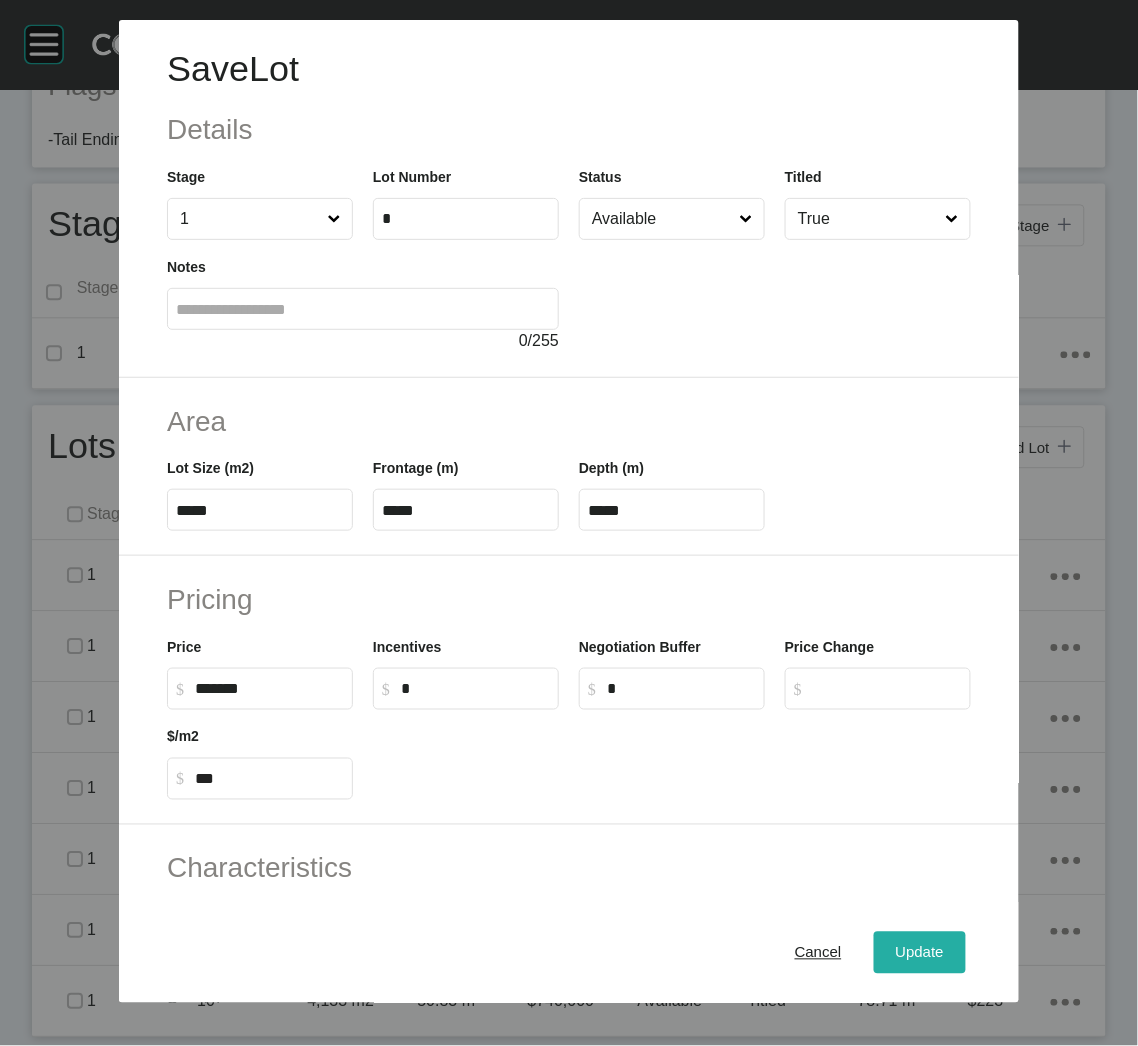 click on "Update" at bounding box center (920, 953) 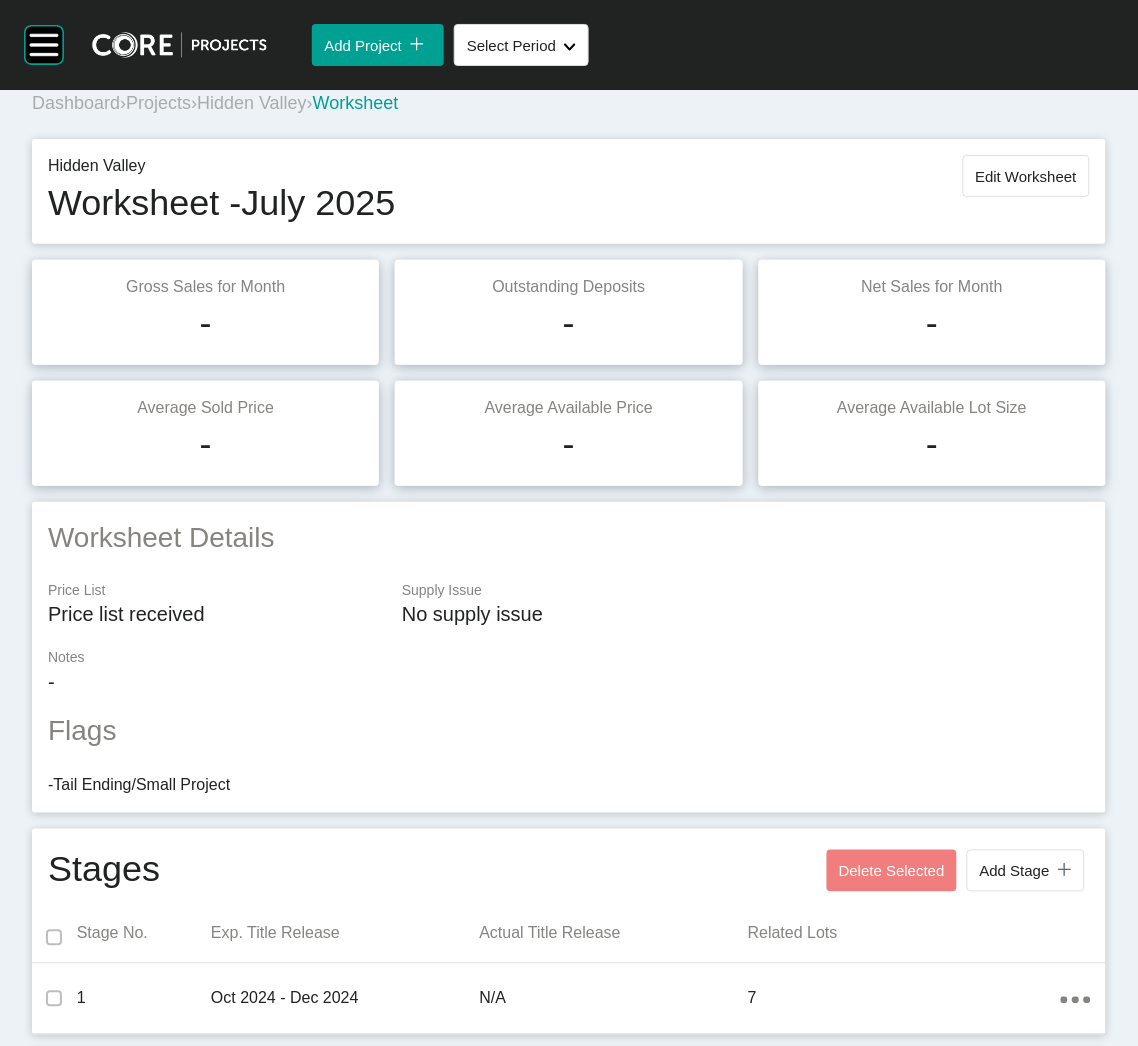 scroll, scrollTop: 0, scrollLeft: 0, axis: both 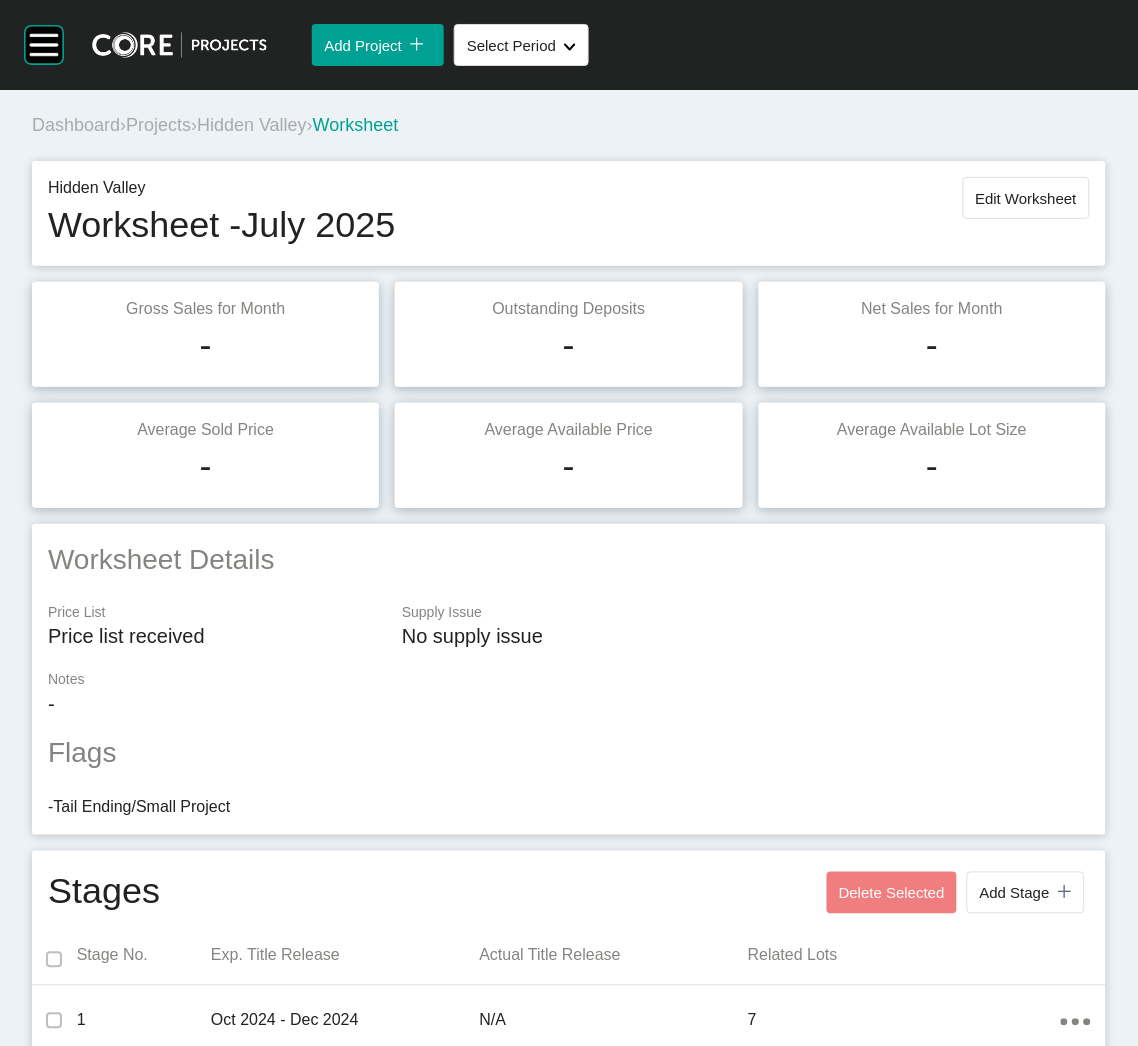 click on "Projects" at bounding box center [158, 125] 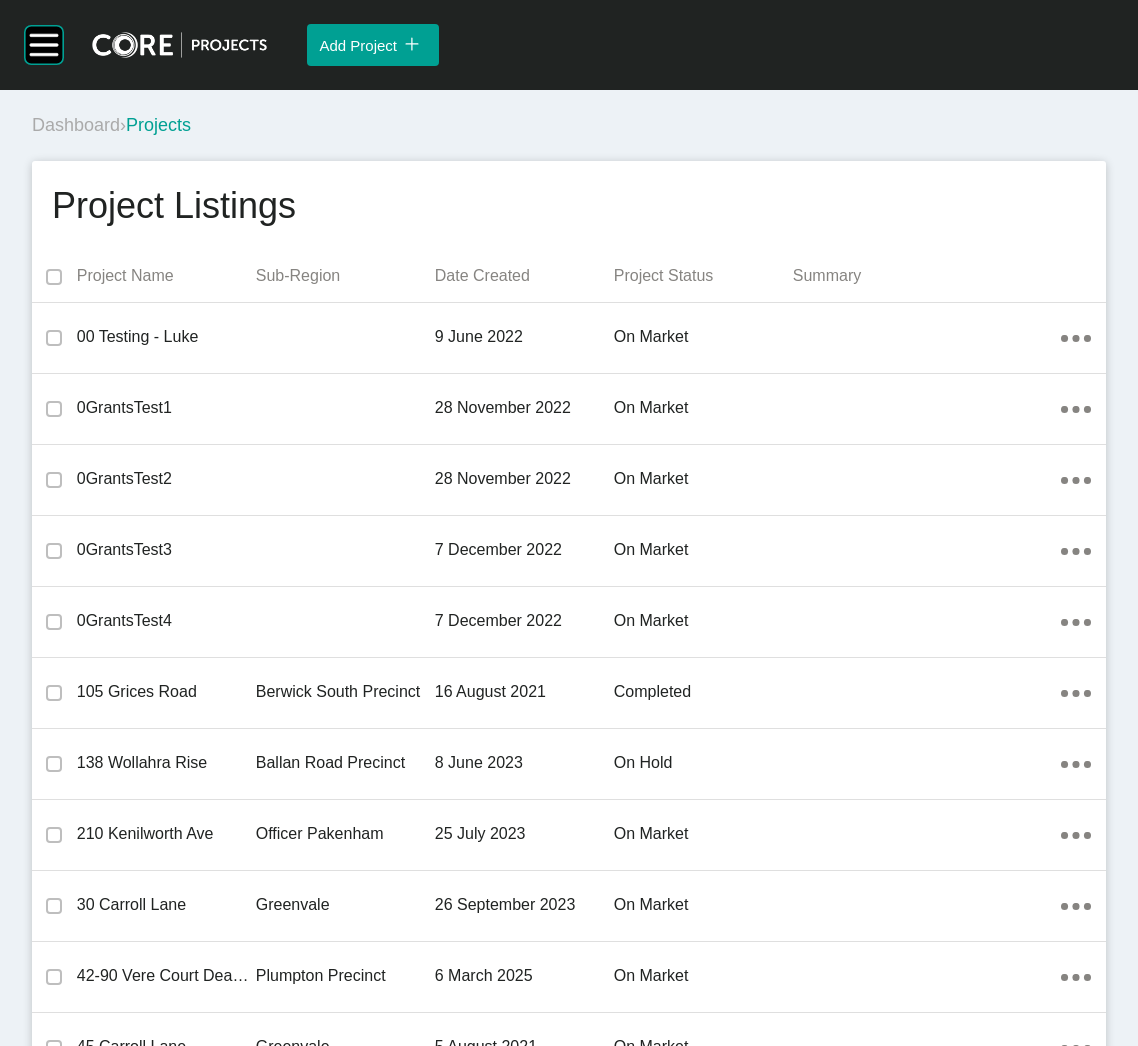 scroll, scrollTop: 0, scrollLeft: 0, axis: both 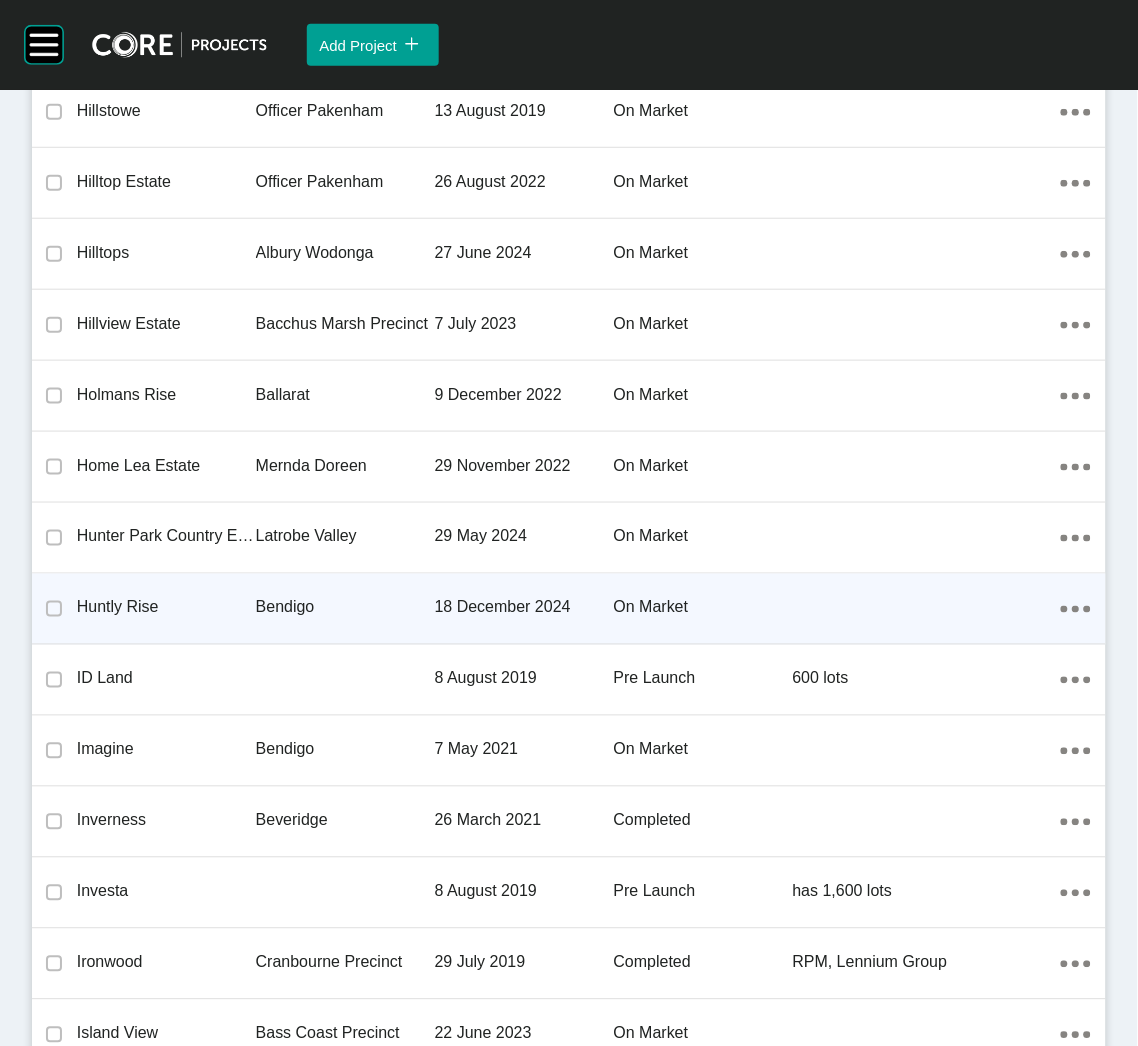 click on "Bendigo" at bounding box center (345, 608) 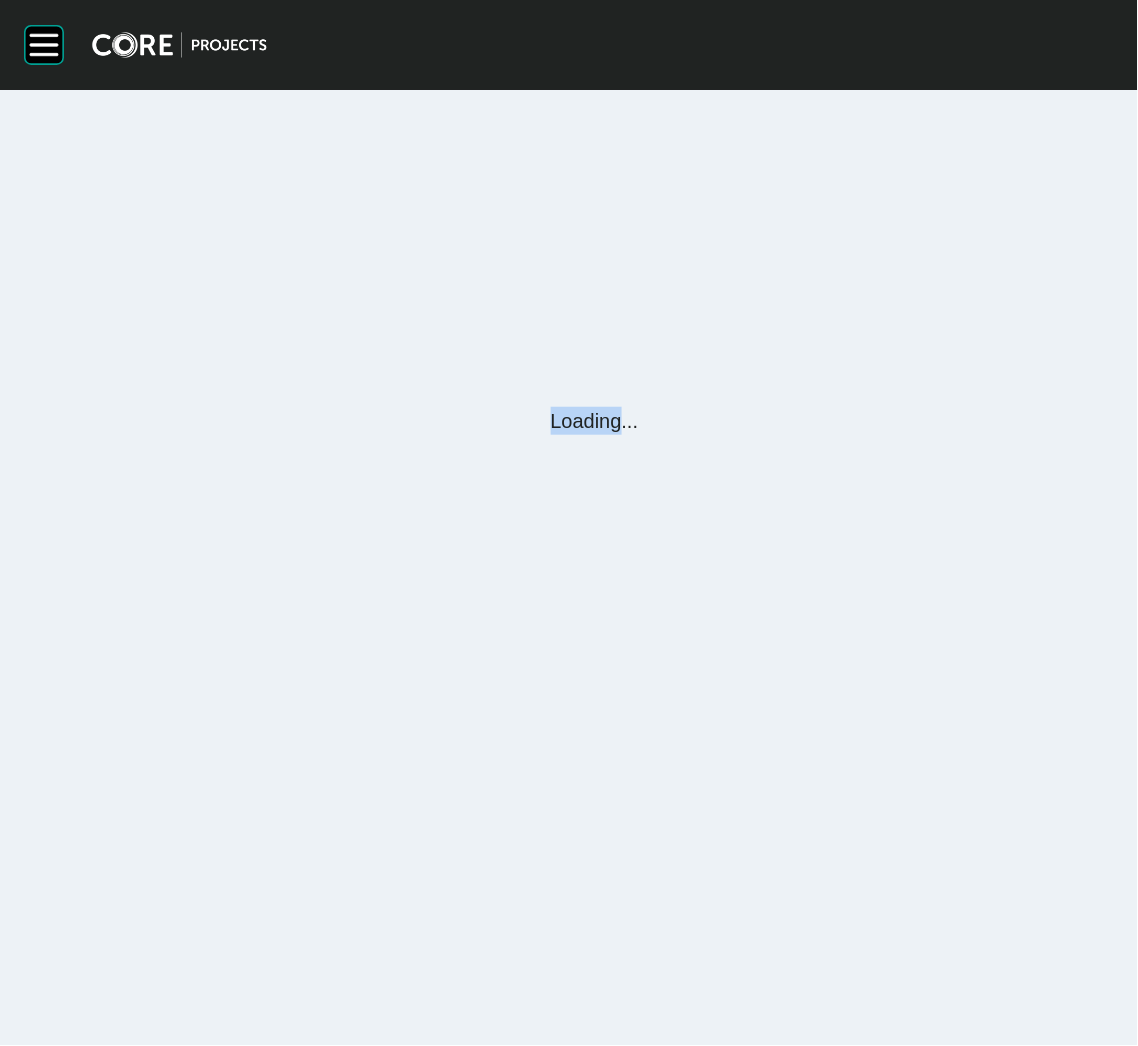 scroll, scrollTop: 0, scrollLeft: 0, axis: both 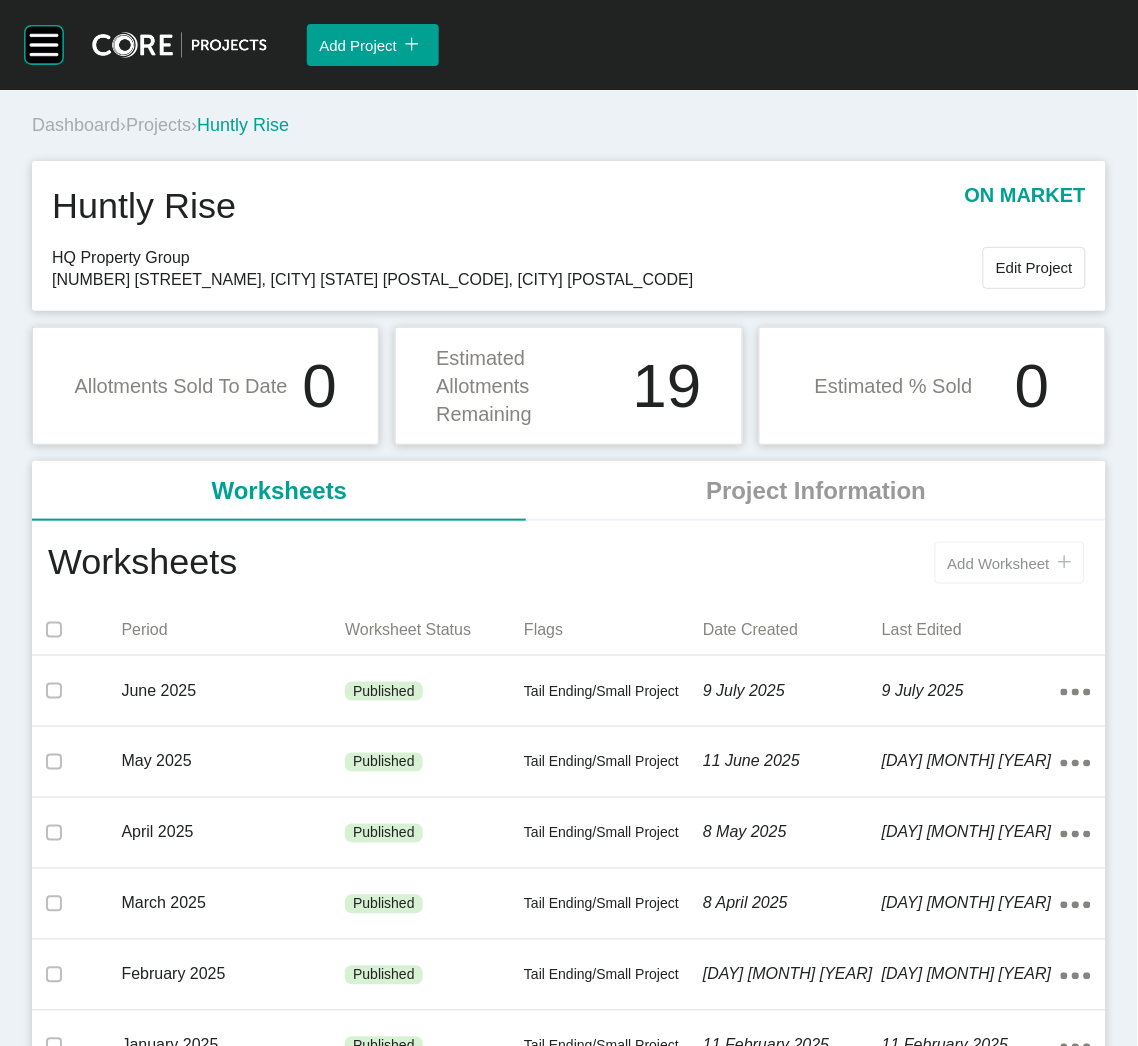 click on "Add Worksheet" at bounding box center (999, 563) 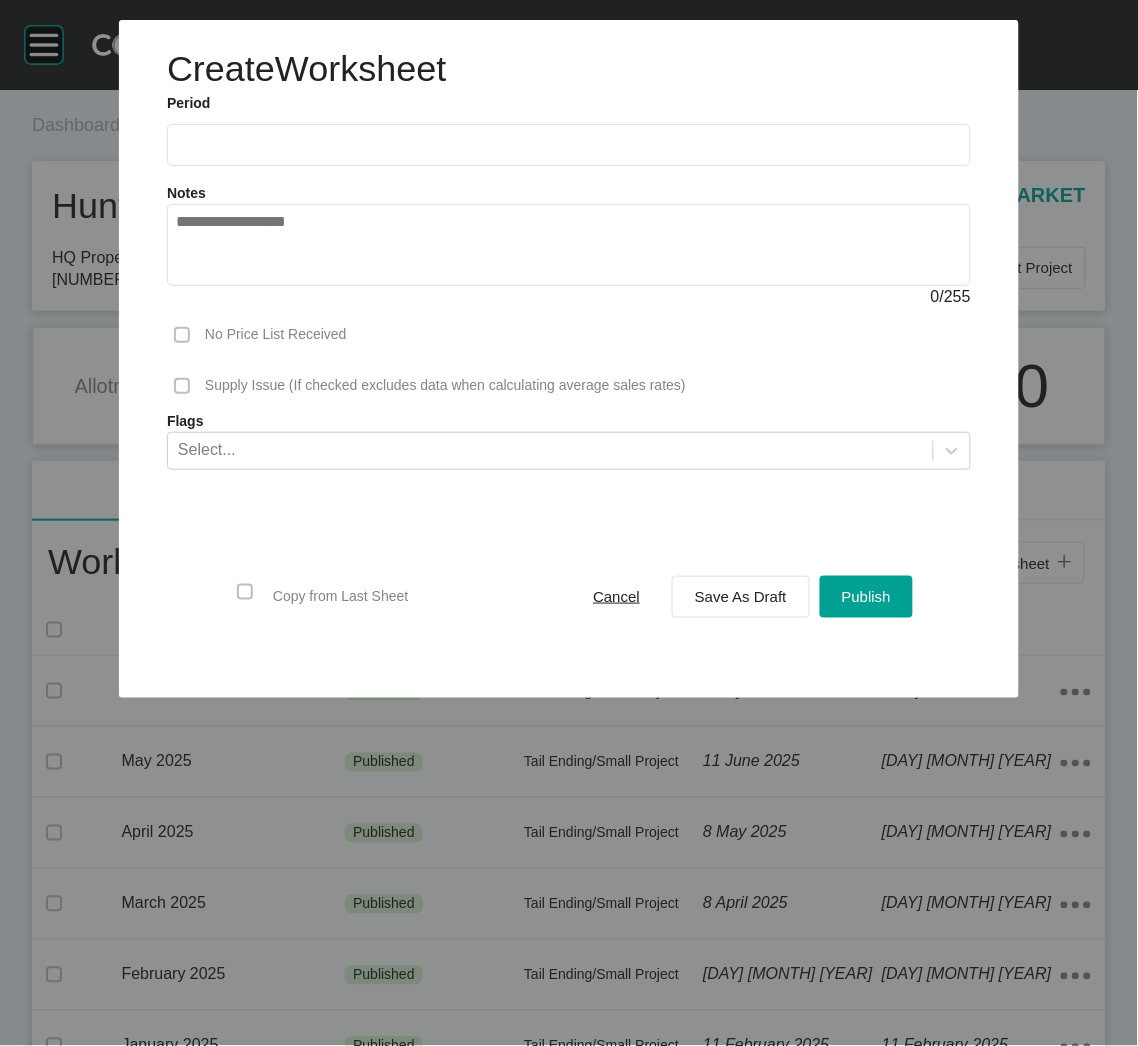 click at bounding box center (569, 144) 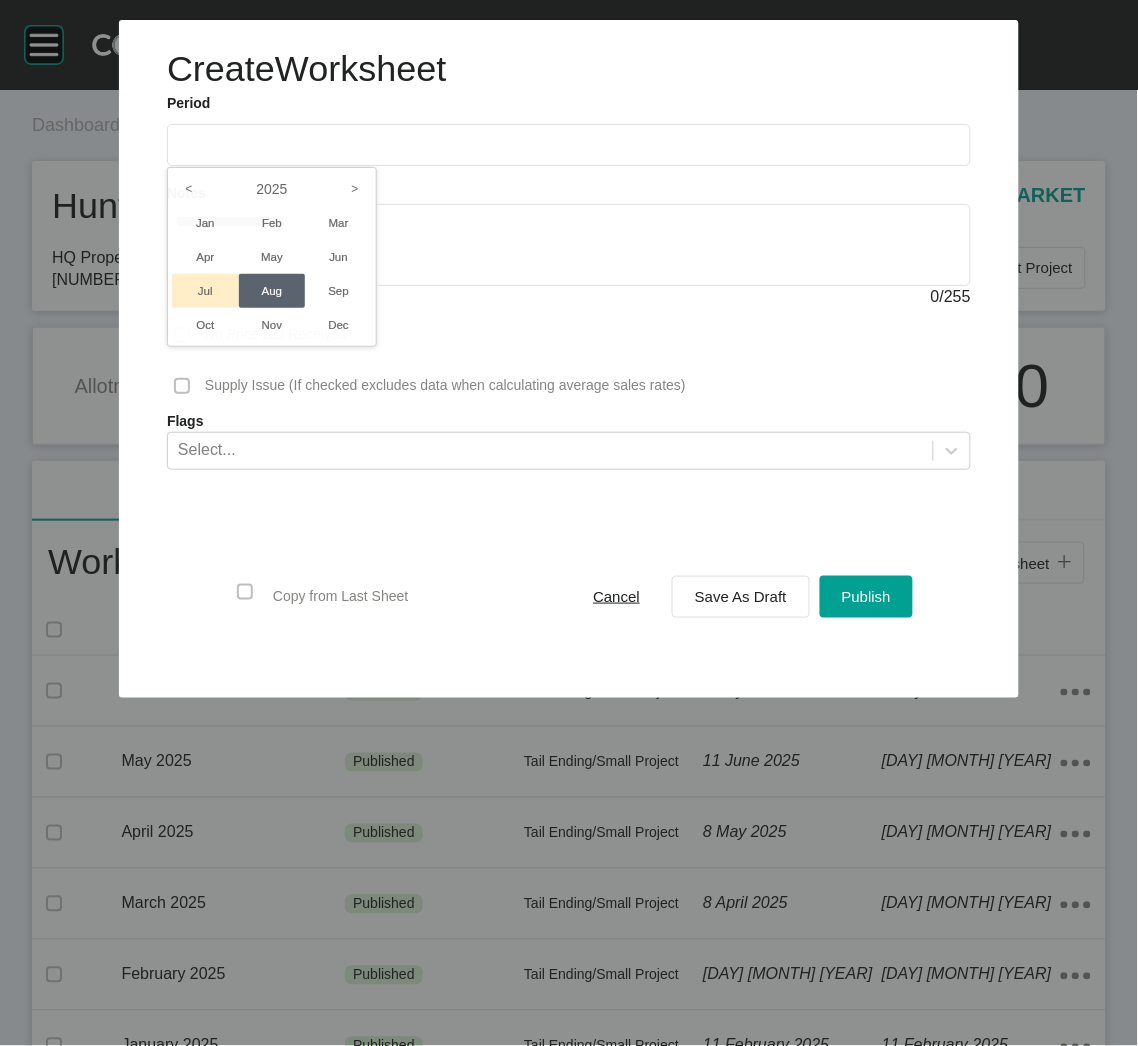 click on "Jul" at bounding box center (205, 291) 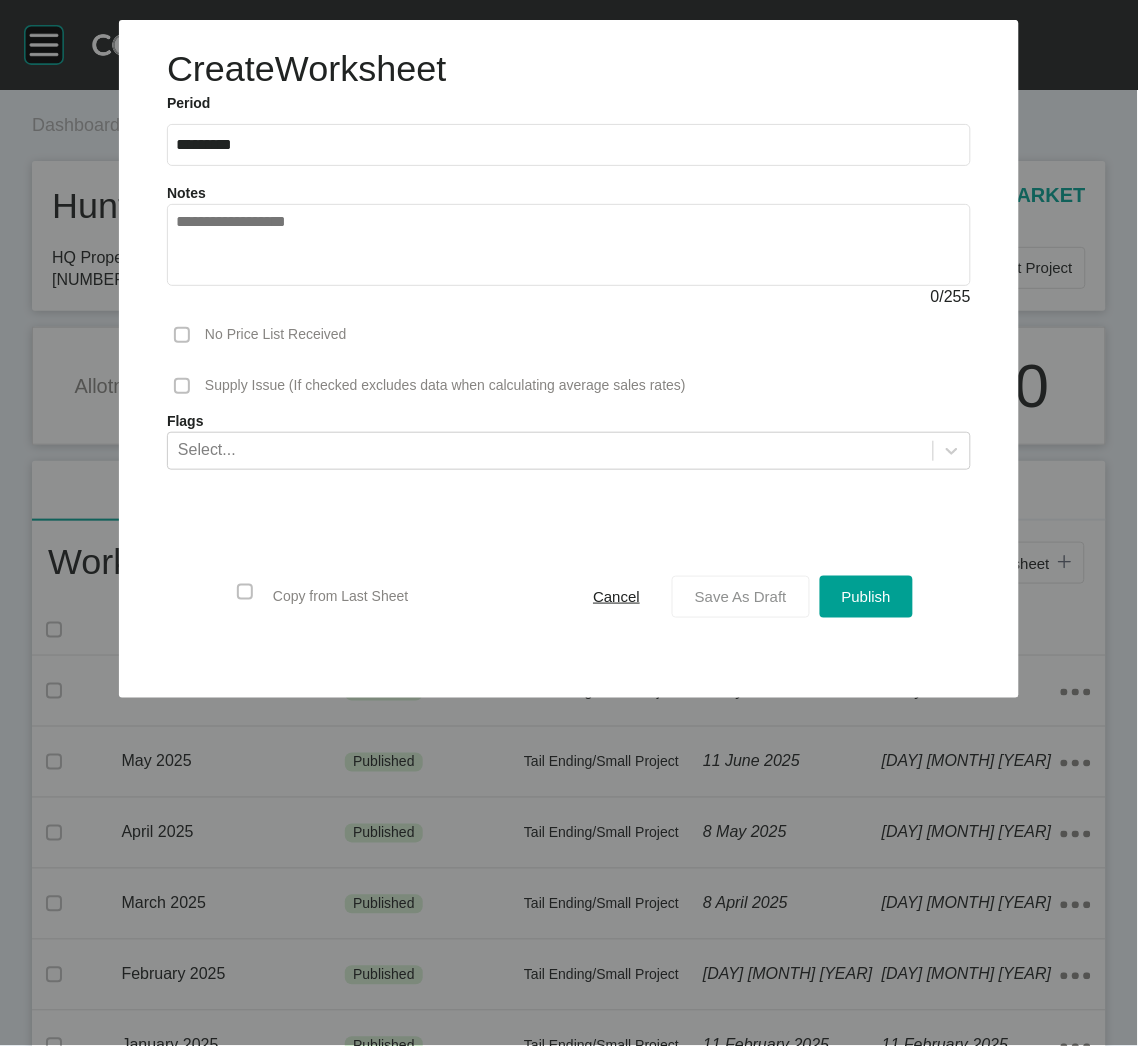 click on "Save As Draft" at bounding box center (741, 596) 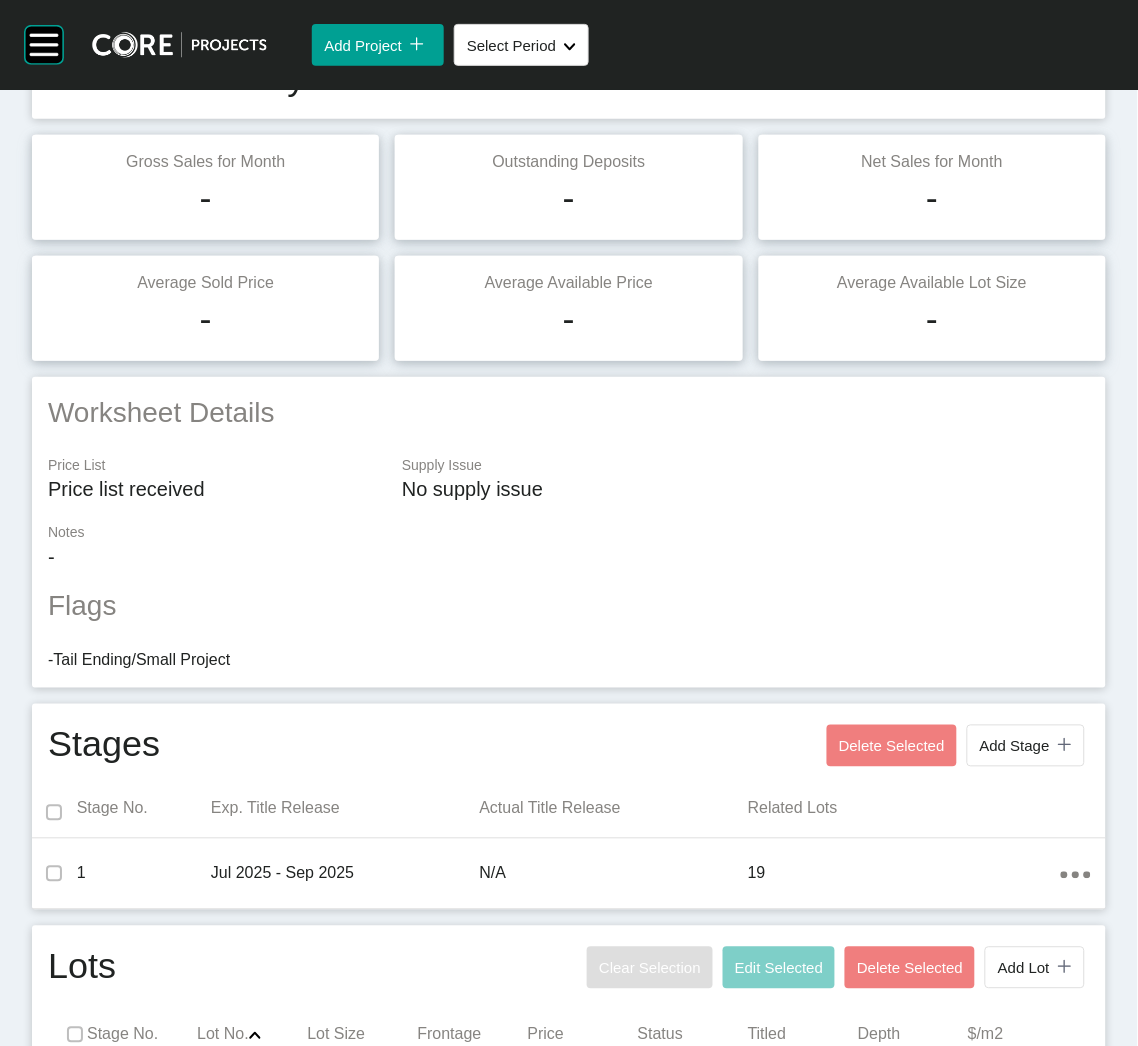 scroll, scrollTop: 0, scrollLeft: 0, axis: both 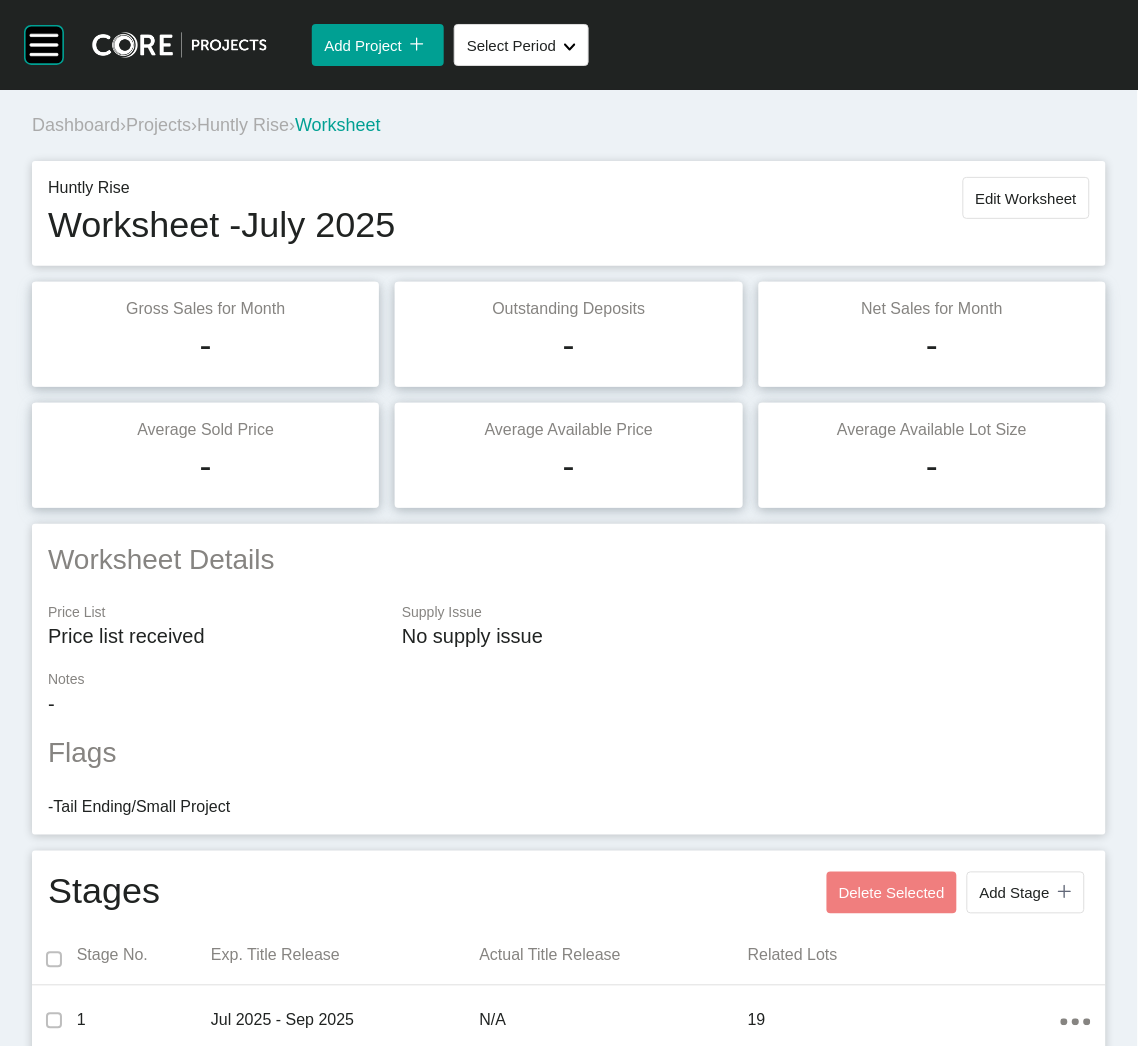 click on "Projects" at bounding box center [158, 125] 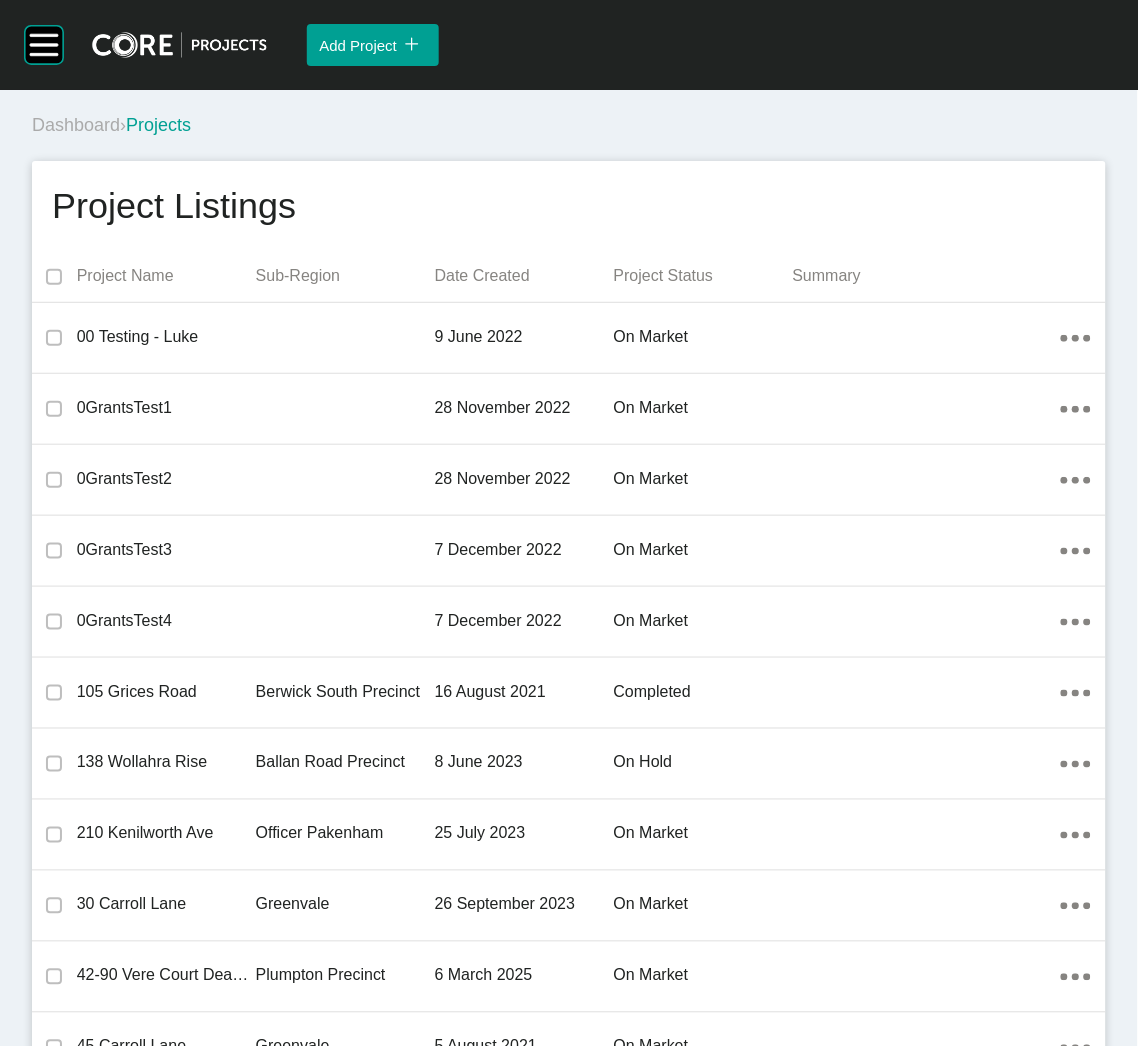 scroll, scrollTop: 22588, scrollLeft: 0, axis: vertical 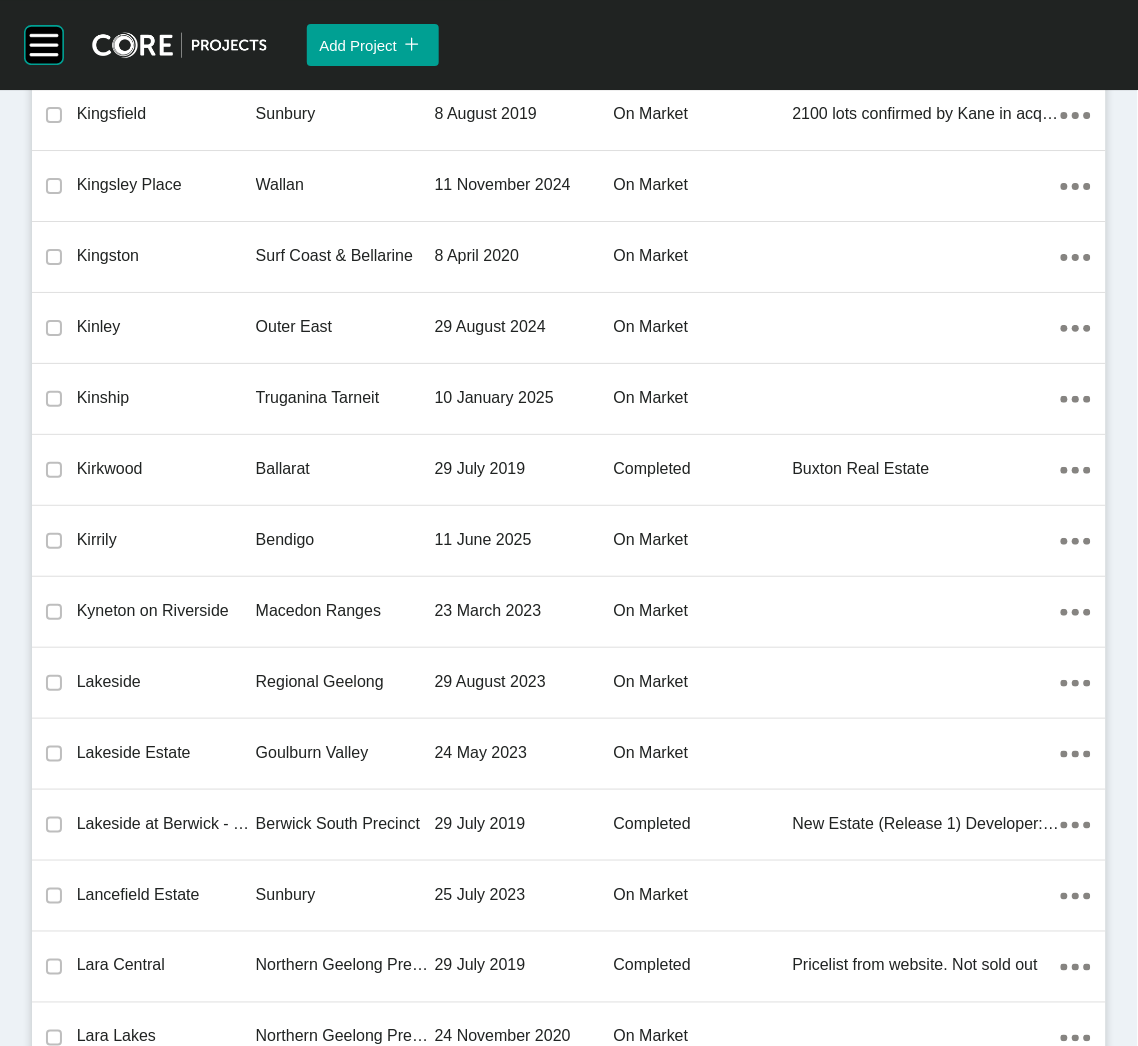 click on "Bendigo" at bounding box center [345, 540] 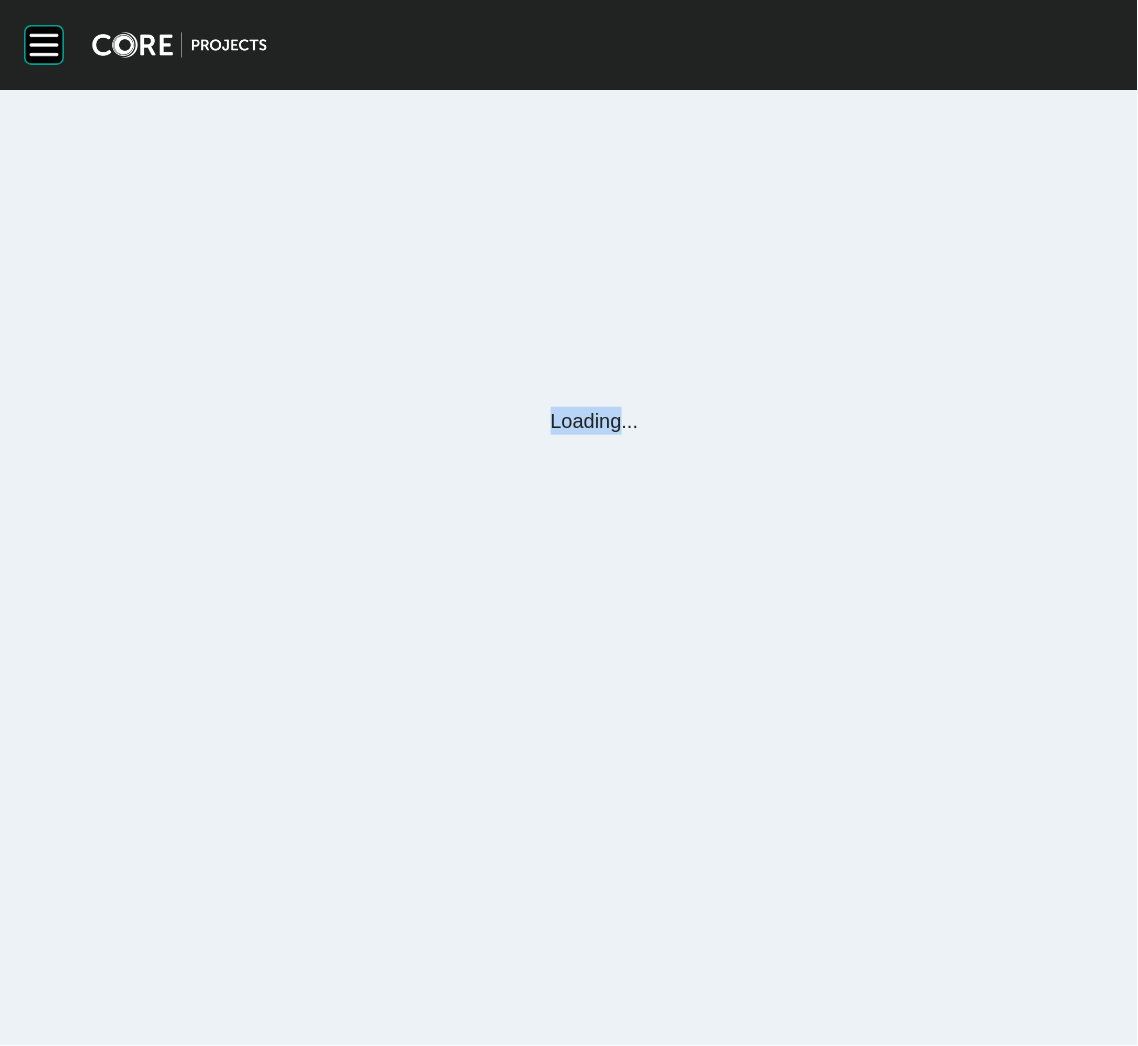 scroll, scrollTop: 0, scrollLeft: 0, axis: both 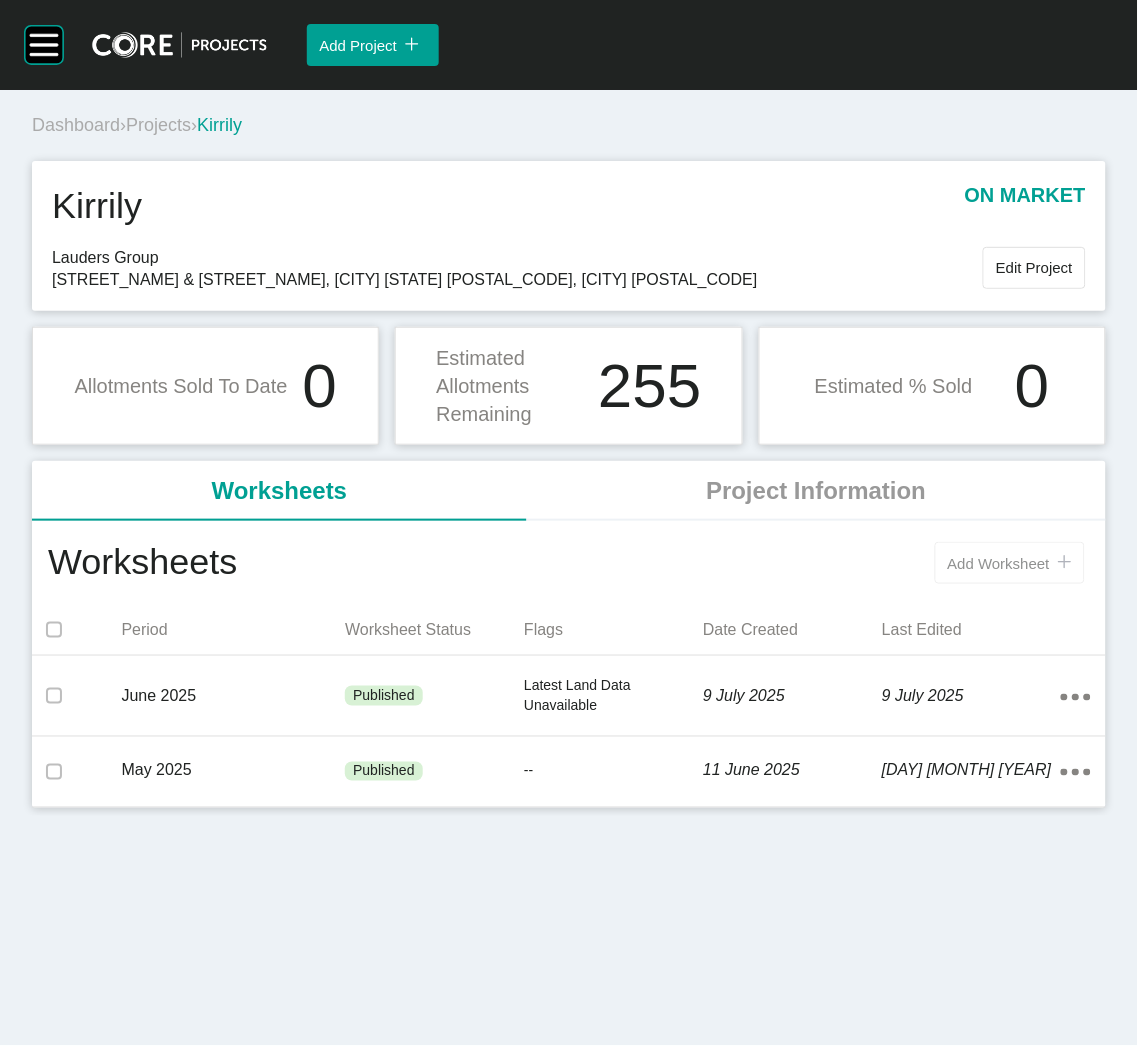 click on "Add Worksheet" at bounding box center [999, 563] 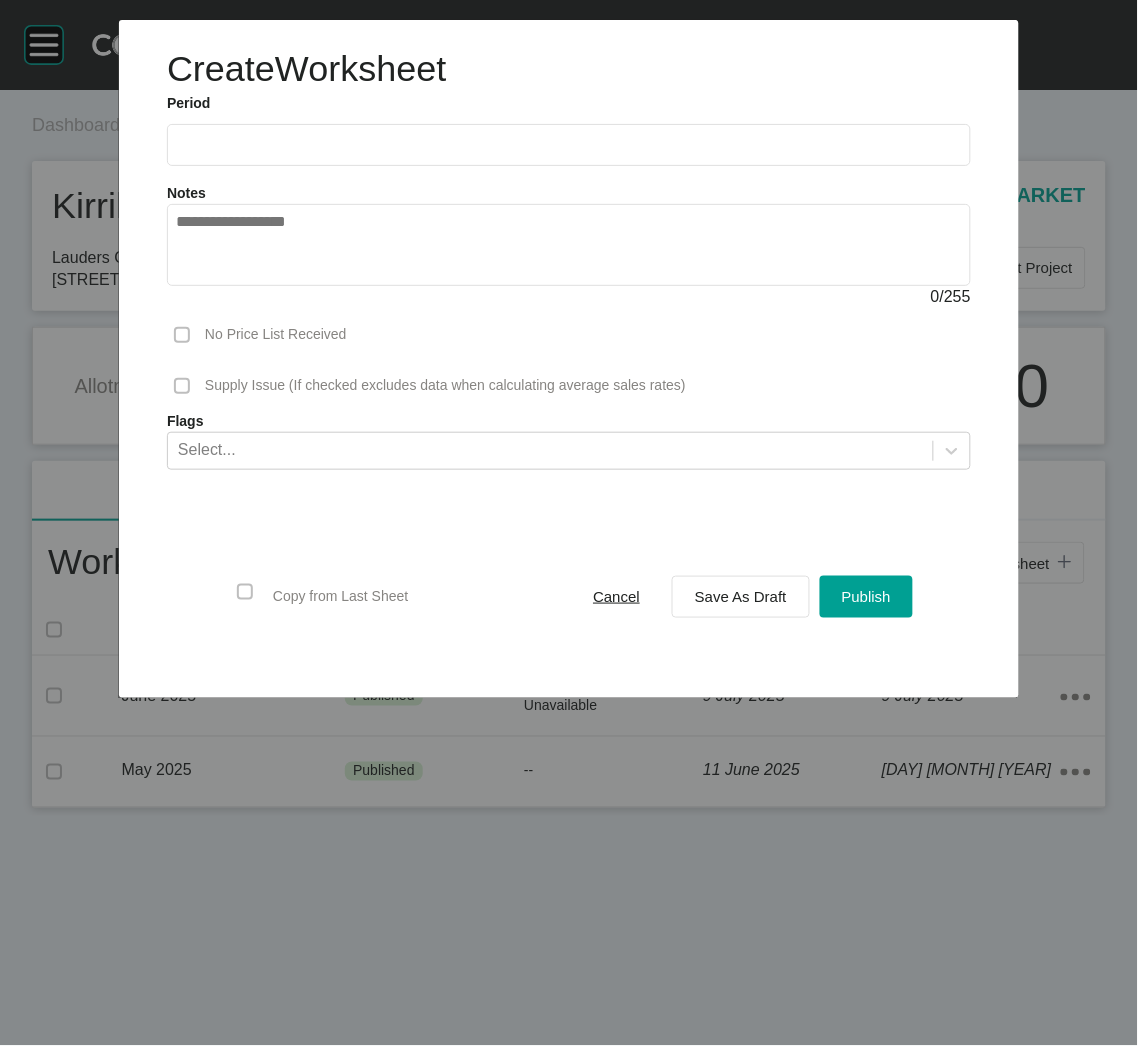 click at bounding box center (569, 144) 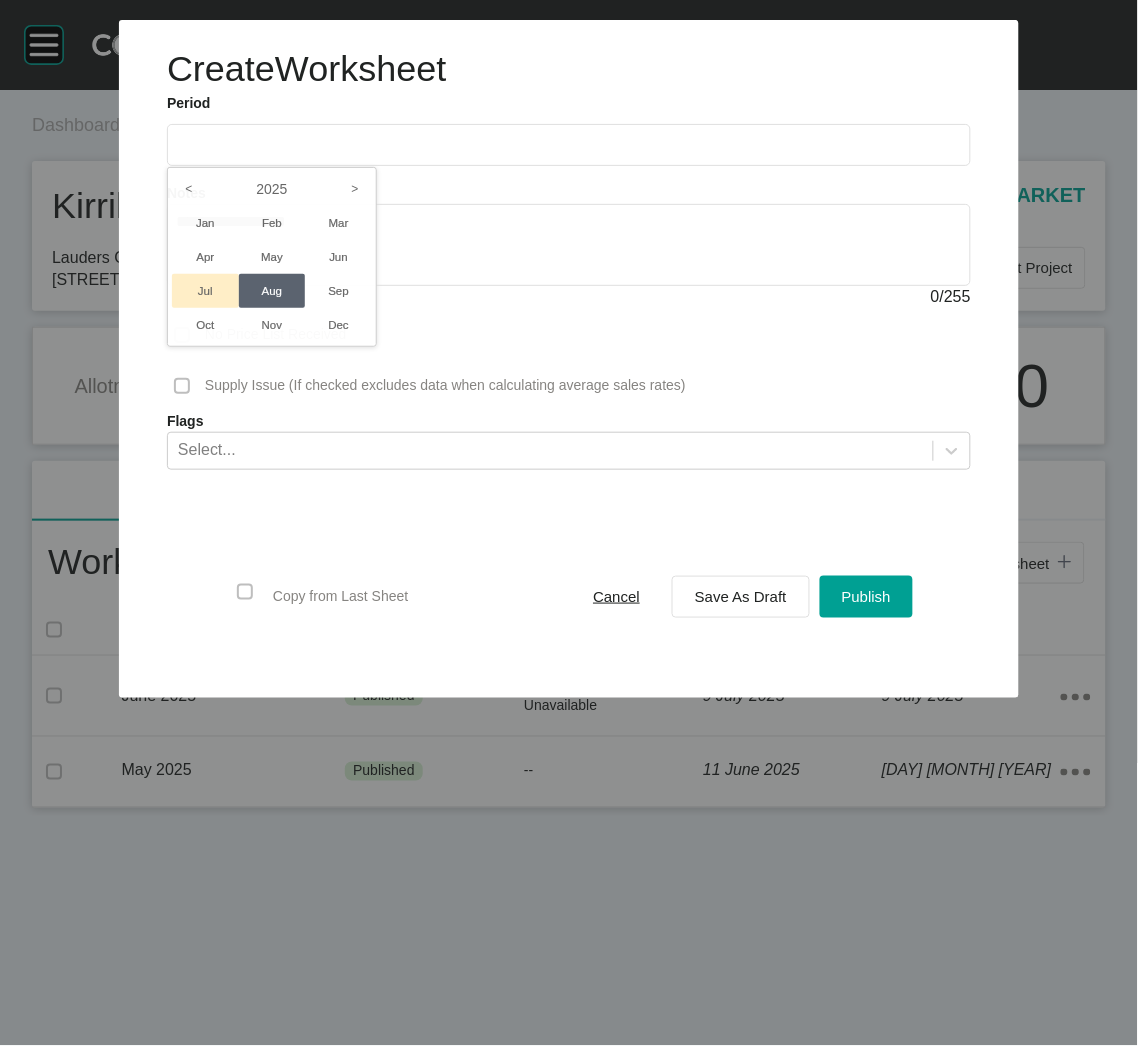 click on "Jul" at bounding box center [205, 291] 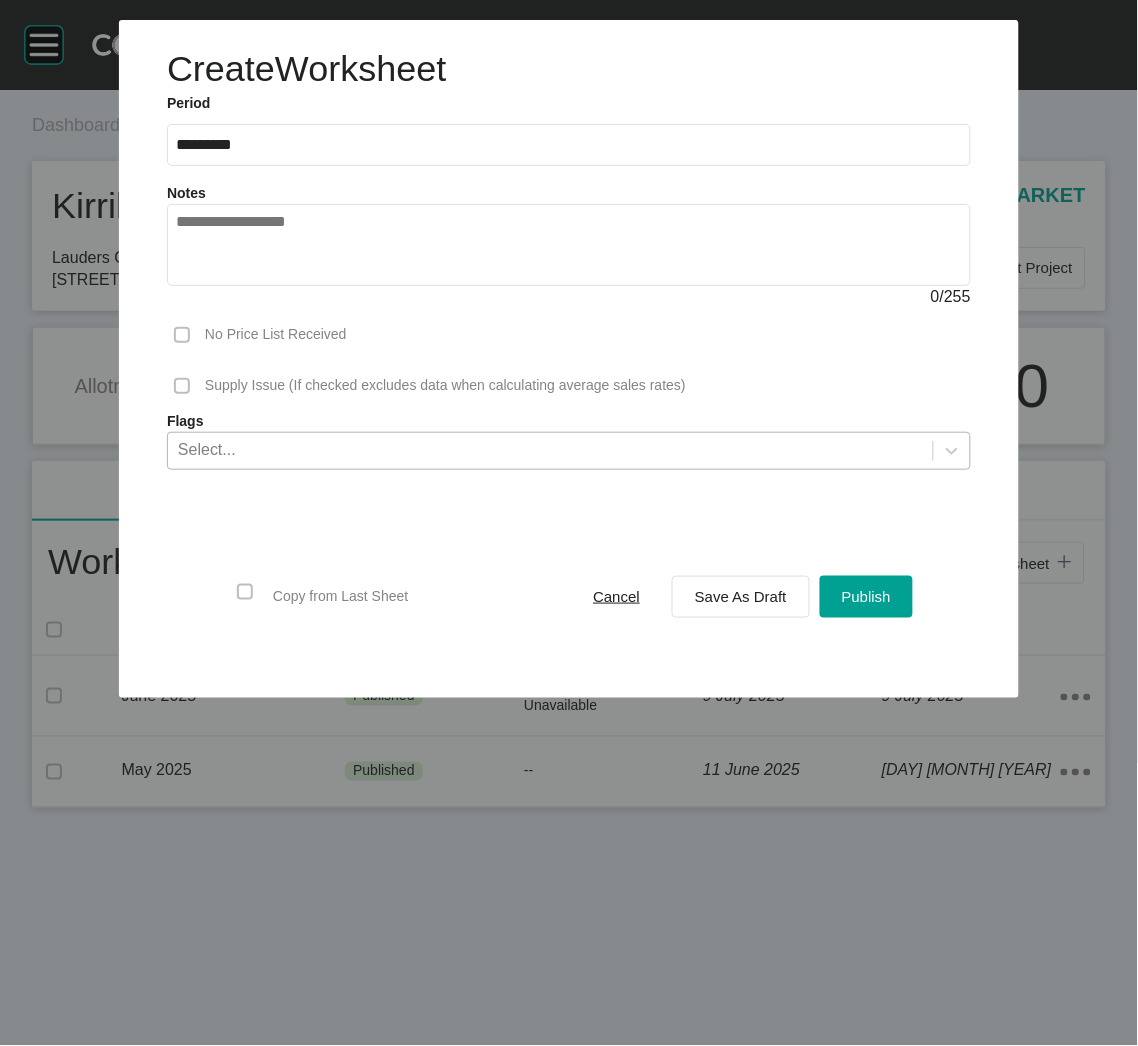 click on "Select..." at bounding box center (550, 450) 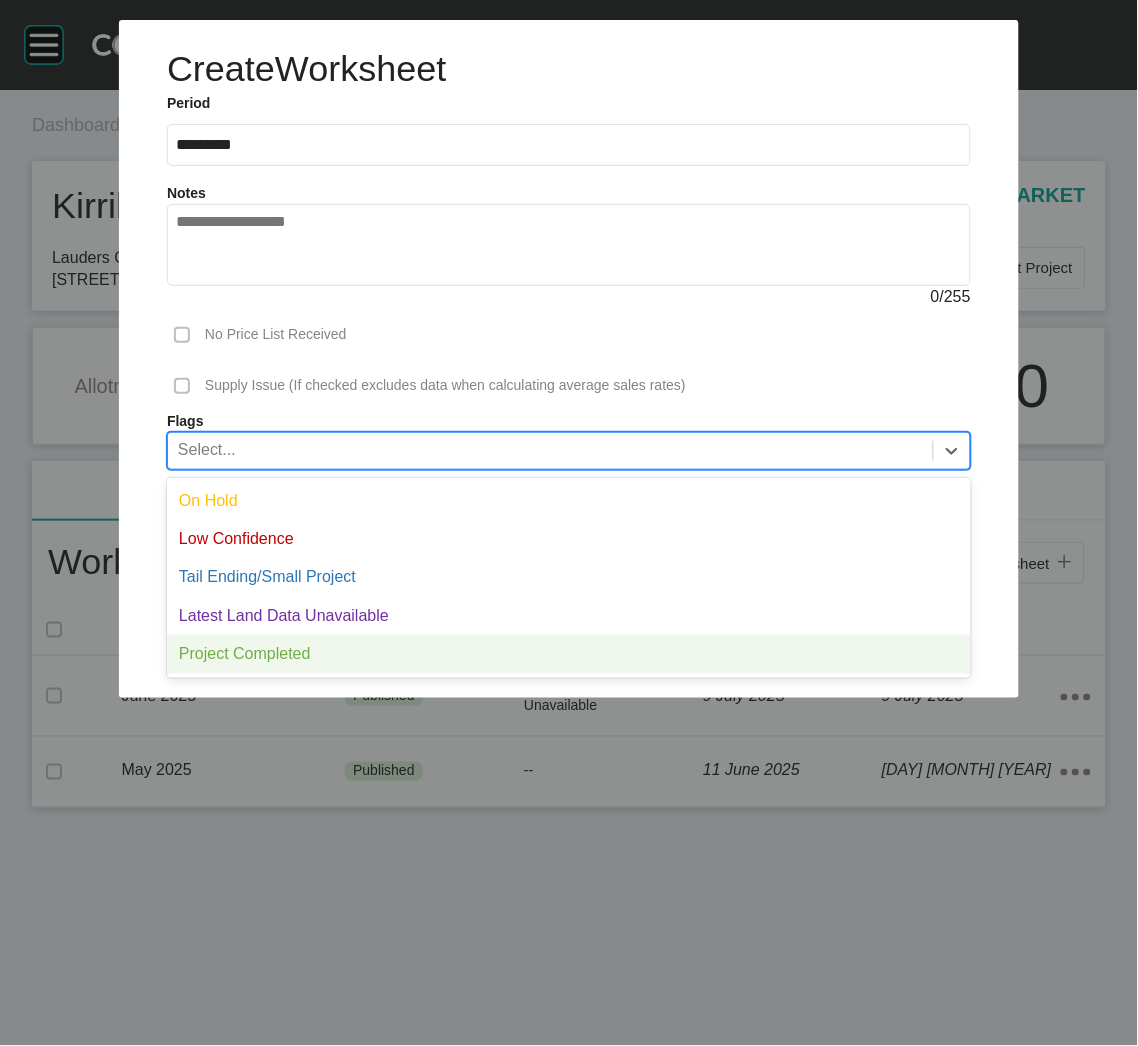 click on "Project Completed" at bounding box center [569, 654] 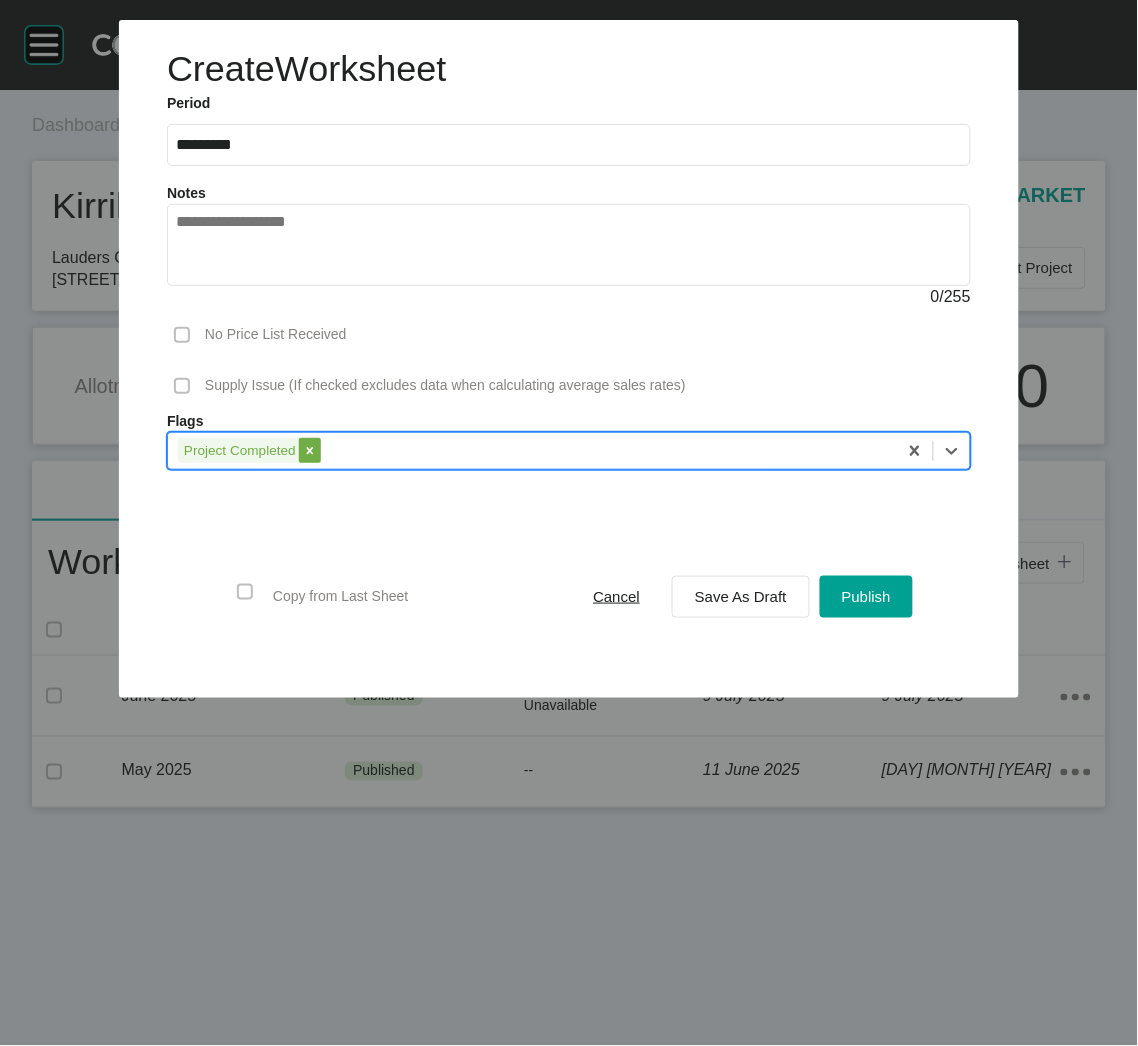 click 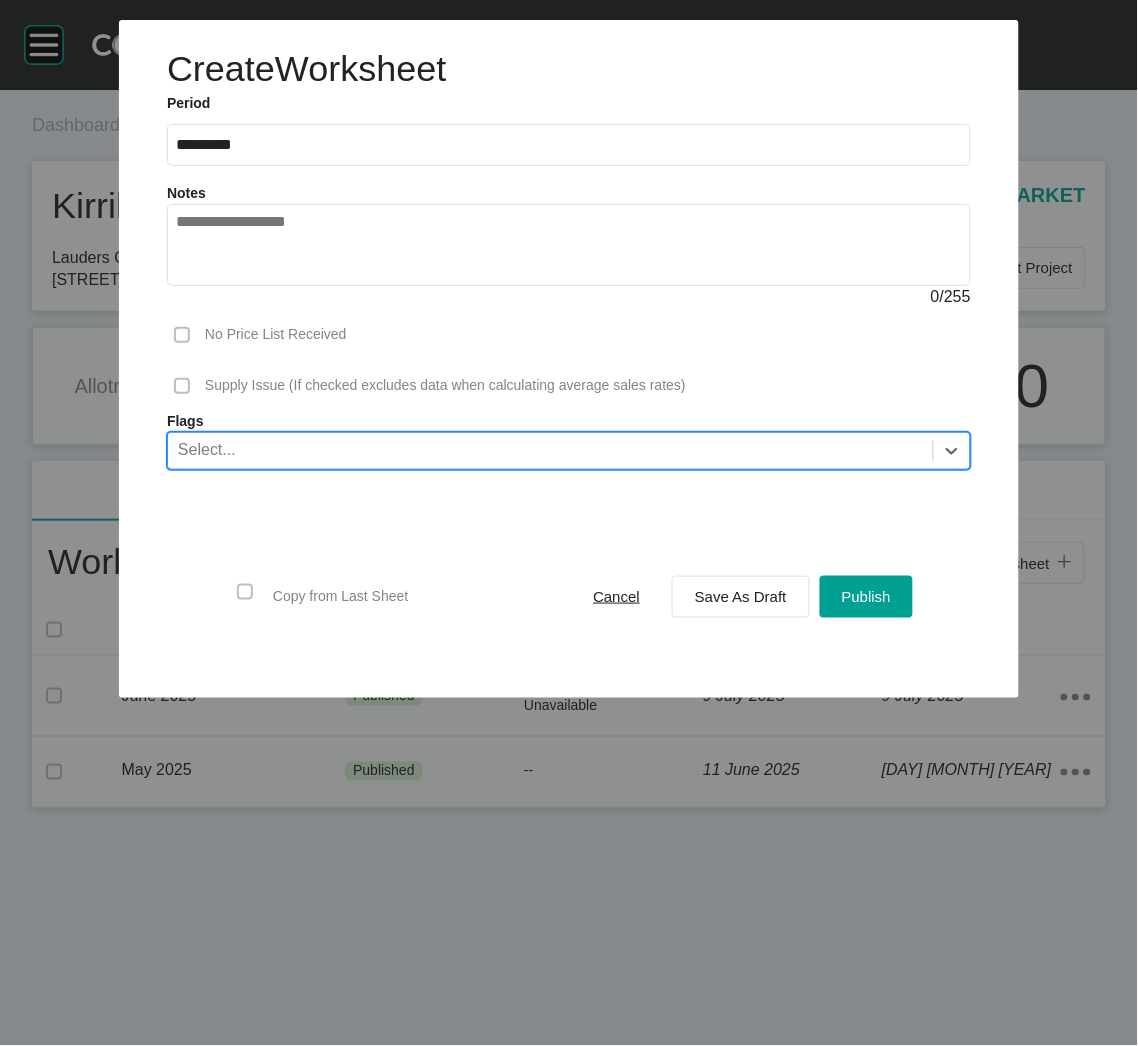 click on "Select..." at bounding box center (550, 450) 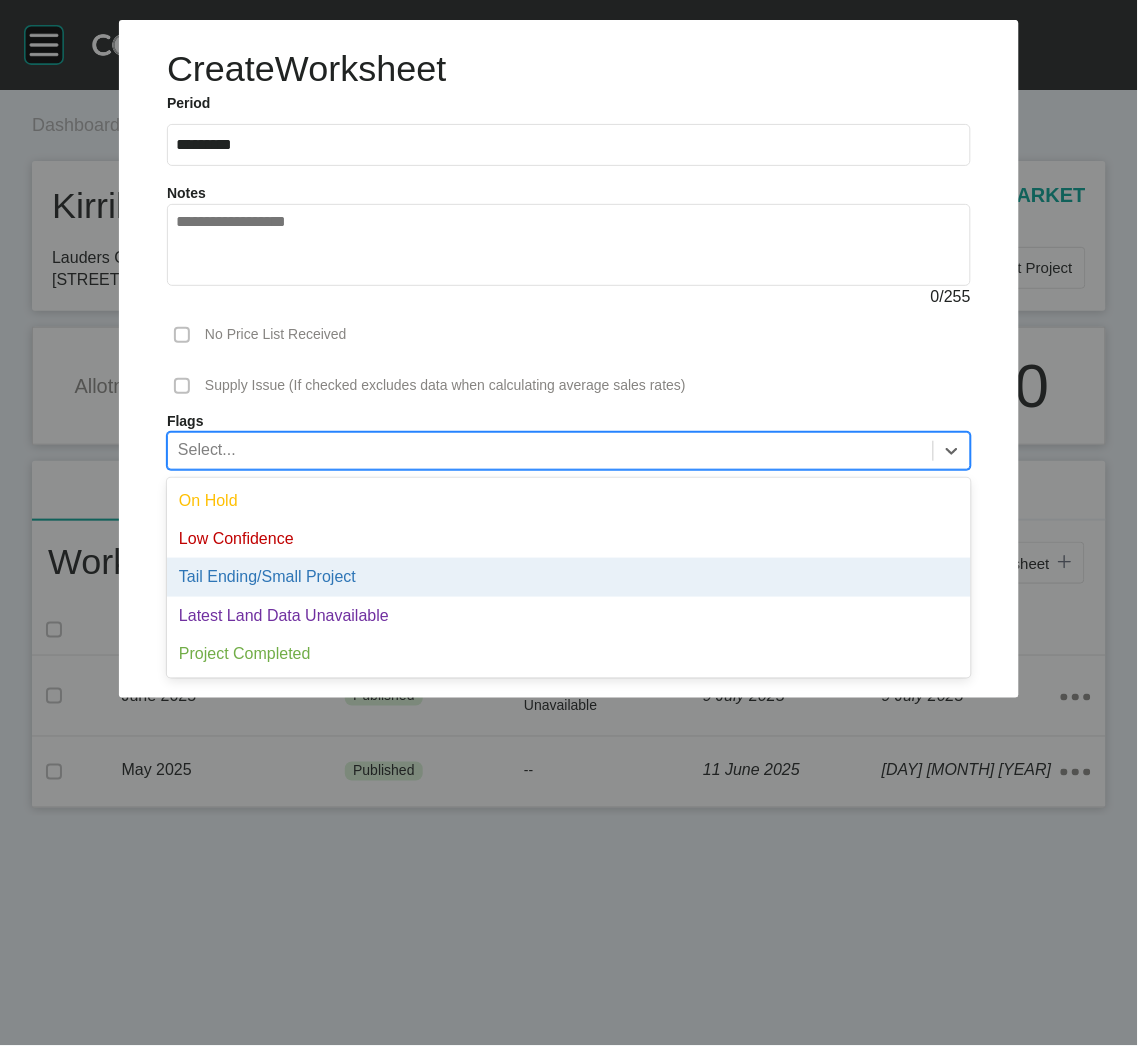 click on "Latest Land Data Unavailable" at bounding box center (569, 616) 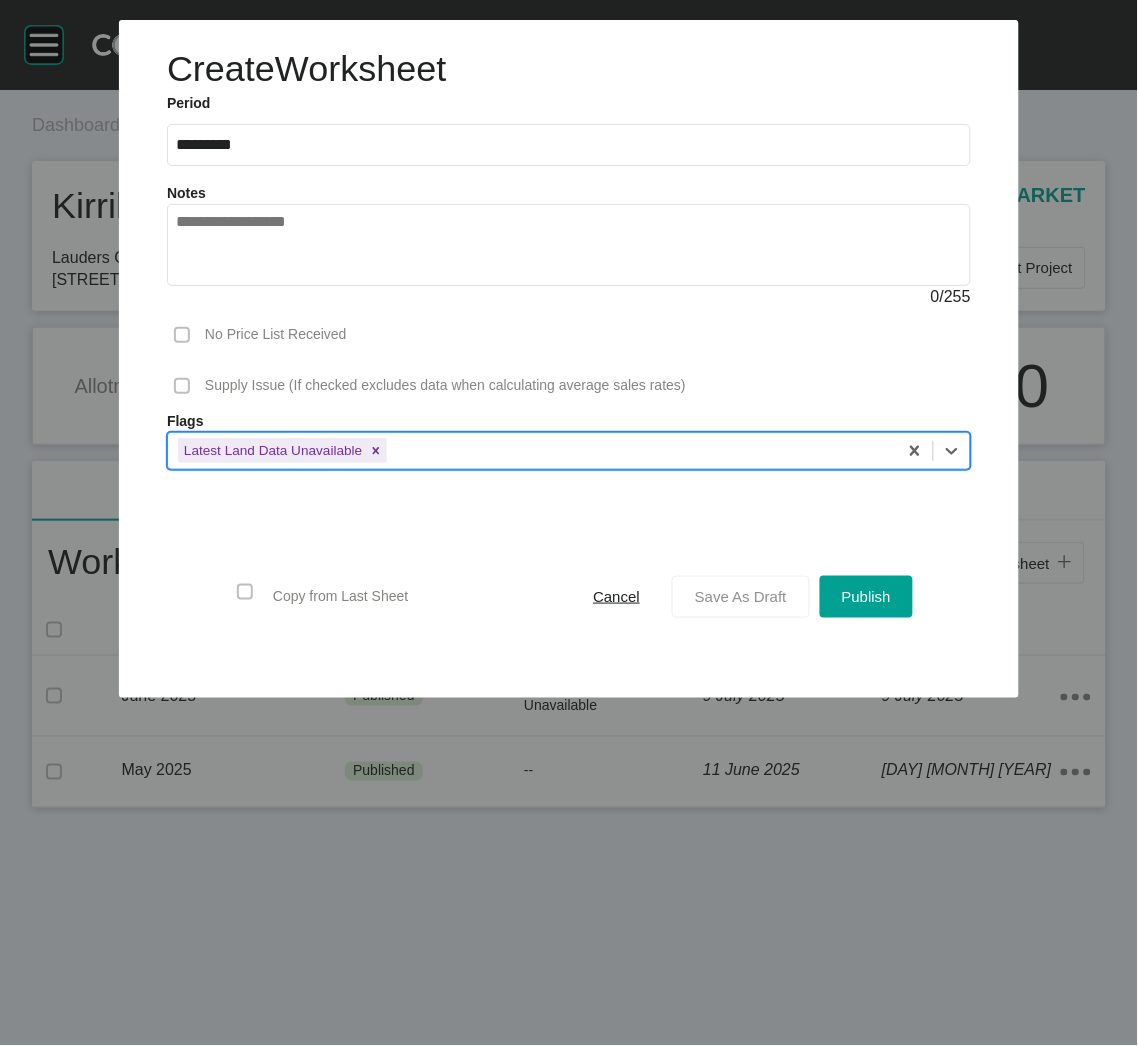 click on "Save As Draft" at bounding box center [741, 596] 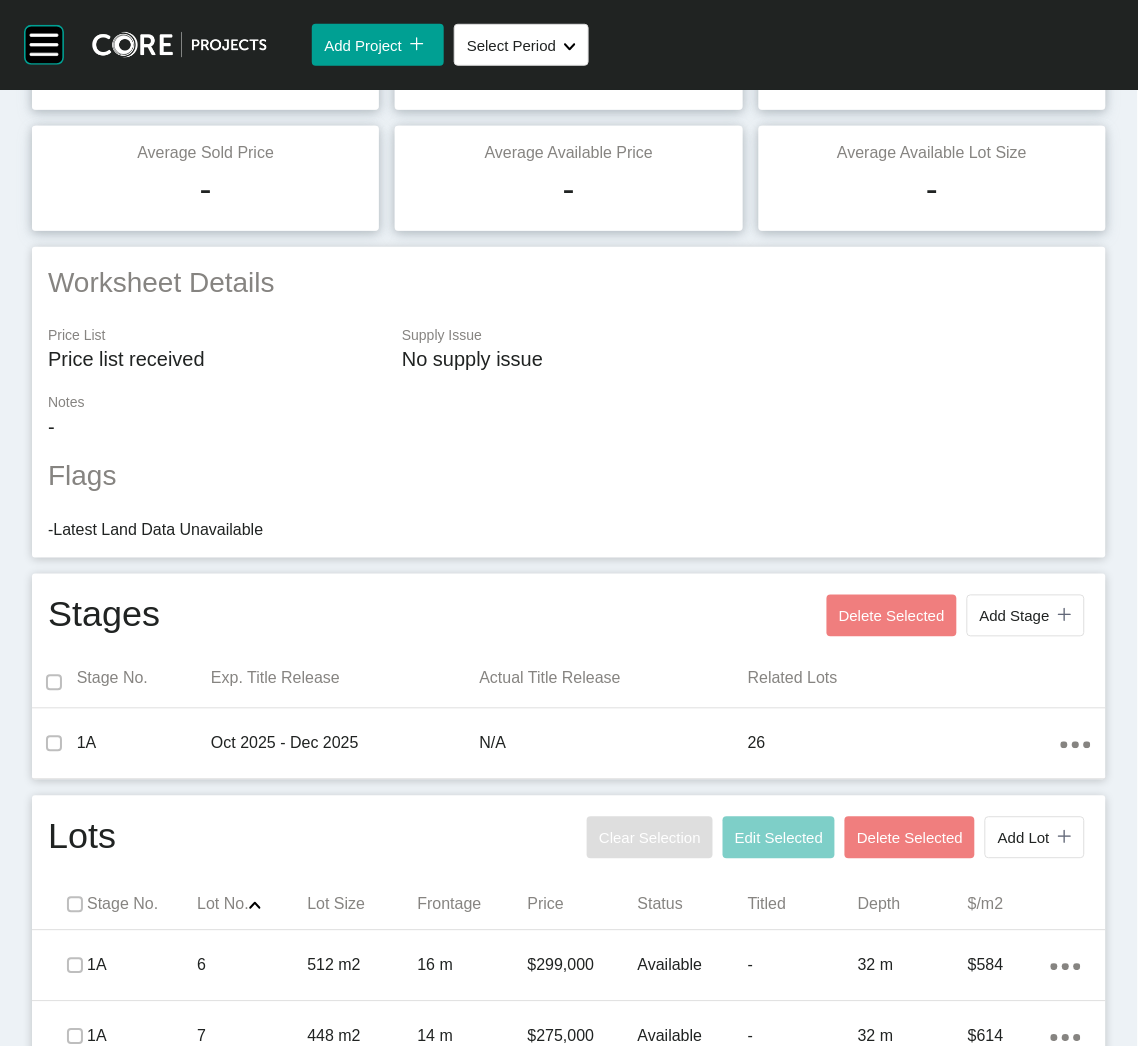 scroll, scrollTop: 0, scrollLeft: 0, axis: both 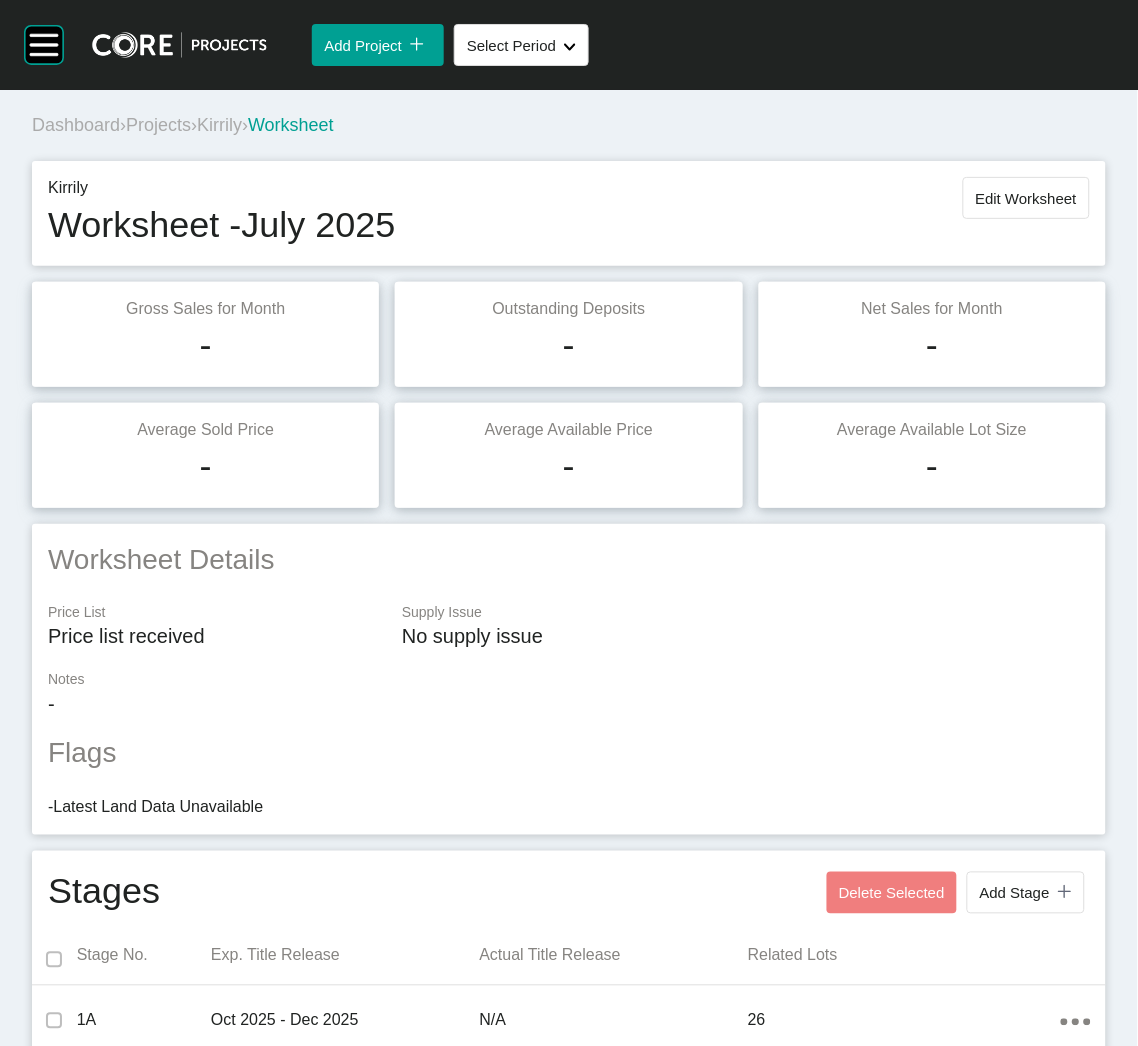 click on "Projects" at bounding box center [158, 125] 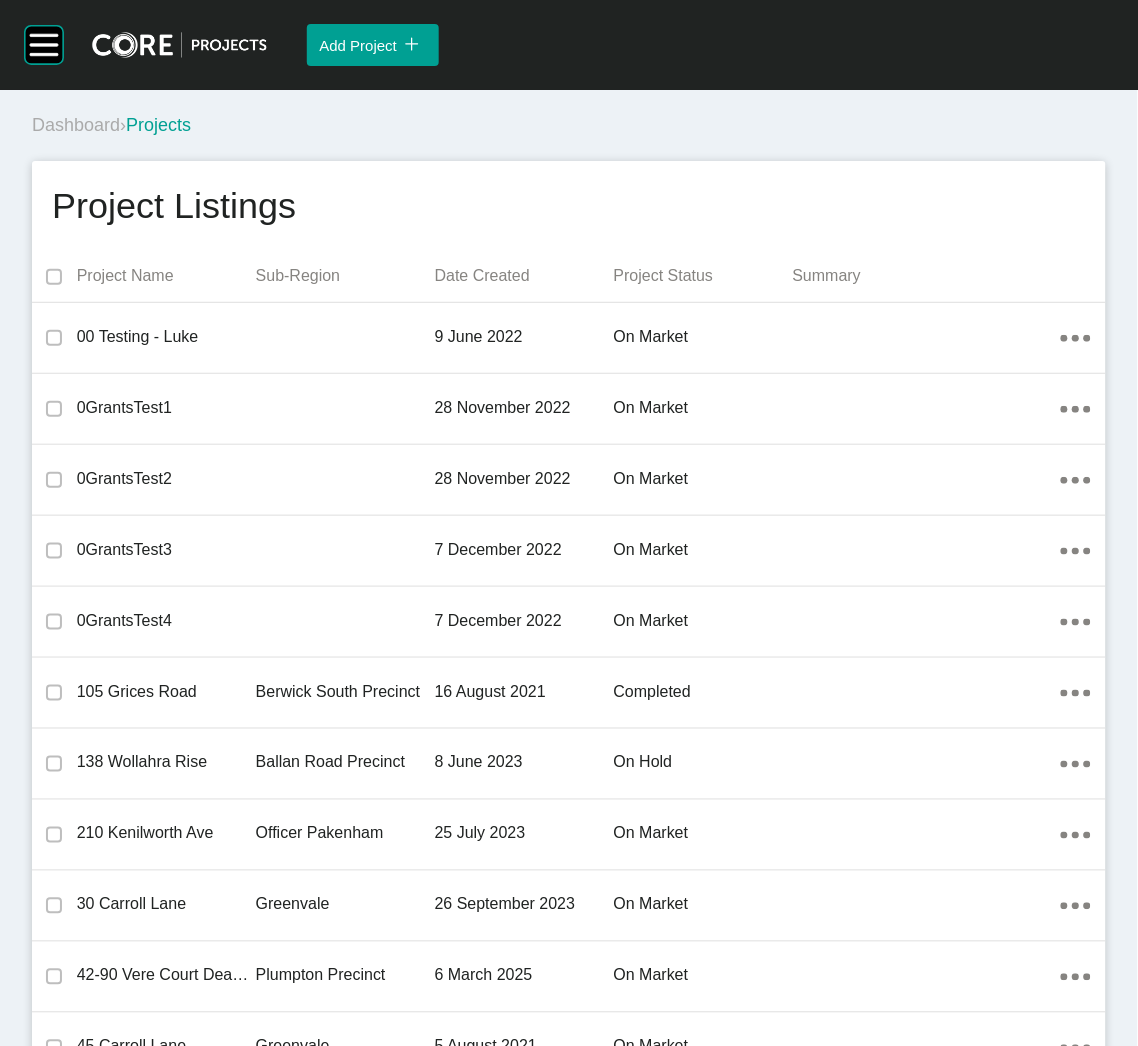 scroll, scrollTop: 19750, scrollLeft: 0, axis: vertical 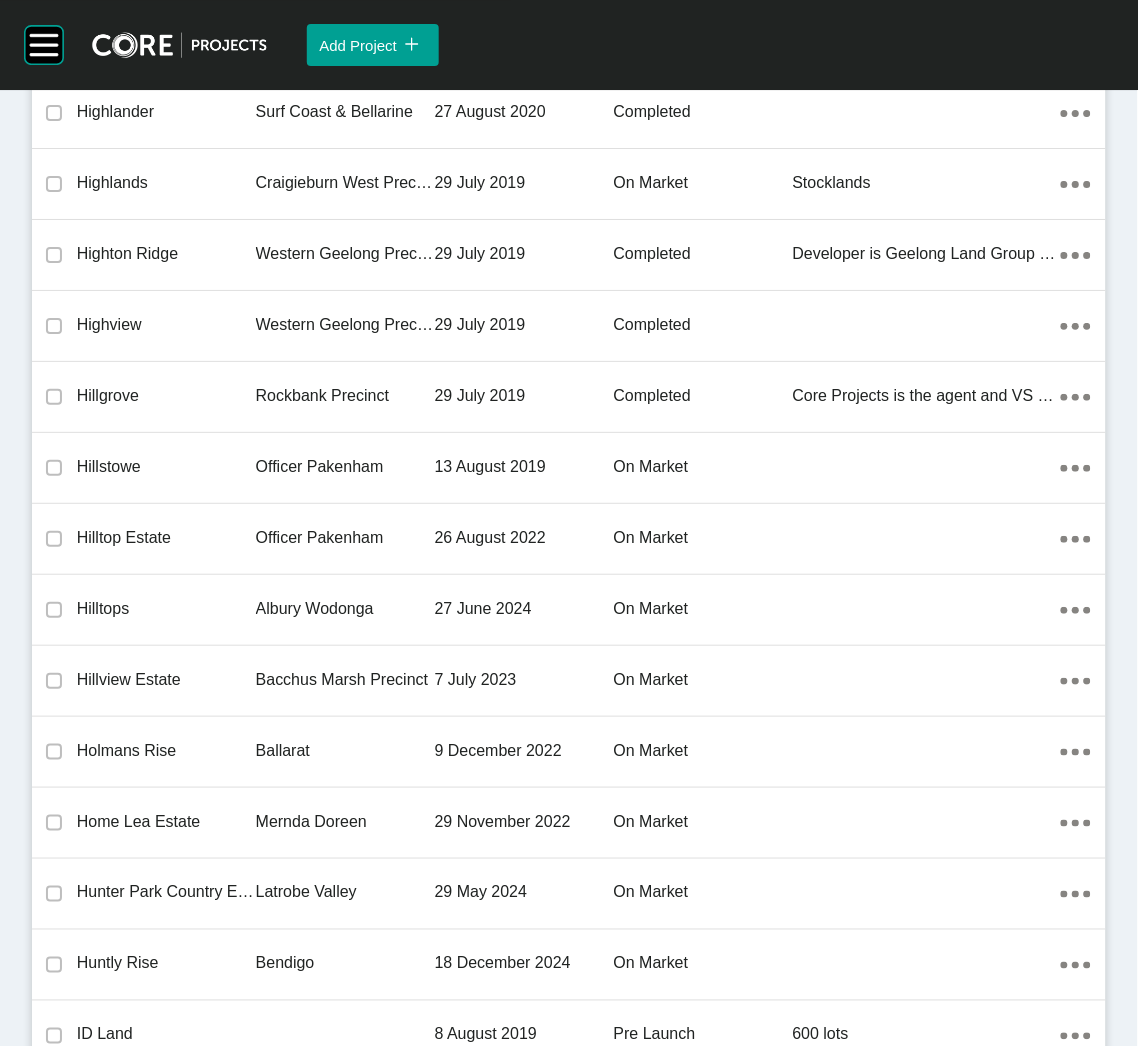 drag, startPoint x: 339, startPoint y: 942, endPoint x: 316, endPoint y: 869, distance: 76.537575 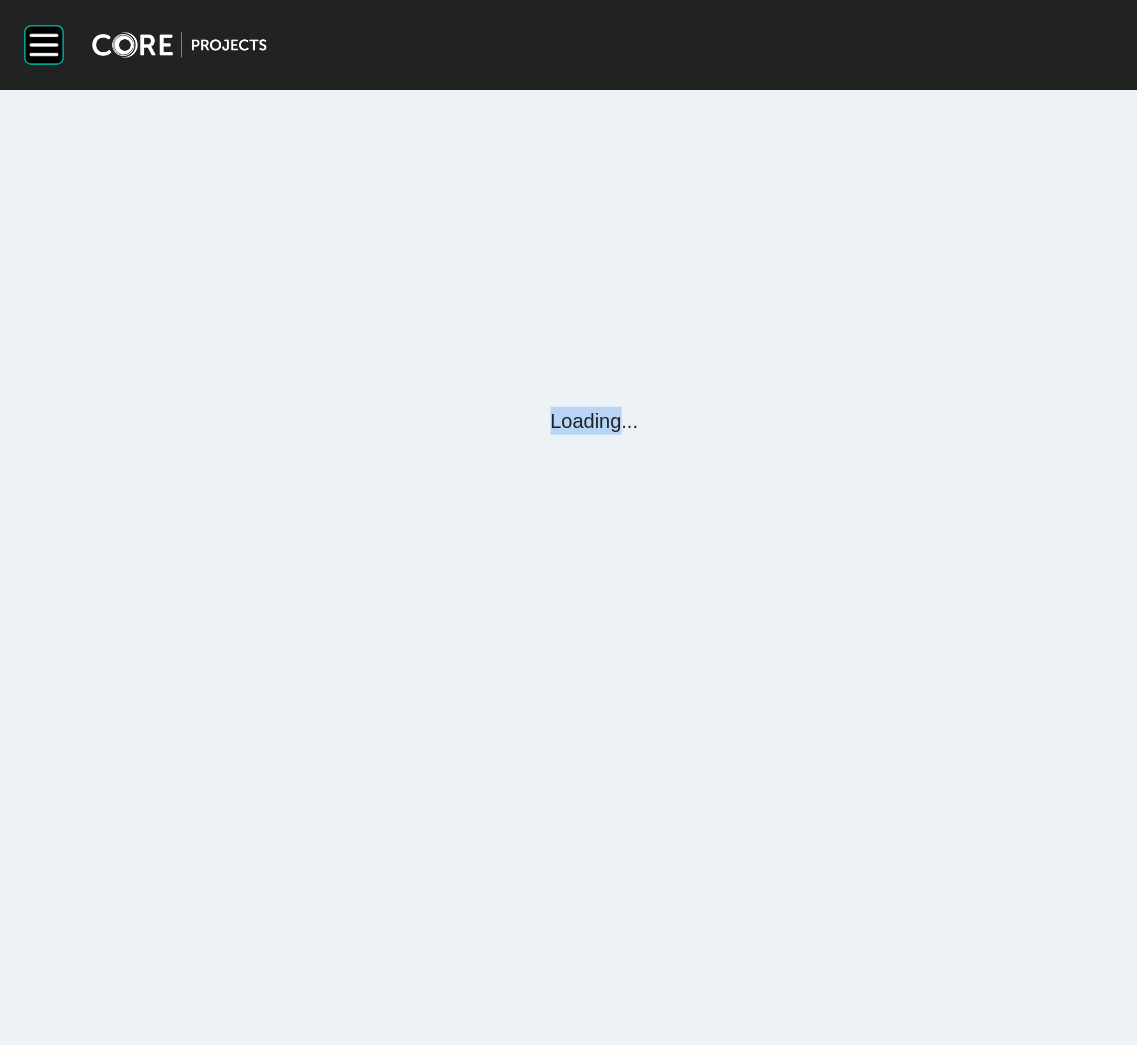 scroll, scrollTop: 0, scrollLeft: 0, axis: both 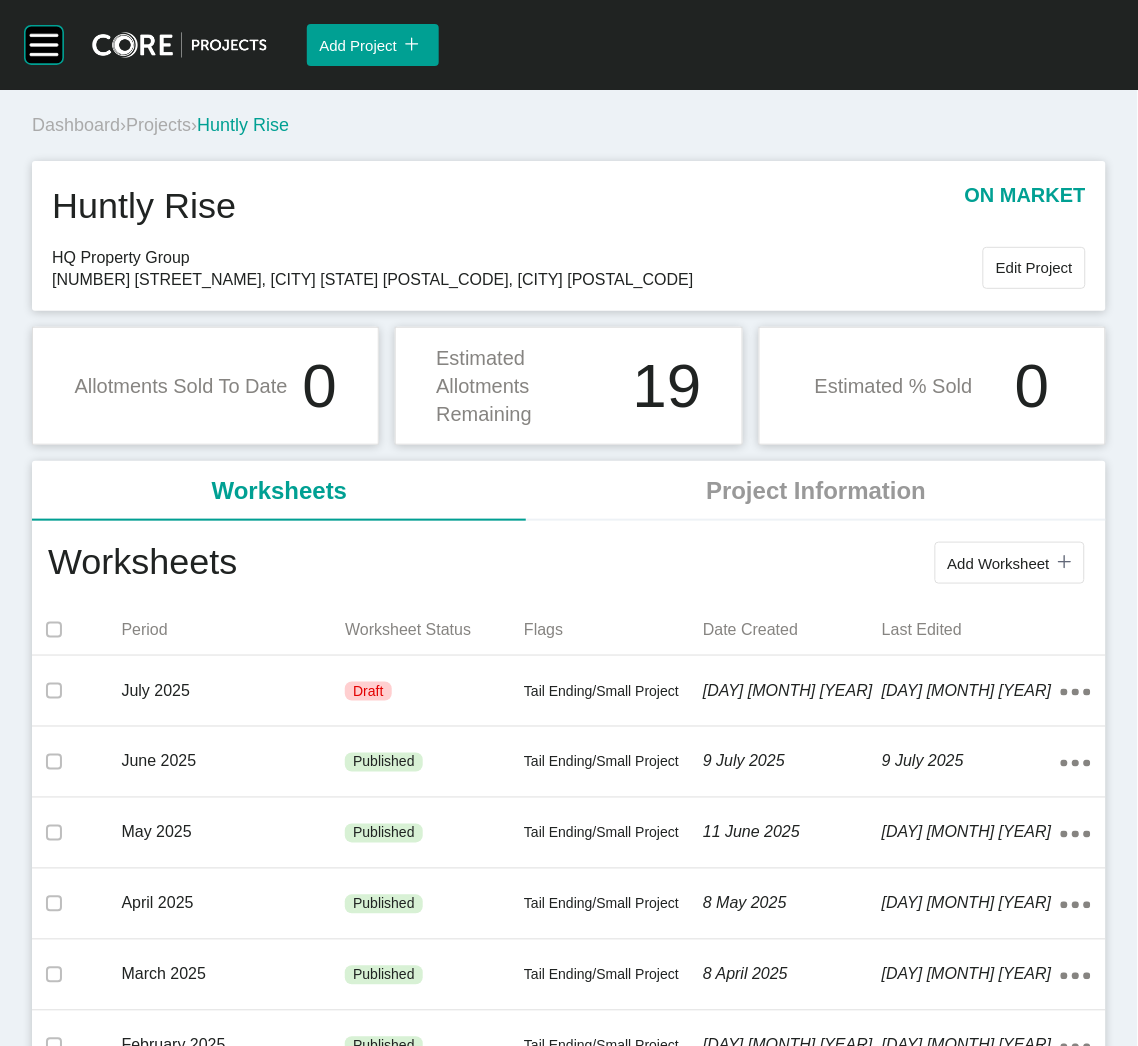 click on "Projects" at bounding box center (158, 125) 